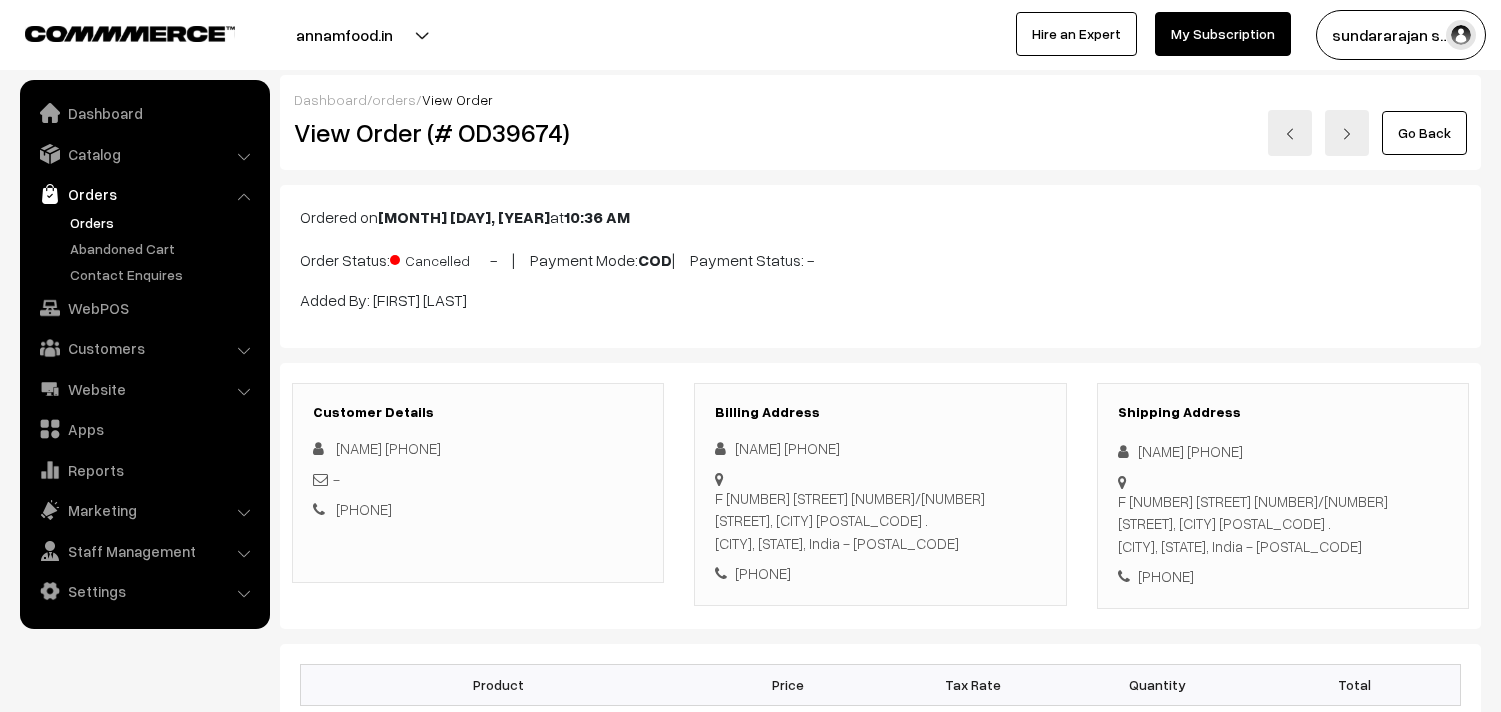 scroll, scrollTop: 0, scrollLeft: 0, axis: both 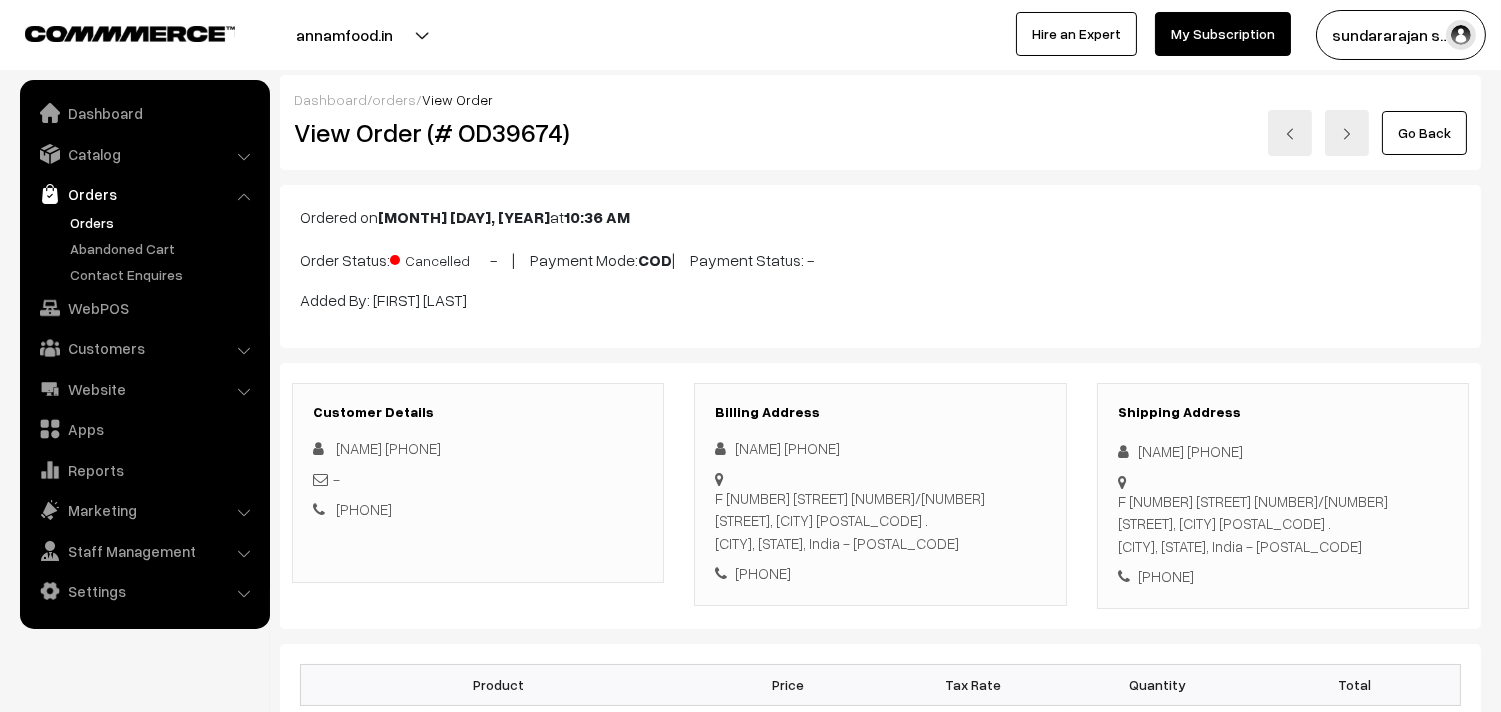 click on "Orders" at bounding box center (144, 194) 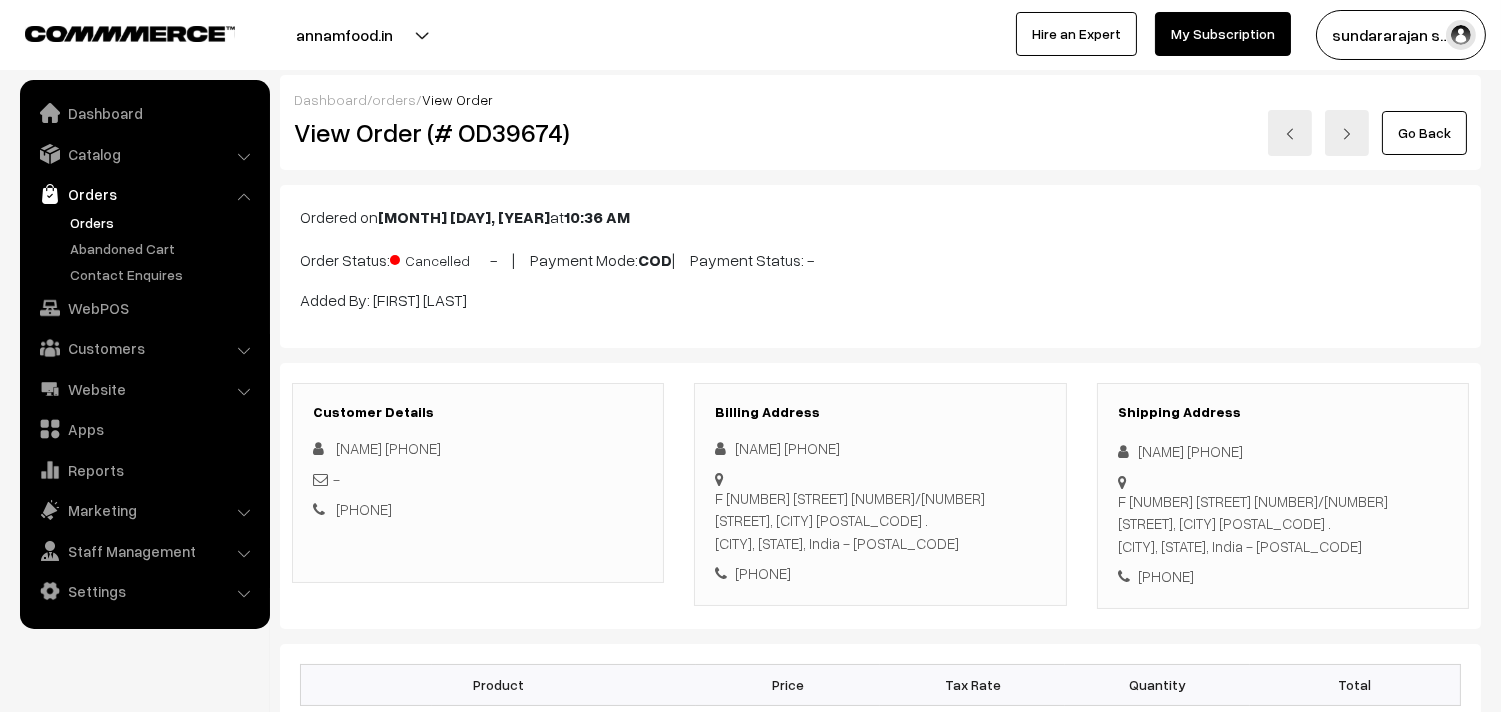 click on "Orders" at bounding box center (164, 222) 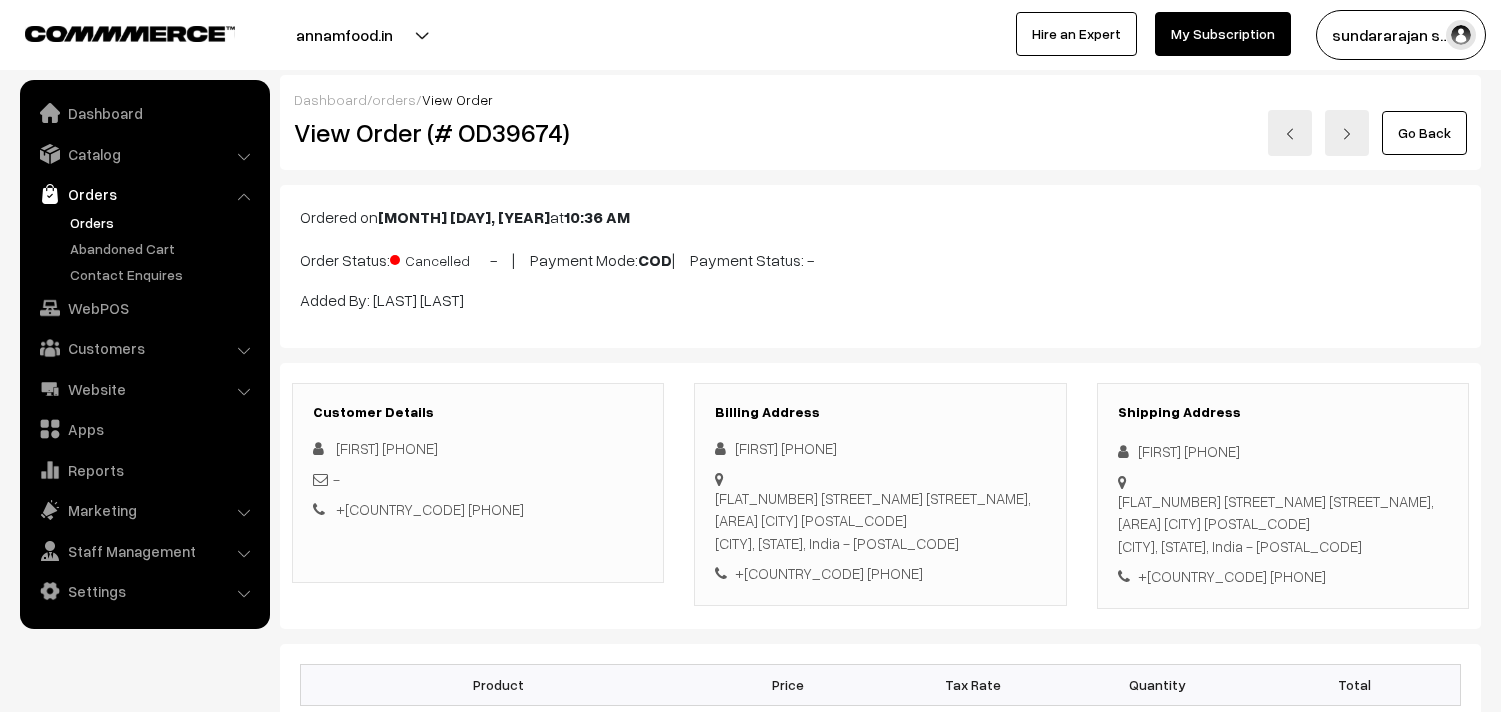 scroll, scrollTop: 0, scrollLeft: 0, axis: both 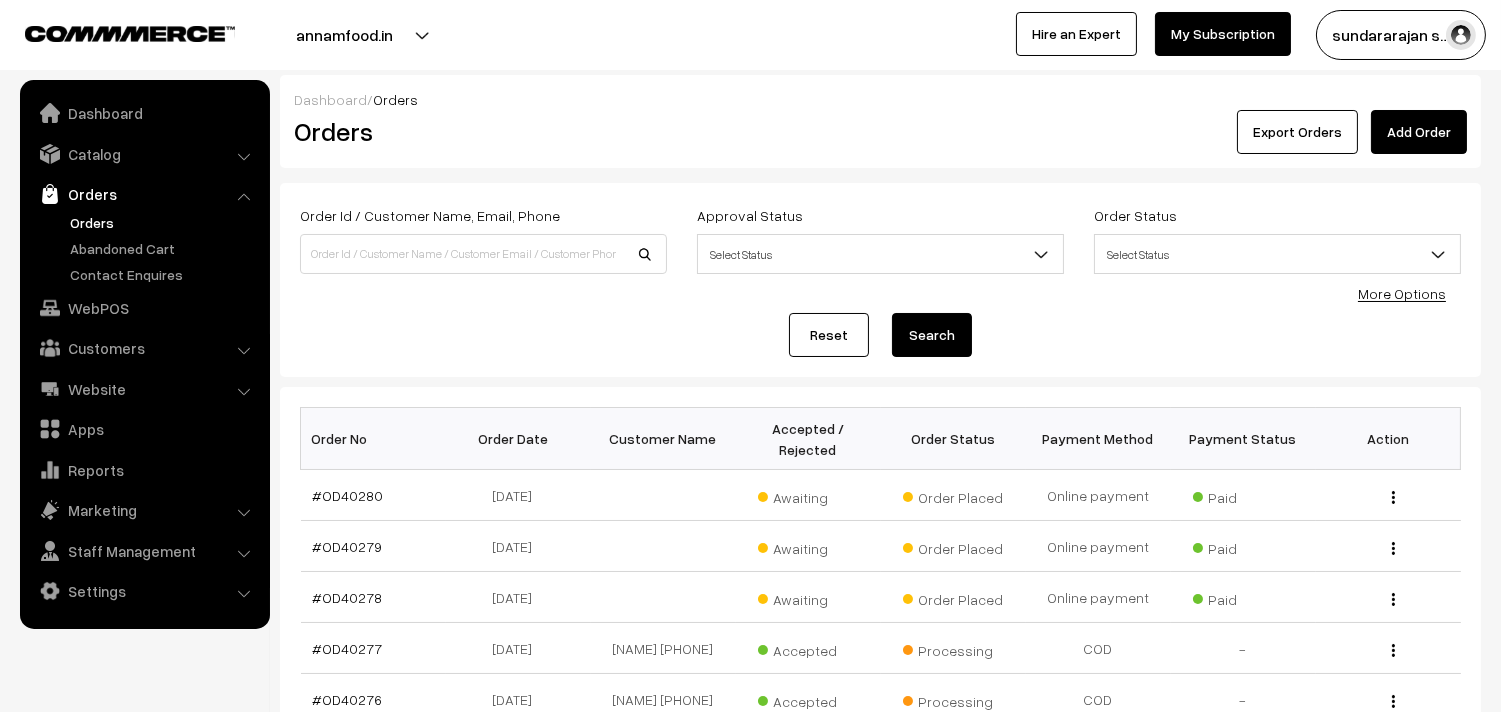click on "Orders" at bounding box center [145, 248] 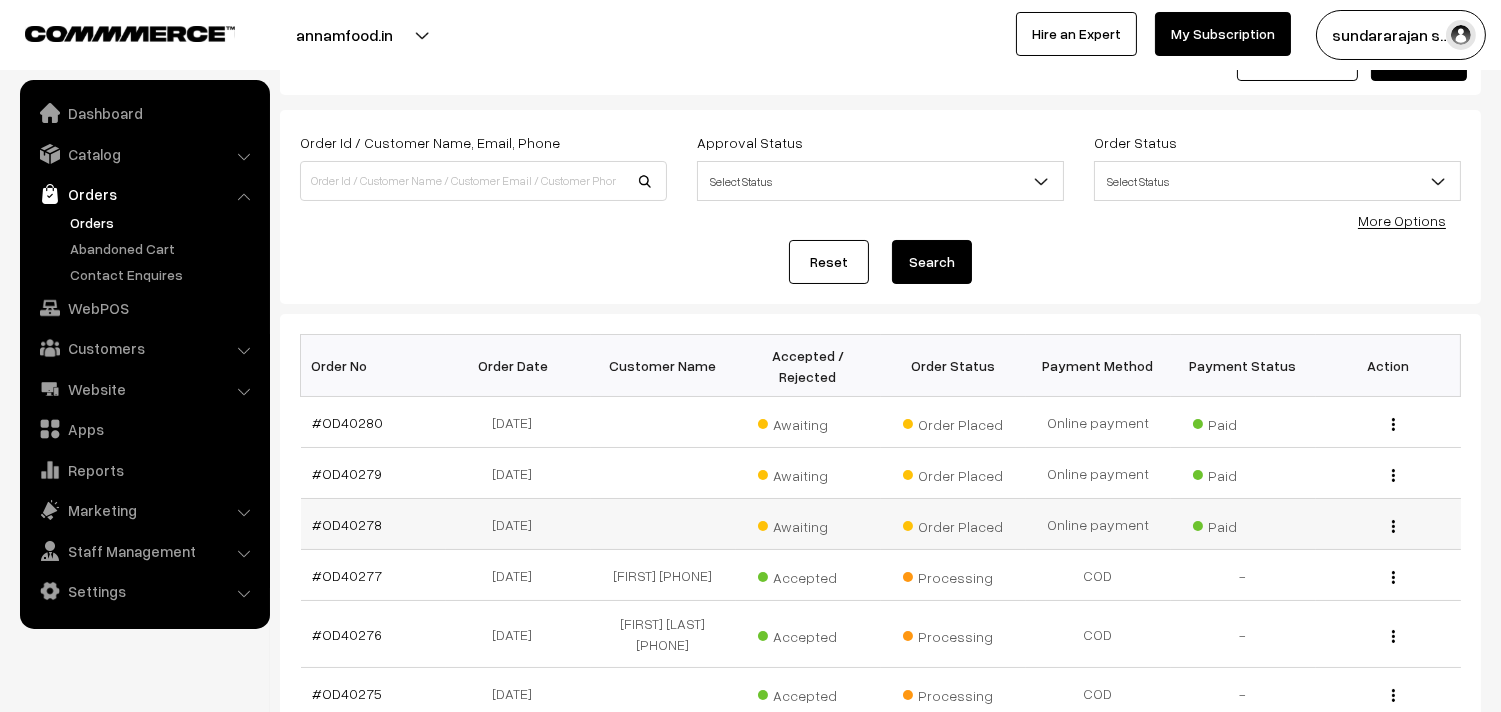 scroll, scrollTop: 111, scrollLeft: 0, axis: vertical 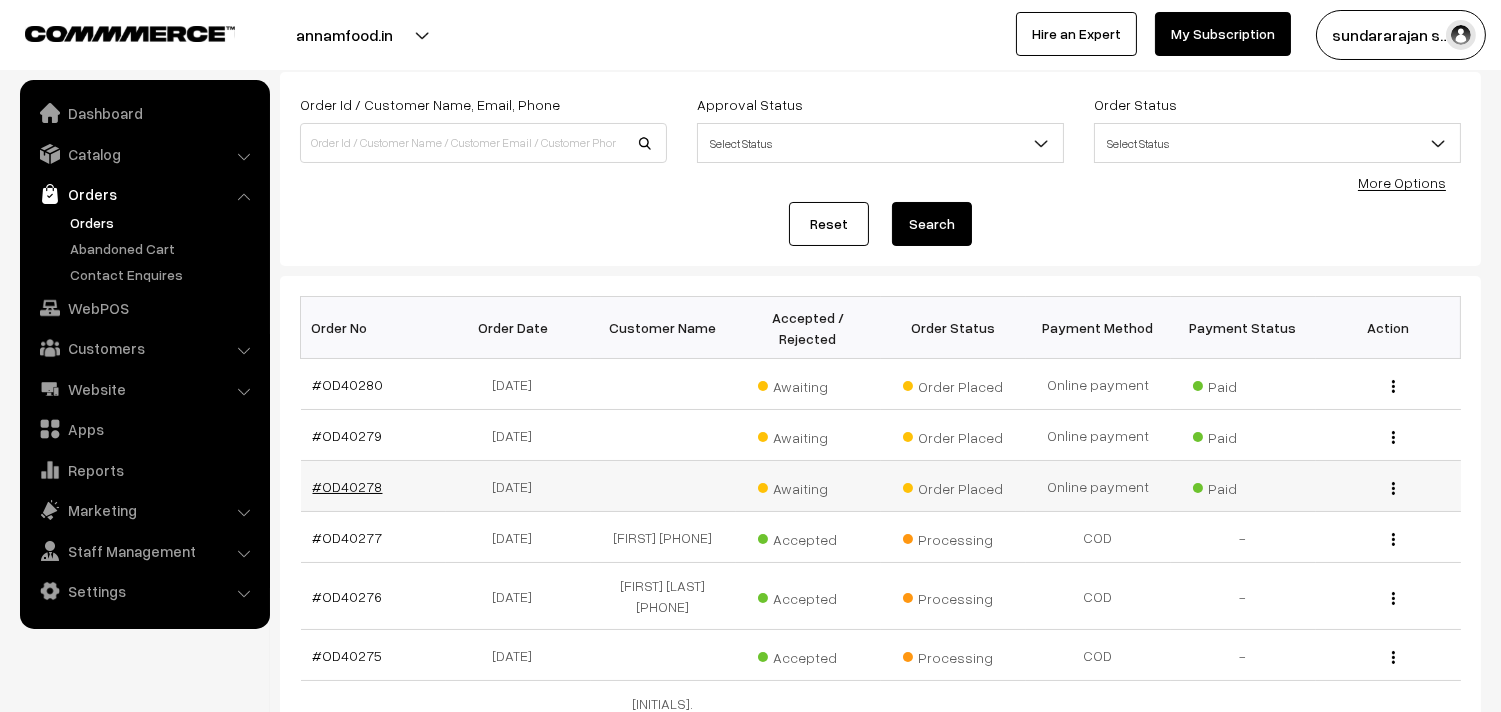 click on "#OD40278" at bounding box center (348, 486) 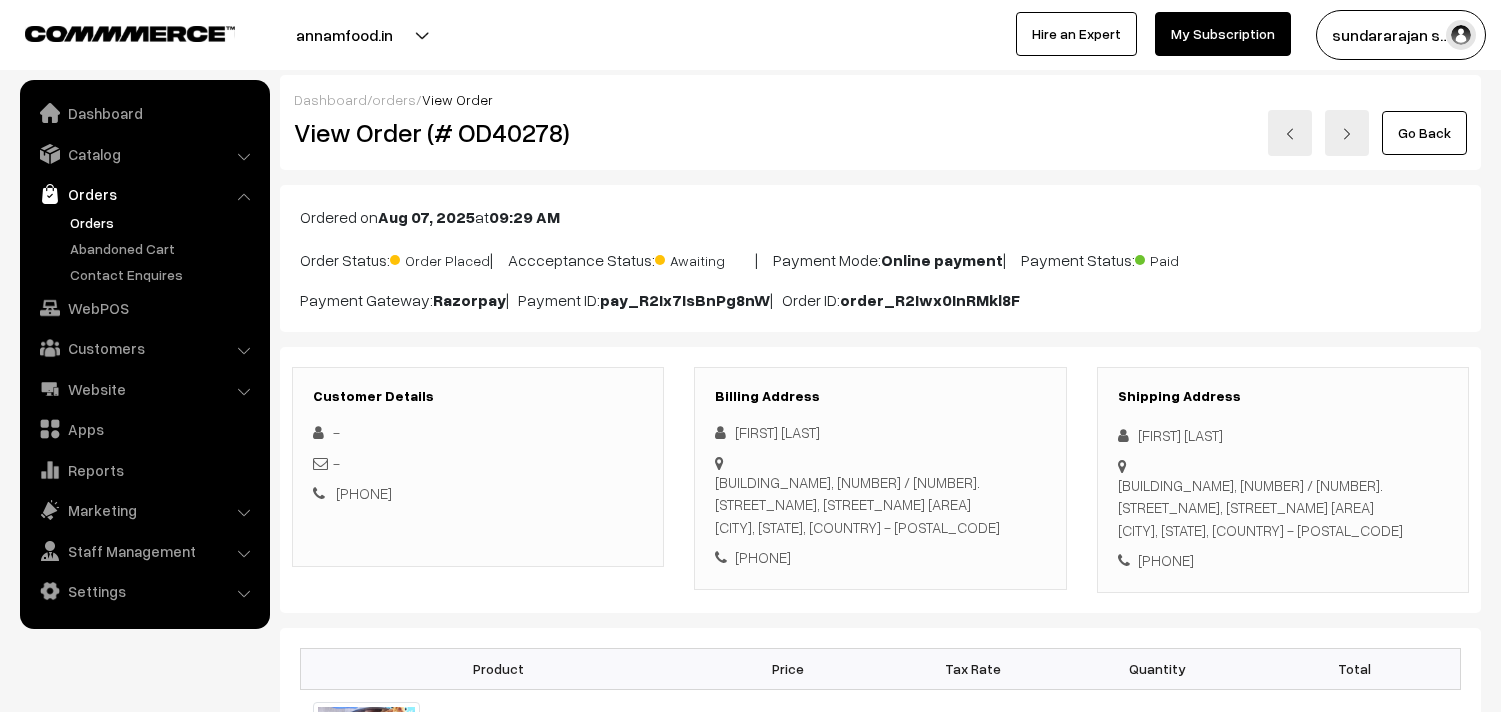scroll, scrollTop: 0, scrollLeft: 0, axis: both 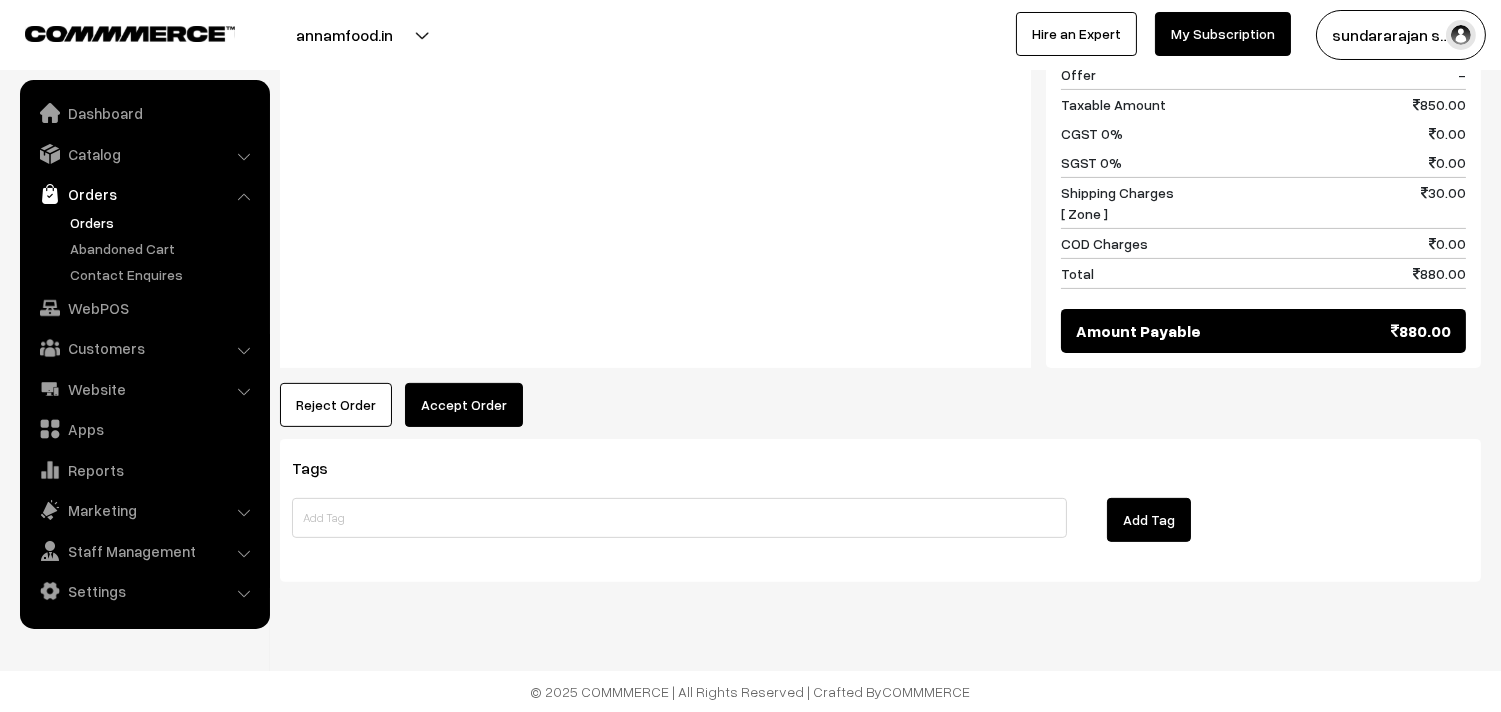 click on "Accept Order" at bounding box center (464, 405) 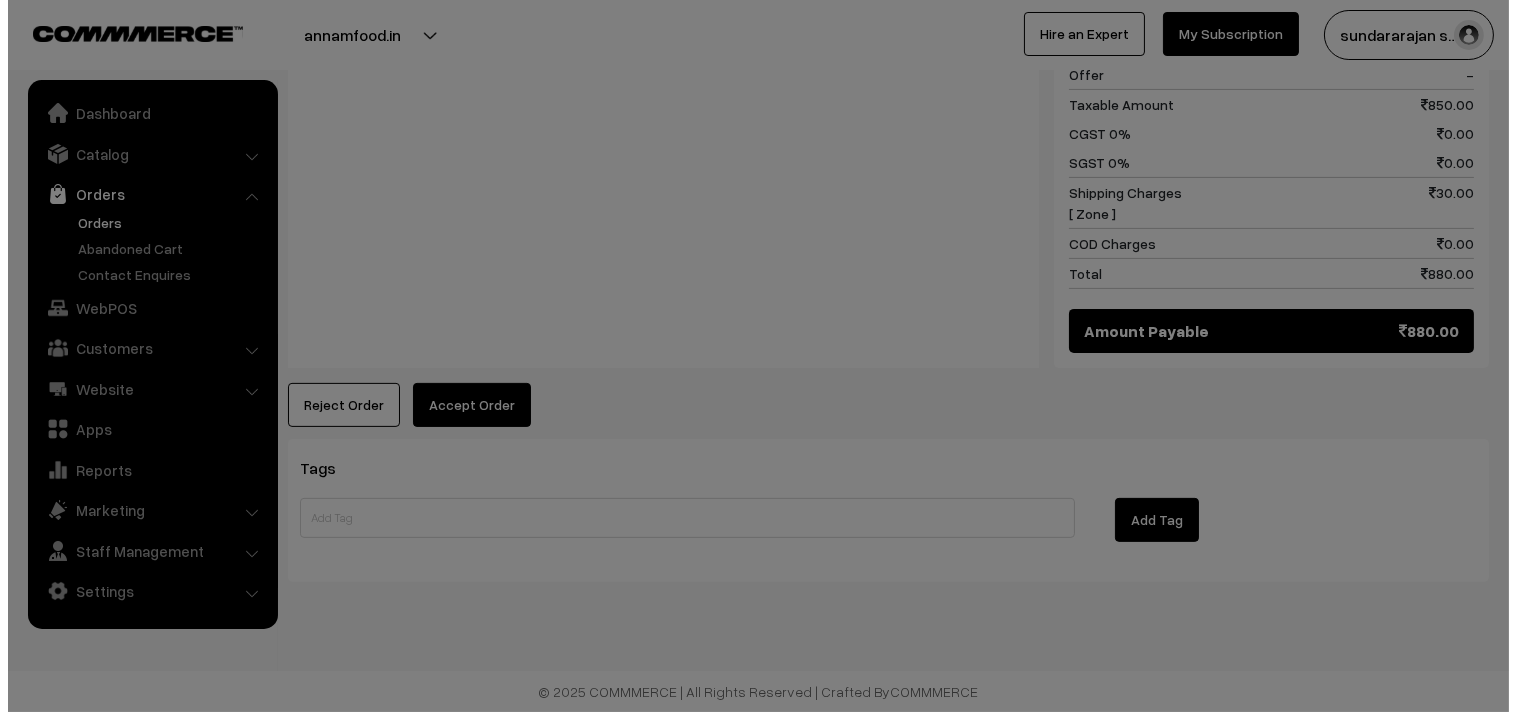 scroll, scrollTop: 1210, scrollLeft: 0, axis: vertical 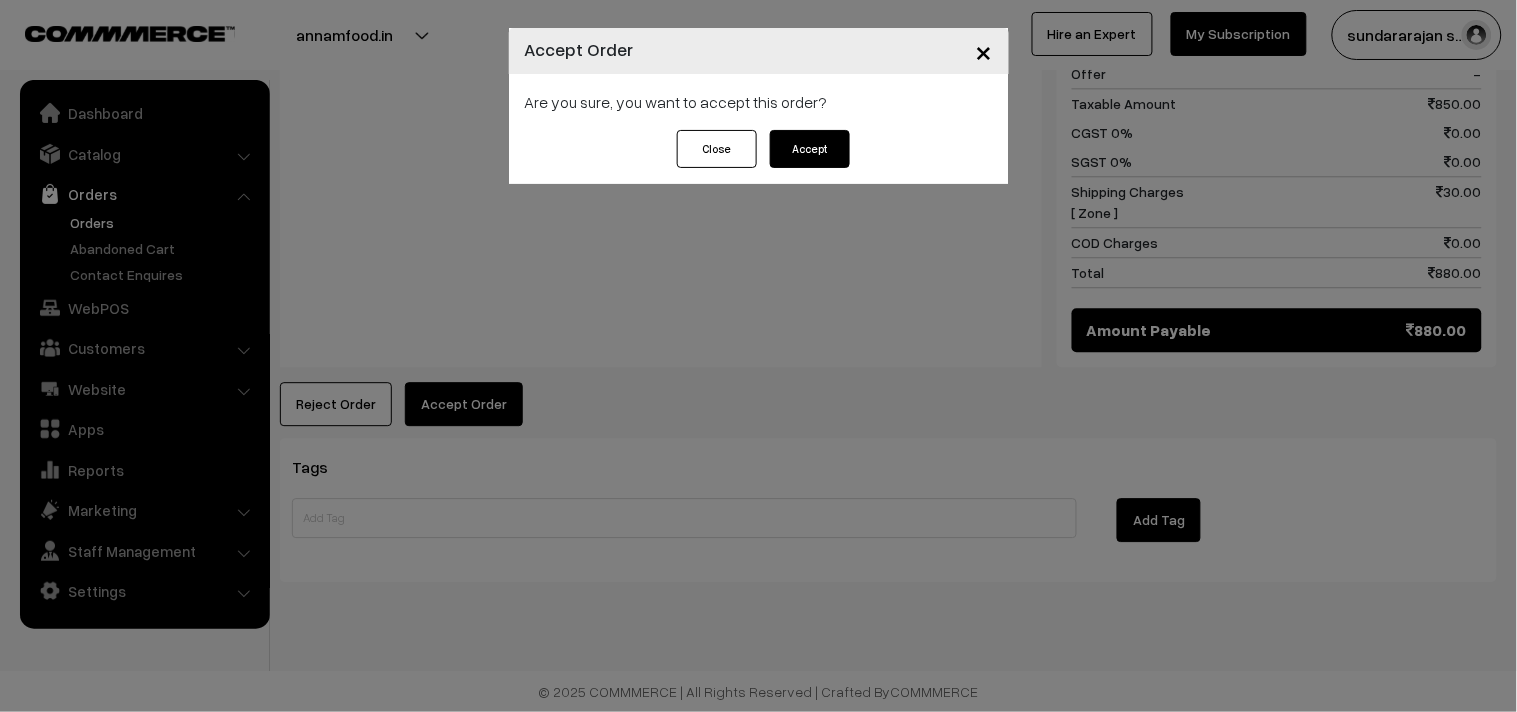 click on "Accept" at bounding box center (810, 149) 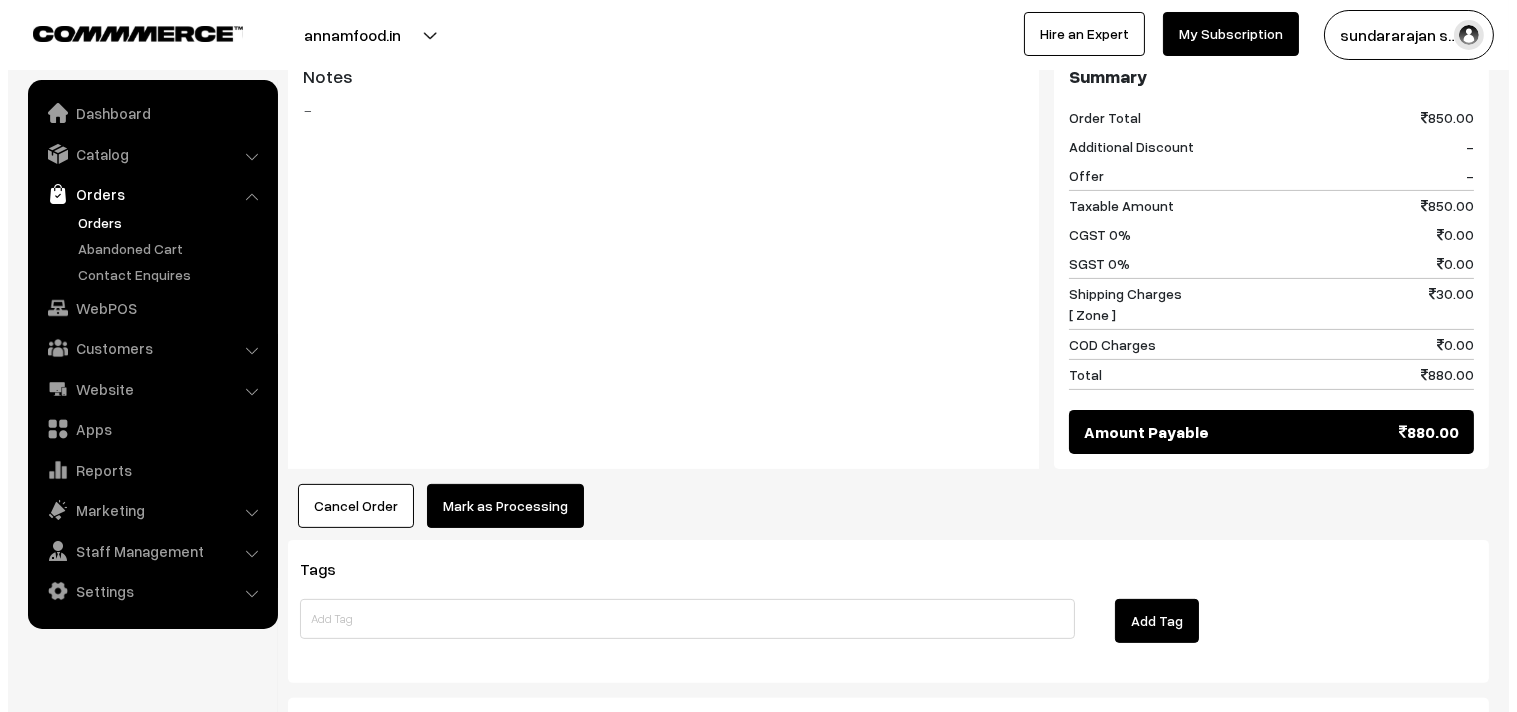 scroll, scrollTop: 1111, scrollLeft: 0, axis: vertical 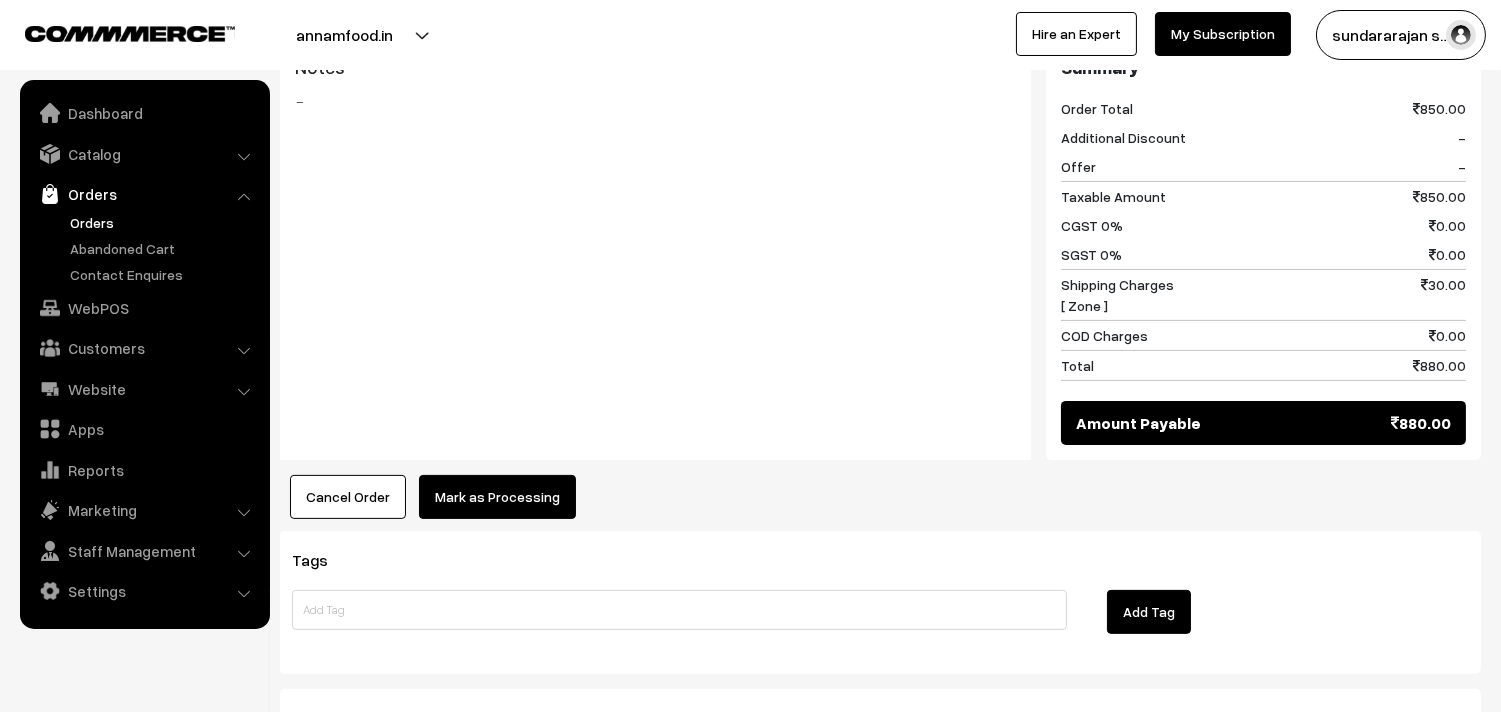 click on "Mark as Processing" at bounding box center [497, 497] 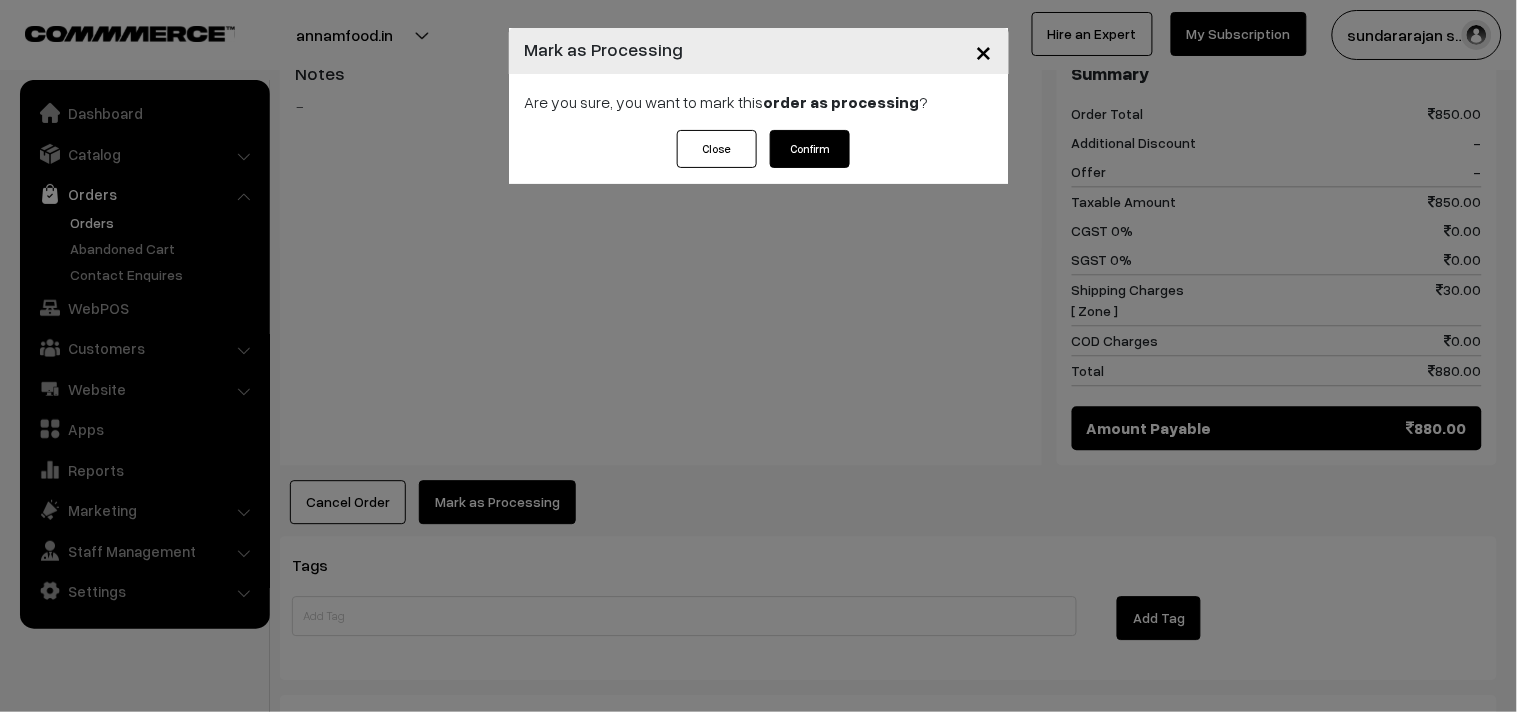 click on "Confirm" at bounding box center [810, 149] 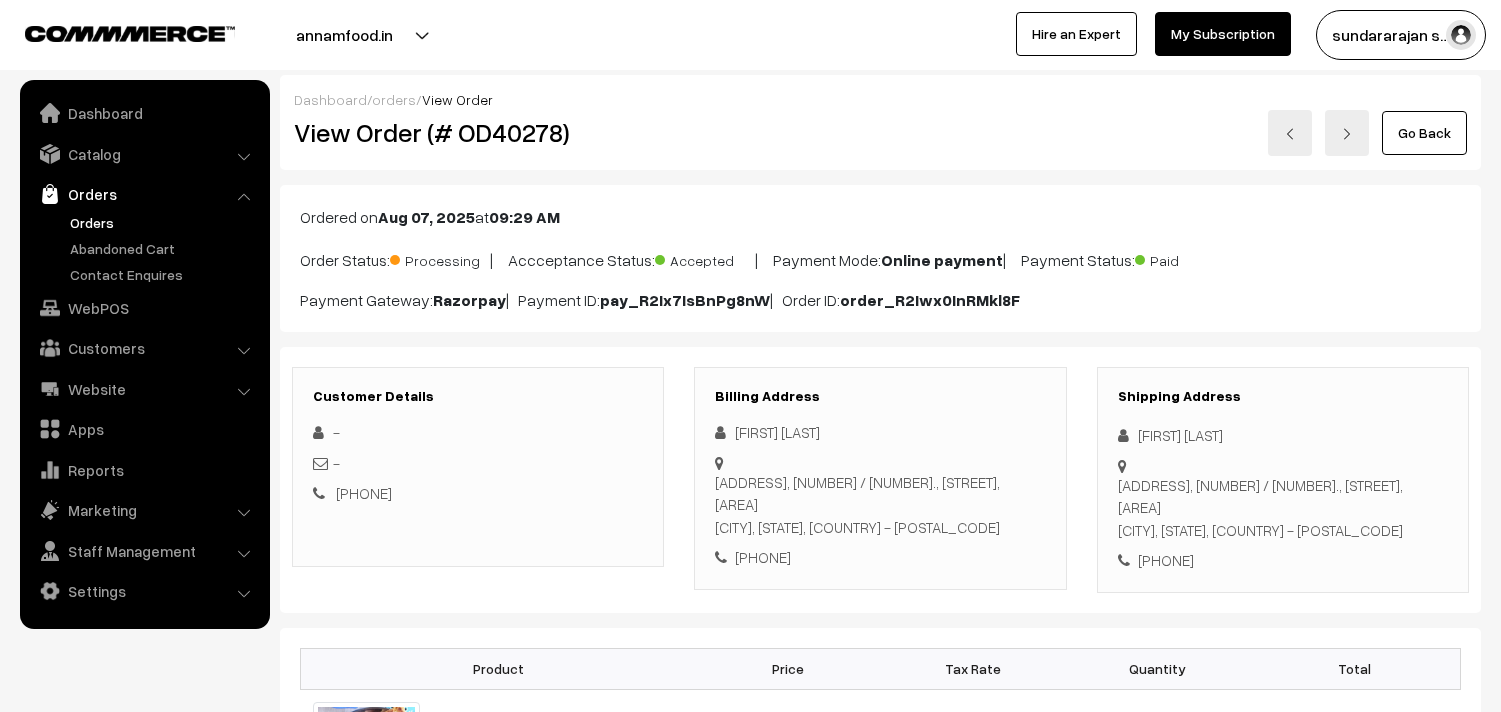 scroll, scrollTop: 0, scrollLeft: 0, axis: both 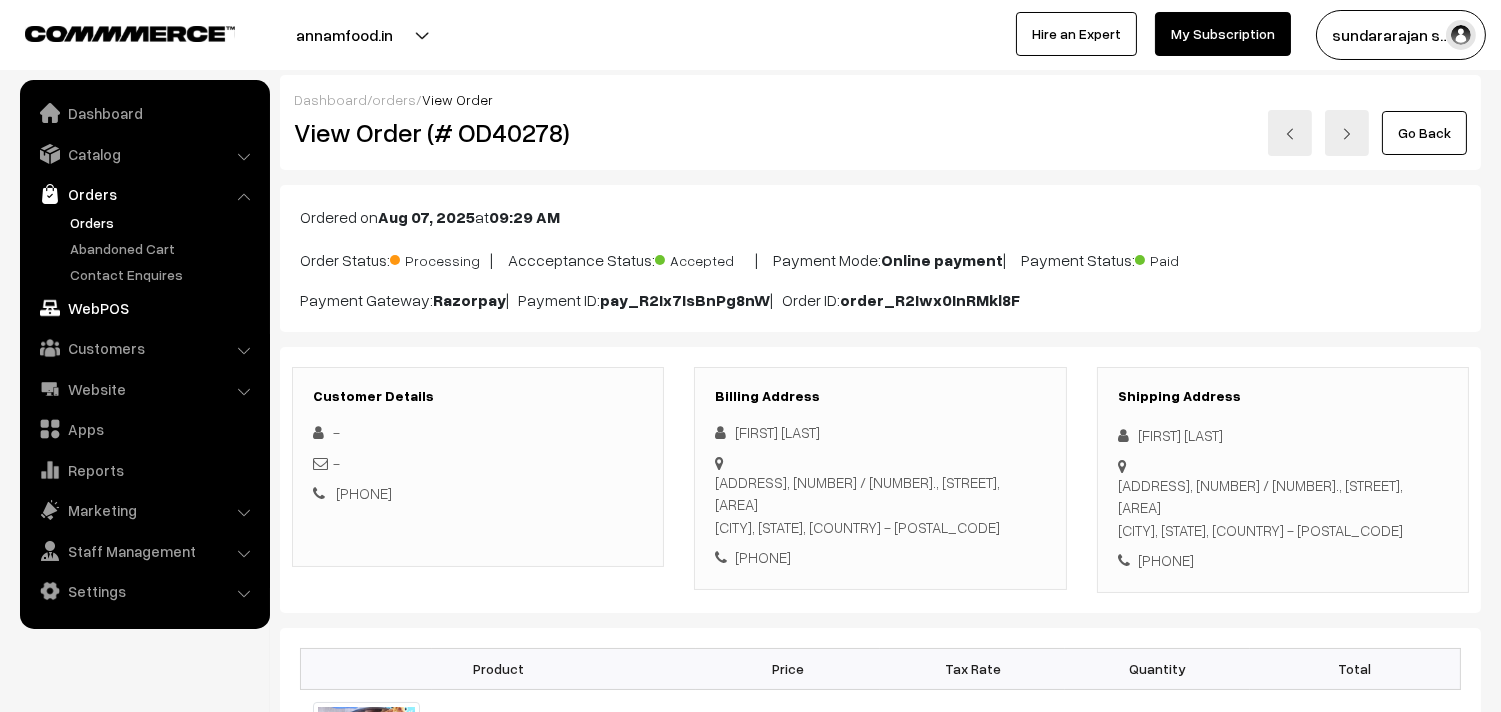 click on "WebPOS" at bounding box center [144, 308] 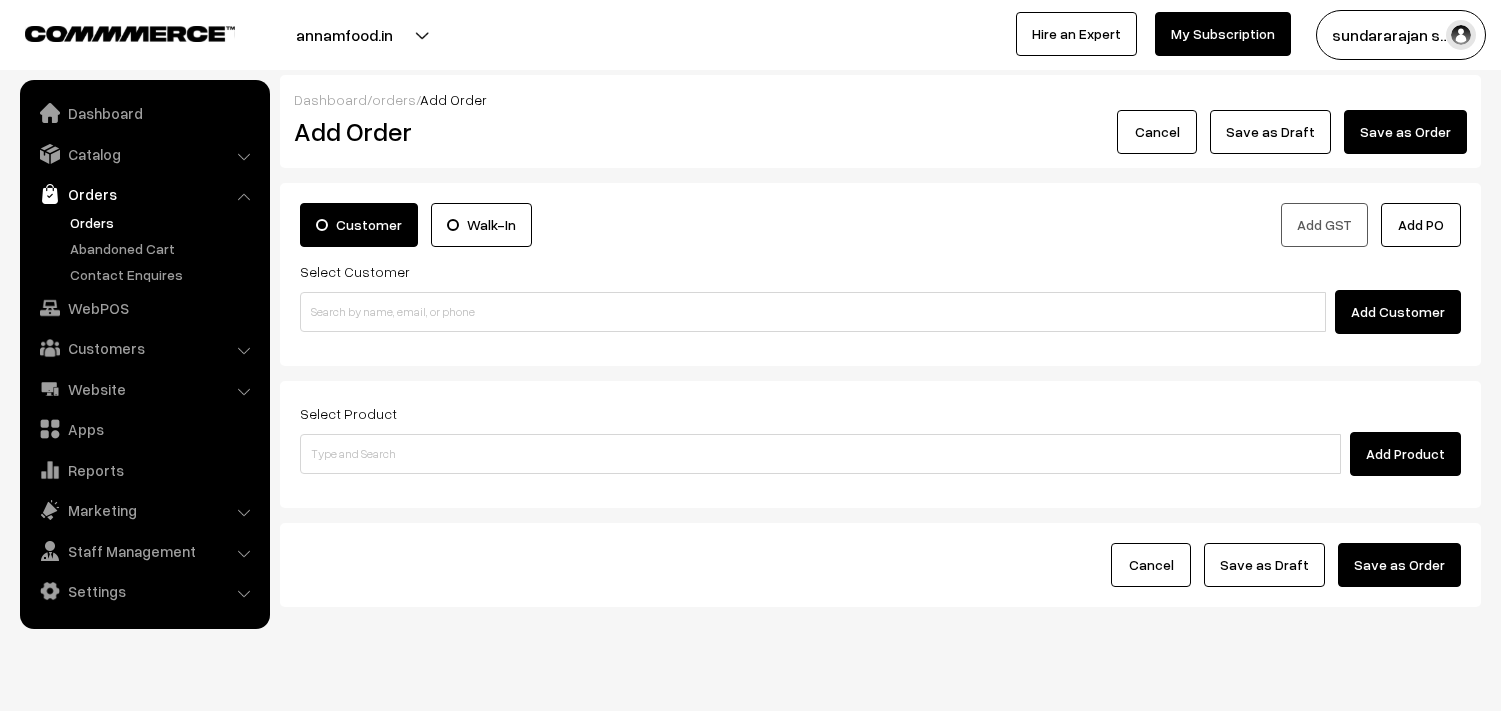 scroll, scrollTop: 0, scrollLeft: 0, axis: both 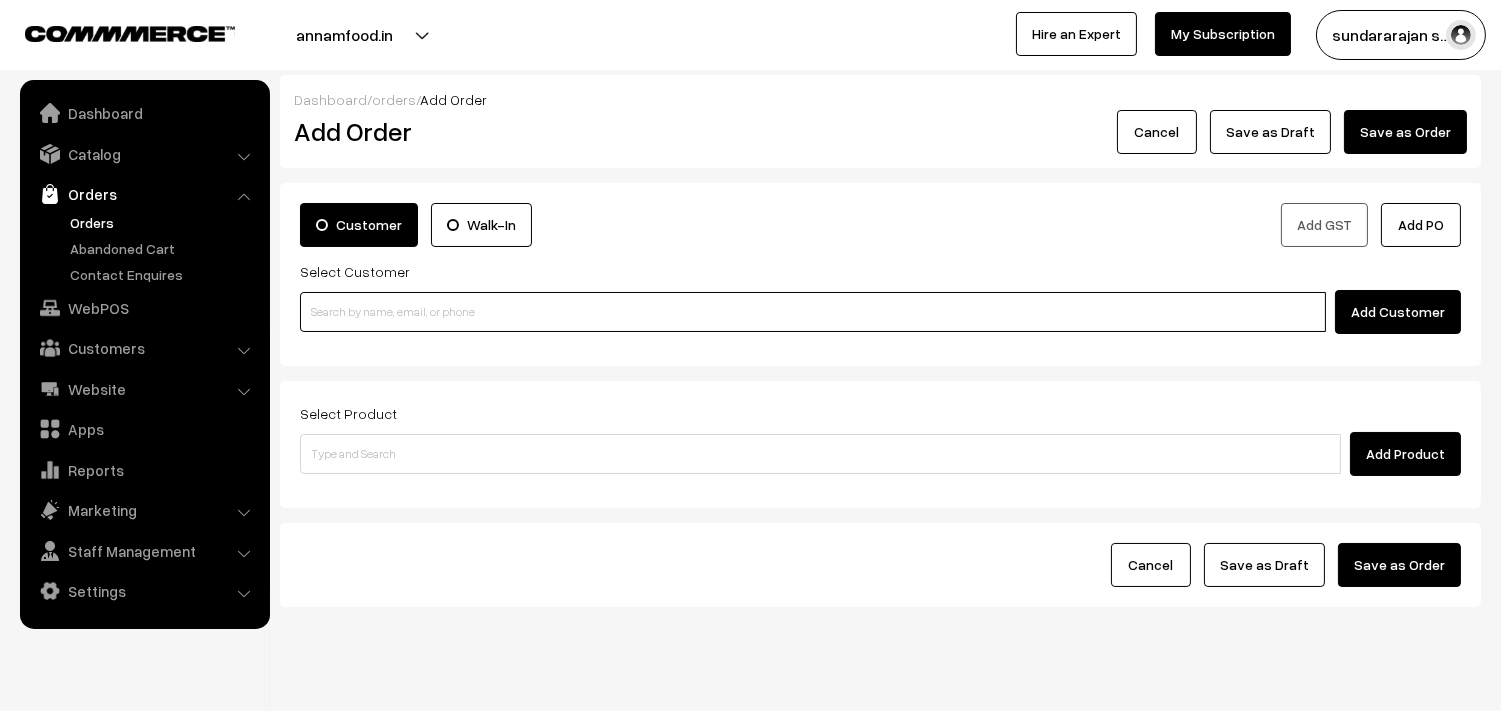 click at bounding box center [813, 312] 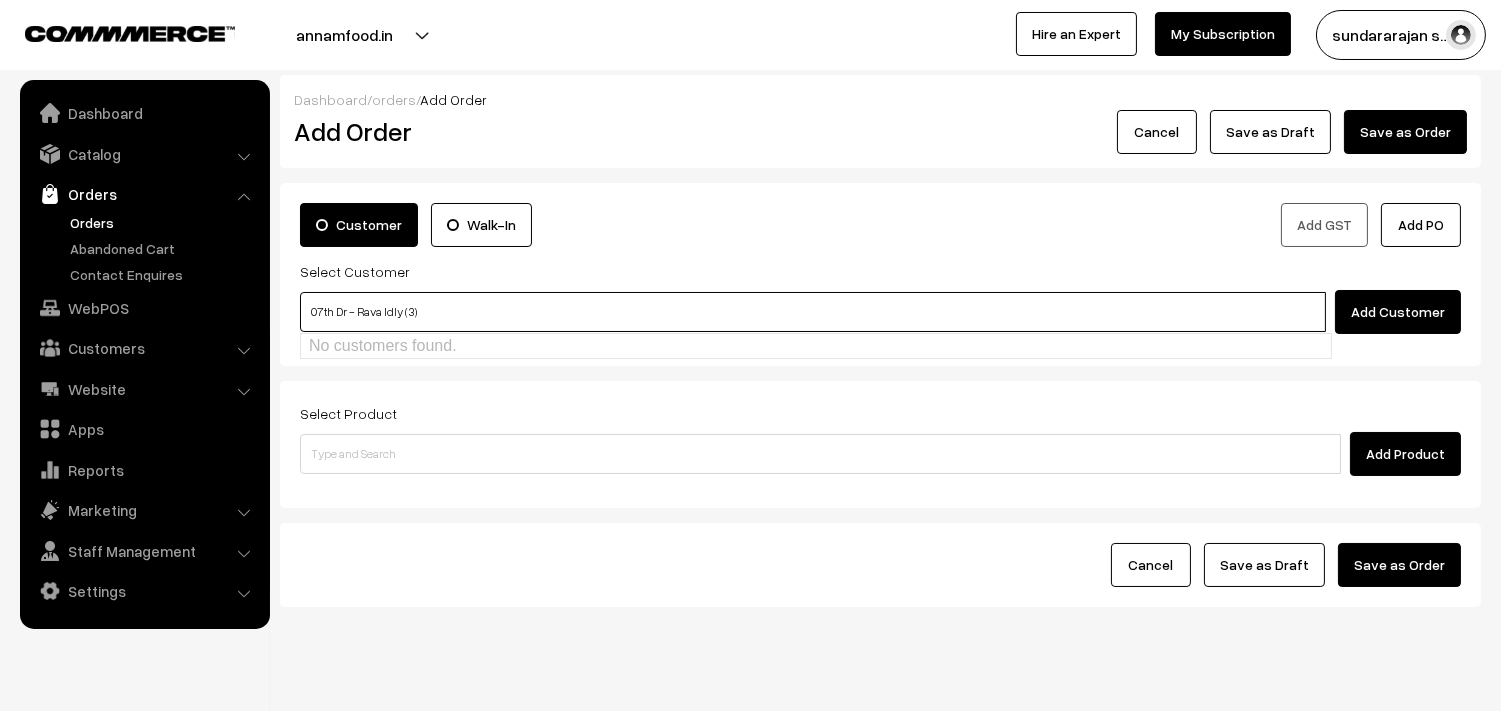 type on "07th Dr - Rava Idly (3)" 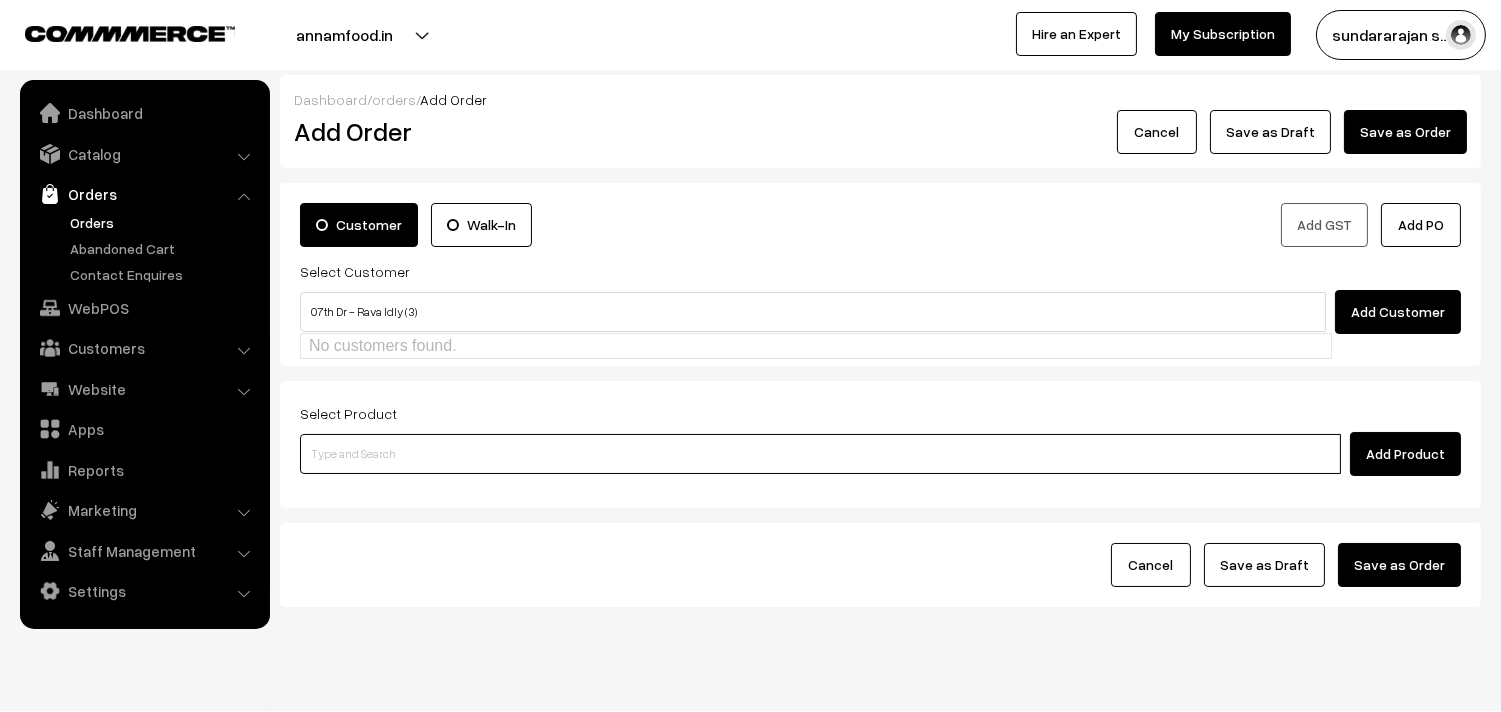 type 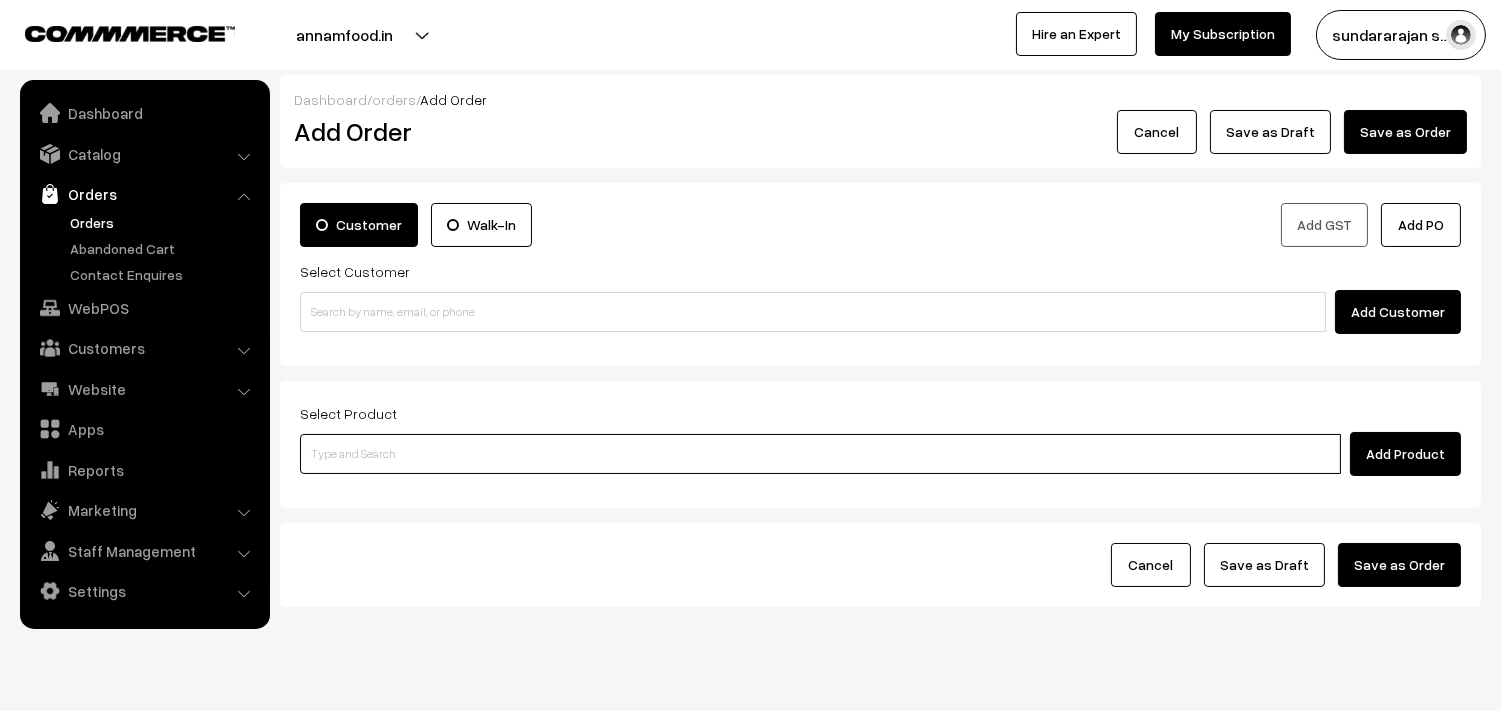 click at bounding box center [820, 454] 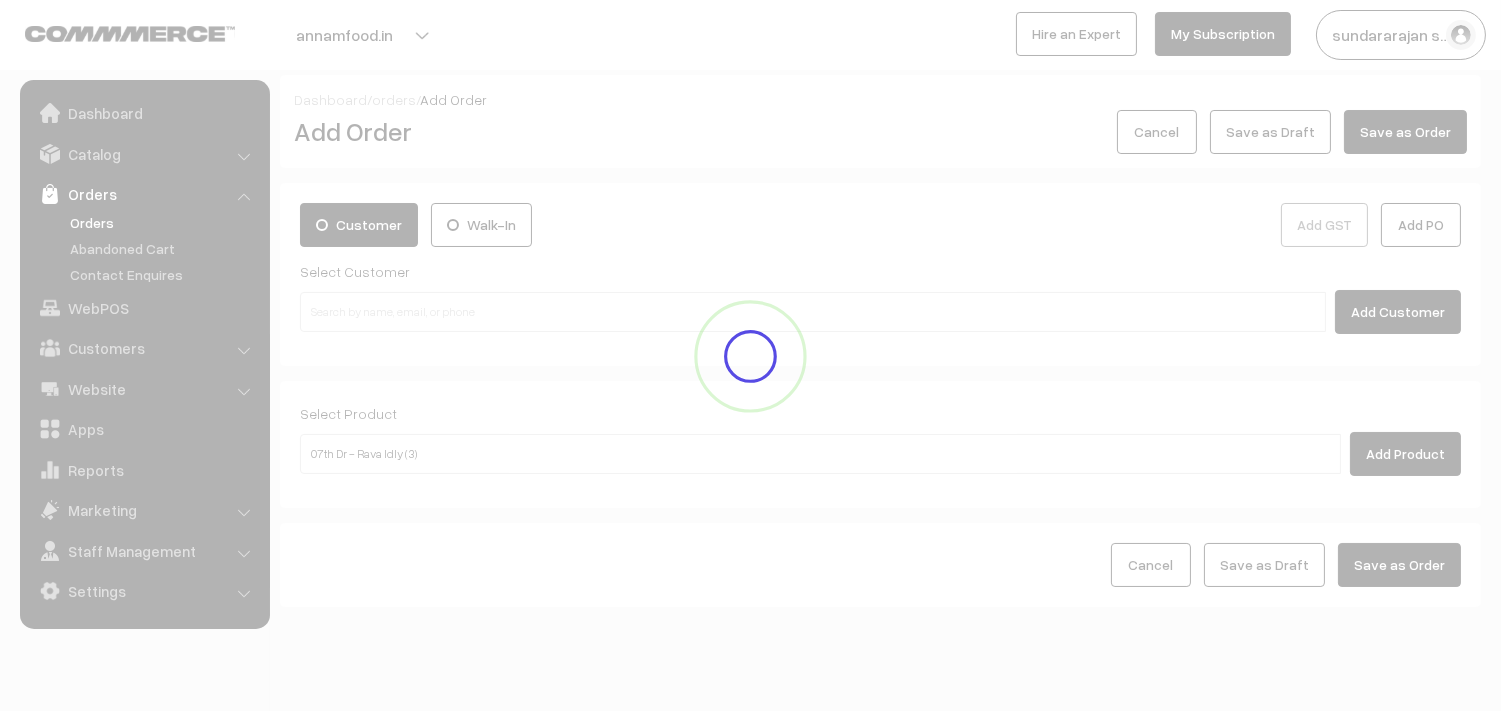 type 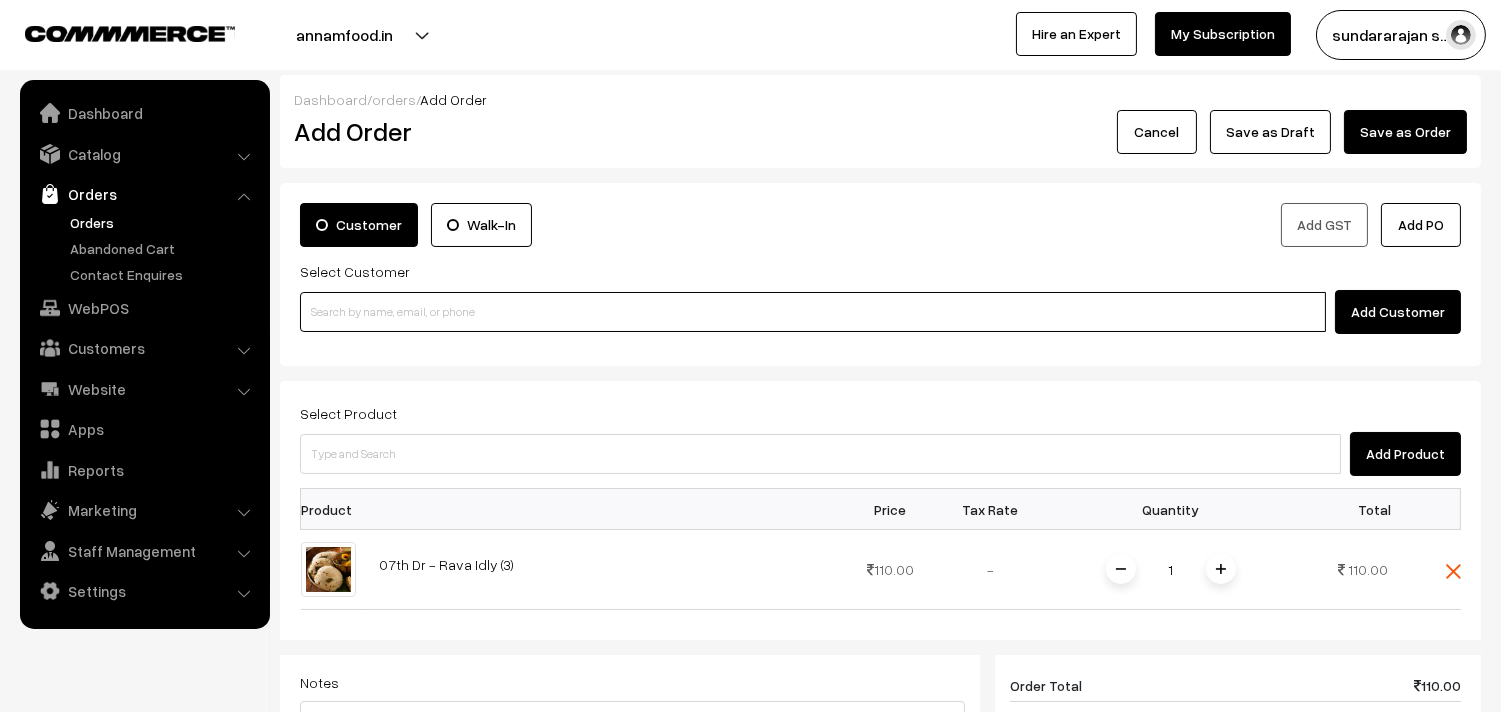 click at bounding box center [813, 312] 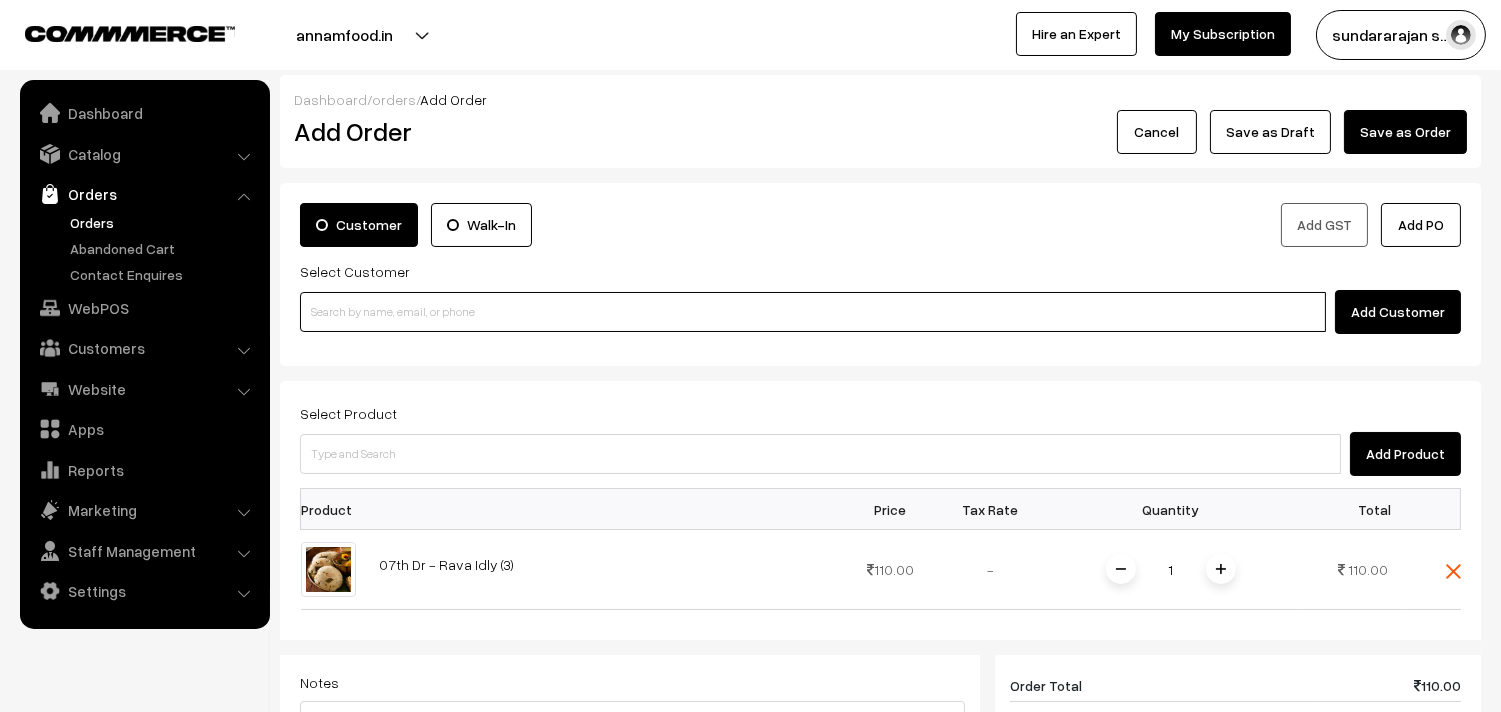 click at bounding box center [813, 312] 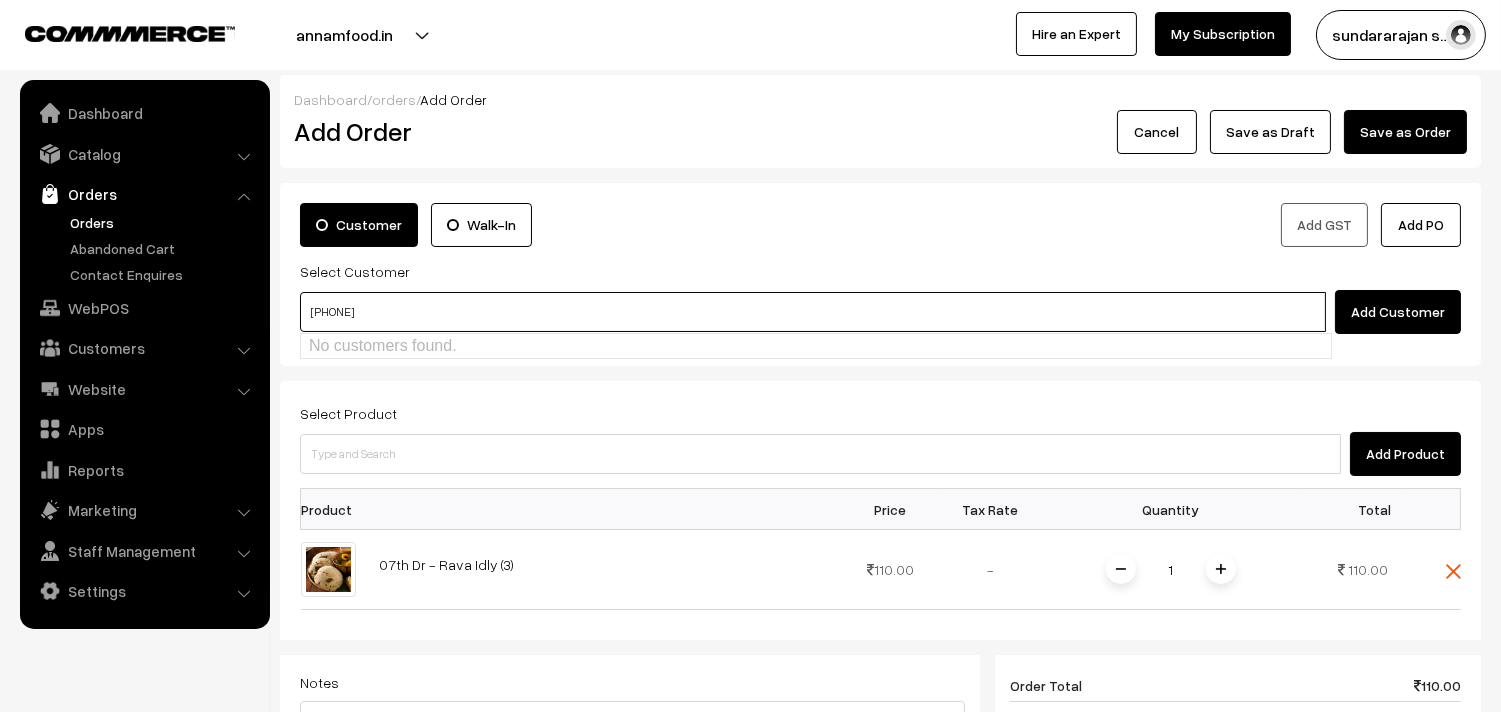 click on "89392 59675" at bounding box center (813, 312) 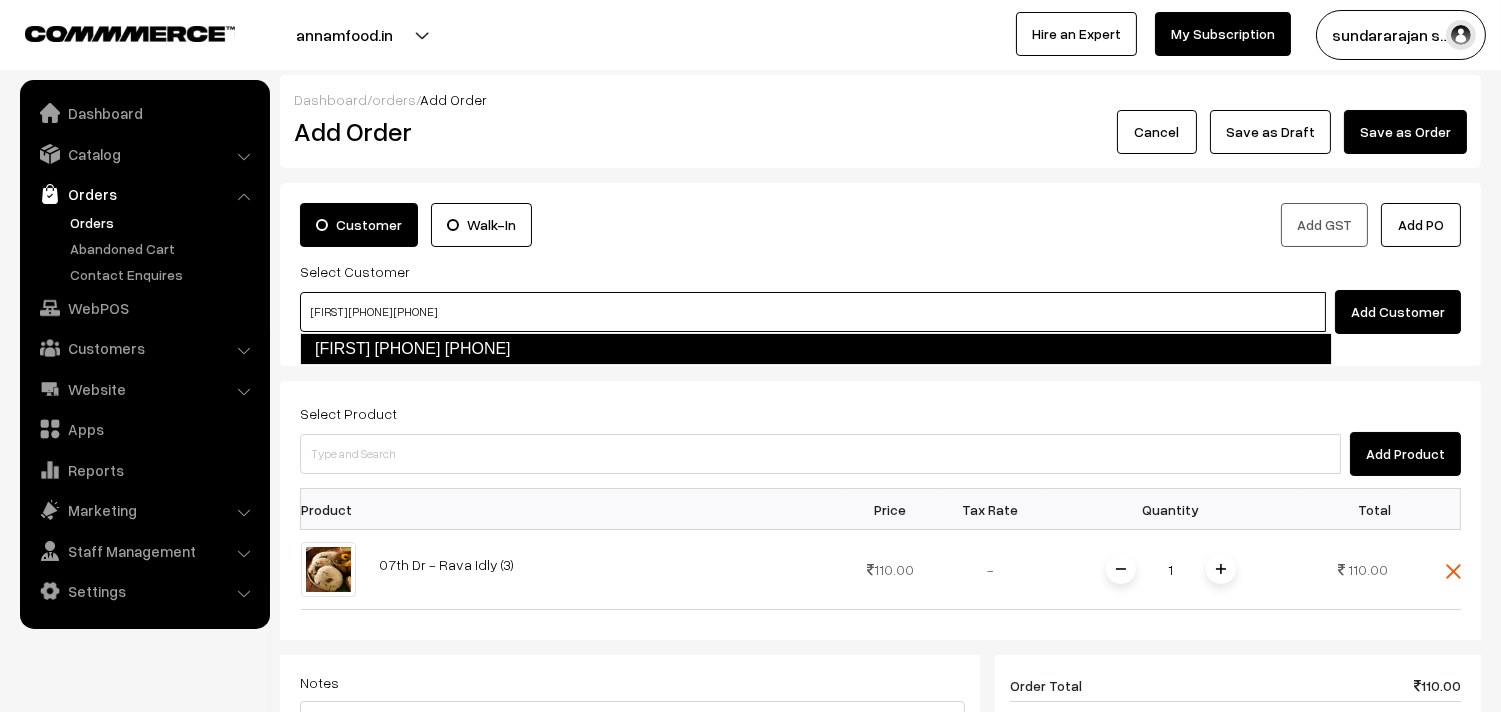 type on "suneethy  8939259675  [8939259675]" 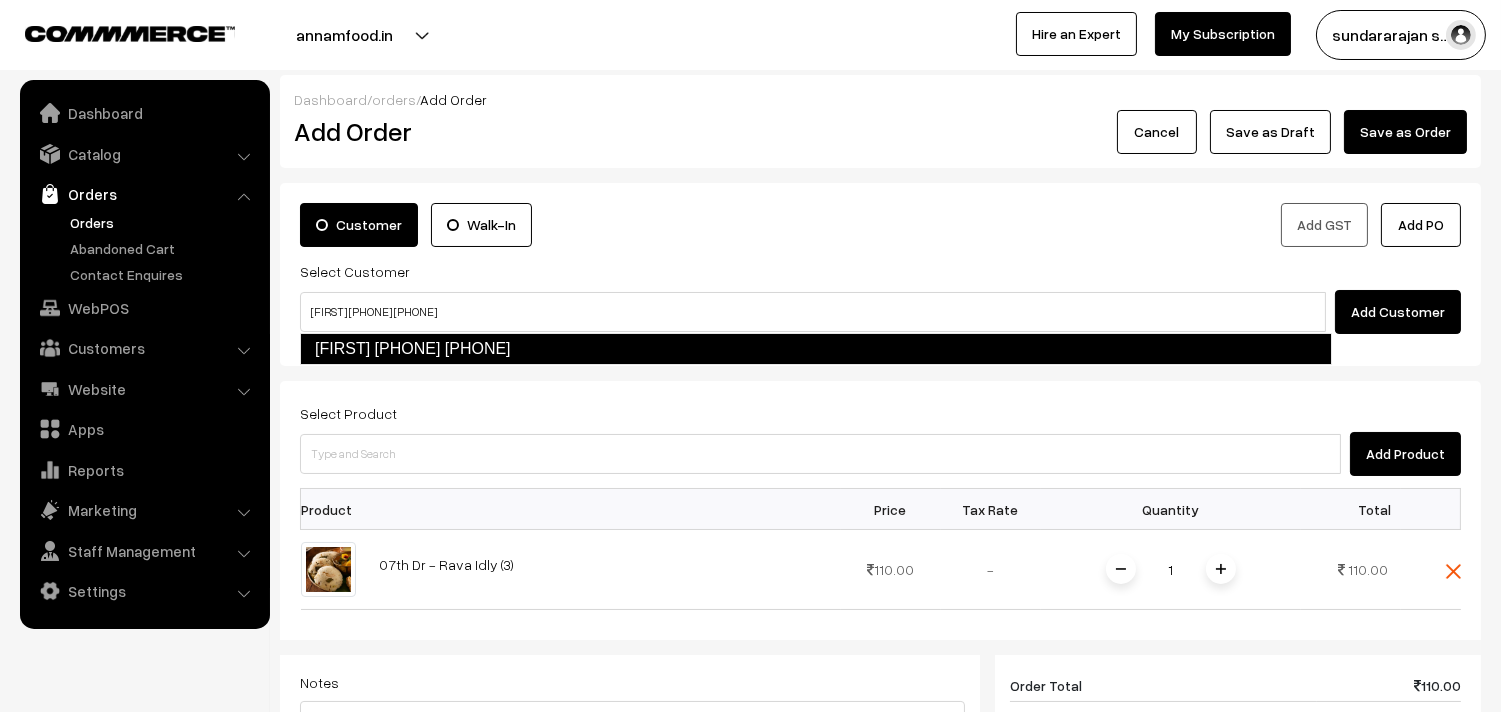 type 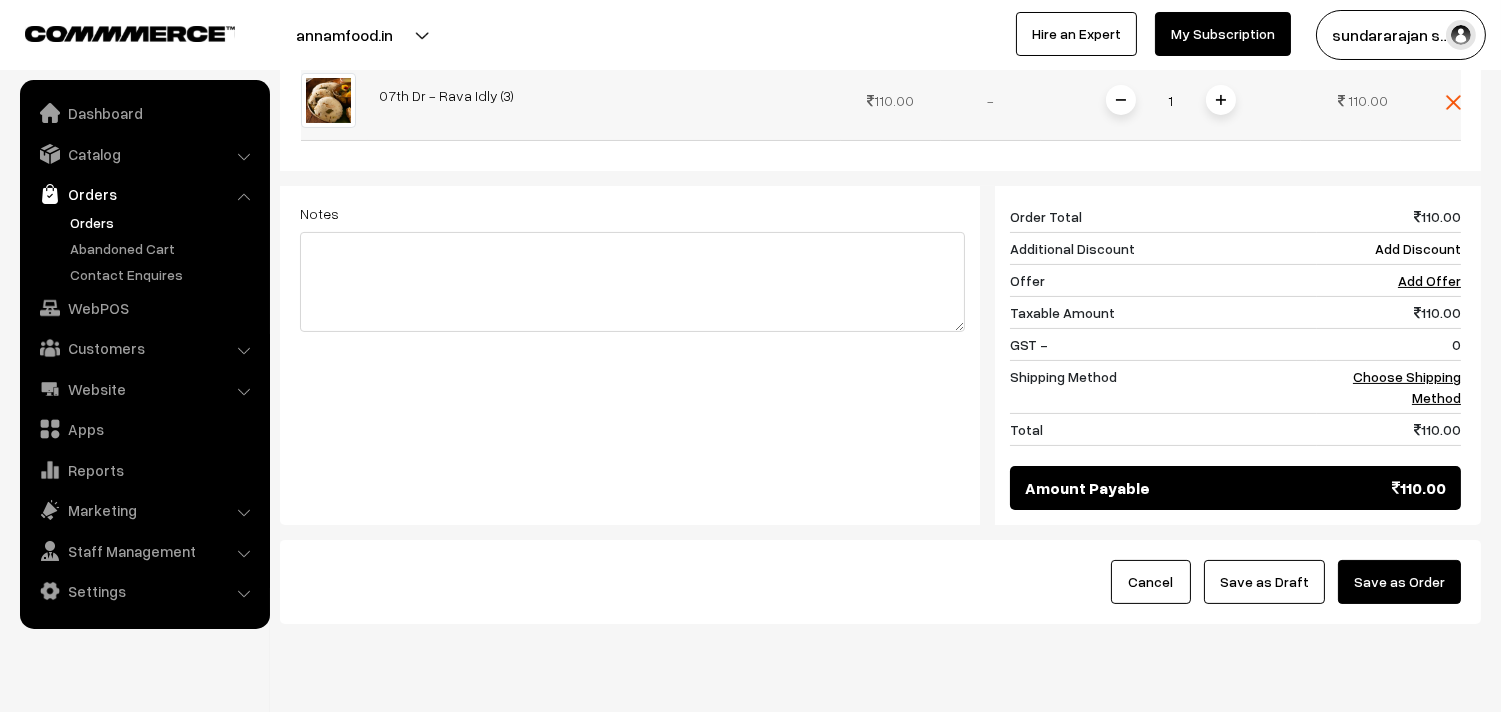scroll, scrollTop: 648, scrollLeft: 0, axis: vertical 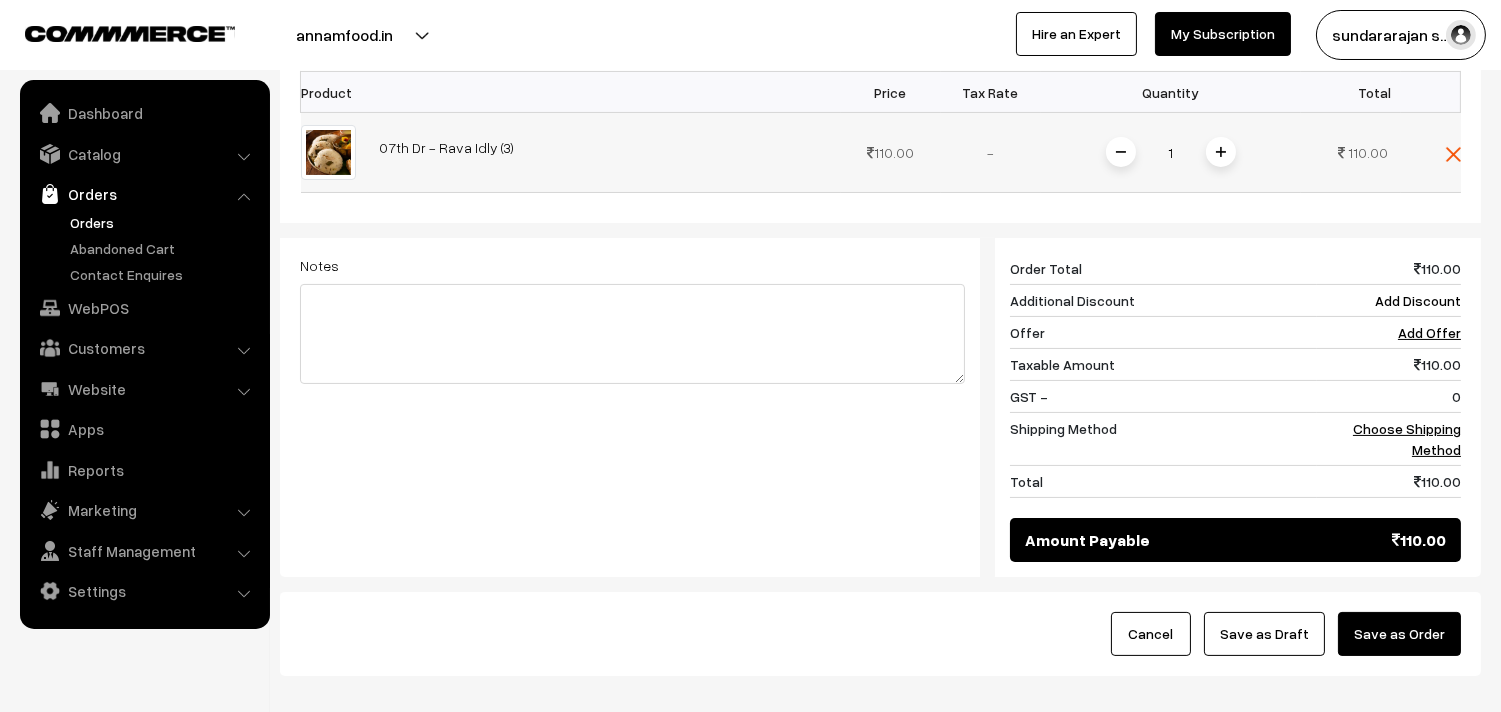 drag, startPoint x: 1215, startPoint y: 152, endPoint x: 1224, endPoint y: 184, distance: 33.24154 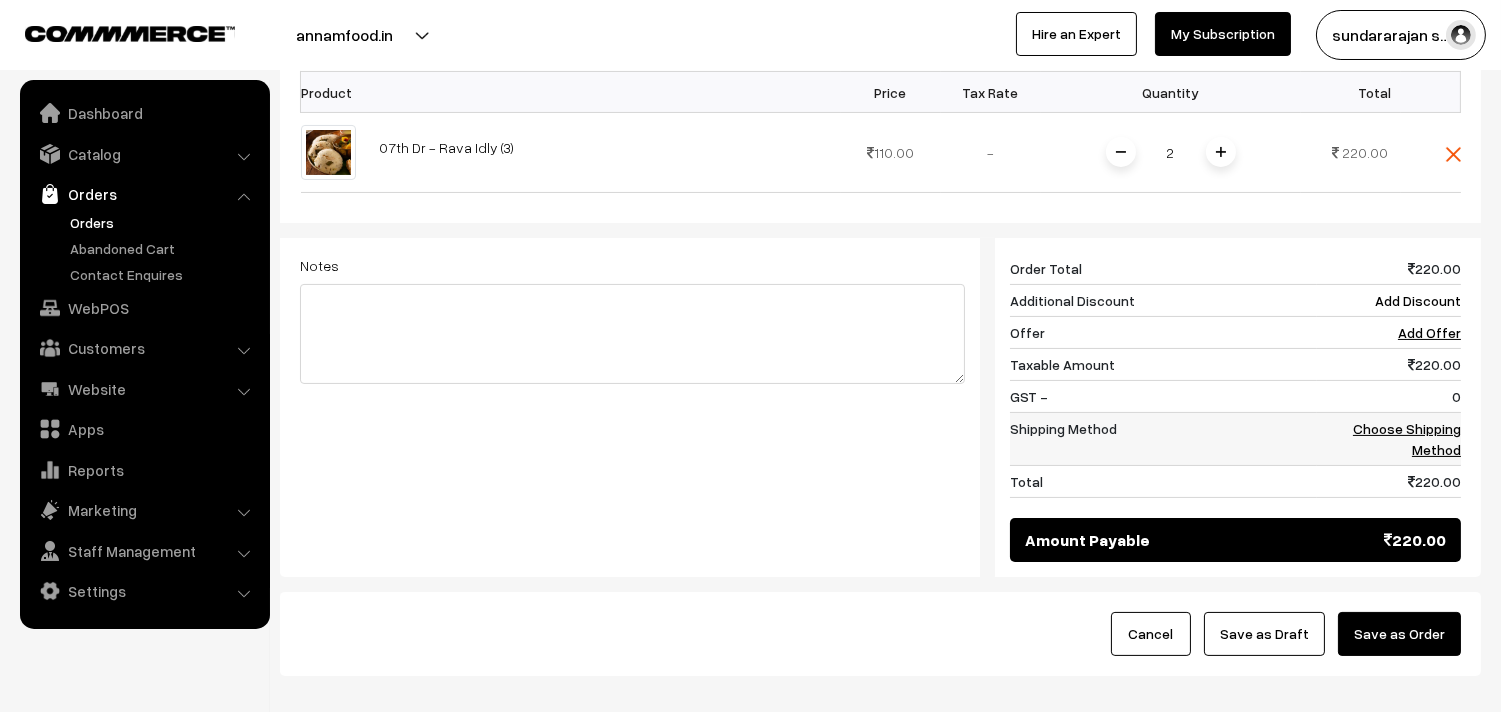 click on "Choose Shipping Method" at bounding box center (1407, 439) 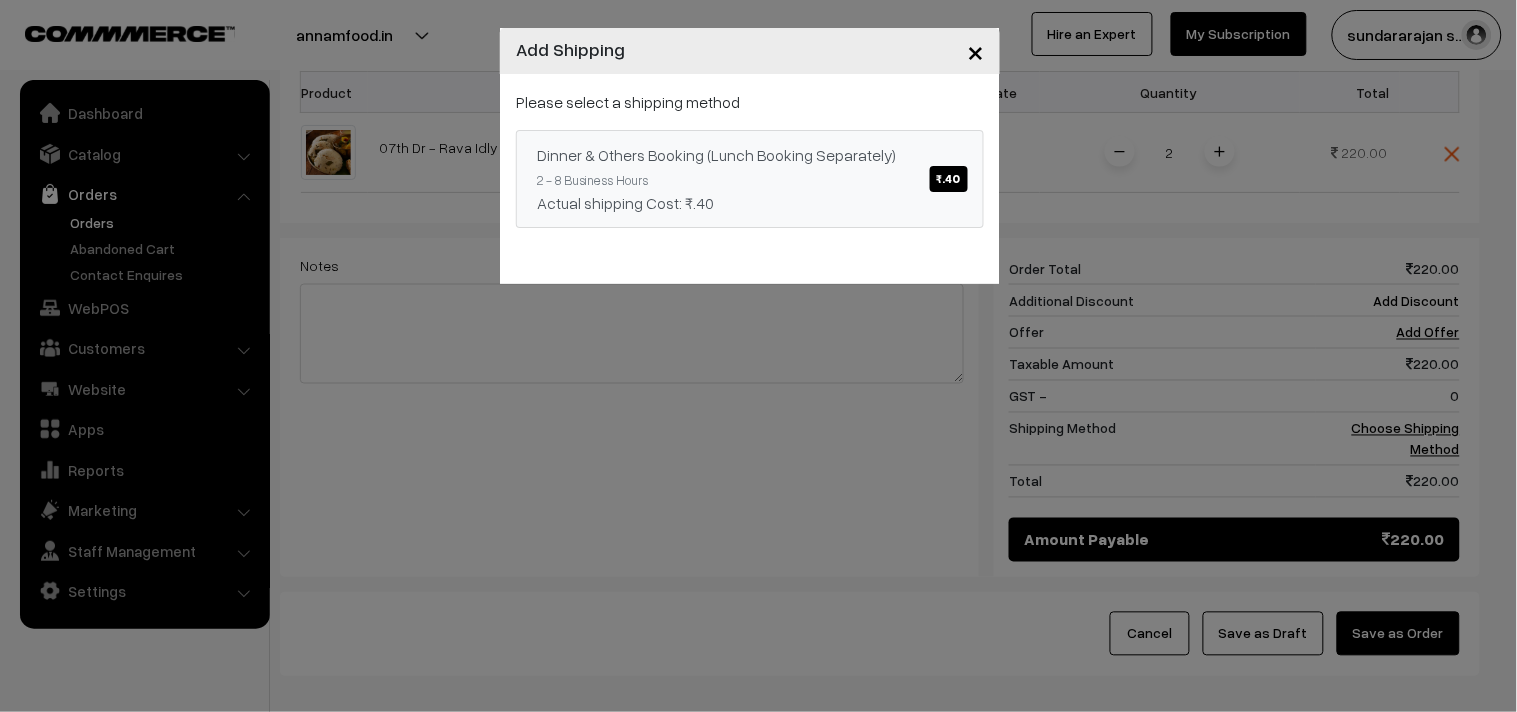 click on "Actual shipping Cost: ₹.40" at bounding box center (750, 203) 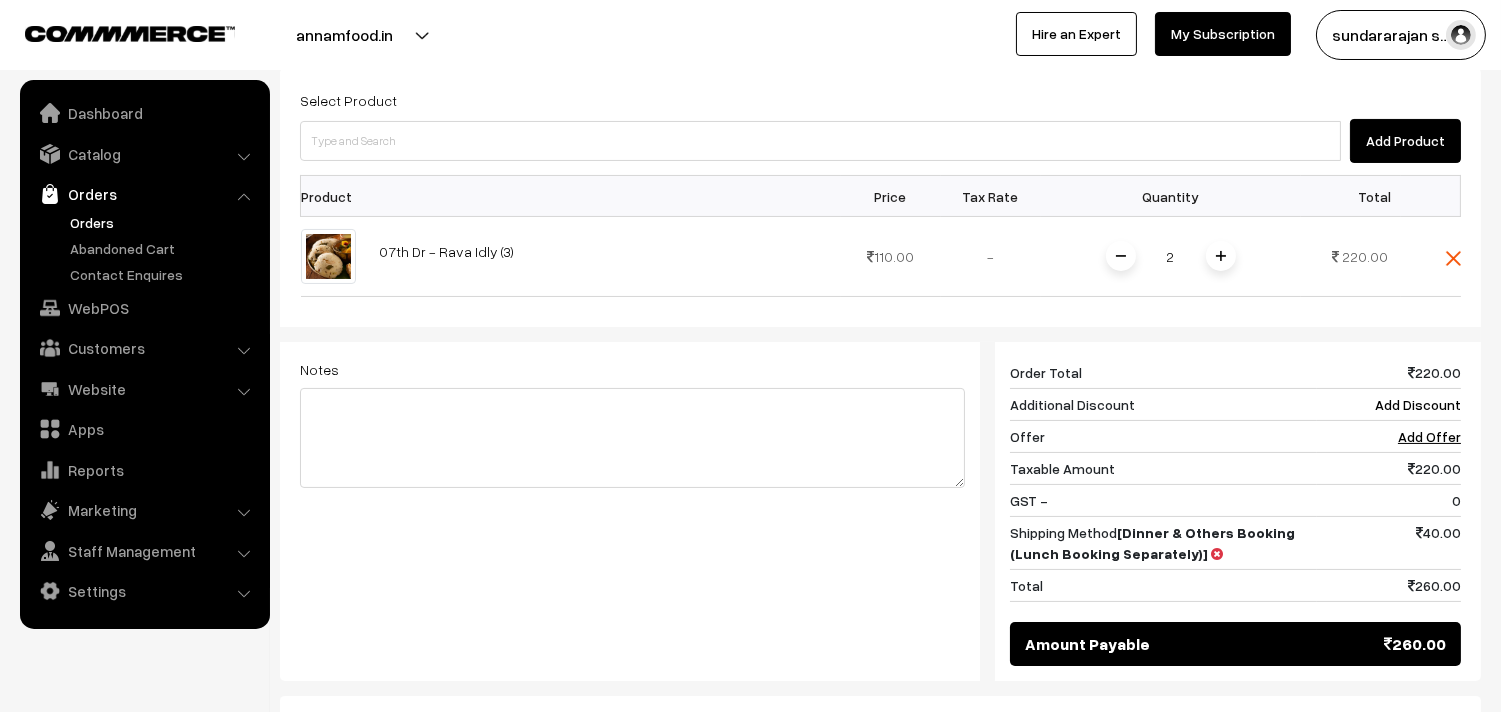scroll, scrollTop: 315, scrollLeft: 0, axis: vertical 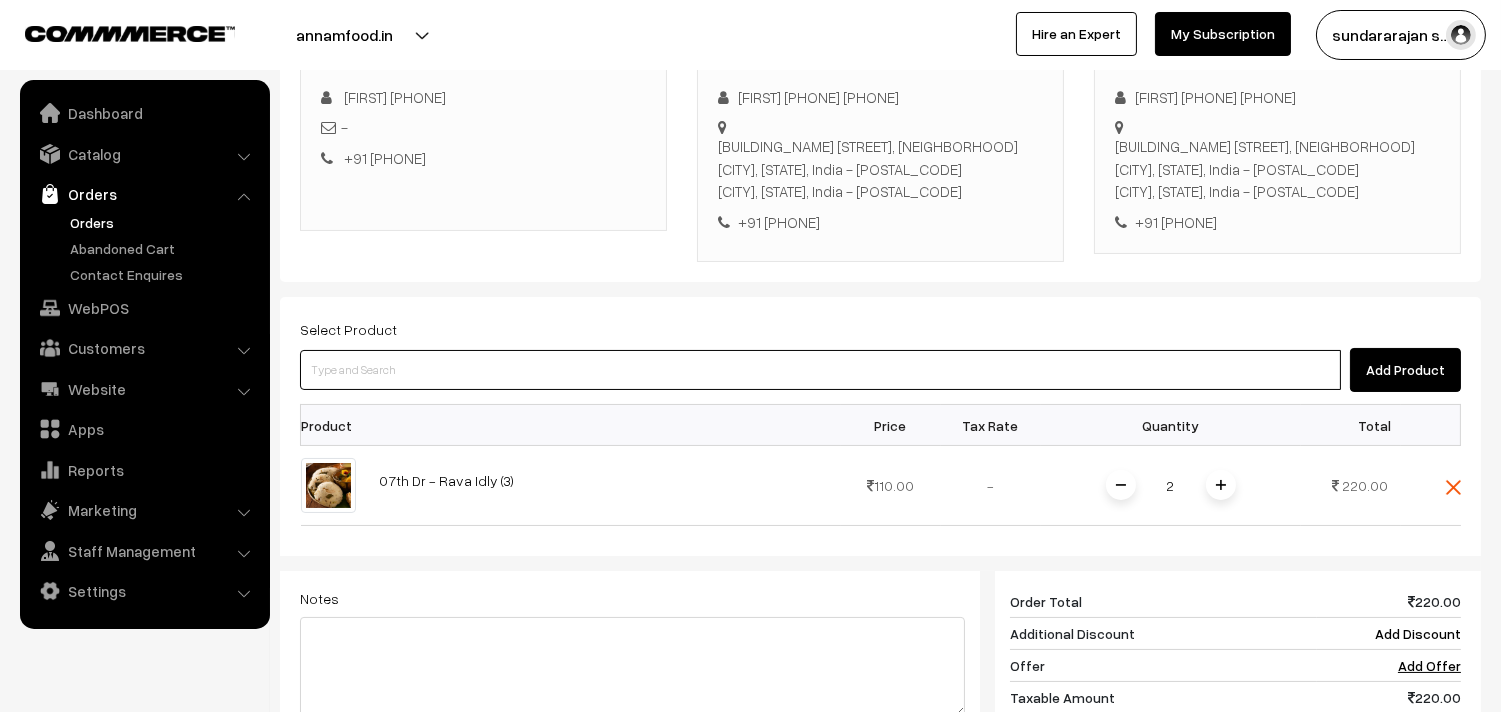 click at bounding box center [820, 370] 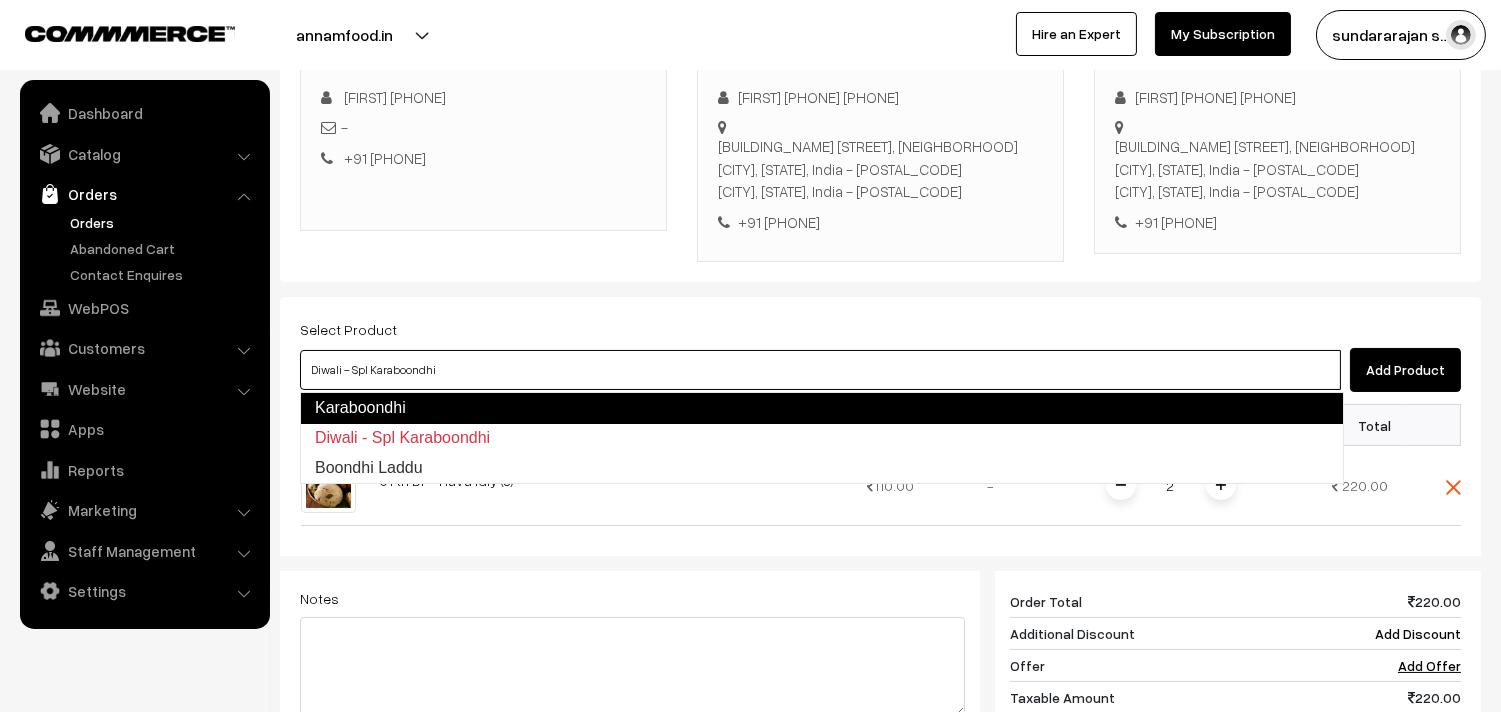 type on "Boondhi Laddu" 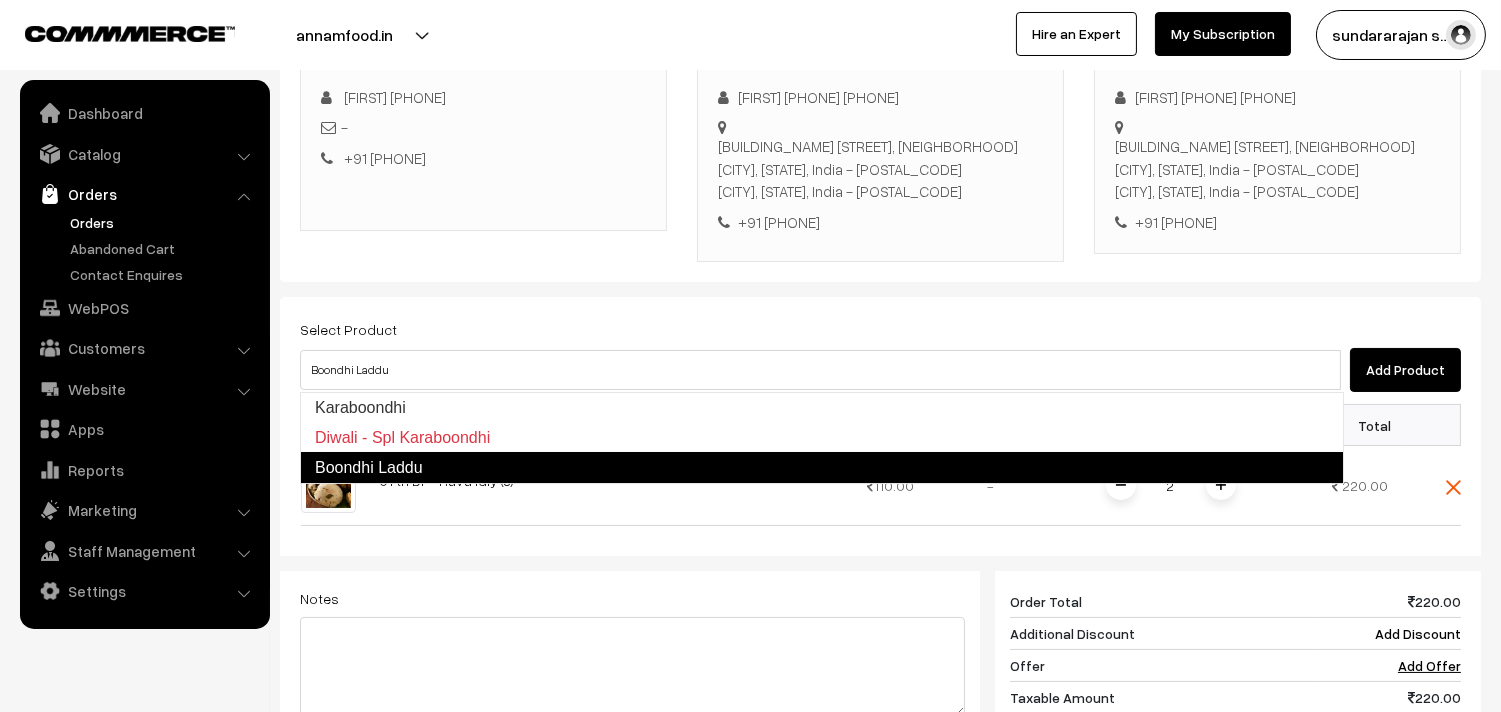 type 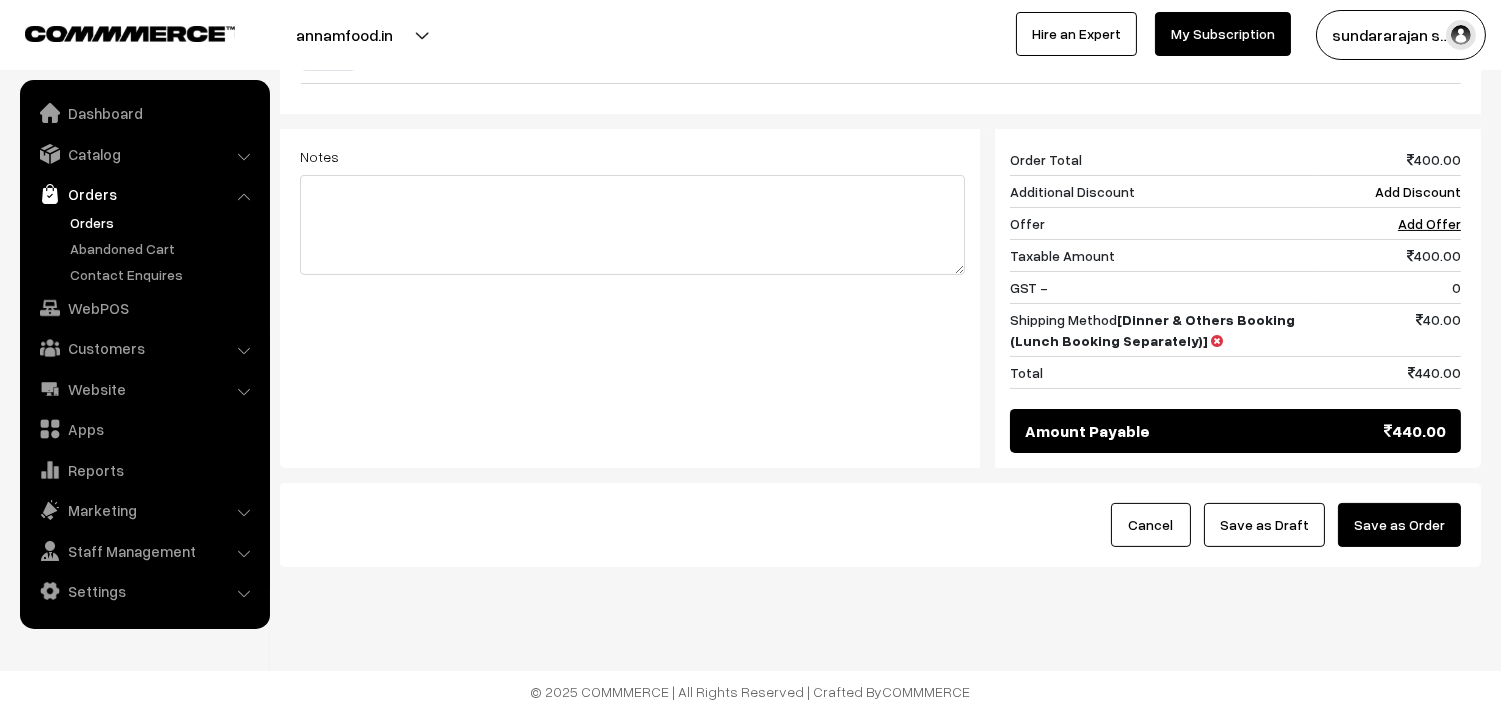 scroll, scrollTop: 840, scrollLeft: 0, axis: vertical 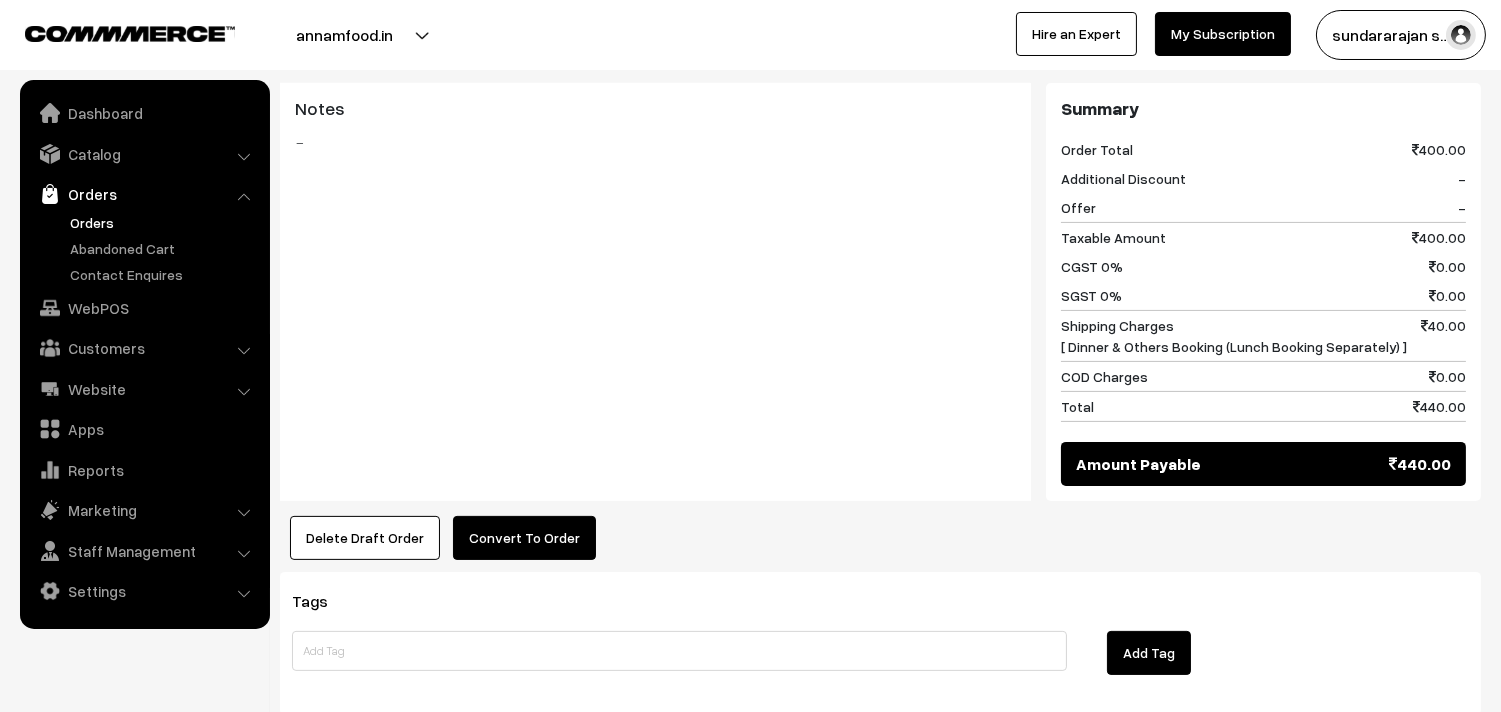 click on "Product
Price
Tax Rate
Quantity
Total
07th Dr - Rava Idly (3)
110.00
180.00" at bounding box center (880, 124) 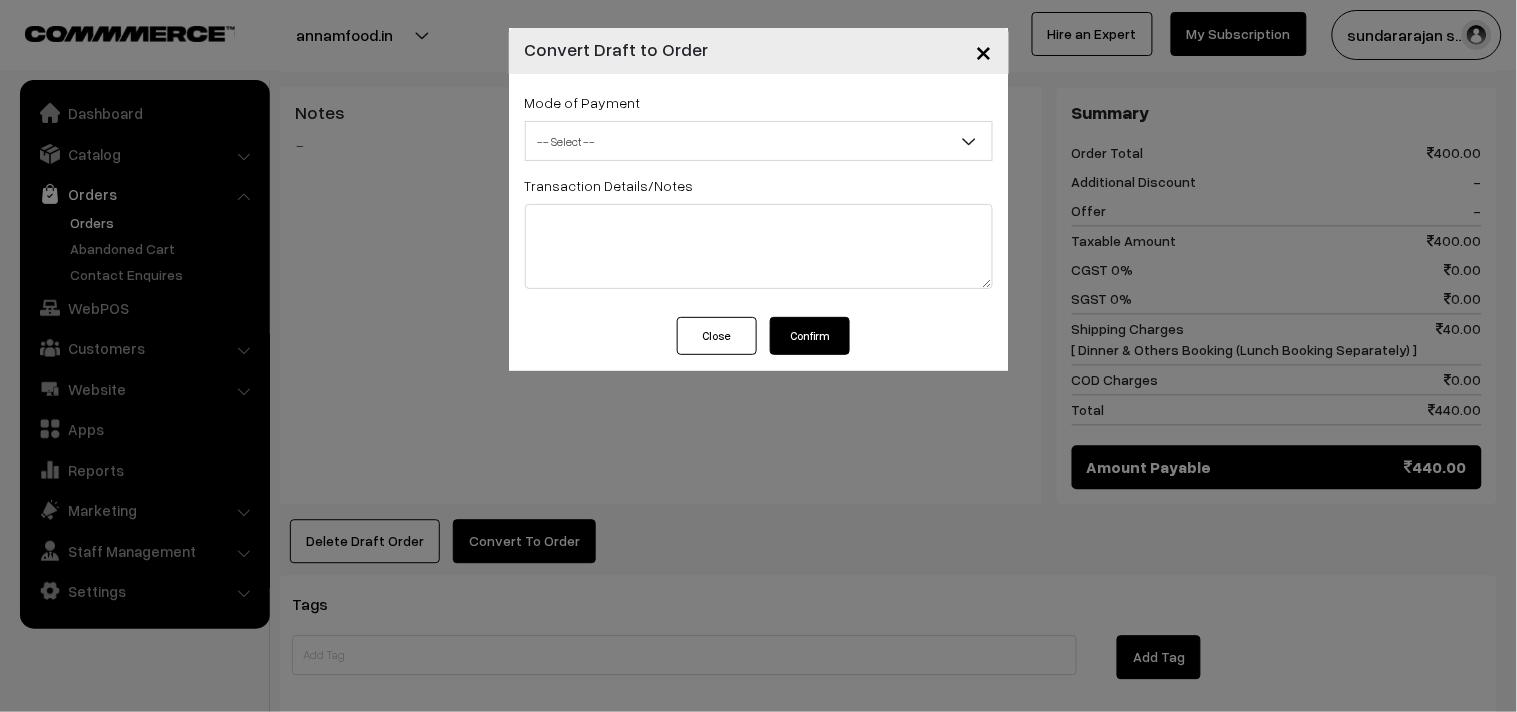 click on "-- Select --" at bounding box center (759, 141) 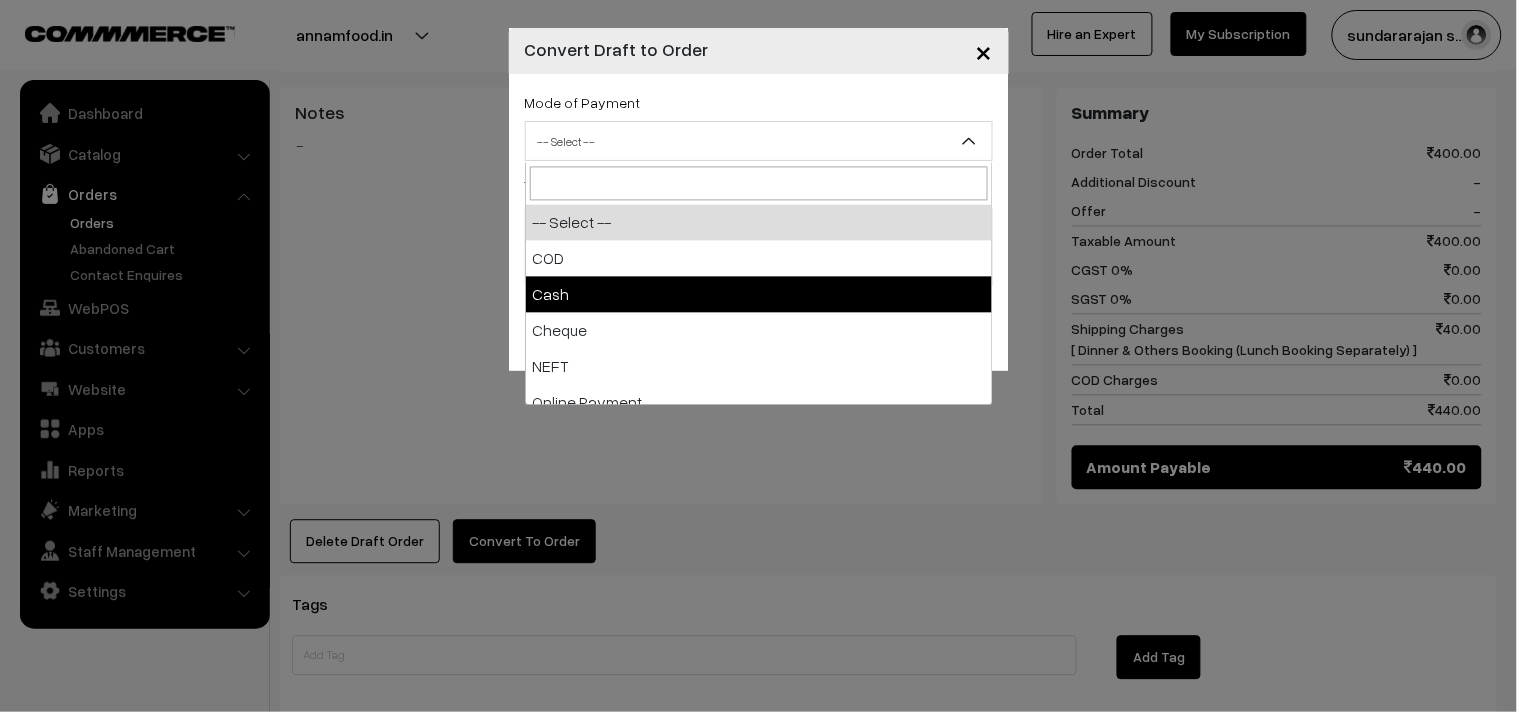 select on "2" 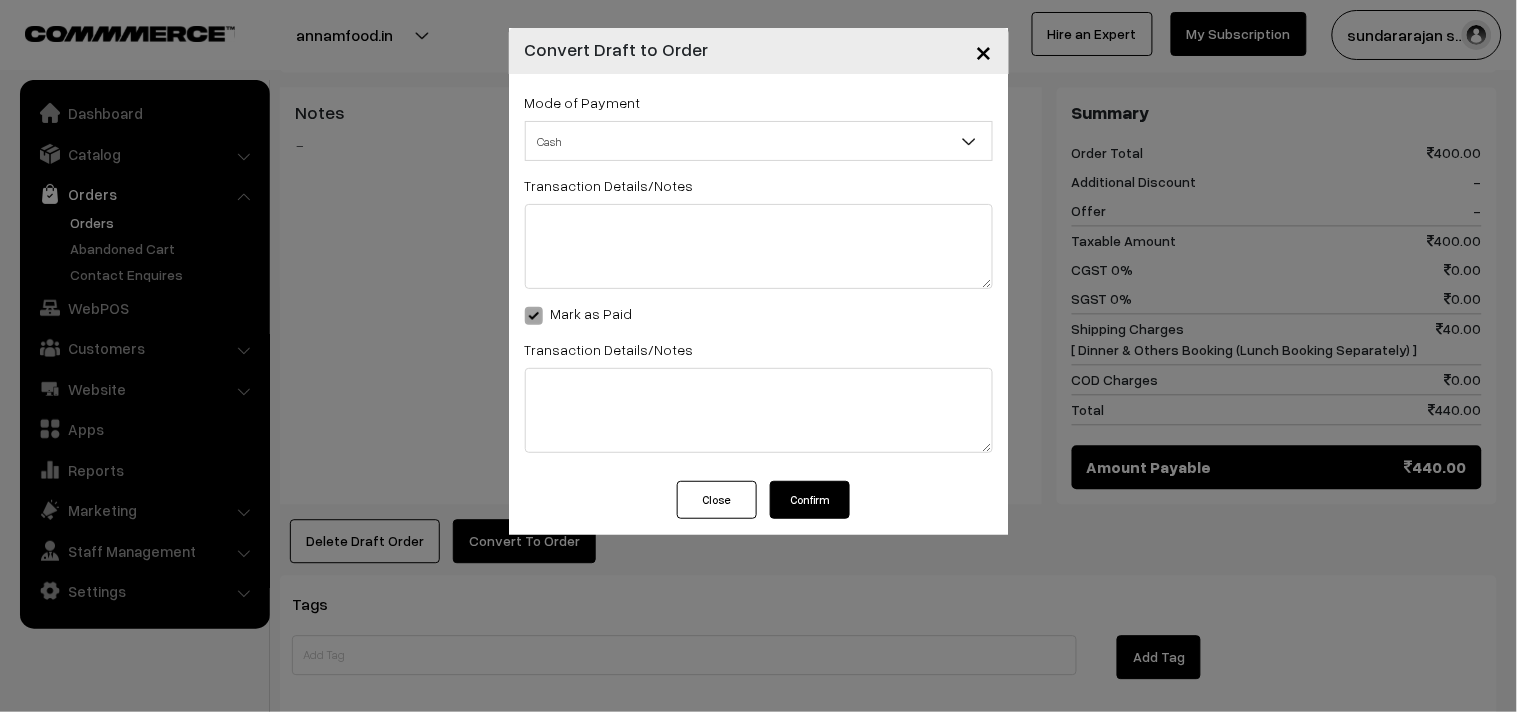 click on "Confirm" at bounding box center [810, 500] 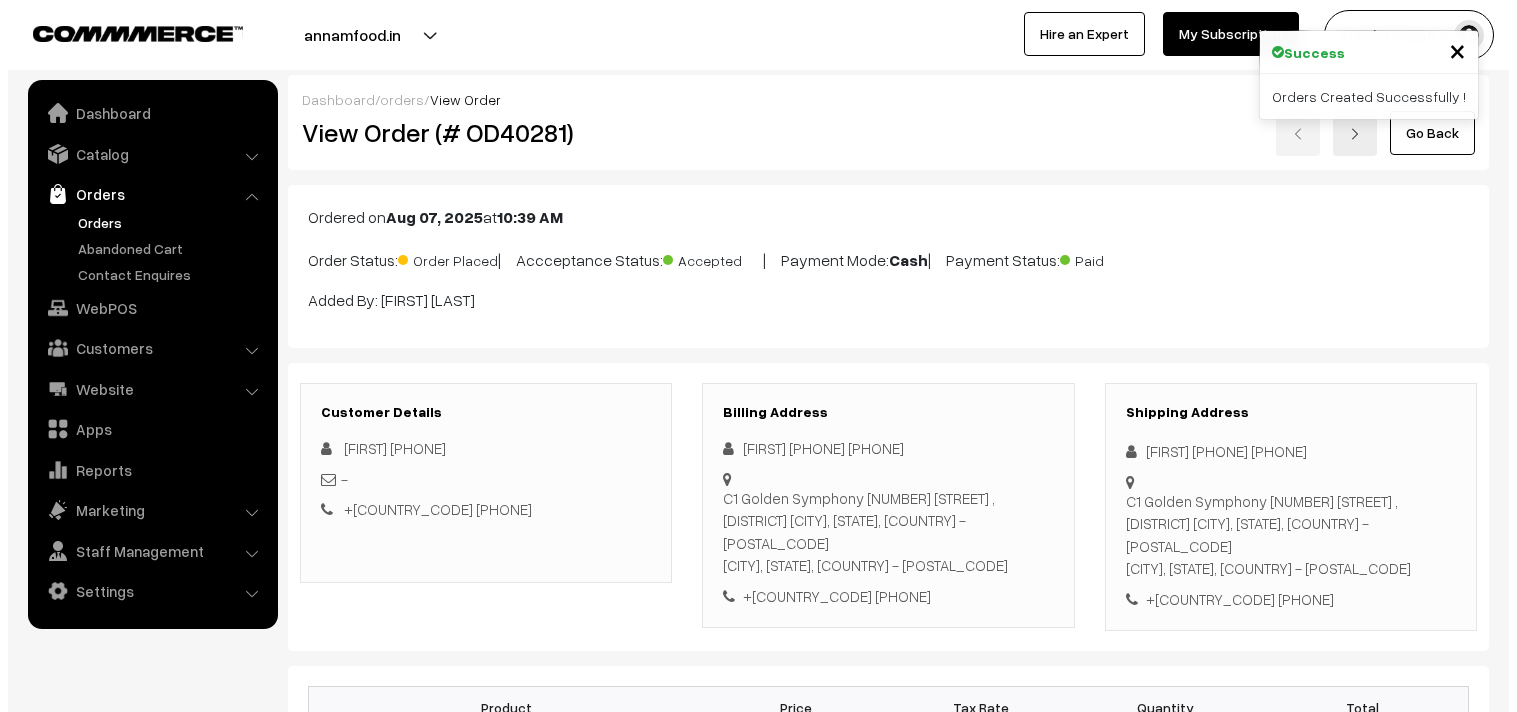 scroll, scrollTop: 976, scrollLeft: 0, axis: vertical 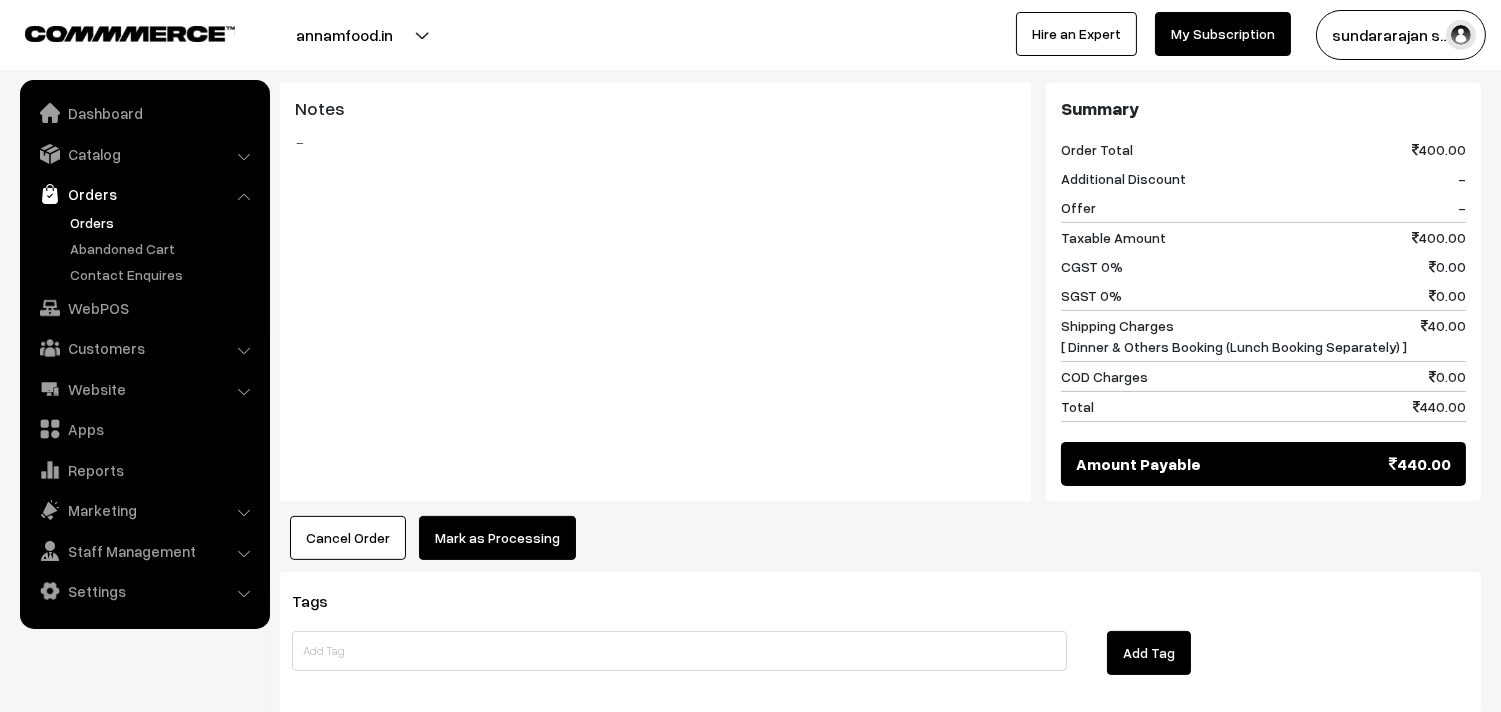 click on "Cancel Order
×
Cancel Order
Are you sure, you want to cancel this order?
Close
Confirm
Mark as Processing
× Mark as Processing" at bounding box center (880, 538) 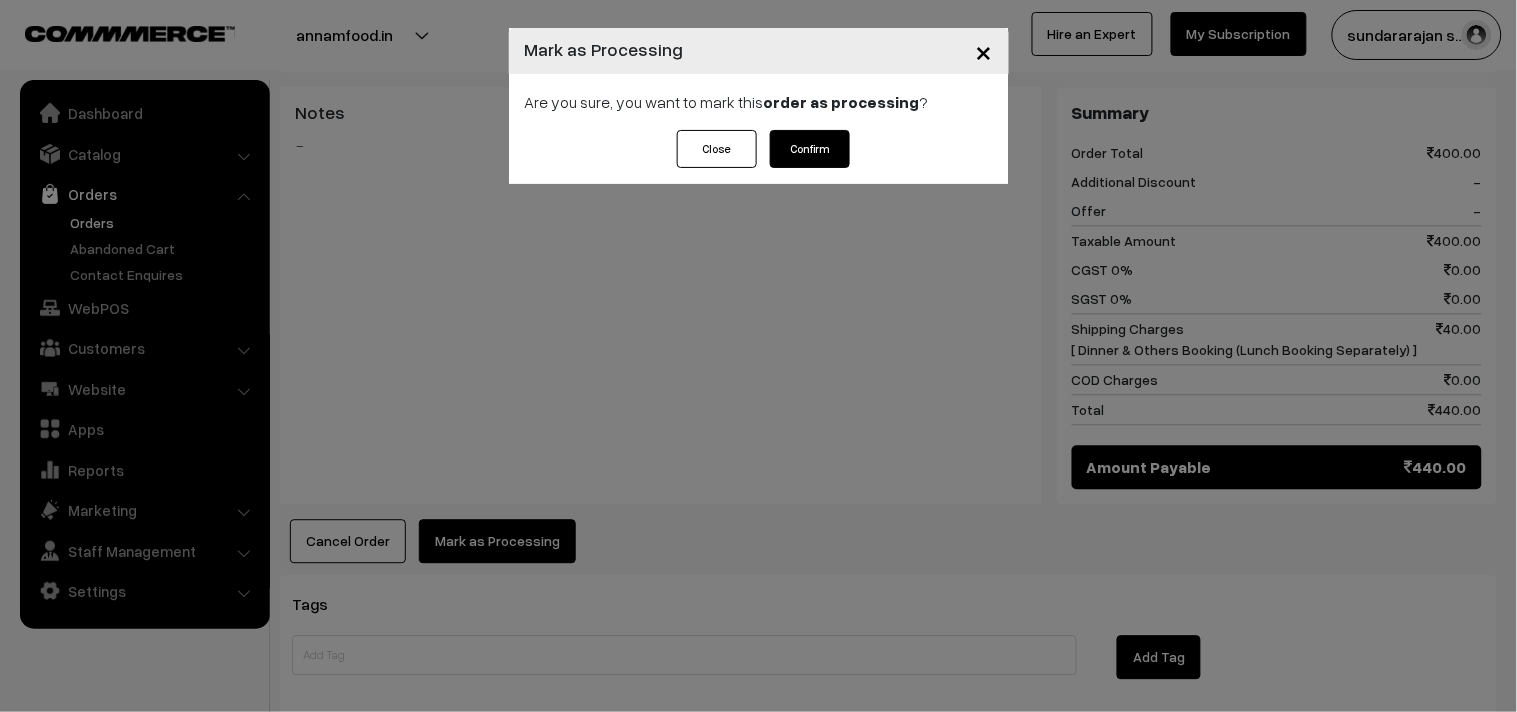 click on "Confirm" at bounding box center [810, 149] 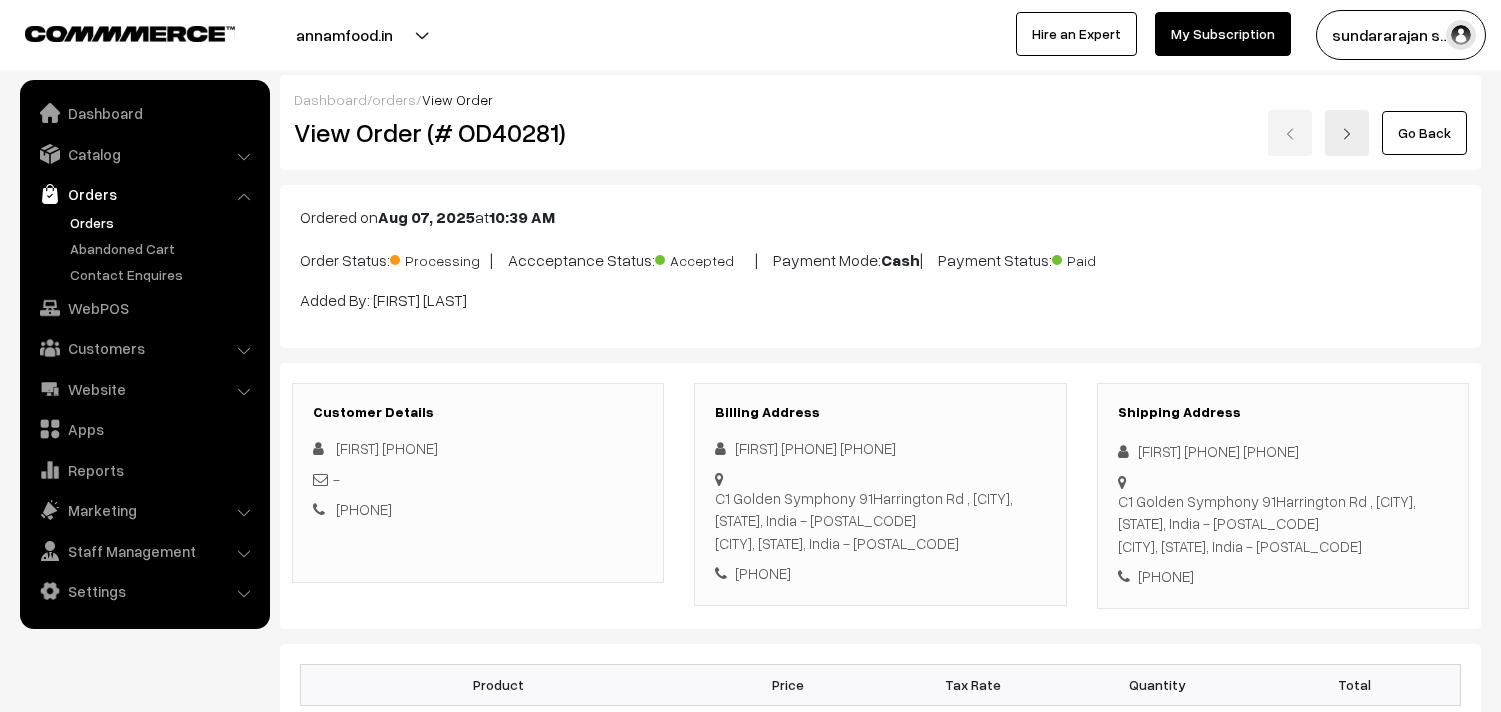 scroll, scrollTop: 0, scrollLeft: 0, axis: both 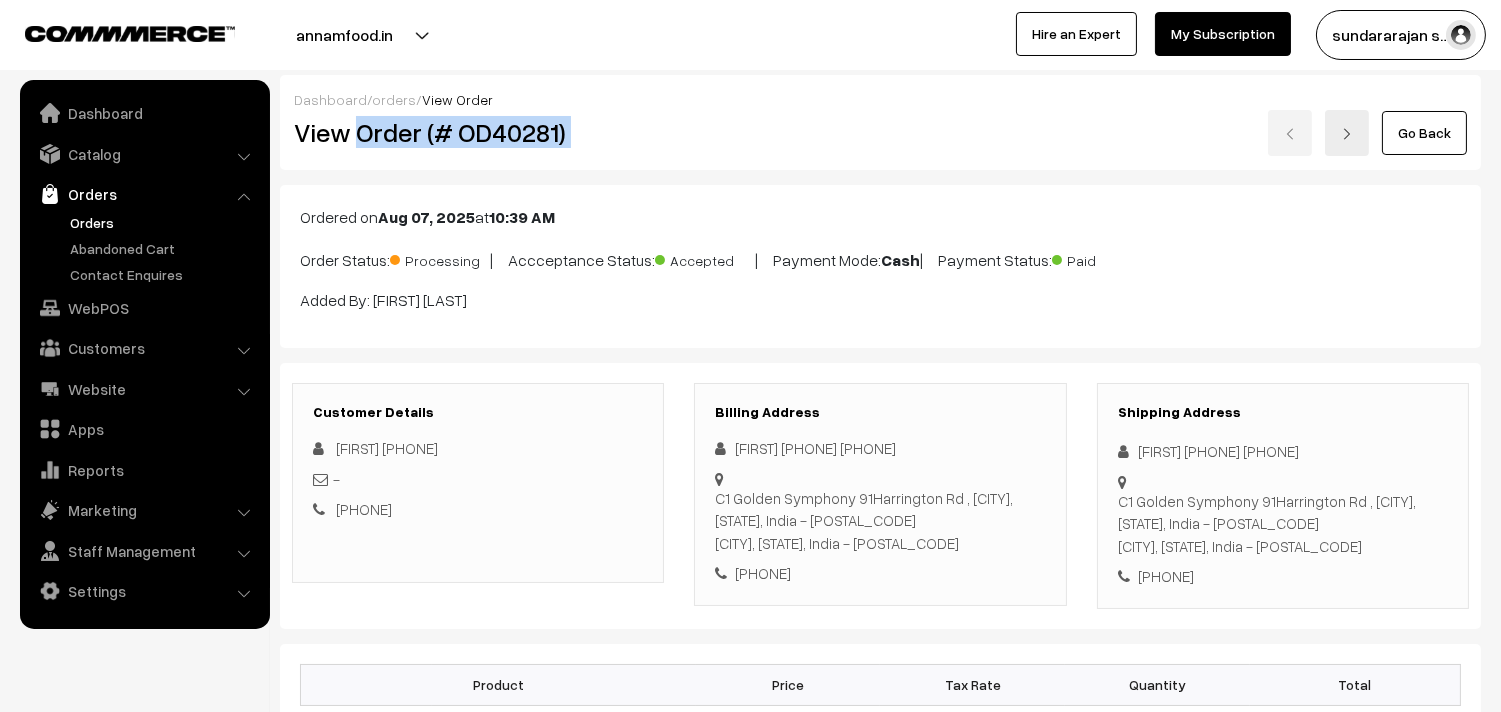 drag, startPoint x: 363, startPoint y: 128, endPoint x: 836, endPoint y: 128, distance: 473 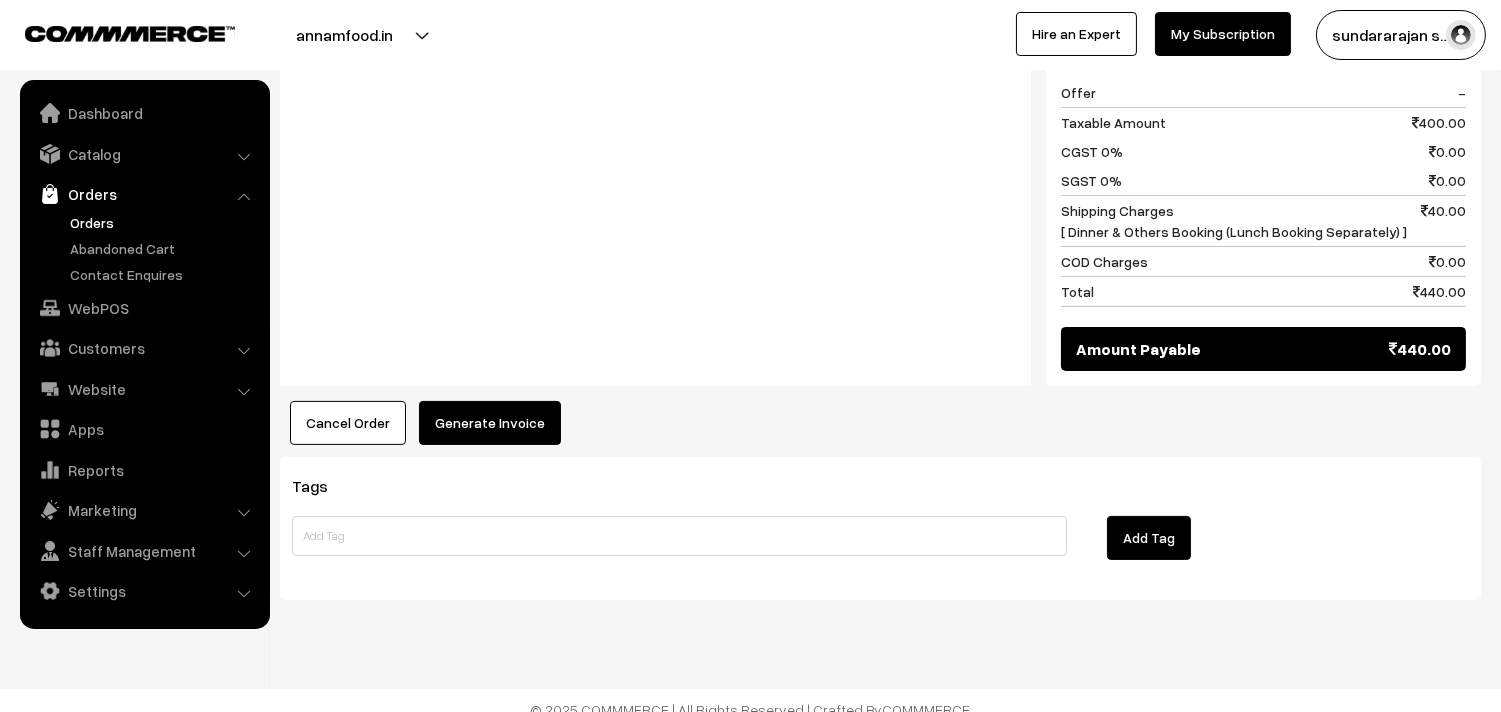 scroll, scrollTop: 1087, scrollLeft: 0, axis: vertical 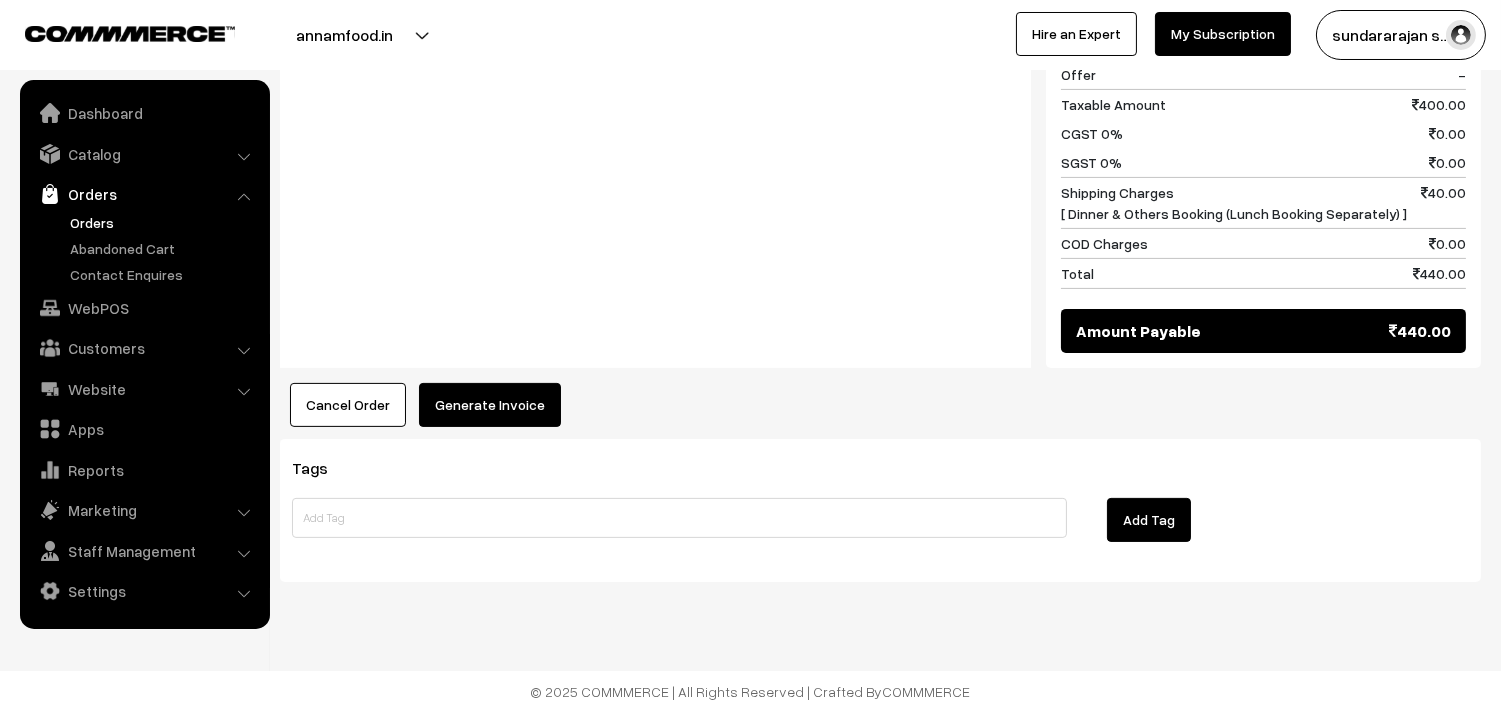 click on "Generate Invoice" at bounding box center [490, 405] 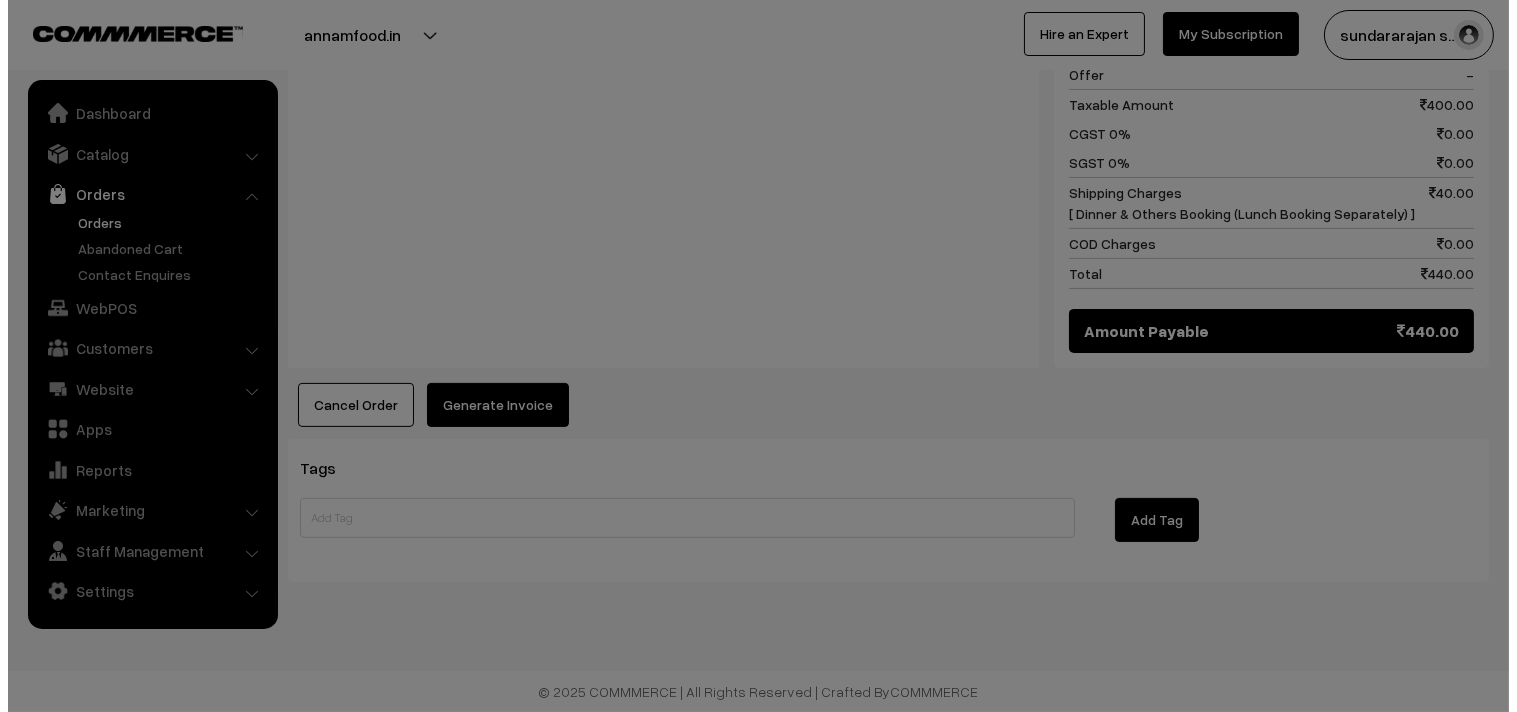 scroll, scrollTop: 1091, scrollLeft: 0, axis: vertical 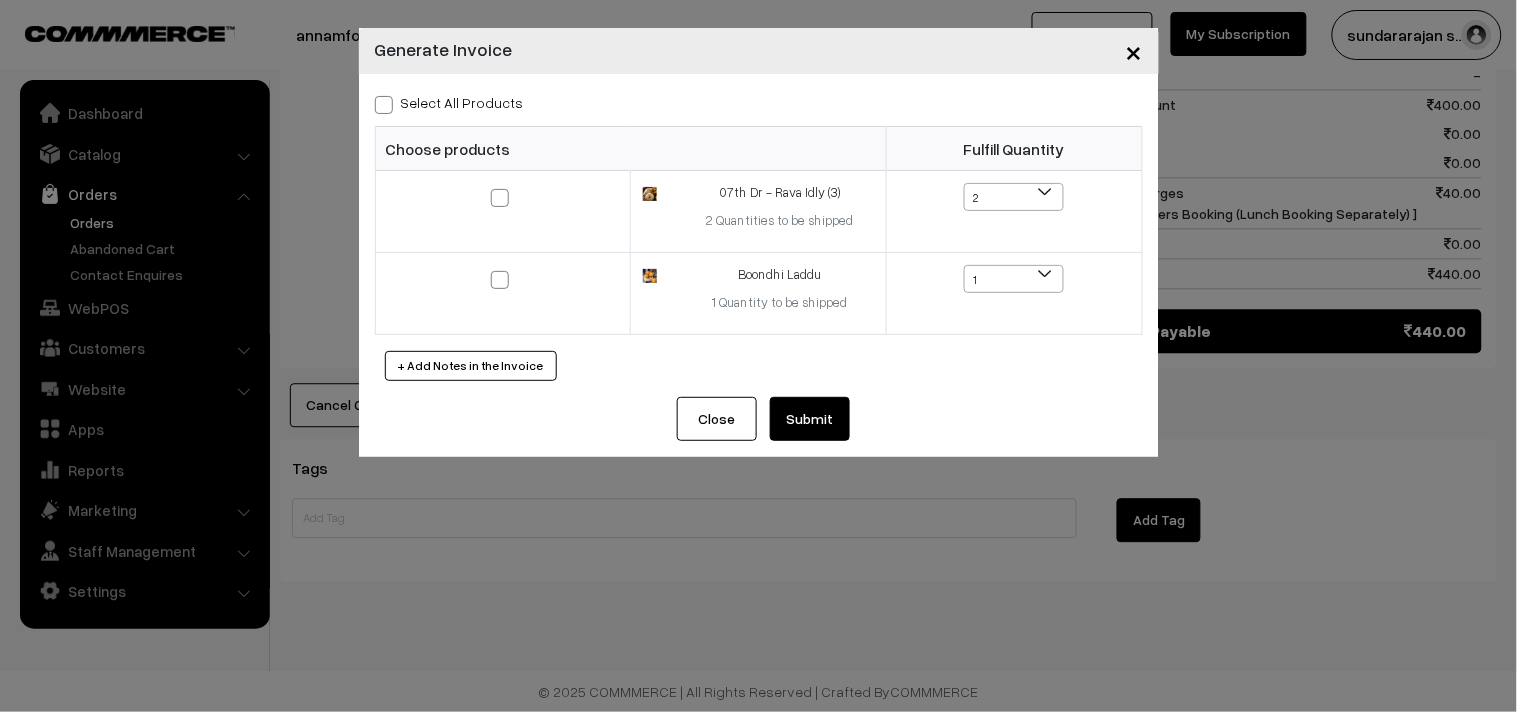 click on "Select All Products" at bounding box center [449, 102] 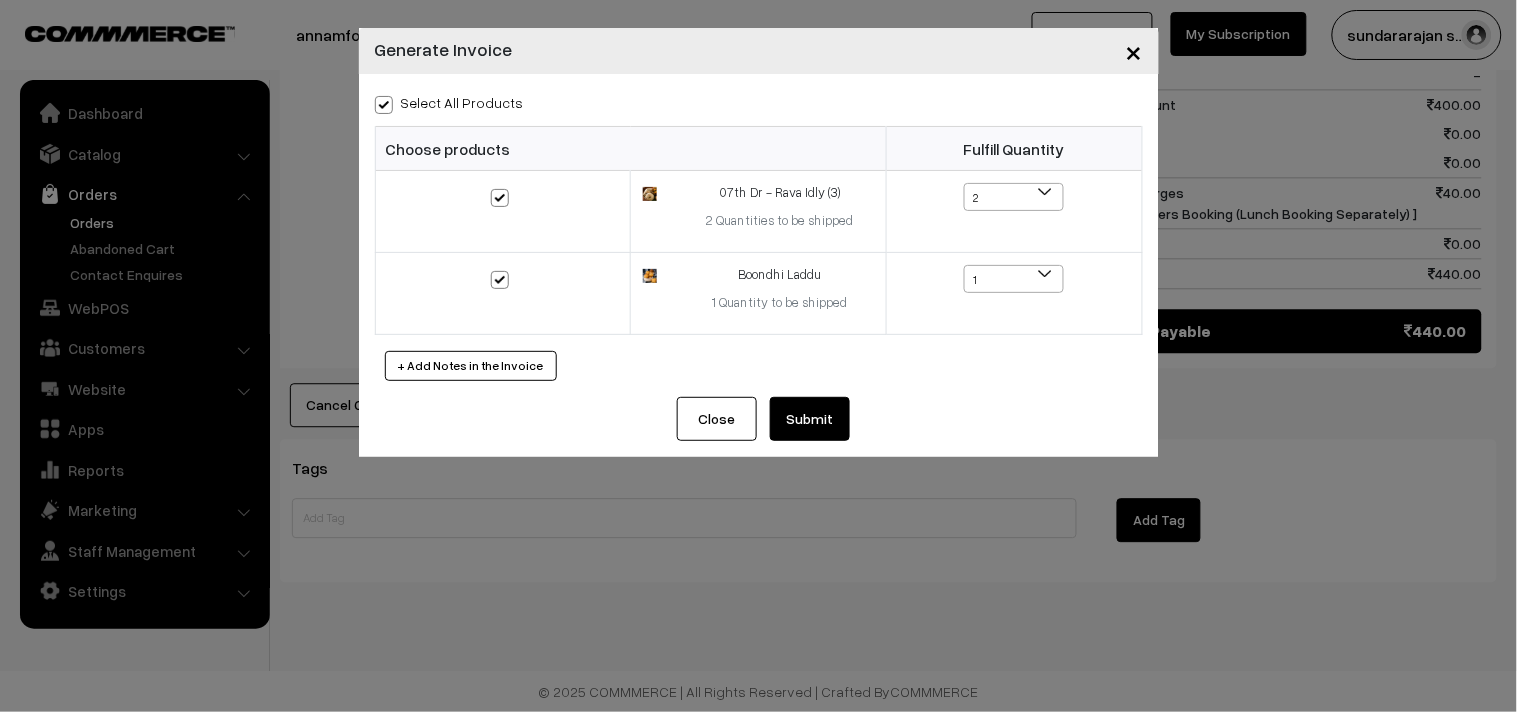 checkbox on "true" 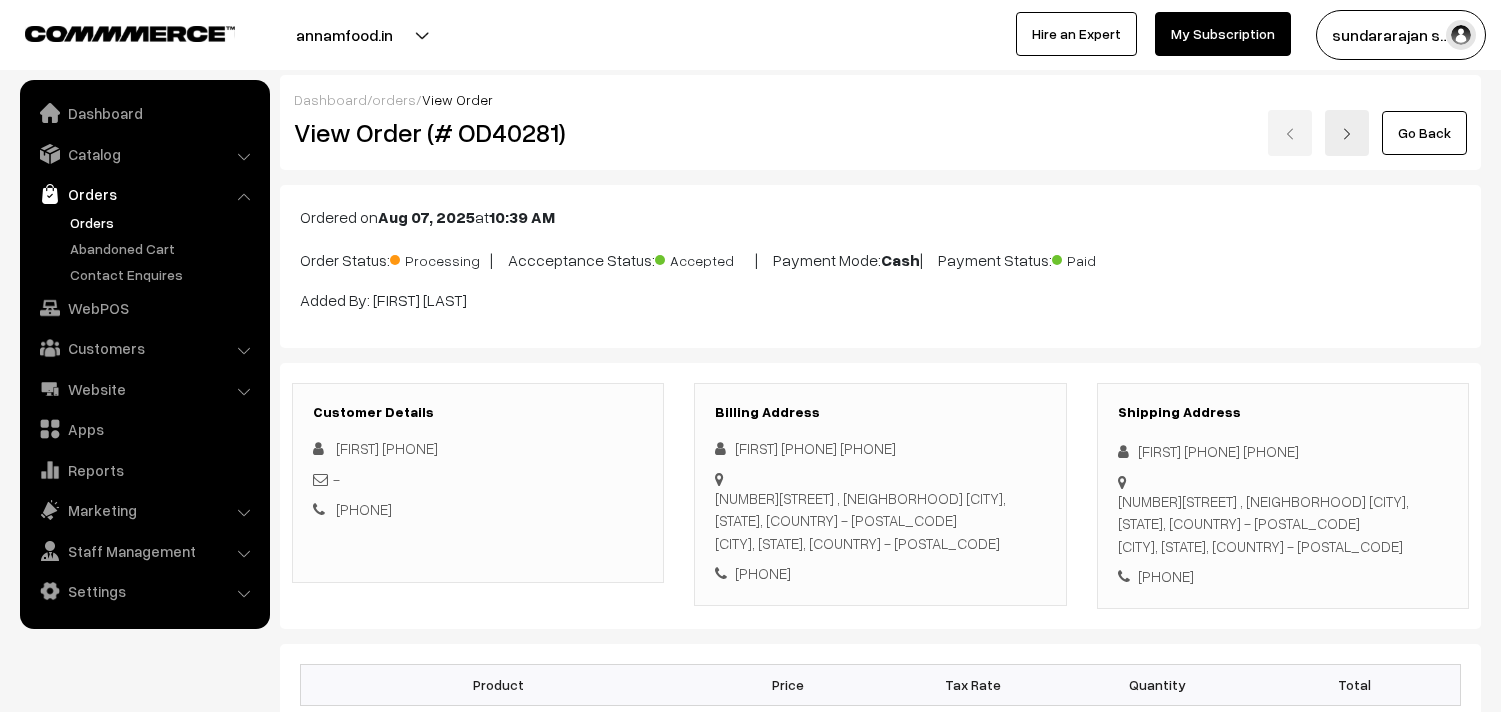 scroll, scrollTop: 1084, scrollLeft: 0, axis: vertical 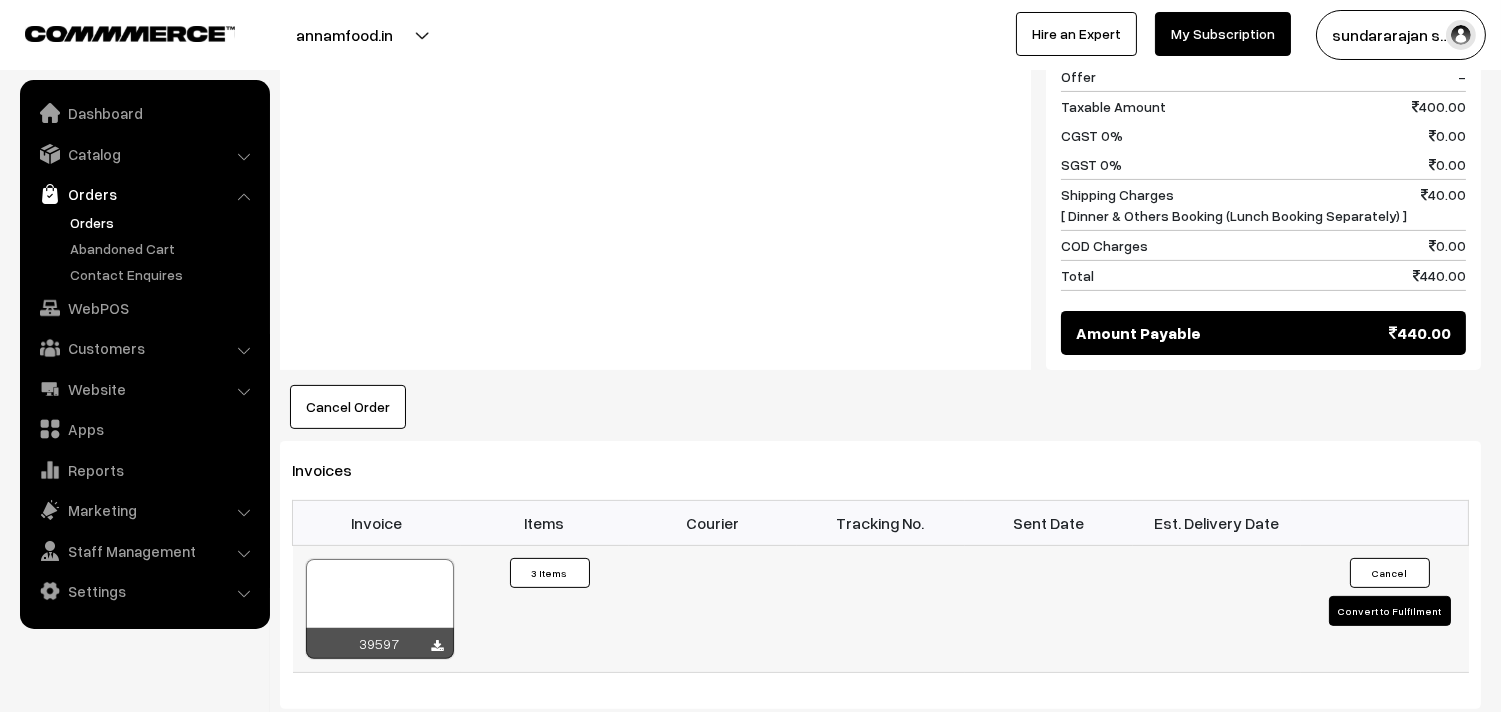 click at bounding box center [380, 609] 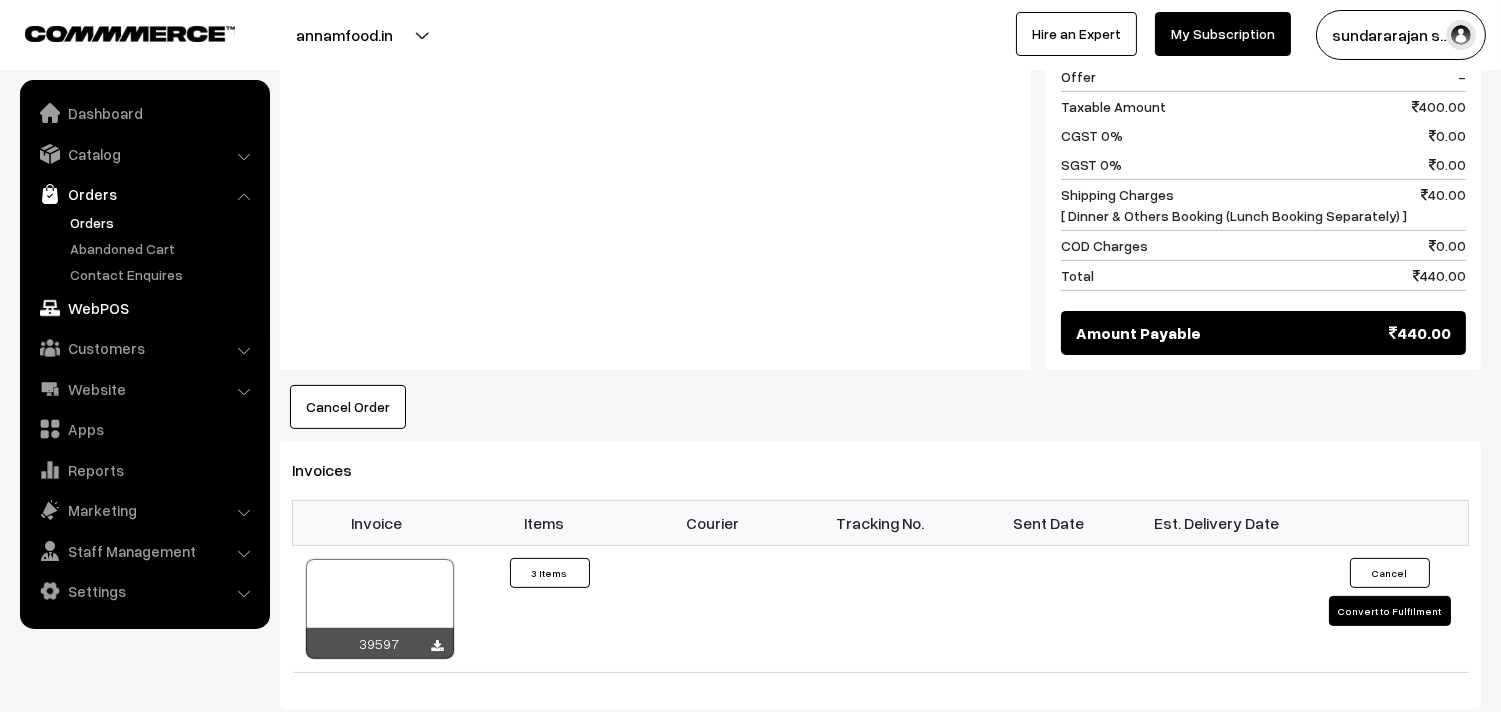 click on "WebPOS" at bounding box center [144, 308] 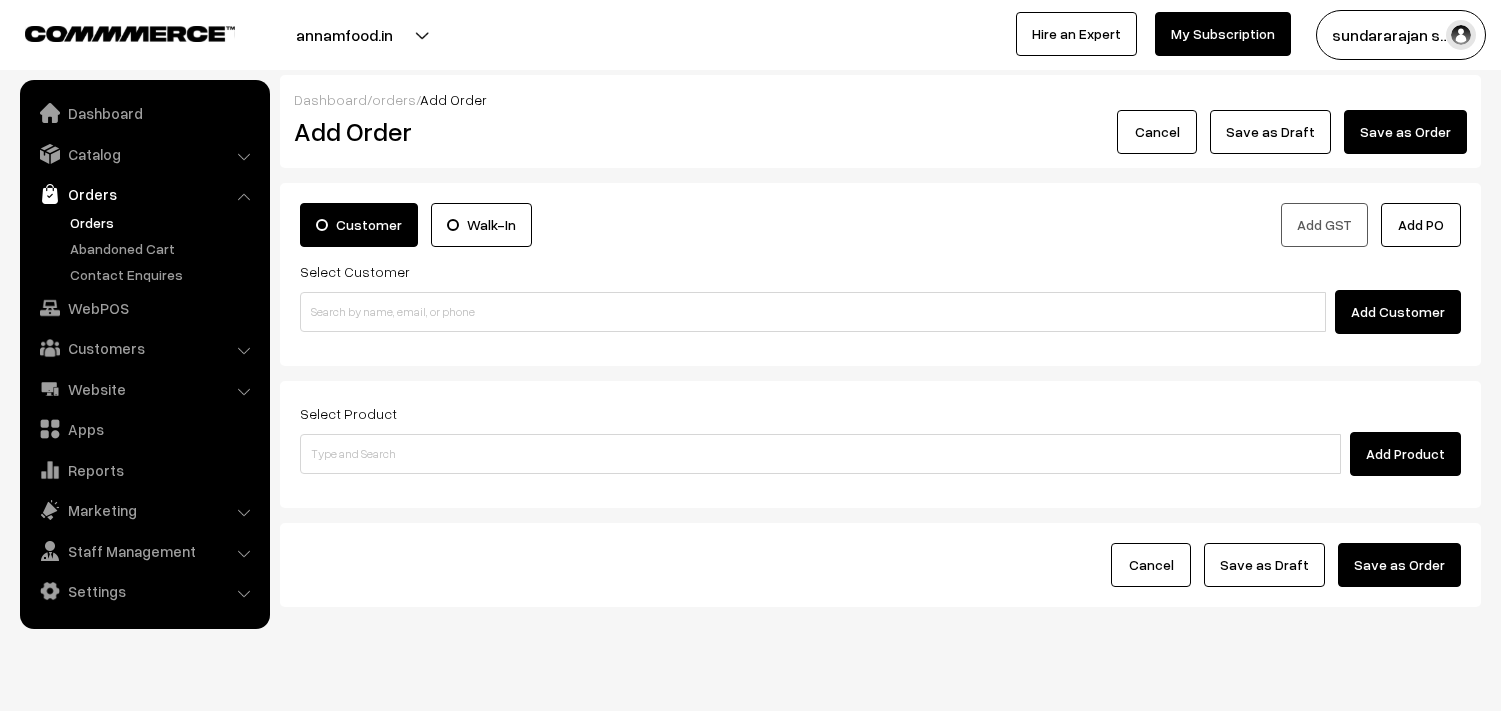 scroll, scrollTop: 0, scrollLeft: 0, axis: both 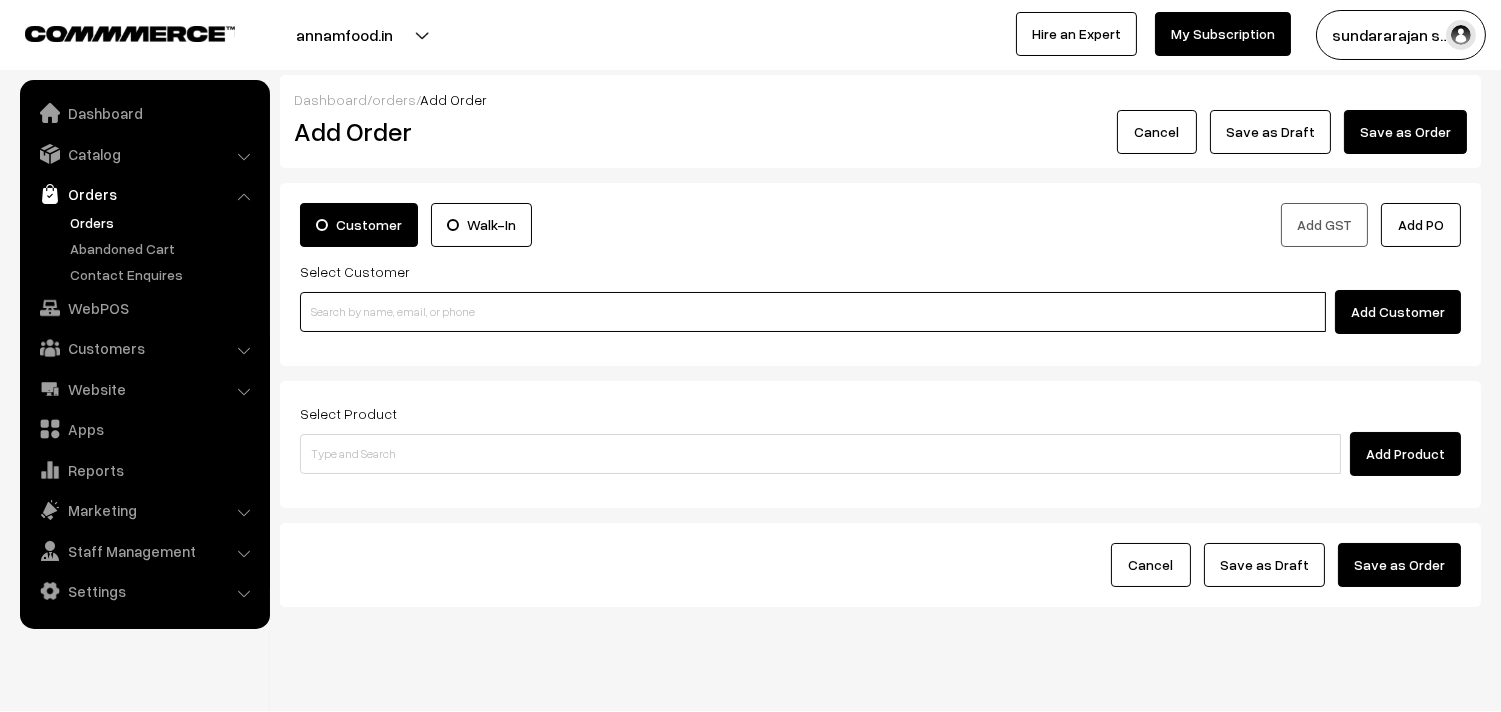 click at bounding box center (813, 312) 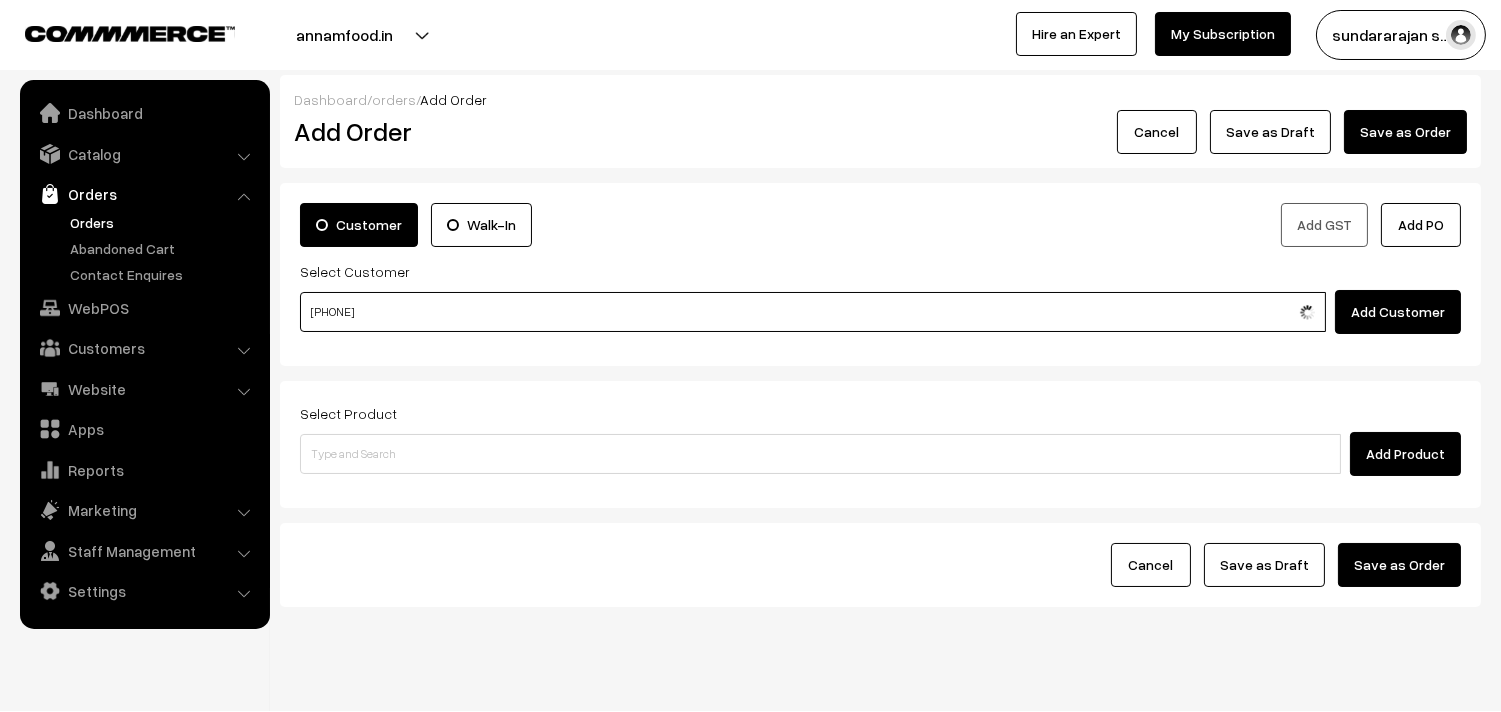 click on "97907 95150" at bounding box center [813, 312] 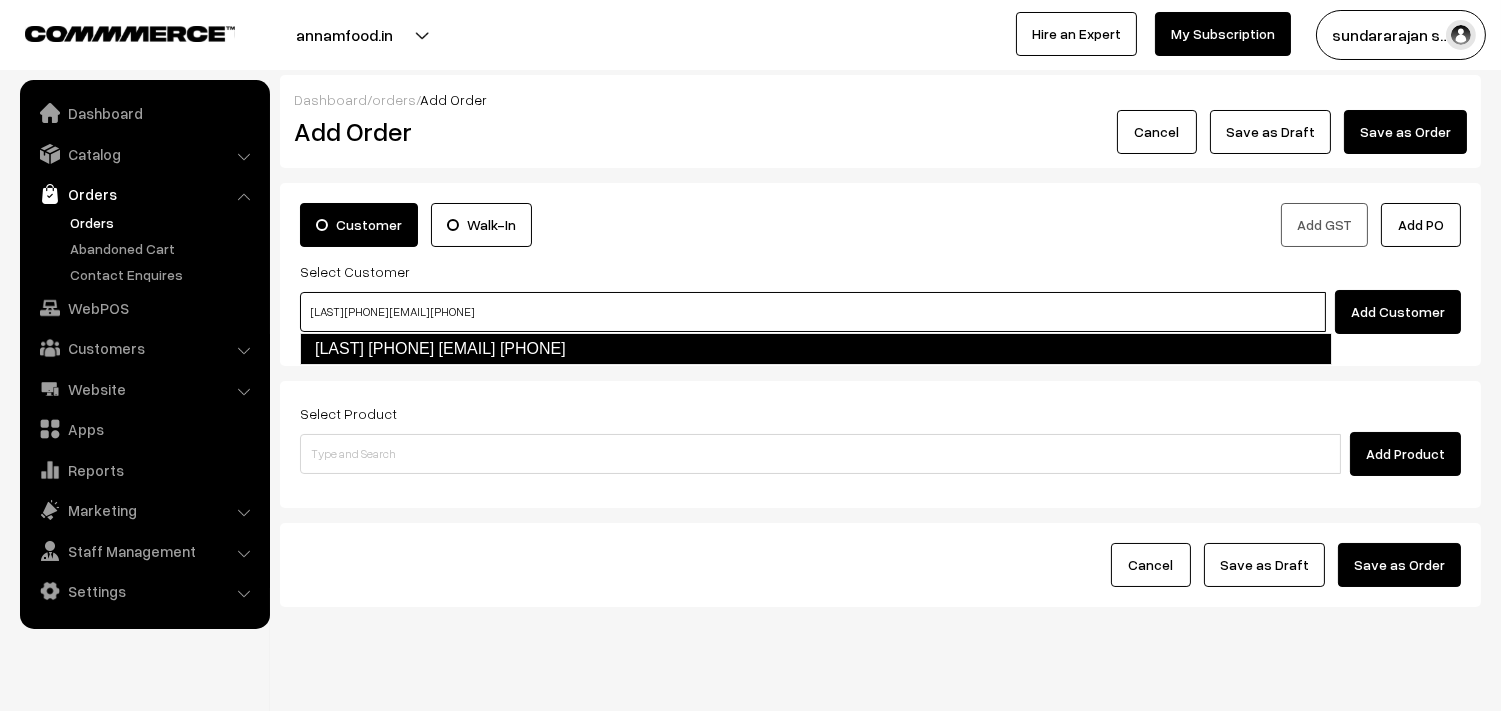type on "sundaresan 9790795150   [Annam93@gmail.com] [9790795150]" 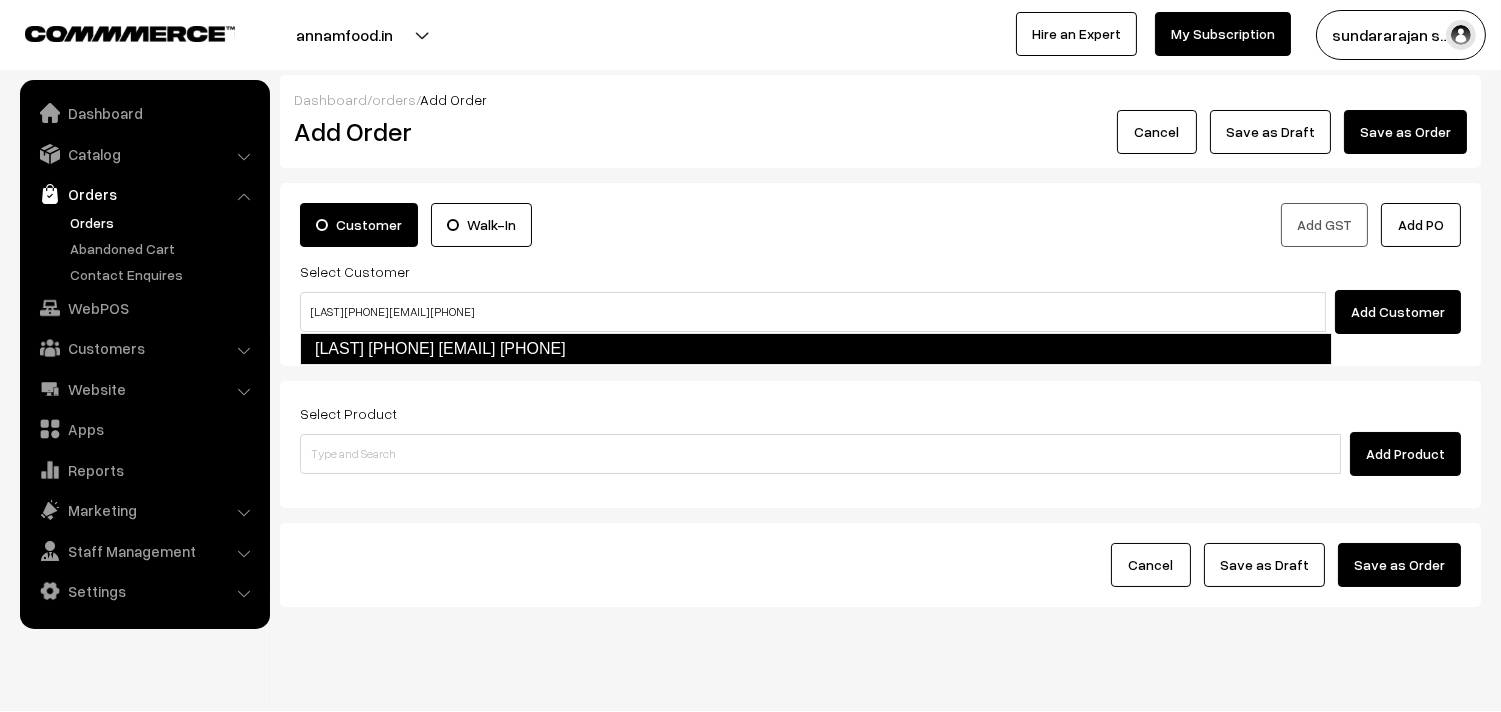 type 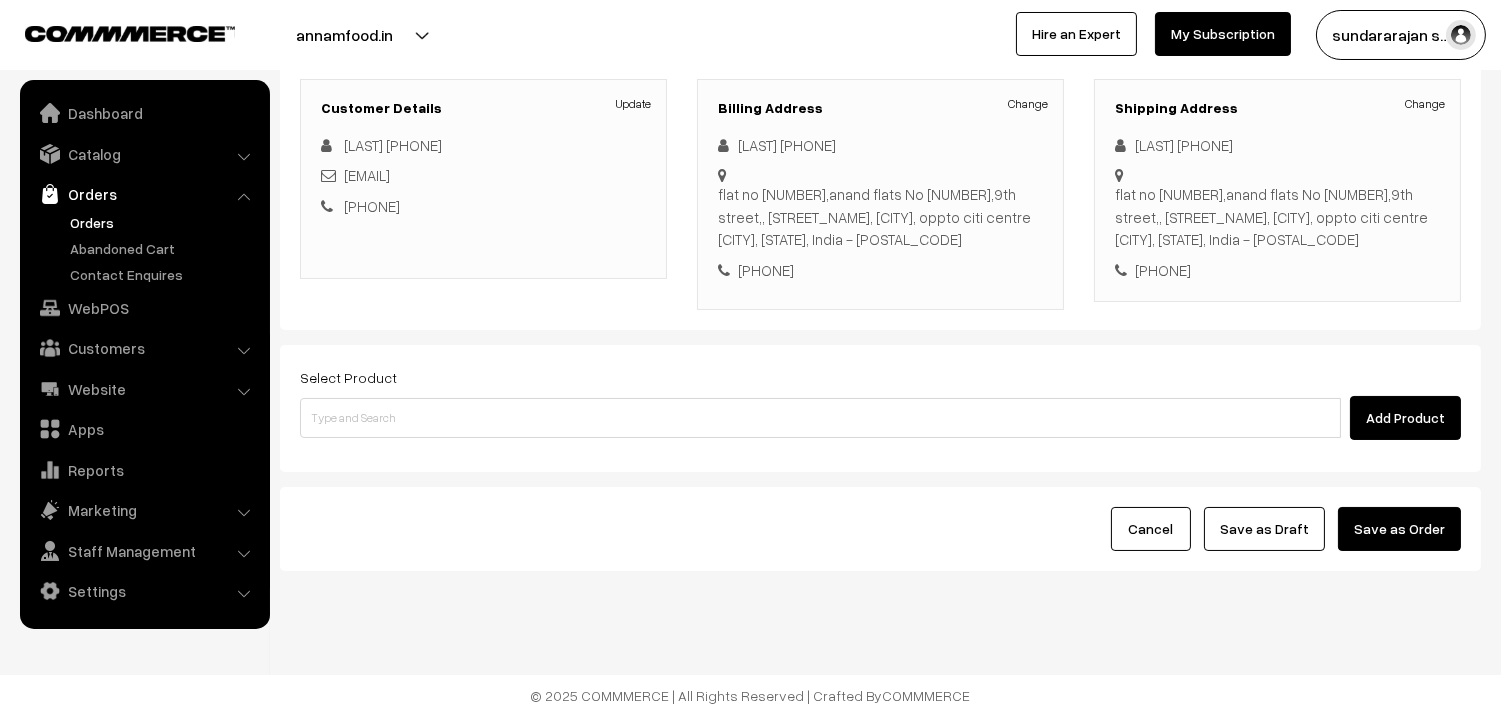 scroll, scrollTop: 272, scrollLeft: 0, axis: vertical 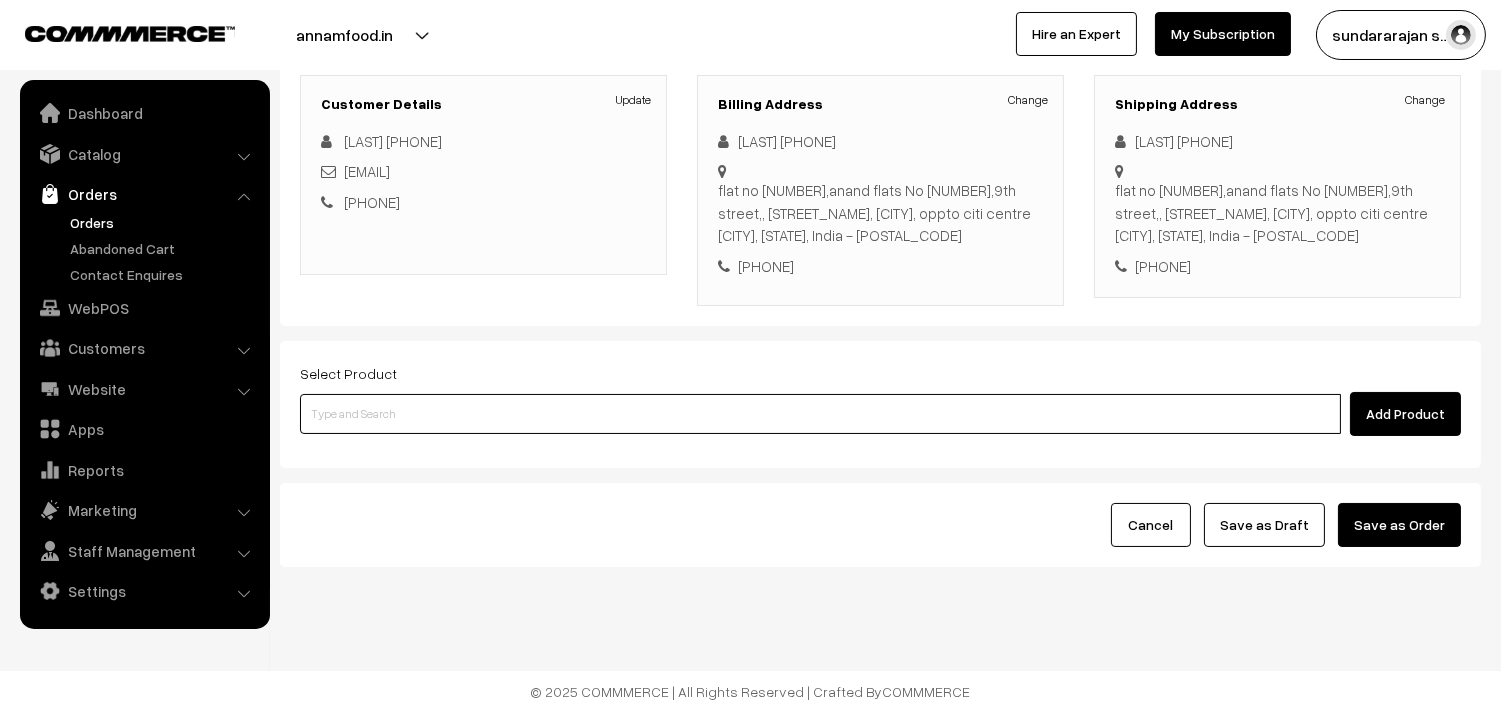 click at bounding box center [820, 414] 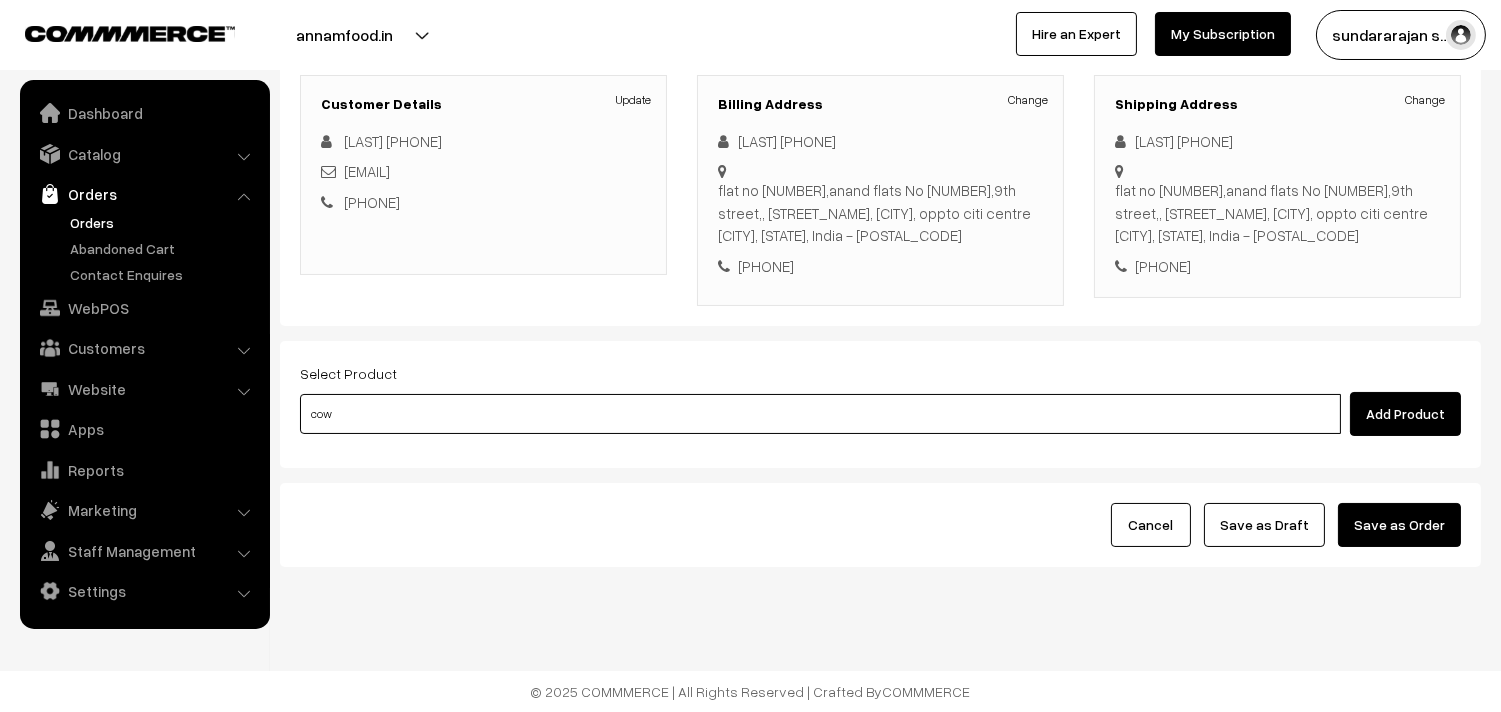 type on "cow" 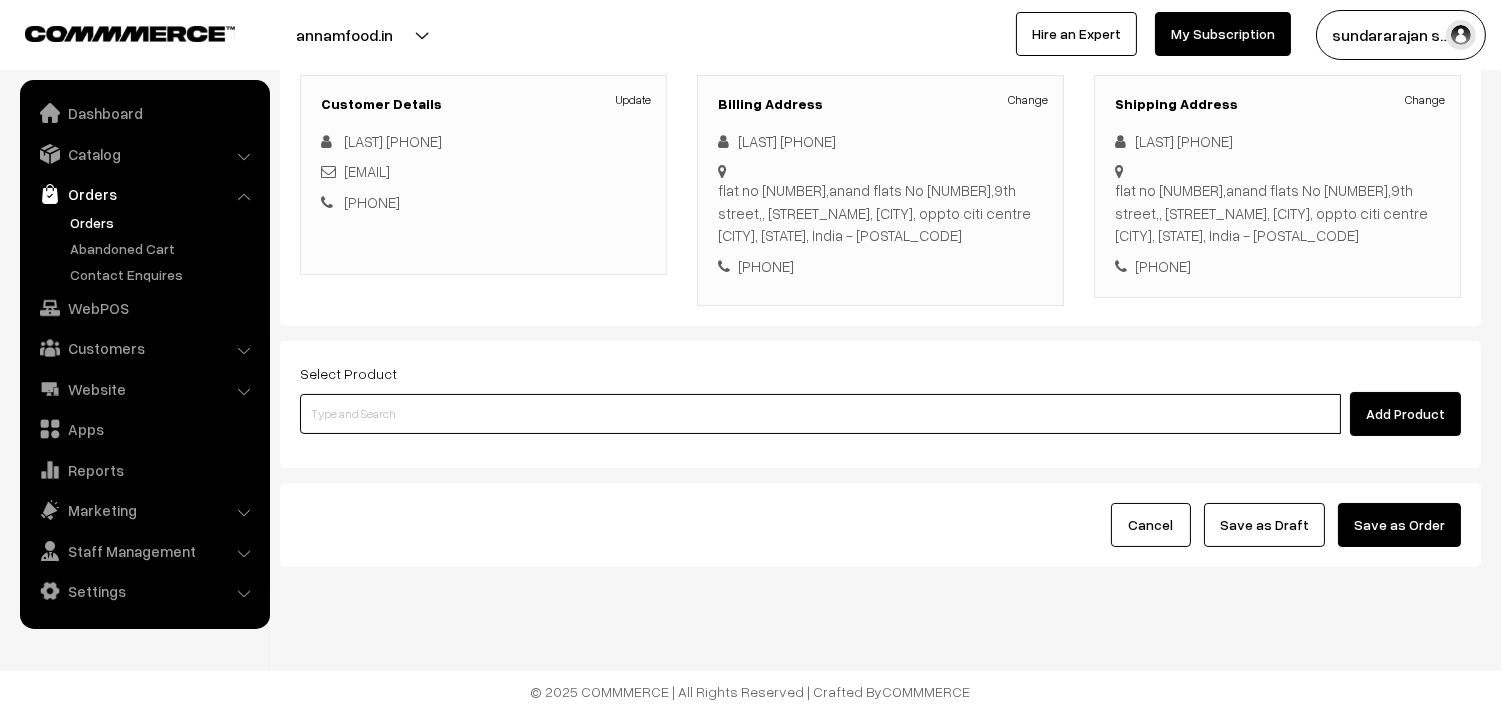 click at bounding box center (820, 414) 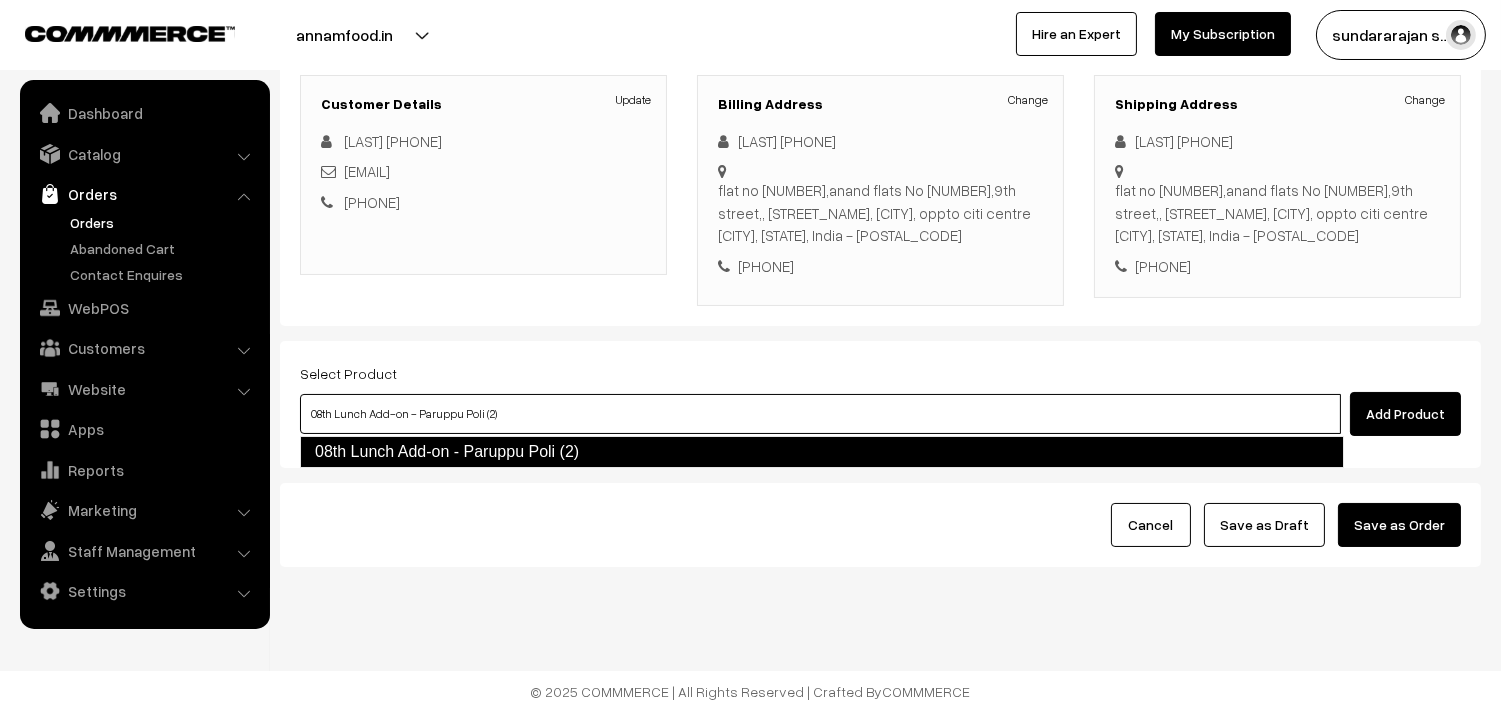 click on "08th Lunch Add-on - Paruppu Poli (2)" at bounding box center [822, 452] 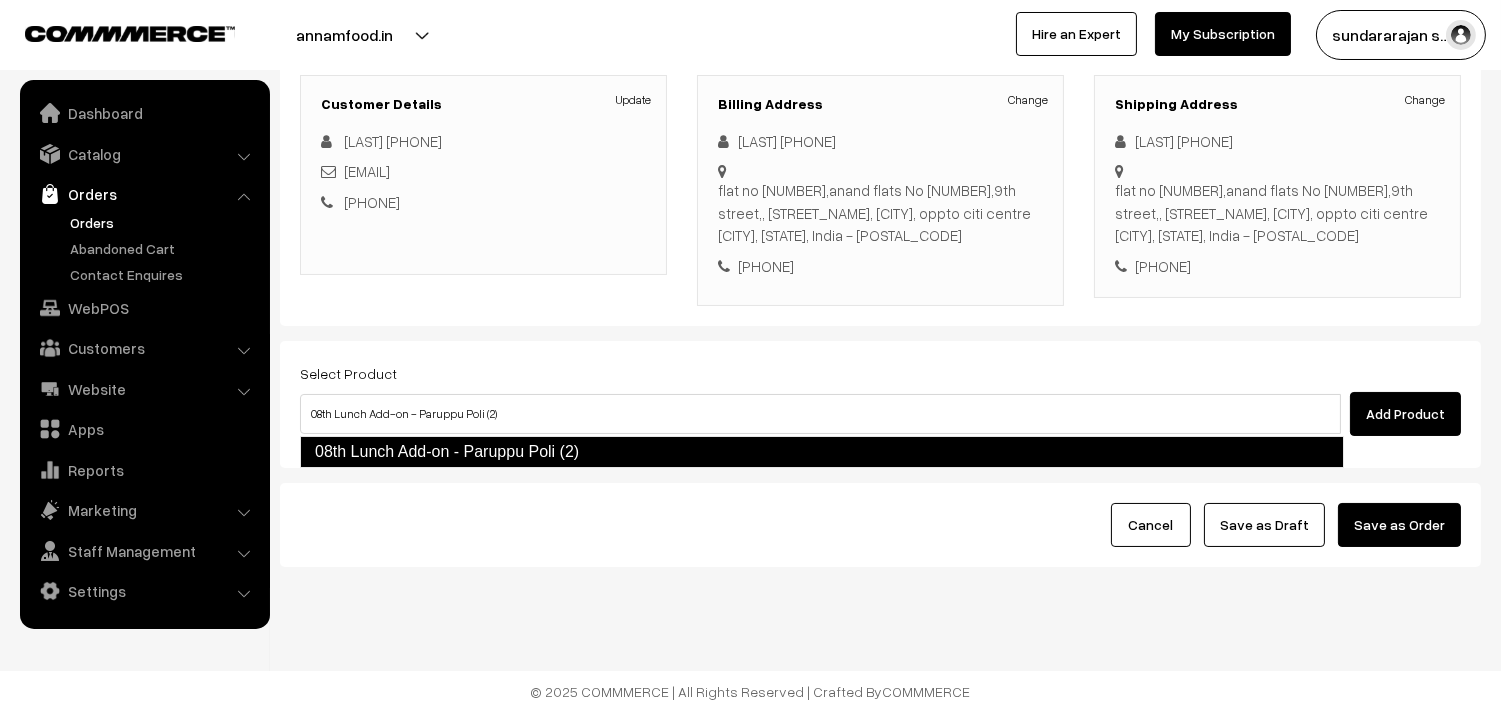 type 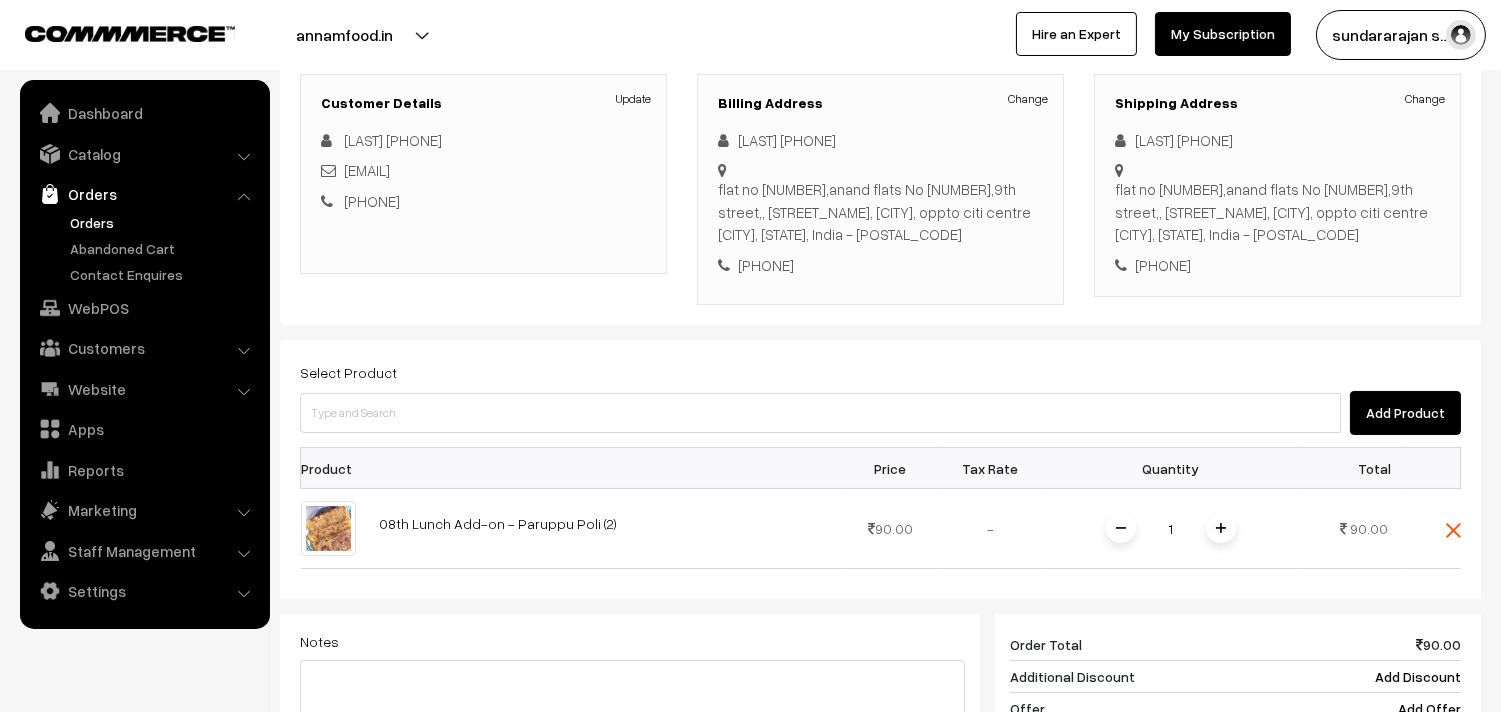 click at bounding box center [1221, 528] 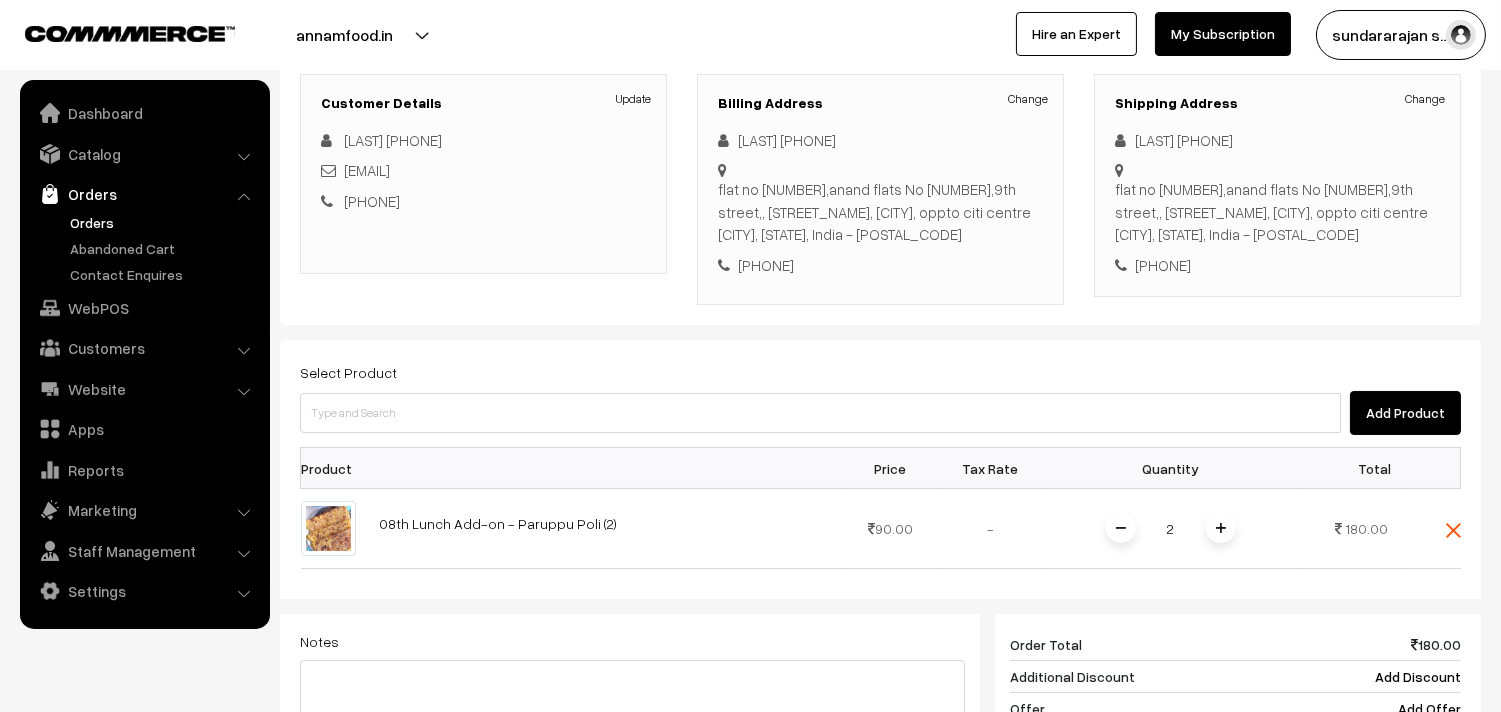 click on "Dashboard  /
orders  /
Add Order
Add Order
Cancel
Save as Draft
Save as Order
Save as Order
Customer
Walk-In
Add GST
Add PO
Select Customer
Add Customer" at bounding box center [880, 427] 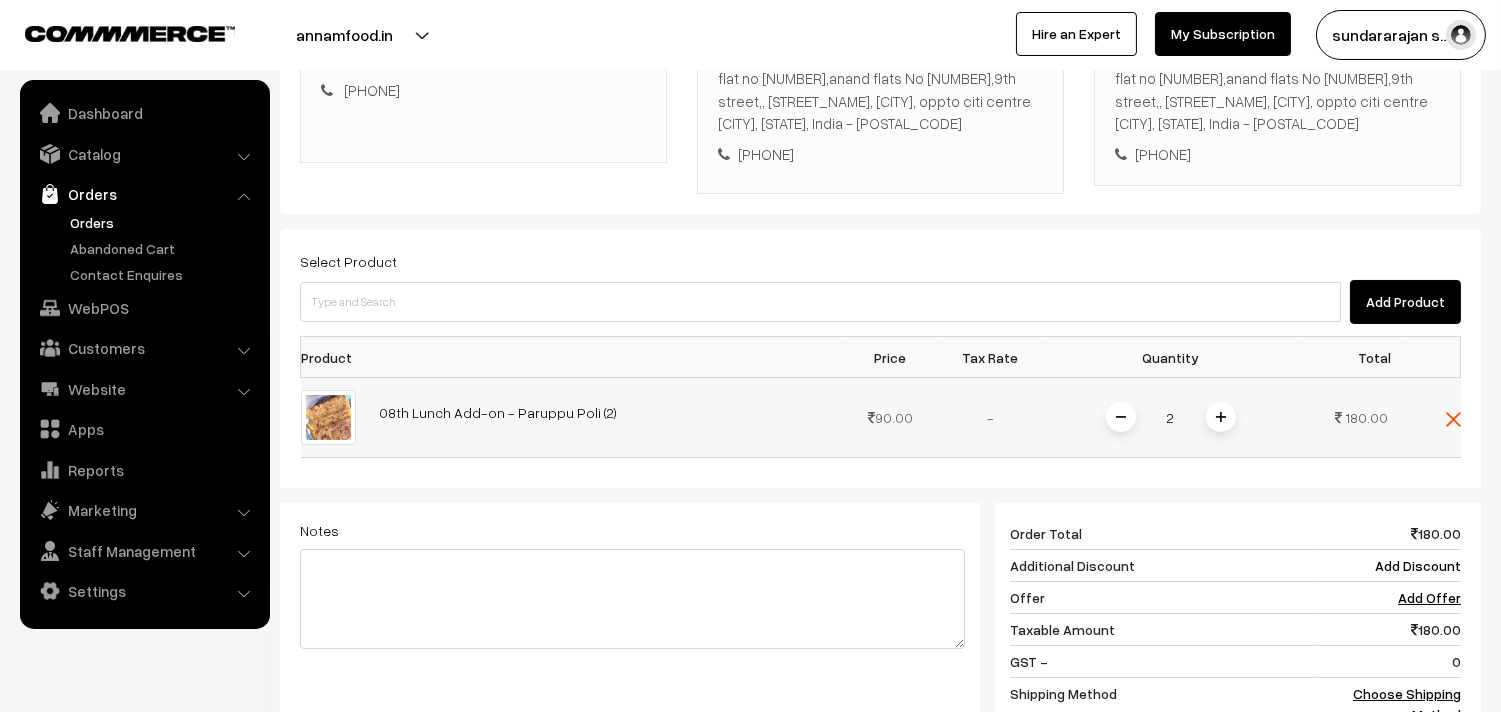 scroll, scrollTop: 716, scrollLeft: 0, axis: vertical 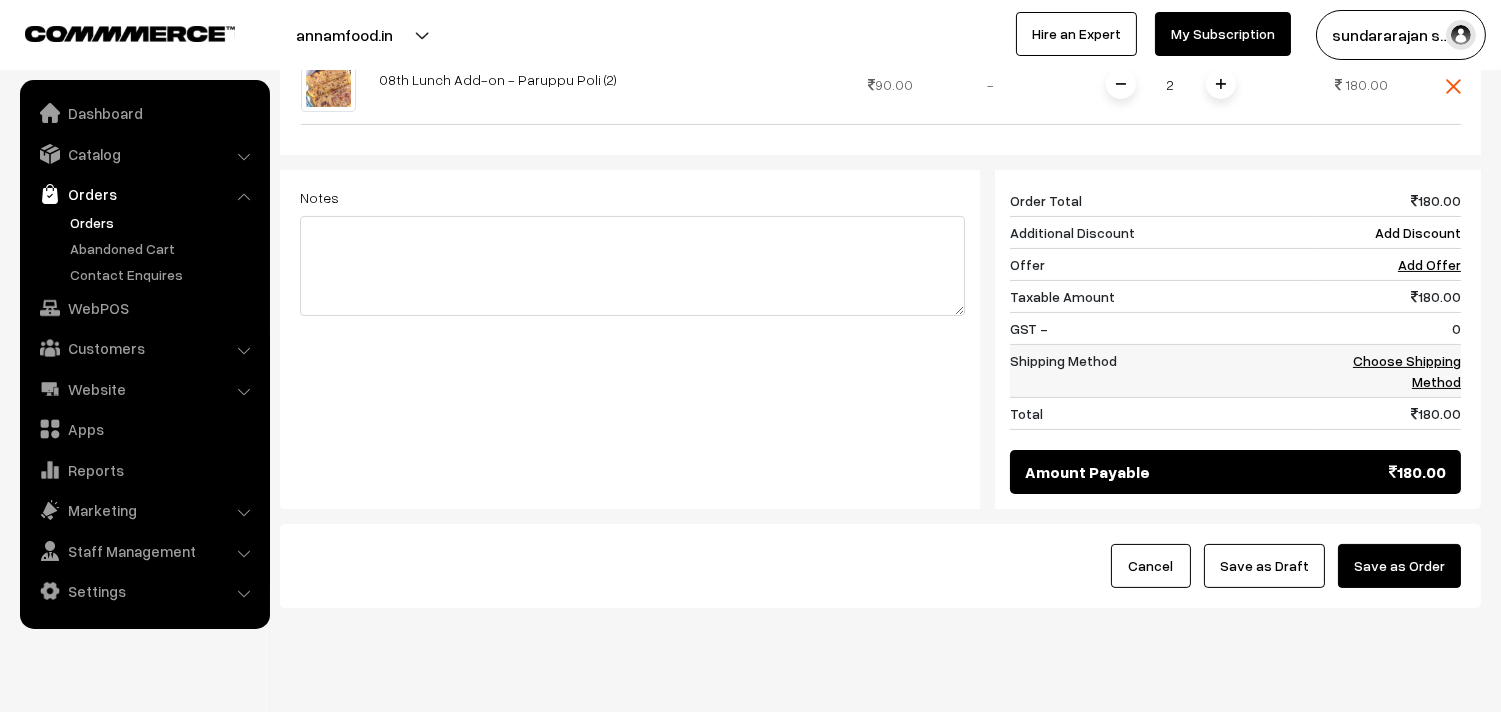 click on "Choose Shipping Method" at bounding box center (1407, 371) 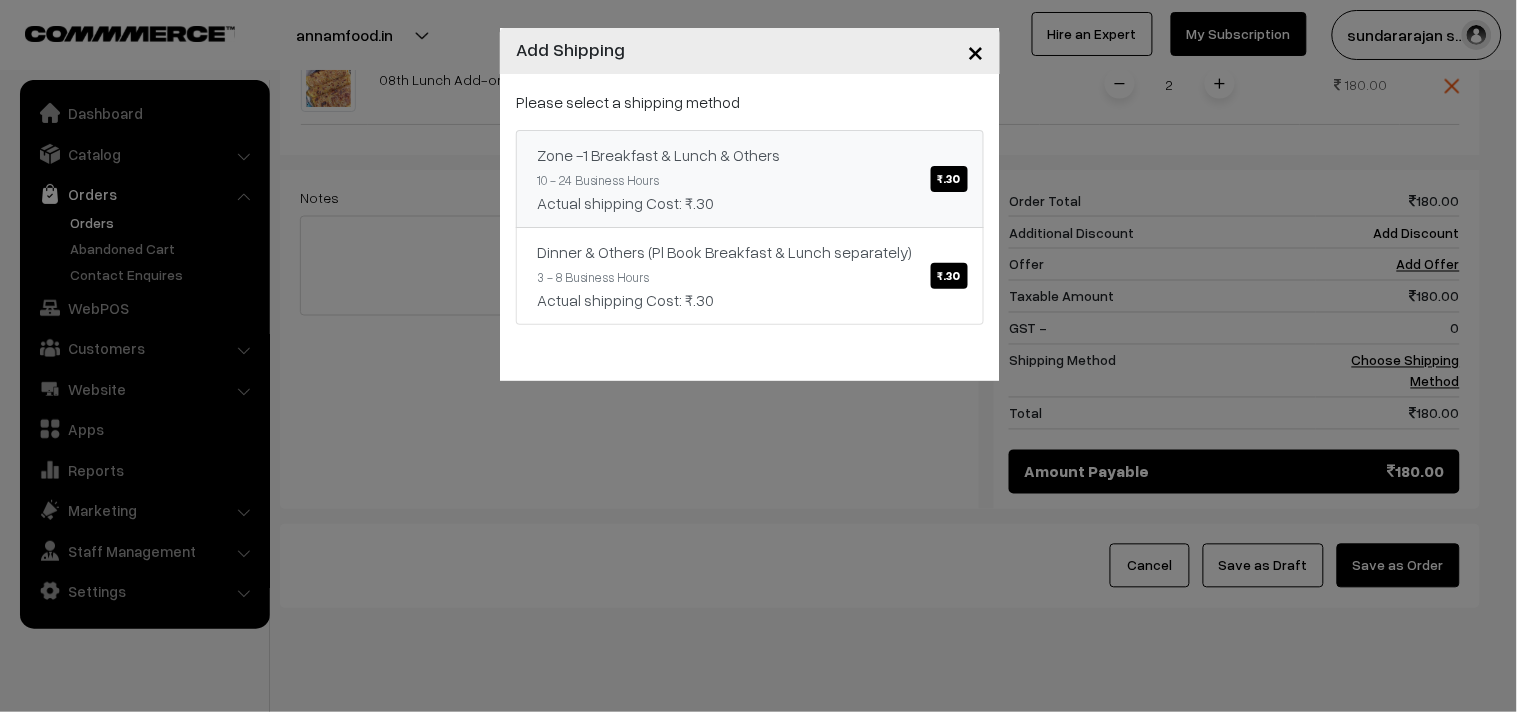 click on "Actual shipping Cost: ₹.30" at bounding box center (750, 203) 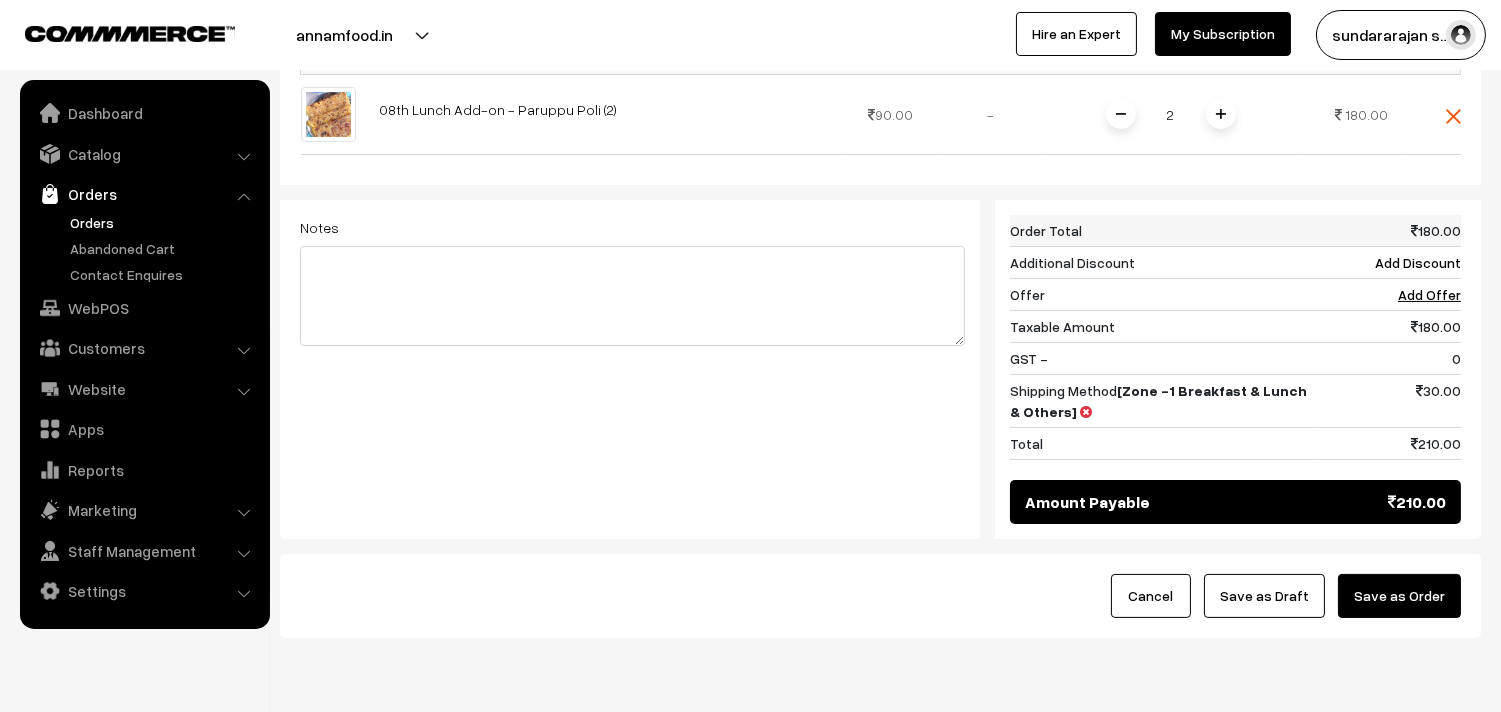 scroll, scrollTop: 648, scrollLeft: 0, axis: vertical 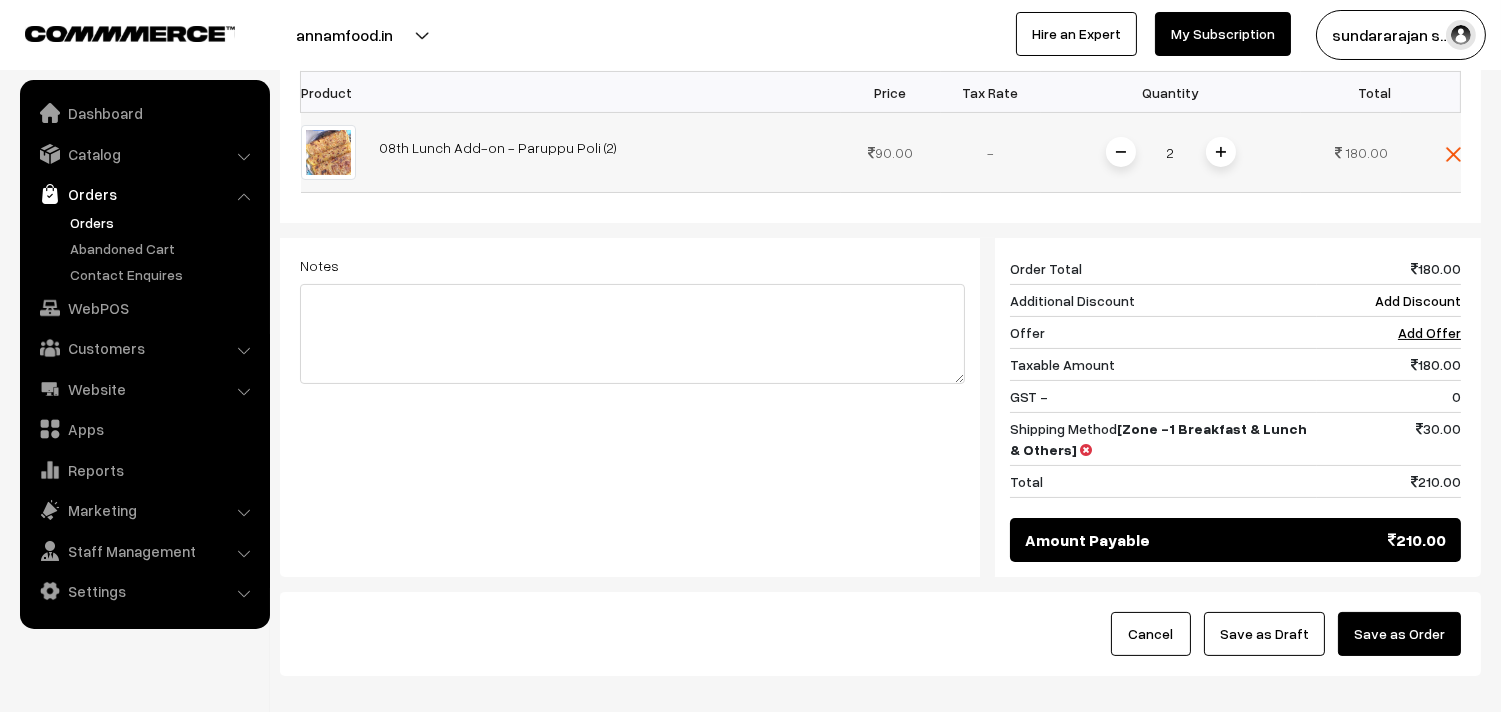 click at bounding box center [1221, 152] 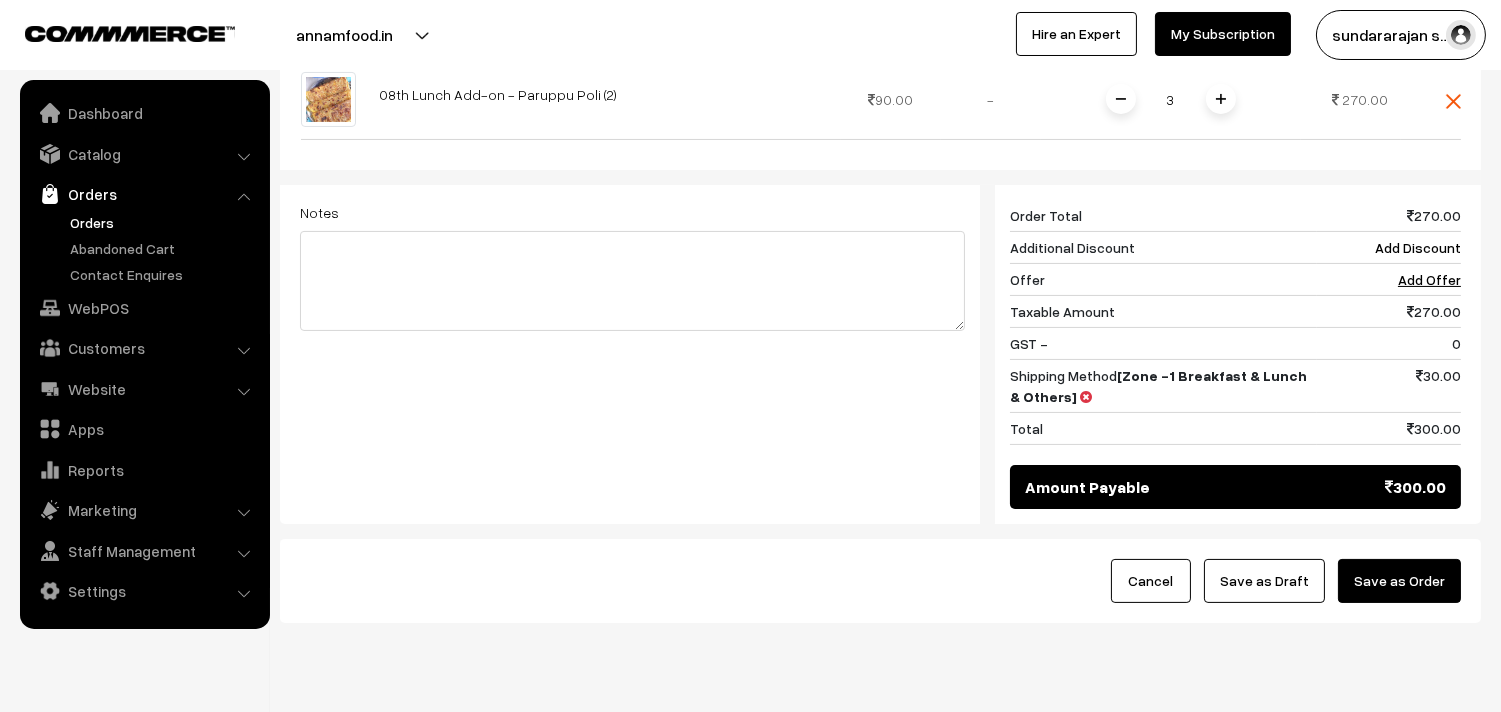 scroll, scrollTop: 760, scrollLeft: 0, axis: vertical 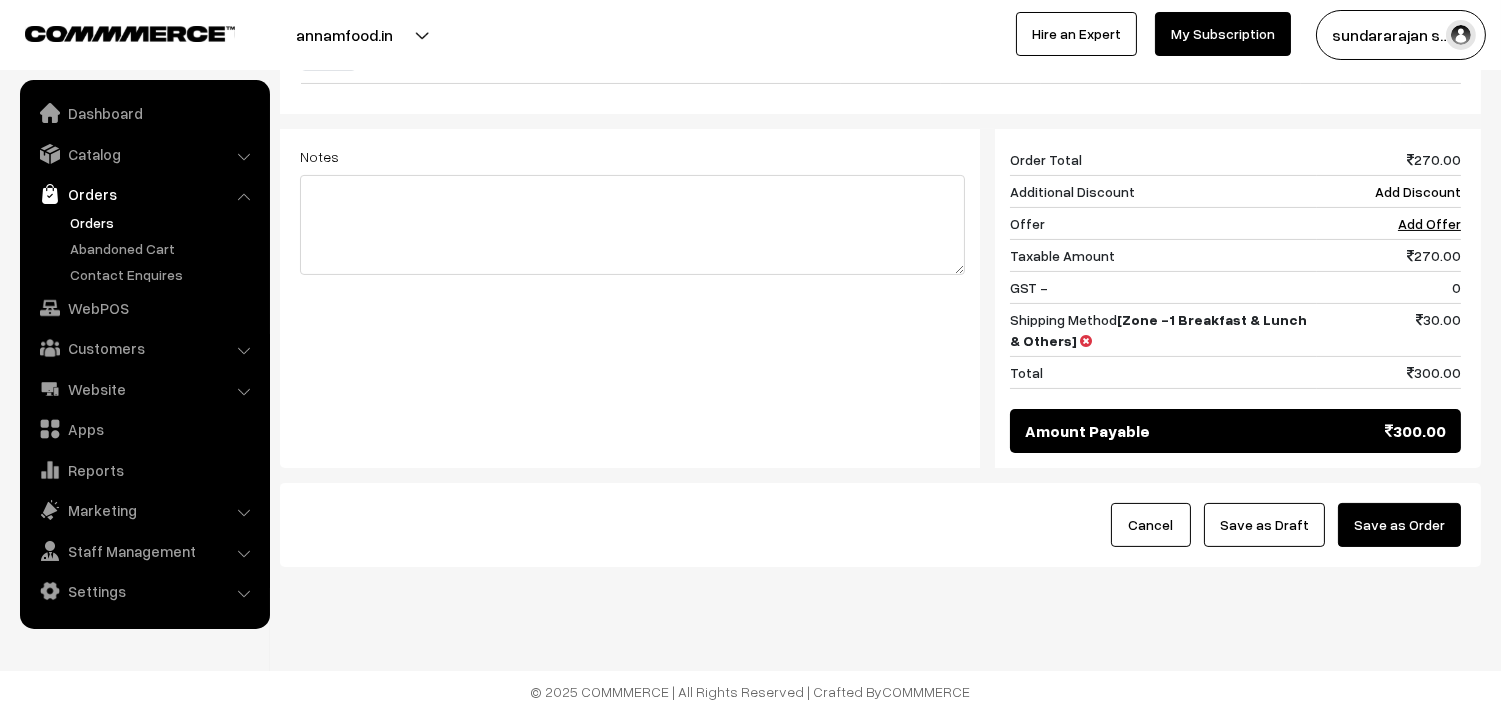 click on "Save as Draft" at bounding box center [1264, 525] 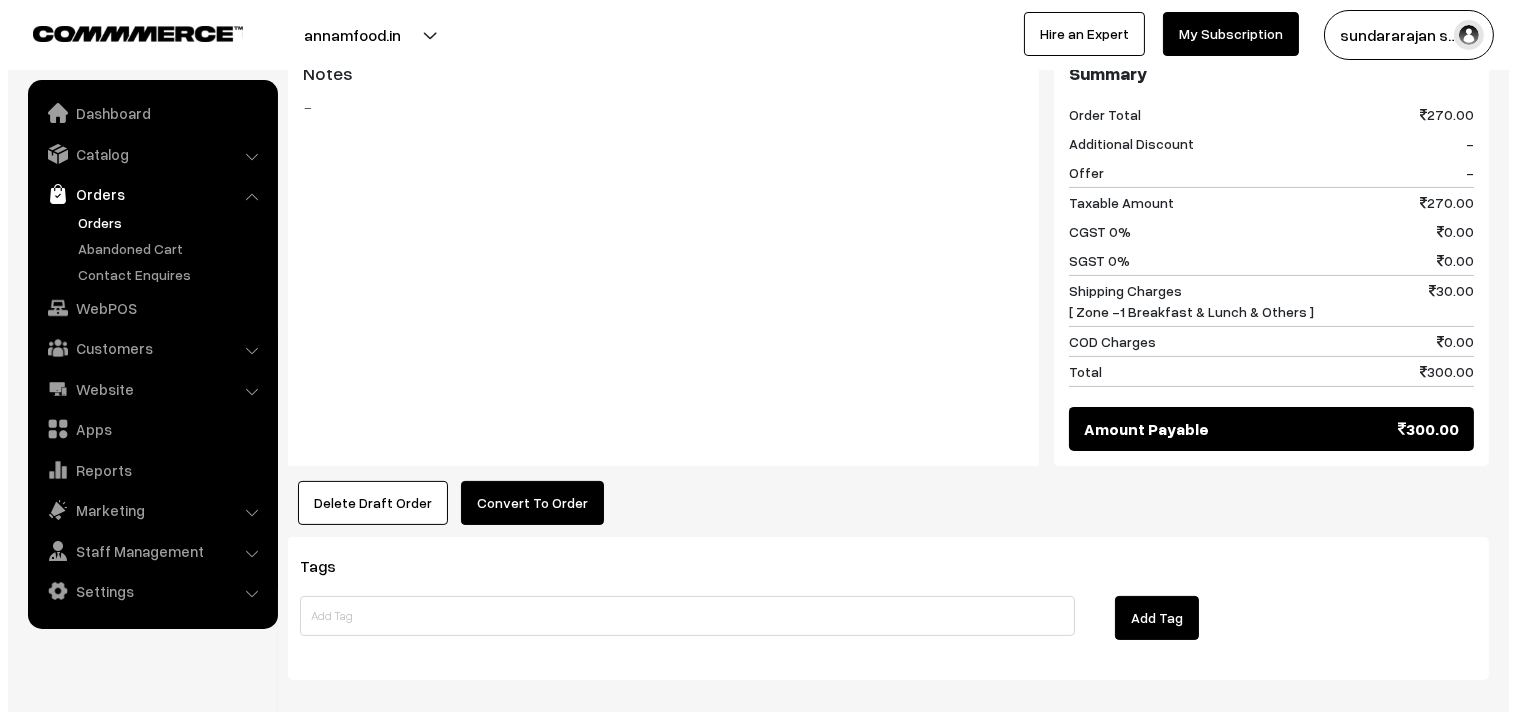 scroll, scrollTop: 888, scrollLeft: 0, axis: vertical 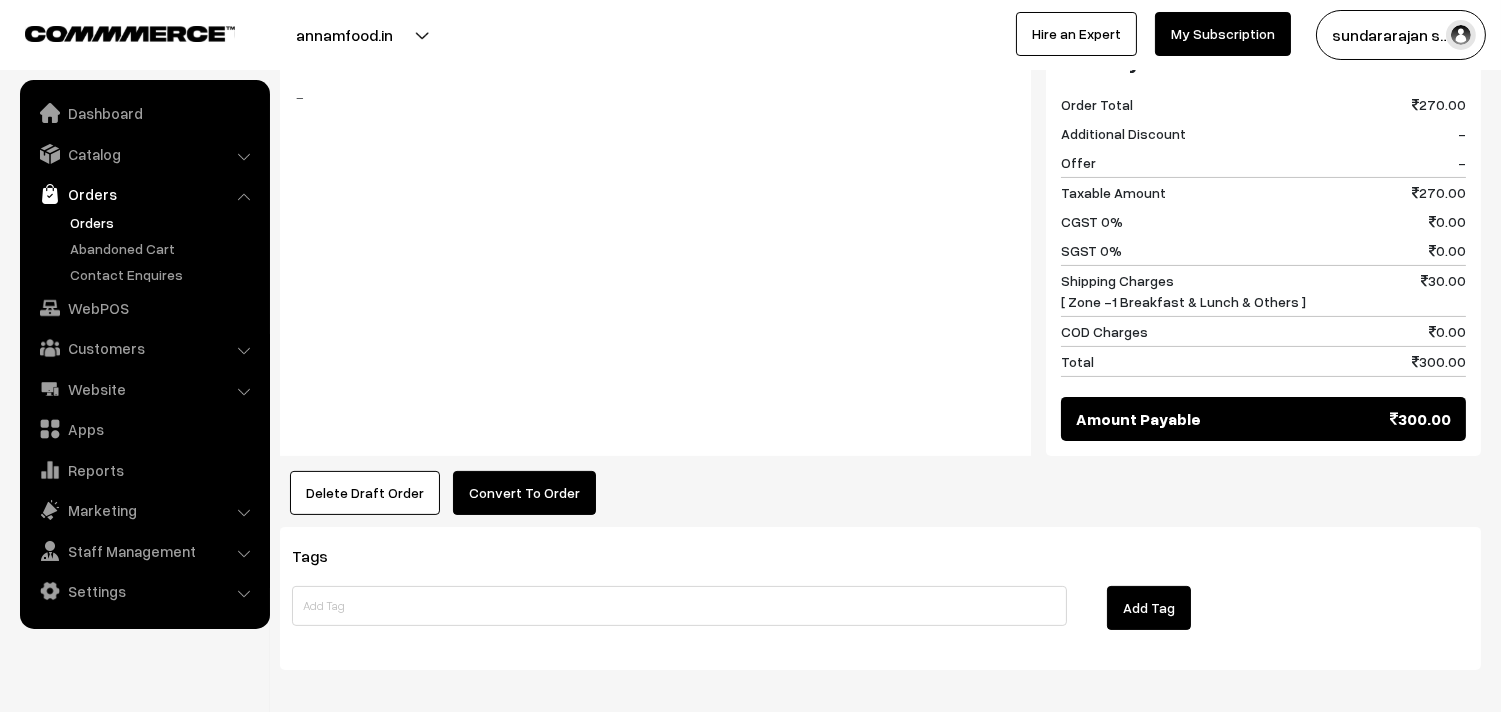 click on "Convert To Order" at bounding box center [524, 493] 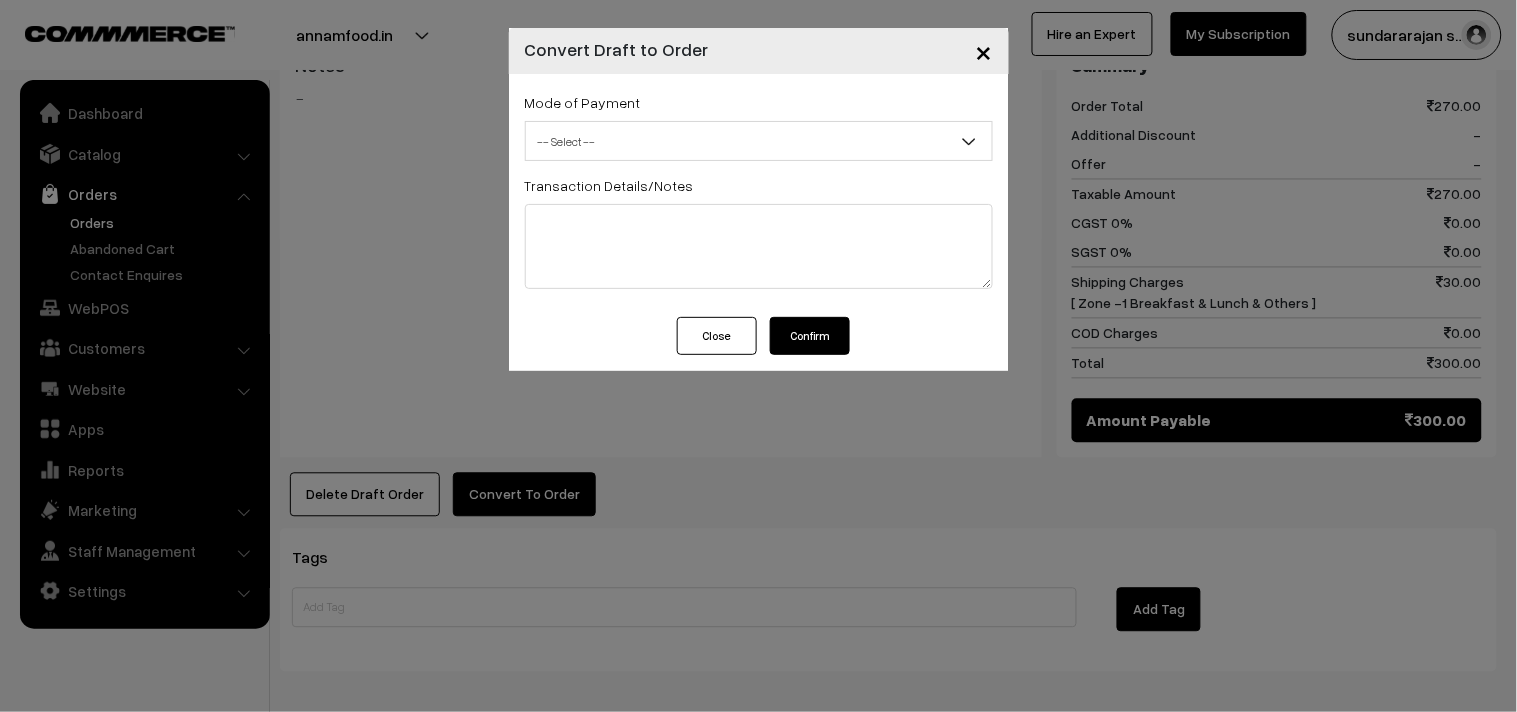 click on "×
Convert Draft to Order
Mode of Payment
-- Select --
COD
Close" at bounding box center [758, 356] 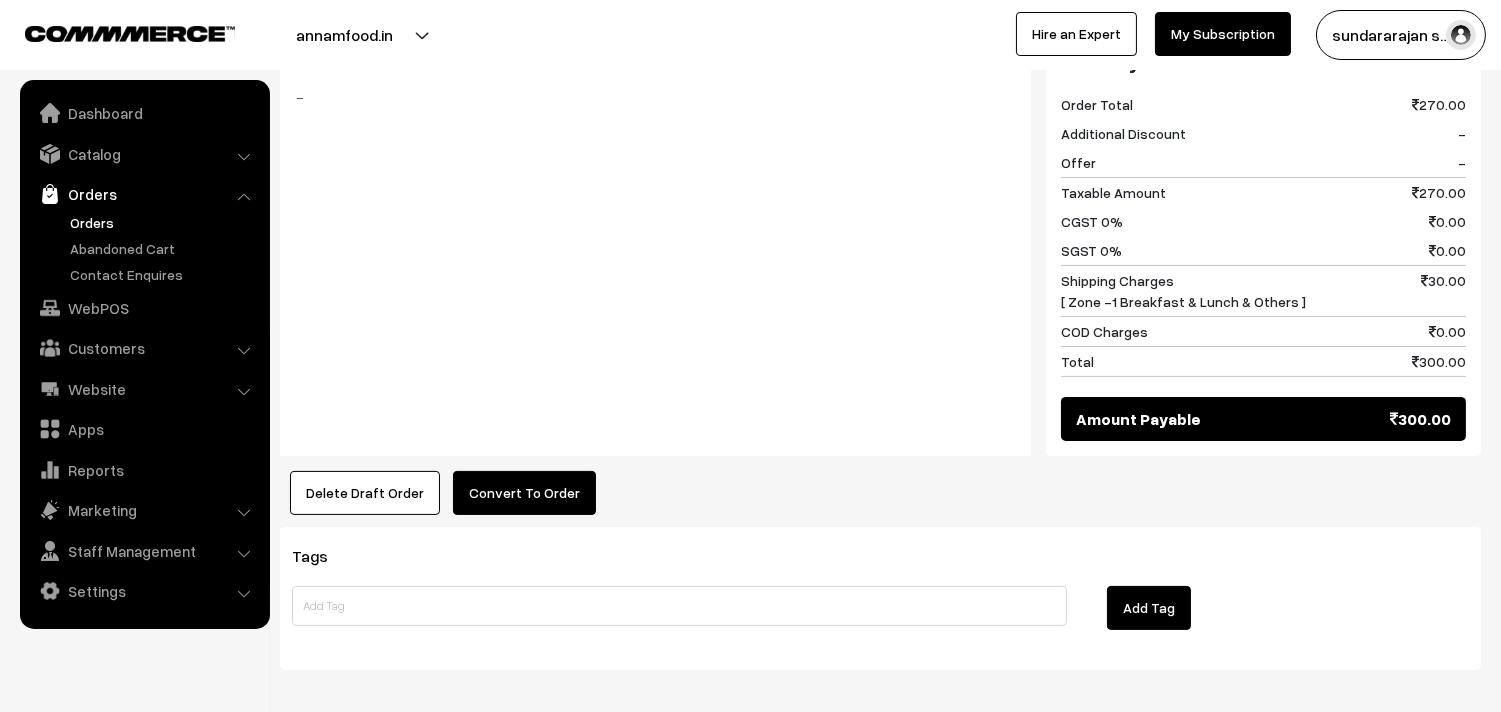 click on "Convert To Order" at bounding box center (524, 493) 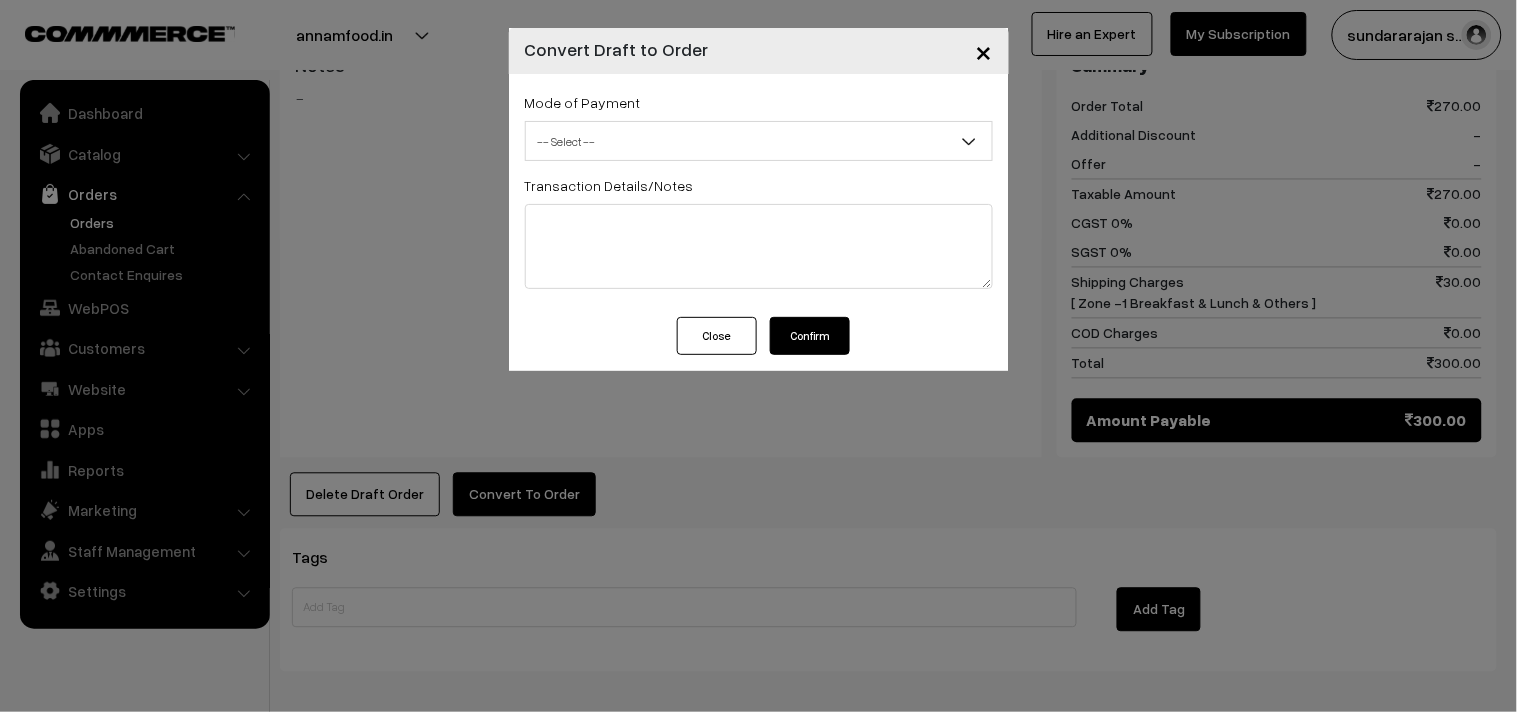 click on "-- Select --" at bounding box center (759, 141) 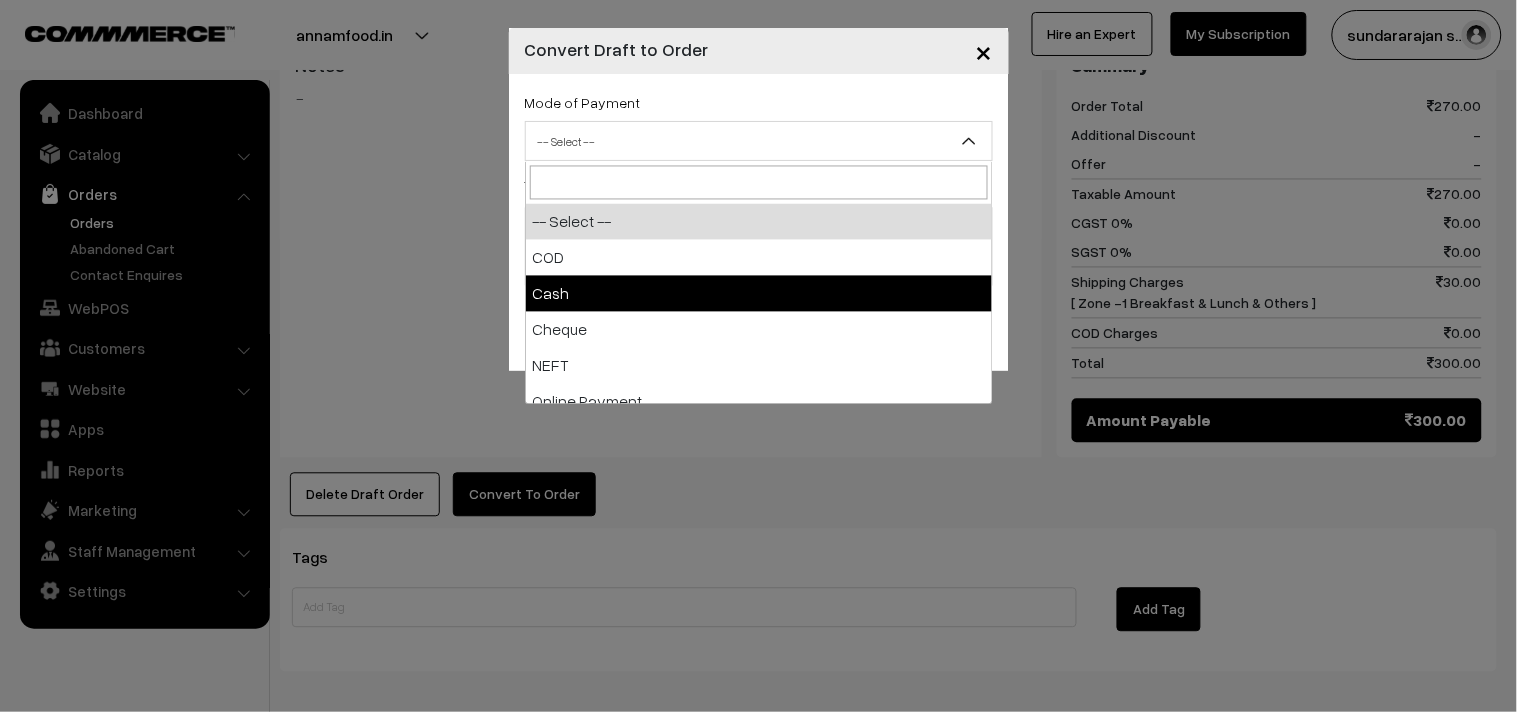 select on "2" 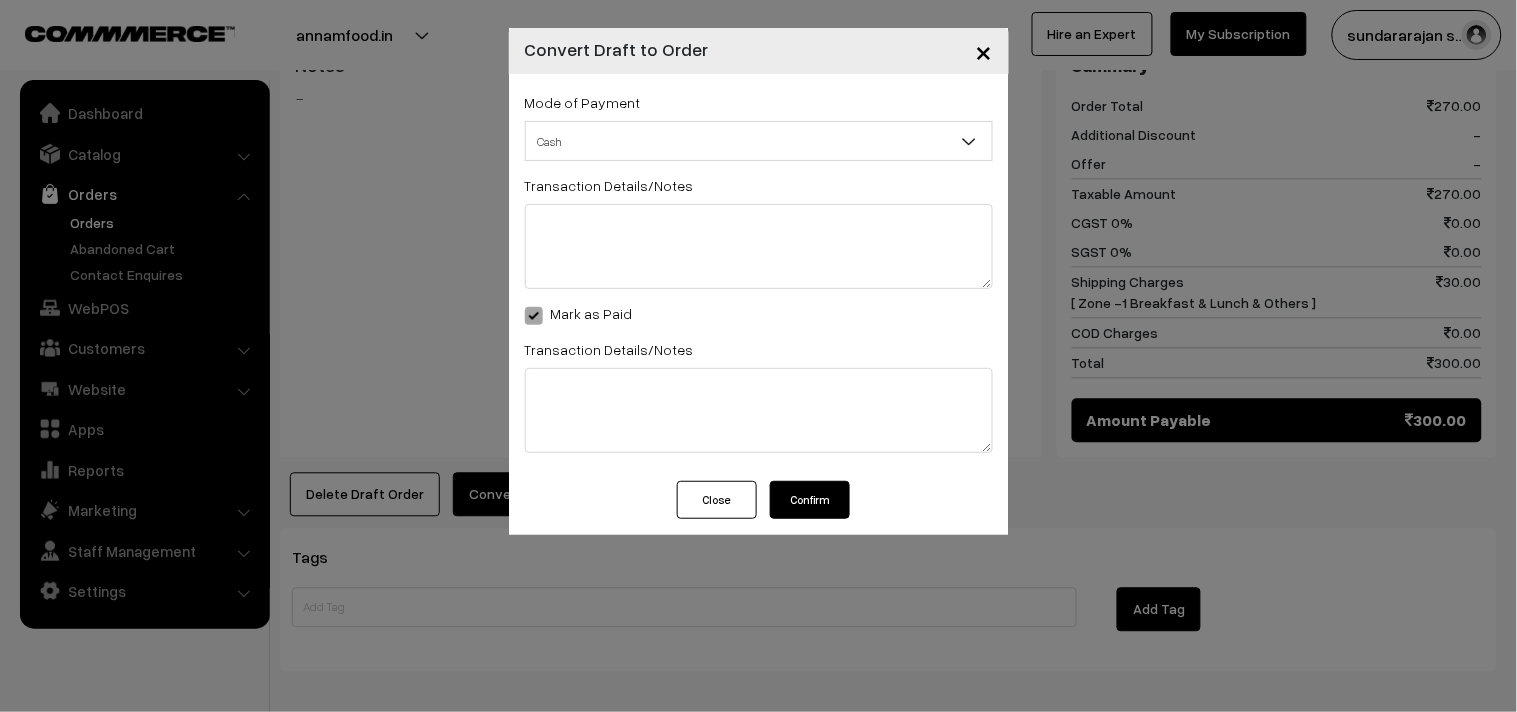 click on "Confirm" at bounding box center (810, 500) 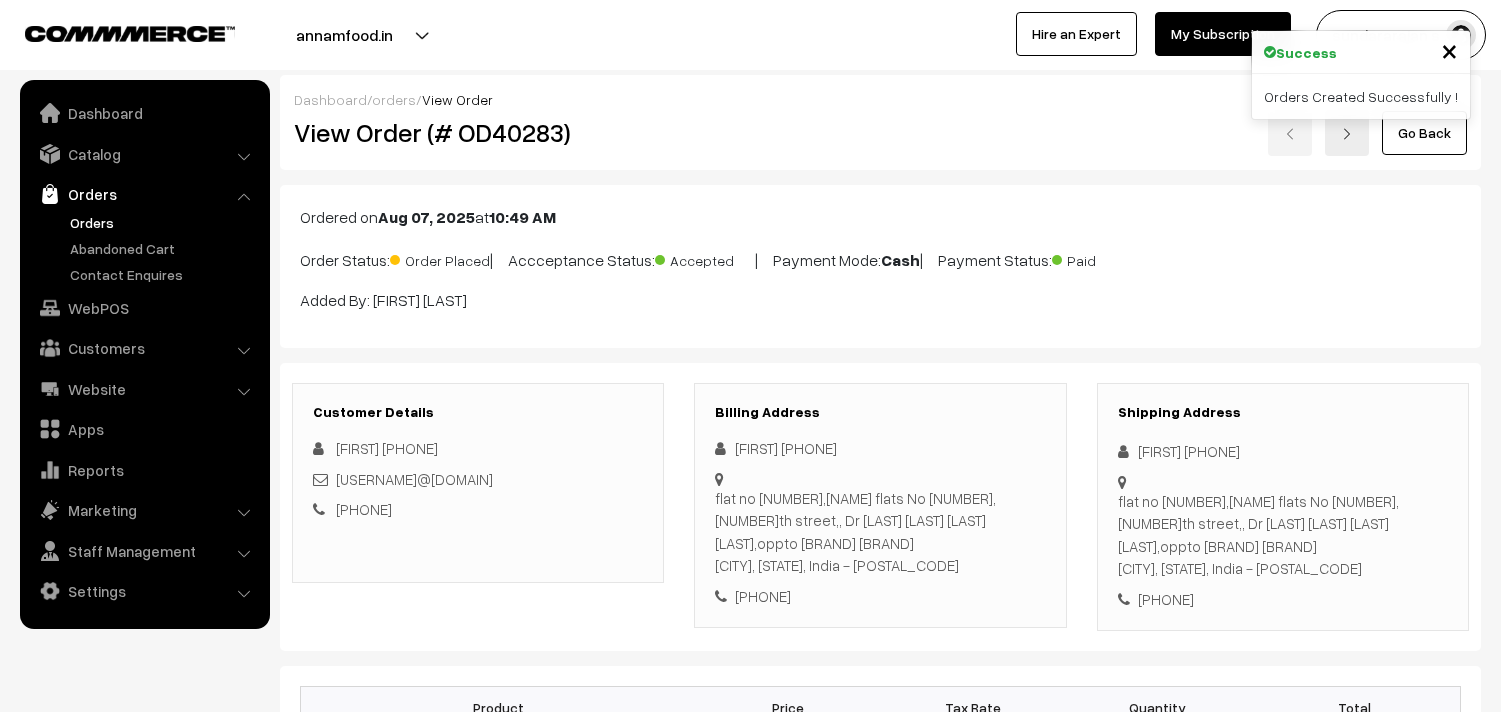 click on "Mark as Processing" at bounding box center [497, 1381] 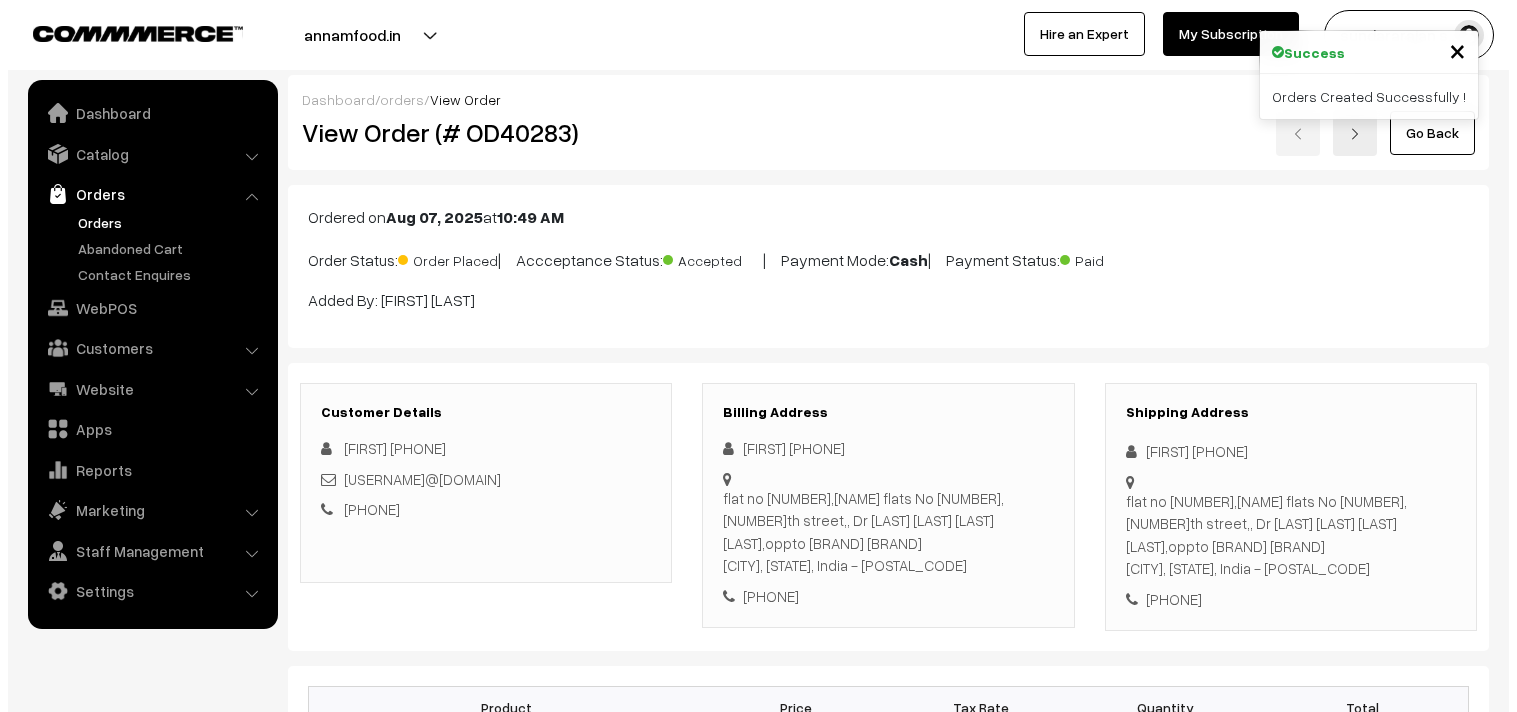 scroll, scrollTop: 888, scrollLeft: 0, axis: vertical 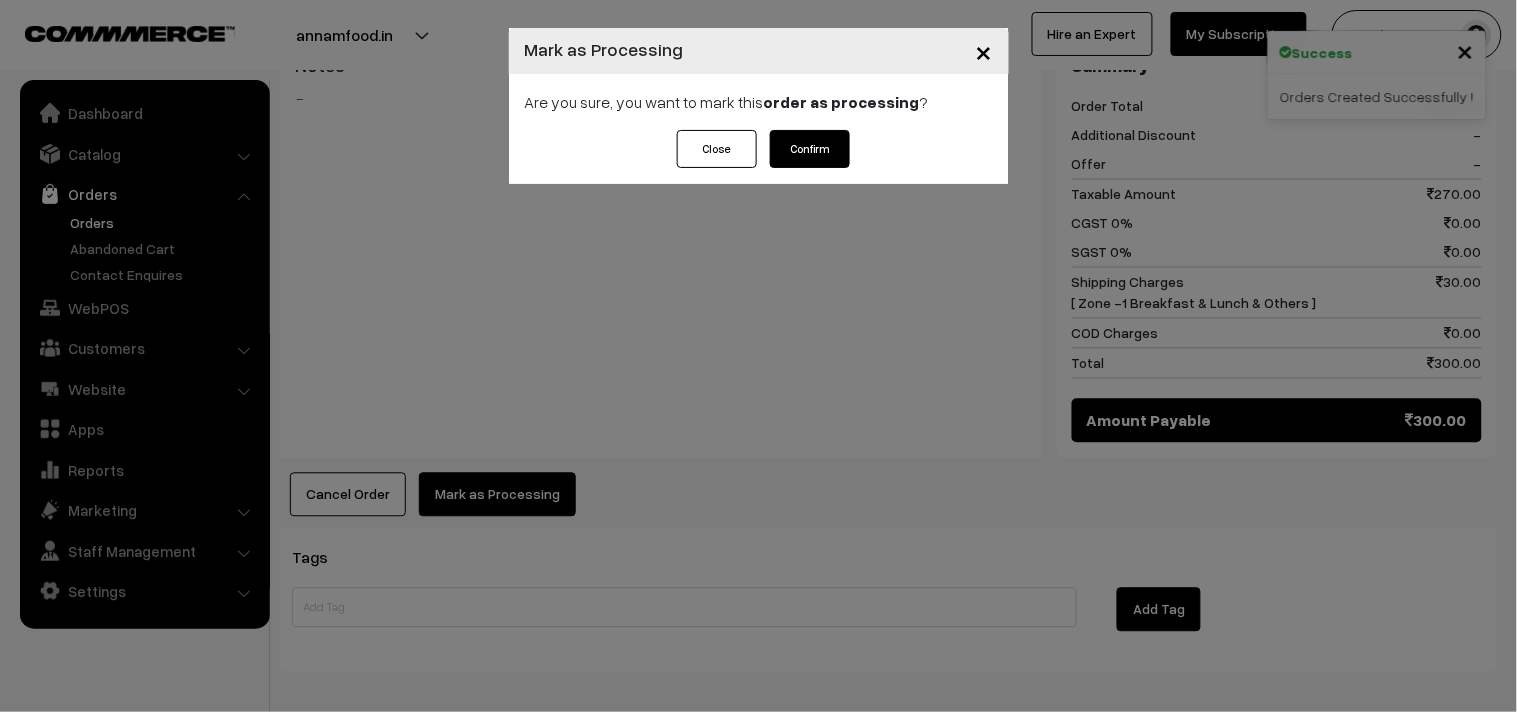 click on "Confirm" at bounding box center [810, 149] 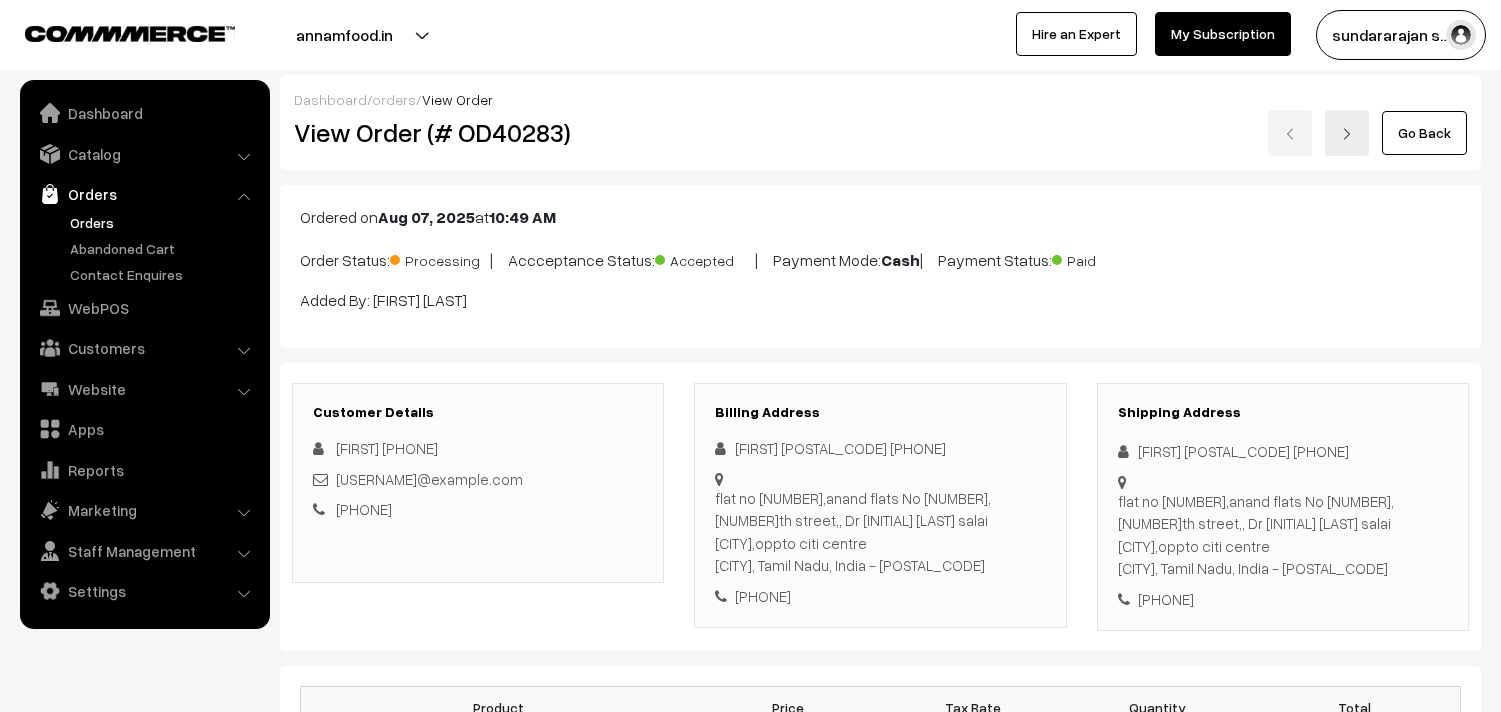 scroll, scrollTop: 0, scrollLeft: 0, axis: both 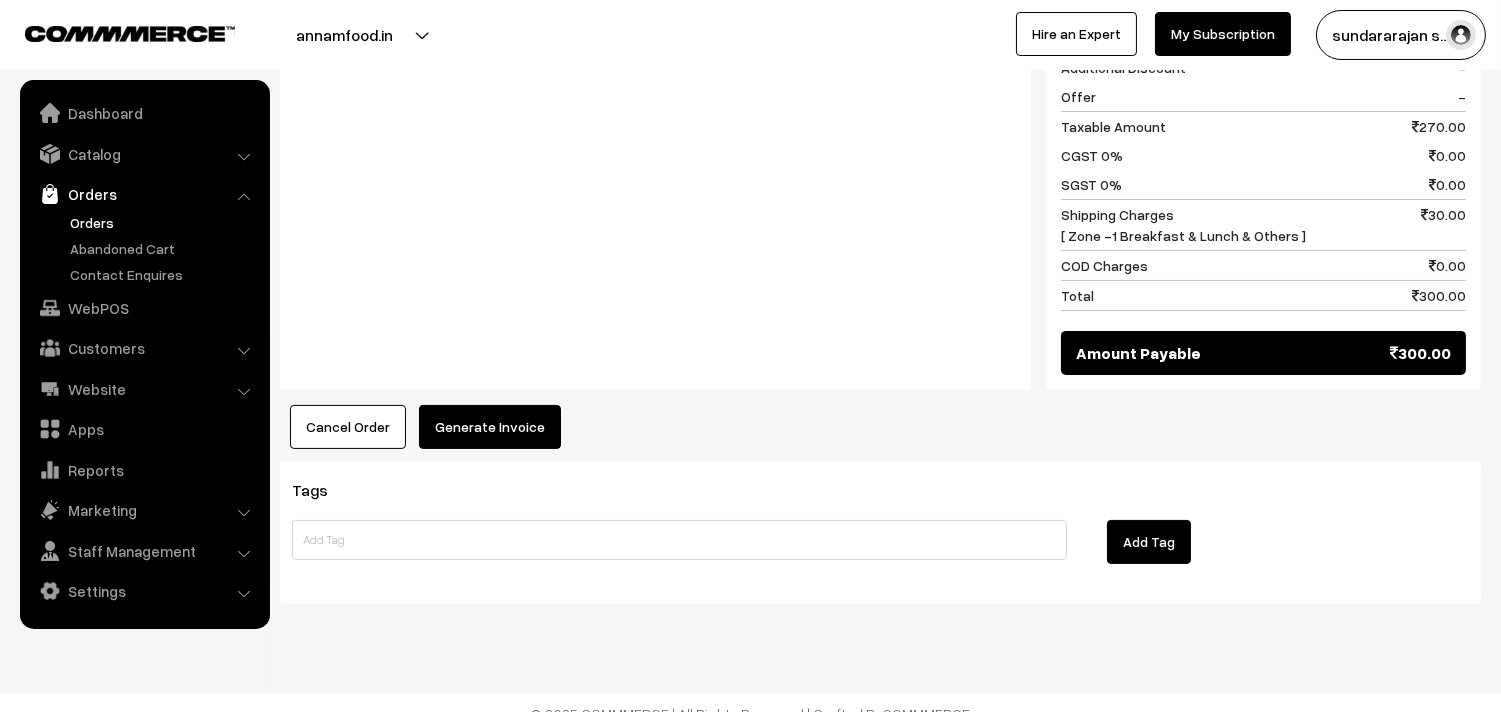 click on "Generate Invoice" at bounding box center [490, 427] 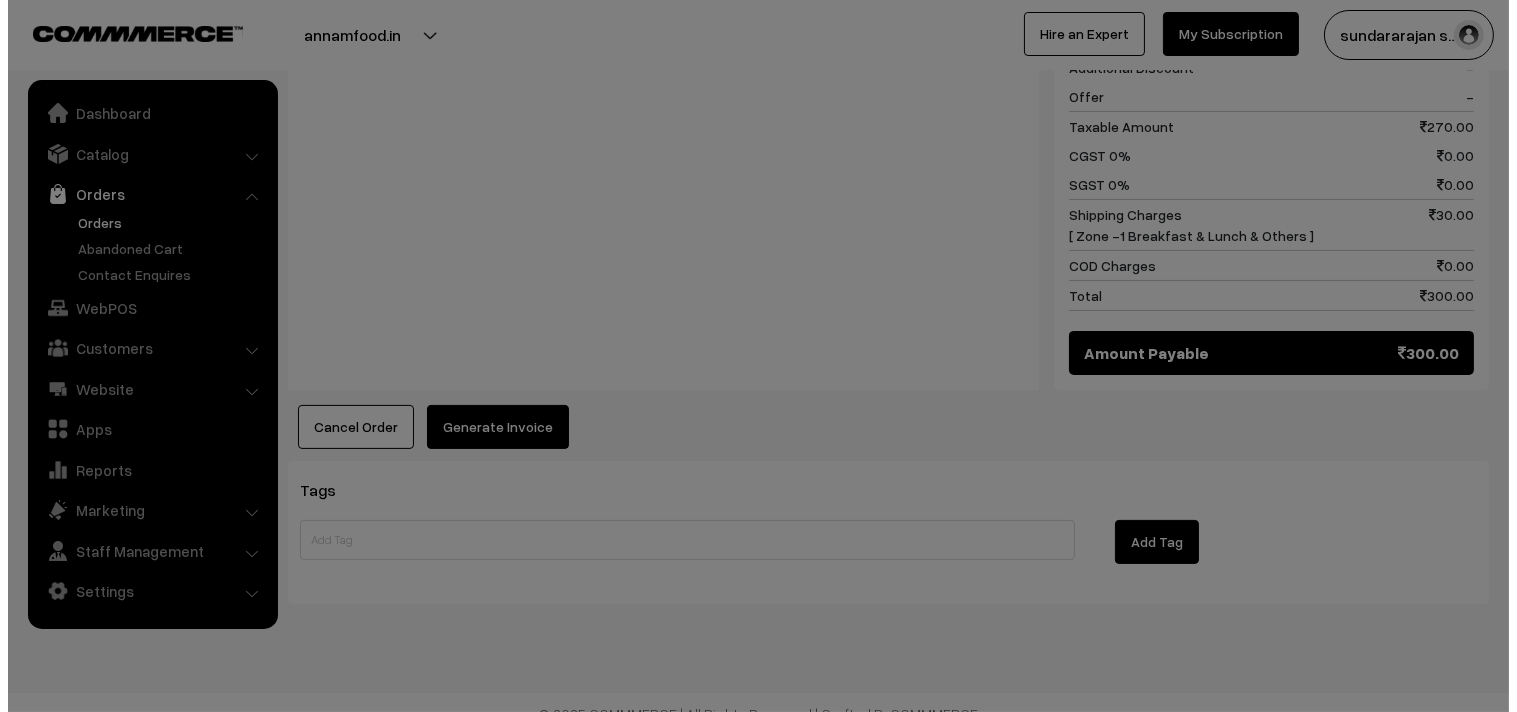 scroll, scrollTop: 956, scrollLeft: 0, axis: vertical 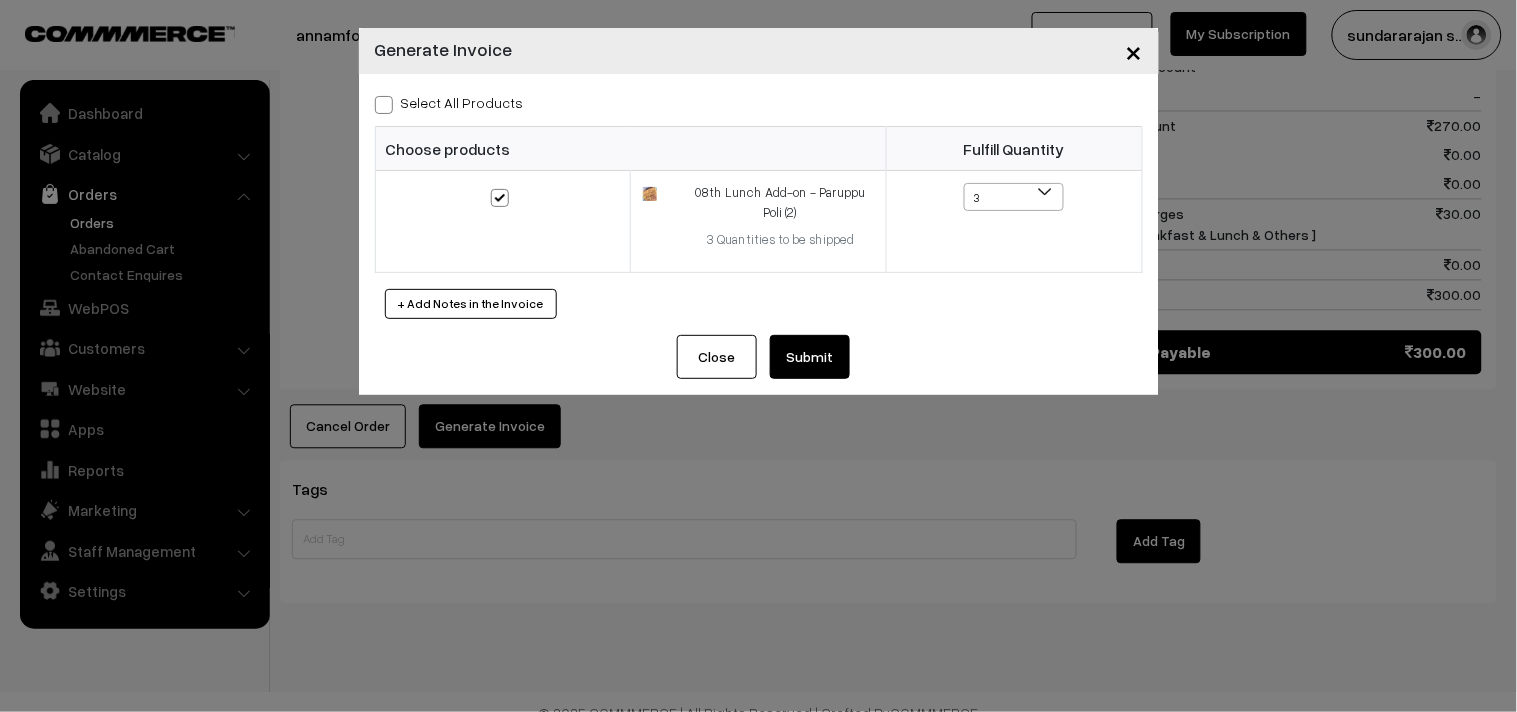 click on "Submit" at bounding box center (810, 357) 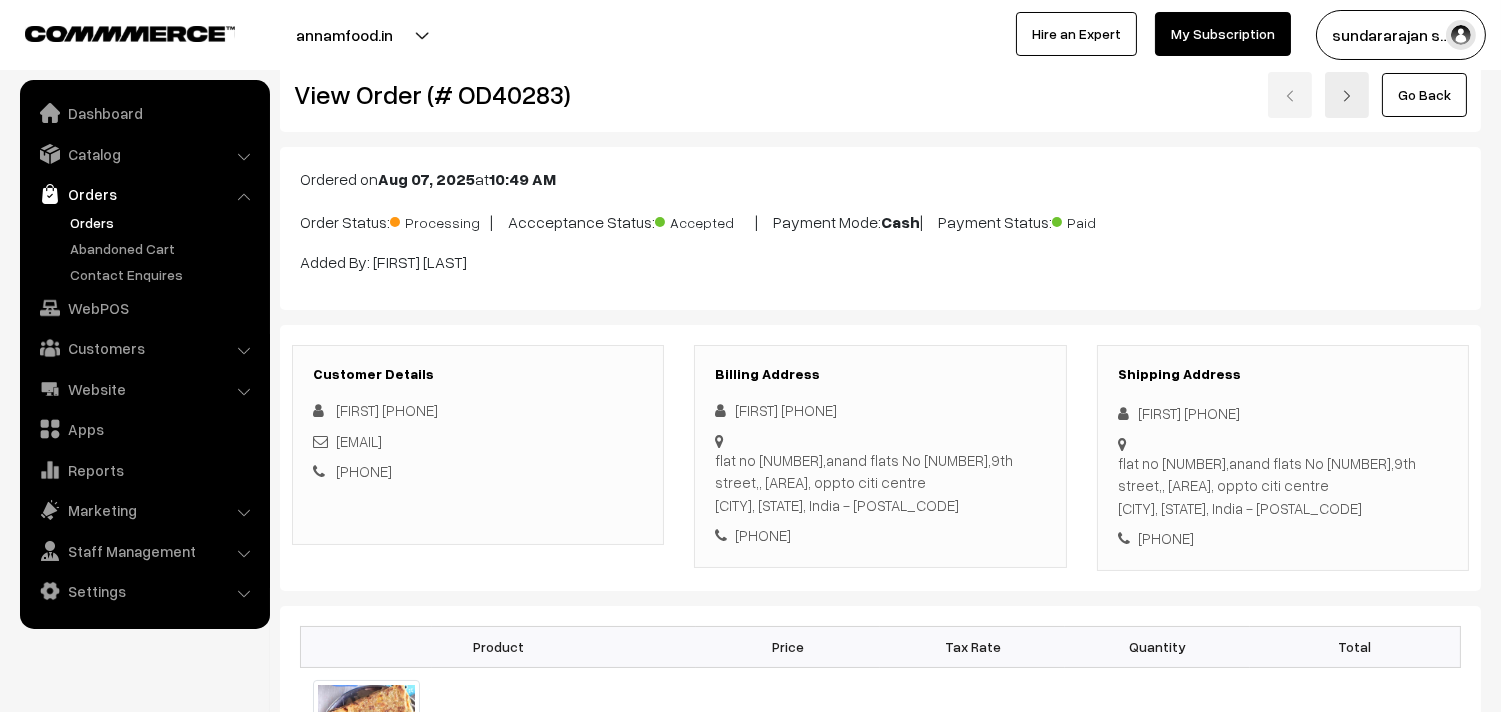 scroll, scrollTop: 0, scrollLeft: 0, axis: both 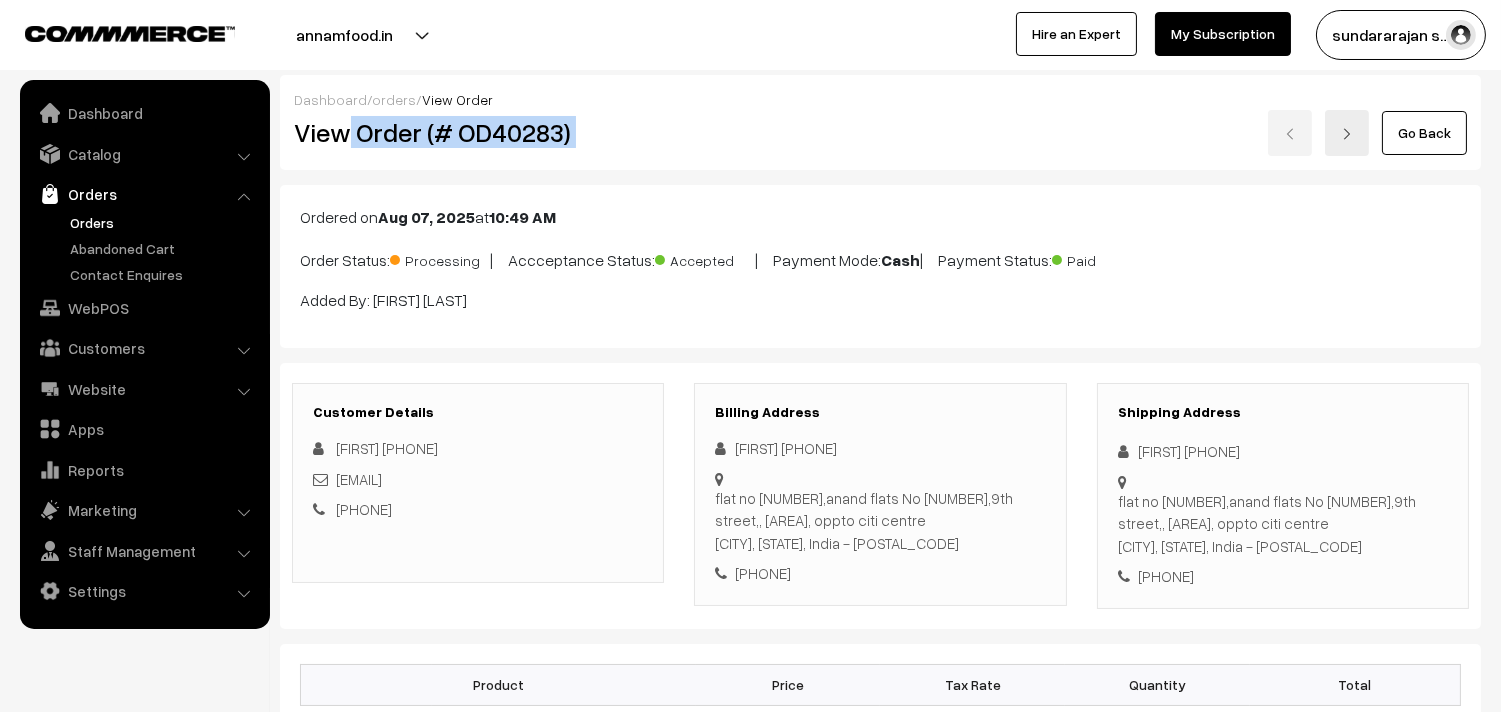 drag, startPoint x: 350, startPoint y: 123, endPoint x: 698, endPoint y: 120, distance: 348.01294 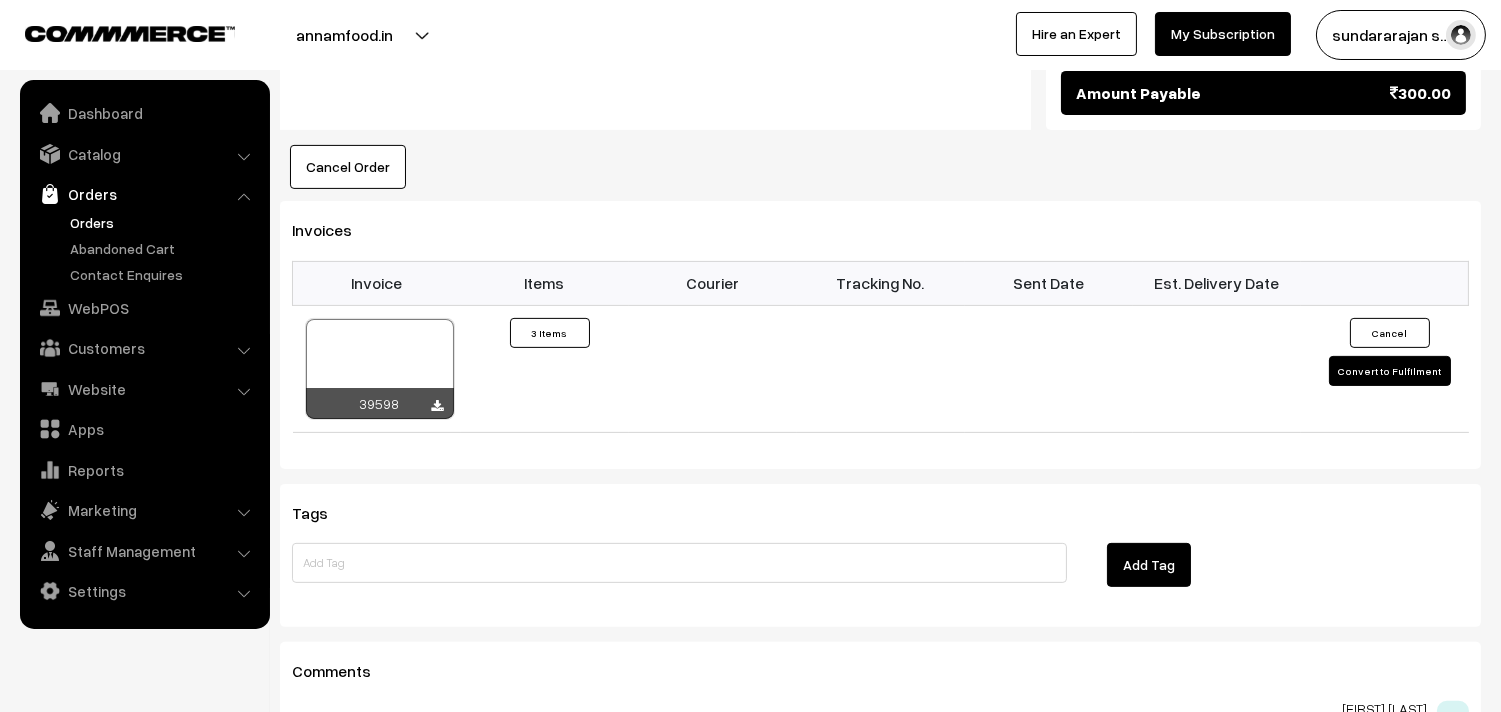 scroll, scrollTop: 1222, scrollLeft: 0, axis: vertical 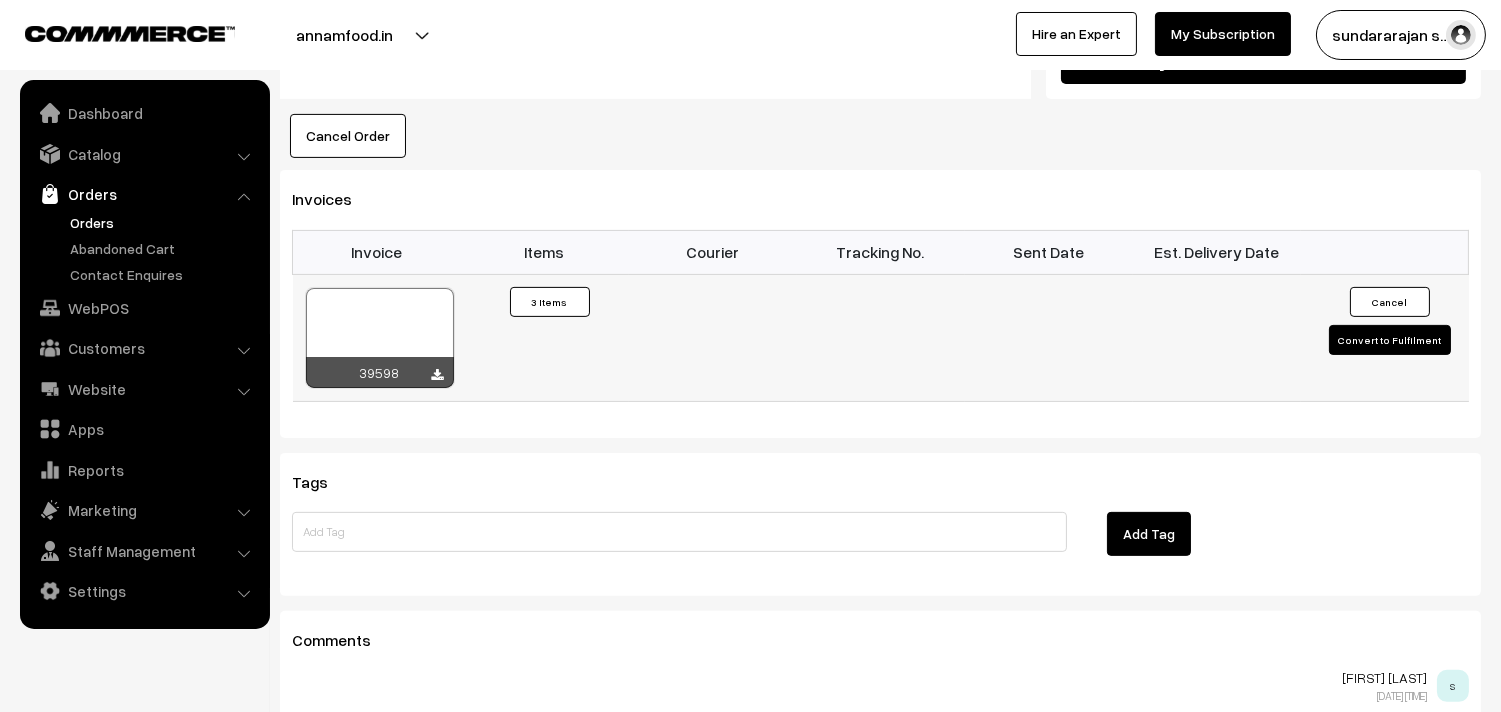 click at bounding box center (380, 338) 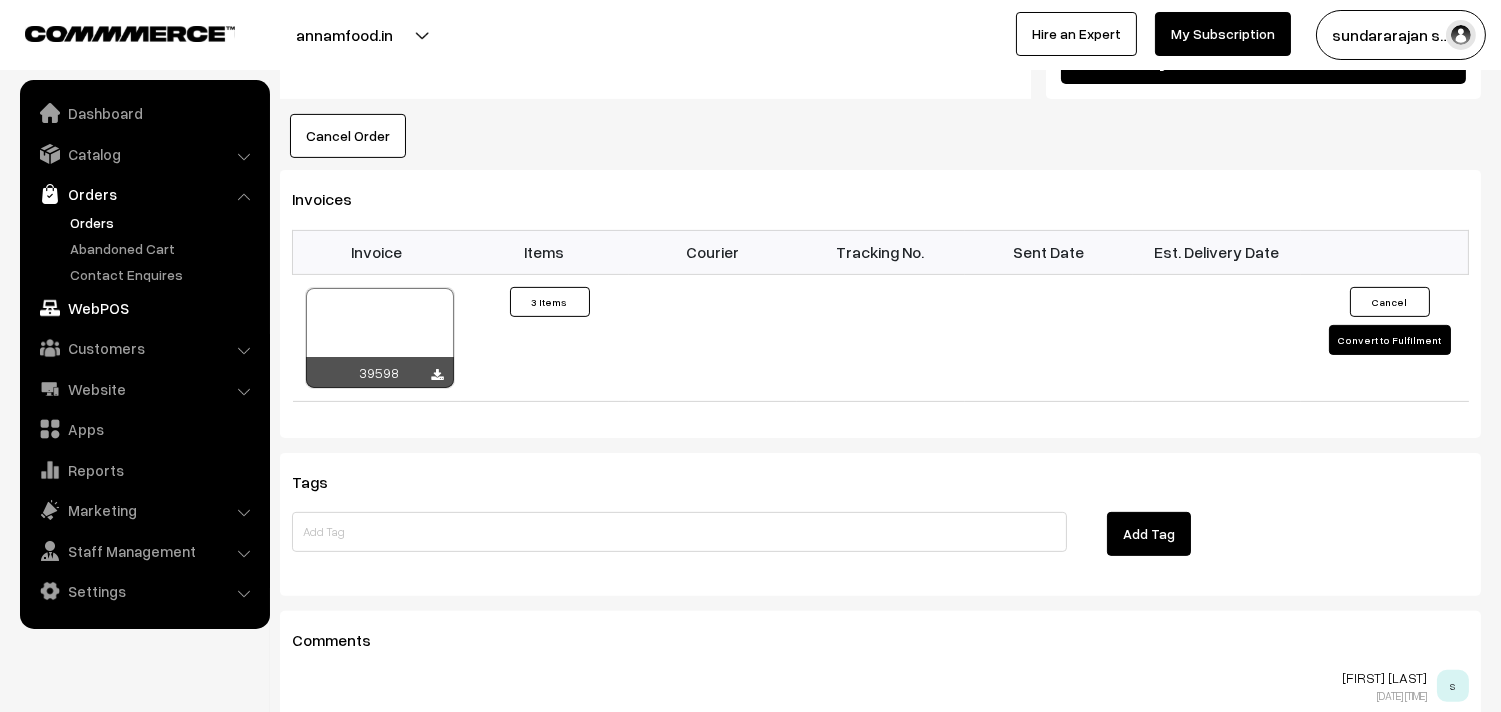 click on "WebPOS" at bounding box center [144, 308] 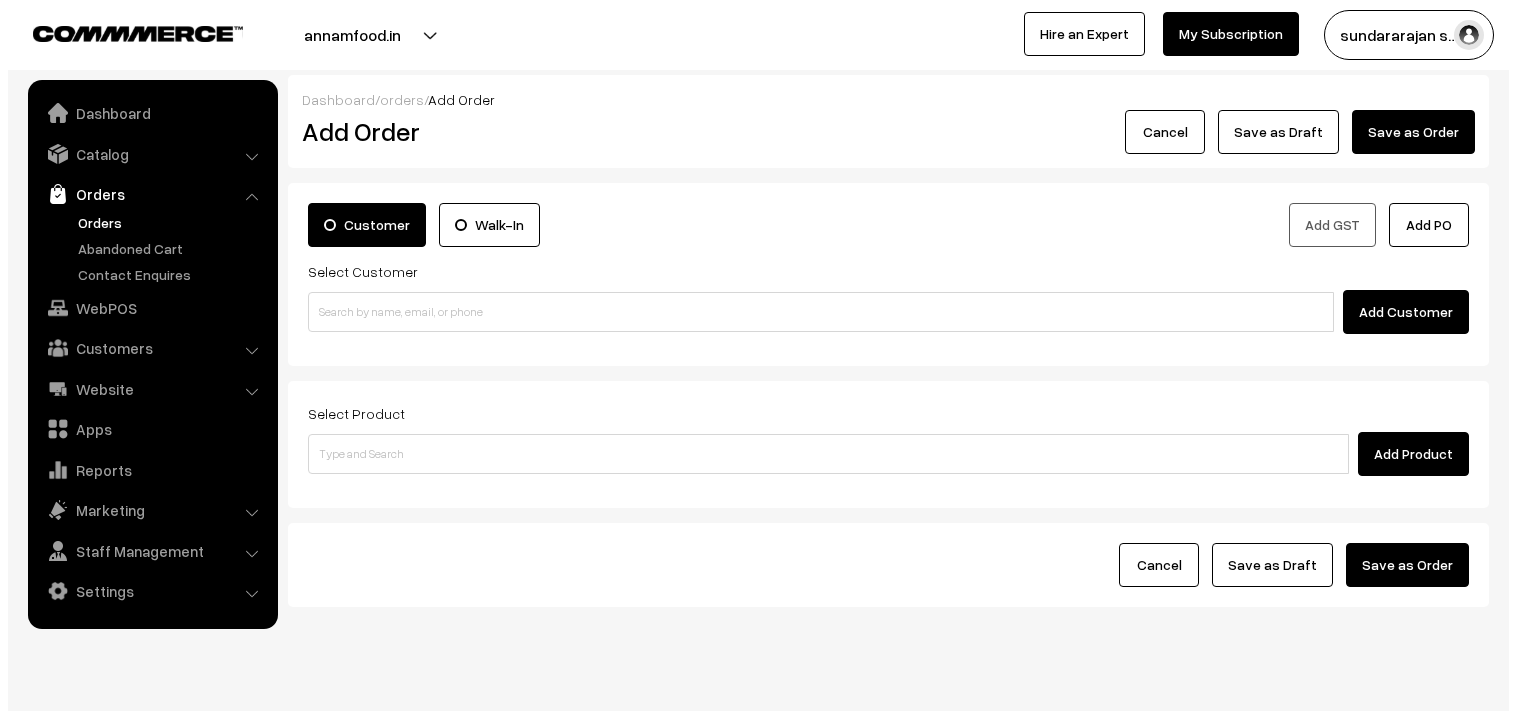 scroll, scrollTop: 0, scrollLeft: 0, axis: both 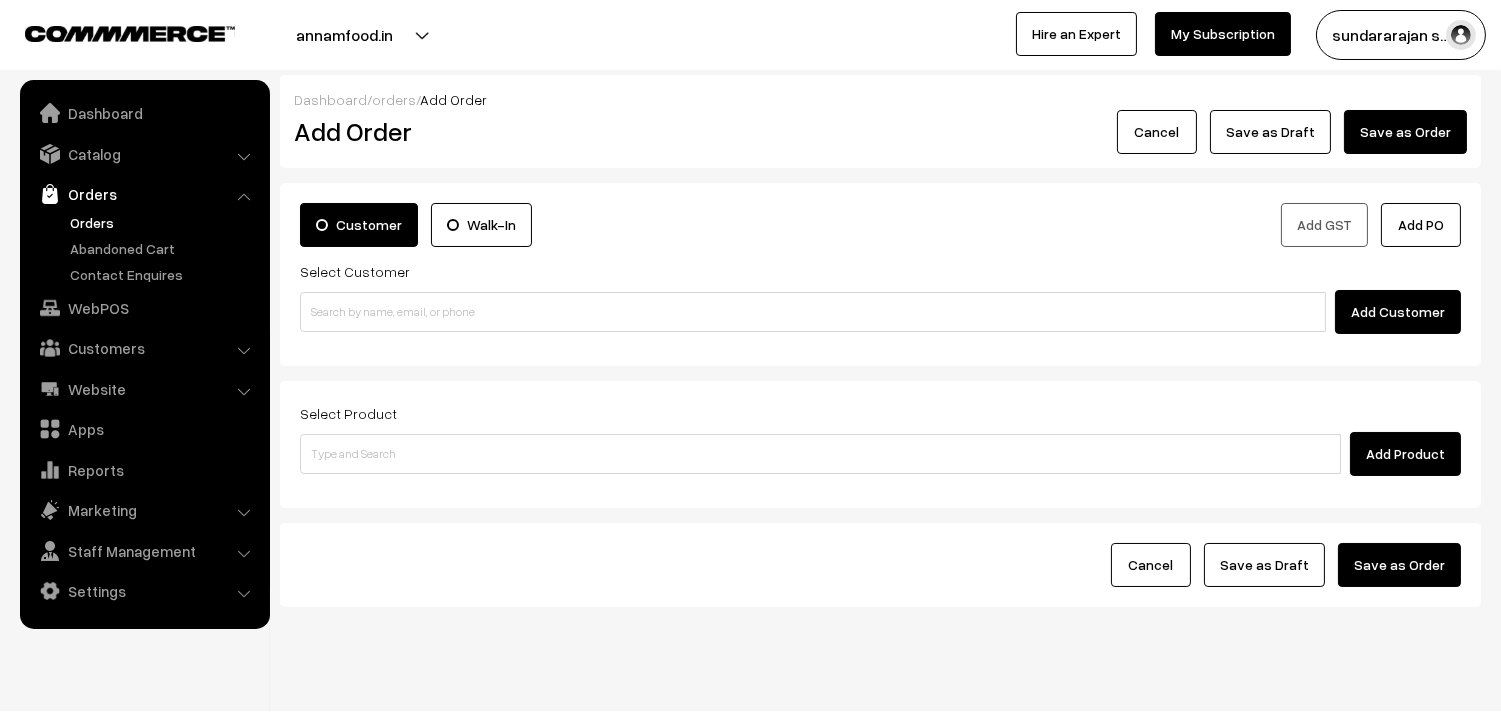click on "Customer
Walk-In
Add GST
Add PO
Select Customer
Add Customer
Select Product
Add Product" at bounding box center [880, 395] 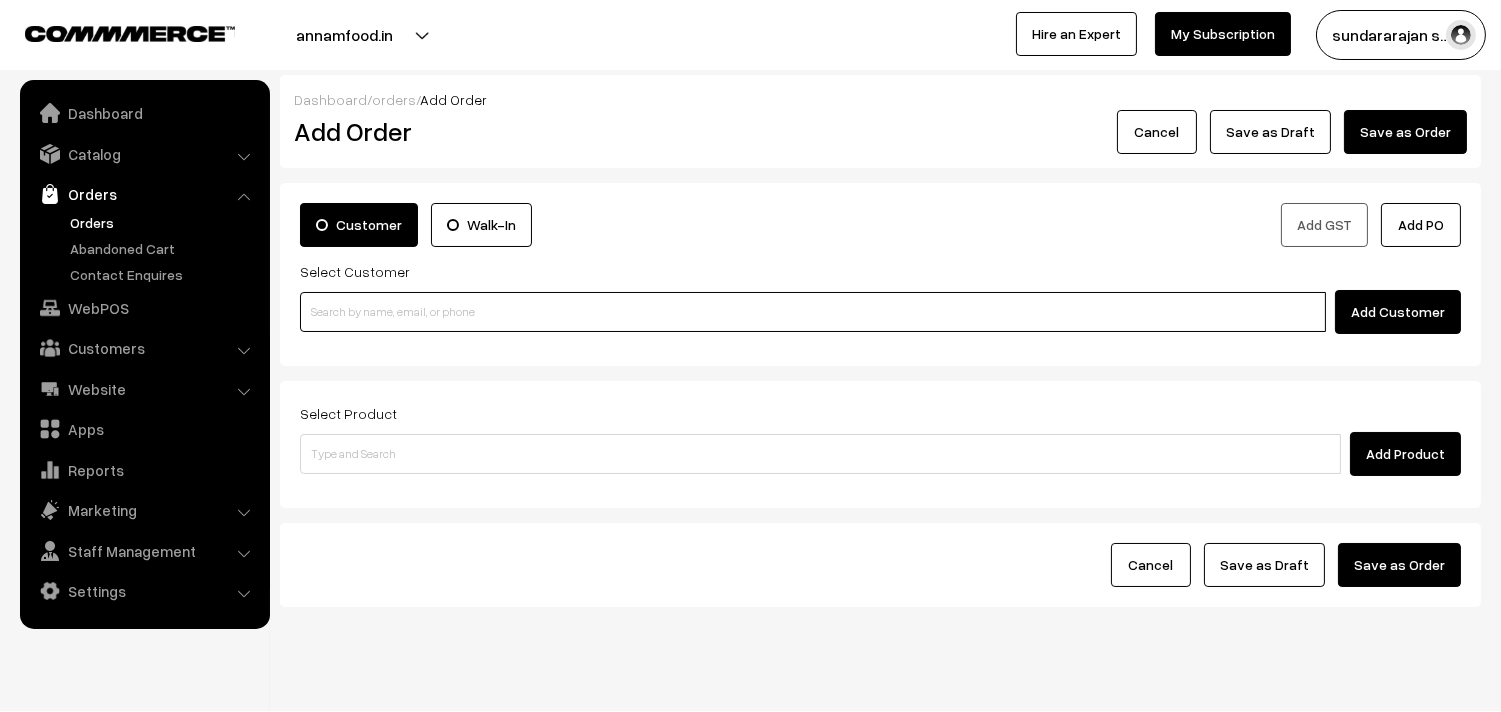 click at bounding box center (813, 312) 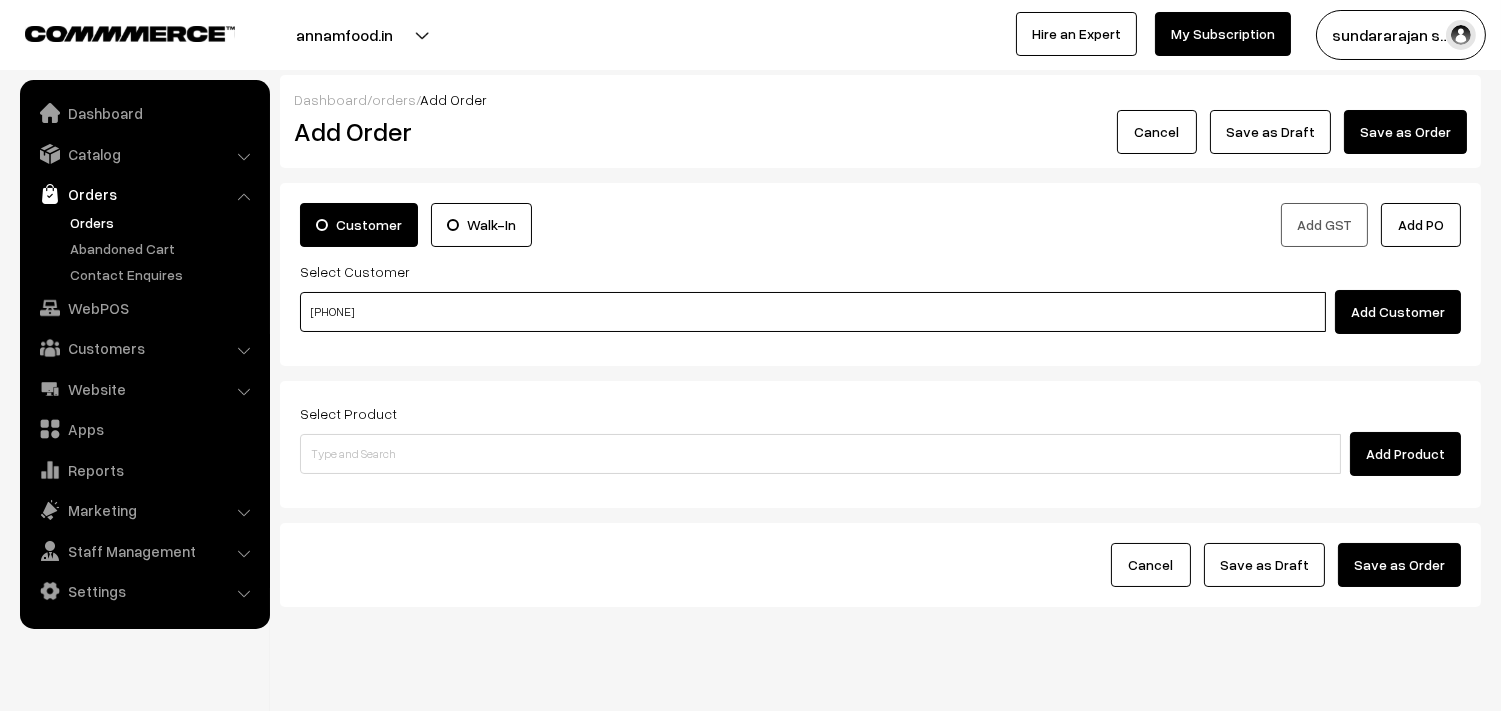 click on "92833 98875" at bounding box center (813, 312) 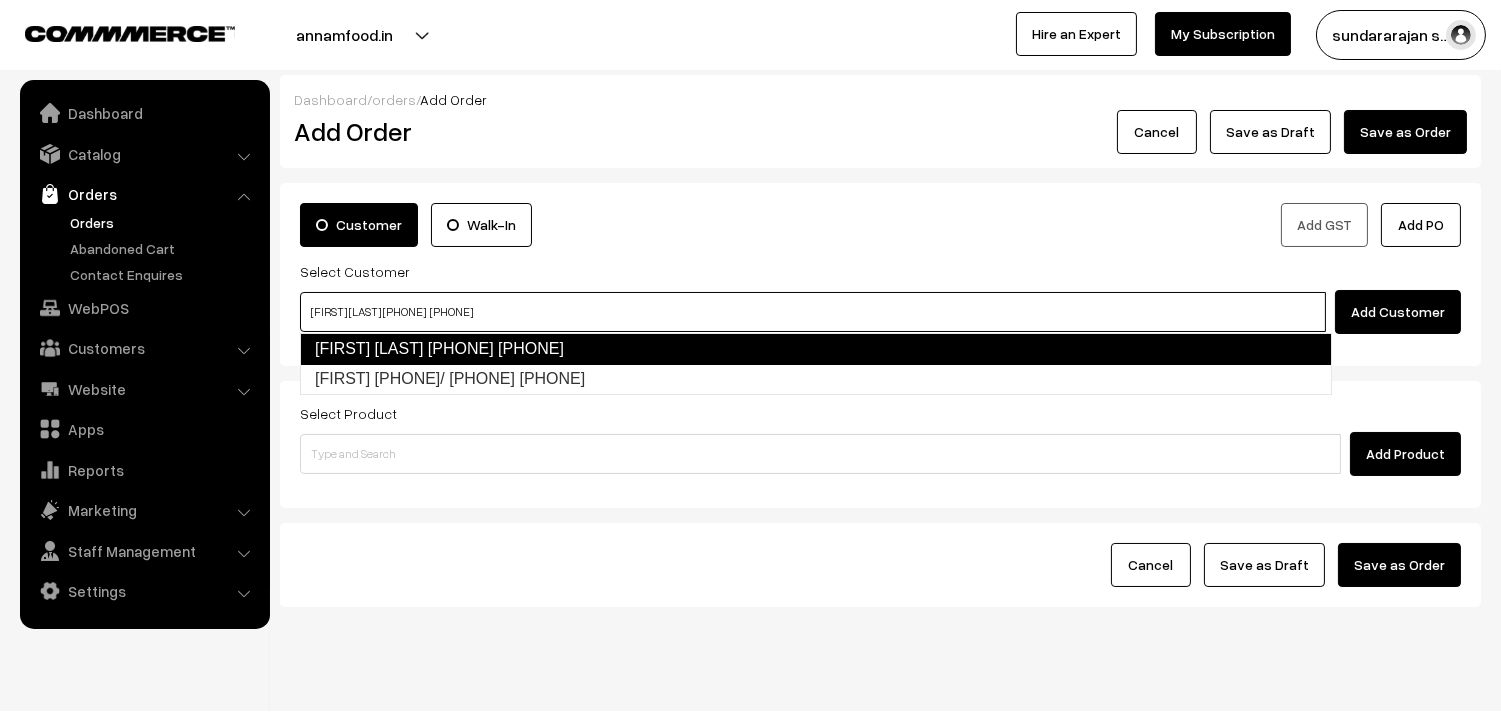 type on "T.veeraraghavan 92833 98875  [9283398875]" 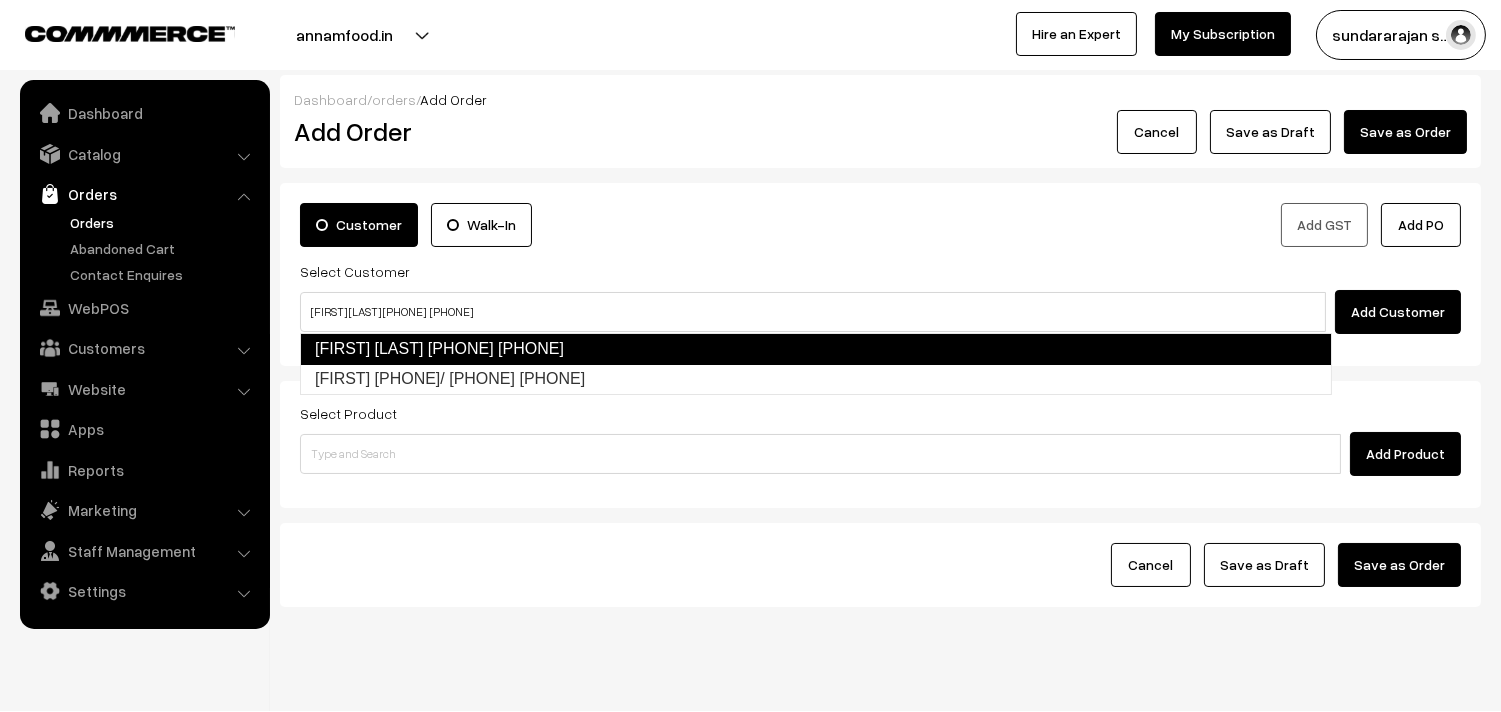 type 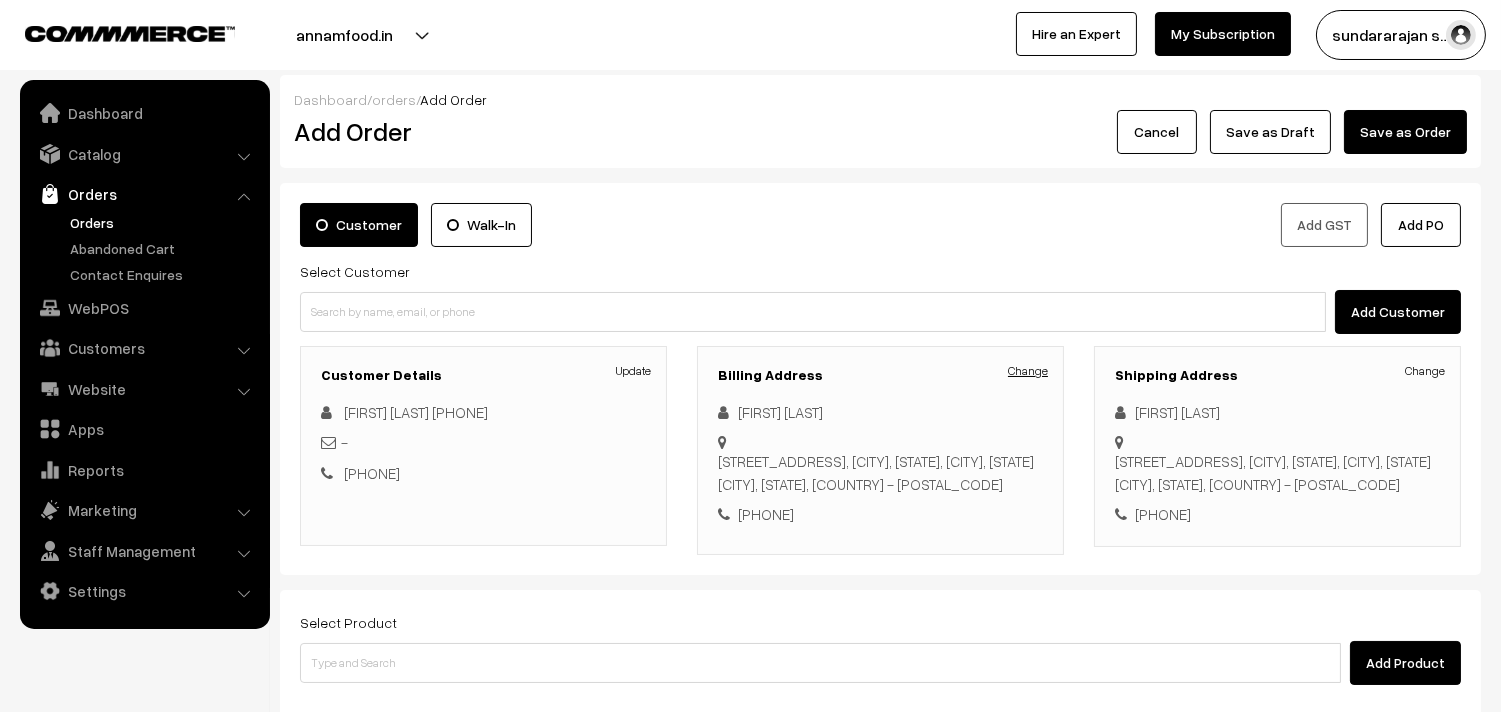 click on "Change" at bounding box center (1028, 371) 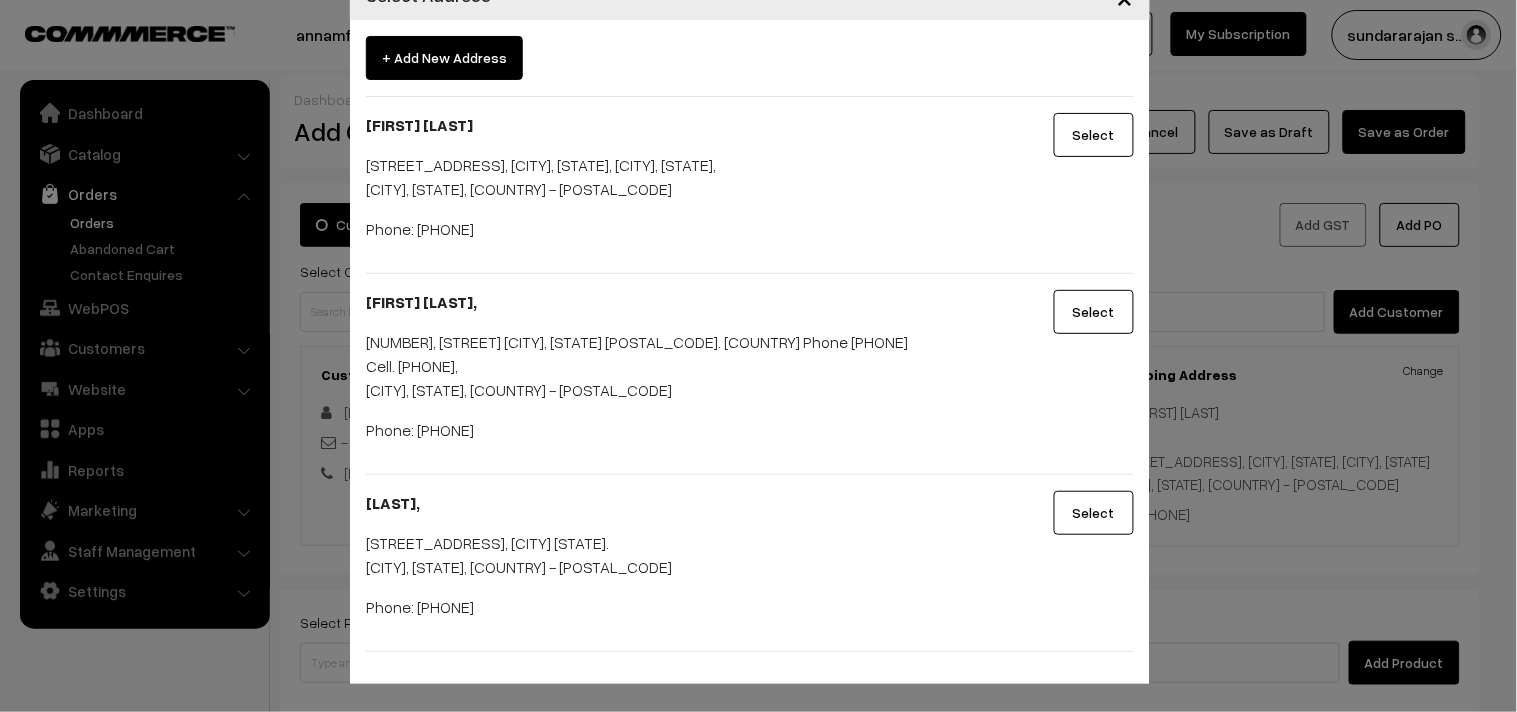scroll, scrollTop: 78, scrollLeft: 0, axis: vertical 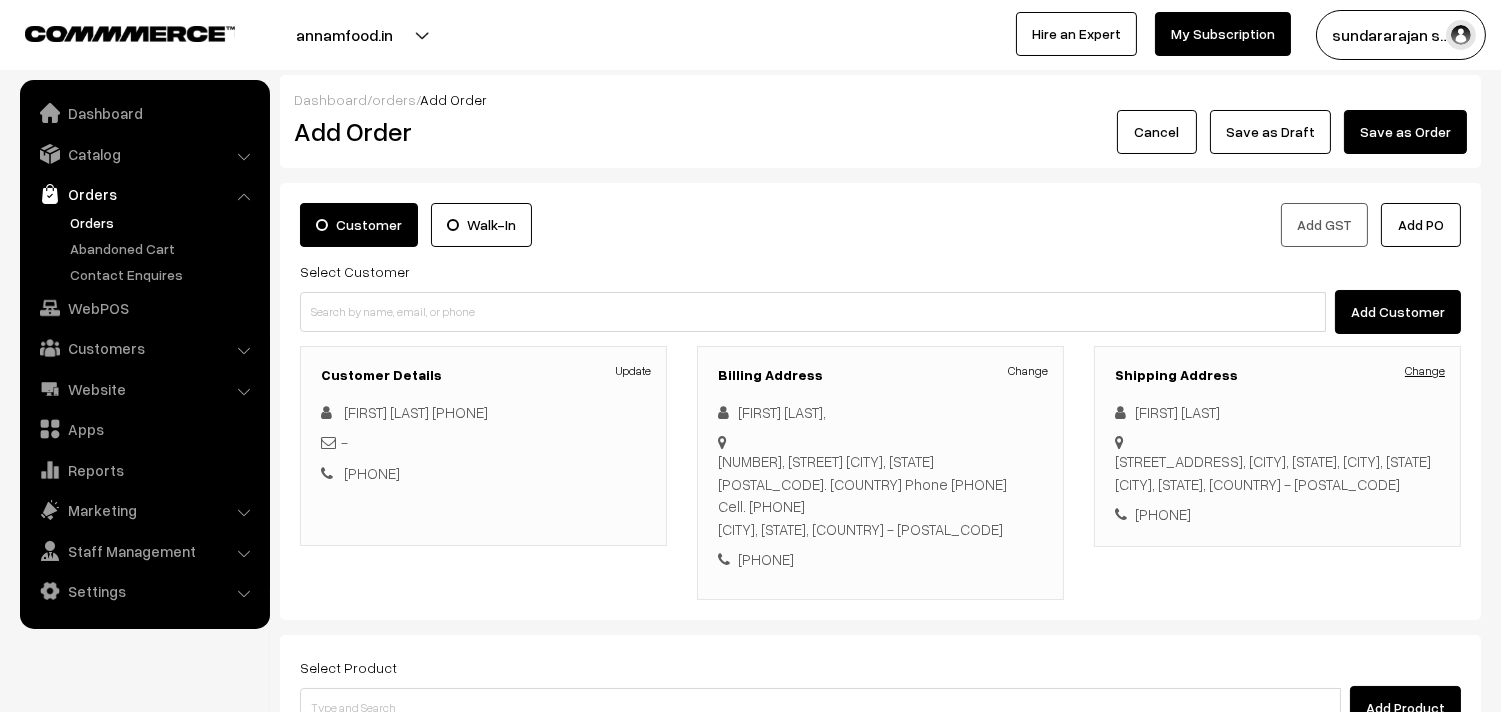 click on "Change" at bounding box center (1425, 371) 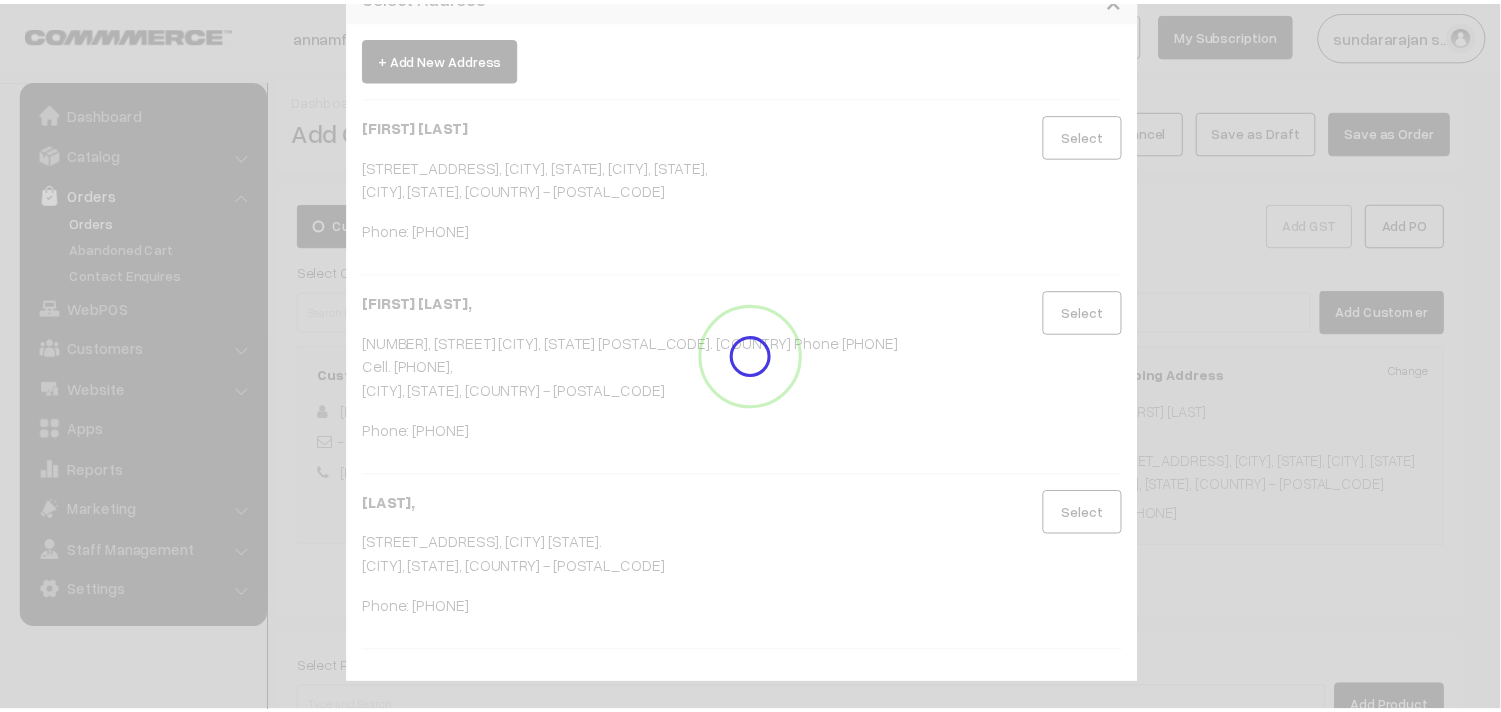 scroll, scrollTop: 0, scrollLeft: 0, axis: both 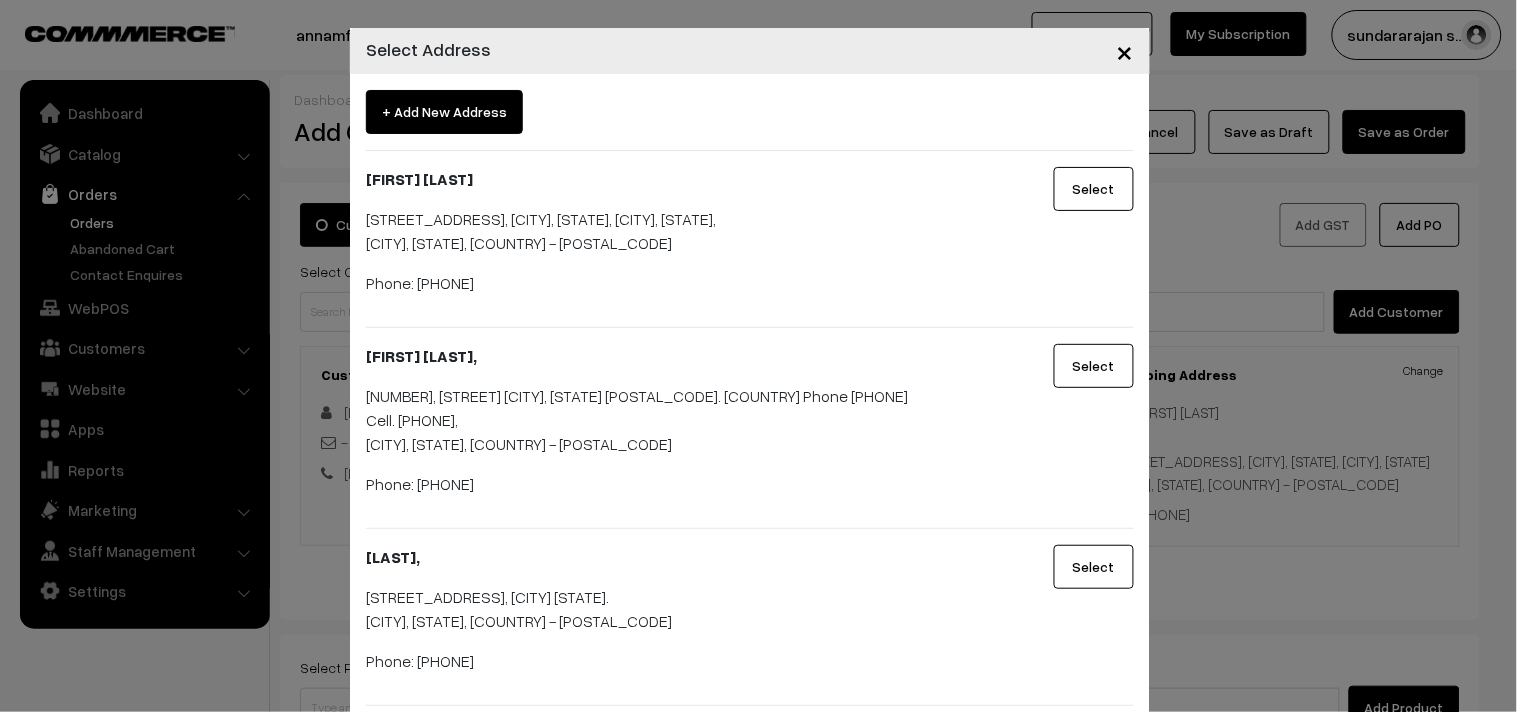 drag, startPoint x: 1115, startPoint y: 387, endPoint x: 971, endPoint y: 318, distance: 159.6778 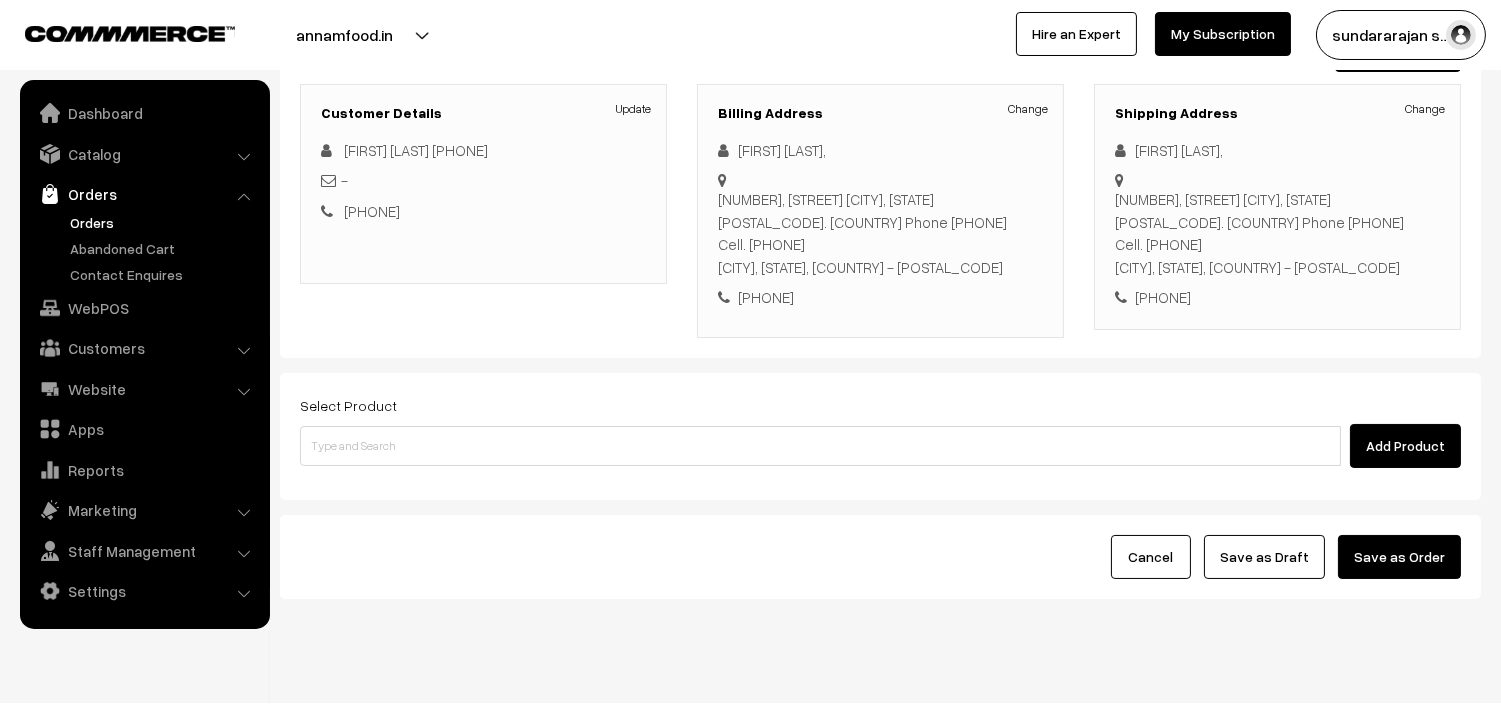 scroll, scrollTop: 272, scrollLeft: 0, axis: vertical 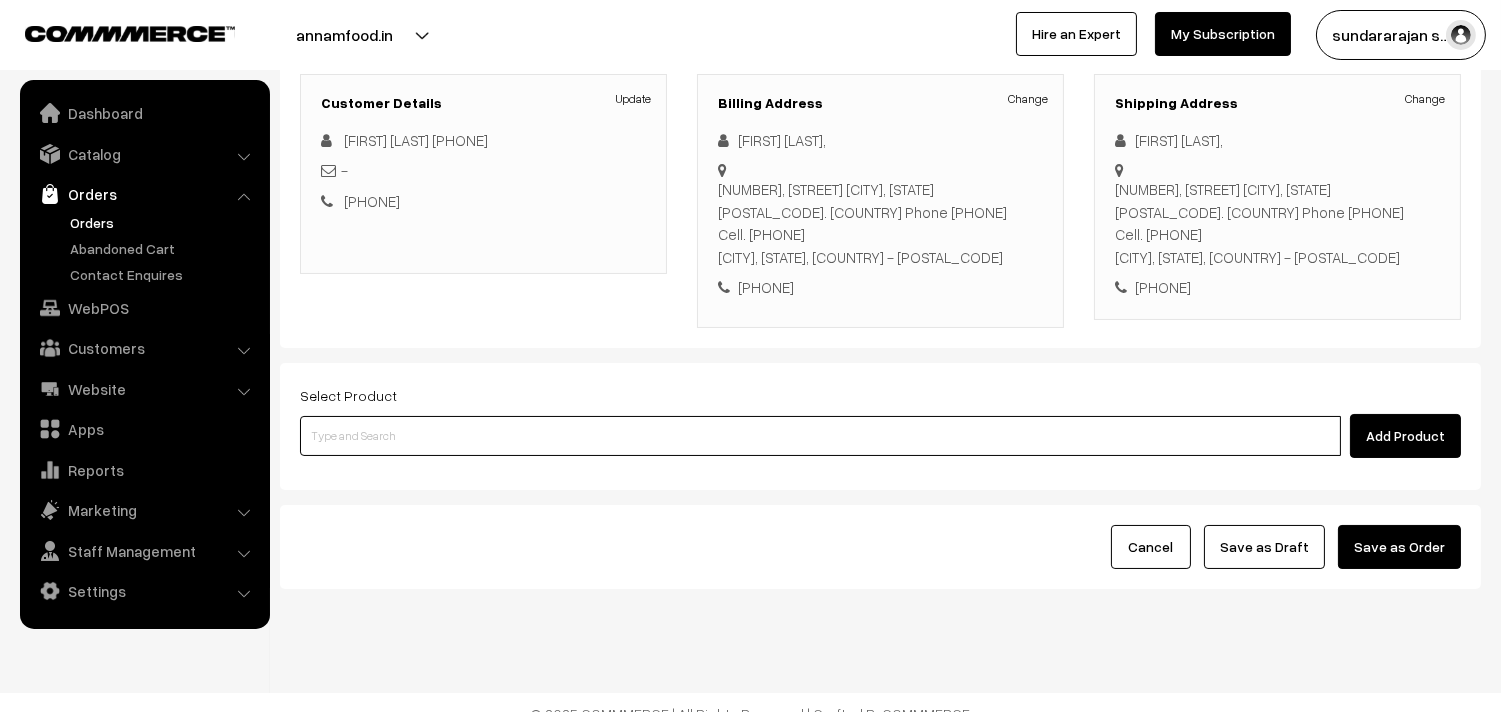 click at bounding box center [820, 436] 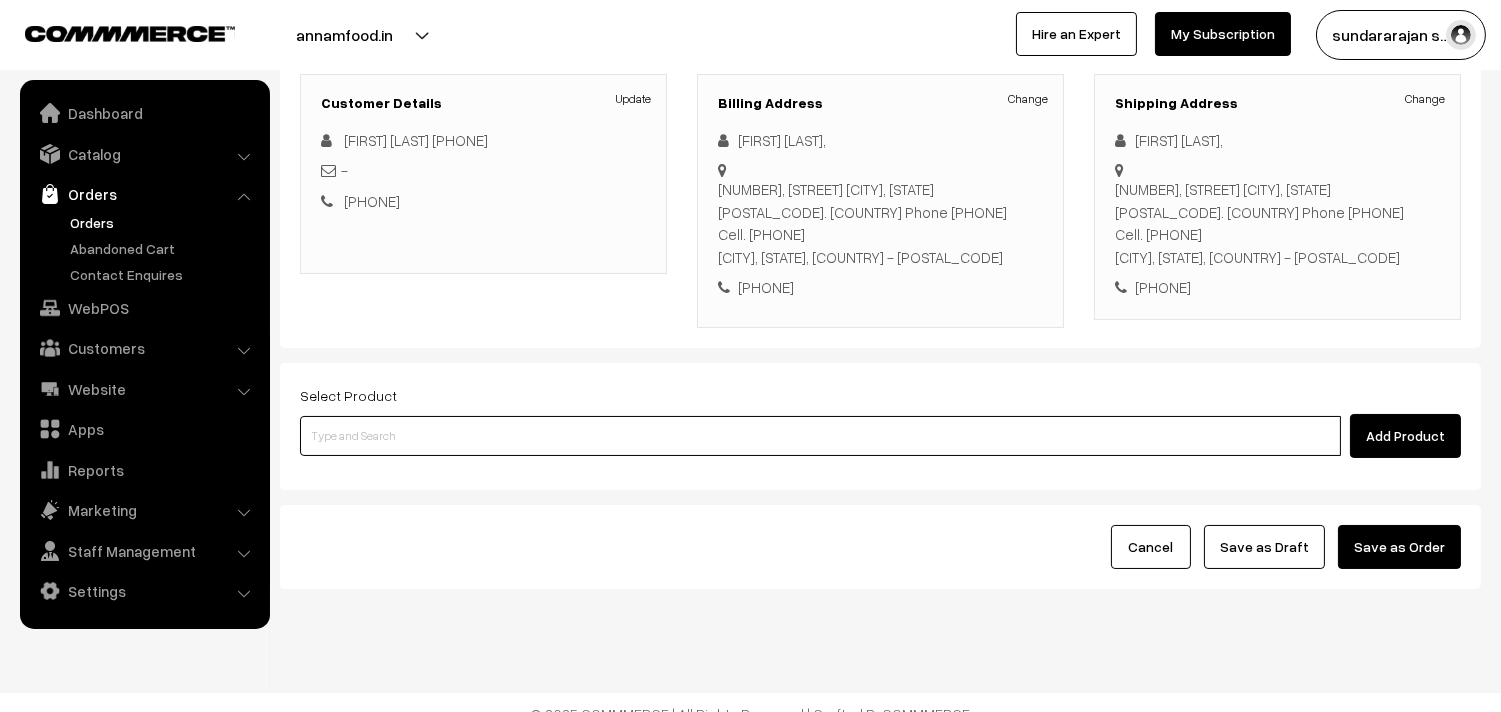 click at bounding box center [820, 436] 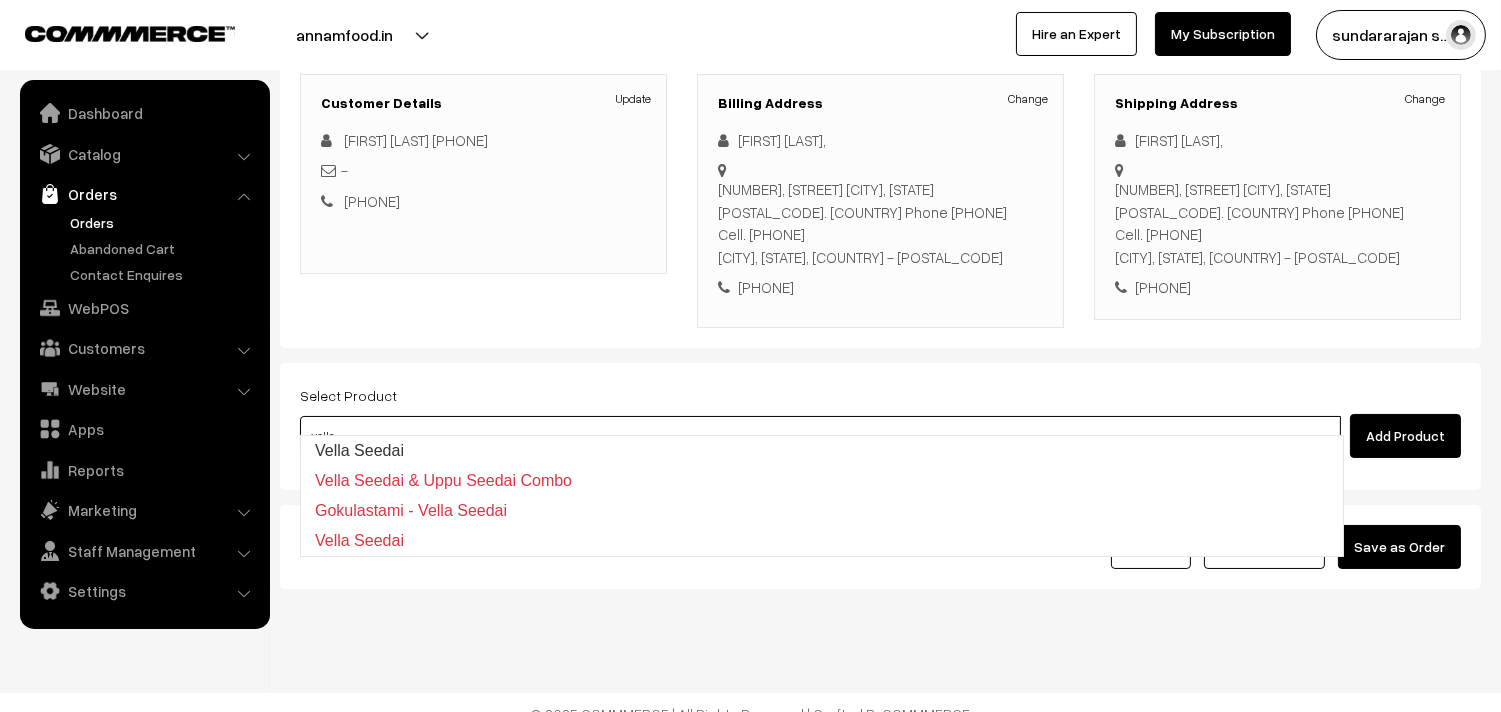 type on "Vella Seedai" 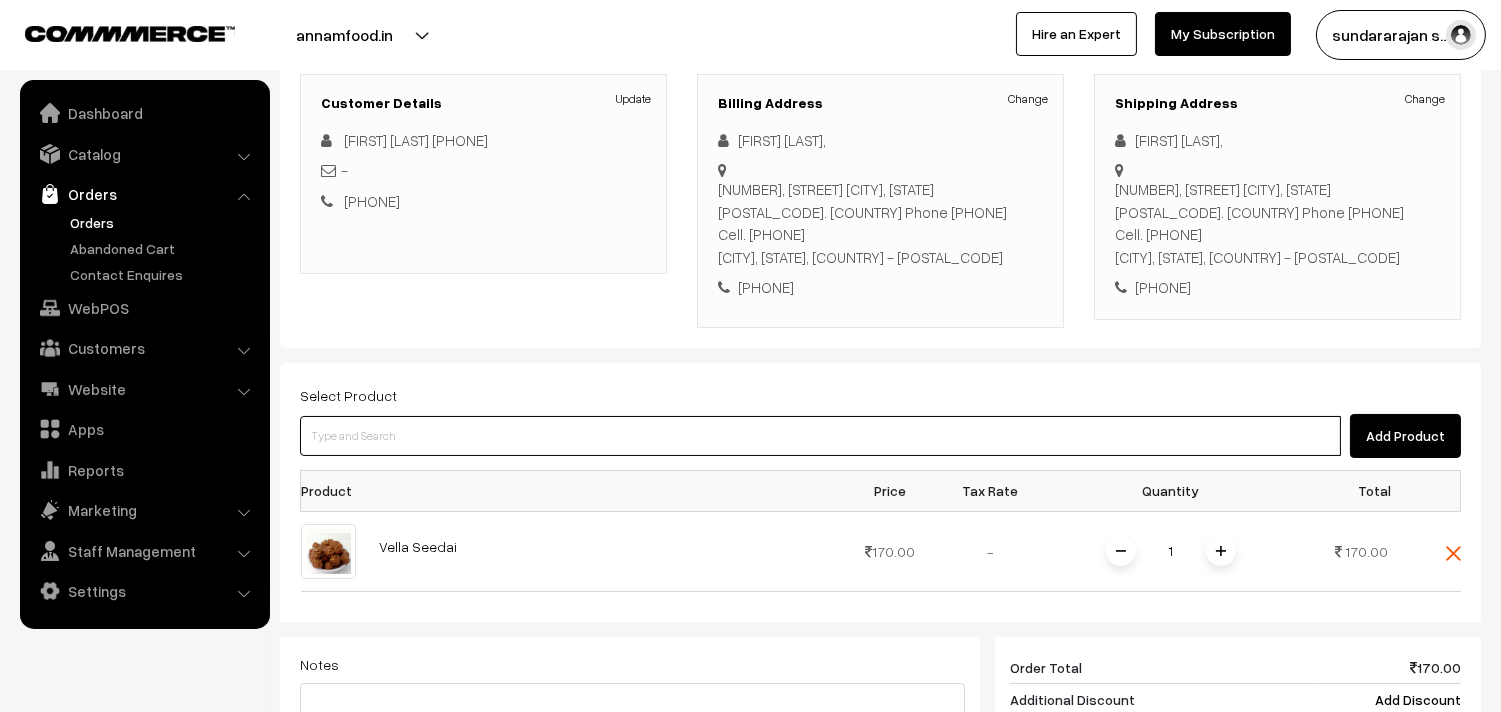 click at bounding box center [820, 436] 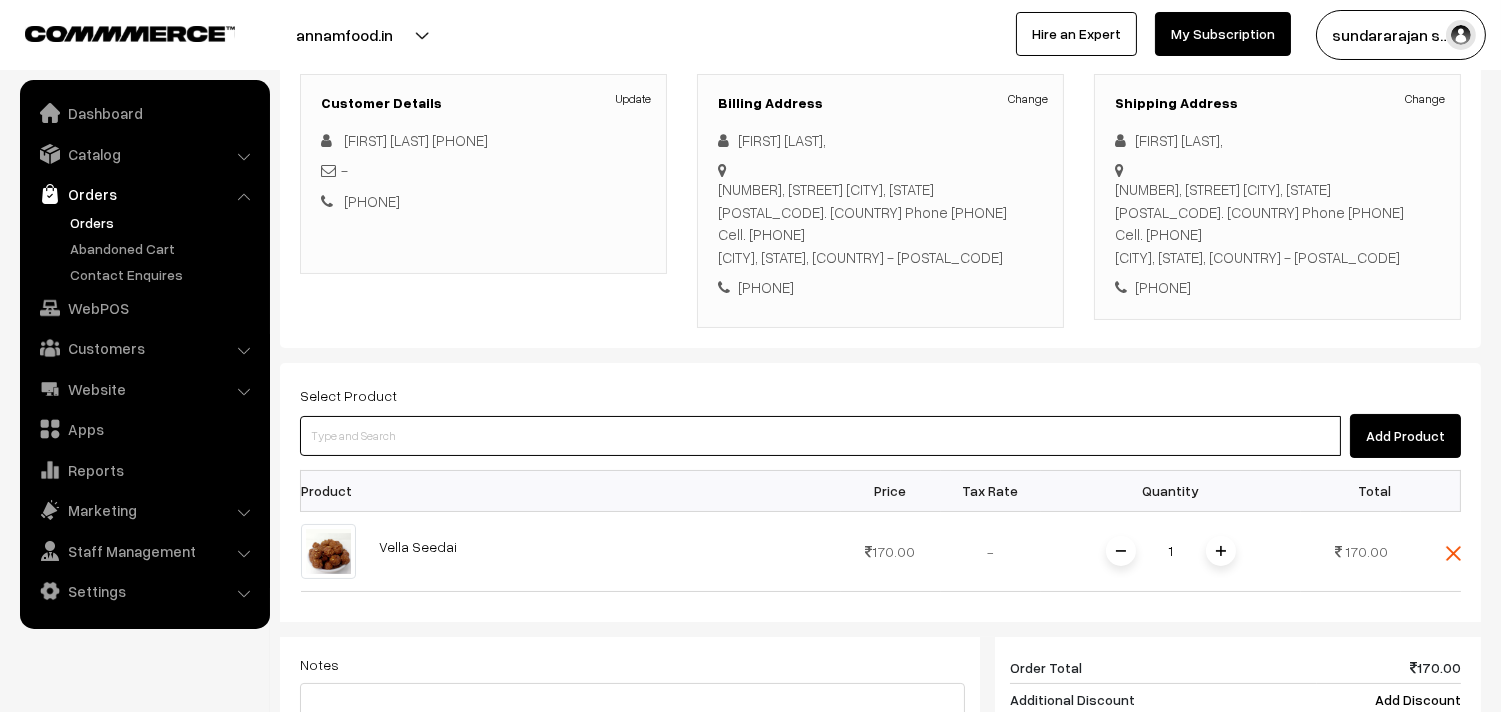 click at bounding box center [820, 436] 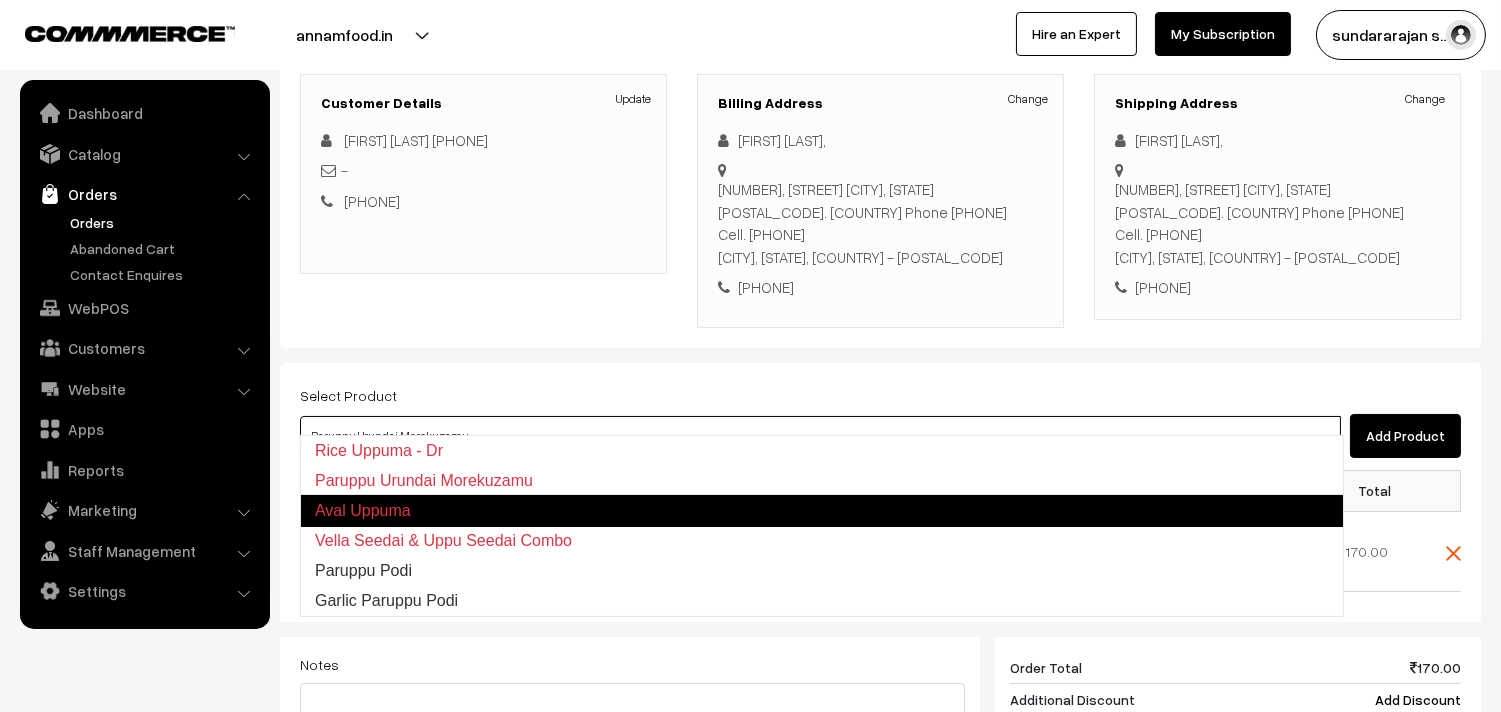 type on "Aval Uppuma" 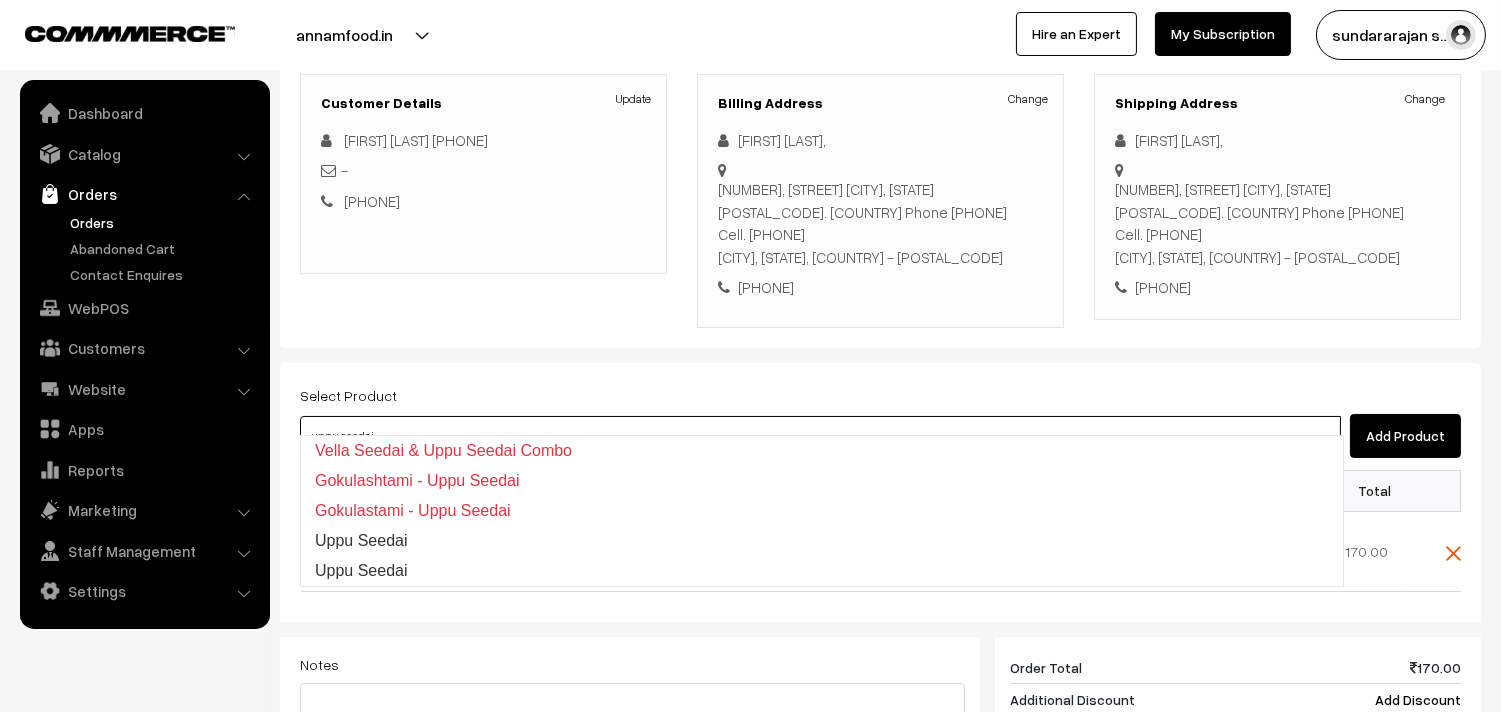type on "Uppu Seedai" 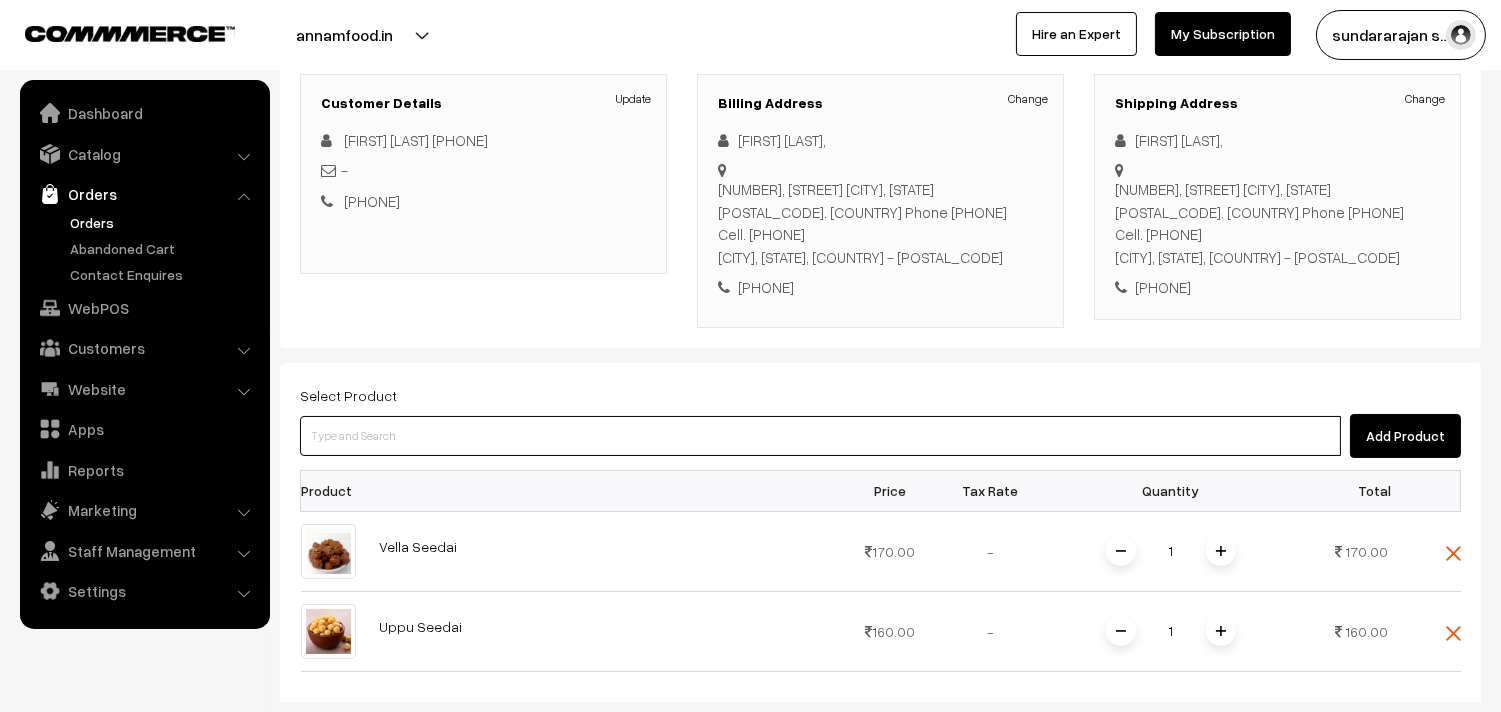 click at bounding box center (820, 436) 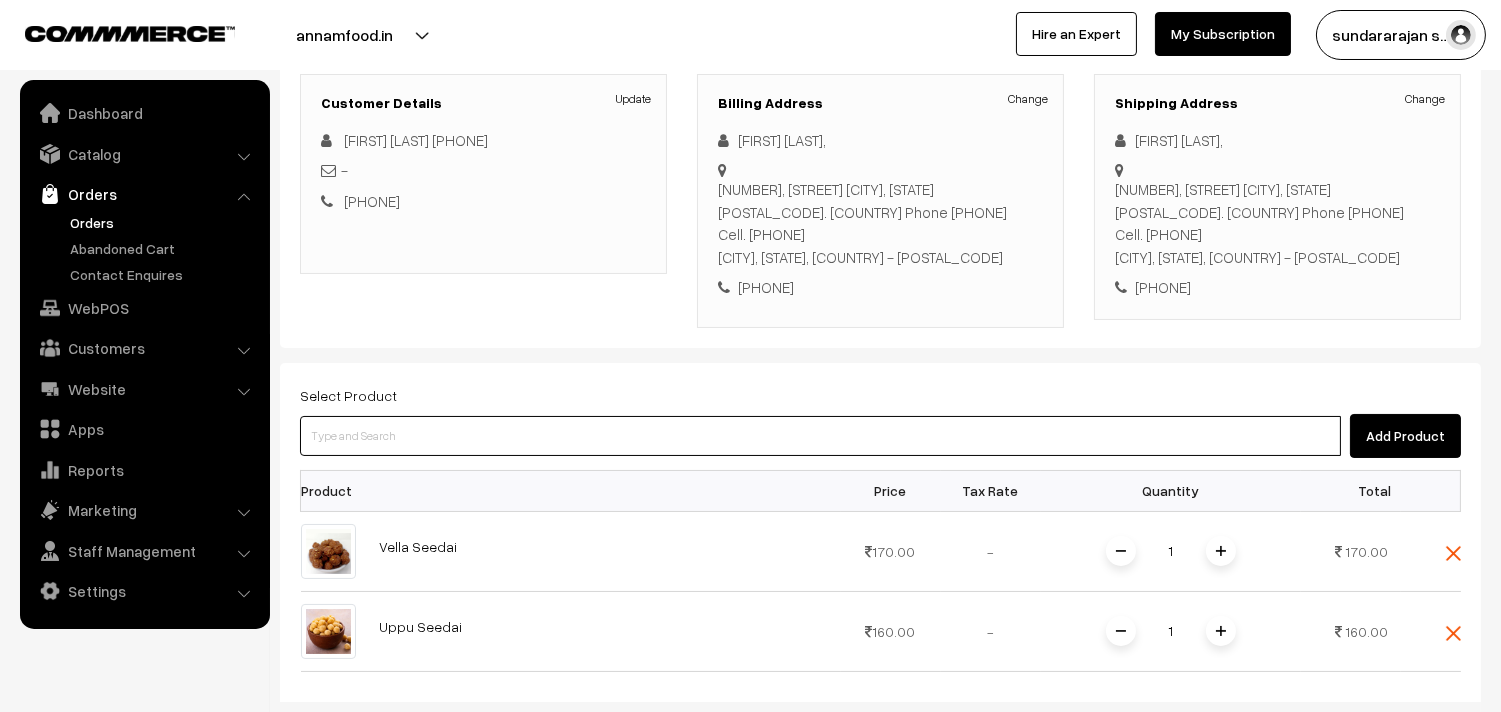 click at bounding box center (820, 436) 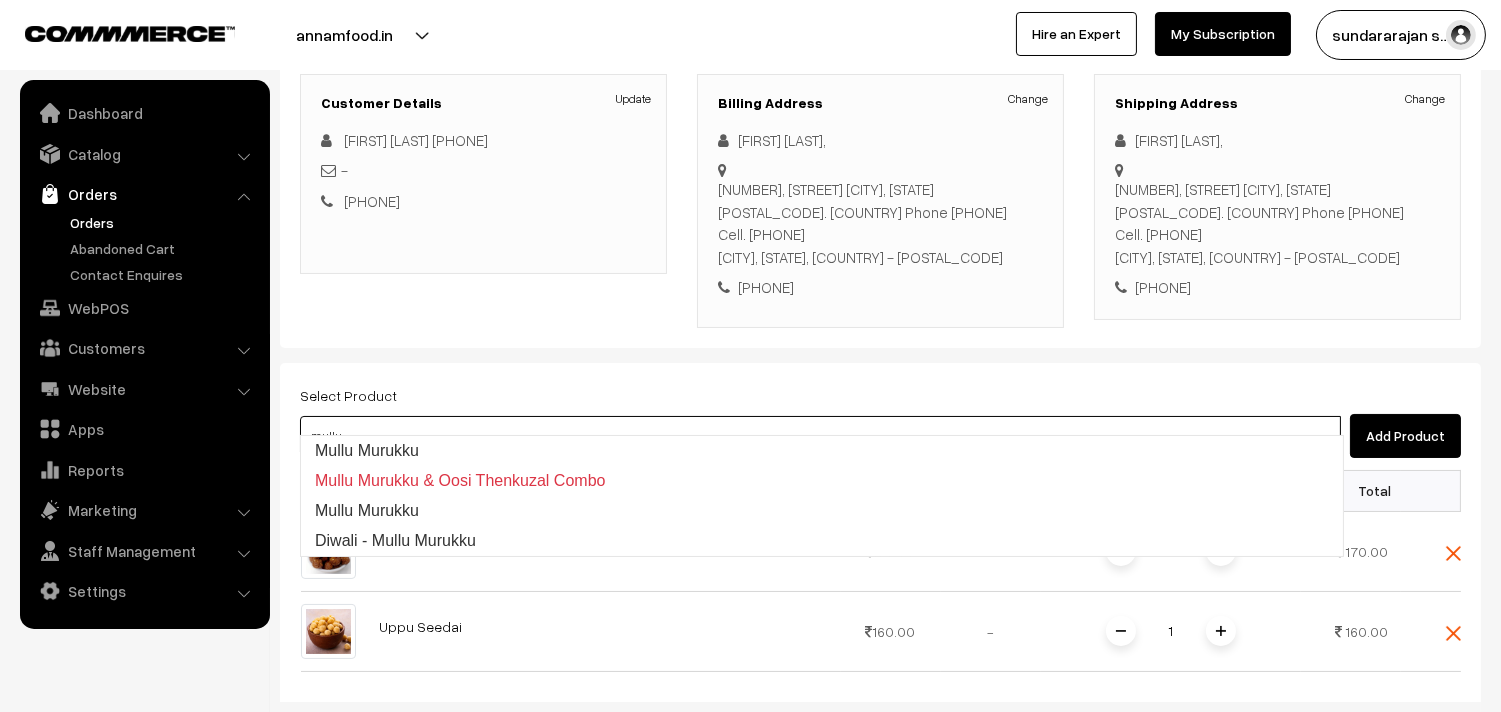 type on "Mullu Murukku" 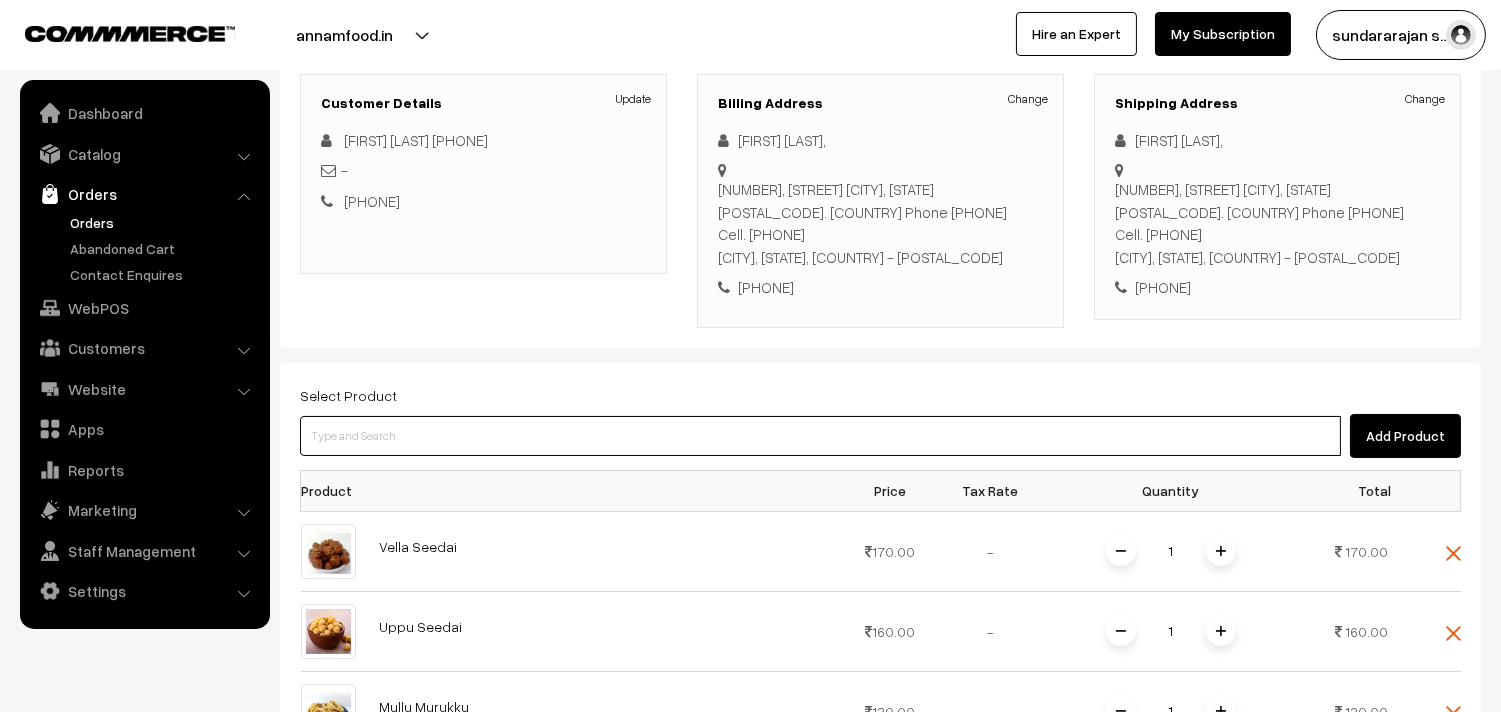 click at bounding box center (820, 436) 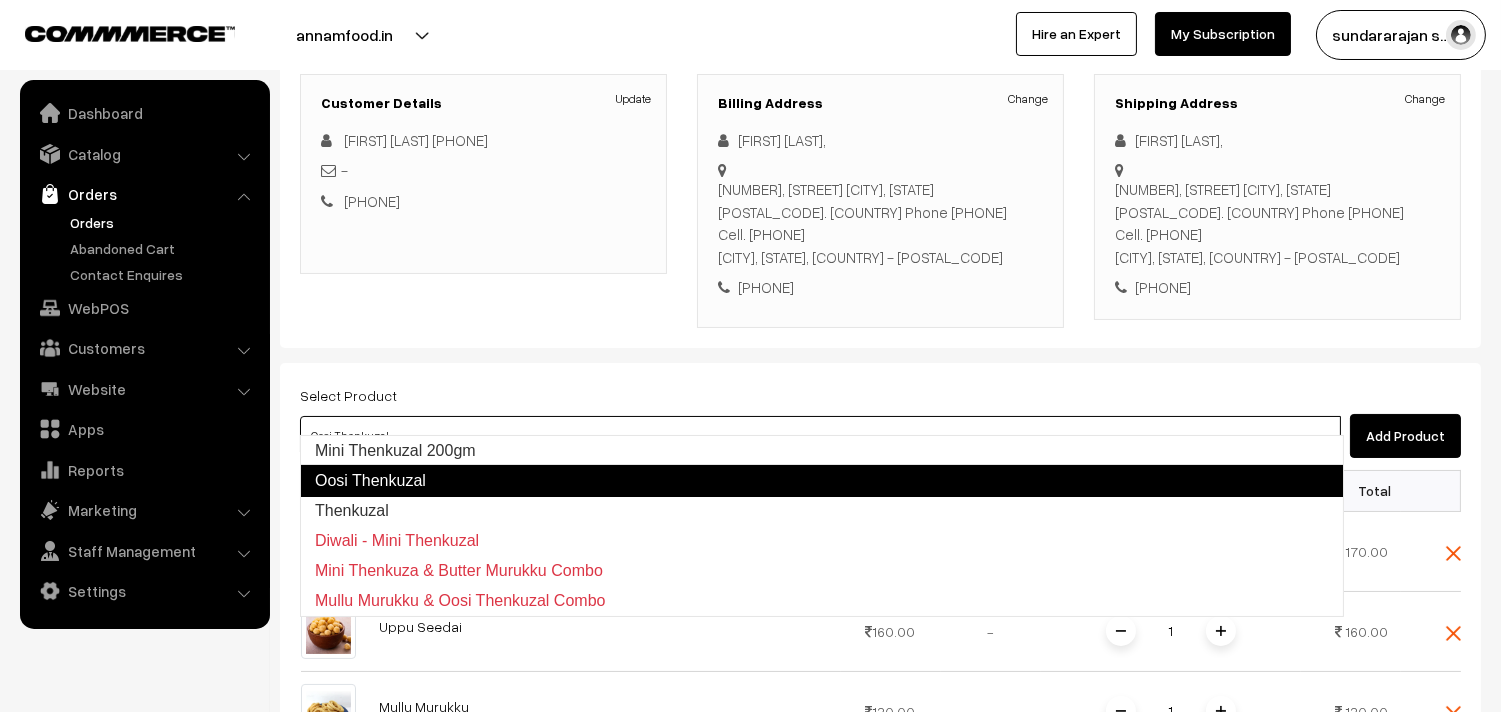type on "Thenkuzal" 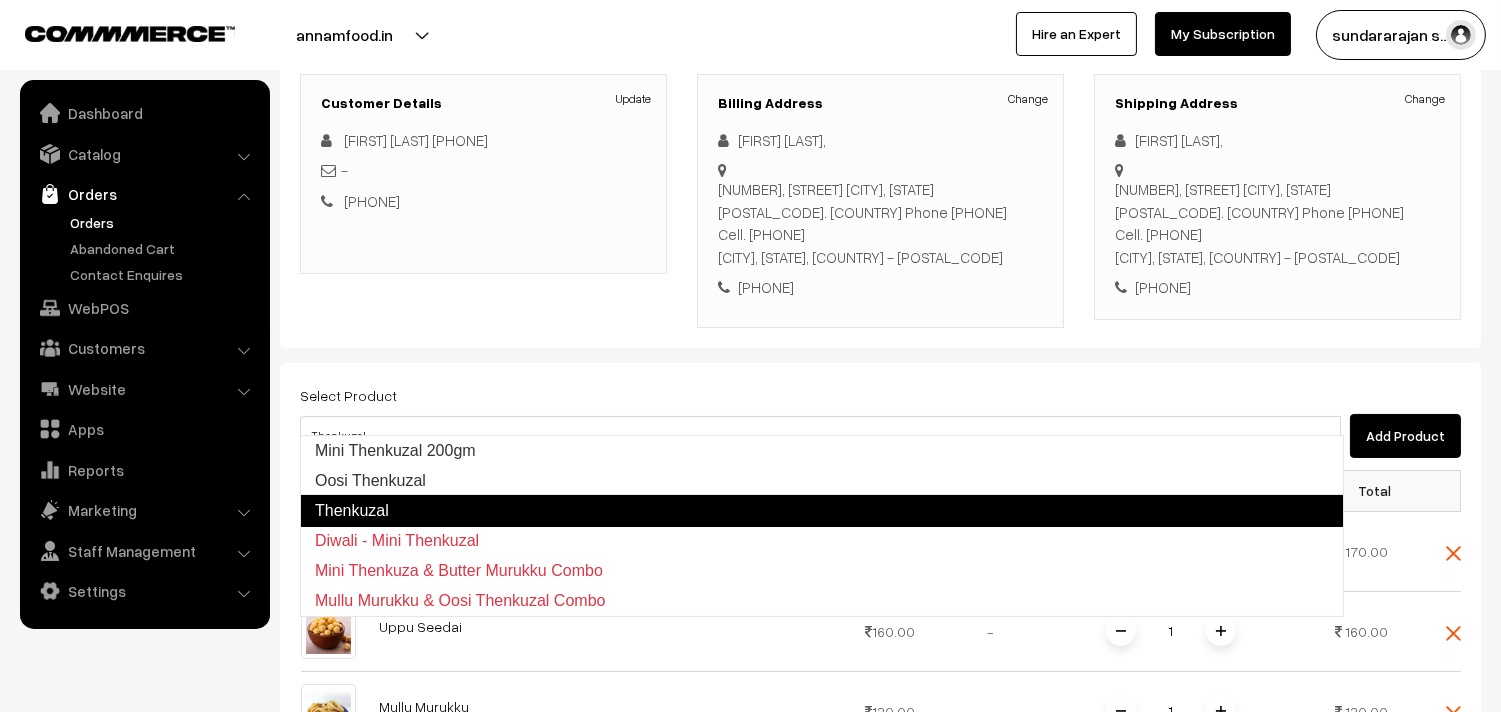 type 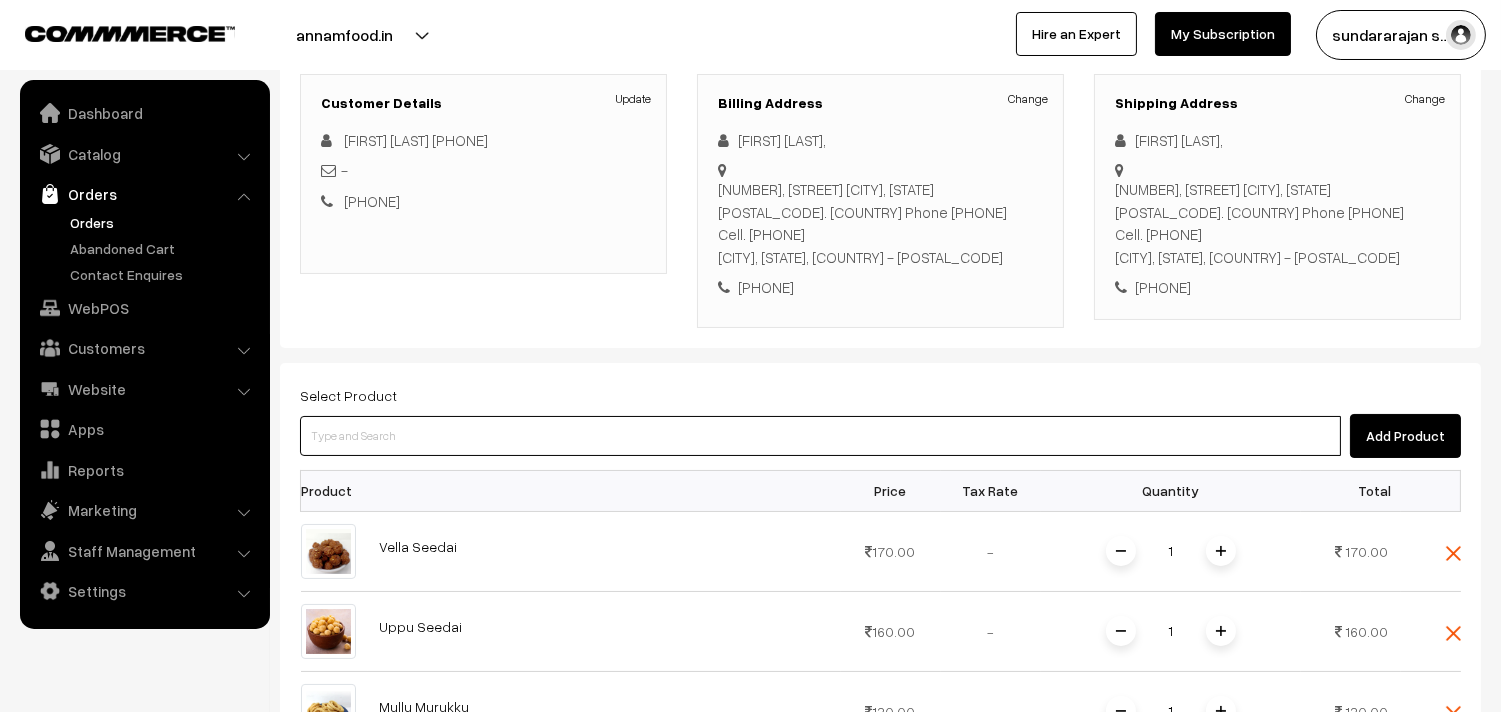 click at bounding box center (820, 436) 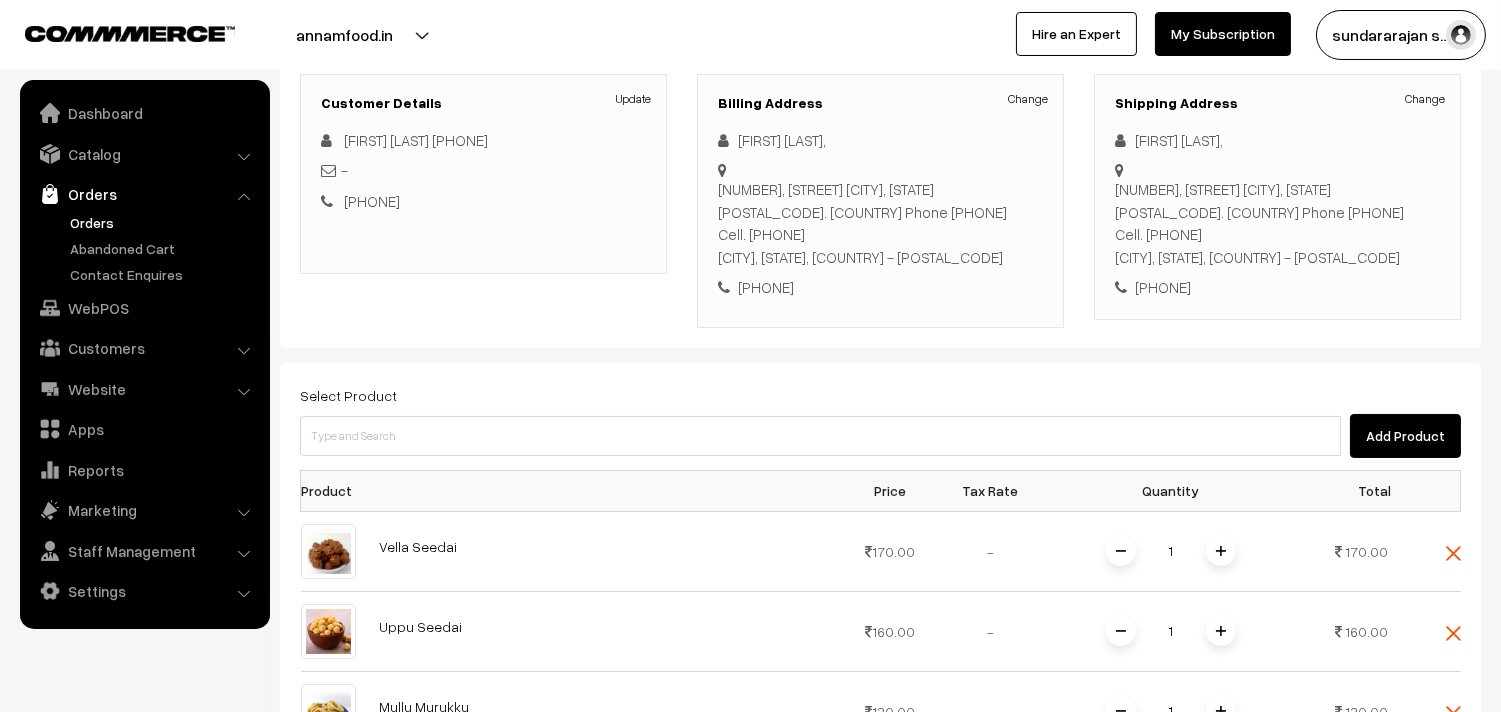 type 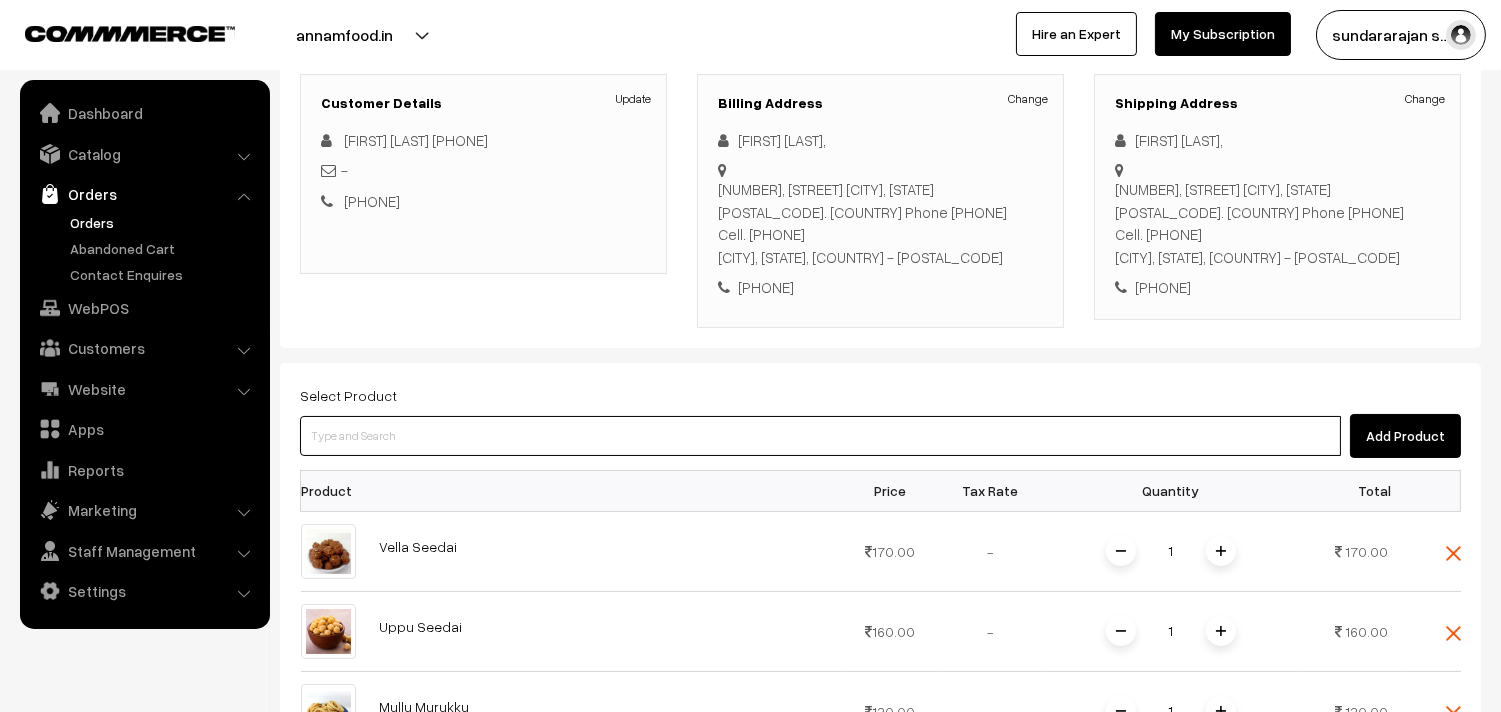 click at bounding box center [820, 436] 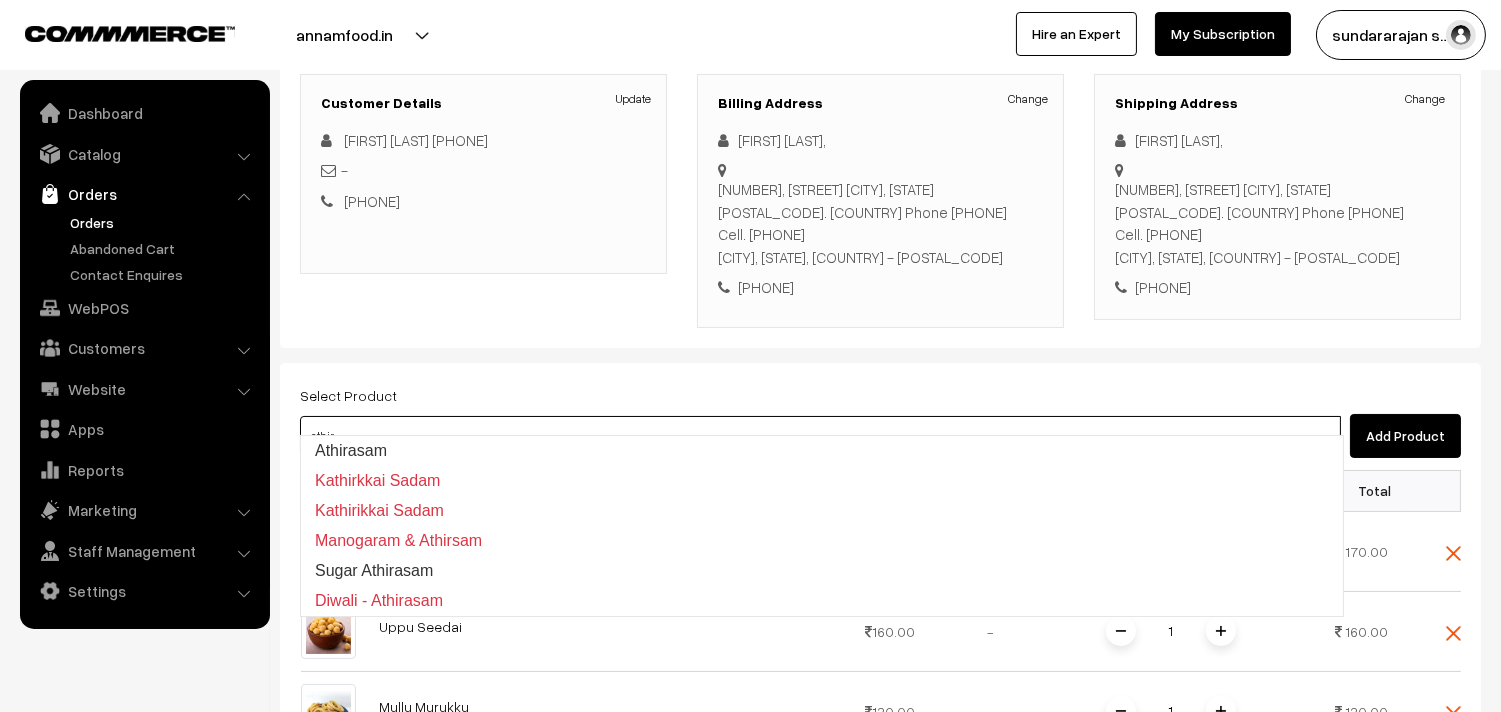 type on "Athirasam" 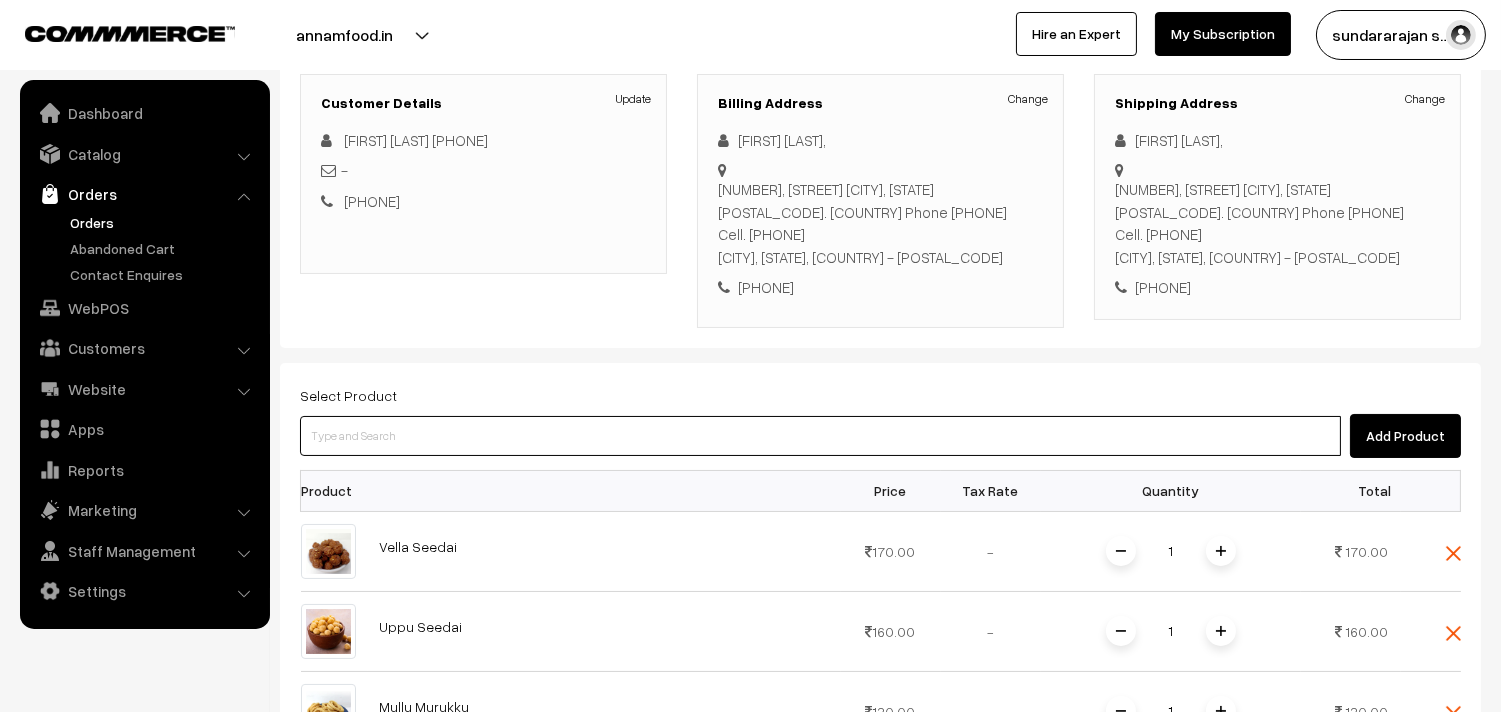 click at bounding box center (820, 436) 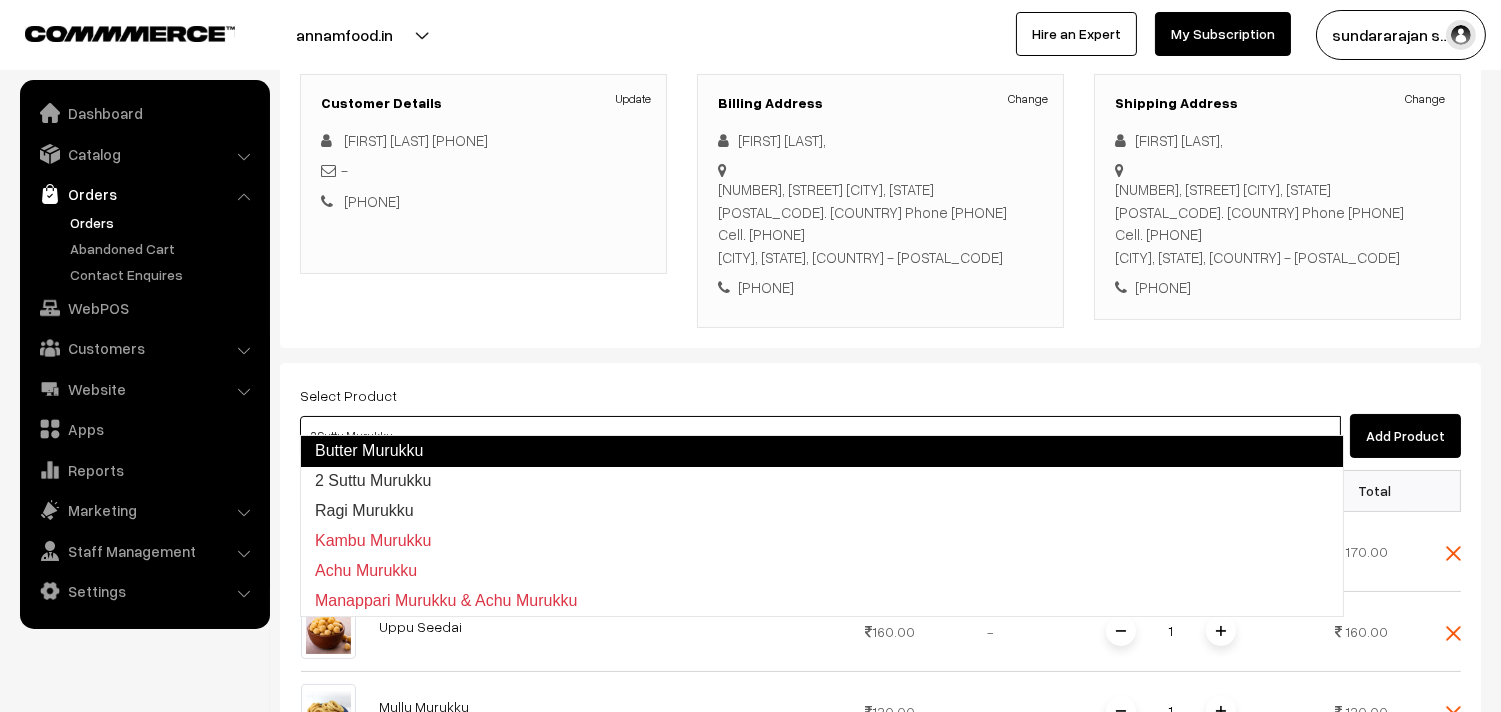 type on "Ragi Murukku" 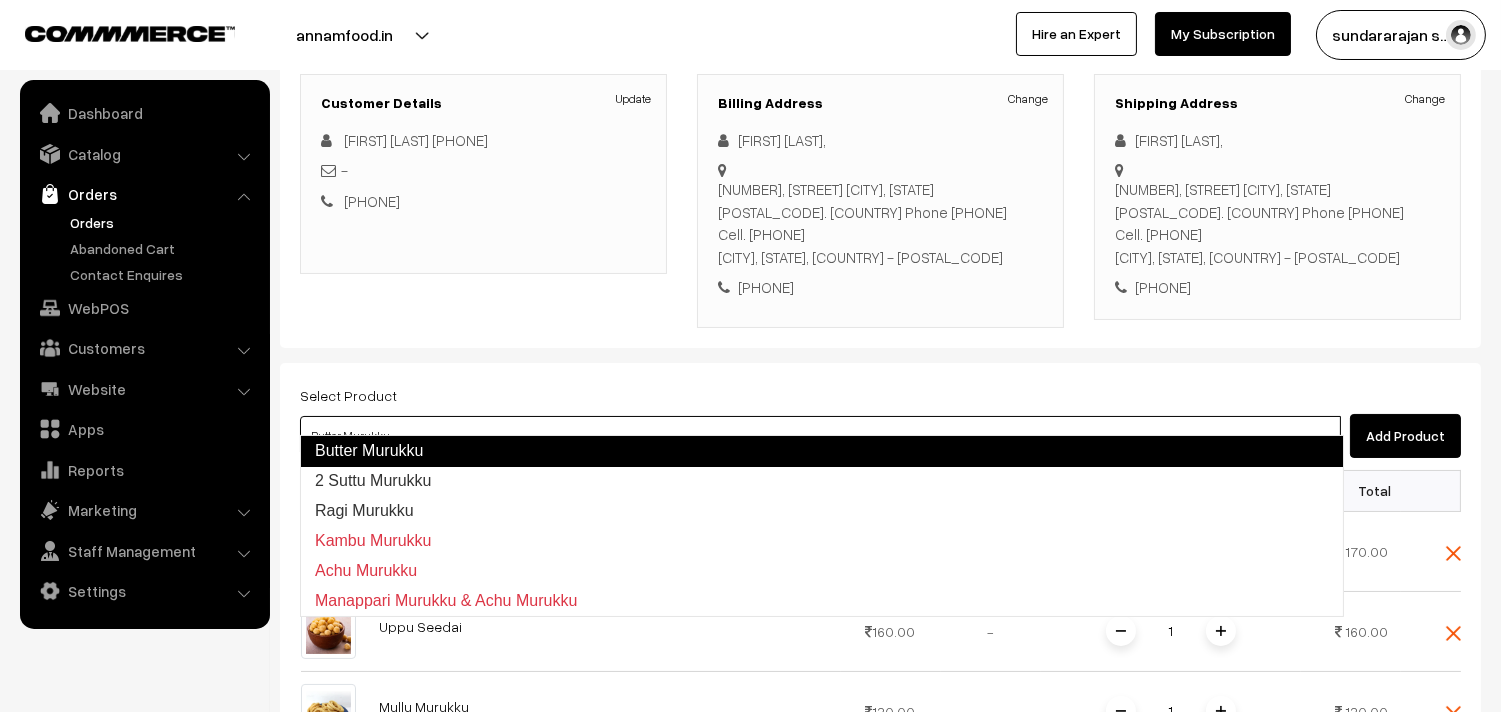 type on "2 Suttu Murukku" 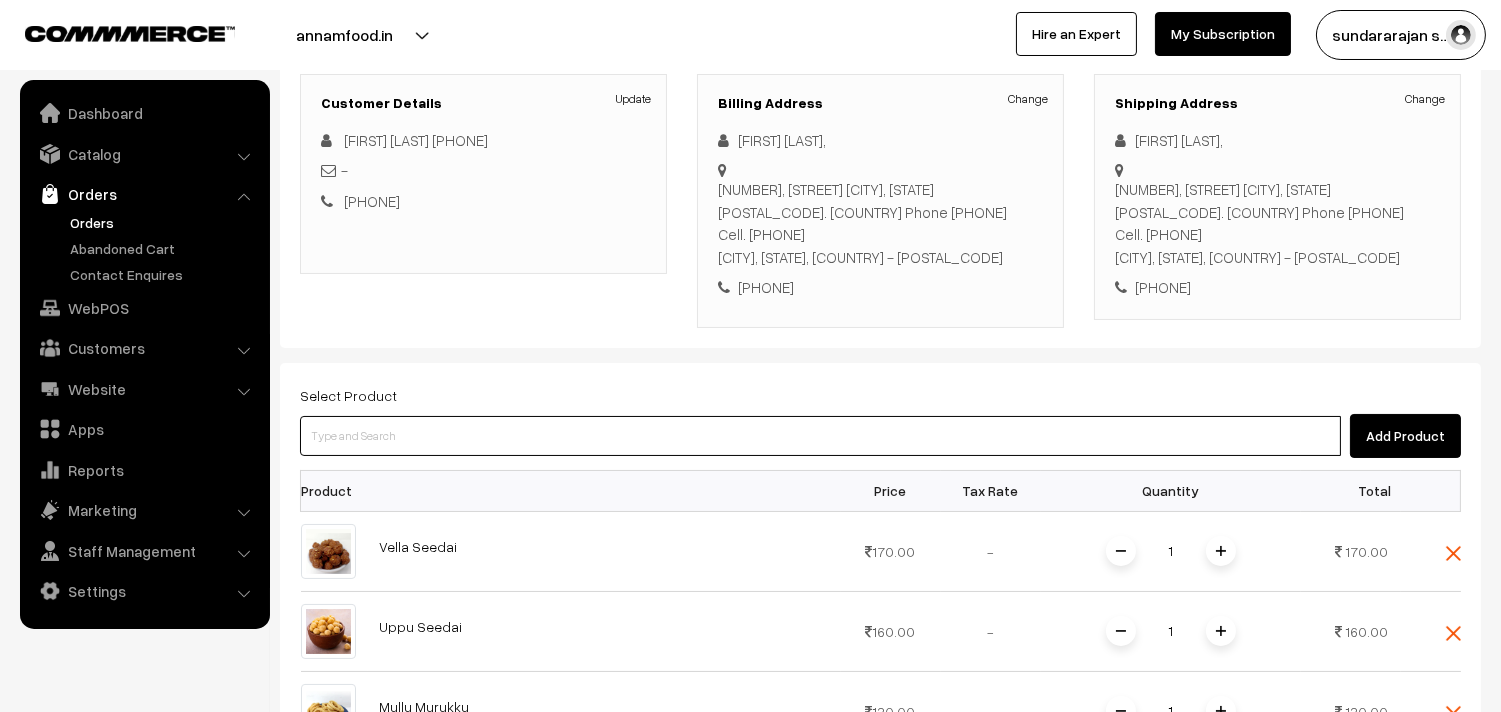 click at bounding box center (820, 436) 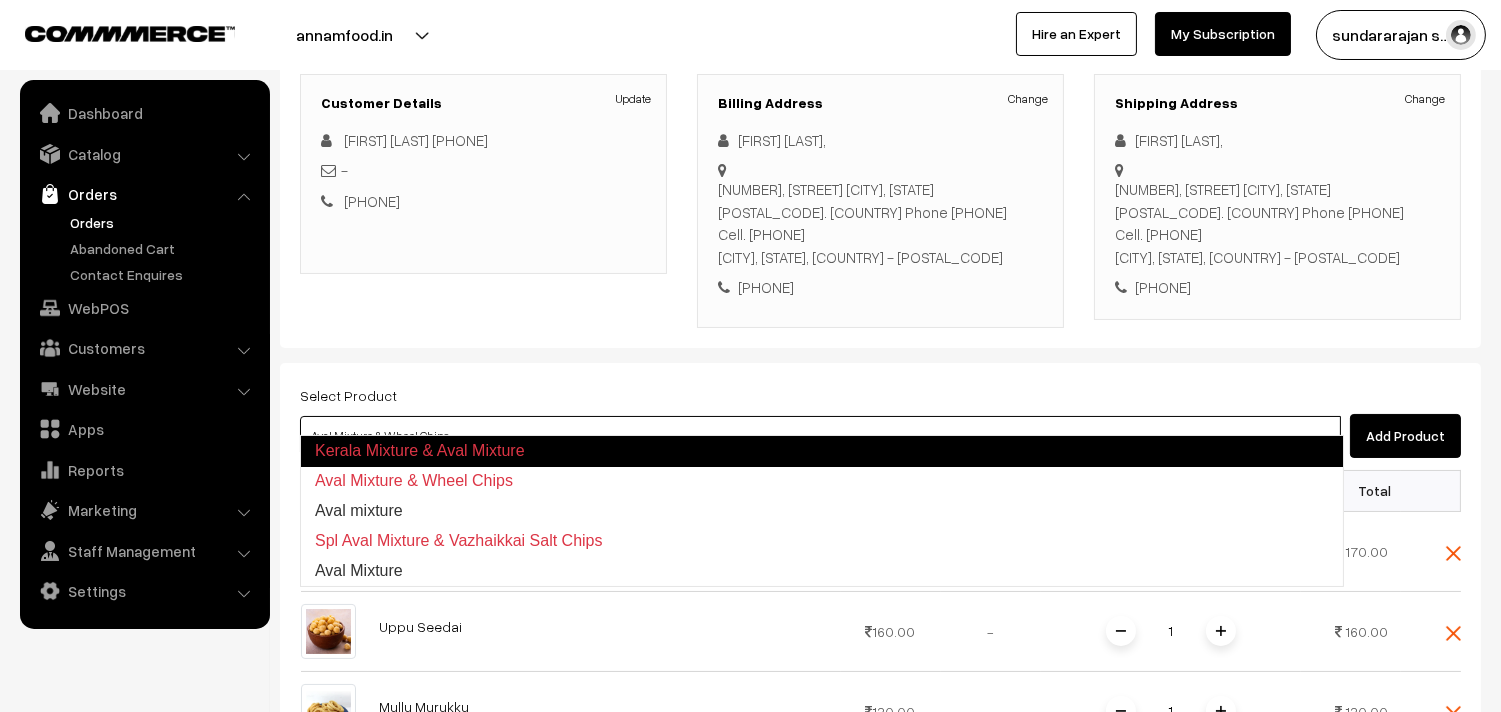 type on "Aval mixture" 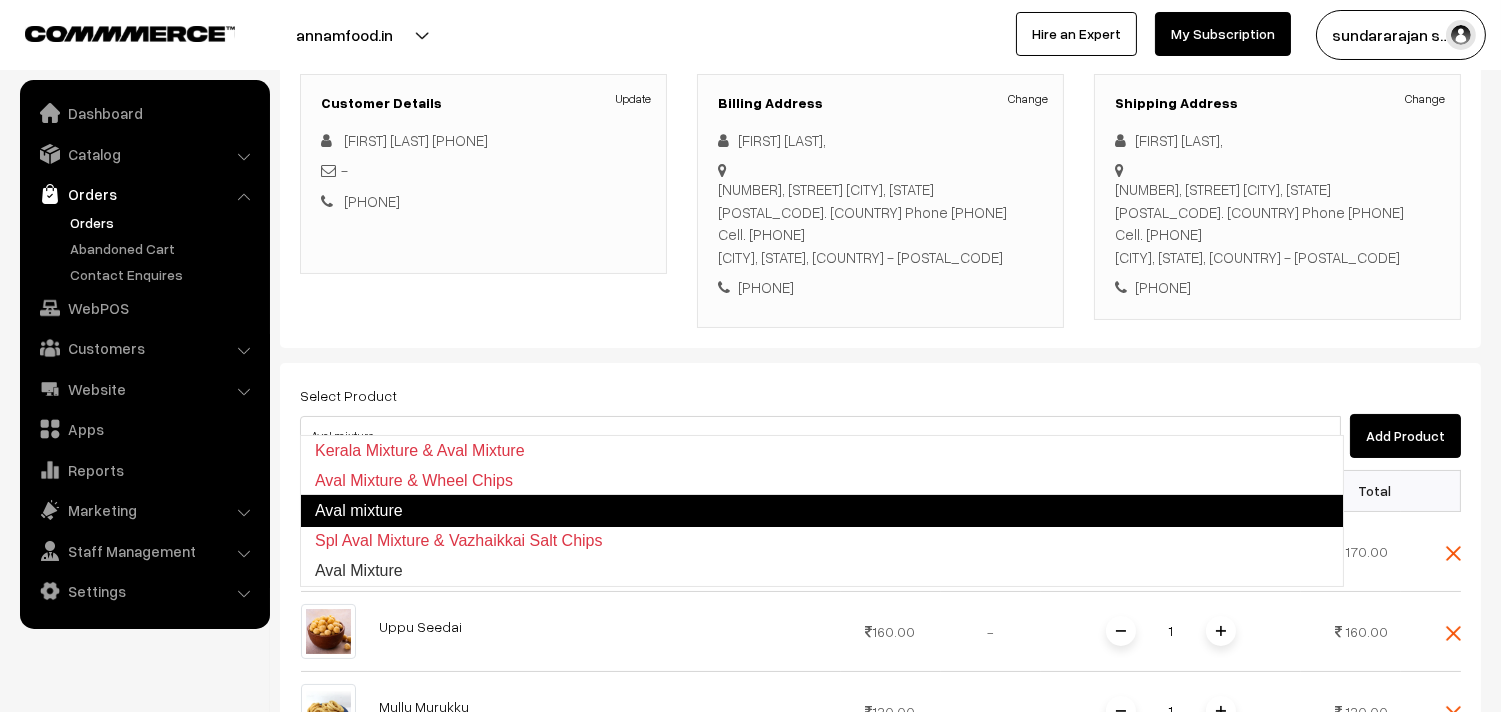 type 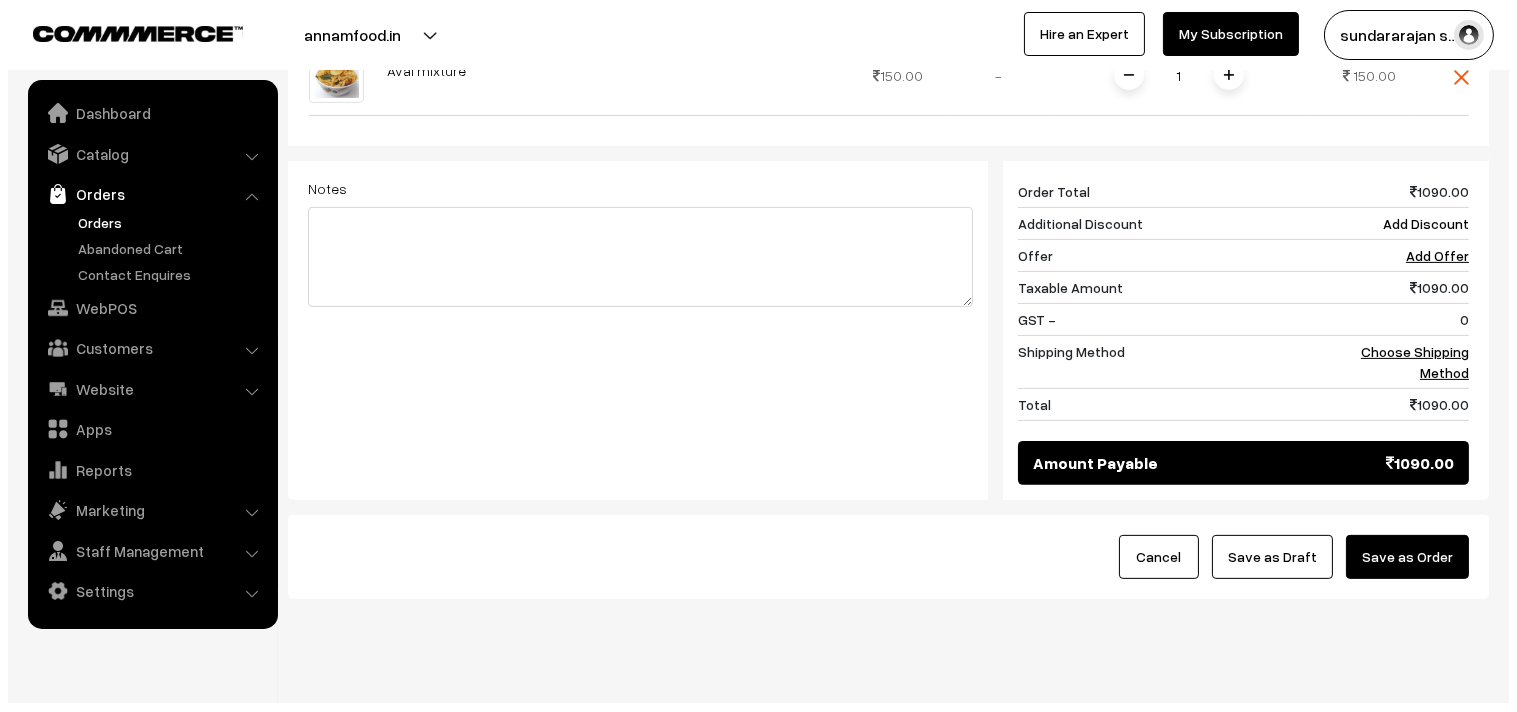 scroll, scrollTop: 1231, scrollLeft: 0, axis: vertical 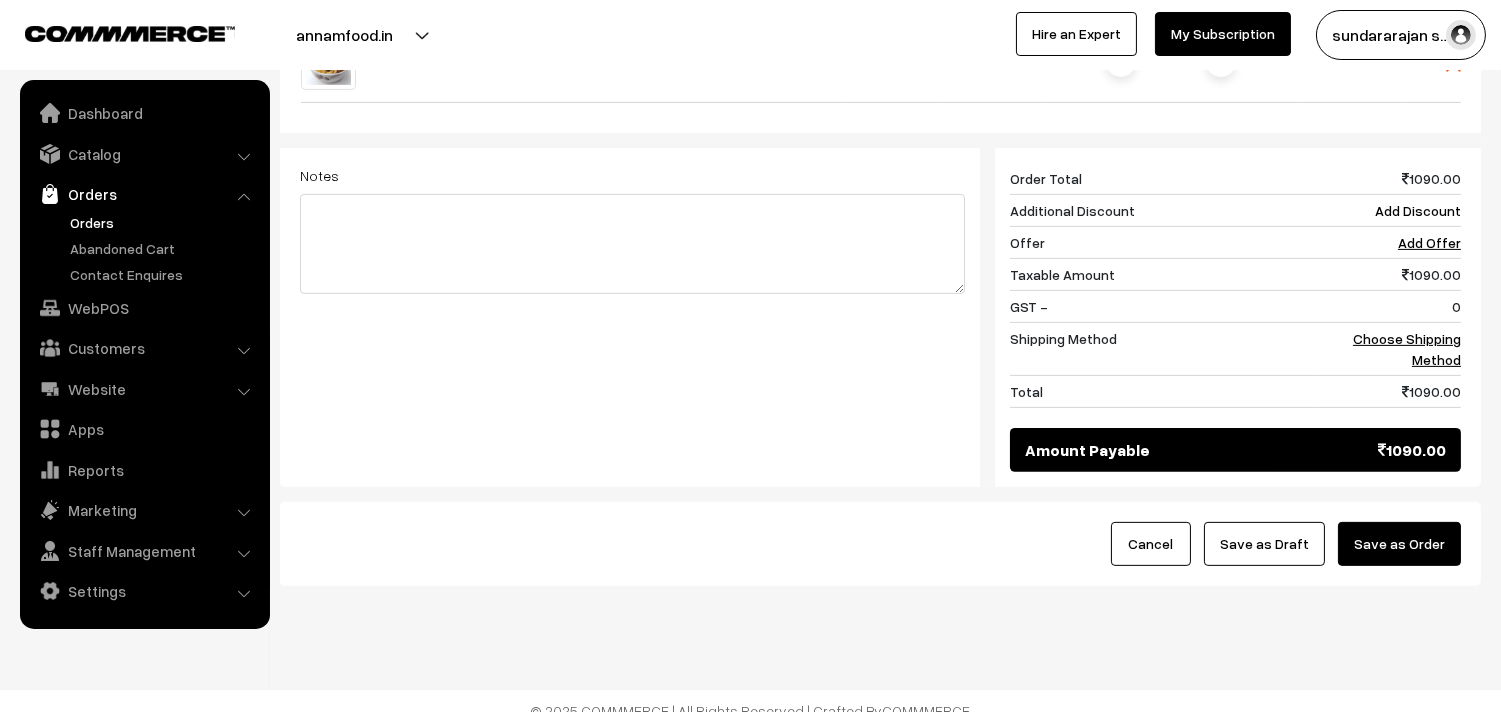 click on "Save as Order" at bounding box center (1399, 544) 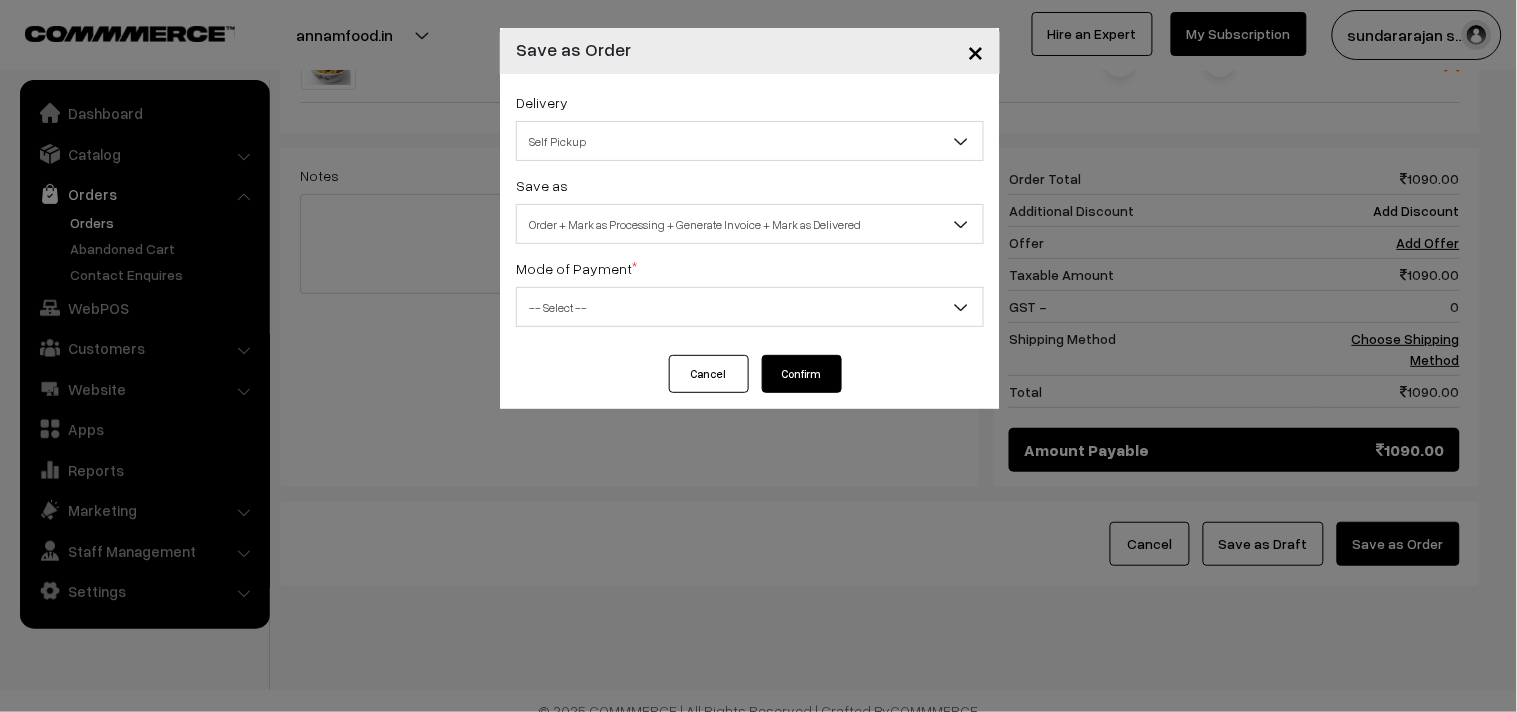 click on "-- Select --" at bounding box center (750, 307) 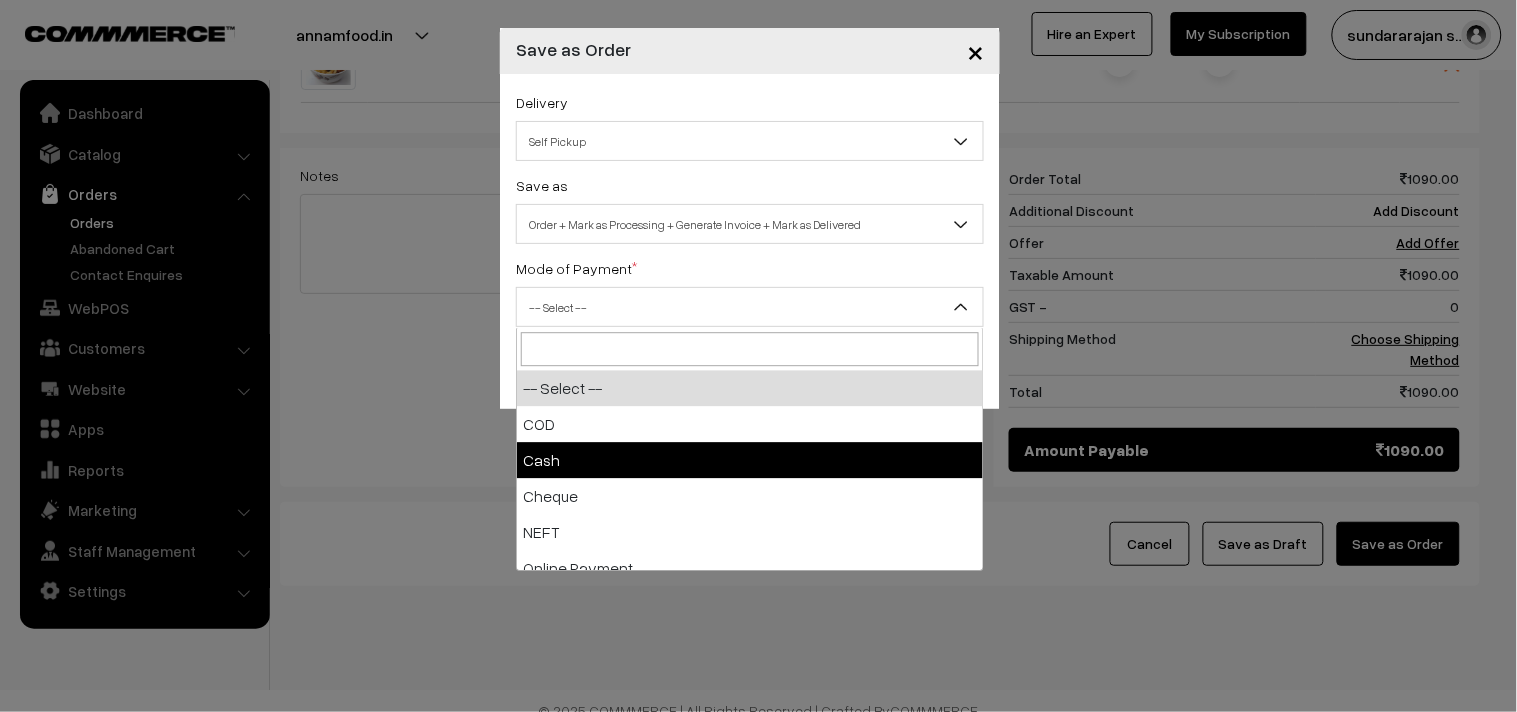 select on "1" 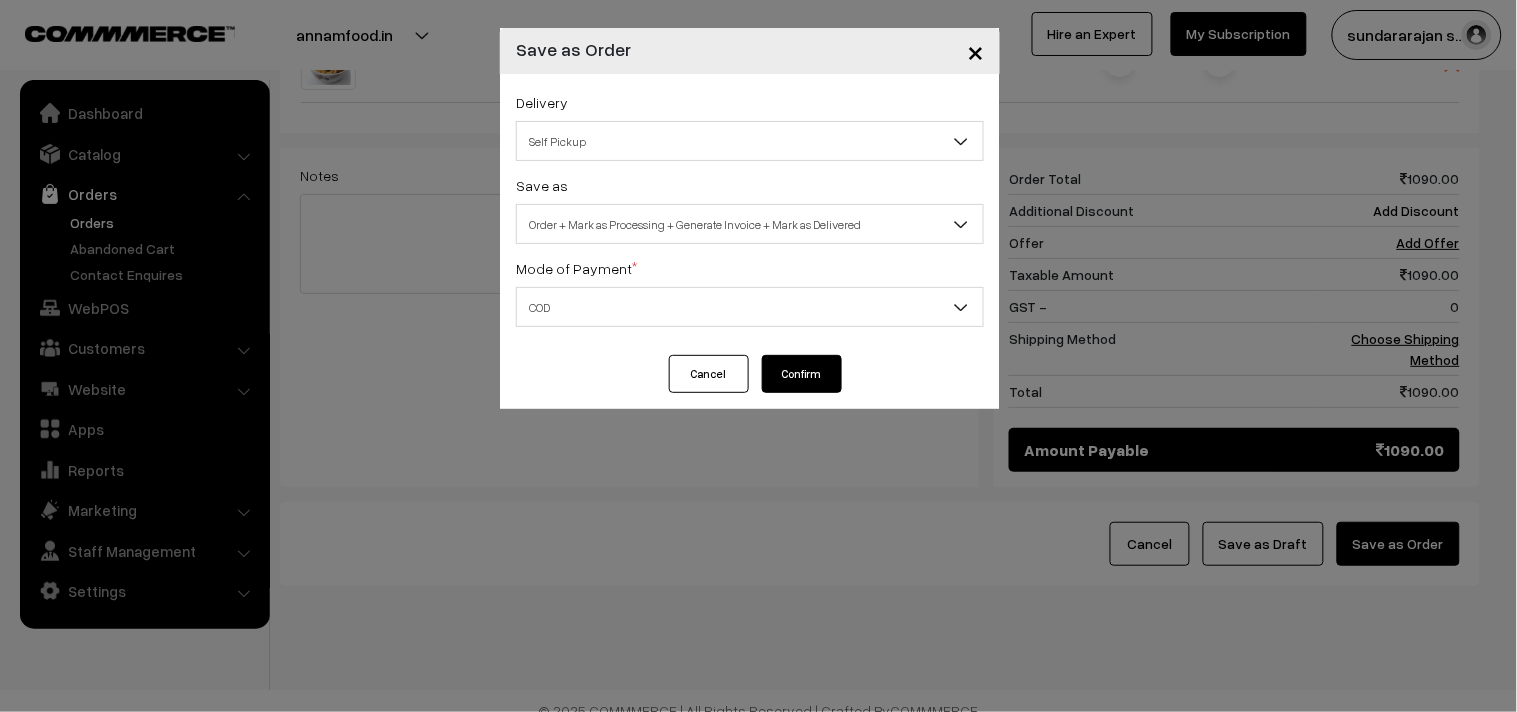 click on "Confirm" at bounding box center [802, 374] 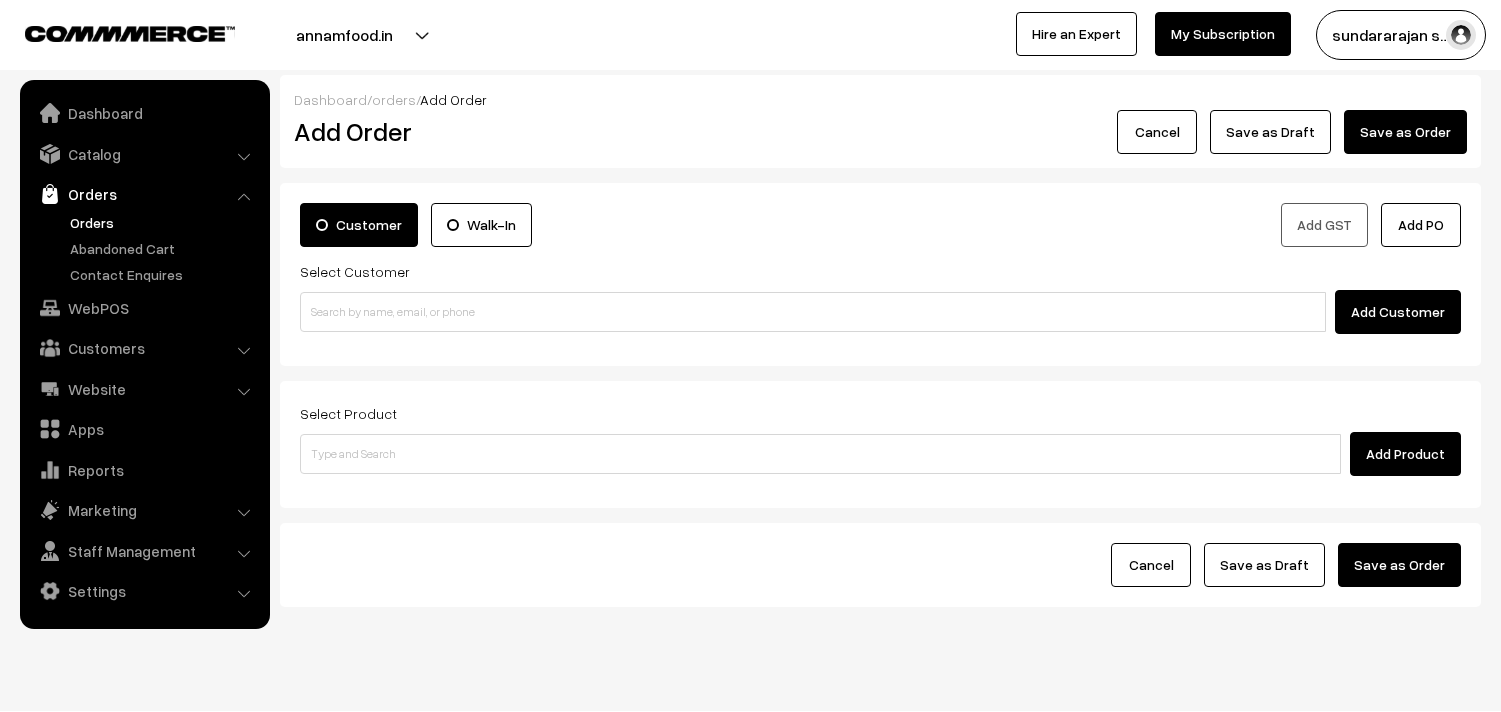 scroll, scrollTop: 0, scrollLeft: 0, axis: both 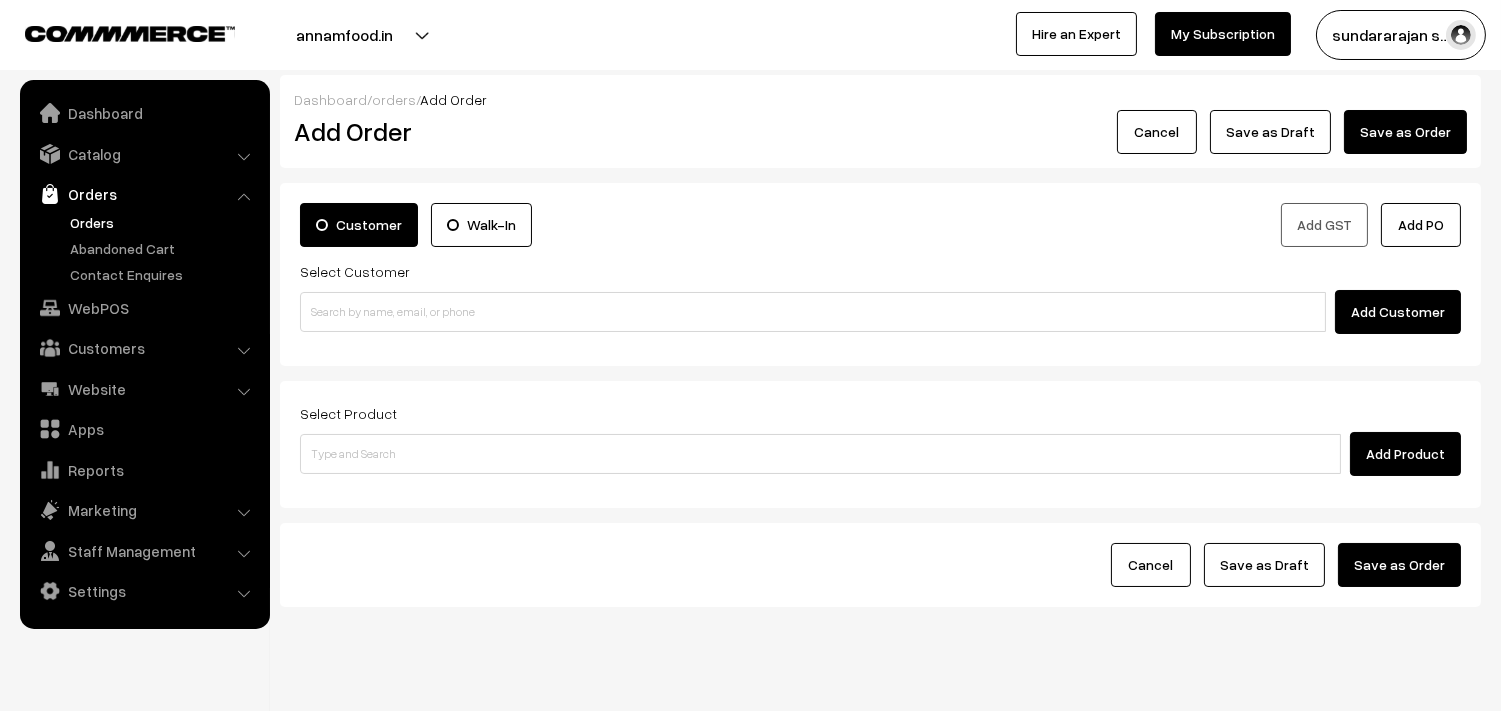 click on "Orders" at bounding box center [164, 222] 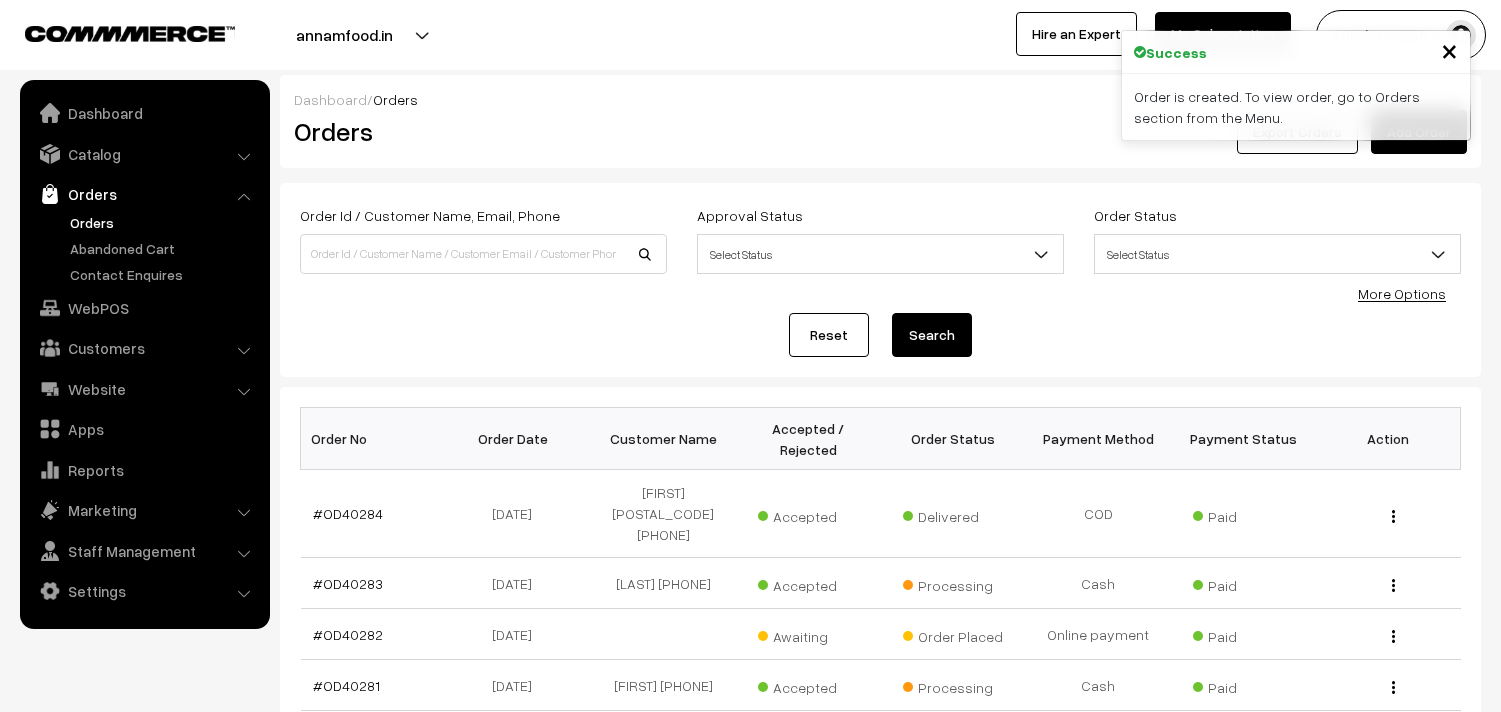 scroll, scrollTop: 0, scrollLeft: 0, axis: both 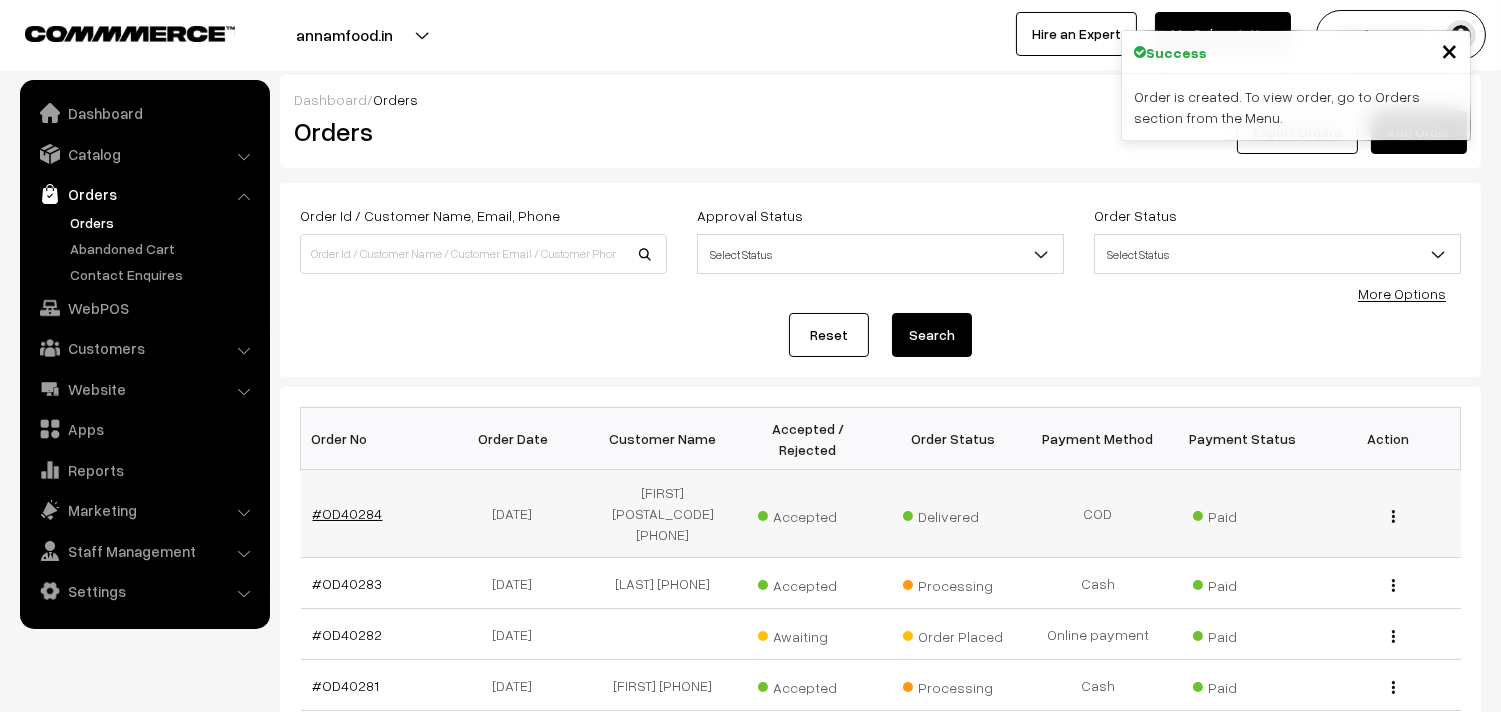 click on "#OD40284" at bounding box center (348, 513) 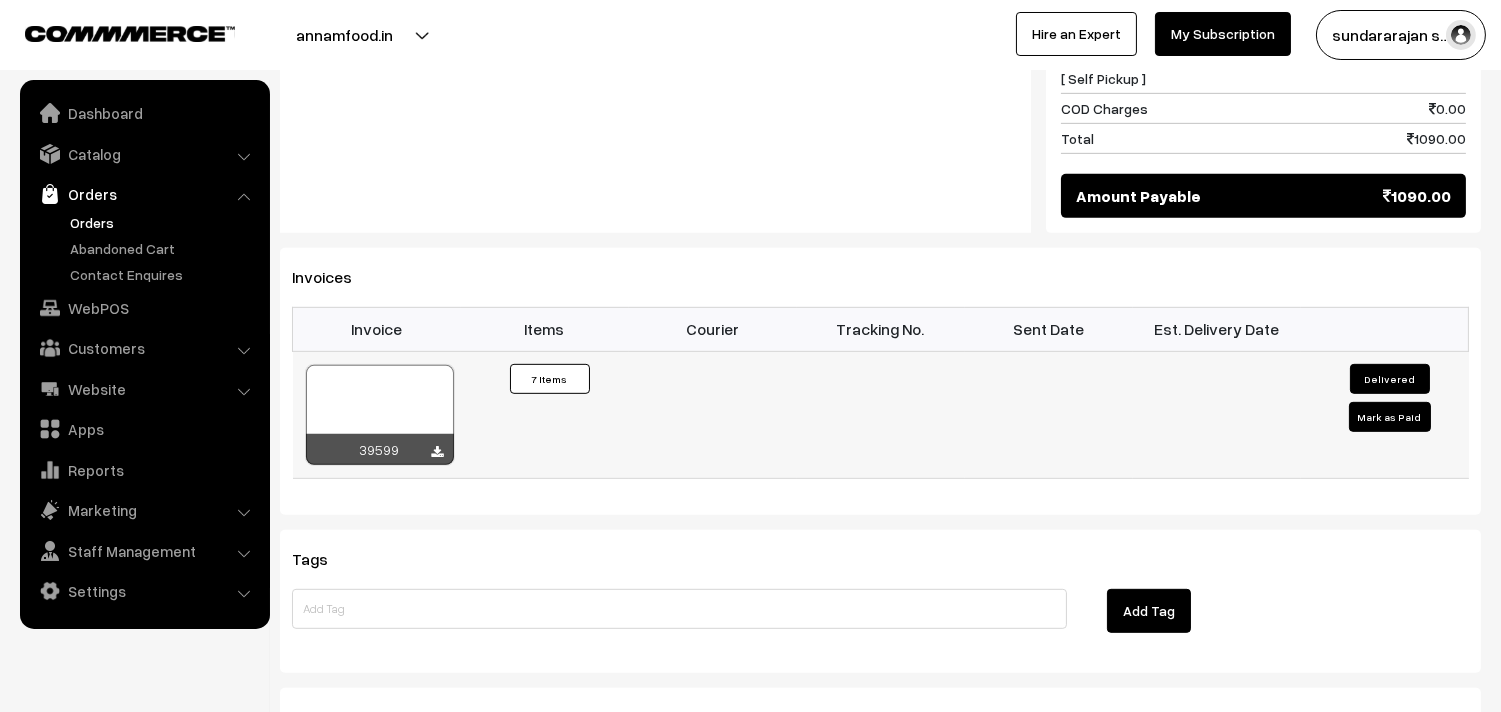 scroll, scrollTop: 1888, scrollLeft: 0, axis: vertical 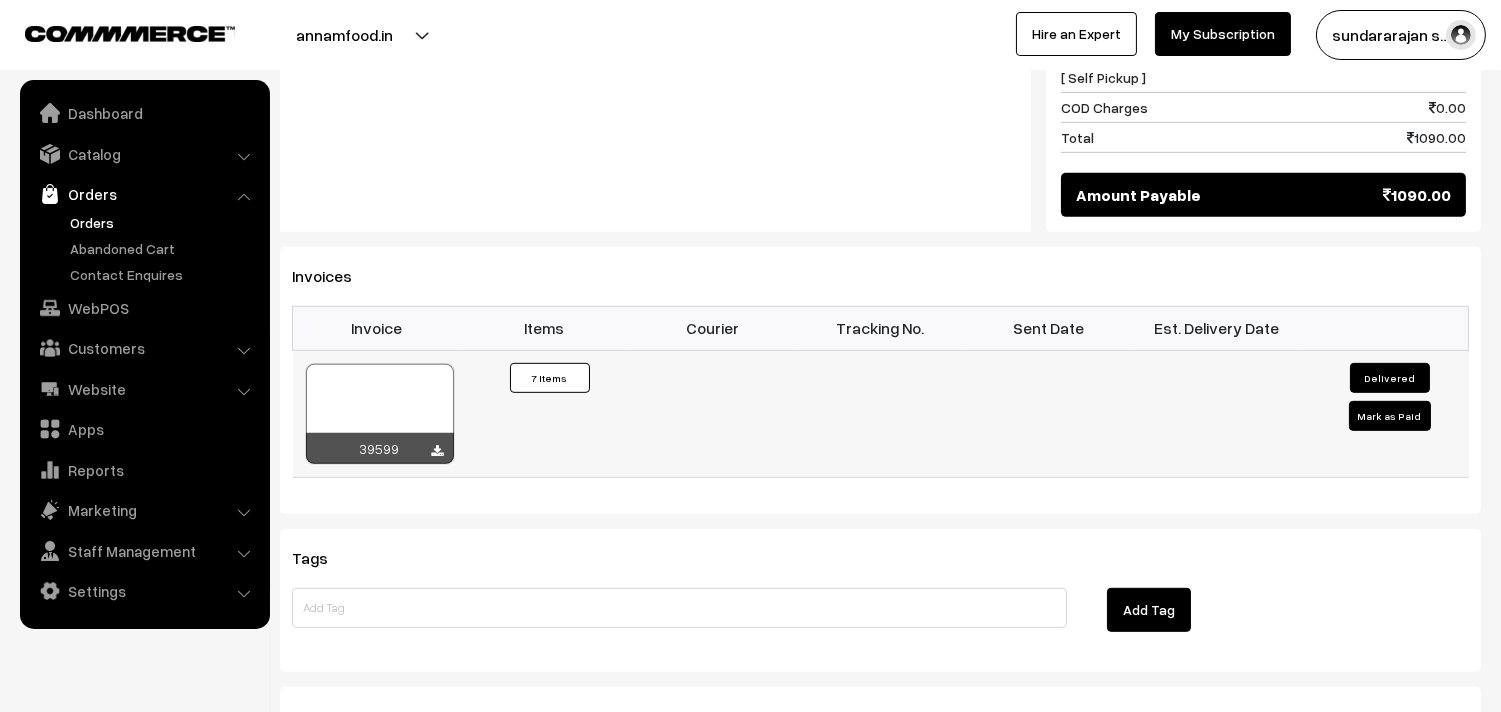 click at bounding box center [380, 414] 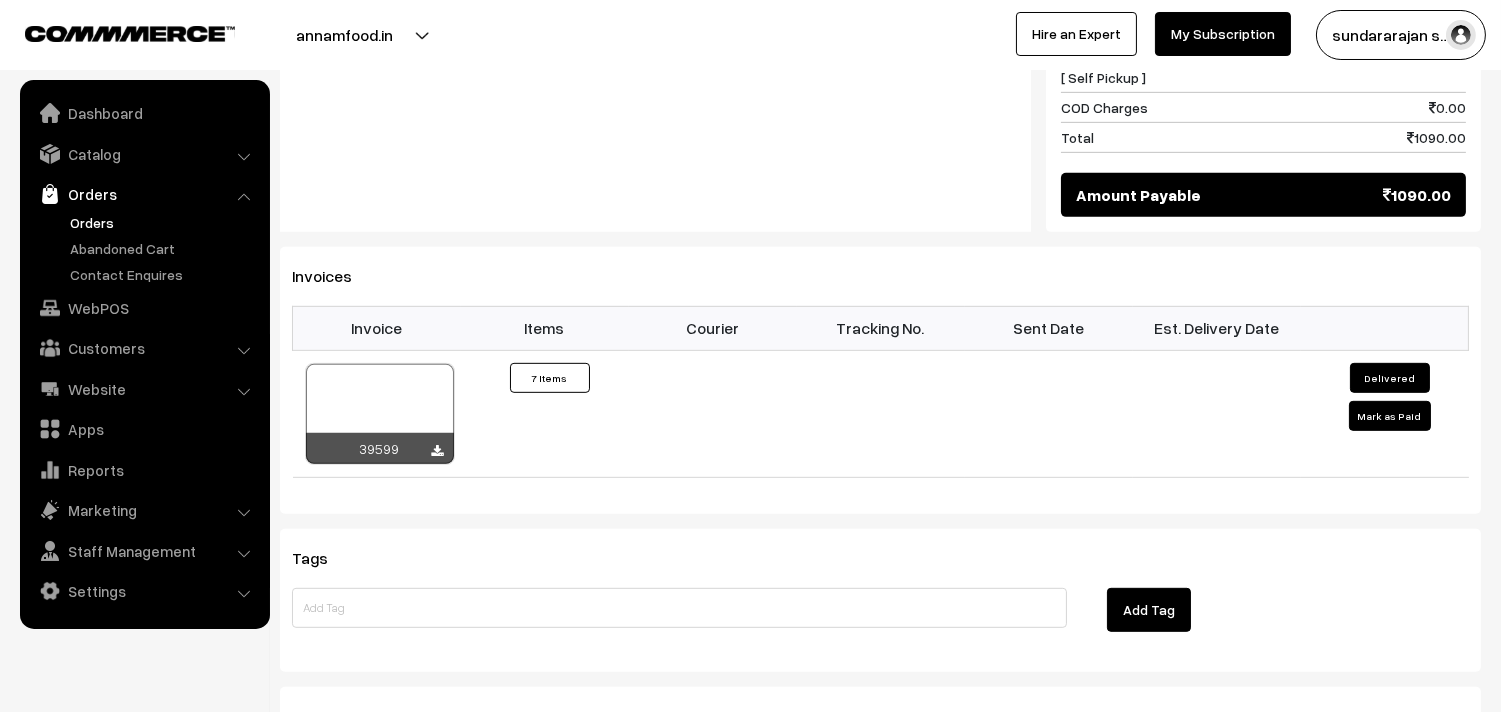 click on "Orders" at bounding box center (164, 222) 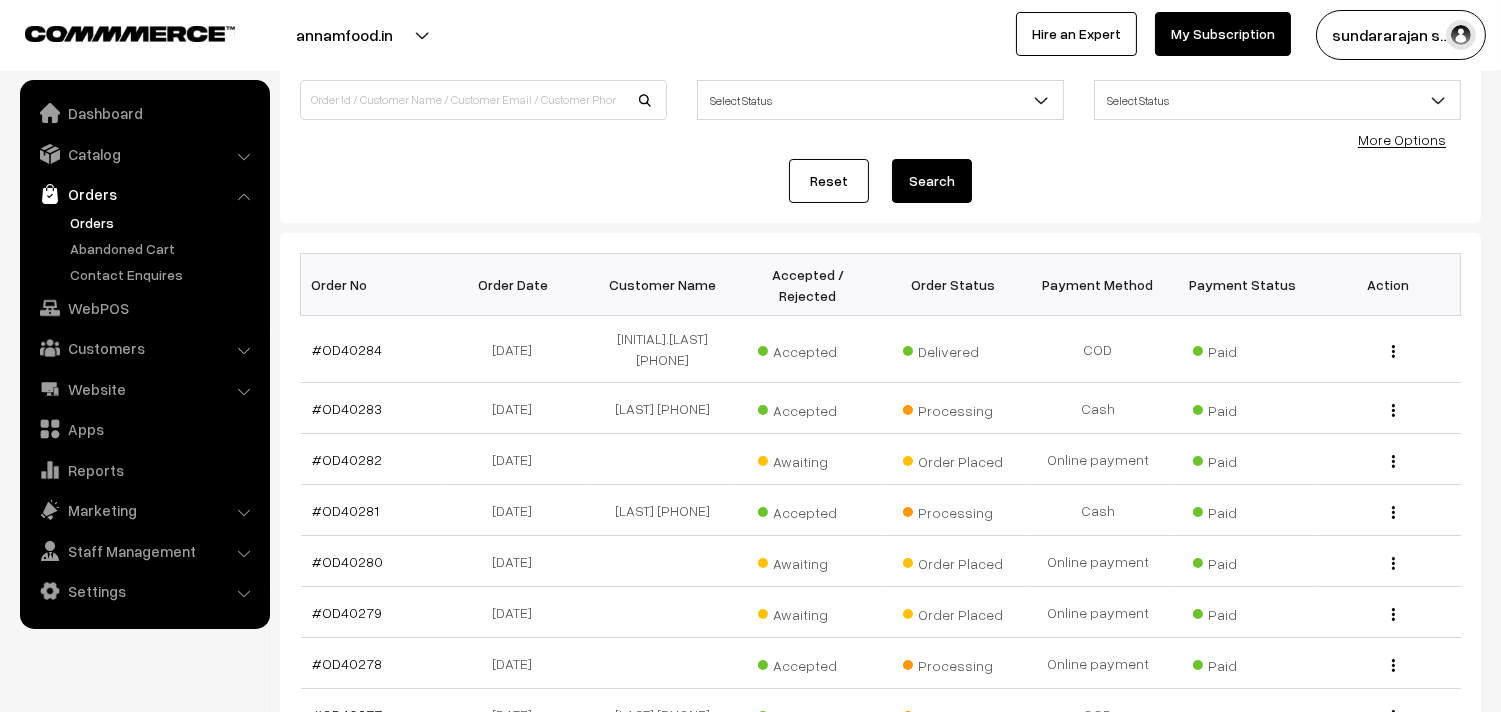 scroll, scrollTop: 222, scrollLeft: 0, axis: vertical 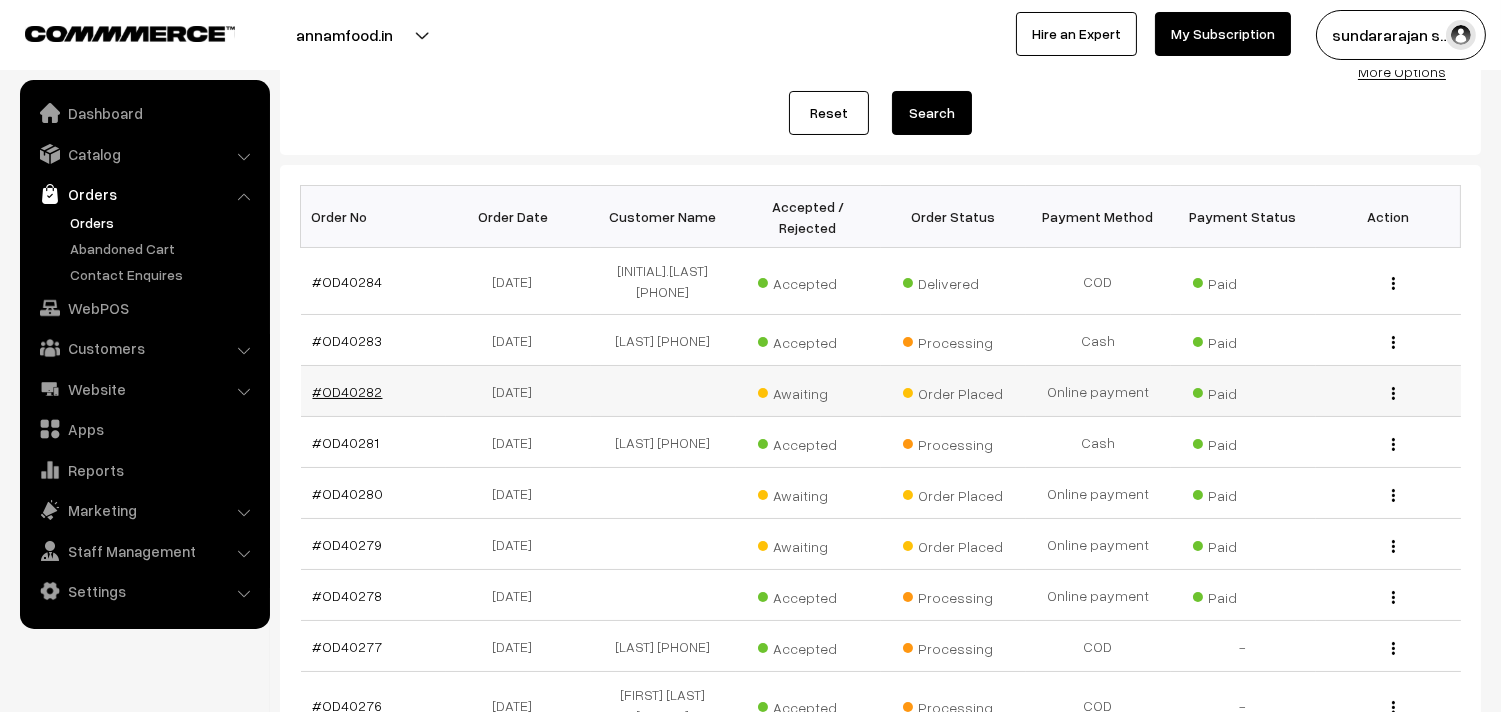 click on "#OD40282" at bounding box center (348, 391) 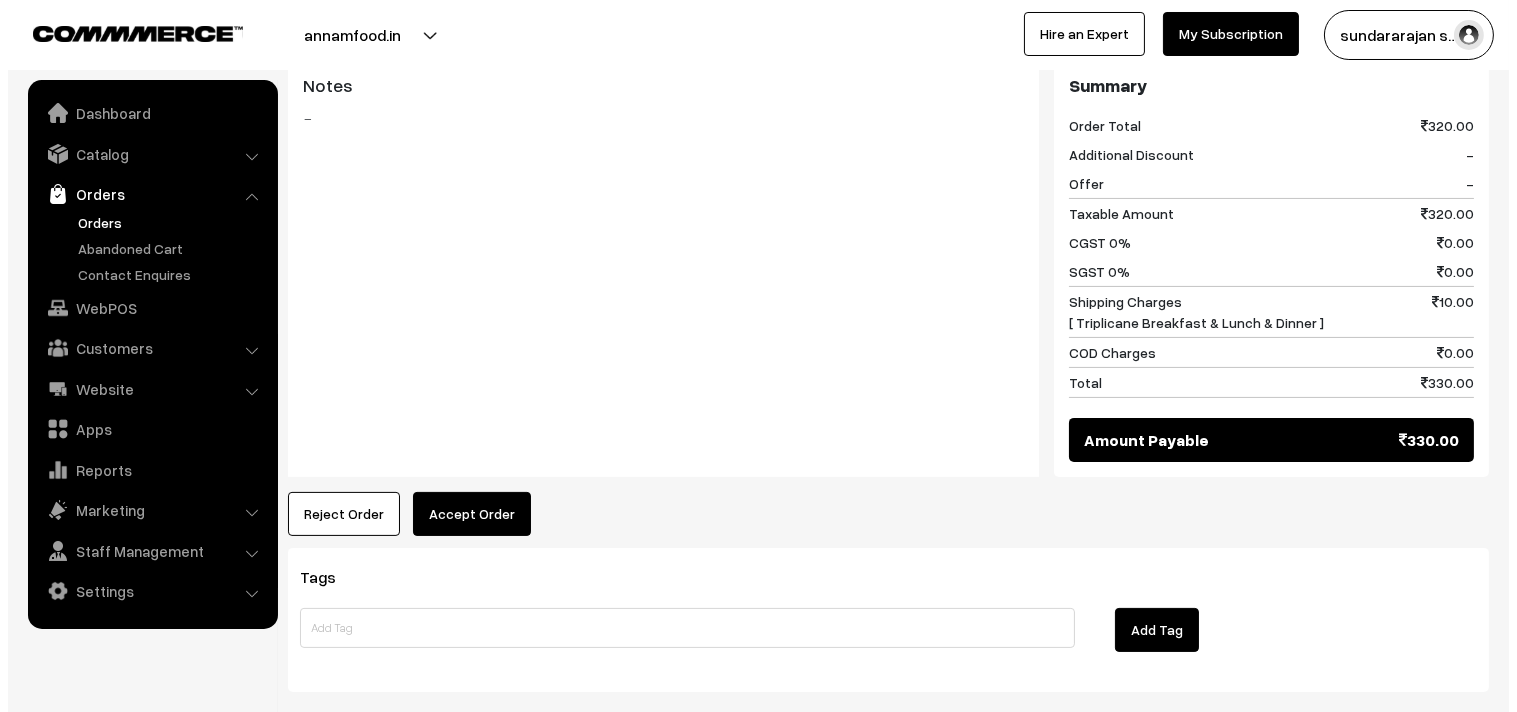 scroll, scrollTop: 801, scrollLeft: 0, axis: vertical 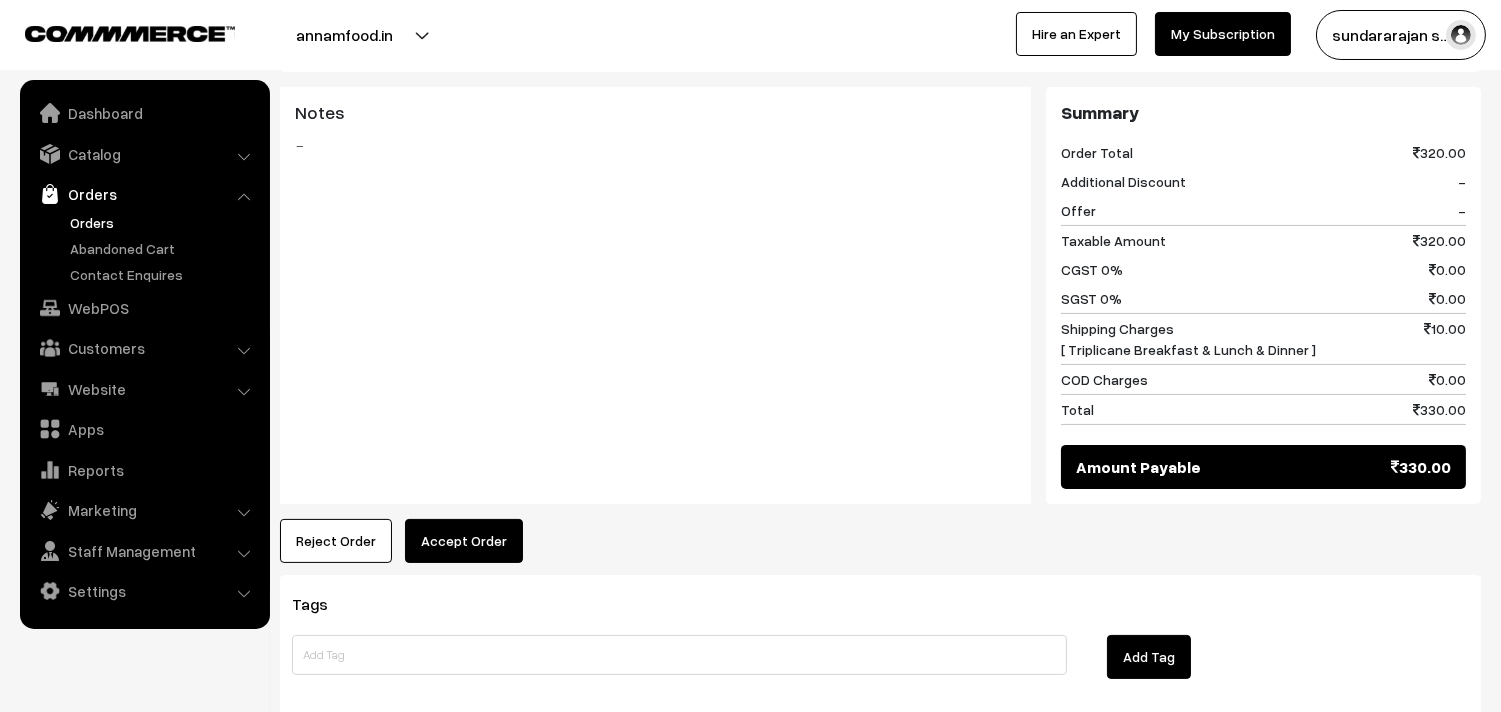 click on "Accept Order" at bounding box center (464, 541) 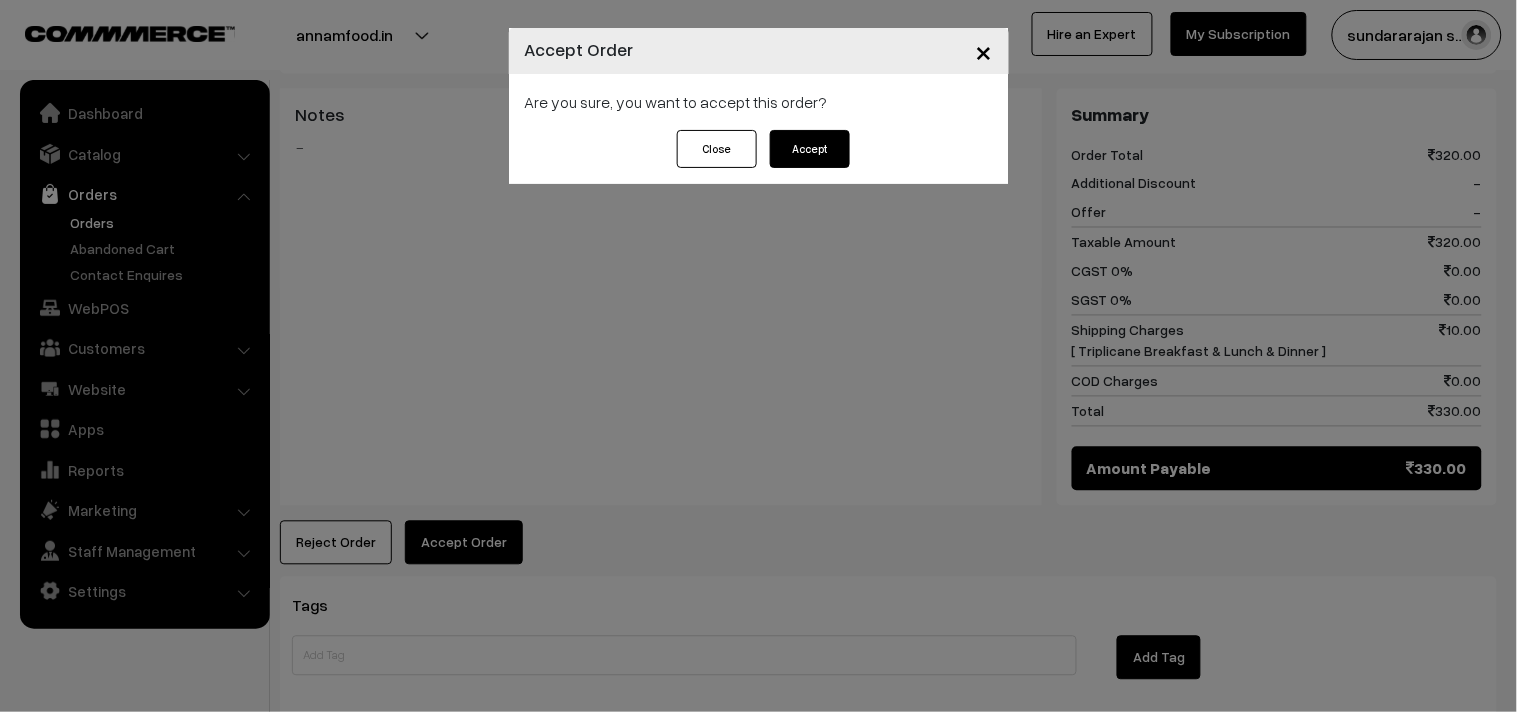 click on "Accept" at bounding box center (810, 149) 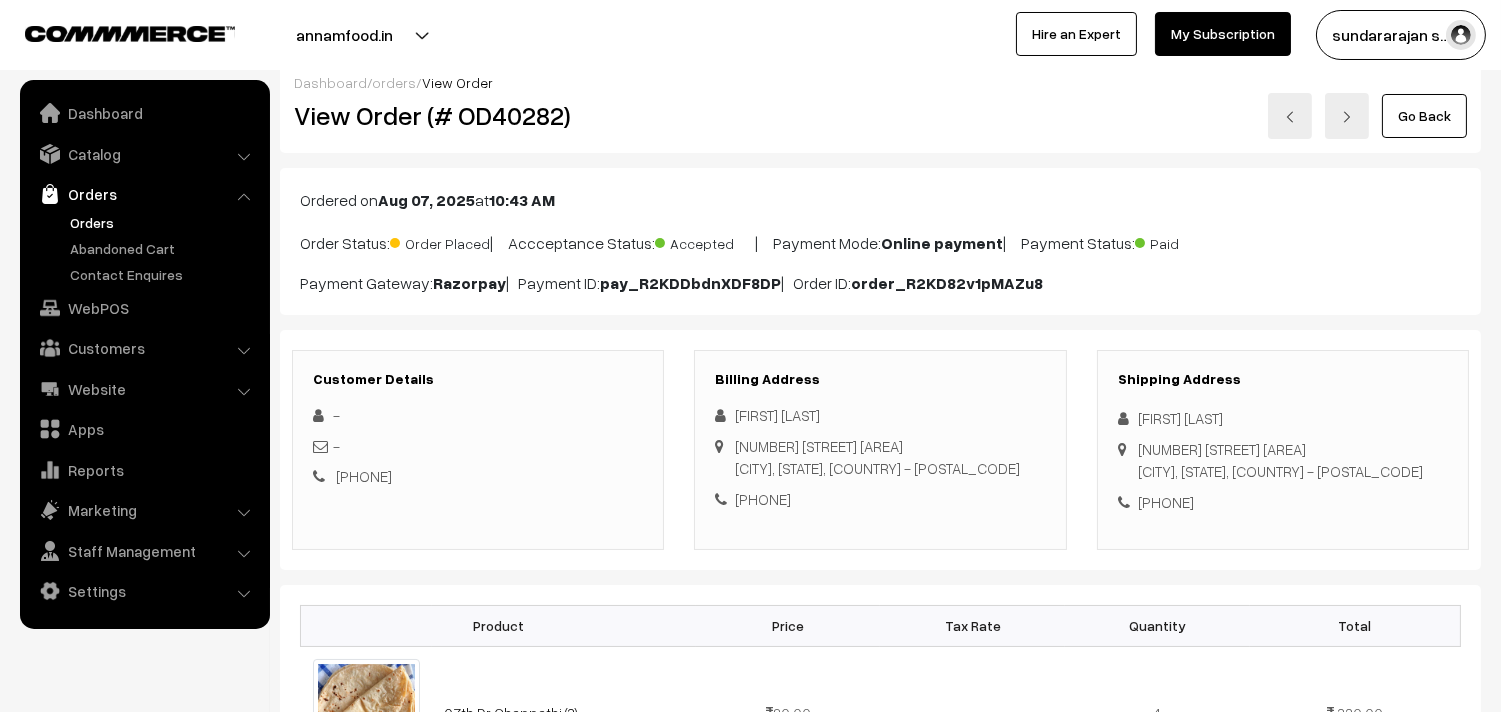 scroll, scrollTop: 0, scrollLeft: 0, axis: both 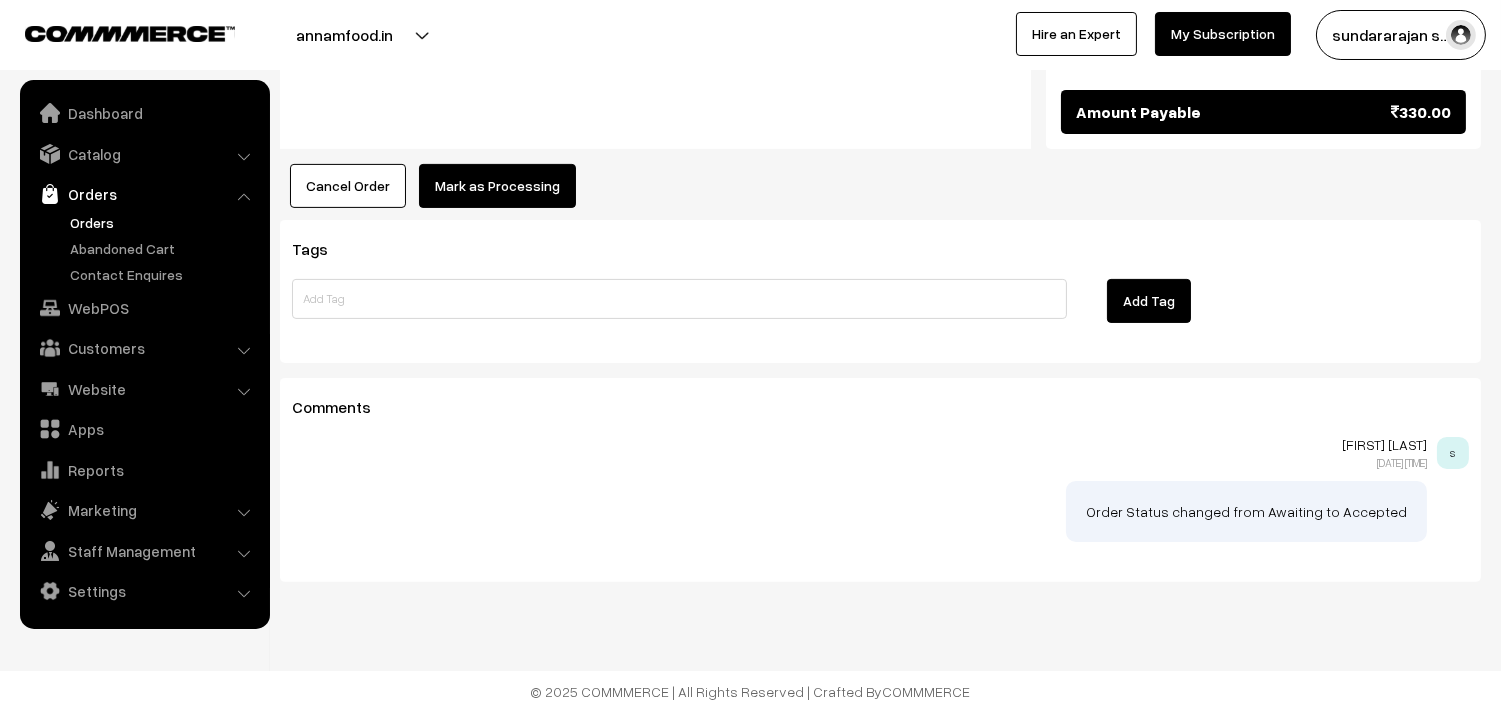 click on "Mark as Processing" at bounding box center (497, 186) 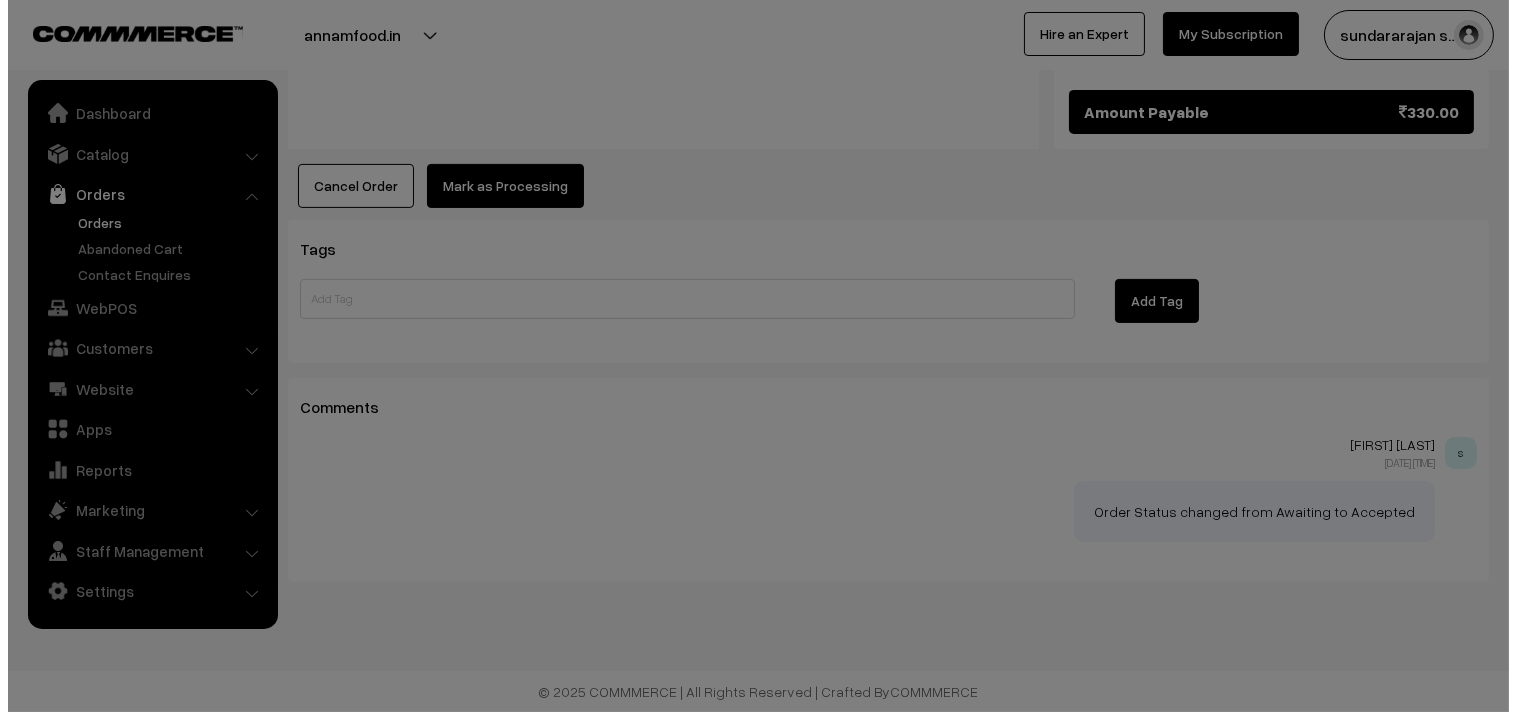 scroll, scrollTop: 1131, scrollLeft: 0, axis: vertical 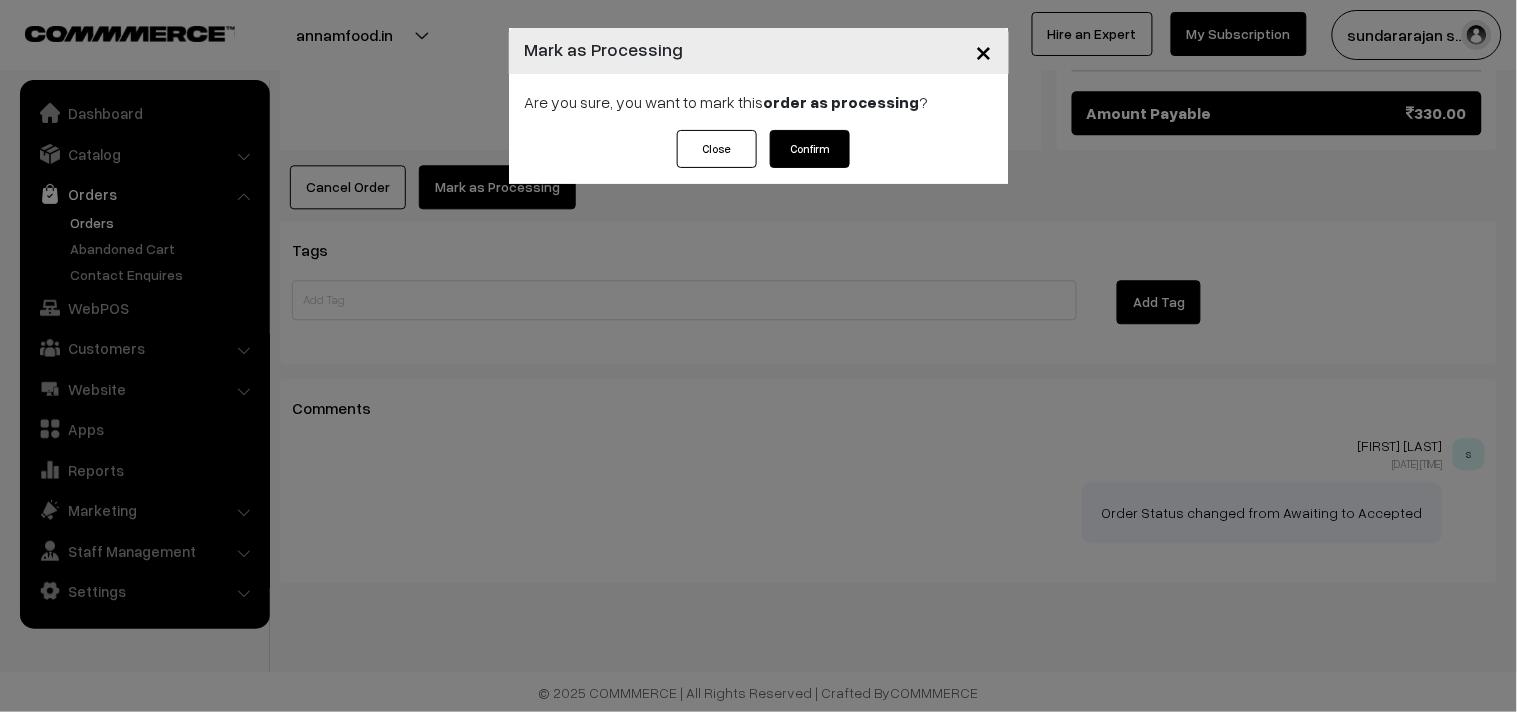 click on "Confirm" at bounding box center (810, 149) 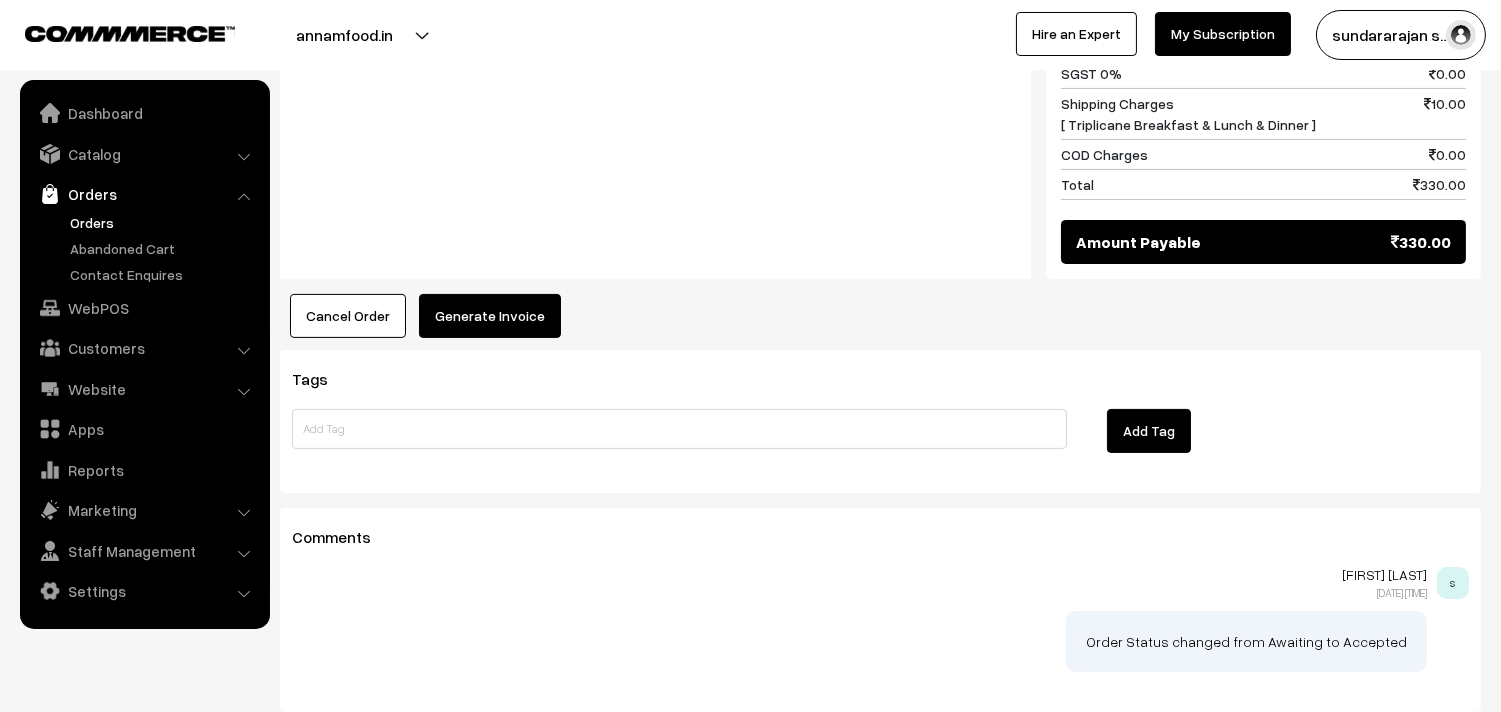 click on "Generate Invoice" at bounding box center (490, 316) 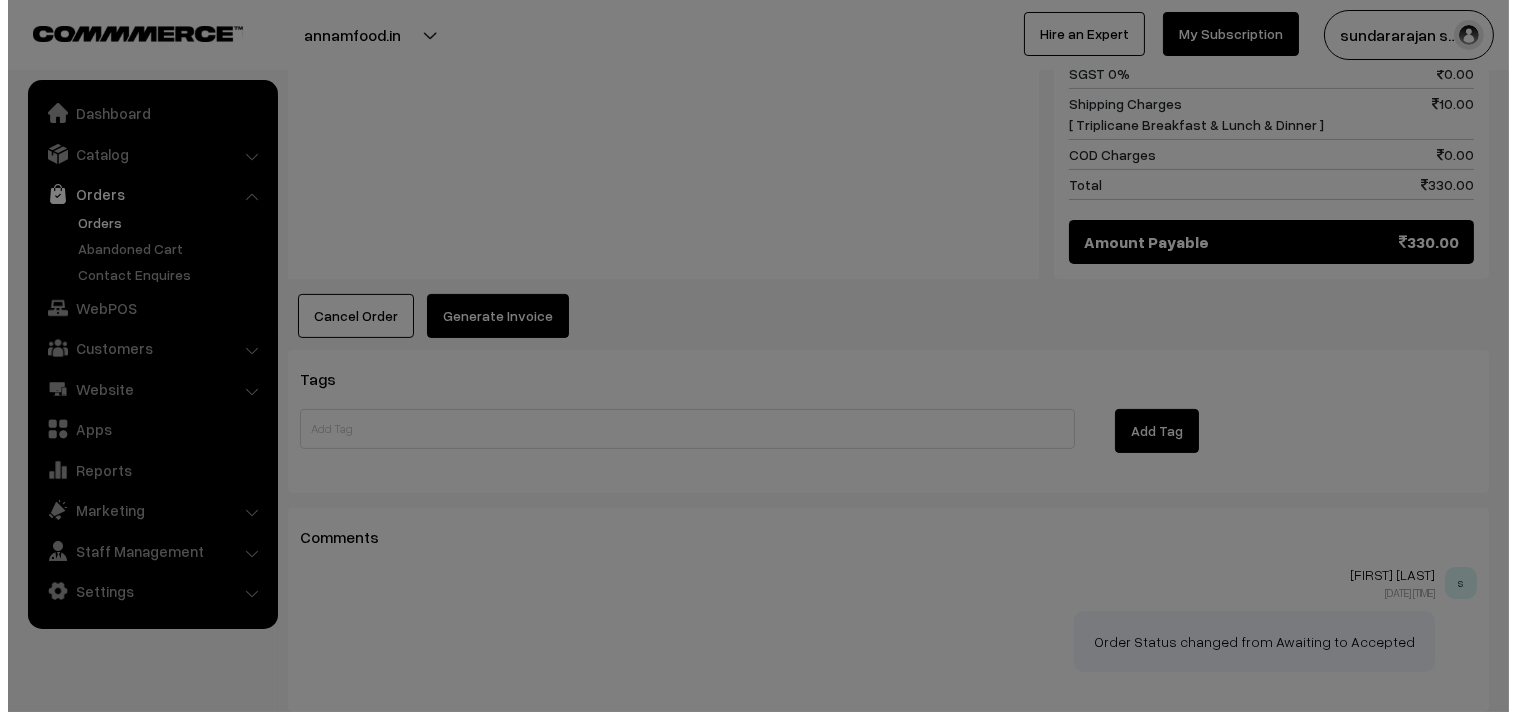 scroll, scrollTop: 1001, scrollLeft: 0, axis: vertical 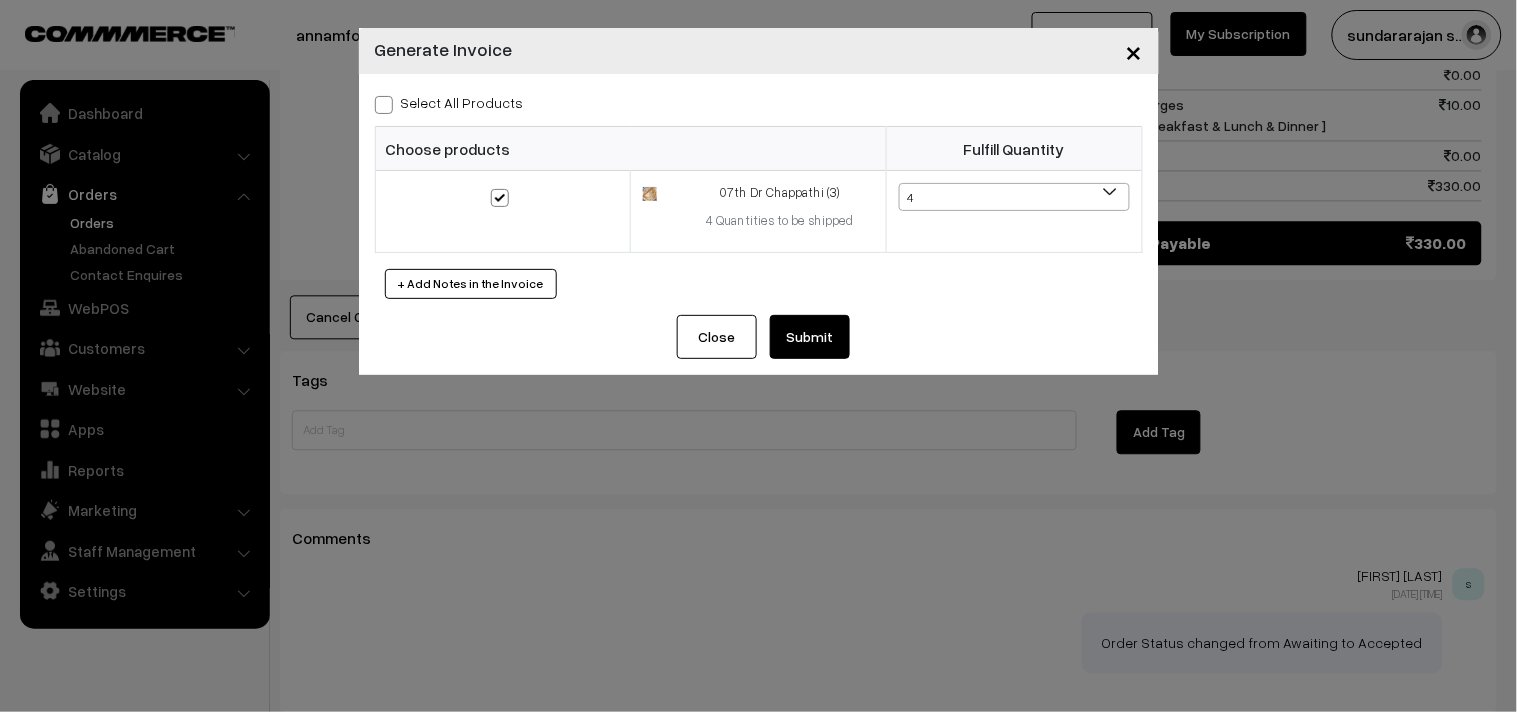 drag, startPoint x: 817, startPoint y: 355, endPoint x: 805, endPoint y: 345, distance: 15.6205 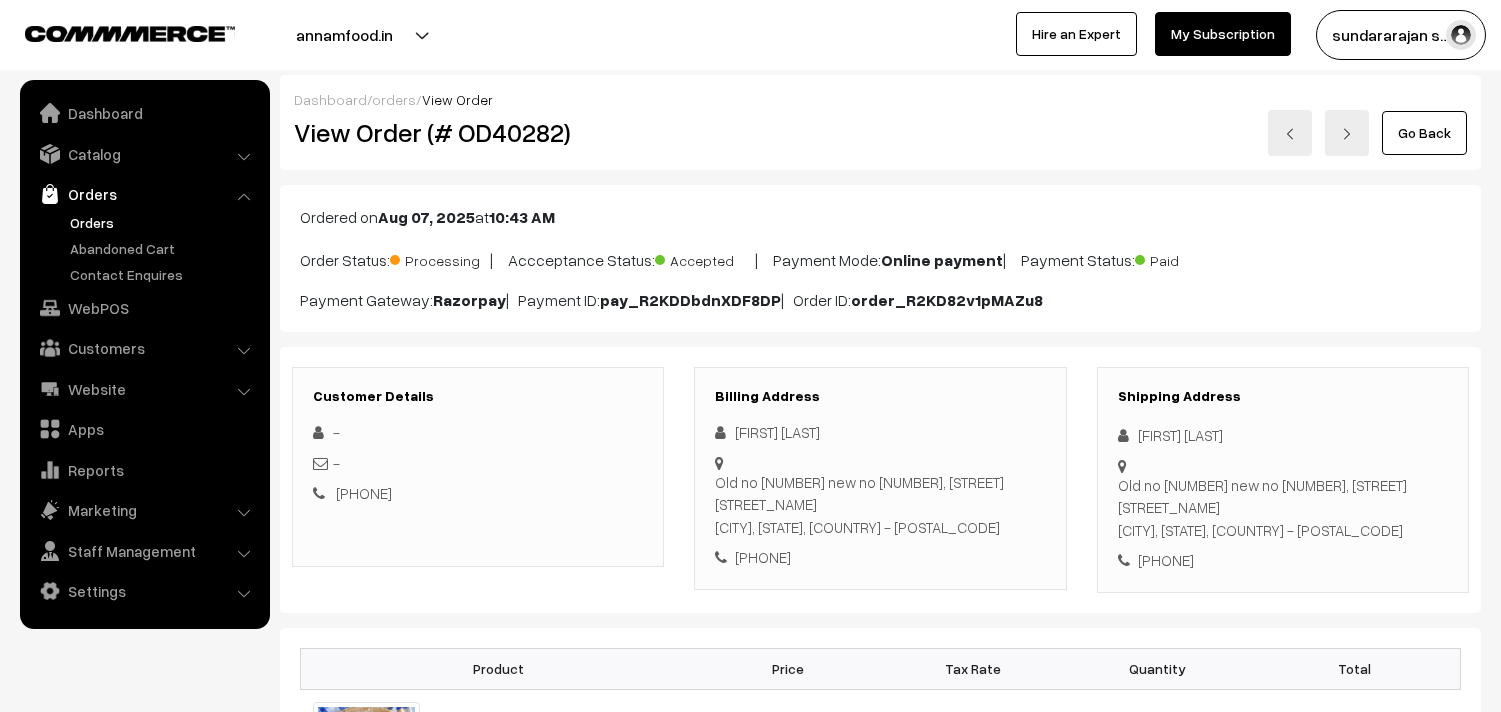 scroll, scrollTop: 1000, scrollLeft: 0, axis: vertical 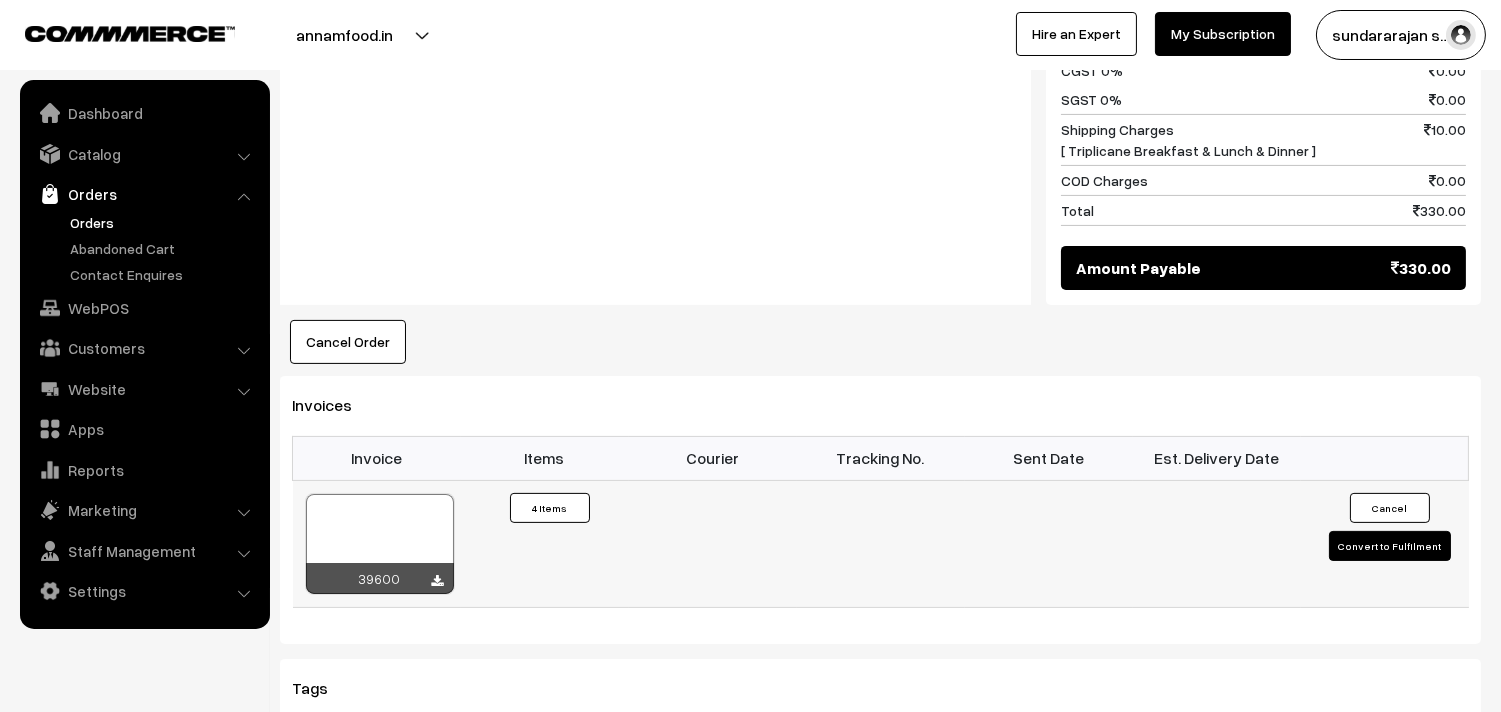 click at bounding box center [380, 544] 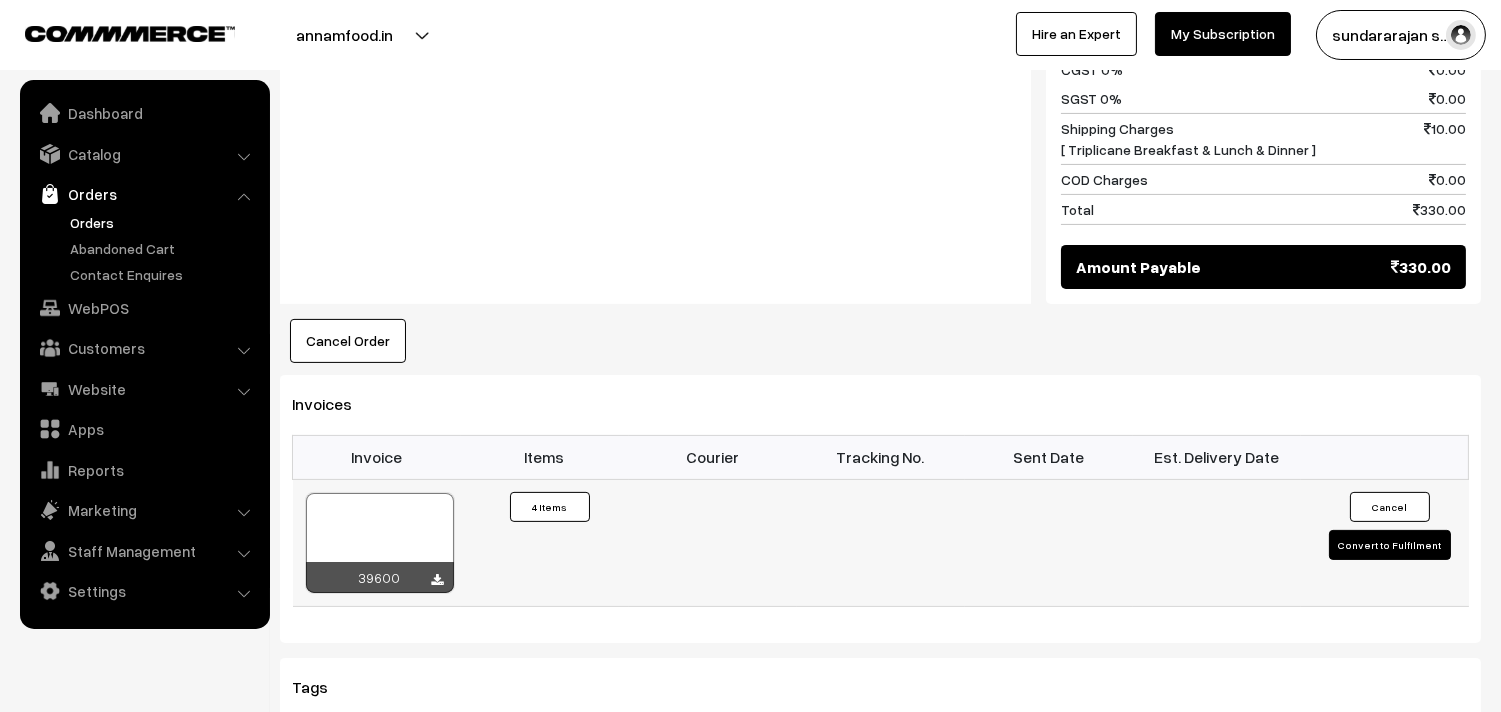 click at bounding box center [380, 543] 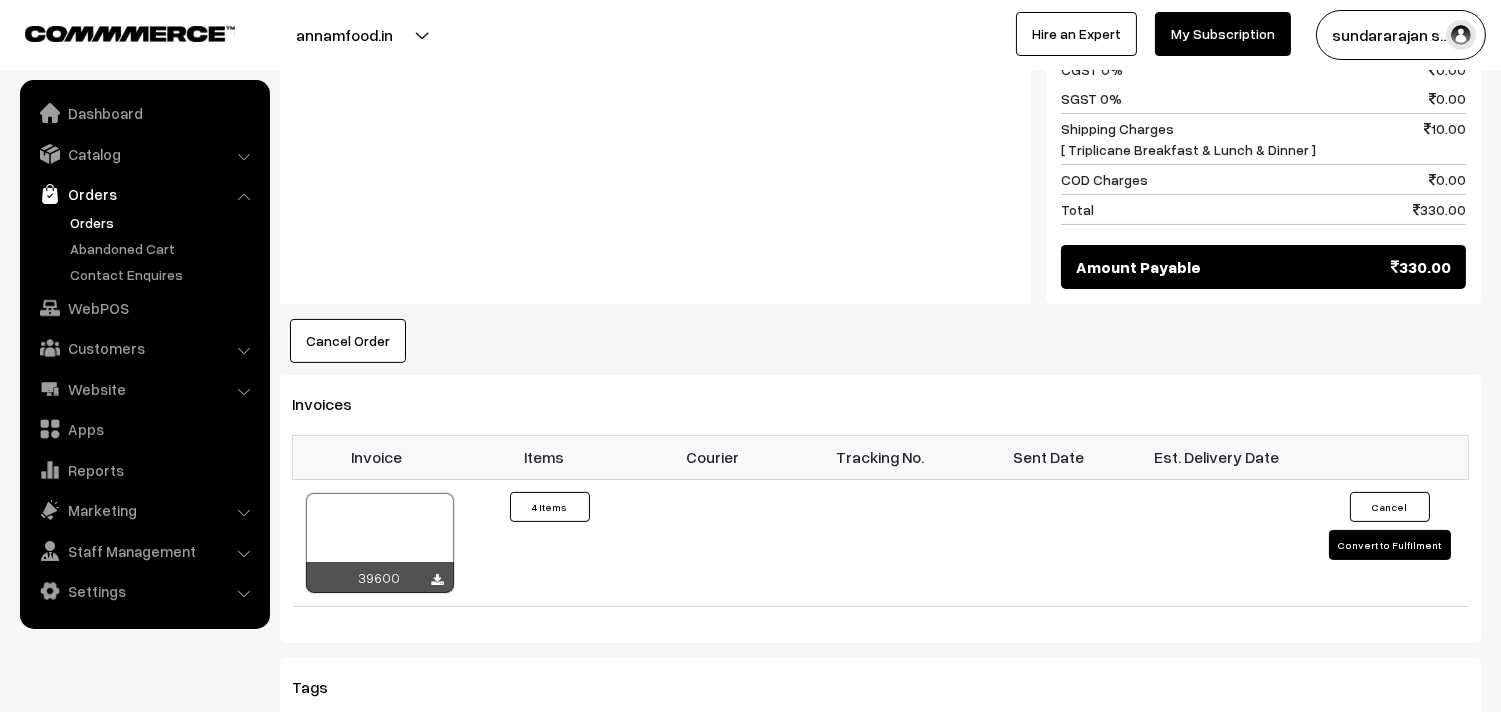 click on "Orders" at bounding box center (164, 222) 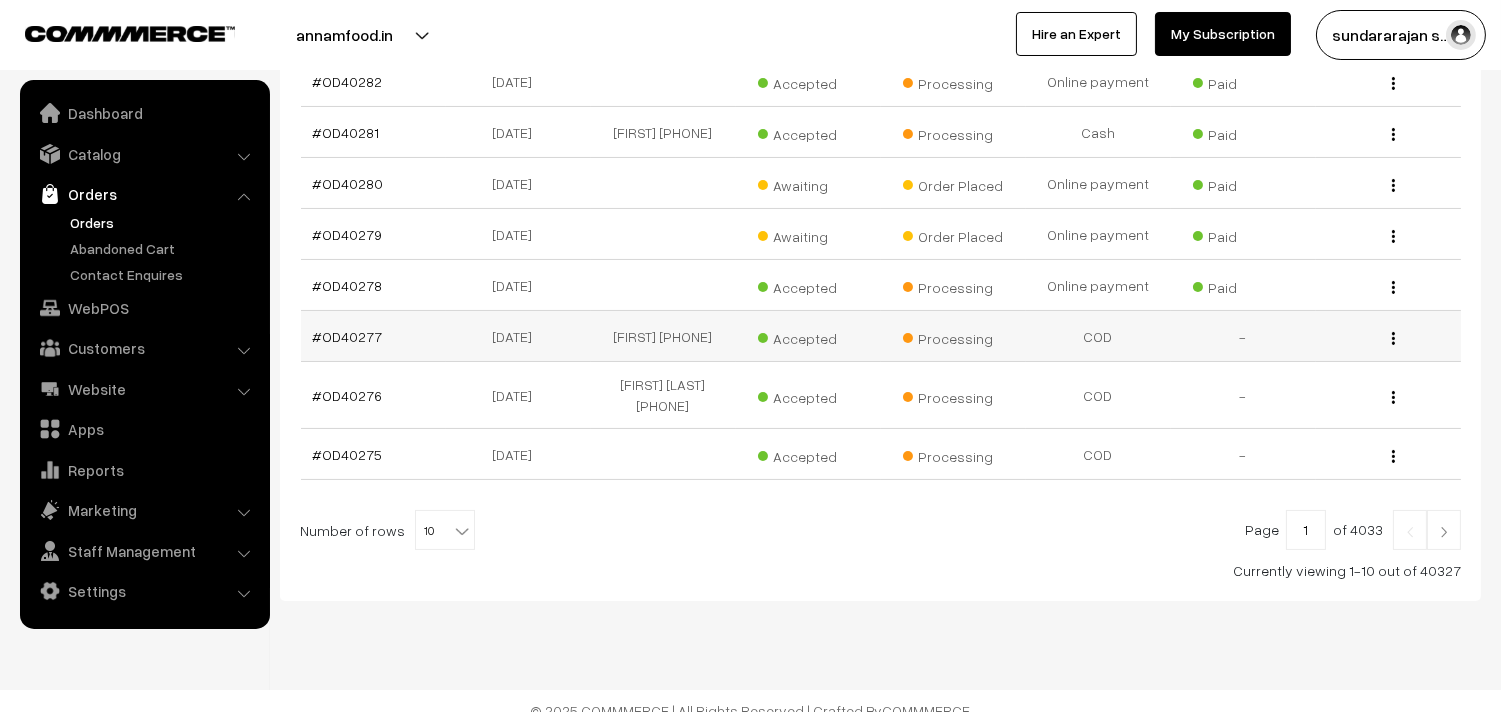 scroll, scrollTop: 601, scrollLeft: 0, axis: vertical 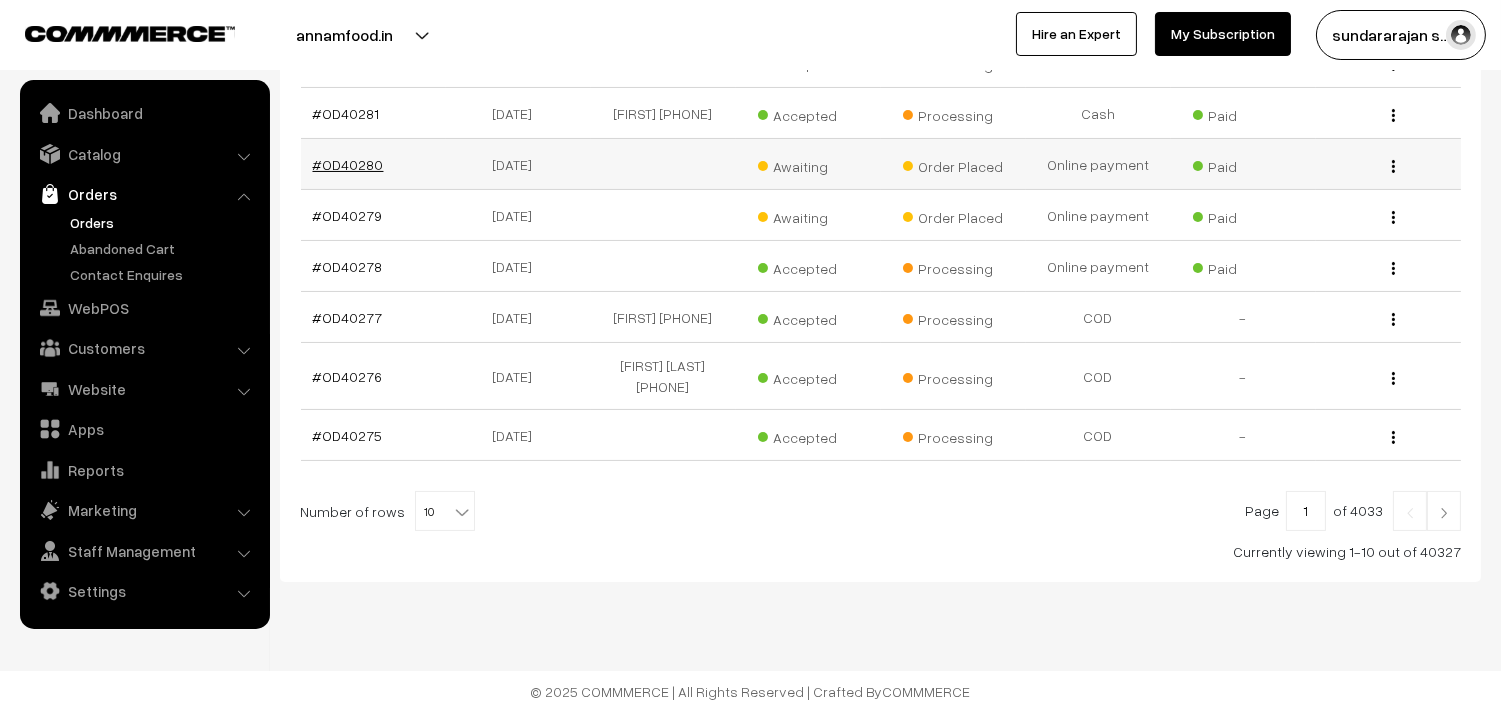 click on "#OD40280" at bounding box center [348, 164] 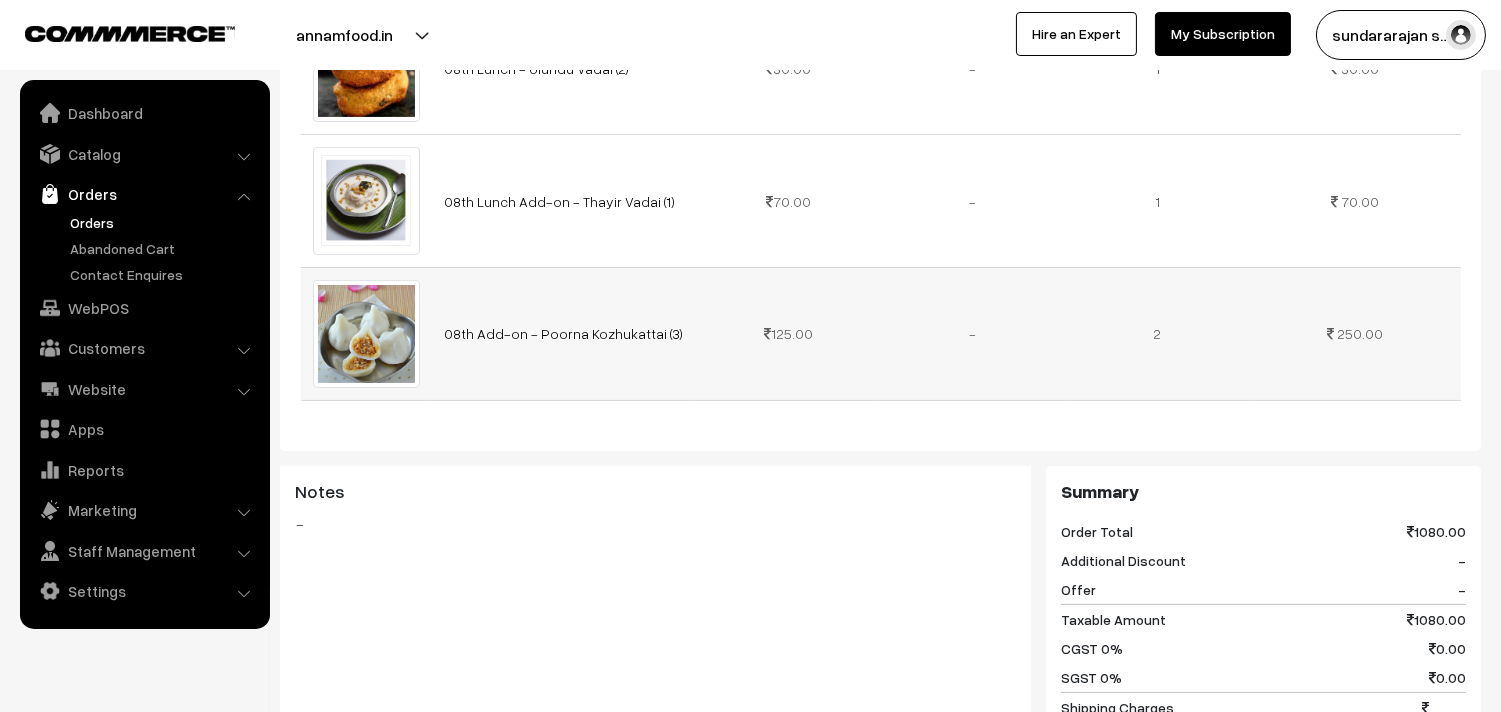 scroll, scrollTop: 1000, scrollLeft: 0, axis: vertical 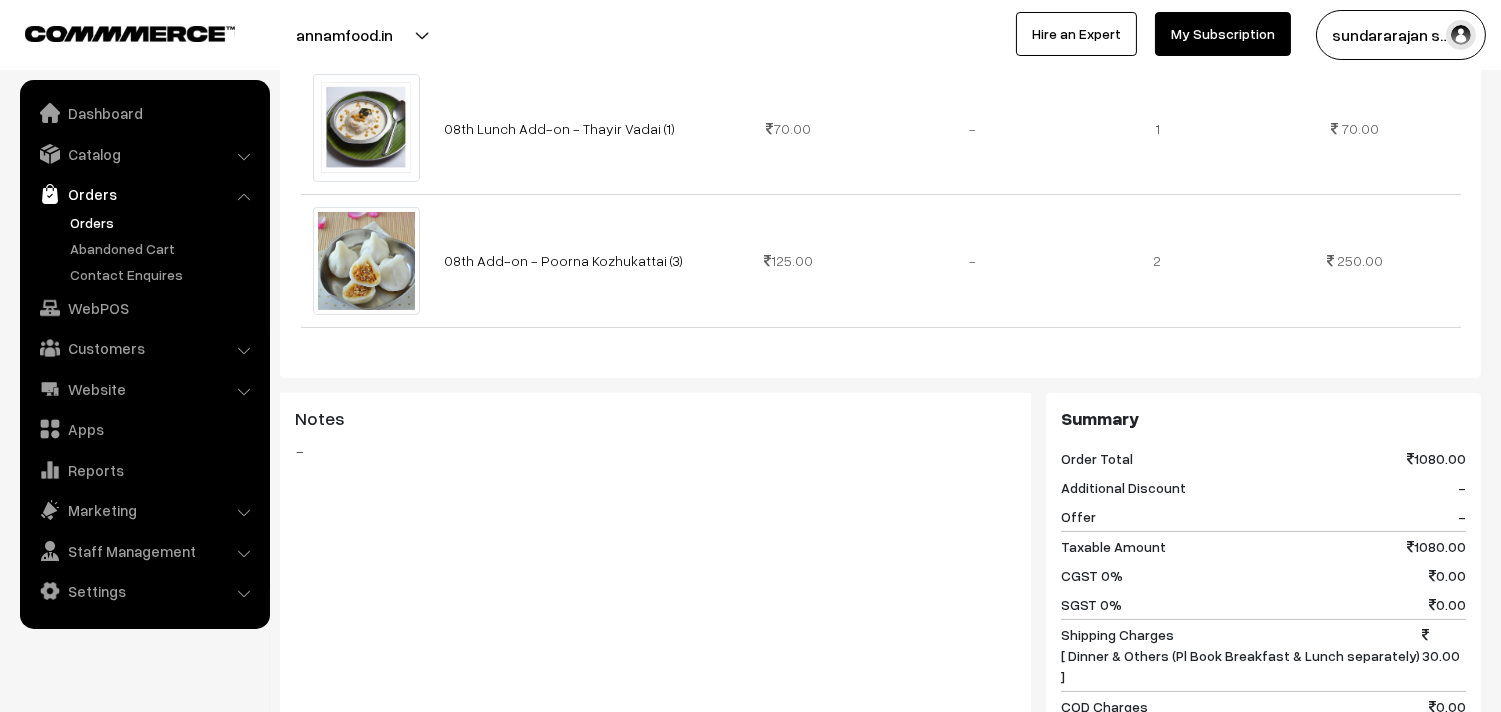 click on "Orders" at bounding box center [164, 222] 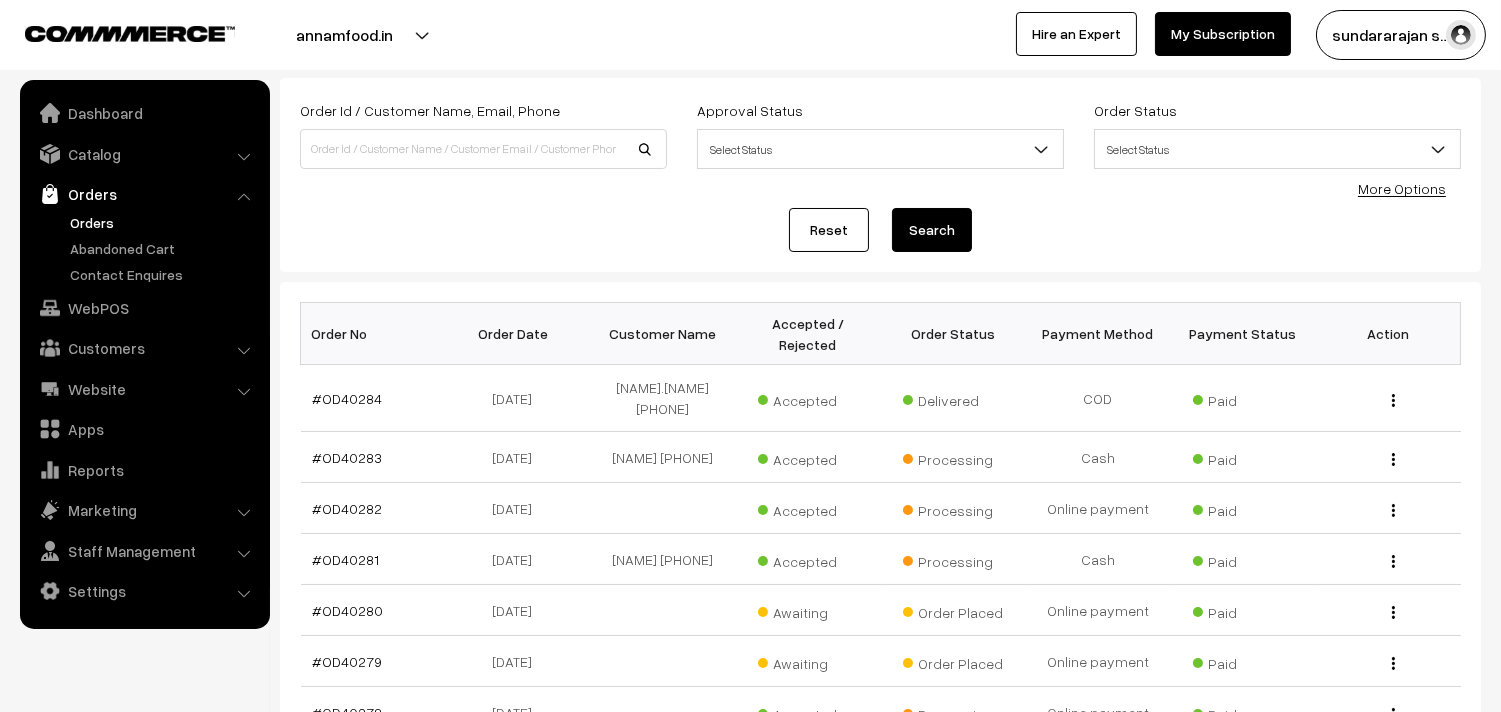 scroll, scrollTop: 444, scrollLeft: 0, axis: vertical 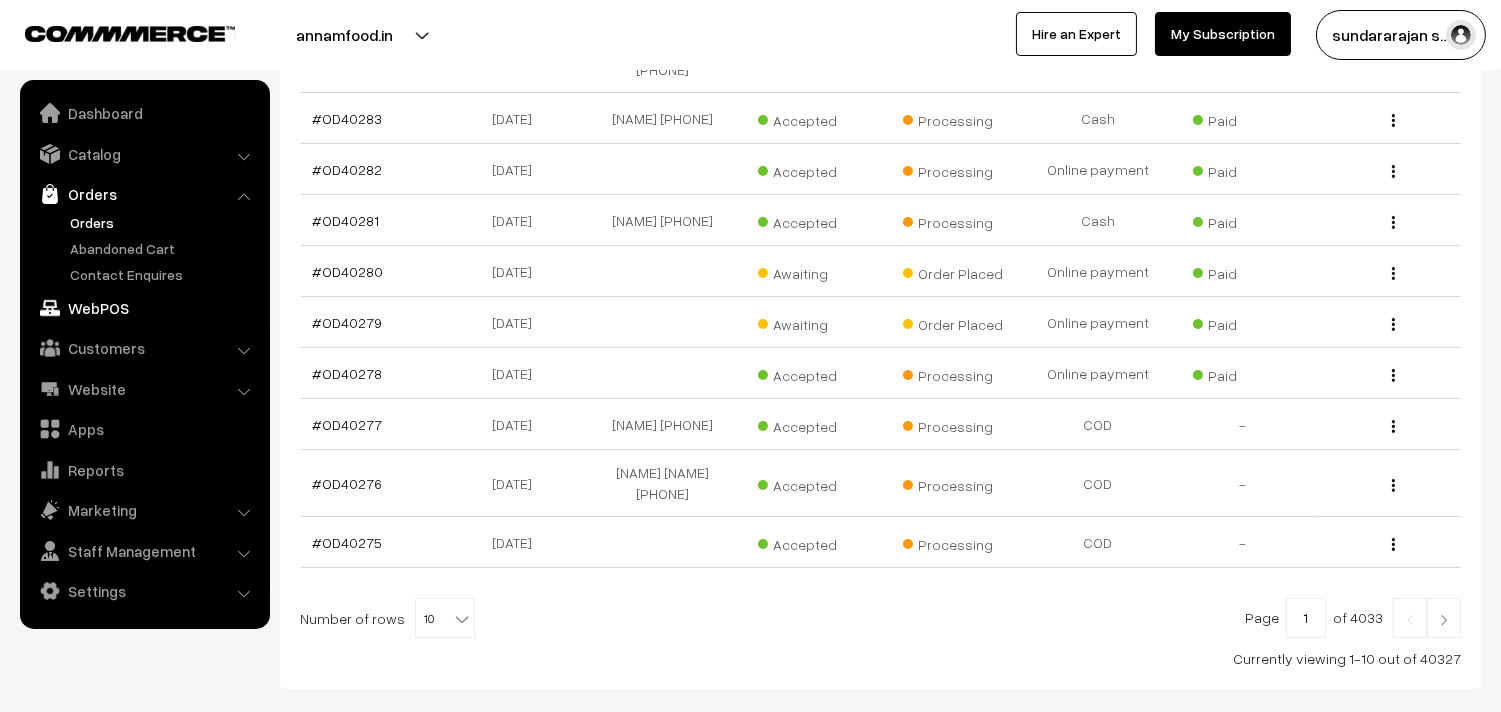 click on "WebPOS" at bounding box center [144, 308] 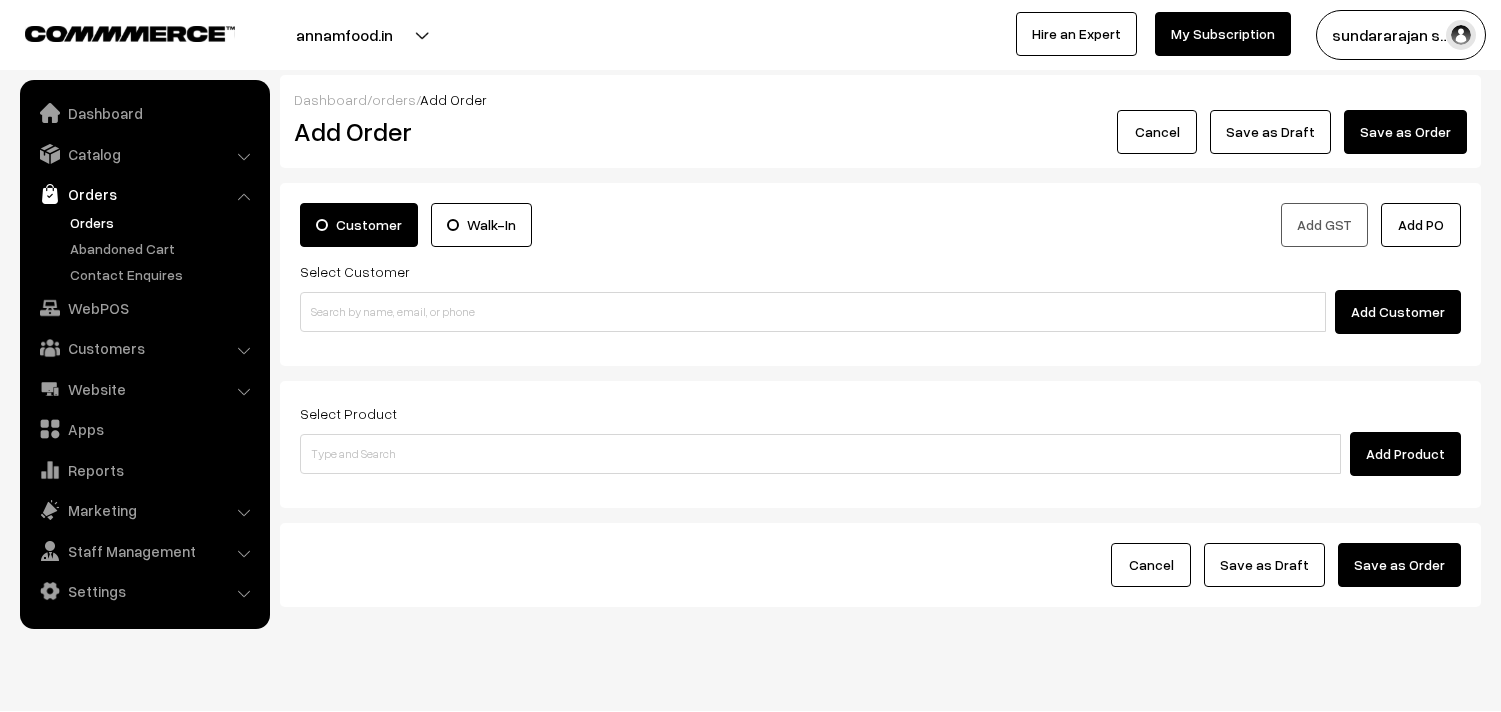 scroll, scrollTop: 0, scrollLeft: 0, axis: both 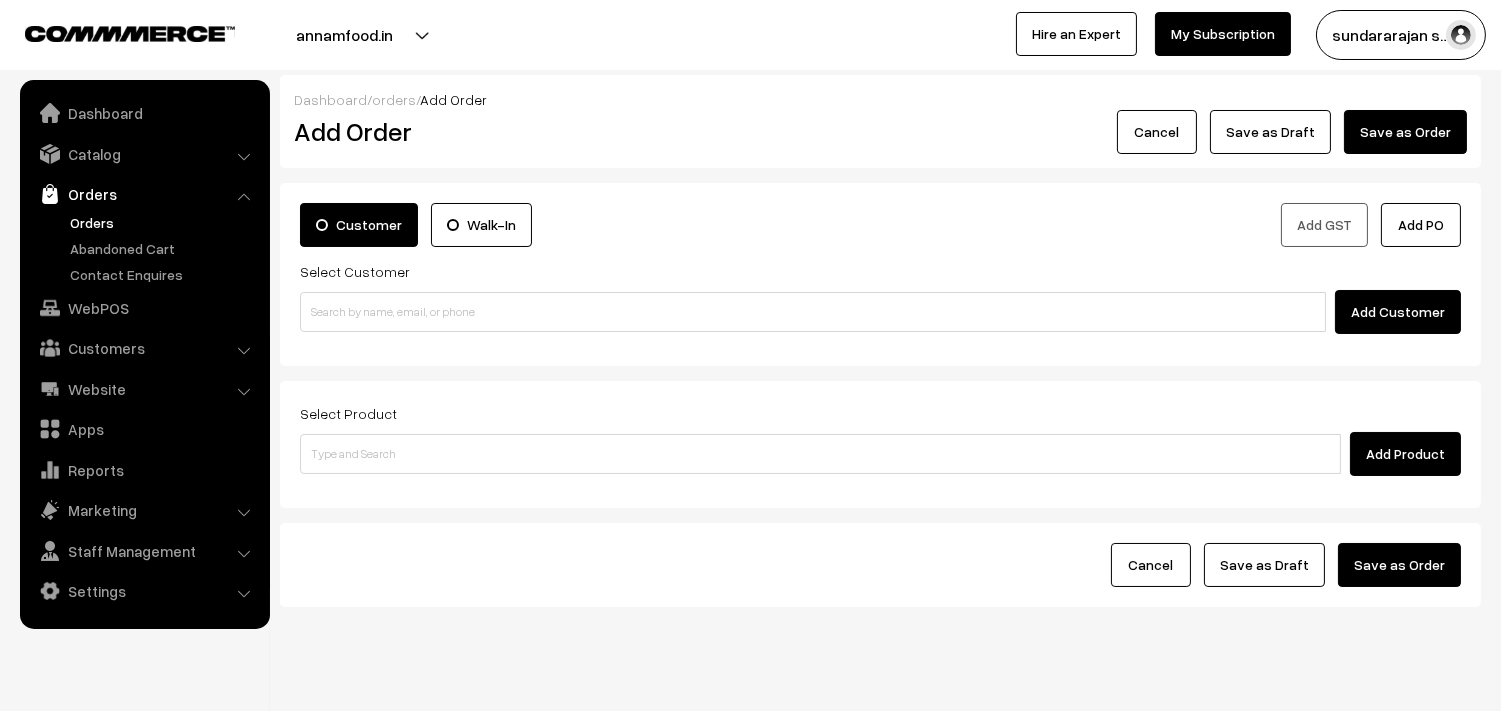 drag, startPoint x: 364, startPoint y: 232, endPoint x: 370, endPoint y: 333, distance: 101.17806 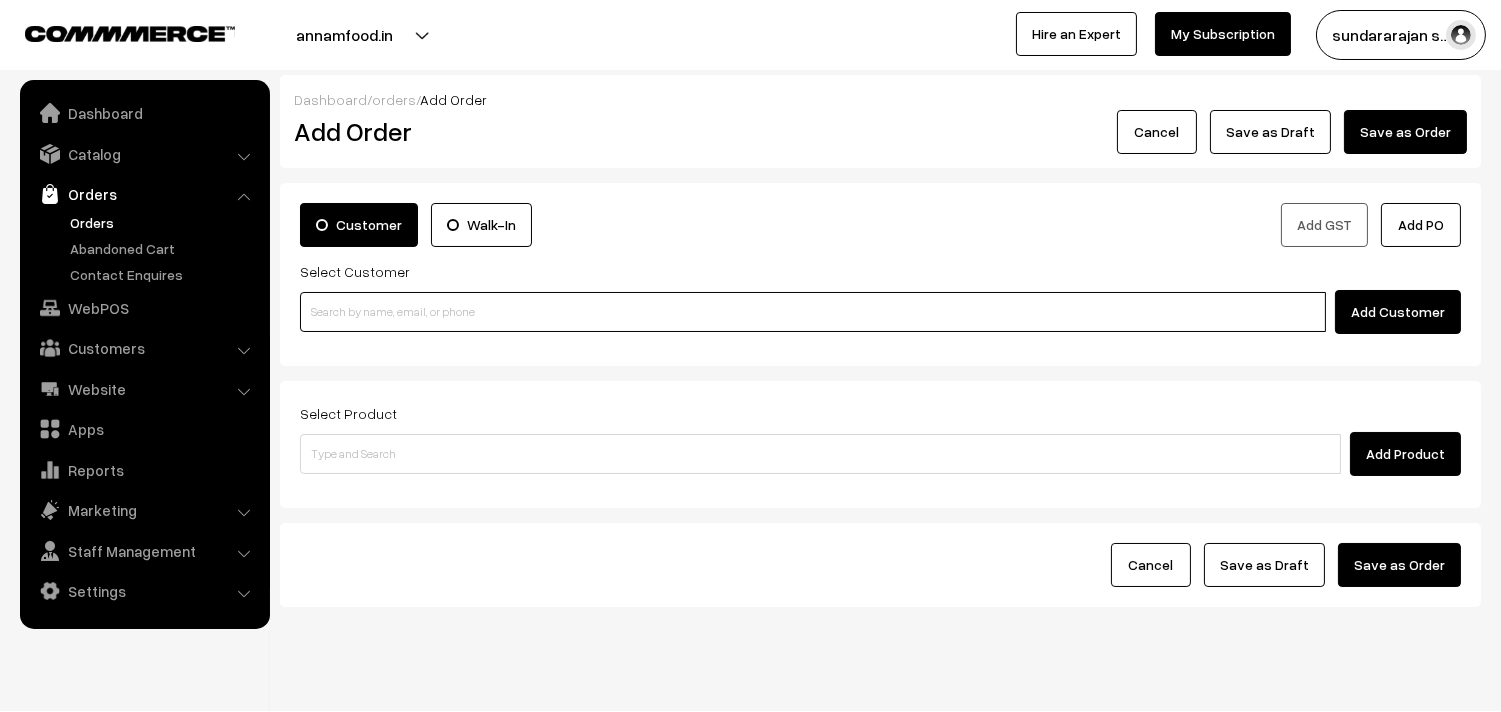paste on "[PHONE]" 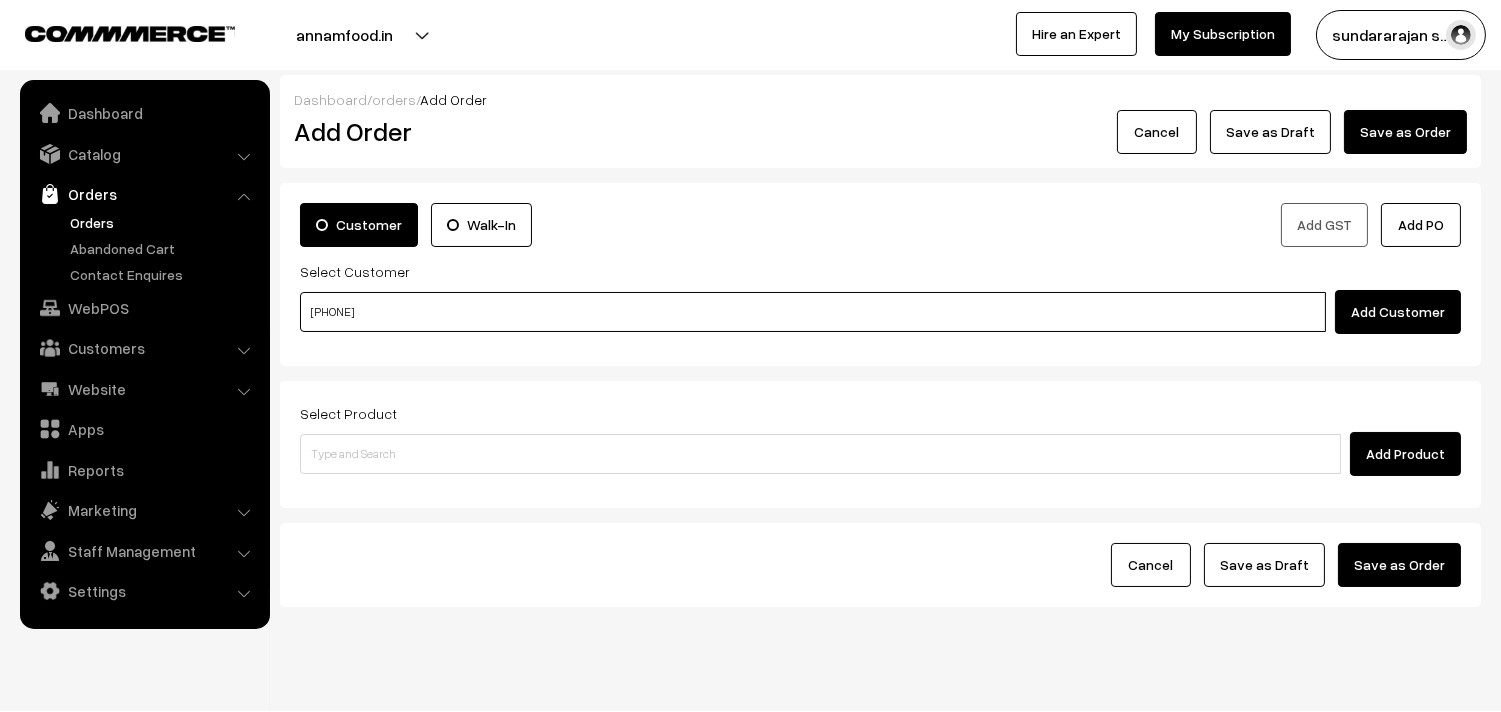 click on "[PHONE]" at bounding box center [813, 312] 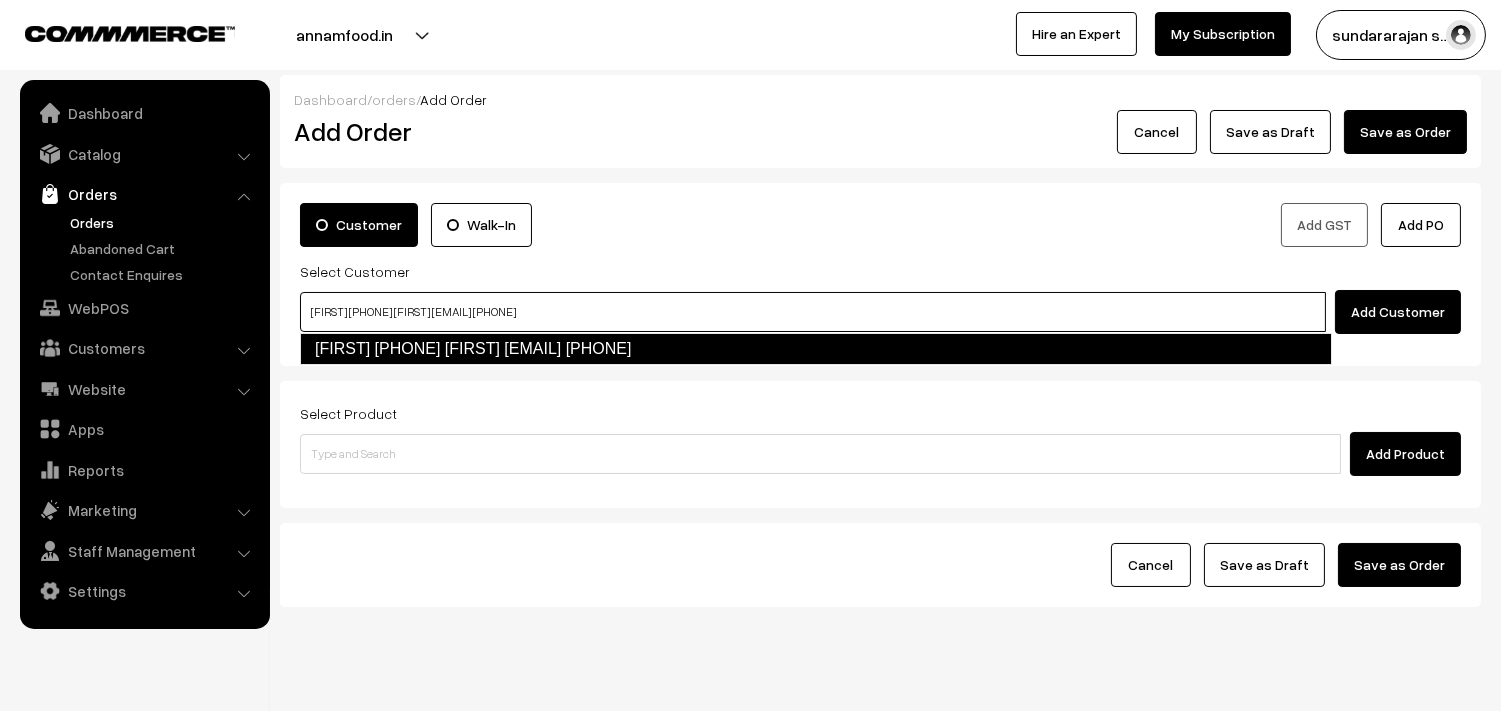 type on "[FIRST] [PHONE] [FIRST] [EMAIL] [PHONE]" 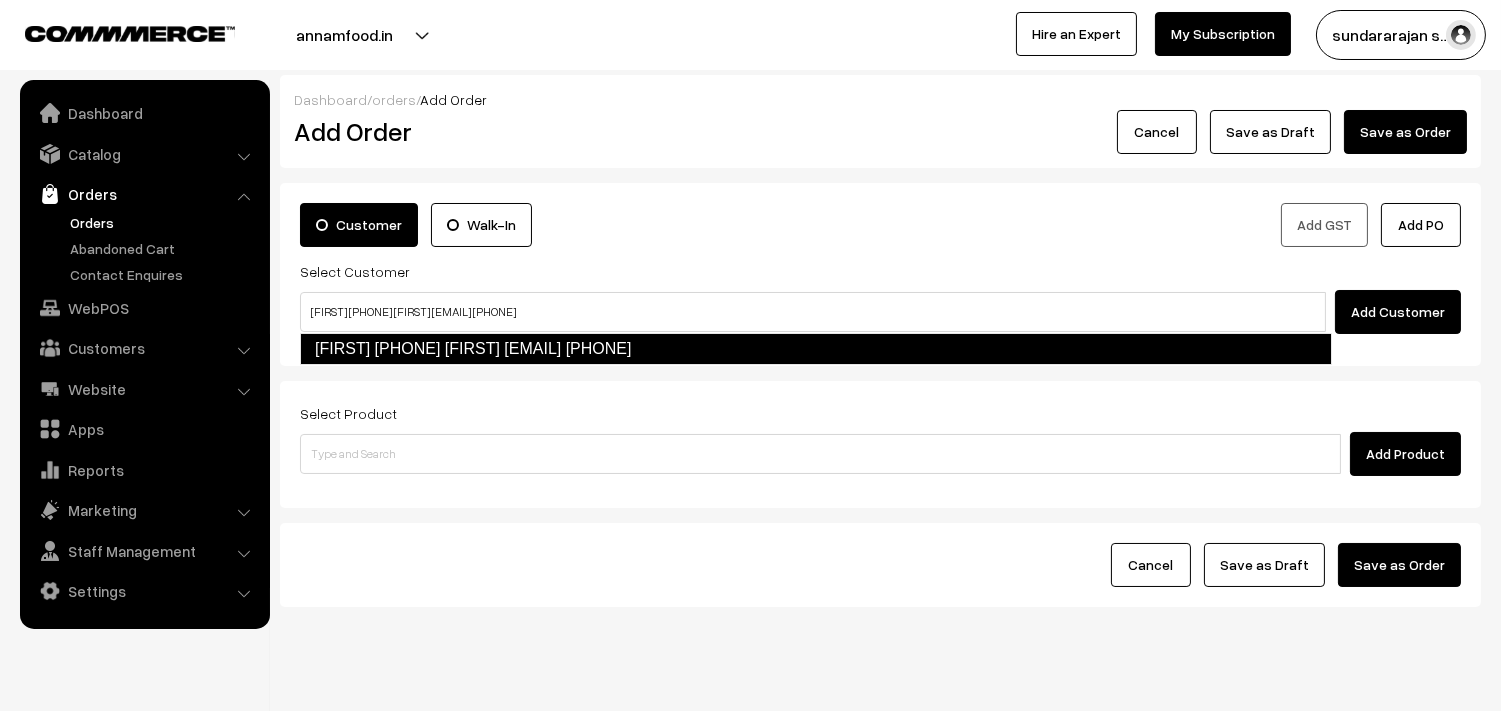 type 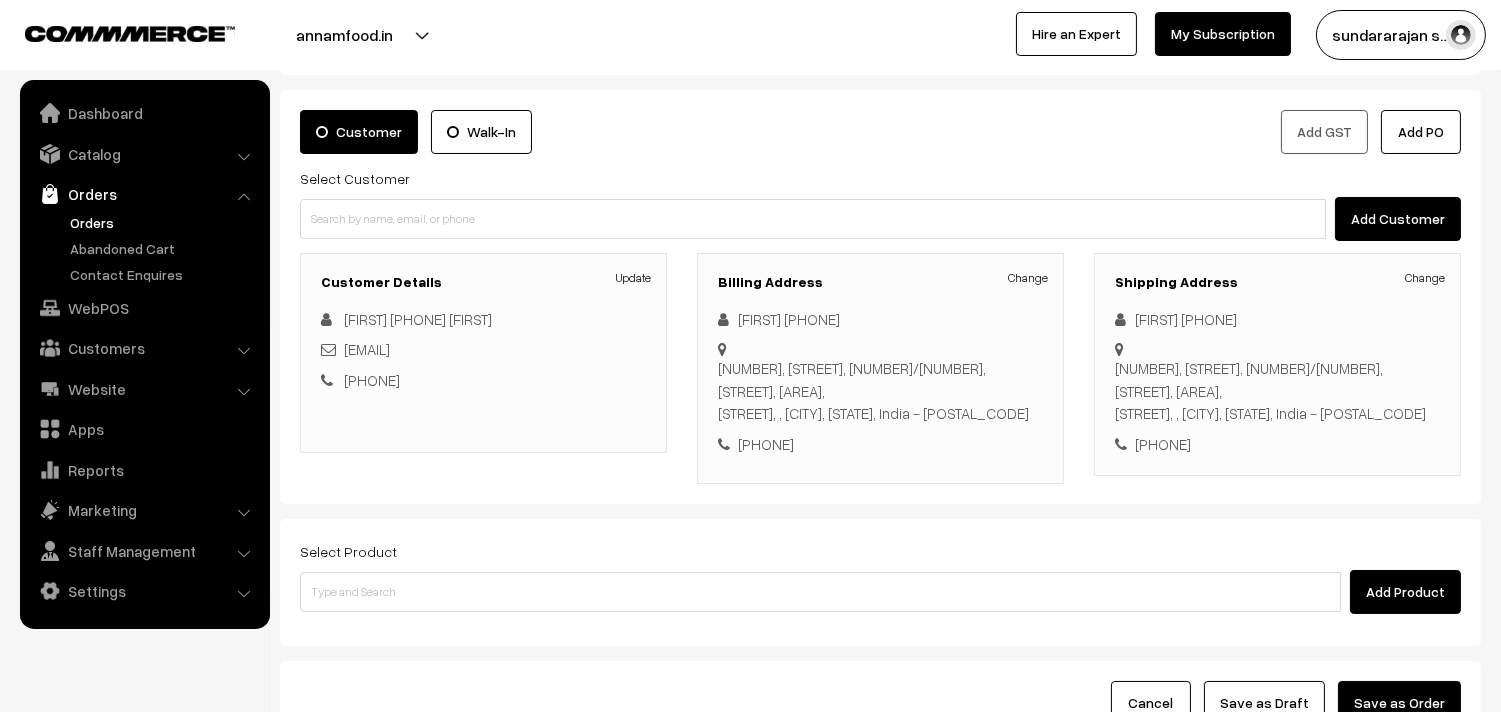 scroll, scrollTop: 111, scrollLeft: 0, axis: vertical 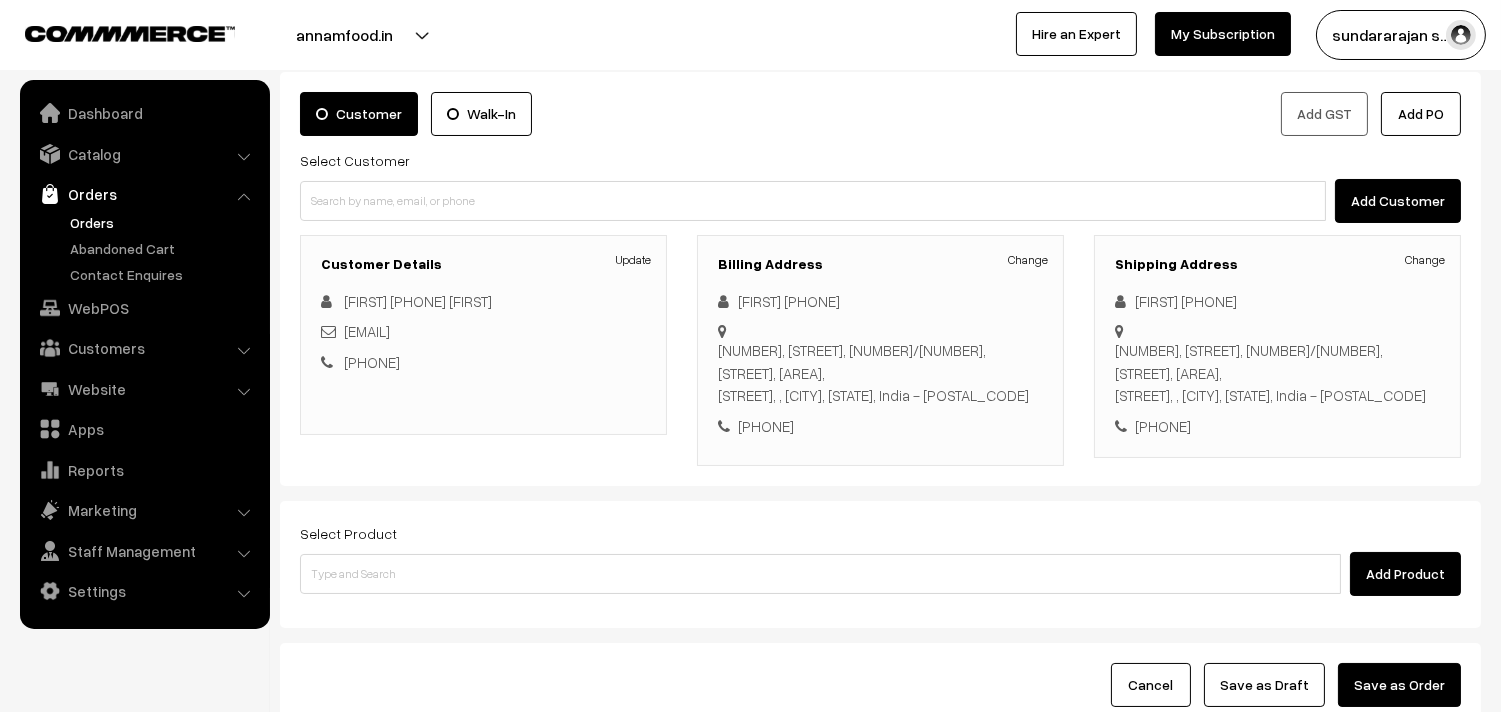 click on "Select Product
Add Product" at bounding box center [880, 558] 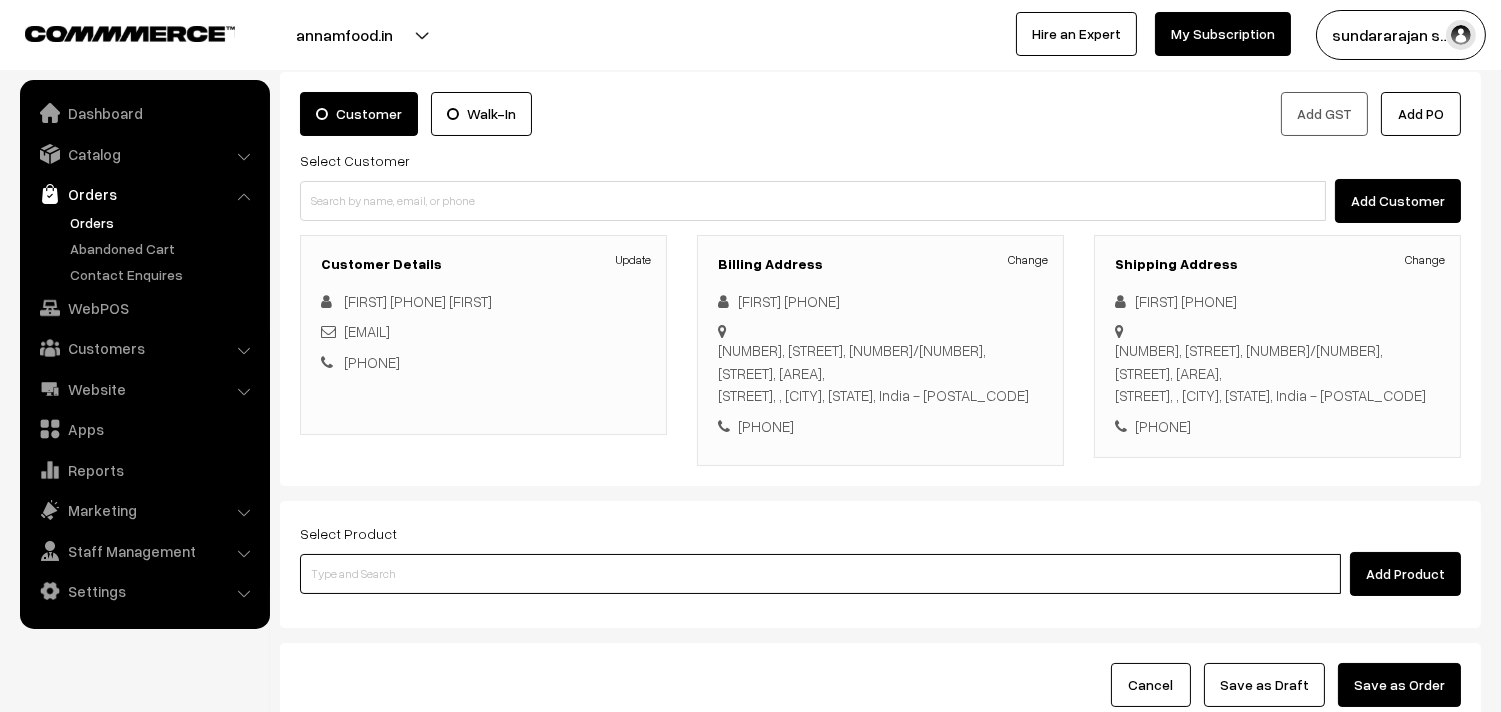 drag, startPoint x: 576, startPoint y: 604, endPoint x: 557, endPoint y: 583, distance: 28.319605 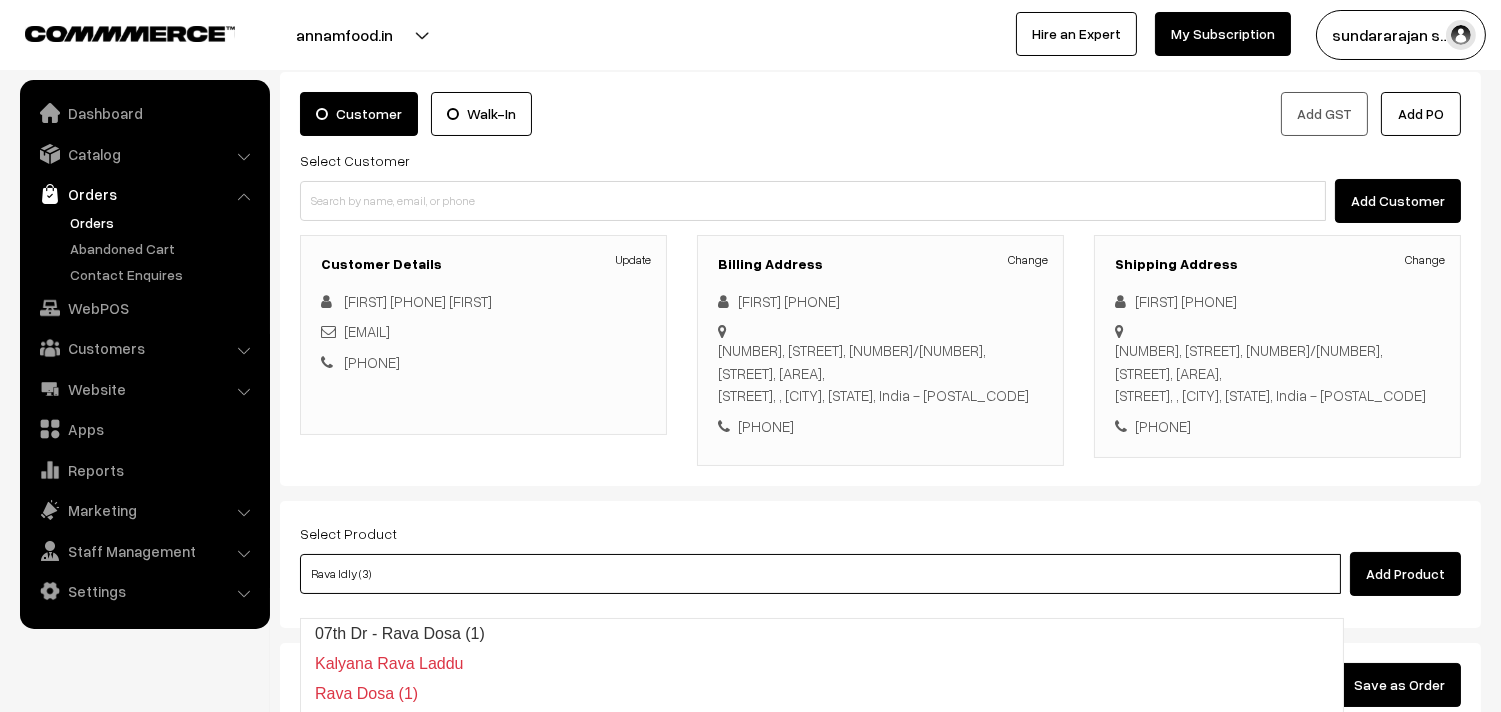 type on "Dr - Rava Uppuma" 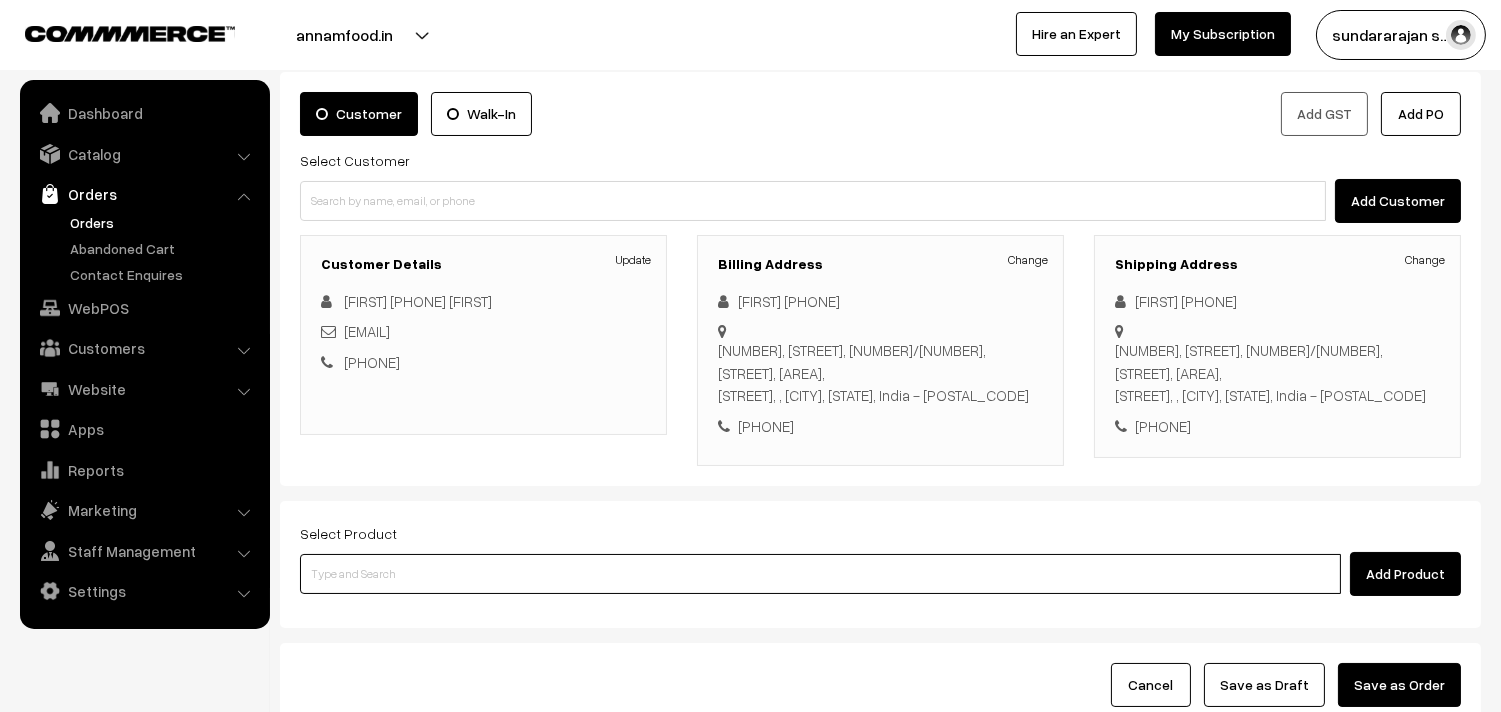 paste on "07th Dr - Rava Idly (3)" 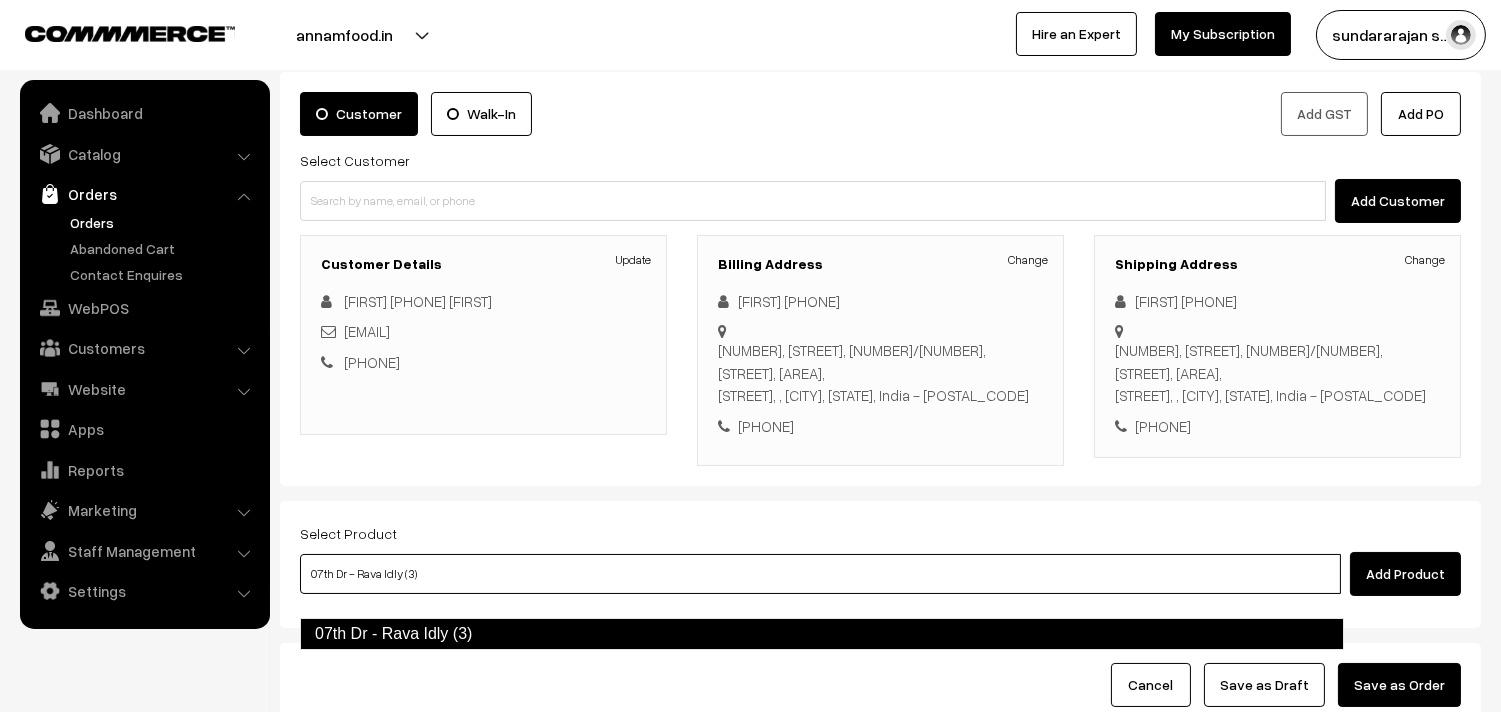 click on "07th Dr - Rava Idly (3)" at bounding box center (822, 634) 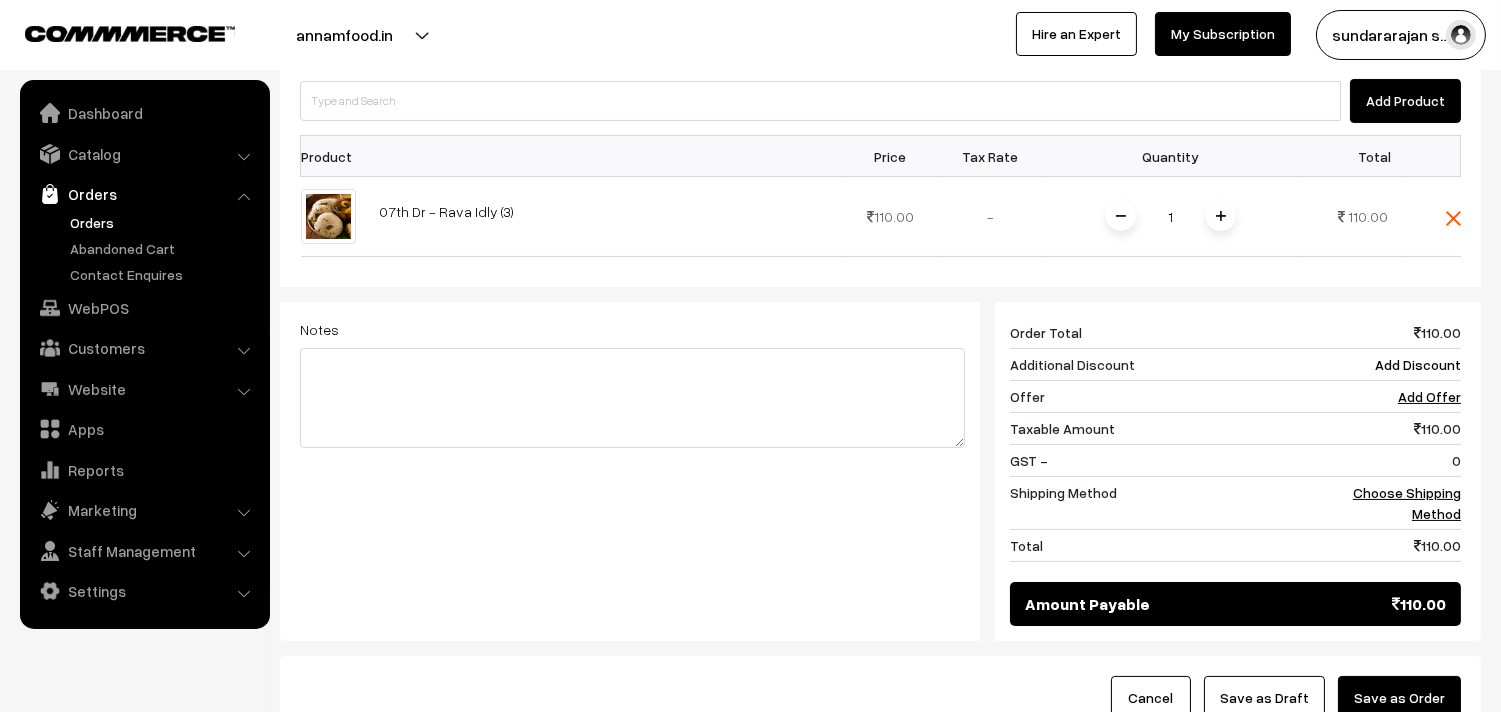 scroll, scrollTop: 666, scrollLeft: 0, axis: vertical 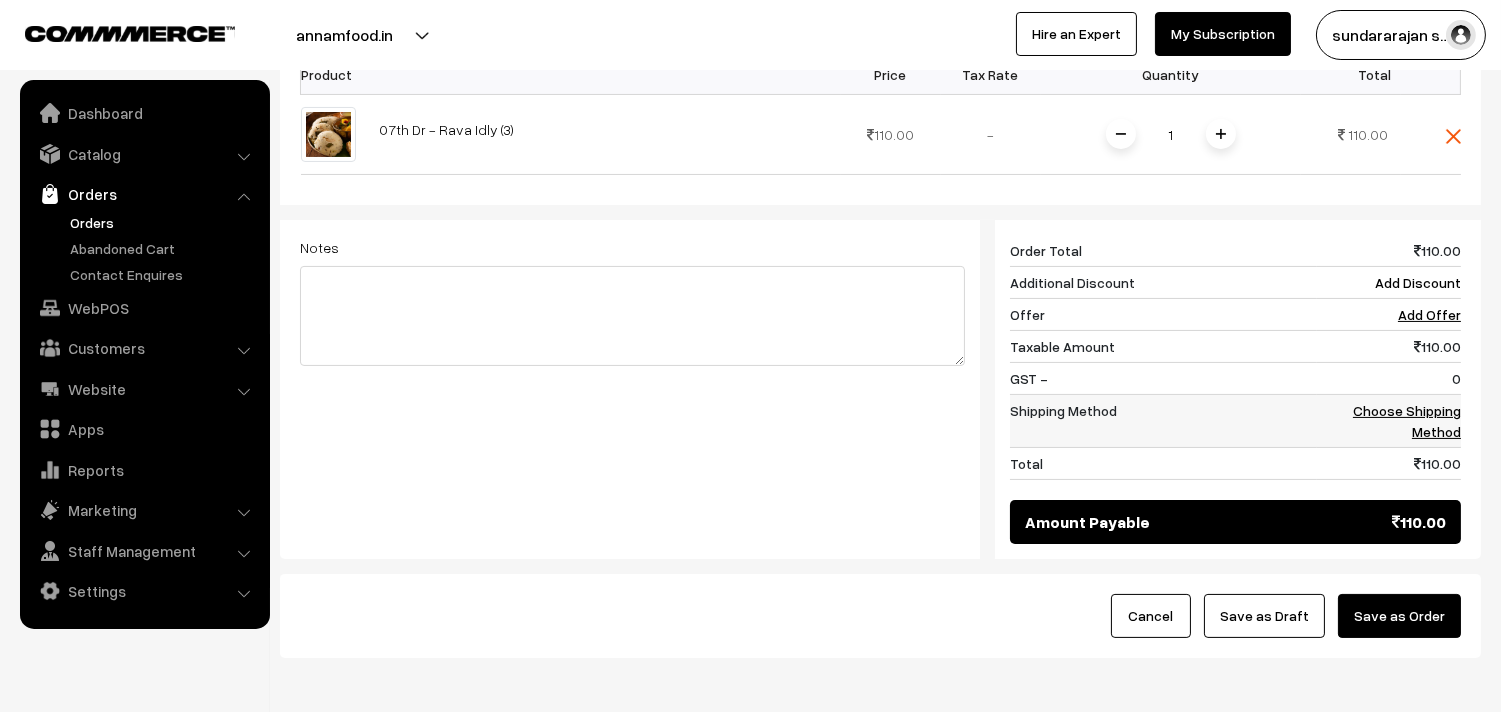click on "Choose Shipping Method" at bounding box center (1407, 421) 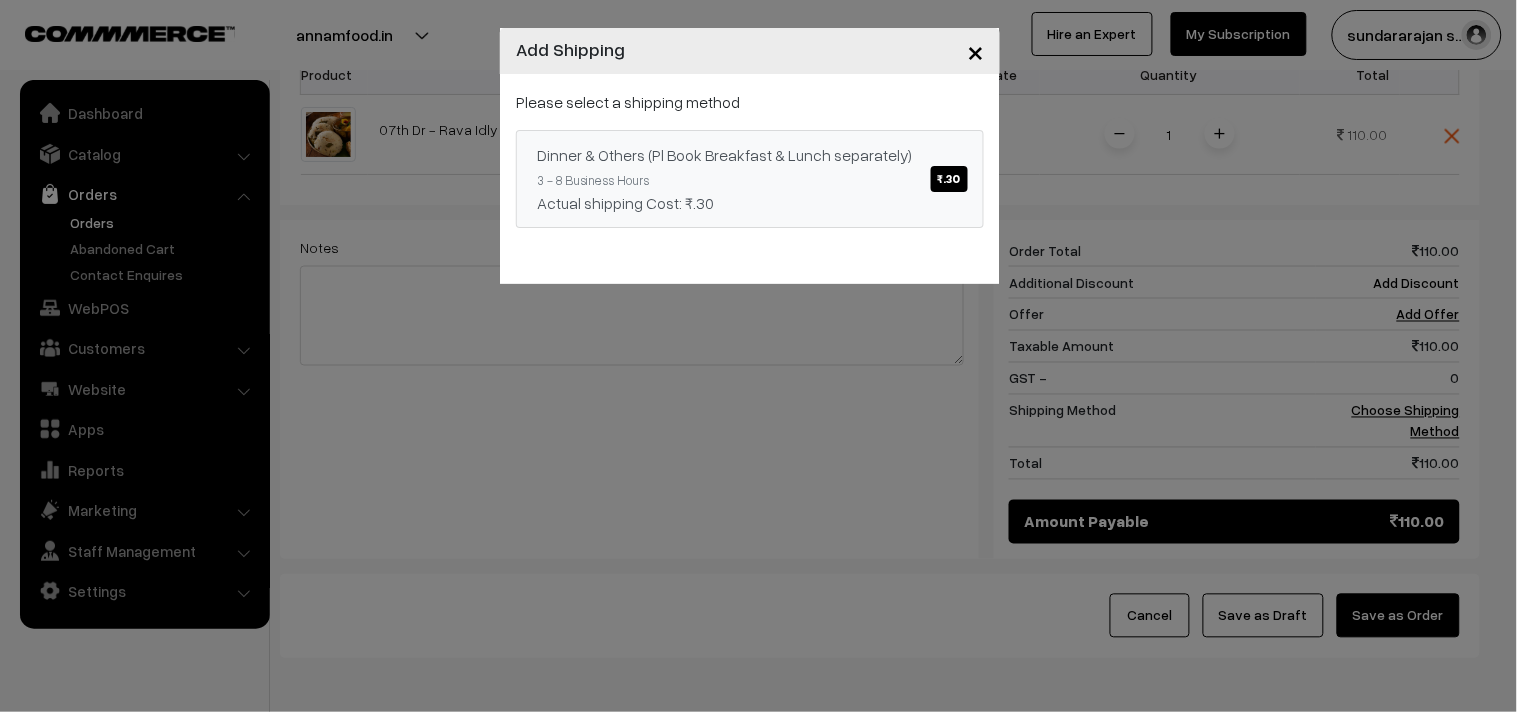 click on "Dinner & Others  (Pl Book Breakfast & Lunch separately)
₹.30
3 - 8 Business Hours Actual shipping Cost: ₹.30" at bounding box center [750, 179] 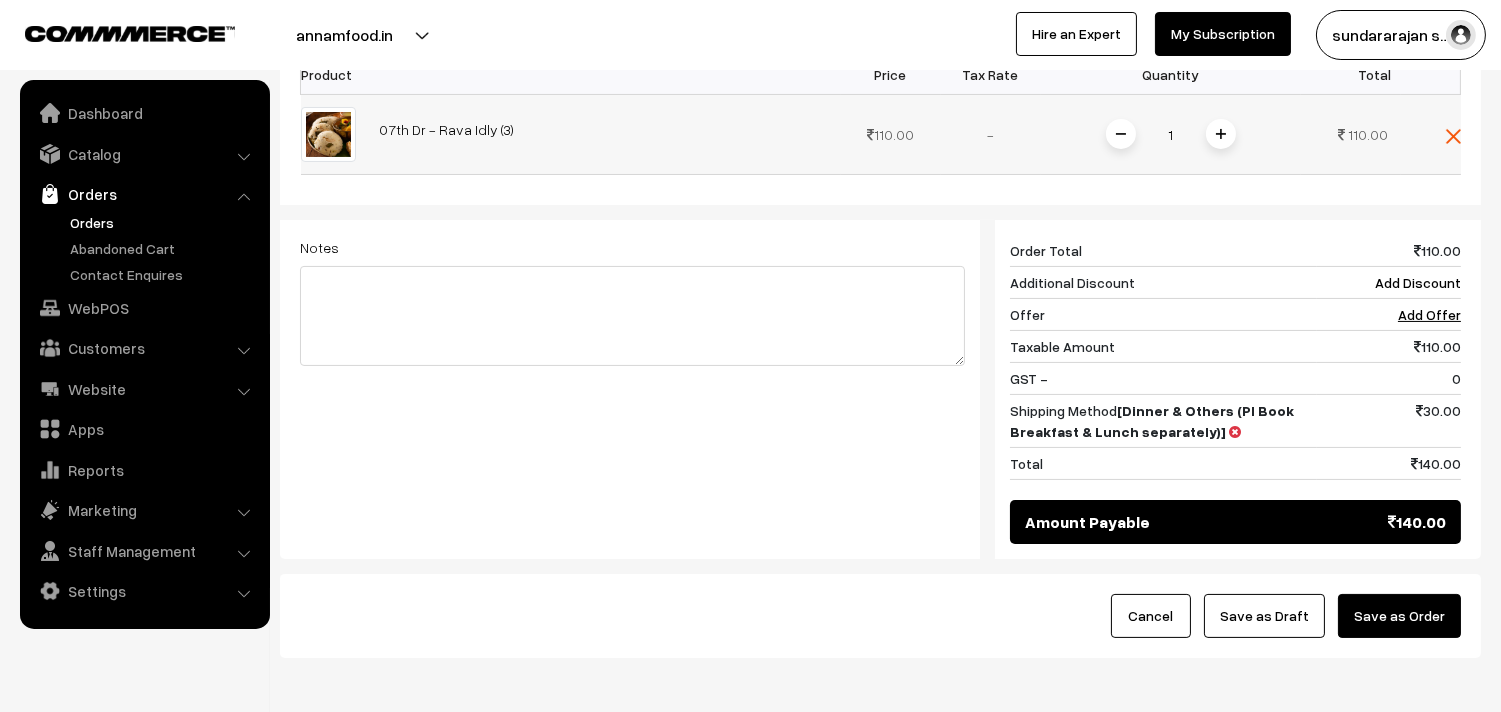 click at bounding box center [1221, 134] 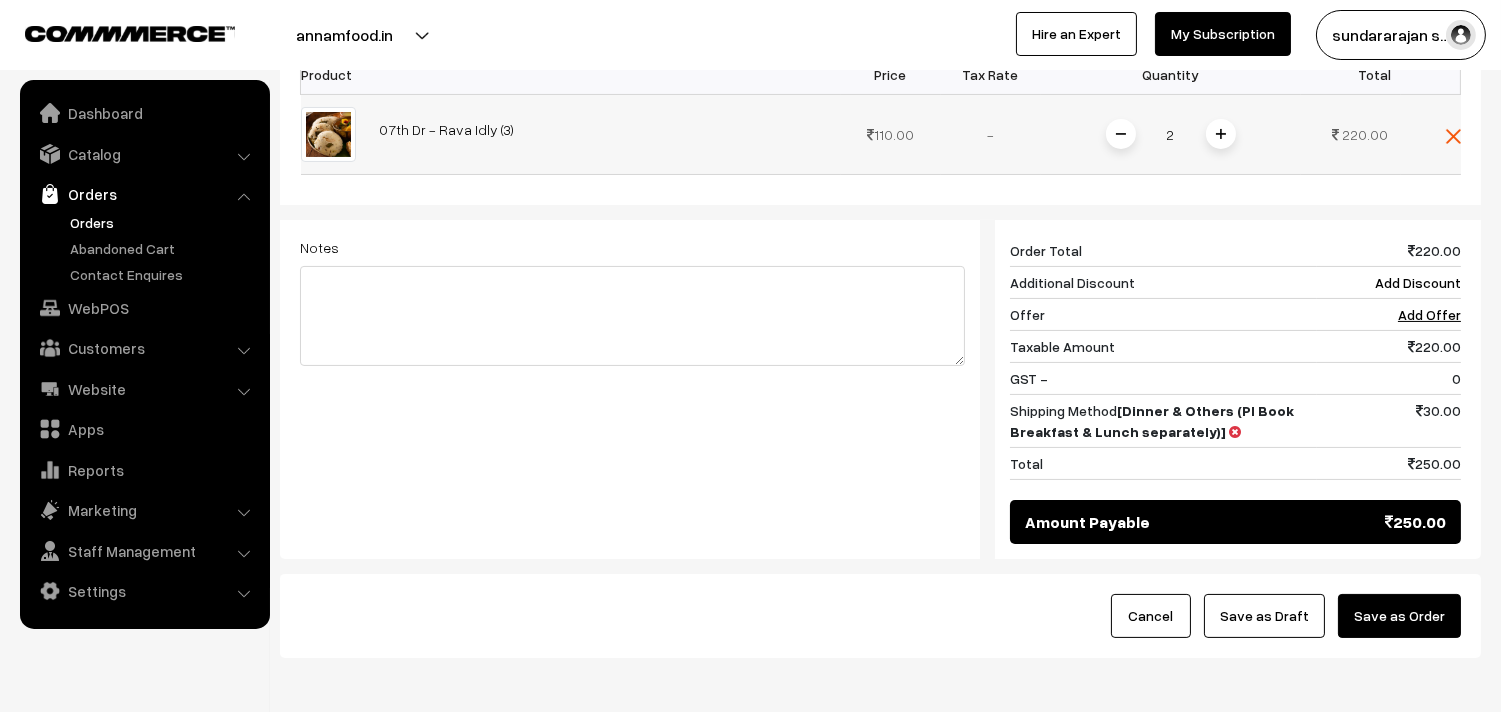 click at bounding box center (1121, 134) 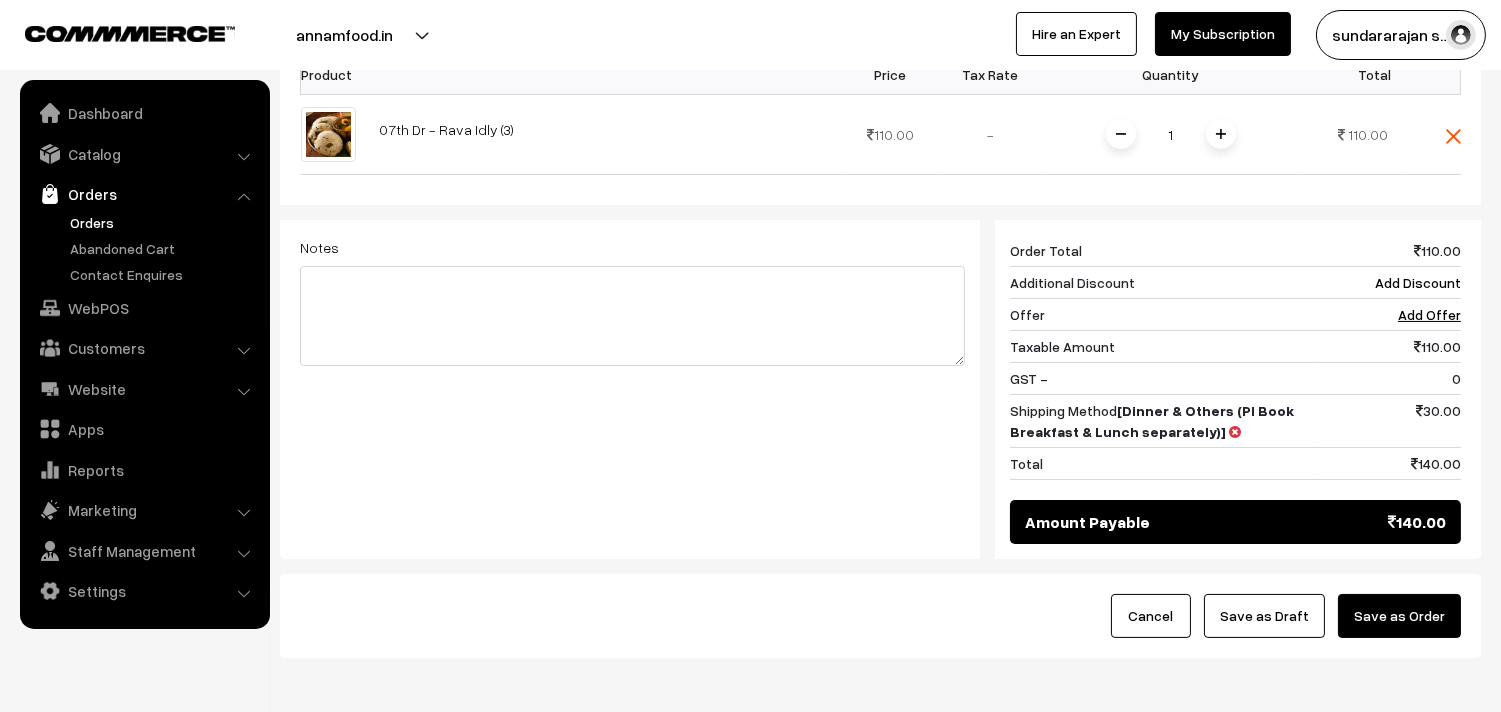 scroll, scrollTop: 444, scrollLeft: 0, axis: vertical 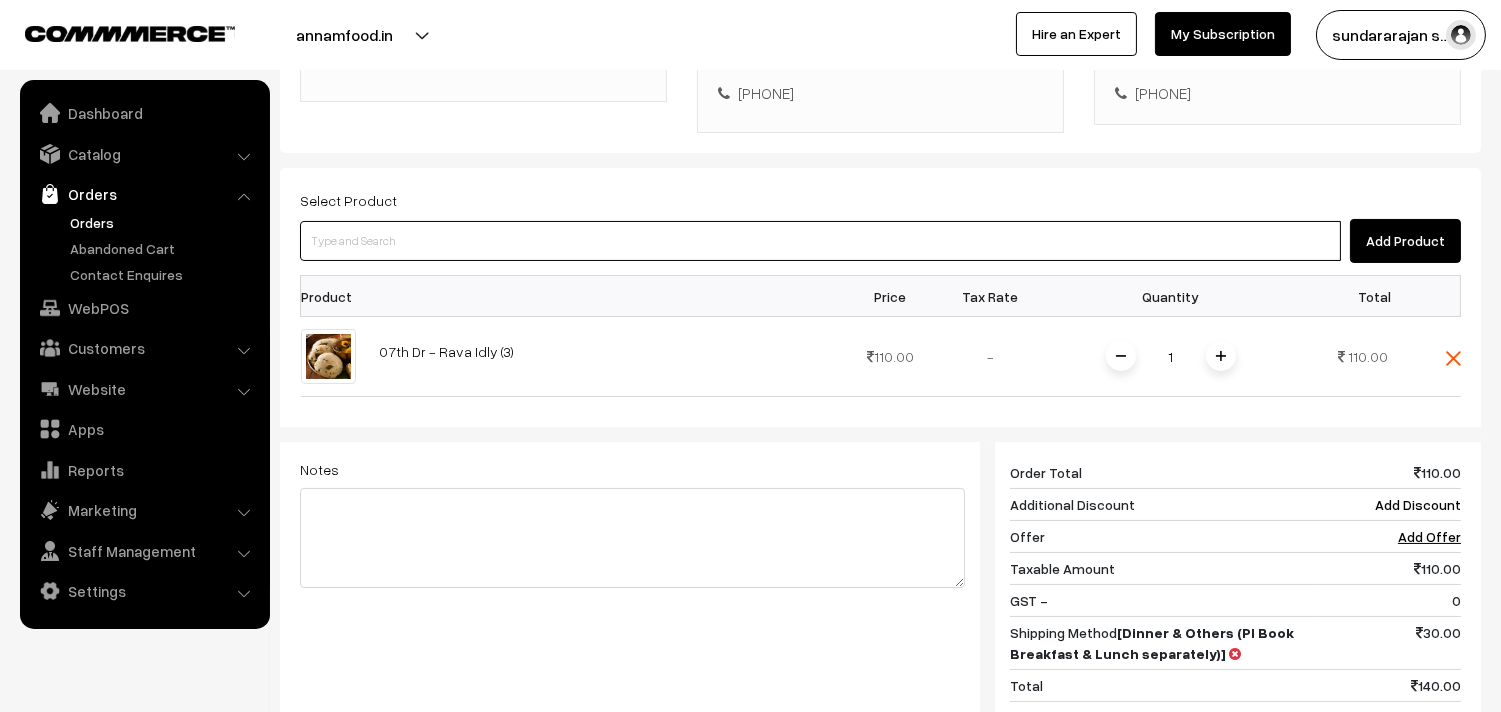 click at bounding box center [820, 241] 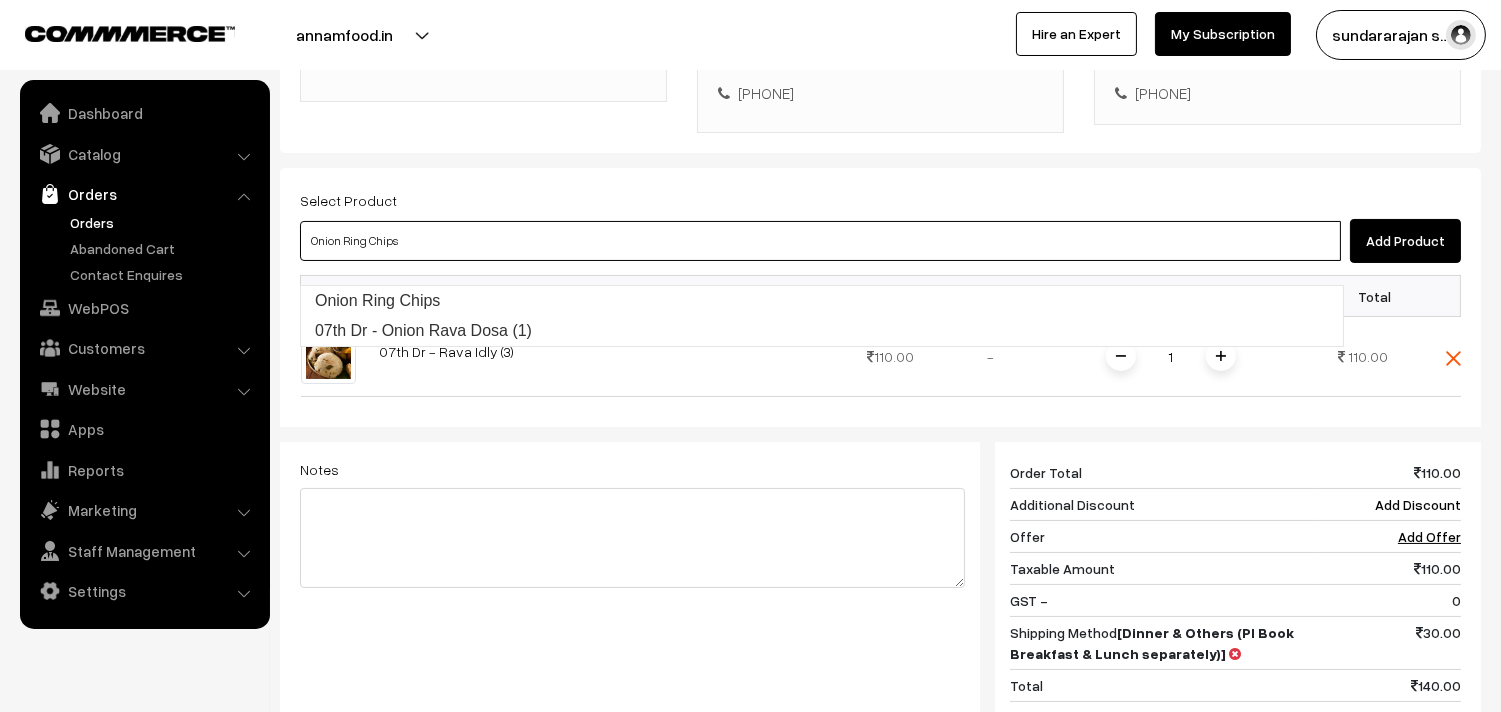 type on "07th Dr - Onion Rava Dosa (1)" 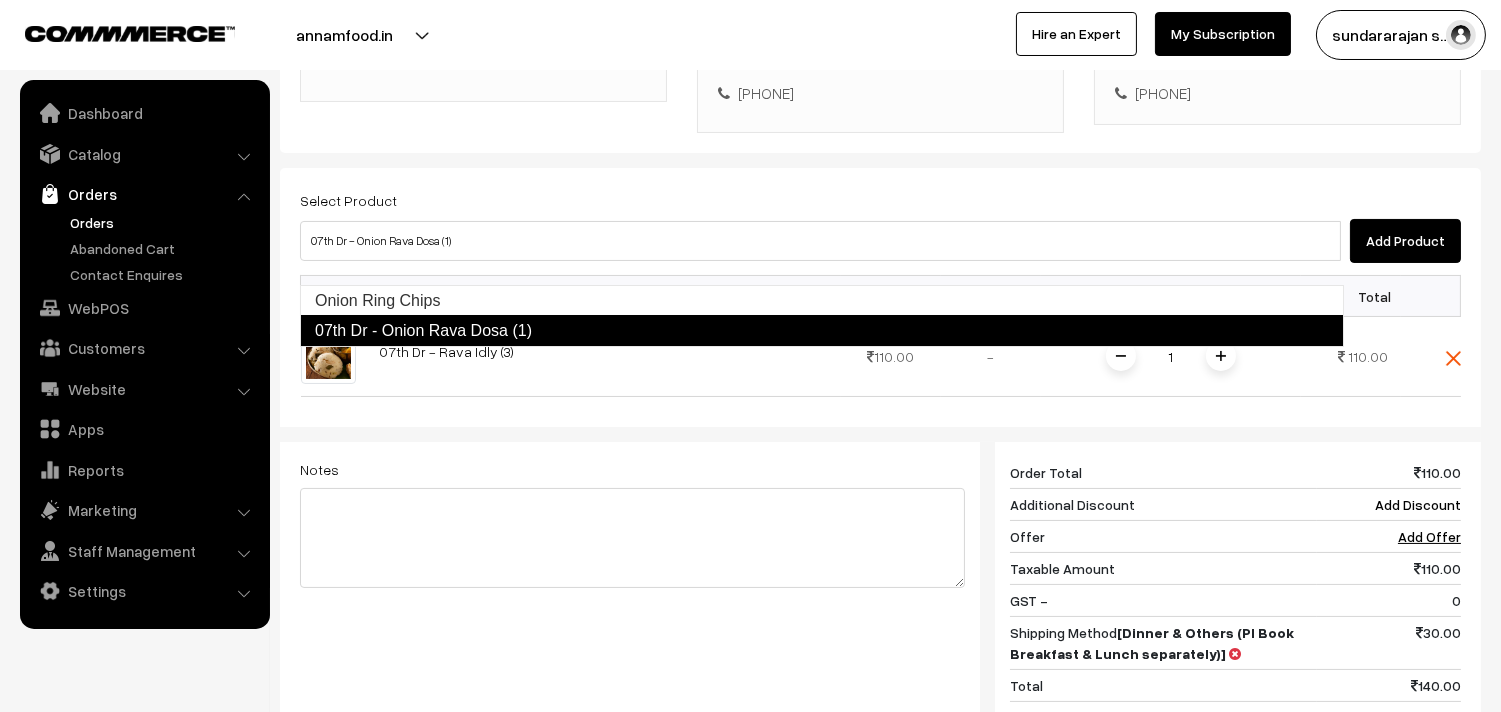 type 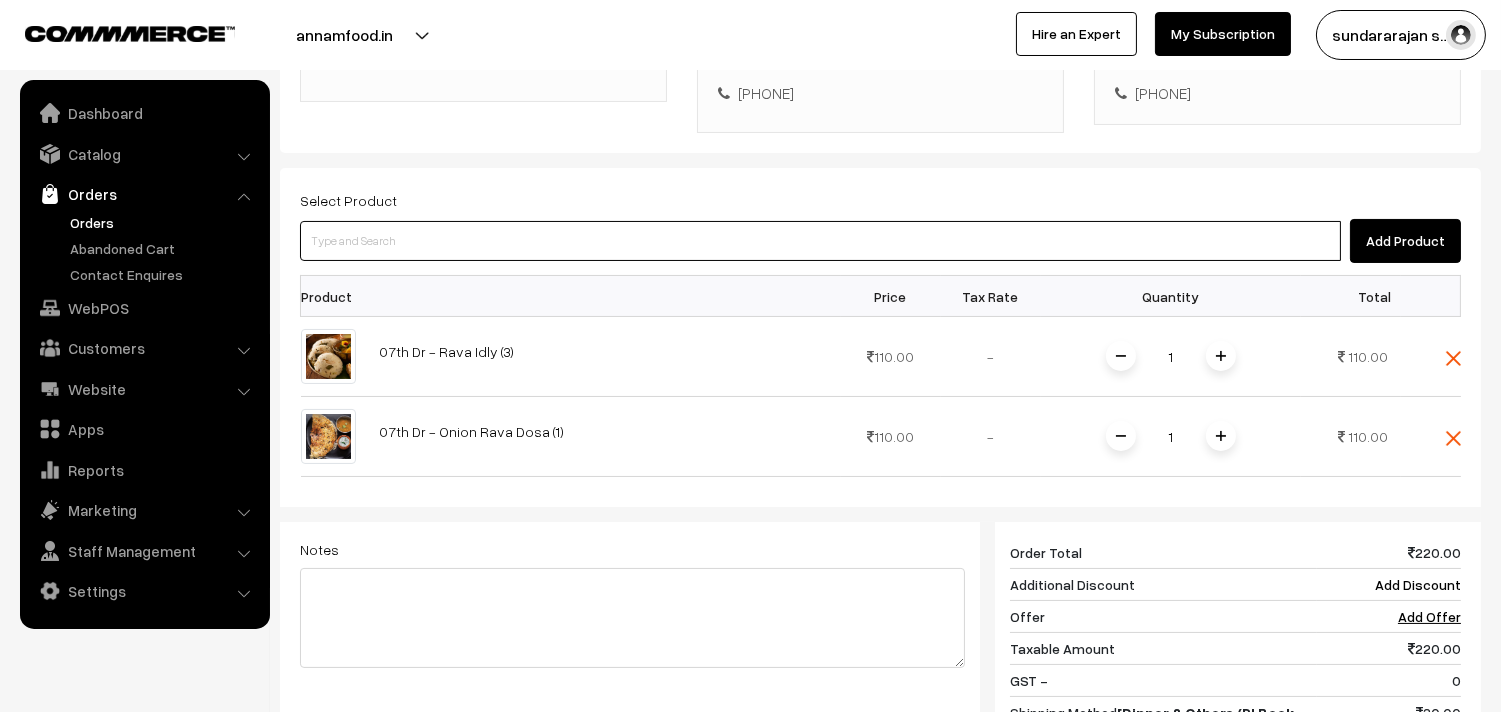 click at bounding box center [820, 241] 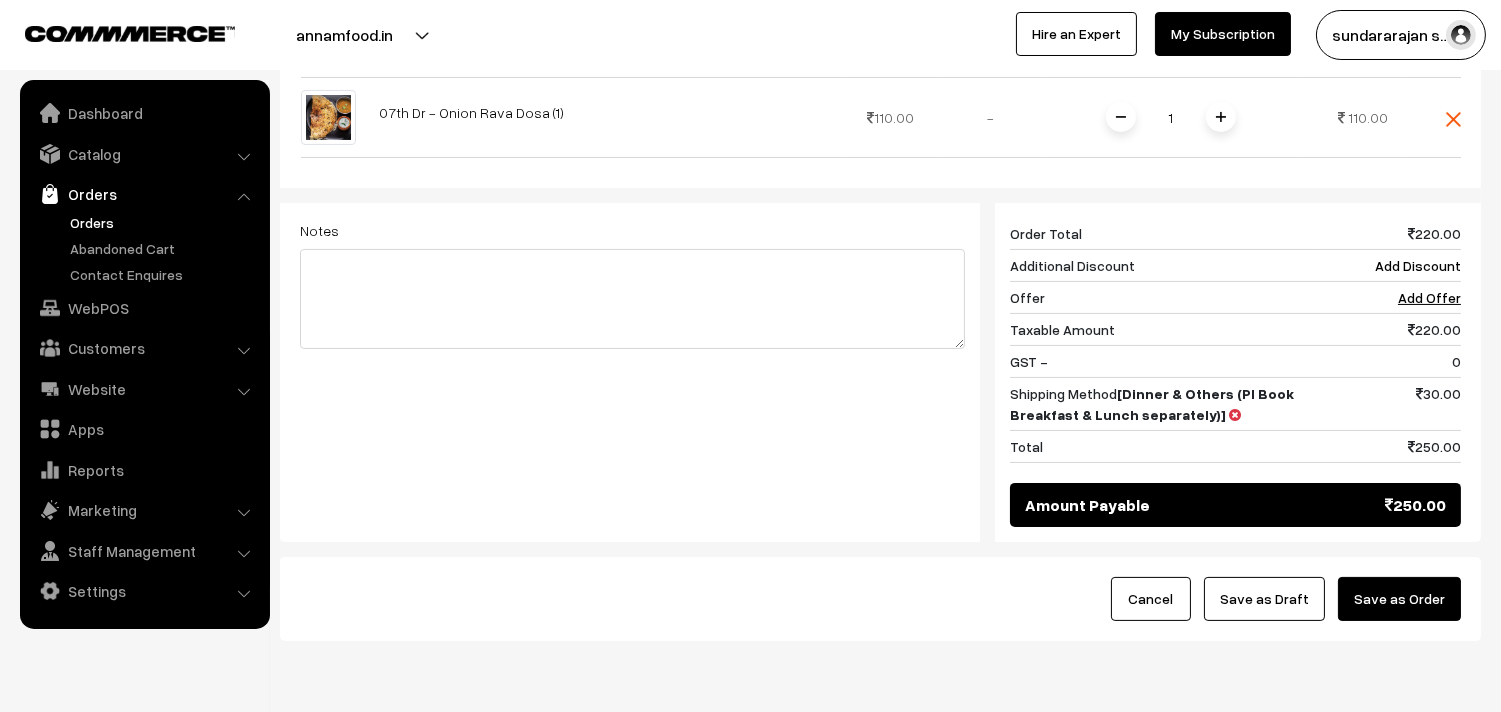 scroll, scrollTop: 862, scrollLeft: 0, axis: vertical 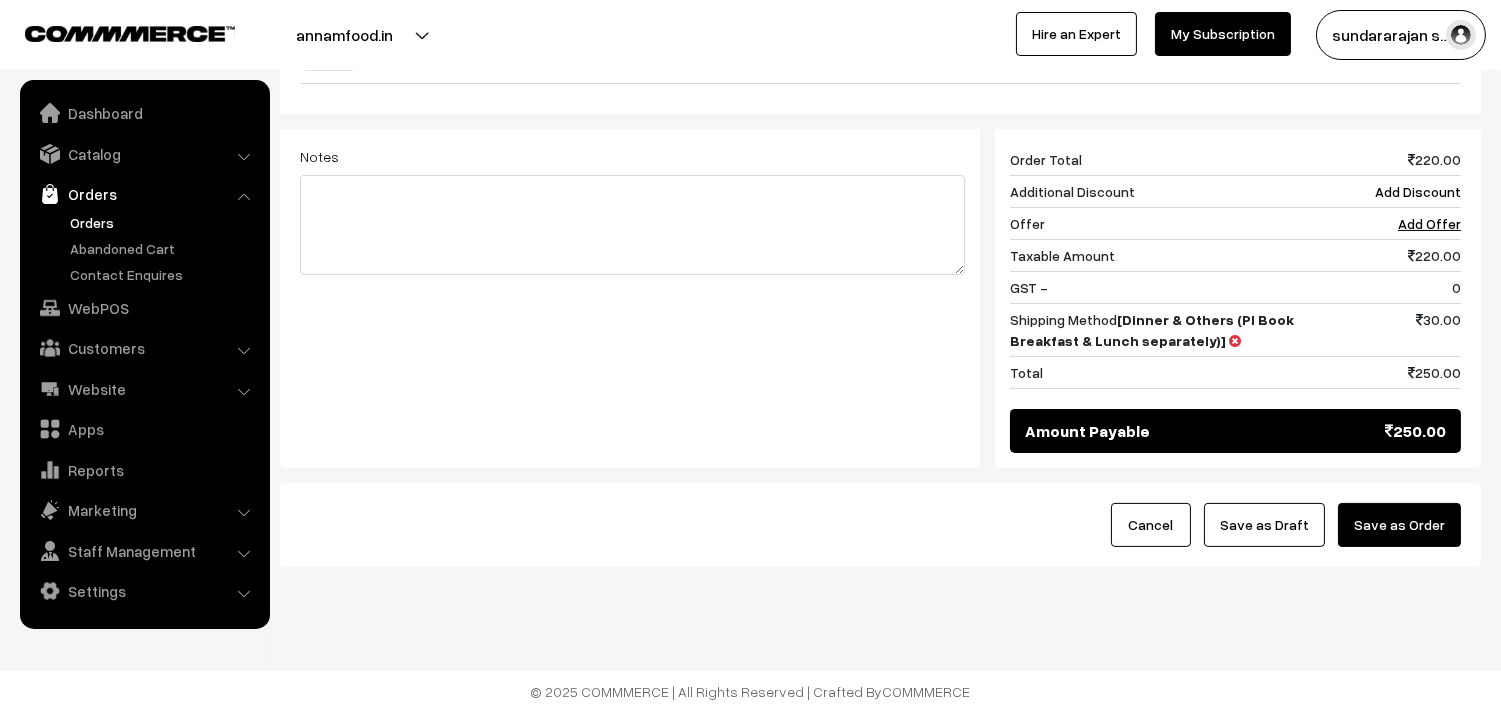 click on "Save as Draft" at bounding box center [1264, 525] 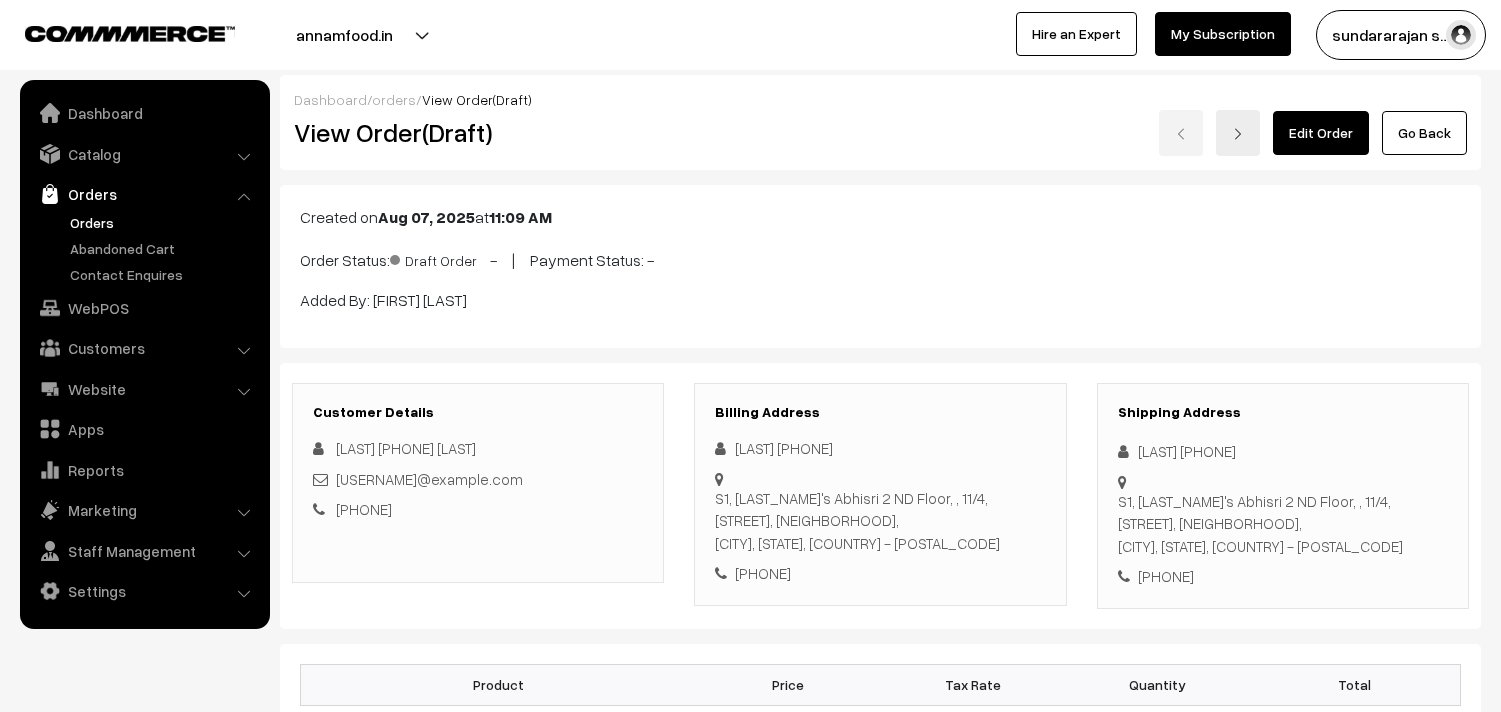 scroll, scrollTop: 0, scrollLeft: 0, axis: both 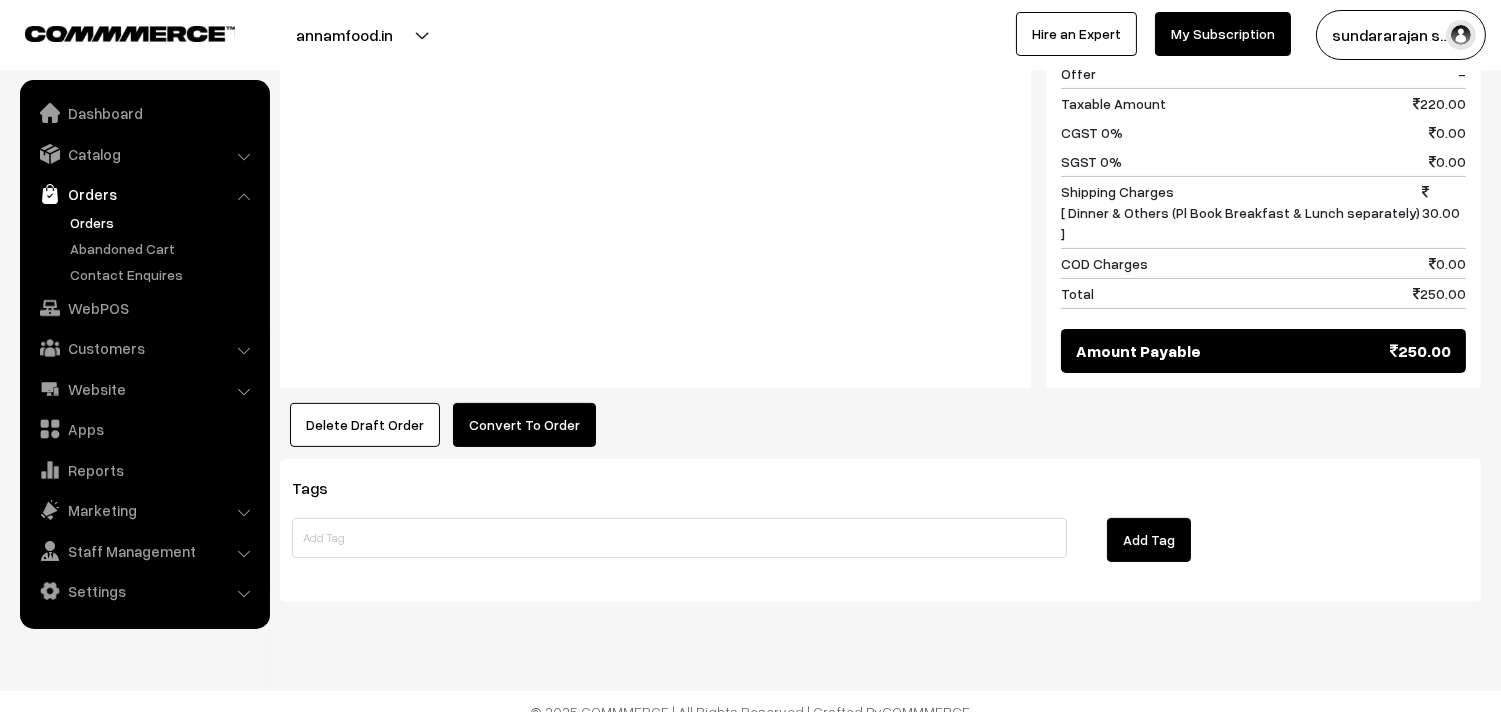 click on "Convert To Order" at bounding box center (524, 425) 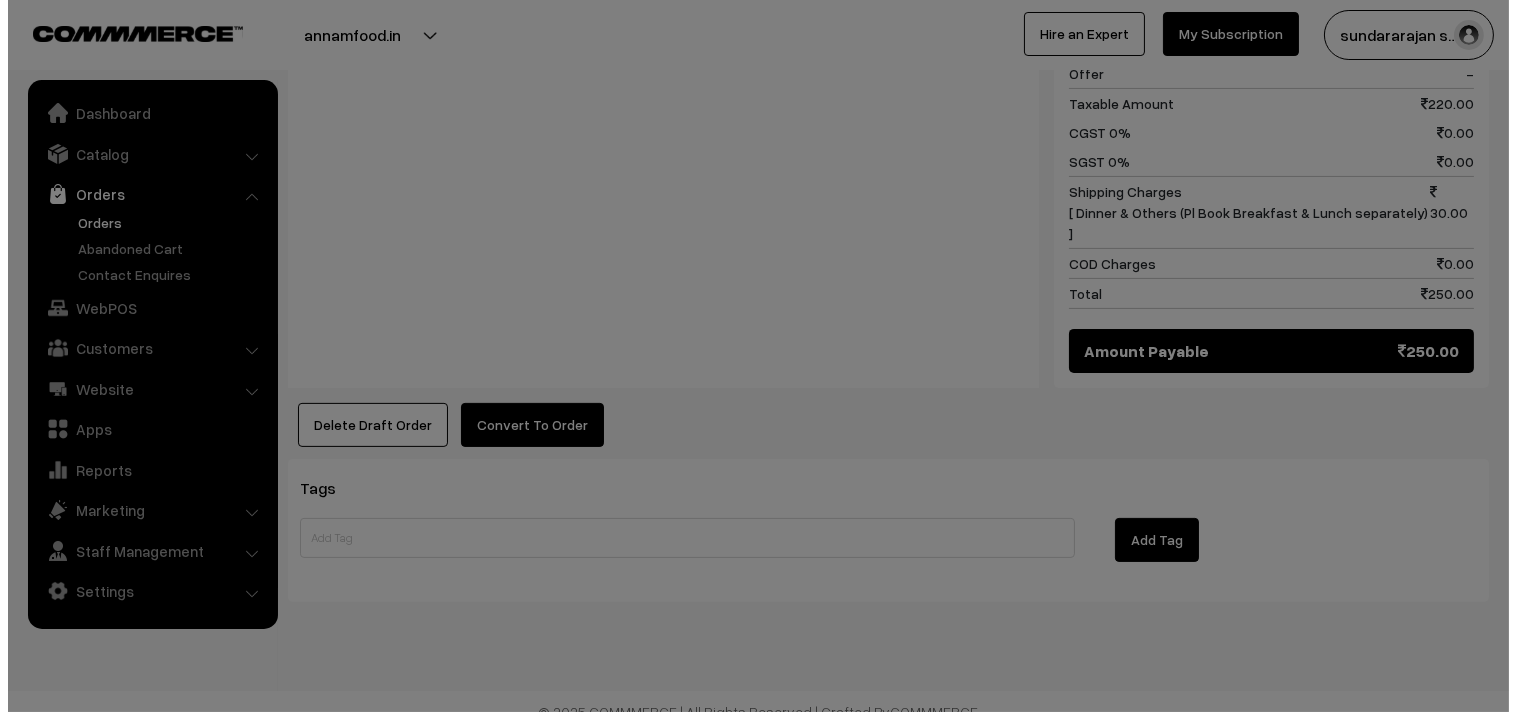 scroll, scrollTop: 1091, scrollLeft: 0, axis: vertical 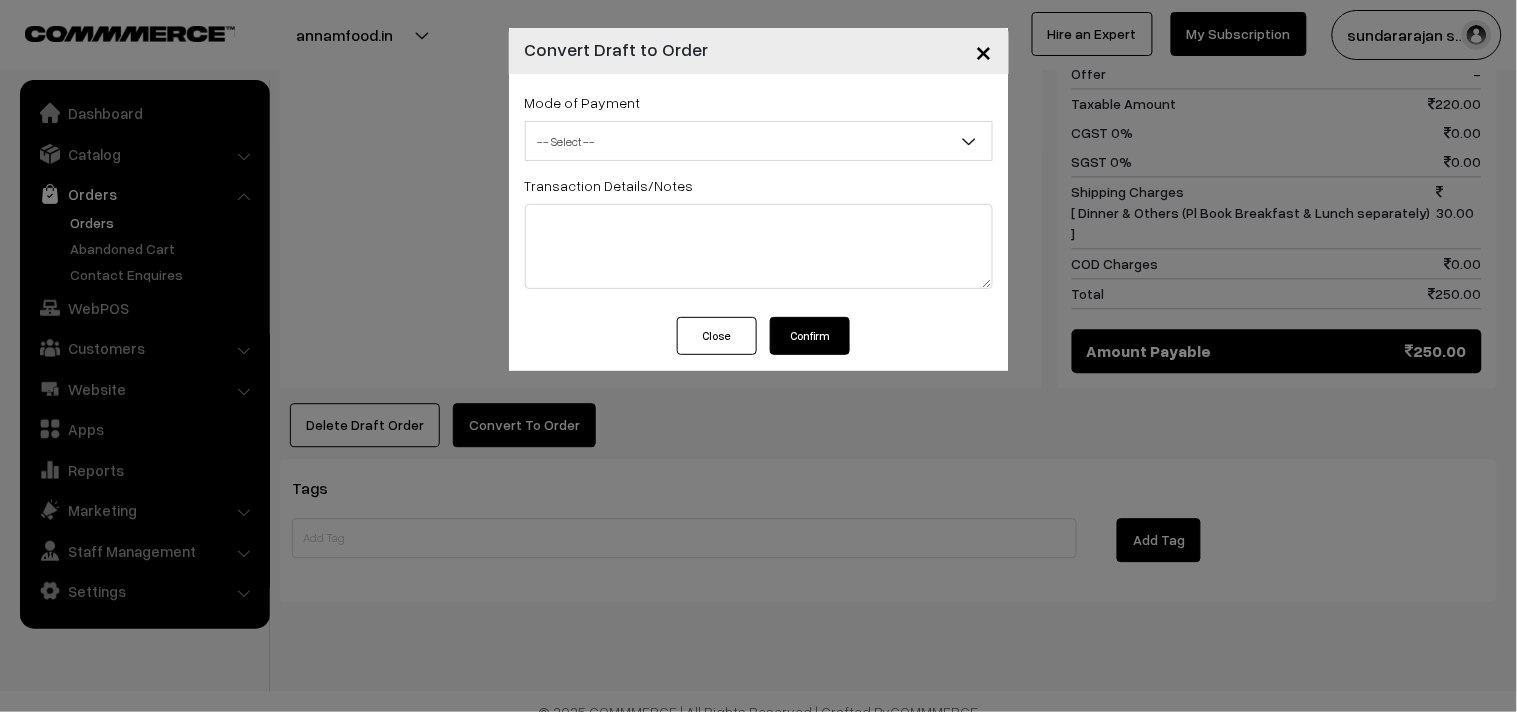 click on "-- Select --" at bounding box center [759, 141] 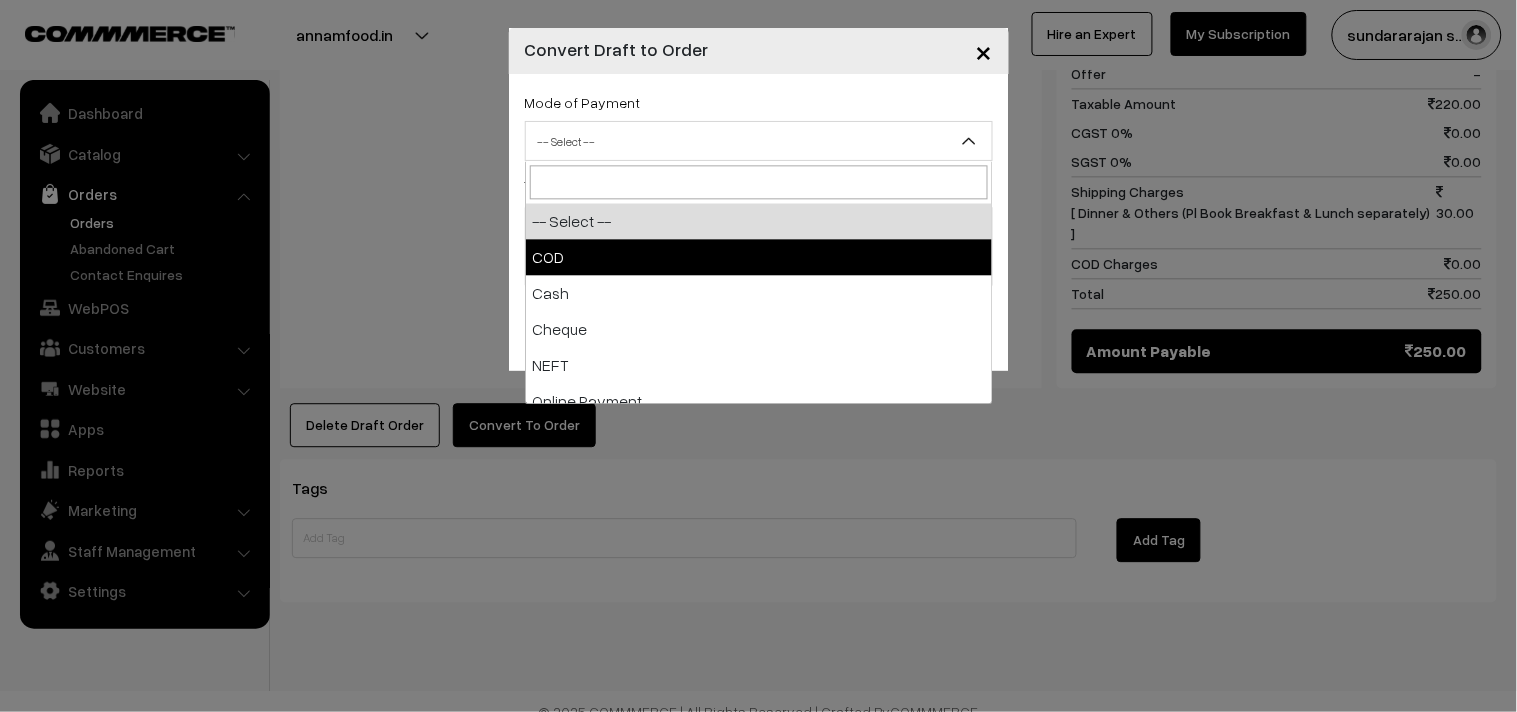 select on "1" 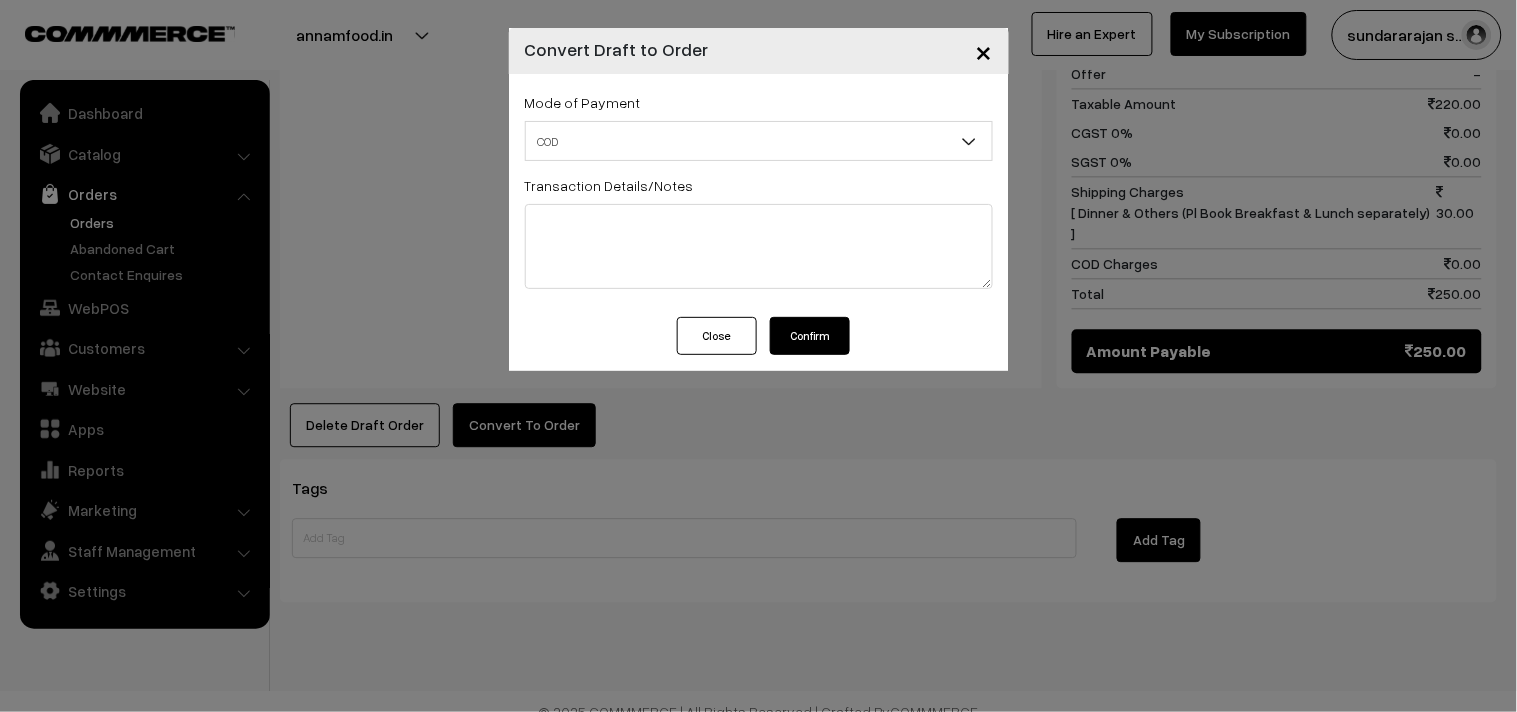 click on "Confirm" at bounding box center (810, 336) 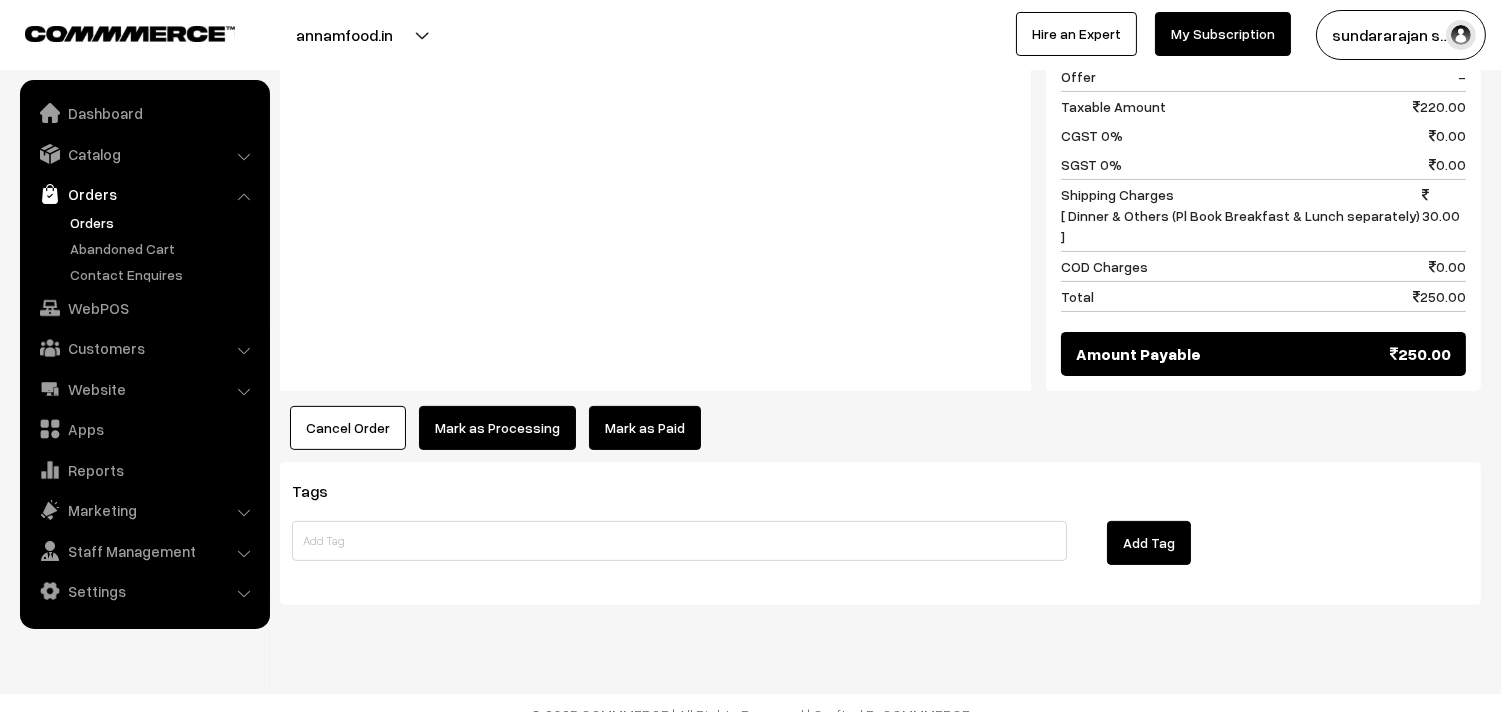 click on "Mark as Processing" at bounding box center [497, 428] 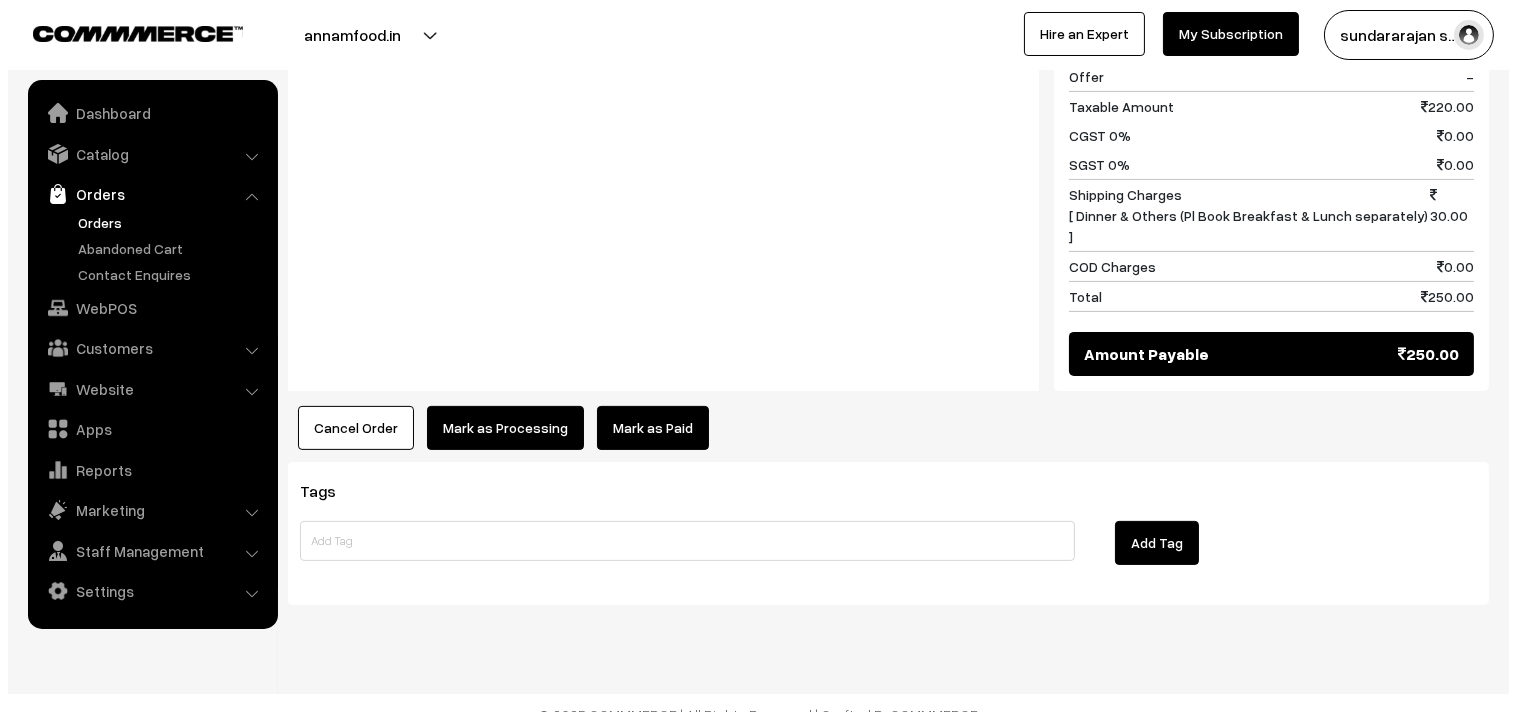 scroll, scrollTop: 1088, scrollLeft: 0, axis: vertical 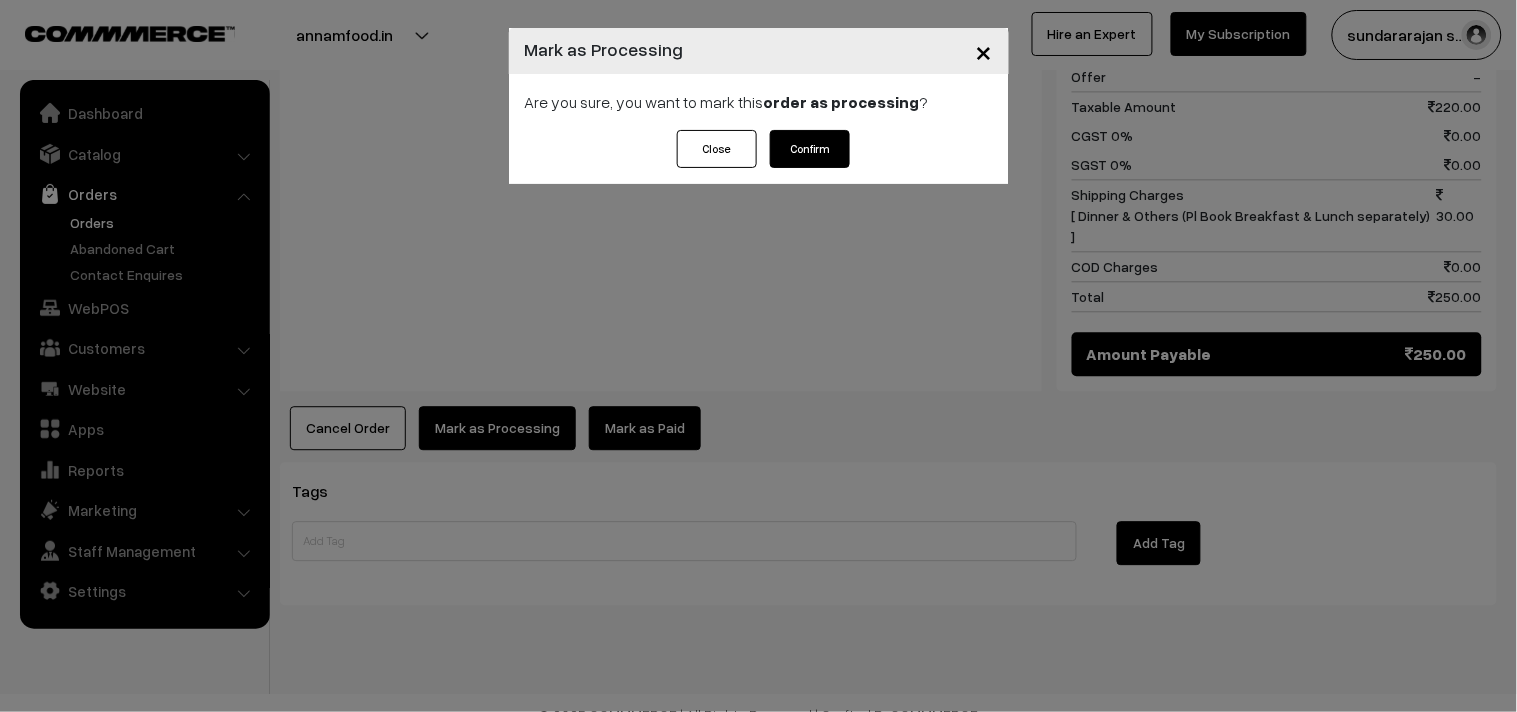 click on "Confirm" at bounding box center [810, 149] 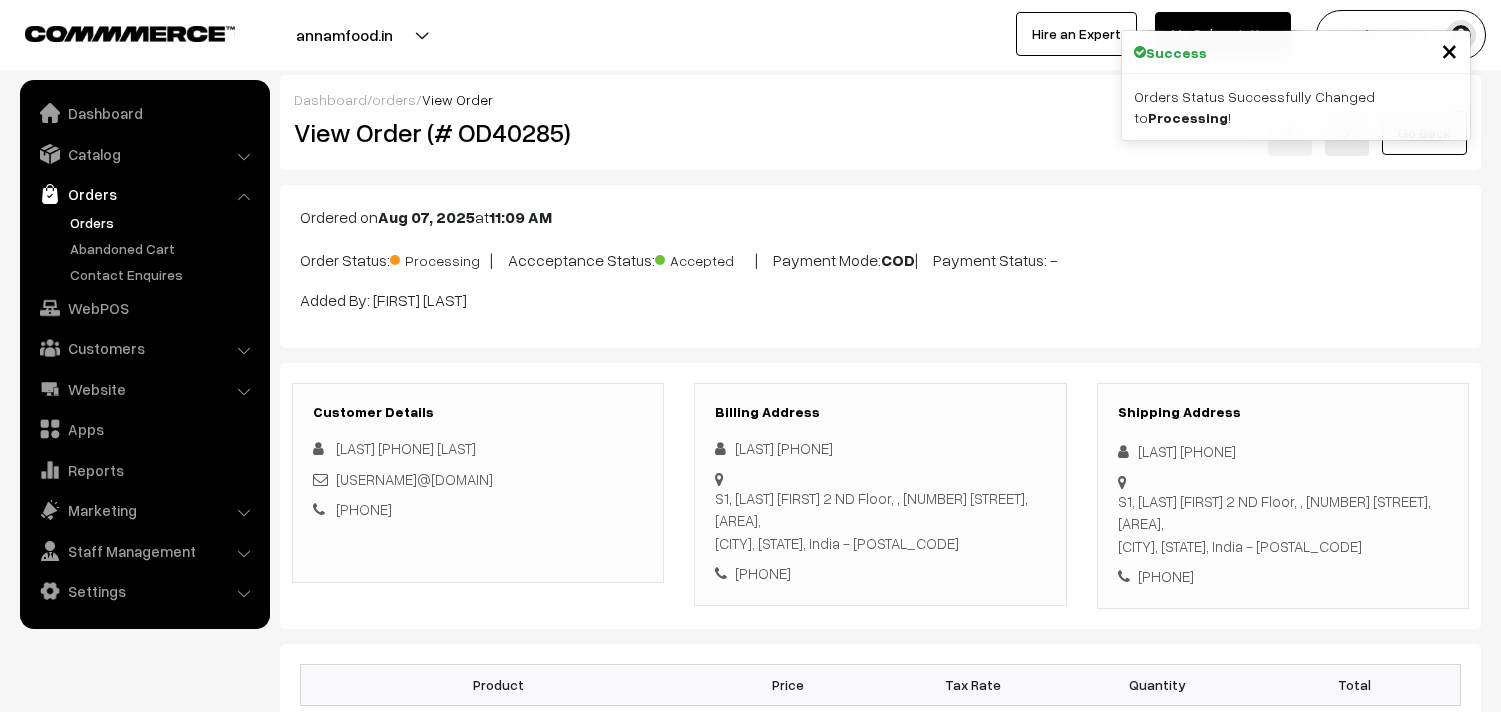 scroll, scrollTop: 0, scrollLeft: 0, axis: both 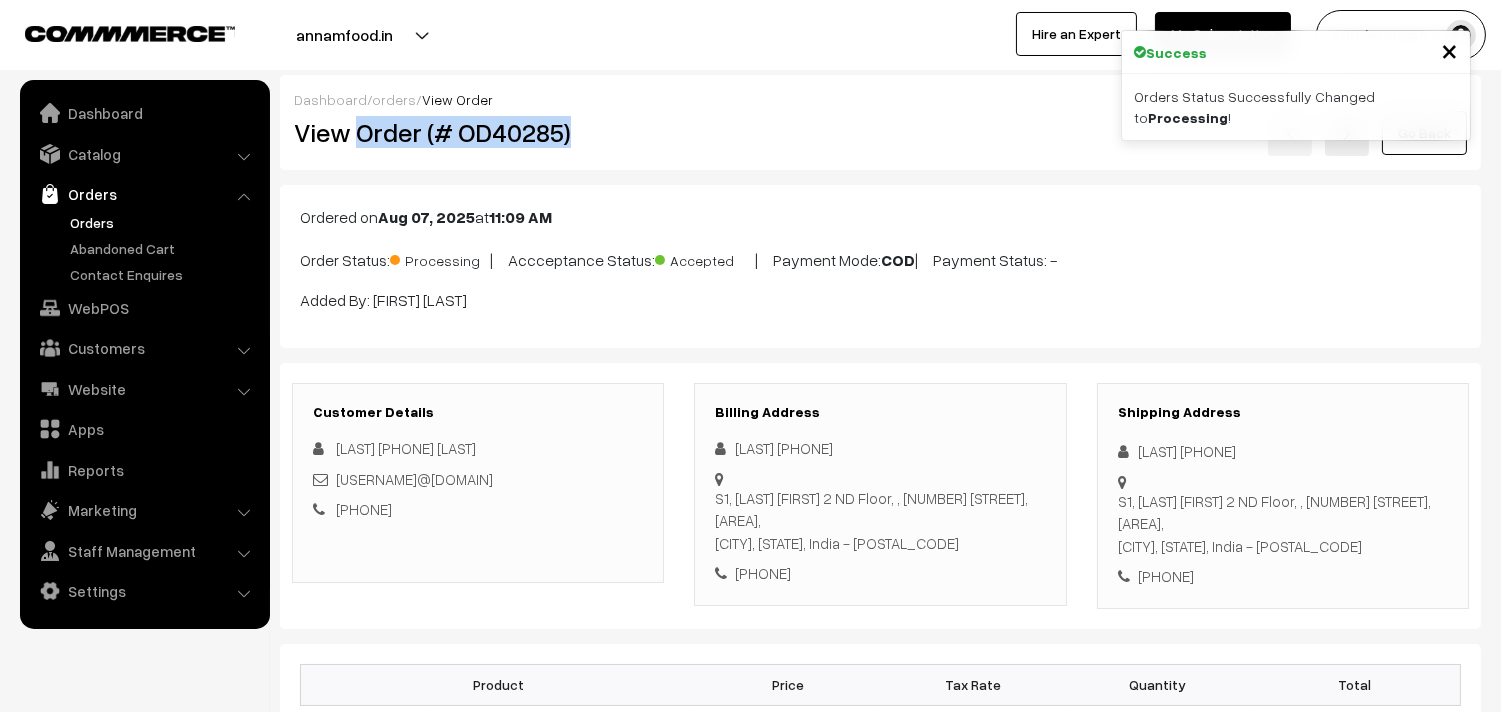drag, startPoint x: 564, startPoint y: 134, endPoint x: 584, endPoint y: 135, distance: 20.024984 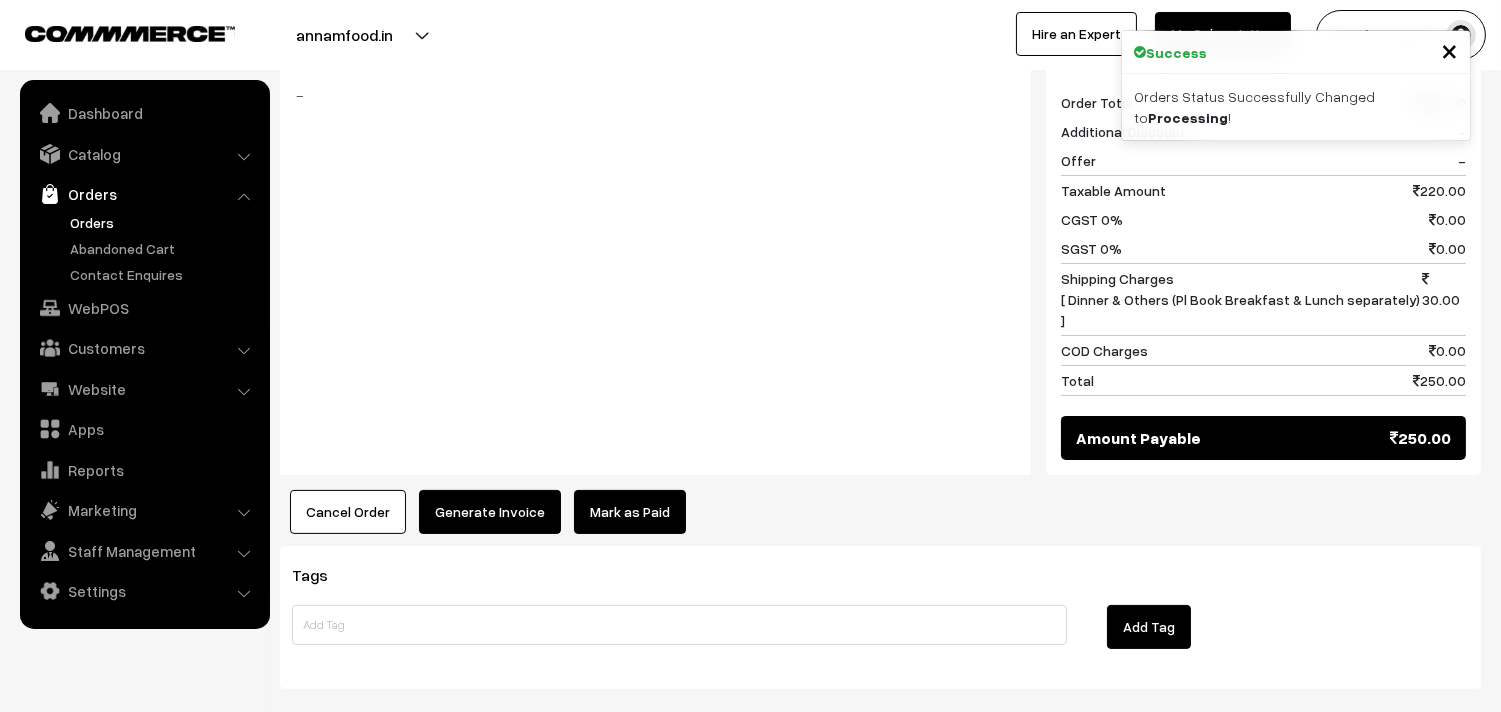scroll, scrollTop: 1087, scrollLeft: 0, axis: vertical 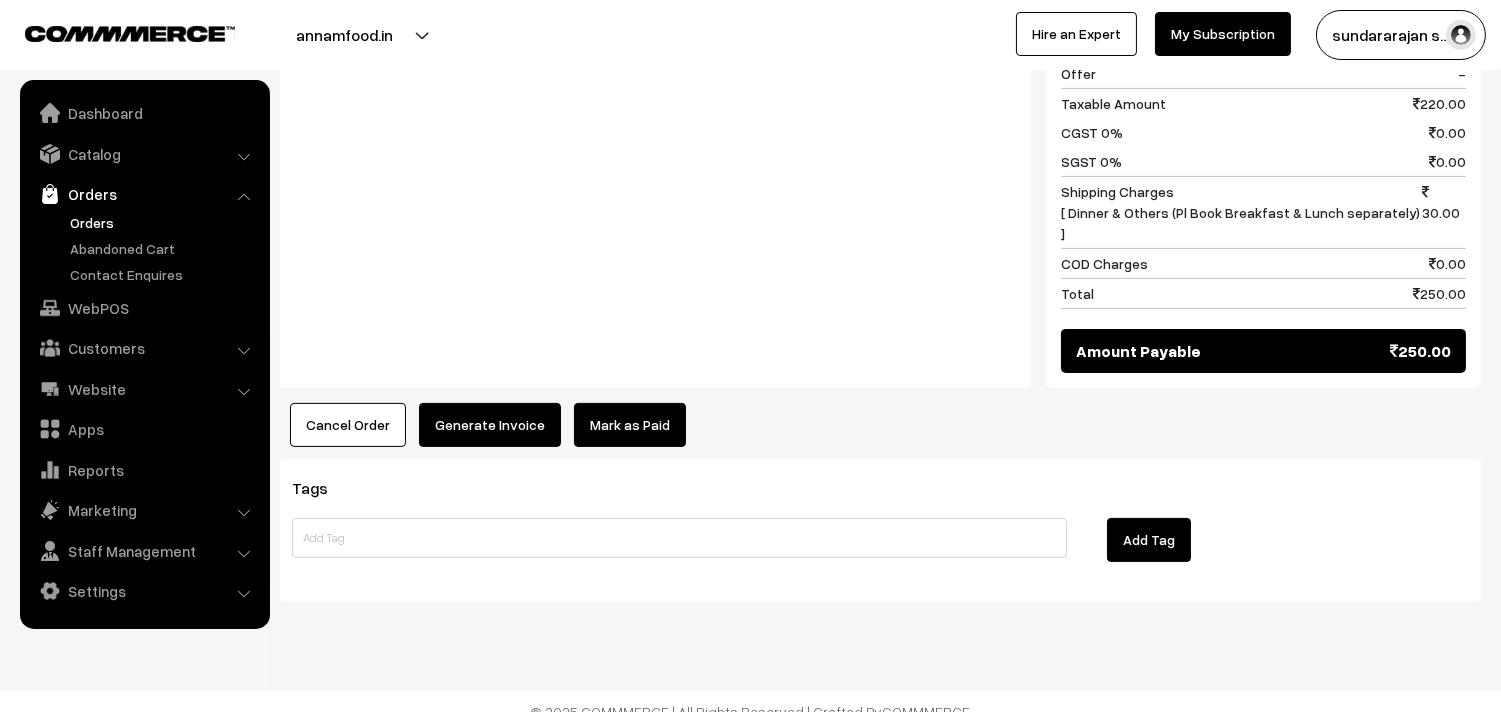 click on "Generate Invoice" at bounding box center (490, 425) 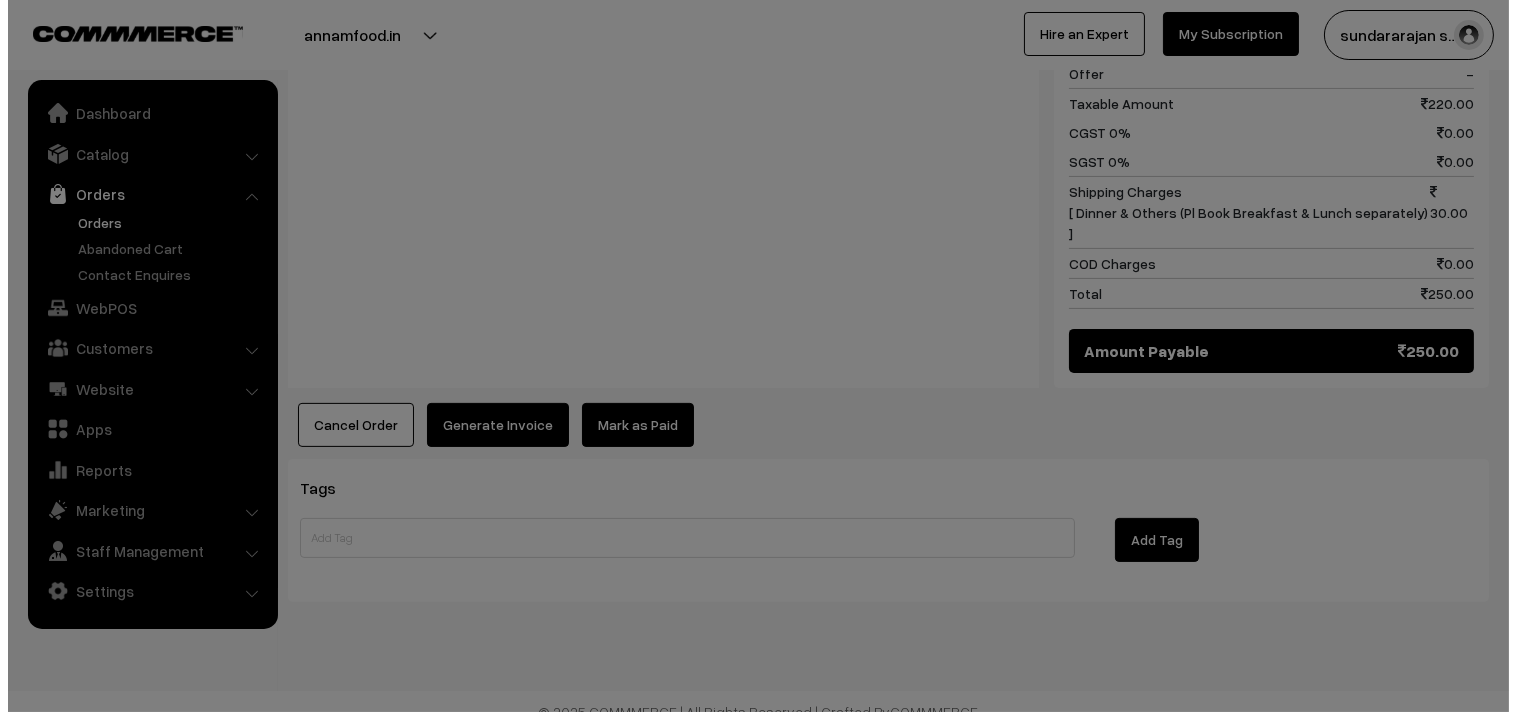 scroll, scrollTop: 1091, scrollLeft: 0, axis: vertical 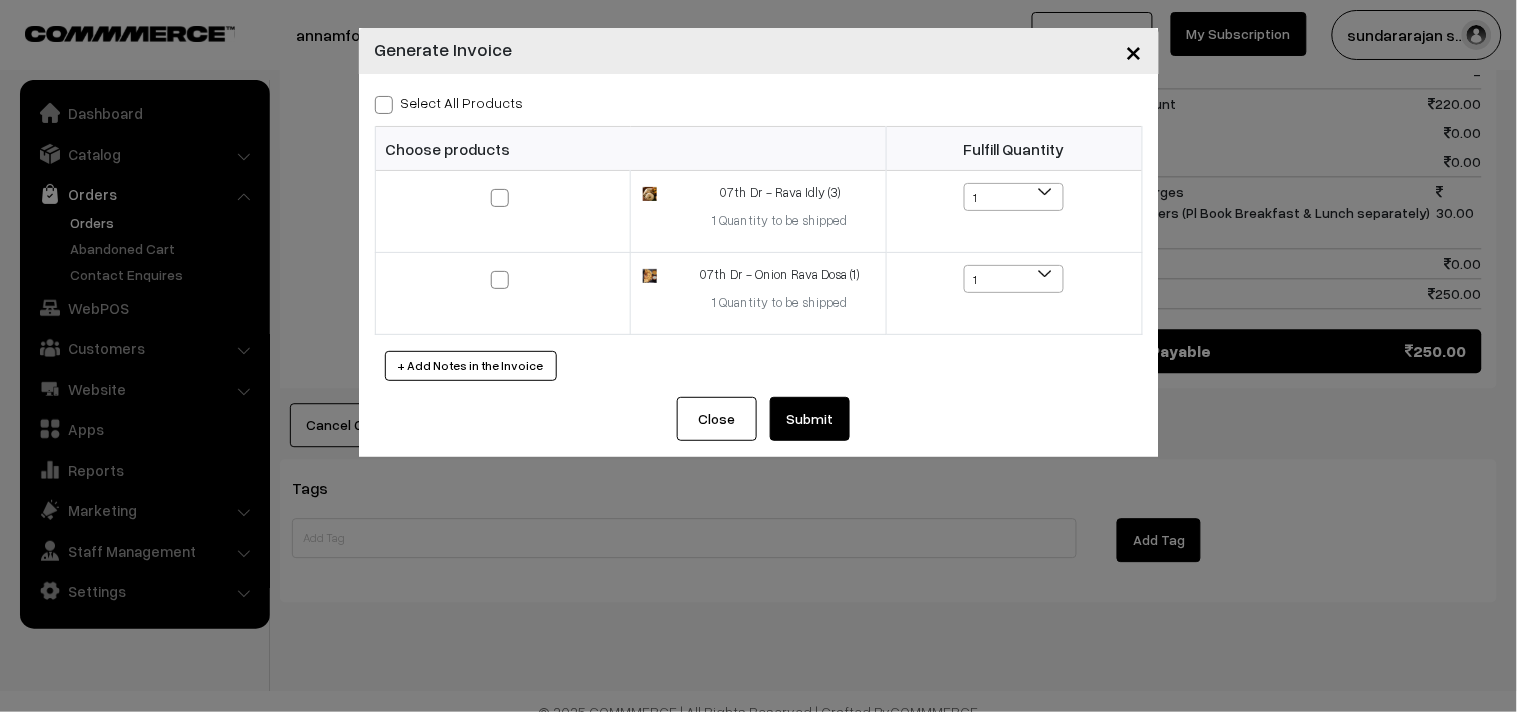 click on "Select All Products" at bounding box center [449, 102] 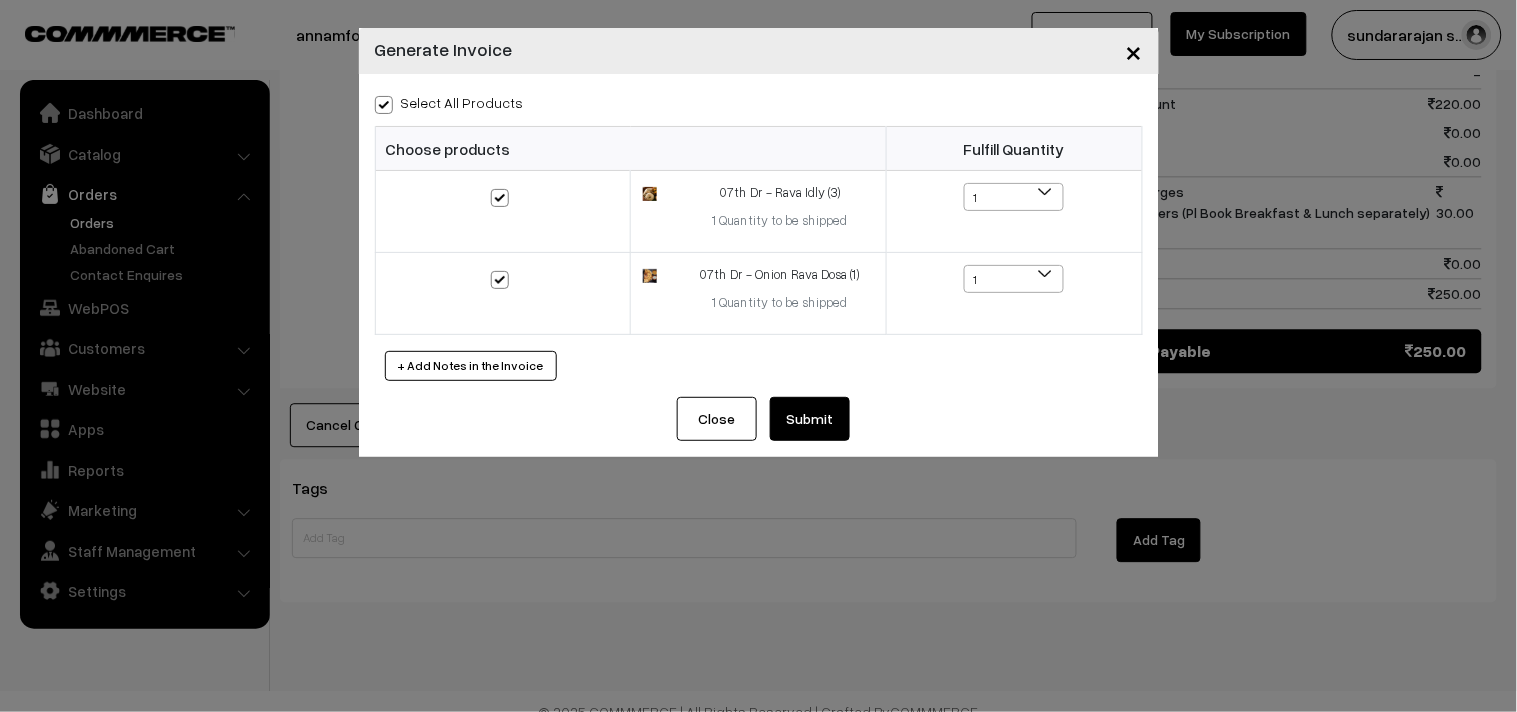 checkbox on "true" 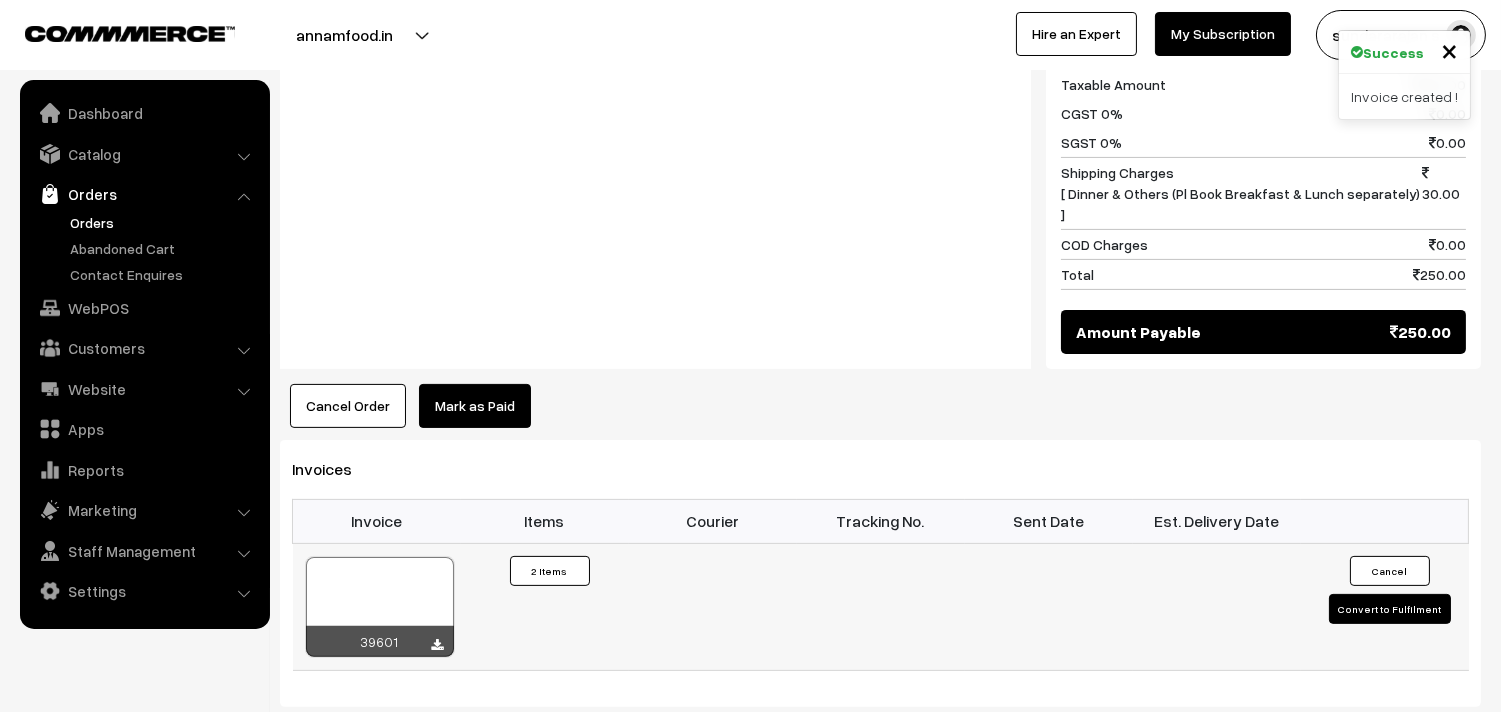 click at bounding box center [380, 607] 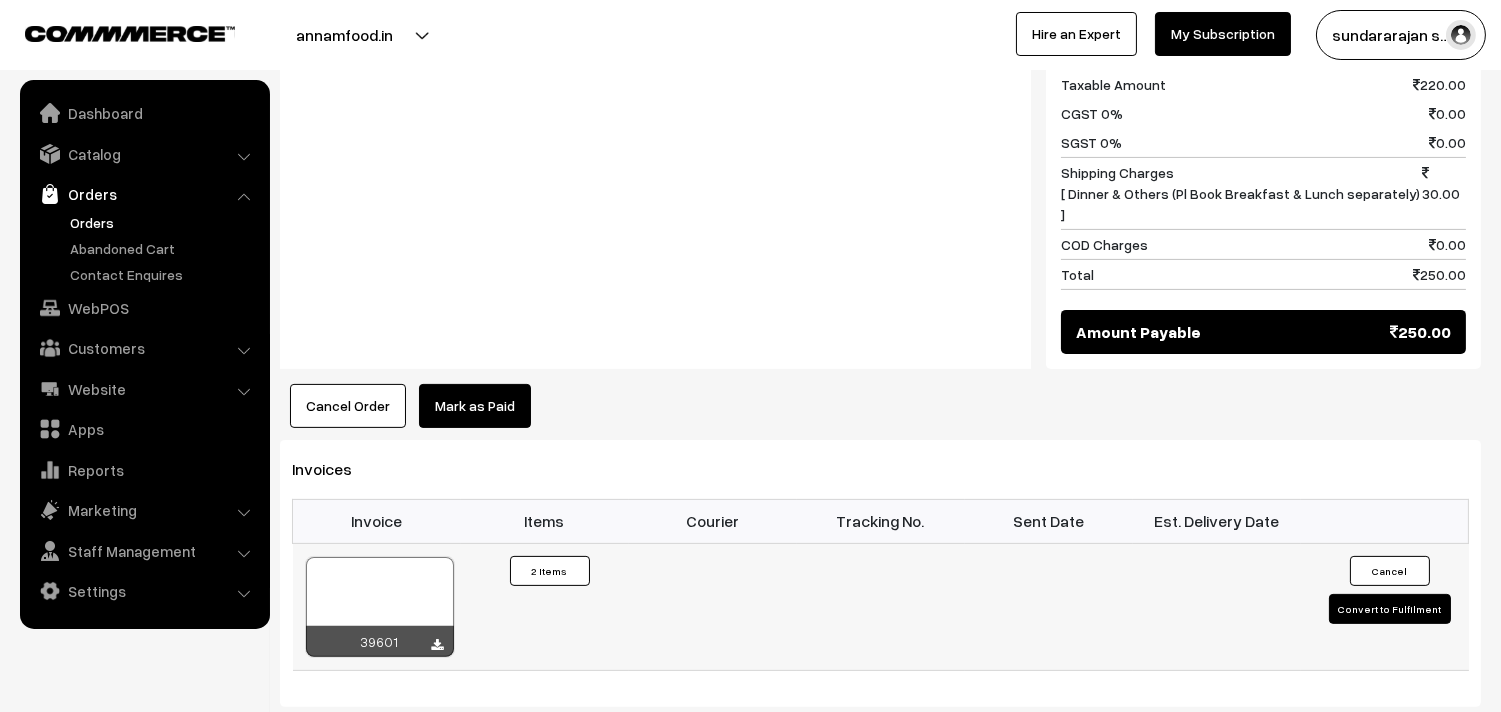 scroll, scrollTop: 1091, scrollLeft: 0, axis: vertical 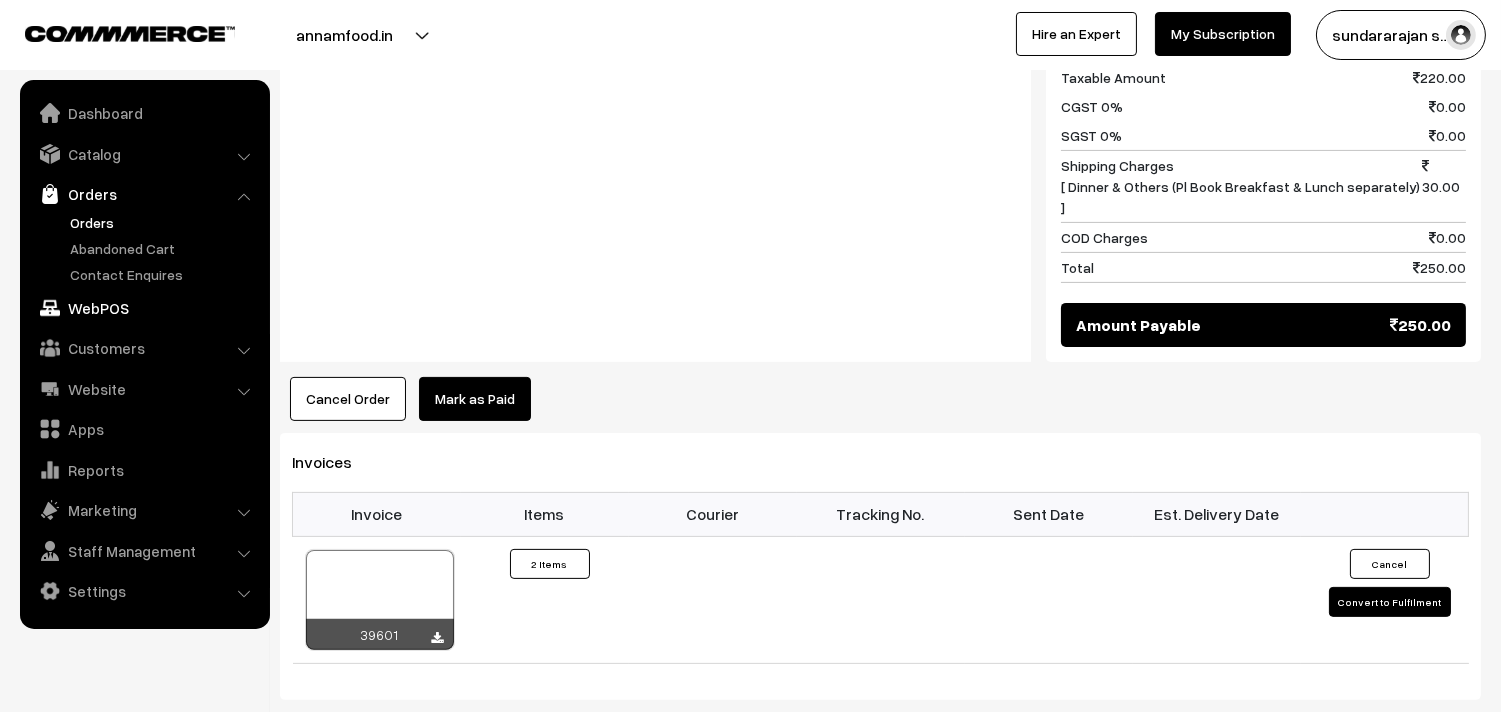click on "WebPOS" at bounding box center [144, 308] 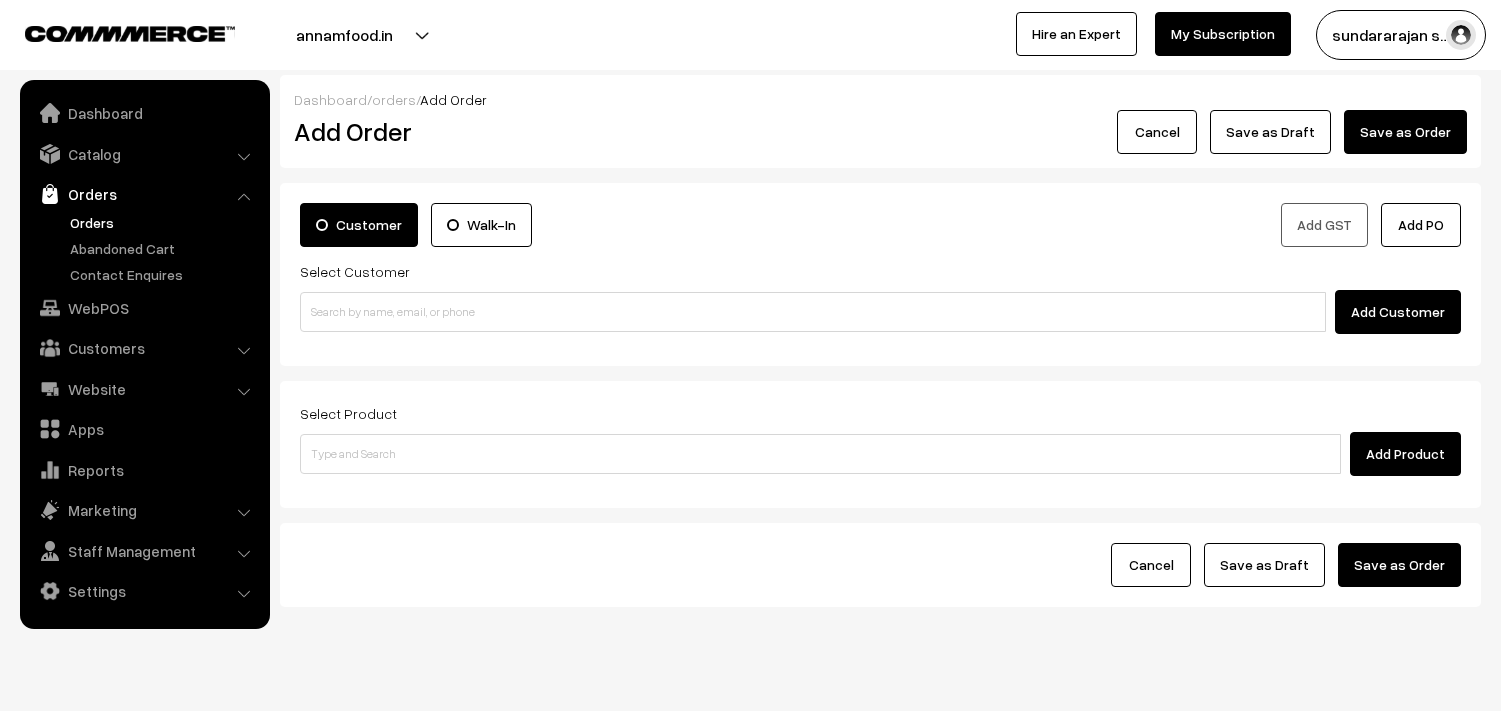 scroll, scrollTop: 0, scrollLeft: 0, axis: both 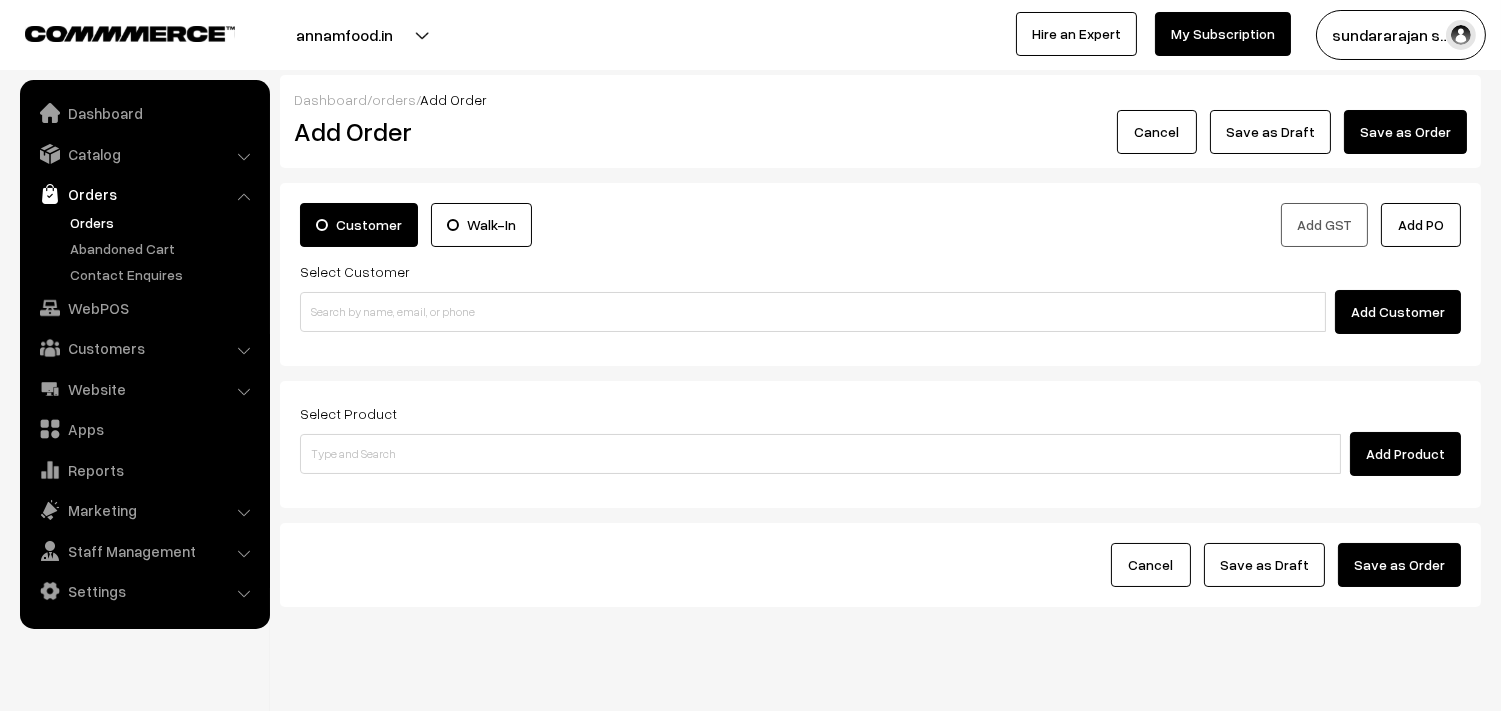 click at bounding box center [813, 312] 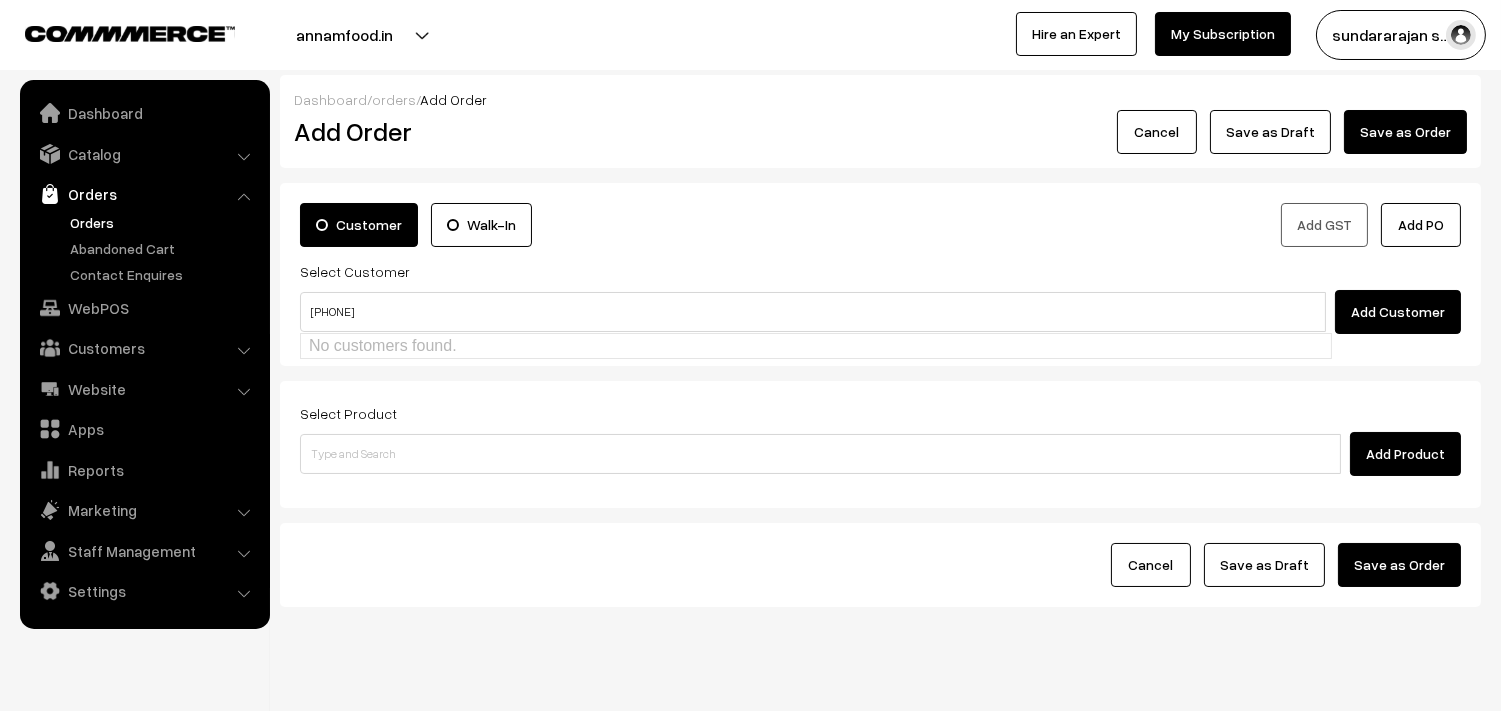 click on "96000 12000" at bounding box center [813, 312] 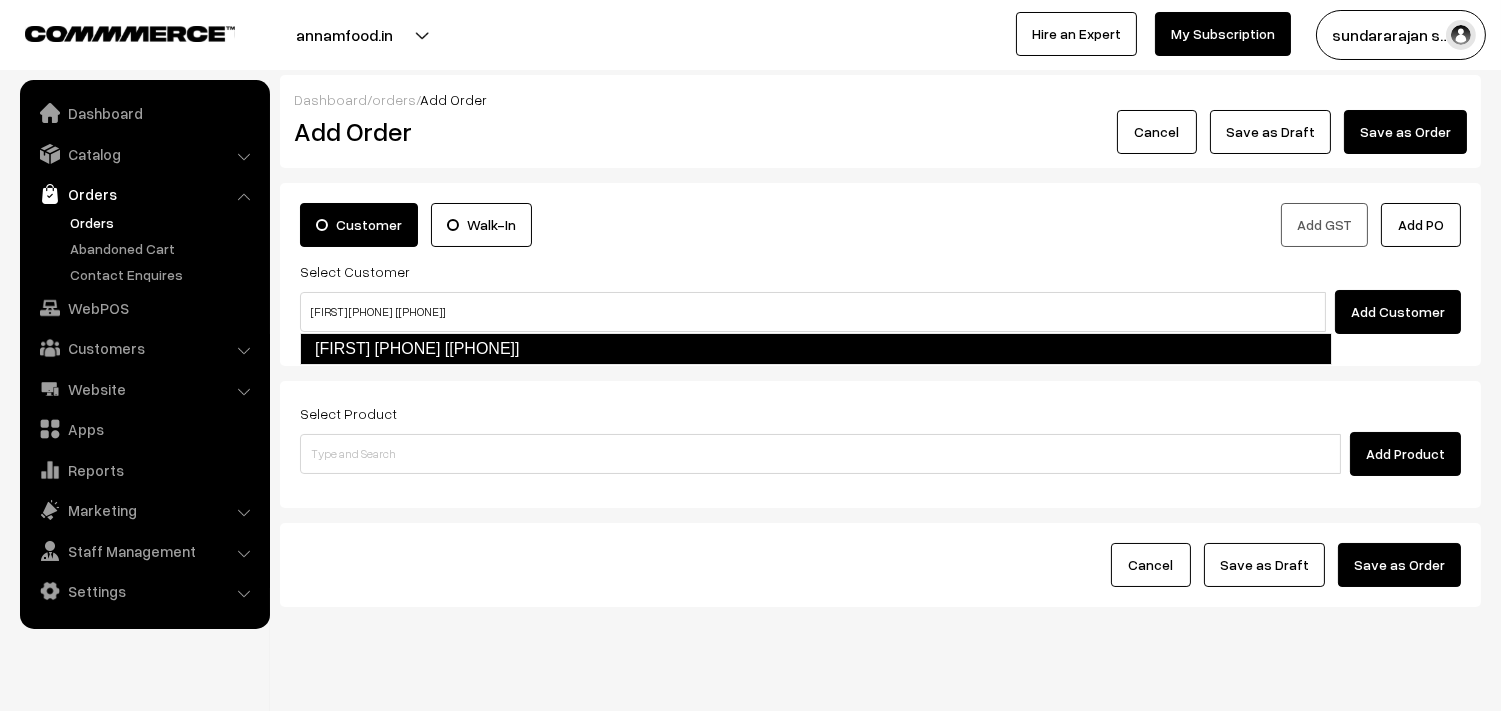 type on "Radha 96000 12000  [9600012000]" 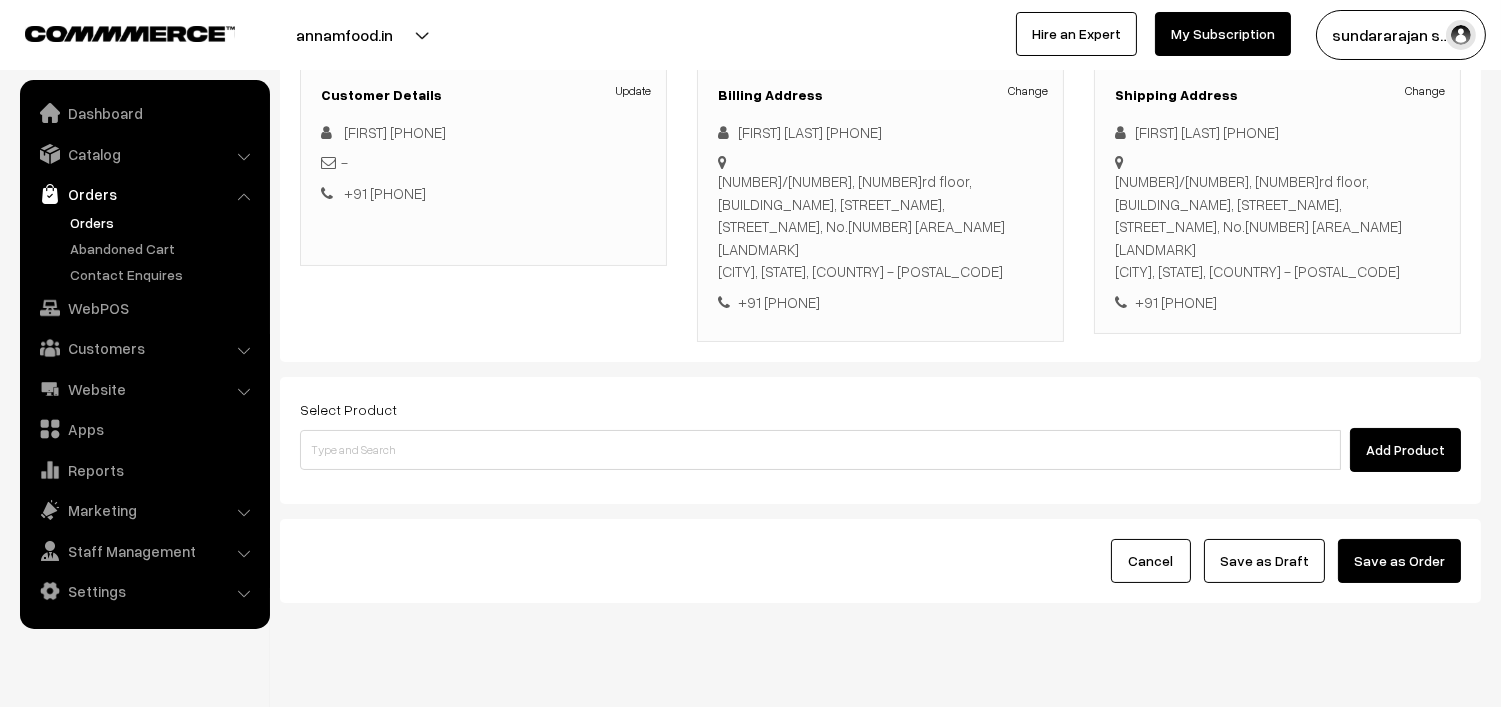 scroll, scrollTop: 295, scrollLeft: 0, axis: vertical 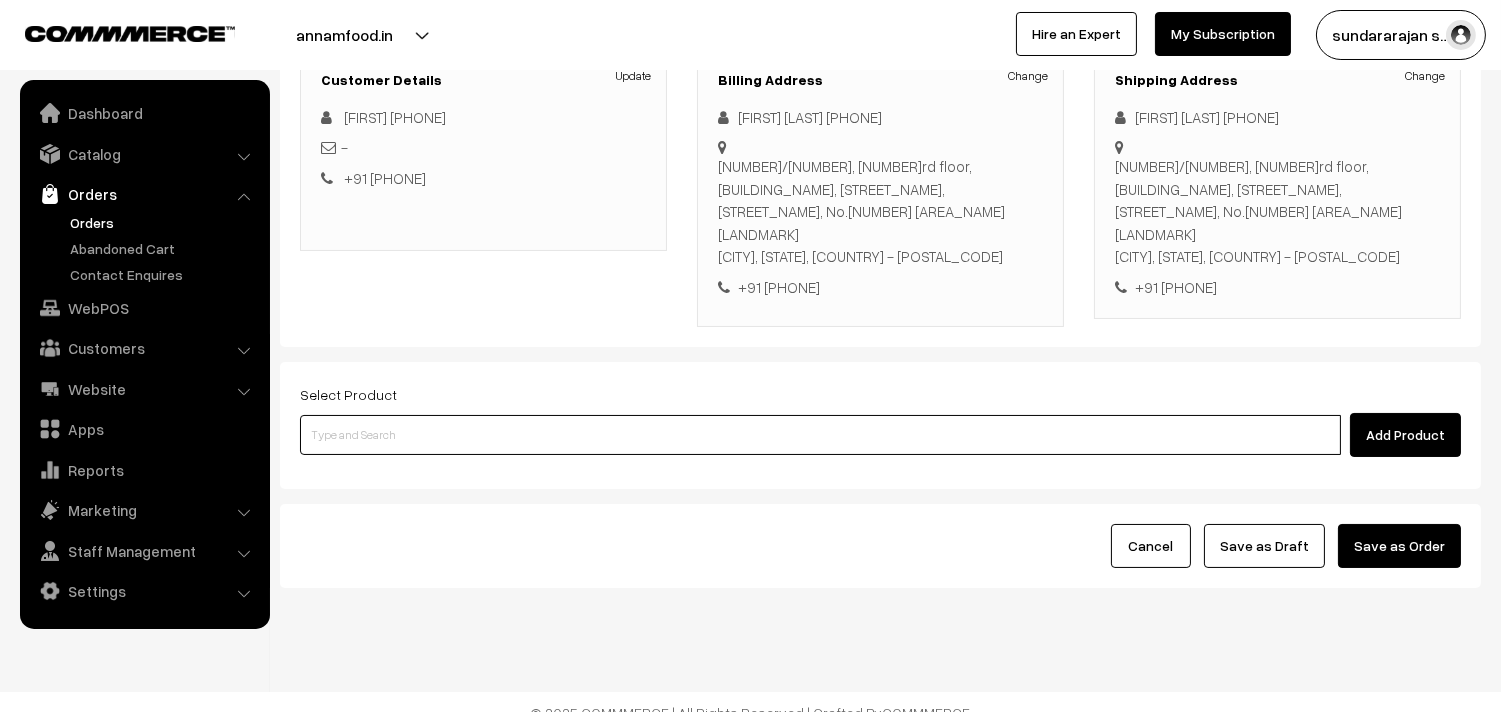 click at bounding box center (820, 435) 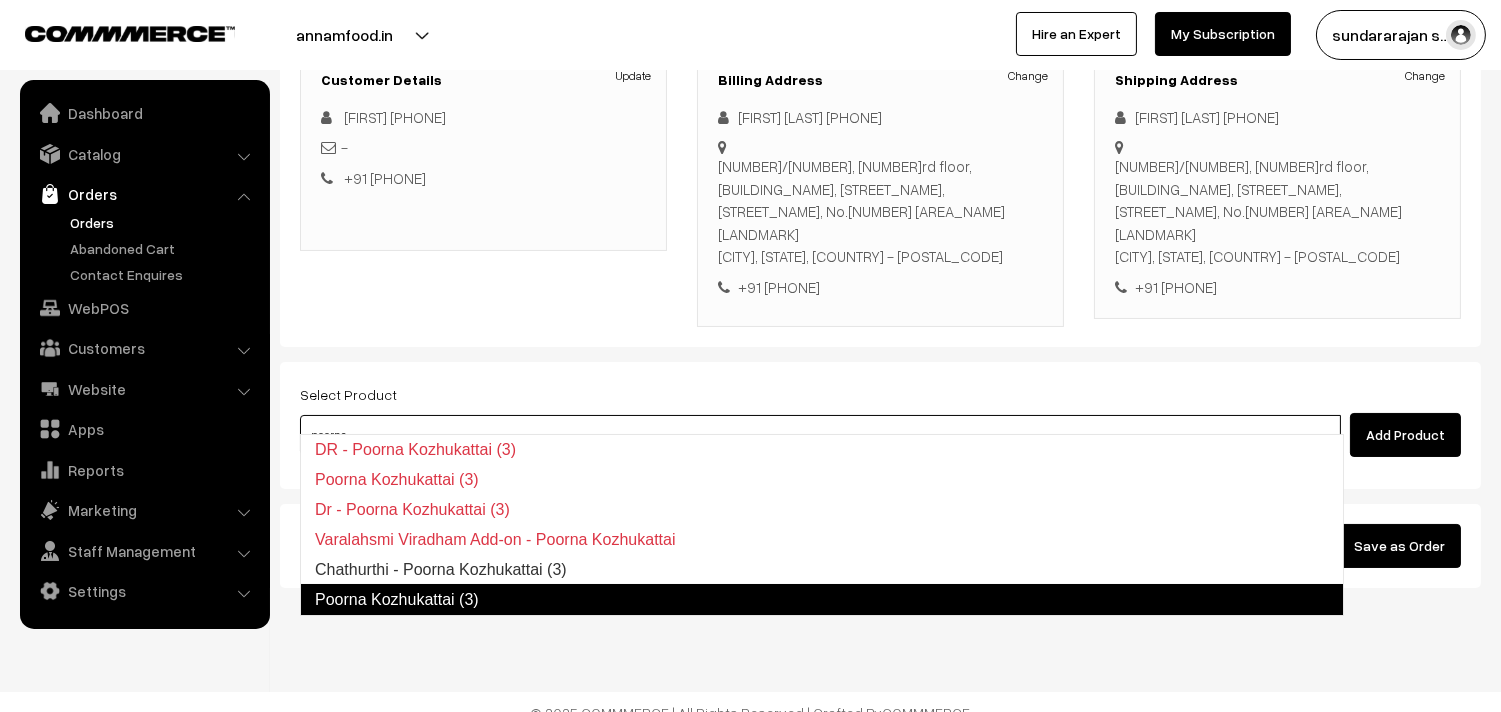 type on "Poorna Kozhukattai  (3)" 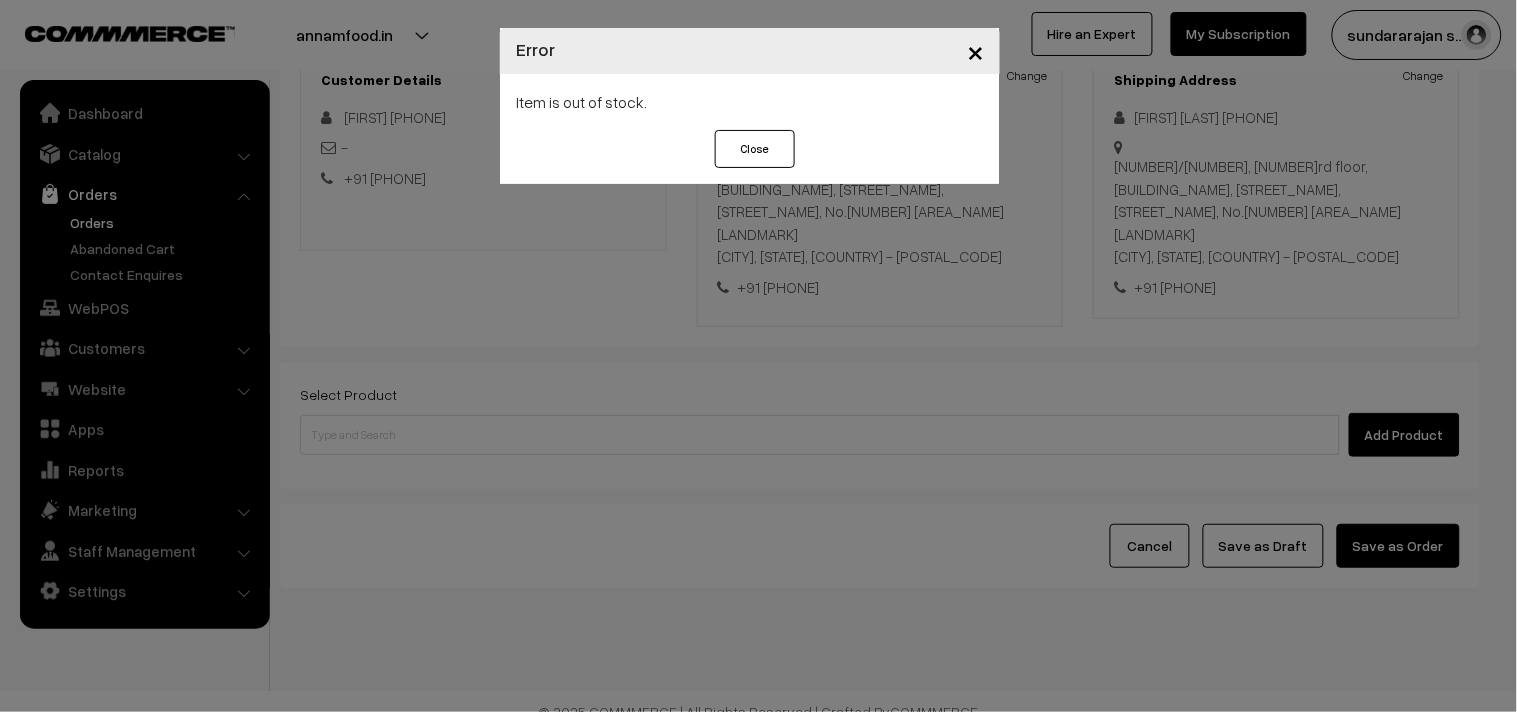 click on "×
Error
Item is out of stock.
Close" at bounding box center (758, 356) 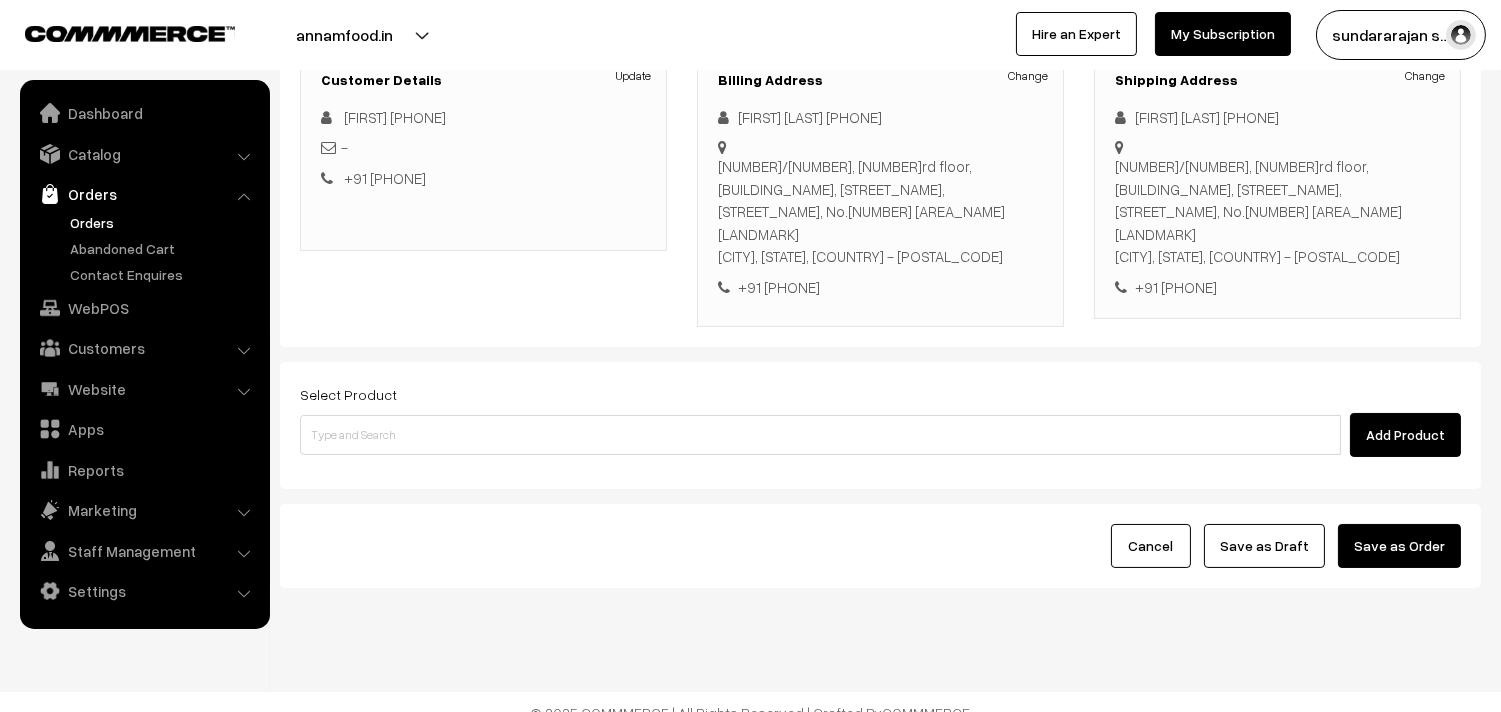 click on "Select Product
Add Product" at bounding box center (880, 419) 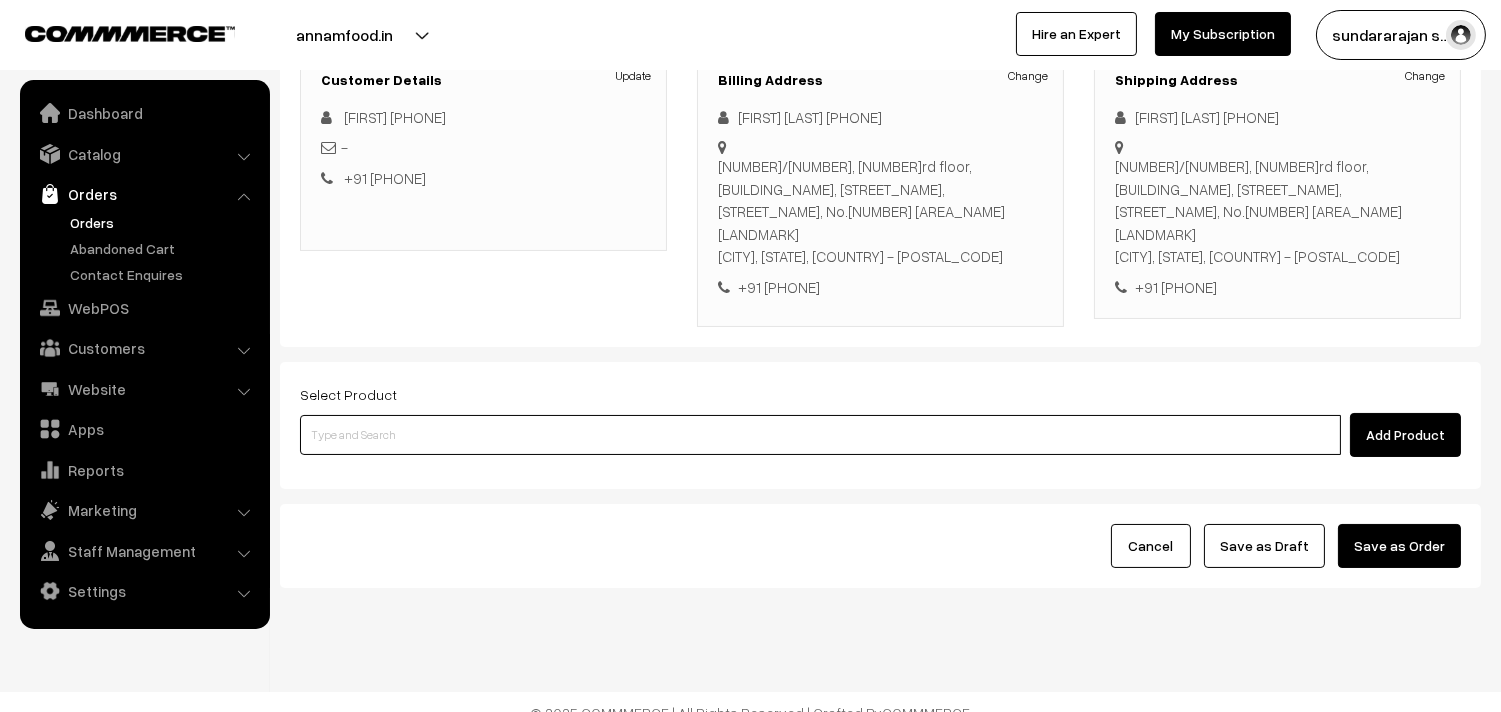 paste on "08th Add-on - Poorna Kozhukattai (3)" 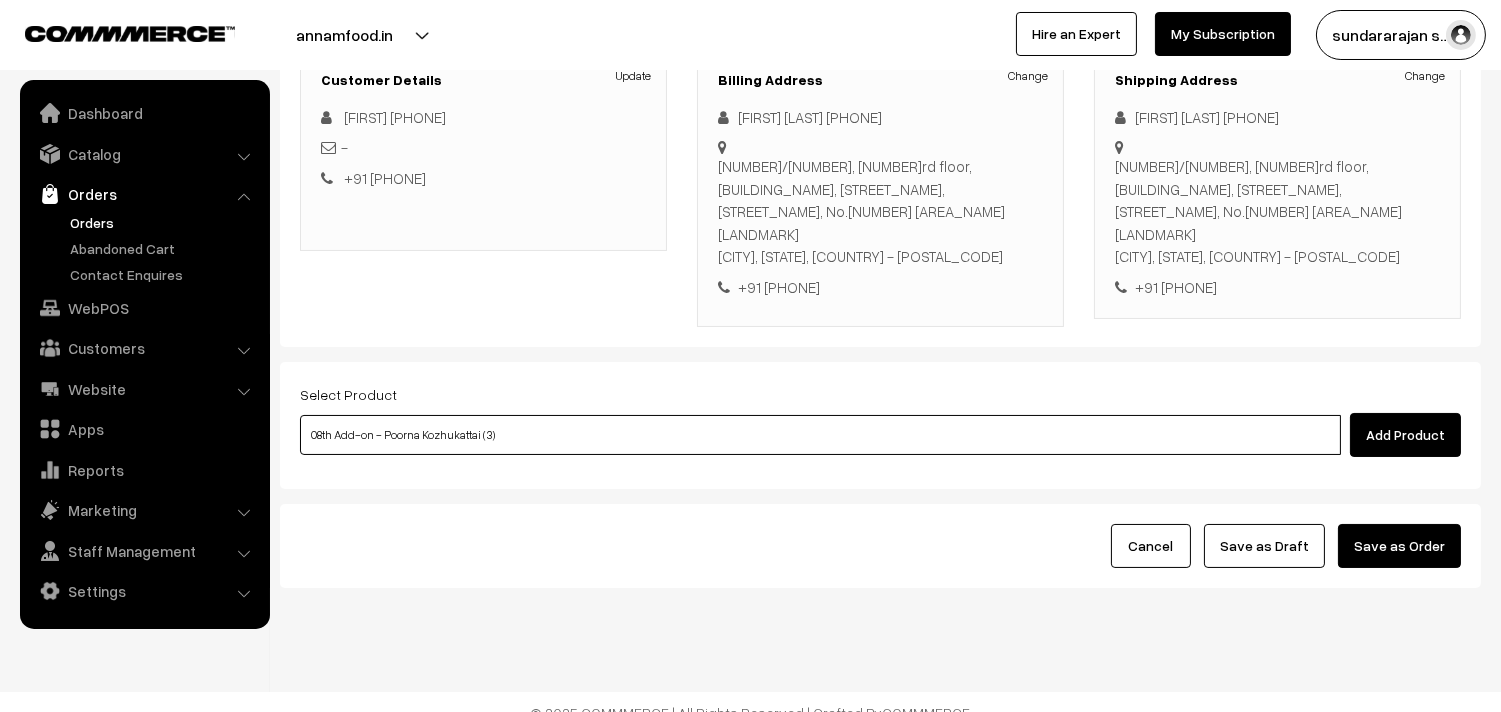 click on "08th Add-on - Poorna Kozhukattai (3)" at bounding box center [820, 435] 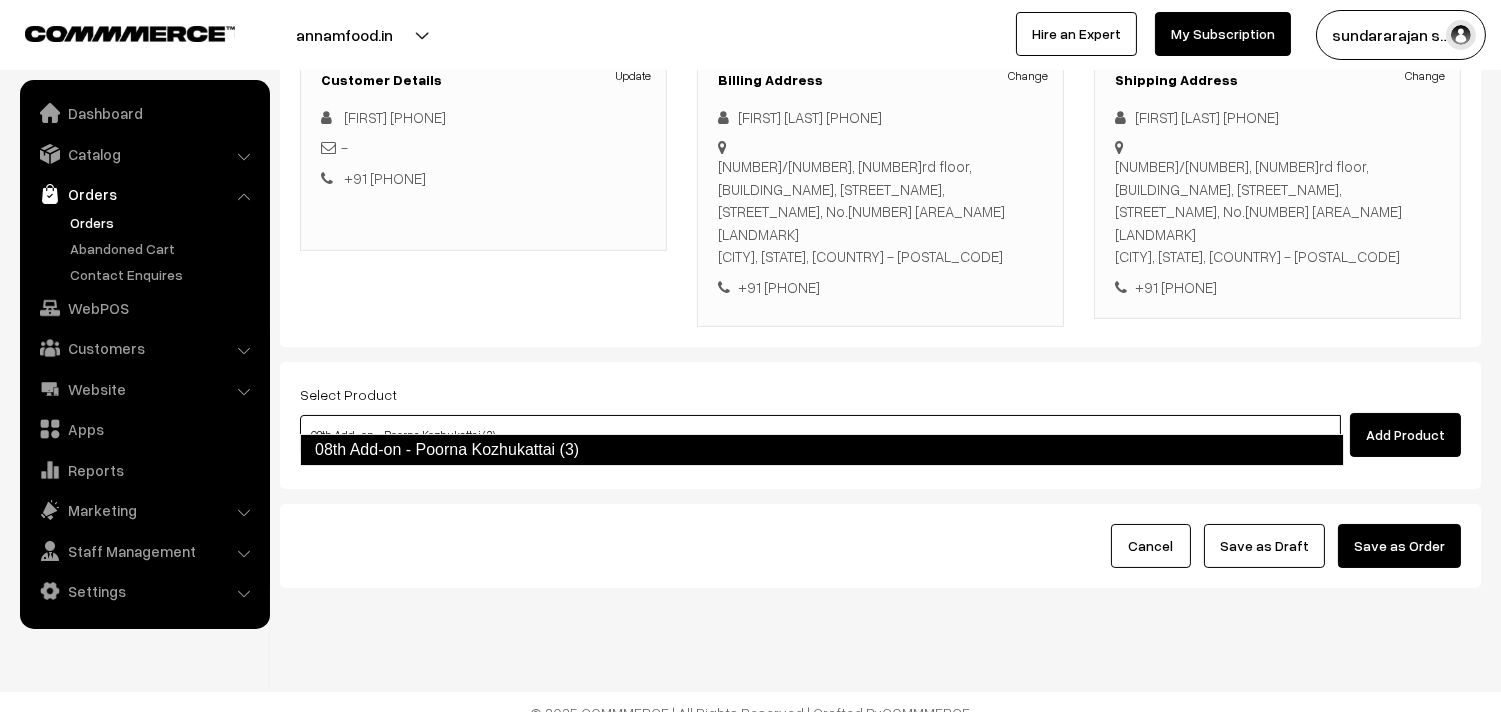 drag, startPoint x: 384, startPoint y: 440, endPoint x: 390, endPoint y: 415, distance: 25.70992 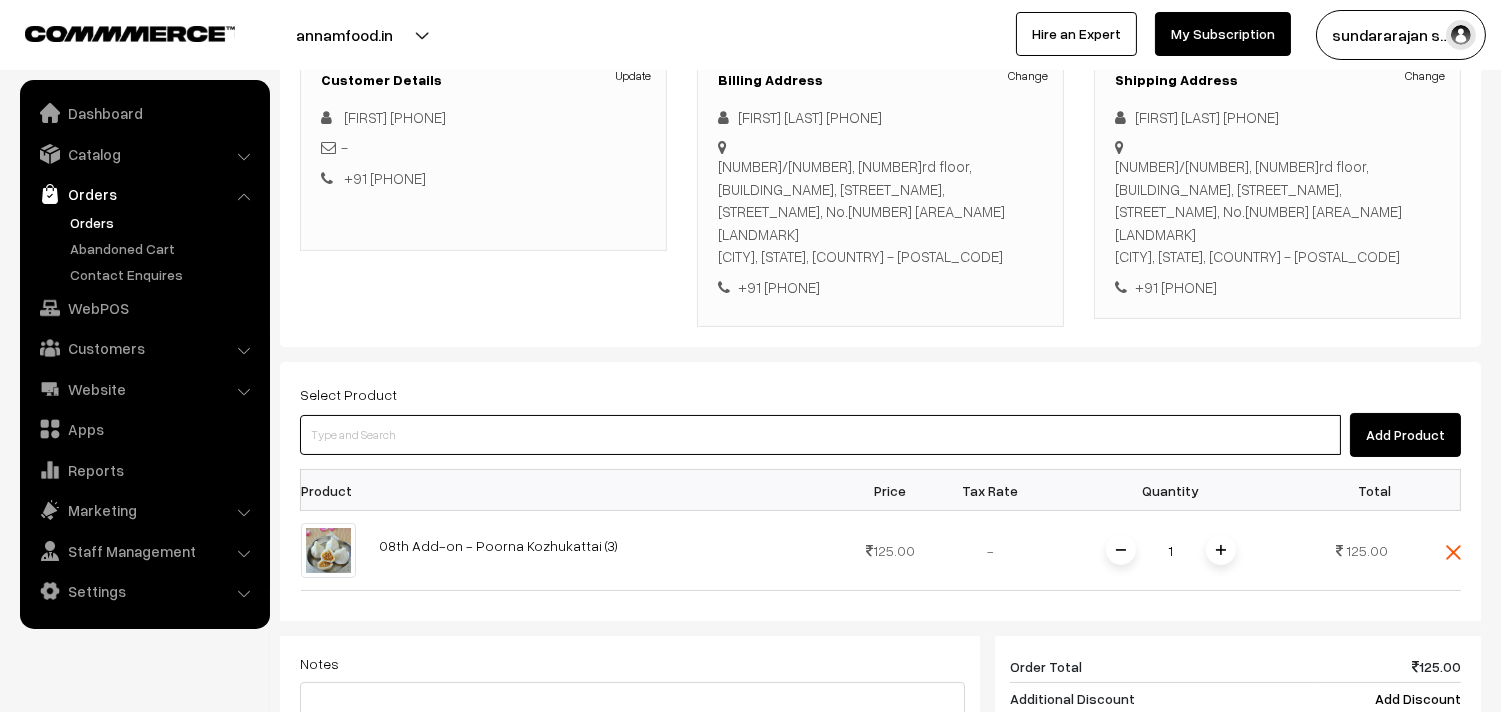 click at bounding box center (820, 435) 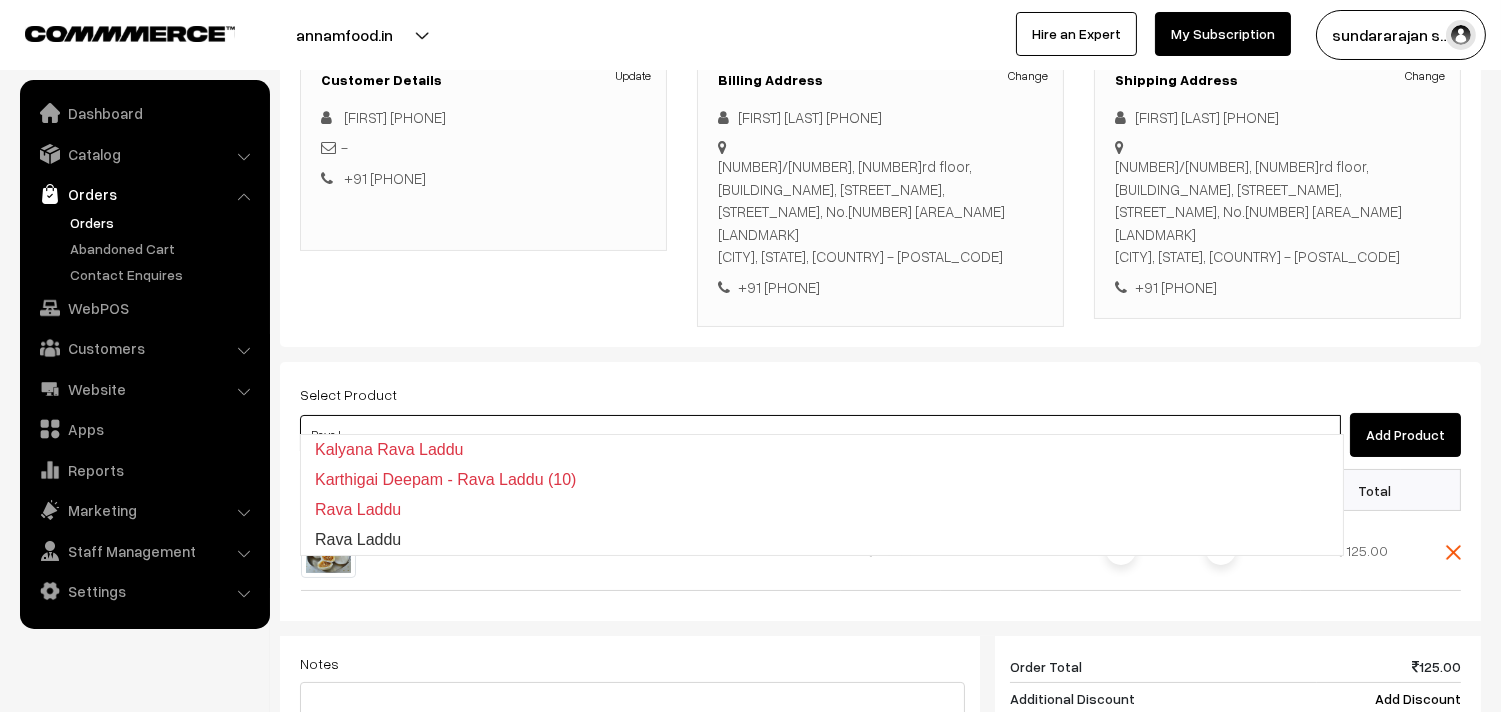 type on "Rava Laddu" 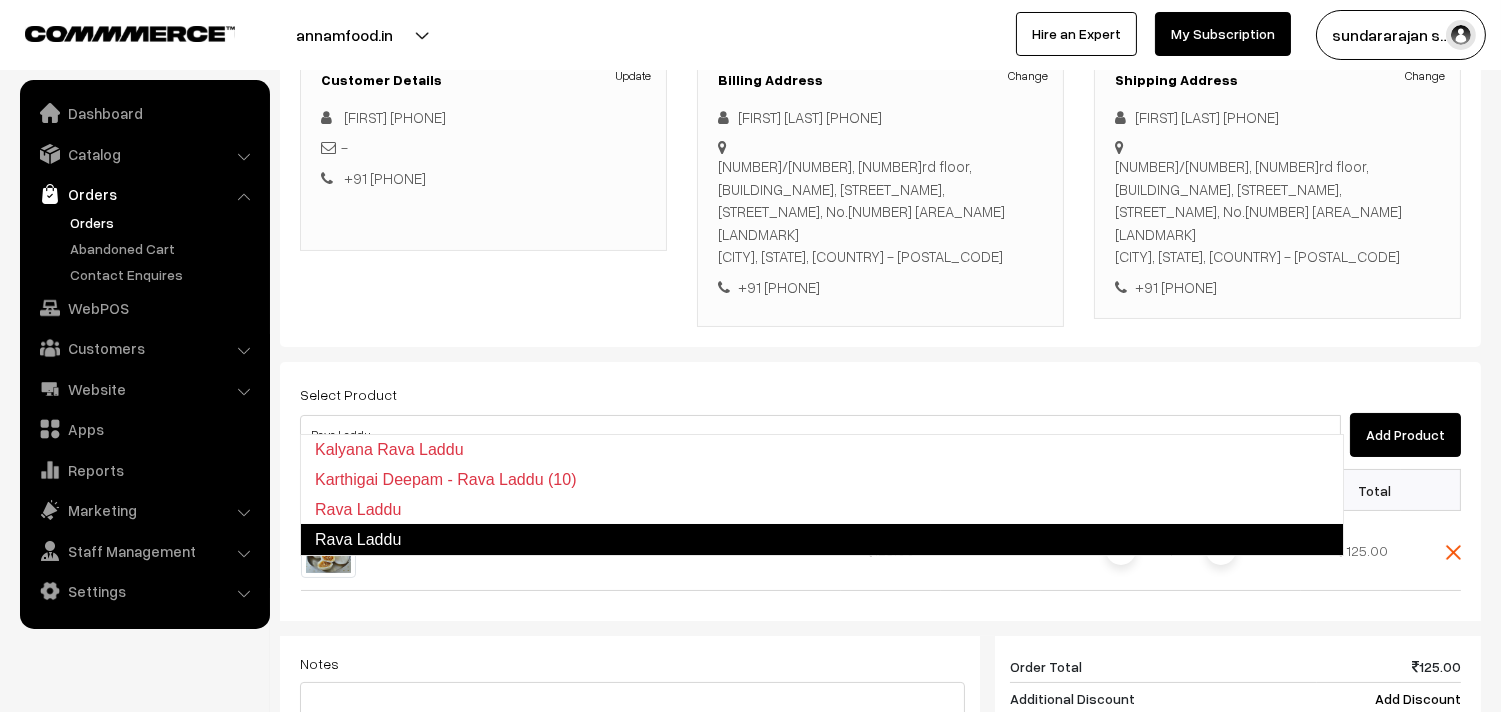 type 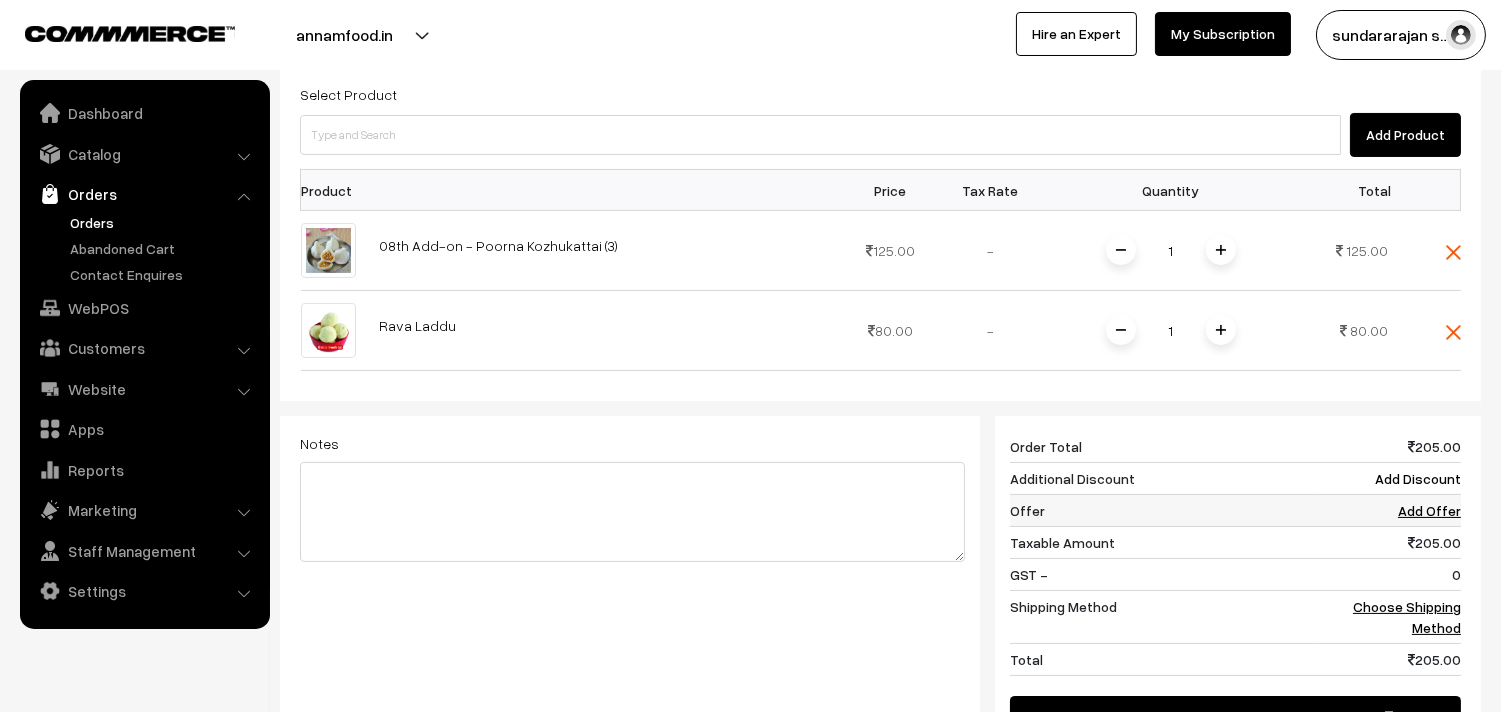 scroll, scrollTop: 628, scrollLeft: 0, axis: vertical 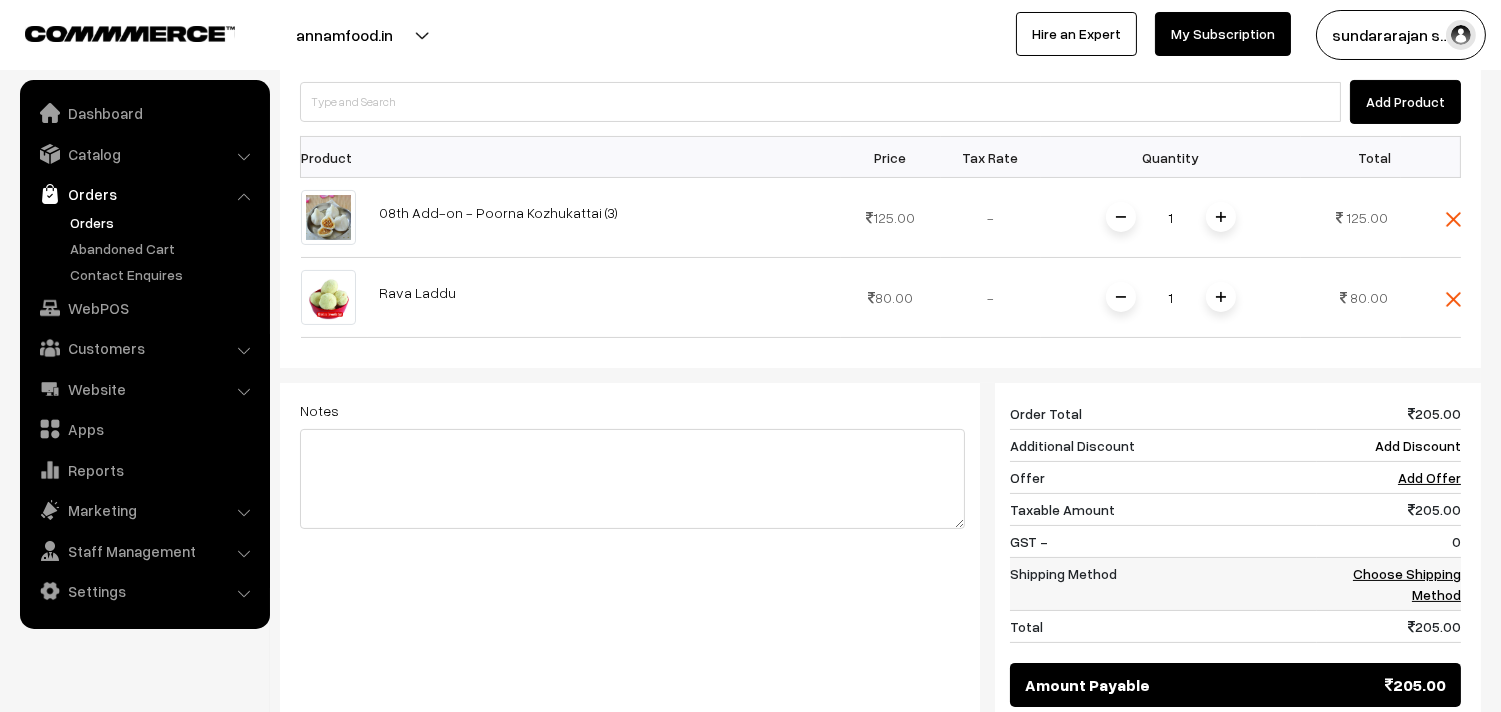 click on "Choose Shipping Method" at bounding box center (1407, 584) 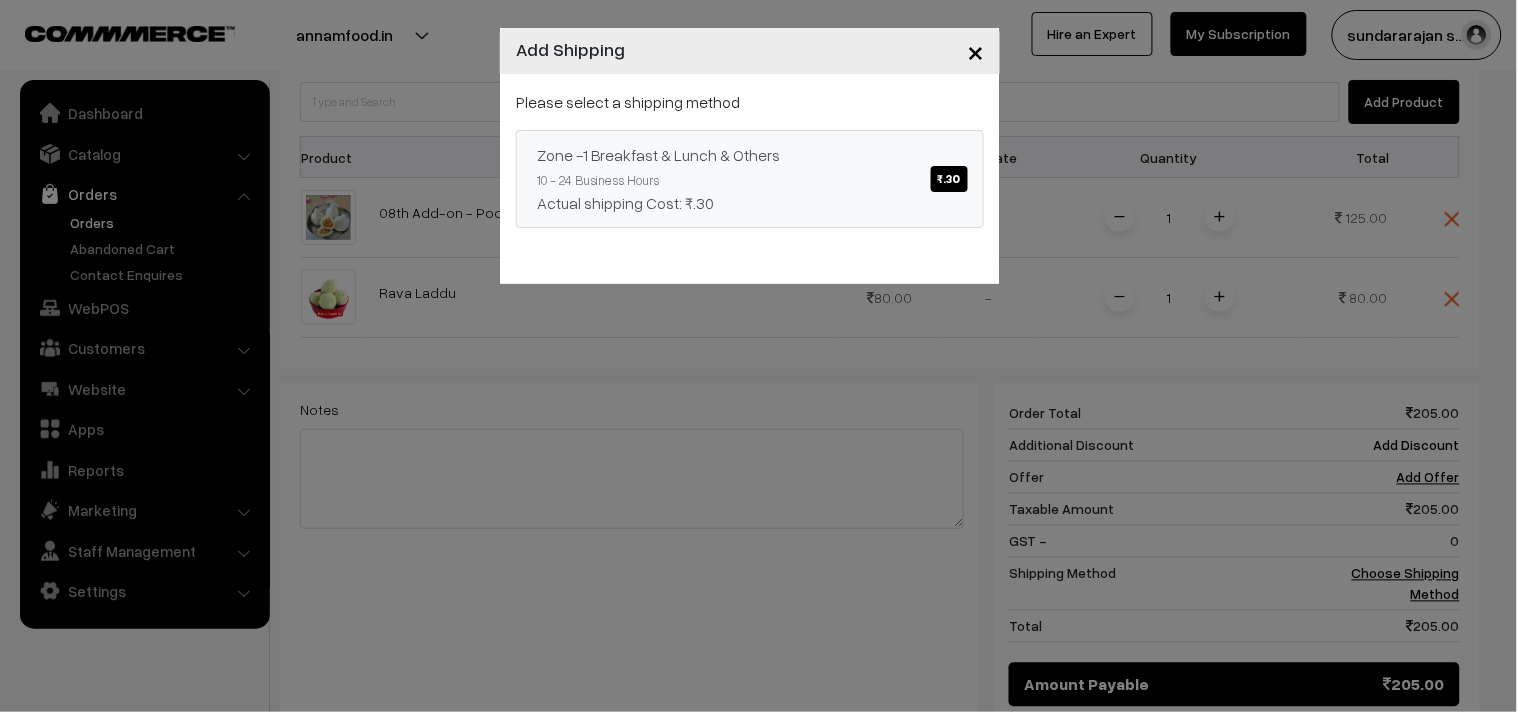 click on "Zone -1  Breakfast & Lunch & Others
₹.30
10 - 24 Business Hours Actual shipping Cost: ₹.30" at bounding box center [750, 179] 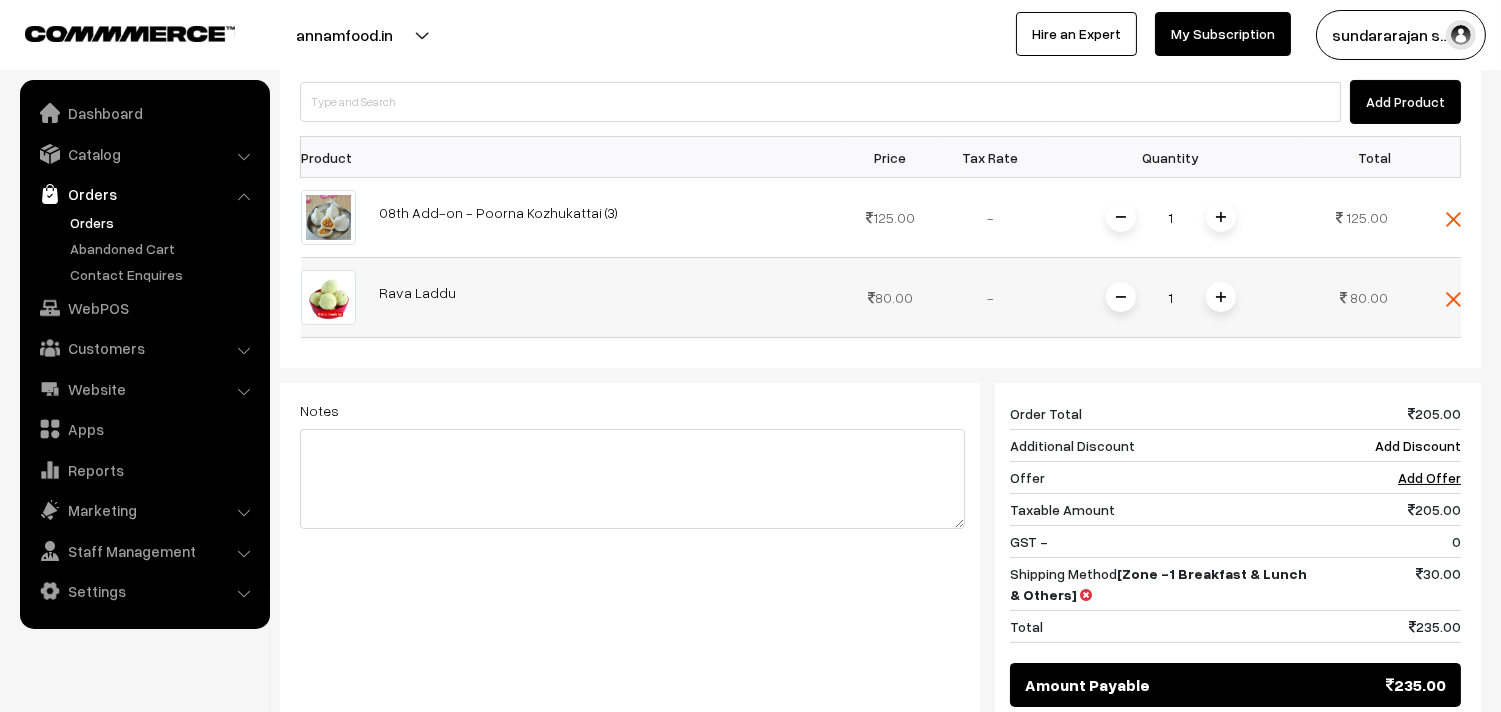 click at bounding box center [1221, 297] 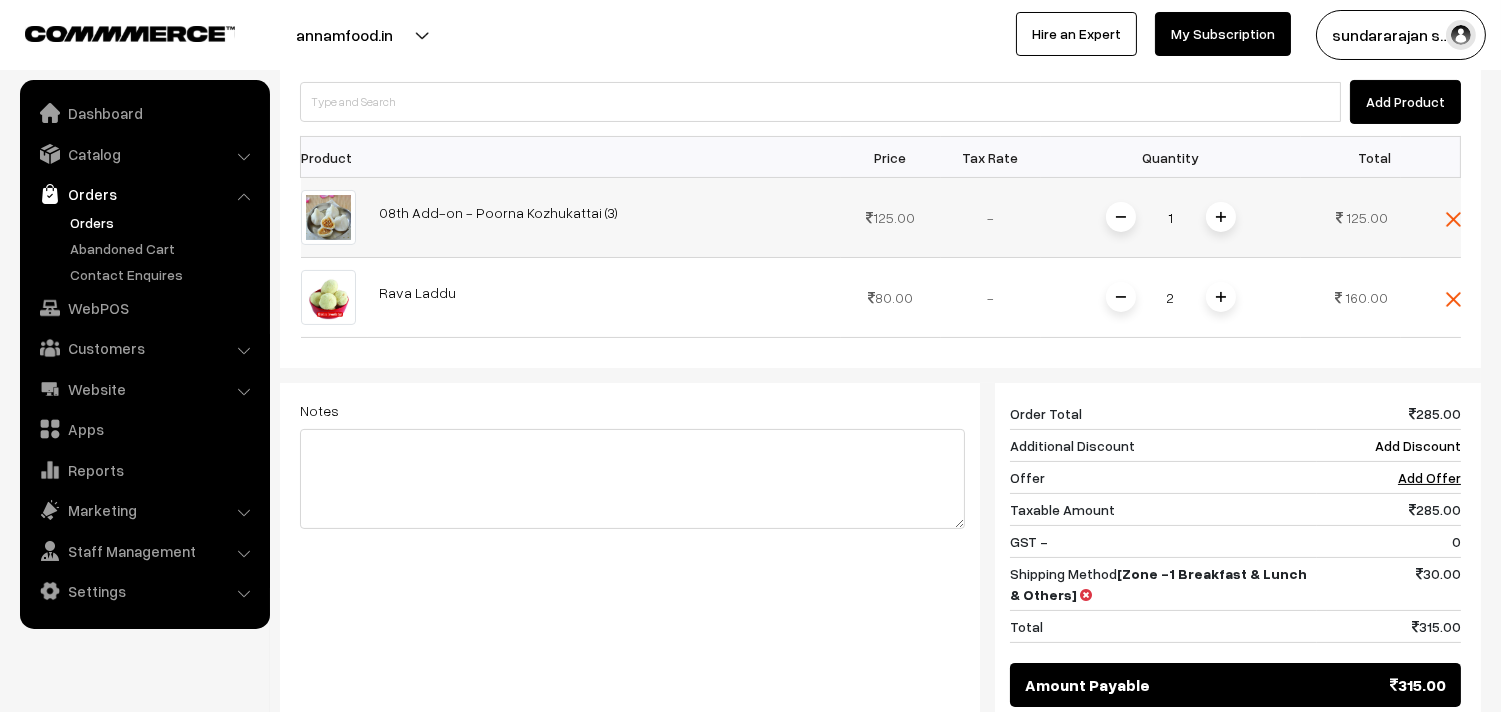 click at bounding box center [1221, 217] 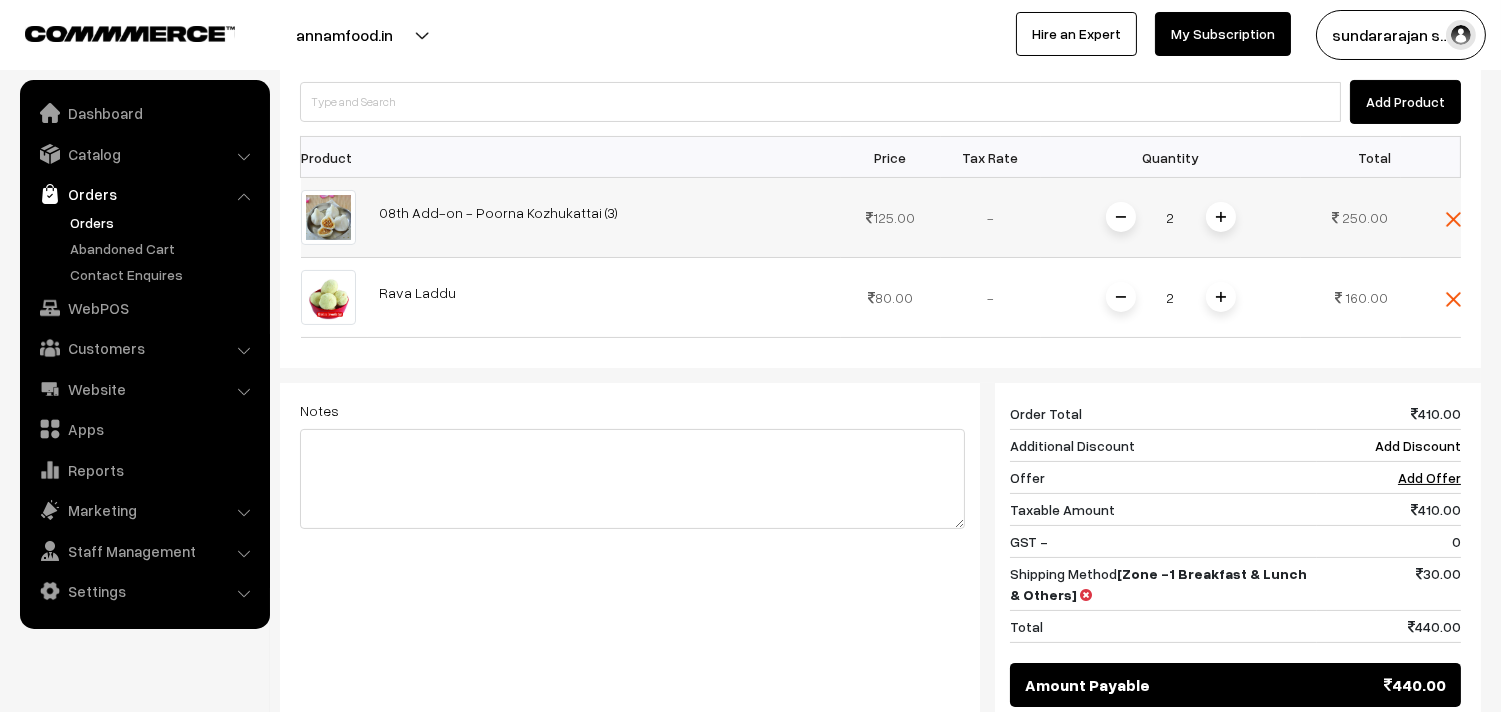 click at bounding box center [1221, 217] 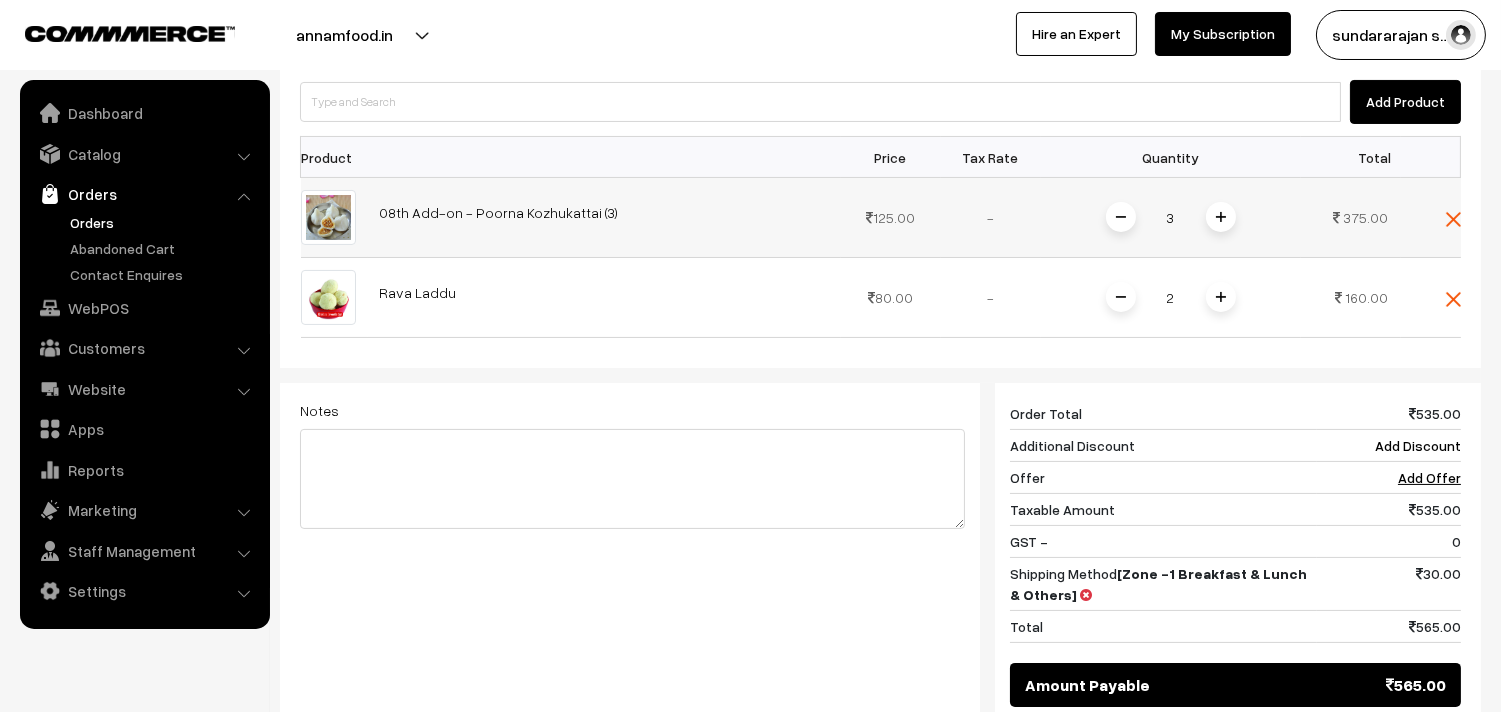 click at bounding box center (1221, 217) 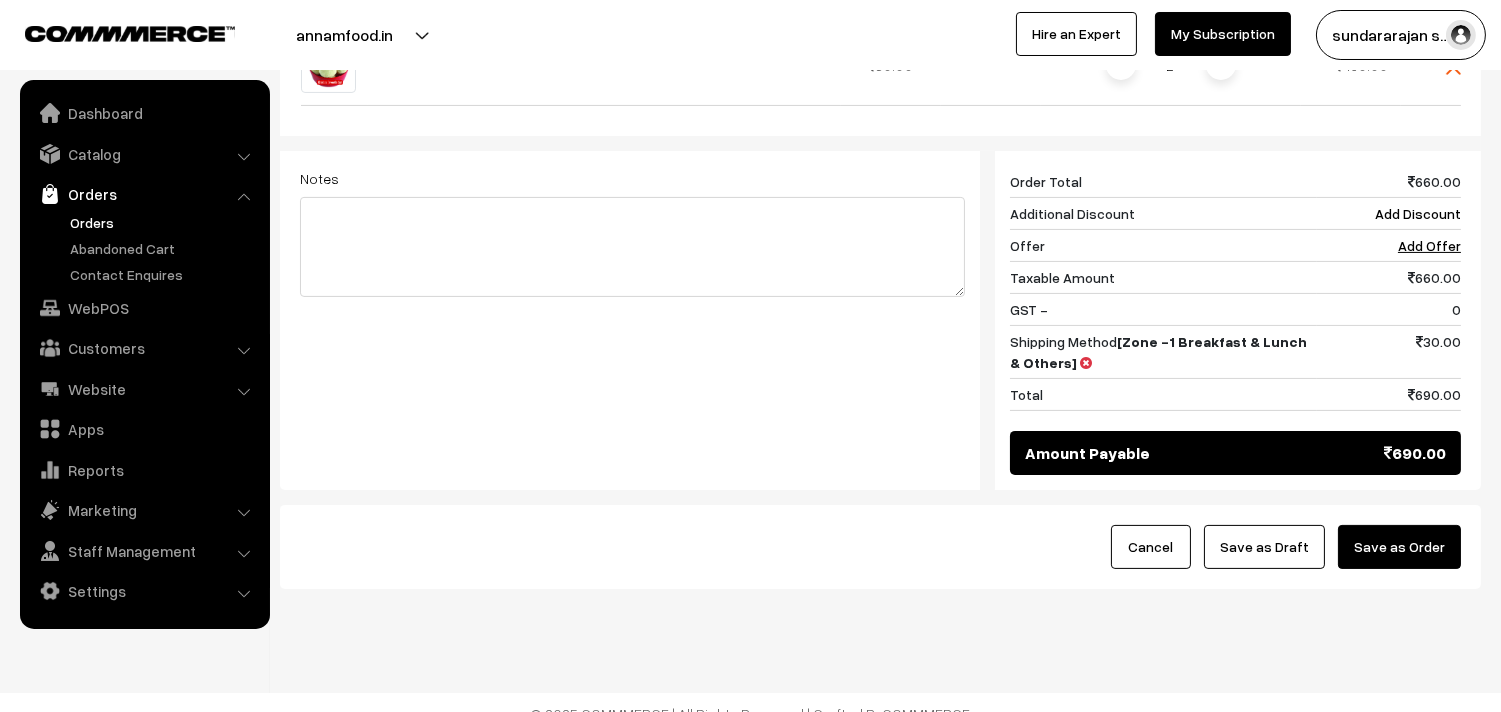 scroll, scrollTop: 862, scrollLeft: 0, axis: vertical 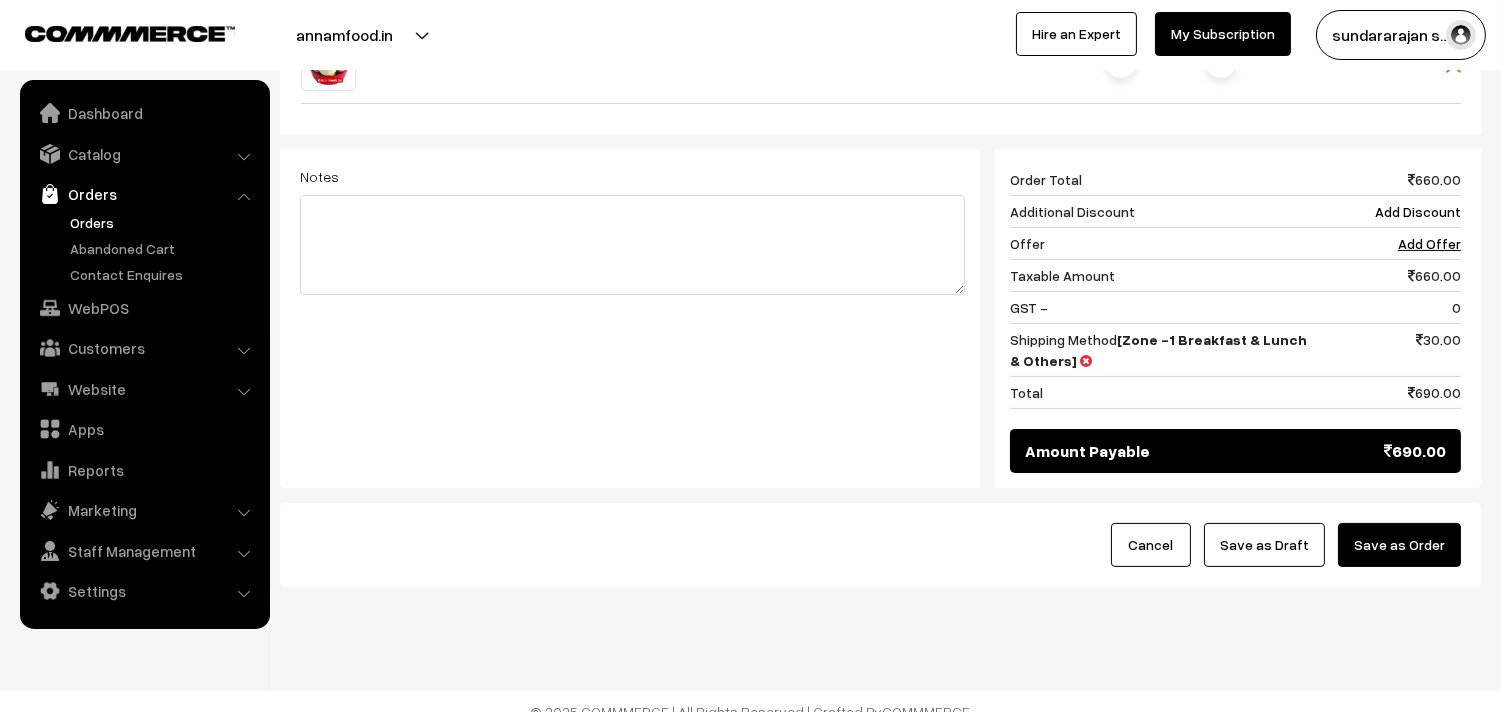 click on "Save as Draft" at bounding box center (1264, 545) 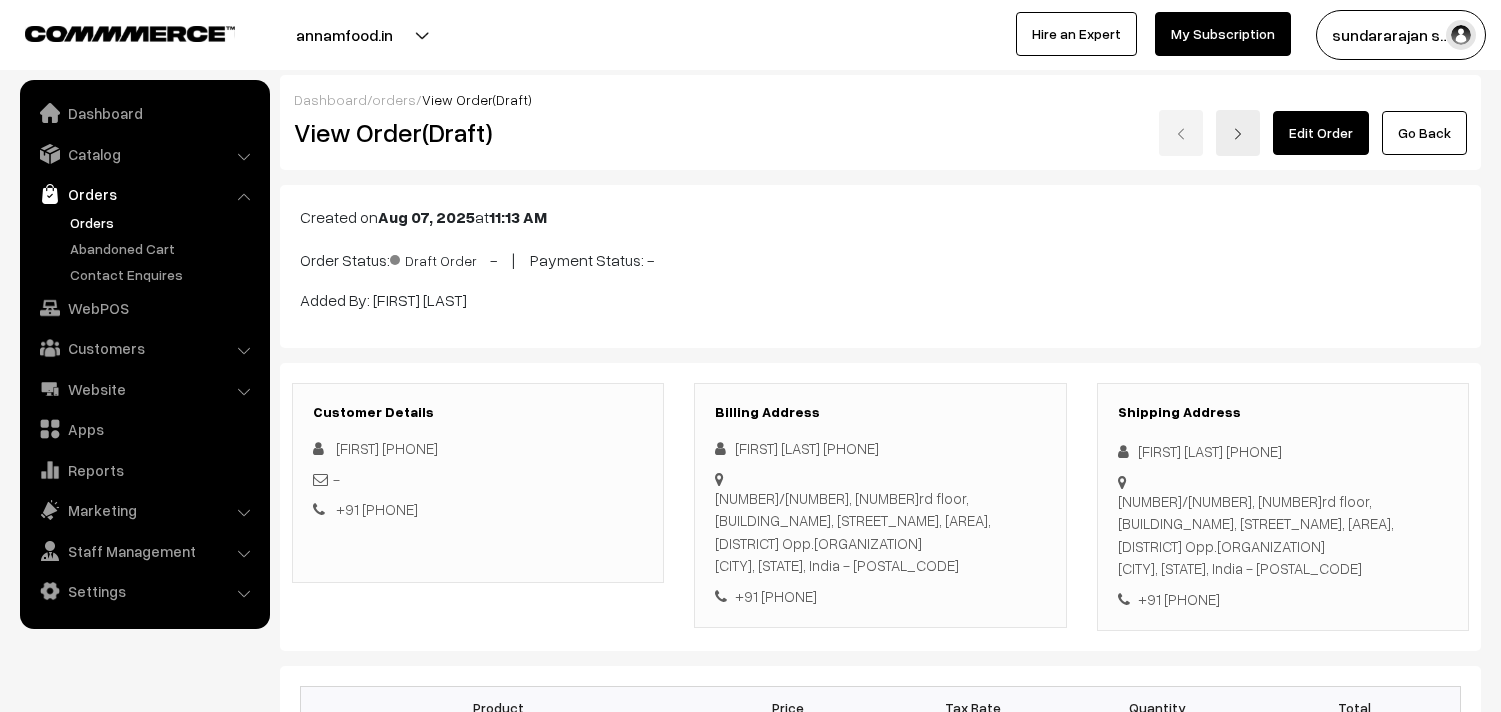 scroll, scrollTop: 0, scrollLeft: 0, axis: both 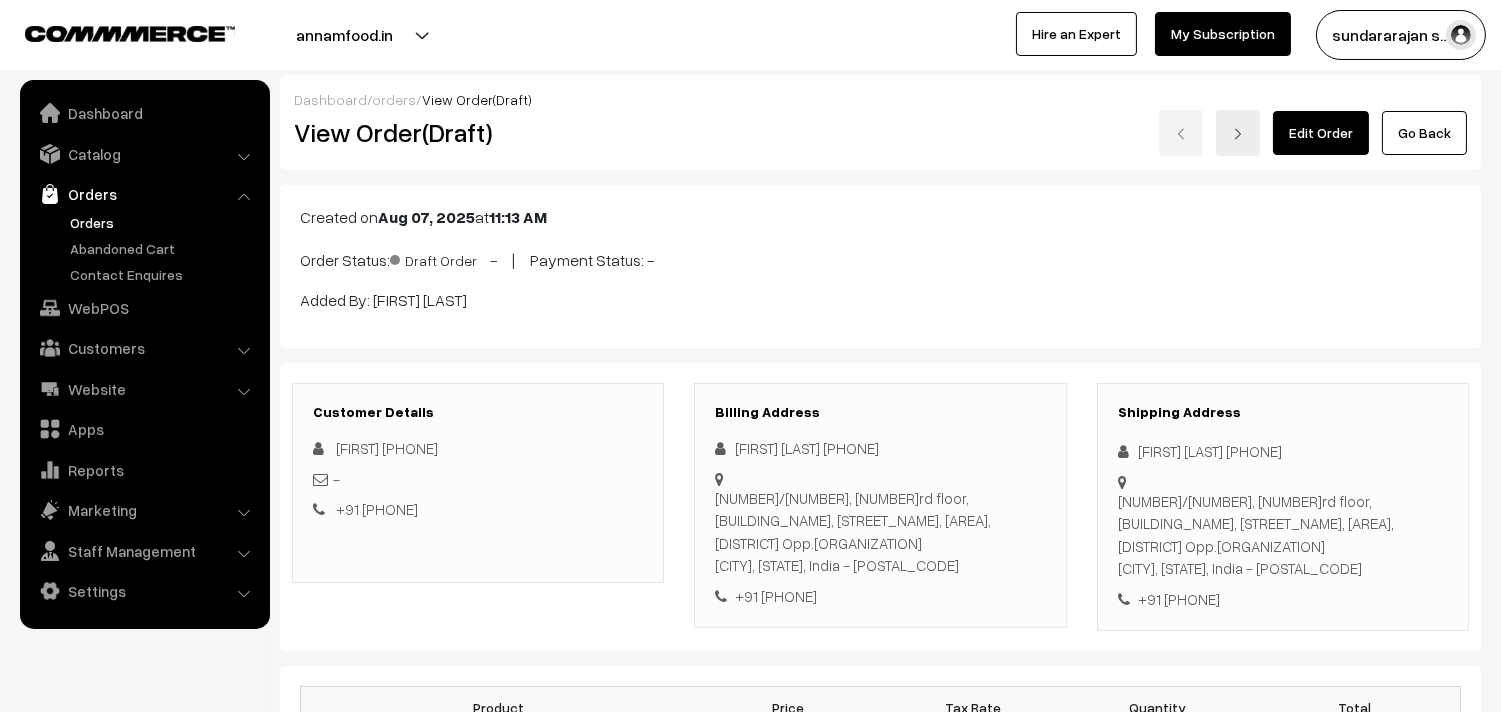 click on "Order Status:
Draft Order
-                |
Payment Status:
-" at bounding box center (880, 258) 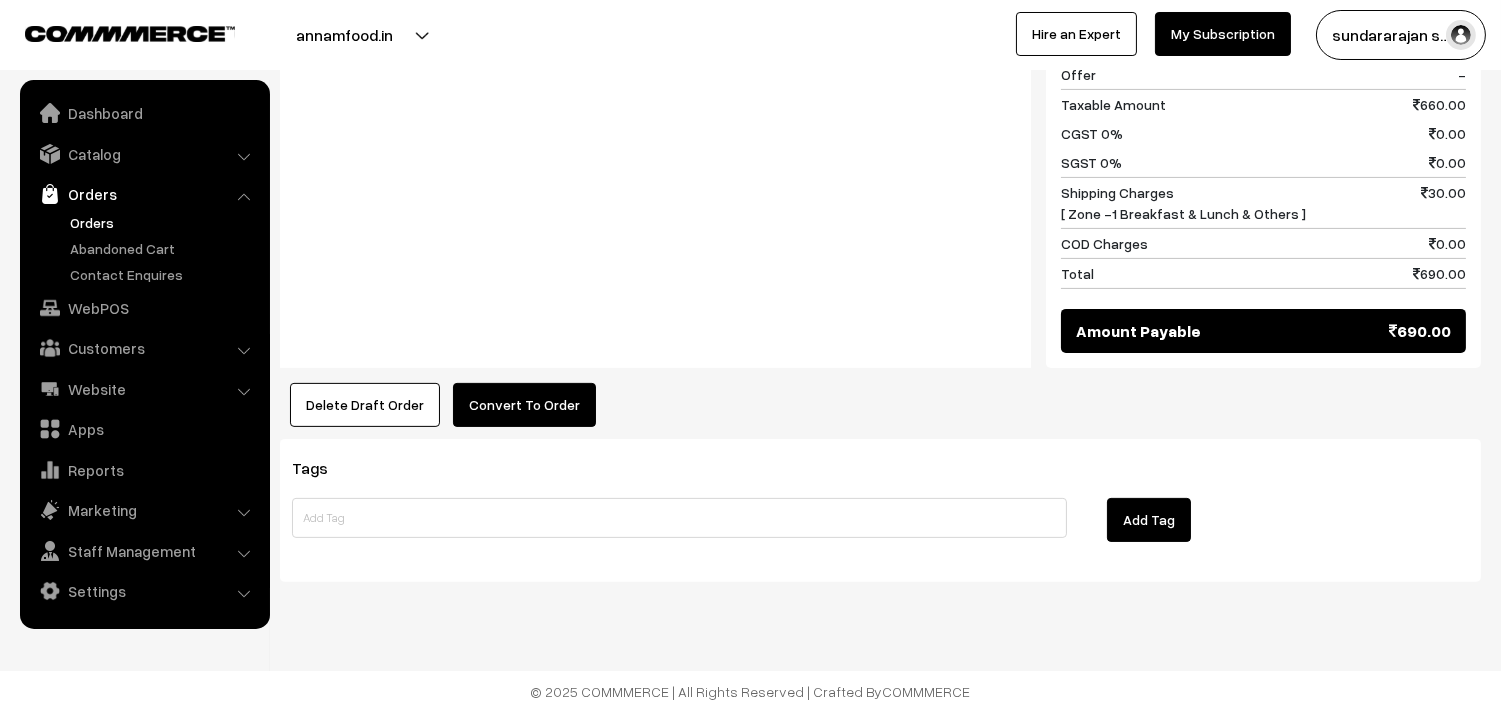 click on "Convert To Order" at bounding box center [524, 405] 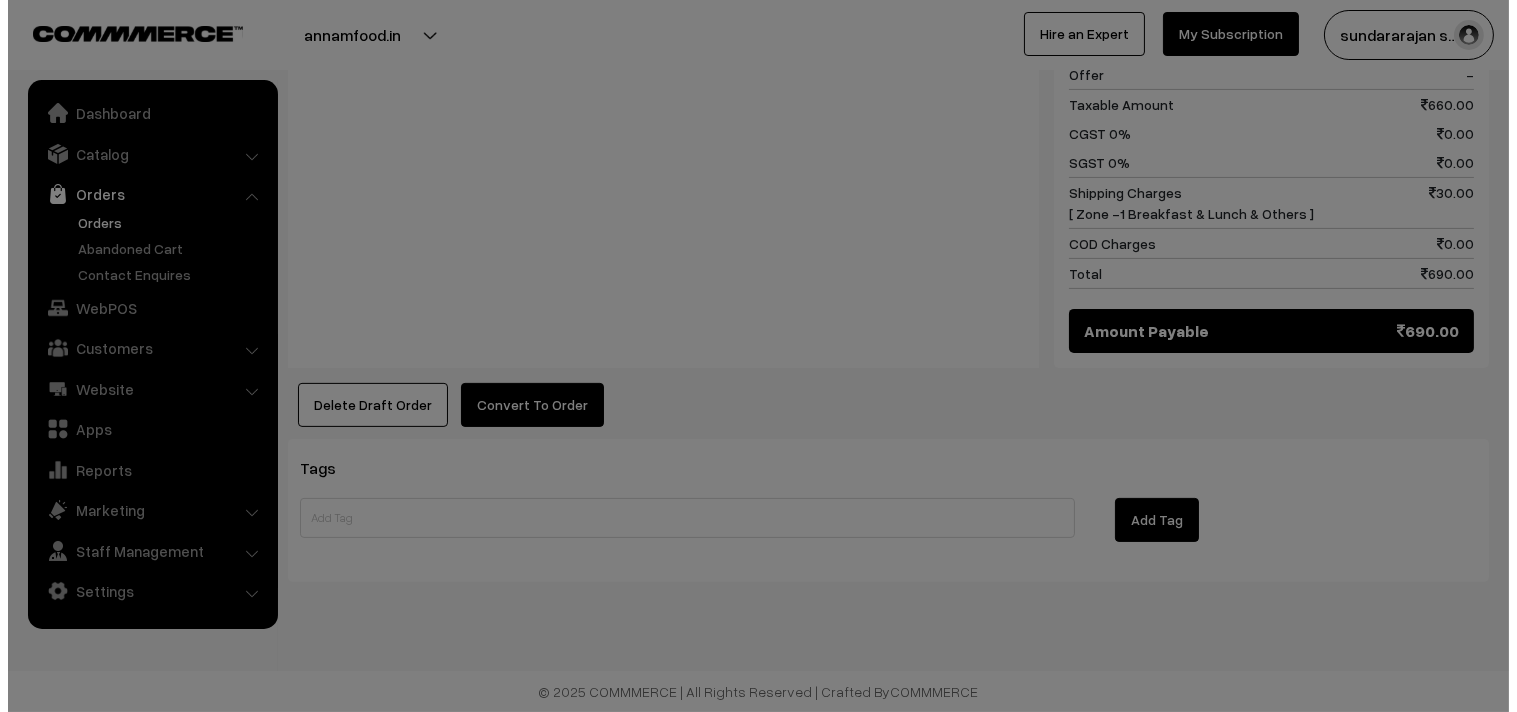 scroll, scrollTop: 1113, scrollLeft: 0, axis: vertical 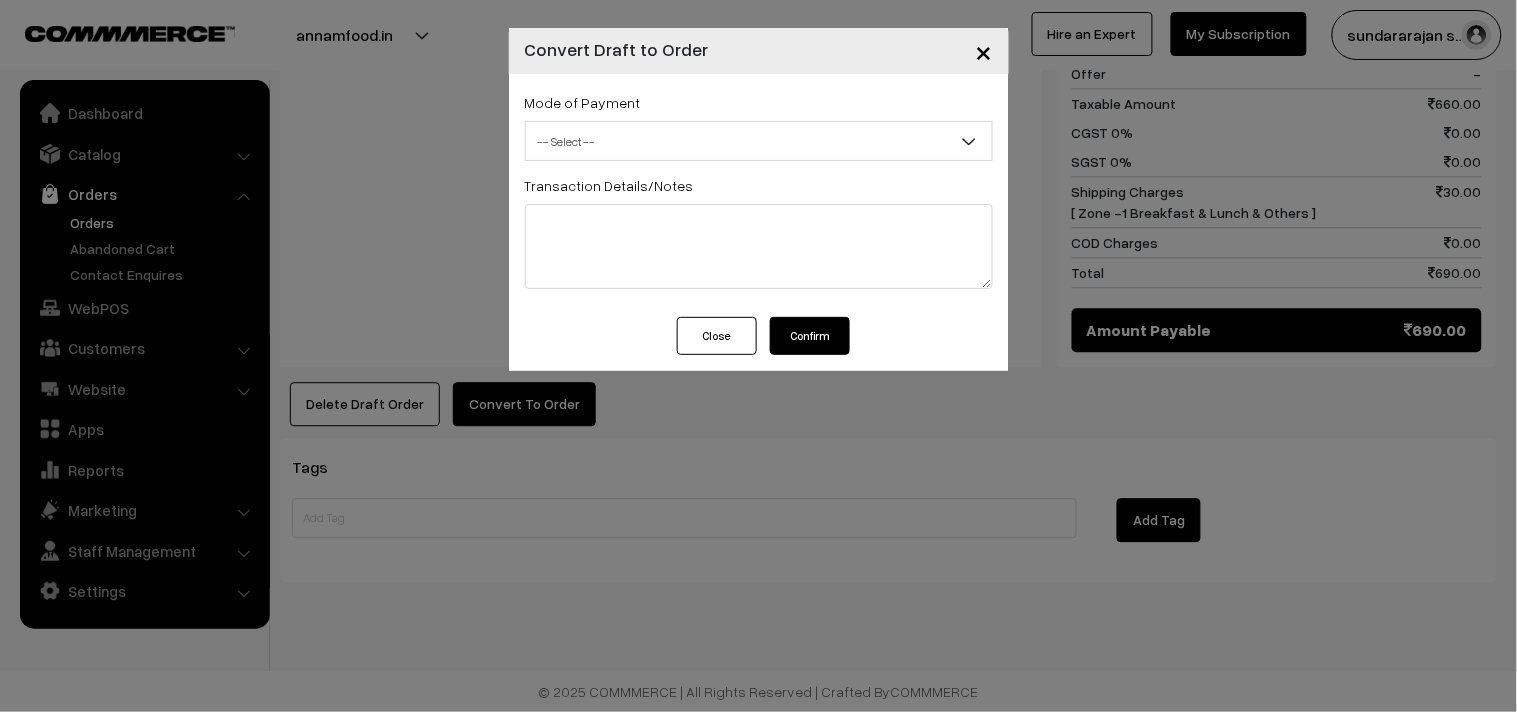 click on "-- Select --" at bounding box center (759, 141) 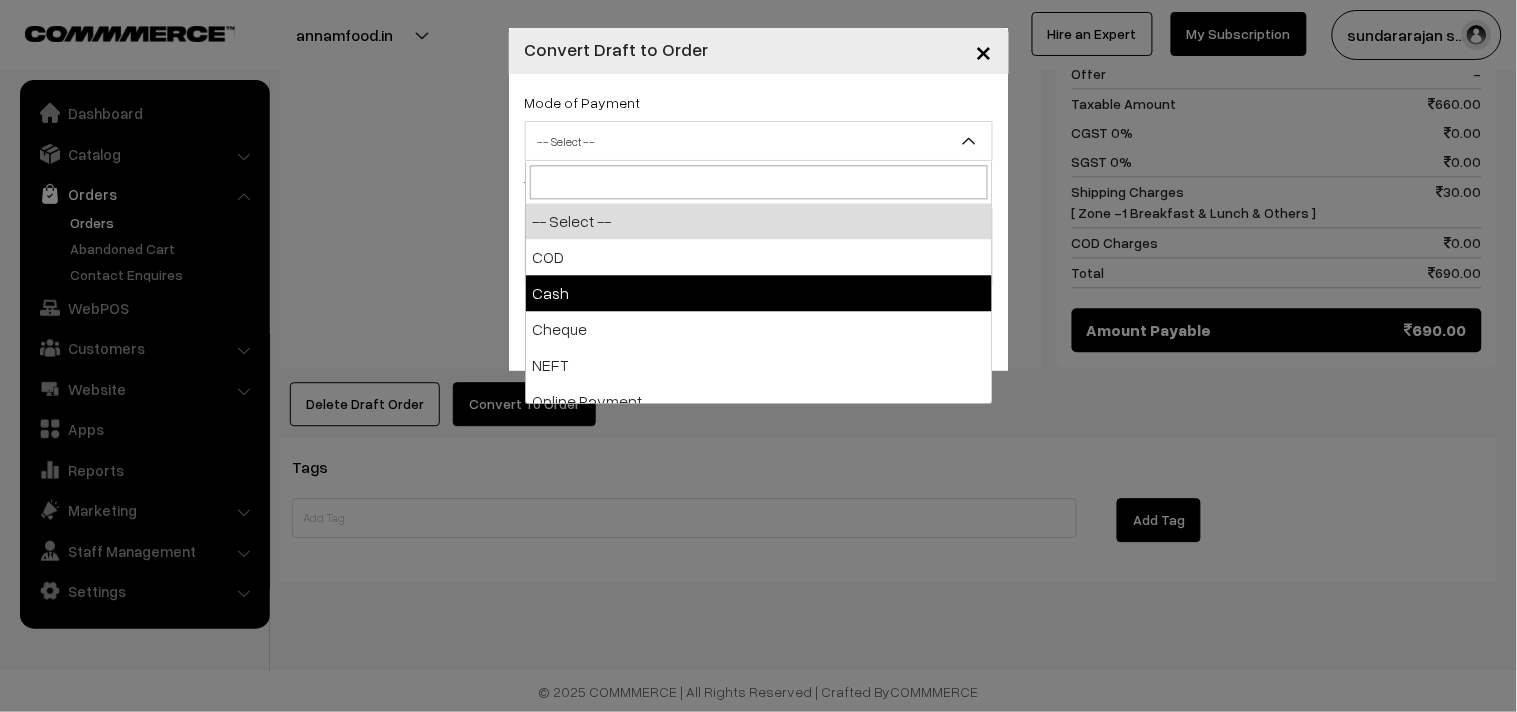 select on "2" 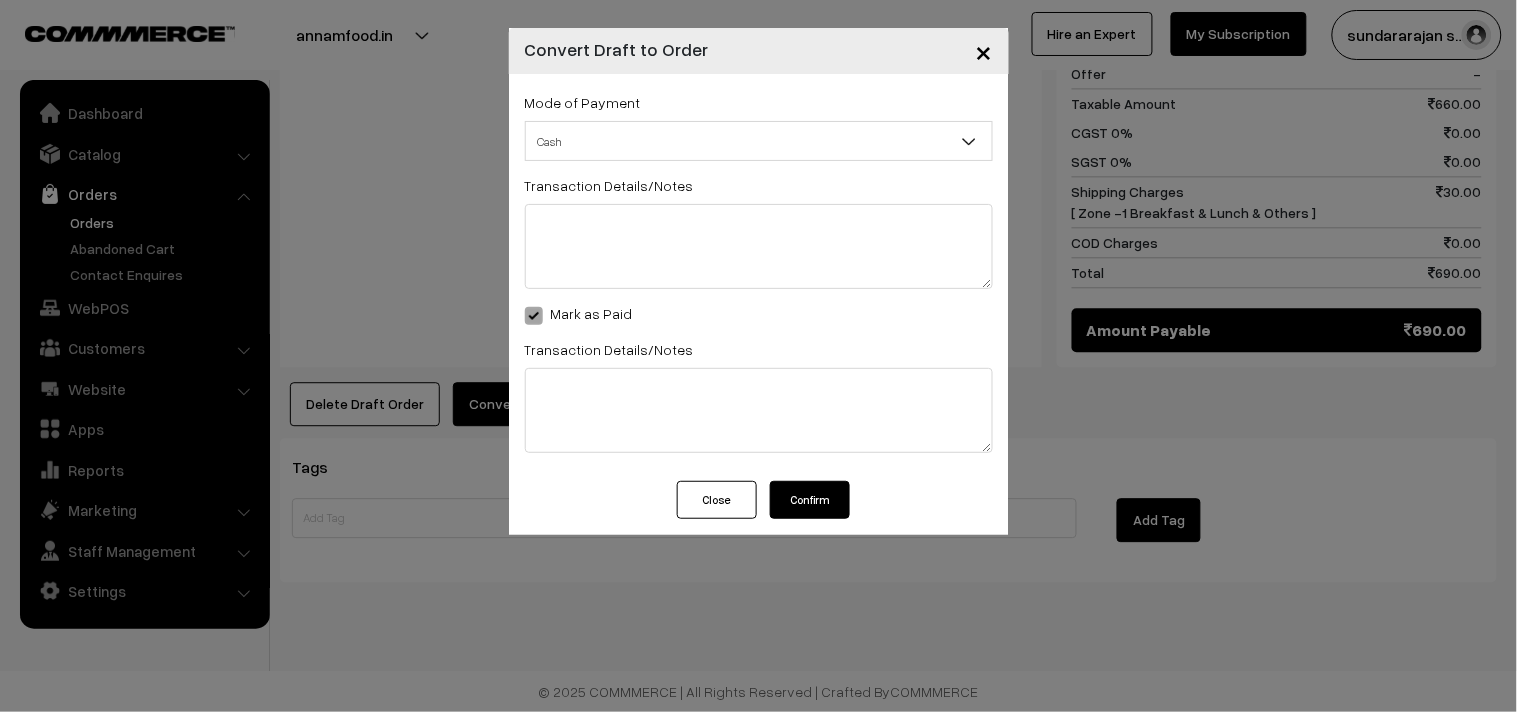 click on "Confirm" at bounding box center [810, 500] 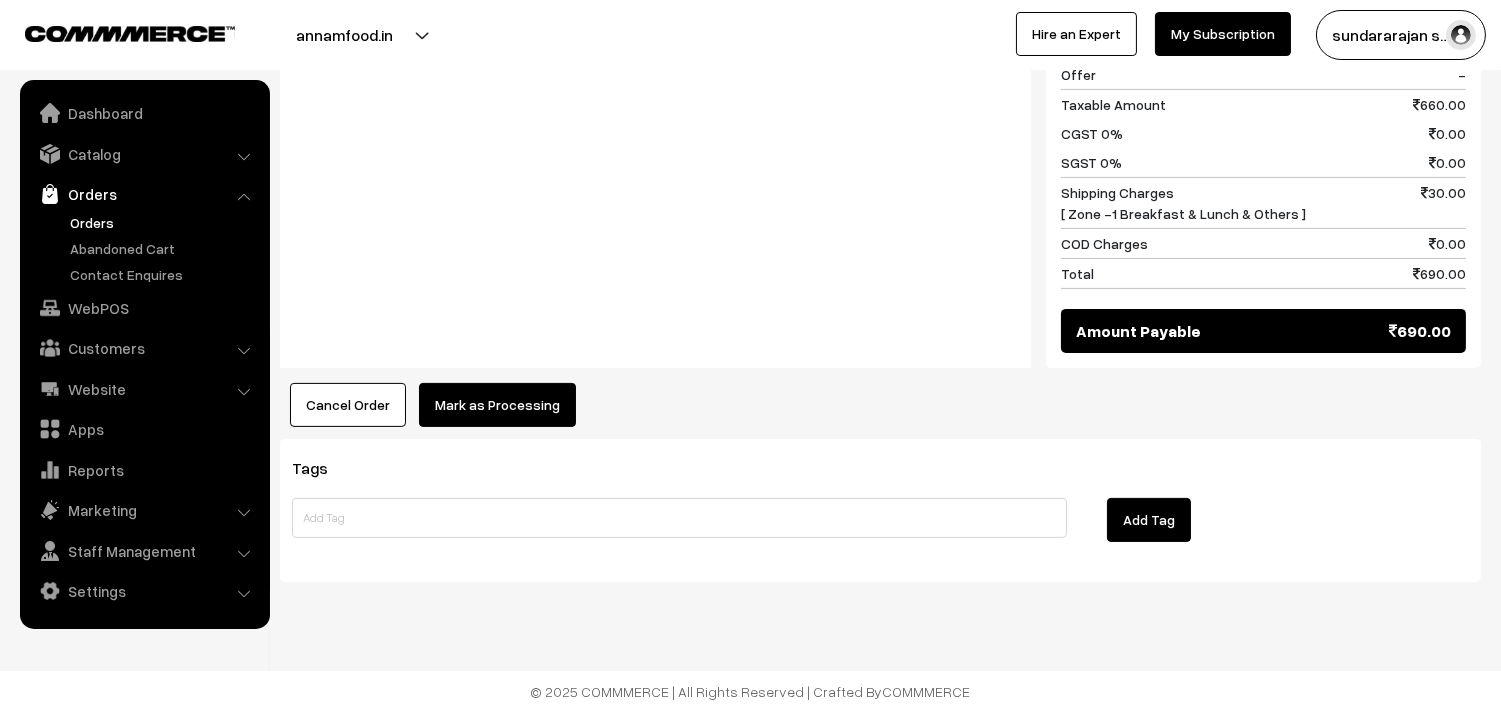 click on "Mark as Processing" at bounding box center [497, 405] 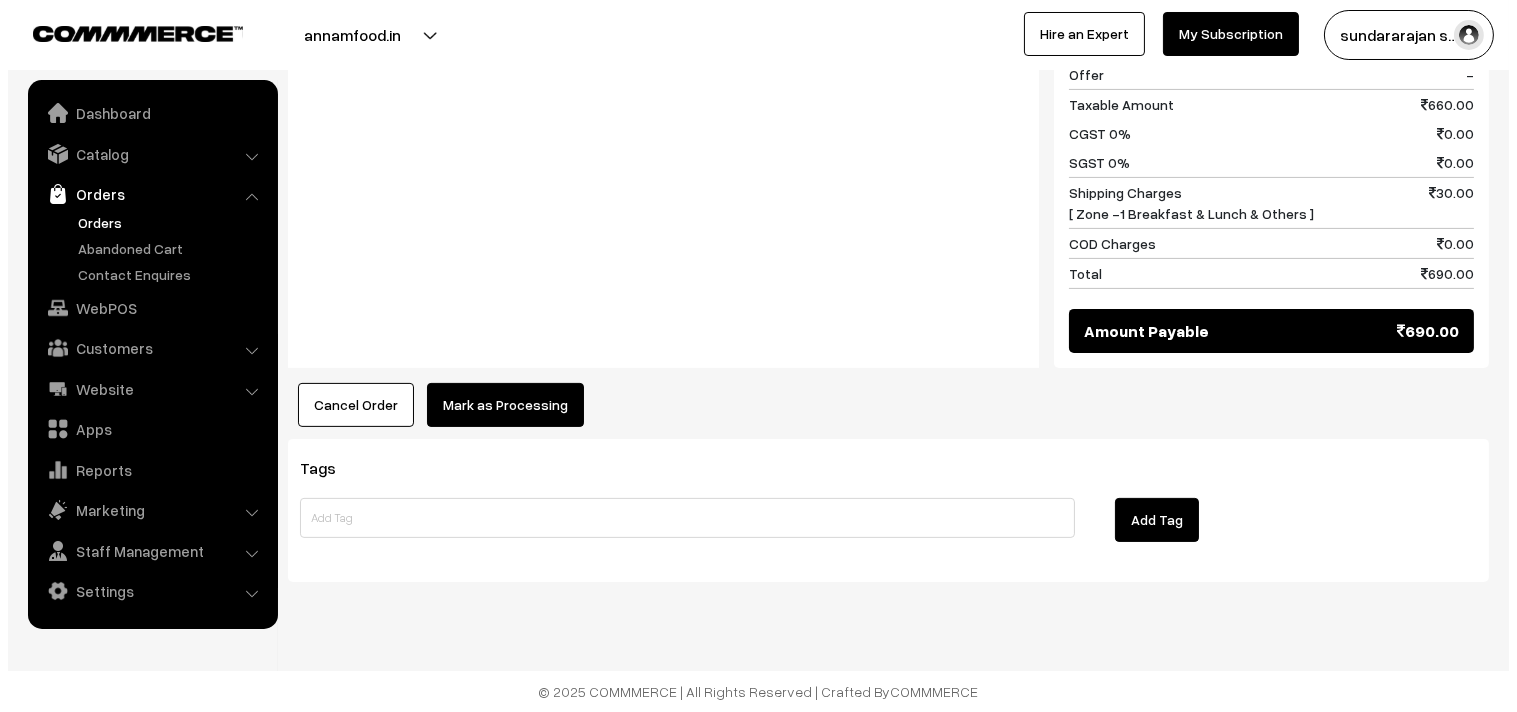 scroll, scrollTop: 1111, scrollLeft: 0, axis: vertical 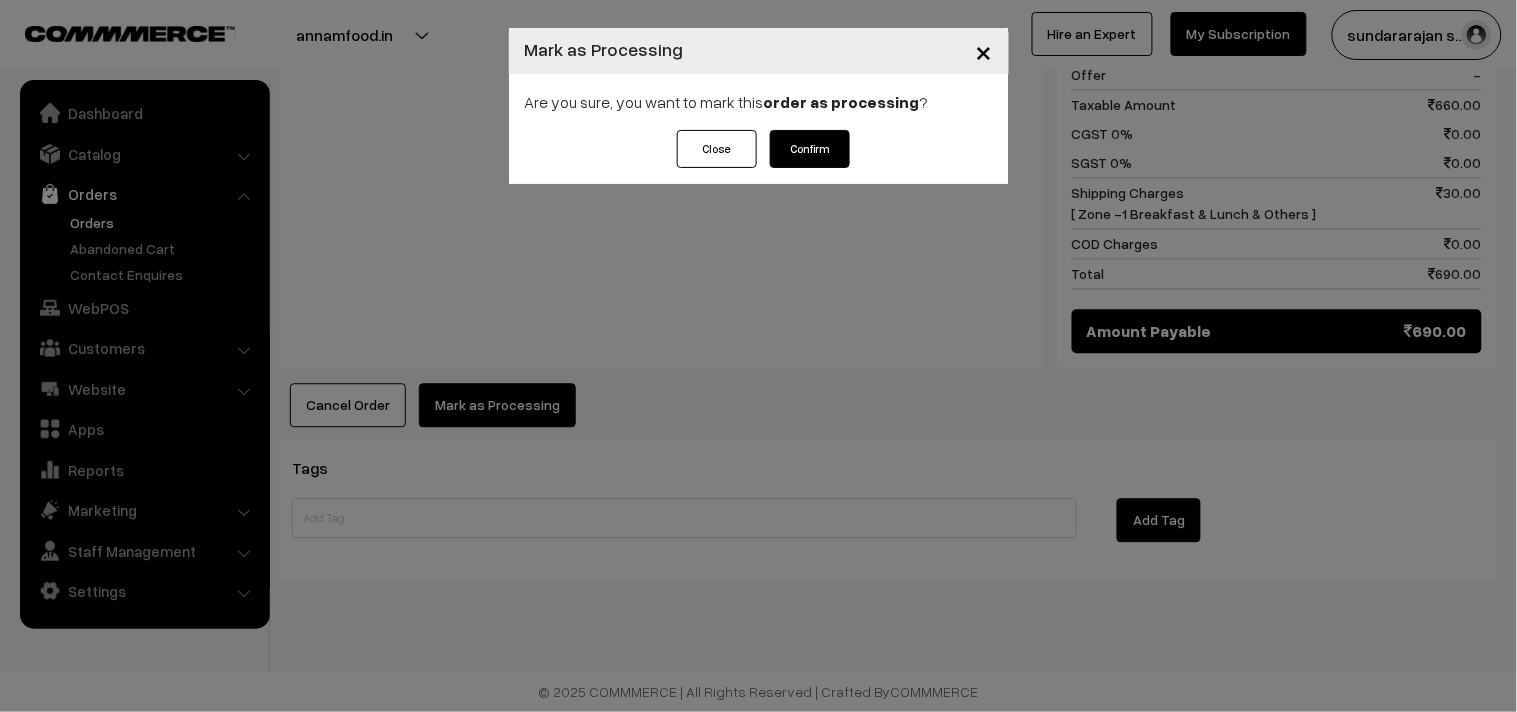click on "Confirm" at bounding box center (810, 149) 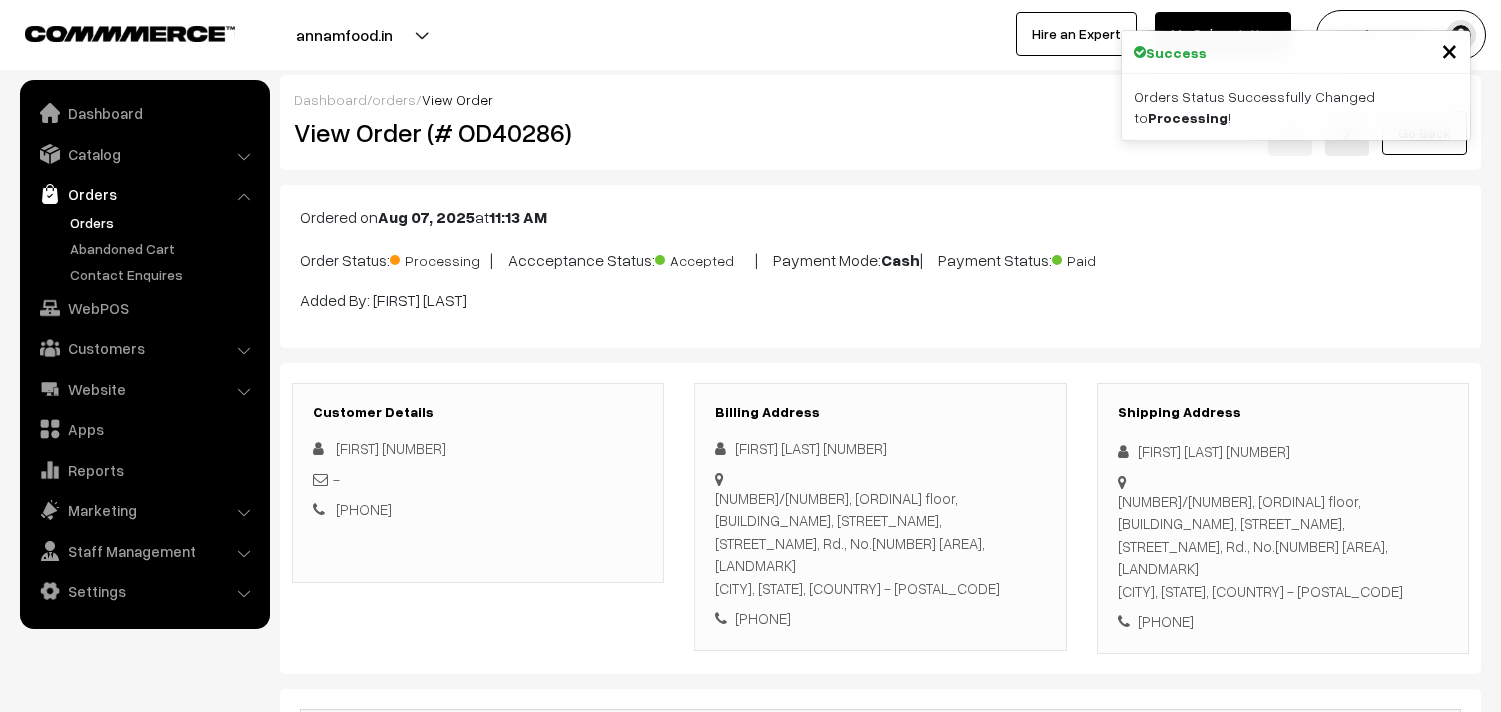 scroll, scrollTop: 0, scrollLeft: 0, axis: both 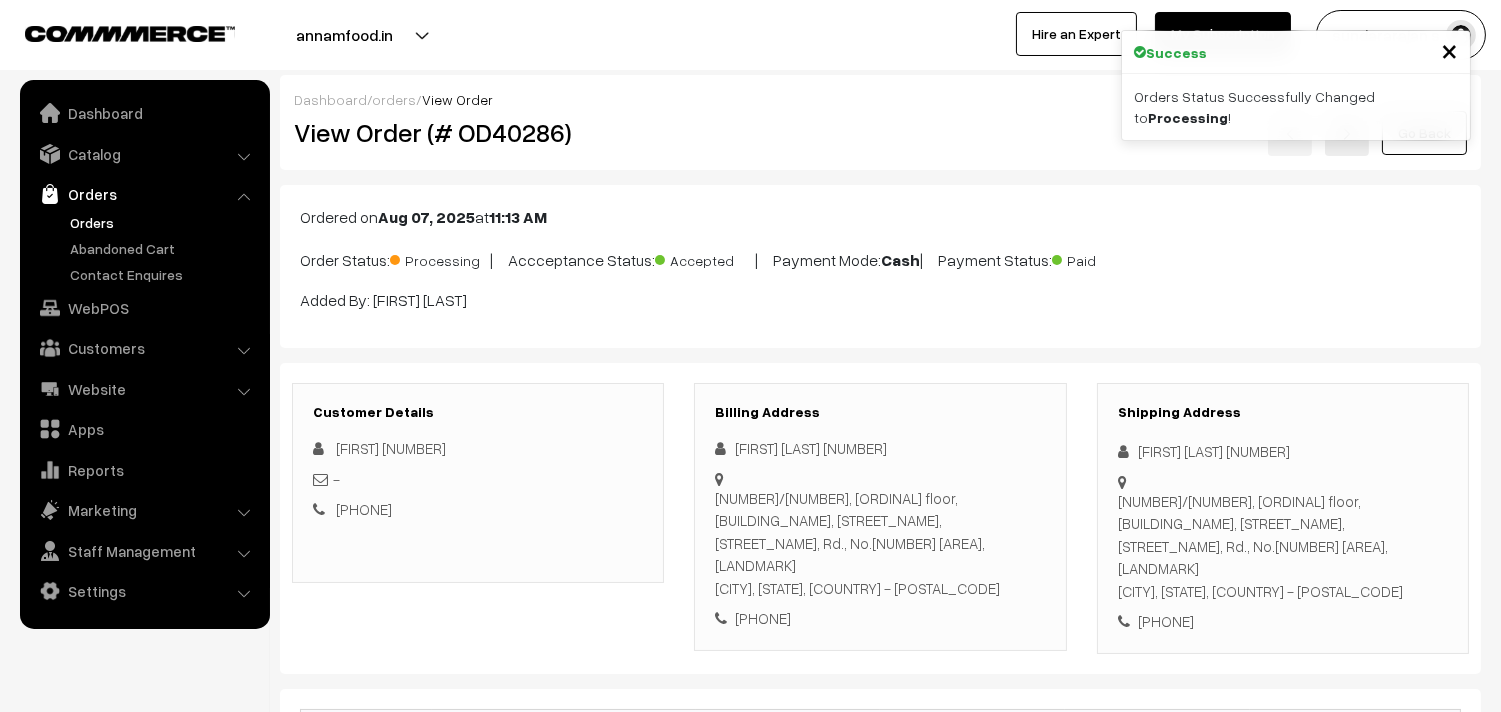 click on "View Order (# OD40286)" at bounding box center (479, 132) 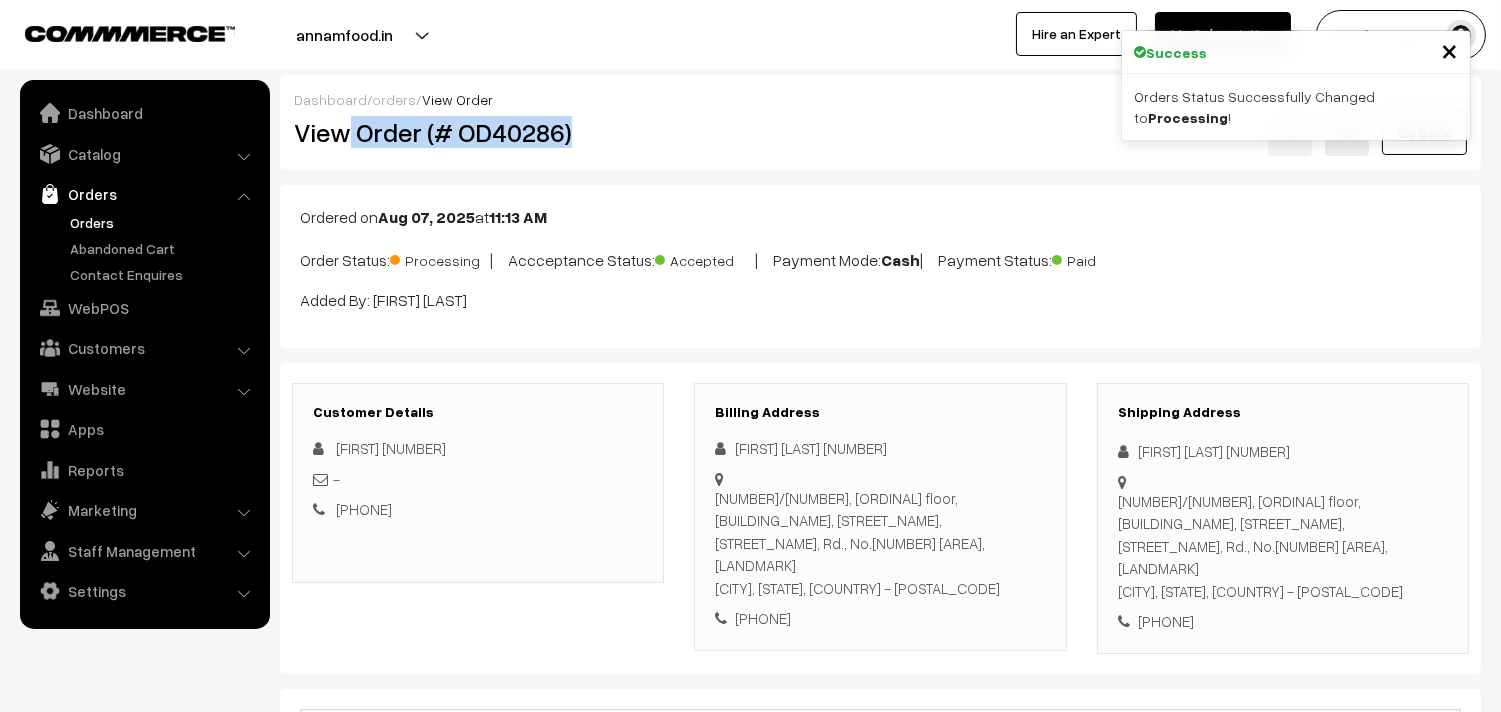 copy on "Order (# OD40286)" 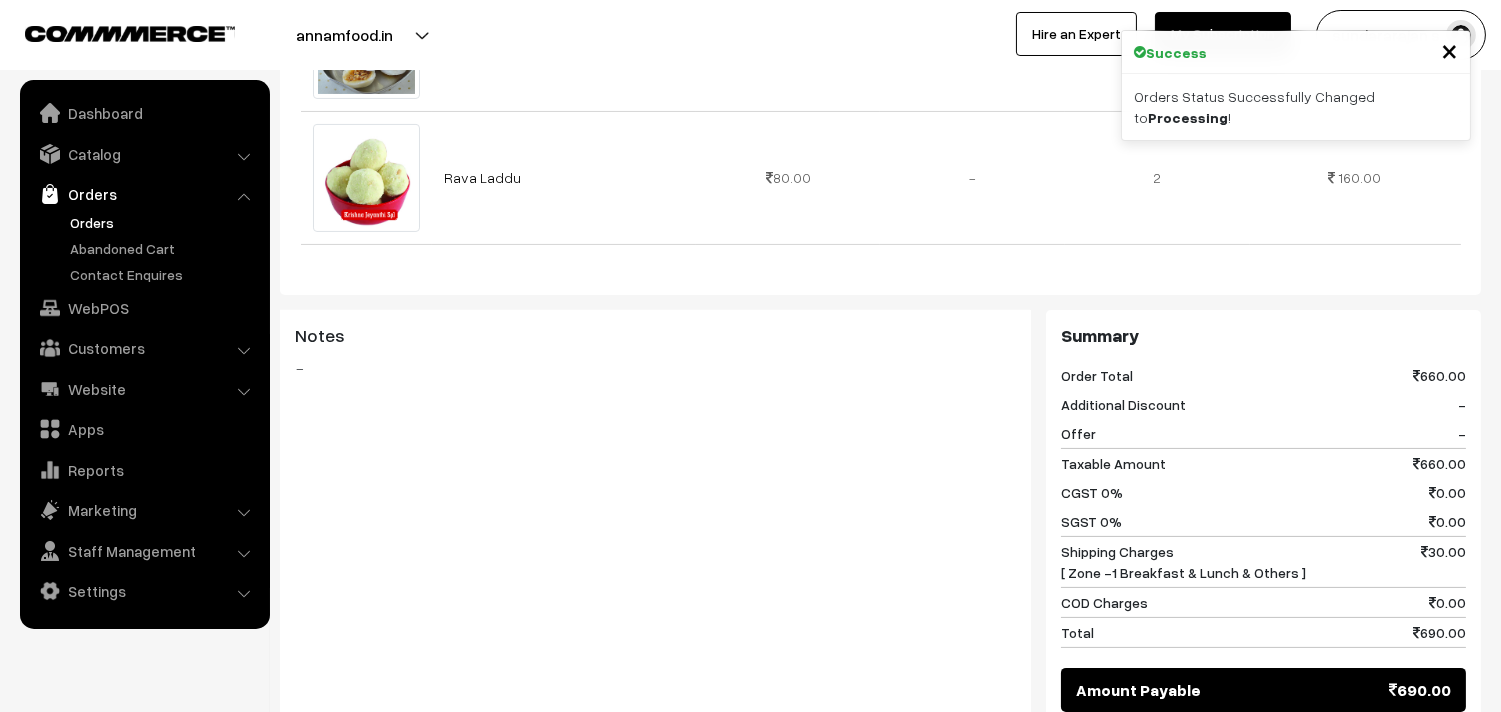 scroll, scrollTop: 1110, scrollLeft: 0, axis: vertical 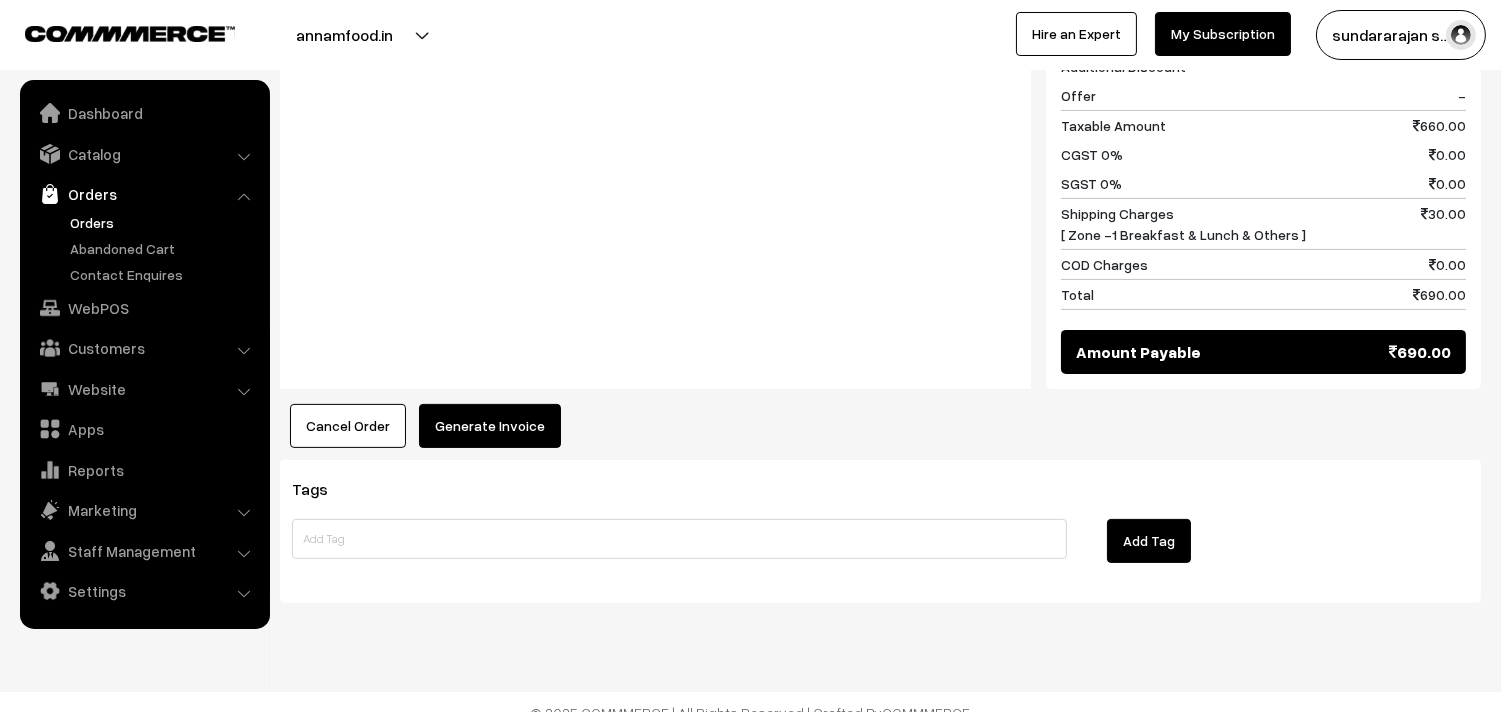 click on "Generate Invoice" at bounding box center [490, 426] 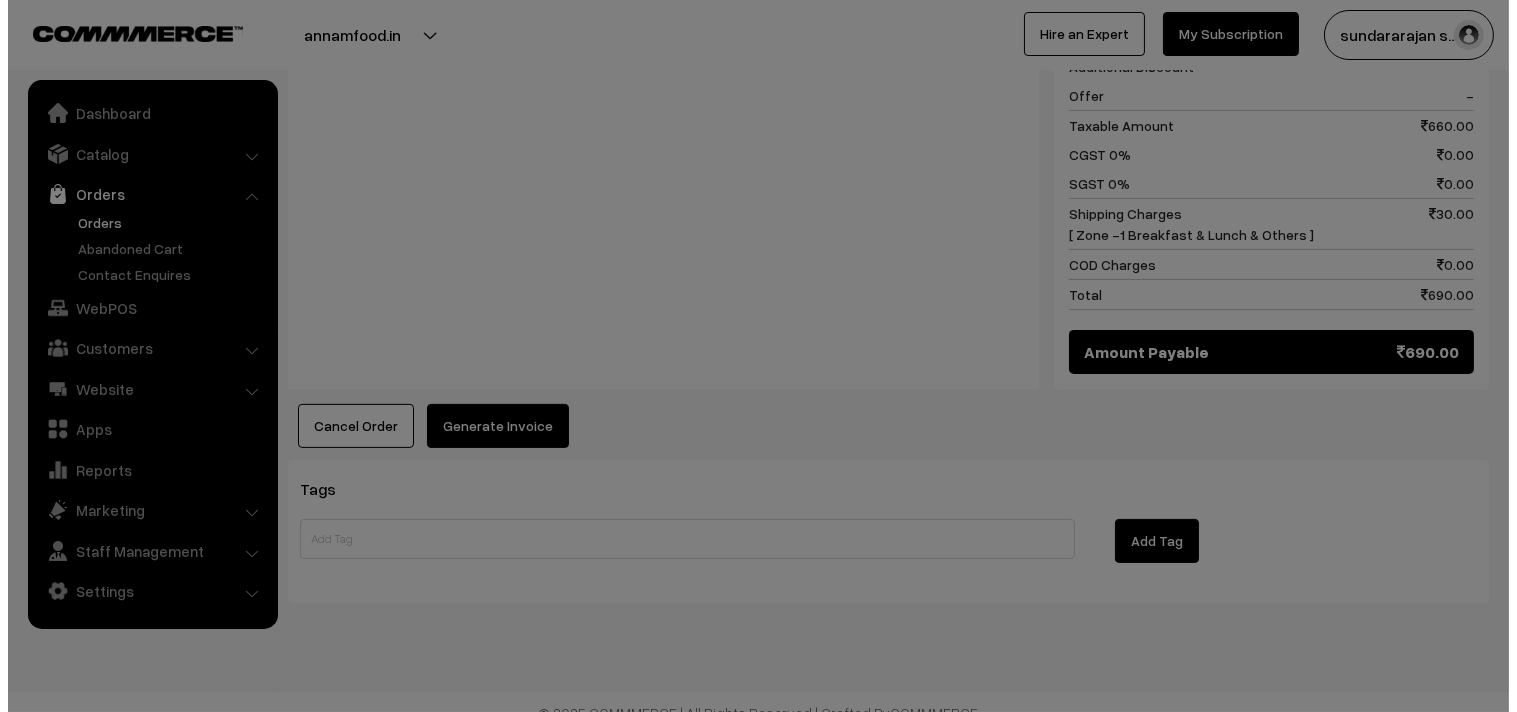 scroll, scrollTop: 1113, scrollLeft: 0, axis: vertical 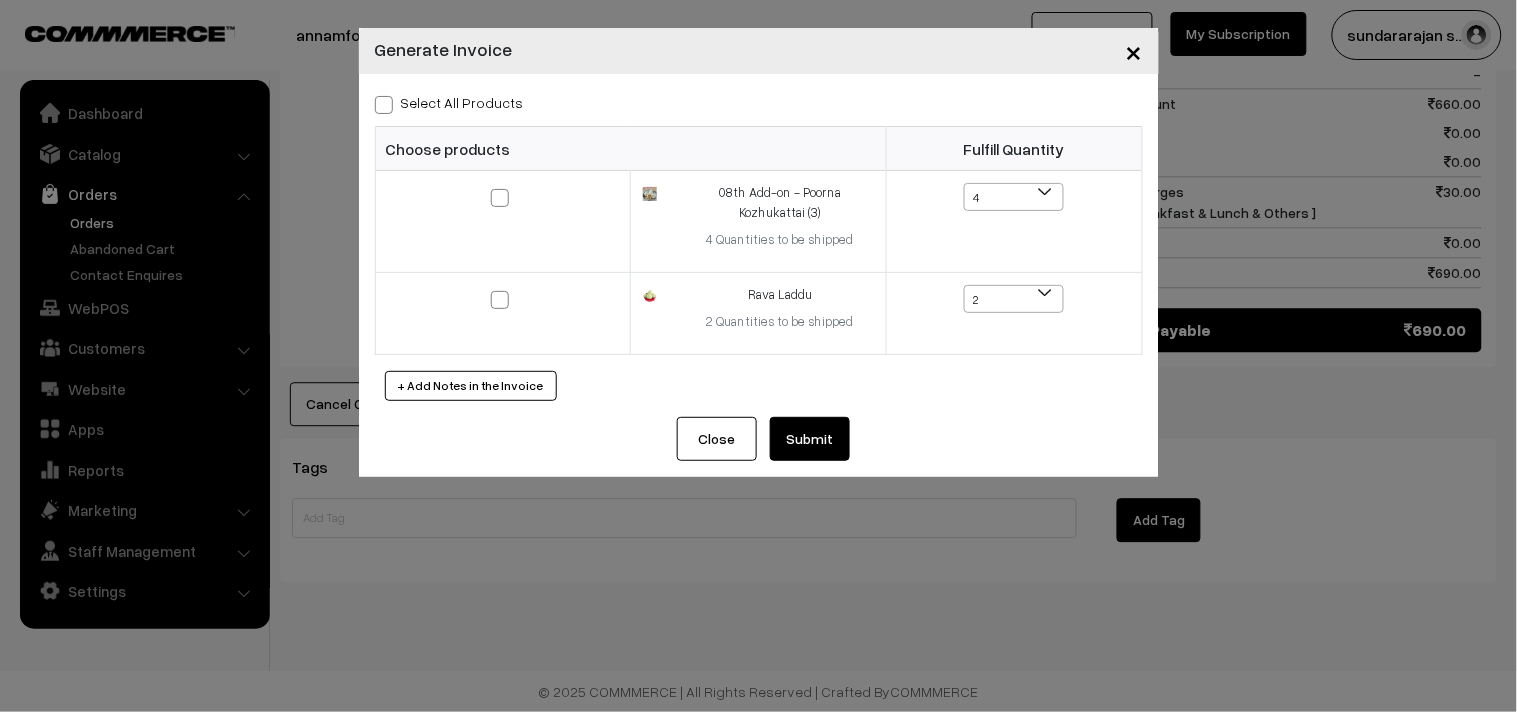 click on "Select All Products" at bounding box center [449, 102] 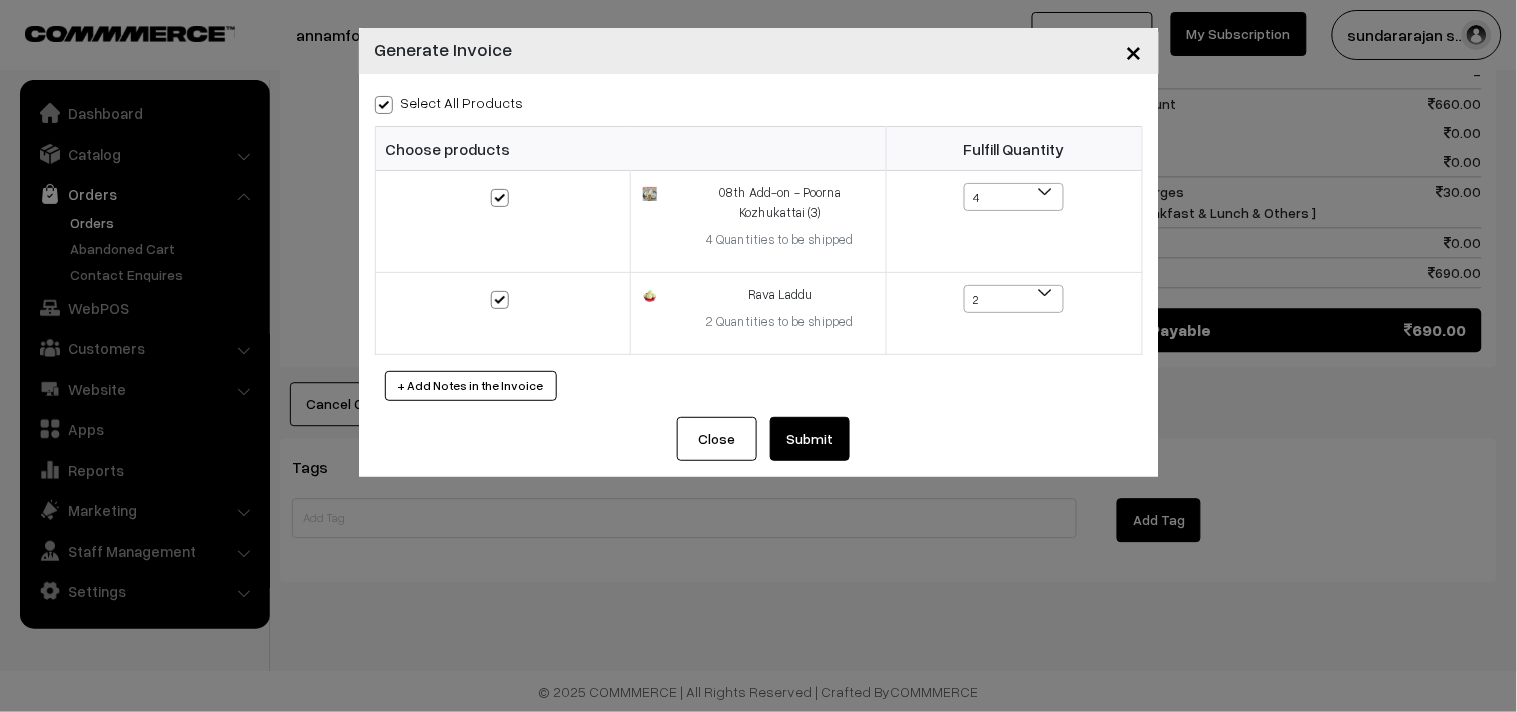 checkbox on "true" 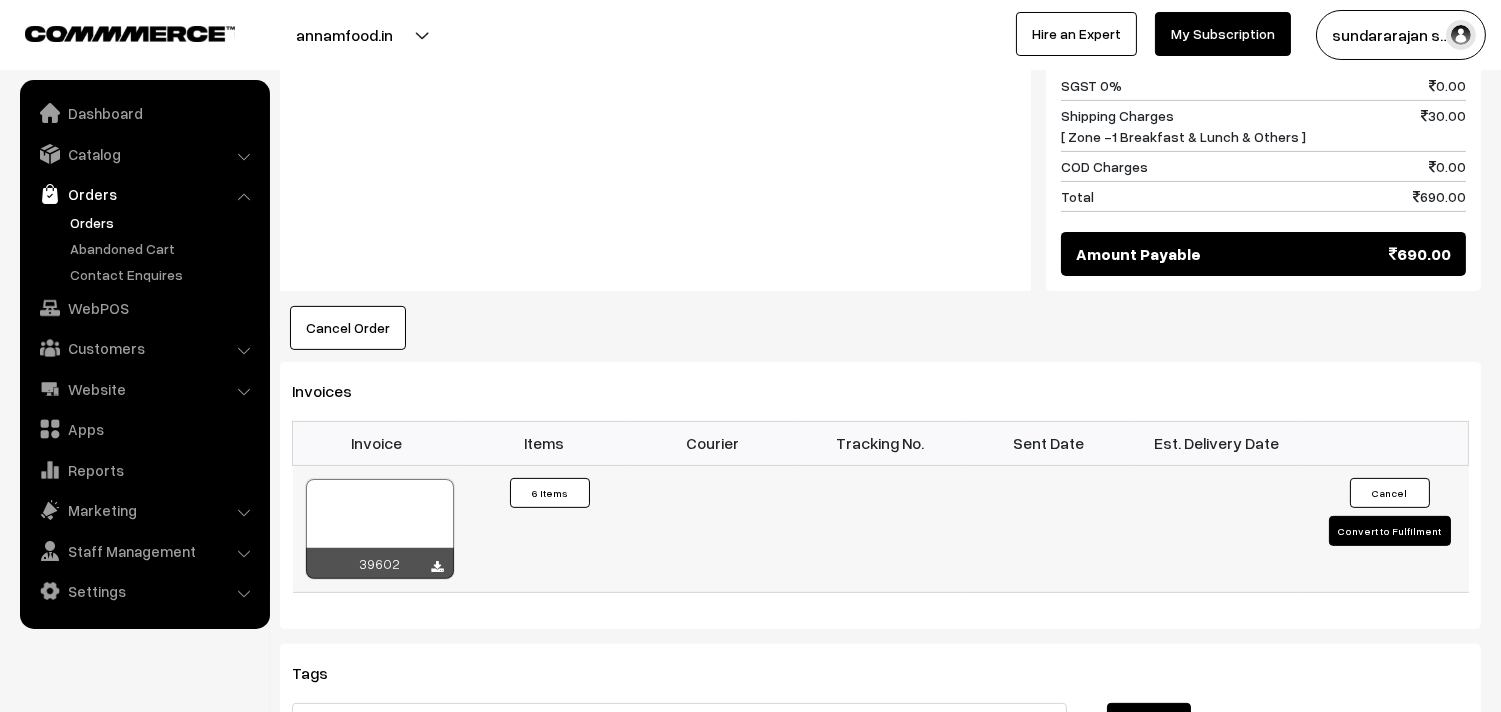 scroll, scrollTop: 1222, scrollLeft: 0, axis: vertical 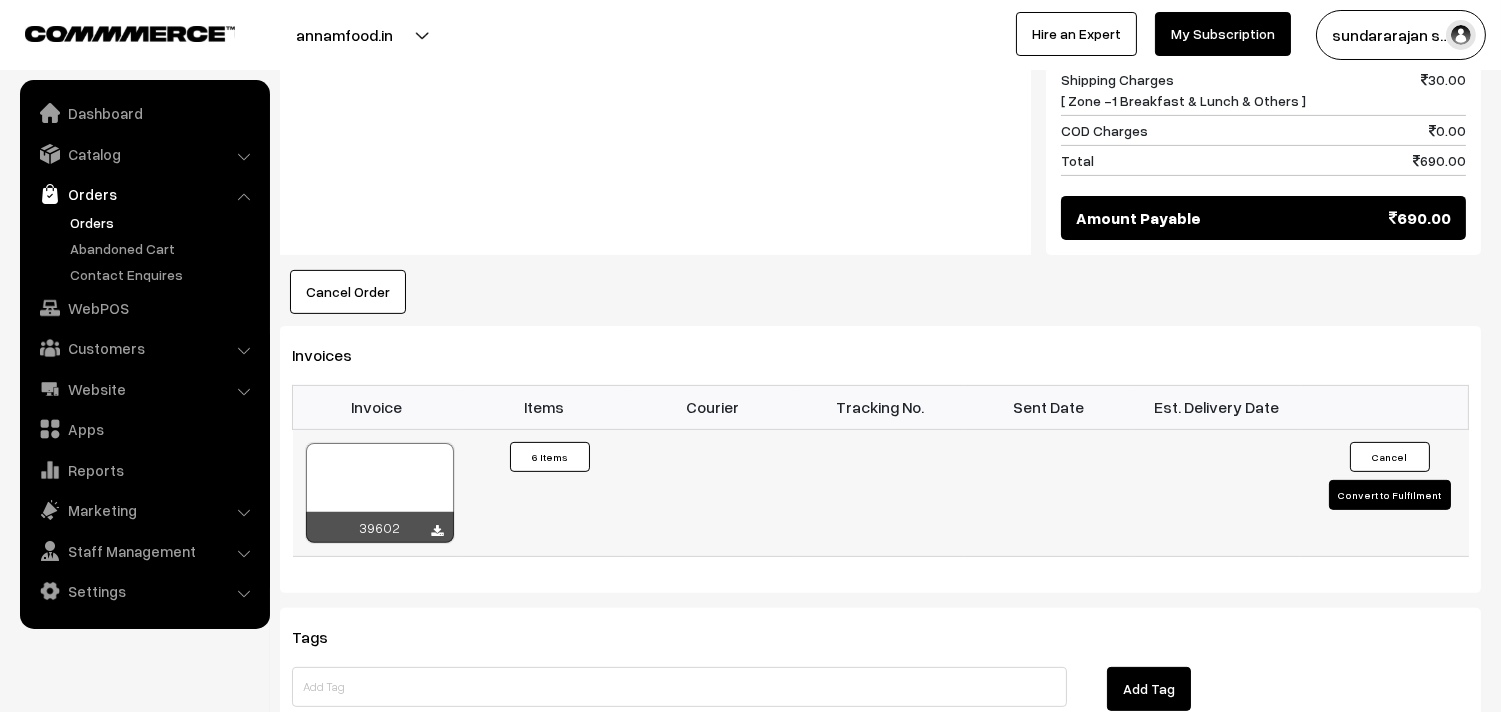 click at bounding box center (380, 493) 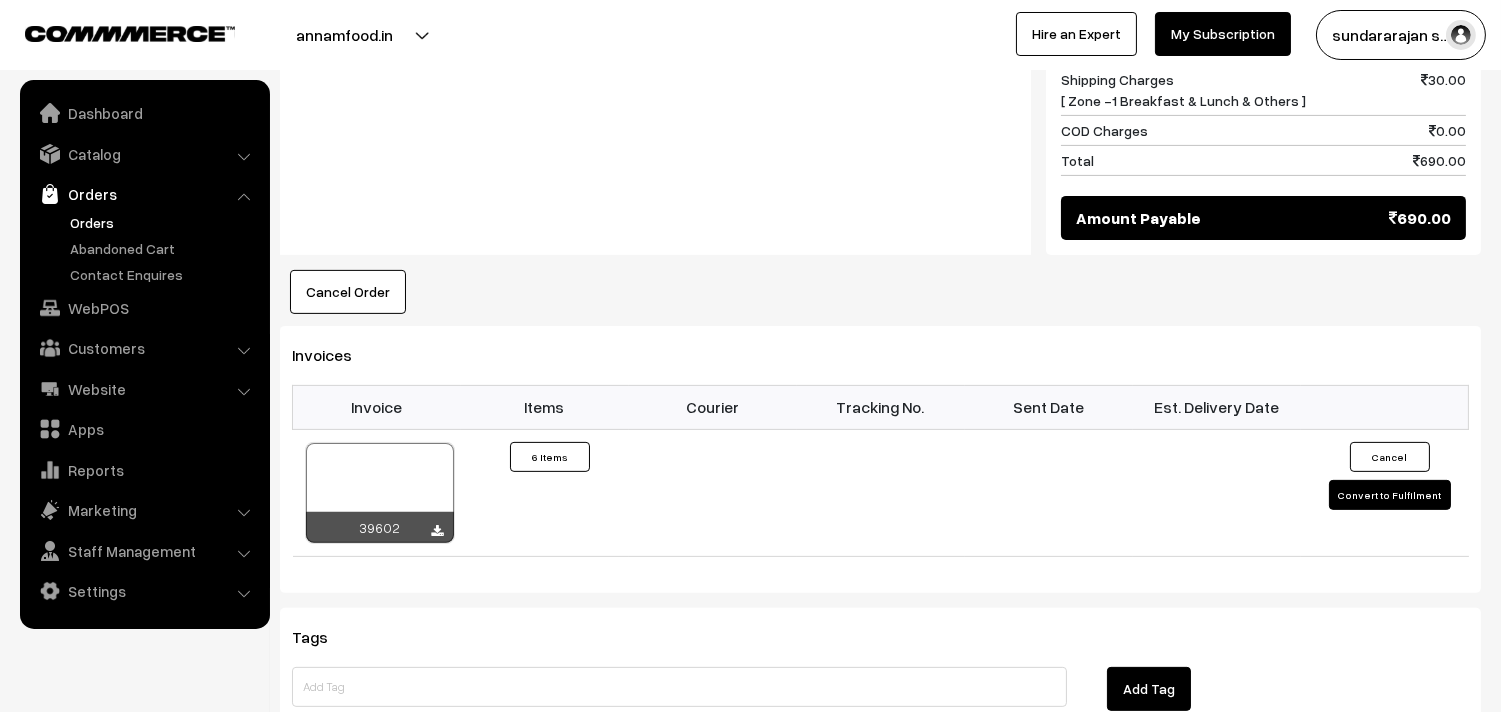 click on "Orders" at bounding box center (164, 222) 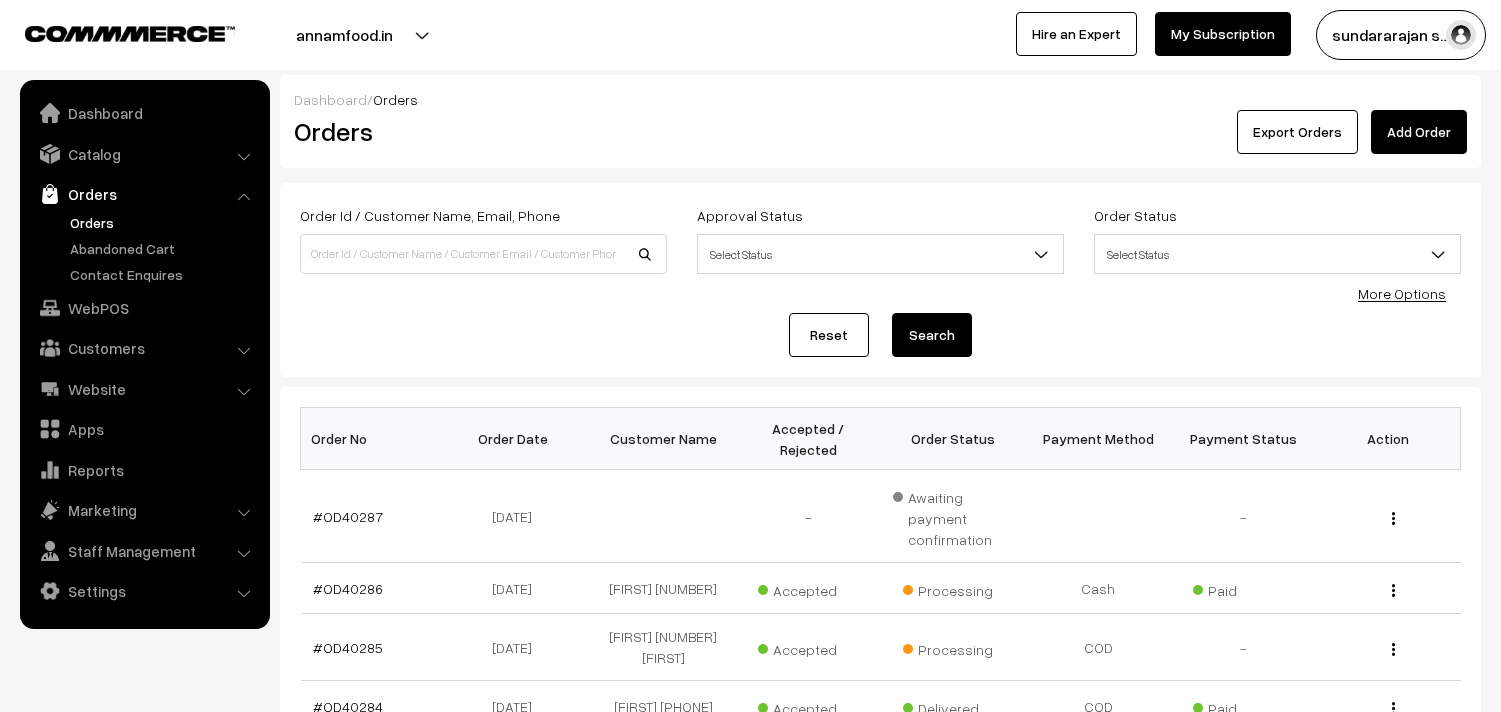 scroll, scrollTop: 0, scrollLeft: 0, axis: both 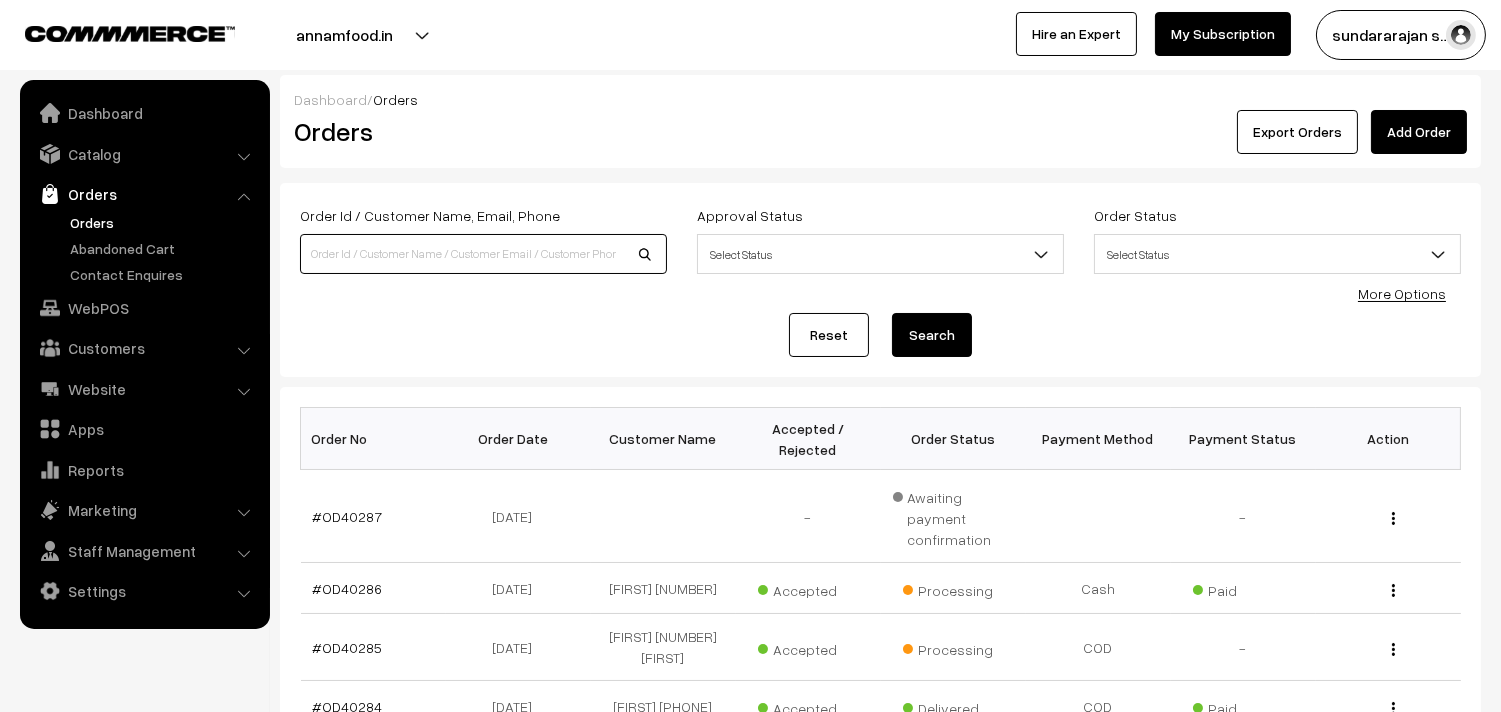click at bounding box center [483, 254] 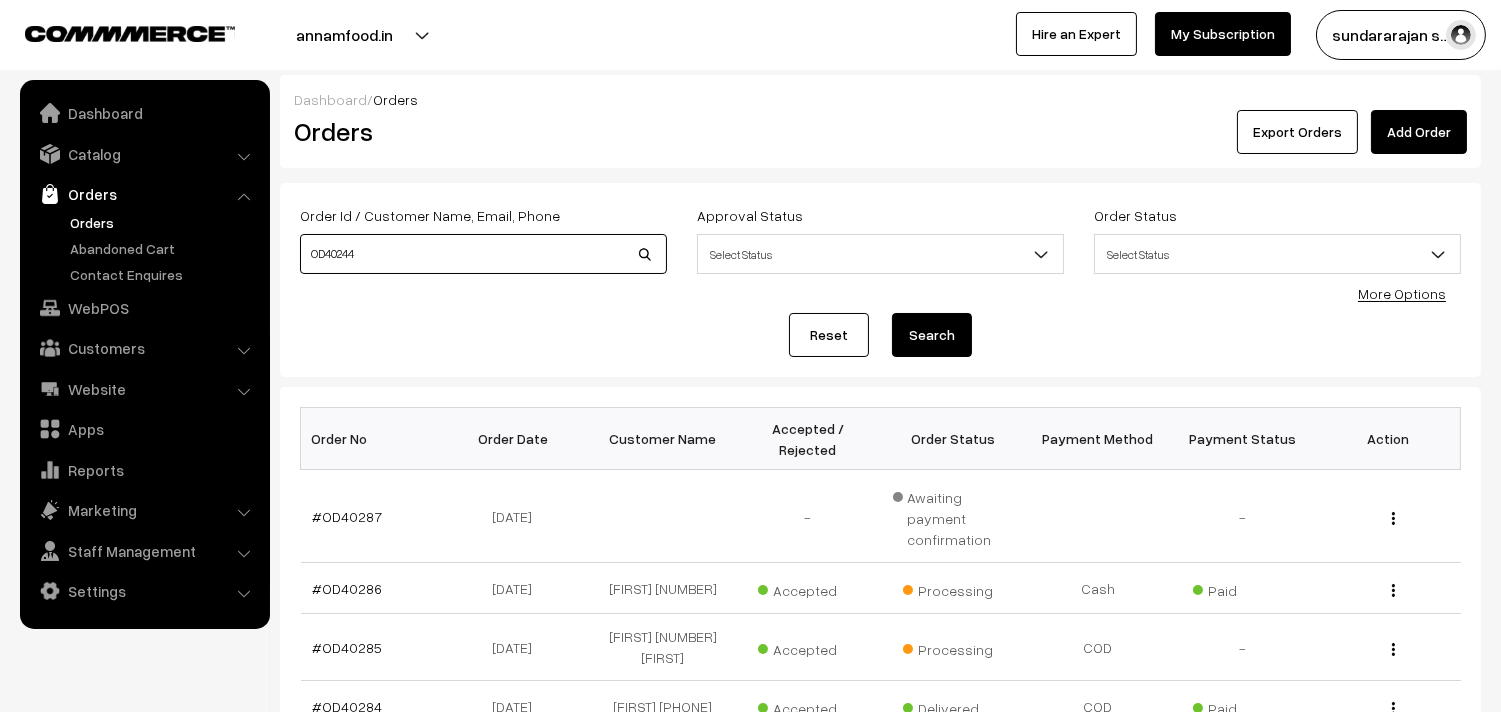 type on "OD40244" 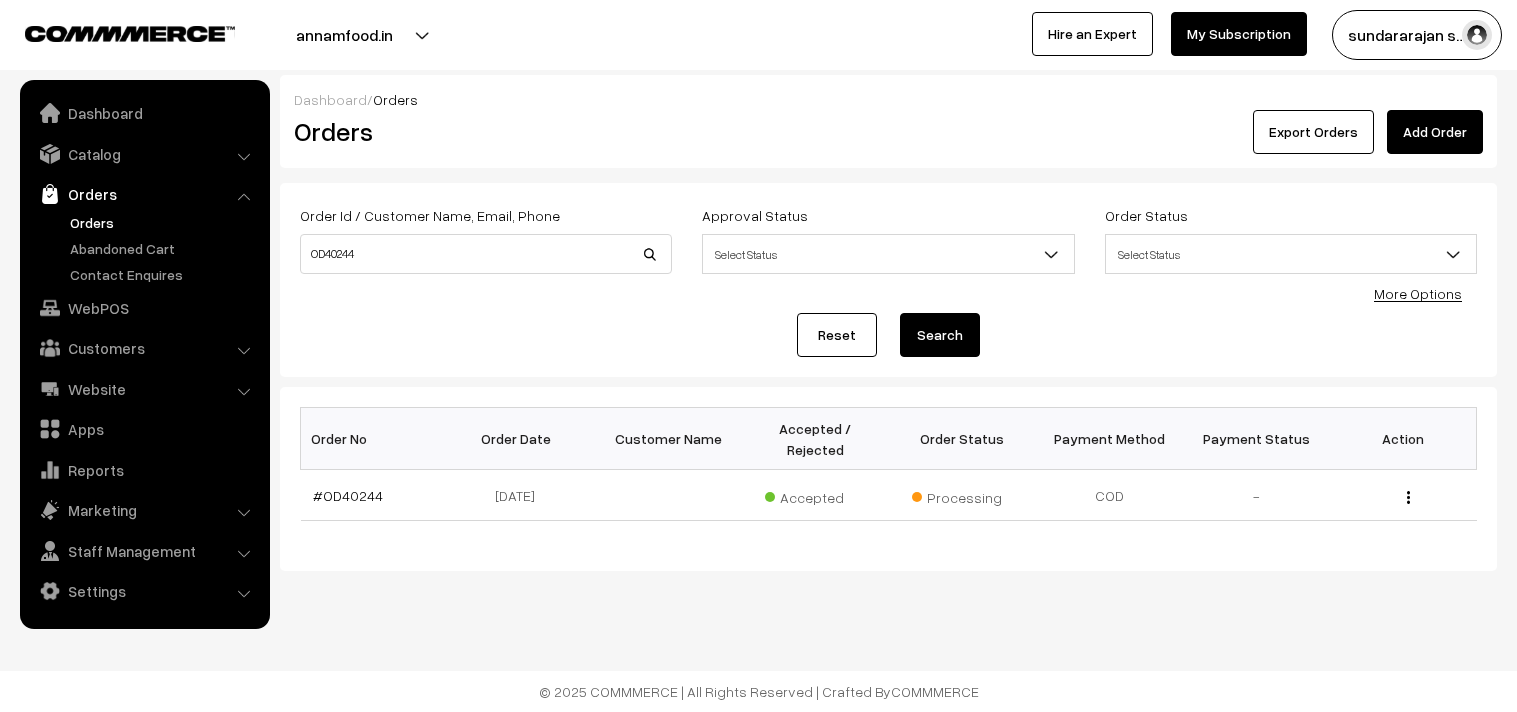 scroll, scrollTop: 0, scrollLeft: 0, axis: both 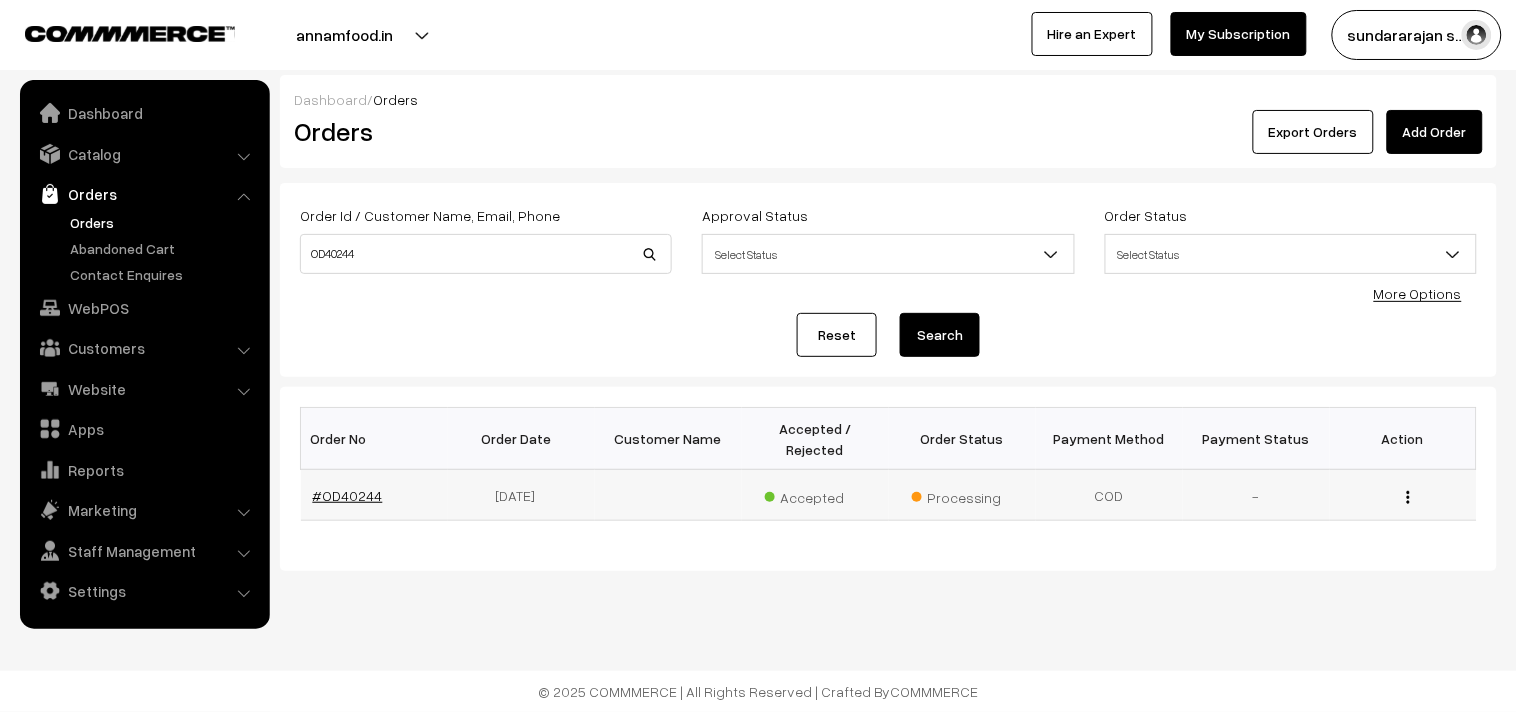 click on "#OD40244" at bounding box center (348, 495) 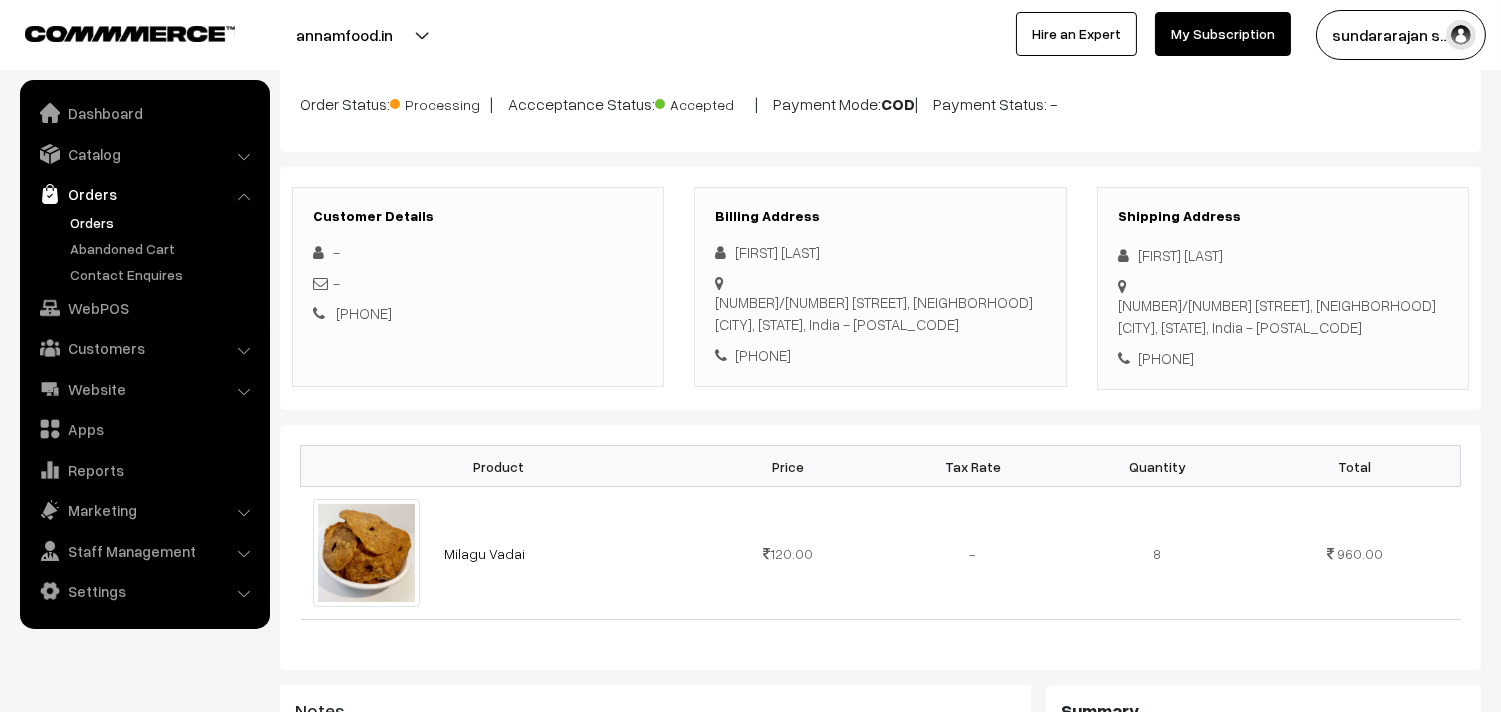 scroll, scrollTop: 0, scrollLeft: 0, axis: both 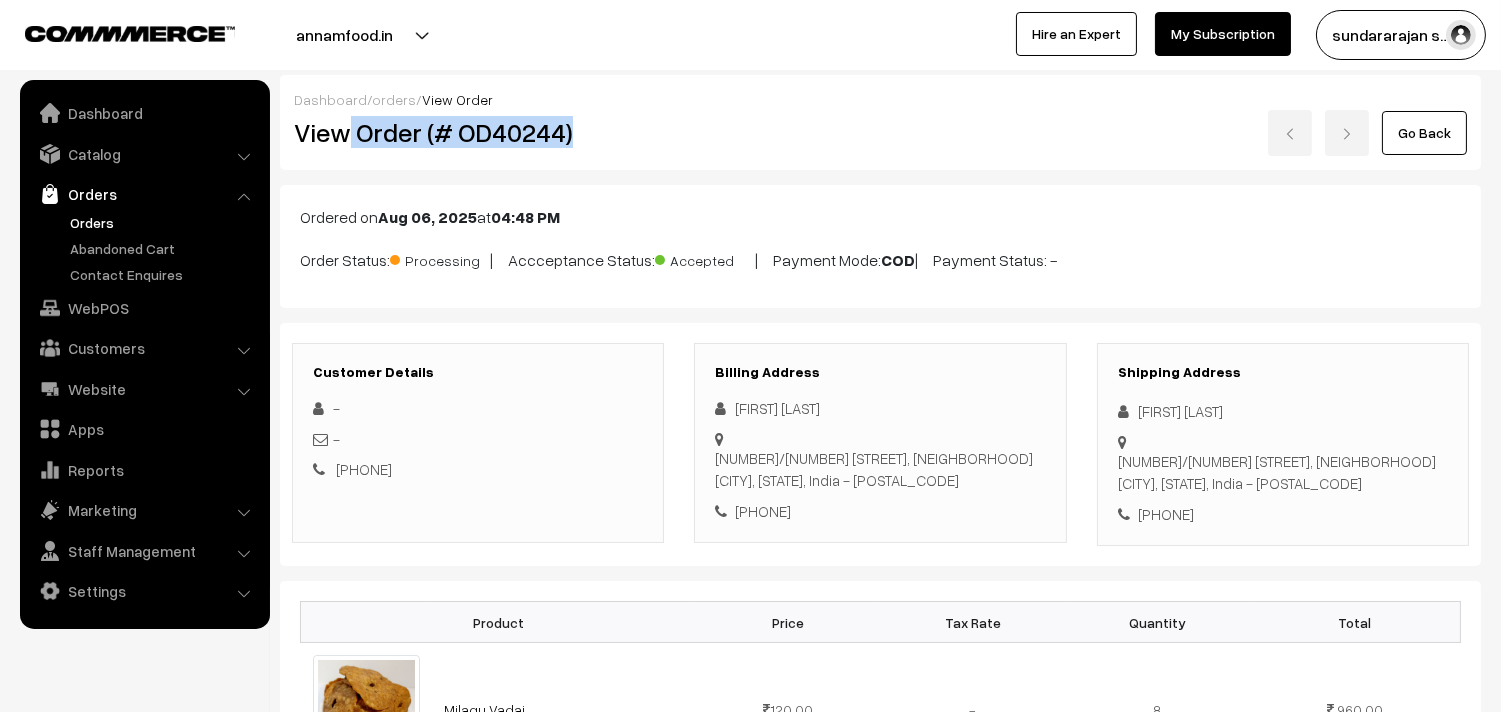 drag, startPoint x: 505, startPoint y: 142, endPoint x: 625, endPoint y: 140, distance: 120.01666 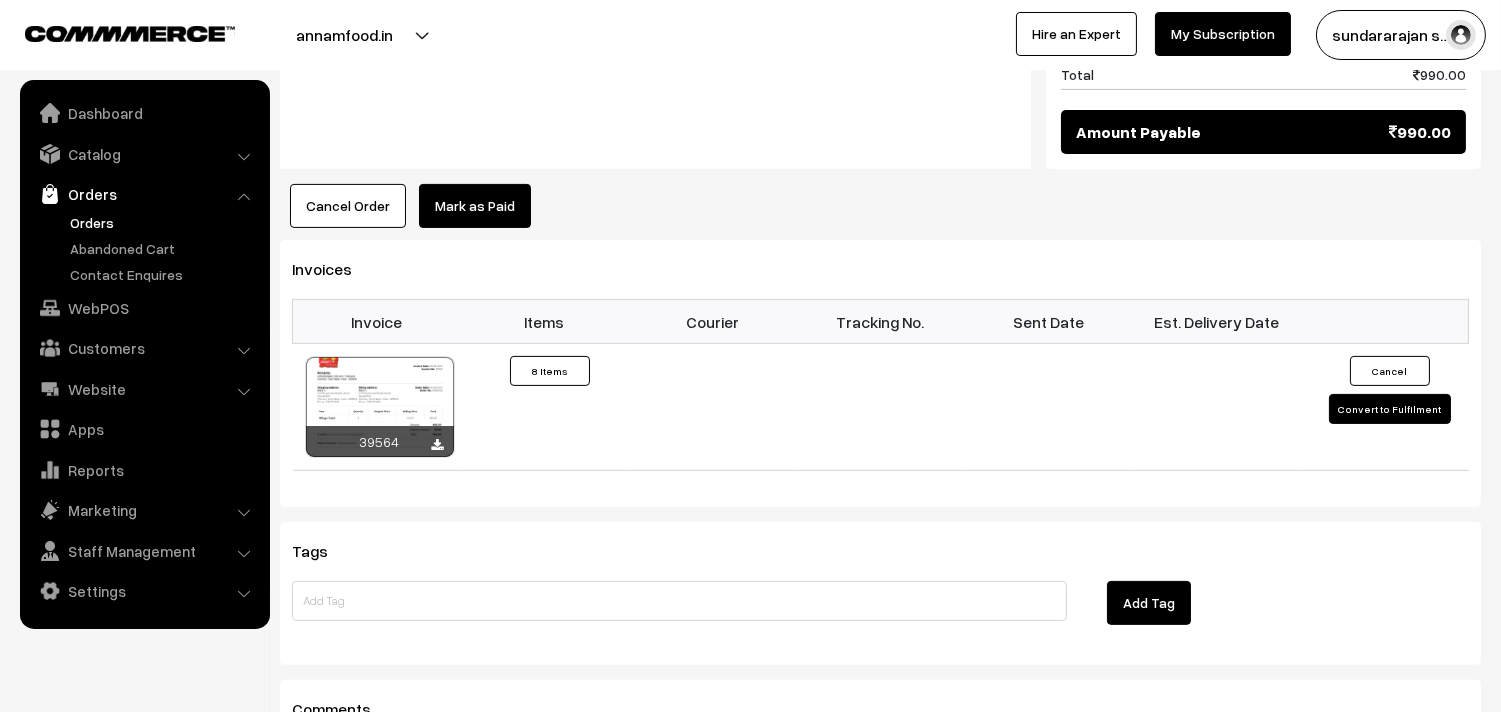 scroll, scrollTop: 1111, scrollLeft: 0, axis: vertical 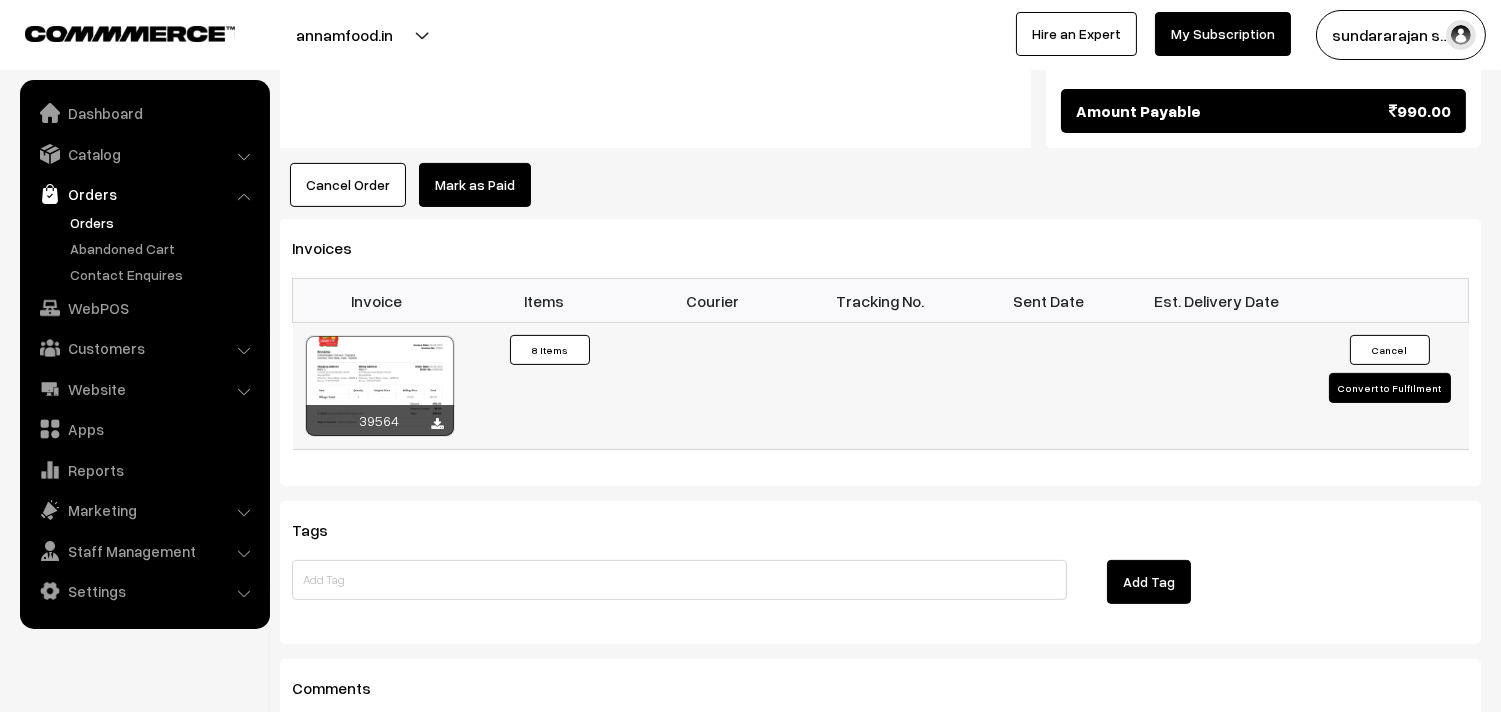 click at bounding box center (380, 386) 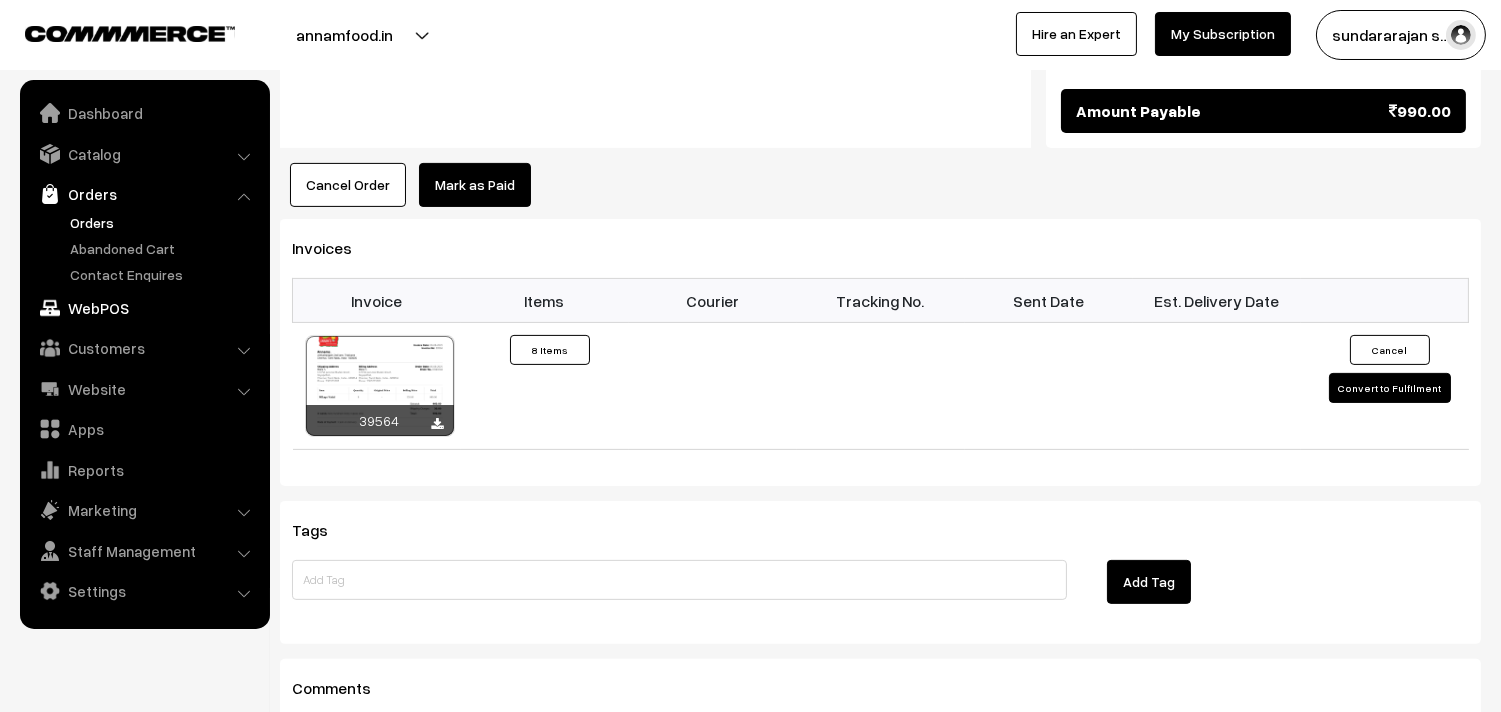 click on "WebPOS" at bounding box center [144, 308] 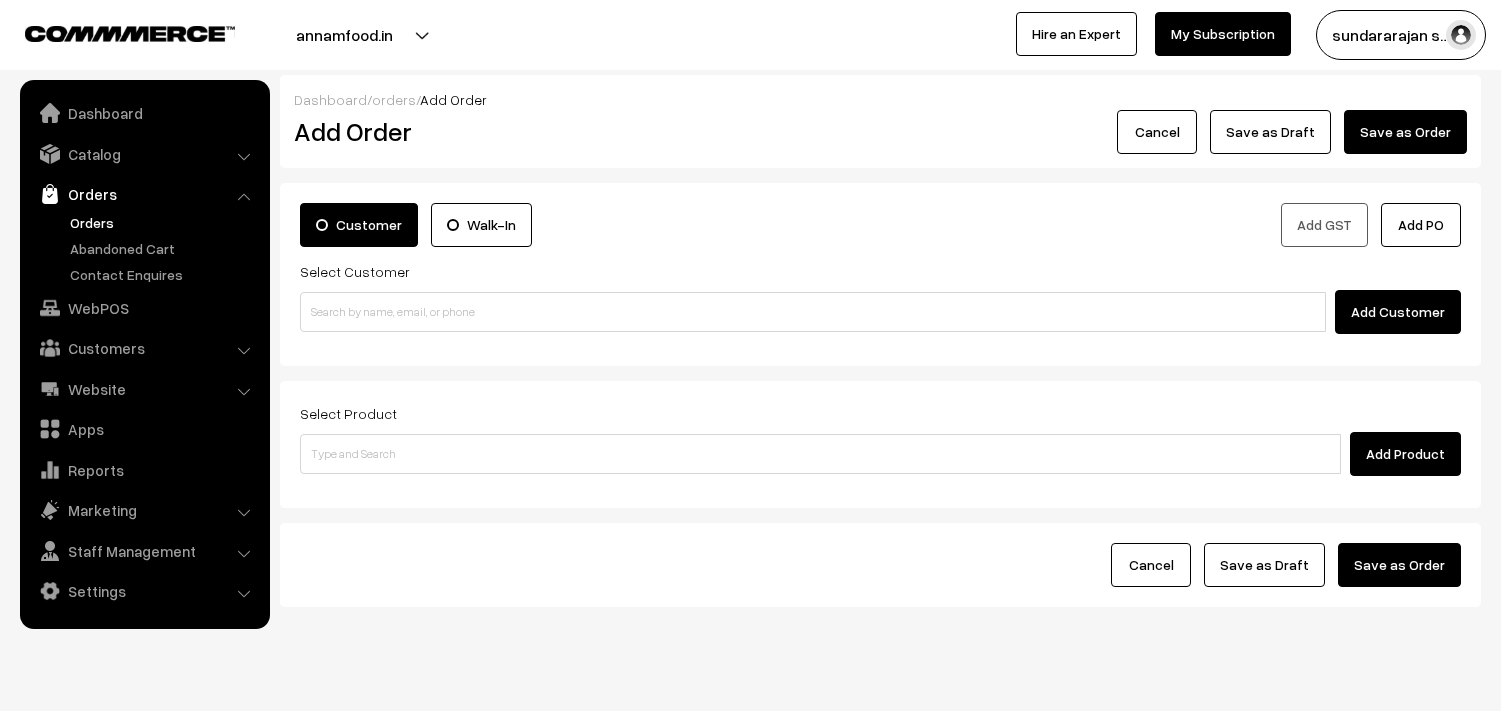 scroll, scrollTop: 0, scrollLeft: 0, axis: both 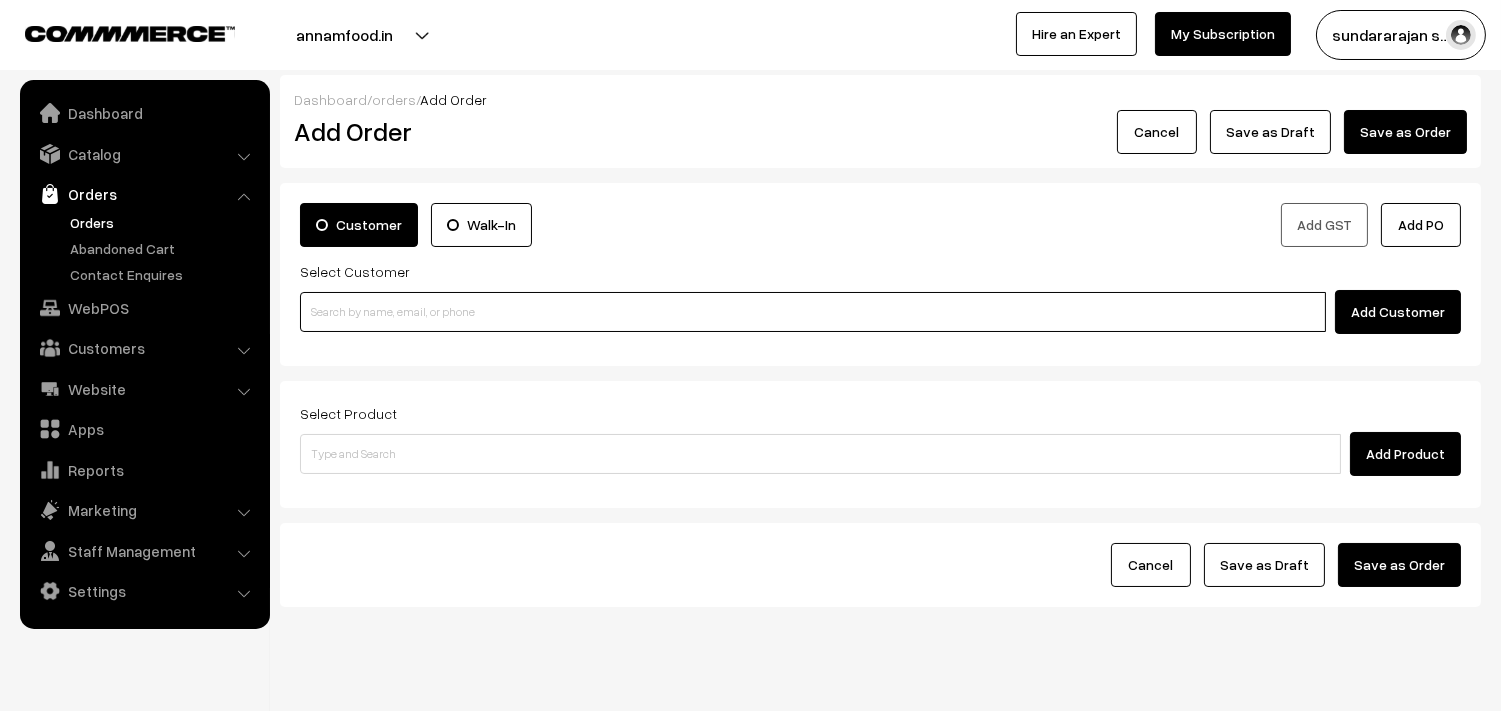 click at bounding box center [813, 312] 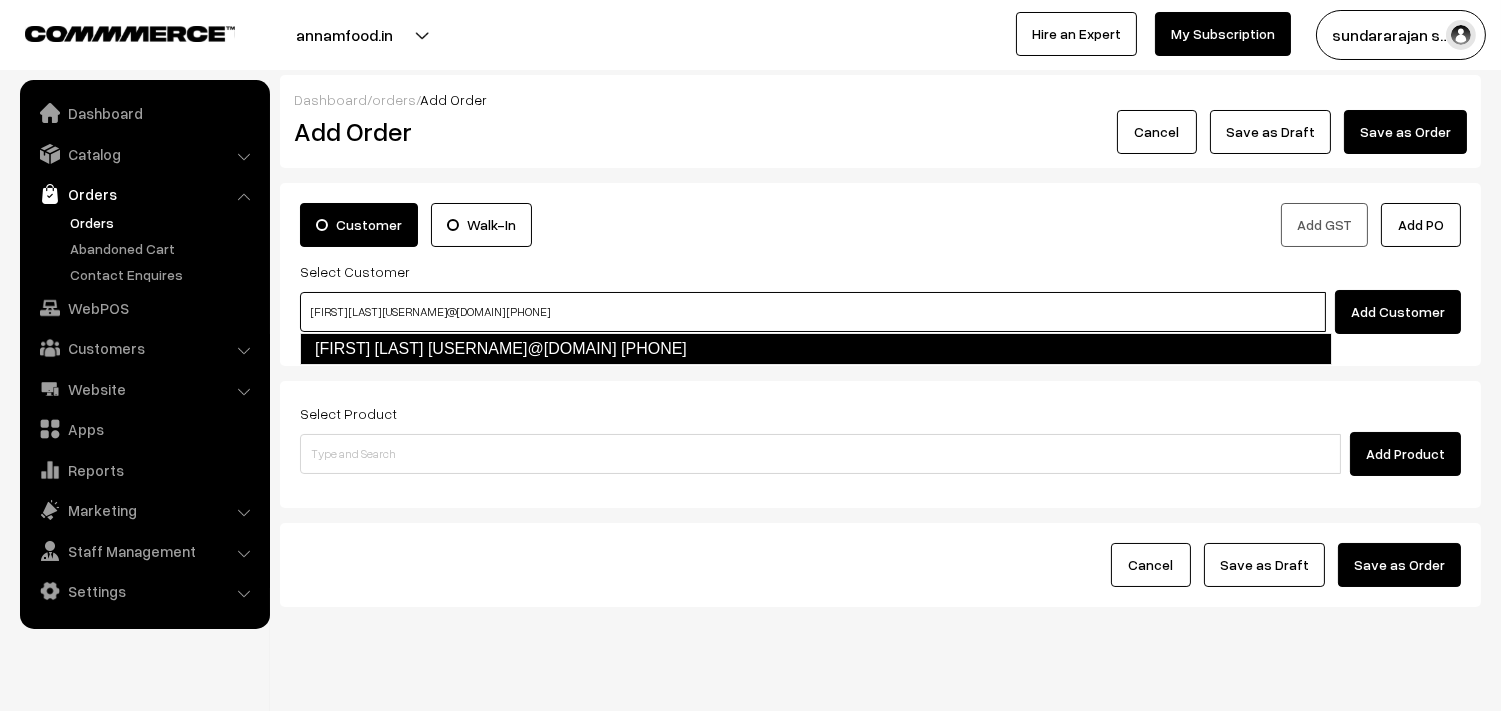 type on "[FIRST] [LAST] [USERNAME]@[DOMAIN] [PHONE]" 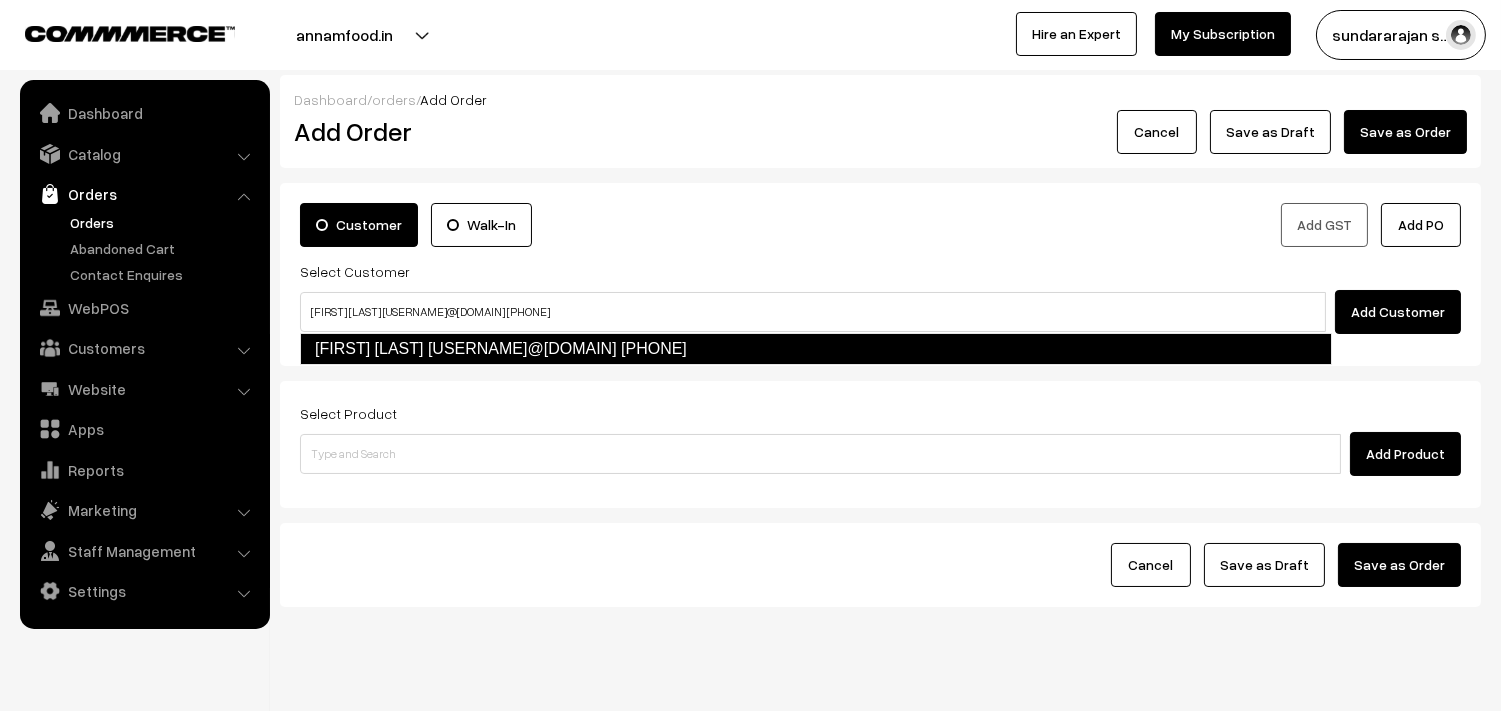type 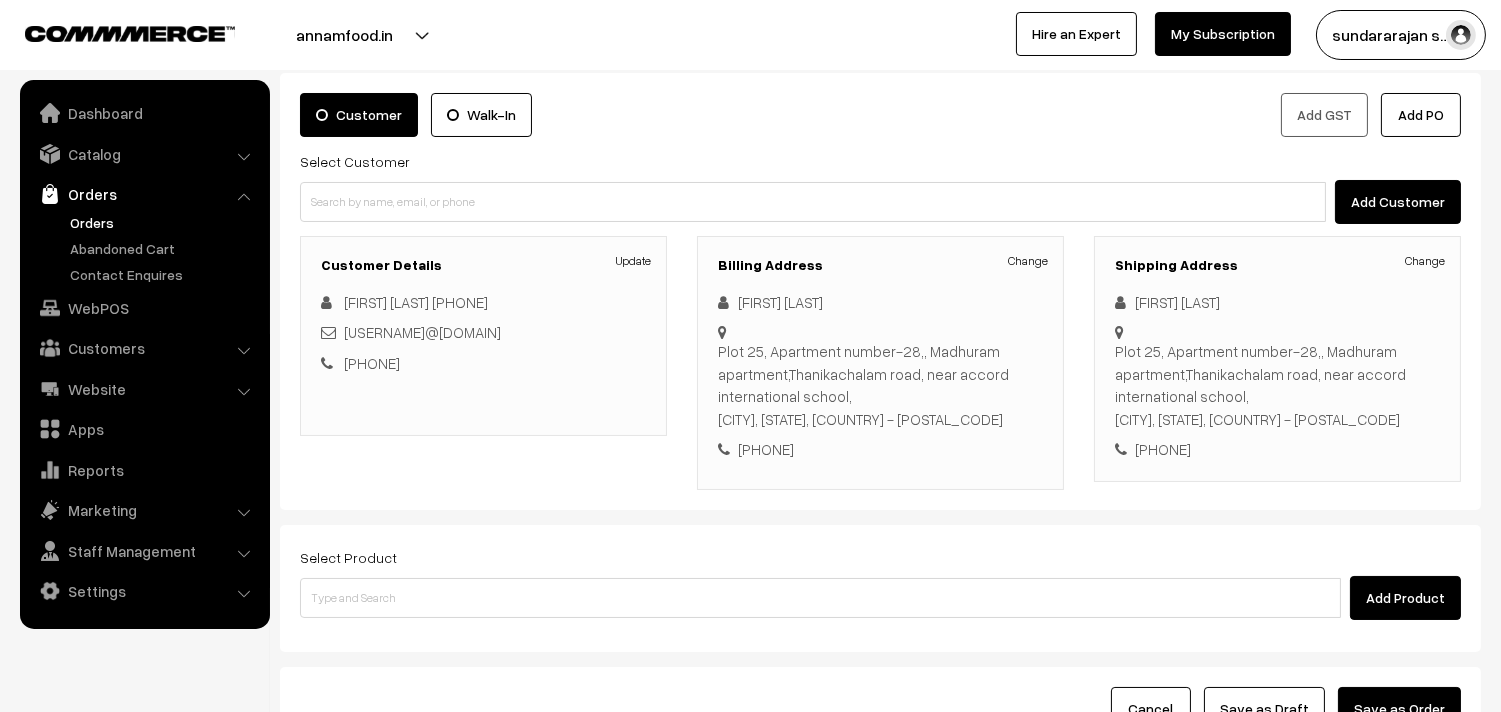 scroll, scrollTop: 111, scrollLeft: 0, axis: vertical 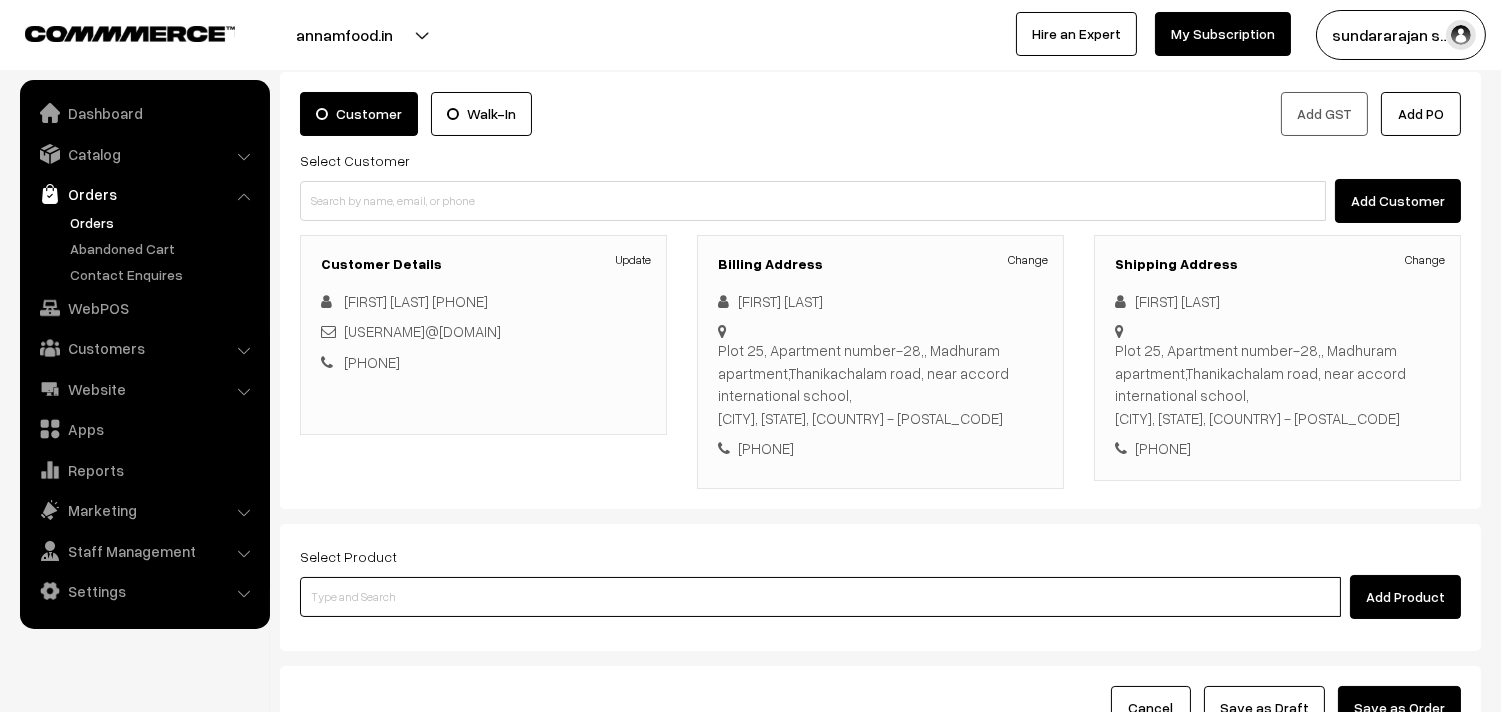 click at bounding box center (820, 597) 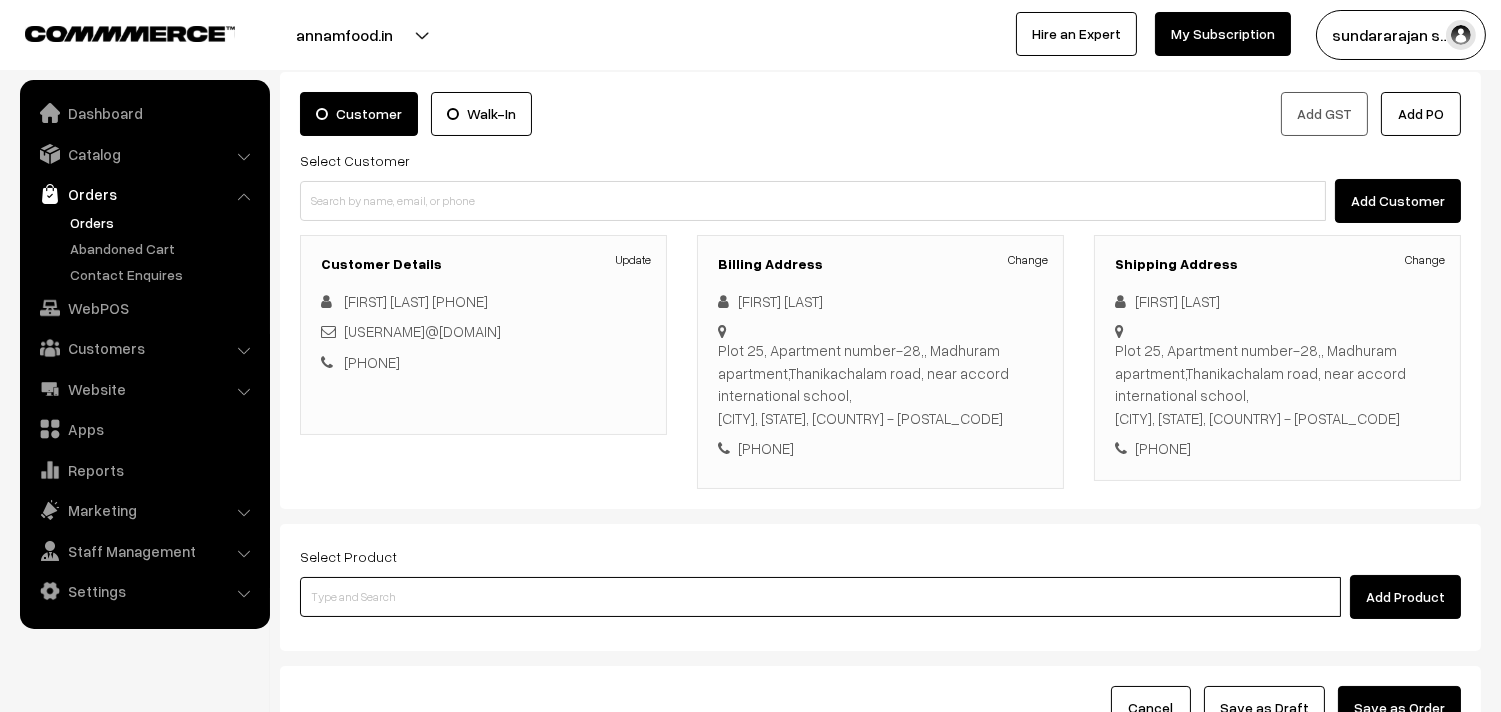 click at bounding box center [820, 597] 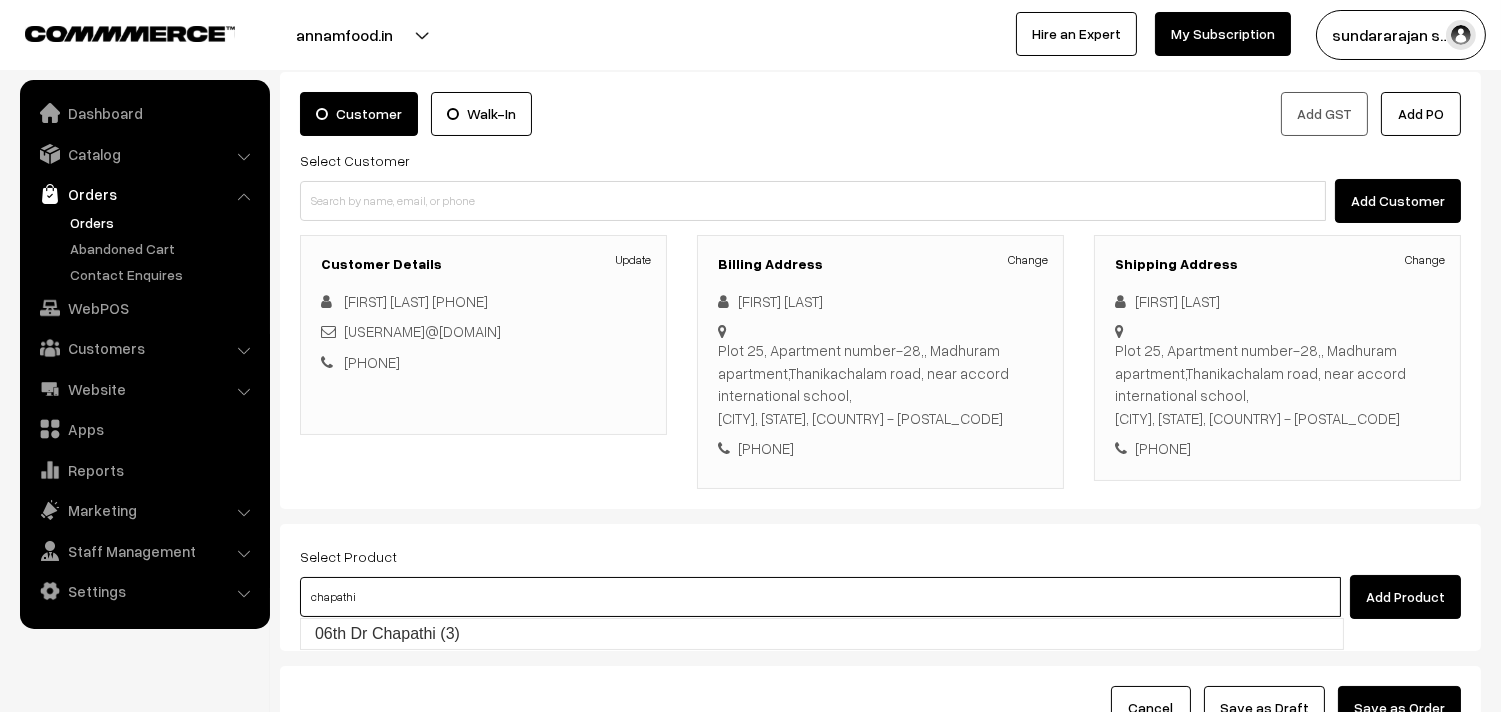 type on "06th  Dr Chapathi  (3)" 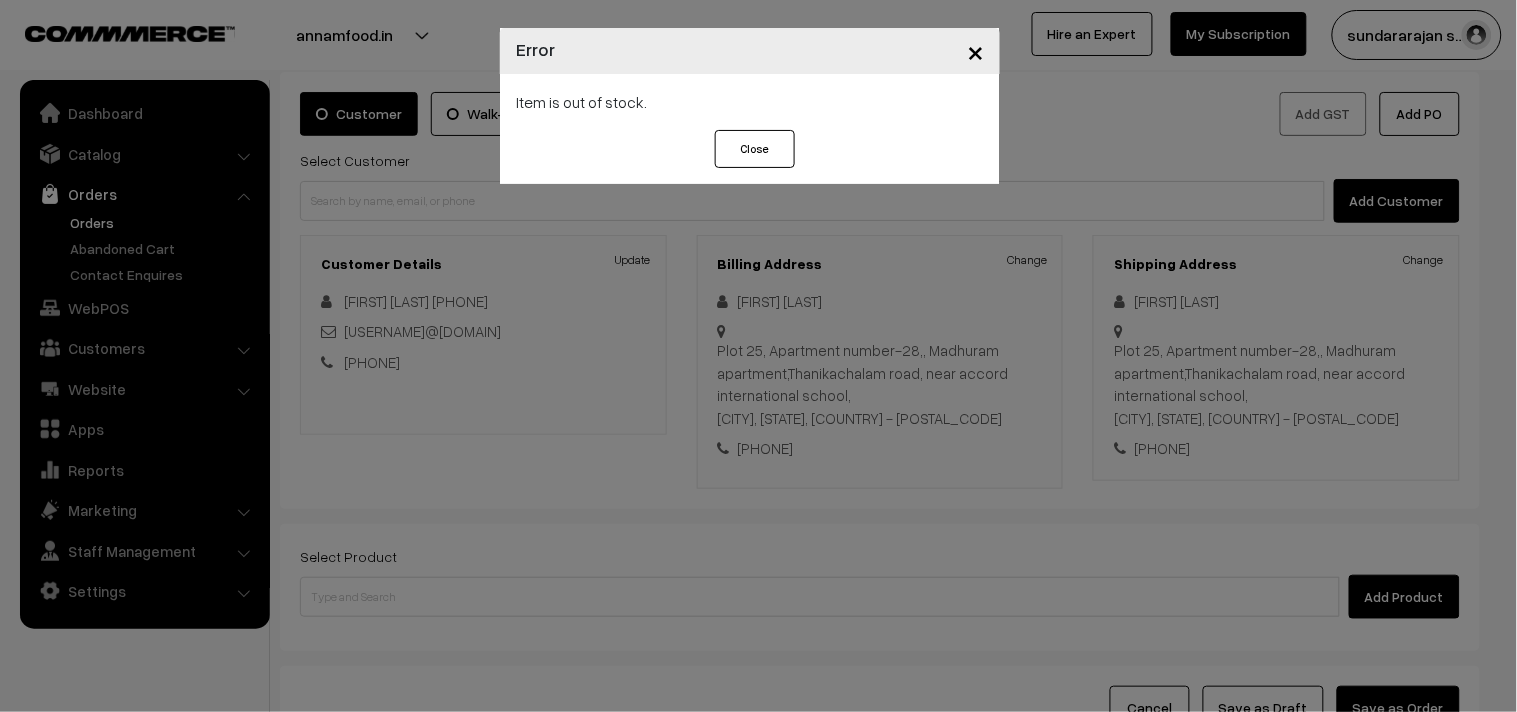 click on "×
Error
Item is out of stock.
Close" at bounding box center [758, 356] 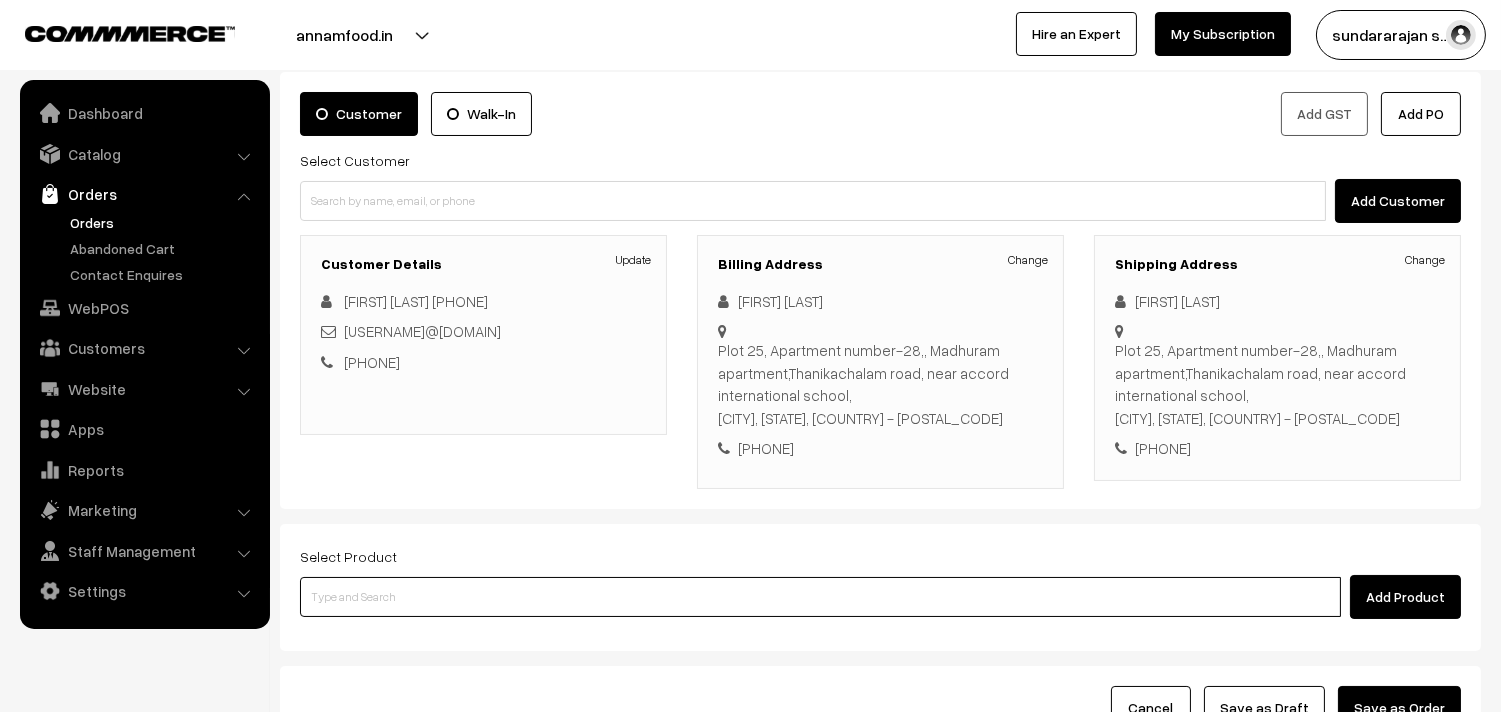 click at bounding box center [820, 597] 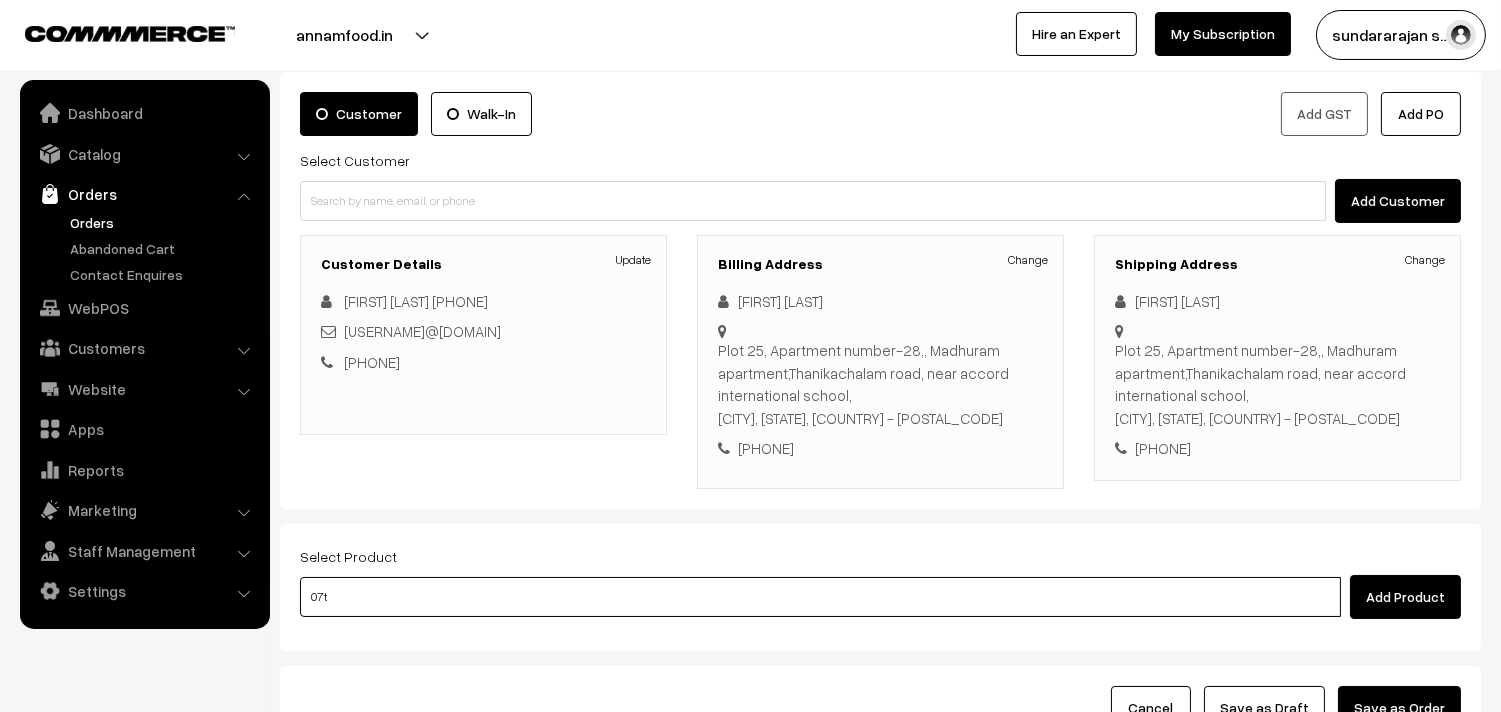 type on "07th" 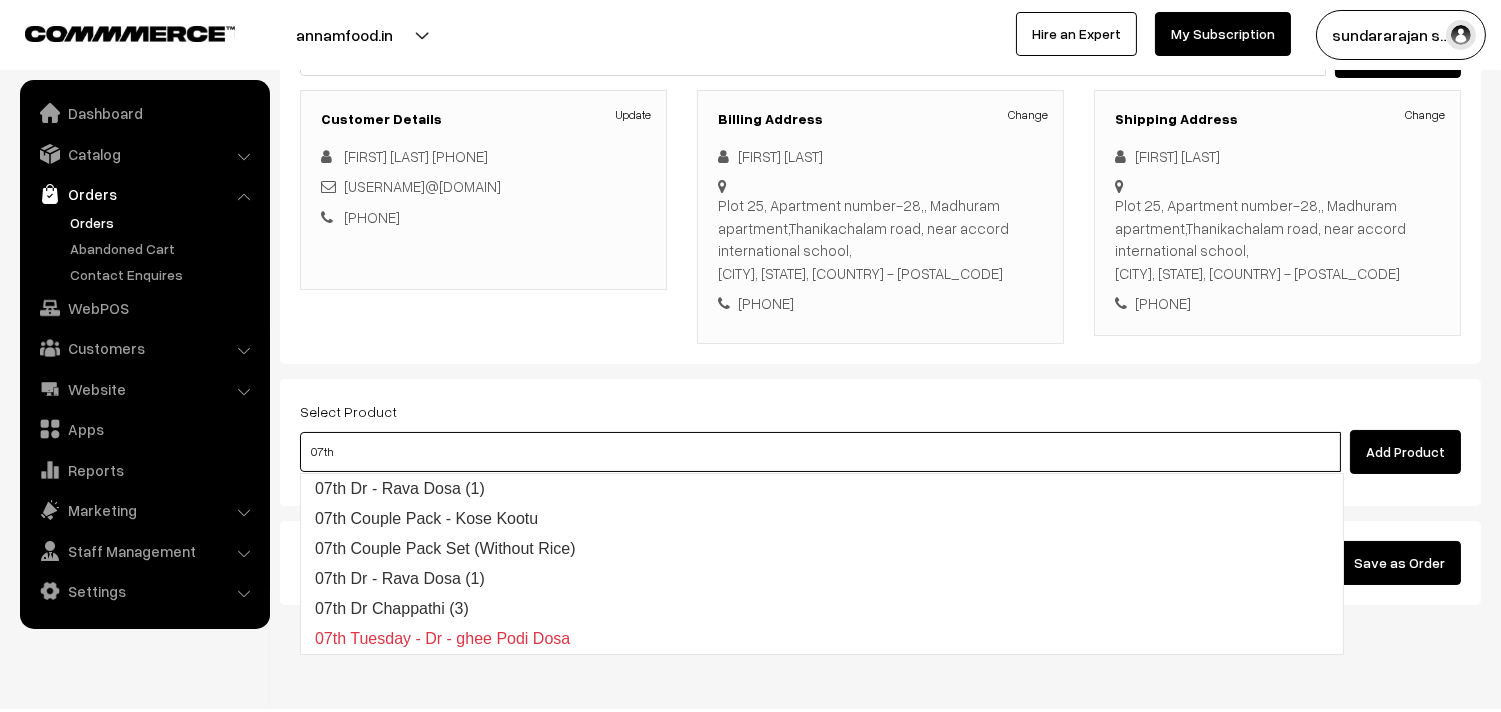 scroll, scrollTop: 295, scrollLeft: 0, axis: vertical 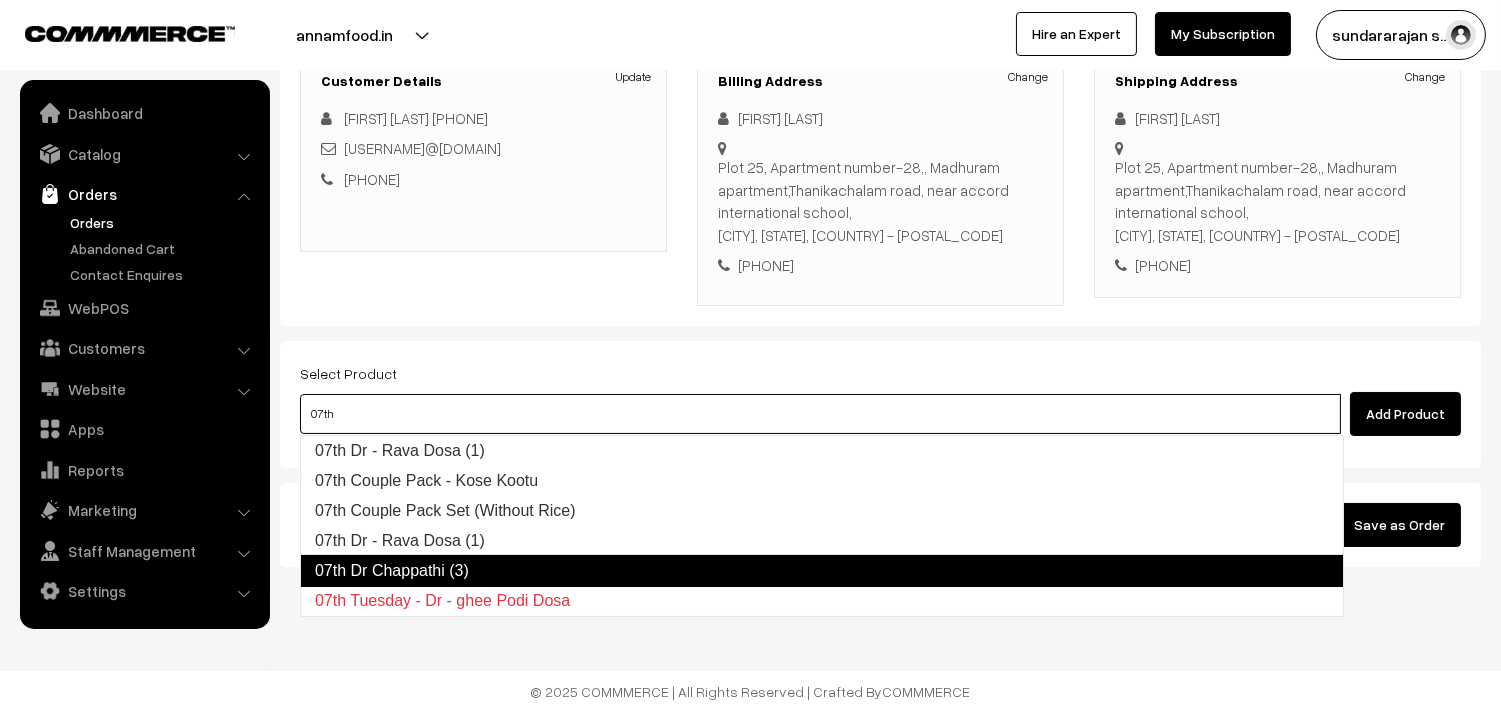 click on "07th Dr Chappathi (3)" at bounding box center (822, 571) 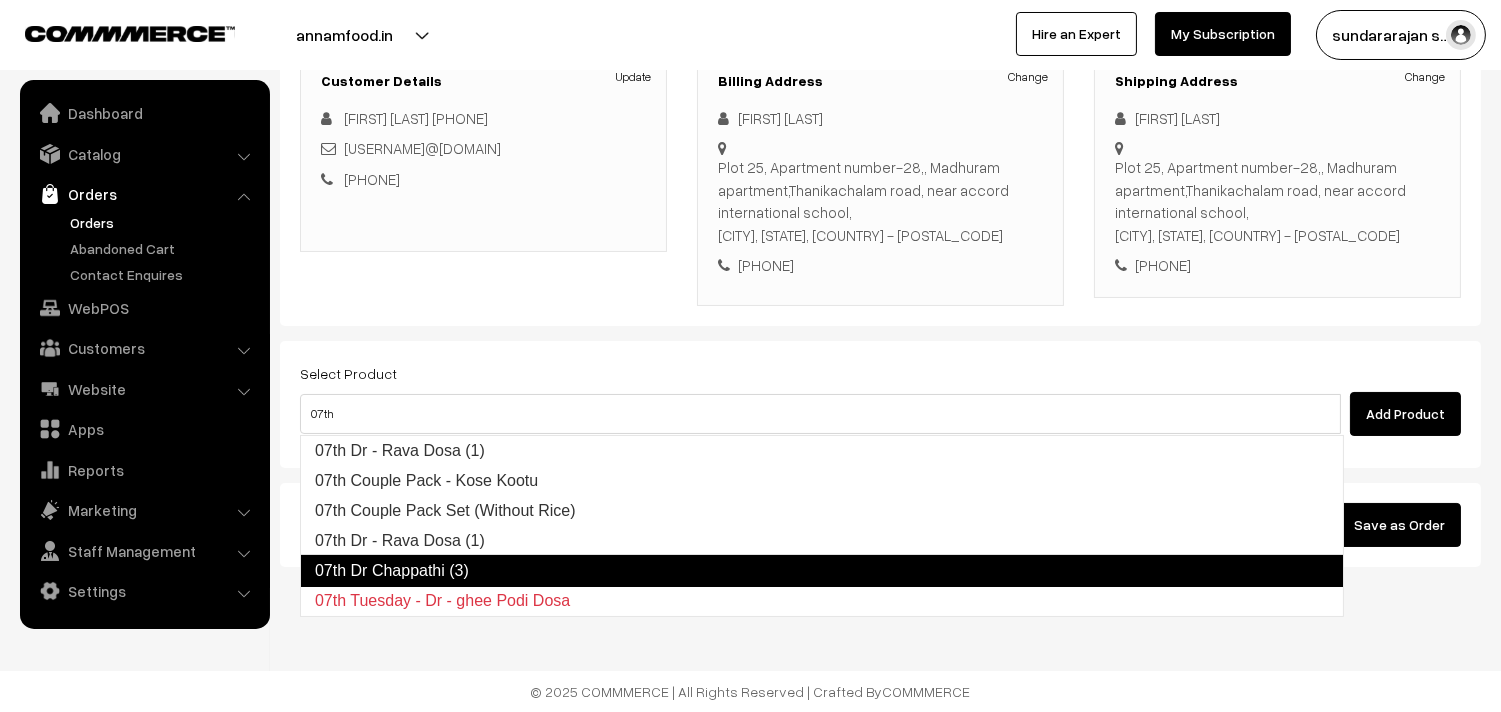 type 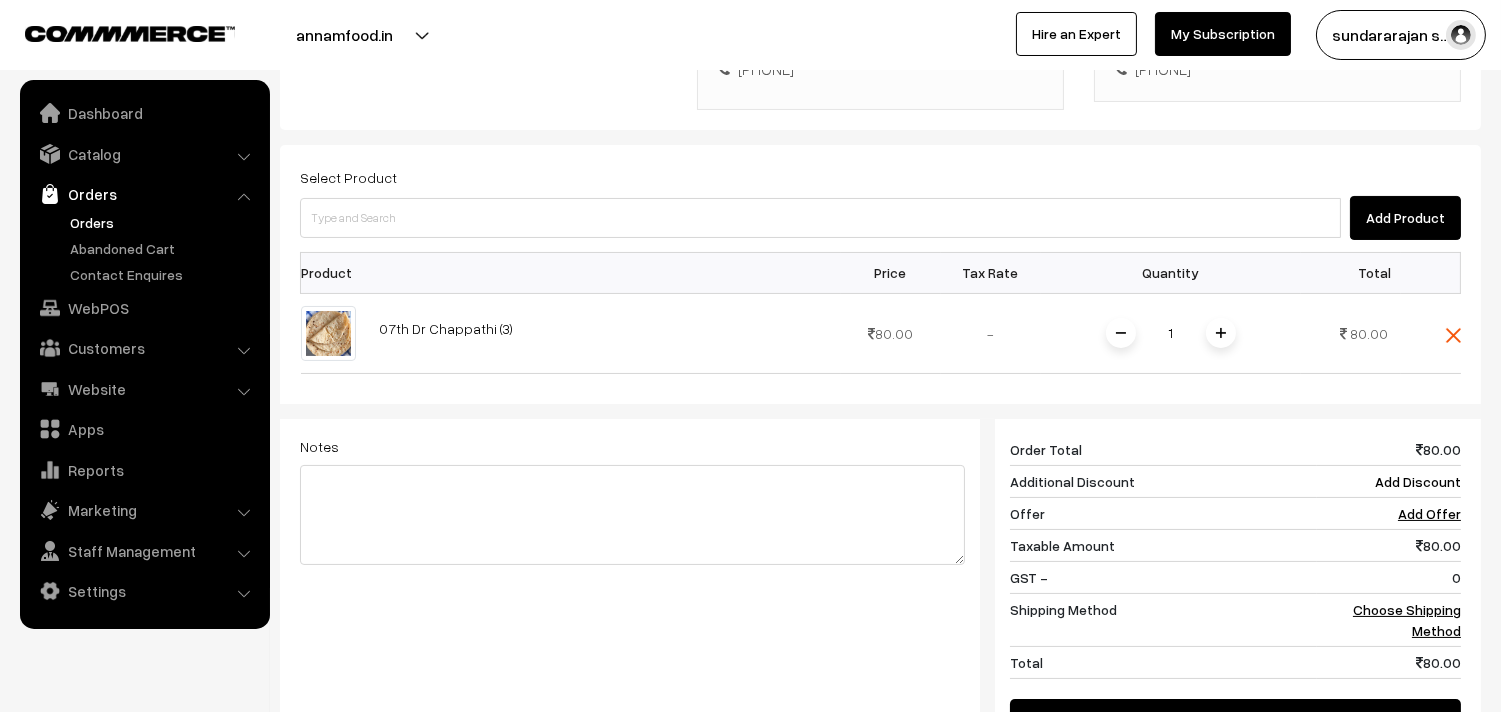 scroll, scrollTop: 782, scrollLeft: 0, axis: vertical 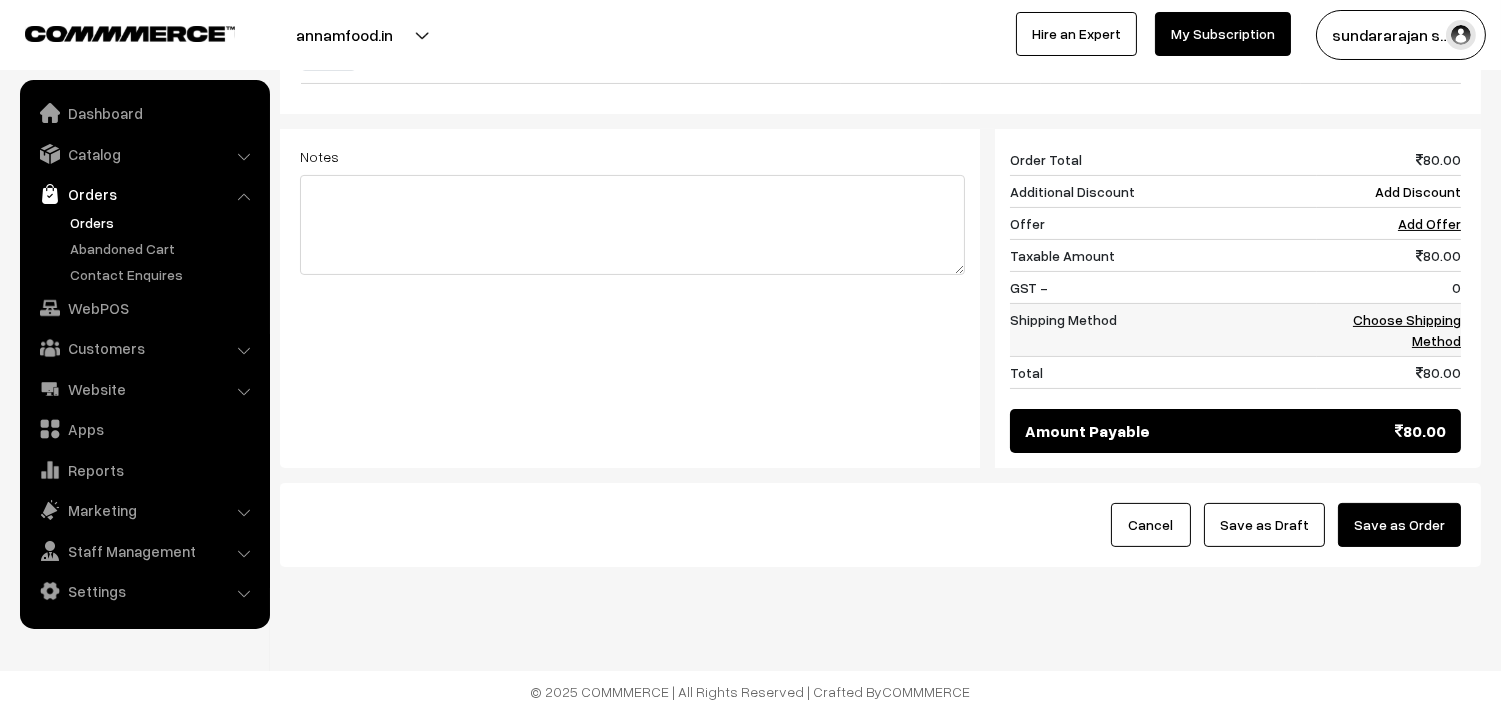 click on "Choose Shipping Method" at bounding box center [1407, 330] 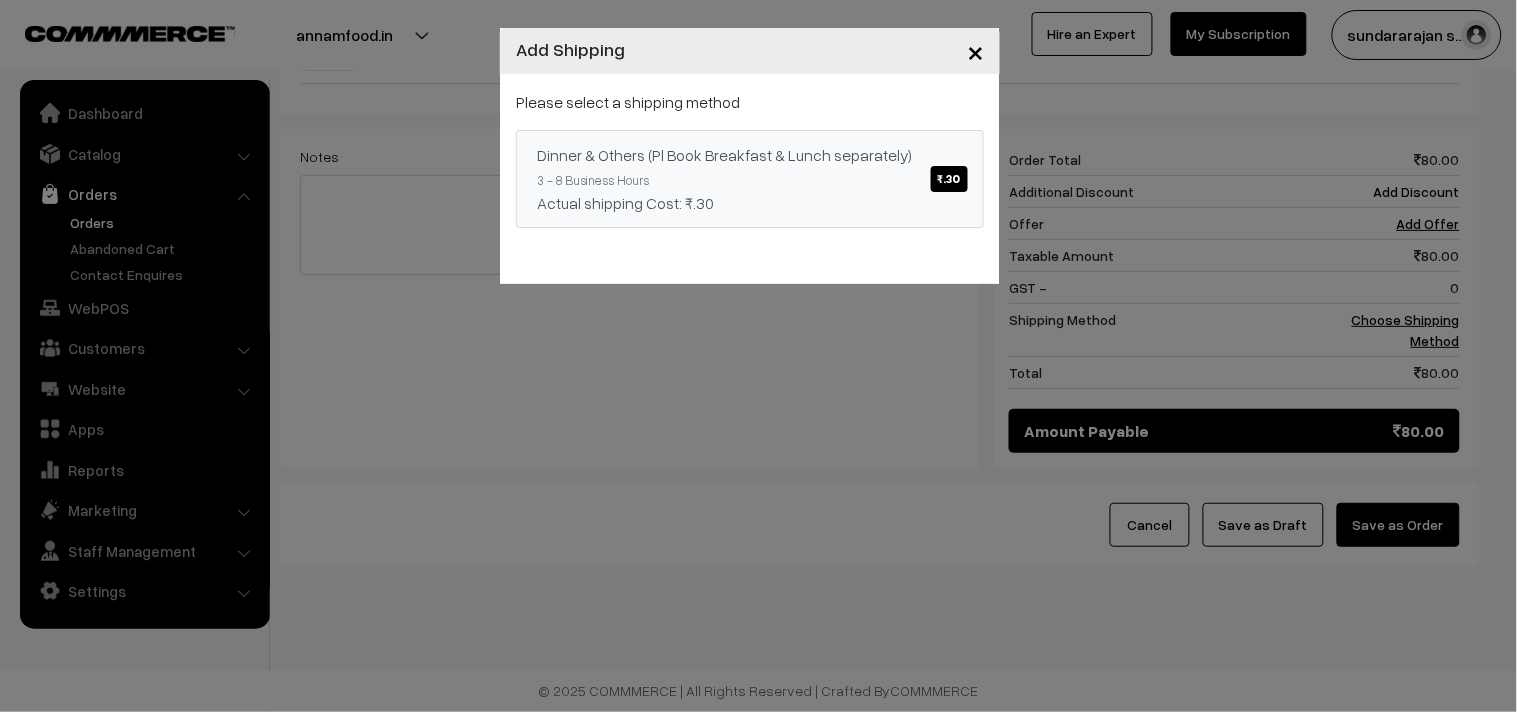 click on "Dinner & Others  (Pl Book Breakfast & Lunch separately)
₹.30
3 - 8 Business Hours Actual shipping Cost: ₹.30" at bounding box center (750, 179) 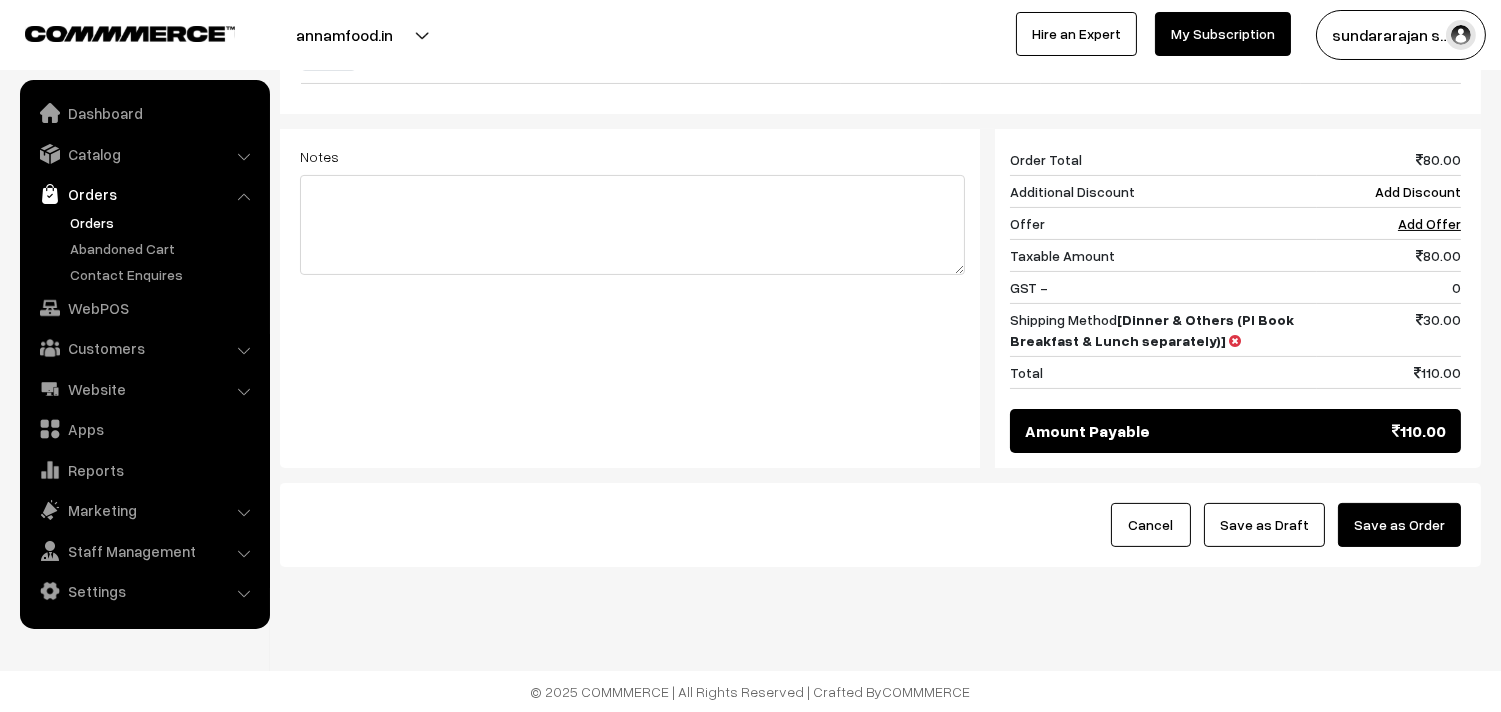 click on "Save as Draft" at bounding box center [1264, 525] 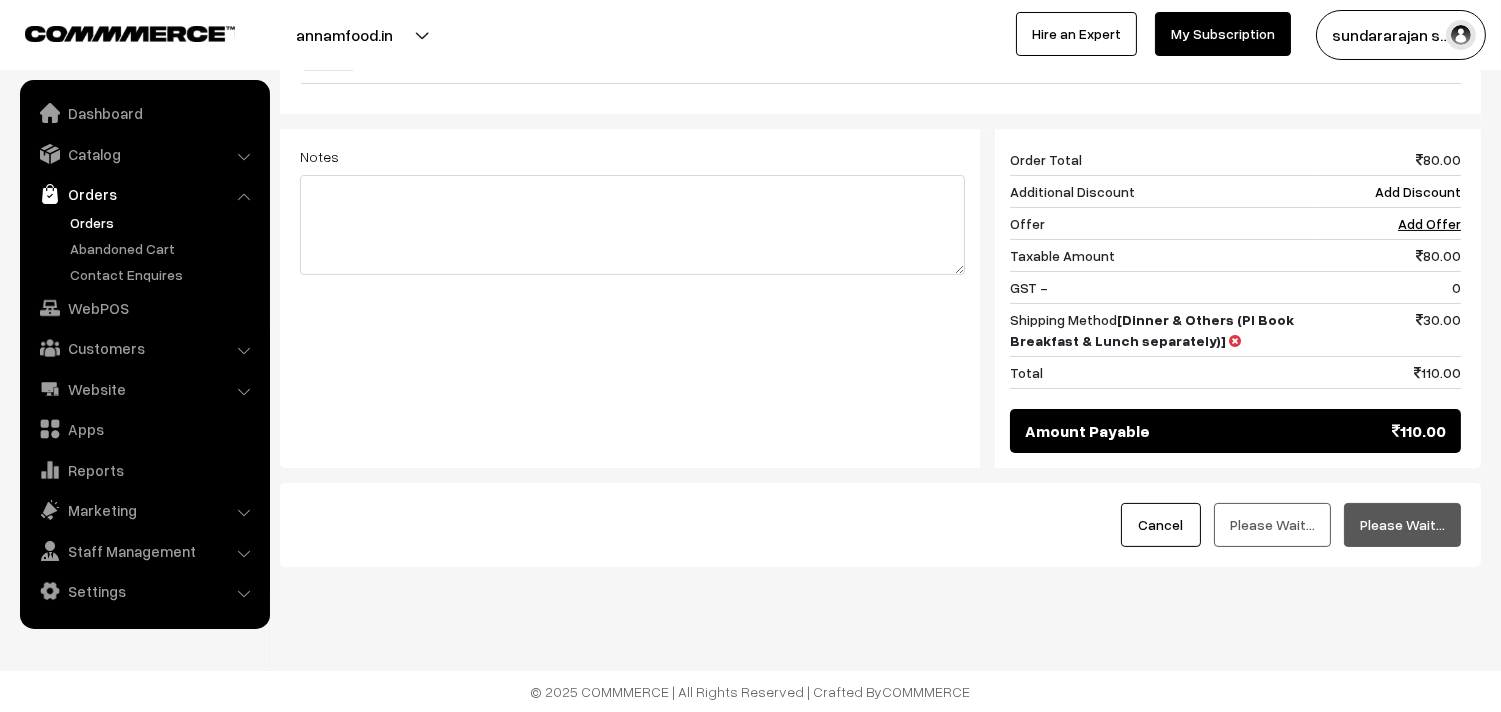 scroll, scrollTop: 782, scrollLeft: 0, axis: vertical 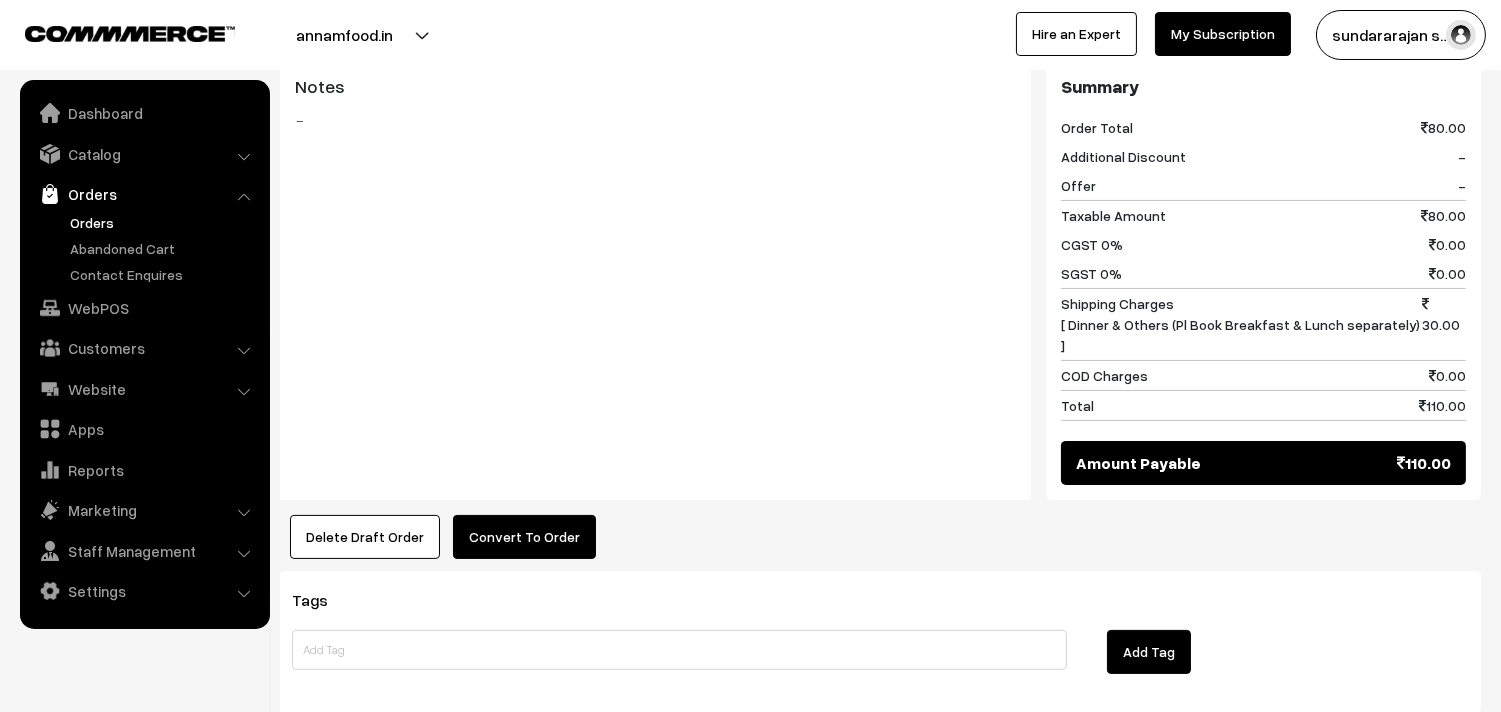 click on "Convert To Order" at bounding box center [524, 537] 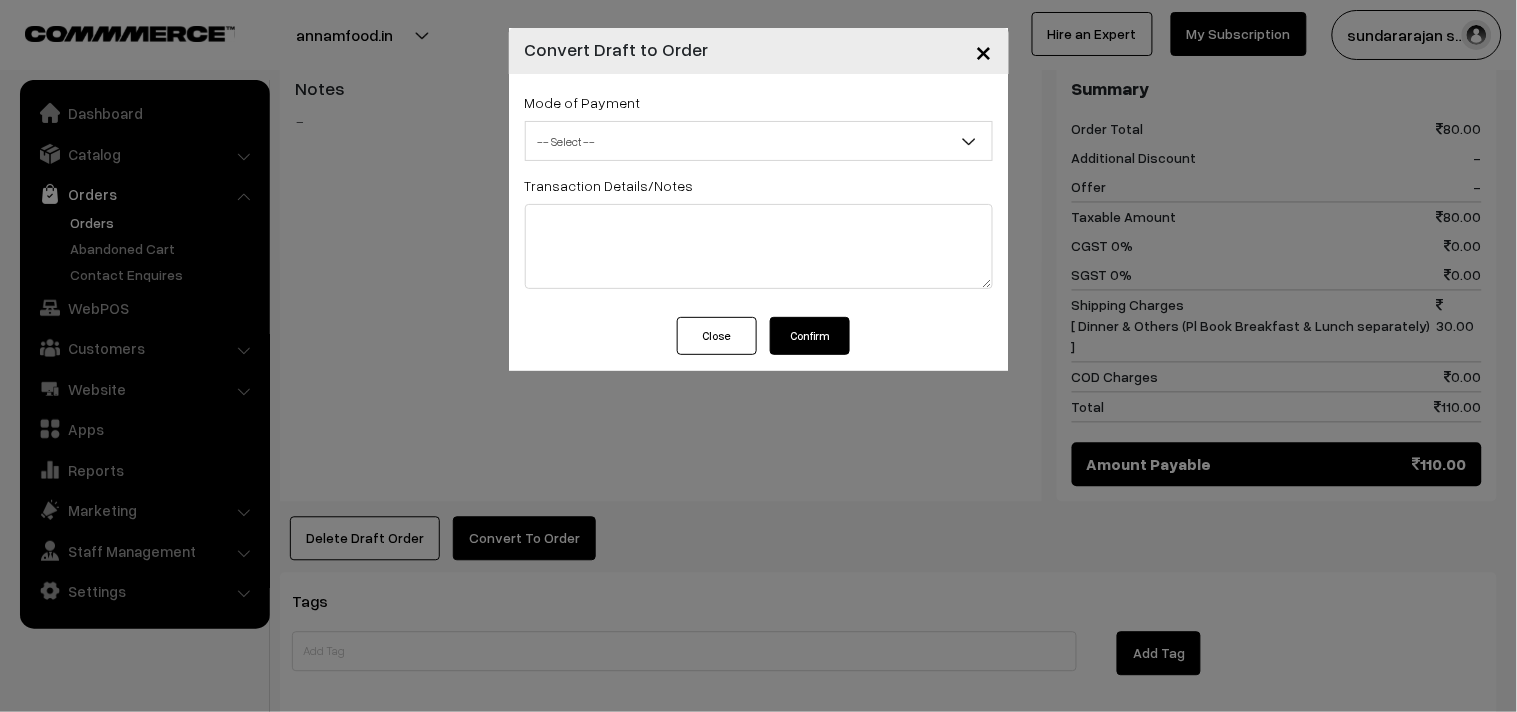 click on "×
Convert Draft to Order
Mode of Payment
-- Select --
COD
Close" at bounding box center (758, 356) 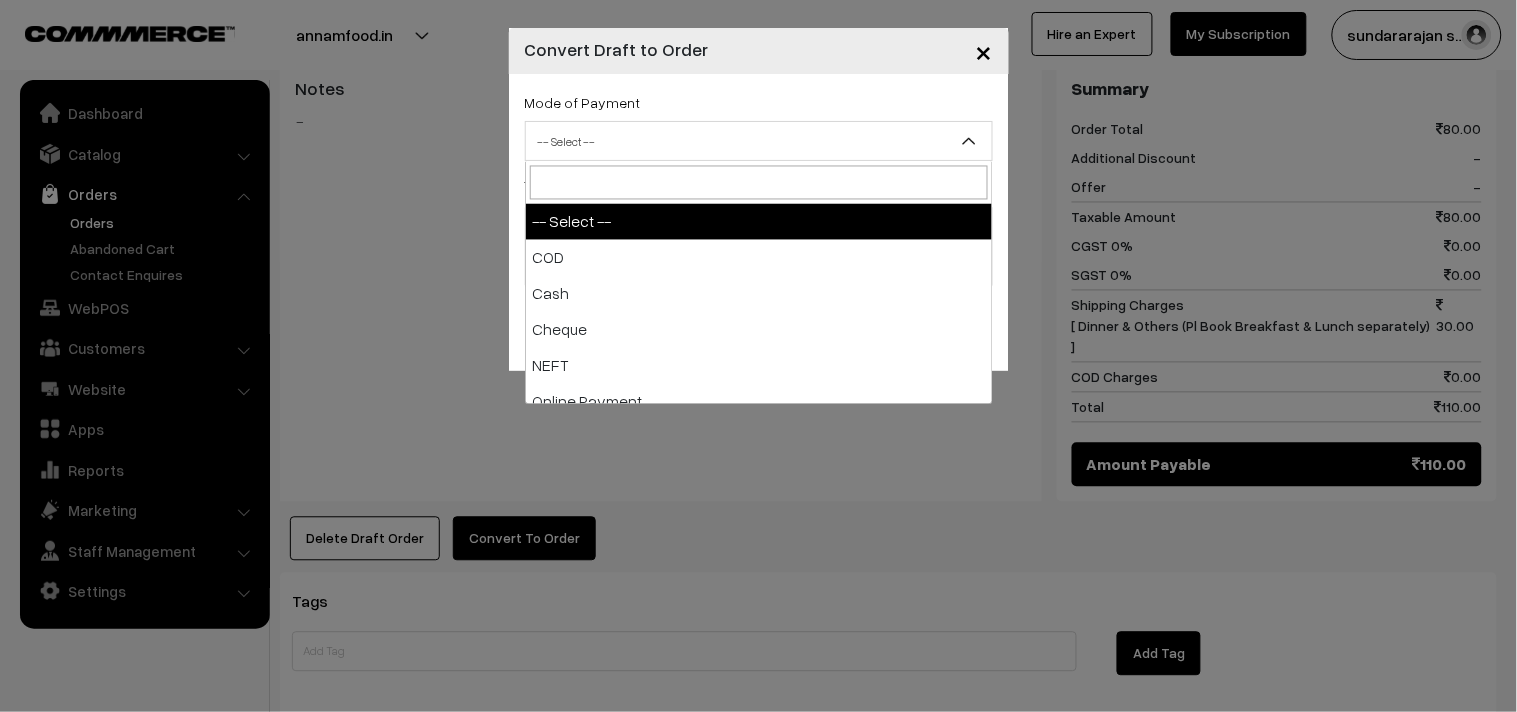 select on "1" 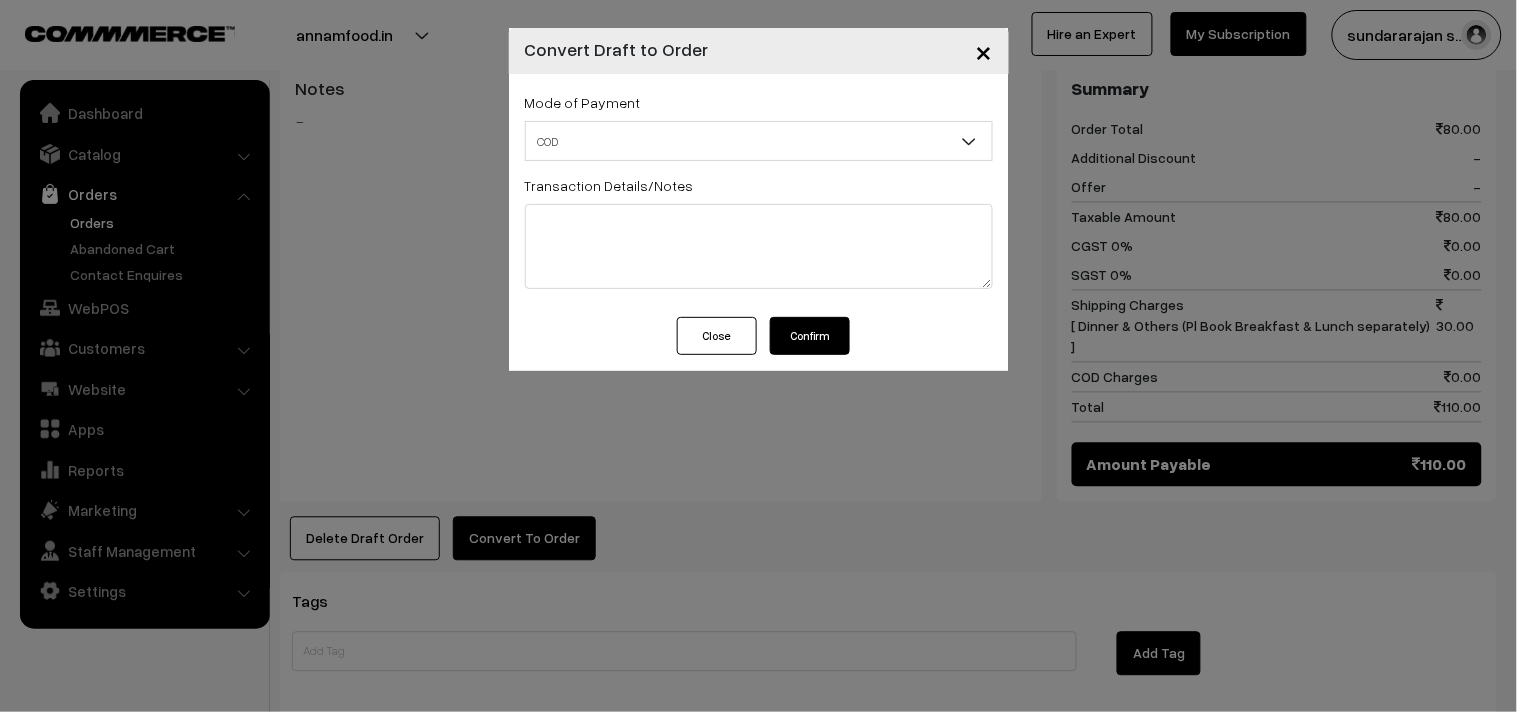click on "Confirm" at bounding box center [810, 336] 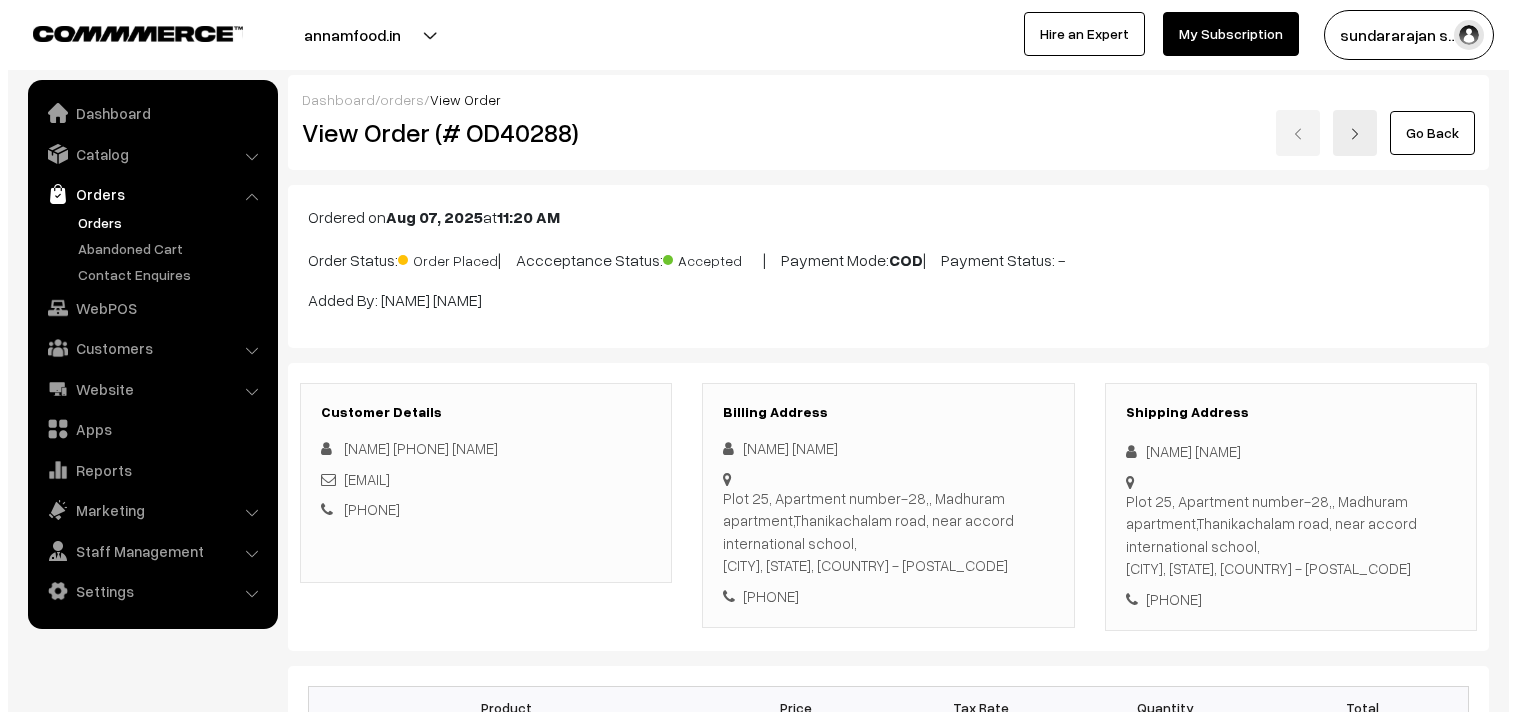 scroll, scrollTop: 865, scrollLeft: 0, axis: vertical 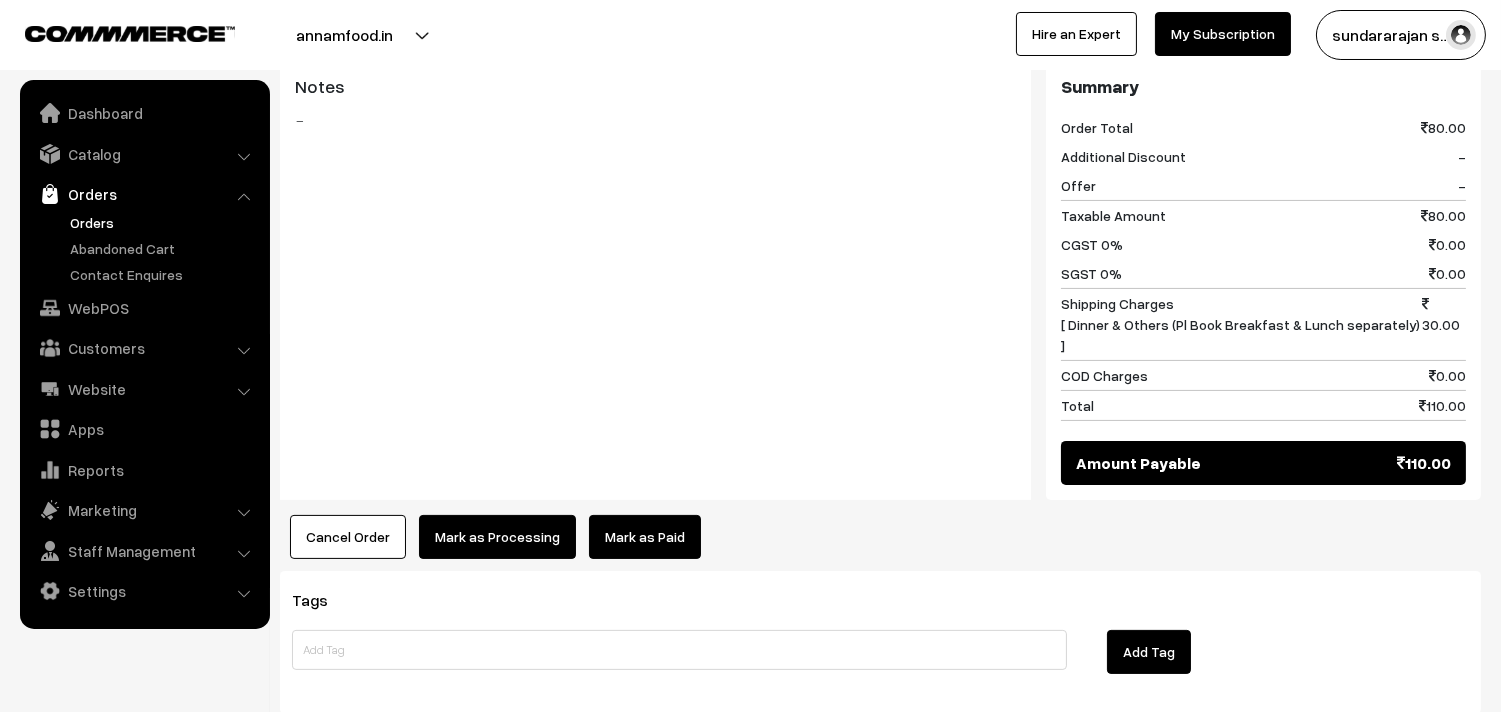 click on "Mark as Processing" at bounding box center [497, 537] 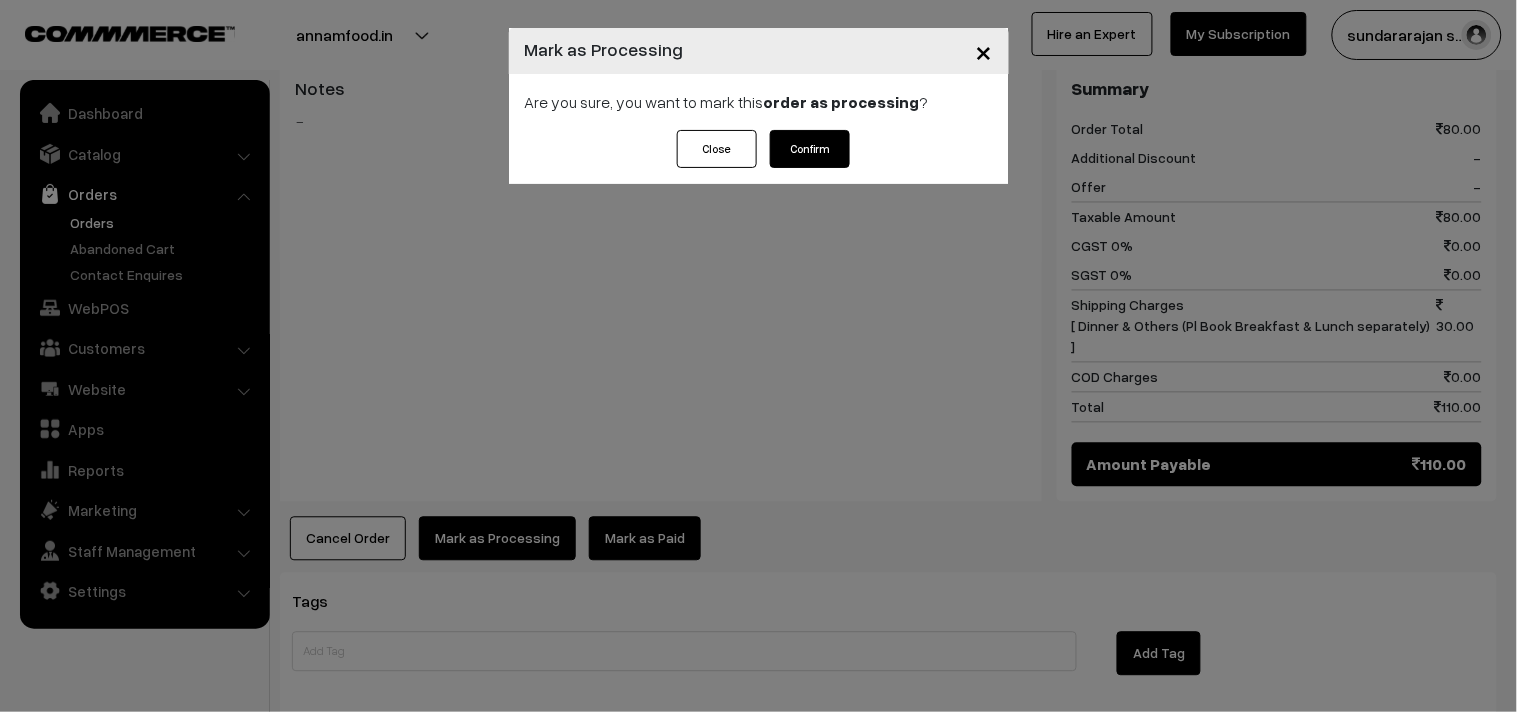 click on "Confirm" at bounding box center [810, 149] 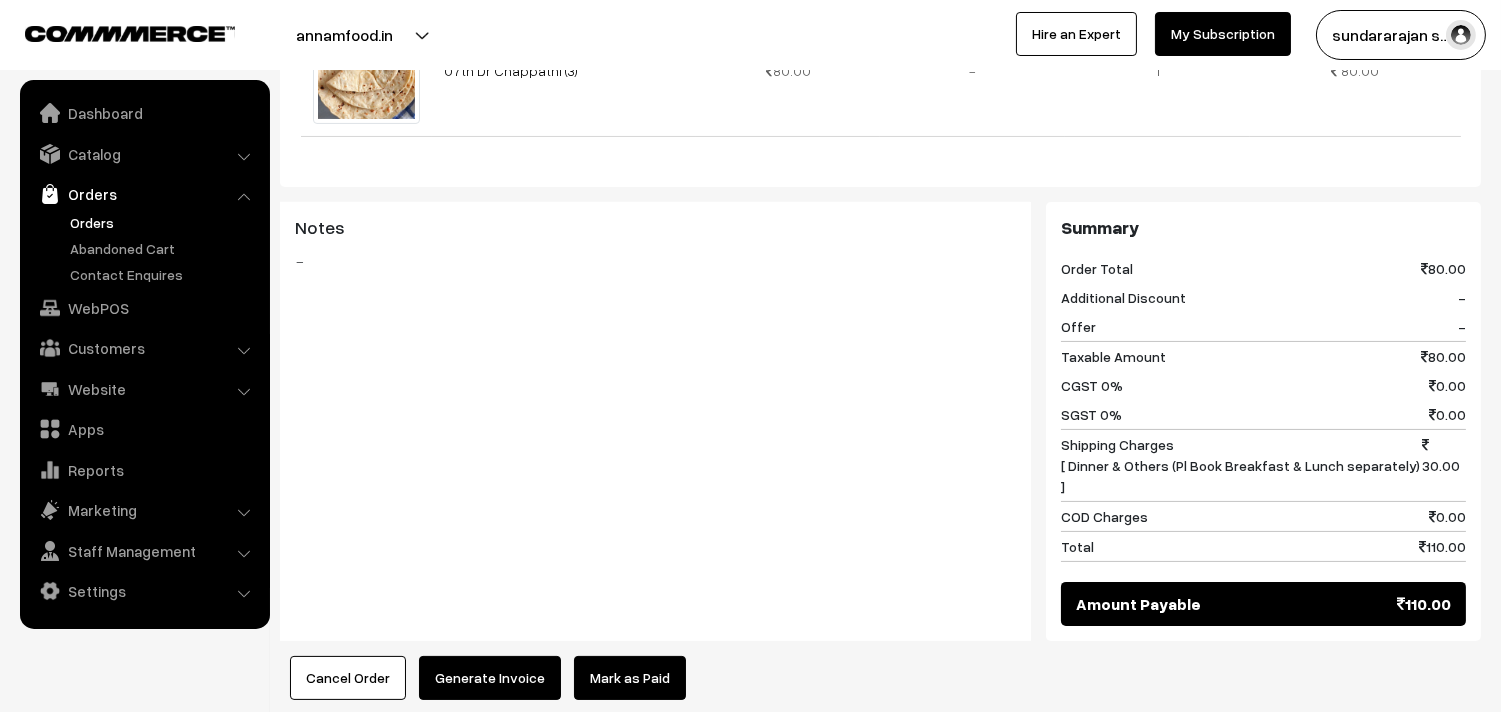 scroll, scrollTop: 976, scrollLeft: 0, axis: vertical 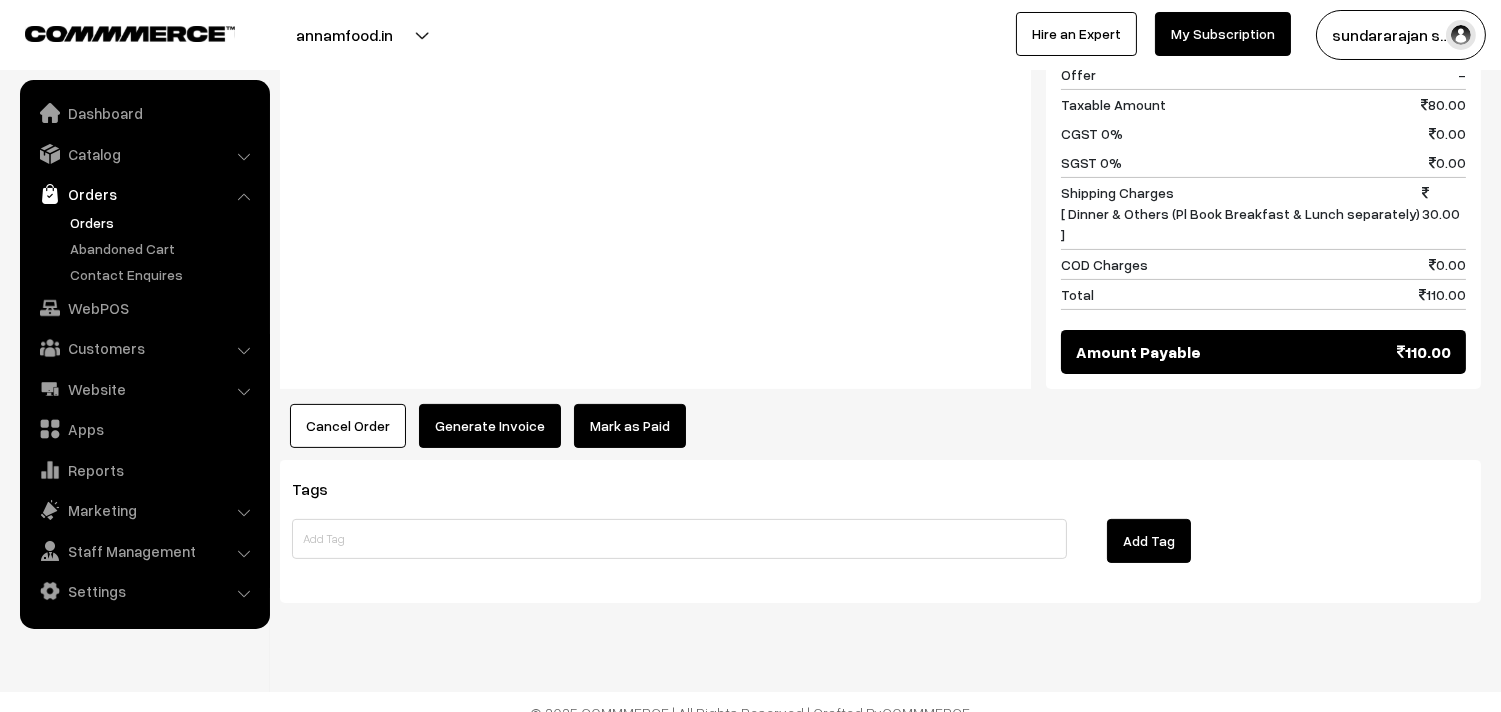 click on "Dashboard  /
orders  /
View Order
View Order (# OD40288)
Go Back
Ordered on  [DATE]  at  [TIME]
Order Status:
Processing
|
Accceptance Status:
Accepted
|
Payment Mode:
COD
|
Payment Status:
-" at bounding box center (880, -149) 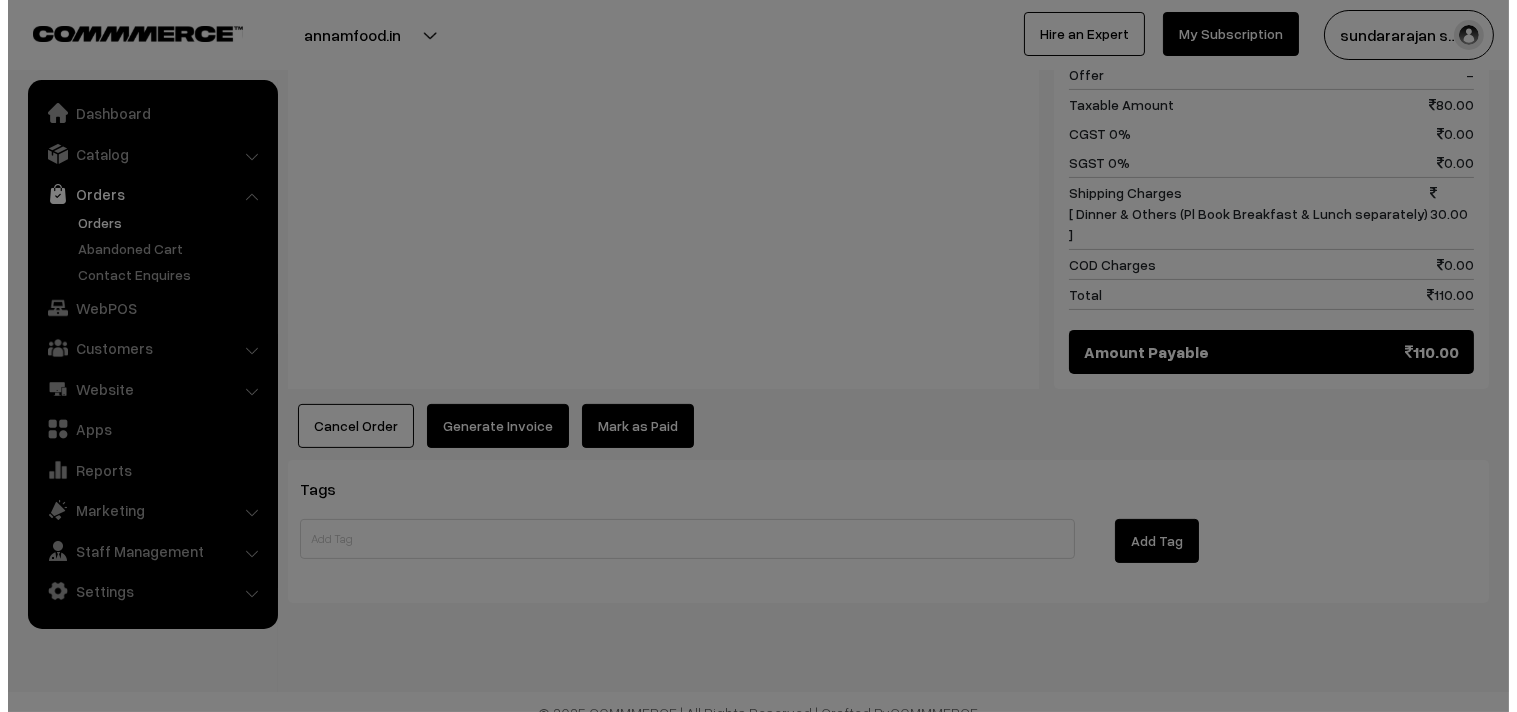 scroll, scrollTop: 978, scrollLeft: 0, axis: vertical 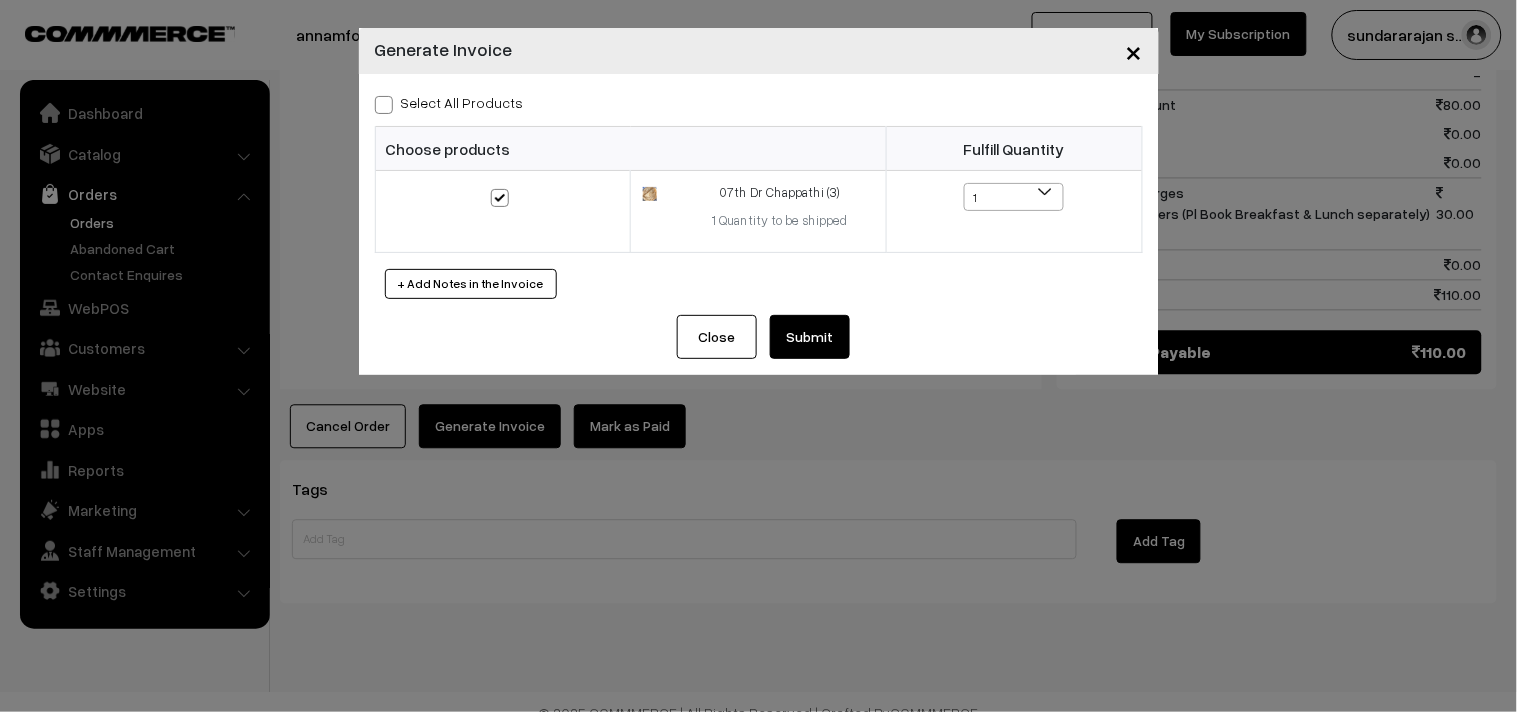 click on "Select All Products
Choose products
Fulfill Quantity
1 1" at bounding box center [759, 194] 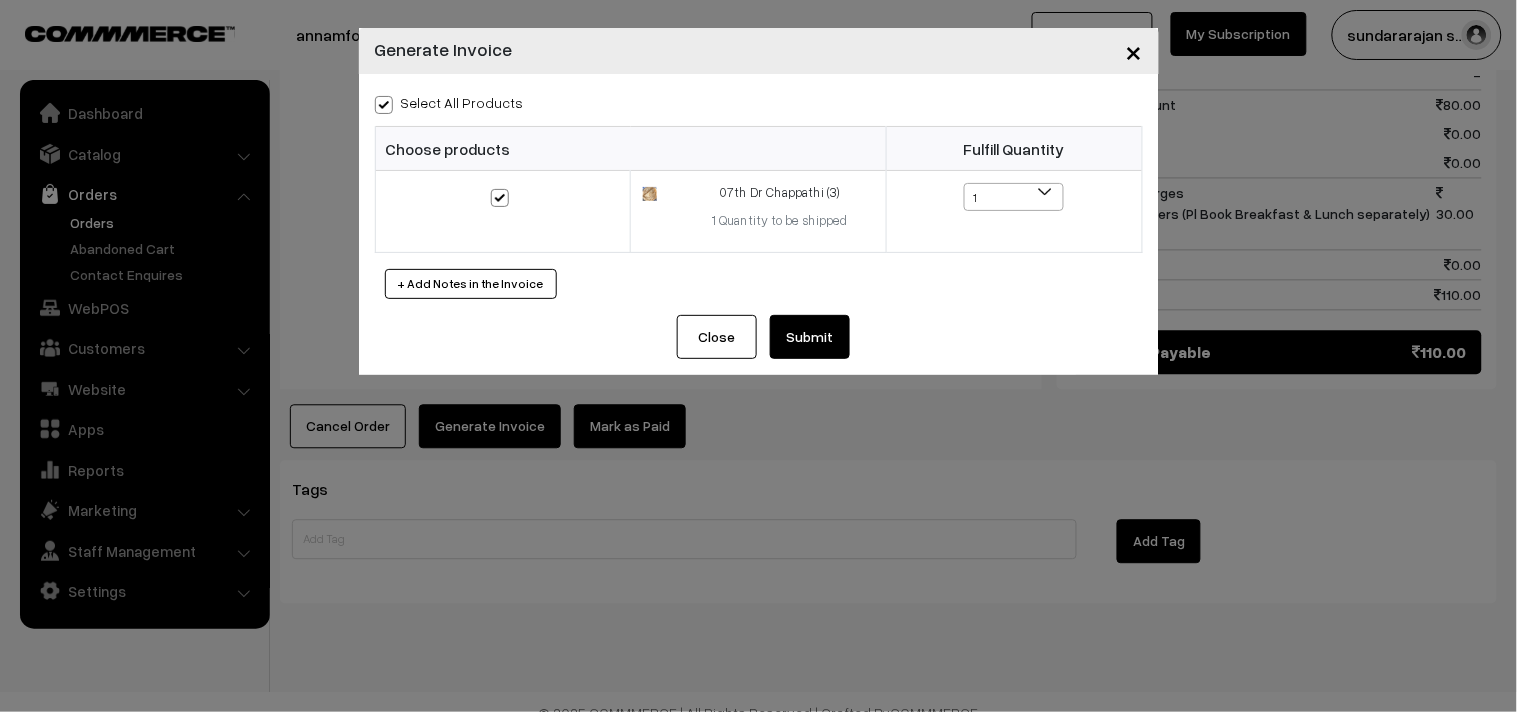 click on "Submit" at bounding box center [810, 337] 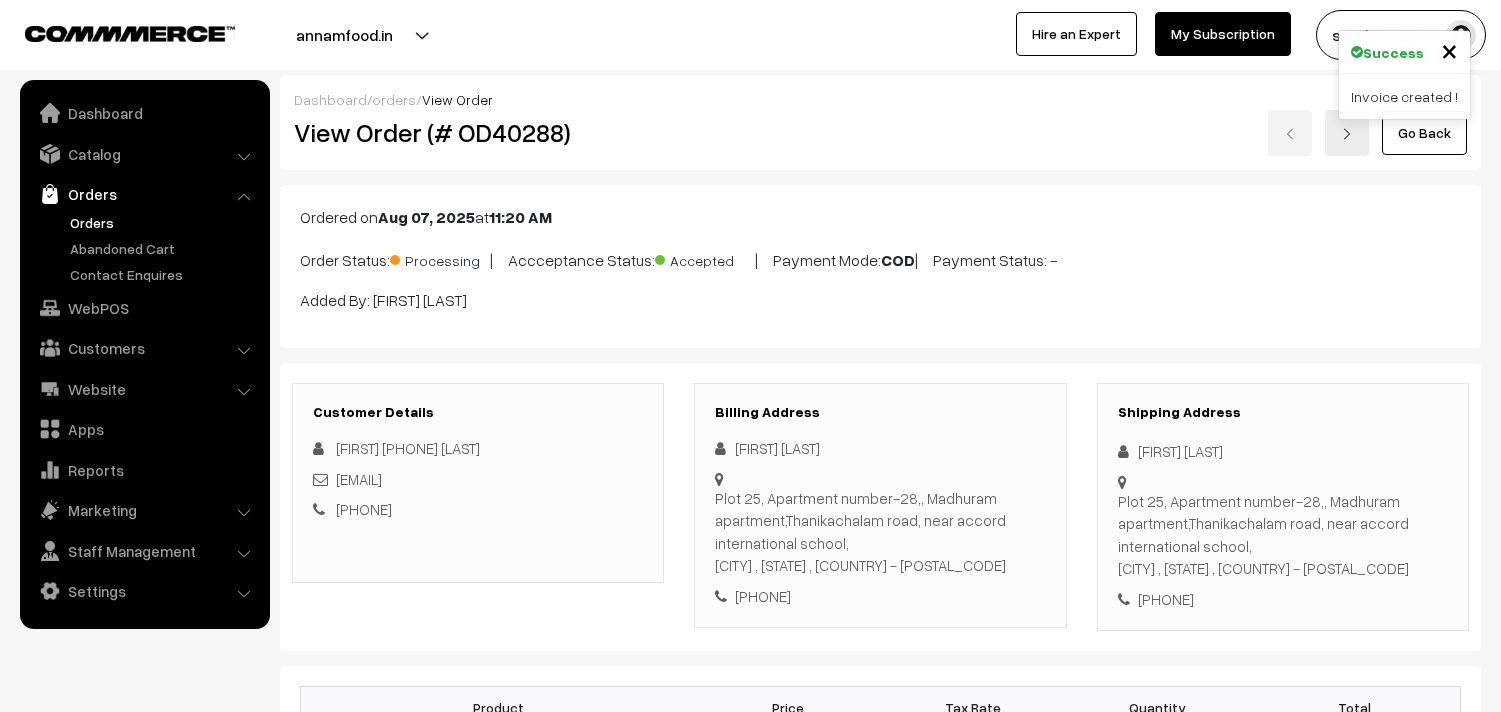 scroll, scrollTop: 974, scrollLeft: 0, axis: vertical 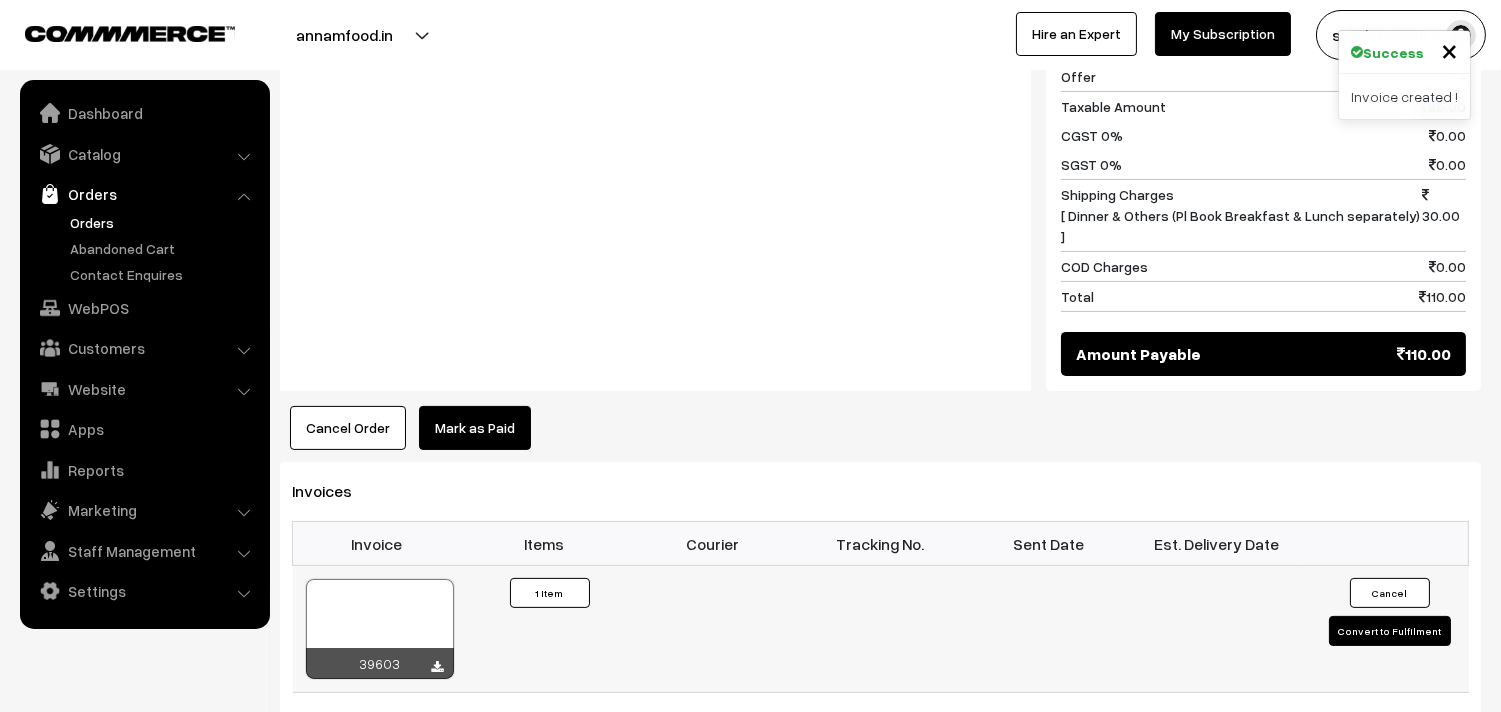 click at bounding box center (380, 629) 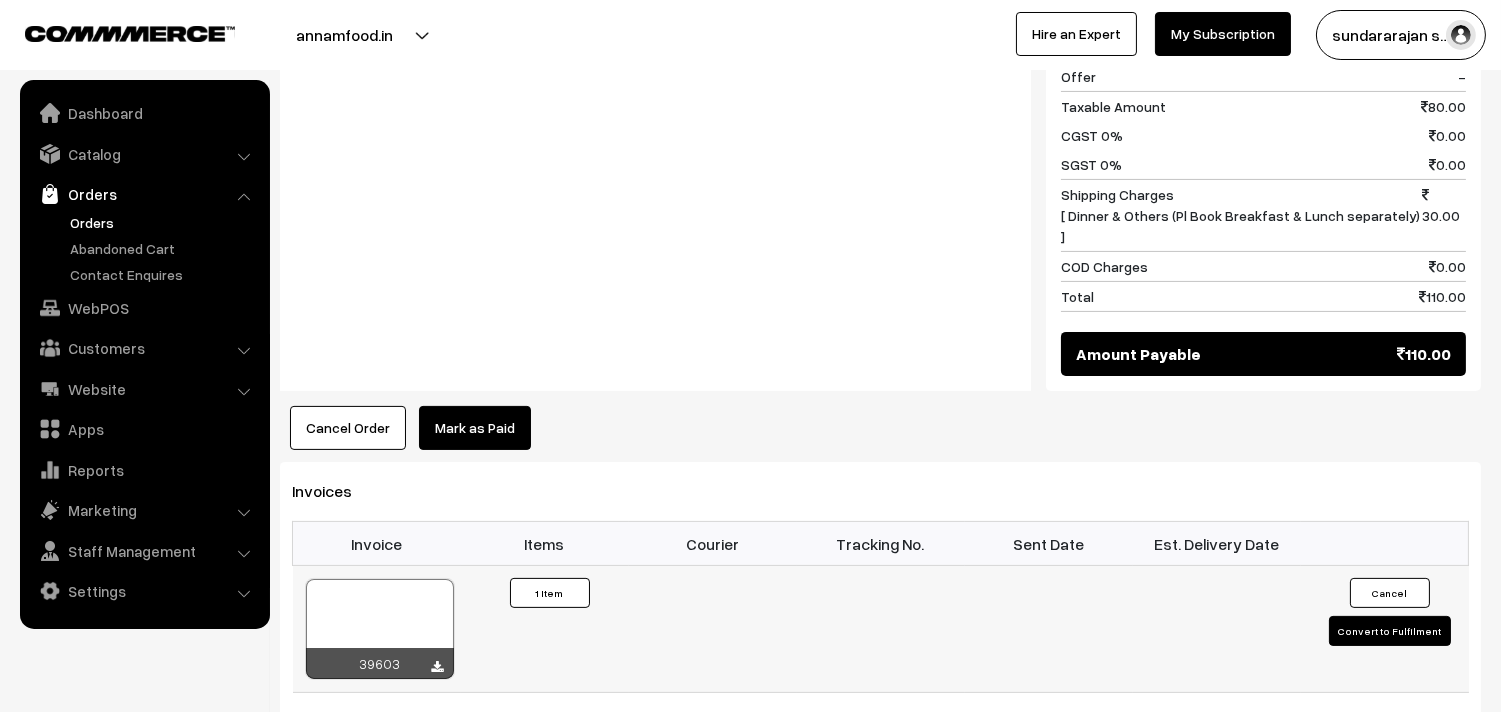 click at bounding box center [380, 629] 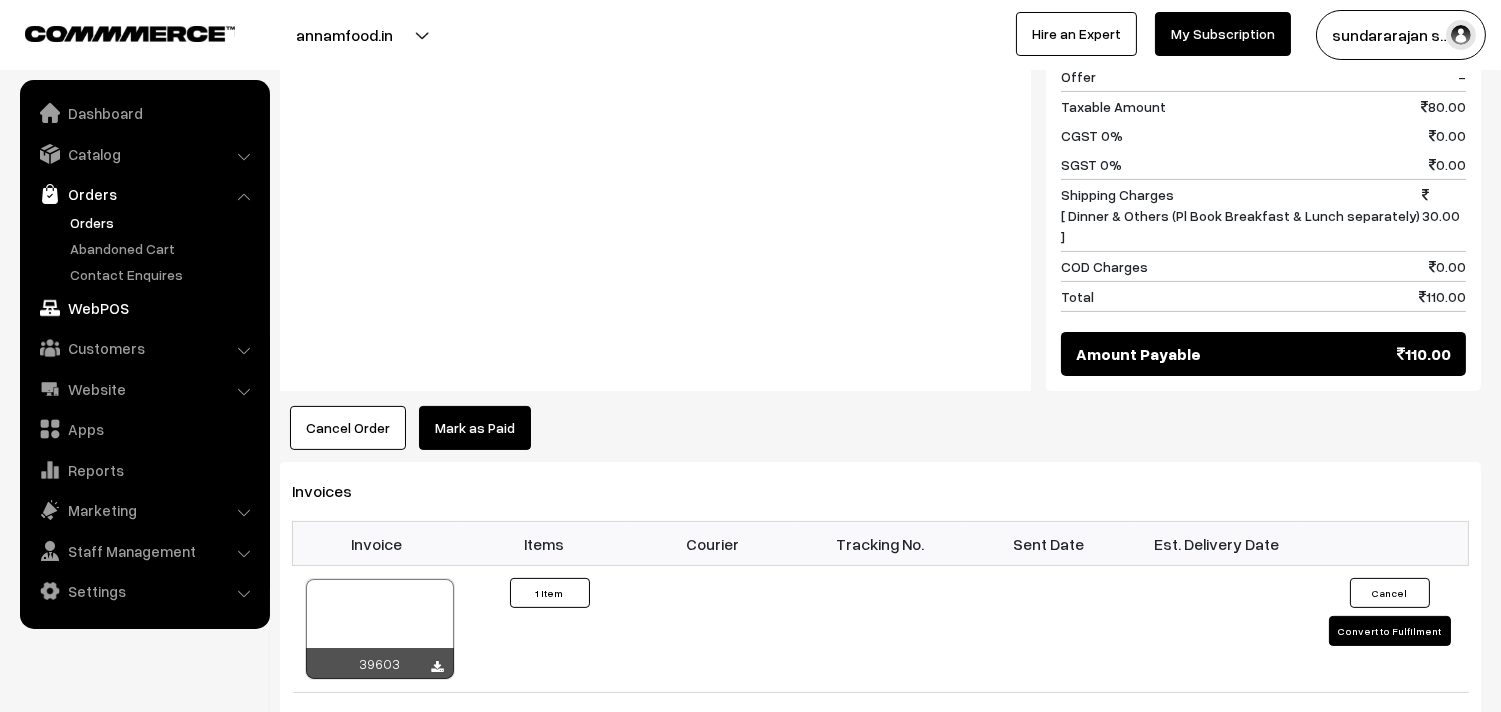 click on "WebPOS" at bounding box center [144, 308] 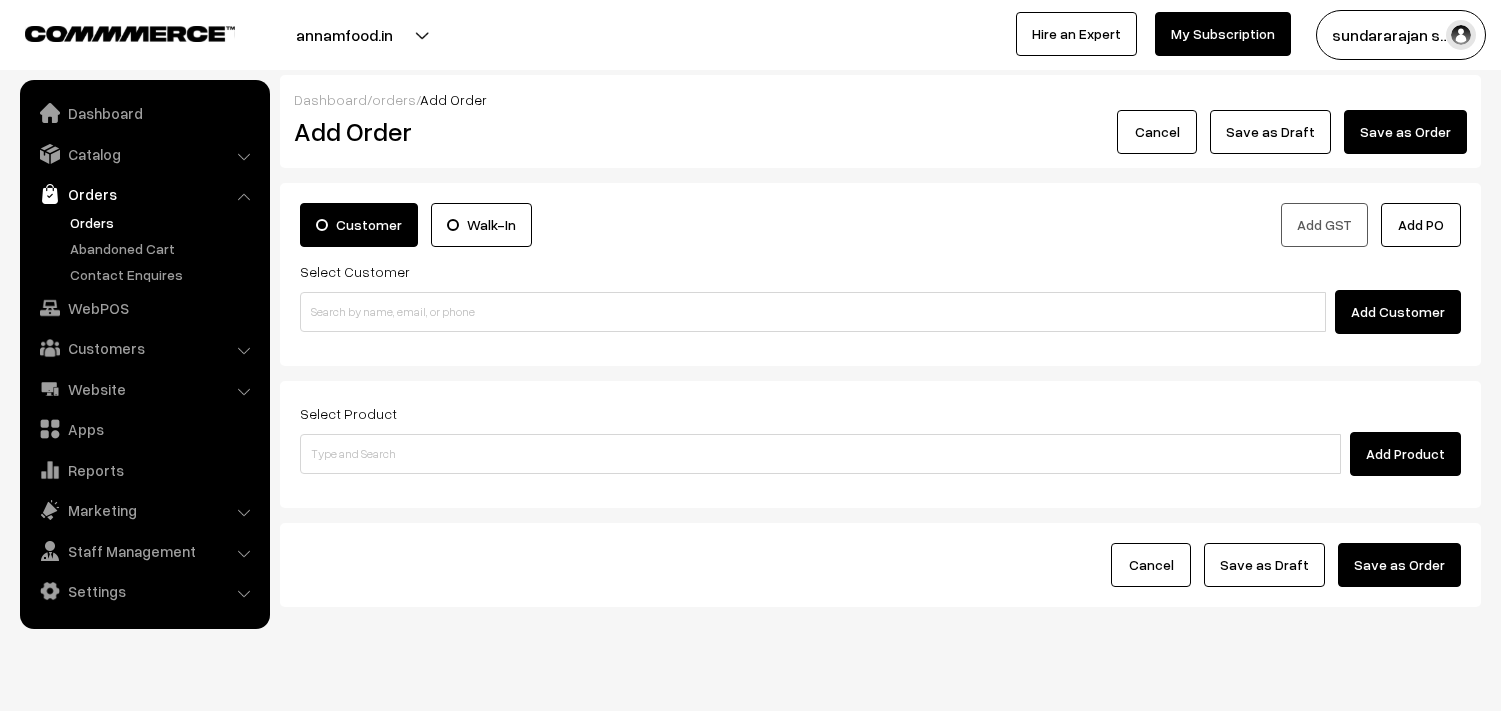 scroll, scrollTop: 0, scrollLeft: 0, axis: both 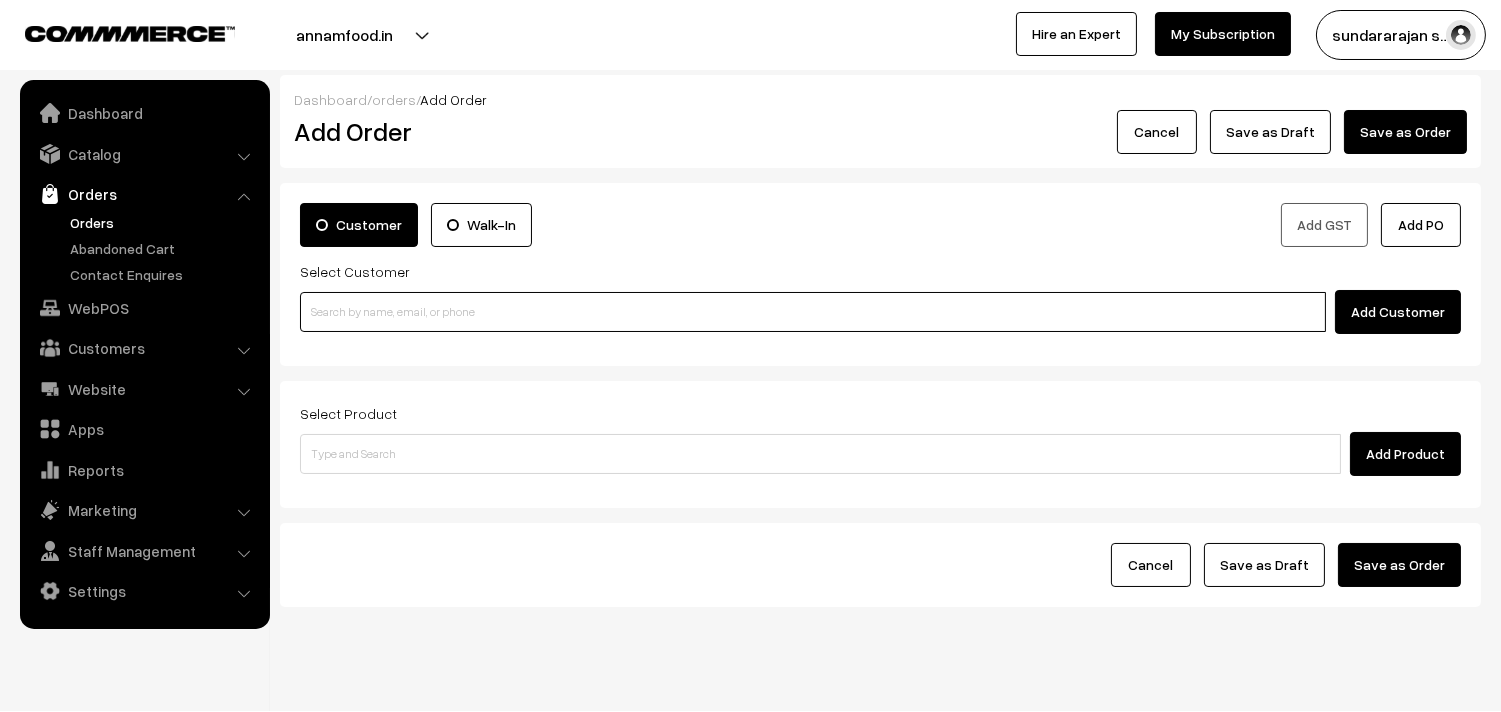 click at bounding box center (813, 312) 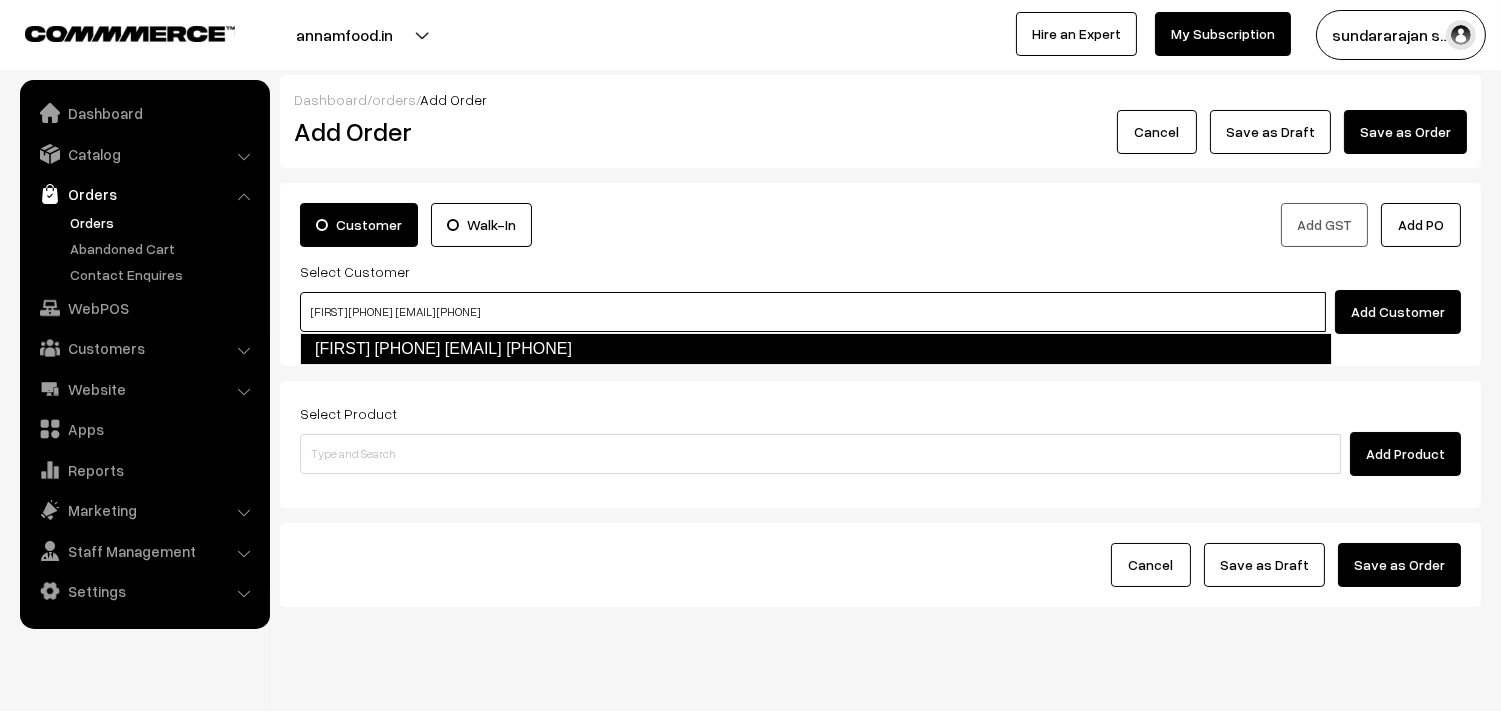 type on "[FIRST] [PHONE]  [EMAIL] [PHONE]" 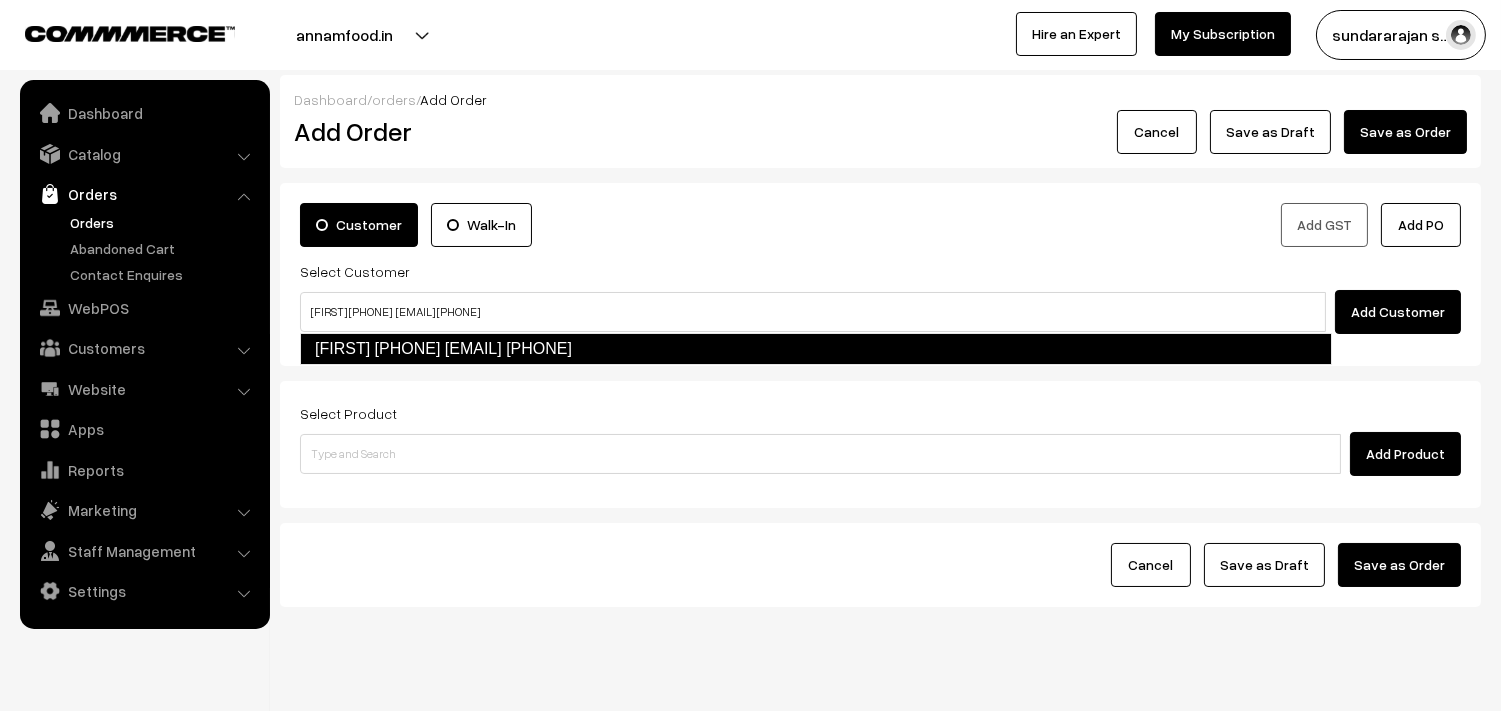 type 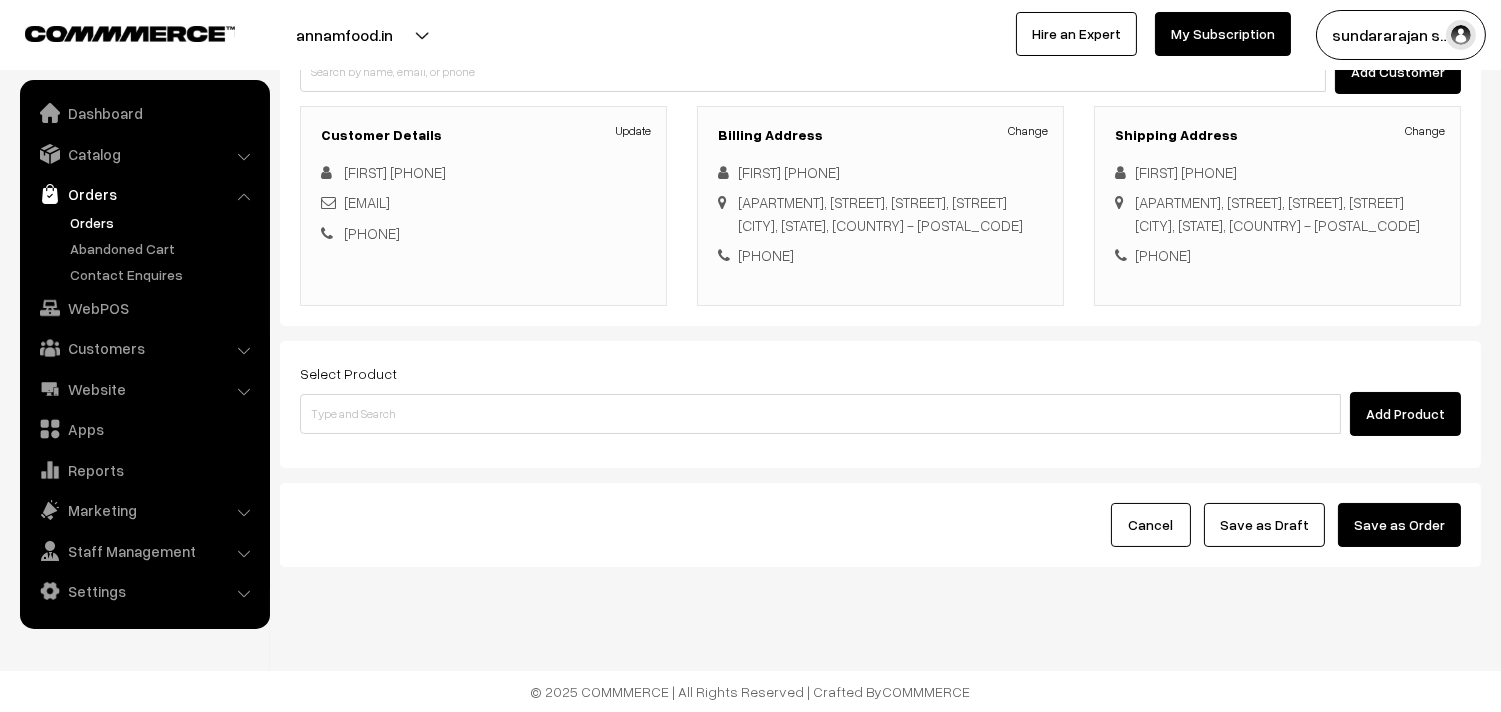 scroll, scrollTop: 272, scrollLeft: 0, axis: vertical 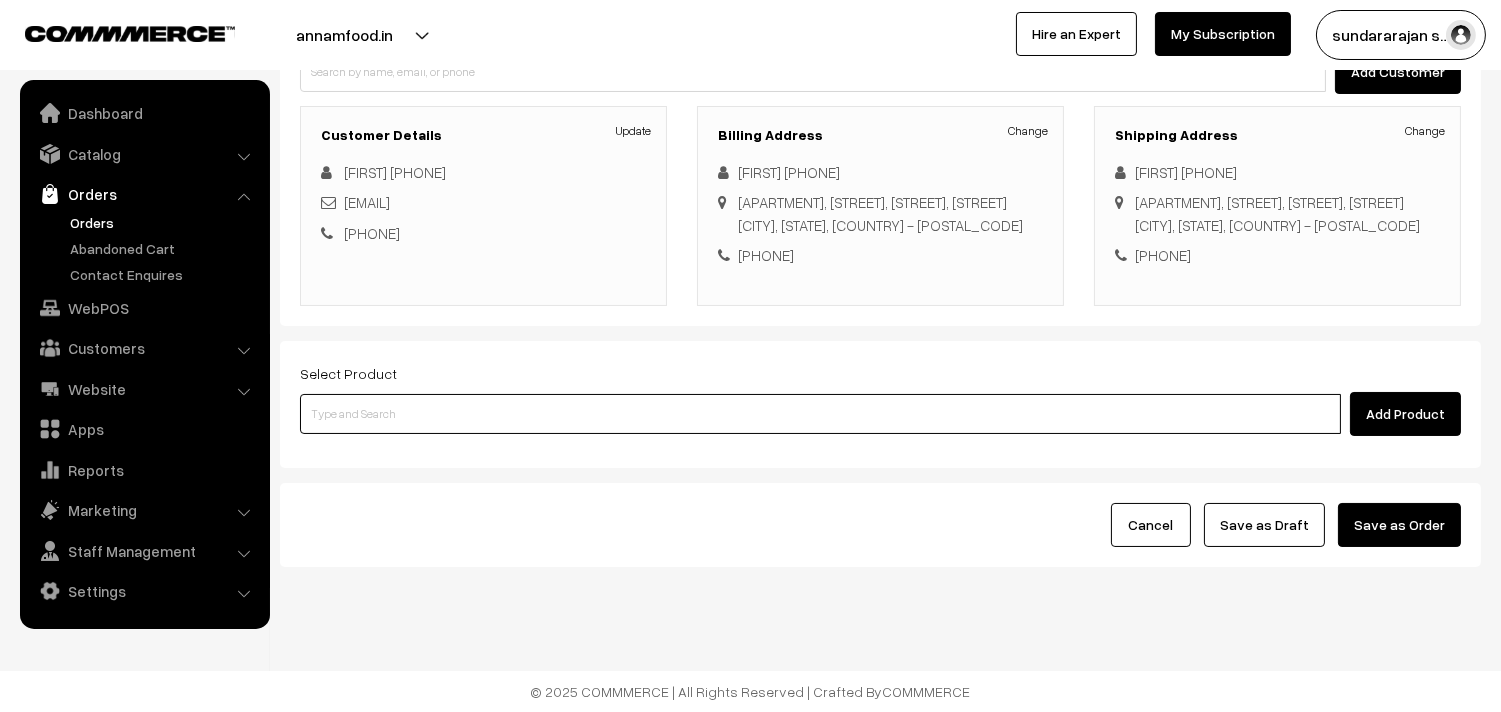 click at bounding box center [820, 414] 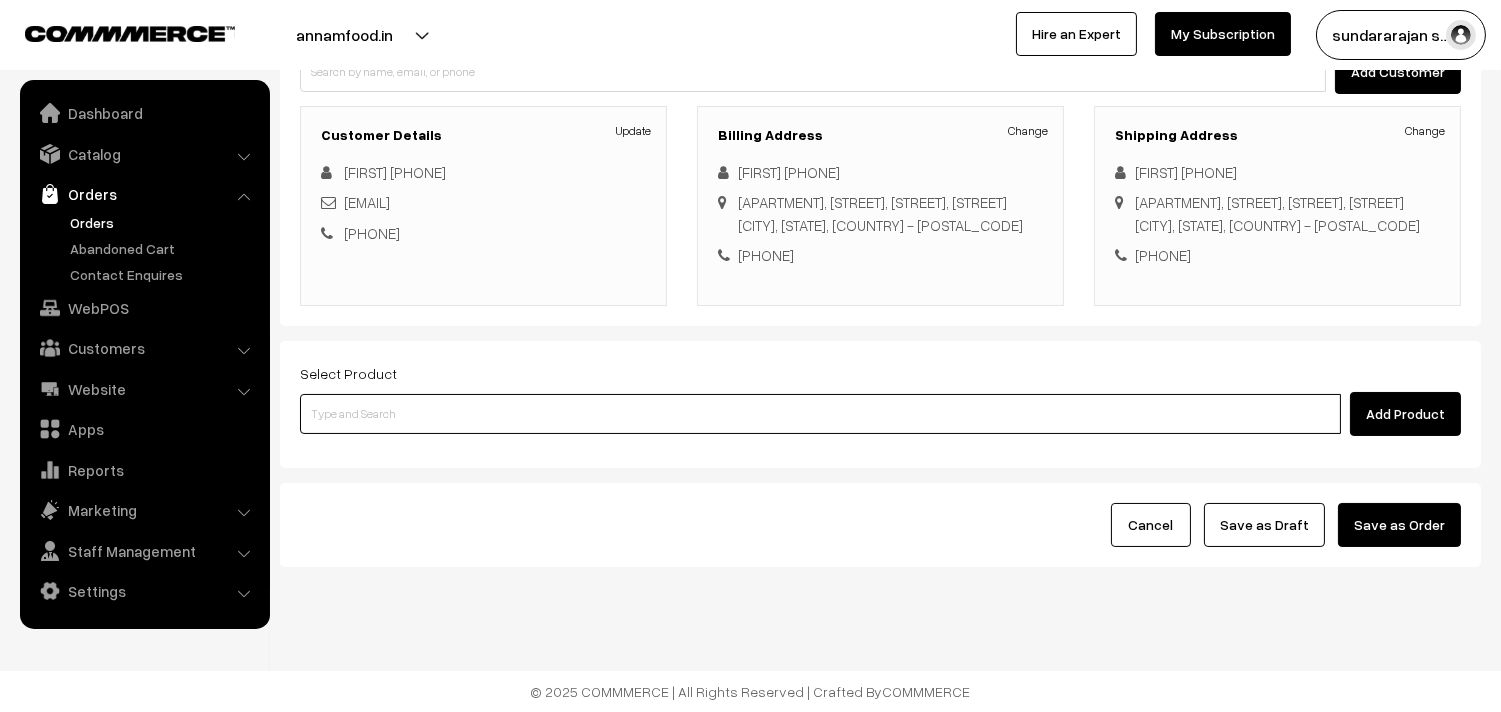 click at bounding box center (820, 414) 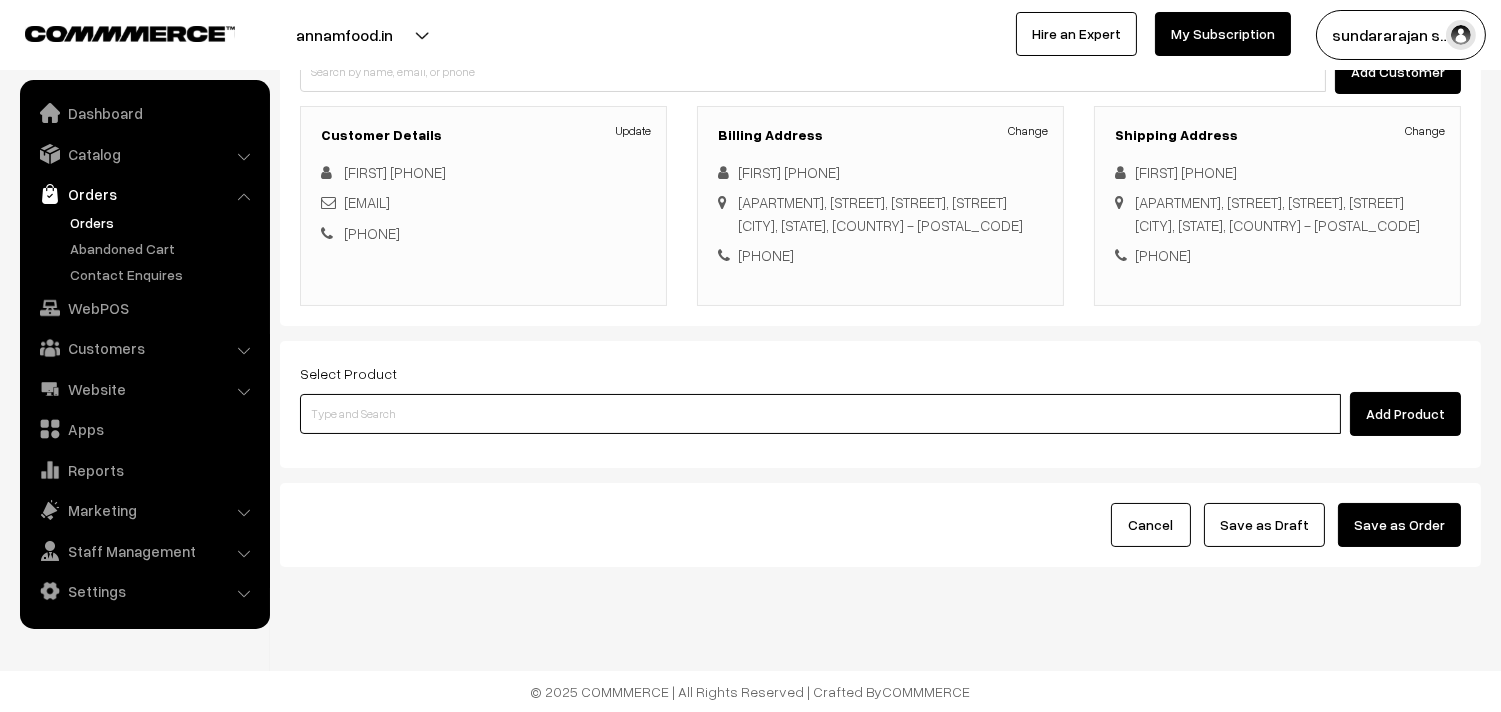 paste on "07th Dr - Rava Idly (3)" 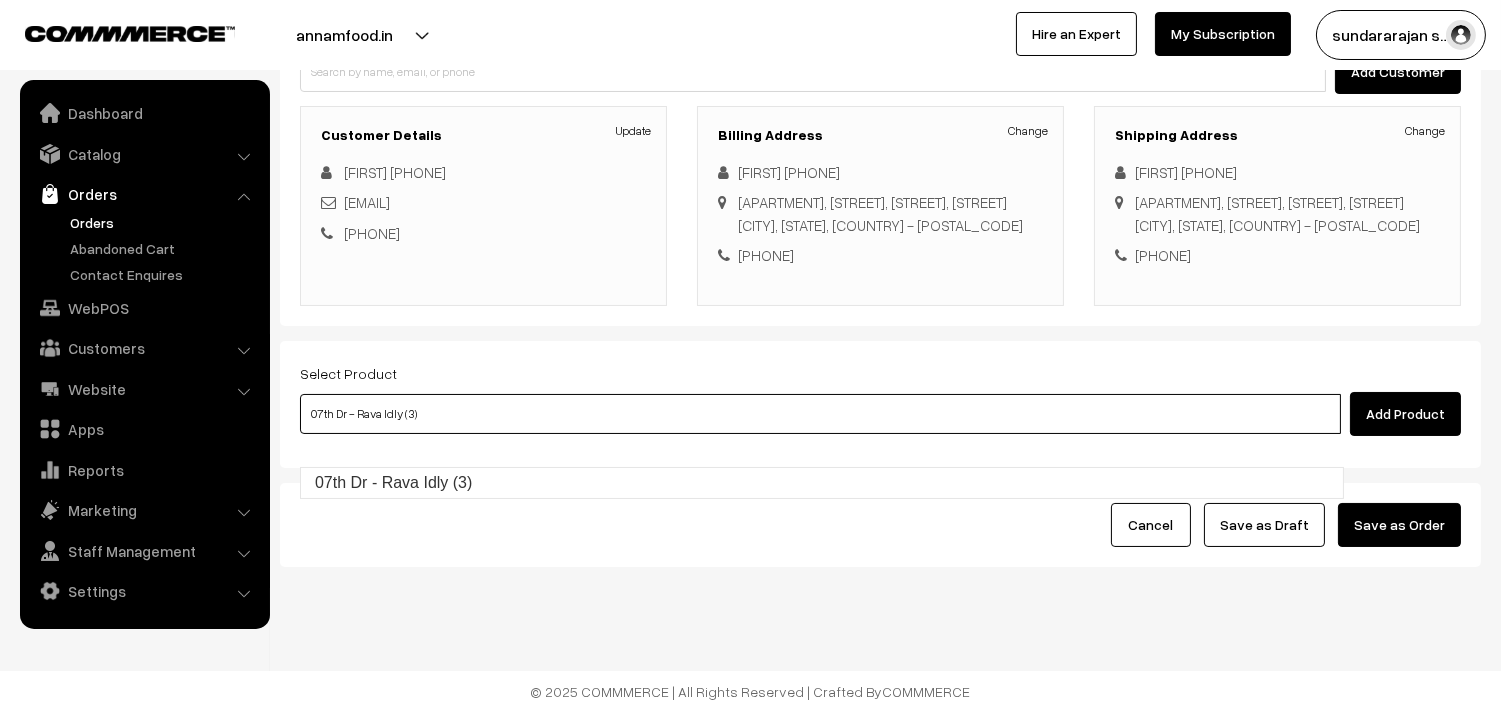 drag, startPoint x: 406, startPoint y: 453, endPoint x: 378, endPoint y: 462, distance: 29.410883 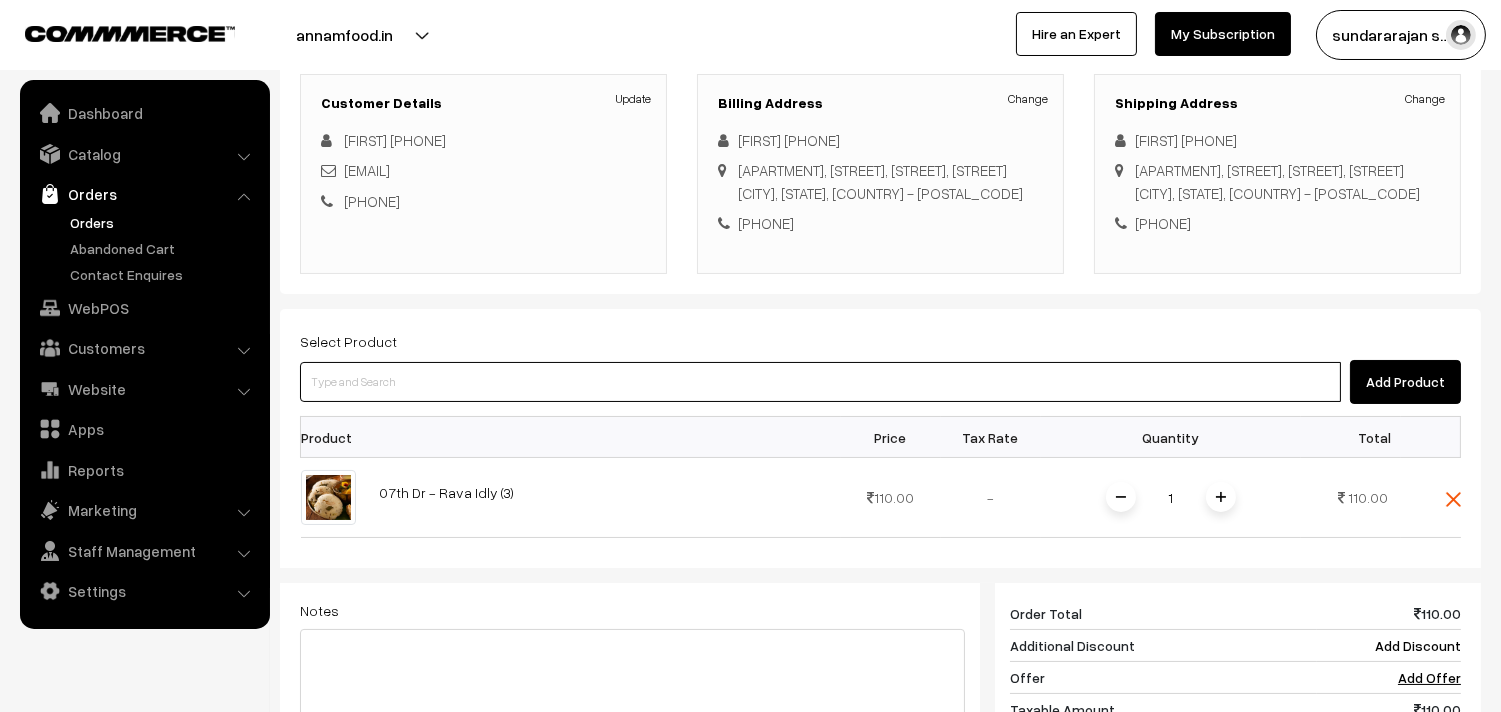 click at bounding box center (820, 382) 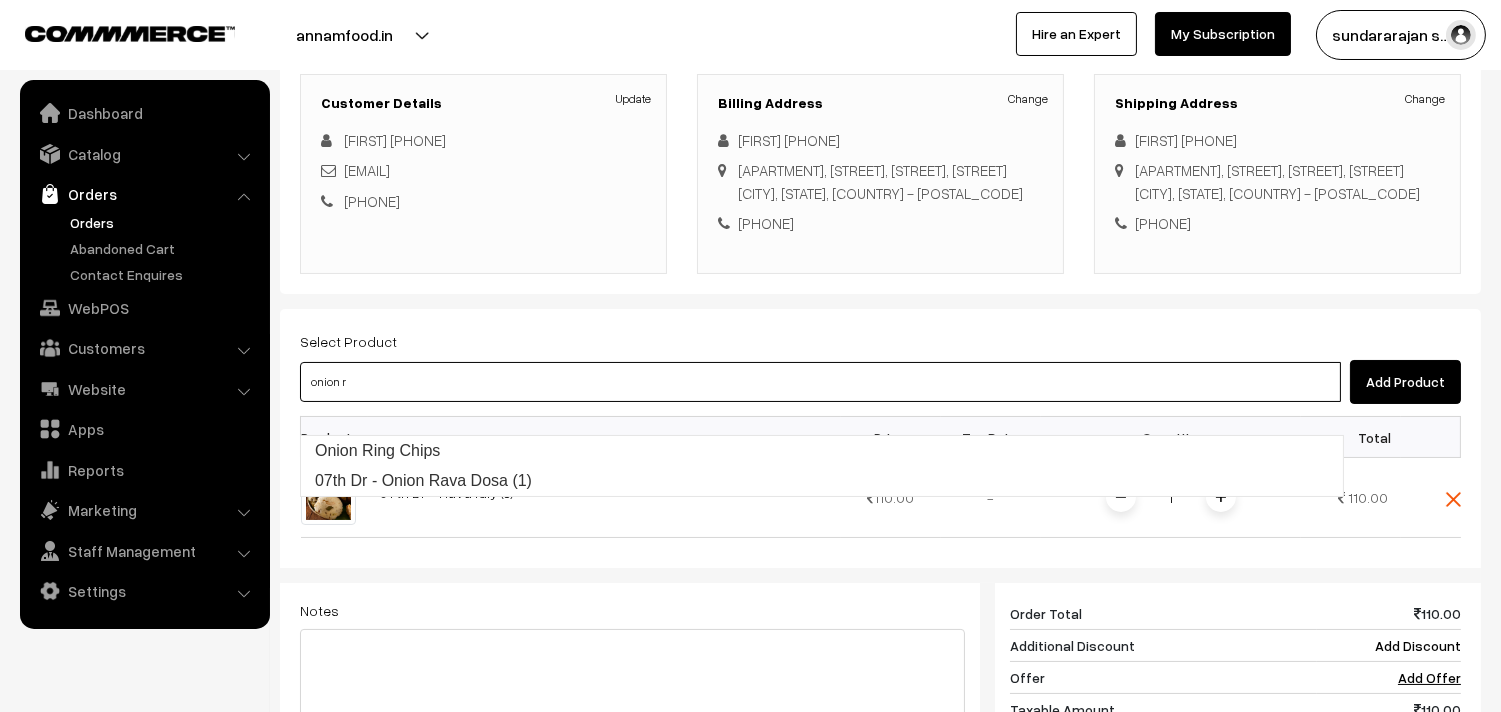 type on "07th Dr - Onion Rava Dosa (1)" 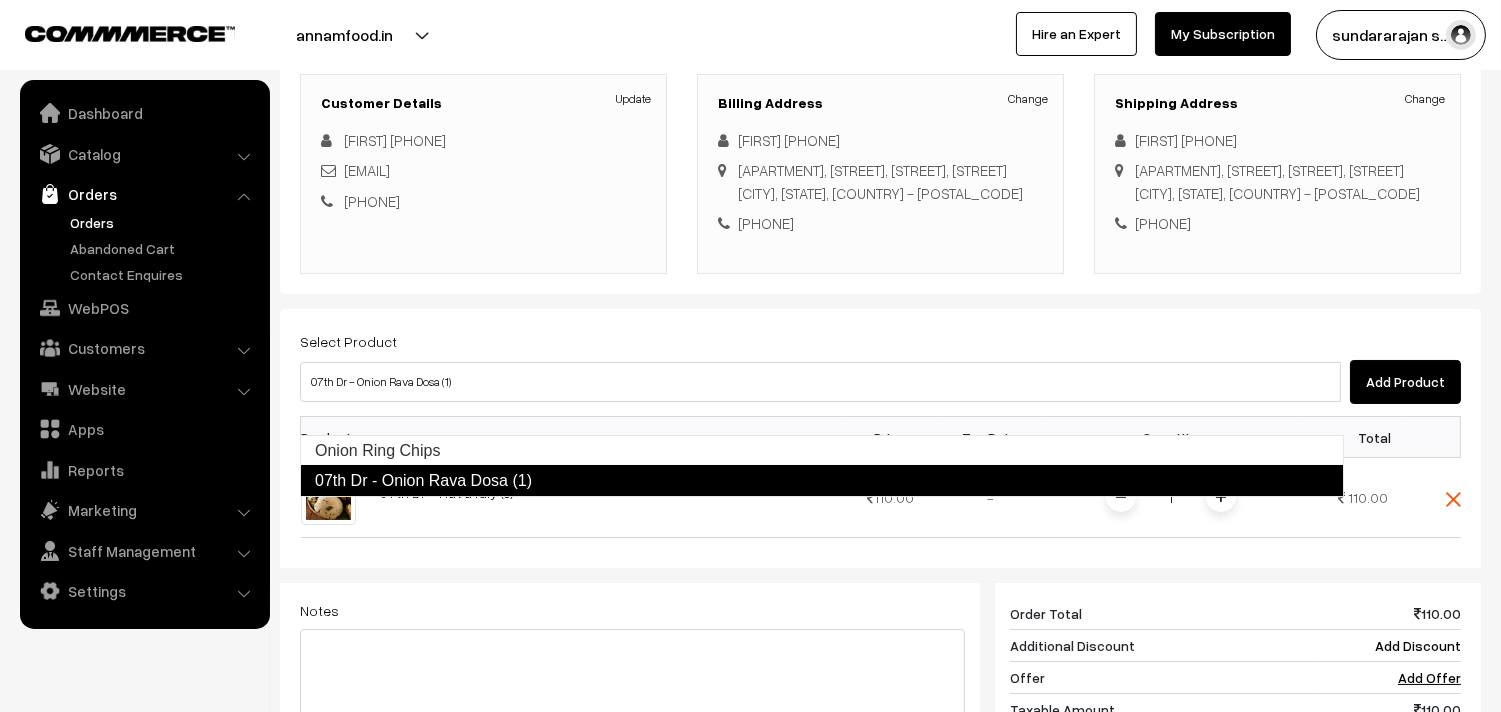 type 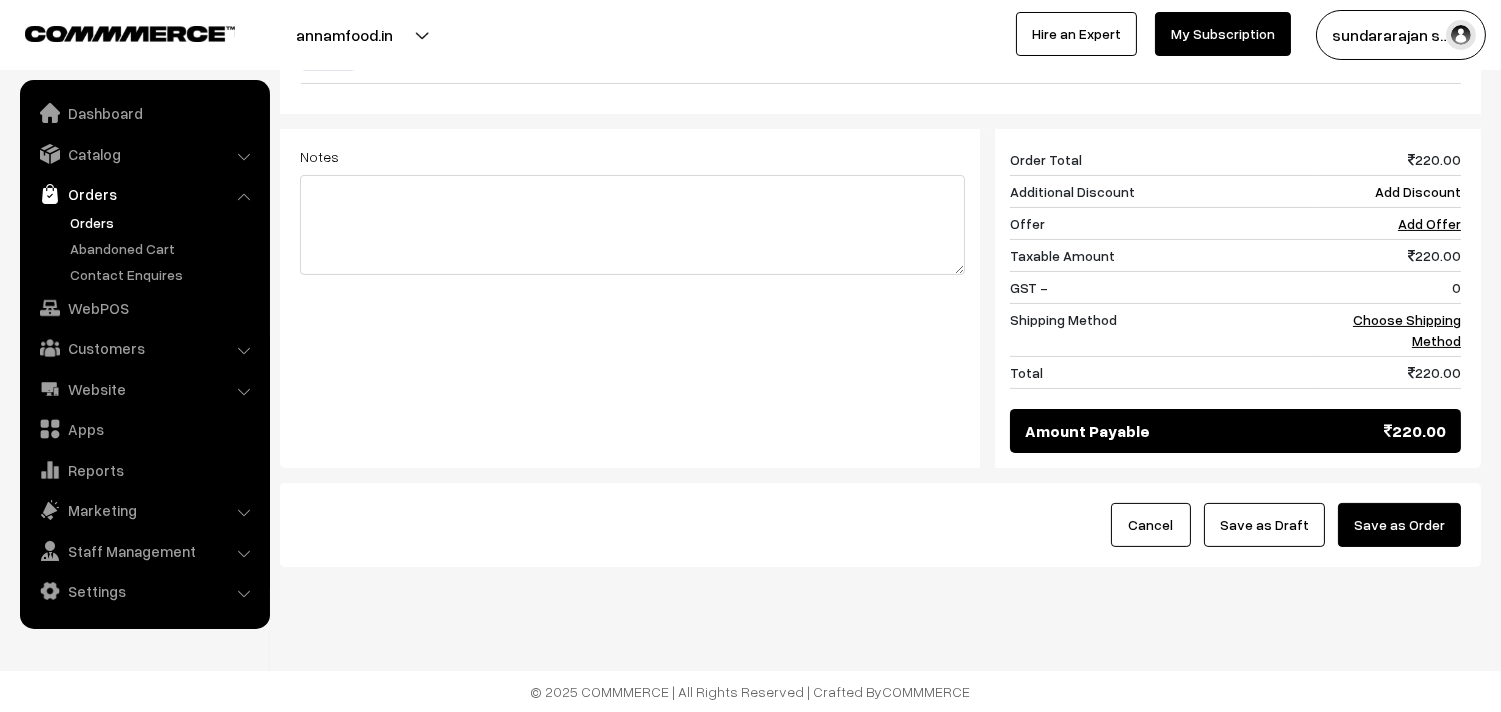 scroll, scrollTop: 840, scrollLeft: 0, axis: vertical 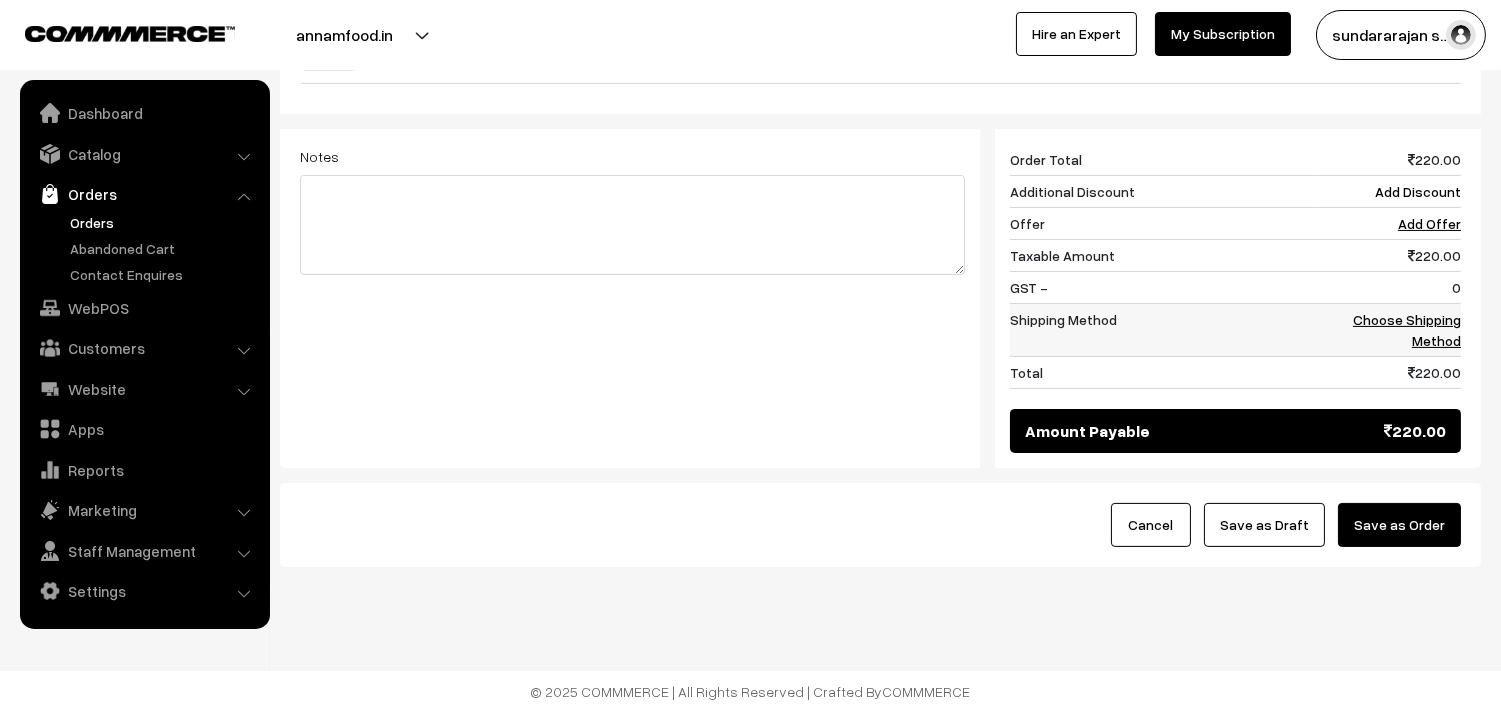 click on "Choose Shipping Method" at bounding box center [1407, 330] 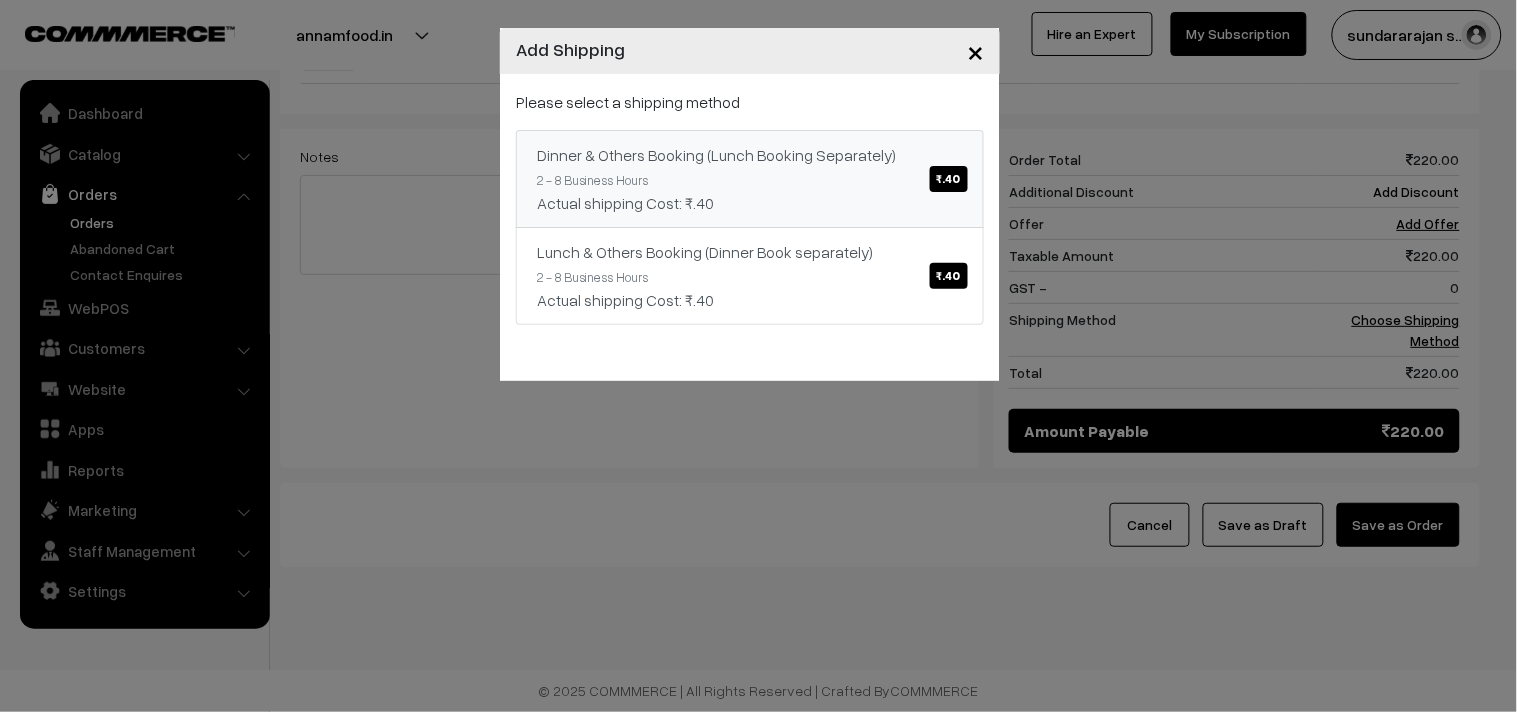 click on "Dinner & Others Booking (Lunch Booking Separately)
₹.40" at bounding box center (750, 155) 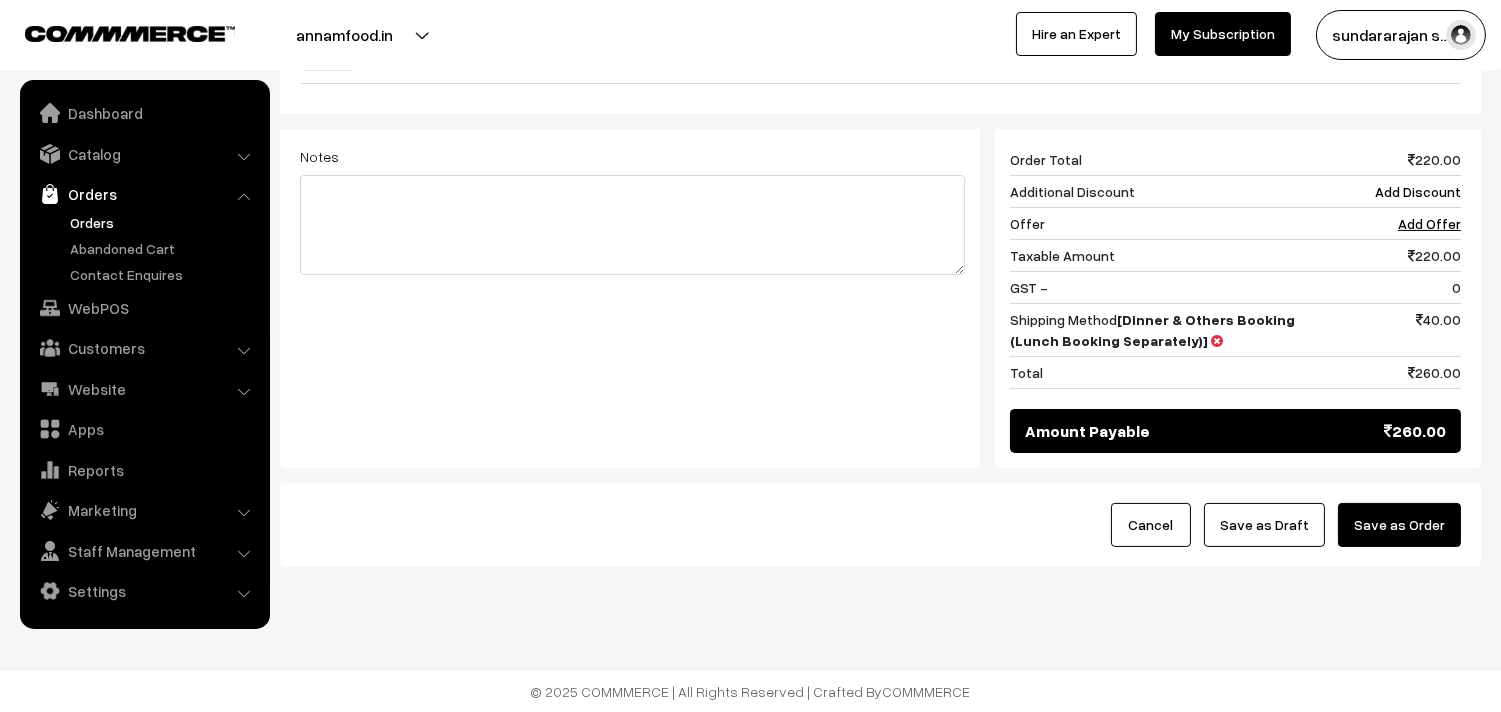 click on "Save as Draft" at bounding box center (1264, 525) 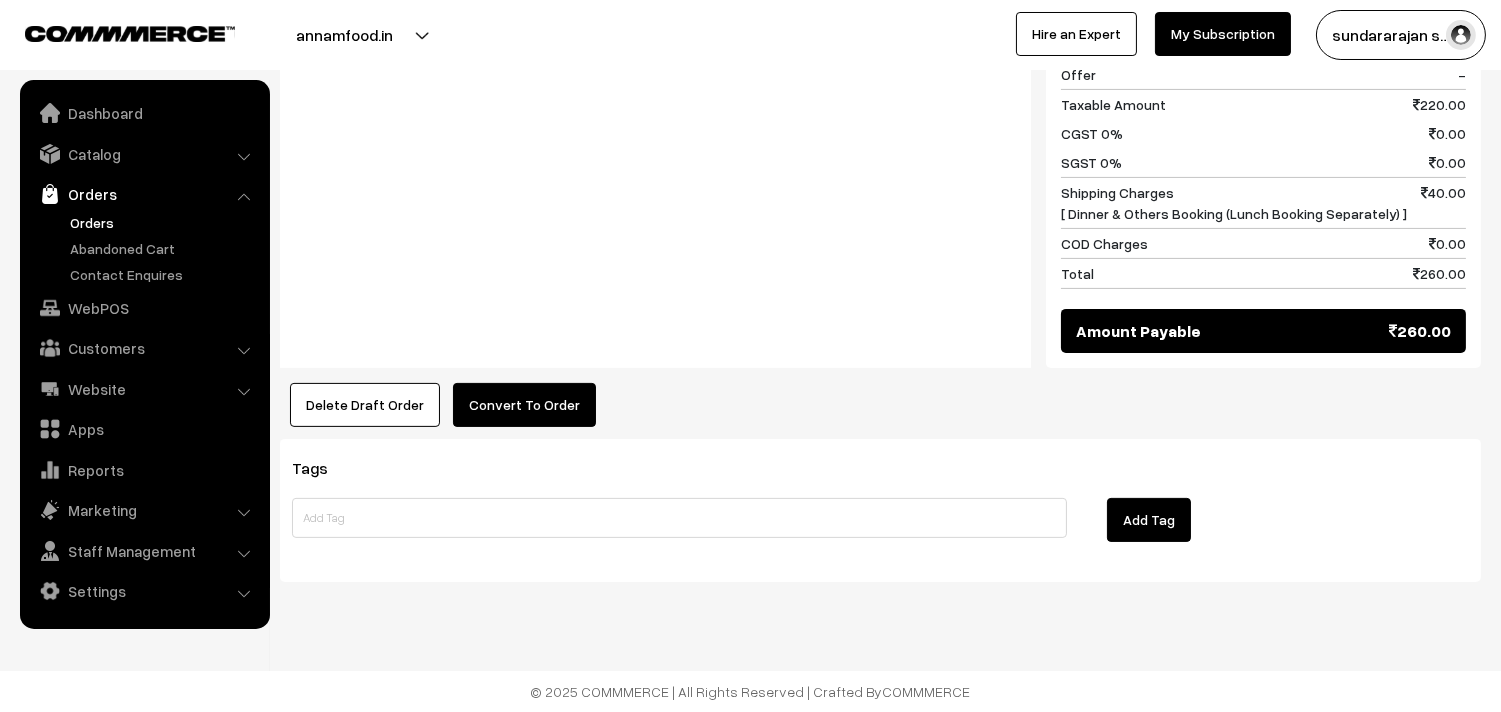 click on "Convert To Order" at bounding box center (524, 405) 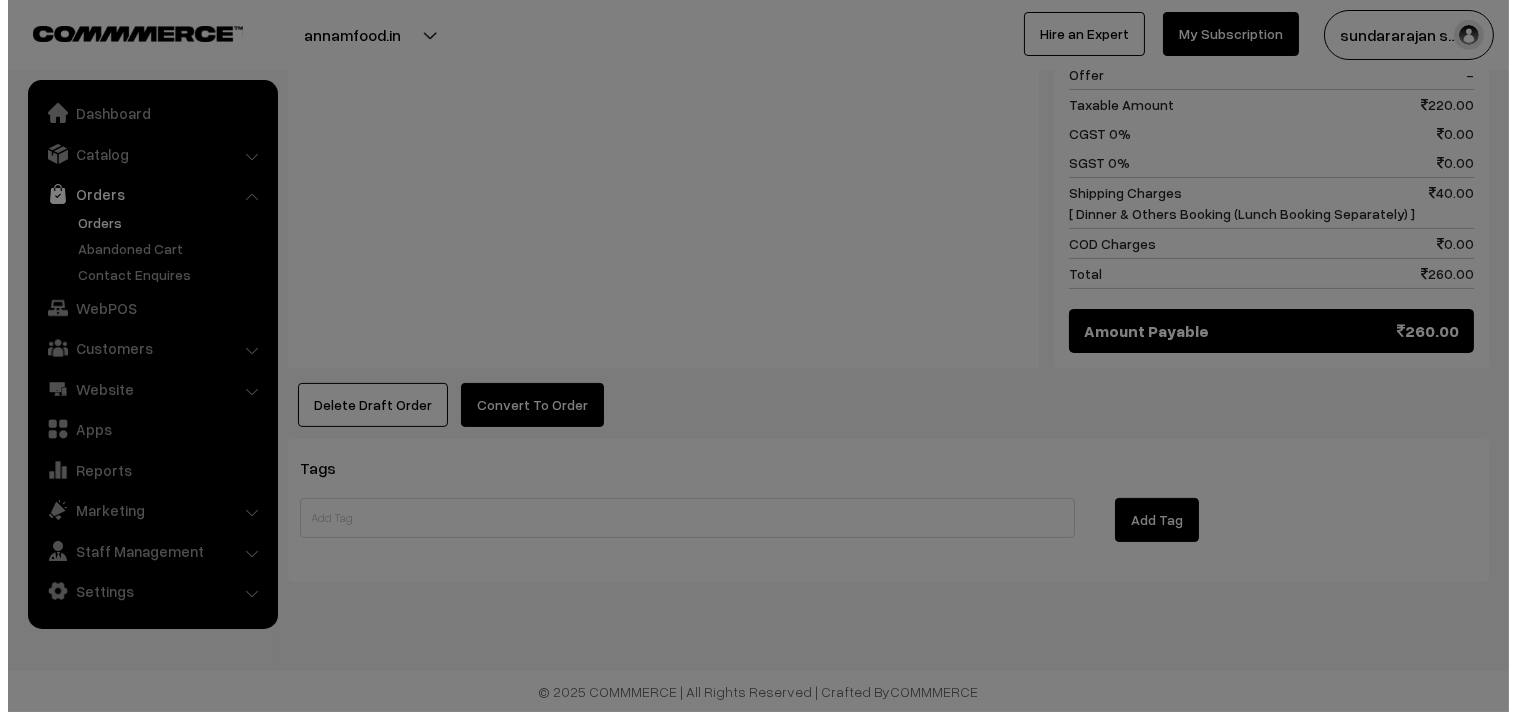 scroll, scrollTop: 1091, scrollLeft: 0, axis: vertical 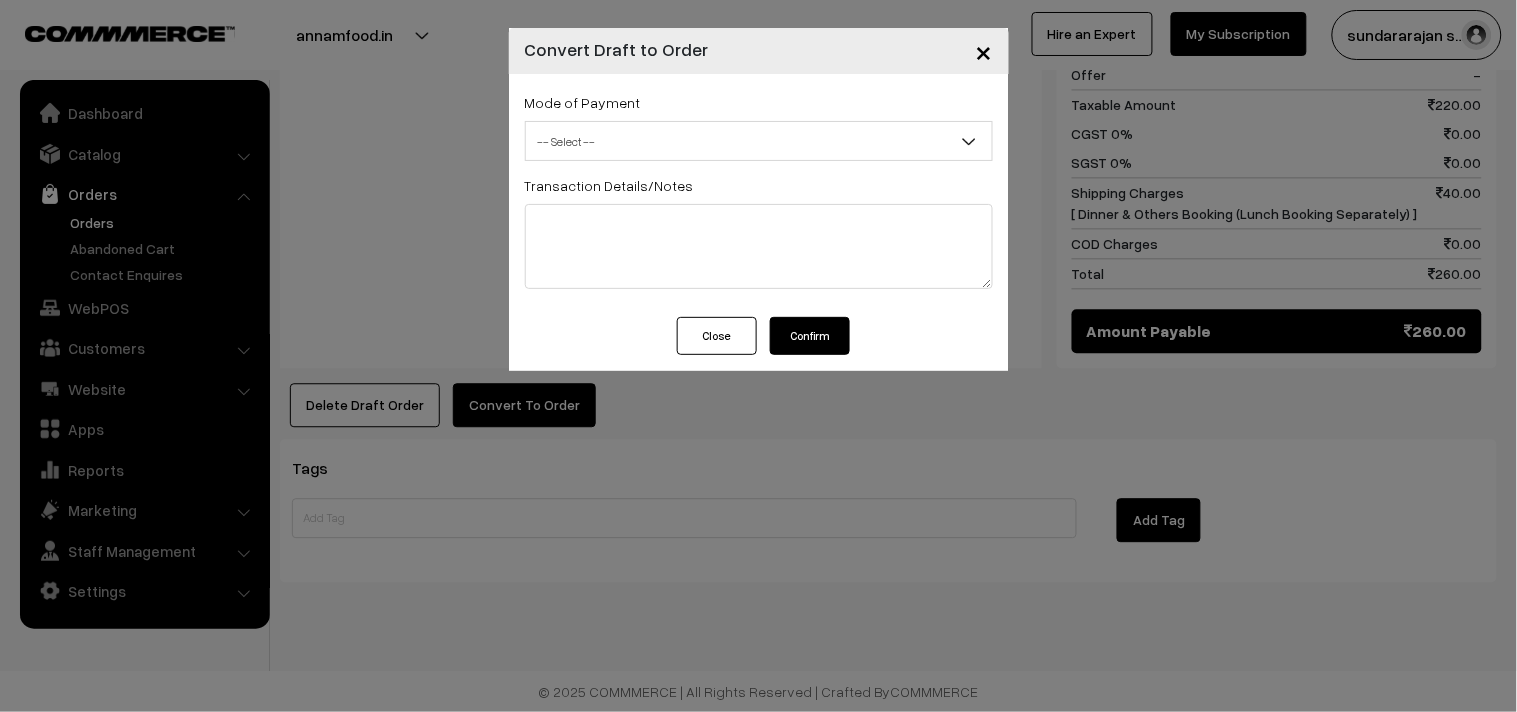 click on "-- Select --" at bounding box center (759, 141) 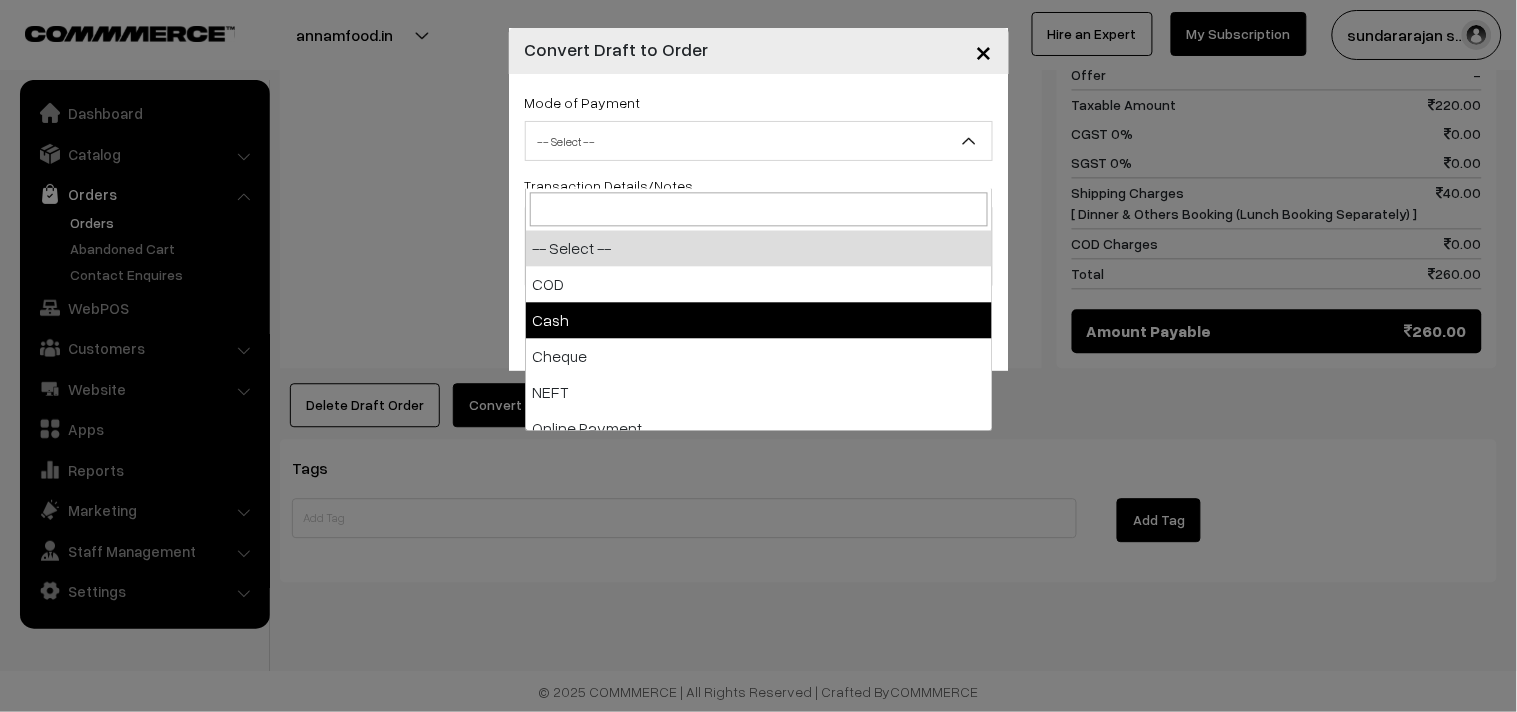 select on "1" 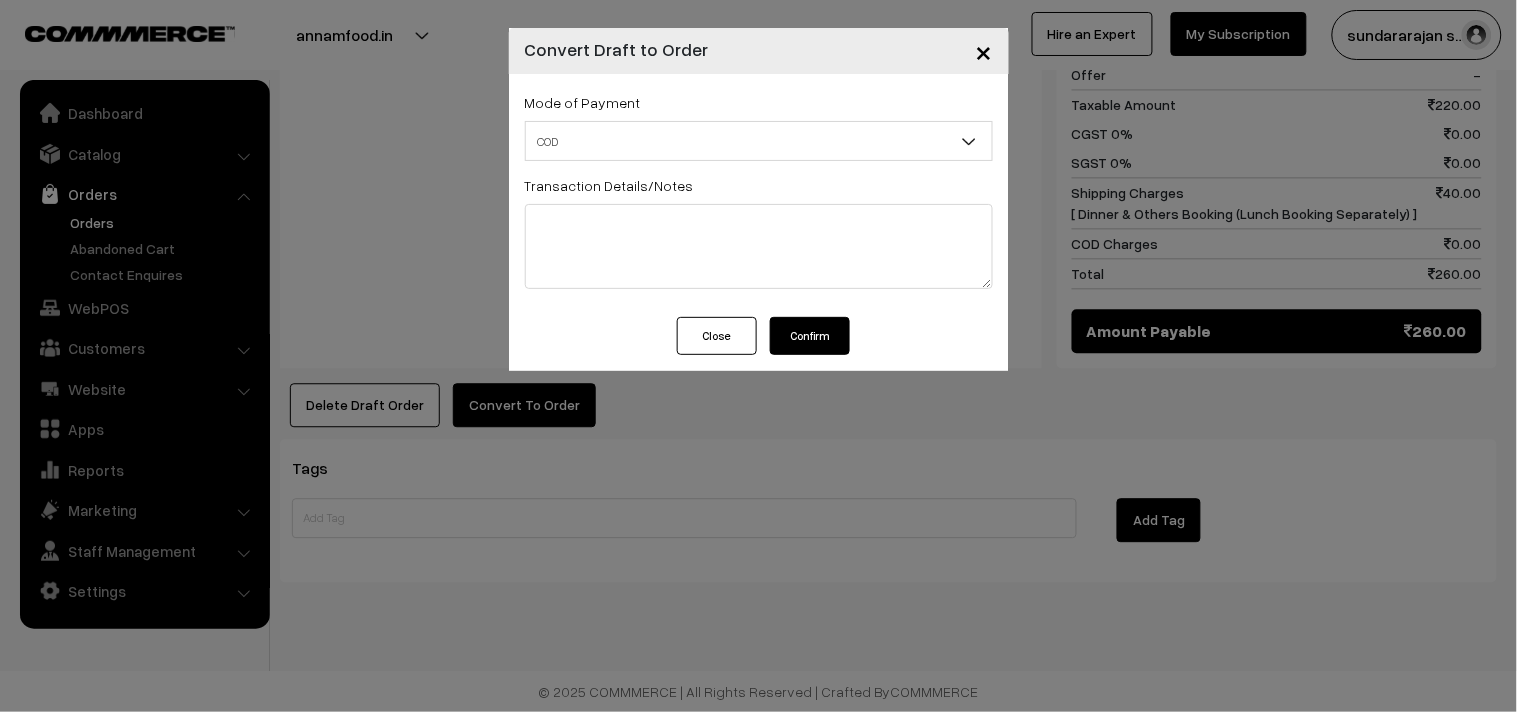 click on "Confirm" at bounding box center (810, 336) 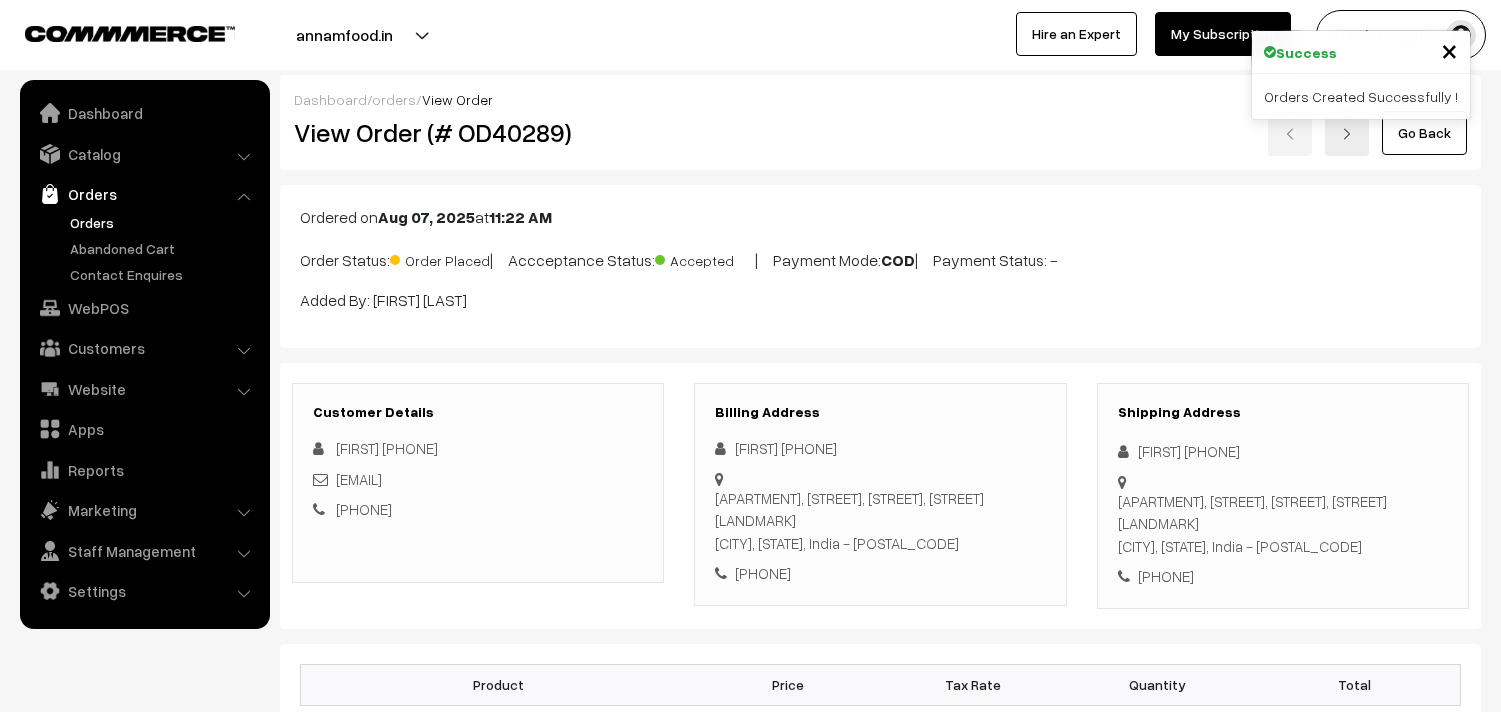 scroll, scrollTop: 1084, scrollLeft: 0, axis: vertical 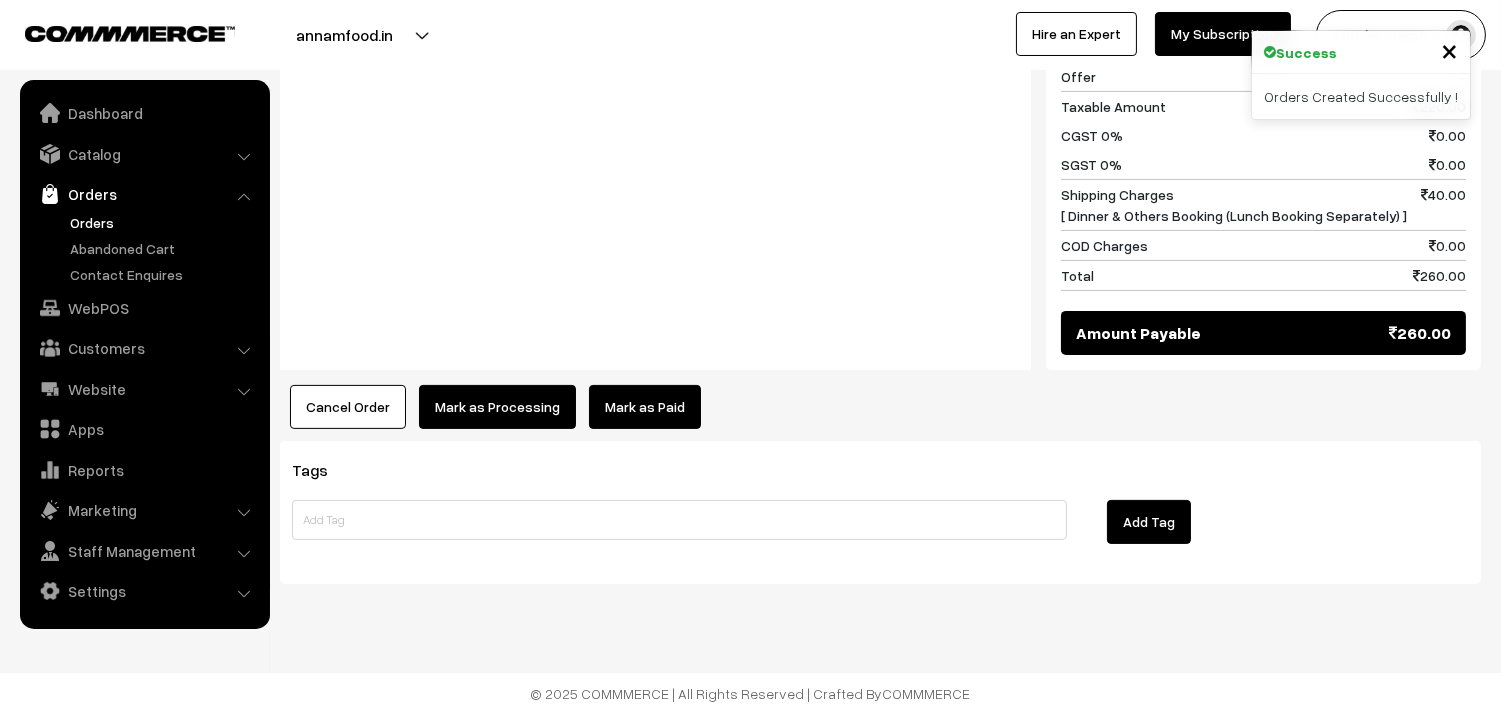 click on "Mark as Processing" at bounding box center [497, 407] 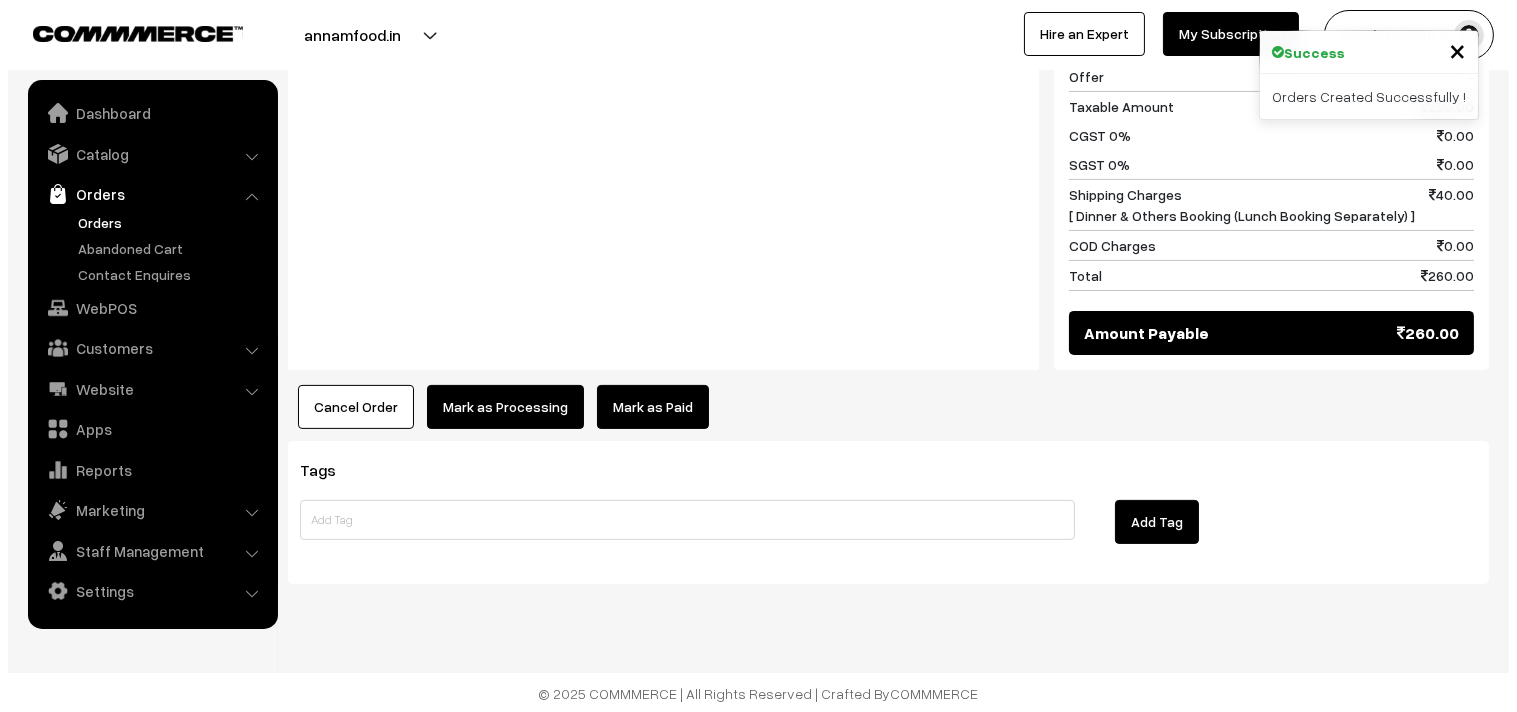 scroll, scrollTop: 1088, scrollLeft: 0, axis: vertical 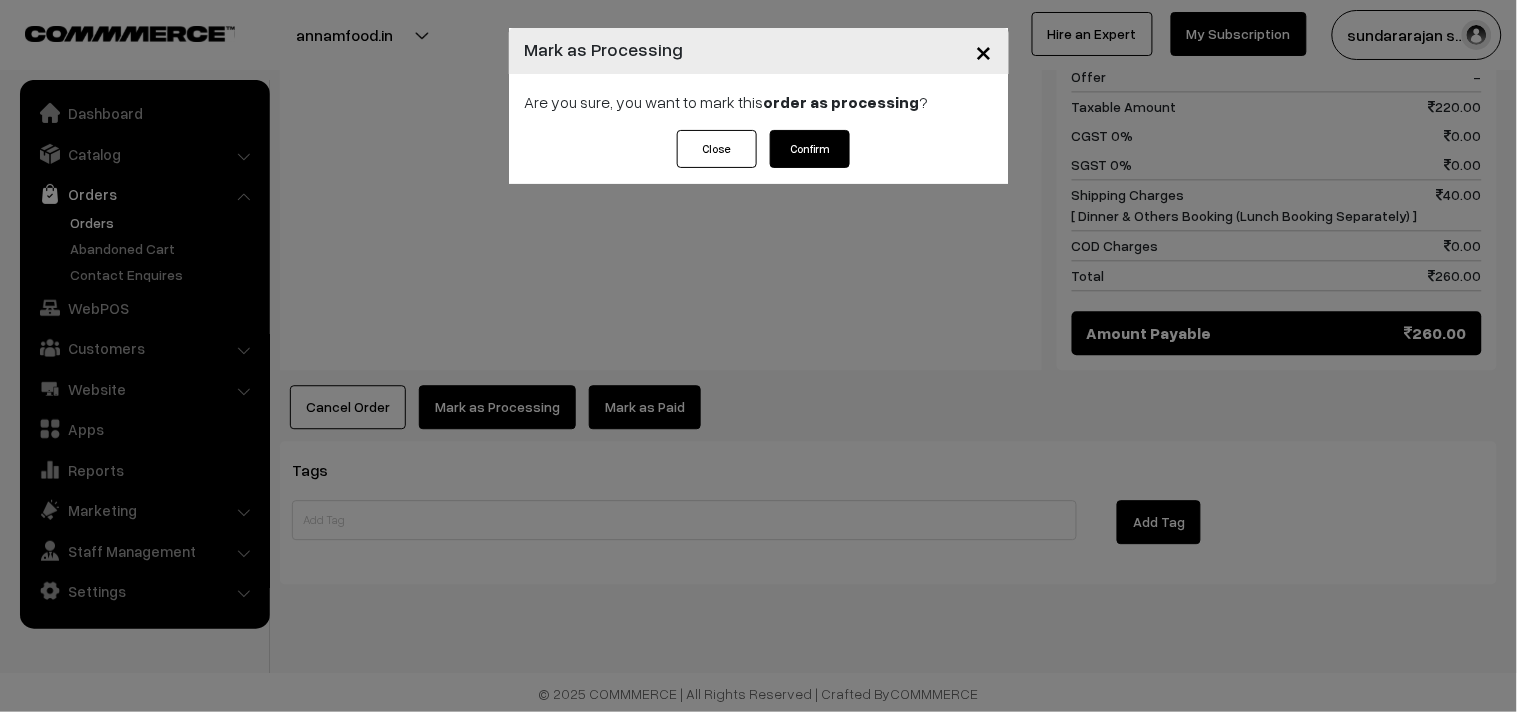 click on "Confirm" at bounding box center [810, 149] 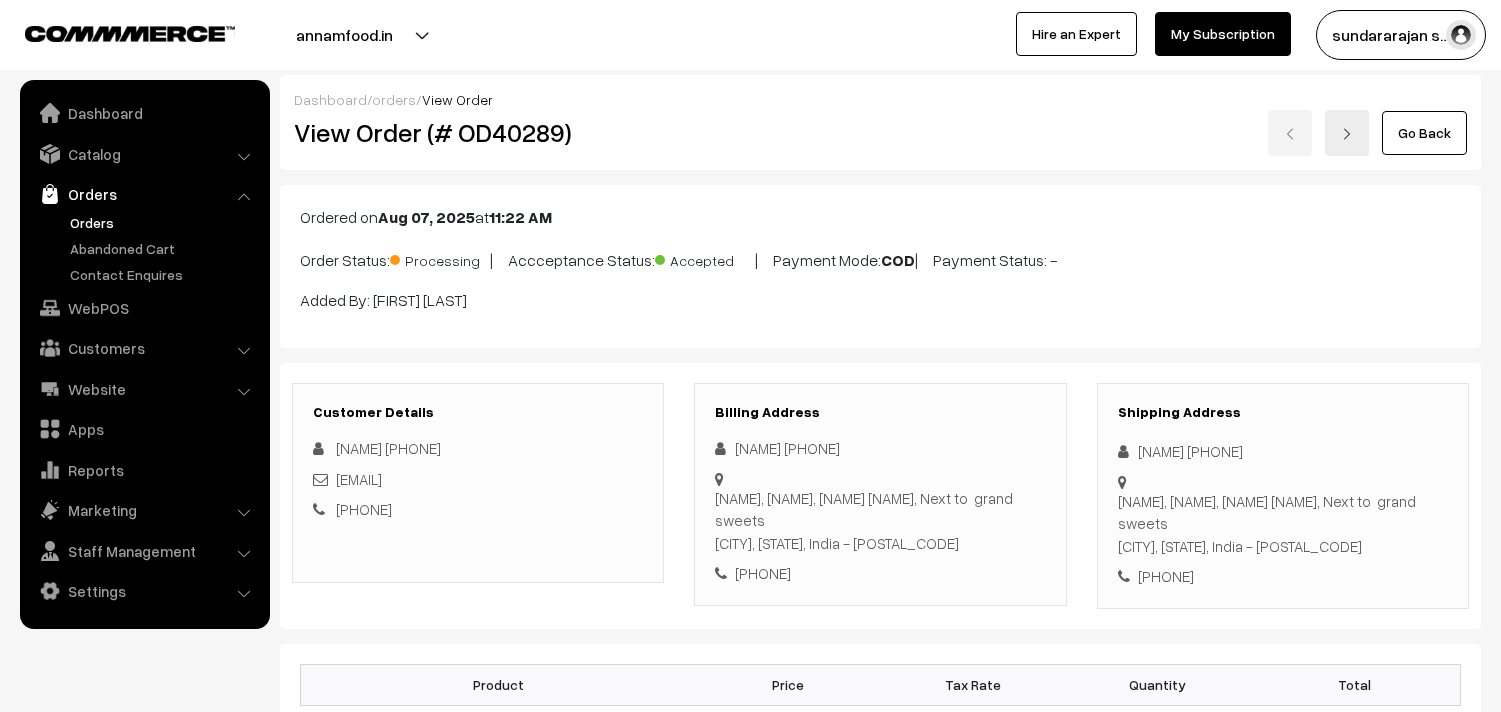 scroll, scrollTop: 0, scrollLeft: 0, axis: both 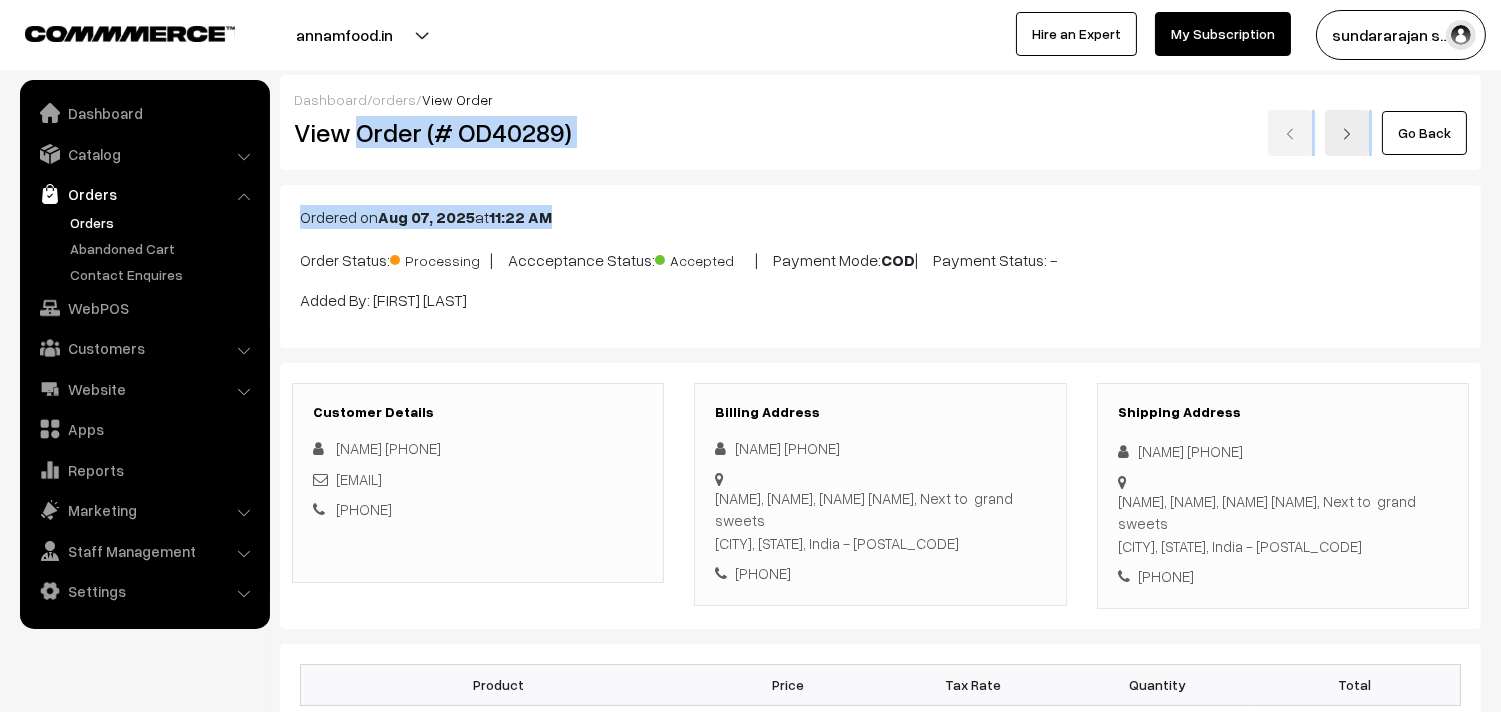 drag, startPoint x: 356, startPoint y: 132, endPoint x: 692, endPoint y: 175, distance: 338.74033 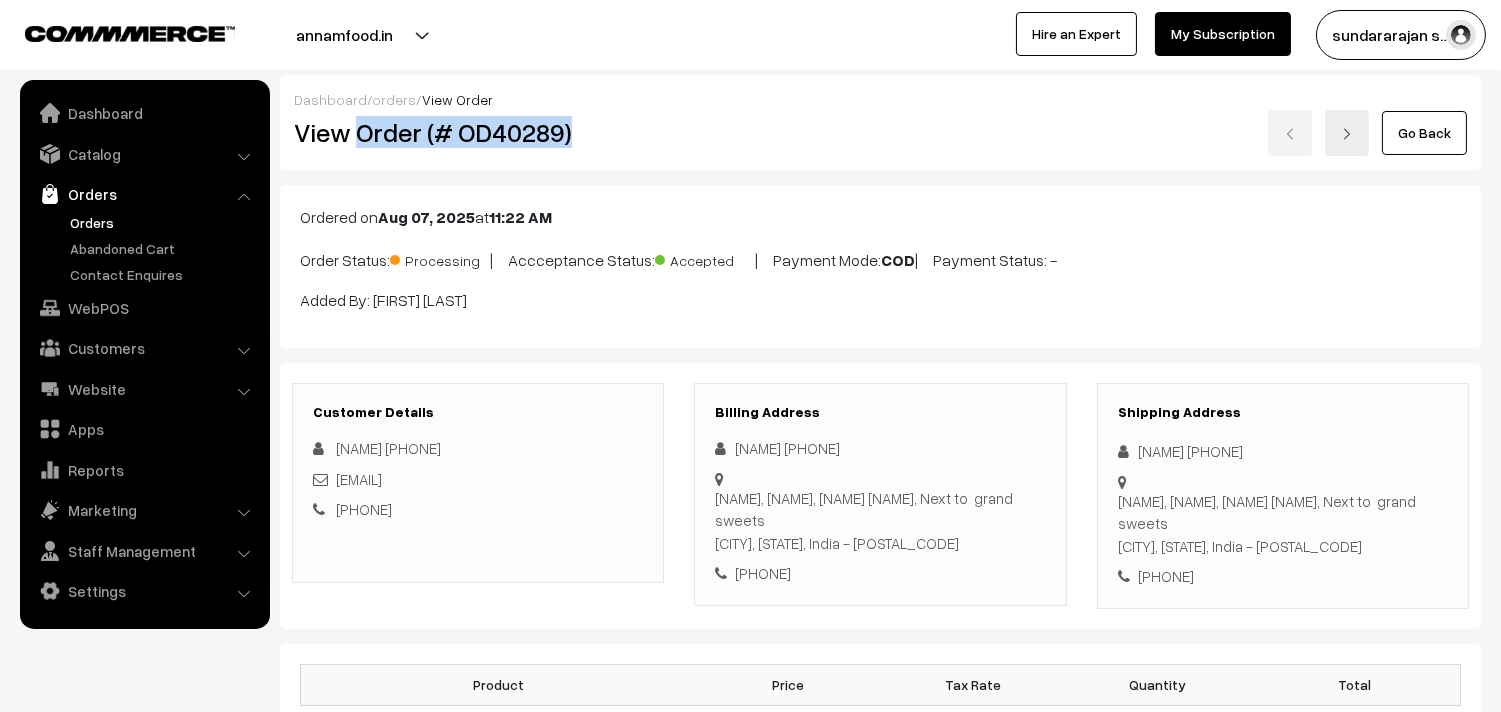 click on "Dashboard  /
orders  /
View Order
View Order (# OD40289)
Go Back" at bounding box center (880, 122) 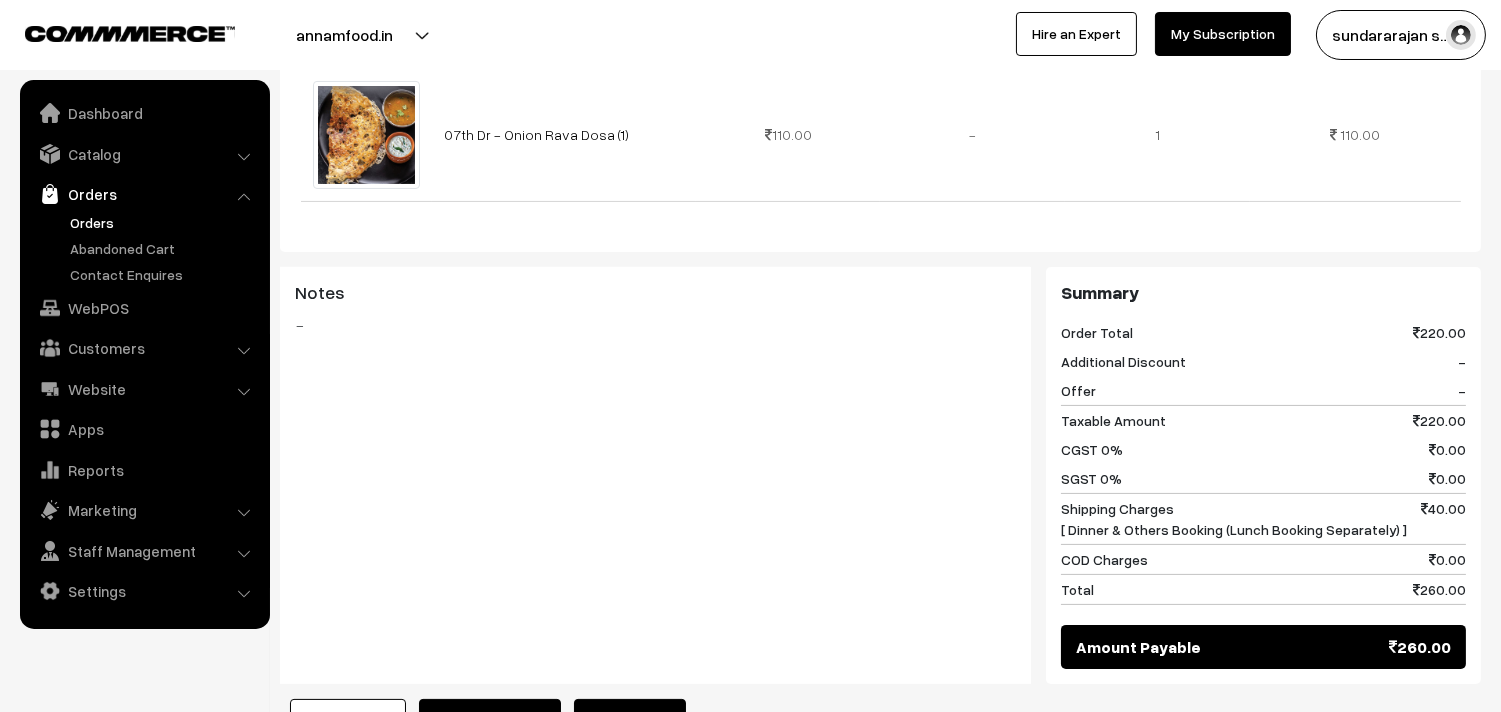 scroll, scrollTop: 777, scrollLeft: 0, axis: vertical 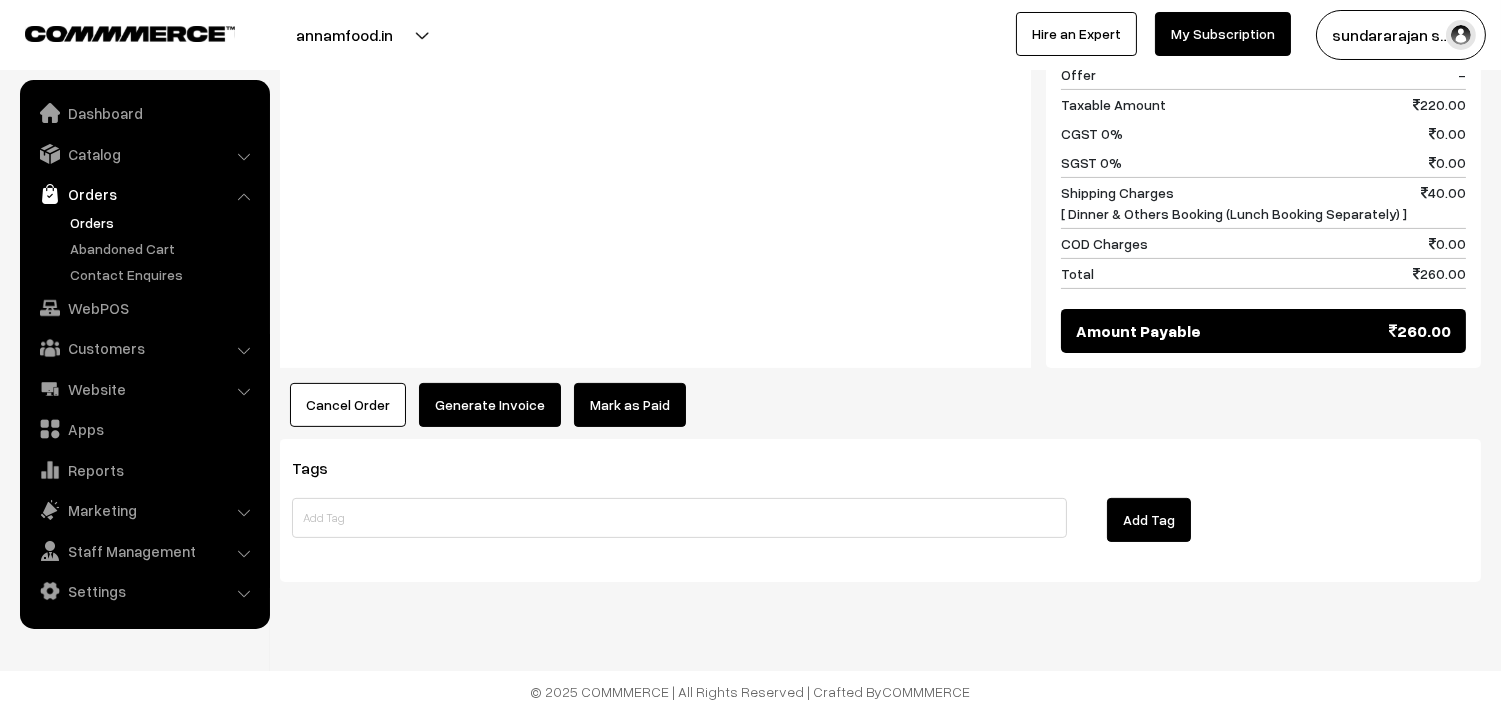 click on "Generate Invoice" at bounding box center (490, 405) 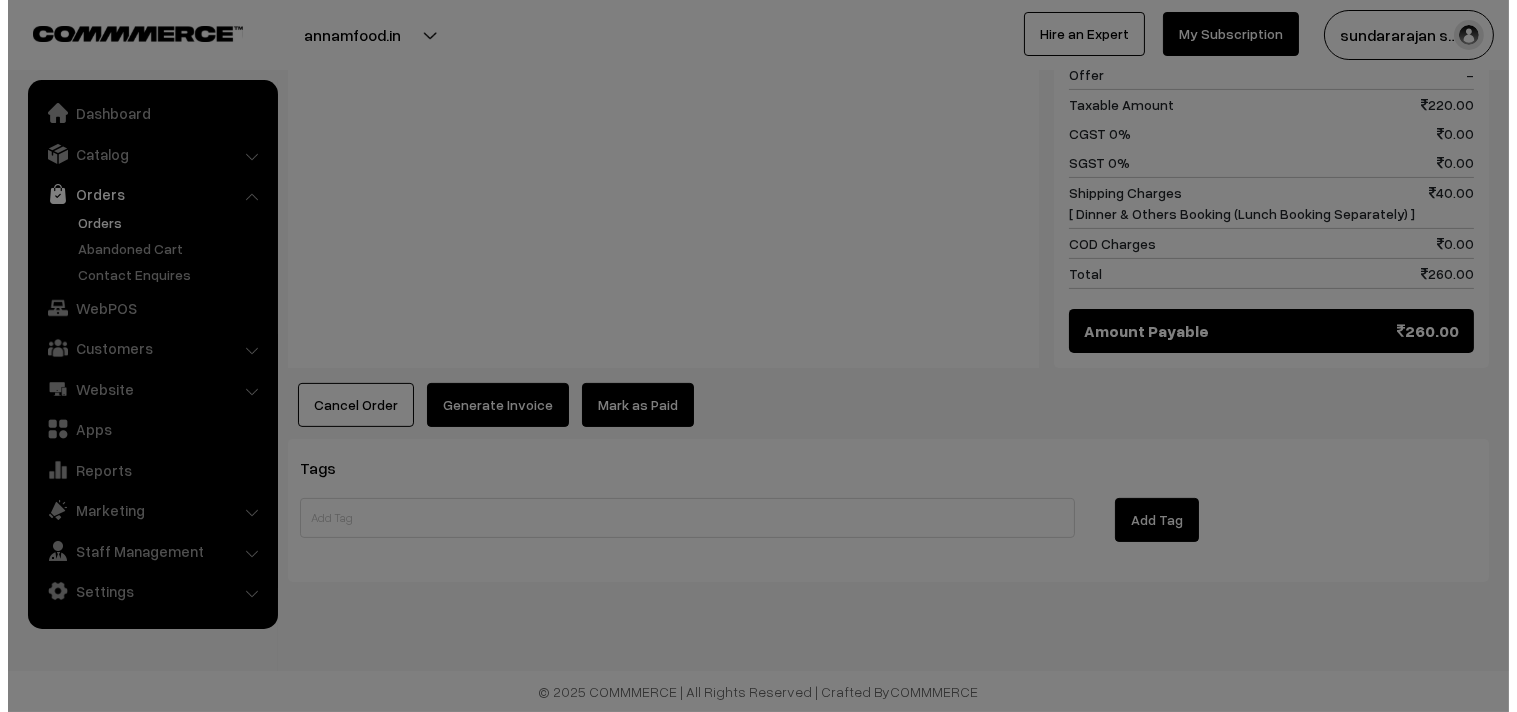scroll, scrollTop: 1091, scrollLeft: 0, axis: vertical 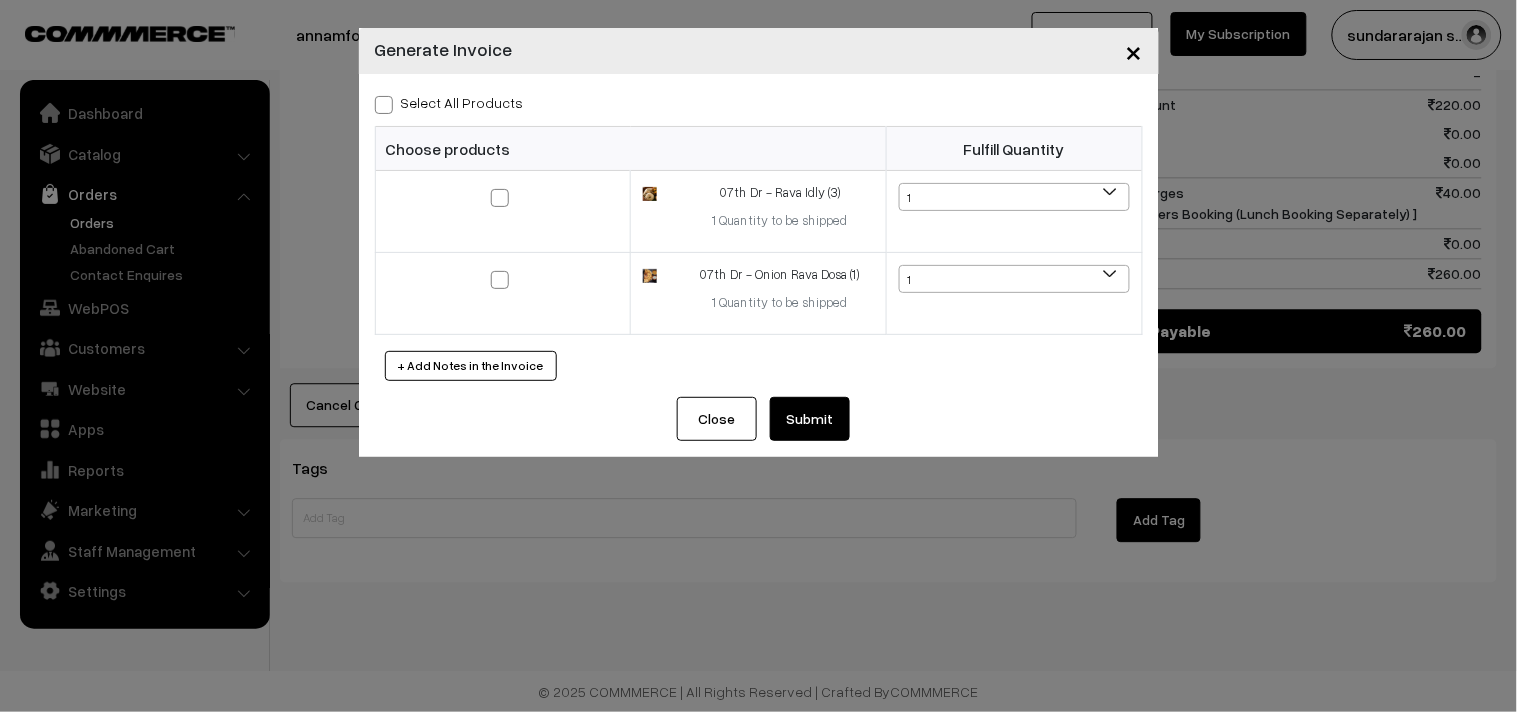 click on "Select All Products" at bounding box center [449, 102] 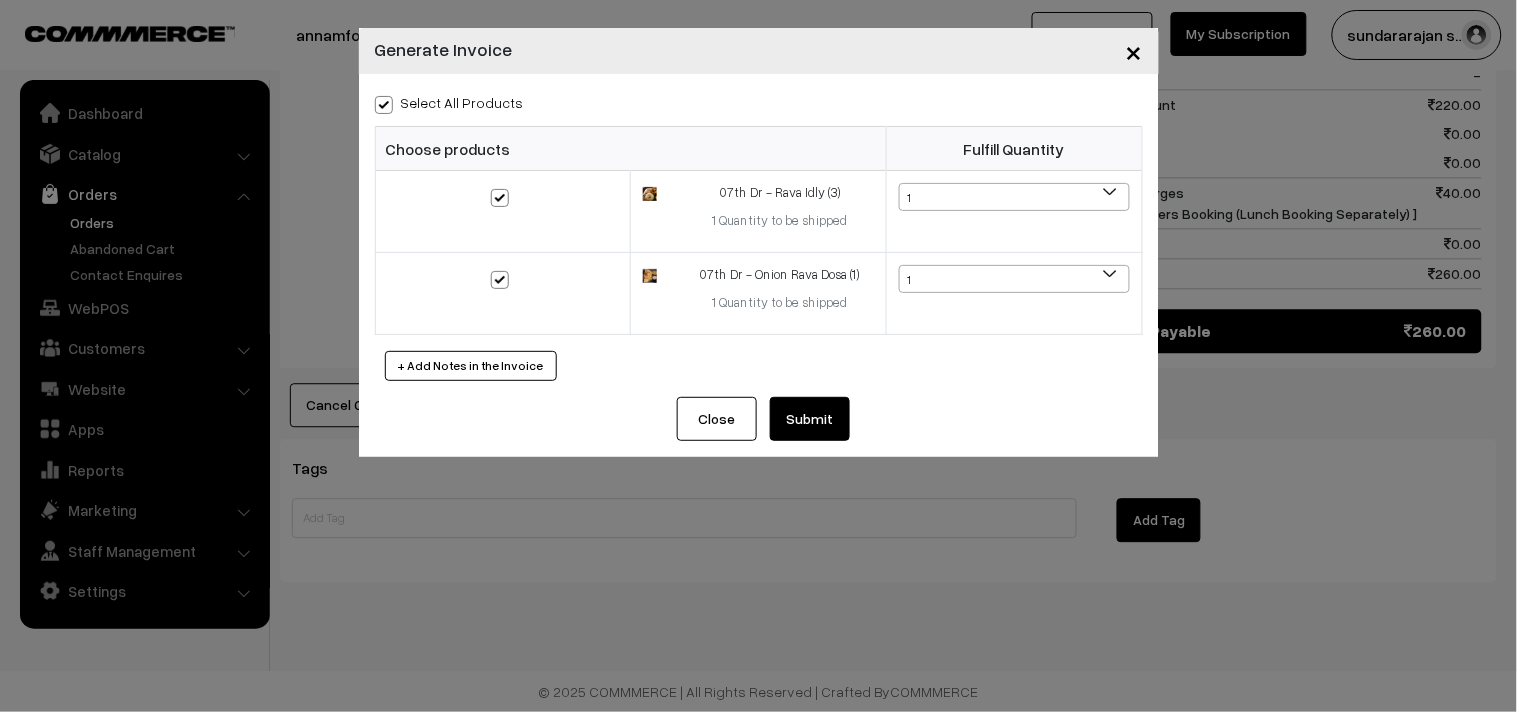 checkbox on "true" 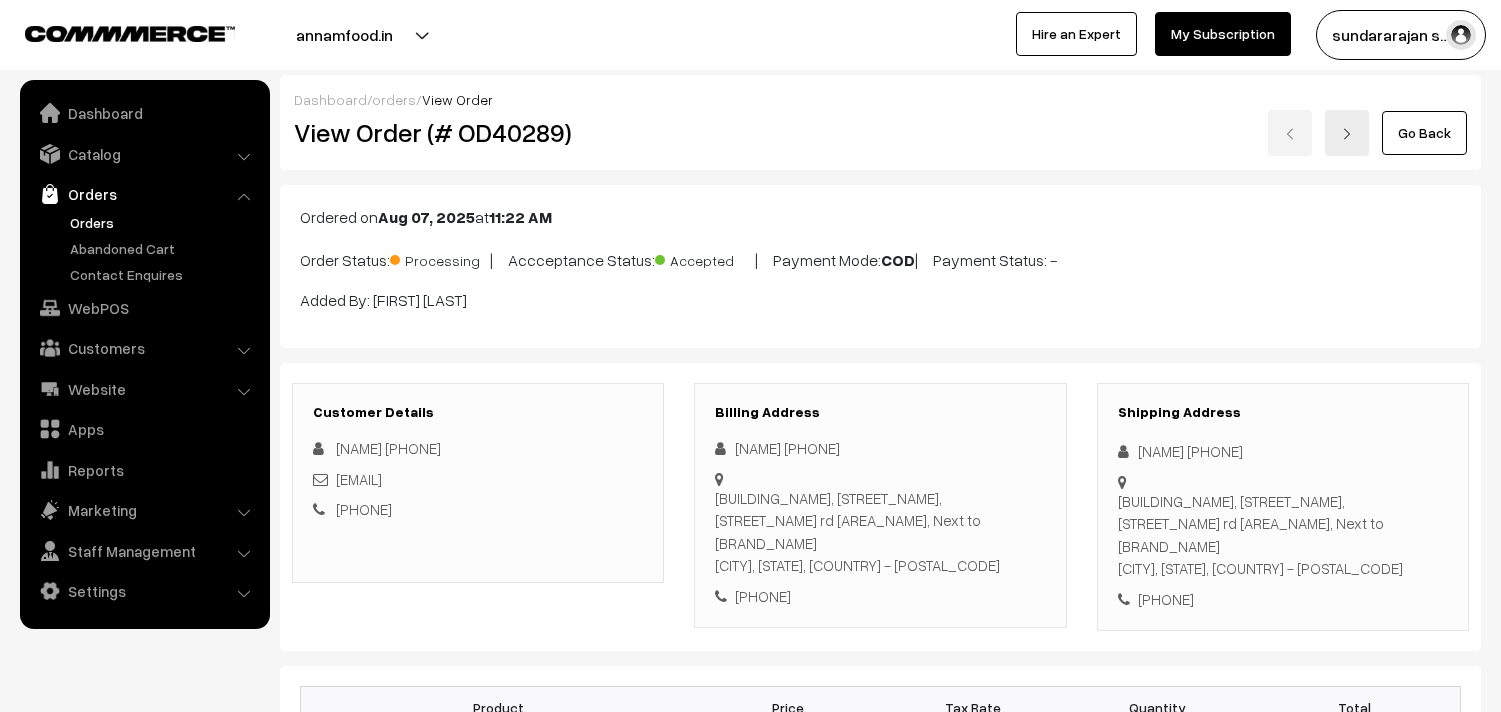 scroll, scrollTop: 1084, scrollLeft: 0, axis: vertical 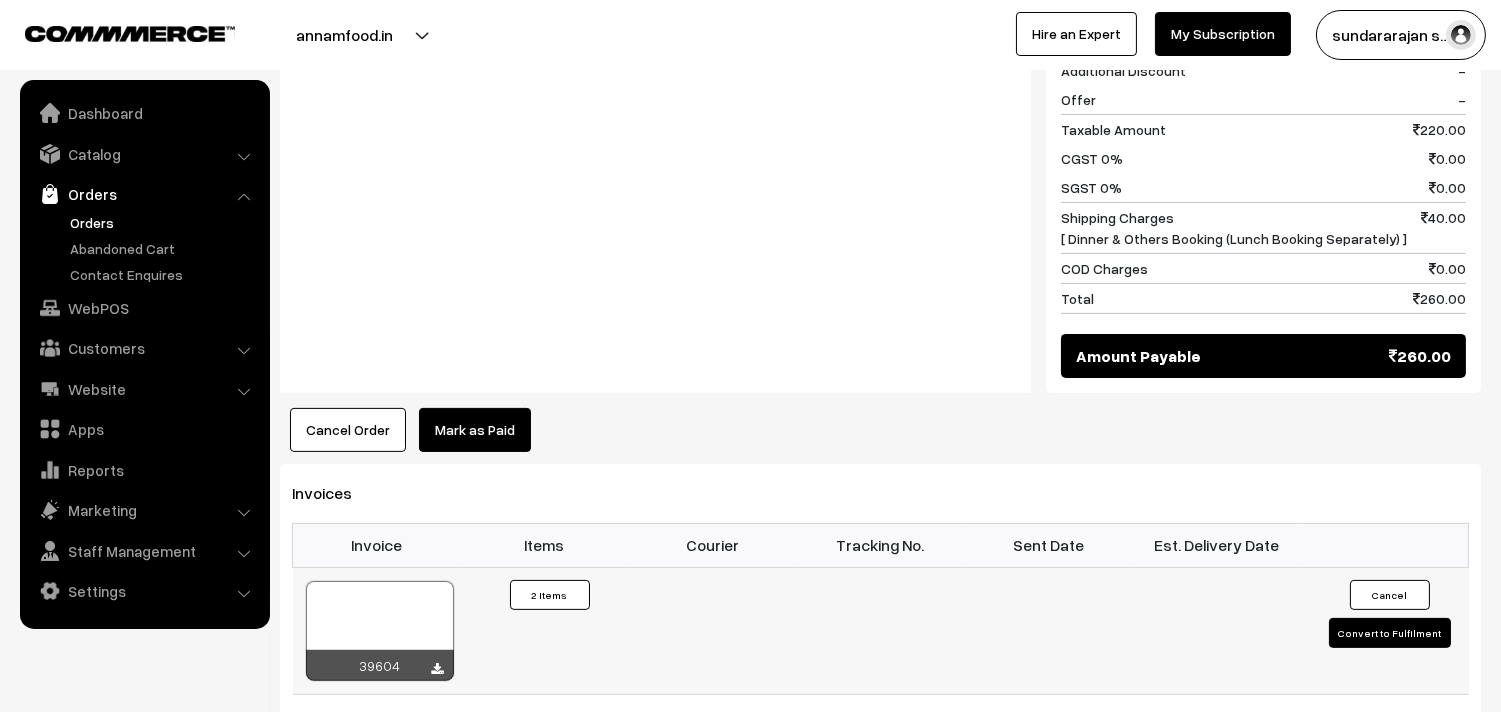 click at bounding box center (380, 631) 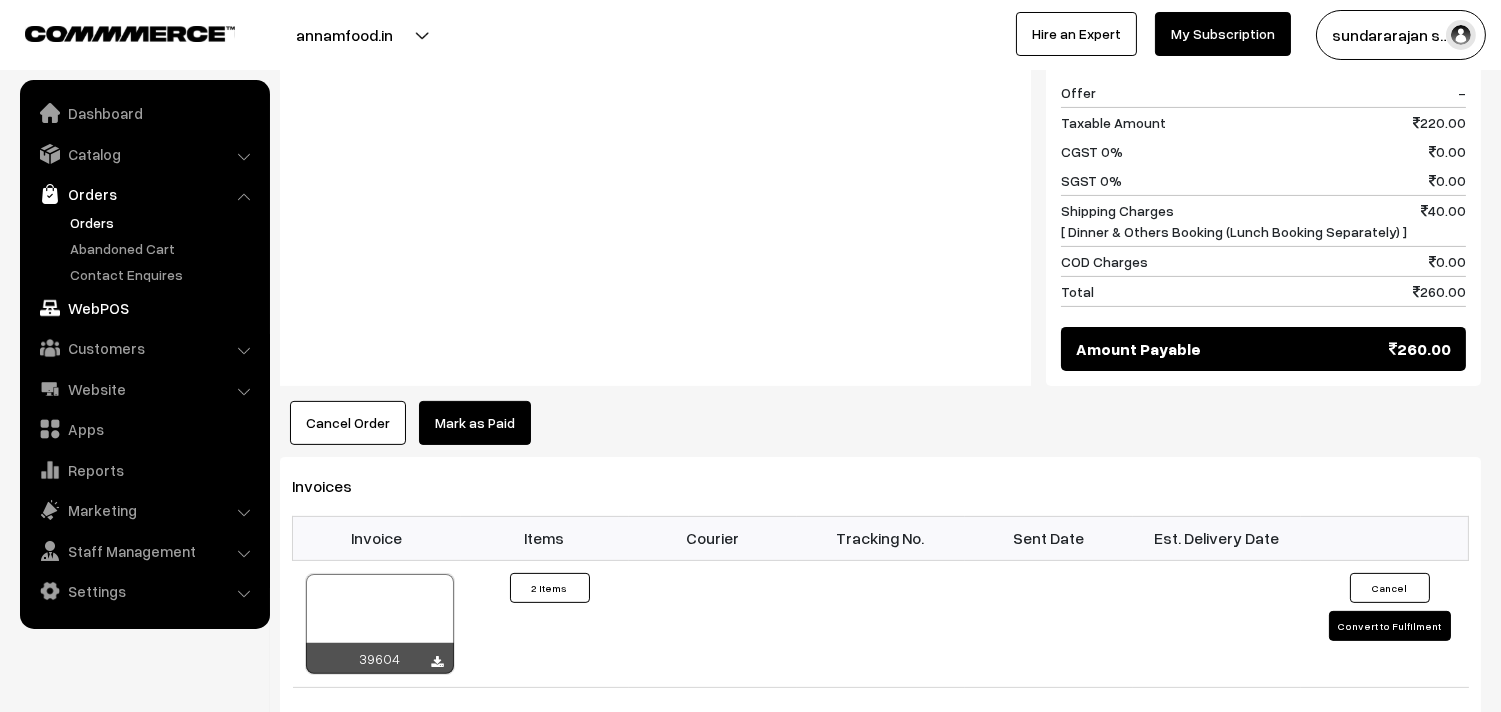 click on "WebPOS" at bounding box center (144, 308) 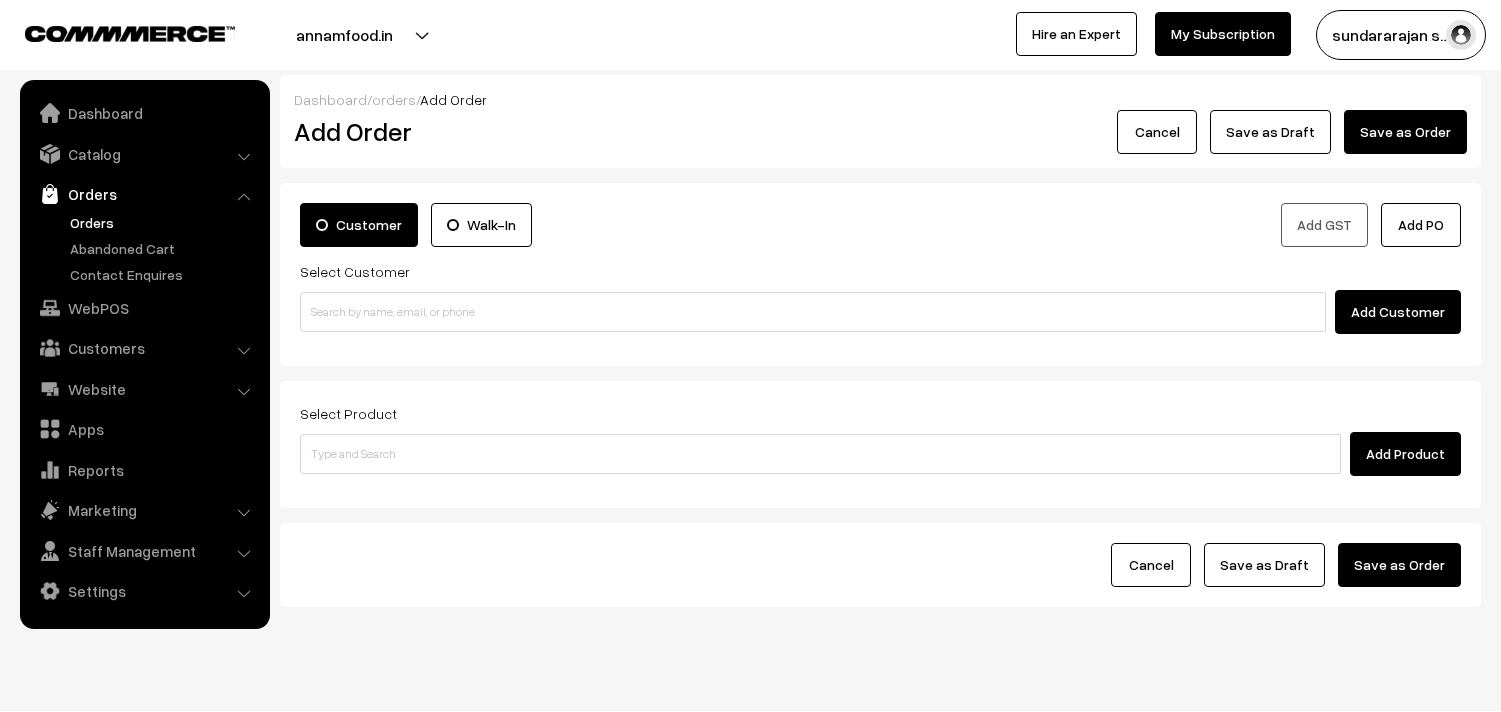 scroll, scrollTop: 0, scrollLeft: 0, axis: both 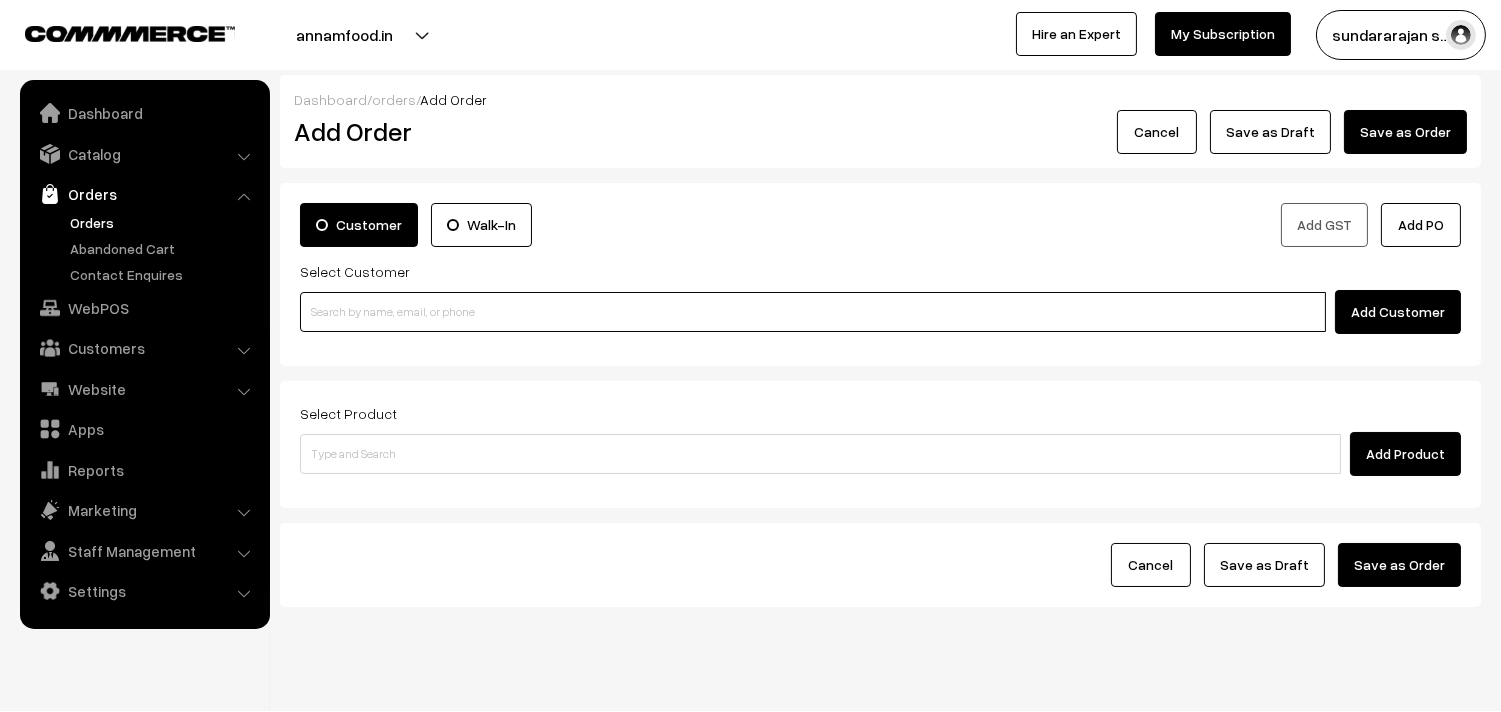 paste on "[PHONE]" 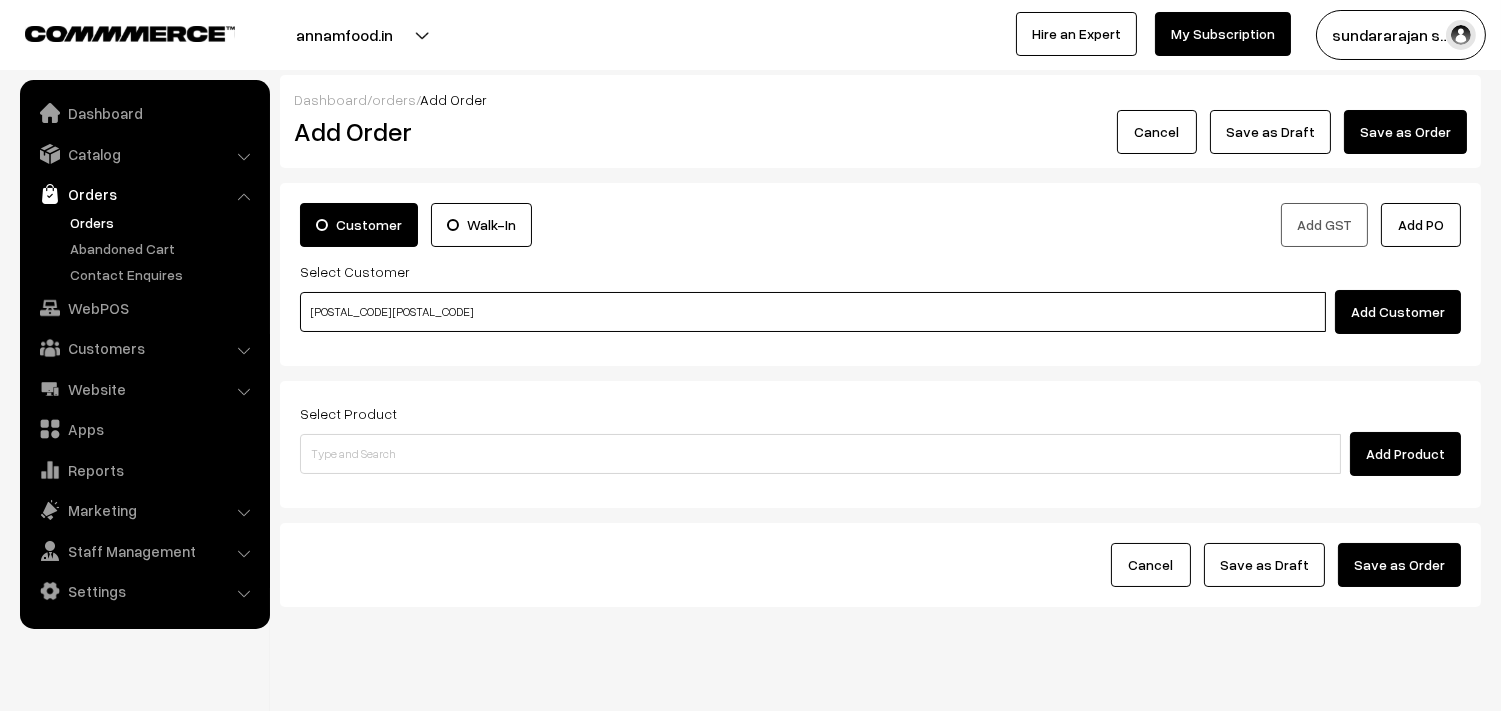 drag, startPoint x: 447, startPoint y: 308, endPoint x: 433, endPoint y: 307, distance: 14.035668 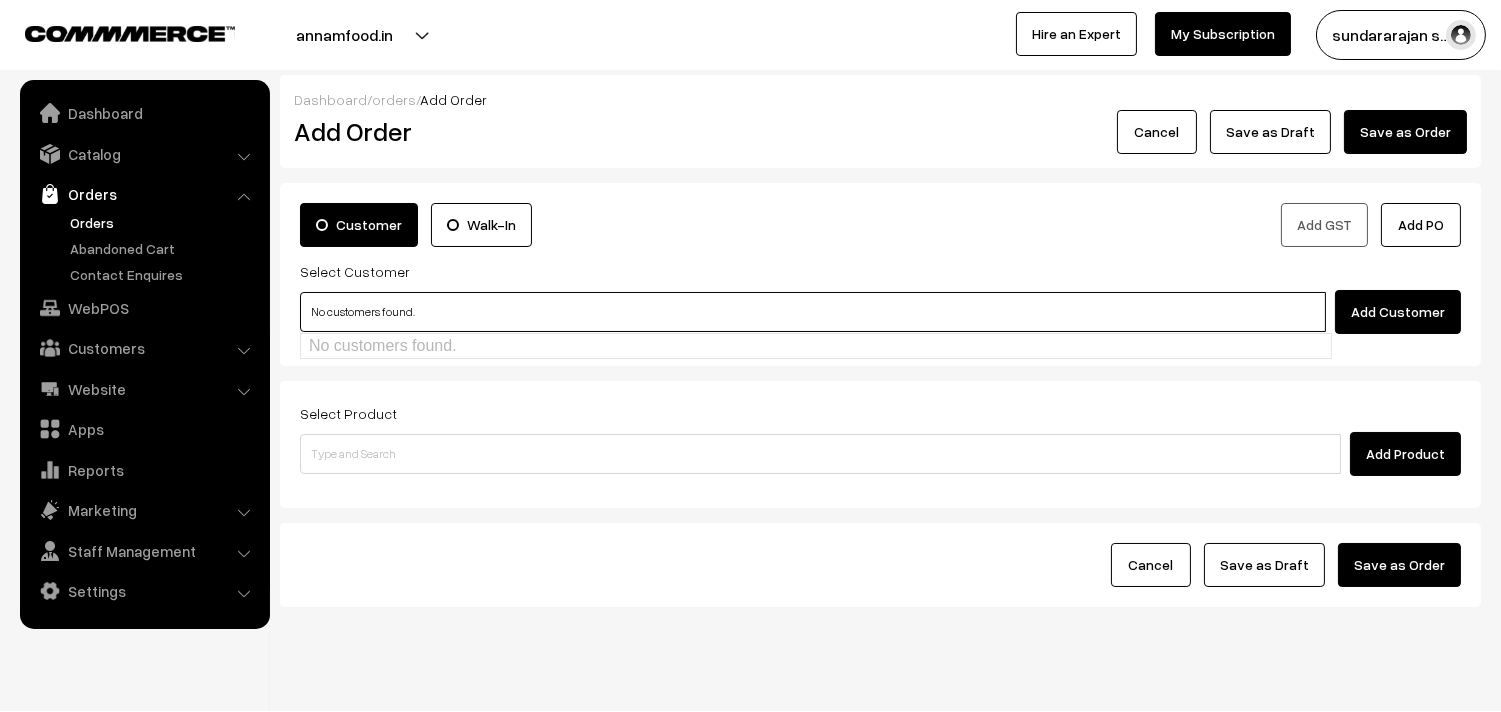 type on "No customers found." 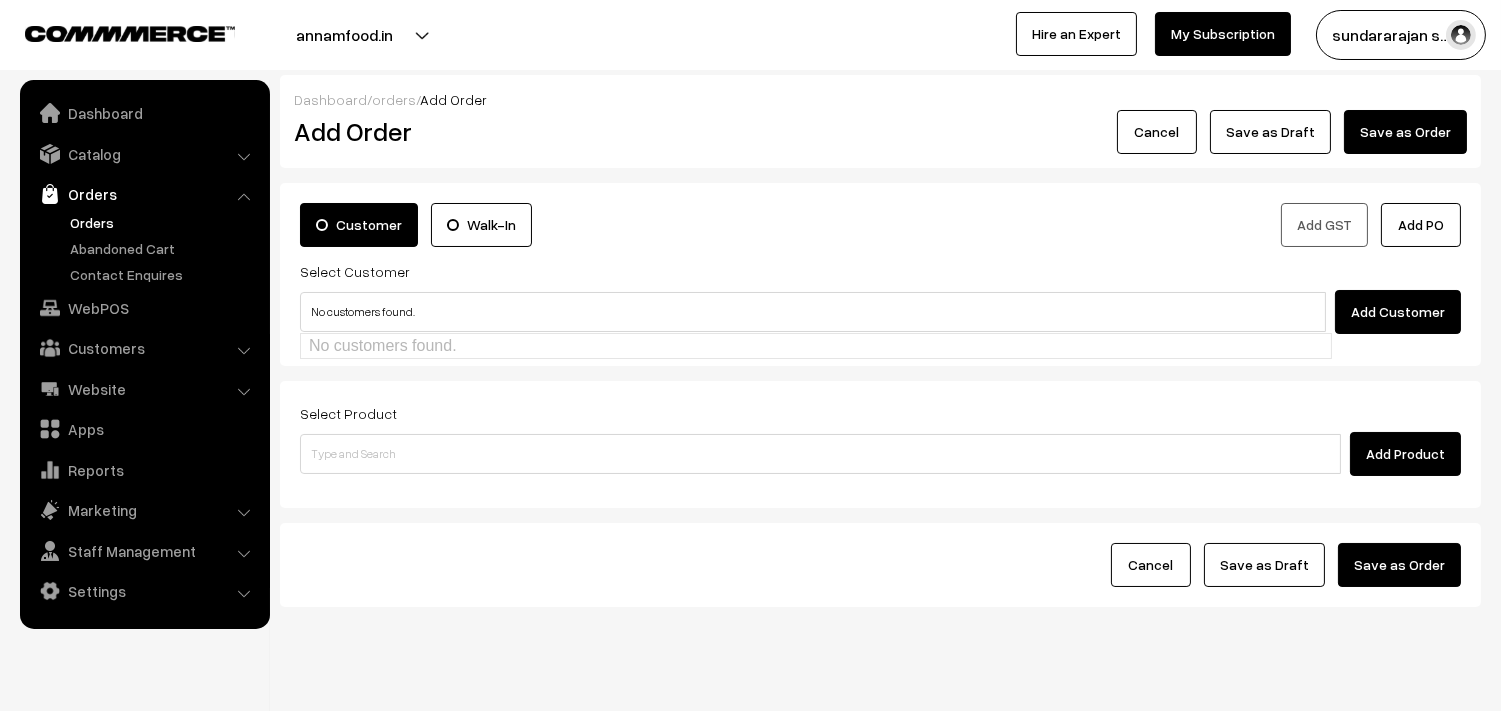 type 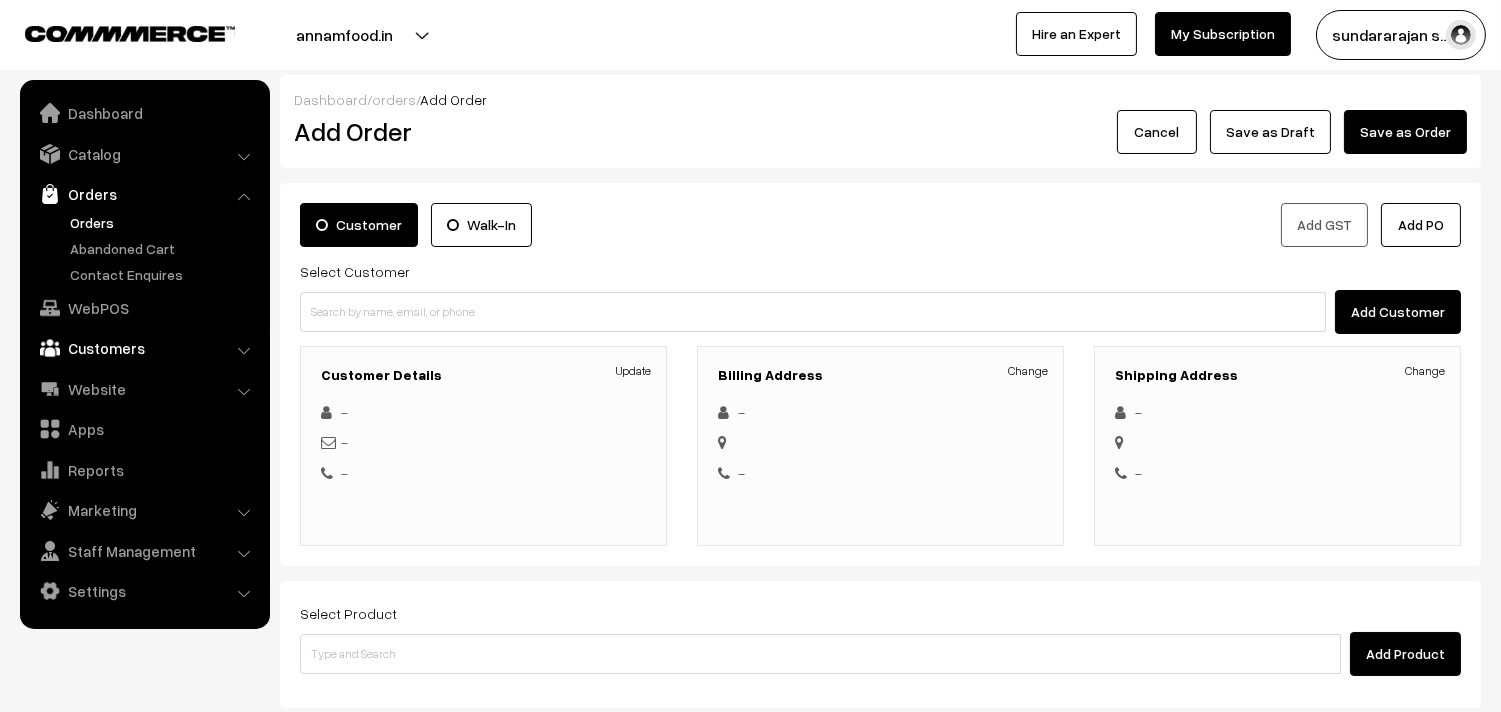 click on "Customers" at bounding box center (144, 348) 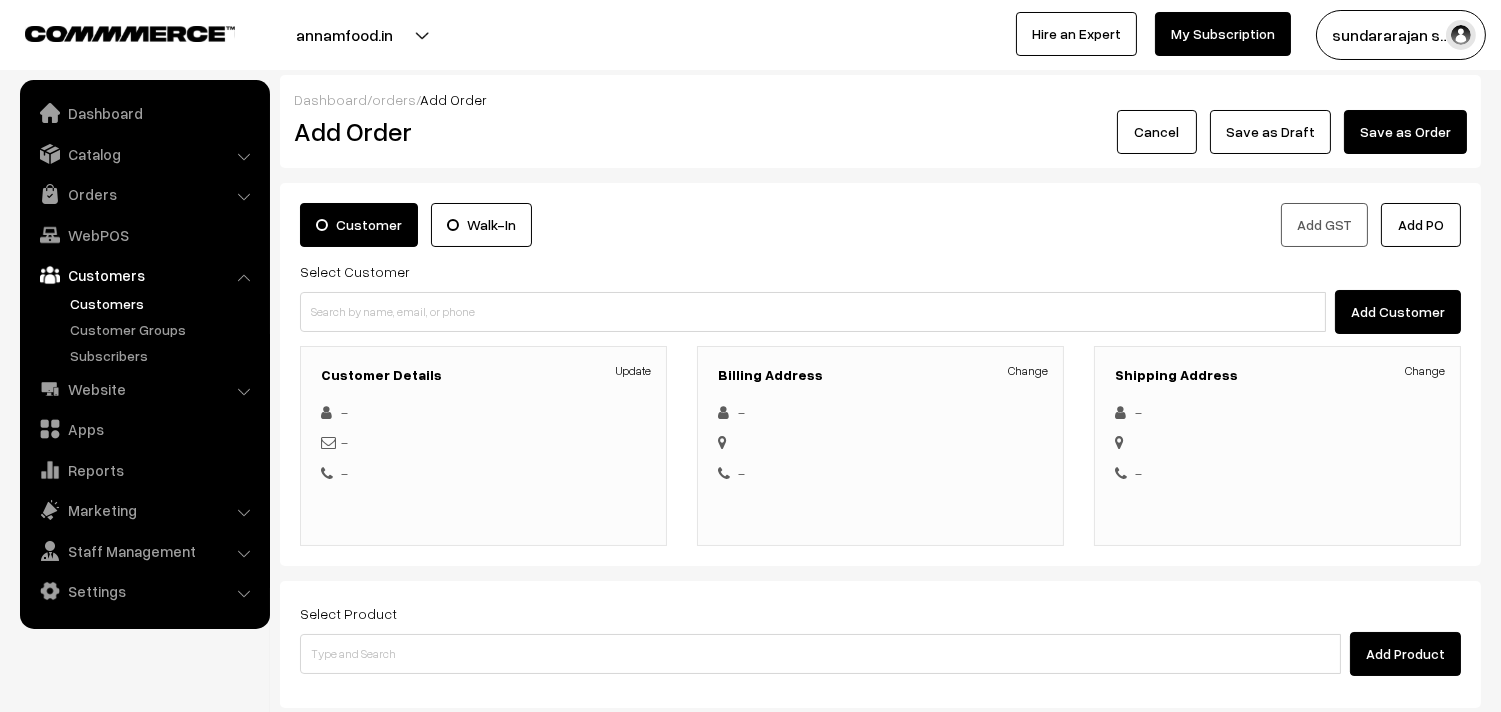 click on "Customers" at bounding box center (164, 303) 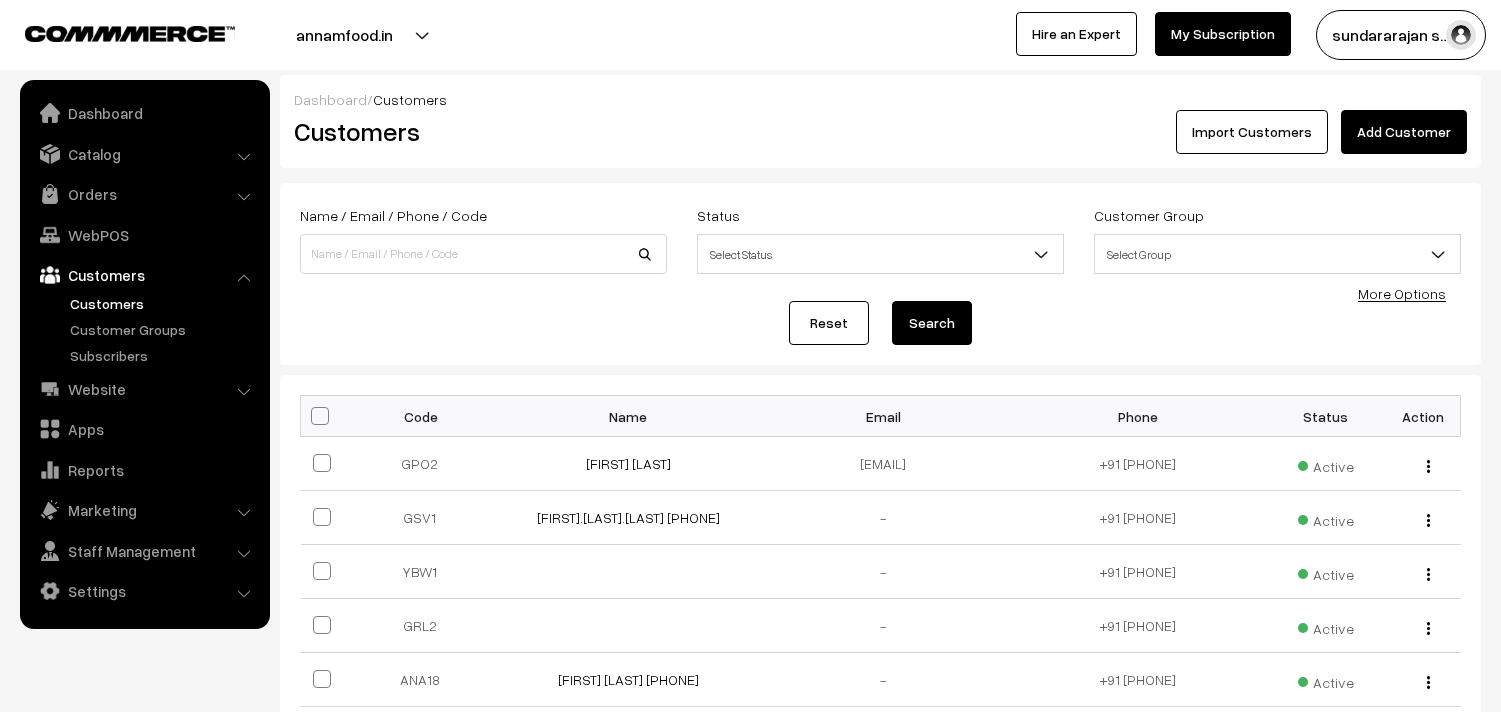 scroll, scrollTop: 0, scrollLeft: 0, axis: both 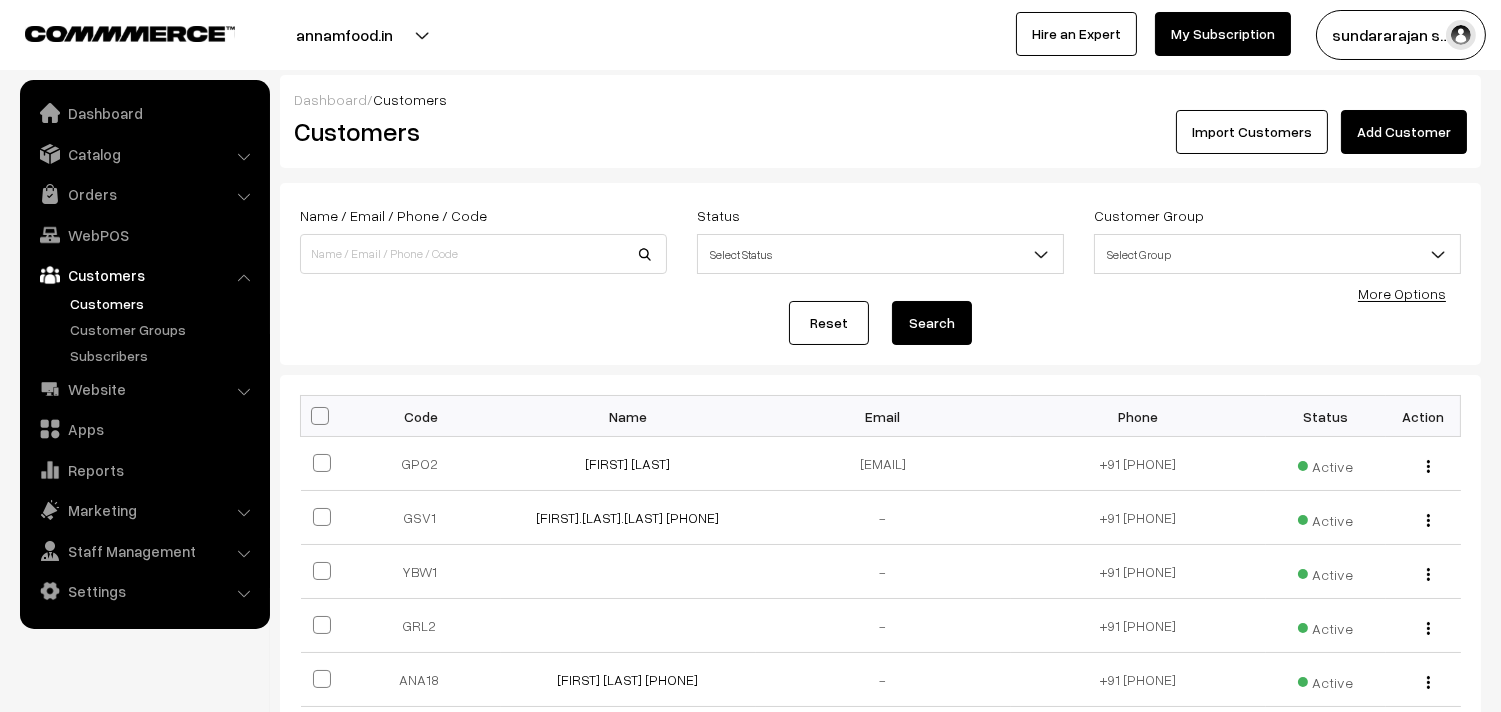 click on "Add Customer" at bounding box center [1404, 132] 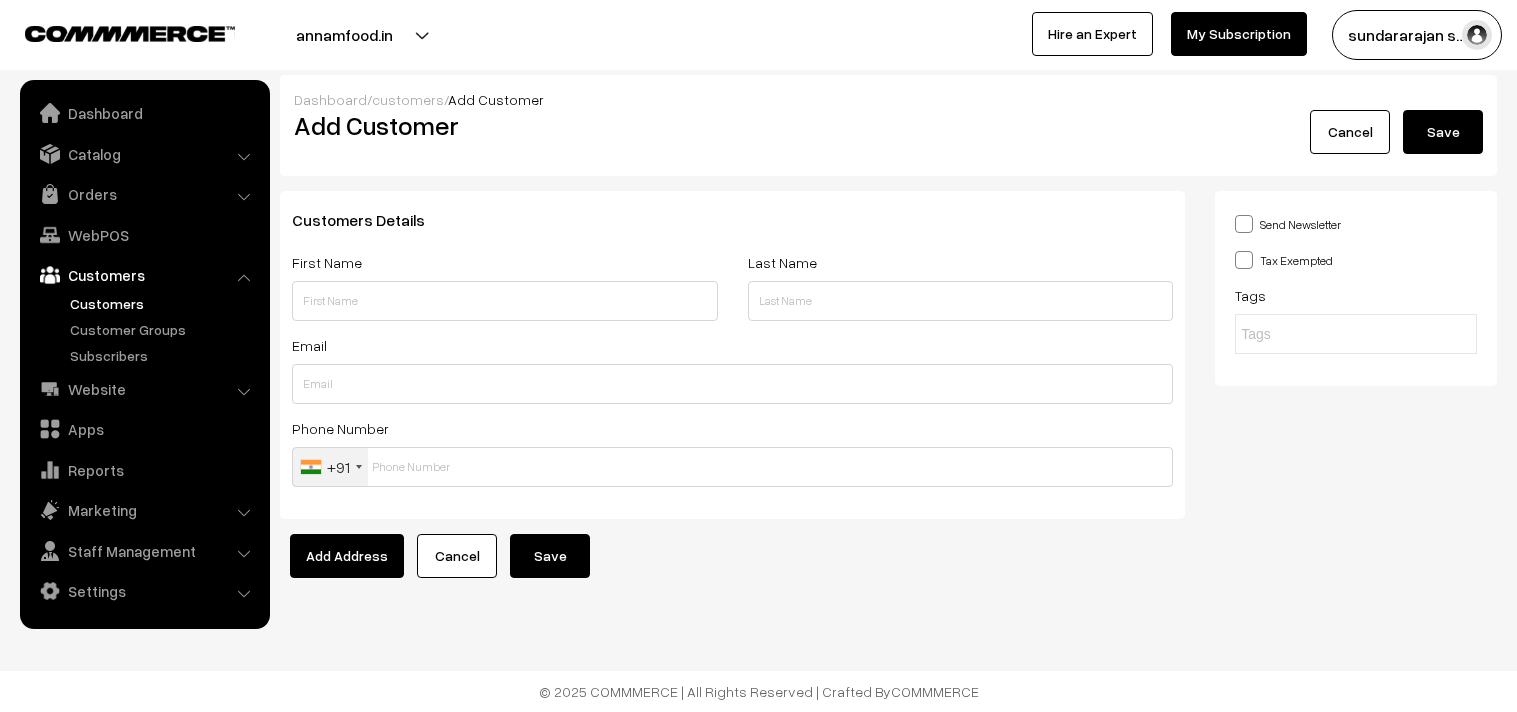 scroll, scrollTop: 0, scrollLeft: 0, axis: both 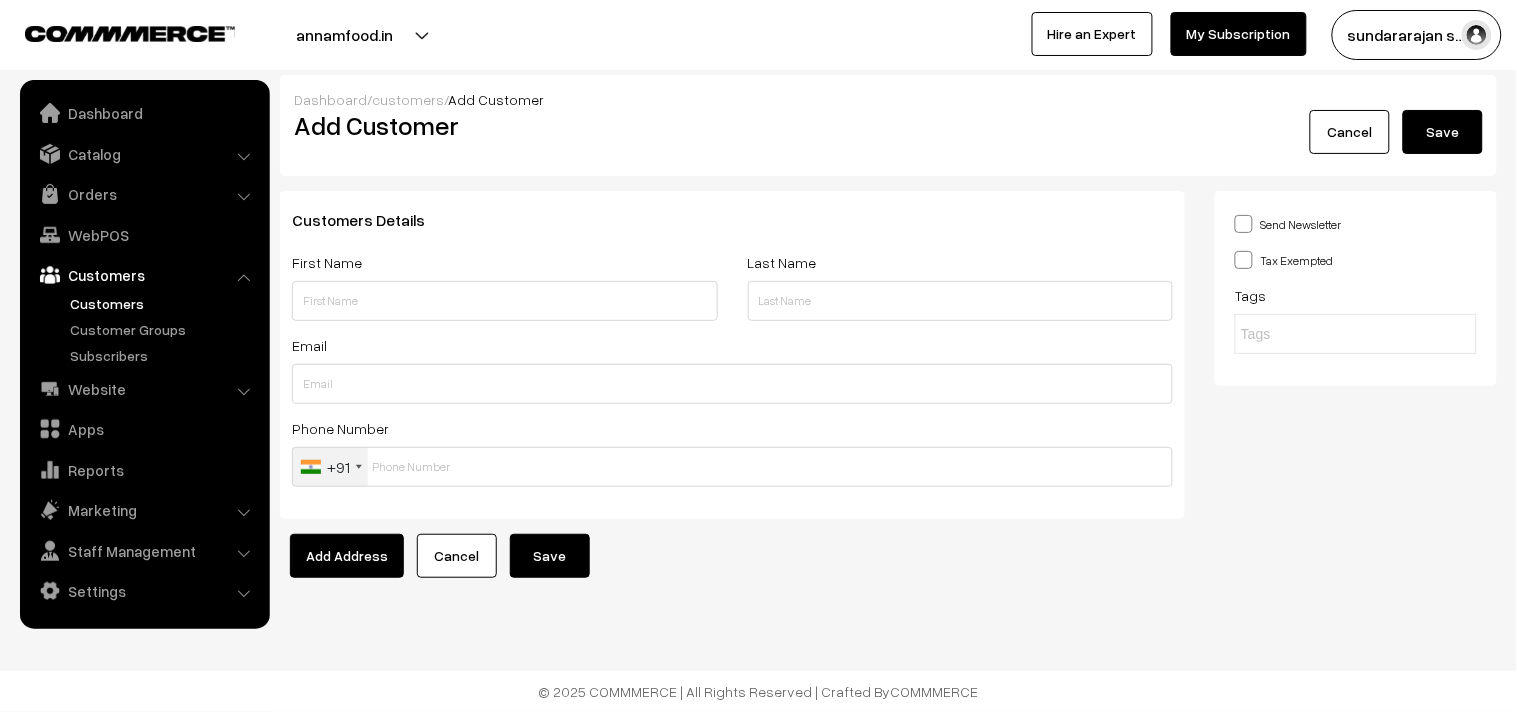 click at bounding box center [505, 301] 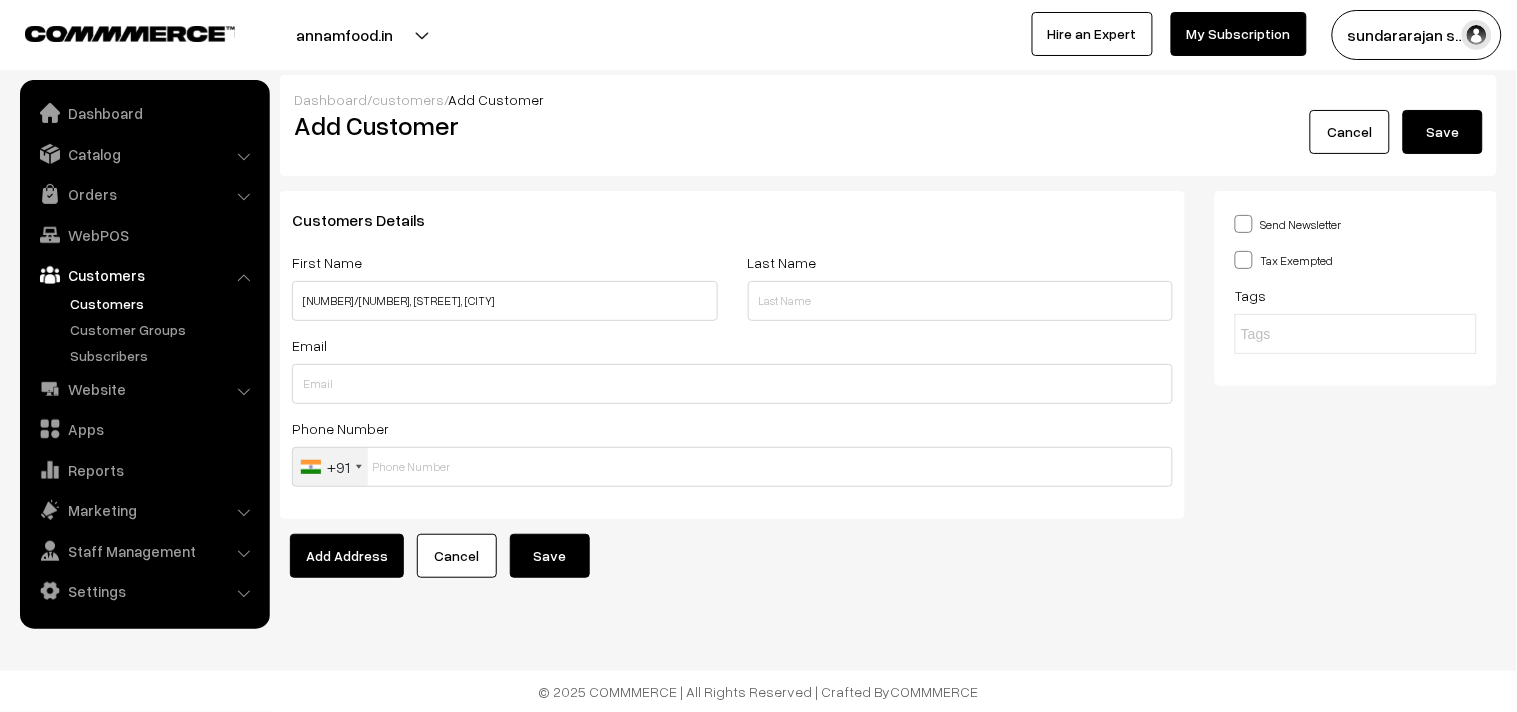 type on "[NUMBER]/[NUMBER], [STREET], [CITY]" 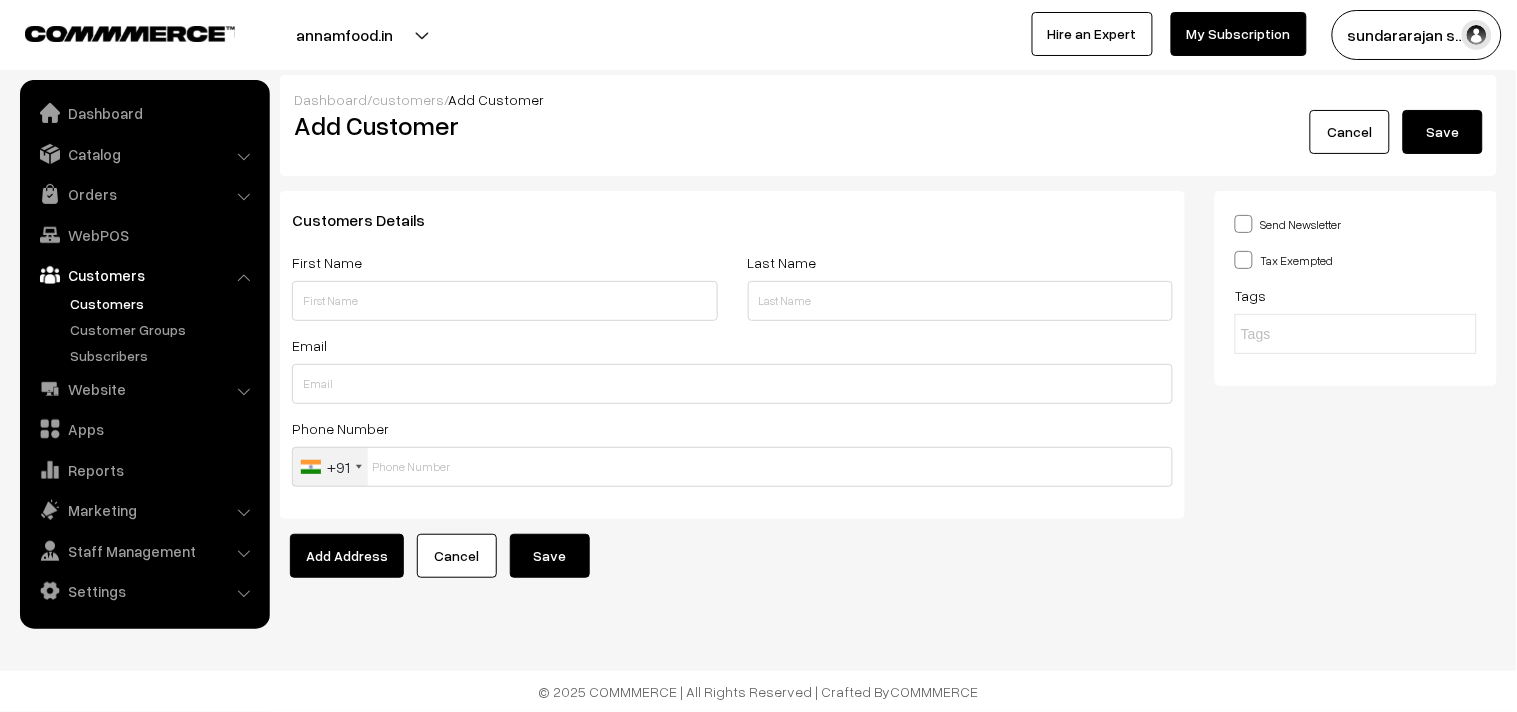 type on "\" 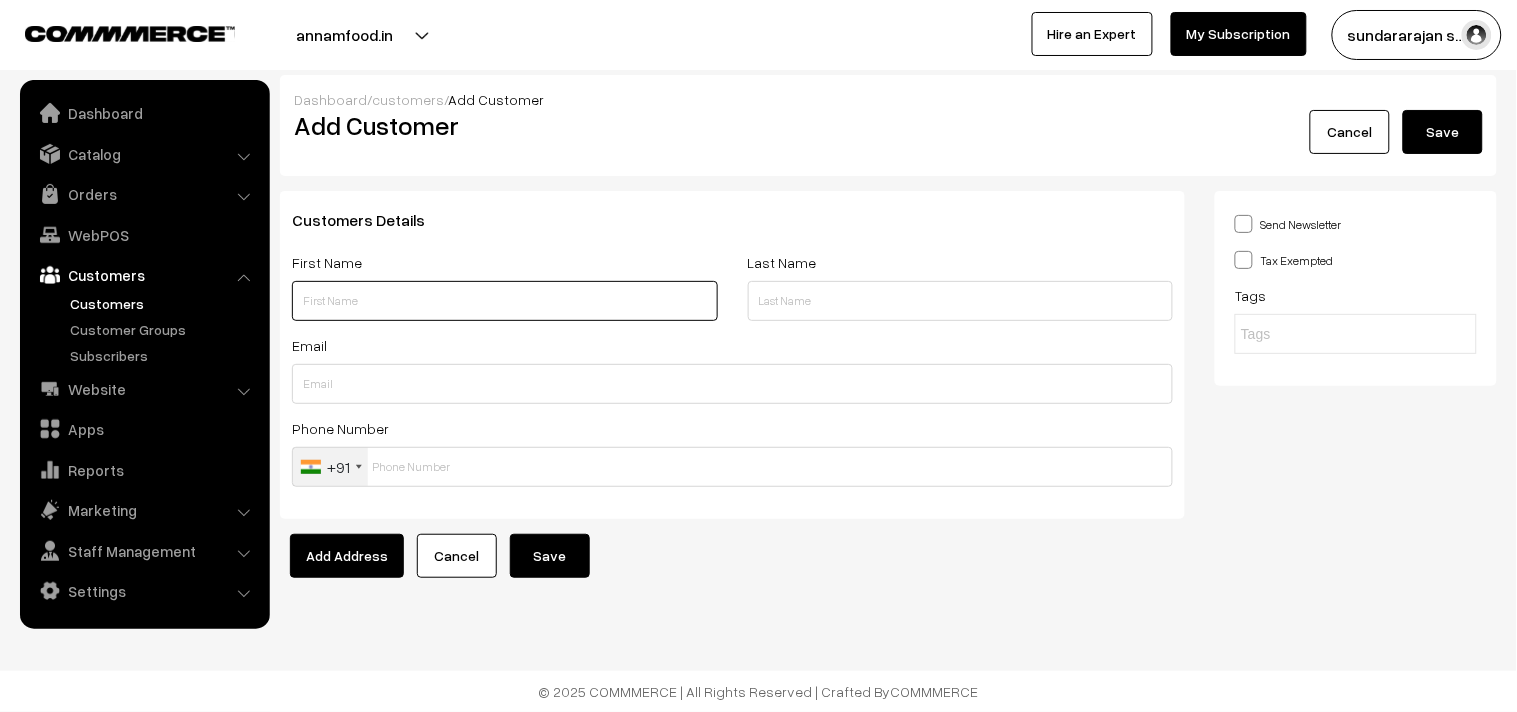 paste on "~[LAST]" 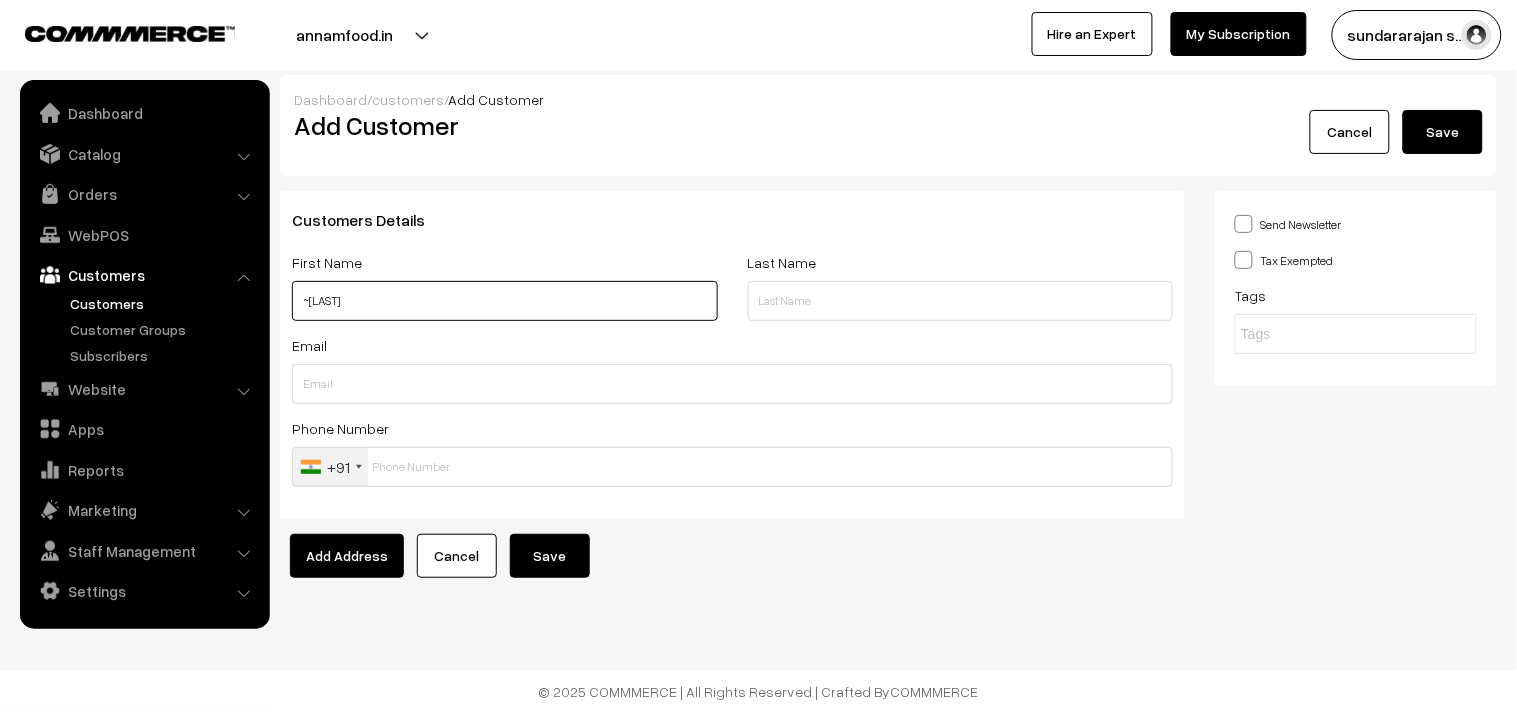 paste on "[PHONE]" 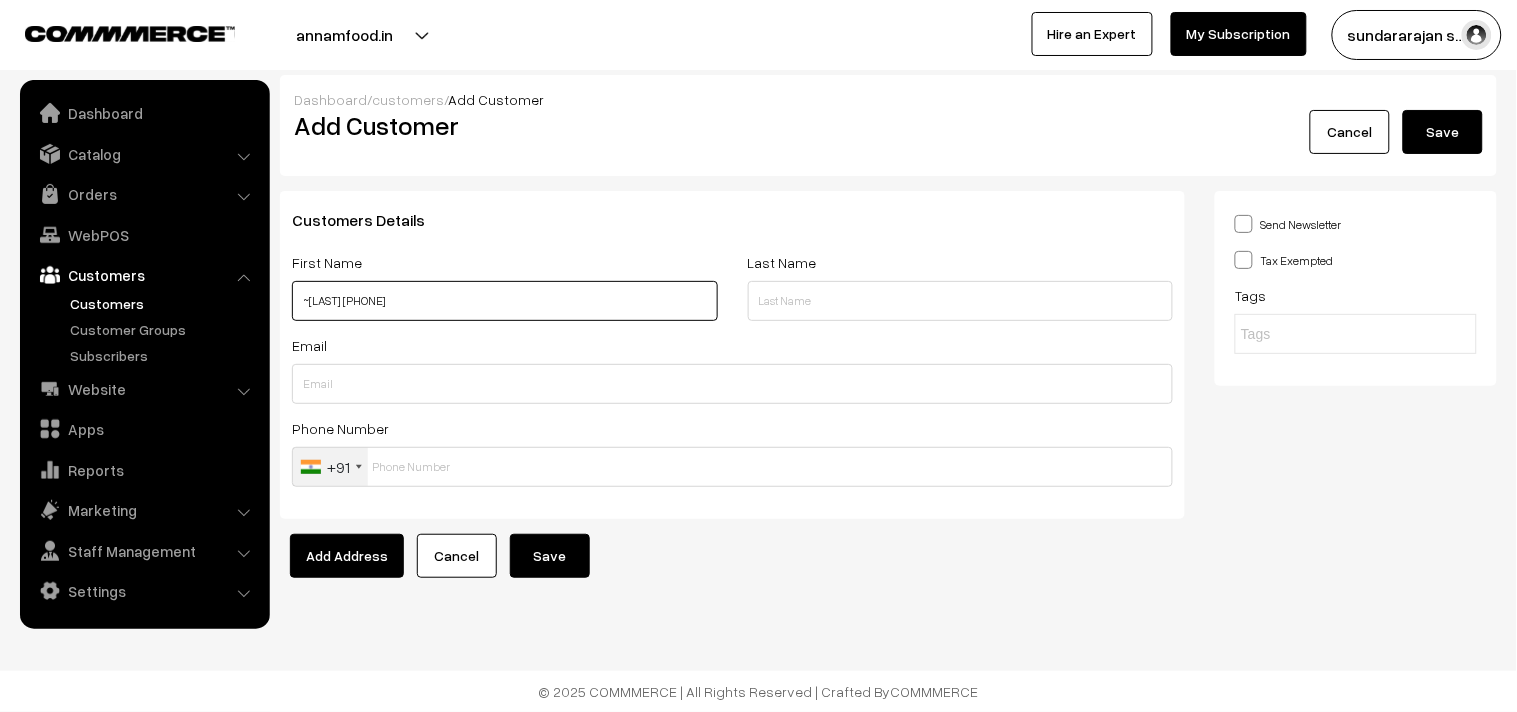 type on "~[LAST] [PHONE]" 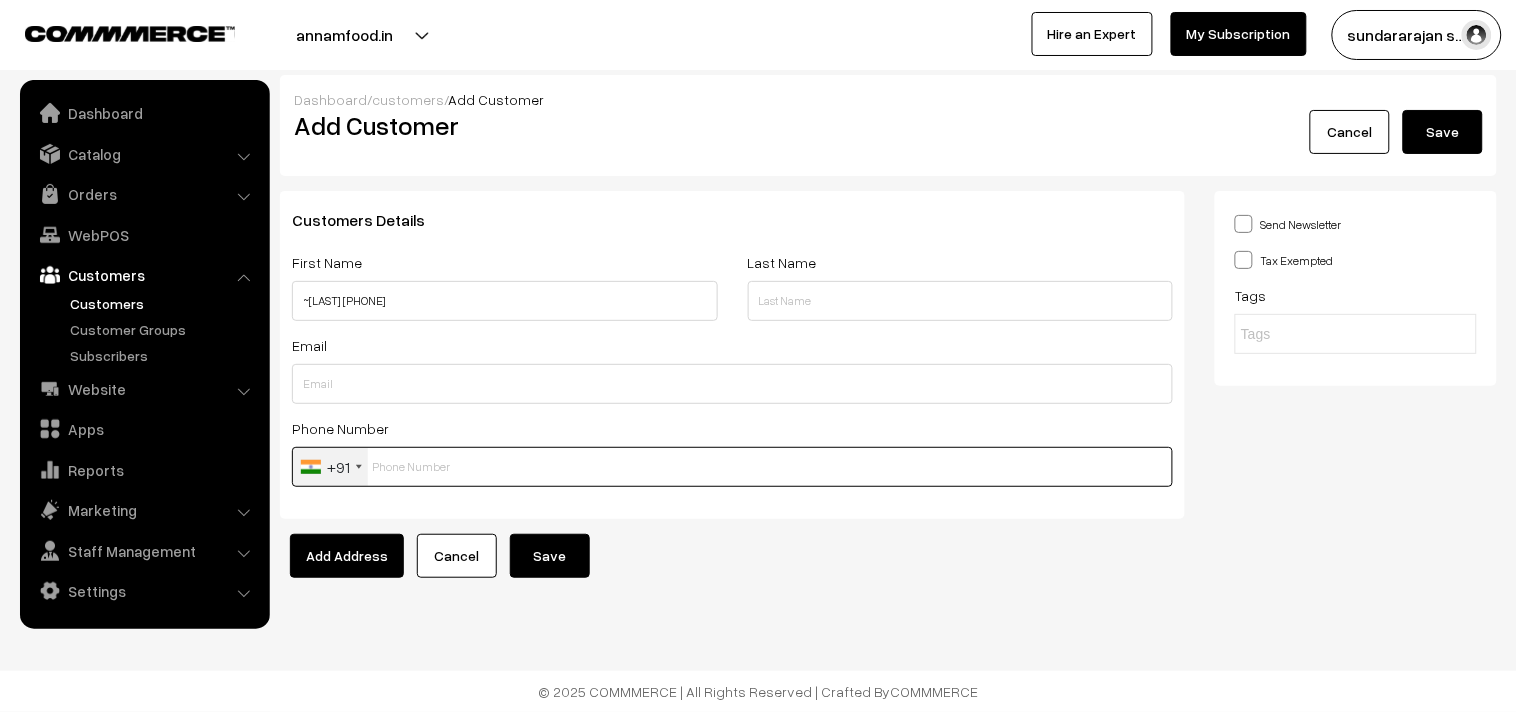 click at bounding box center (732, 467) 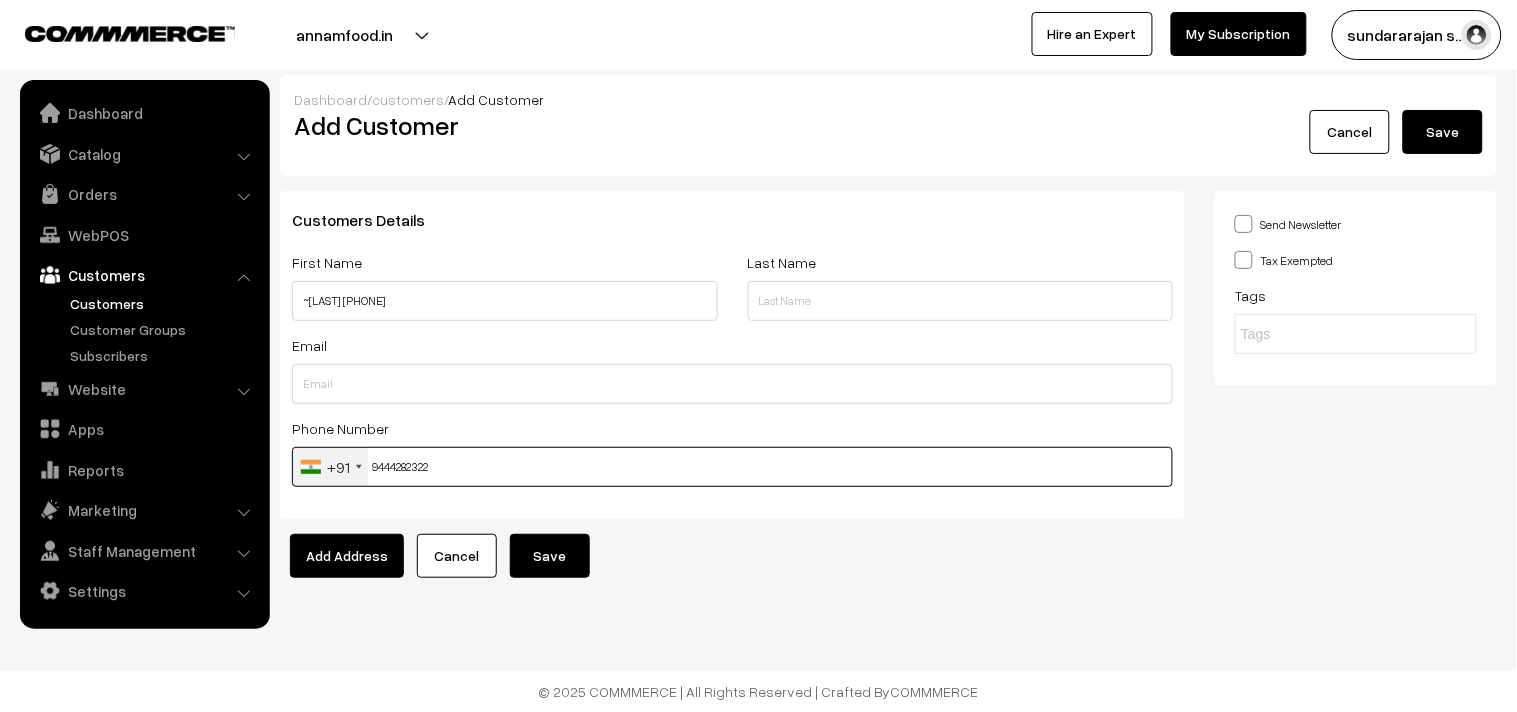 type on "9444282322" 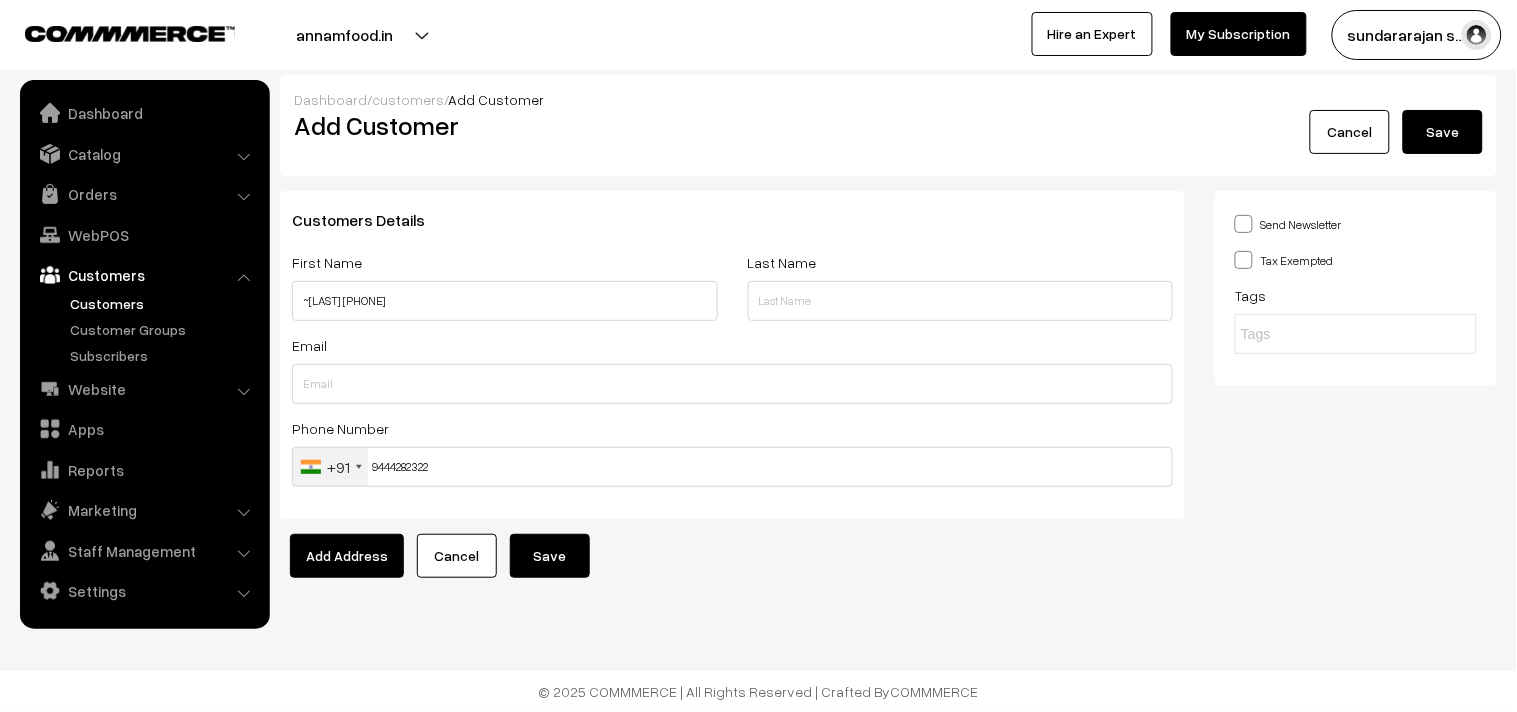 click on "Save" at bounding box center (550, 556) 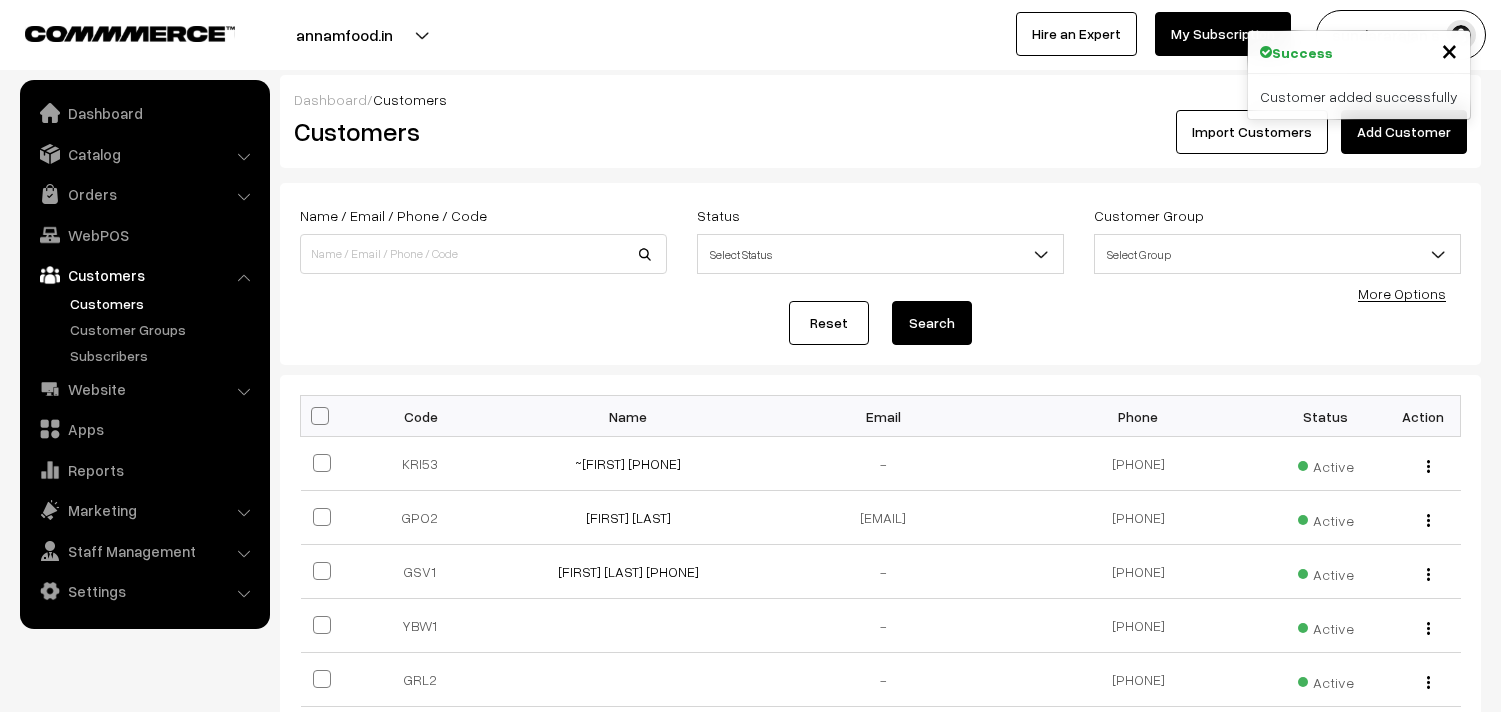 click on "~[FIRST]  [PHONE]" at bounding box center (628, 463) 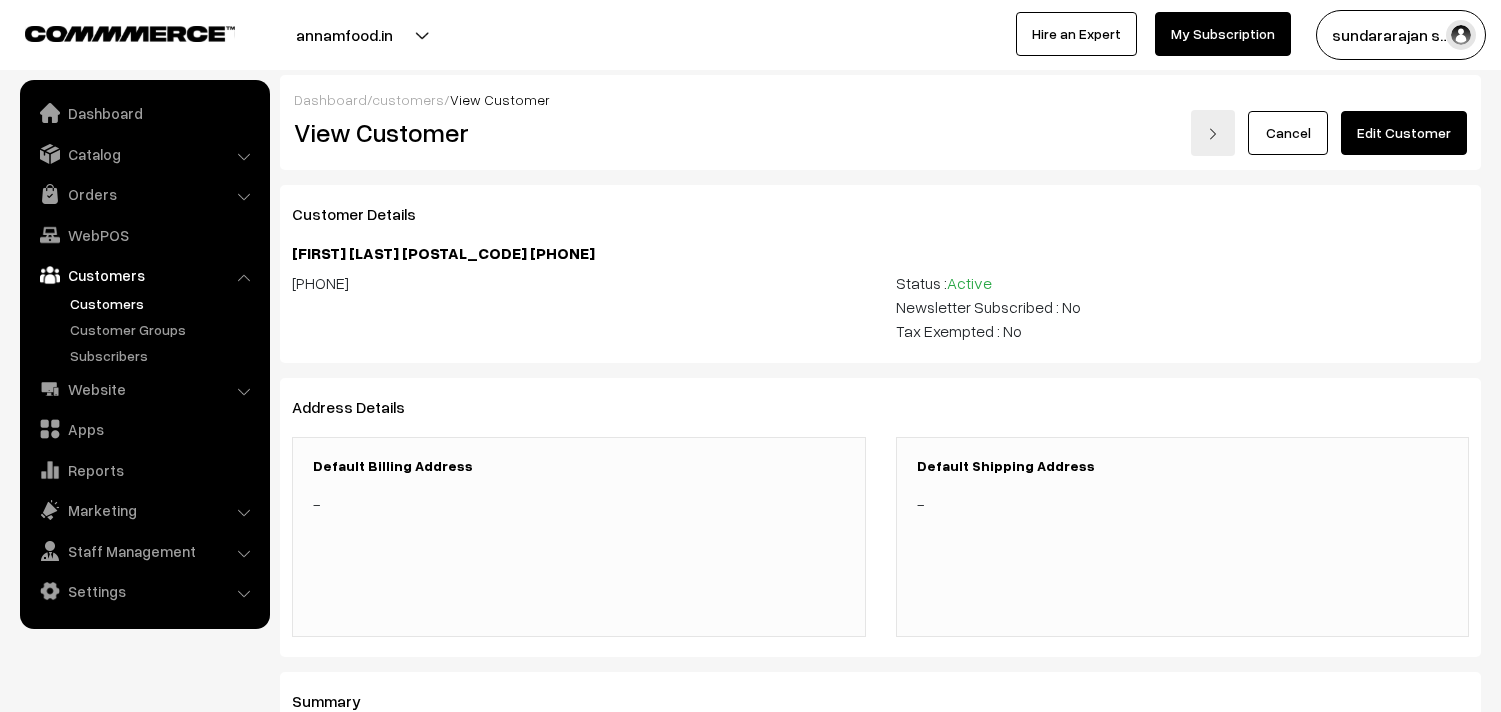 scroll, scrollTop: 0, scrollLeft: 0, axis: both 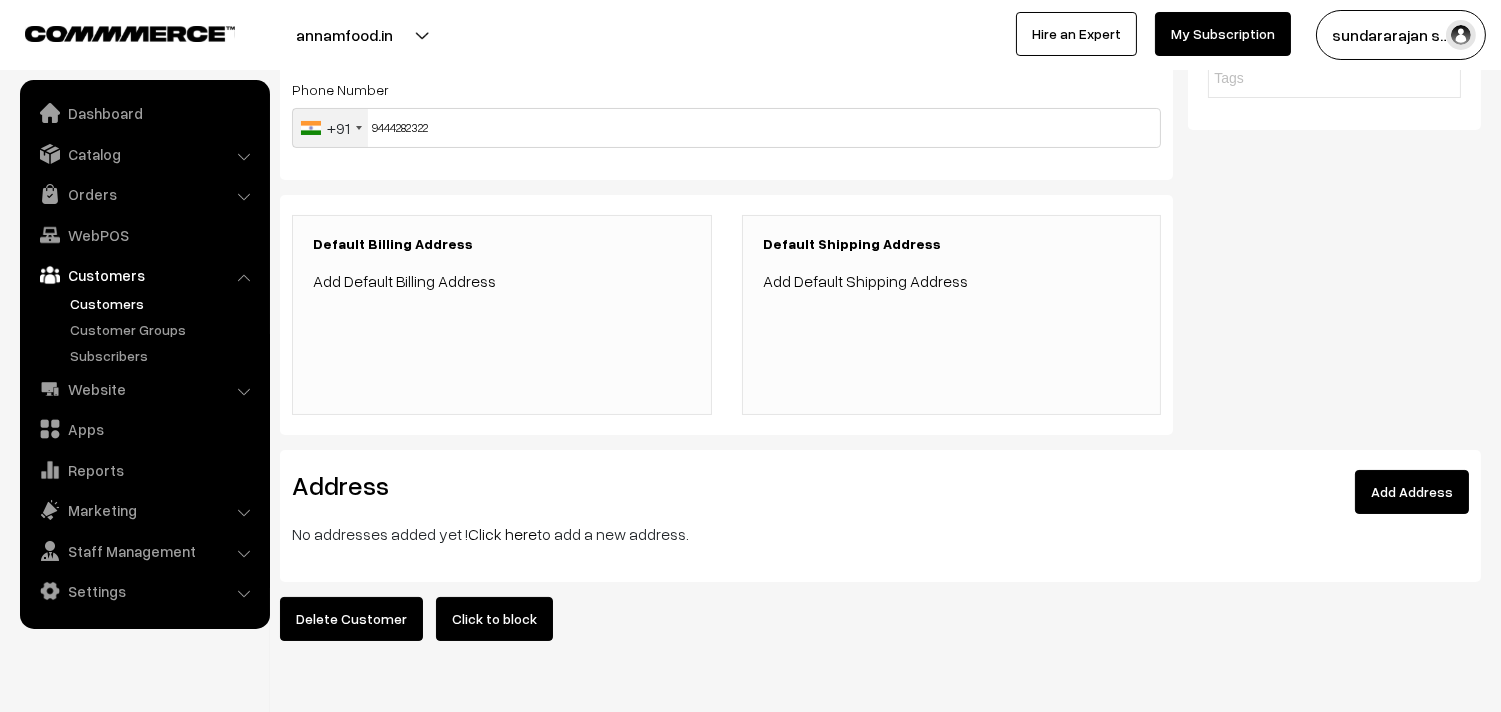 click on "Click here" at bounding box center (502, 534) 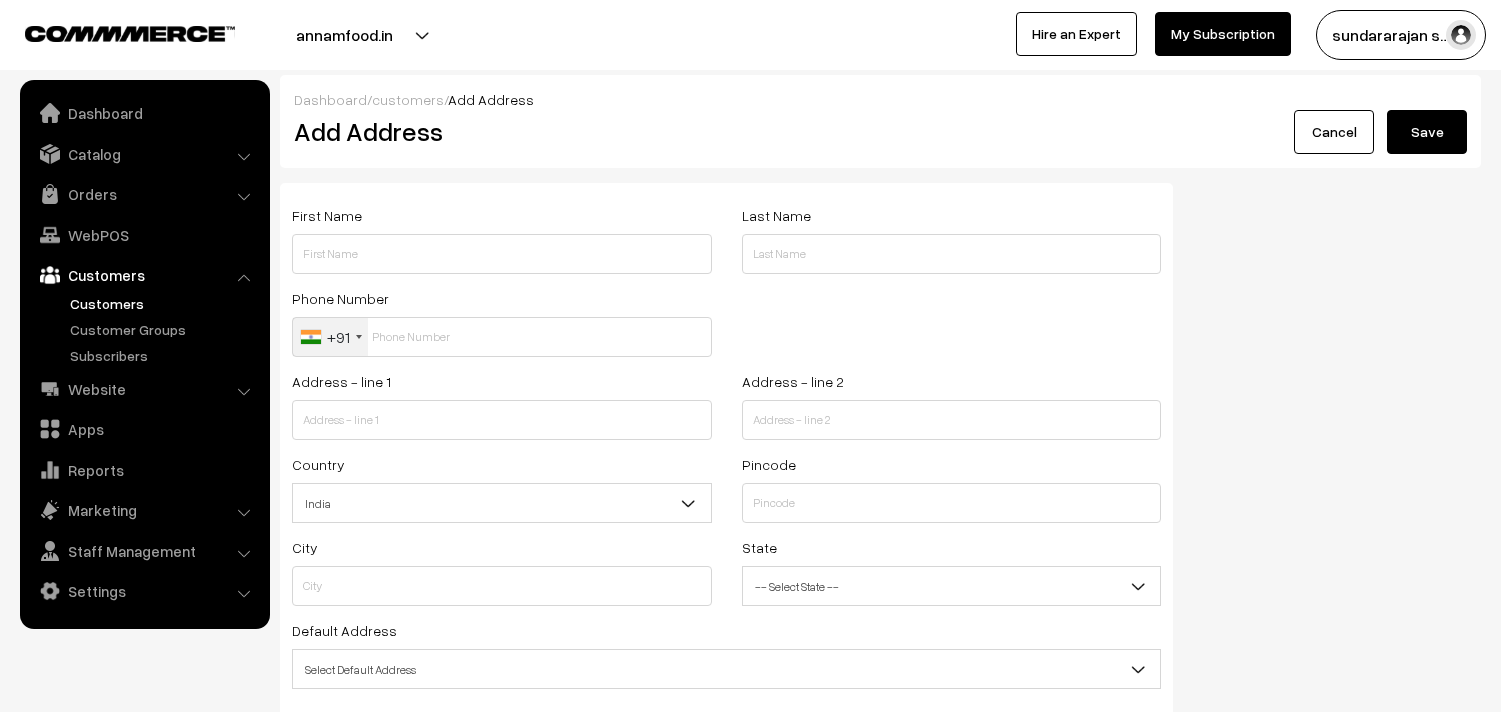 scroll, scrollTop: 0, scrollLeft: 0, axis: both 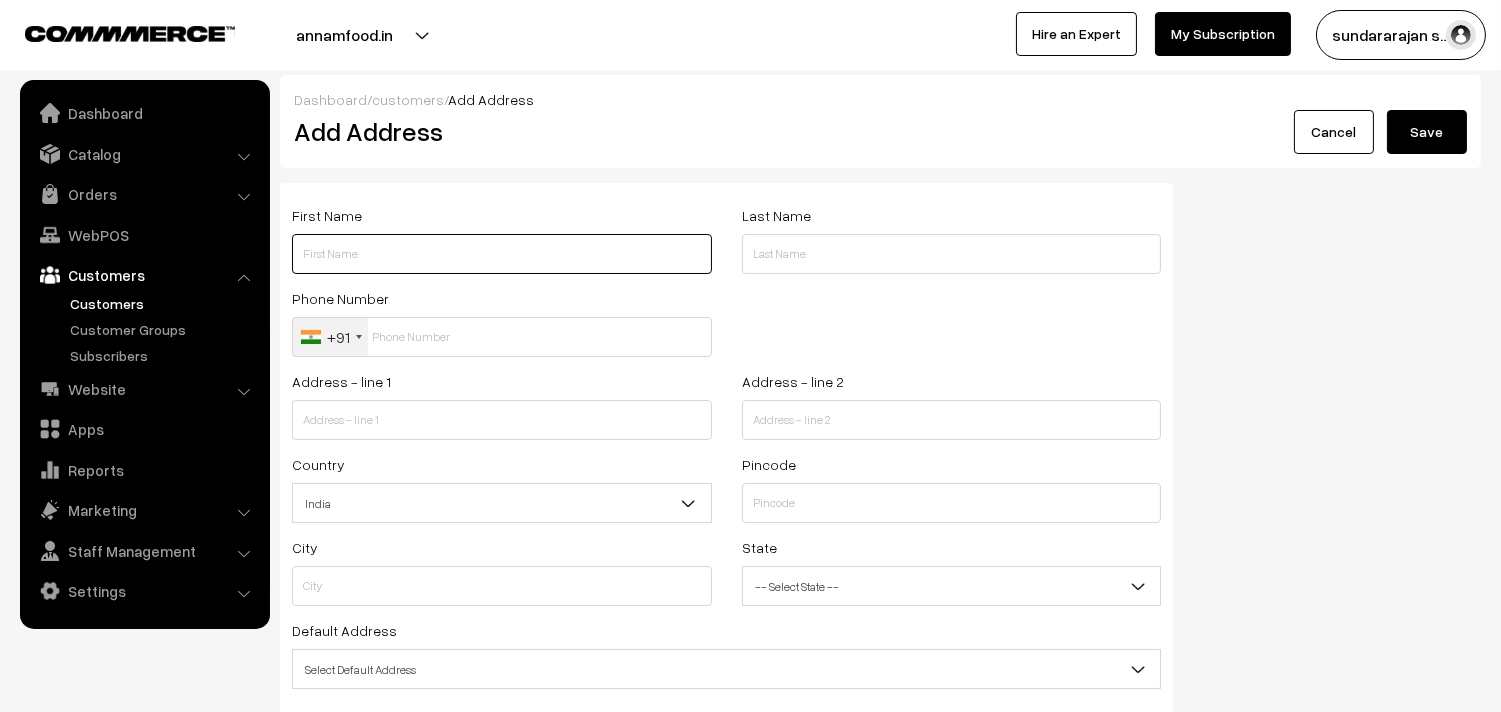 click at bounding box center (502, 254) 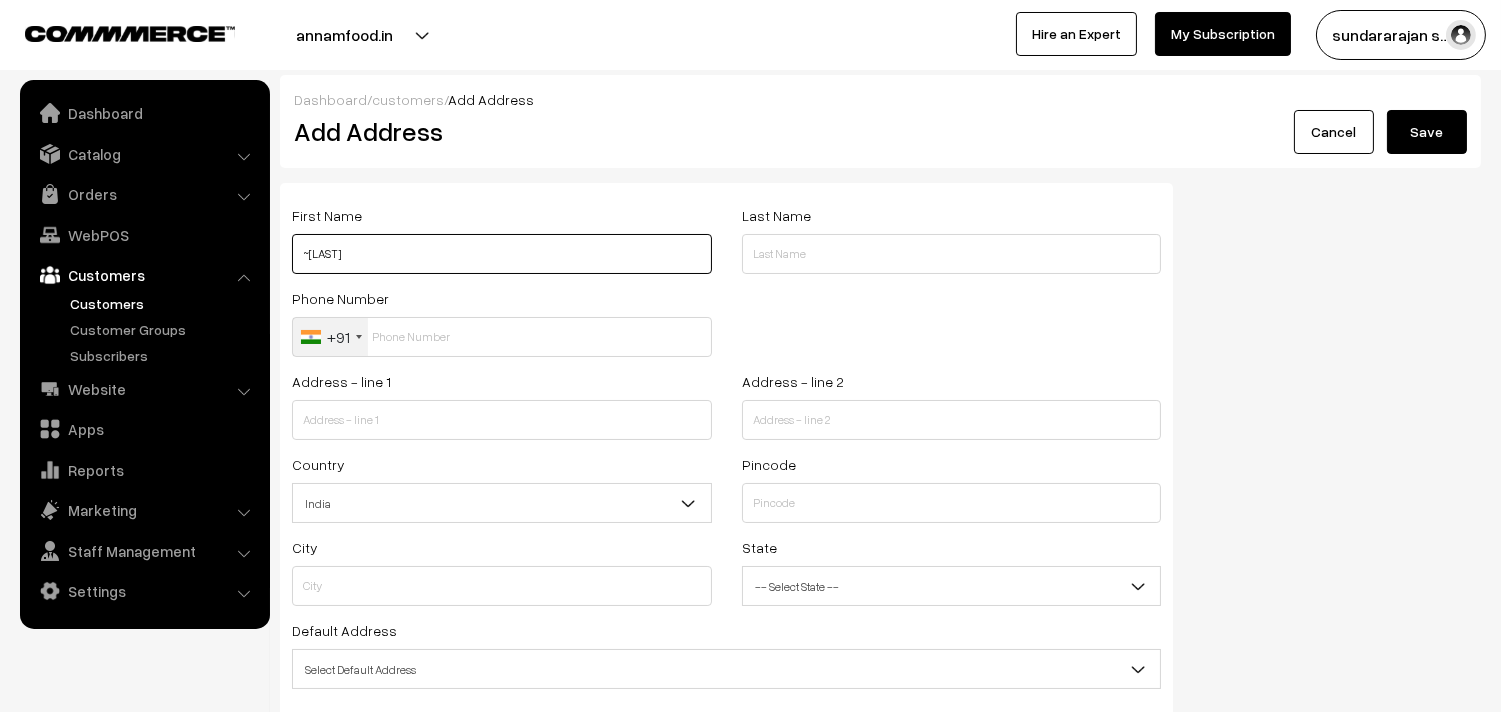 paste on "94442 82322" 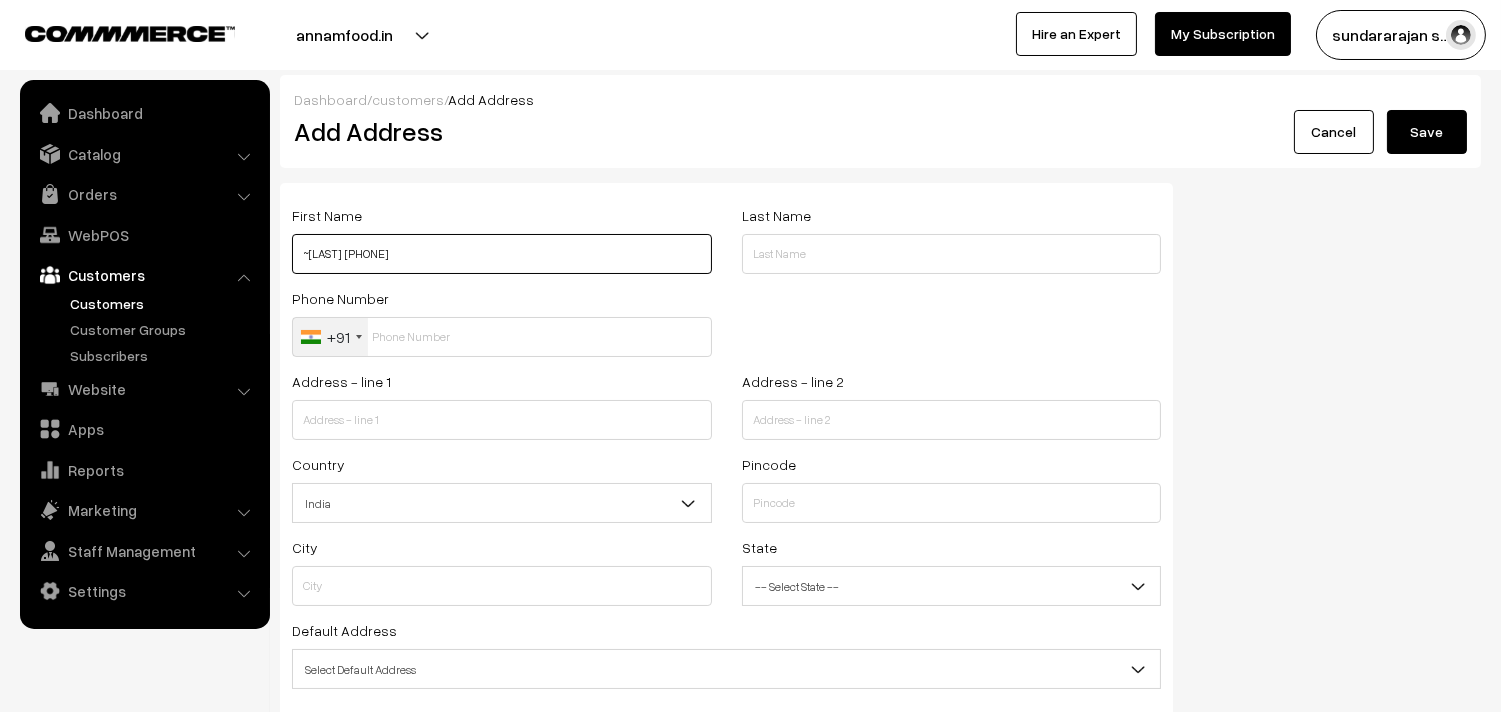 type on "~[LAST] [PHONE]" 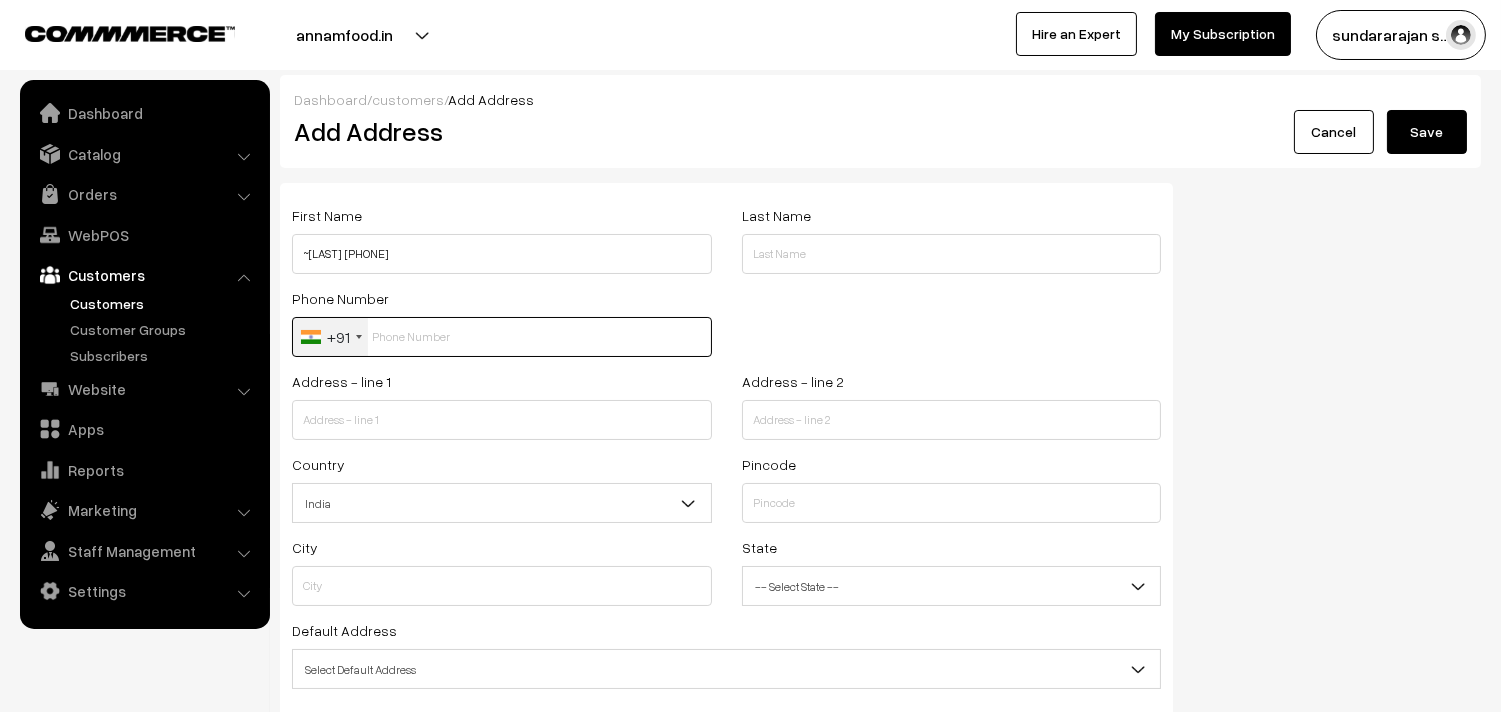 click at bounding box center (502, 337) 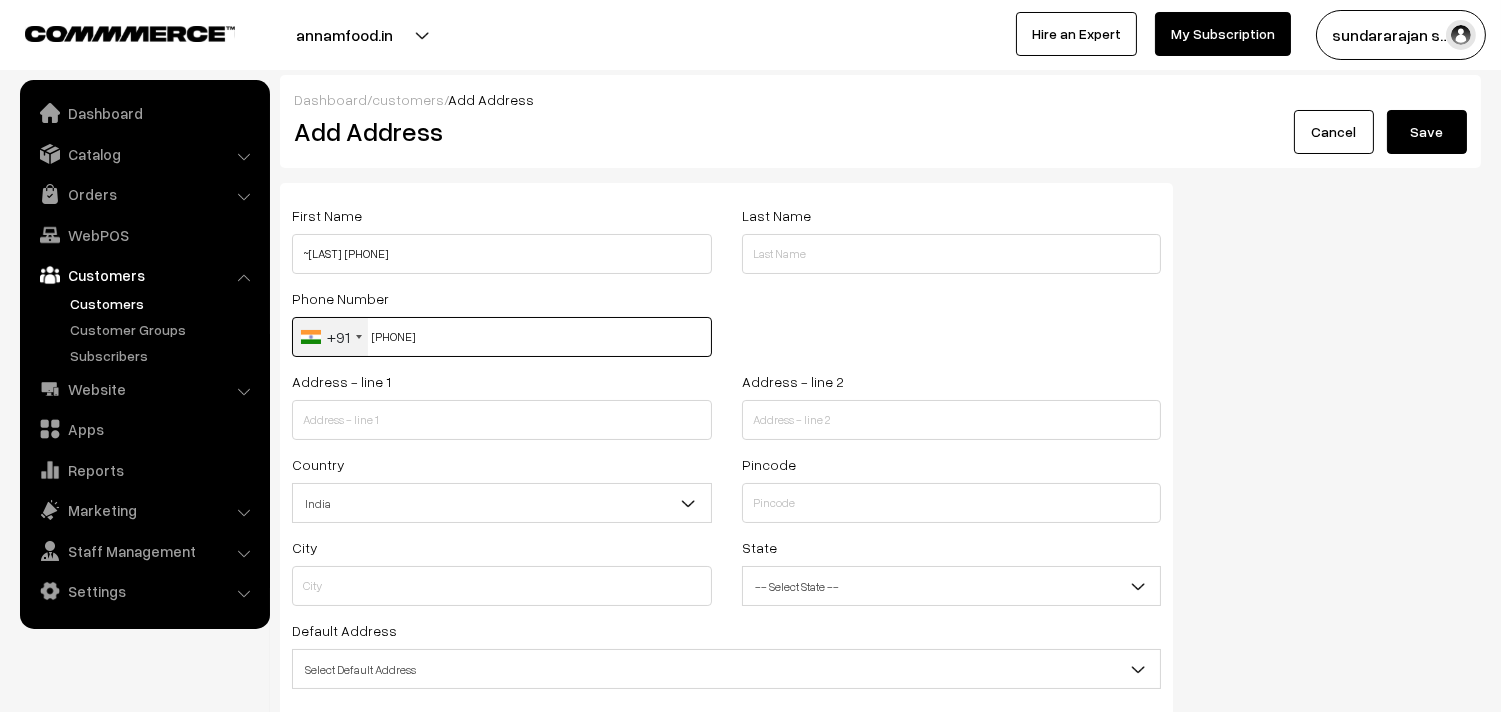 click on "94442 823" at bounding box center [502, 337] 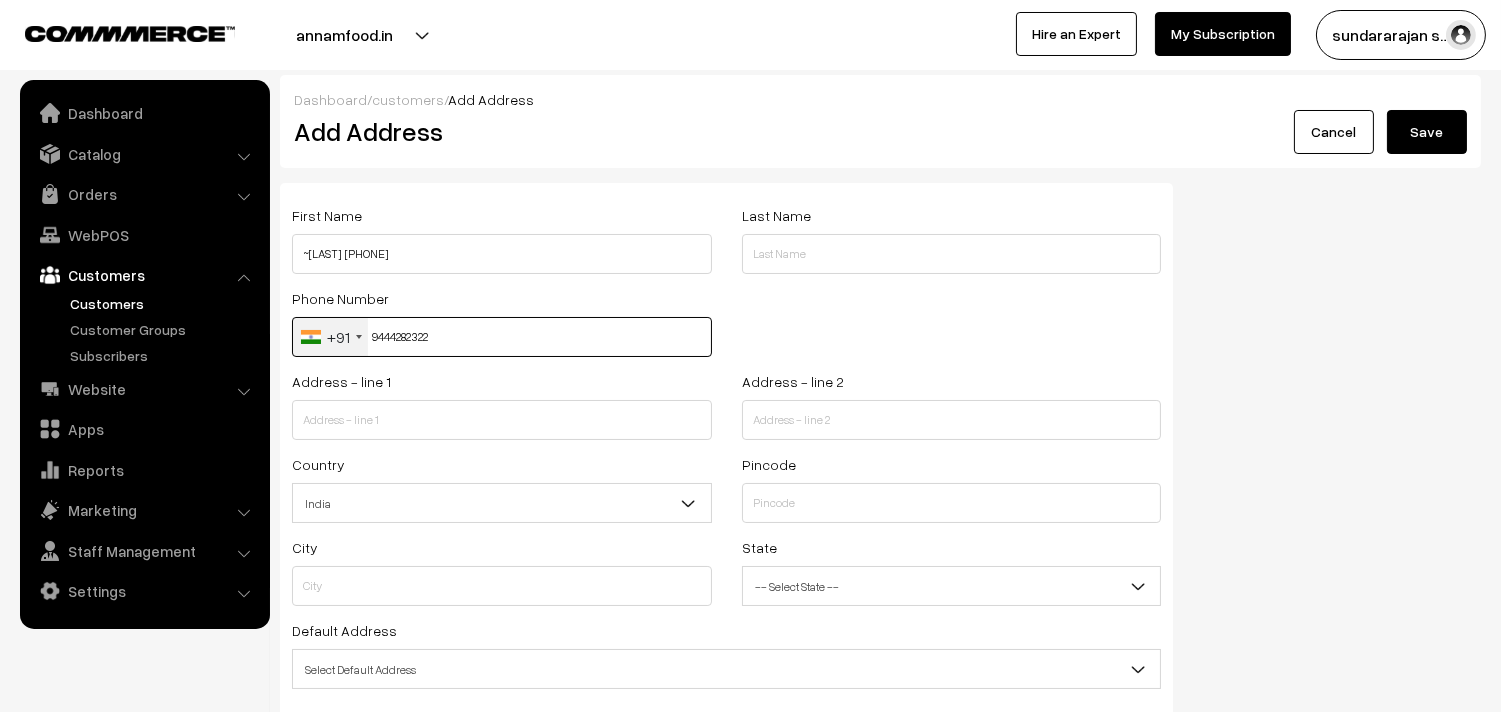 type on "9444282322" 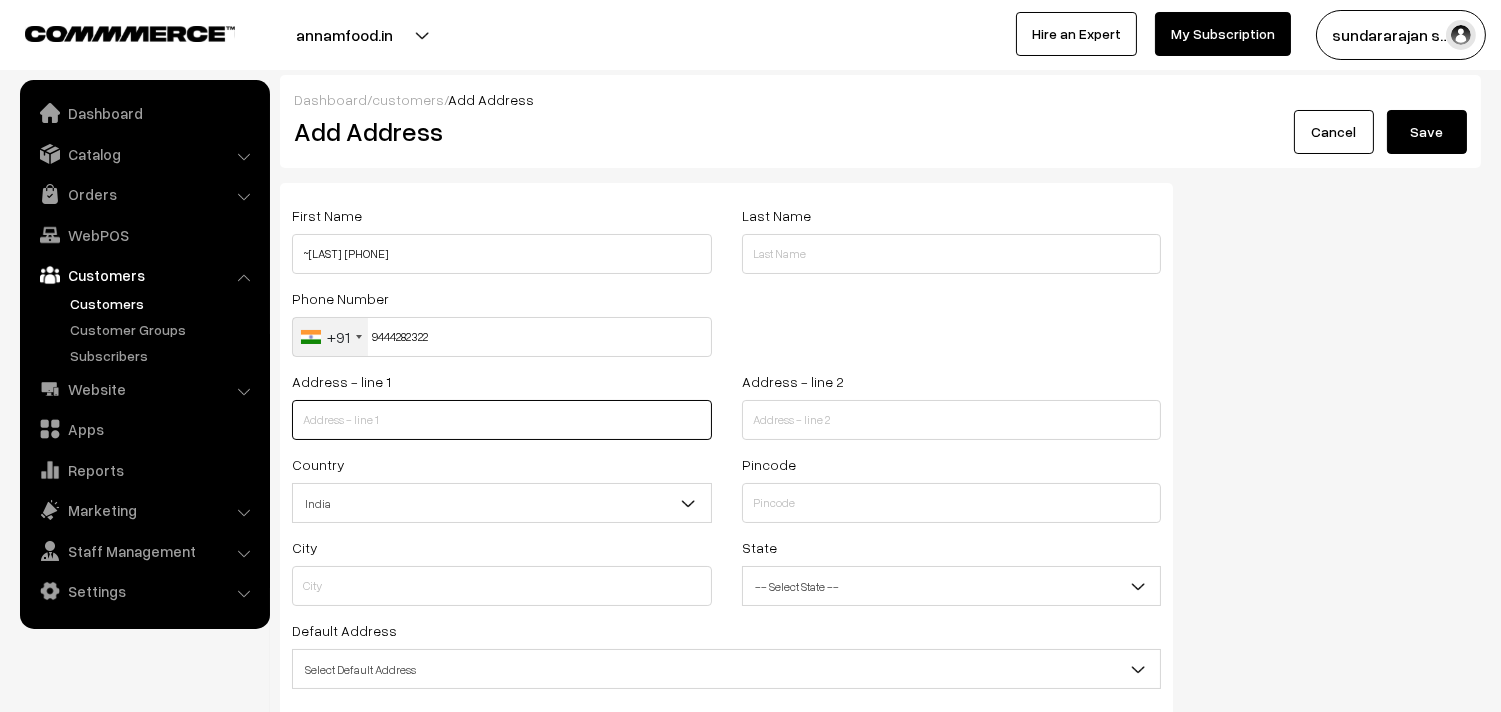 click at bounding box center (502, 420) 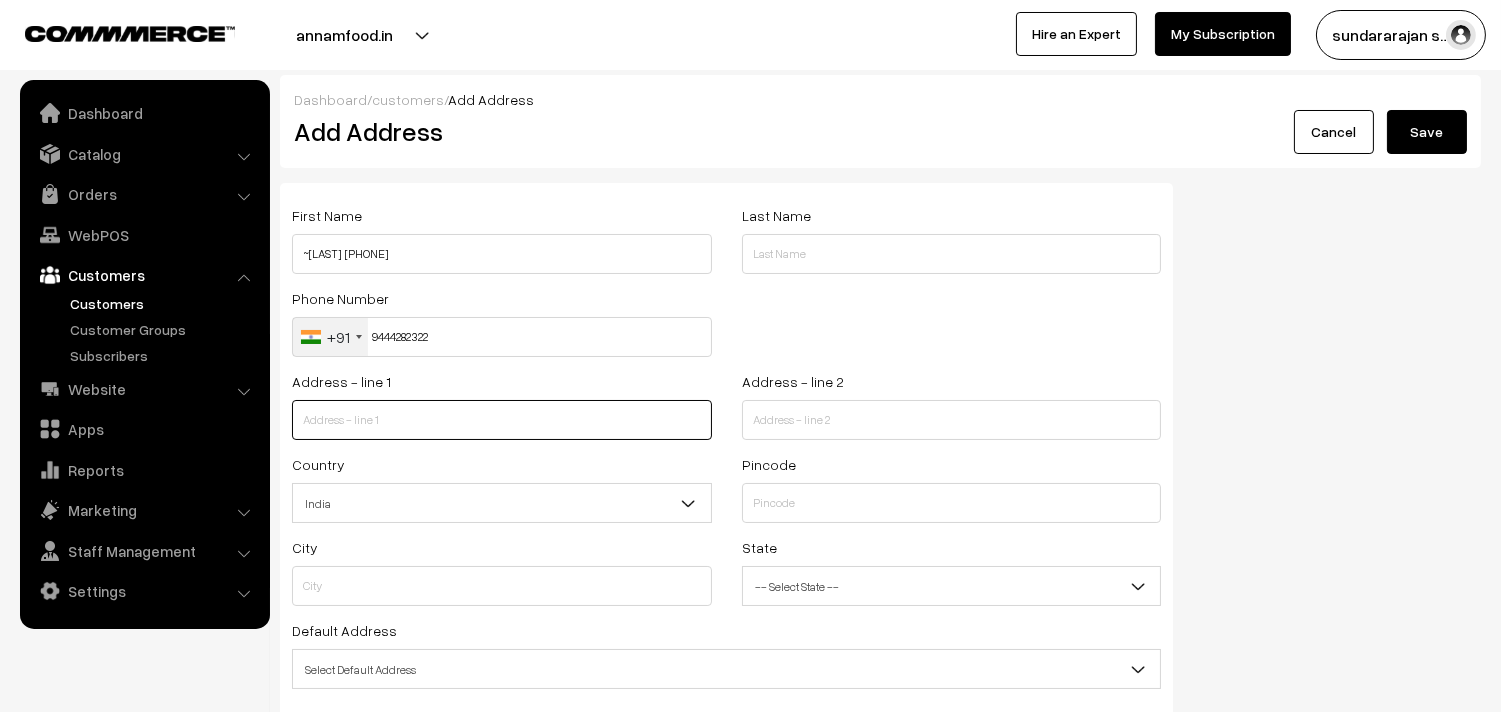 paste on "110/36, Apparswamy koil Street, Mylapore" 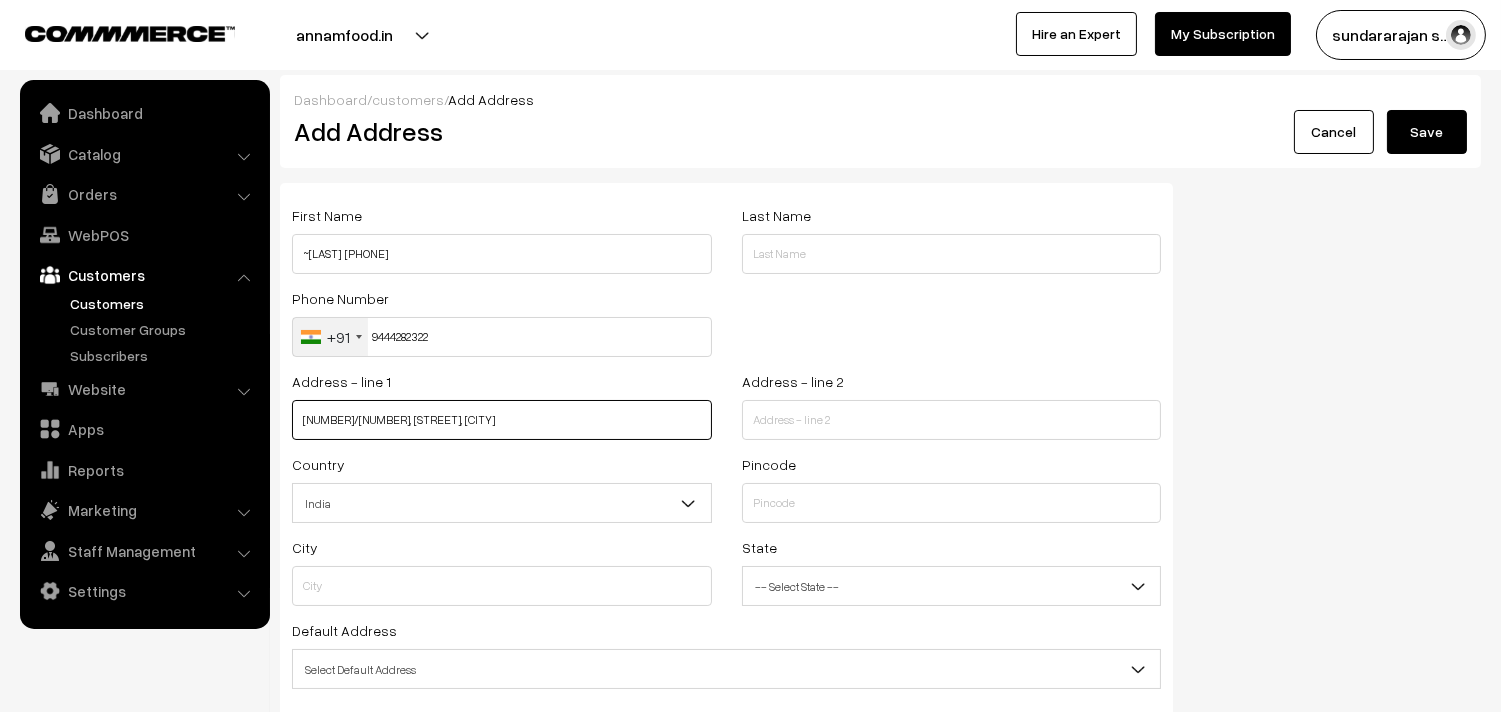 type on "110/36, Apparswamy koil Street, Mylapore" 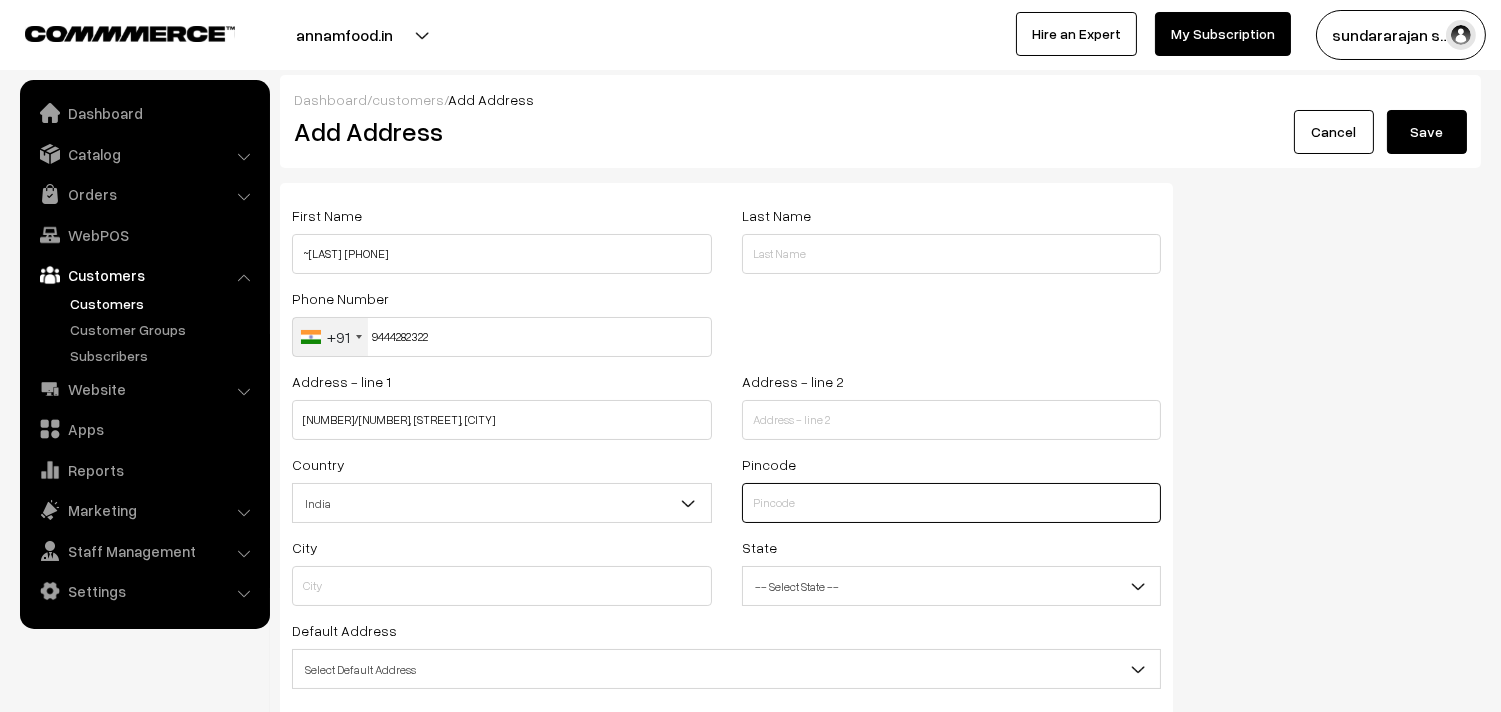 click at bounding box center [952, 503] 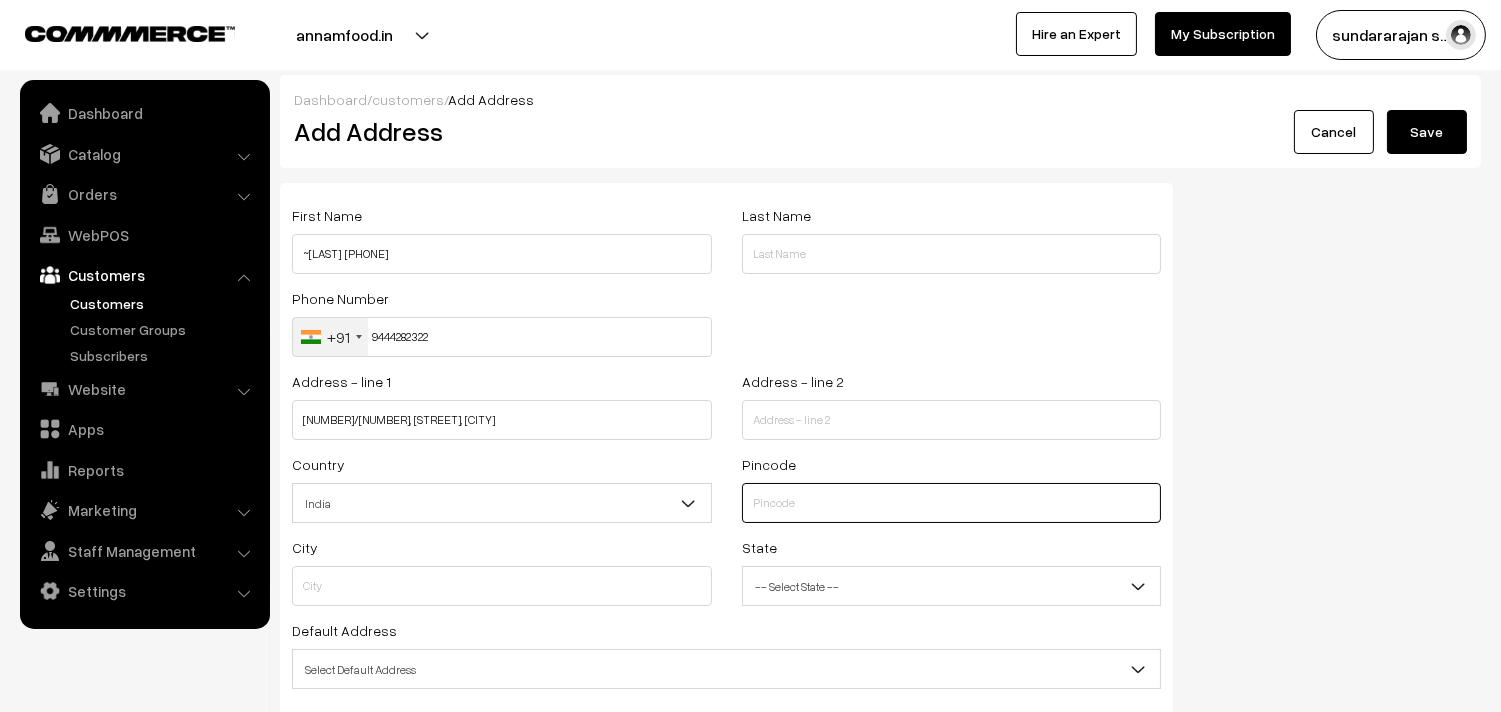 drag, startPoint x: 800, startPoint y: 504, endPoint x: 792, endPoint y: 496, distance: 11.313708 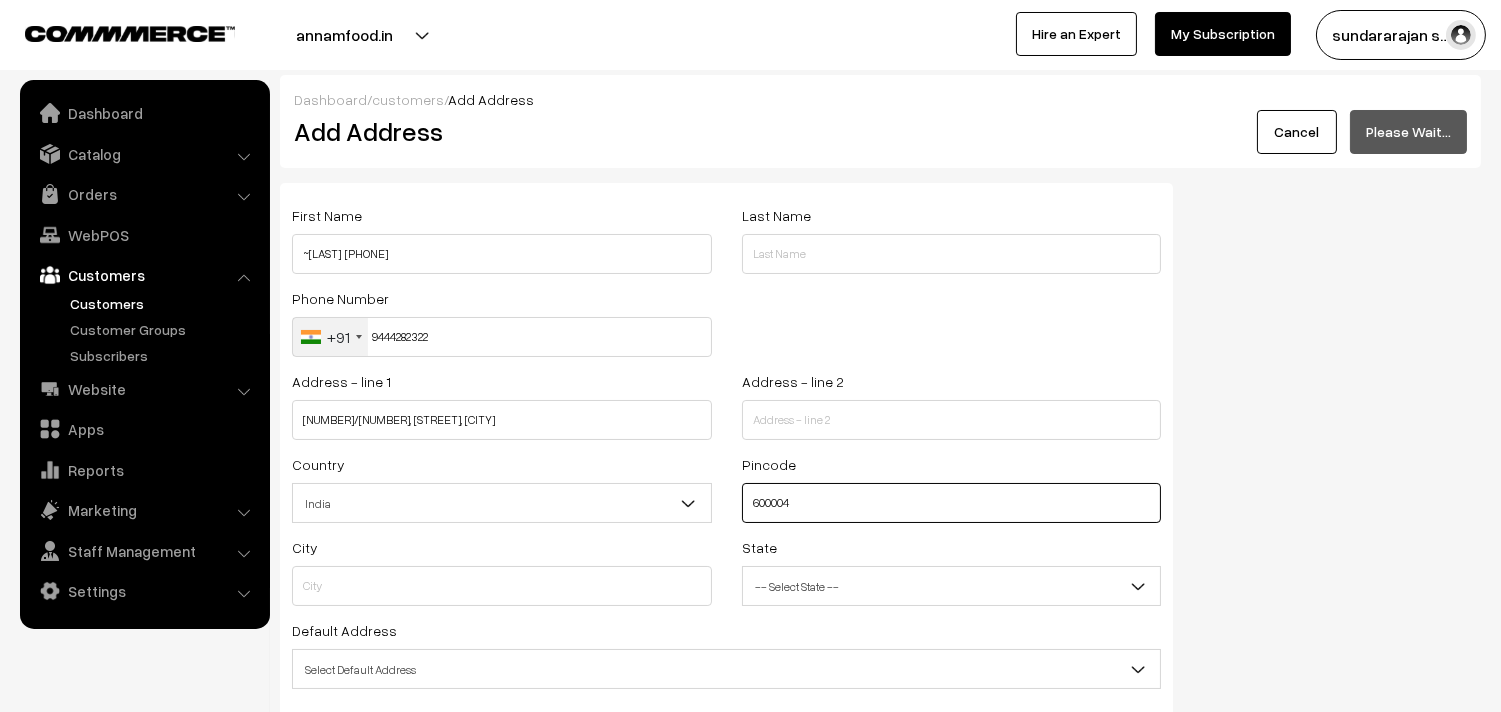 type on "600004" 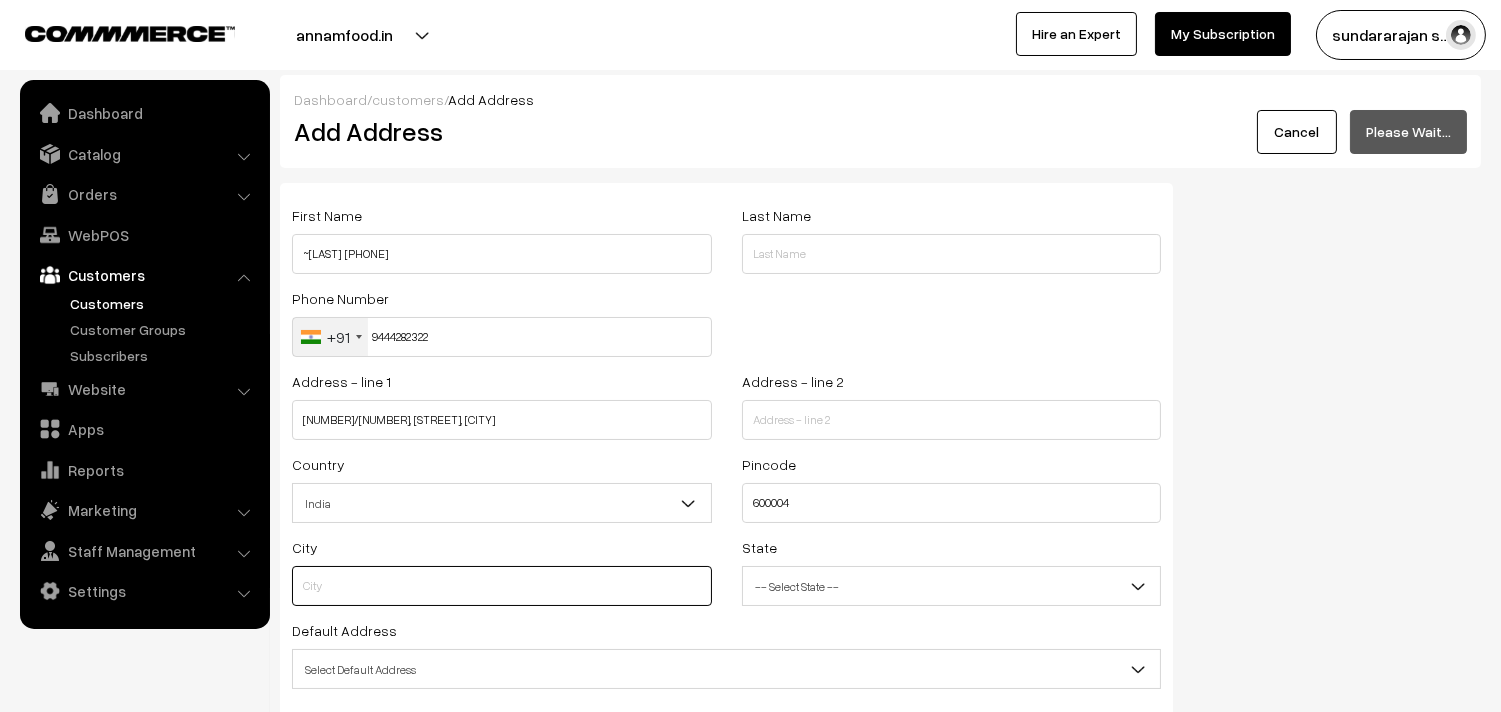 type on "Chennai" 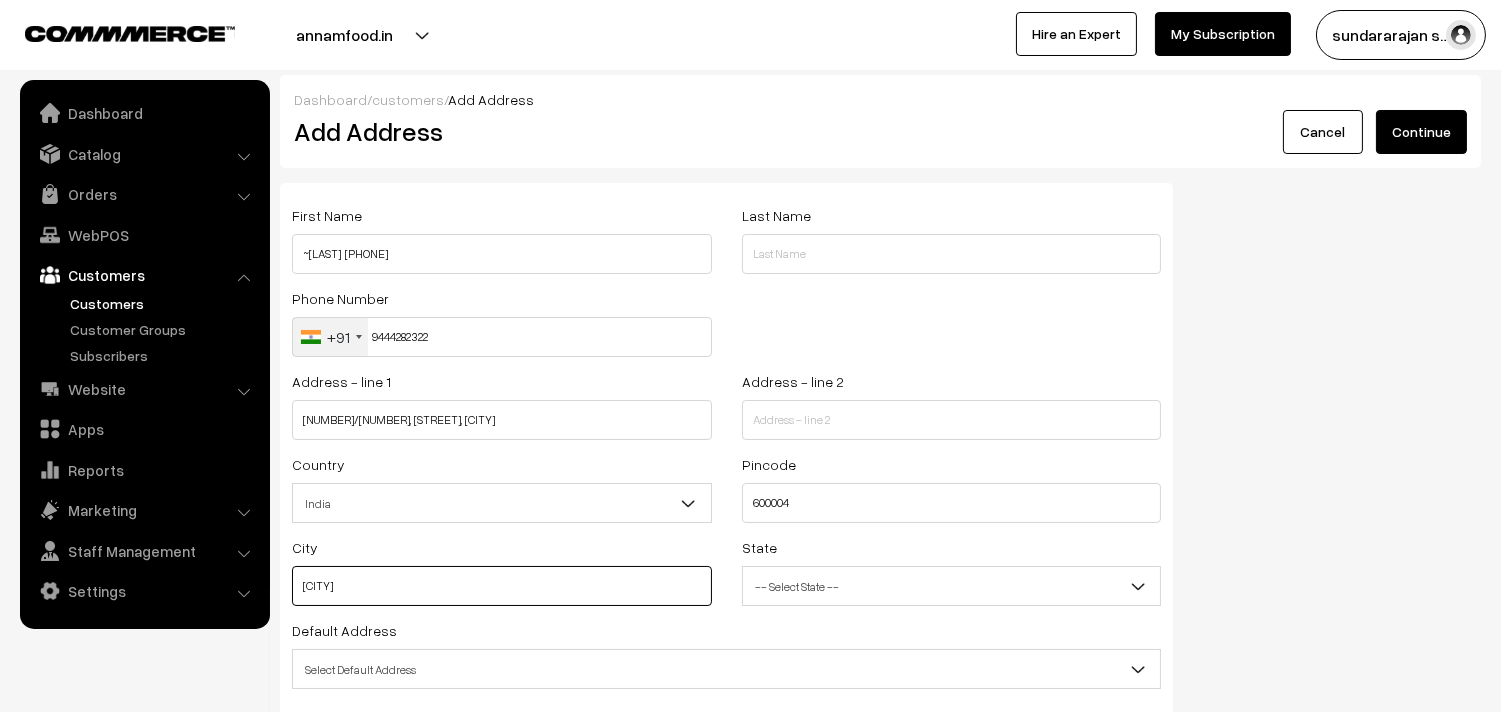 scroll, scrollTop: 202, scrollLeft: 0, axis: vertical 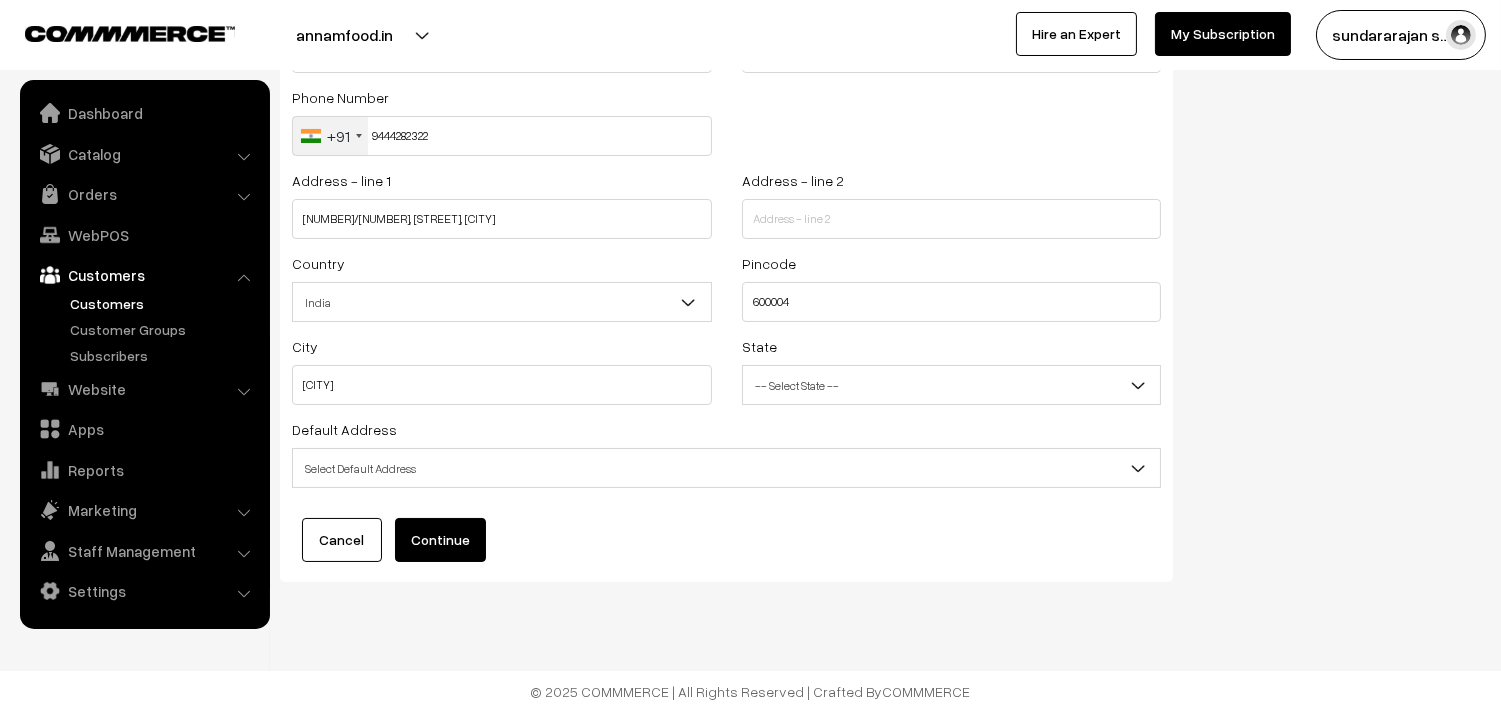 click on "Default Address
Select Default Address
Default Billing Address
Default Shipping Address
Default Billing & Shipping Address
Select Default Address" at bounding box center [726, 452] 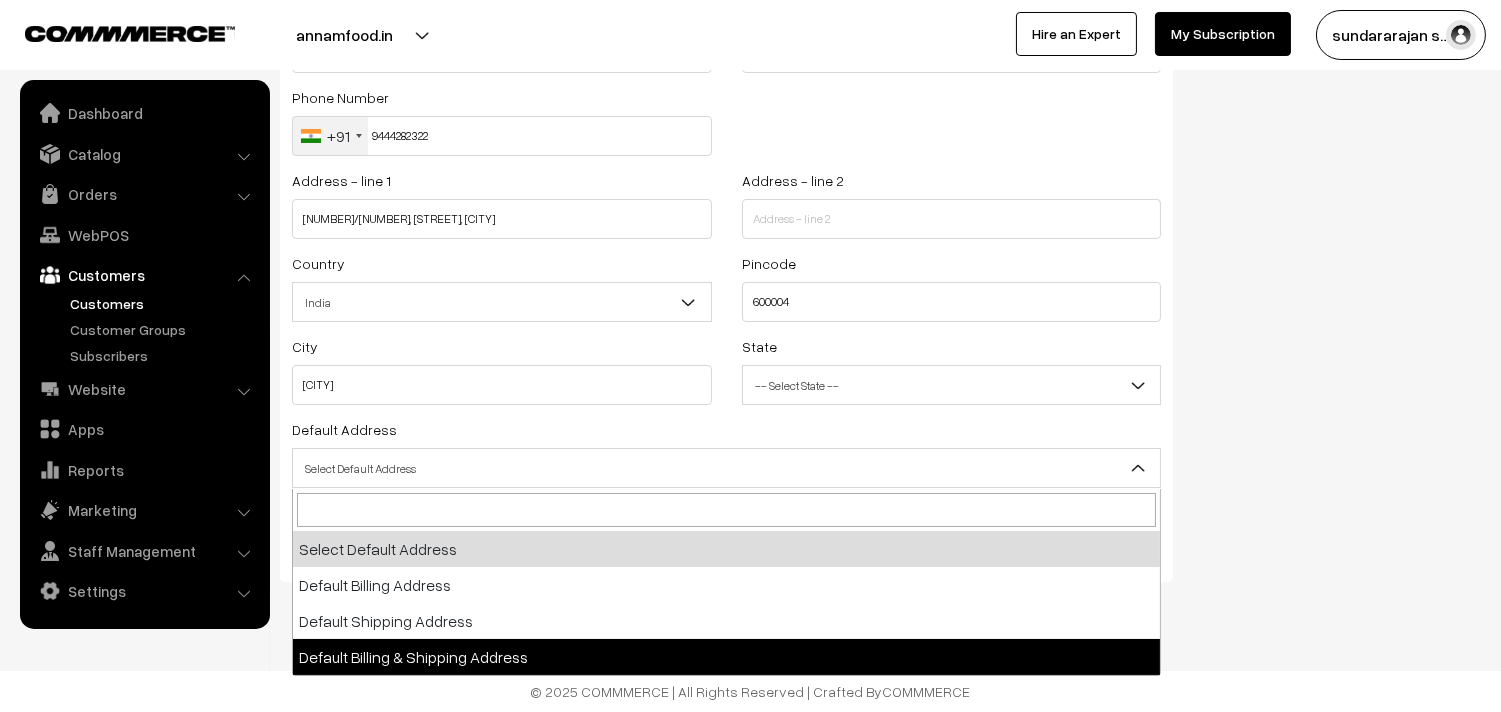 select on "3" 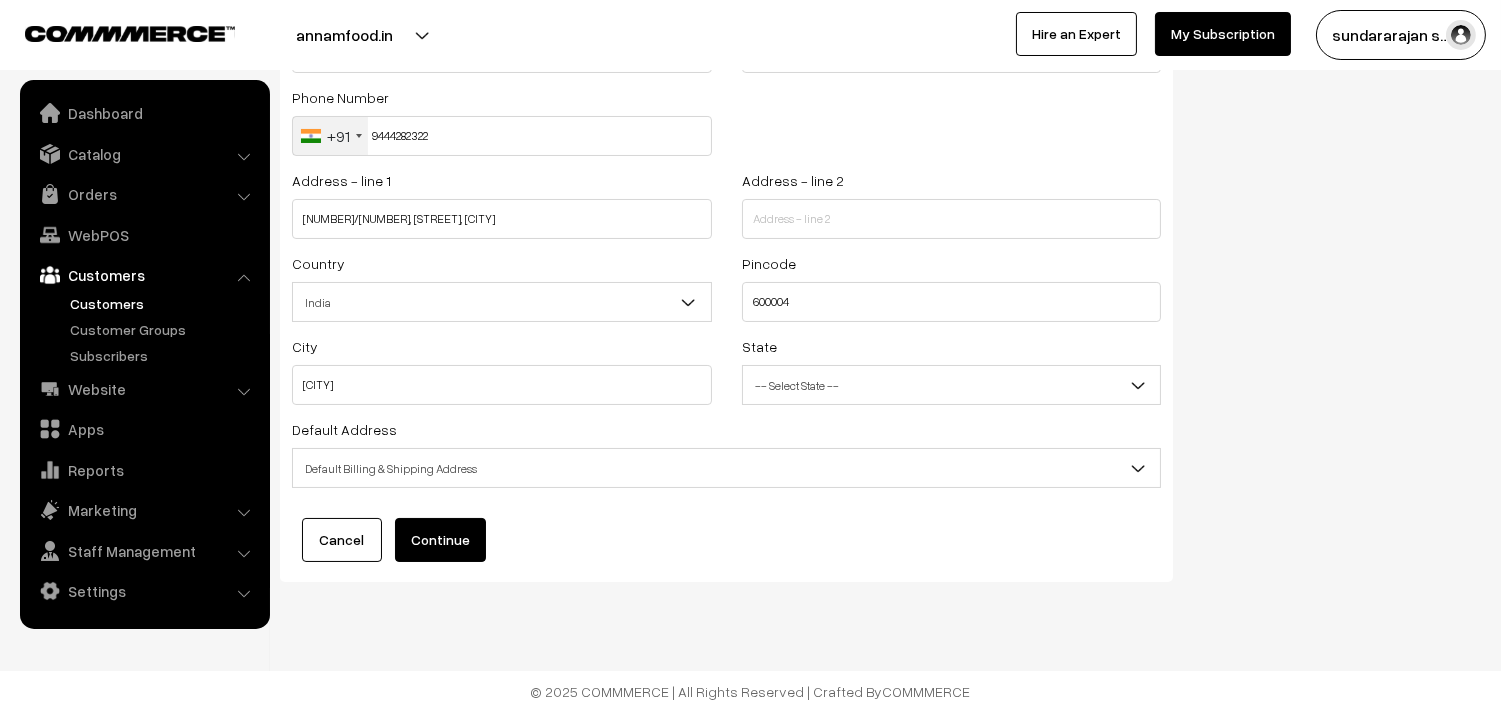 click on "Continue" at bounding box center (440, 540) 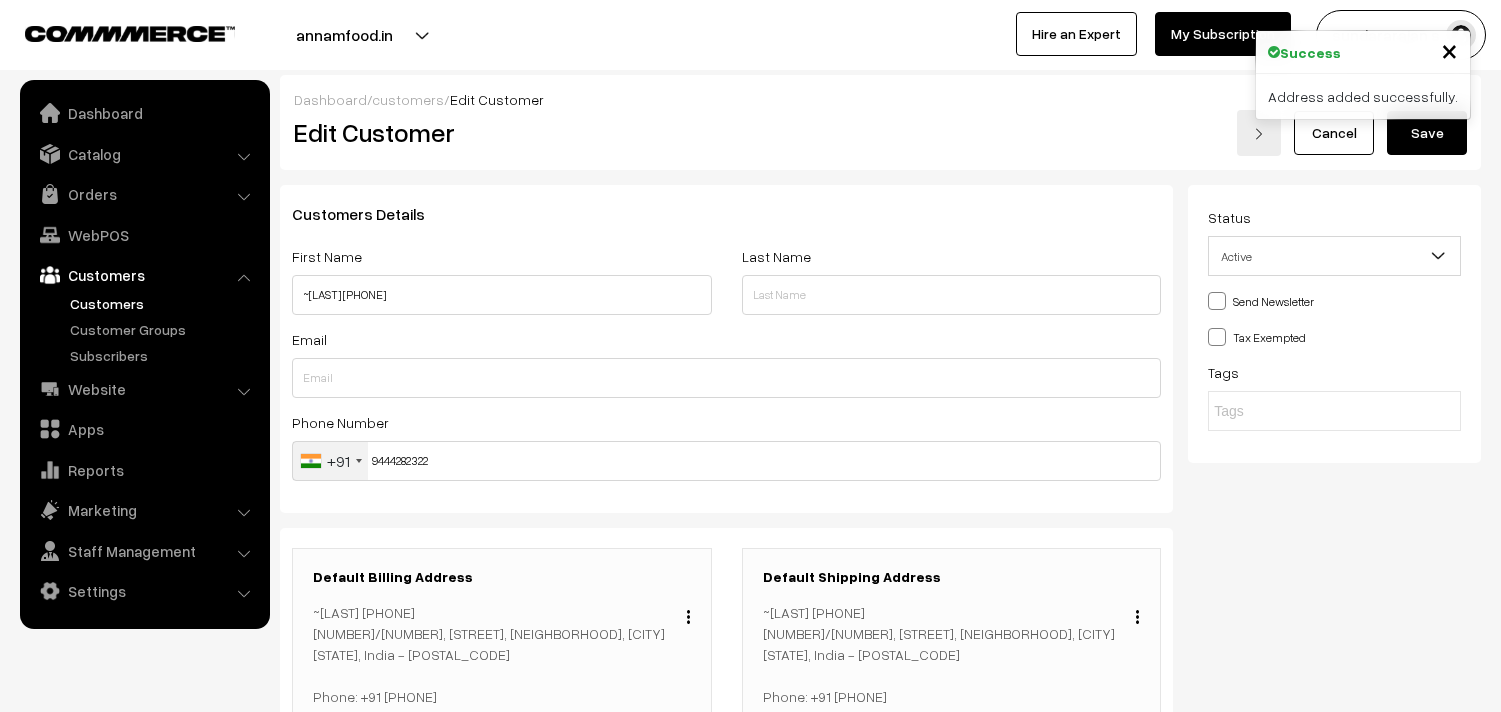 scroll, scrollTop: 0, scrollLeft: 0, axis: both 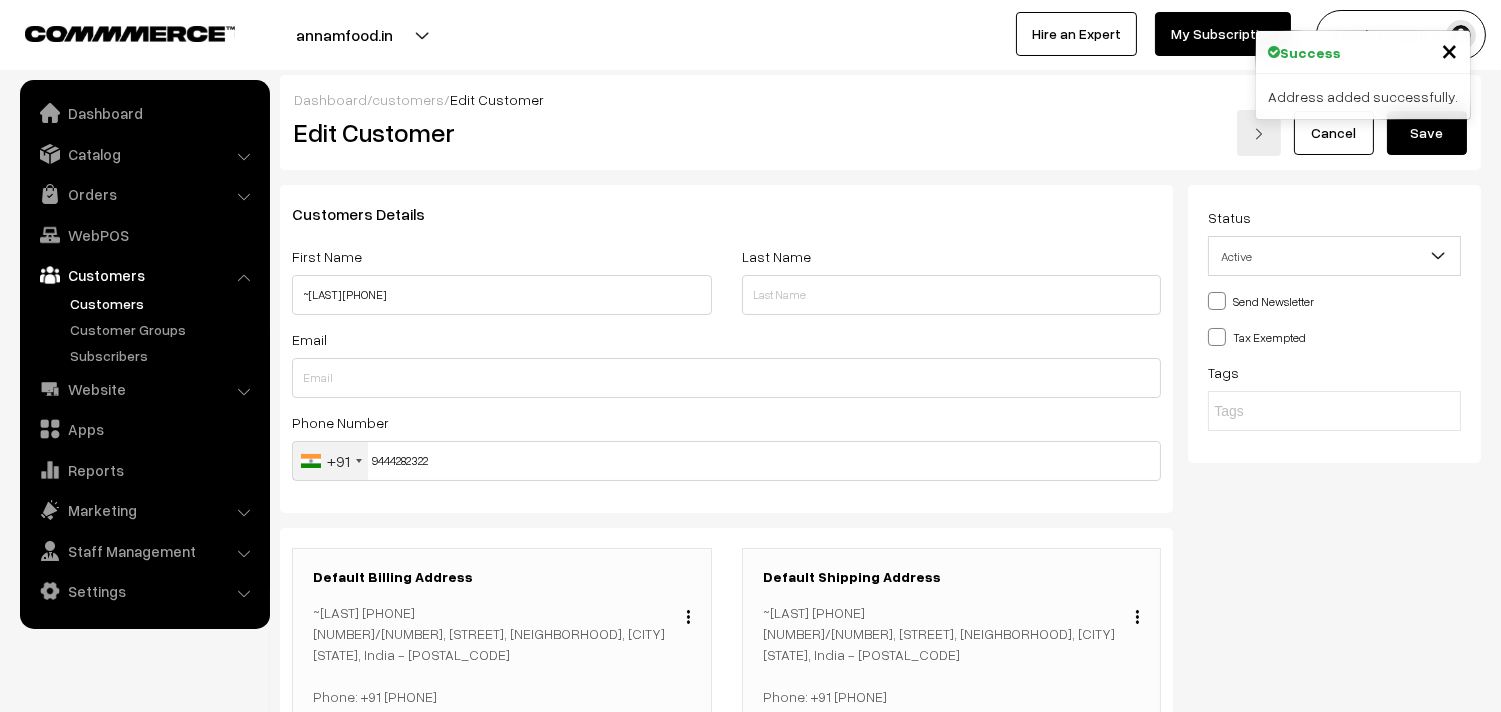 click on "Save" at bounding box center [1427, 133] 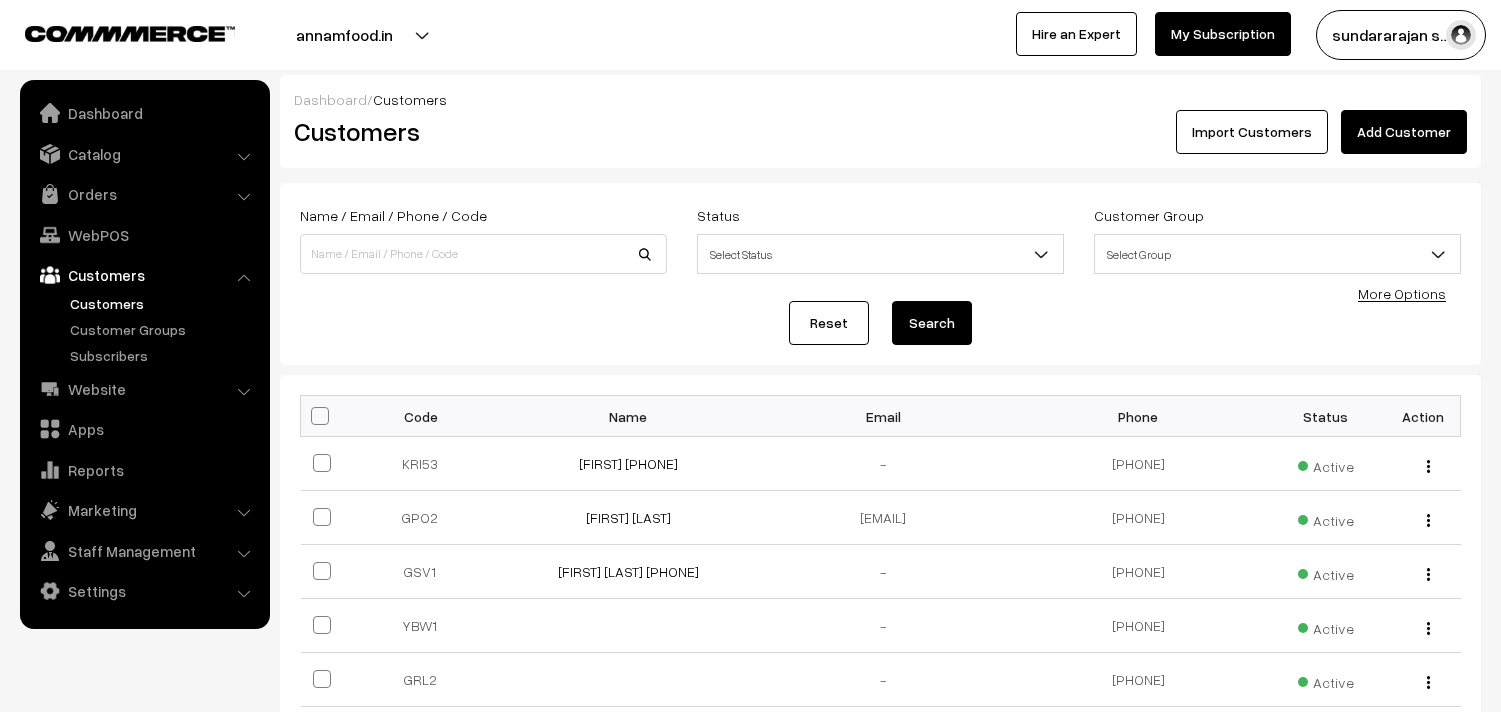 scroll, scrollTop: 0, scrollLeft: 0, axis: both 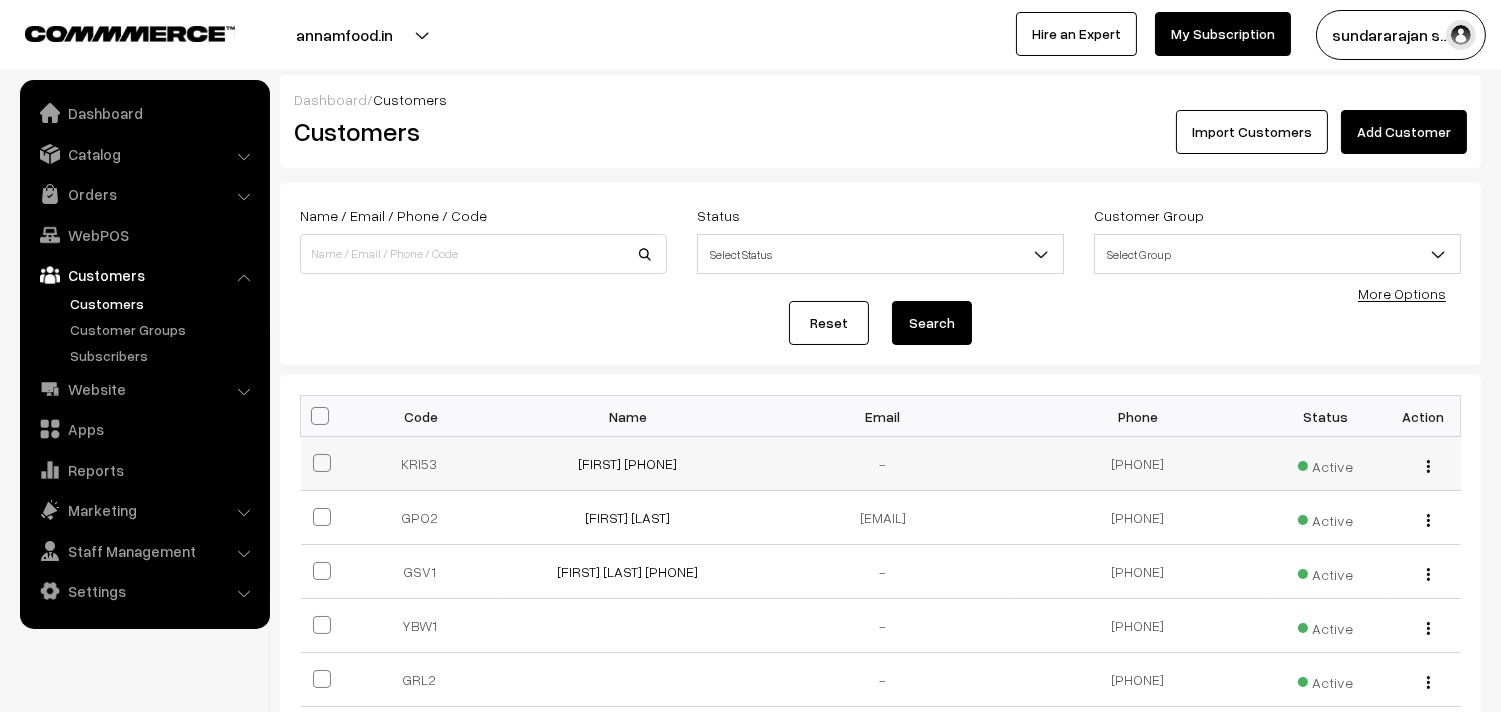 drag, startPoint x: 536, startPoint y: 466, endPoint x: 763, endPoint y: 481, distance: 227.49506 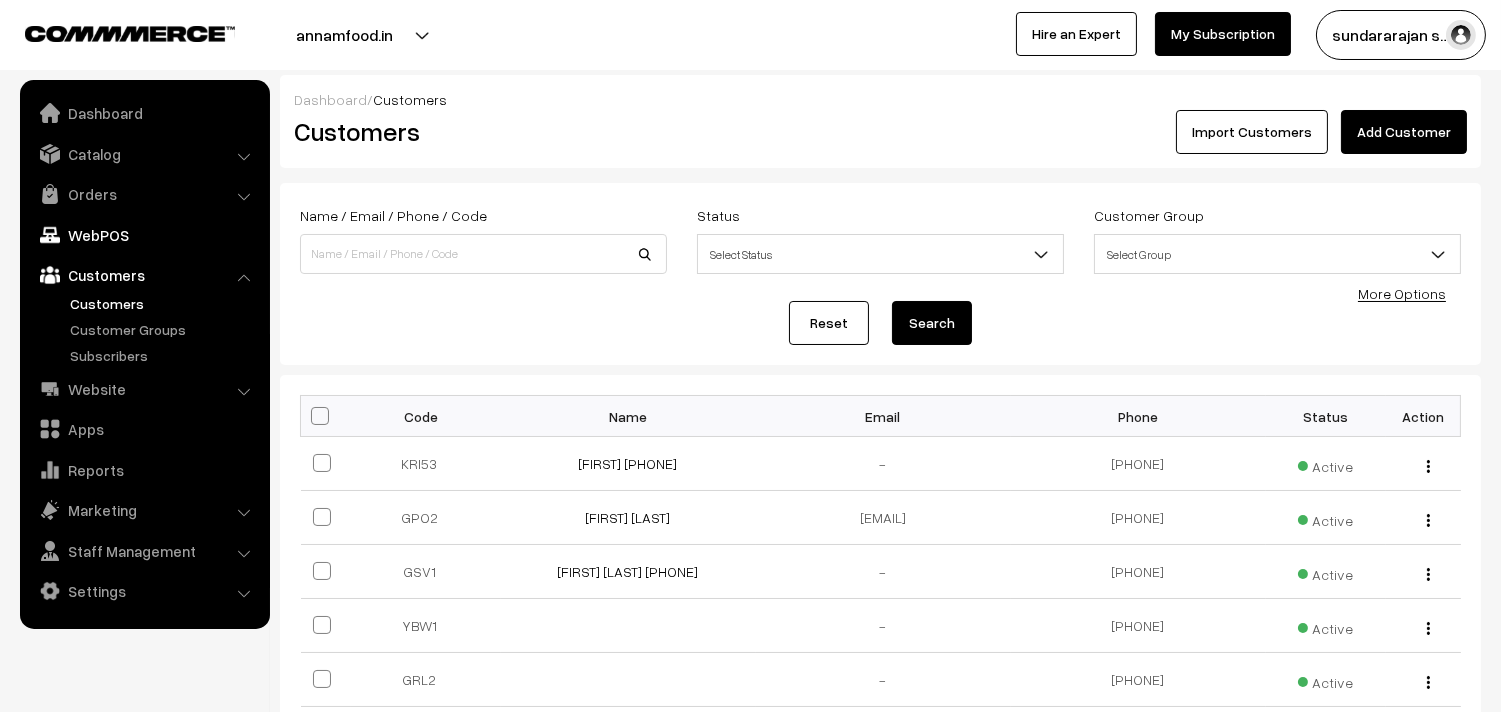 click on "WebPOS" at bounding box center (144, 235) 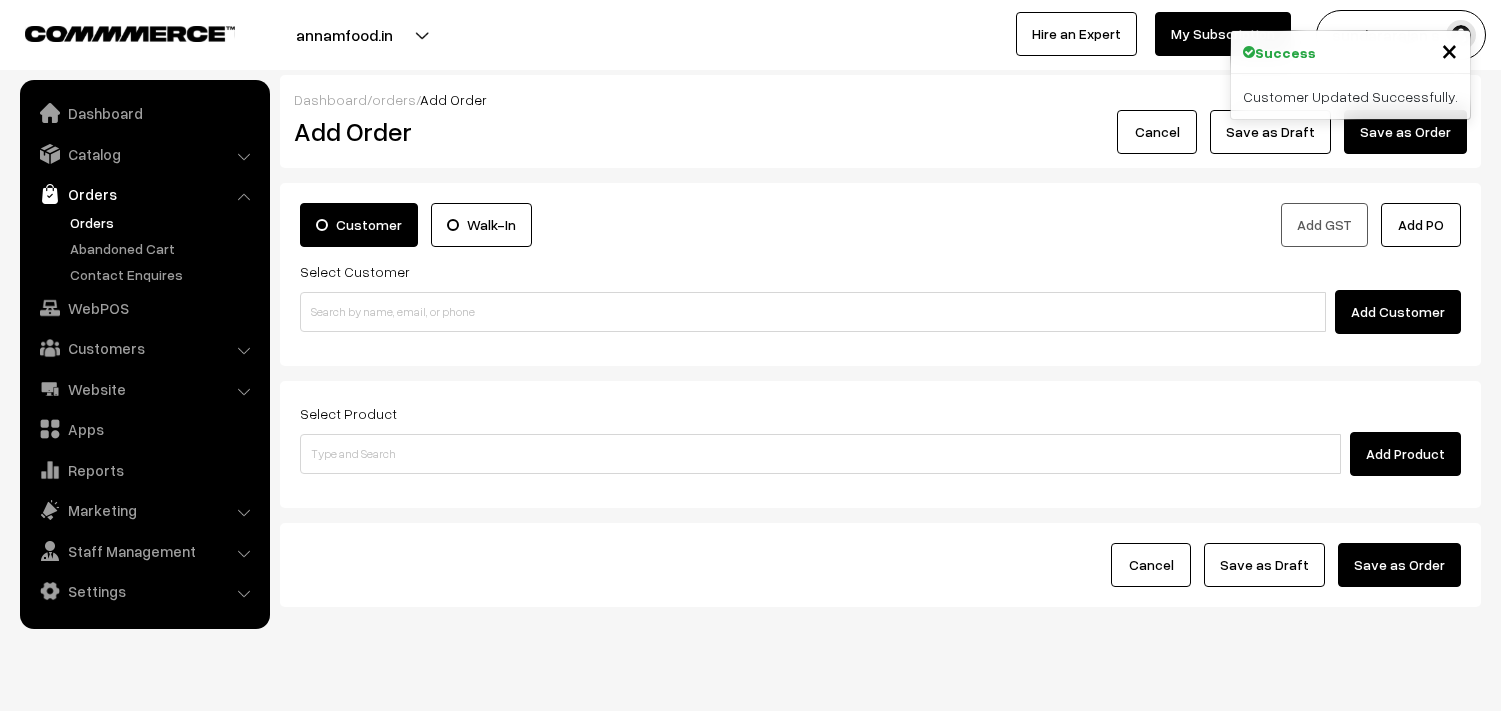 click at bounding box center (813, 312) 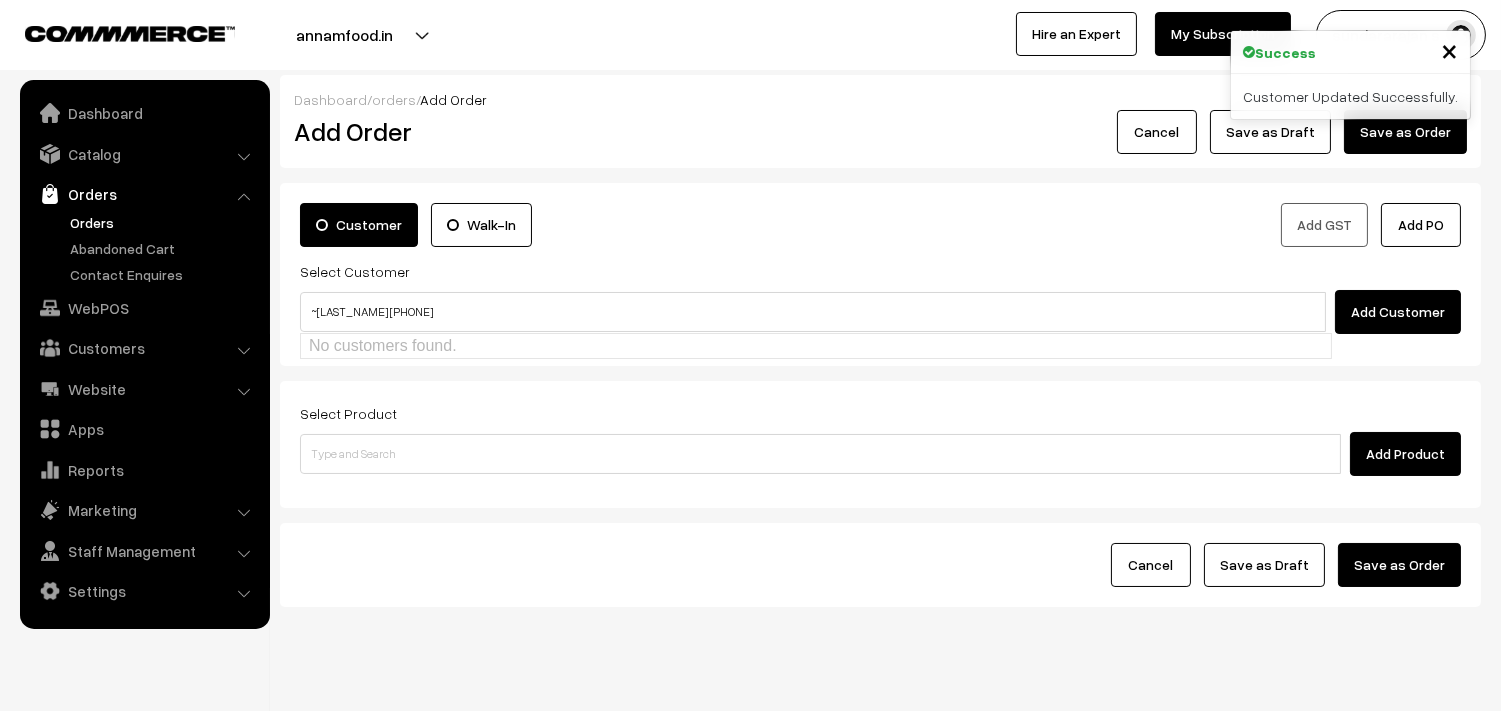 click on "No customers found." at bounding box center [816, 346] 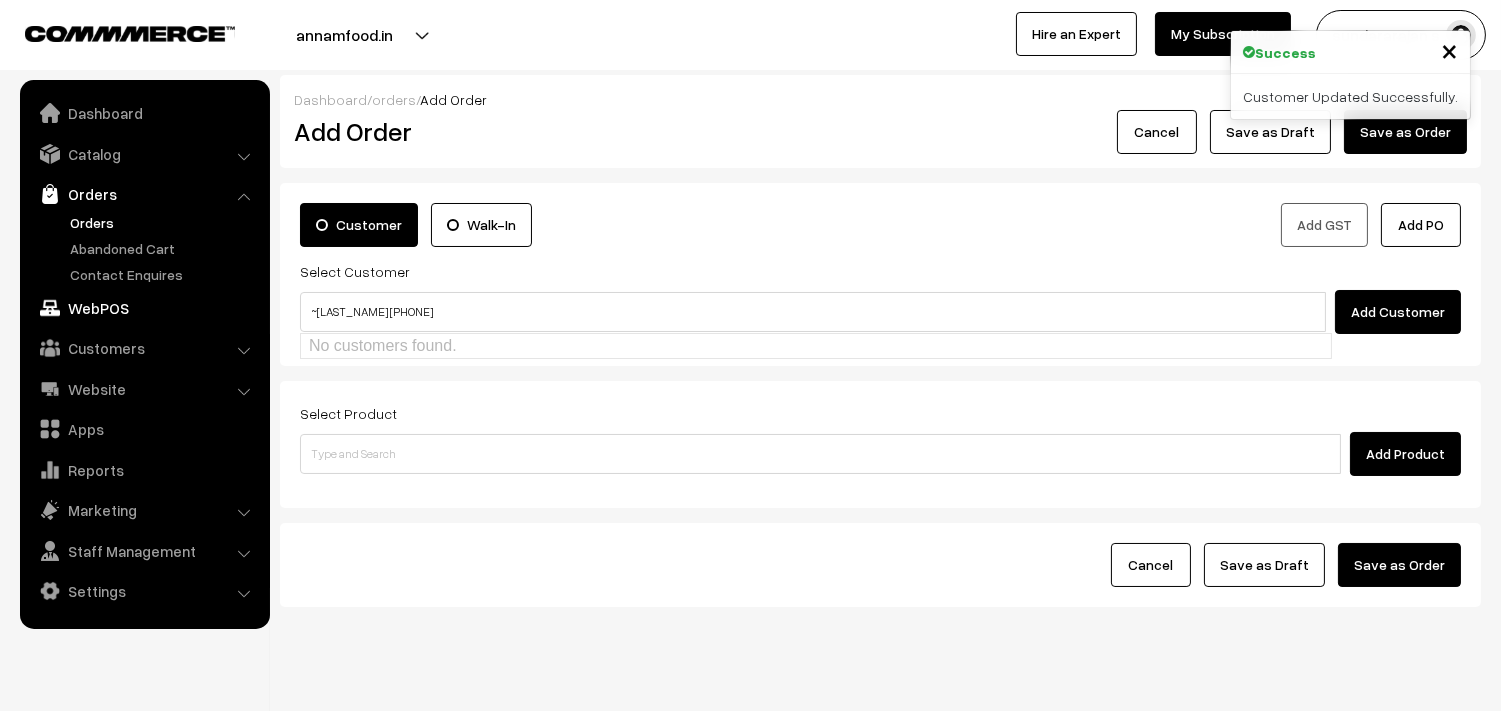 drag, startPoint x: 468, startPoint y: 304, endPoint x: 133, endPoint y: 302, distance: 335.00598 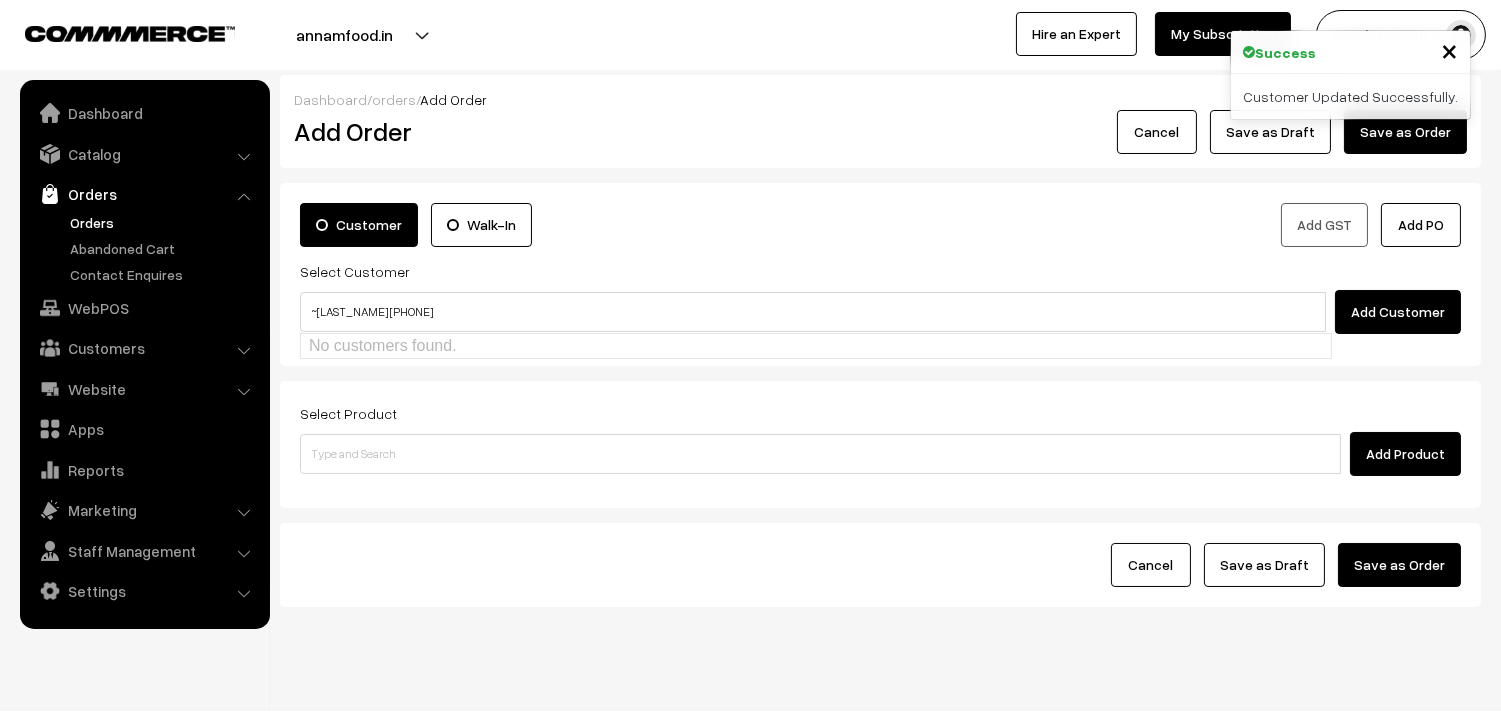 click on "~Krishnaswamy 94442 82322" at bounding box center (813, 312) 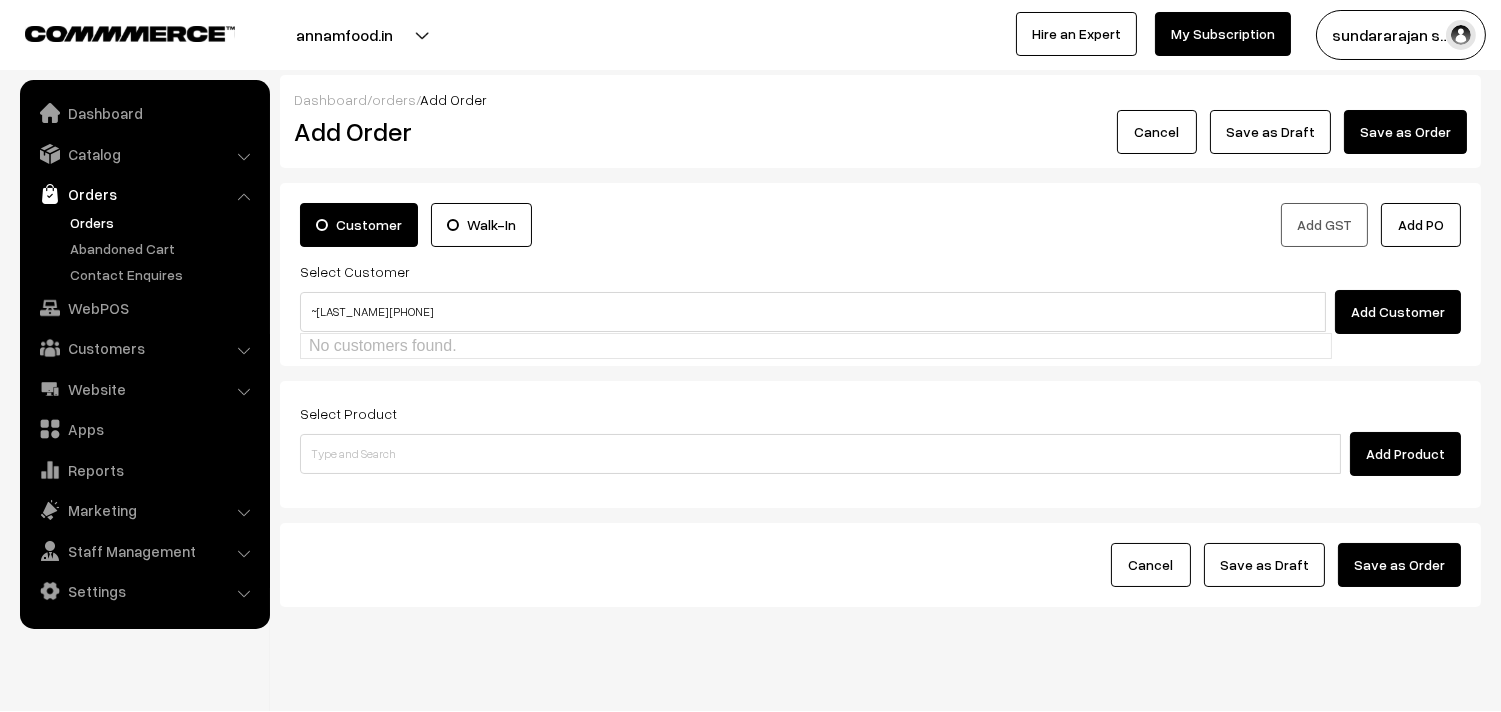 click on "~Krishnaswamy 9444282322" at bounding box center [813, 312] 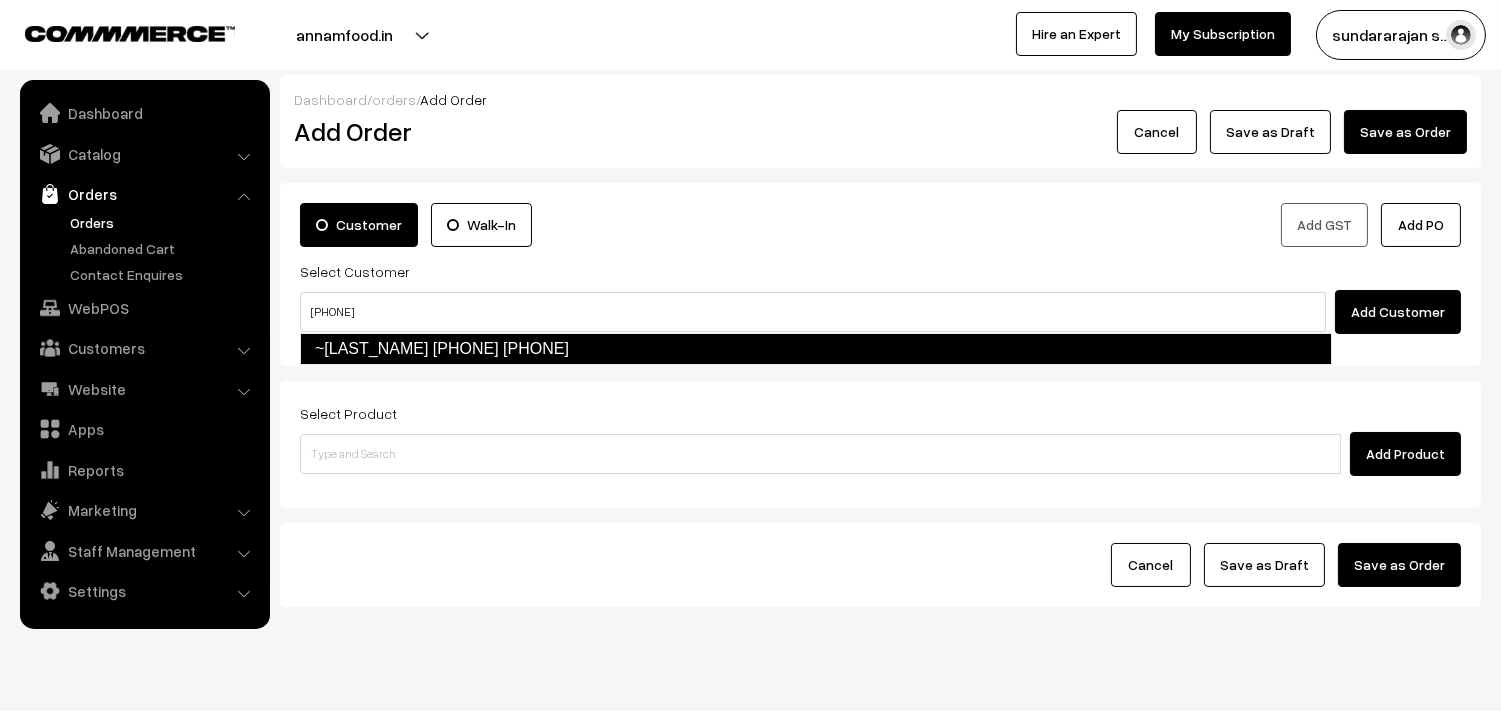 drag, startPoint x: 394, startPoint y: 348, endPoint x: 403, endPoint y: 364, distance: 18.35756 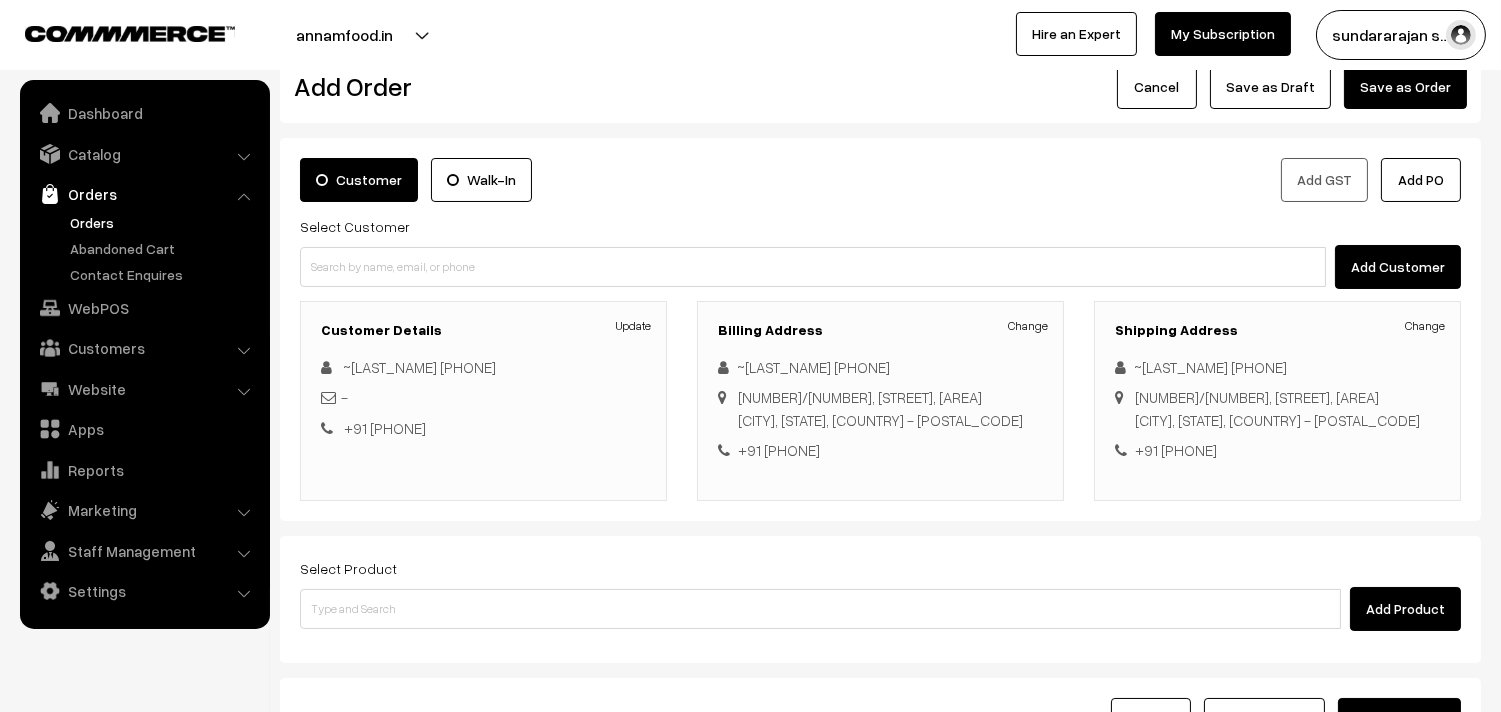scroll, scrollTop: 111, scrollLeft: 0, axis: vertical 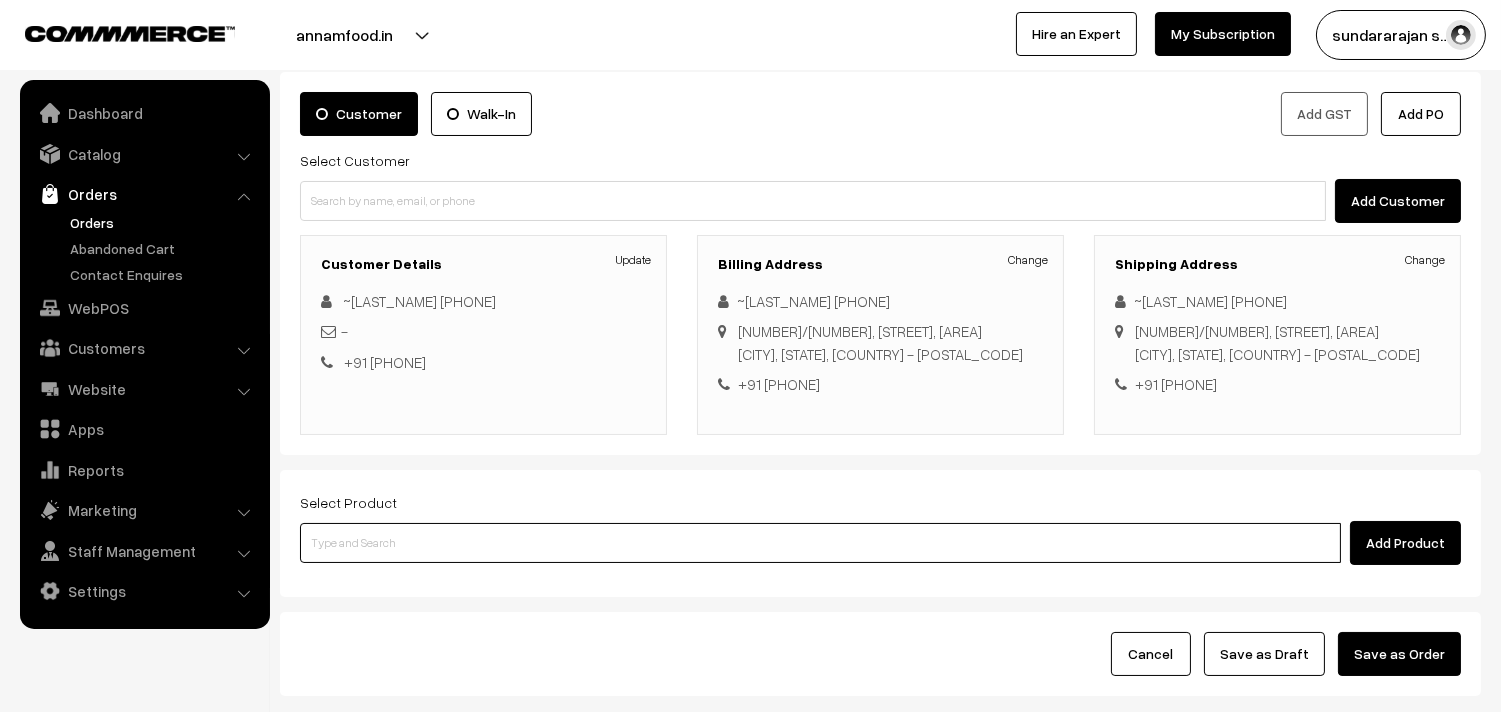 click at bounding box center (820, 543) 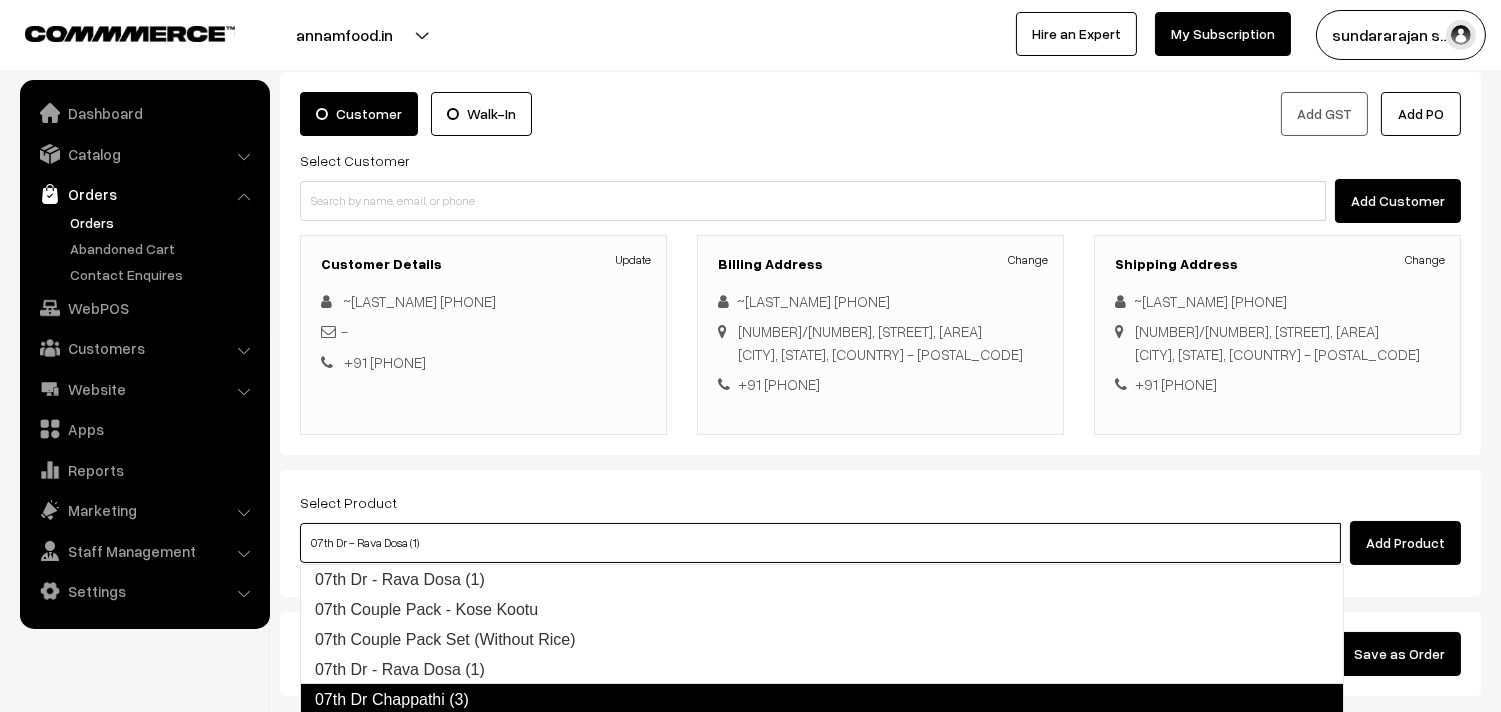 type on "07th Dr Chappathi (3)" 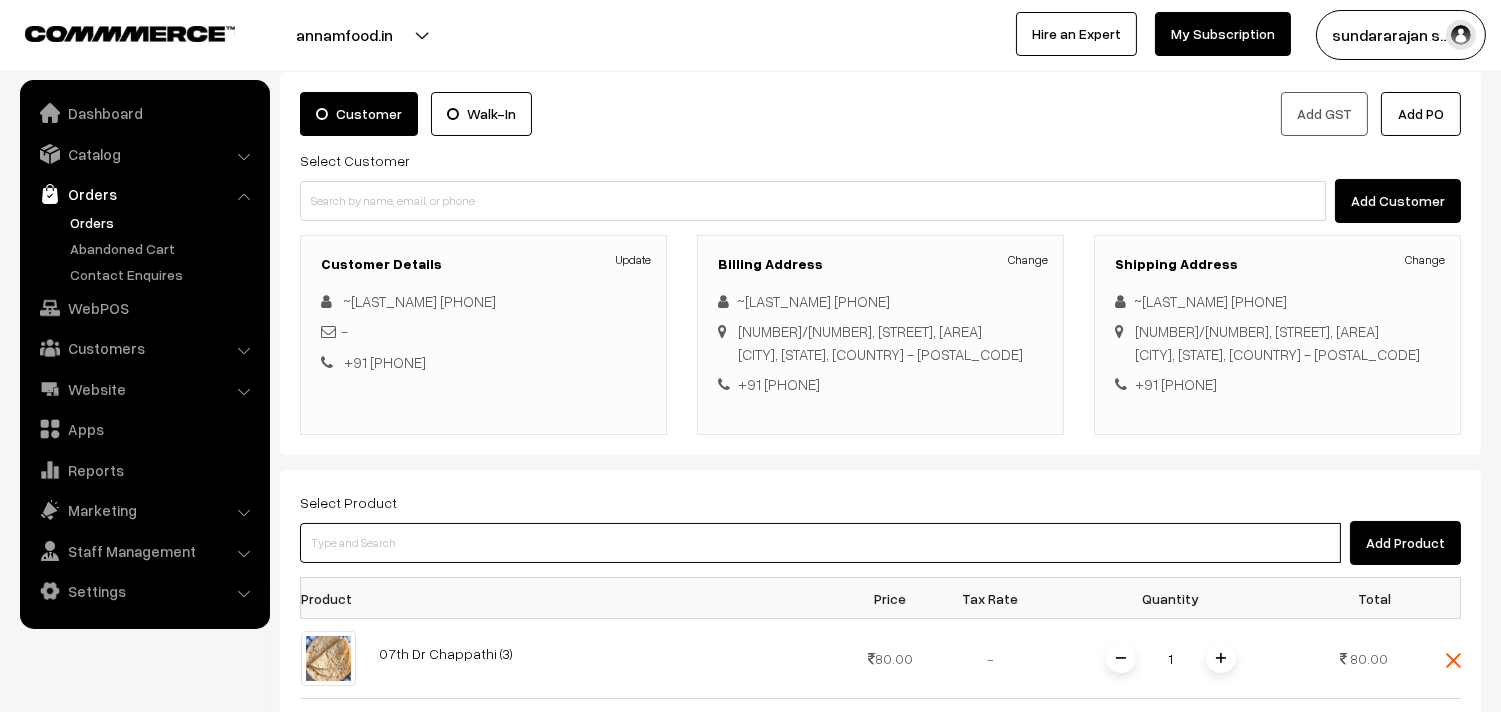 click at bounding box center (820, 543) 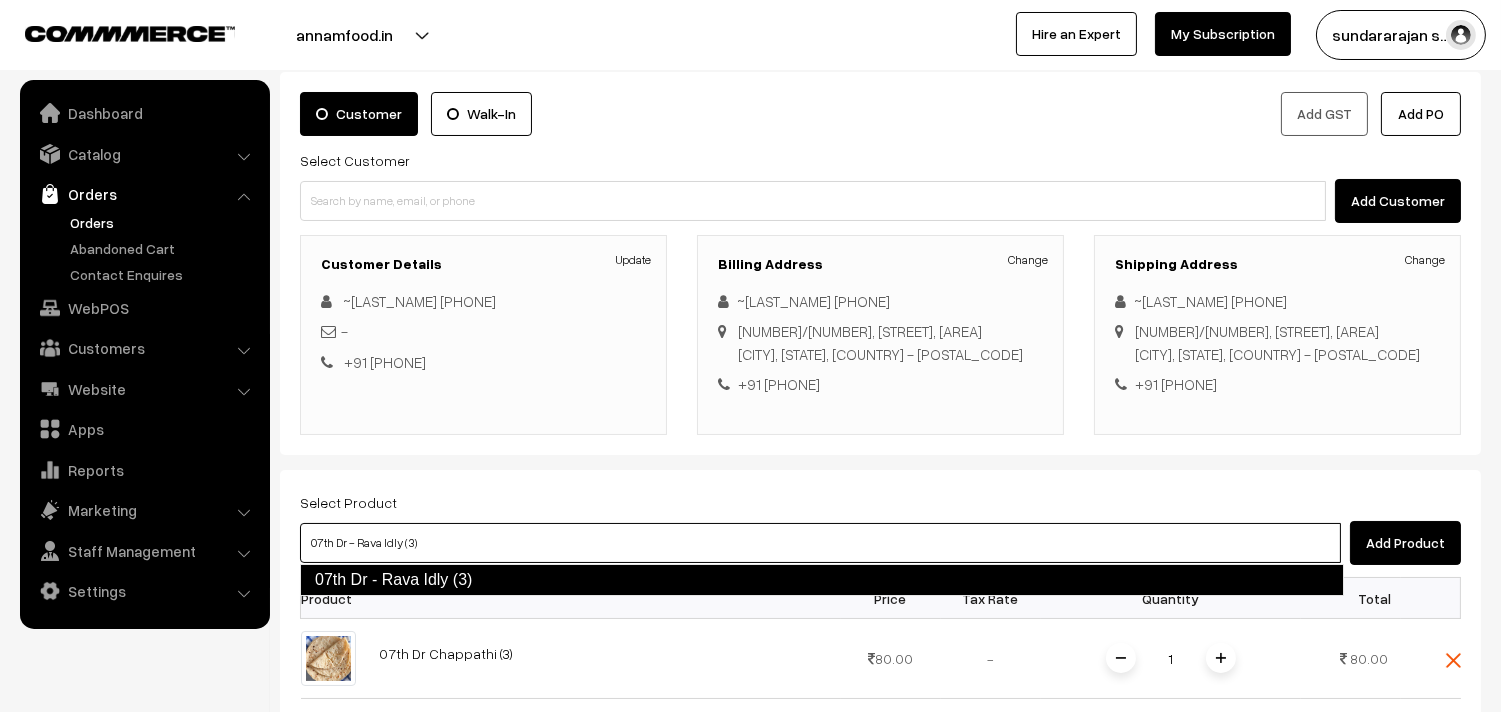 click on "07th Dr - Rava Idly (3)" at bounding box center (822, 580) 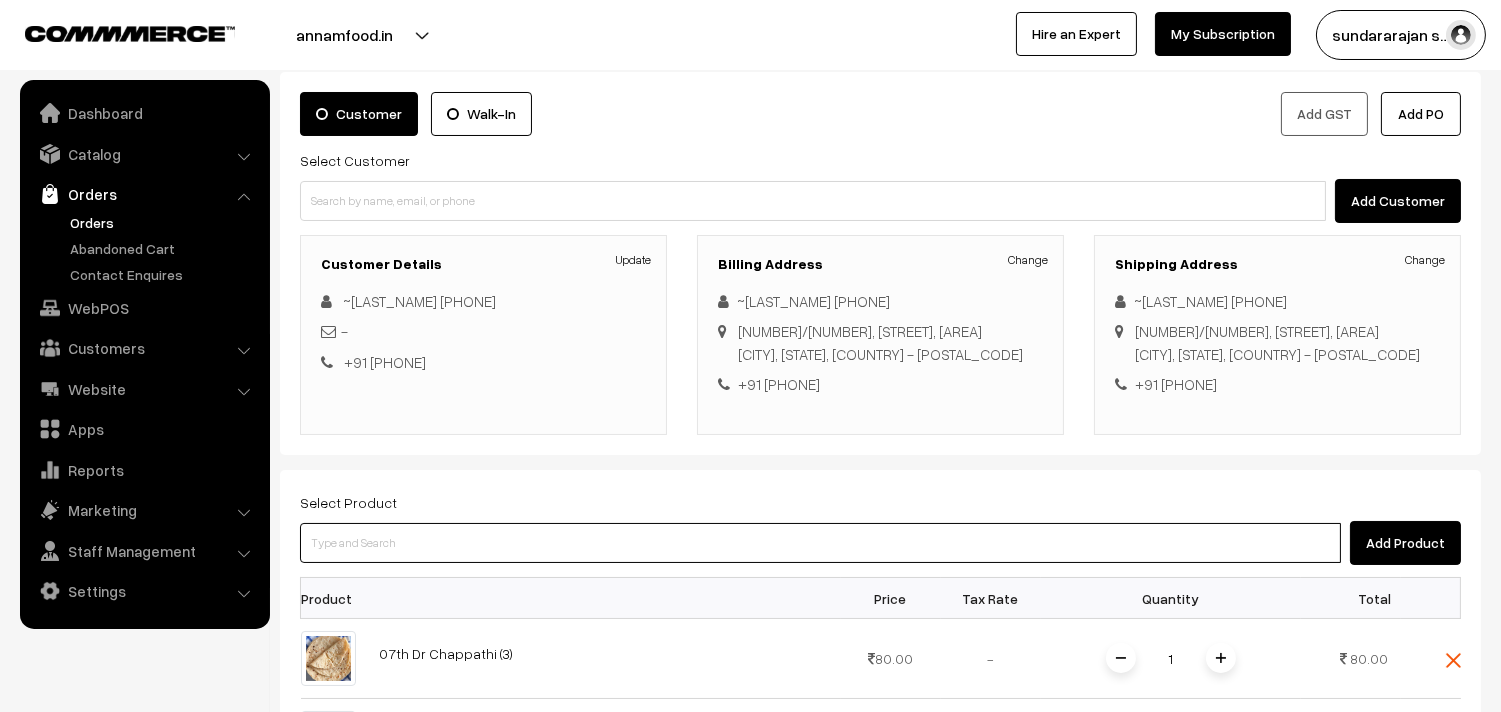 click at bounding box center (820, 543) 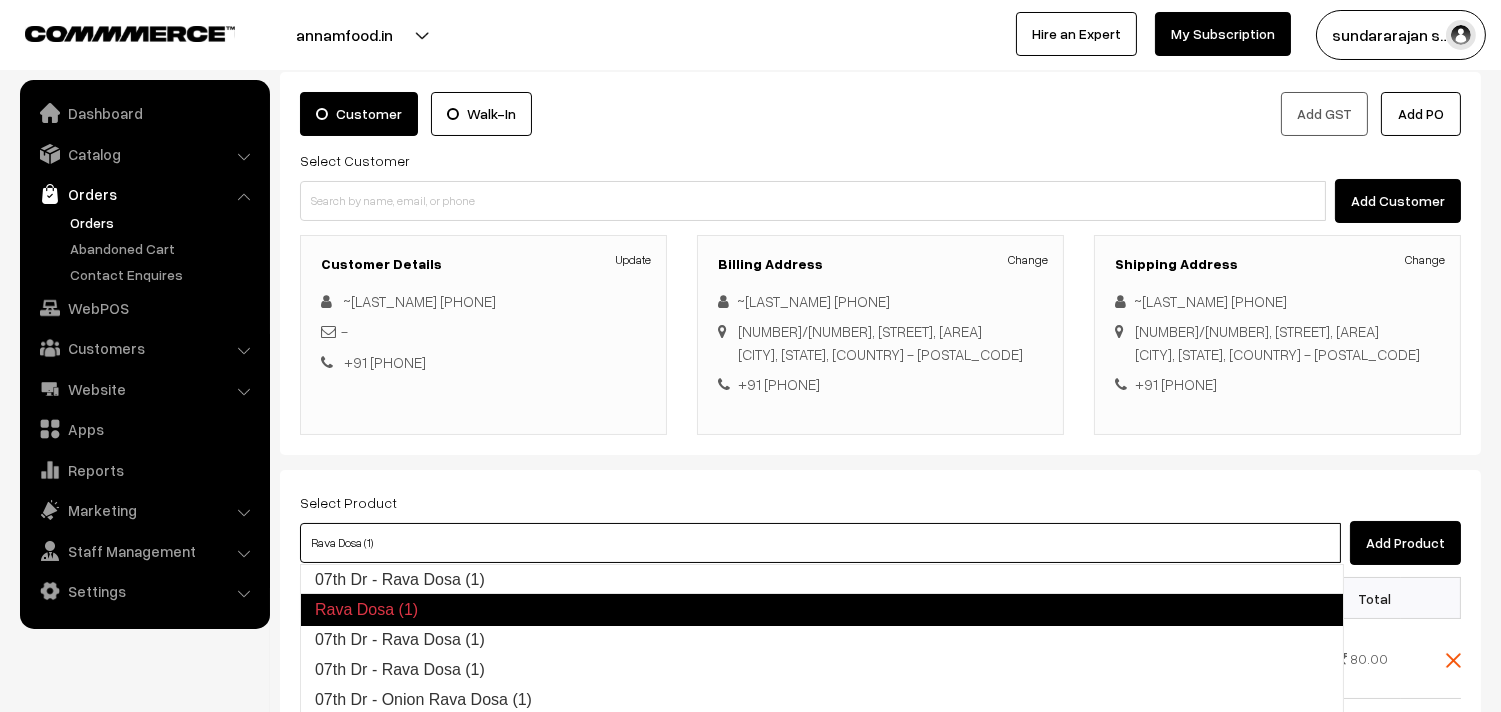type on "07th Dr - Rava Dosa (1)" 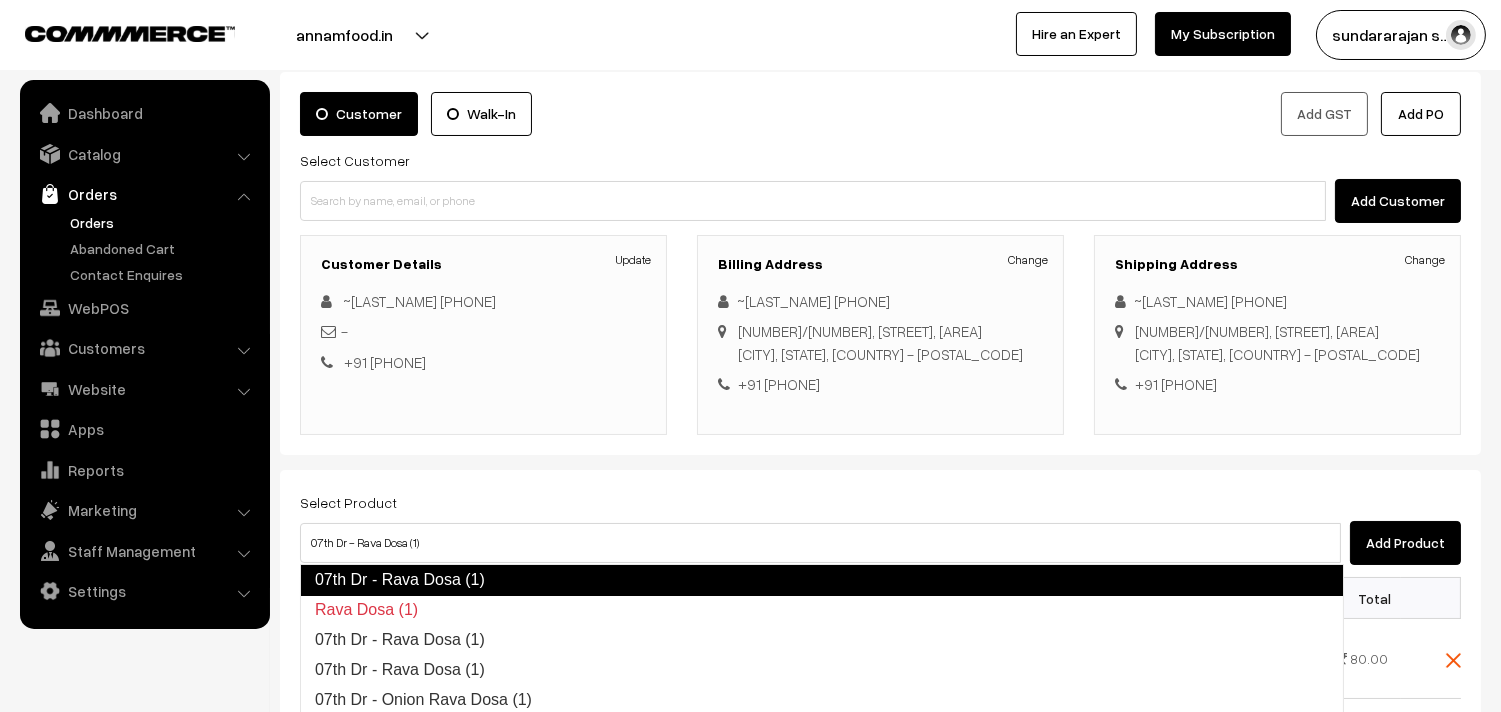 type 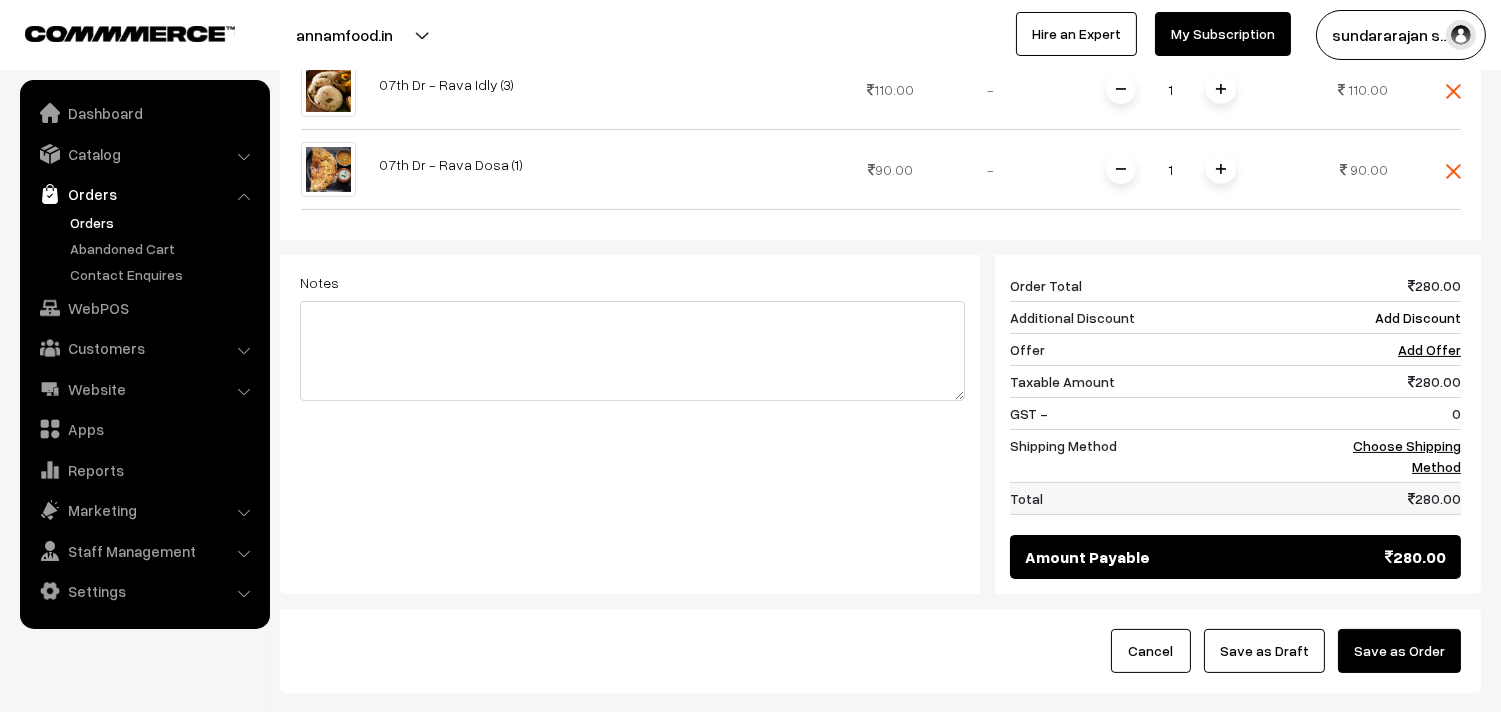 scroll, scrollTop: 777, scrollLeft: 0, axis: vertical 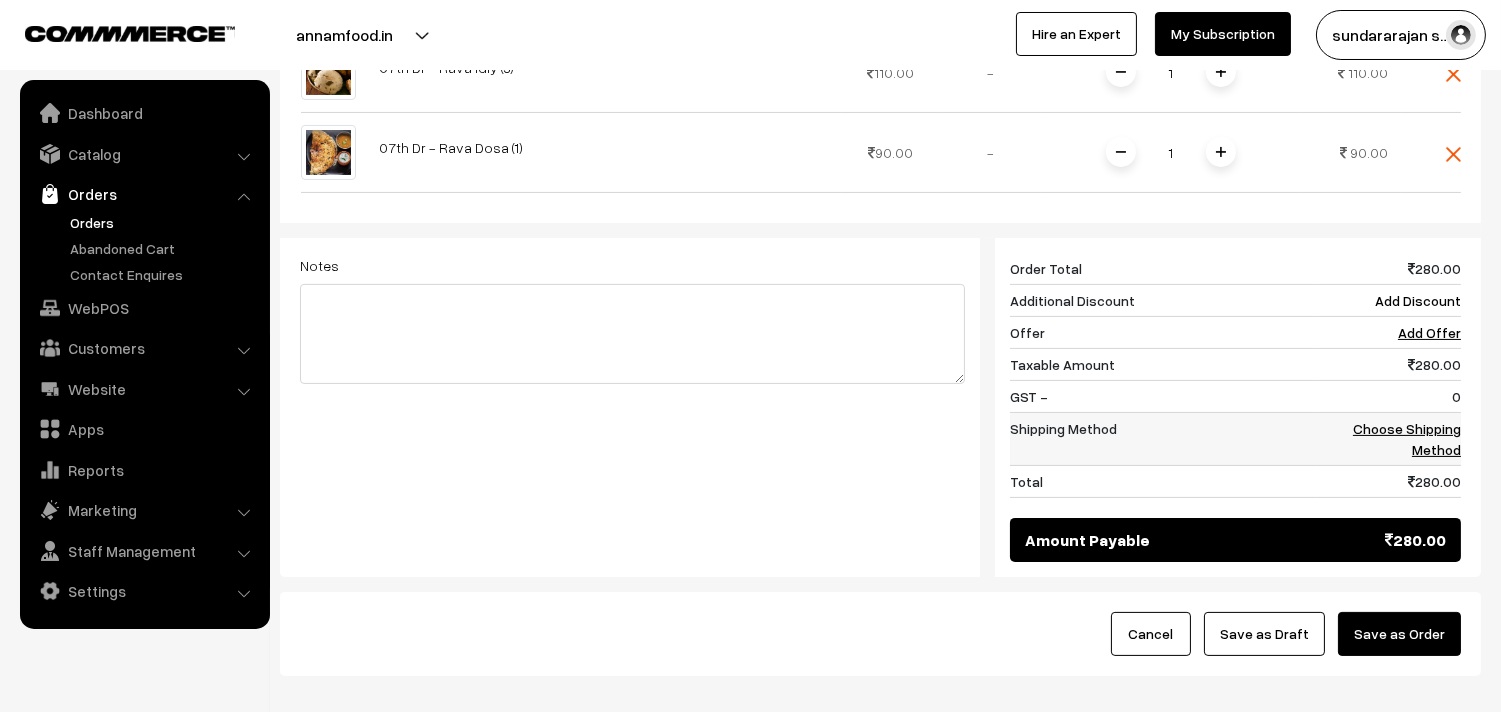 click on "Choose Shipping Method" at bounding box center [1407, 439] 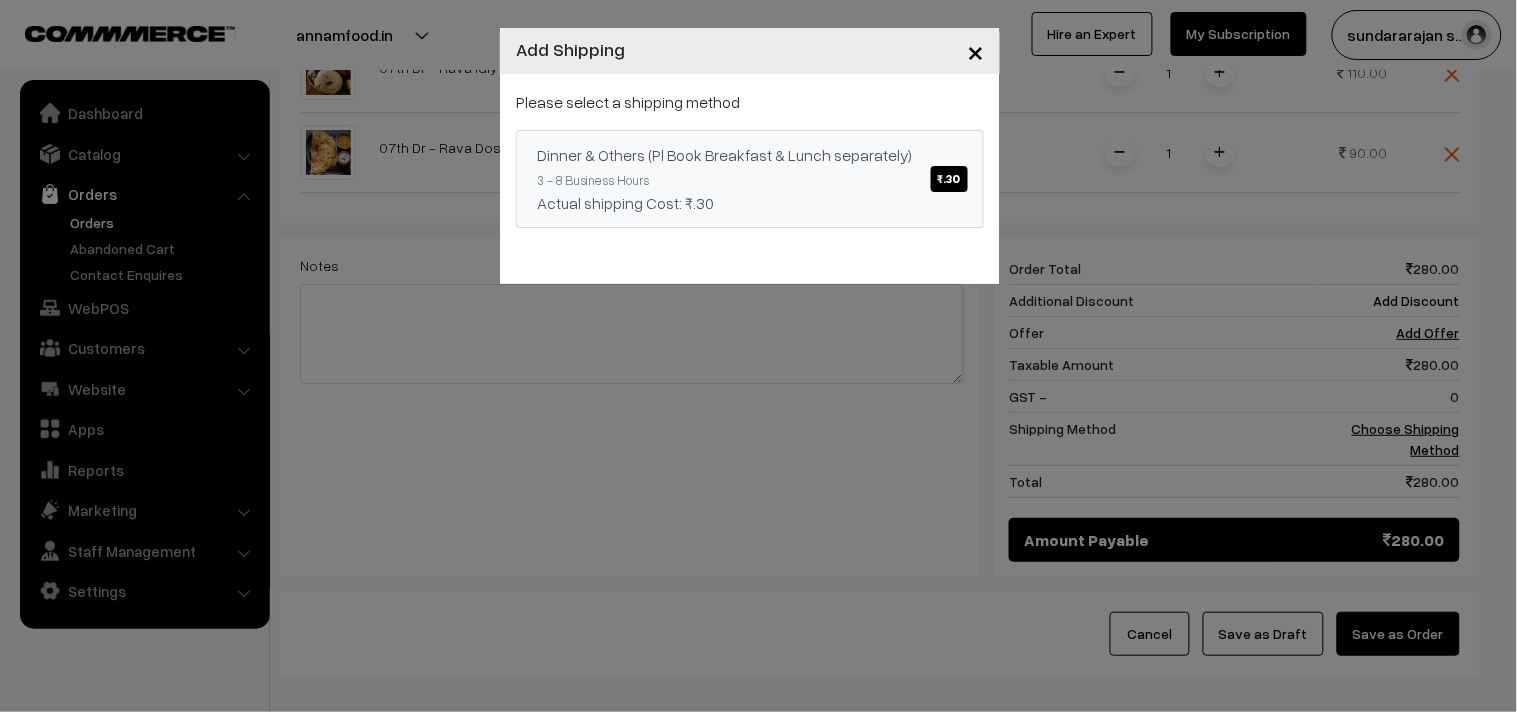 click on "Dinner & Others  (Pl Book Breakfast & Lunch separately)
₹.30" at bounding box center (750, 155) 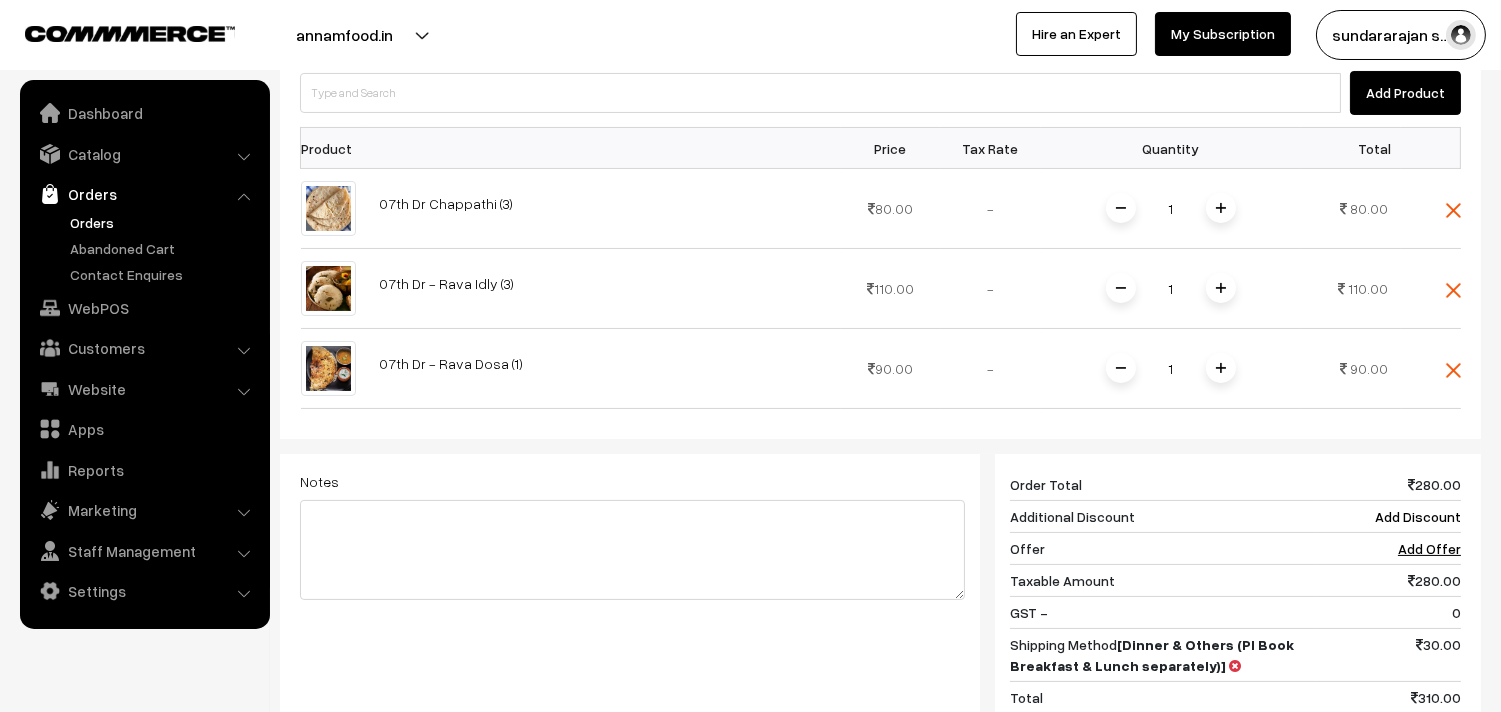 scroll, scrollTop: 555, scrollLeft: 0, axis: vertical 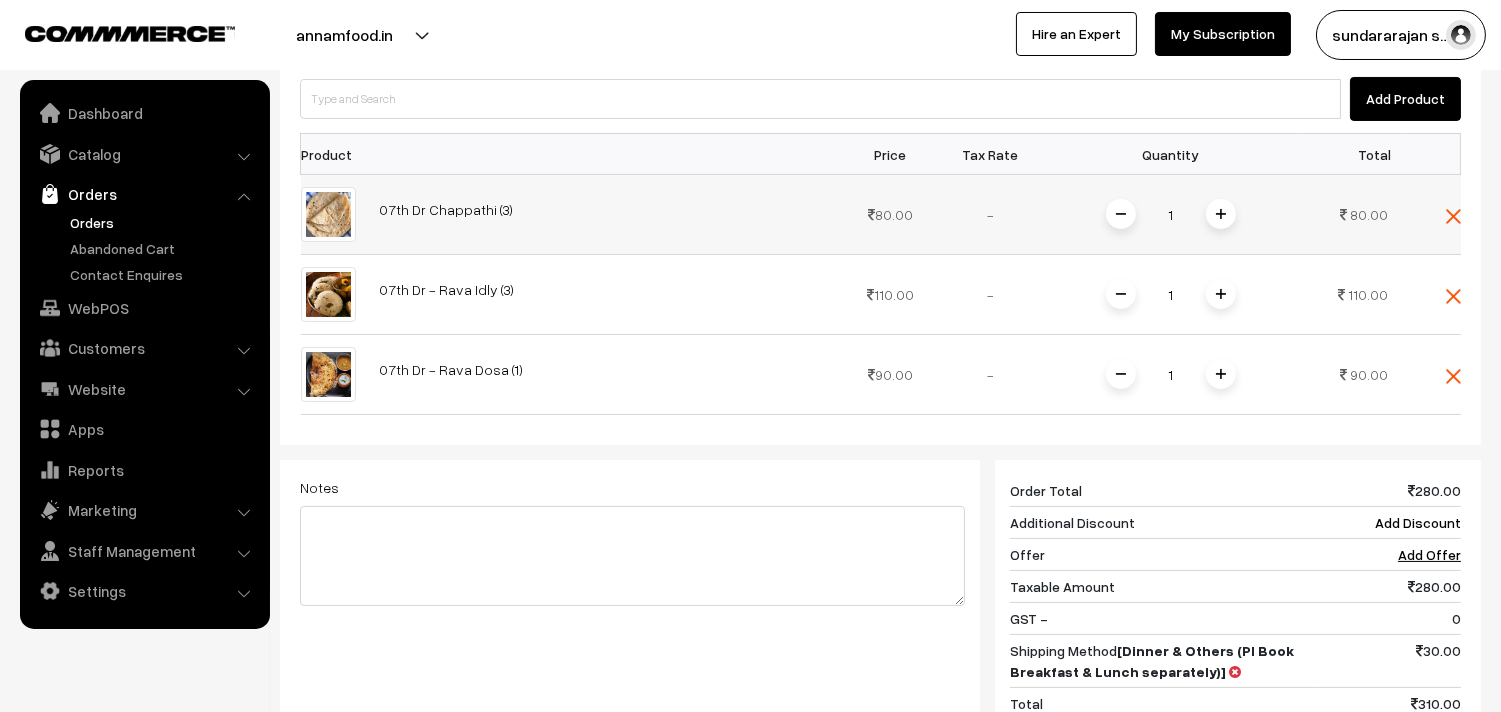 click at bounding box center (1221, 214) 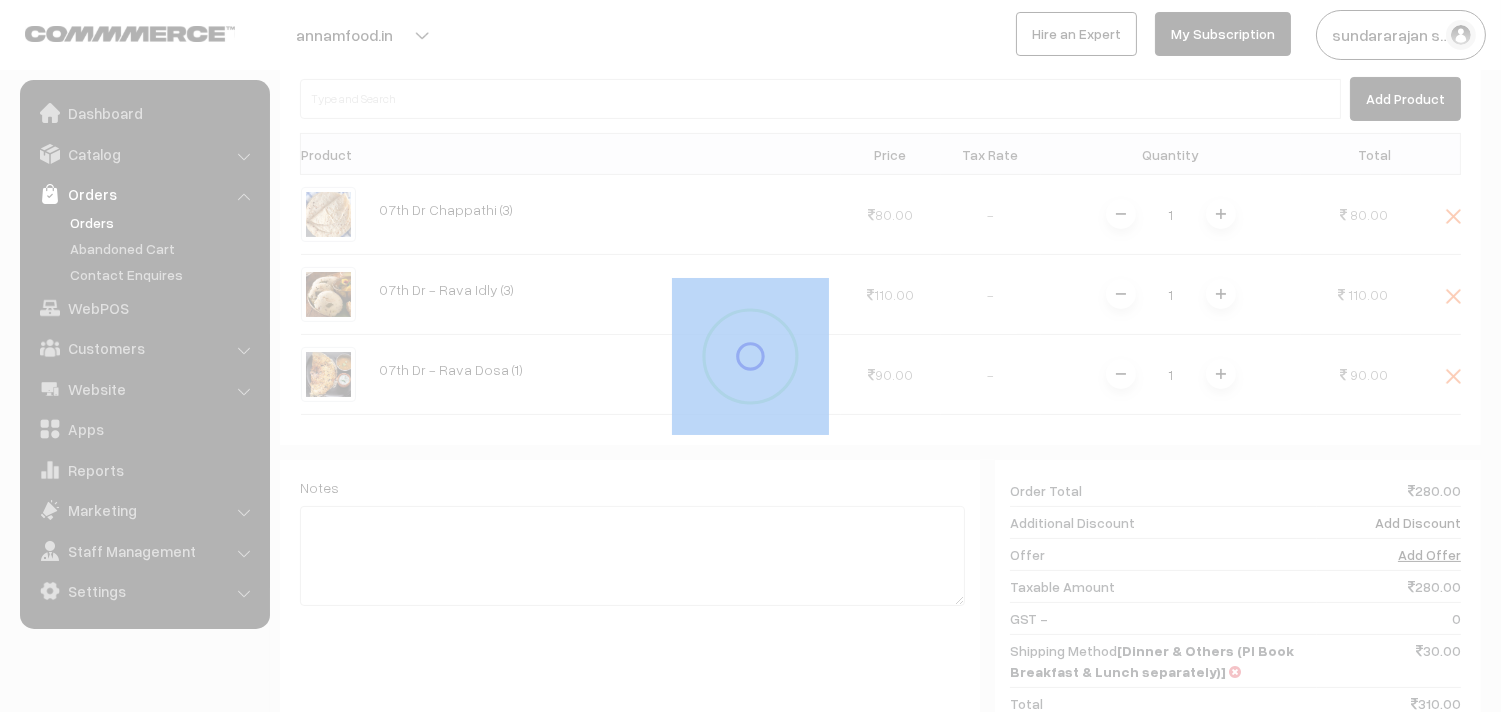 click on "Dashboard  /
orders  /
Add Order
Add Order
Cancel
Save as Draft
Save as Order
Save as Order
Customer
Walk-In
Add GST
Add PO
Select Customer
Add Customer" at bounding box center (880, 209) 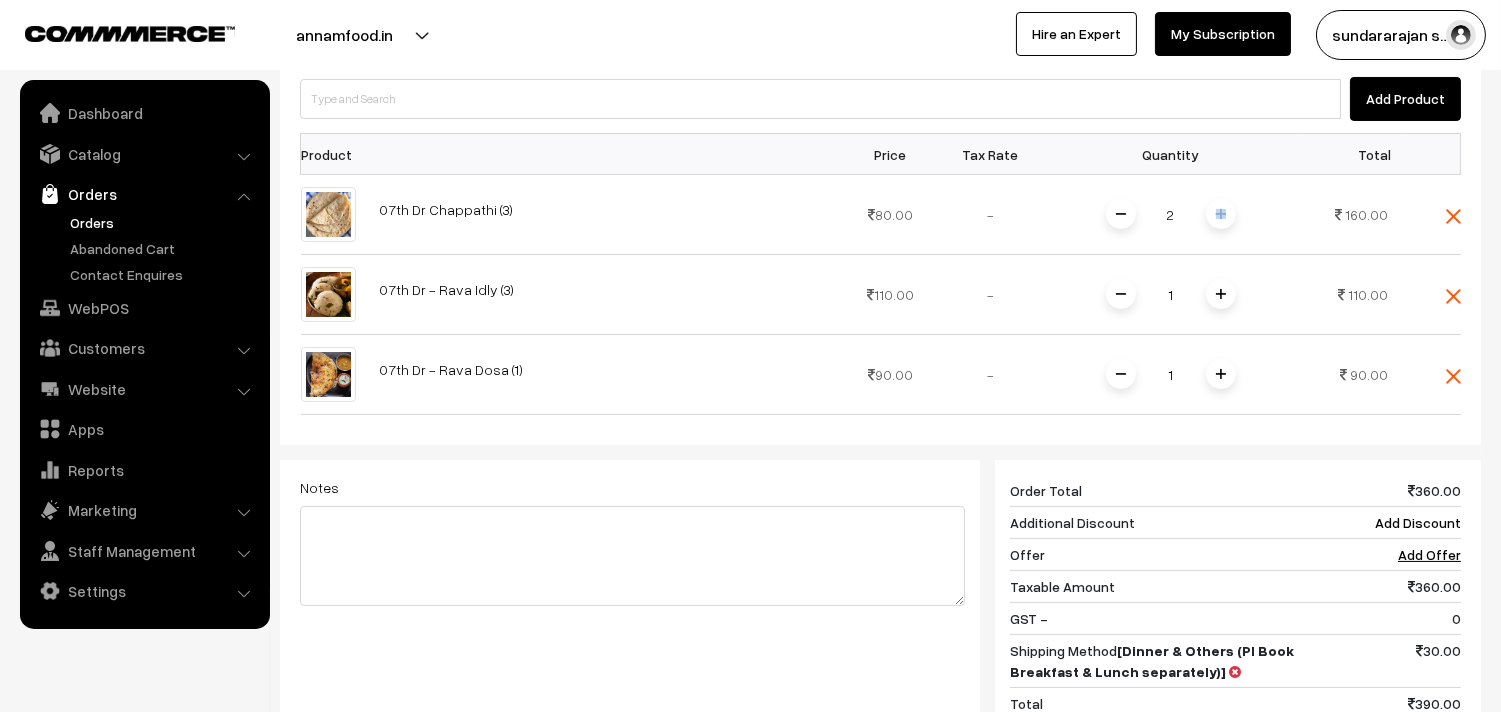 click at bounding box center (1221, 214) 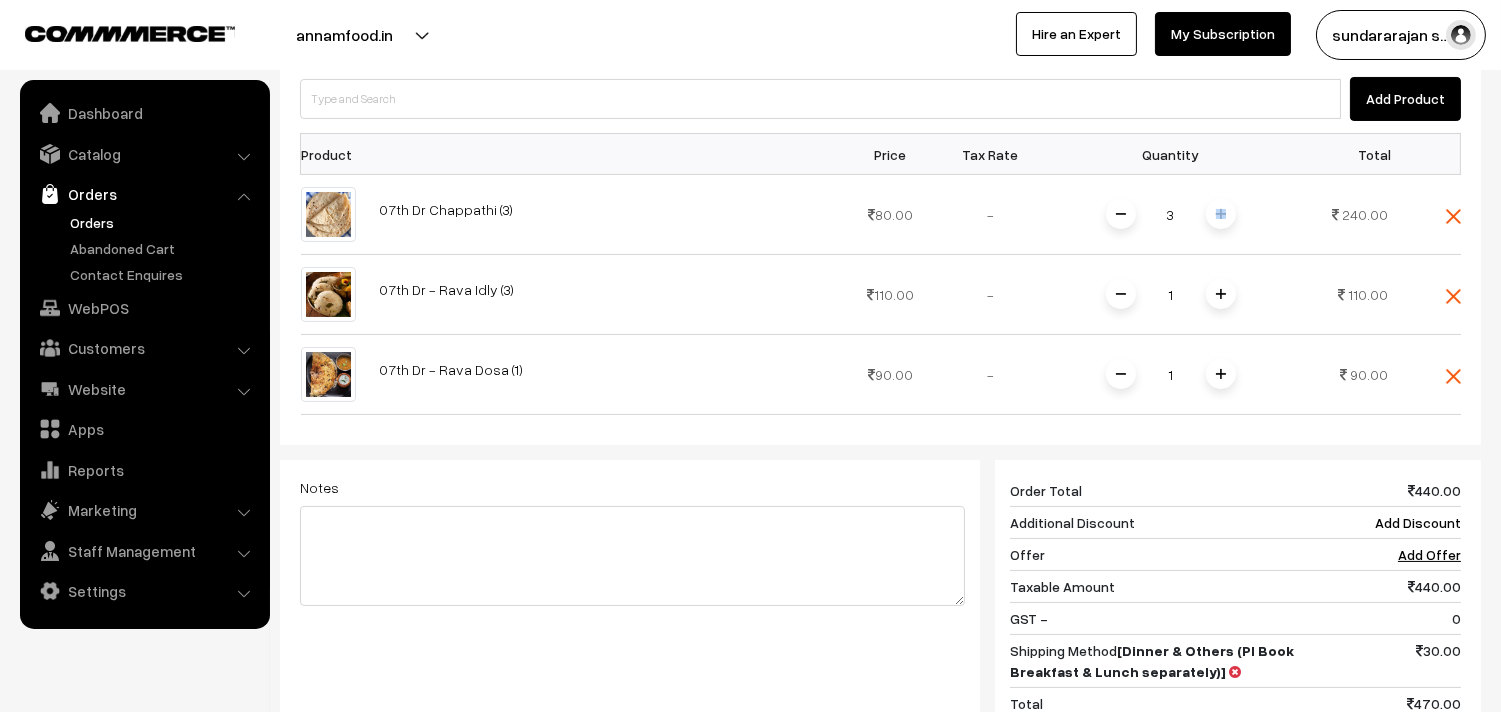 click at bounding box center (1221, 214) 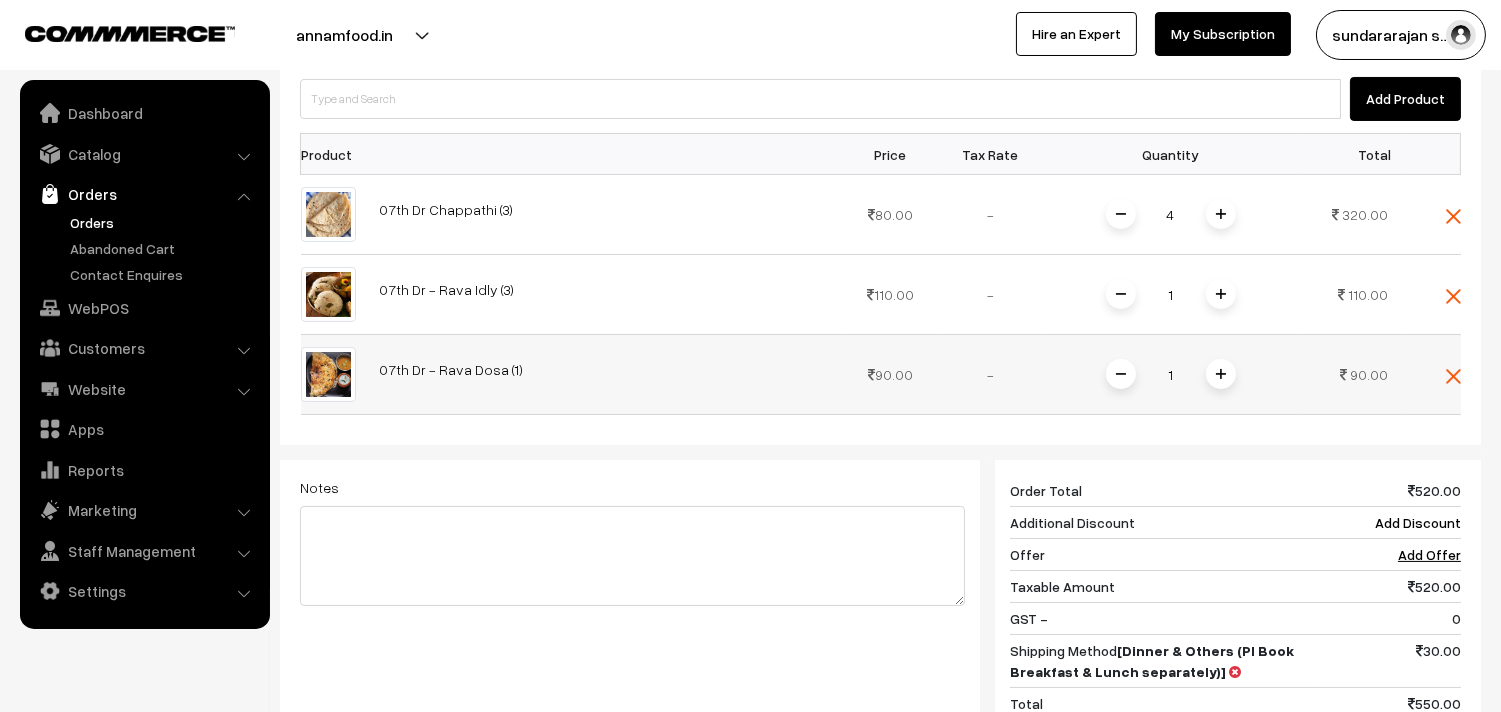 click at bounding box center (1221, 374) 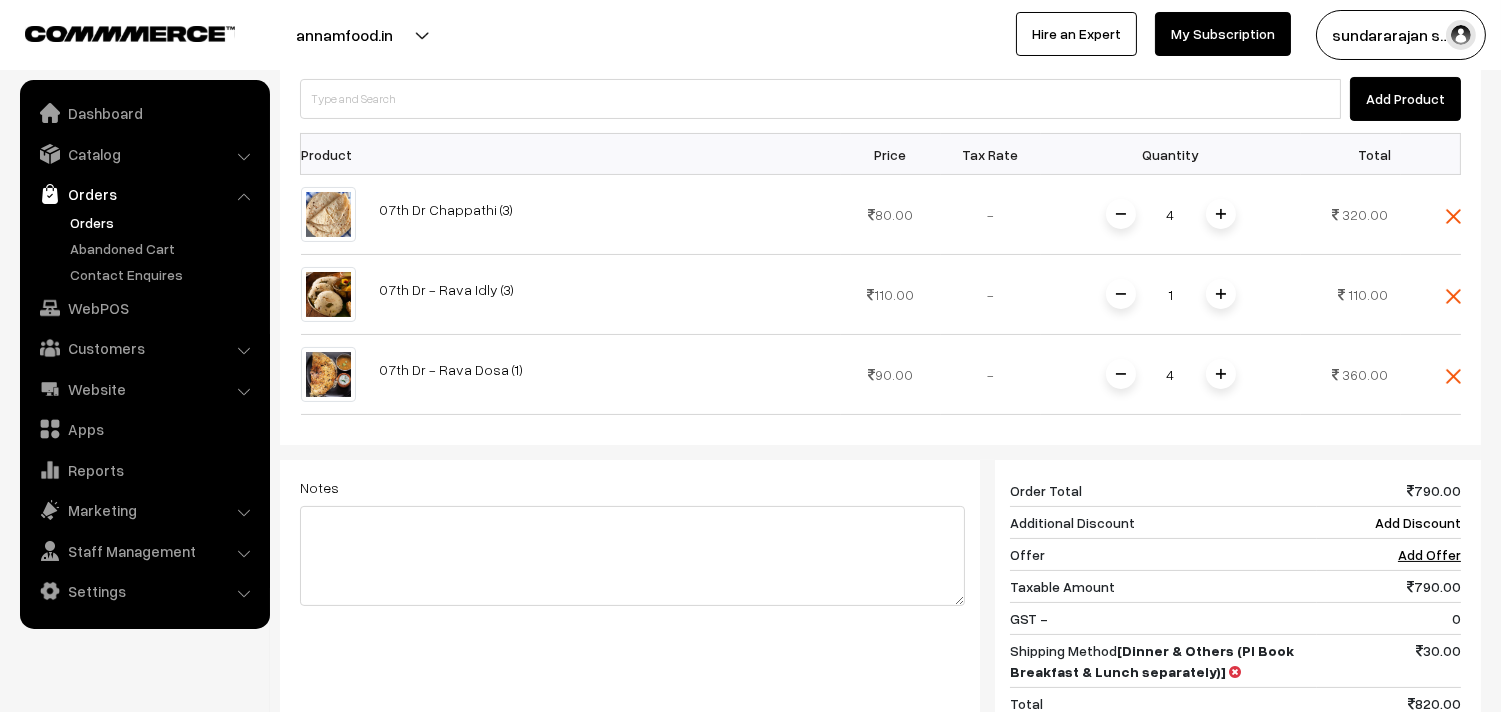 click on "Notes
Giftcards
(    Upgrade )
Apply" at bounding box center (632, 619) 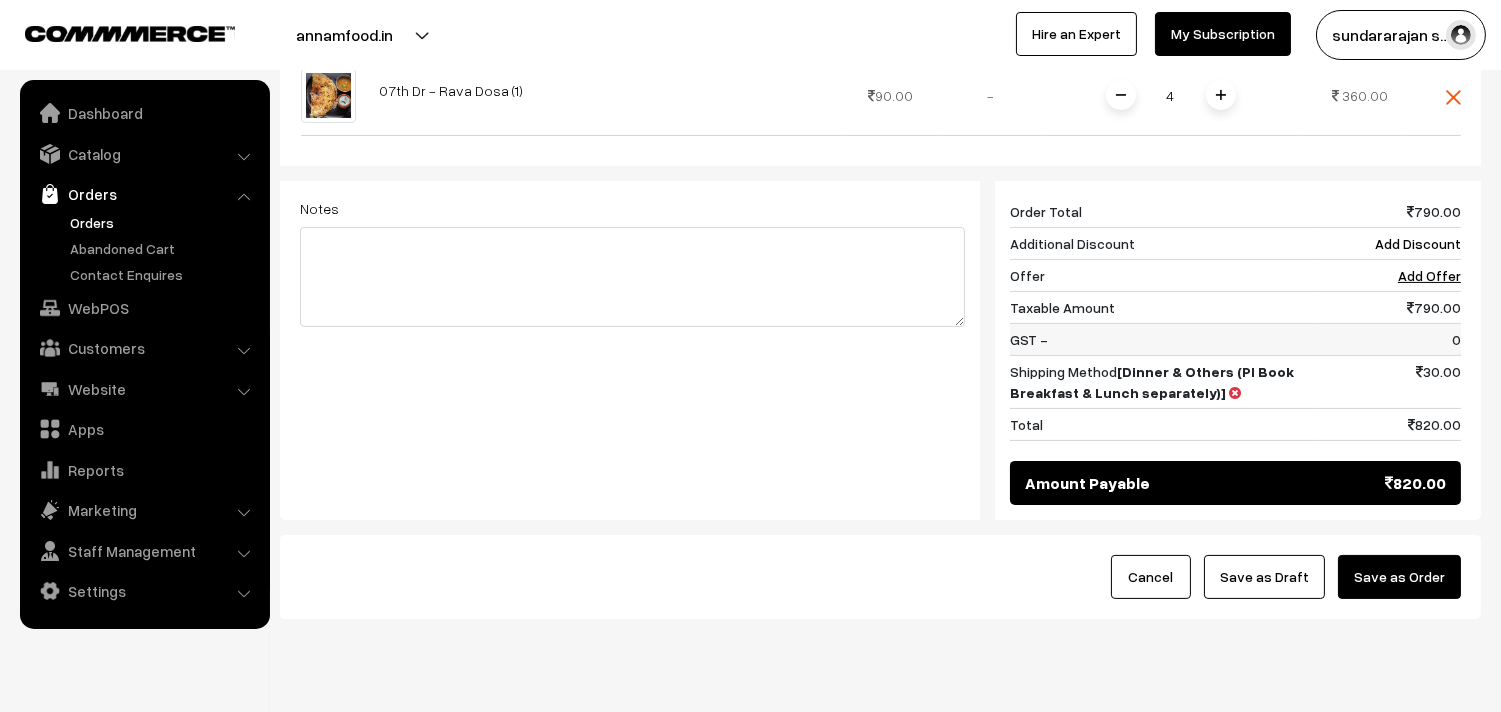 scroll, scrollTop: 888, scrollLeft: 0, axis: vertical 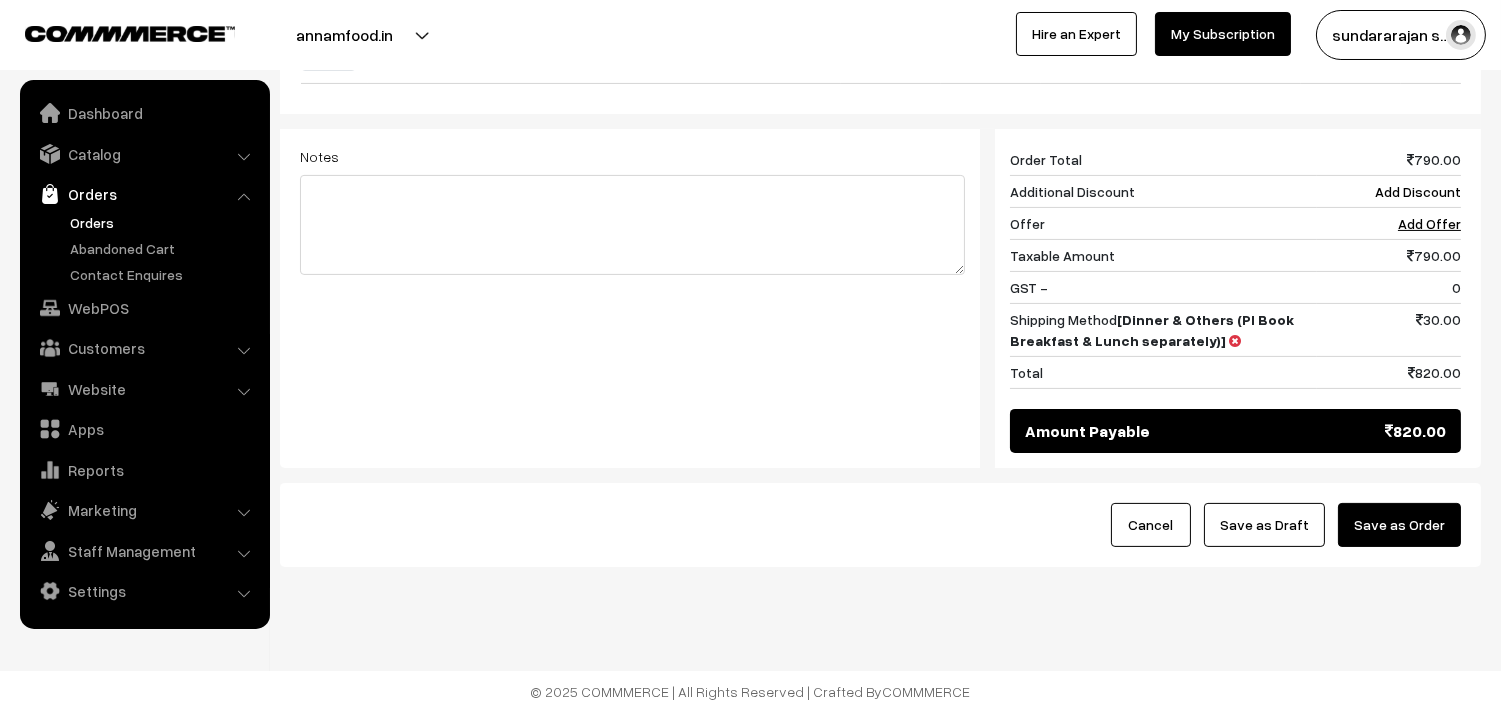 click on "Save as Draft" at bounding box center [1264, 525] 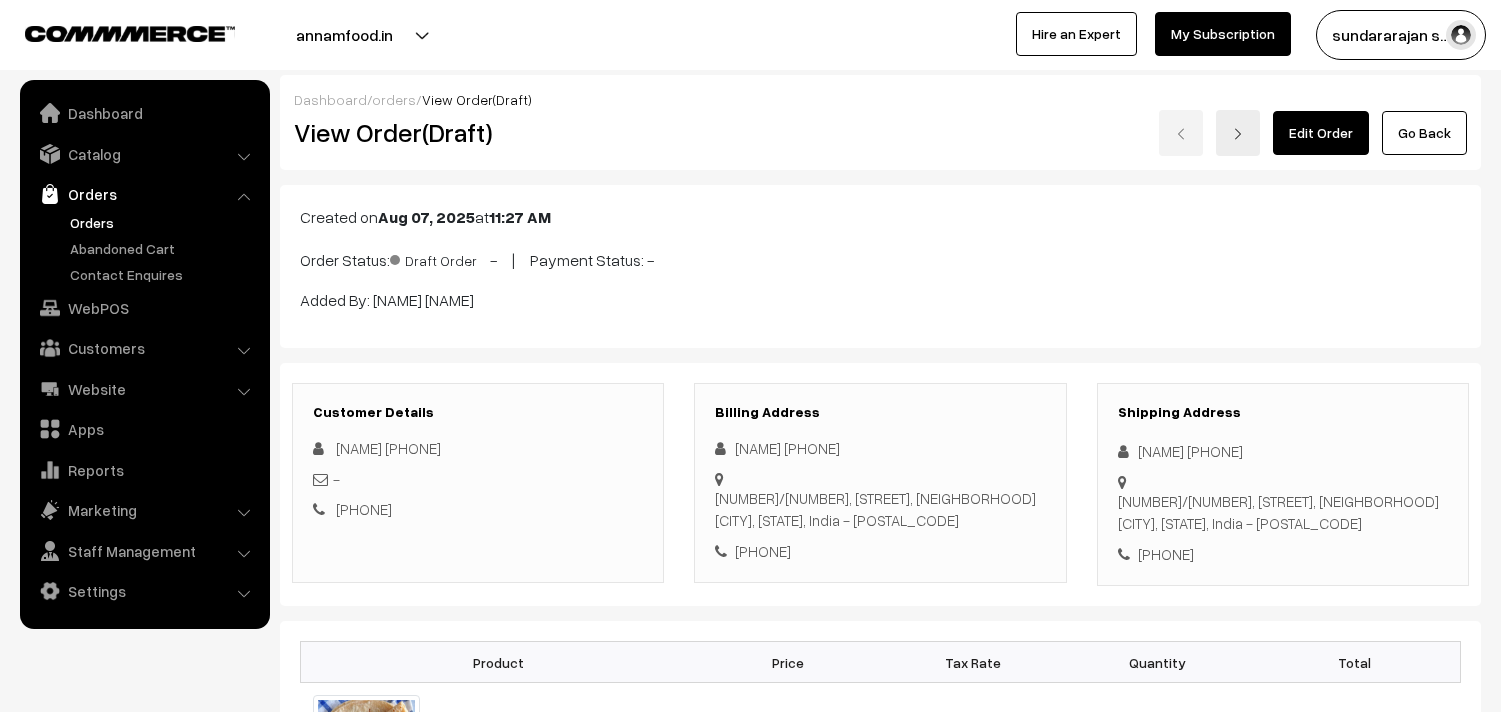 scroll, scrollTop: 0, scrollLeft: 0, axis: both 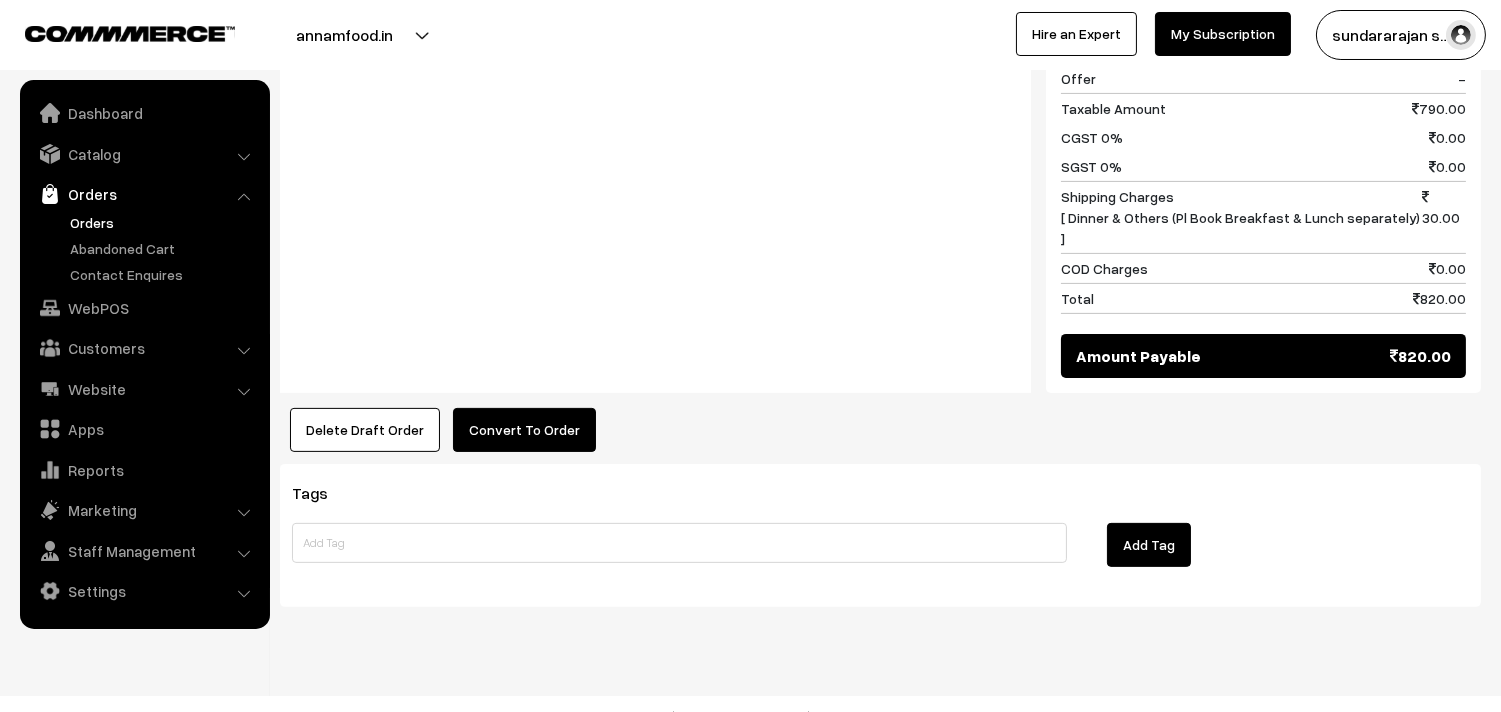 click on "Convert To Order" at bounding box center [524, 430] 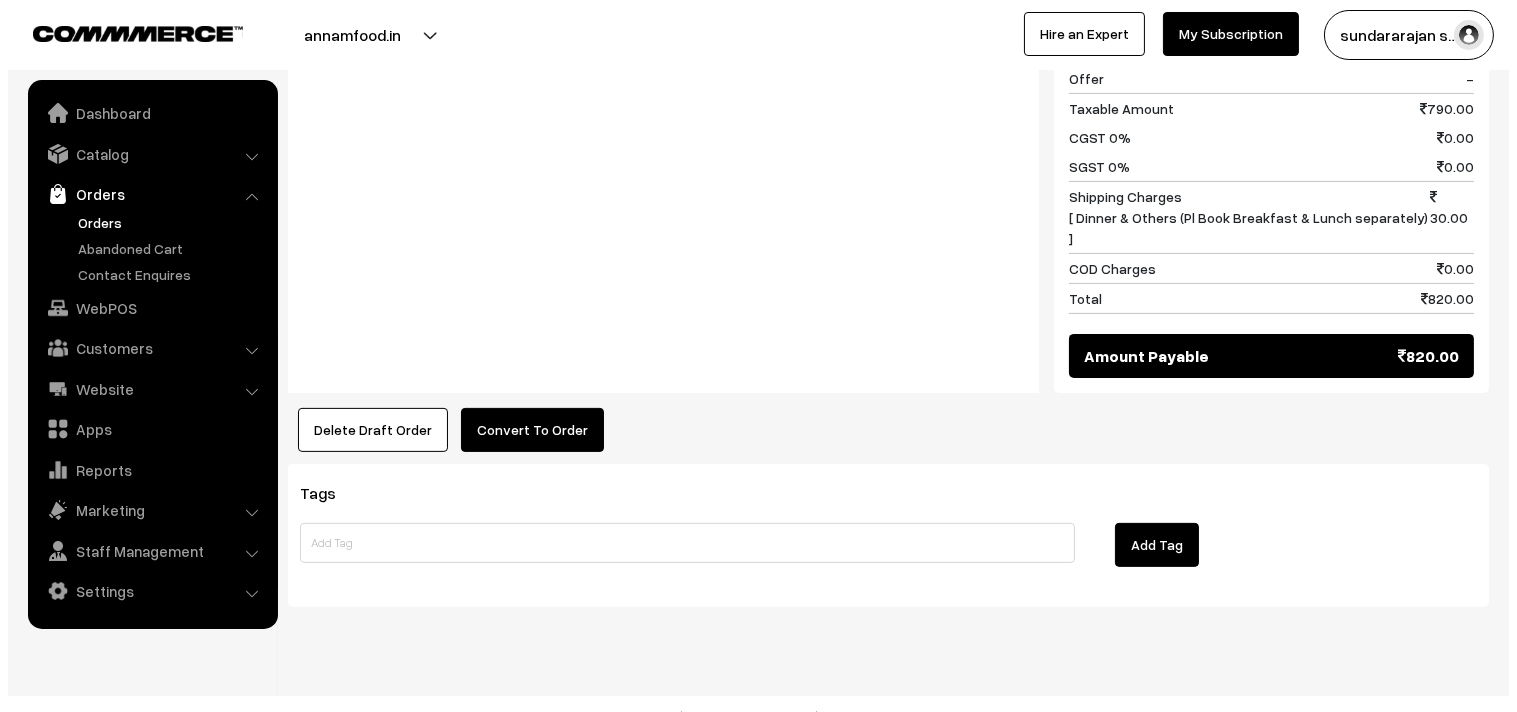 scroll, scrollTop: 1198, scrollLeft: 0, axis: vertical 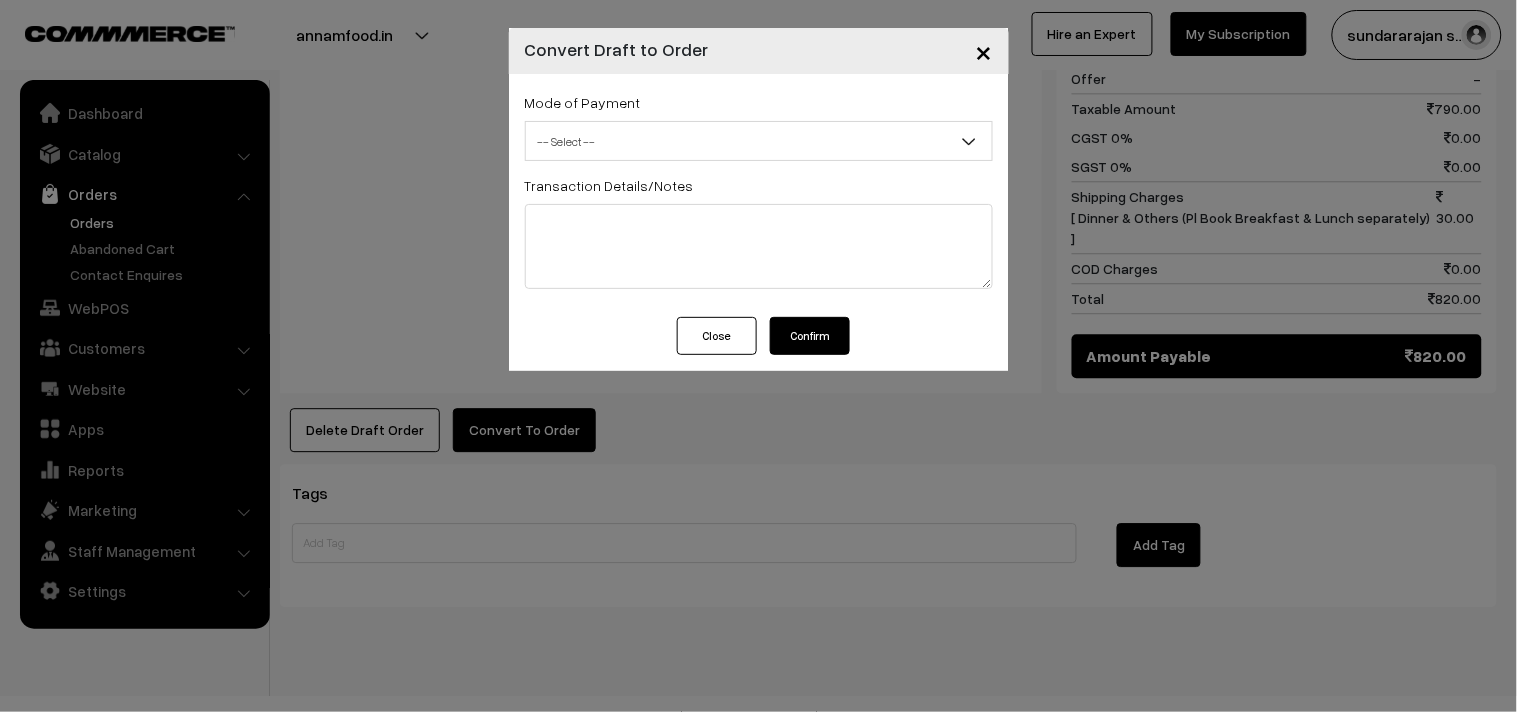 click on "-- Select --" at bounding box center [759, 141] 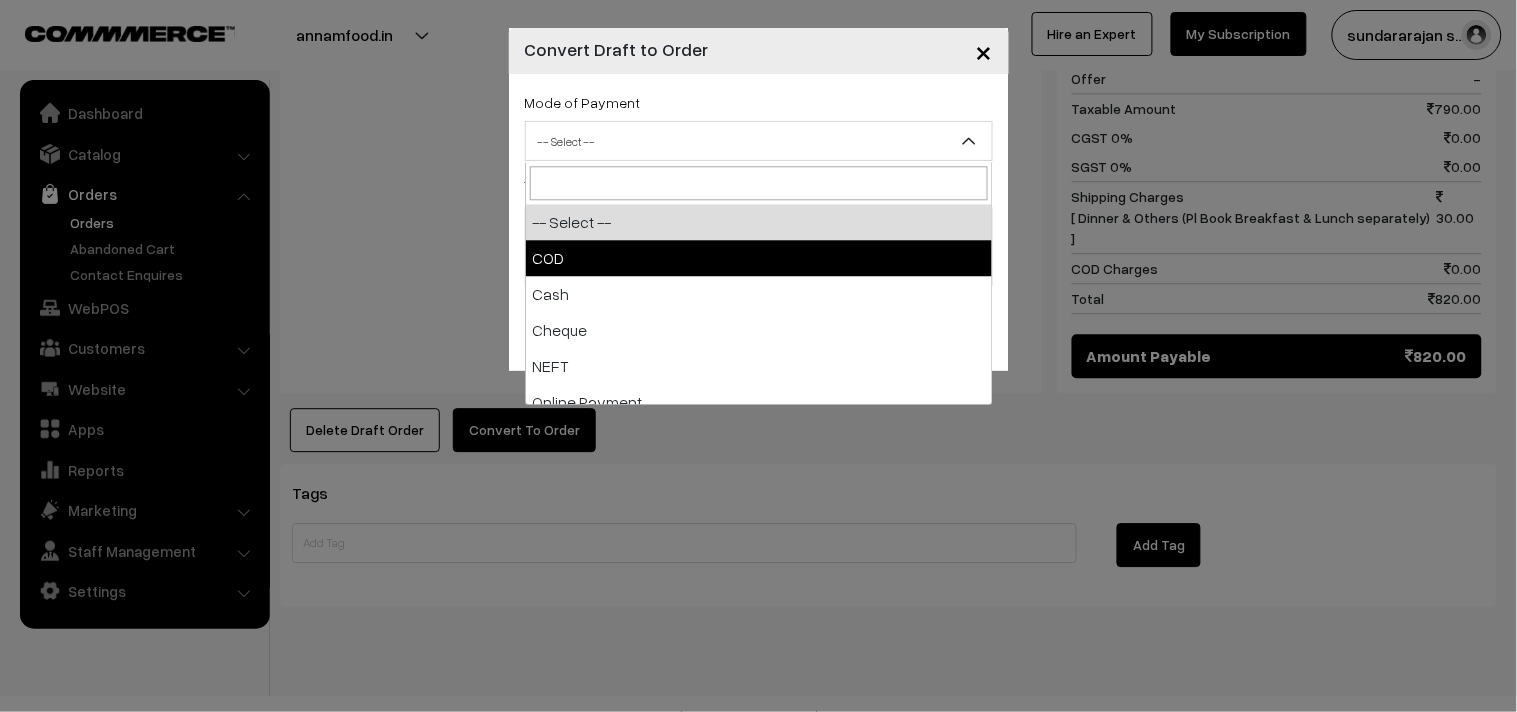 select on "1" 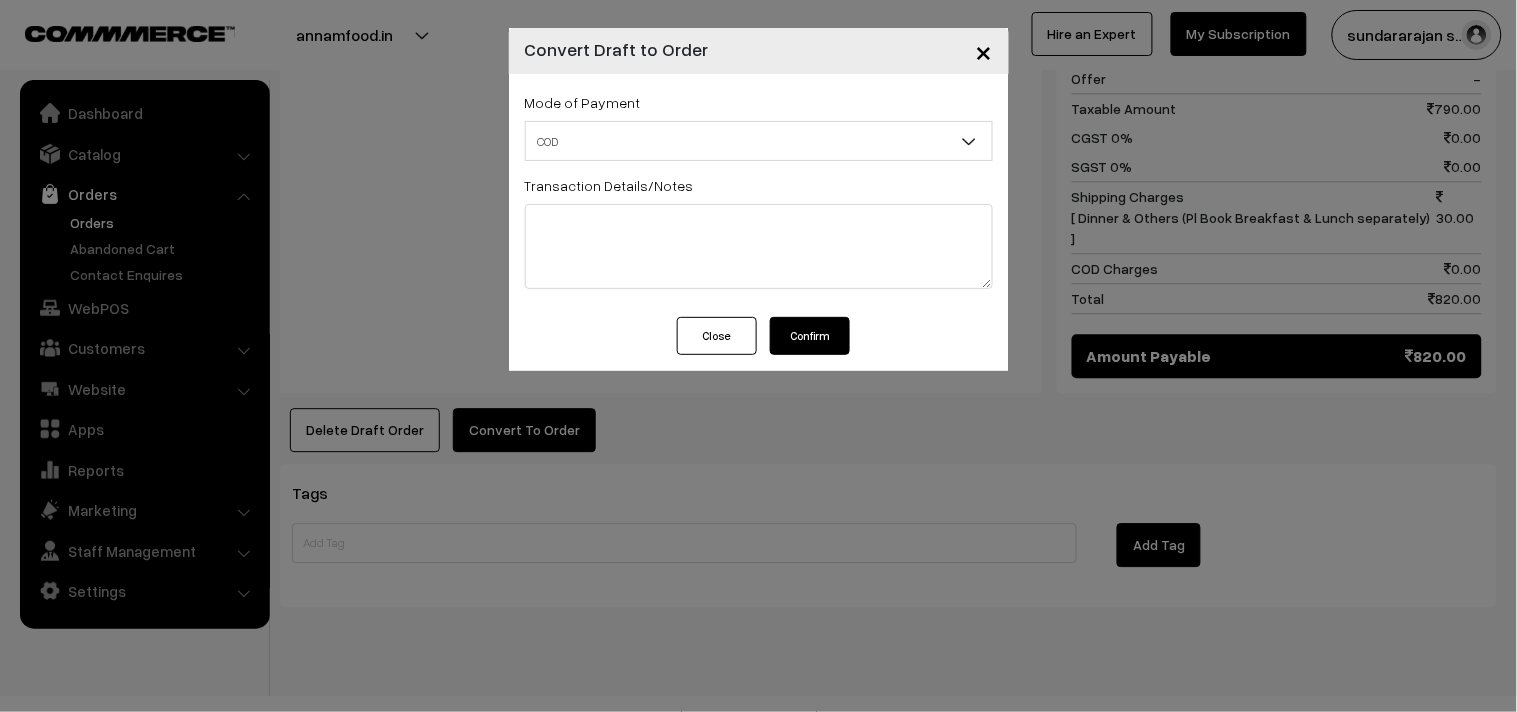 click on "Confirm" at bounding box center [810, 336] 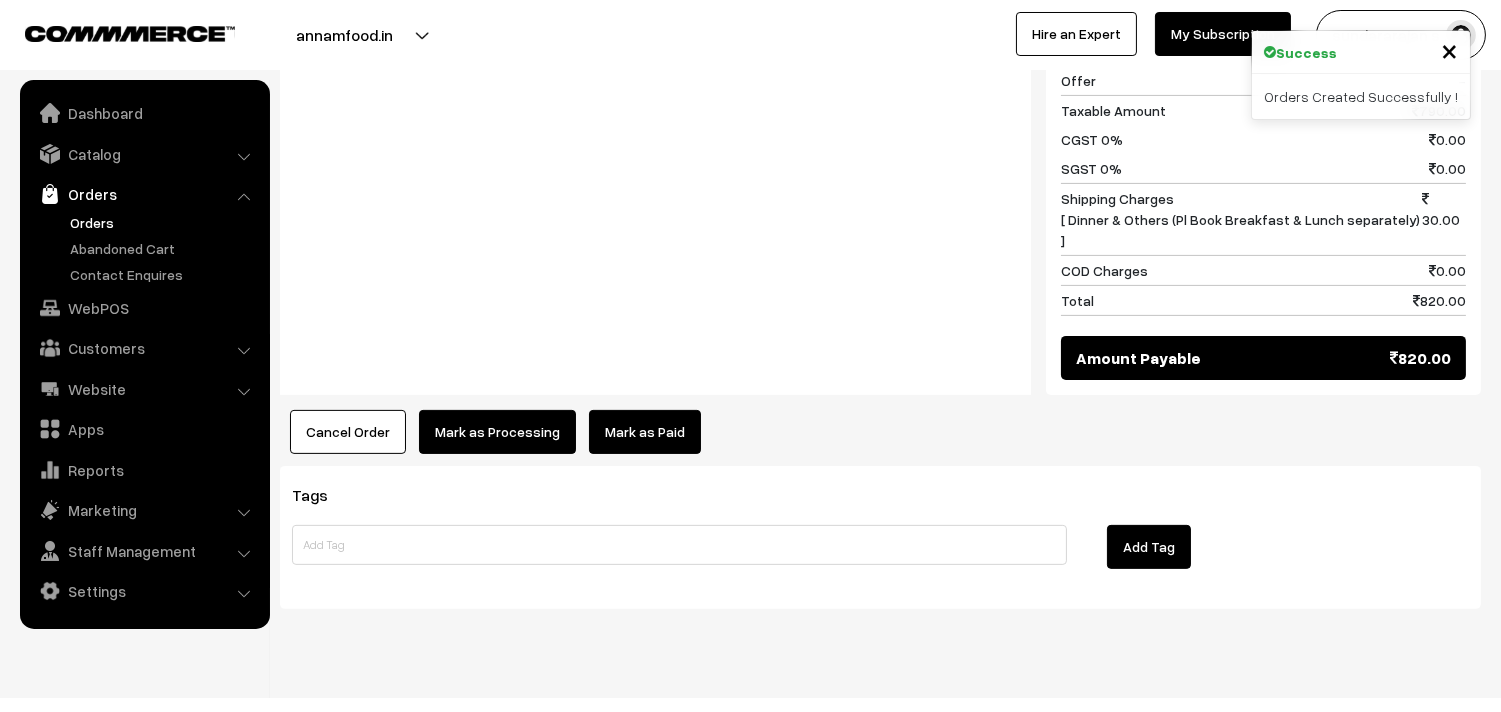 click on "Mark as Processing" at bounding box center [497, 432] 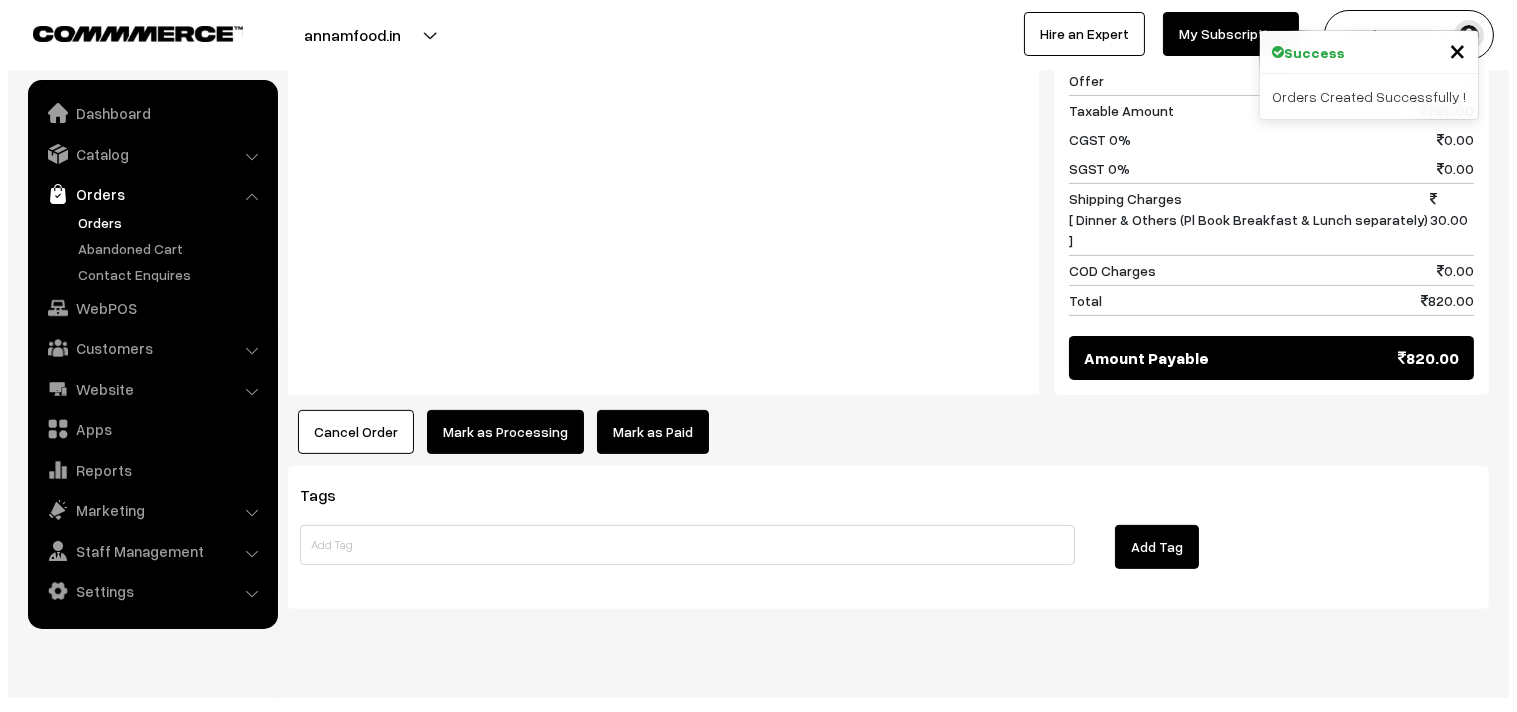 scroll, scrollTop: 1196, scrollLeft: 0, axis: vertical 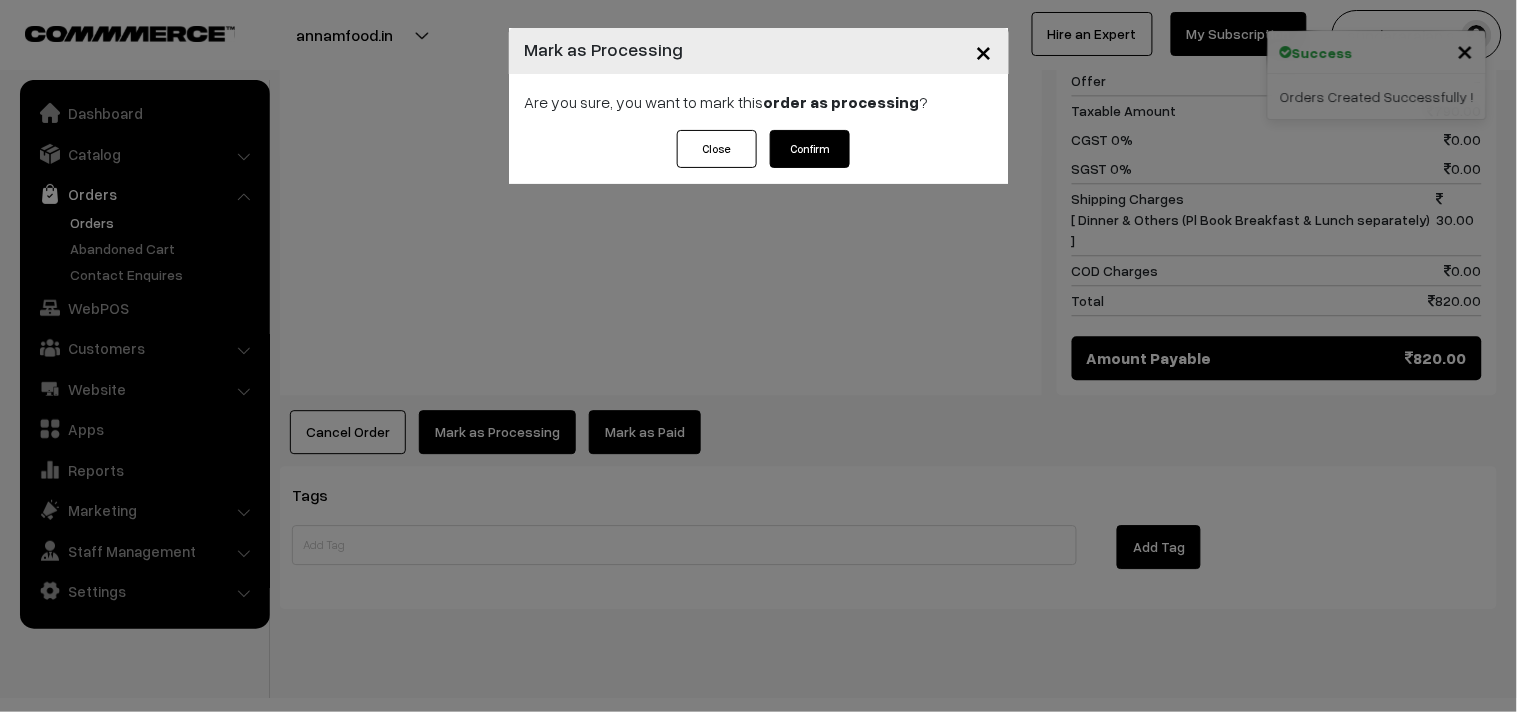 click on "Confirm" at bounding box center (810, 149) 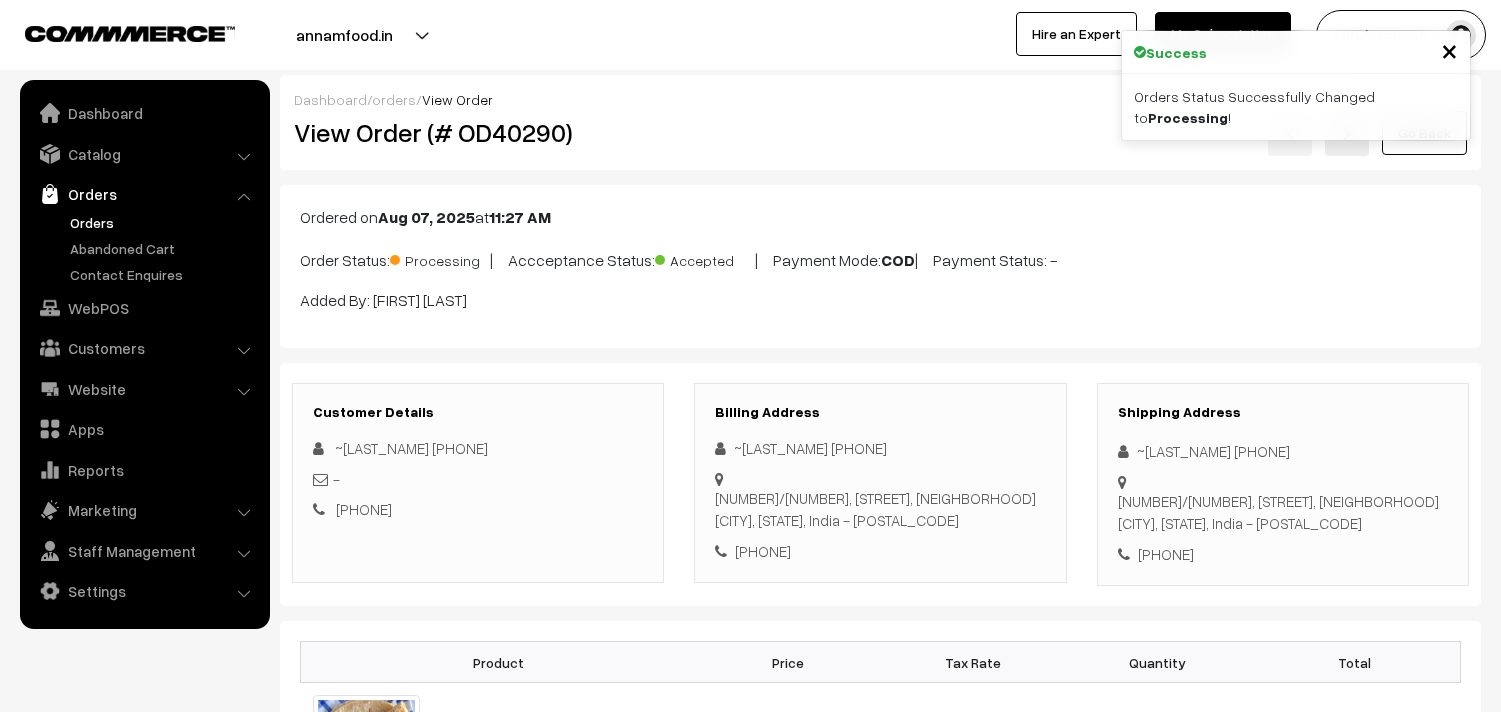scroll, scrollTop: 0, scrollLeft: 0, axis: both 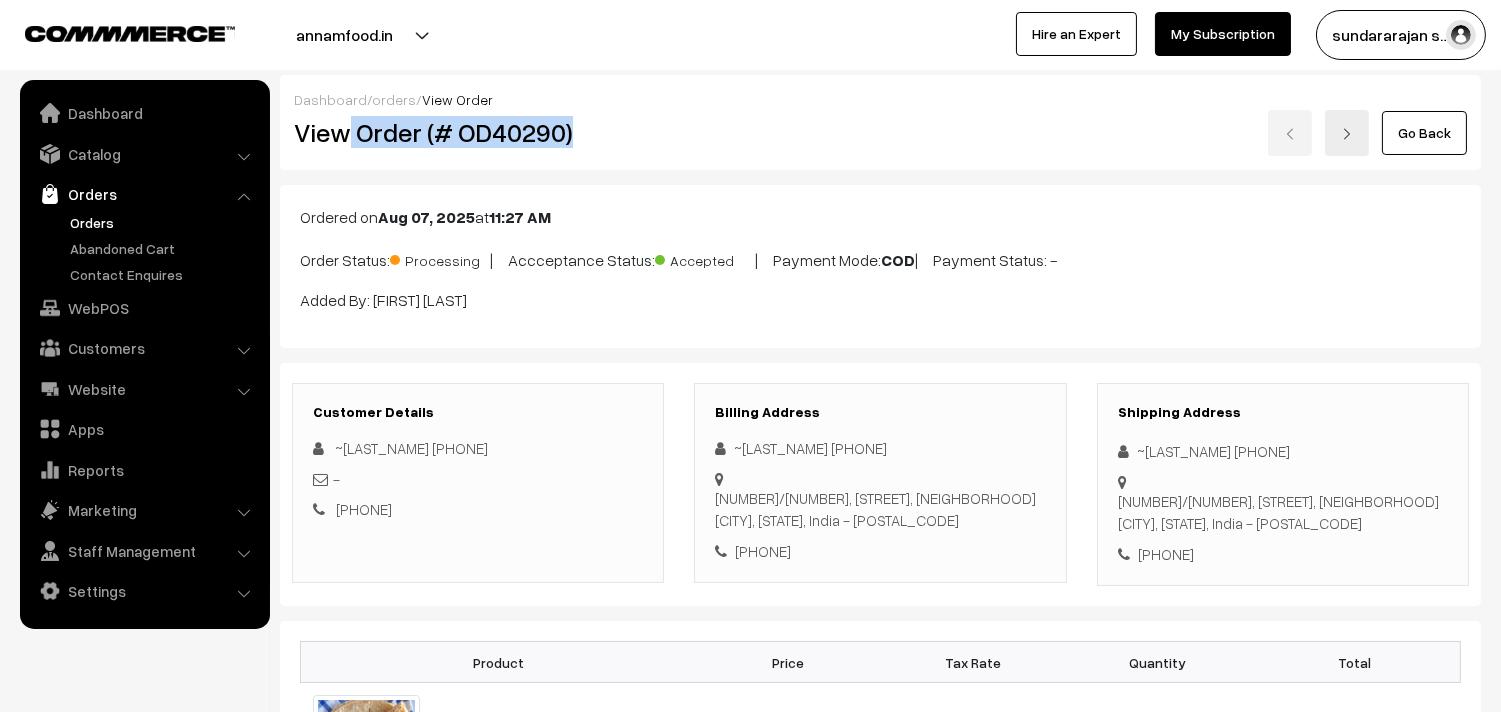 drag, startPoint x: 352, startPoint y: 141, endPoint x: 618, endPoint y: 130, distance: 266.22736 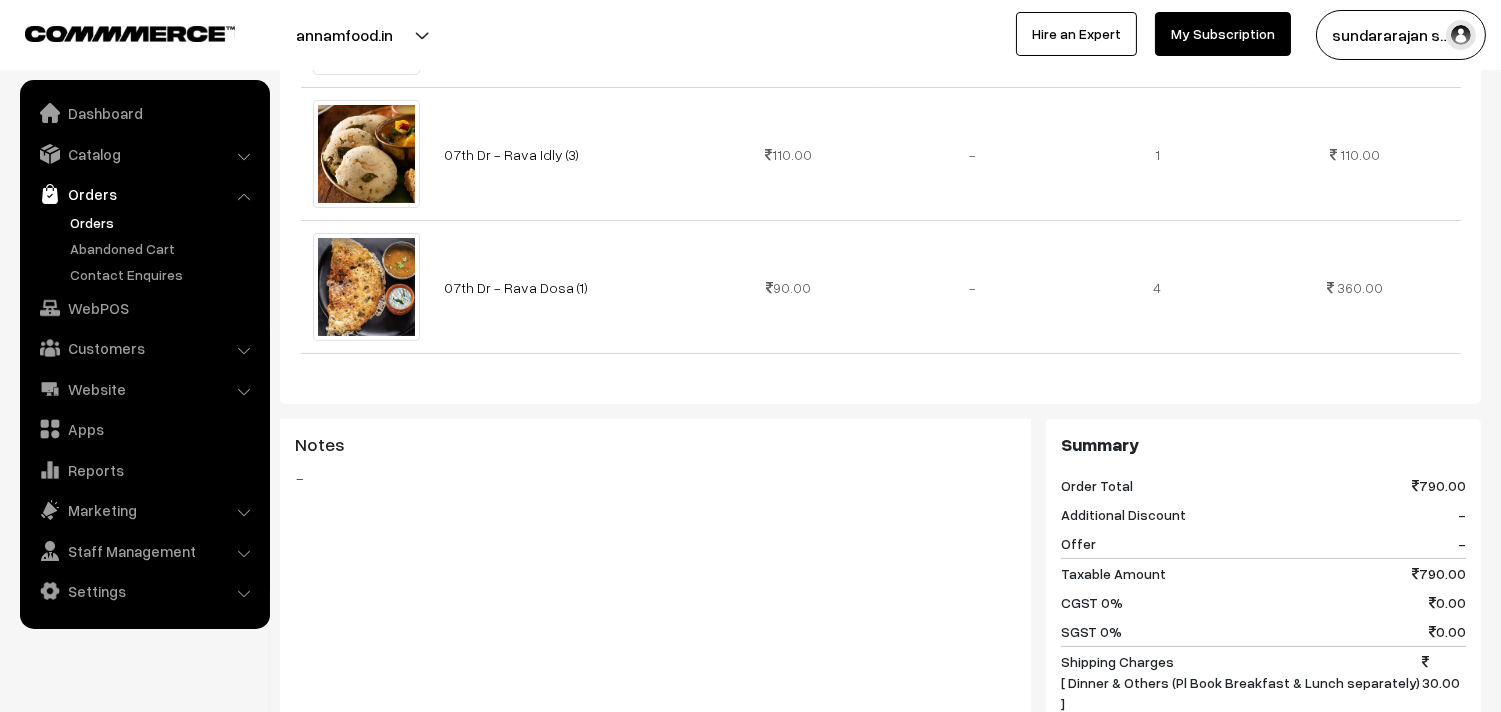 scroll, scrollTop: 1000, scrollLeft: 0, axis: vertical 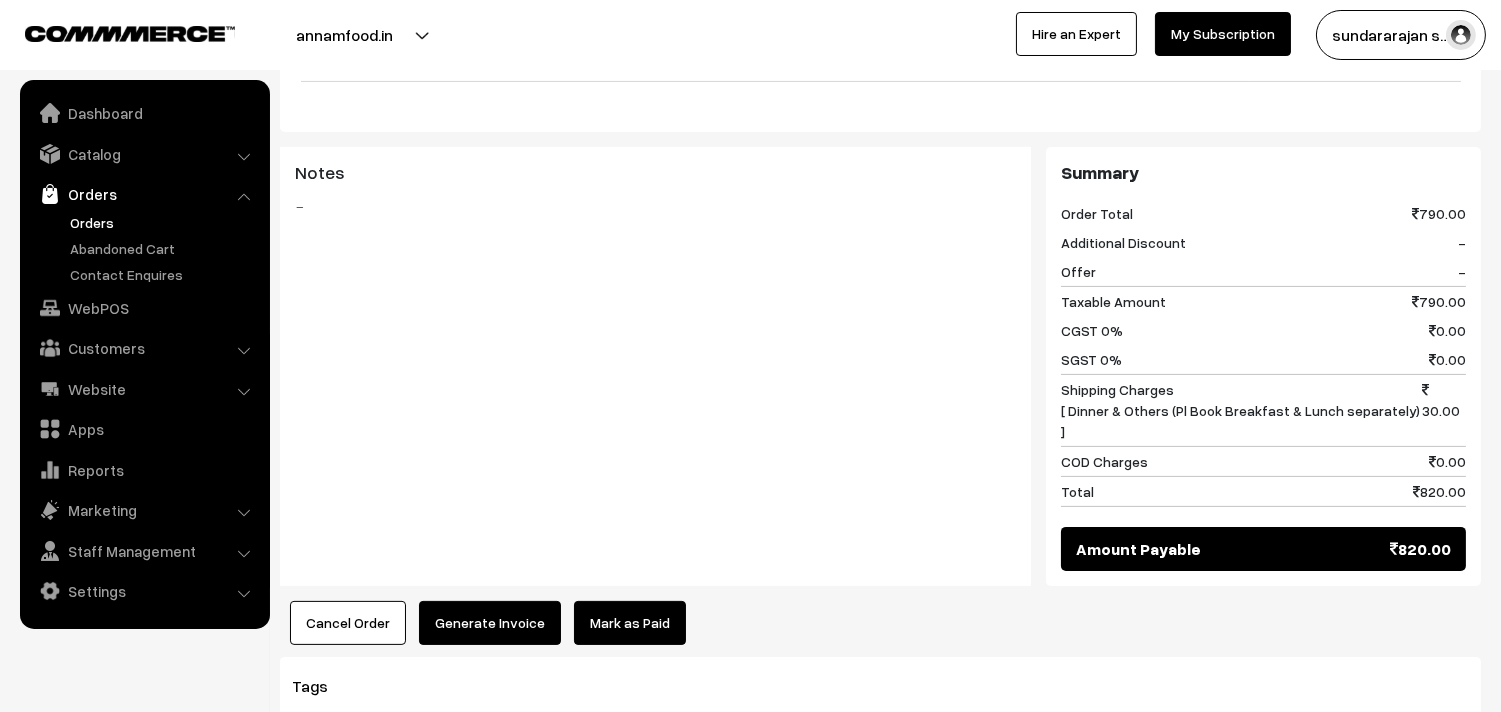 click on "Product
Price
Tax Rate
Quantity
Total
07th Dr Chappathi (3)
80.00
110.00      90.00" at bounding box center [880, 132] 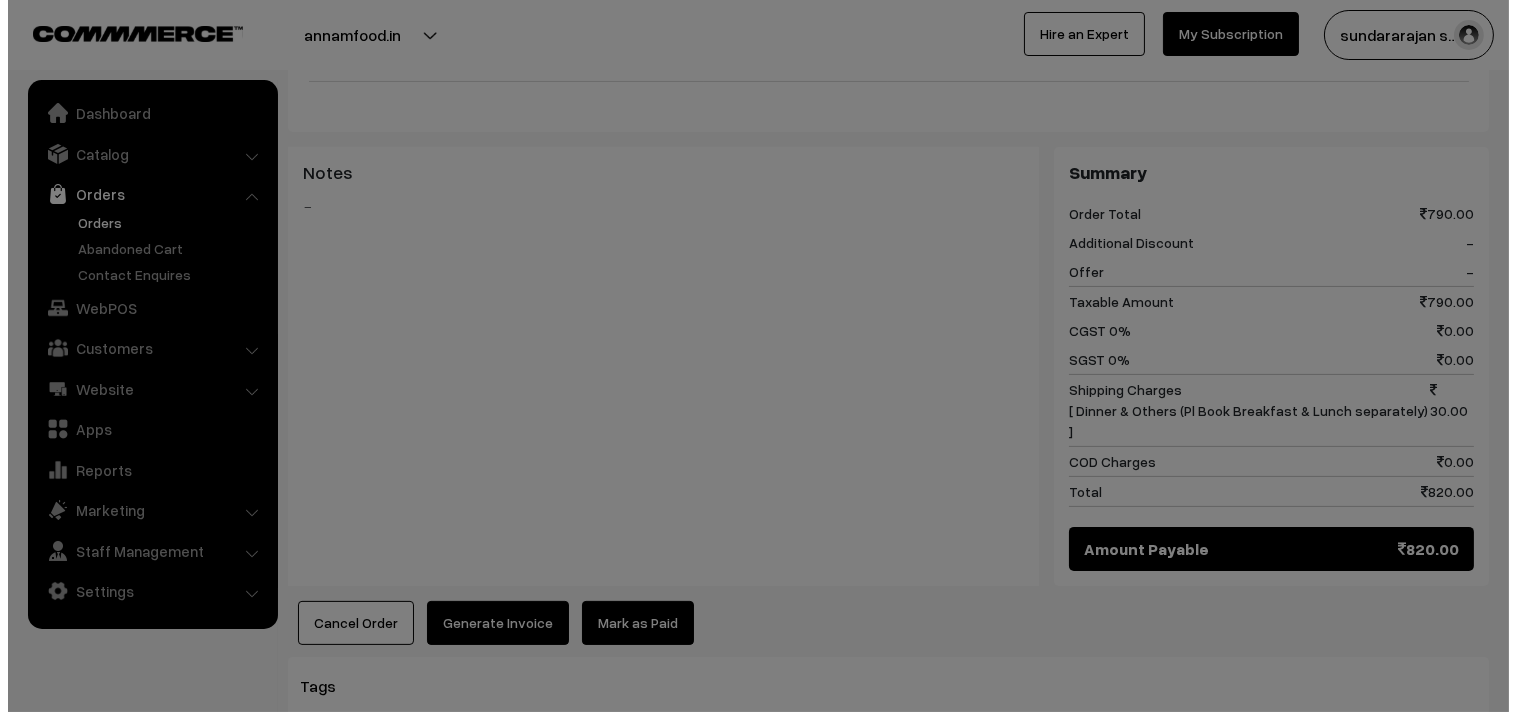 scroll, scrollTop: 1003, scrollLeft: 0, axis: vertical 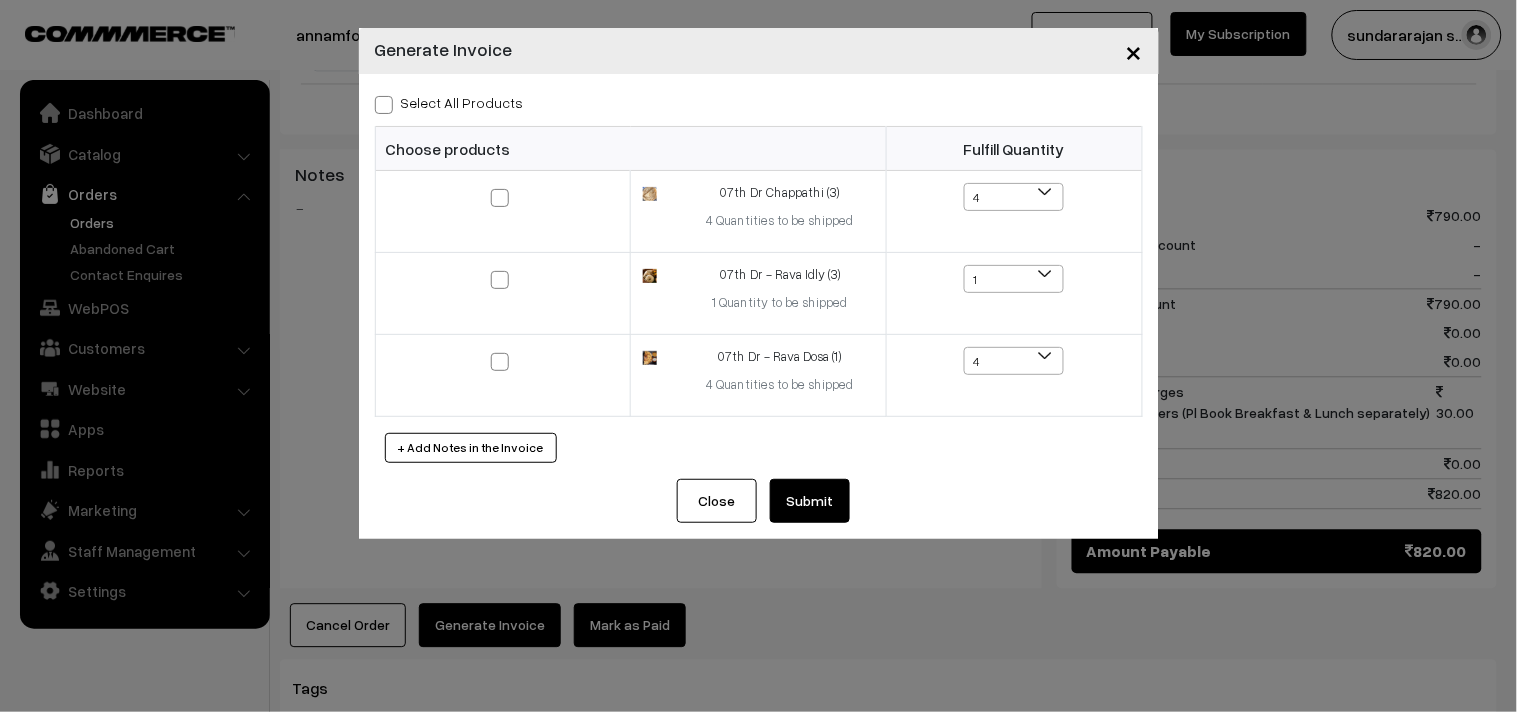 click on "Select All Products" at bounding box center [449, 102] 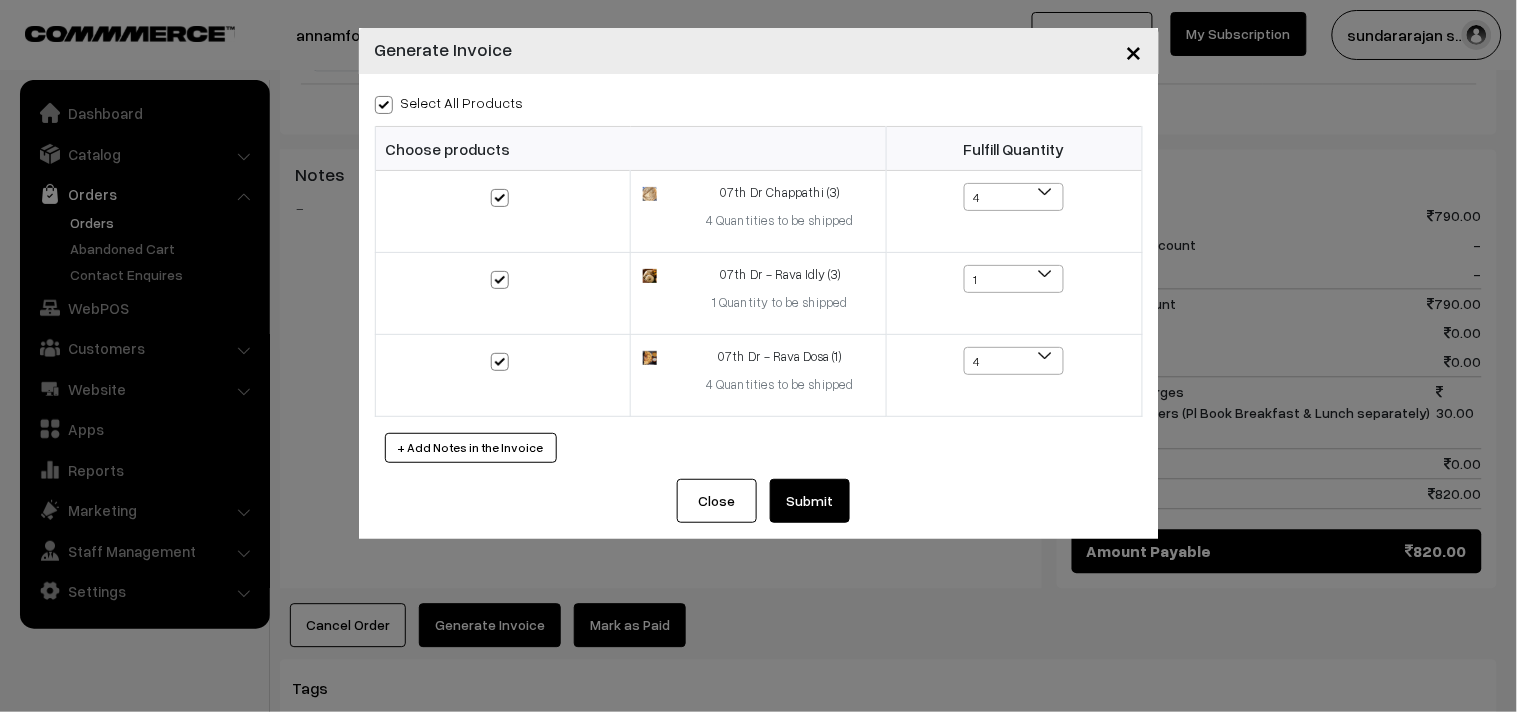 checkbox on "true" 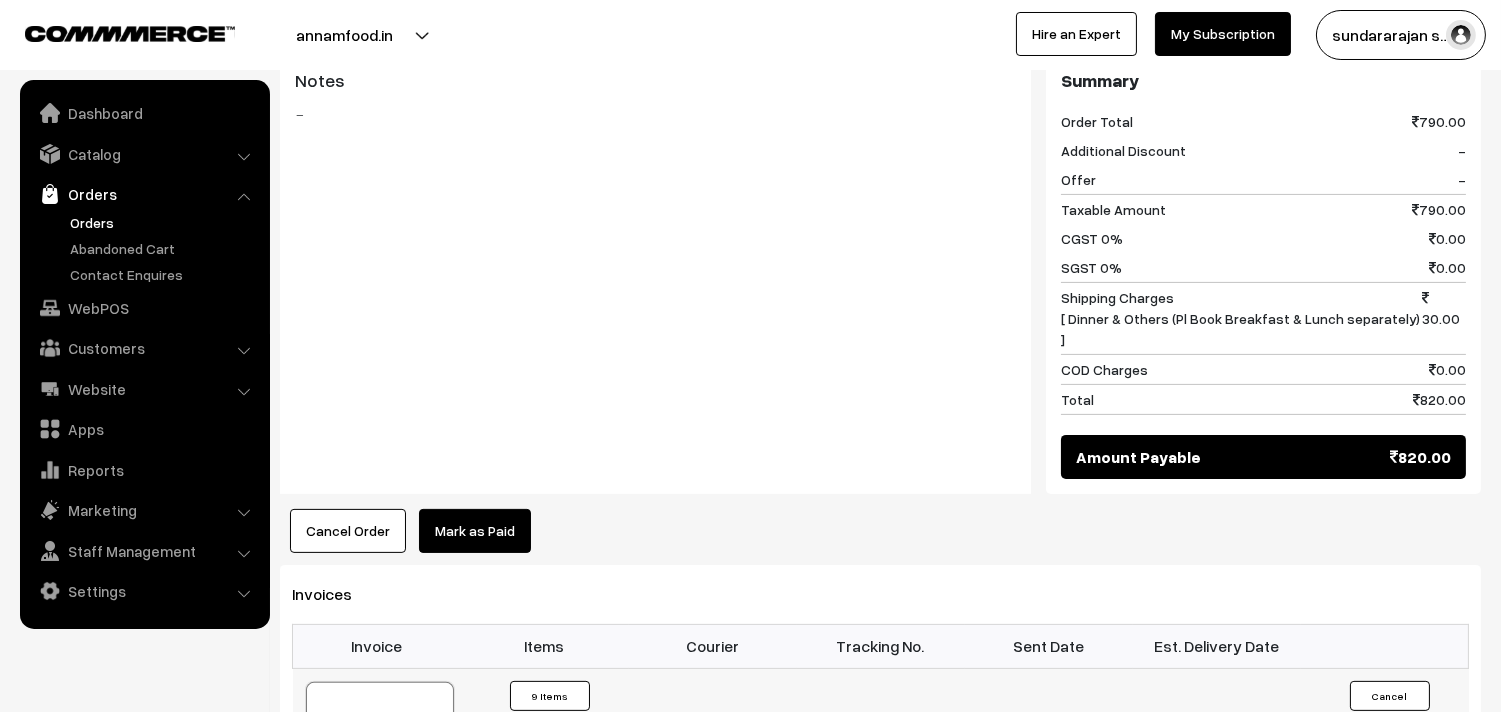 scroll, scrollTop: 1333, scrollLeft: 0, axis: vertical 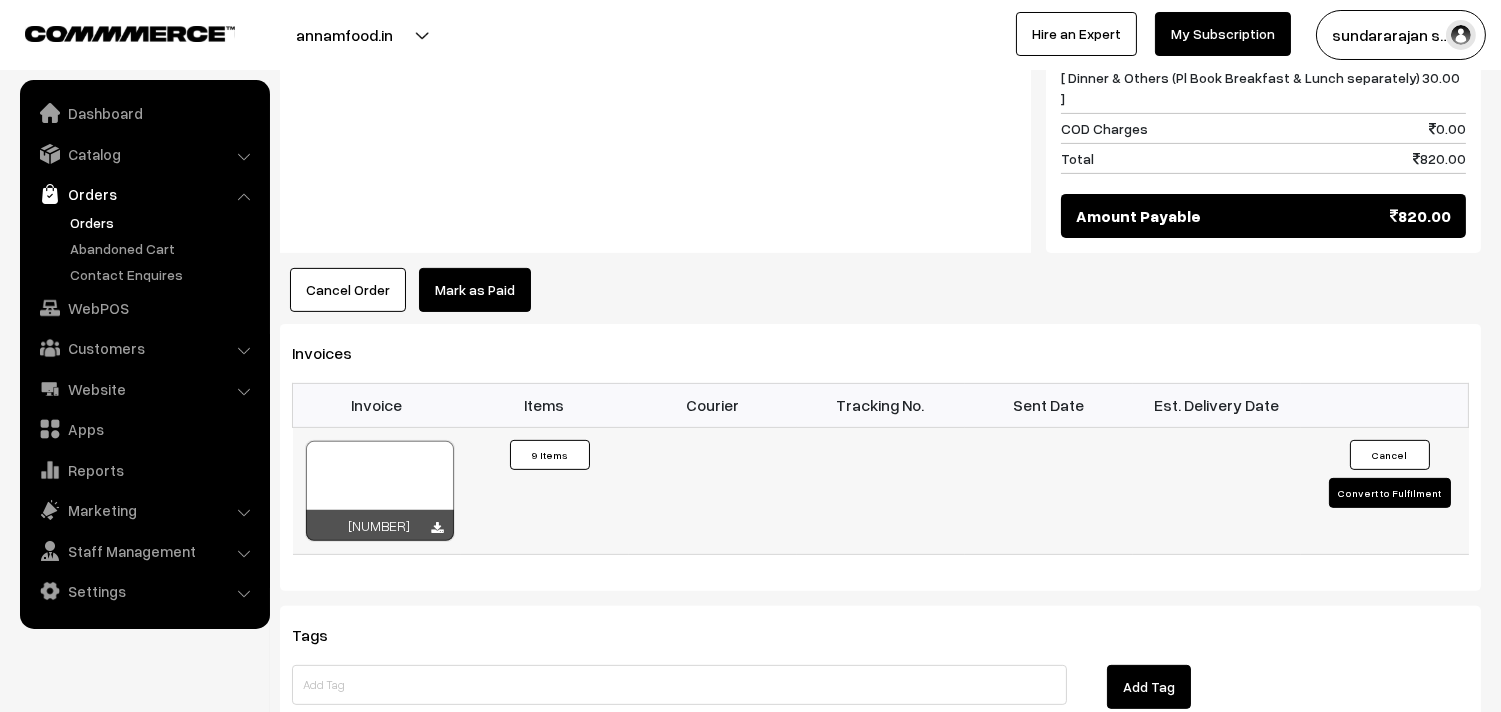 click at bounding box center [380, 491] 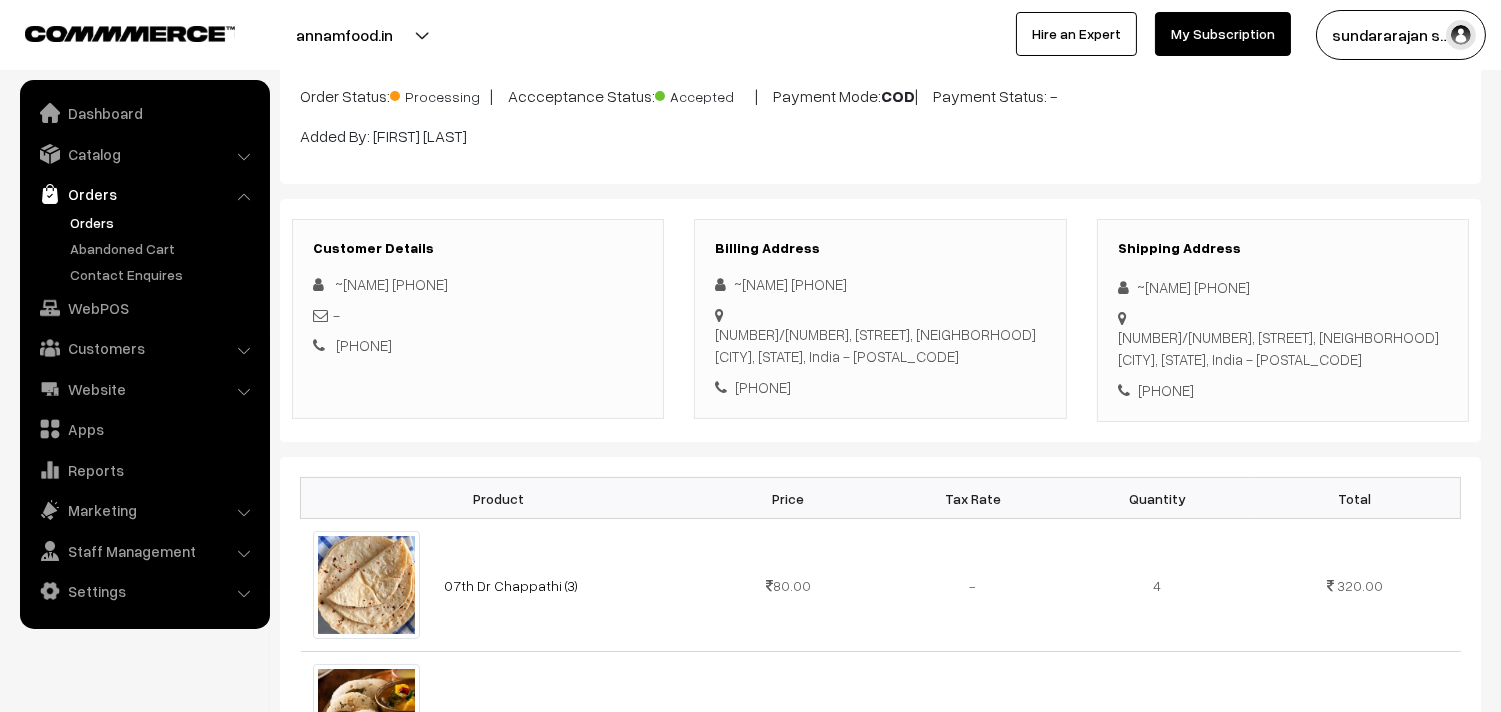 scroll, scrollTop: 0, scrollLeft: 0, axis: both 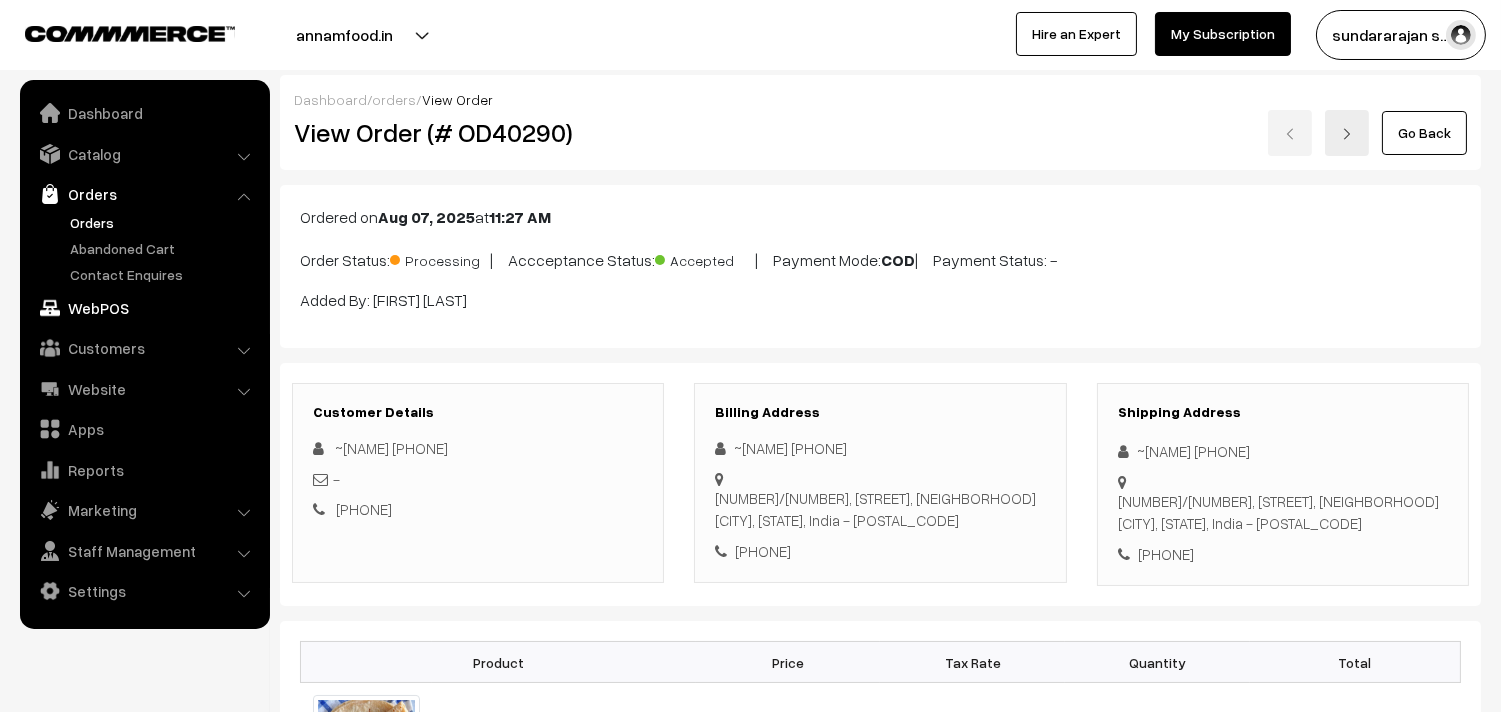 click on "WebPOS" at bounding box center [144, 308] 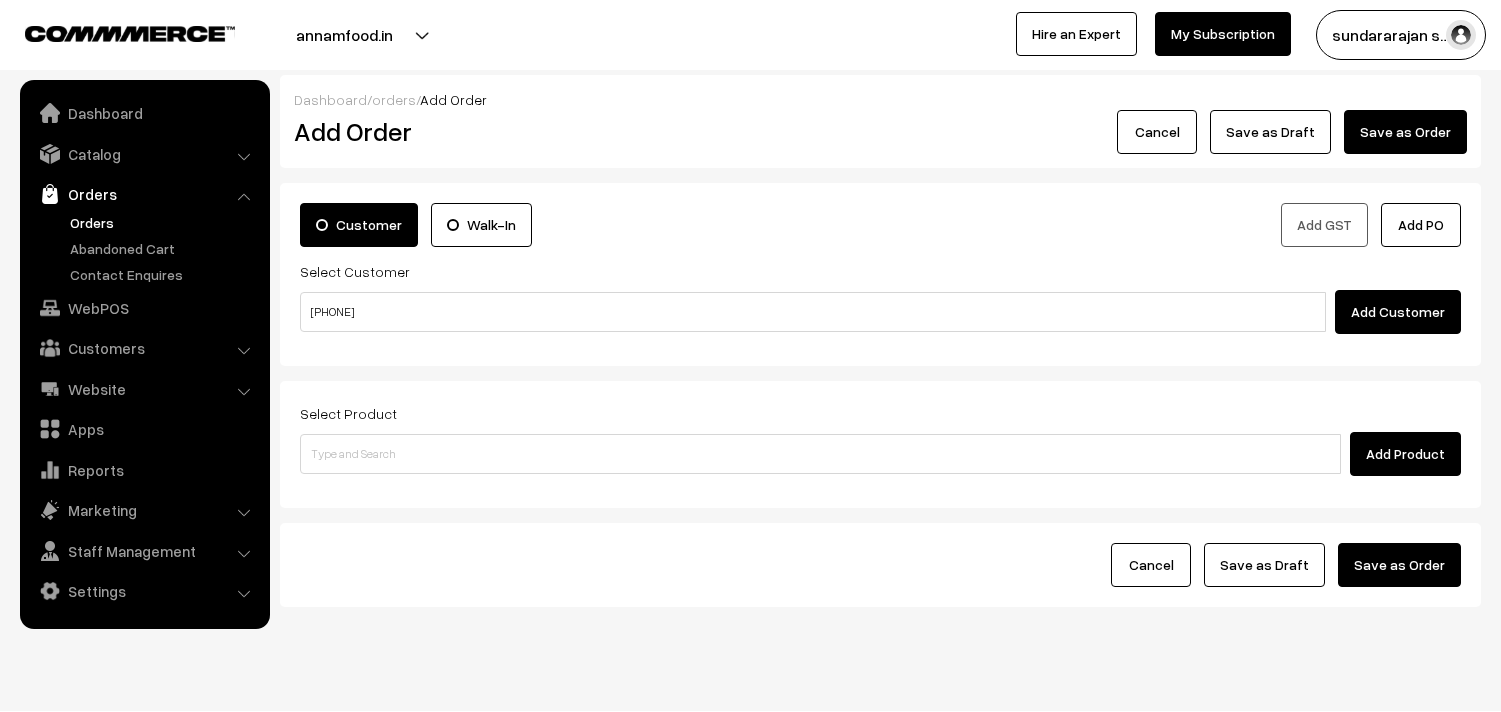 scroll, scrollTop: 0, scrollLeft: 0, axis: both 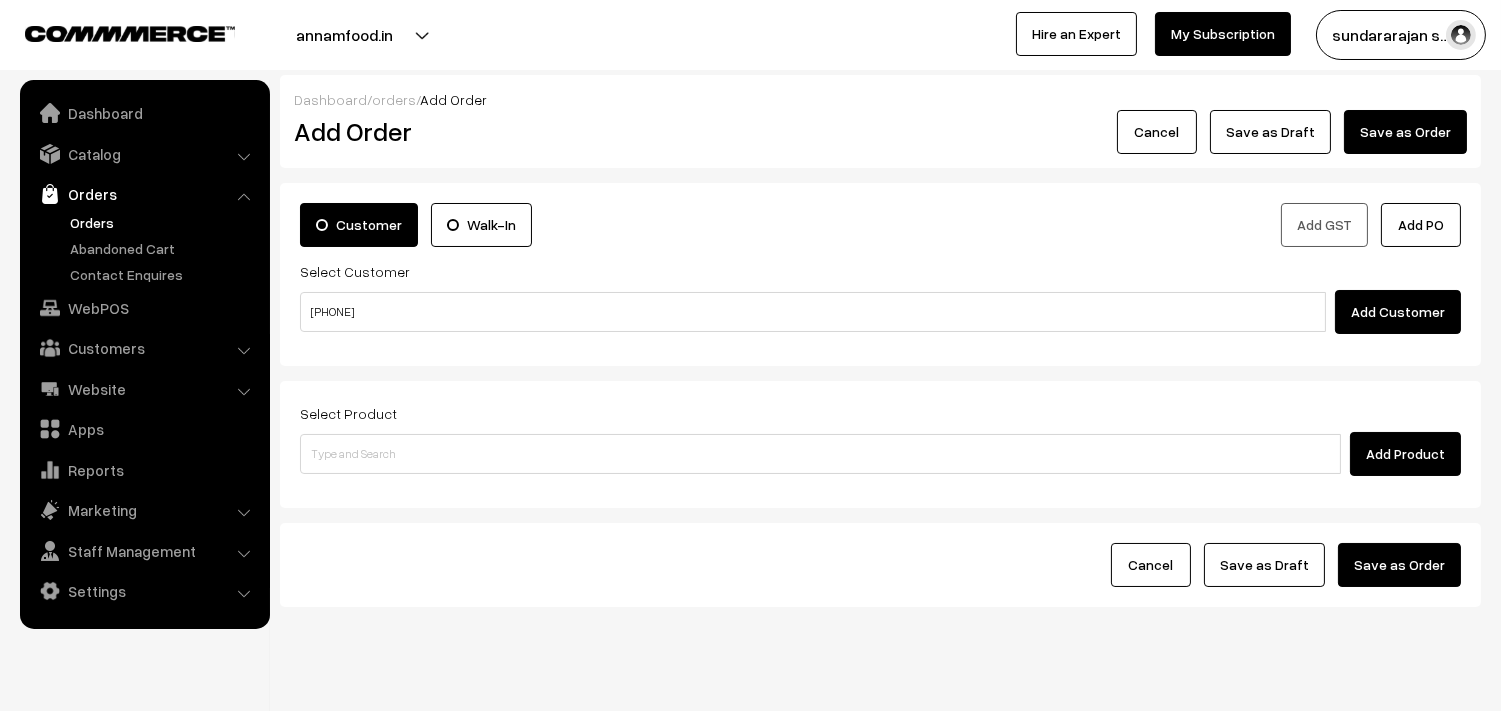 type on "[PHONE]" 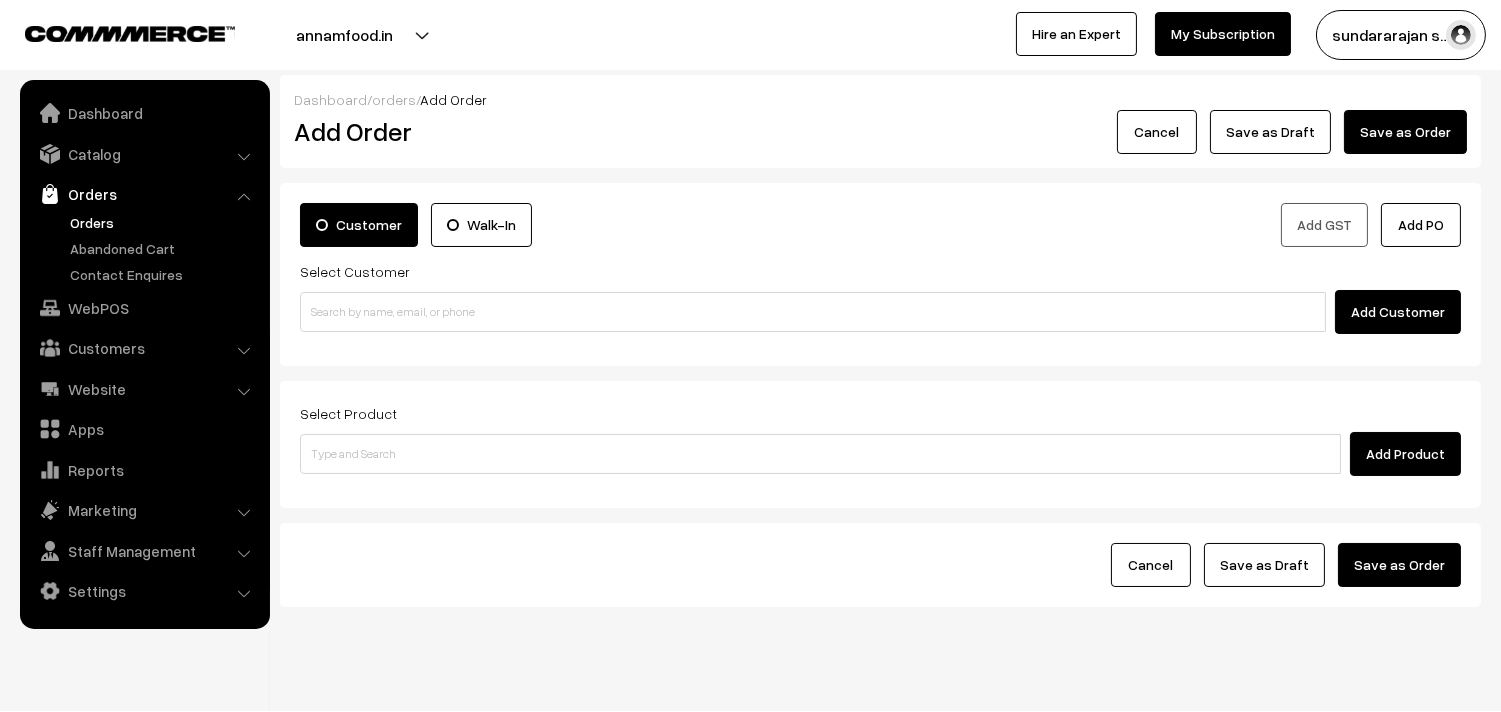click on "Select Customer
Add Customer" at bounding box center [880, 296] 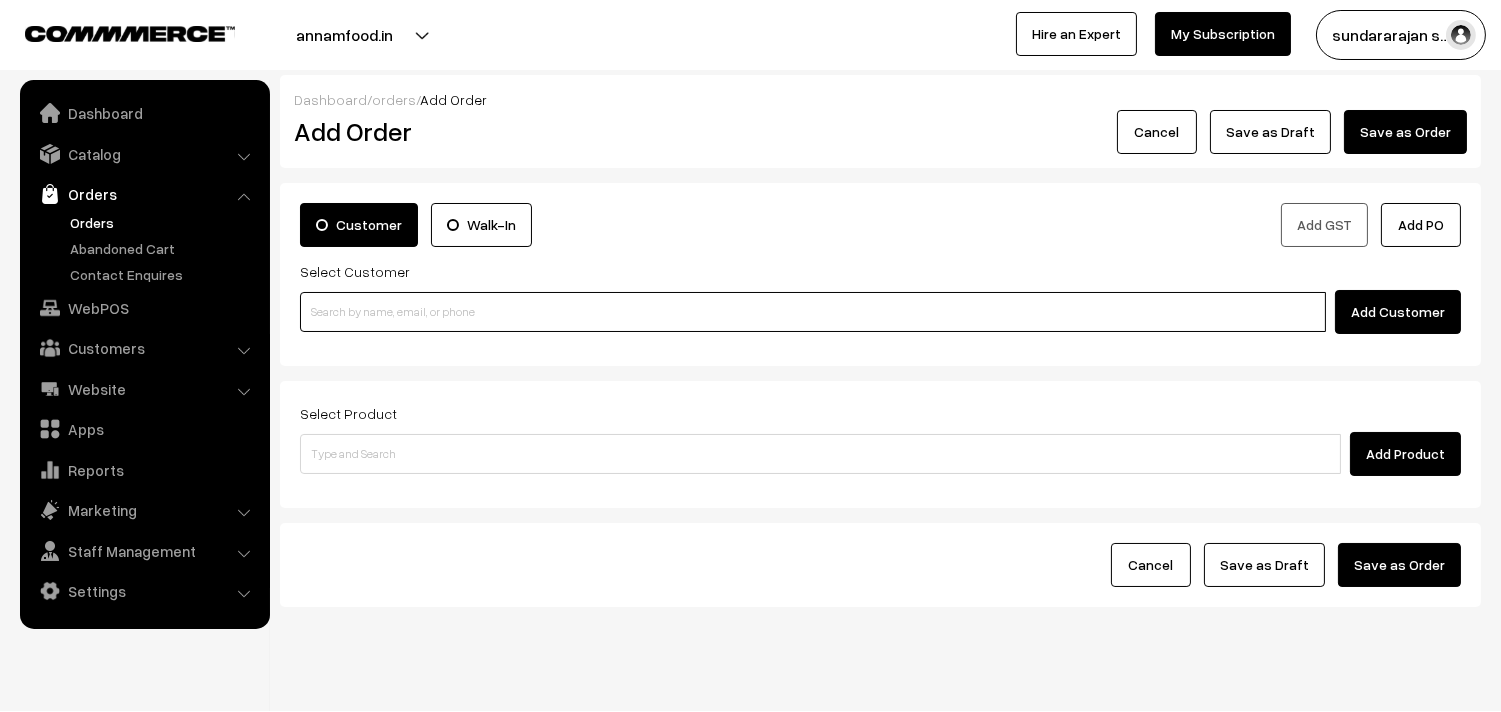 click at bounding box center [813, 312] 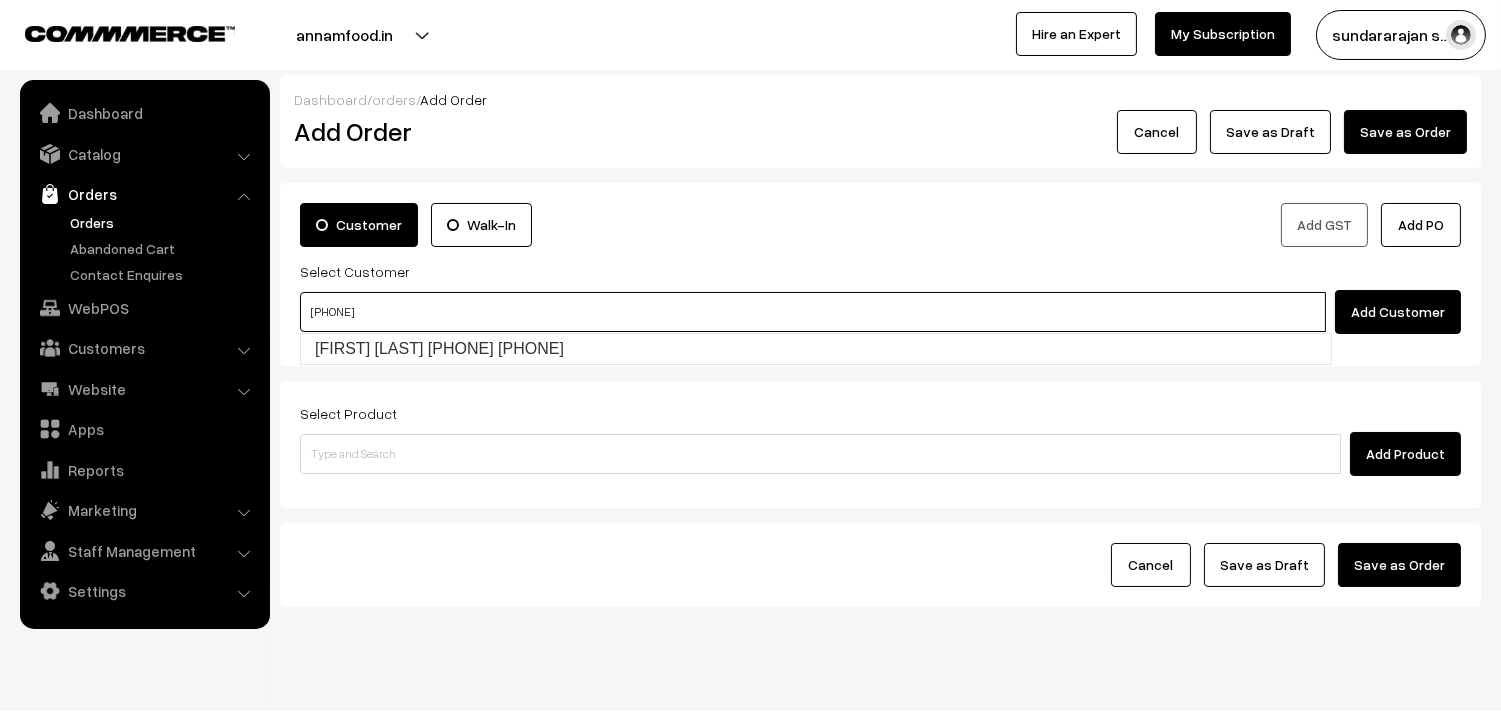 click on "[PHONE]" at bounding box center [813, 312] 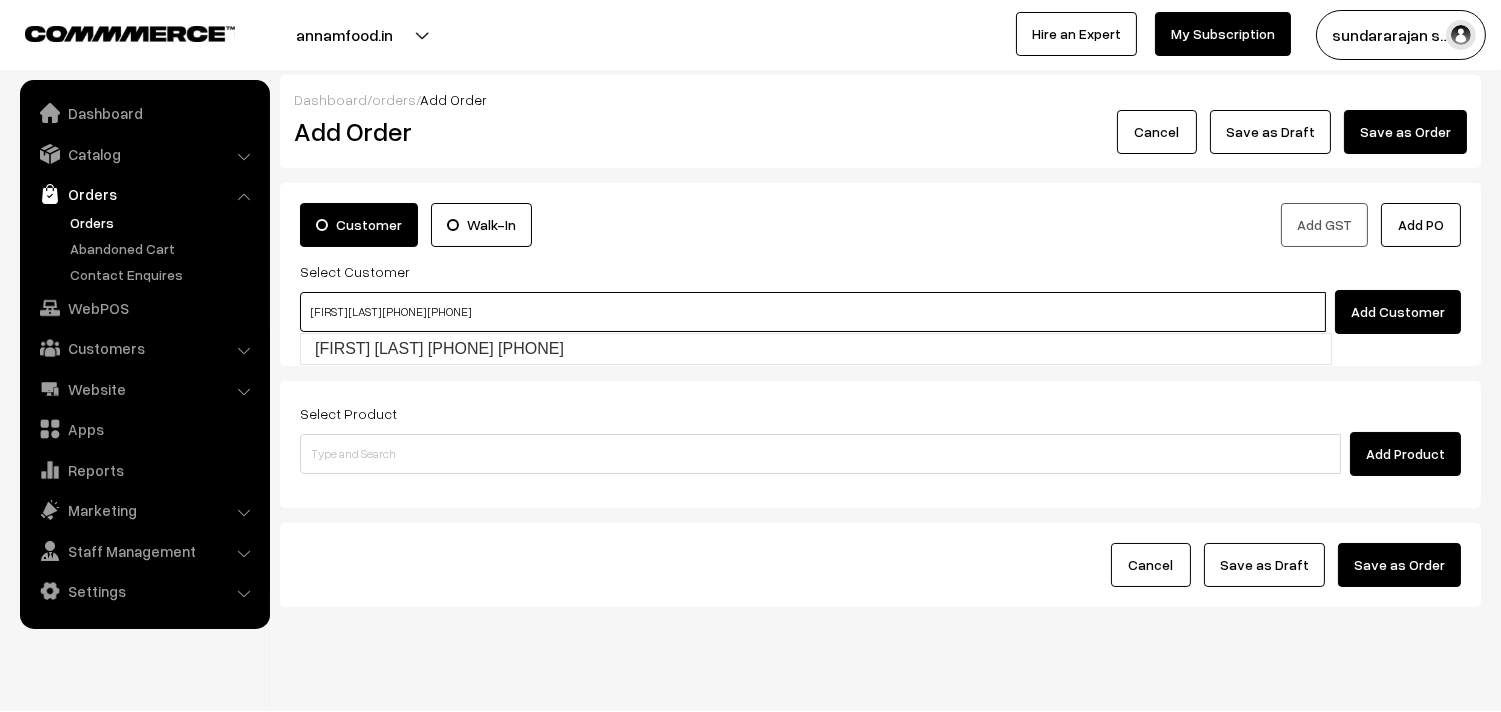 type on "[FIRST] [LAST] [PHONE] [PHONE]" 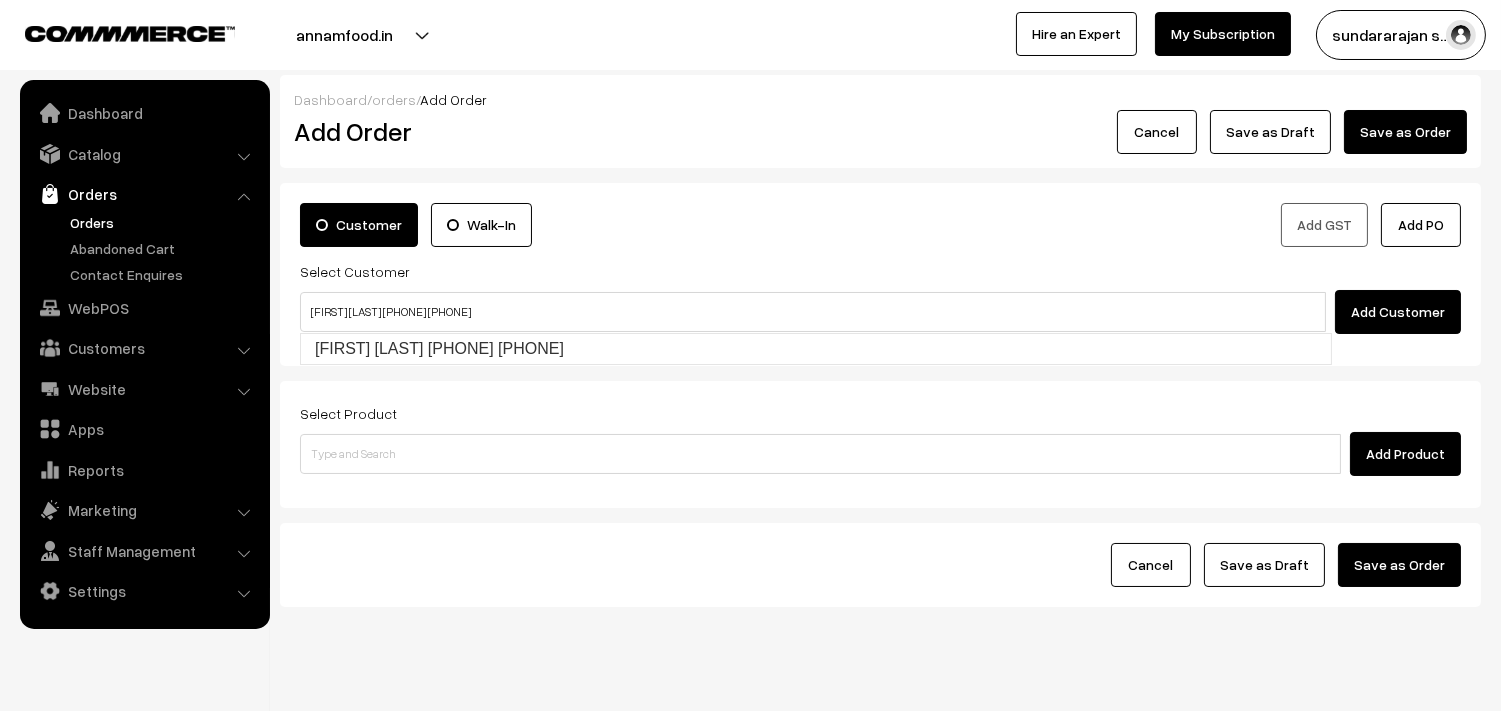 type 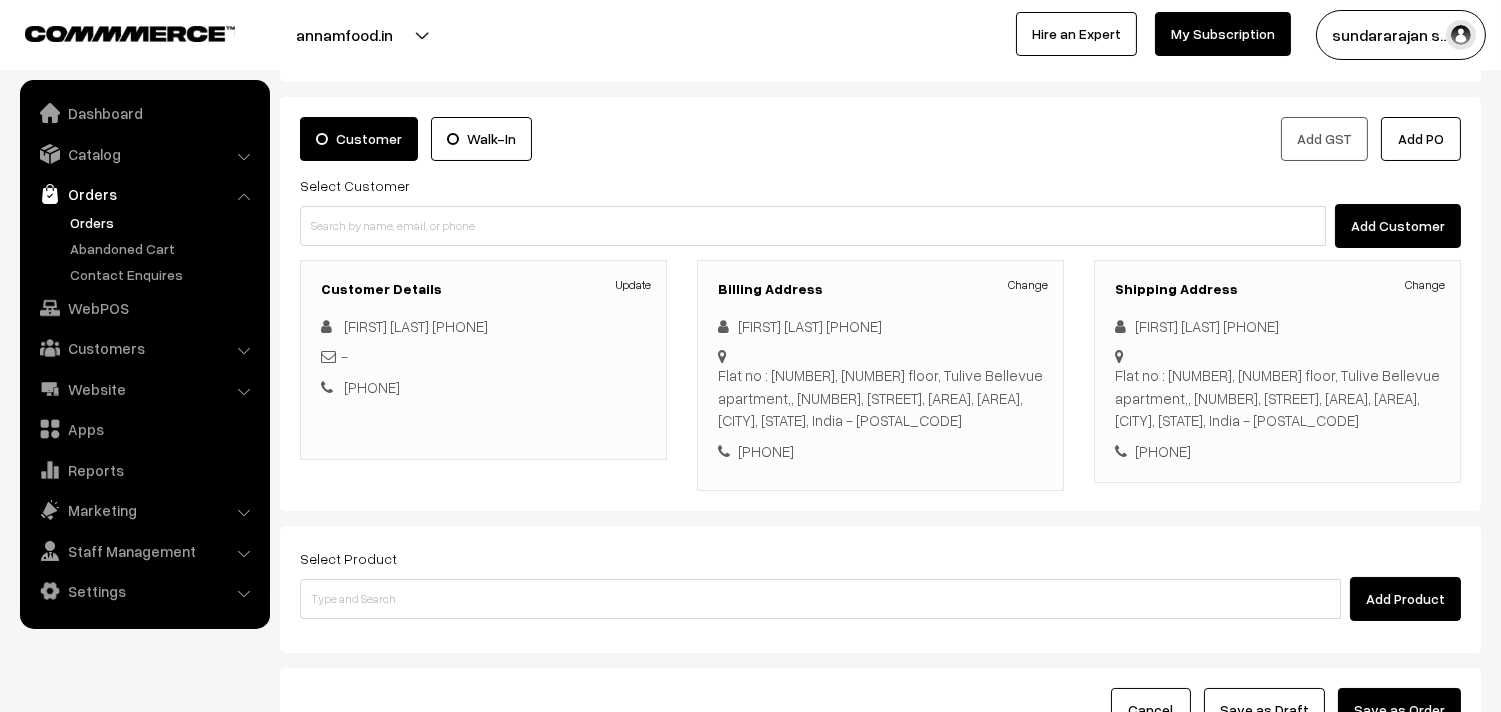 scroll, scrollTop: 272, scrollLeft: 0, axis: vertical 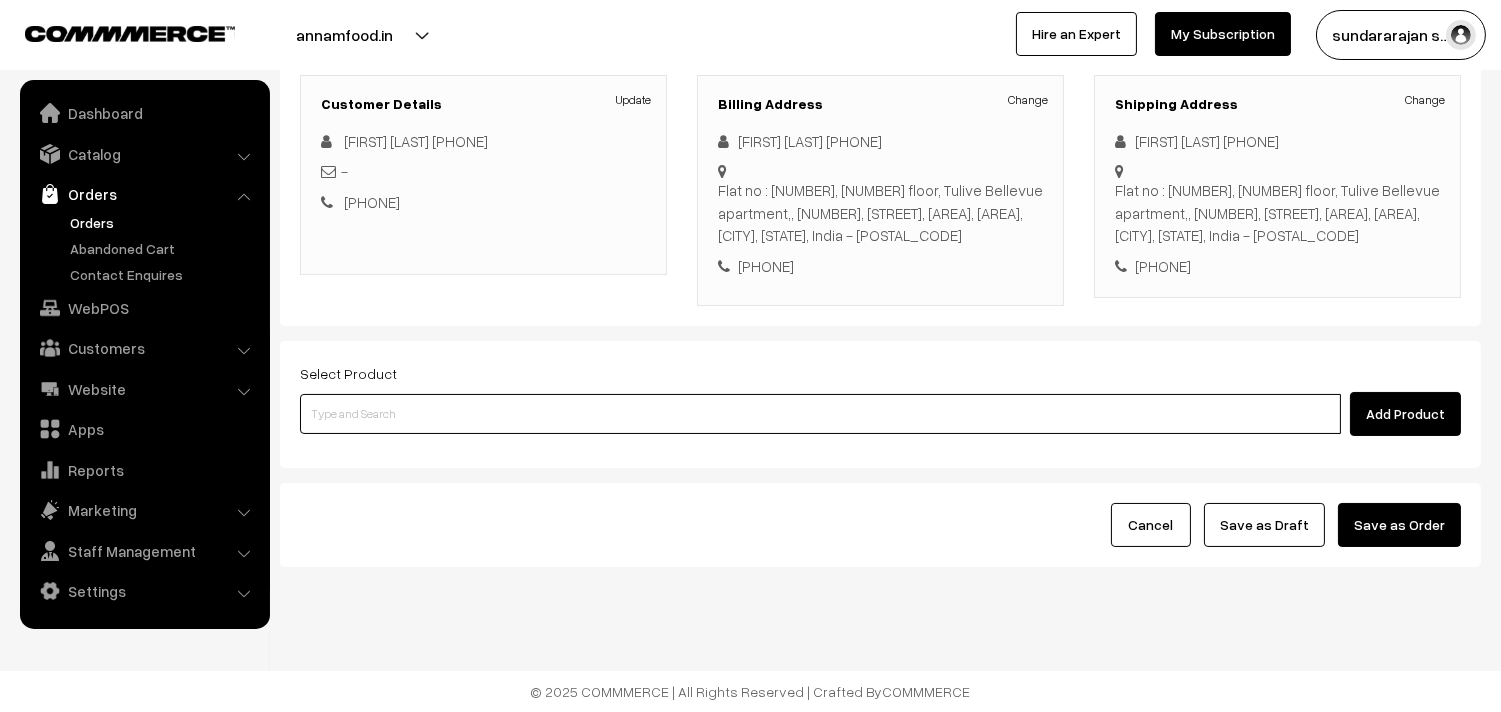 click at bounding box center [820, 414] 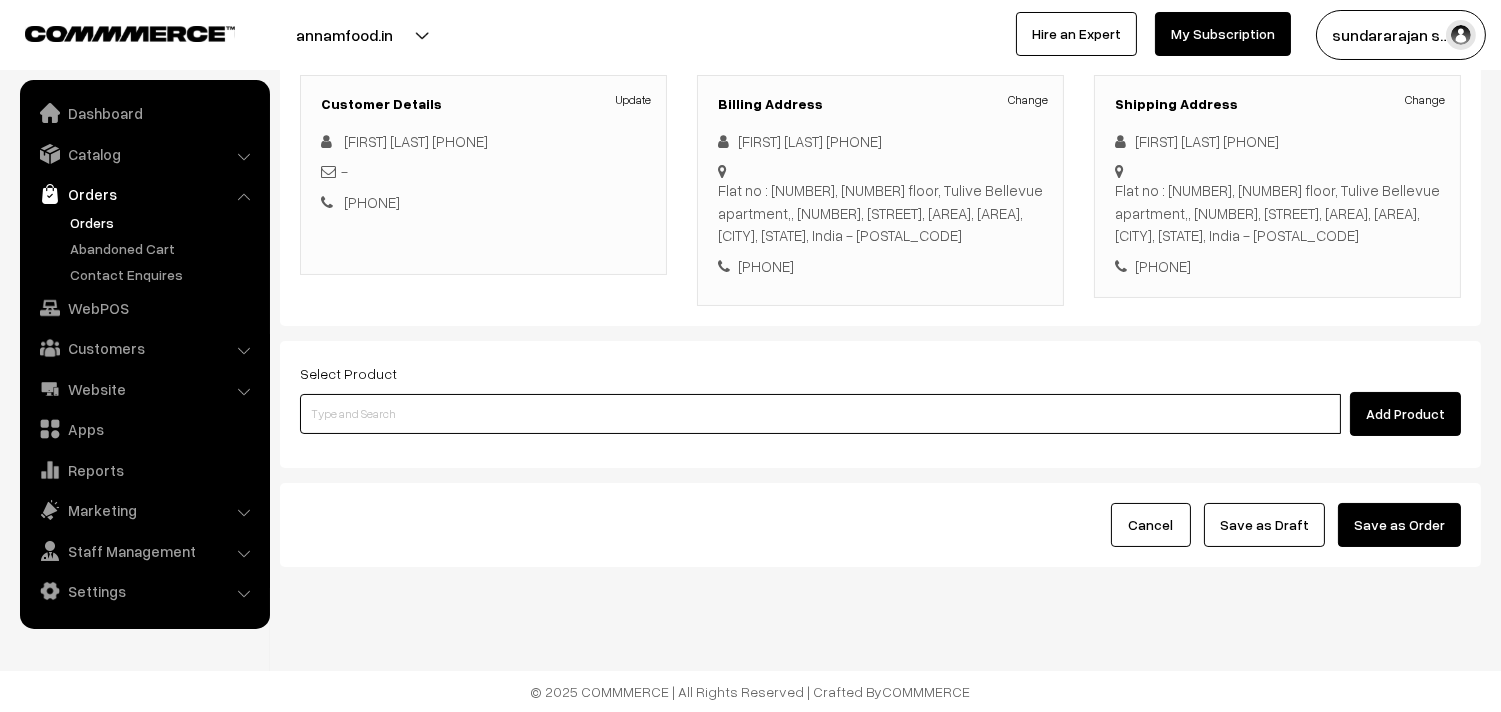 click at bounding box center [820, 414] 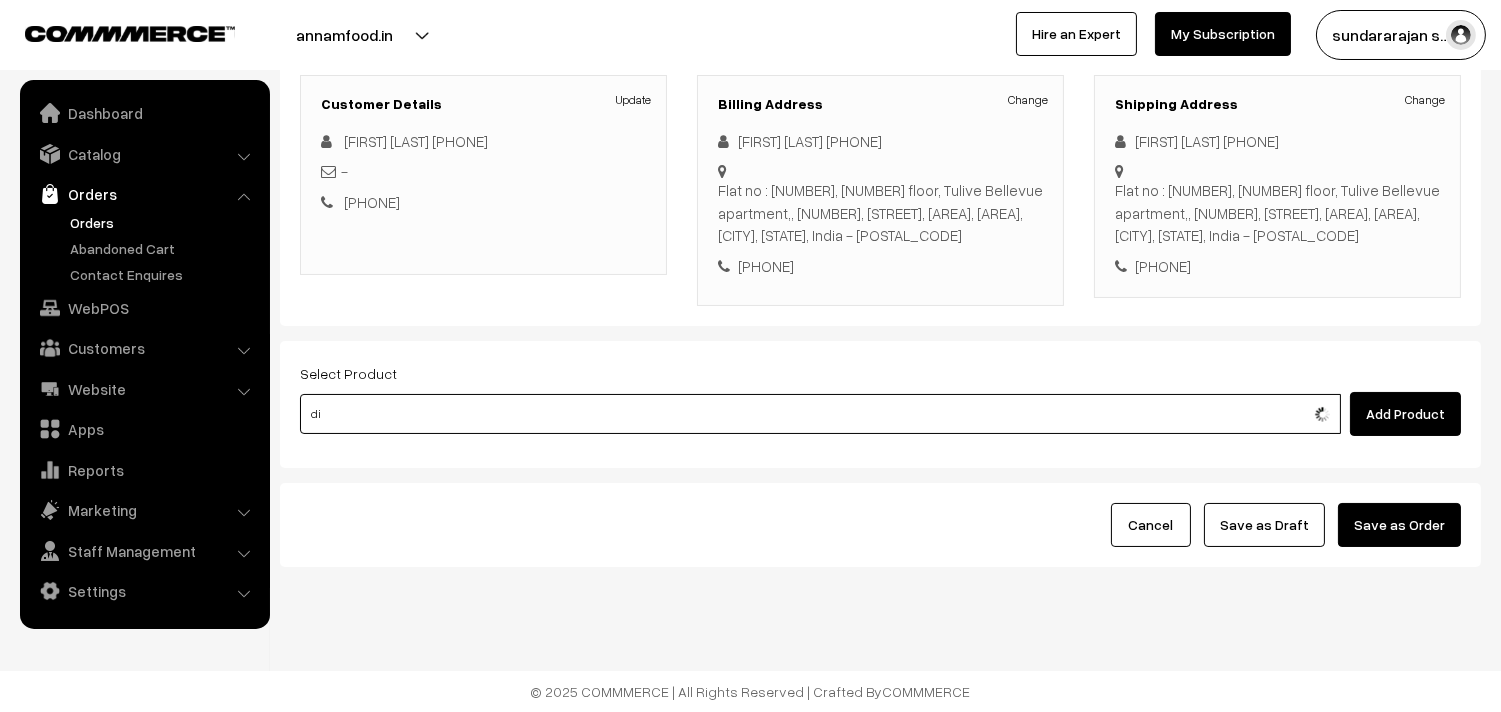 type on "d" 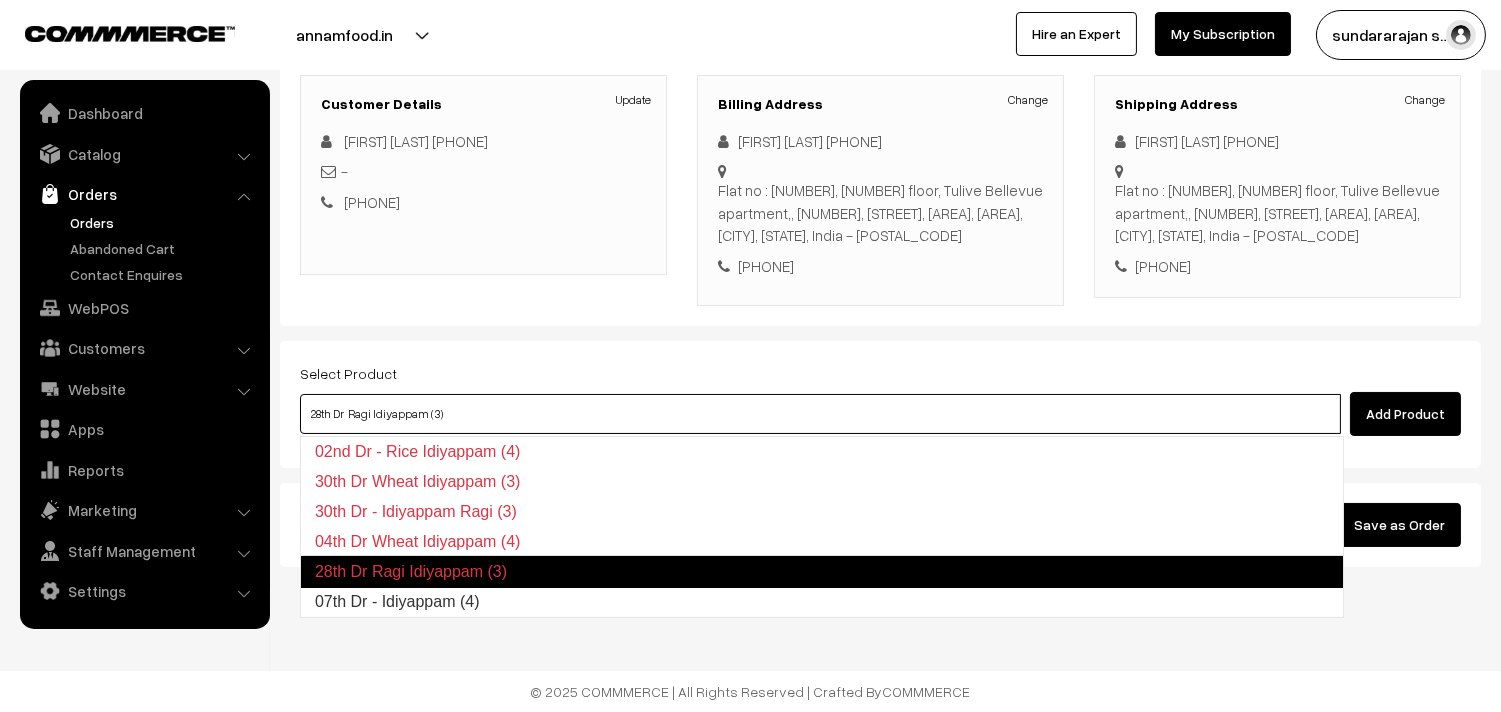 type on "07th Dr -   Idiyappam (4)" 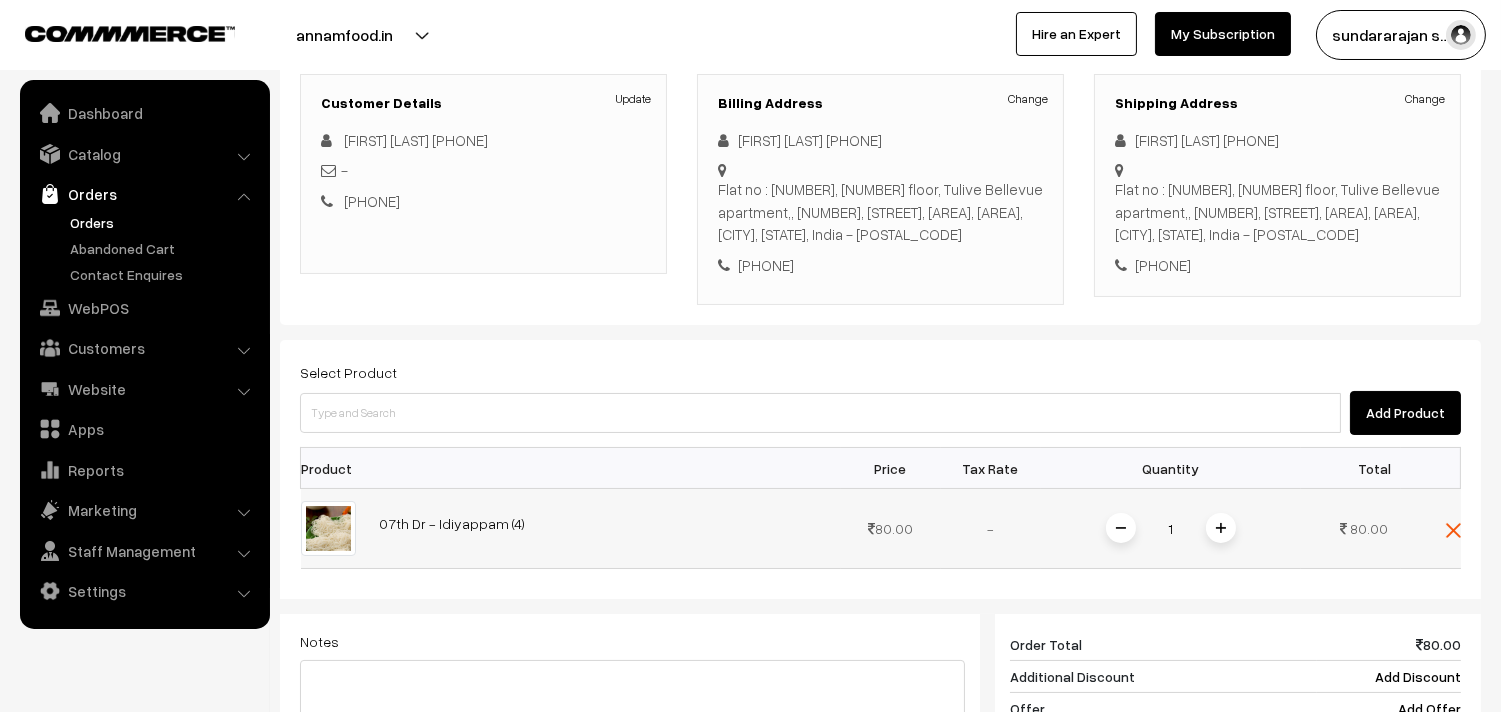 drag, startPoint x: 1214, startPoint y: 534, endPoint x: 1212, endPoint y: 582, distance: 48.04165 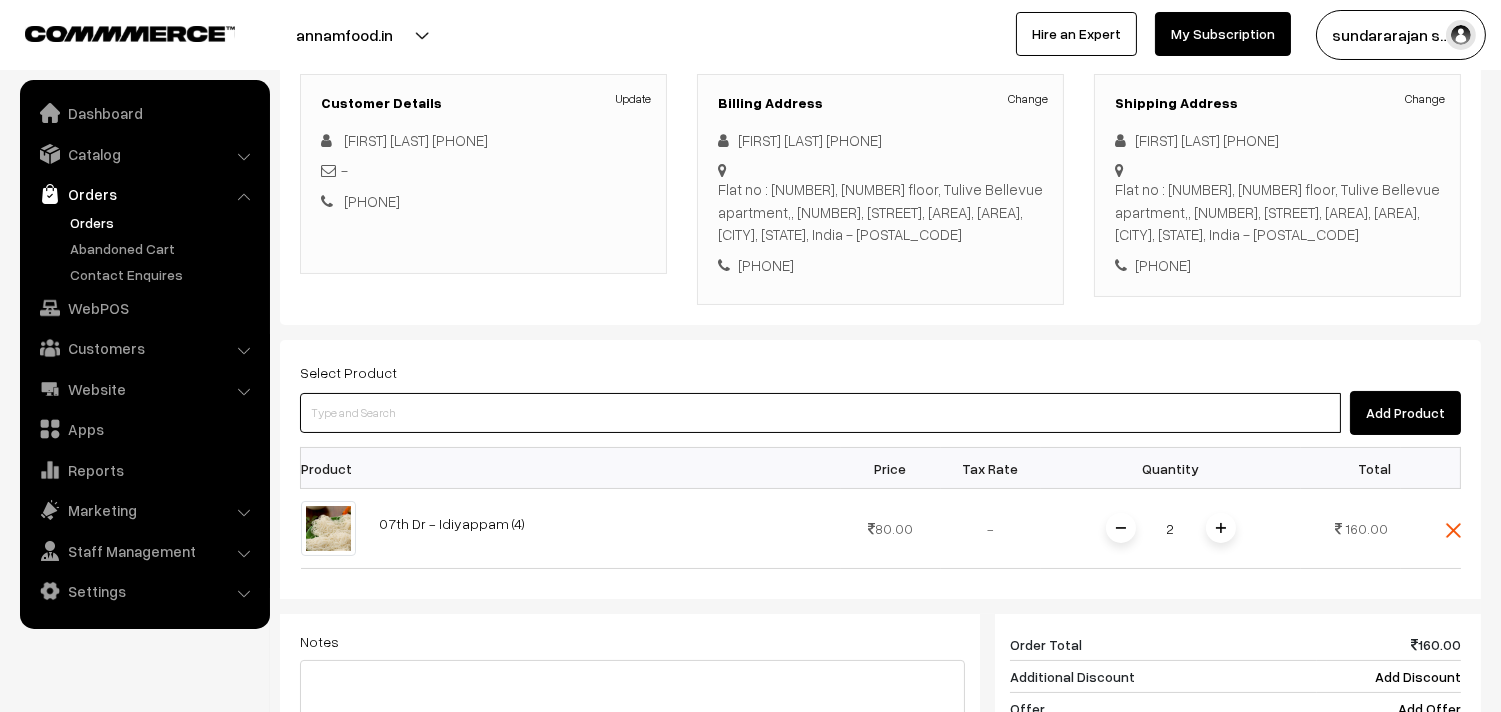 click at bounding box center (820, 413) 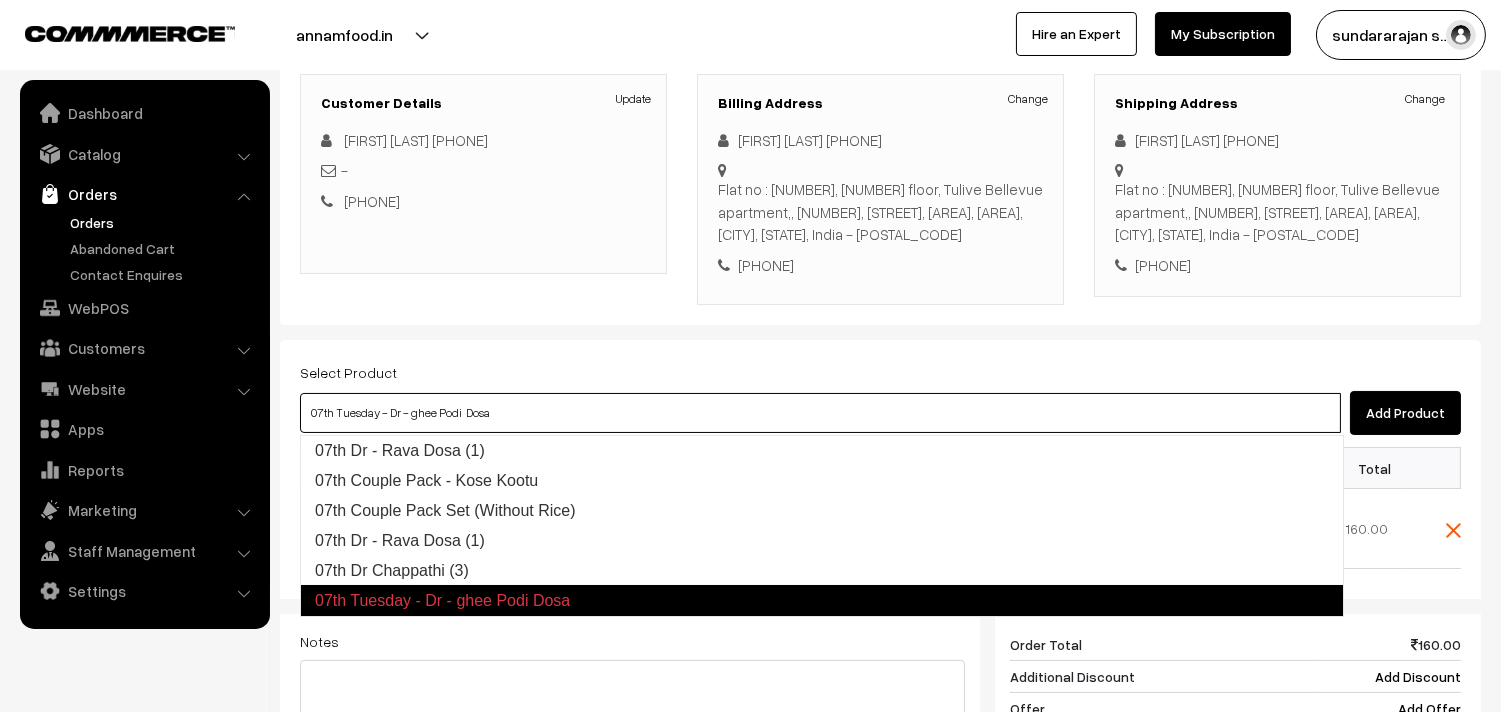 type on "07th Dr Chappathi (3)" 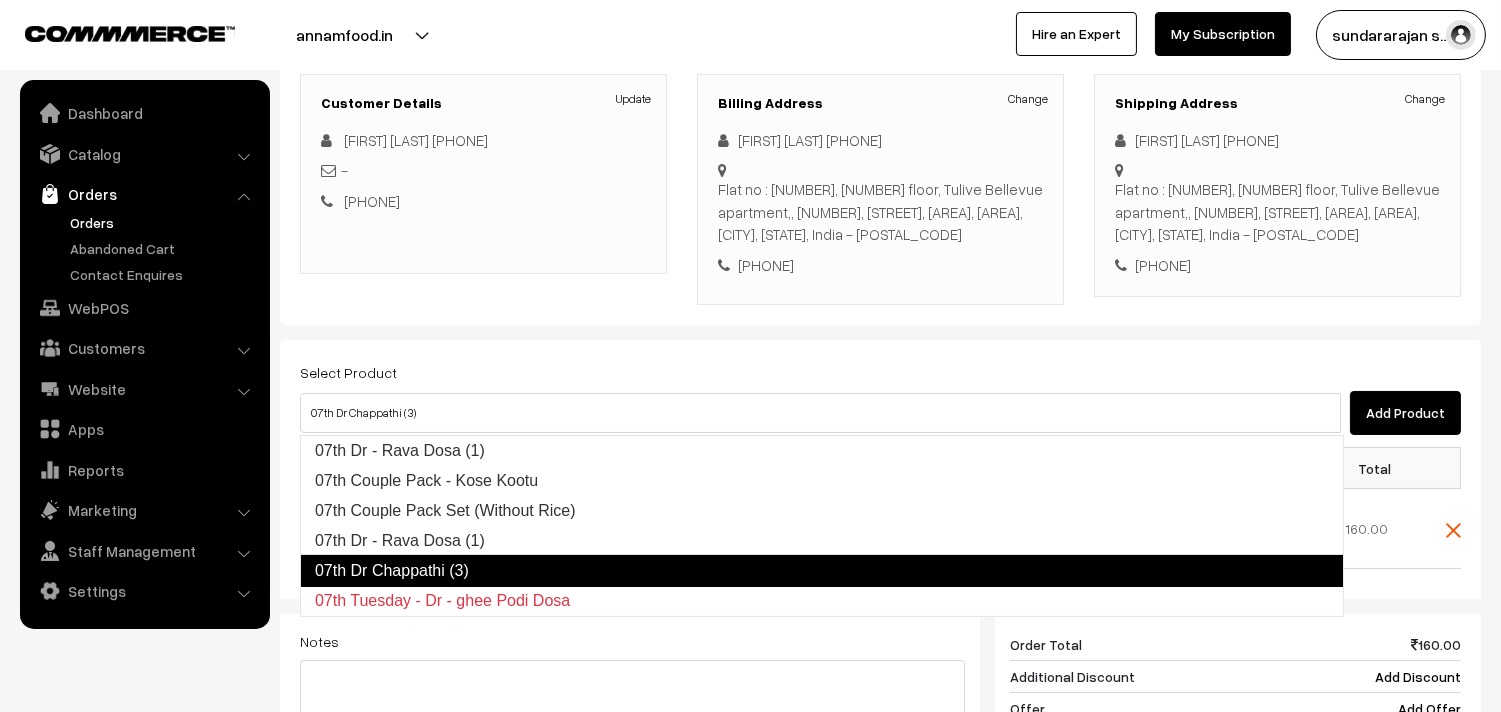 type 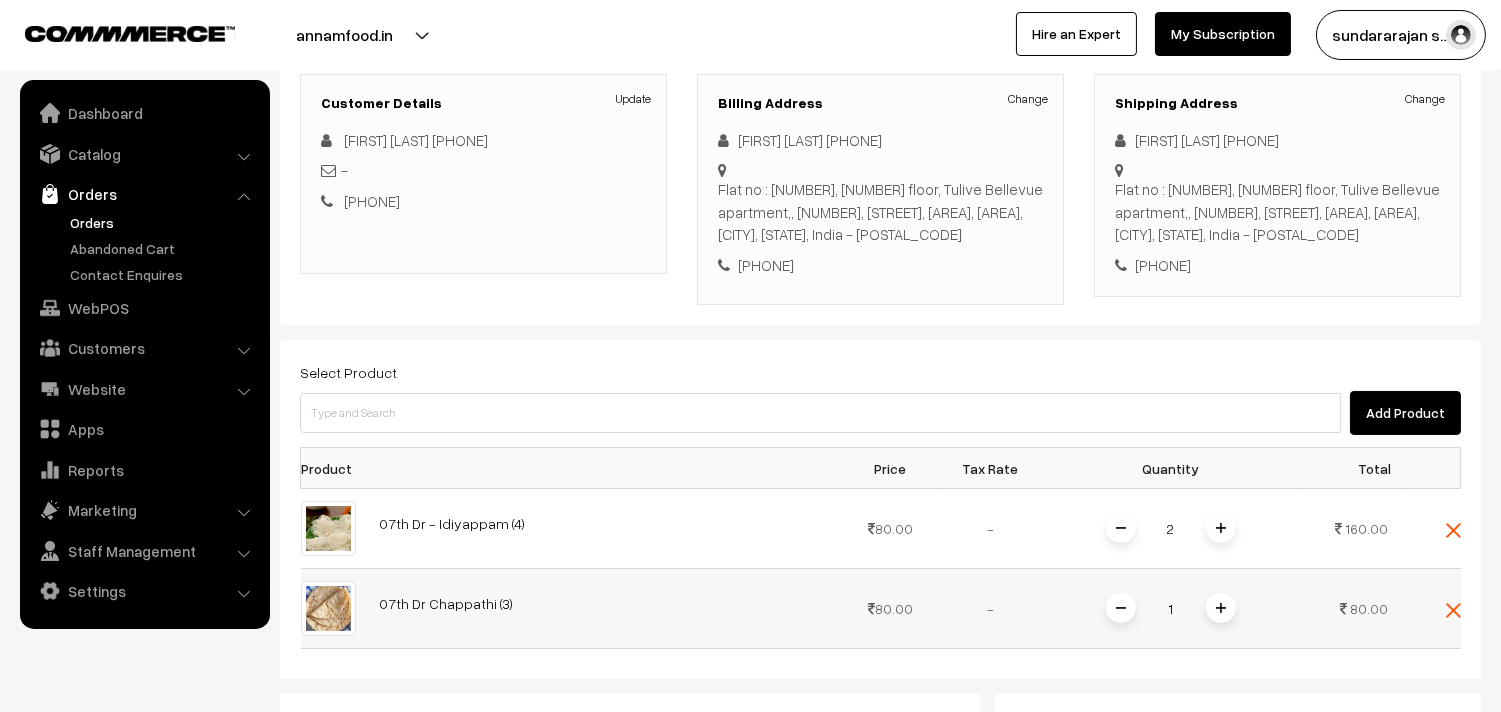 click at bounding box center [1221, 608] 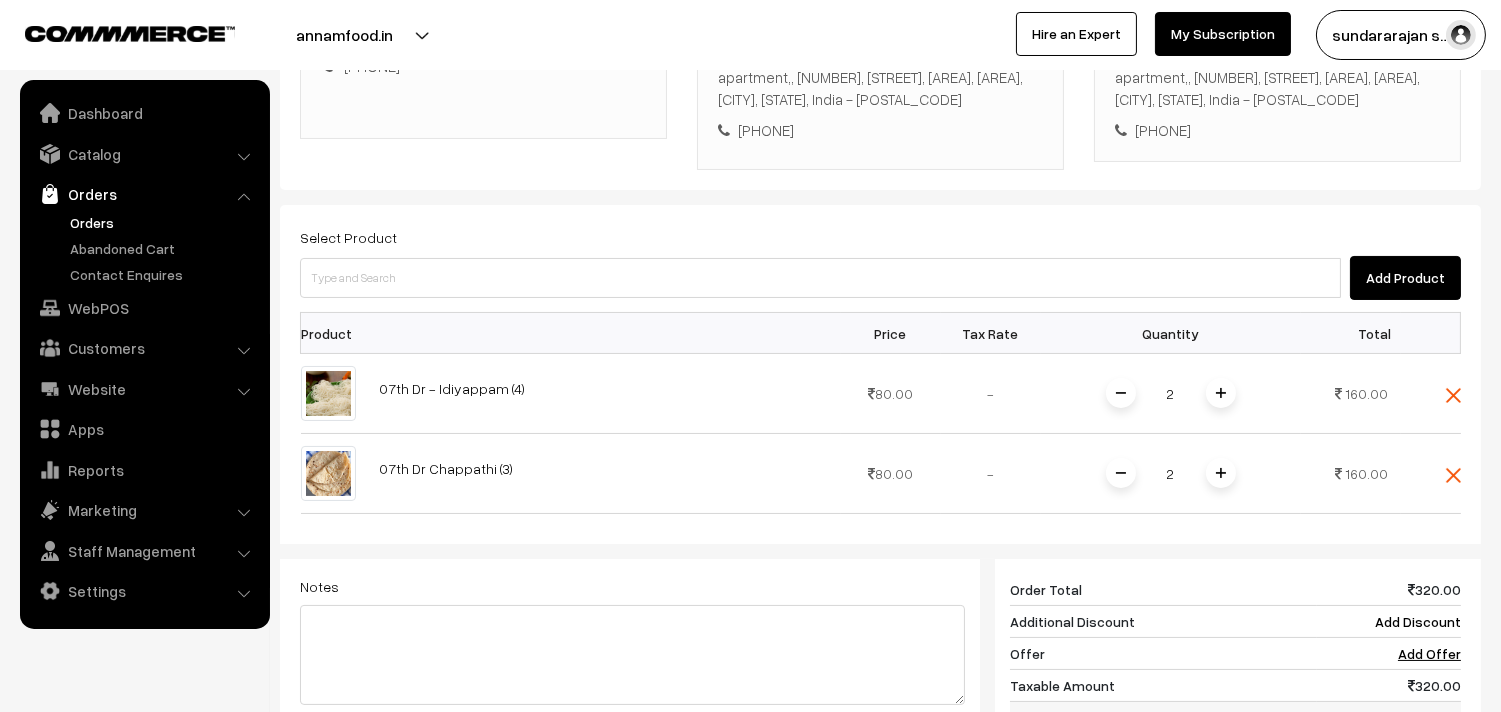 scroll, scrollTop: 716, scrollLeft: 0, axis: vertical 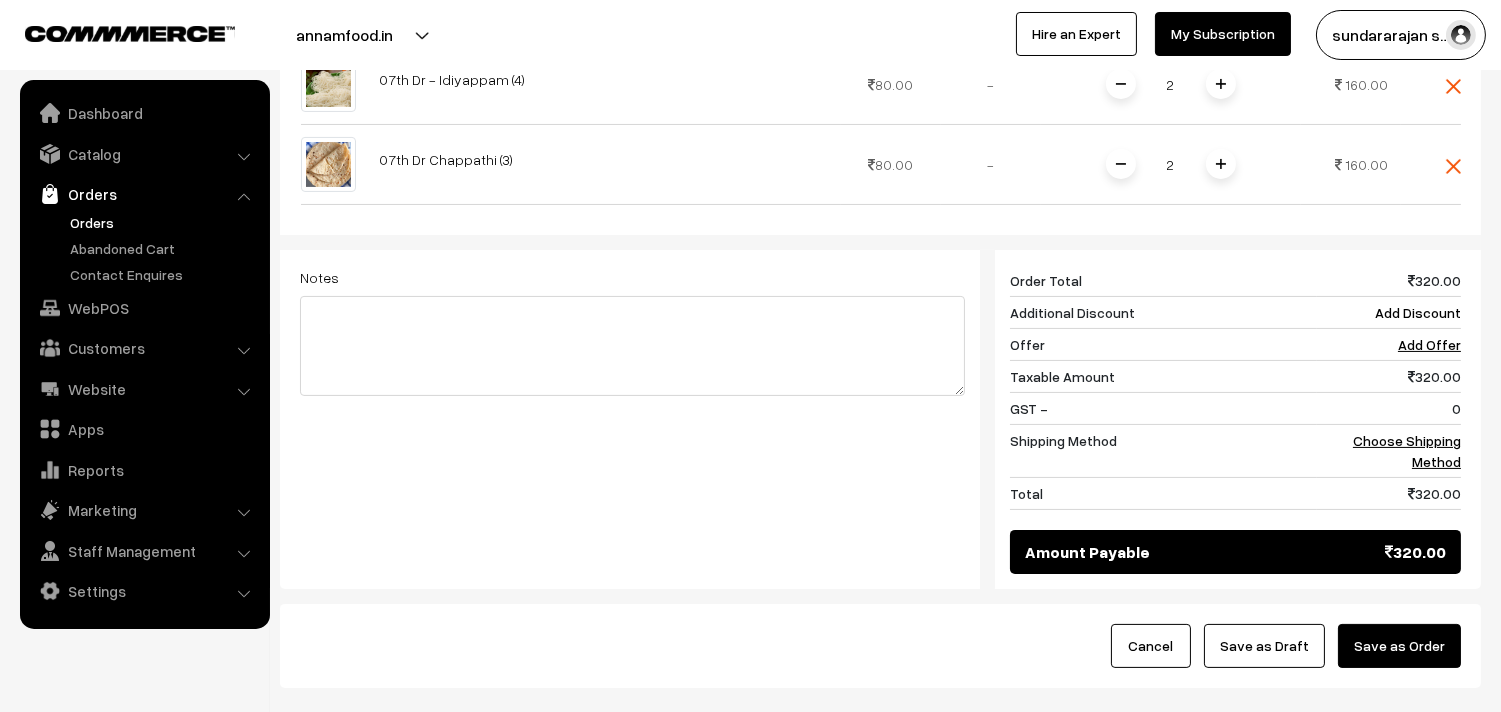 click on "320
Order Total
320.00
Additional Discount
Add Discount
Offer
Add Offer
Taxable Amount
320.00  320.00" at bounding box center [1228, 419] 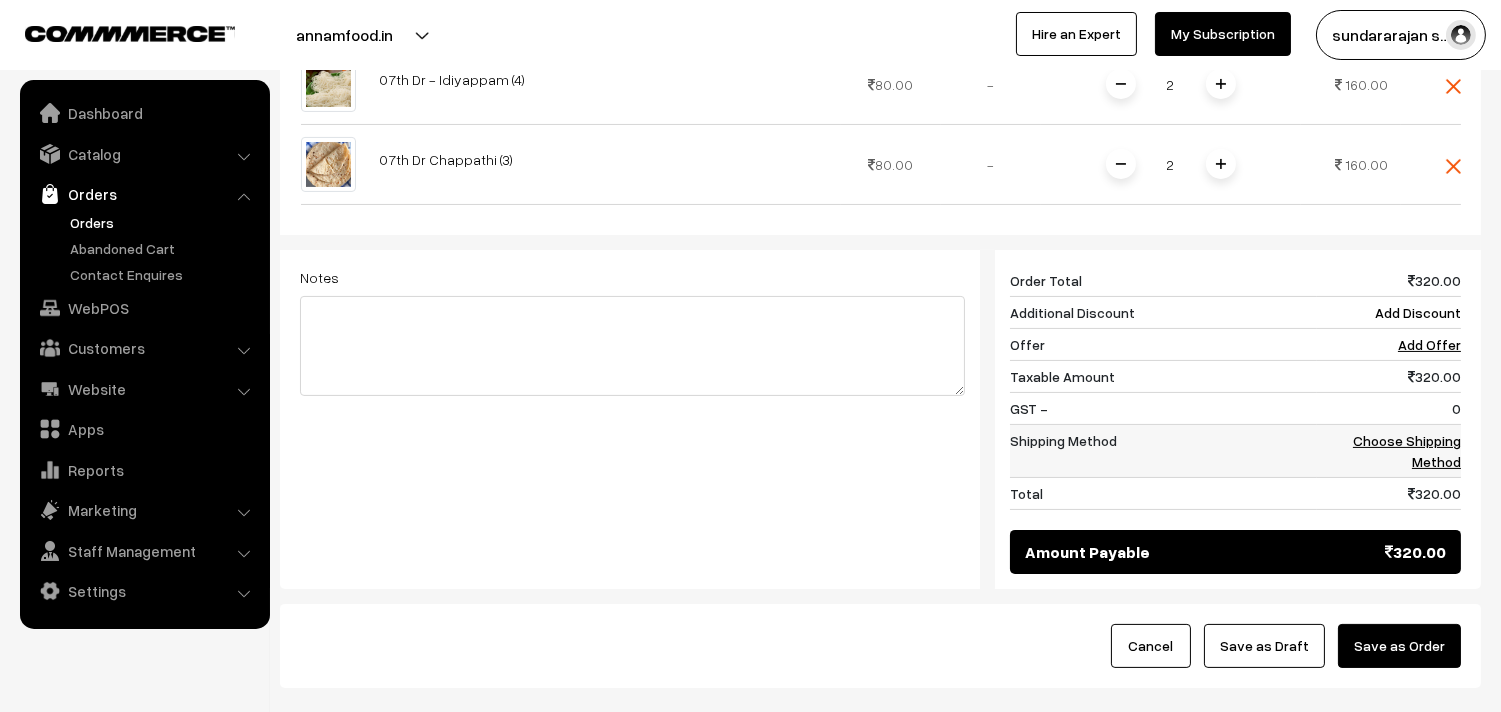 click on "Choose Shipping Method" at bounding box center [1407, 451] 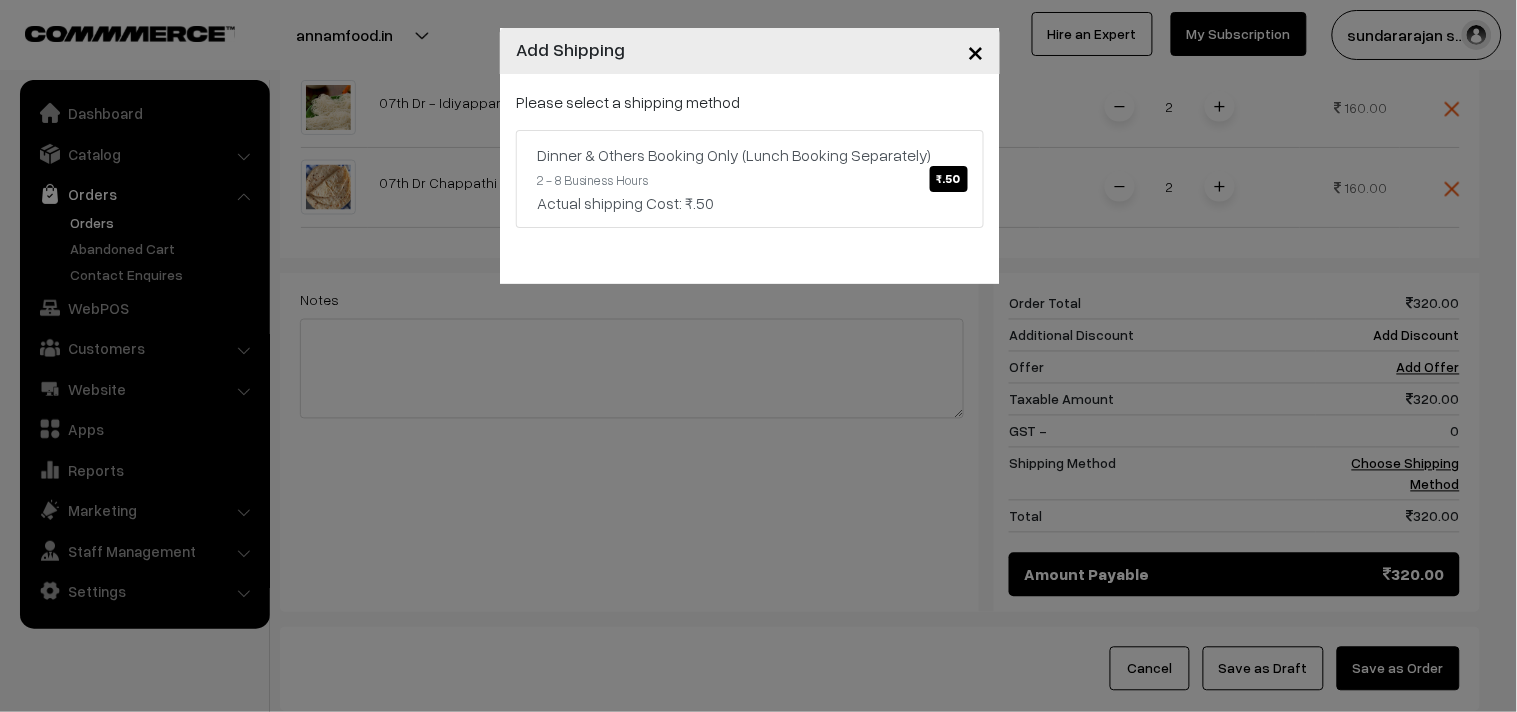 click on "×
Add Shipping
Please select a shipping method
Dinner & Others Booking Only (Lunch Booking Separately)
₹.50
2 - 8 Business Hours Actual shipping Cost: ₹.50" at bounding box center [758, 356] 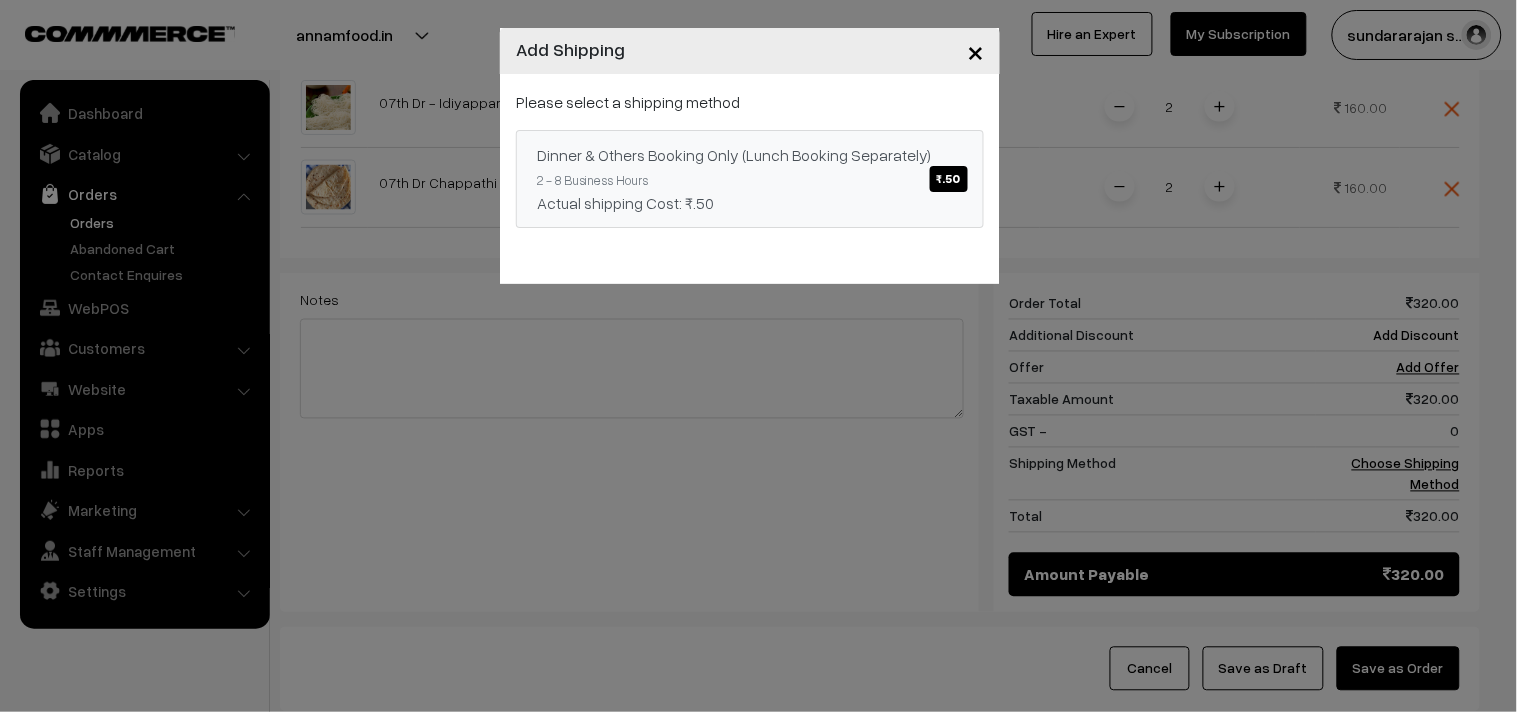 click on "Dinner & Others Booking Only (Lunch Booking Separately)
₹.50" at bounding box center [750, 155] 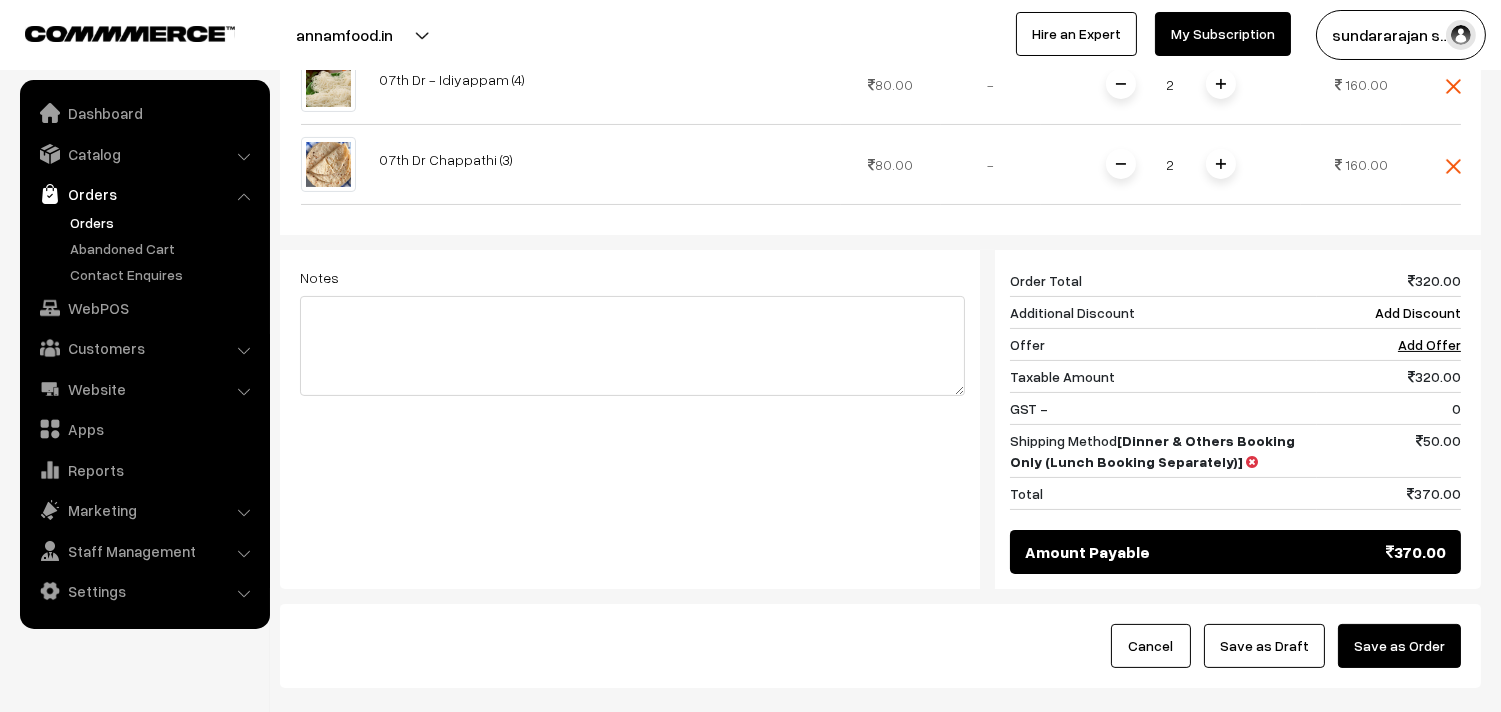 click on "Save as Draft" at bounding box center (1264, 646) 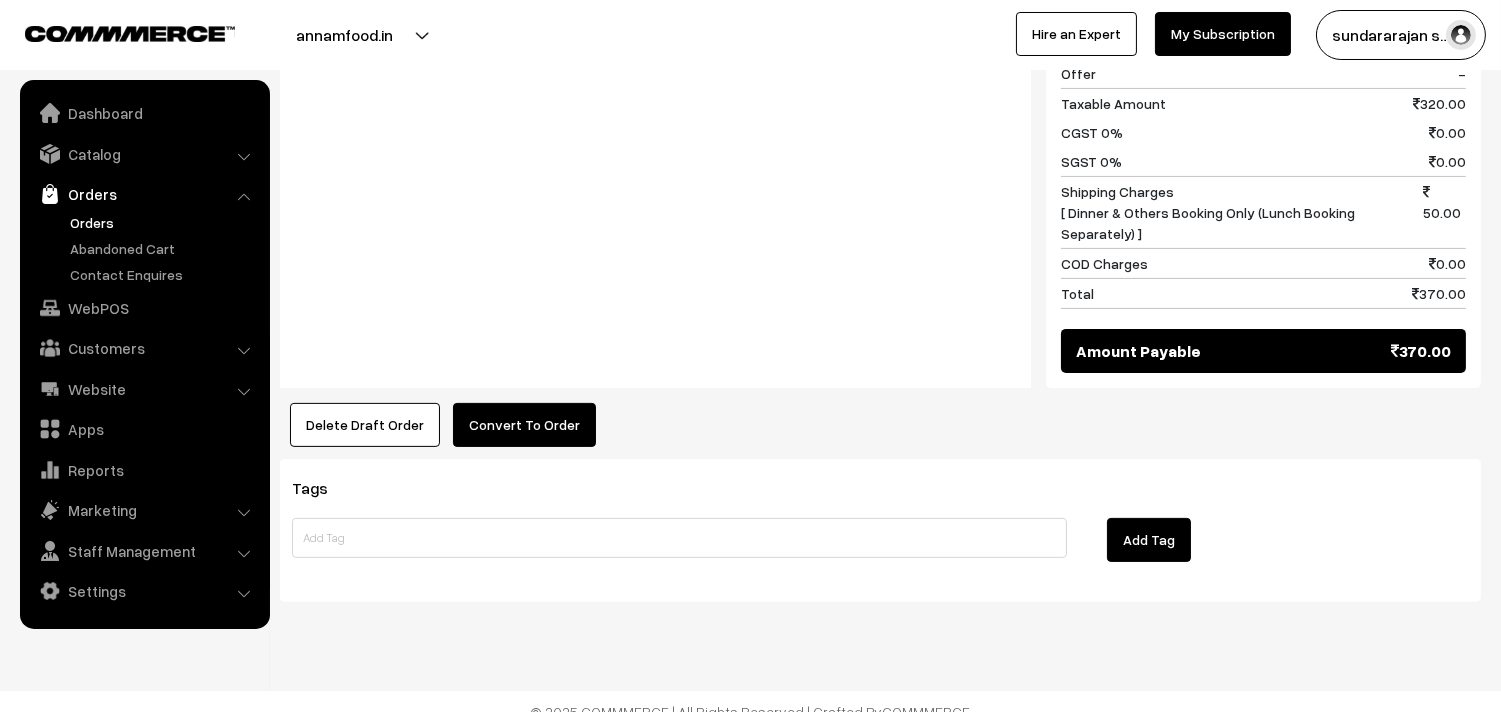 click on "Convert To Order" at bounding box center (524, 425) 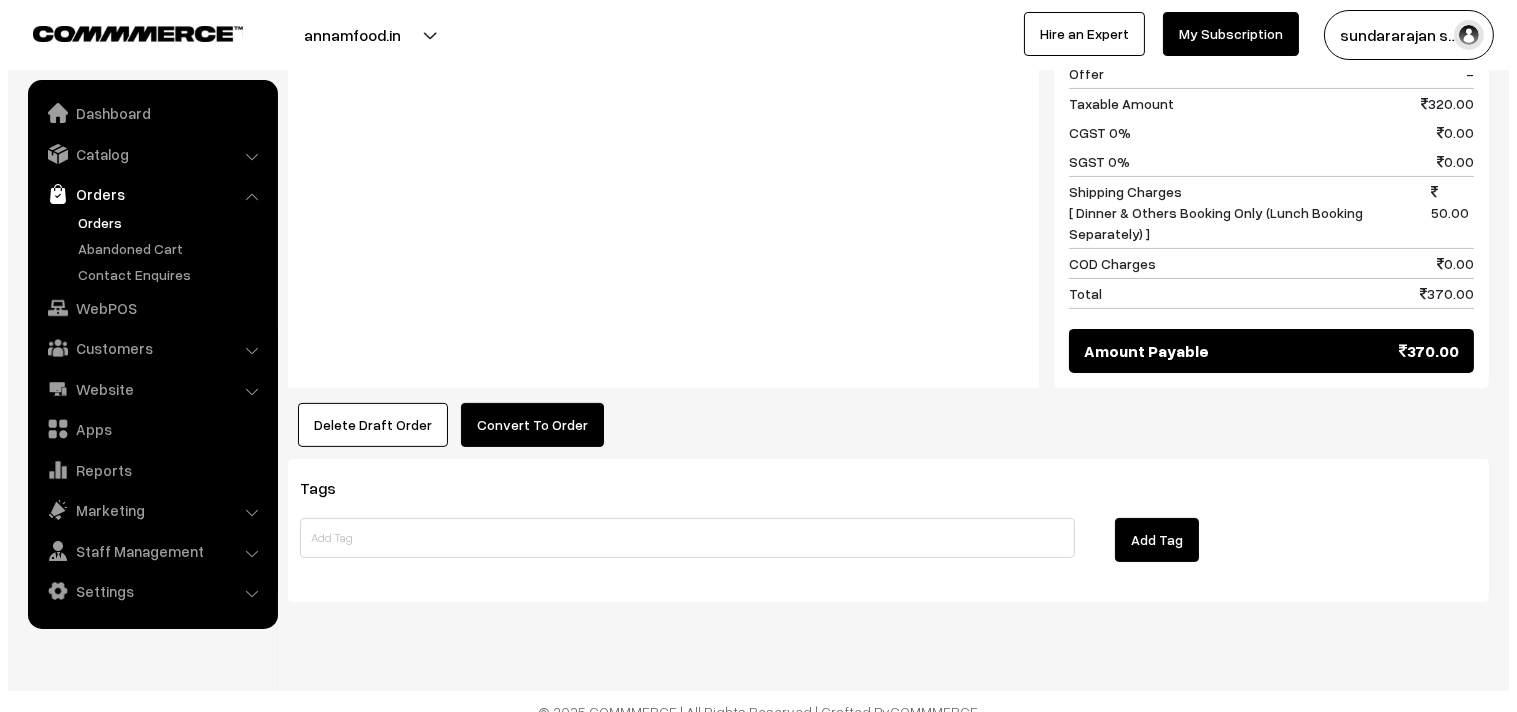 scroll, scrollTop: 1091, scrollLeft: 0, axis: vertical 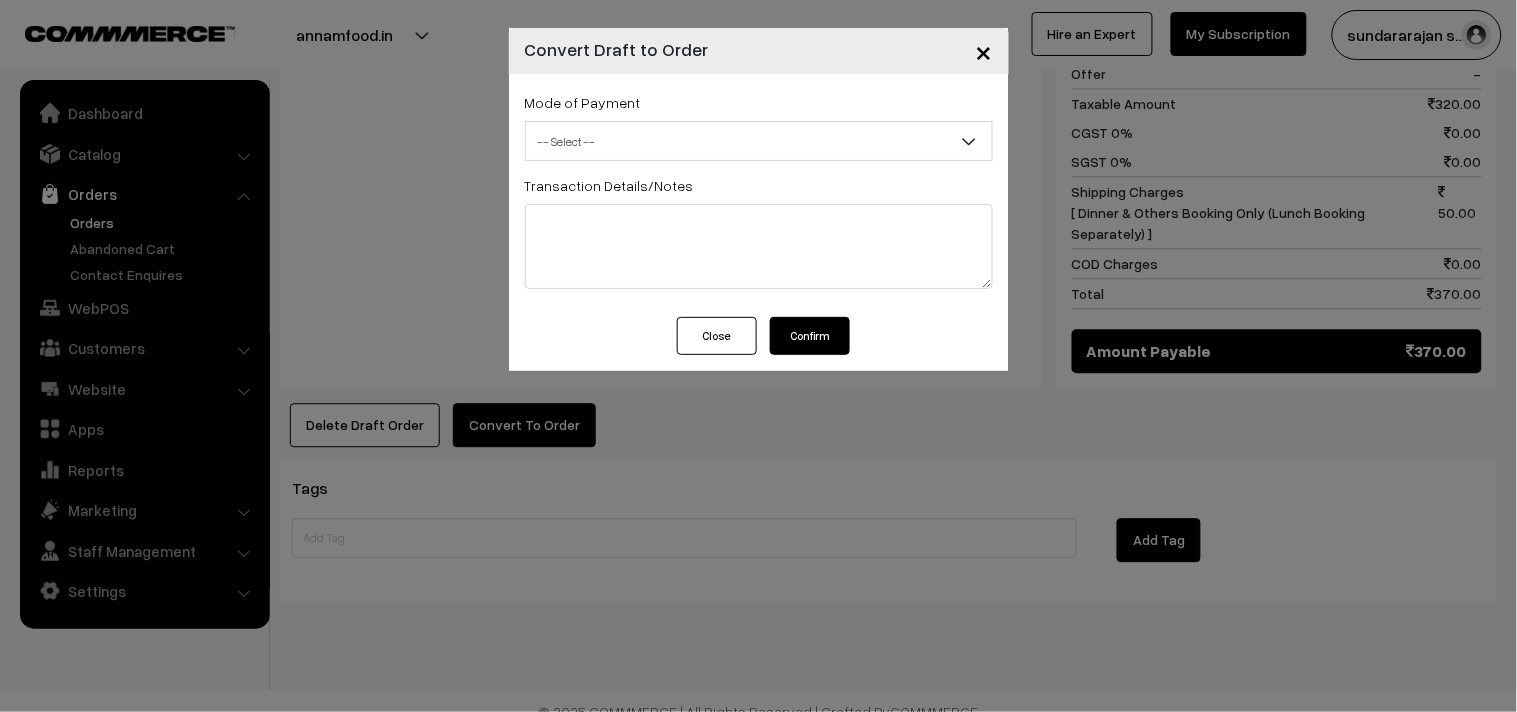 click on "Thank you for showing interest. Our team will call you shortly.
Close
annamfood.in
Go to Website
Switch Store
Create New Store
My Profile" at bounding box center (758, -180) 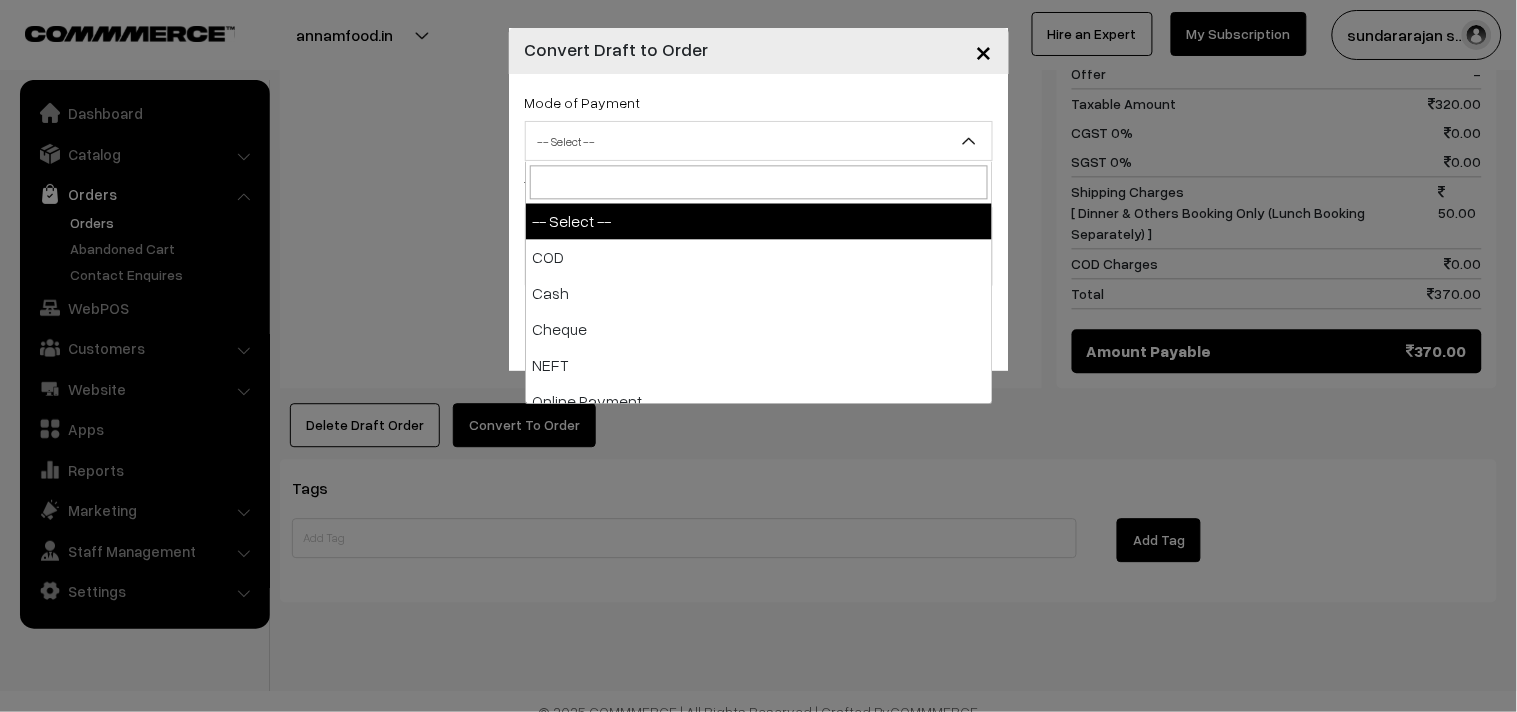 select on "2" 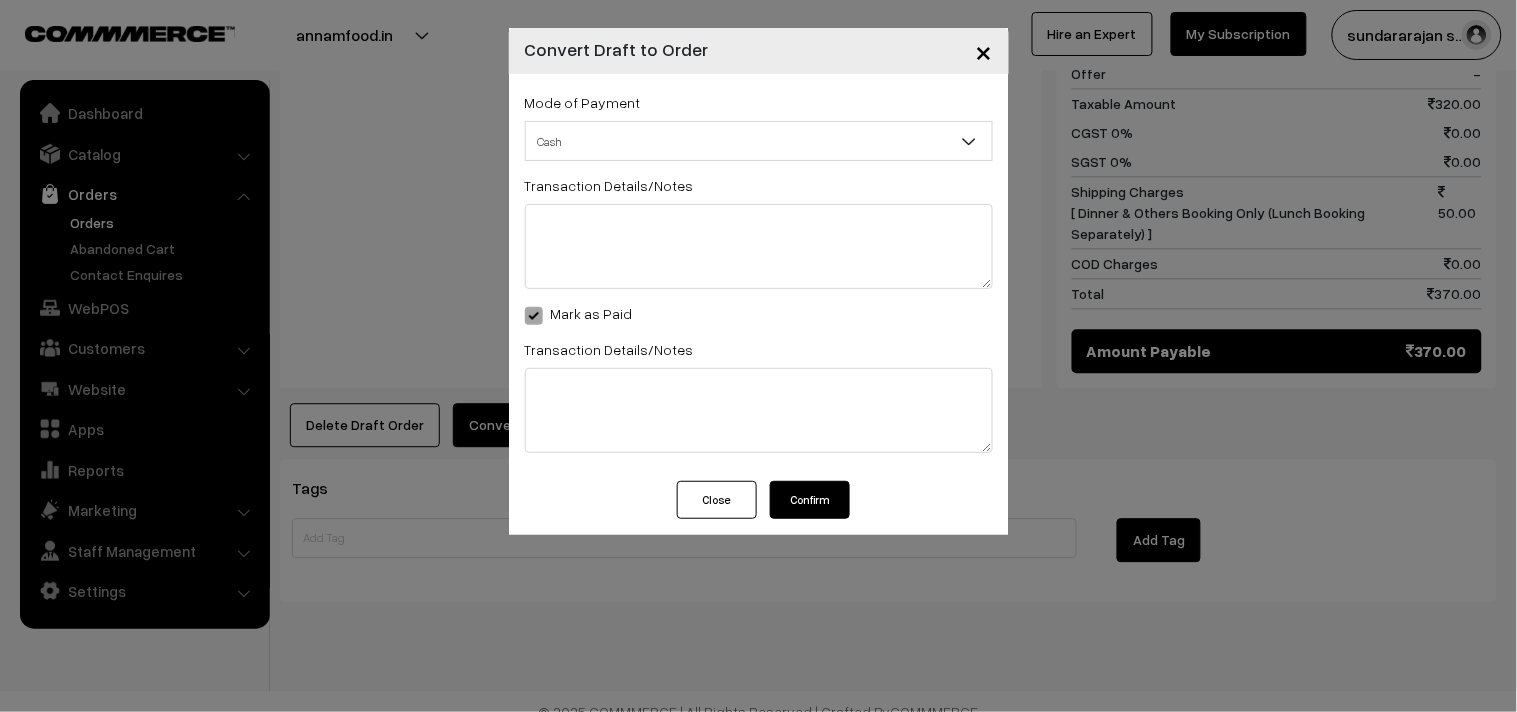 click on "Confirm" at bounding box center [810, 500] 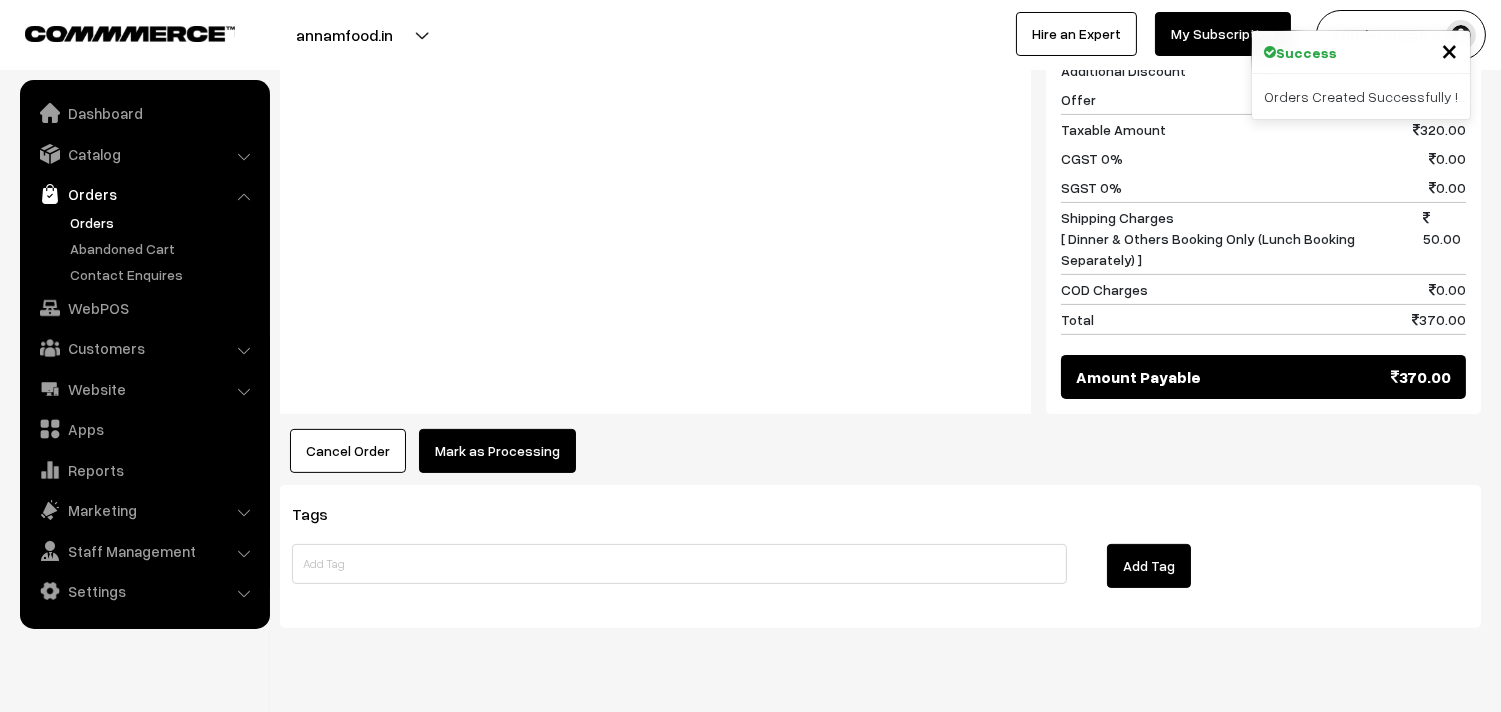 click on "Mark as Processing" at bounding box center [497, 451] 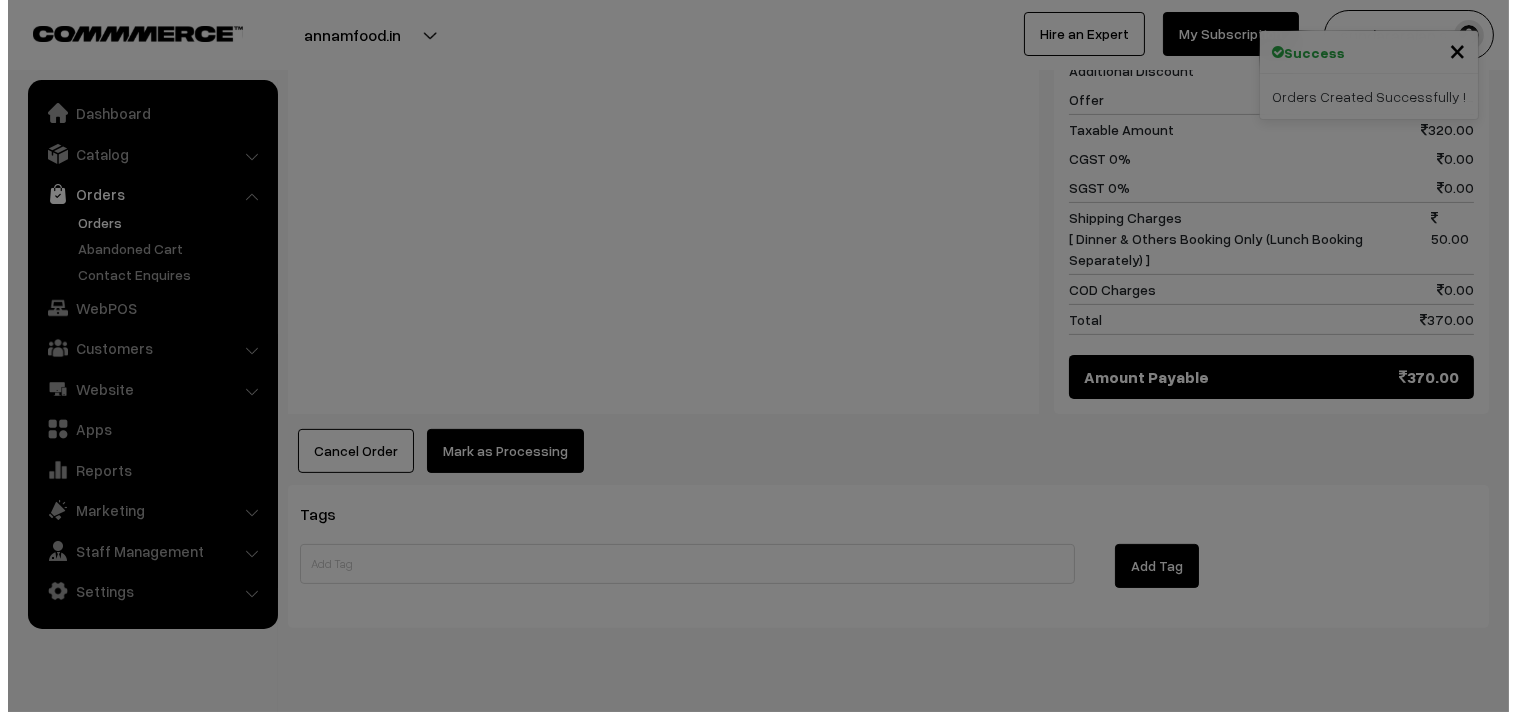 scroll, scrollTop: 1088, scrollLeft: 0, axis: vertical 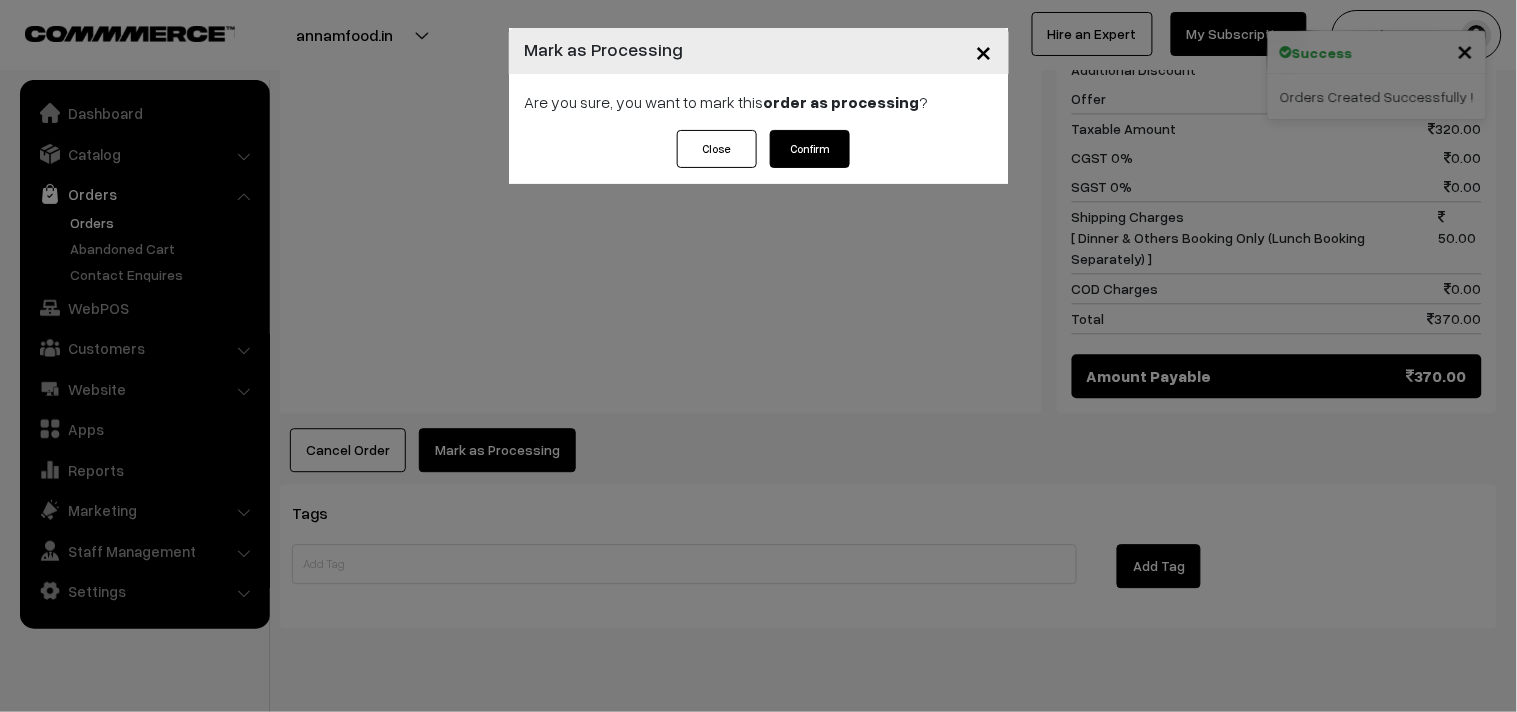 click on "Confirm" at bounding box center [810, 149] 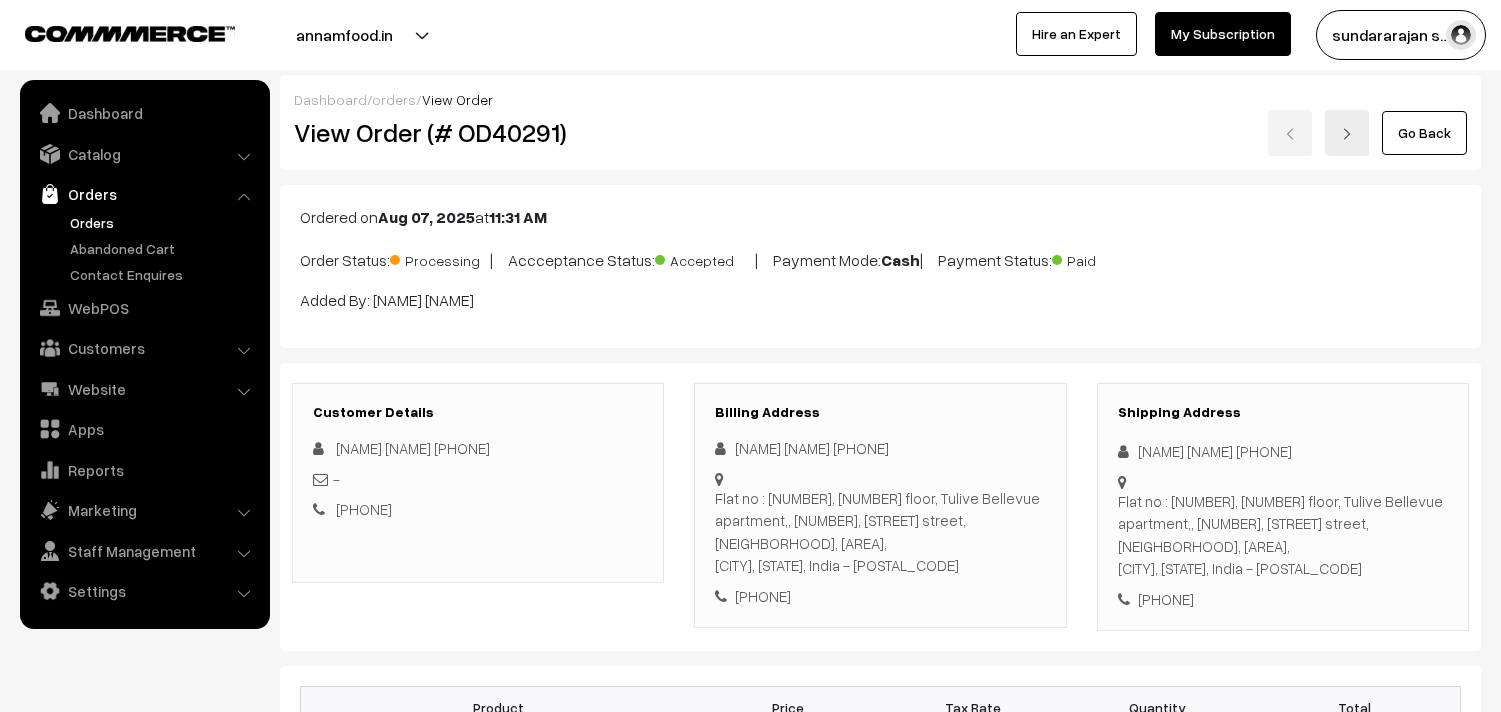 scroll, scrollTop: 0, scrollLeft: 0, axis: both 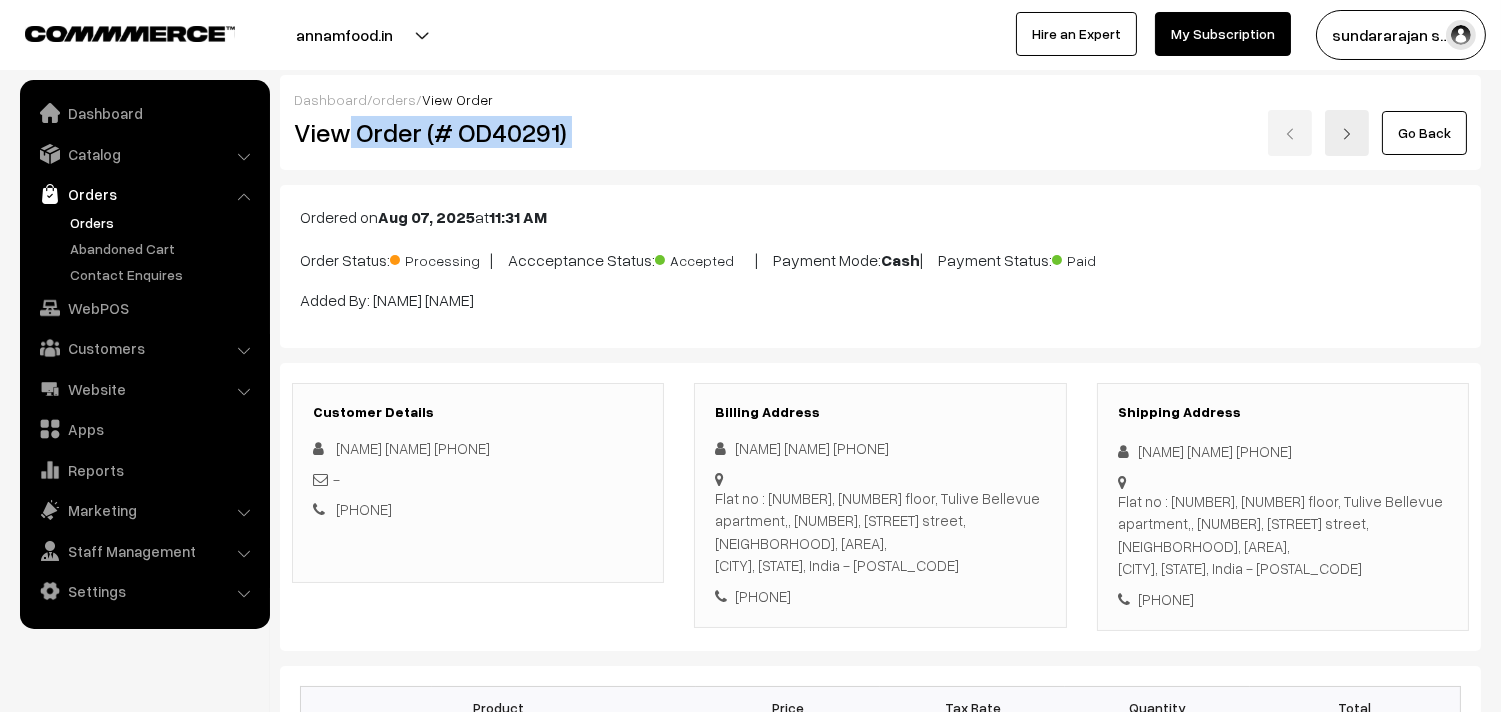 drag, startPoint x: 406, startPoint y: 122, endPoint x: 725, endPoint y: 122, distance: 319 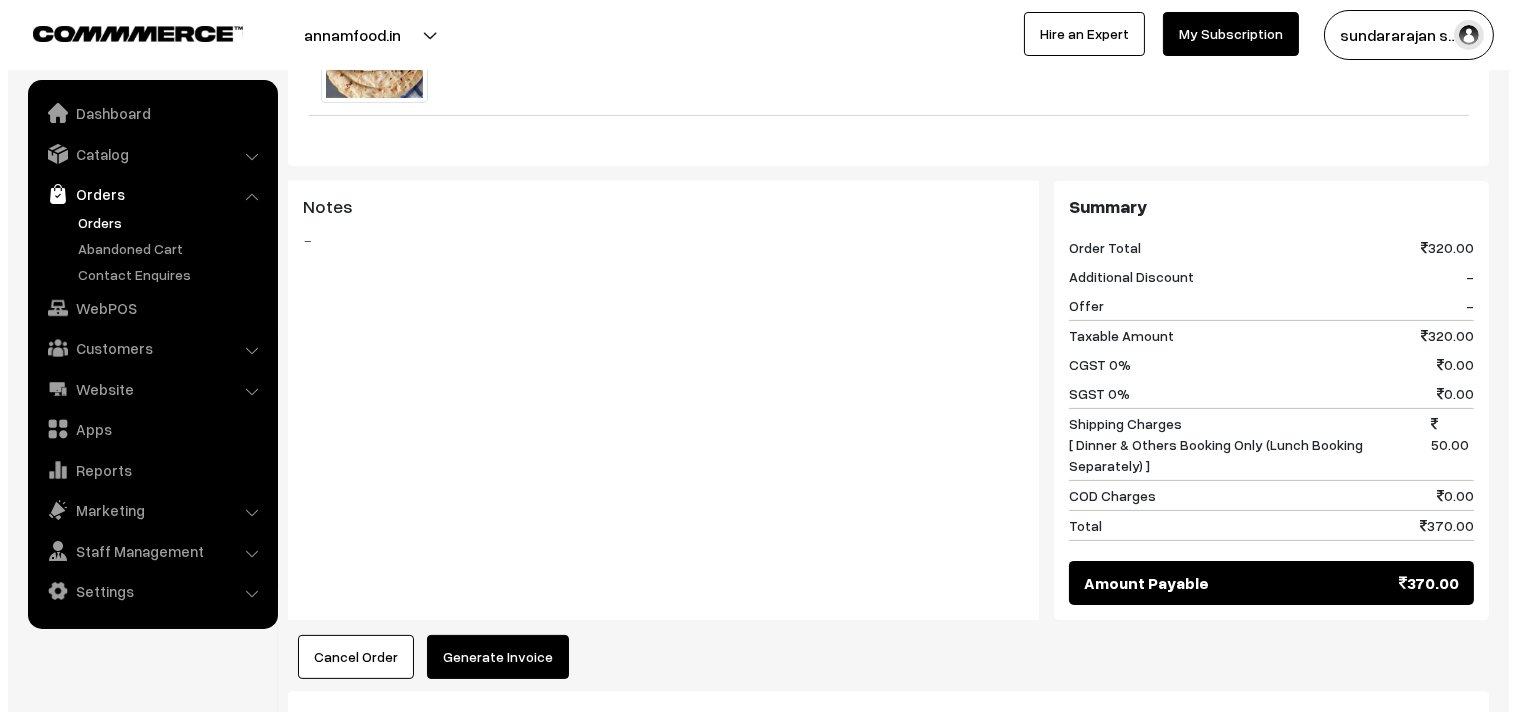 scroll, scrollTop: 1000, scrollLeft: 0, axis: vertical 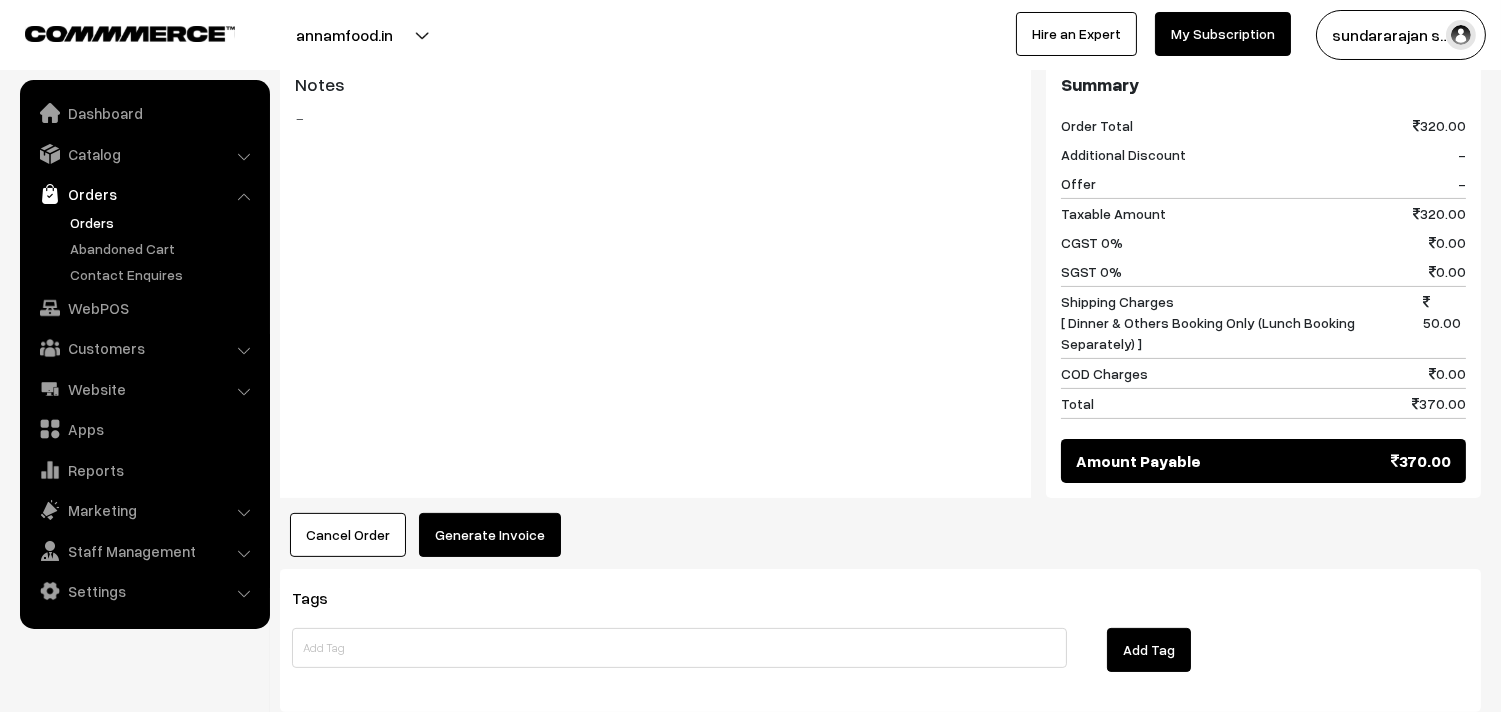 click on "Generate Invoice" at bounding box center (490, 535) 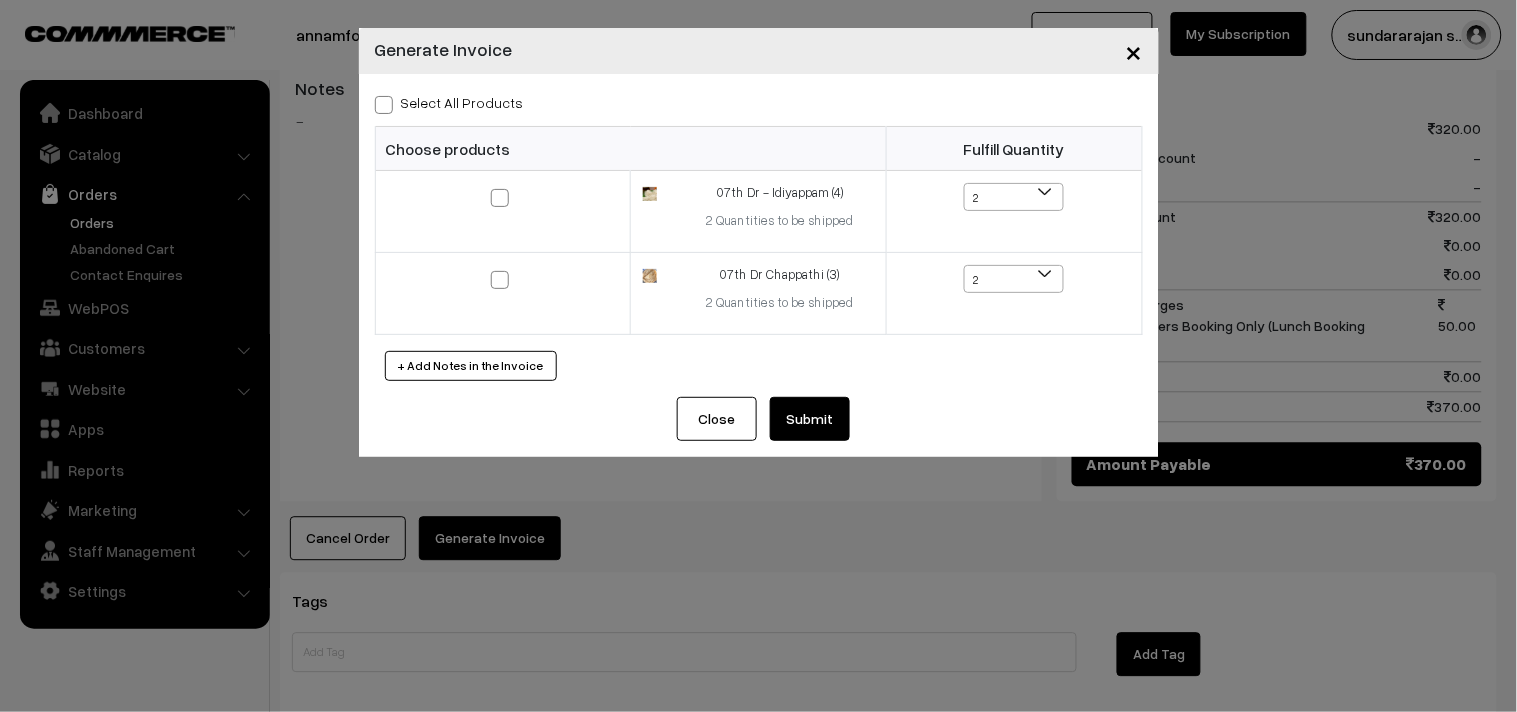 click on "Select All Products" at bounding box center [449, 102] 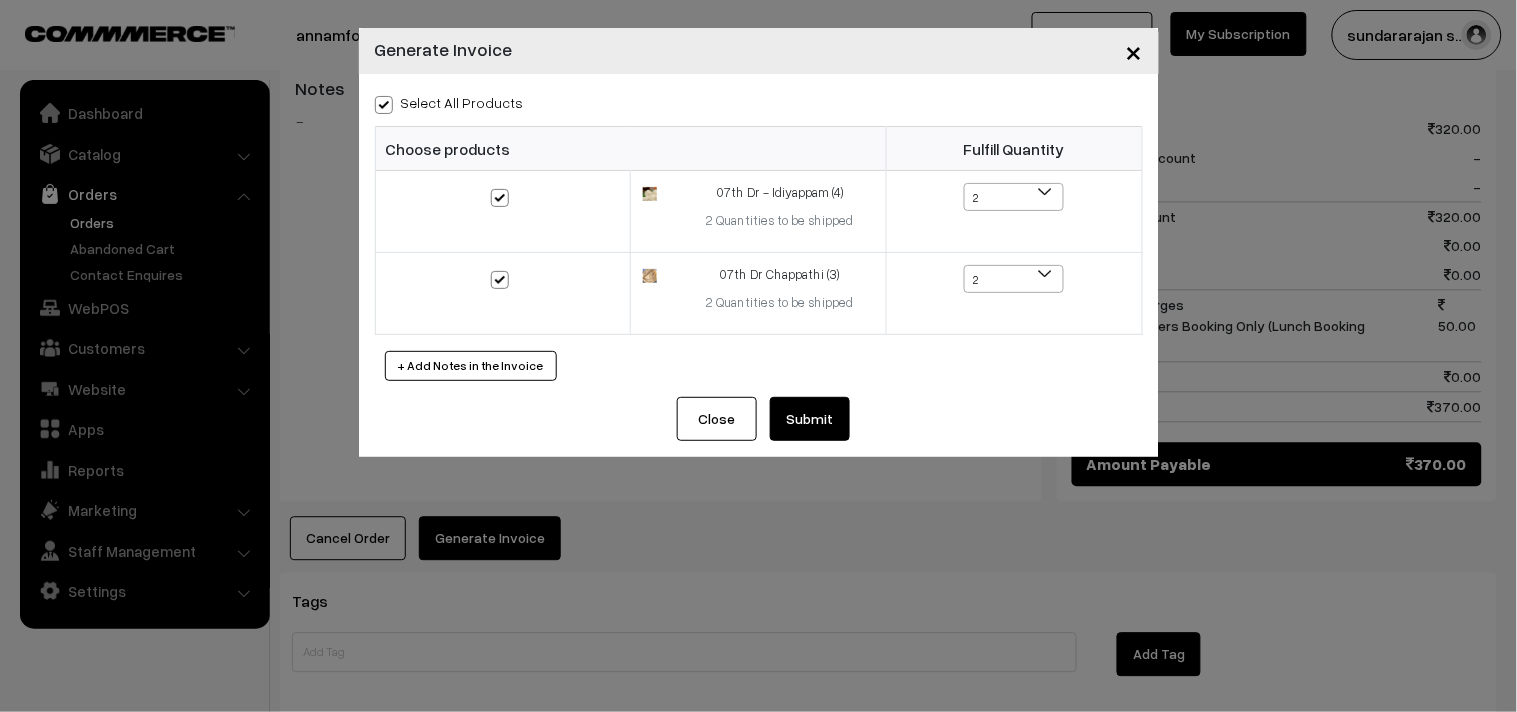 checkbox on "true" 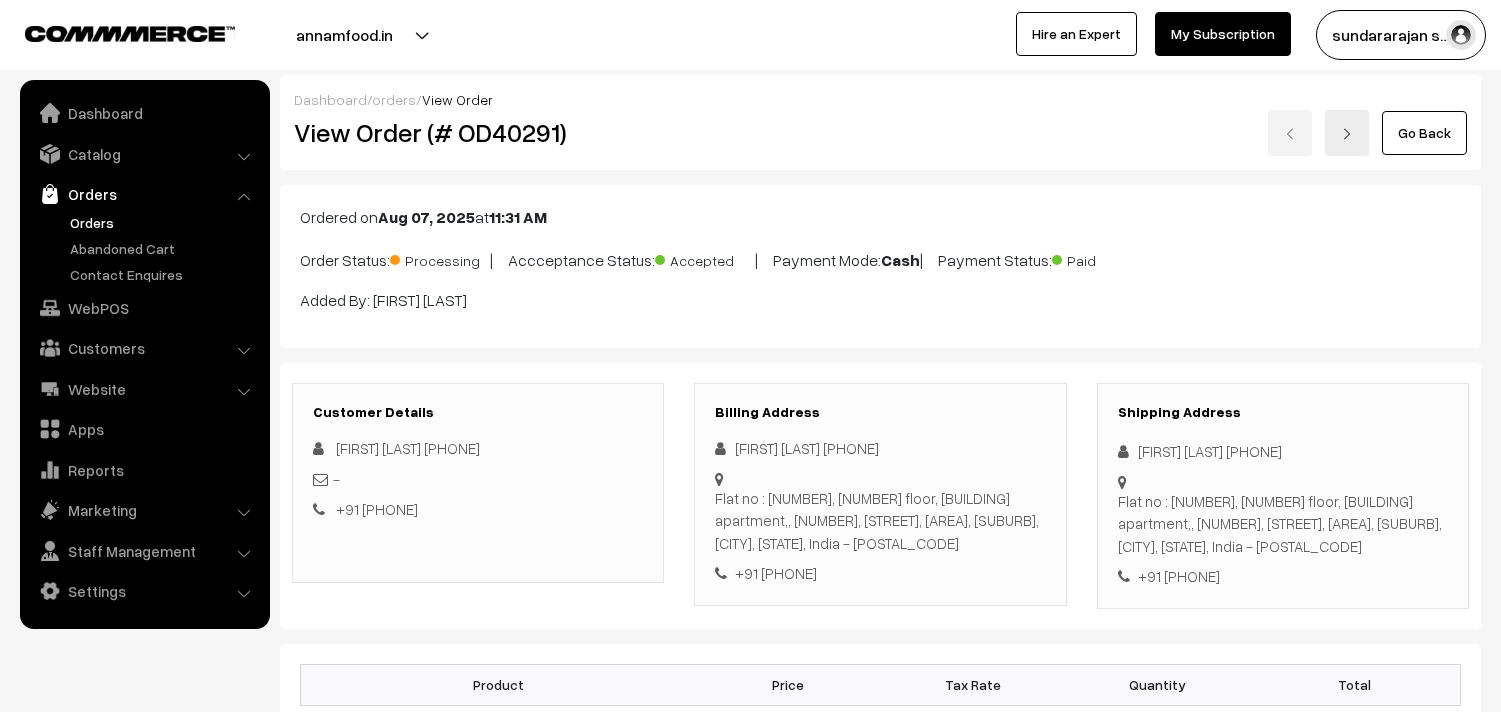 scroll, scrollTop: 1000, scrollLeft: 0, axis: vertical 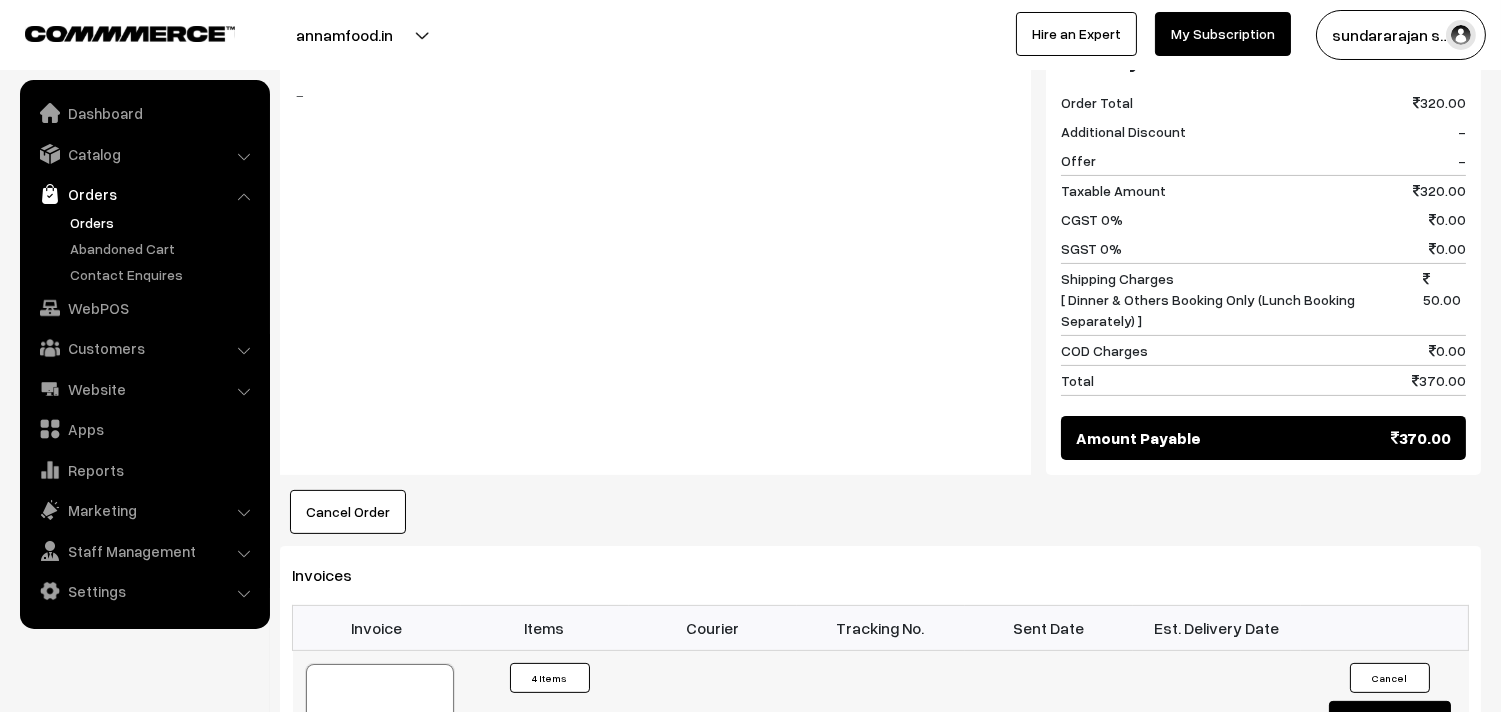 click at bounding box center (380, 714) 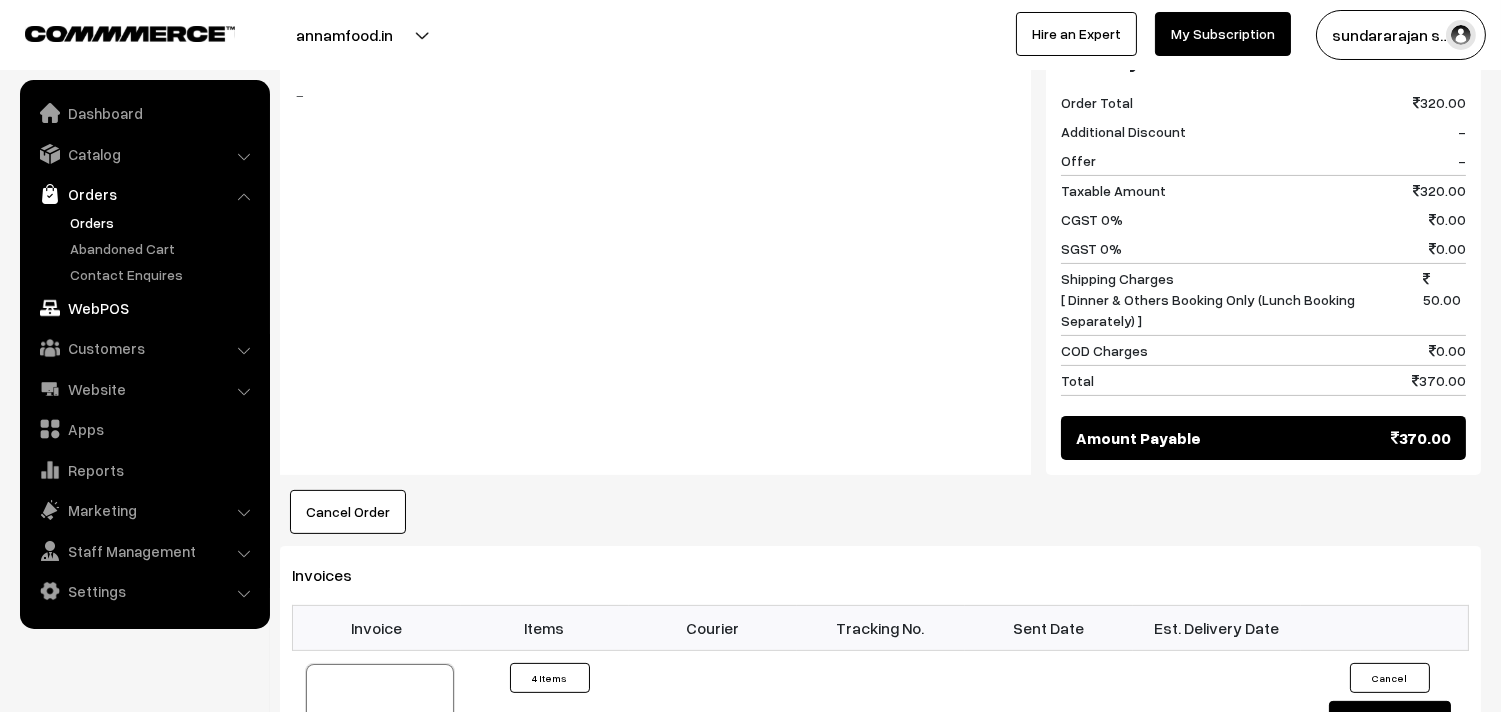 click on "WebPOS" at bounding box center (144, 308) 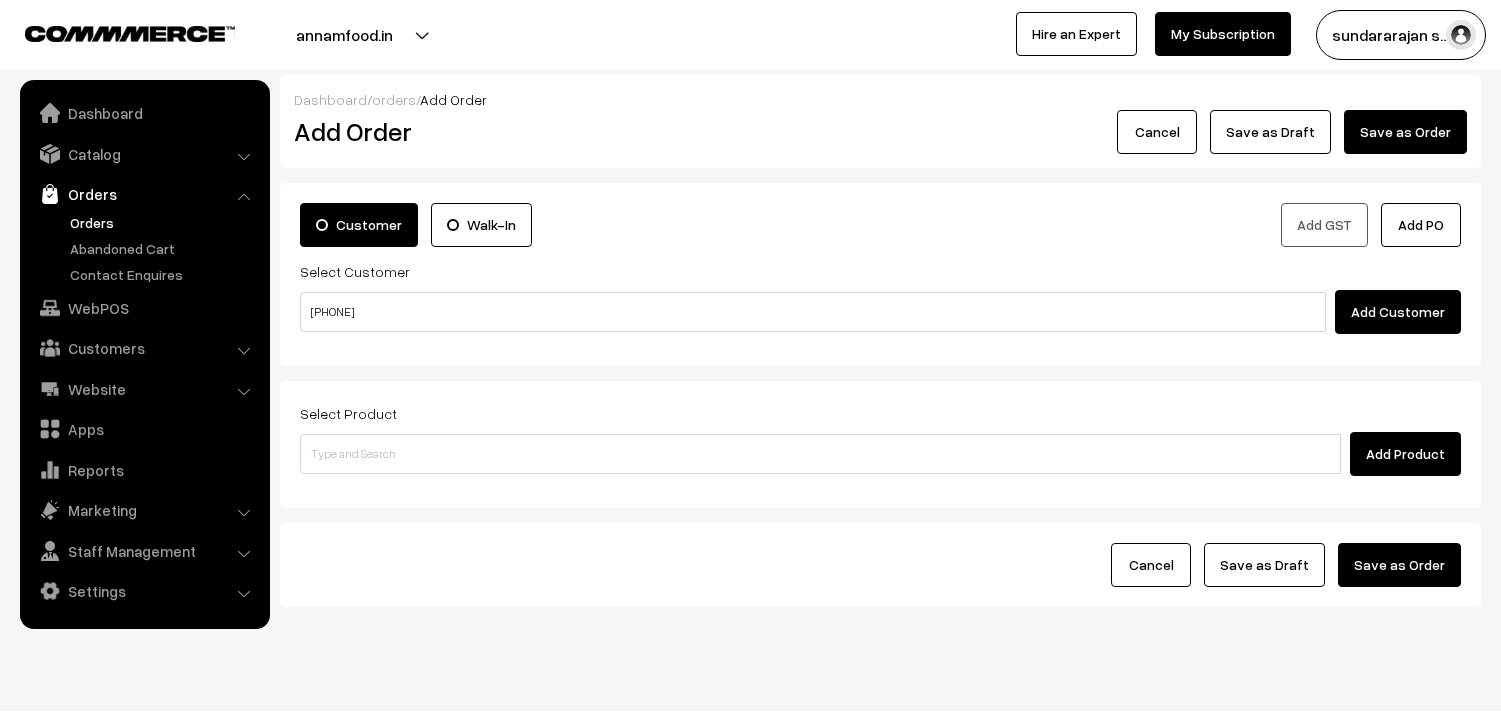 scroll, scrollTop: 0, scrollLeft: 0, axis: both 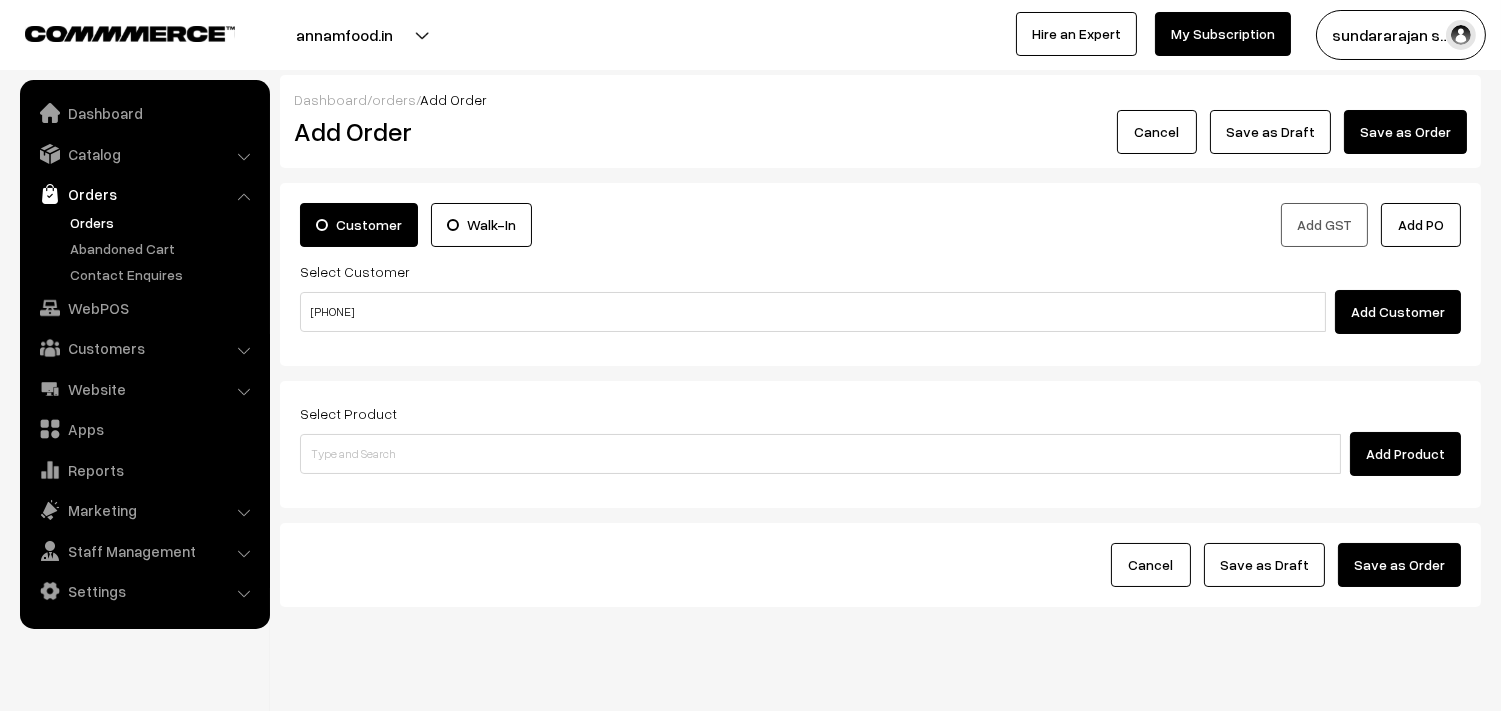 click on "[PHONE]" at bounding box center (813, 312) 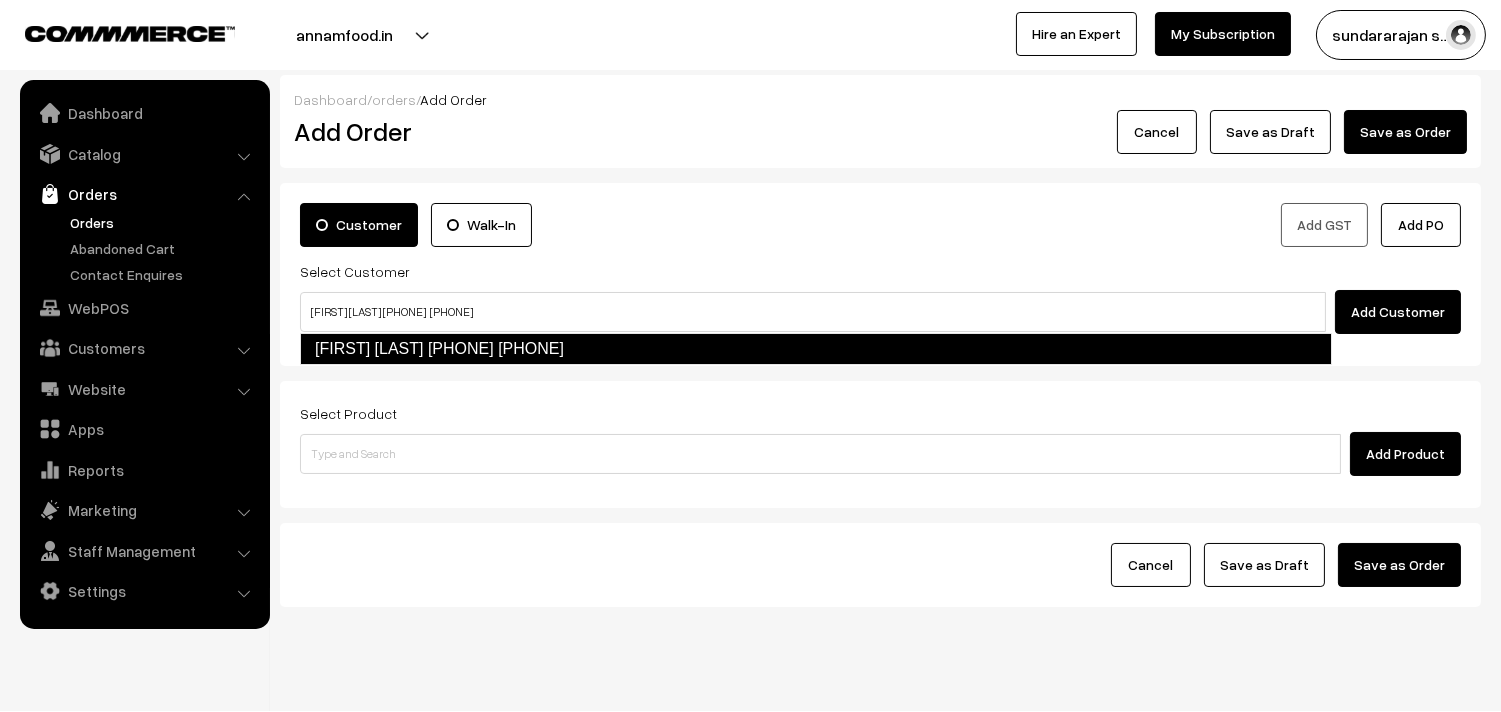 type on "Shyamala Baskar 94456 70471  [9445670471]" 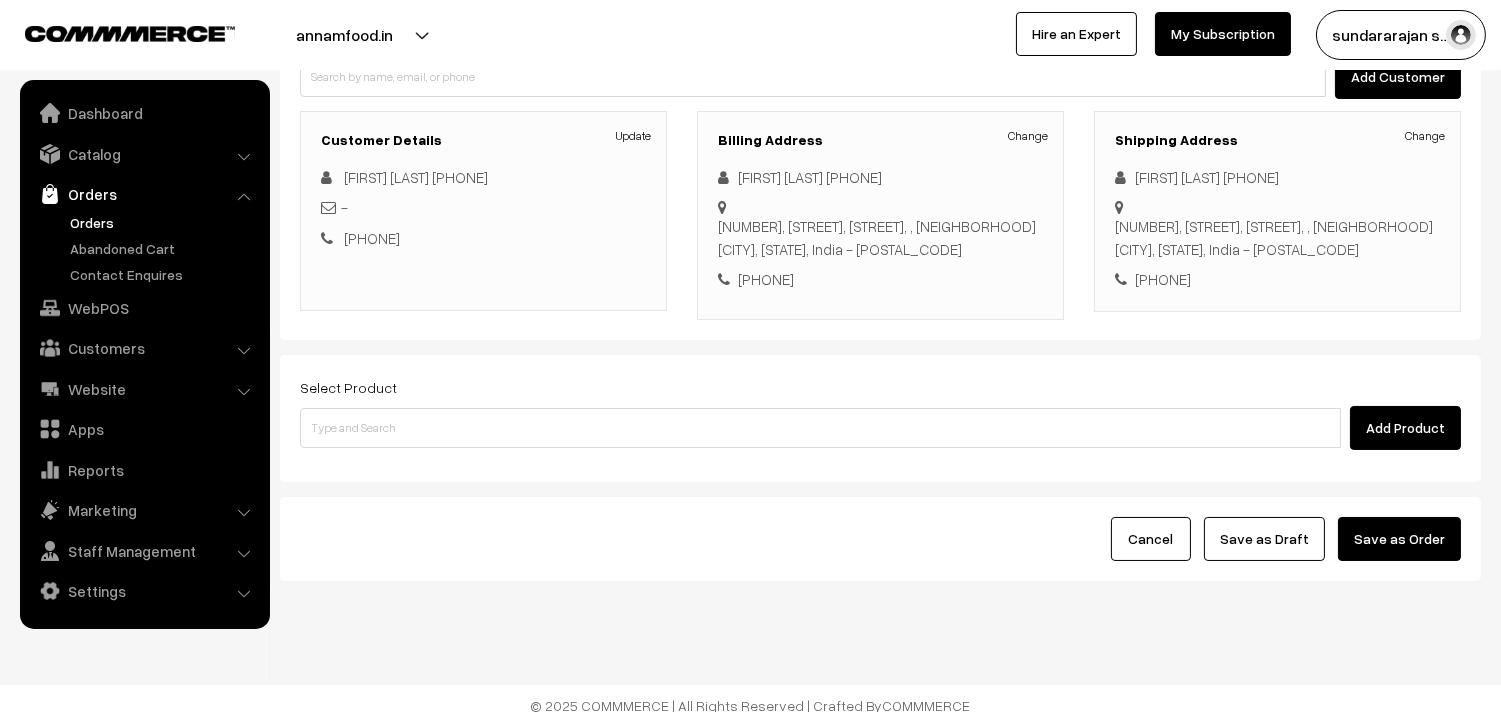 scroll, scrollTop: 241, scrollLeft: 0, axis: vertical 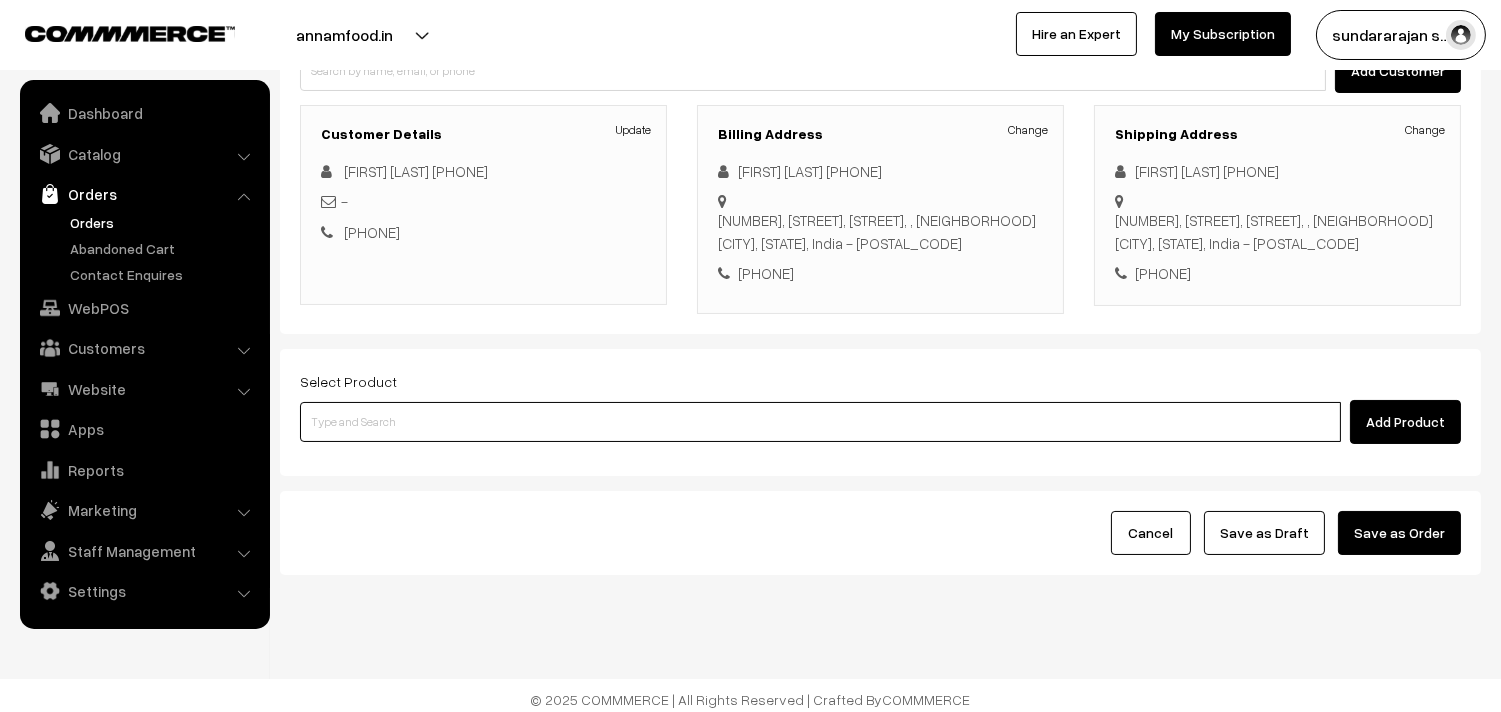 click at bounding box center [820, 422] 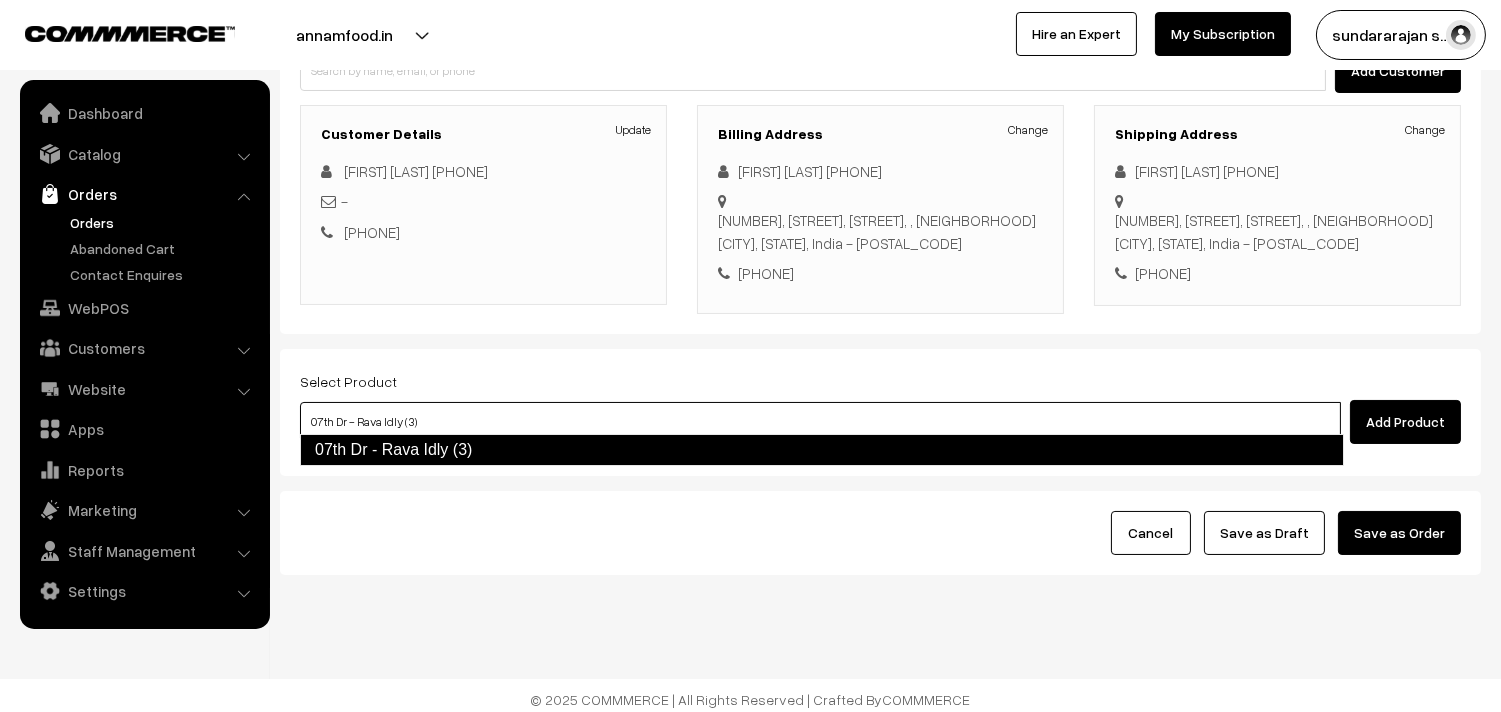 click on "07th Dr - Rava Idly (3)" at bounding box center [822, 450] 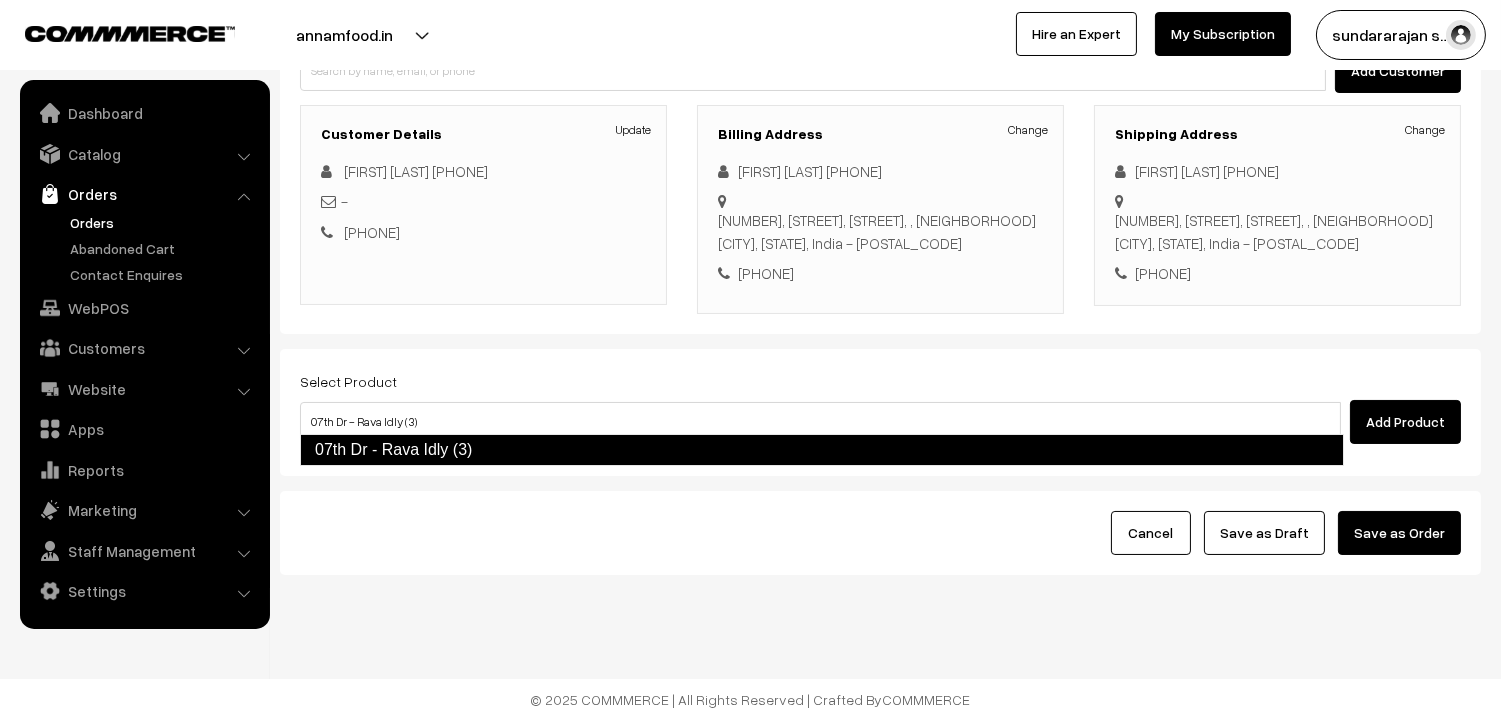 type 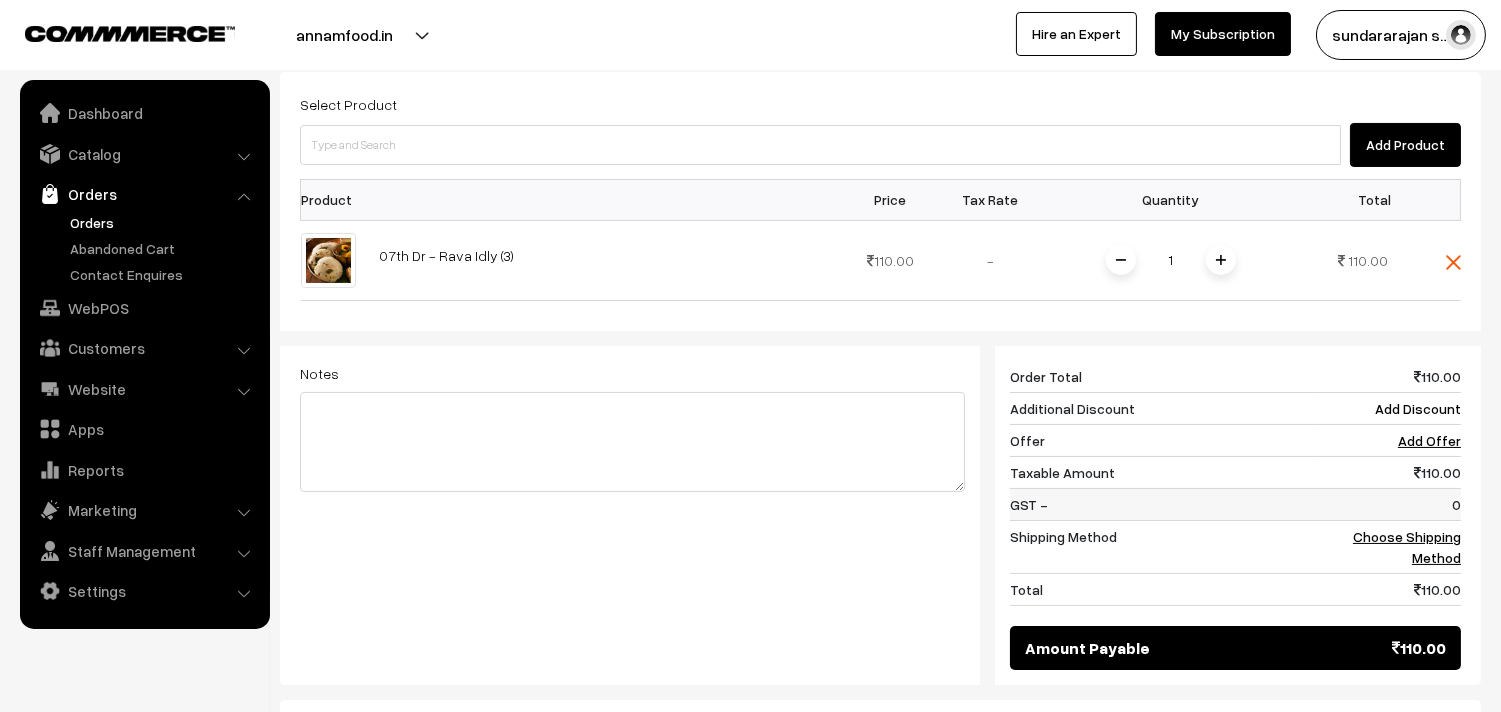 scroll, scrollTop: 574, scrollLeft: 0, axis: vertical 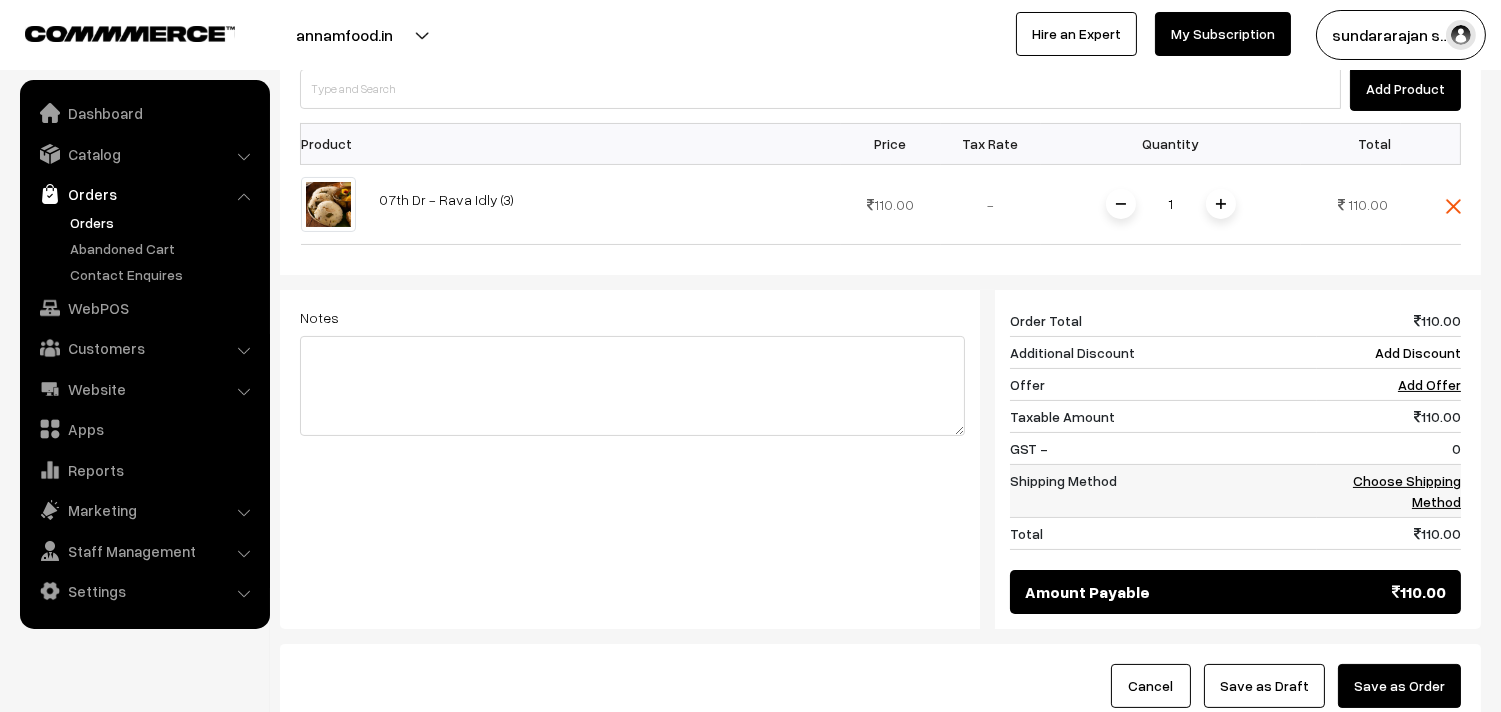click on "Choose Shipping Method" at bounding box center (1389, 490) 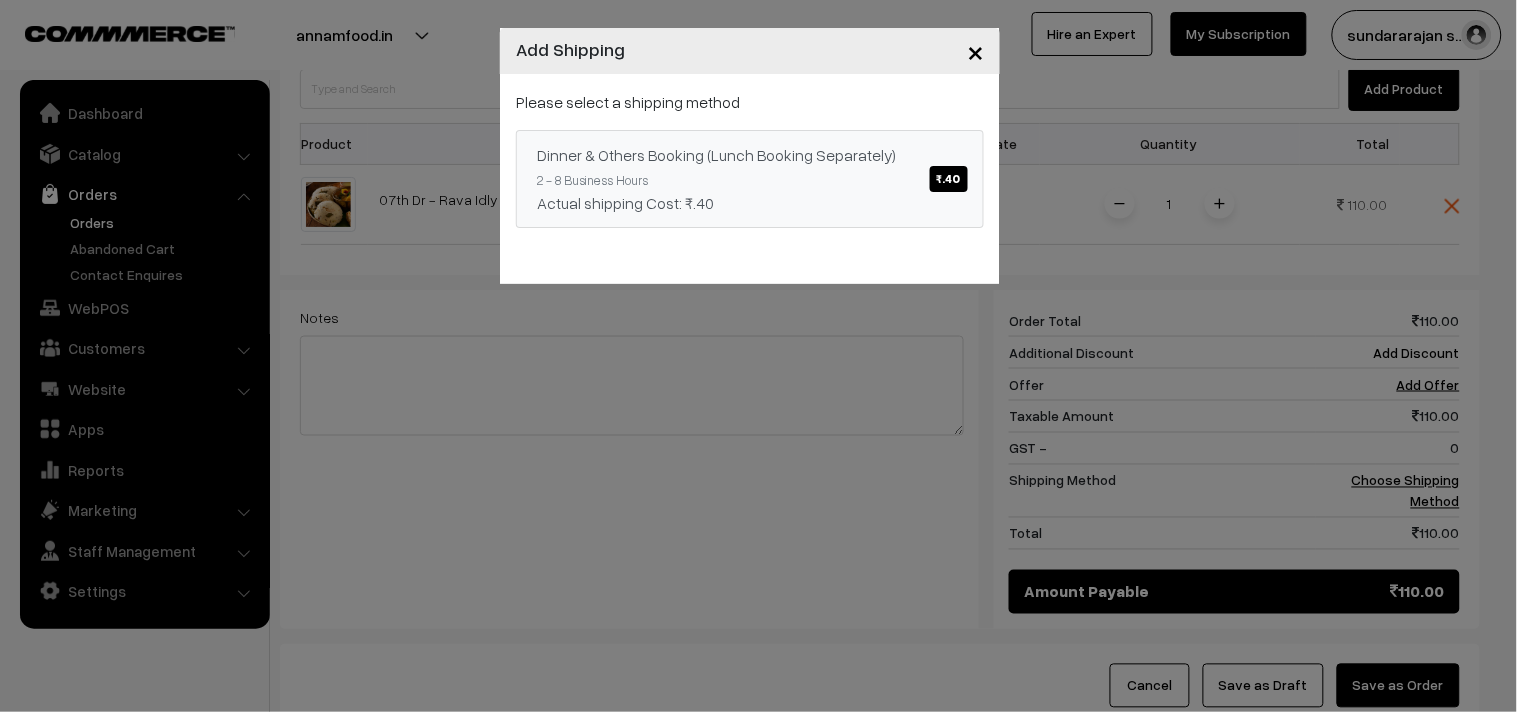 click on "Actual shipping Cost: ₹.40" at bounding box center (750, 203) 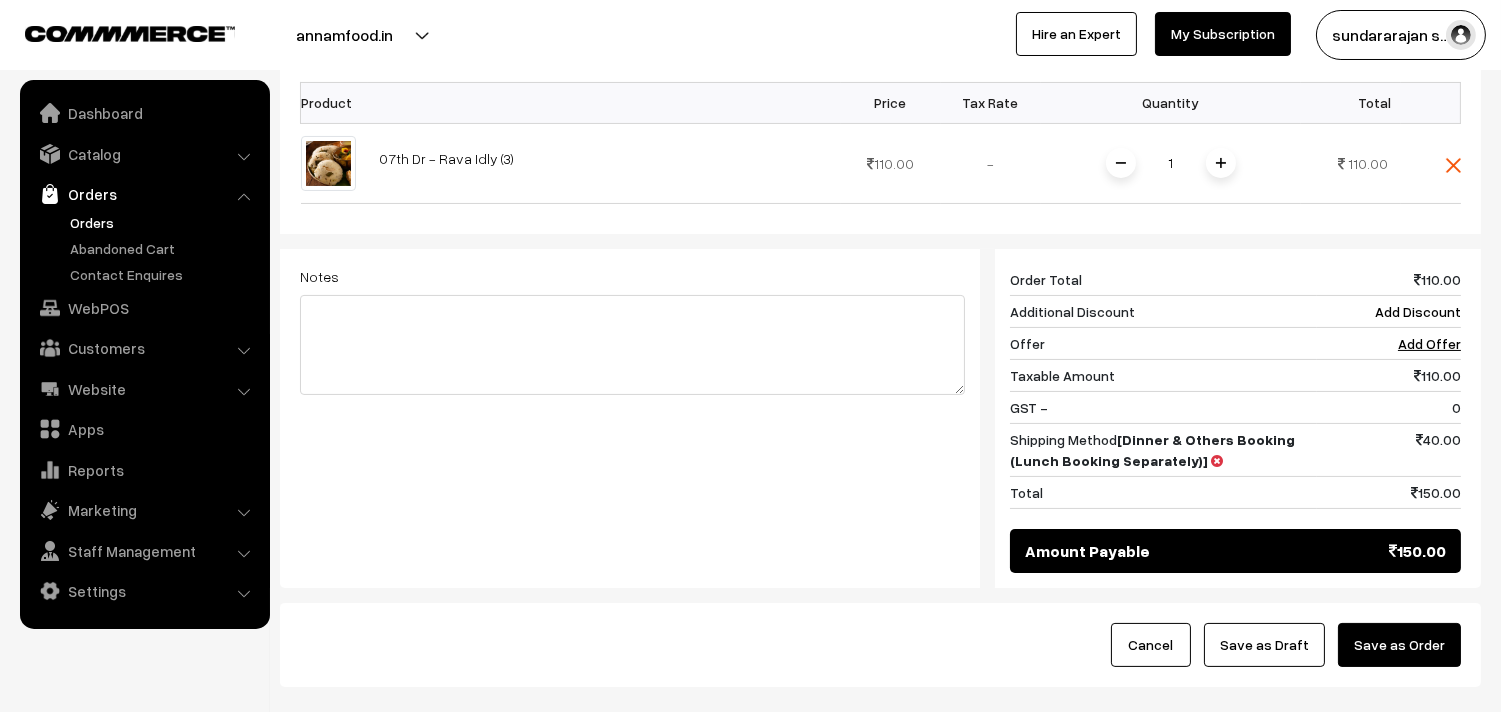 scroll, scrollTop: 574, scrollLeft: 0, axis: vertical 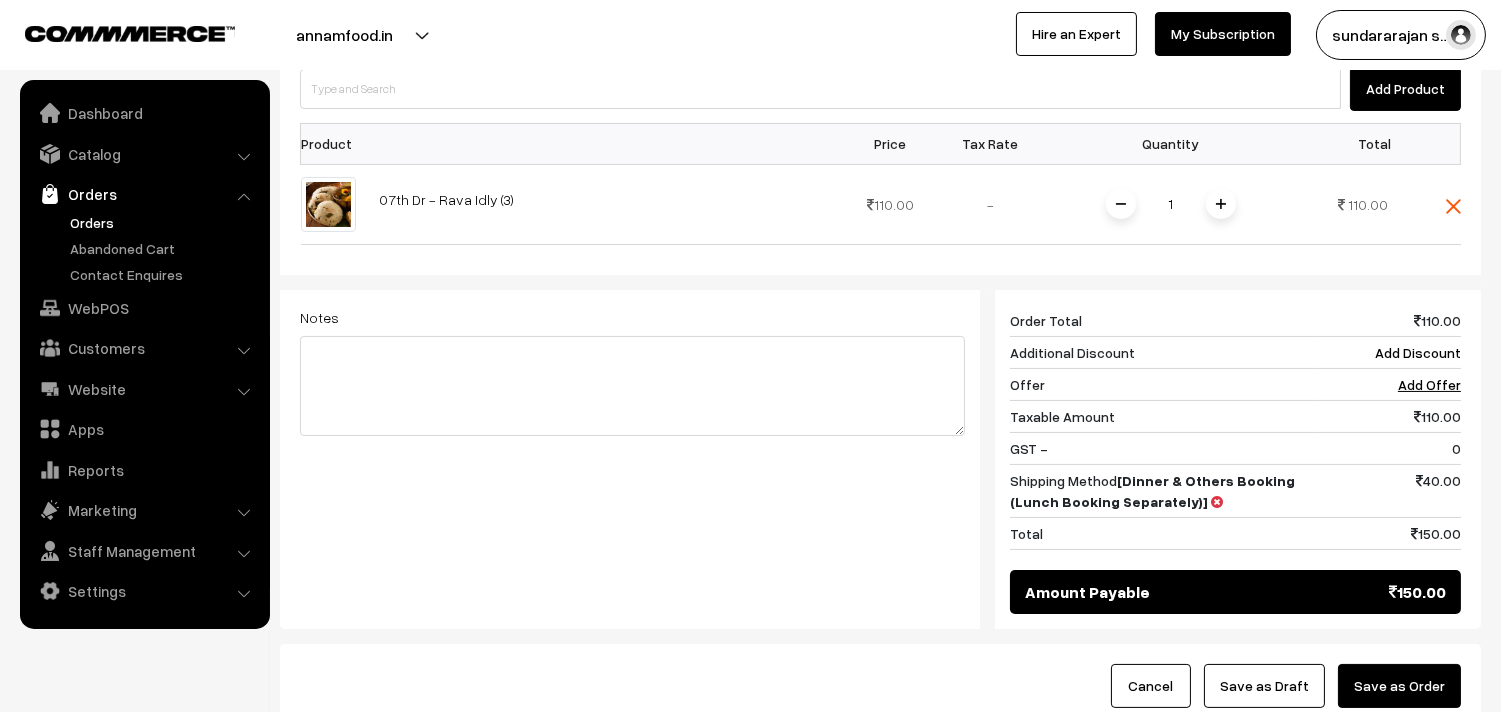 click on "Save as Draft" at bounding box center (1264, 686) 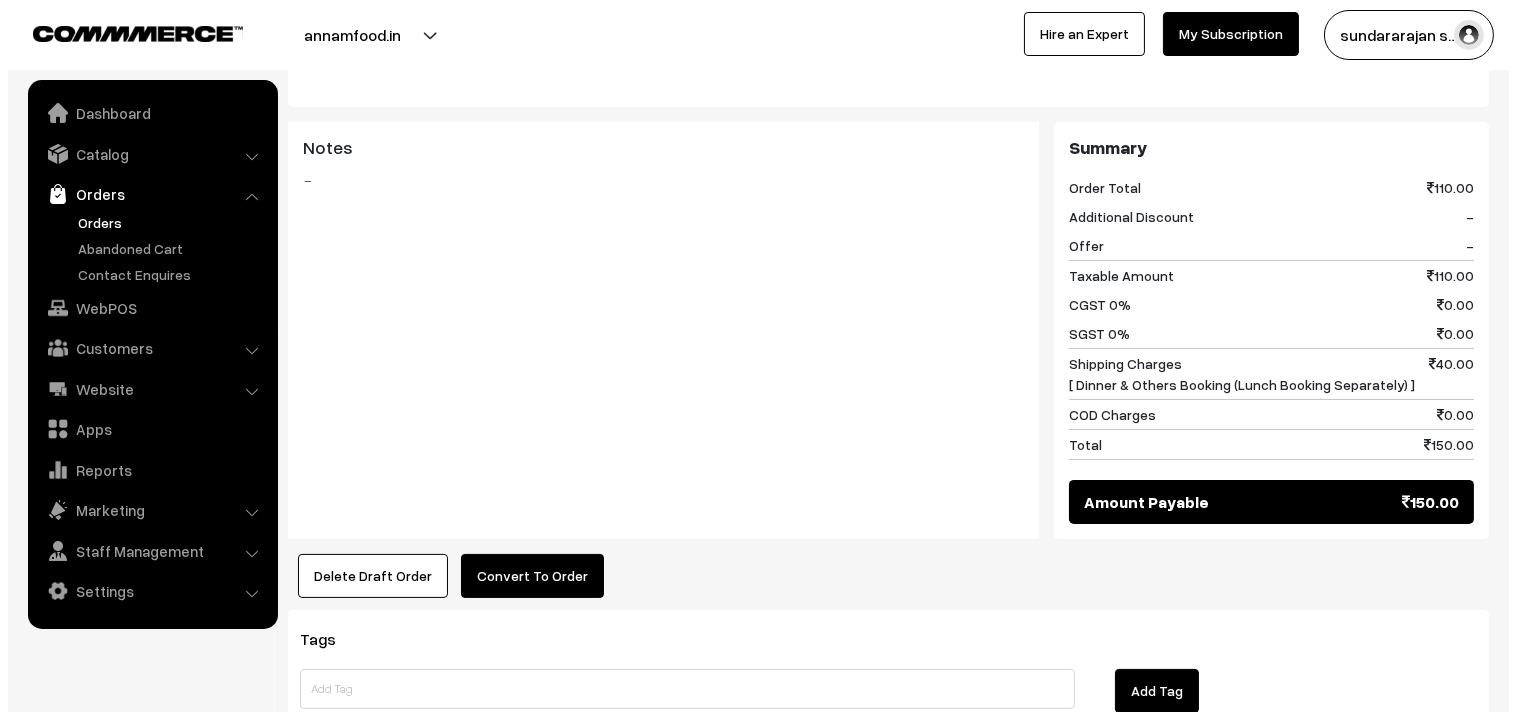 scroll, scrollTop: 777, scrollLeft: 0, axis: vertical 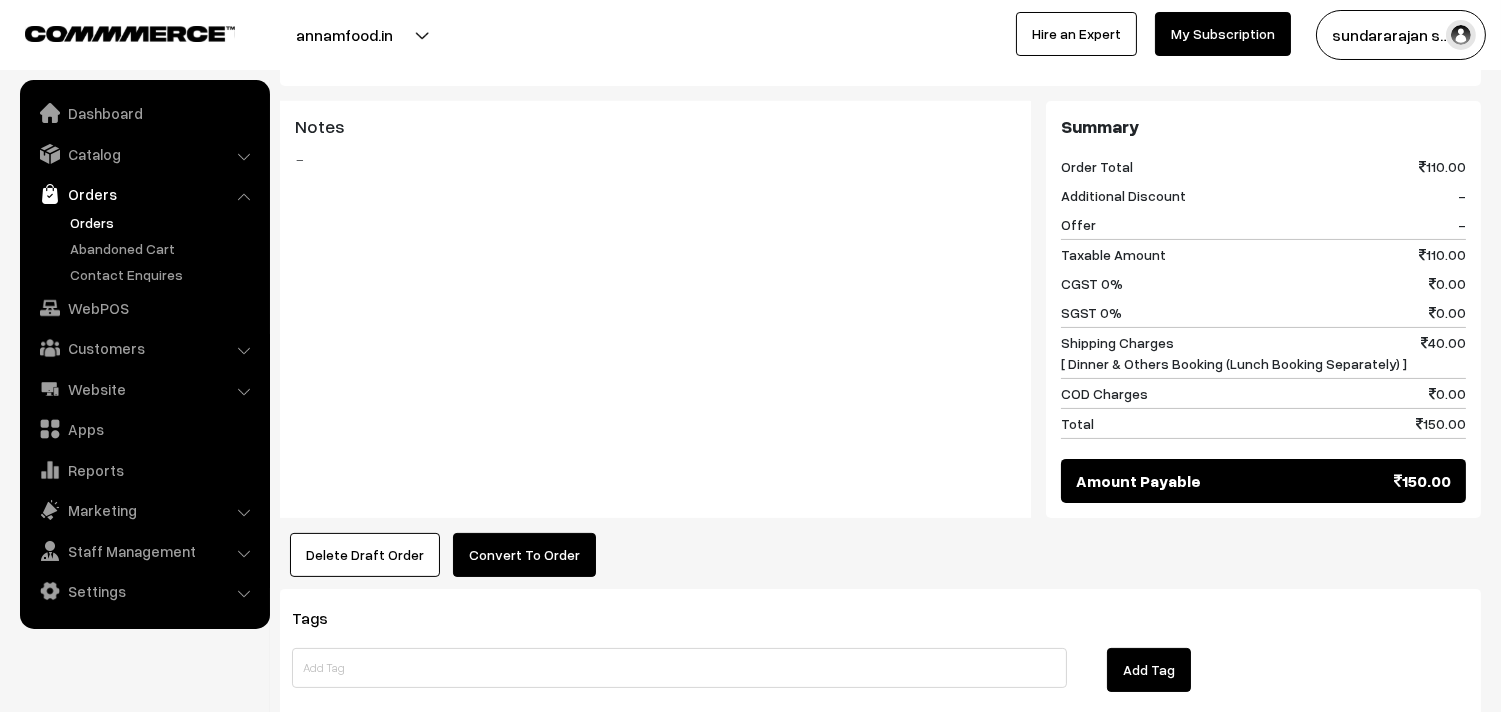click on "Convert To Order" at bounding box center [524, 555] 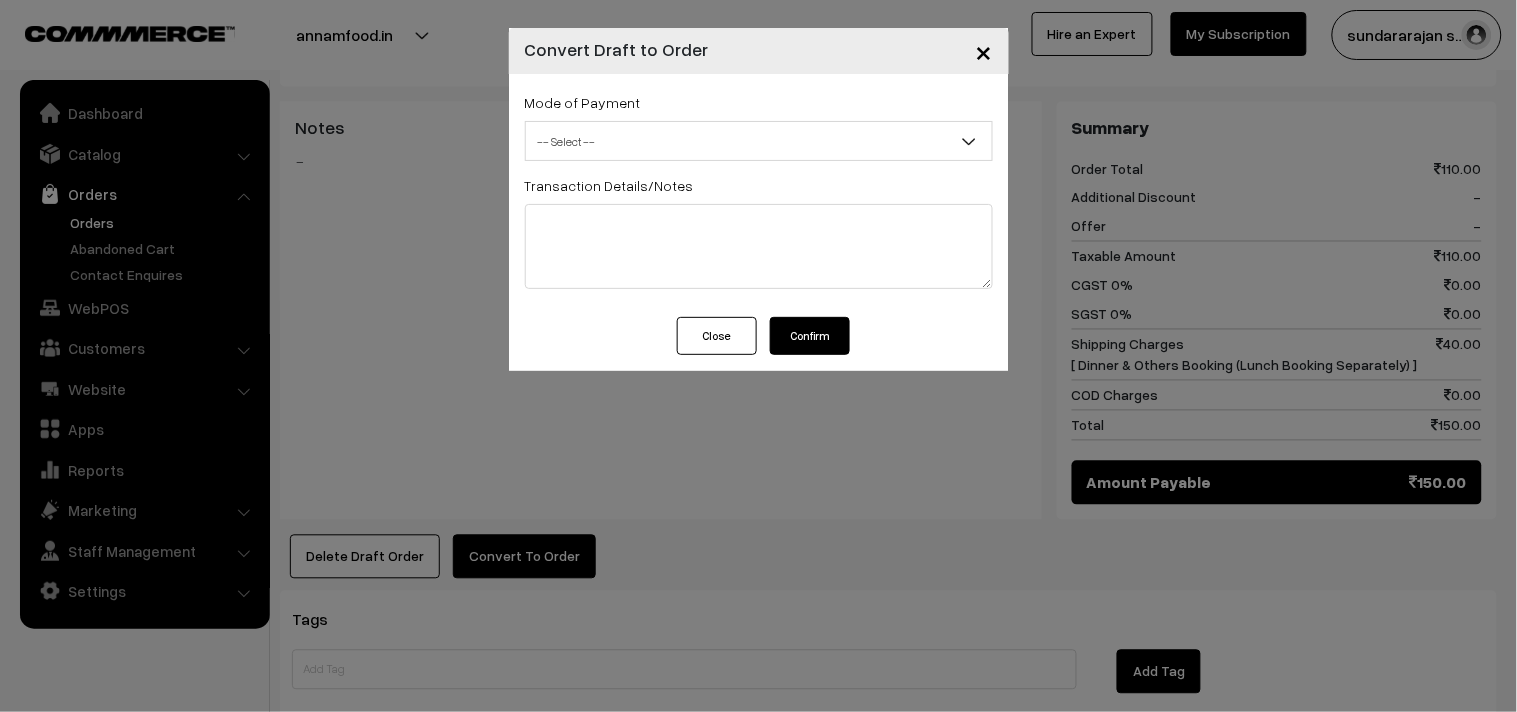 click on "-- Select --" at bounding box center [759, 141] 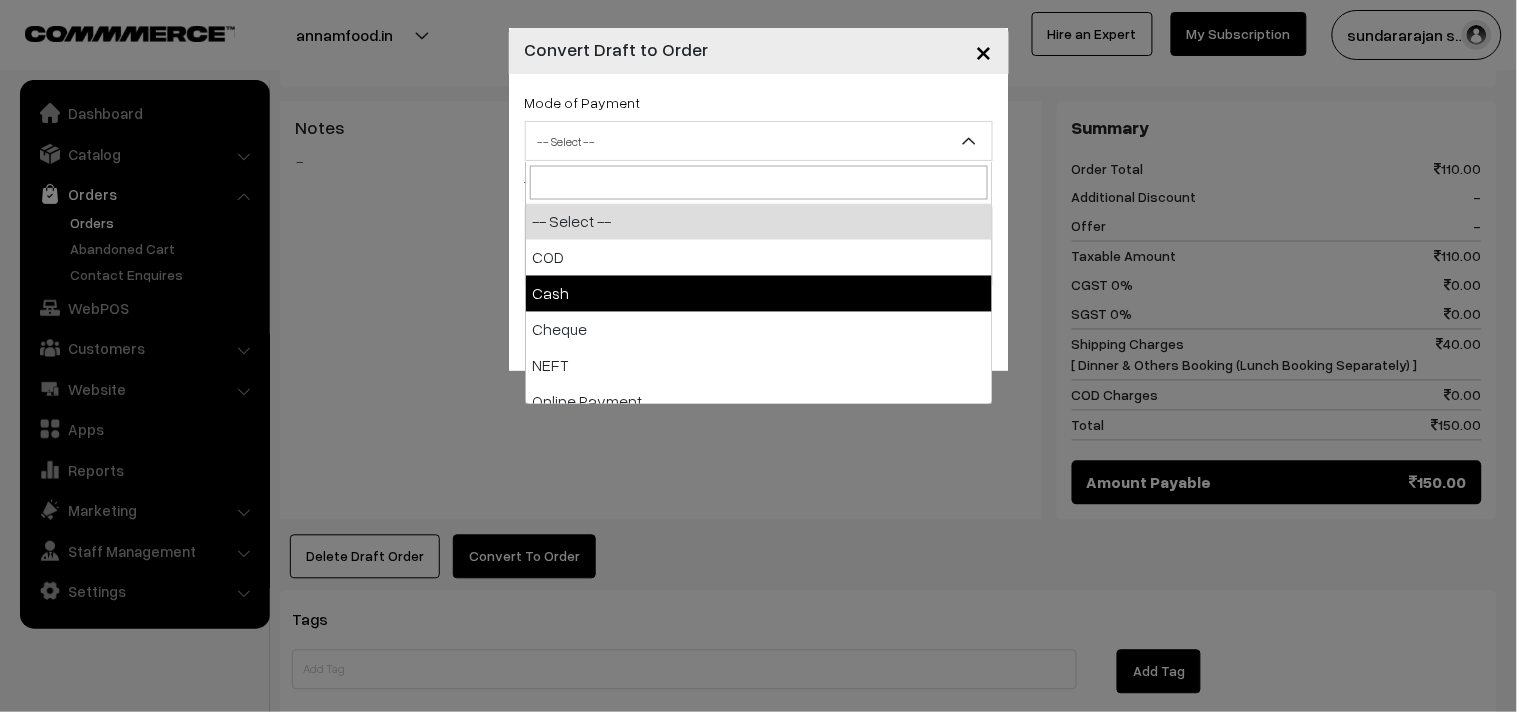 select on "2" 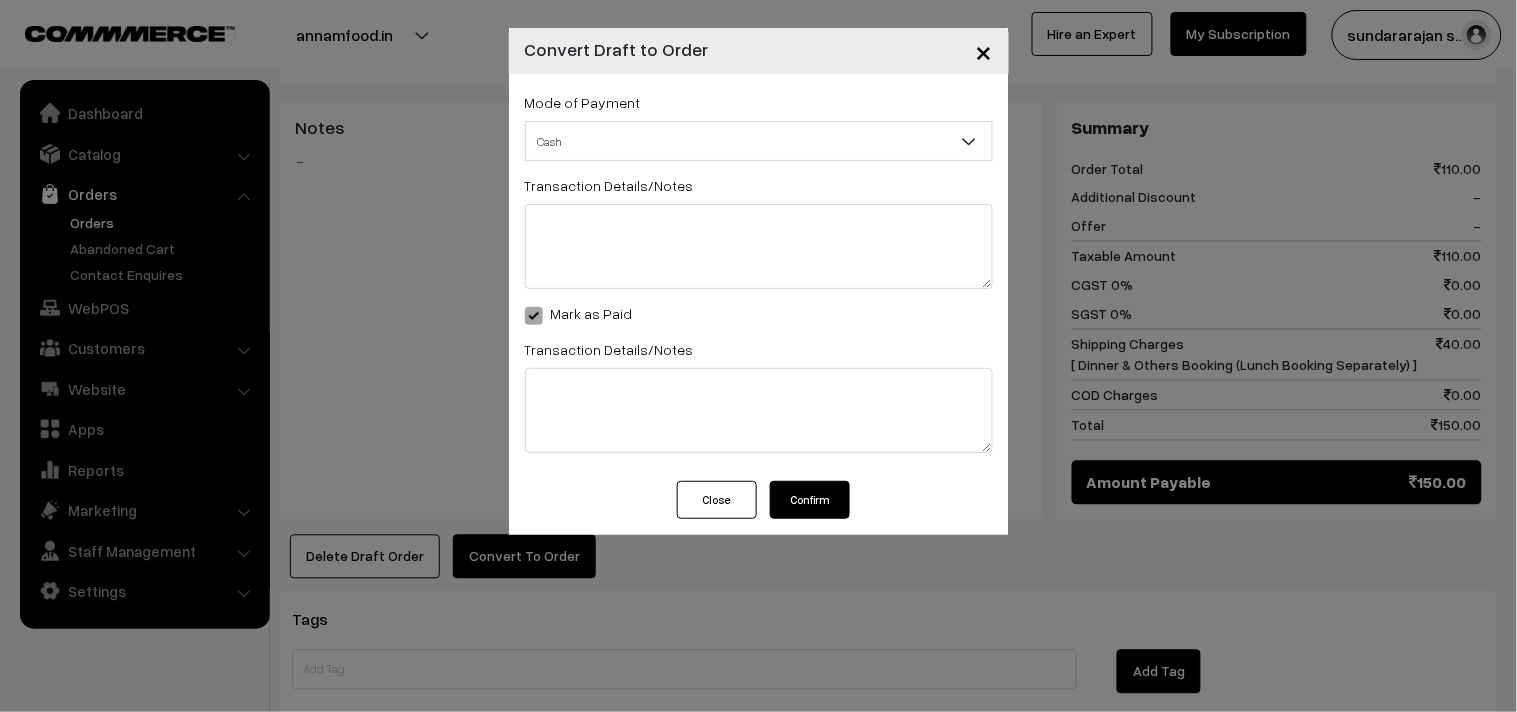 click on "Confirm" at bounding box center (810, 500) 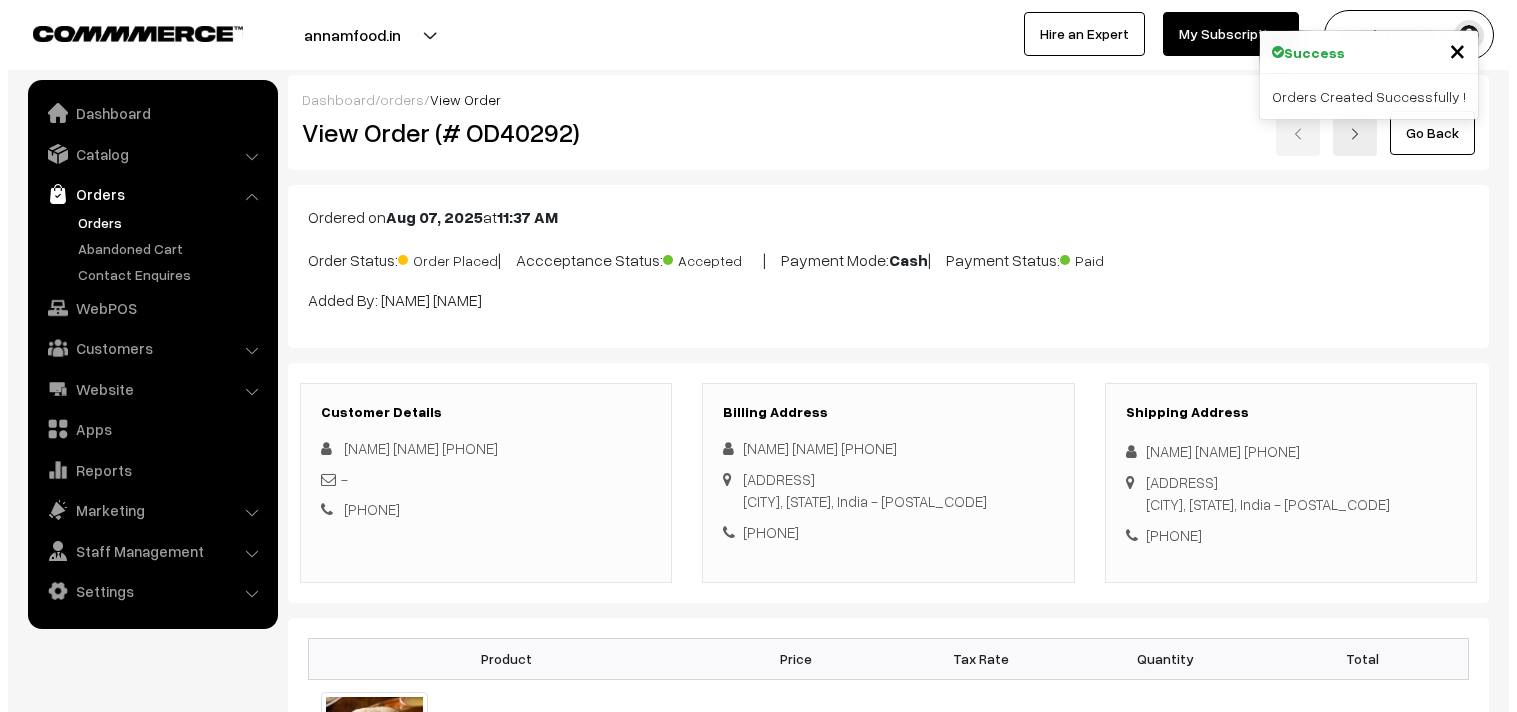 scroll, scrollTop: 777, scrollLeft: 0, axis: vertical 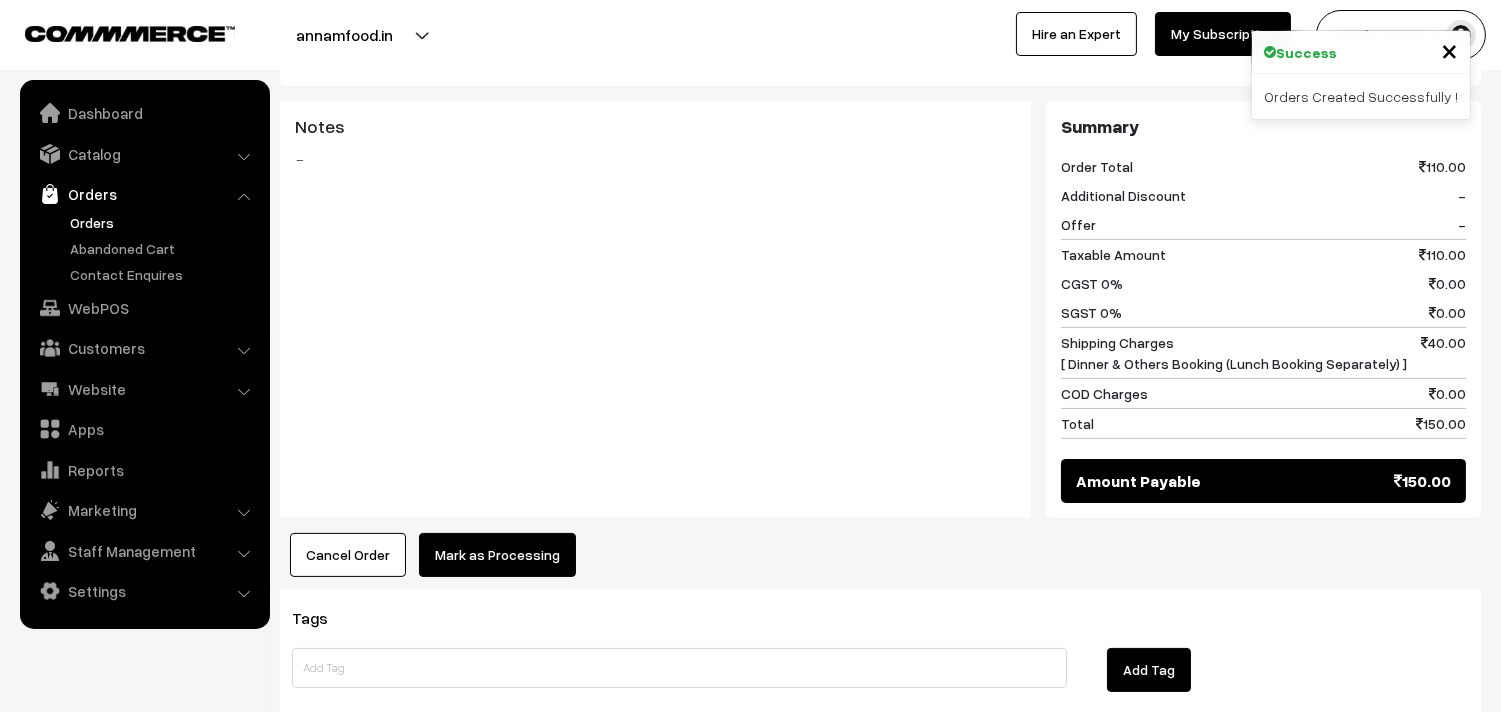 click on "Mark as Processing" at bounding box center [497, 555] 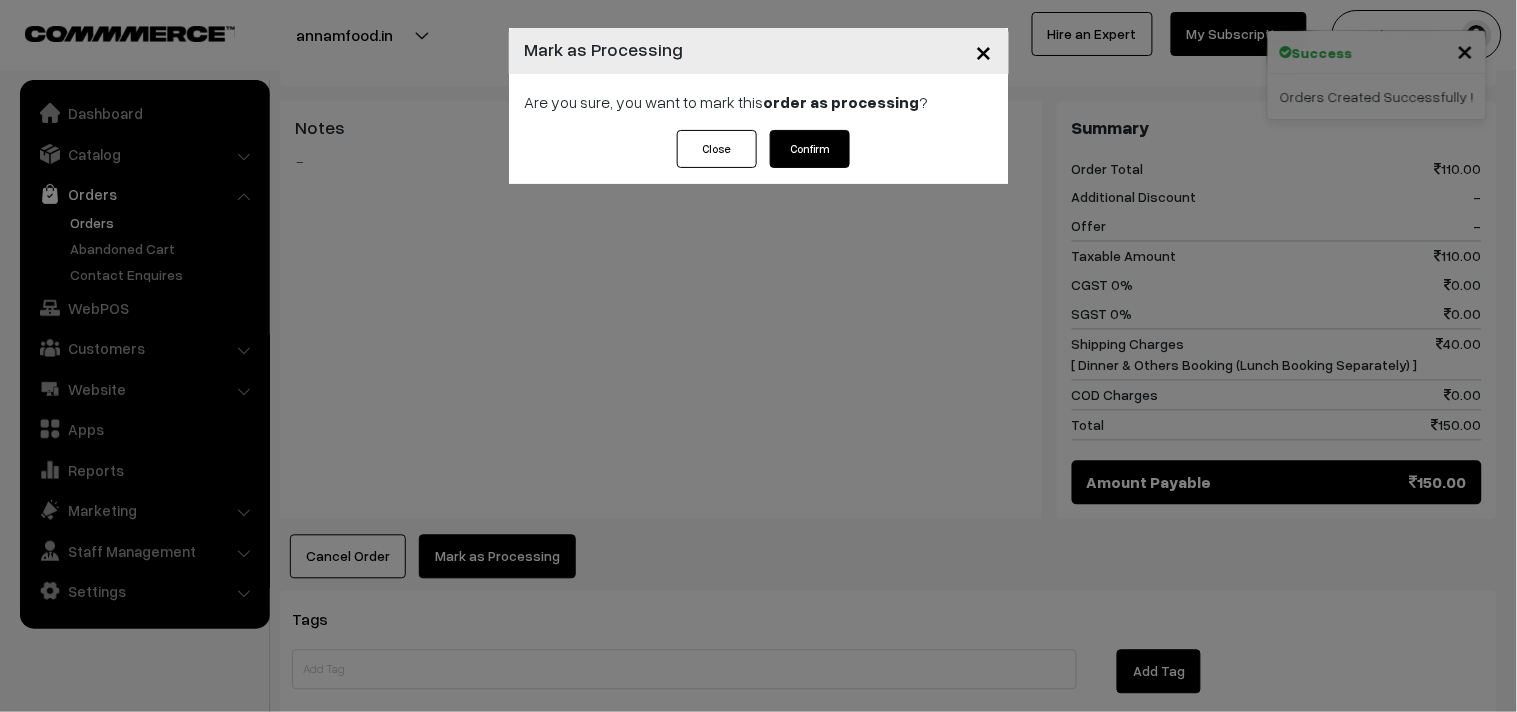 click on "Confirm" at bounding box center [810, 149] 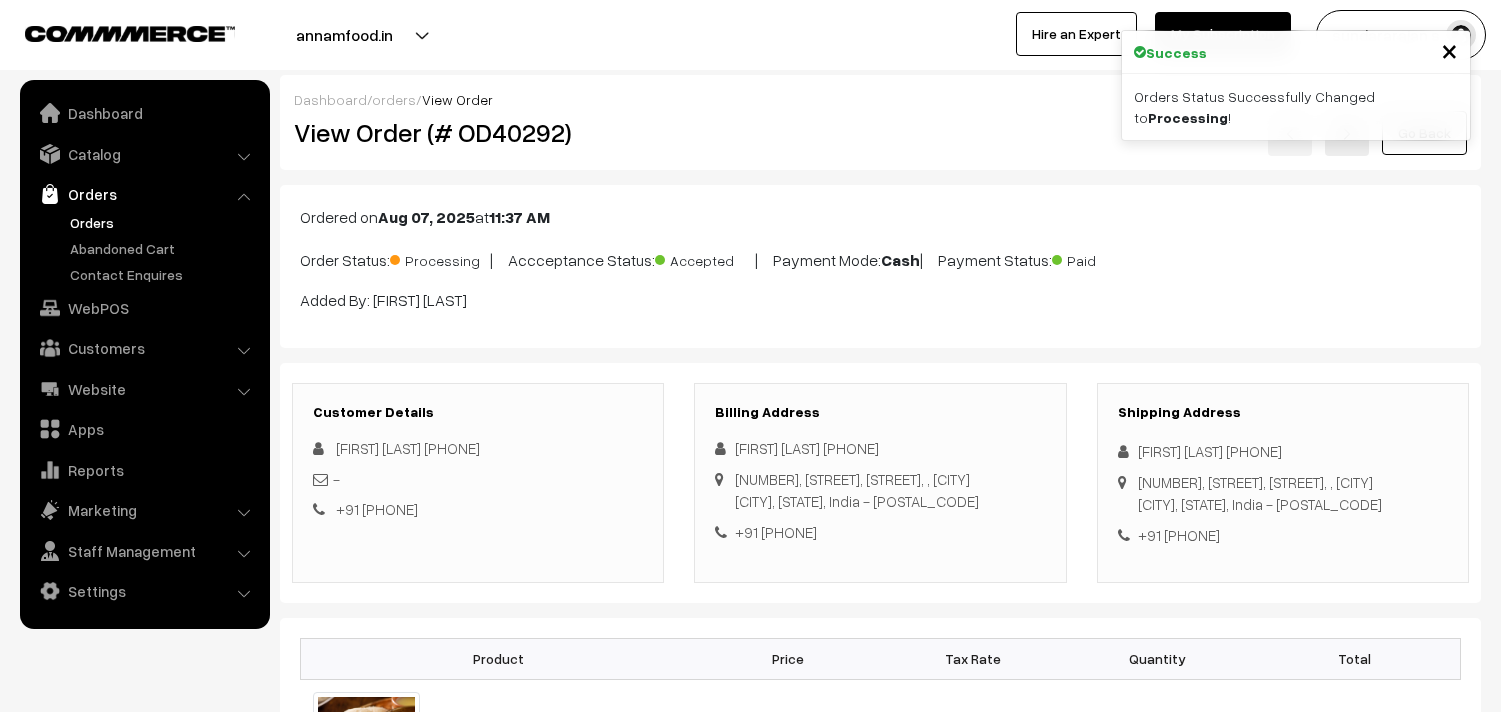 scroll, scrollTop: 0, scrollLeft: 0, axis: both 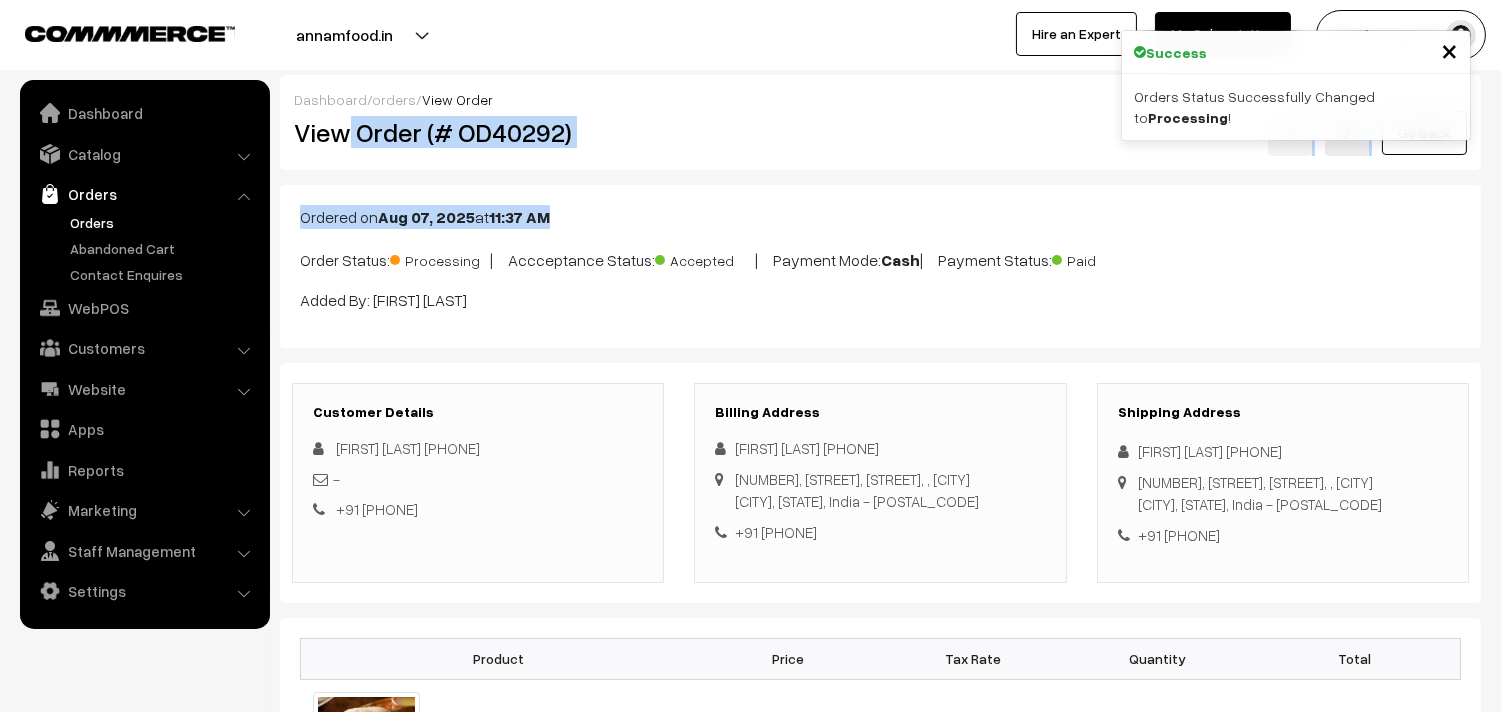 drag, startPoint x: 348, startPoint y: 135, endPoint x: 824, endPoint y: 170, distance: 477.28503 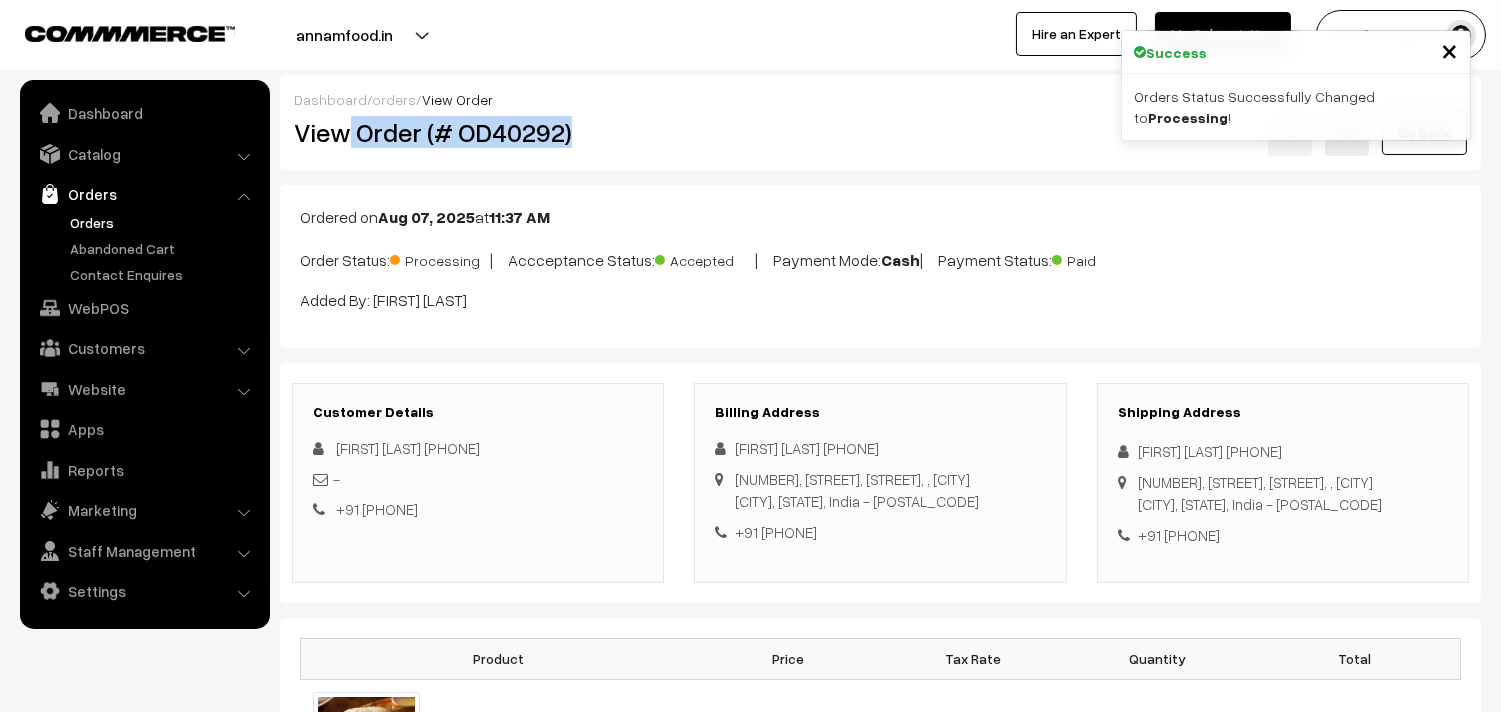 click on "View Order (# OD40292)" at bounding box center [479, 132] 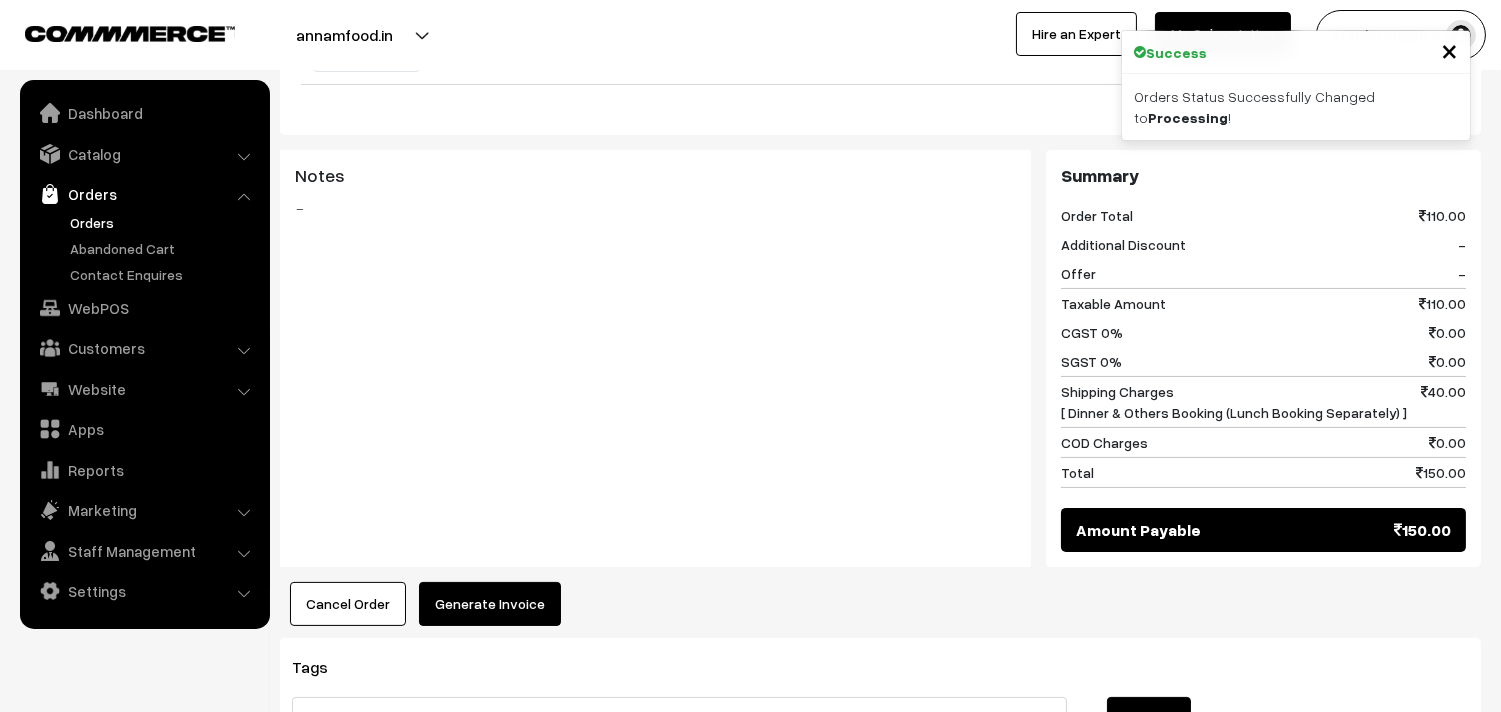 scroll, scrollTop: 927, scrollLeft: 0, axis: vertical 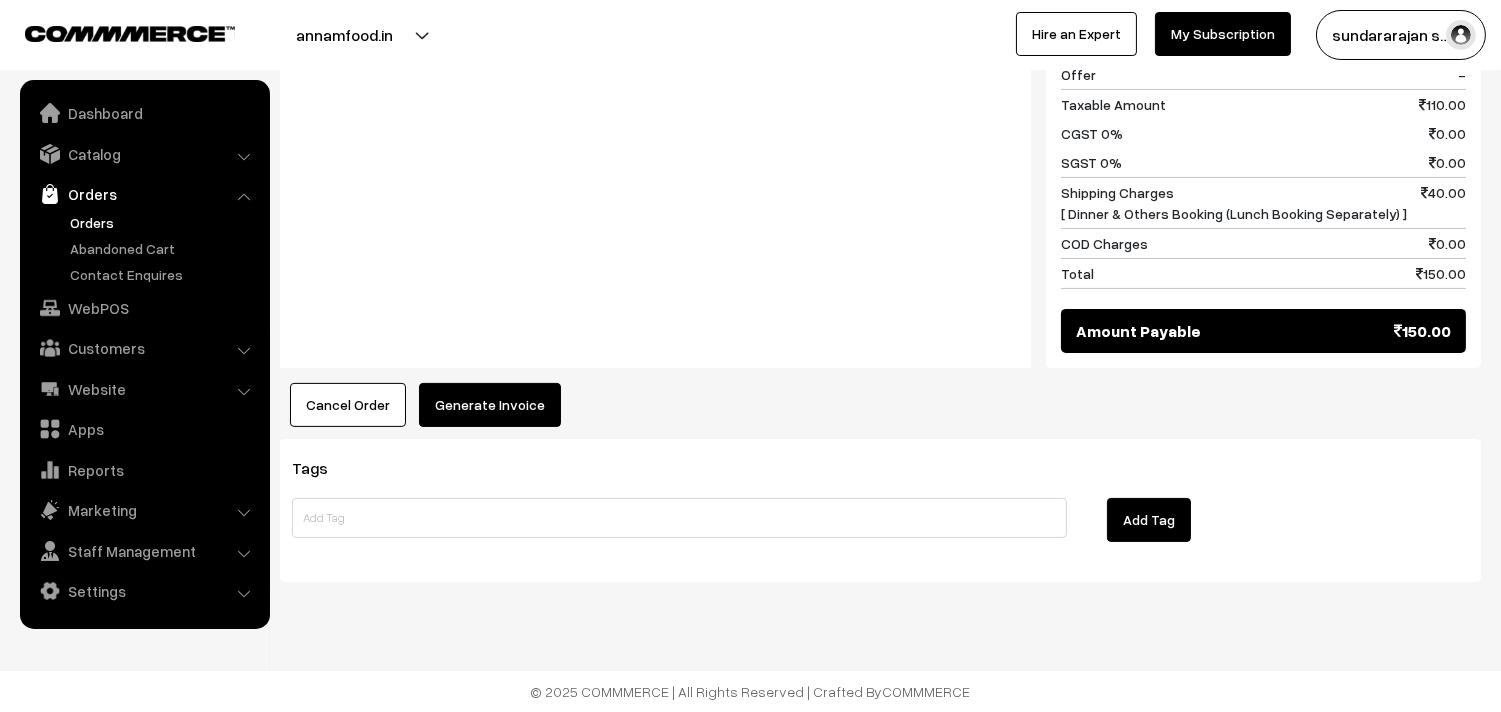 click on "Generate Invoice" at bounding box center [490, 405] 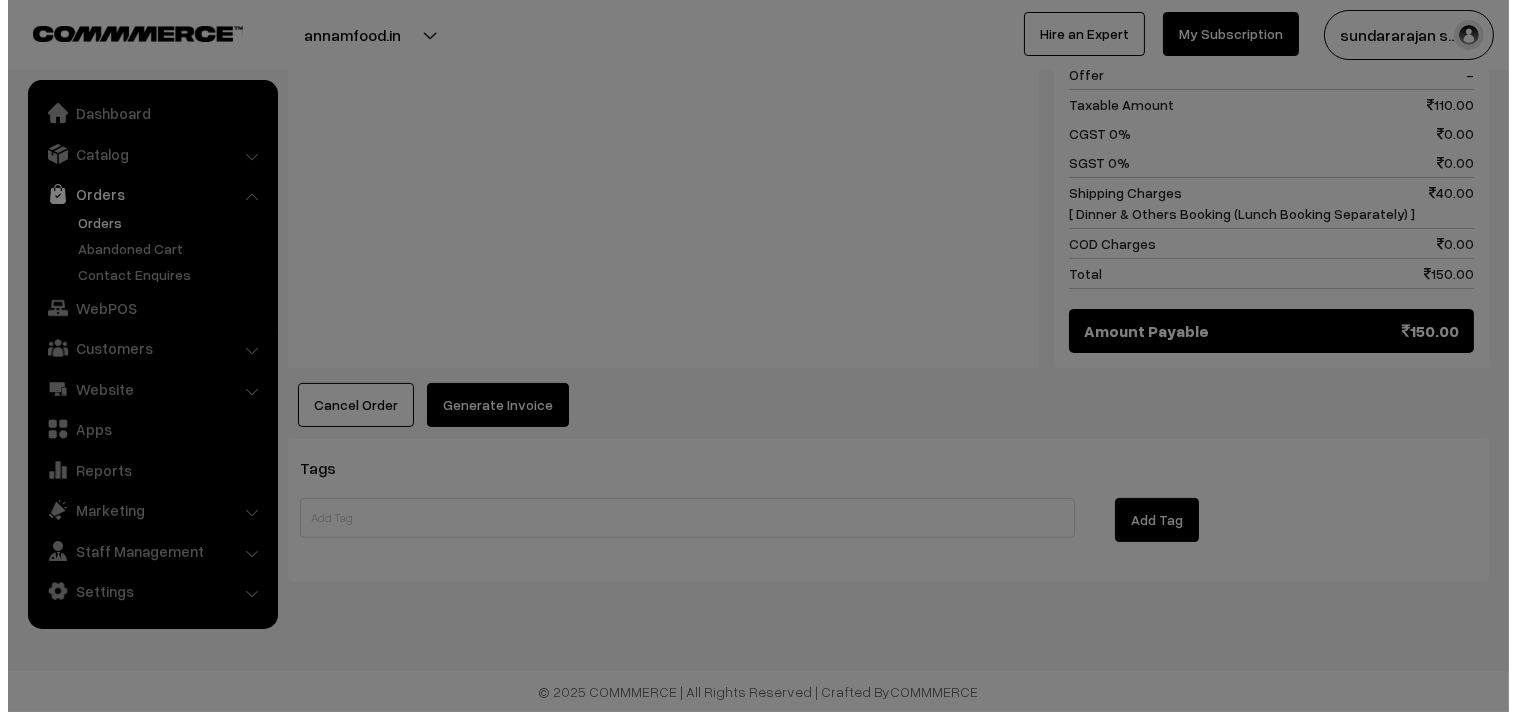 scroll, scrollTop: 930, scrollLeft: 0, axis: vertical 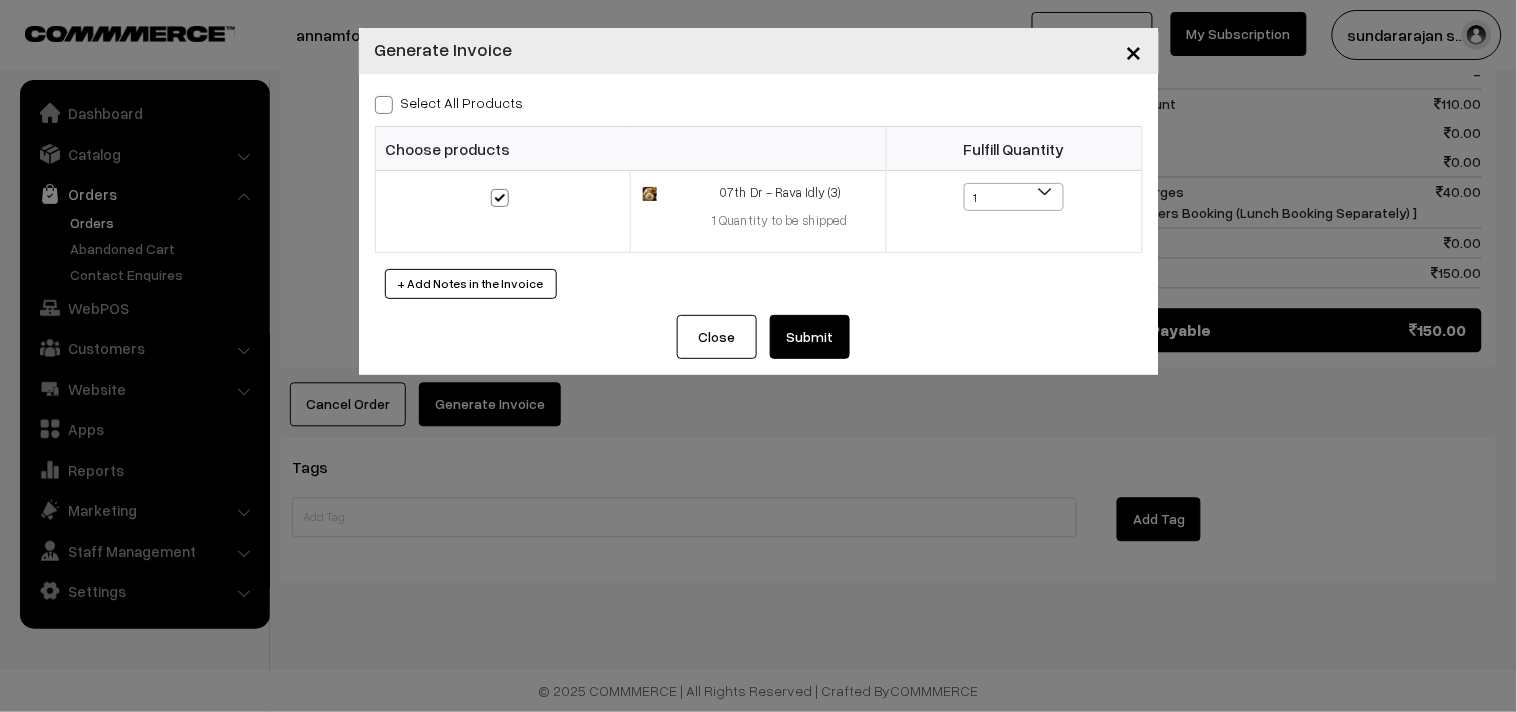 click on "Submit" at bounding box center [810, 337] 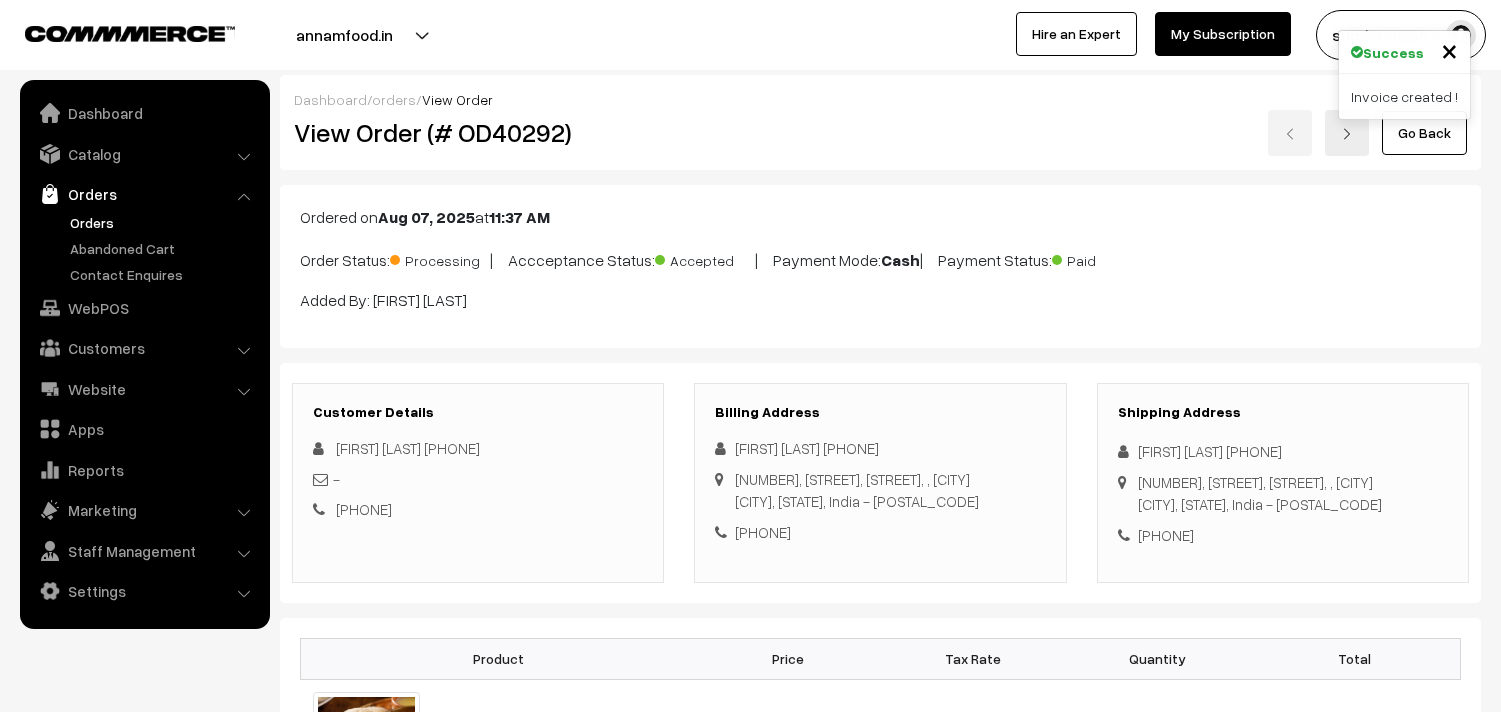 scroll, scrollTop: 925, scrollLeft: 0, axis: vertical 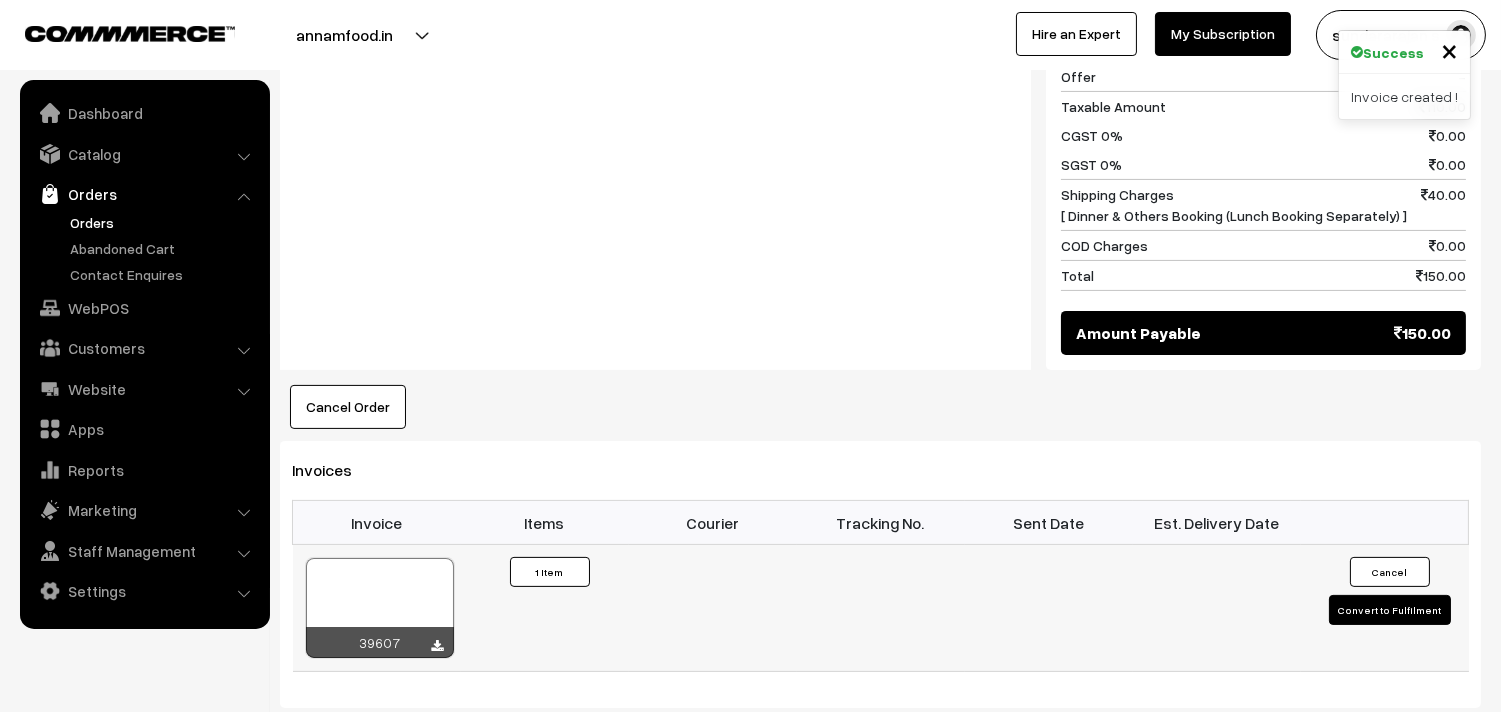 click at bounding box center [380, 608] 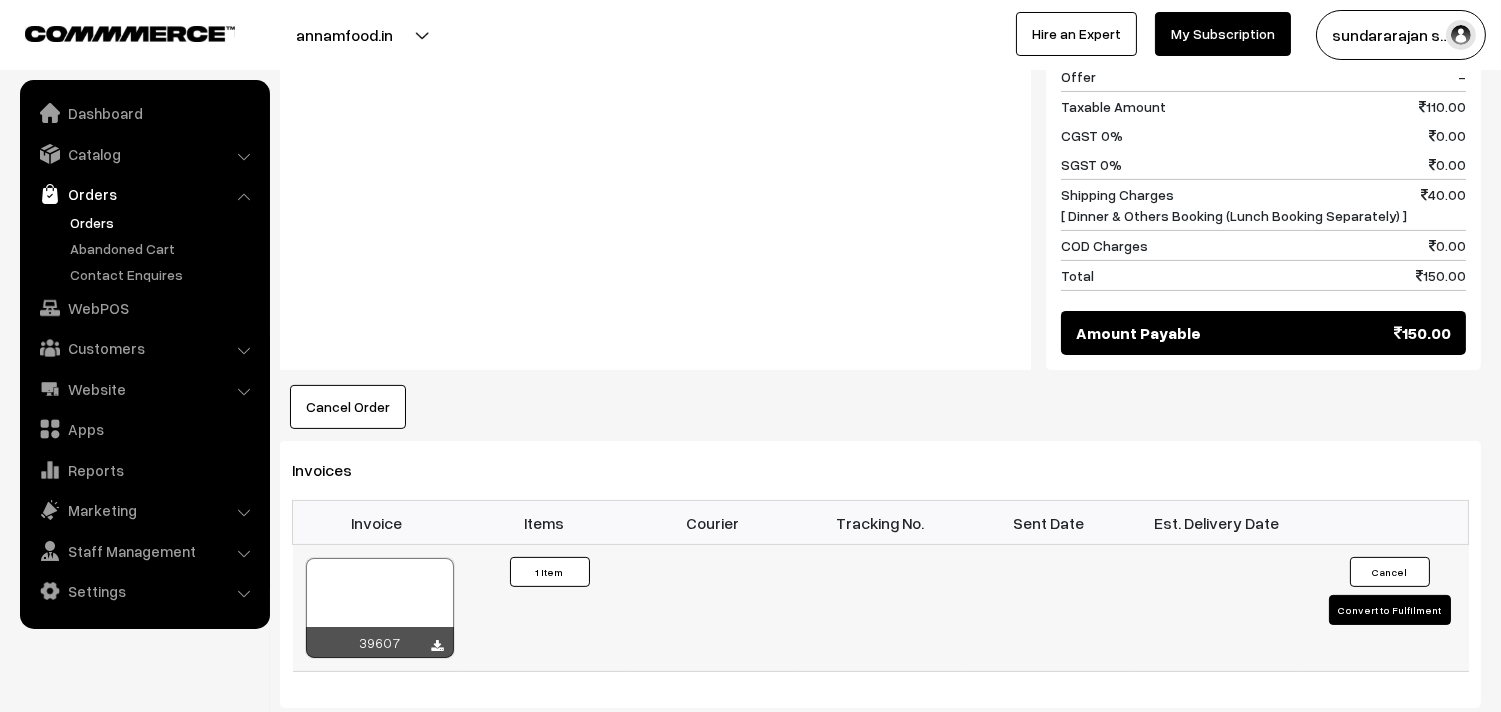 scroll, scrollTop: 930, scrollLeft: 0, axis: vertical 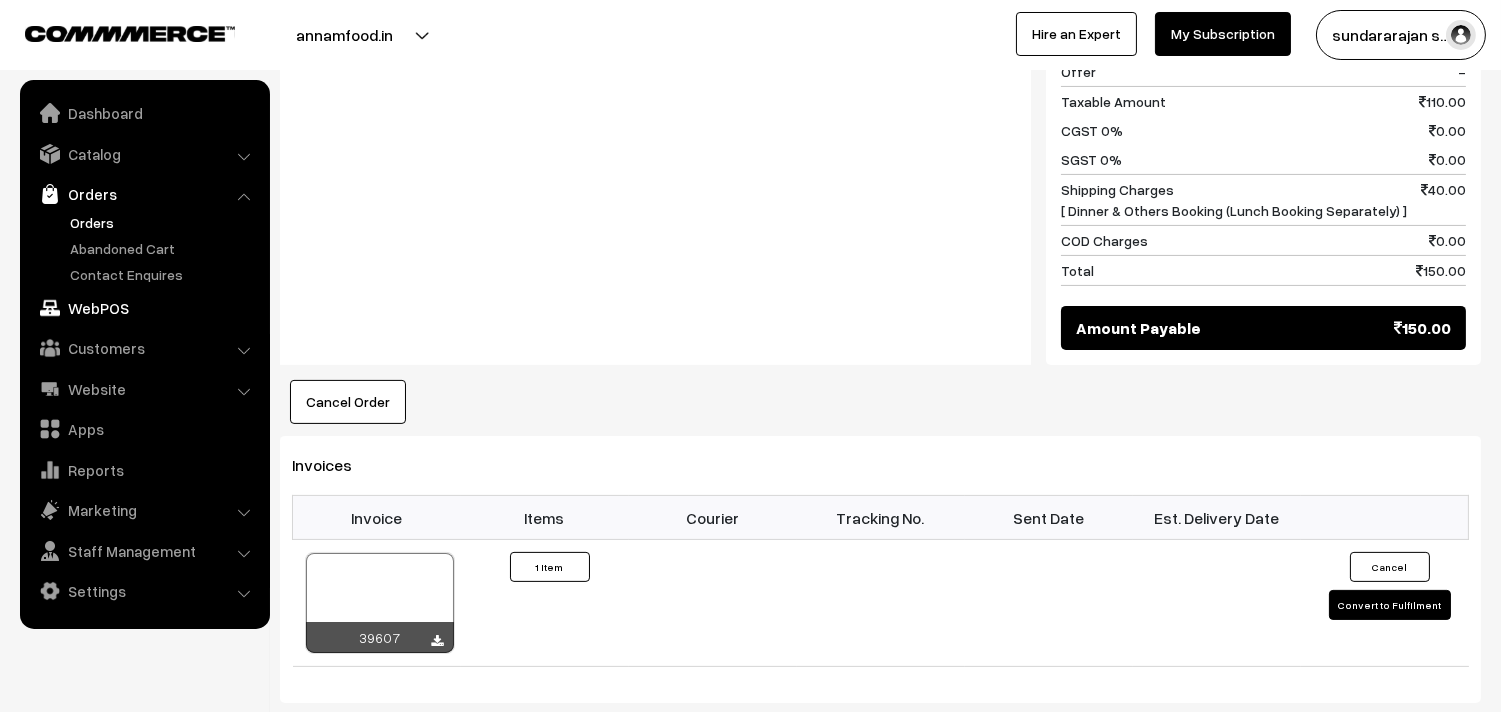 click on "WebPOS" at bounding box center [144, 308] 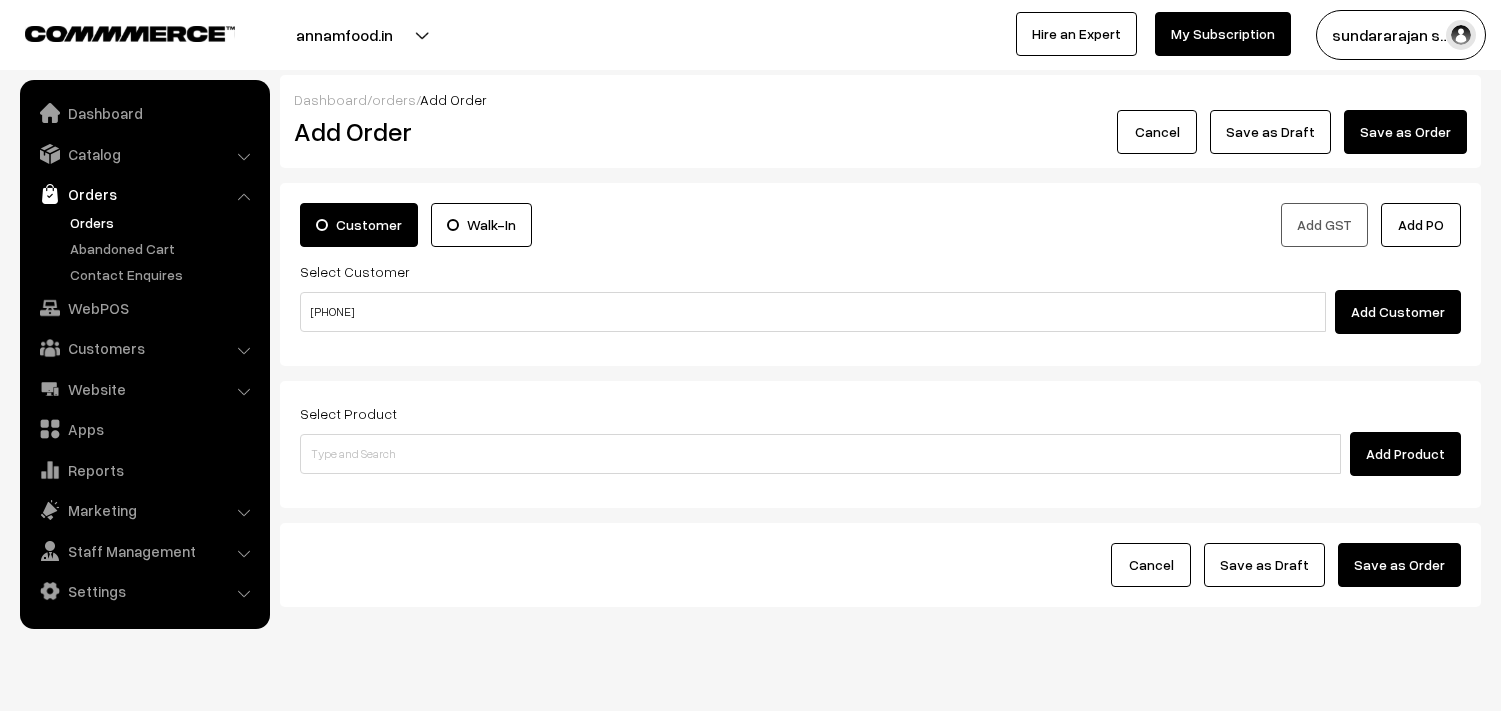 scroll, scrollTop: 0, scrollLeft: 0, axis: both 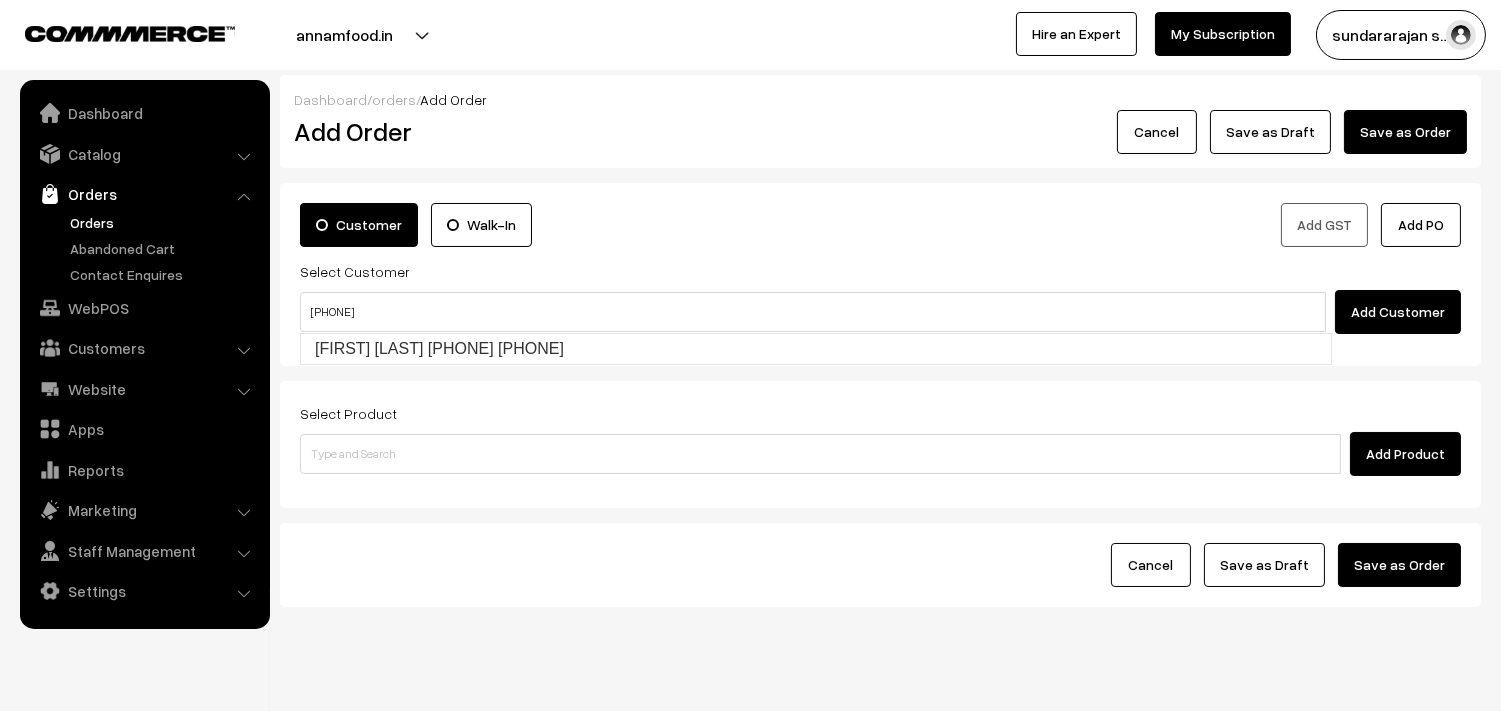 click on "[PHONE]" at bounding box center (813, 312) 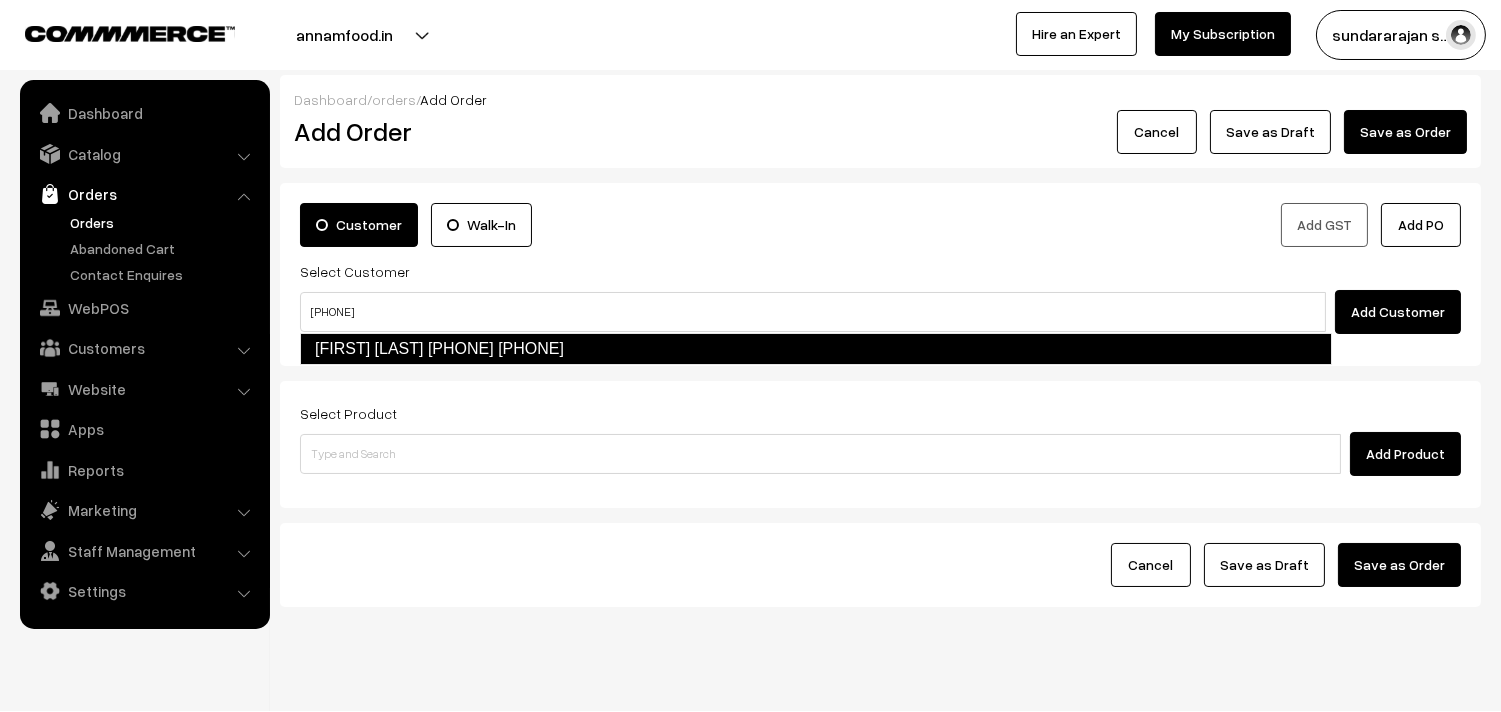 click on "[FIRST] [LAST] [PHONE]  [PHONE]" at bounding box center (816, 349) 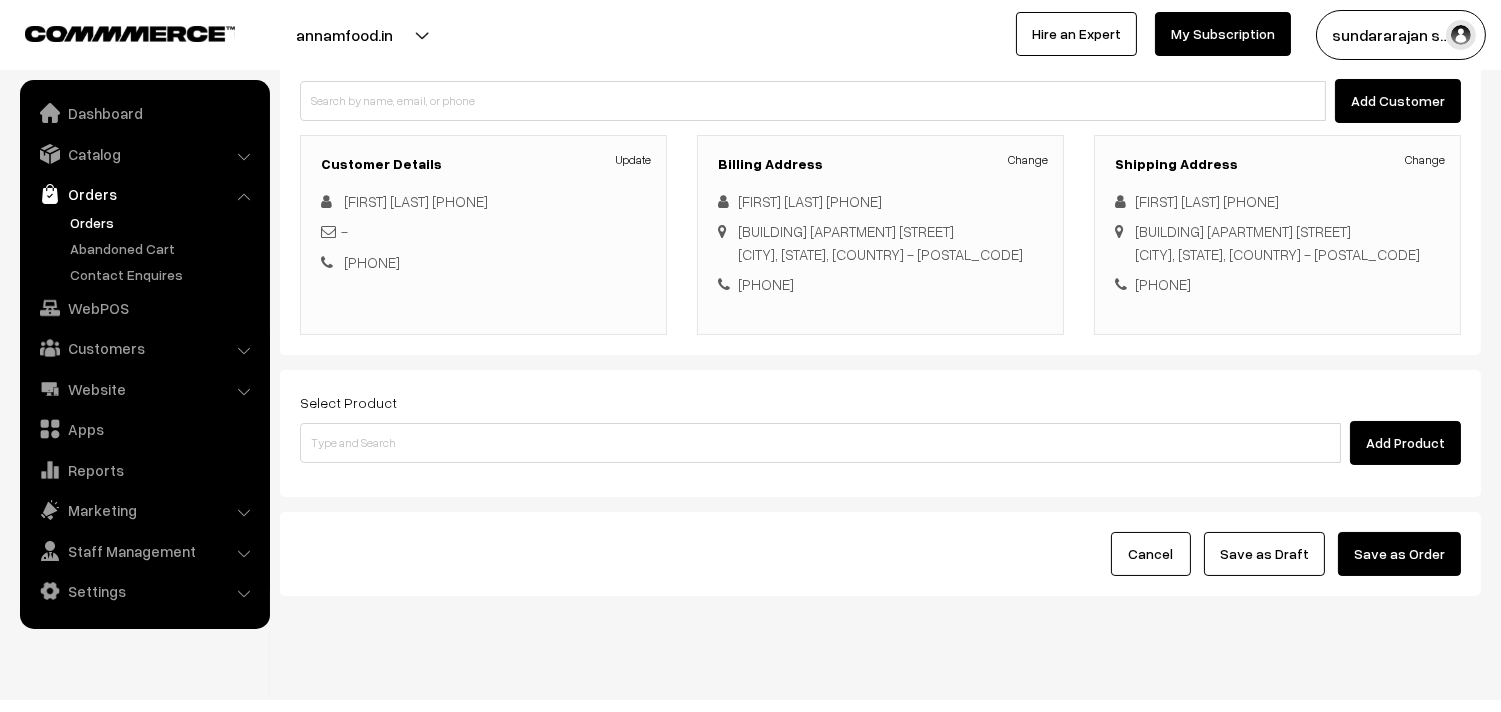 scroll, scrollTop: 222, scrollLeft: 0, axis: vertical 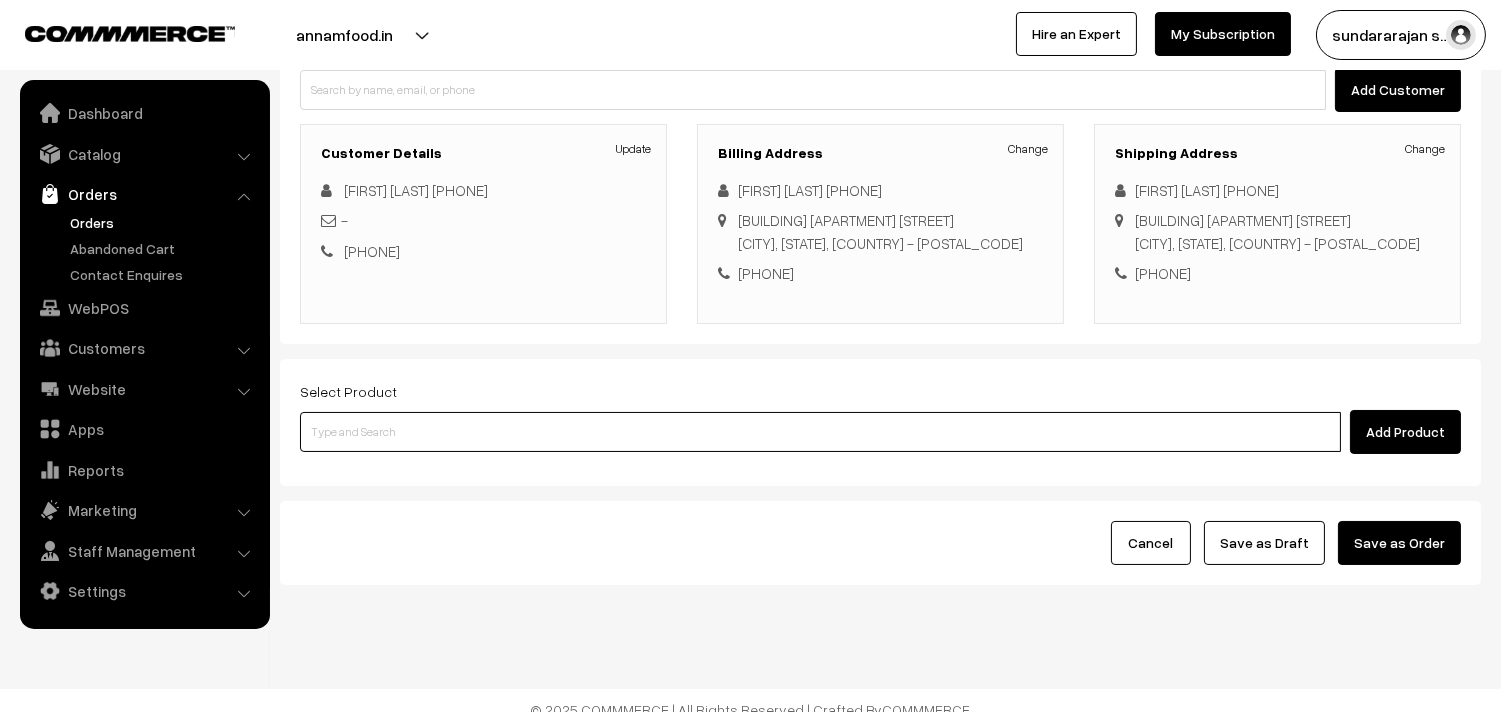 click at bounding box center [820, 432] 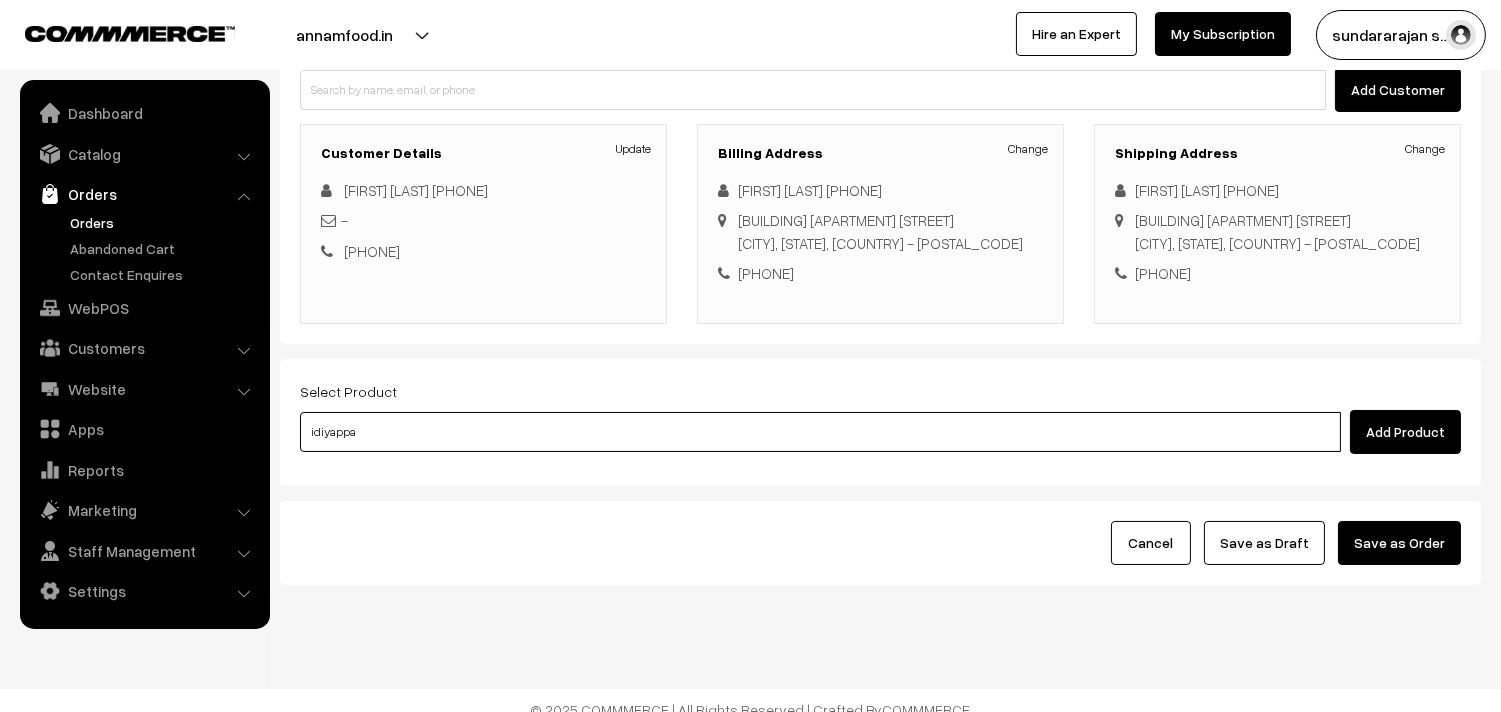 type on "idiyappam" 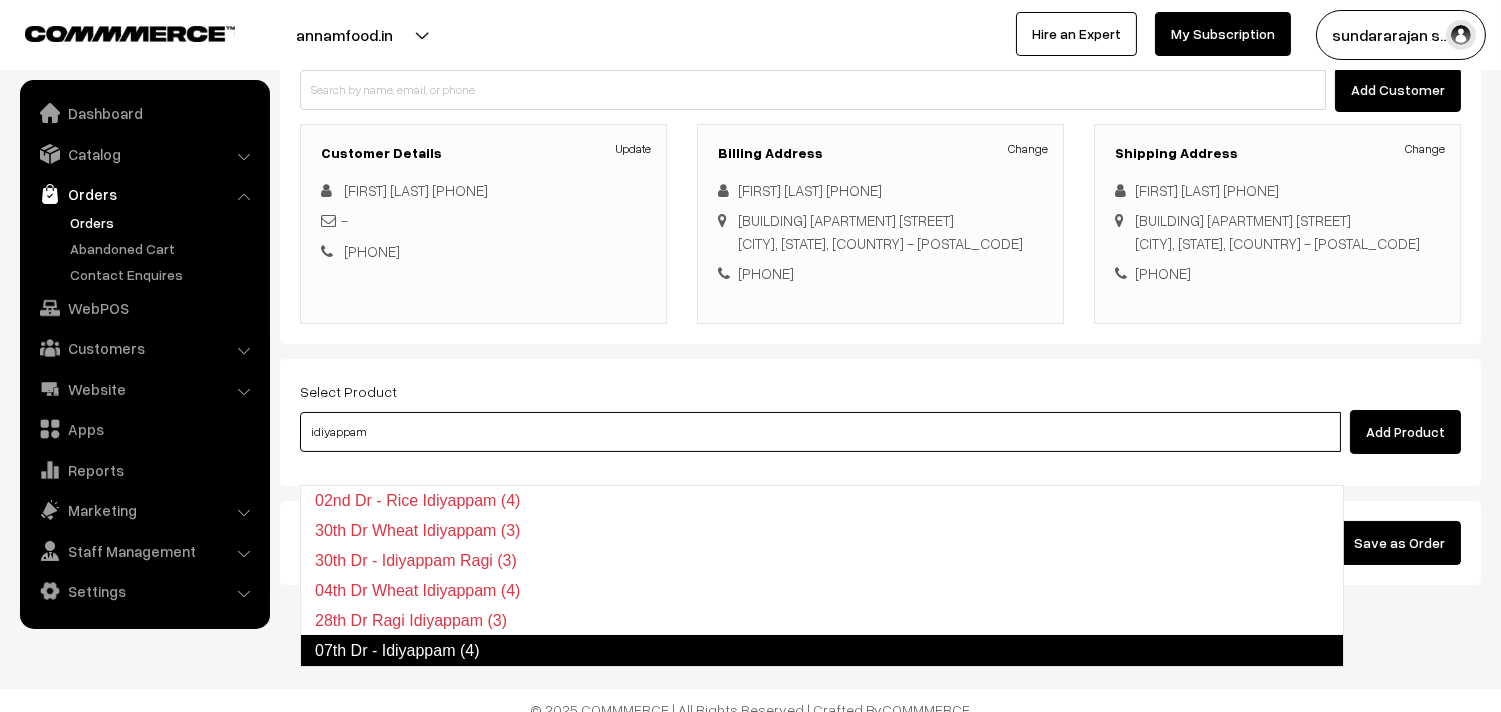 click on "07th Dr -   Idiyappam (4)" at bounding box center [822, 651] 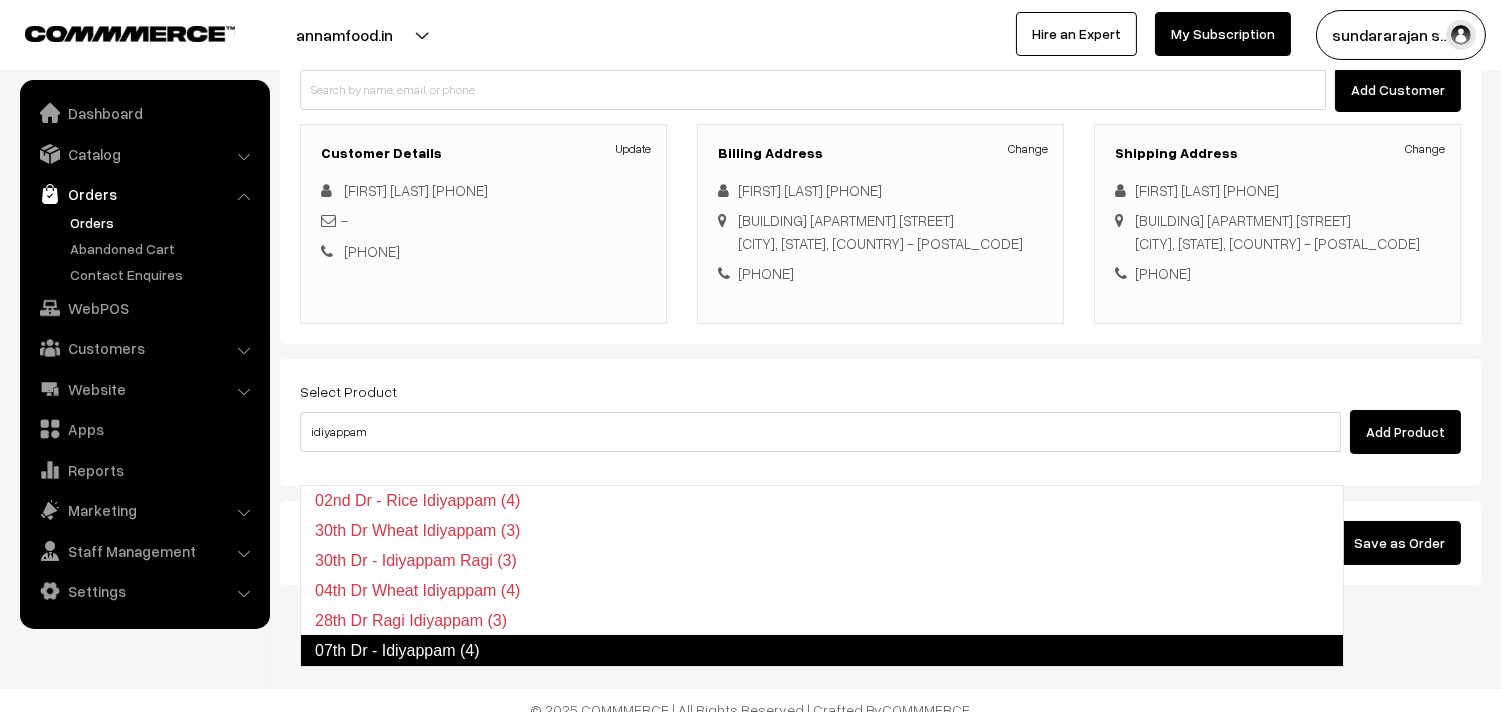 type 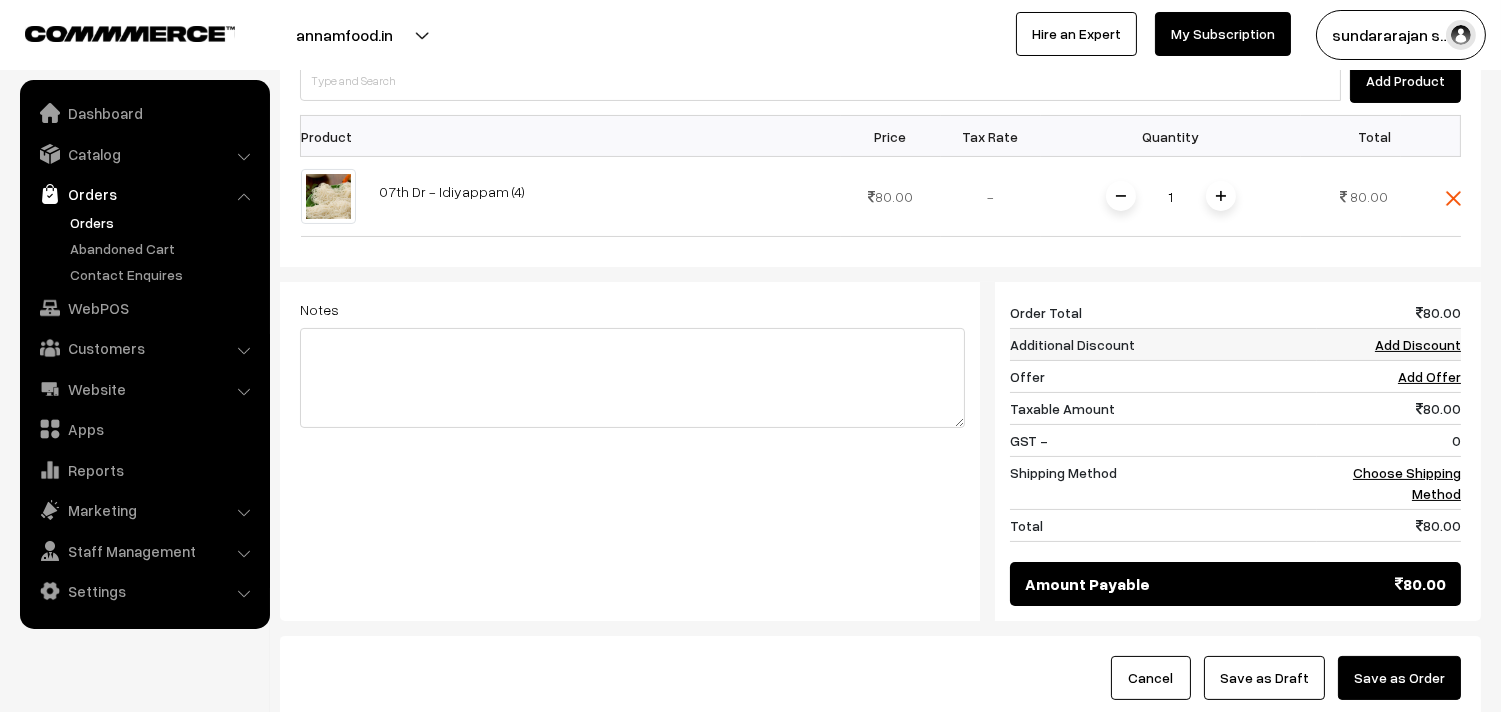 scroll, scrollTop: 555, scrollLeft: 0, axis: vertical 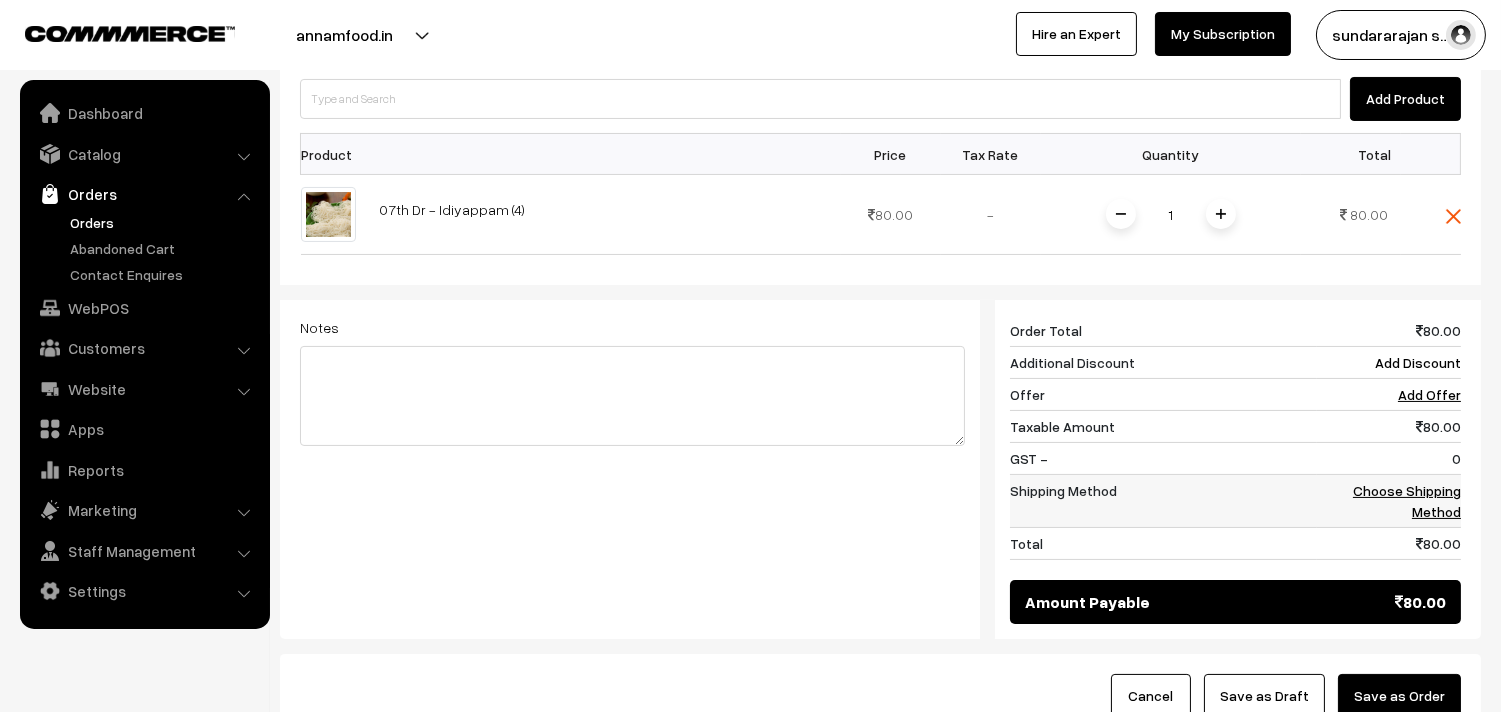 click on "Choose Shipping Method" at bounding box center (1407, 501) 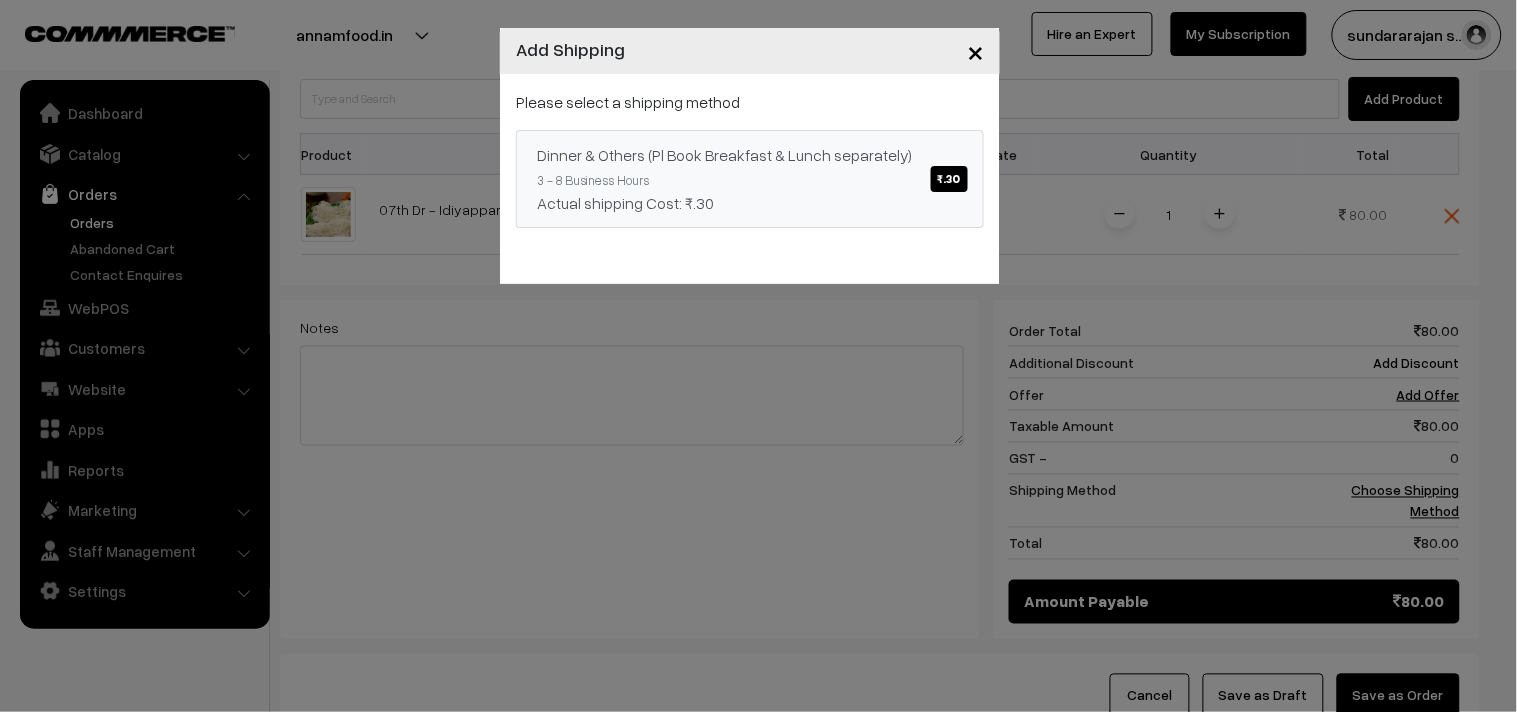 click on "Dinner & Others  (Pl Book Breakfast & Lunch separately)
₹.30
3 - 8 Business Hours Actual shipping Cost: ₹.30" at bounding box center [750, 179] 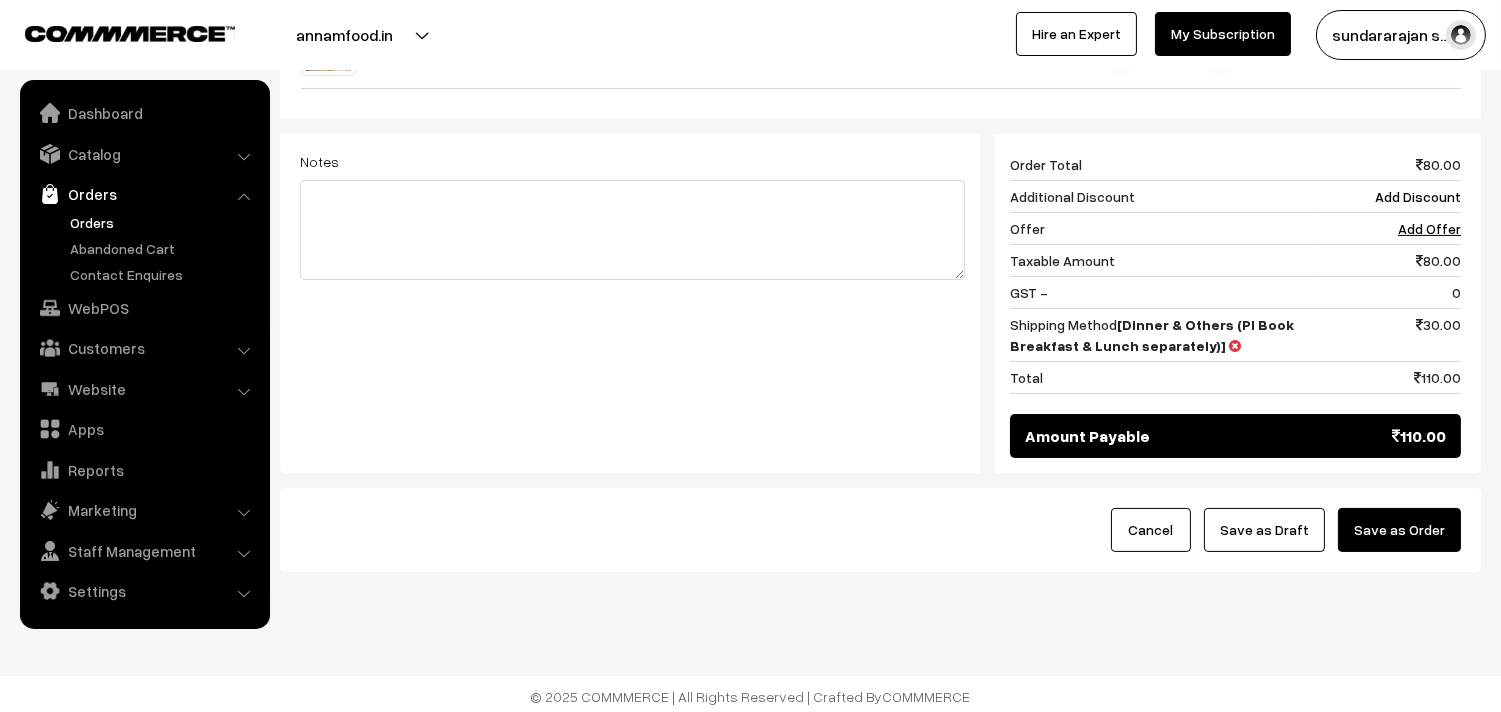 scroll, scrollTop: 760, scrollLeft: 0, axis: vertical 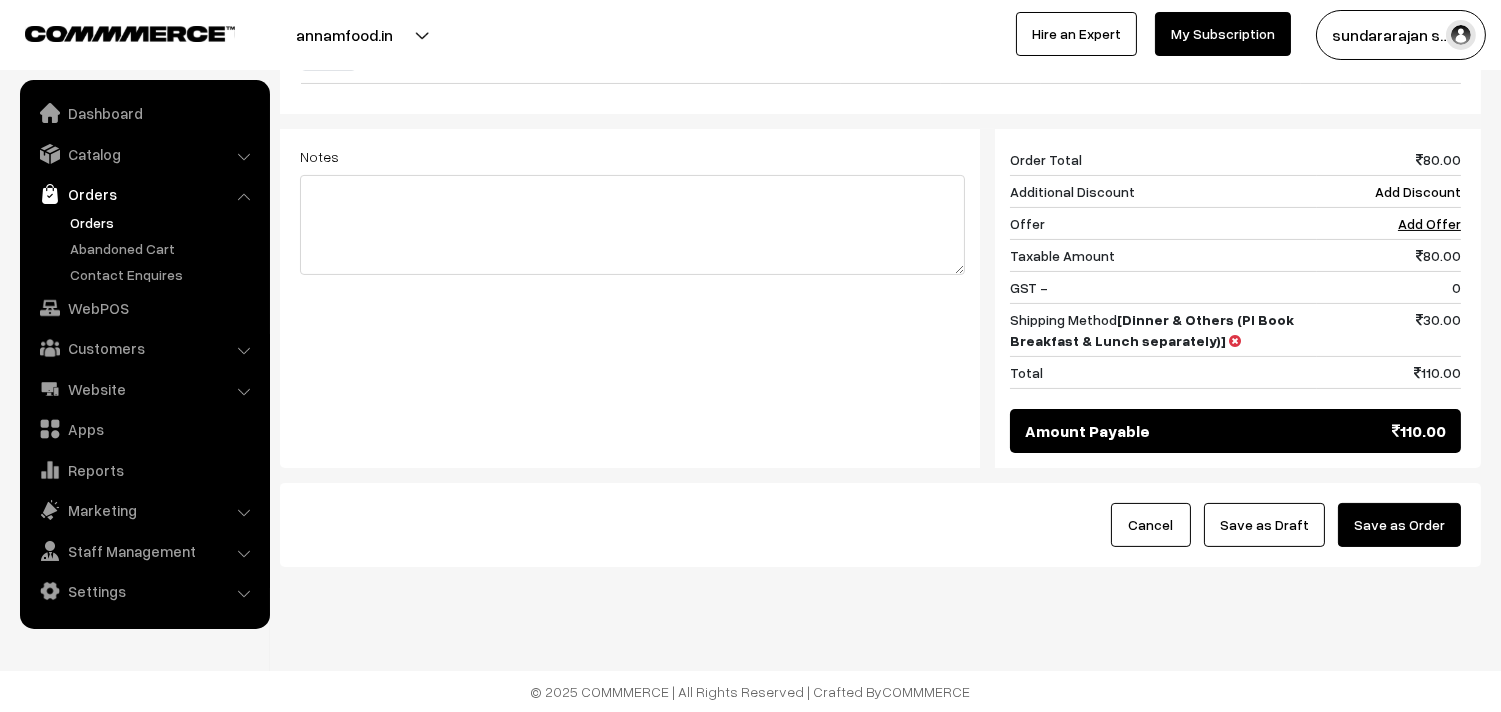 click on "Save as Draft" at bounding box center (1264, 525) 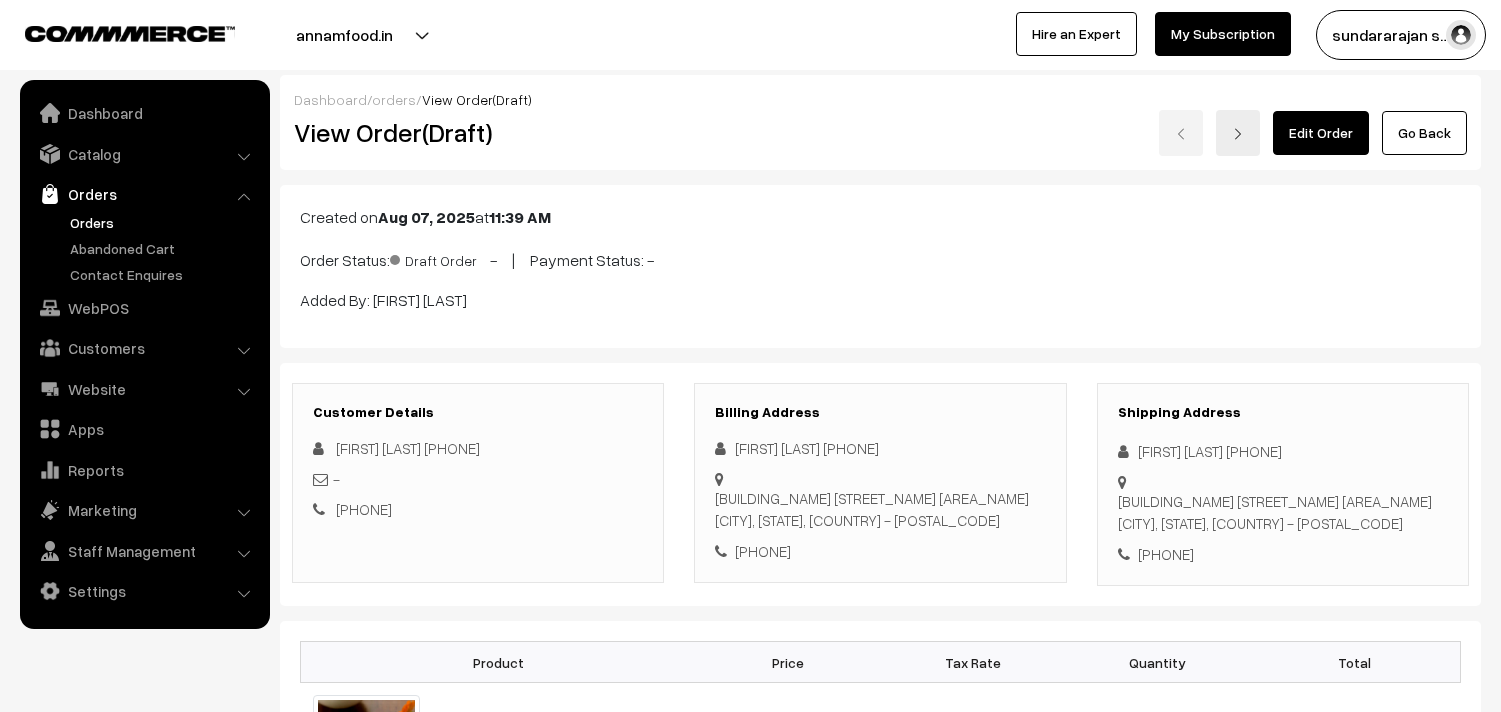 scroll, scrollTop: 0, scrollLeft: 0, axis: both 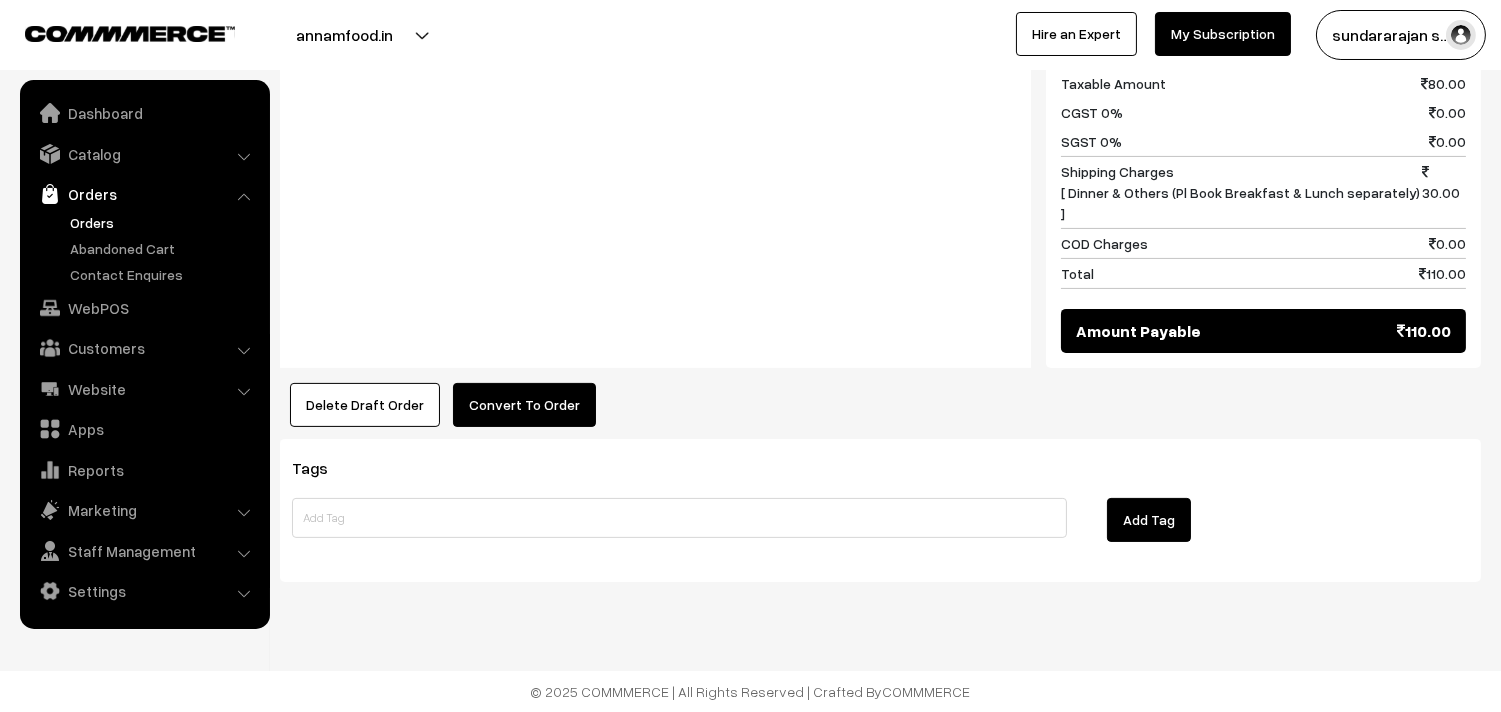click on "Convert To Order" at bounding box center (524, 405) 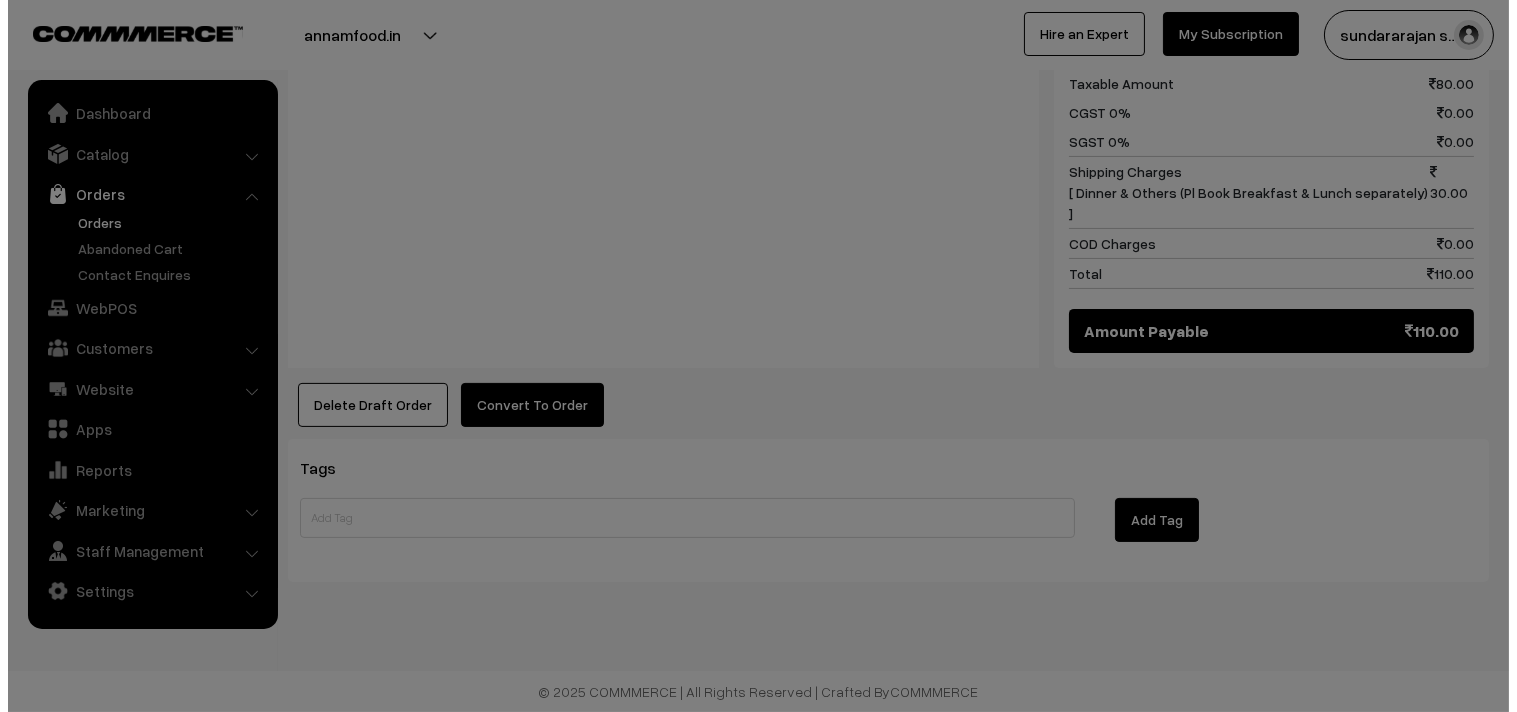 scroll, scrollTop: 956, scrollLeft: 0, axis: vertical 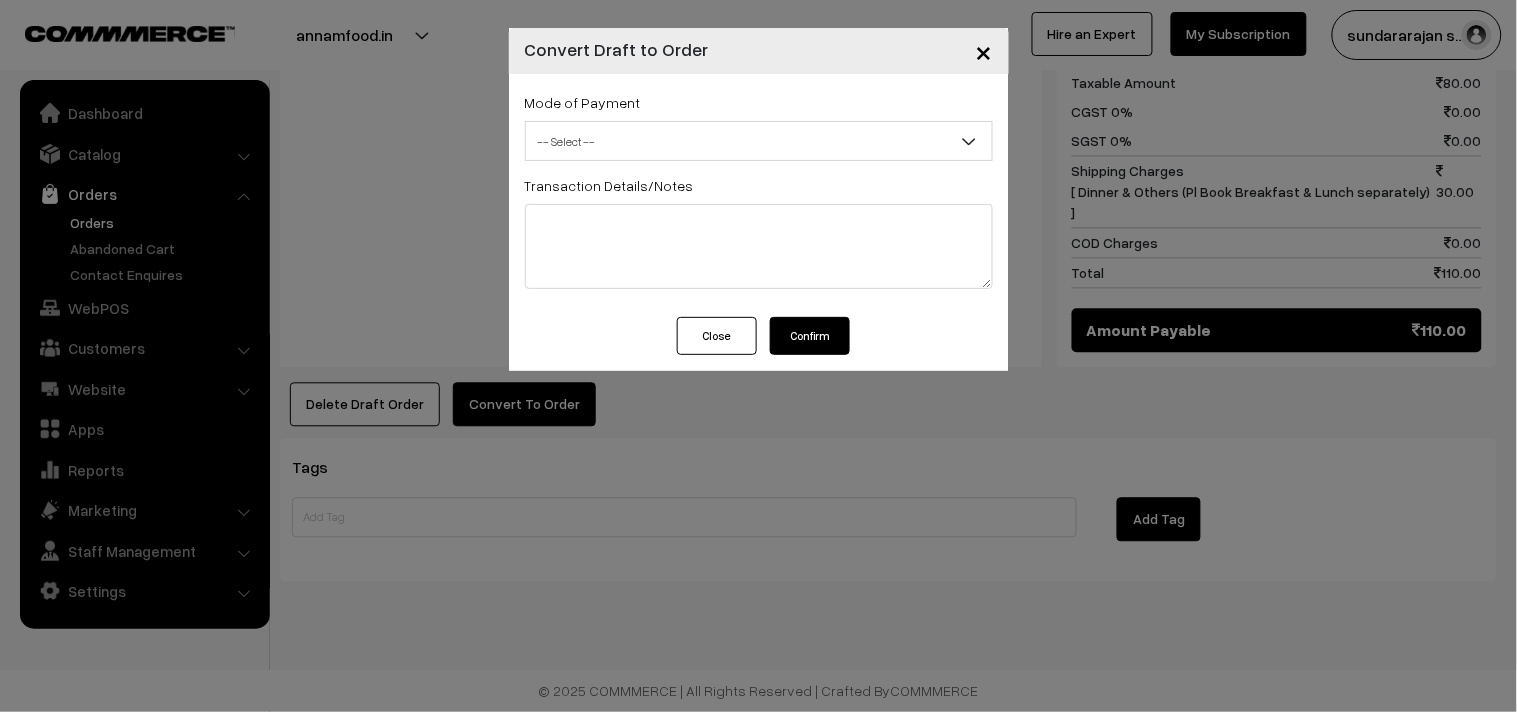 click on "Mode of Payment
-- Select --
COD
Cash
Cheque
-- Select --" at bounding box center (759, 125) 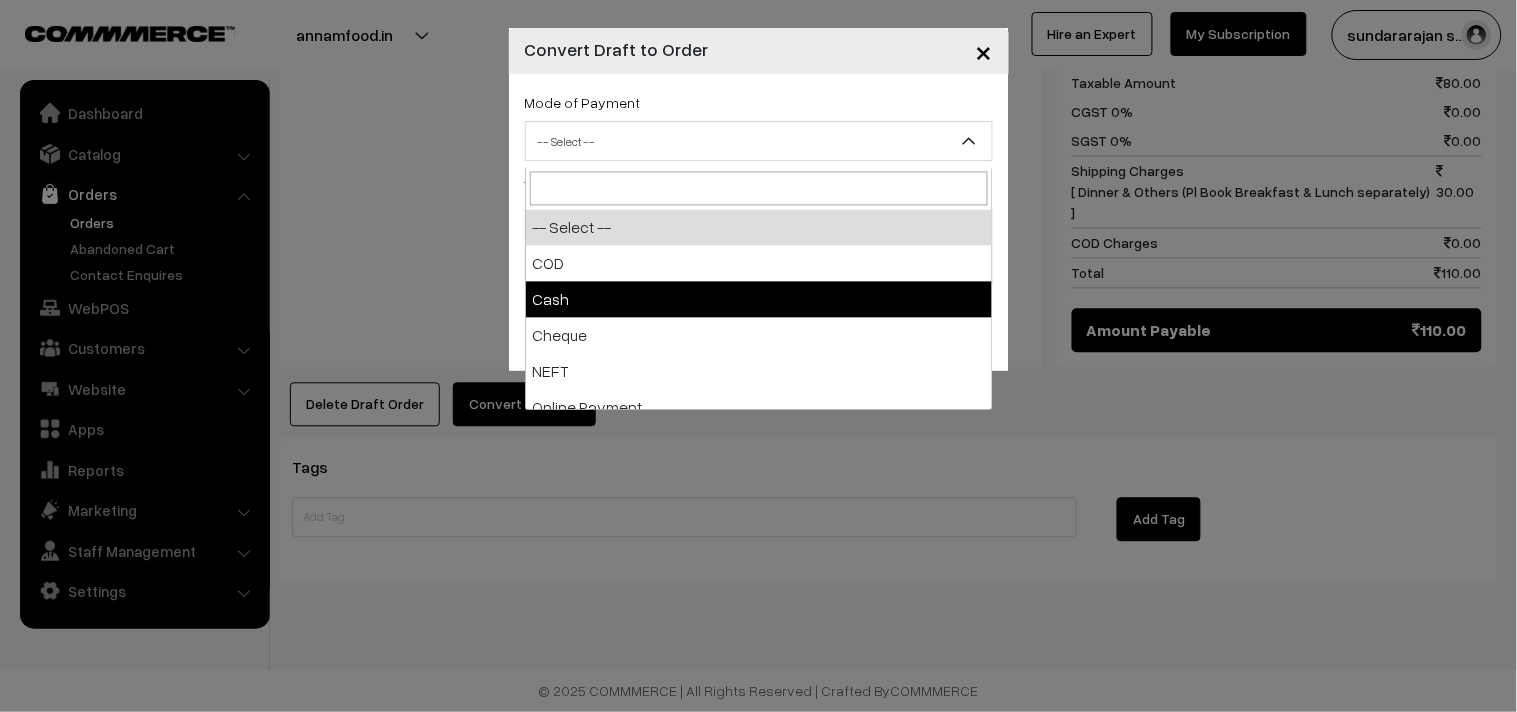 select on "2" 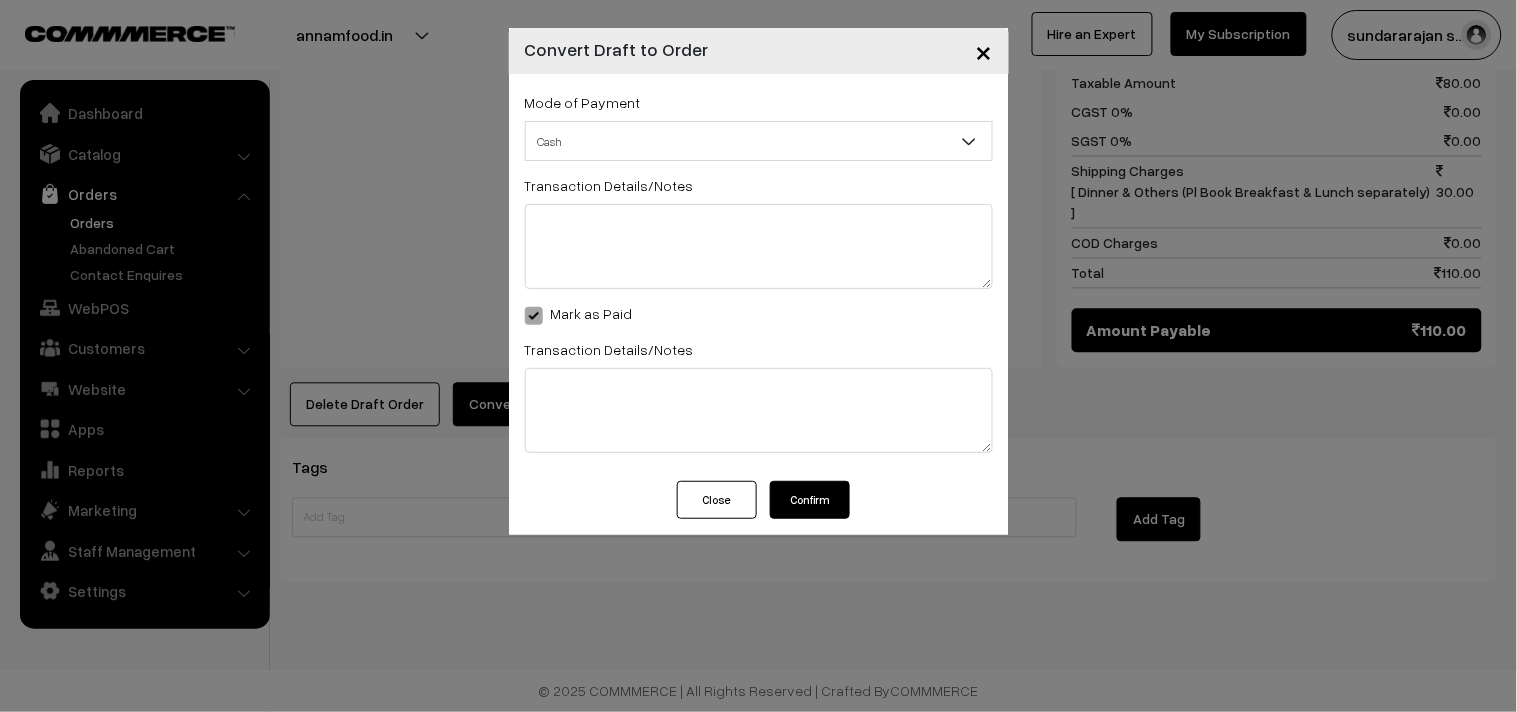 click on "Confirm" at bounding box center (810, 500) 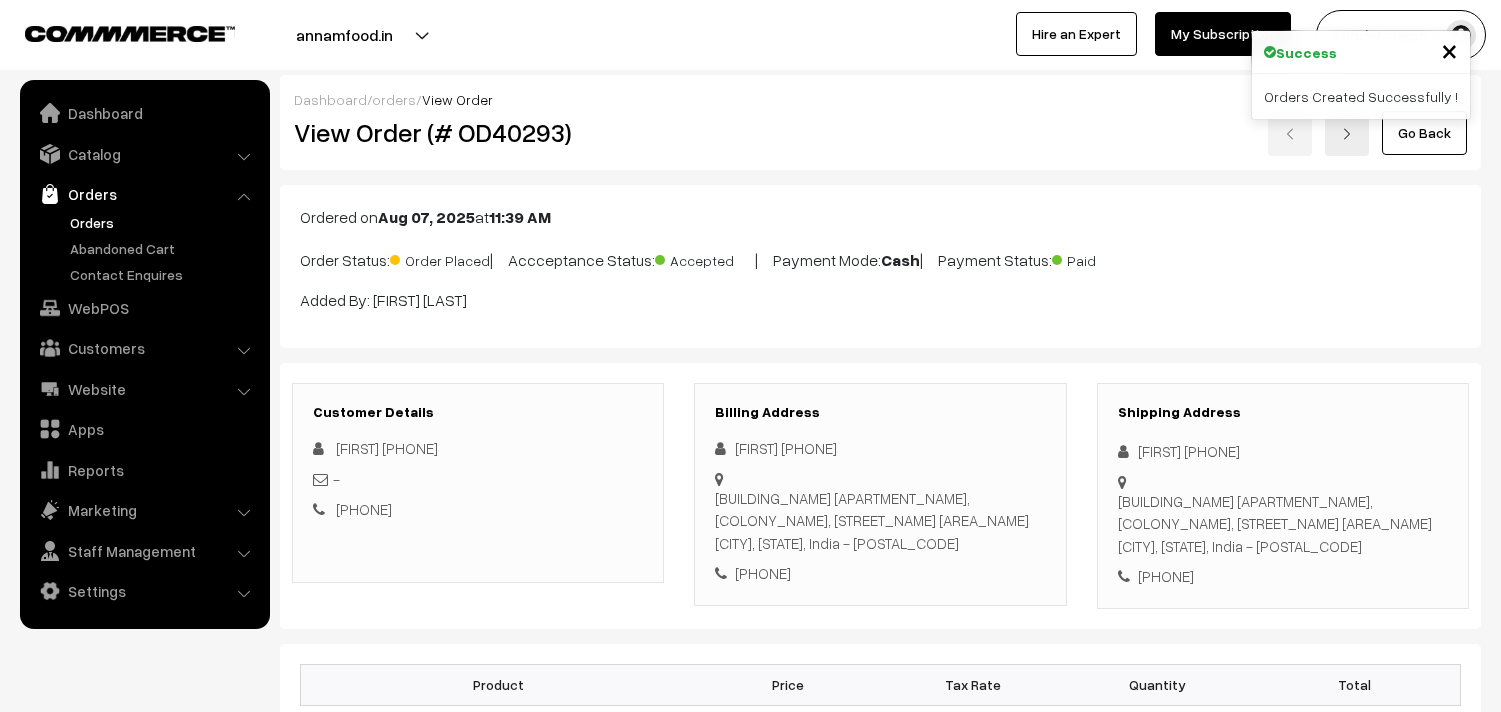 scroll, scrollTop: 952, scrollLeft: 0, axis: vertical 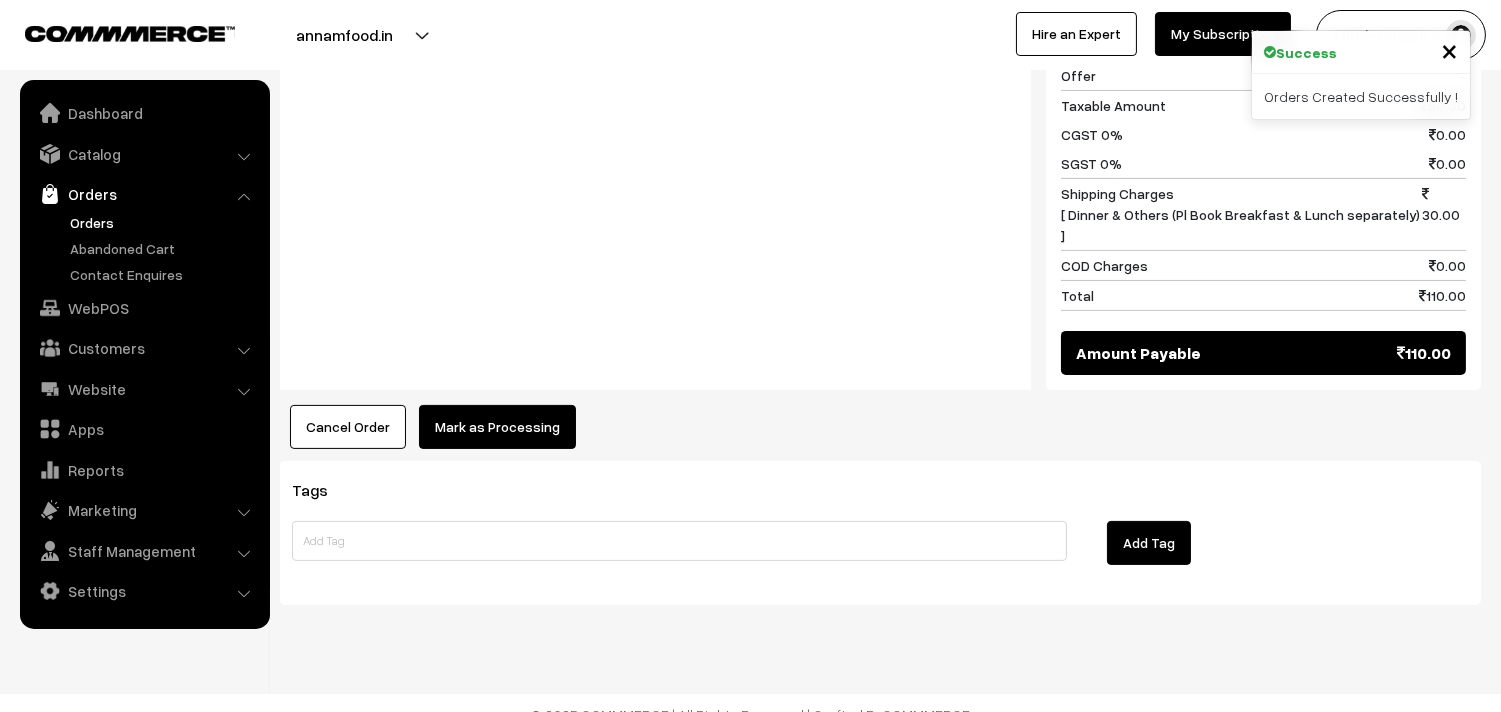 click on "Mark as Processing" at bounding box center (497, 427) 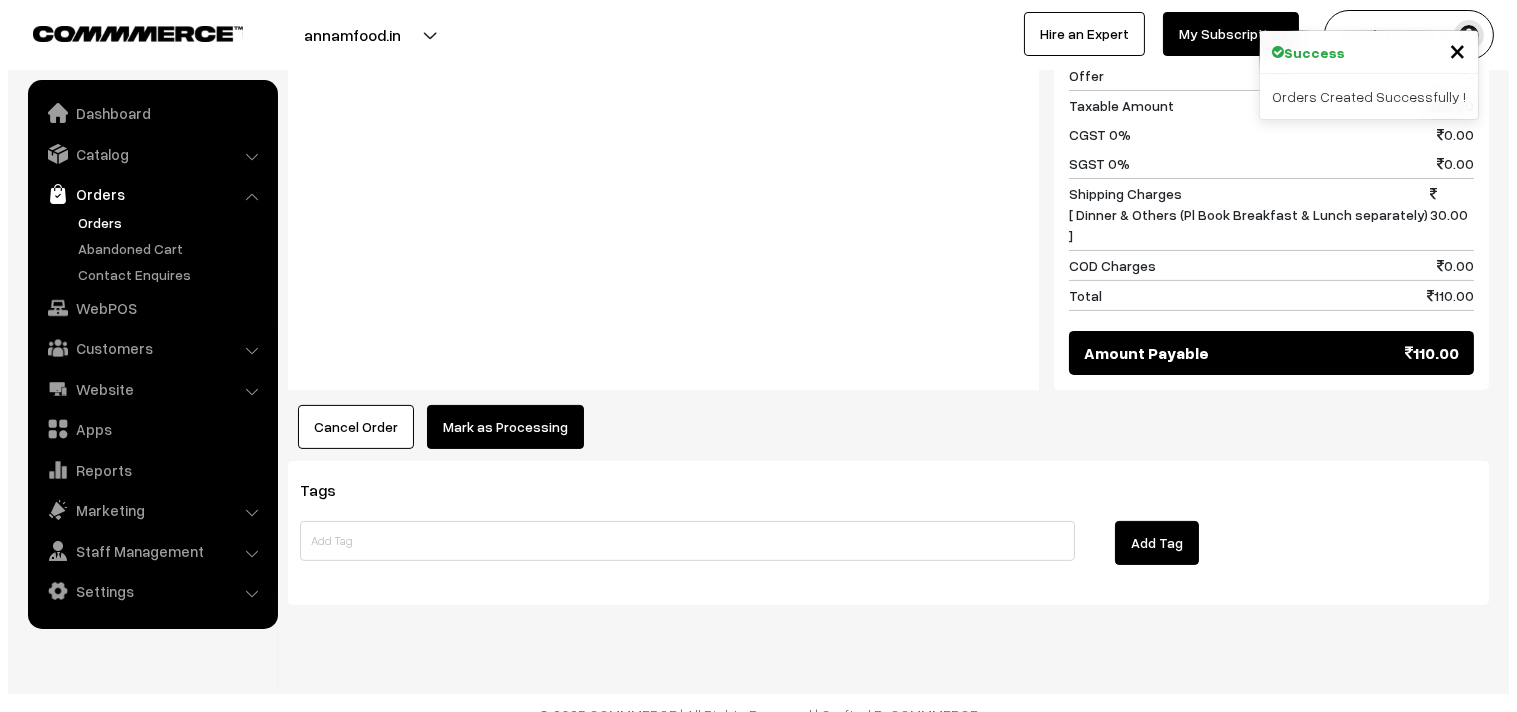 scroll, scrollTop: 954, scrollLeft: 0, axis: vertical 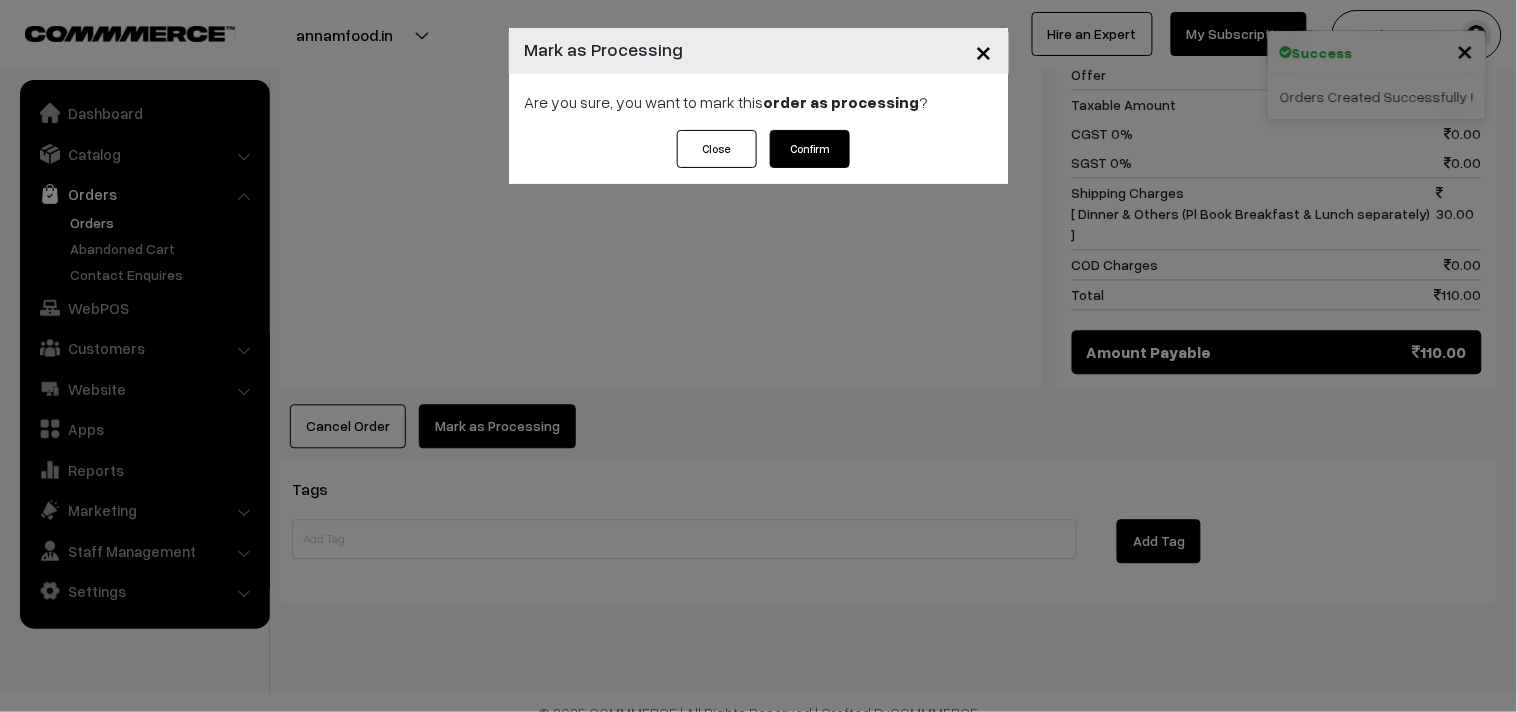 click on "Confirm" at bounding box center (810, 149) 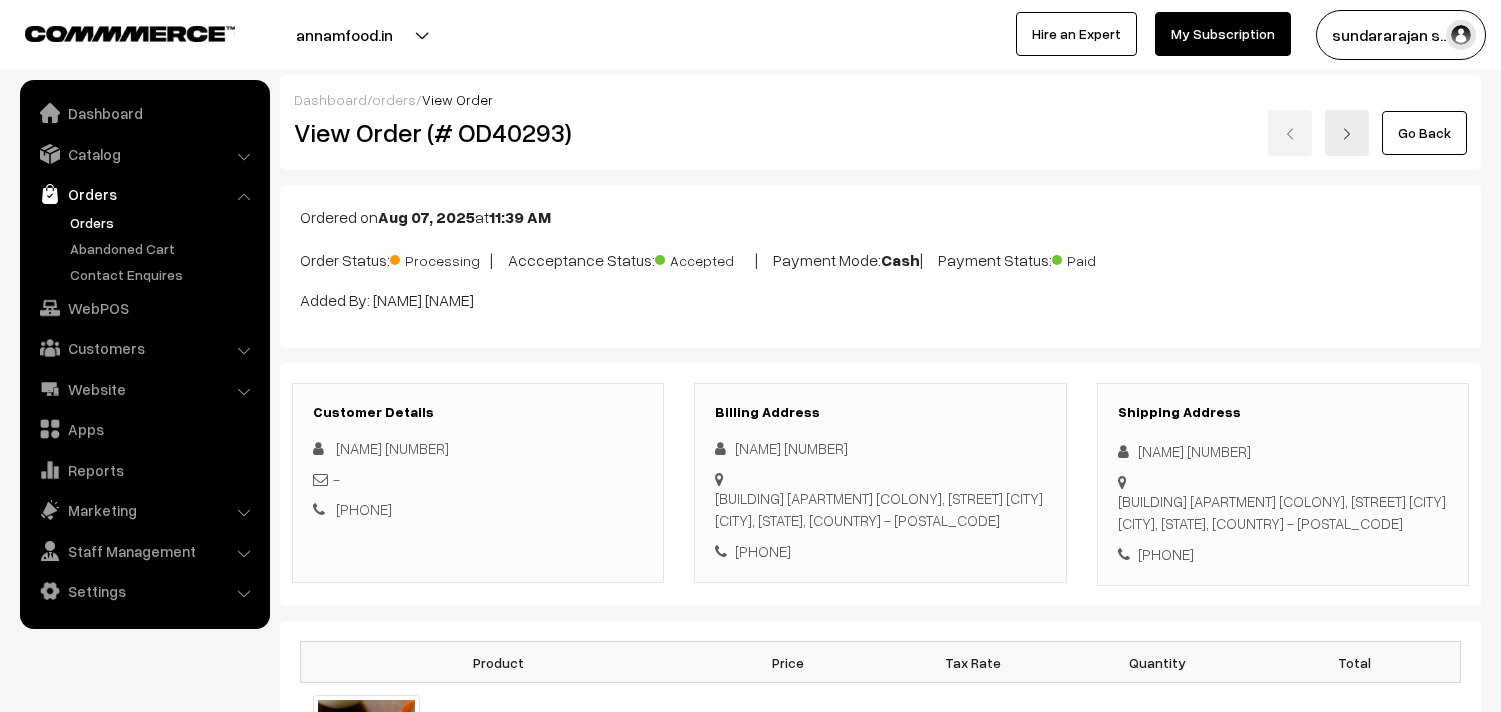 scroll, scrollTop: 0, scrollLeft: 0, axis: both 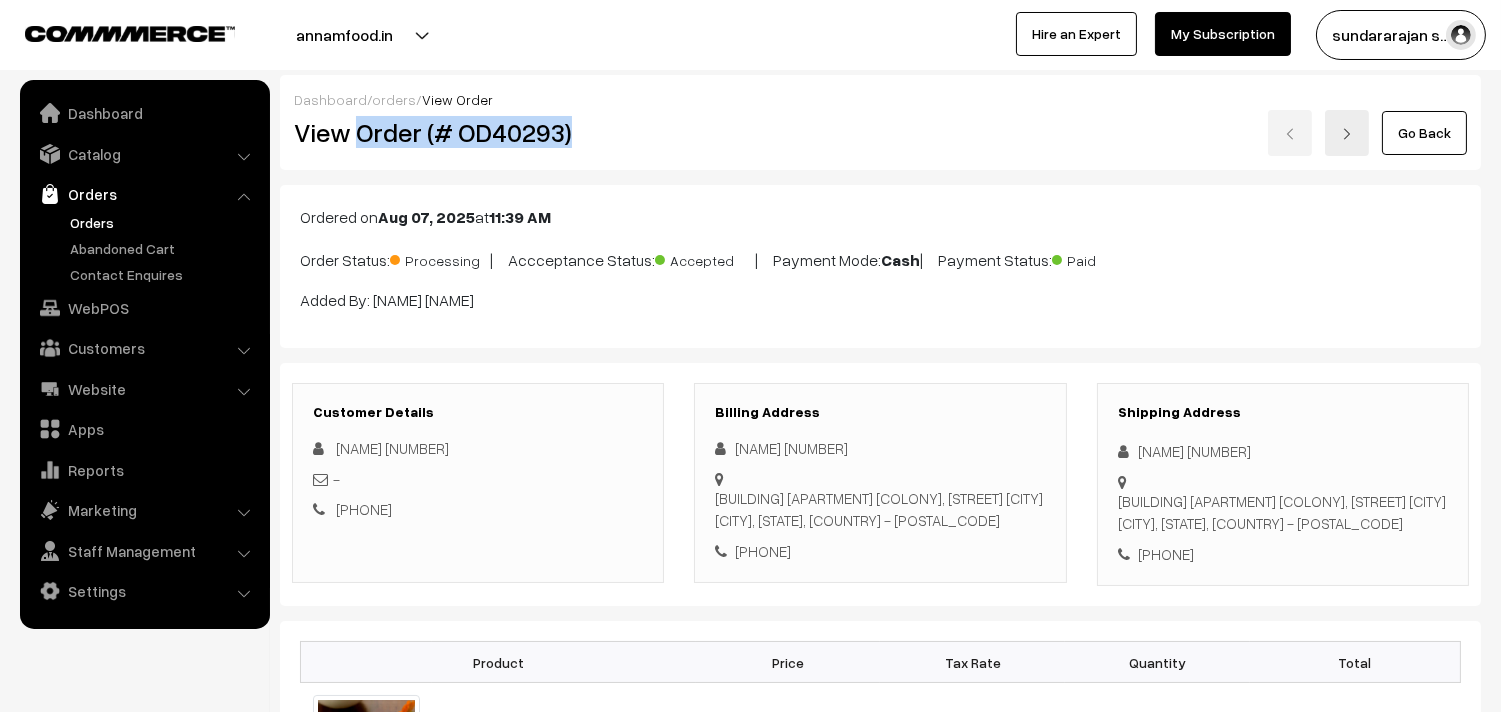 drag, startPoint x: 356, startPoint y: 132, endPoint x: 663, endPoint y: 161, distance: 308.36667 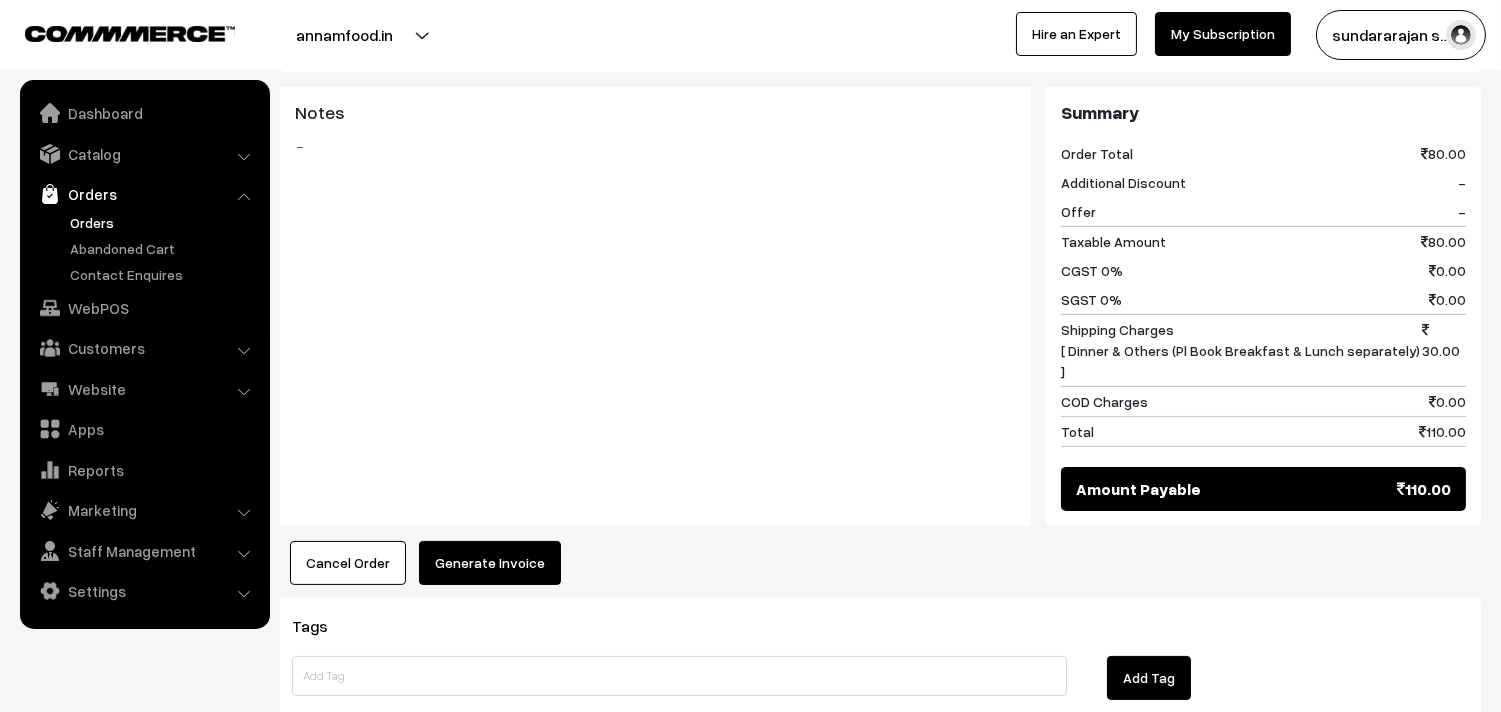 scroll, scrollTop: 954, scrollLeft: 0, axis: vertical 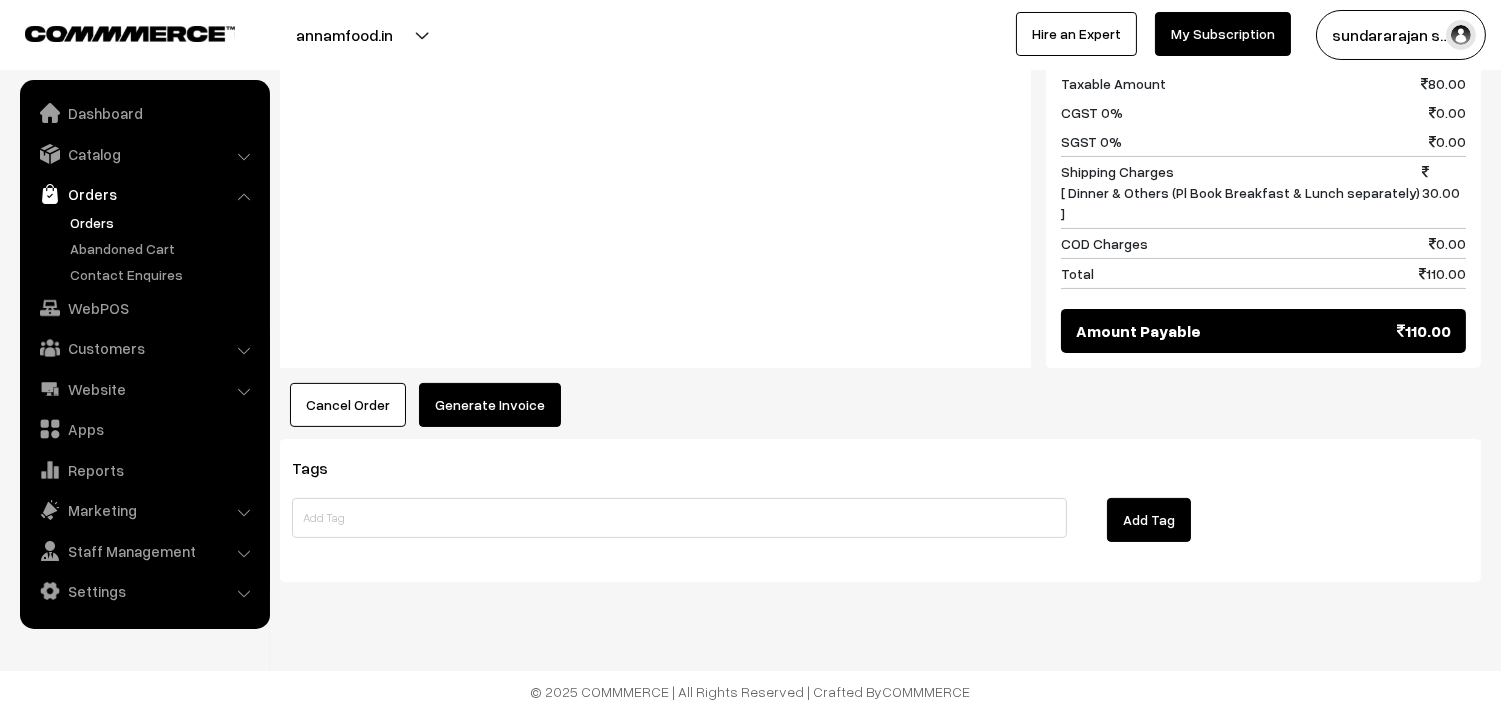 click on "Generate Invoice" at bounding box center [490, 405] 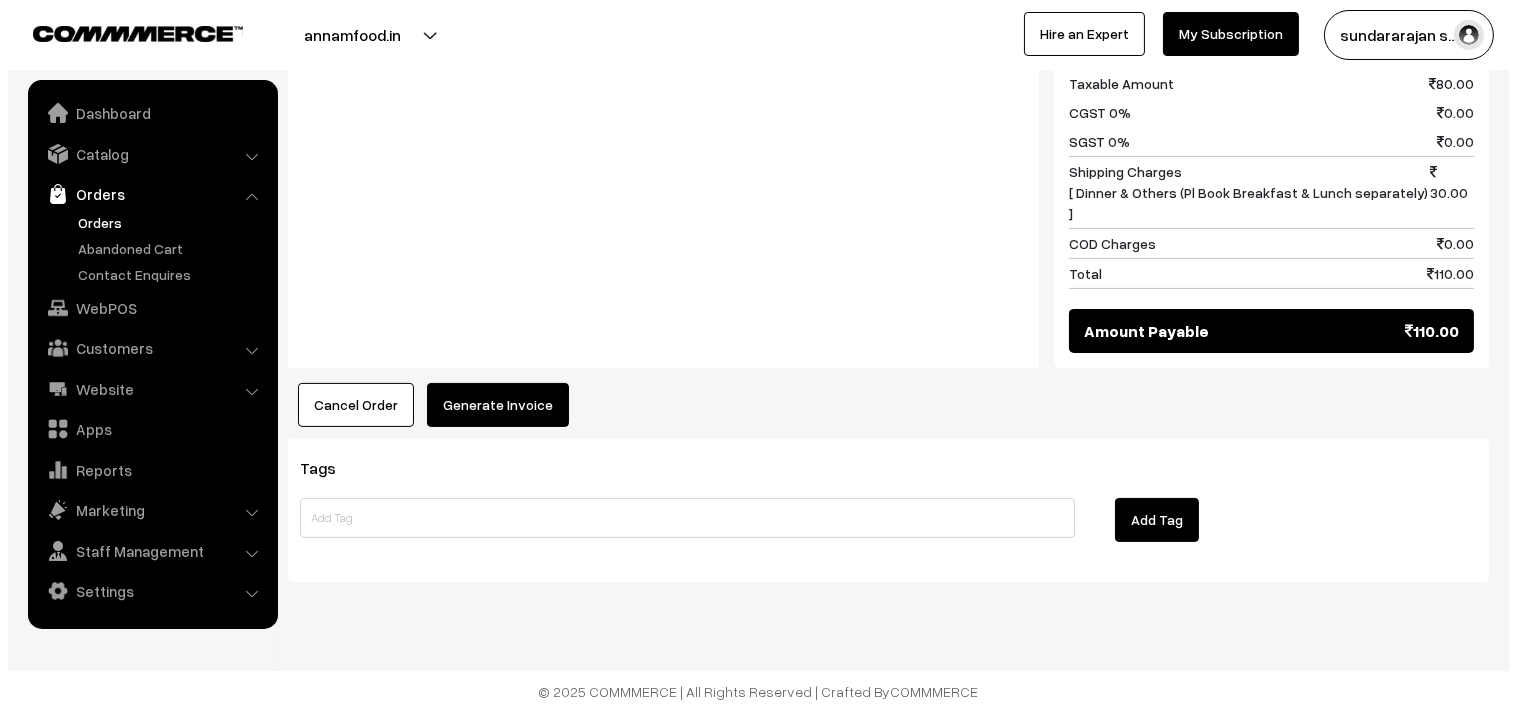 scroll, scrollTop: 956, scrollLeft: 0, axis: vertical 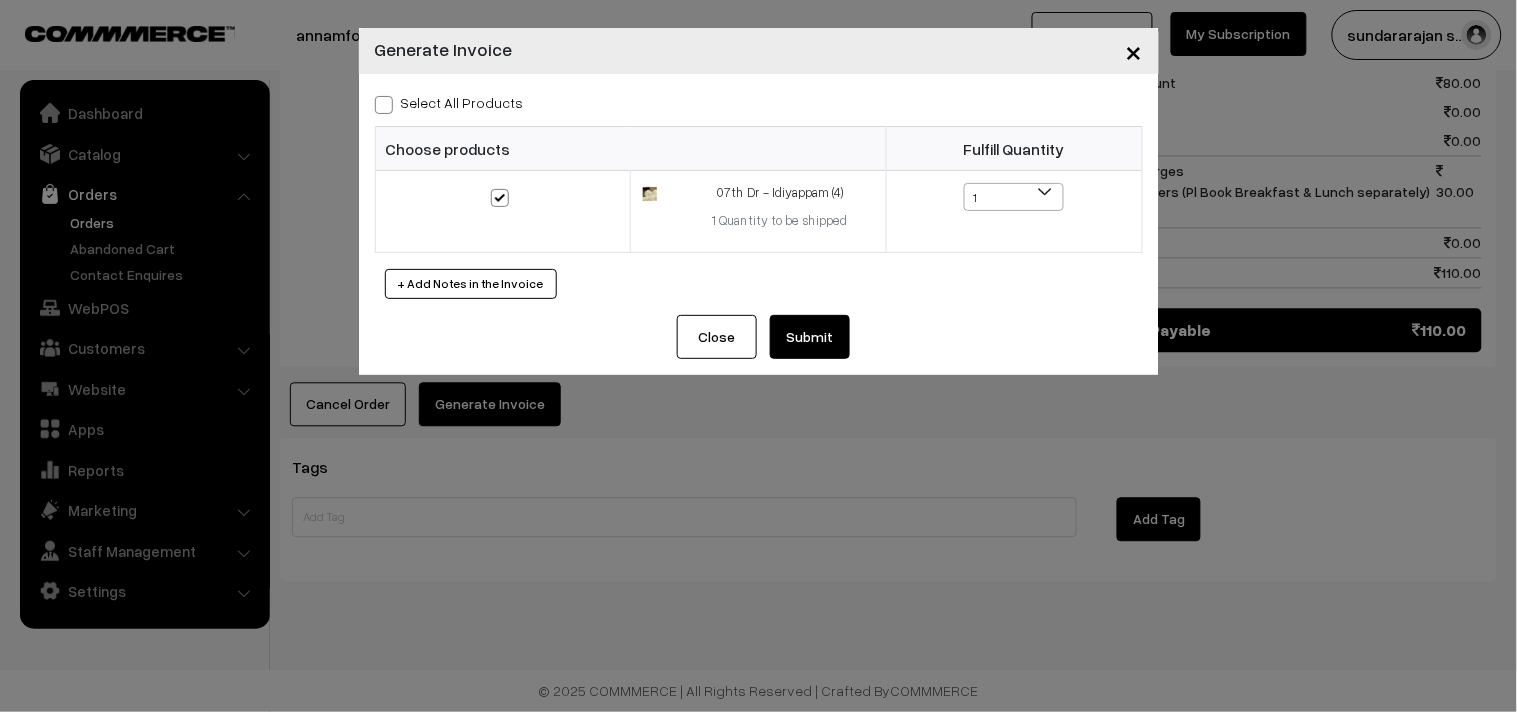 drag, startPoint x: 808, startPoint y: 346, endPoint x: 805, endPoint y: 334, distance: 12.369317 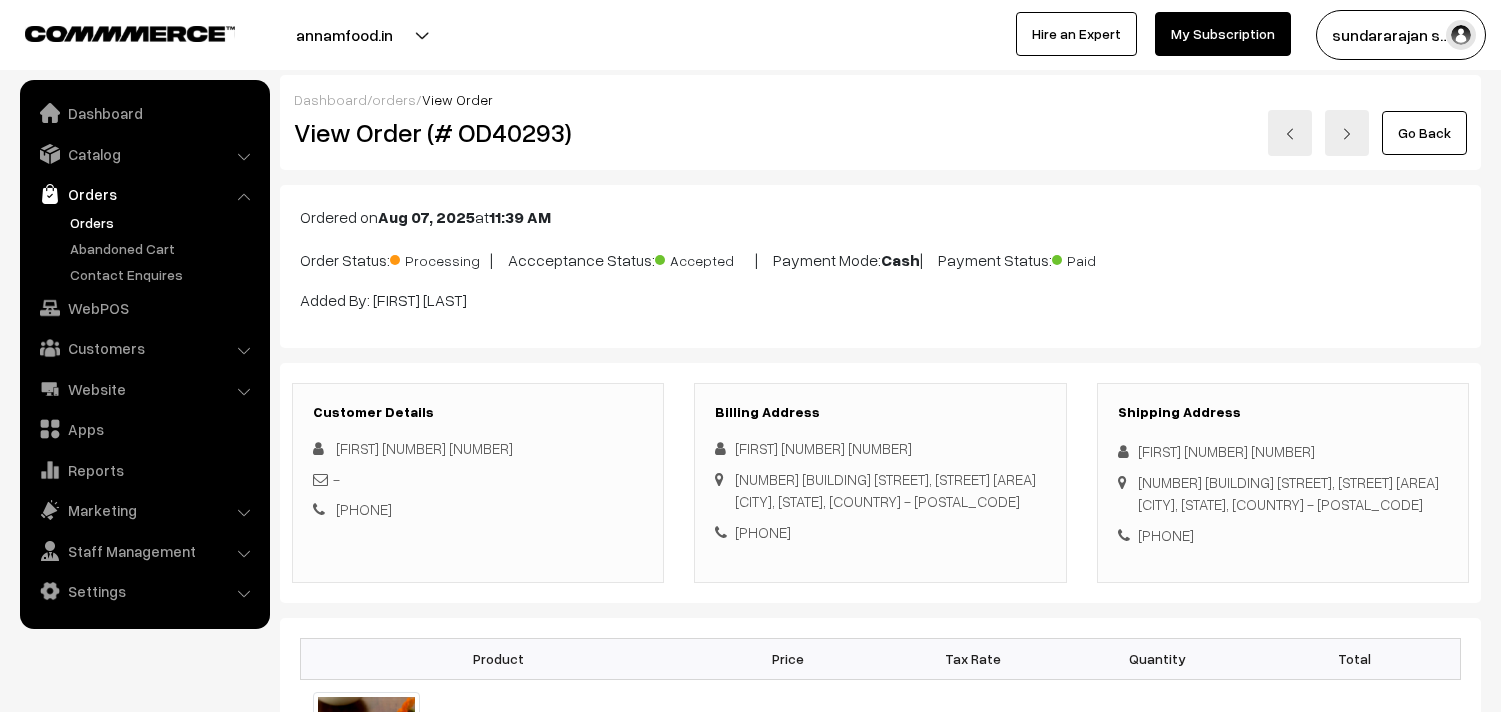 scroll, scrollTop: 952, scrollLeft: 0, axis: vertical 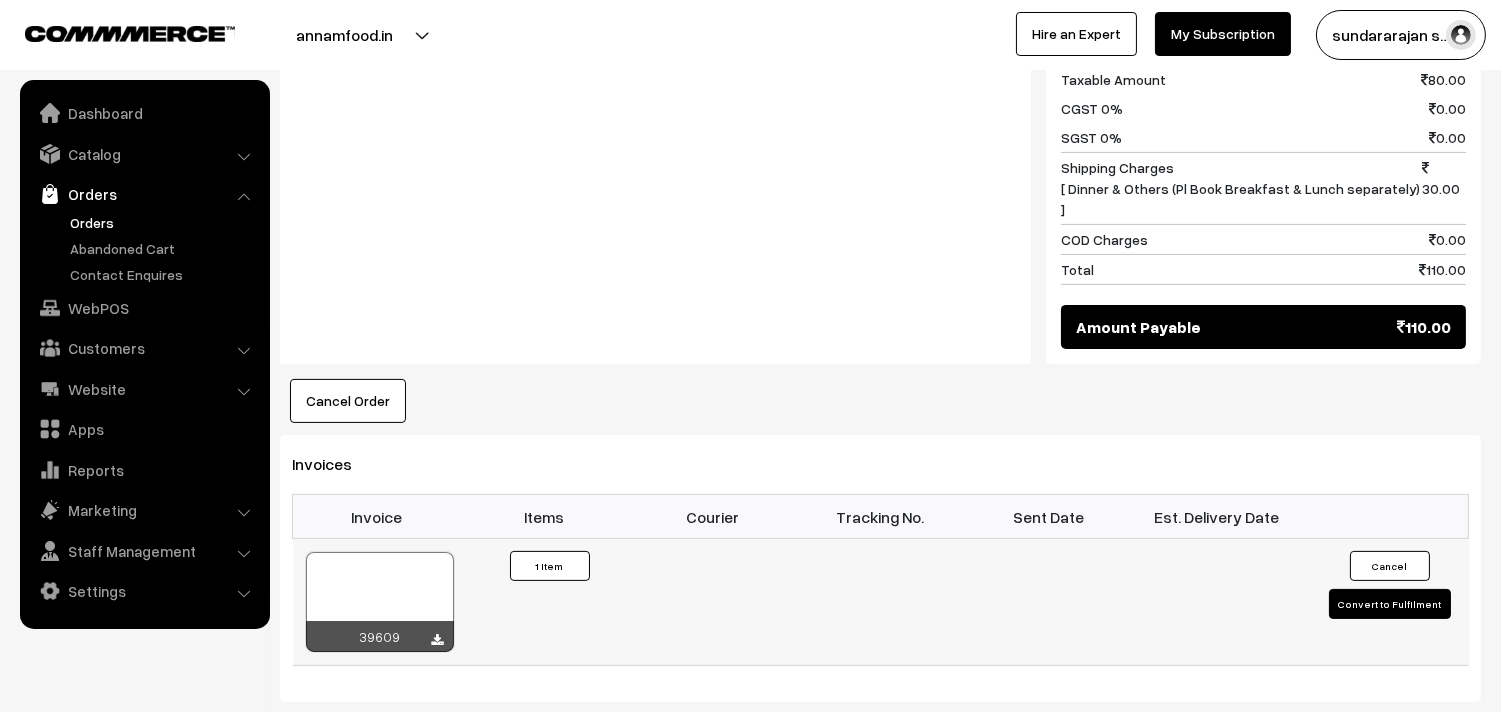 click at bounding box center [380, 602] 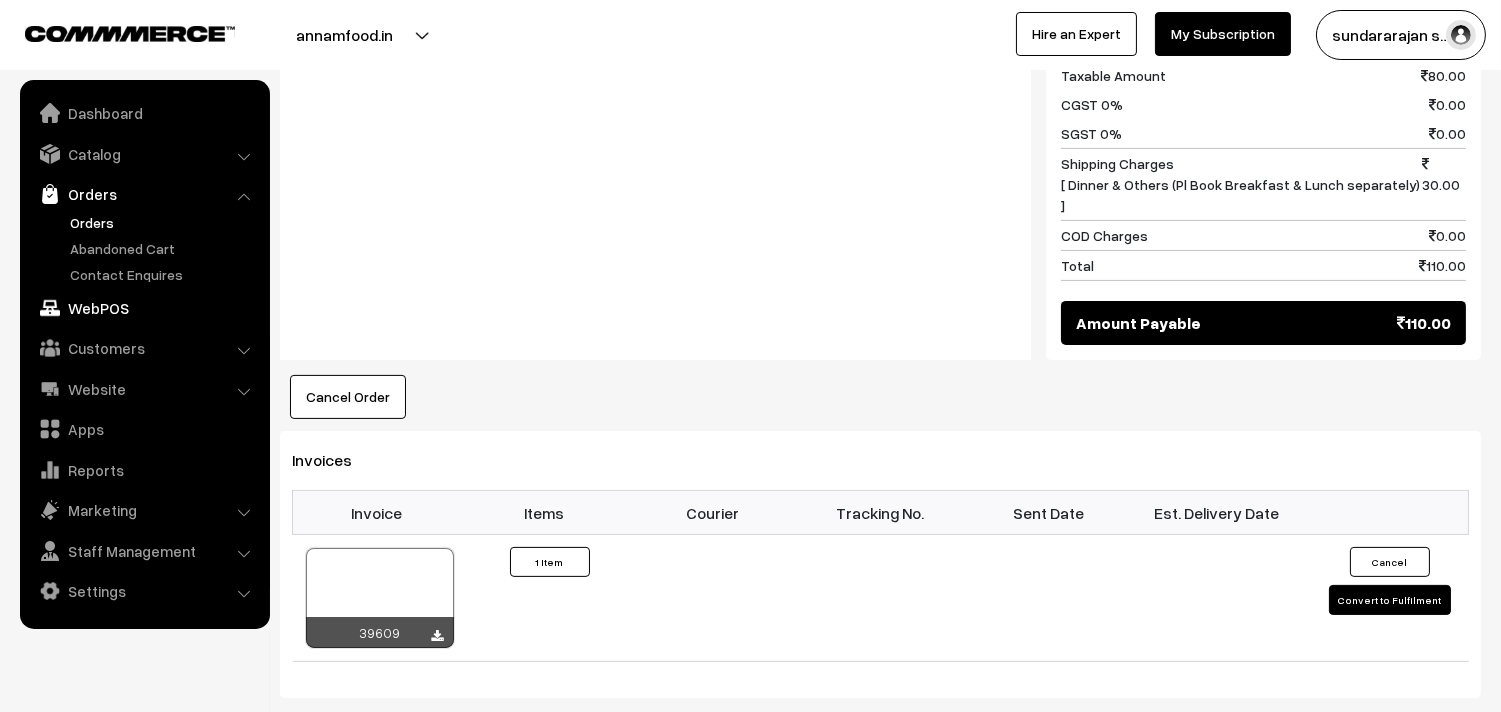 click on "WebPOS" at bounding box center [144, 308] 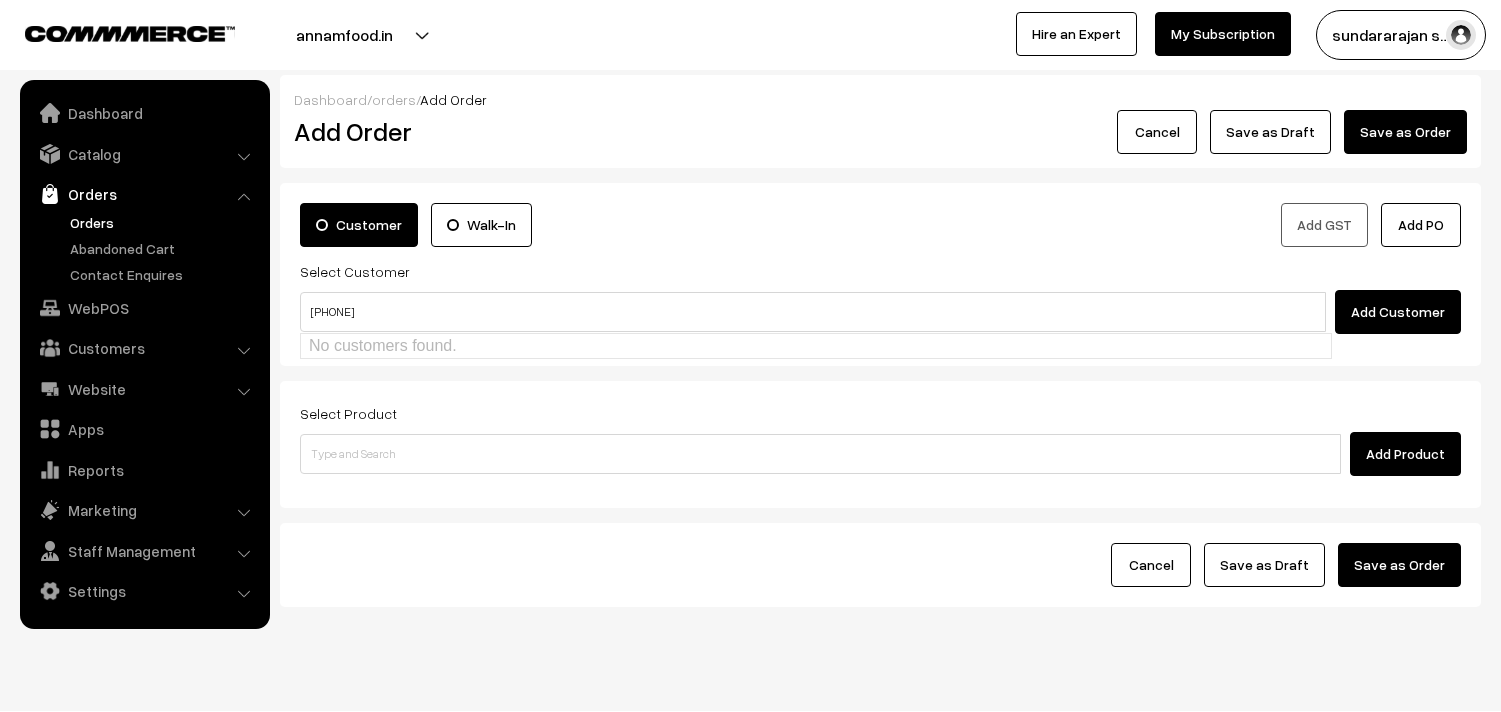 scroll, scrollTop: 0, scrollLeft: 0, axis: both 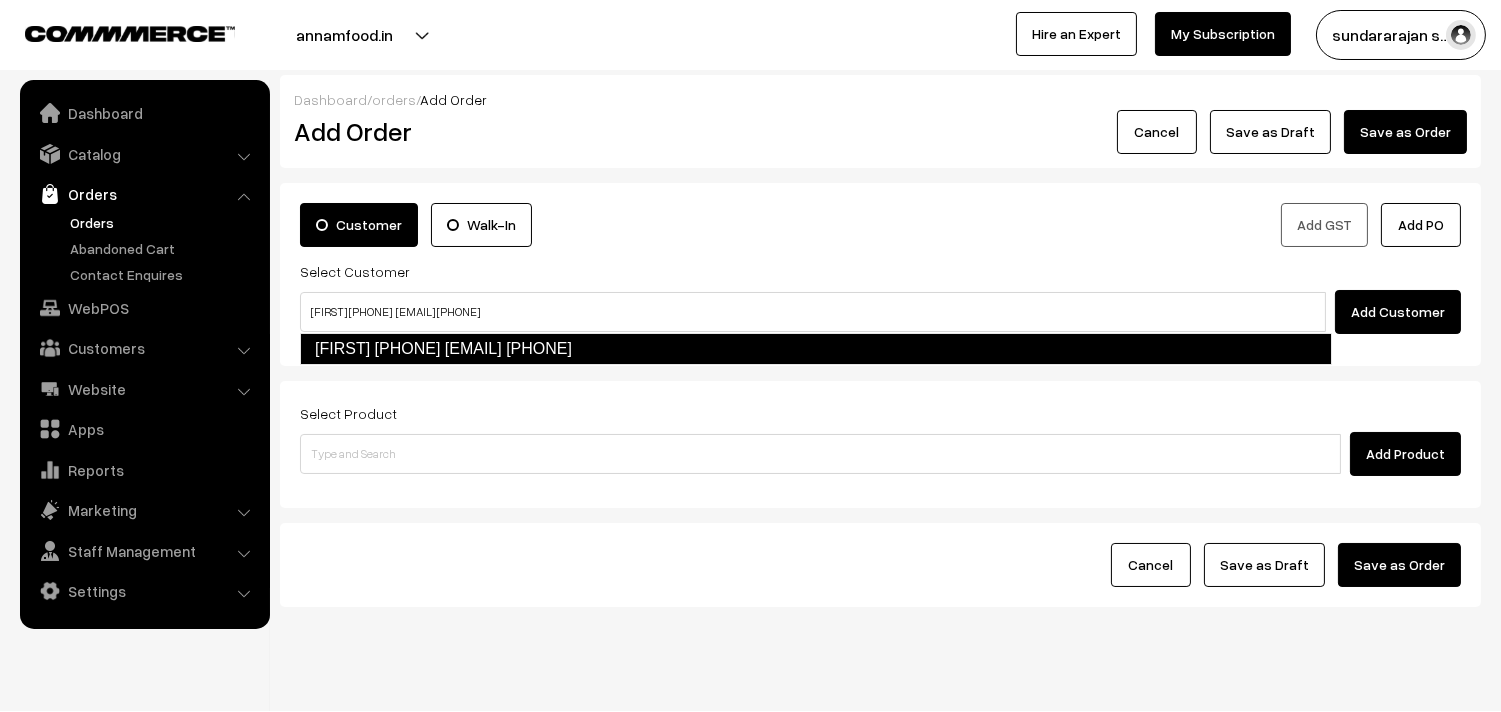 type on "[FIRST] [PHONE]  [EMAIL] [PHONE]" 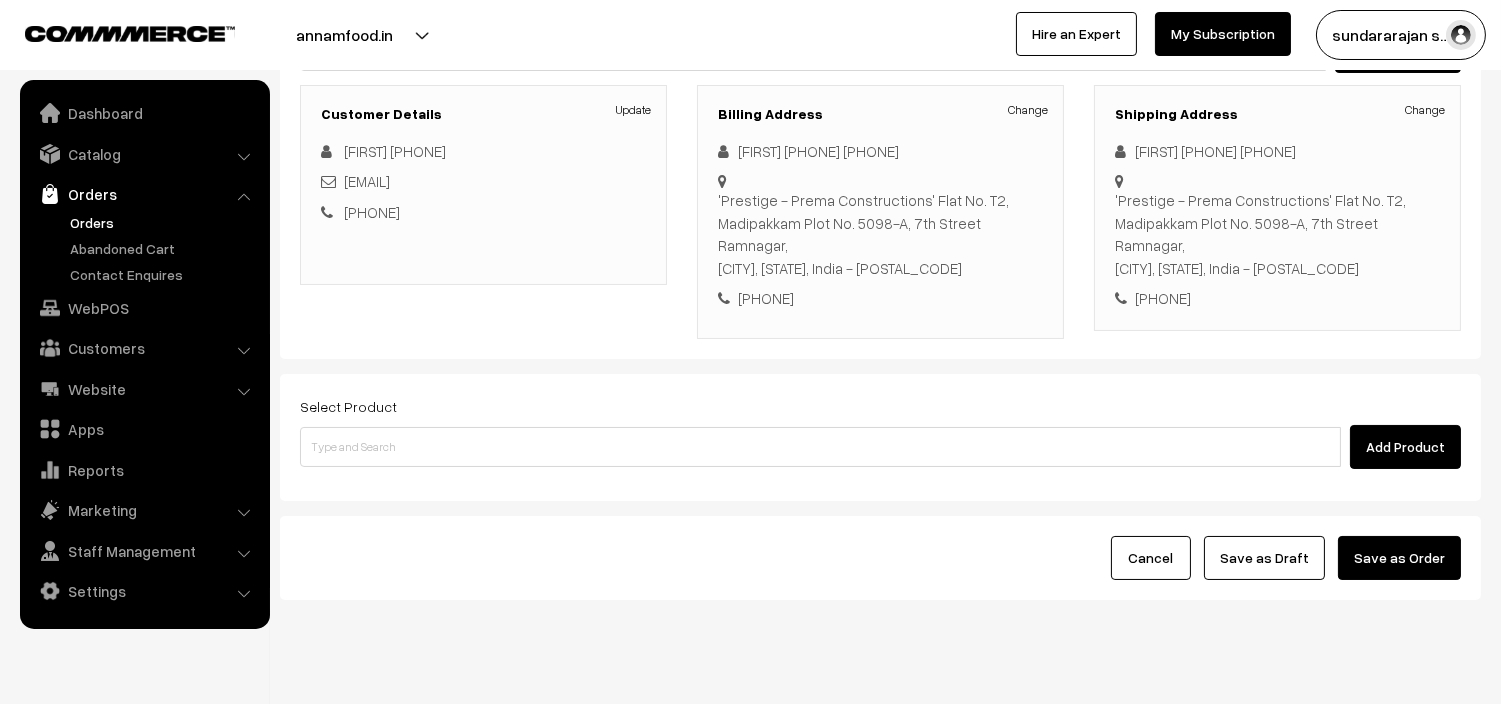scroll, scrollTop: 272, scrollLeft: 0, axis: vertical 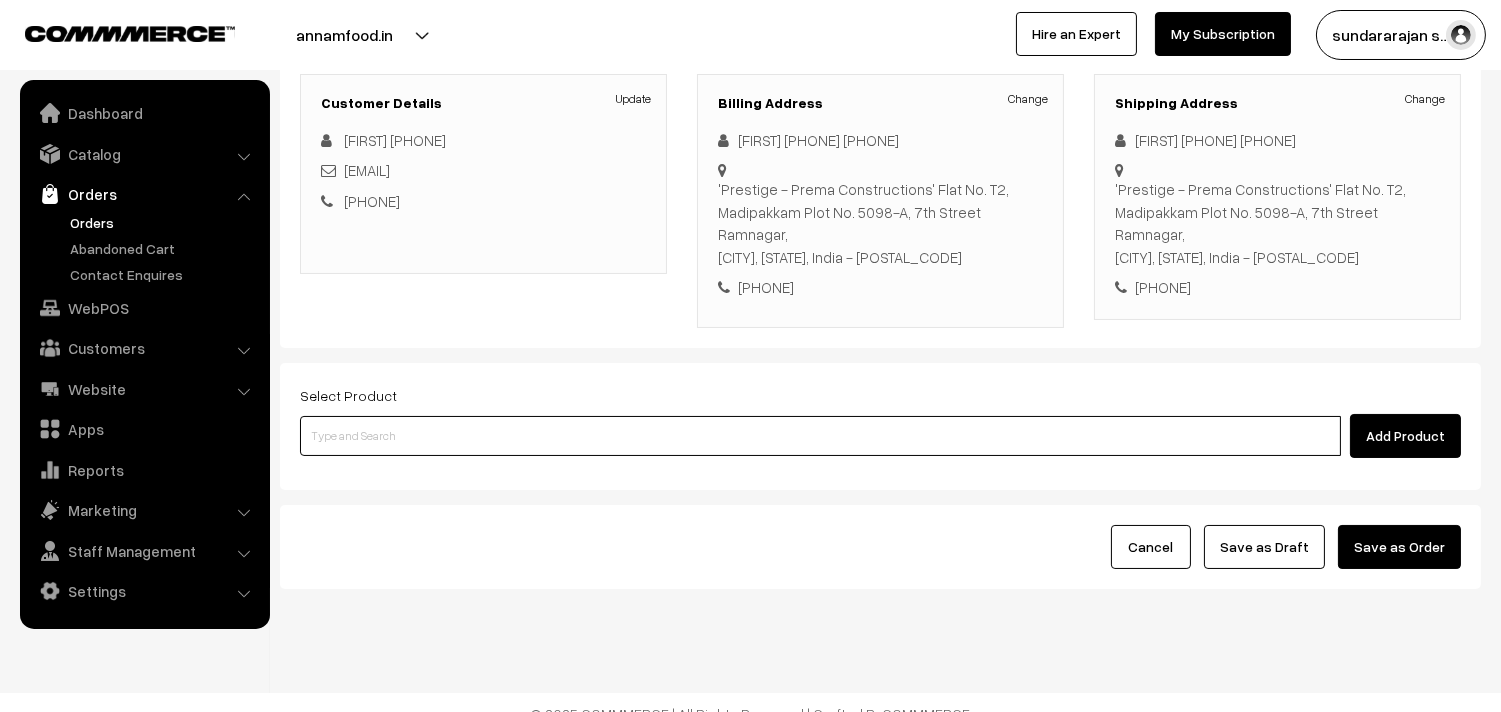 click at bounding box center (820, 436) 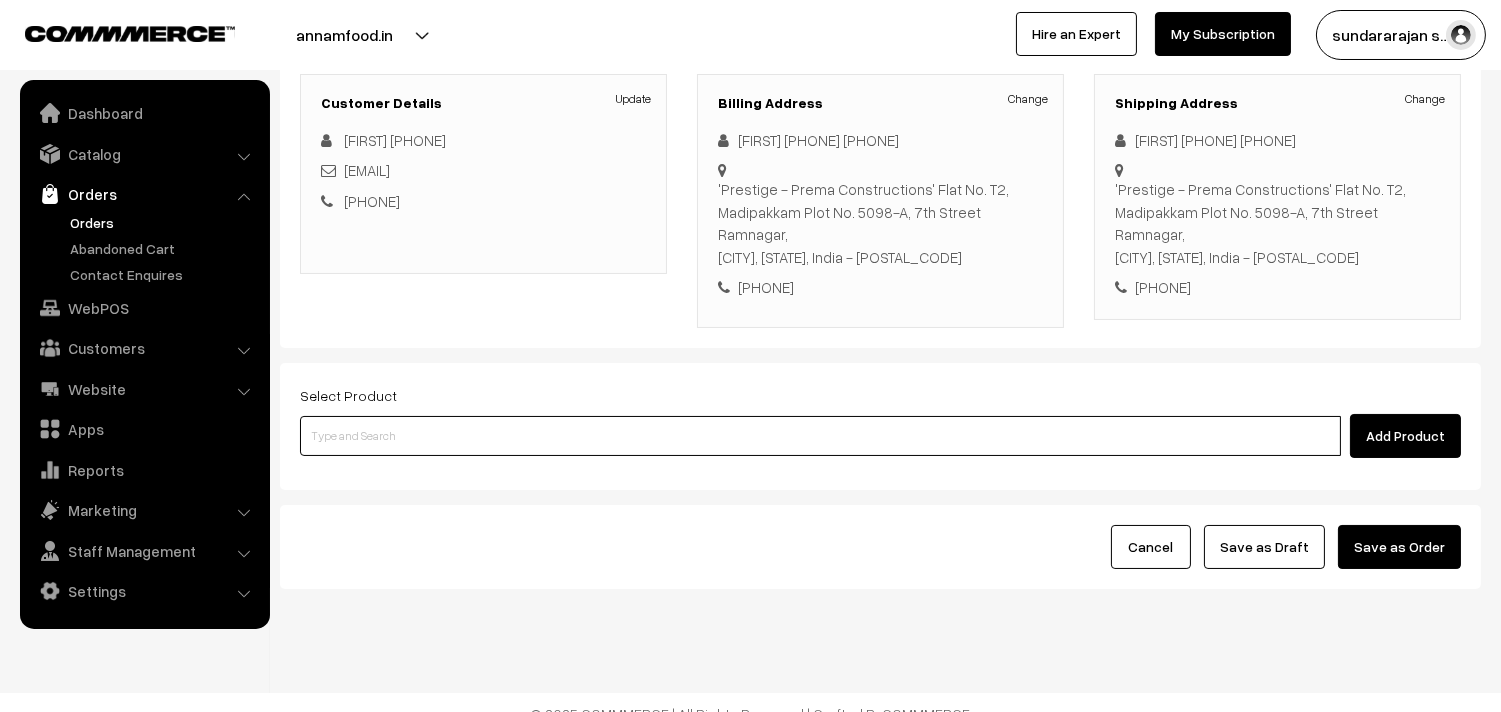 click at bounding box center [820, 436] 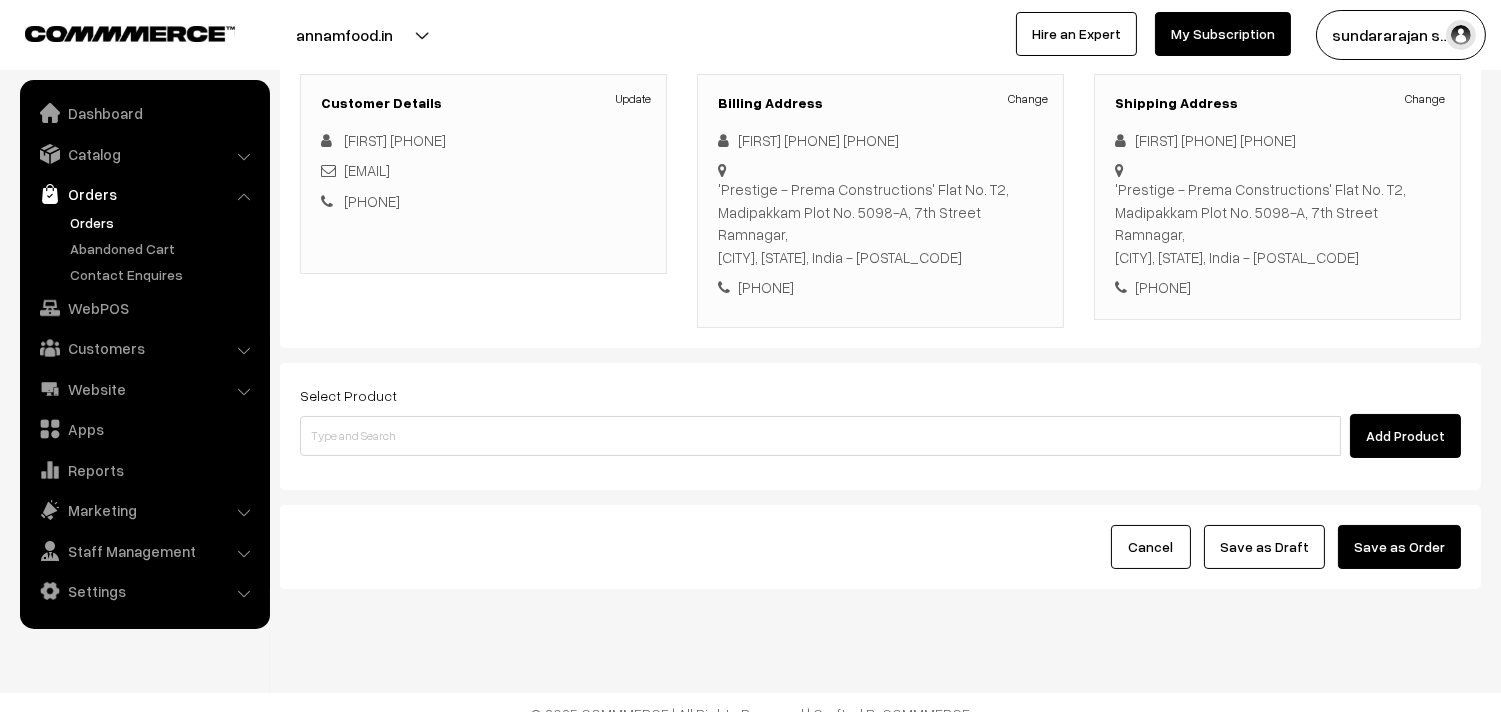 click on "Select Product" at bounding box center (348, 395) 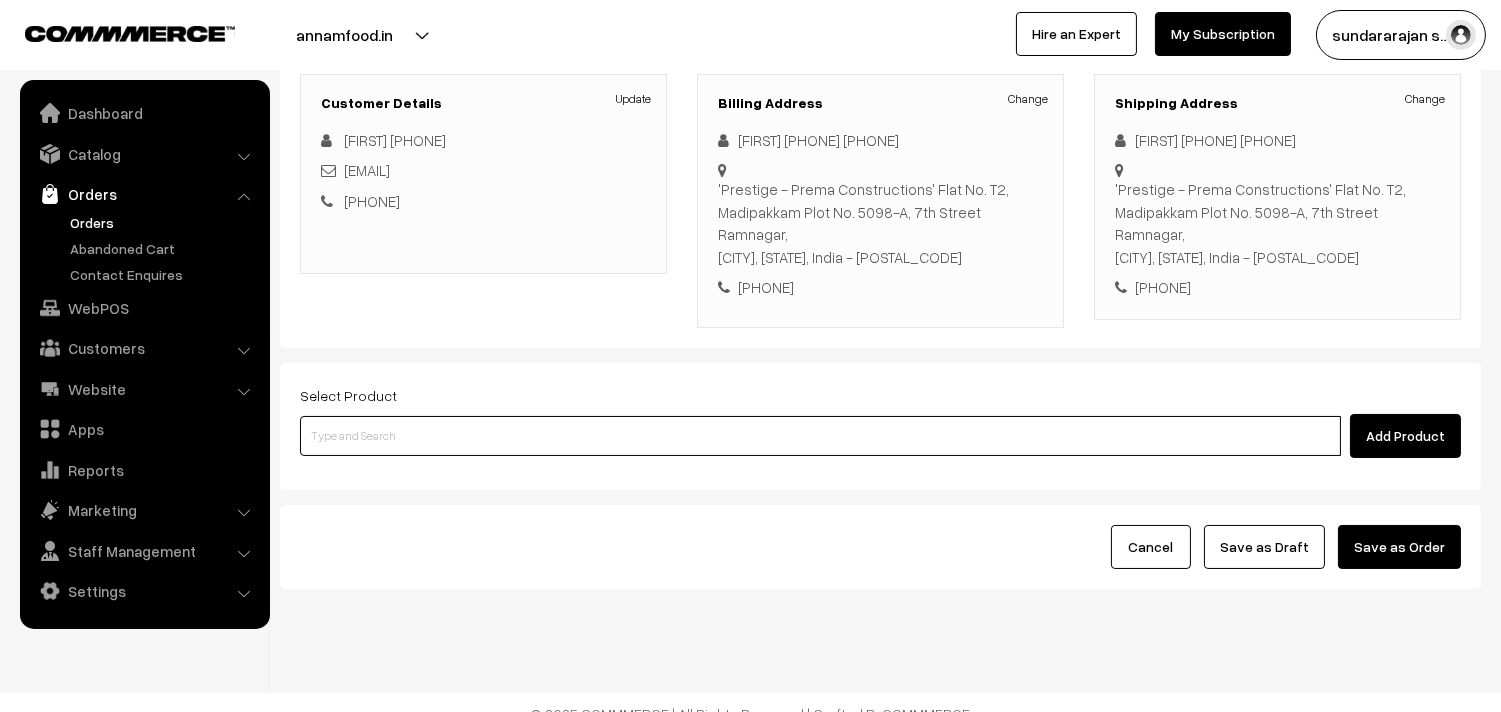 click at bounding box center [820, 436] 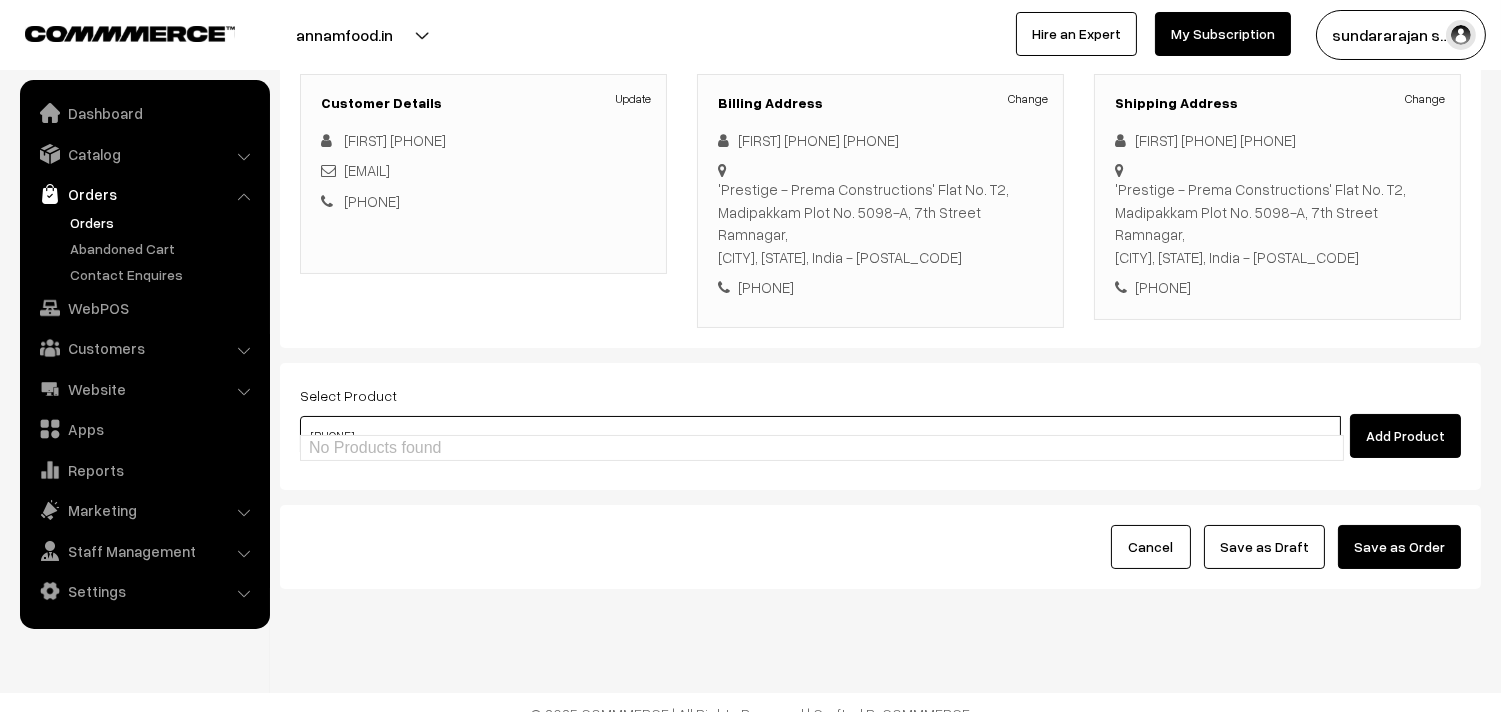 drag, startPoint x: 392, startPoint y: 412, endPoint x: 206, endPoint y: 408, distance: 186.043 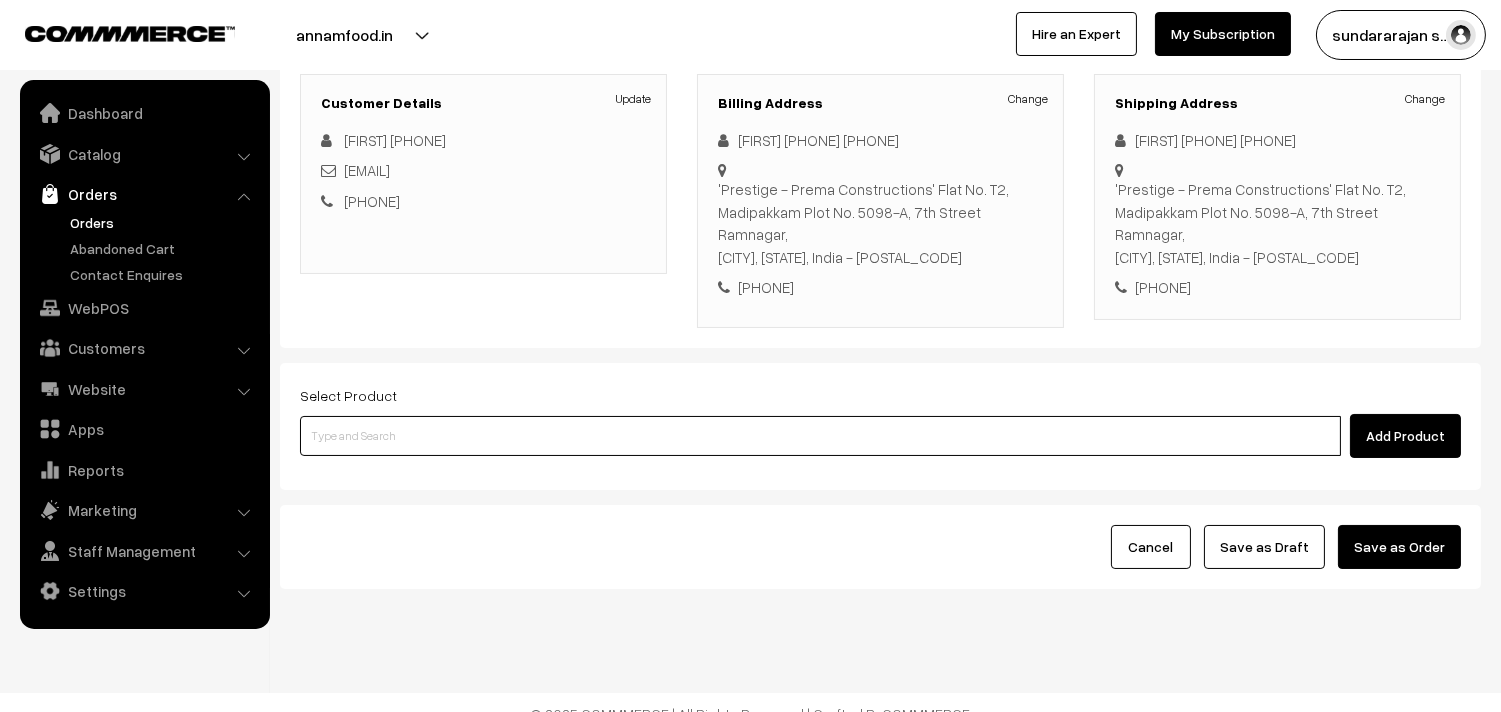 click at bounding box center [820, 436] 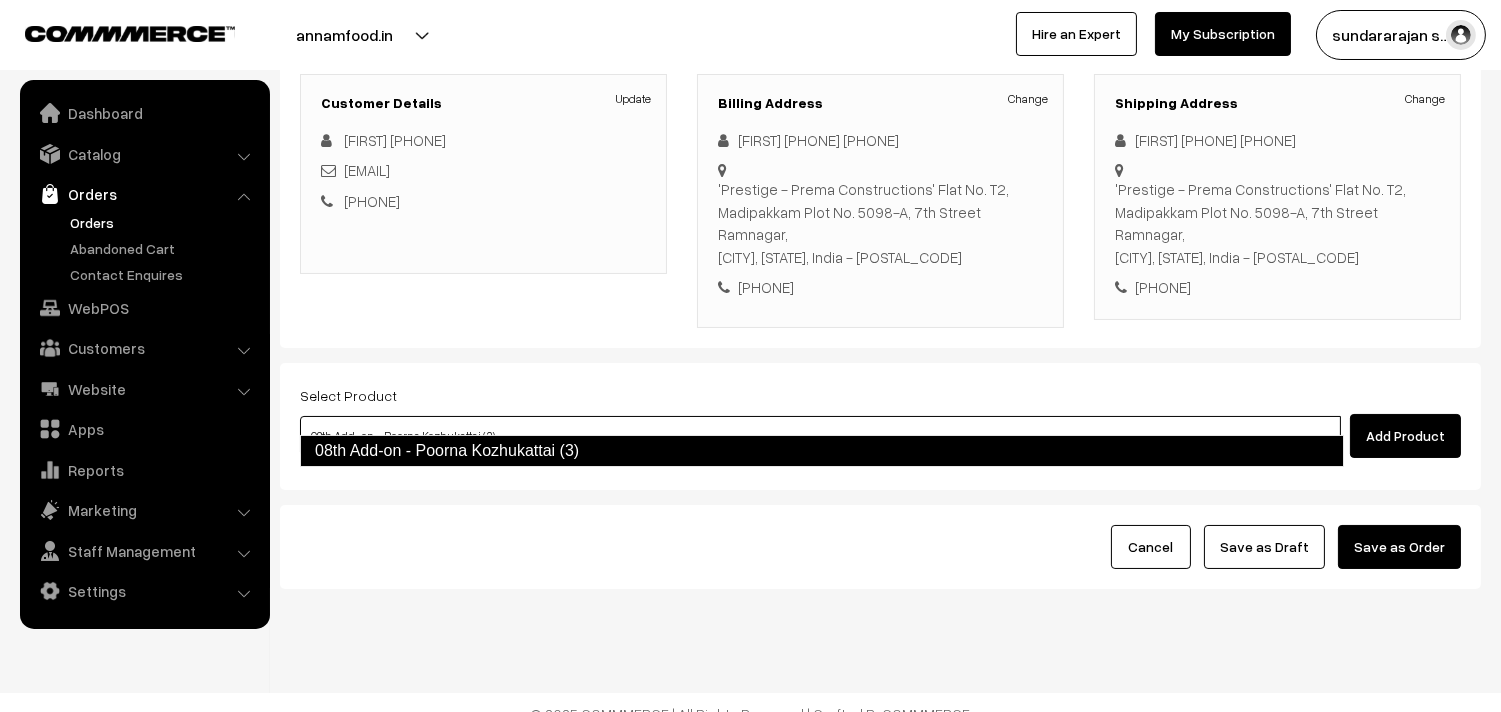click on "08th Add-on - Poorna Kozhukattai (3)" at bounding box center (822, 451) 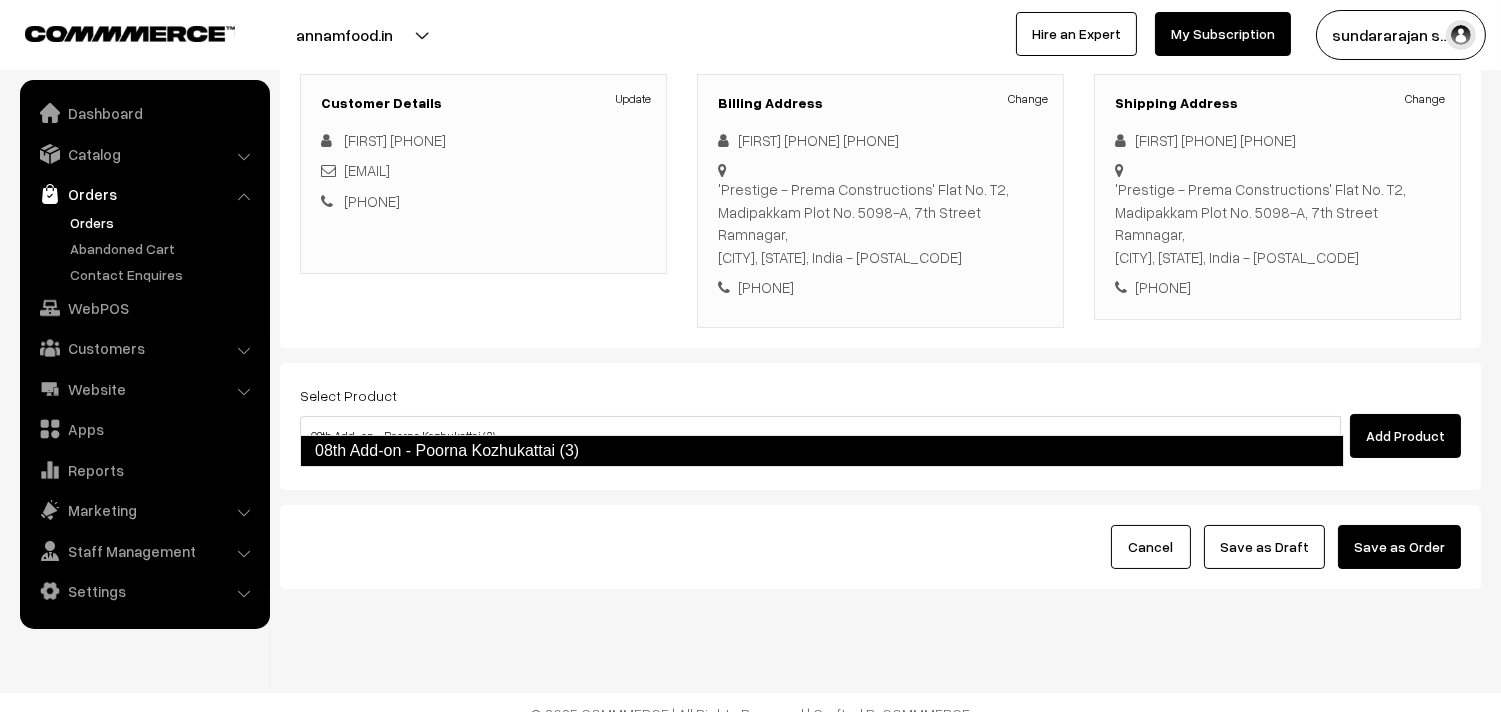 type 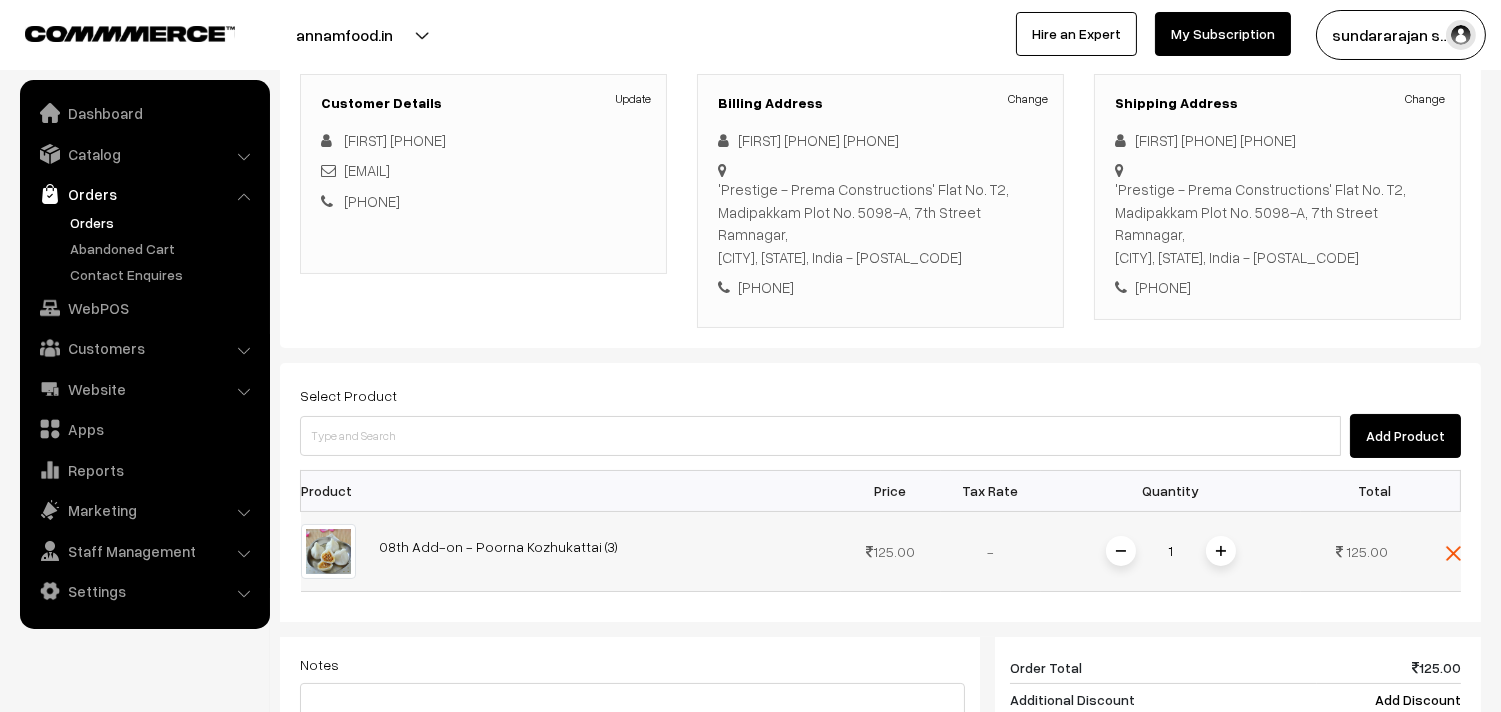 click at bounding box center (1221, 551) 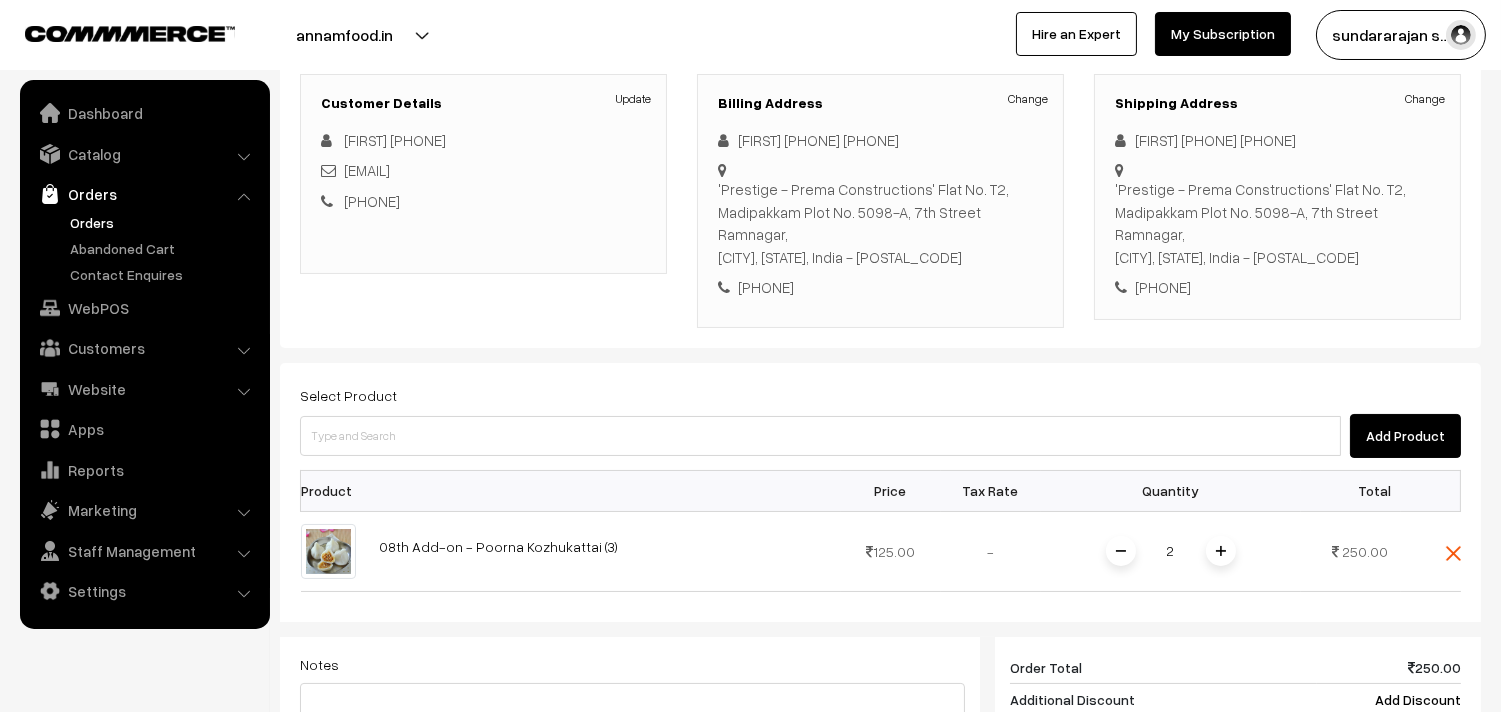 click at bounding box center (1221, 551) 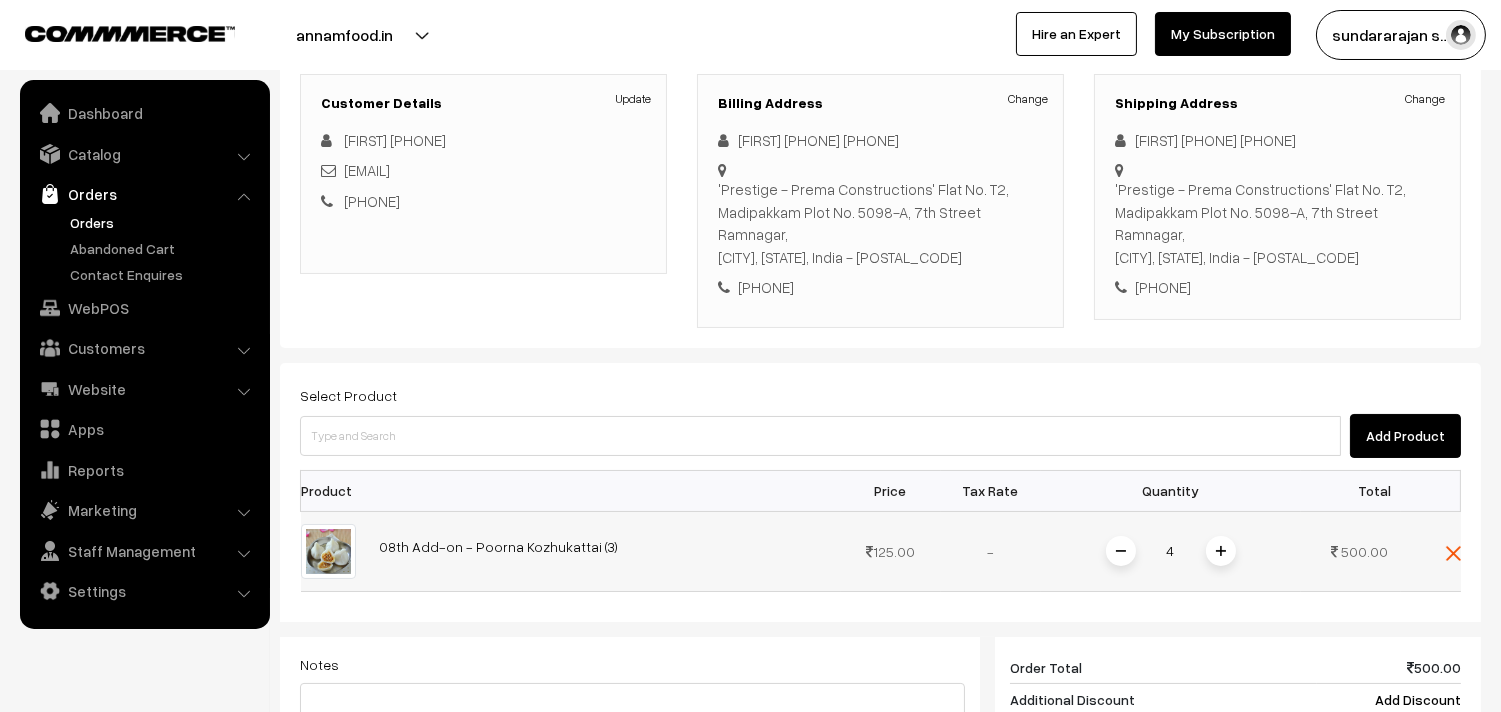 click at bounding box center [1221, 551] 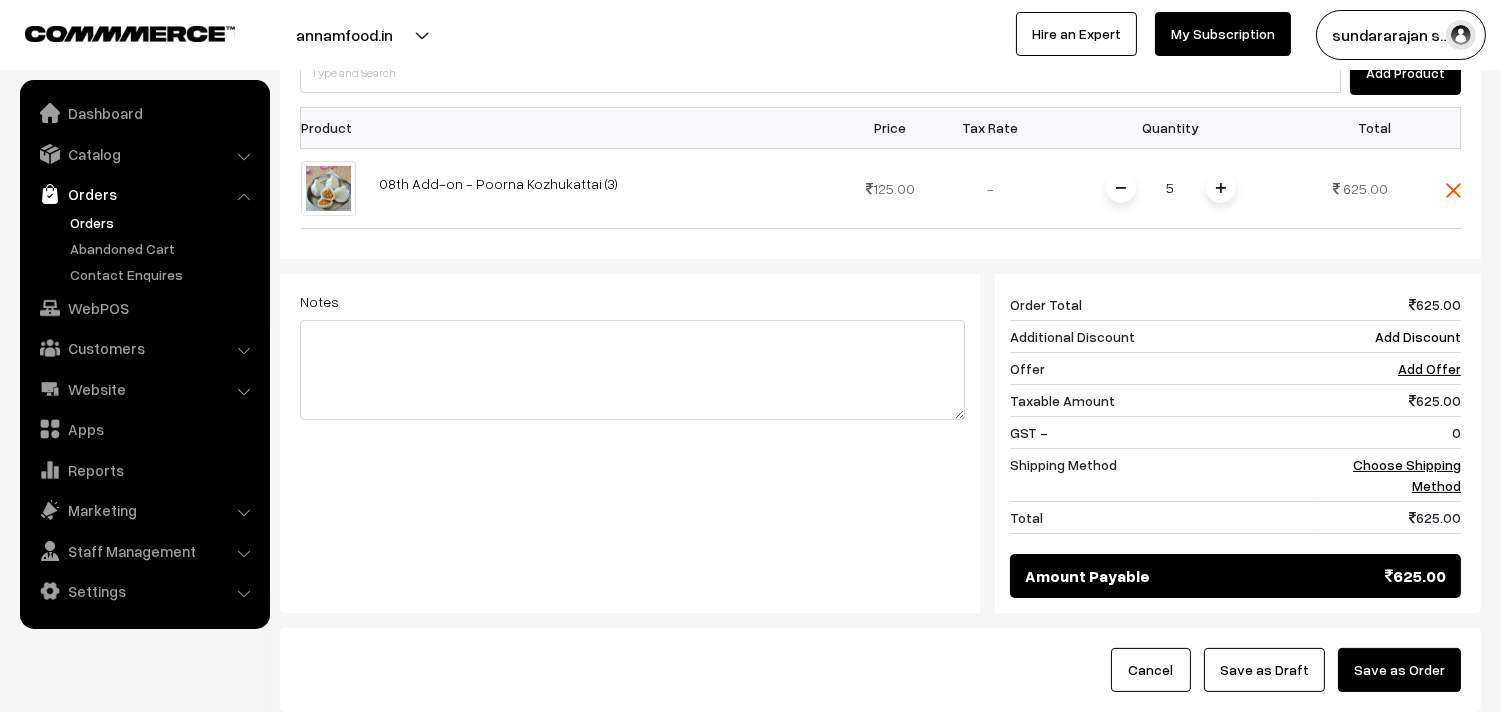 scroll, scrollTop: 716, scrollLeft: 0, axis: vertical 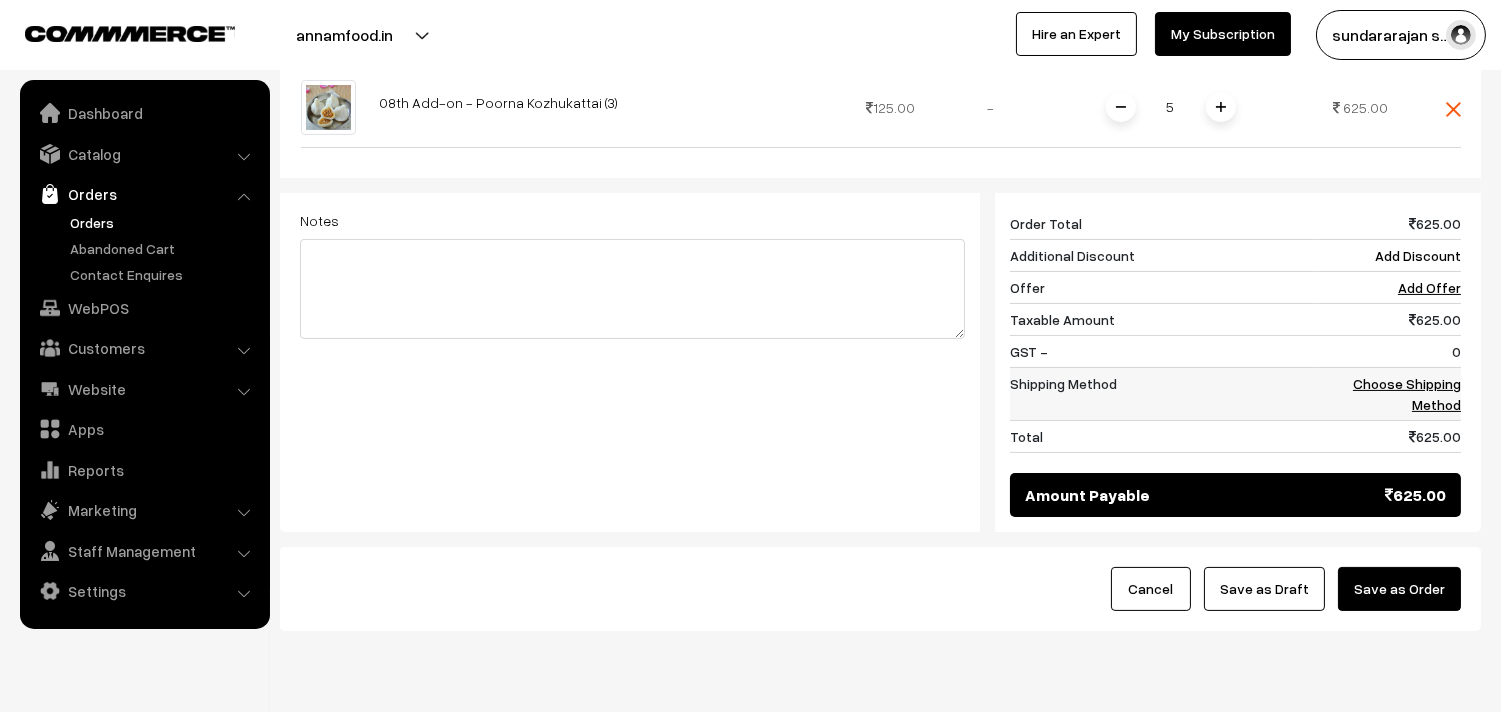 click on "Choose Shipping Method" at bounding box center [1407, 394] 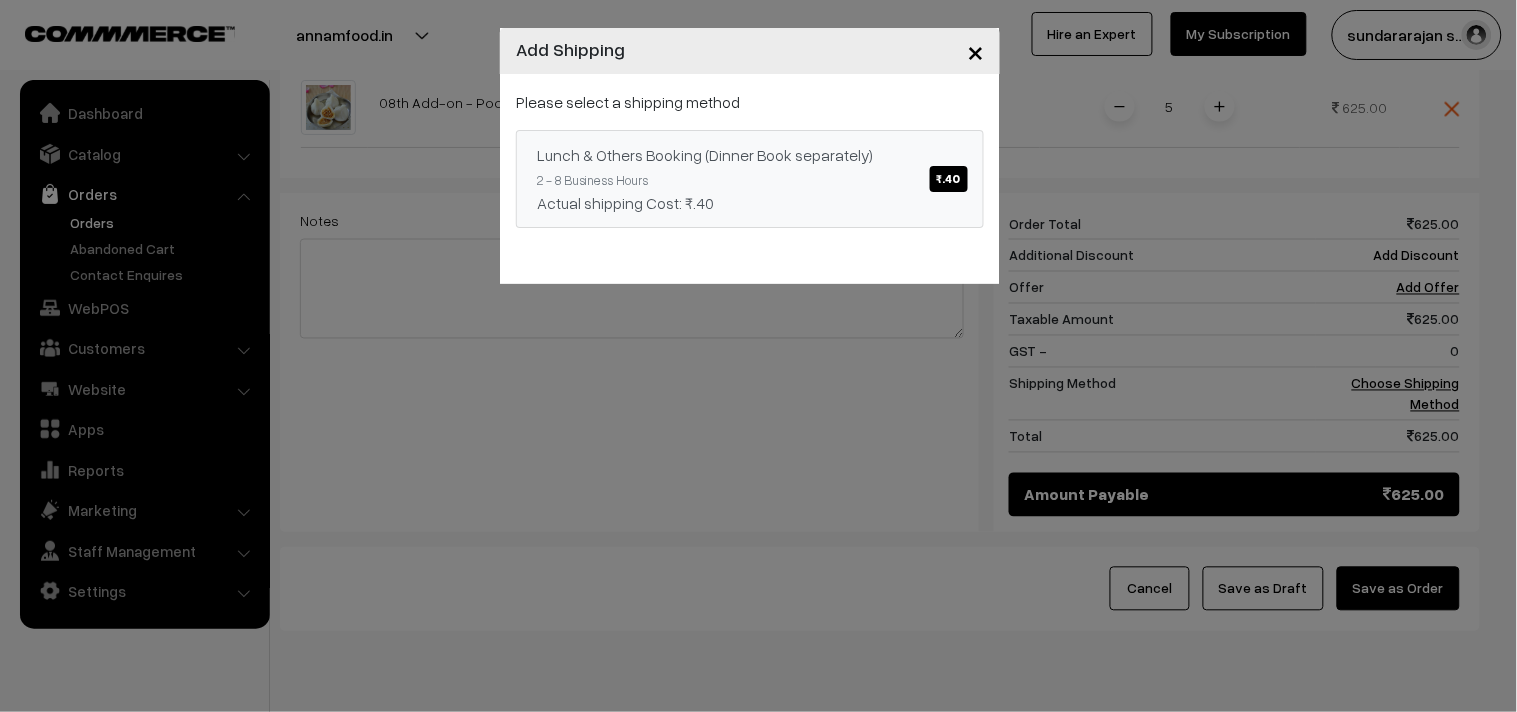 click on "Lunch & Others Booking (Dinner Book separately)
₹.40
2 - 8 Business Hours Actual shipping Cost: ₹.40" at bounding box center (750, 179) 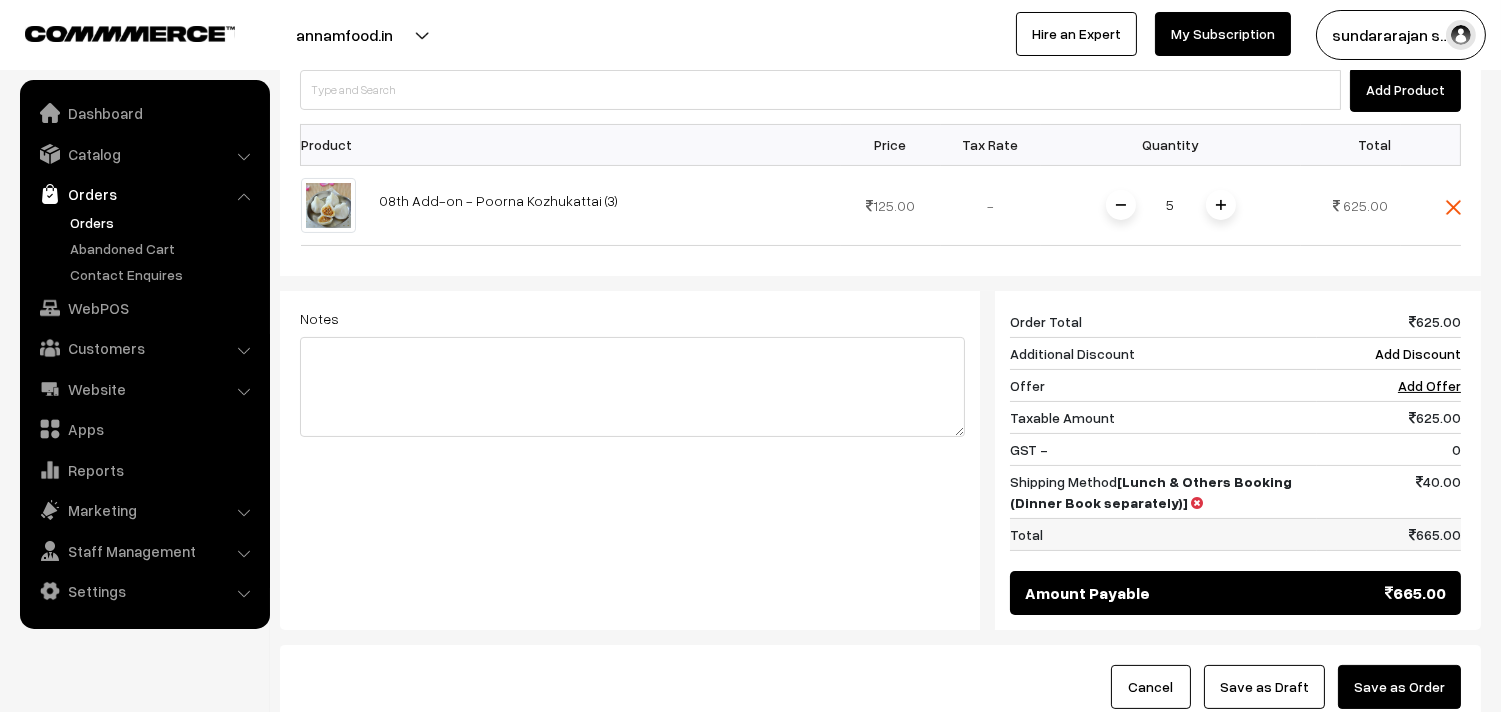 scroll, scrollTop: 716, scrollLeft: 0, axis: vertical 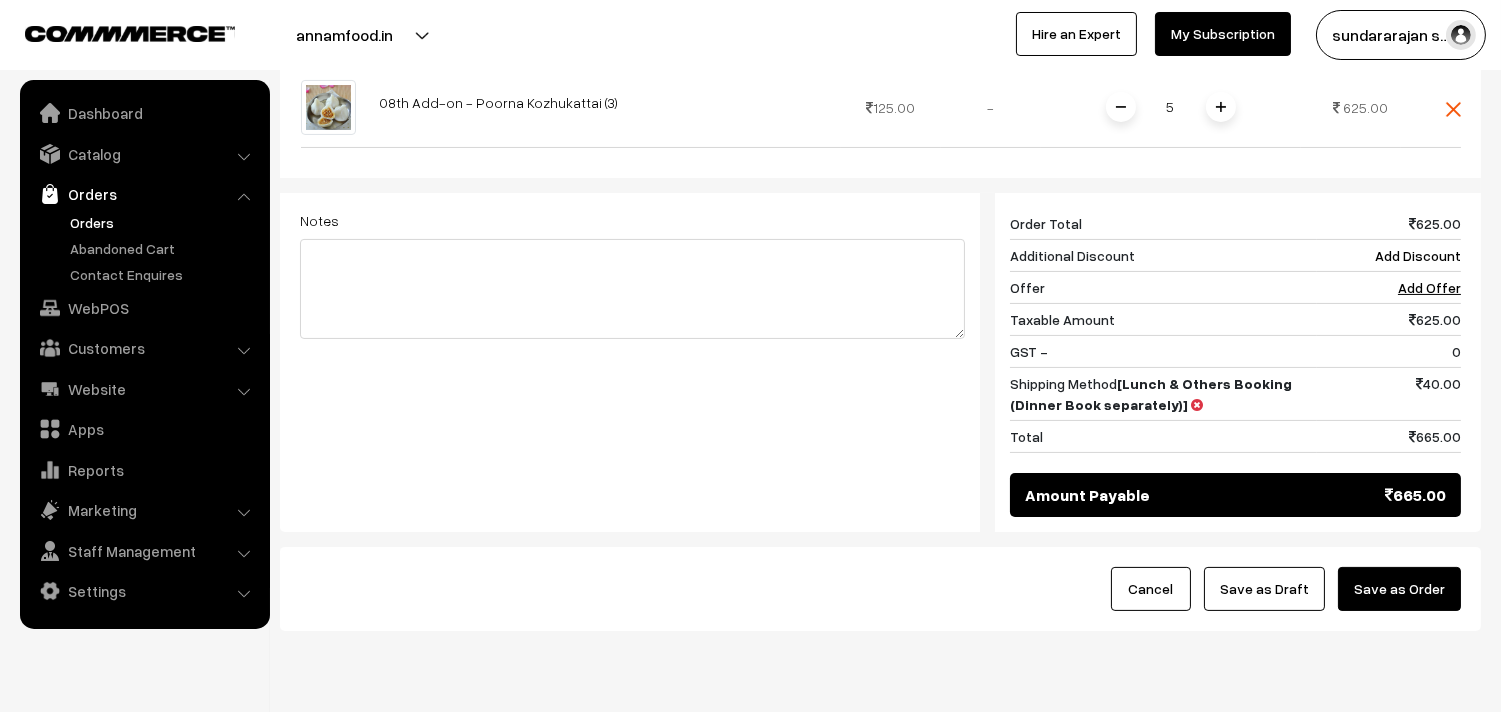 click on "Save as Draft" at bounding box center (1264, 589) 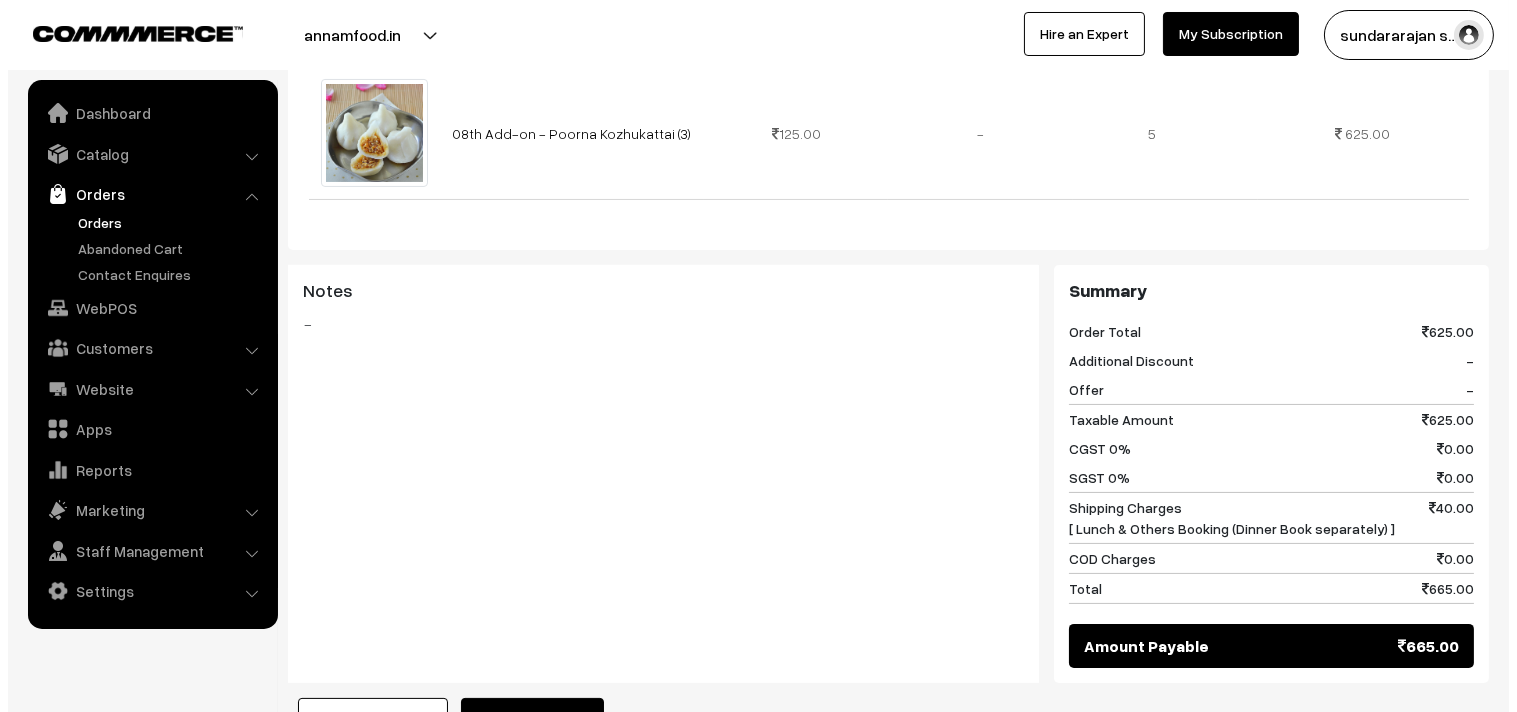 scroll, scrollTop: 666, scrollLeft: 0, axis: vertical 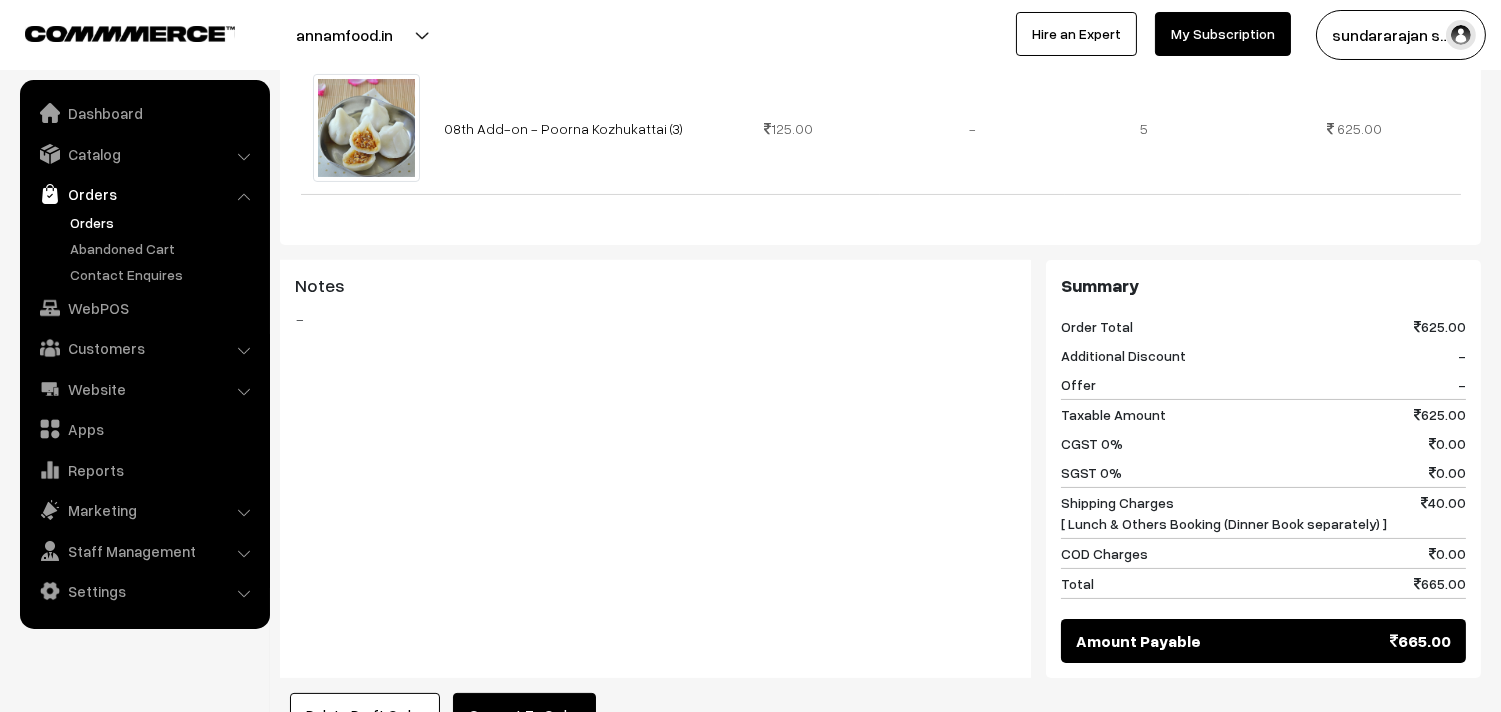 click on "Convert To Order" at bounding box center (524, 715) 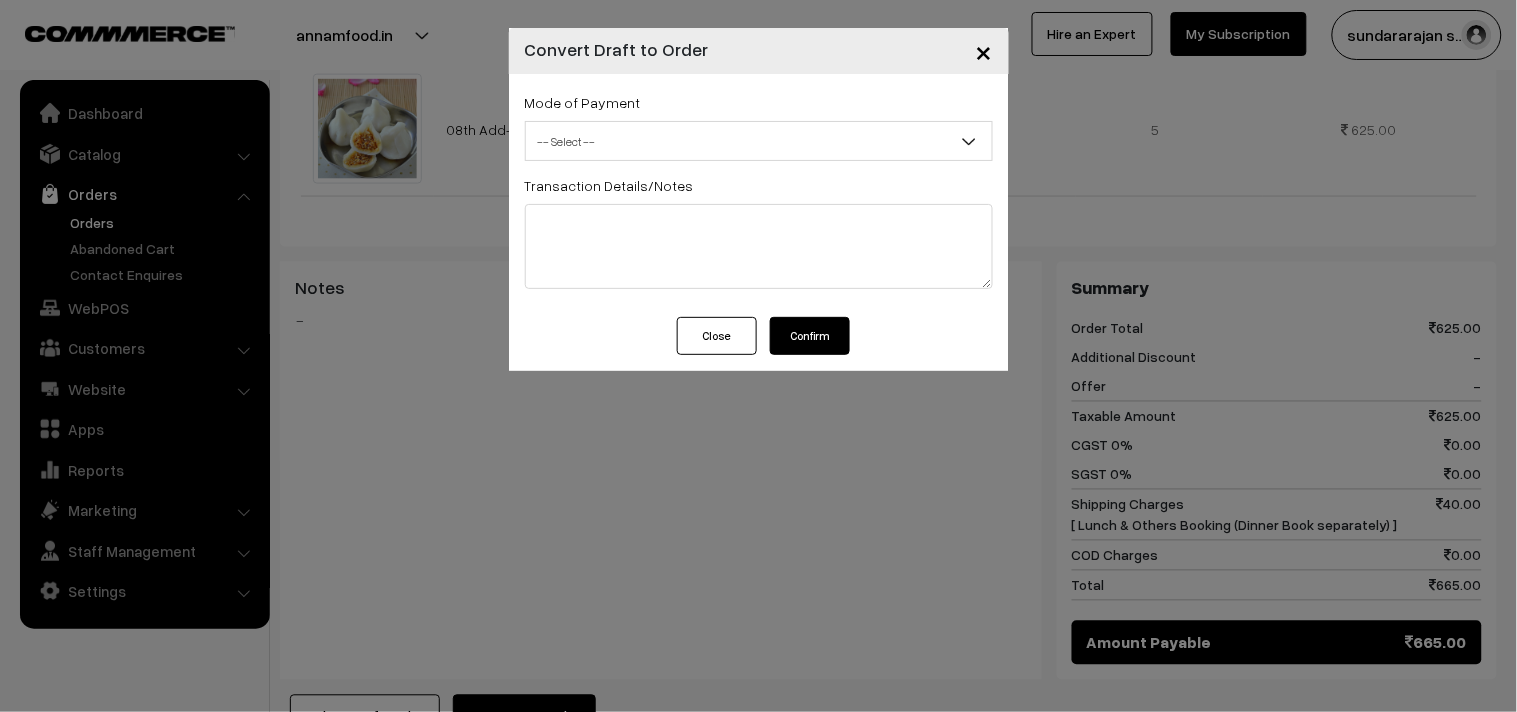 click on "-- Select --" at bounding box center [759, 141] 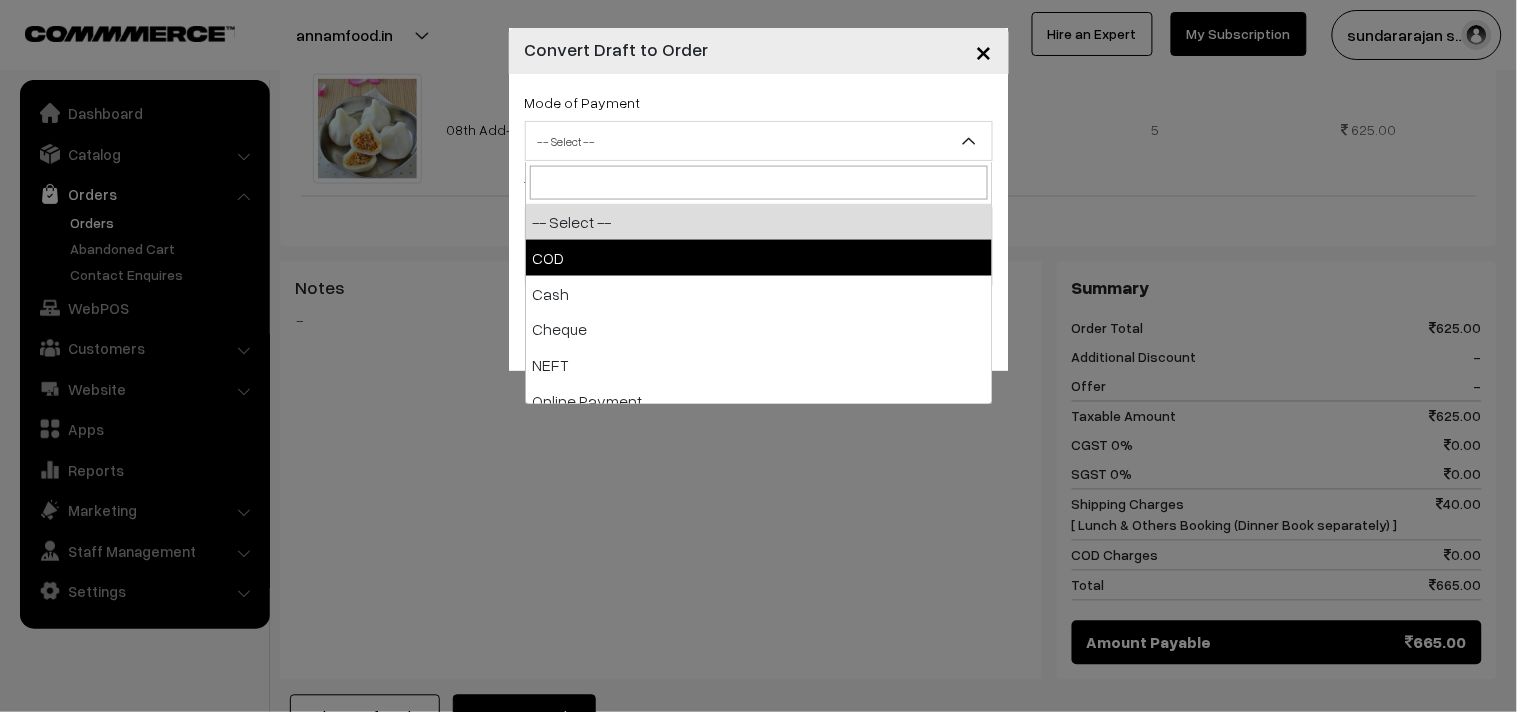 select on "1" 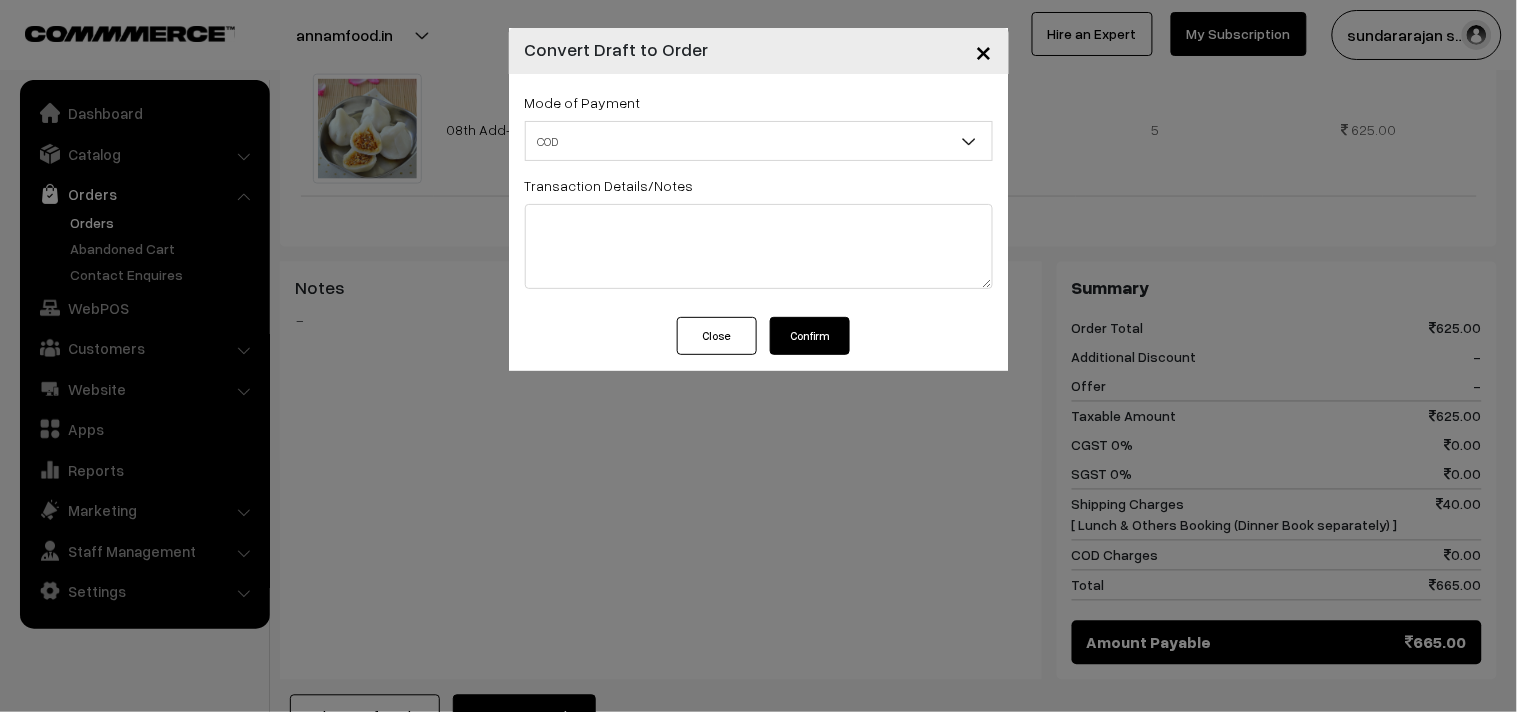 click on "Confirm" at bounding box center [810, 336] 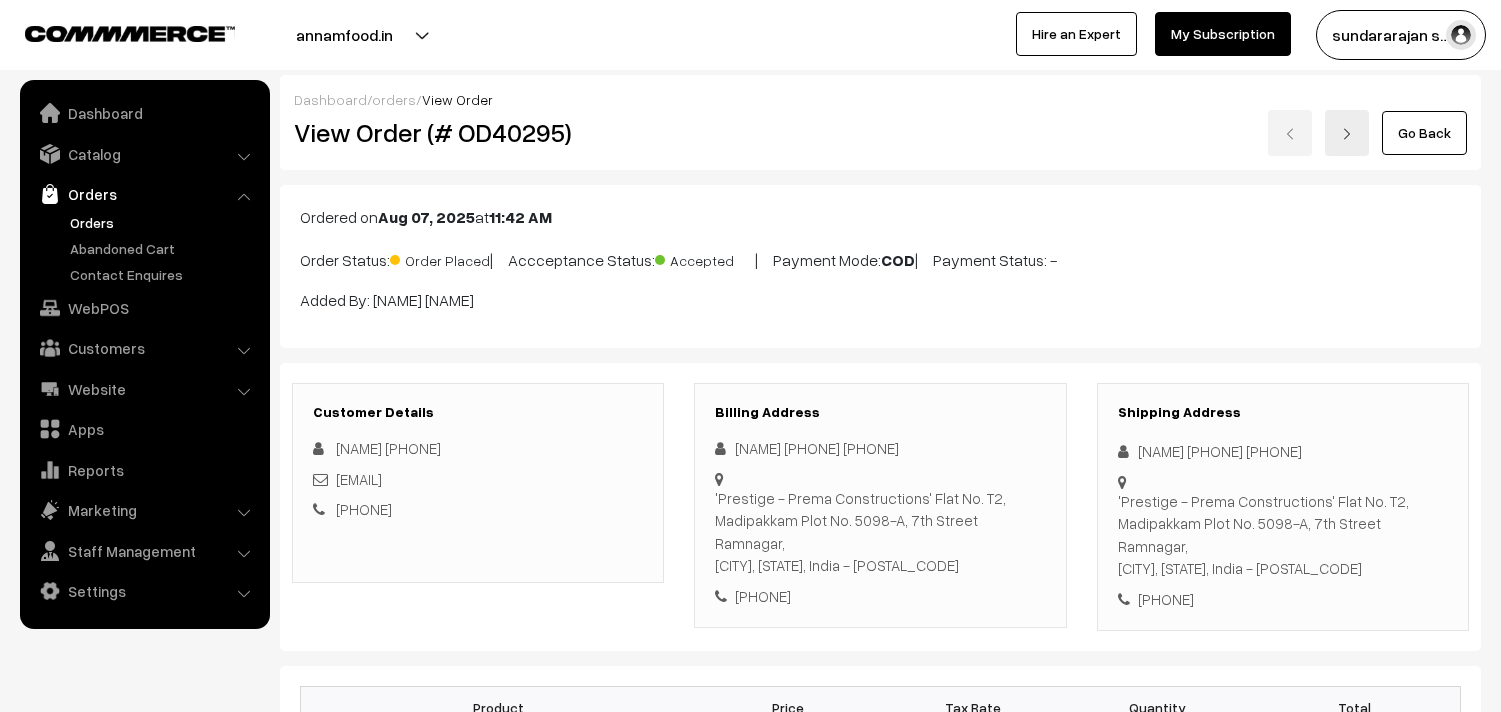 scroll, scrollTop: 954, scrollLeft: 0, axis: vertical 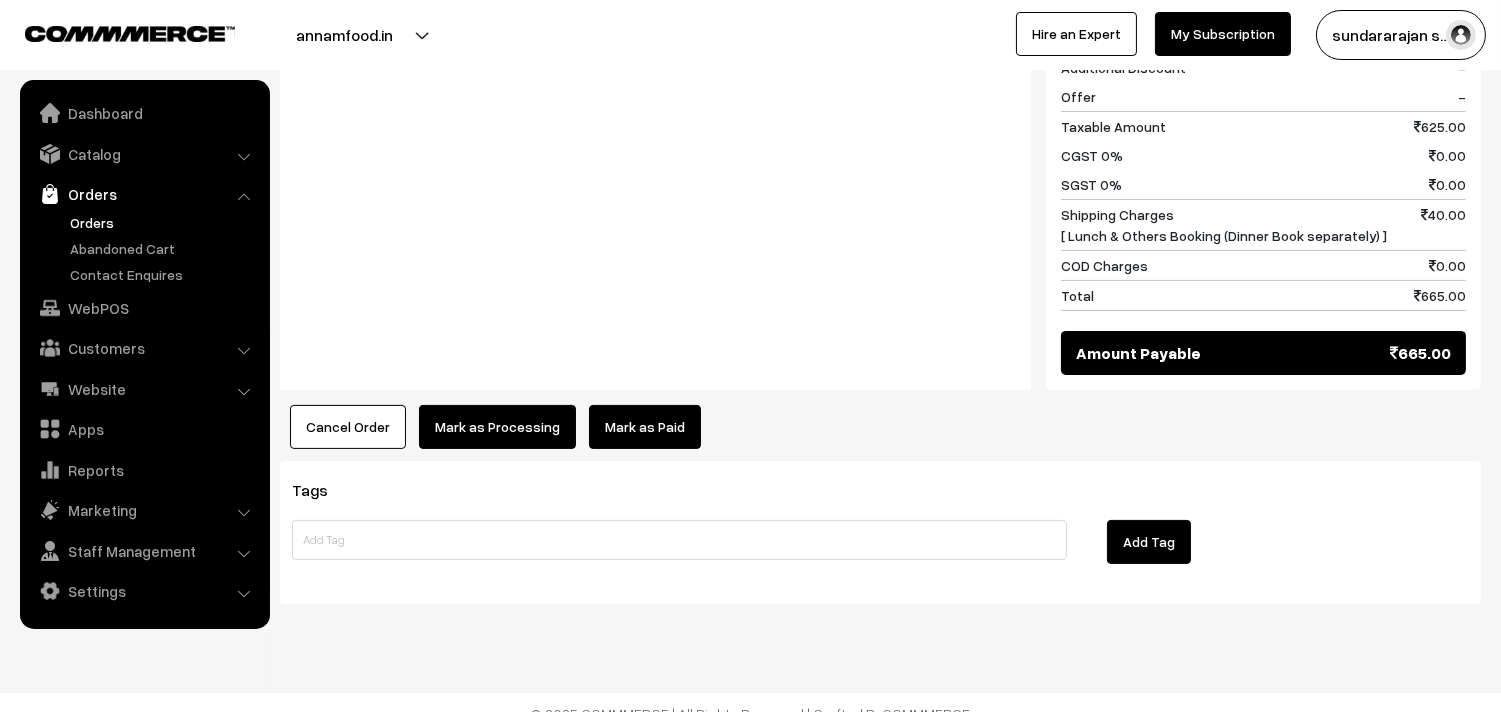 click on "Cancel Order" at bounding box center [348, 427] 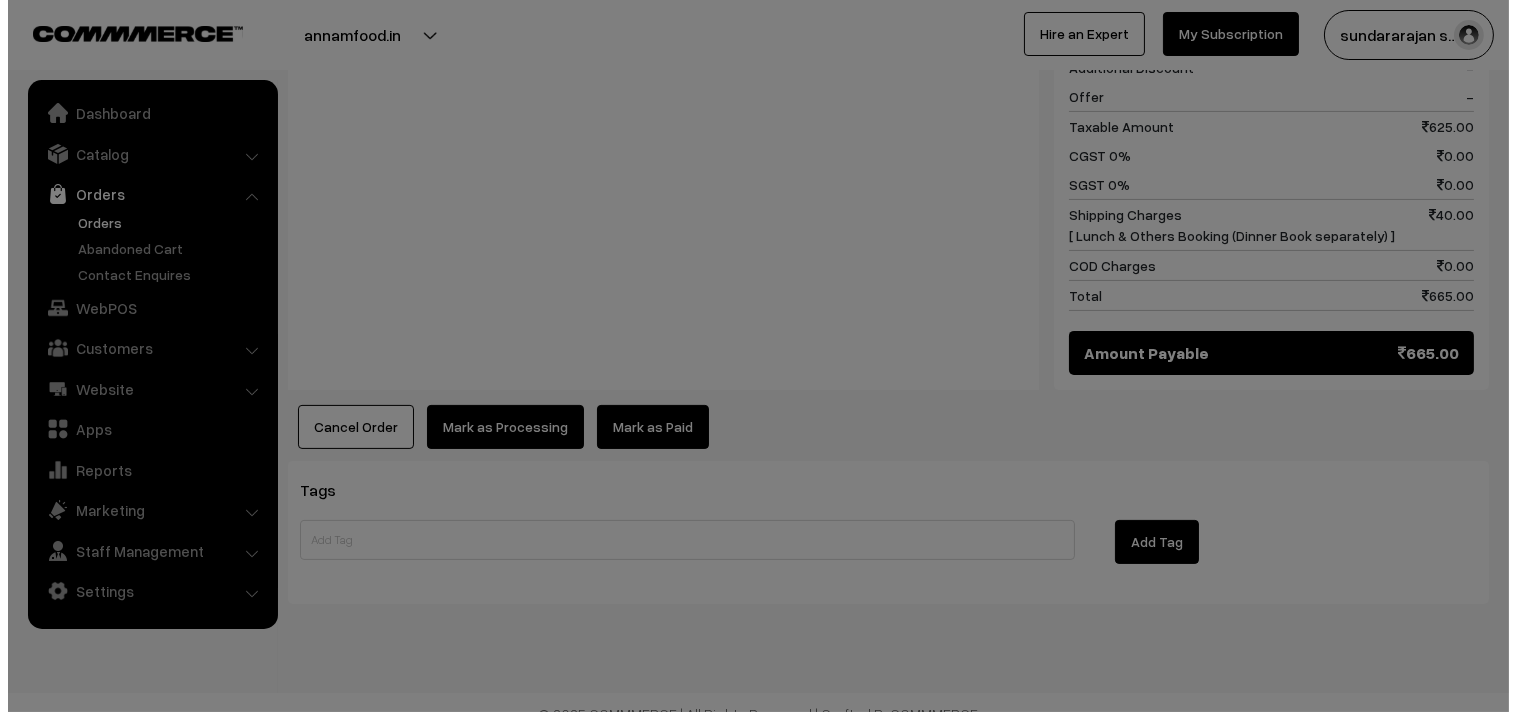 scroll, scrollTop: 956, scrollLeft: 0, axis: vertical 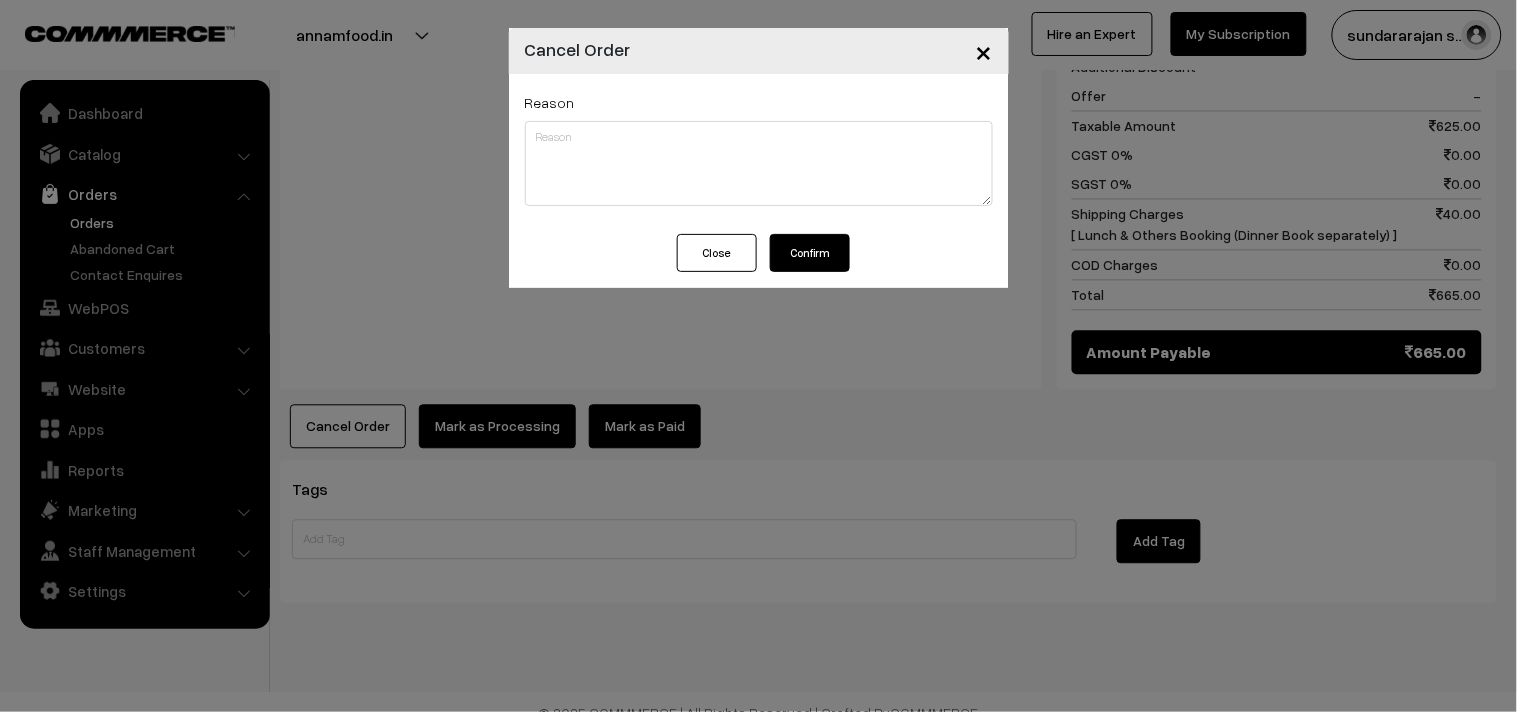 click on "Confirm" at bounding box center (810, 253) 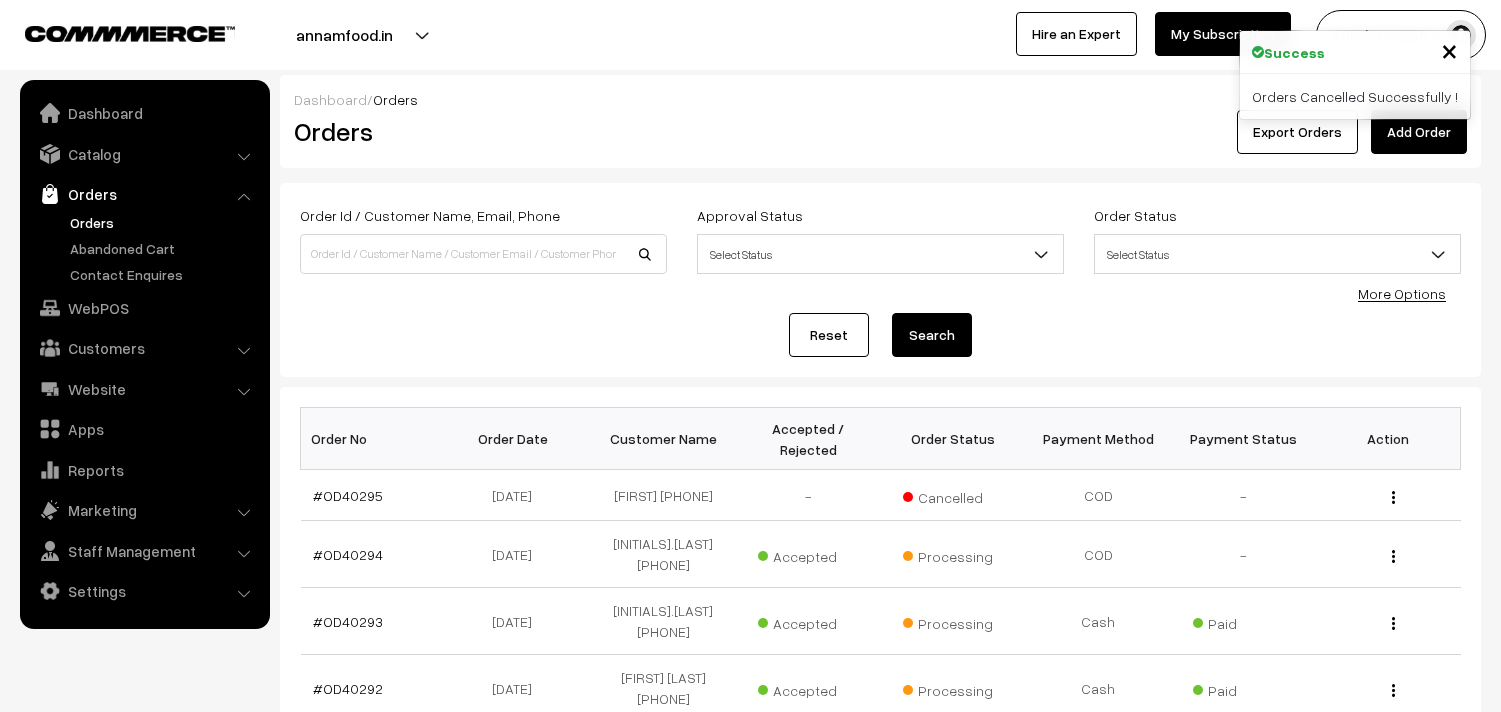 scroll, scrollTop: 0, scrollLeft: 0, axis: both 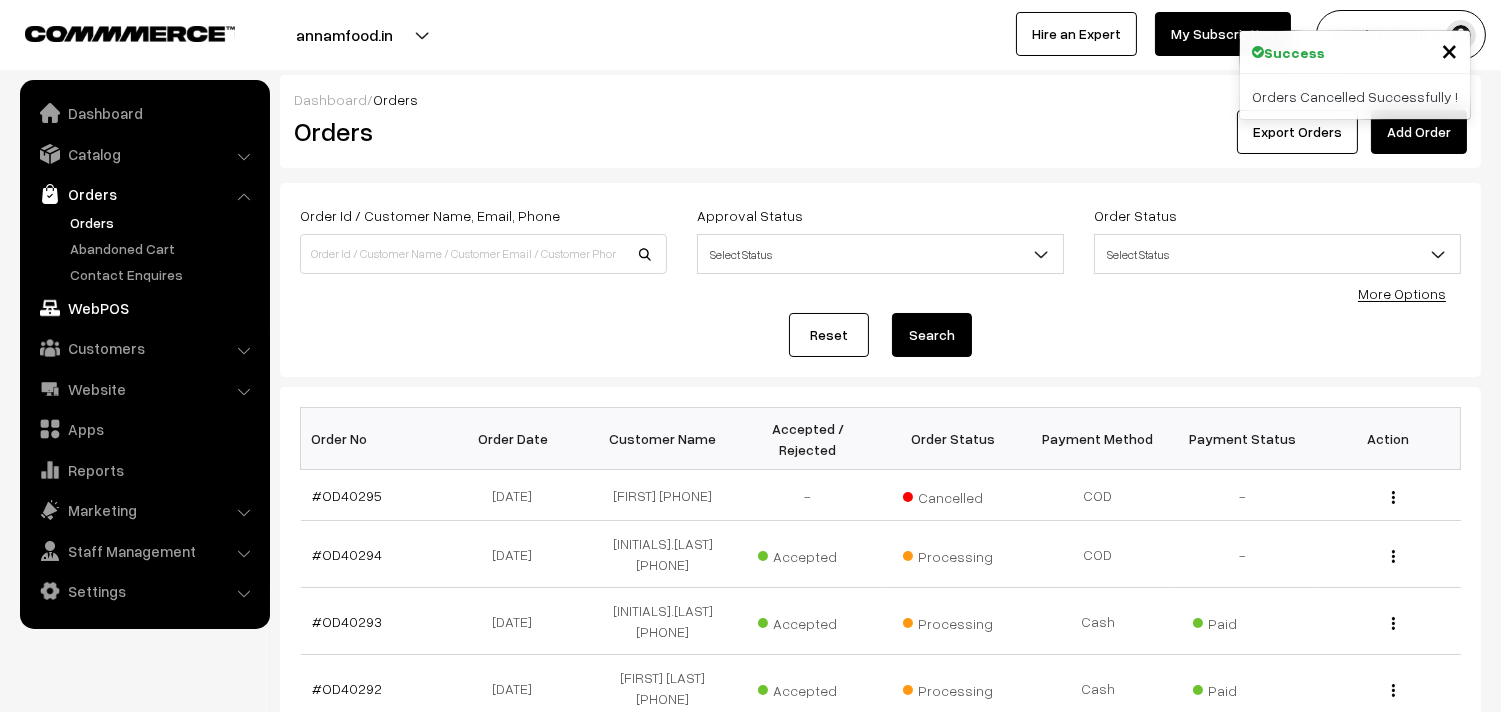 click on "WebPOS" at bounding box center (144, 308) 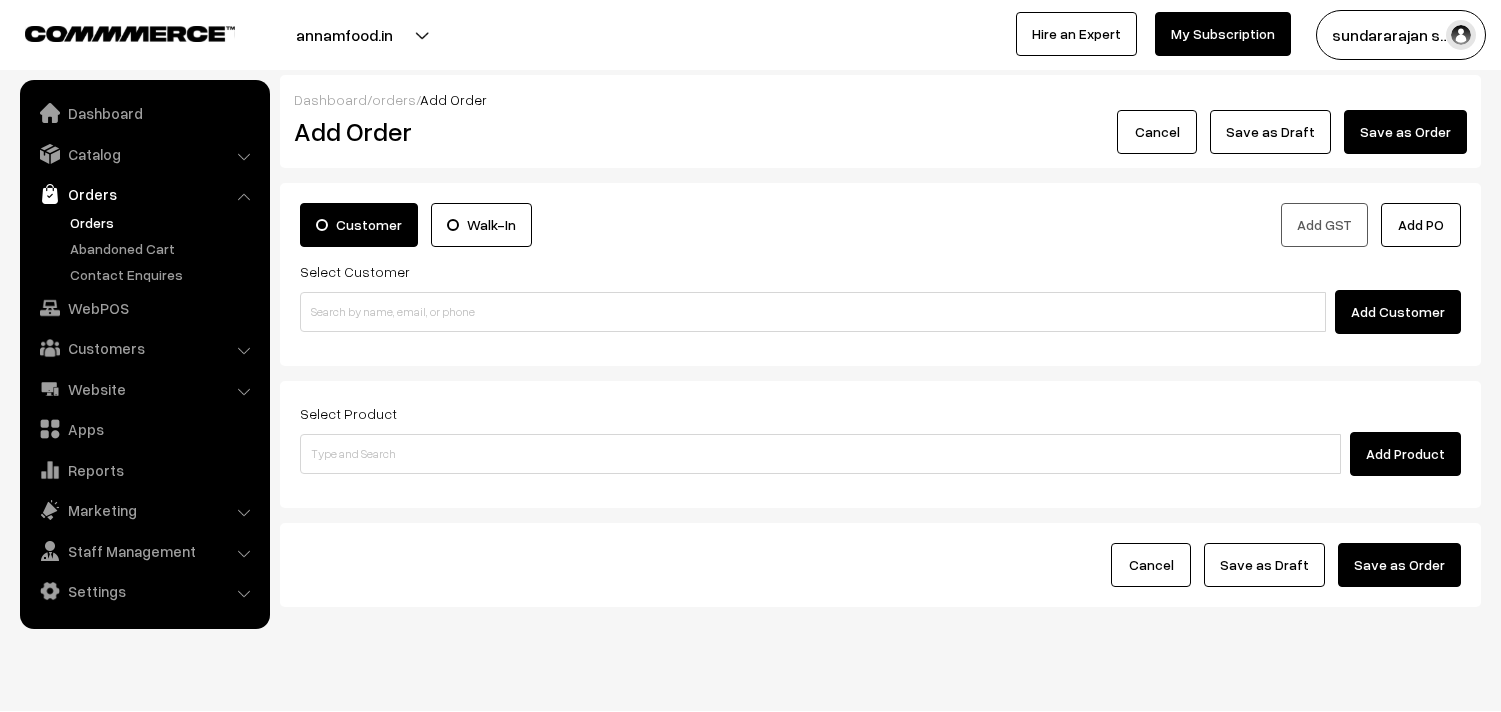 scroll, scrollTop: 0, scrollLeft: 0, axis: both 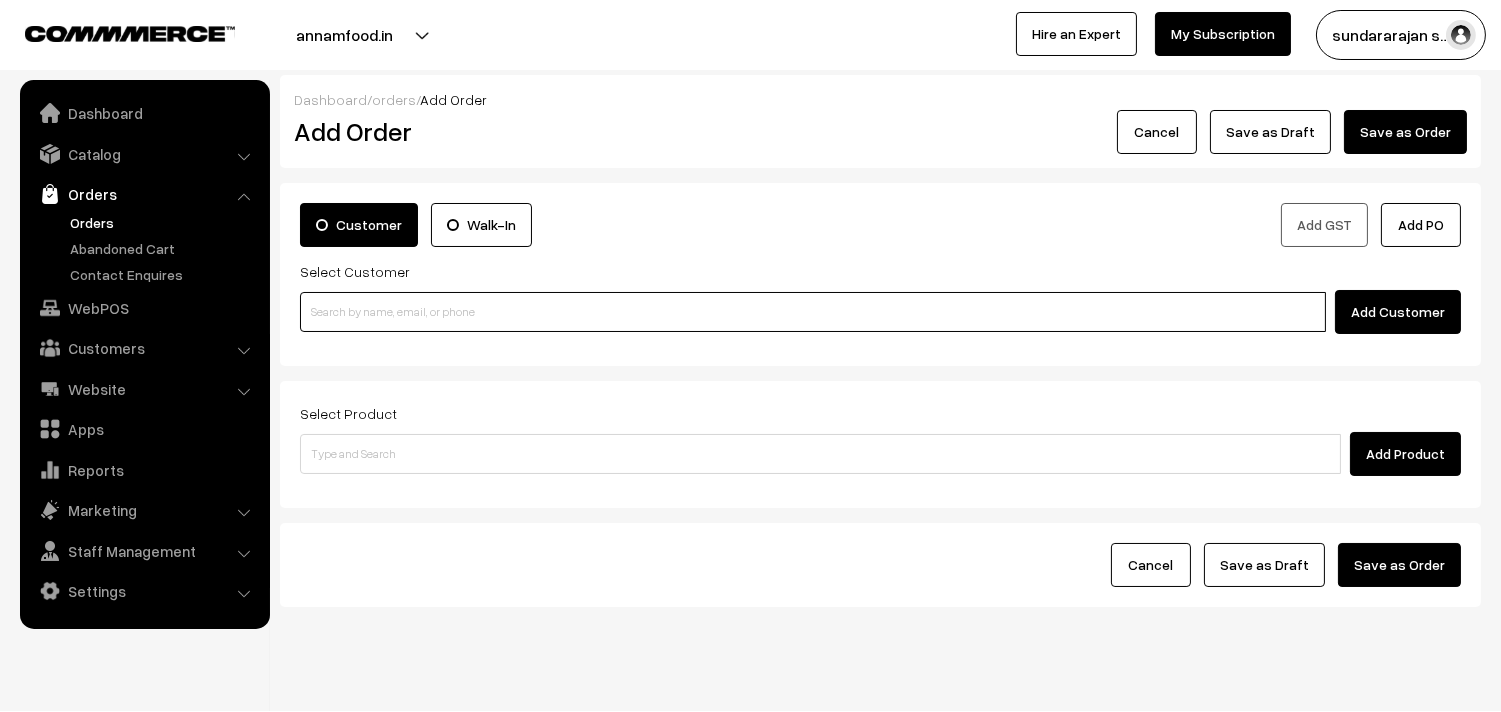 click at bounding box center [813, 312] 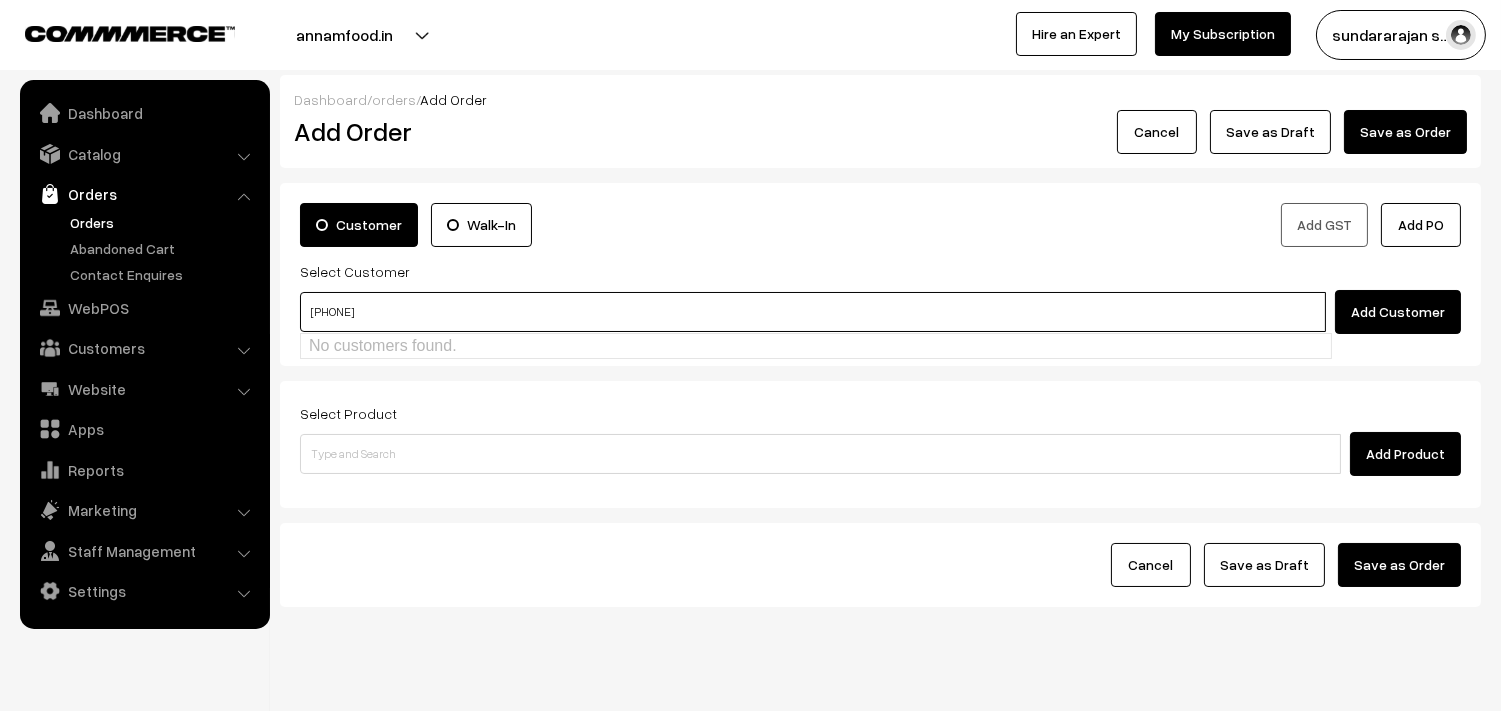 click on "[PHONE]" at bounding box center (813, 312) 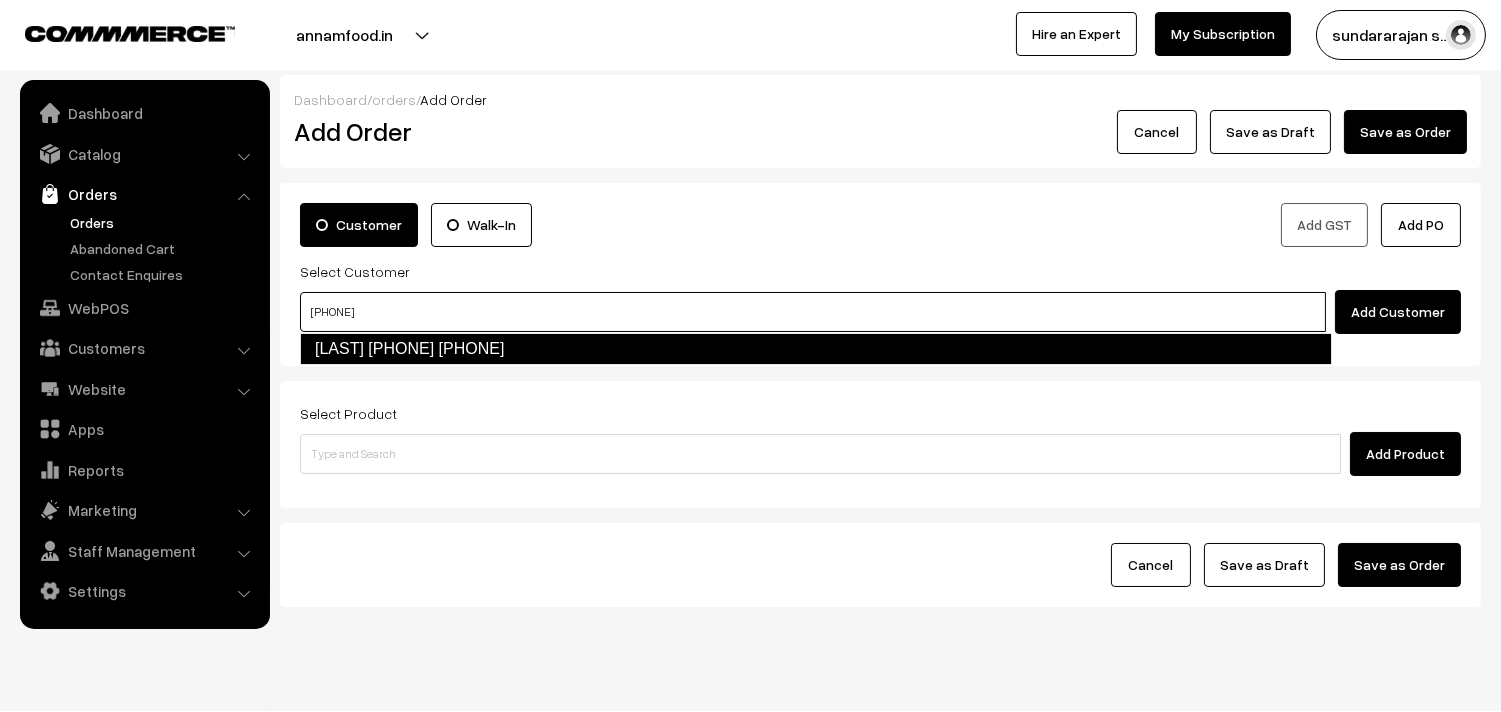click on "[LAST] [PHONE] [PHONE]" at bounding box center (816, 349) 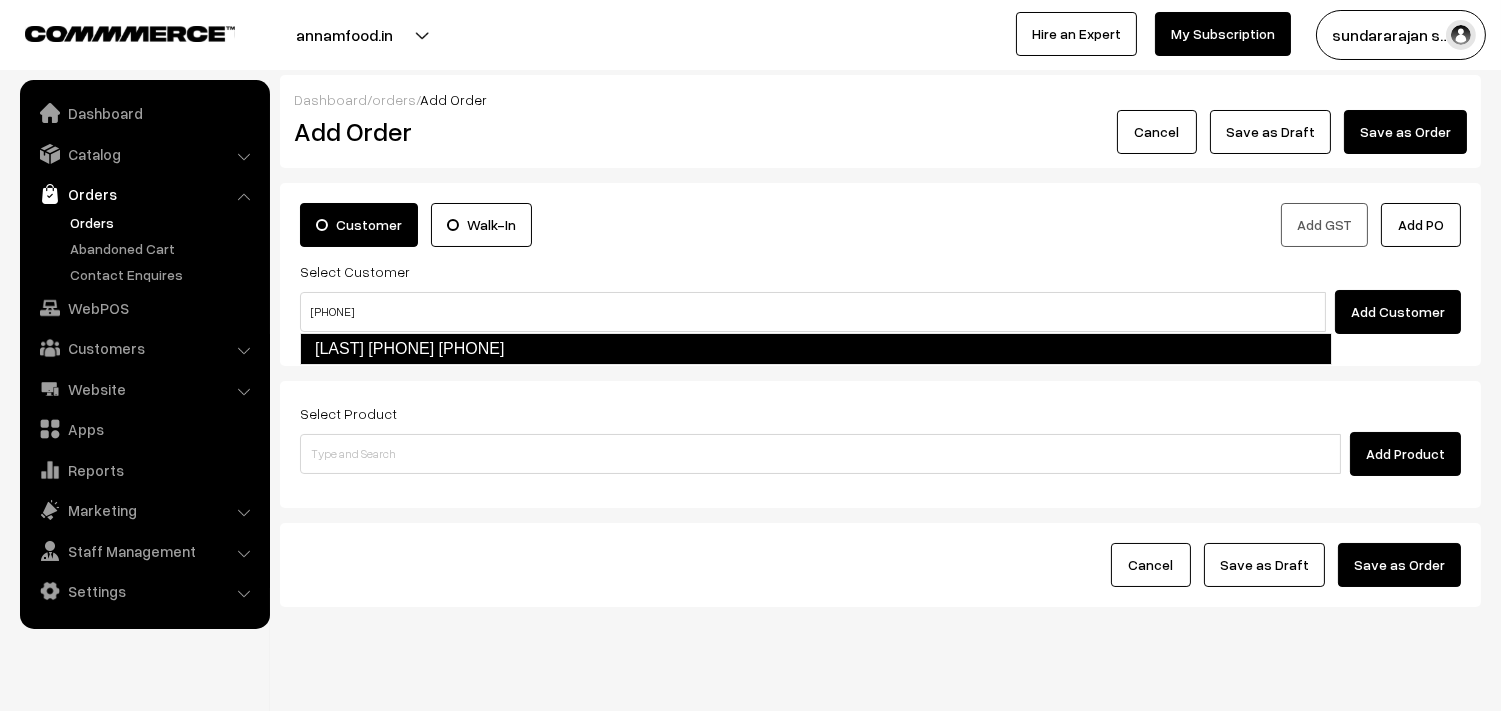 type 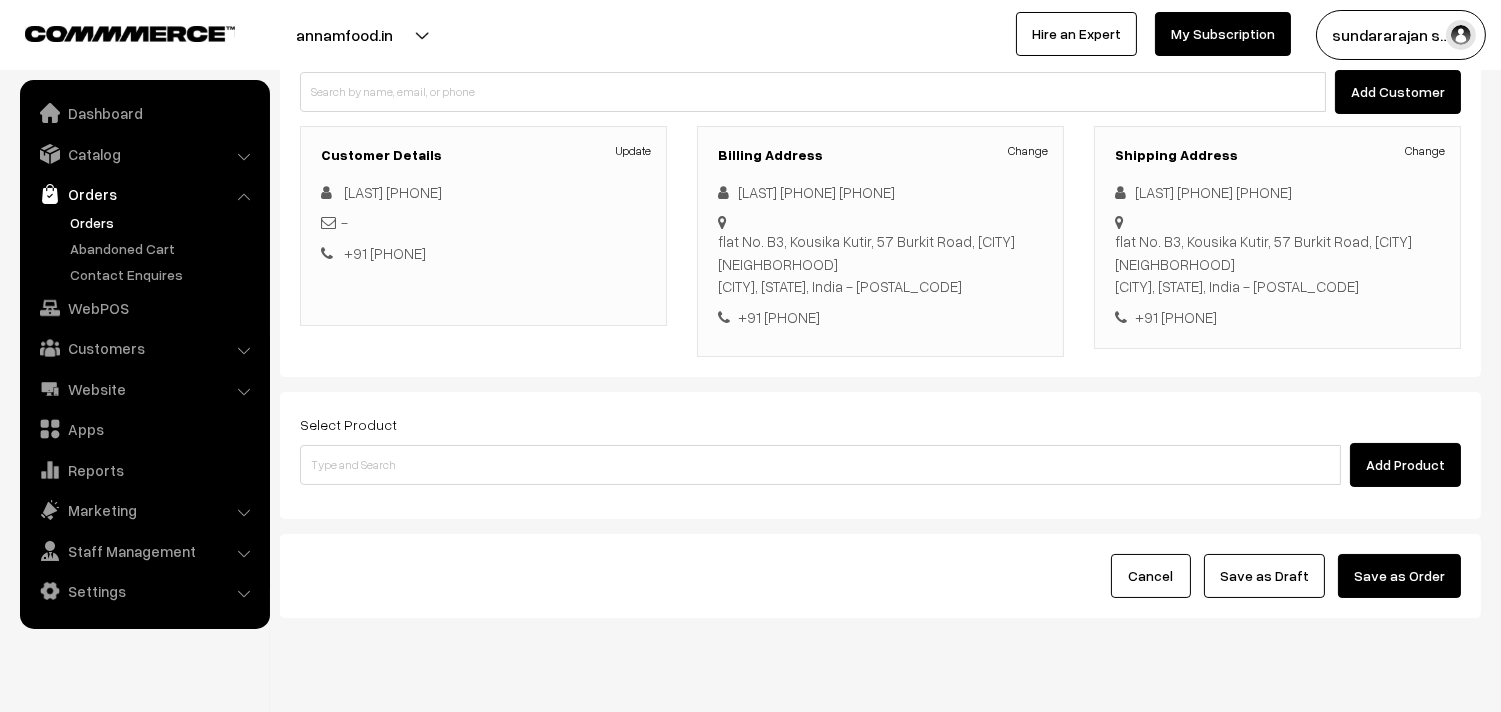 scroll, scrollTop: 272, scrollLeft: 0, axis: vertical 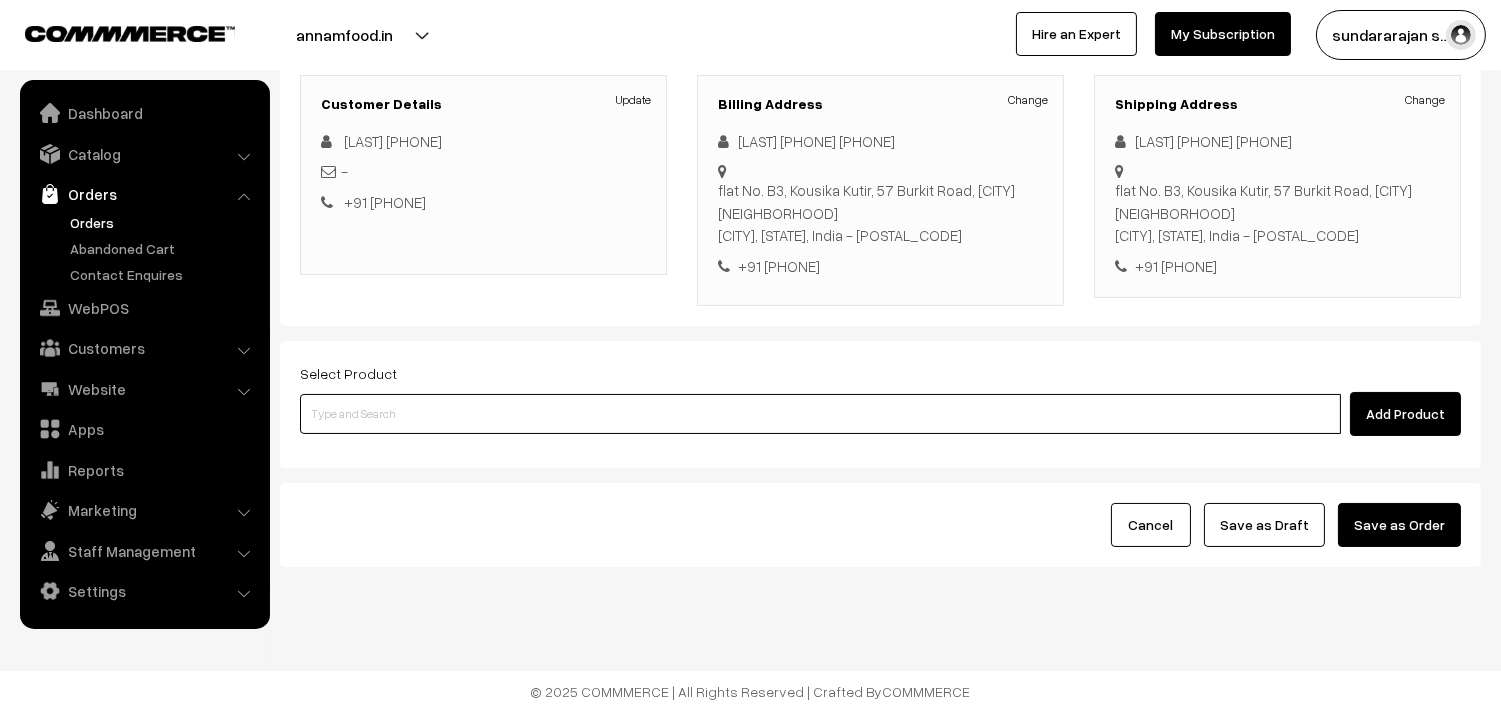 click at bounding box center (820, 414) 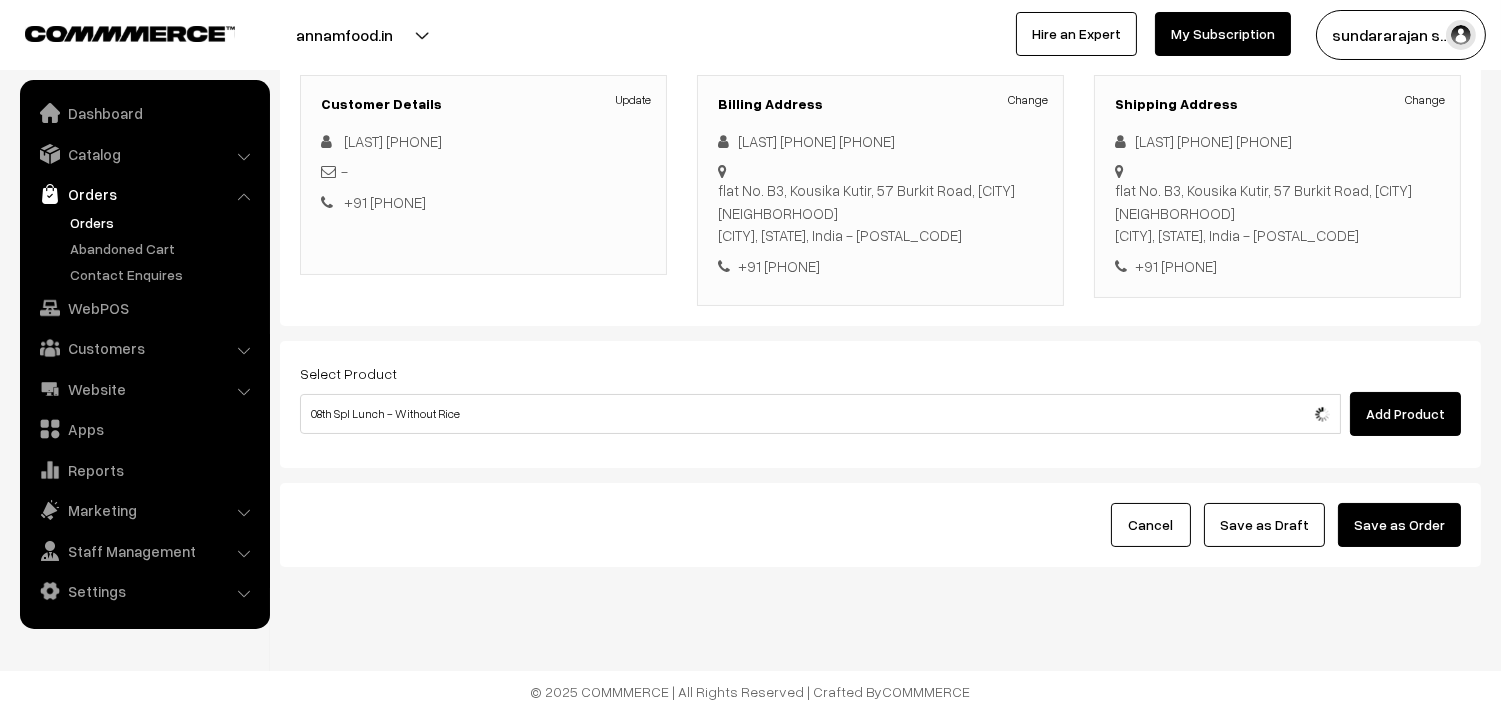 type 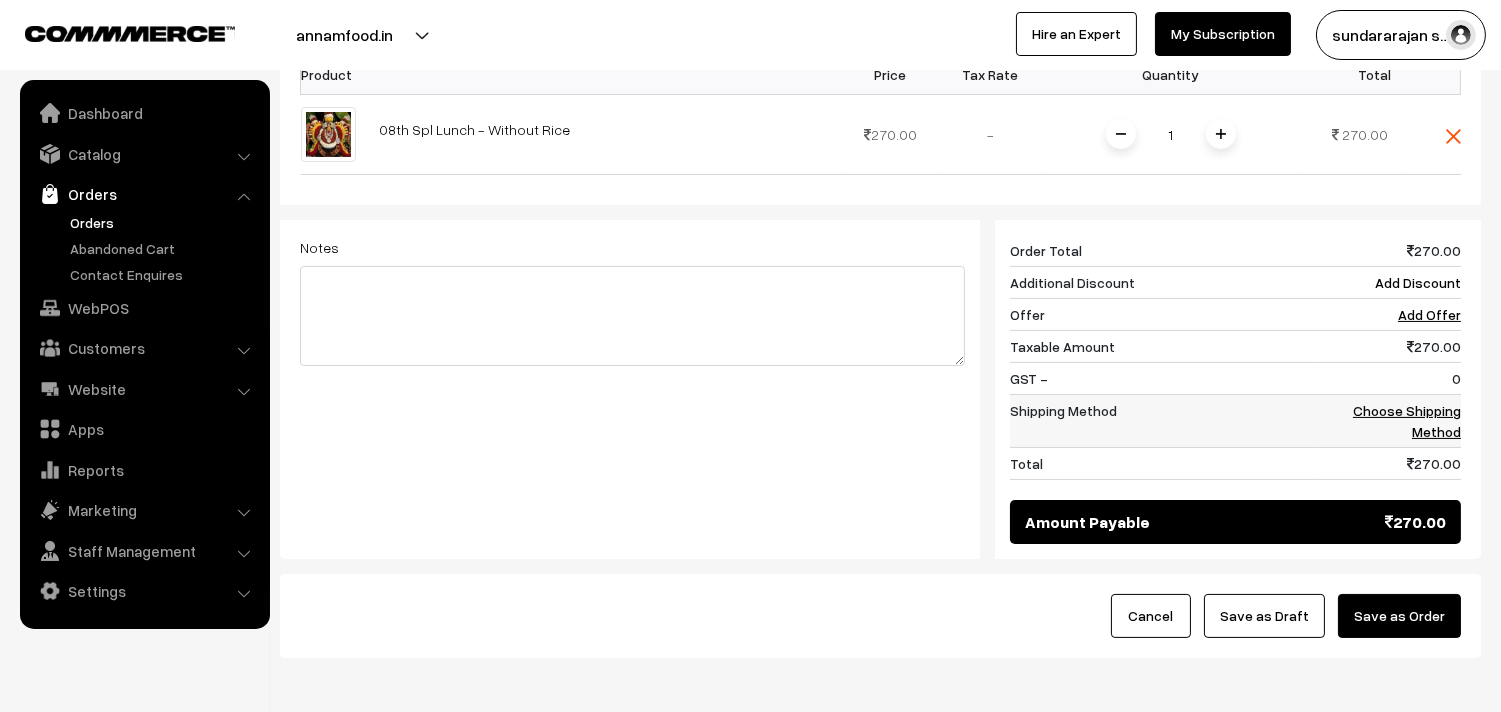 scroll, scrollTop: 716, scrollLeft: 0, axis: vertical 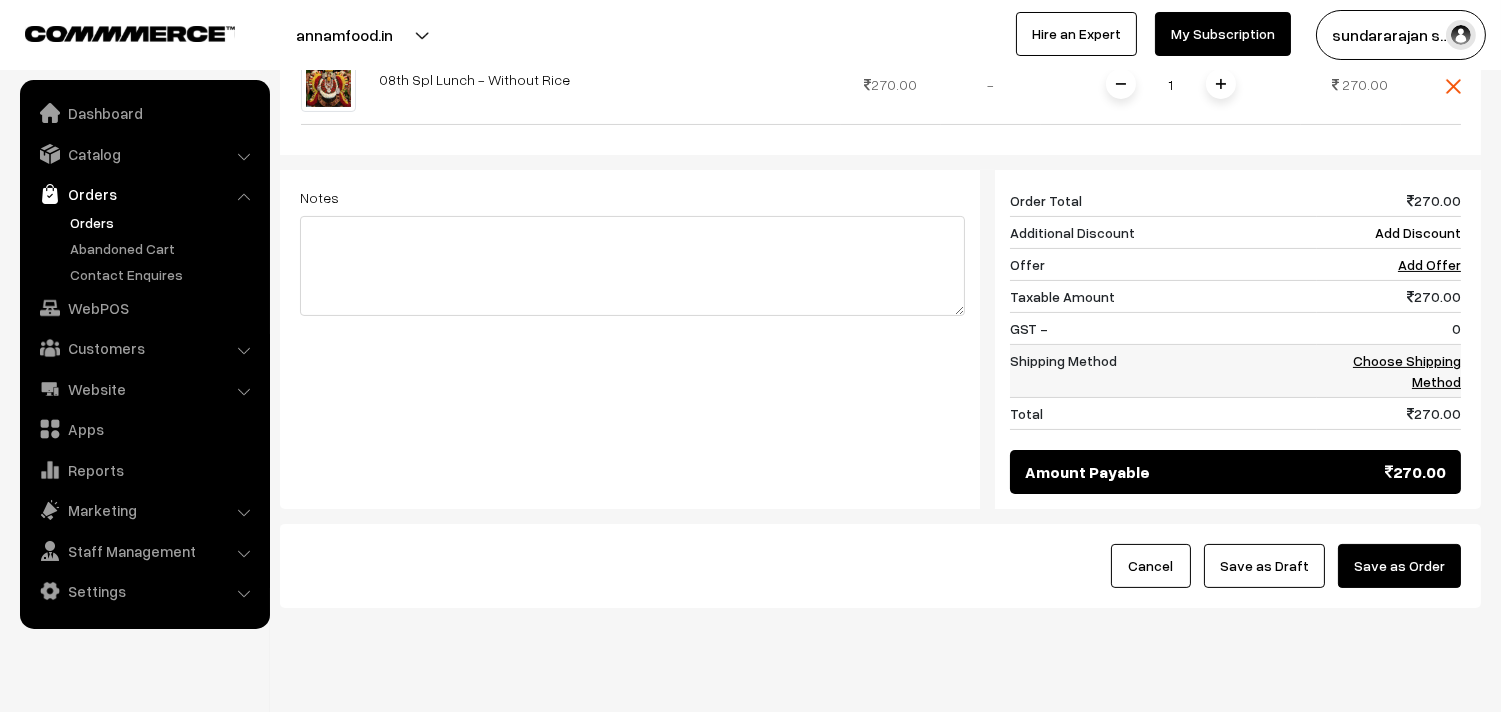 click on "Choose Shipping Method" at bounding box center (1407, 371) 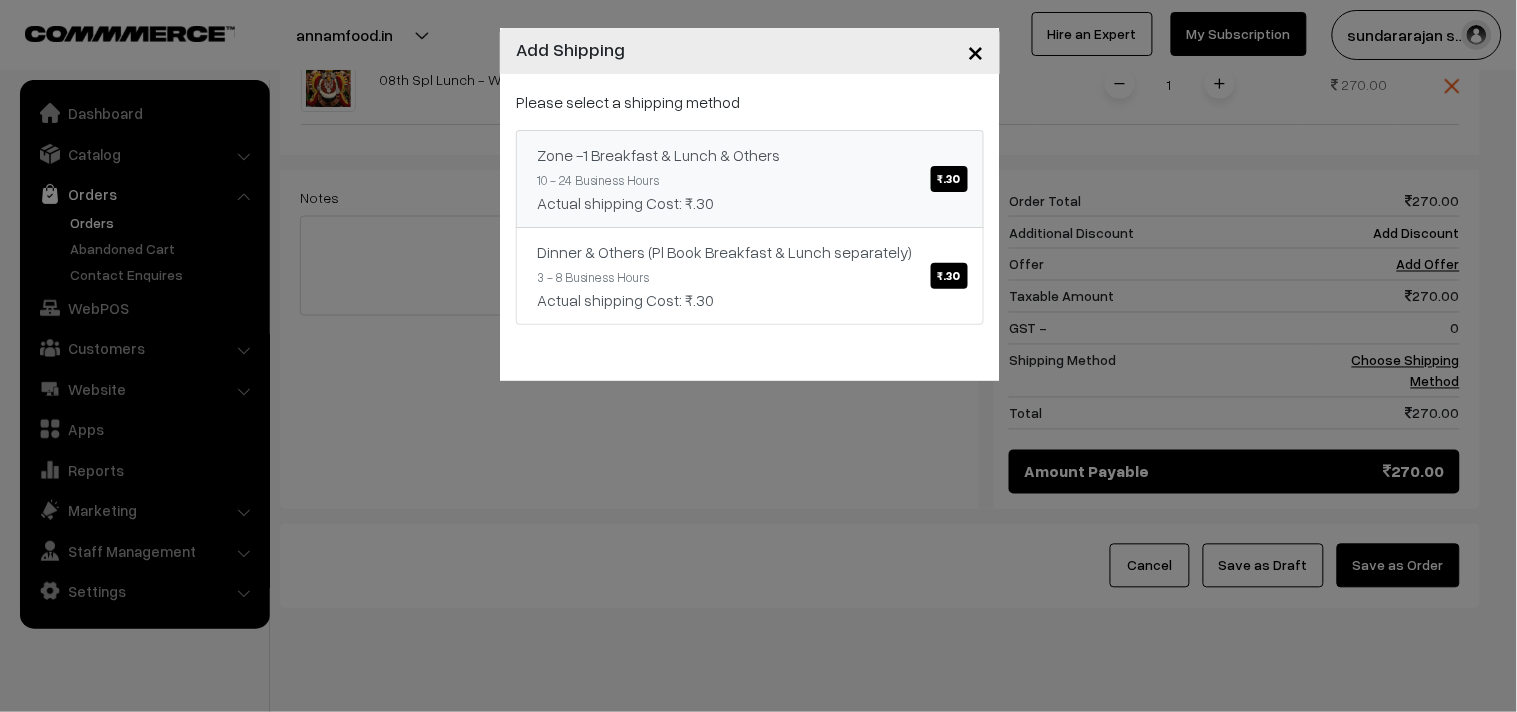 click on "Zone -1  Breakfast & Lunch & Others
₹.30
10 - 24 Business Hours Actual shipping Cost: ₹.30" at bounding box center (750, 179) 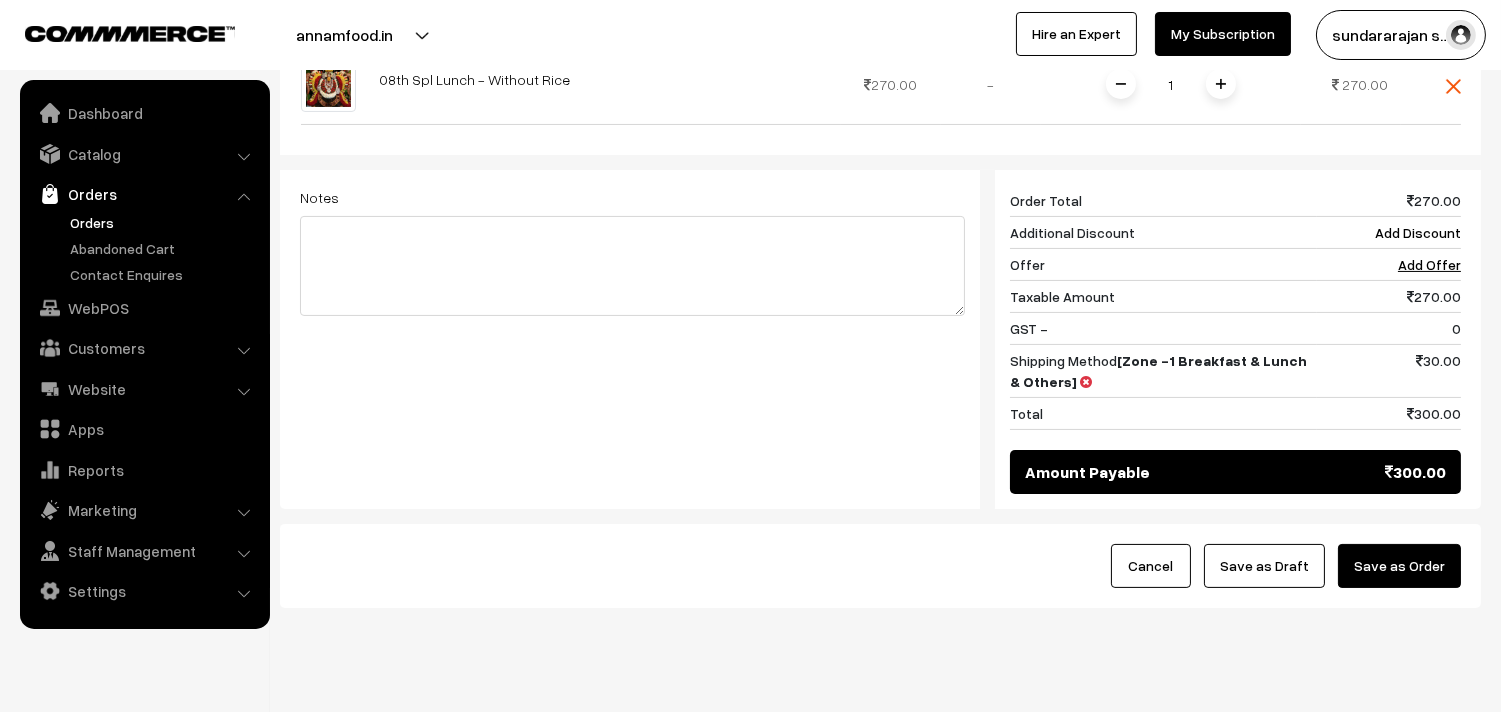 click on "Save as Draft" at bounding box center [1264, 566] 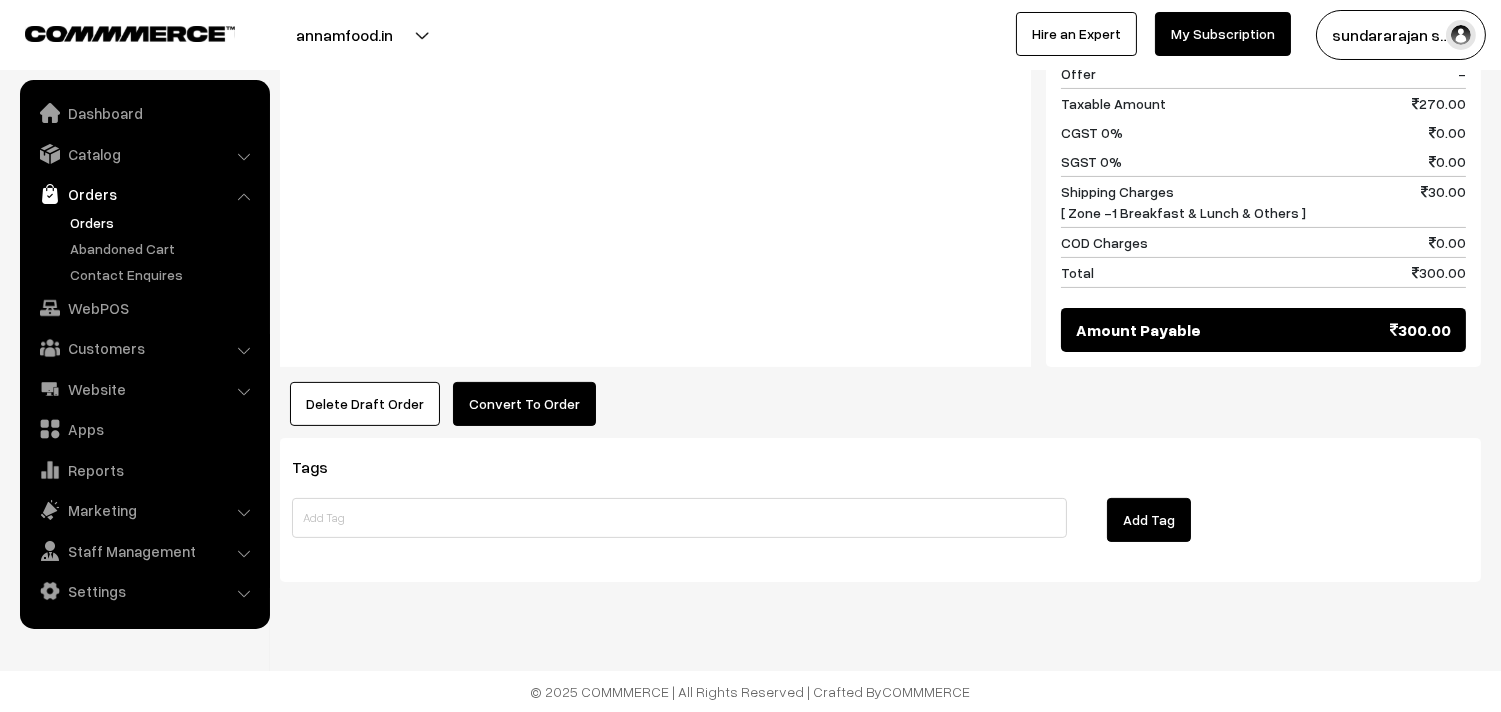 click on "Convert To Order" at bounding box center [524, 404] 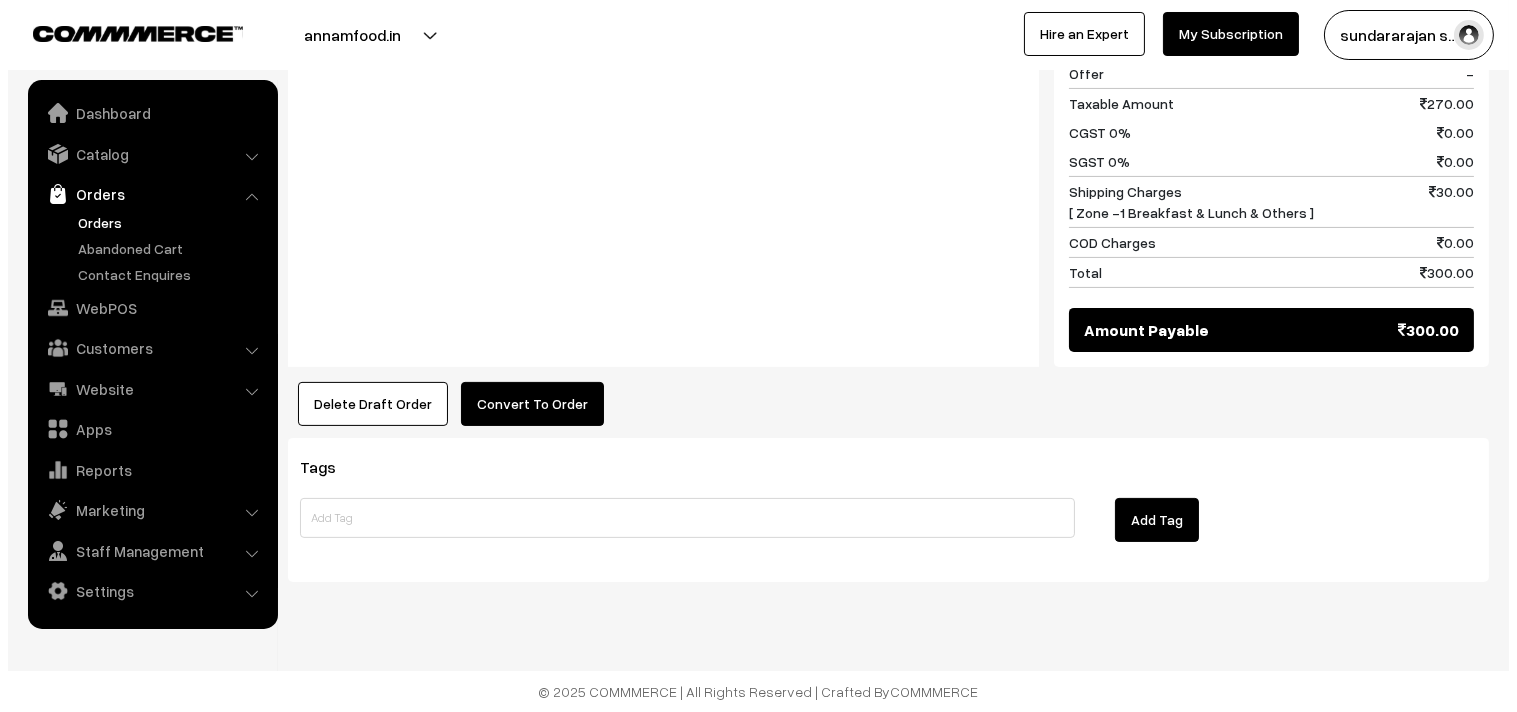 scroll, scrollTop: 956, scrollLeft: 0, axis: vertical 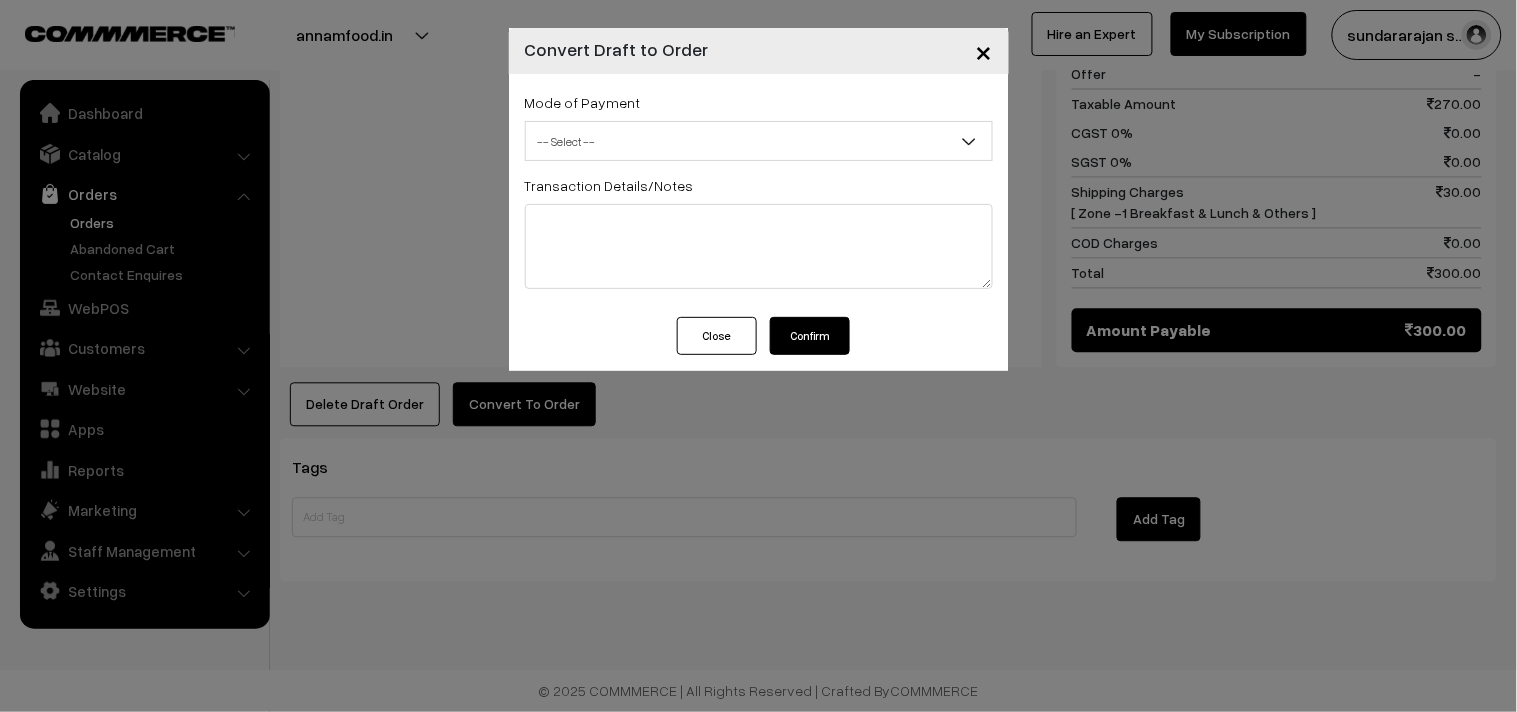 click on "-- Select --" at bounding box center [759, 141] 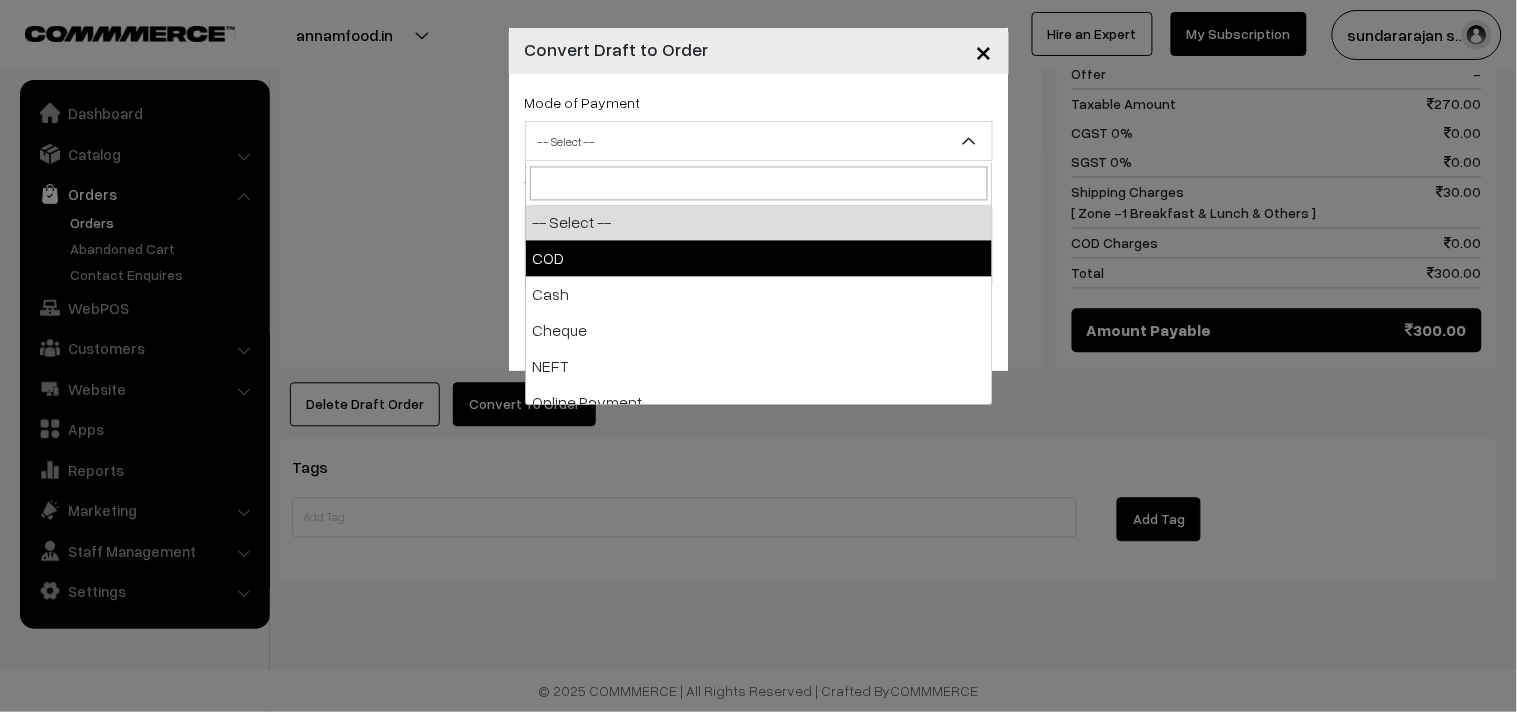 select on "1" 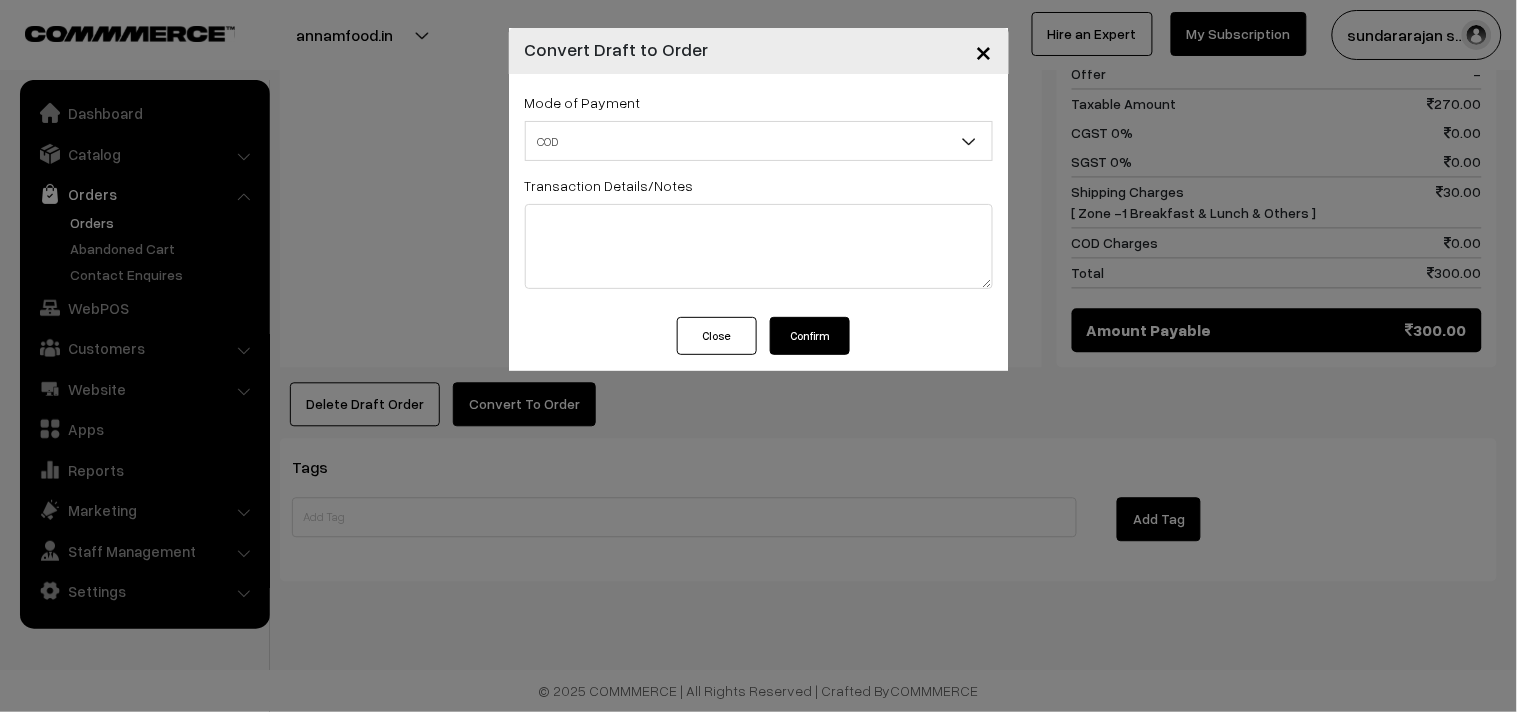 click on "Close
Confirm" at bounding box center (759, 344) 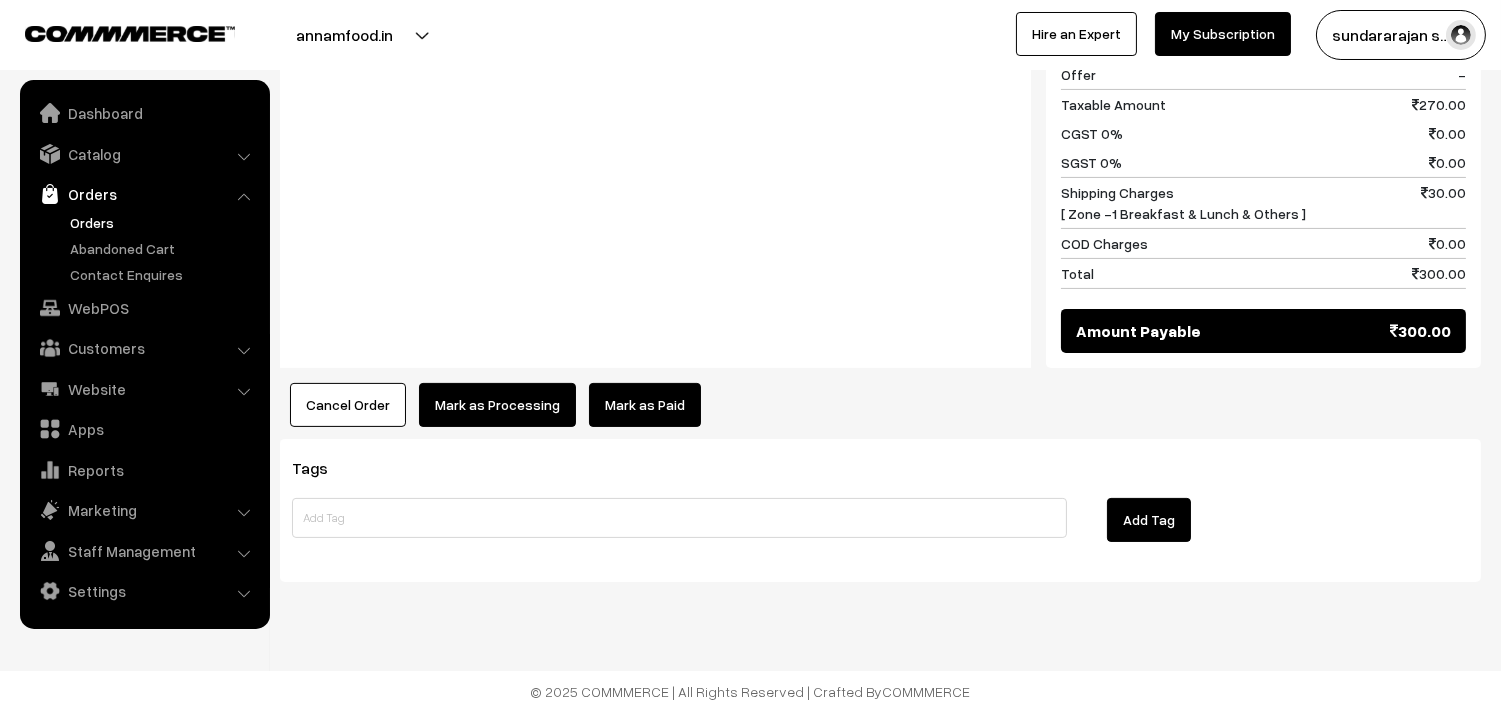 click on "Mark as Processing" at bounding box center [497, 405] 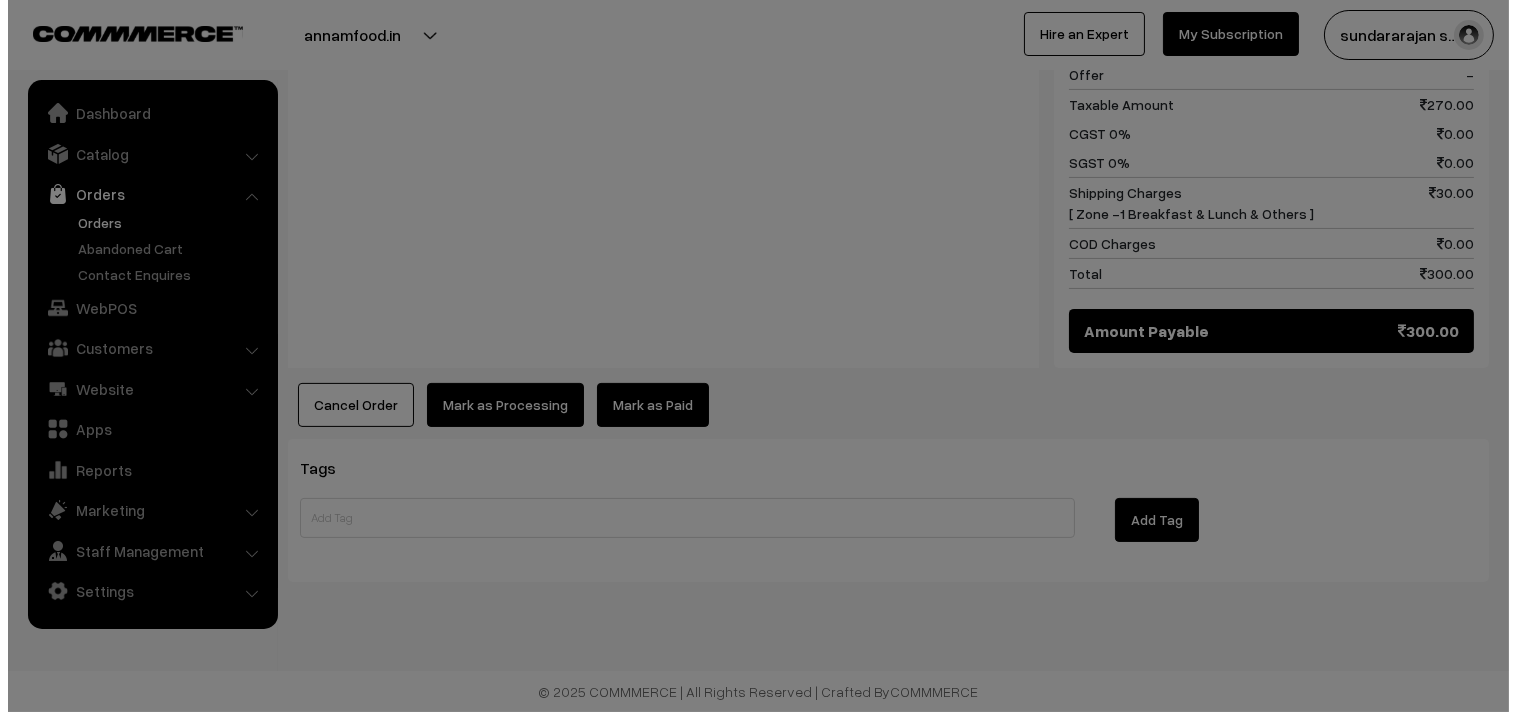 scroll, scrollTop: 954, scrollLeft: 0, axis: vertical 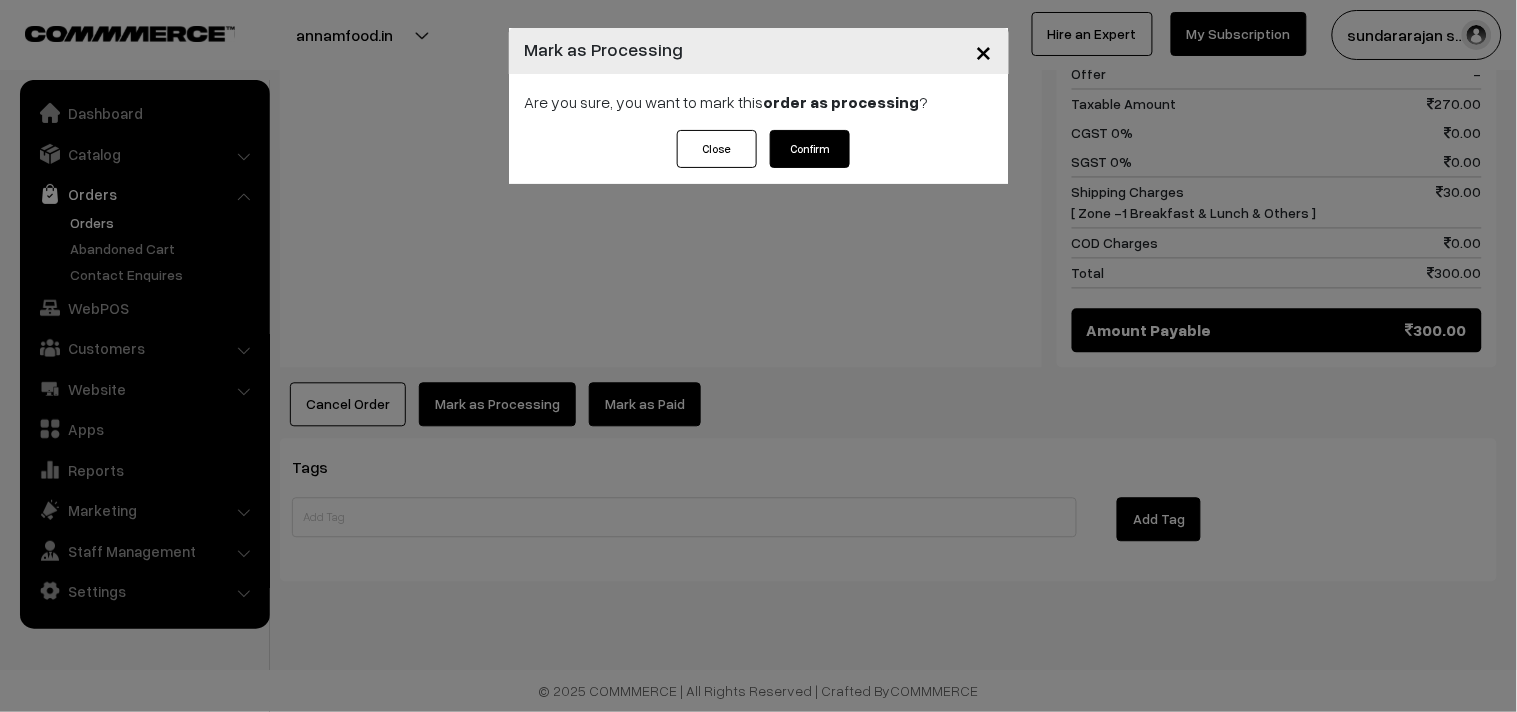 click on "Confirm" at bounding box center [810, 149] 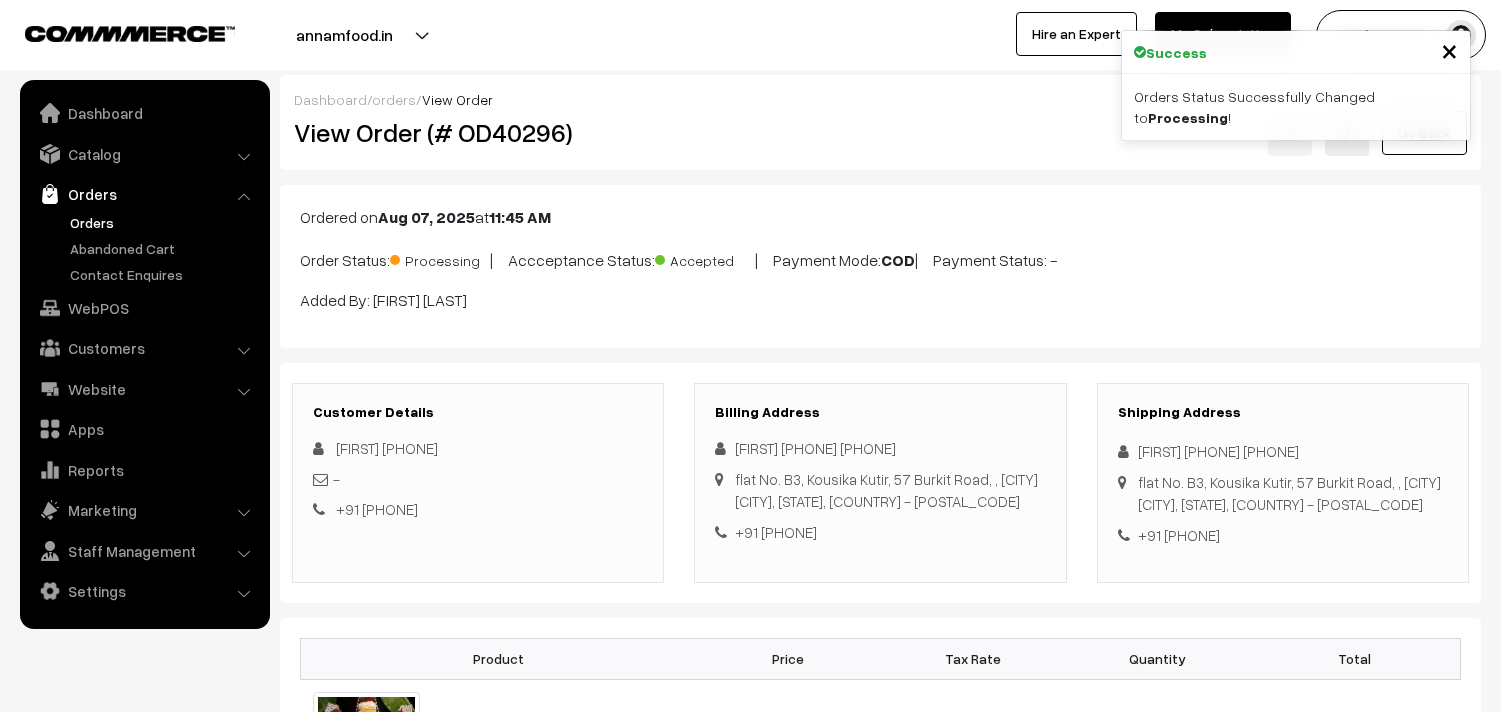 scroll, scrollTop: 0, scrollLeft: 0, axis: both 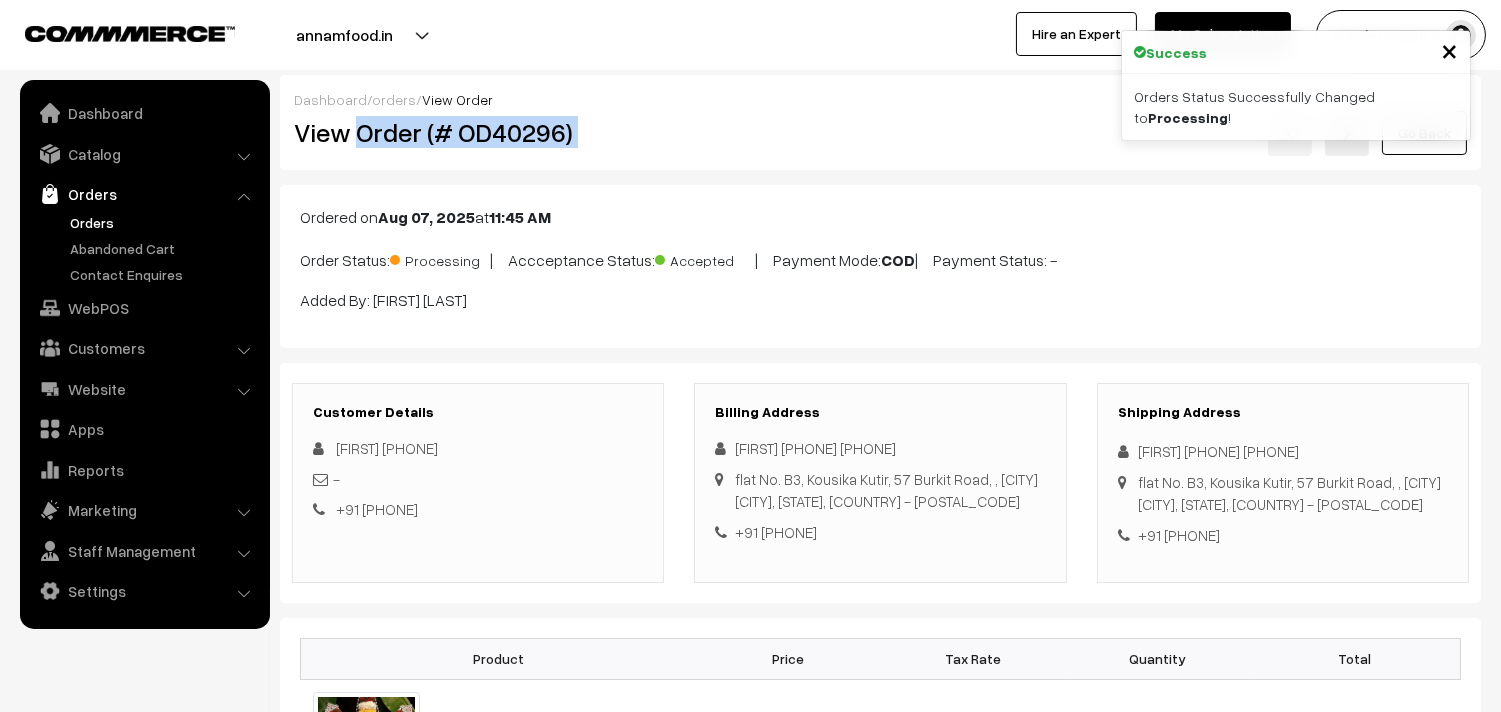 drag, startPoint x: 355, startPoint y: 130, endPoint x: 702, endPoint y: 142, distance: 347.20743 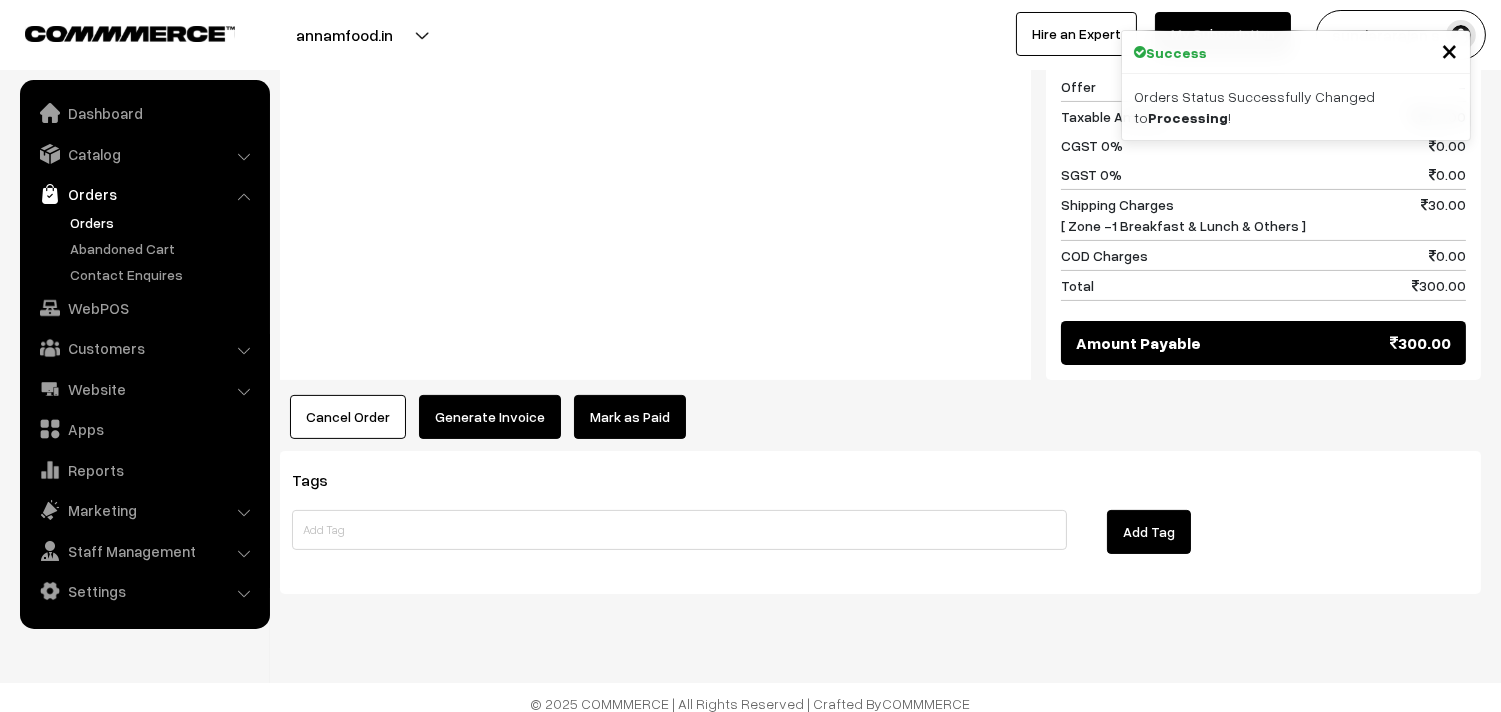 scroll, scrollTop: 954, scrollLeft: 0, axis: vertical 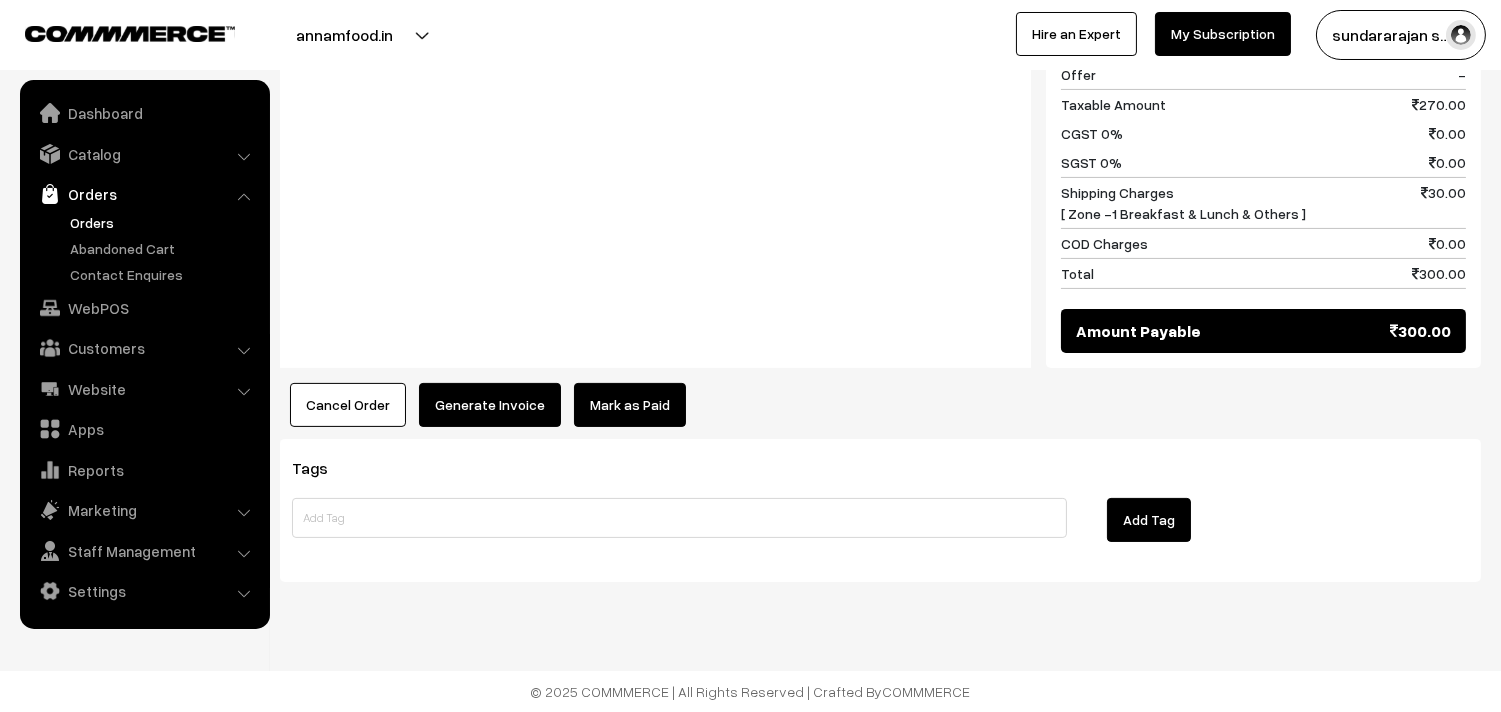 click on "Generate Invoice" at bounding box center [490, 405] 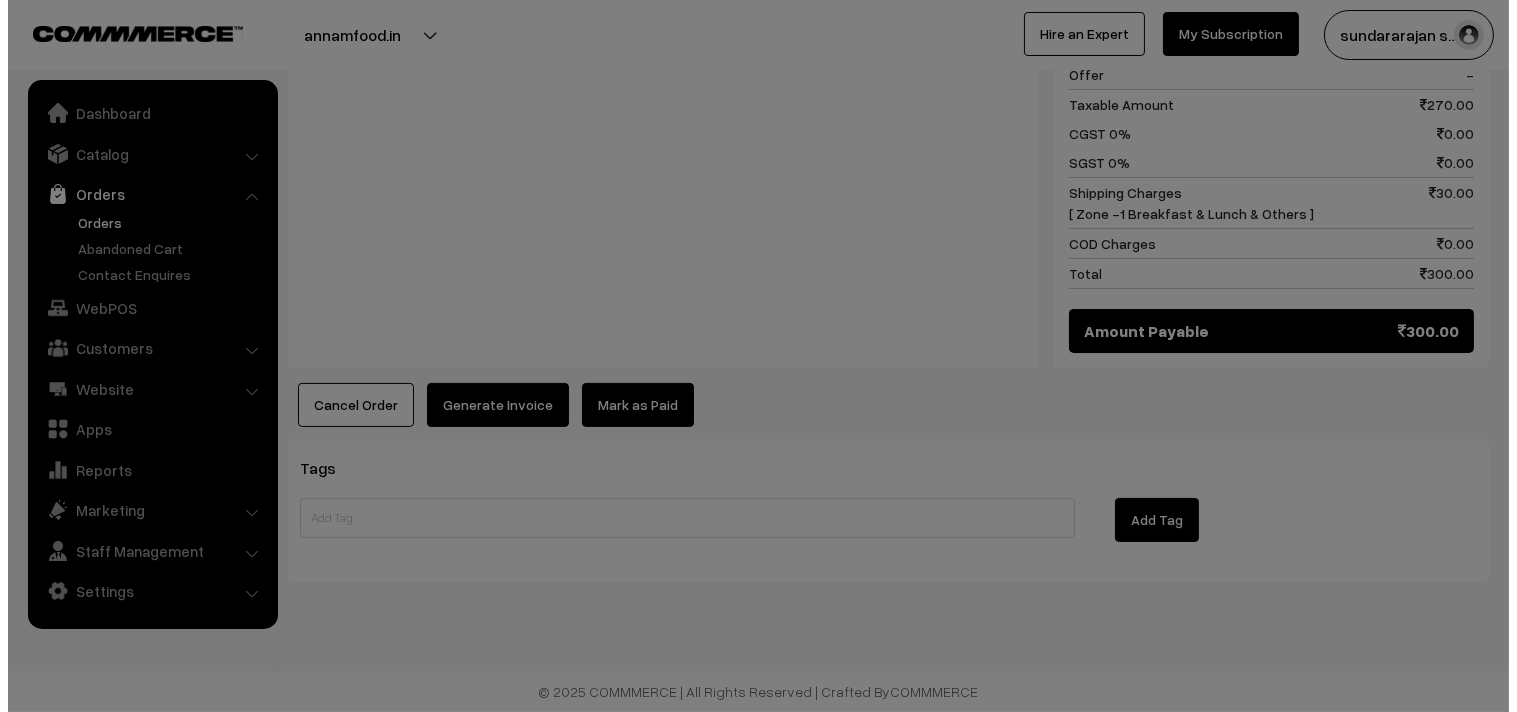scroll, scrollTop: 956, scrollLeft: 0, axis: vertical 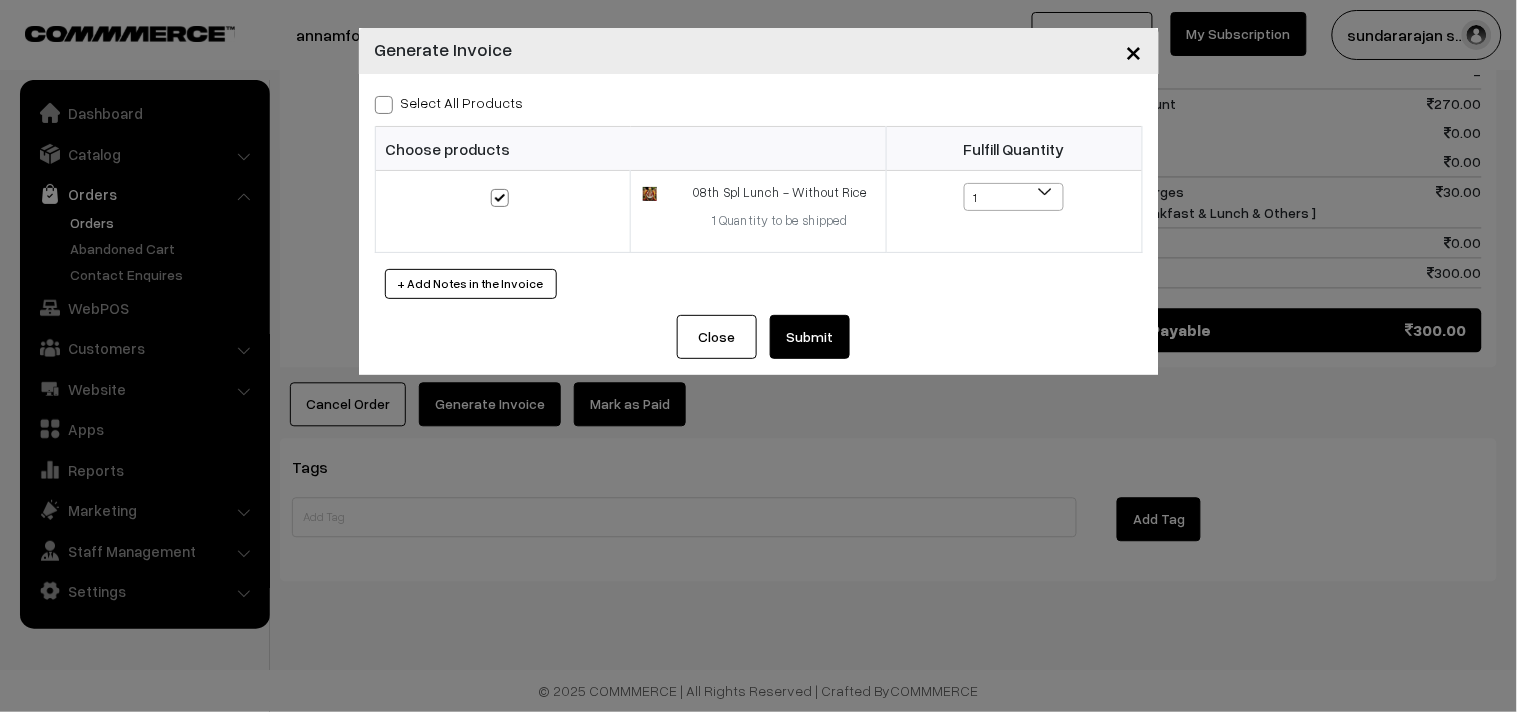 click on "Select All Products" at bounding box center (449, 102) 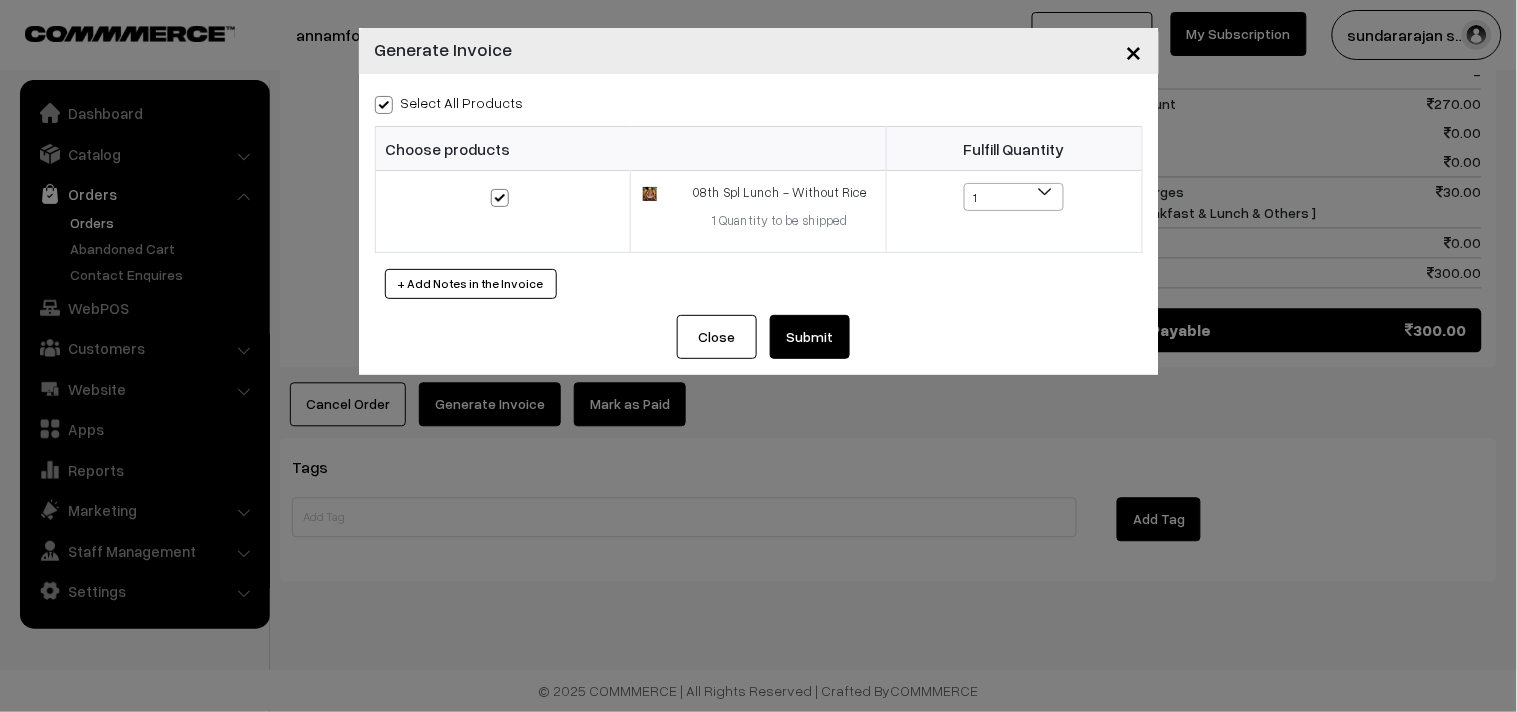 click on "Submit" at bounding box center (810, 337) 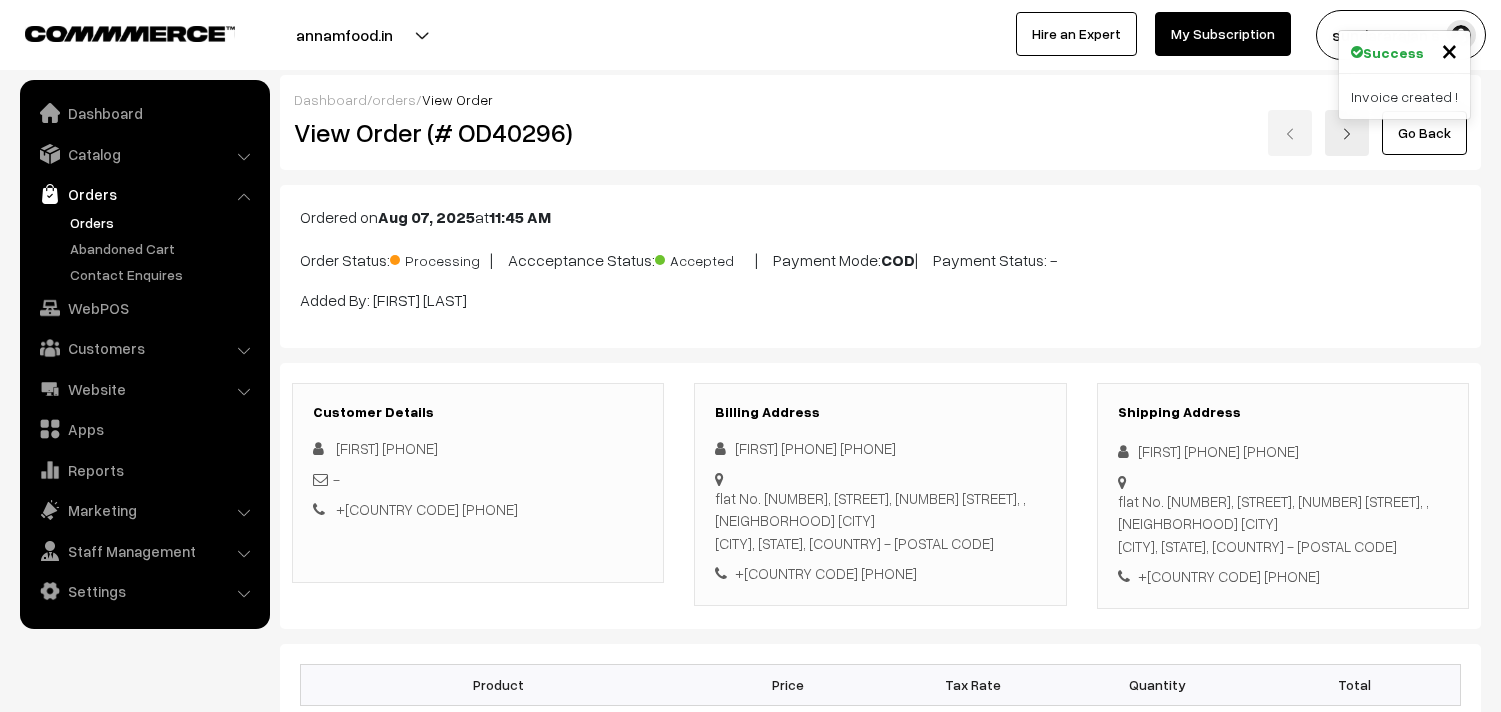 scroll, scrollTop: 952, scrollLeft: 0, axis: vertical 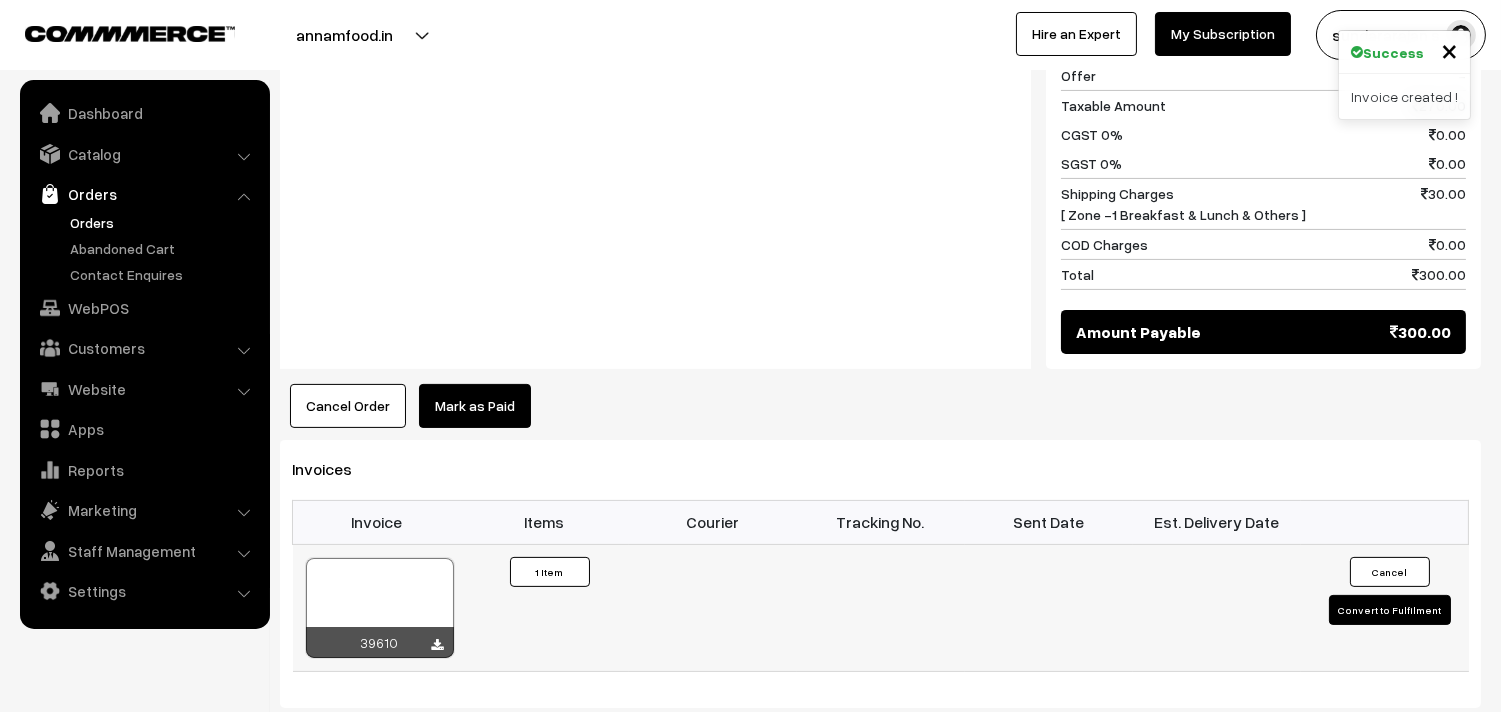 click at bounding box center (380, 608) 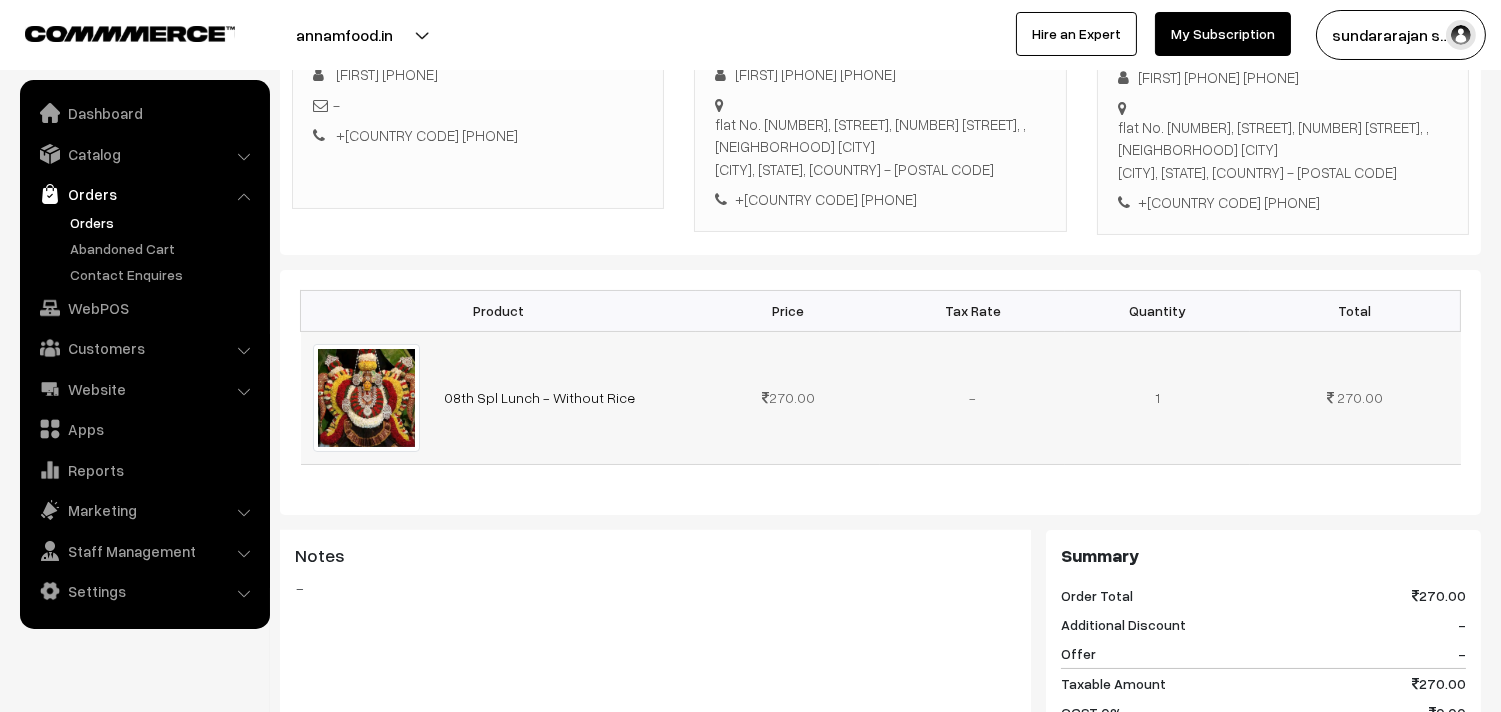 scroll, scrollTop: 0, scrollLeft: 0, axis: both 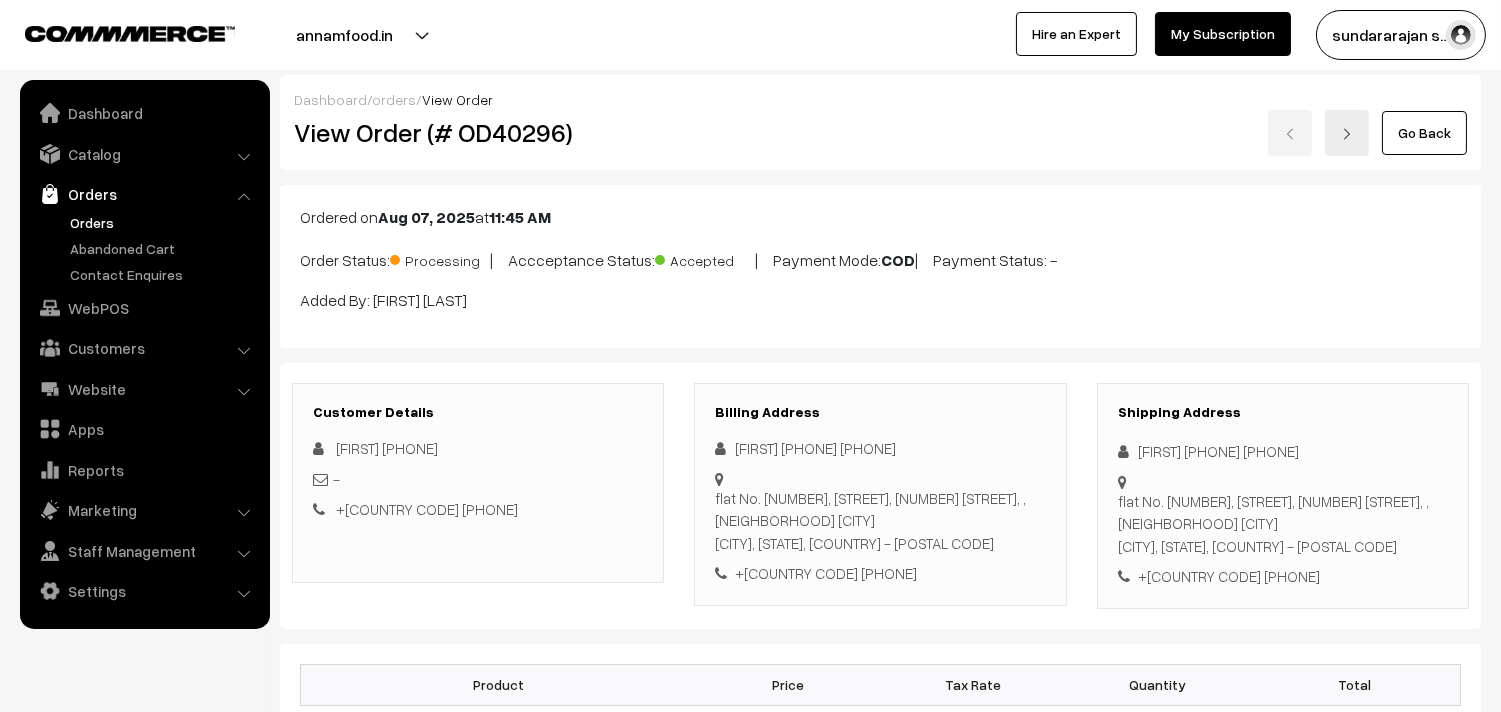 click on "Ordered on  [DATE]  at  [TIME]
Order Status:
Processing
|
Accceptance Status:
Accepted
|
Payment Mode:
COD
|
Payment Status:
-
Added By: [FIRST] [LAST]" at bounding box center (880, 266) 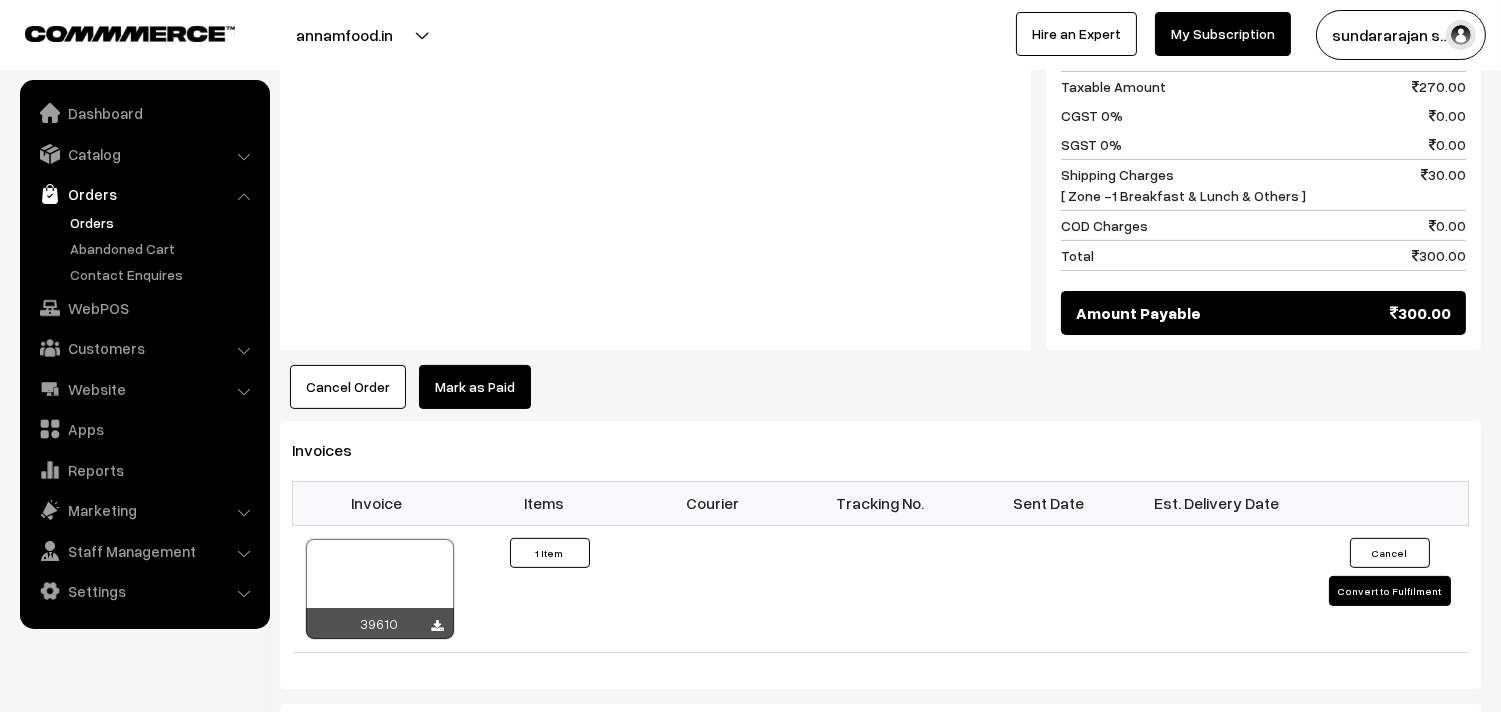 scroll, scrollTop: 1000, scrollLeft: 0, axis: vertical 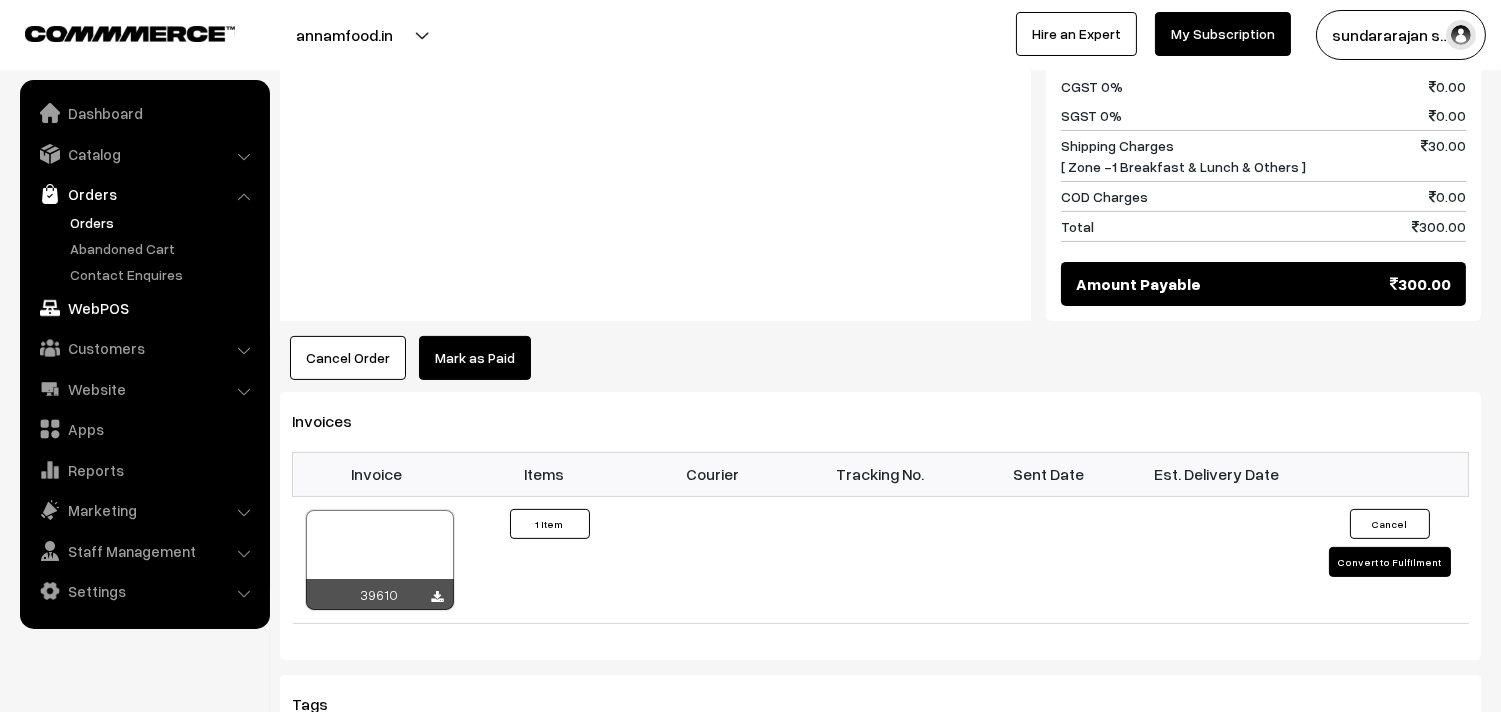 click on "WebPOS" at bounding box center (144, 308) 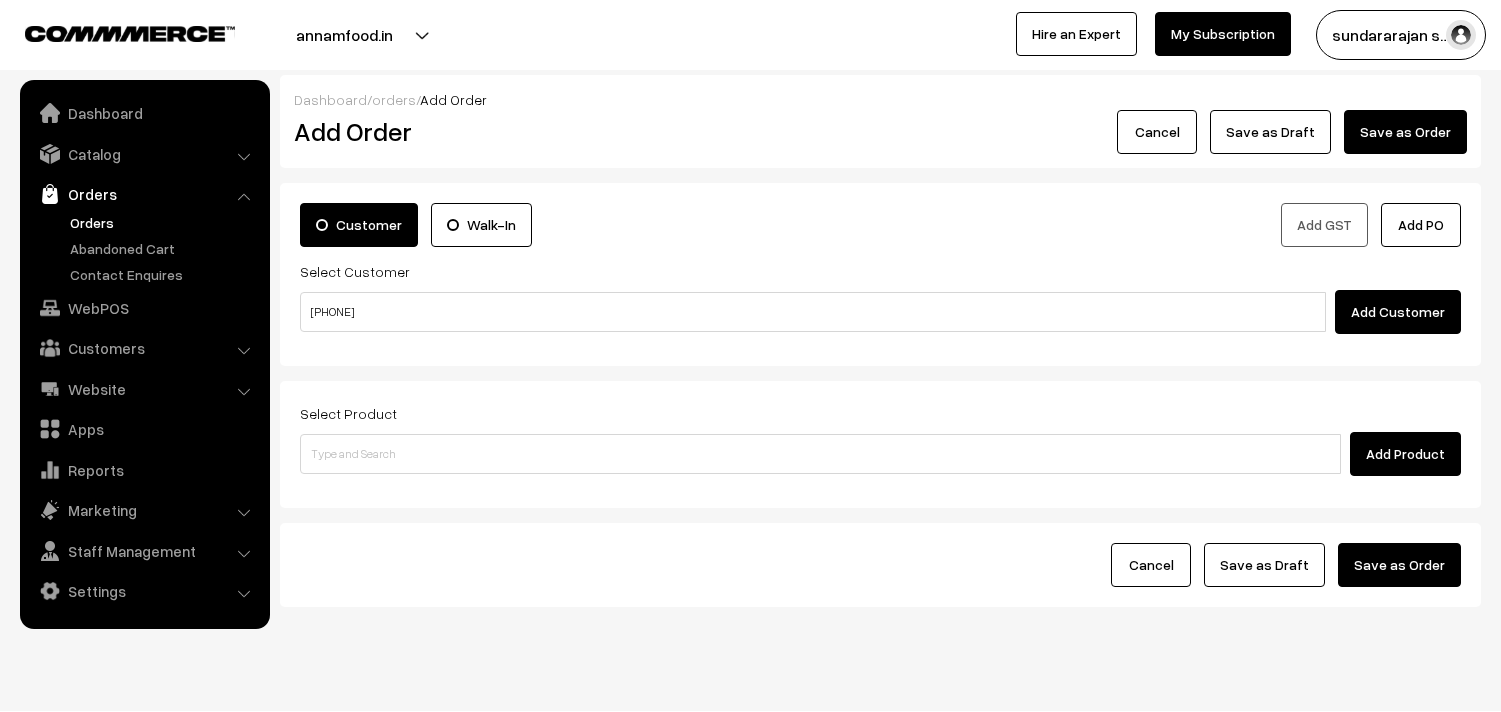 scroll, scrollTop: 0, scrollLeft: 0, axis: both 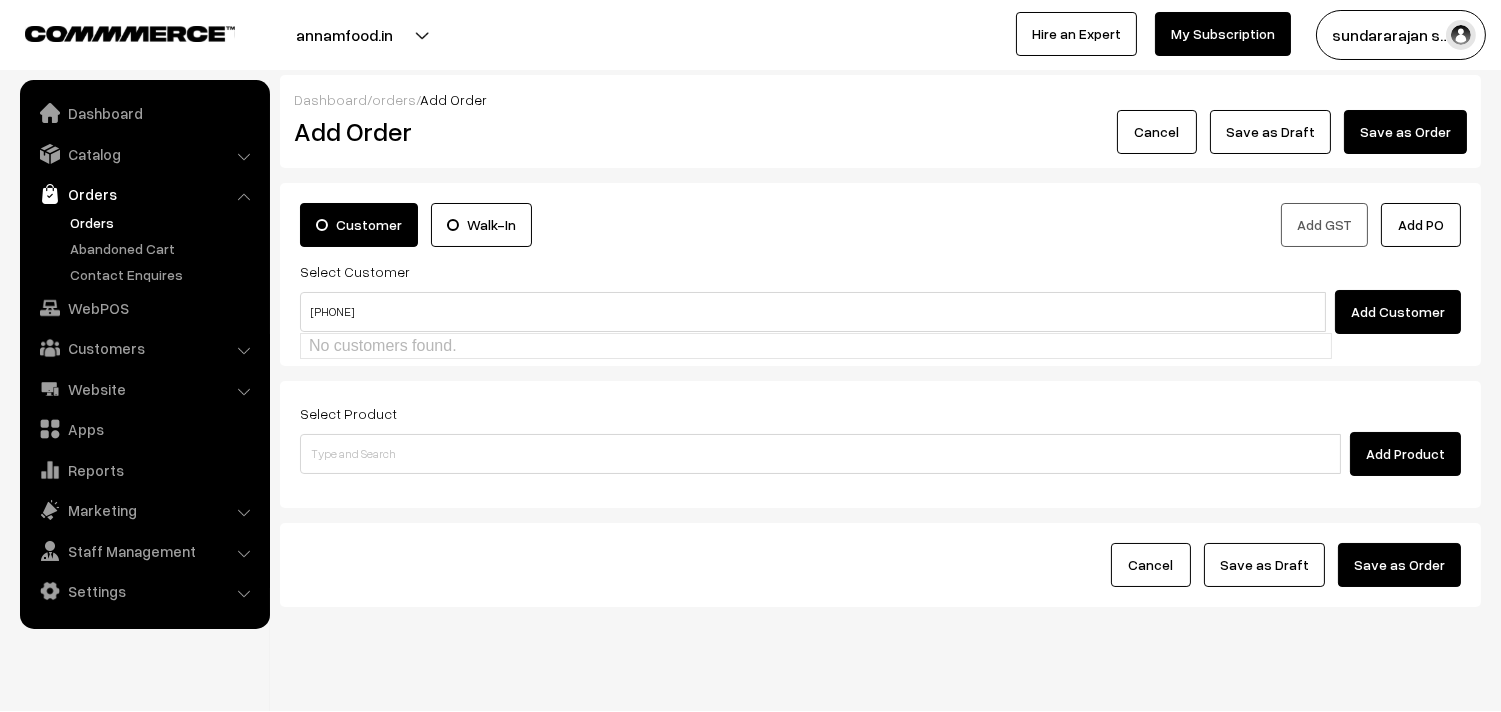 click on "[PHONE]" at bounding box center [813, 312] 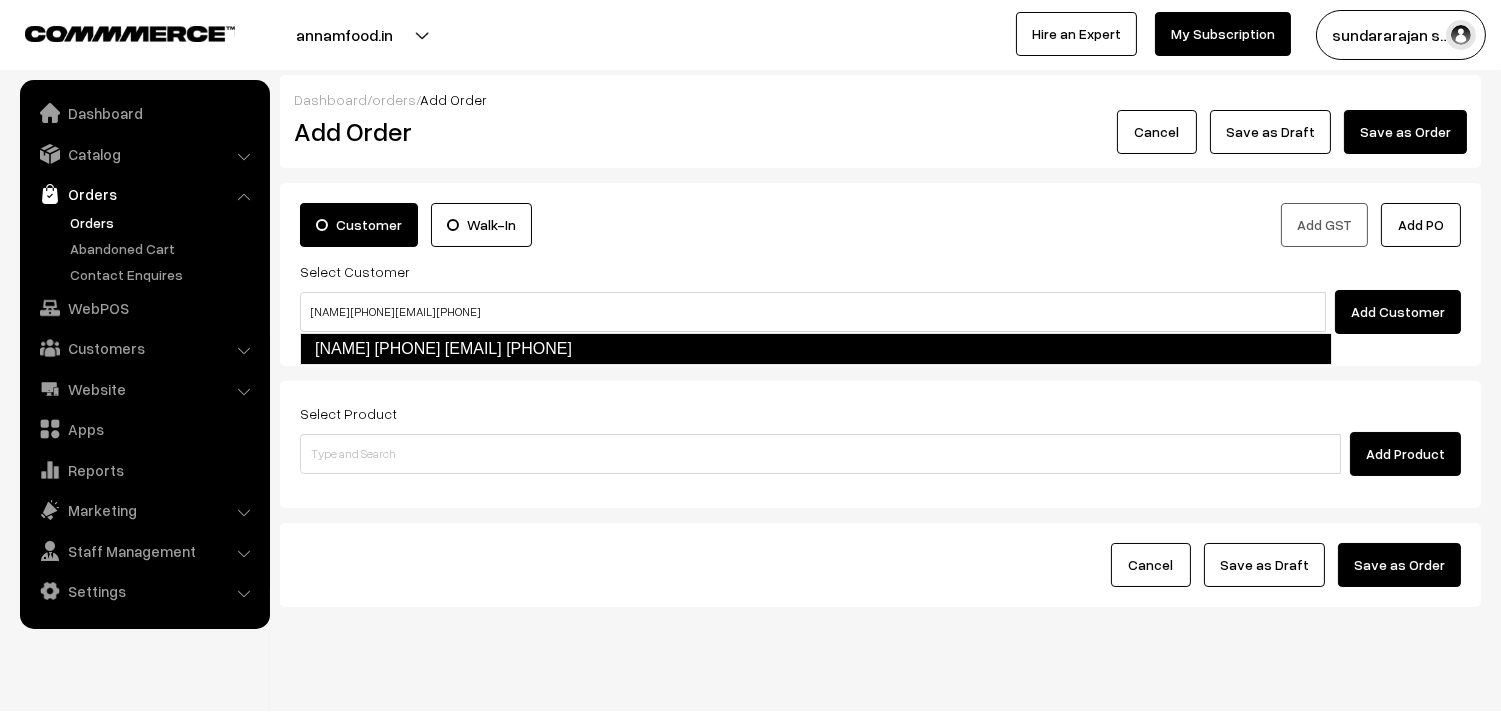 type on "vijayasarathy 98487 29581  [Annam25@gmail.com] [9848729581]" 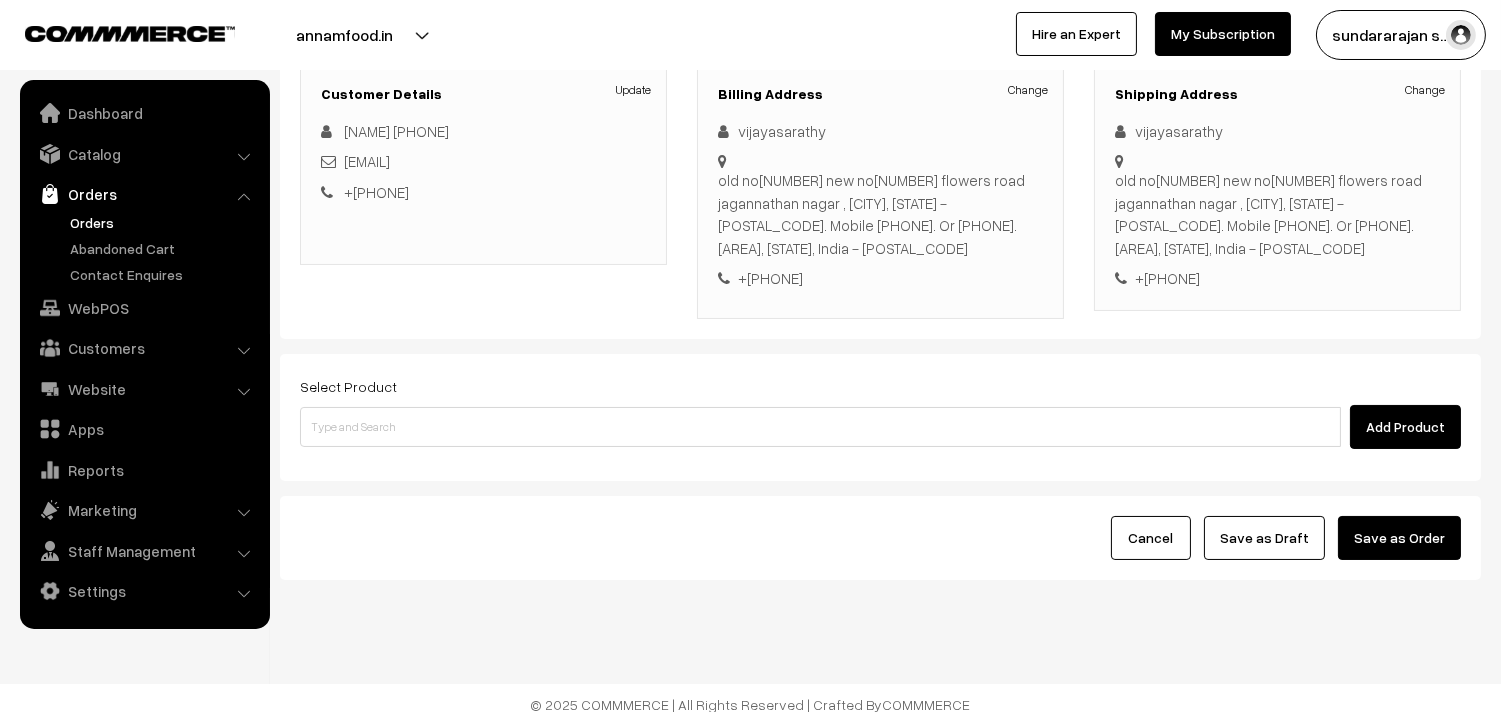 scroll, scrollTop: 295, scrollLeft: 0, axis: vertical 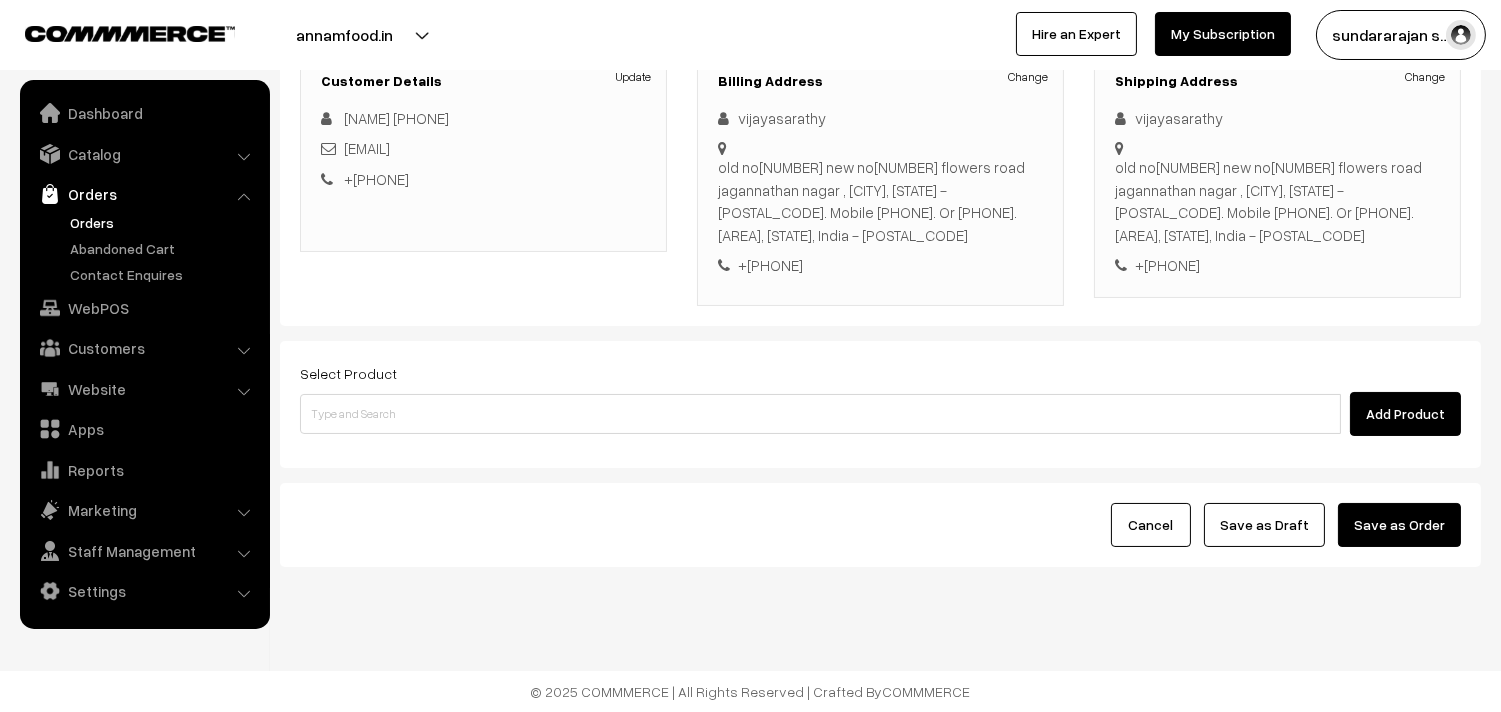 click on "Select Product
Add Product" at bounding box center (880, 398) 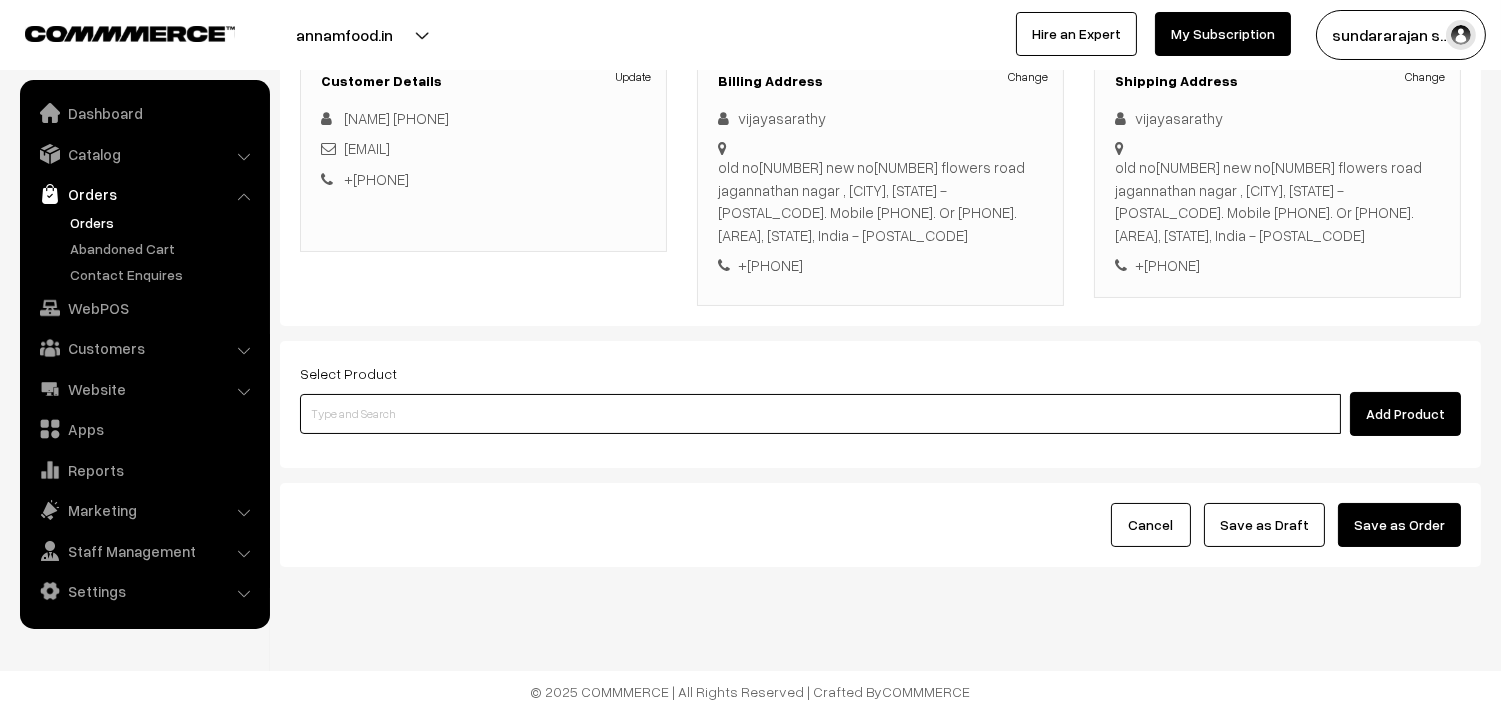 click at bounding box center (820, 414) 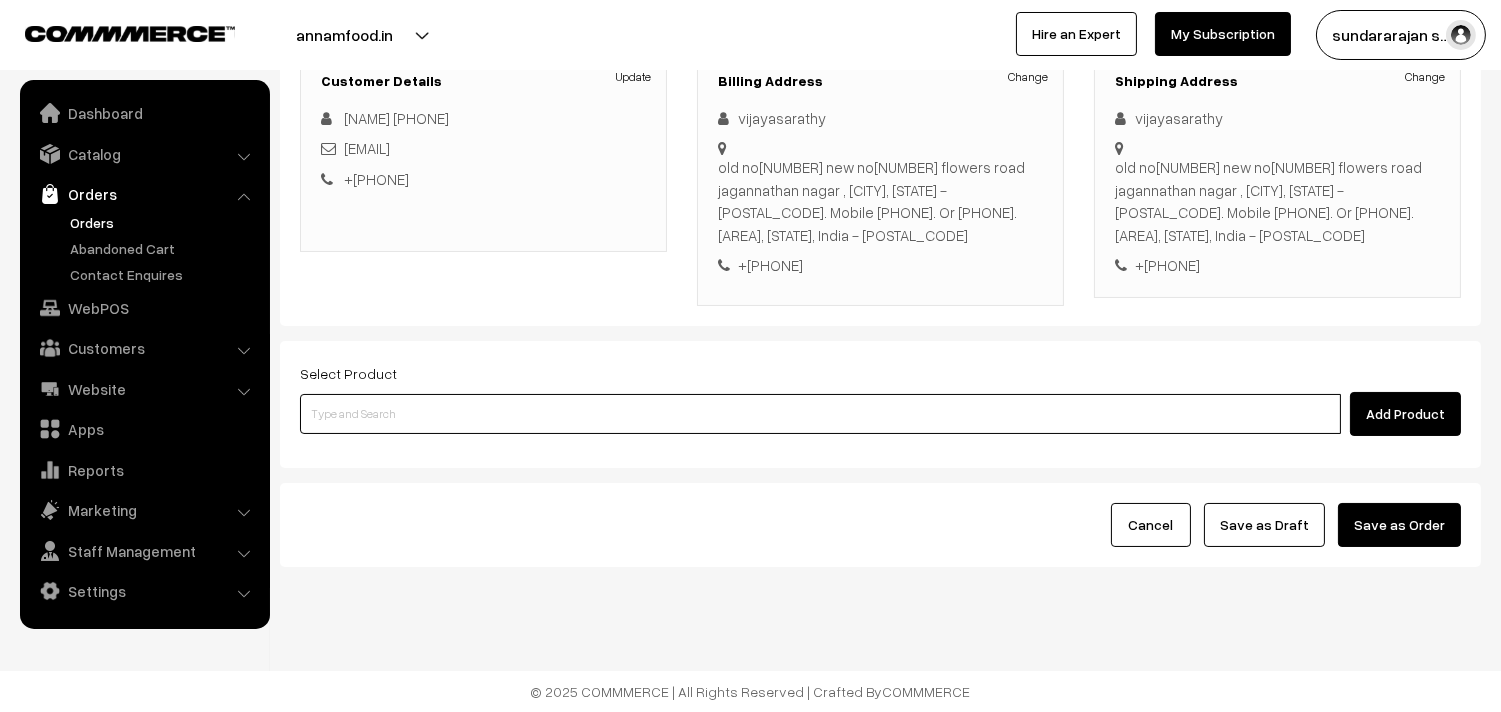 paste on "07th Dr - Rava Dosa (1)" 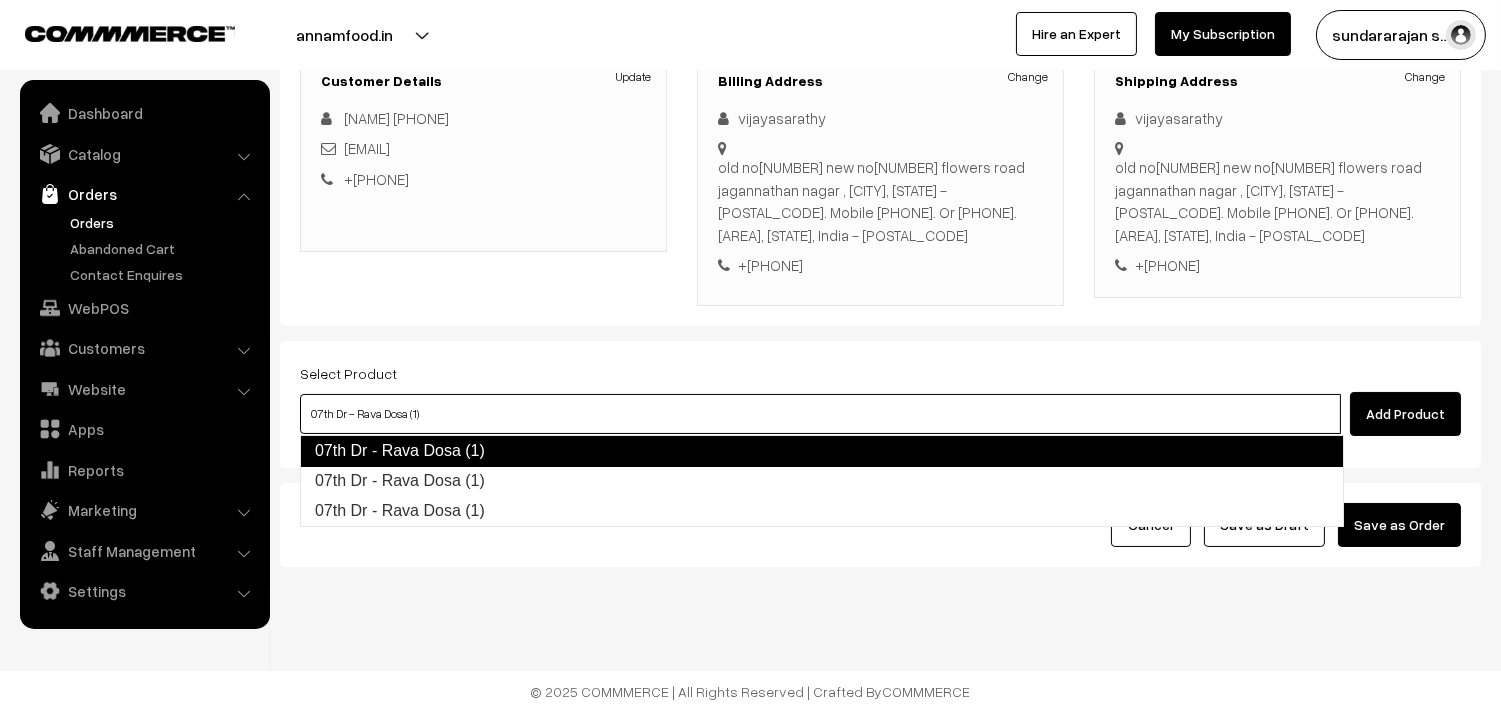 click on "07th Dr - Rava Dosa (1)" at bounding box center (822, 451) 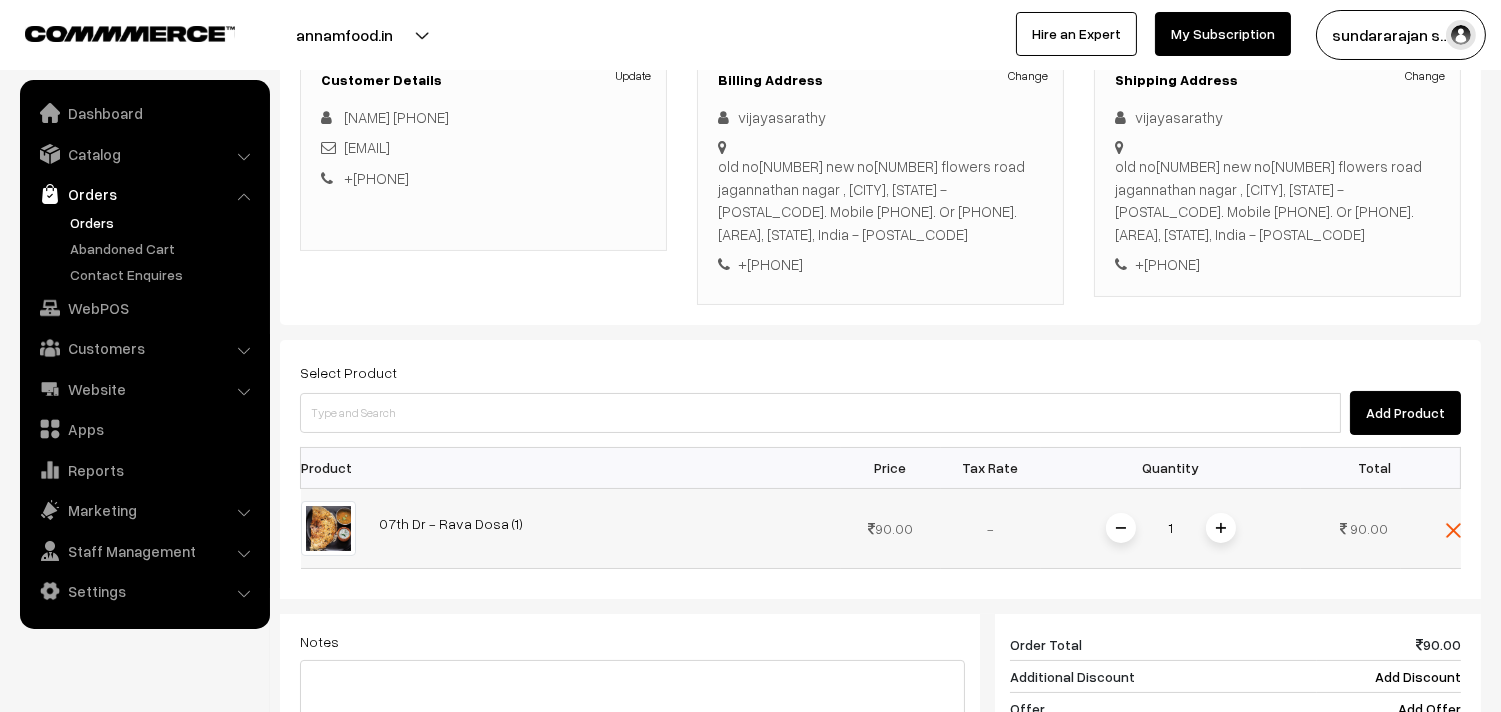 click at bounding box center [1221, 528] 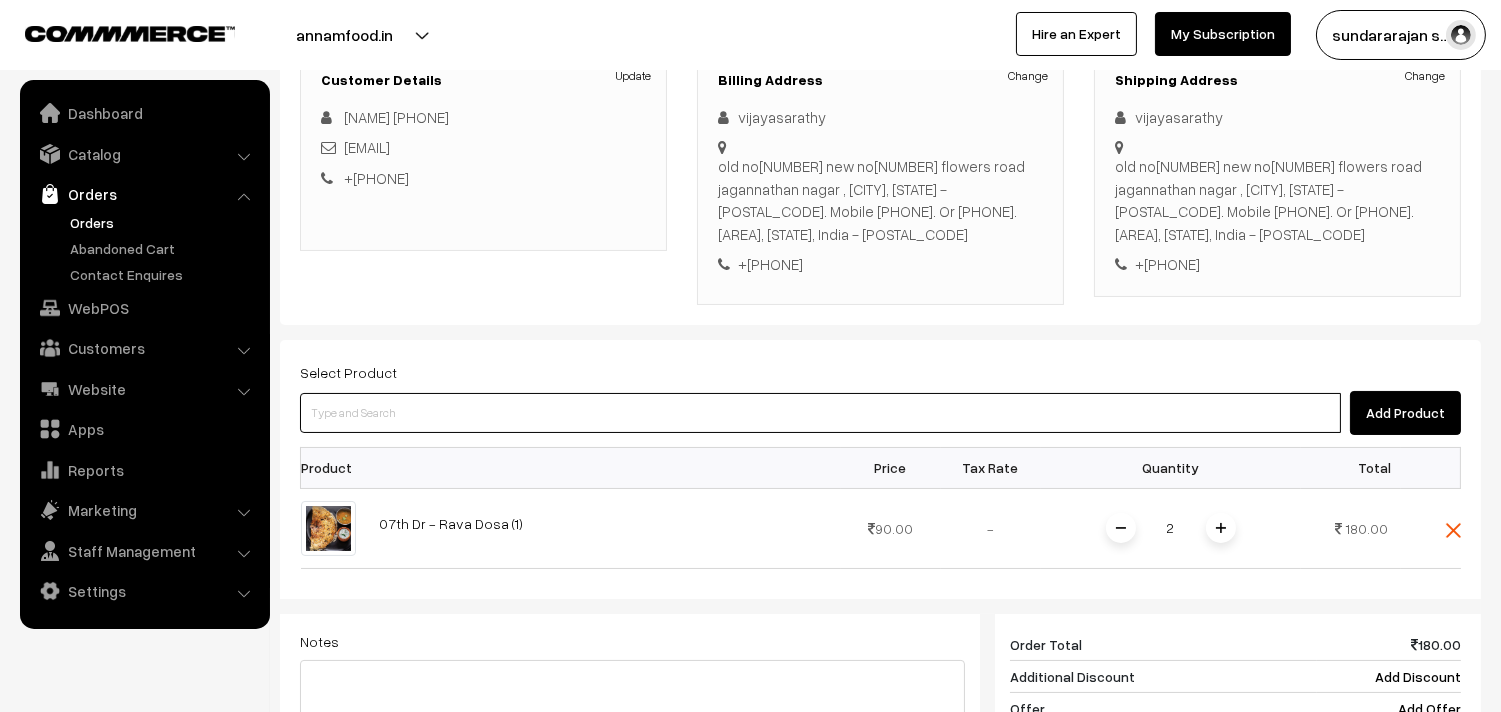 paste on "07th Dr - Rava Idly (3)" 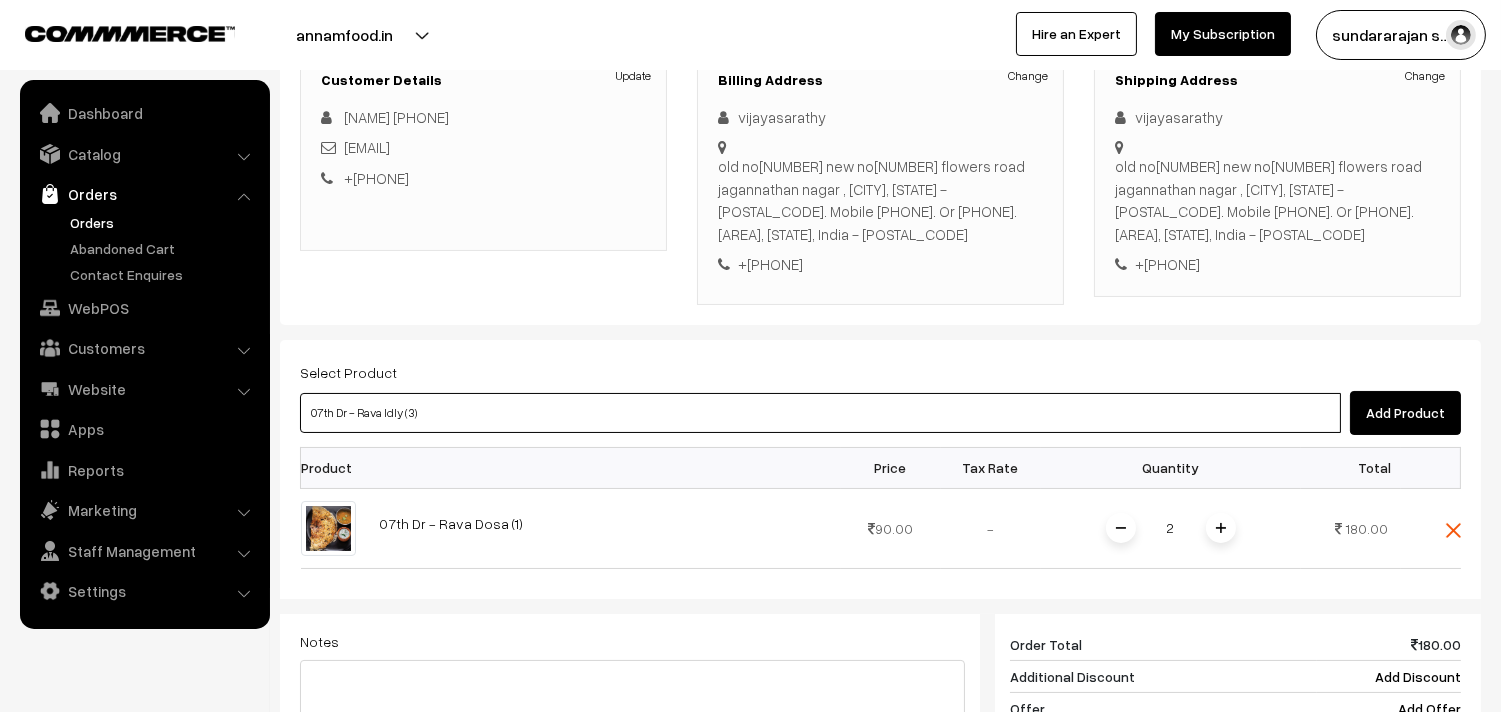 click on "07th Dr - Rava Idly (3)" at bounding box center [820, 413] 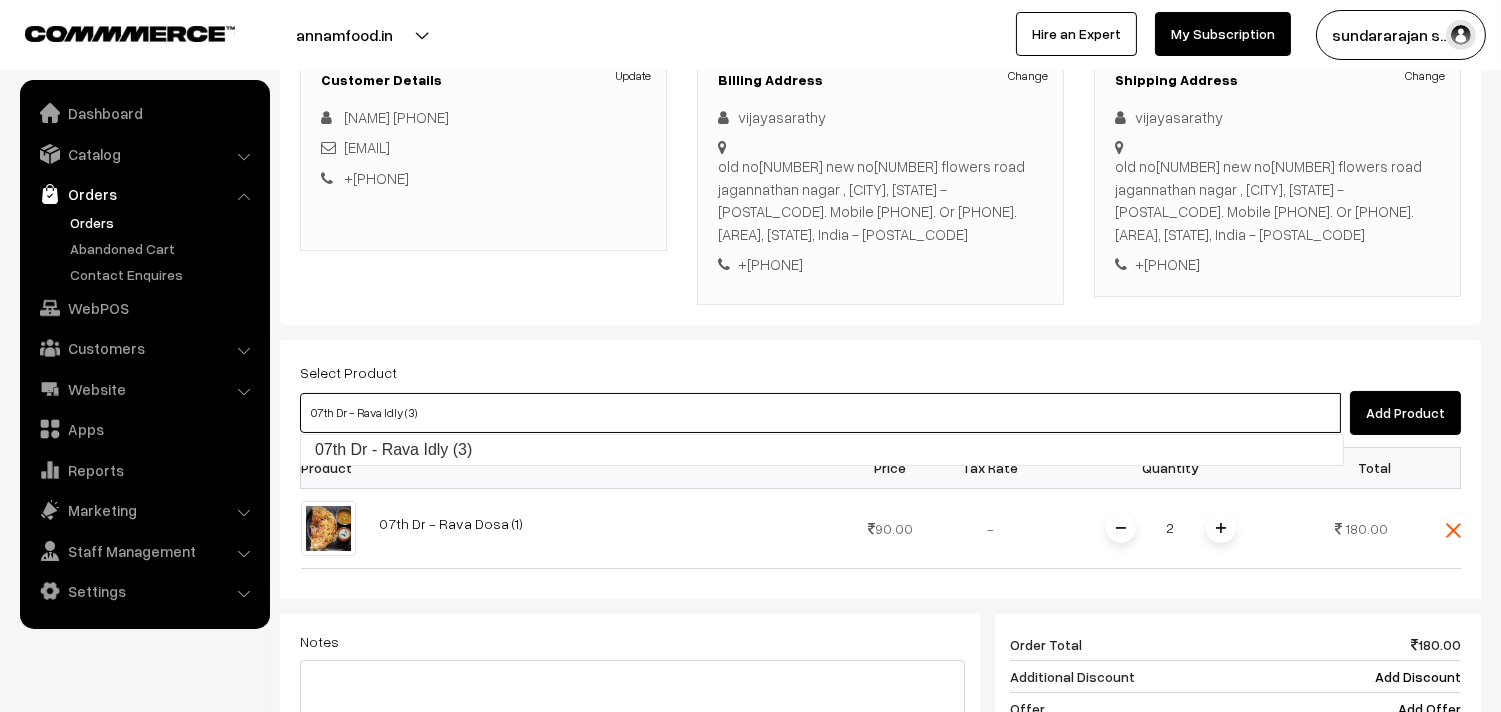 click on "07th Dr - Rava Idly (3)" at bounding box center [822, 450] 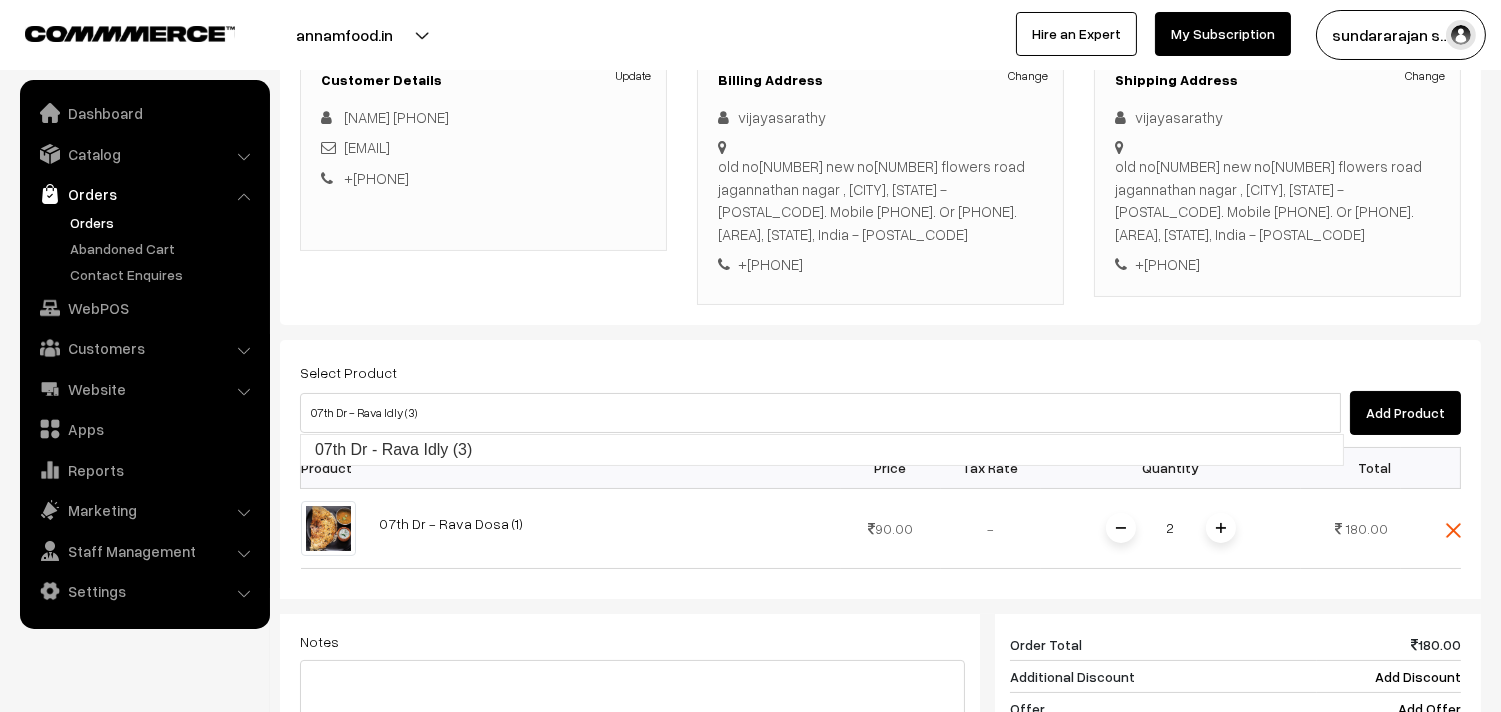 type 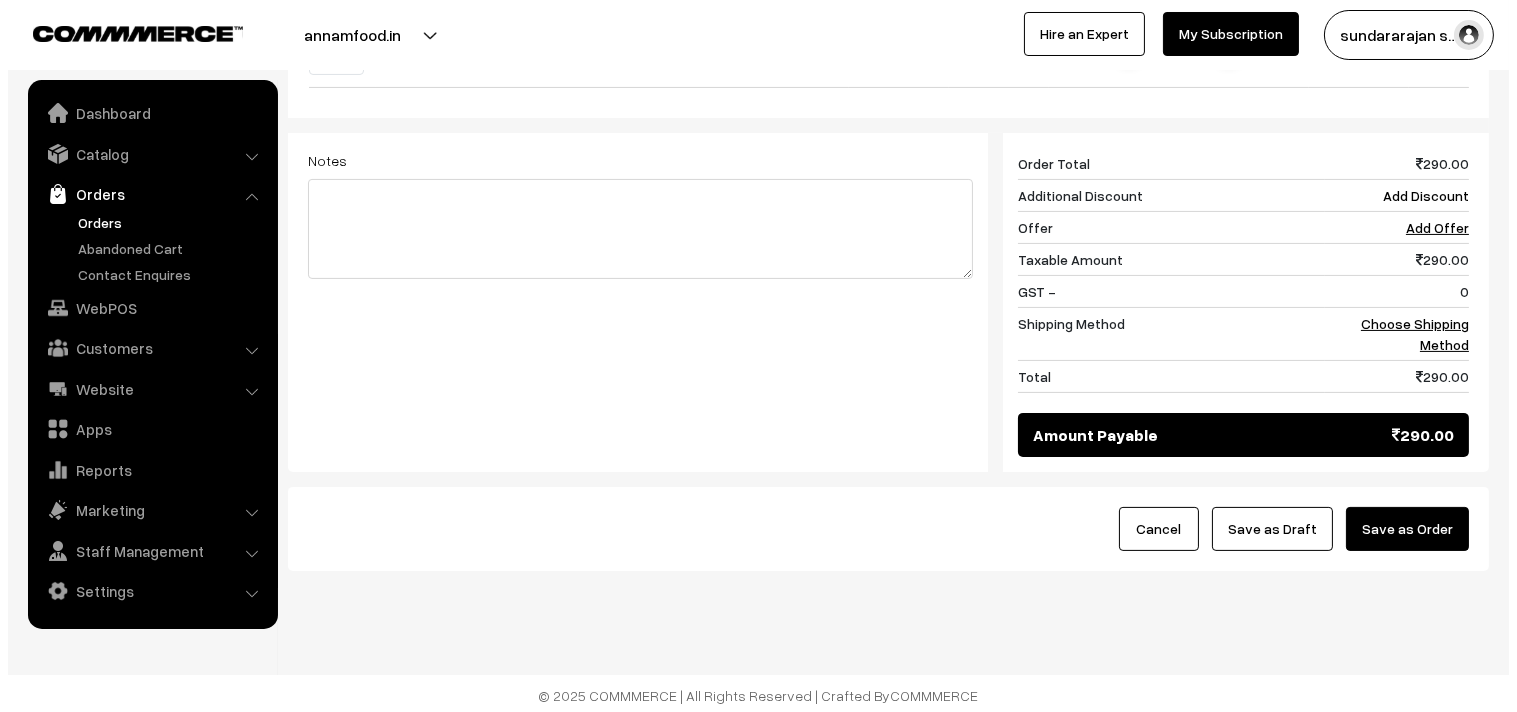 scroll, scrollTop: 862, scrollLeft: 0, axis: vertical 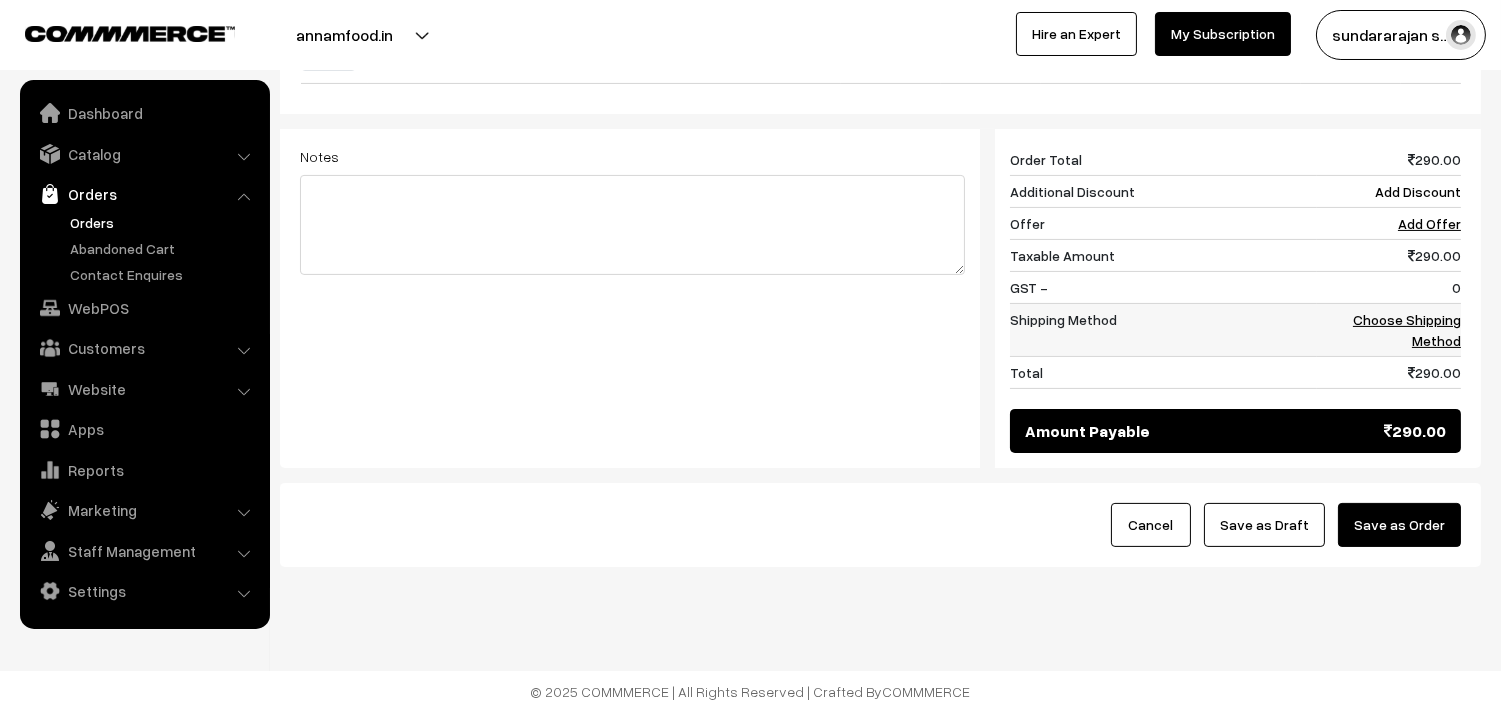 click on "Choose Shipping Method" at bounding box center [1389, 329] 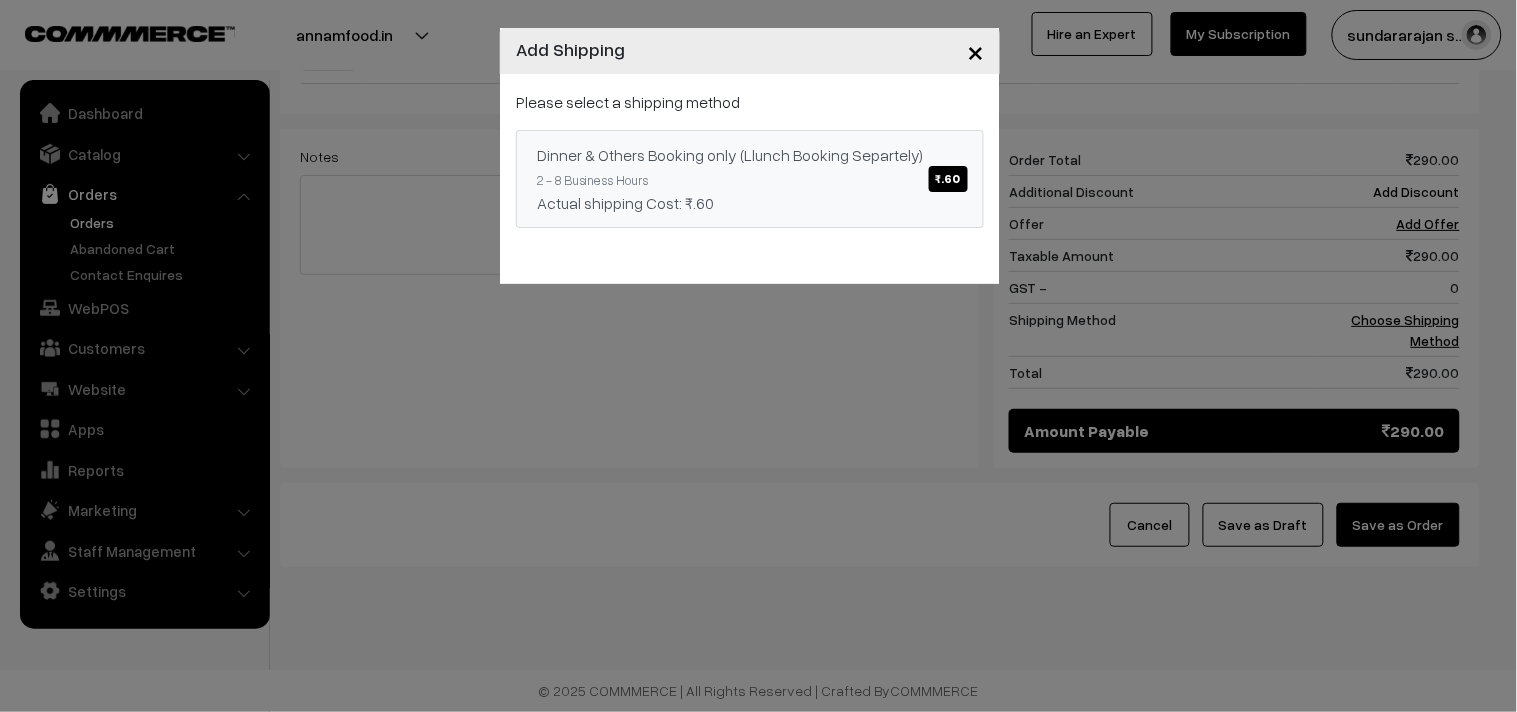 click on "Actual shipping Cost: ₹.60" at bounding box center [750, 203] 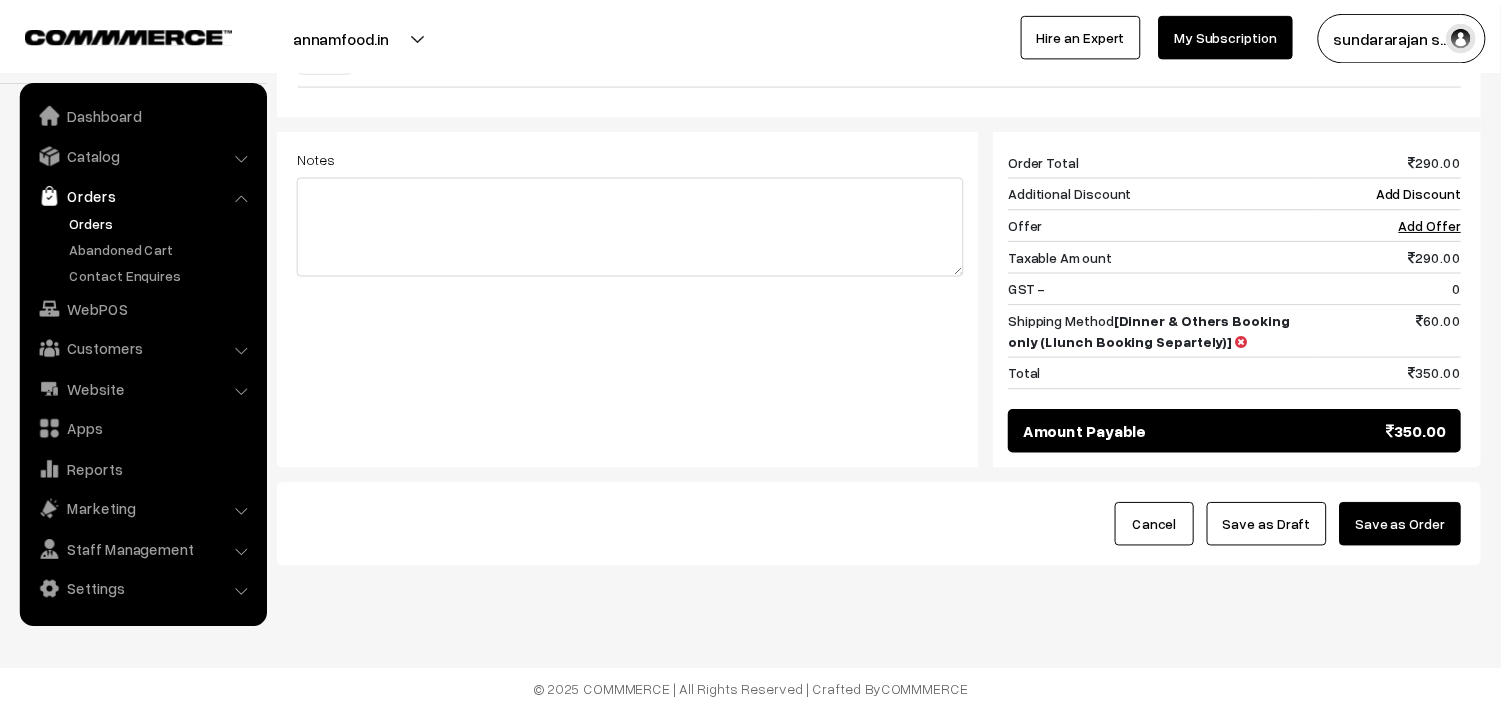 scroll, scrollTop: 840, scrollLeft: 0, axis: vertical 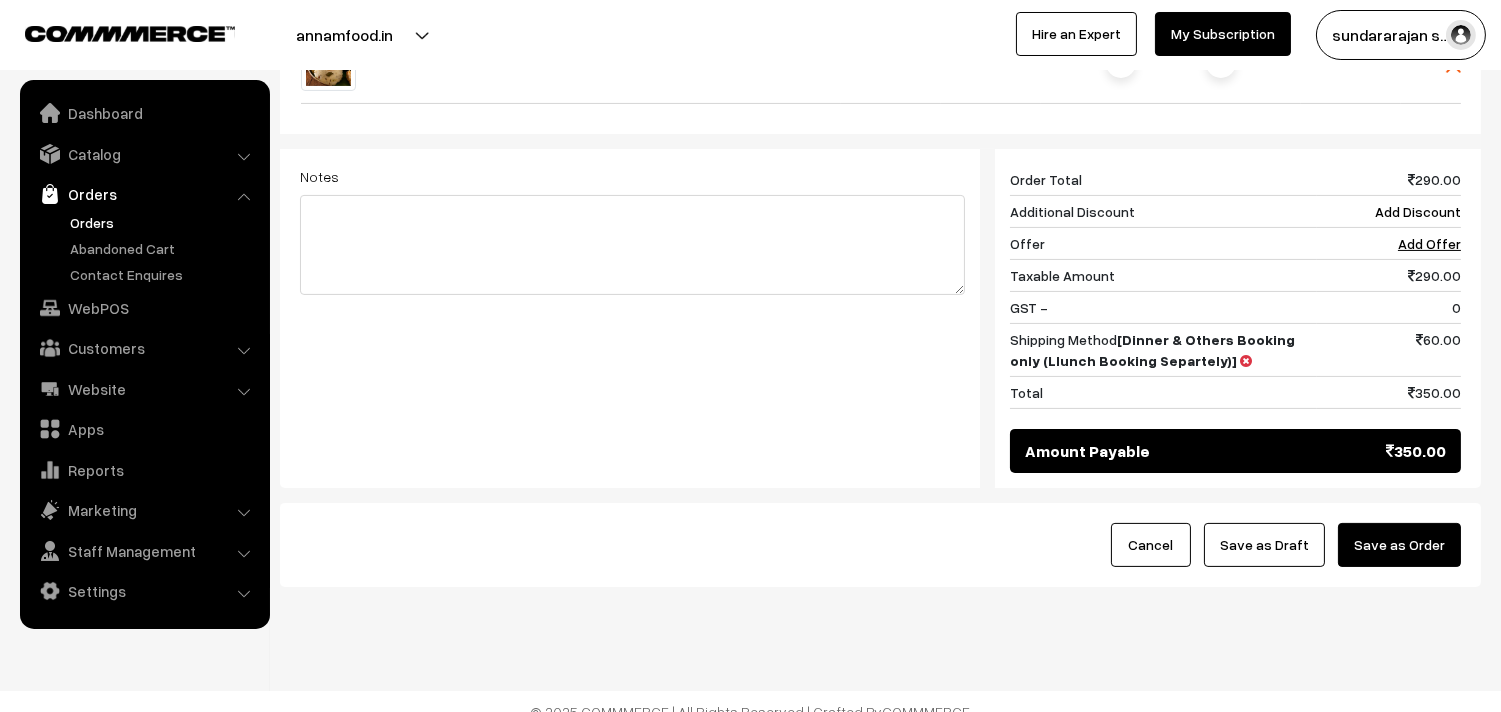 click on "Save as Draft" at bounding box center [1264, 545] 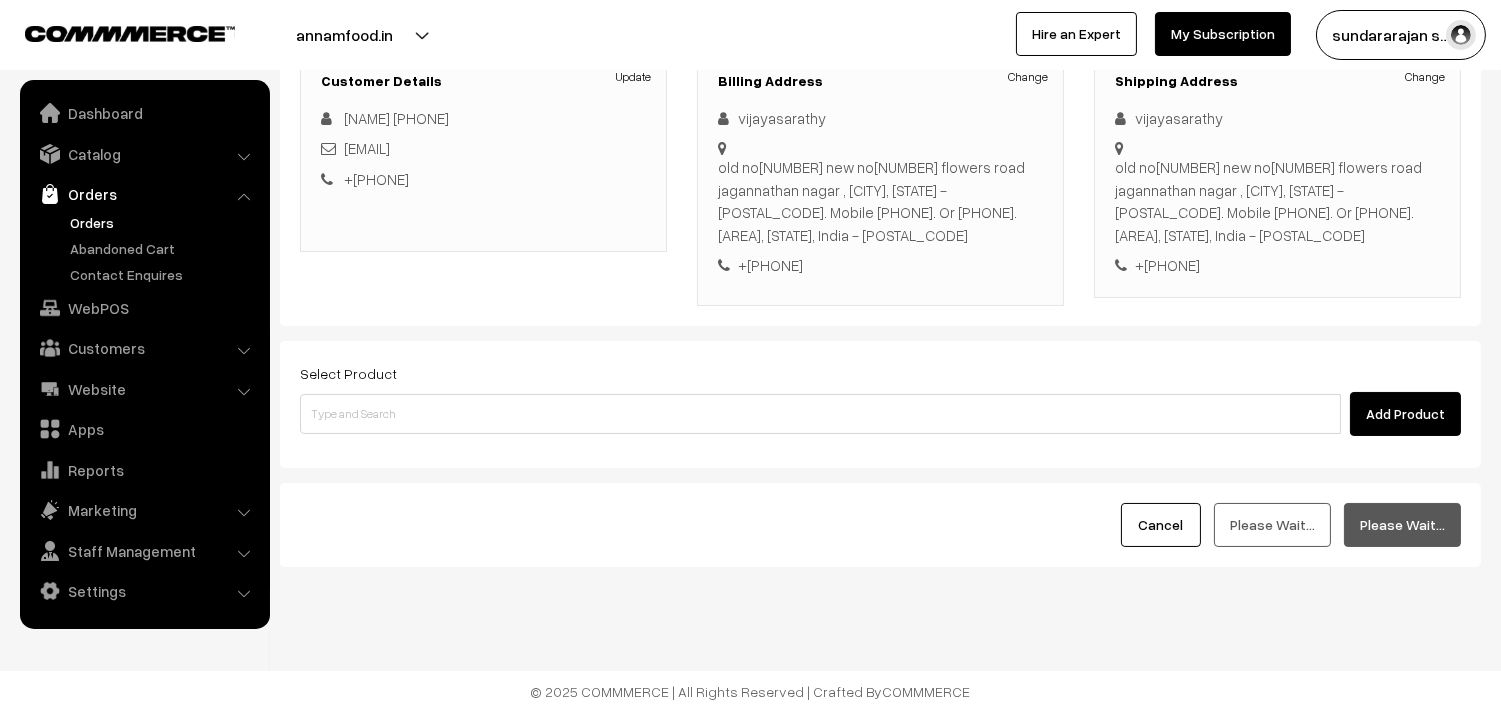 scroll, scrollTop: 295, scrollLeft: 0, axis: vertical 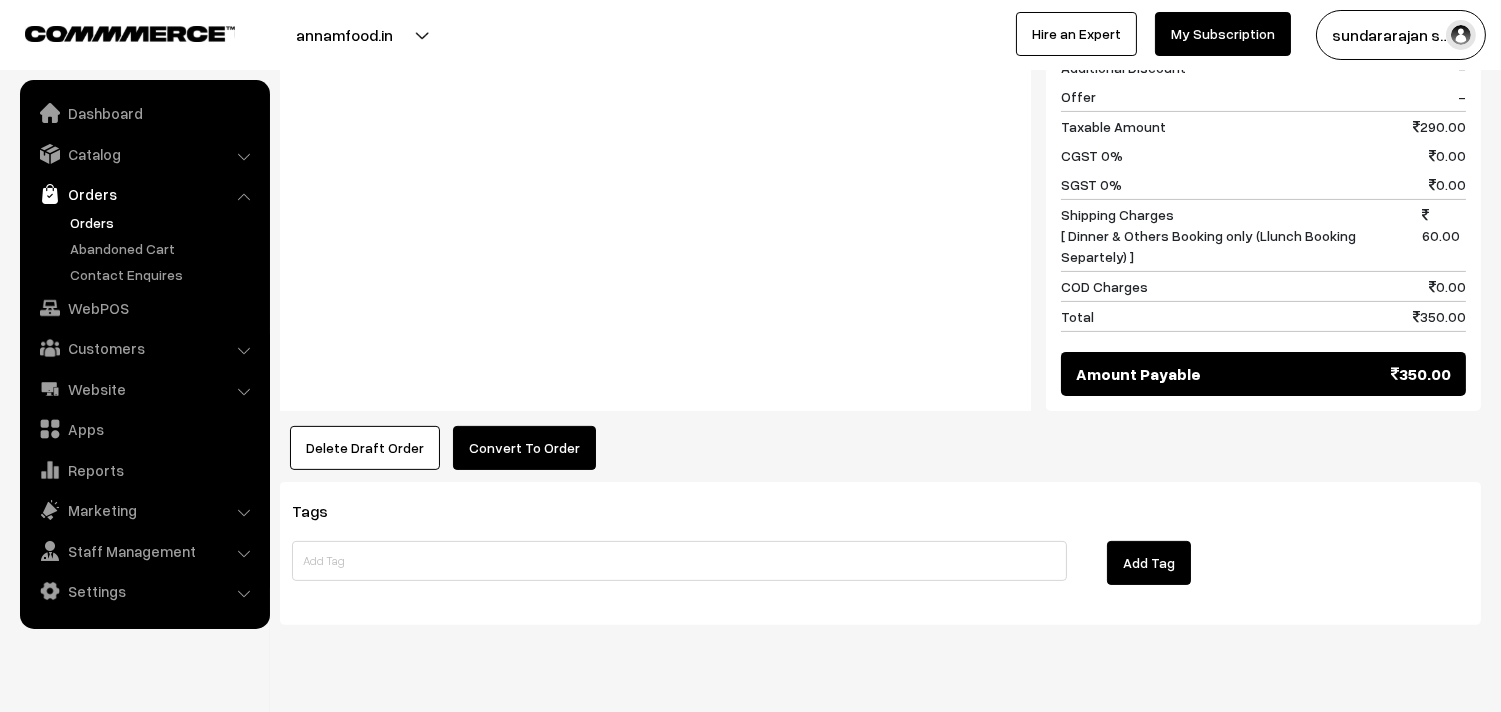 click on "Convert To Order" at bounding box center [524, 448] 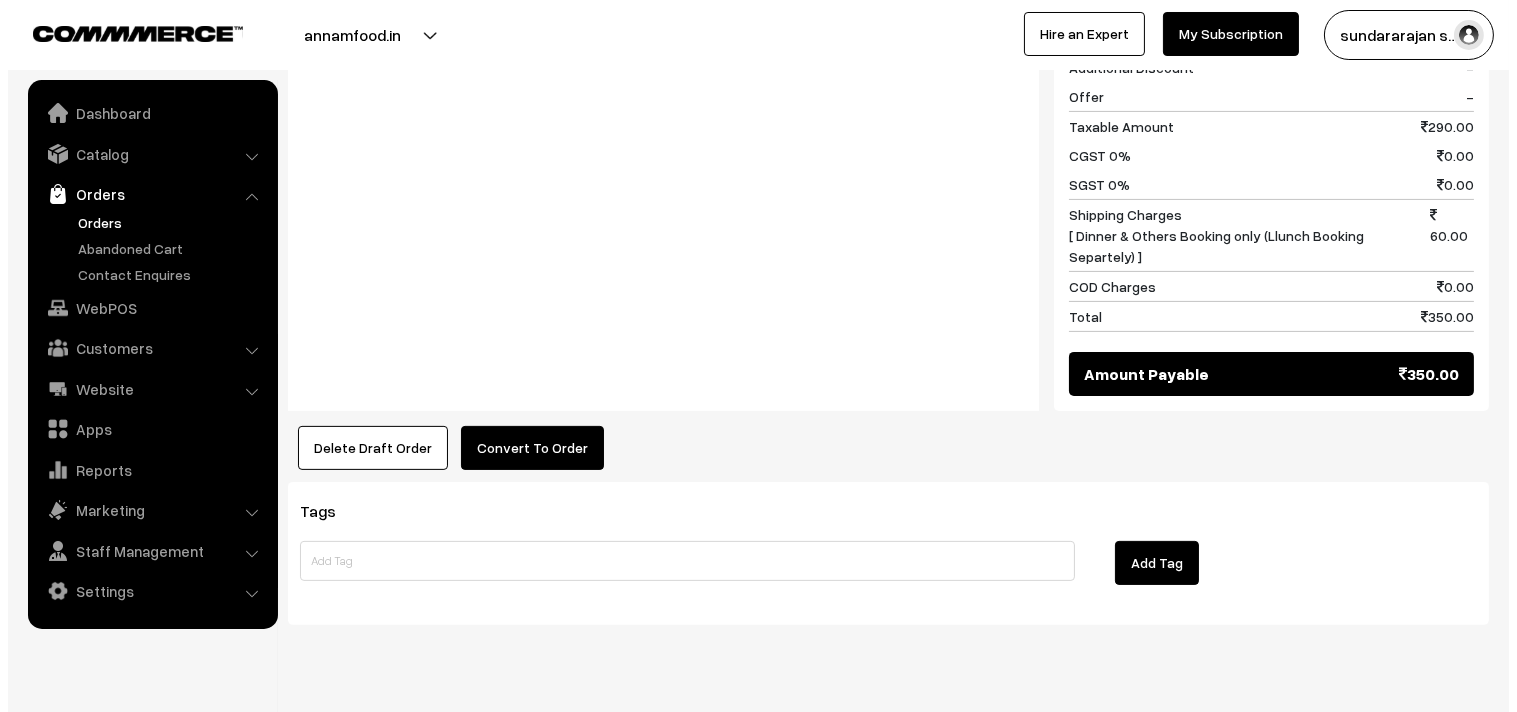 scroll, scrollTop: 1091, scrollLeft: 0, axis: vertical 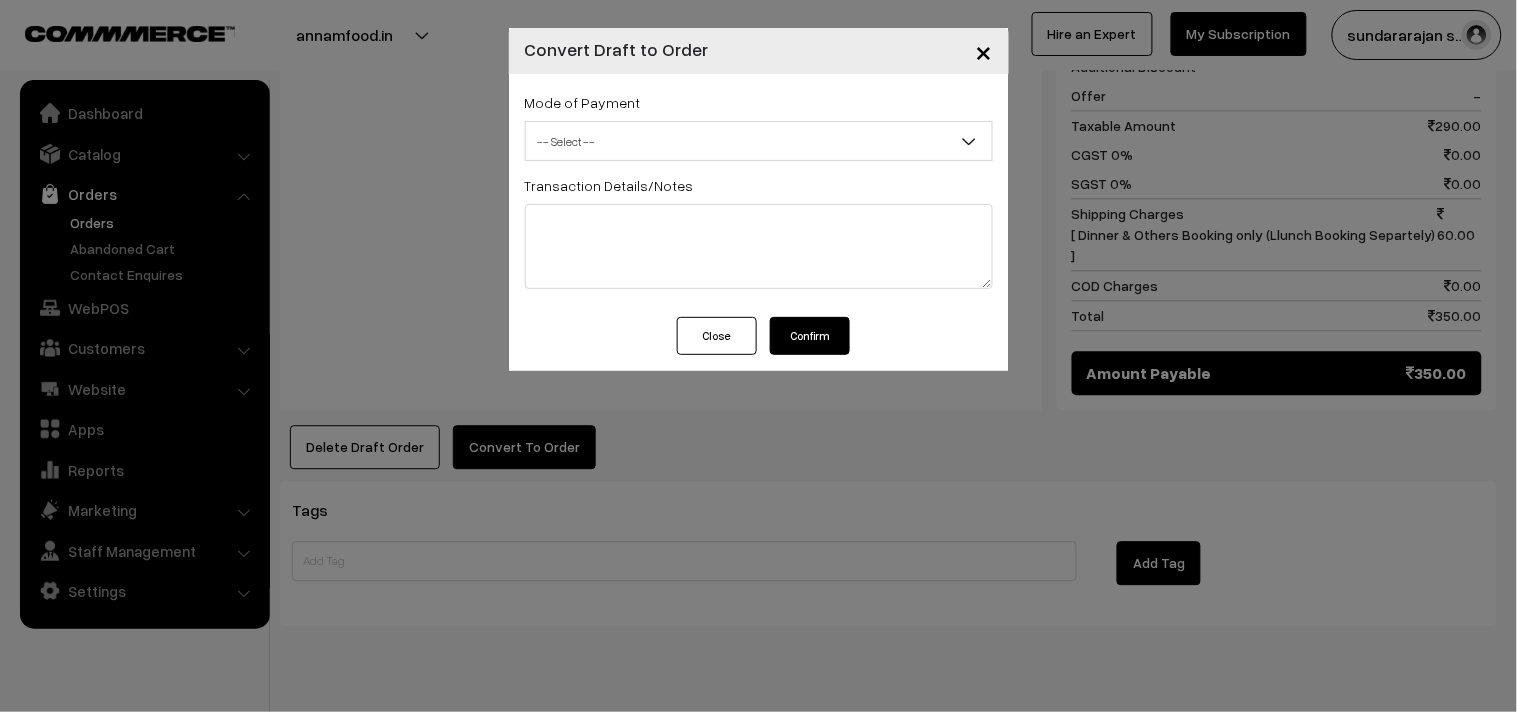 click on "-- Select --" at bounding box center (759, 141) 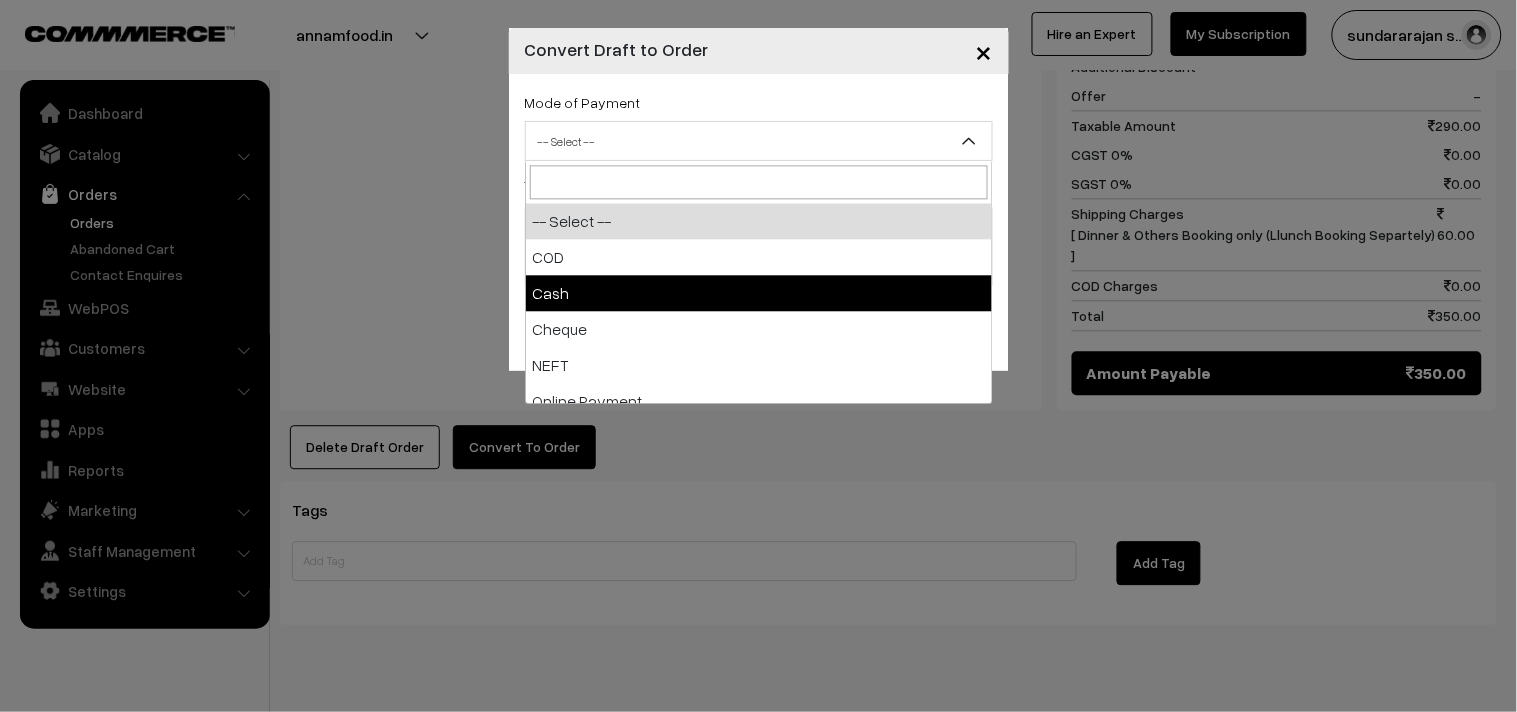 select on "2" 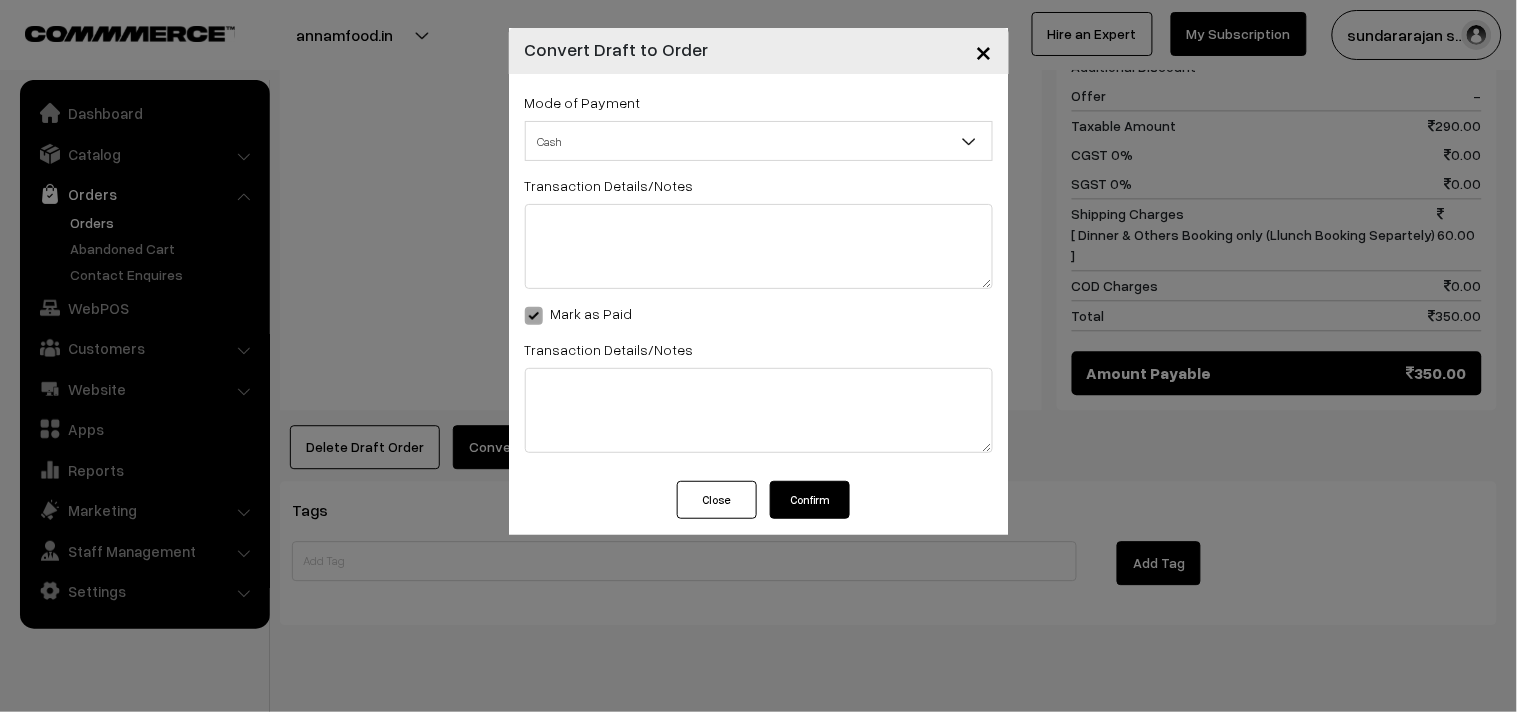 click on "Confirm" at bounding box center [810, 500] 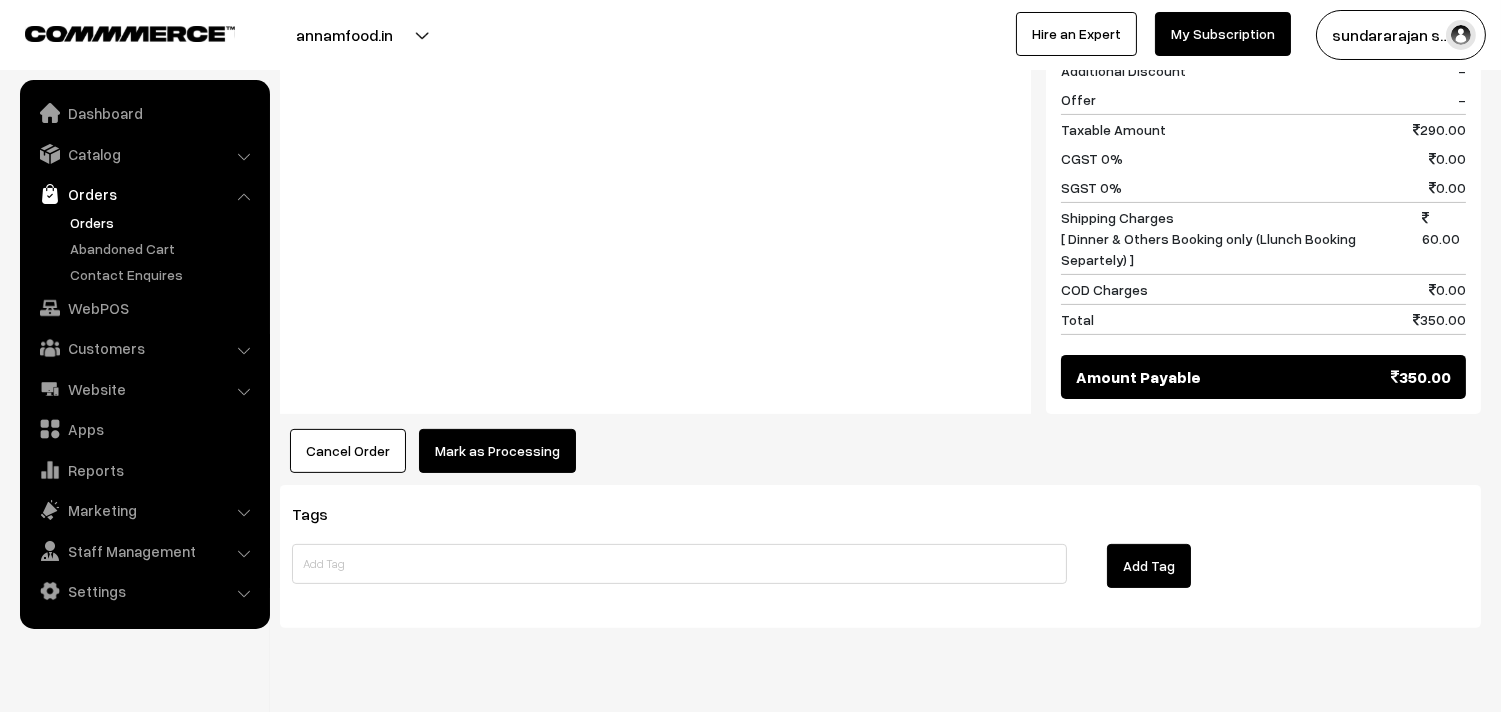 click on "Mark as Processing" at bounding box center (497, 451) 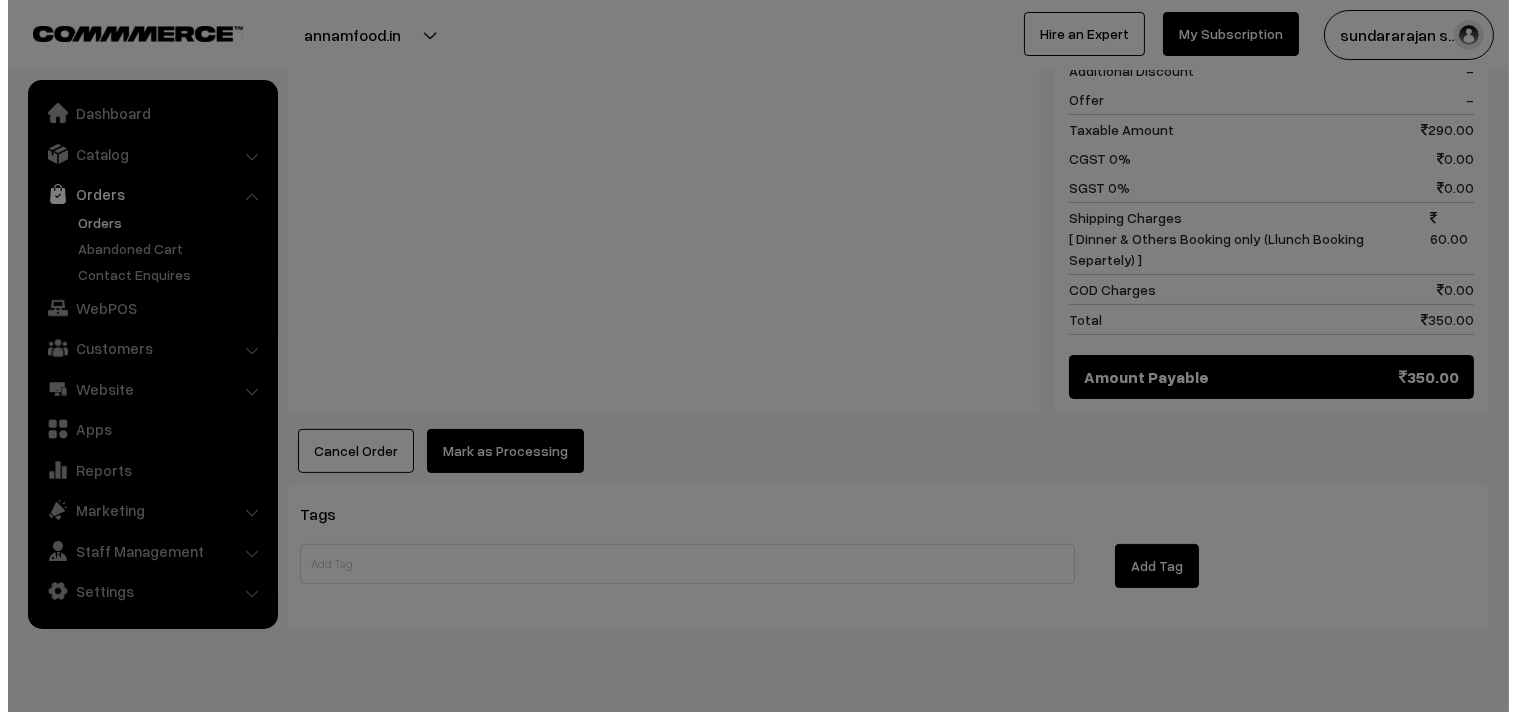 scroll, scrollTop: 1088, scrollLeft: 0, axis: vertical 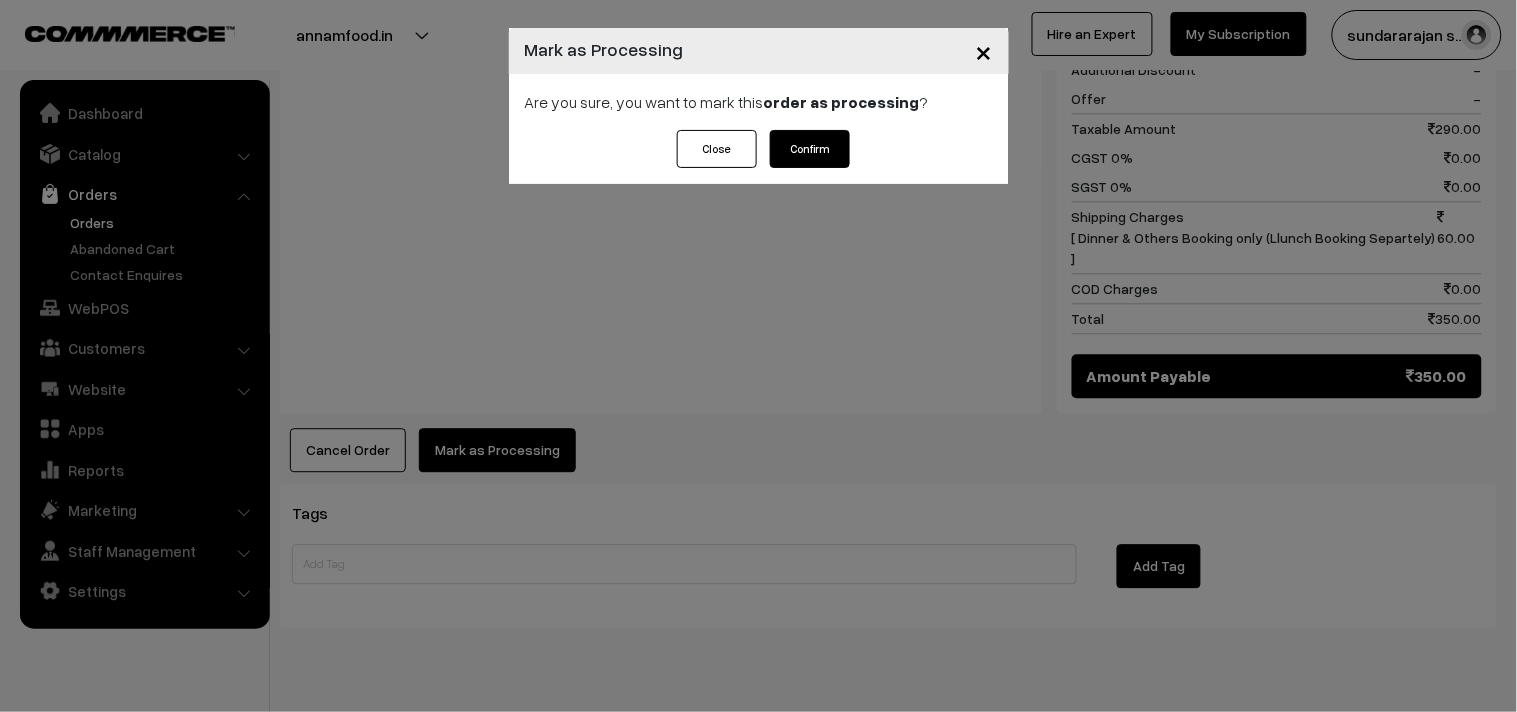 drag, startPoint x: 797, startPoint y: 162, endPoint x: 800, endPoint y: 146, distance: 16.27882 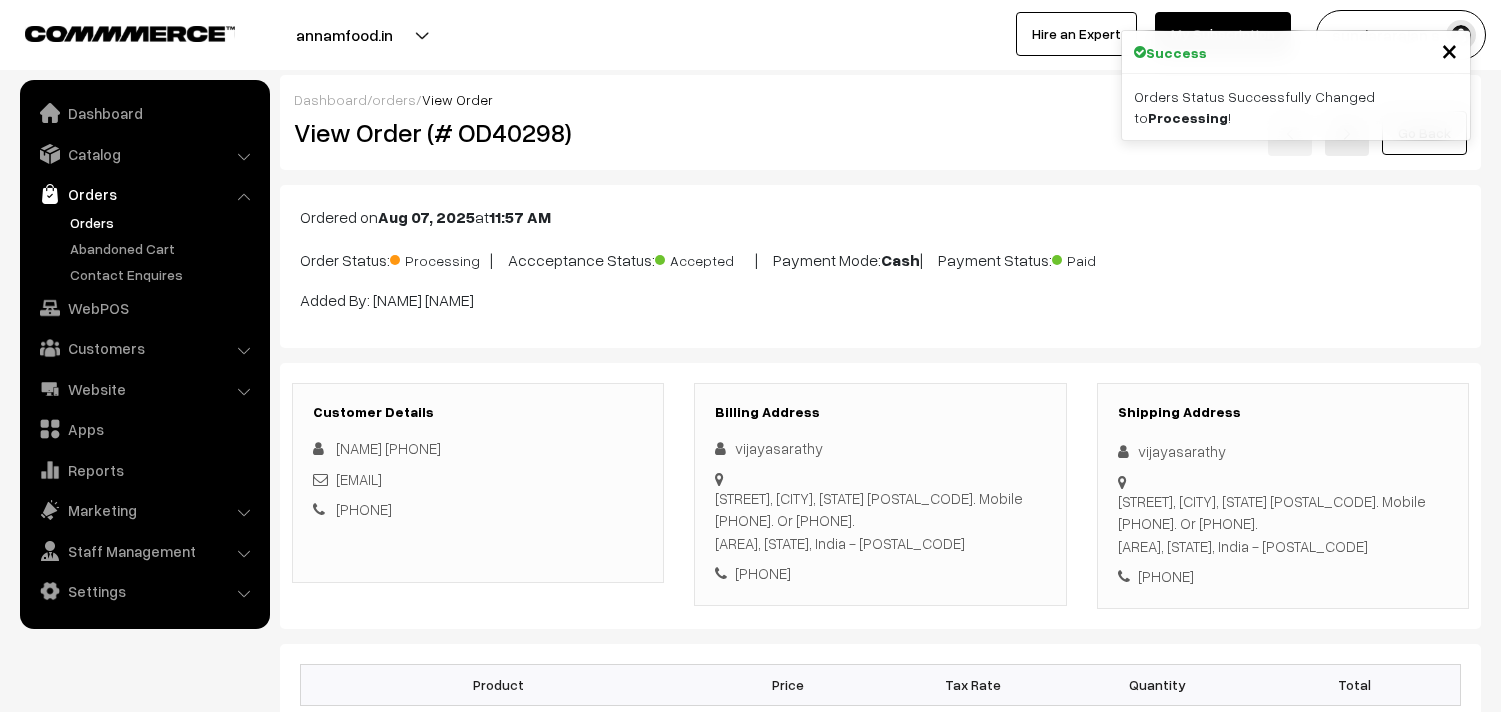 scroll, scrollTop: 0, scrollLeft: 0, axis: both 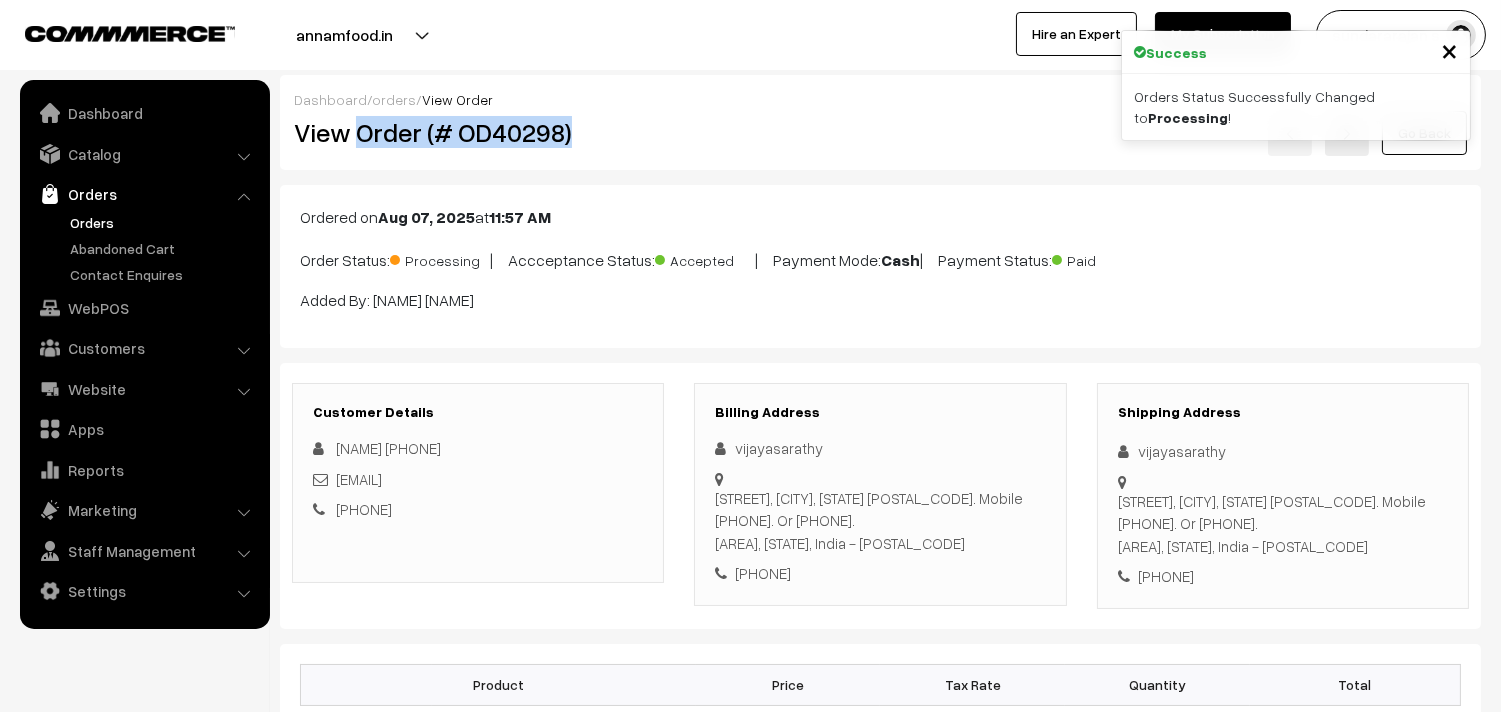 drag, startPoint x: 360, startPoint y: 132, endPoint x: 674, endPoint y: 160, distance: 315.24594 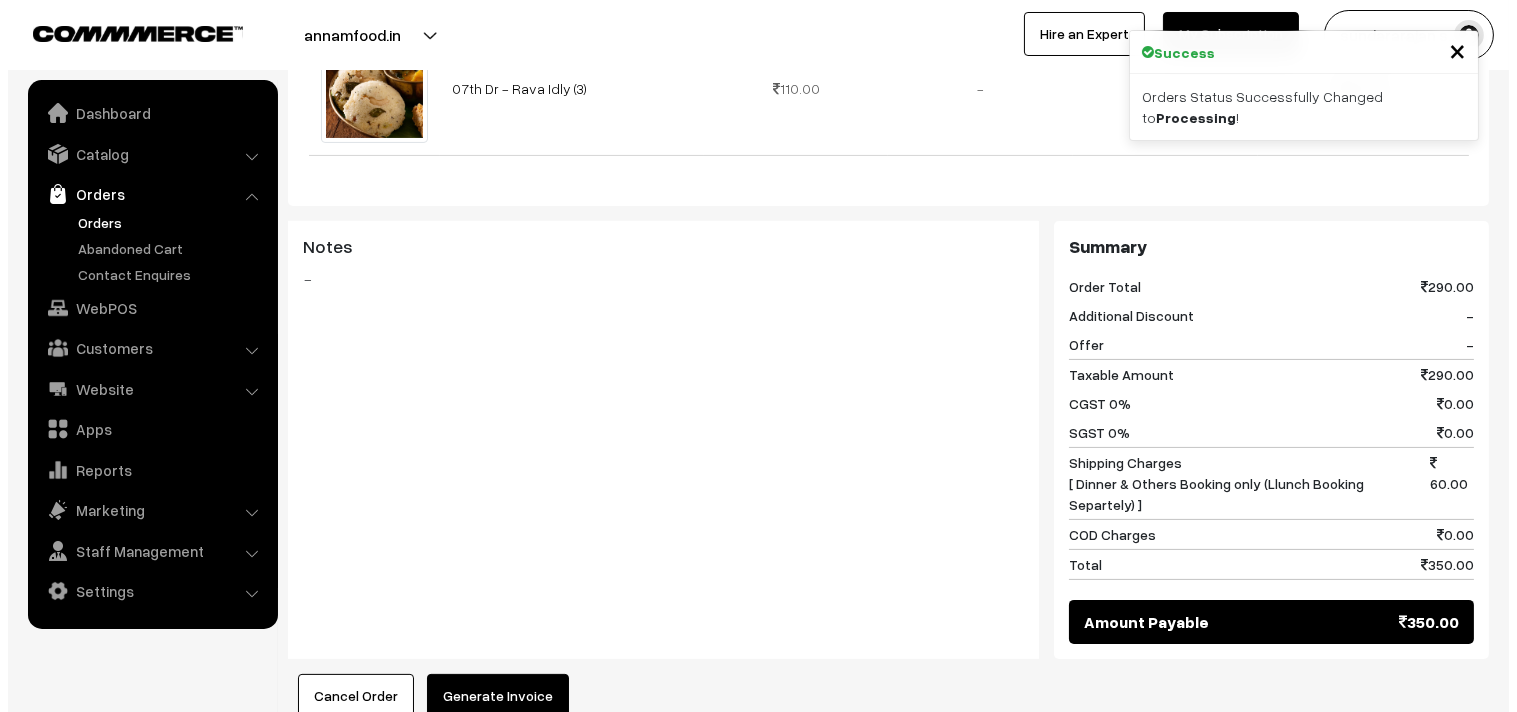 scroll, scrollTop: 1000, scrollLeft: 0, axis: vertical 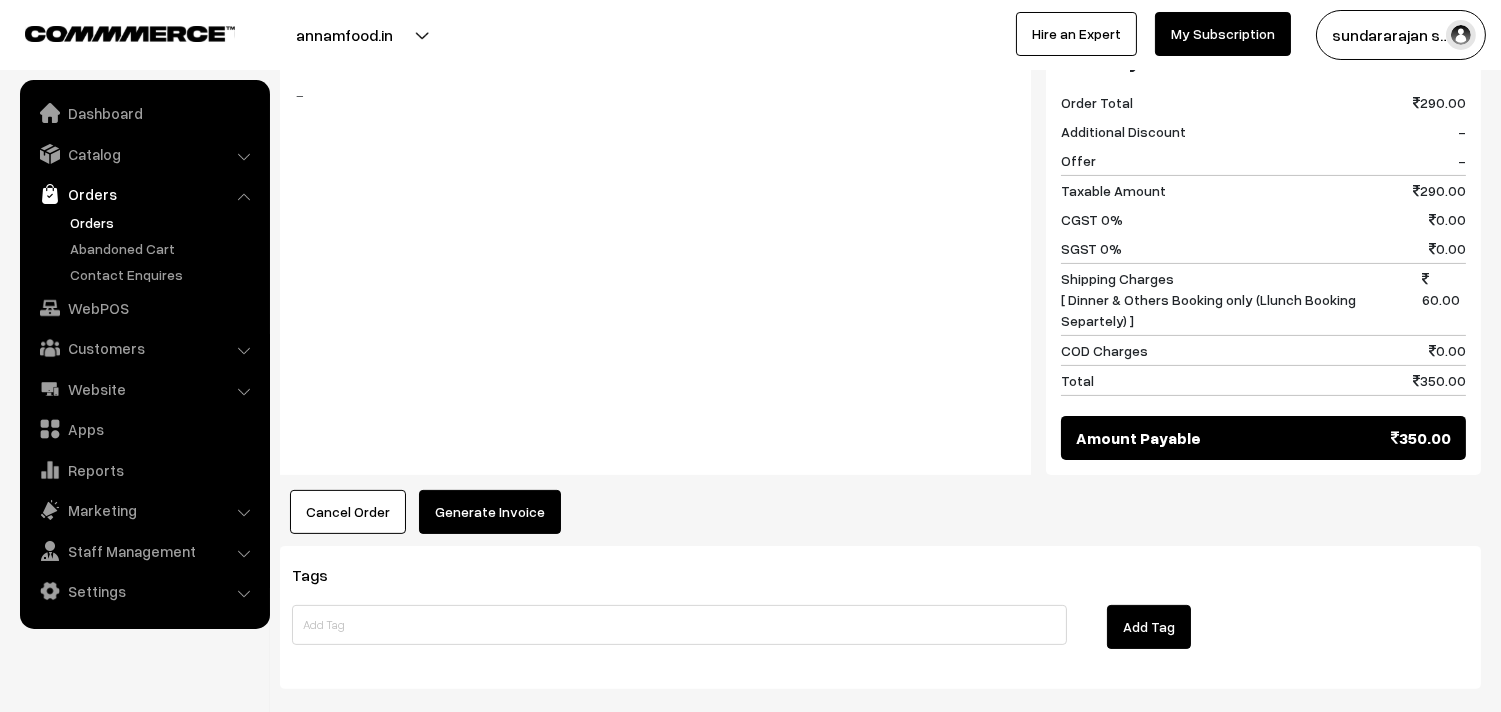 click on "Generate Invoice" at bounding box center [490, 512] 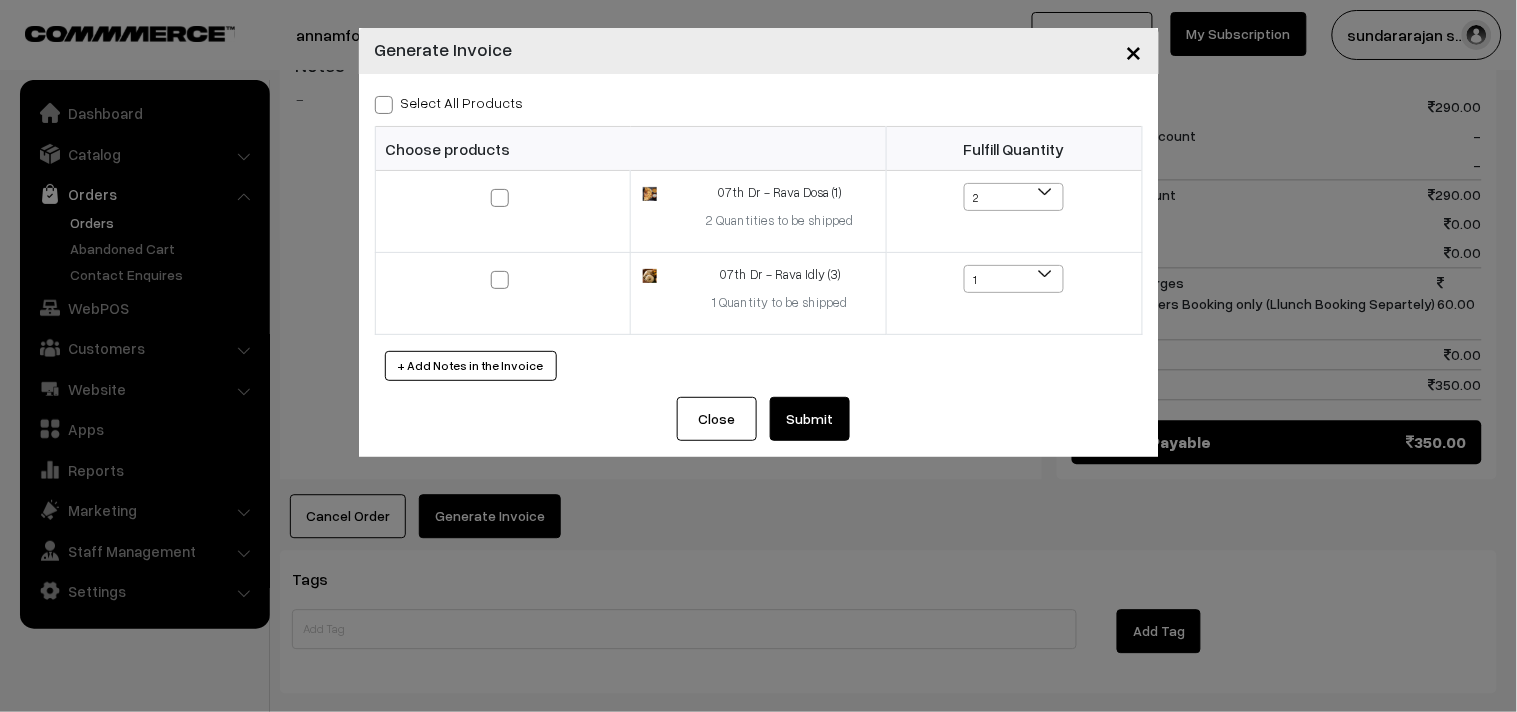 click on "Select All Products
Choose products
Fulfill Quantity
2 1 2 1 1" at bounding box center [759, 235] 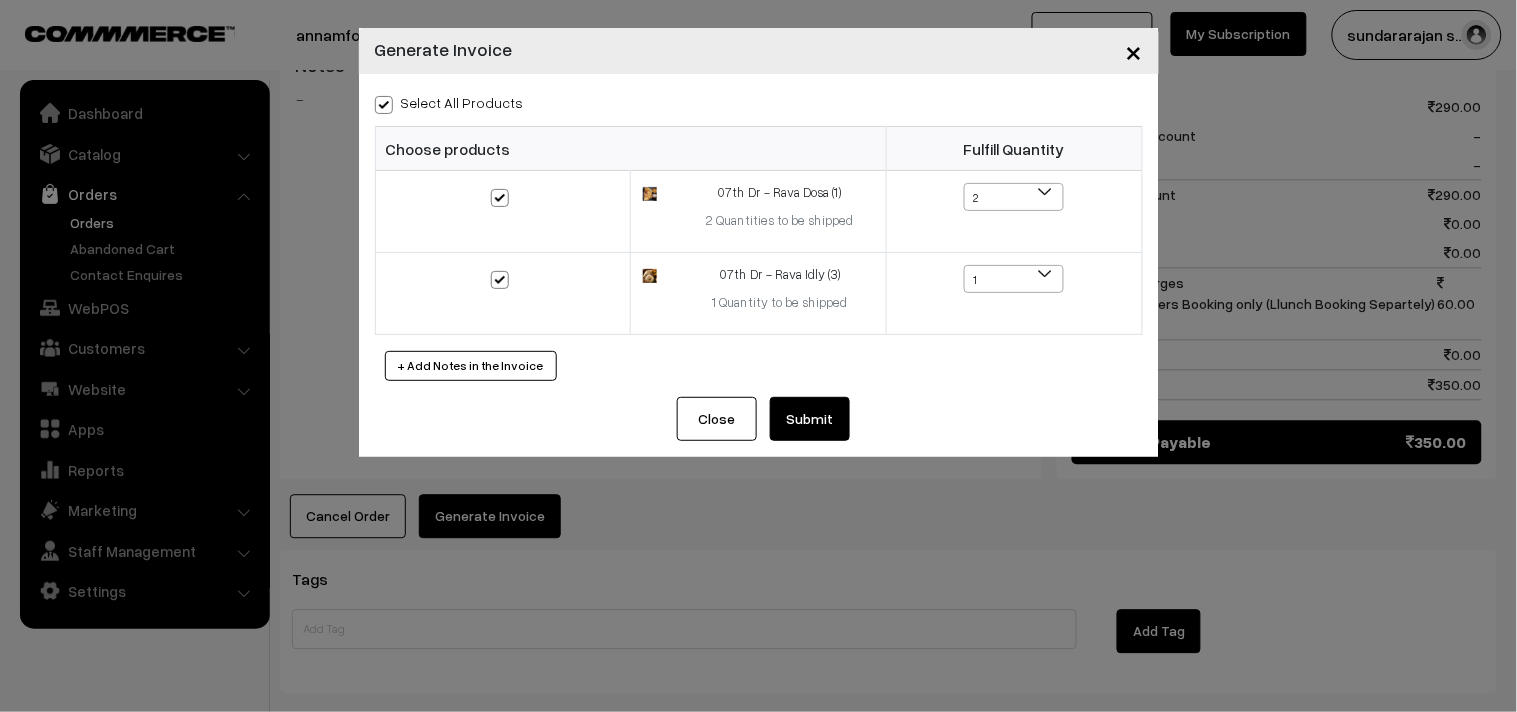 checkbox on "true" 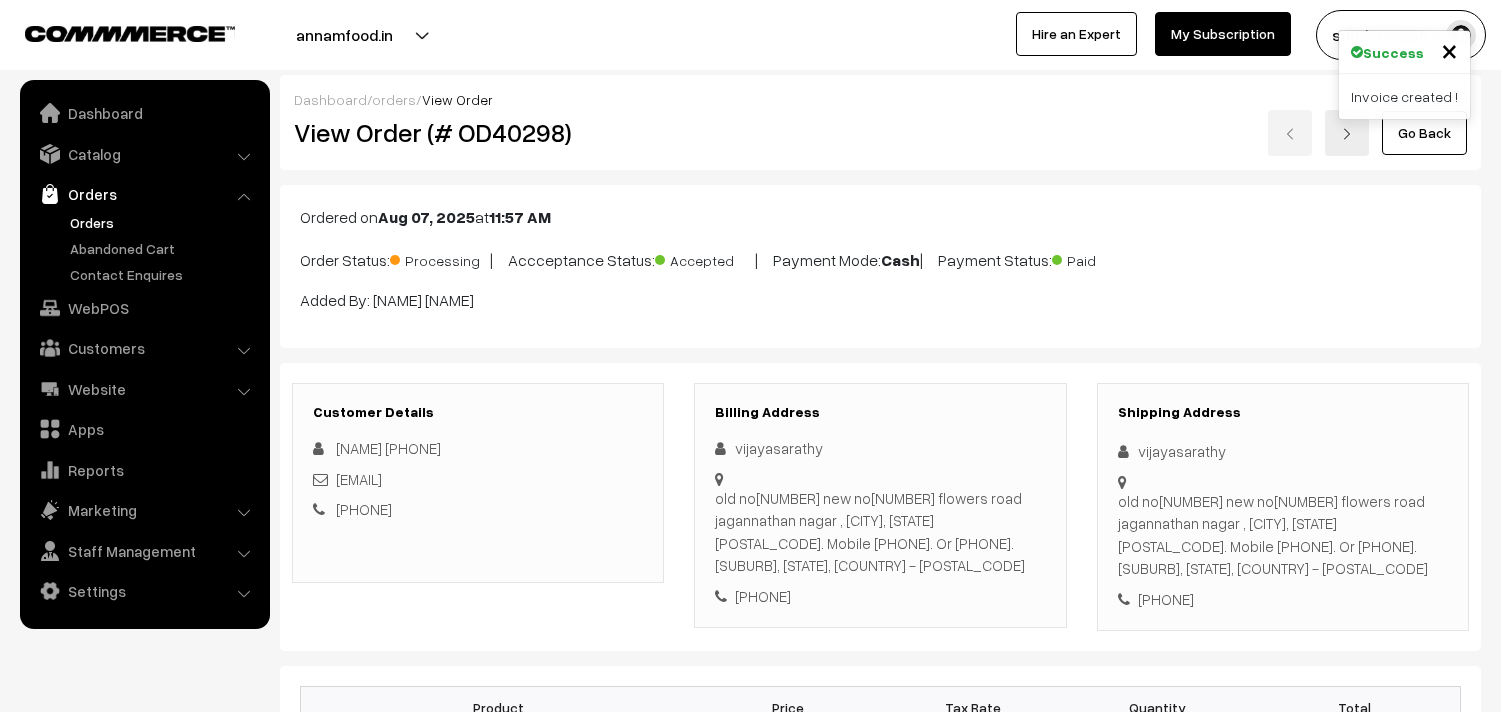 scroll, scrollTop: 1333, scrollLeft: 0, axis: vertical 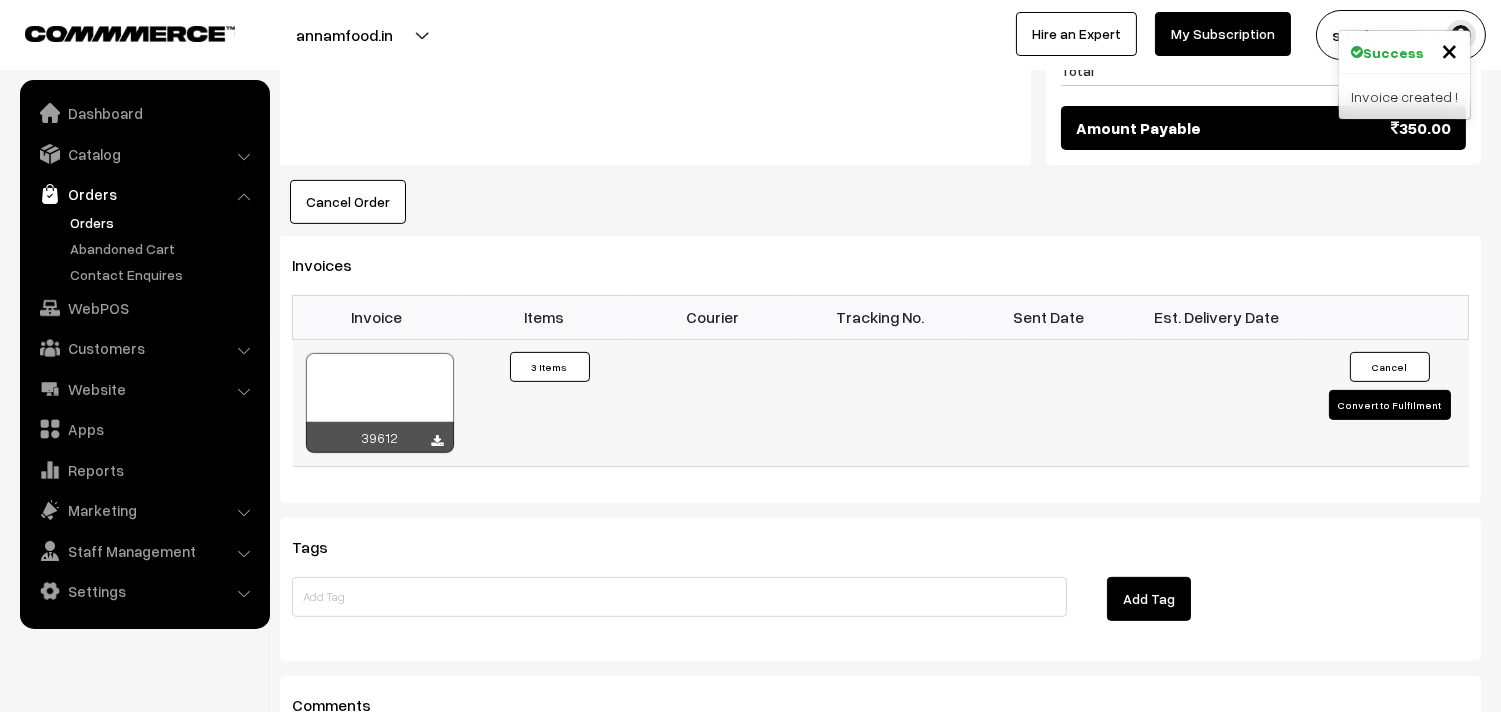 click at bounding box center (380, 403) 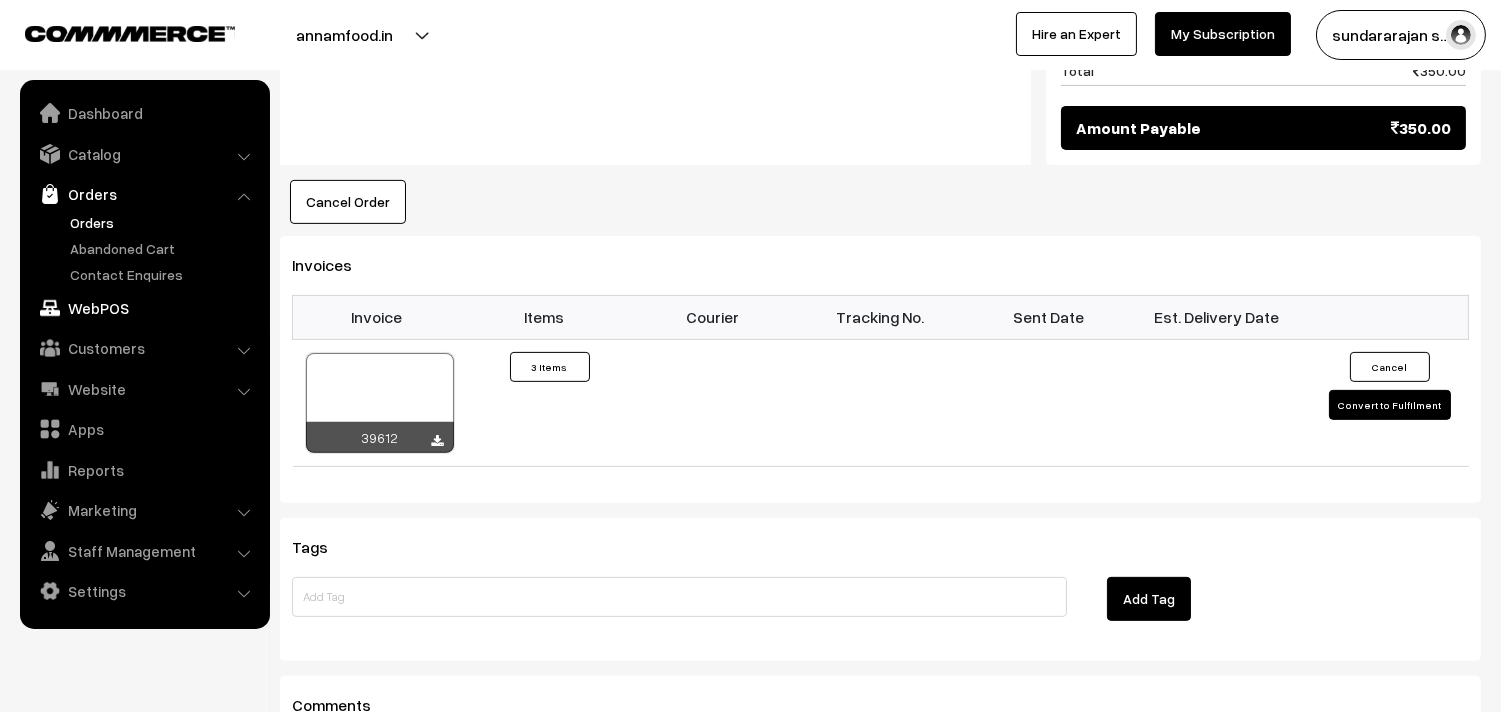 click on "WebPOS" at bounding box center (144, 308) 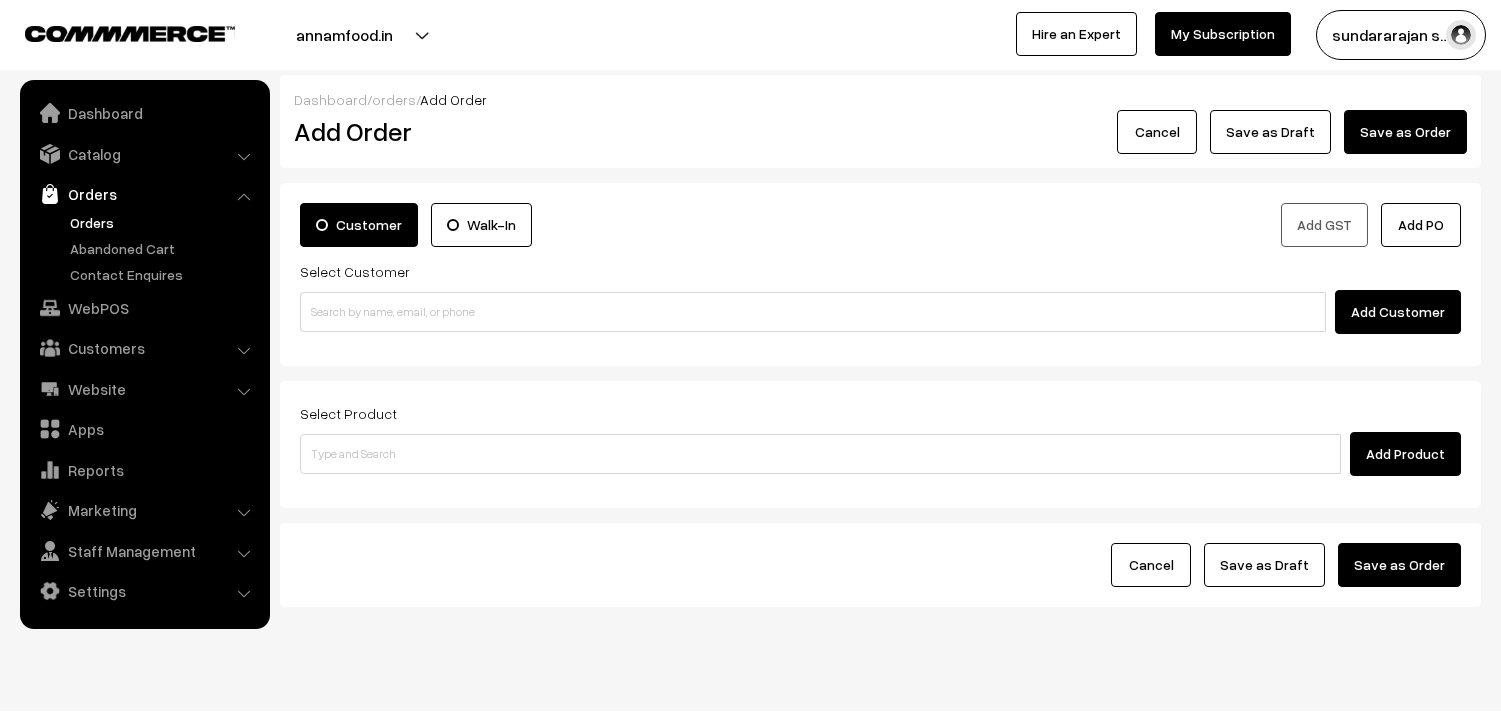 click at bounding box center [813, 312] 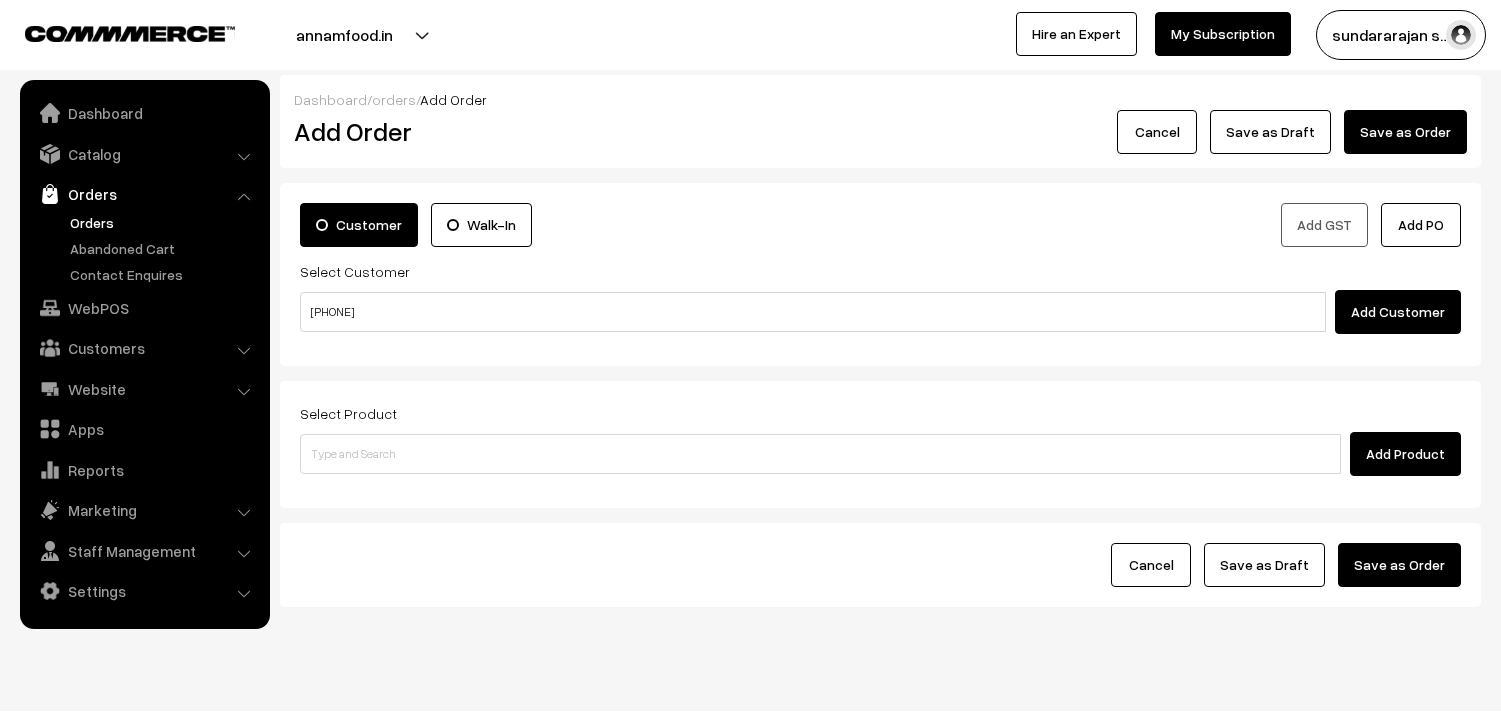 scroll, scrollTop: 0, scrollLeft: 0, axis: both 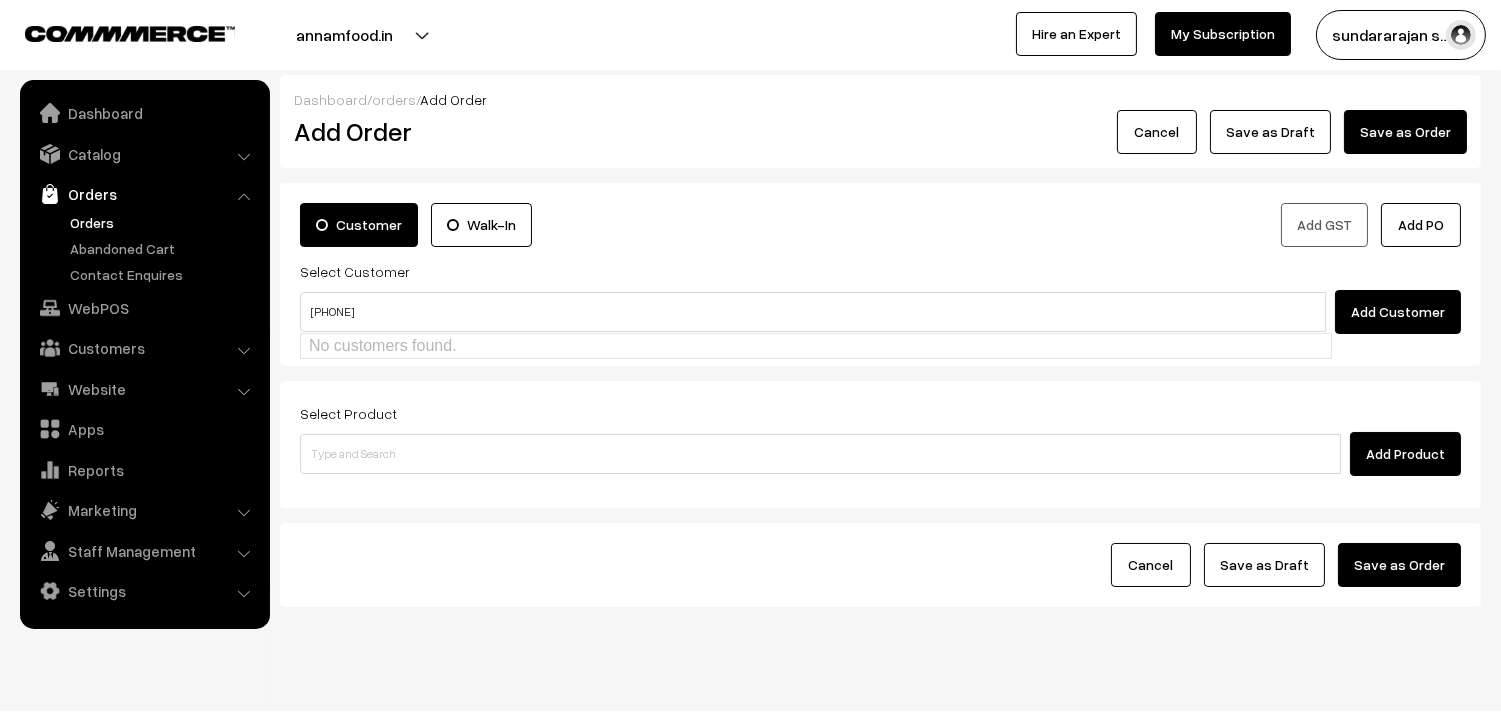 click on "[PHONE]" at bounding box center (813, 312) 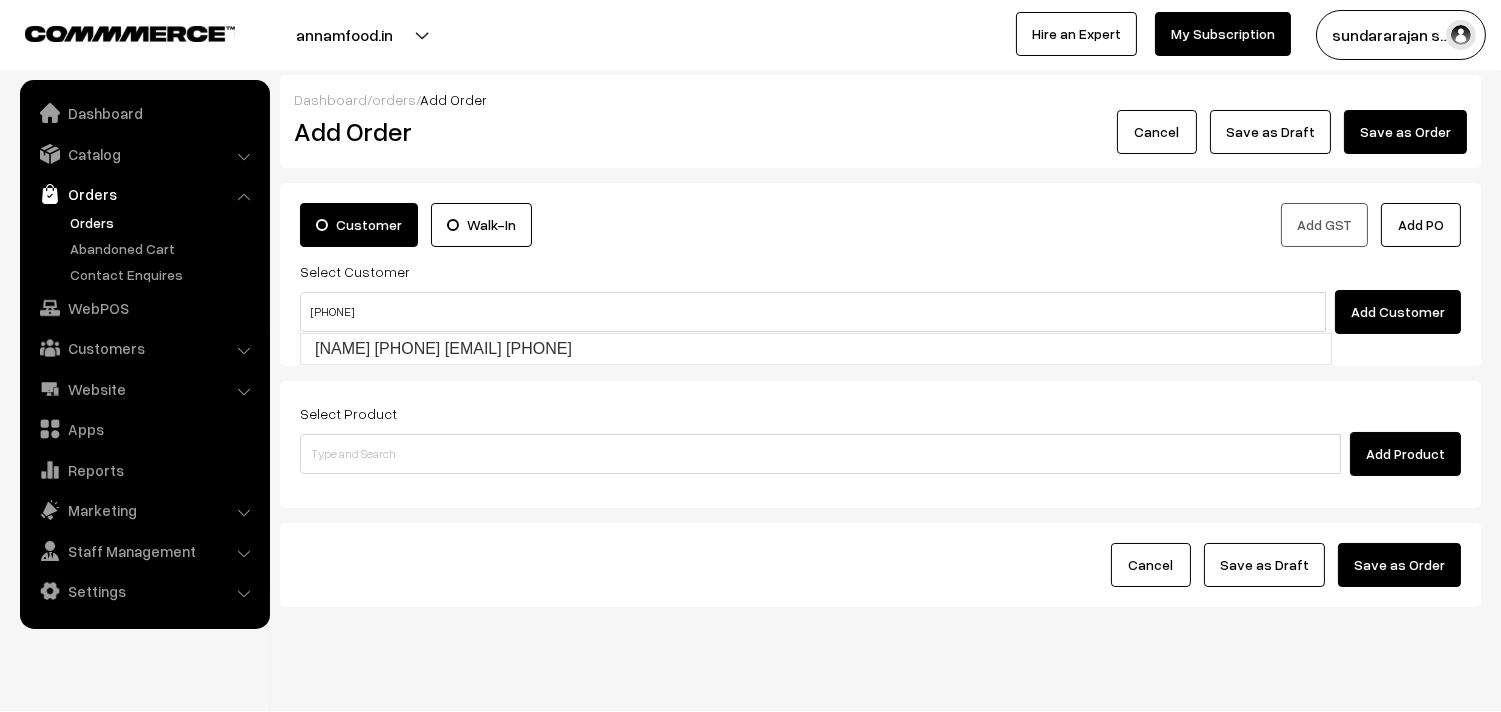 click on "vijayasarathy 98487 29581  [Annam25@gmail.com] [9848729581]" at bounding box center [816, 349] 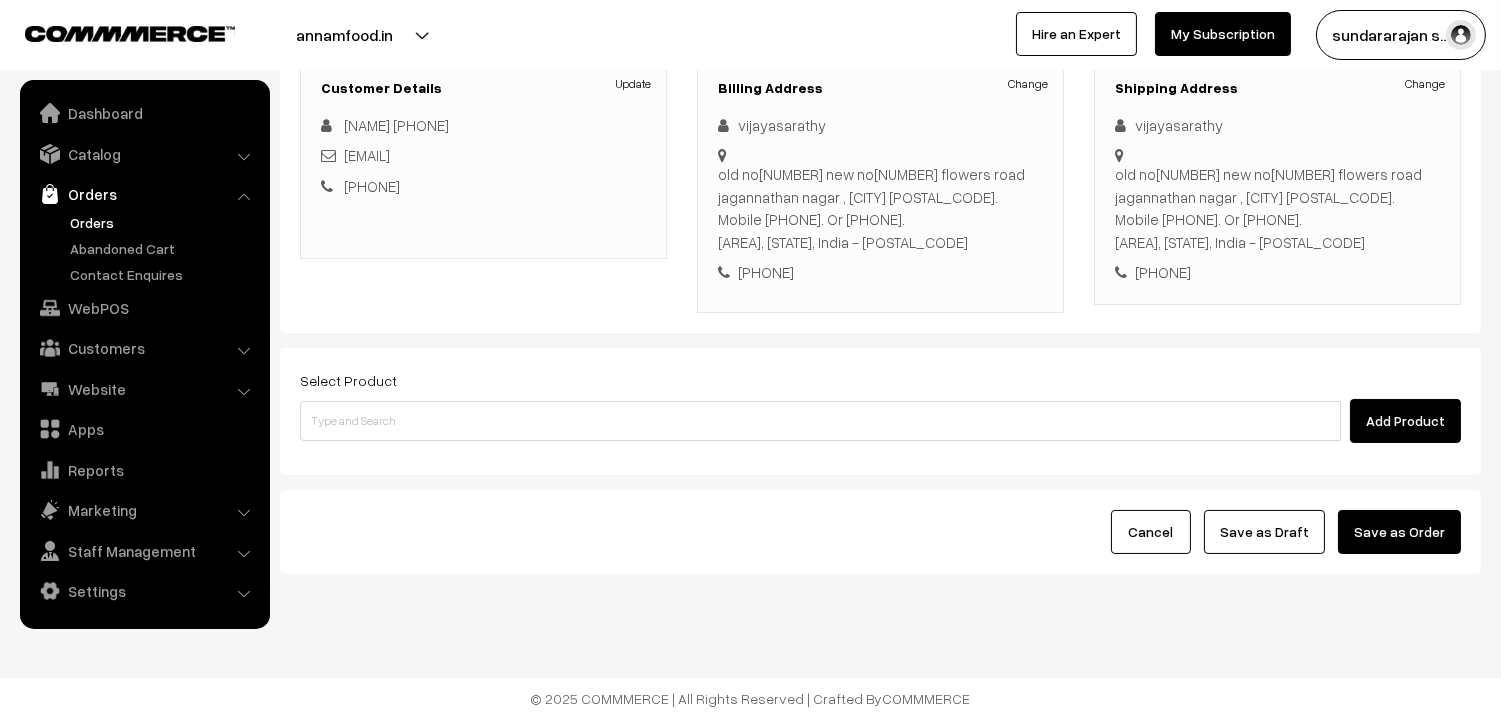 scroll, scrollTop: 295, scrollLeft: 0, axis: vertical 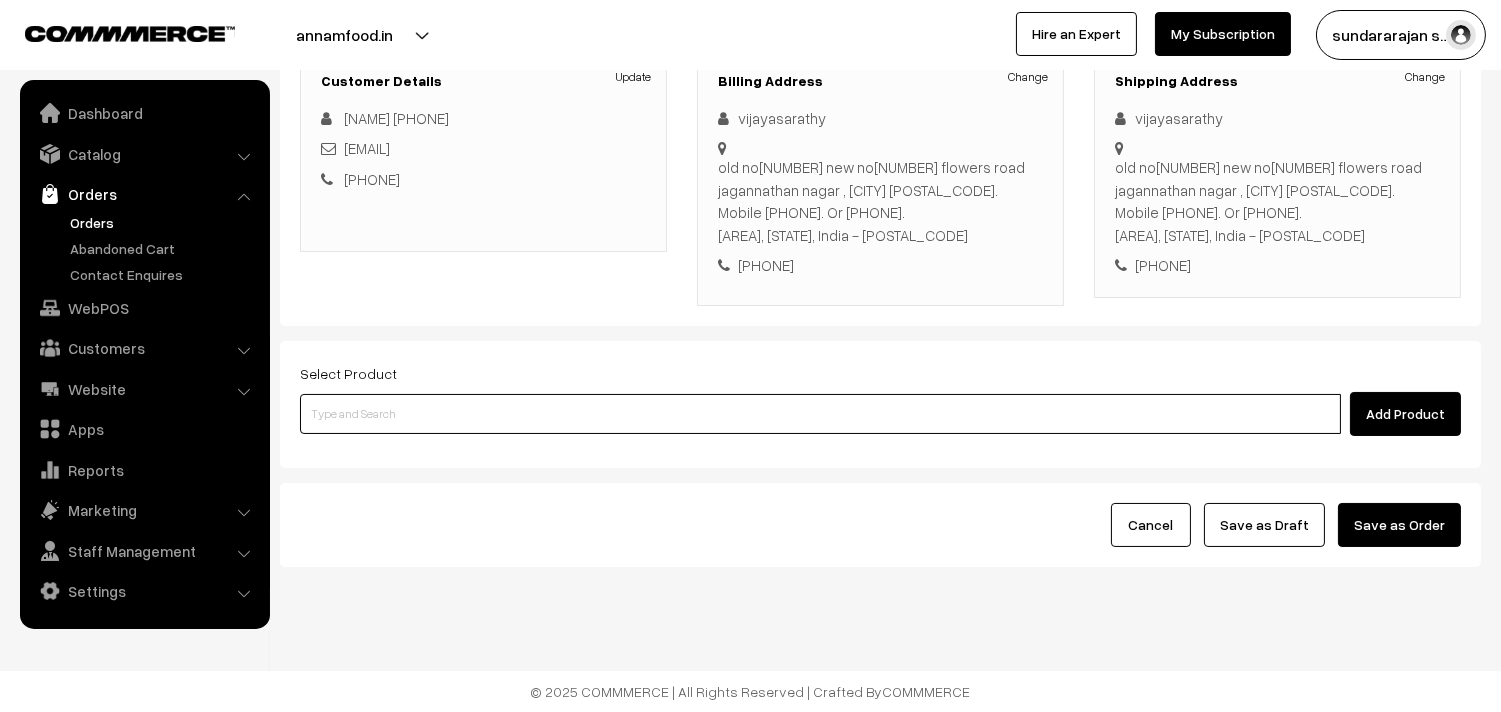 click at bounding box center [820, 414] 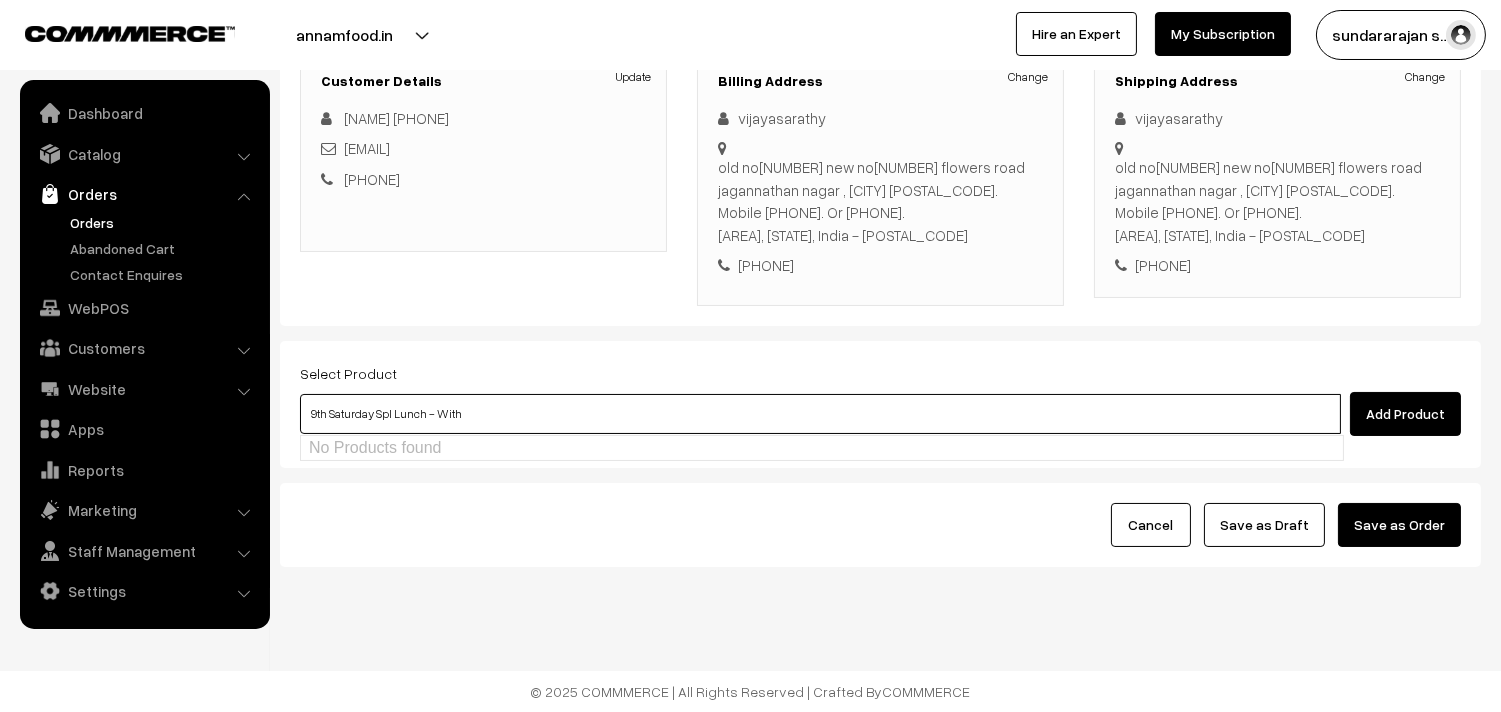 click on "No Products found" at bounding box center [822, 448] 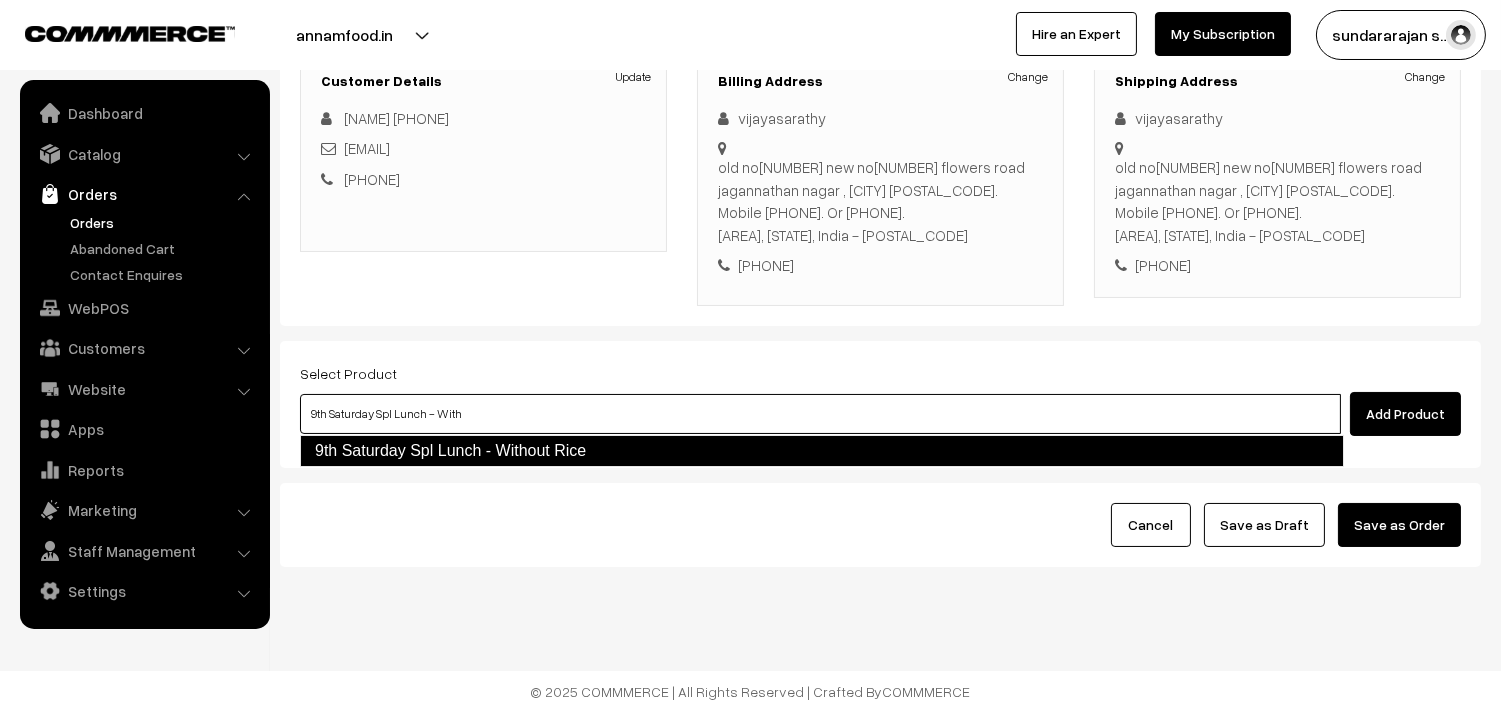 click on "9th Saturday Spl Lunch - Without Rice" at bounding box center [822, 451] 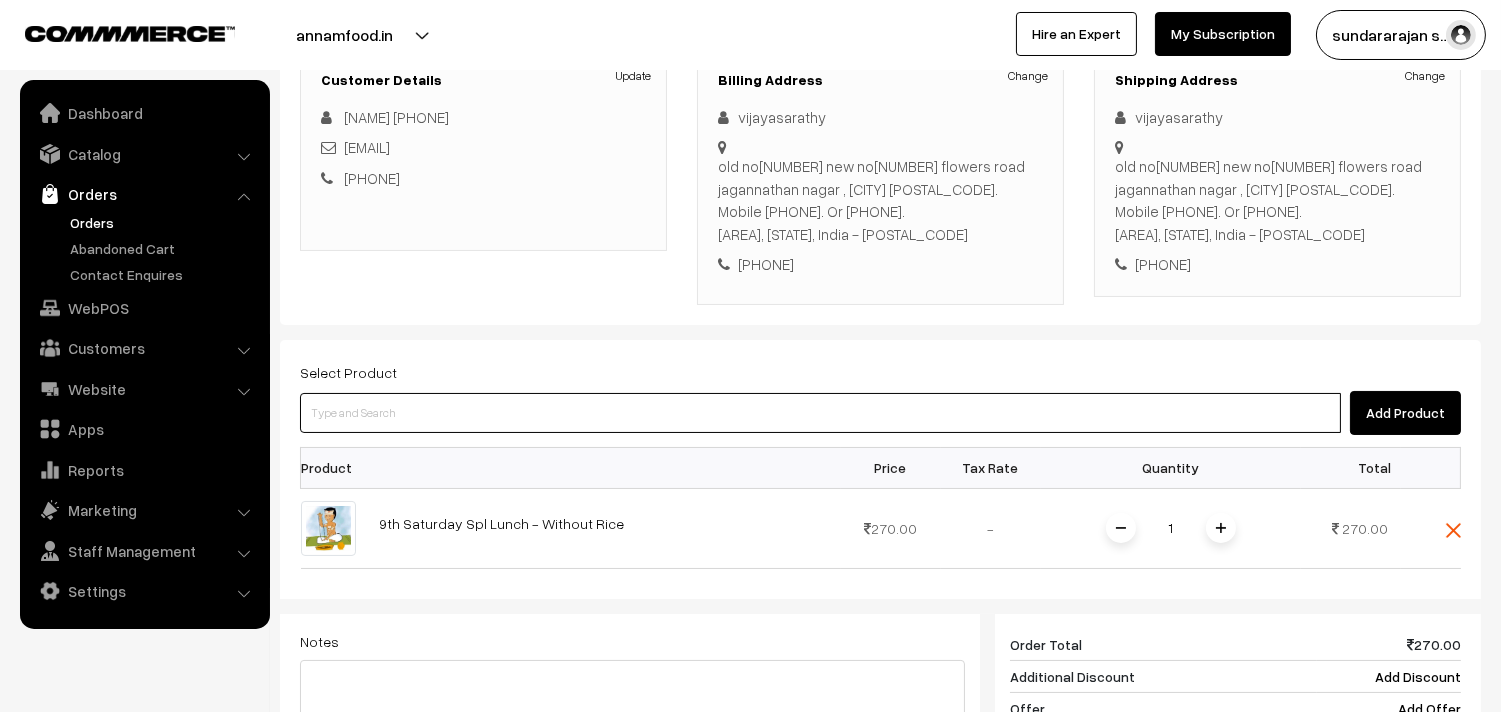click at bounding box center [820, 413] 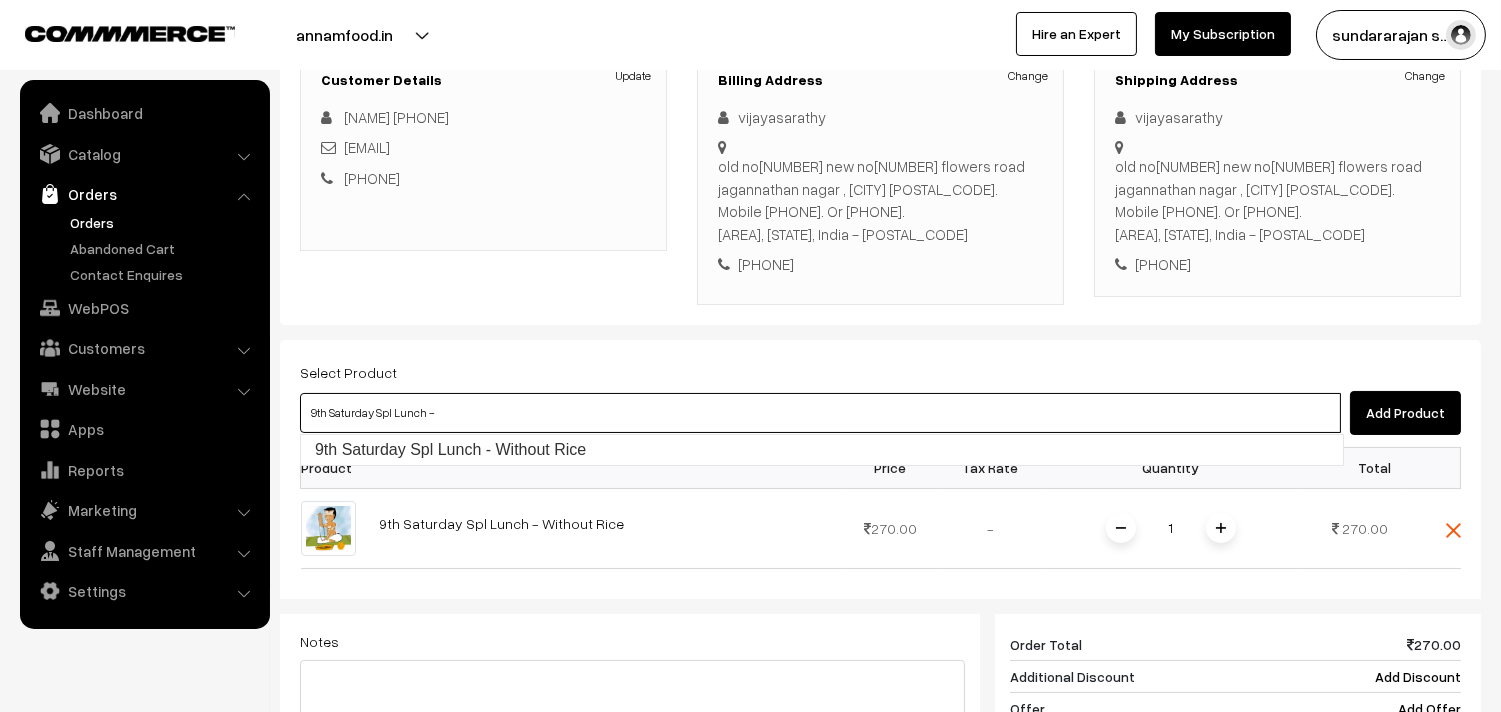 type on "9th Saturday Spl Lunch" 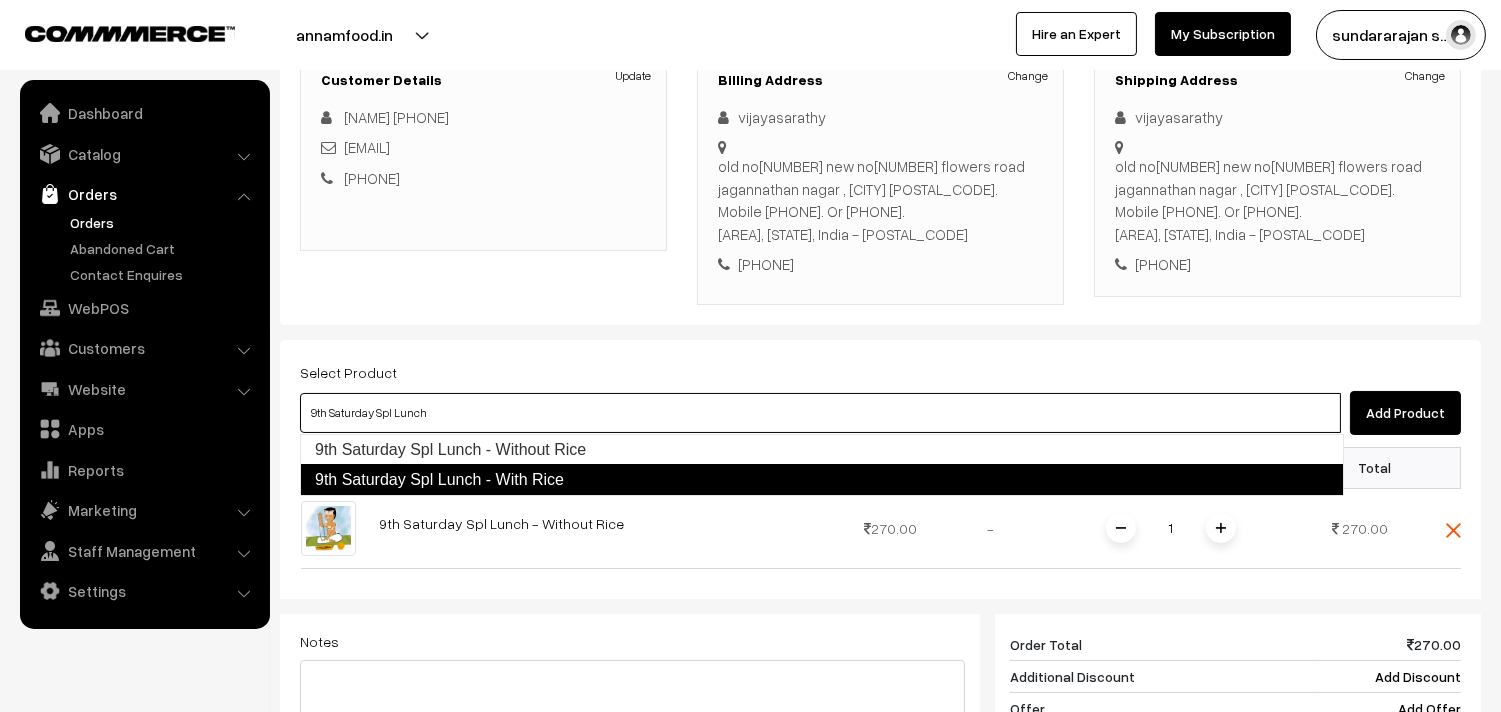 click on "9th Saturday Spl Lunch  - With Rice" at bounding box center [822, 480] 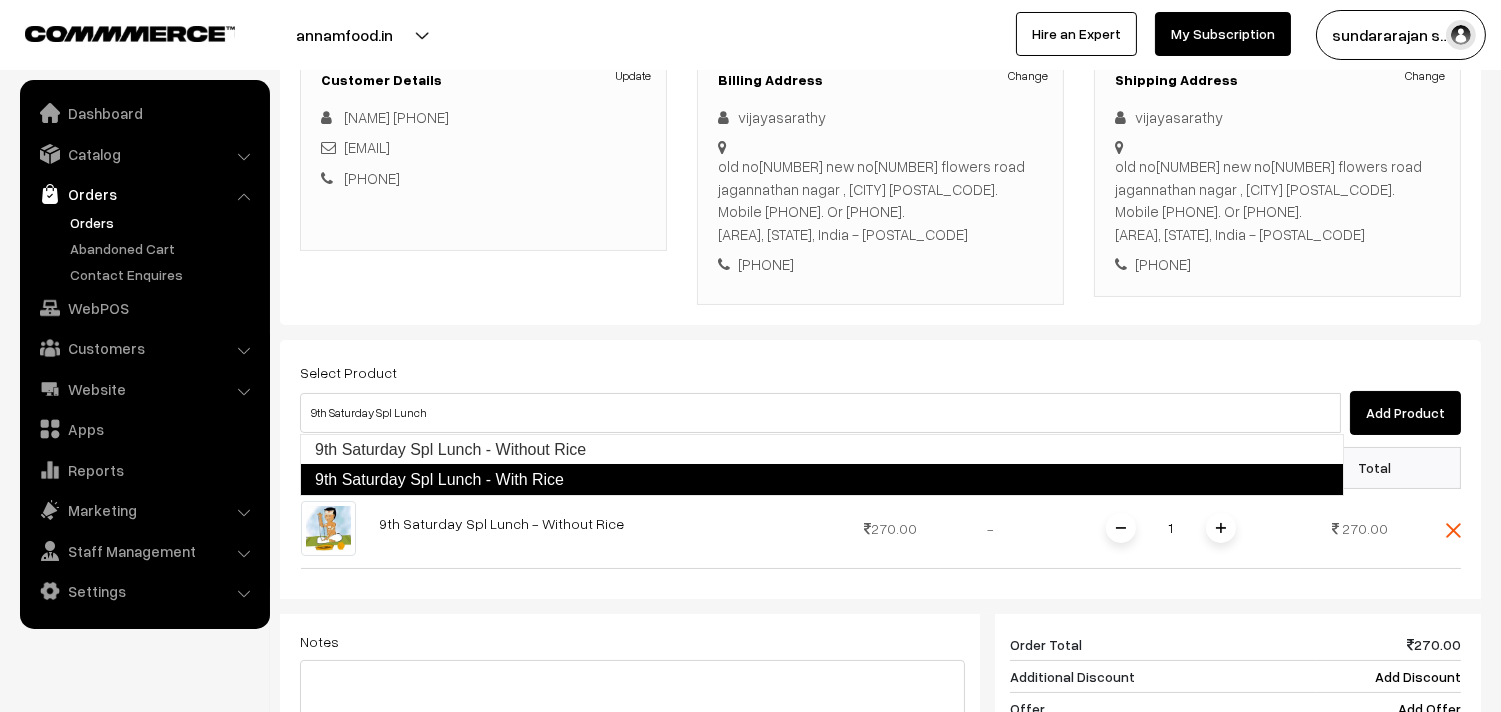 type 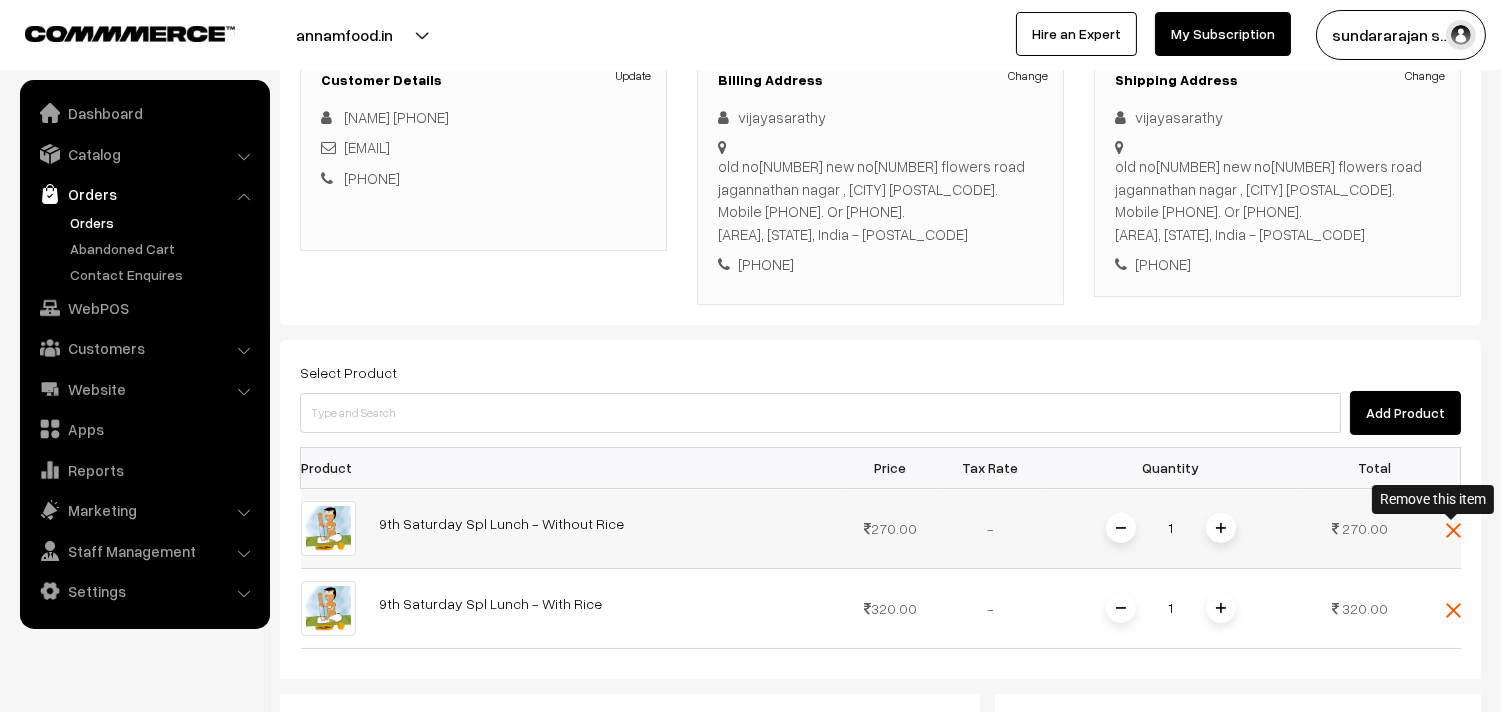 click at bounding box center [1453, 530] 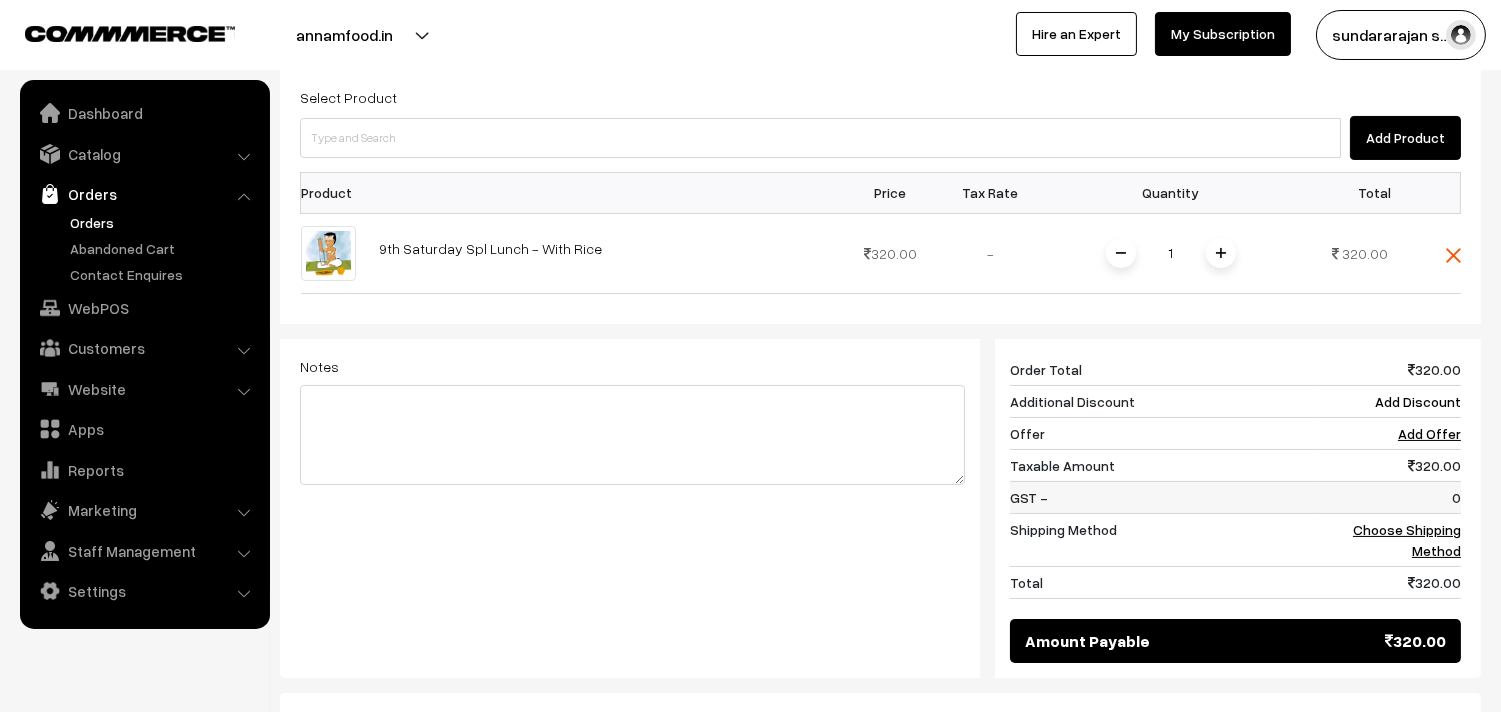 scroll, scrollTop: 628, scrollLeft: 0, axis: vertical 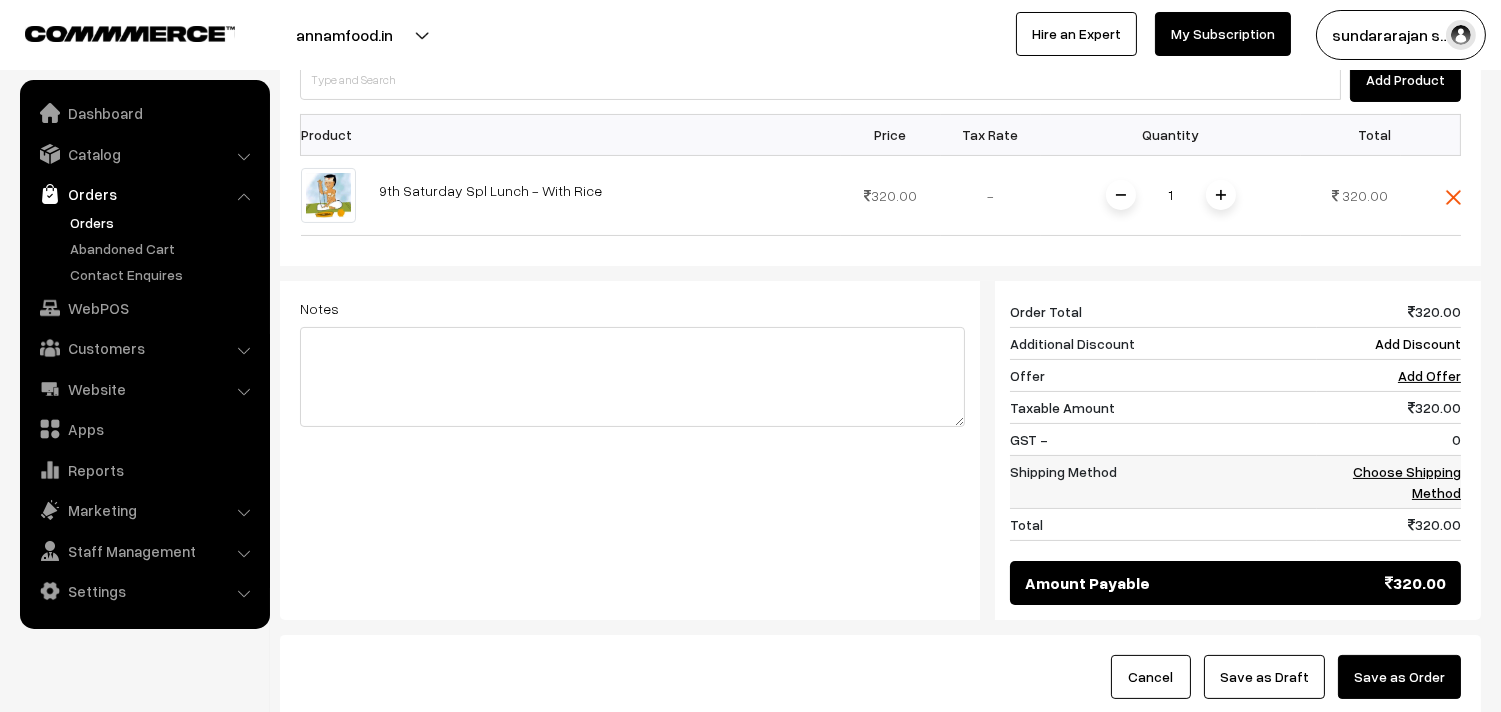 click on "Choose Shipping Method" at bounding box center (1407, 482) 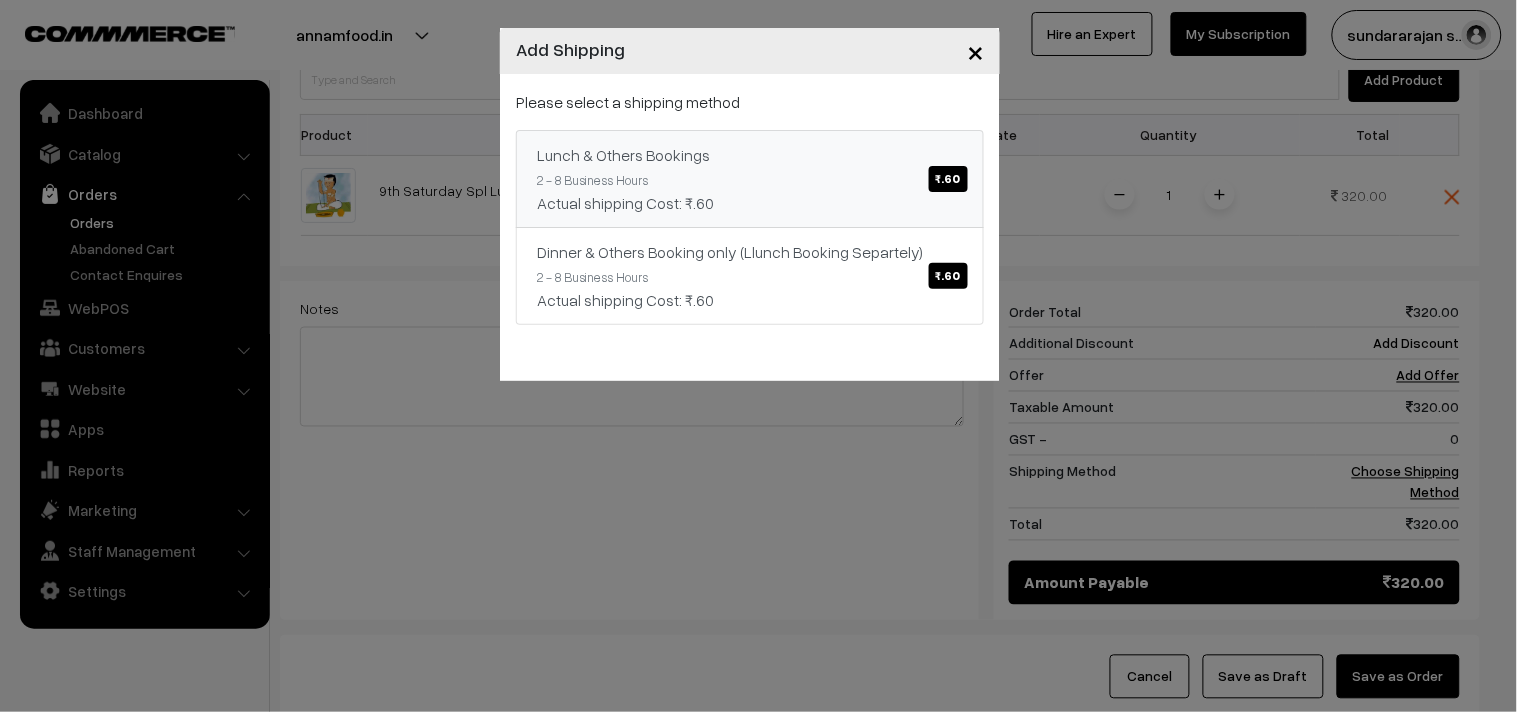 click on "Lunch & Others Bookings
₹.60" at bounding box center [750, 155] 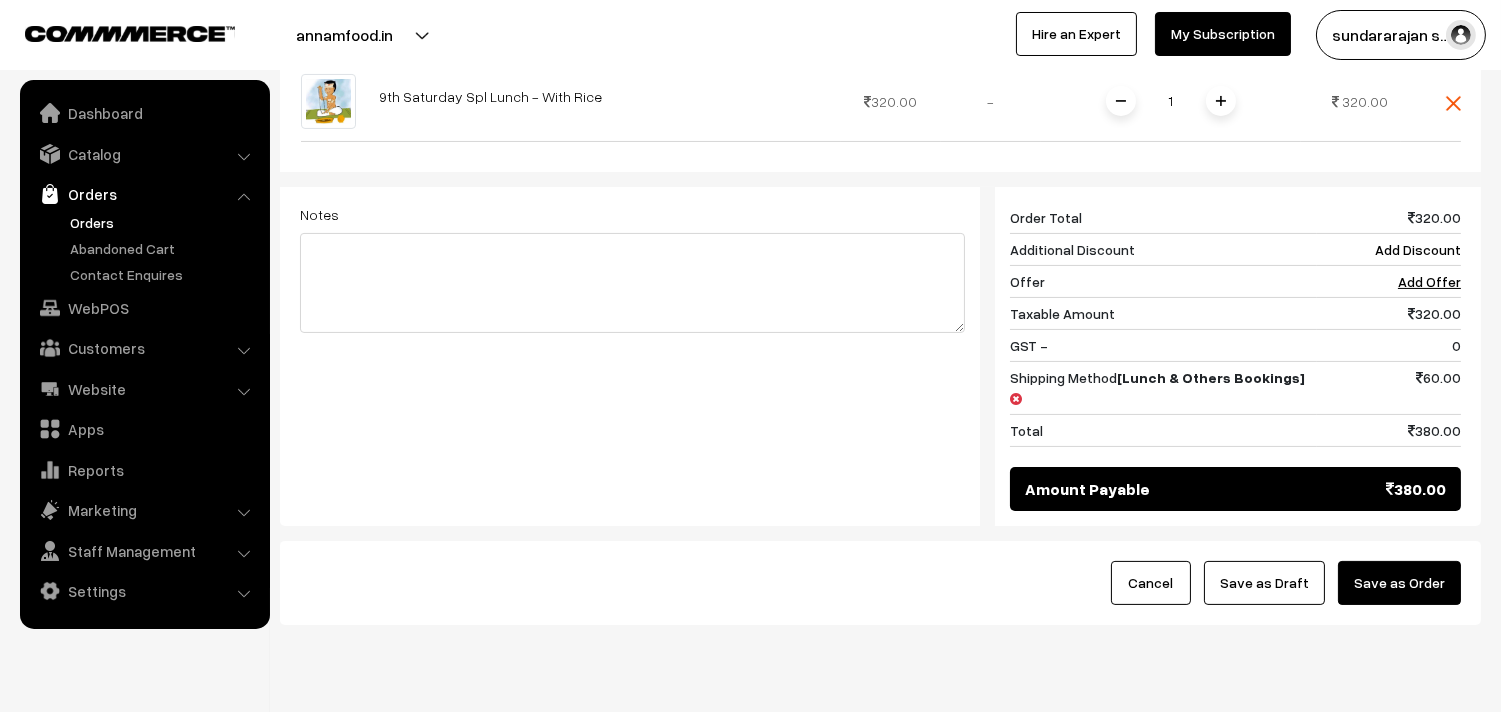 scroll, scrollTop: 740, scrollLeft: 0, axis: vertical 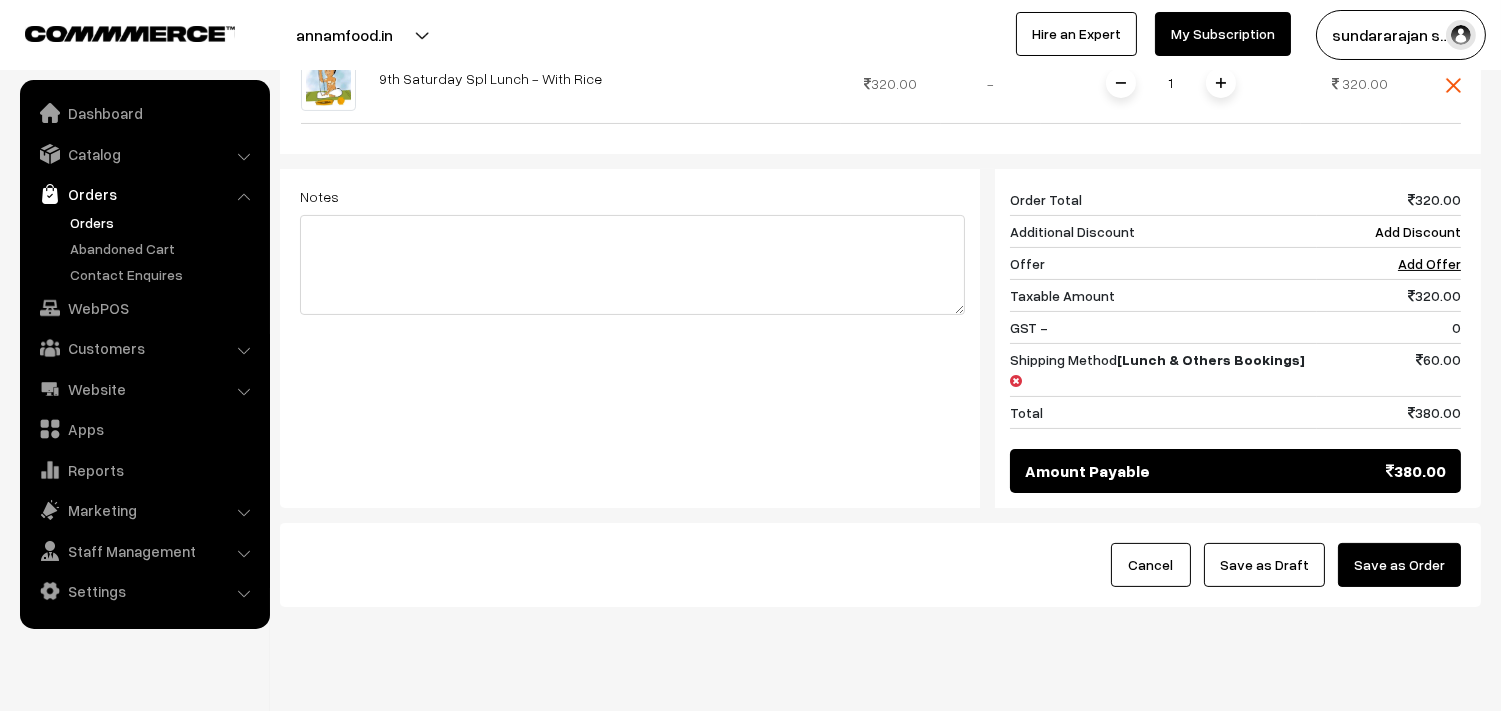 click on "Save as Draft" at bounding box center (1264, 565) 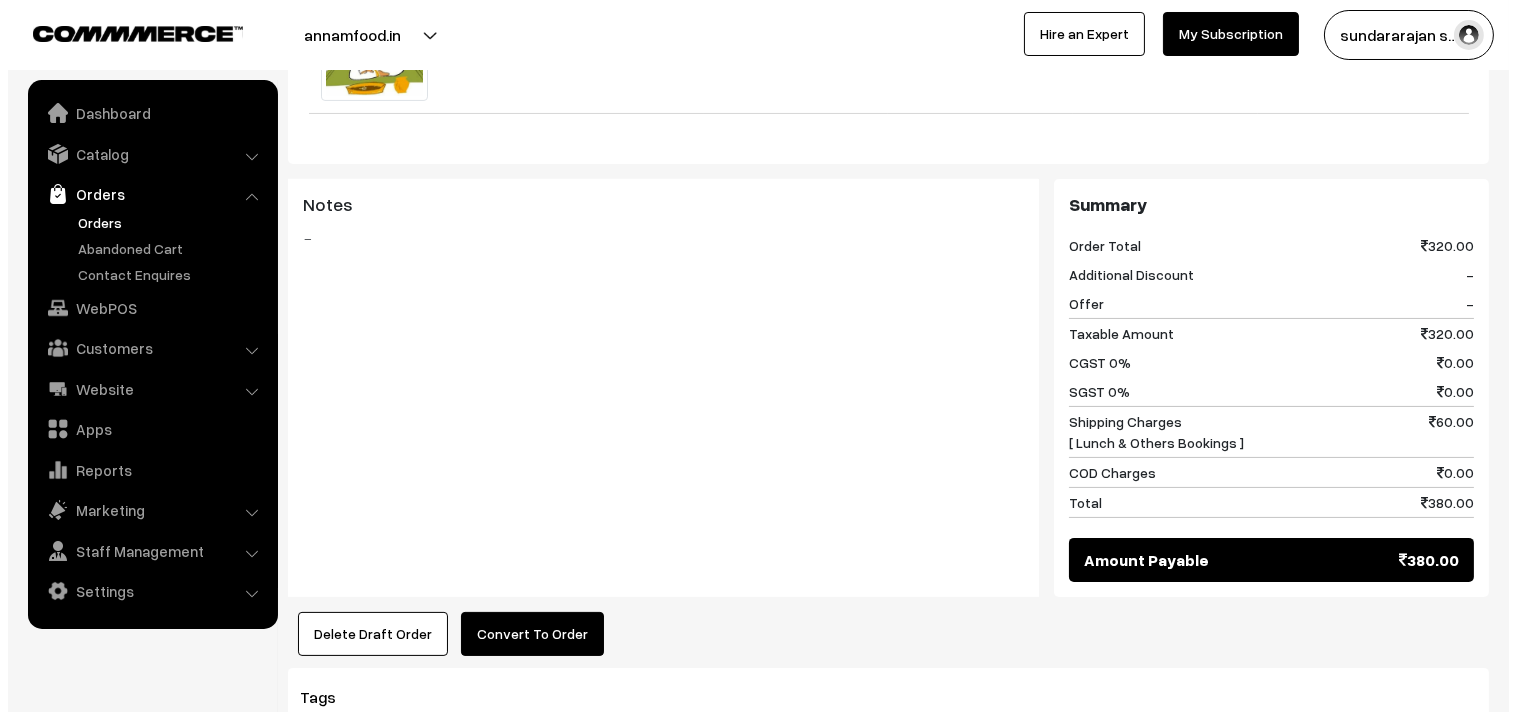 scroll, scrollTop: 777, scrollLeft: 0, axis: vertical 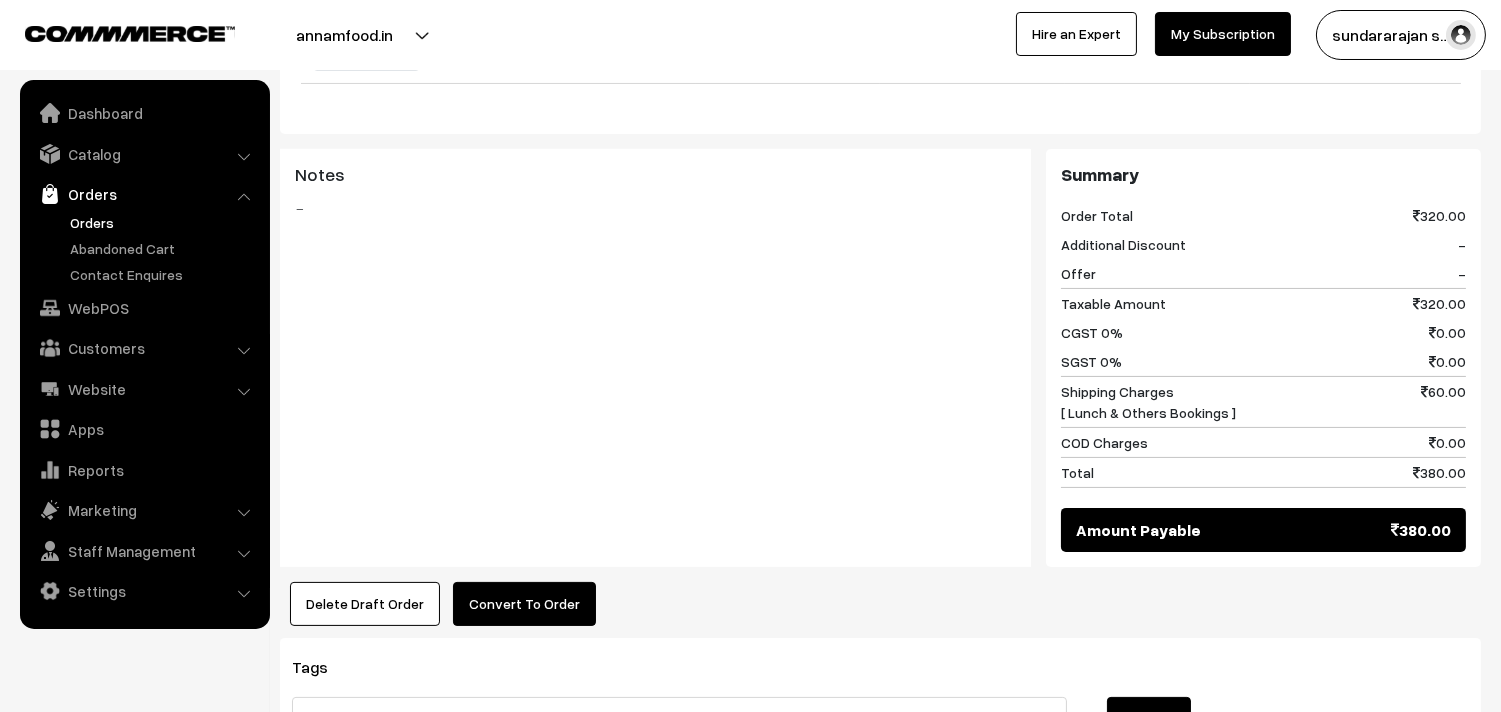 click on "Convert To Order" at bounding box center [524, 604] 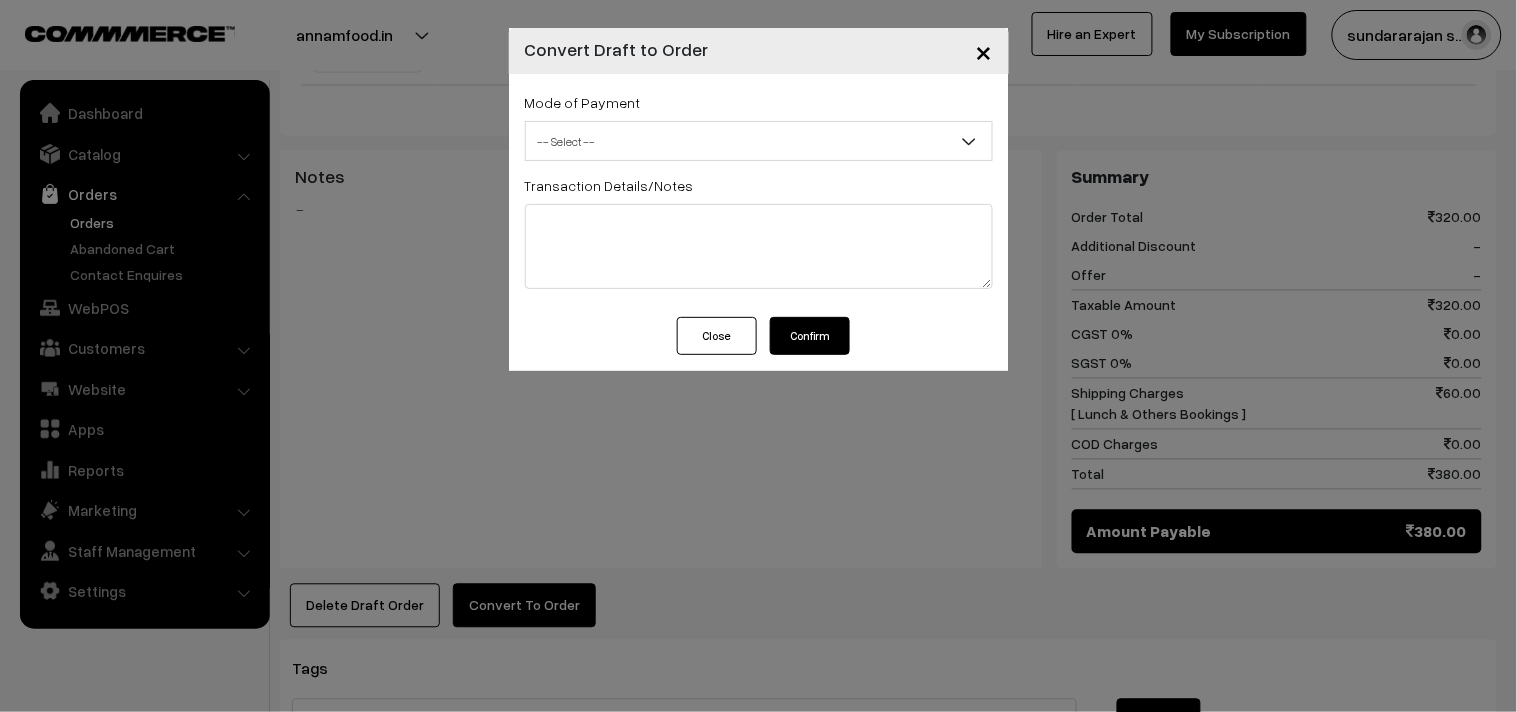 click on "-- Select --" at bounding box center [759, 141] 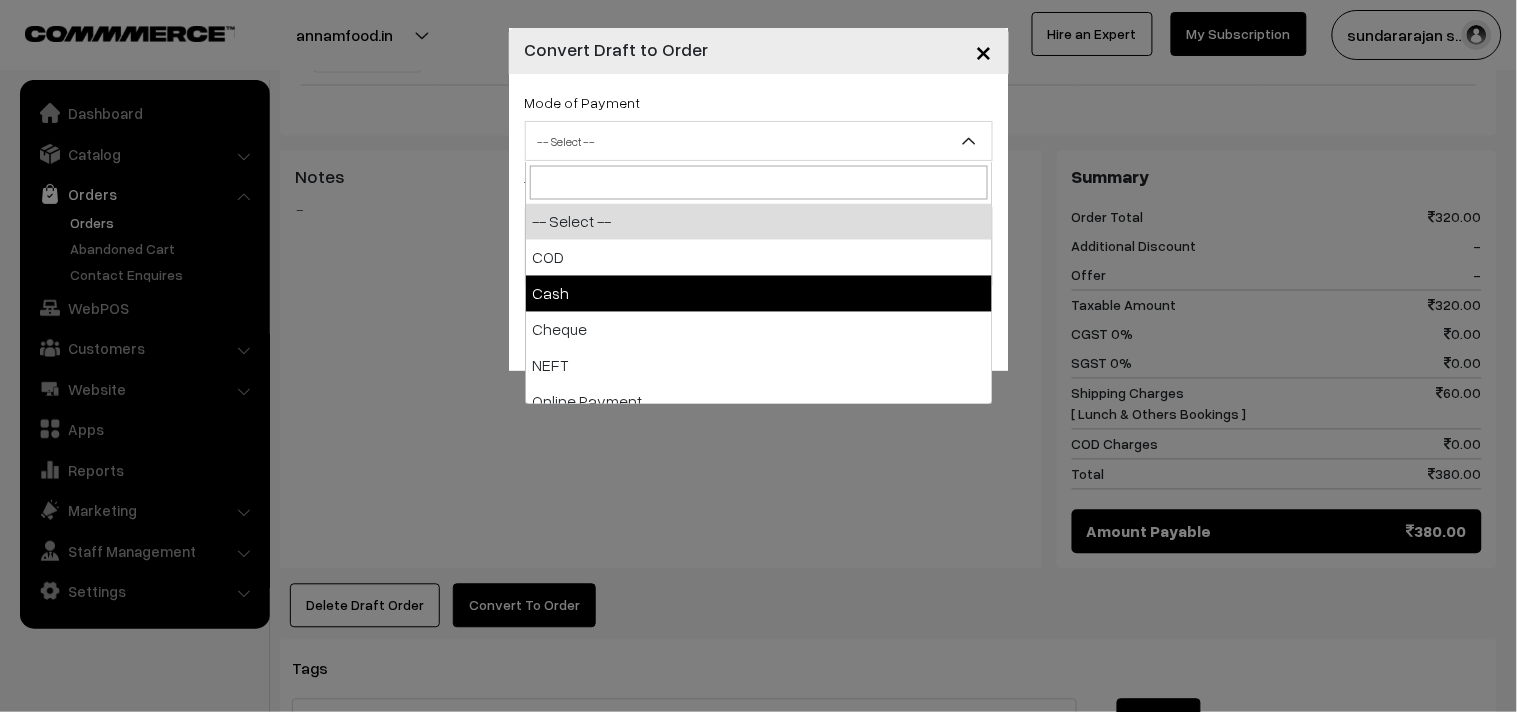 select on "2" 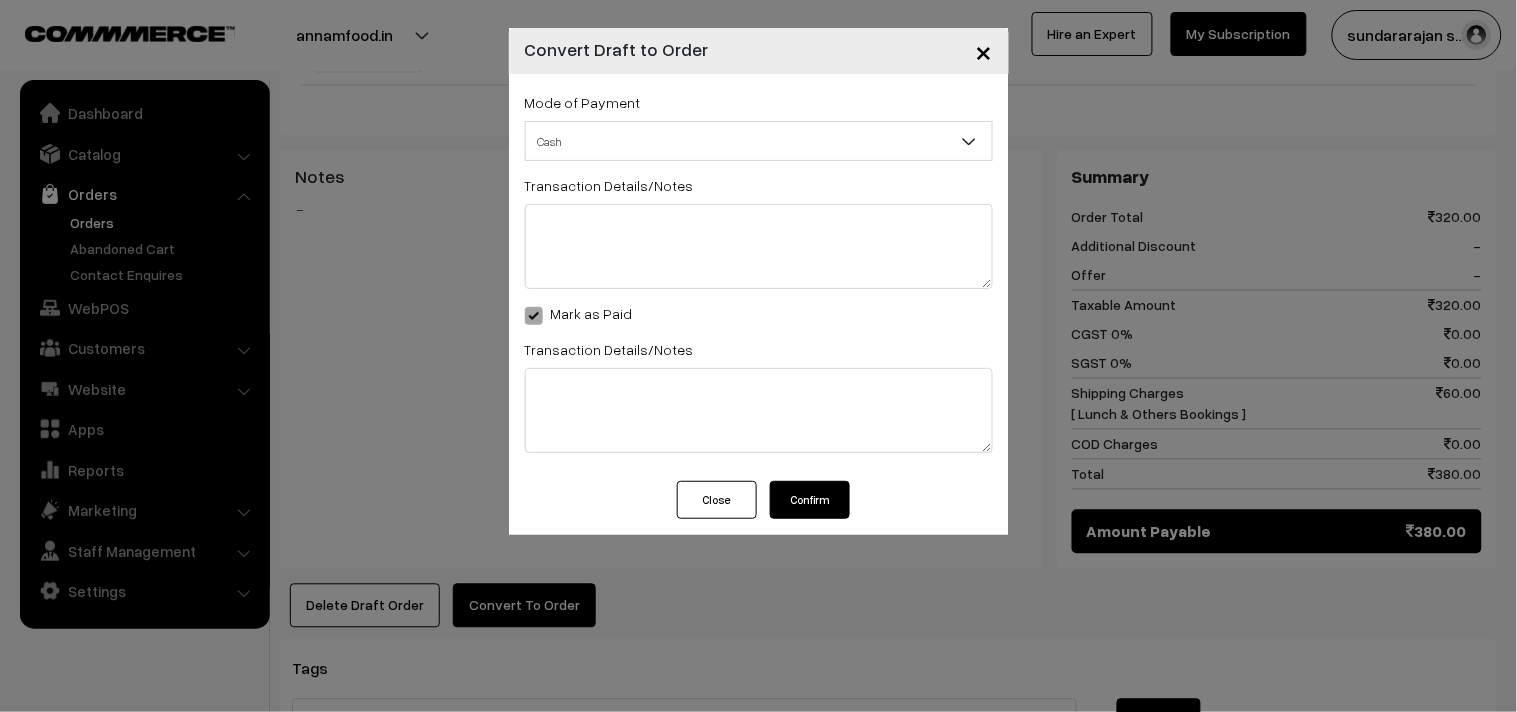 click on "Confirm" at bounding box center (810, 500) 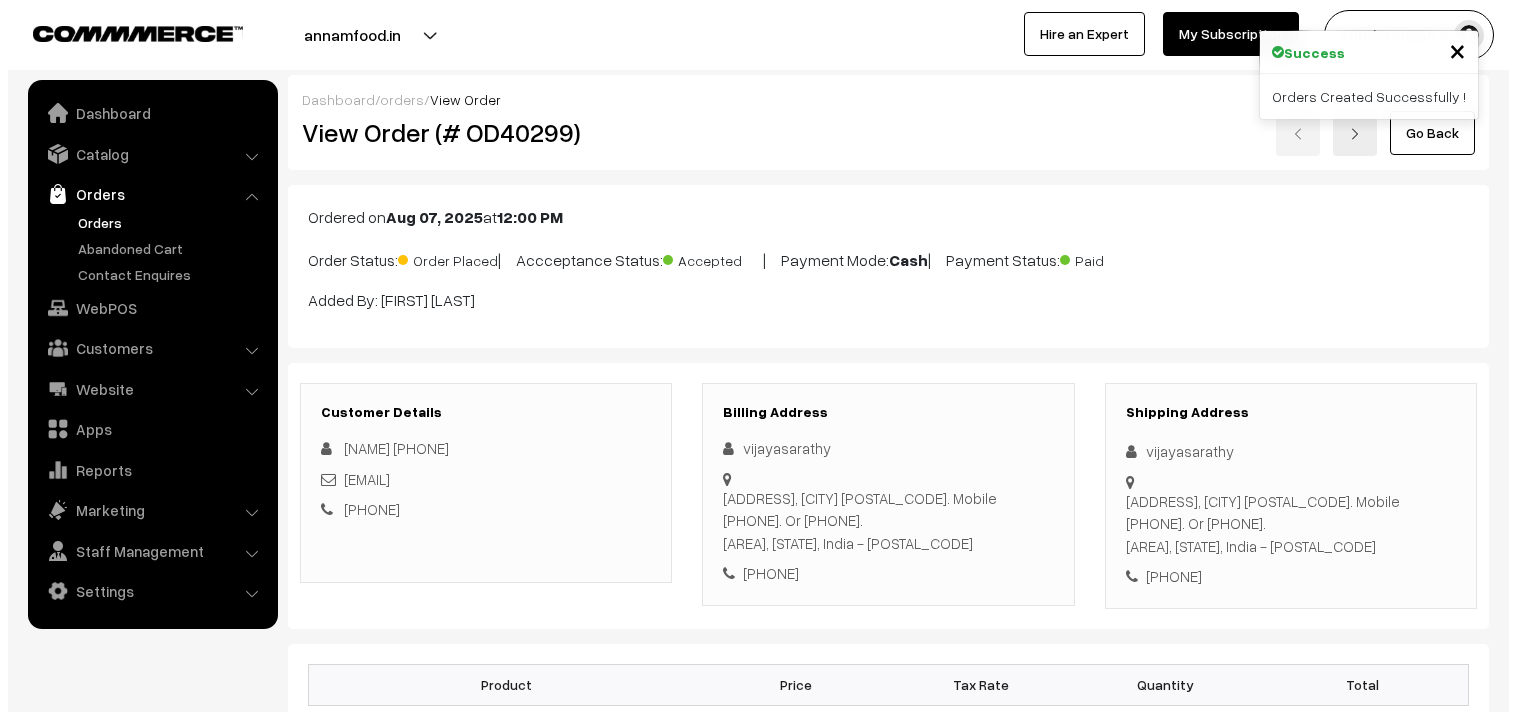 scroll, scrollTop: 777, scrollLeft: 0, axis: vertical 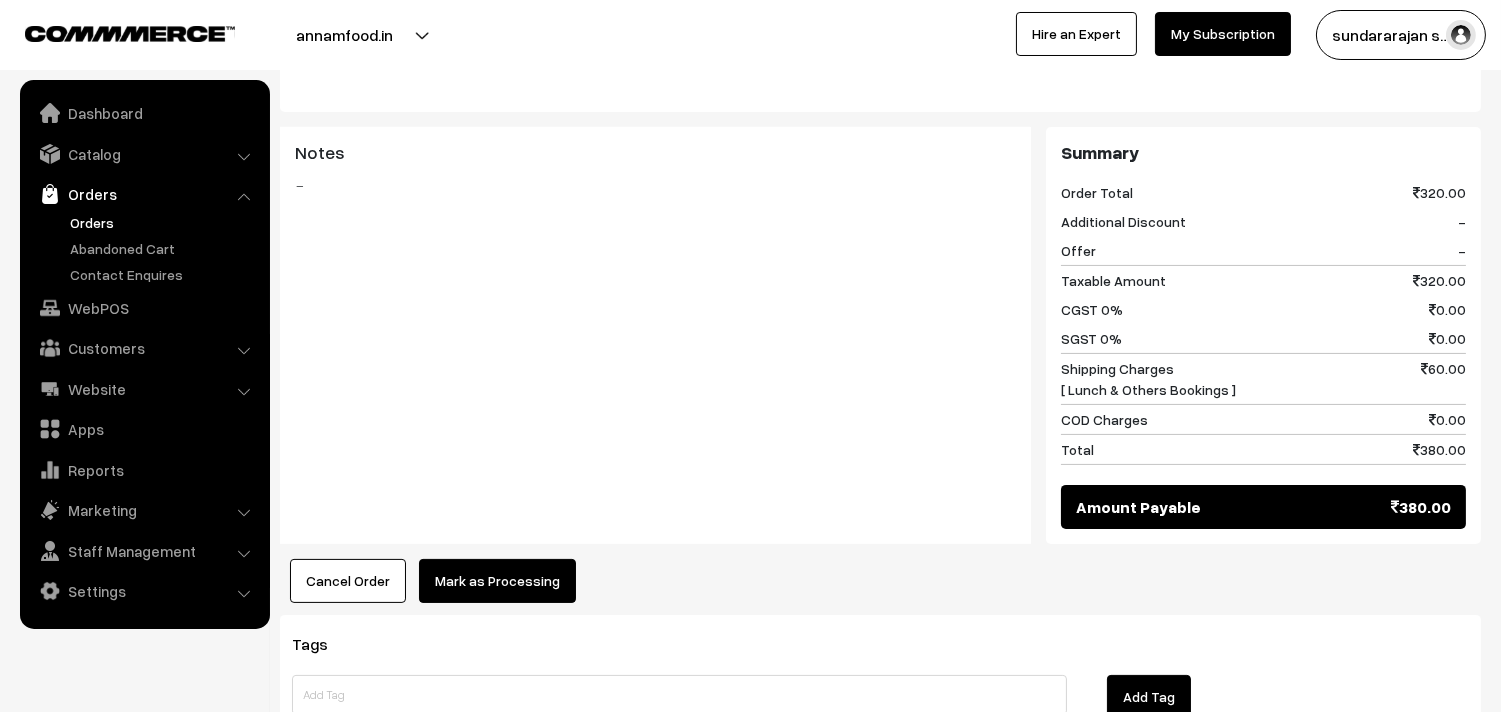 click on "Product
Price
Tax Rate
Quantity
Total
9th Saturday Spl Lunch  - With Rice
320.00" at bounding box center [880, 235] 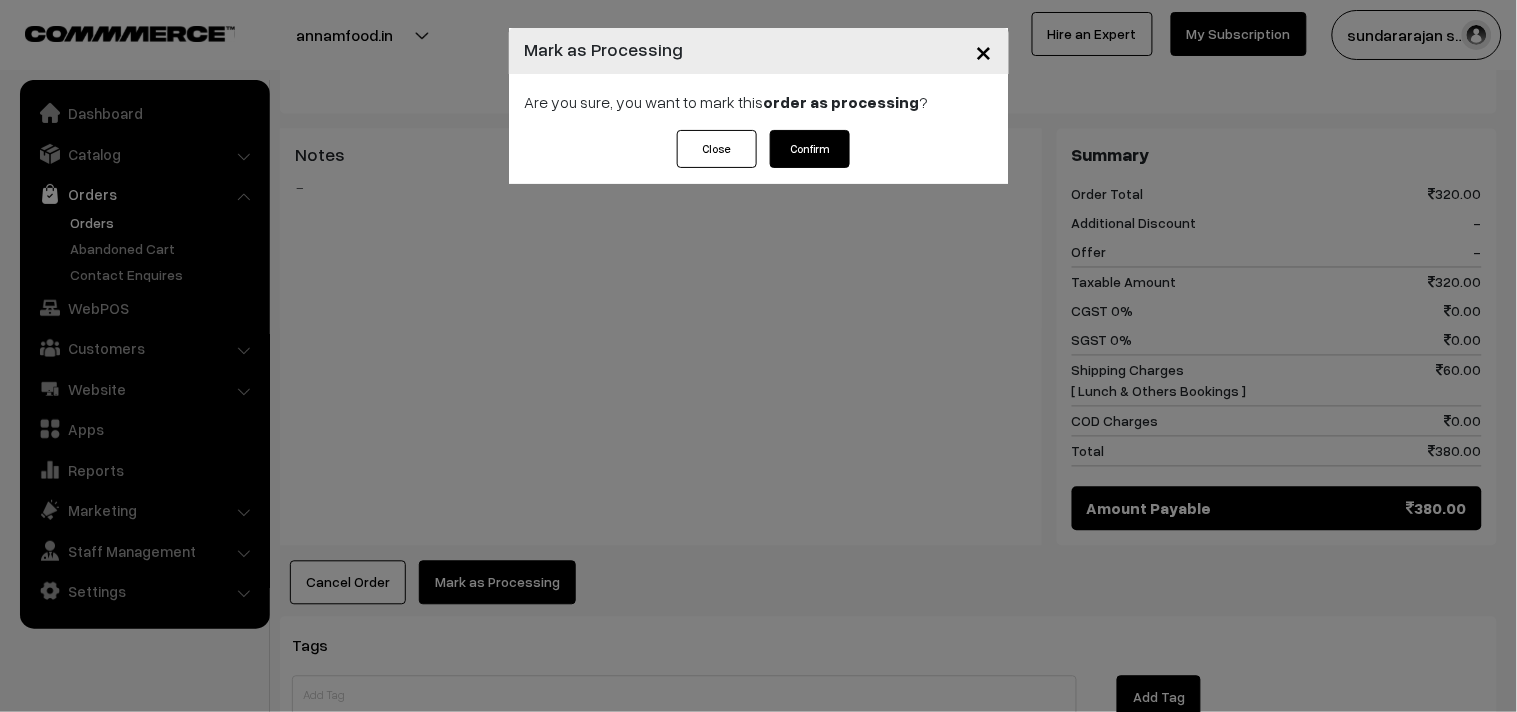 click on "Confirm" at bounding box center [810, 149] 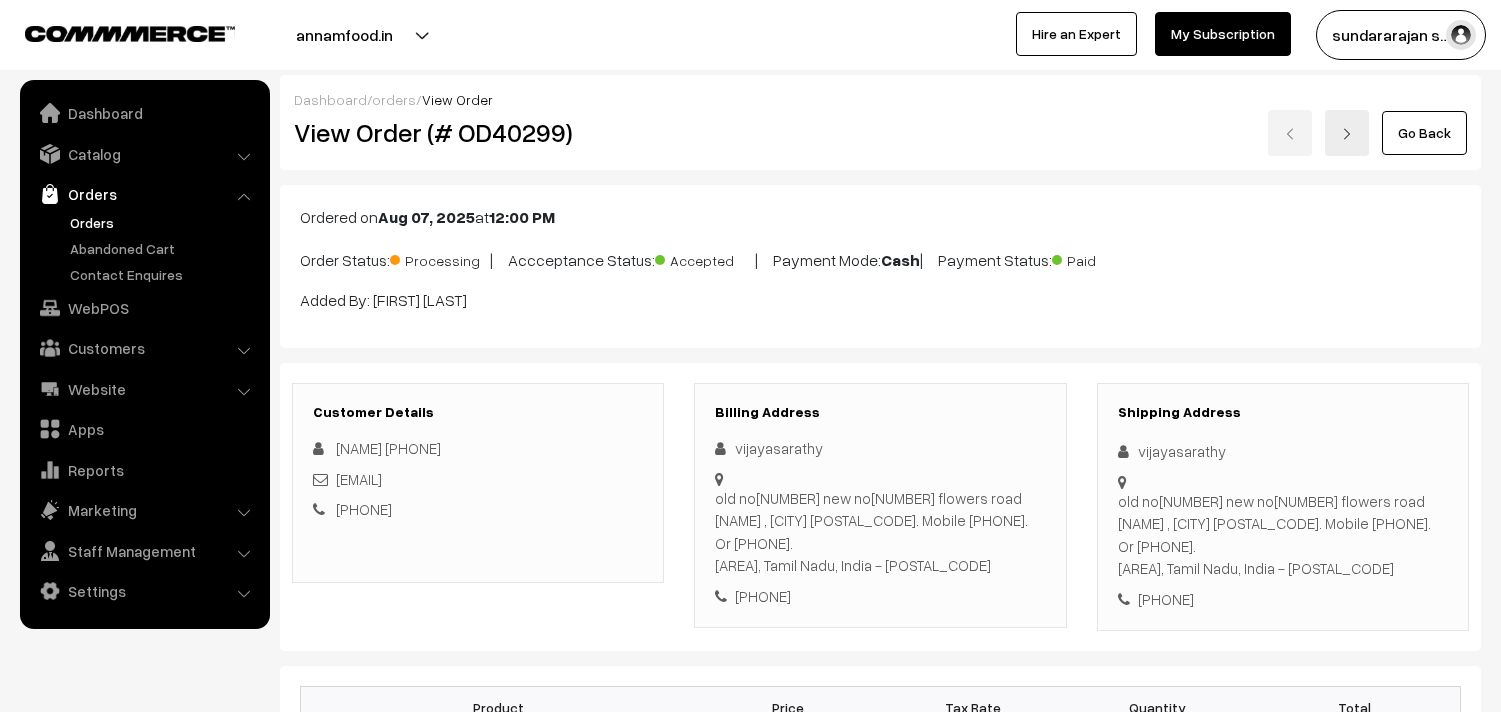 scroll, scrollTop: 0, scrollLeft: 0, axis: both 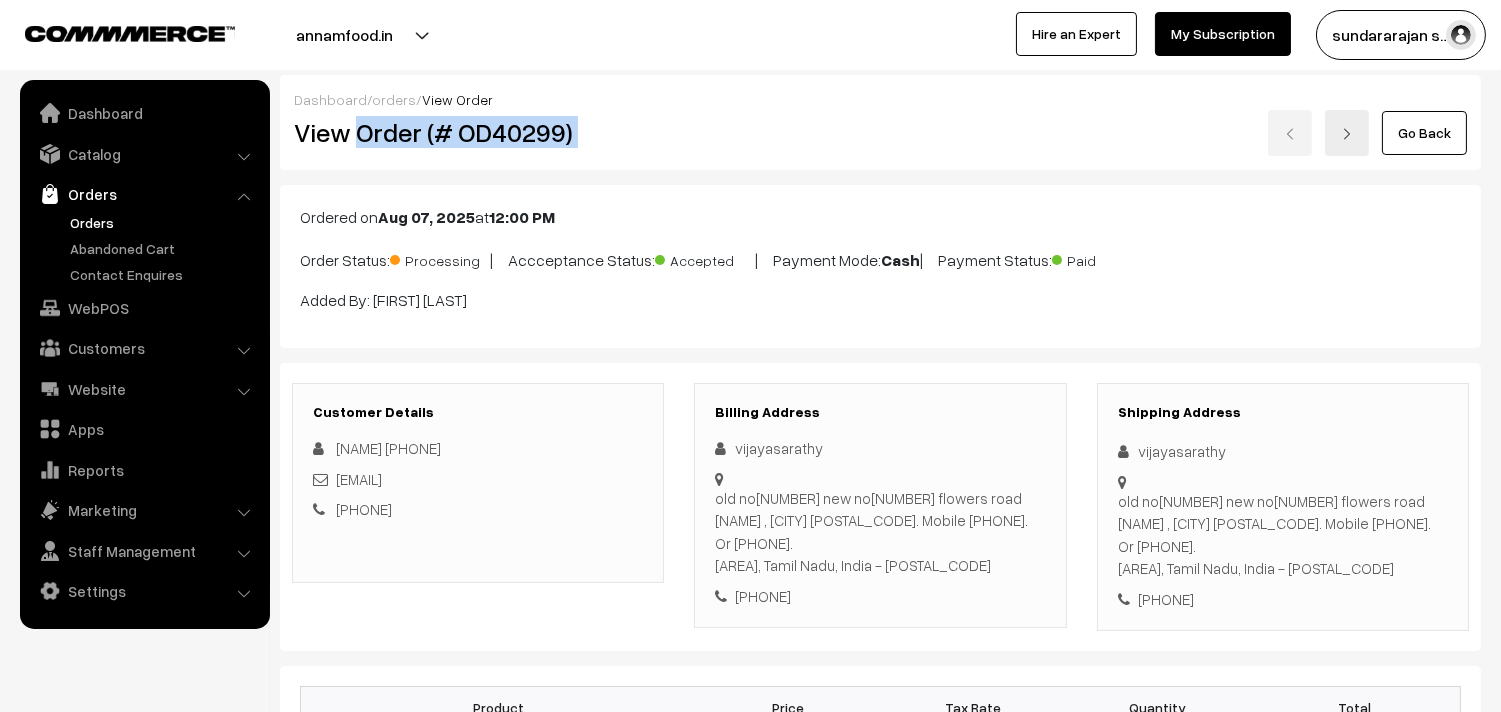 drag, startPoint x: 355, startPoint y: 138, endPoint x: 813, endPoint y: 134, distance: 458.01746 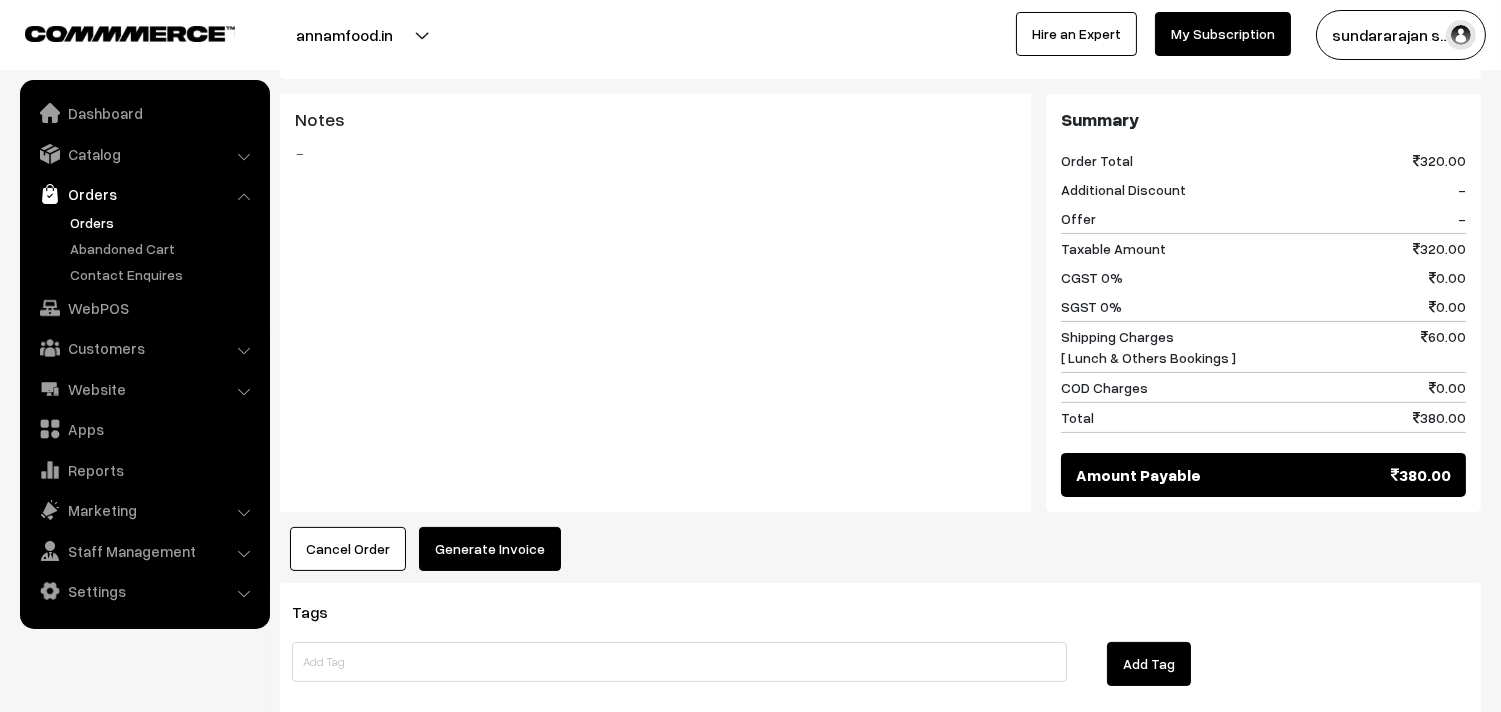 scroll, scrollTop: 954, scrollLeft: 0, axis: vertical 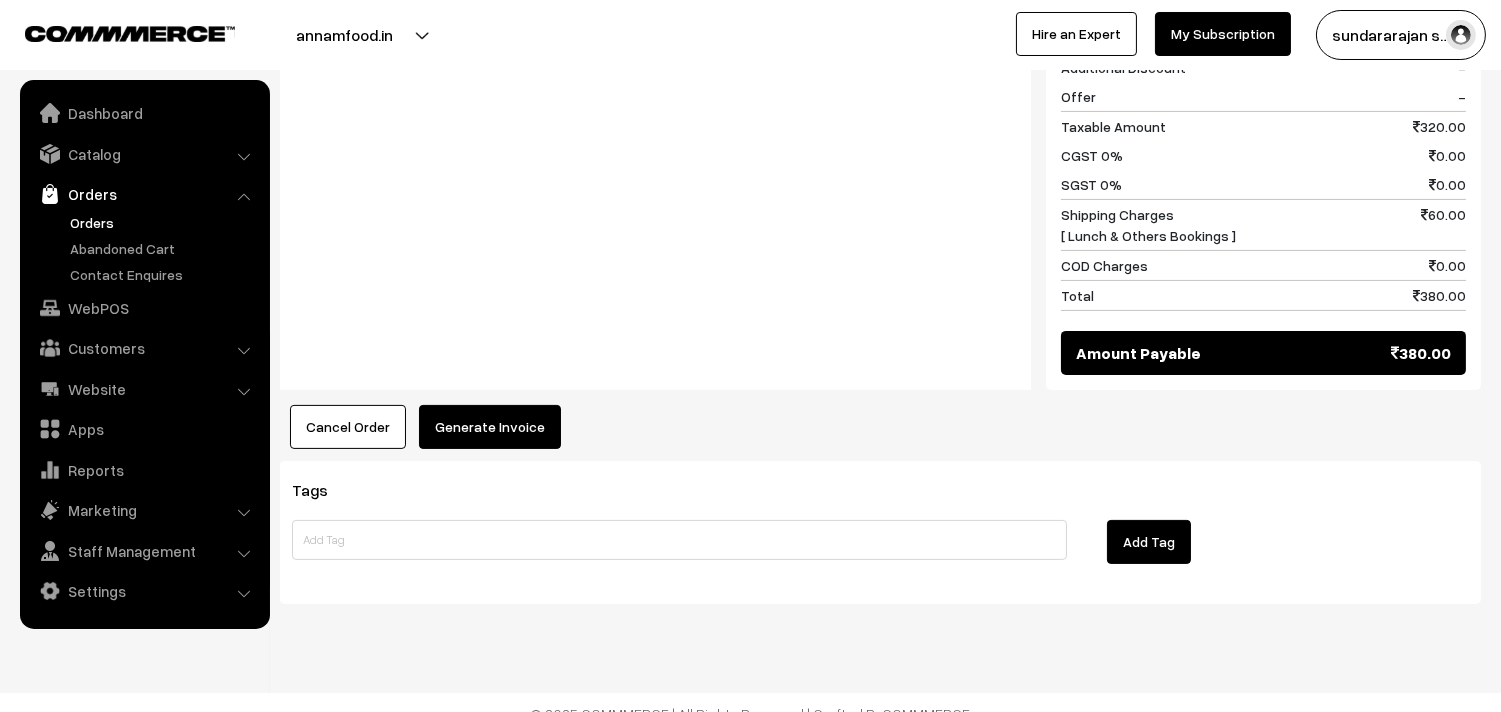 click on "Generate Invoice" at bounding box center (490, 427) 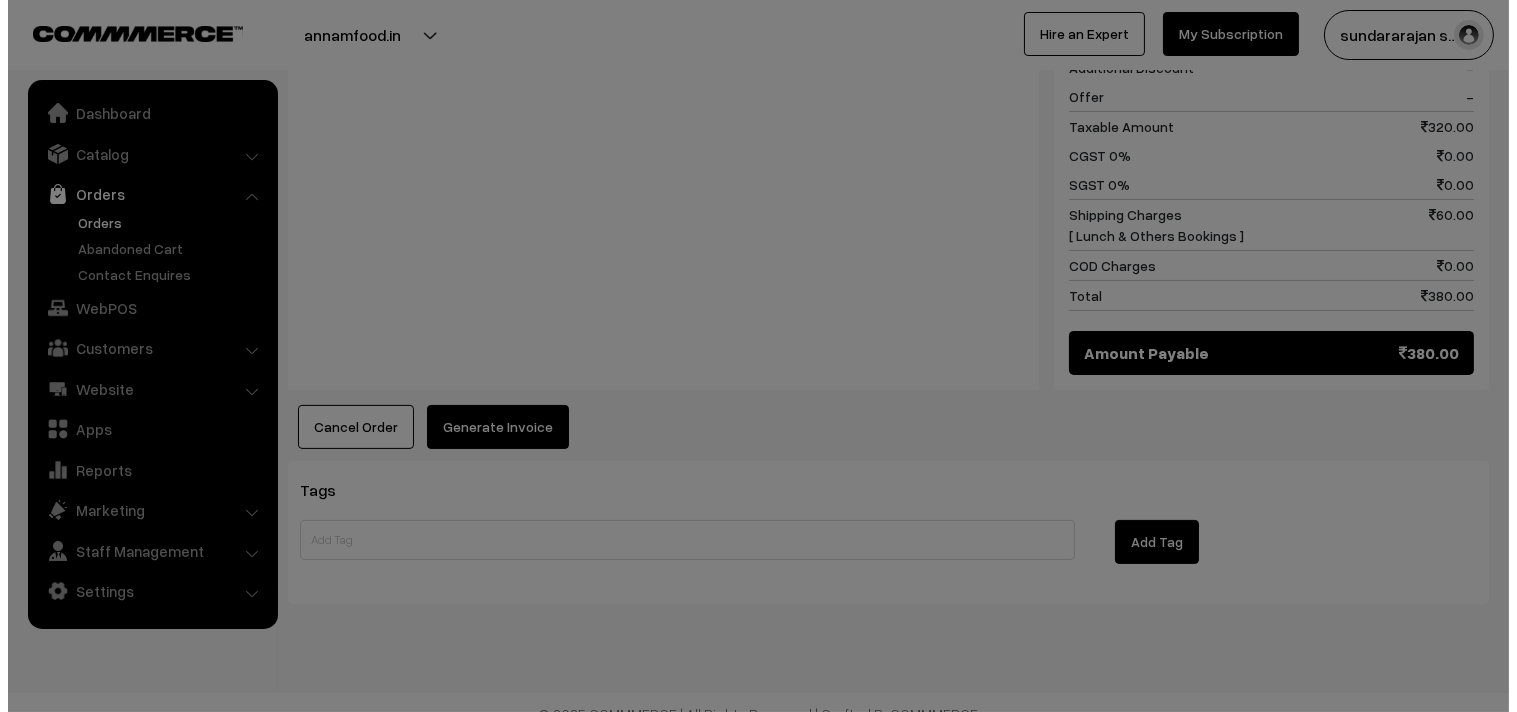 scroll, scrollTop: 956, scrollLeft: 0, axis: vertical 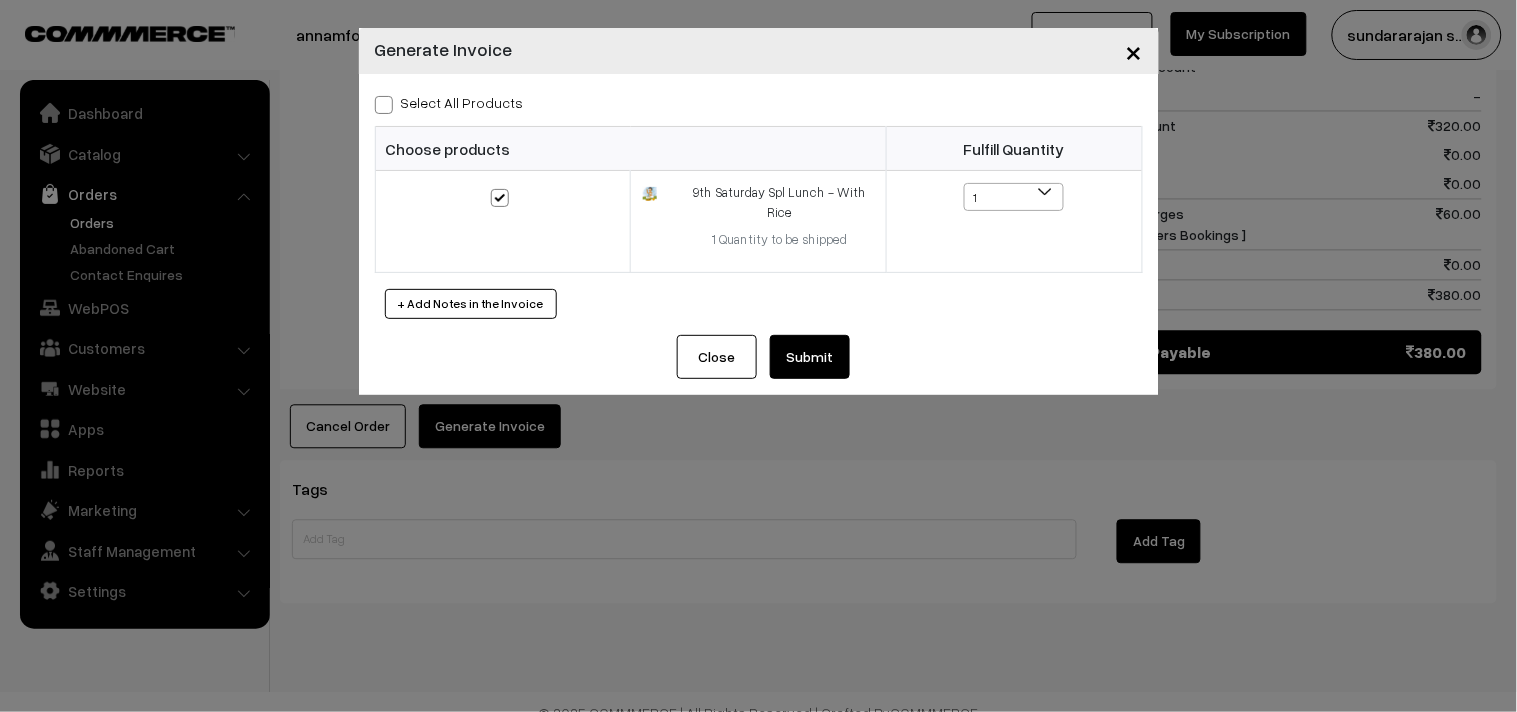click on "Submit" at bounding box center [810, 357] 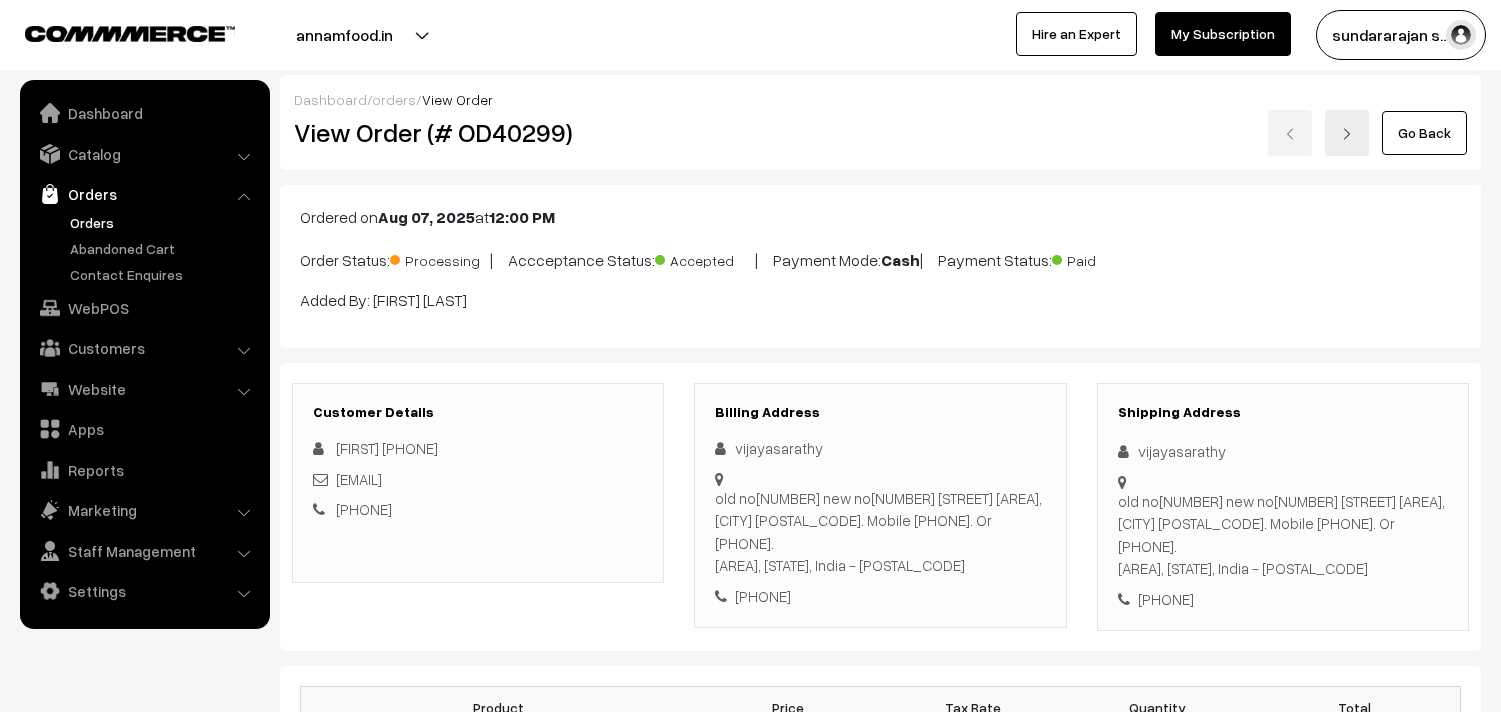 scroll, scrollTop: 956, scrollLeft: 0, axis: vertical 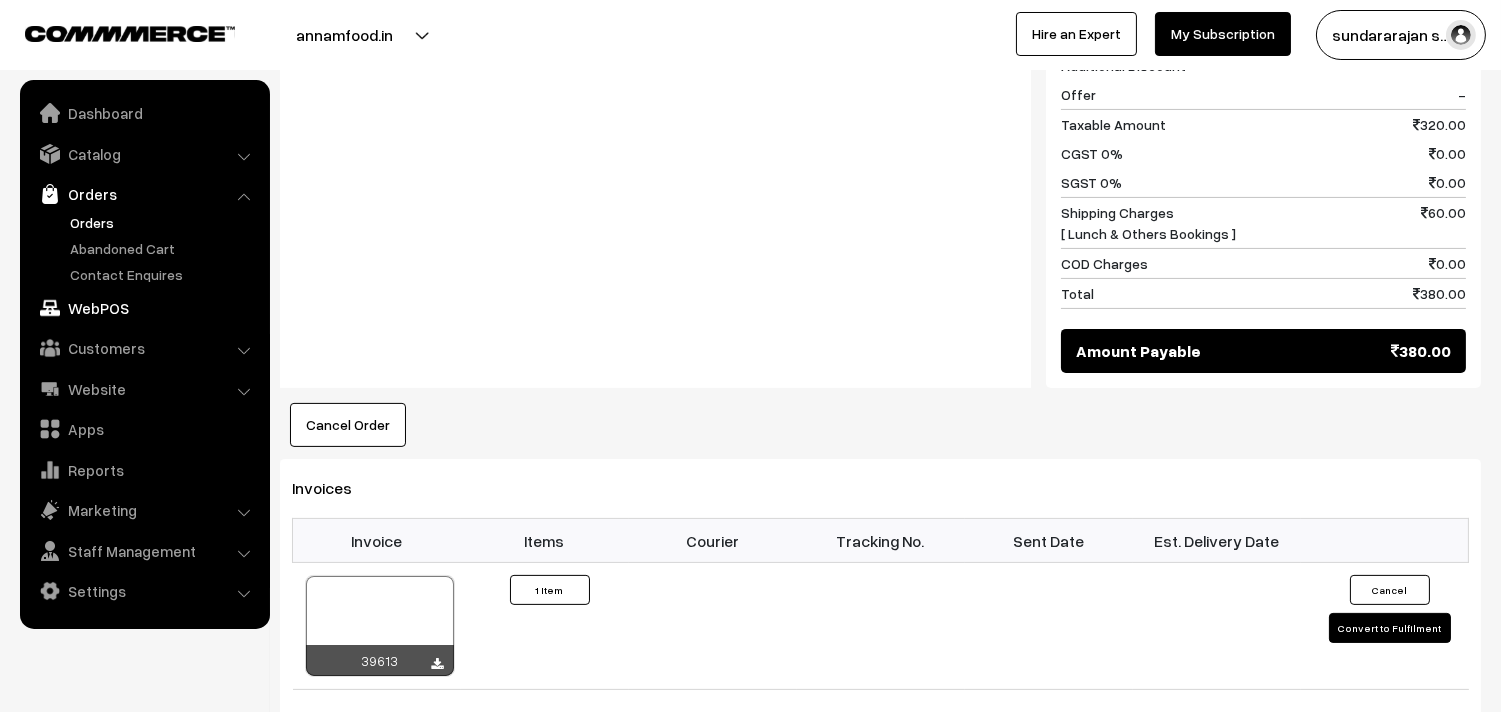 click on "WebPOS" at bounding box center [144, 308] 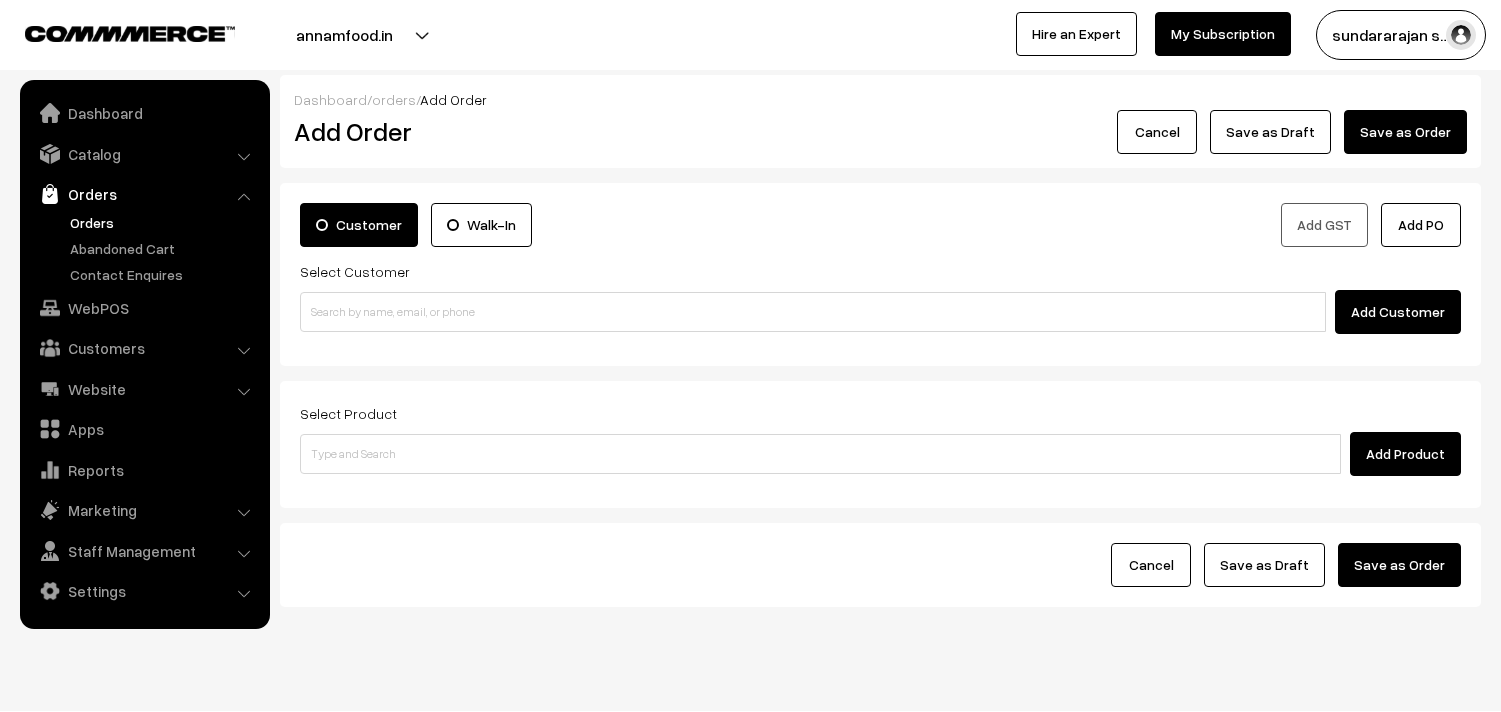 click at bounding box center (813, 312) 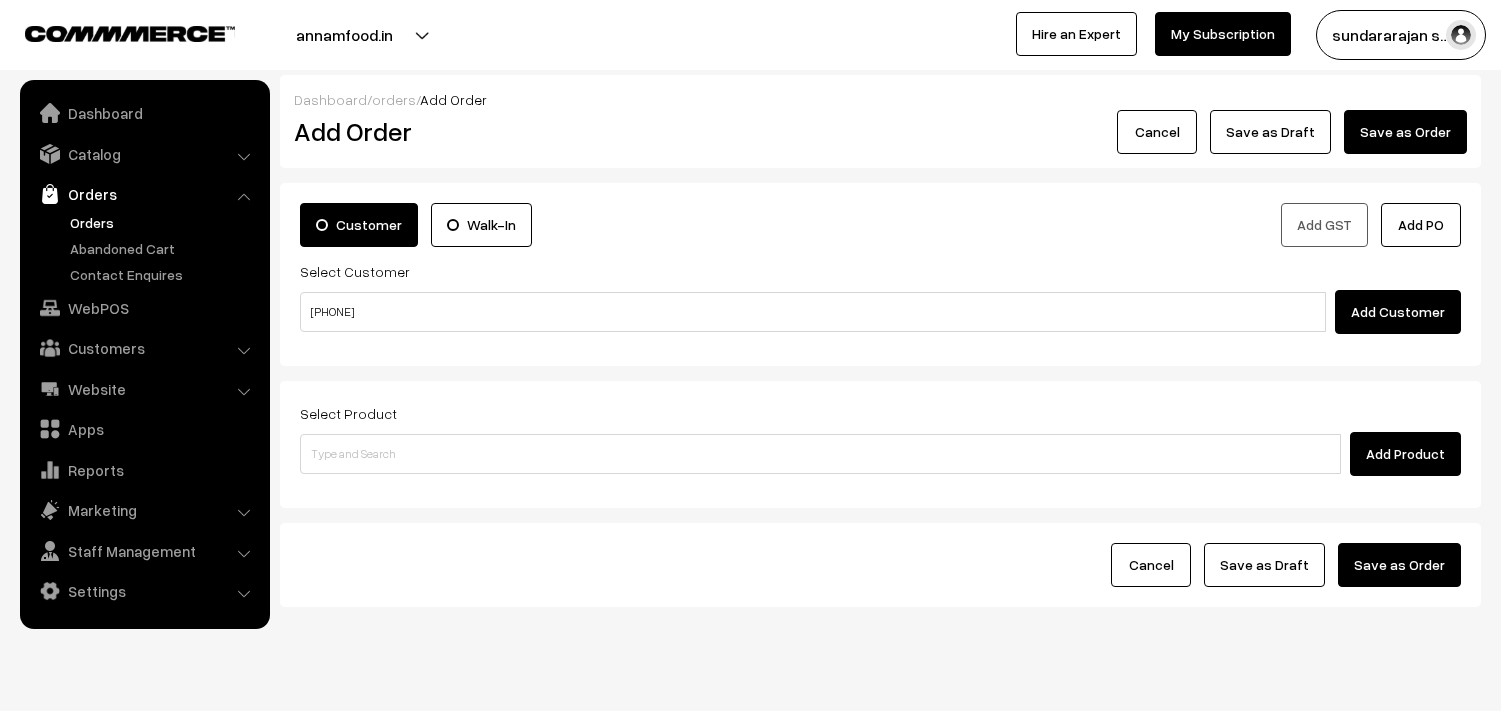 scroll, scrollTop: 0, scrollLeft: 0, axis: both 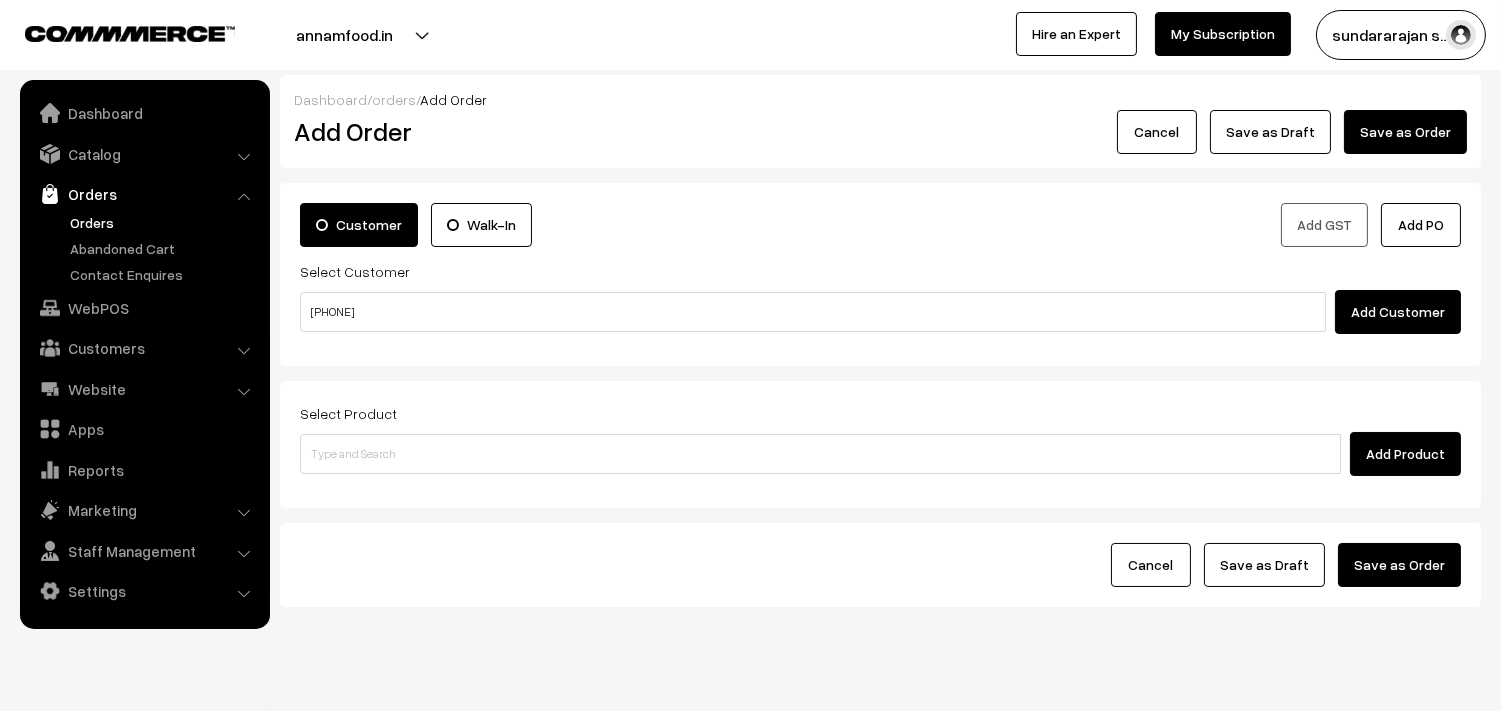 click on "94919 88450" at bounding box center (813, 312) 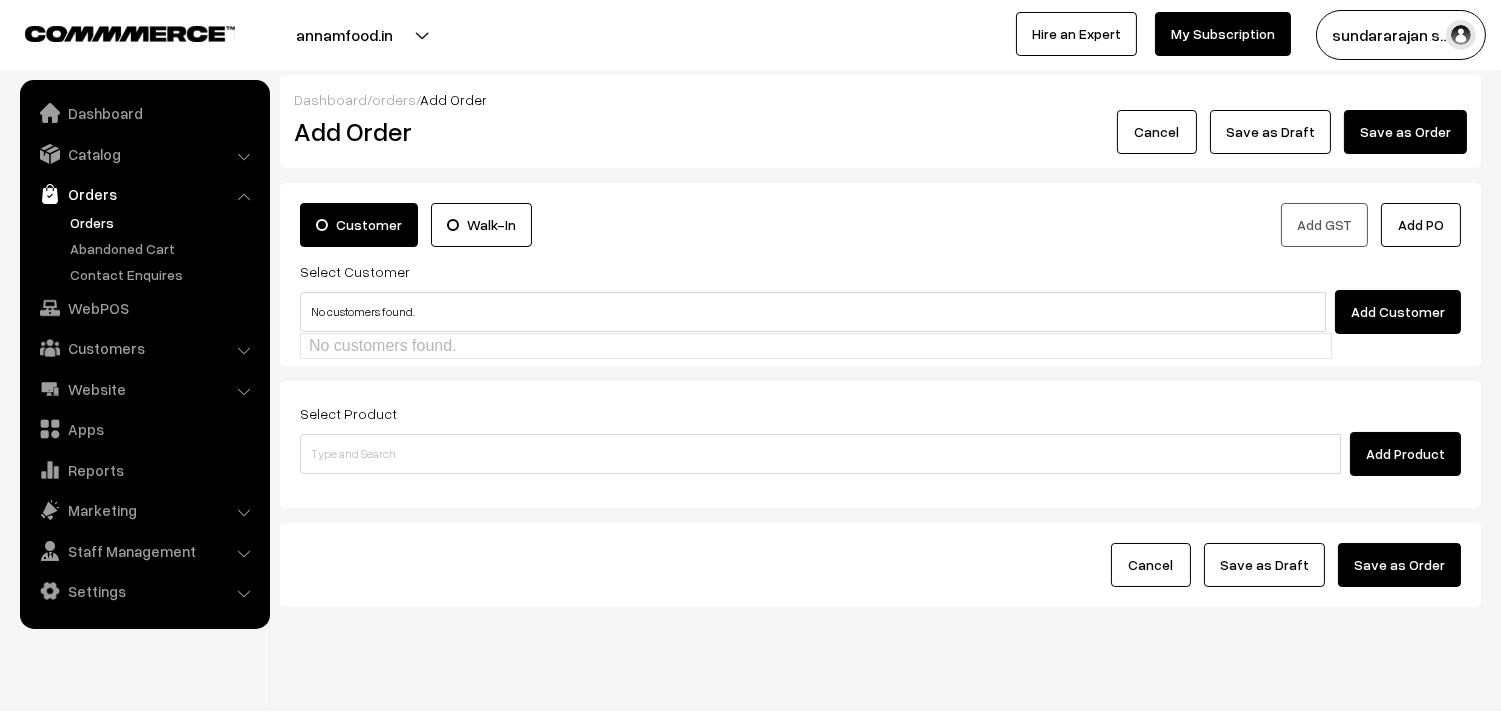 type on "No customers found." 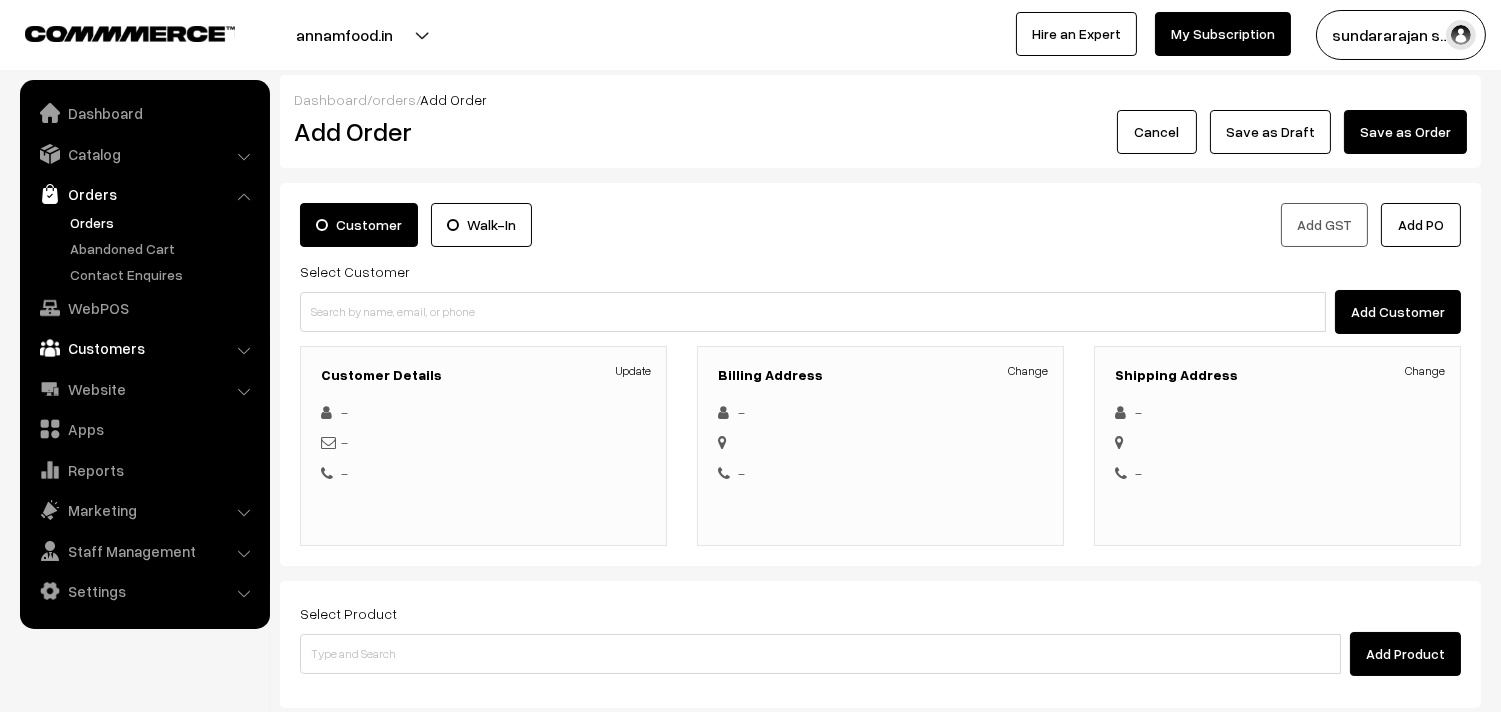 click on "Customers" at bounding box center (144, 348) 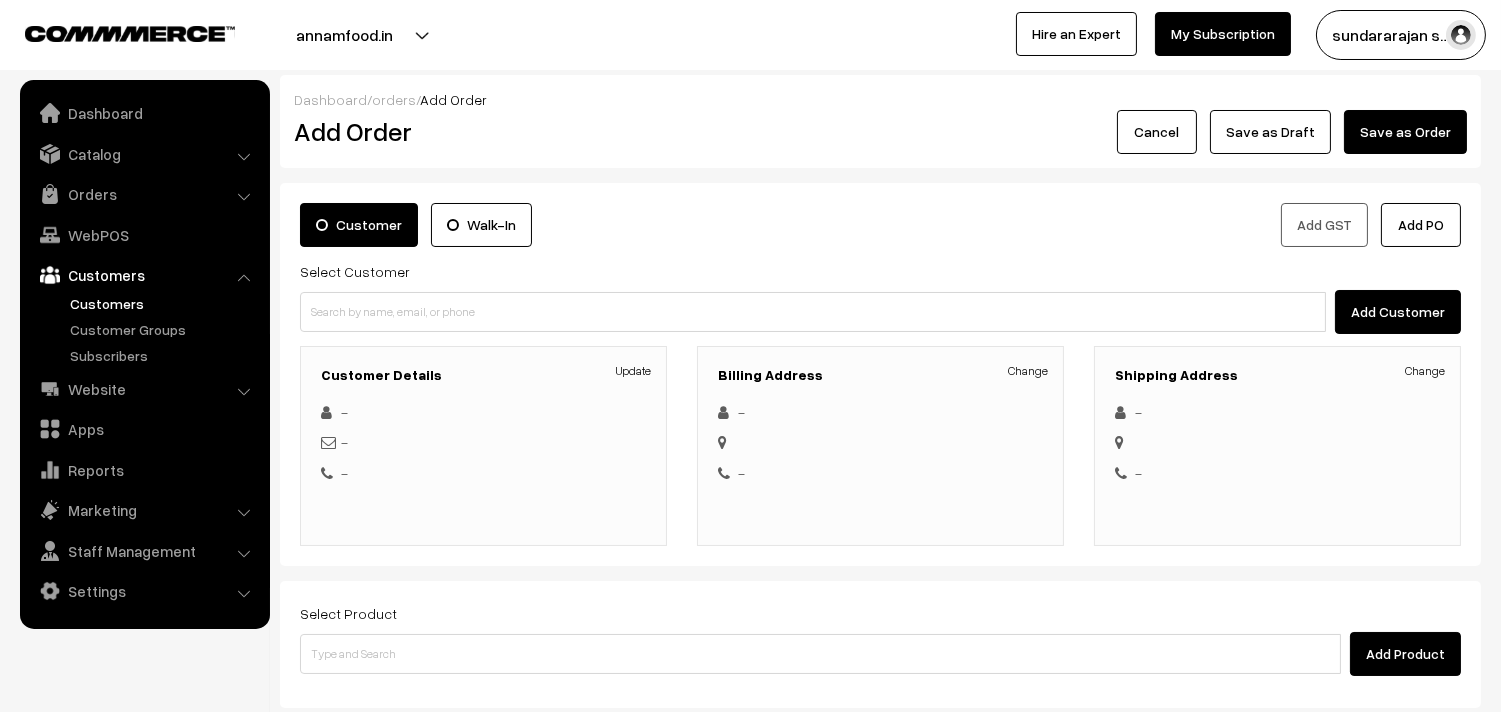 click on "Customers" at bounding box center [164, 303] 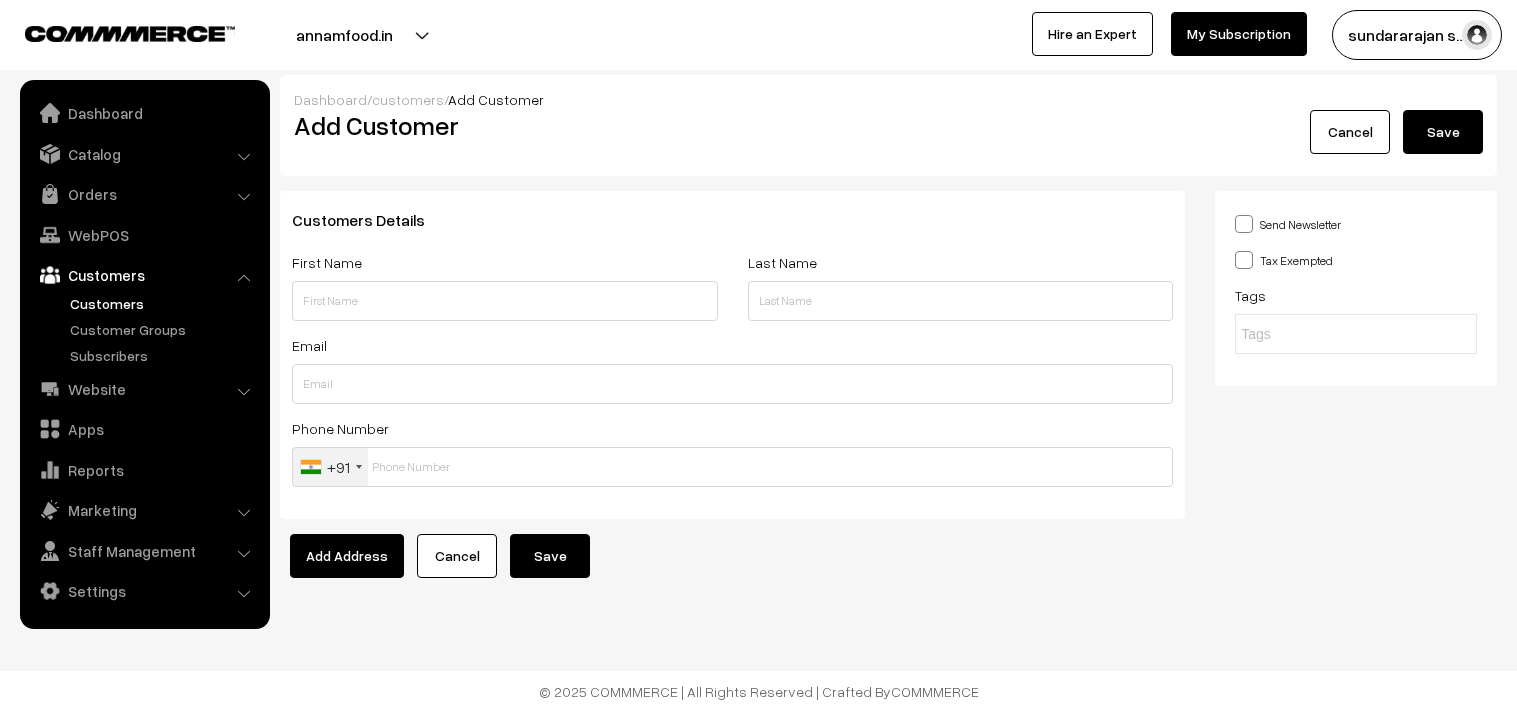 click at bounding box center (505, 301) 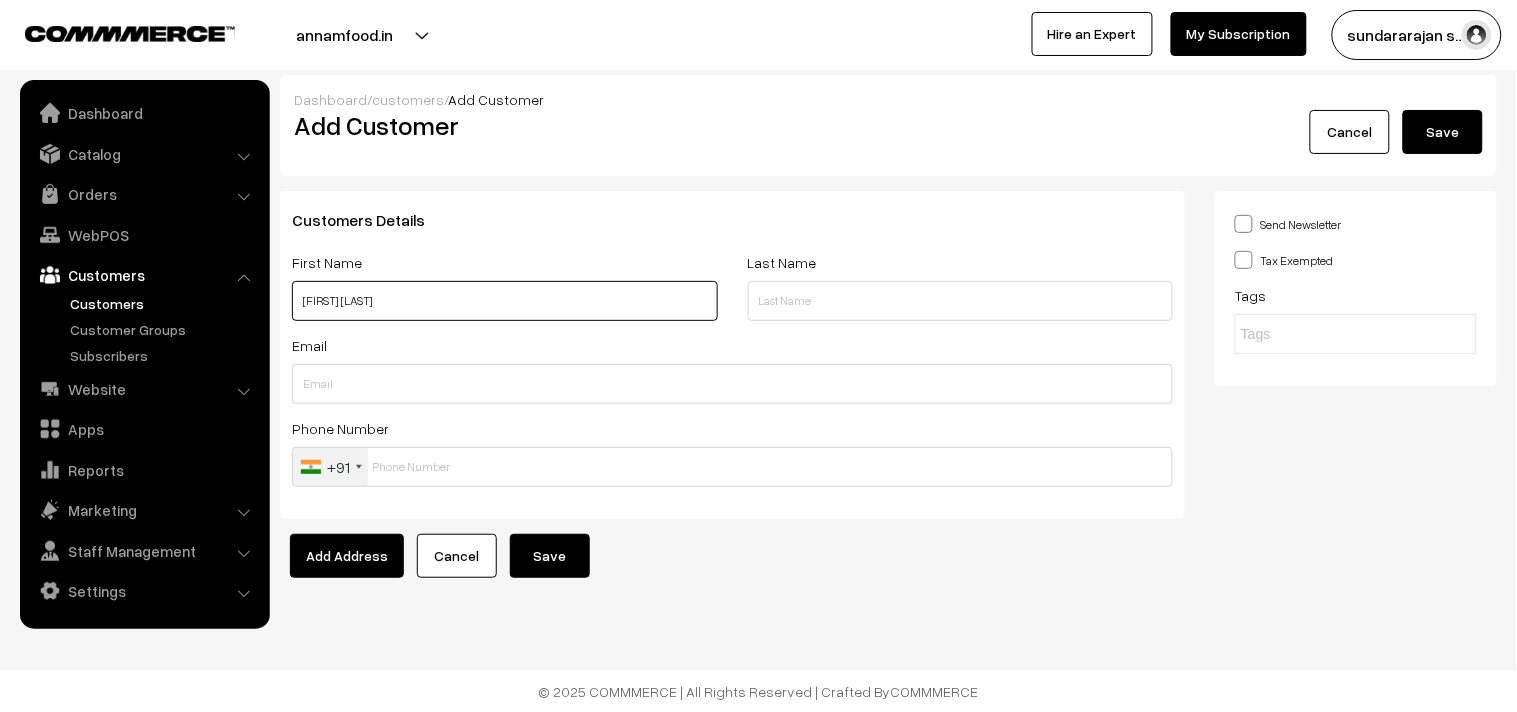 paste on "94919 88450" 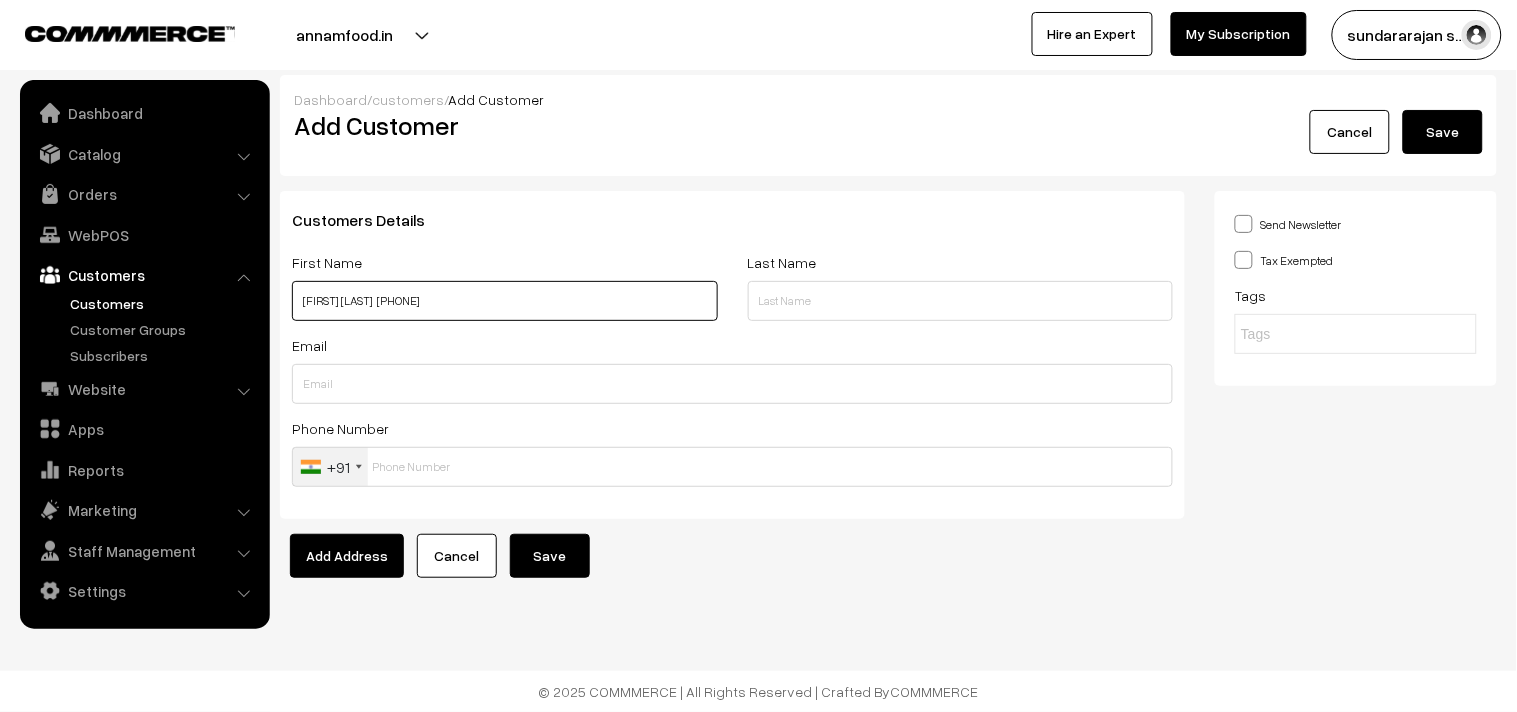 type on "[FIRST] [LAST] [PHONE]" 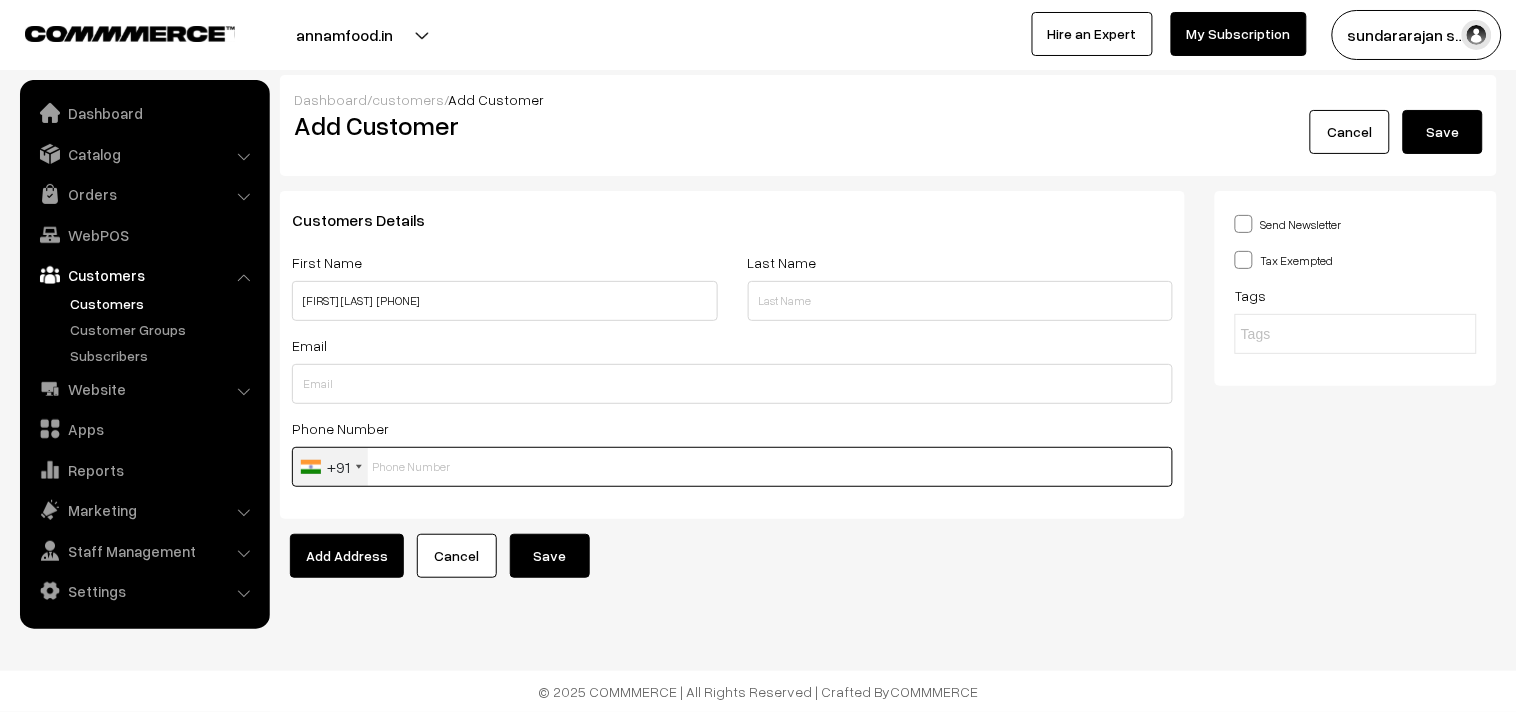 click at bounding box center (732, 467) 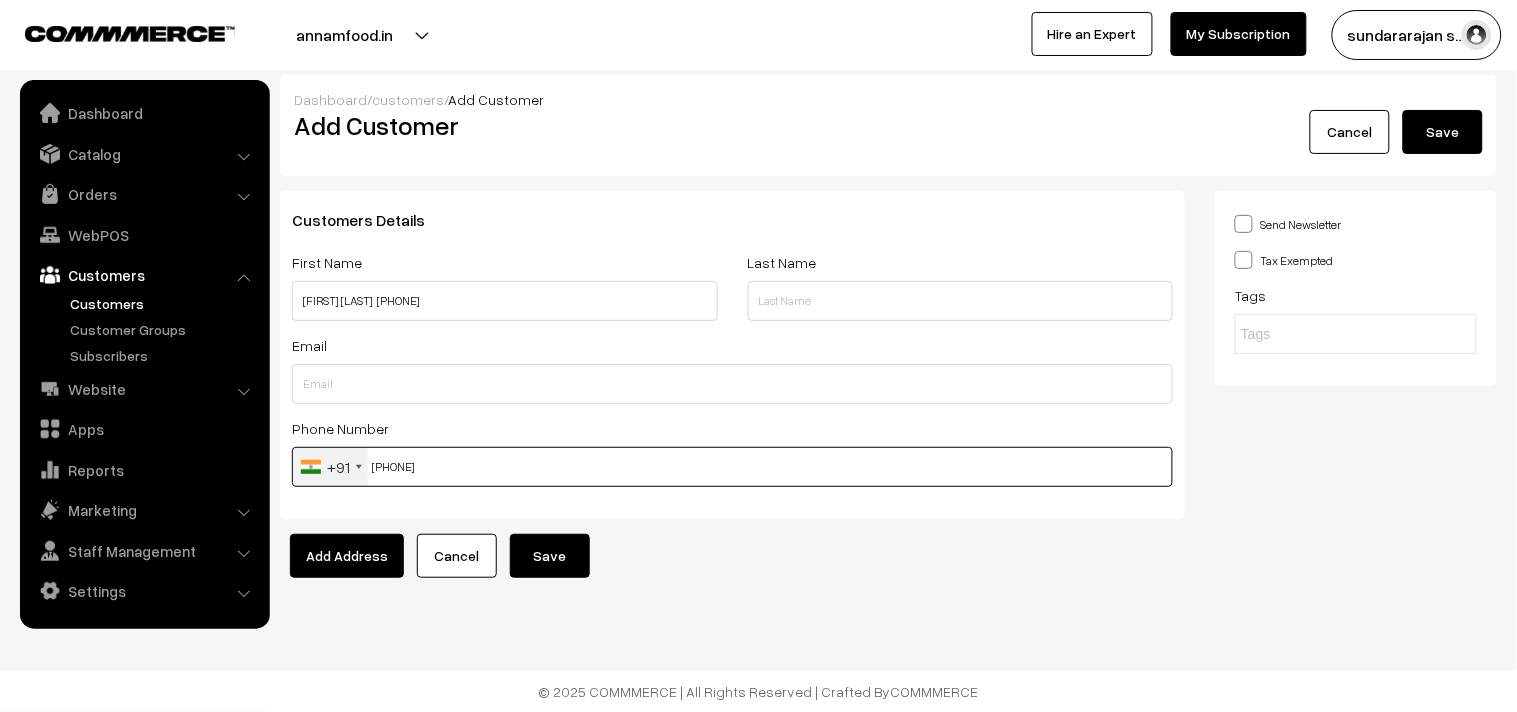 click on "[PHONE]" at bounding box center (732, 467) 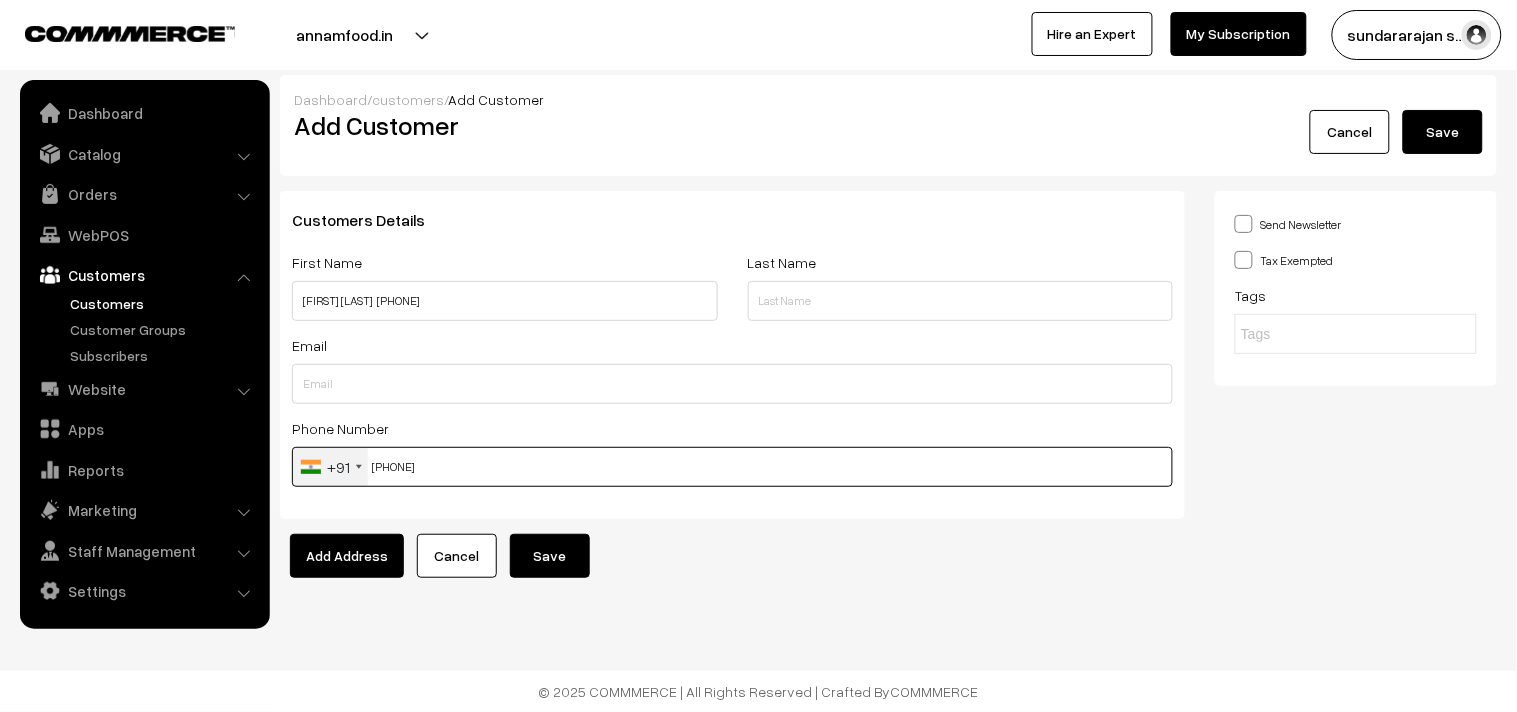 type on "[PHONE]" 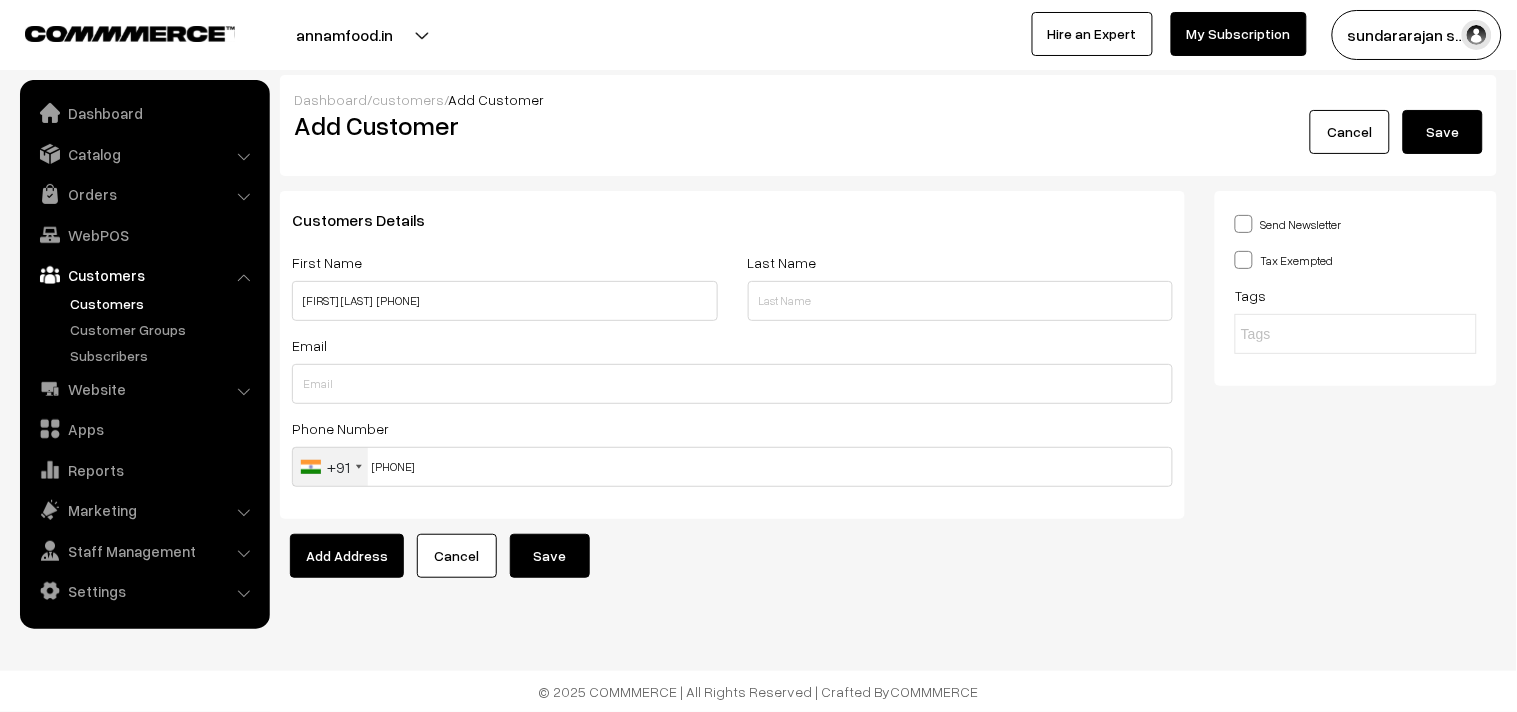 click on "Save" at bounding box center (550, 556) 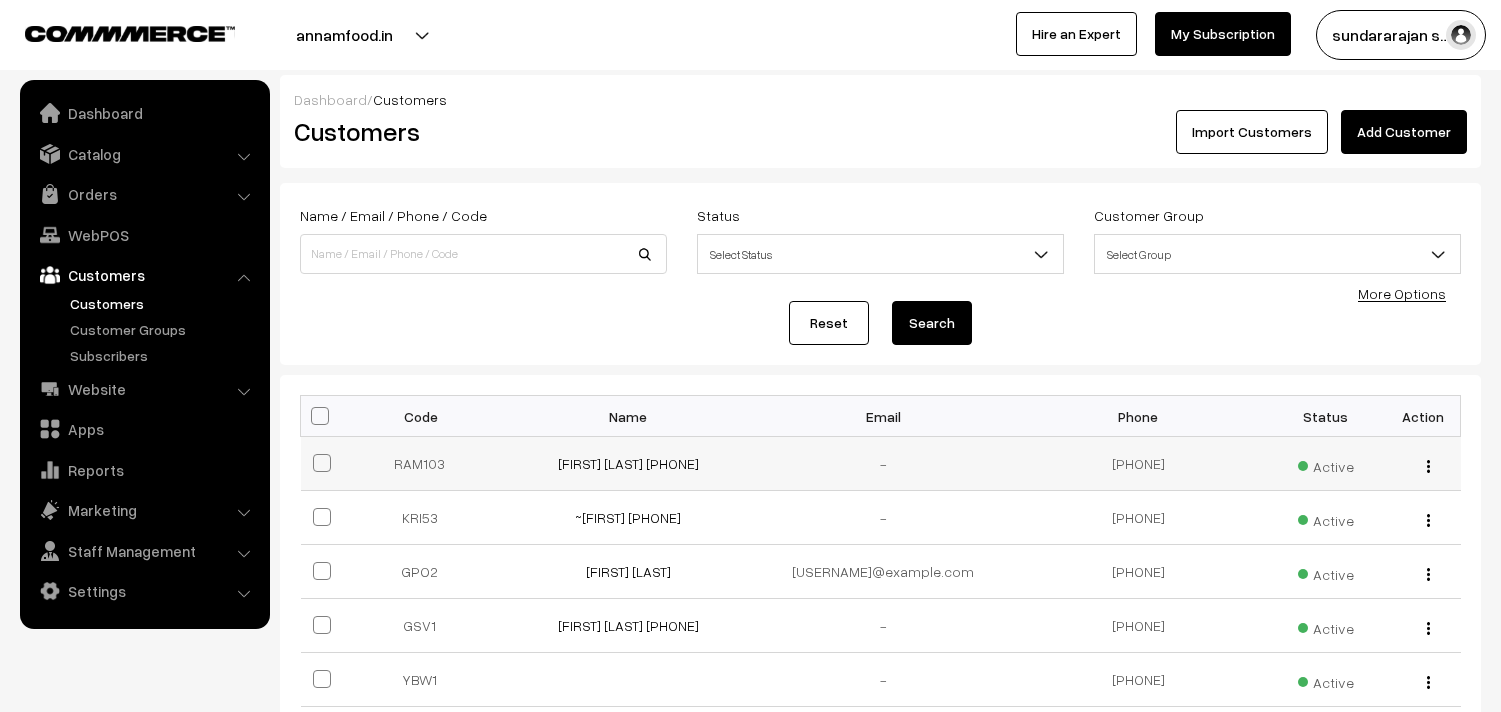 scroll, scrollTop: 0, scrollLeft: 0, axis: both 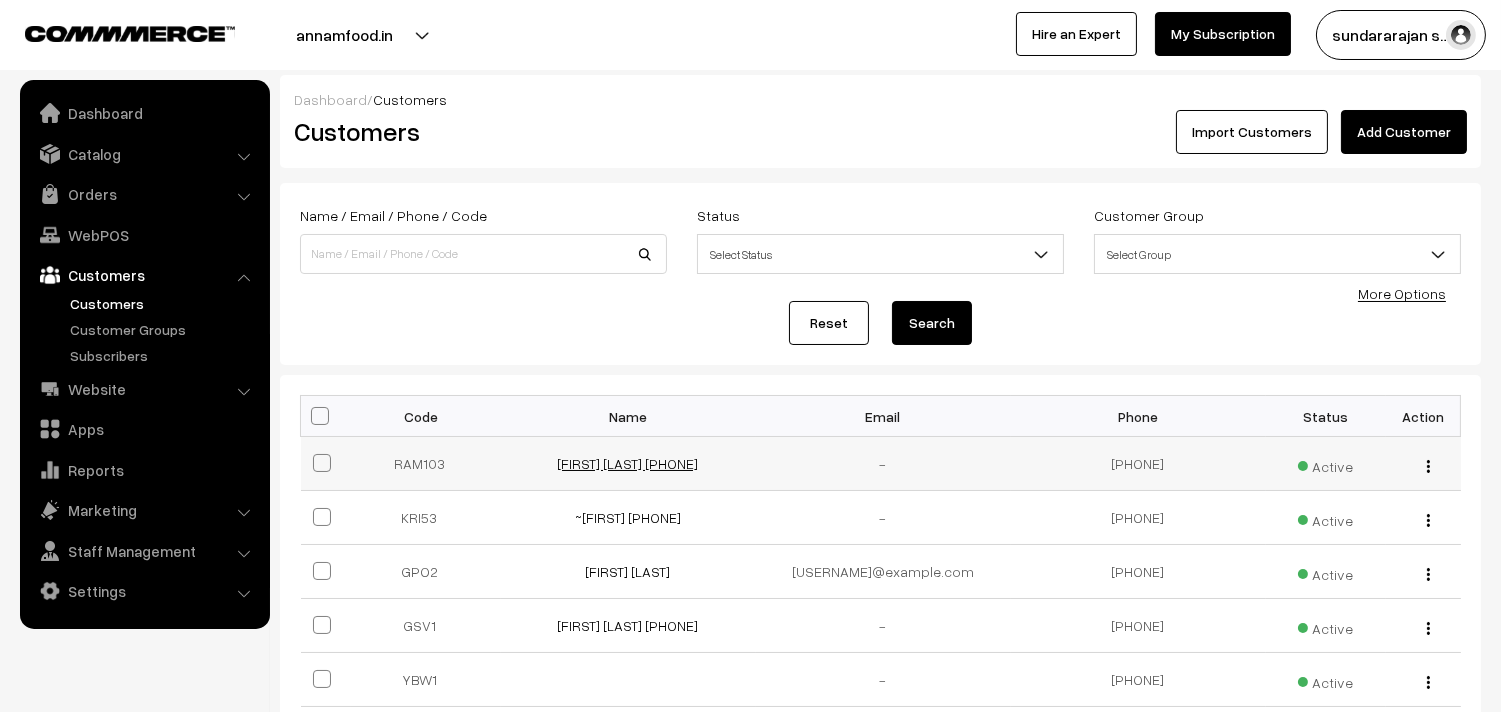 click on "[FIRST] [LAST]  [PHONE]" at bounding box center (628, 463) 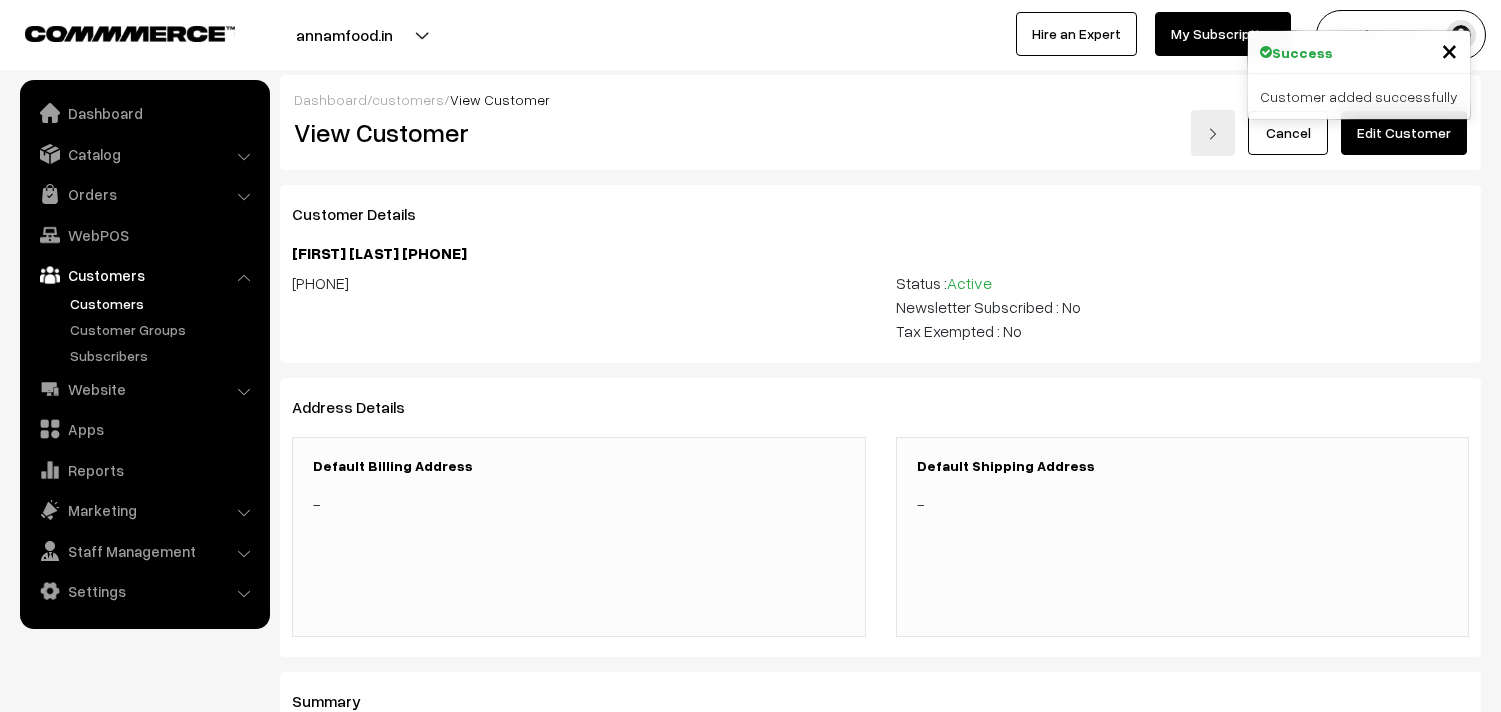 scroll, scrollTop: 0, scrollLeft: 0, axis: both 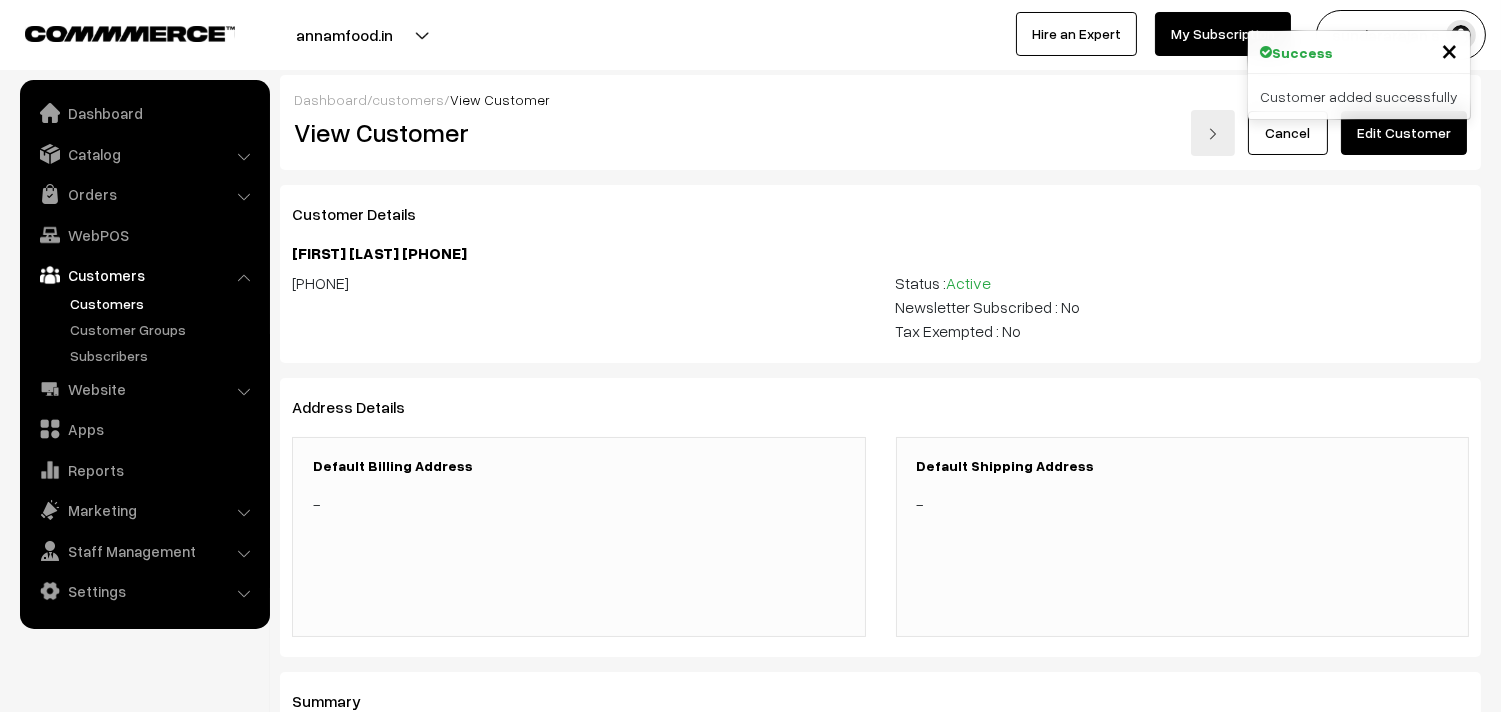 click on "Edit Customer" at bounding box center (1404, 133) 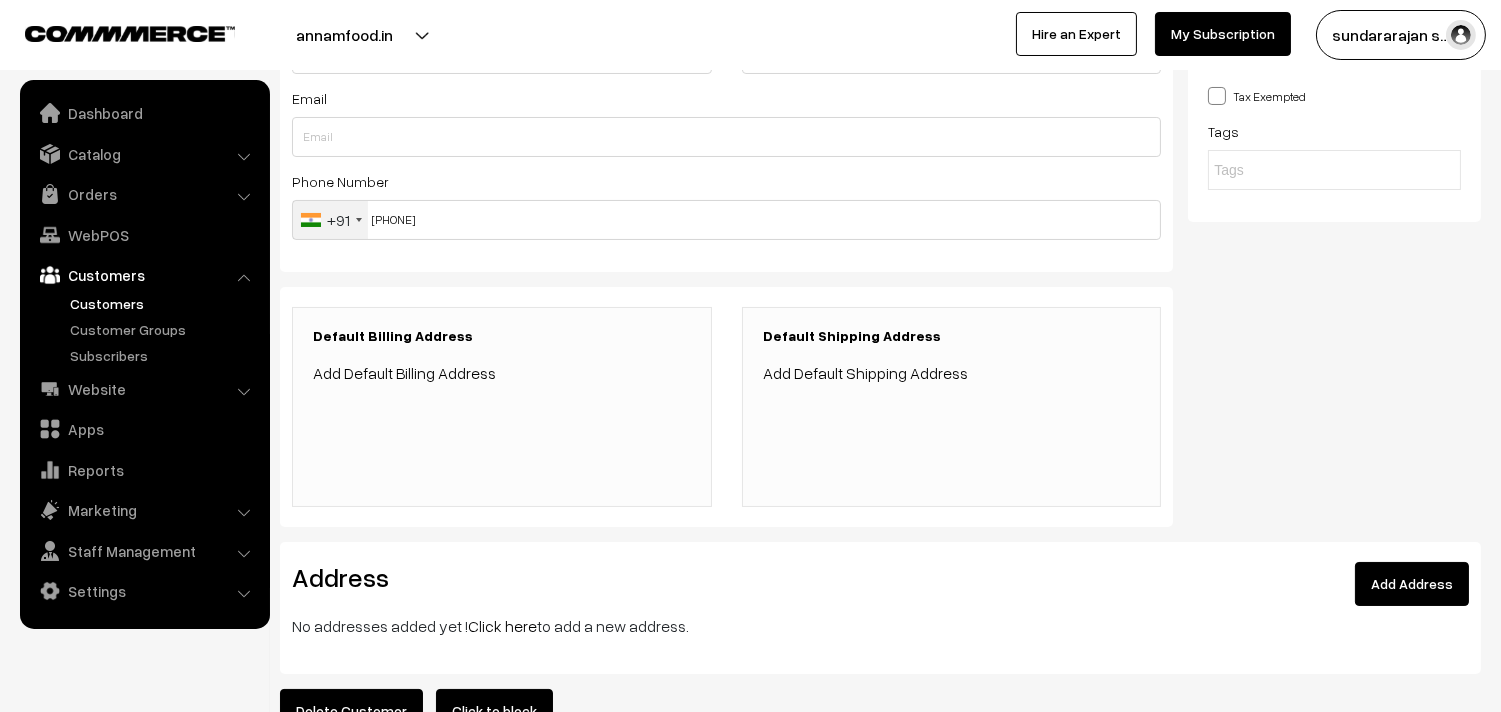 scroll, scrollTop: 333, scrollLeft: 0, axis: vertical 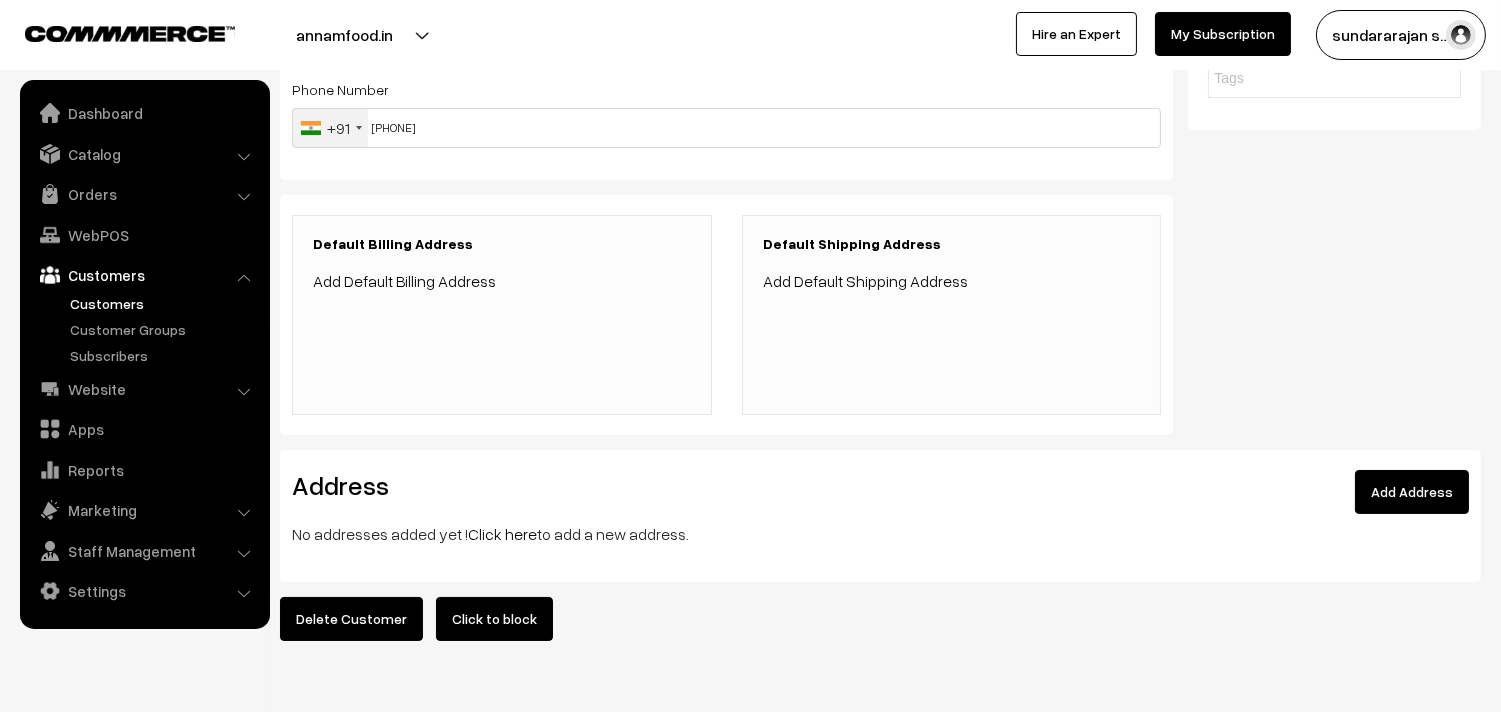 click on "Click here" at bounding box center (502, 534) 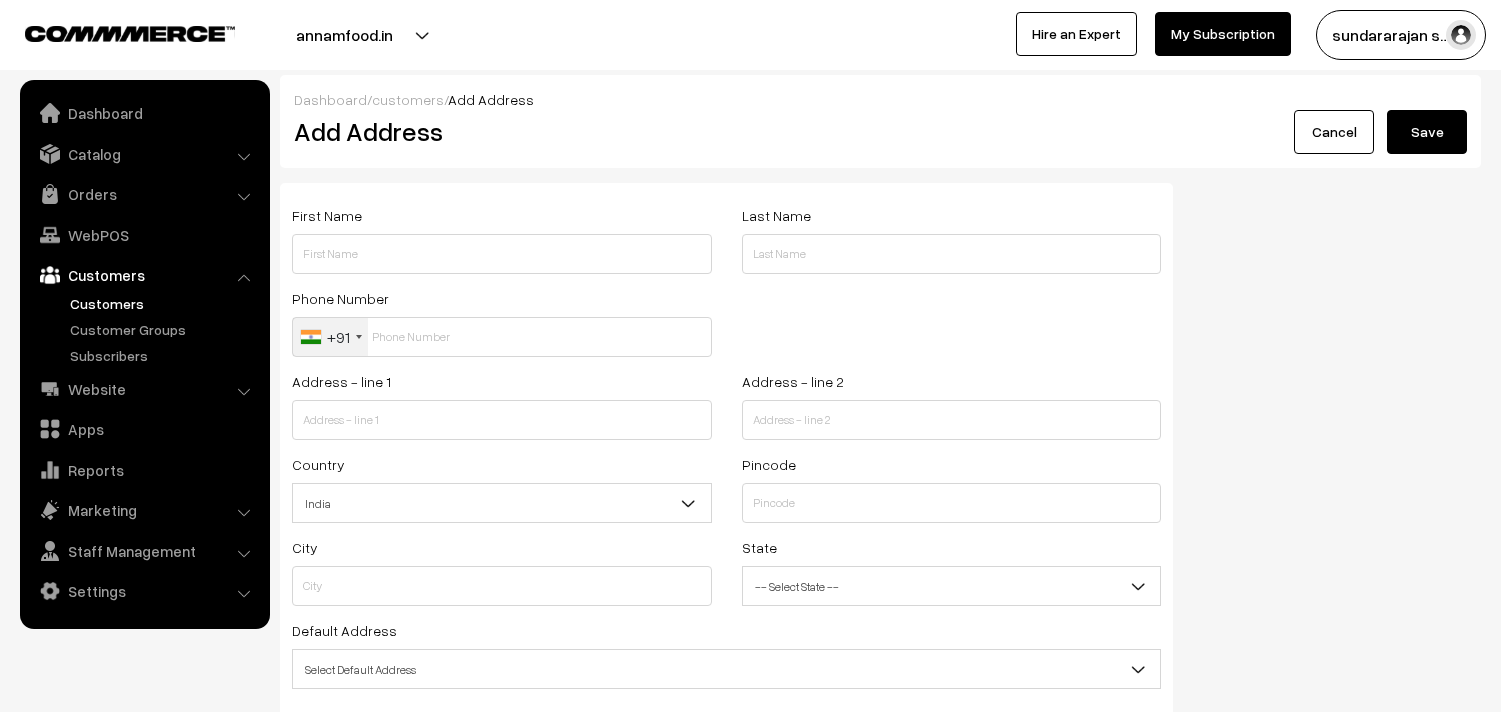 scroll, scrollTop: 0, scrollLeft: 0, axis: both 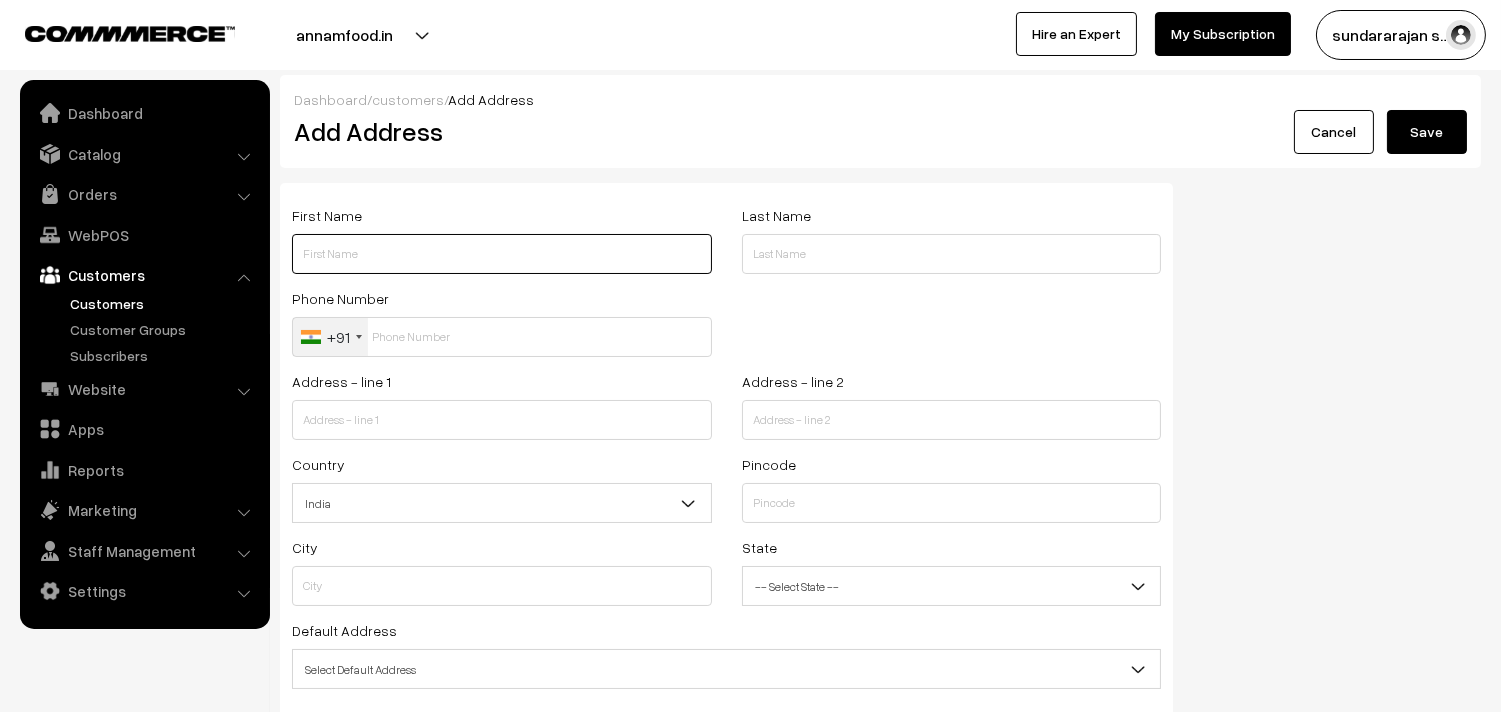 click at bounding box center [502, 254] 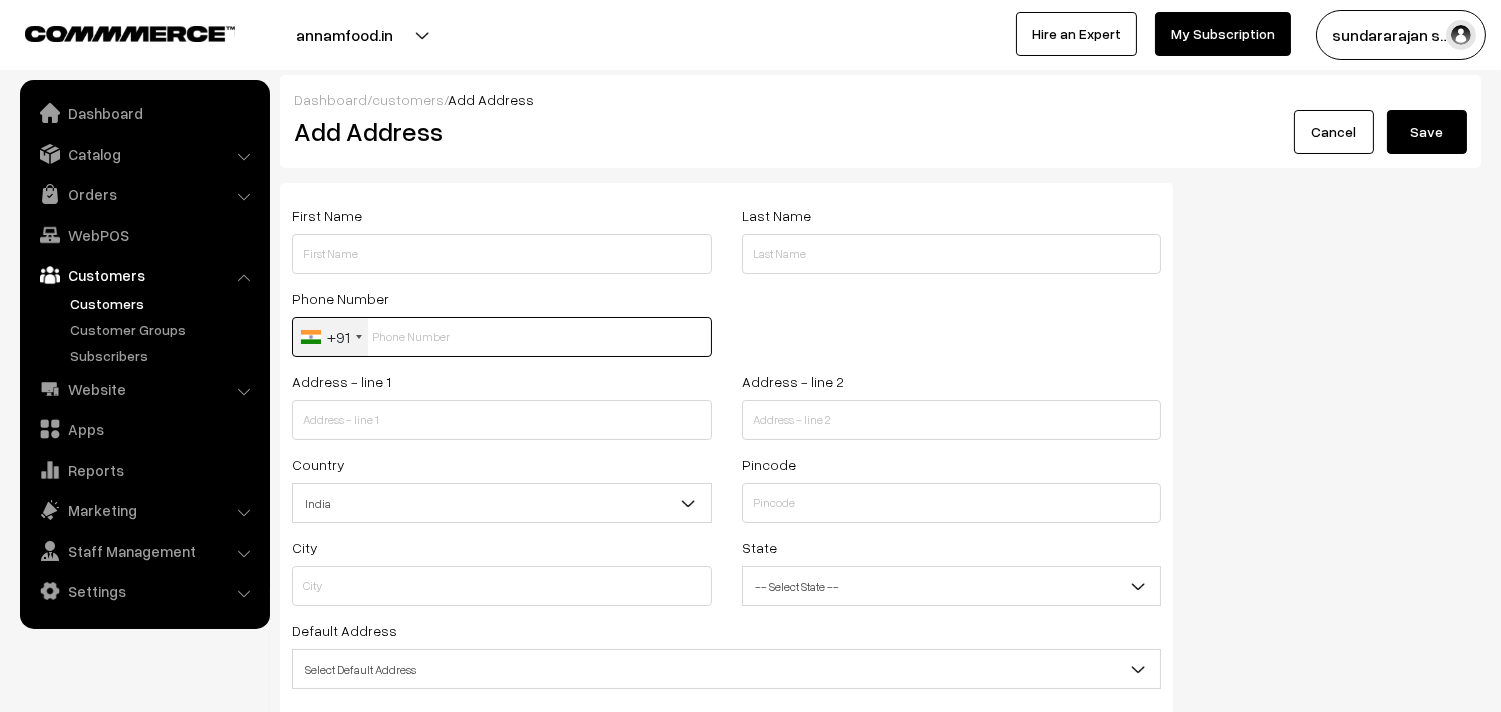 click at bounding box center (502, 337) 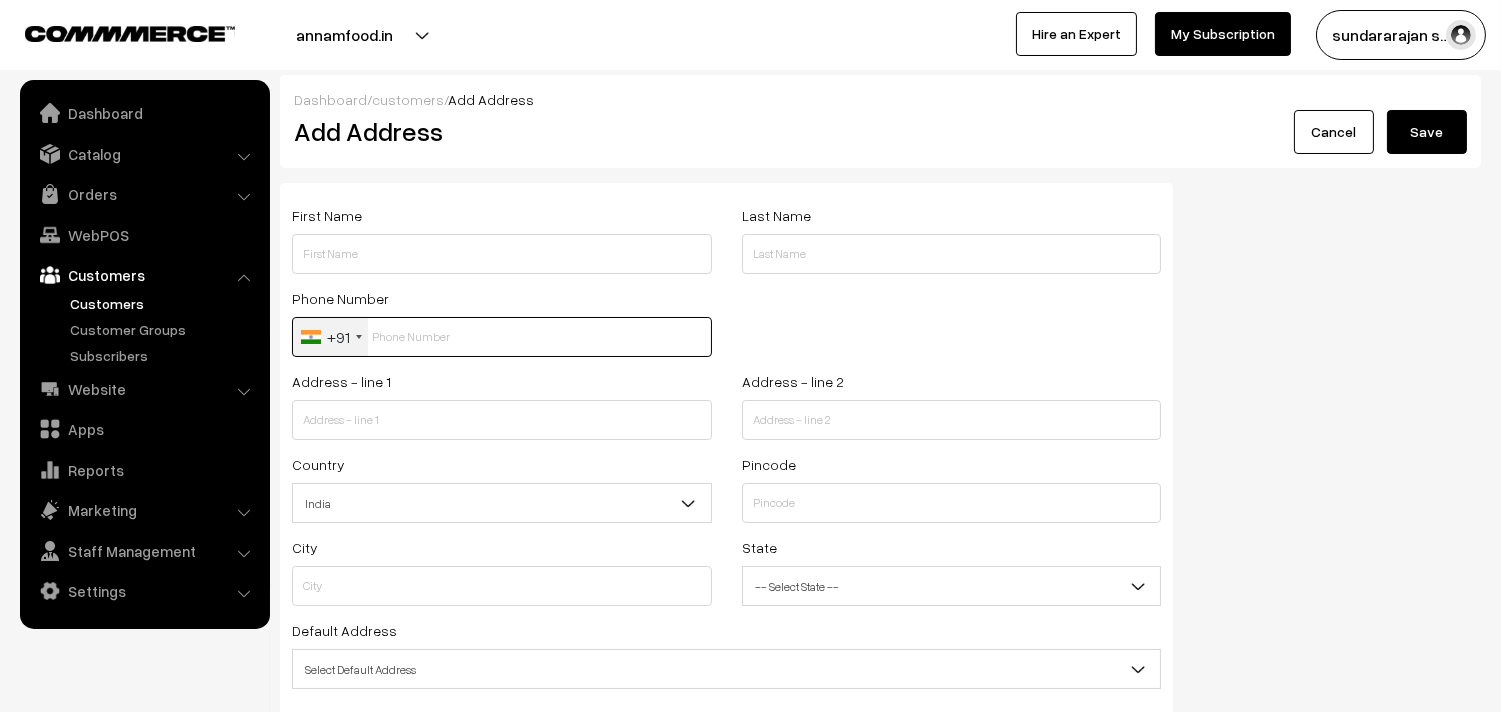 paste on "Ramadevi s" 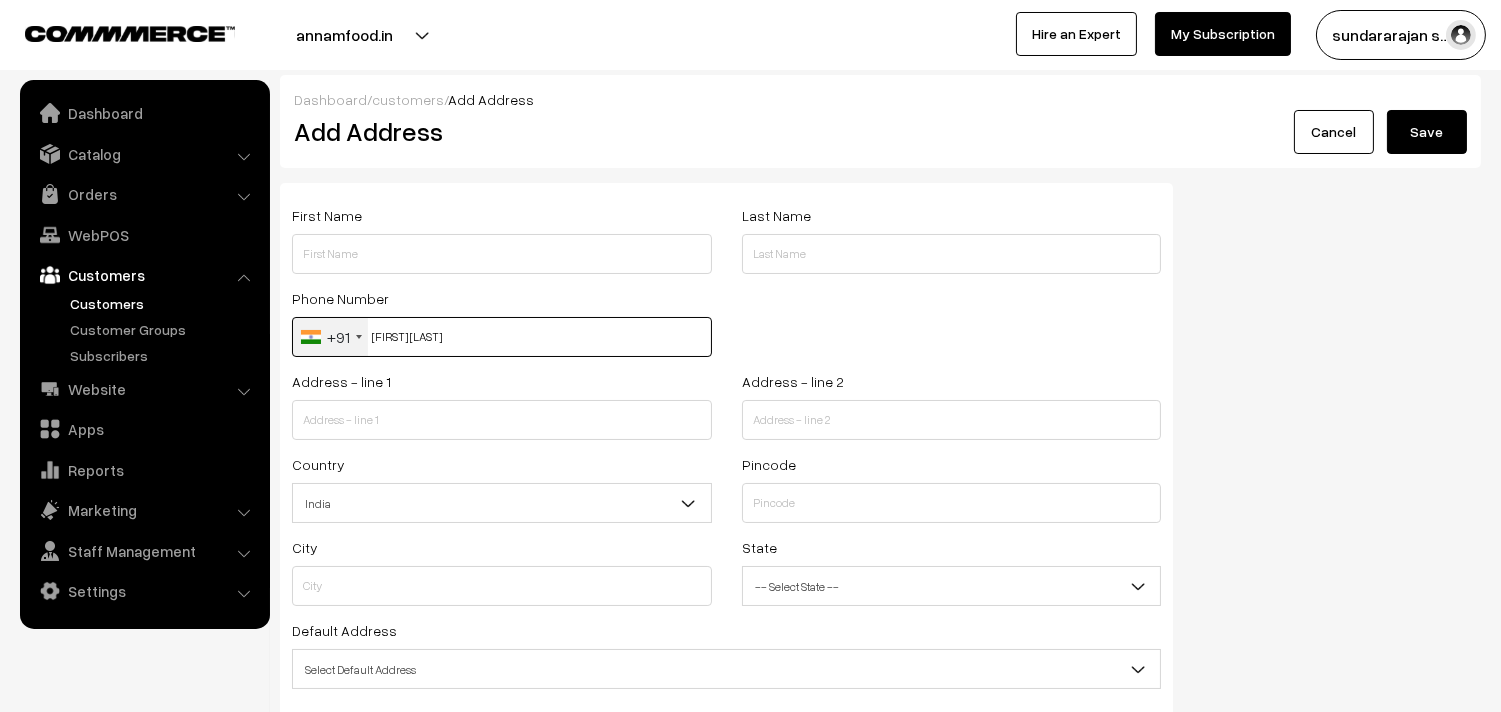 type 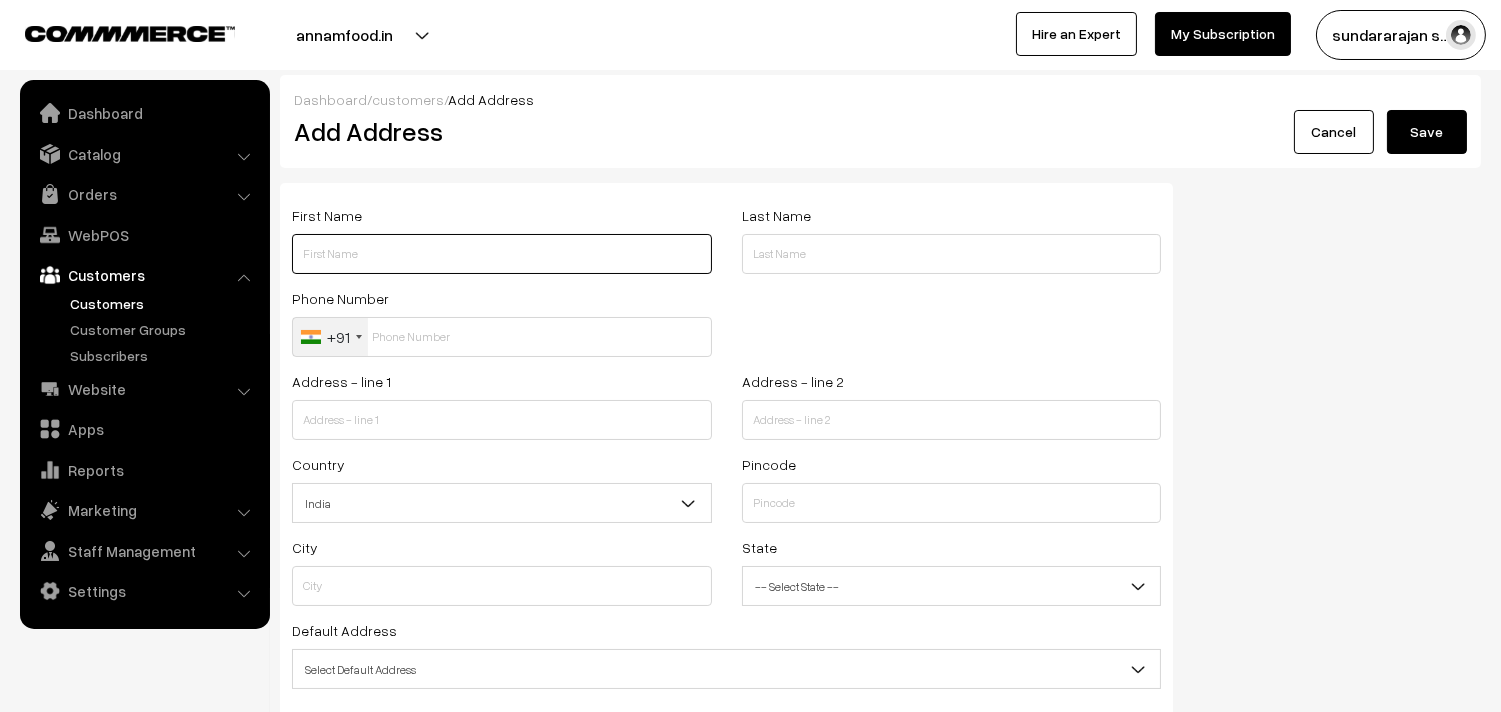 click at bounding box center (502, 254) 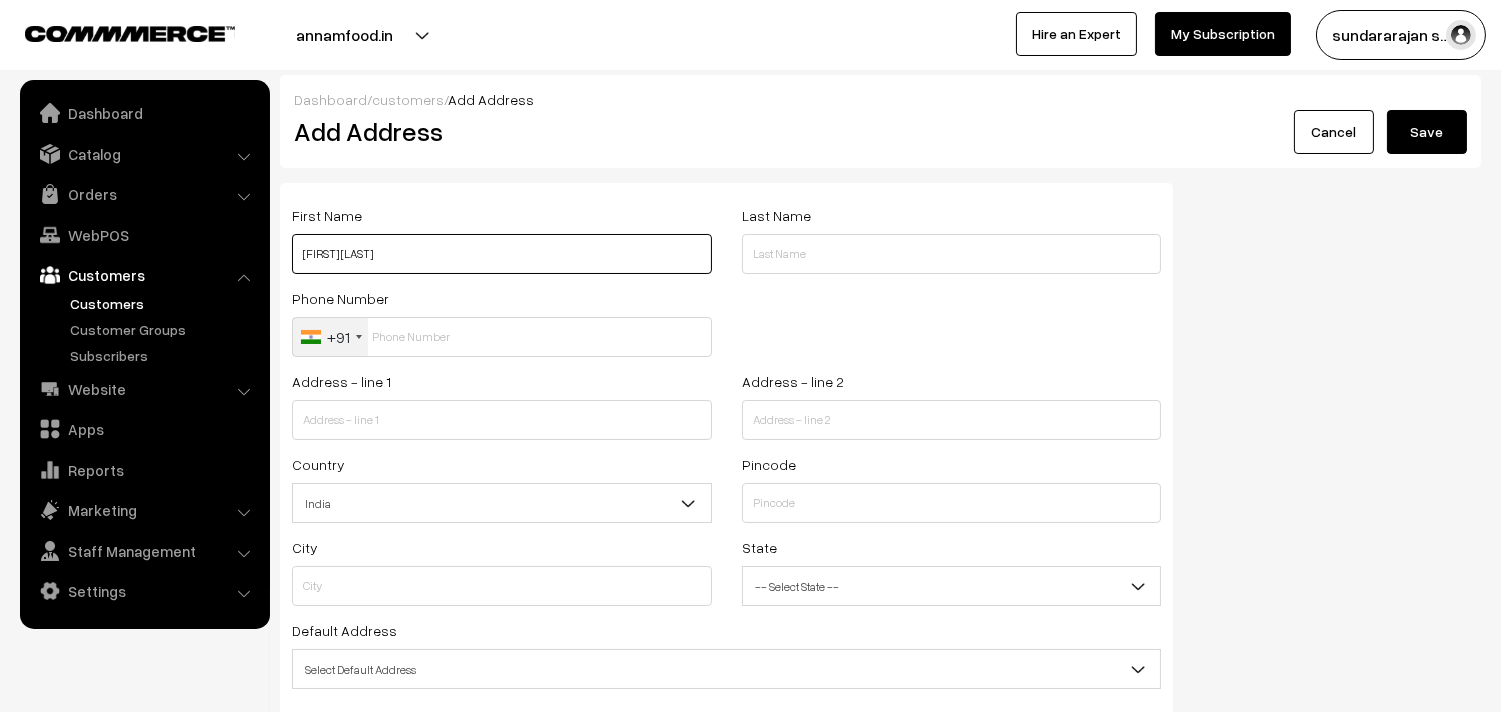 paste on "[PHONE]" 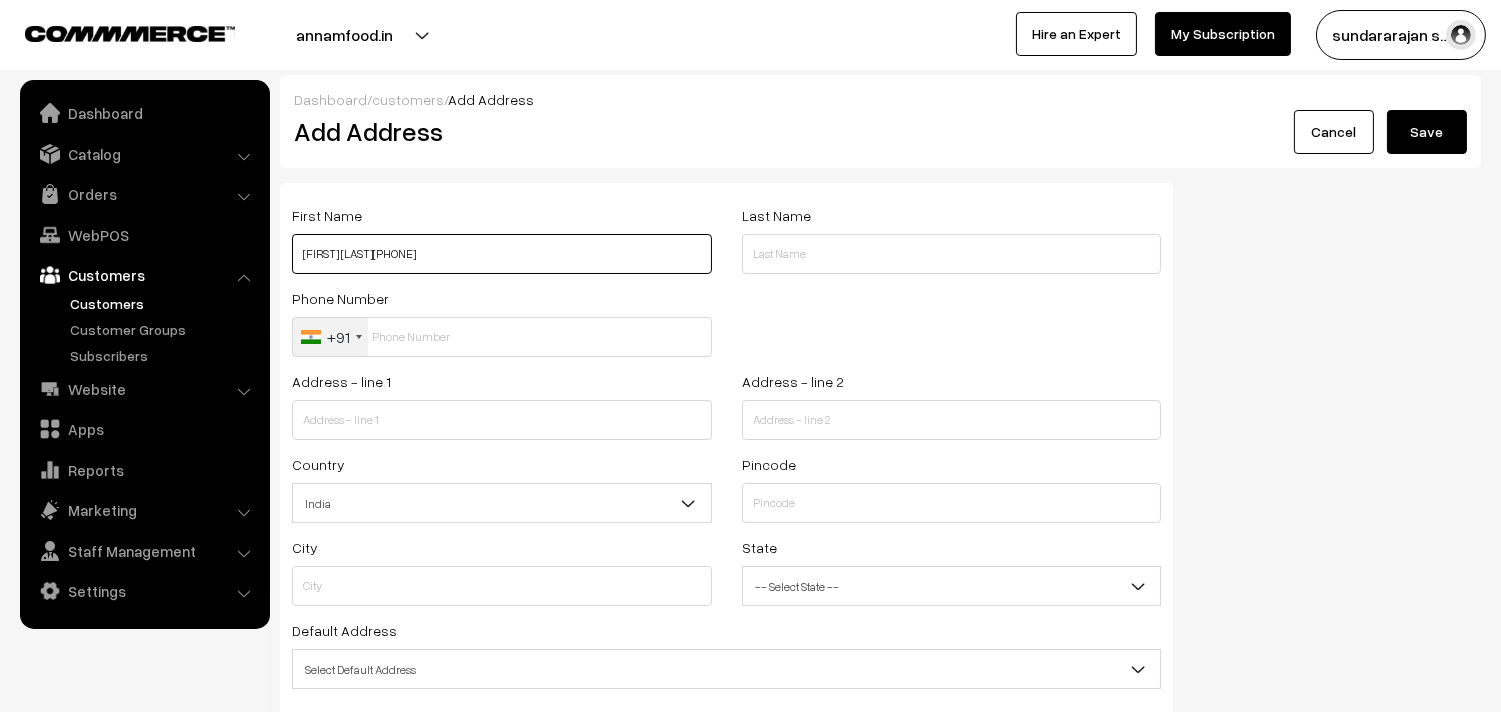 type on "[FIRST] [LAST][PHONE]" 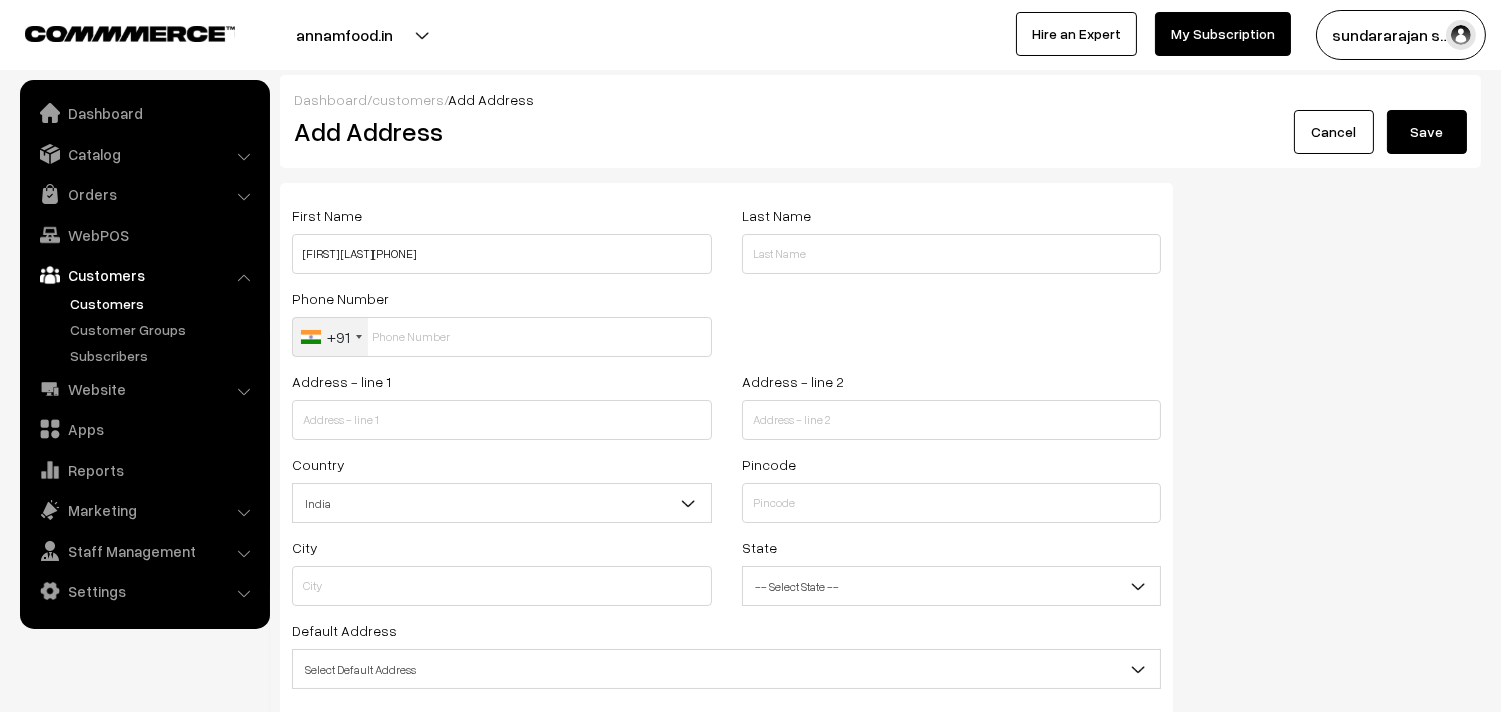 click on "Phone Number
+91 United States +1 United Kingdom +44 Afghanistan (‫افغانستان‬‎) +93 Albania (Shqipëri) +355 Algeria (‫الجزائر‬‎) +213 American Samoa +1 Andorra +376 Angola +244 Anguilla +1 Antigua and Barbuda +1 Argentina +54 Armenia (Հայաստան) +374 Aruba +297 Ascension Island +247 Australia +61 Austria (Österreich) +43 Azerbaijan (Azərbaycan) +994 Bahamas +1 Bahrain (‫البحرين‬‎) +973 Bangladesh (বাংলাদেশ) +880 Barbados +1 Belarus (Беларусь) +375 Belgium (België) +32 Belize +501 Benin (Bénin) +229 Bermuda +1 Bhutan (འབྲུག) +975 Bolivia +591 Bosnia and Herzegovina (Босна и Херцеговина) +387 Botswana +267 Brazil (Brasil) +55 British Indian Ocean Territory +246 British Virgin Islands +1 Brunei +673 Bulgaria (България) +359 Burkina Faso +226 Burundi (Uburundi) +257 +855" at bounding box center [502, 327] 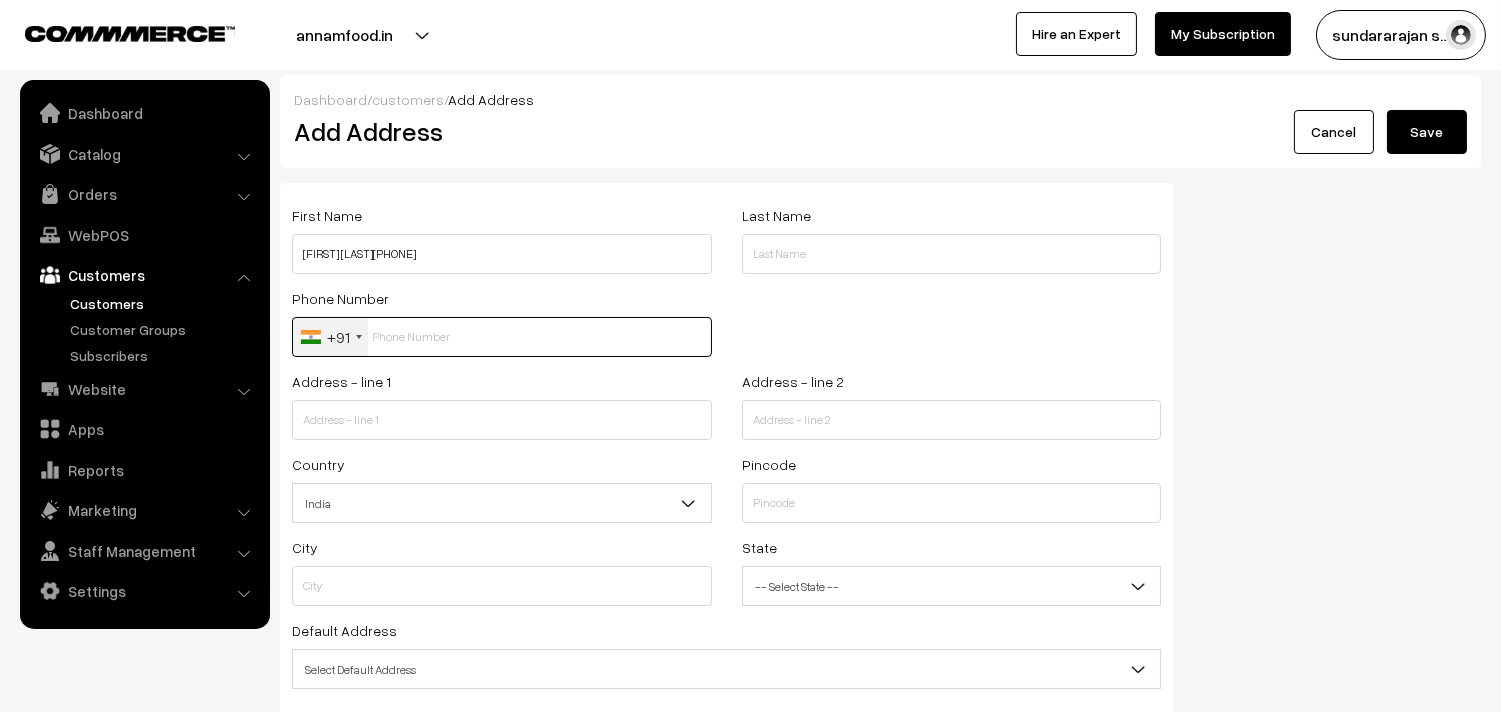 click at bounding box center (502, 337) 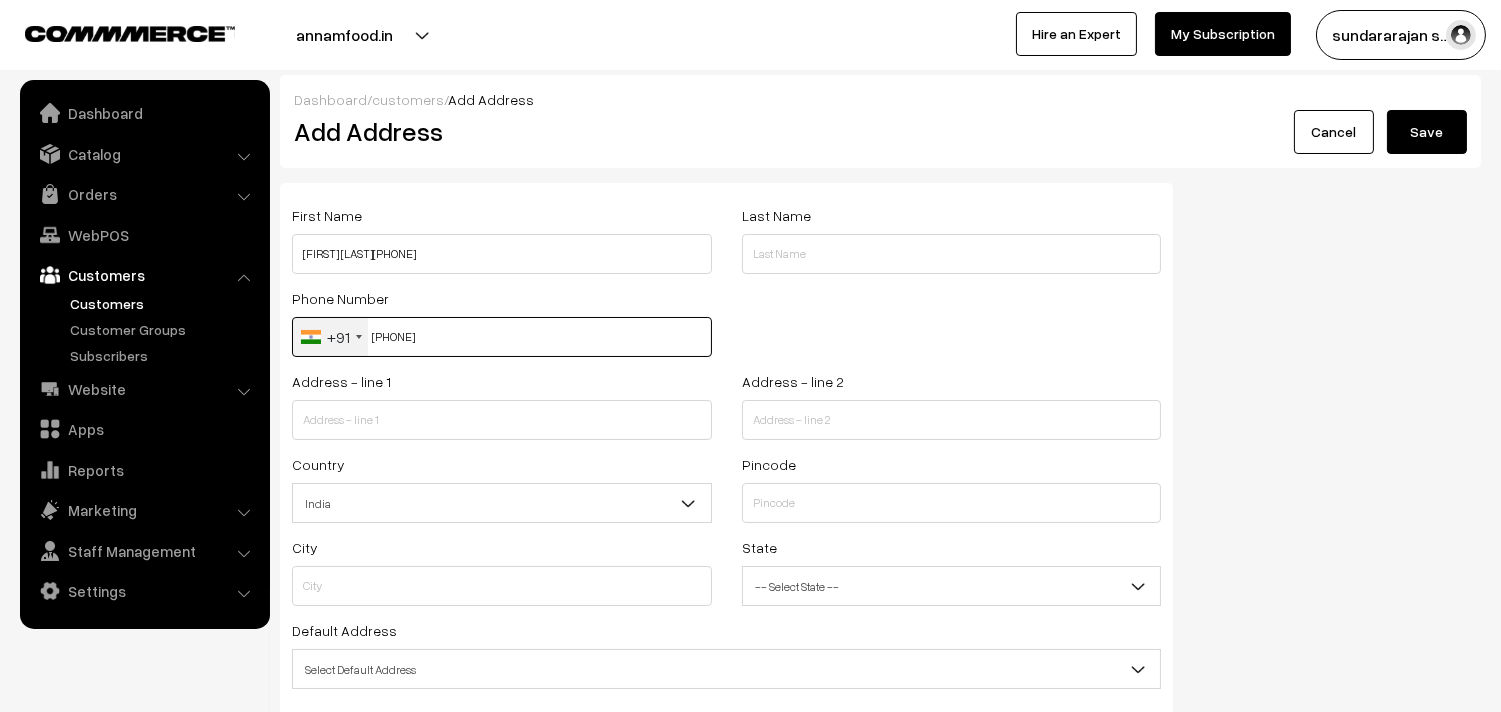 type on "9491988450" 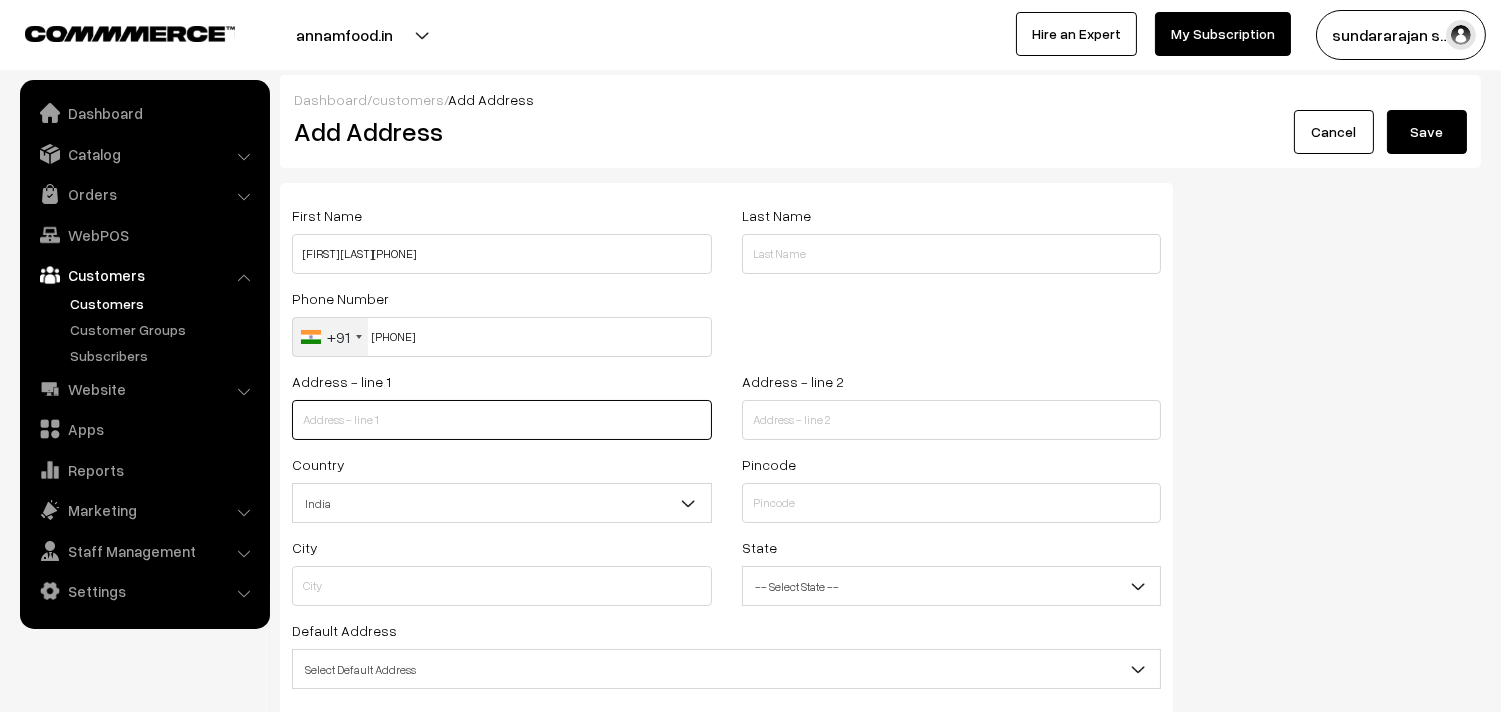 click at bounding box center [502, 420] 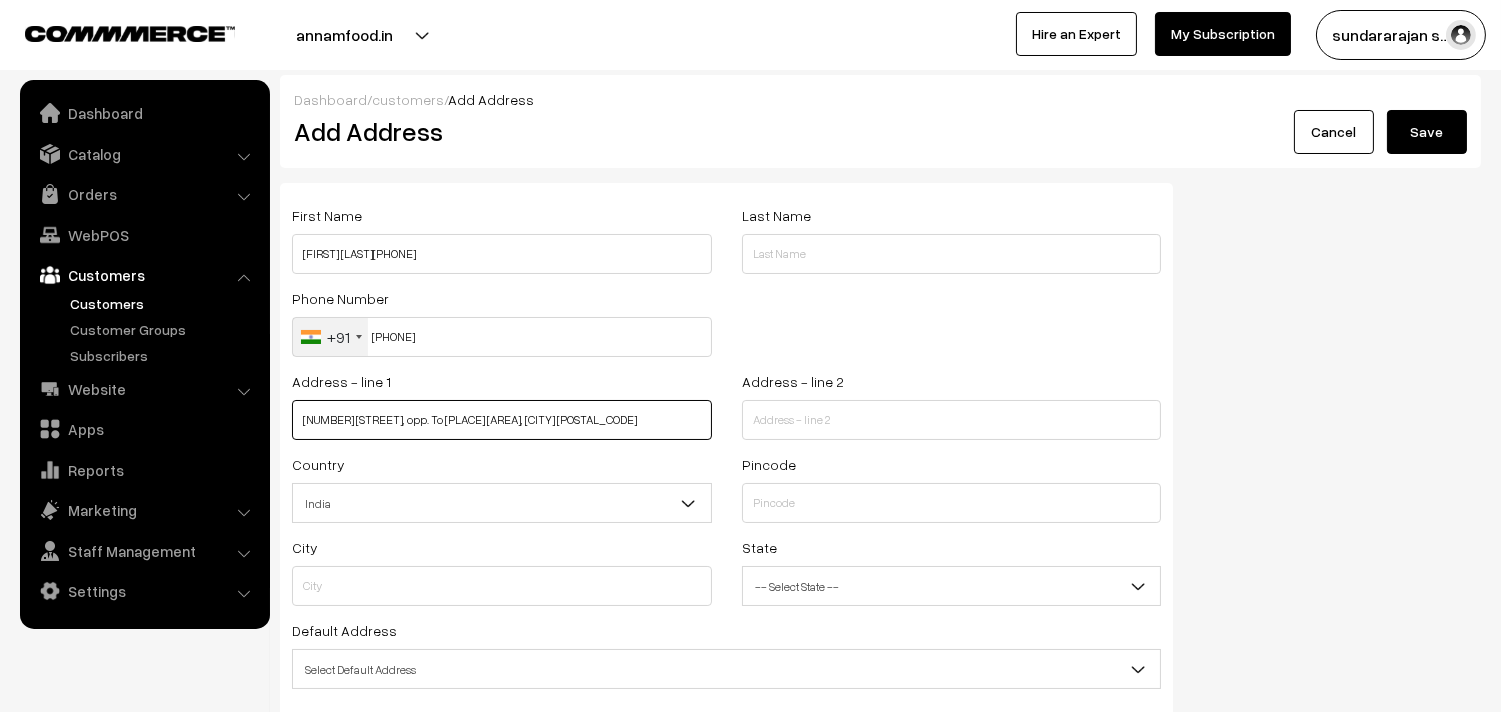 scroll, scrollTop: 0, scrollLeft: 121, axis: horizontal 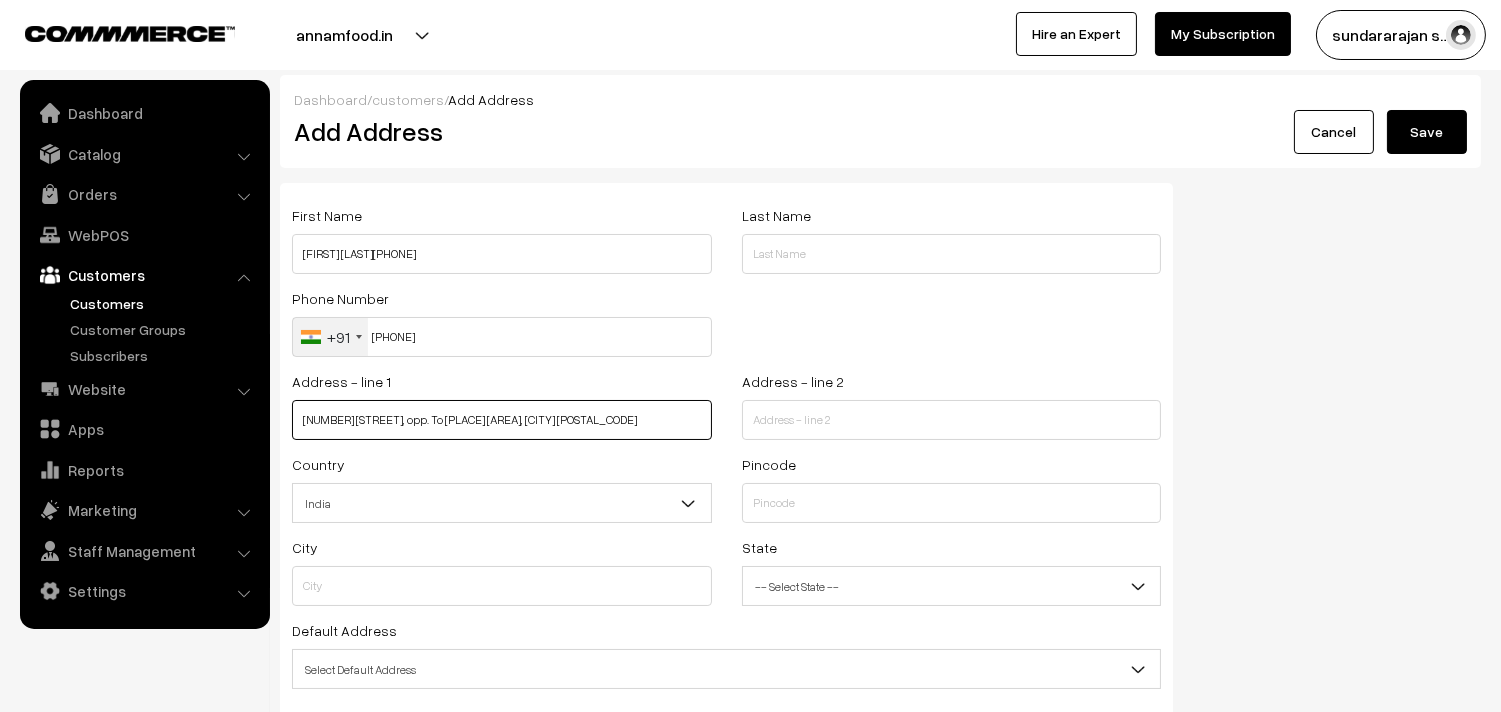 drag, startPoint x: 408, startPoint y: 424, endPoint x: 706, endPoint y: 438, distance: 298.32867 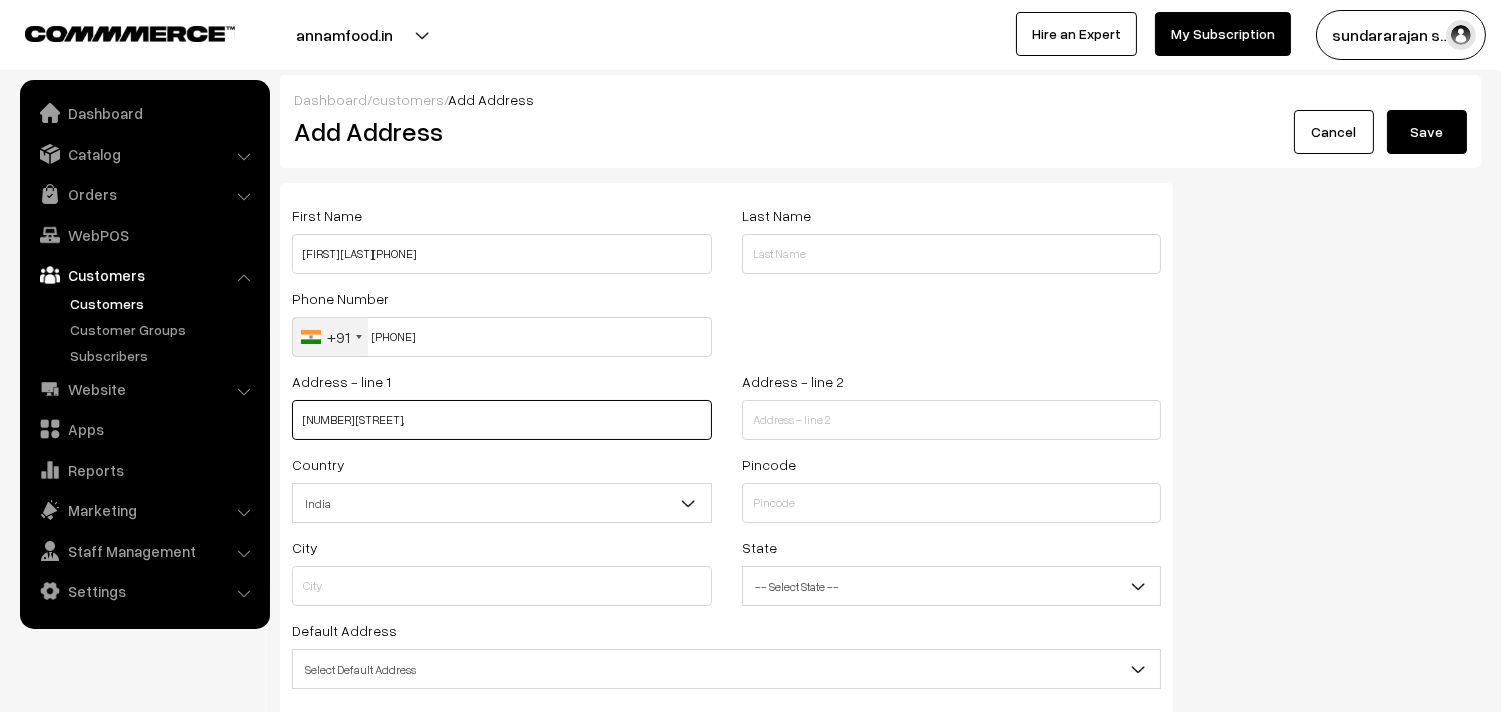 scroll, scrollTop: 0, scrollLeft: 0, axis: both 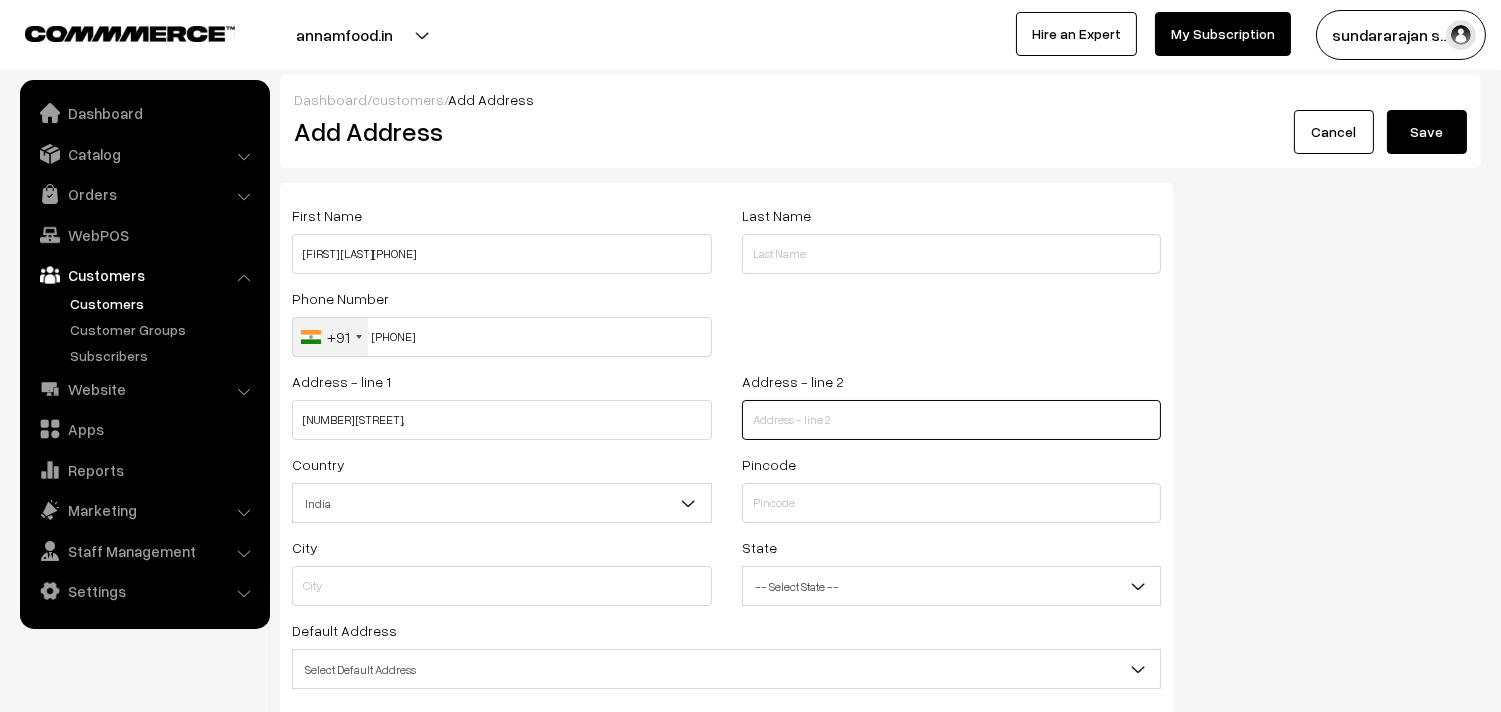 click at bounding box center [952, 420] 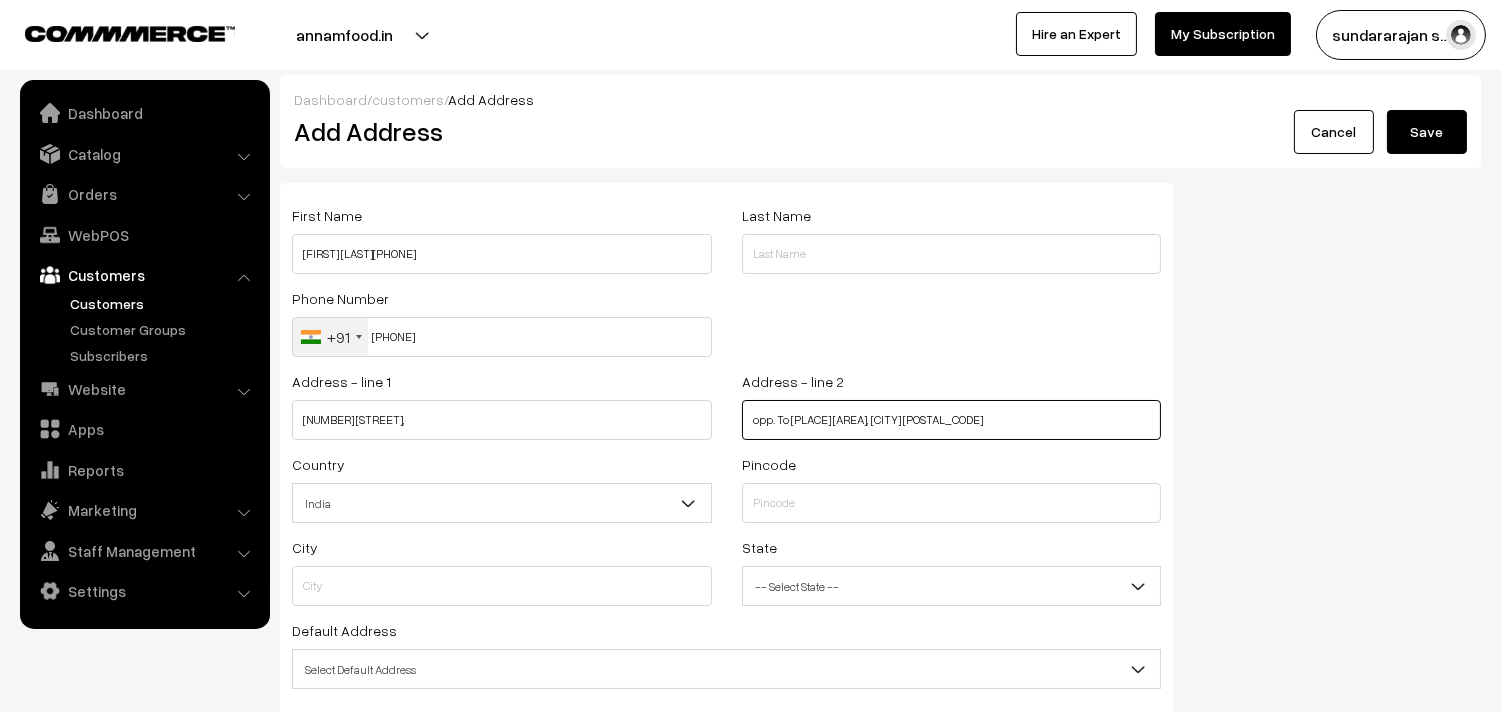 type on "opp. To Kapali Temple Library, MYLAPORE, Chennai 600004" 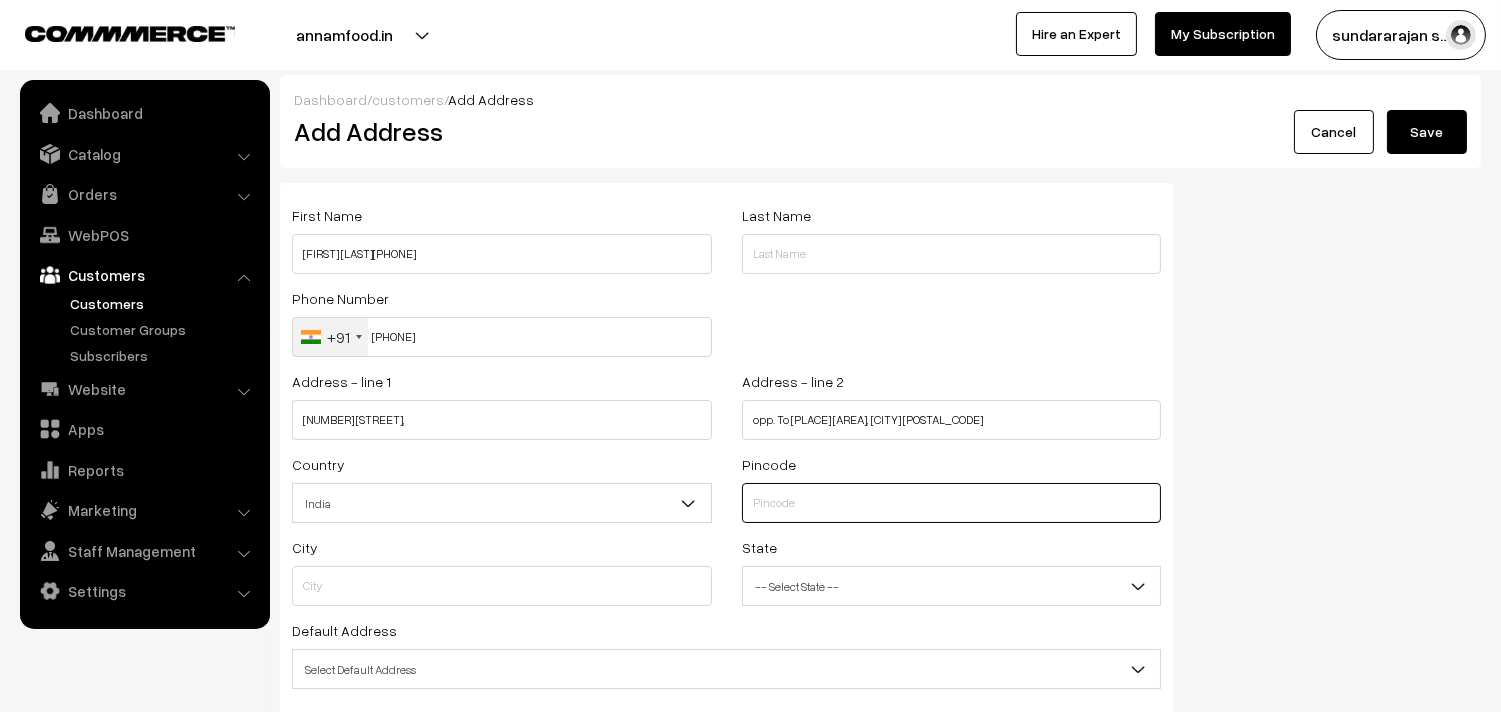 click at bounding box center [952, 503] 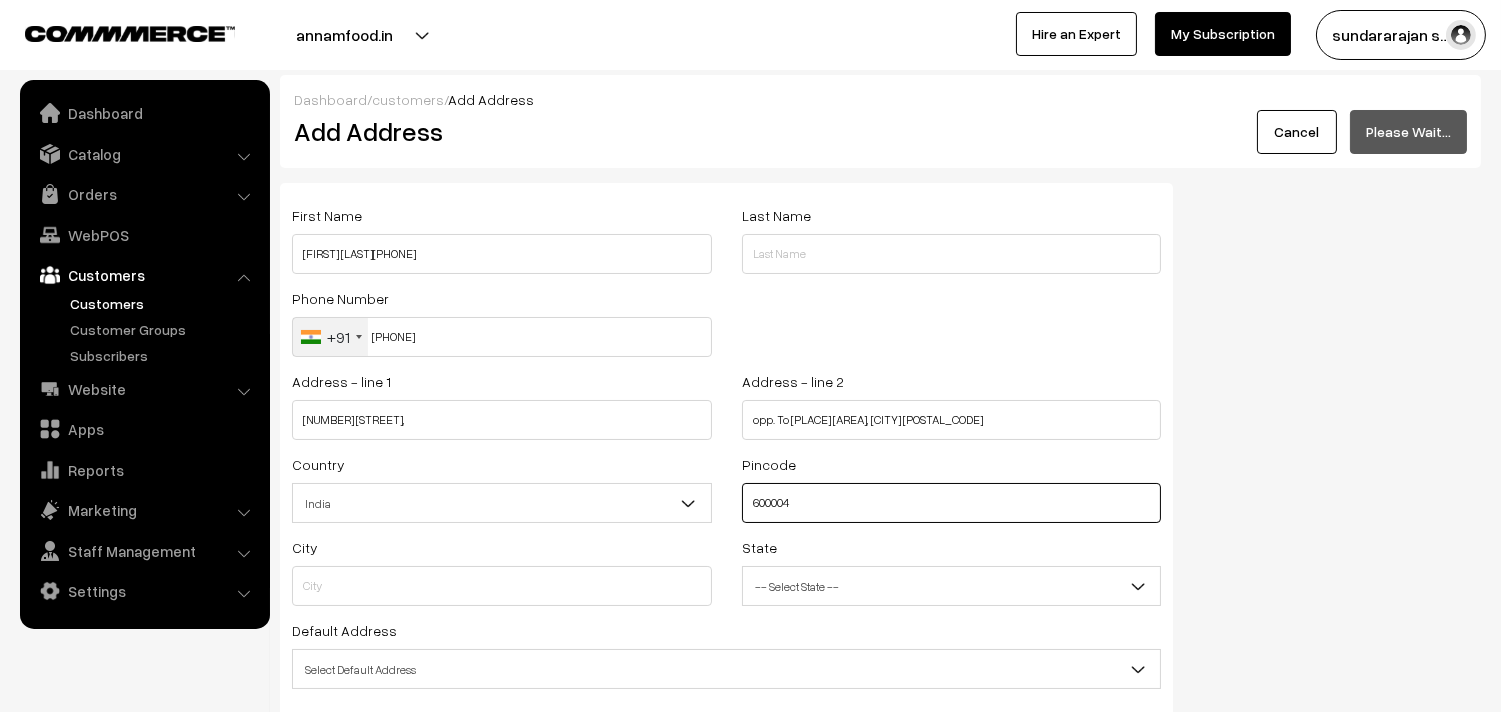 type on "600004" 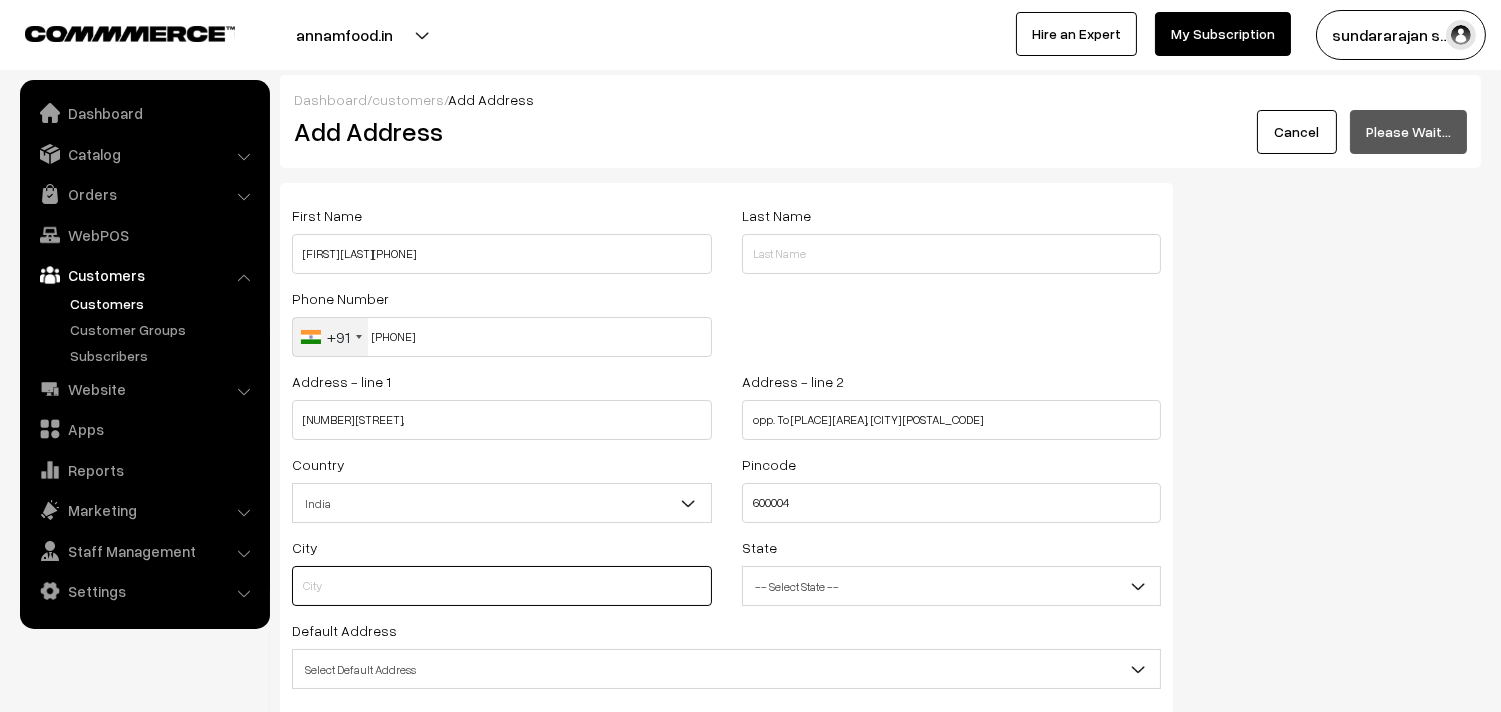 type on "Chennai" 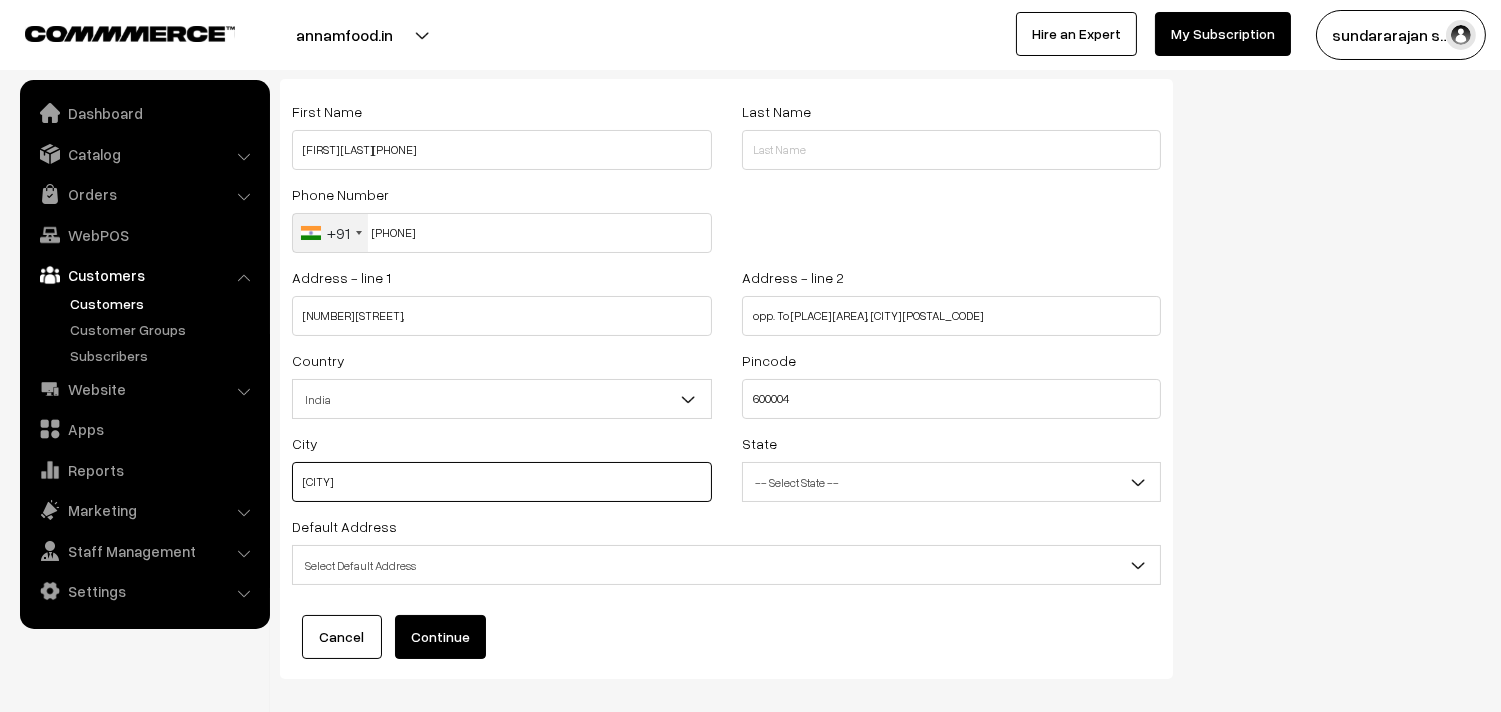 scroll, scrollTop: 202, scrollLeft: 0, axis: vertical 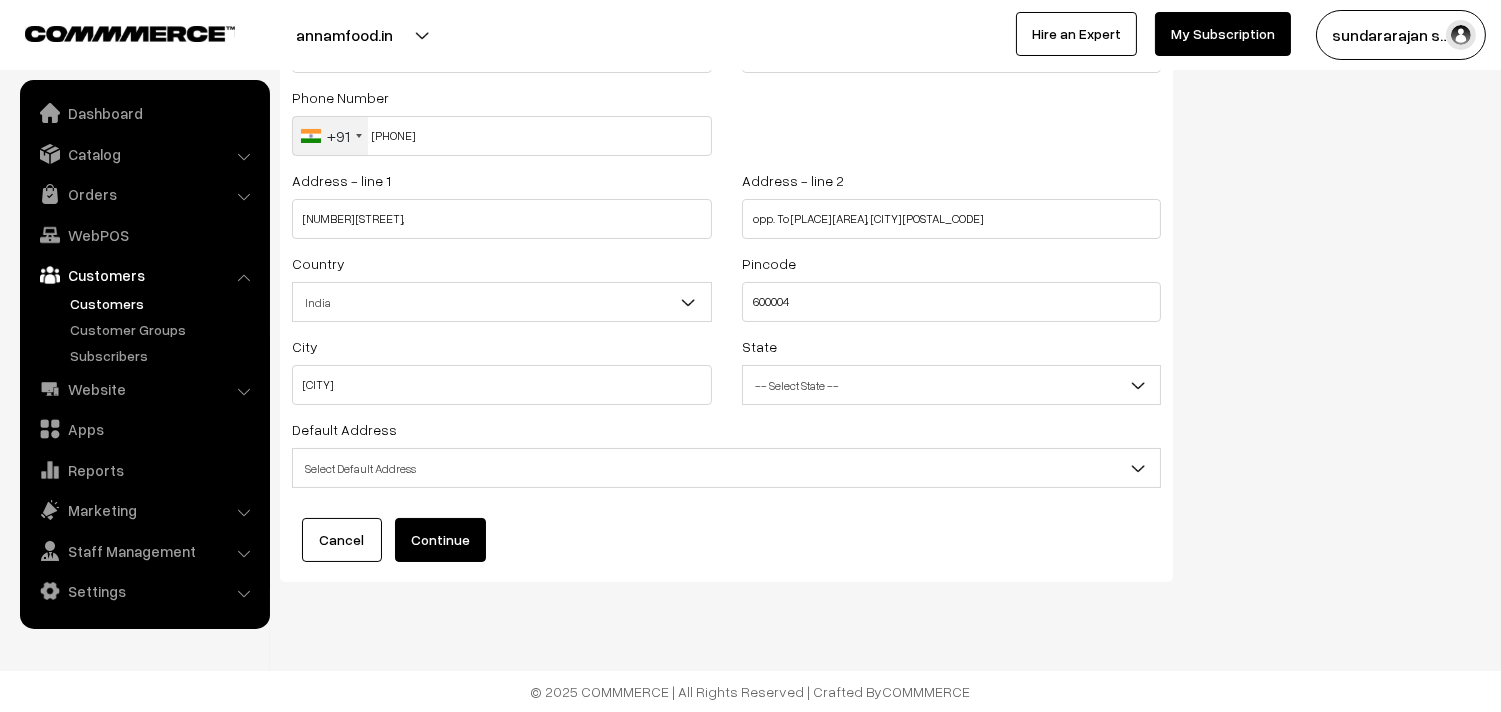 click on "Select Default Address" at bounding box center [726, 468] 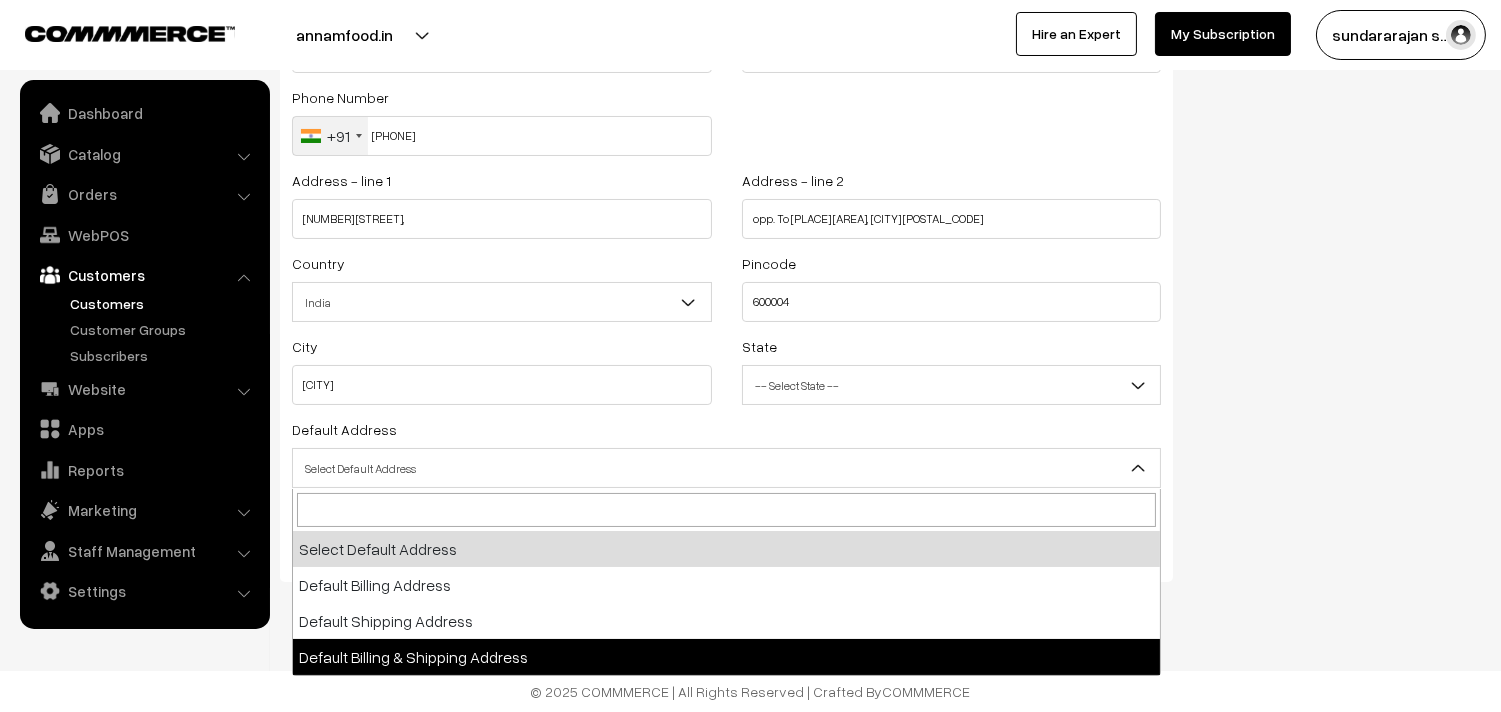 select on "3" 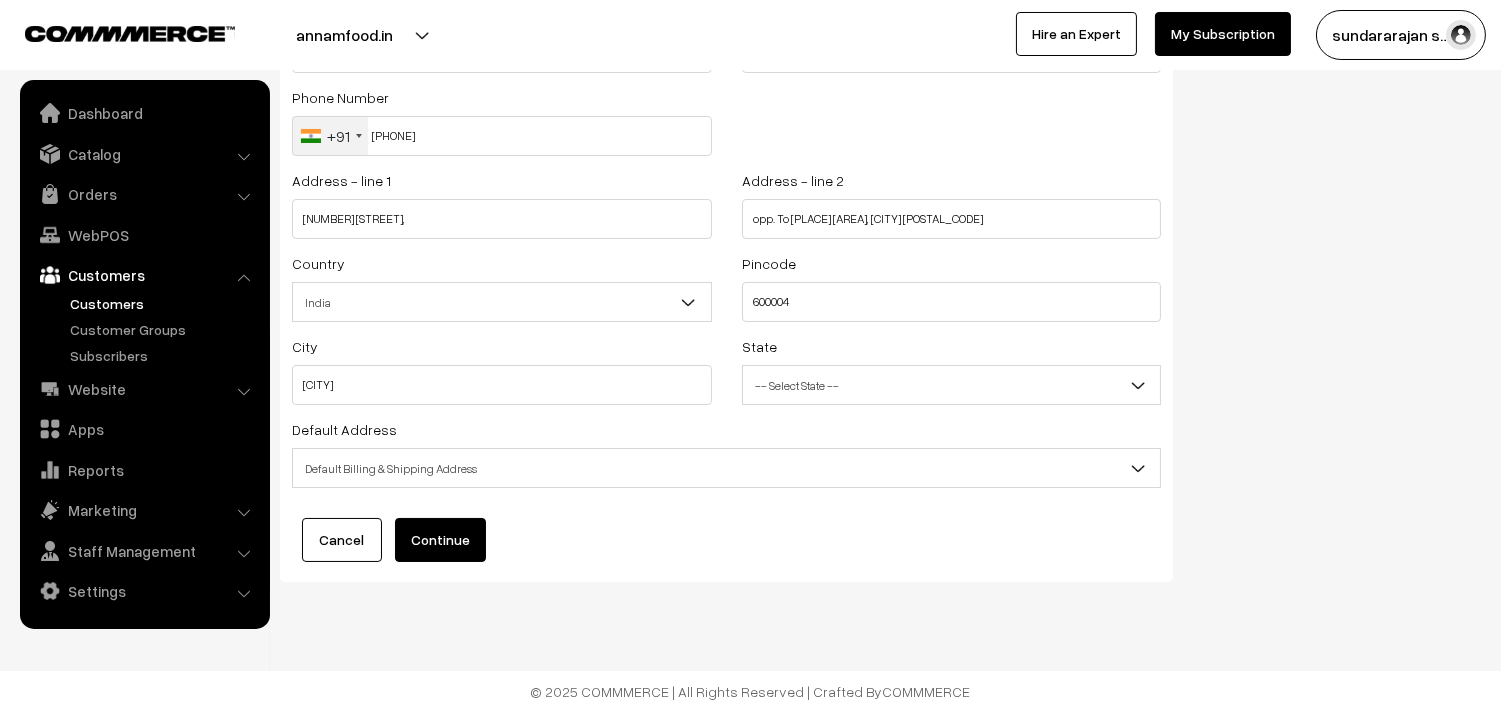 click on "Continue" at bounding box center [440, 540] 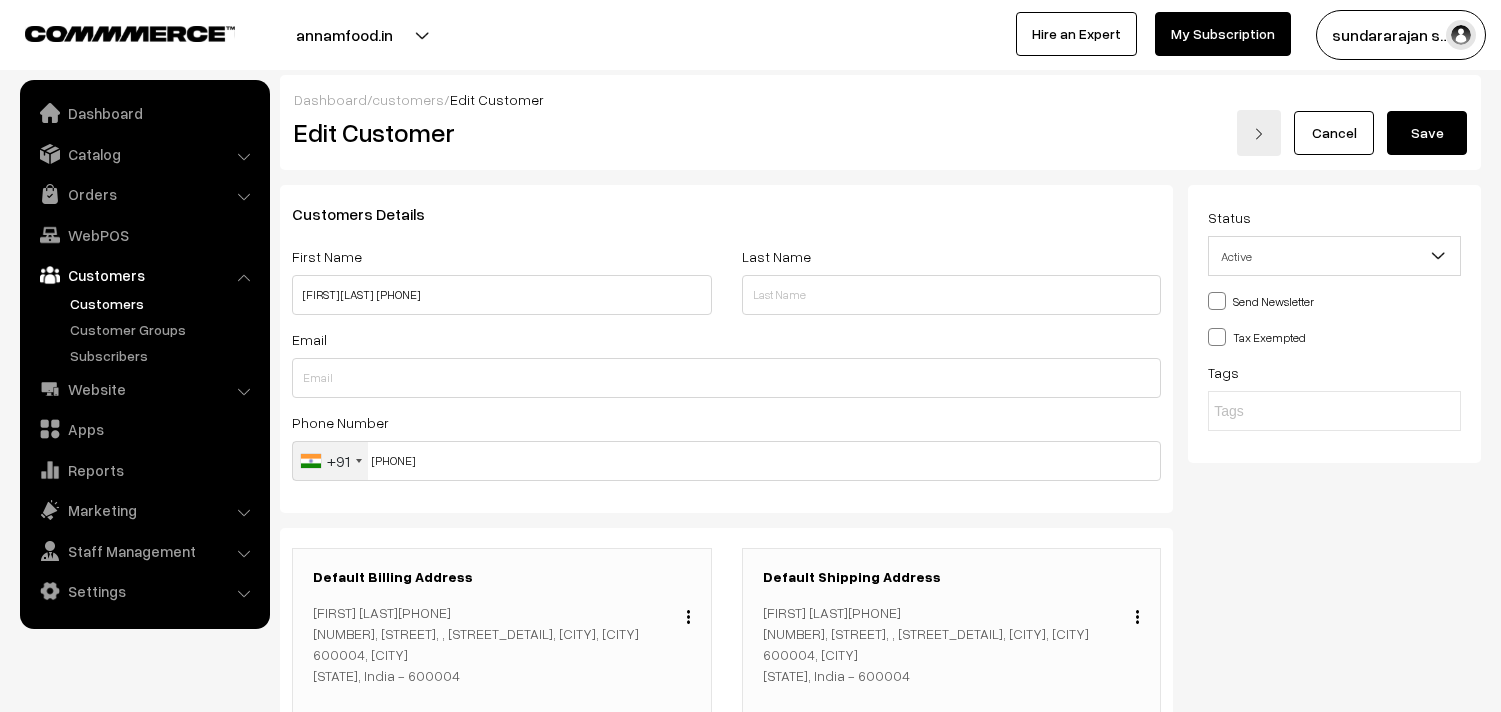 scroll, scrollTop: 0, scrollLeft: 0, axis: both 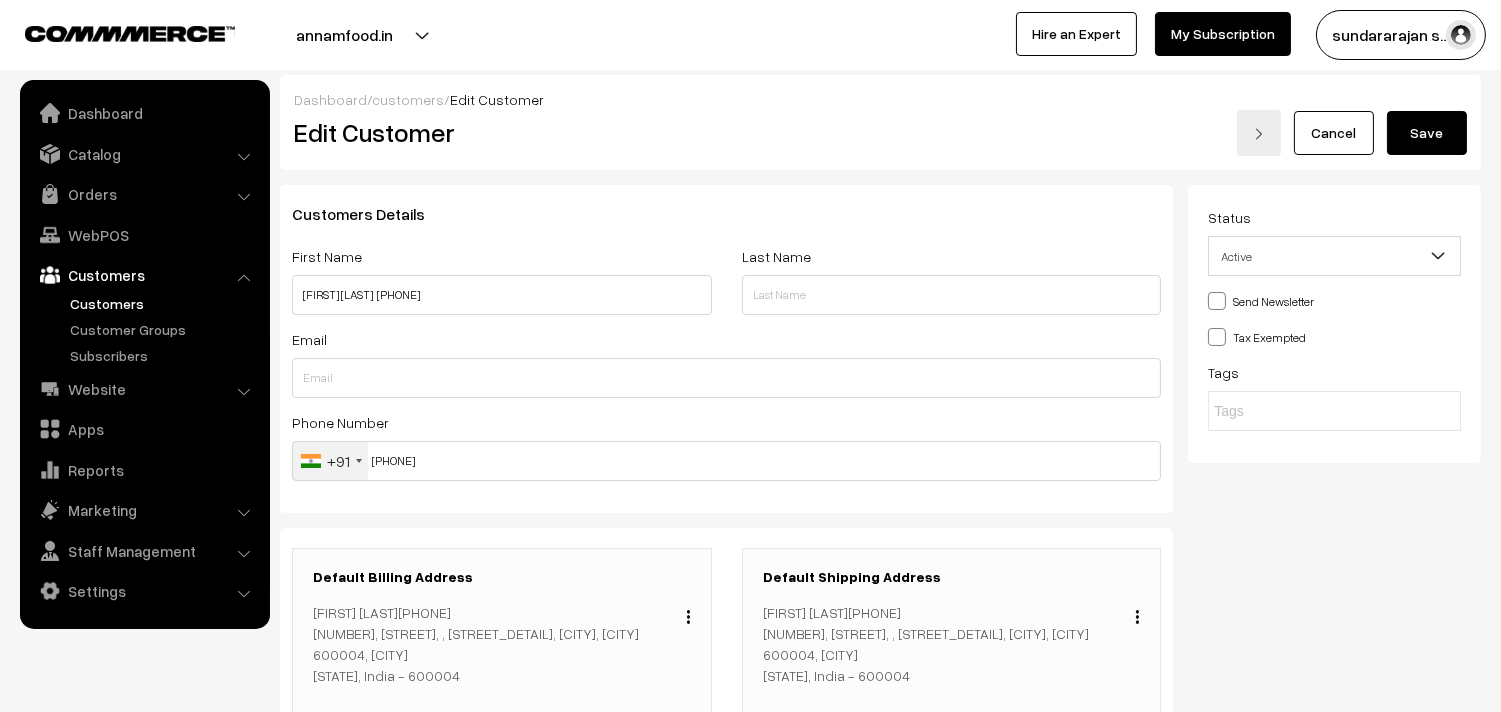 click on "Save" at bounding box center (1427, 133) 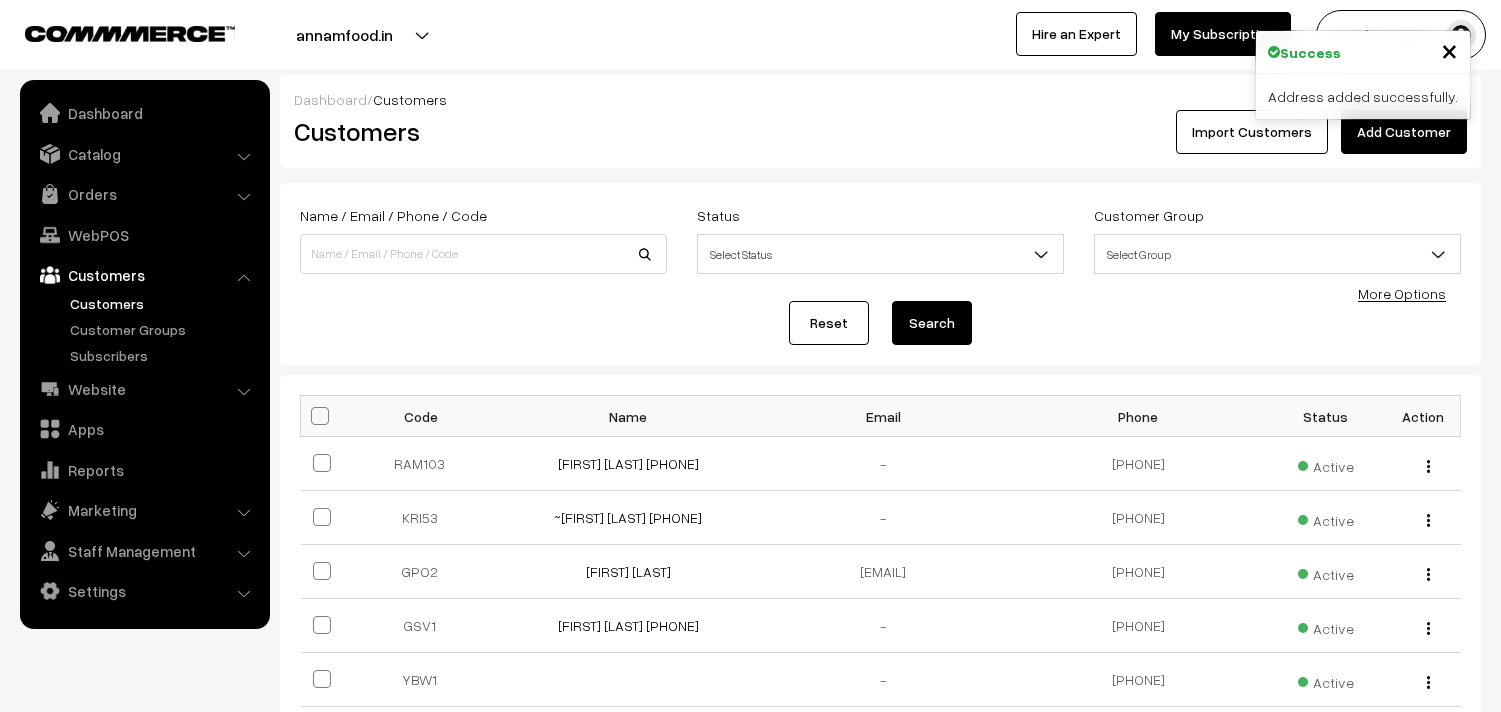 scroll, scrollTop: 0, scrollLeft: 0, axis: both 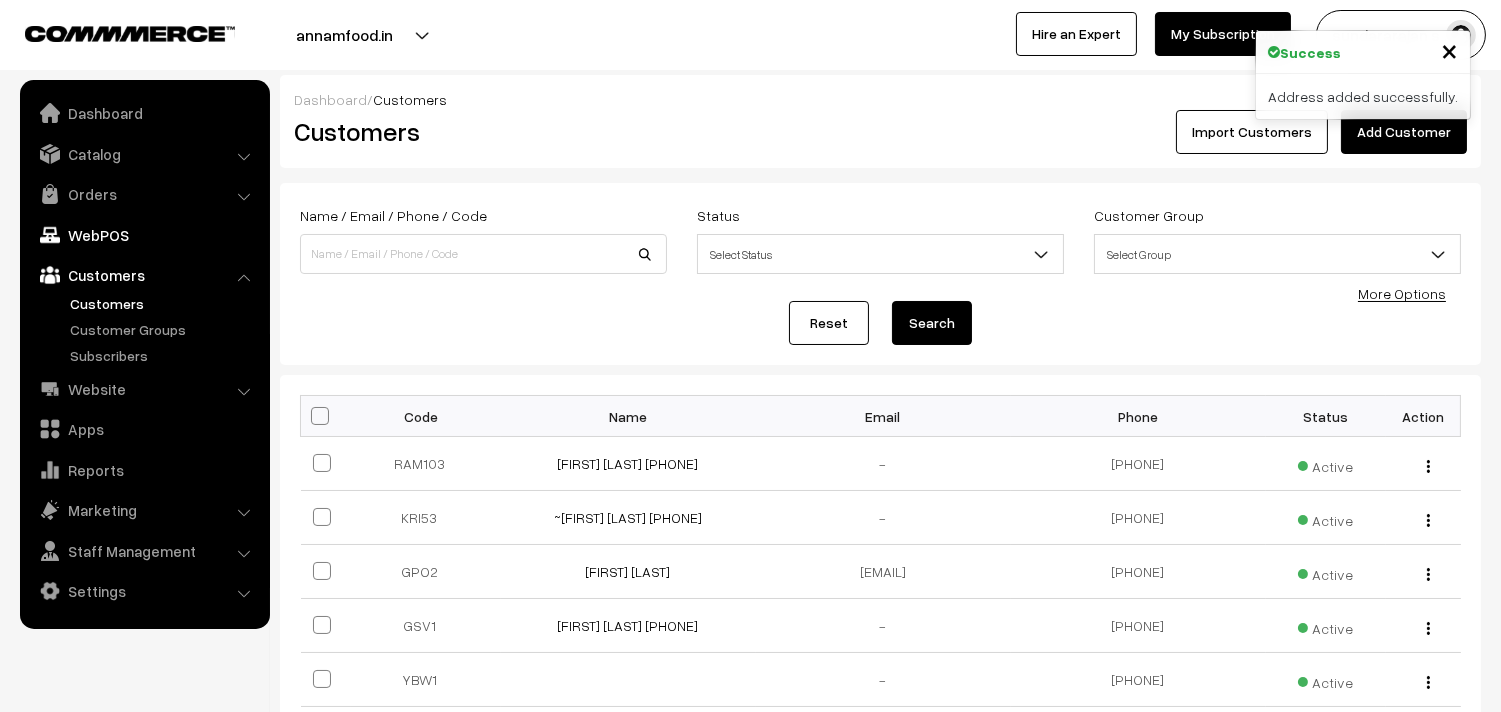 click on "WebPOS" at bounding box center [144, 235] 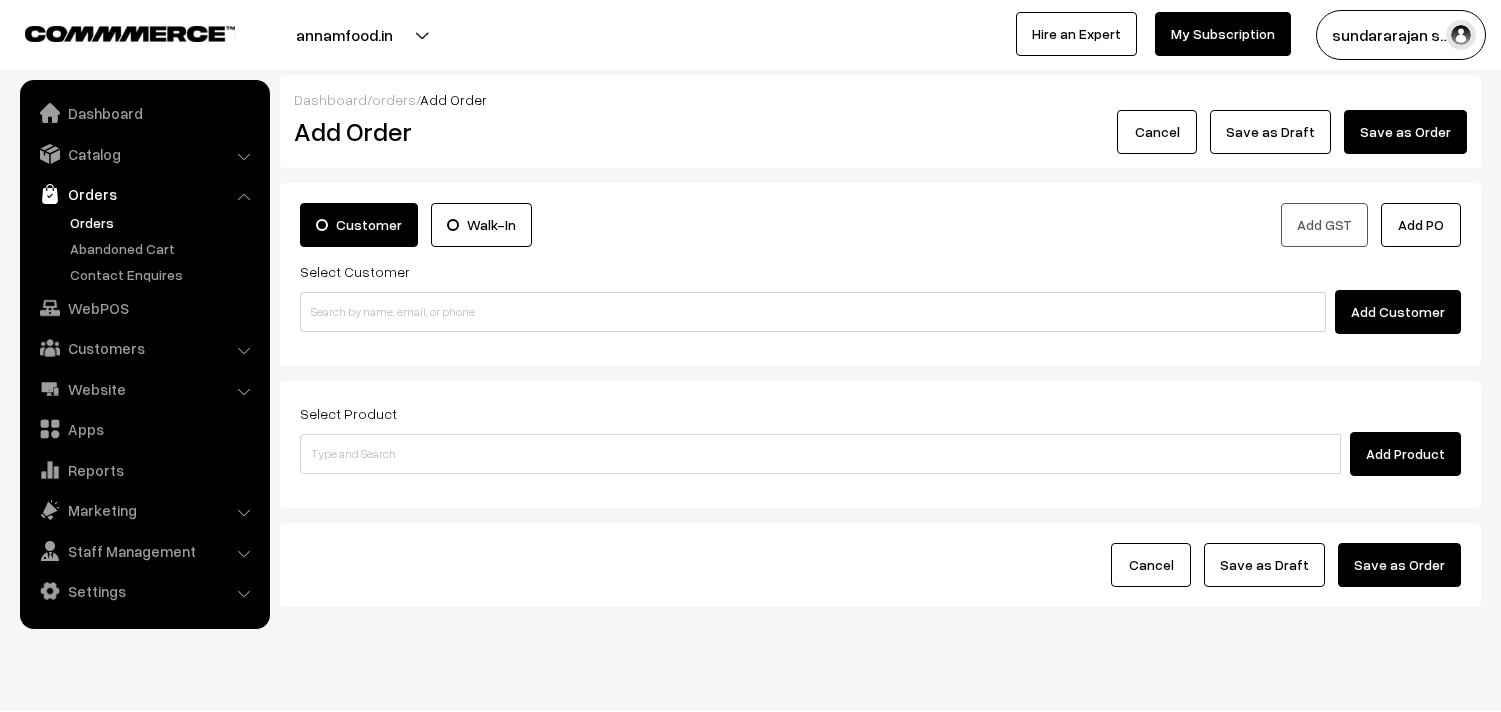 scroll, scrollTop: 0, scrollLeft: 0, axis: both 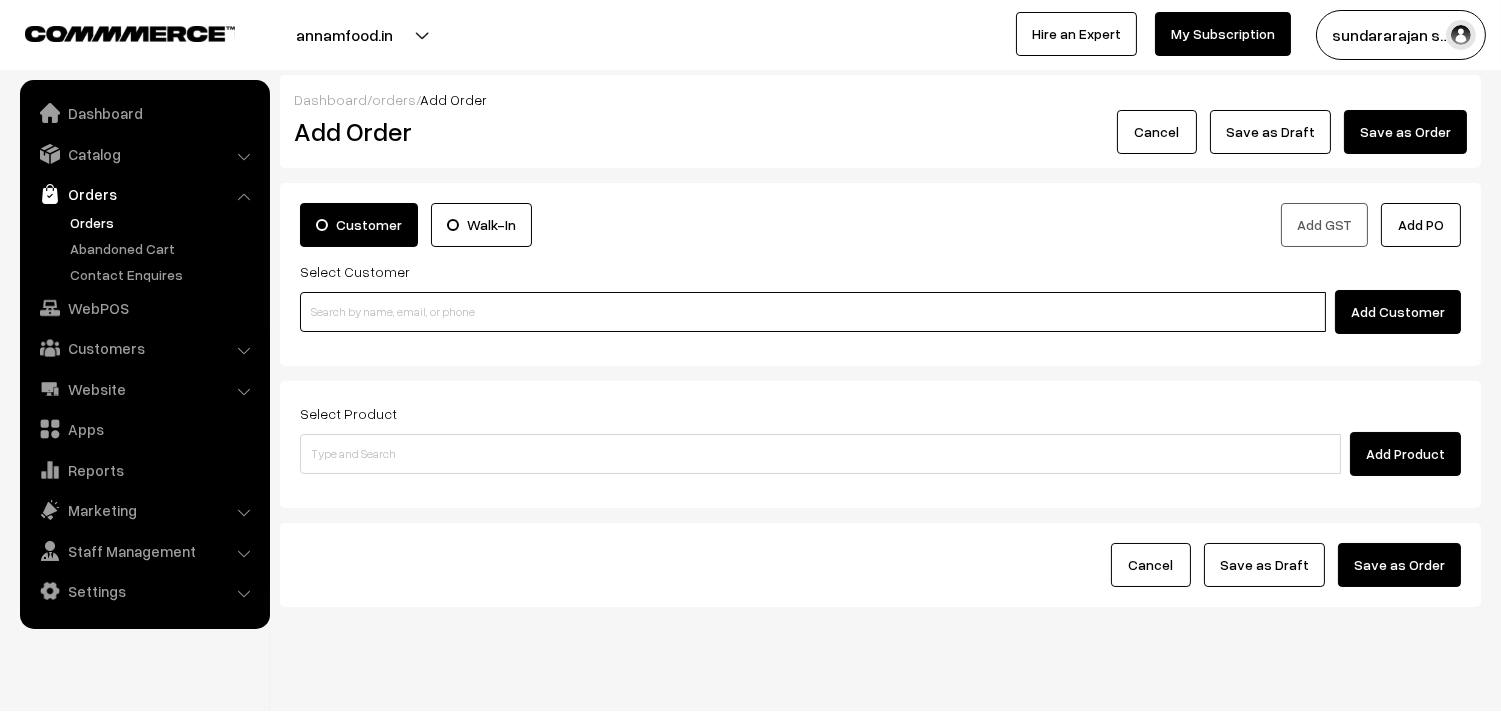 click at bounding box center (813, 312) 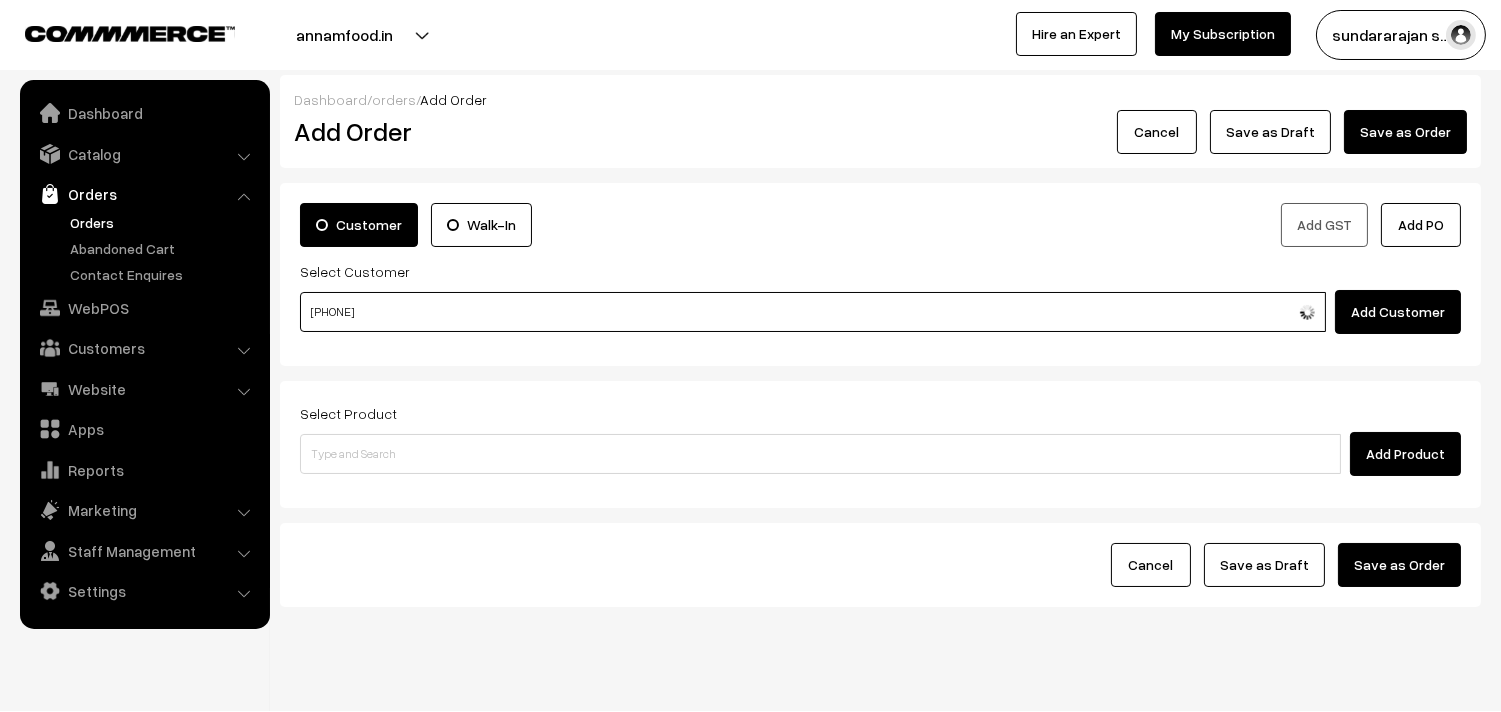 click on "94919 88450" at bounding box center (813, 312) 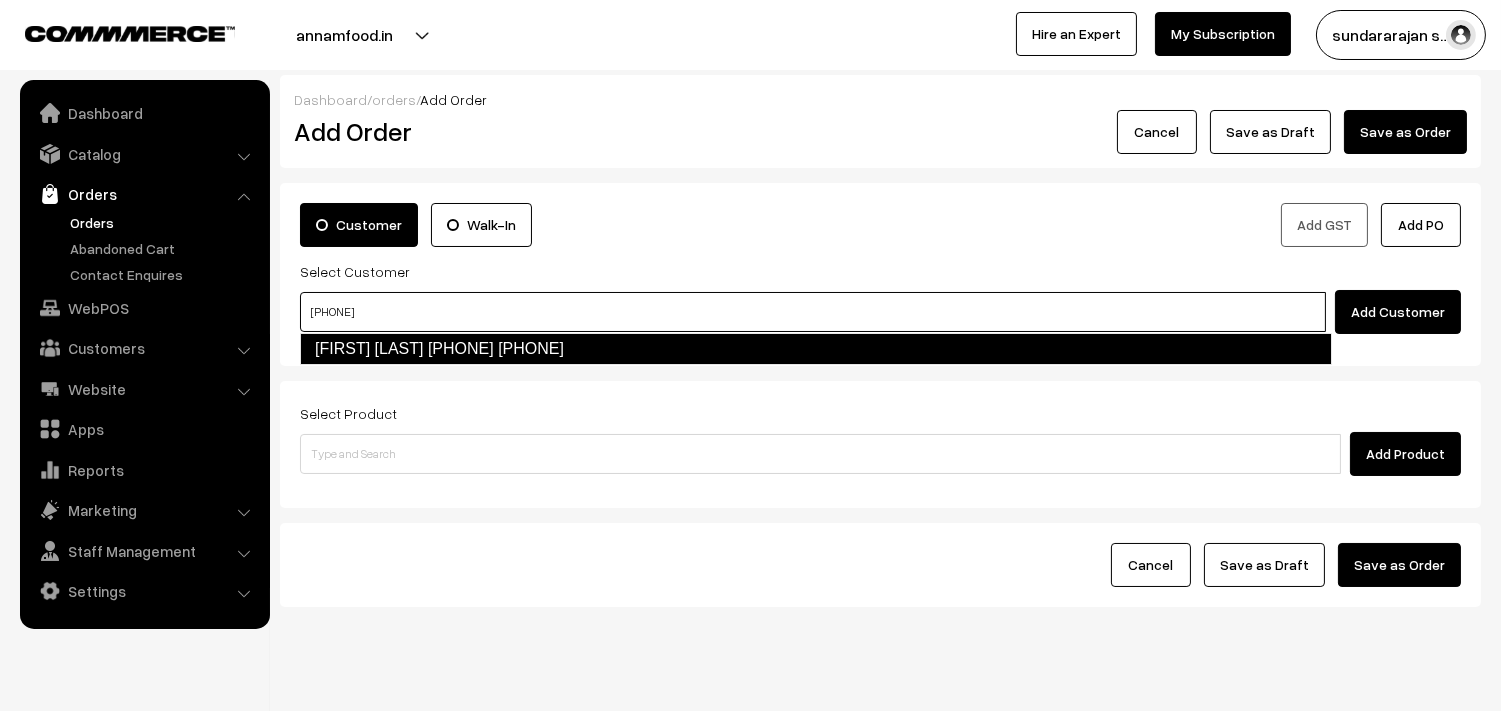 click on "Ramadevi sivasubramaniyan  94919 88450  [9491988450]" at bounding box center [816, 349] 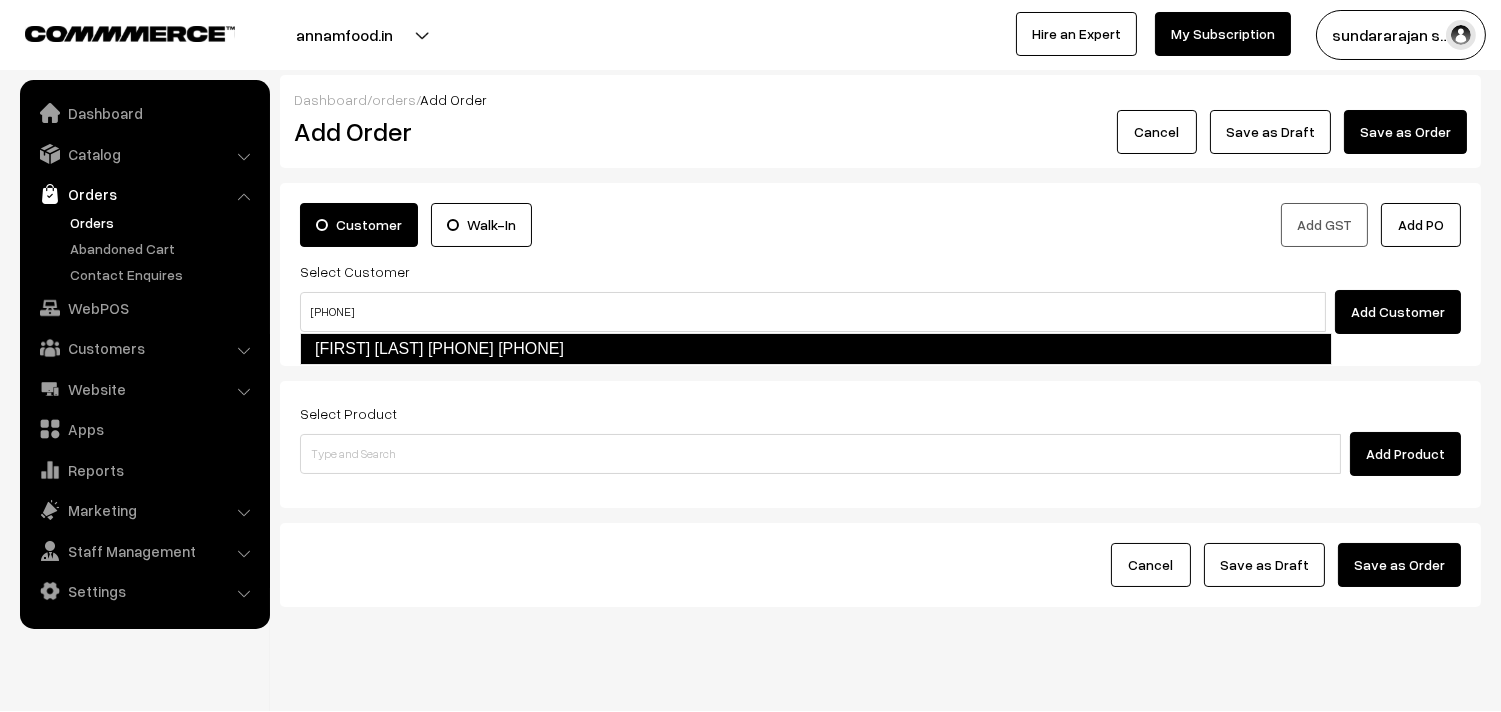 type 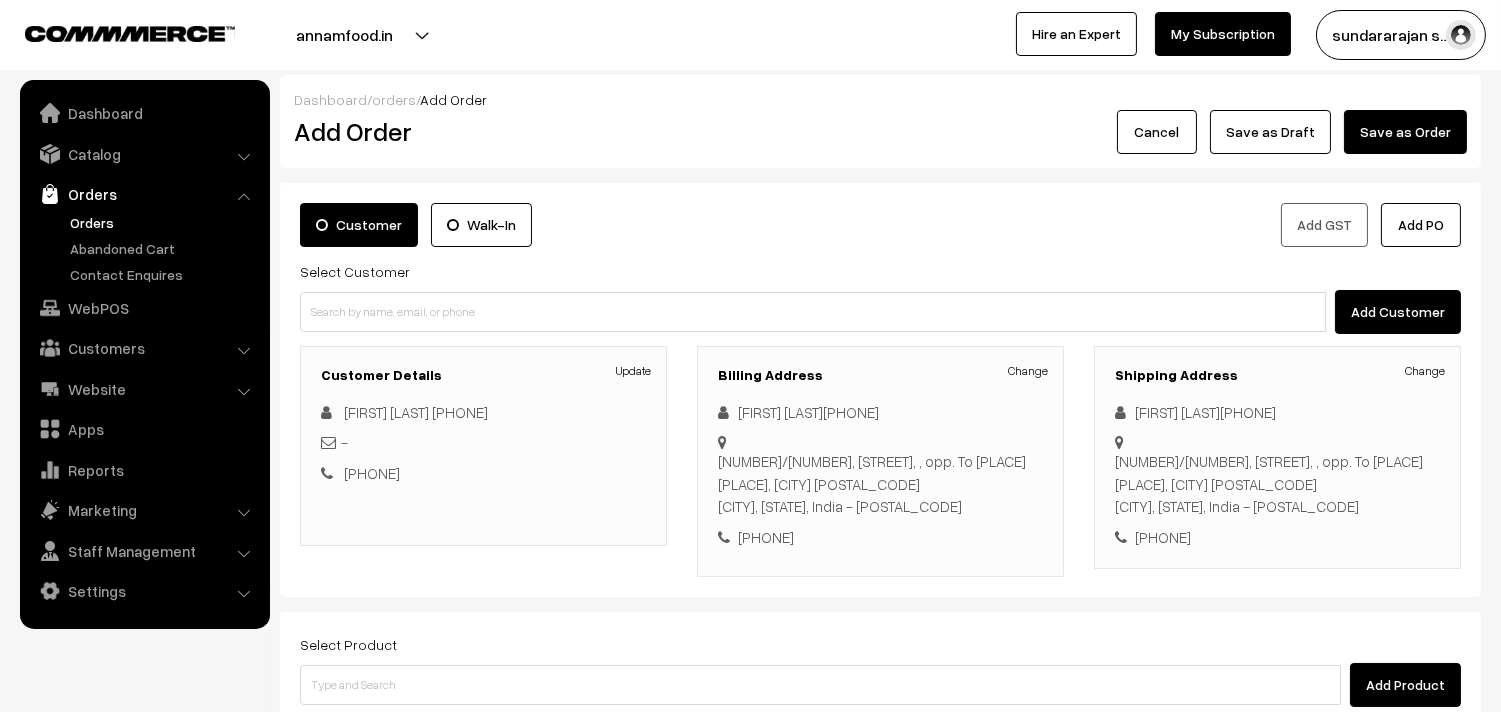 scroll, scrollTop: 111, scrollLeft: 0, axis: vertical 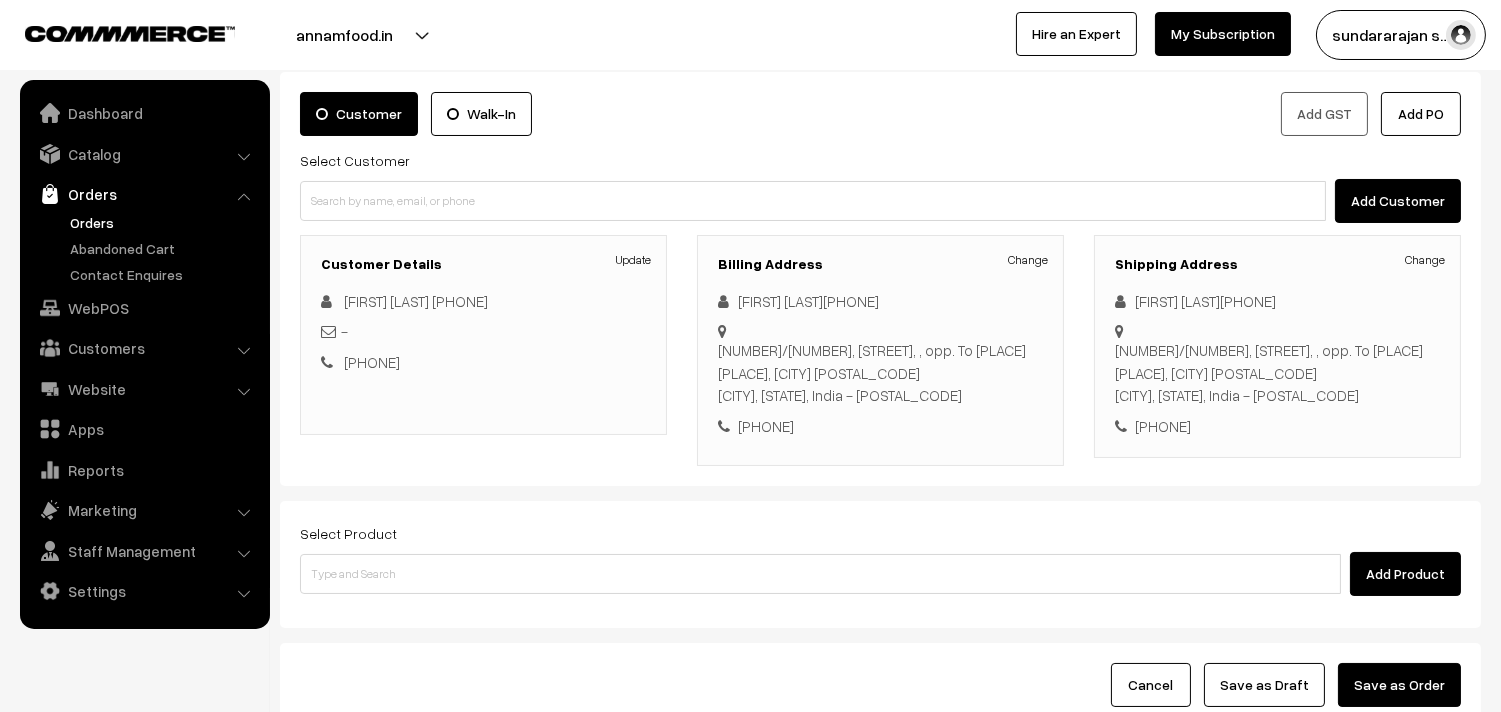 click on "Add Product" at bounding box center (880, 574) 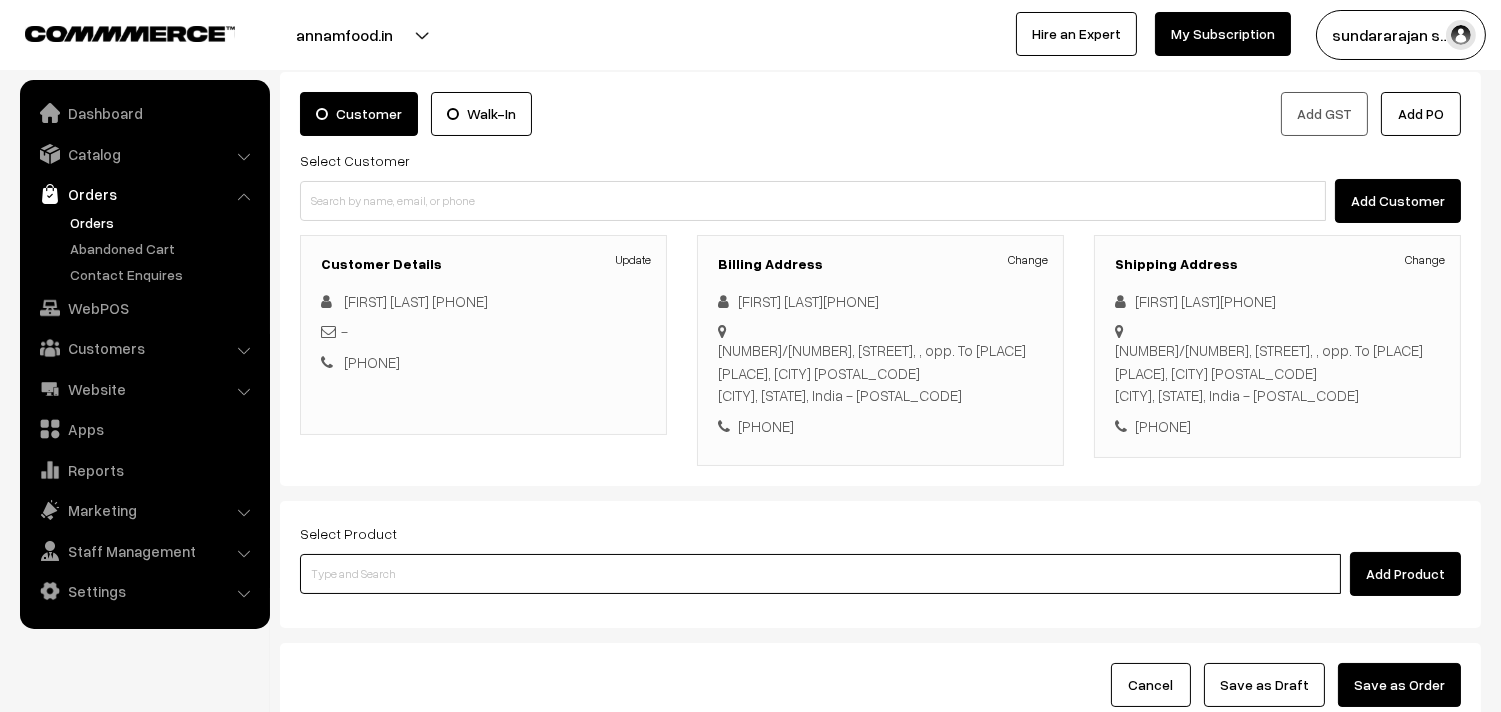 click at bounding box center [820, 574] 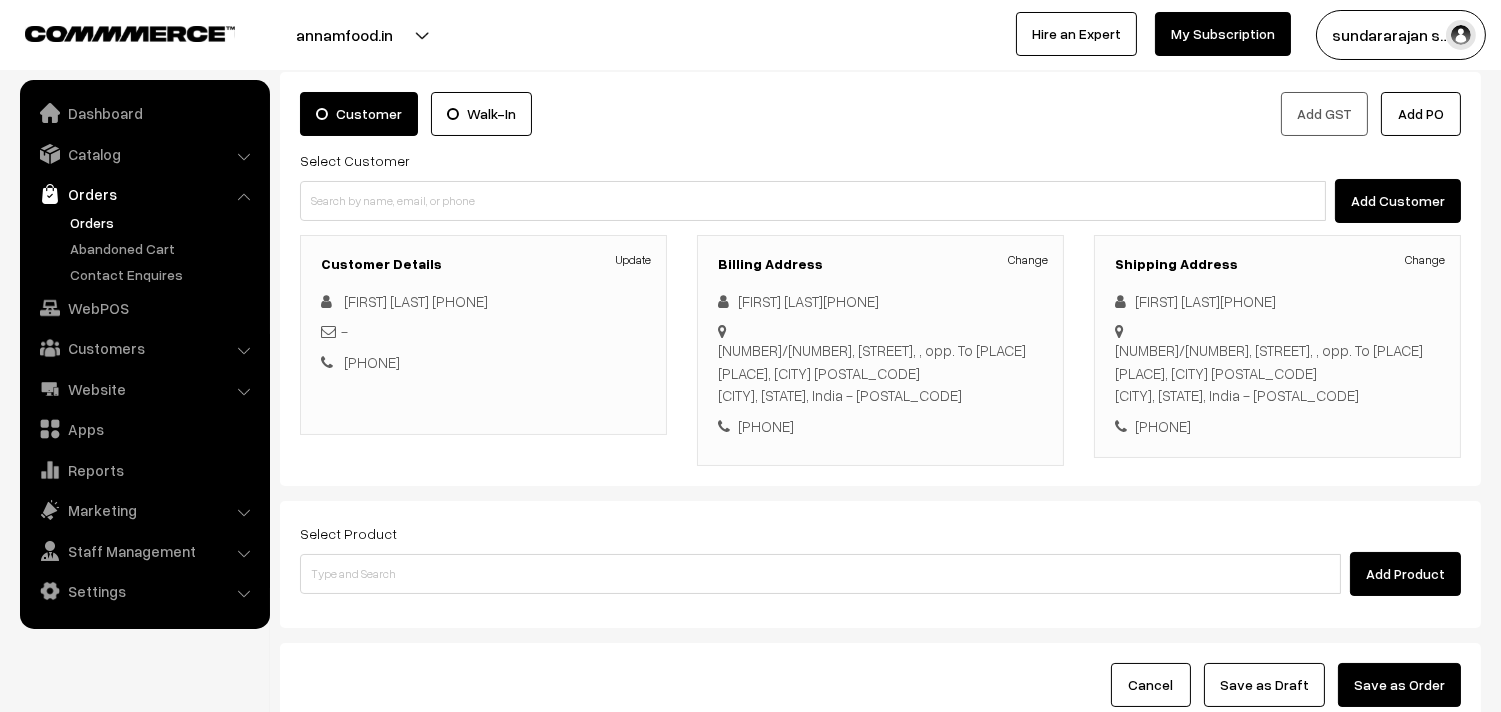 drag, startPoint x: 592, startPoint y: 576, endPoint x: 606, endPoint y: 12, distance: 564.1737 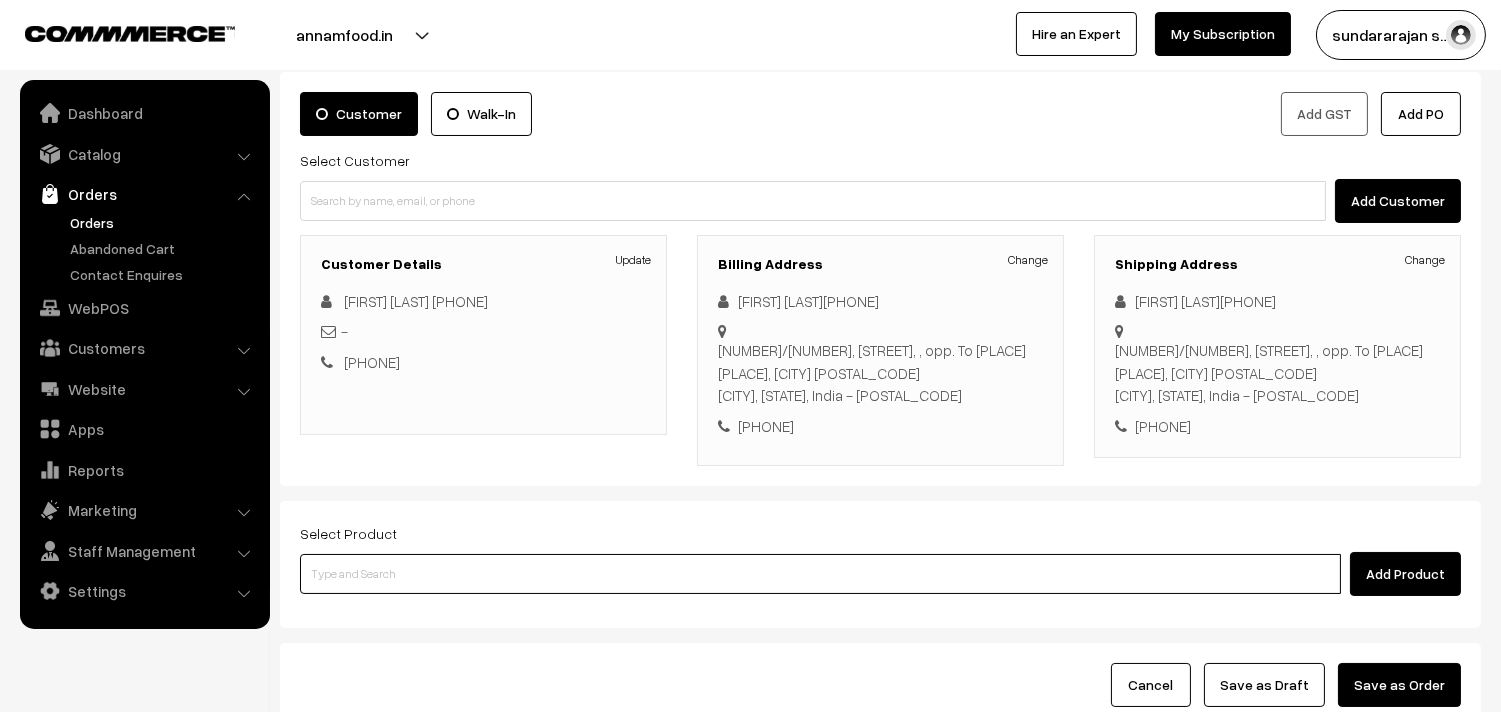 click at bounding box center (820, 574) 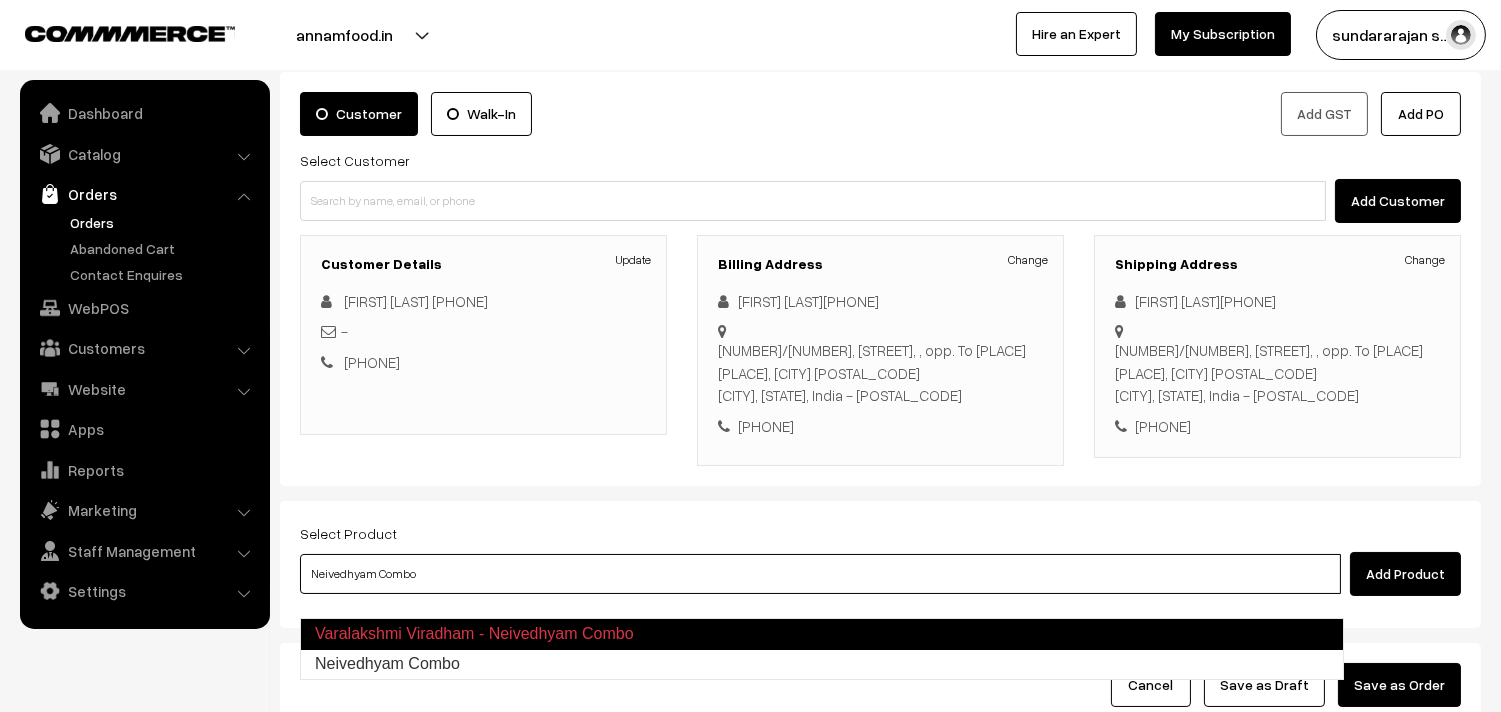 click on "Varalakshmi Viradham - Neivedhyam Combo" at bounding box center (822, 634) 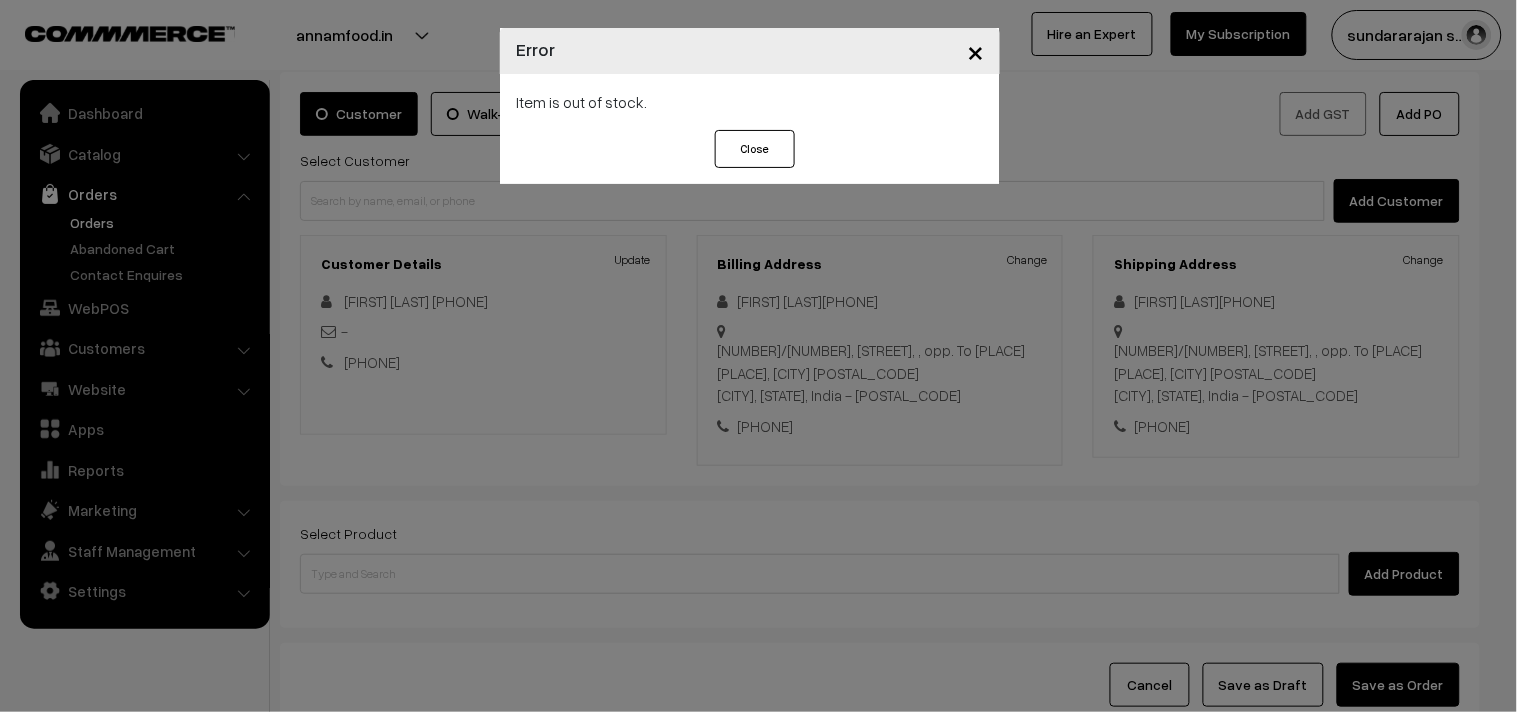 click on "×
Error
Item is out of stock.
Close" at bounding box center (758, 356) 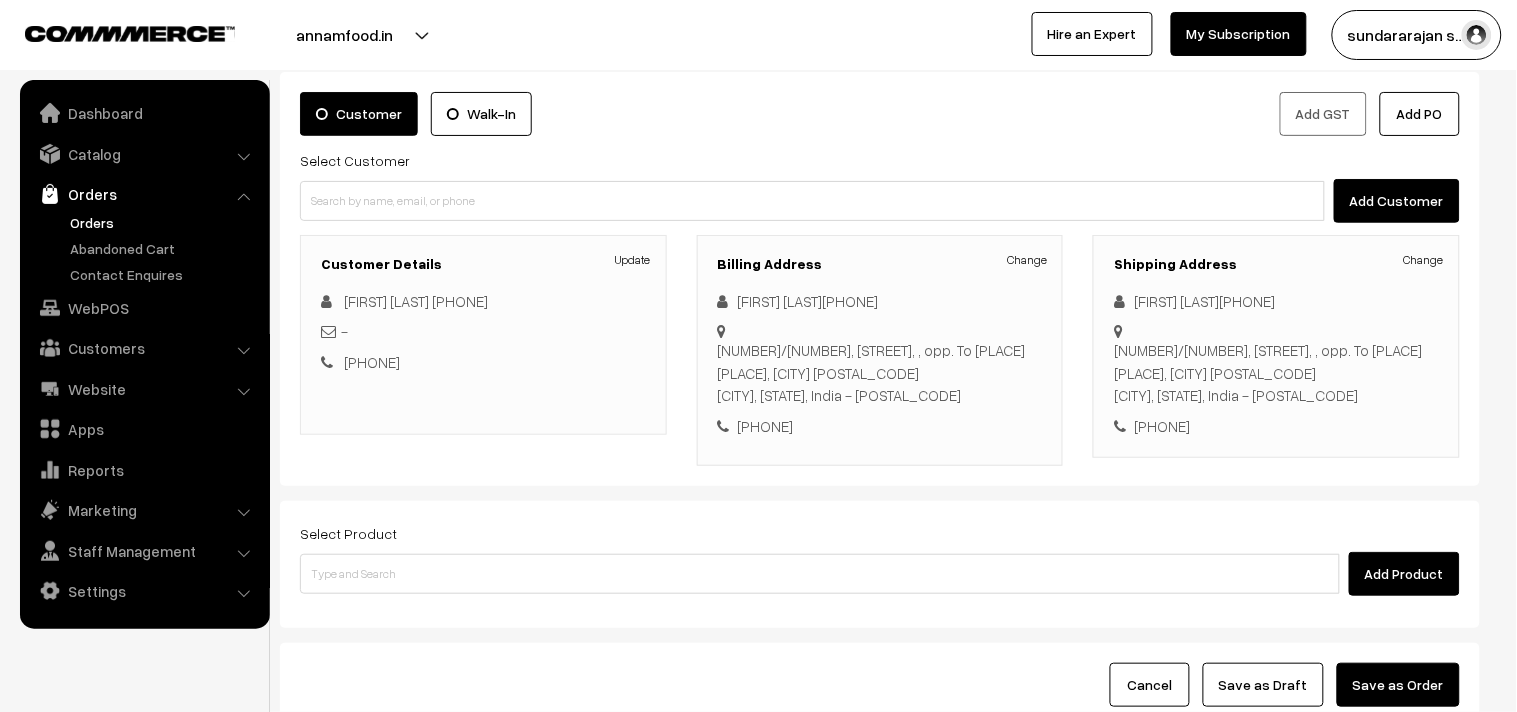 click at bounding box center [758, 356] 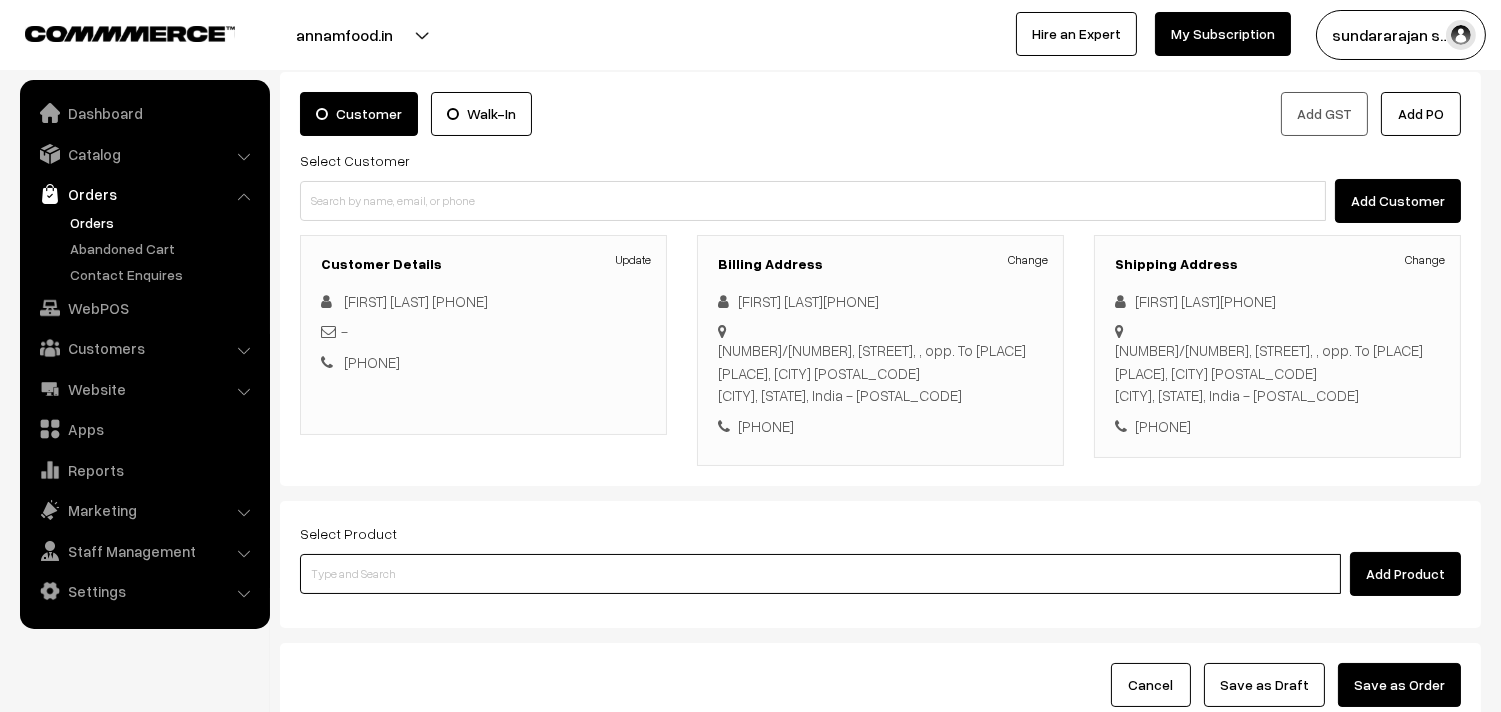click at bounding box center [820, 574] 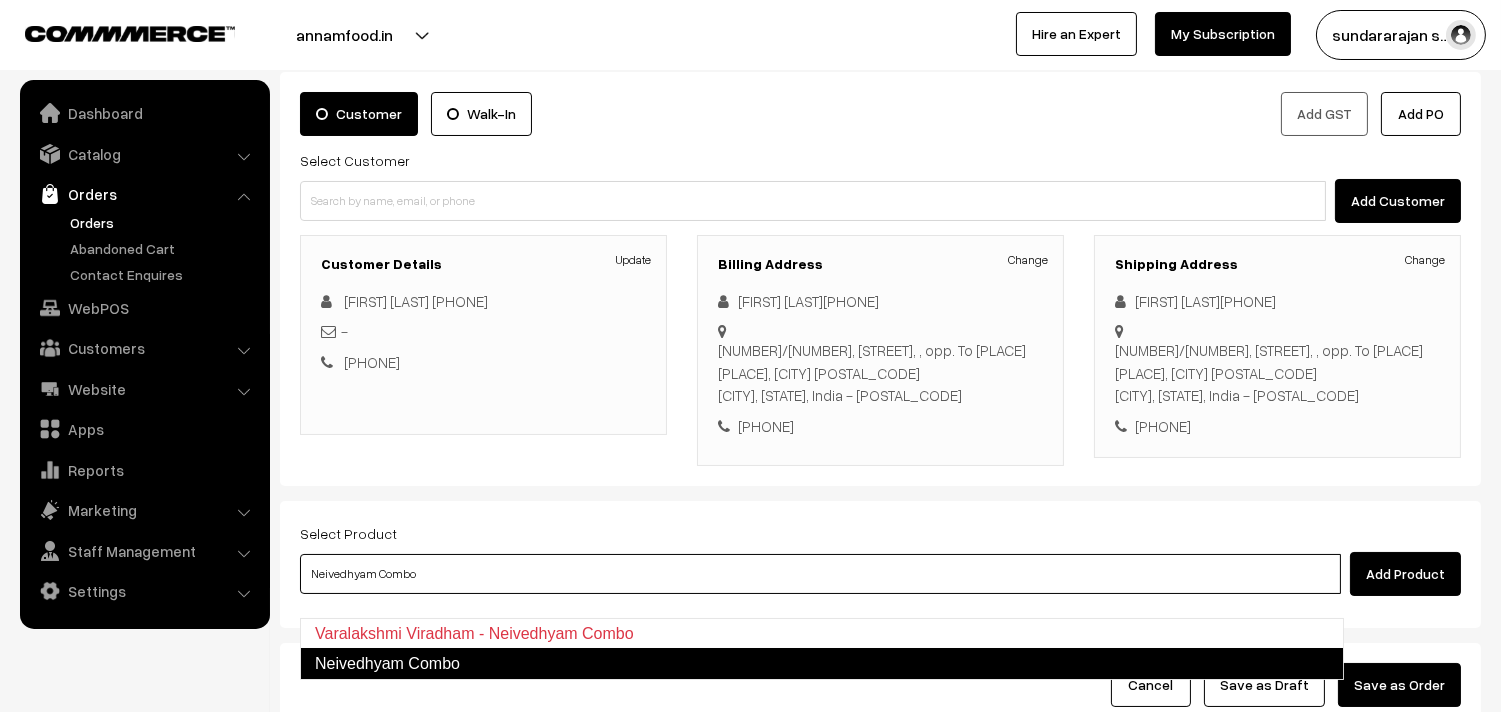 click on "Neivedhyam Combo" at bounding box center [822, 664] 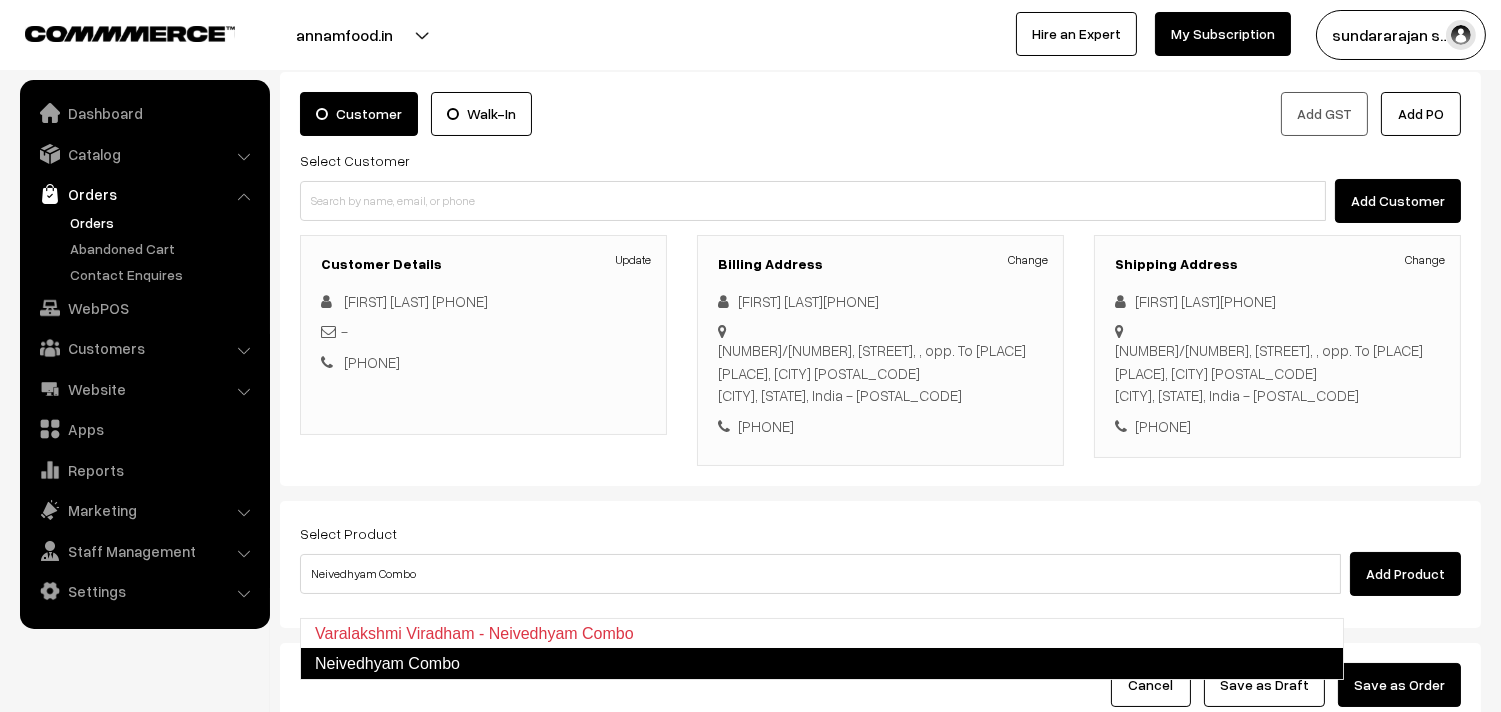 type 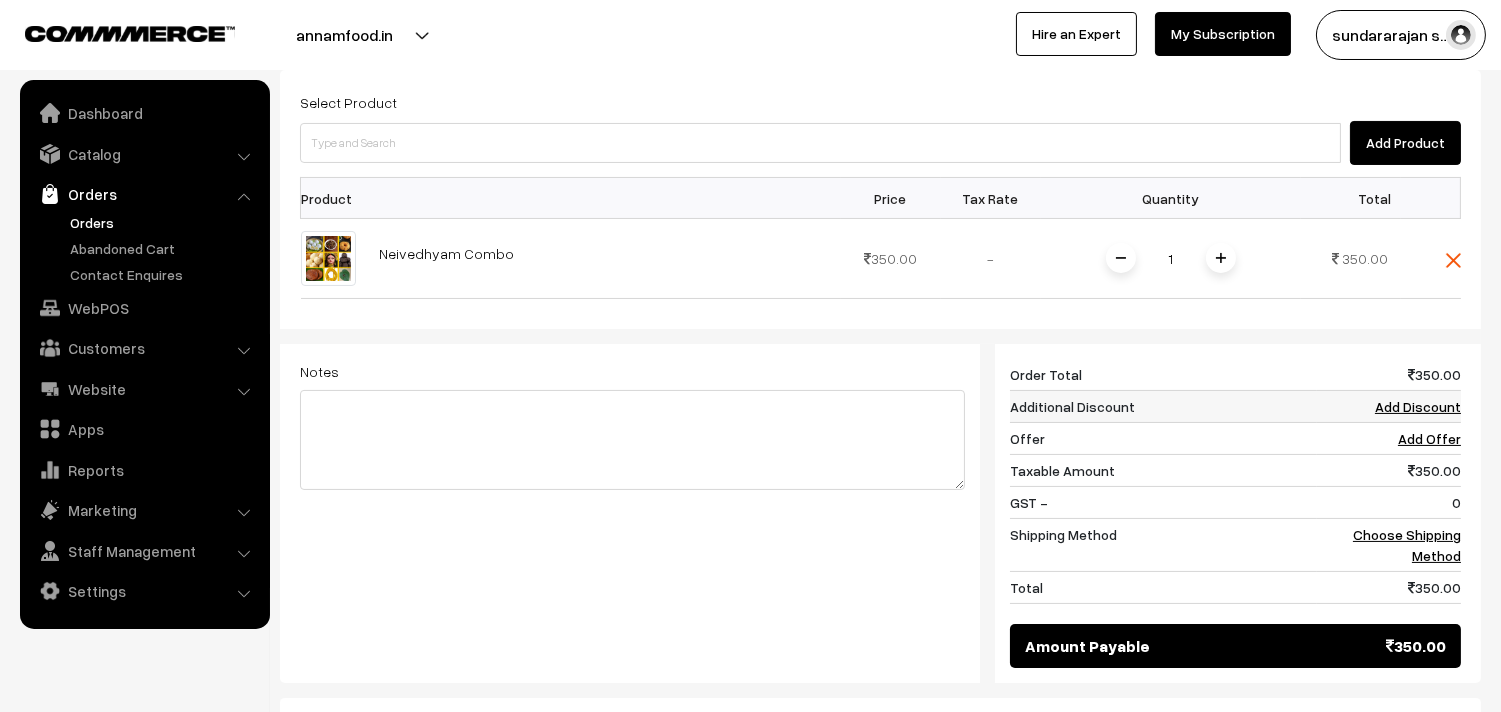 scroll, scrollTop: 555, scrollLeft: 0, axis: vertical 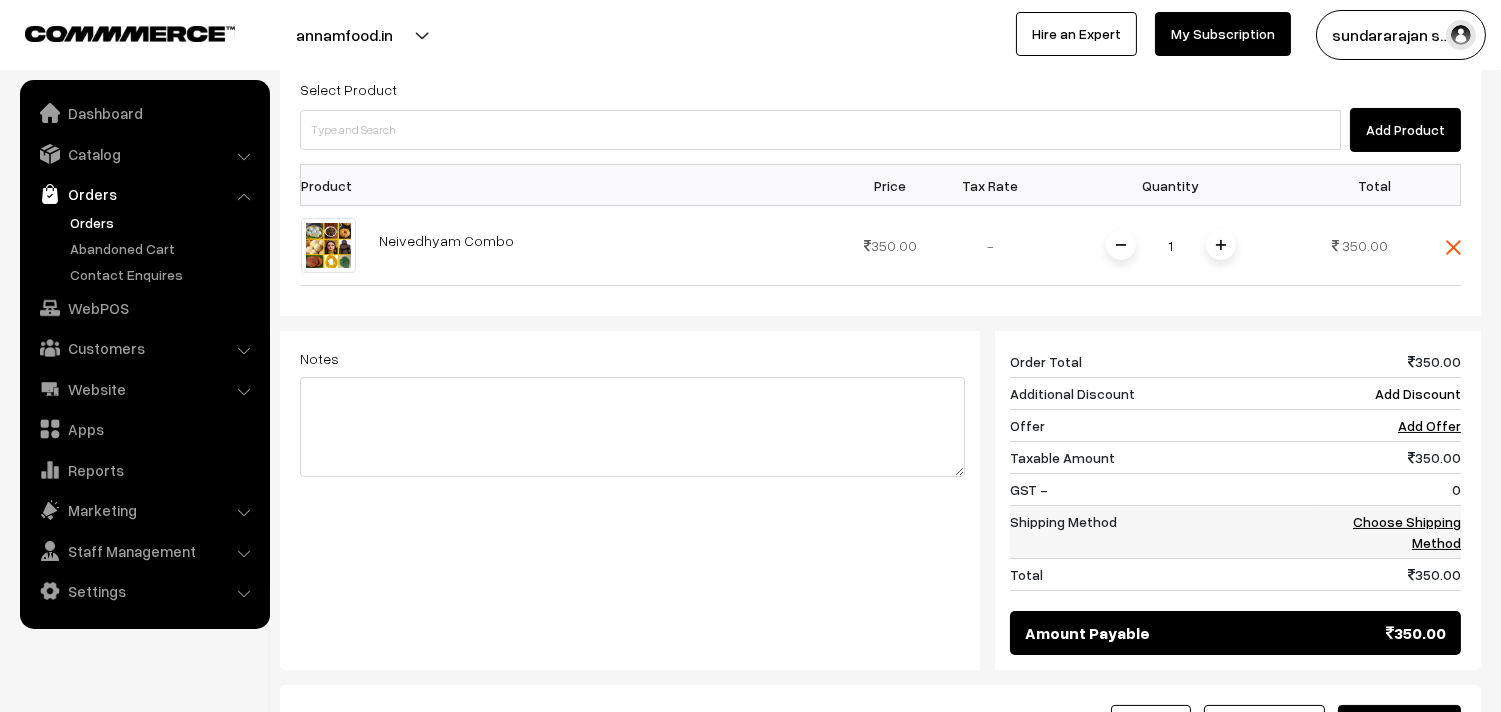 click on "Choose Shipping Method" at bounding box center (1407, 532) 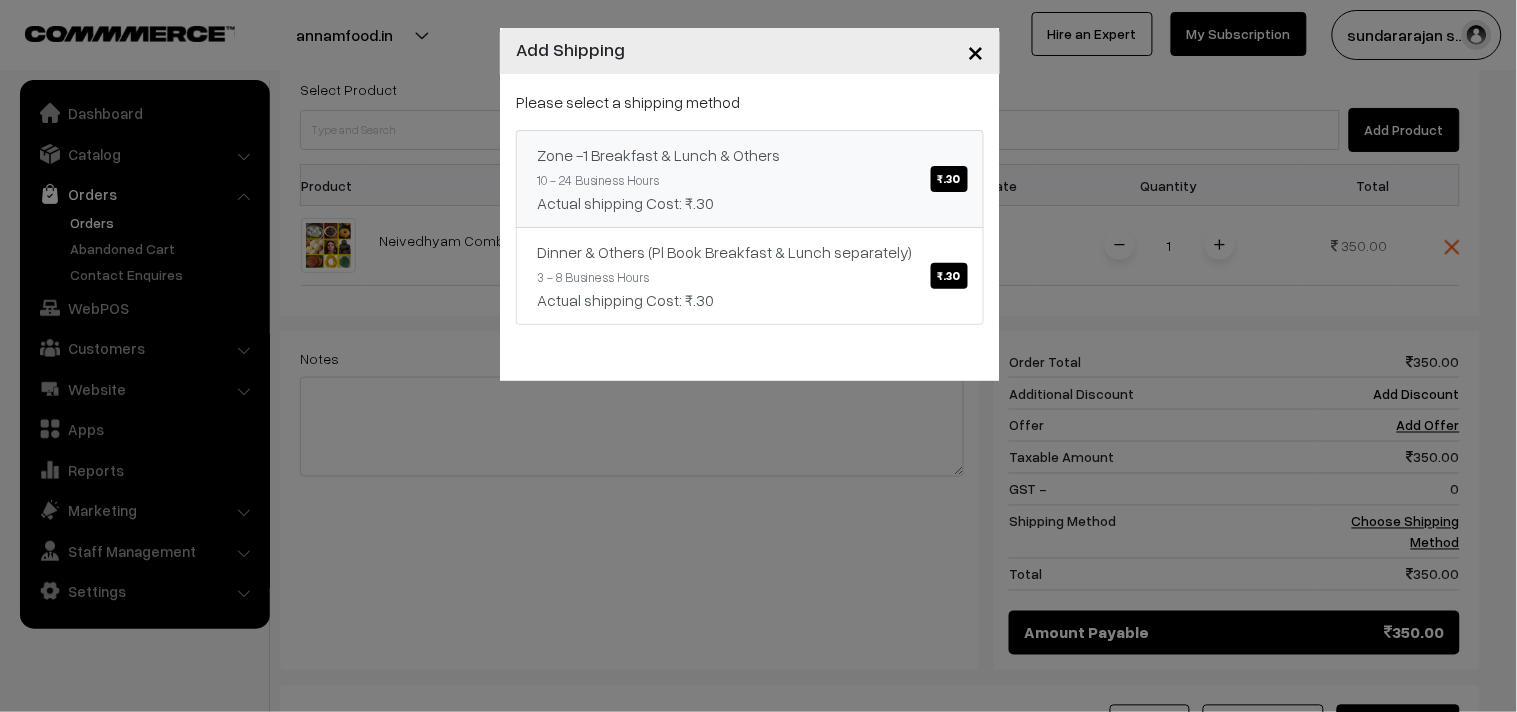 click on "Actual shipping Cost: ₹.30" at bounding box center [750, 203] 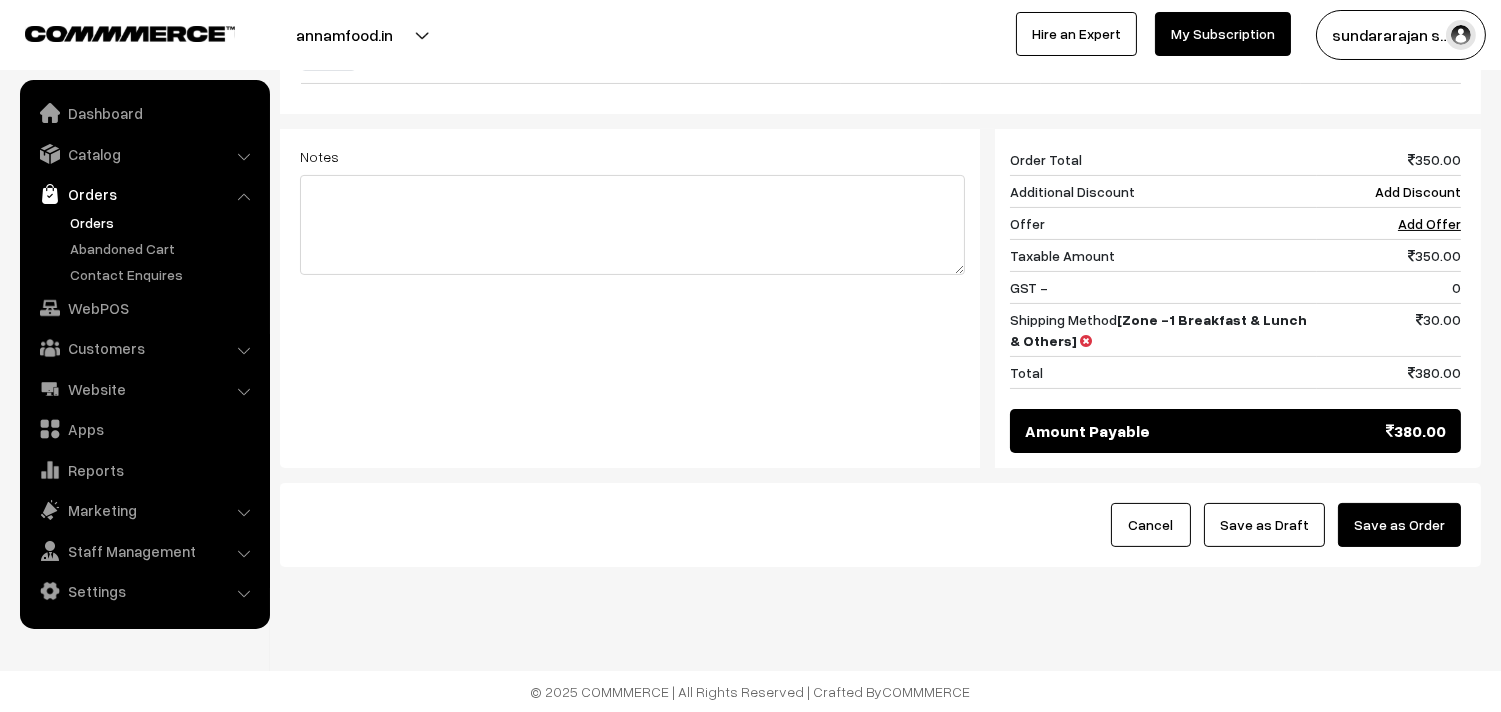 scroll, scrollTop: 782, scrollLeft: 0, axis: vertical 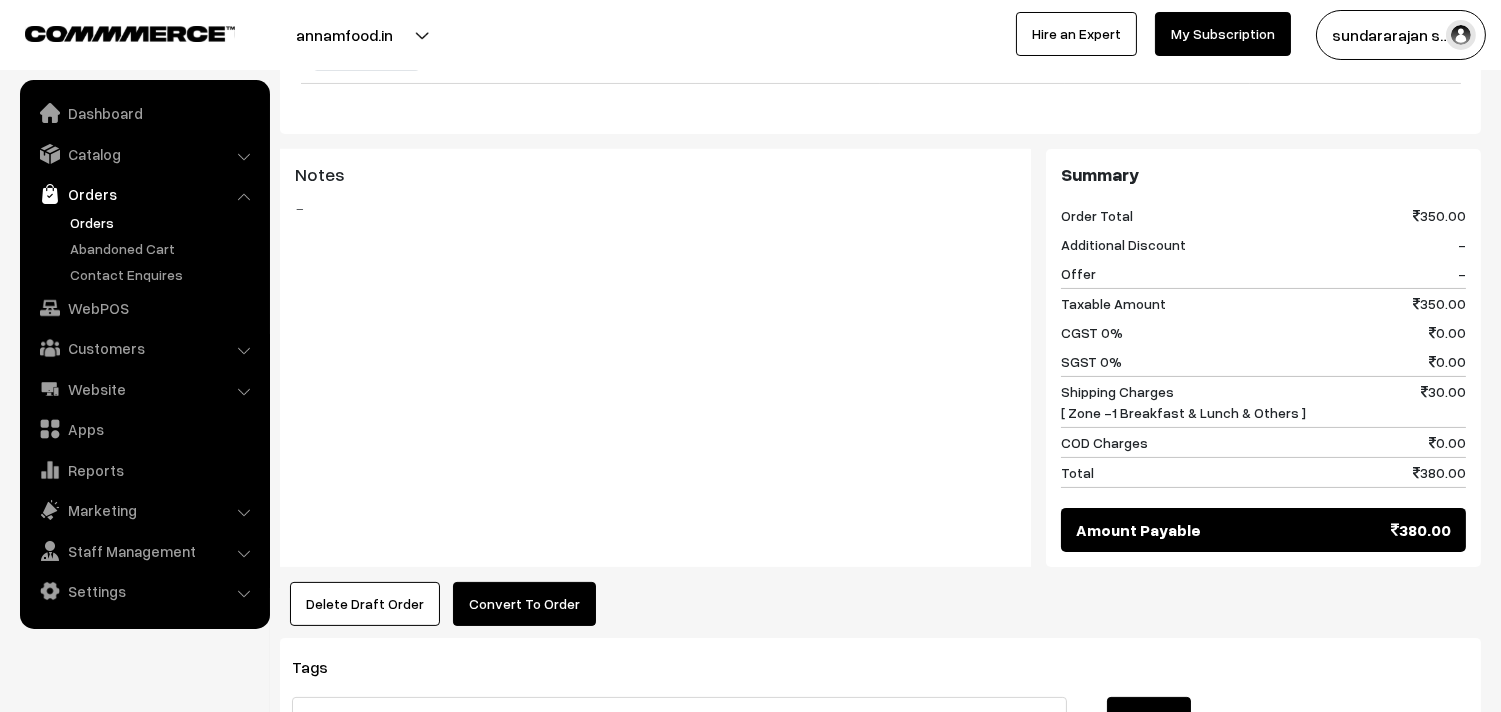 click on "Convert To Order" at bounding box center [524, 604] 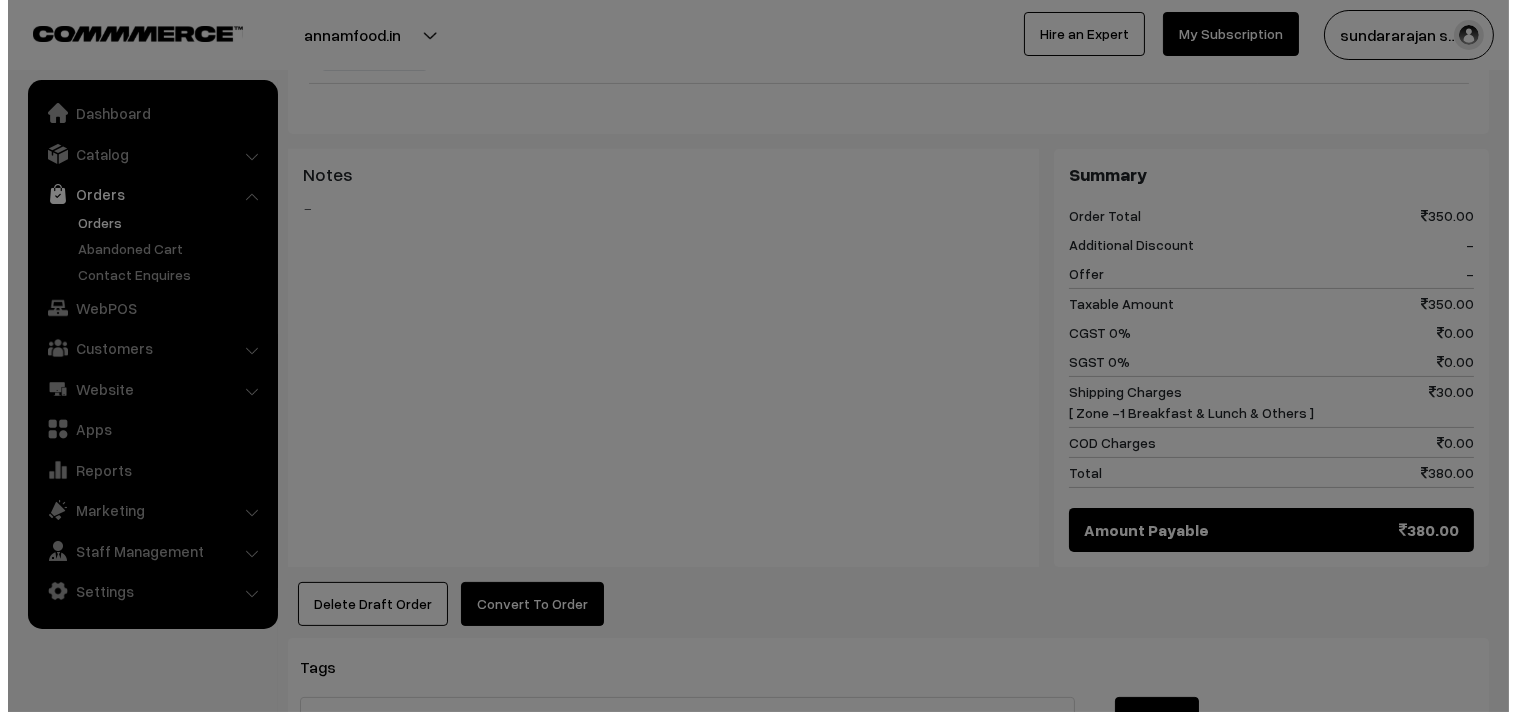 scroll, scrollTop: 755, scrollLeft: 0, axis: vertical 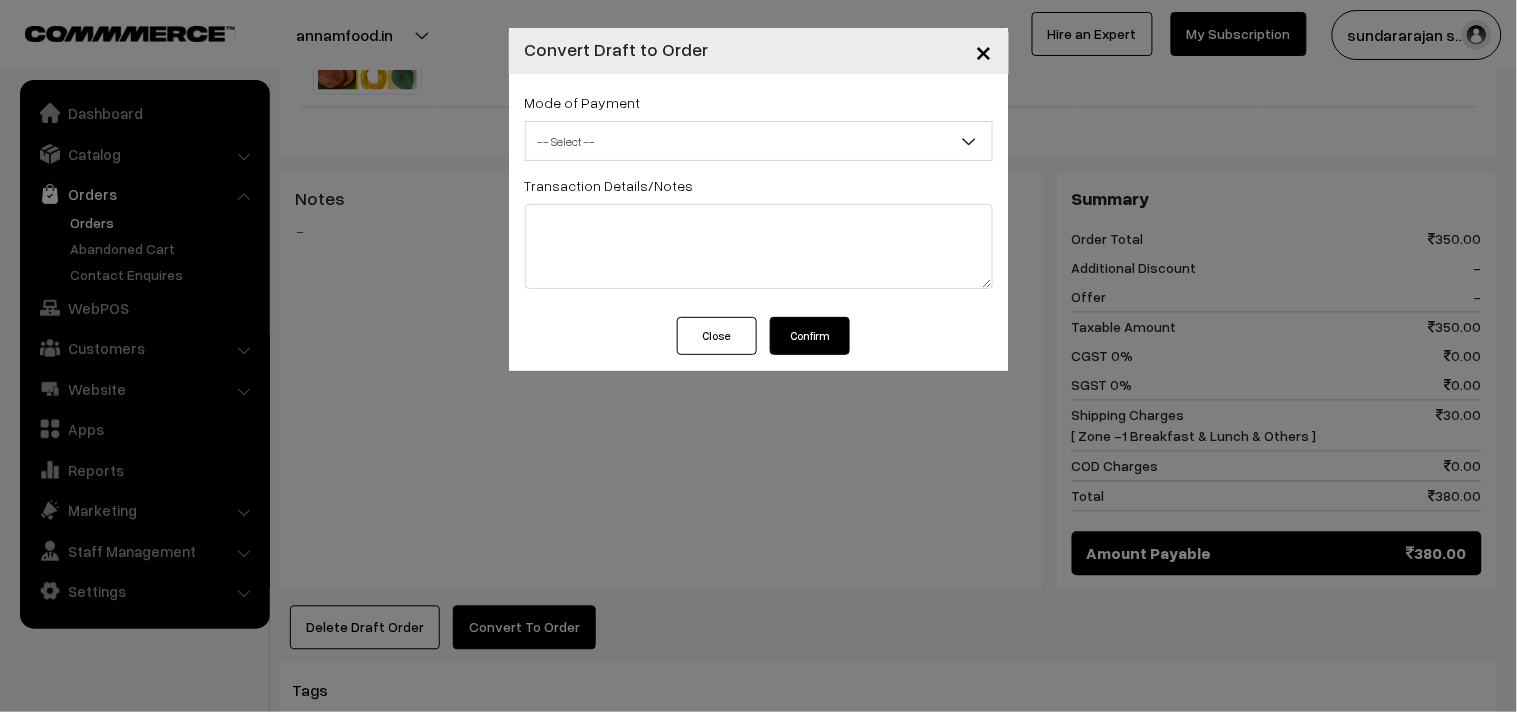 click on "-- Select --" at bounding box center (759, 141) 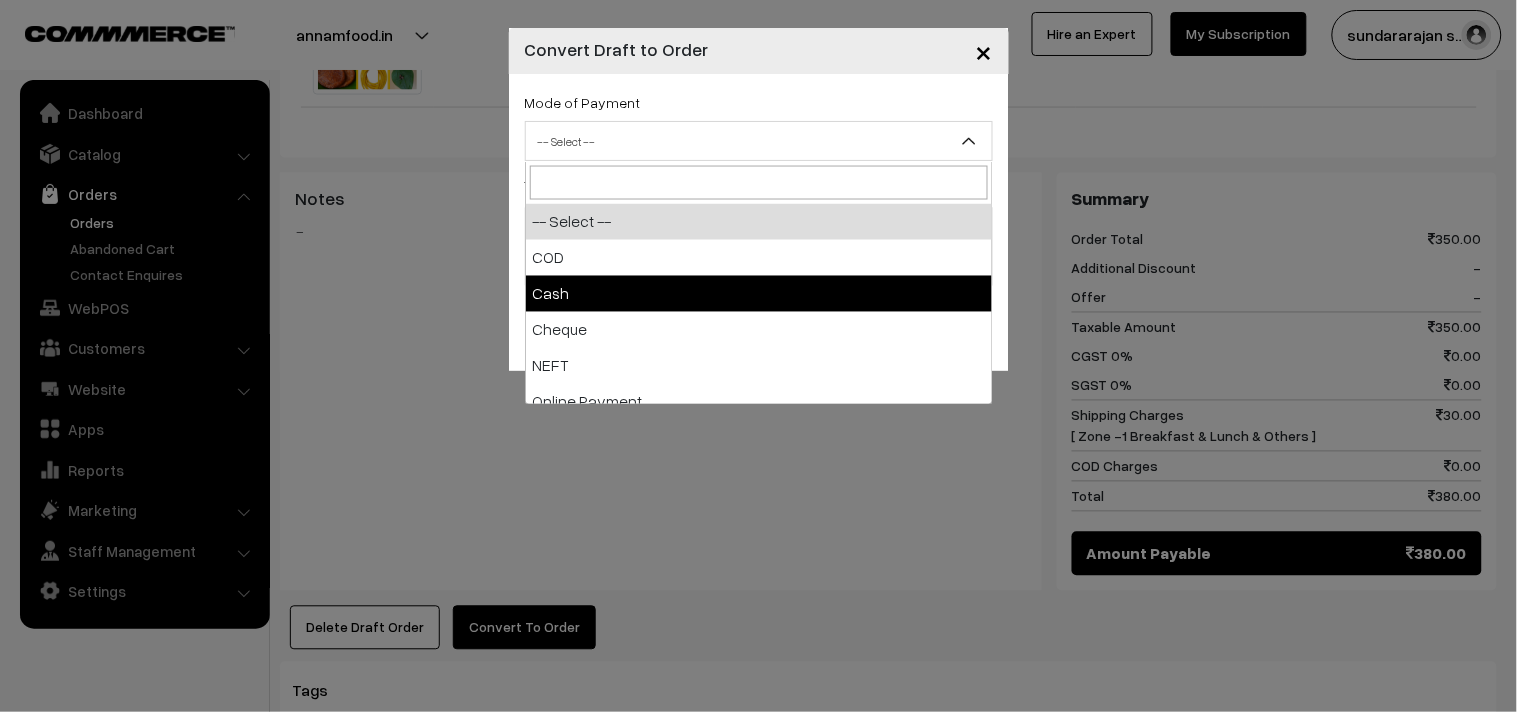 select on "1" 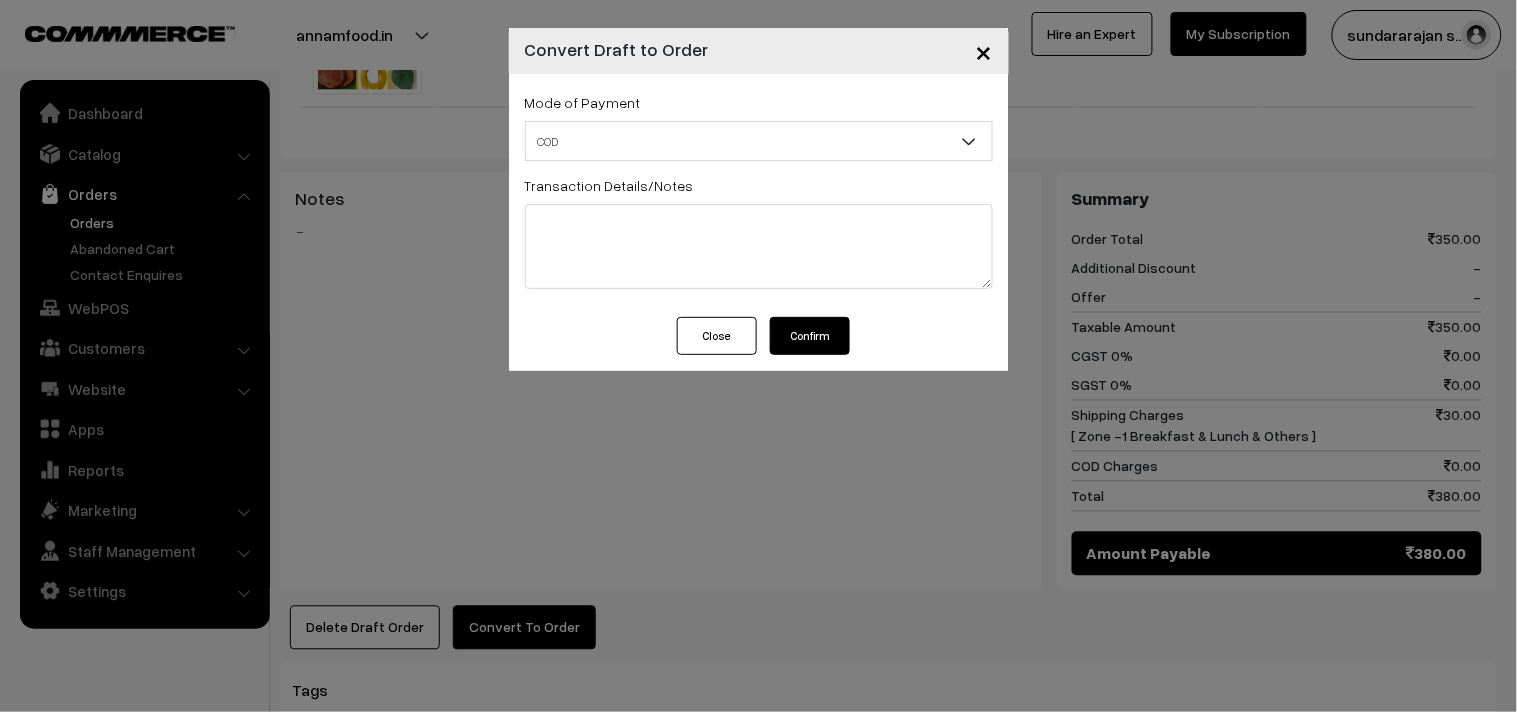 click on "Confirm" at bounding box center [810, 336] 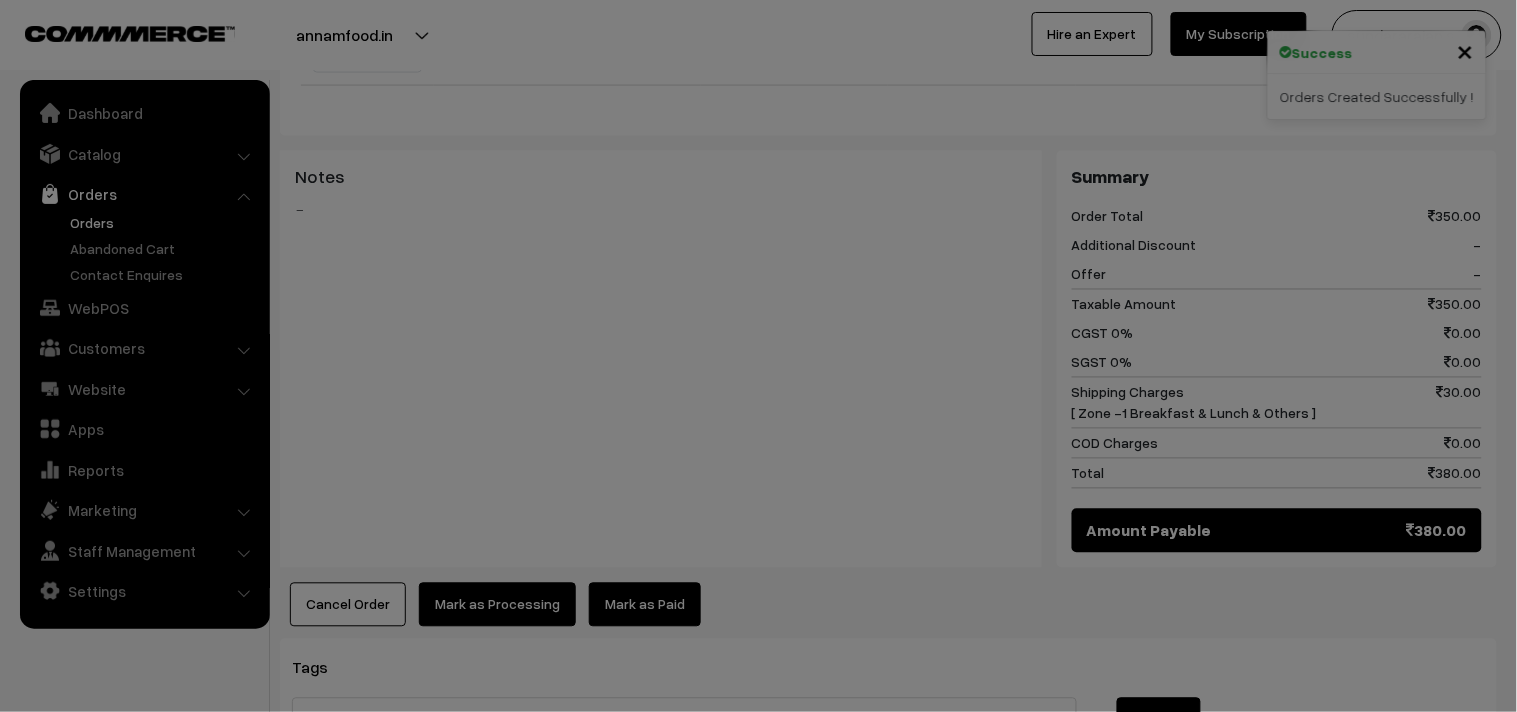 scroll, scrollTop: 755, scrollLeft: 0, axis: vertical 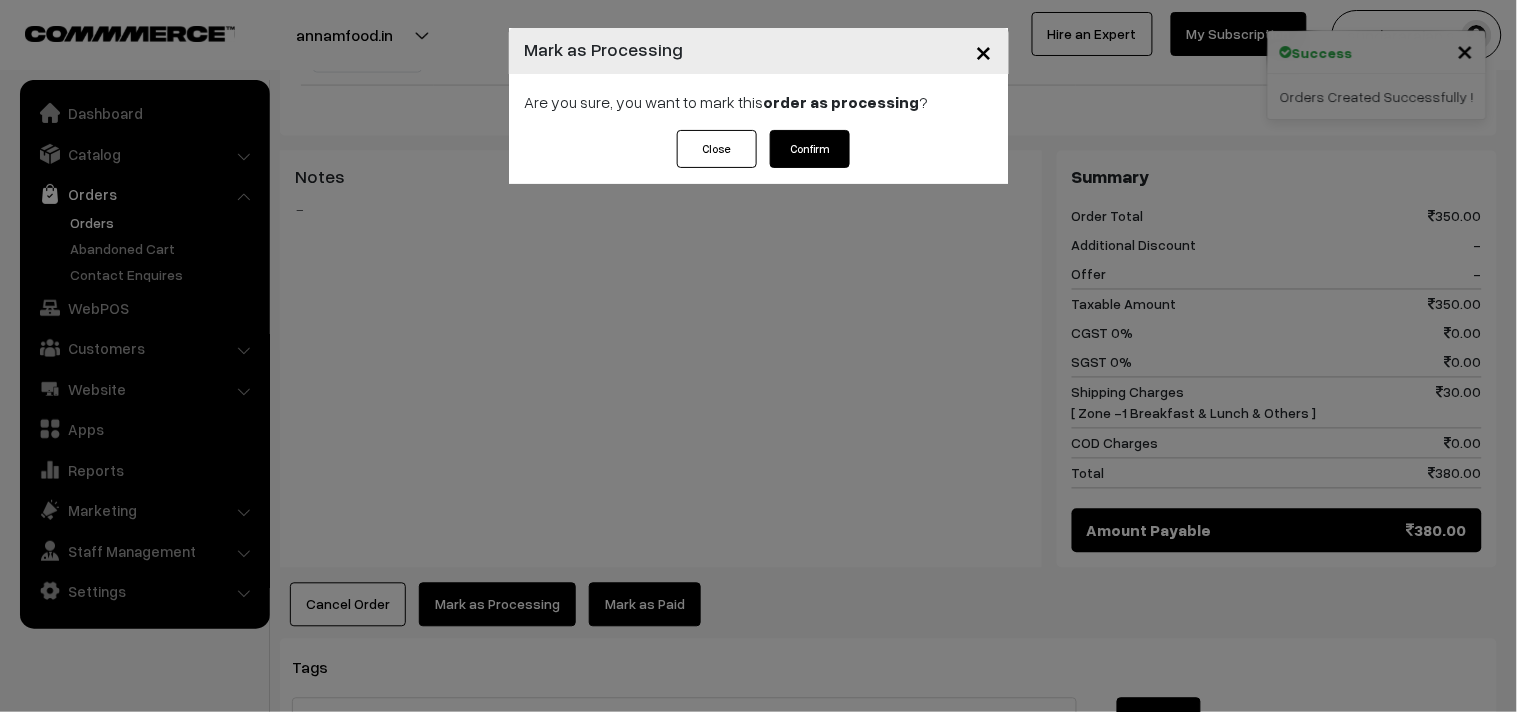 click on "Confirm" at bounding box center (810, 149) 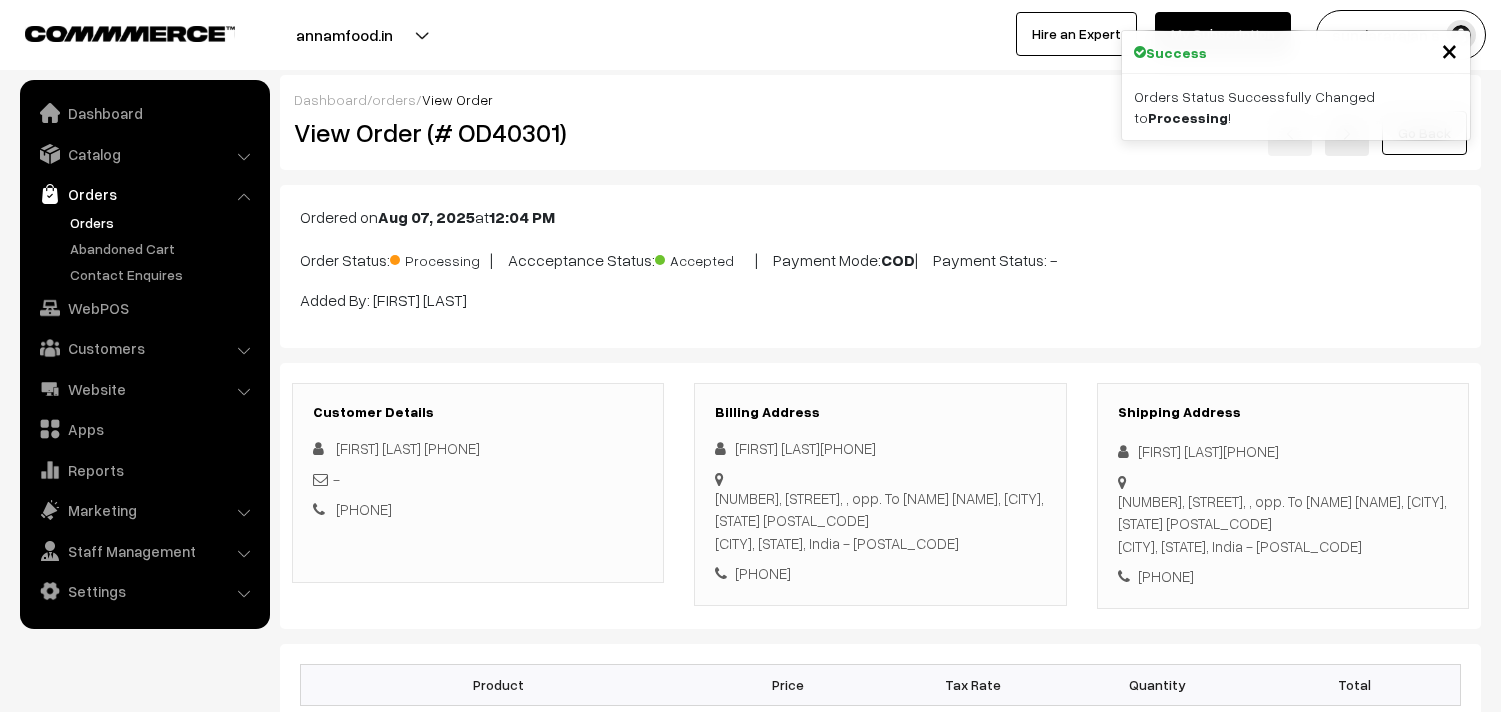 scroll, scrollTop: 0, scrollLeft: 0, axis: both 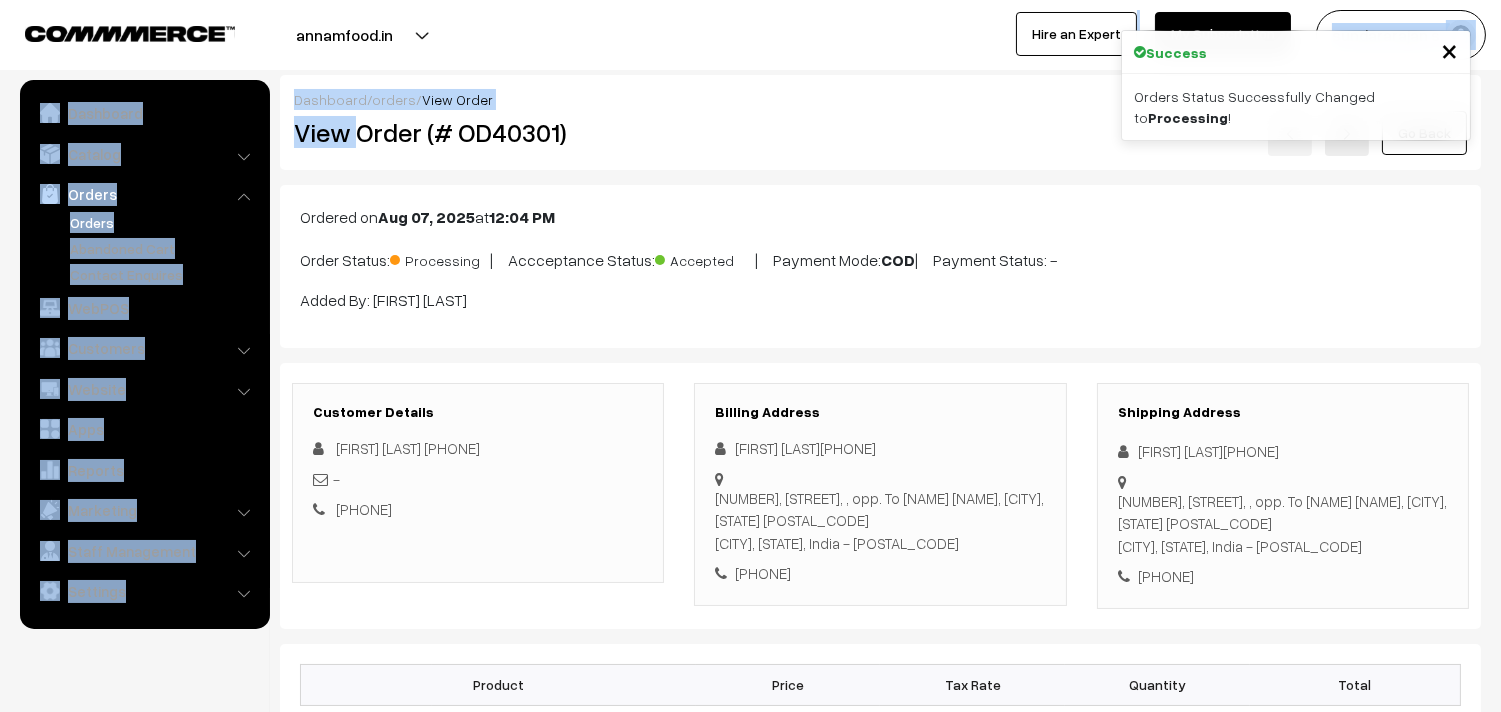 drag, startPoint x: 354, startPoint y: 133, endPoint x: 708, endPoint y: 64, distance: 360.6619 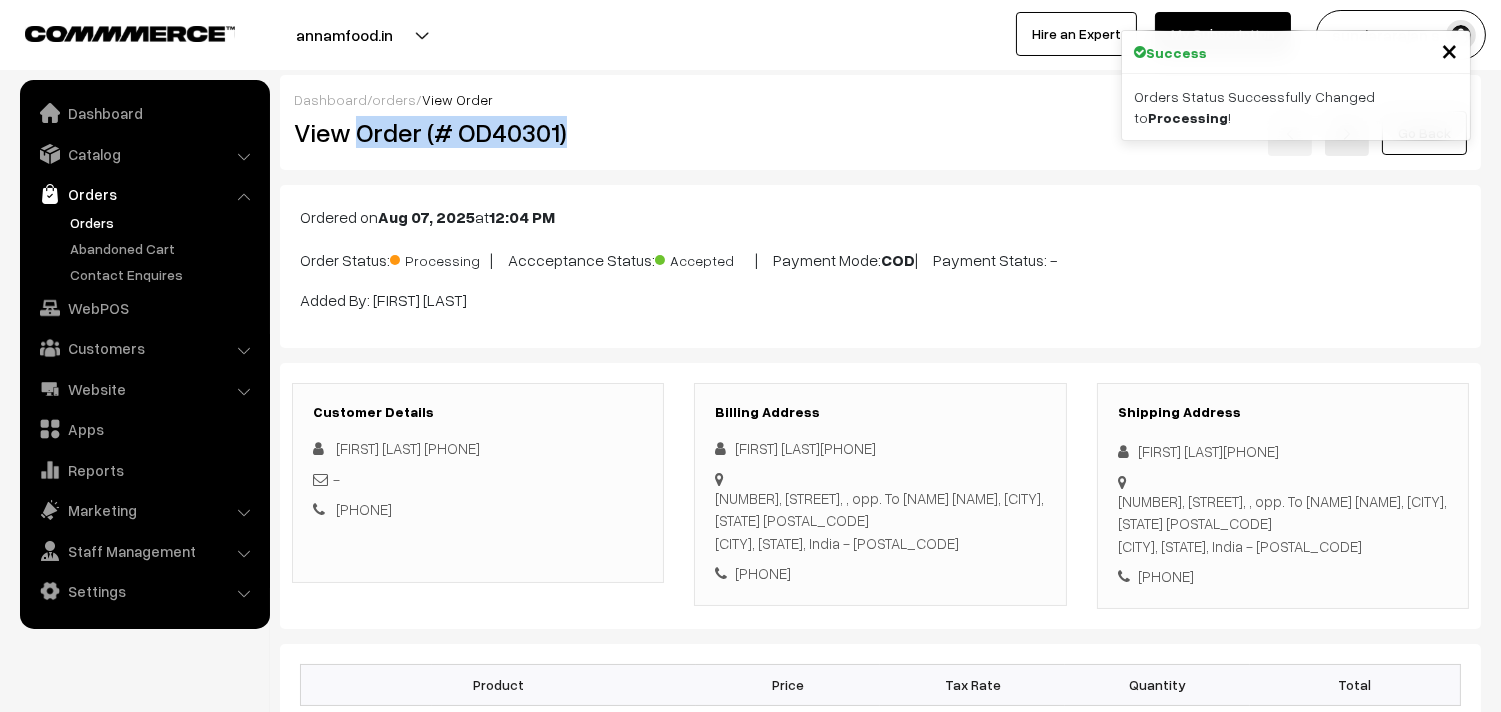 click on "View Order (# OD40301)" at bounding box center (479, 132) 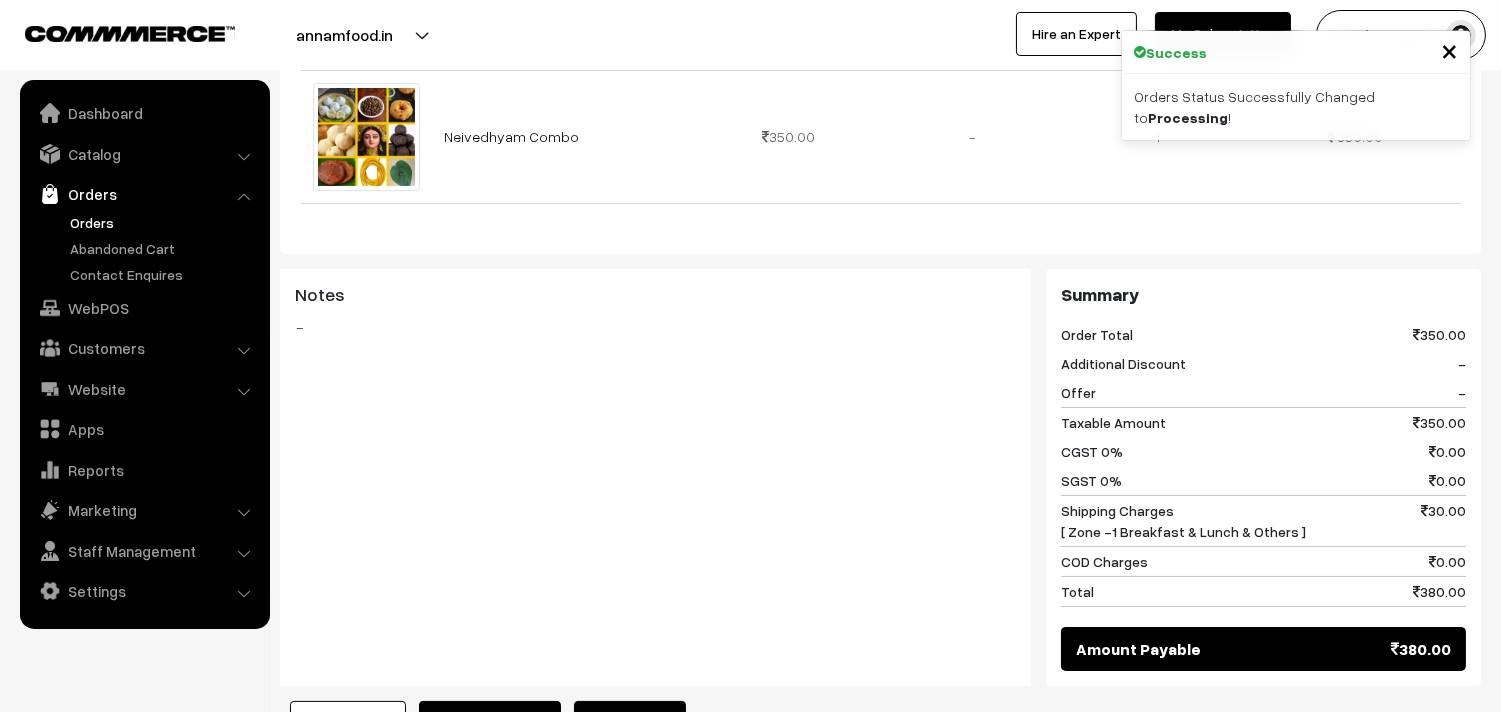 scroll, scrollTop: 666, scrollLeft: 0, axis: vertical 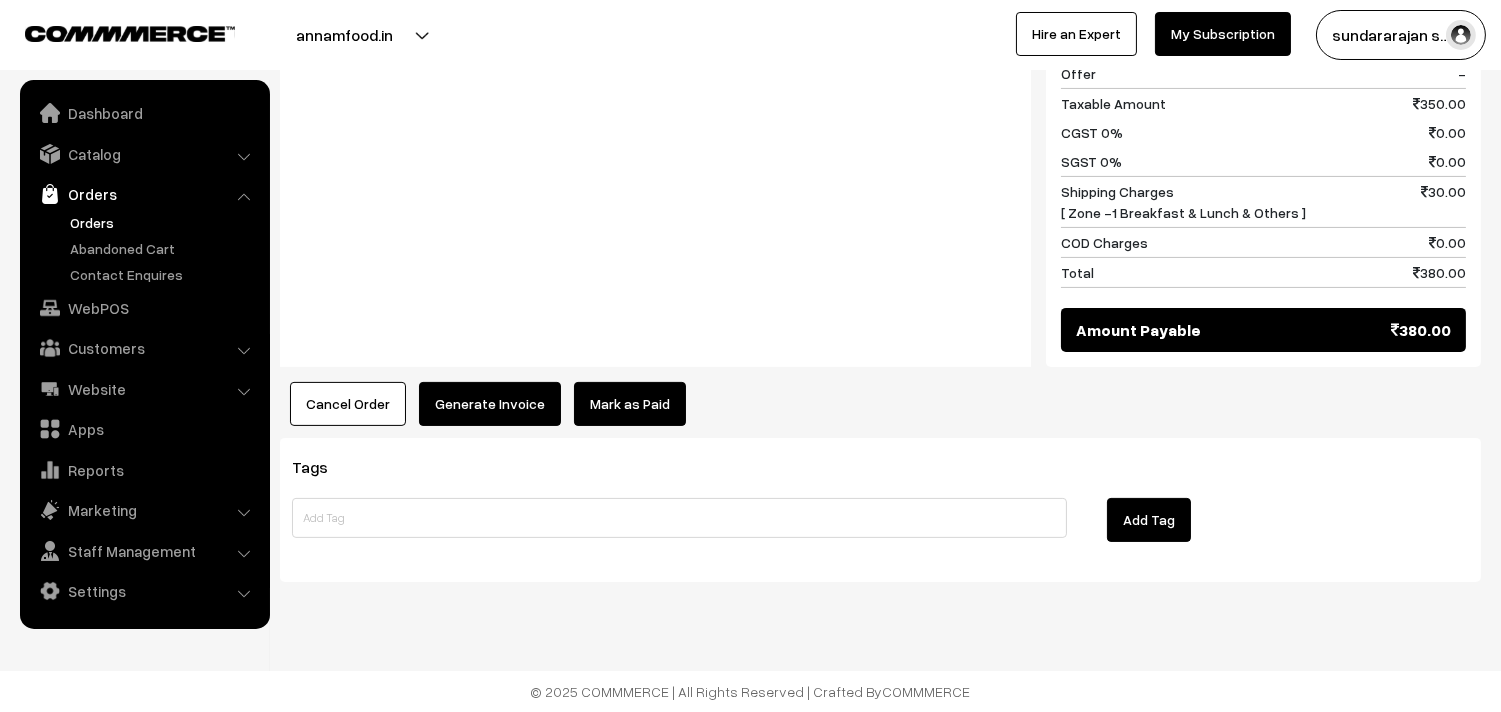 click on "Generate Invoice" at bounding box center (490, 404) 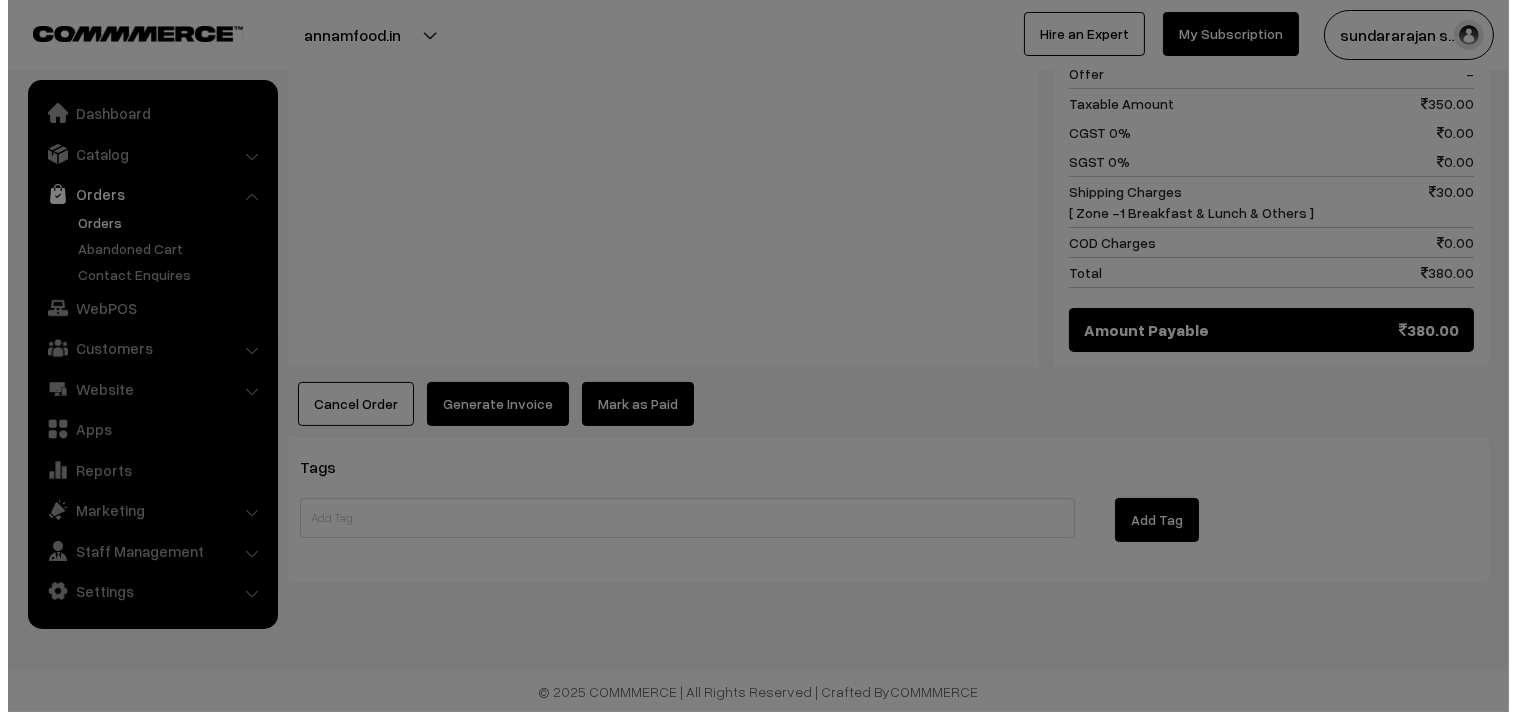 scroll, scrollTop: 956, scrollLeft: 0, axis: vertical 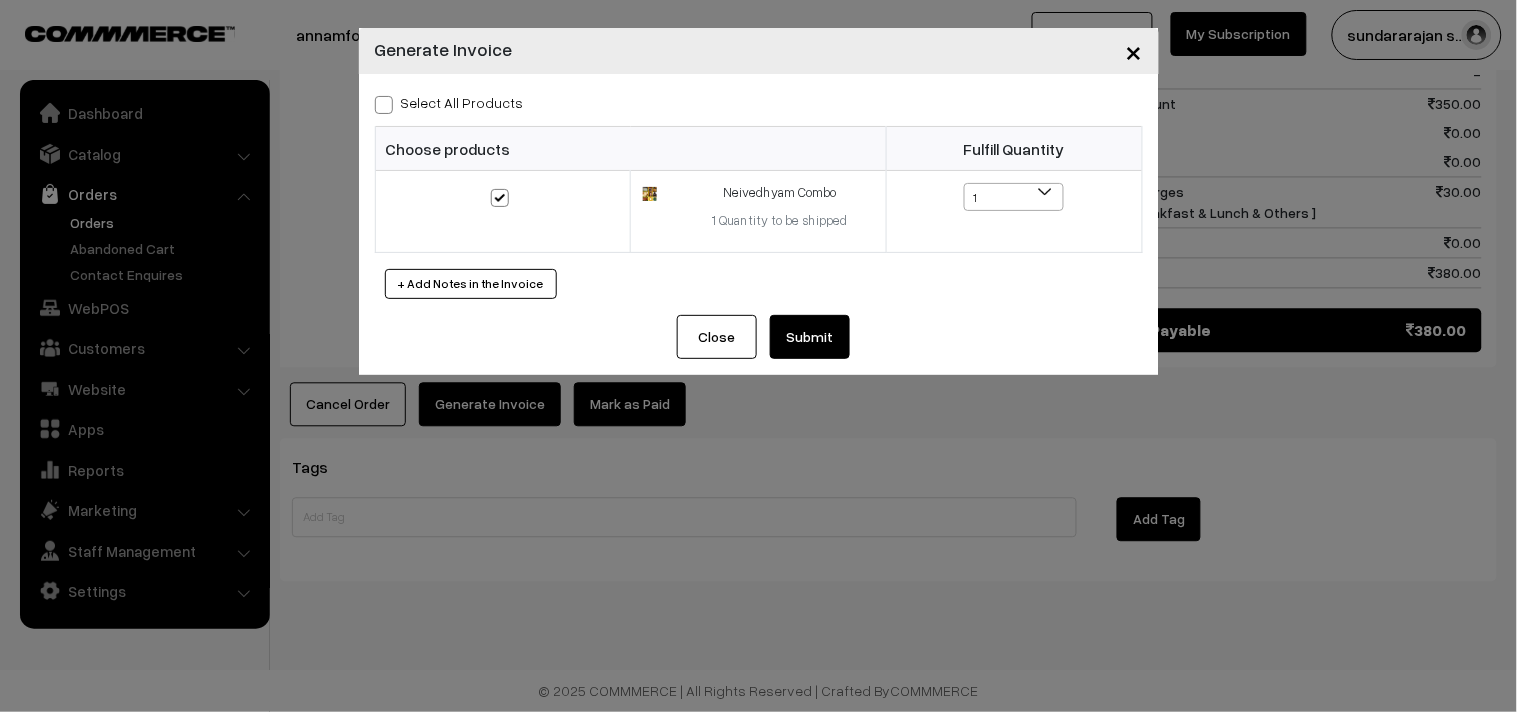 click on "Select All Products" at bounding box center (449, 102) 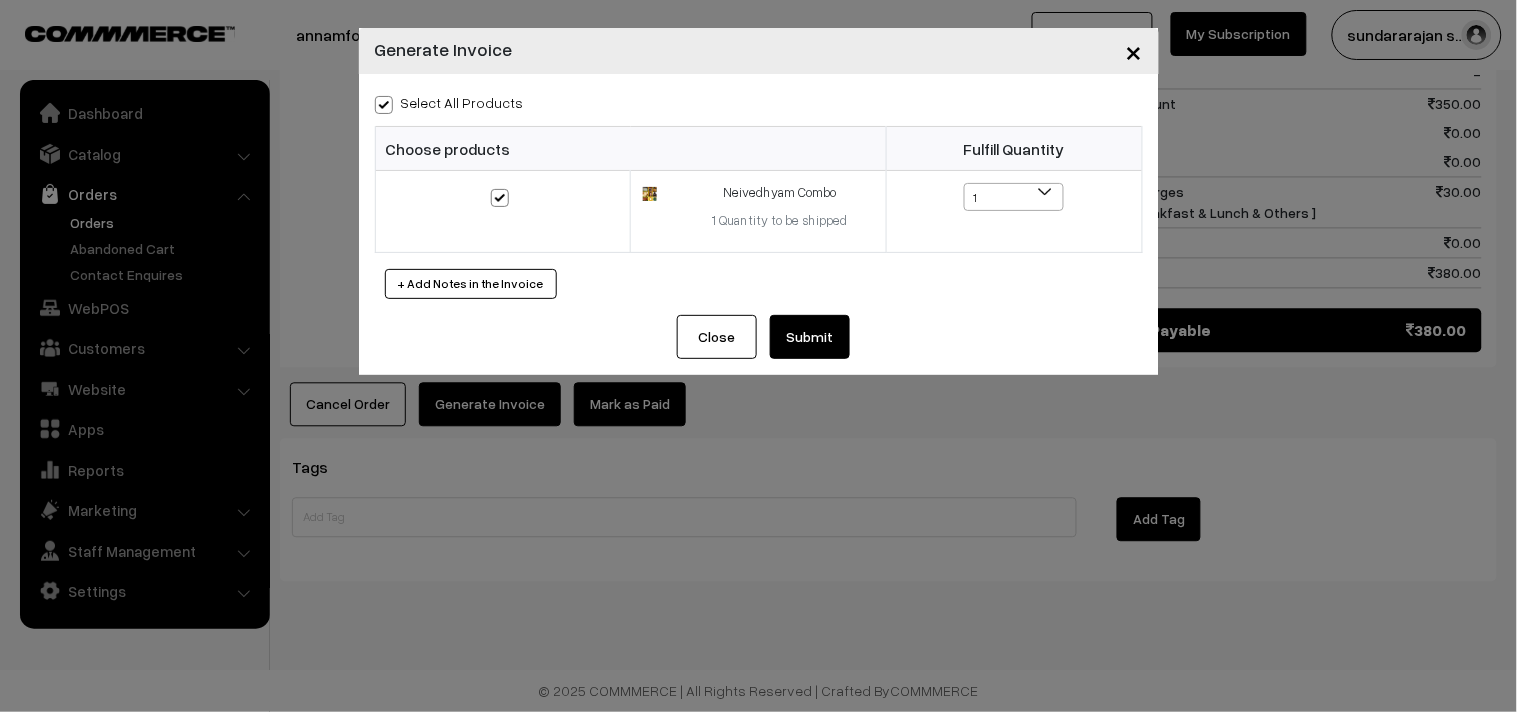 click on "Submit" at bounding box center [810, 337] 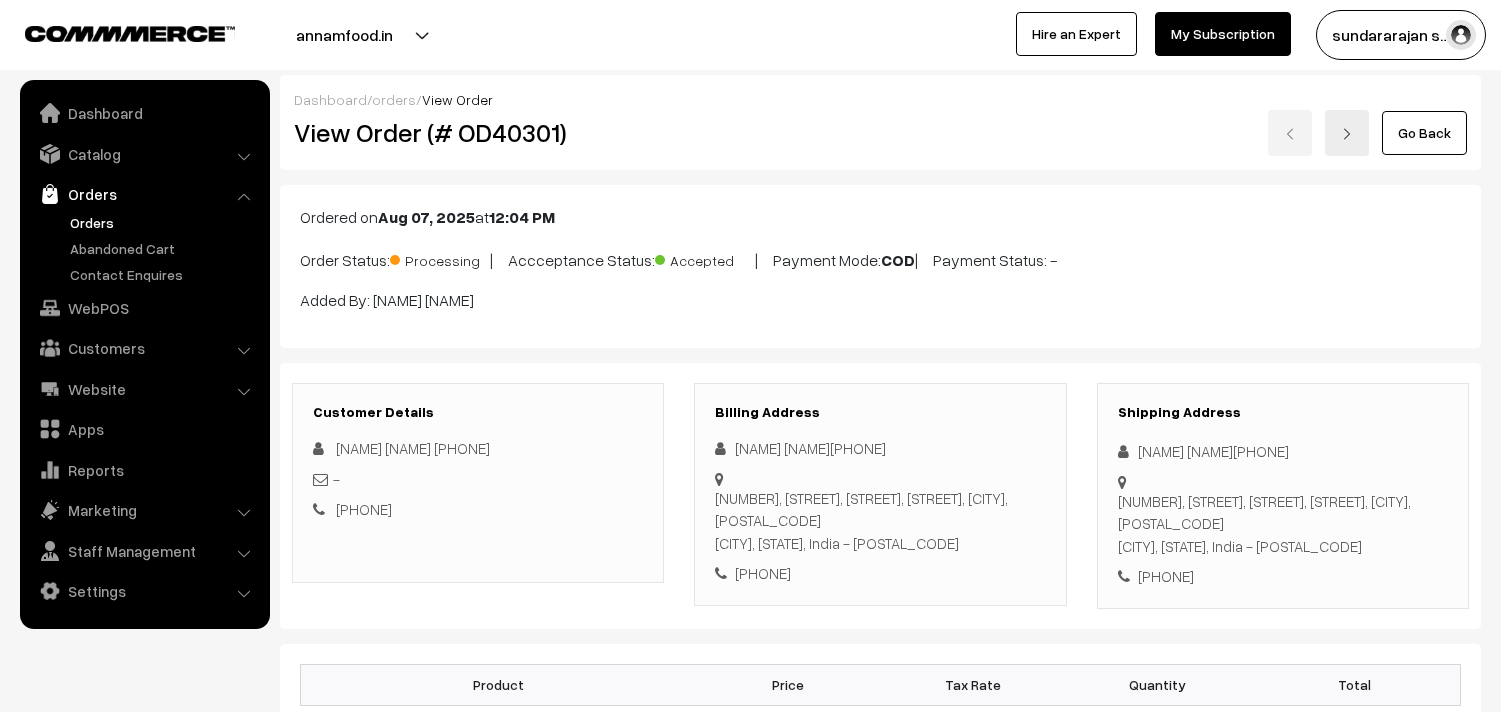 scroll, scrollTop: 974, scrollLeft: 0, axis: vertical 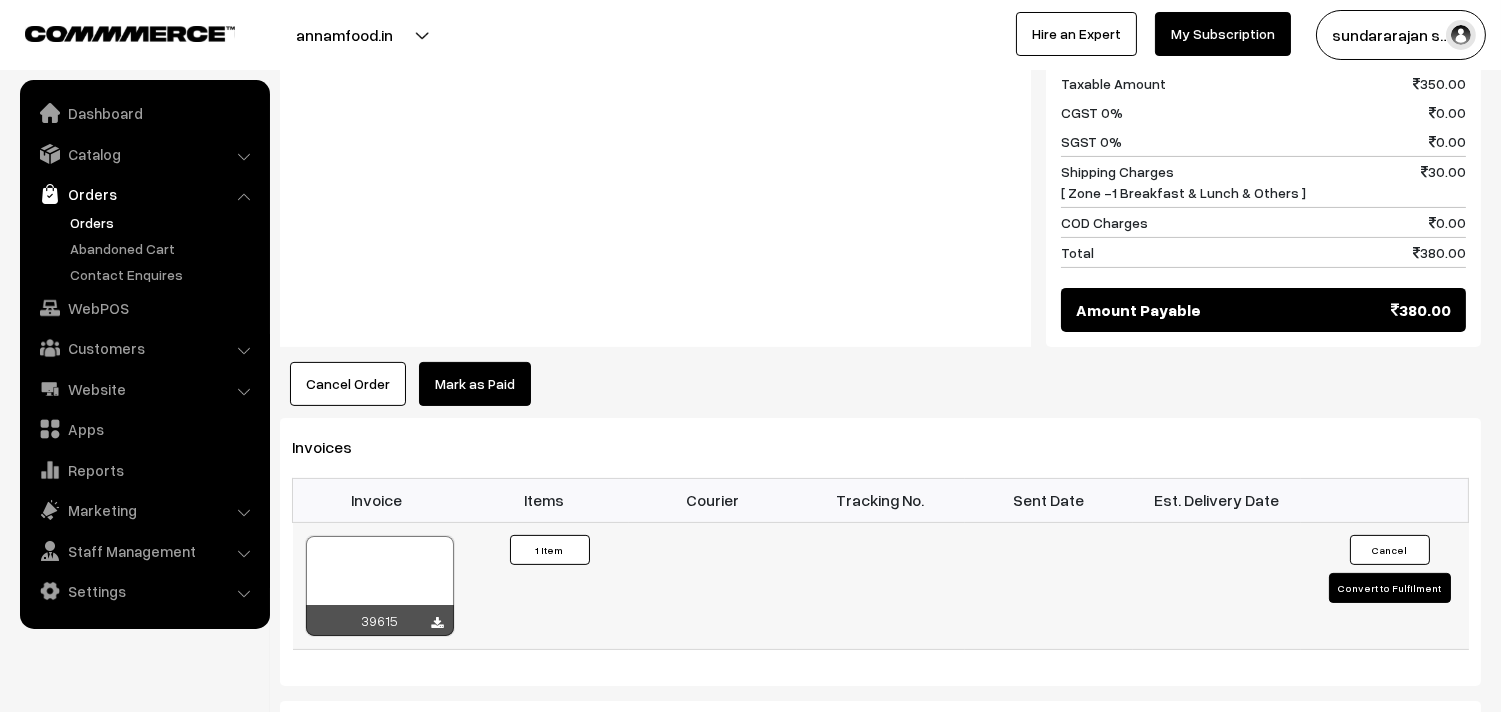 click on "39615" at bounding box center [380, 586] 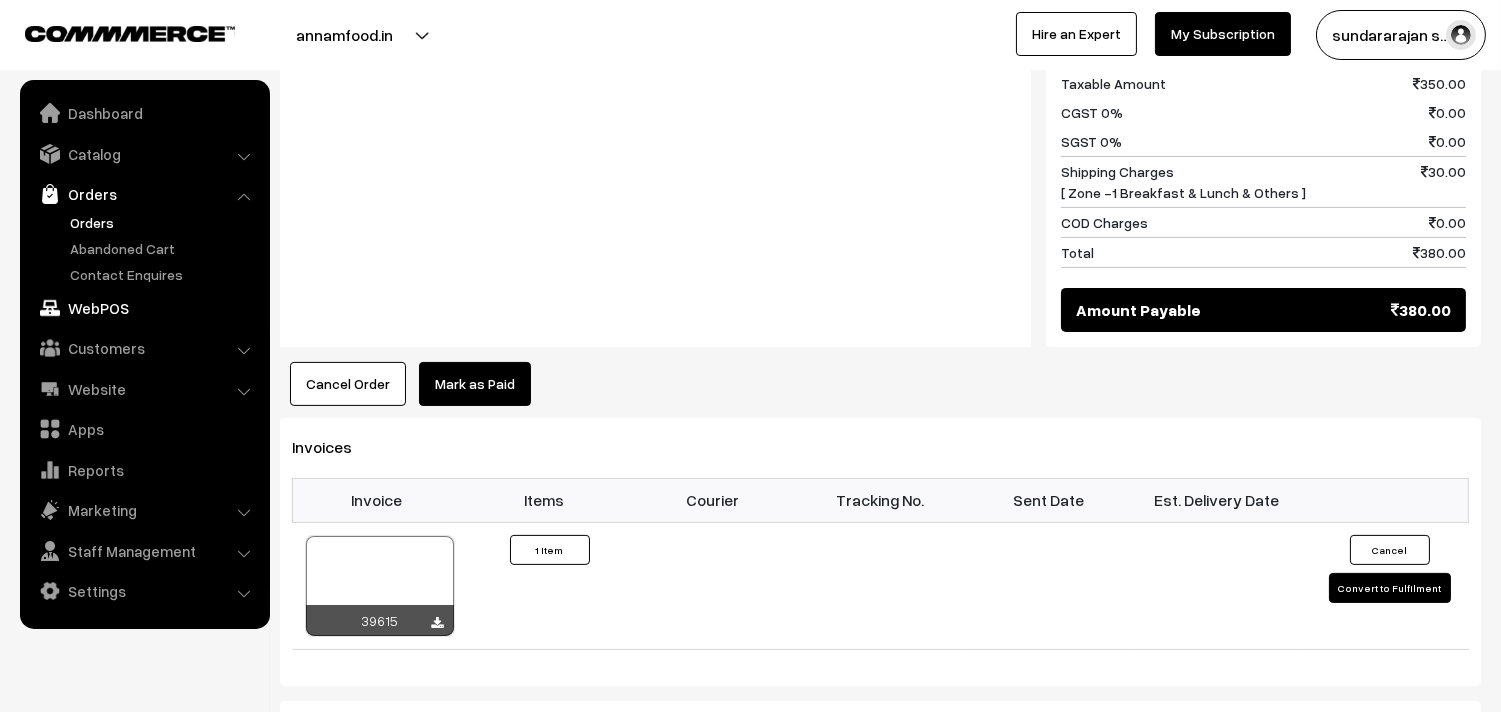 click on "WebPOS" at bounding box center (144, 308) 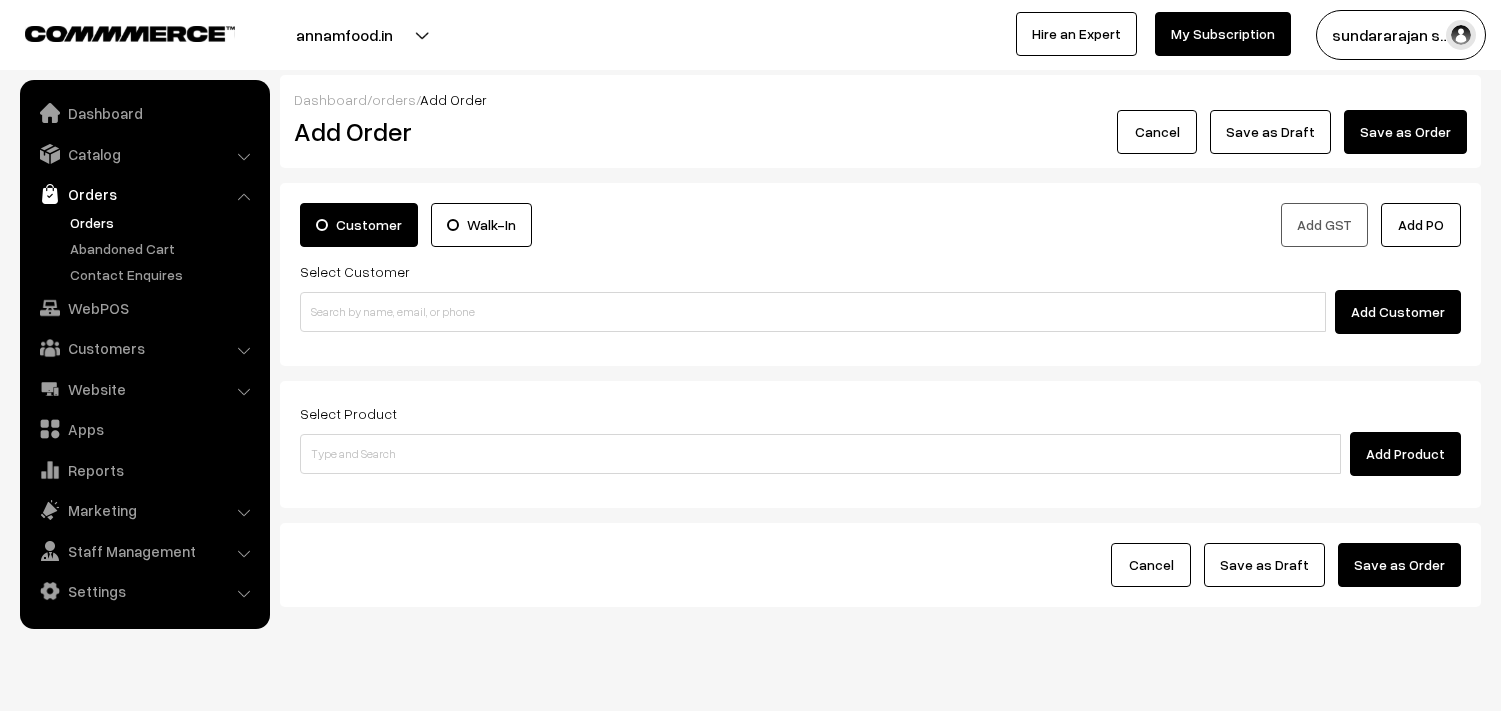 scroll, scrollTop: 0, scrollLeft: 0, axis: both 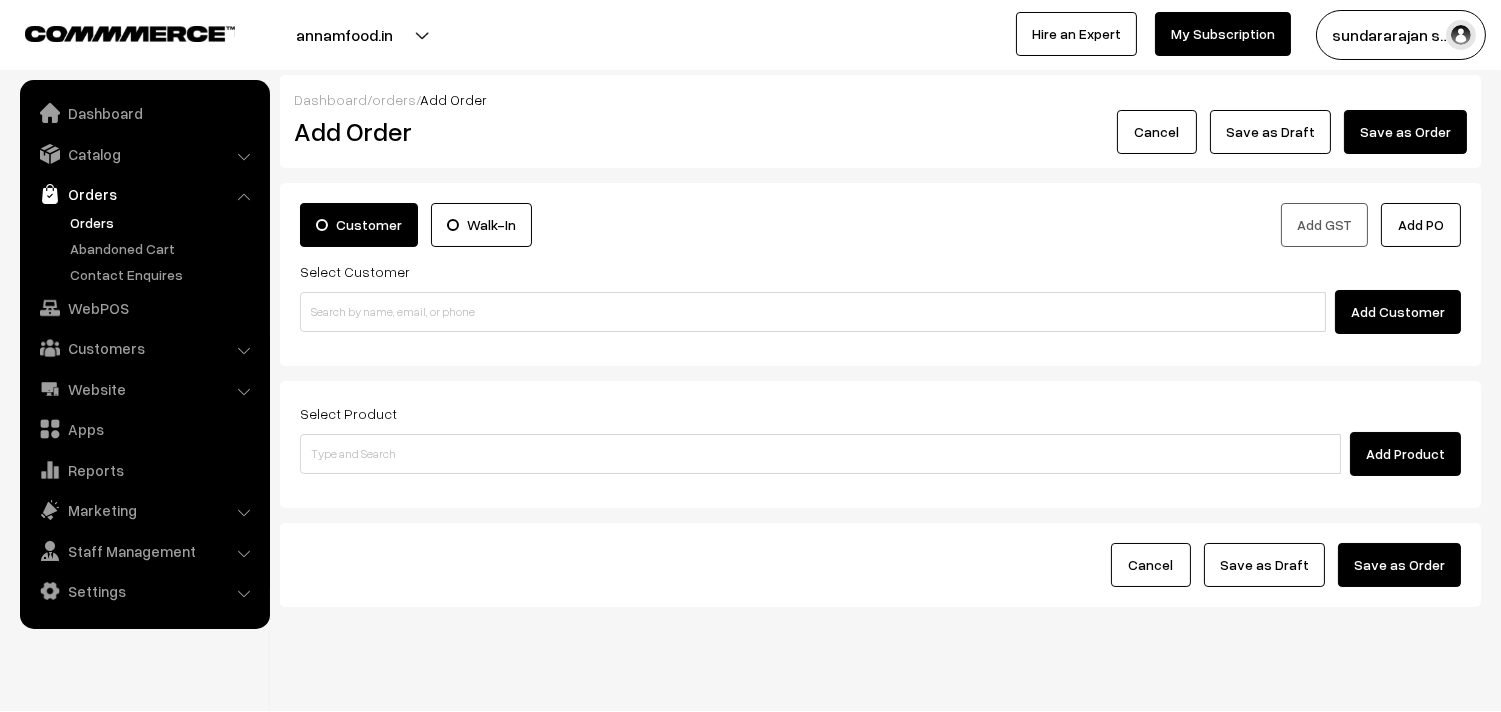 click on "Select Customer
Add Customer" at bounding box center (880, 296) 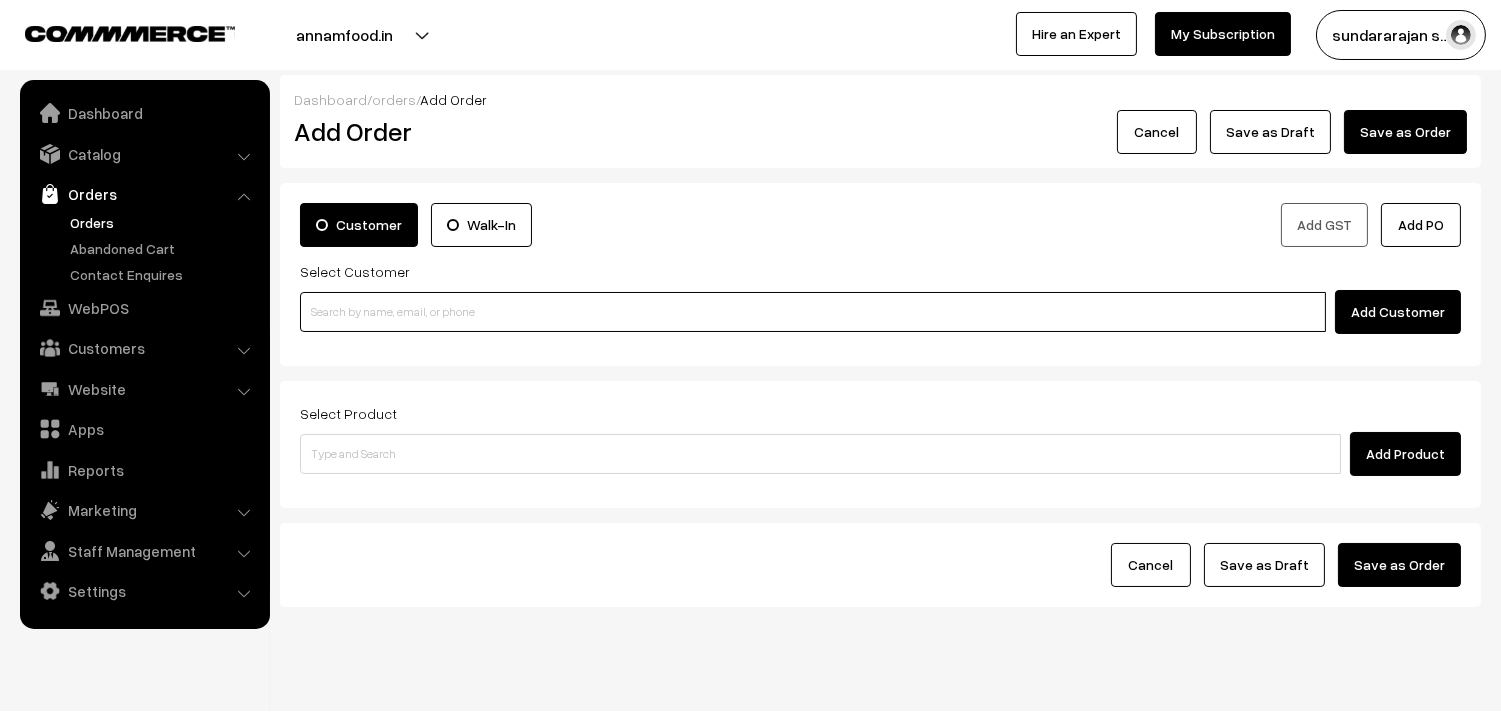 click at bounding box center [813, 312] 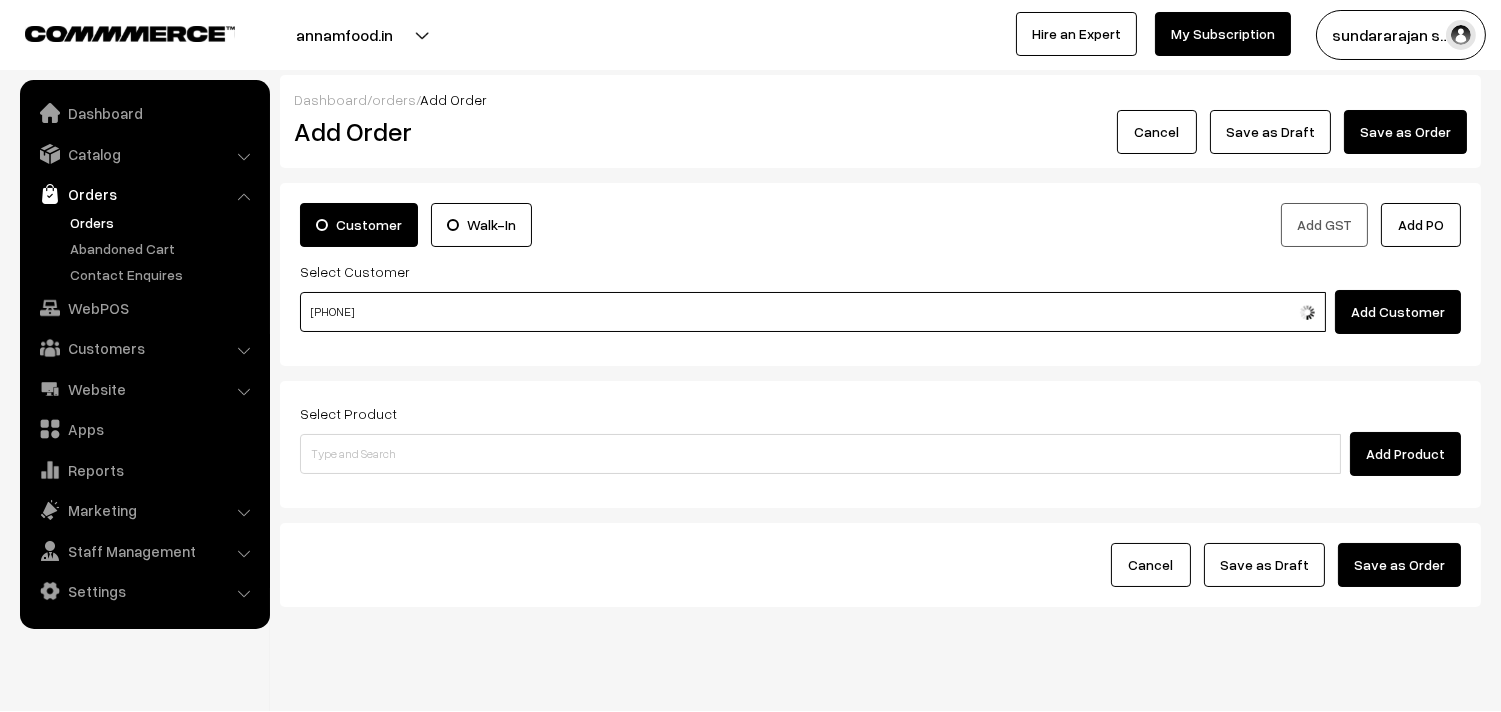 click on "99400 46947" at bounding box center [813, 312] 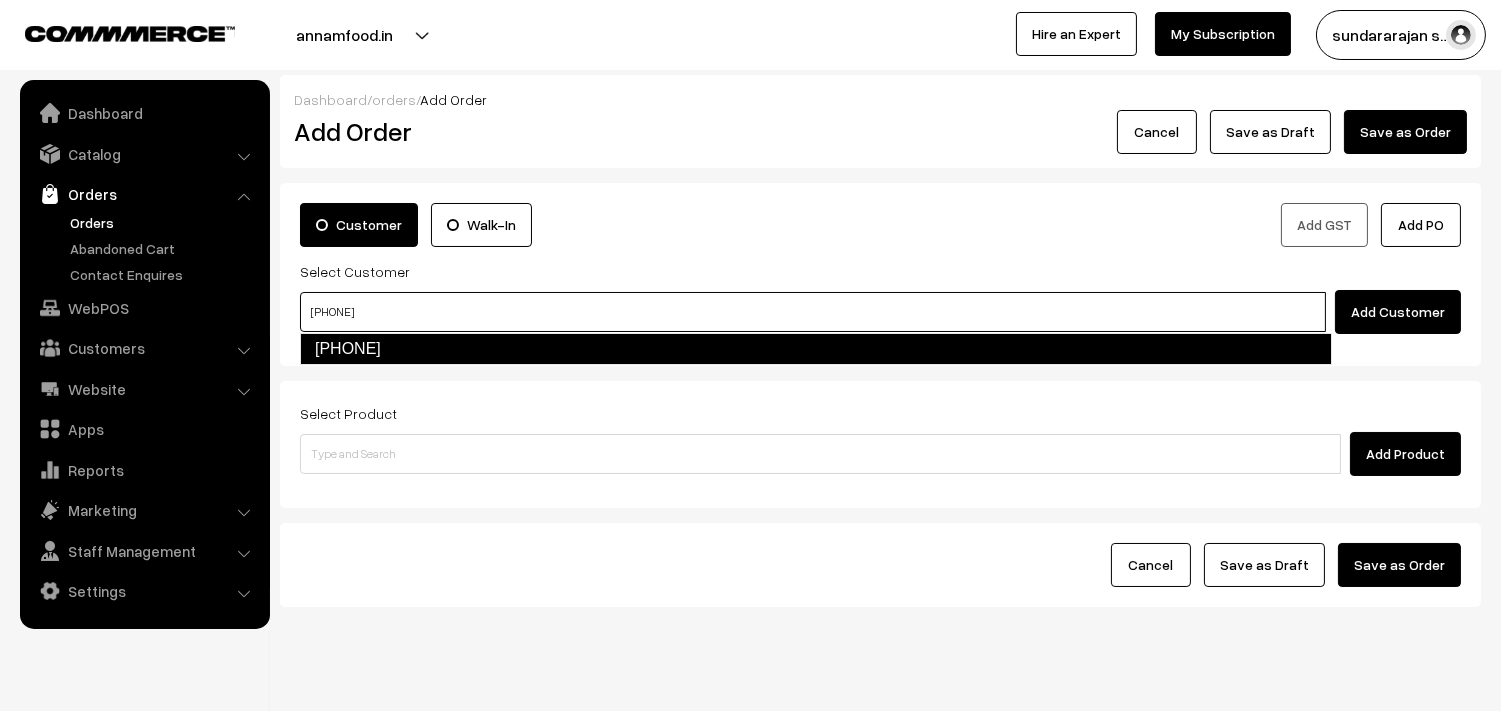 type on "[9940046947]" 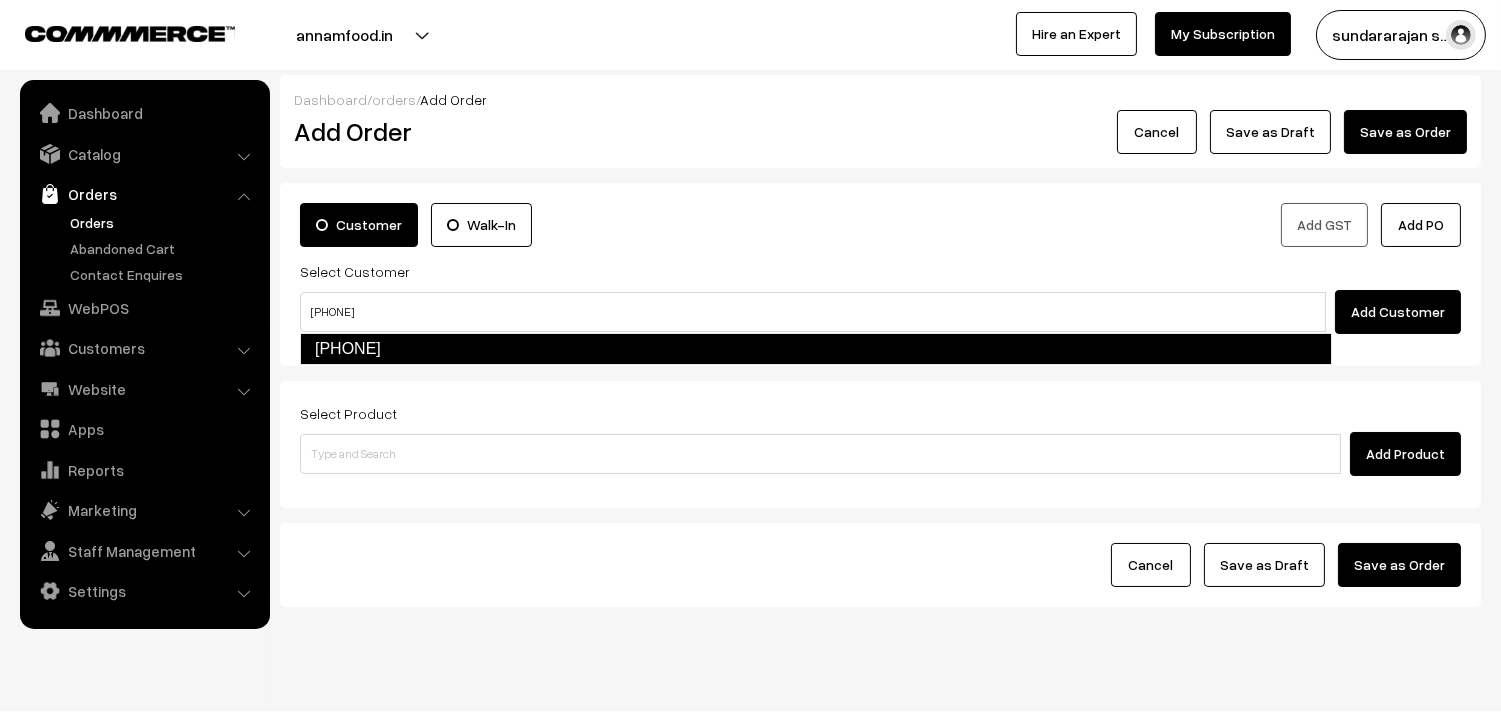 type 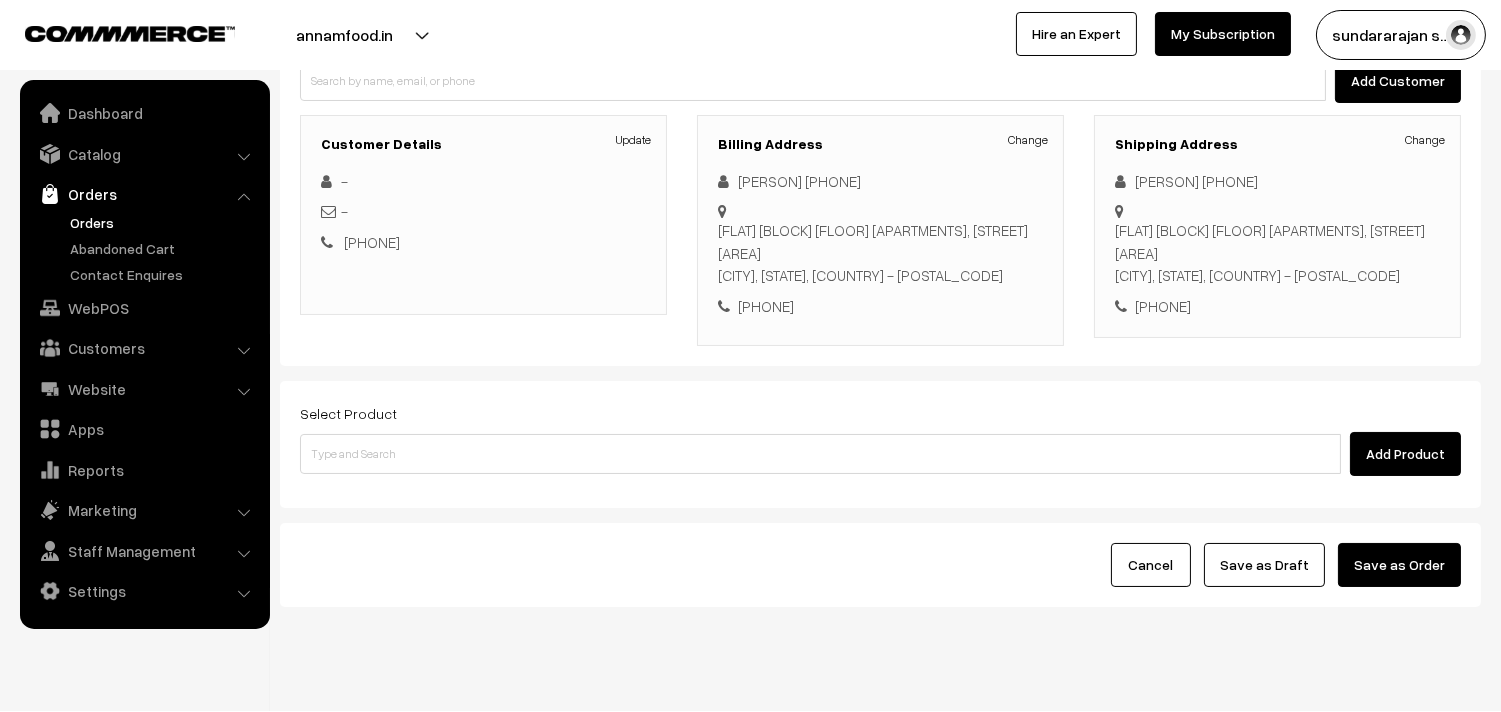 scroll, scrollTop: 272, scrollLeft: 0, axis: vertical 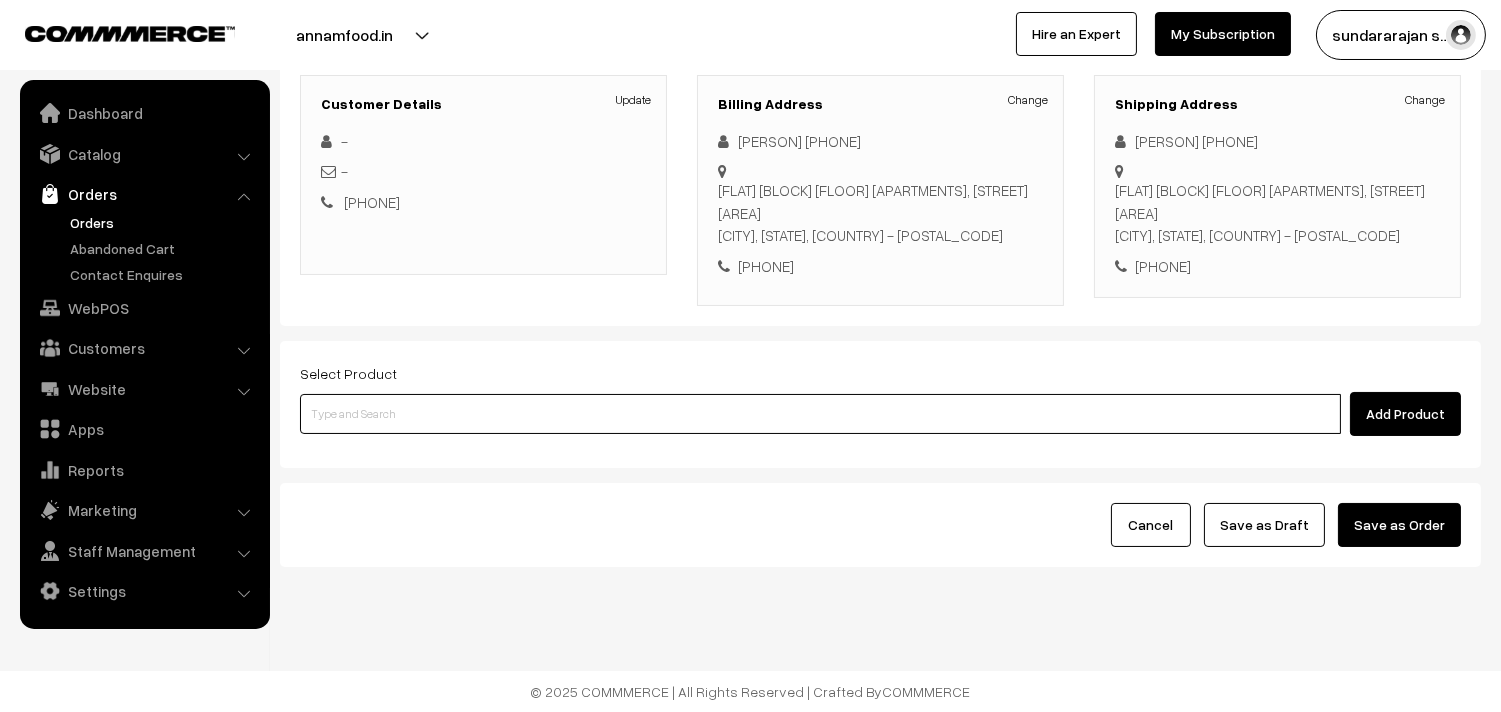 click at bounding box center [820, 414] 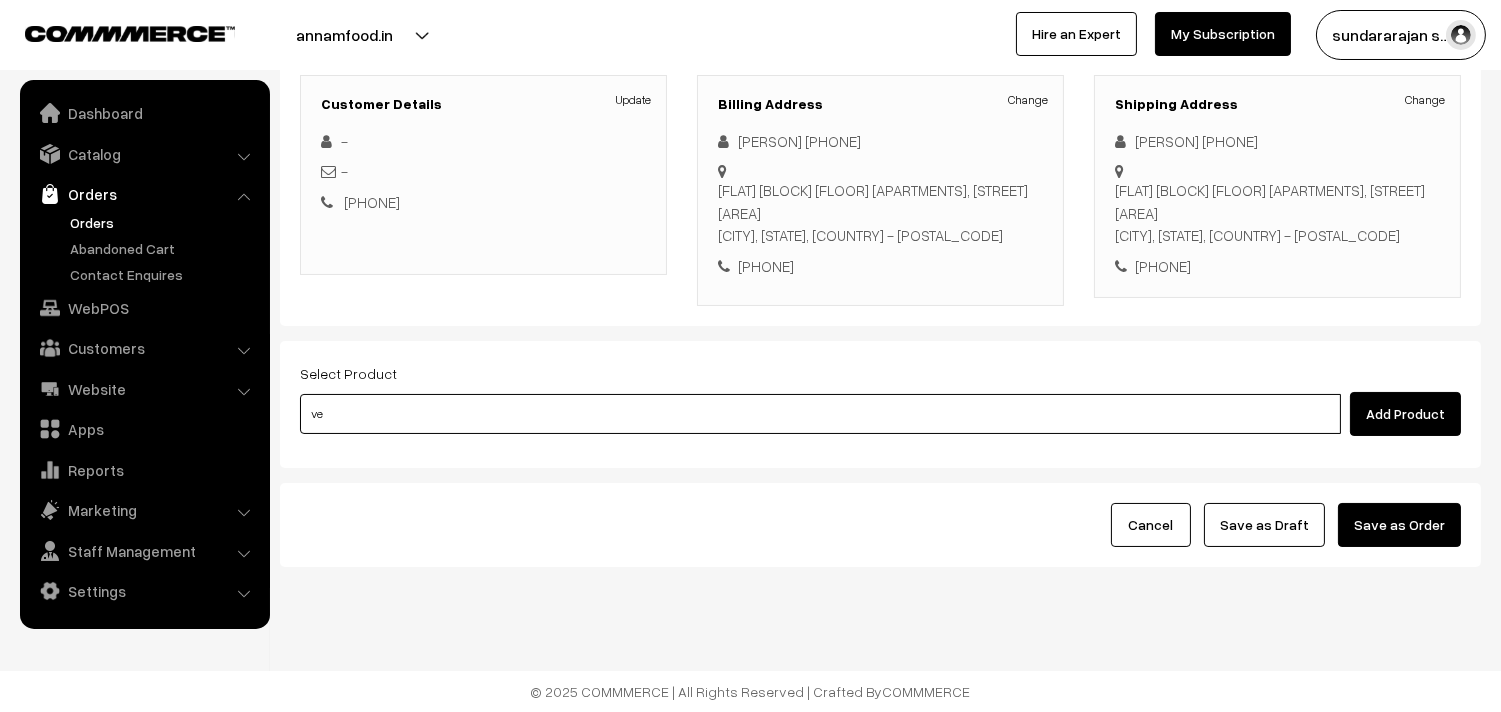 type on "v" 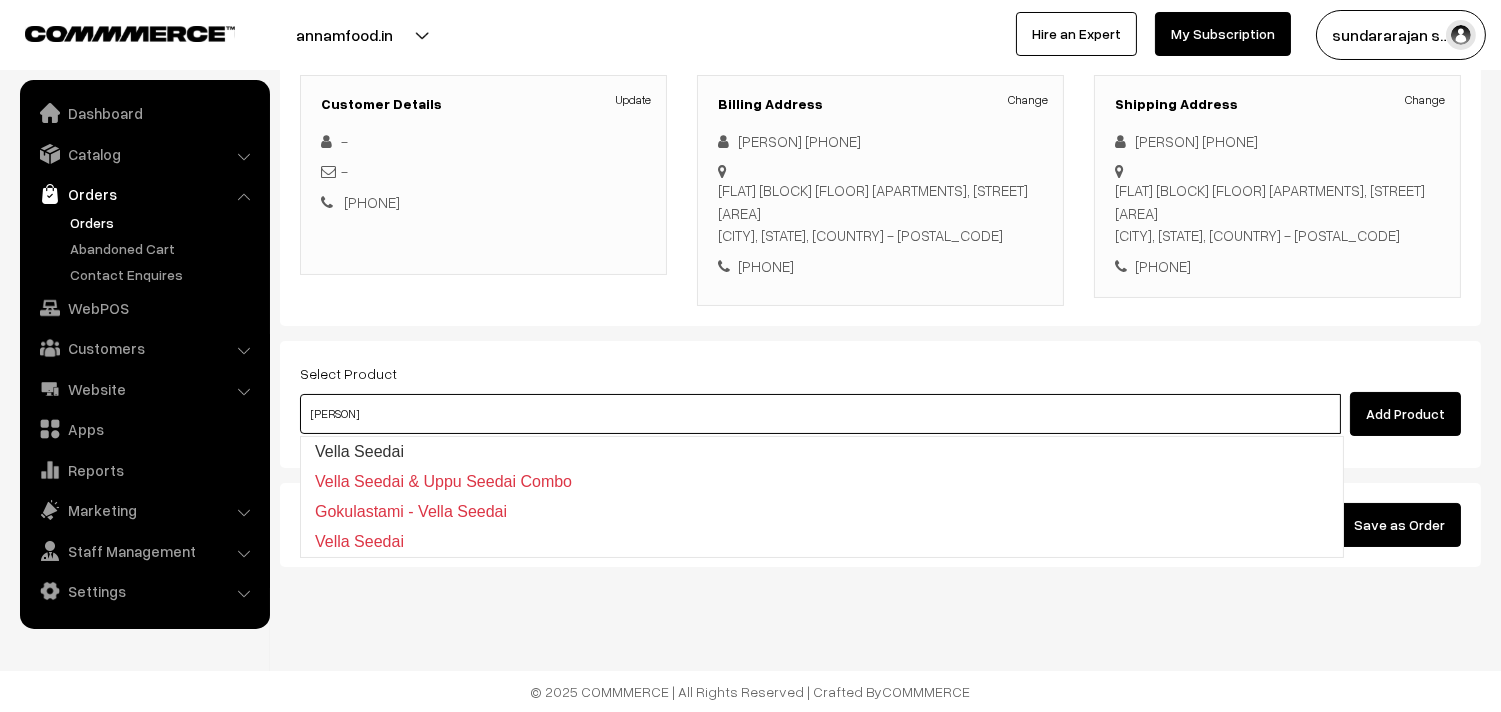 type on "Vella Seedai" 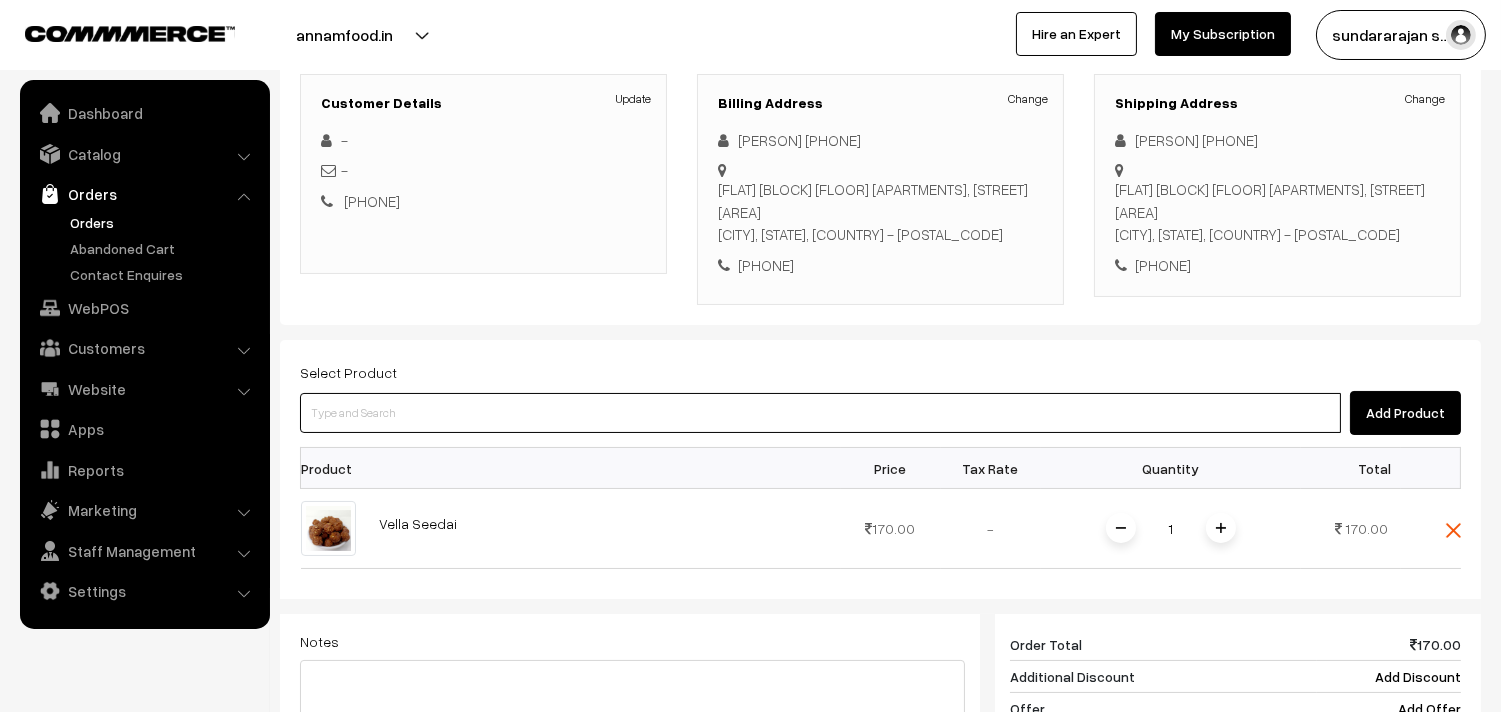 click at bounding box center (820, 413) 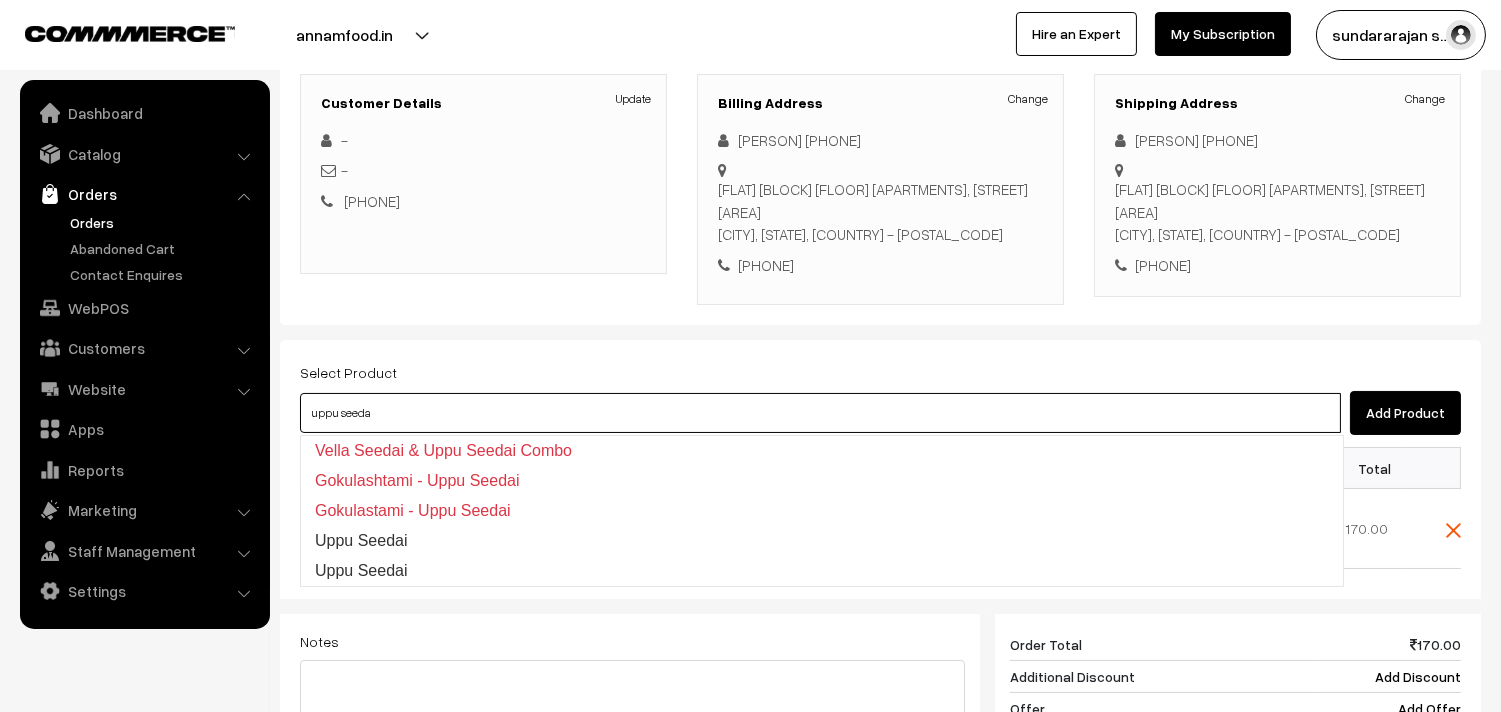 type on "Uppu Seedai" 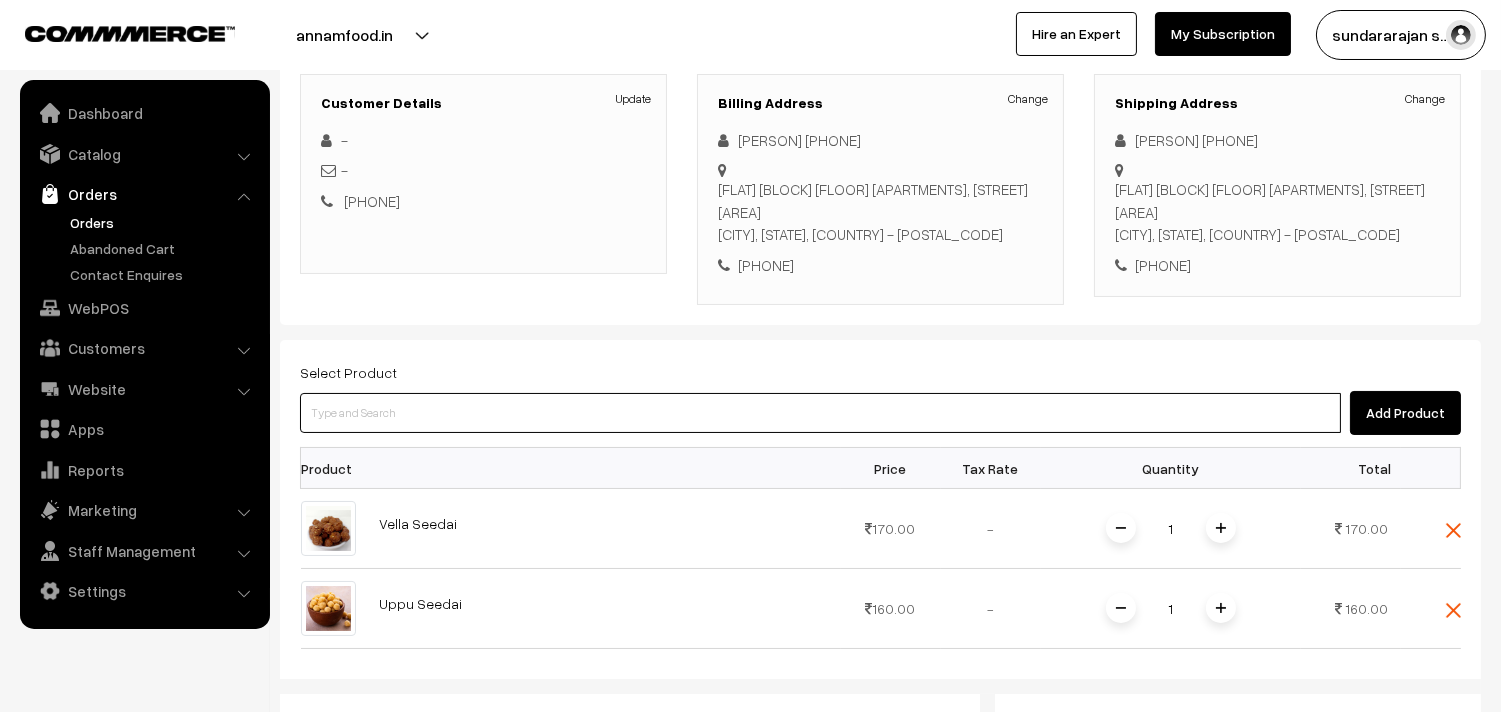 click at bounding box center (820, 413) 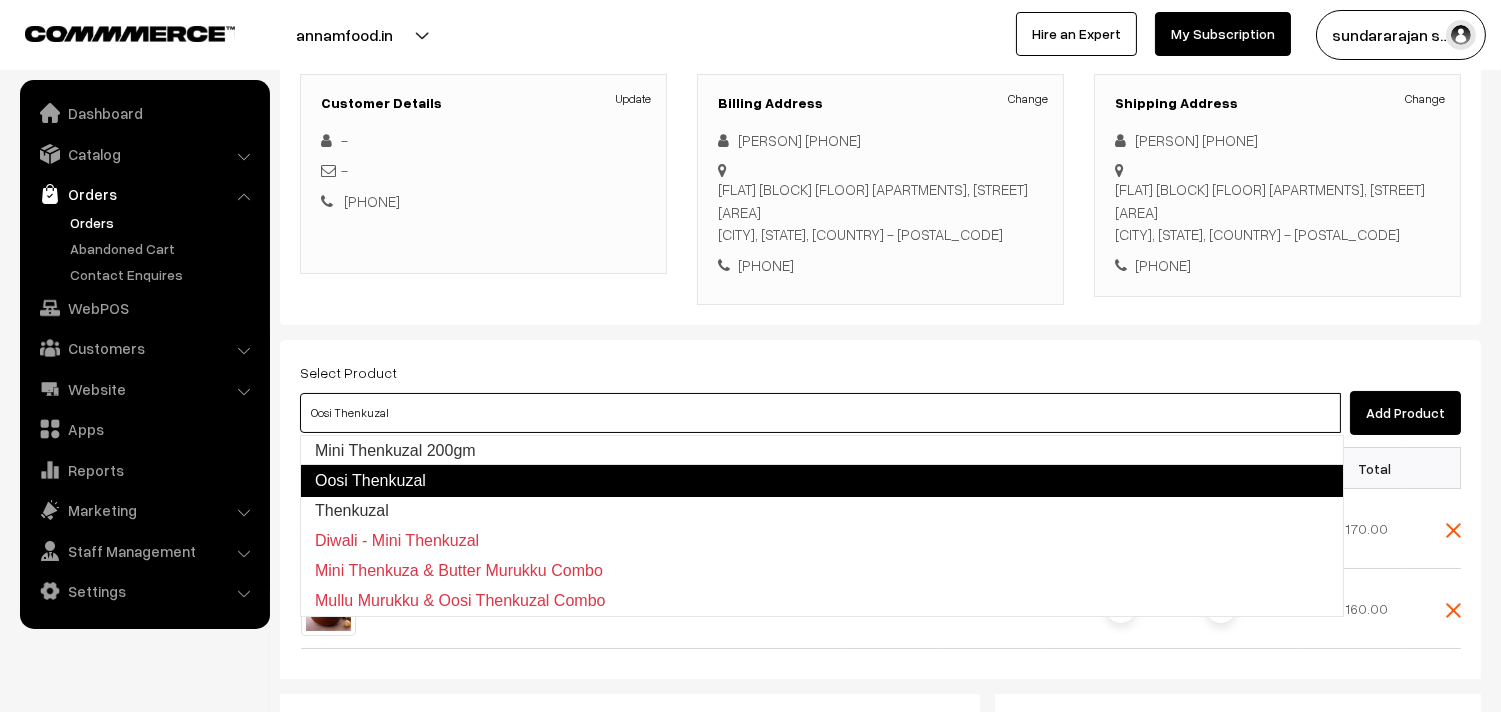 type on "Thenkuzal" 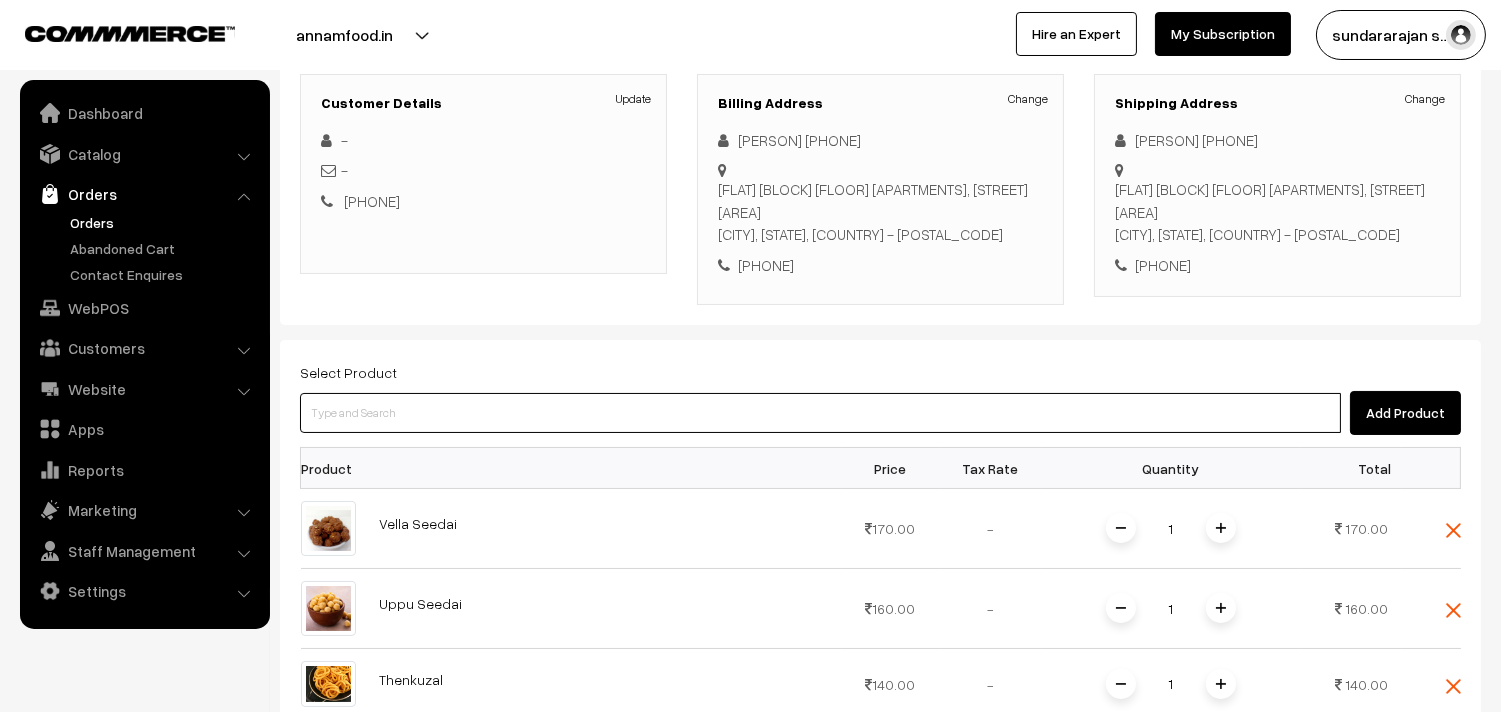 drag, startPoint x: 471, startPoint y: 418, endPoint x: 458, endPoint y: 416, distance: 13.152946 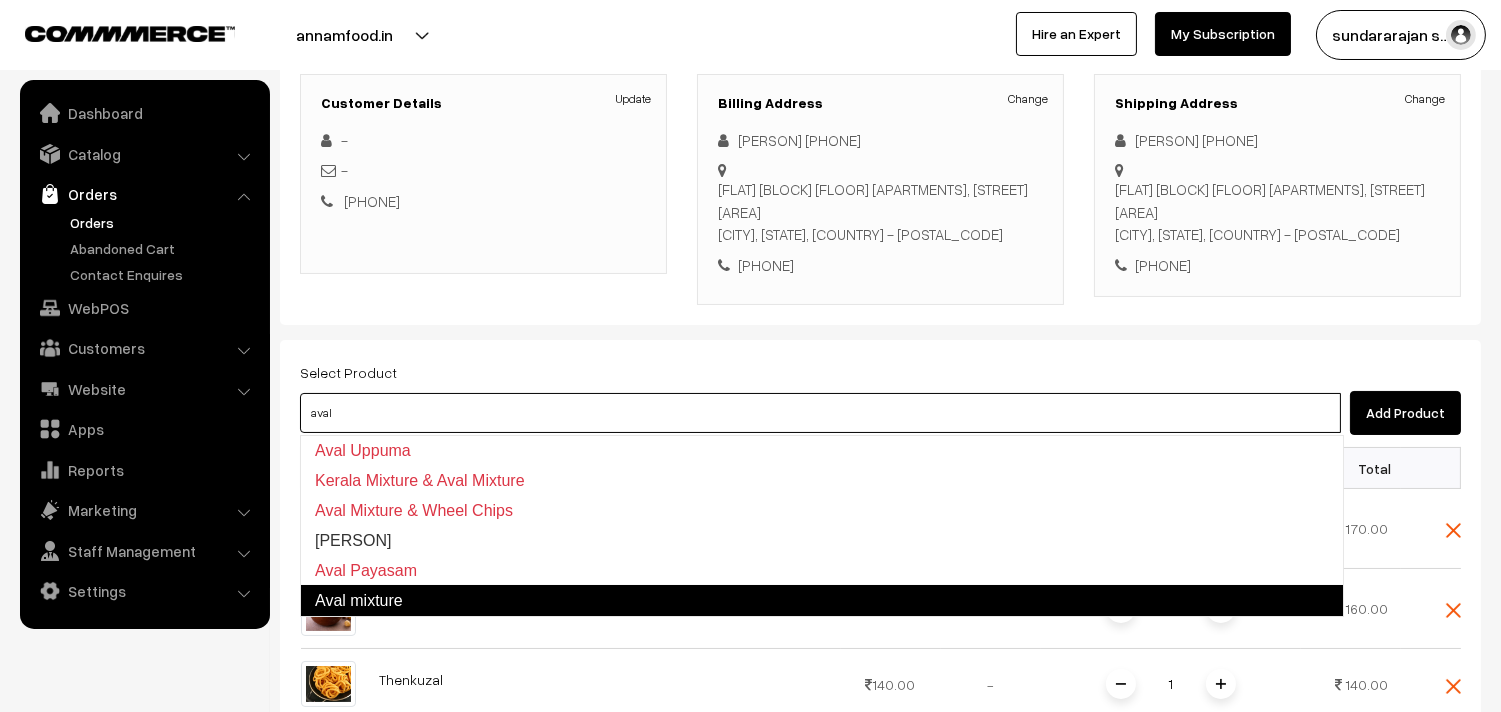 type on "Aval mixture" 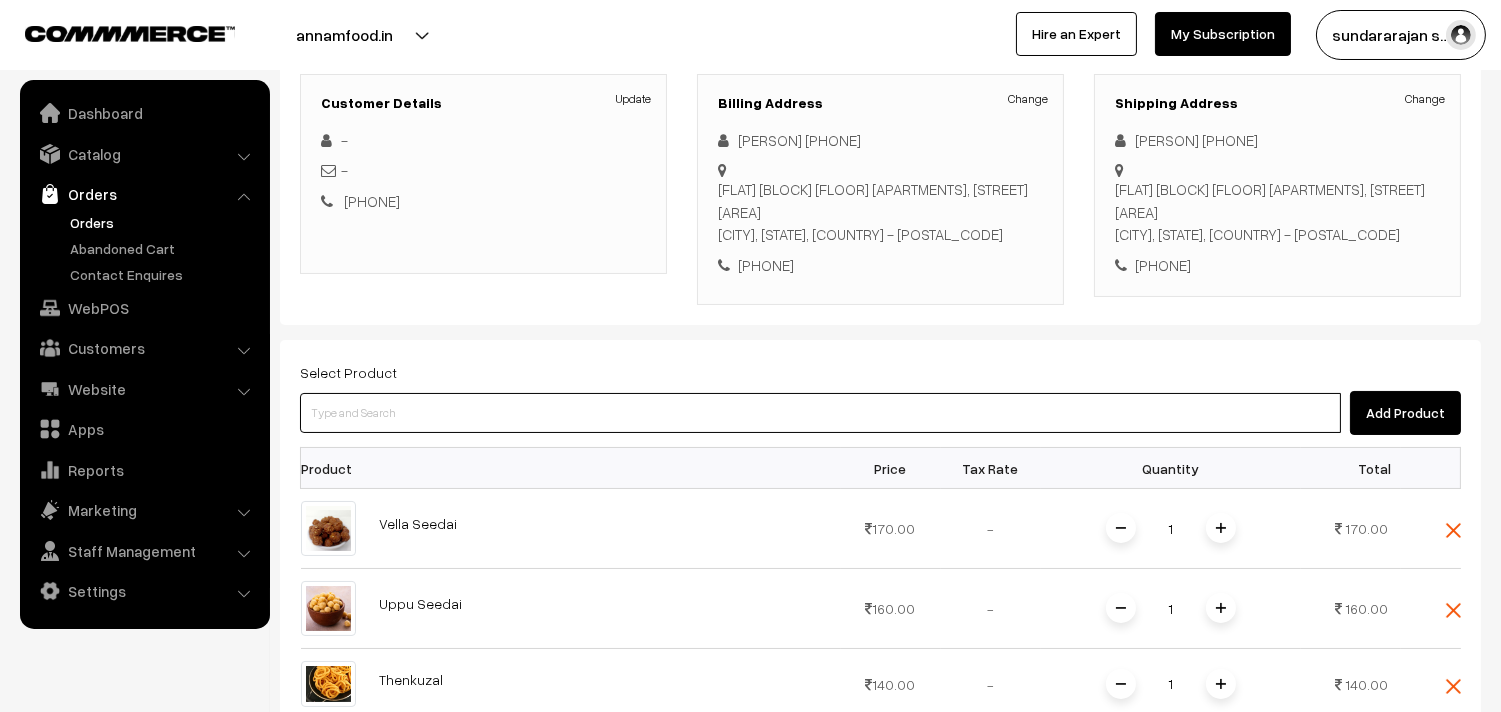 click at bounding box center (820, 413) 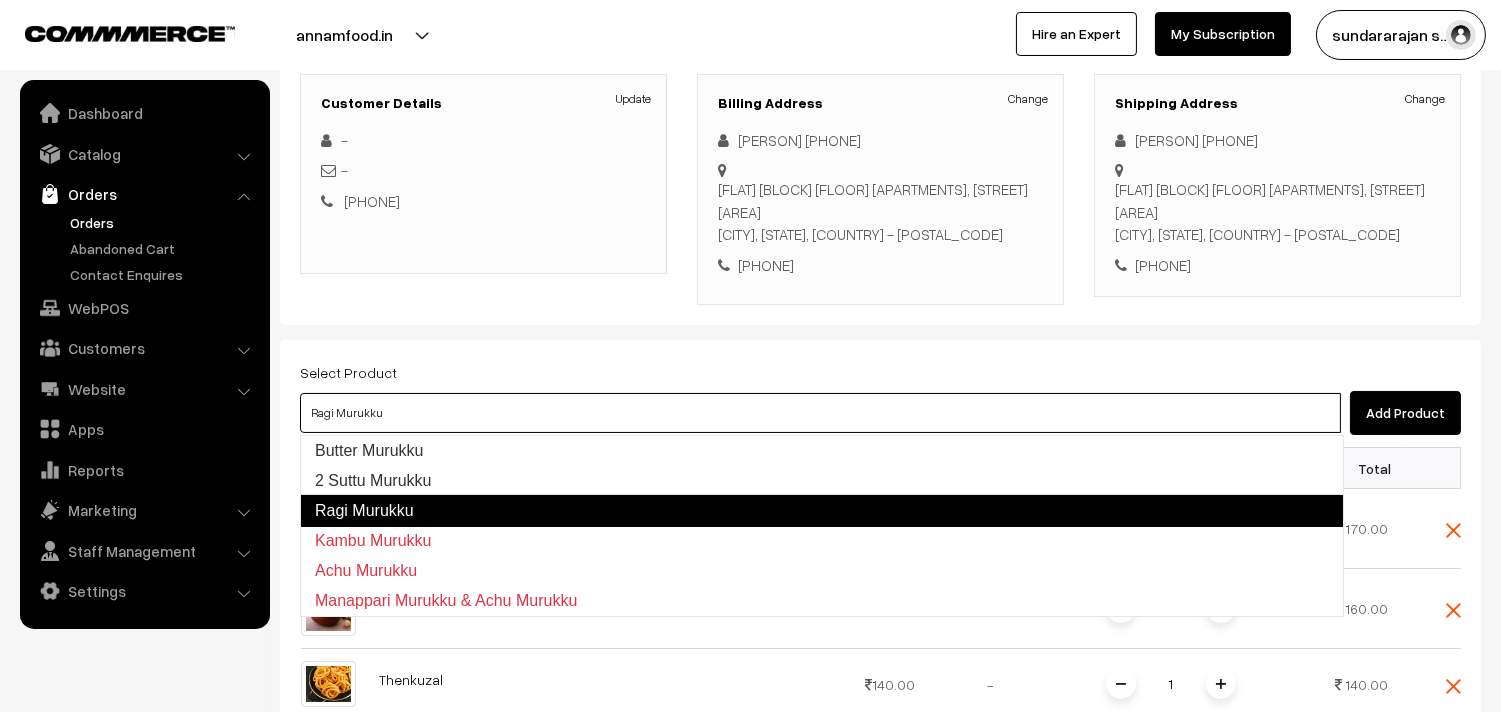 type on "2 Suttu Murukku" 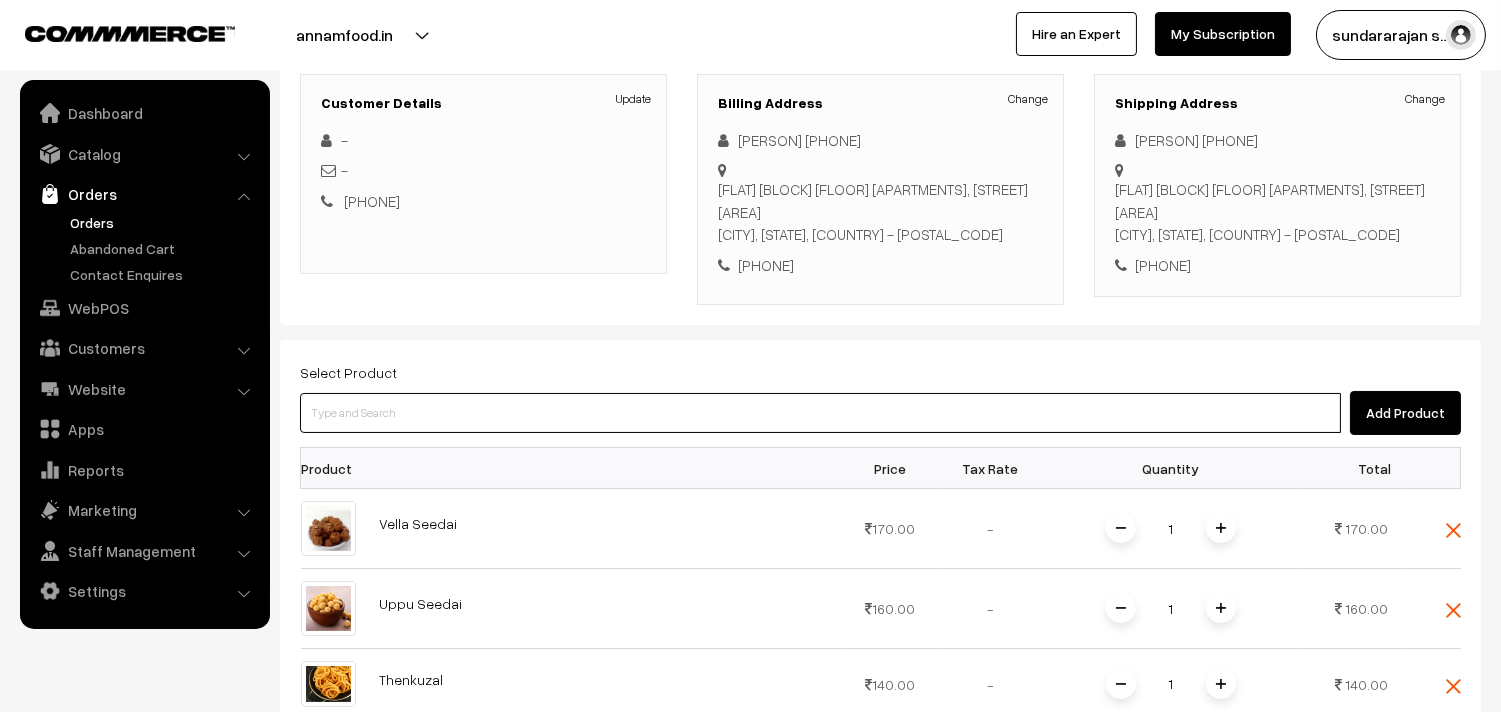 click at bounding box center (820, 413) 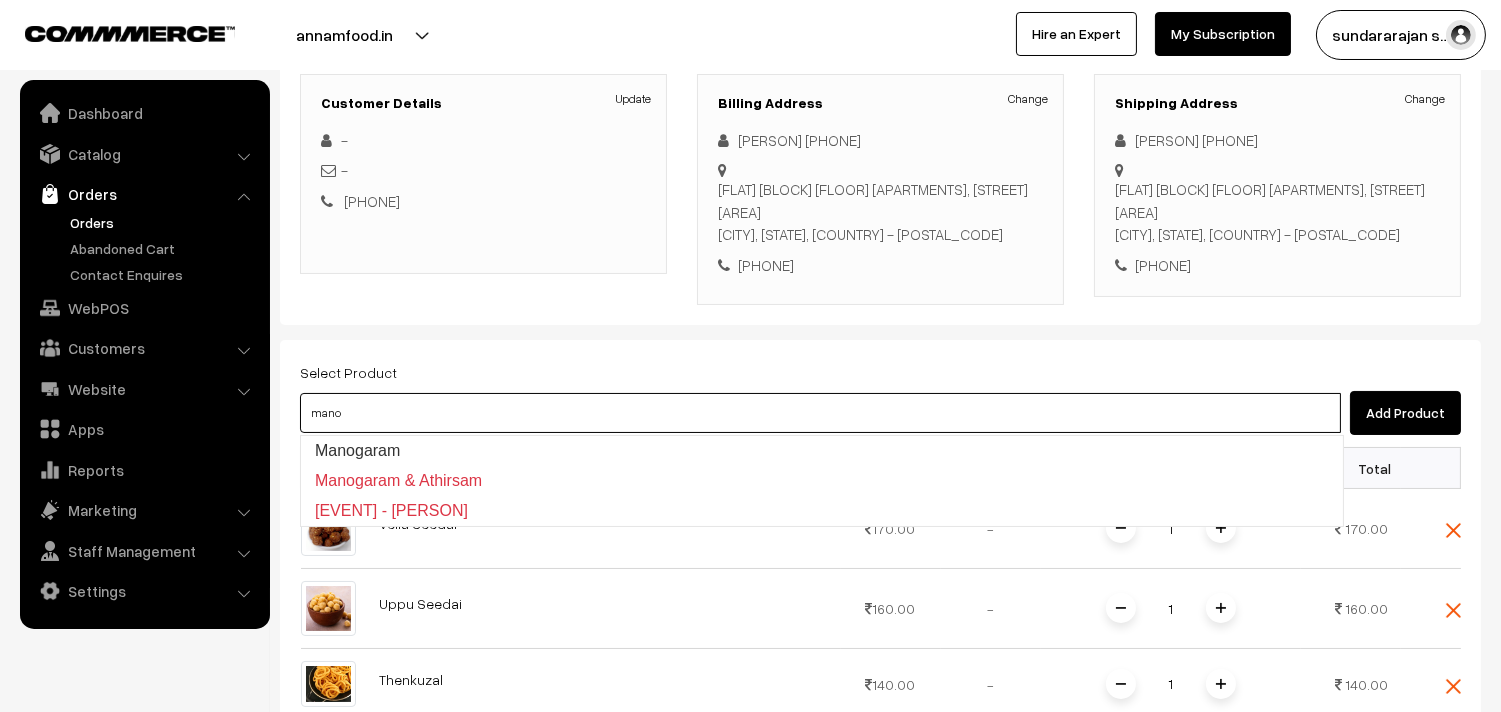 type on "Manogaram" 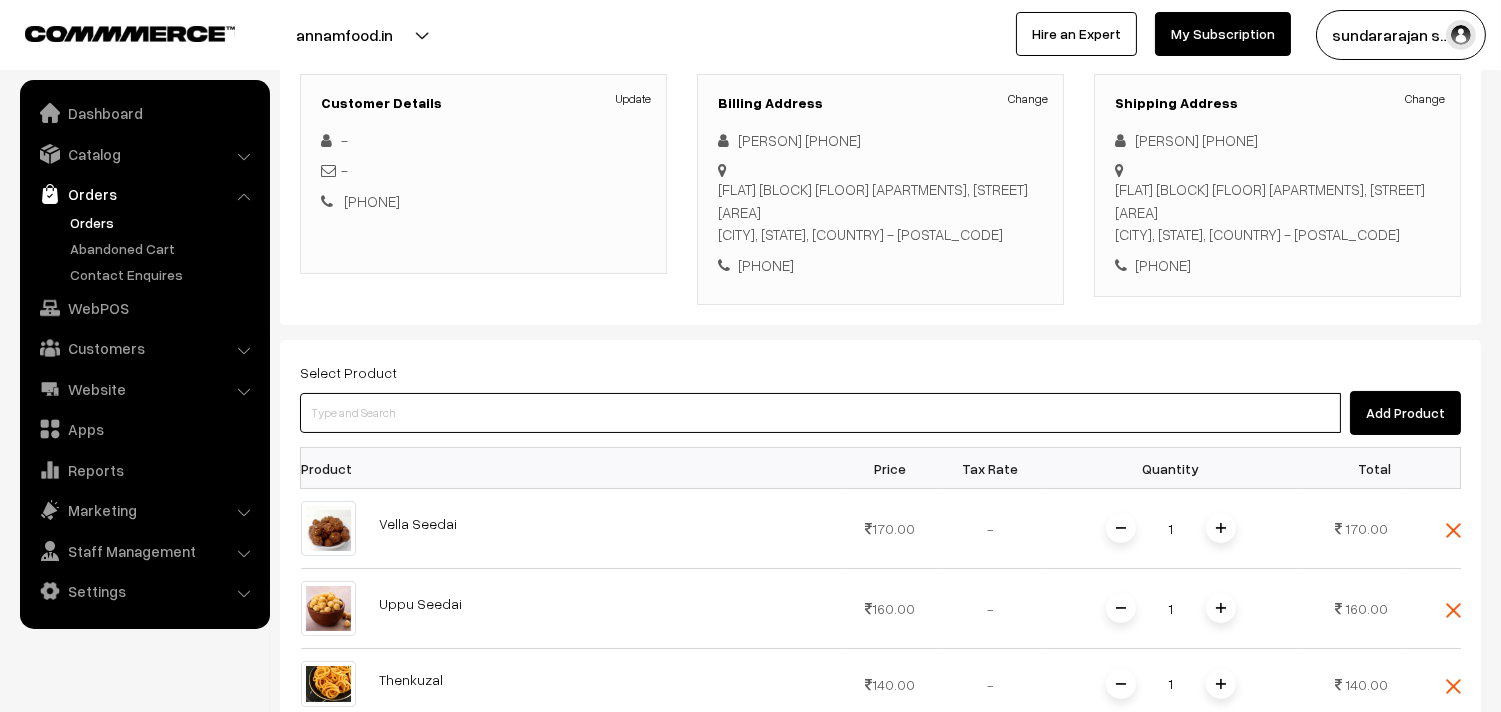 drag, startPoint x: 518, startPoint y: 411, endPoint x: 490, endPoint y: 407, distance: 28.284271 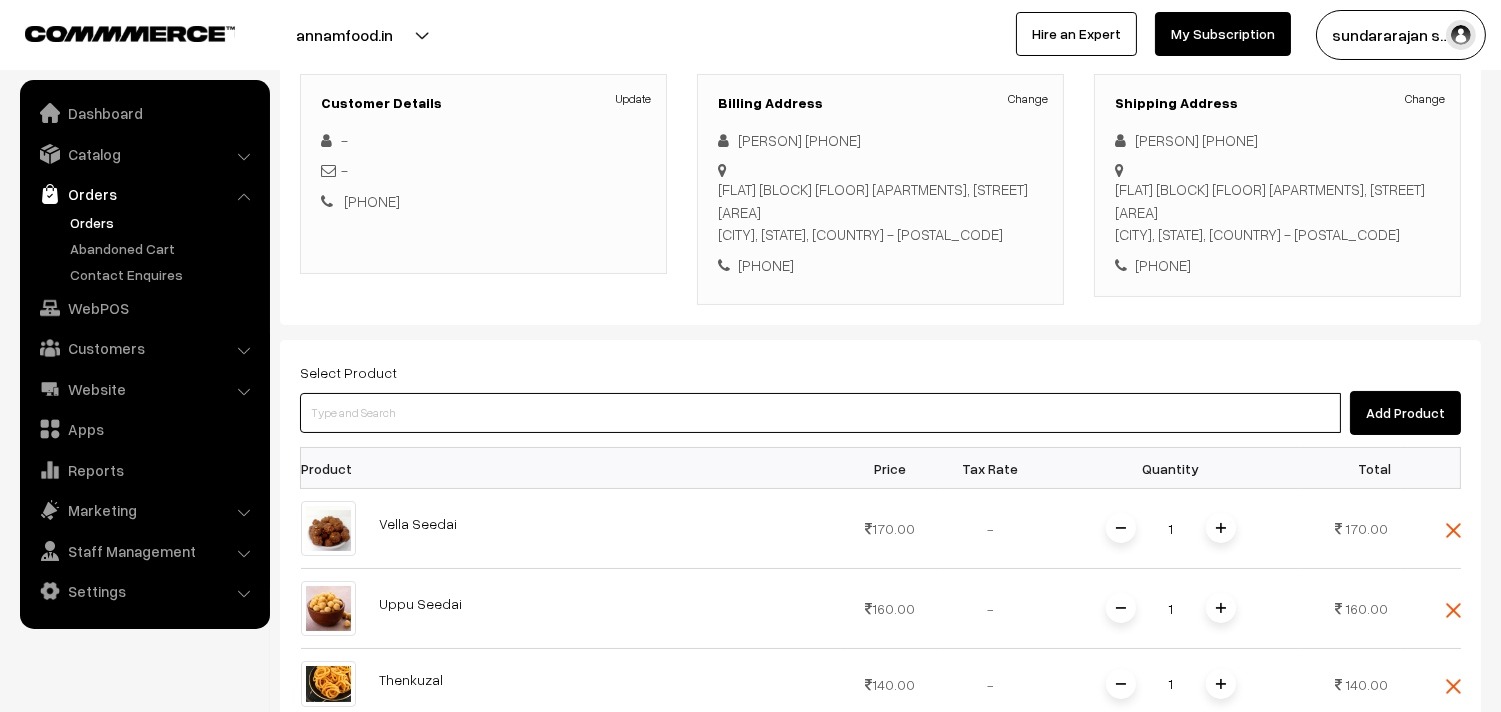 click at bounding box center (820, 413) 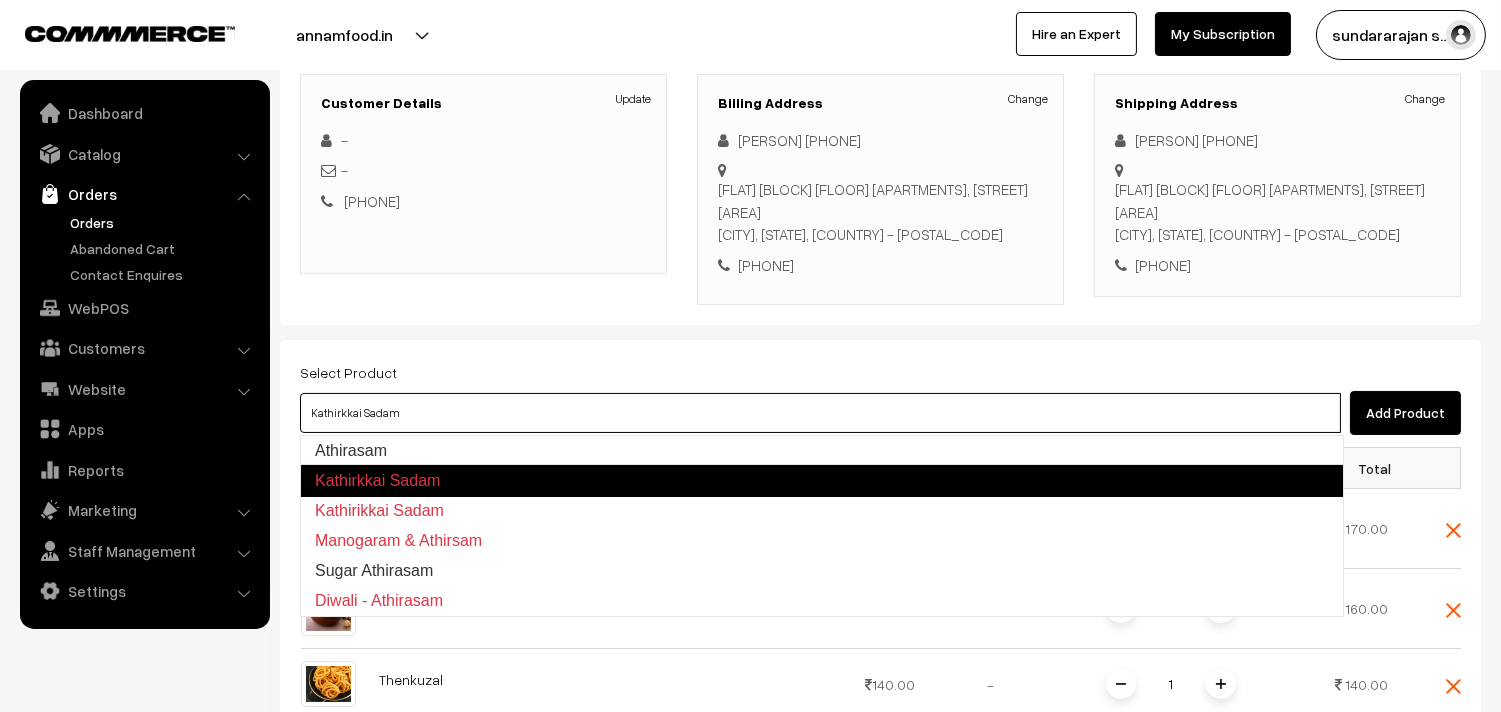 type on "Athirasam" 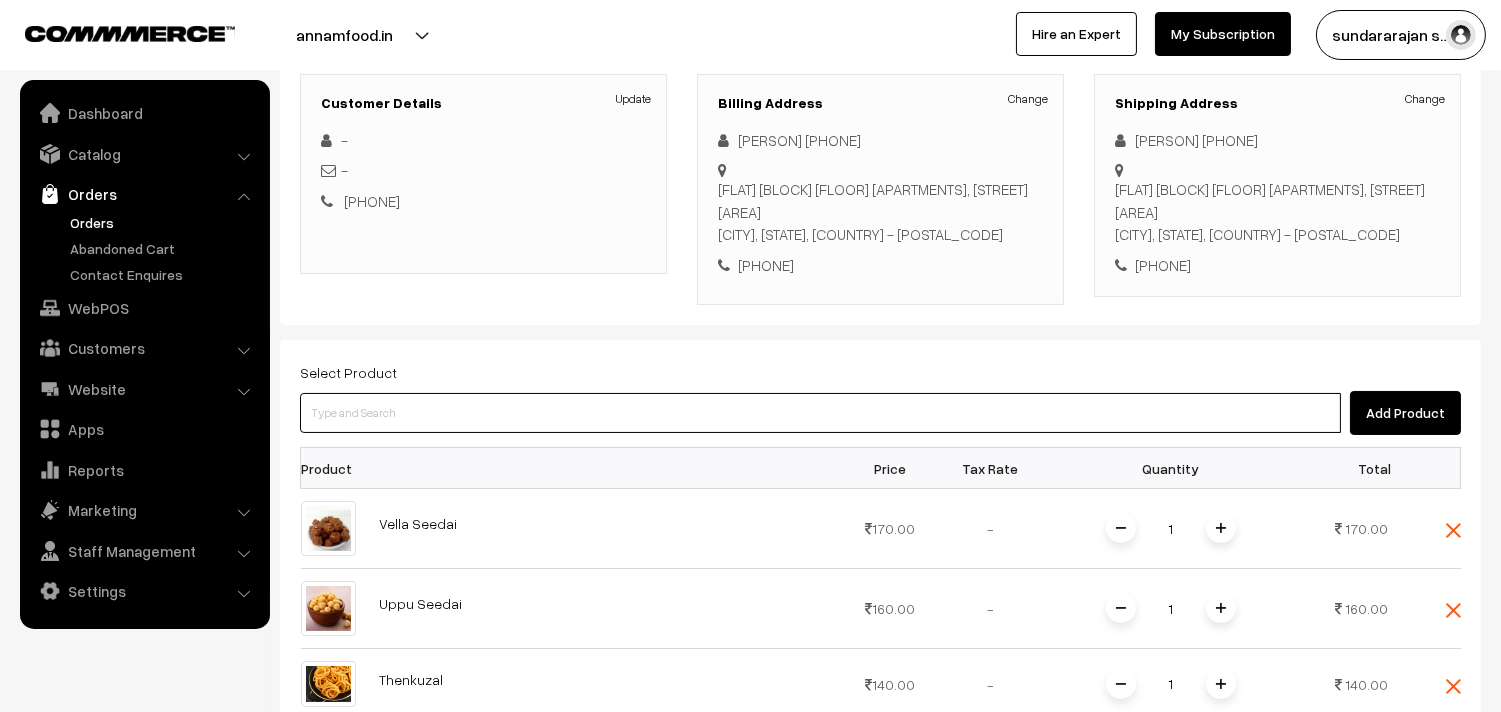 click at bounding box center [820, 413] 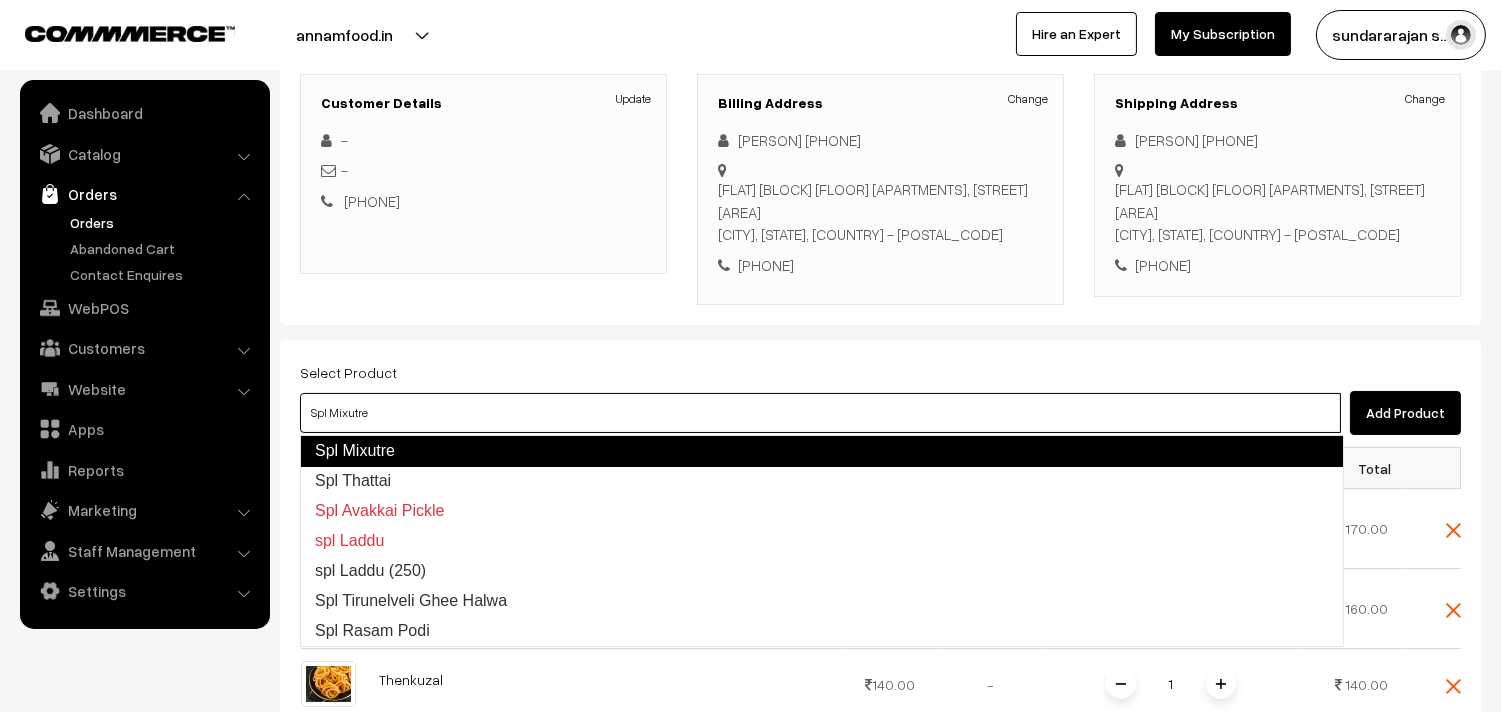 type on "Spl Thattai" 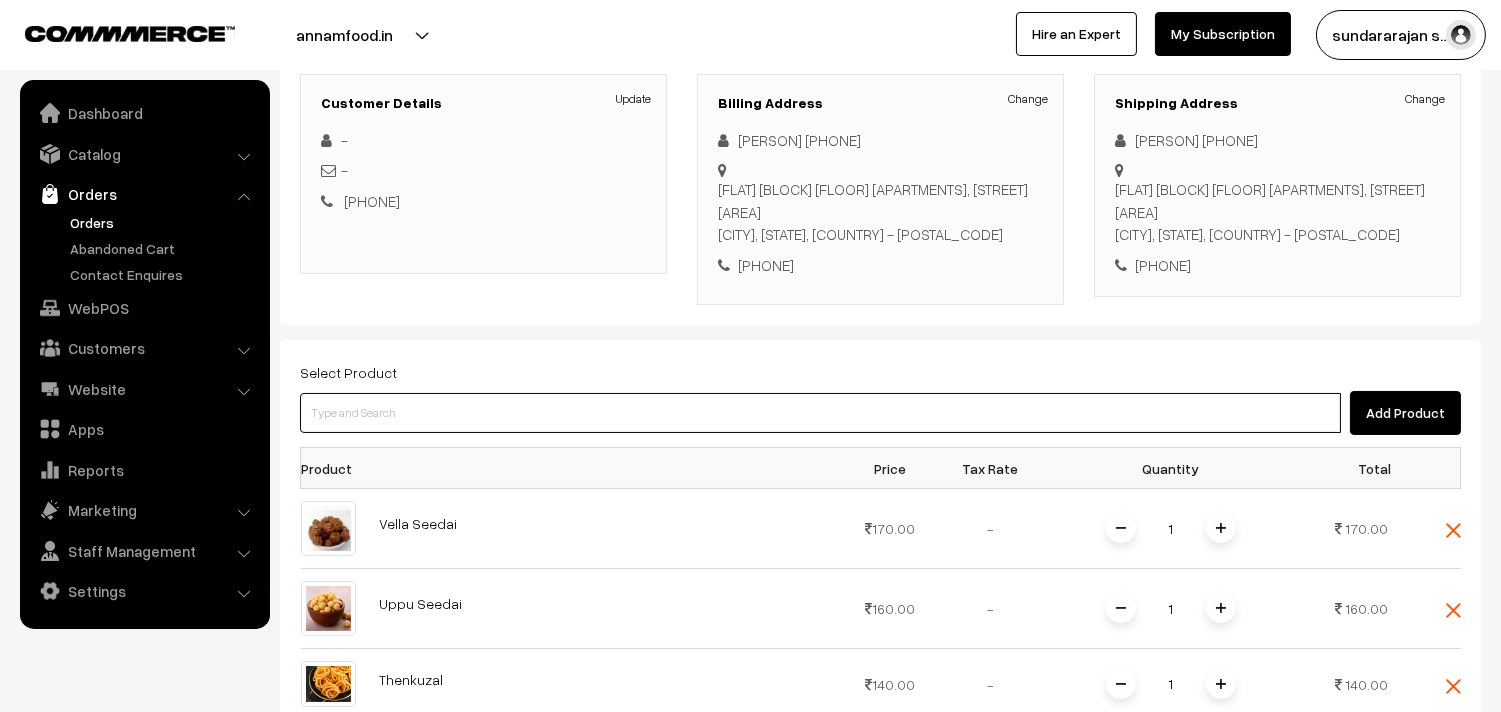 click at bounding box center (820, 413) 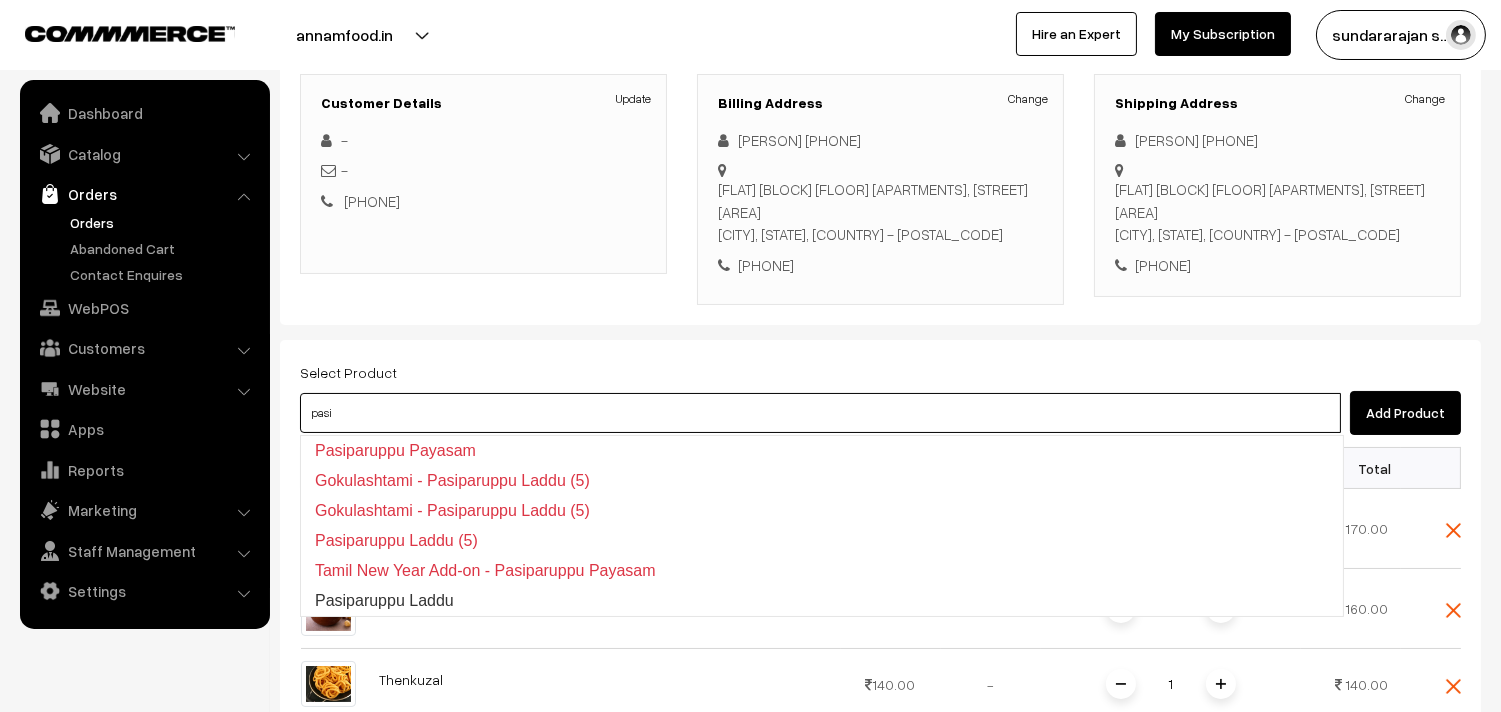 type on "Pasiparuppu Laddu" 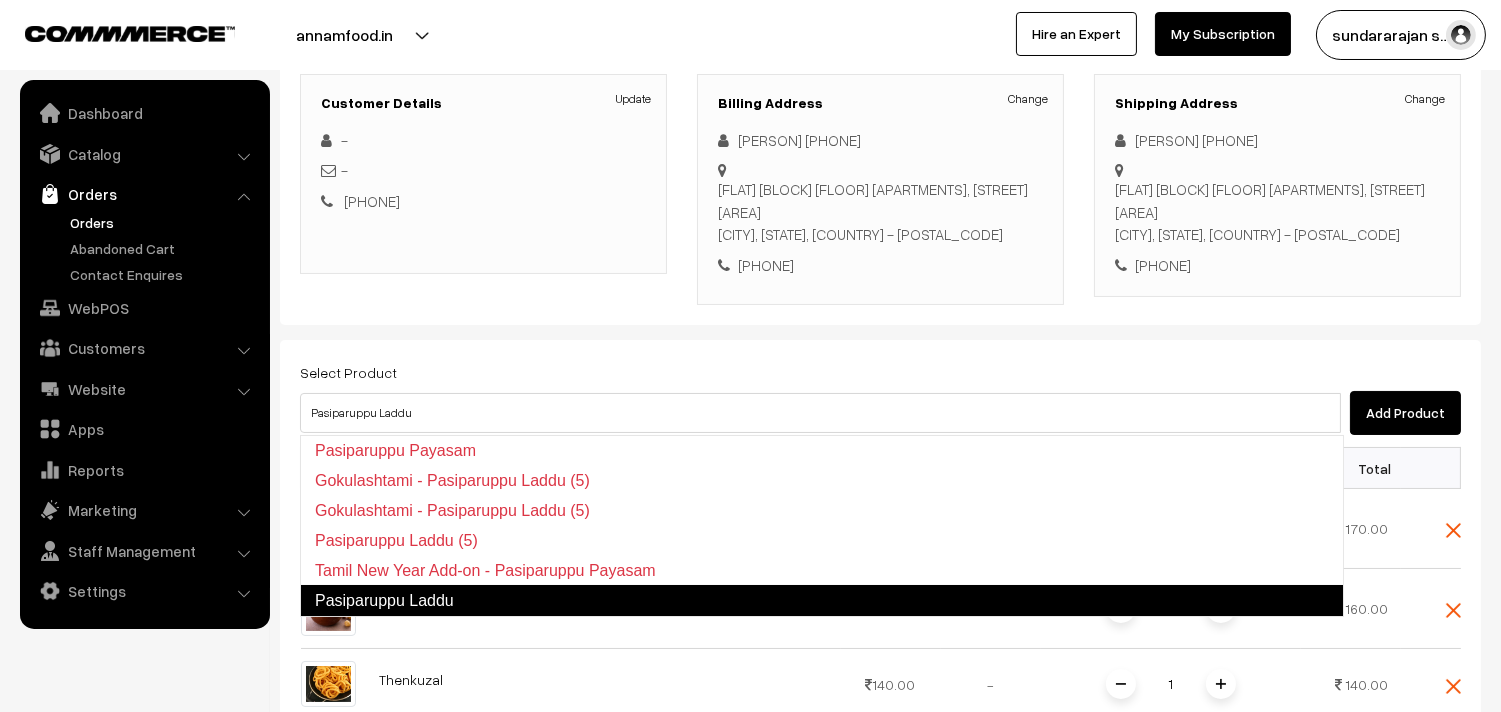 type 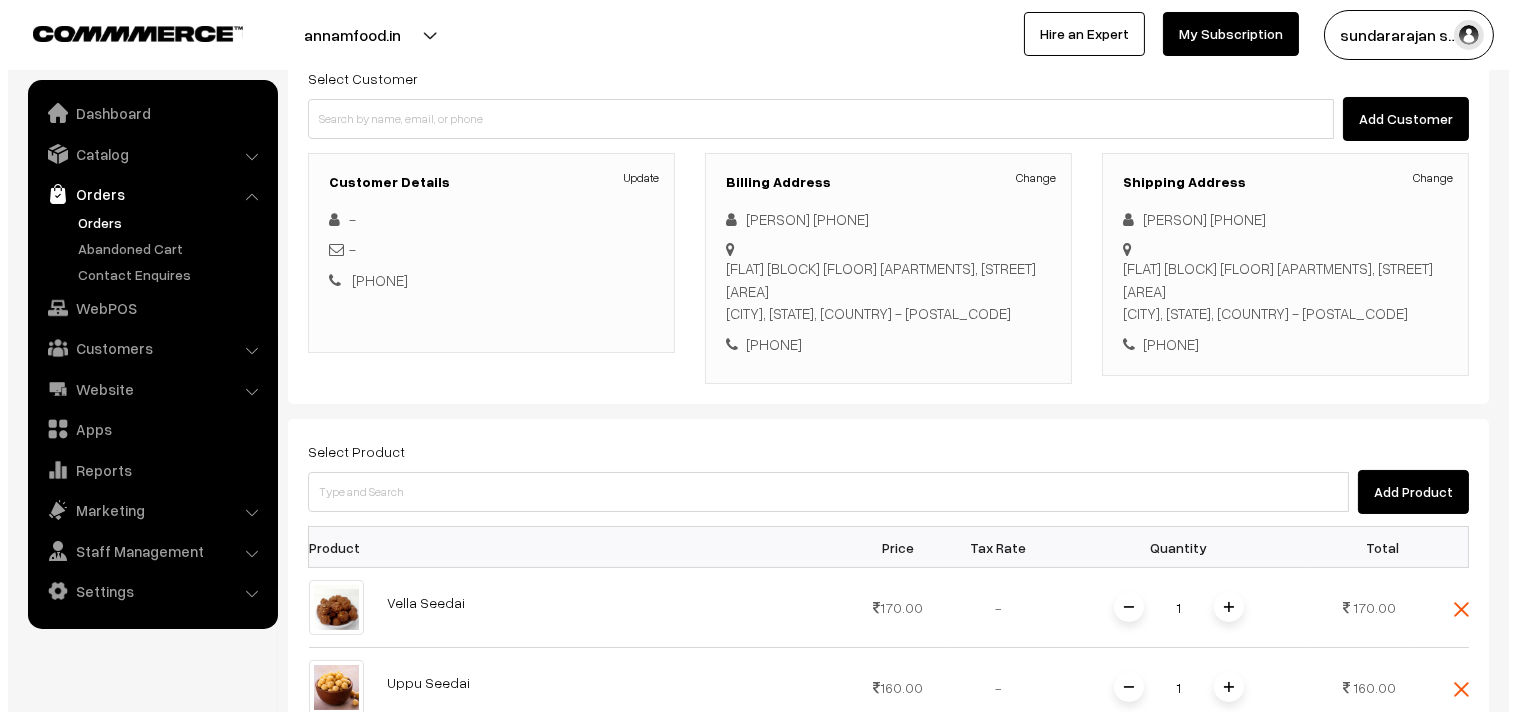 scroll, scrollTop: 161, scrollLeft: 0, axis: vertical 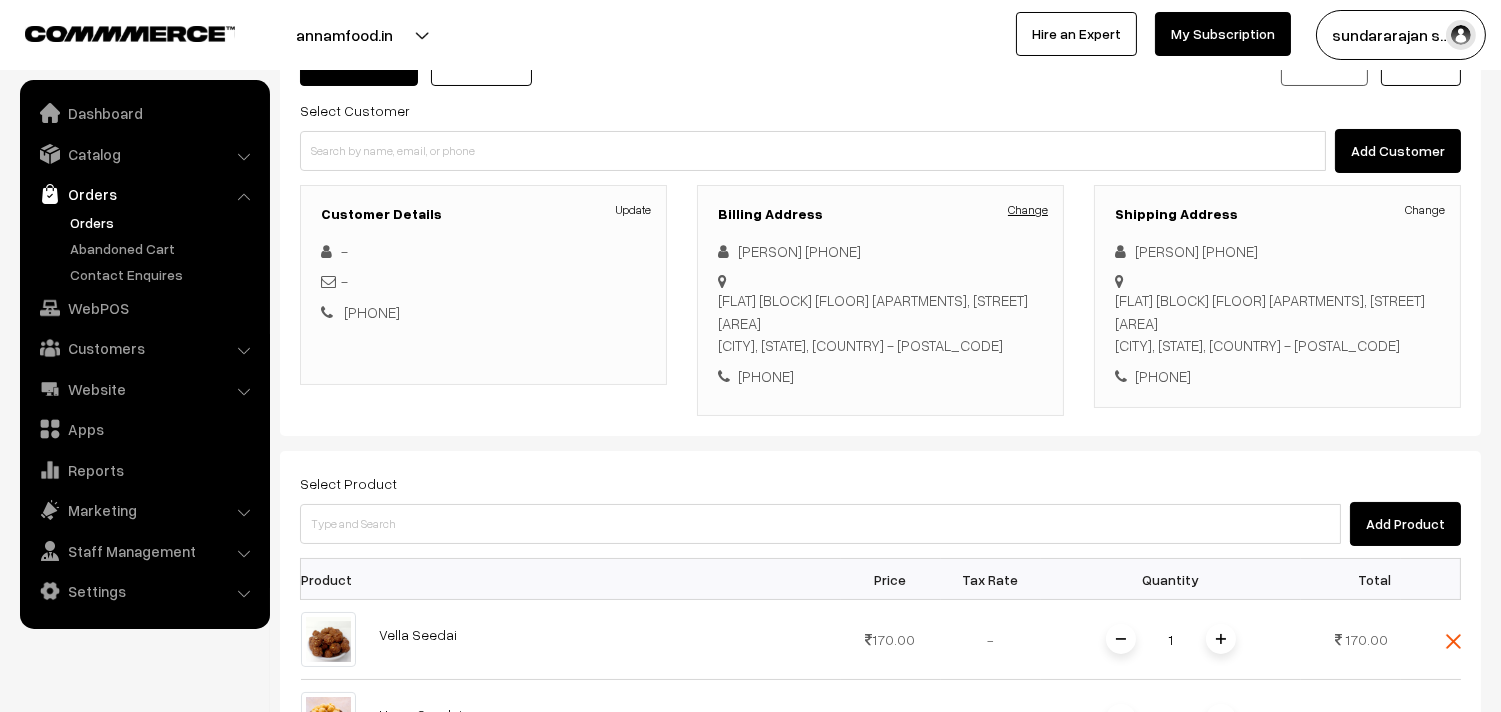 click on "Change" at bounding box center (1028, 210) 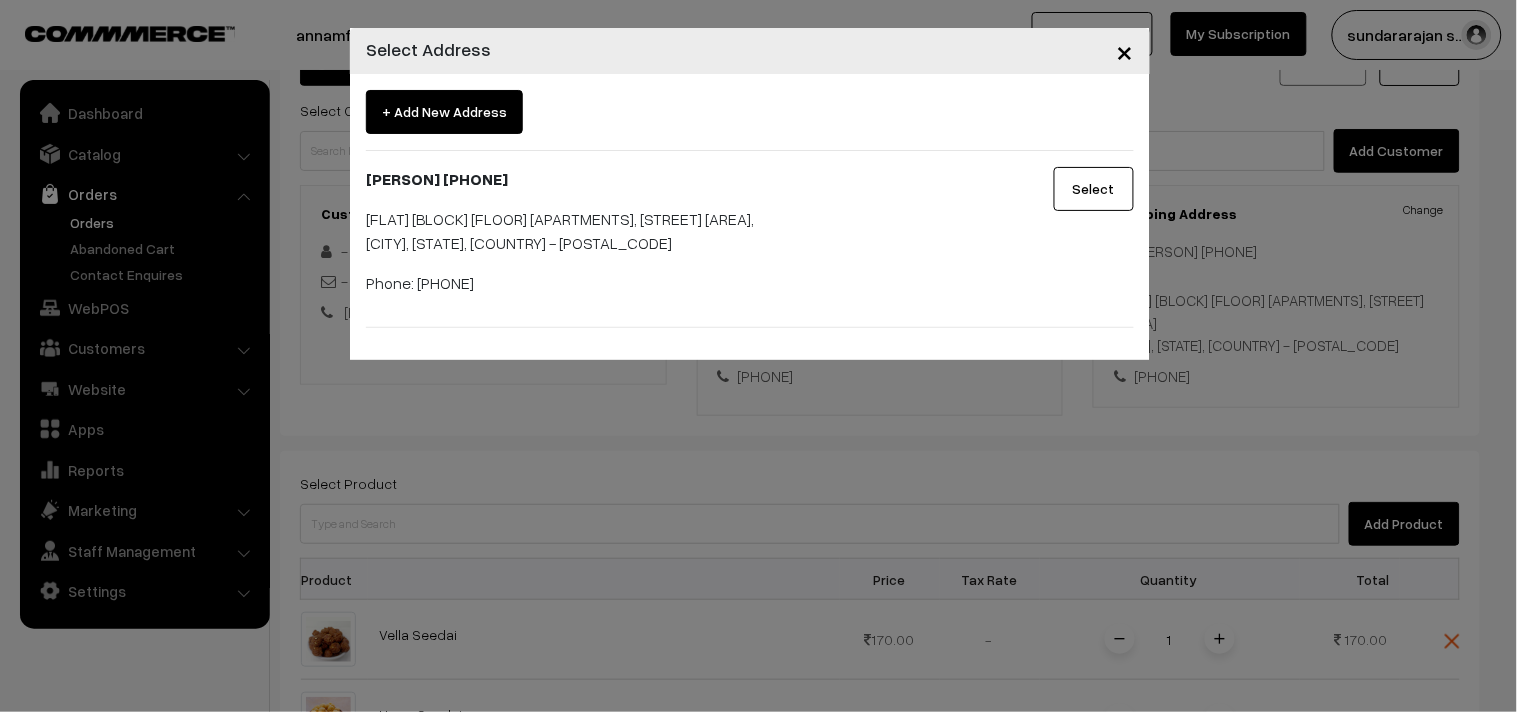 click on "+ Add New Address" at bounding box center [444, 112] 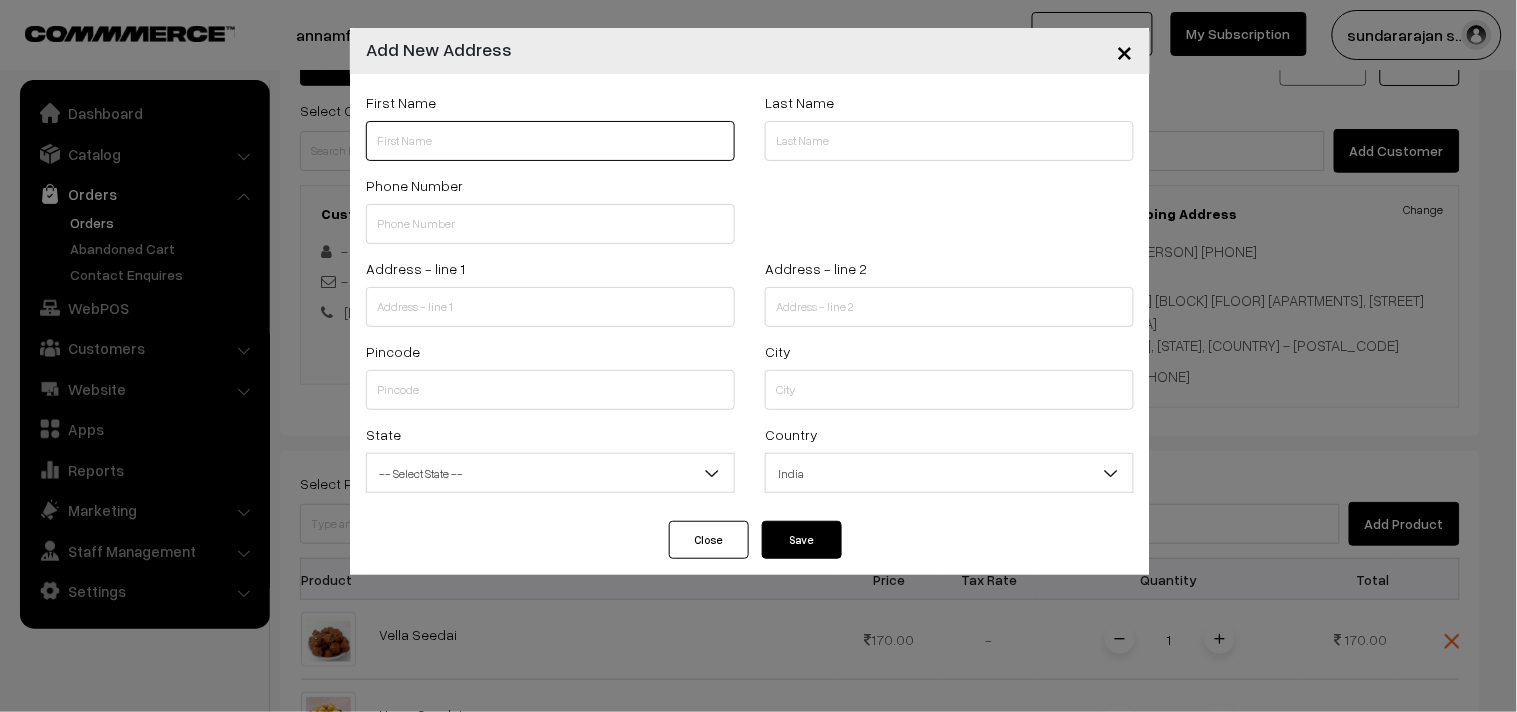 click at bounding box center [550, 141] 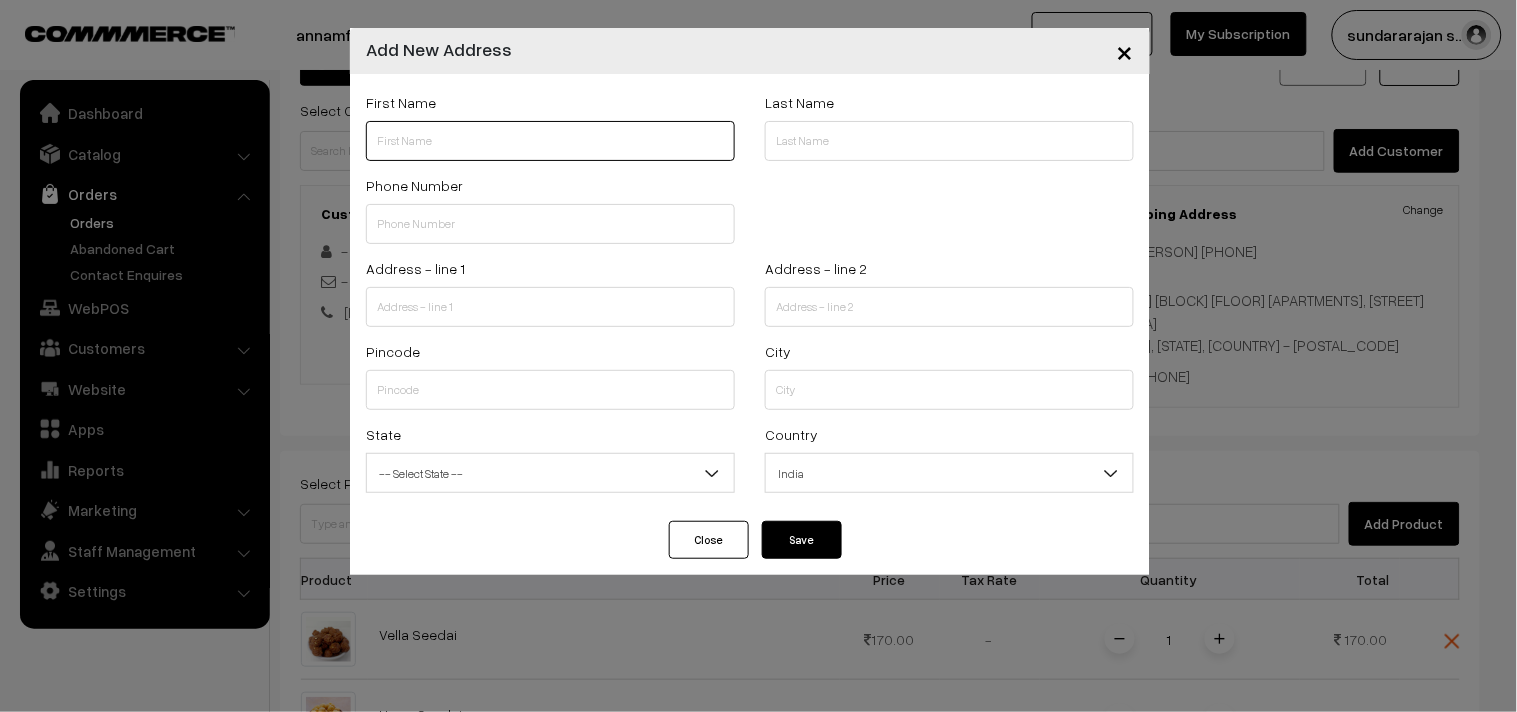 paste on "M.Natarajan" 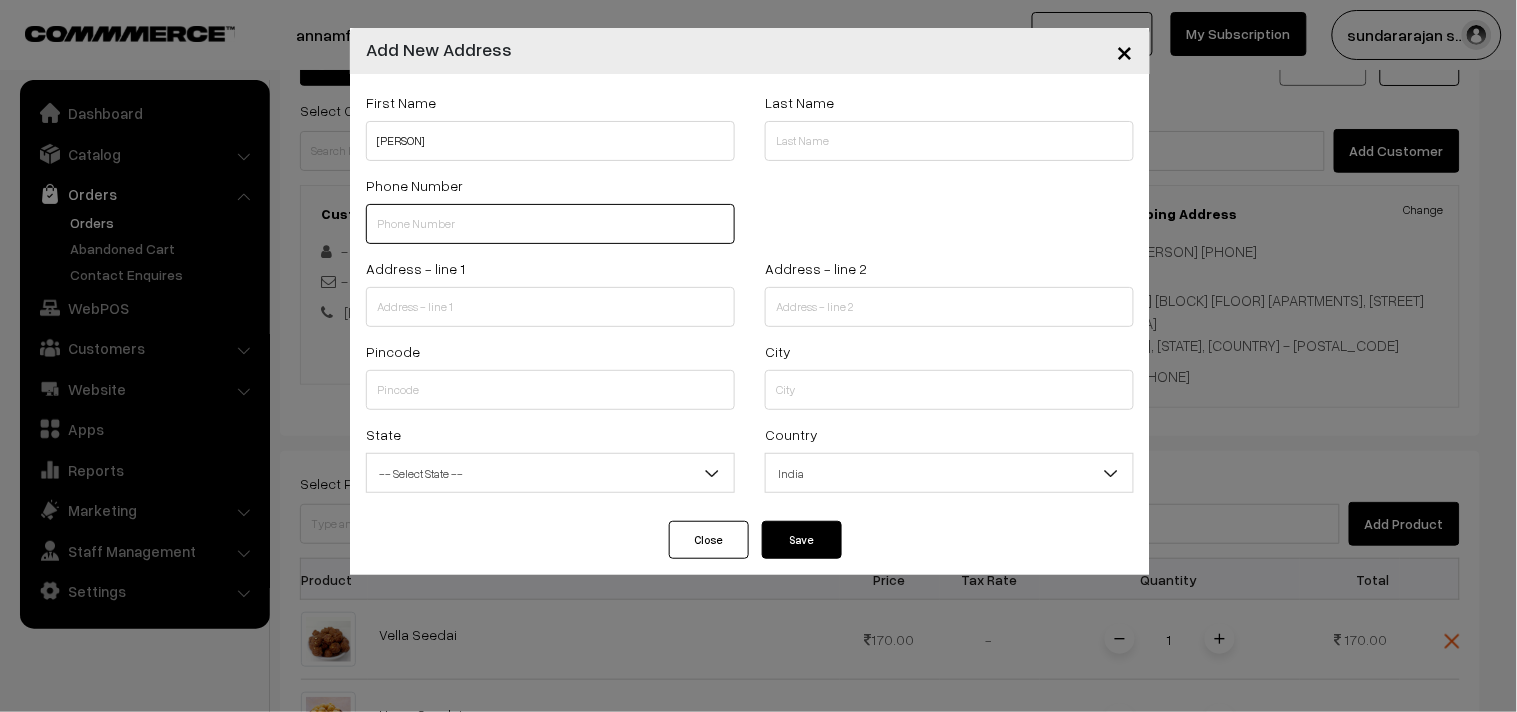 click at bounding box center (550, 224) 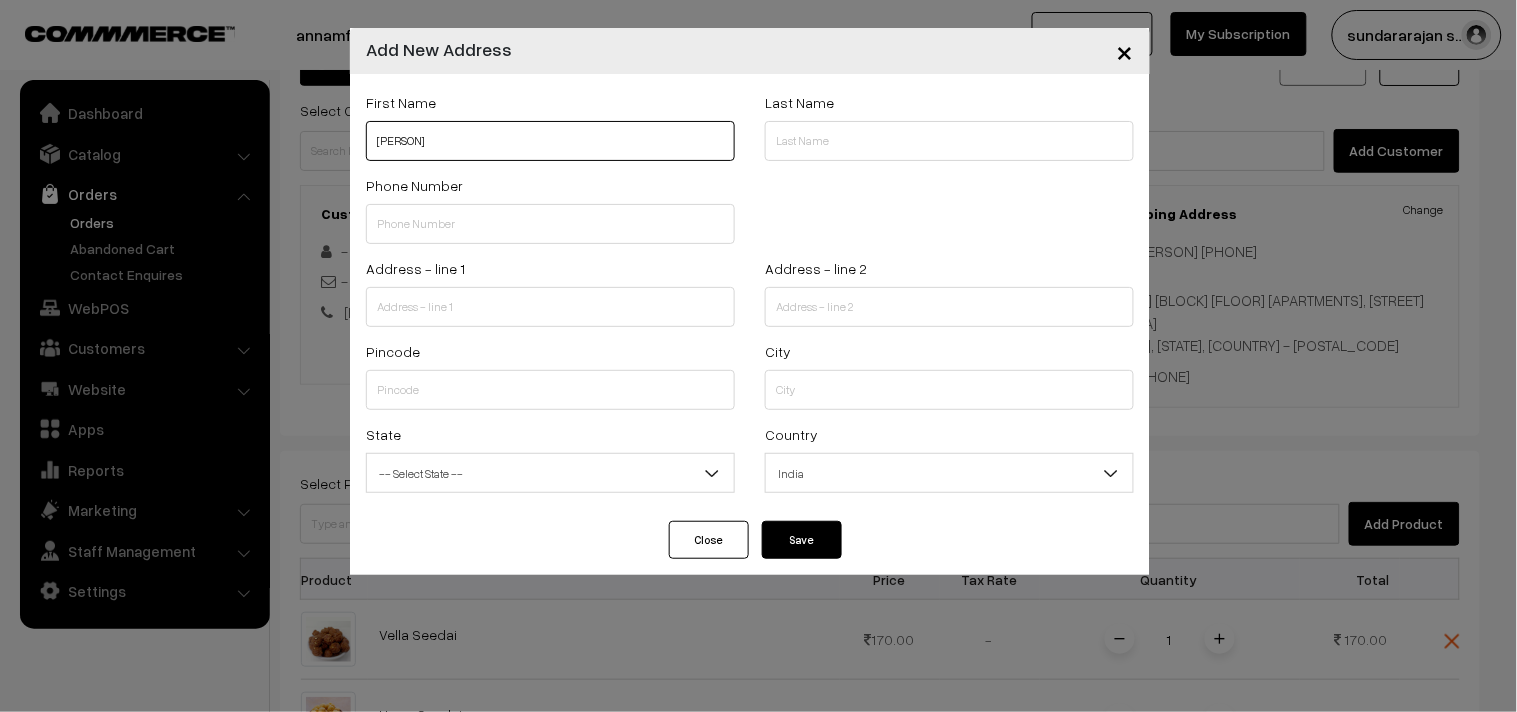 click on "M.Natarajan" at bounding box center (550, 141) 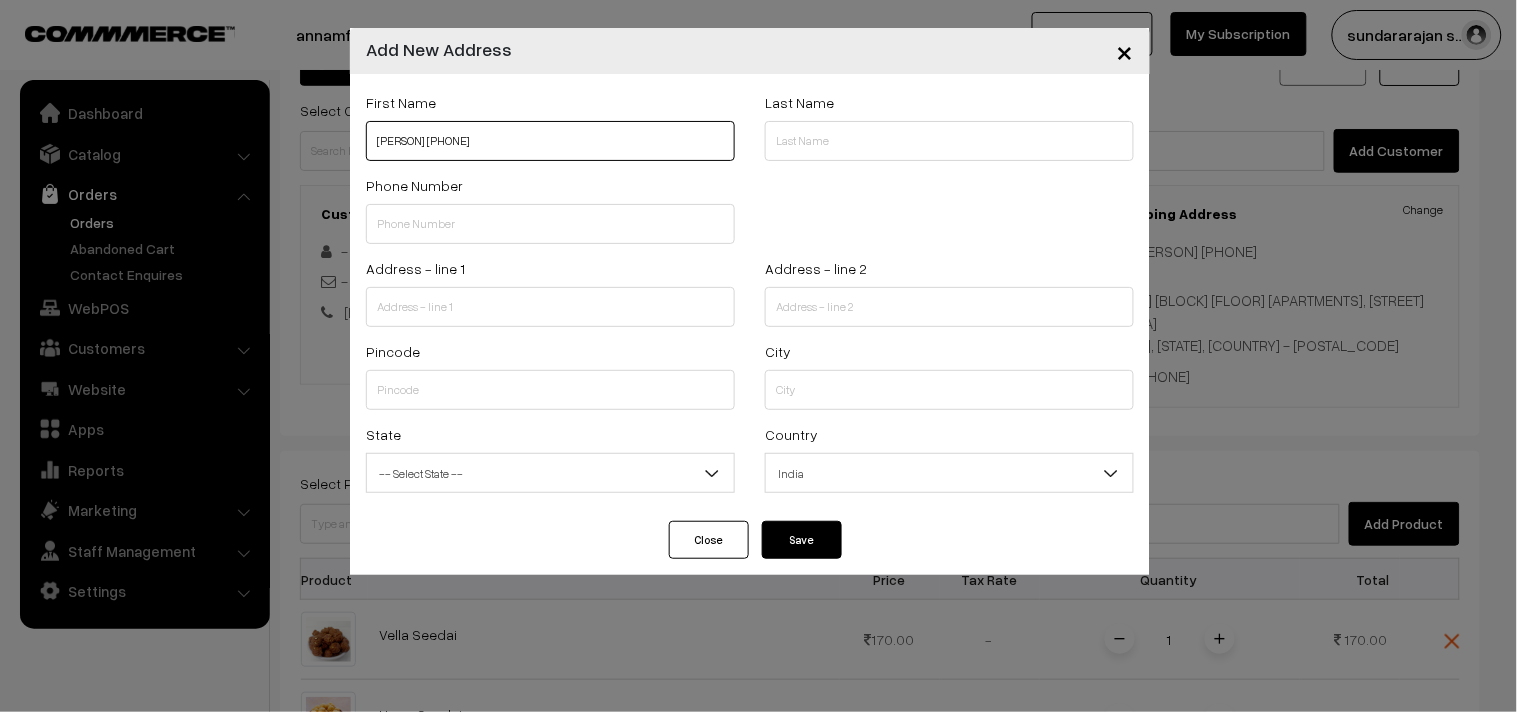type on "M.Natarajan  99400 46947" 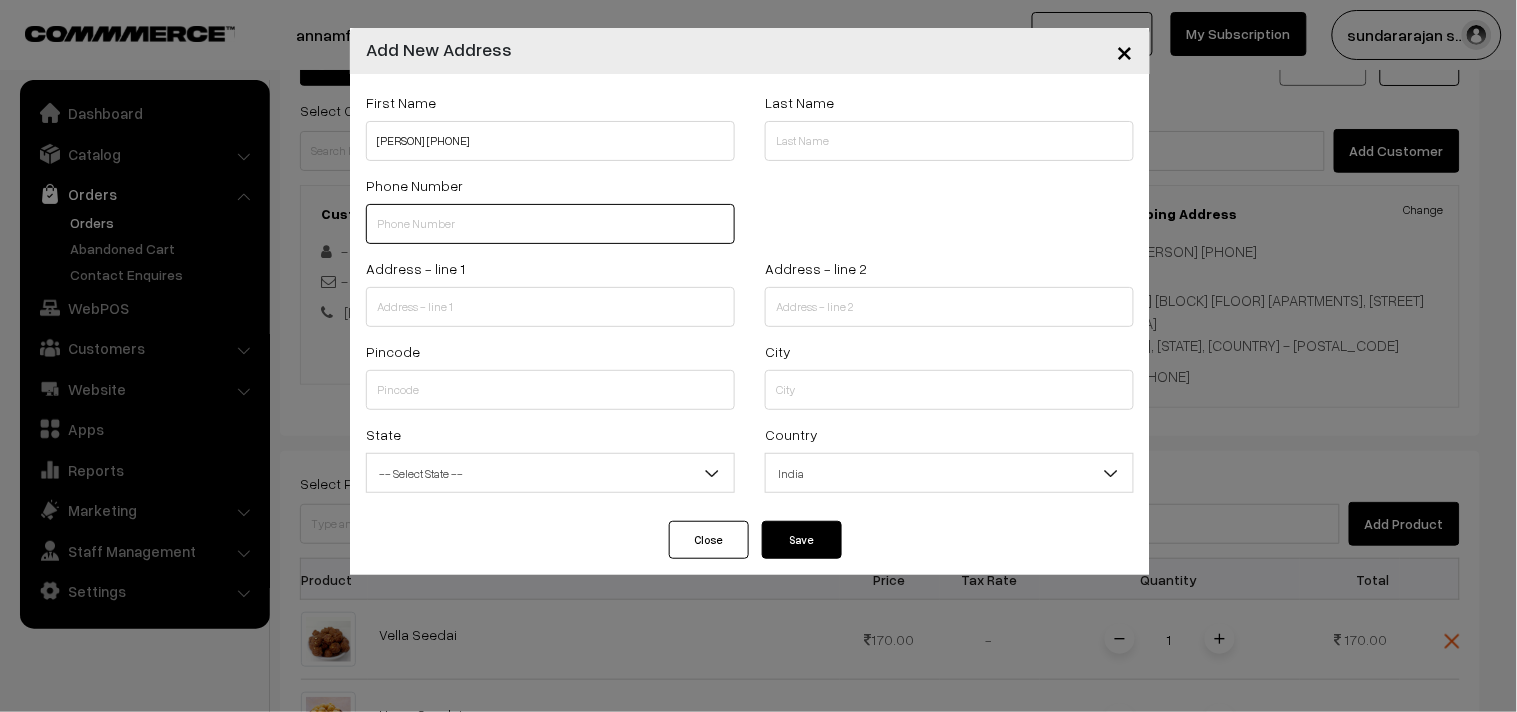 click at bounding box center (550, 224) 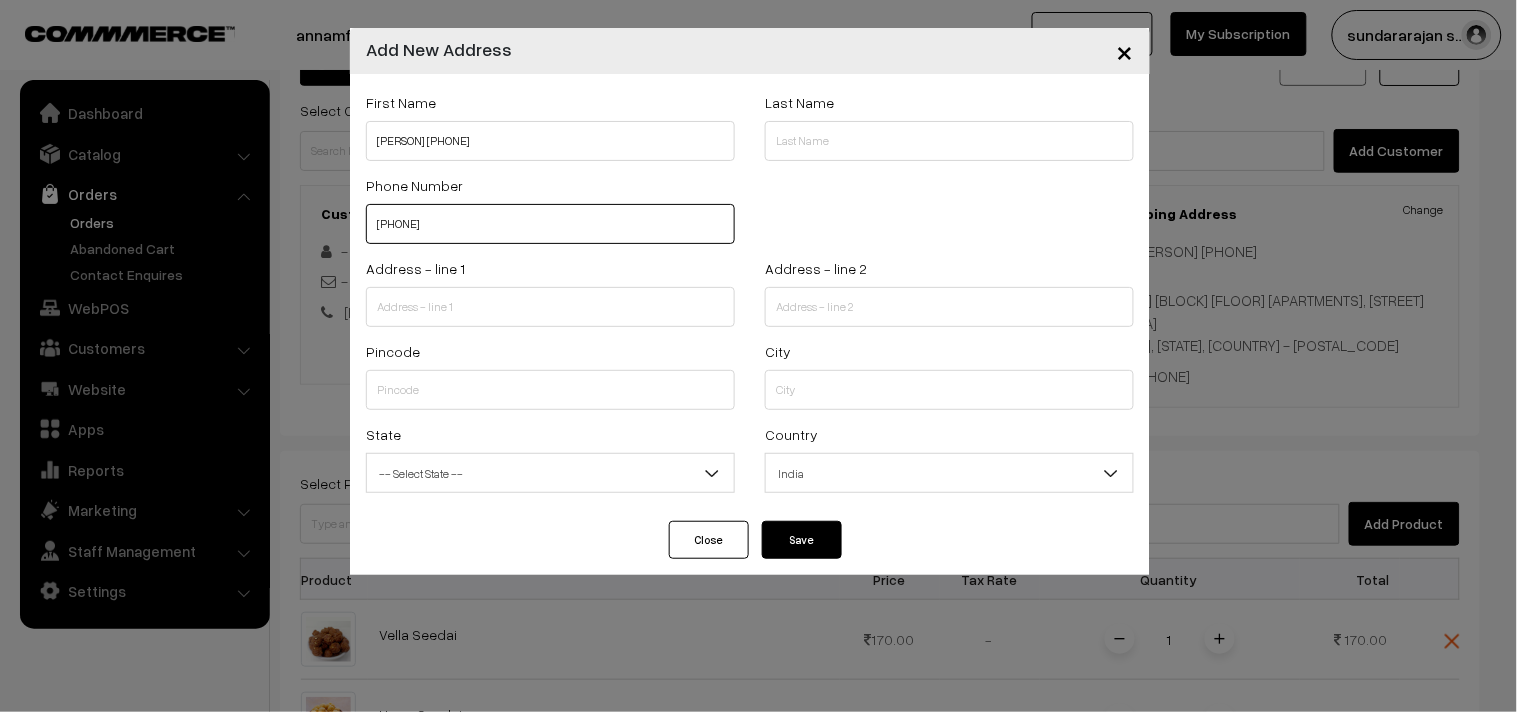 type on "9940046947" 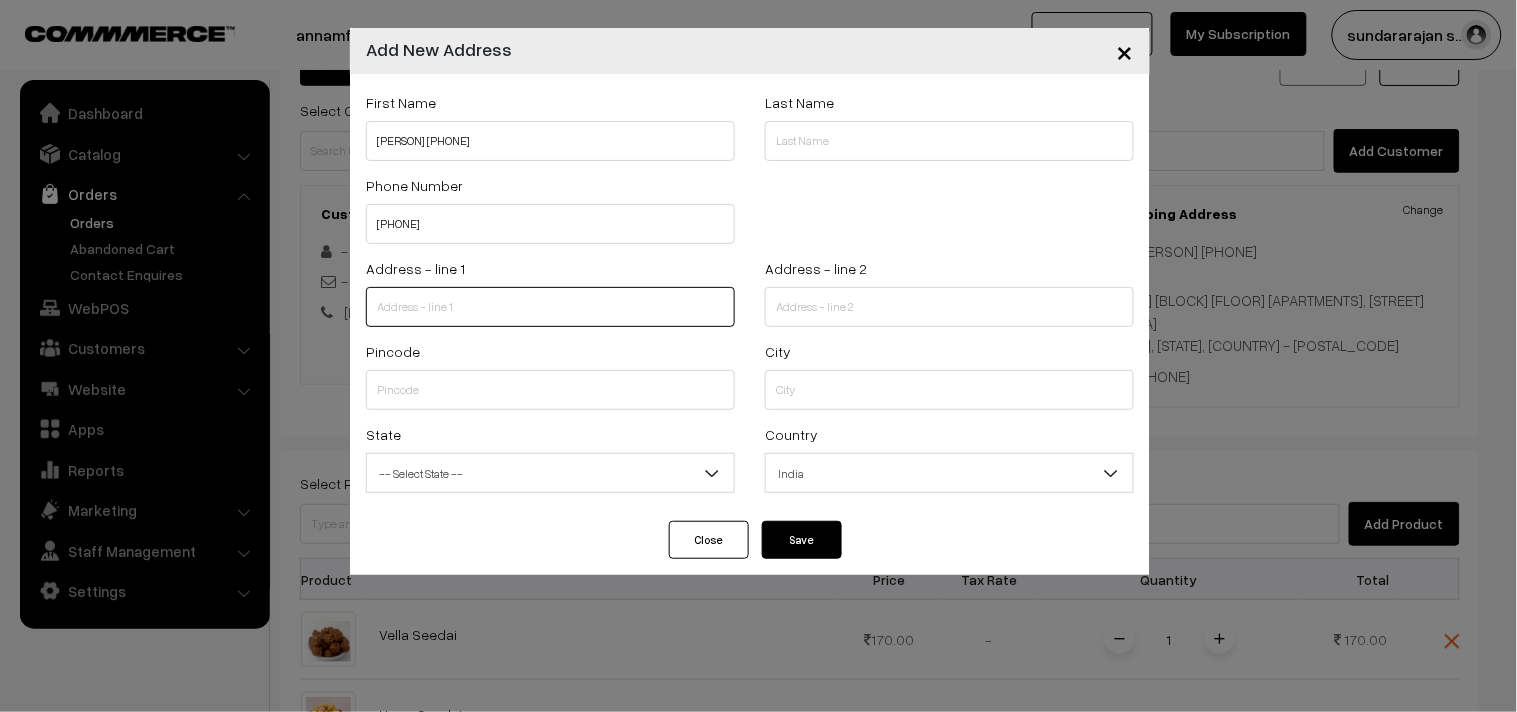 click at bounding box center (550, 307) 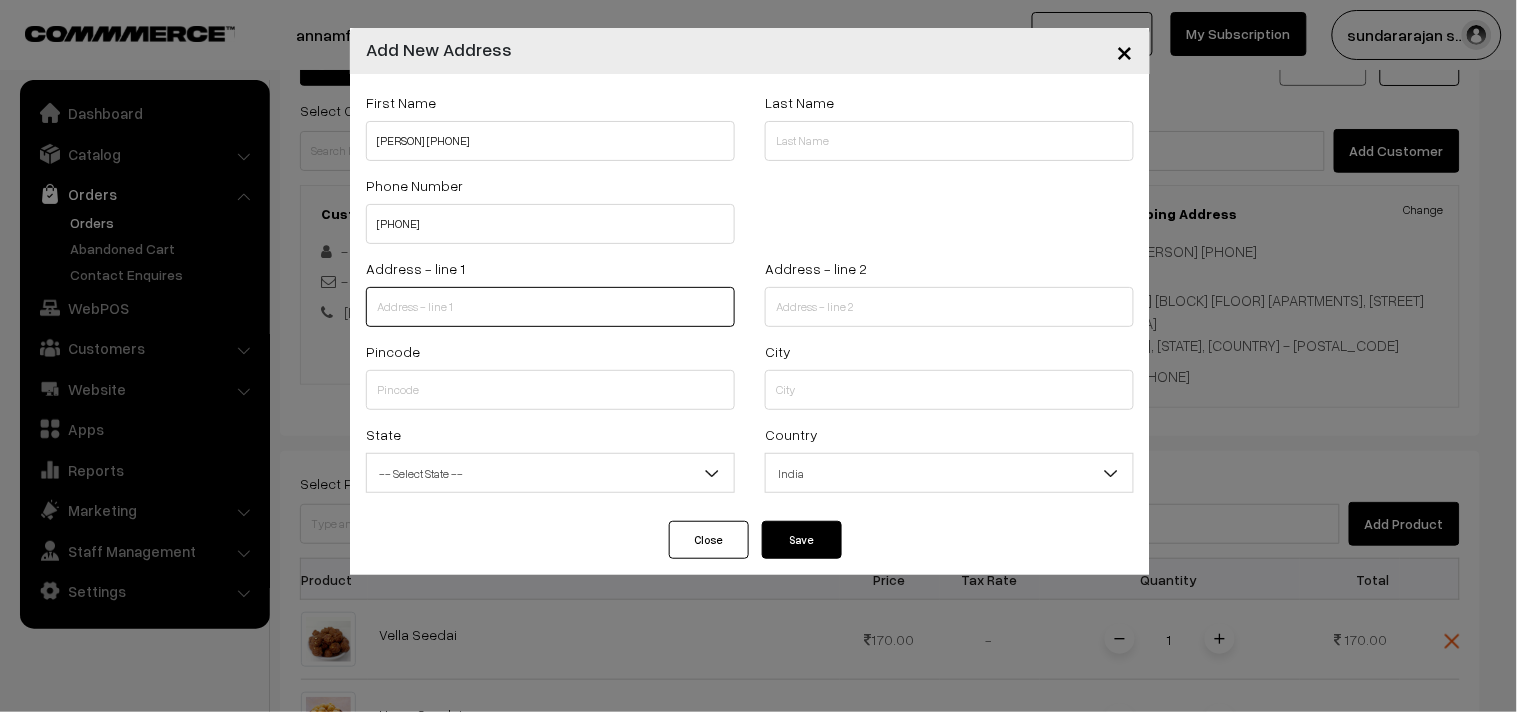 paste on "Villa 67, Street no 11,  NCC urban green province Sarjapura road near Sompura gate  Bengaluru 562125" 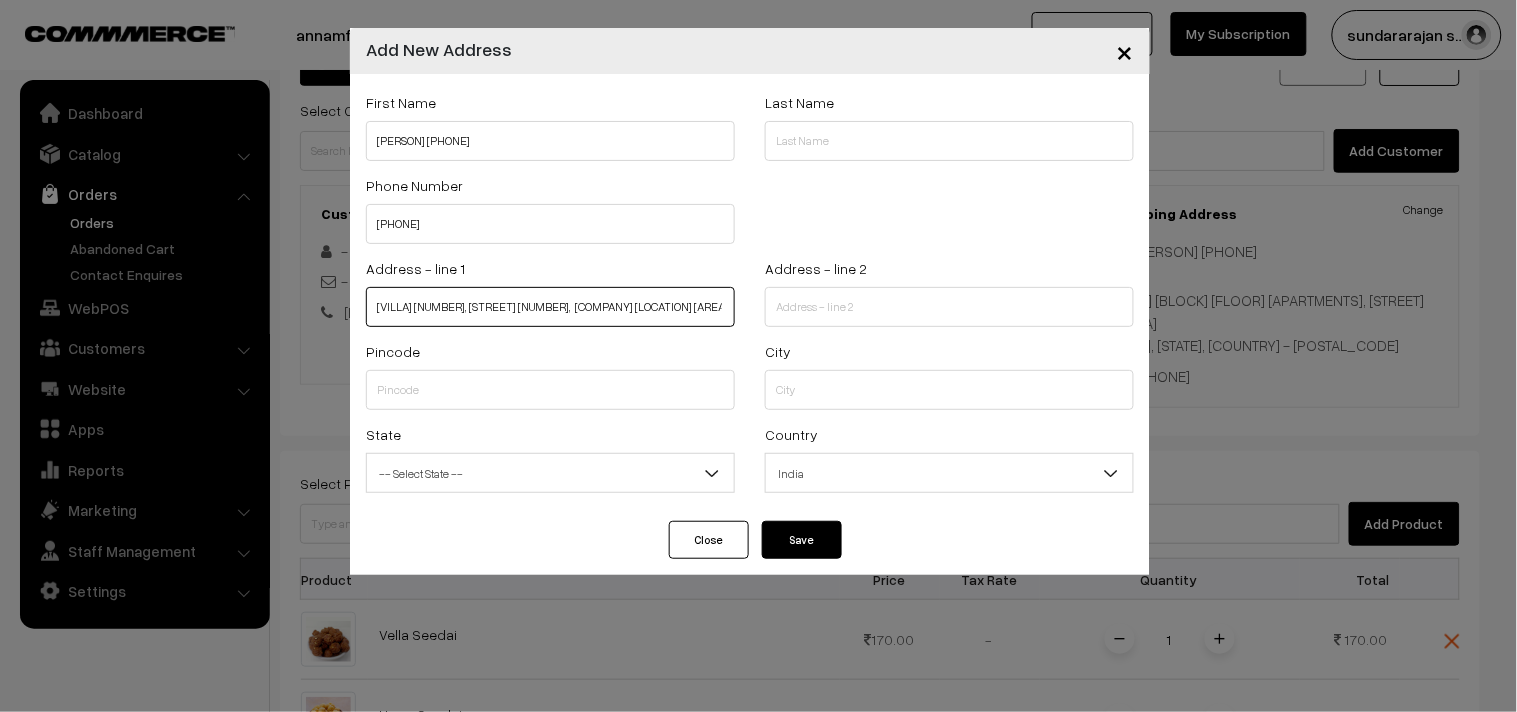 scroll, scrollTop: 0, scrollLeft: 154, axis: horizontal 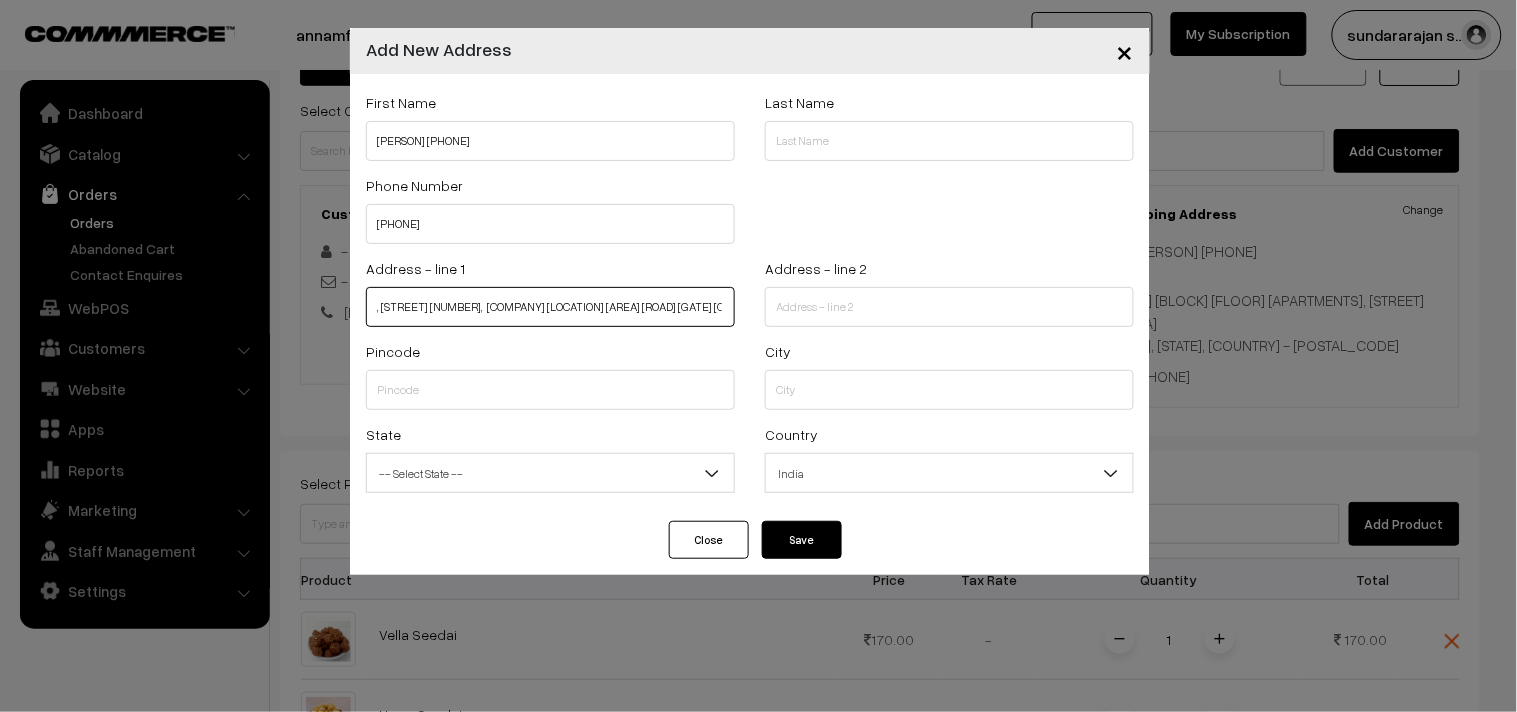 drag, startPoint x: 377, startPoint y: 311, endPoint x: 645, endPoint y: 314, distance: 268.01678 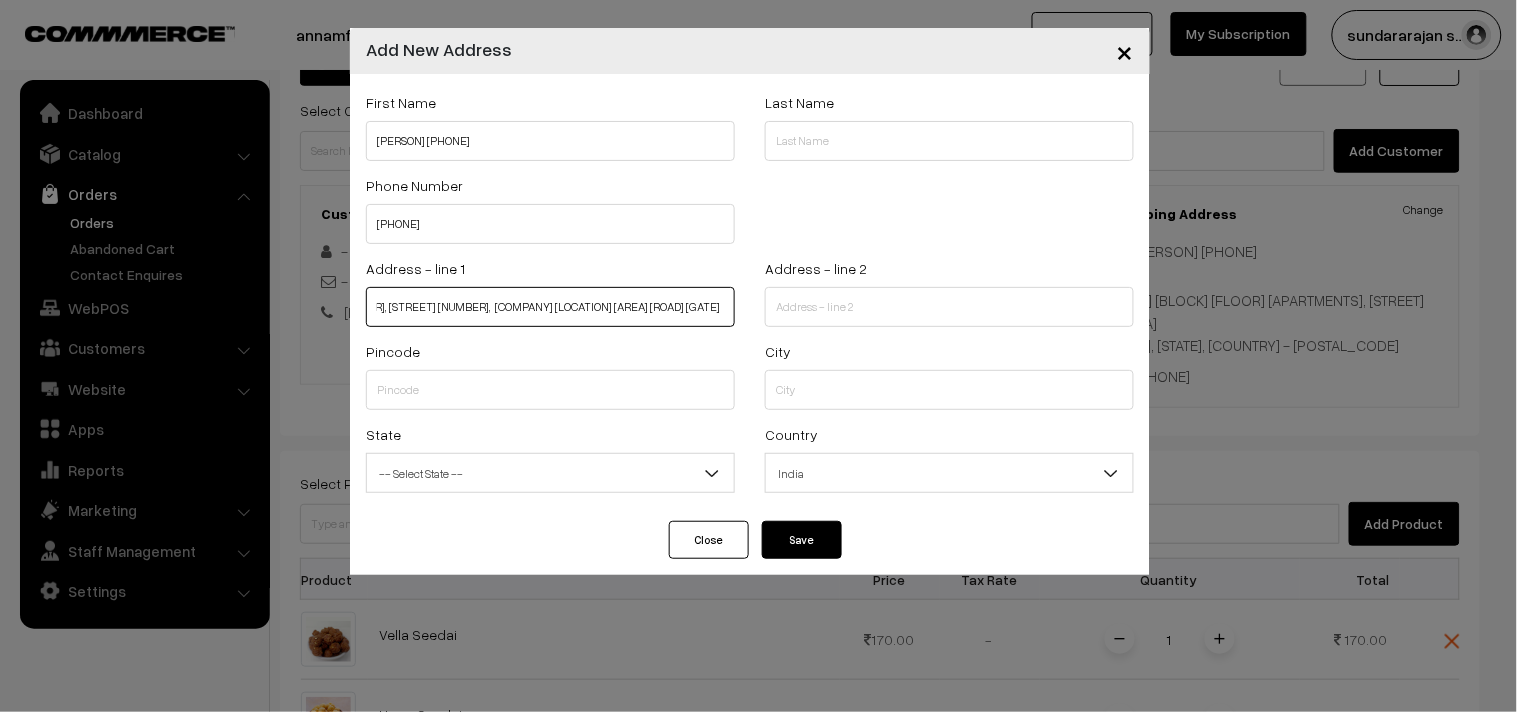 scroll, scrollTop: 0, scrollLeft: 154, axis: horizontal 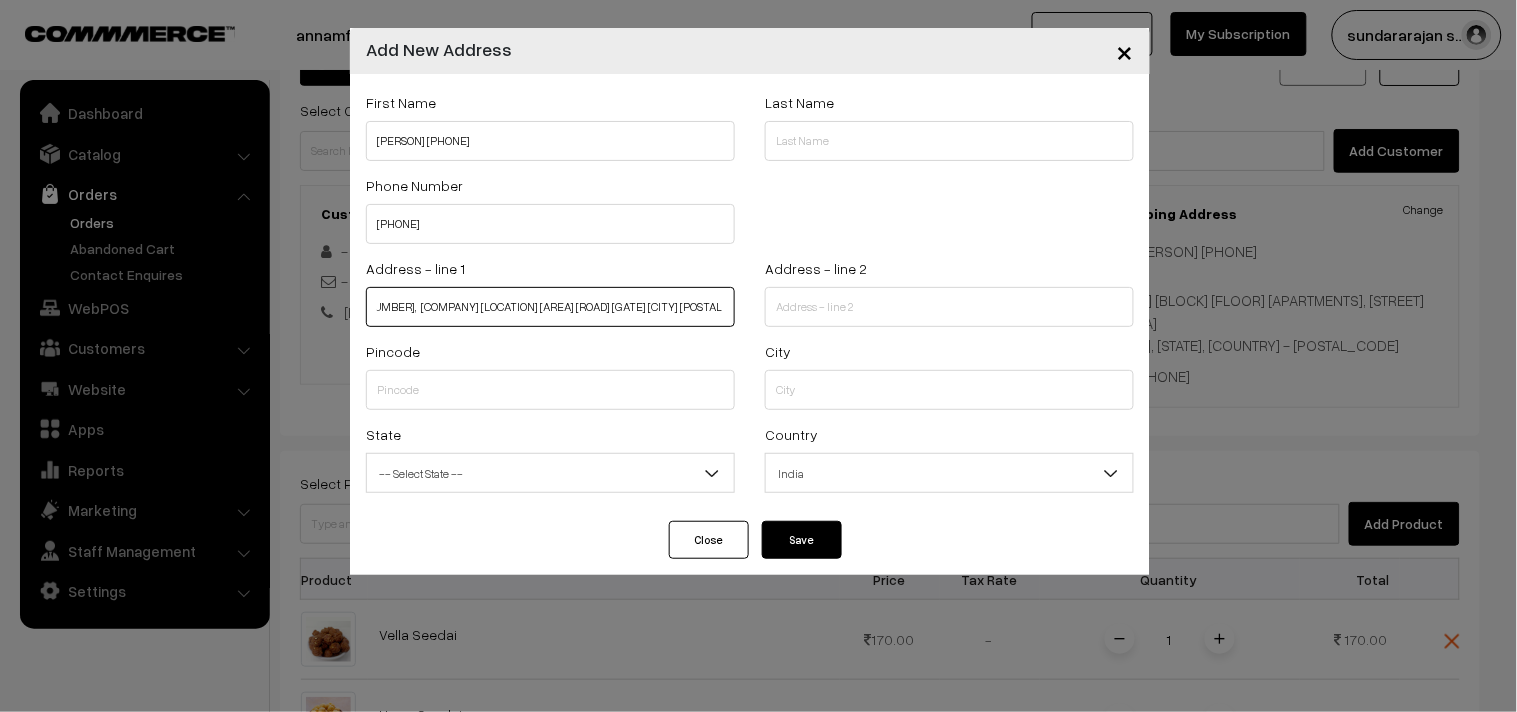 drag, startPoint x: 385, startPoint y: 306, endPoint x: 768, endPoint y: 340, distance: 384.50616 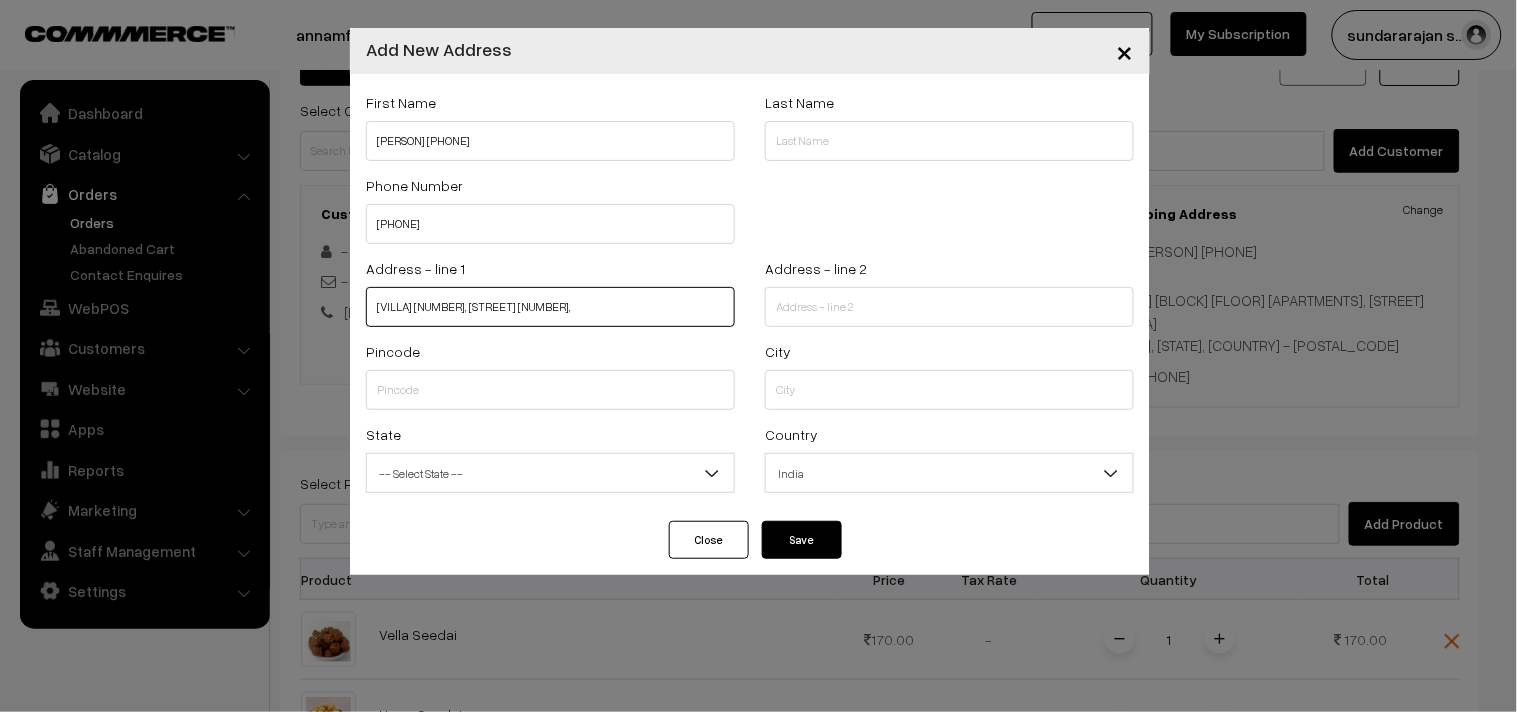 scroll, scrollTop: 0, scrollLeft: 0, axis: both 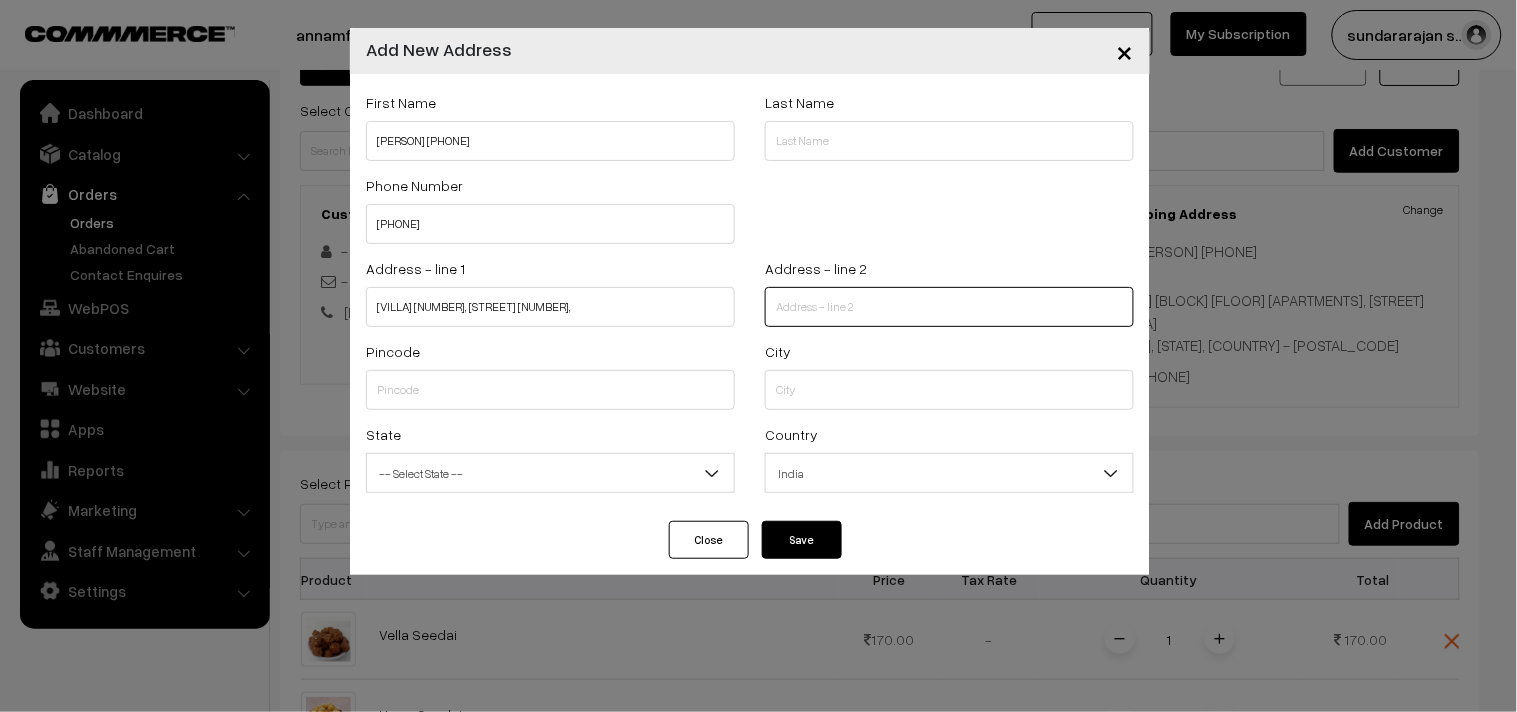 paste on "NCC urban green province Sarjapura road near Sompura gate  Bengaluru 562125" 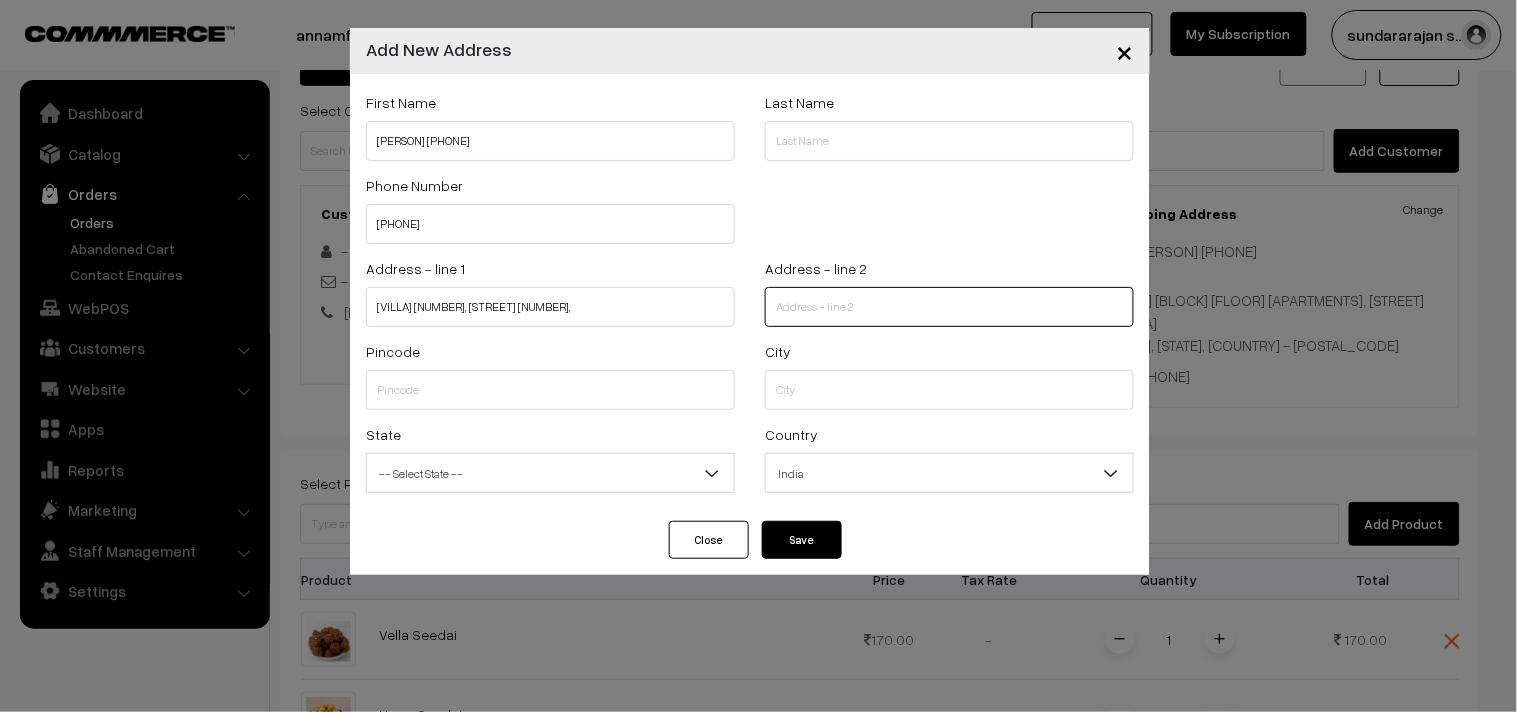 click at bounding box center [949, 307] 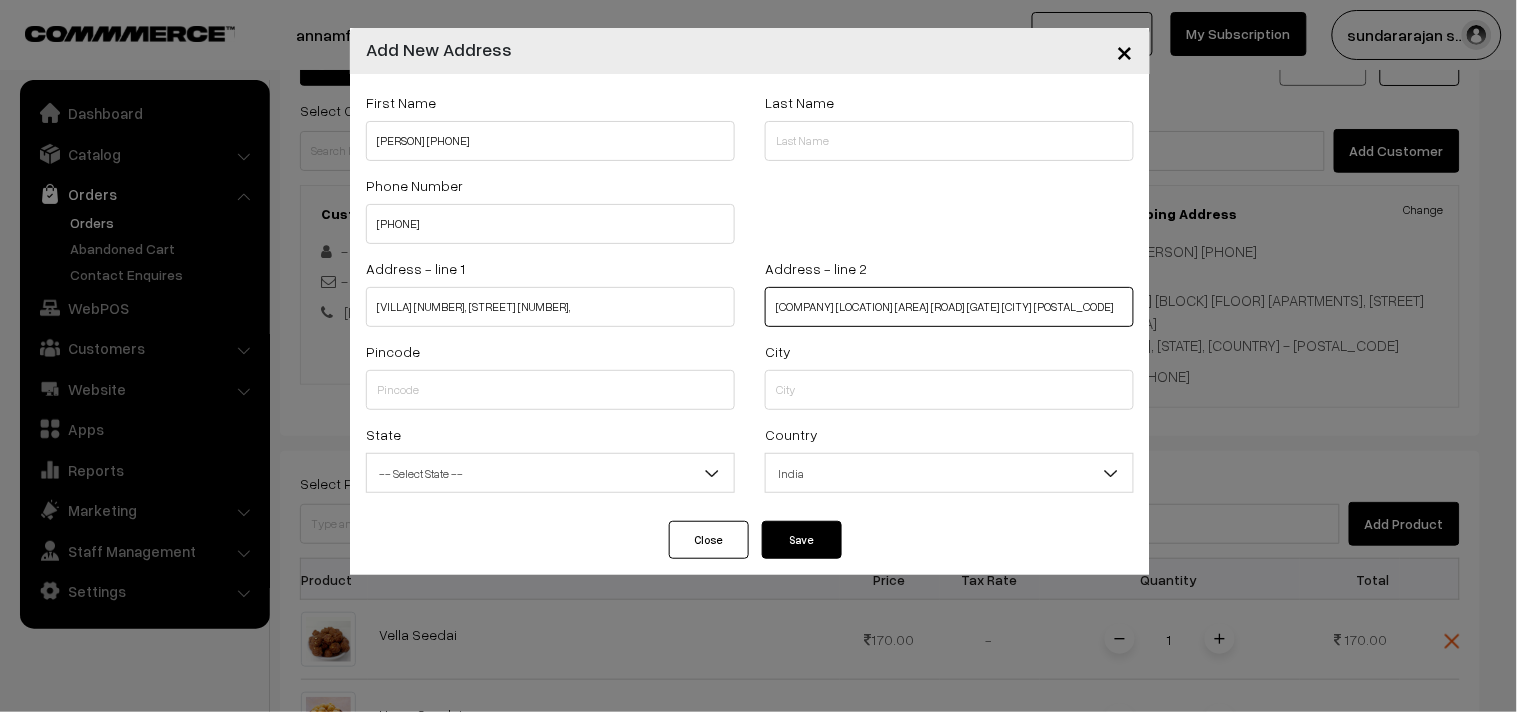scroll, scrollTop: 0, scrollLeft: 0, axis: both 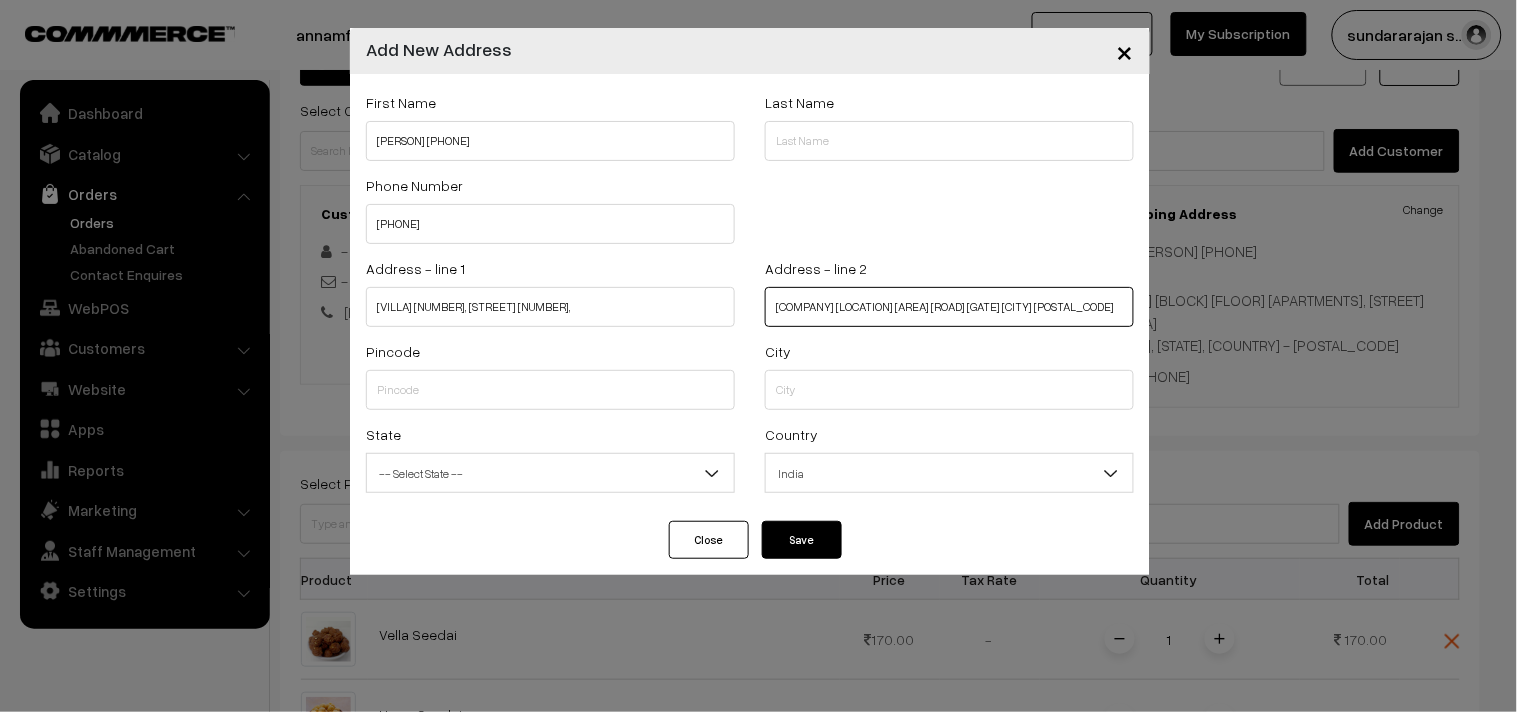 drag, startPoint x: 904, startPoint y: 311, endPoint x: 744, endPoint y: 310, distance: 160.00313 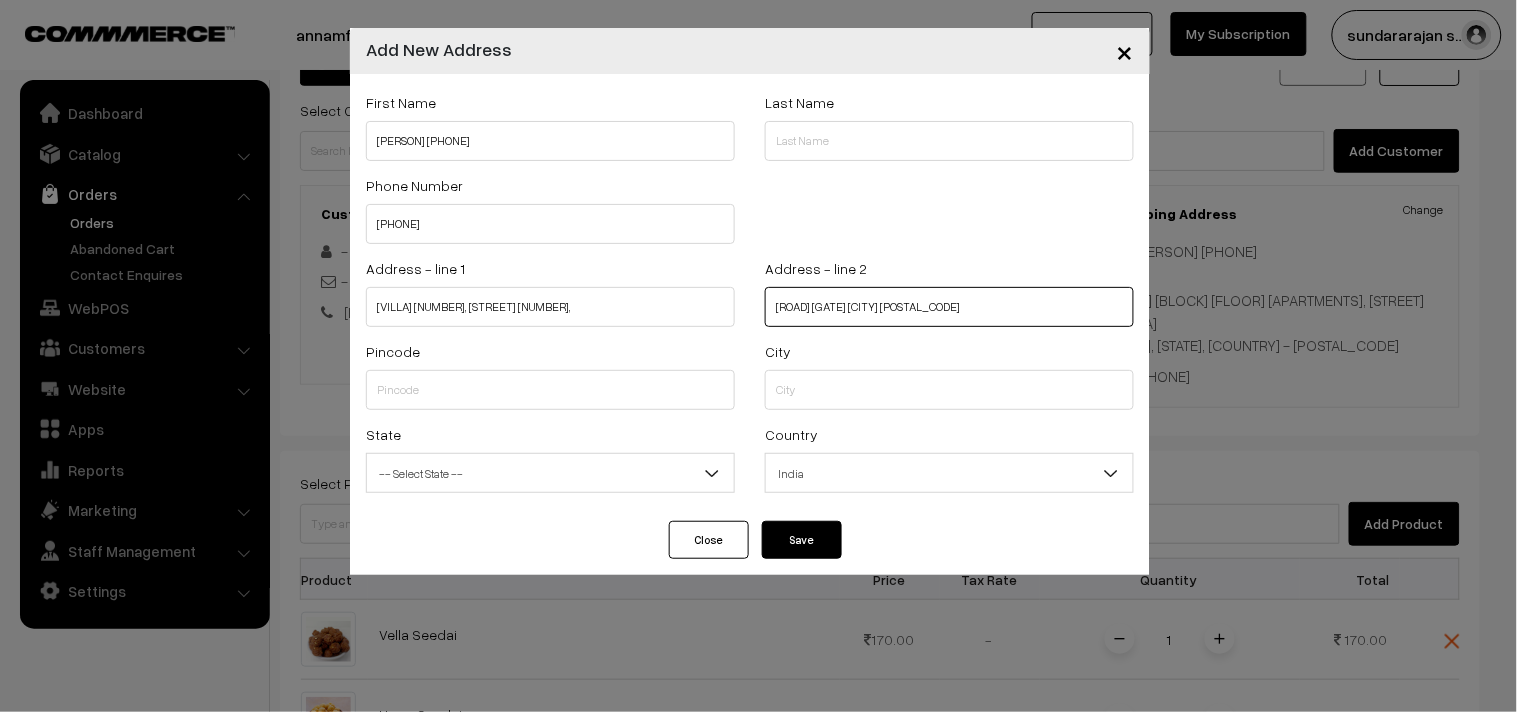 type on "road near Sompura gate  Bengaluru 562125" 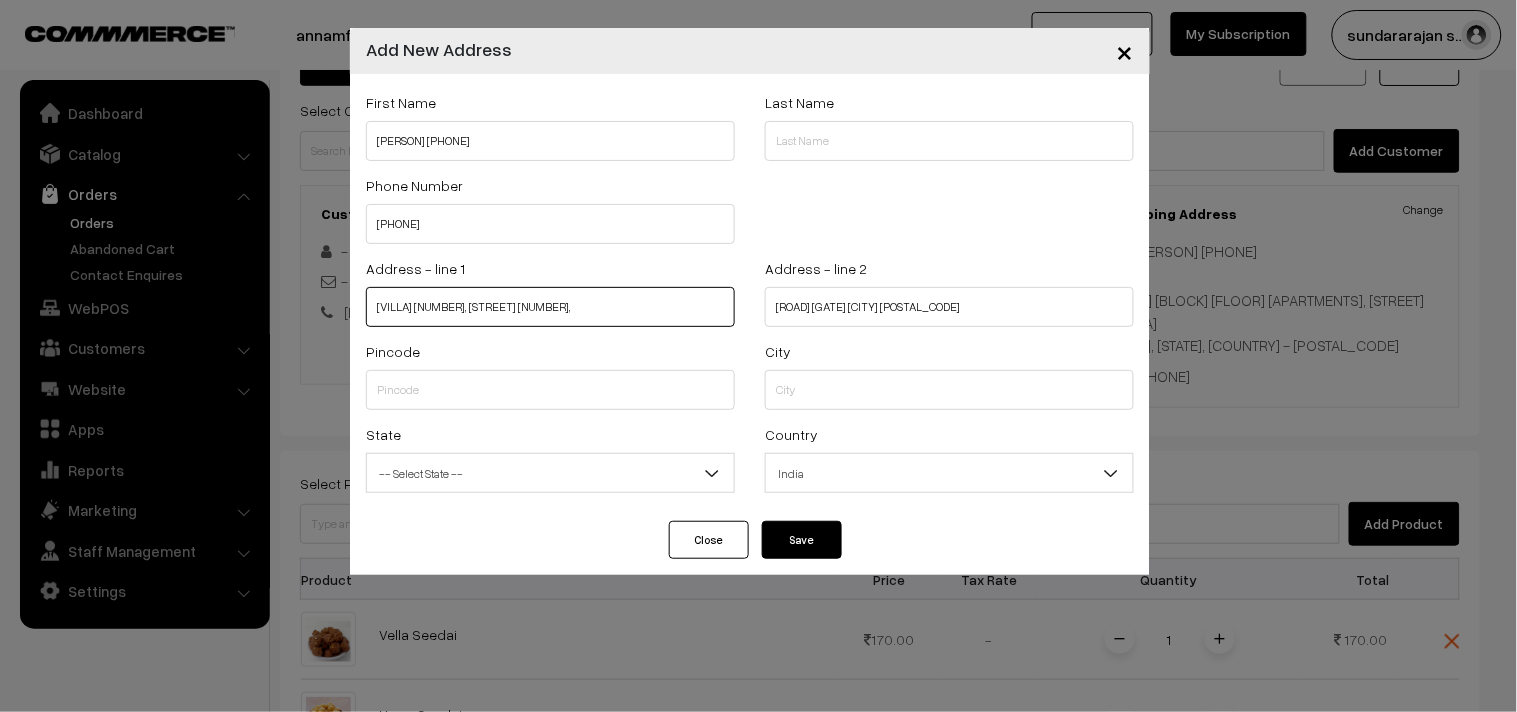 click on "Villa 67, Street no 11," at bounding box center (550, 307) 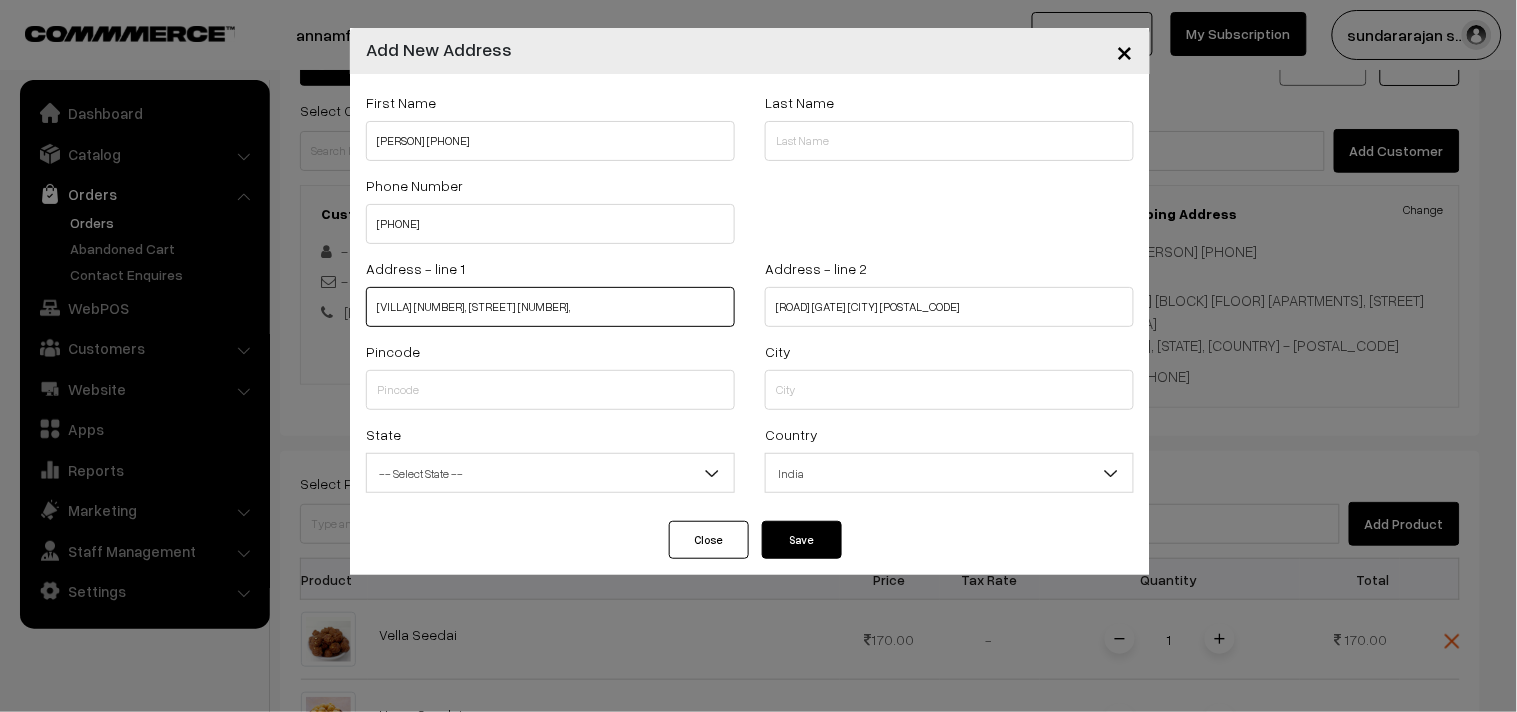 paste on "NCC urban green province Sarjapura" 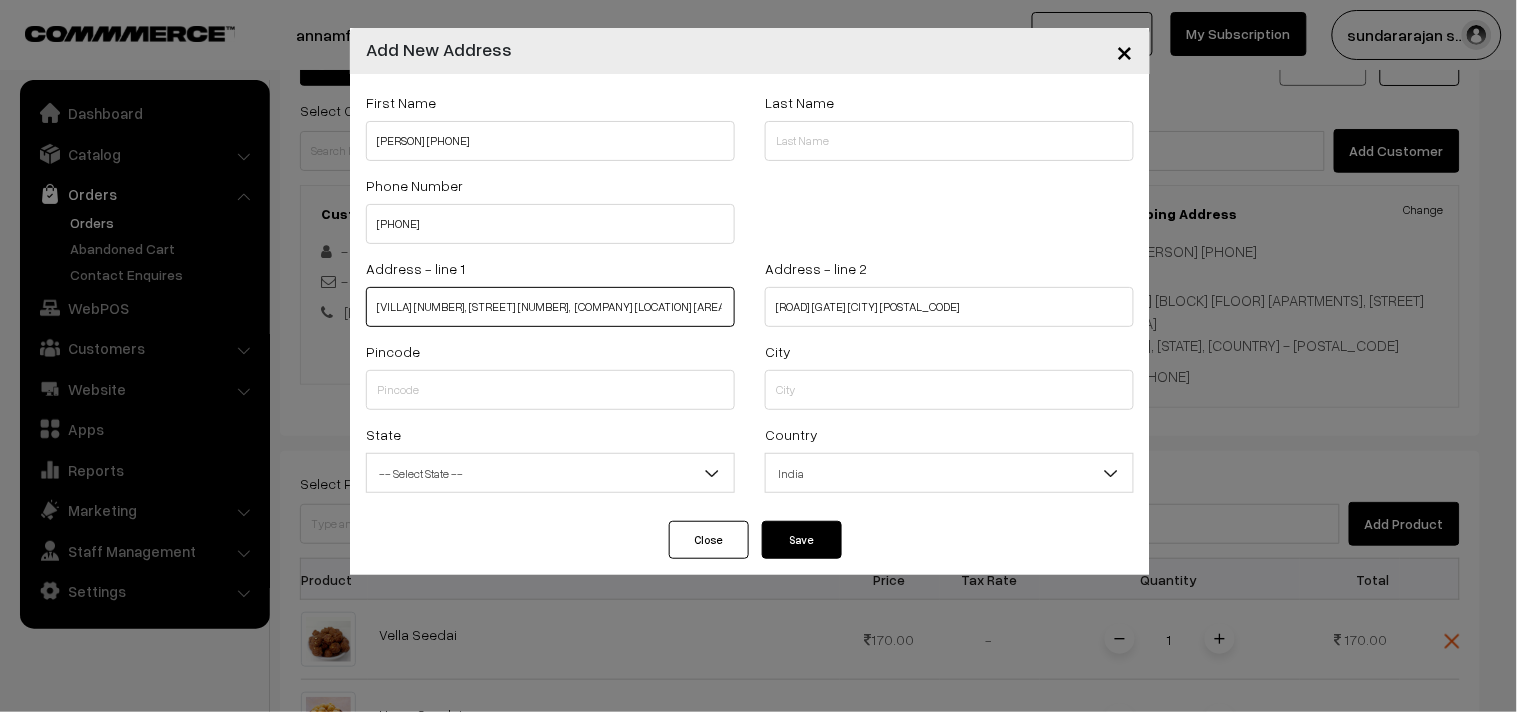 type on "Villa 67, Street no 11,  NCC urban green province Sarjapura" 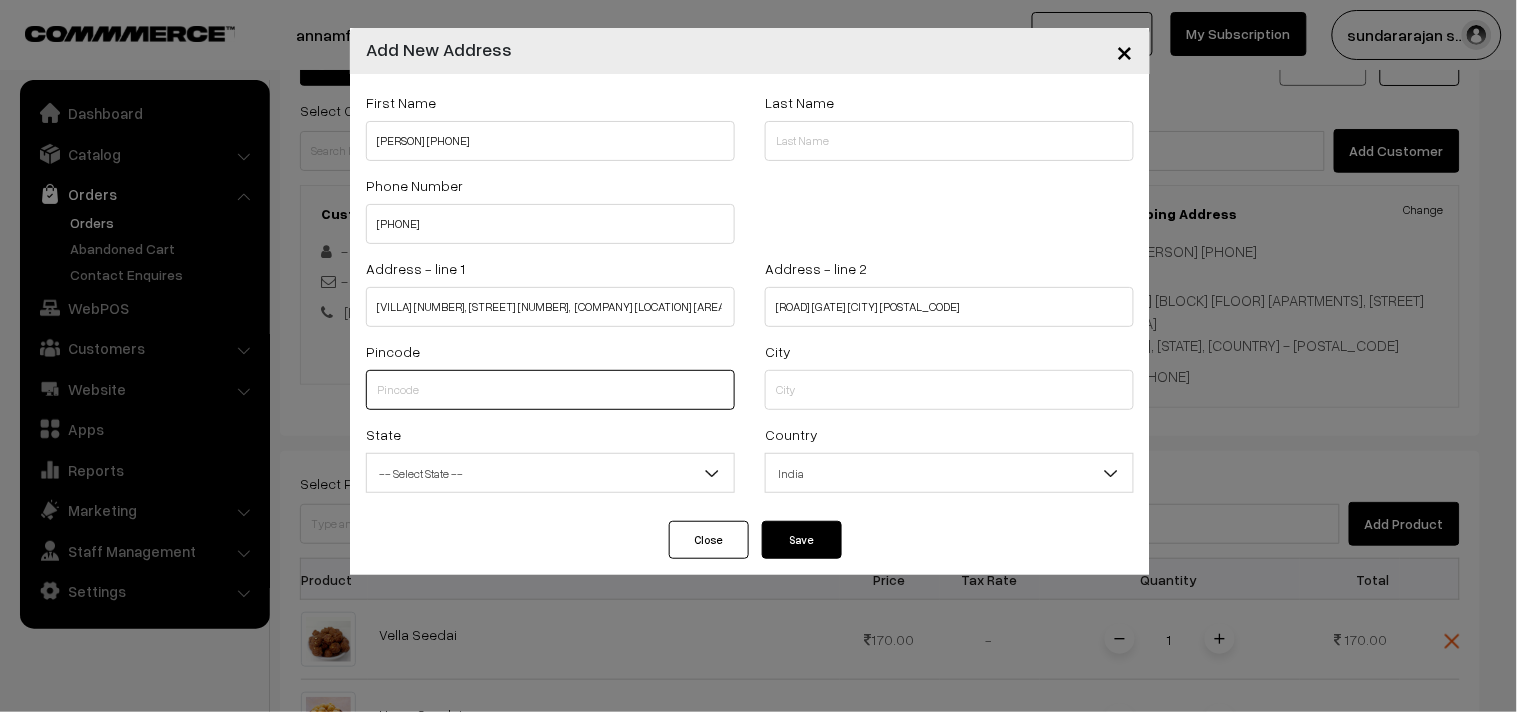 click at bounding box center (550, 390) 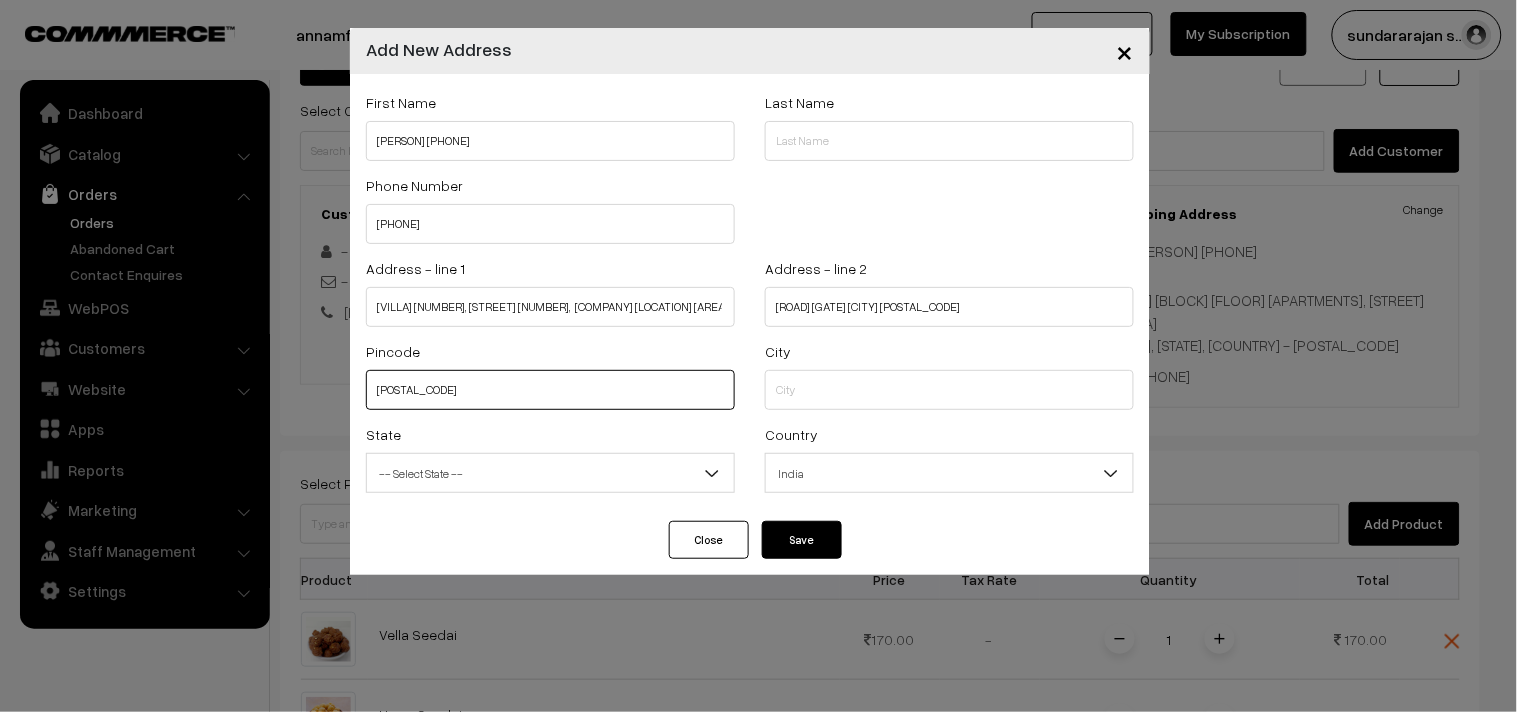 type on "562125" 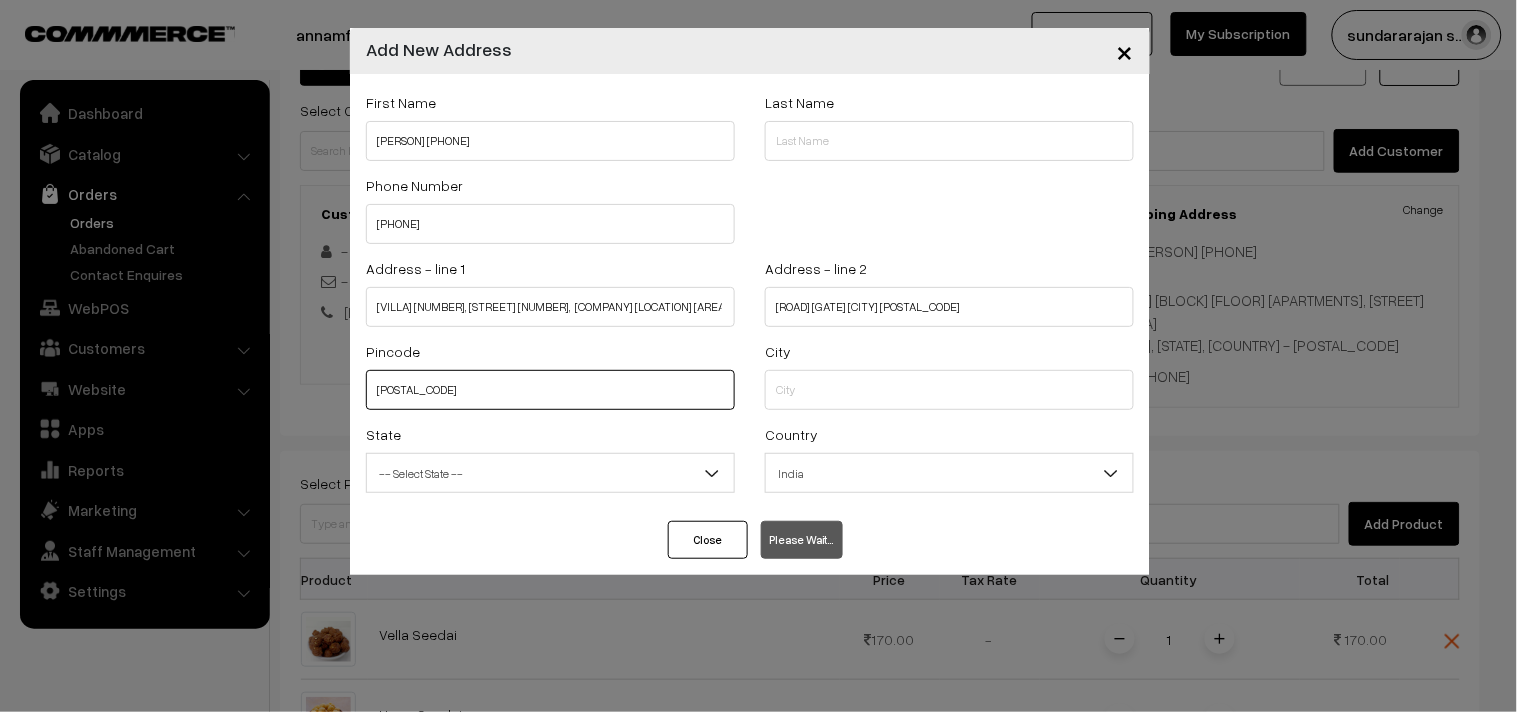 select on "Karnataka" 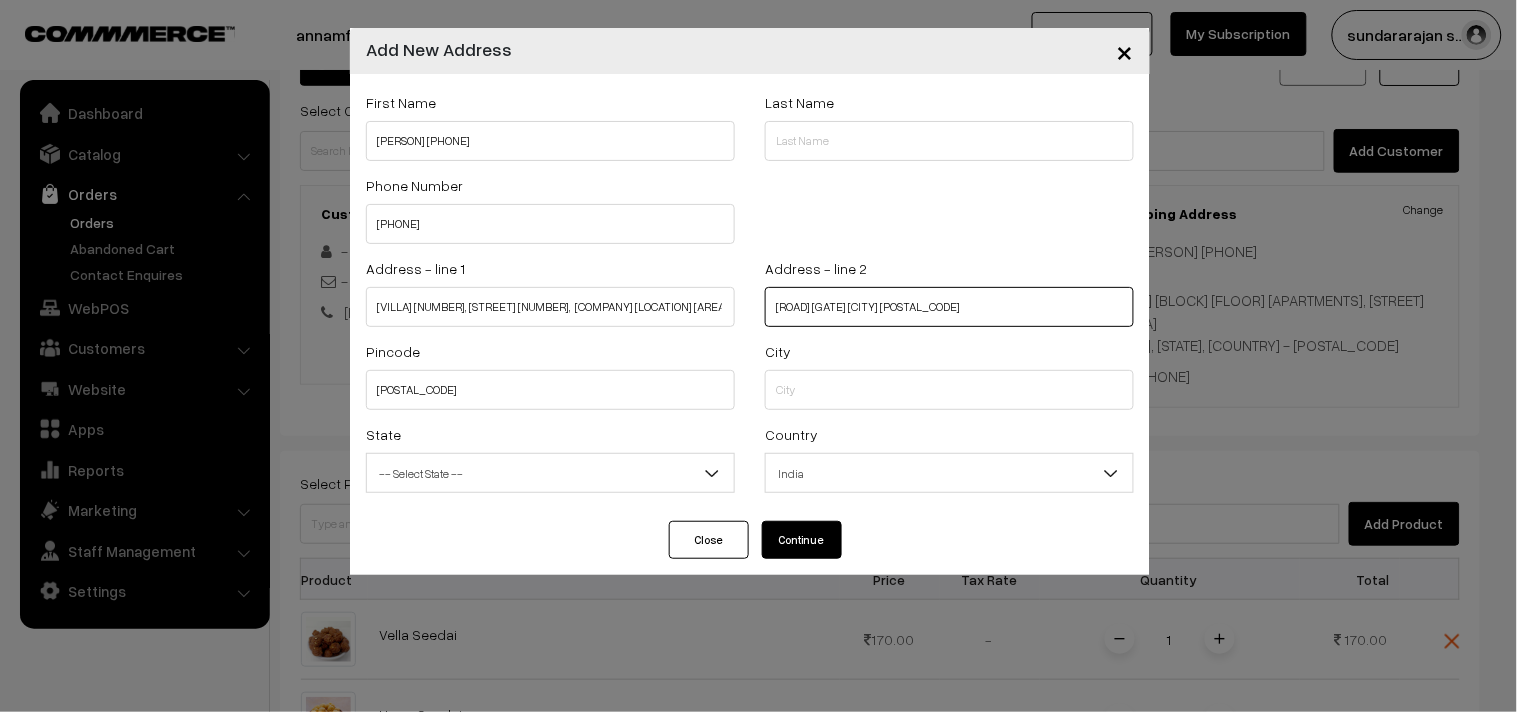 click on "road near Sompura gate  Bengaluru 562125" at bounding box center [949, 307] 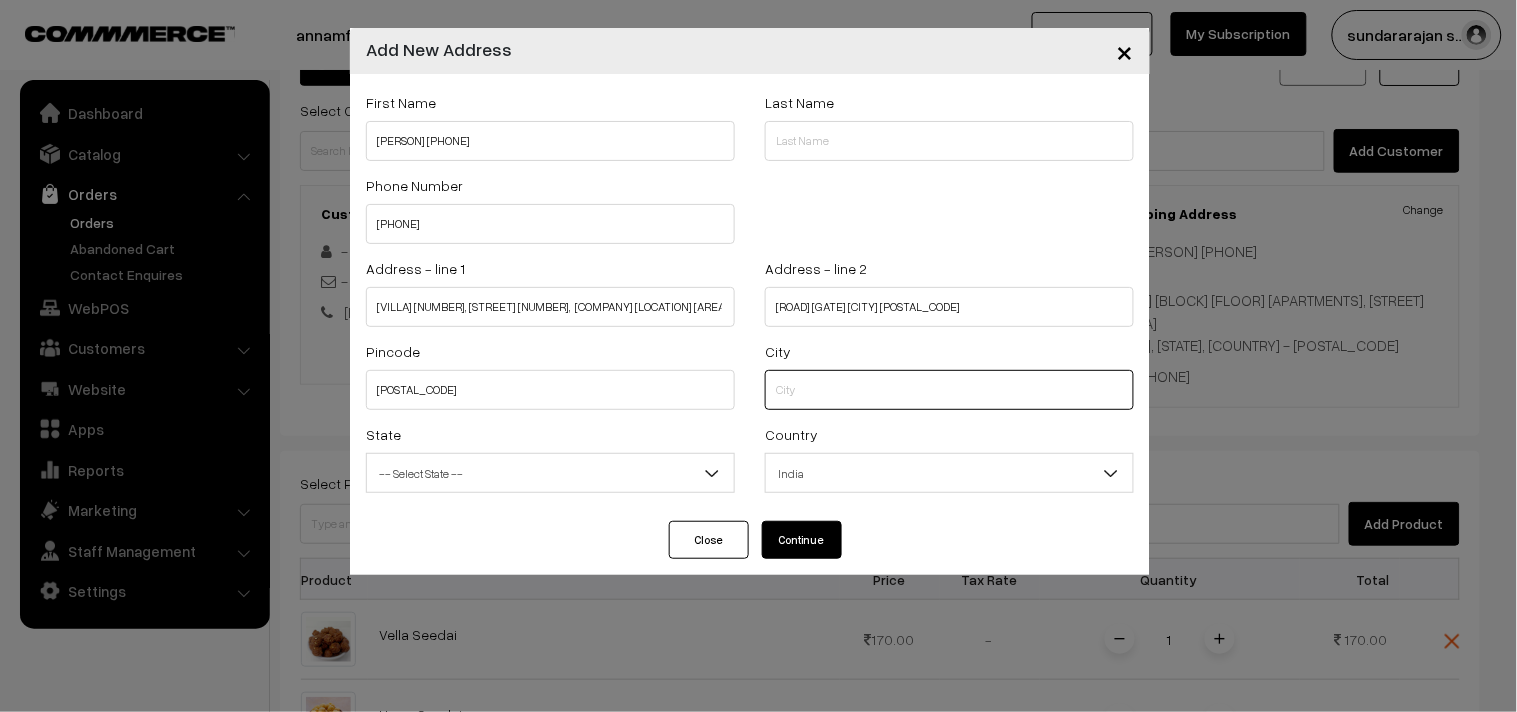 click at bounding box center [949, 390] 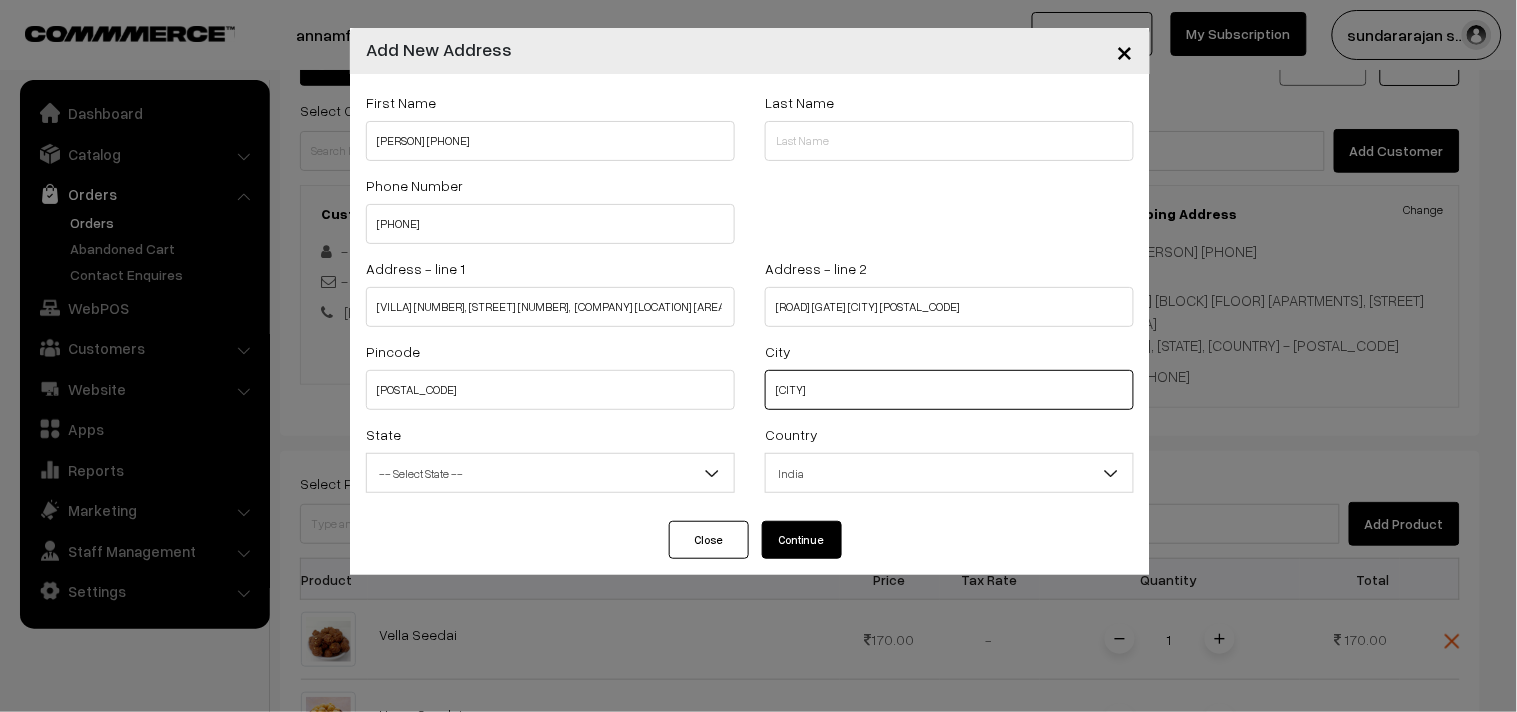 type on "Bengaluru" 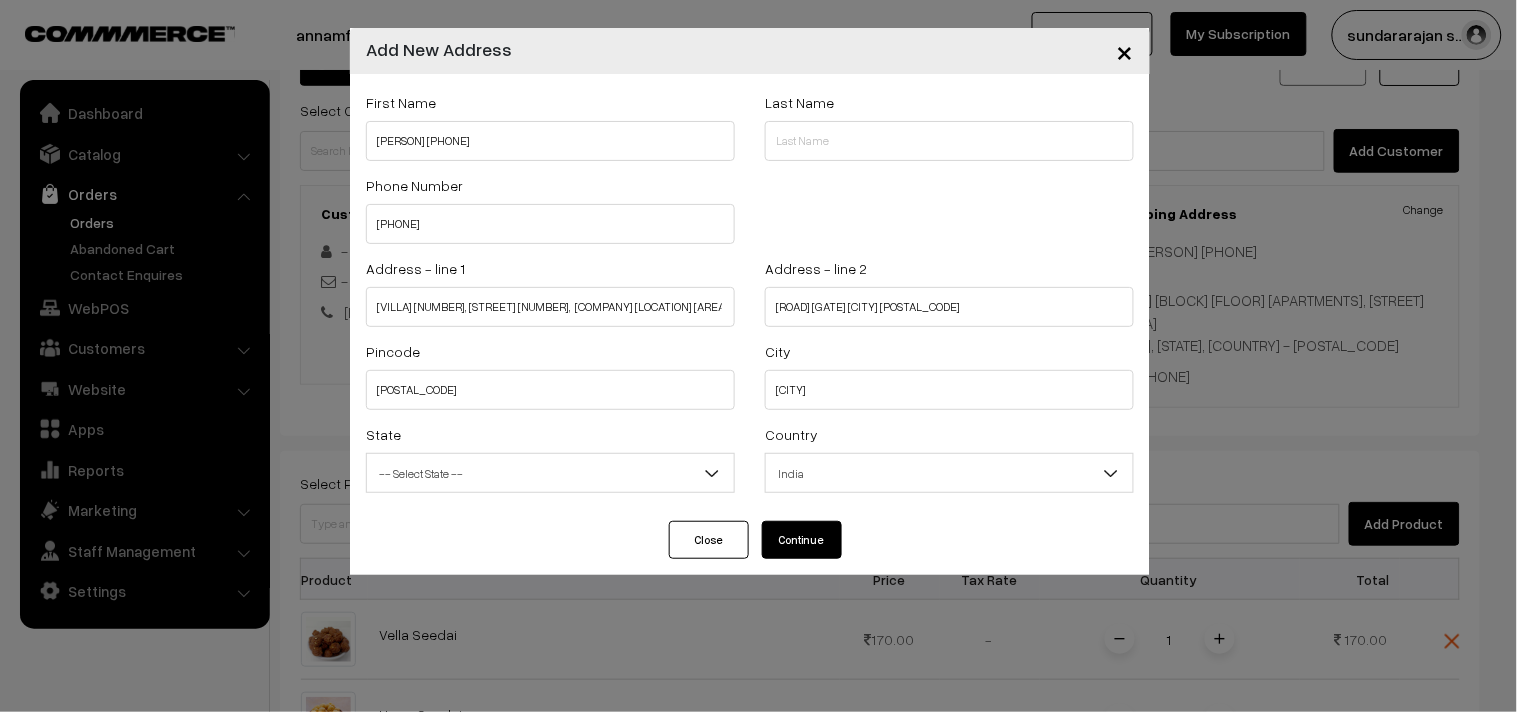 click on "-- Select State --" at bounding box center [550, 473] 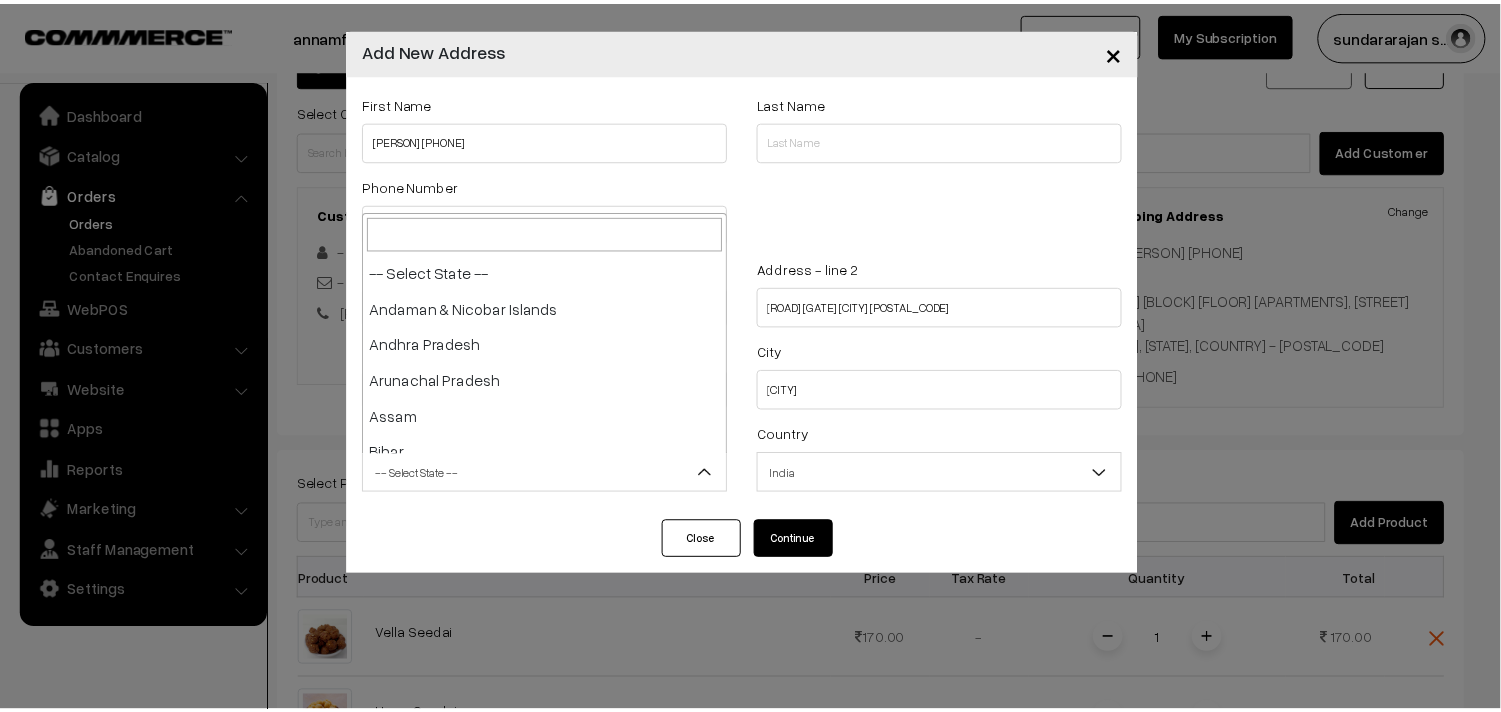 scroll, scrollTop: 540, scrollLeft: 0, axis: vertical 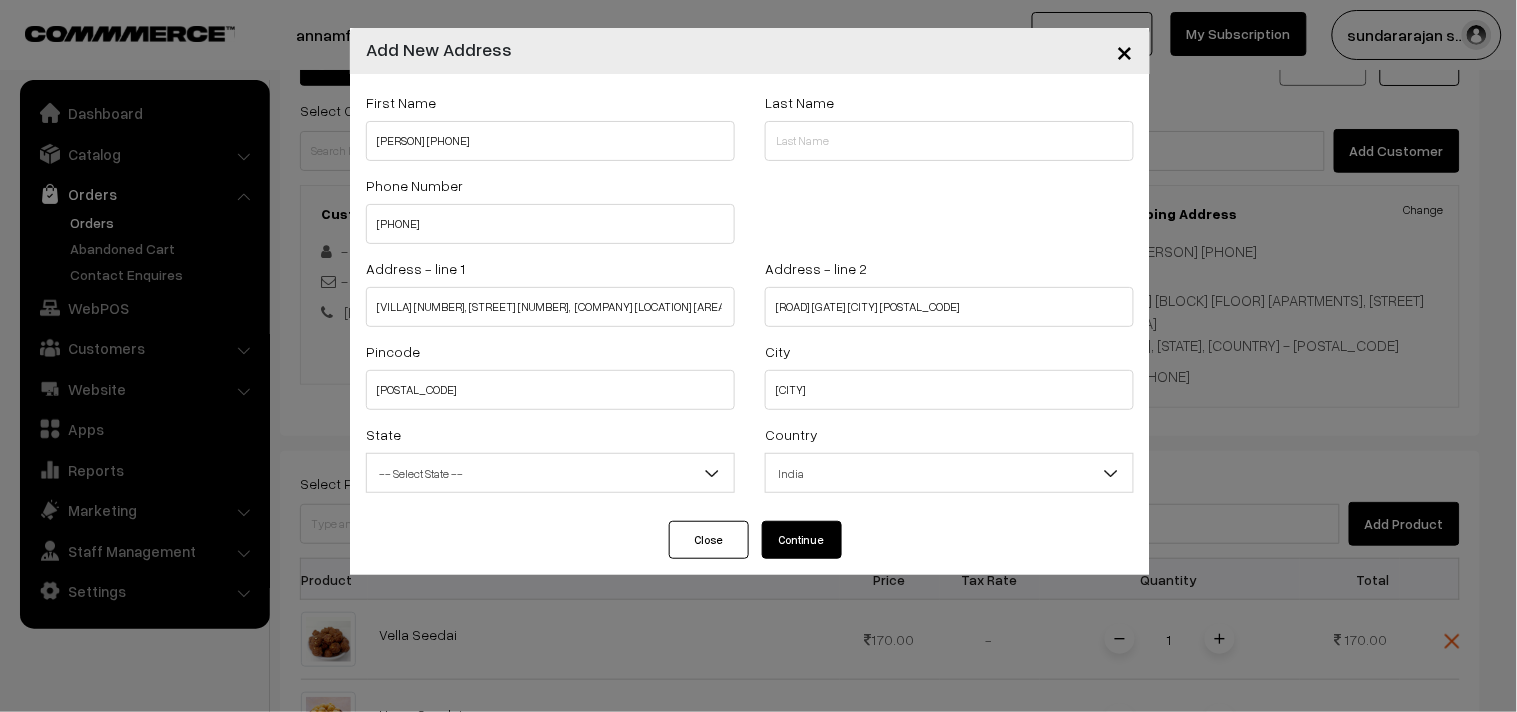click on "Continue" at bounding box center (802, 540) 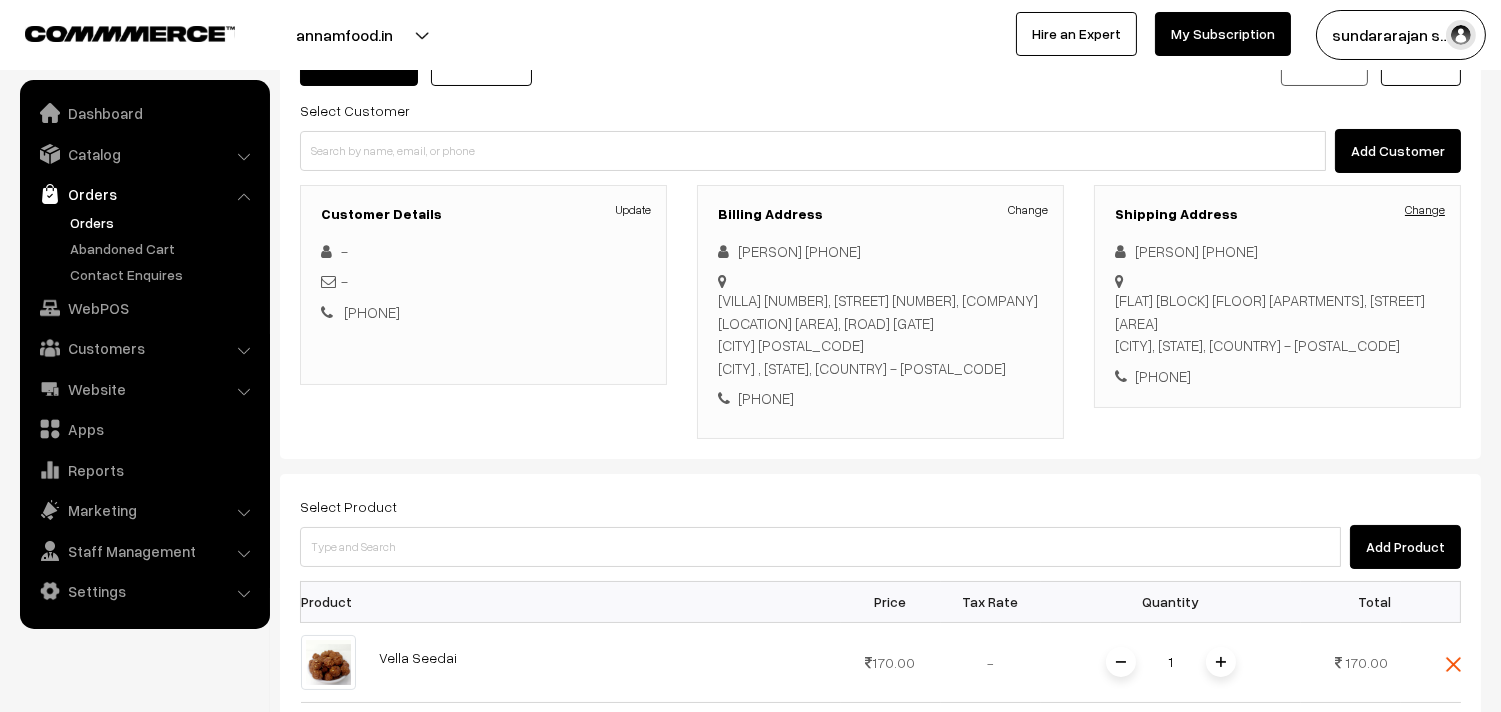 click on "Change" at bounding box center (1425, 210) 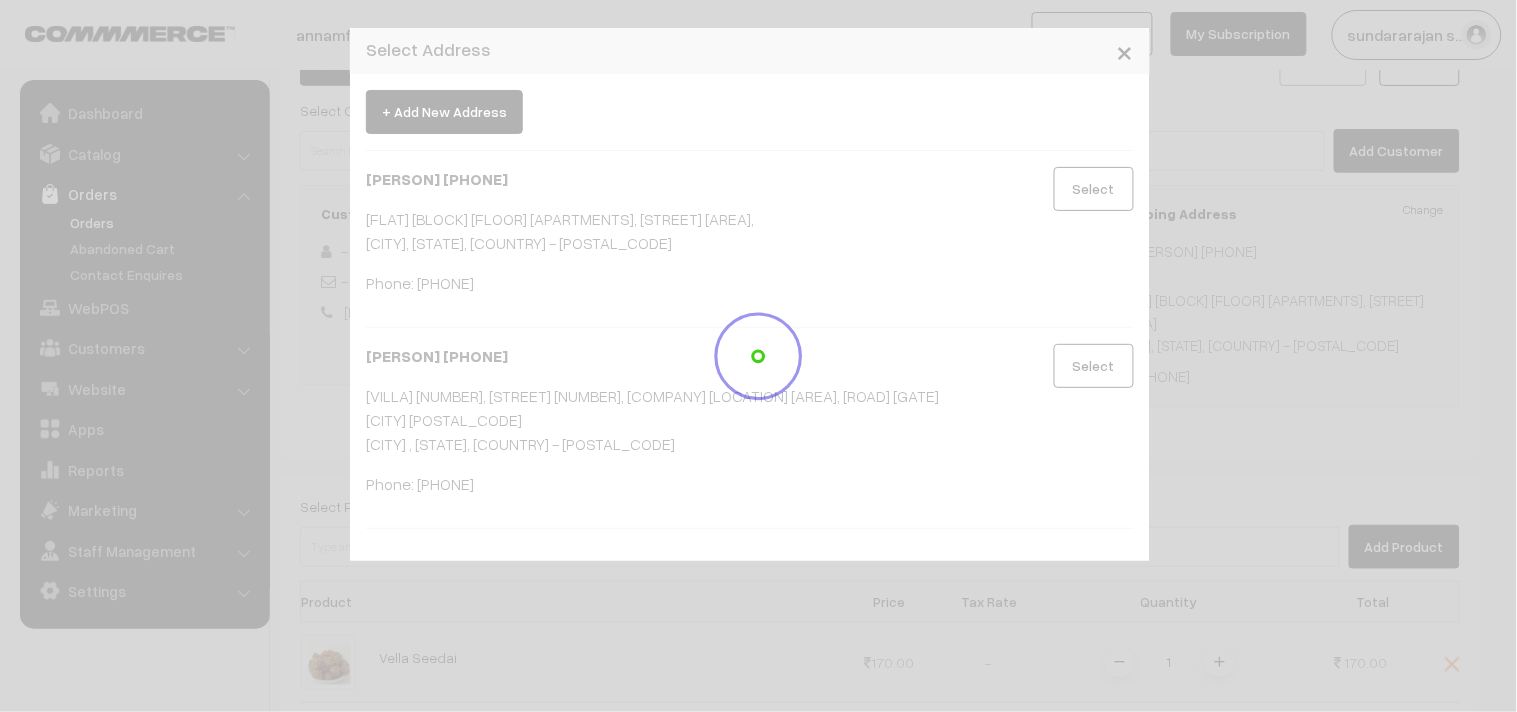 drag, startPoint x: 1427, startPoint y: 210, endPoint x: 1431, endPoint y: 225, distance: 15.524175 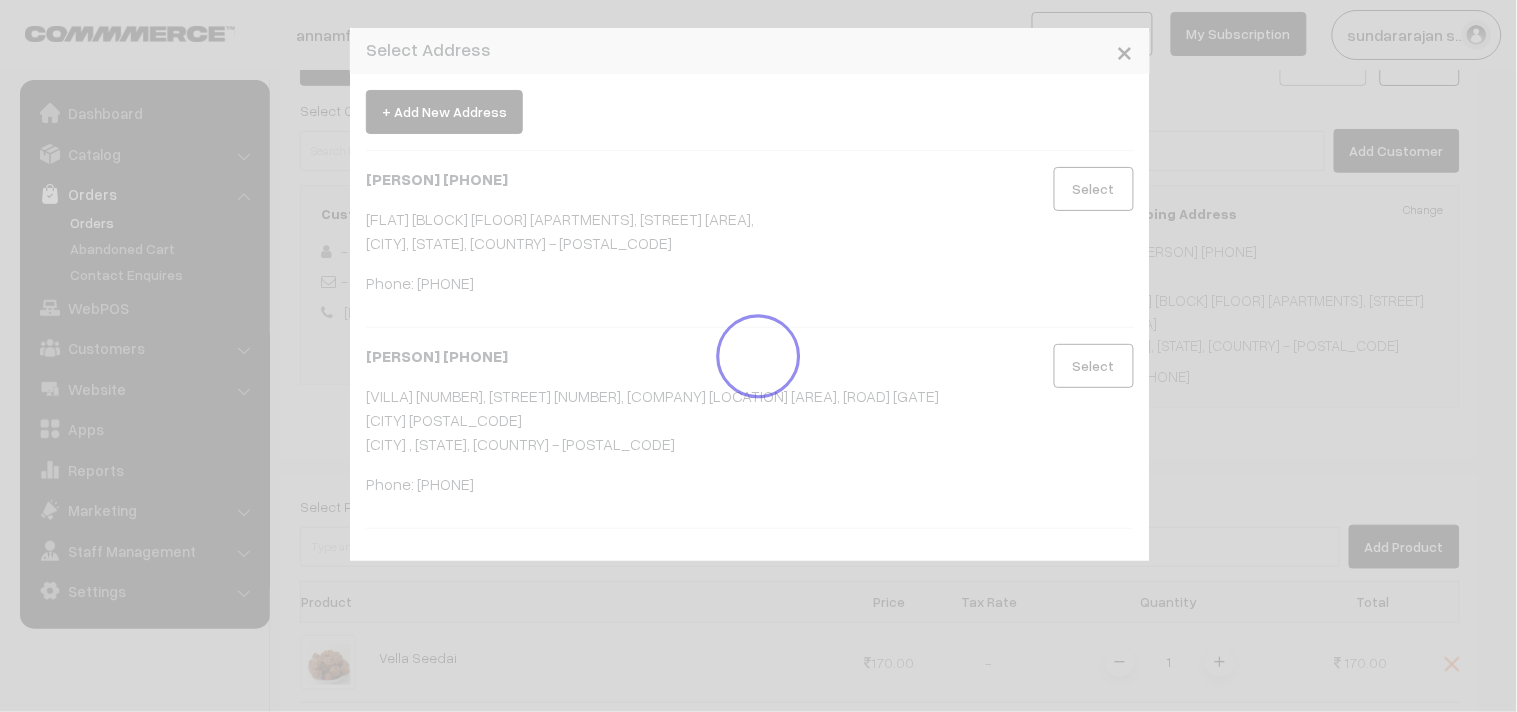 click on "×
Select Address
+ Add New Address
Natarajan 99400 46947
Flat 6 Block A 2nd floor Ashirwad apartments, lock street kotturgardens ,  Chennai, Tamil Nadu, India - 600085
Phone: +91 9940046947
Select
M.Natarajan  99400 46947
Villa 67, Street no 11,  NCC urban green province Sarjapura,  road near Sompura gate  Bengaluru 562125,  Bengaluru , Karnataka, India - 562125
Phone:  9940046947" at bounding box center (758, 356) 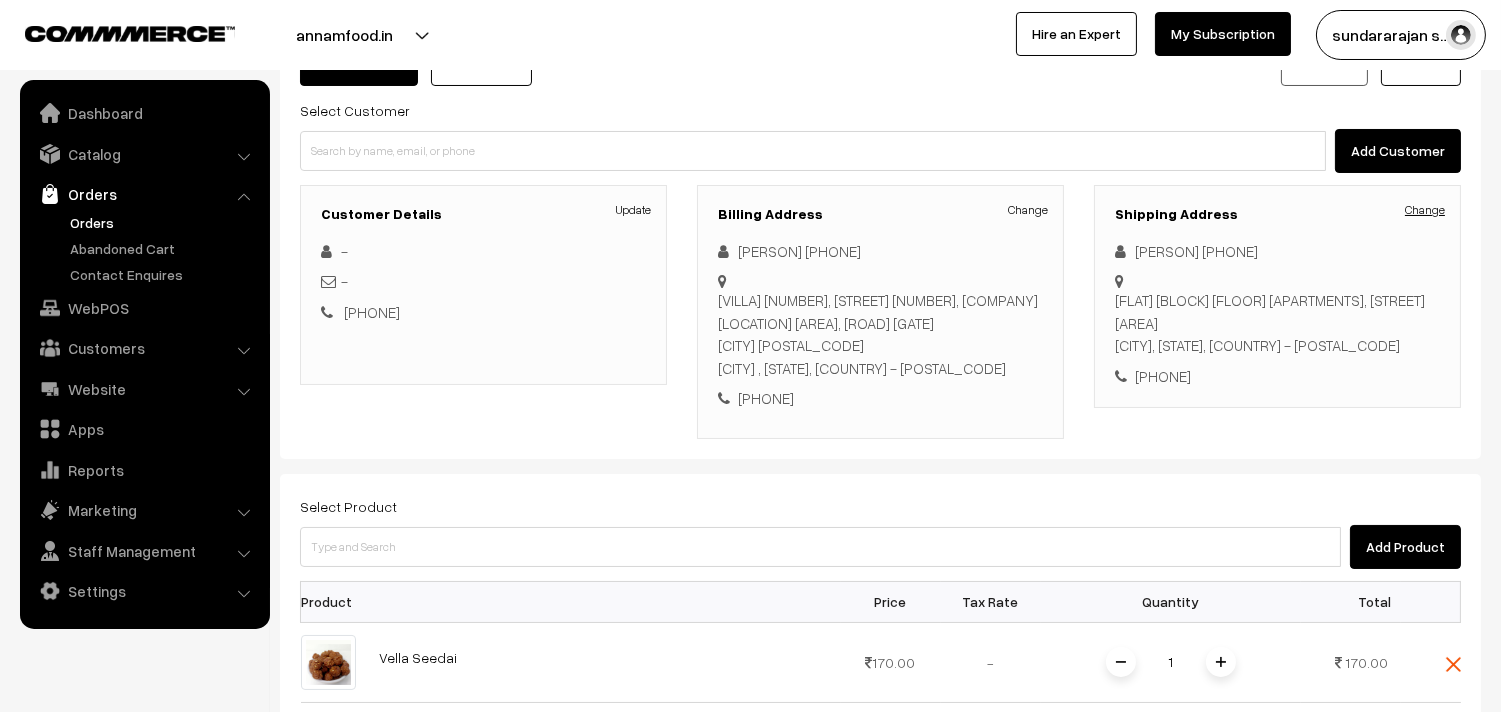 click on "Change" at bounding box center (1425, 210) 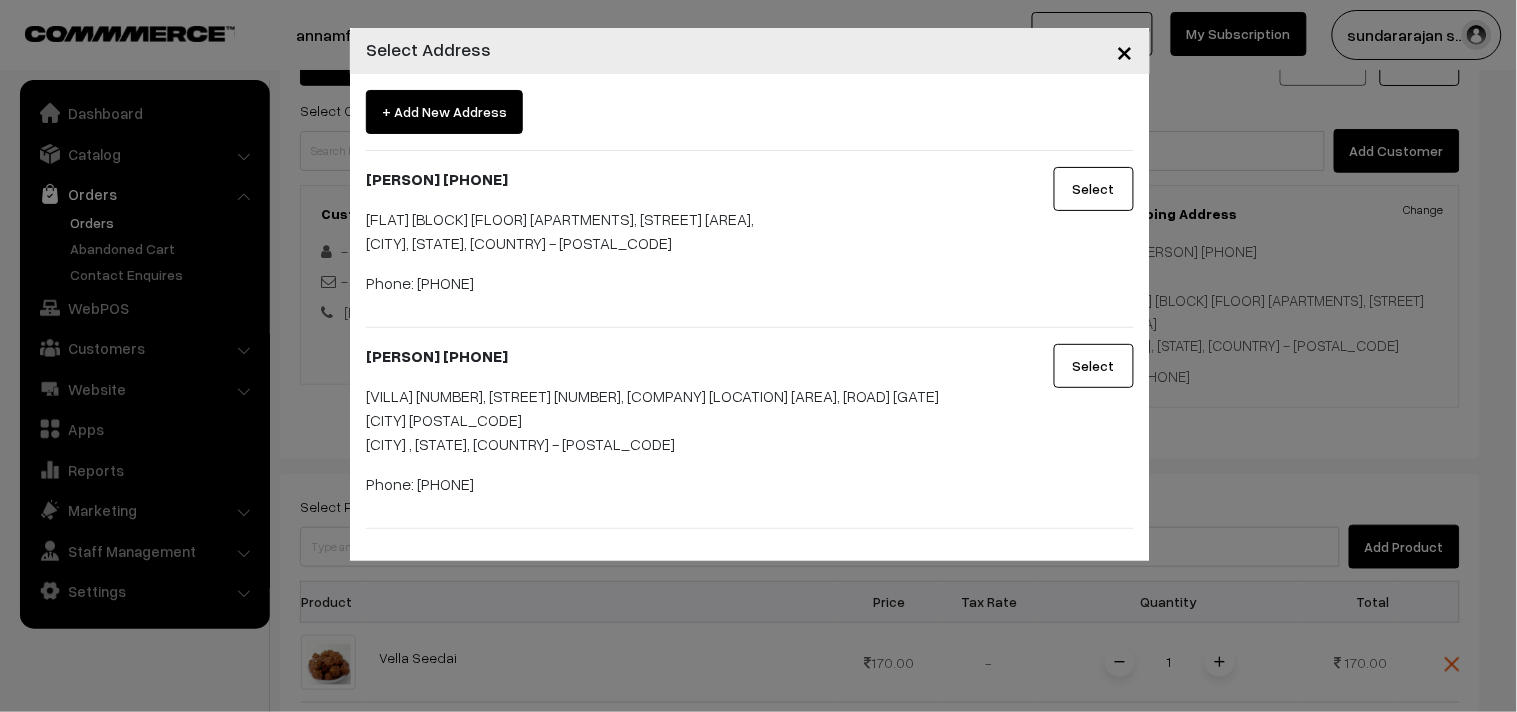 click on "Select" at bounding box center [1094, 366] 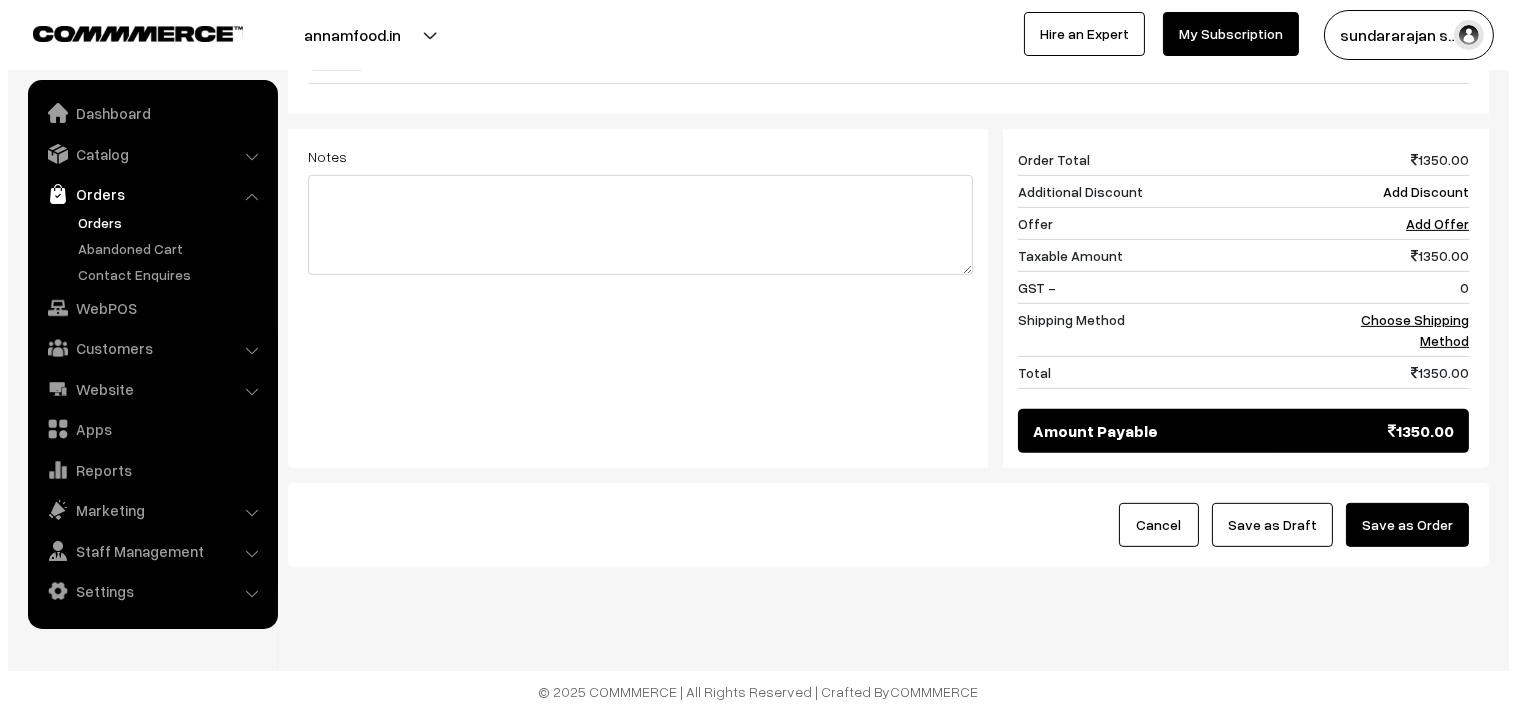scroll, scrollTop: 1413, scrollLeft: 0, axis: vertical 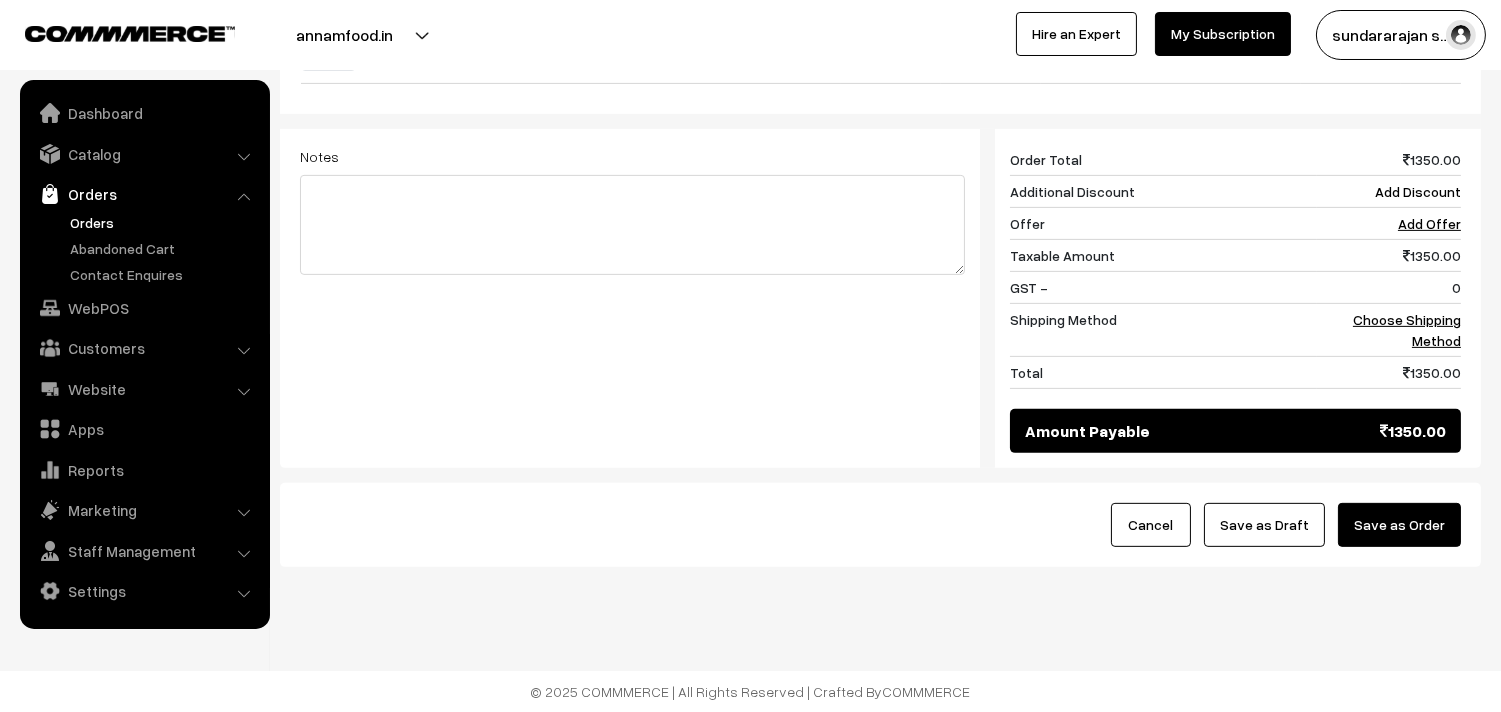 click on "Save as Order" at bounding box center (1399, 525) 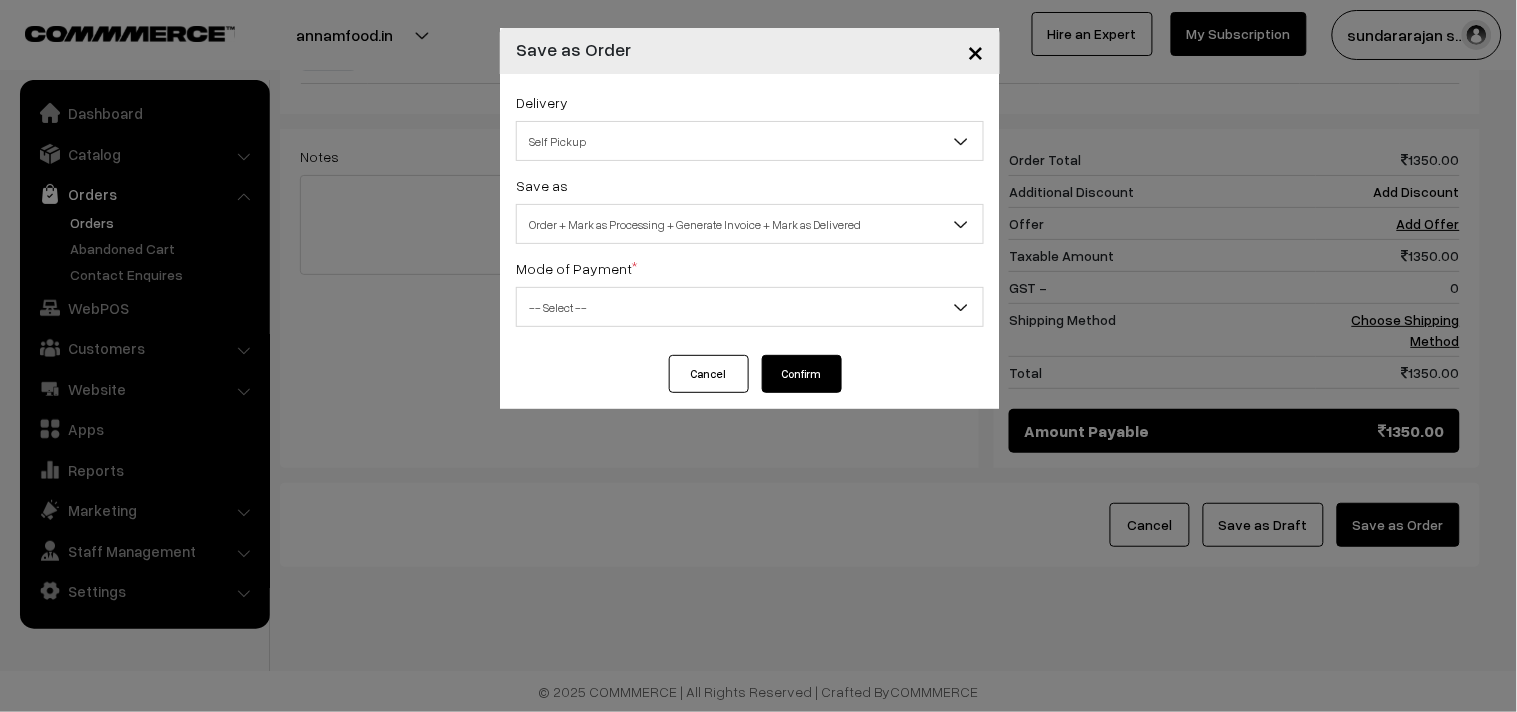 click on "Order + Mark as Processing + Generate Invoice + Mark as Delivered" at bounding box center (750, 224) 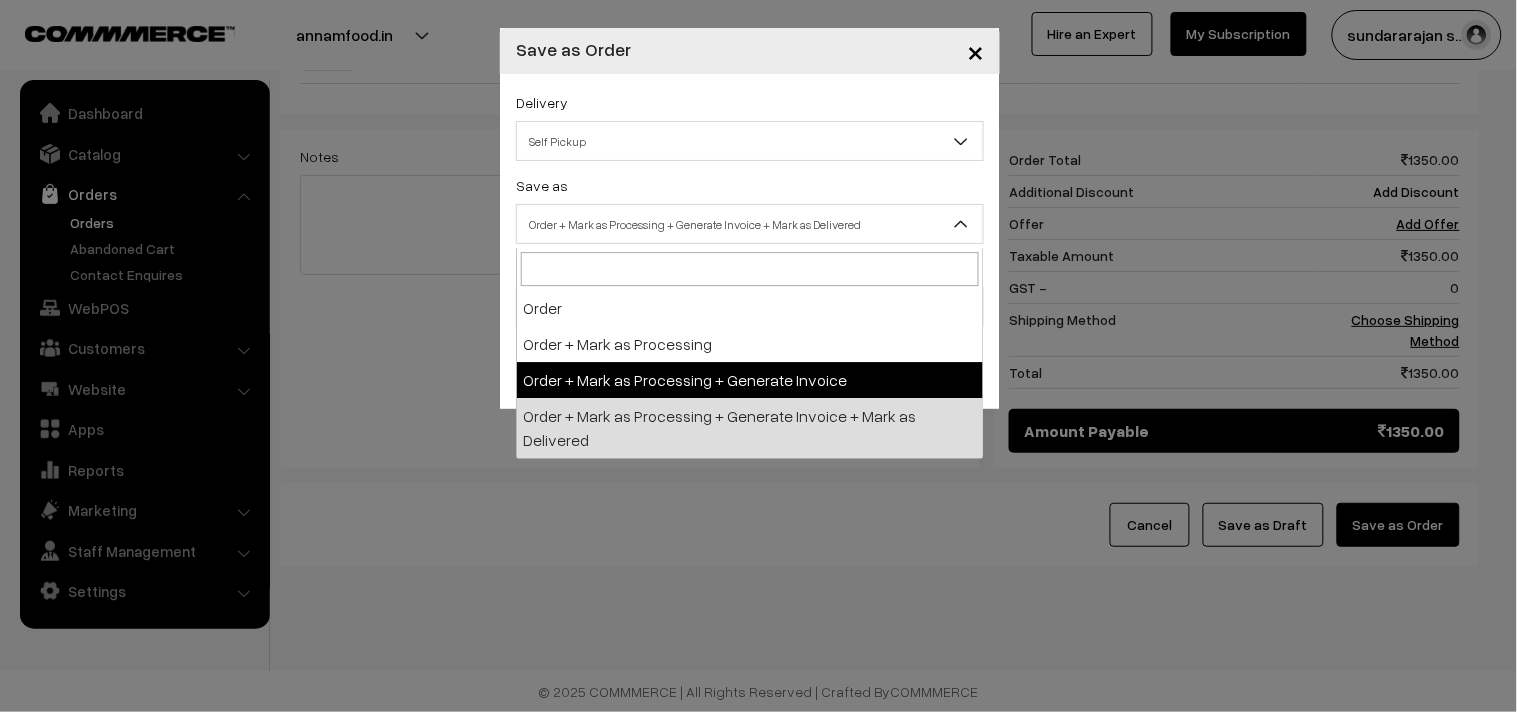 select on "3" 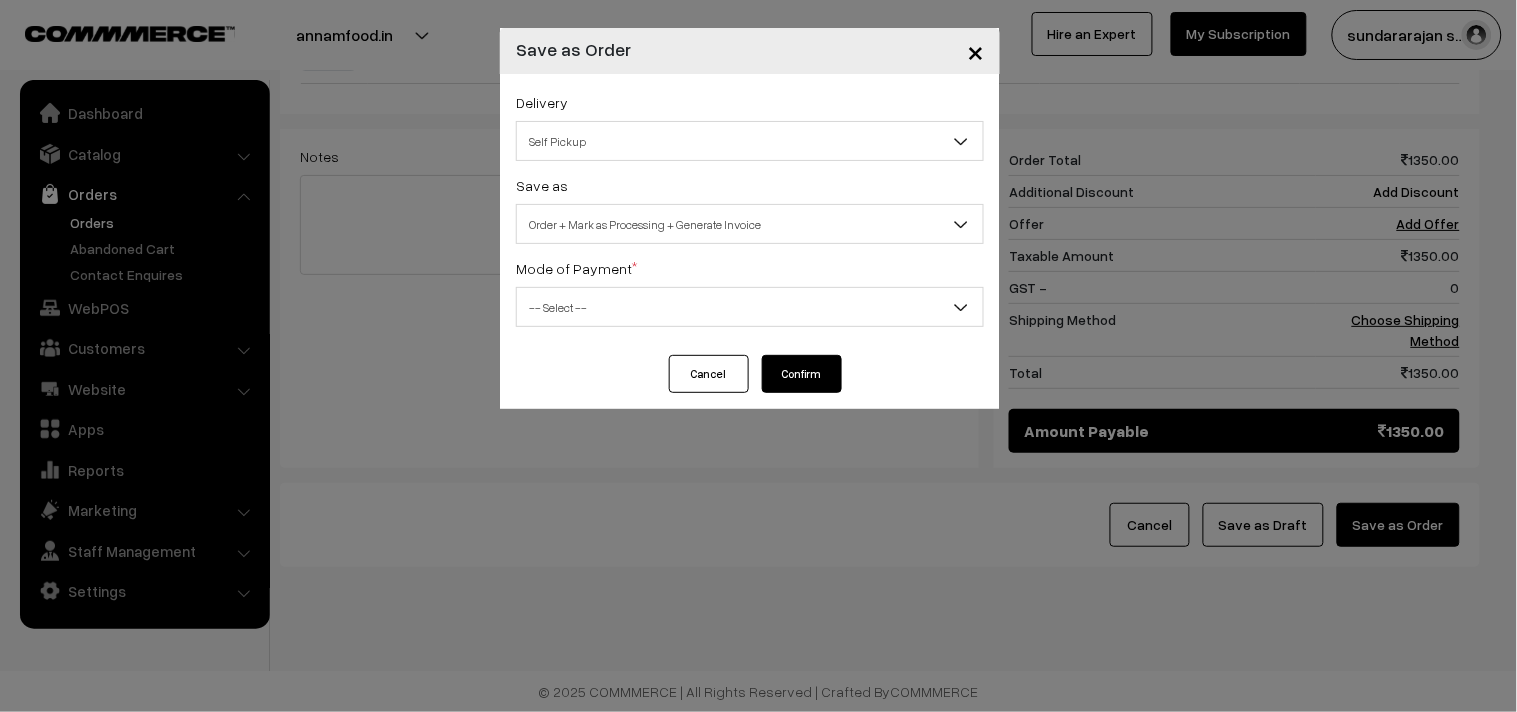 click on "-- Select --" at bounding box center (750, 307) 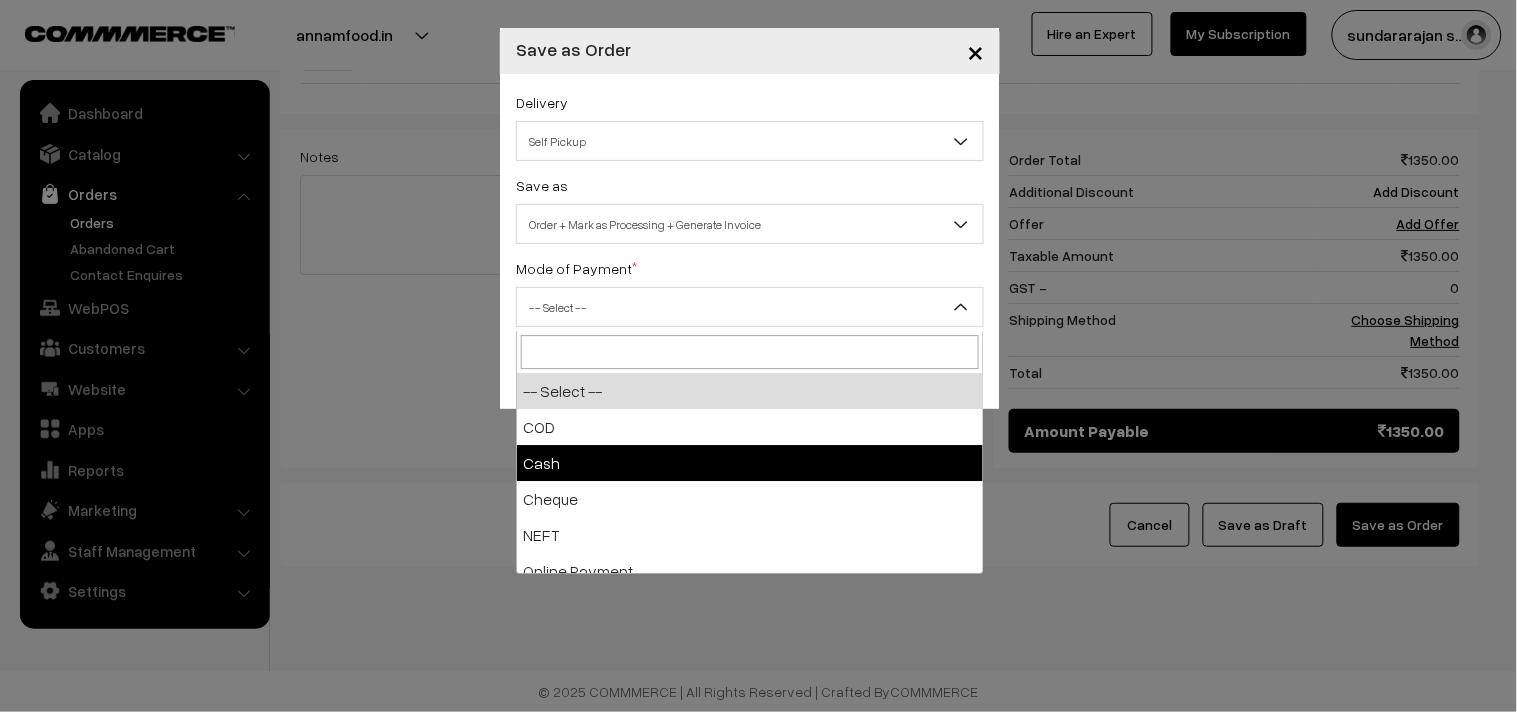 select on "2" 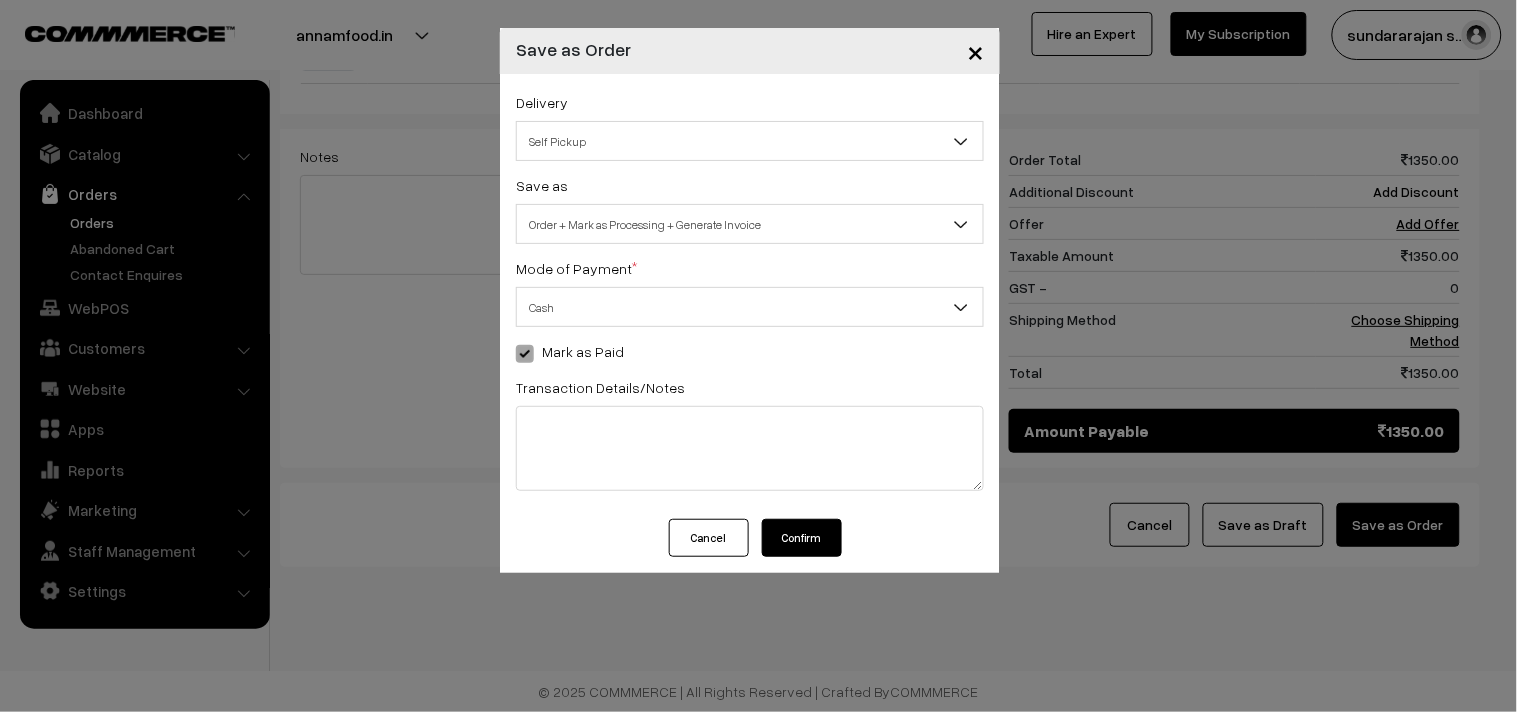 click on "Confirm" at bounding box center [802, 538] 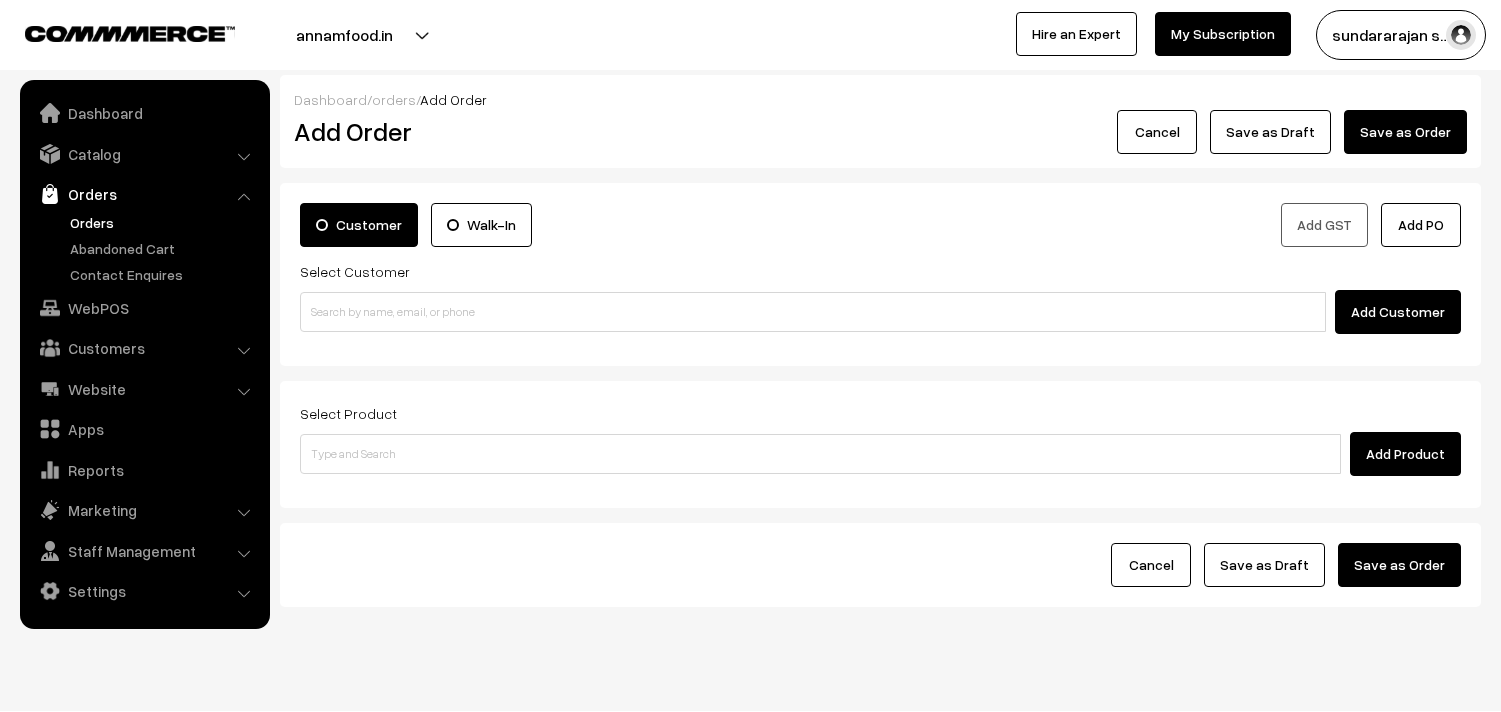 scroll, scrollTop: 0, scrollLeft: 0, axis: both 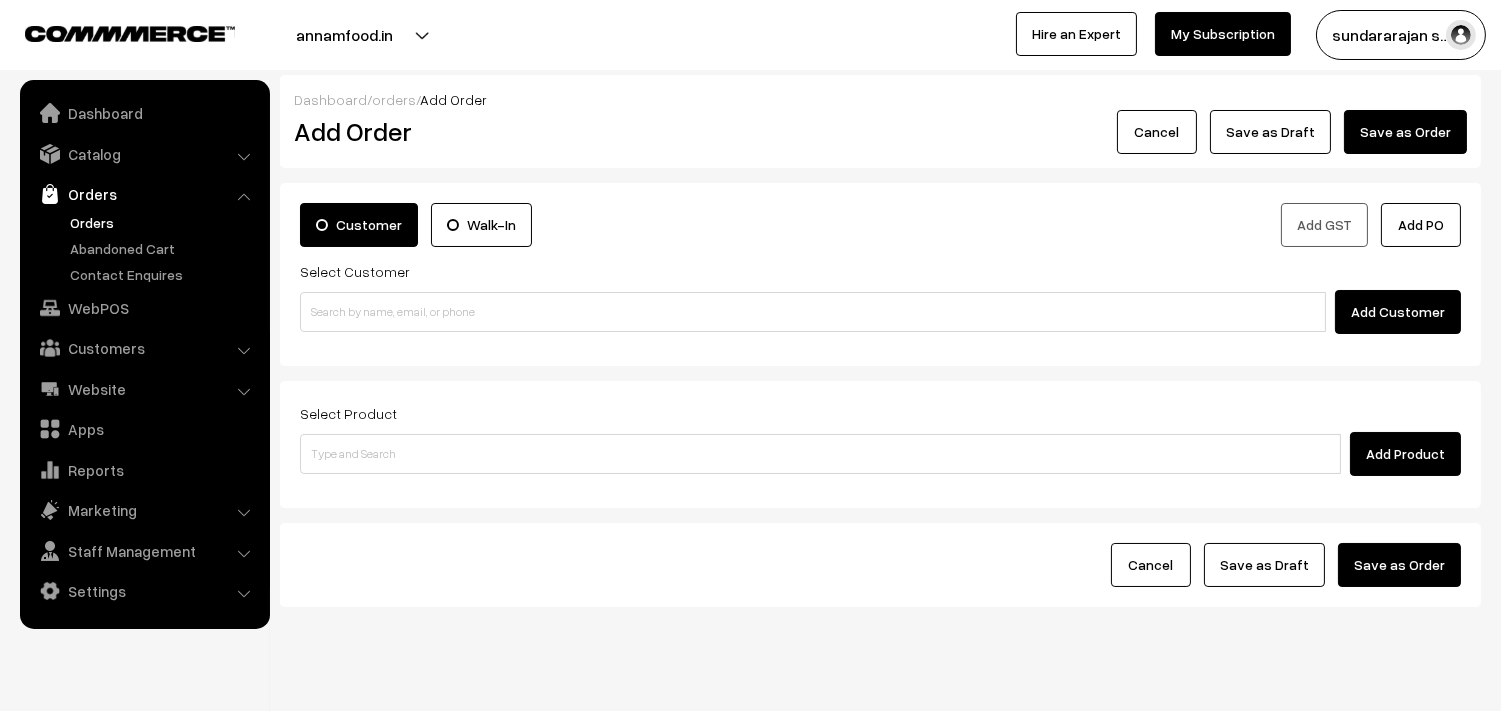 click on "Orders" at bounding box center [164, 222] 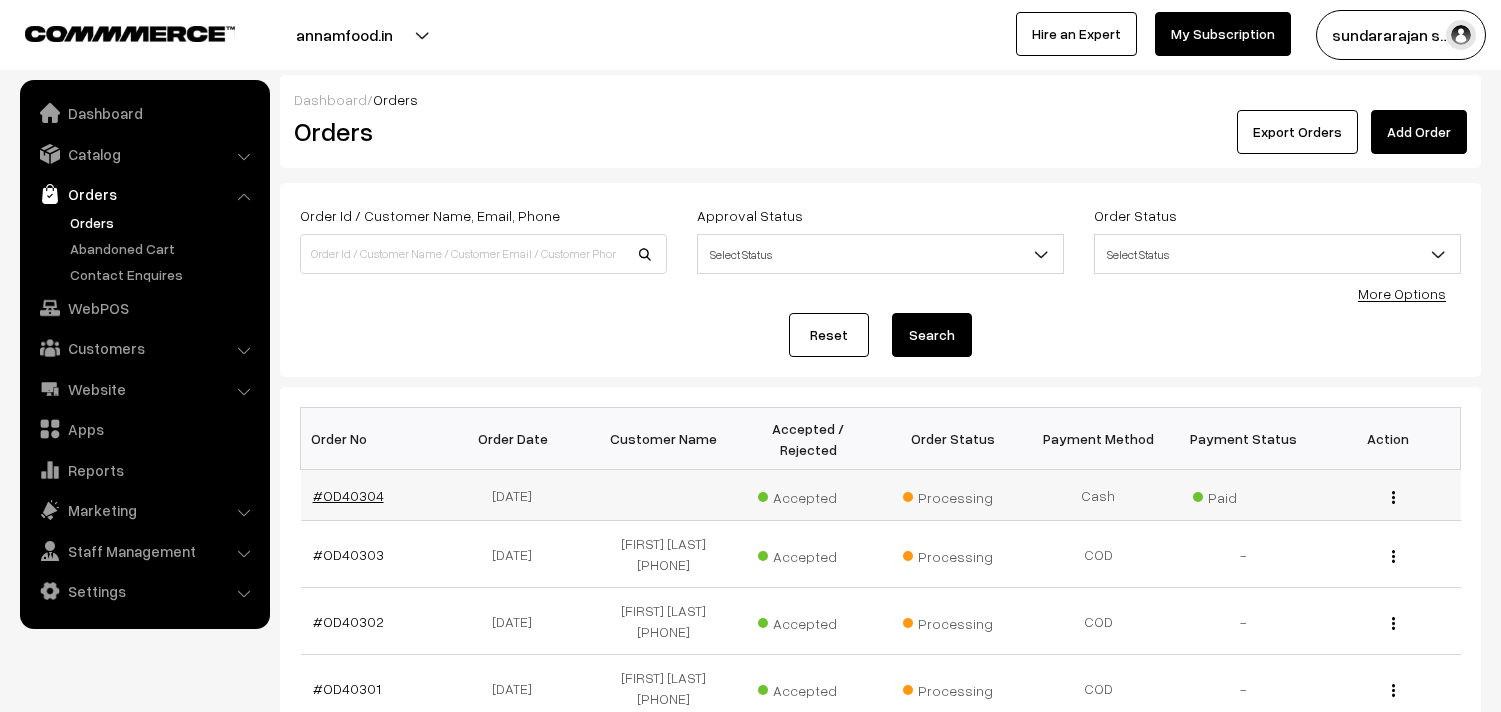 scroll, scrollTop: 0, scrollLeft: 0, axis: both 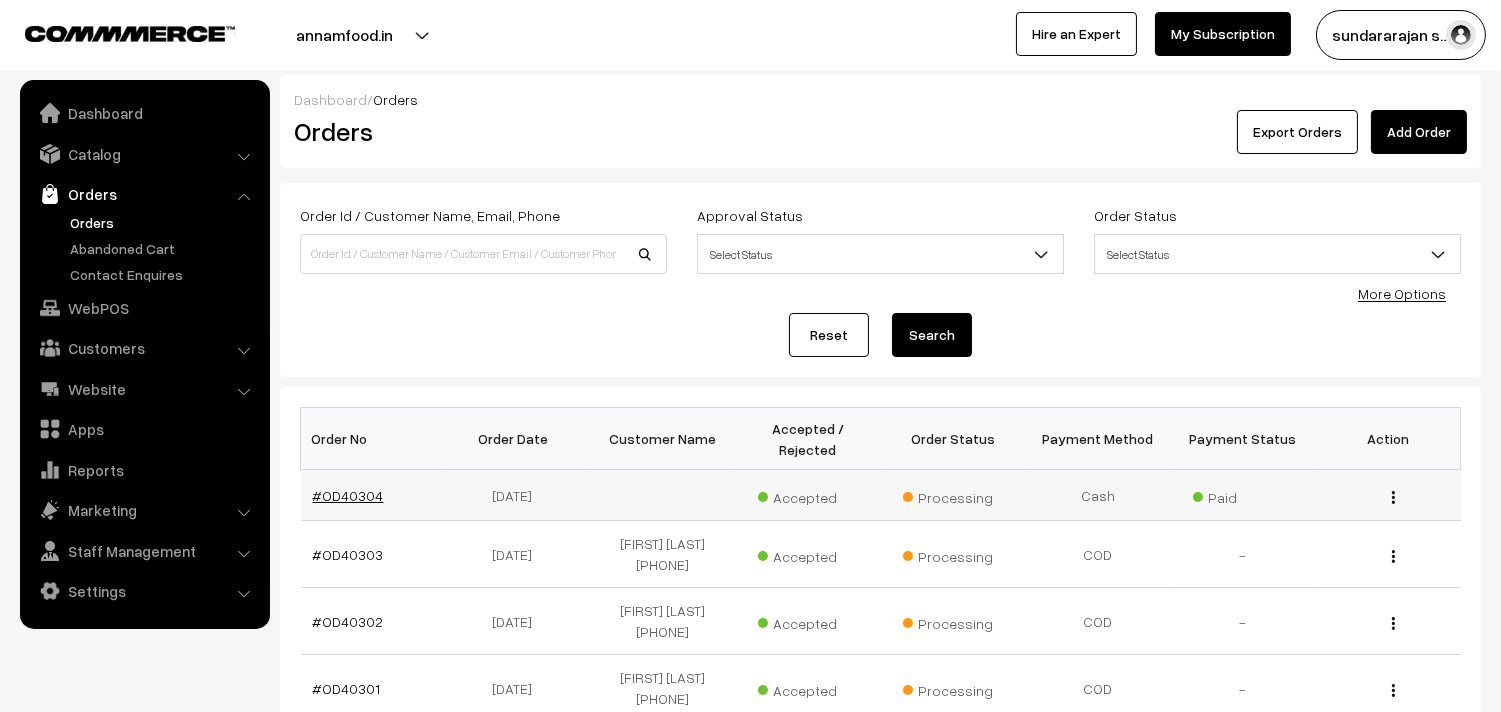 click on "#OD40304" at bounding box center [348, 495] 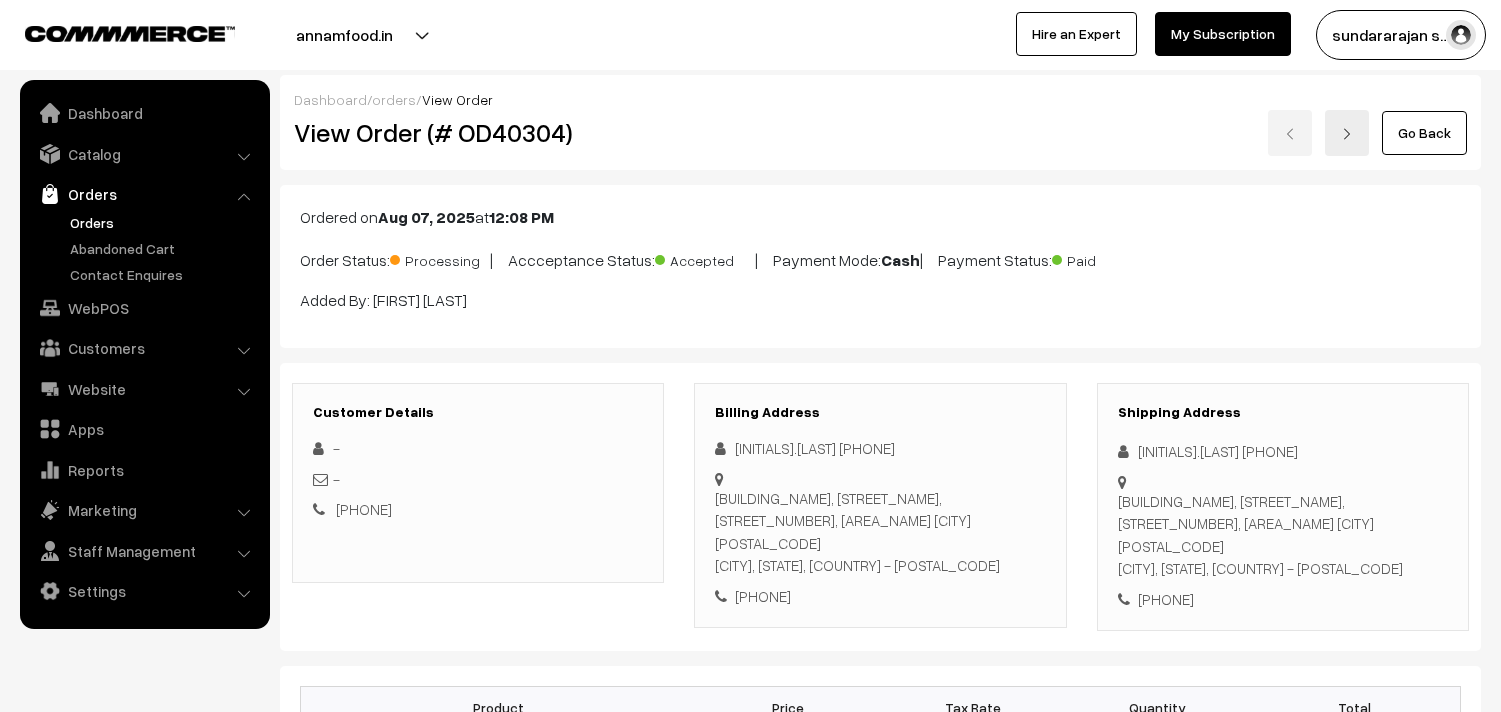 scroll, scrollTop: 0, scrollLeft: 0, axis: both 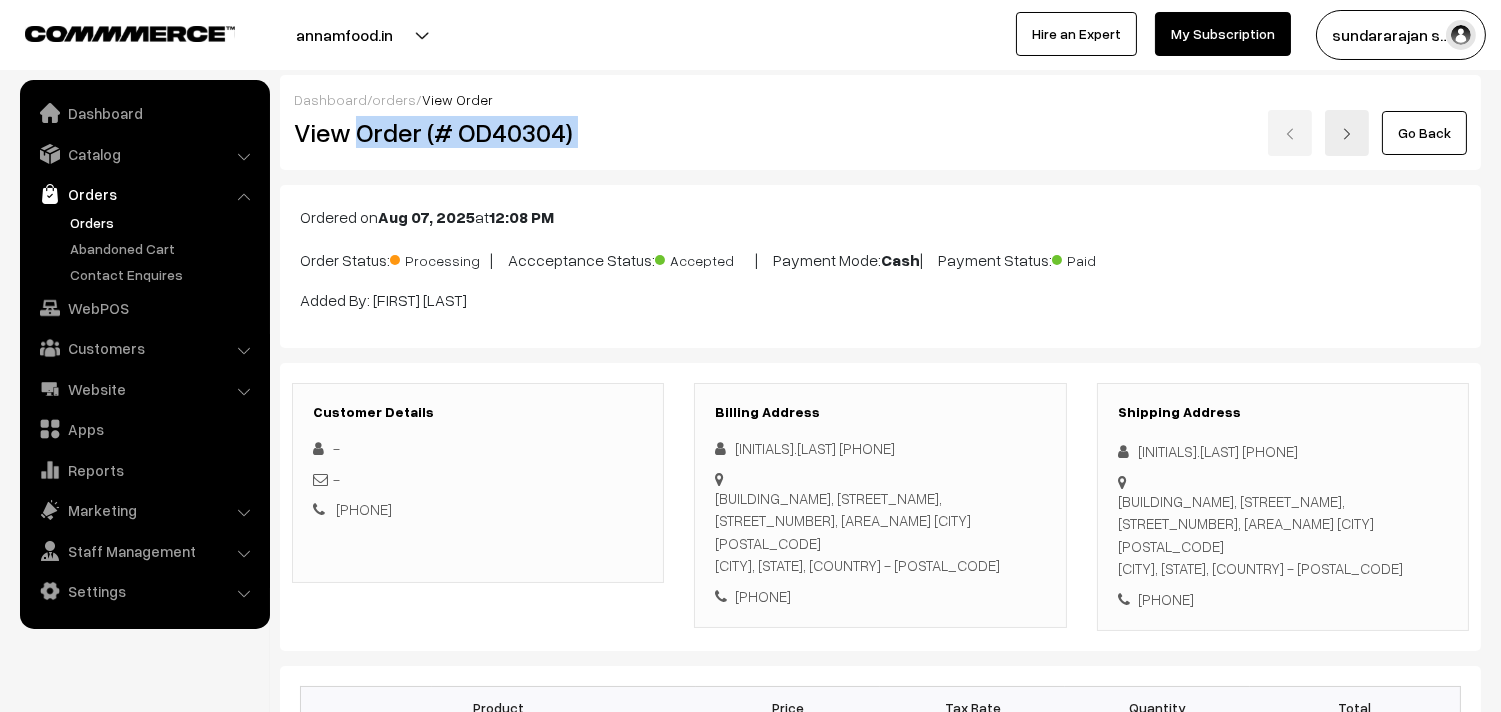 drag, startPoint x: 360, startPoint y: 126, endPoint x: 672, endPoint y: 130, distance: 312.02563 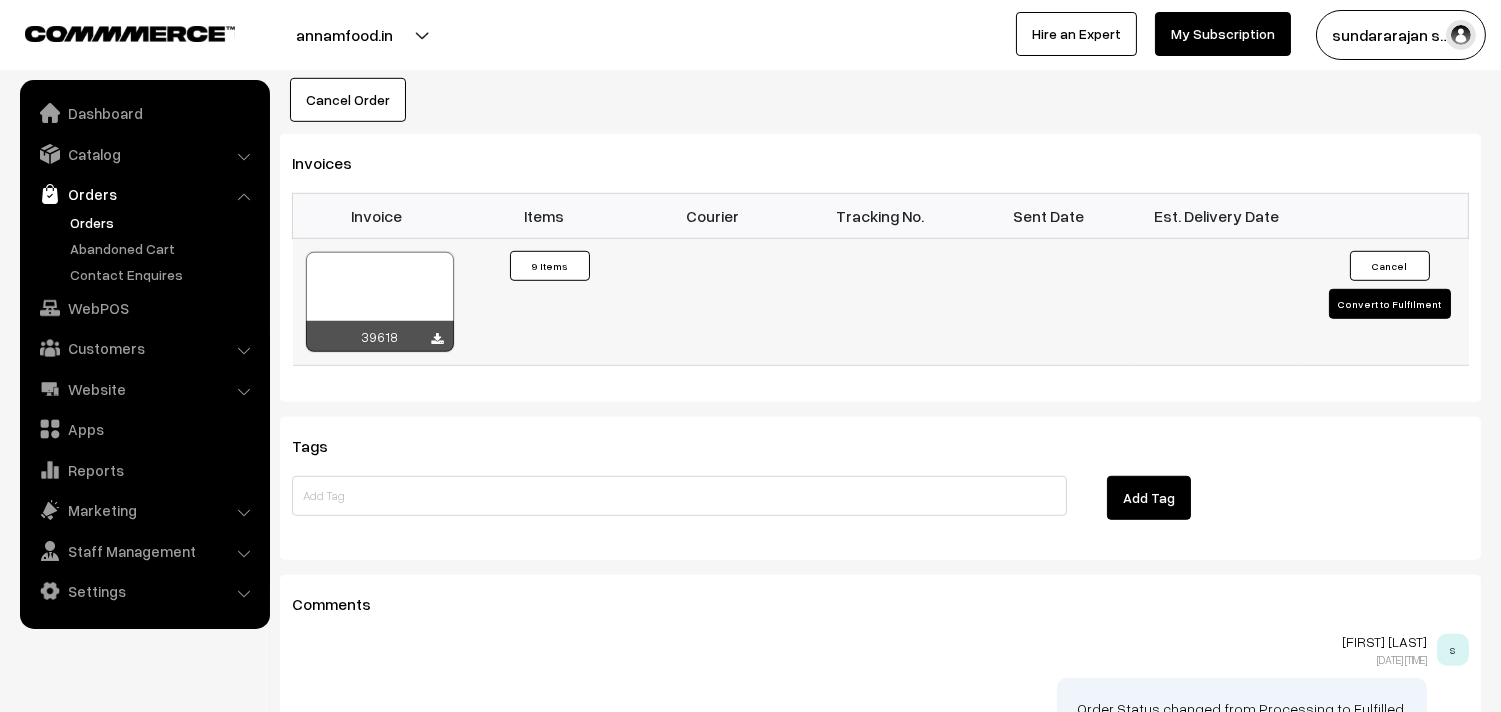 scroll, scrollTop: 2246, scrollLeft: 0, axis: vertical 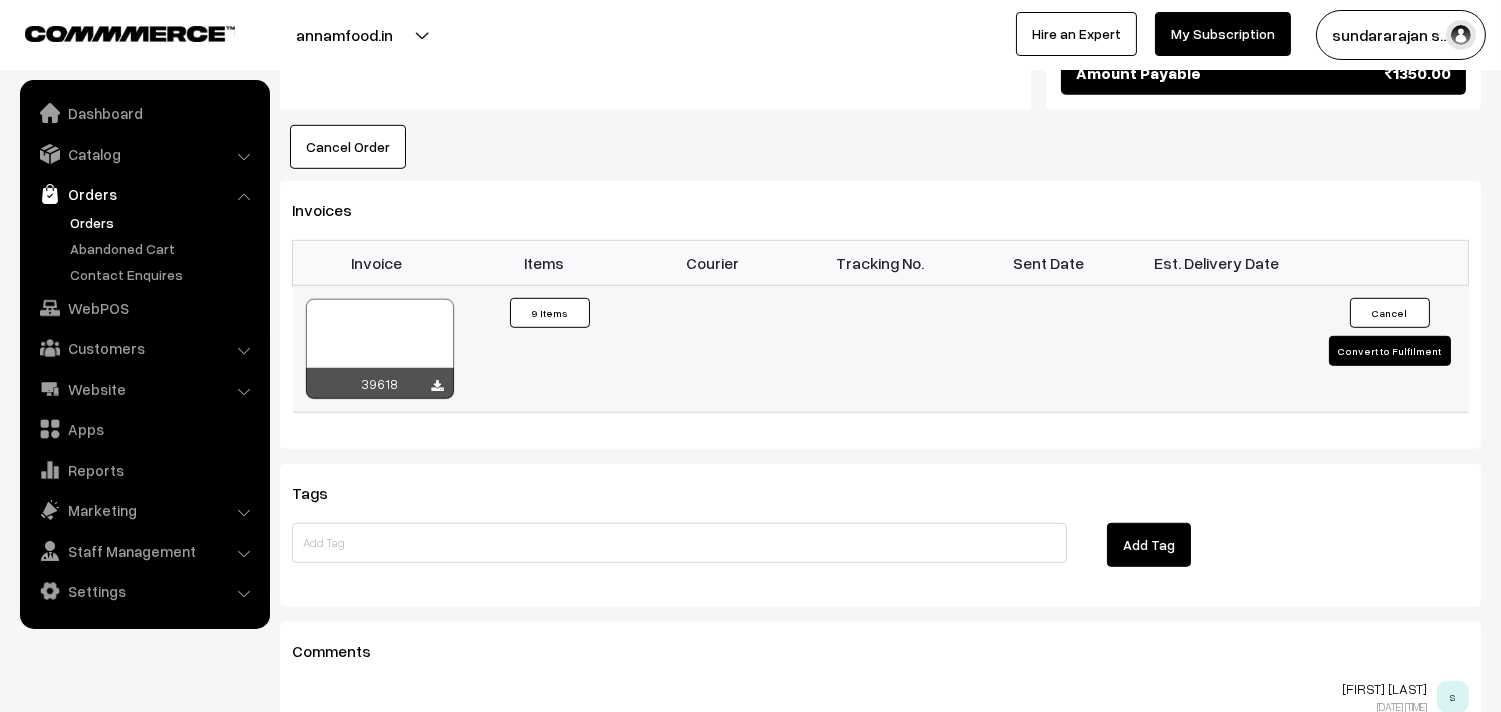 click at bounding box center (380, 349) 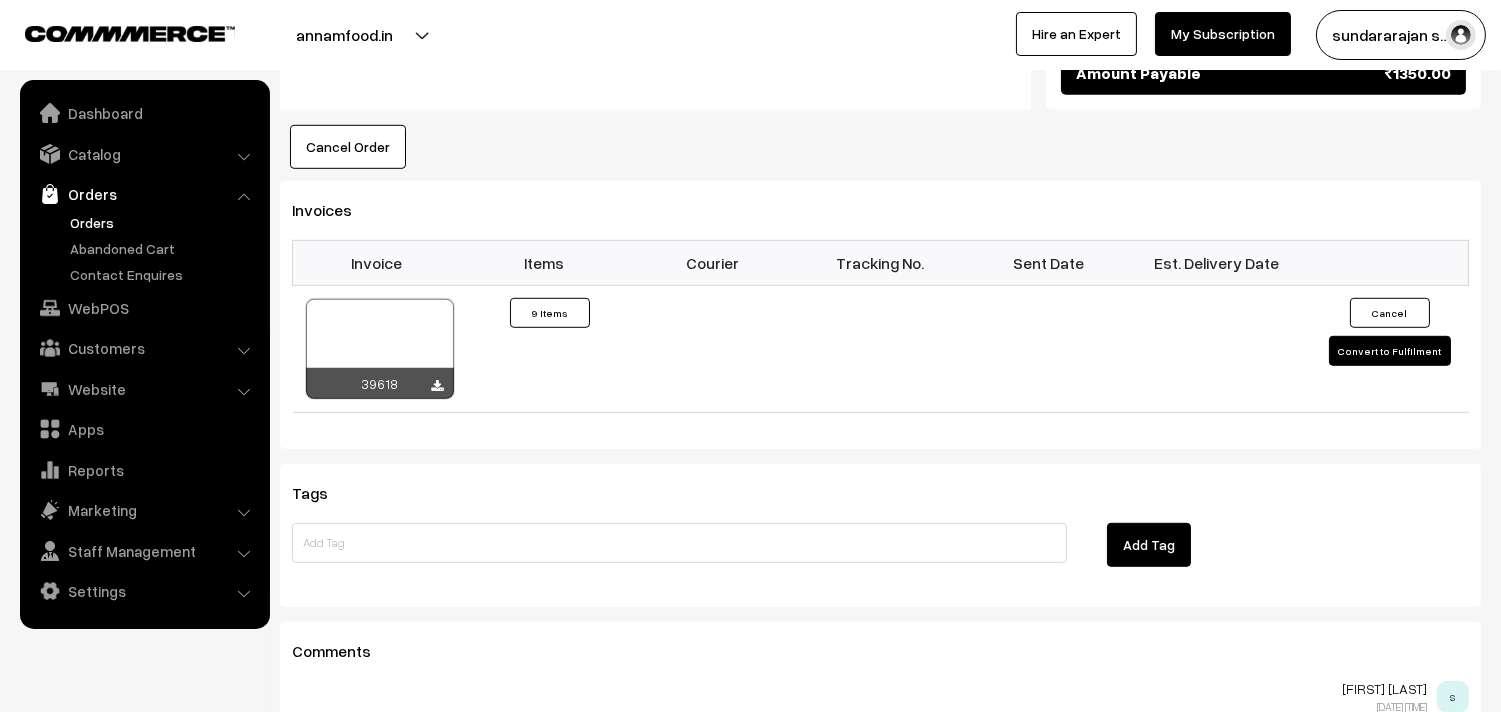 click on "Orders" at bounding box center (164, 222) 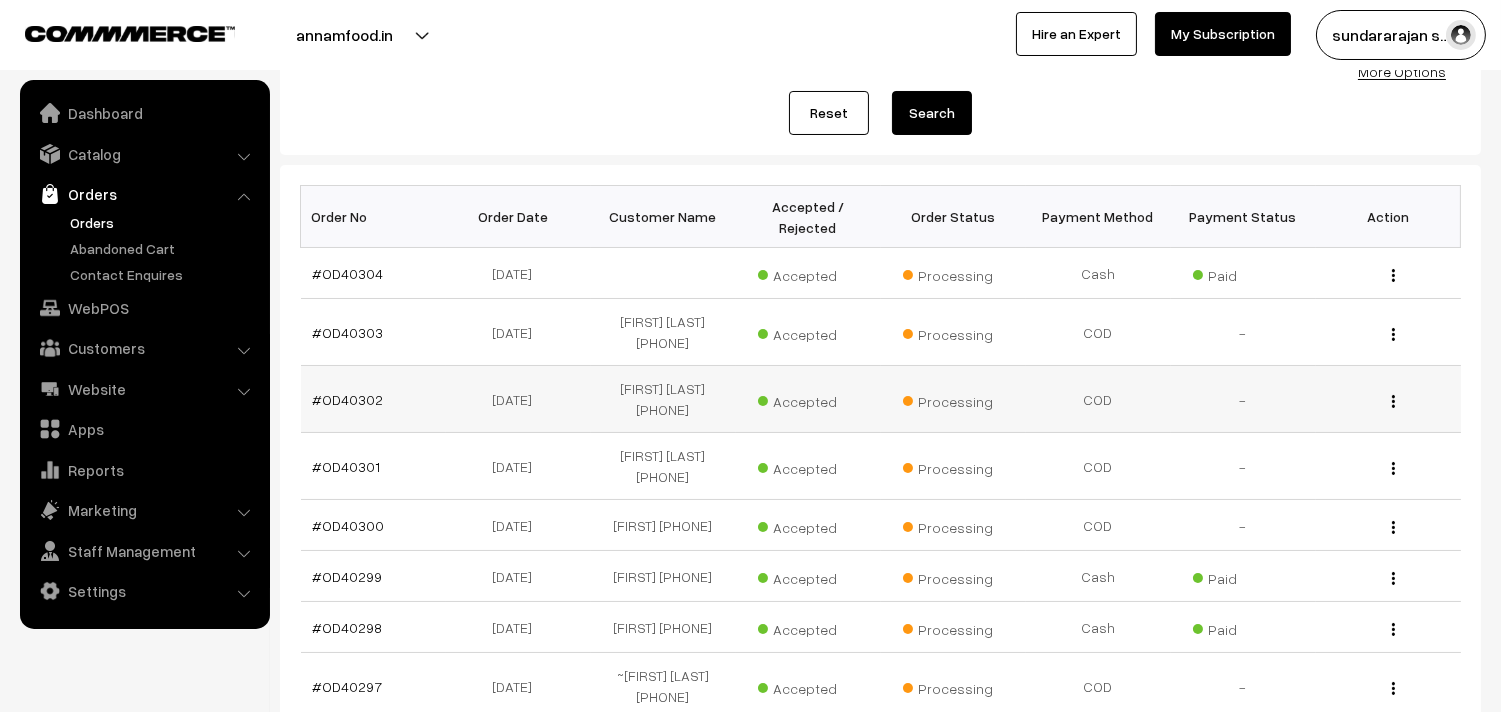 scroll, scrollTop: 222, scrollLeft: 0, axis: vertical 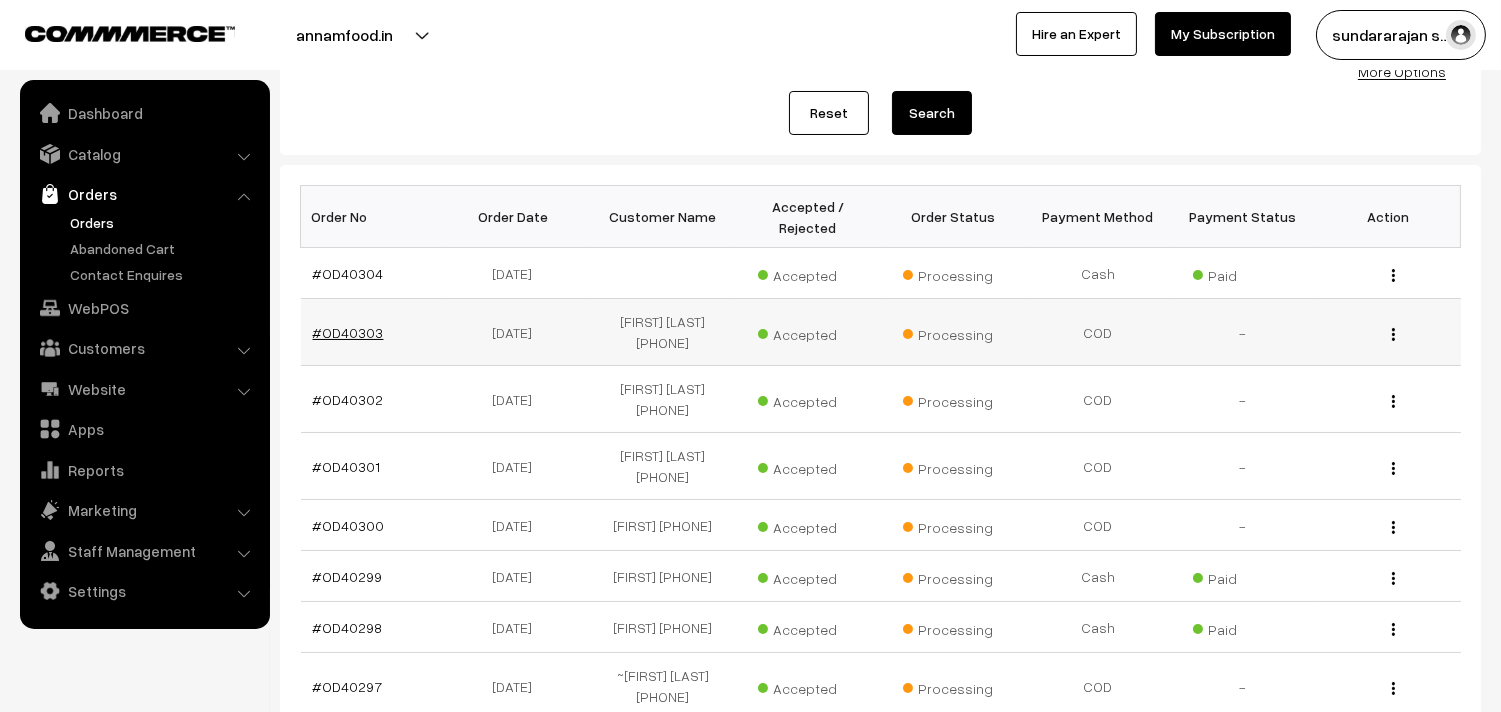 click on "#OD40303" at bounding box center [348, 332] 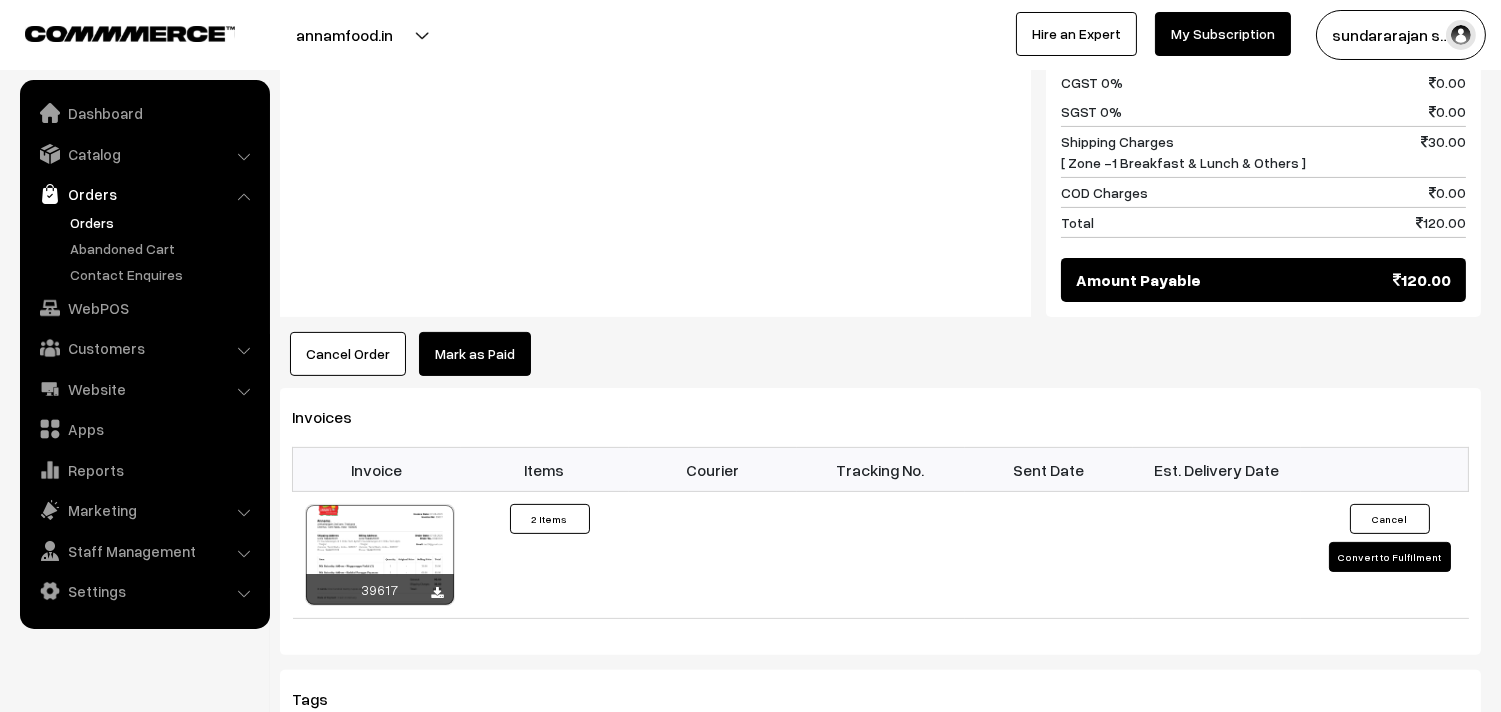 click on "Cancel Order" at bounding box center [348, 354] 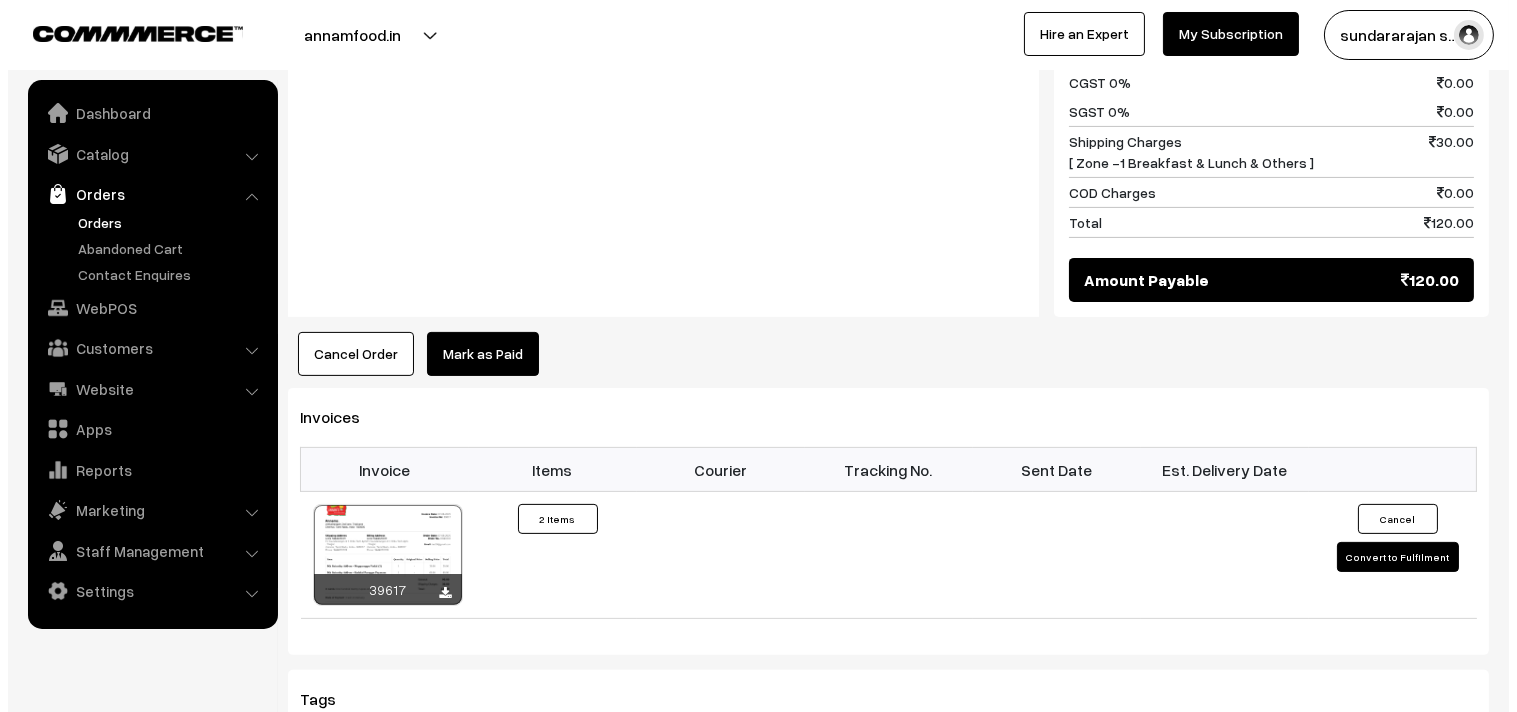 scroll, scrollTop: 1114, scrollLeft: 0, axis: vertical 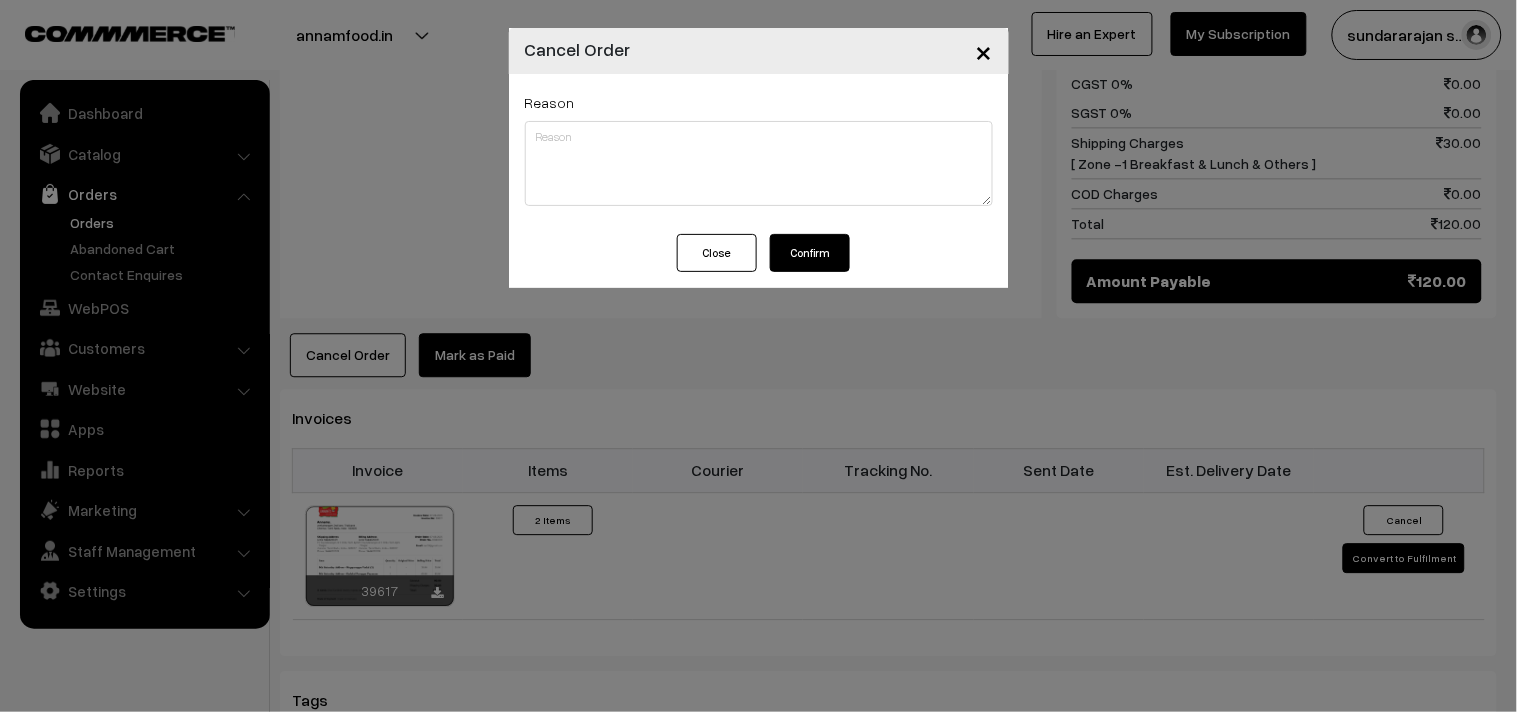 click on "Confirm" at bounding box center [810, 253] 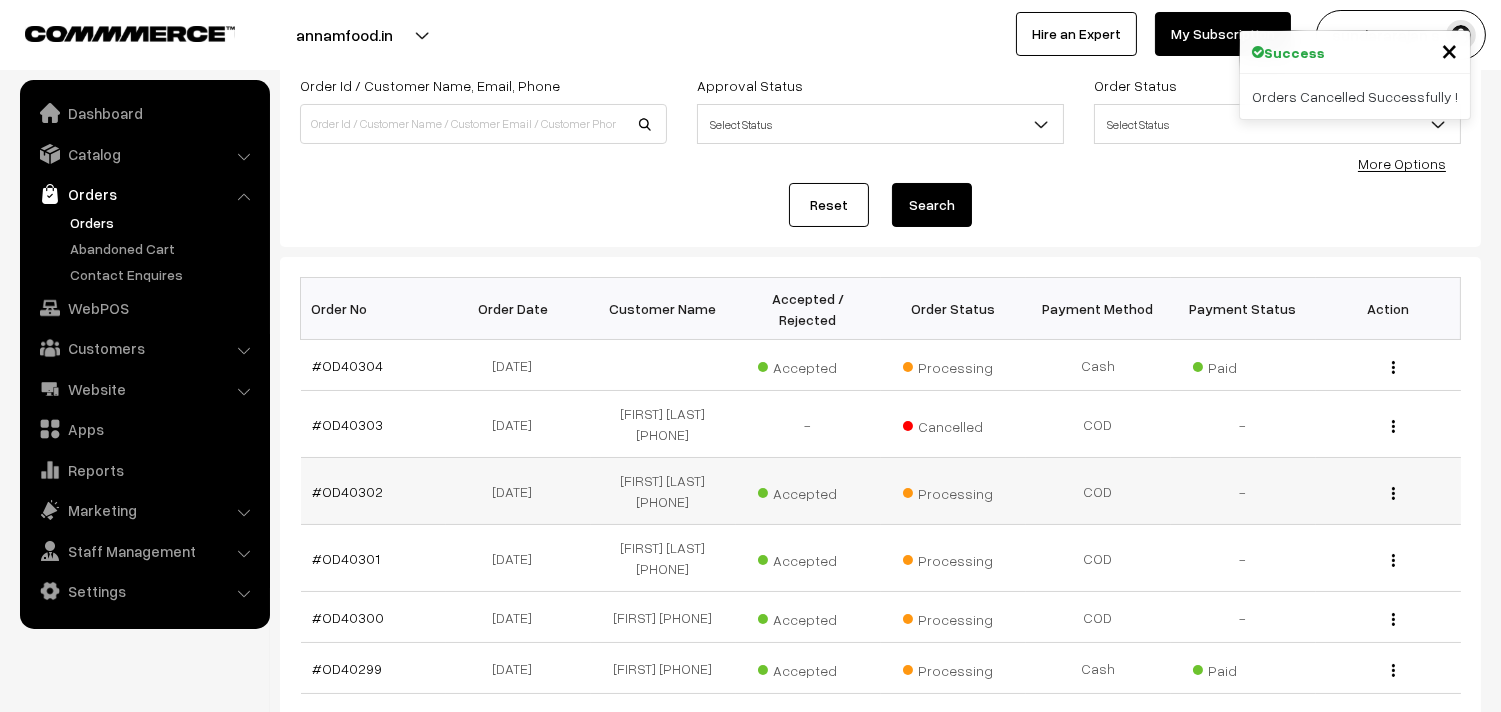 scroll, scrollTop: 222, scrollLeft: 0, axis: vertical 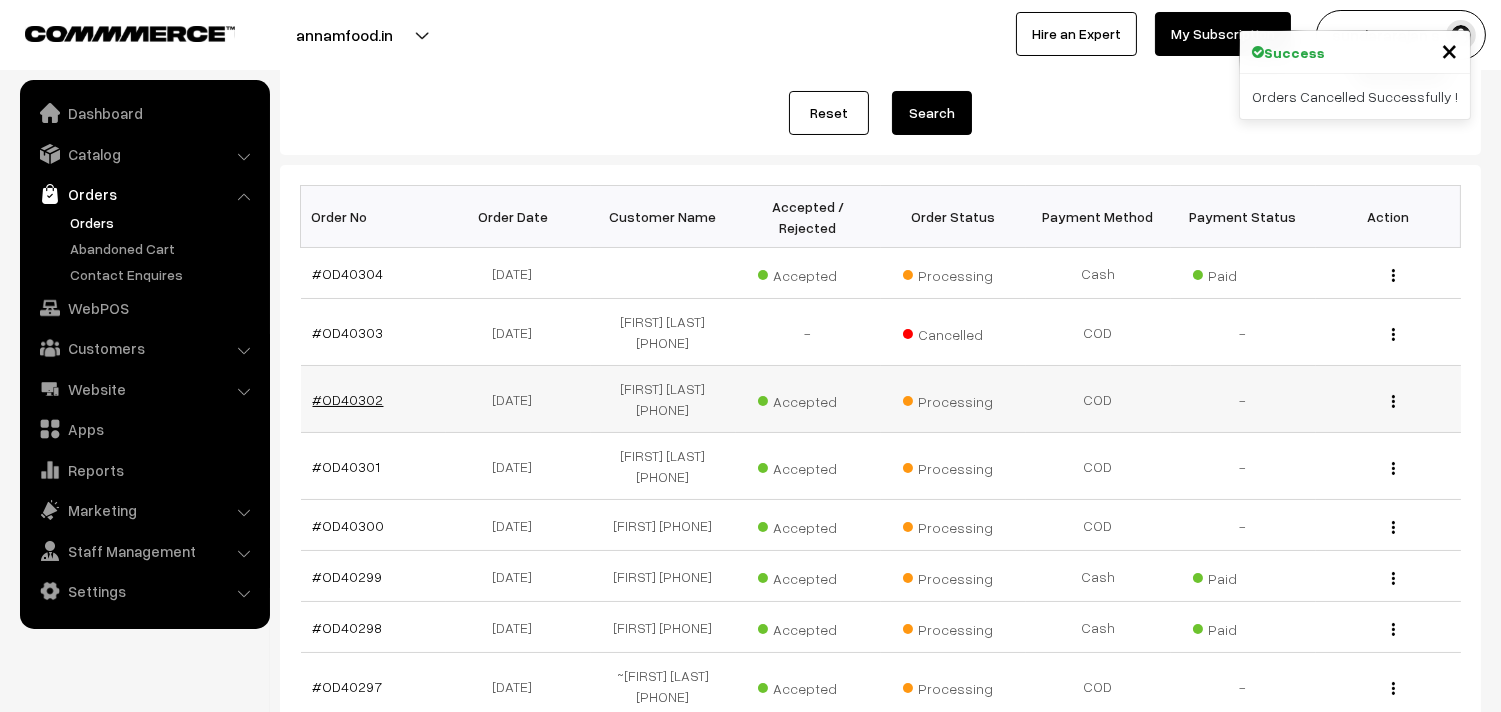 click on "#OD40302" at bounding box center (348, 399) 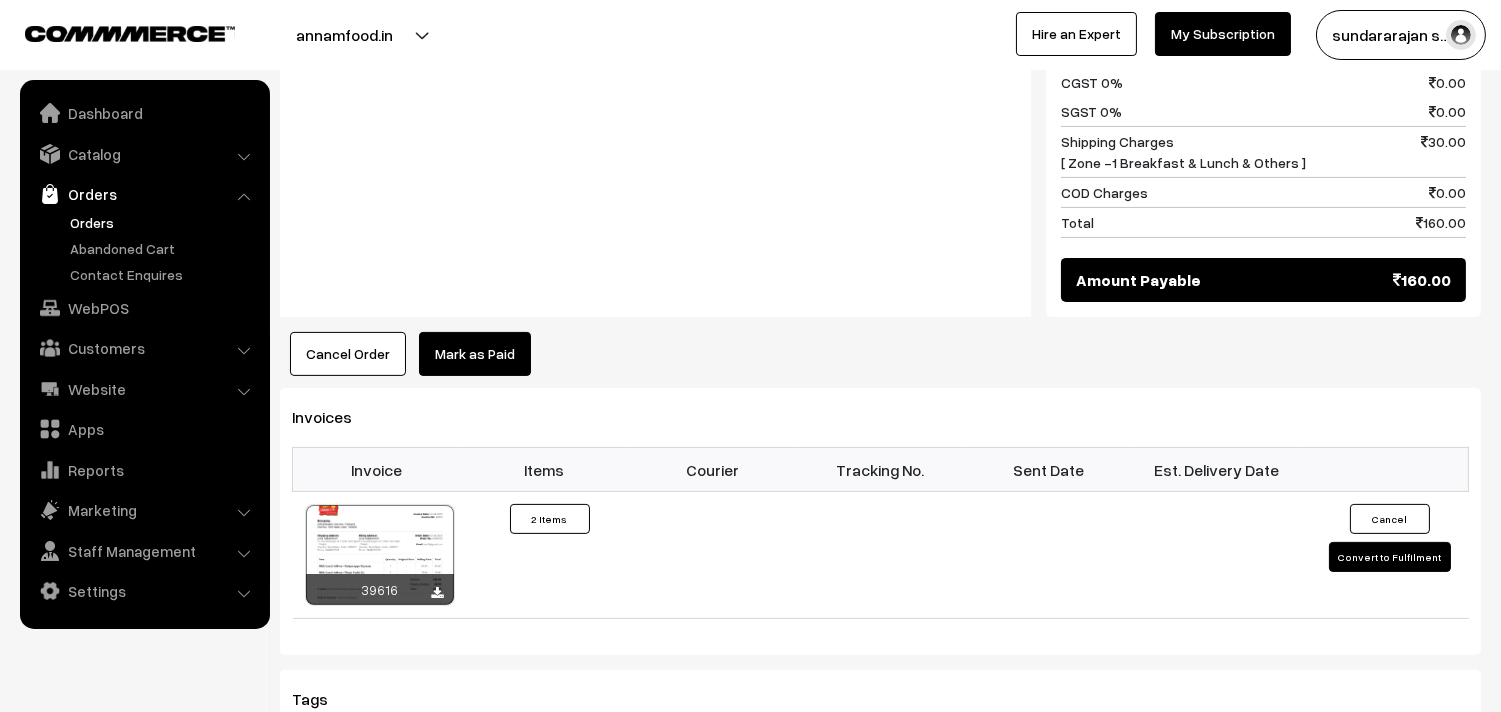 click on "Cancel Order" at bounding box center (348, 354) 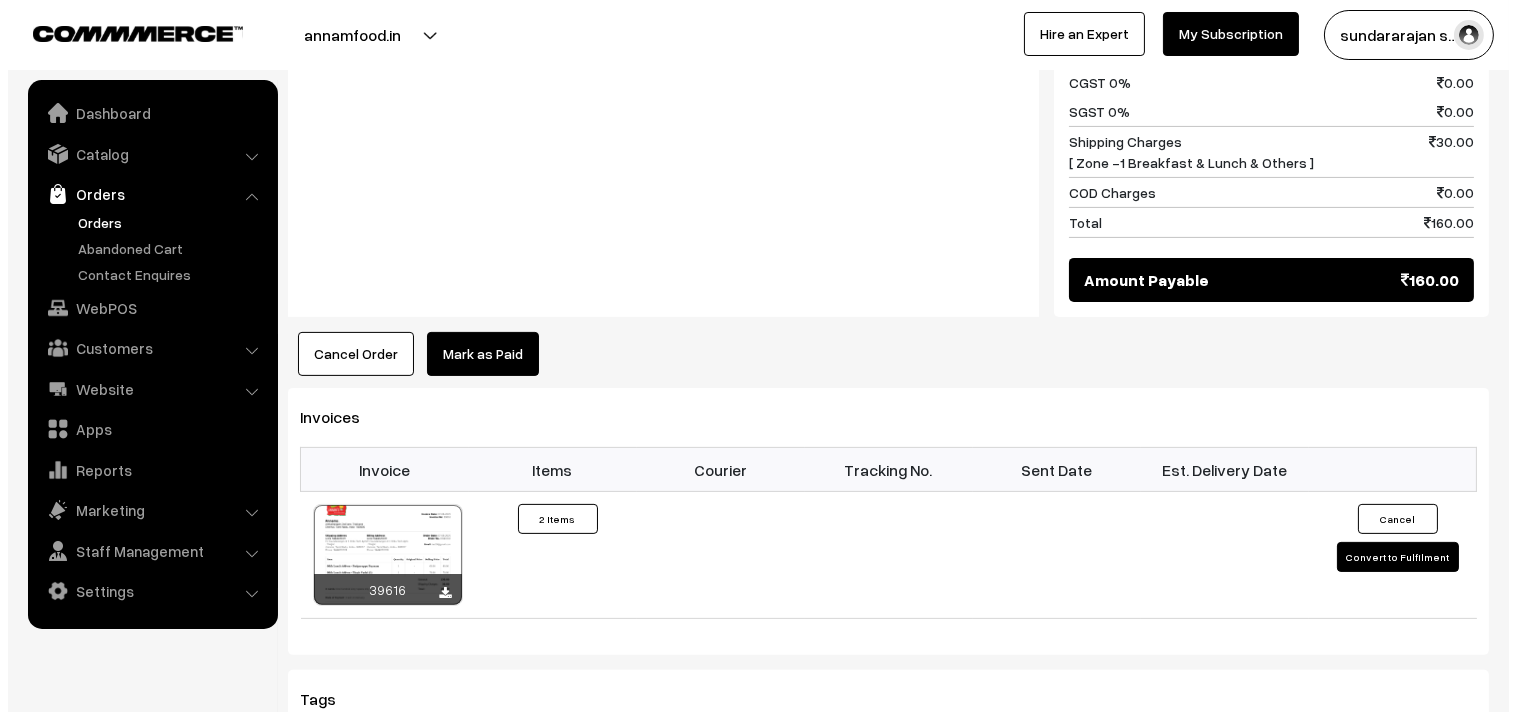 scroll, scrollTop: 1114, scrollLeft: 0, axis: vertical 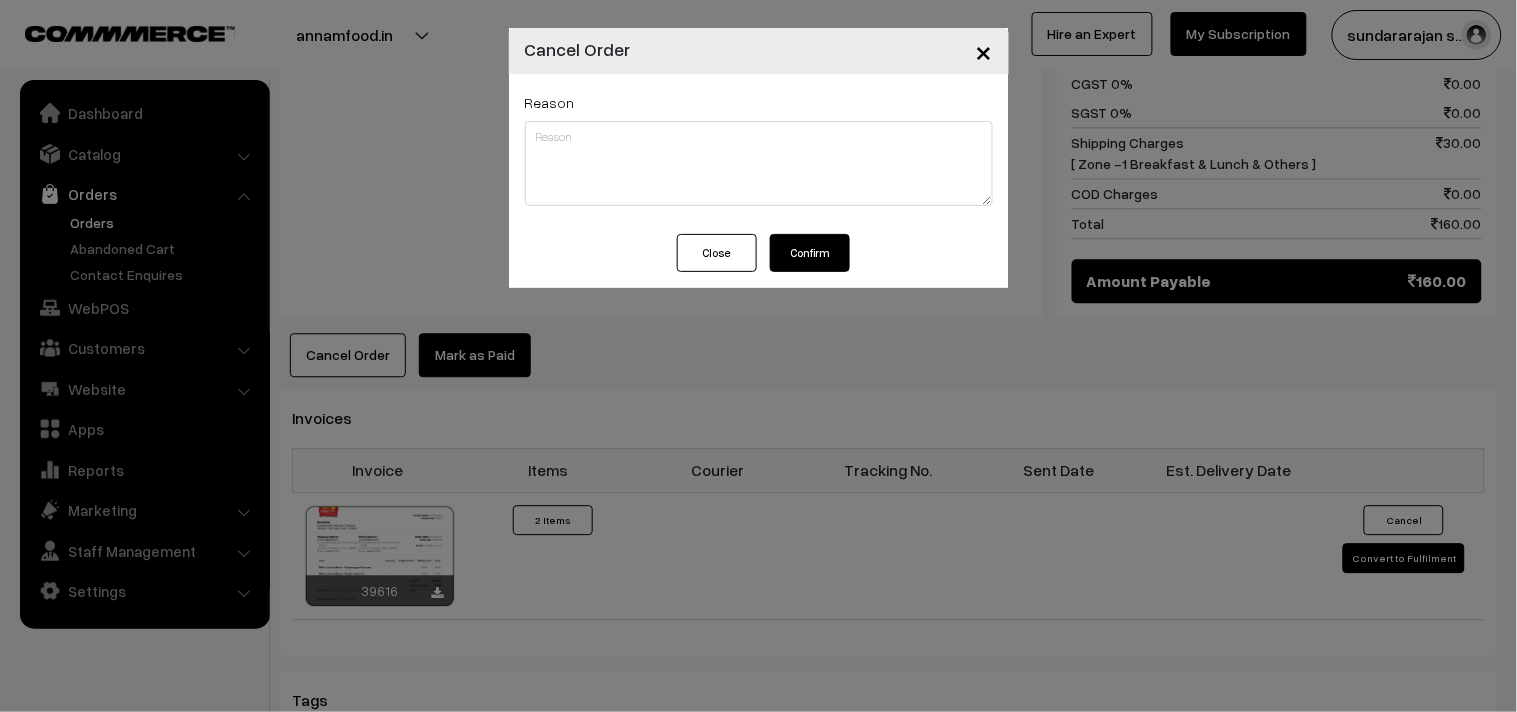 click on "Confirm" at bounding box center [810, 253] 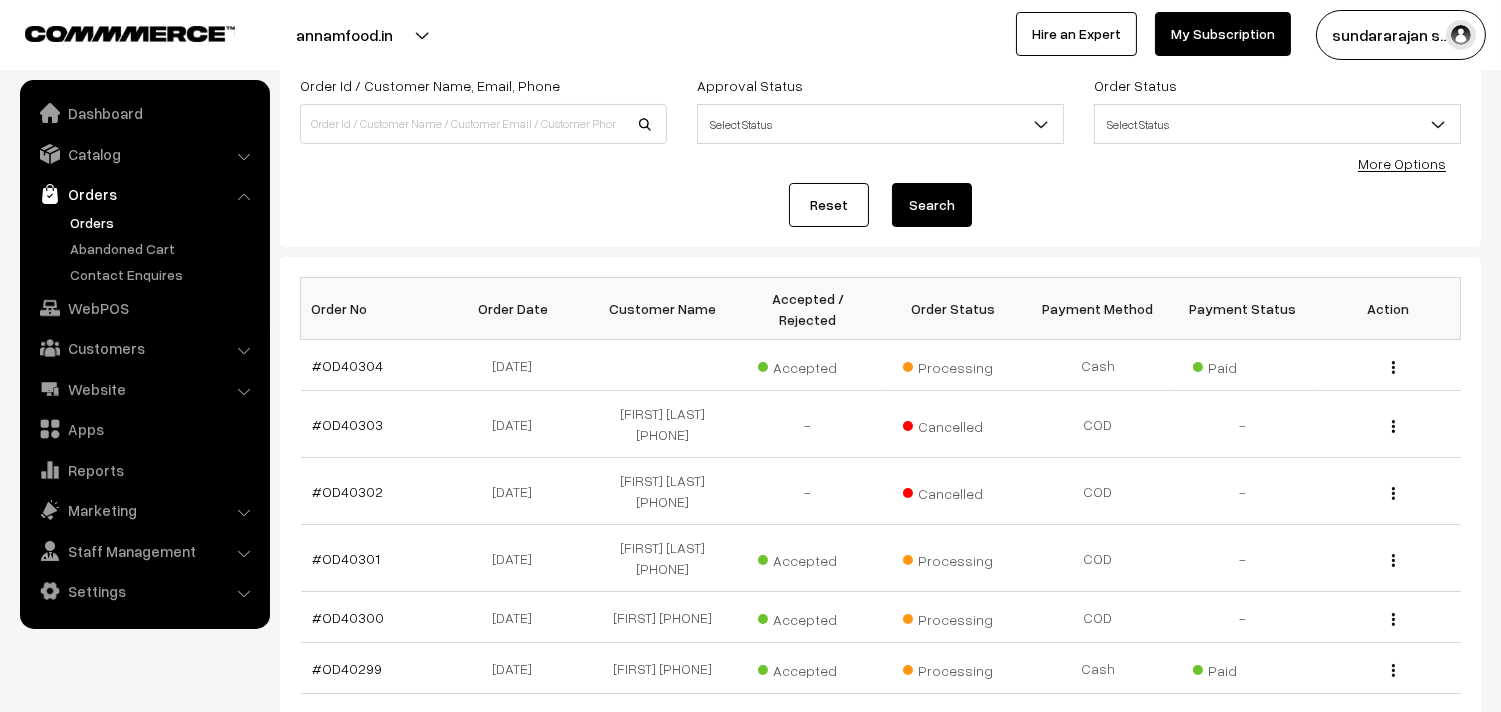 scroll, scrollTop: 333, scrollLeft: 0, axis: vertical 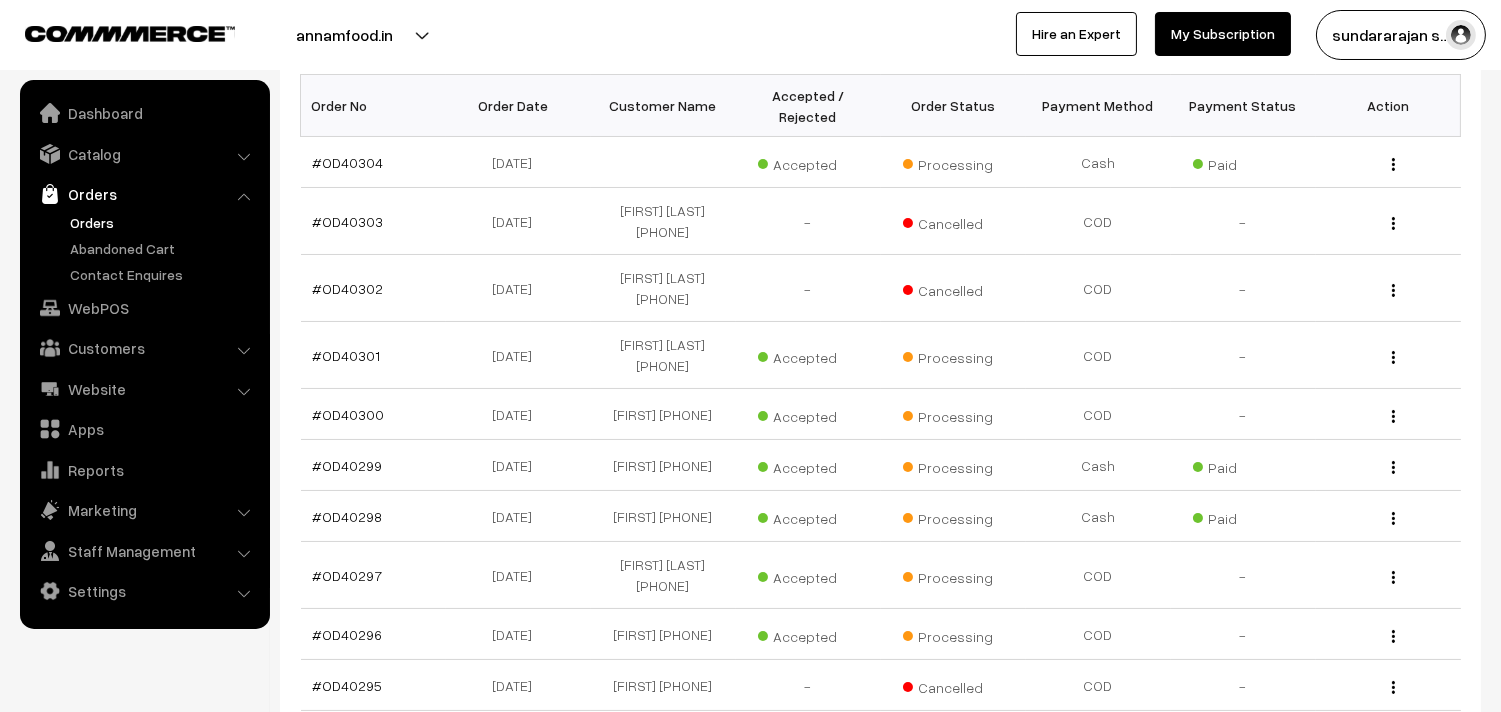 click on "Orders" at bounding box center [164, 222] 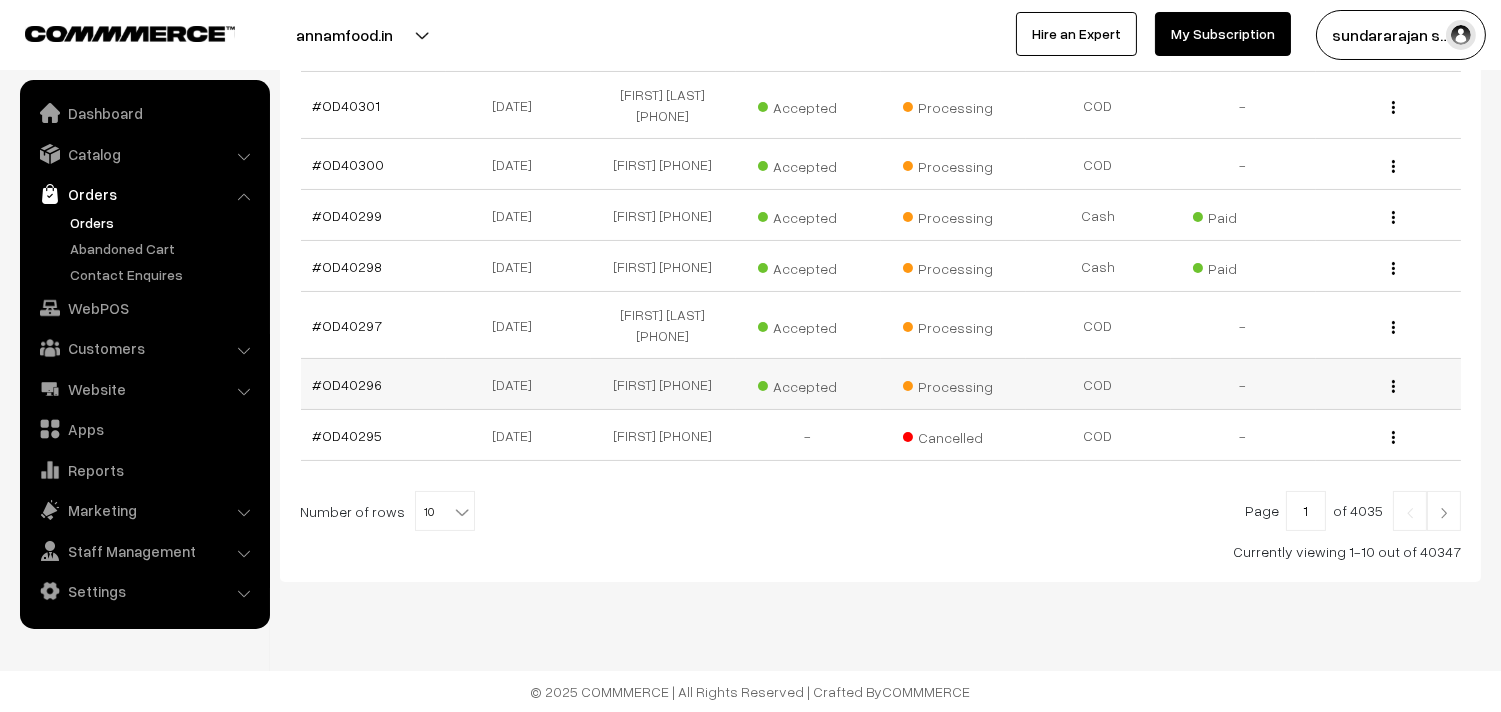 scroll, scrollTop: 674, scrollLeft: 0, axis: vertical 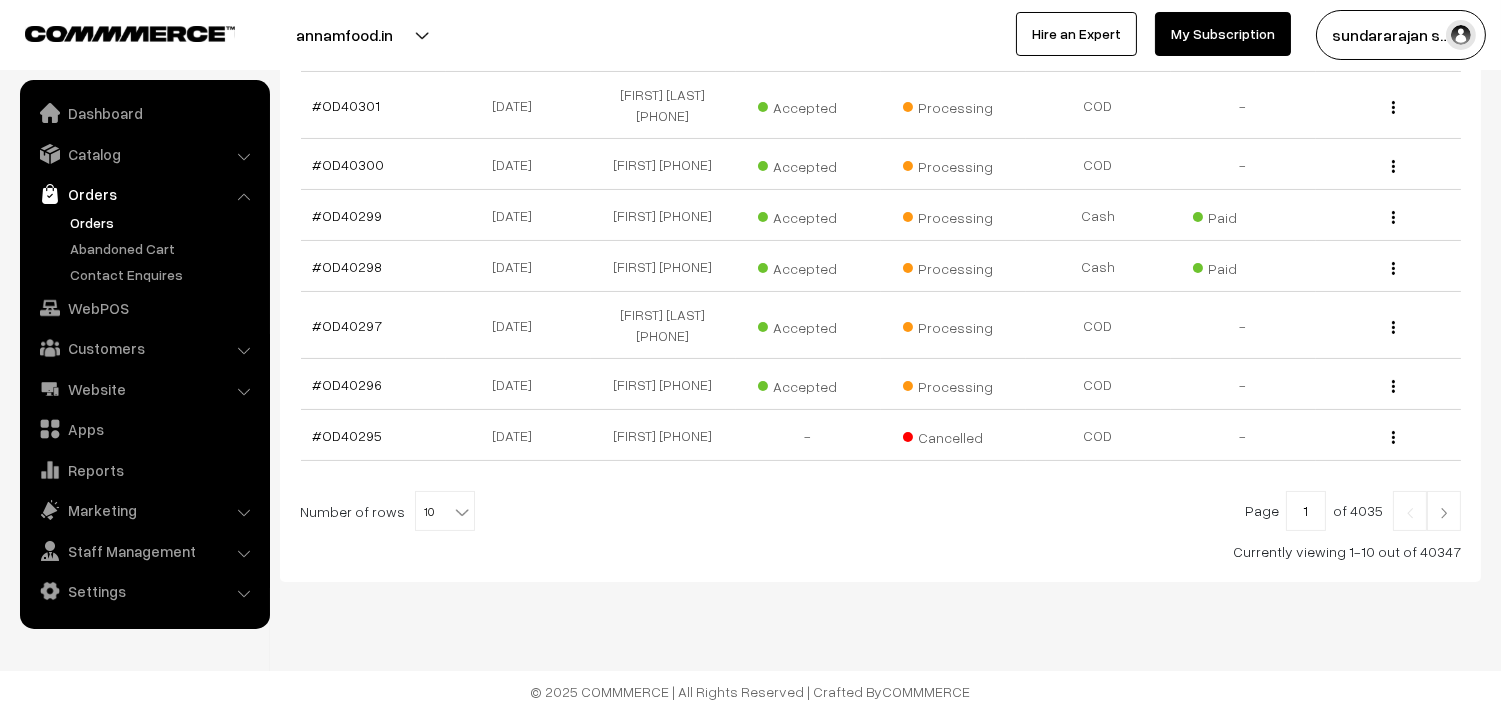 click on "10" at bounding box center (445, 512) 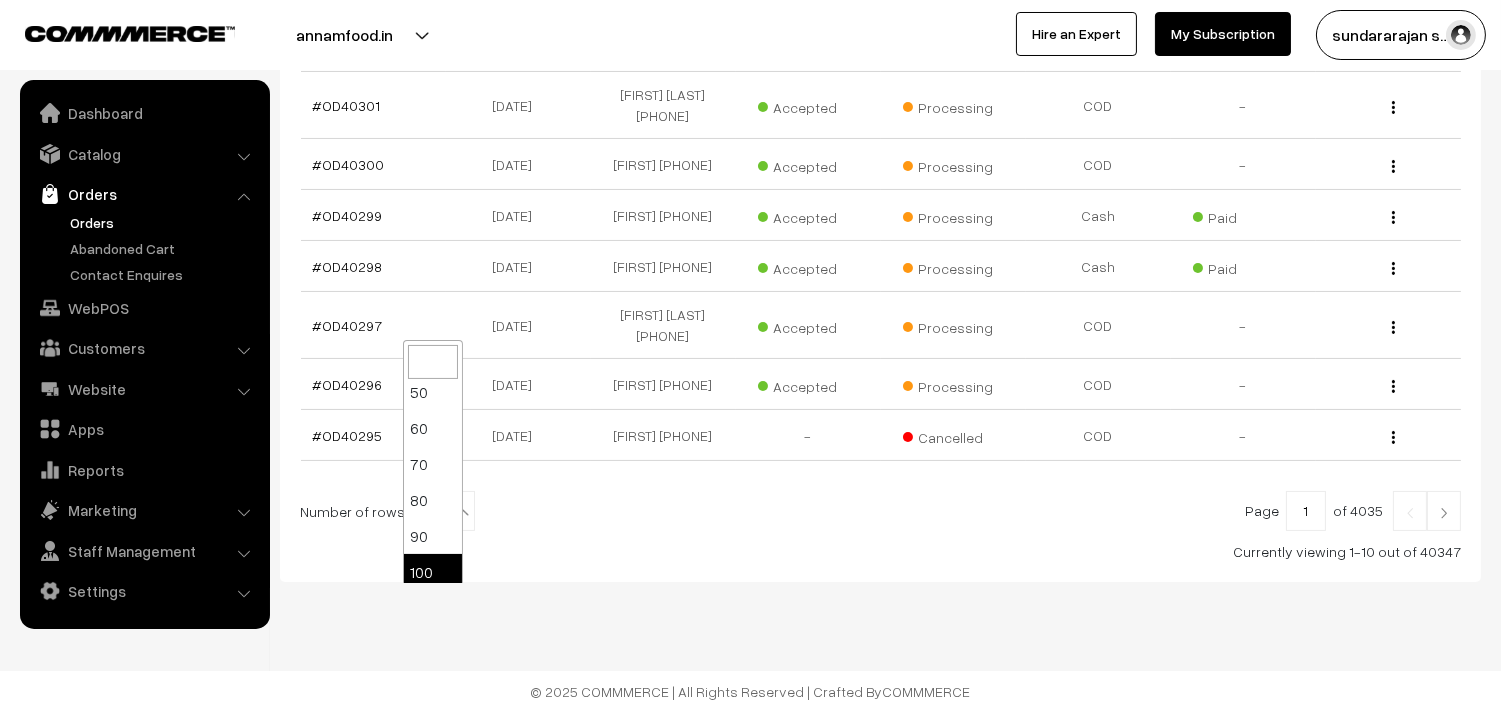 scroll, scrollTop: 160, scrollLeft: 0, axis: vertical 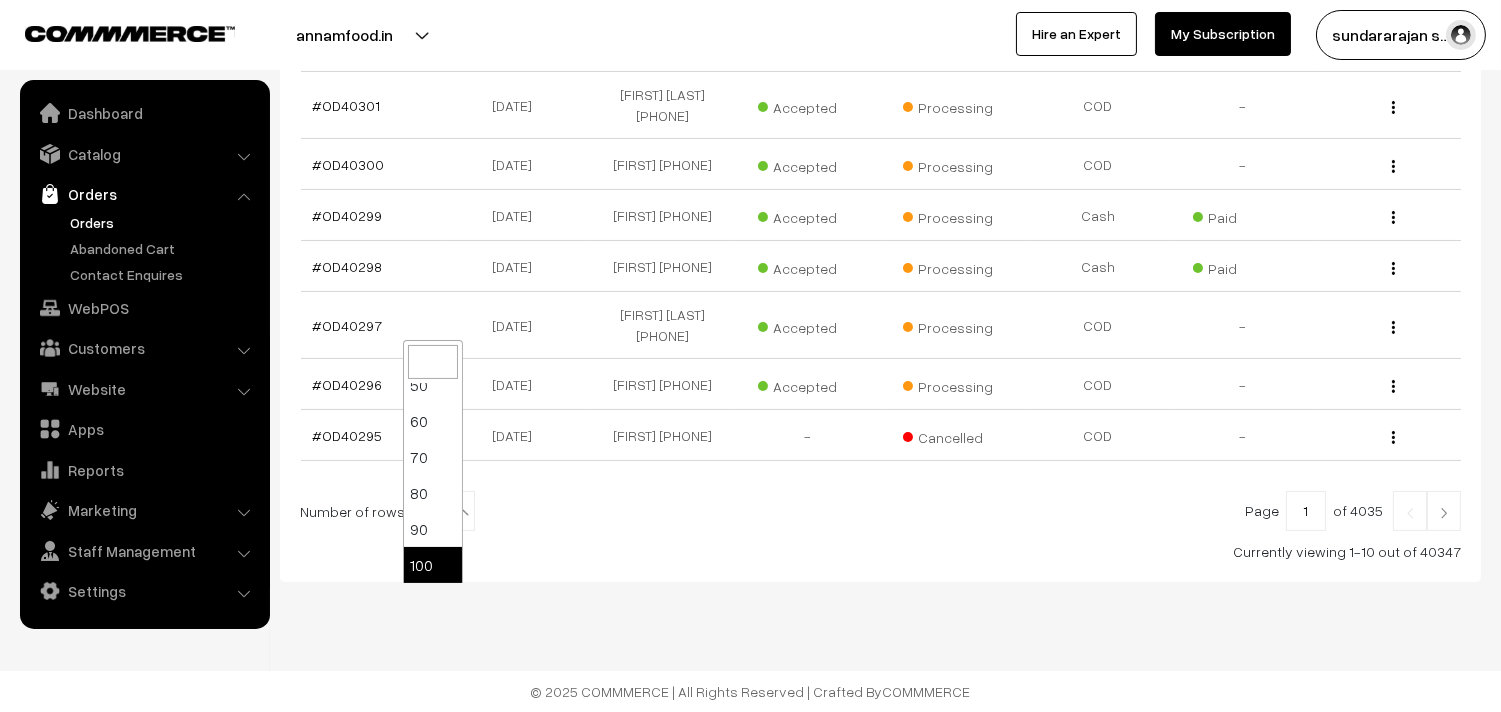 select on "100" 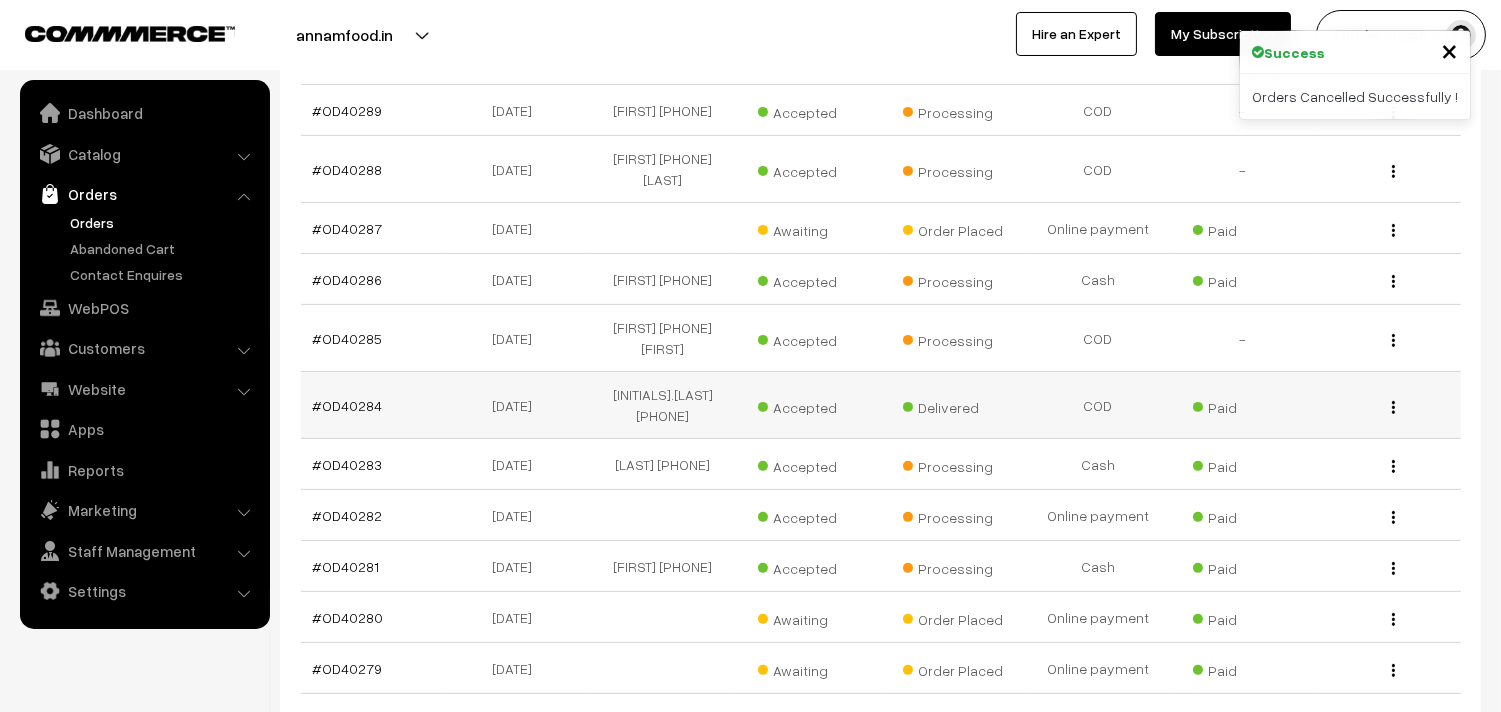 scroll, scrollTop: 1333, scrollLeft: 0, axis: vertical 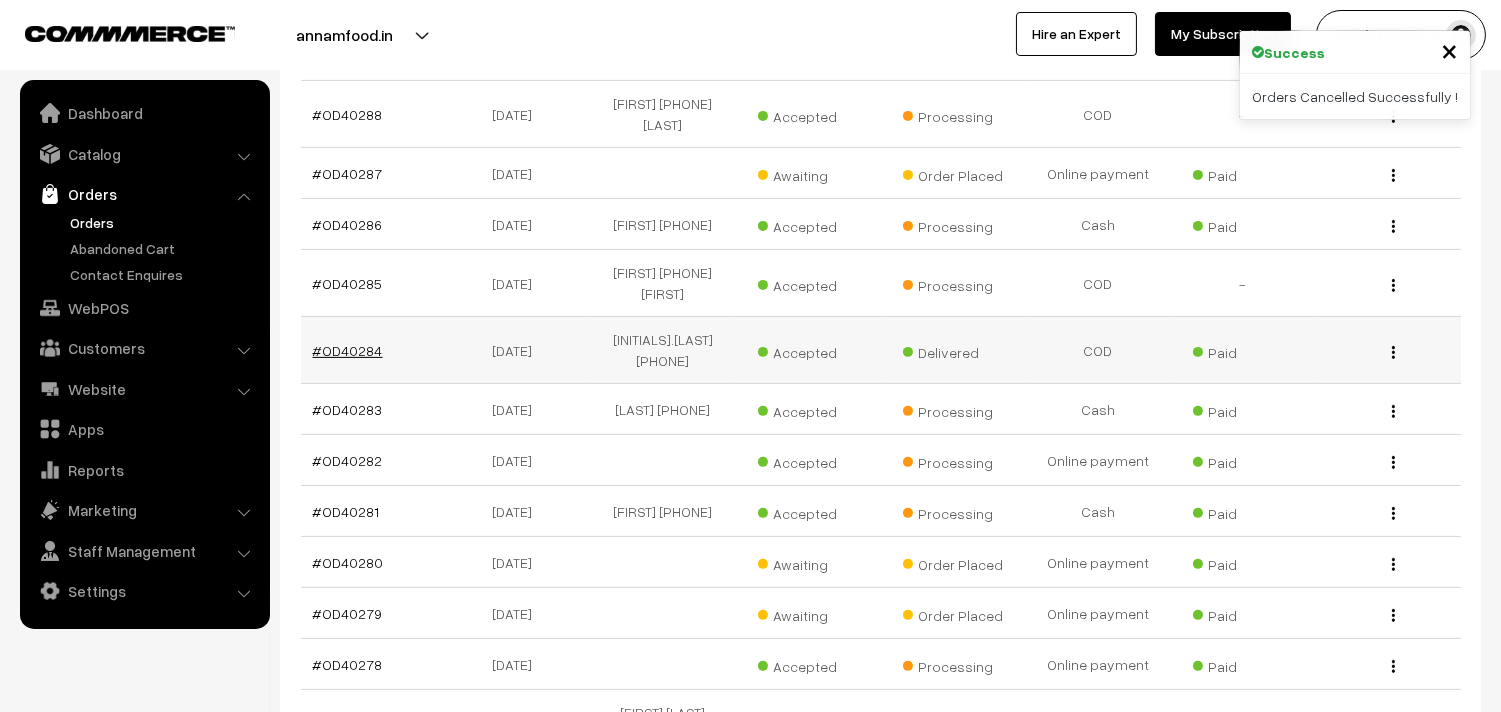 click on "#OD40284" at bounding box center (348, 350) 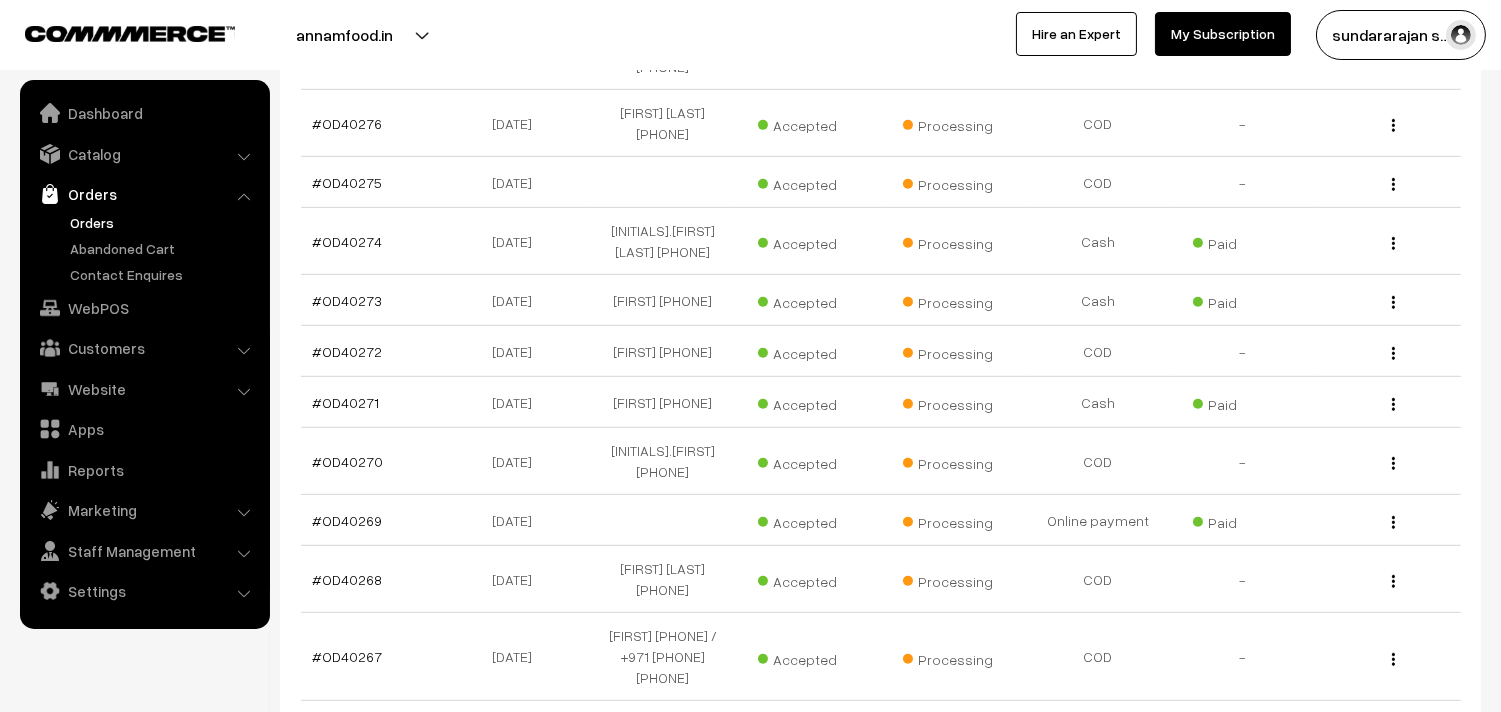 scroll, scrollTop: 2222, scrollLeft: 0, axis: vertical 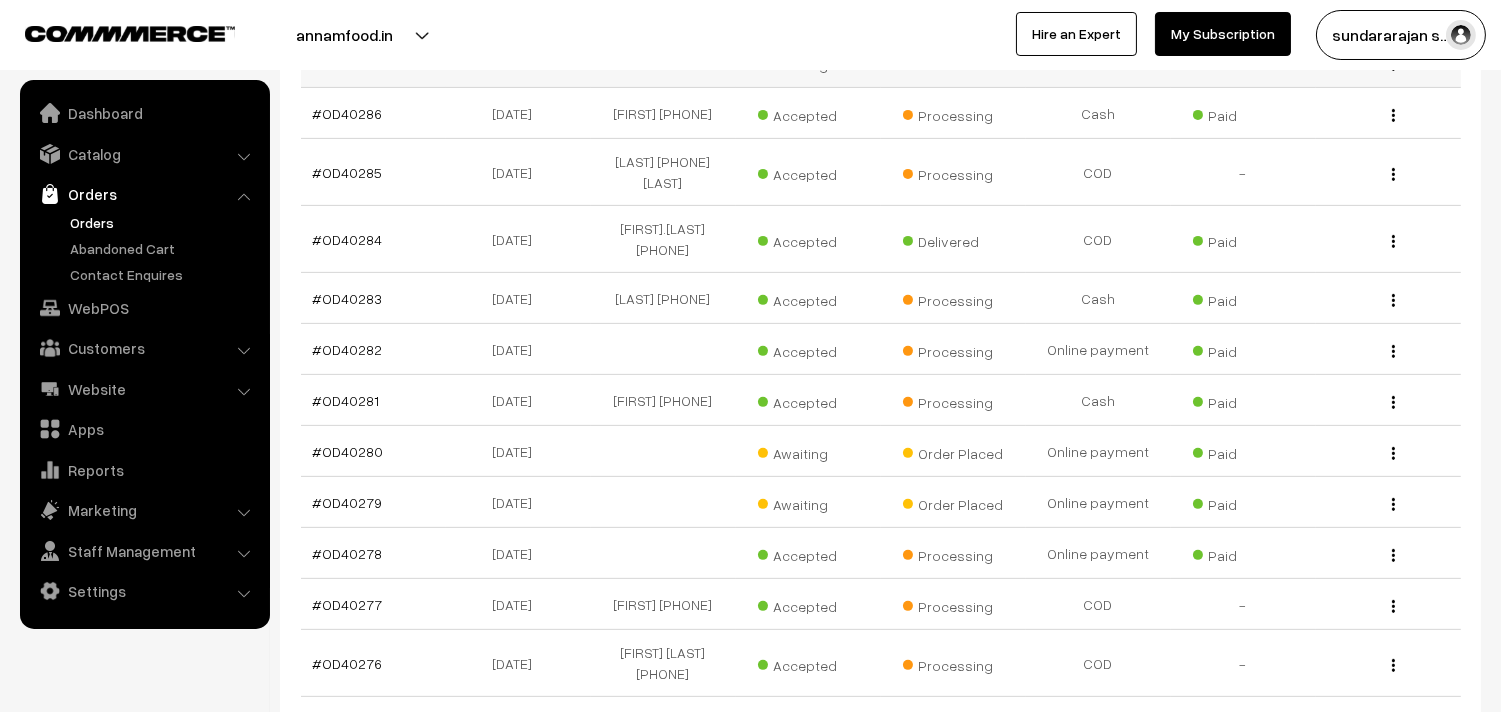click on "#OD40287" at bounding box center (348, 62) 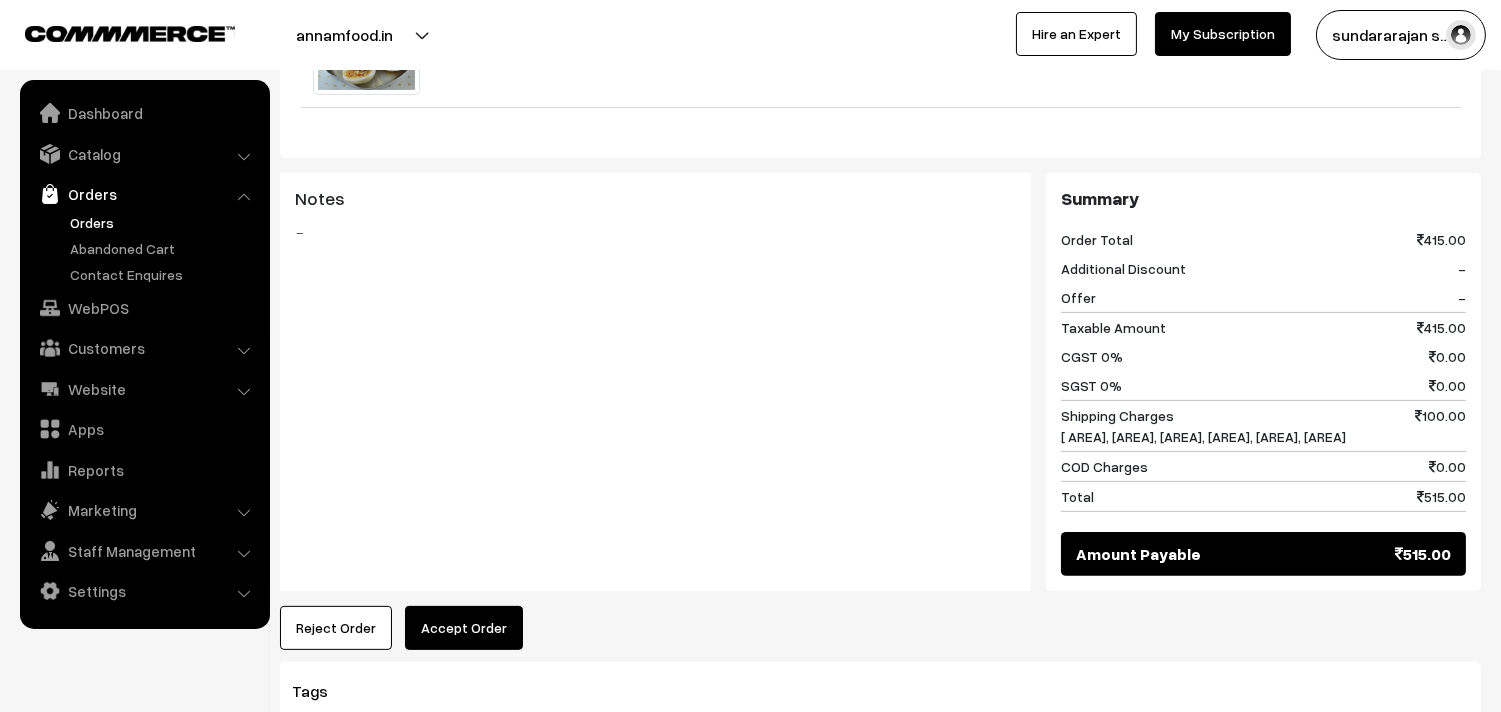scroll, scrollTop: 1111, scrollLeft: 0, axis: vertical 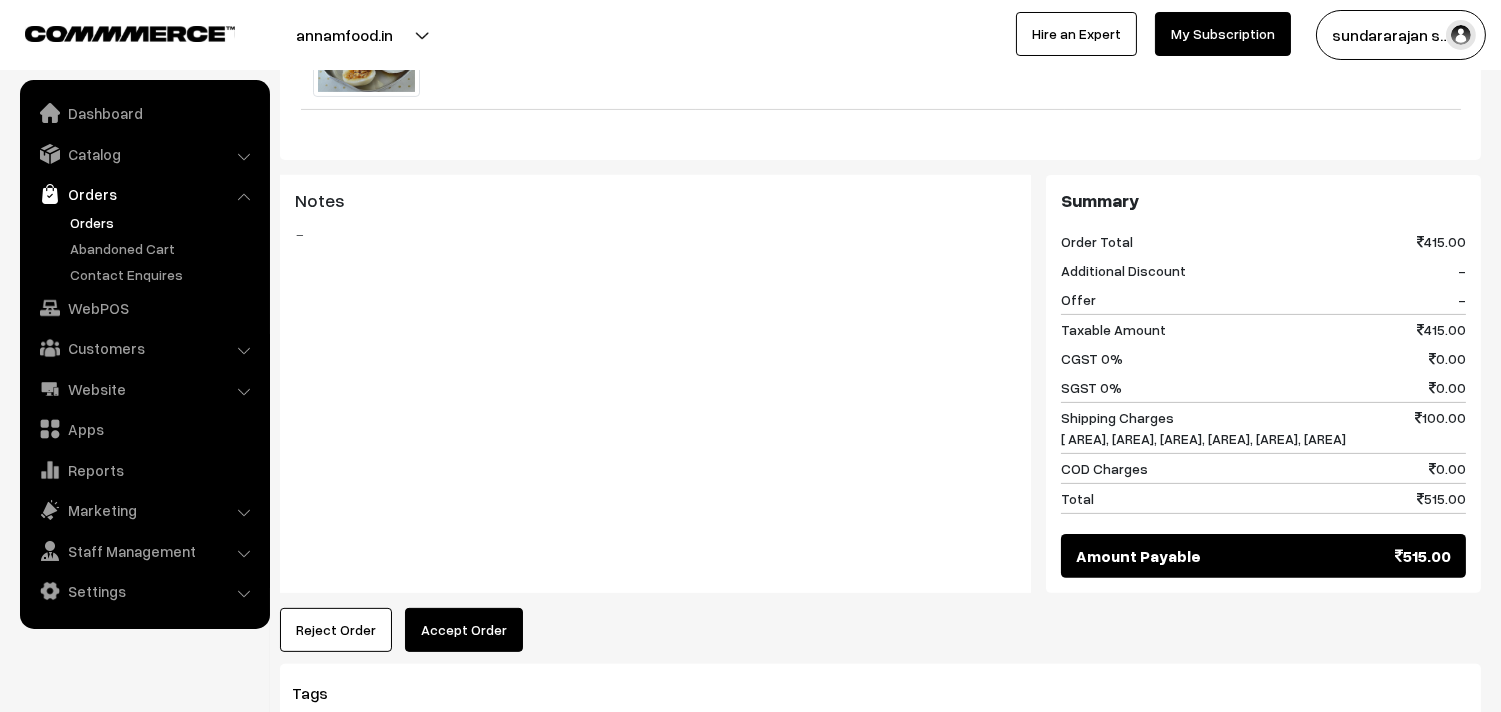 click on "Accept Order" at bounding box center [464, 630] 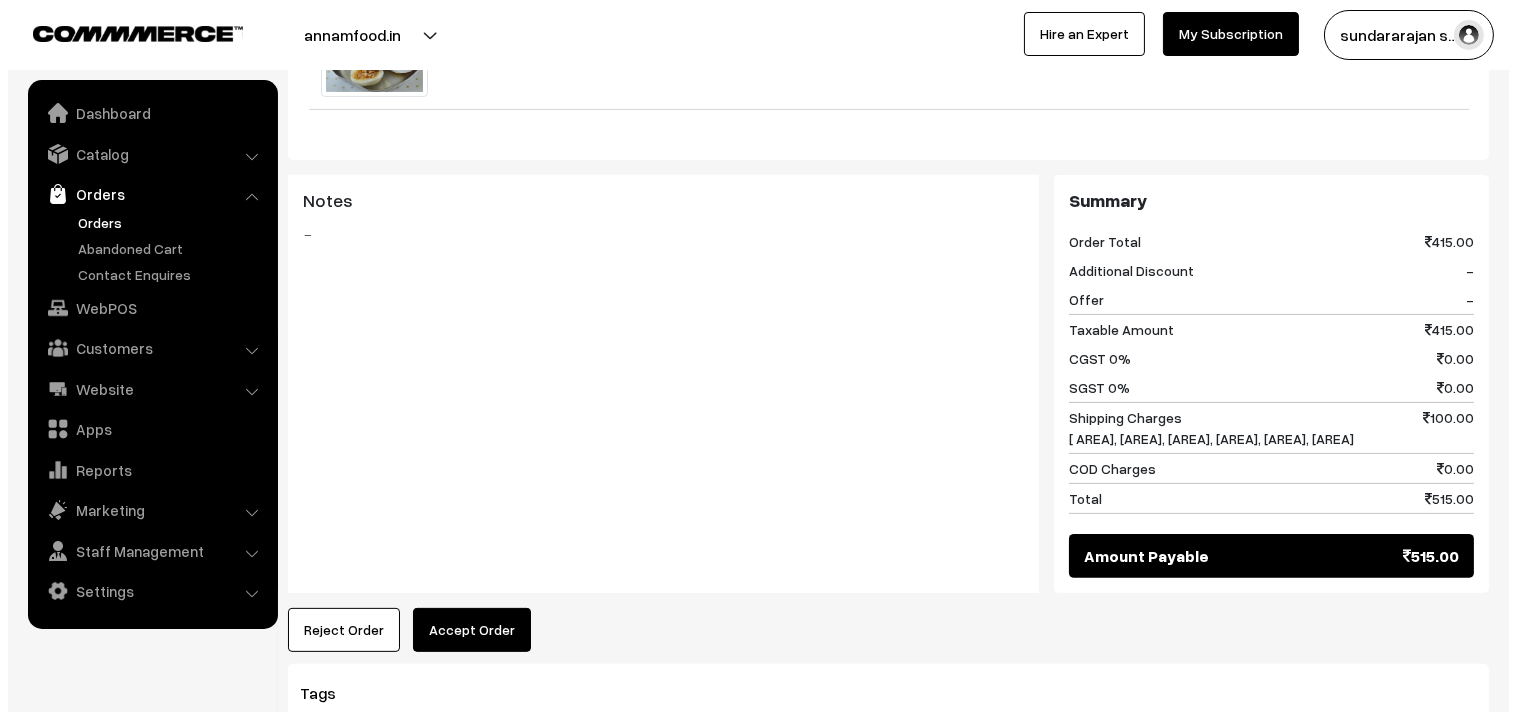 scroll, scrollTop: 1116, scrollLeft: 0, axis: vertical 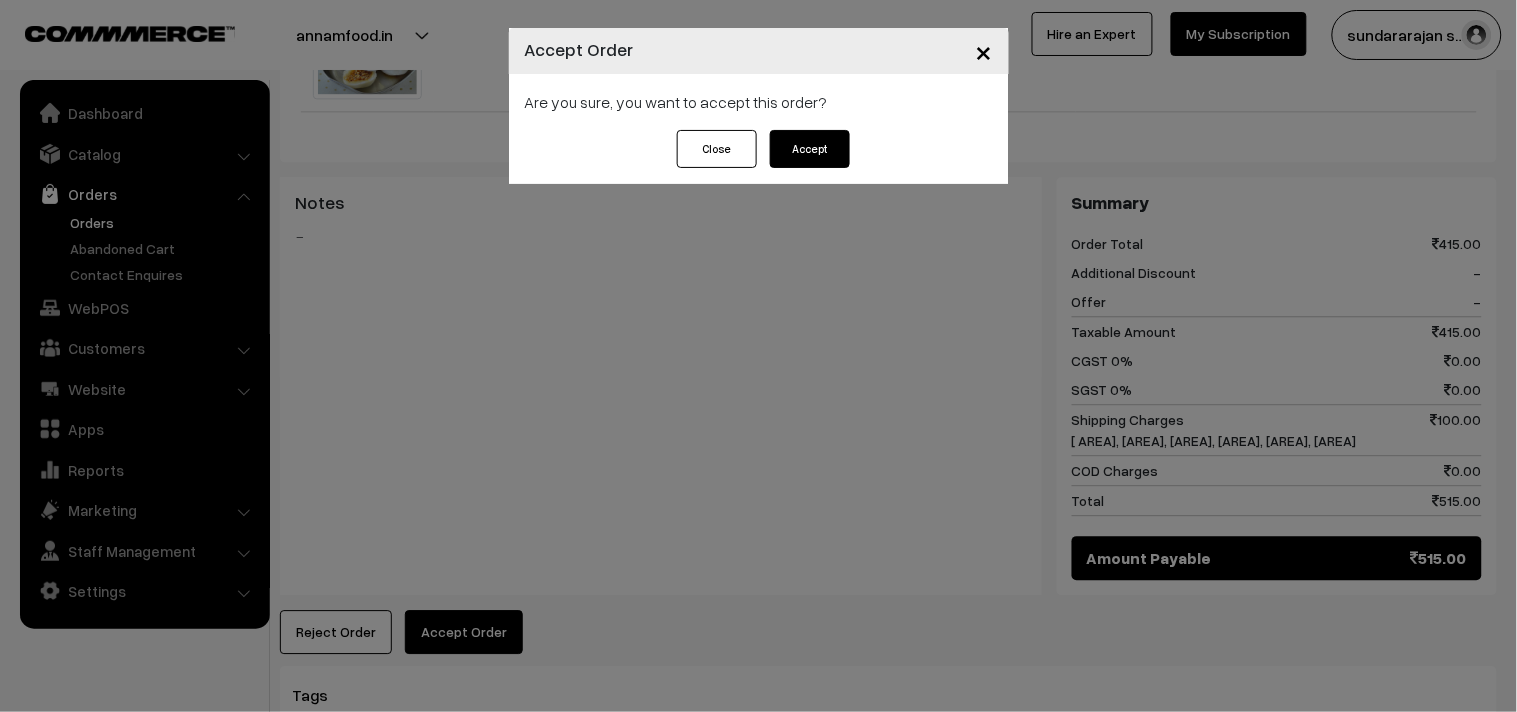 click on "Accept" at bounding box center (810, 149) 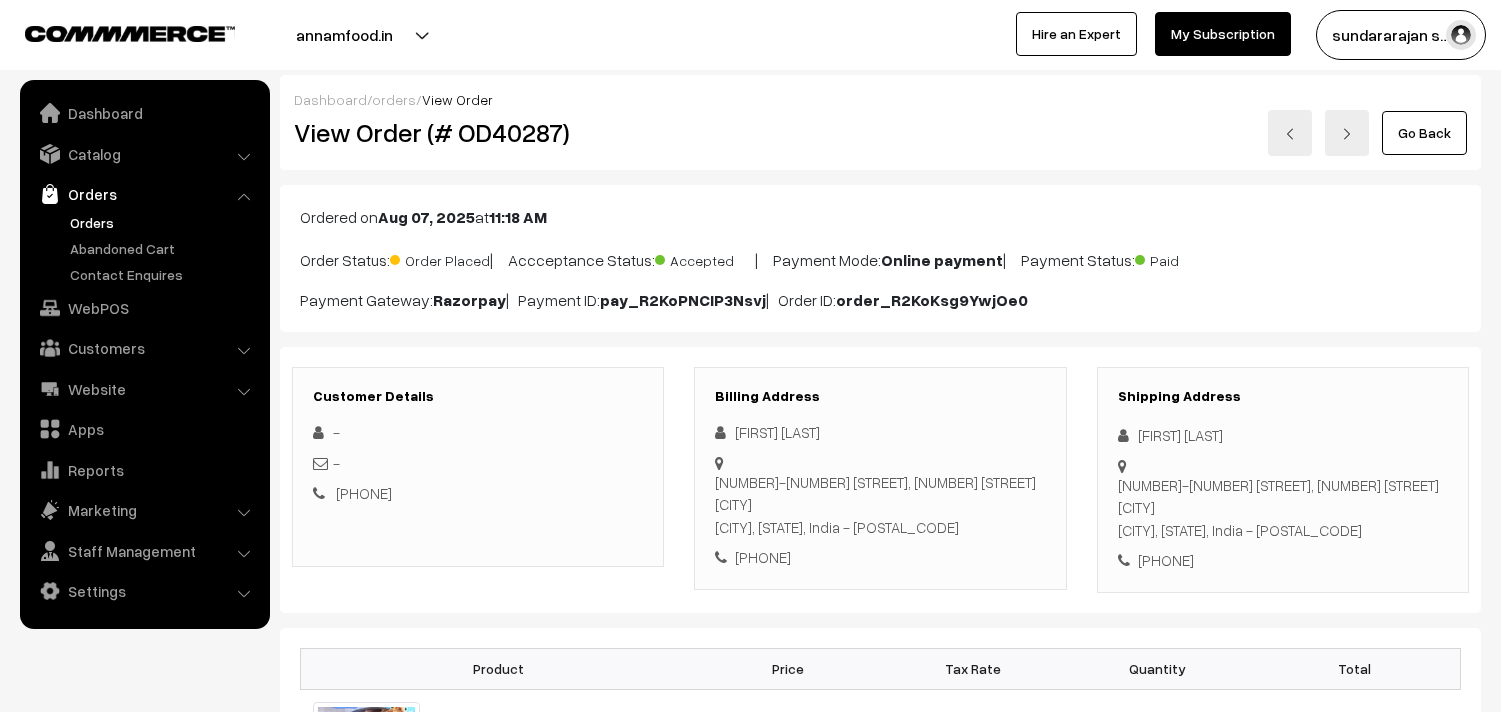 scroll, scrollTop: 777, scrollLeft: 0, axis: vertical 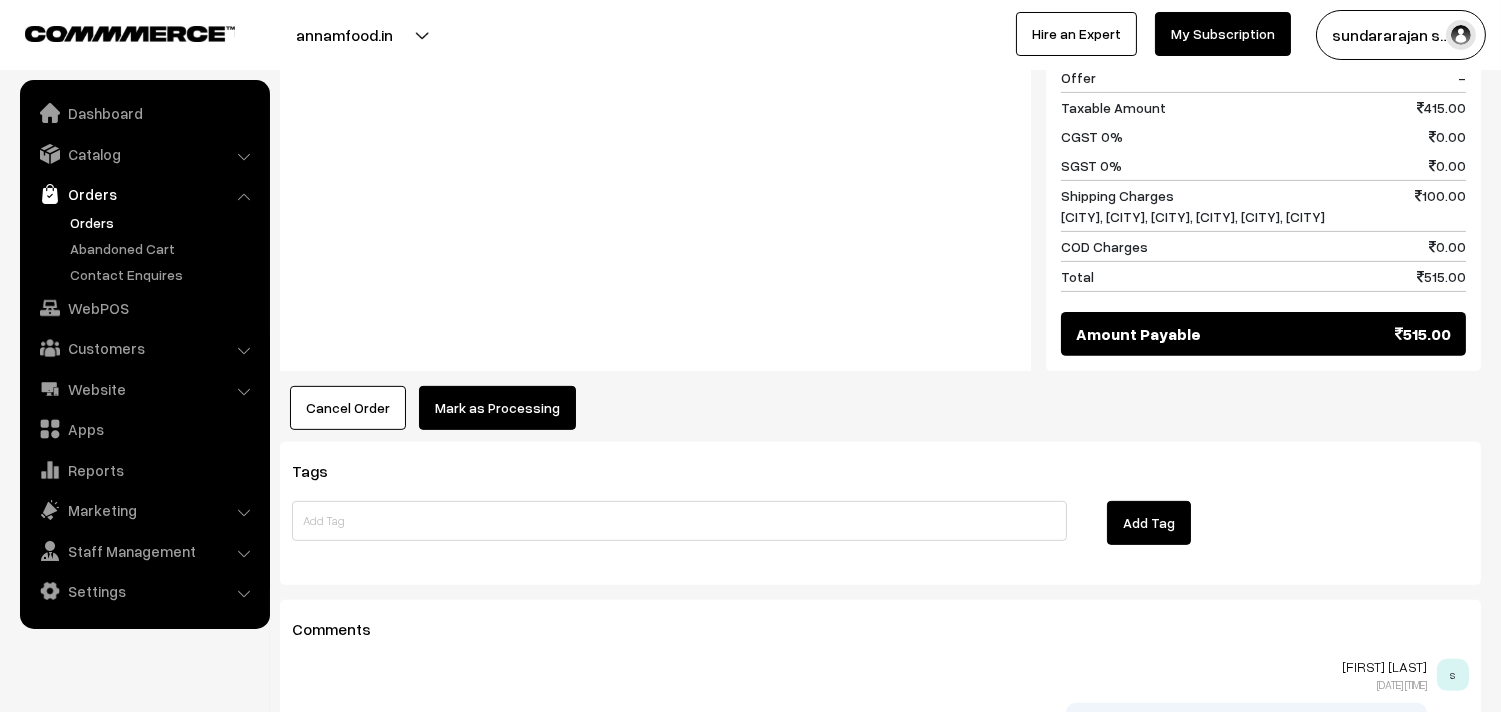 click on "Mark as Processing" at bounding box center [497, 408] 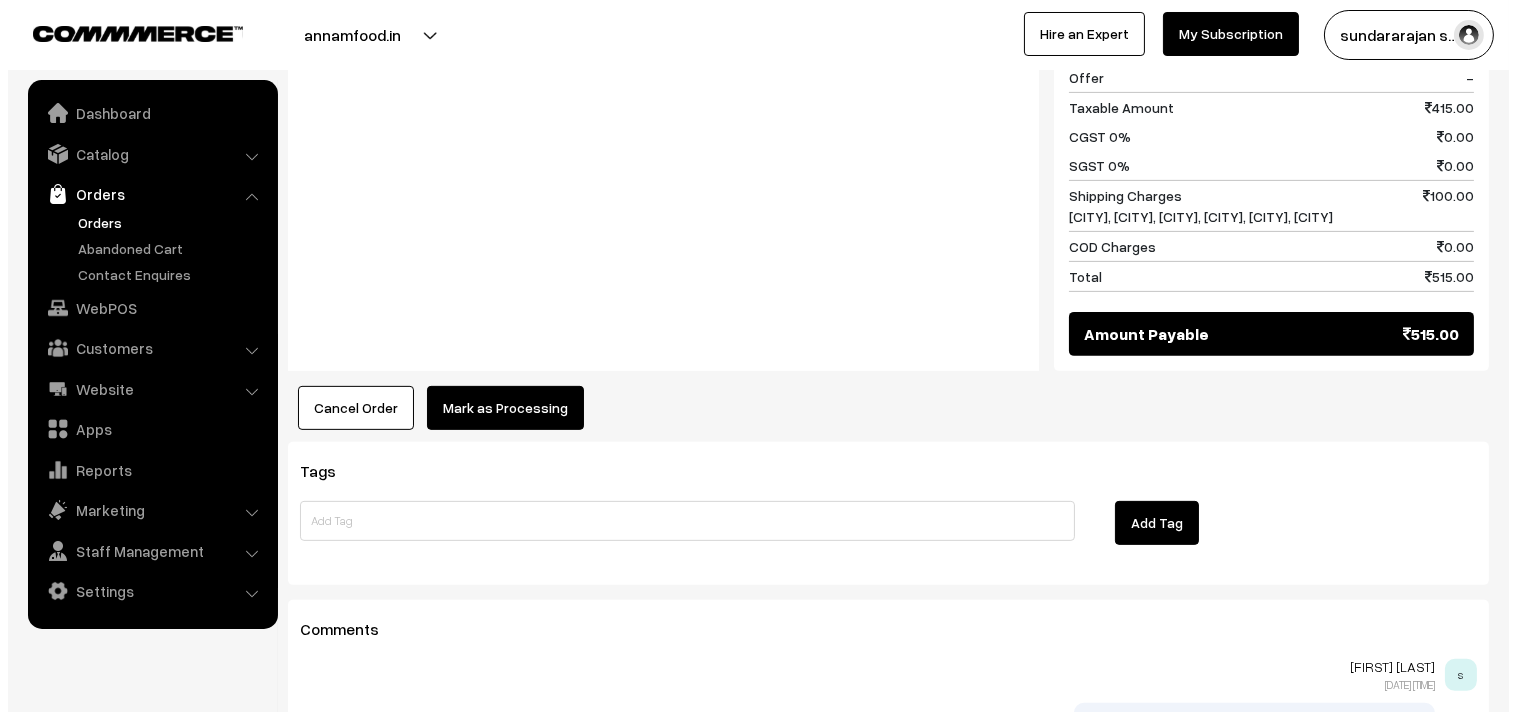 scroll, scrollTop: 1341, scrollLeft: 0, axis: vertical 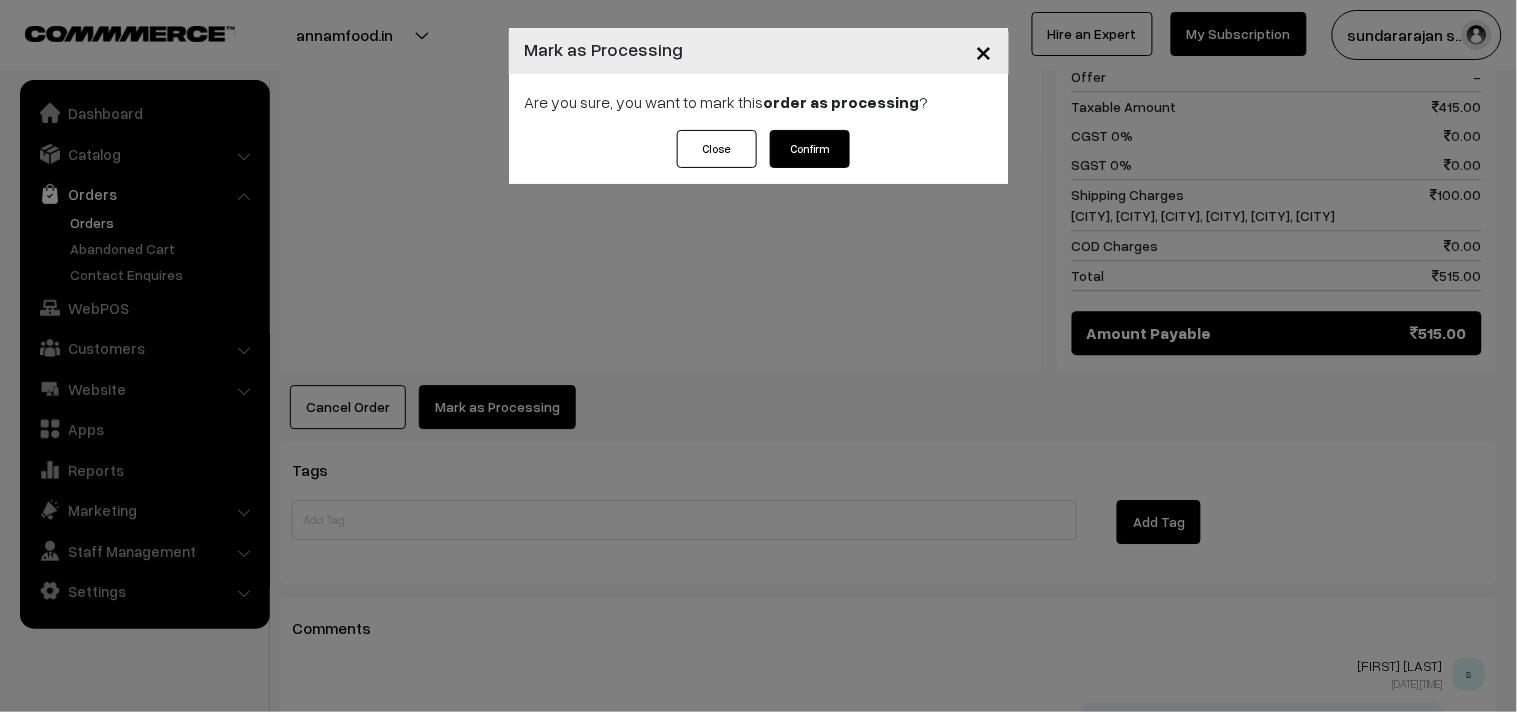 click on "Confirm" at bounding box center (810, 149) 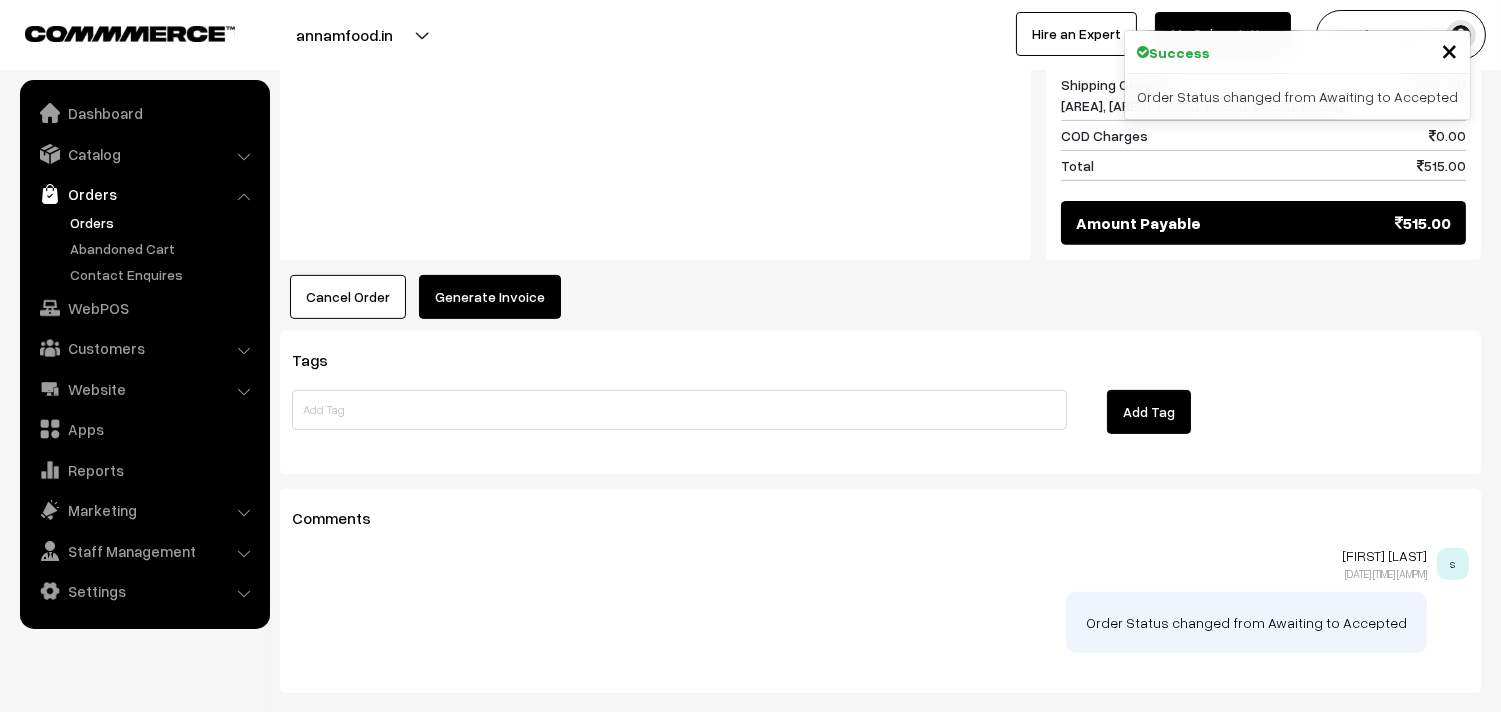 click on "Generate Invoice" at bounding box center [490, 297] 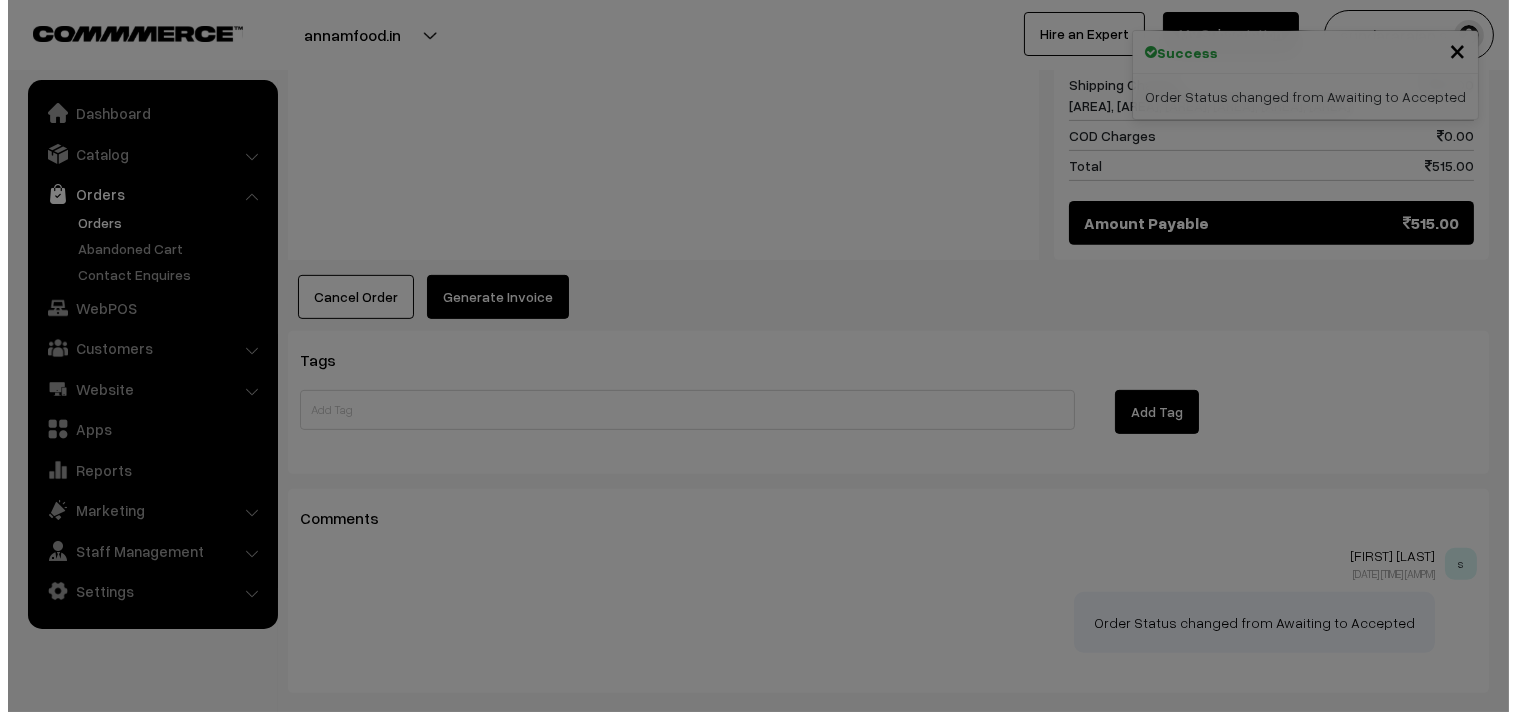 scroll, scrollTop: 1452, scrollLeft: 0, axis: vertical 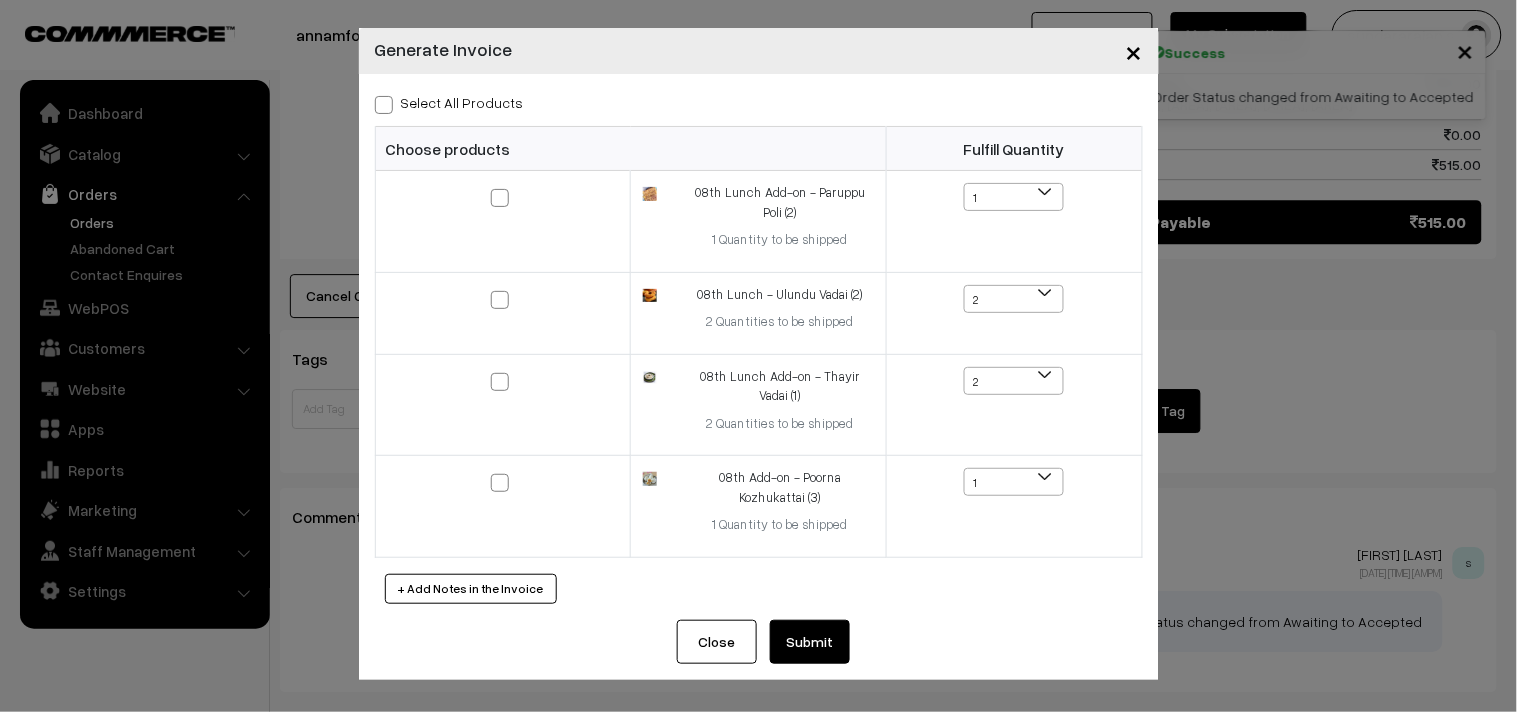 click on "Select All Products" at bounding box center (449, 102) 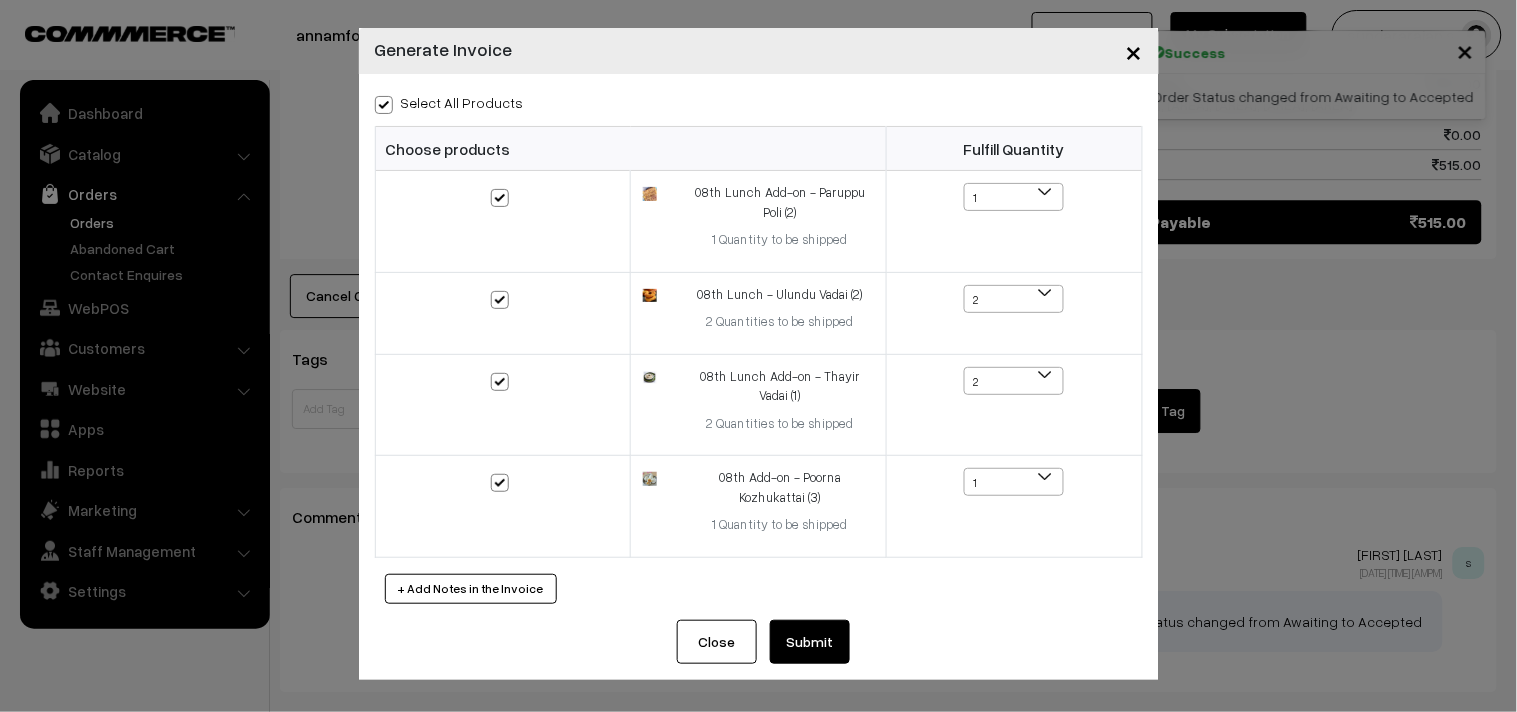 checkbox on "true" 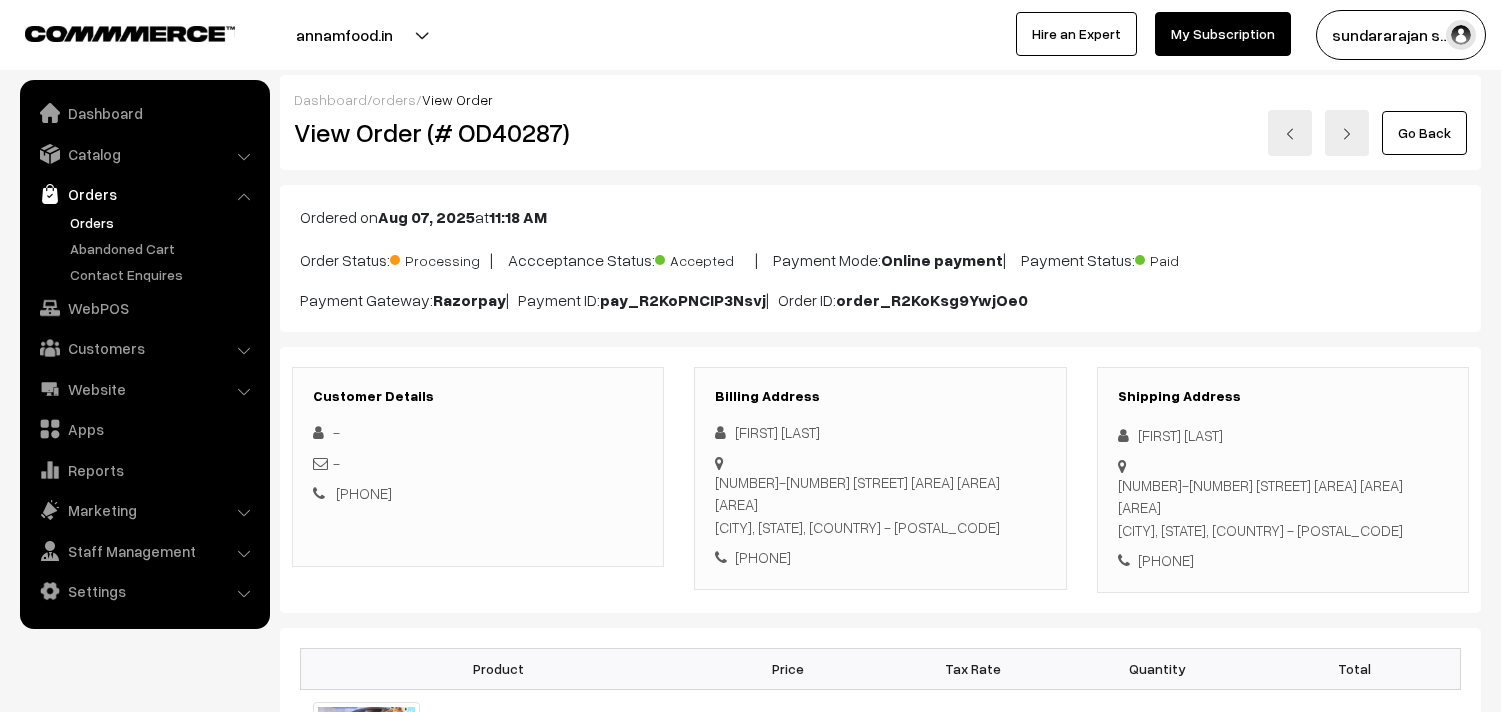 scroll, scrollTop: 1444, scrollLeft: 0, axis: vertical 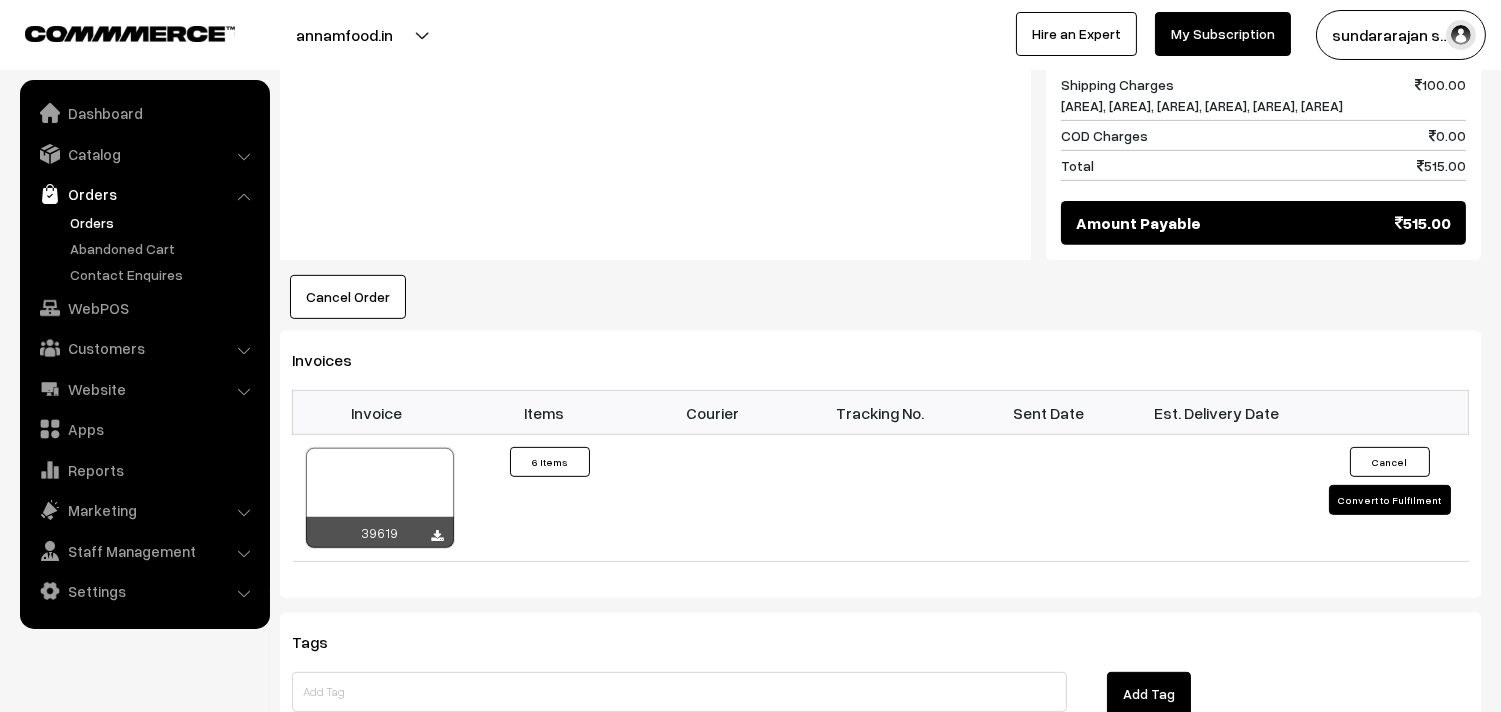 click at bounding box center (380, 498) 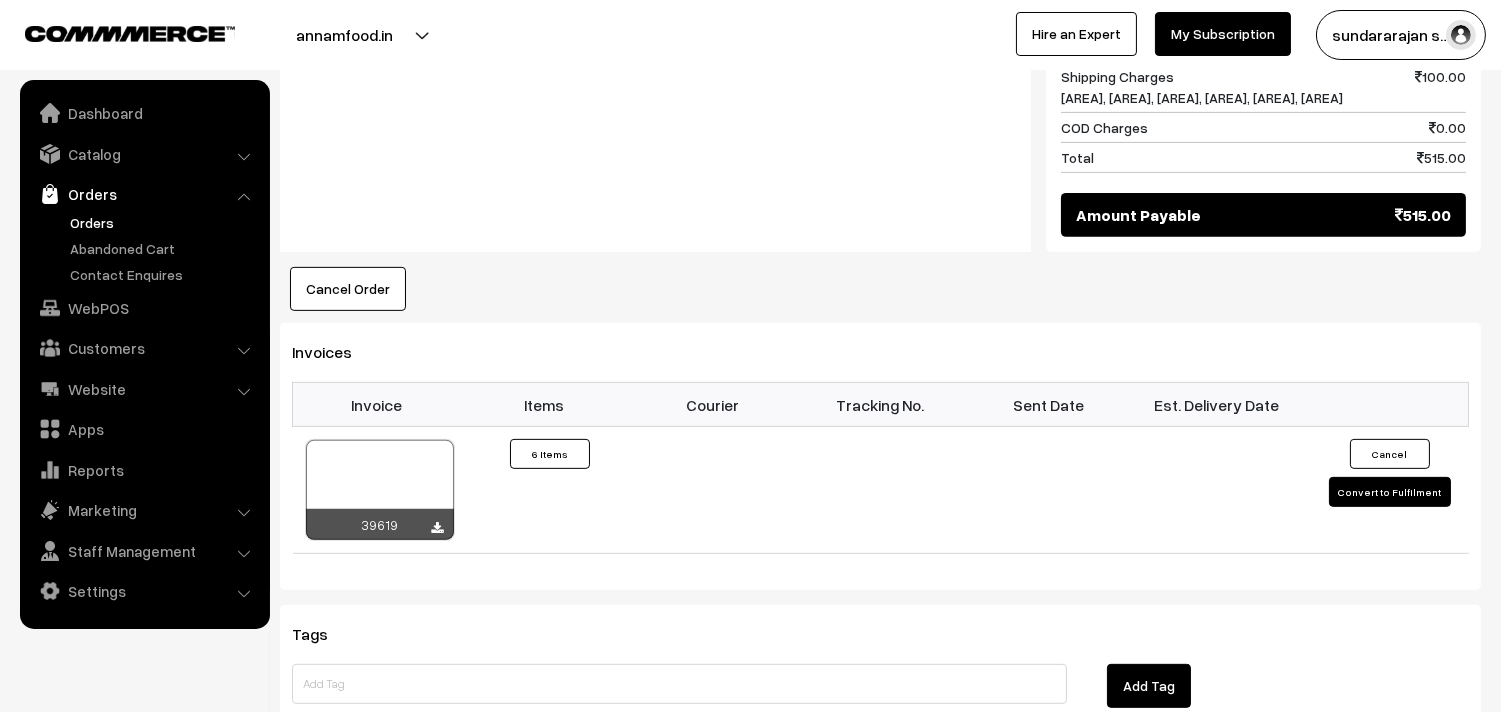 click on "Orders" at bounding box center [164, 222] 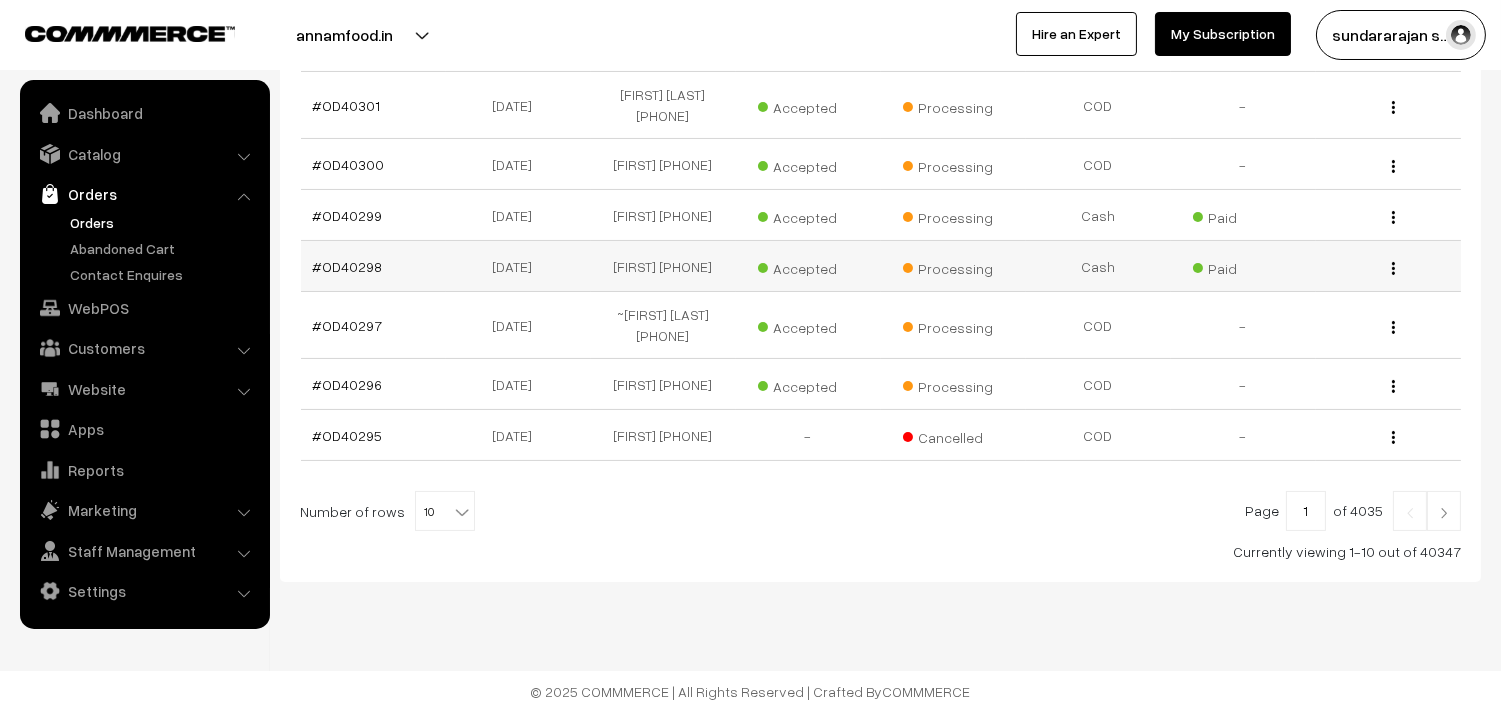 scroll, scrollTop: 666, scrollLeft: 0, axis: vertical 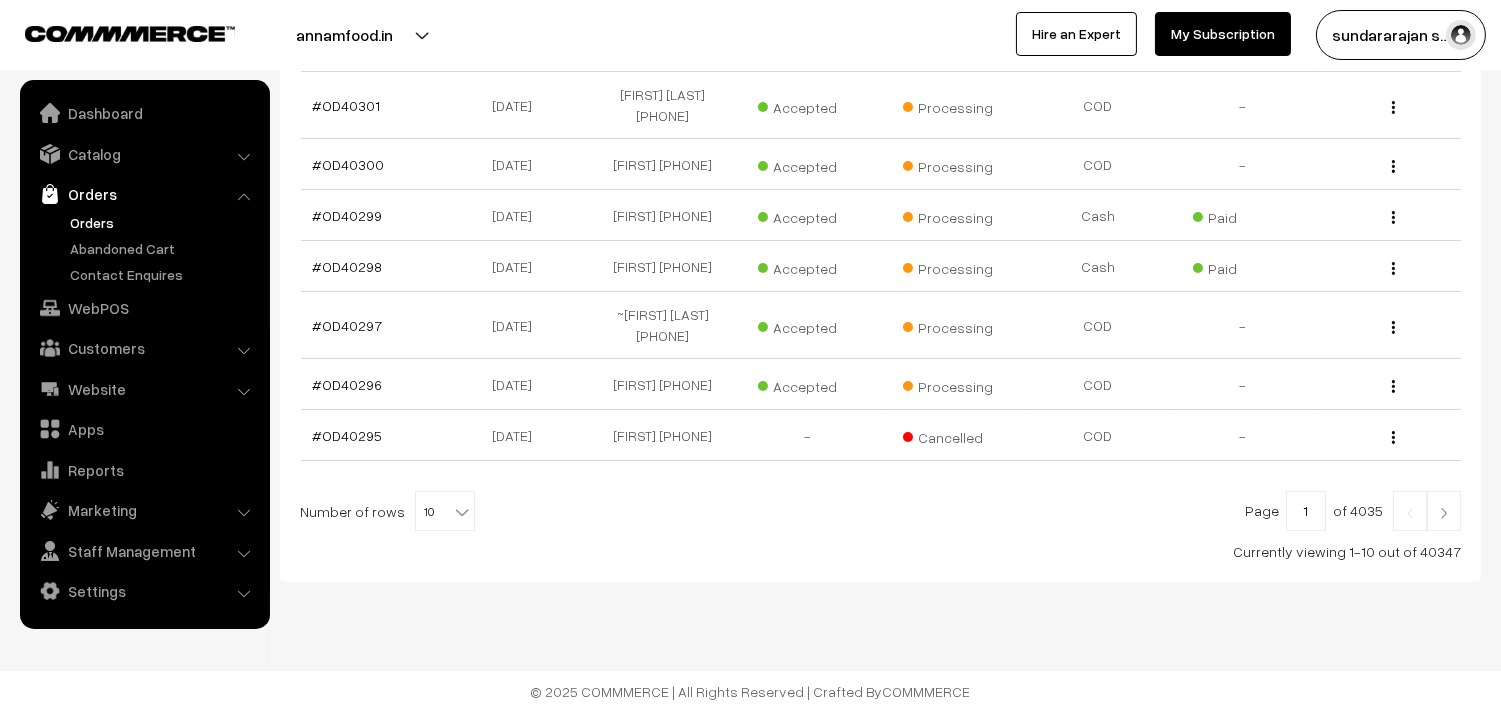 click at bounding box center (462, 512) 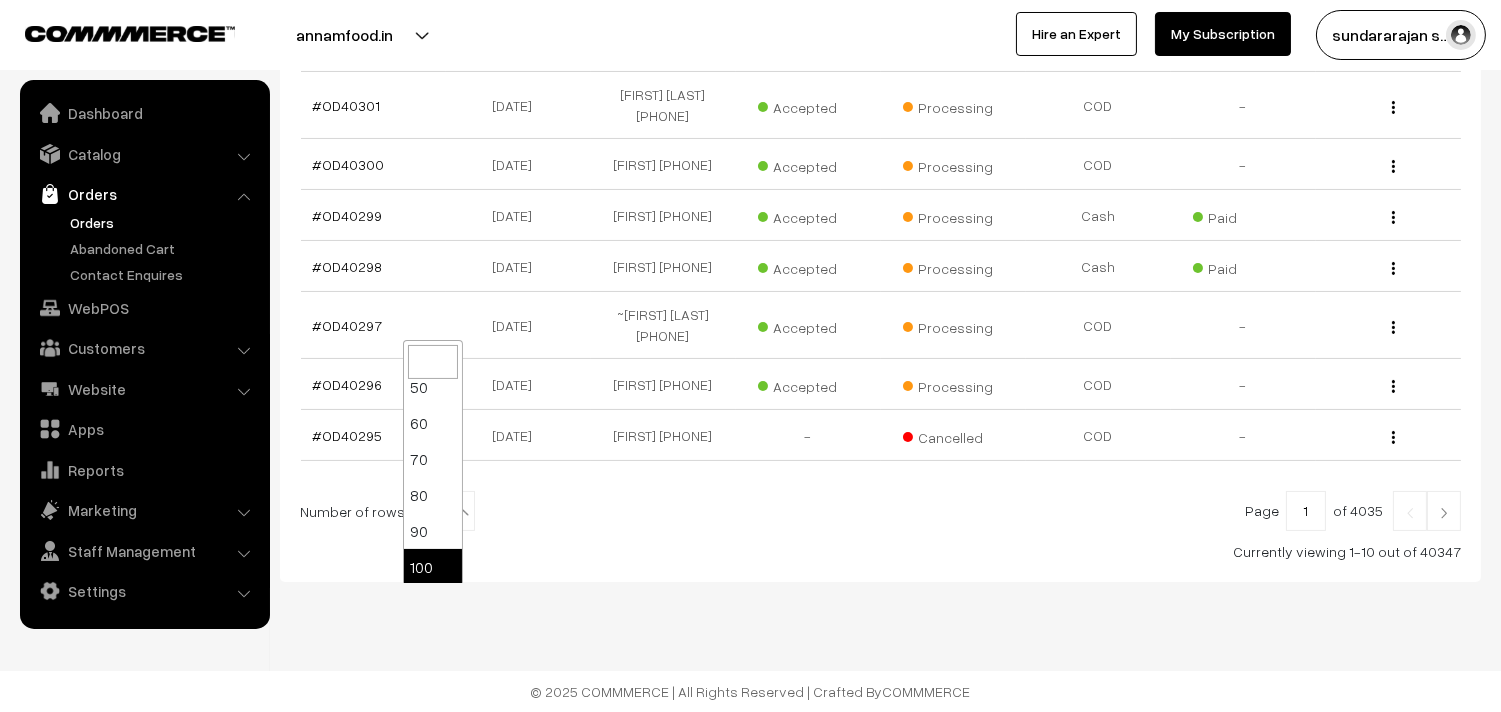 scroll, scrollTop: 160, scrollLeft: 0, axis: vertical 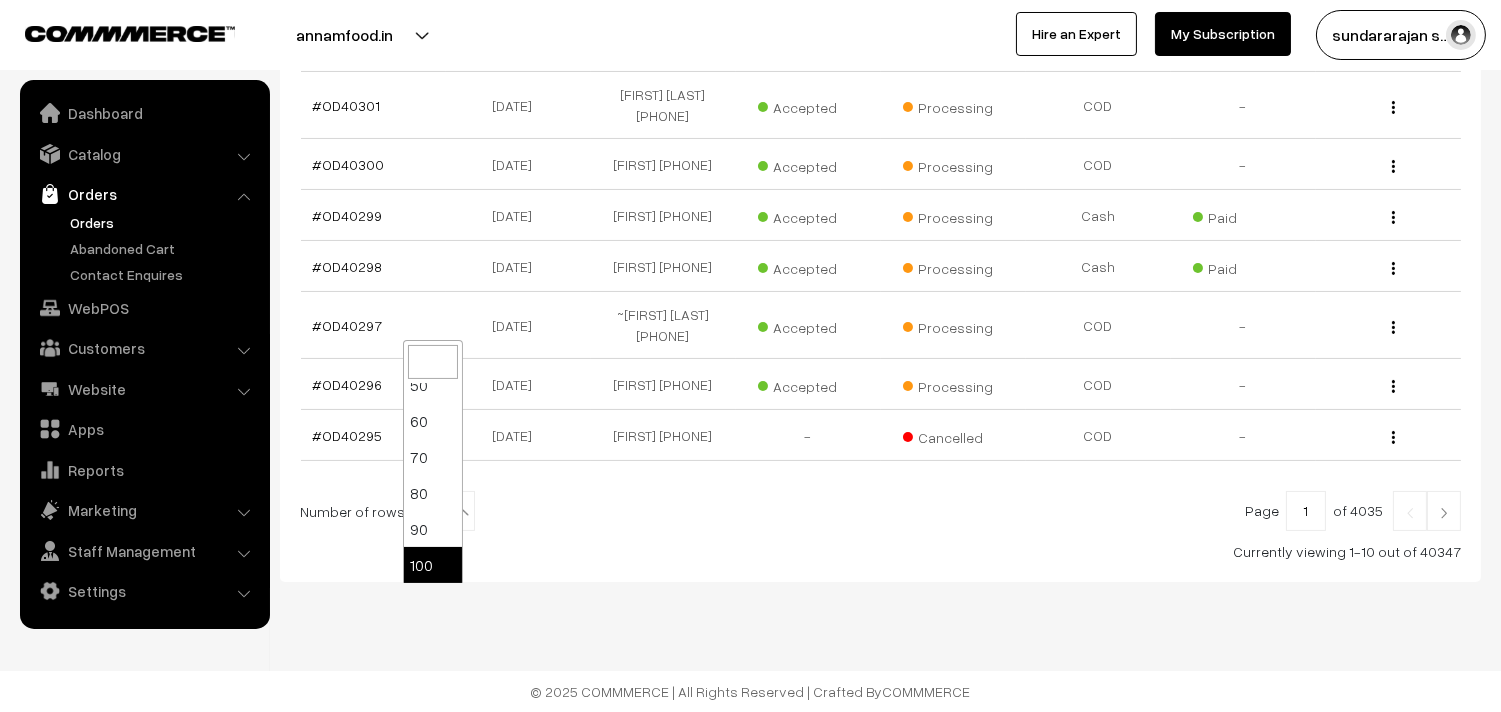 select on "100" 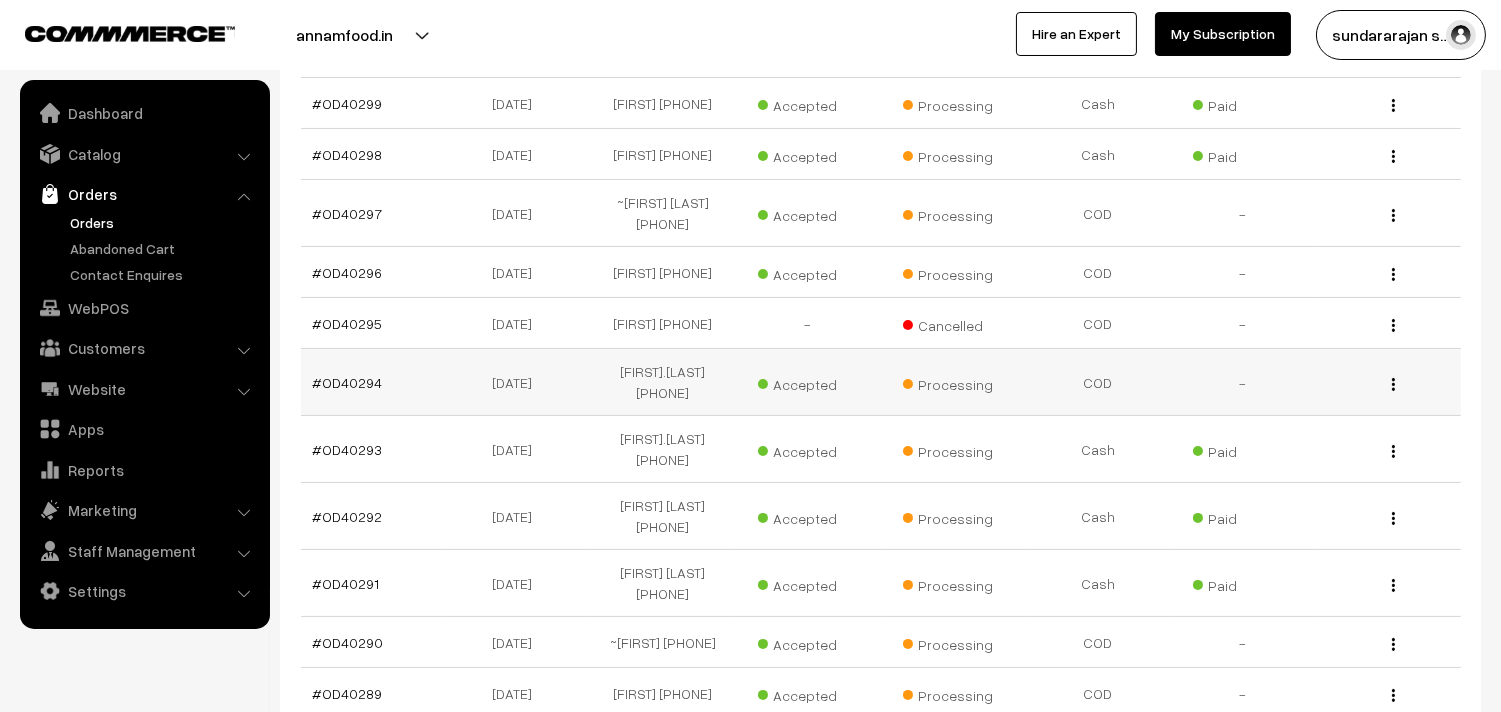 scroll, scrollTop: 888, scrollLeft: 0, axis: vertical 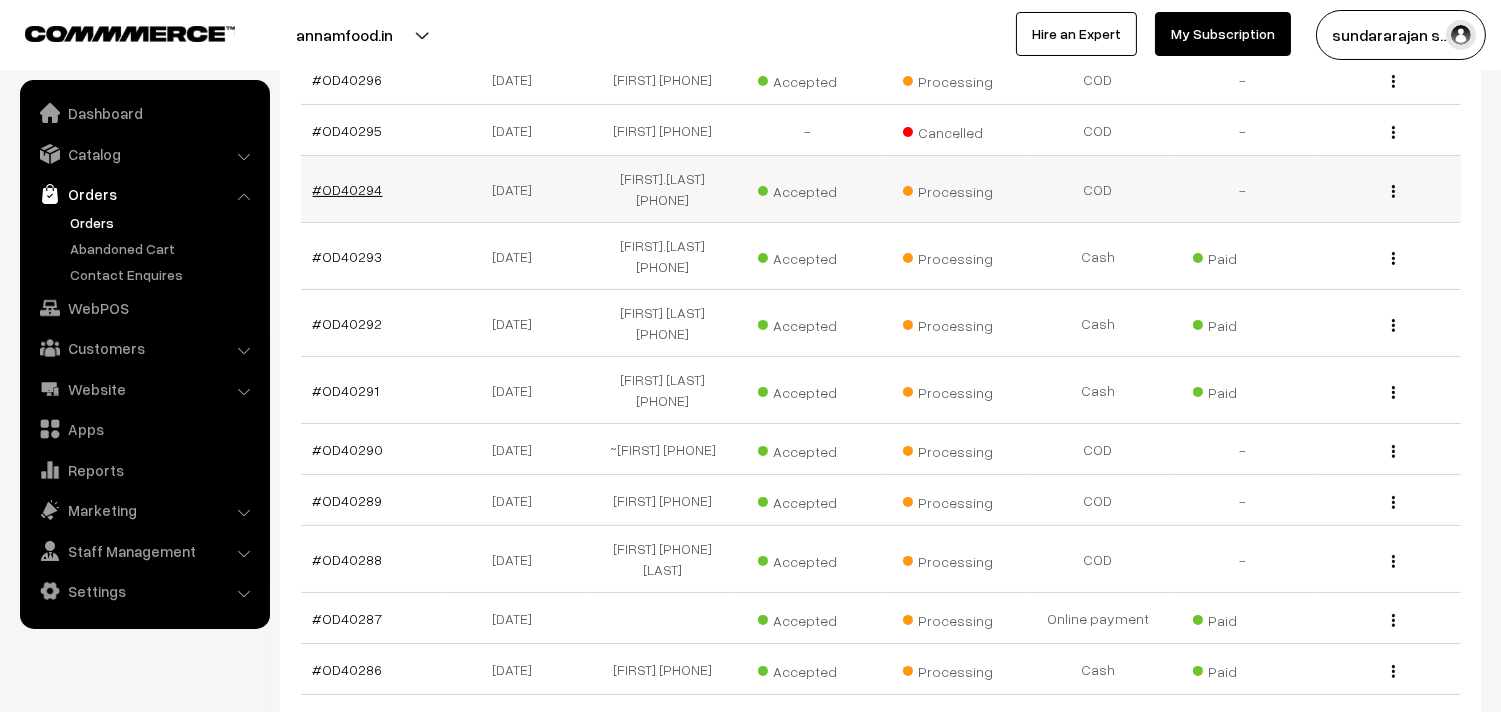 click on "#OD40294" at bounding box center [348, 189] 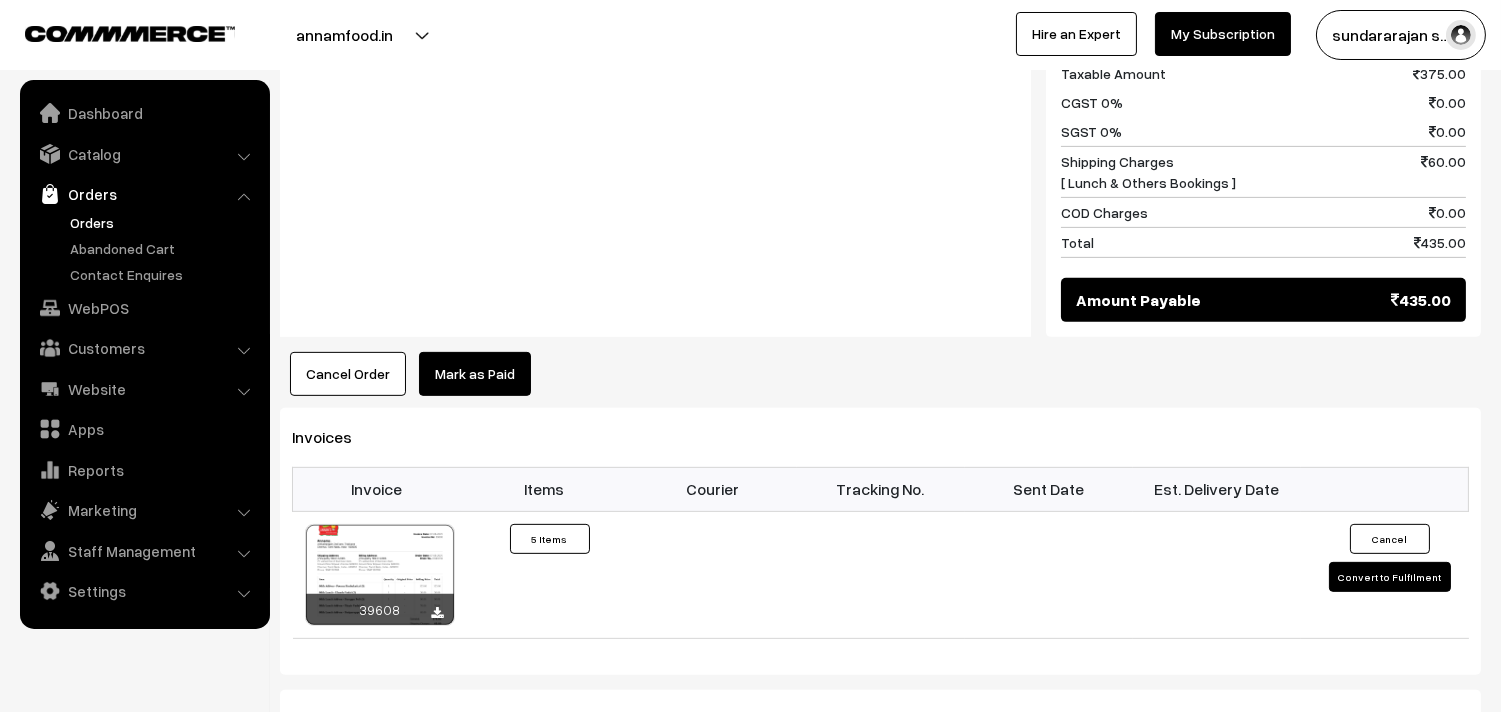 scroll, scrollTop: 1555, scrollLeft: 0, axis: vertical 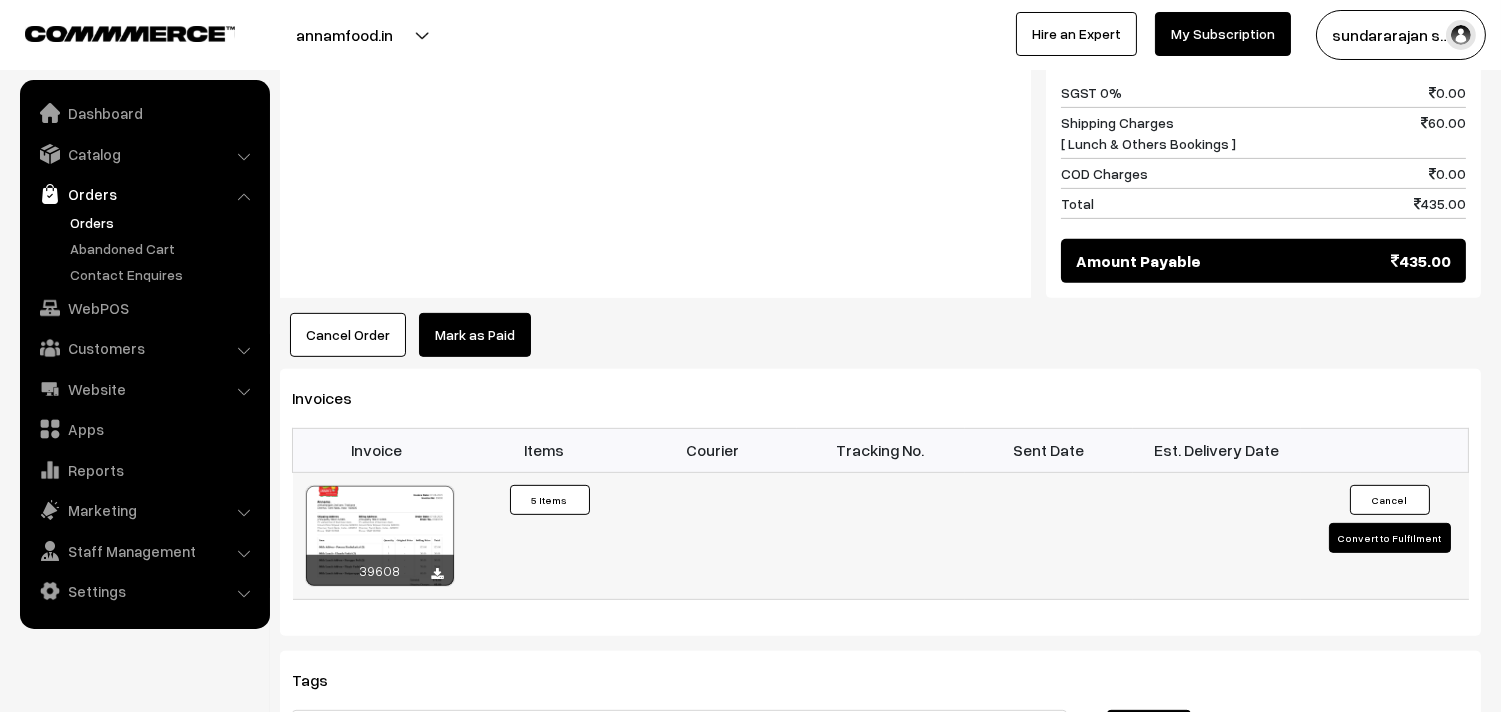 click at bounding box center [380, 536] 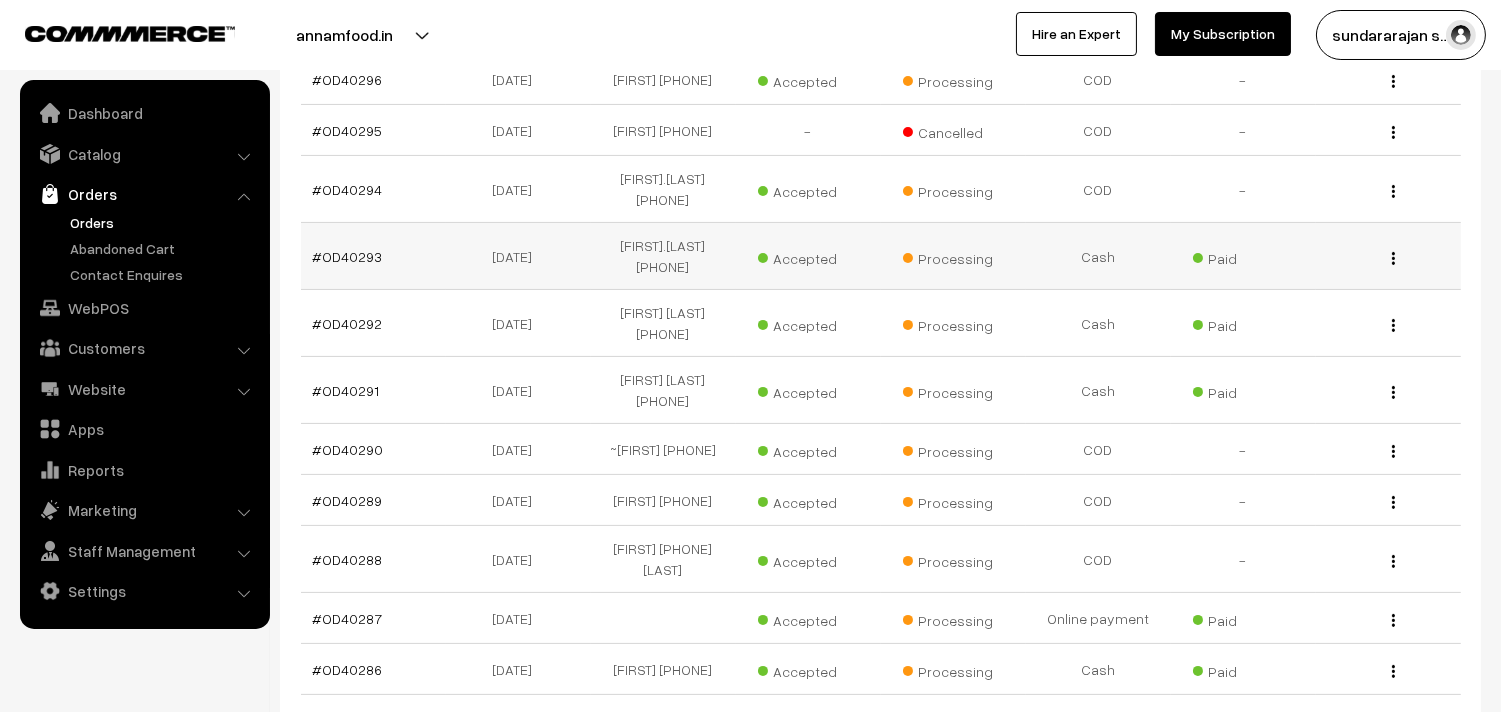 scroll, scrollTop: 777, scrollLeft: 0, axis: vertical 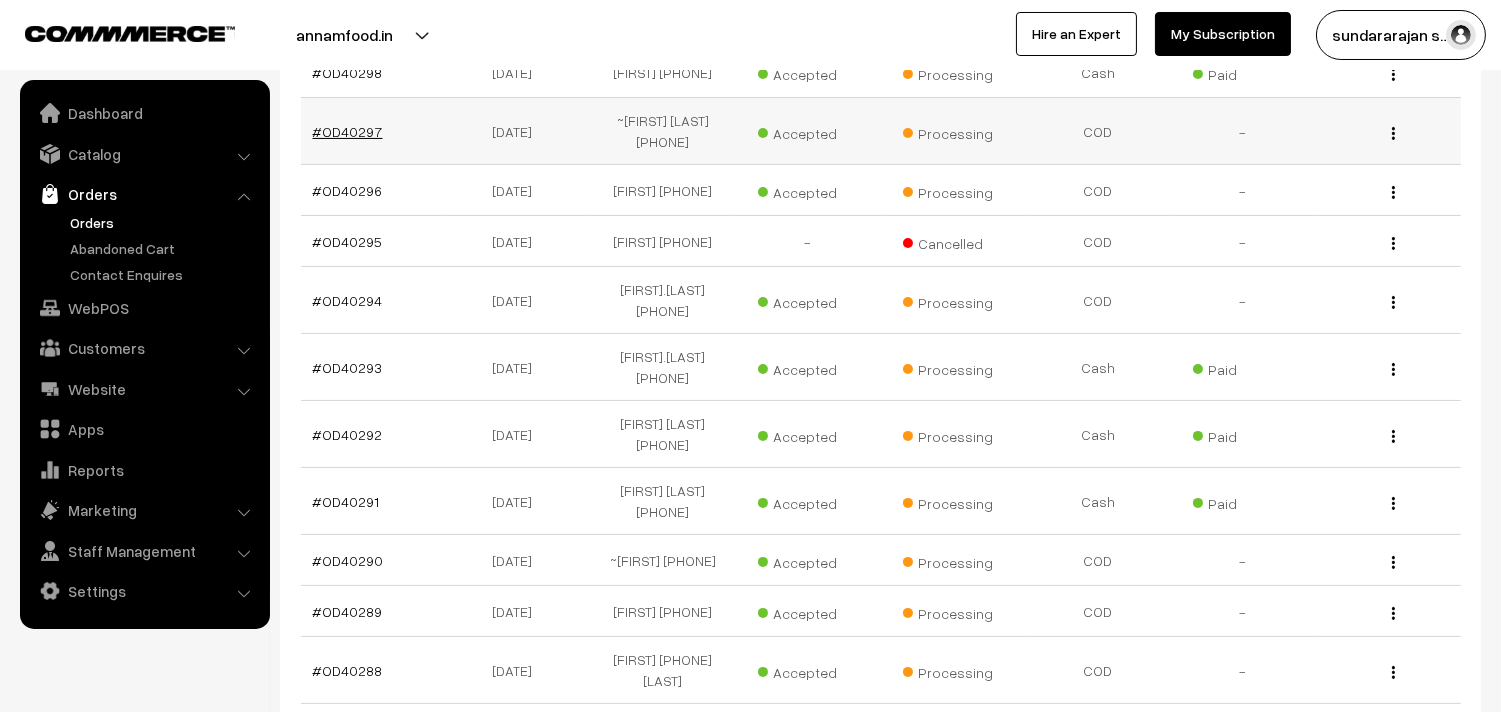 click on "#OD40297" at bounding box center [348, 131] 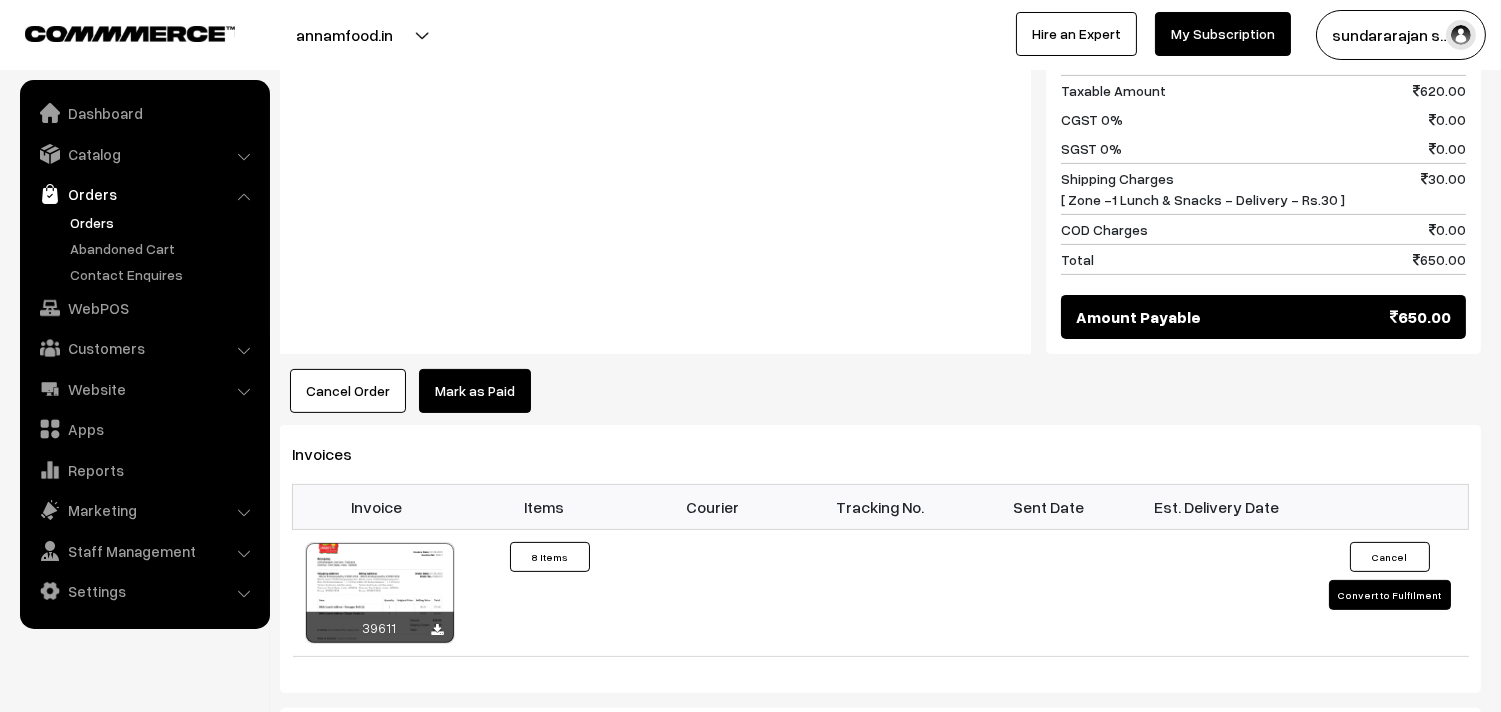 scroll, scrollTop: 1111, scrollLeft: 0, axis: vertical 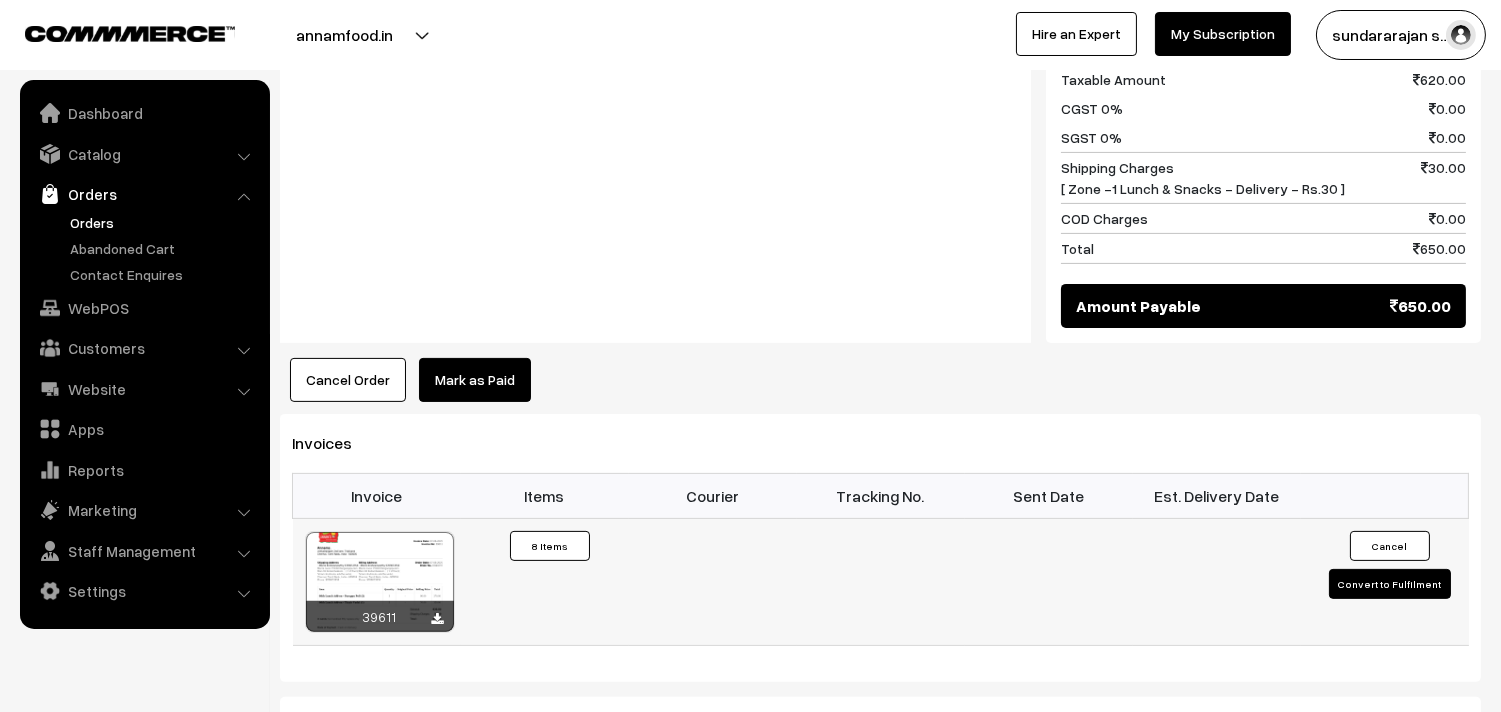 click at bounding box center (380, 582) 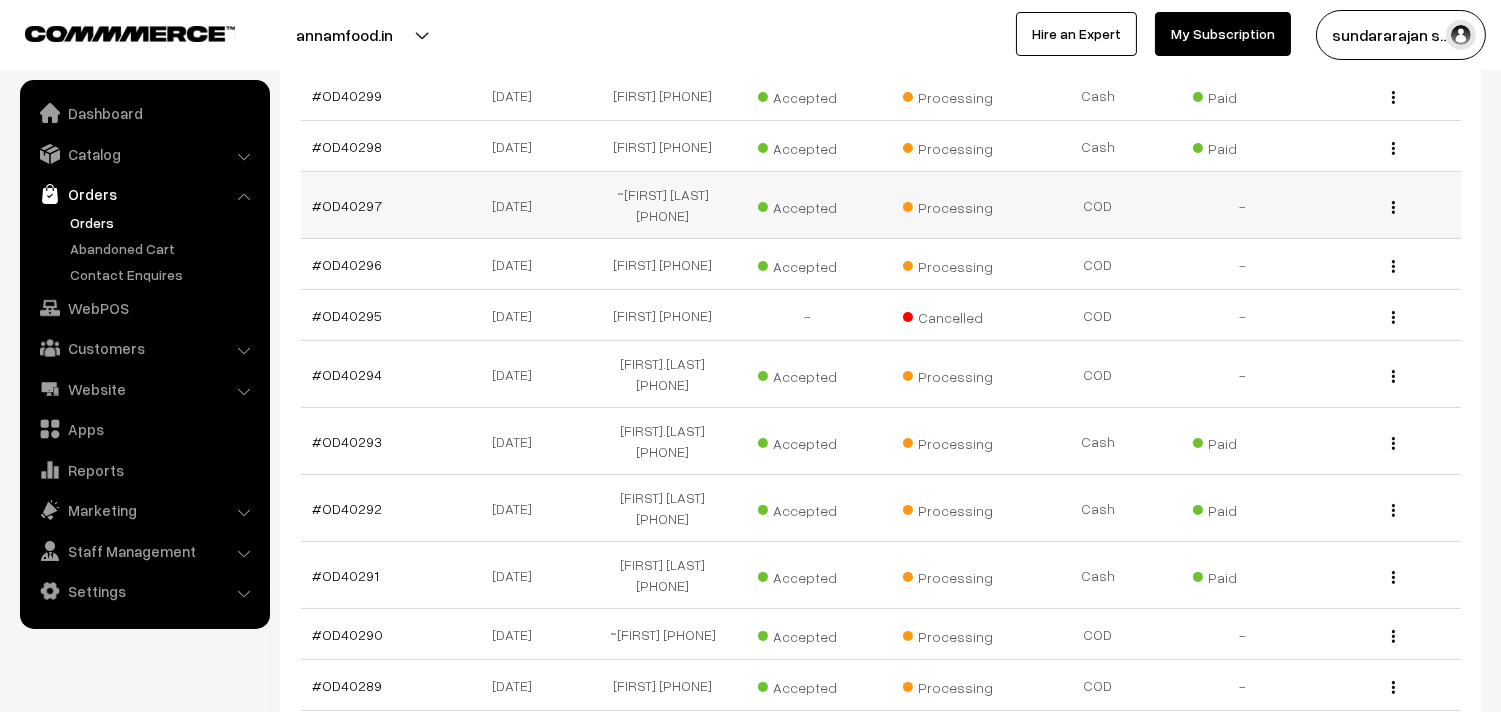 scroll, scrollTop: 666, scrollLeft: 0, axis: vertical 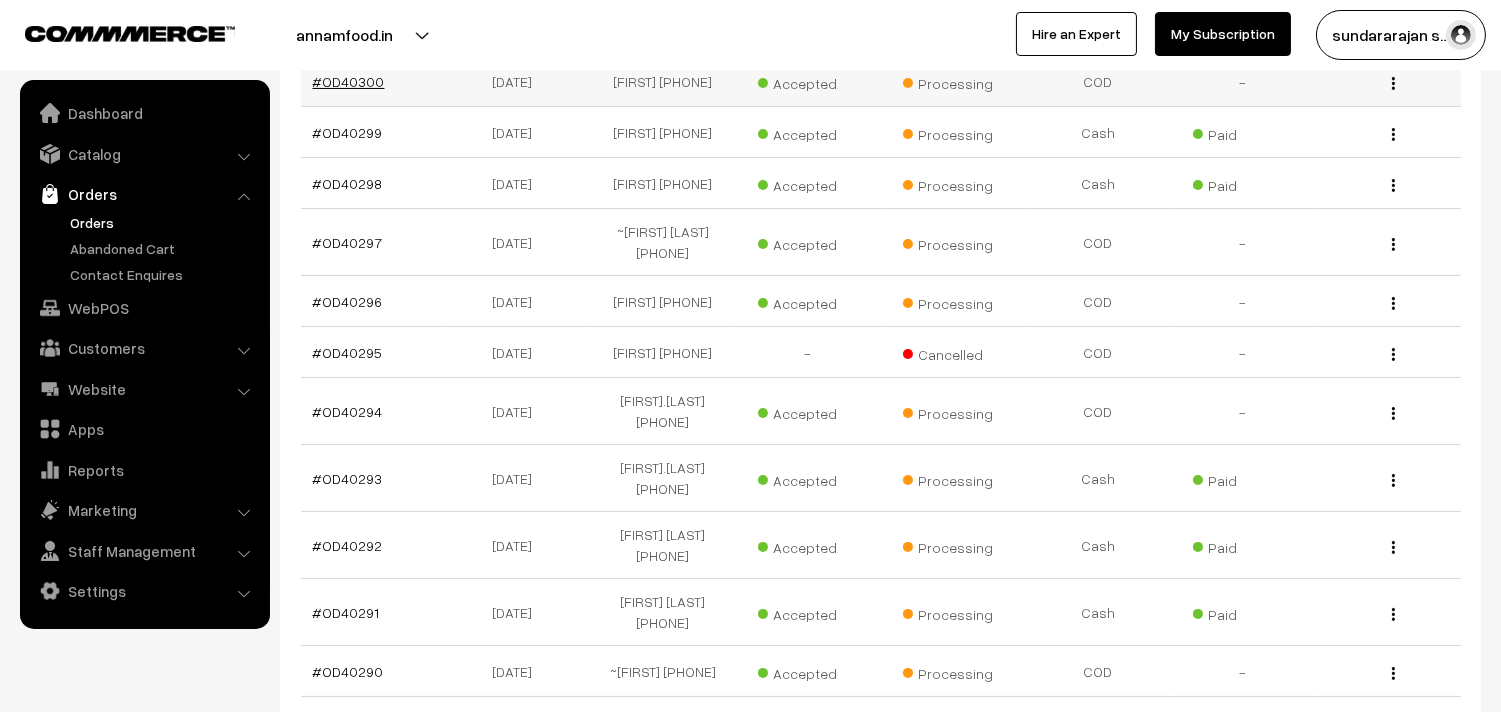 click on "#OD40300" at bounding box center (349, 81) 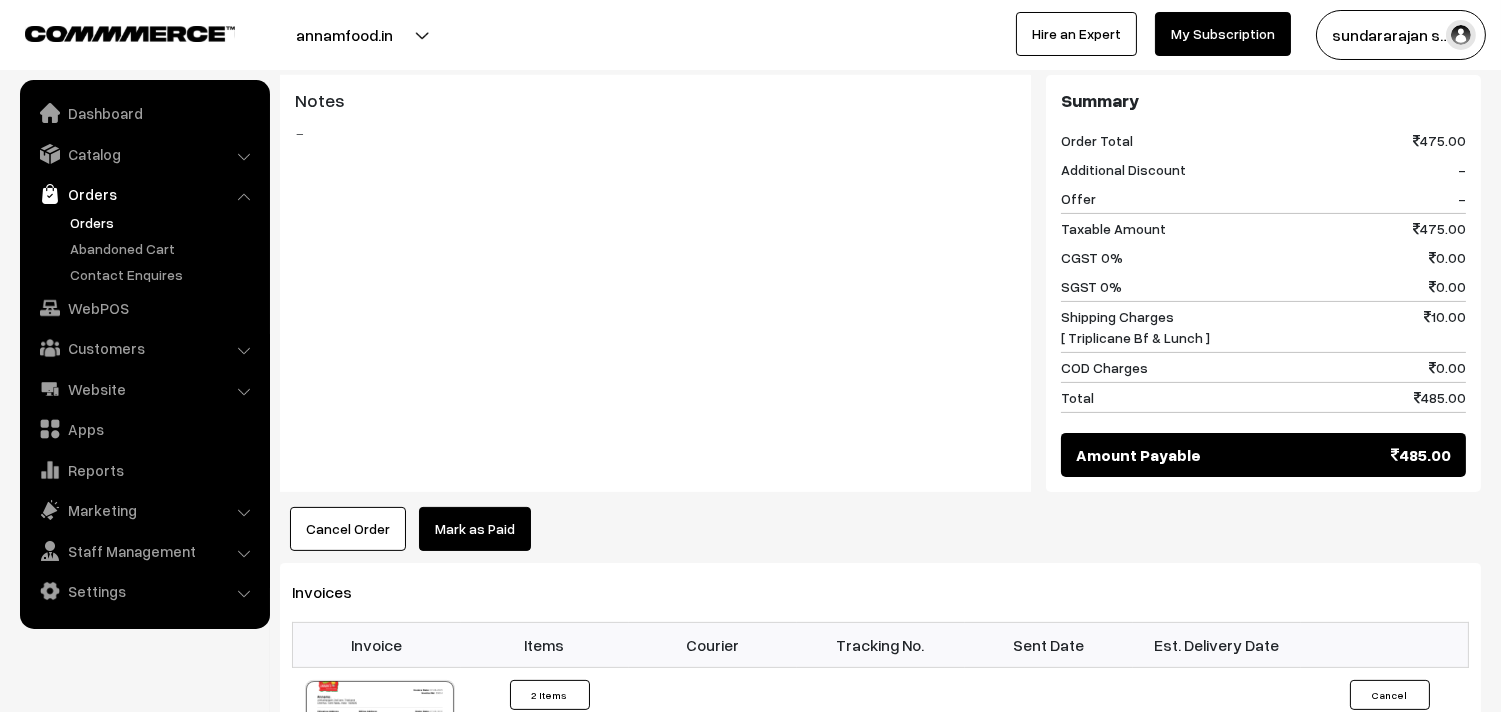 scroll, scrollTop: 1000, scrollLeft: 0, axis: vertical 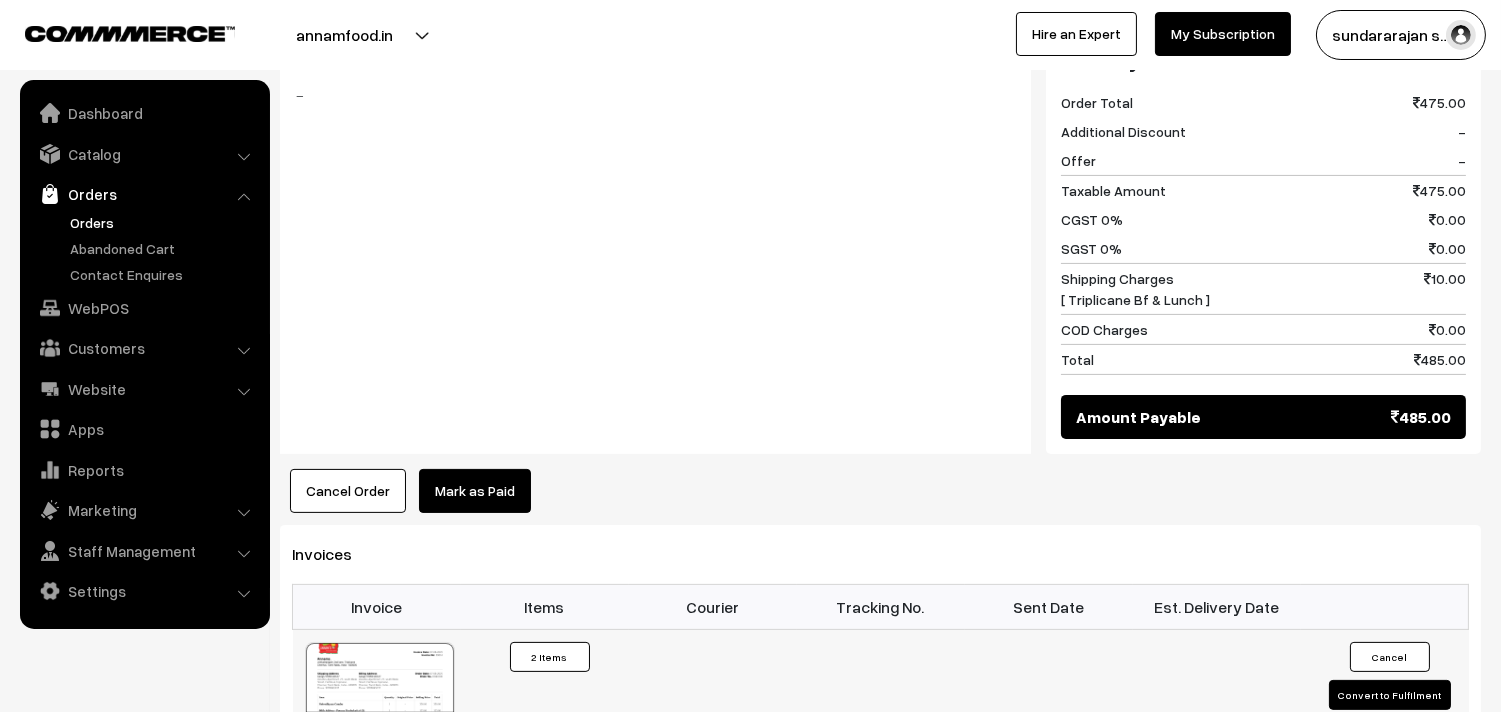 click at bounding box center (380, 693) 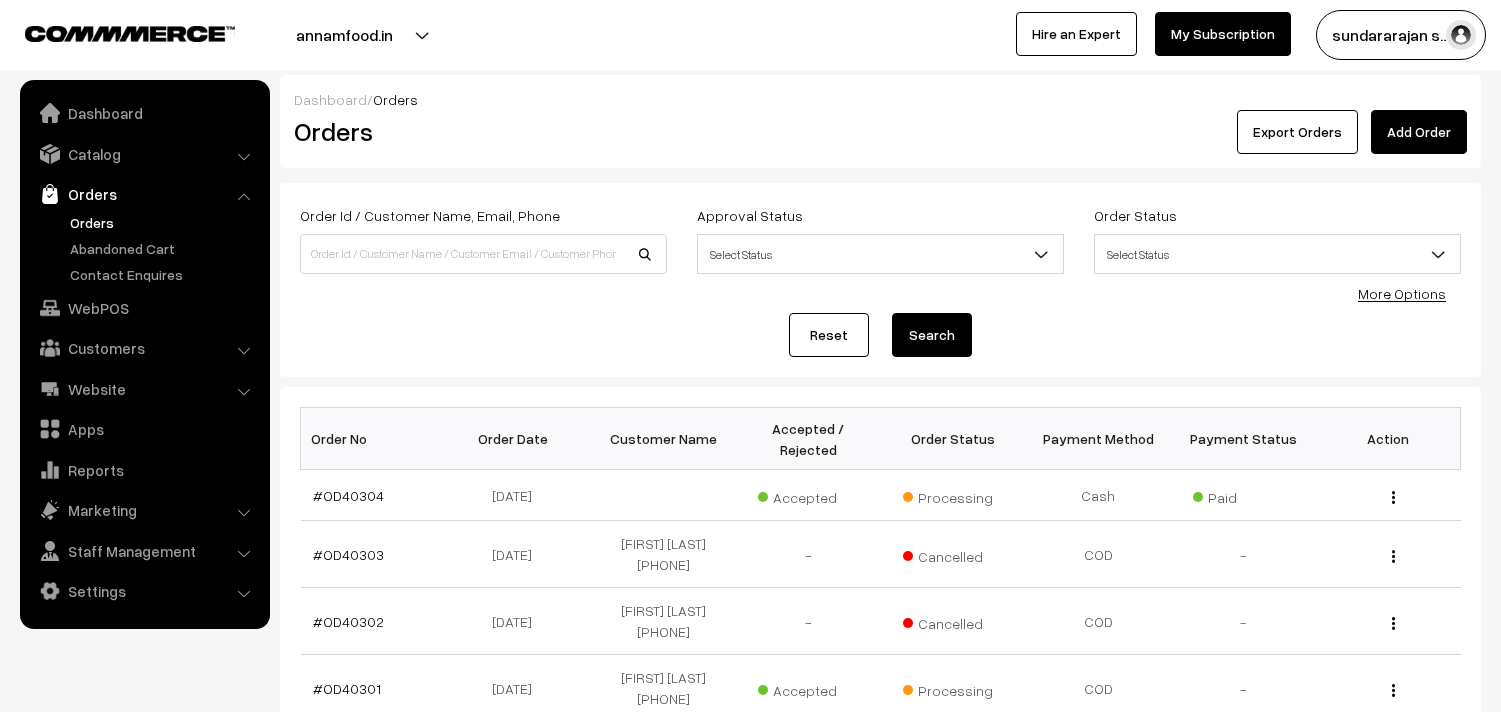 scroll, scrollTop: 666, scrollLeft: 0, axis: vertical 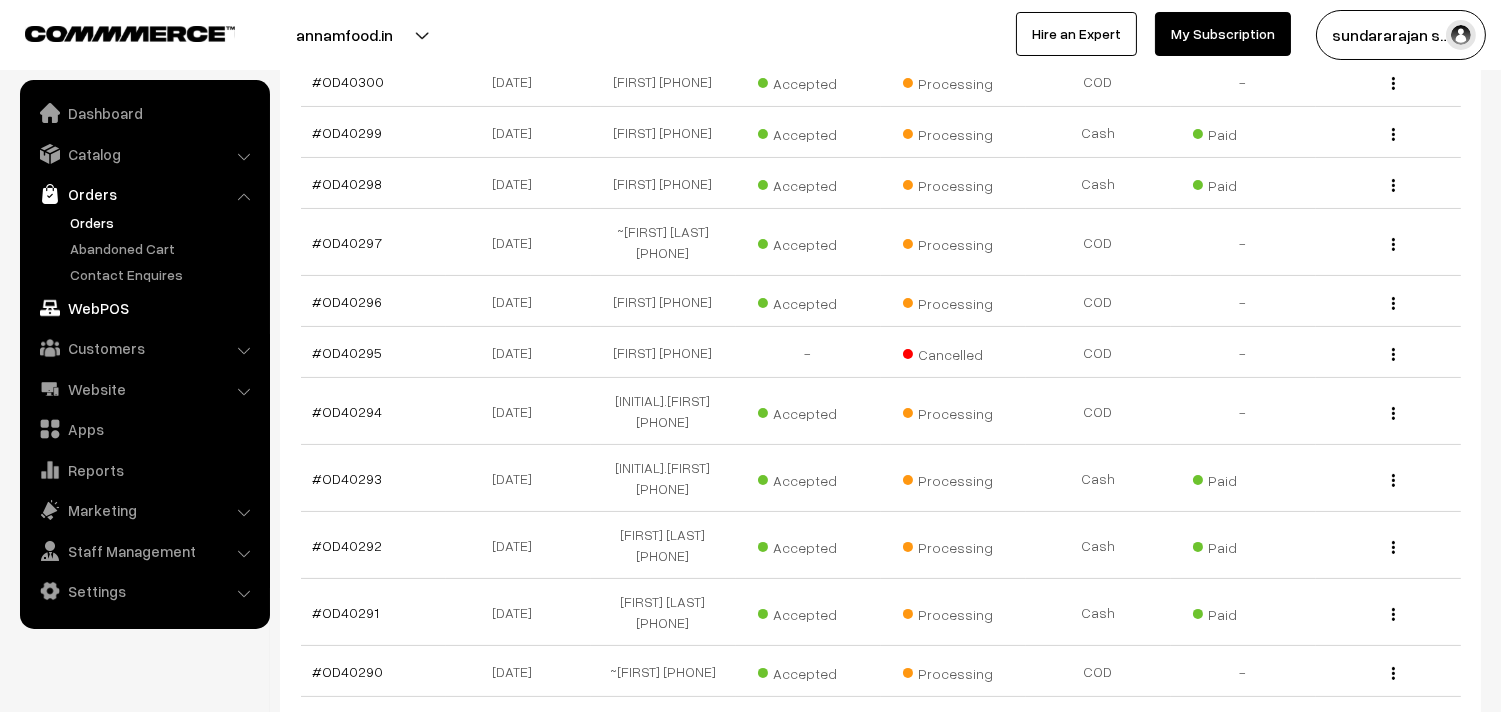 click on "WebPOS" at bounding box center (144, 308) 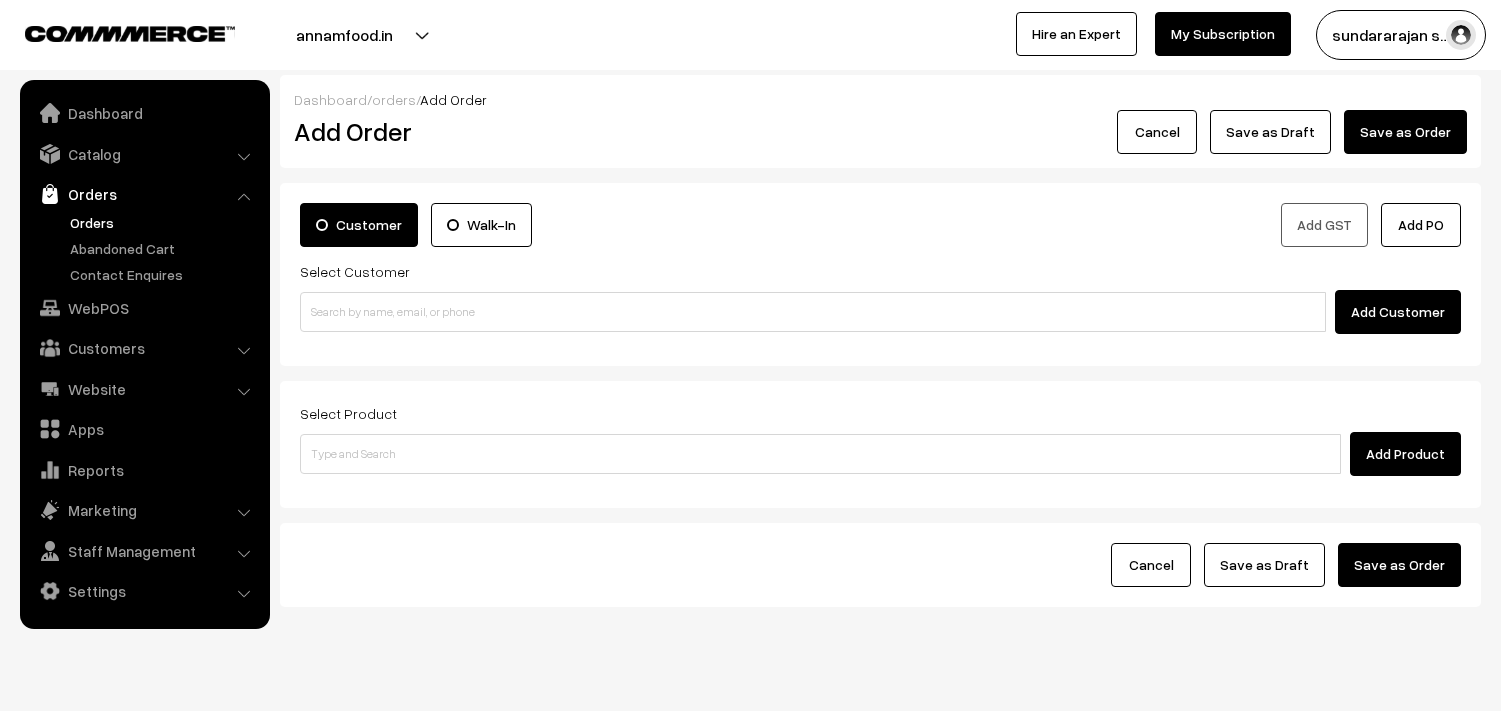 scroll, scrollTop: 0, scrollLeft: 0, axis: both 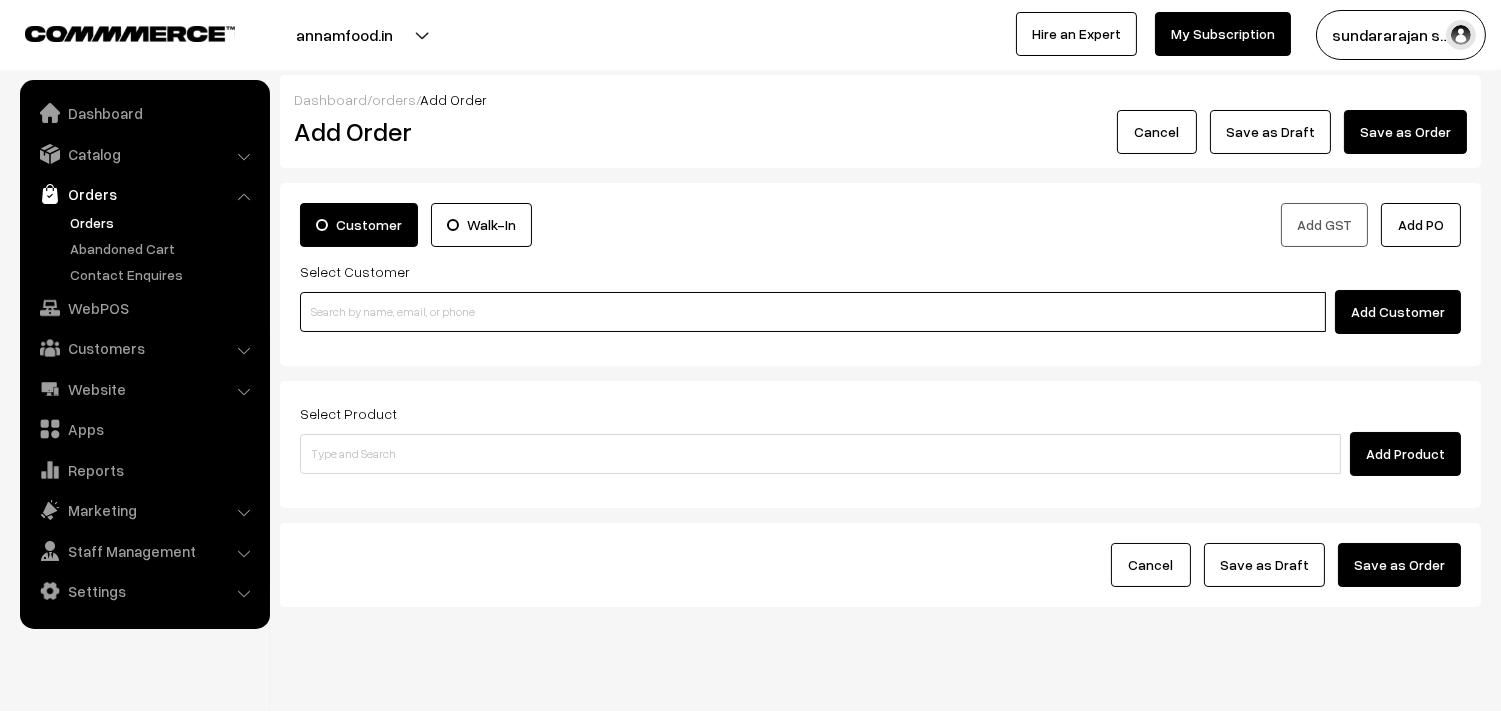 click at bounding box center (813, 312) 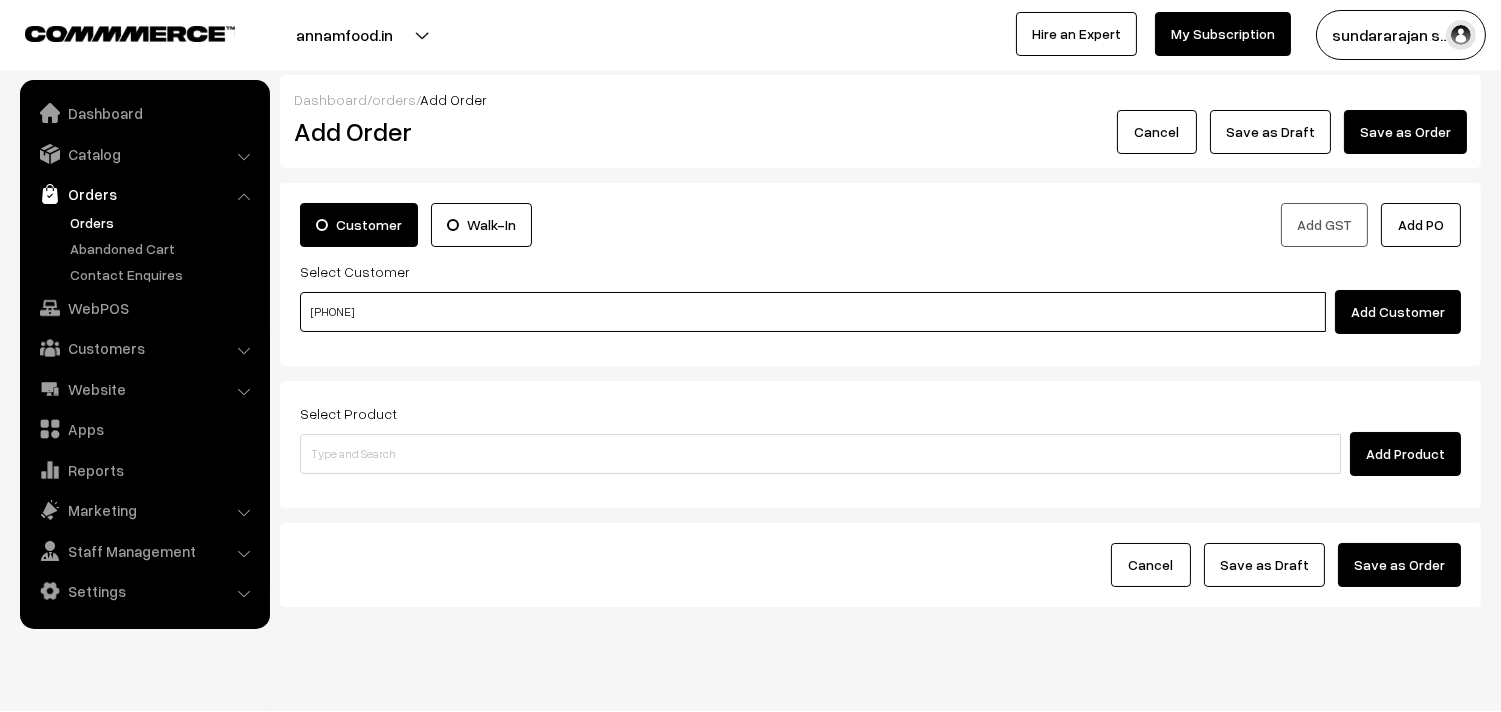 click on "[PHONE]" at bounding box center (813, 312) 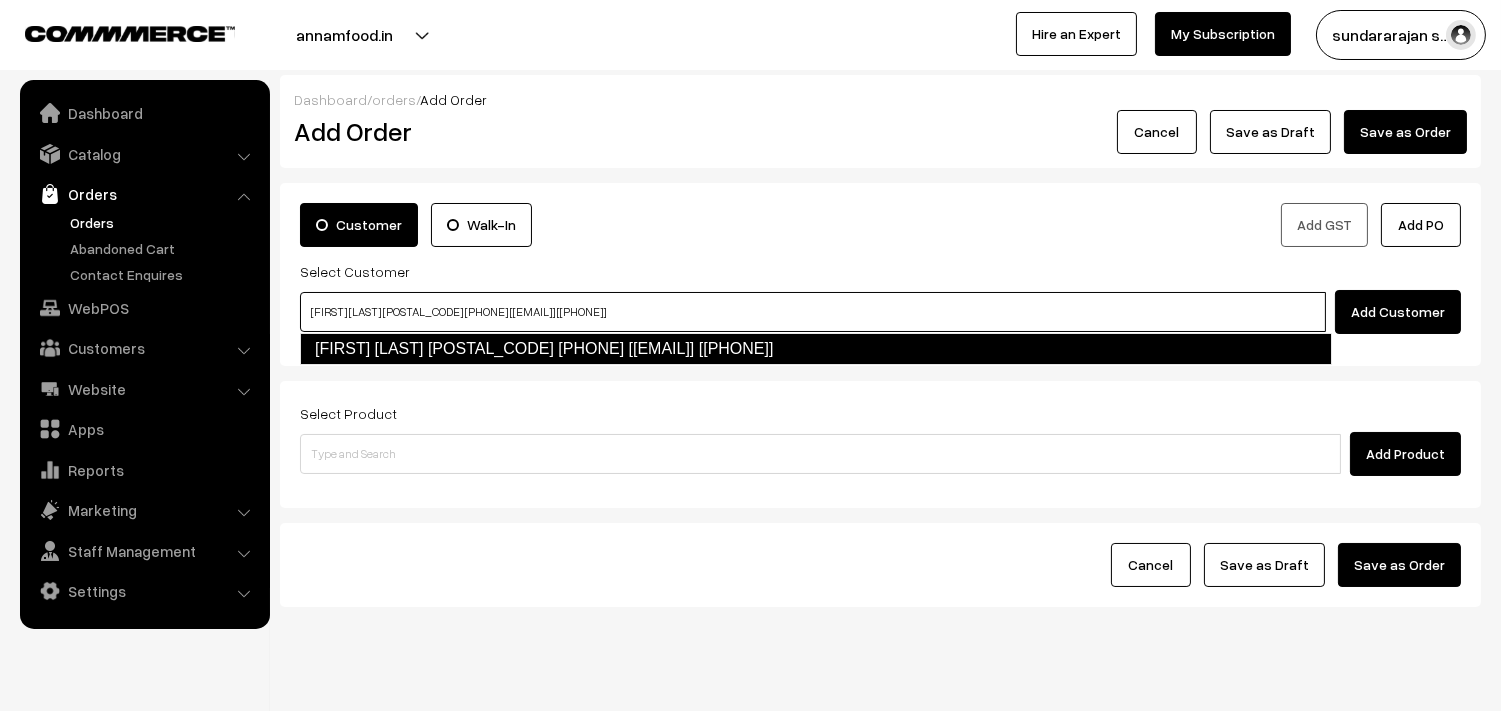 type on "[FIRST] [LAST] [POSTAL_CODE] [PHONE] [[EMAIL]] [[PHONE]]" 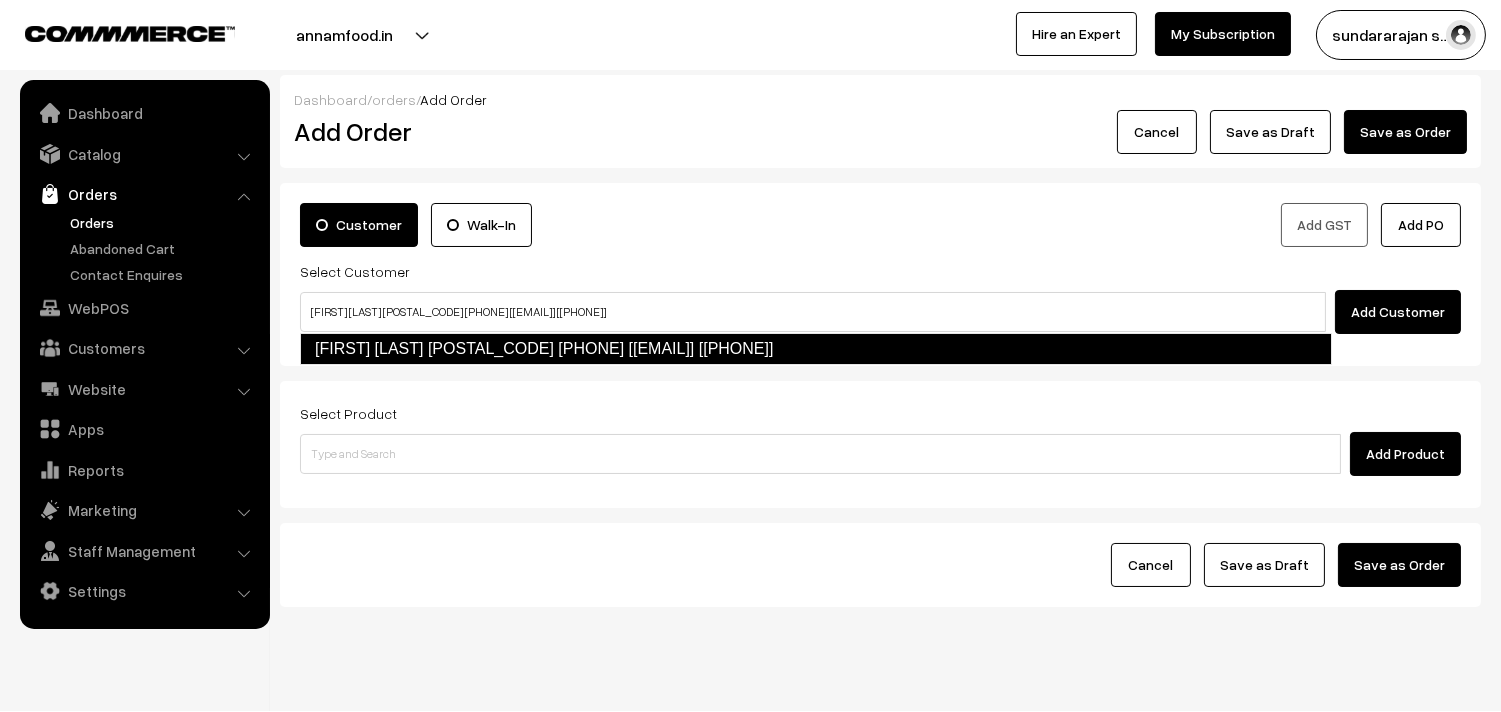 type 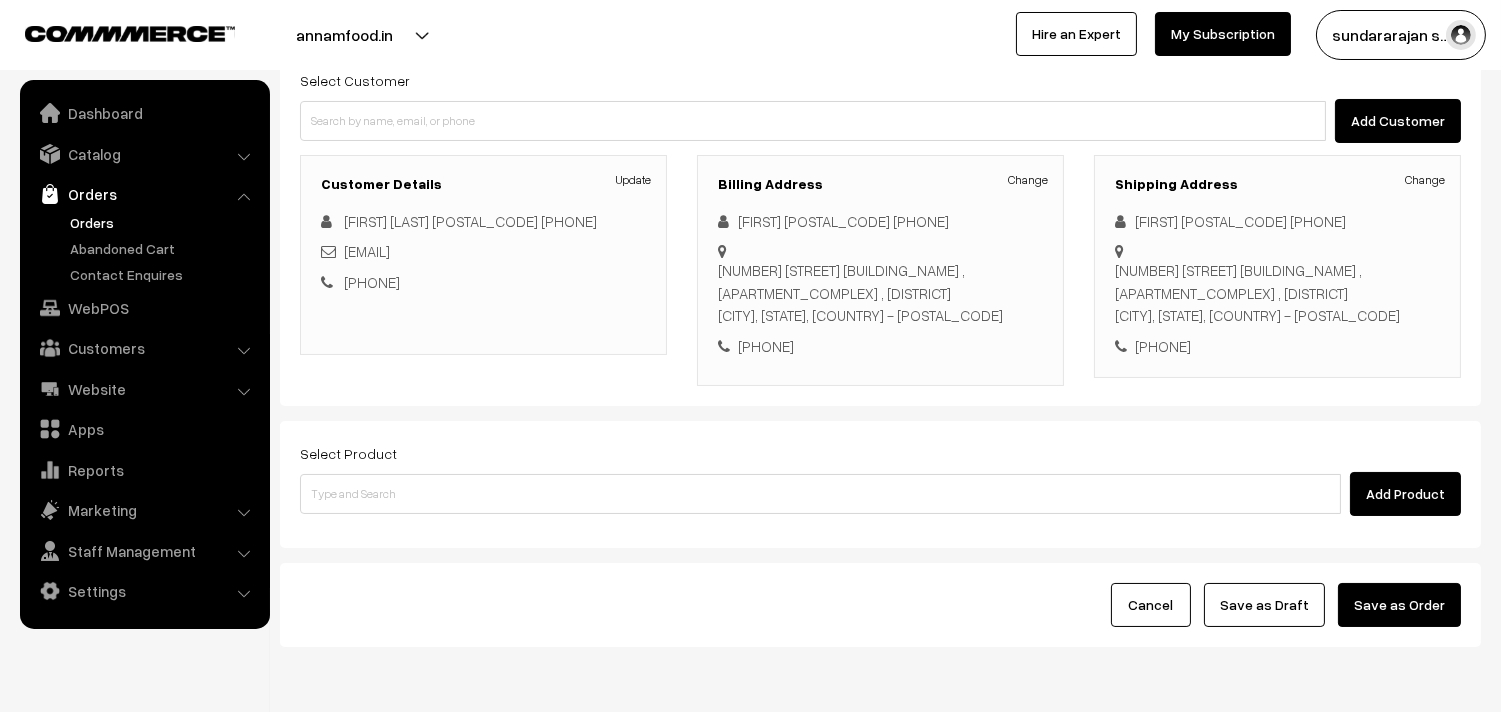 scroll, scrollTop: 222, scrollLeft: 0, axis: vertical 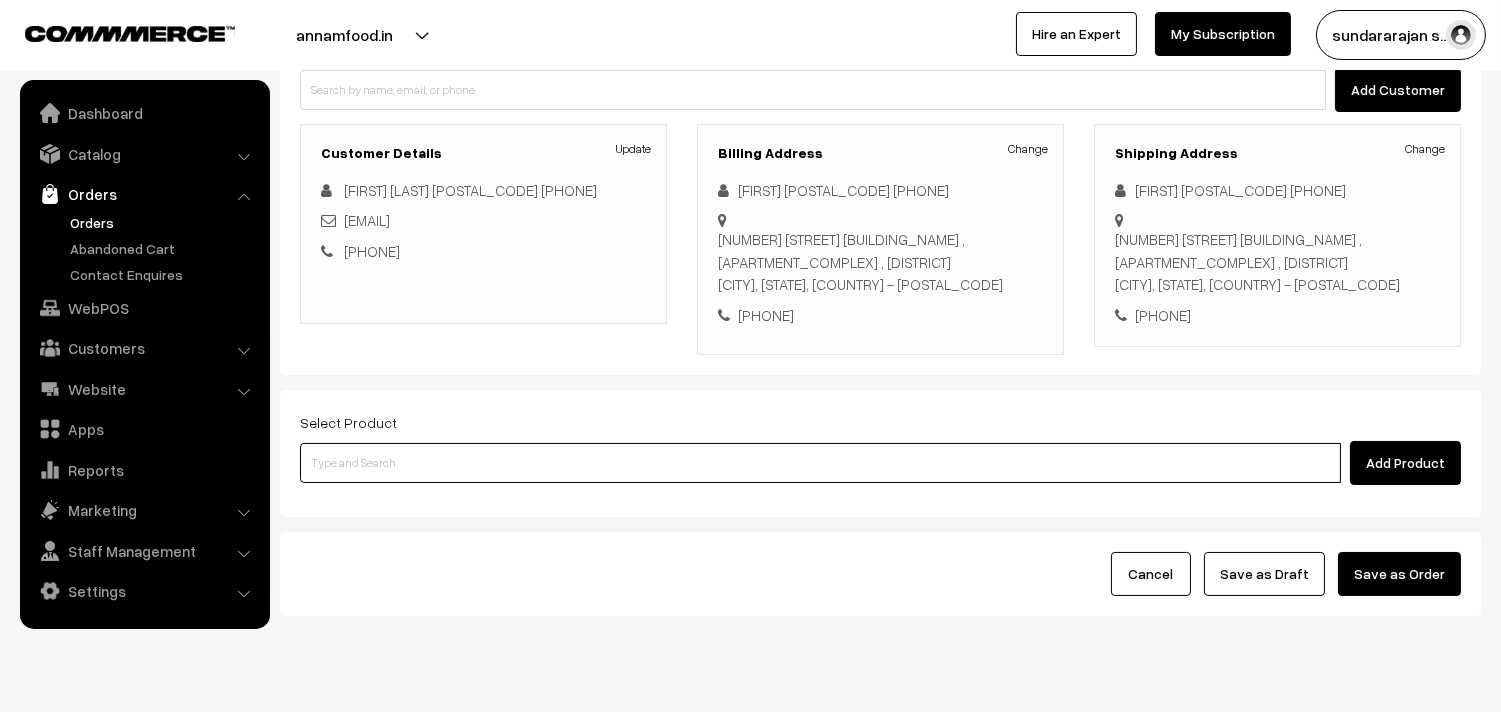 click at bounding box center [820, 463] 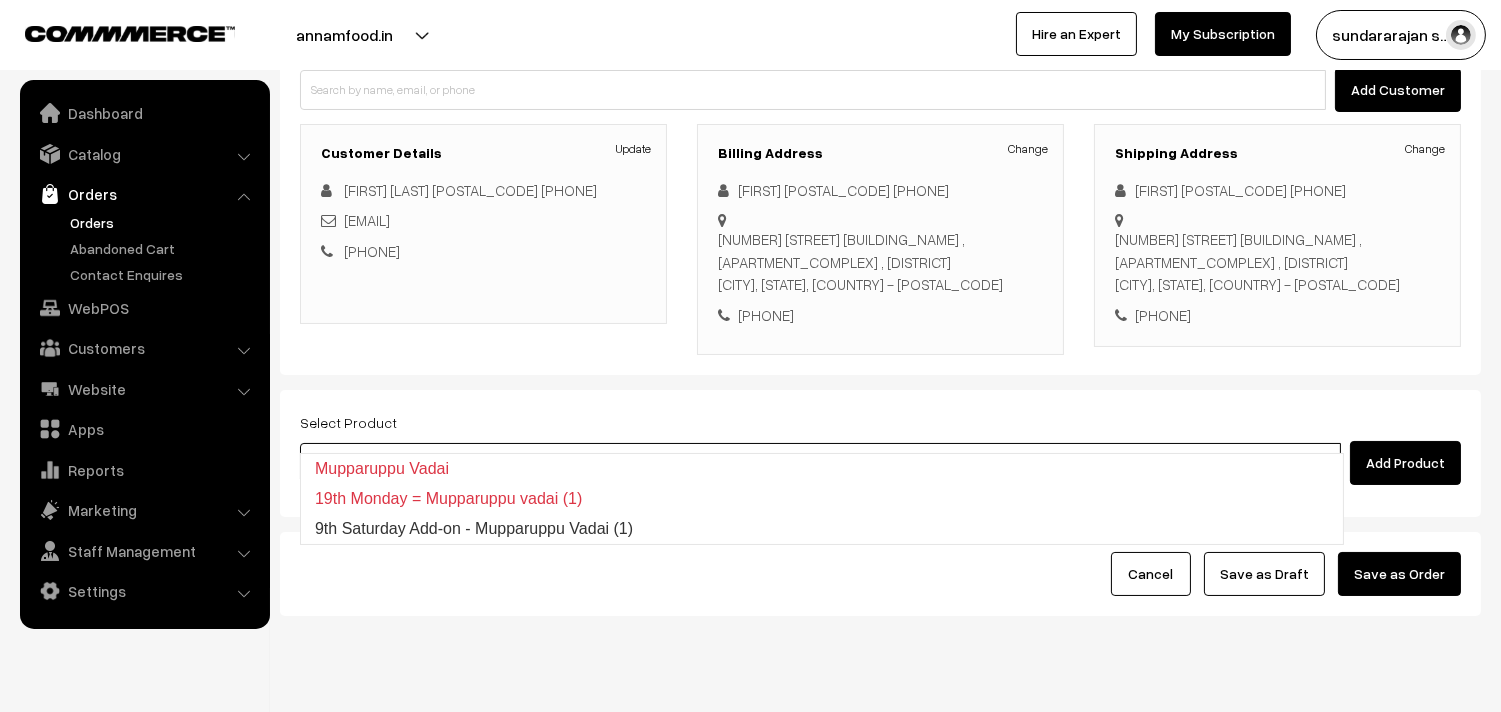 type on "9th Saturday Add-on - Mupparuppu Vadai (1)" 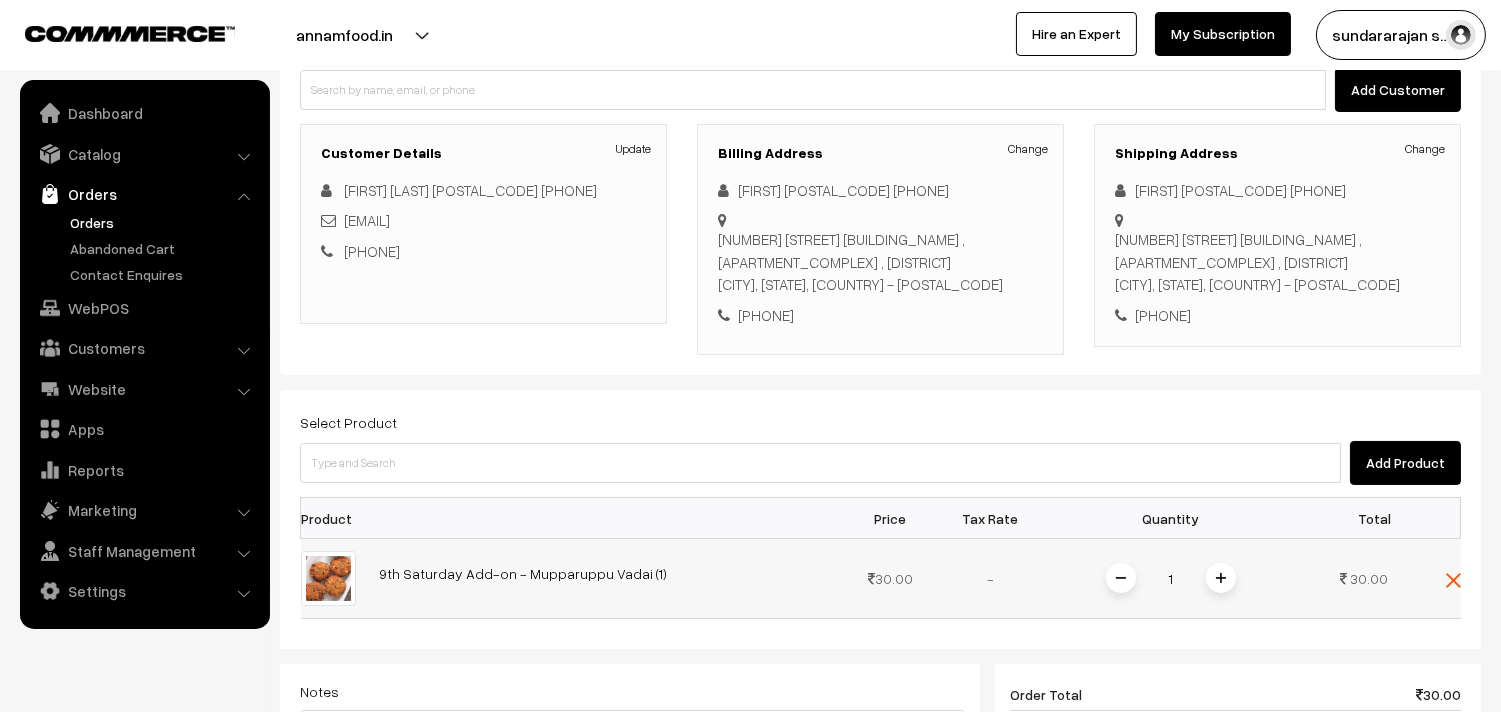click at bounding box center (1221, 578) 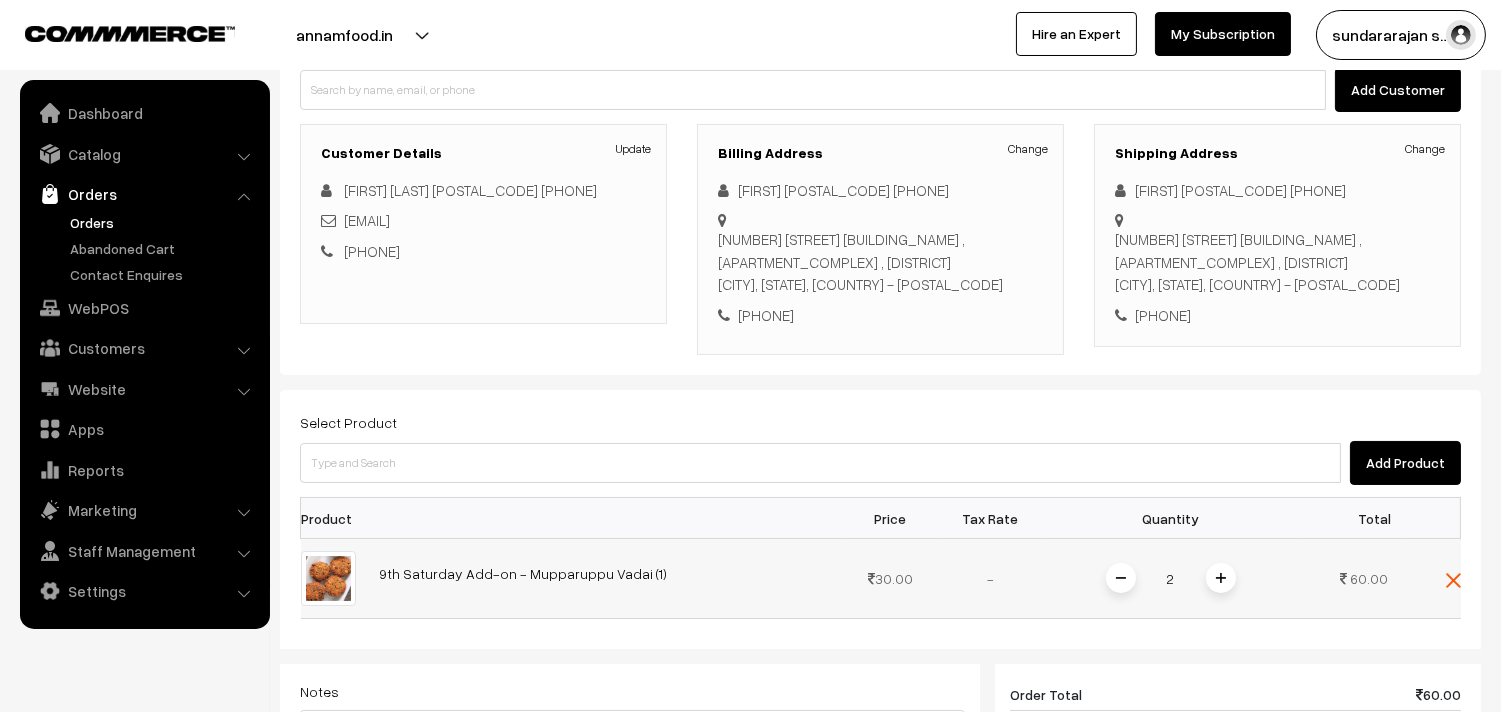 click at bounding box center (1221, 578) 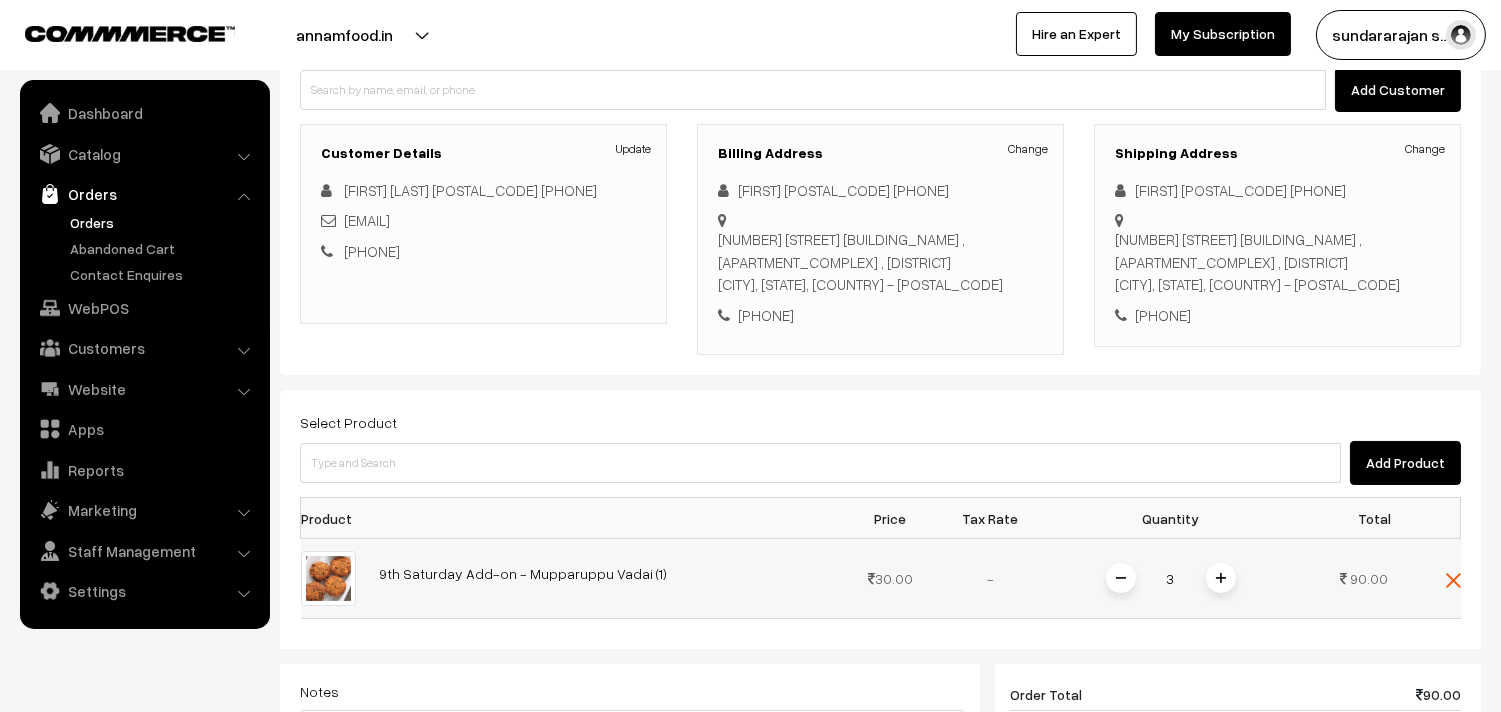 click at bounding box center (1221, 578) 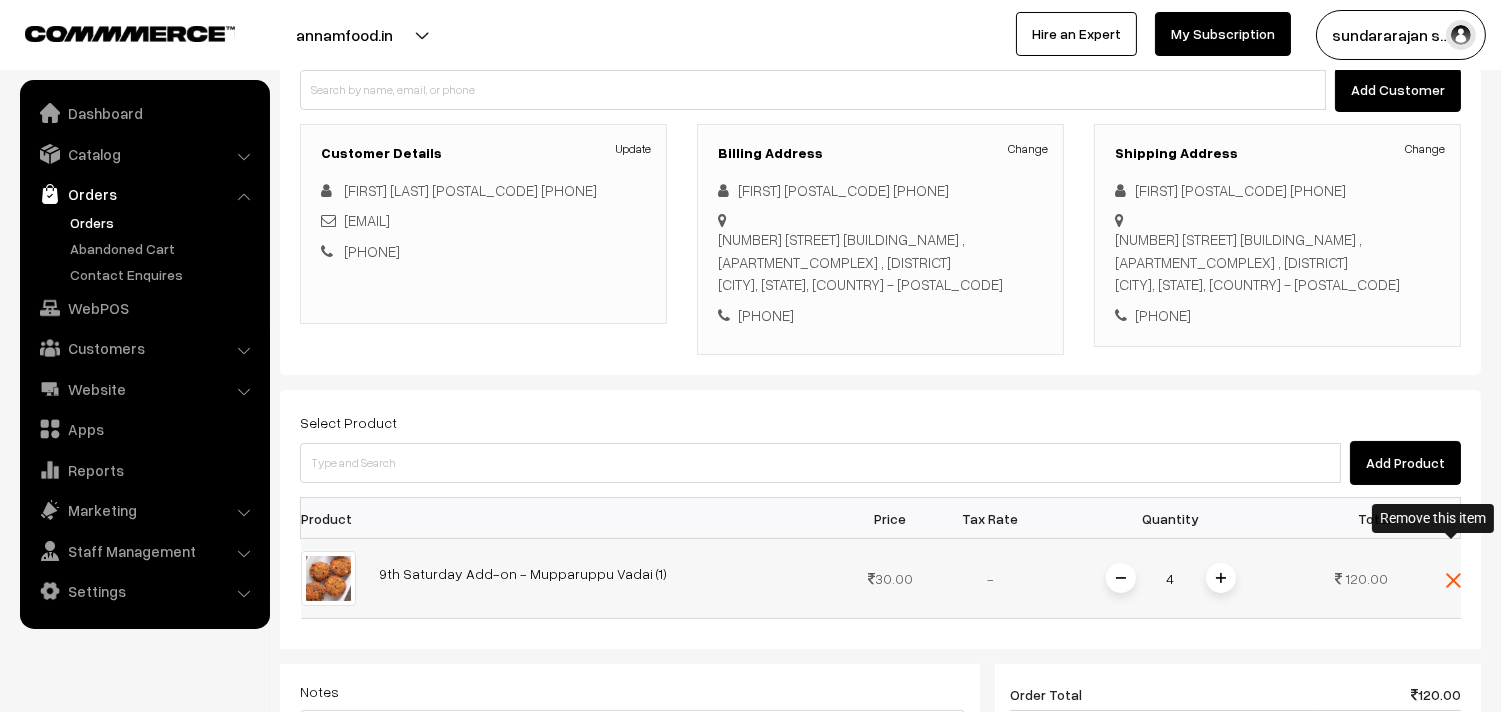 click at bounding box center (1453, 580) 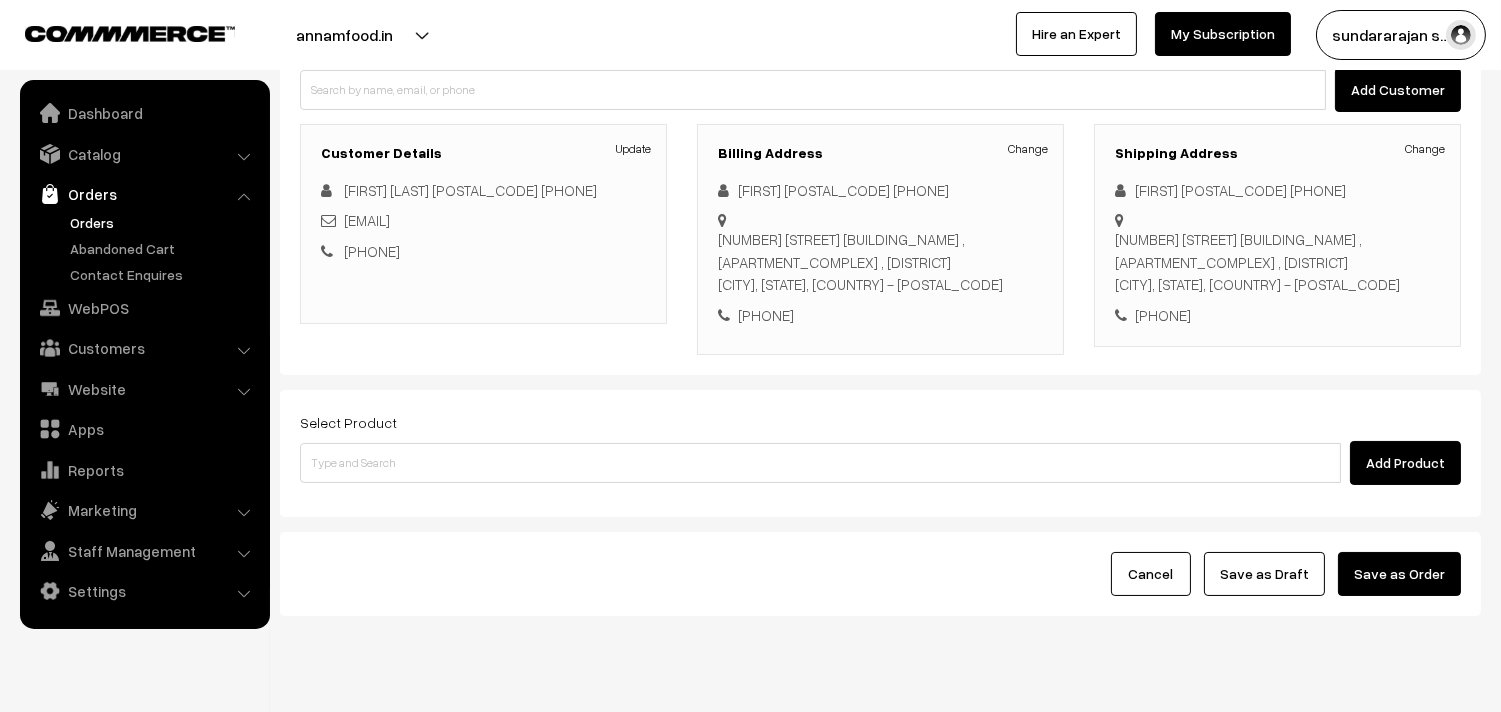 drag, startPoint x: 417, startPoint y: 471, endPoint x: 417, endPoint y: 460, distance: 11 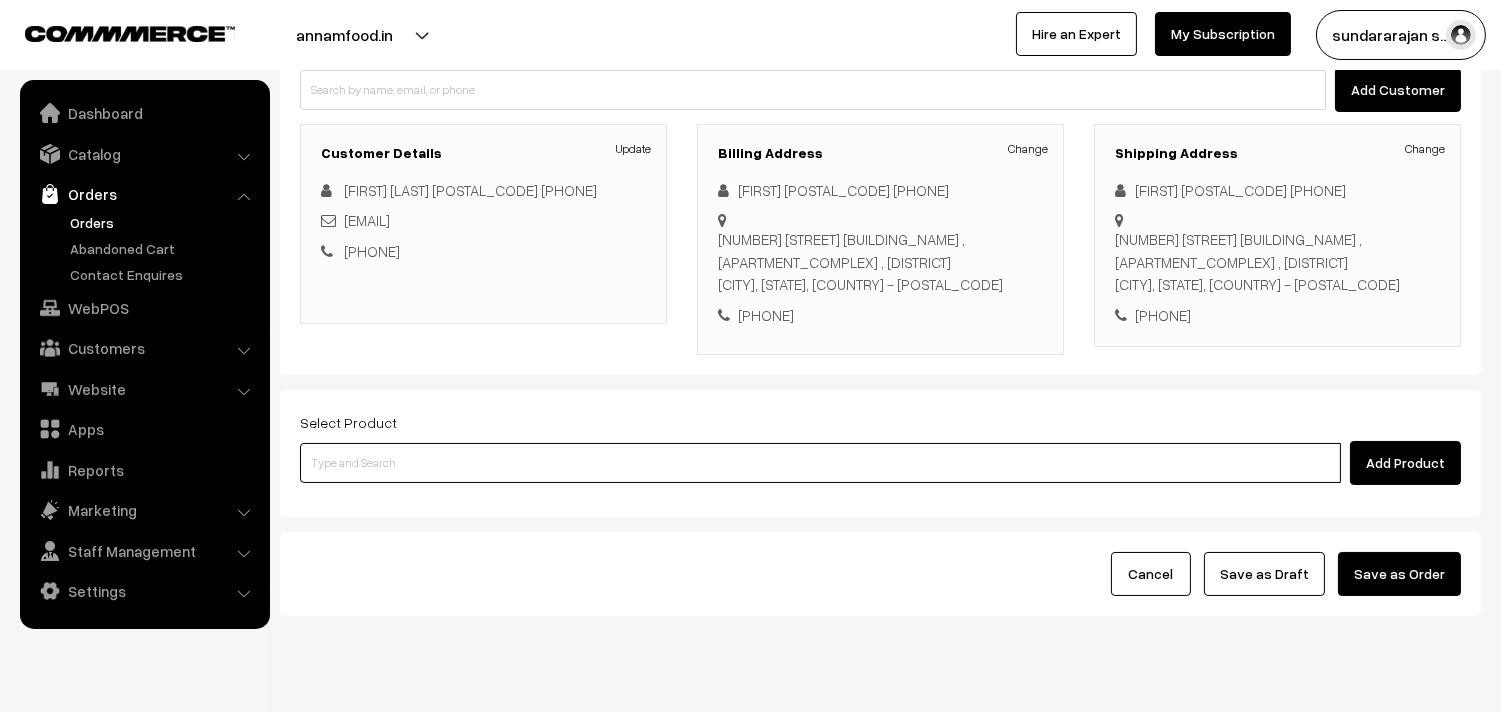 click at bounding box center [820, 463] 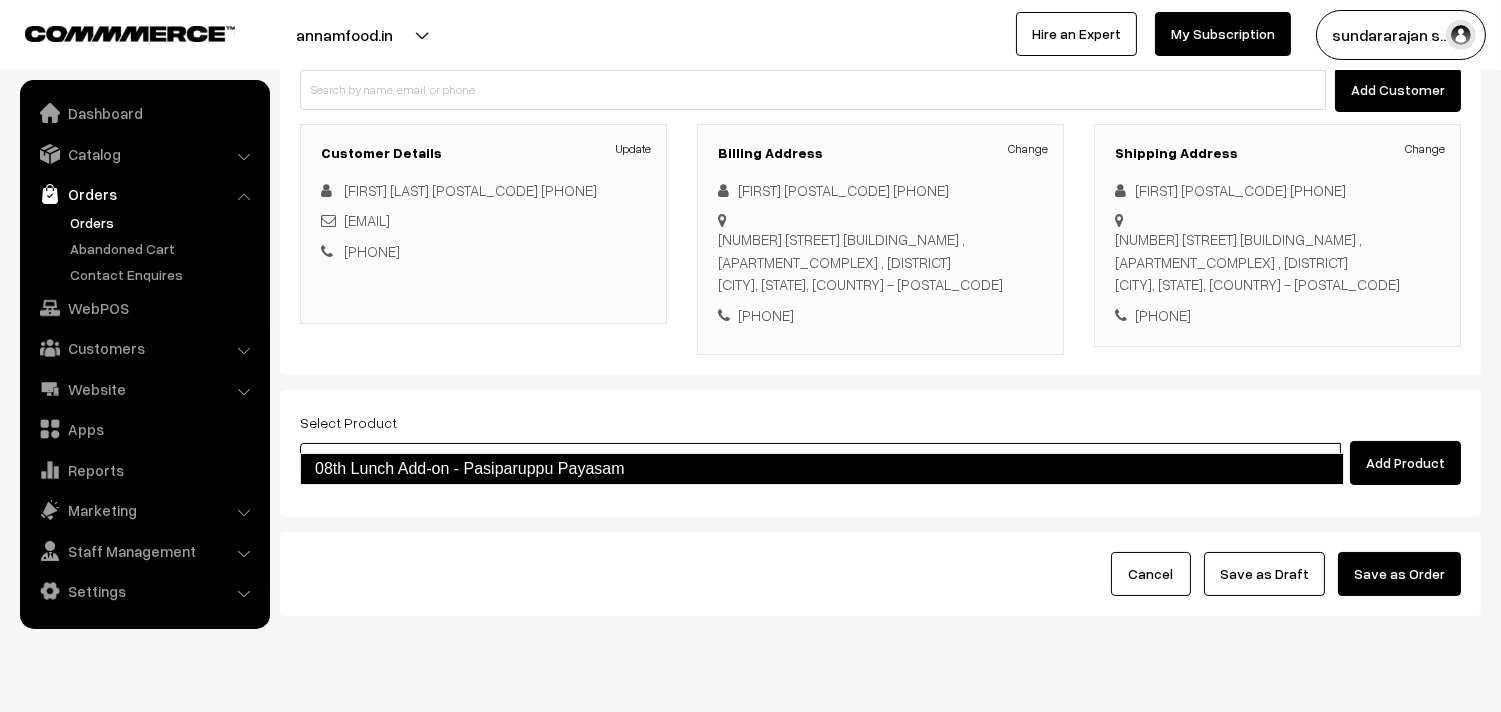 click on "08th Lunch Add-on - Pasiparuppu Payasam" at bounding box center (822, 469) 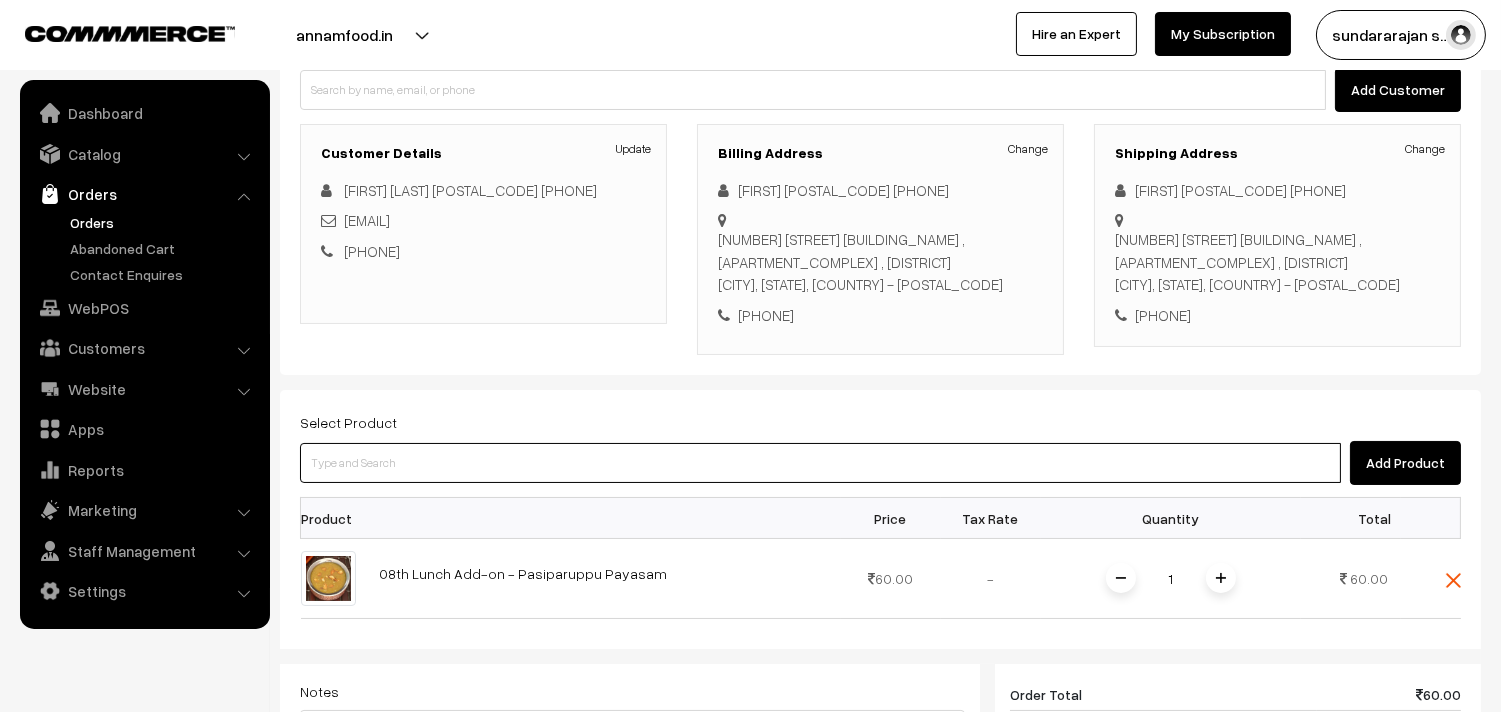 click at bounding box center [820, 463] 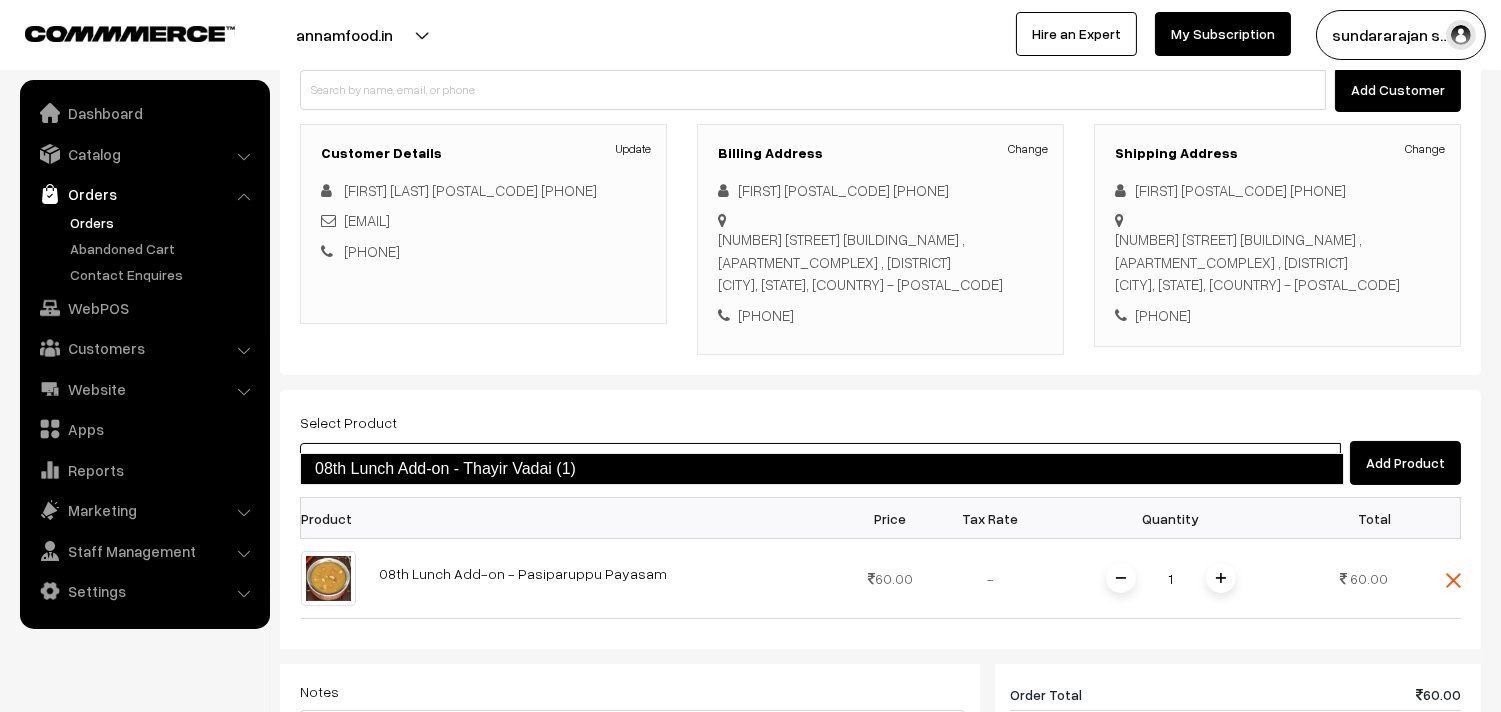 click on "08th Lunch Add-on - Thayir Vadai (1)" at bounding box center (822, 469) 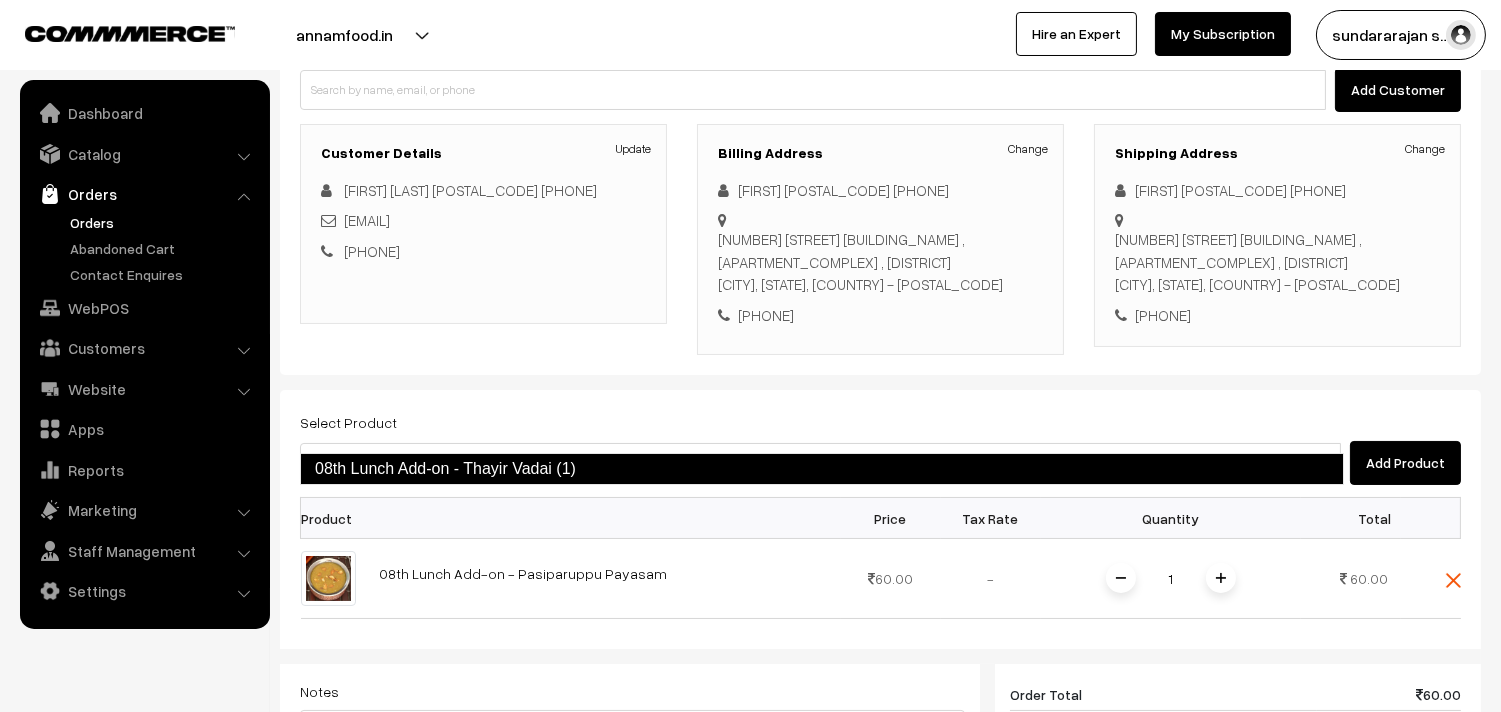 type 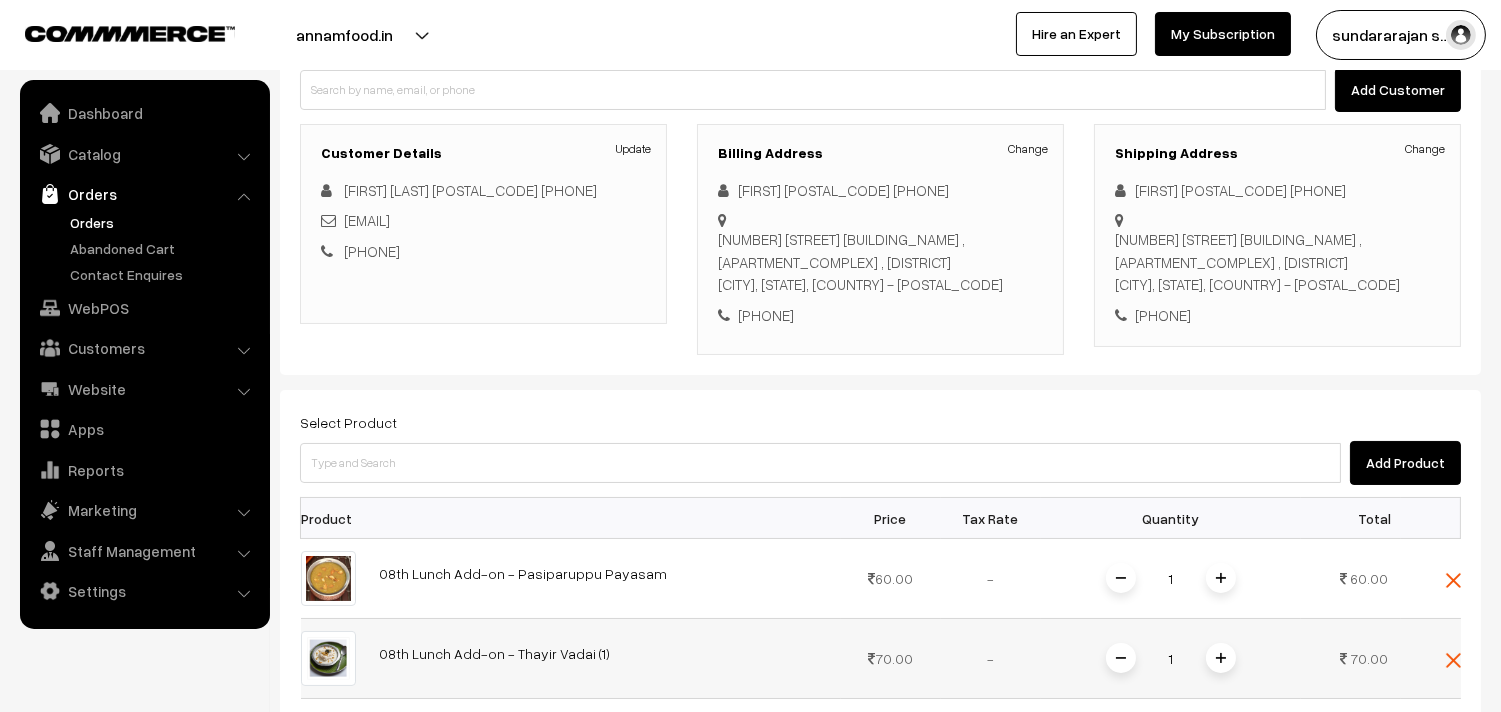click at bounding box center (1221, 658) 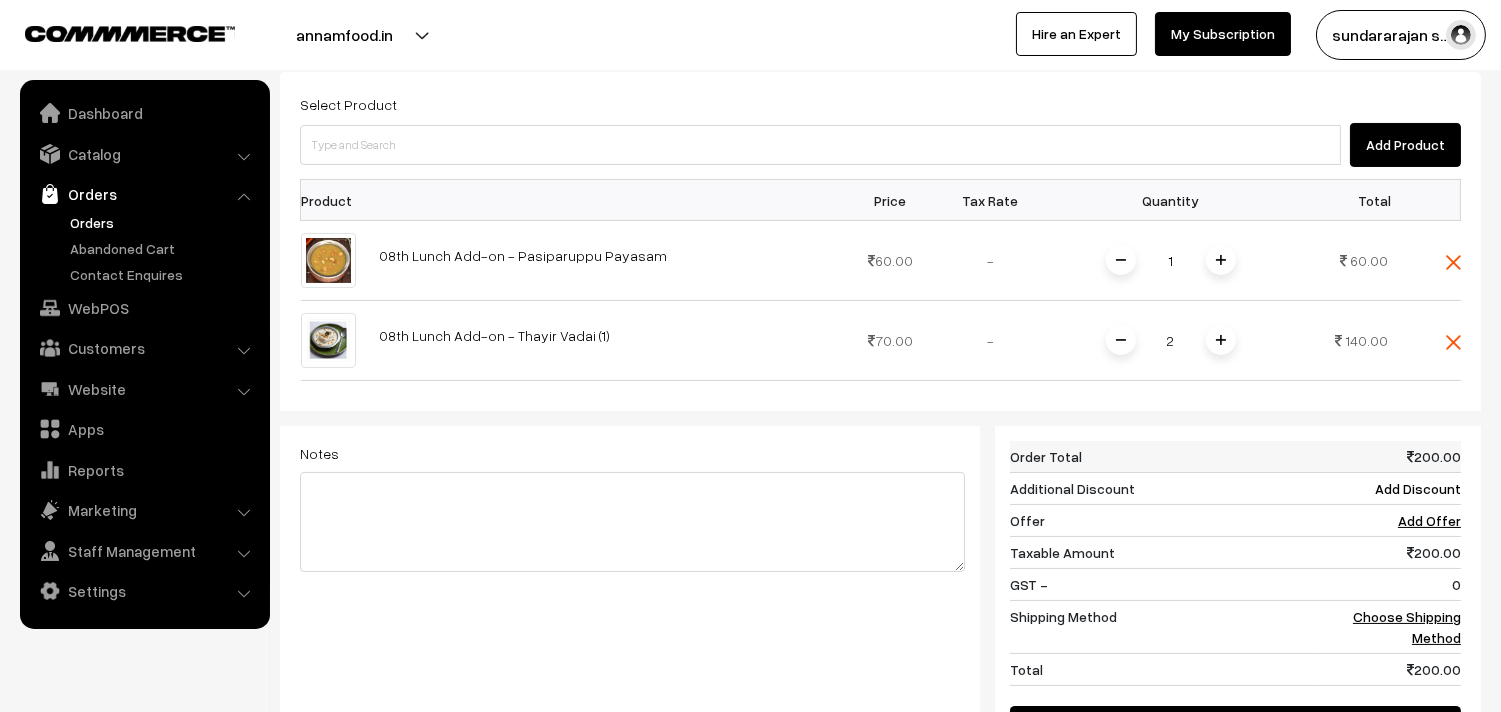 scroll, scrollTop: 555, scrollLeft: 0, axis: vertical 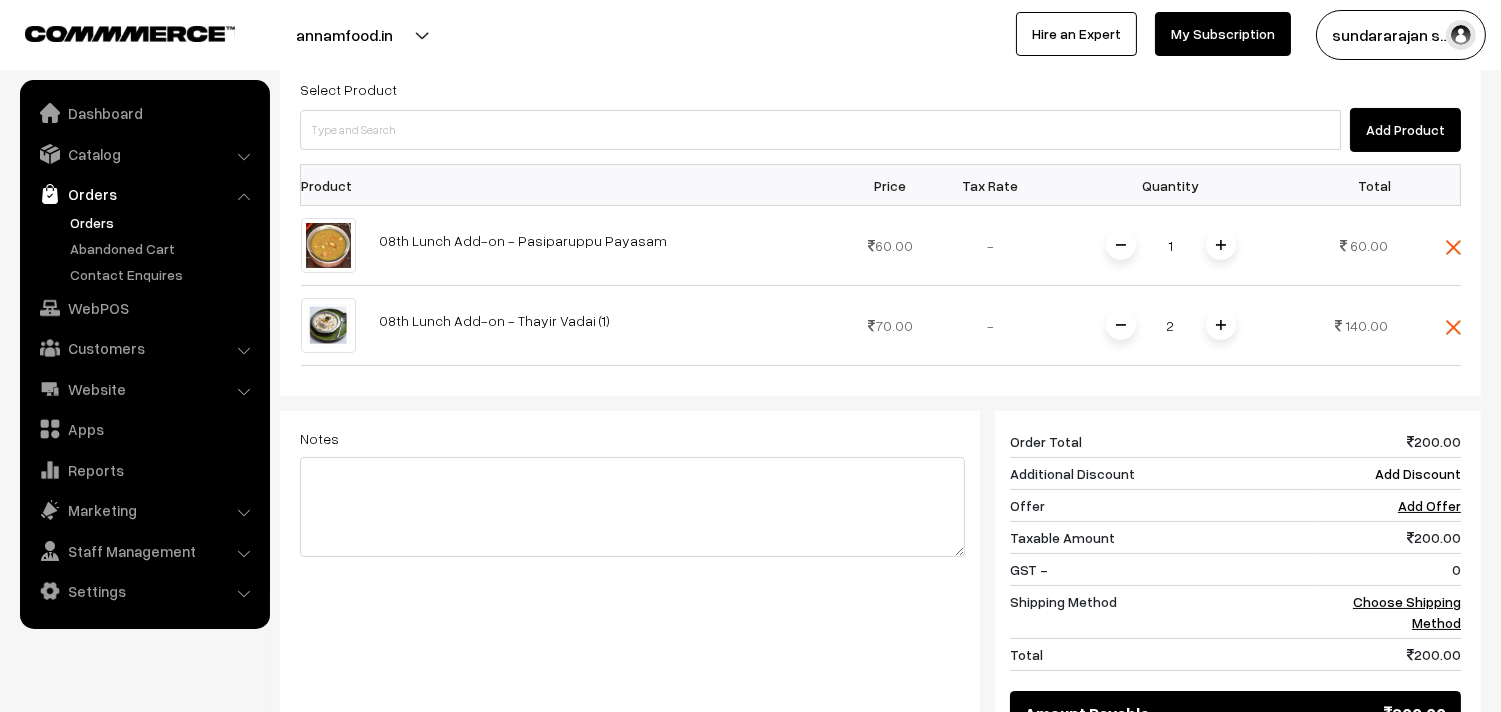 click on "200
Order Total
200.00
Additional Discount
Add Discount
Offer
Add Offer
Taxable Amount
200.00  200.00" at bounding box center (1228, 580) 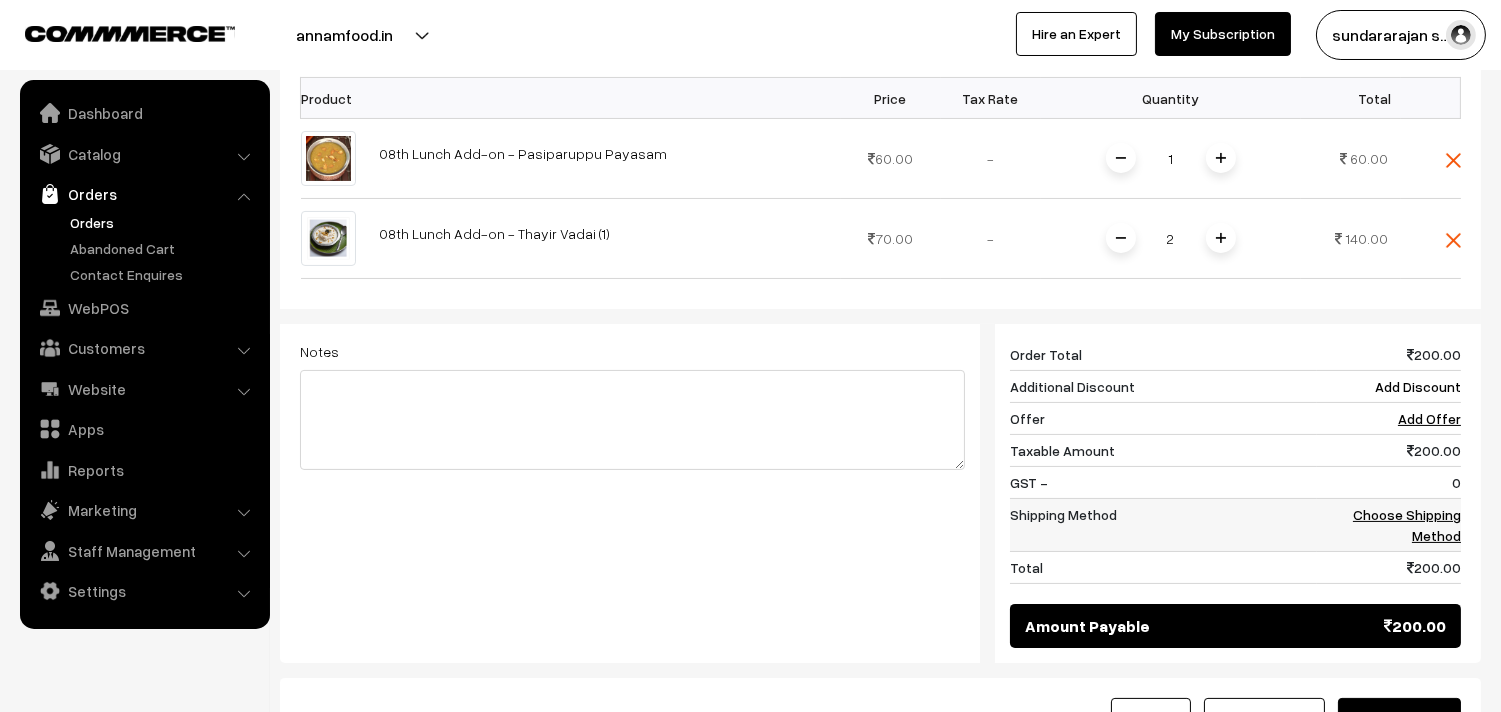 scroll, scrollTop: 808, scrollLeft: 0, axis: vertical 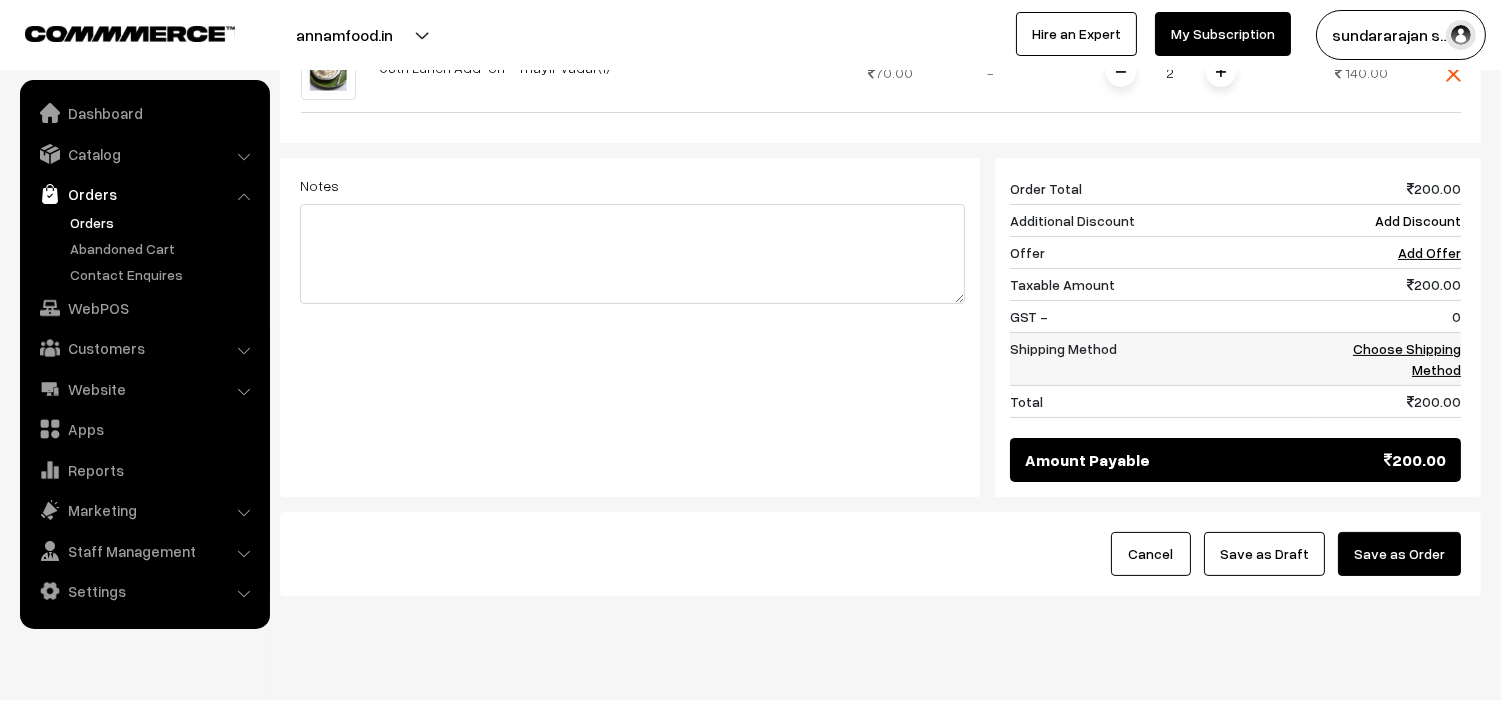click on "Choose Shipping Method" at bounding box center (1407, 359) 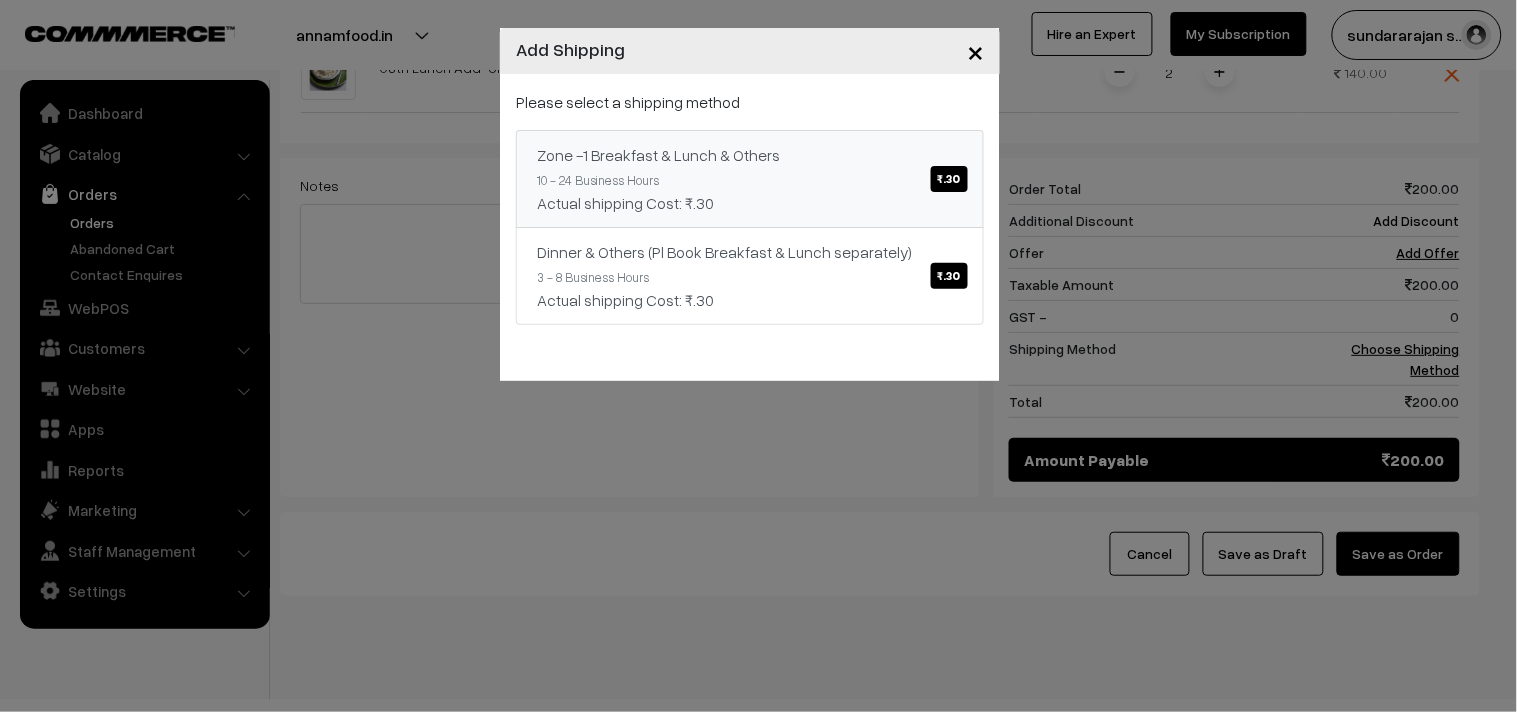 click on "Zone -1  Breakfast & Lunch & Others
₹.30" at bounding box center (750, 155) 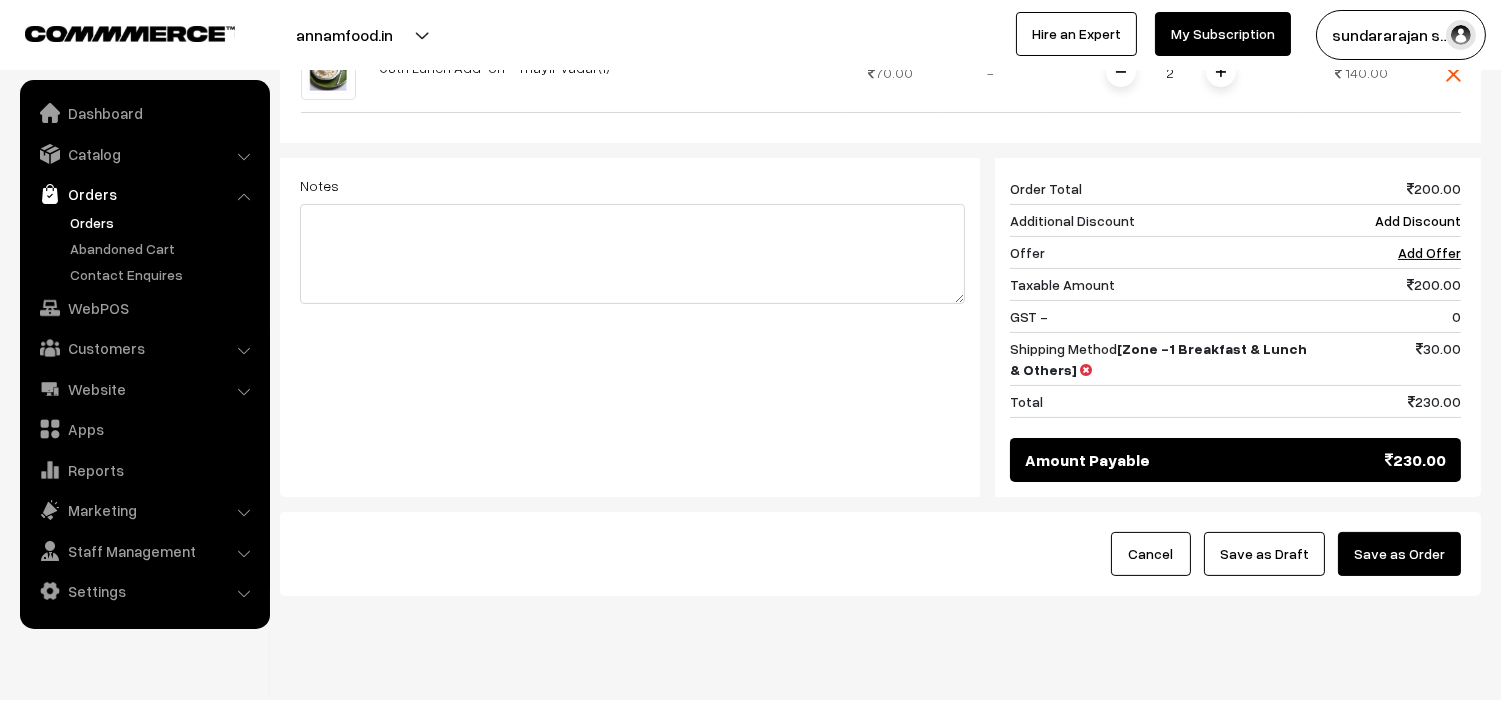 click on "Cancel
Save as Draft
Save as Order" at bounding box center (880, 554) 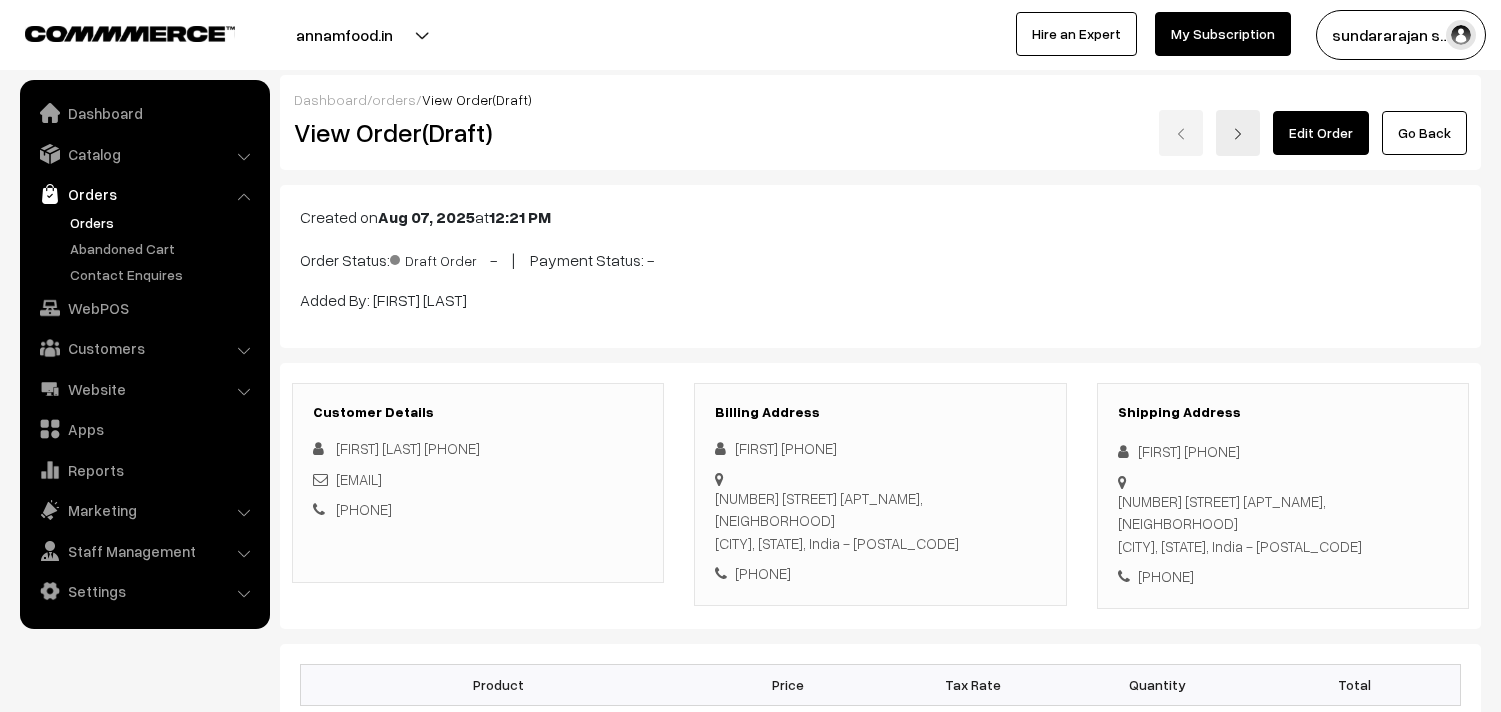 scroll, scrollTop: 0, scrollLeft: 0, axis: both 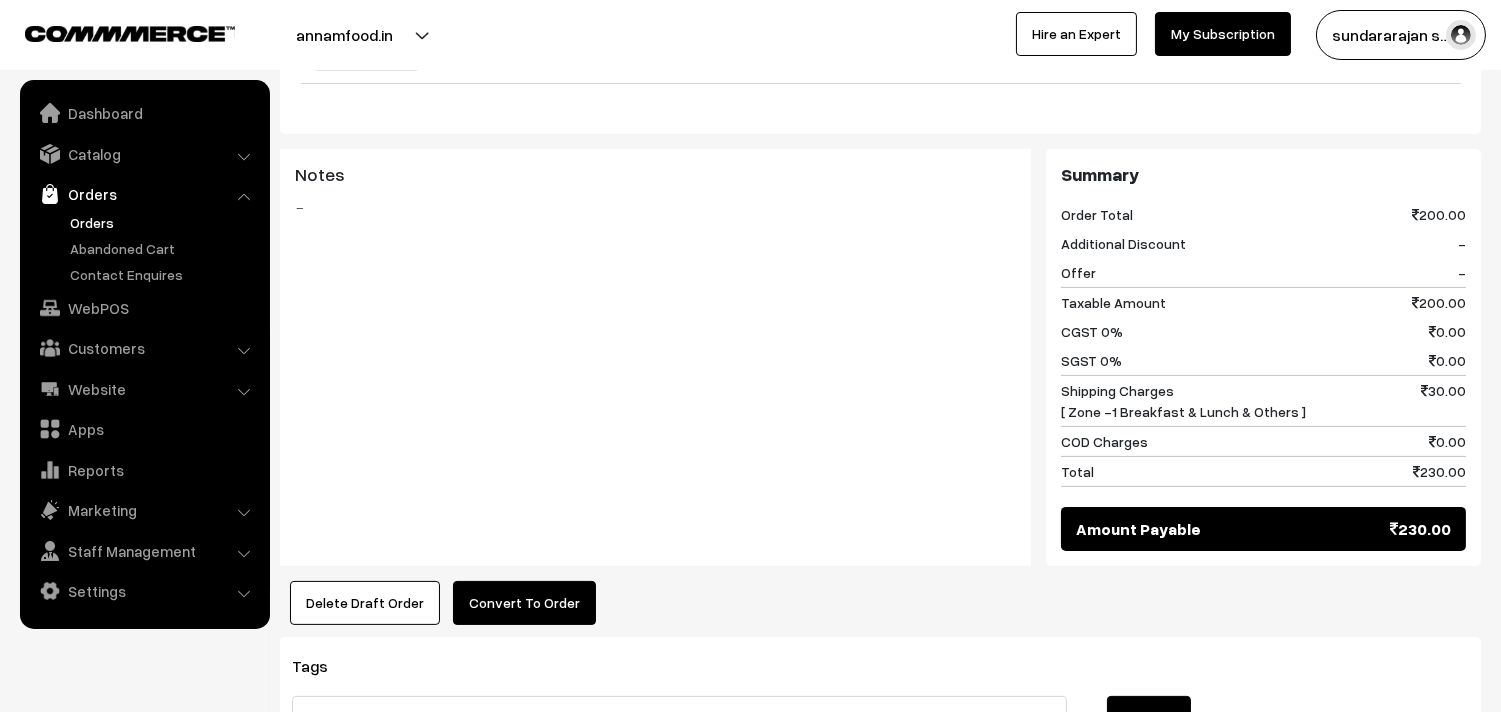click on "Convert To Order" at bounding box center [524, 603] 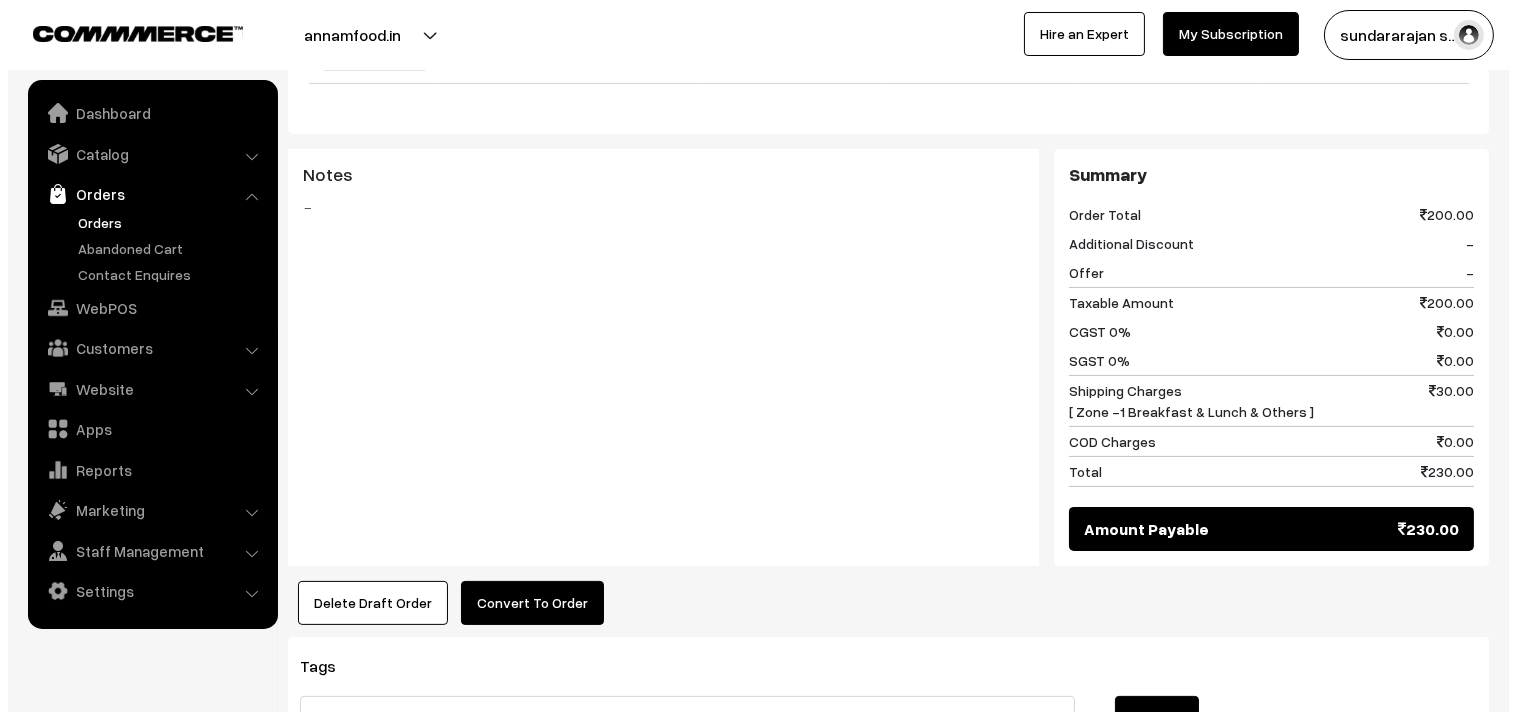 scroll, scrollTop: 891, scrollLeft: 0, axis: vertical 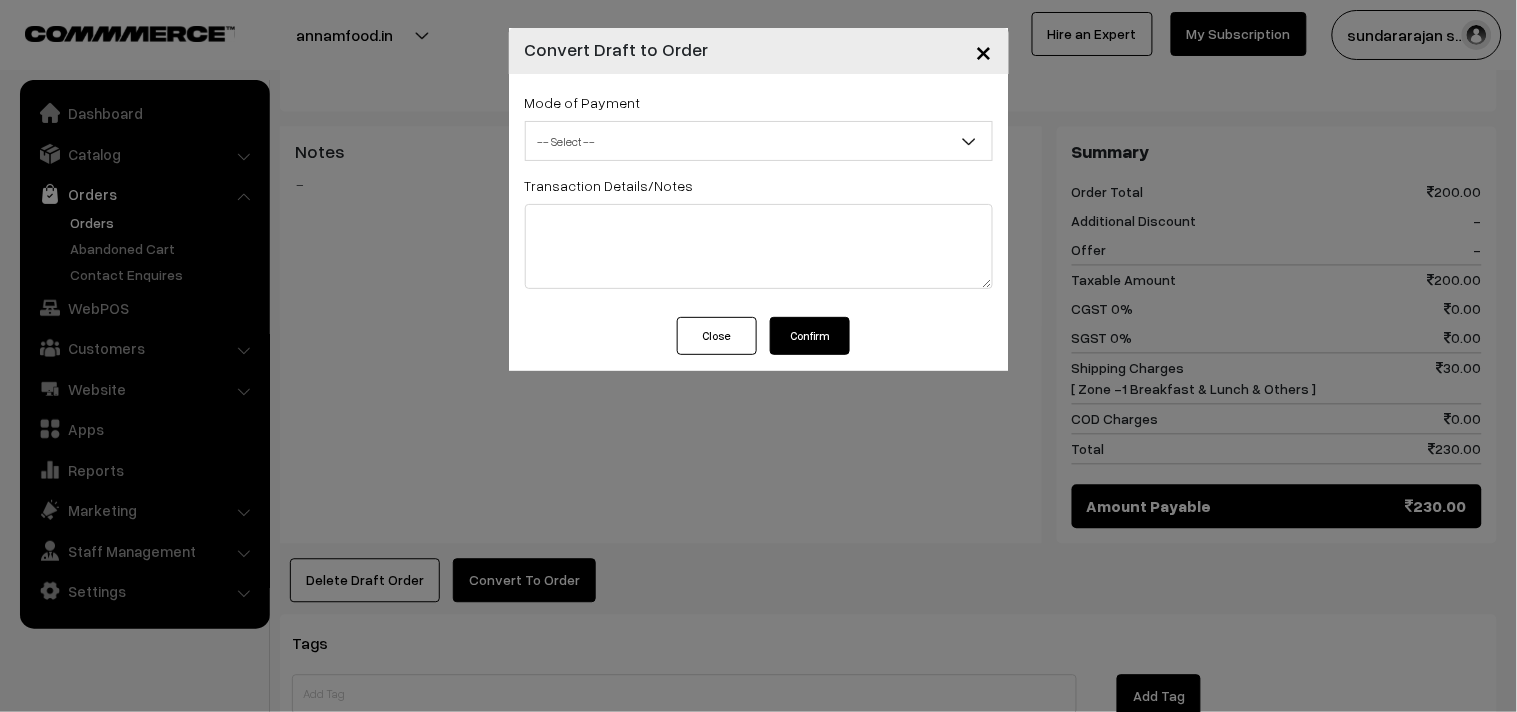 click on "Mode of Payment
-- Select --
COD
Cash
Cheque
-- Select --" at bounding box center (759, 125) 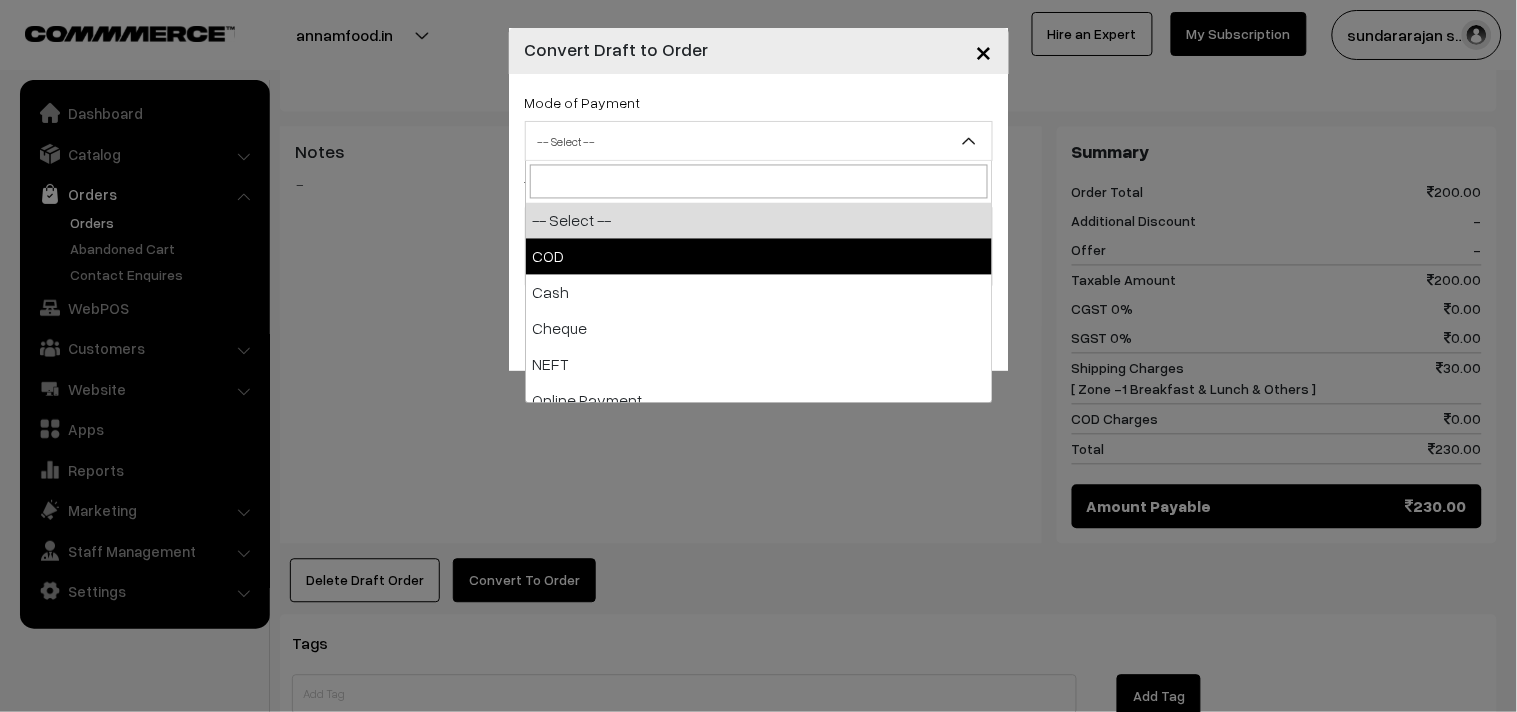 select on "1" 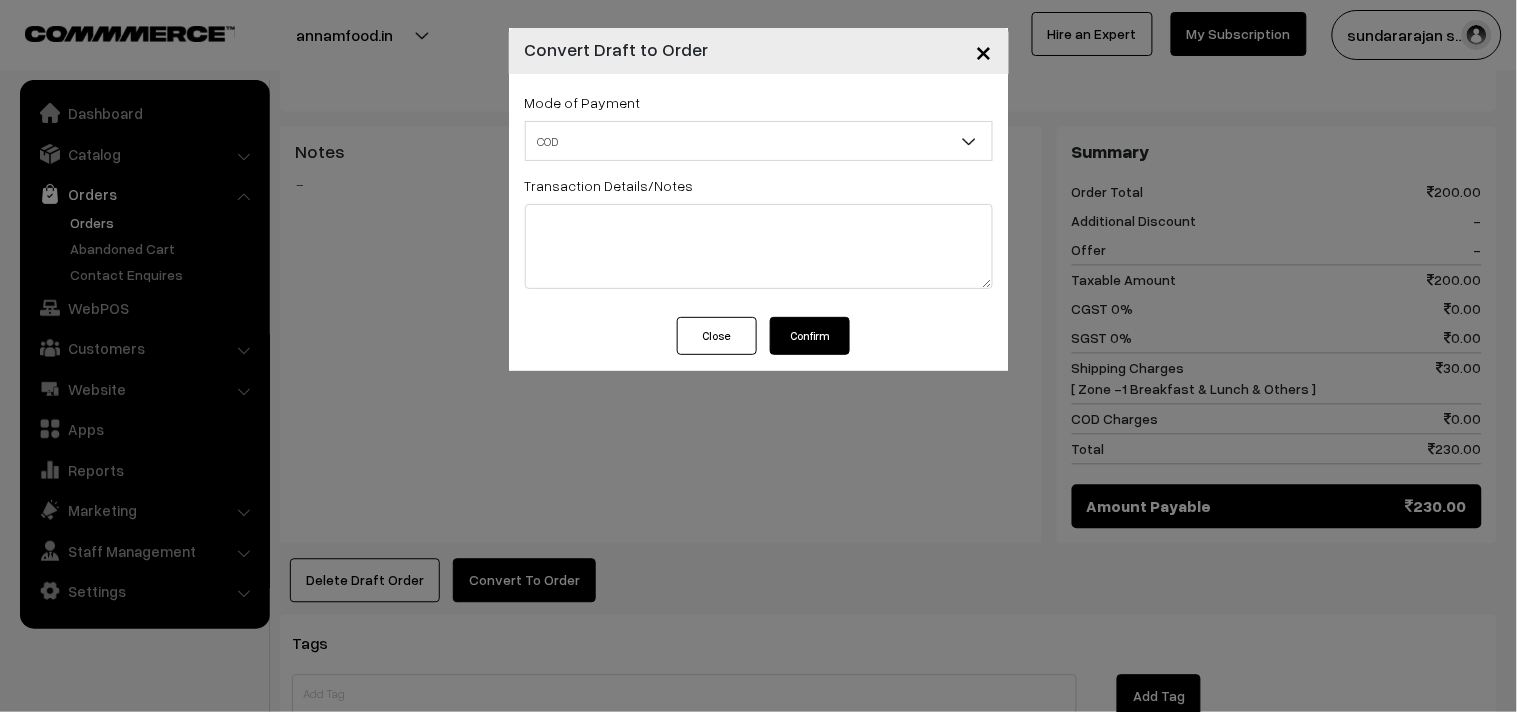 click on "Confirm" at bounding box center (810, 336) 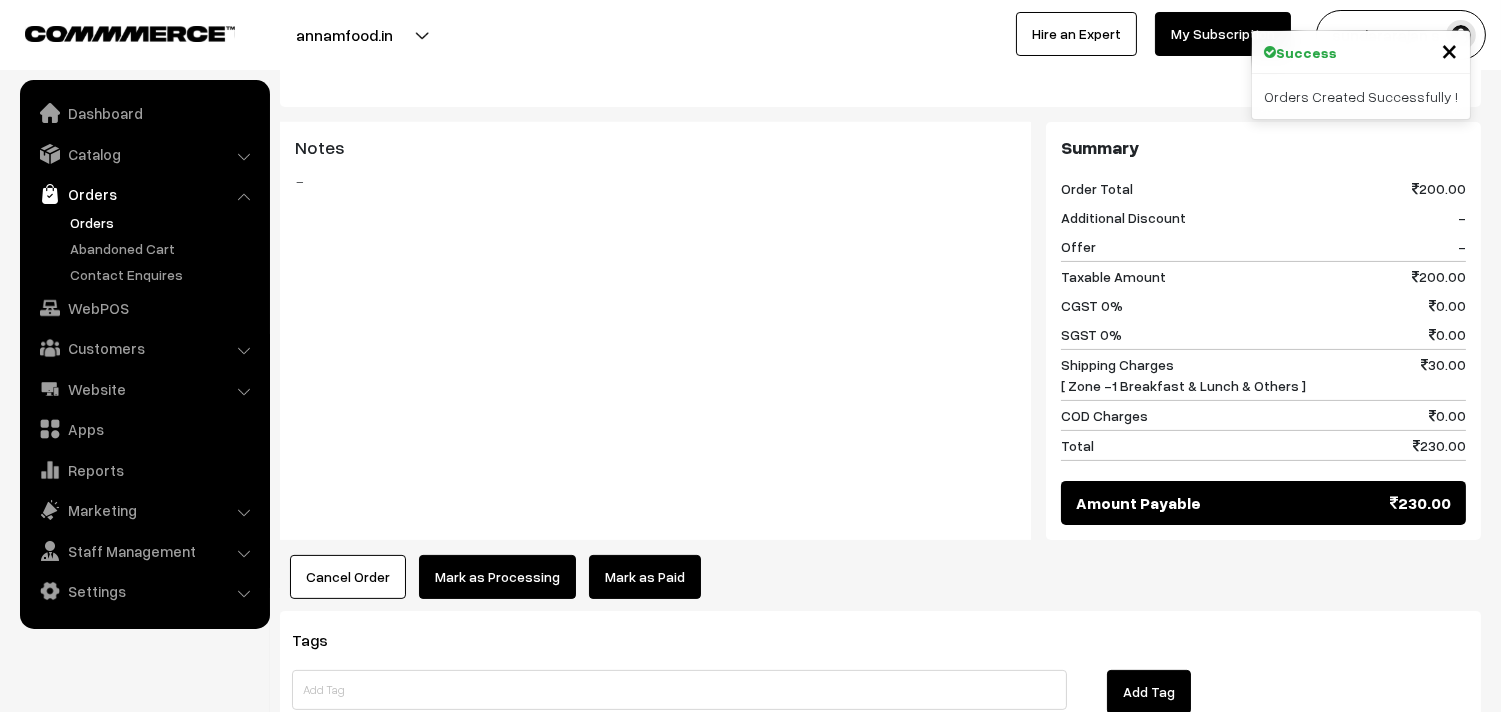 click on "Dashboard  /
orders  /
View Order
View Order (# OD40305)
Go Back
Ordered on  [DATE]  at  [TIME]
Order Status:
Order Placed
|
Accceptance Status:
Accepted
|
Payment Mode:
COD
|
Payment Status:
-" at bounding box center [880, -30] 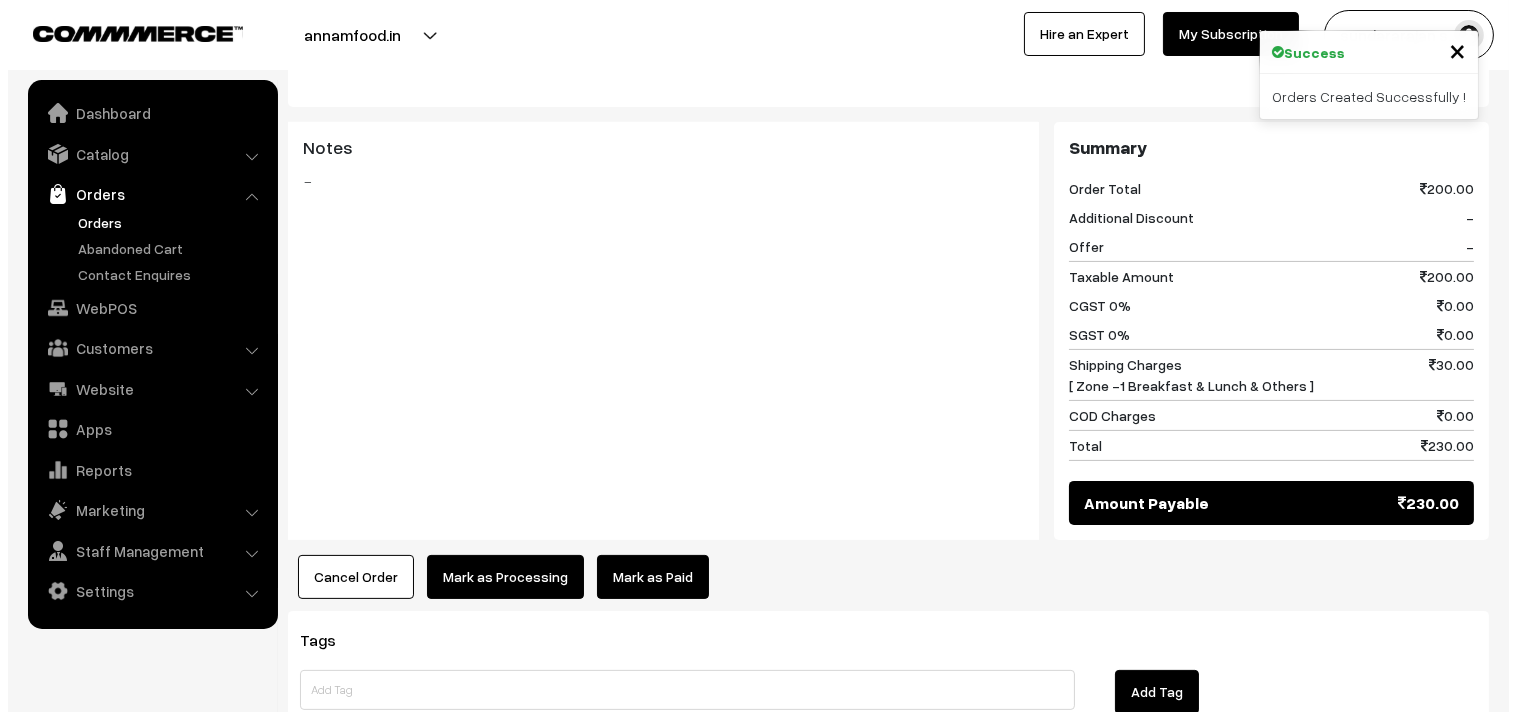 scroll, scrollTop: 891, scrollLeft: 0, axis: vertical 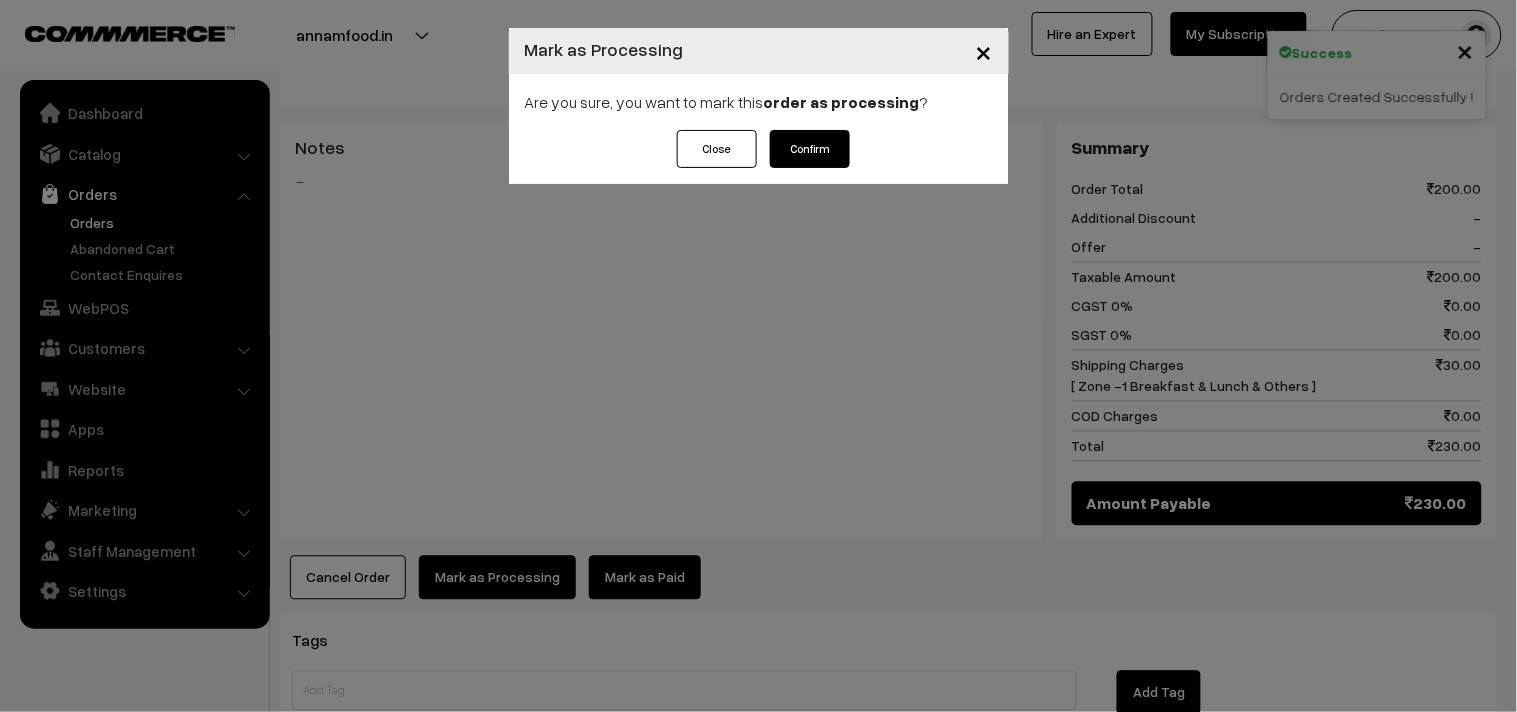 click on "Confirm" at bounding box center [810, 149] 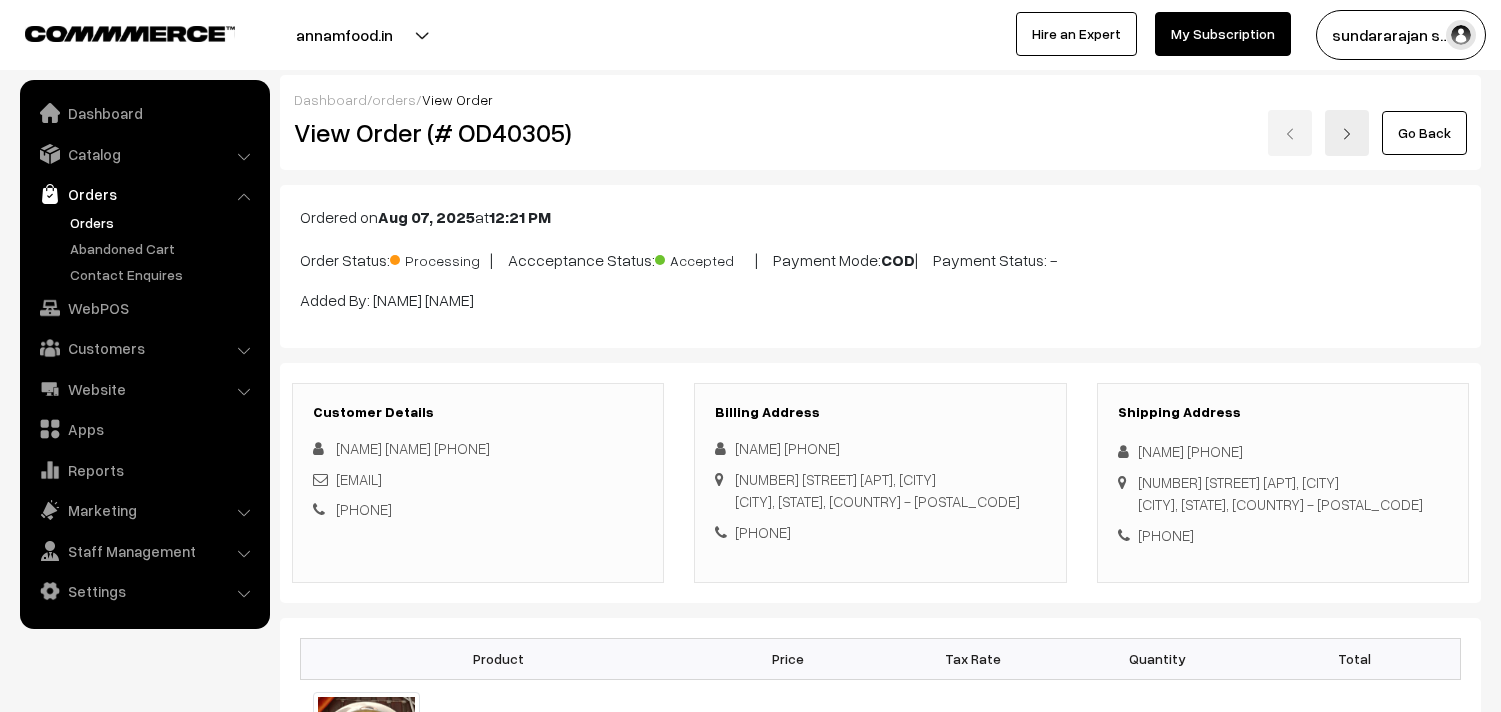 scroll, scrollTop: 0, scrollLeft: 0, axis: both 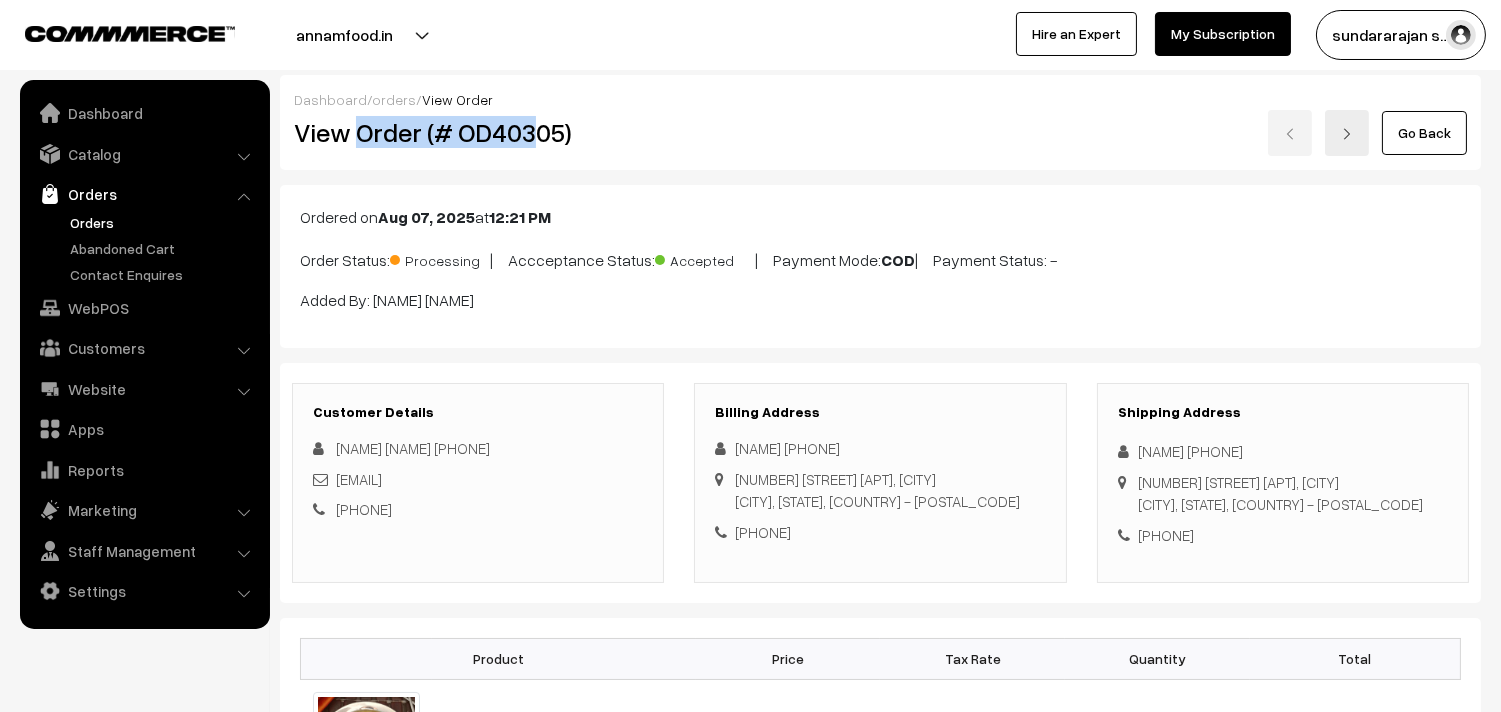 drag, startPoint x: 417, startPoint y: 137, endPoint x: 537, endPoint y: 137, distance: 120 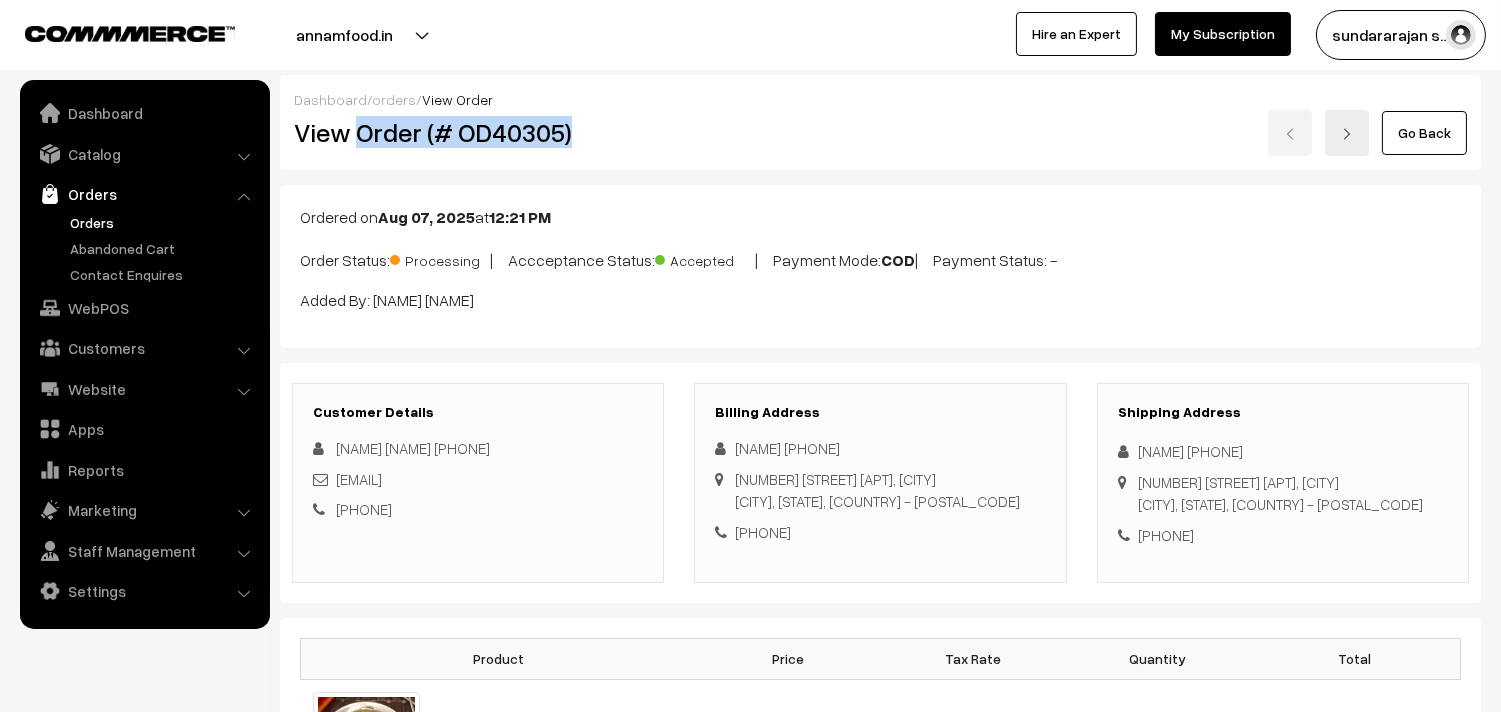 click on "View Order (# OD40305)" at bounding box center (479, 132) 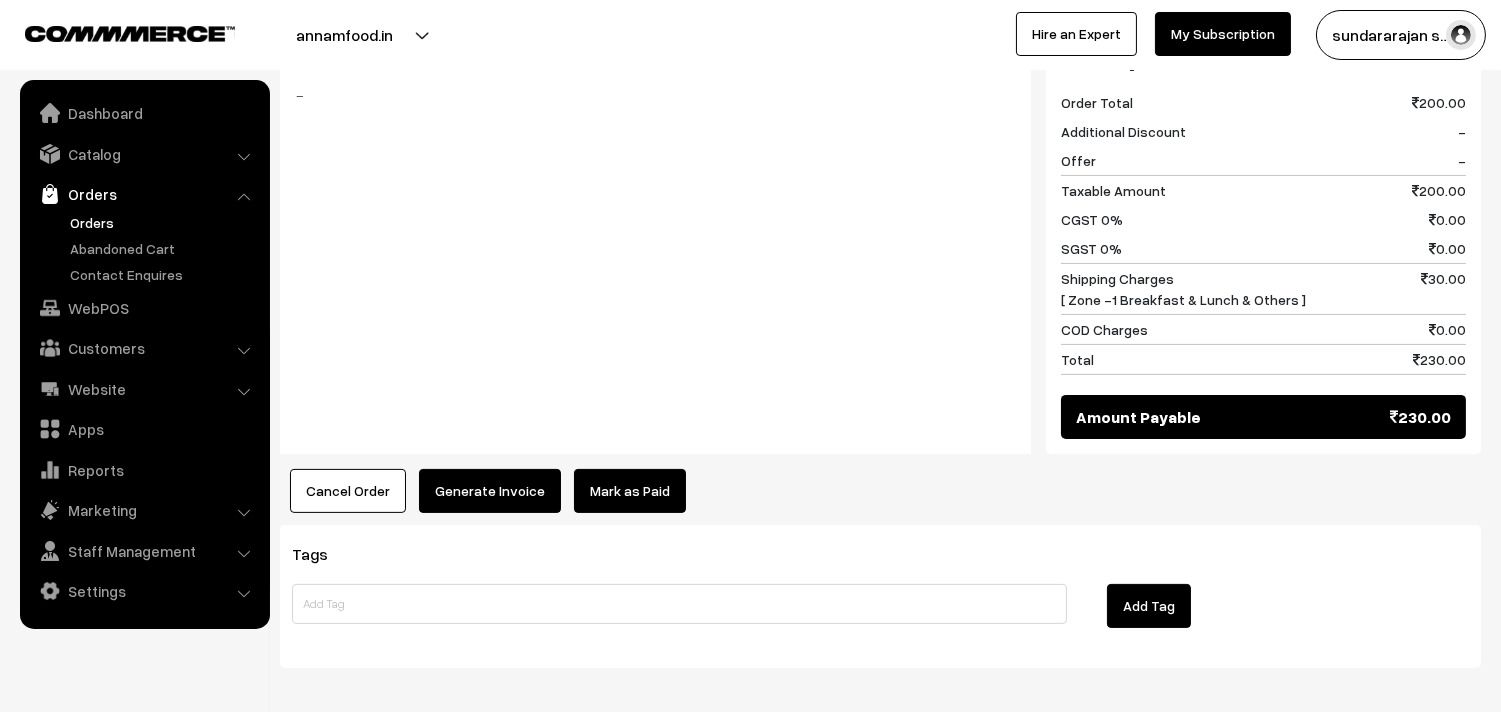 scroll, scrollTop: 1000, scrollLeft: 0, axis: vertical 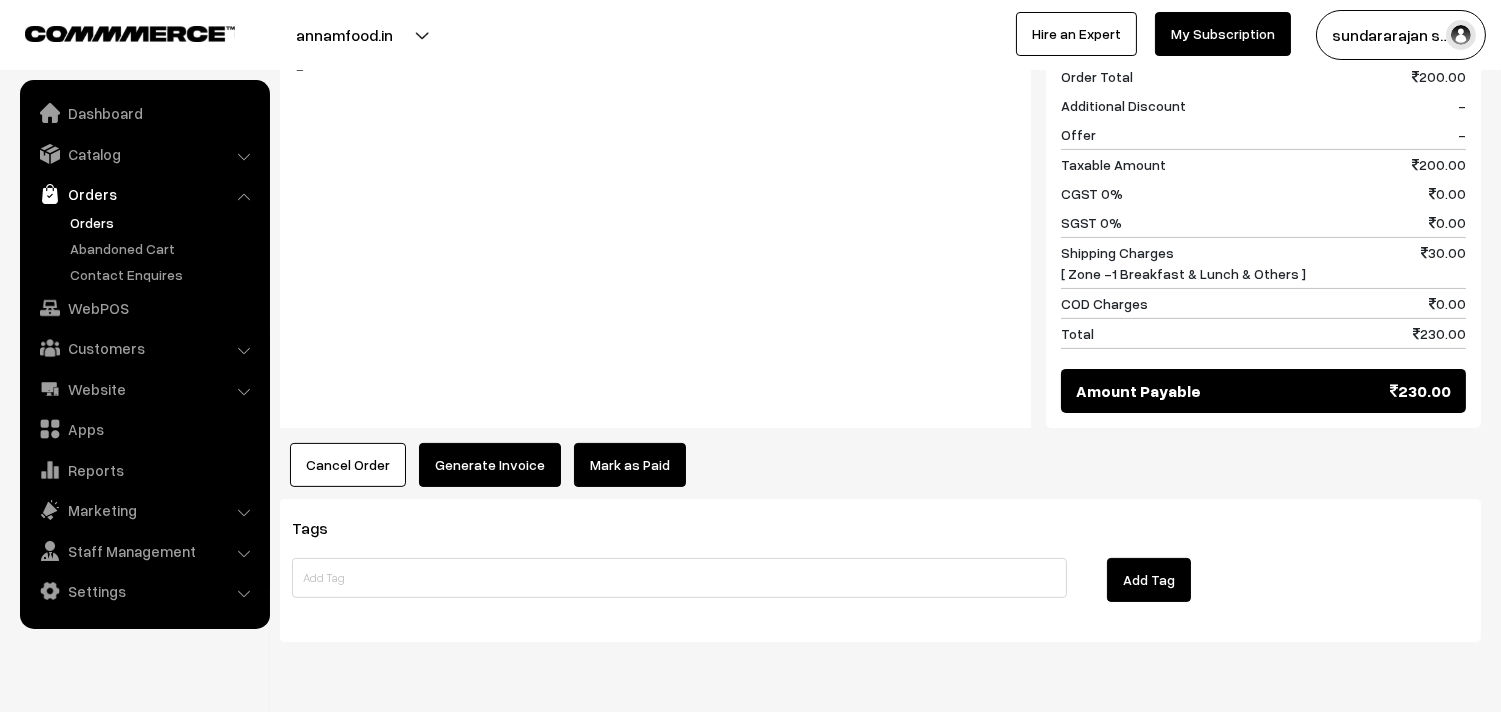 click on "Generate Invoice" at bounding box center (490, 465) 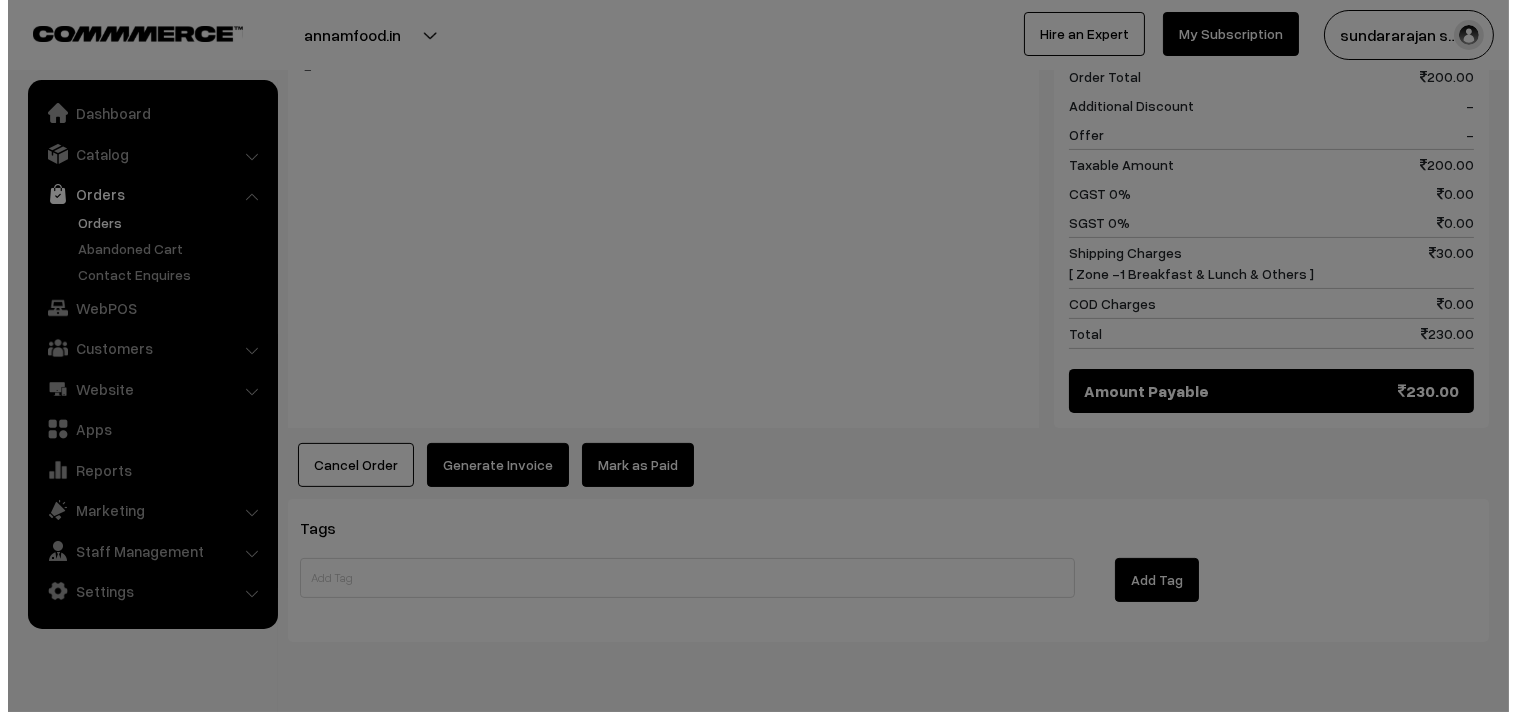 scroll, scrollTop: 1003, scrollLeft: 0, axis: vertical 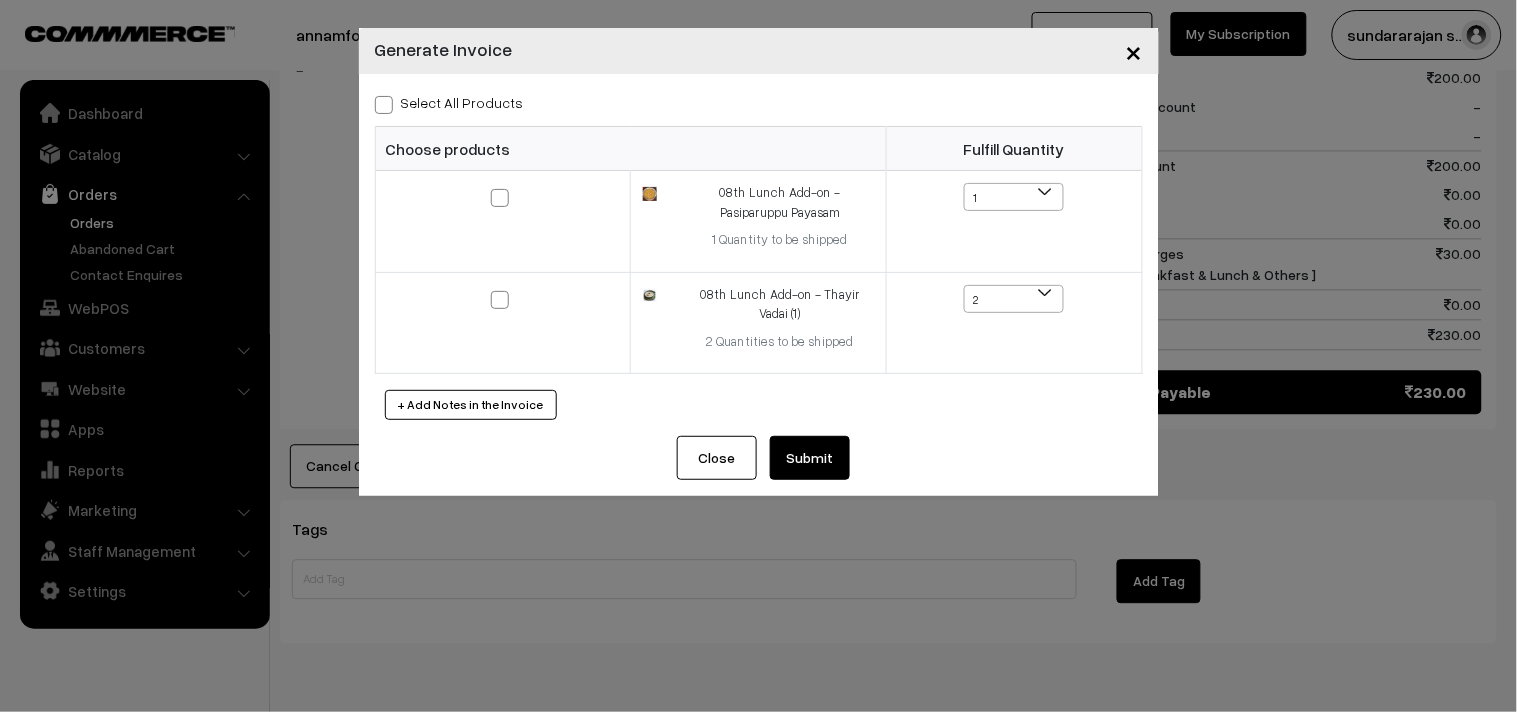 click on "Select All Products
Choose products
Fulfill Quantity
1 1 2 1 2" at bounding box center (759, 255) 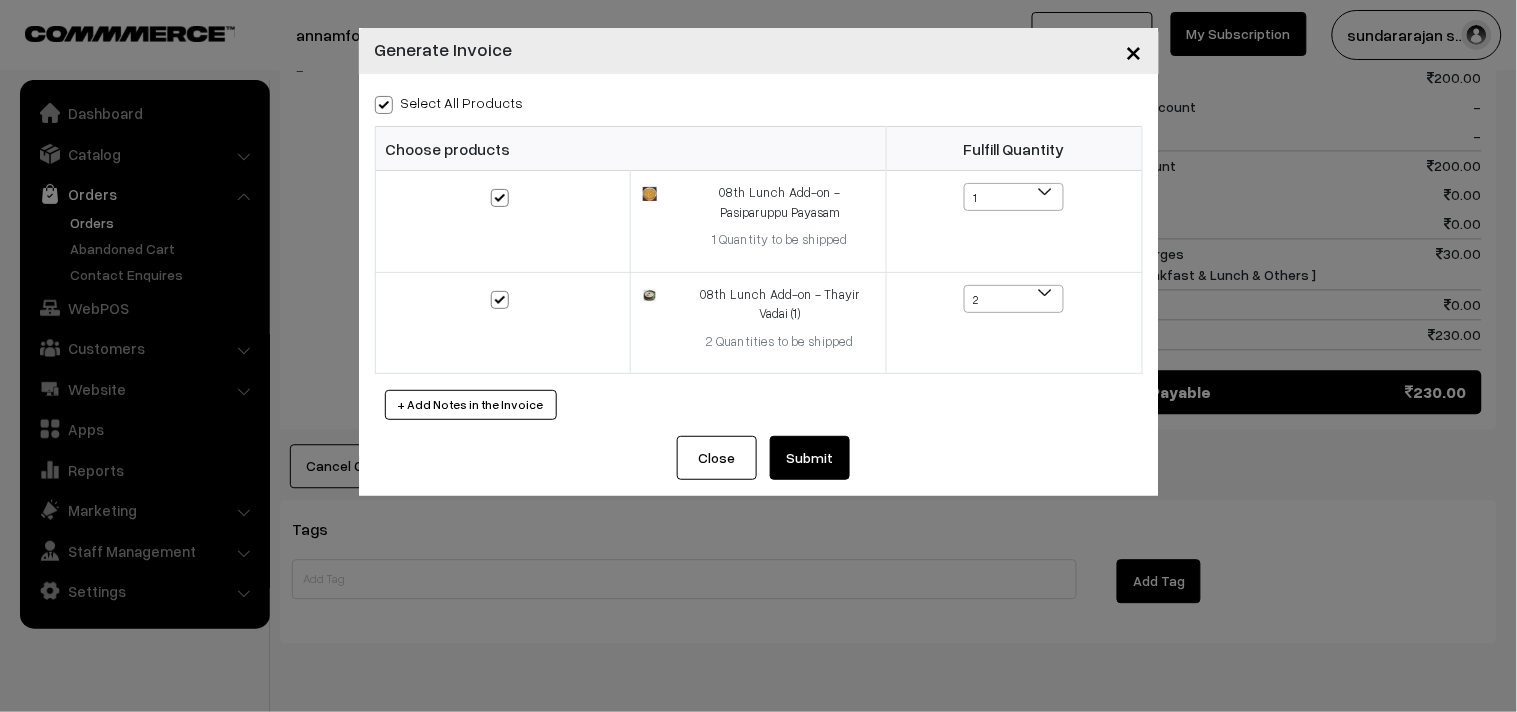 checkbox on "true" 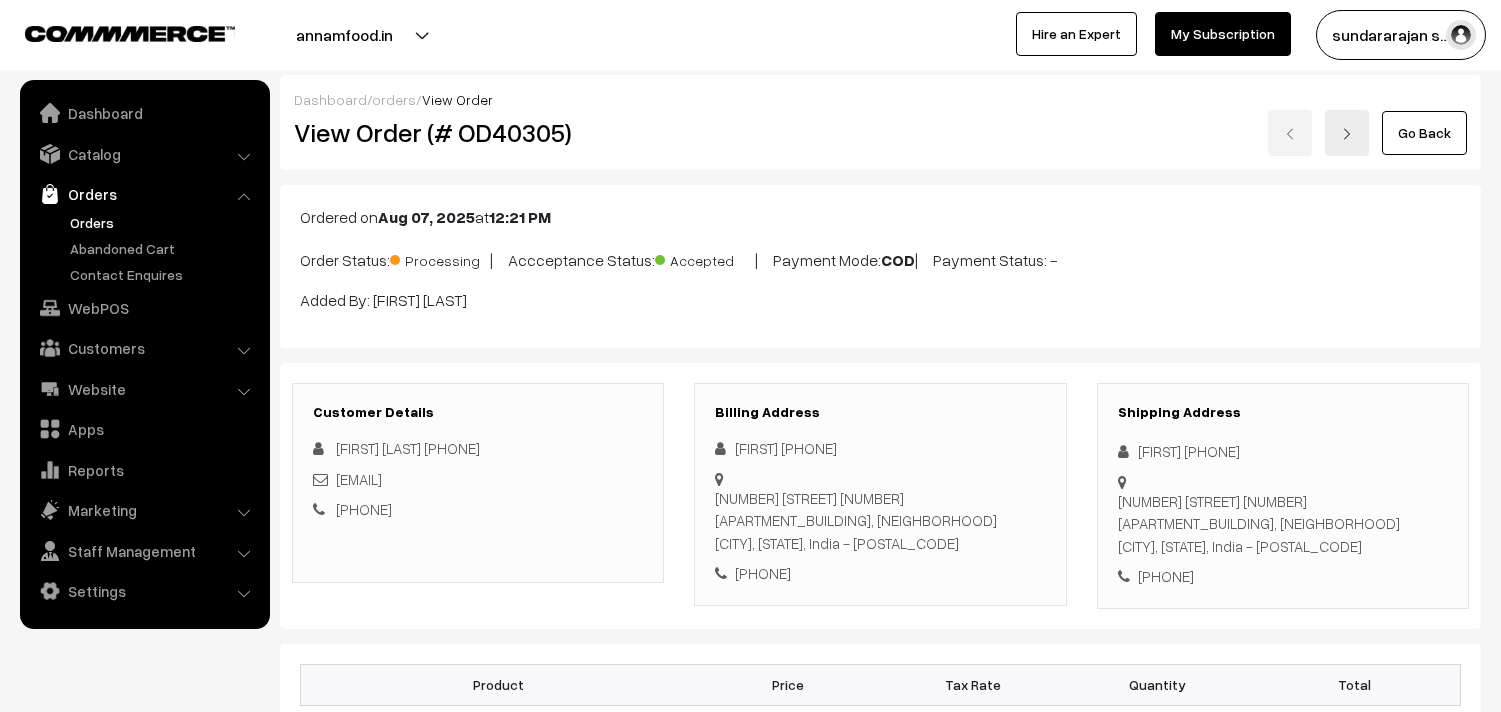 scroll, scrollTop: 1000, scrollLeft: 0, axis: vertical 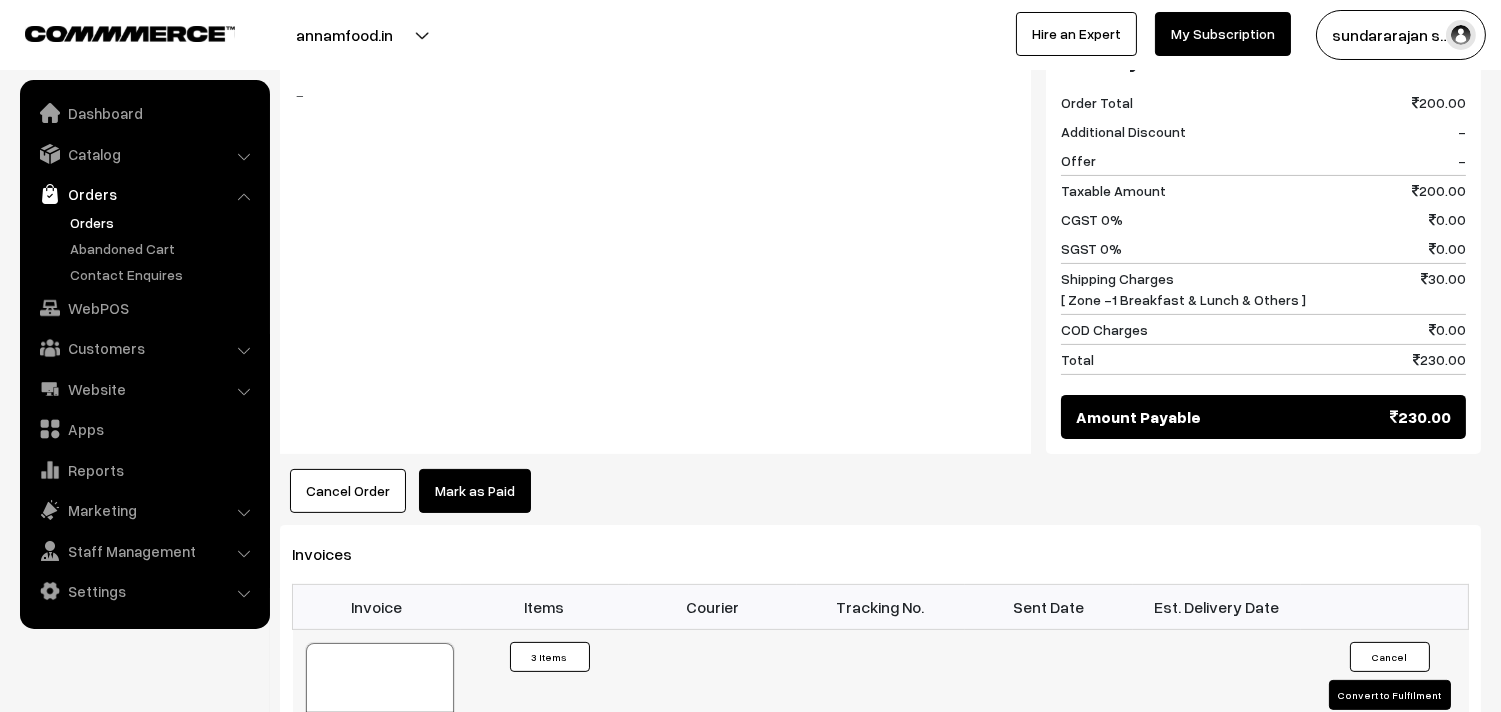 click at bounding box center (380, 693) 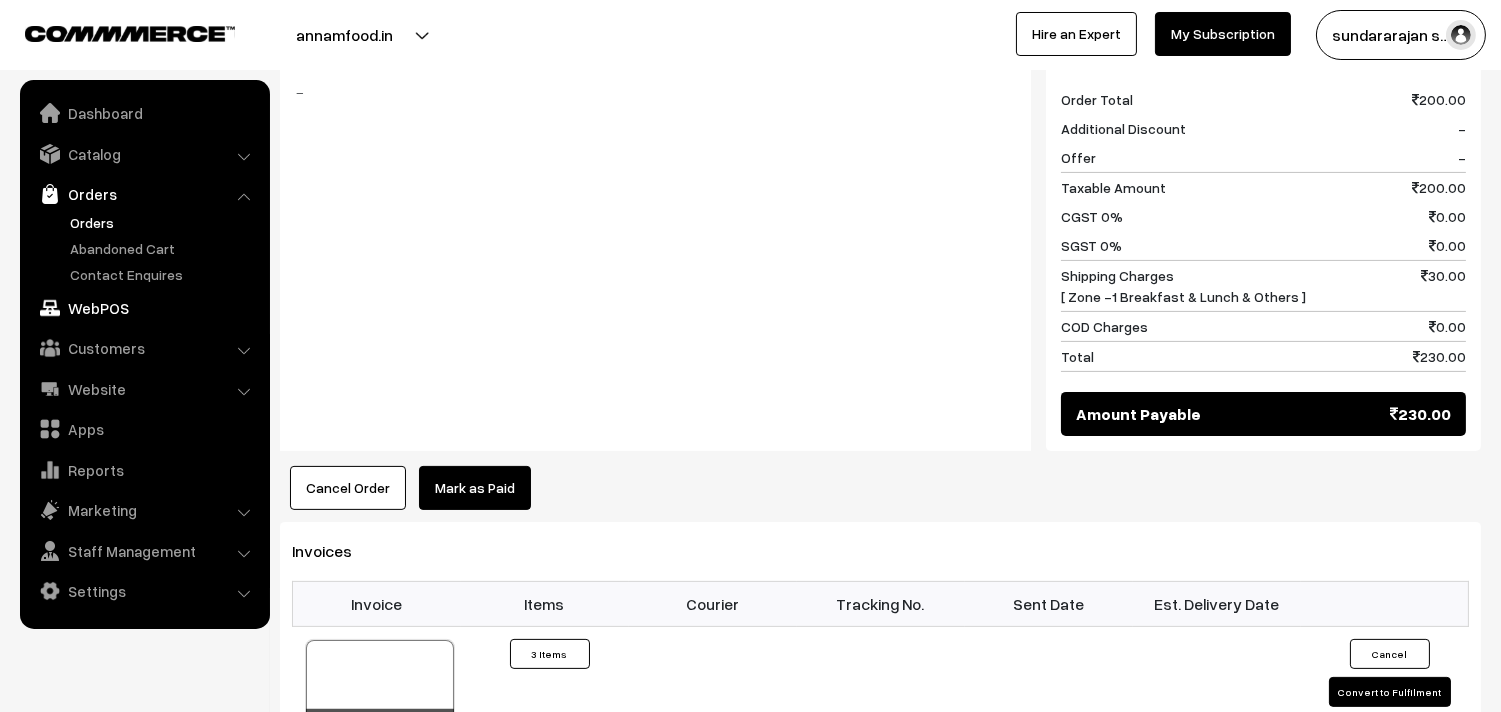 click on "WebPOS" at bounding box center (144, 308) 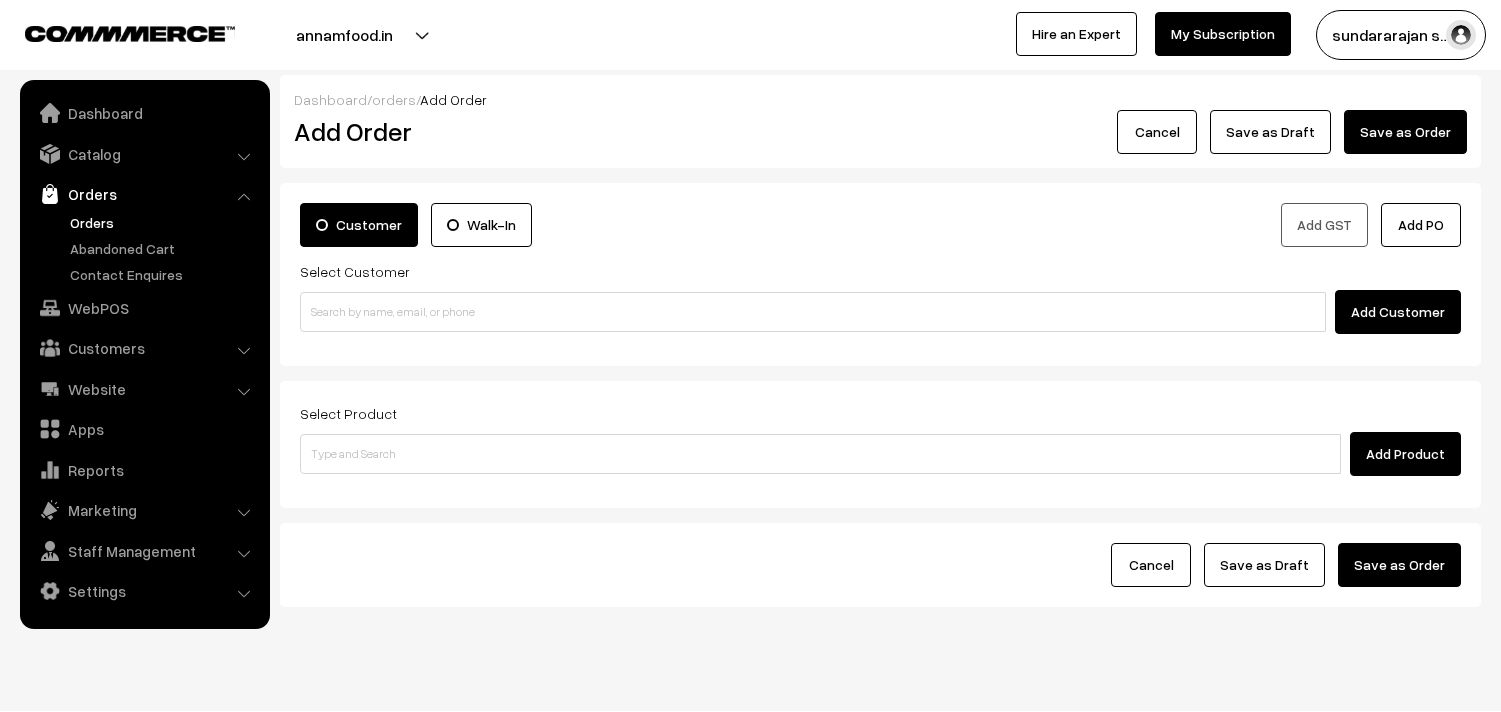 scroll, scrollTop: 0, scrollLeft: 0, axis: both 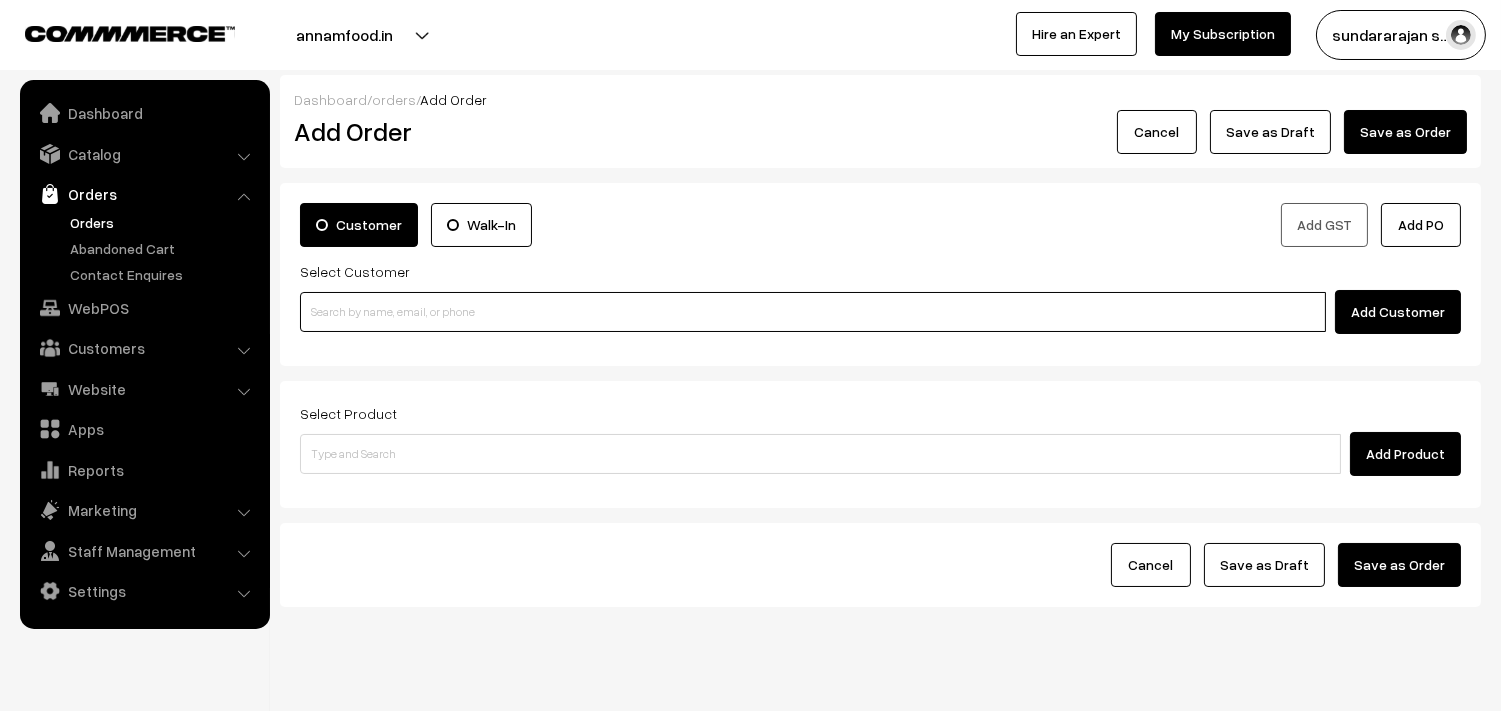 click at bounding box center [813, 312] 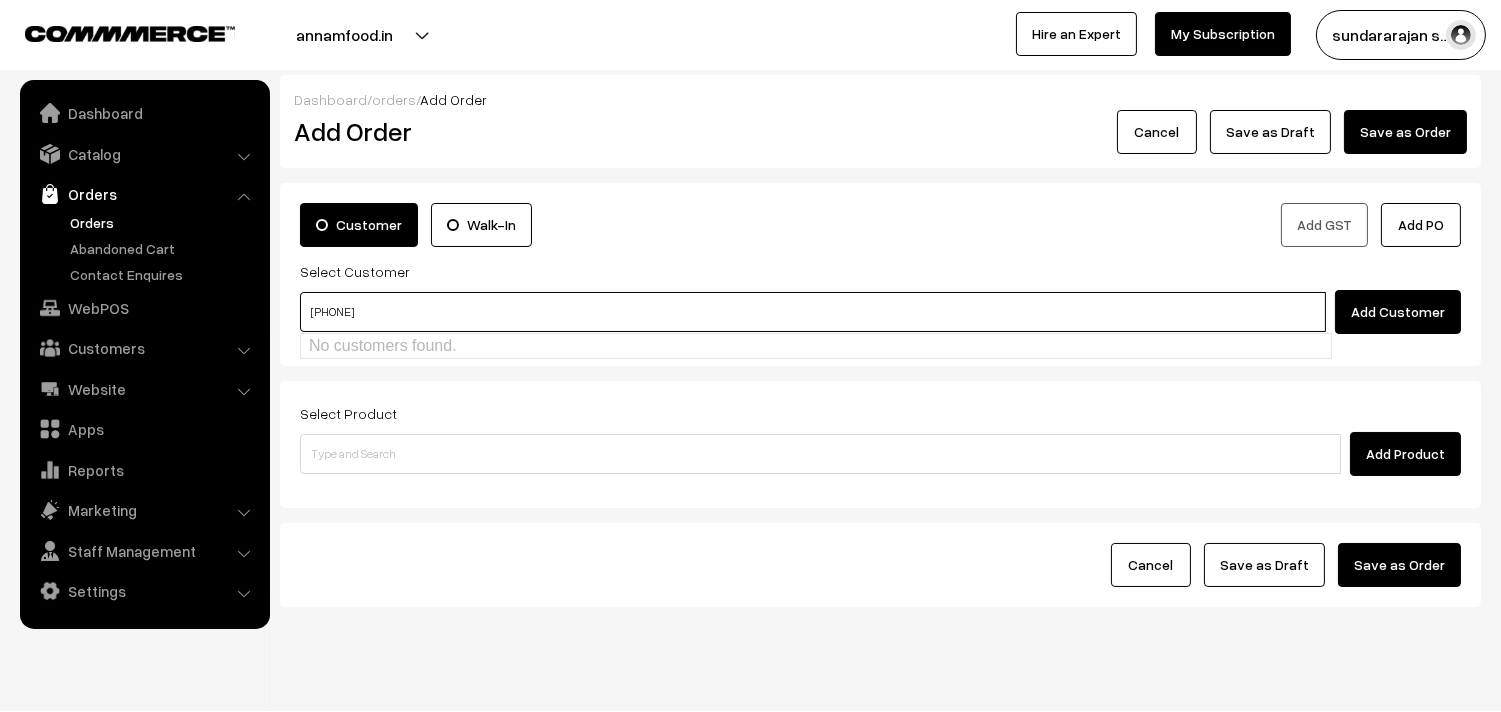click on "94440 20109" at bounding box center (813, 312) 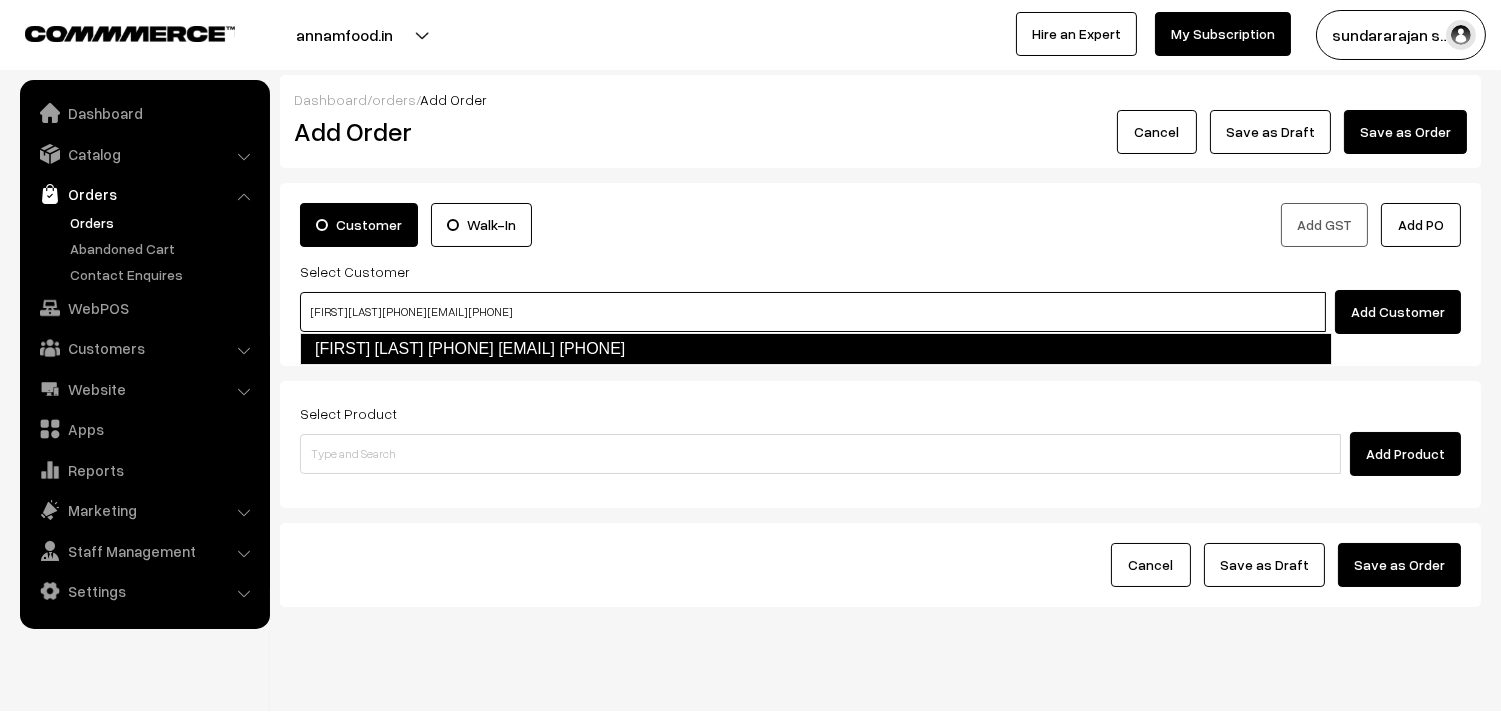 type on "Leela Babu 94440 20109 [test59@gmail.com] [9444020109]" 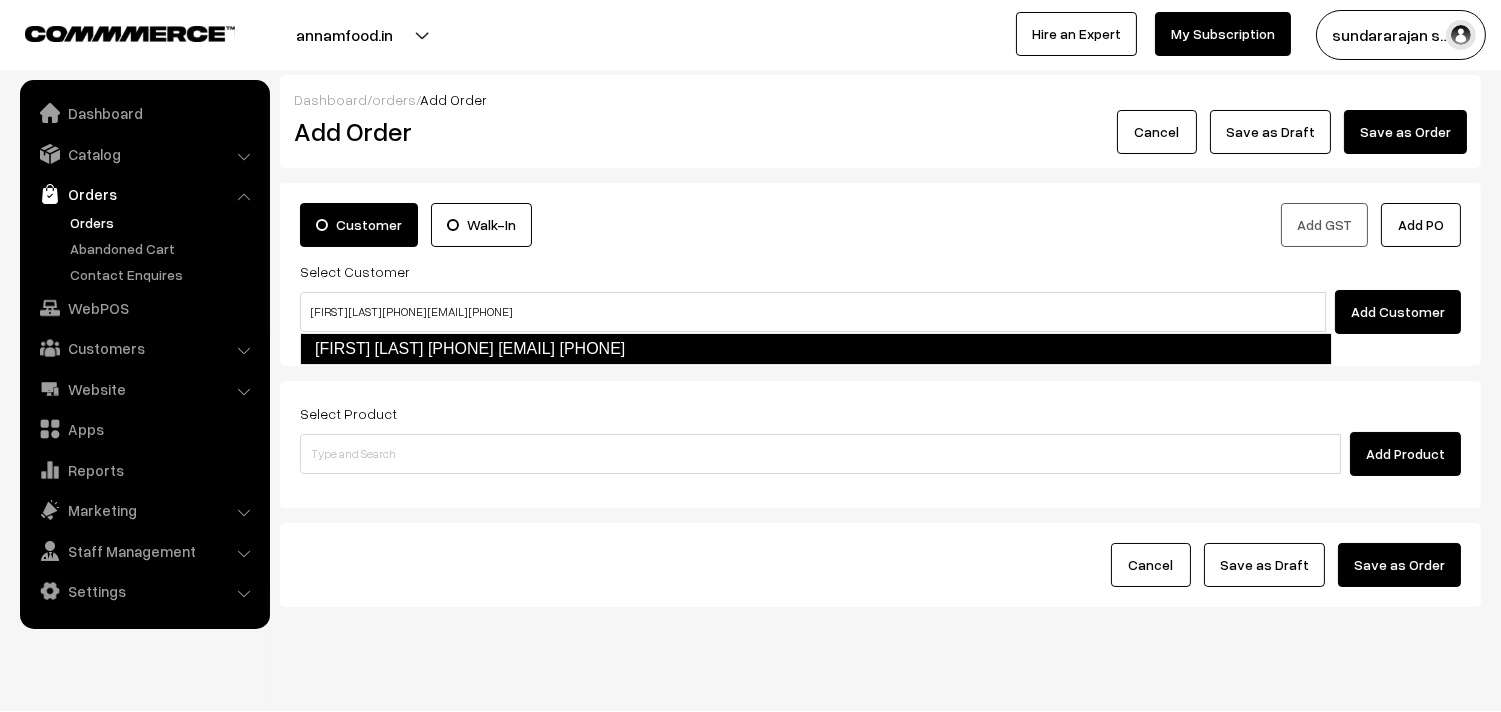 type 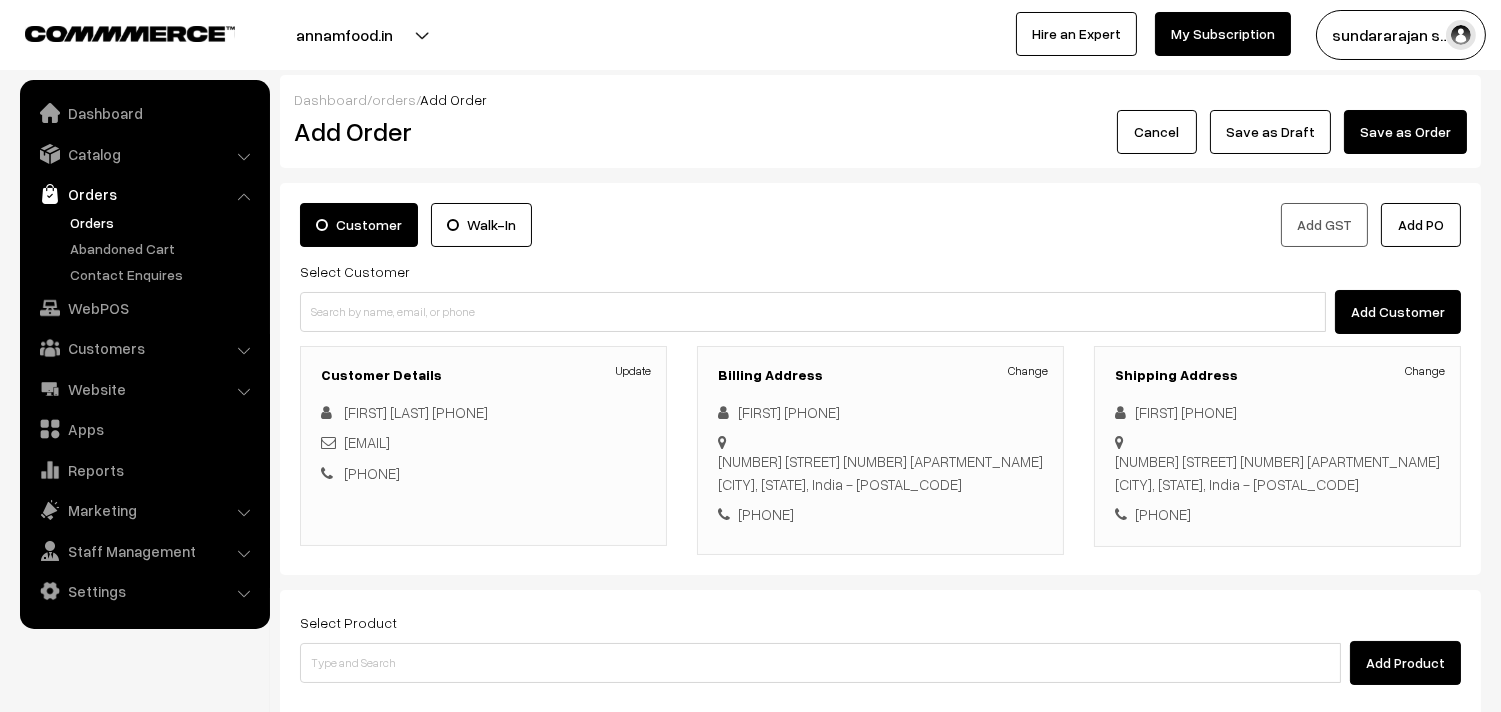 scroll, scrollTop: 241, scrollLeft: 0, axis: vertical 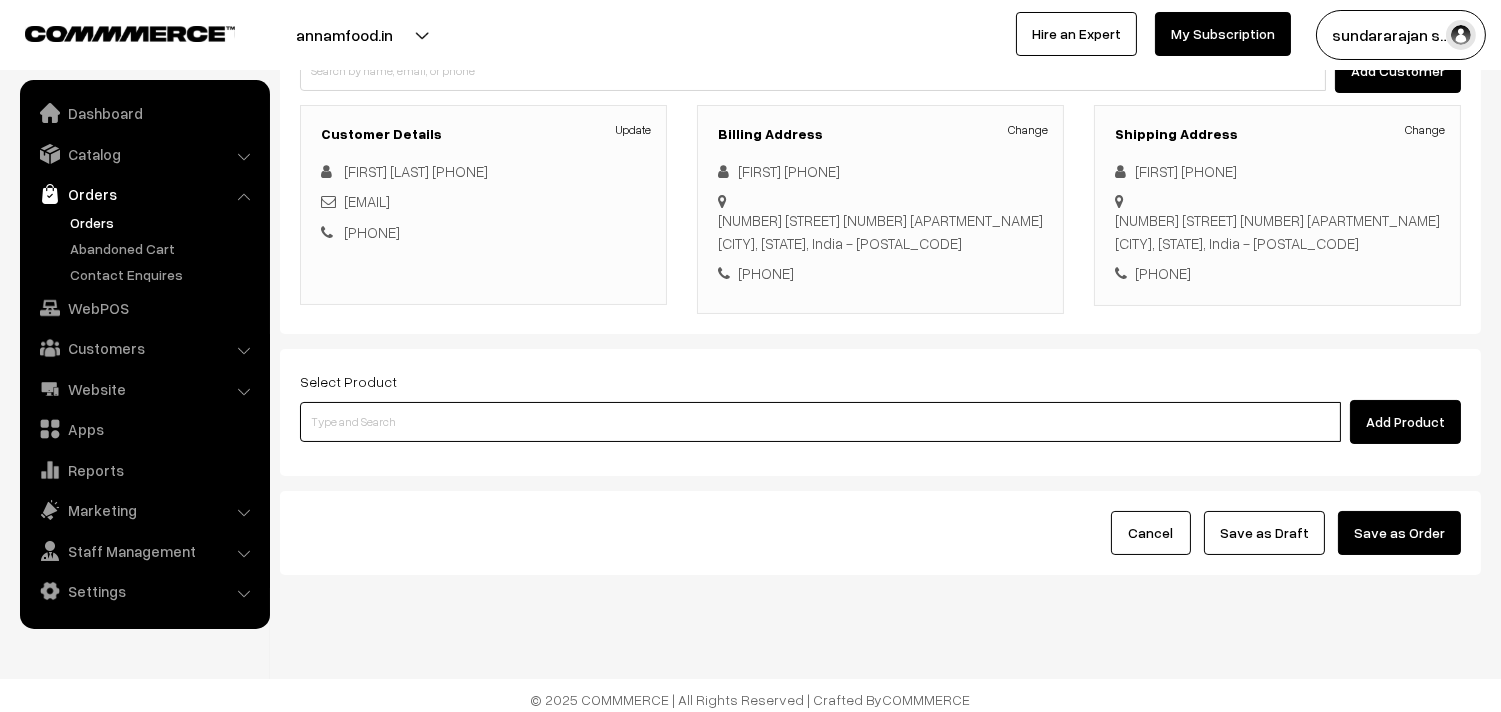 click at bounding box center (820, 422) 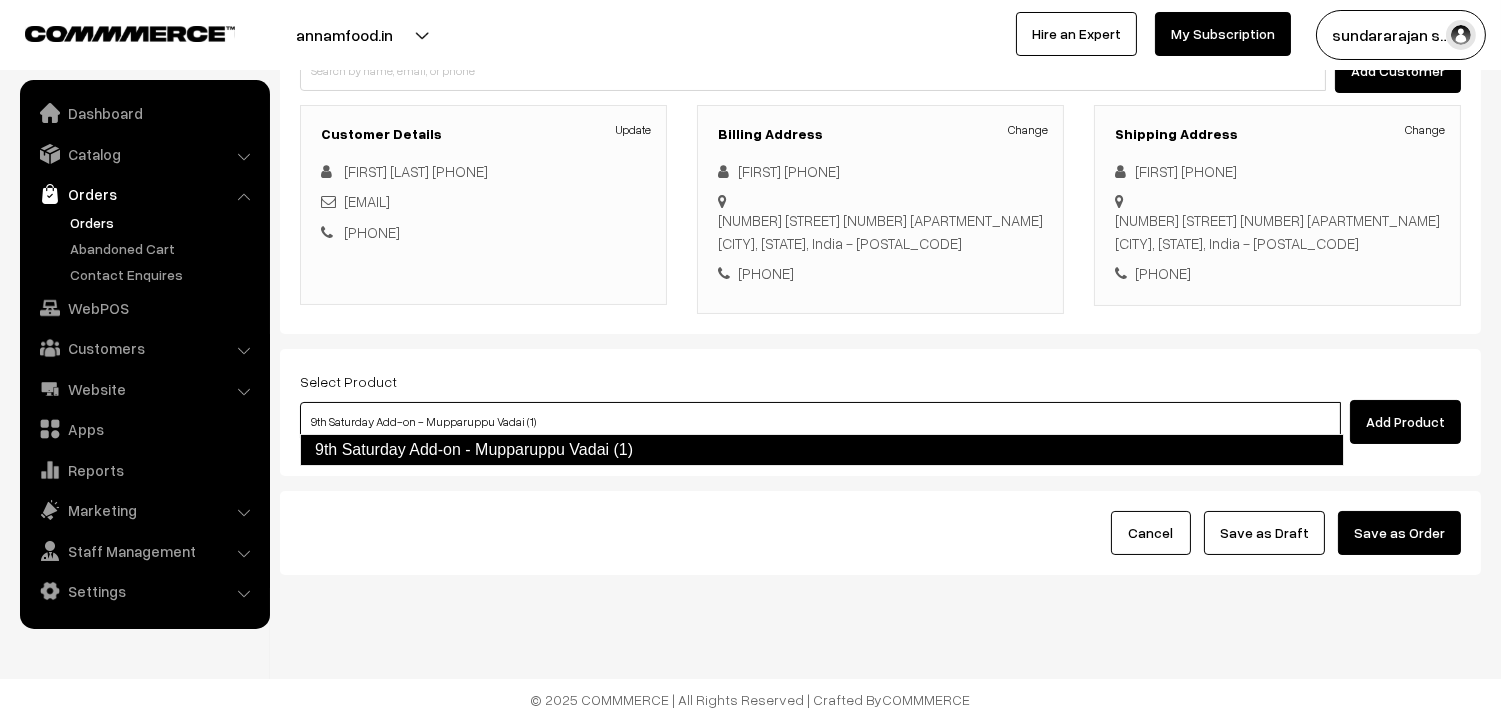 click on "9th Saturday Add-on - Mupparuppu Vadai (1)" at bounding box center (822, 450) 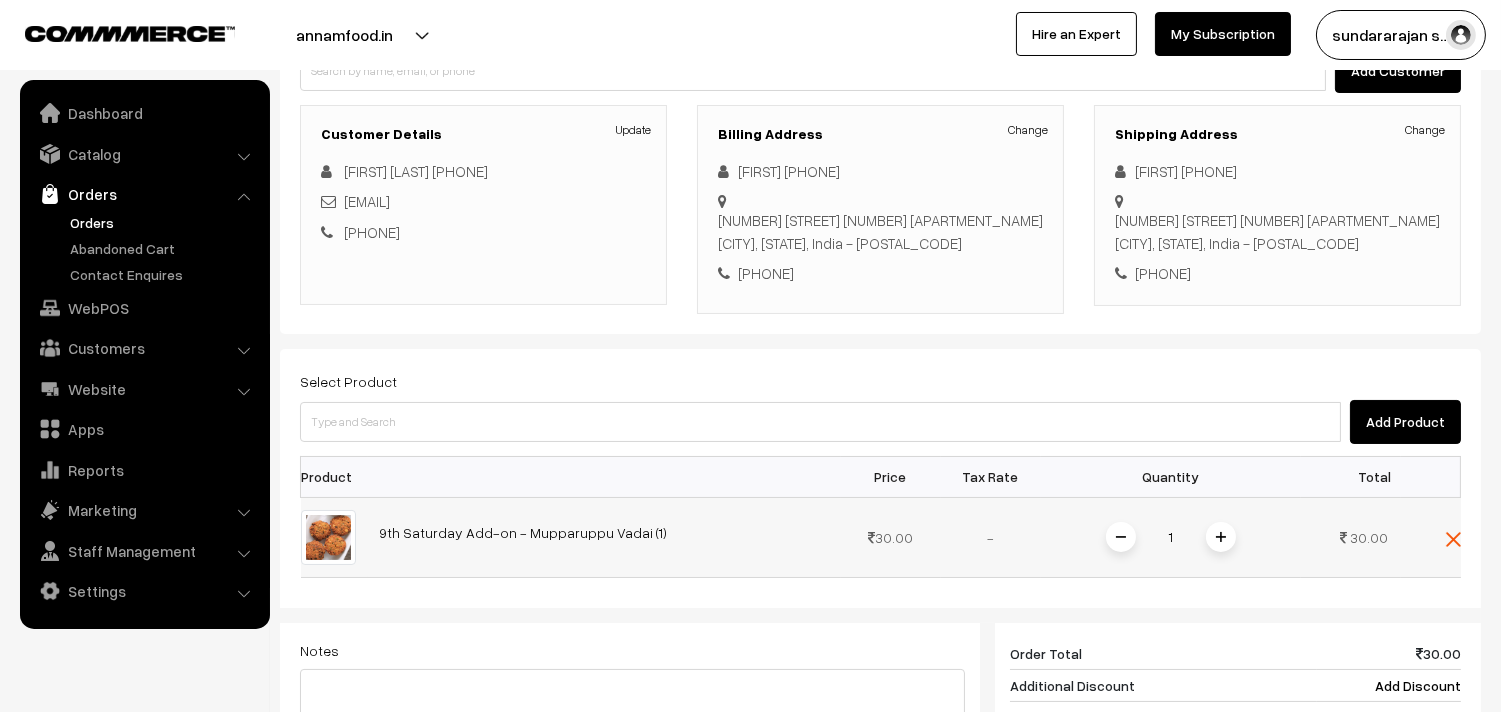 click at bounding box center [1221, 537] 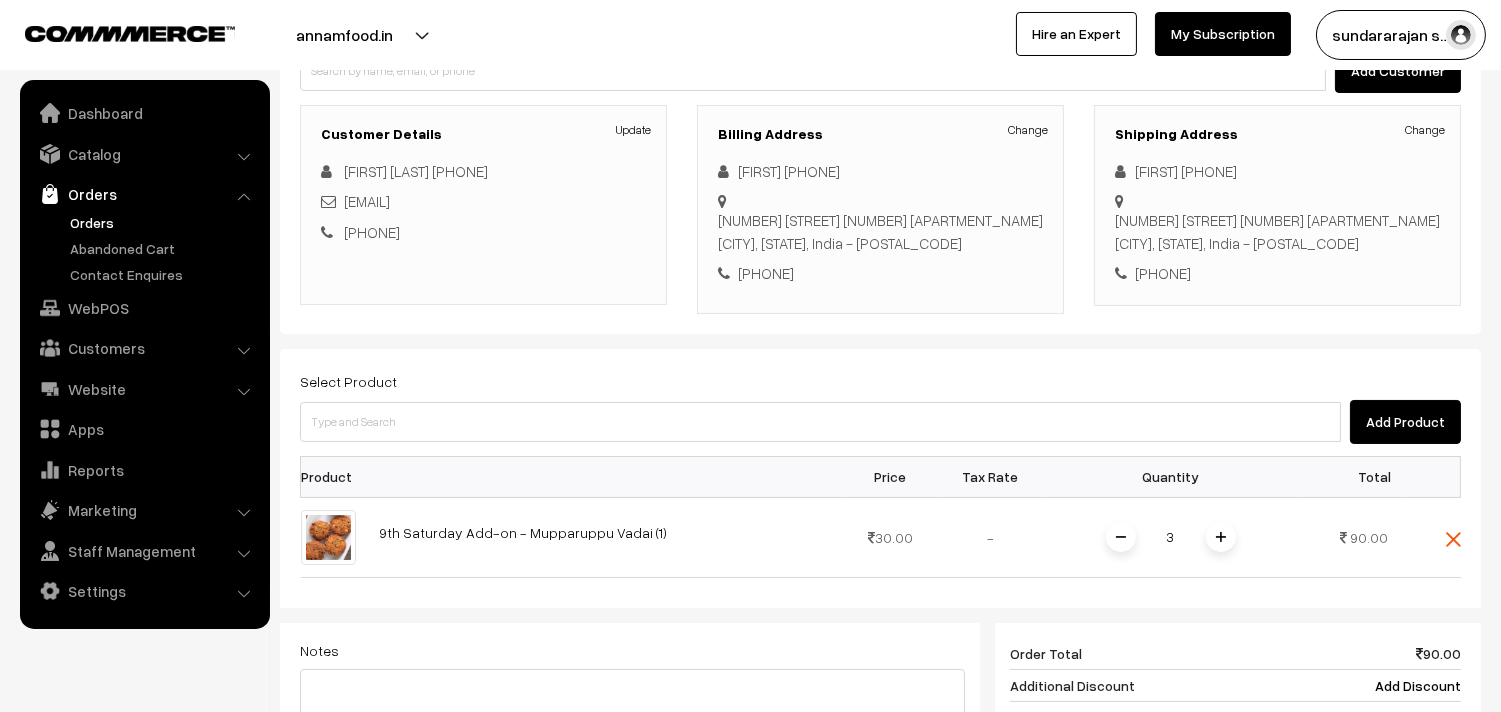 click at bounding box center [1221, 537] 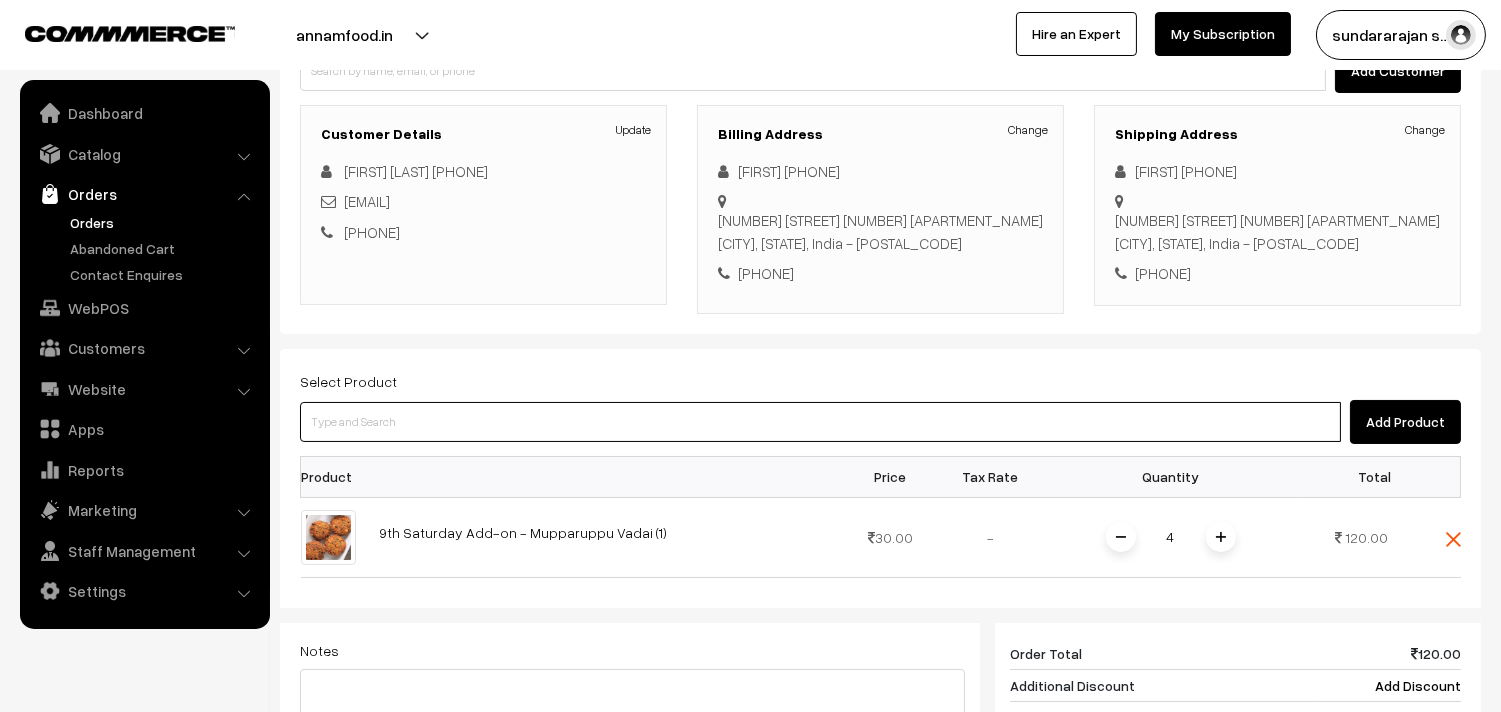 click at bounding box center (820, 422) 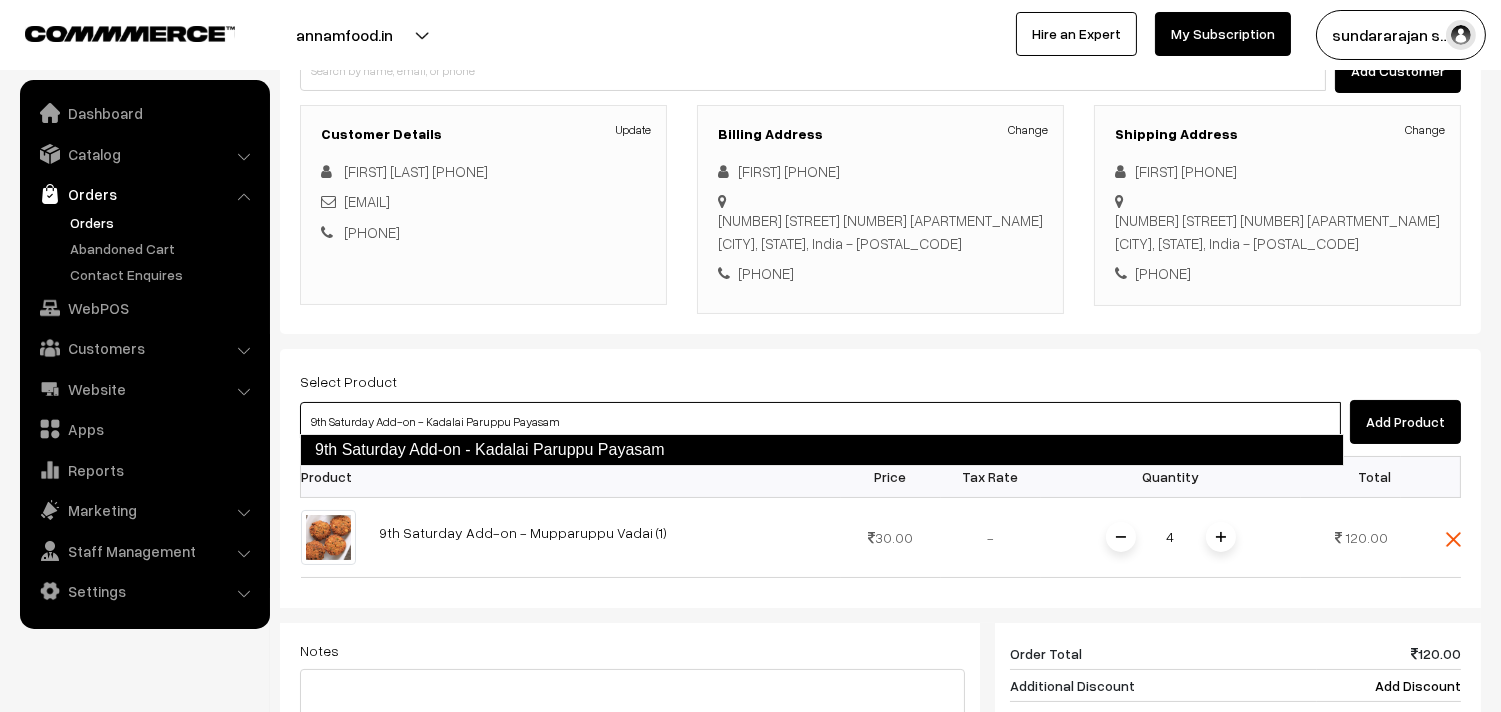 click on "9th Saturday Add-on - Kadalai Paruppu Payasam" at bounding box center (822, 450) 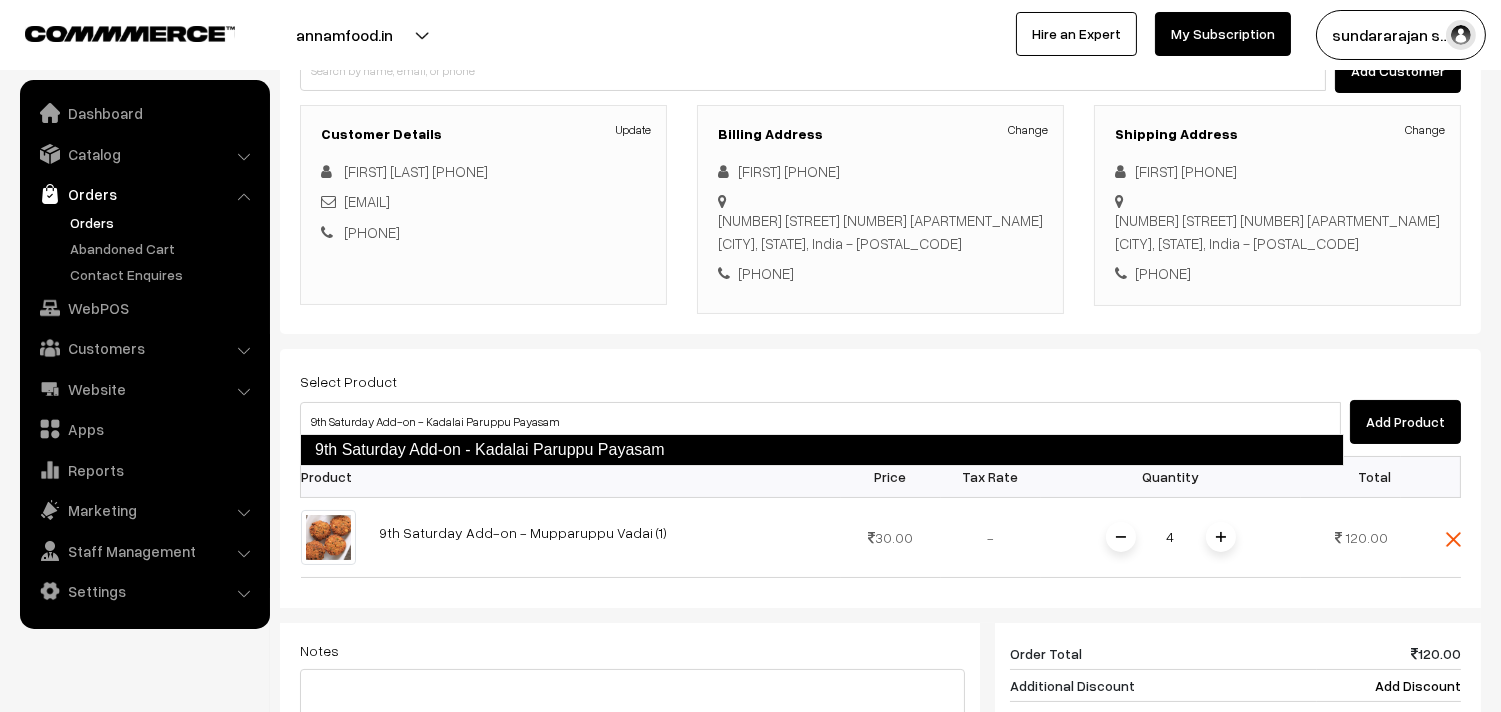 type 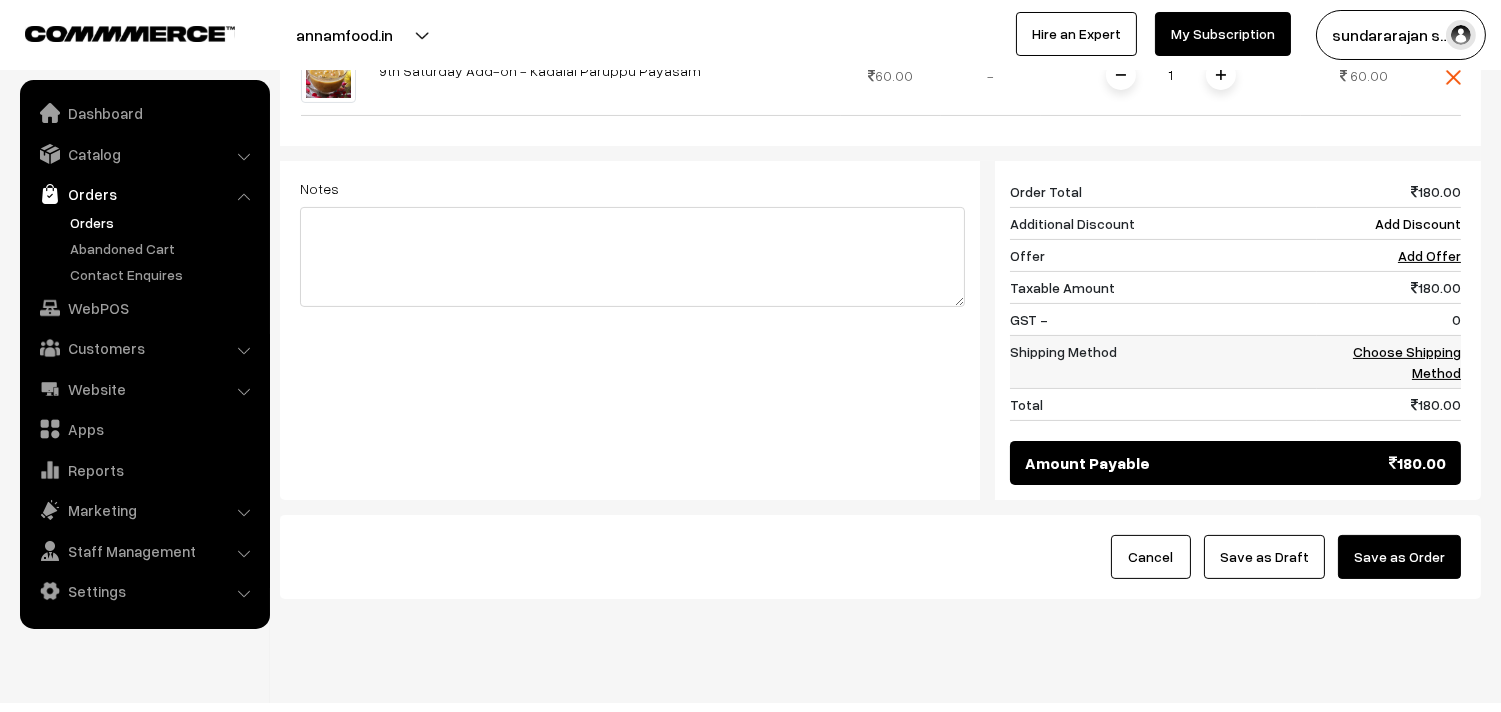 scroll, scrollTop: 796, scrollLeft: 0, axis: vertical 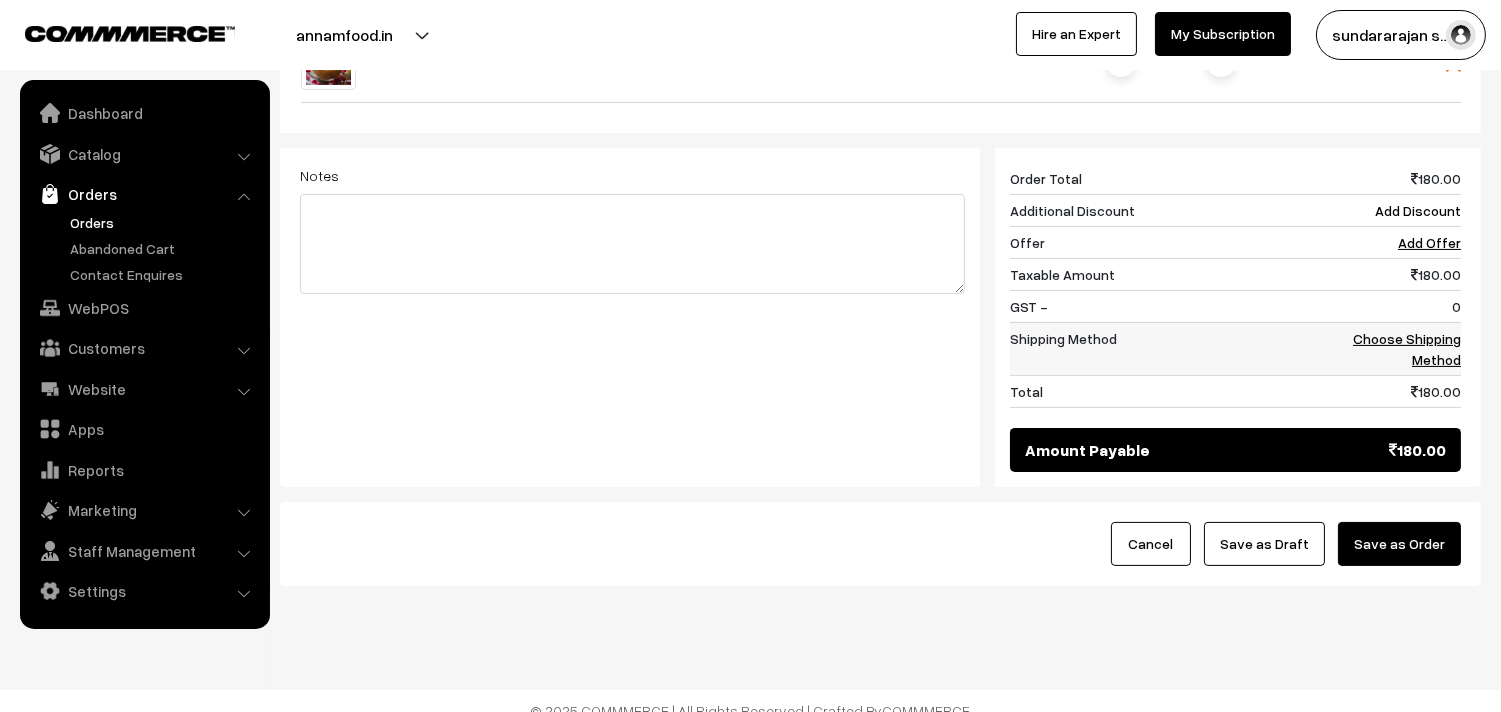 click on "Choose Shipping Method" at bounding box center (1407, 349) 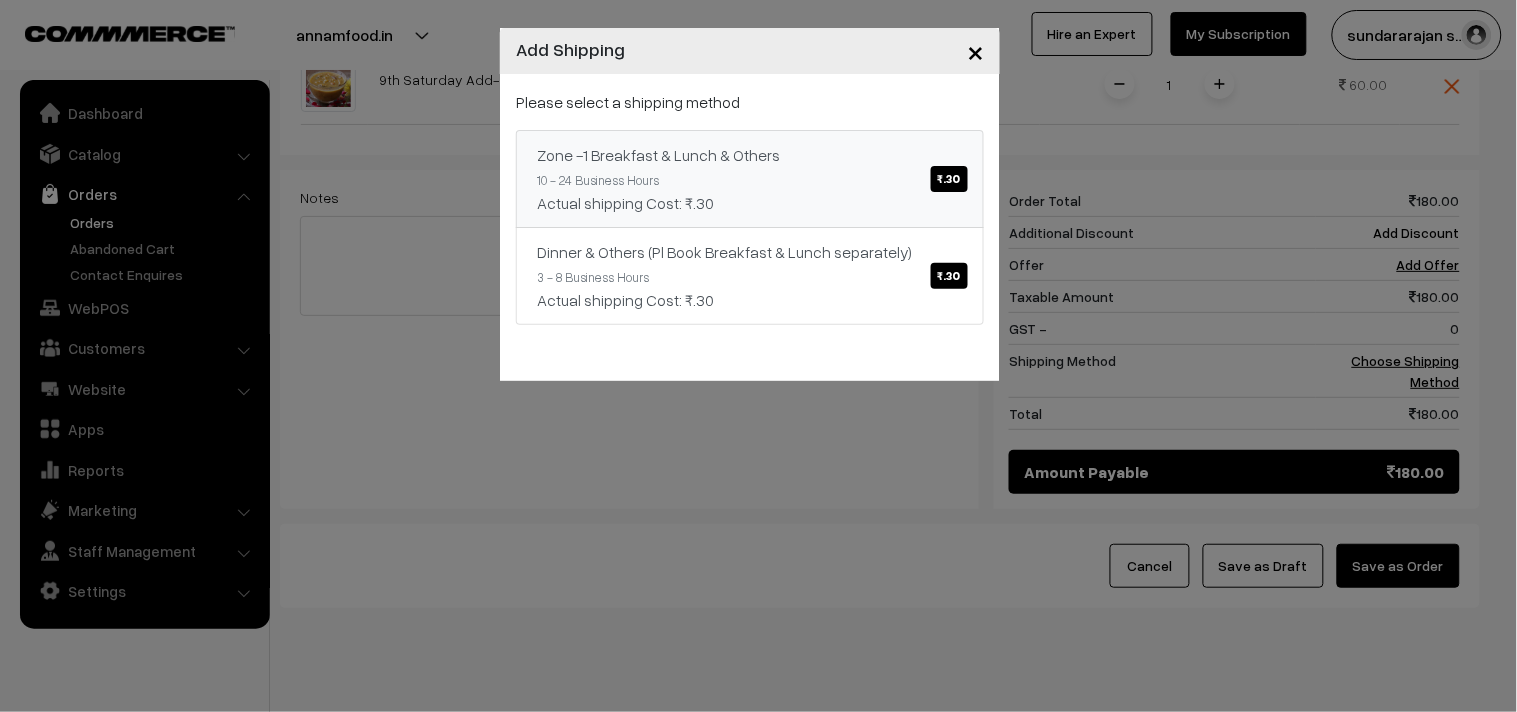 click on "Zone -1  Breakfast & Lunch & Others
₹.30" at bounding box center [750, 155] 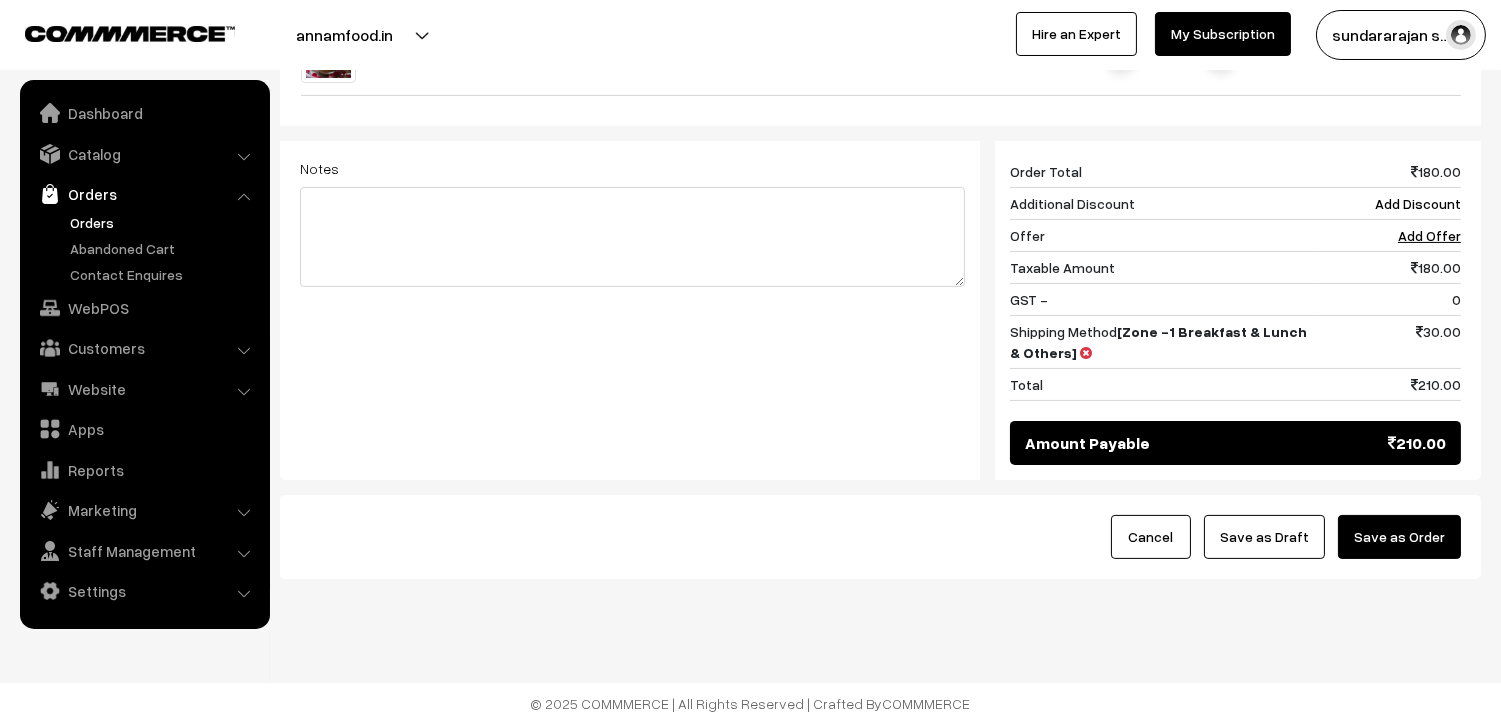 scroll, scrollTop: 808, scrollLeft: 0, axis: vertical 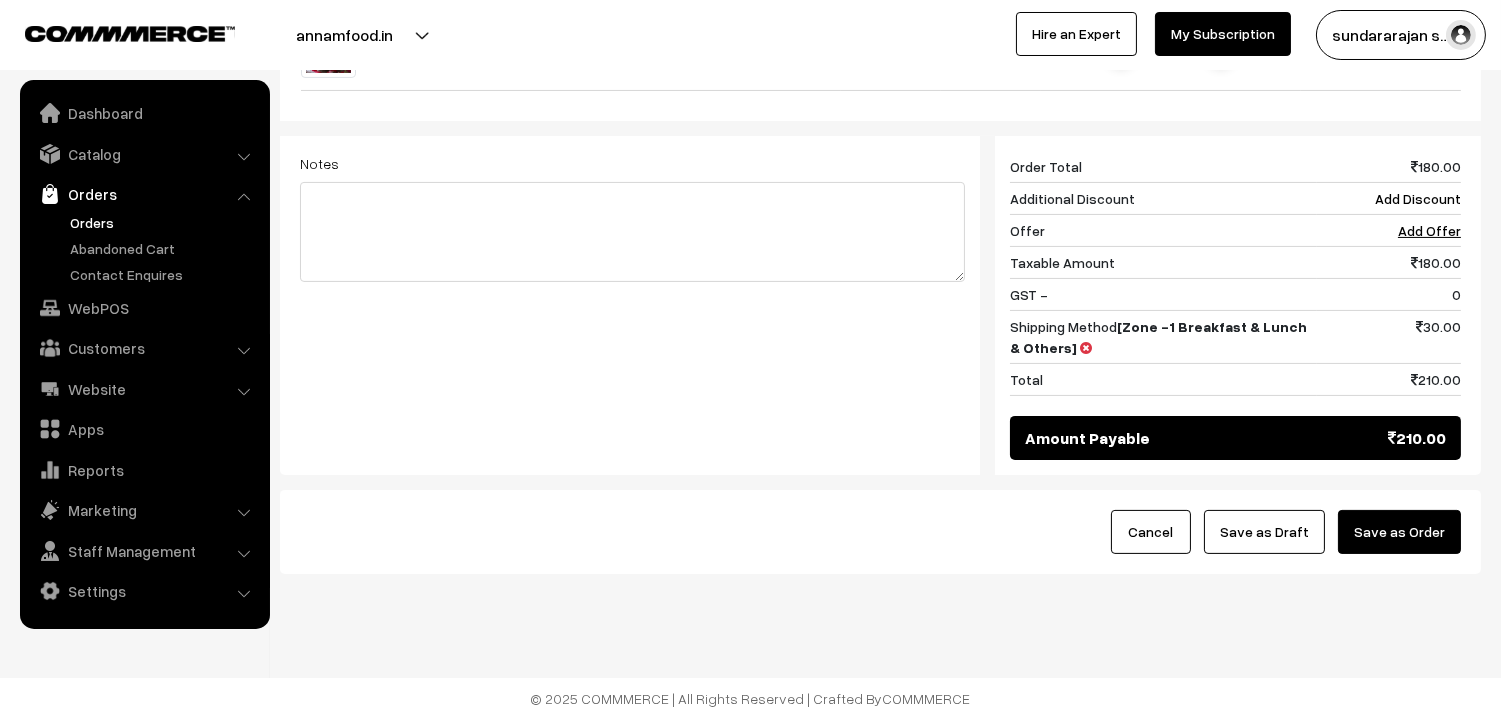 click on "Save as Draft" at bounding box center (1264, 532) 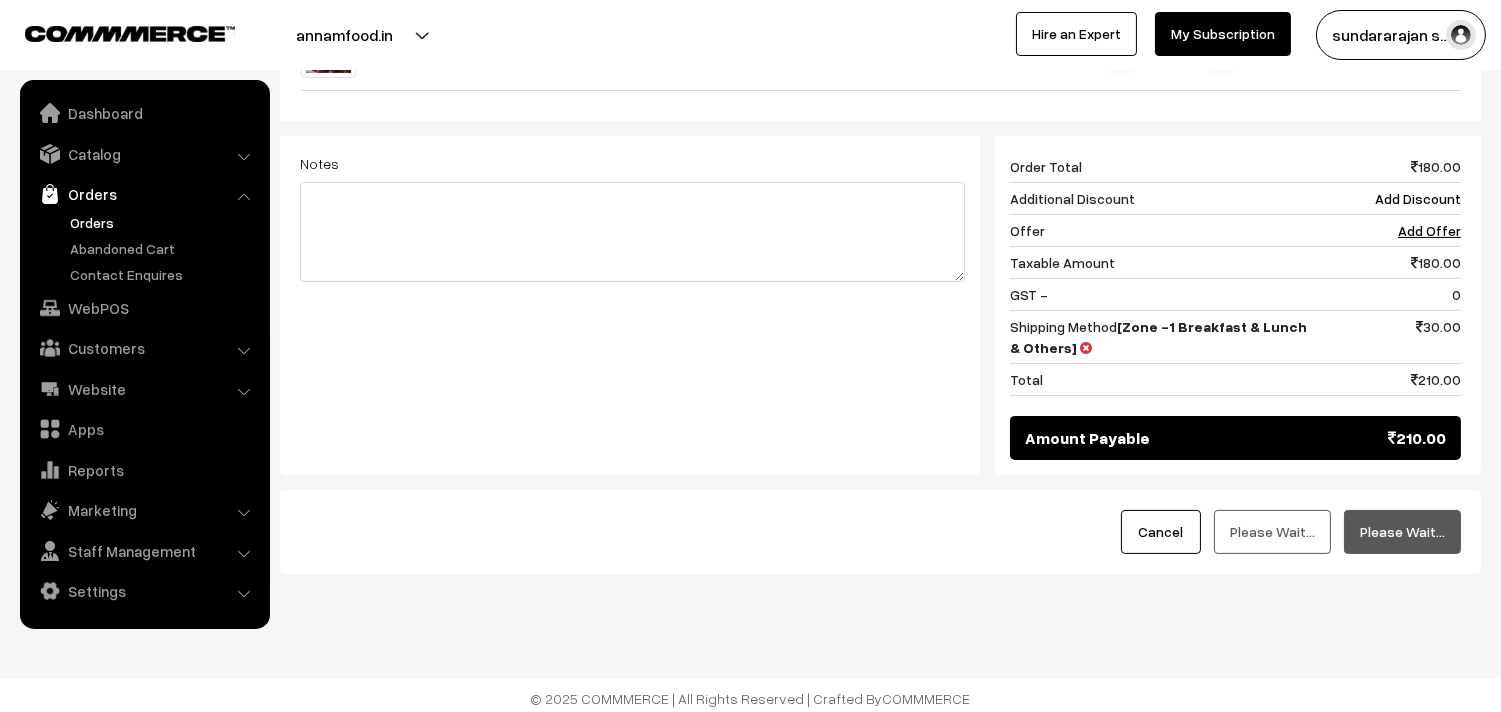 scroll, scrollTop: 253, scrollLeft: 0, axis: vertical 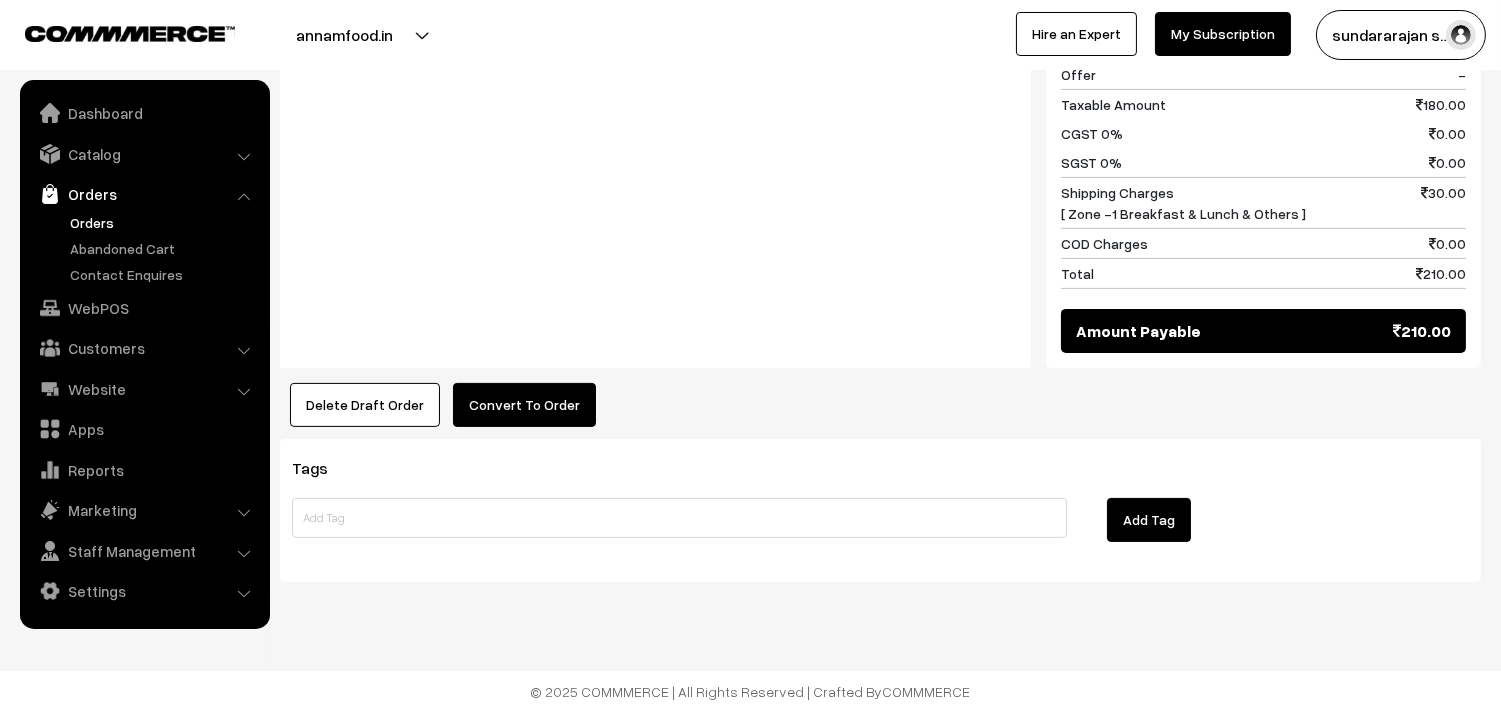 click on "Convert To Order" at bounding box center [524, 405] 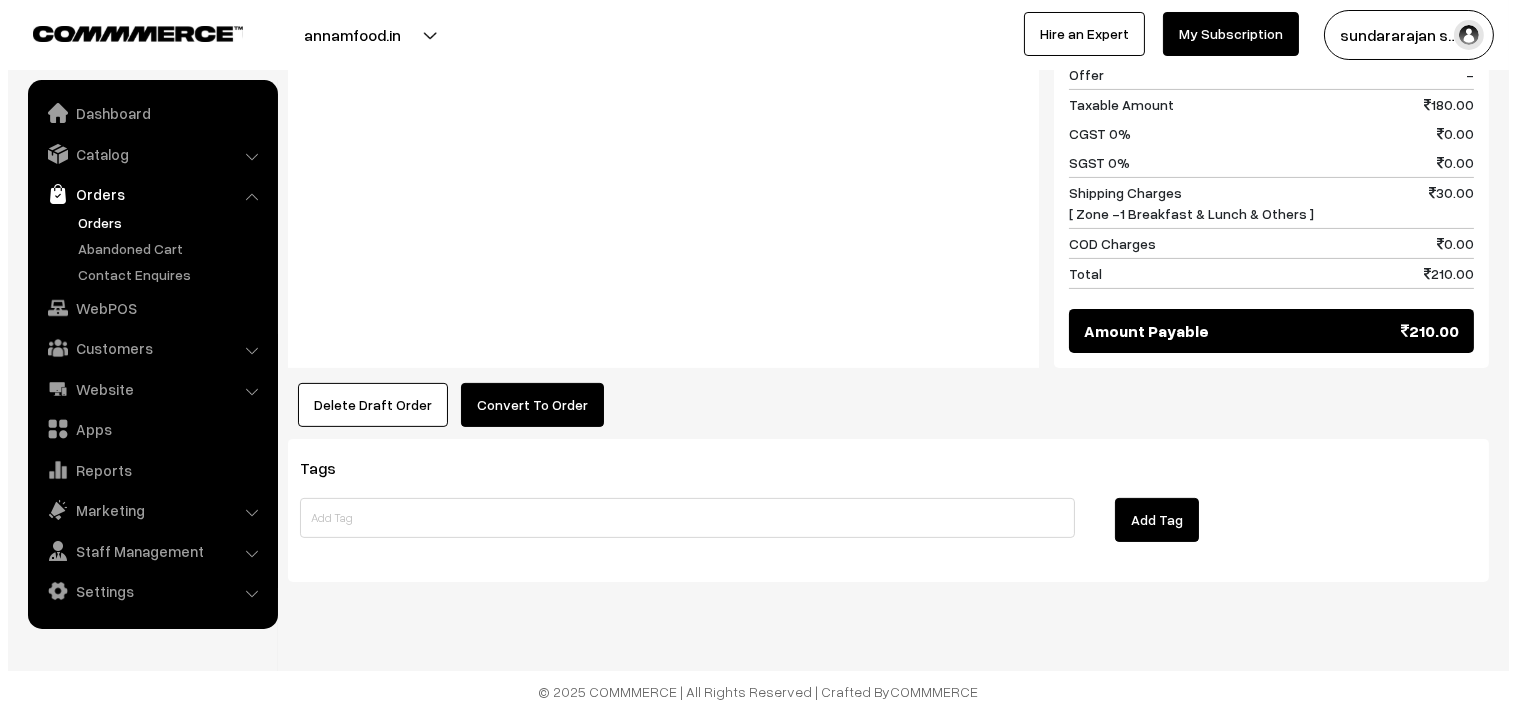 scroll, scrollTop: 1064, scrollLeft: 0, axis: vertical 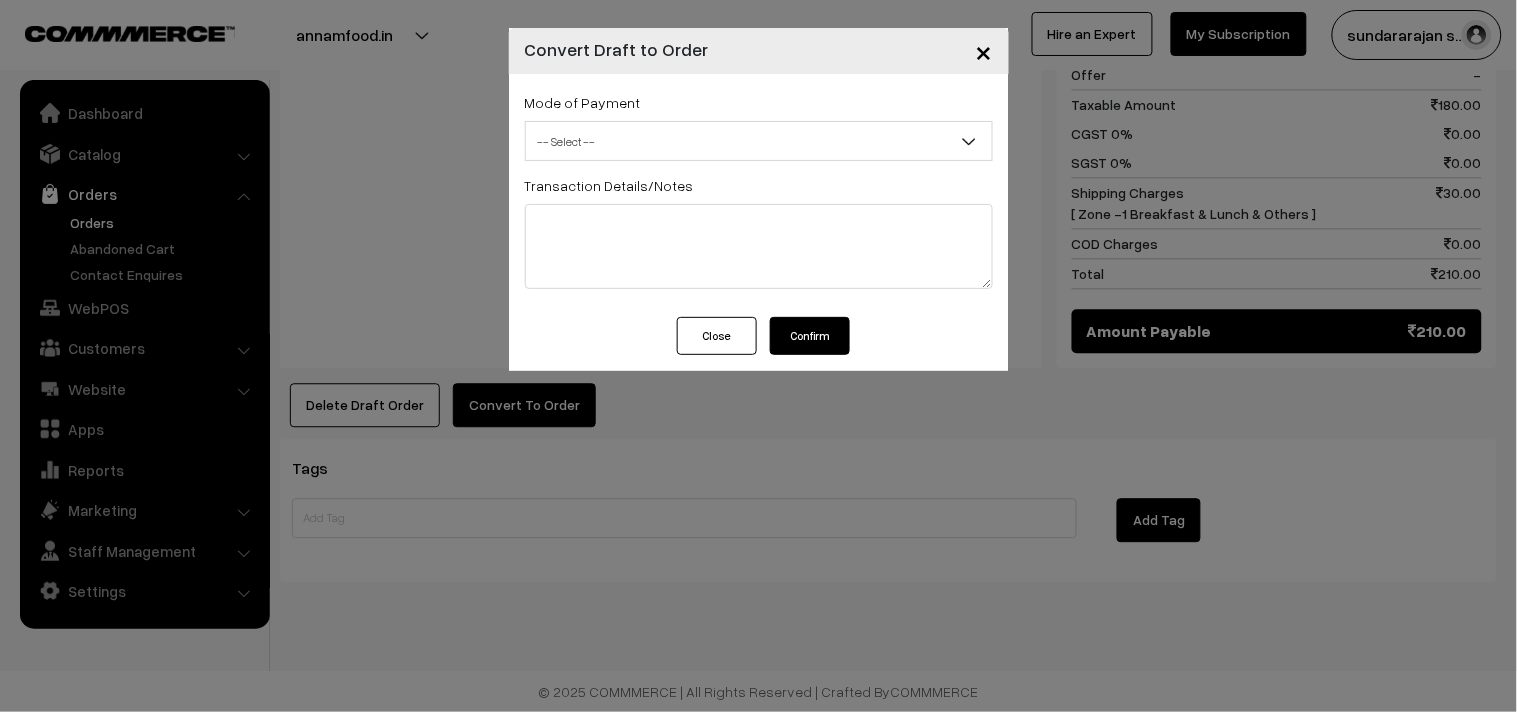 click on "-- Select --" at bounding box center [759, 141] 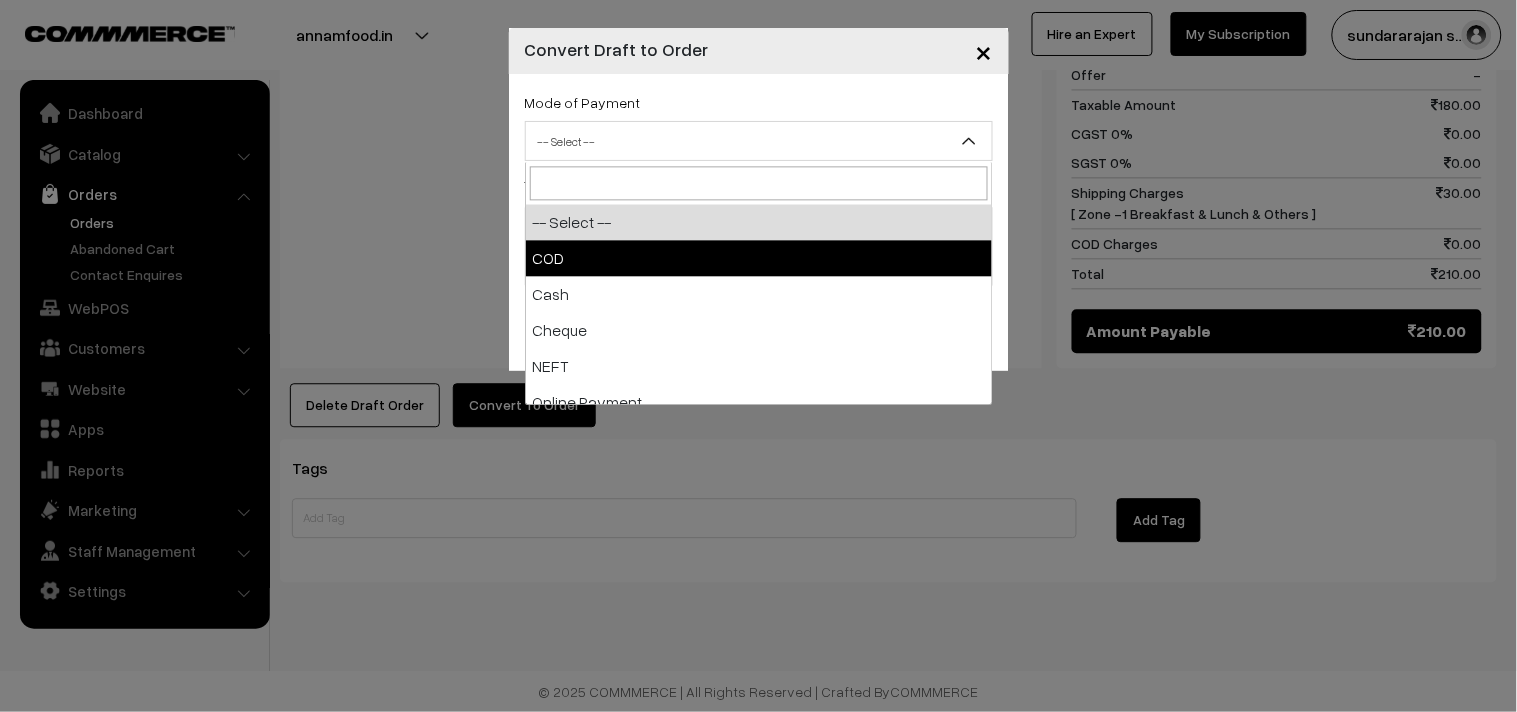 select on "1" 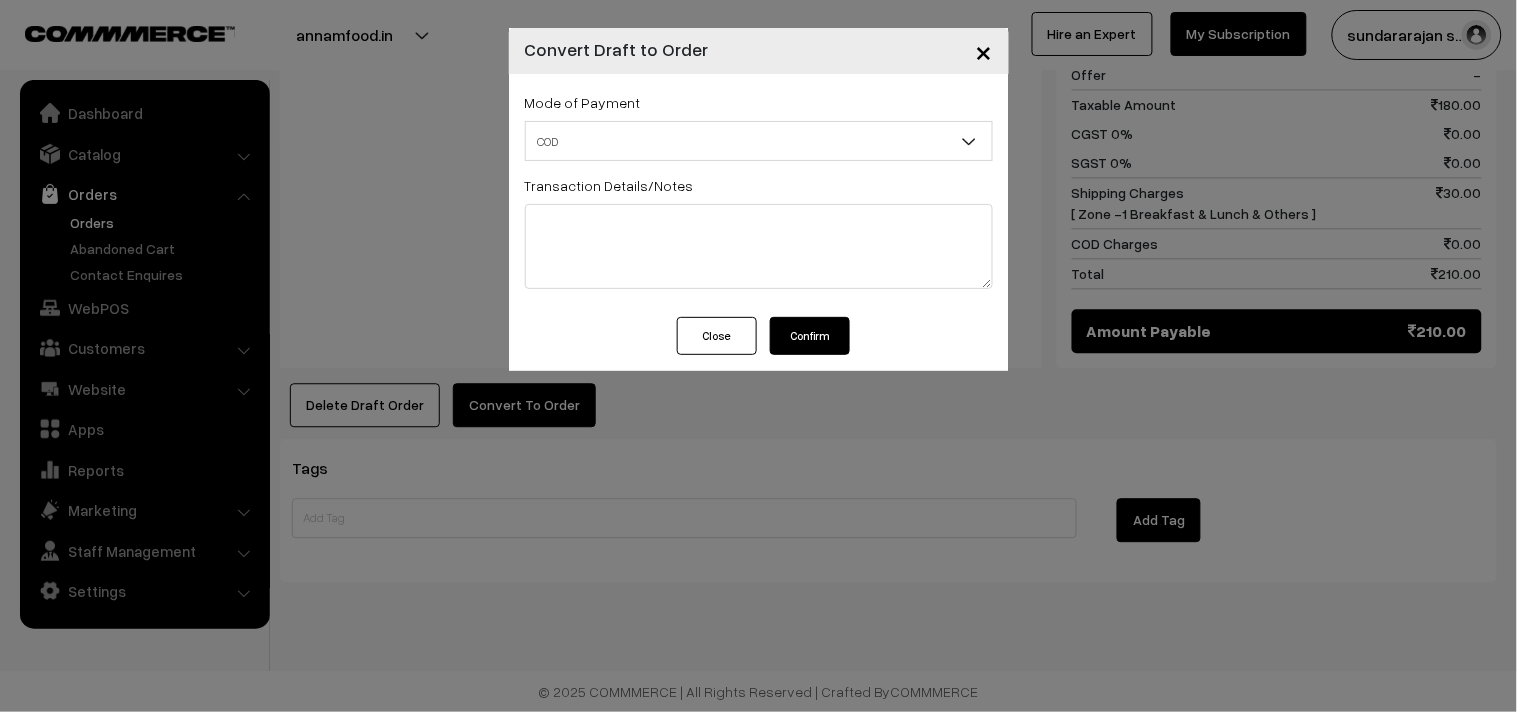 click on "Confirm" at bounding box center (810, 336) 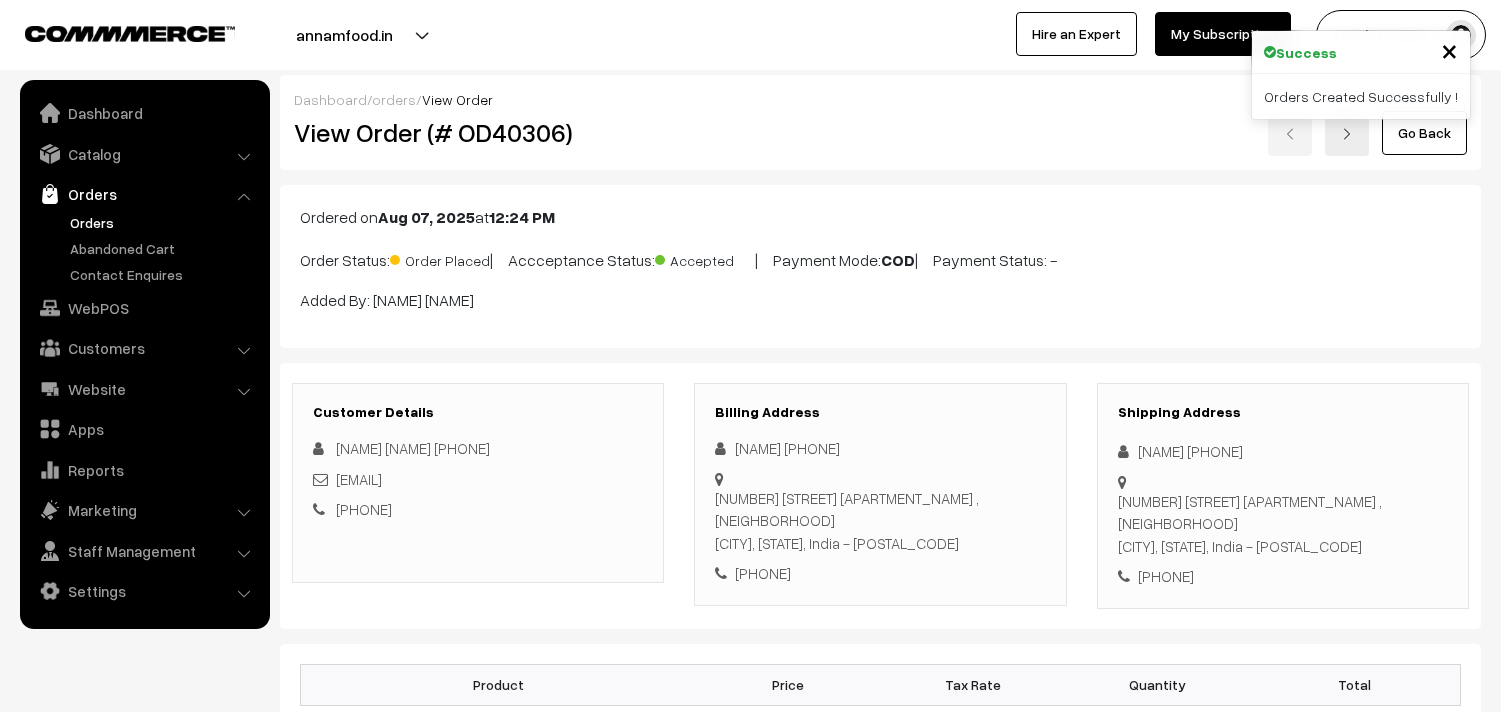 scroll, scrollTop: 1058, scrollLeft: 0, axis: vertical 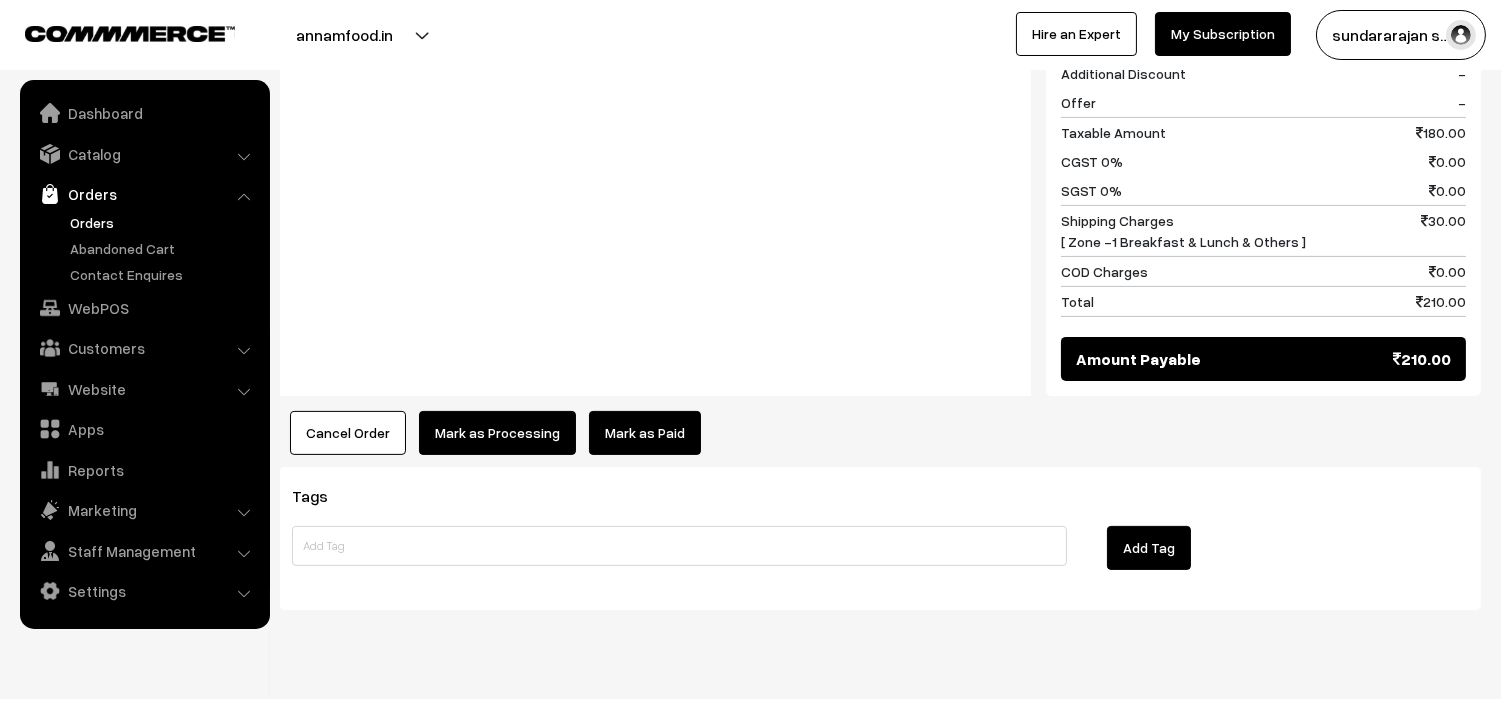 click on "Mark as Processing" at bounding box center (497, 433) 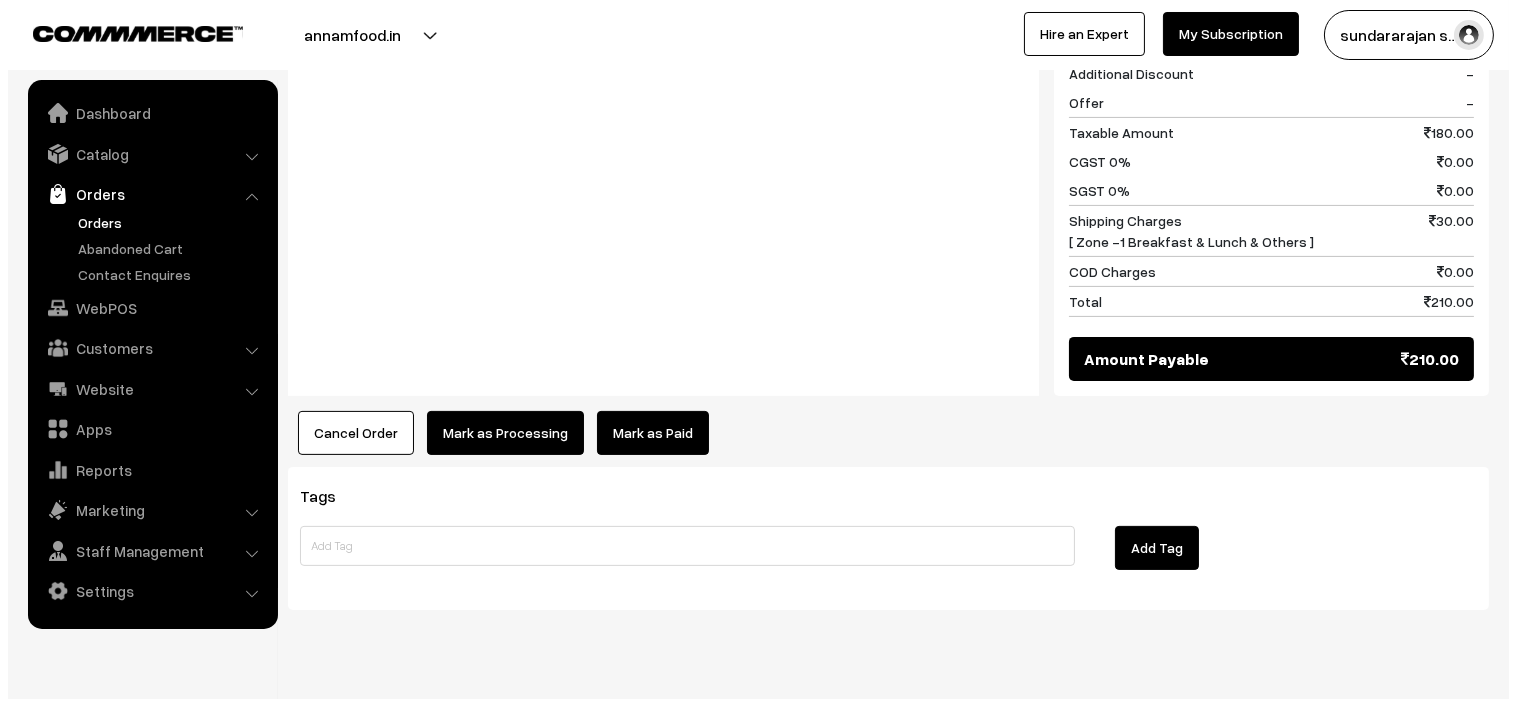 scroll, scrollTop: 1062, scrollLeft: 0, axis: vertical 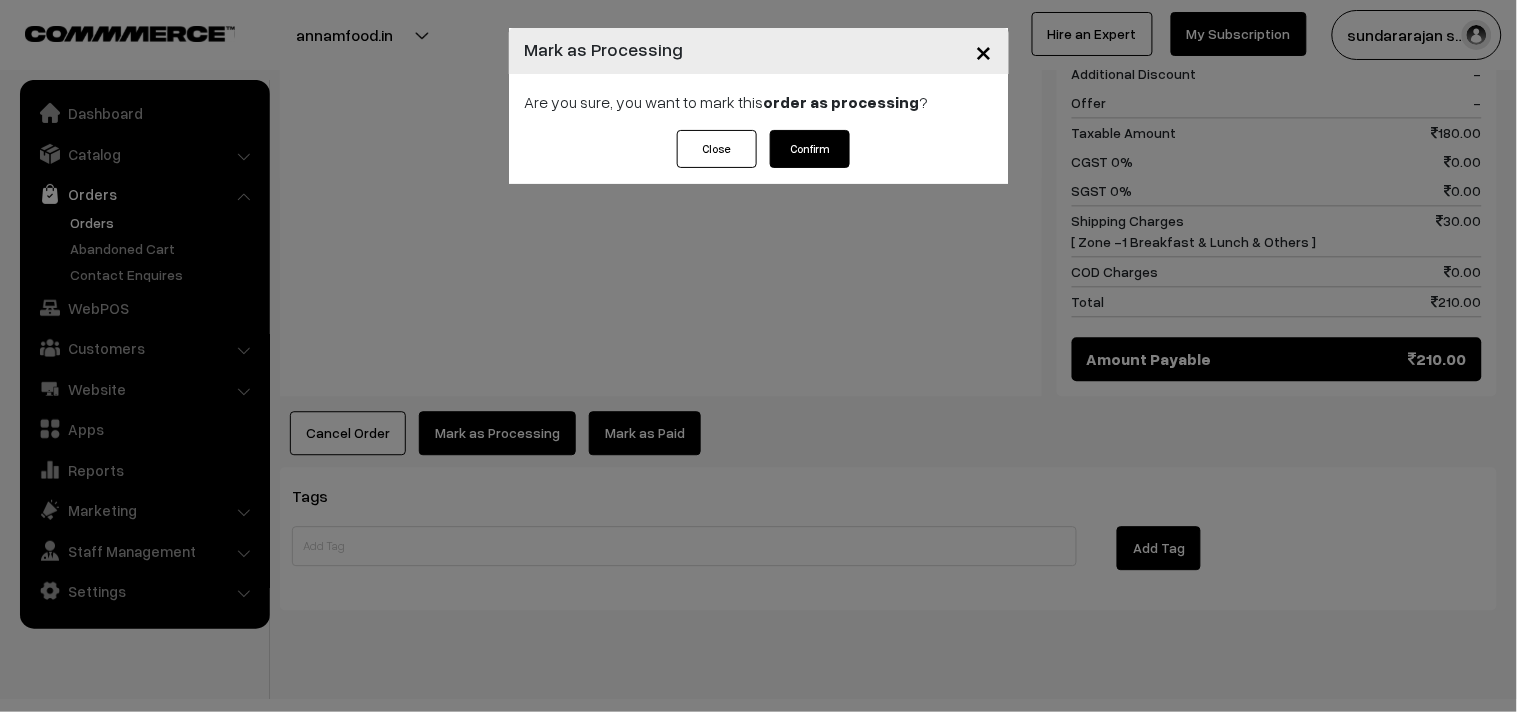 click on "Confirm" at bounding box center (810, 149) 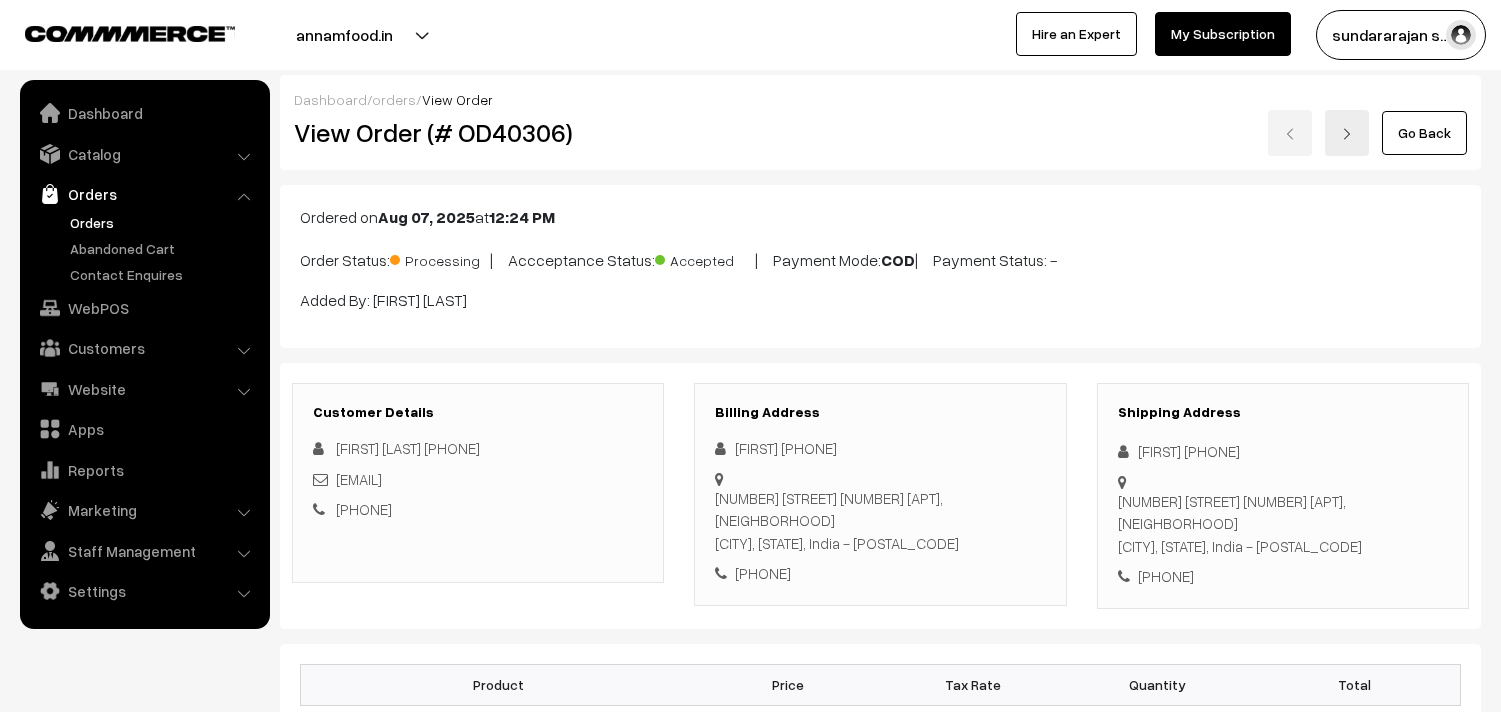 scroll, scrollTop: 0, scrollLeft: 0, axis: both 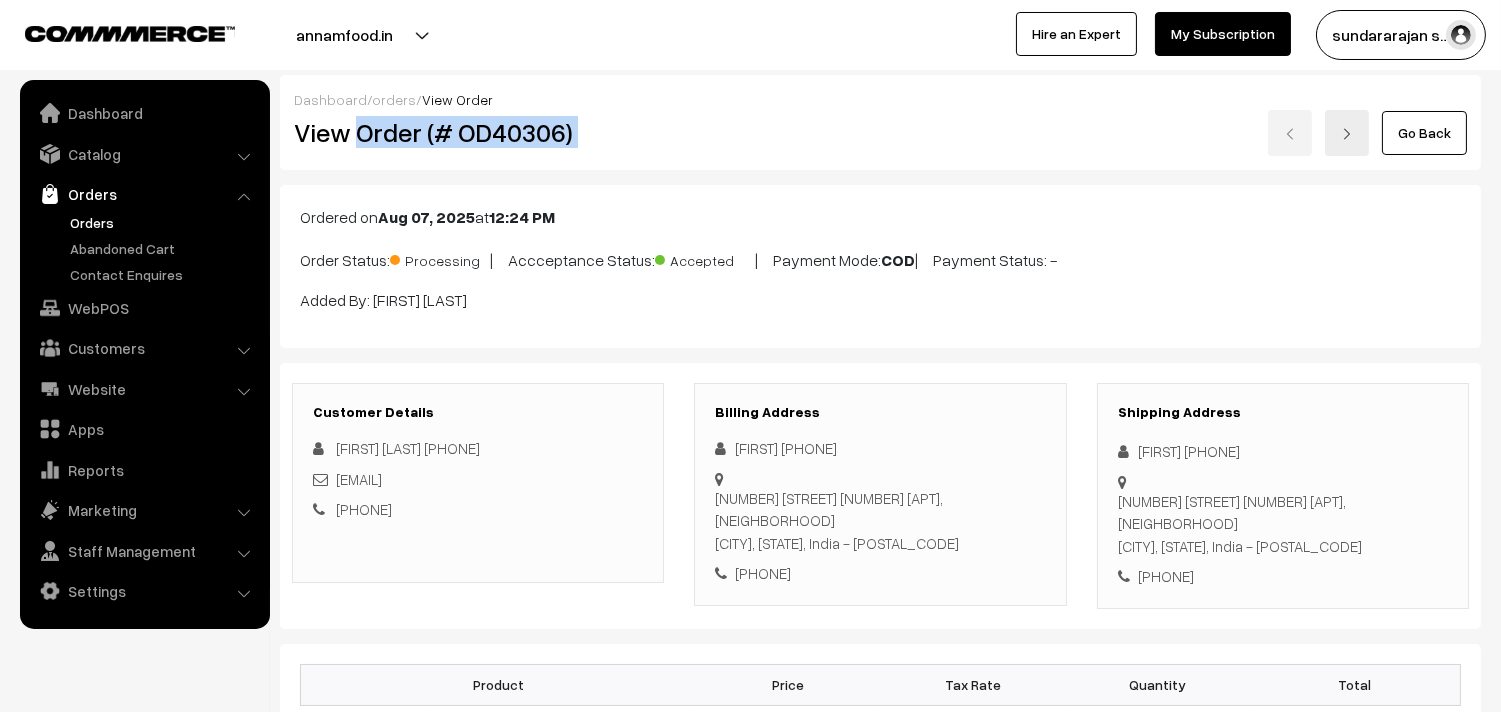 drag, startPoint x: 354, startPoint y: 136, endPoint x: 724, endPoint y: 152, distance: 370.3458 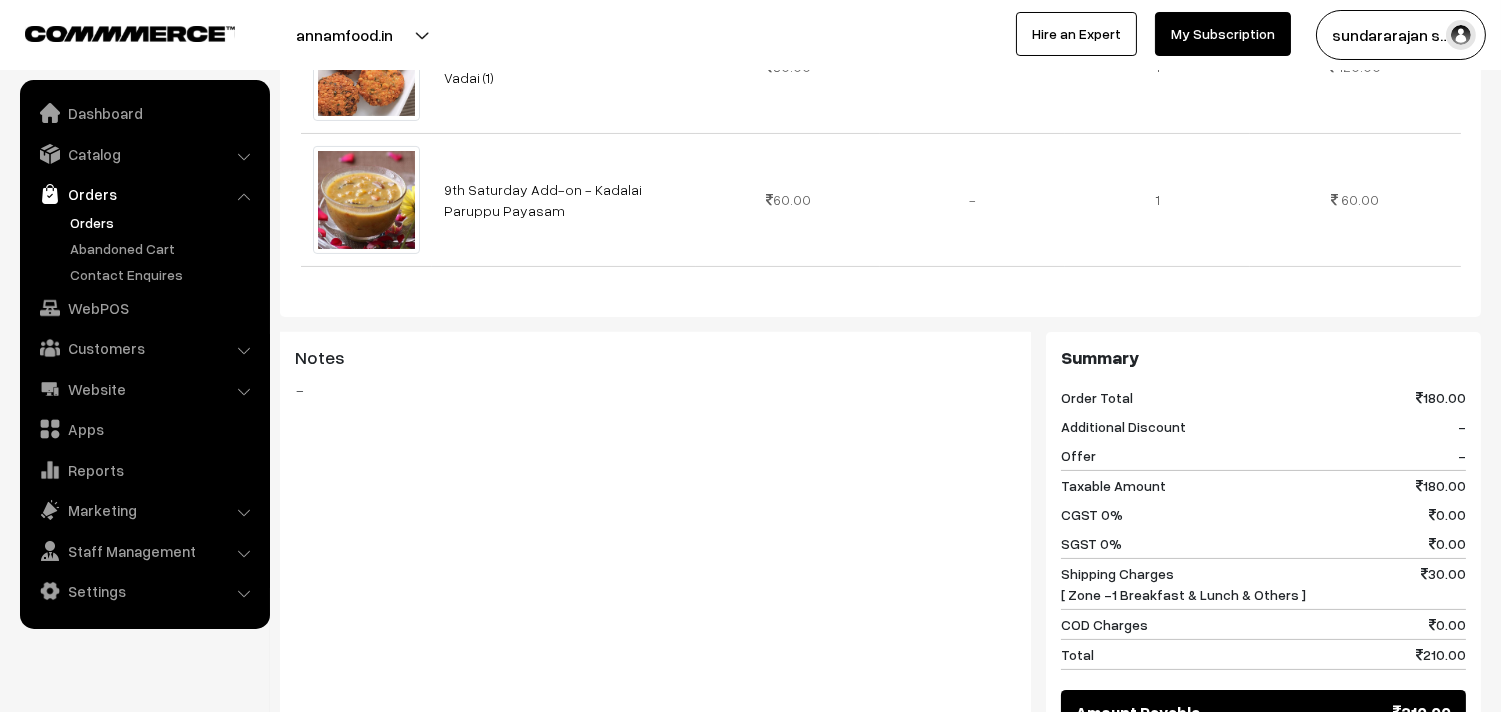 scroll, scrollTop: 666, scrollLeft: 0, axis: vertical 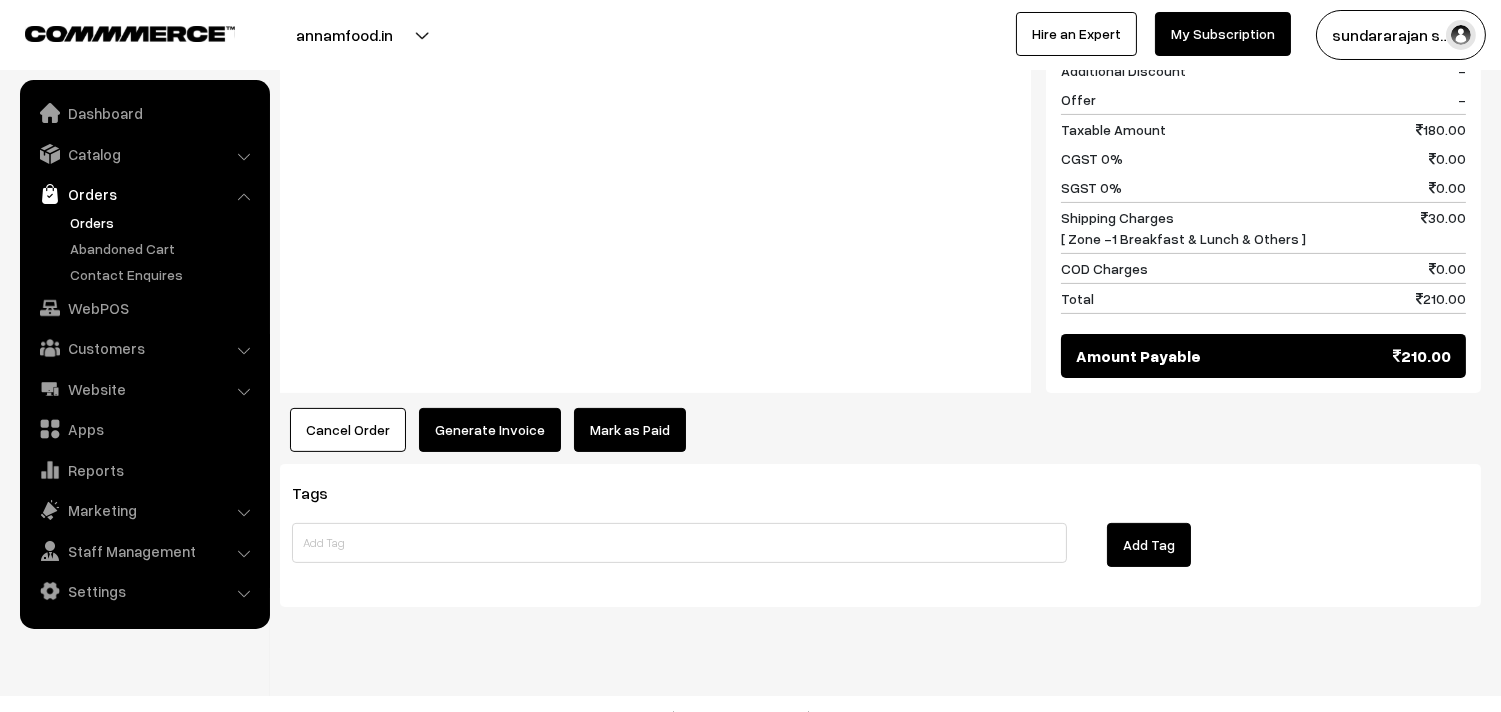 click on "Generate Invoice" at bounding box center (490, 430) 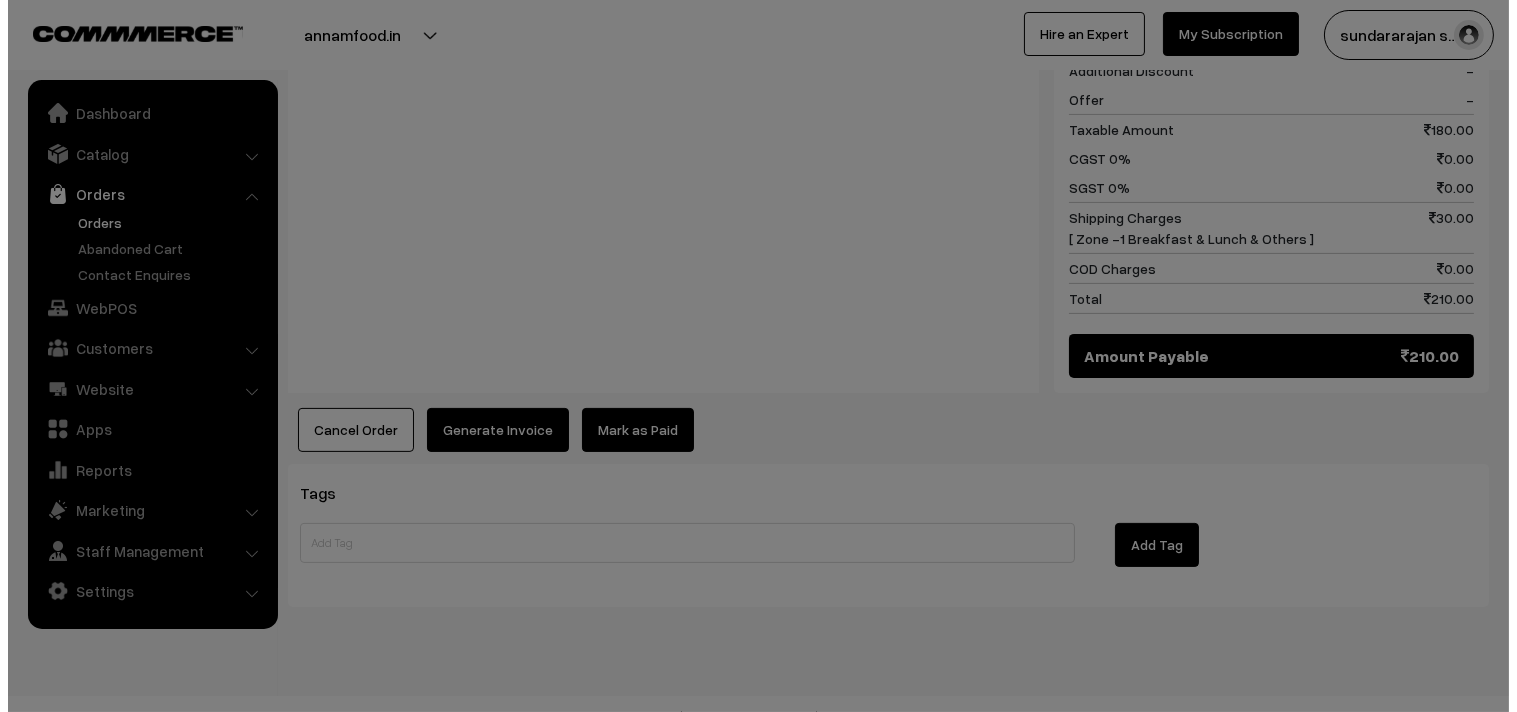 scroll, scrollTop: 1064, scrollLeft: 0, axis: vertical 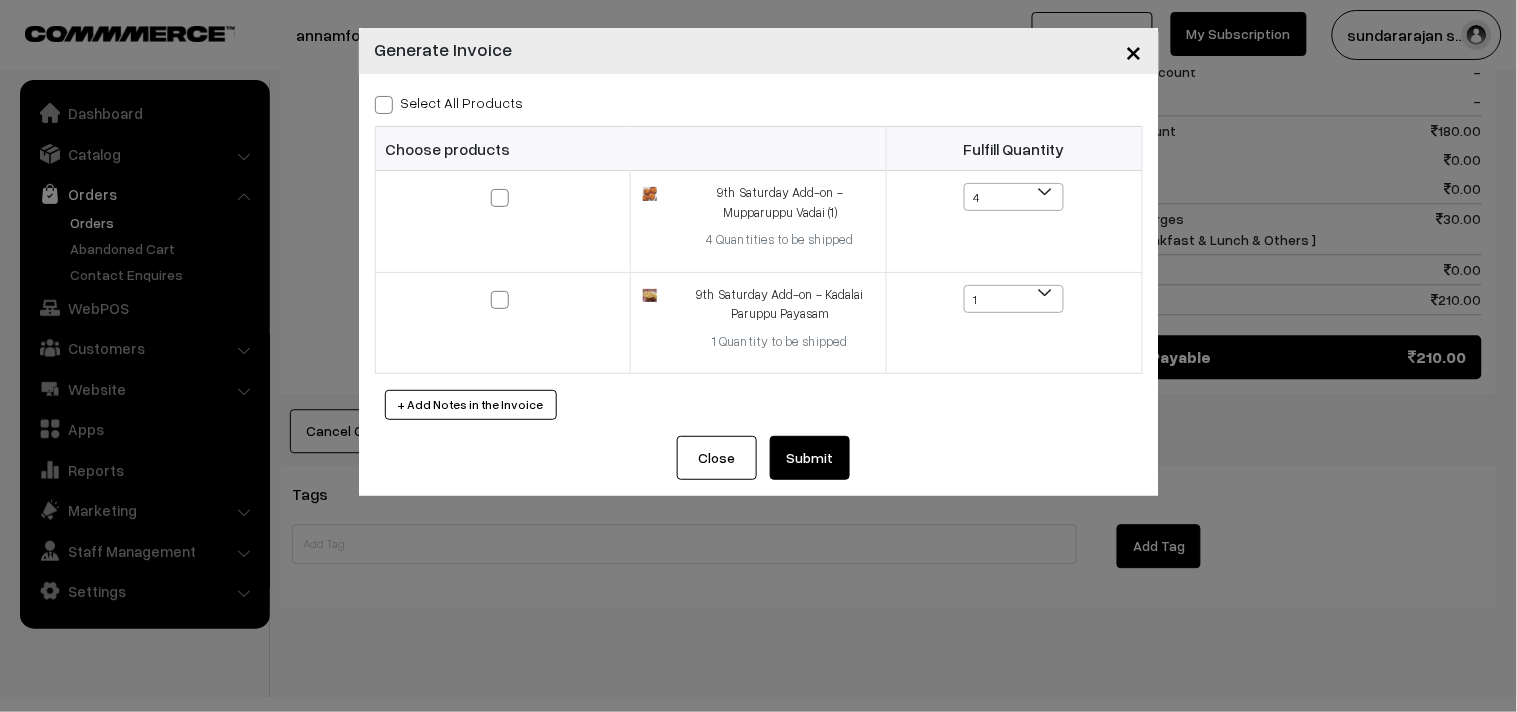click on "Select All Products" at bounding box center (449, 102) 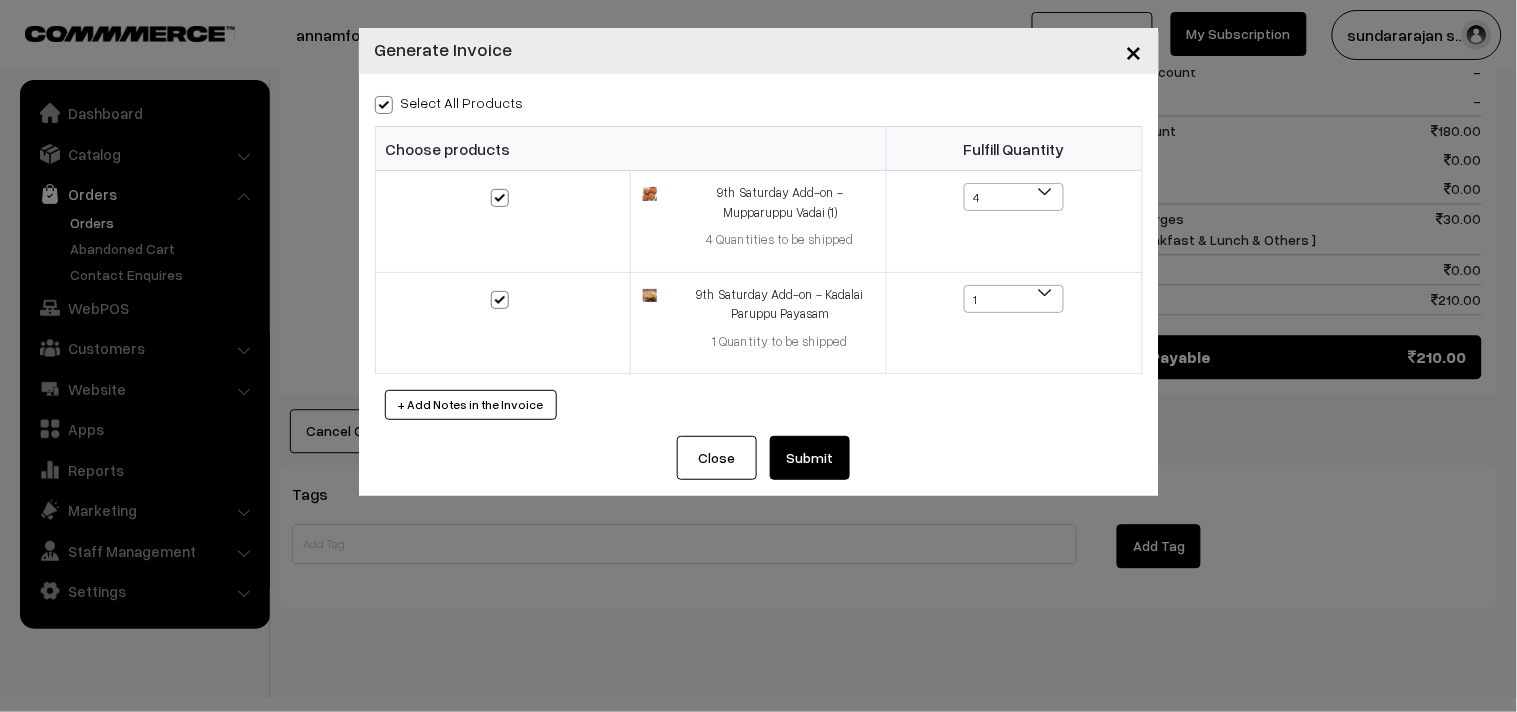checkbox on "true" 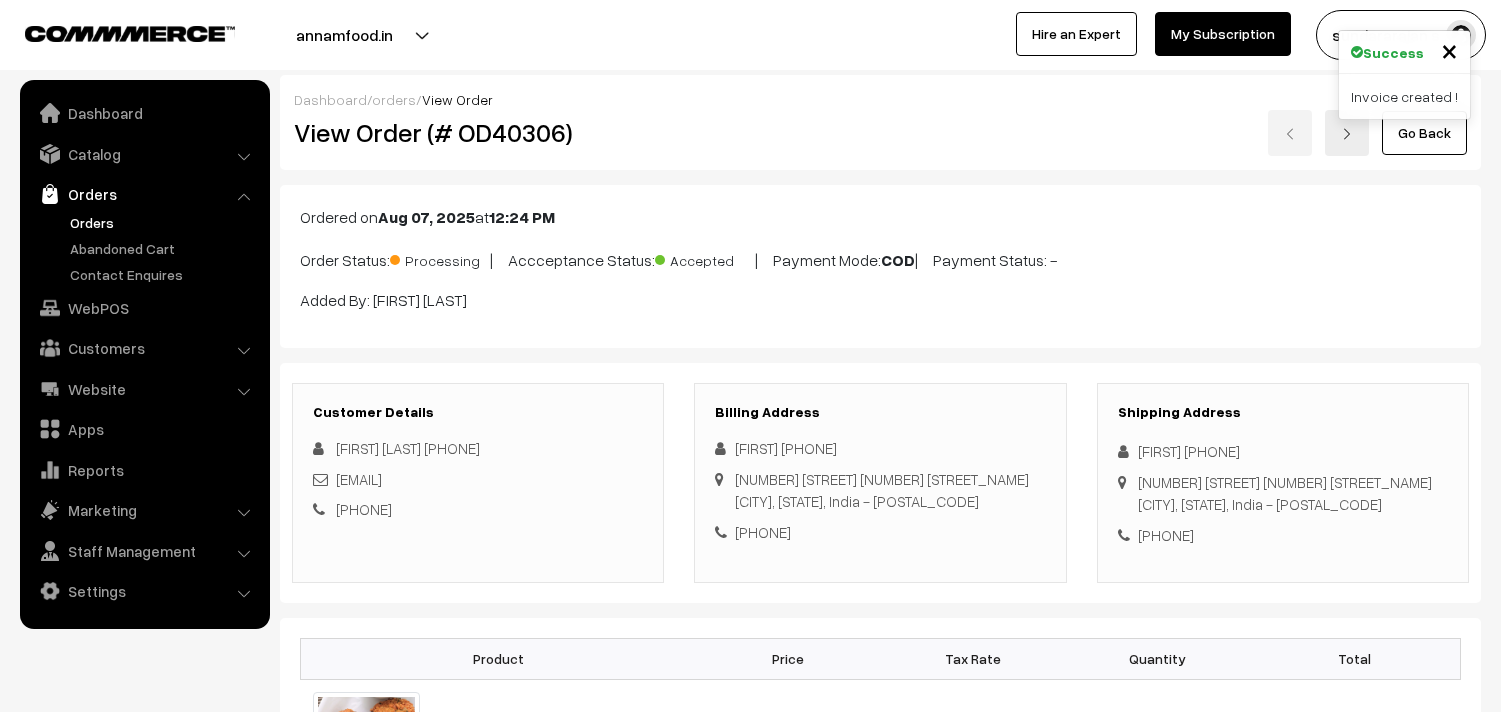 scroll, scrollTop: 1058, scrollLeft: 0, axis: vertical 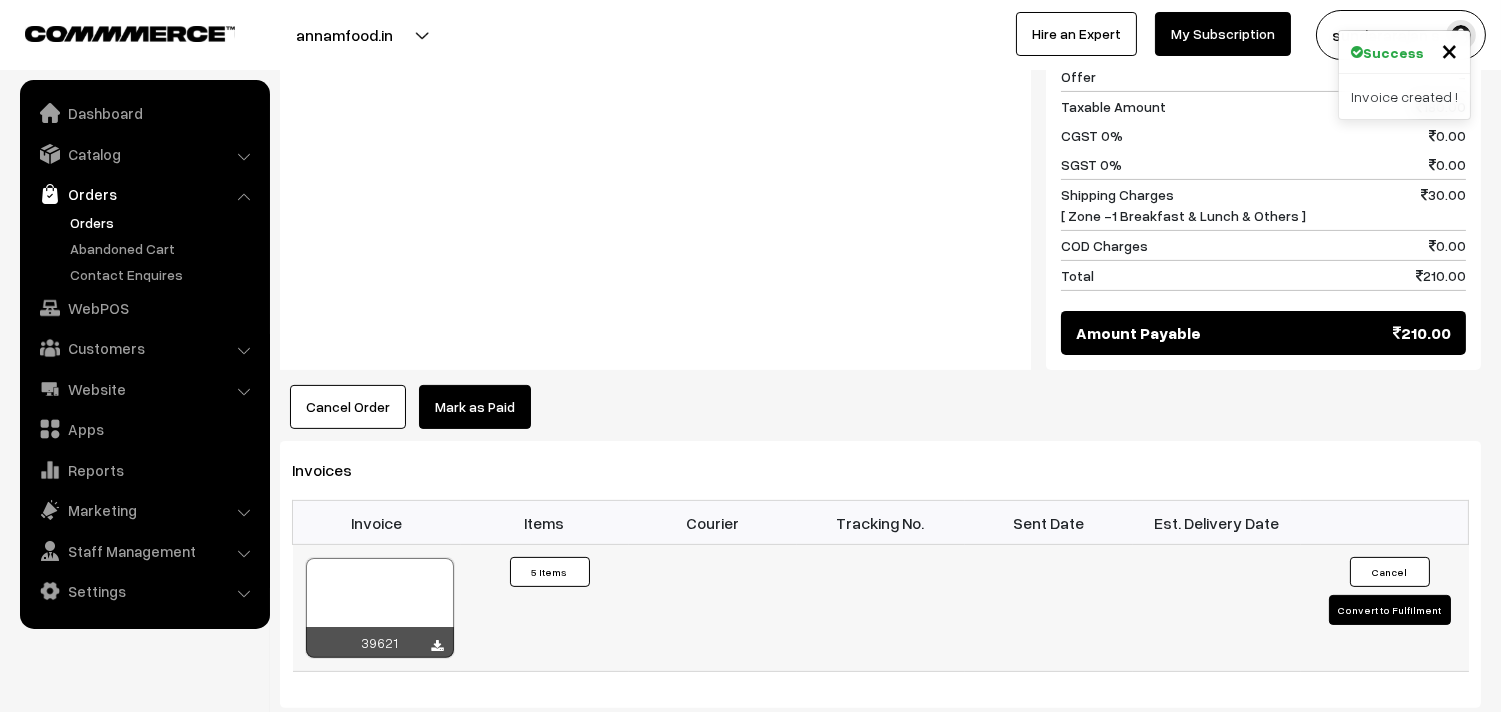 click at bounding box center [380, 608] 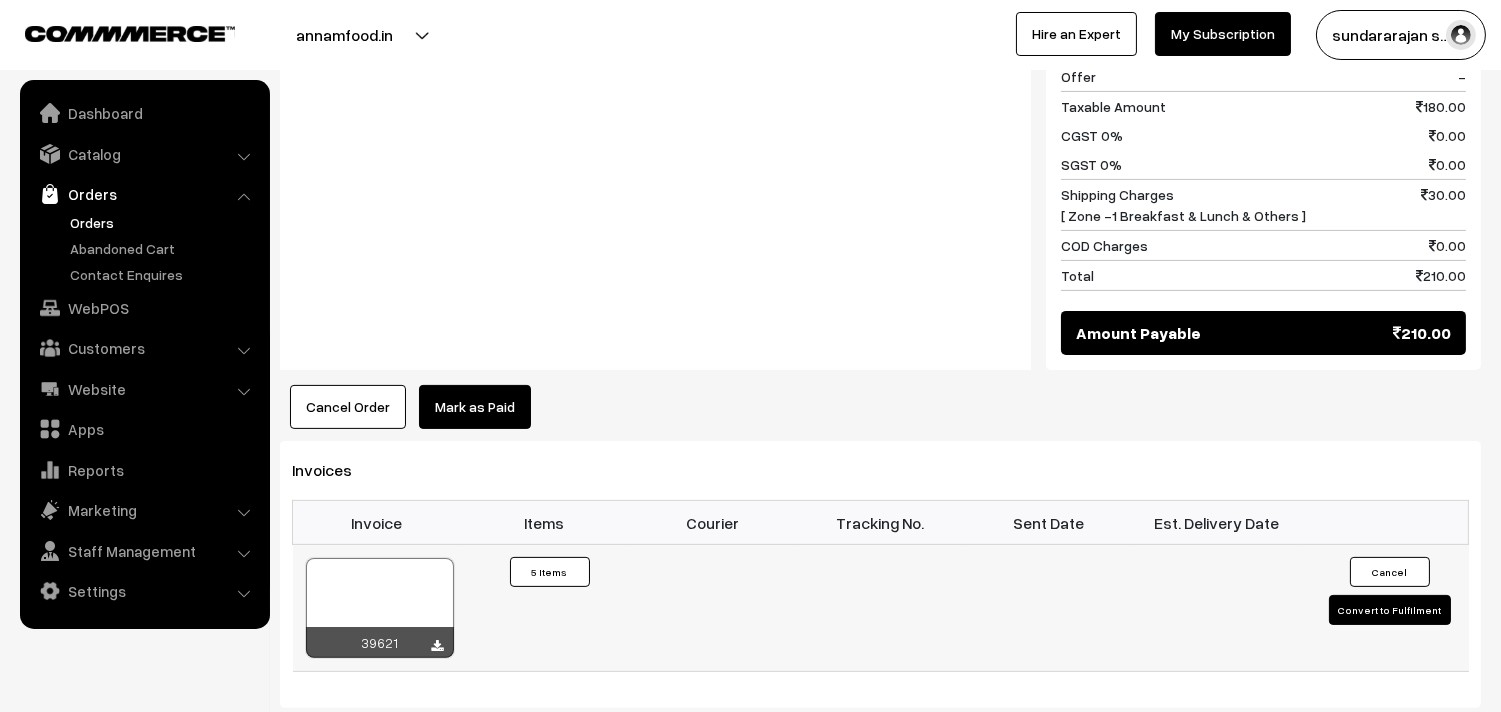 scroll, scrollTop: 1064, scrollLeft: 0, axis: vertical 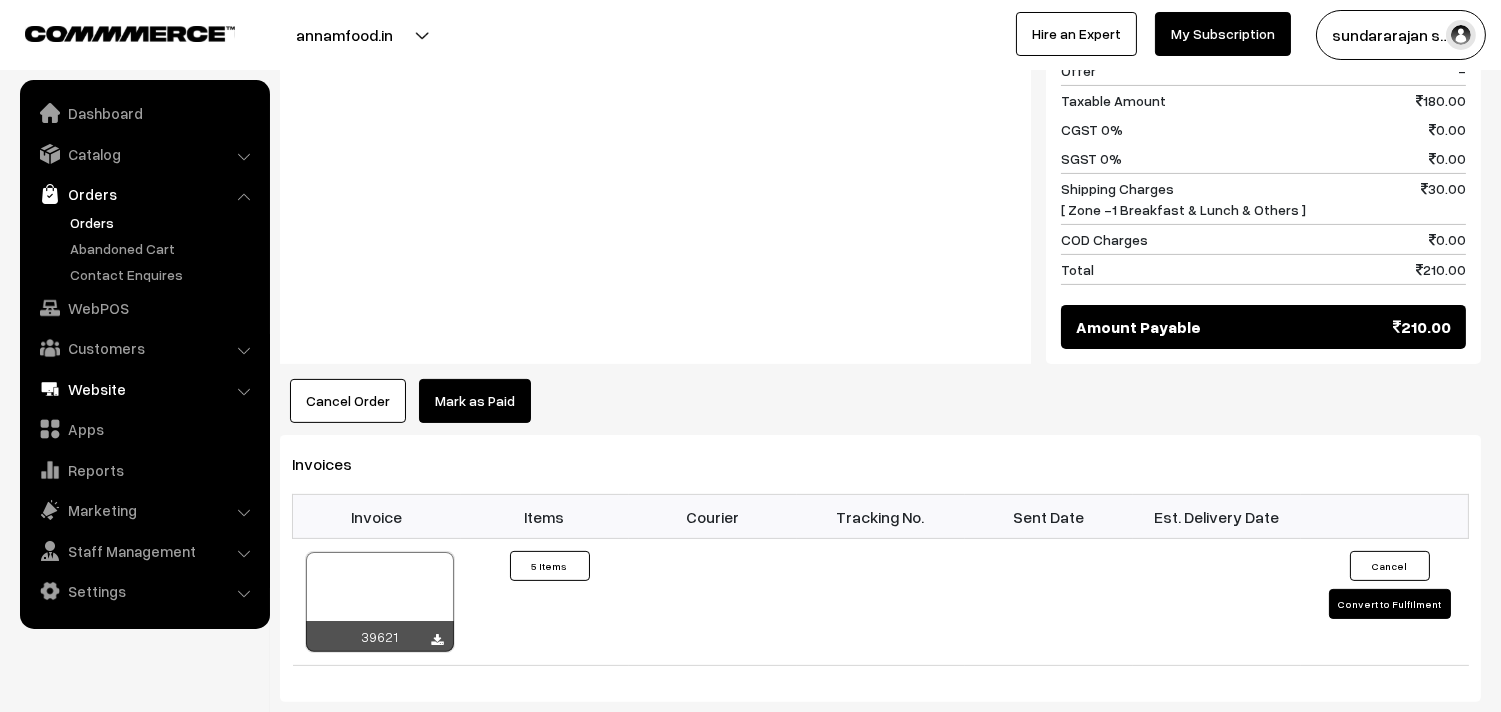 click on "WebPOS" at bounding box center (144, 308) 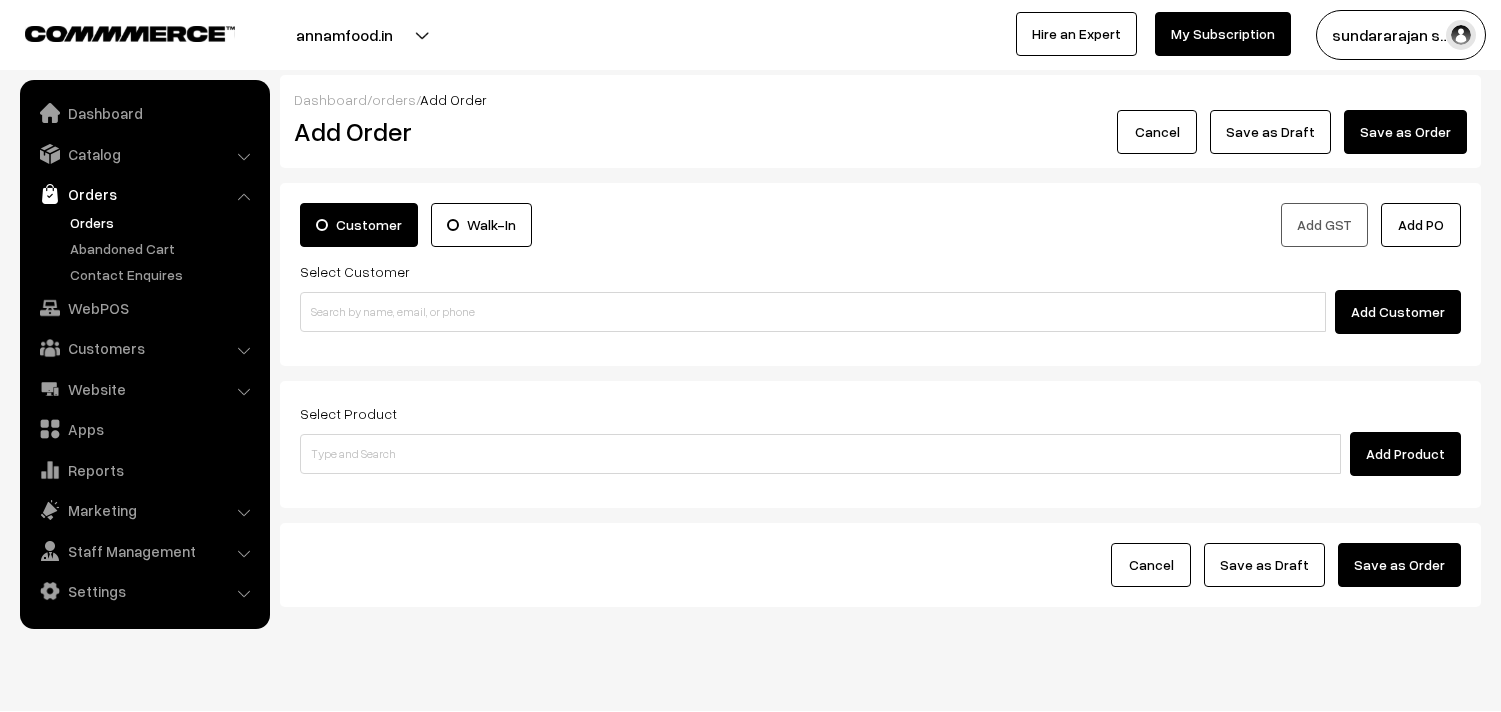 scroll, scrollTop: 0, scrollLeft: 0, axis: both 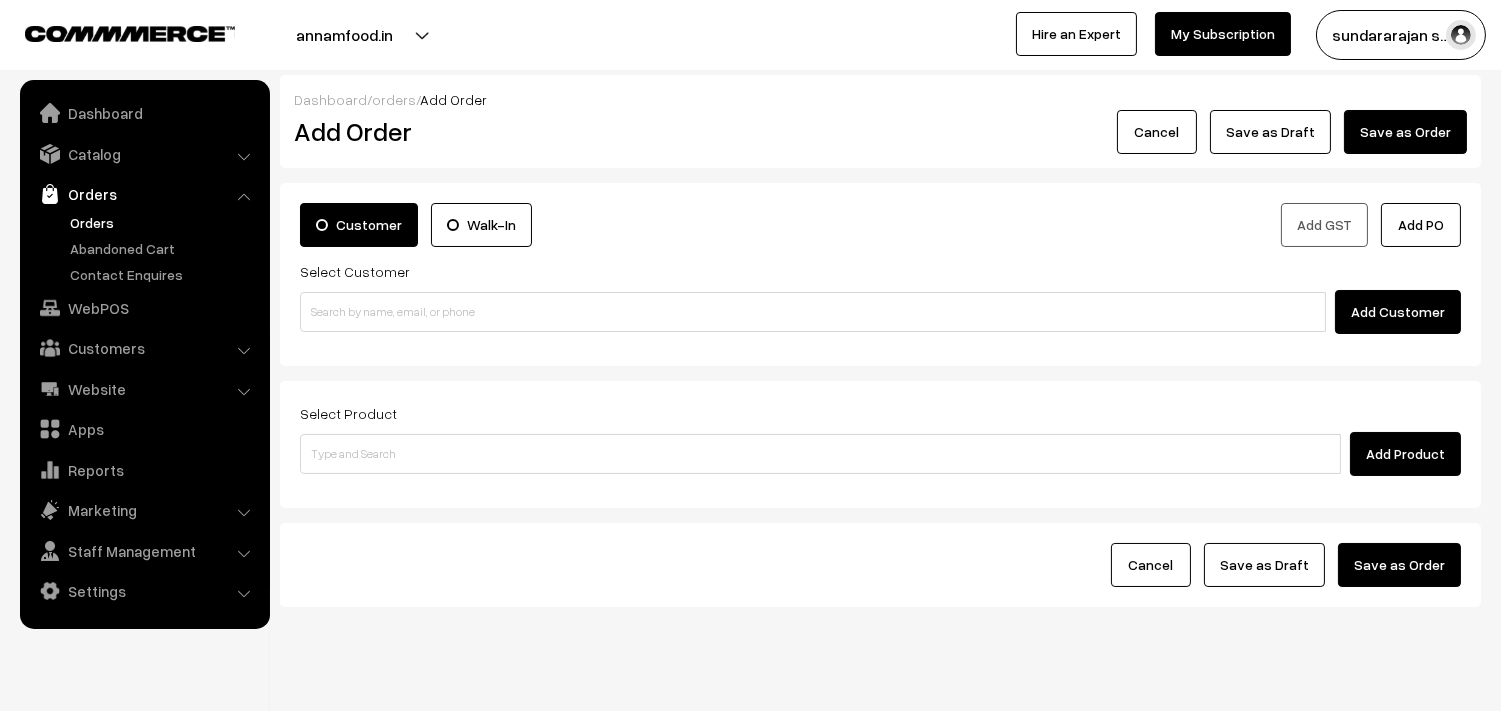 click on "Select Customer
Add Customer" at bounding box center (880, 296) 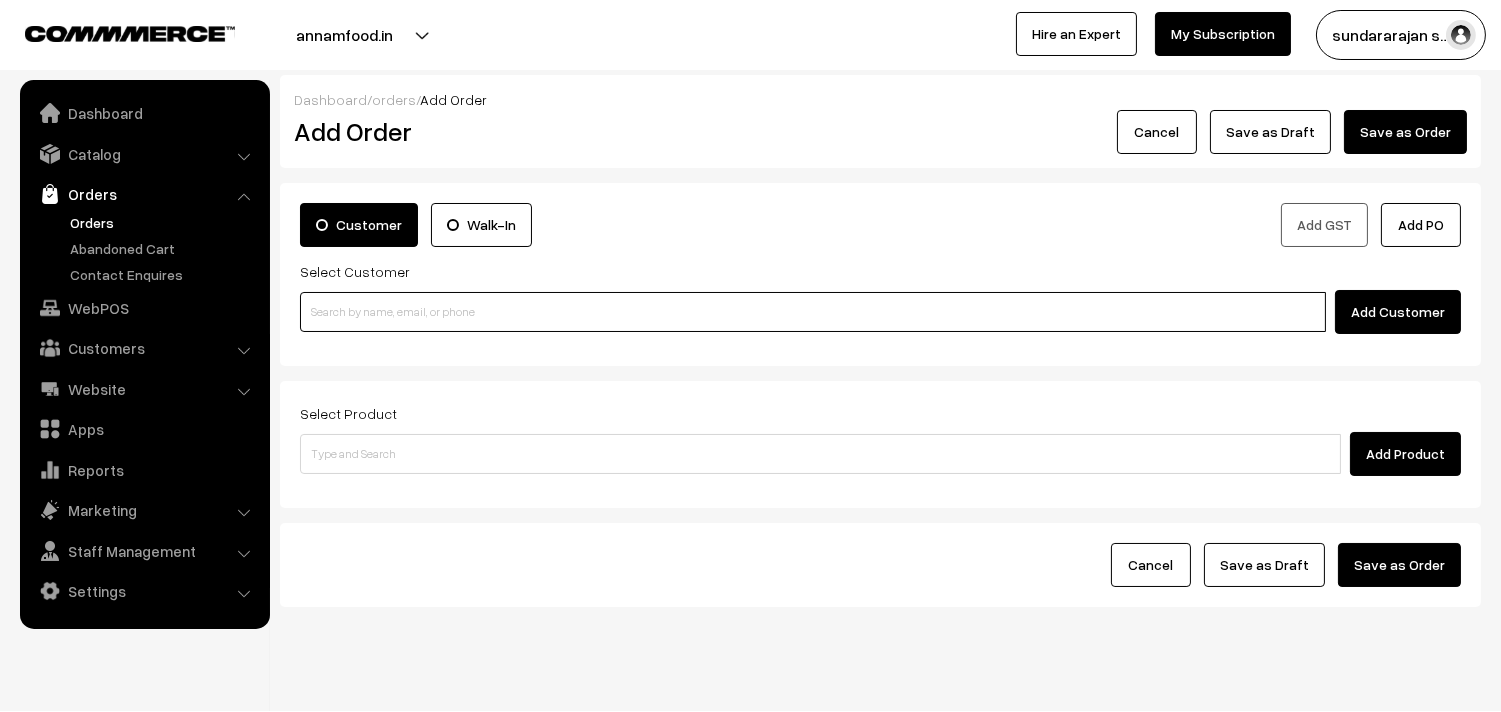 paste on "99629 59466" 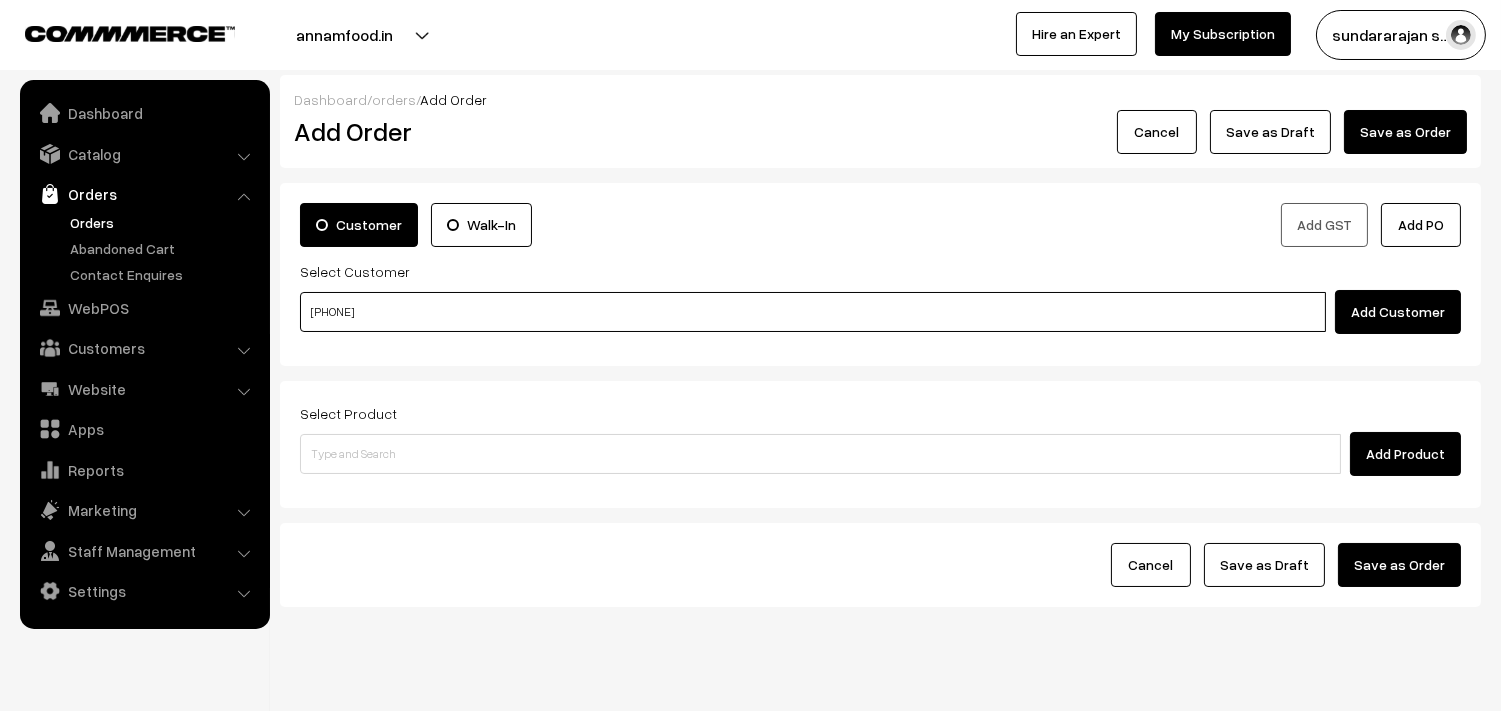 click on "99629 59466" at bounding box center (813, 312) 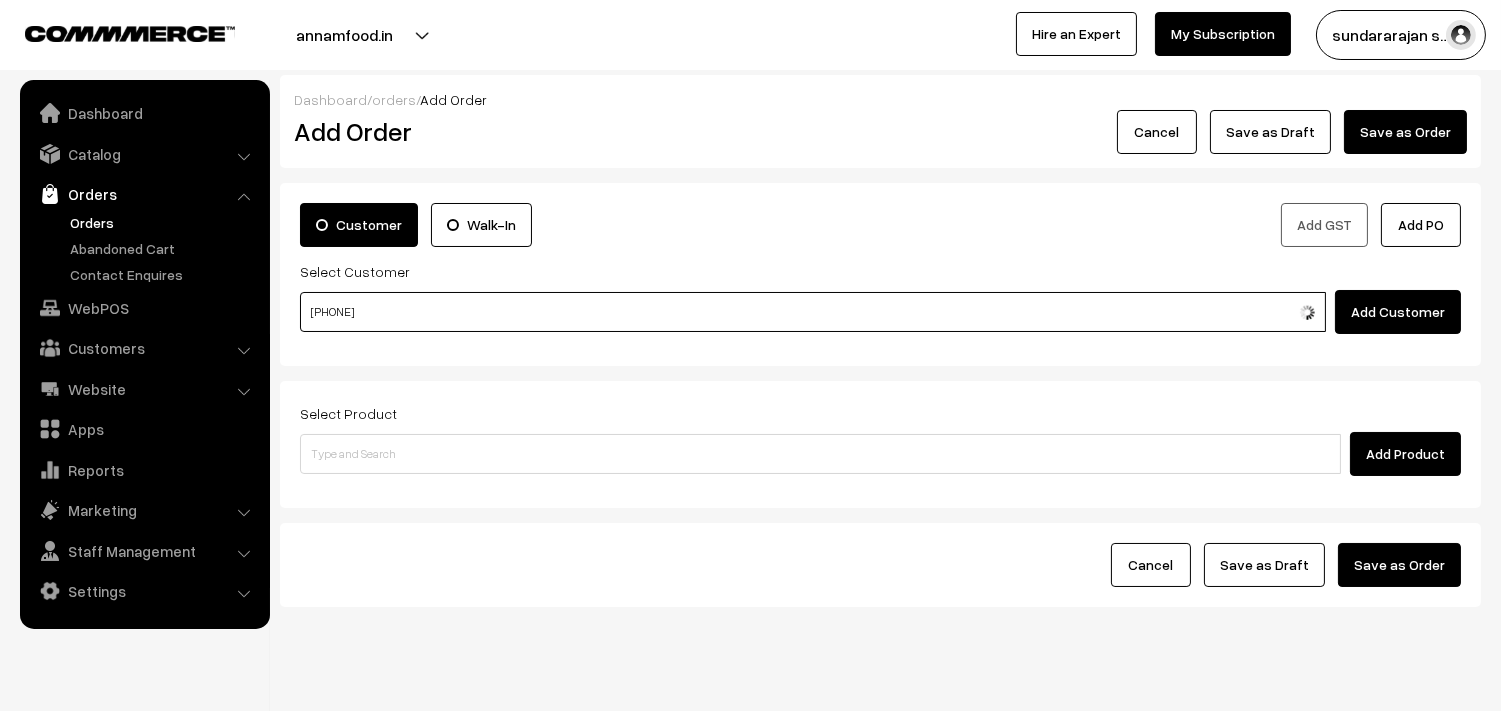 click on "99629 59466" at bounding box center (813, 312) 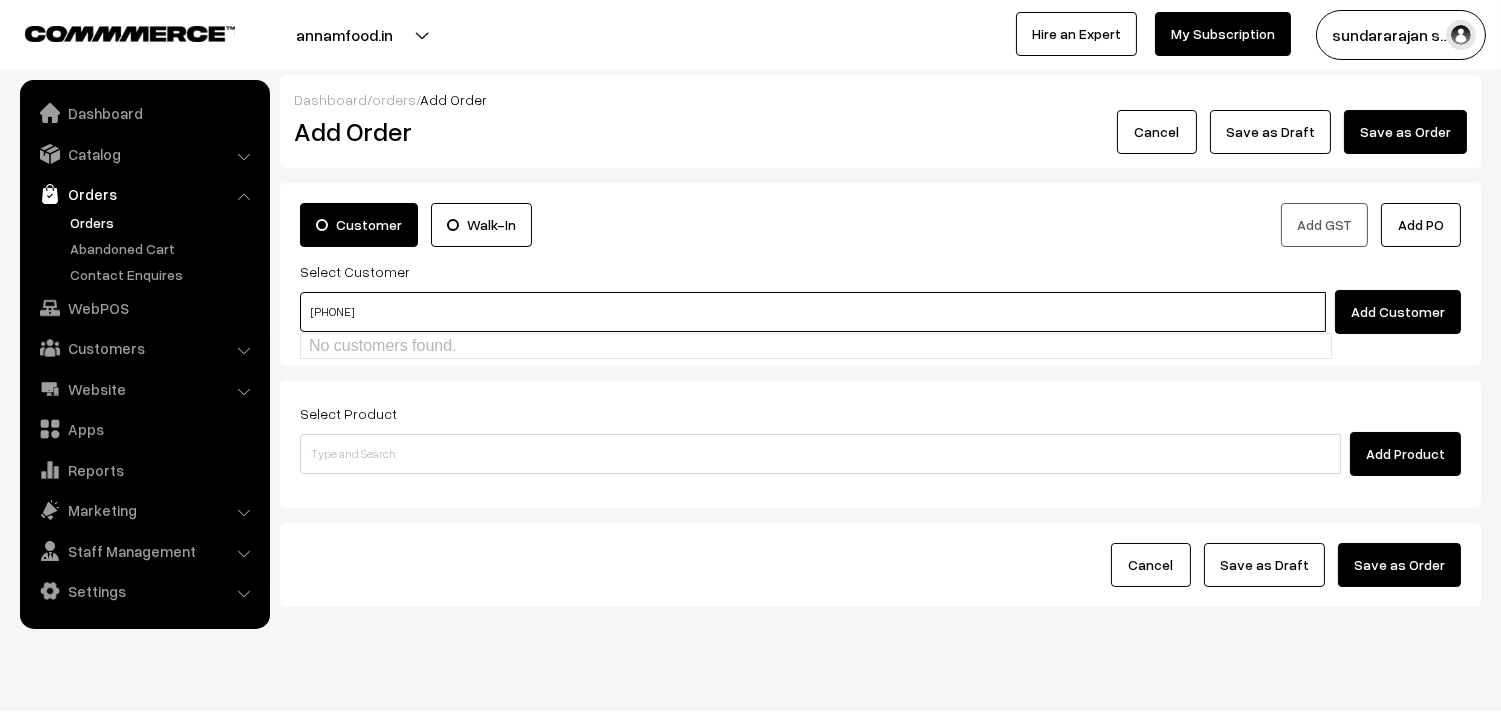 click on "99629 59466" at bounding box center [813, 312] 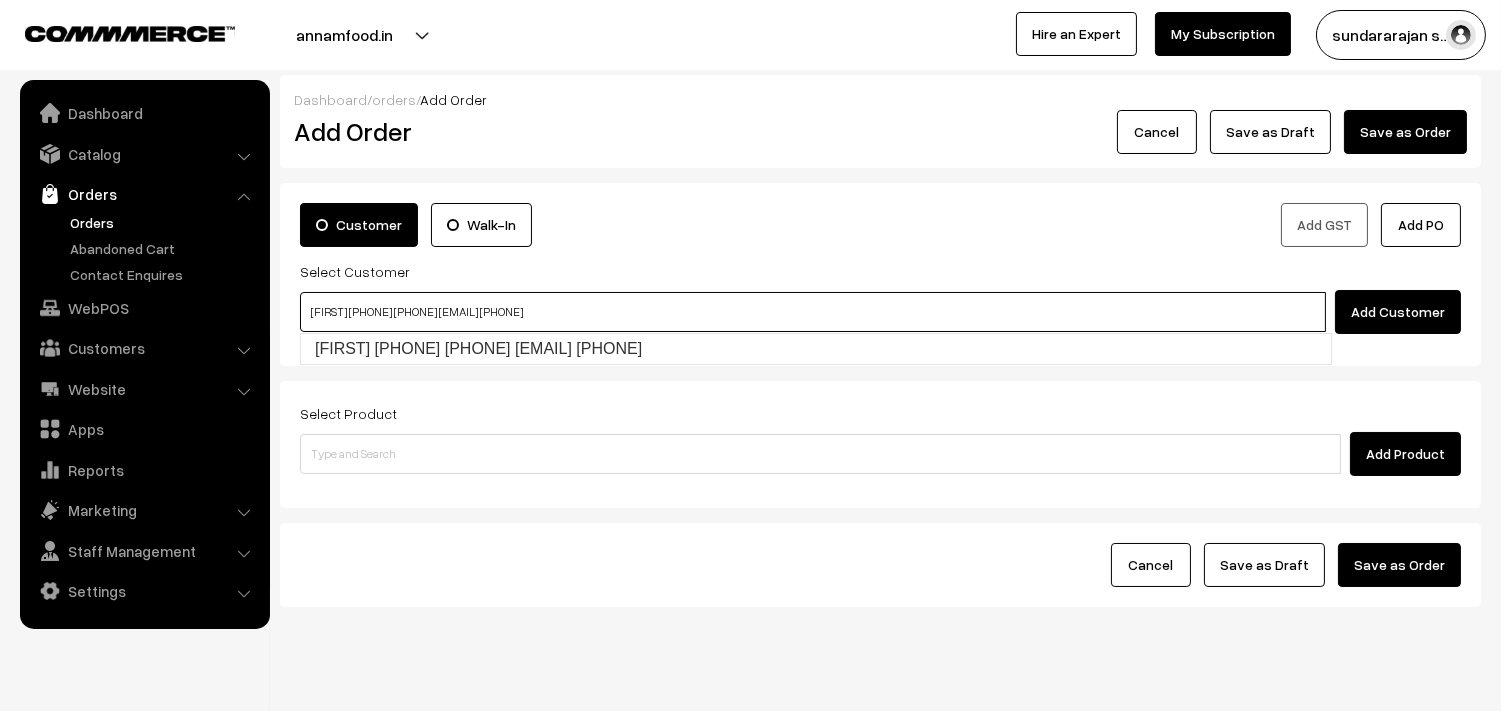 type on "Anuradha 99629 59466  [Annams21@gmail.com] [9962959466]" 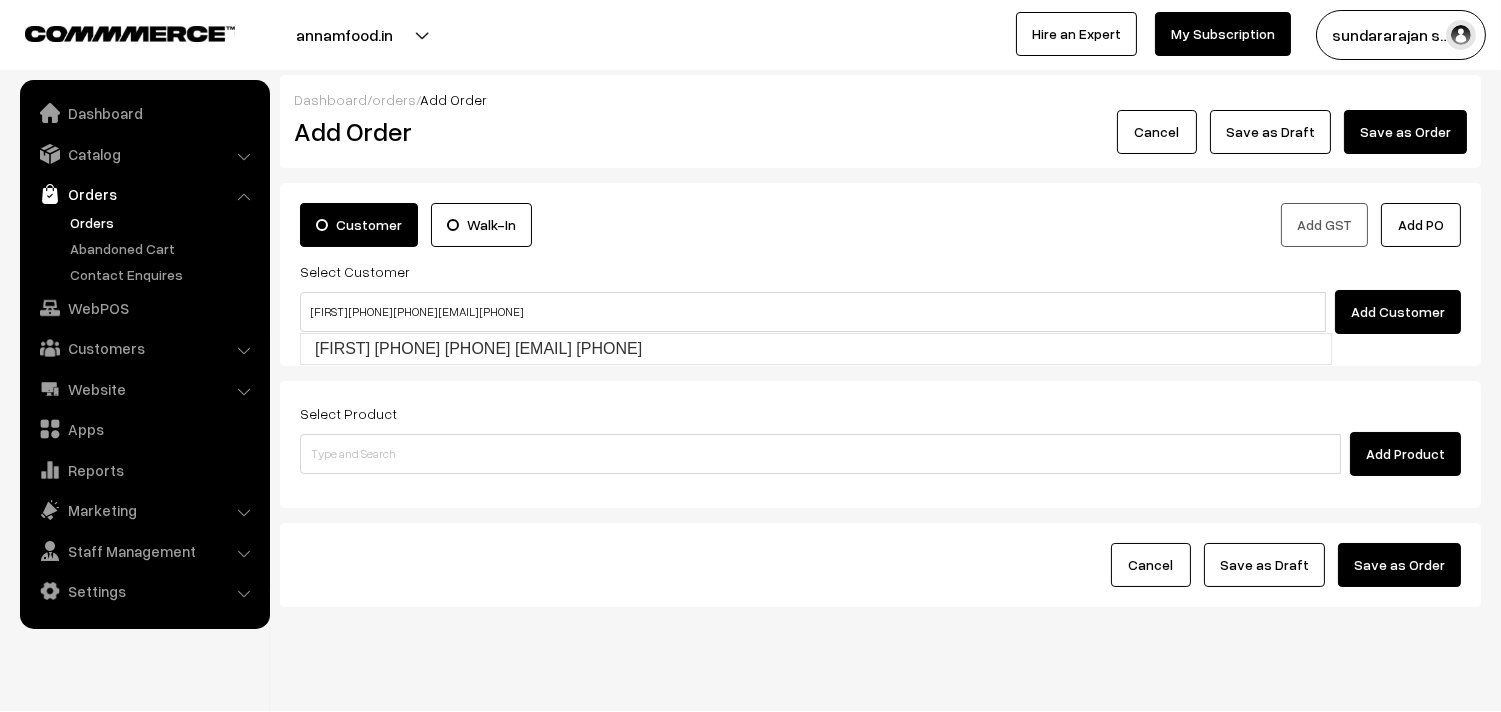 type 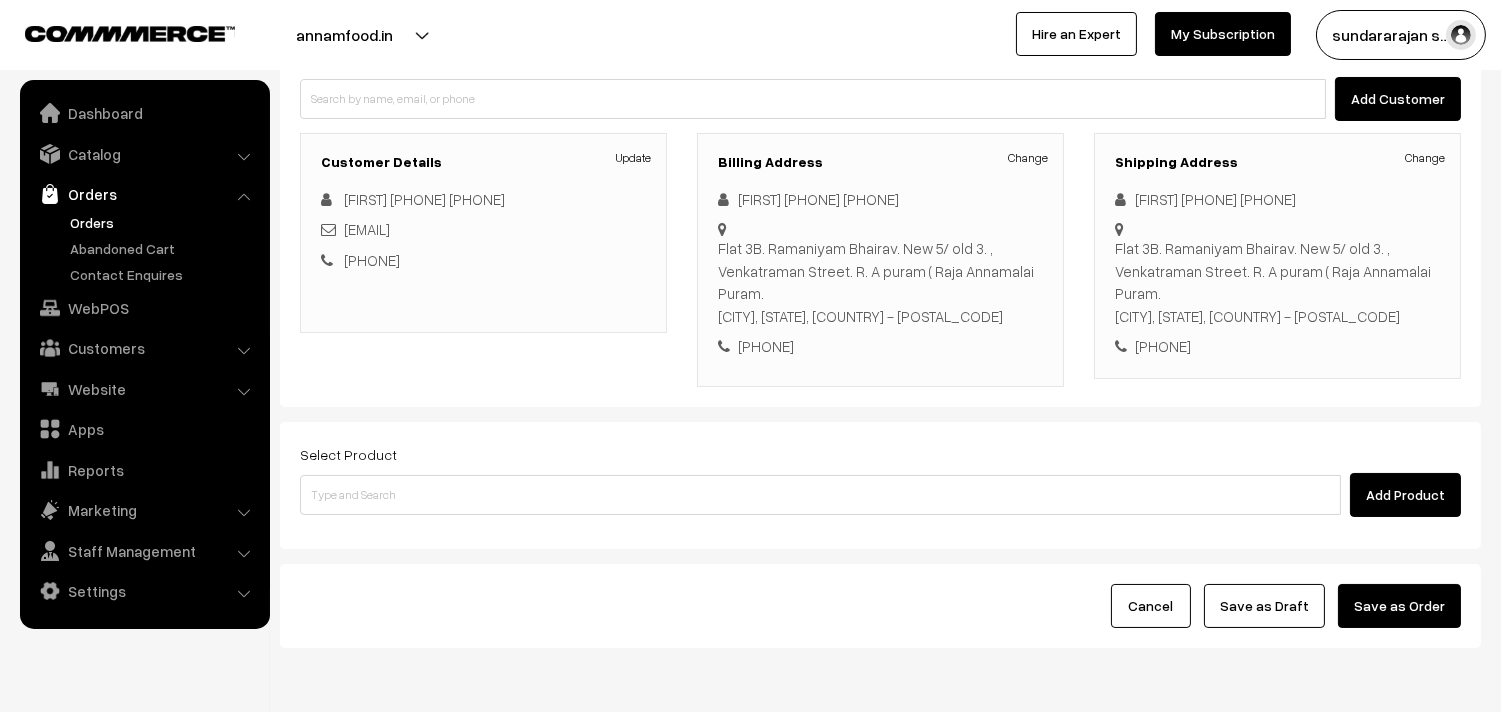 scroll, scrollTop: 222, scrollLeft: 0, axis: vertical 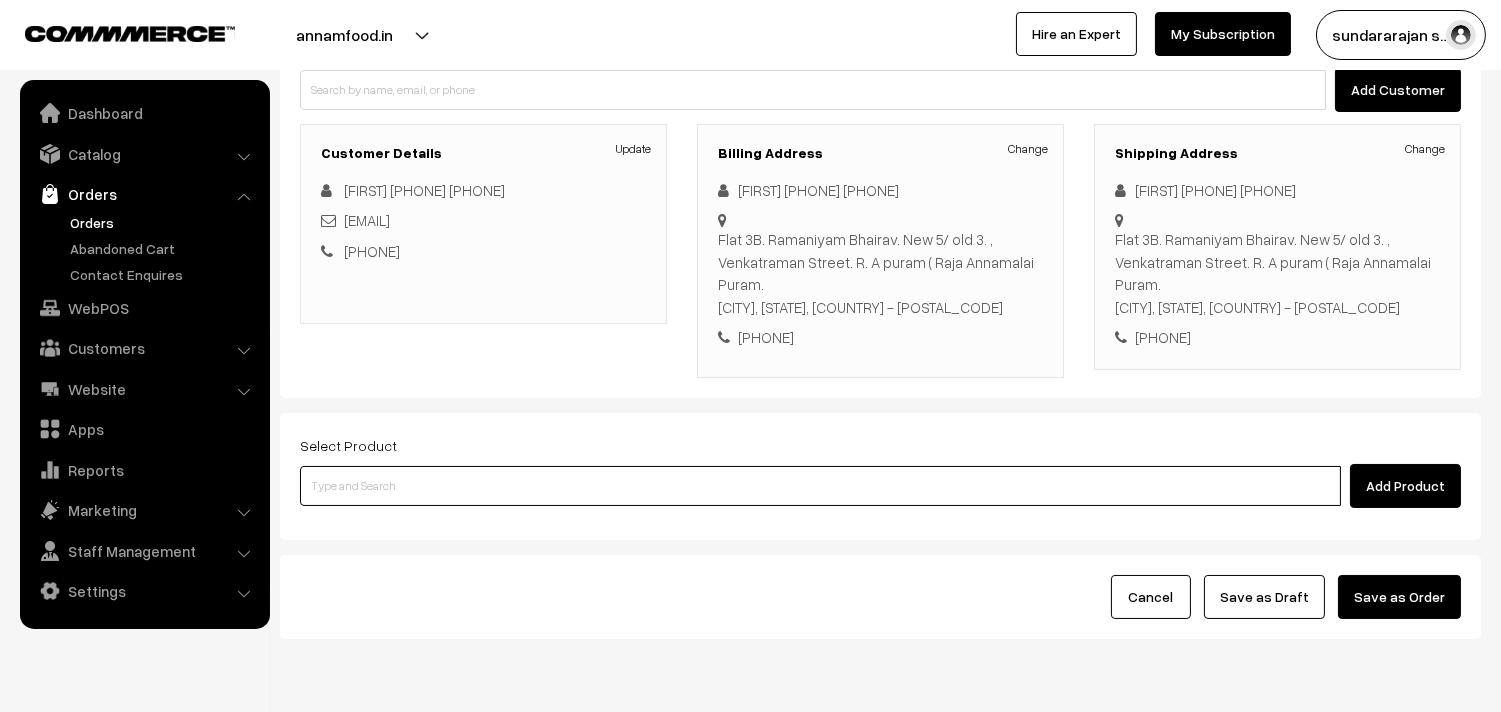 drag, startPoint x: 553, startPoint y: 490, endPoint x: 527, endPoint y: 496, distance: 26.683329 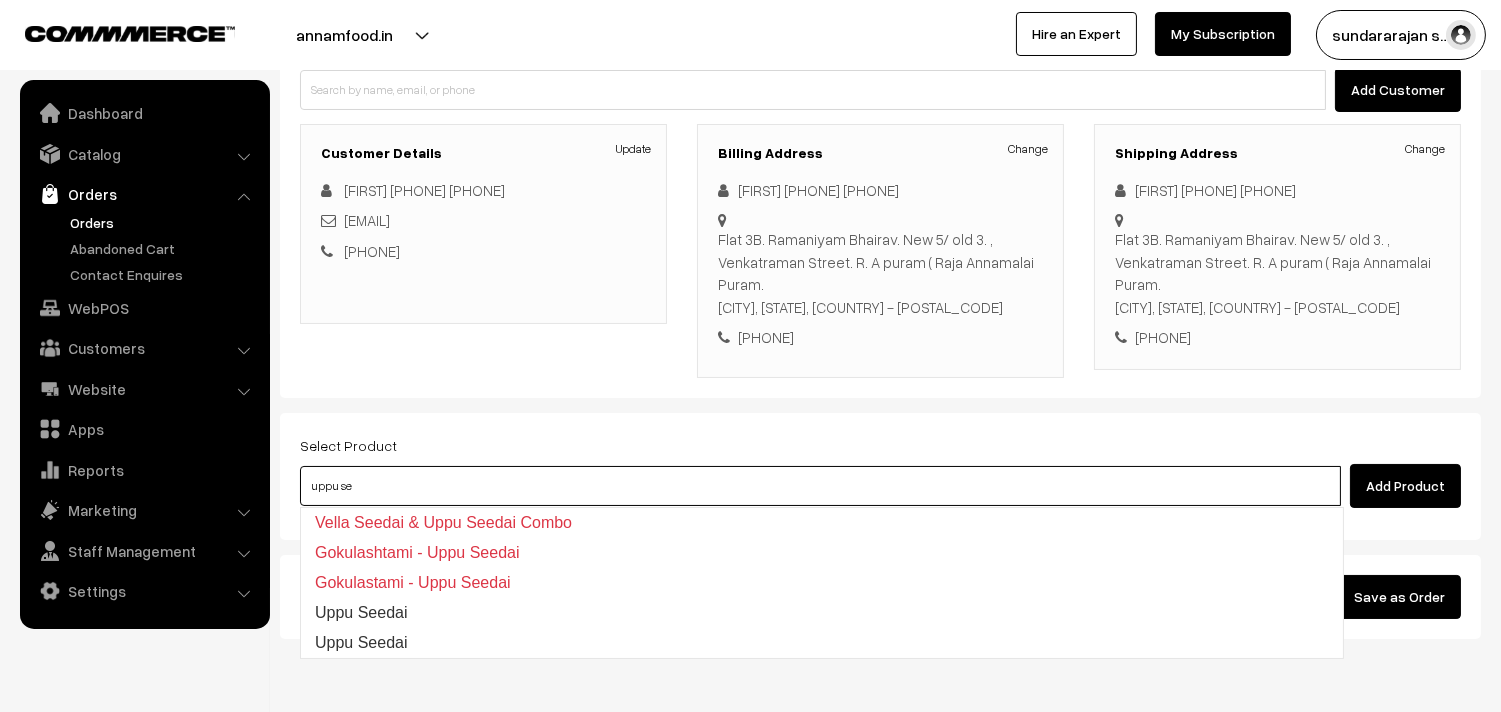 type on "Uppu Seedai" 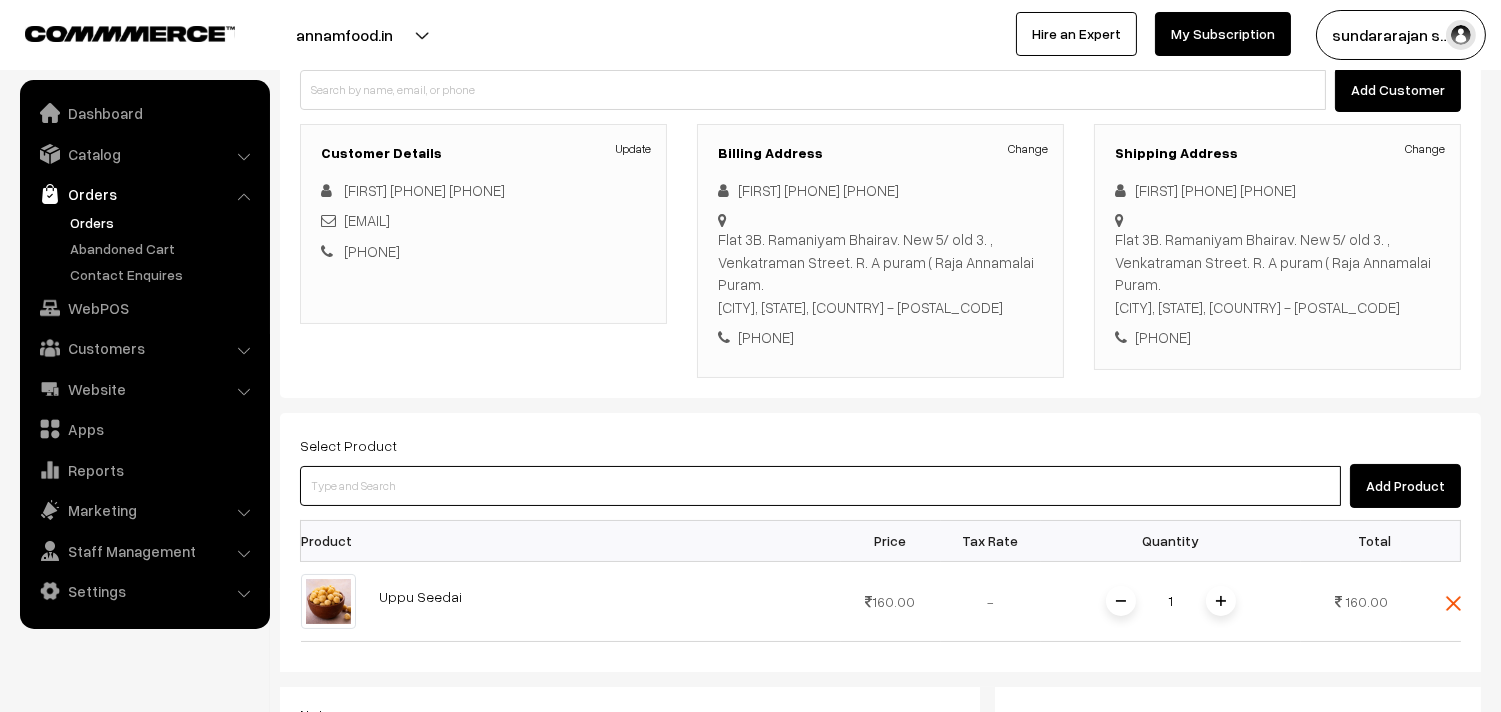 click at bounding box center [820, 486] 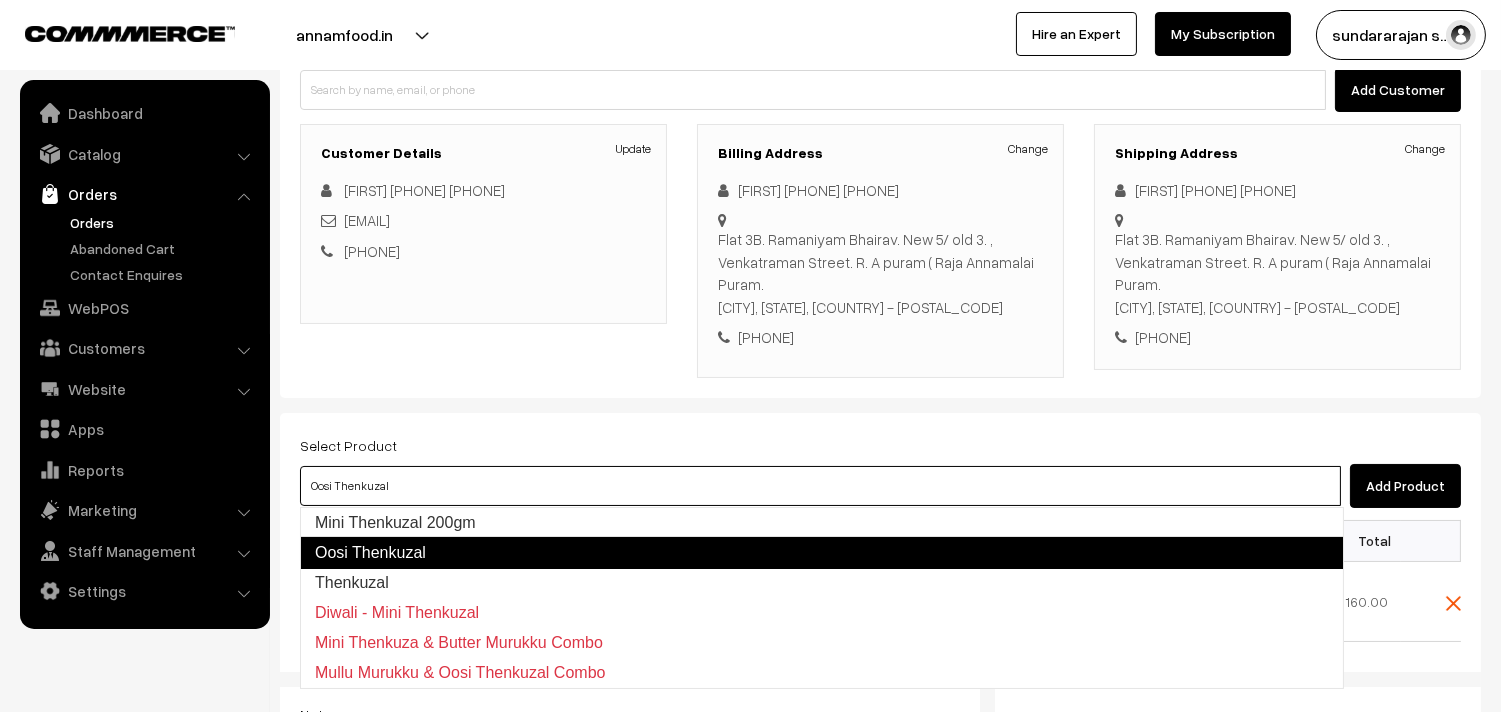 type on "Thenkuzal" 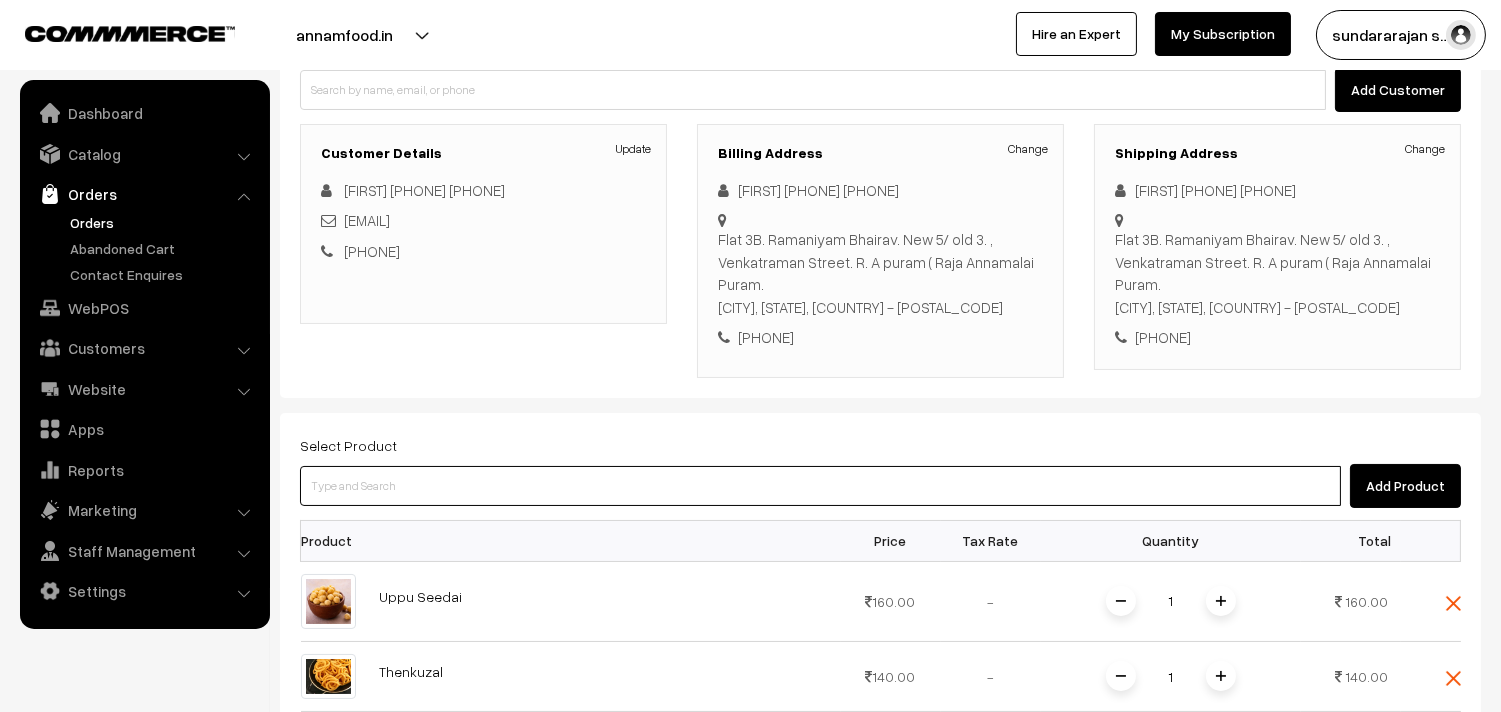drag, startPoint x: 578, startPoint y: 481, endPoint x: 568, endPoint y: 480, distance: 10.049875 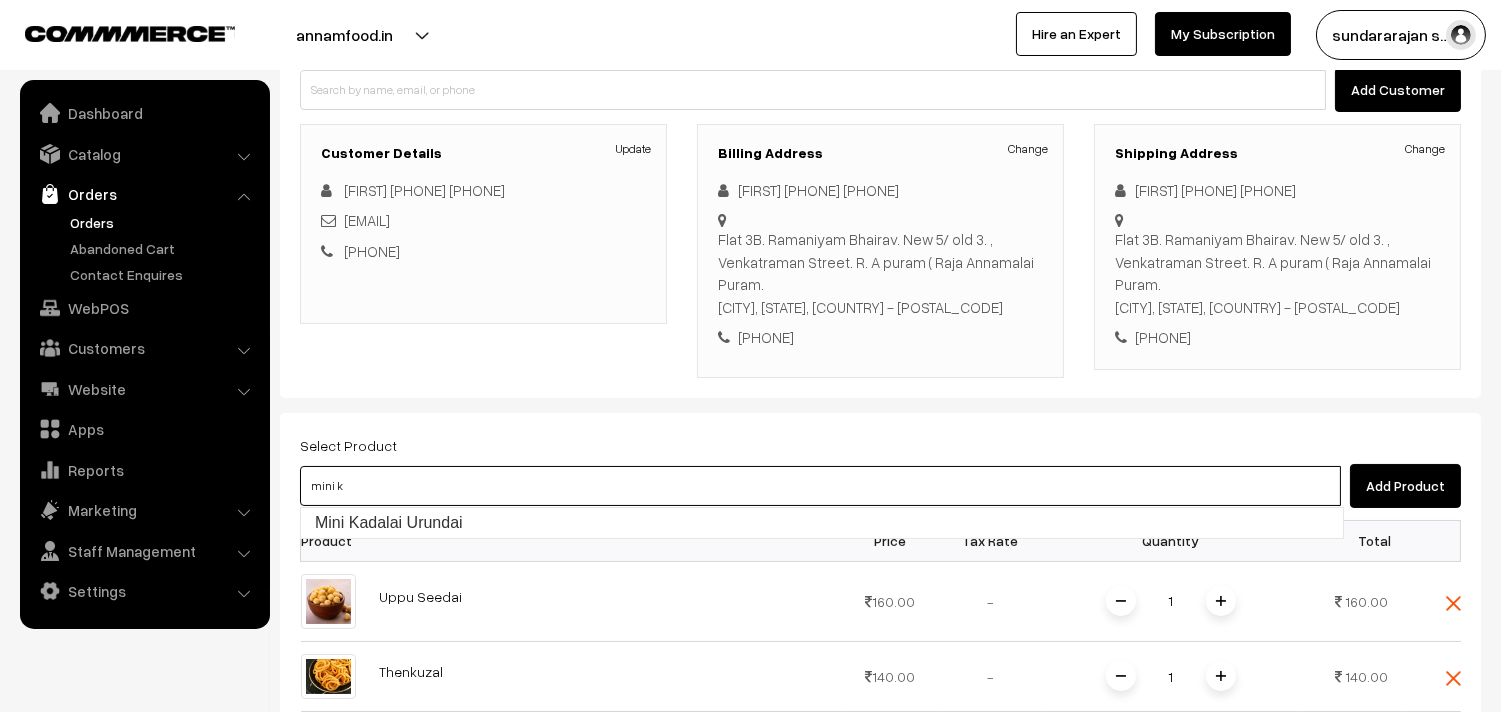 type on "Mini Kadalai Urundai" 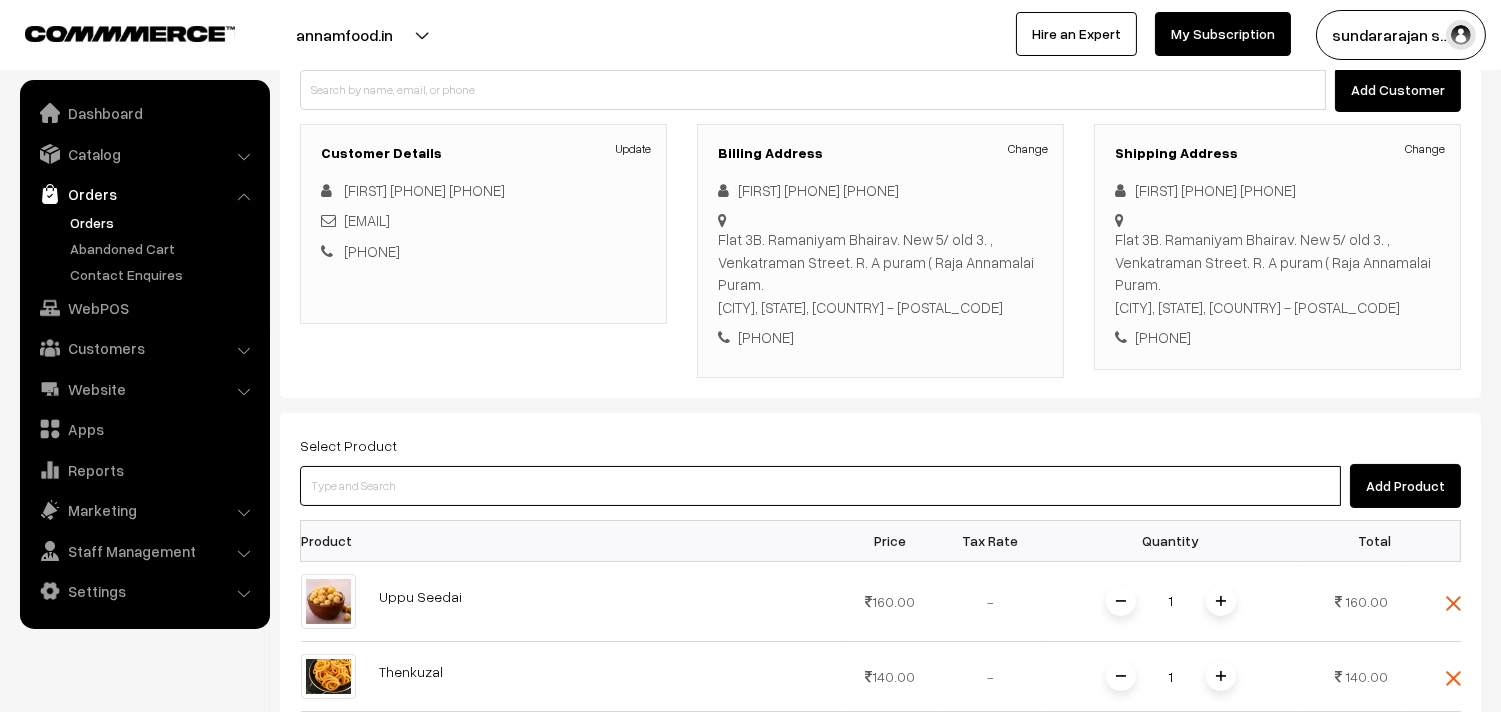 click at bounding box center [820, 486] 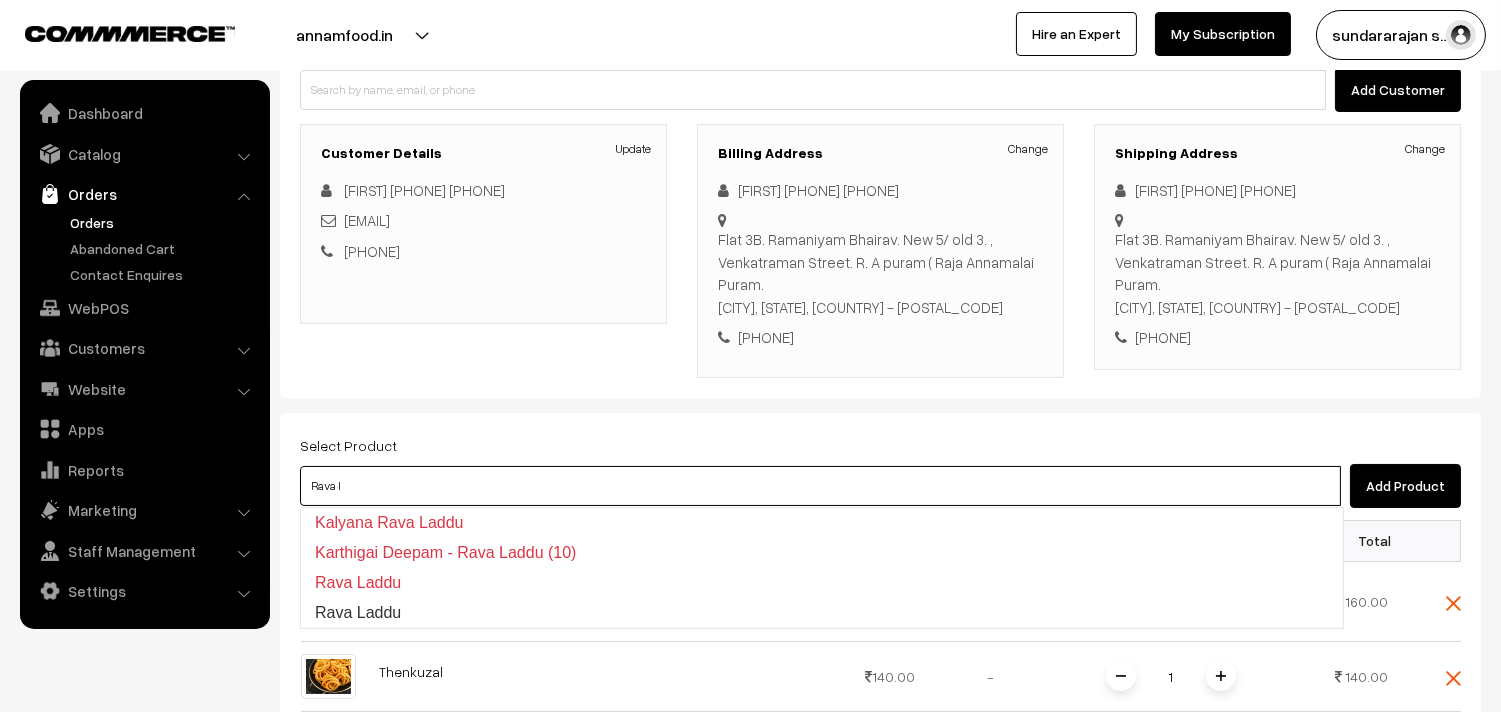 type on "Rava Laddu" 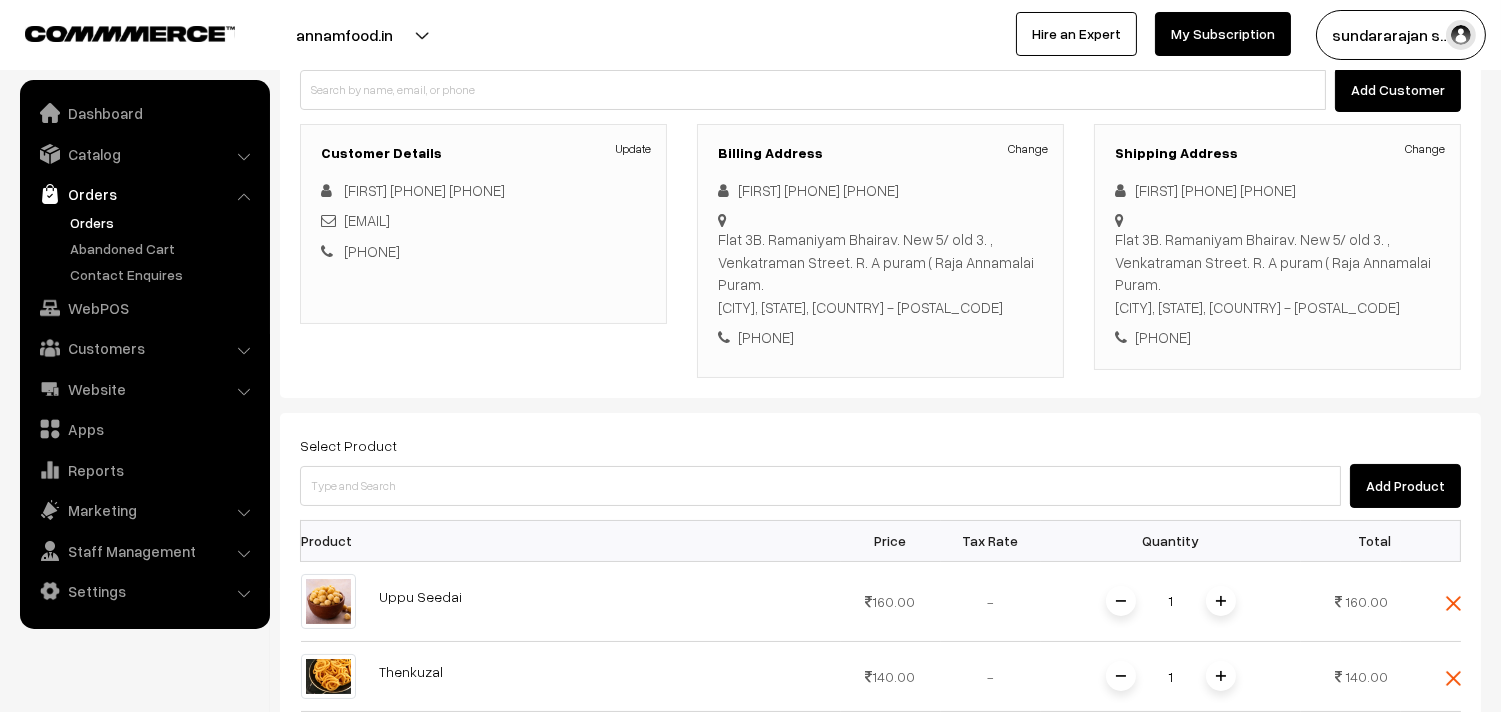 click on "Add Product" at bounding box center [880, 486] 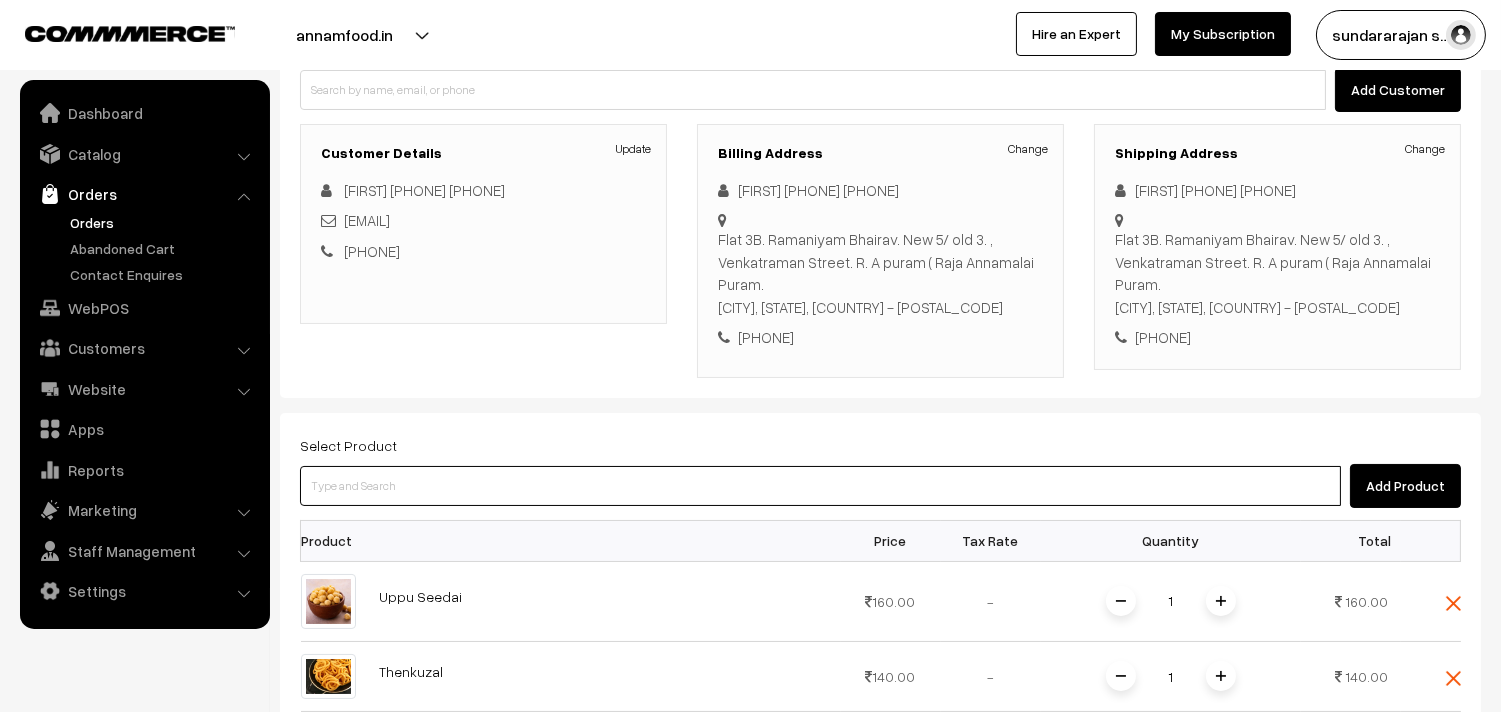 click at bounding box center (820, 486) 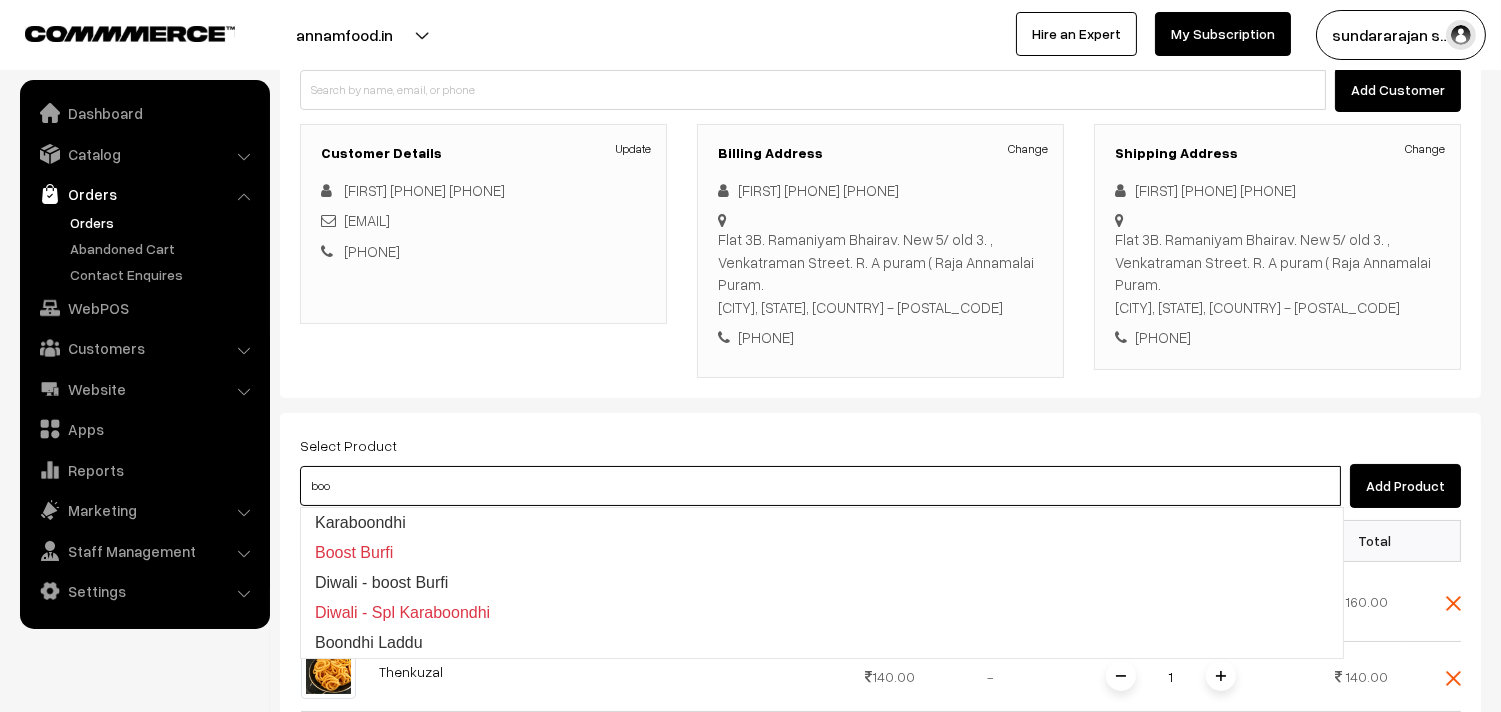 type on "Boondhi Laddu" 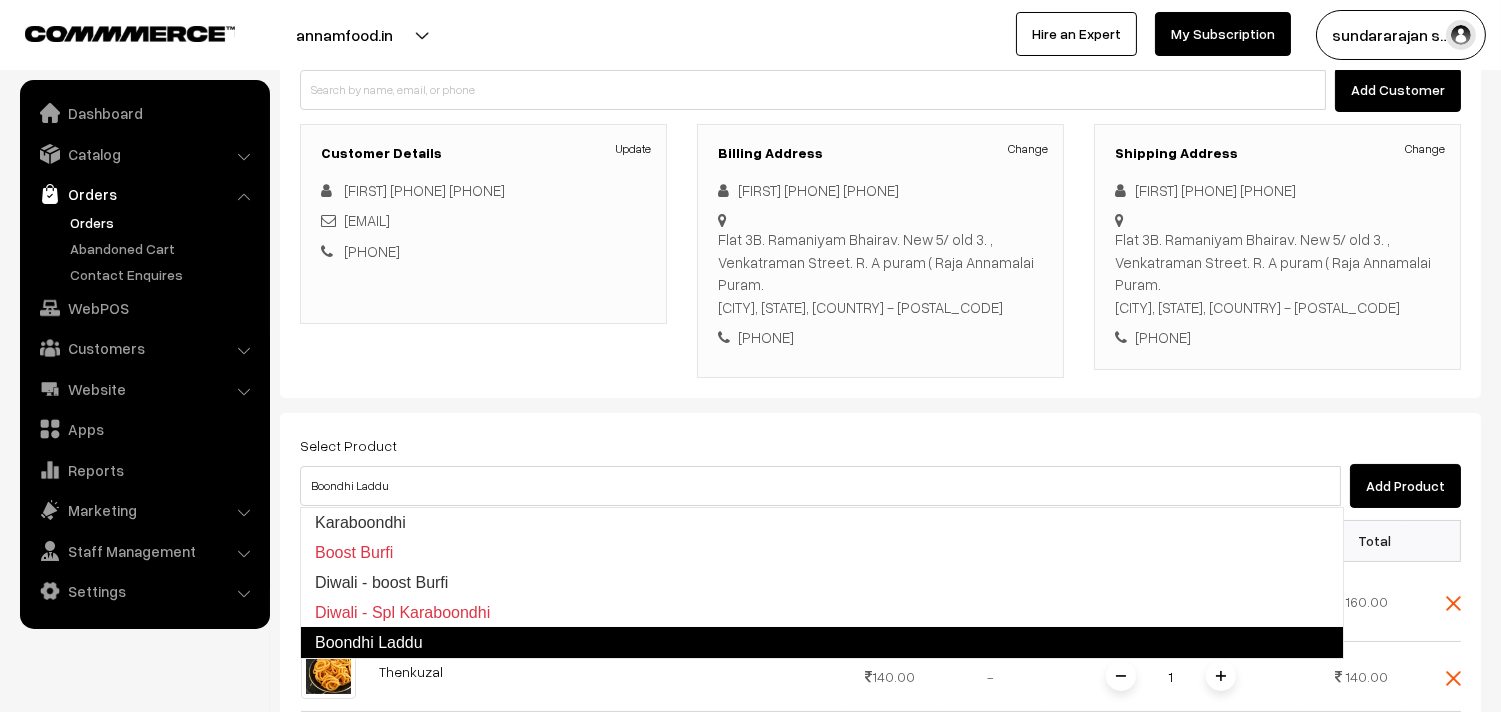 type 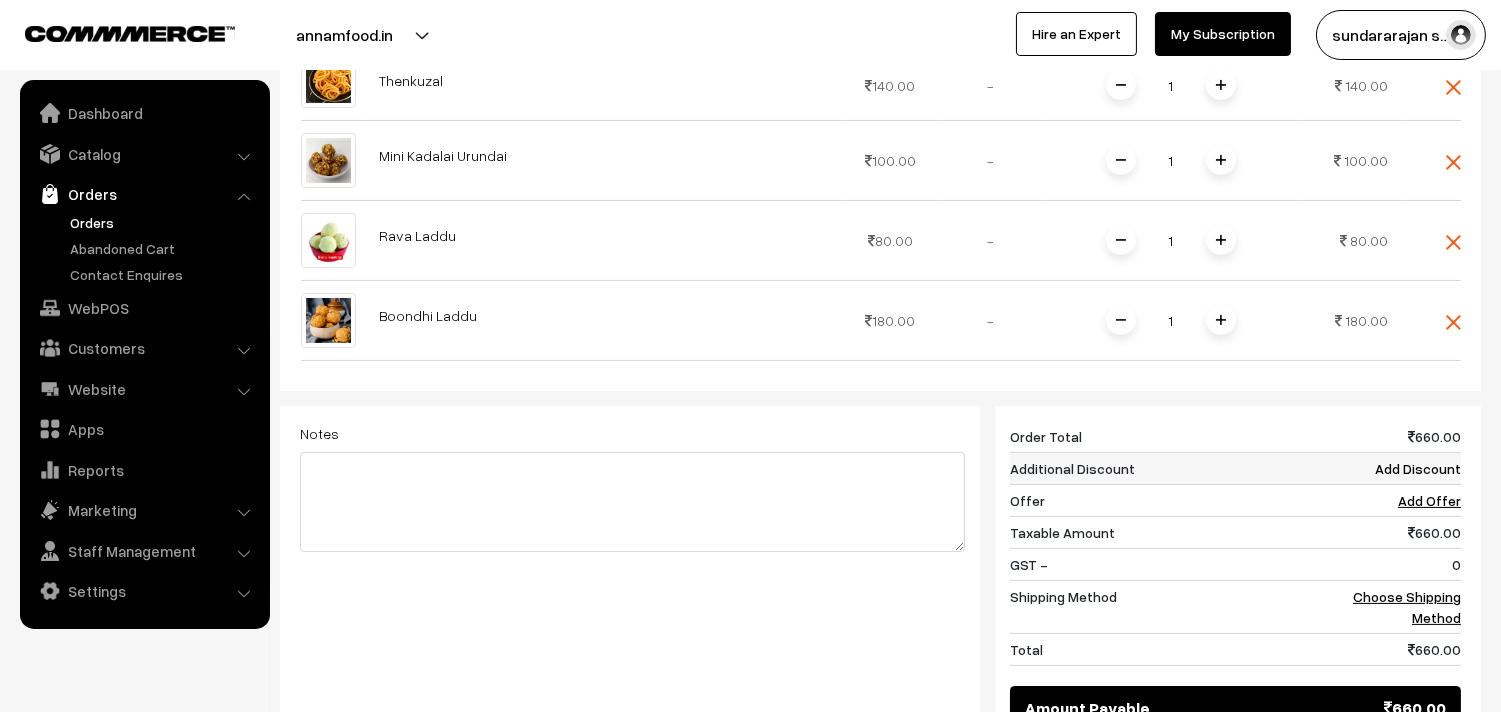 scroll, scrollTop: 888, scrollLeft: 0, axis: vertical 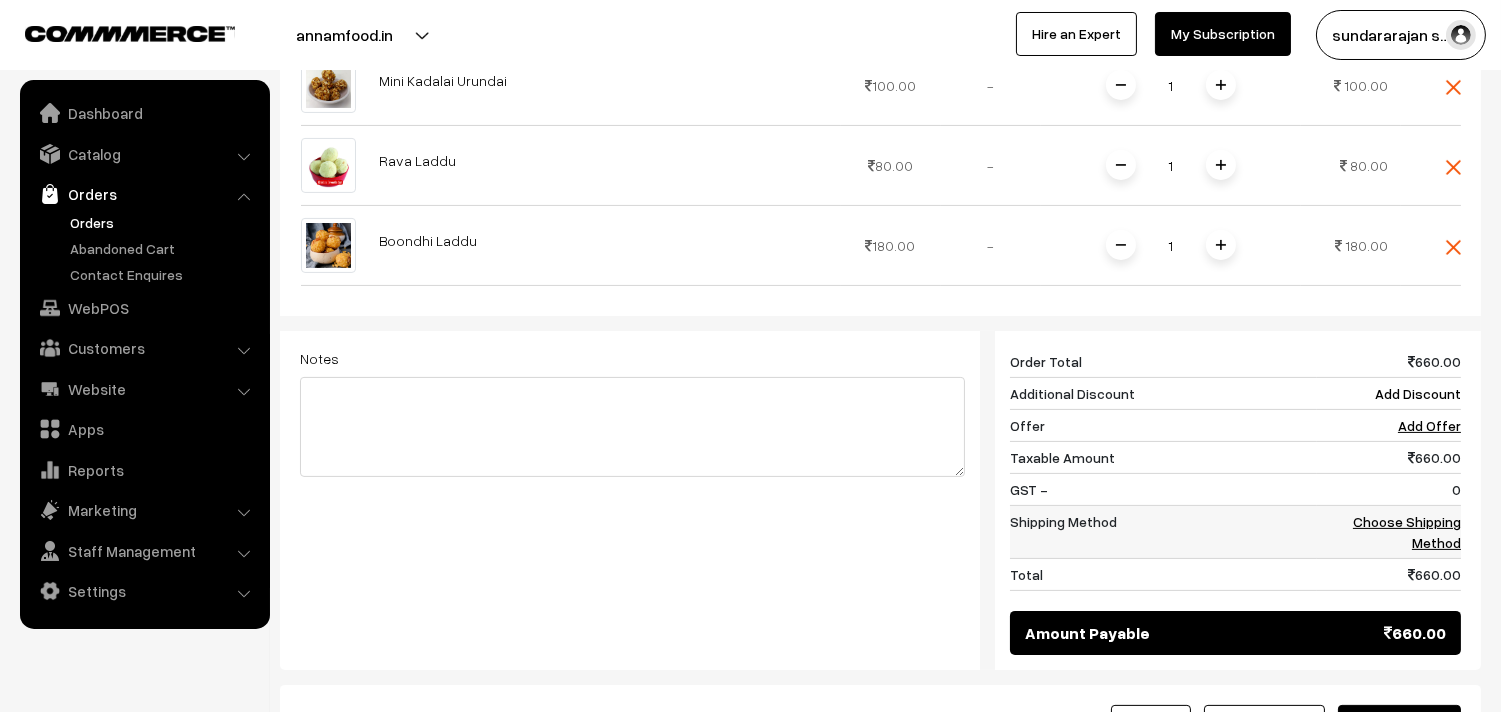 click on "Choose Shipping Method" at bounding box center [1407, 532] 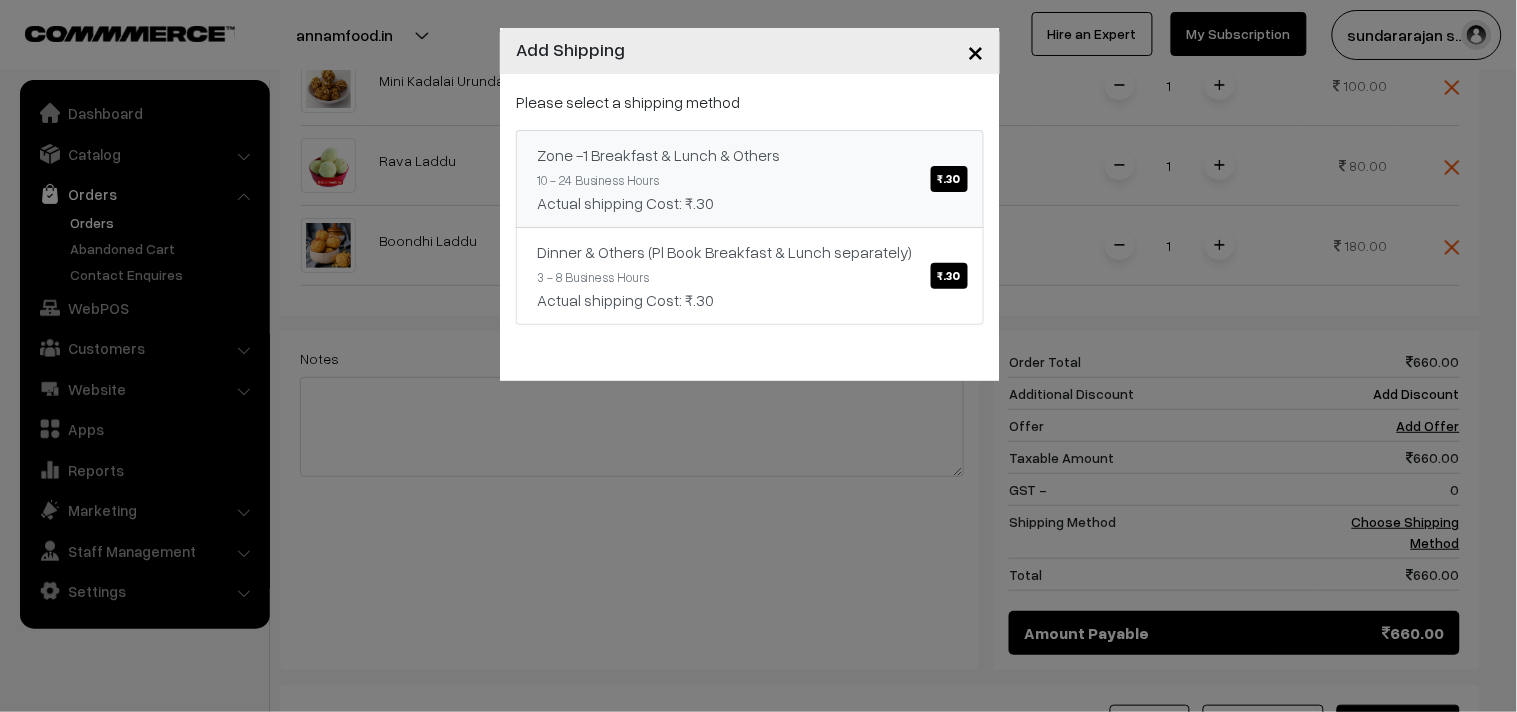 click on "Zone -1  Breakfast & Lunch & Others
₹.30" at bounding box center [750, 155] 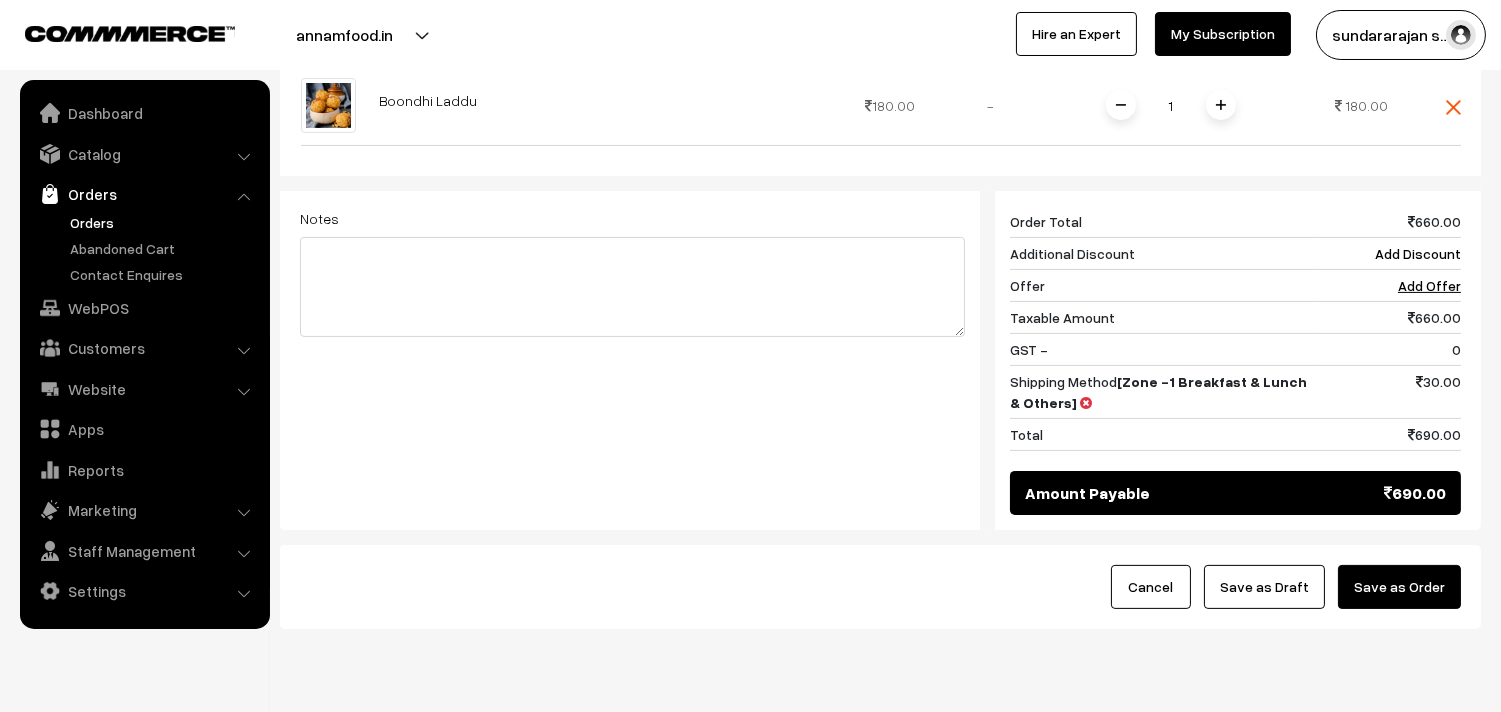 scroll, scrollTop: 1093, scrollLeft: 0, axis: vertical 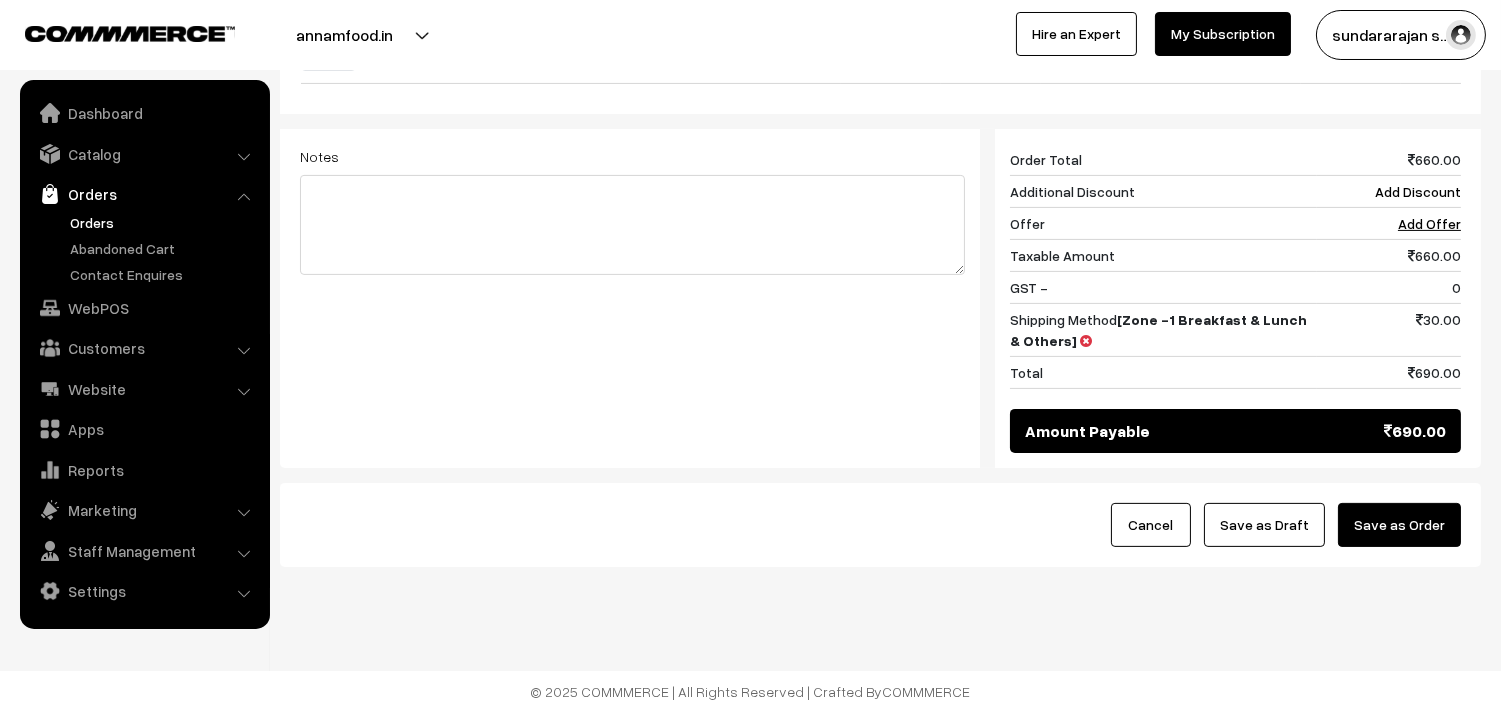 click on "Cancel
Save as Draft
Save as Order" at bounding box center (880, 525) 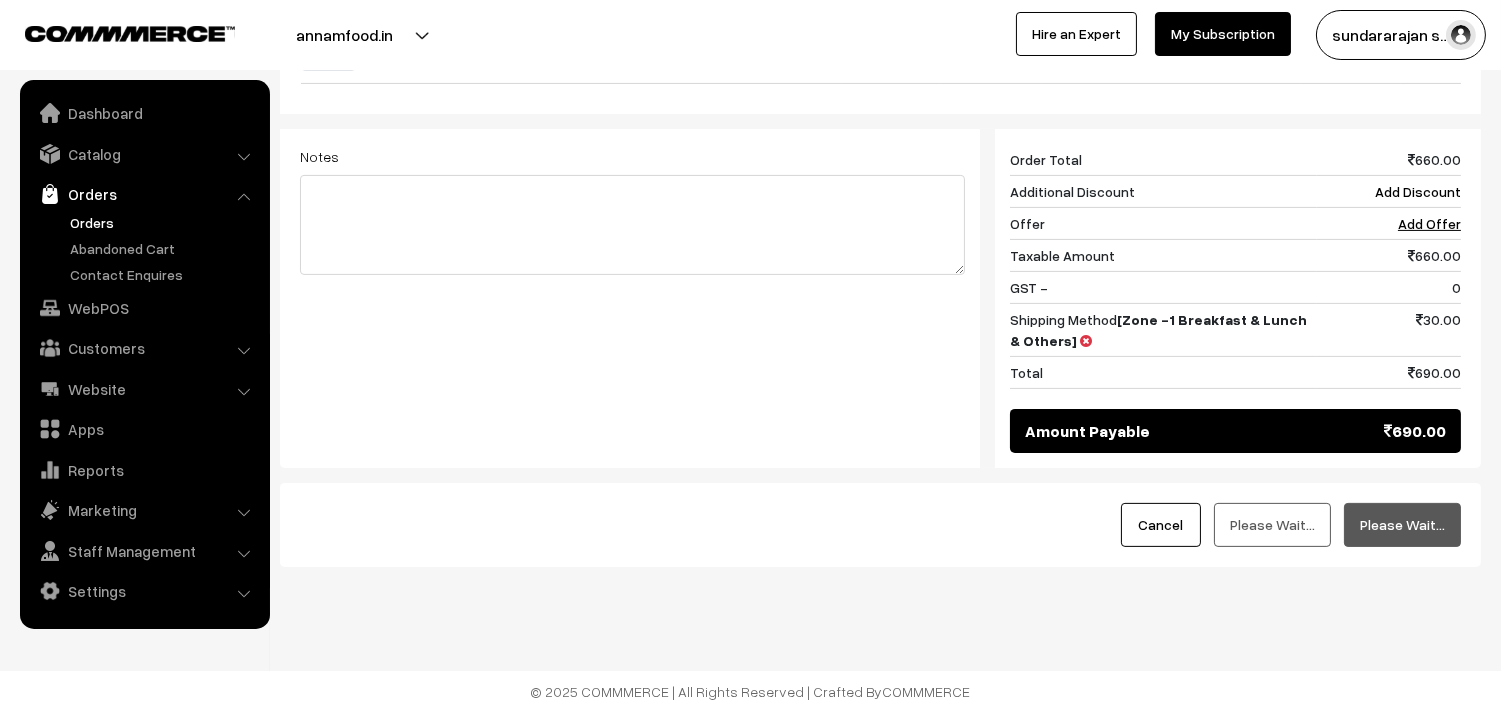 scroll, scrollTop: 648, scrollLeft: 0, axis: vertical 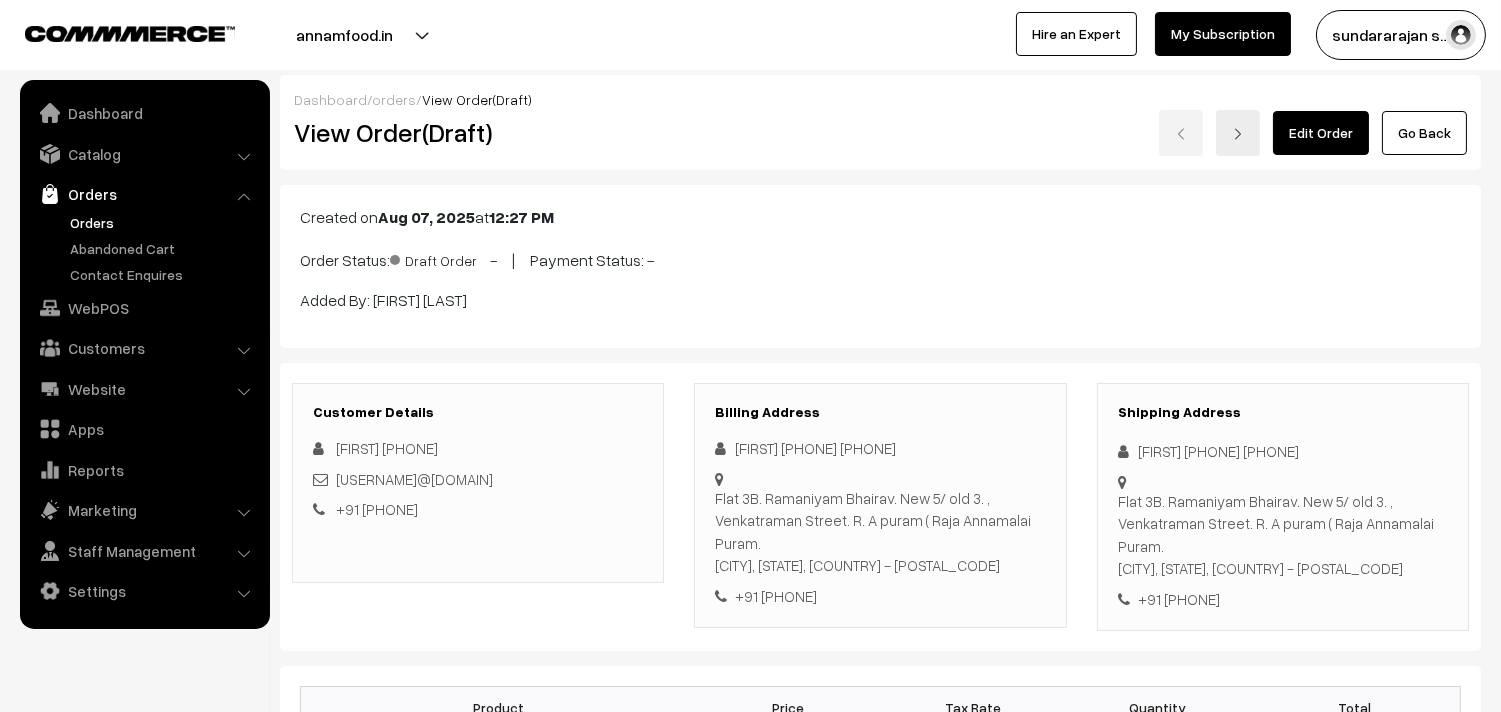 click on "Draft Order" at bounding box center (440, 258) 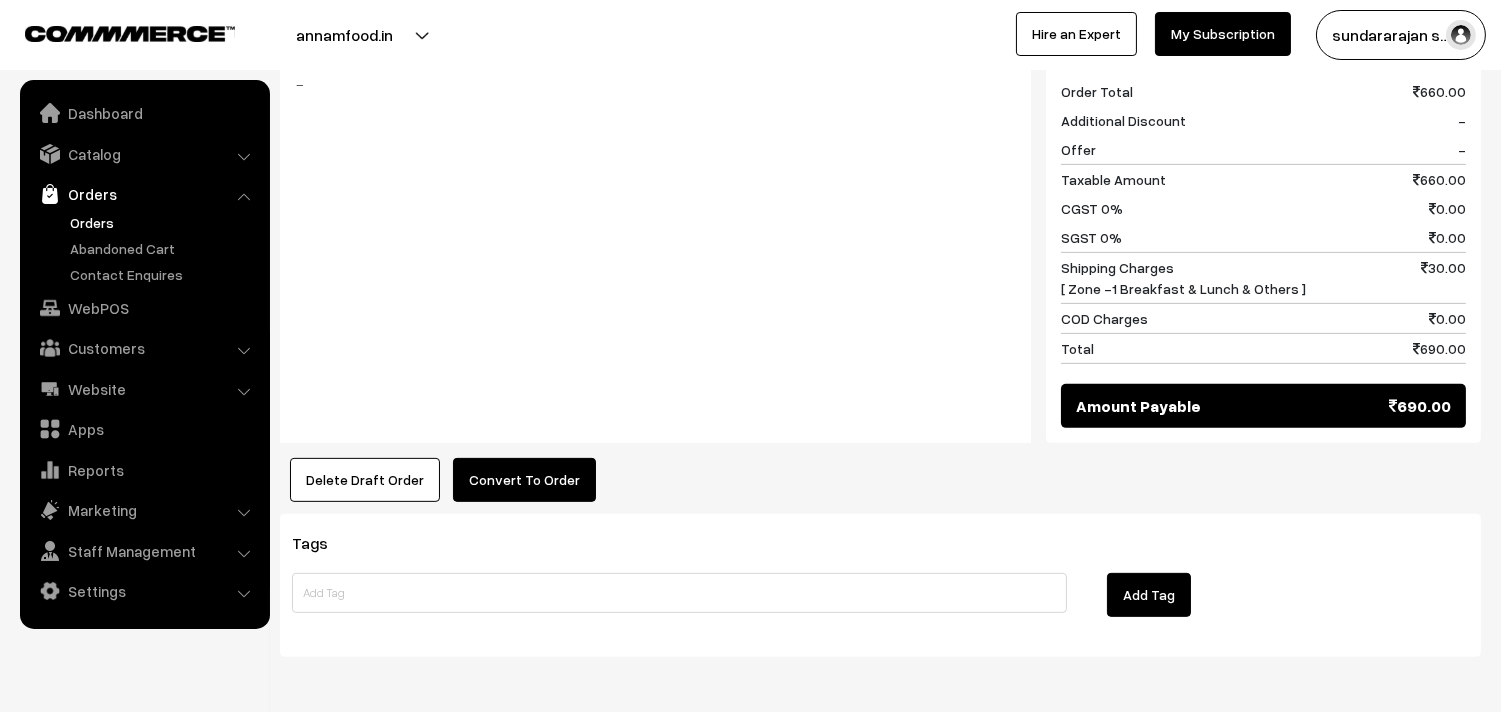 scroll, scrollTop: 1444, scrollLeft: 0, axis: vertical 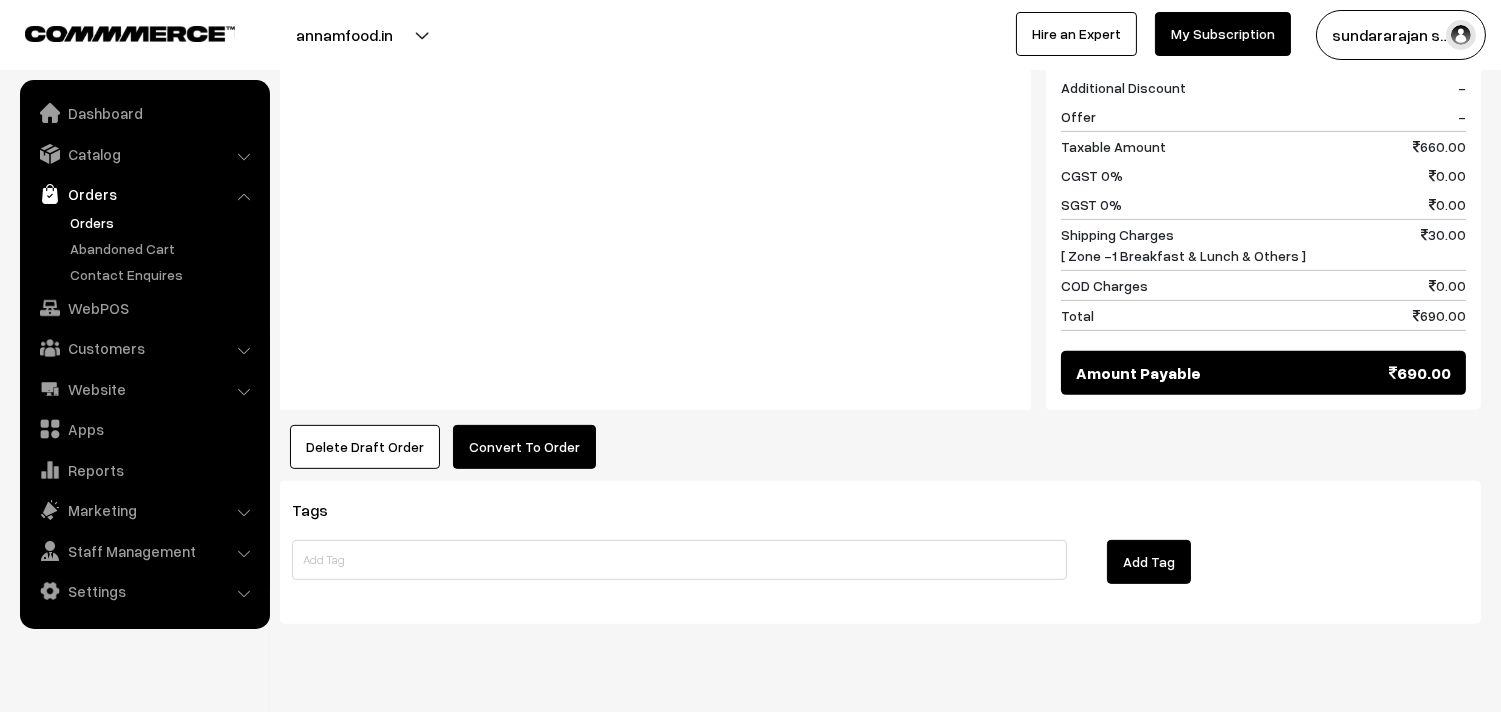 click on "Convert To Order" at bounding box center [524, 447] 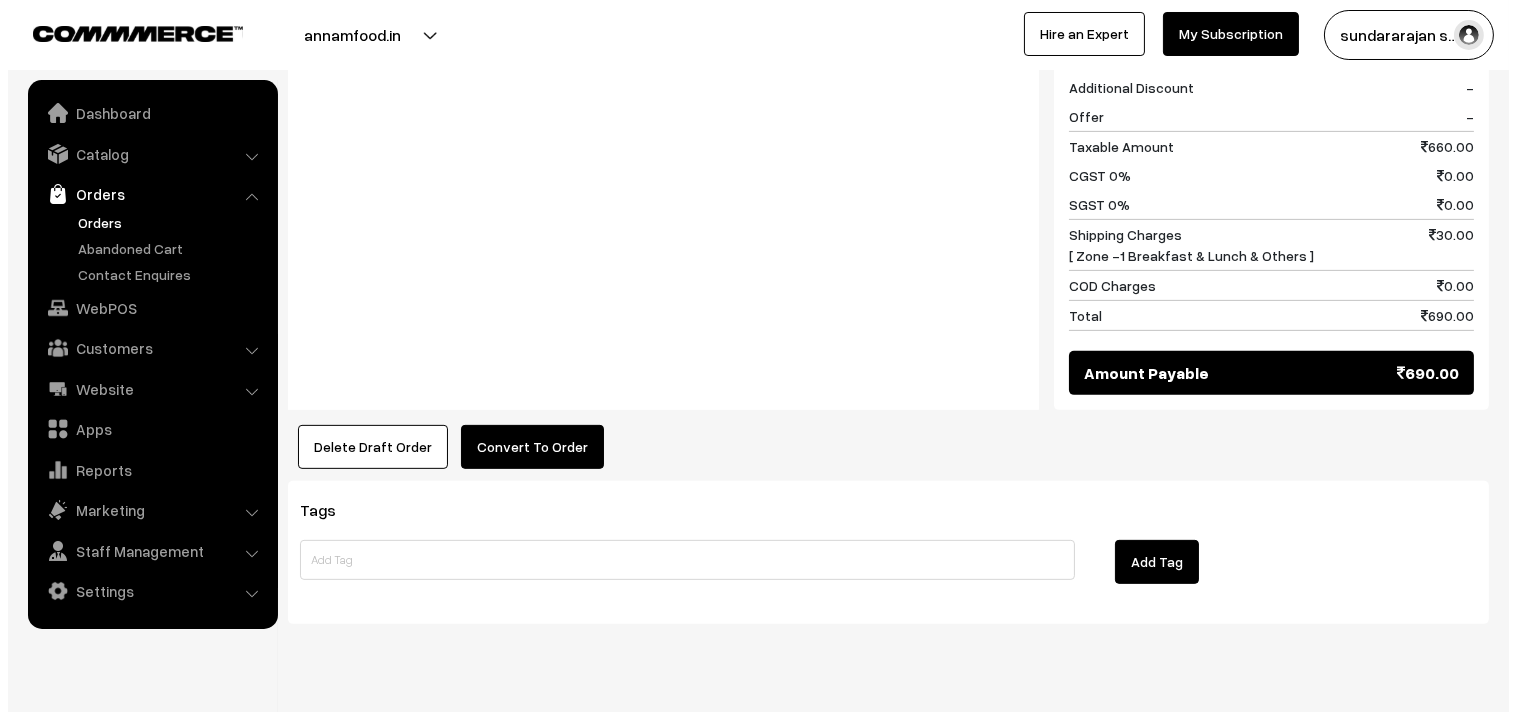 scroll, scrollTop: 1453, scrollLeft: 0, axis: vertical 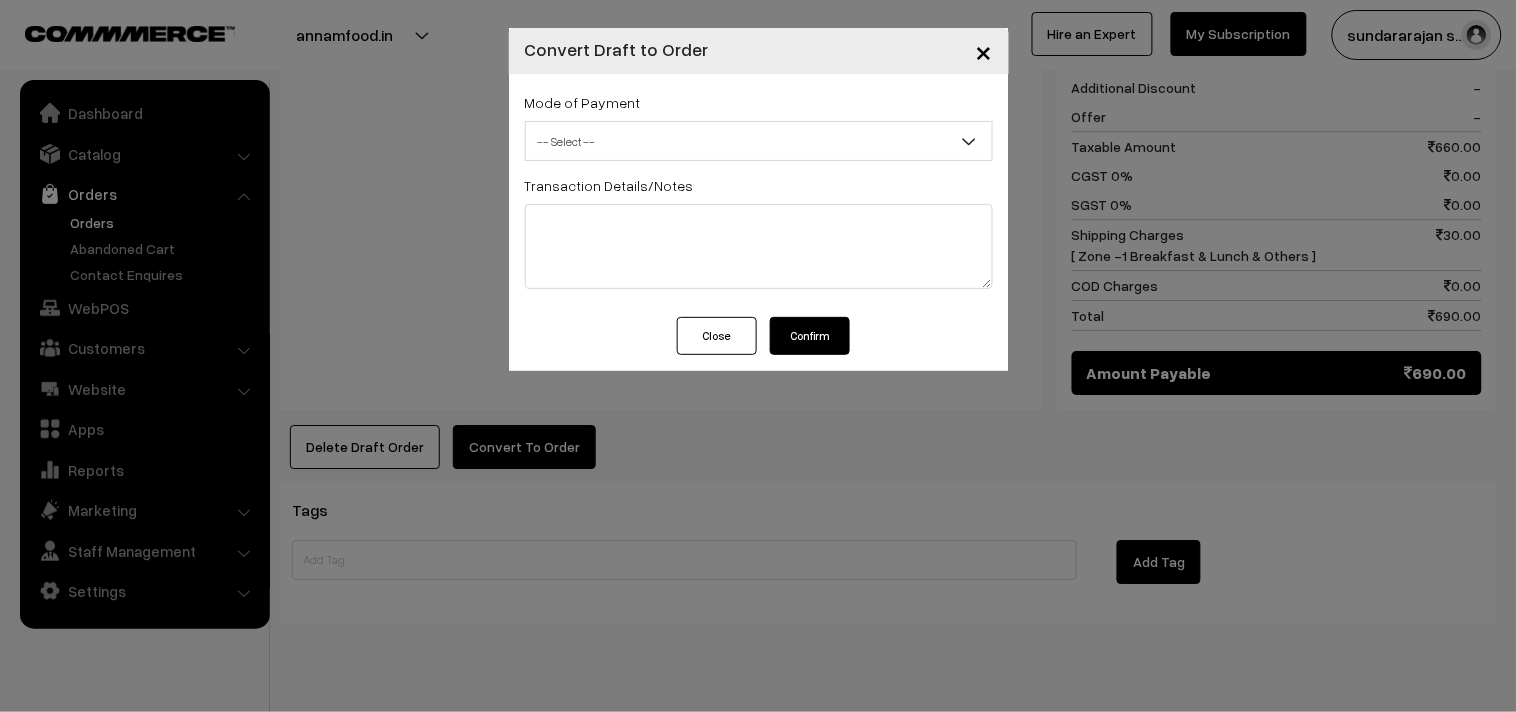 click on "-- Select --" at bounding box center [759, 141] 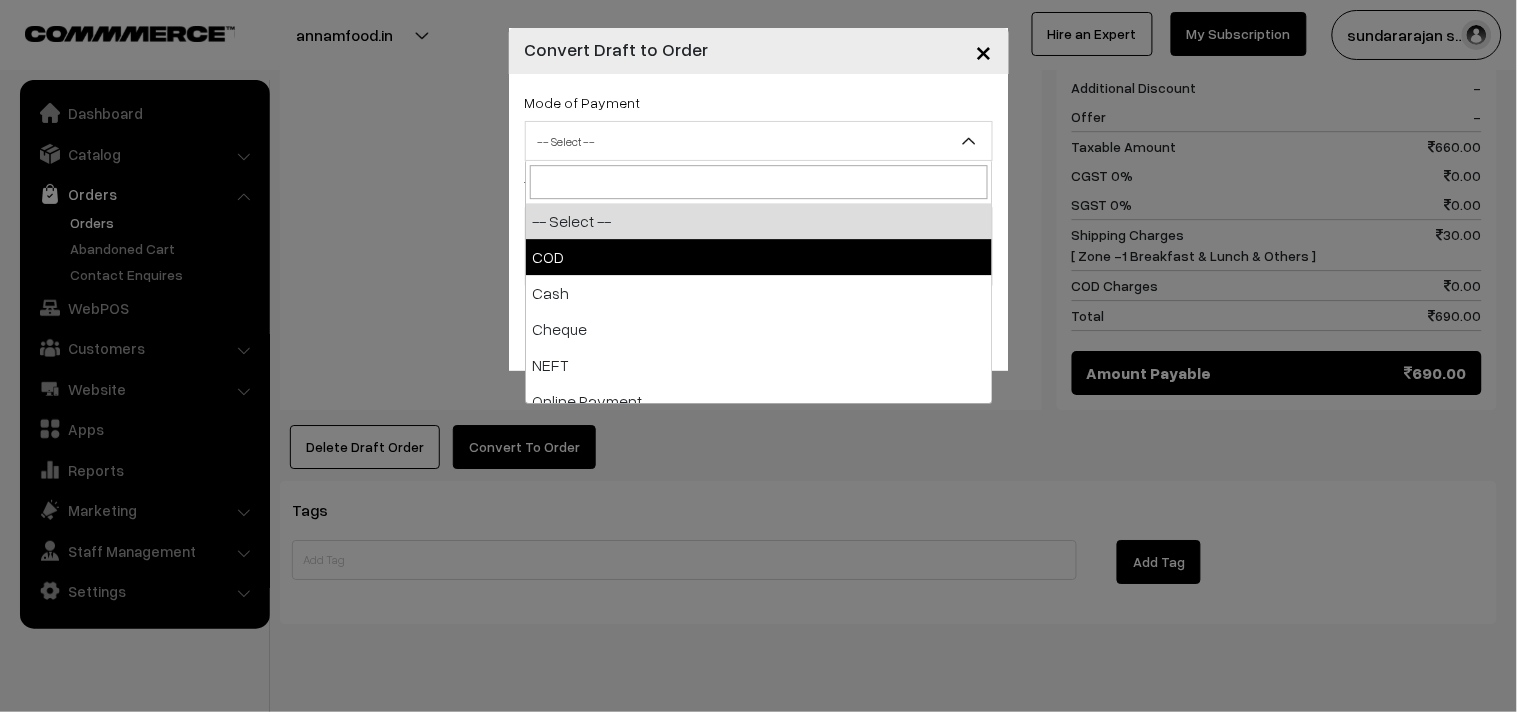 select on "1" 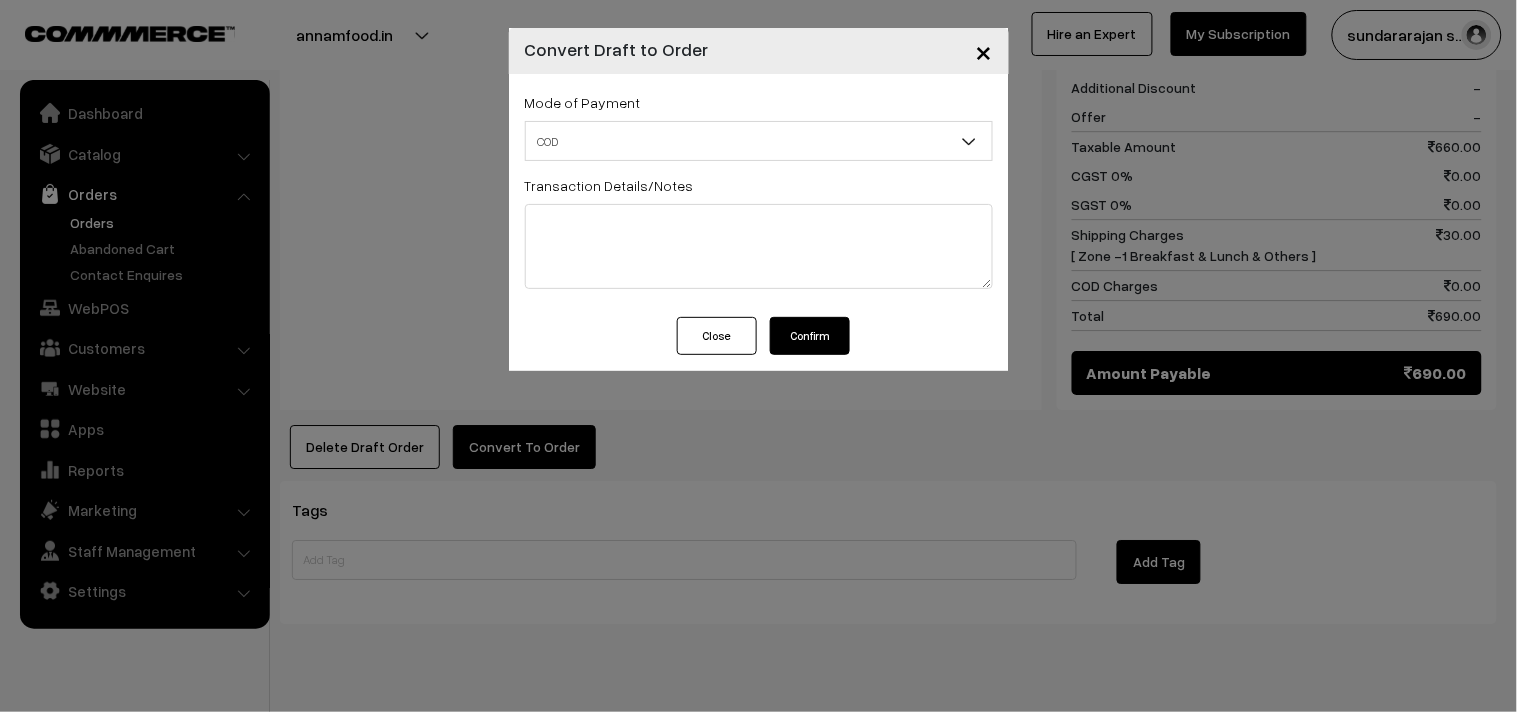 click on "Confirm" at bounding box center [810, 336] 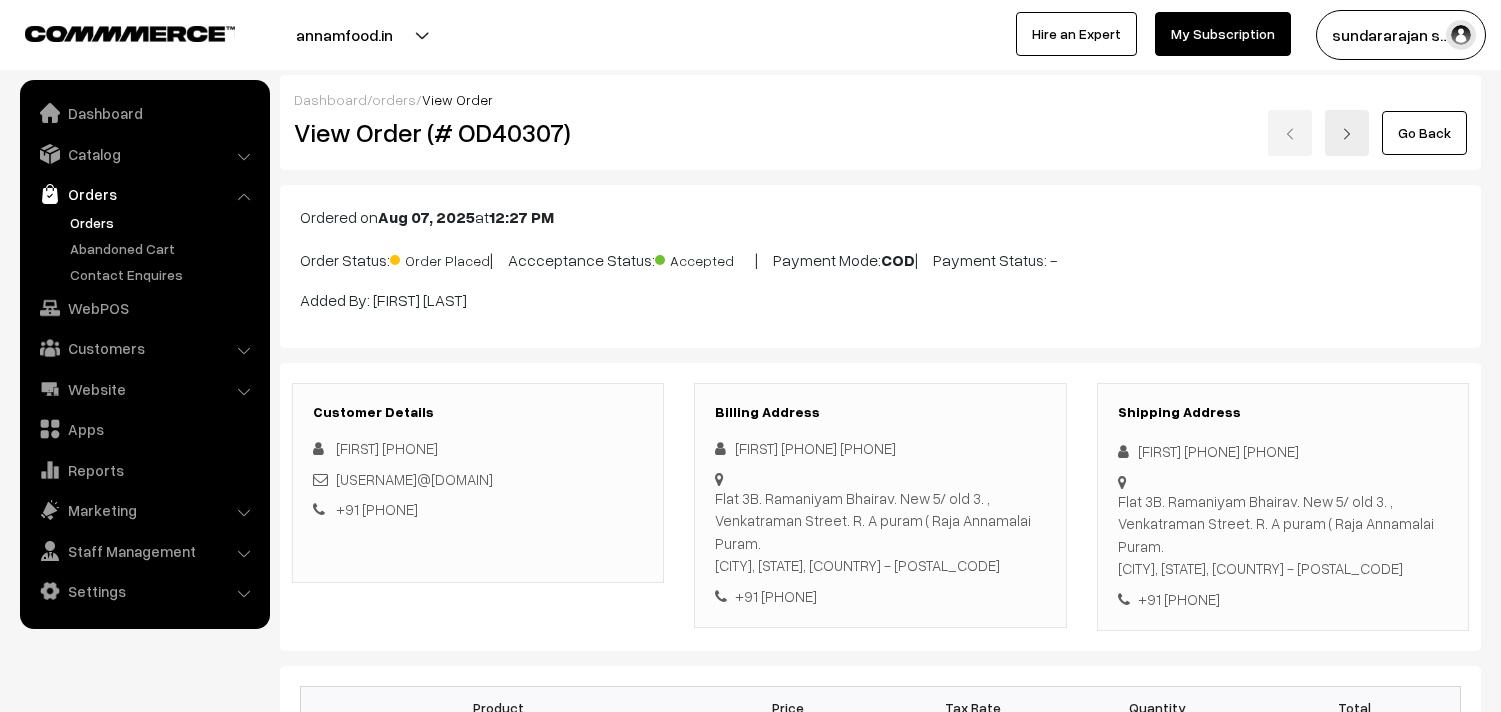 scroll, scrollTop: 1444, scrollLeft: 0, axis: vertical 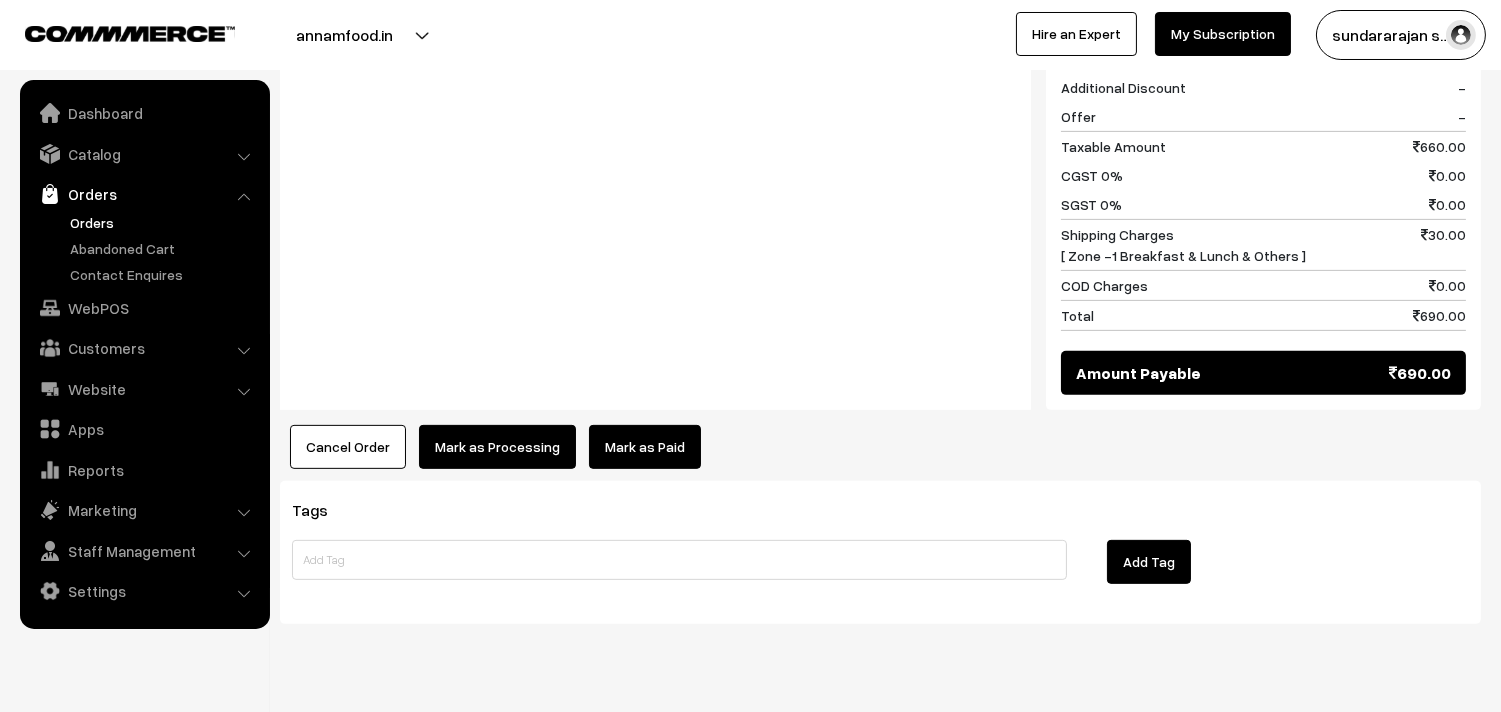 click on "Mark as Processing" at bounding box center [497, 447] 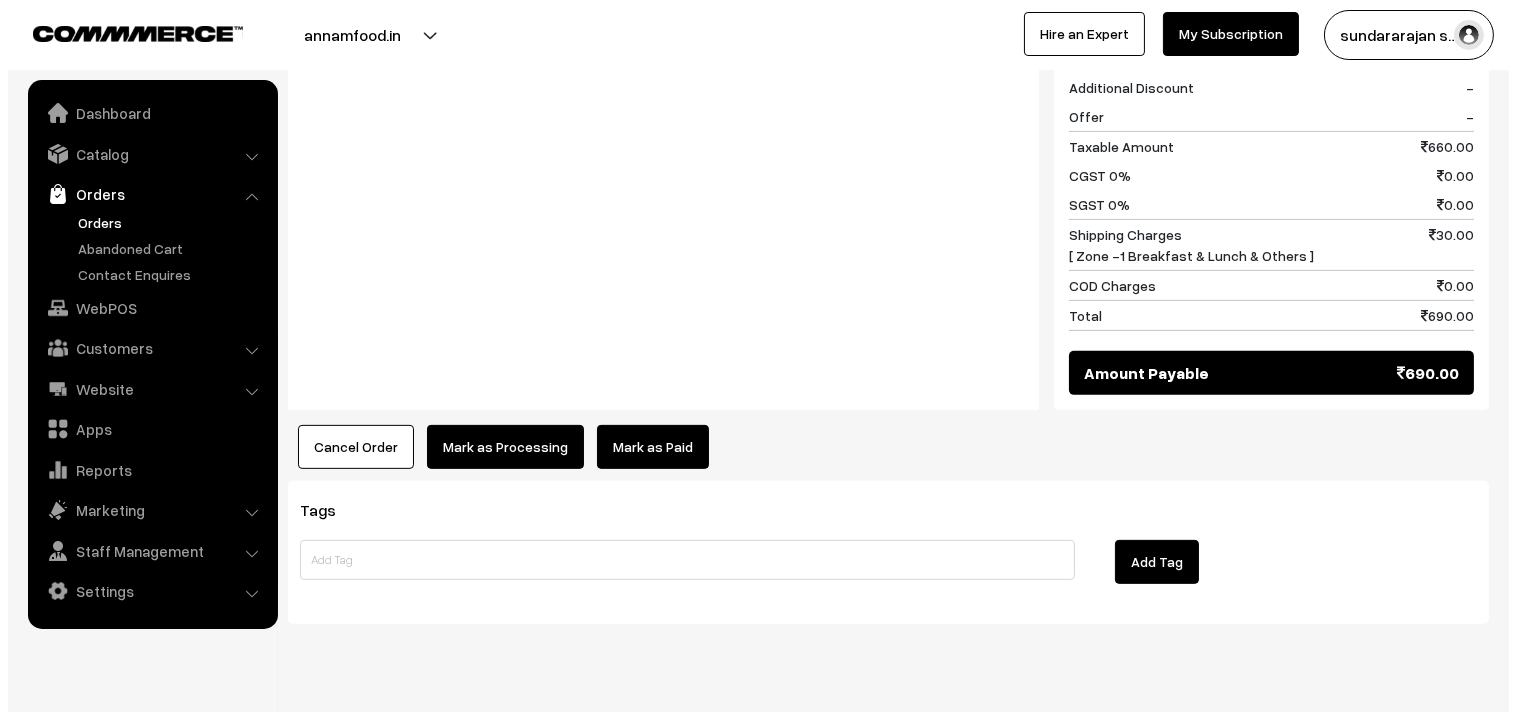 scroll, scrollTop: 1453, scrollLeft: 0, axis: vertical 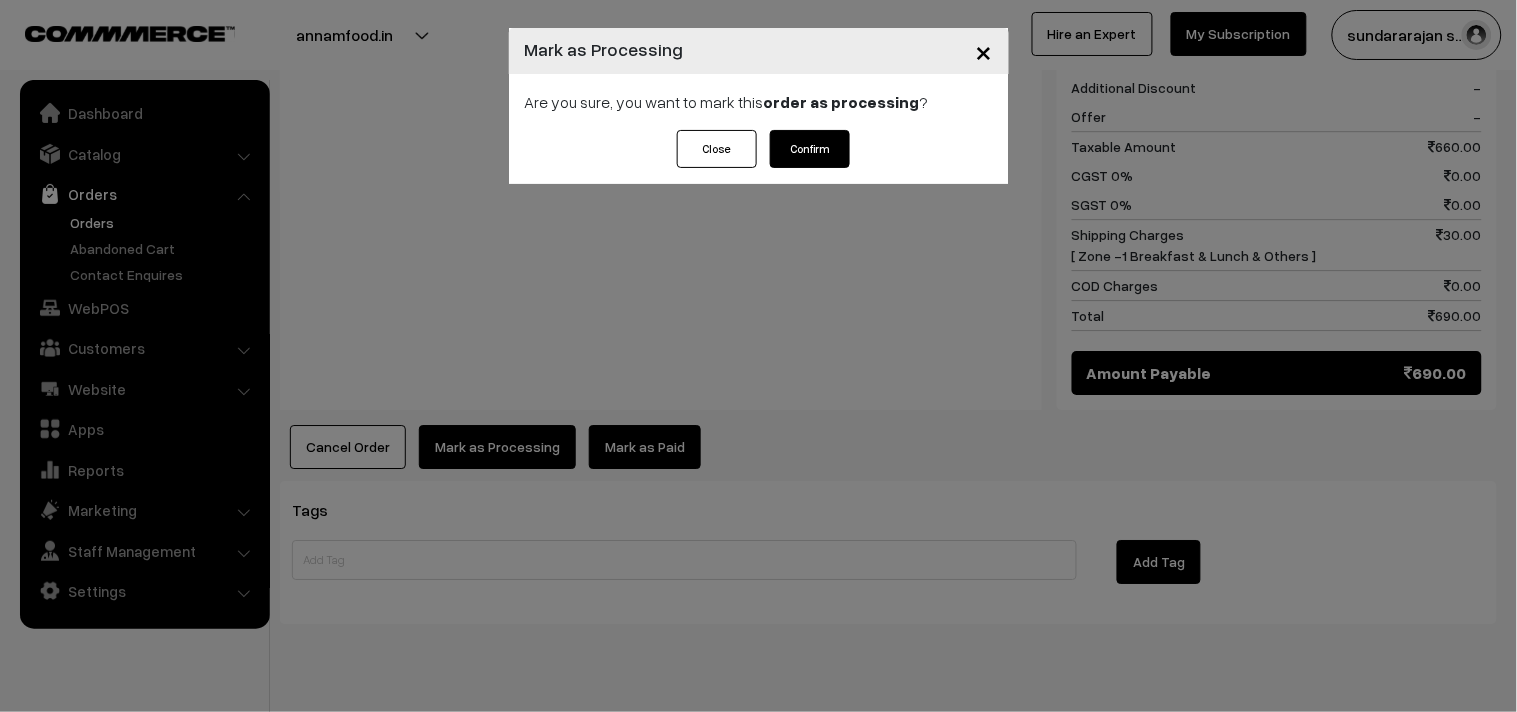click on "Confirm" at bounding box center (810, 149) 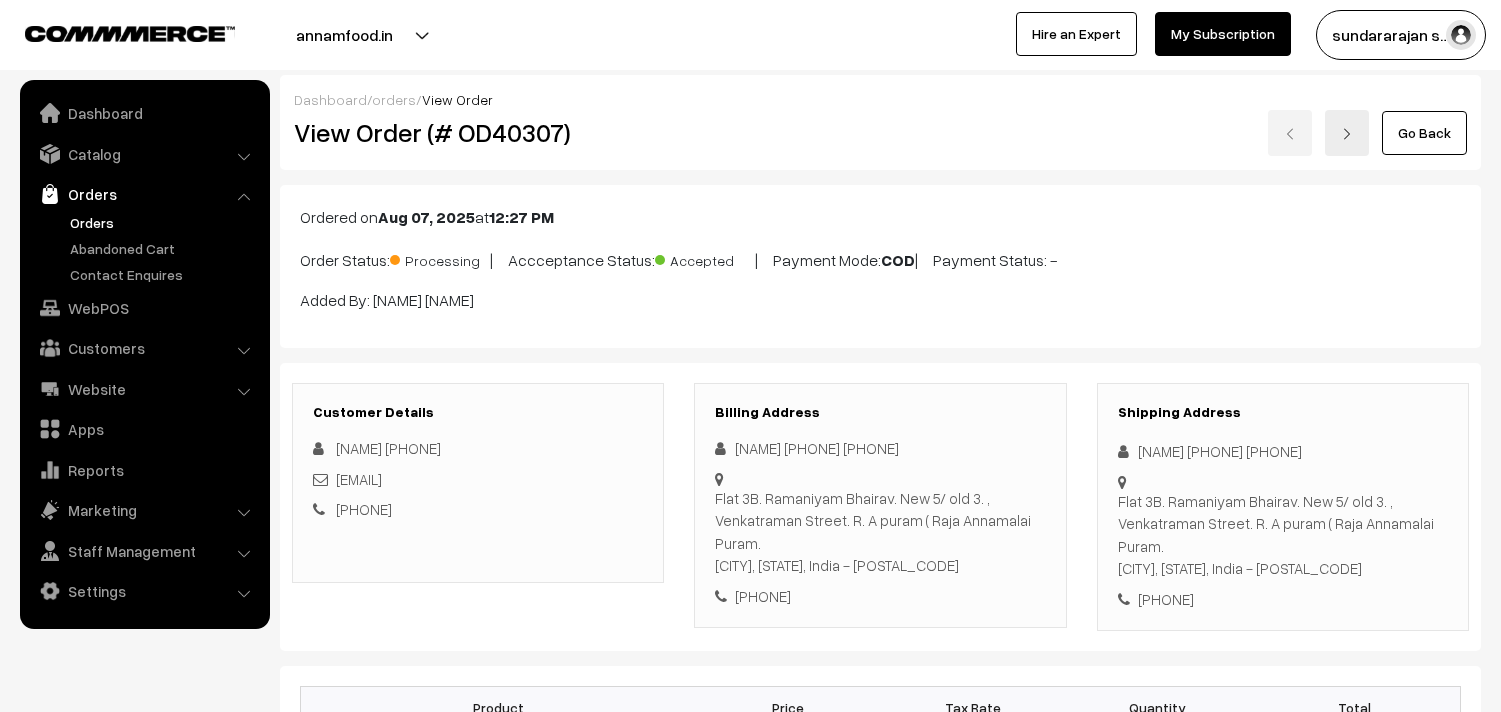 scroll, scrollTop: 0, scrollLeft: 0, axis: both 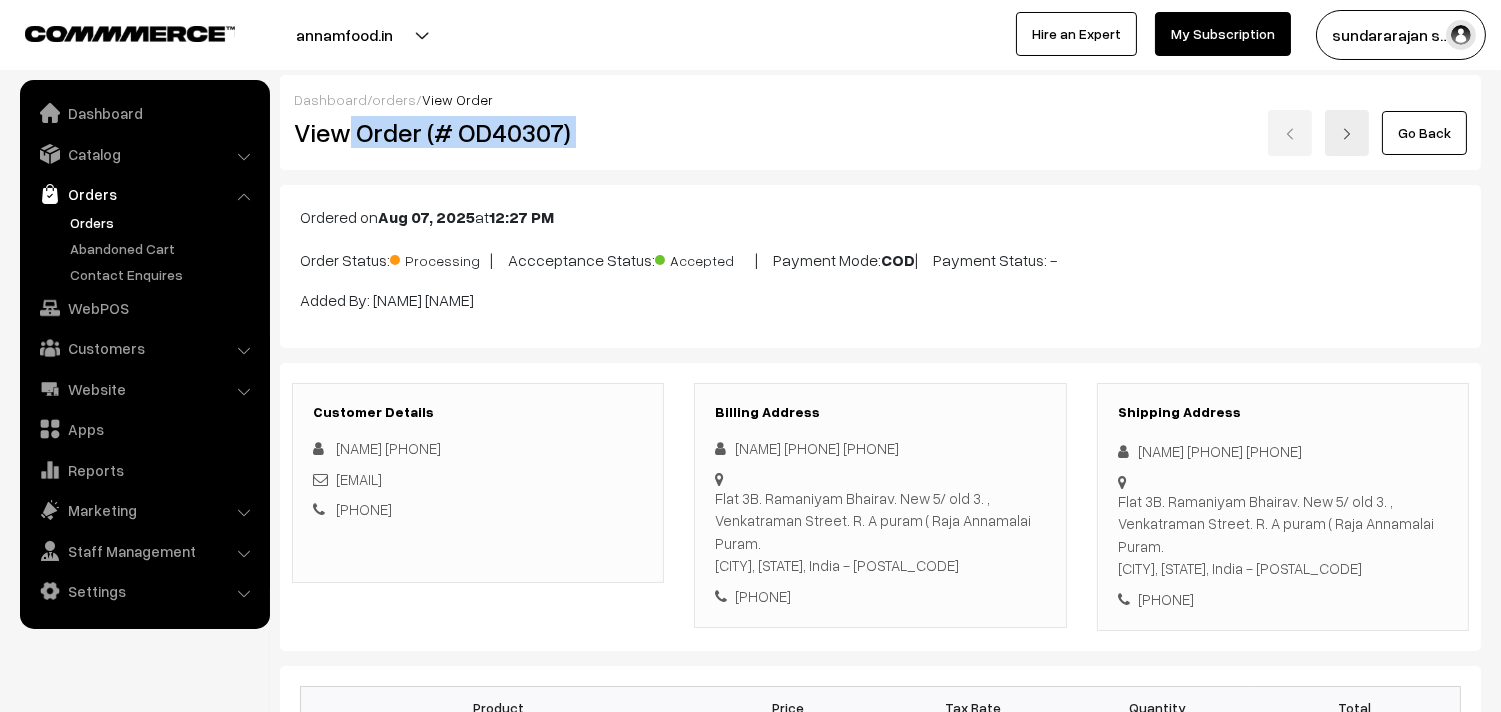 drag, startPoint x: 475, startPoint y: 146, endPoint x: 746, endPoint y: 162, distance: 271.47192 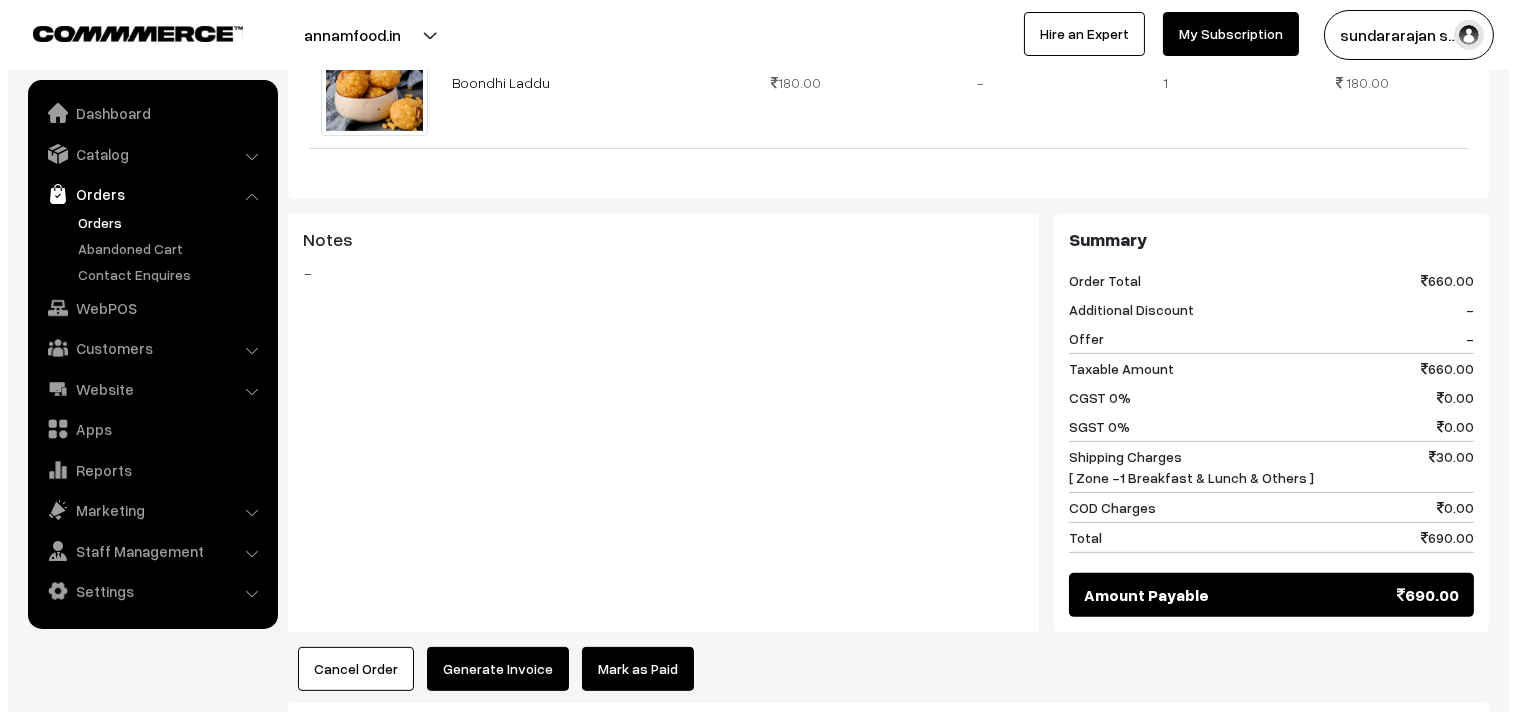 scroll, scrollTop: 1376, scrollLeft: 0, axis: vertical 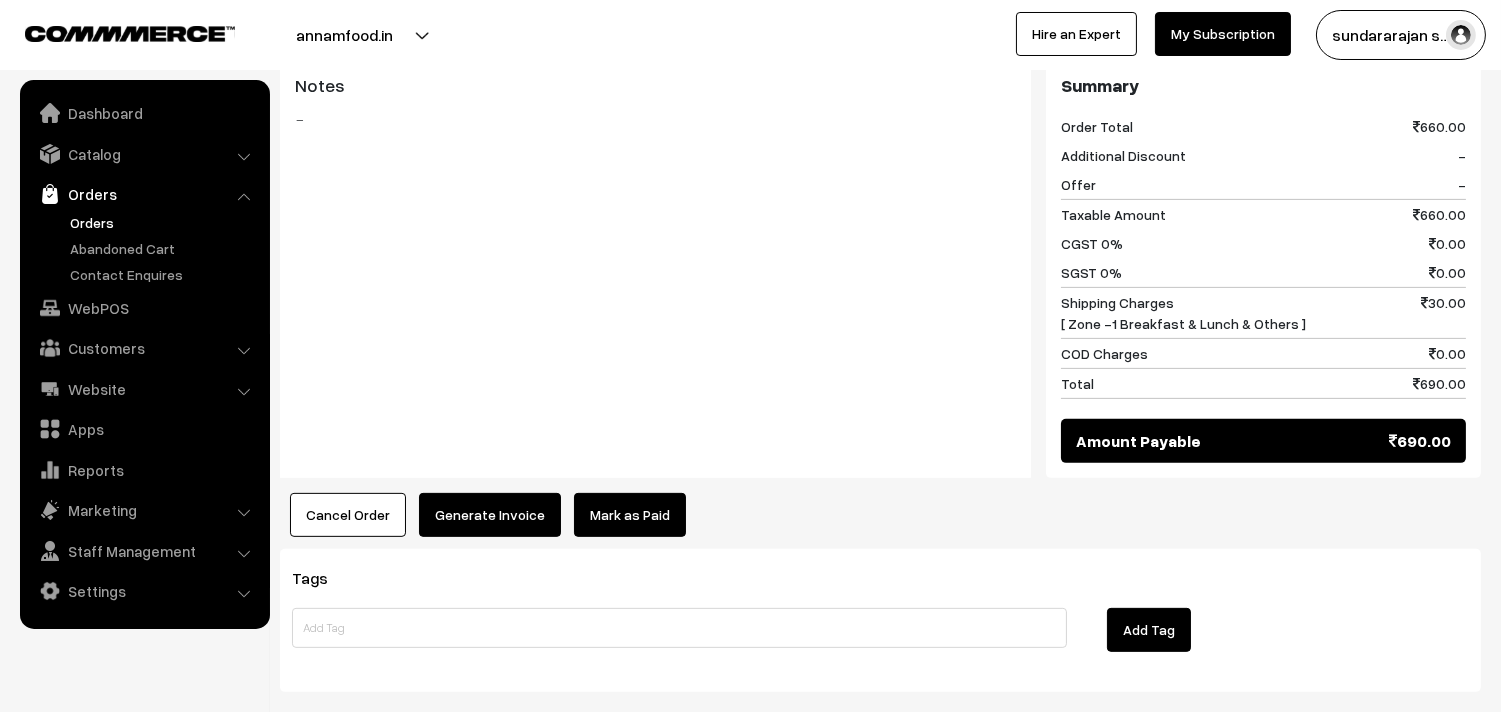 click on "Generate Invoice" at bounding box center (490, 515) 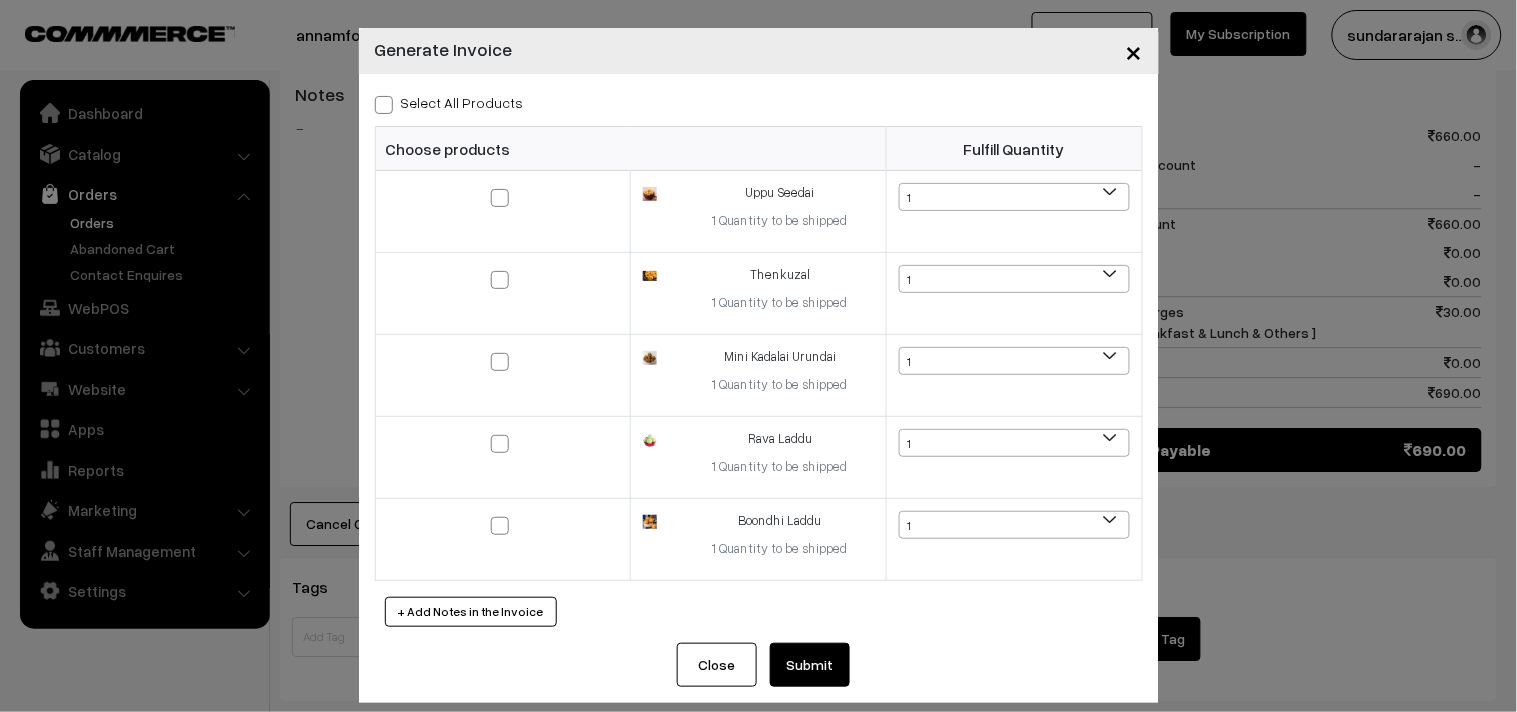 click on "Select All Products" at bounding box center [449, 102] 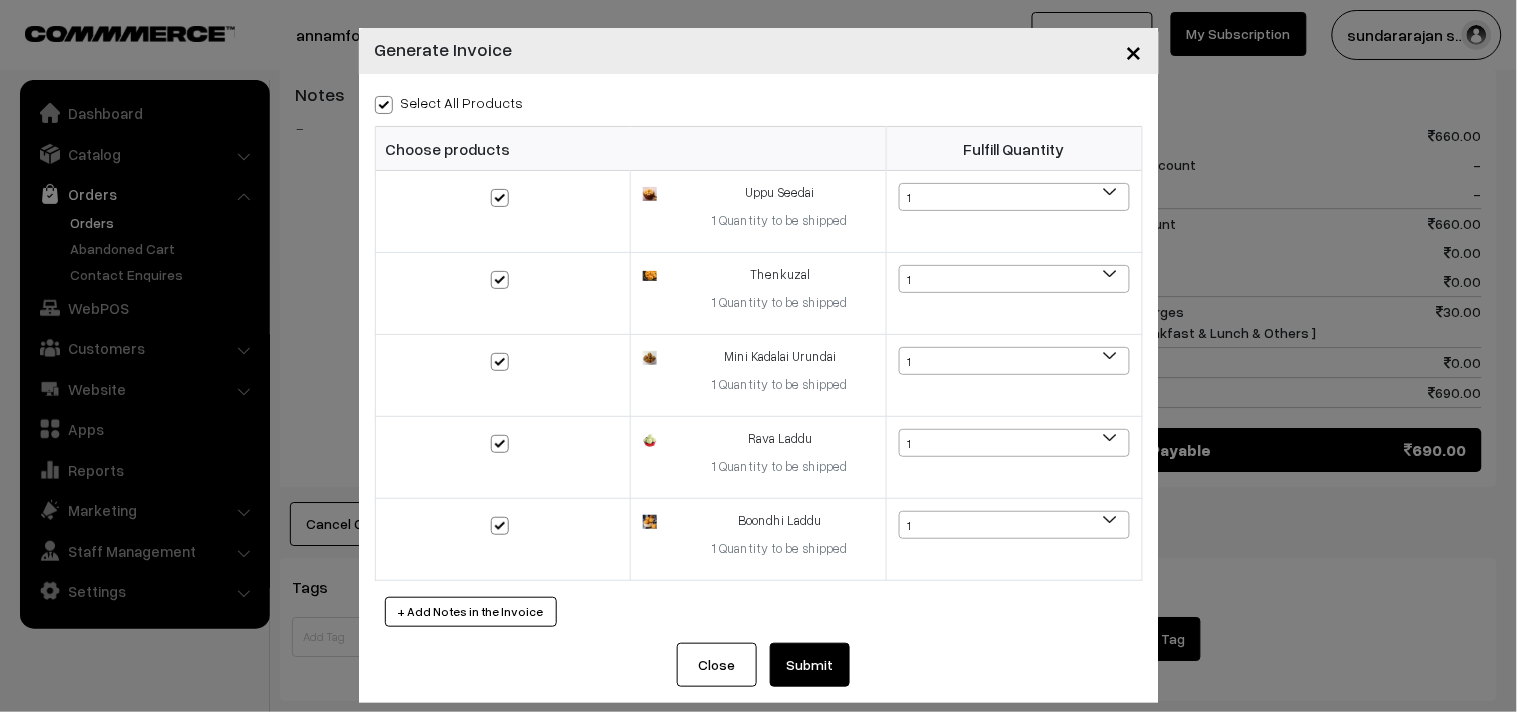 checkbox on "true" 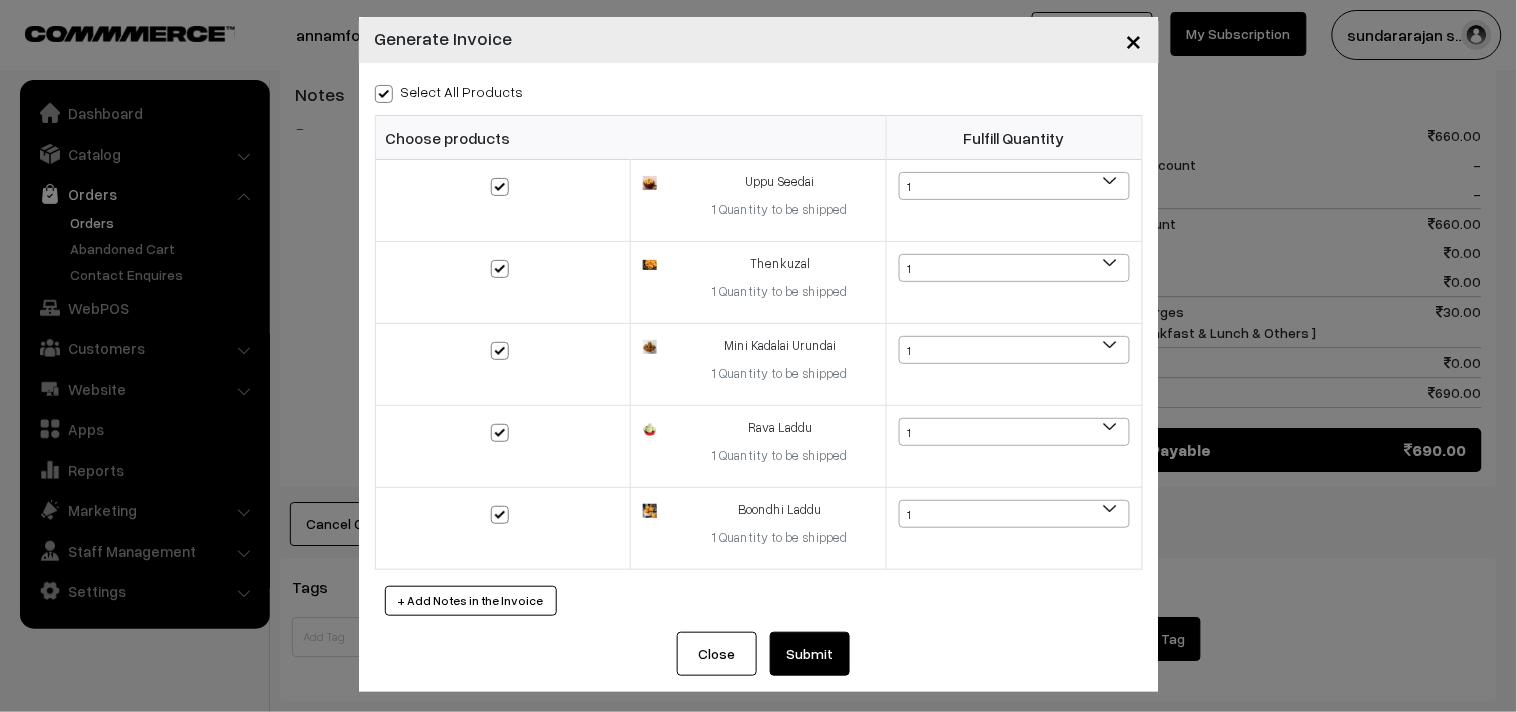 scroll, scrollTop: 20, scrollLeft: 0, axis: vertical 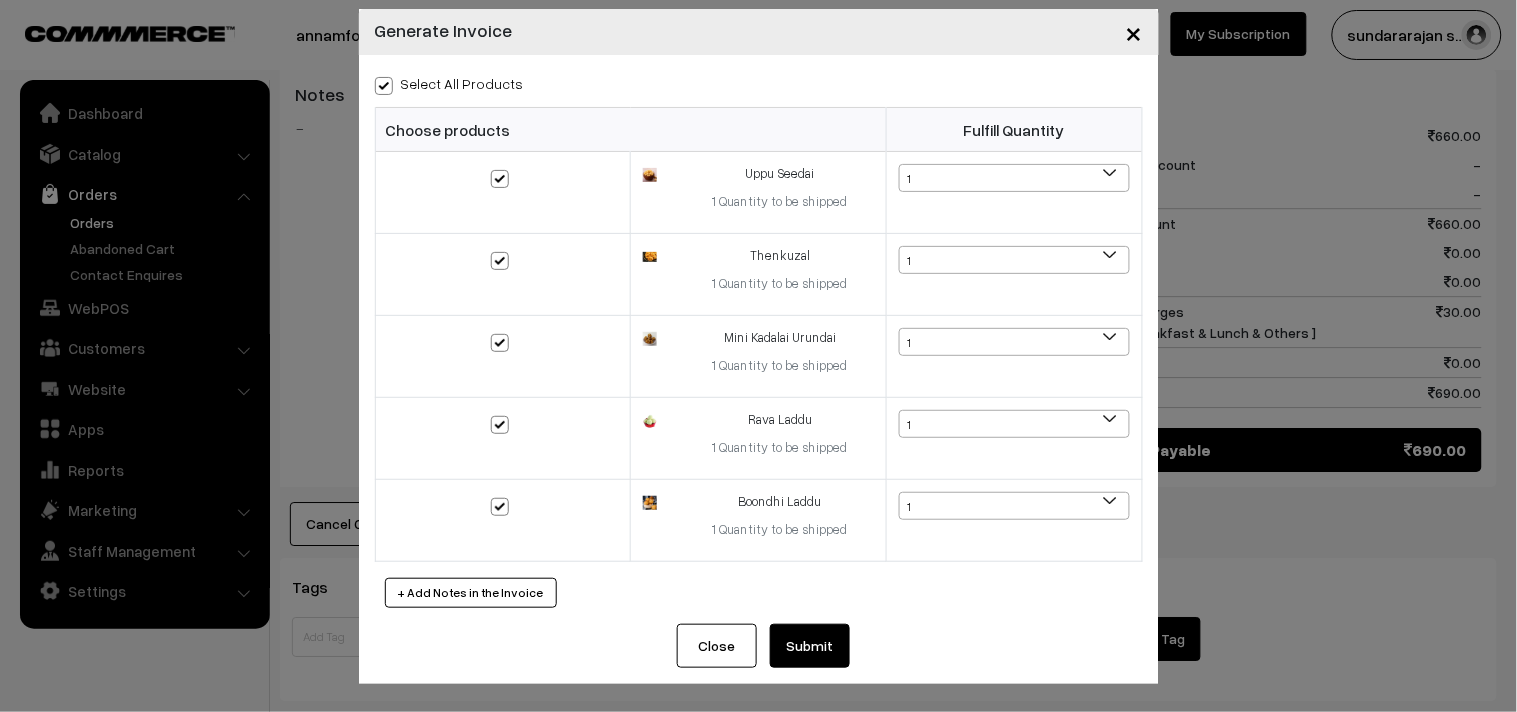 click on "Submit" at bounding box center (810, 646) 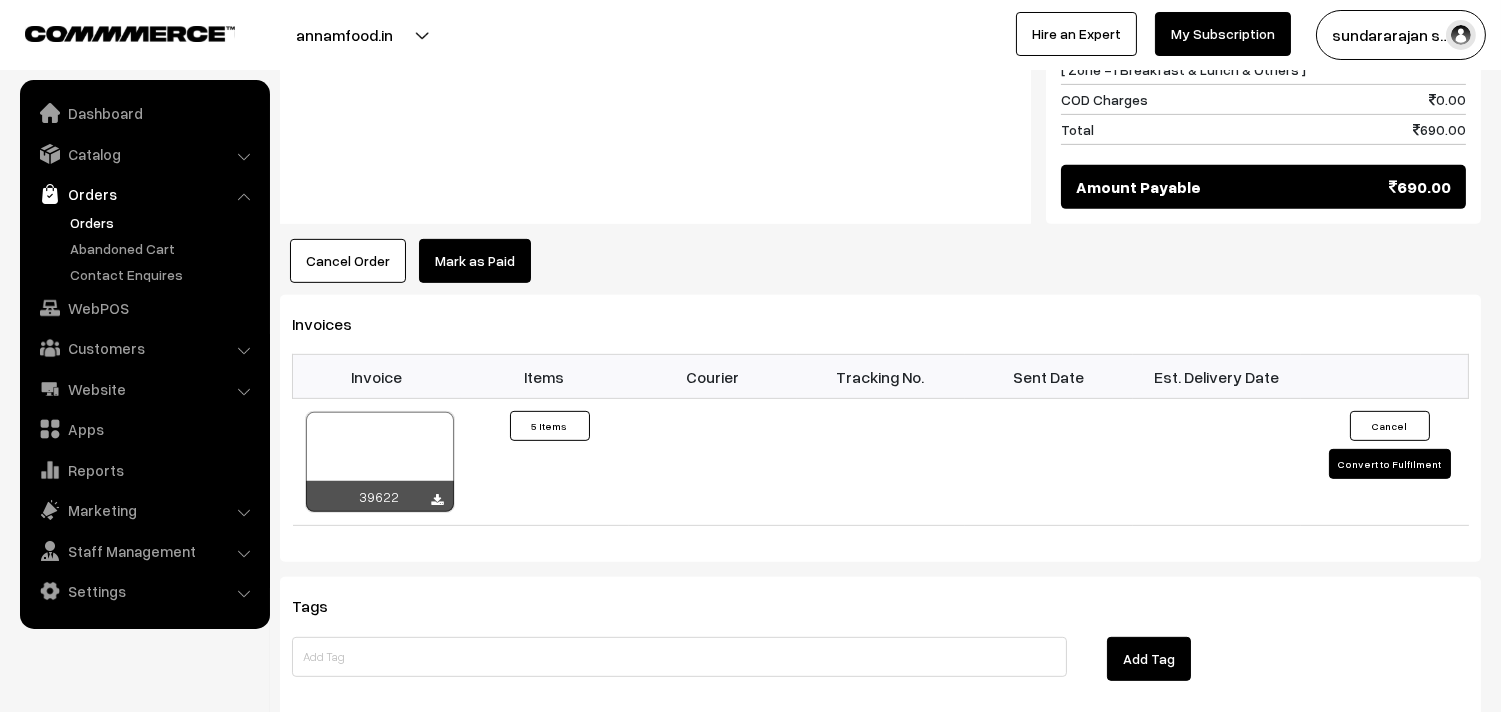 scroll, scrollTop: 1703, scrollLeft: 0, axis: vertical 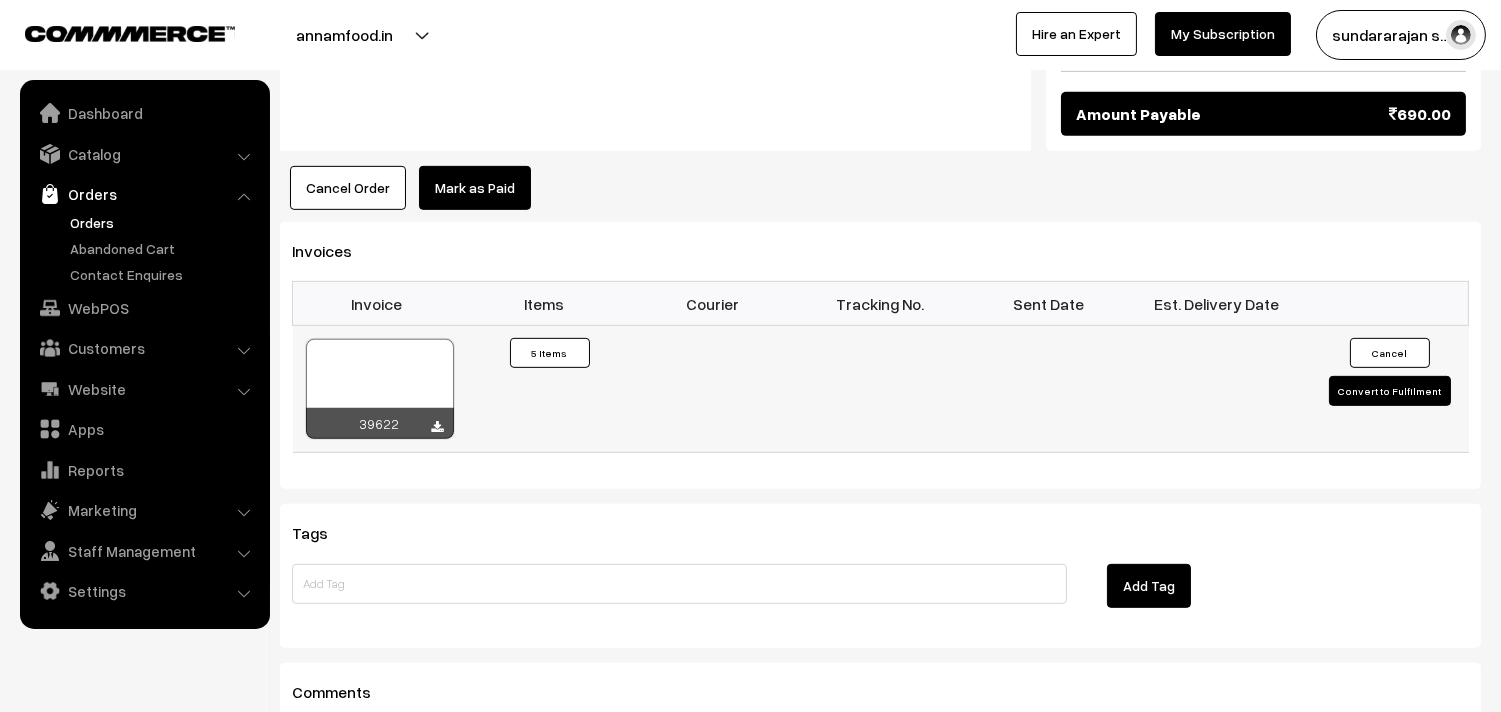 click at bounding box center (380, 389) 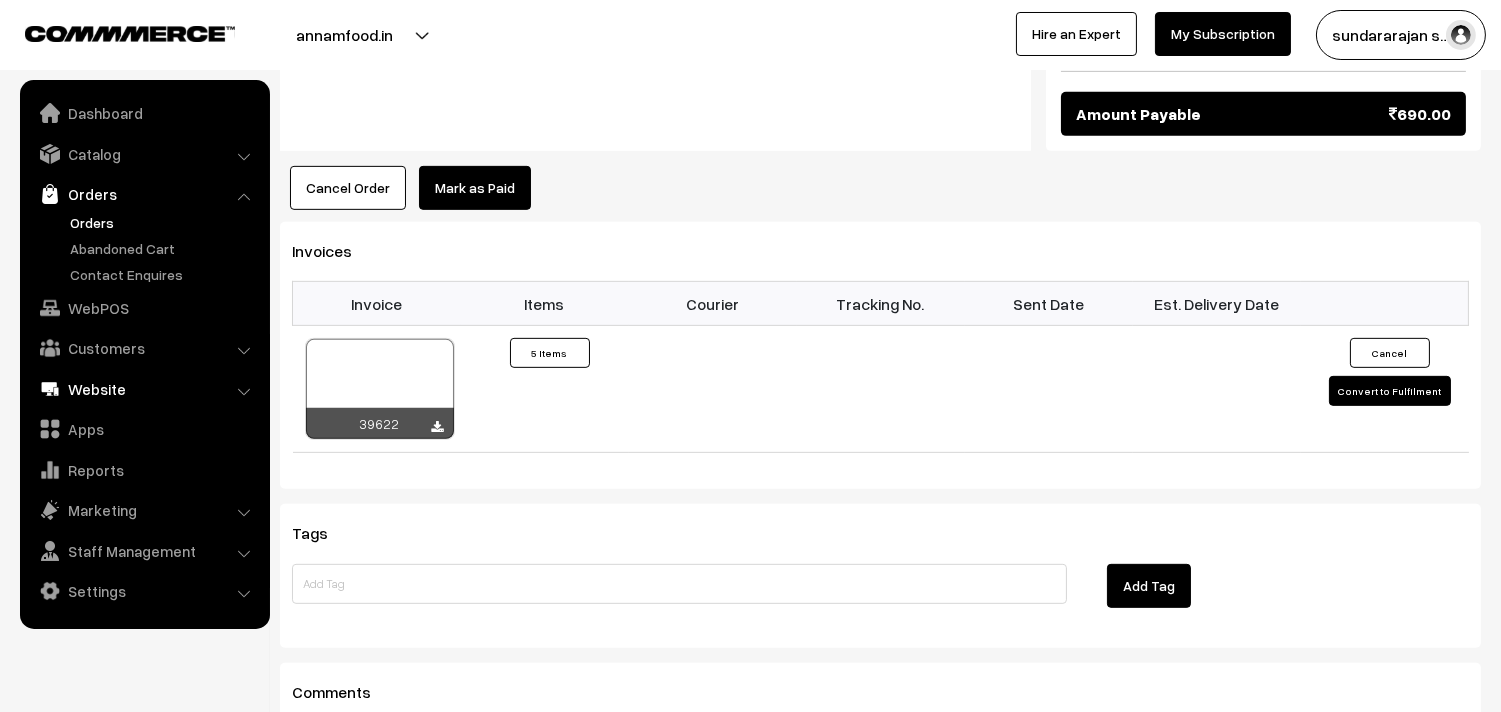 click on "WebPOS" at bounding box center [144, 308] 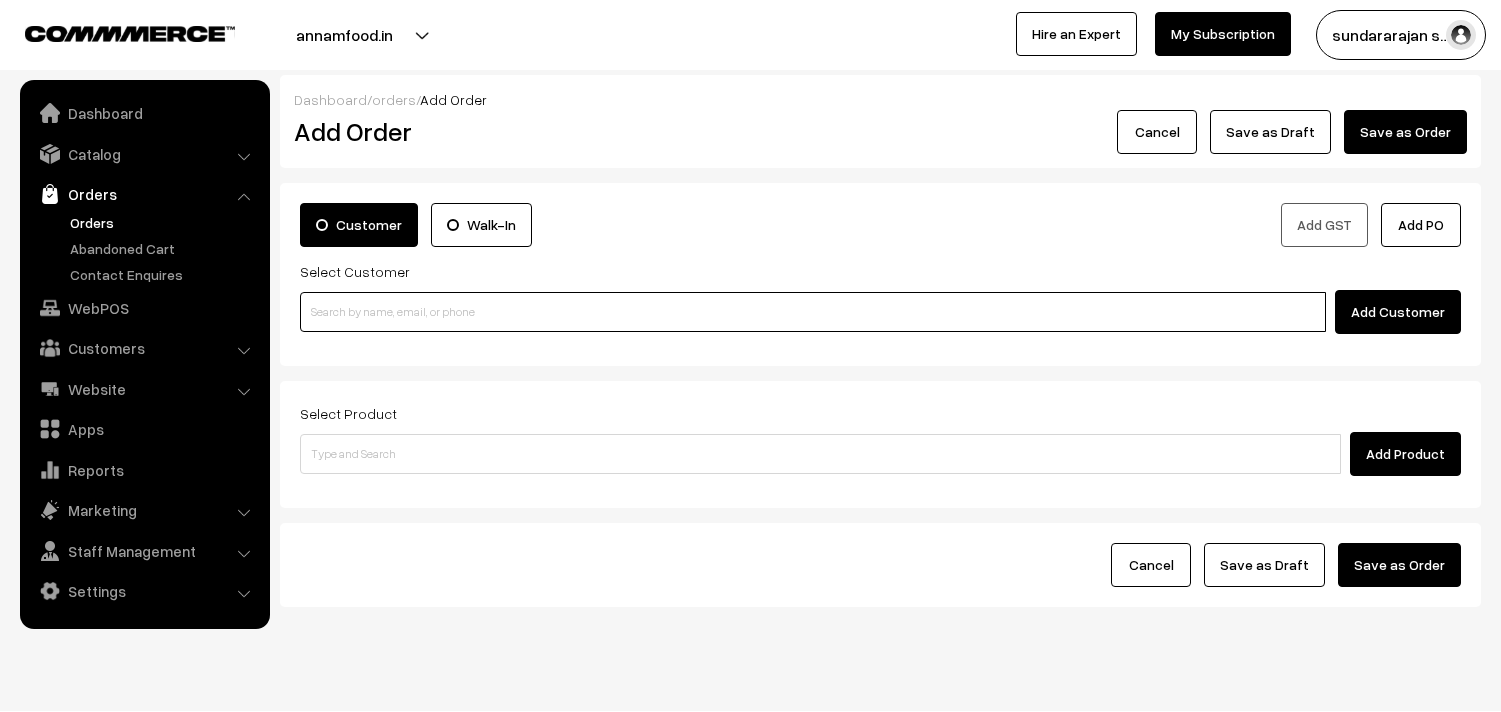 scroll, scrollTop: 0, scrollLeft: 0, axis: both 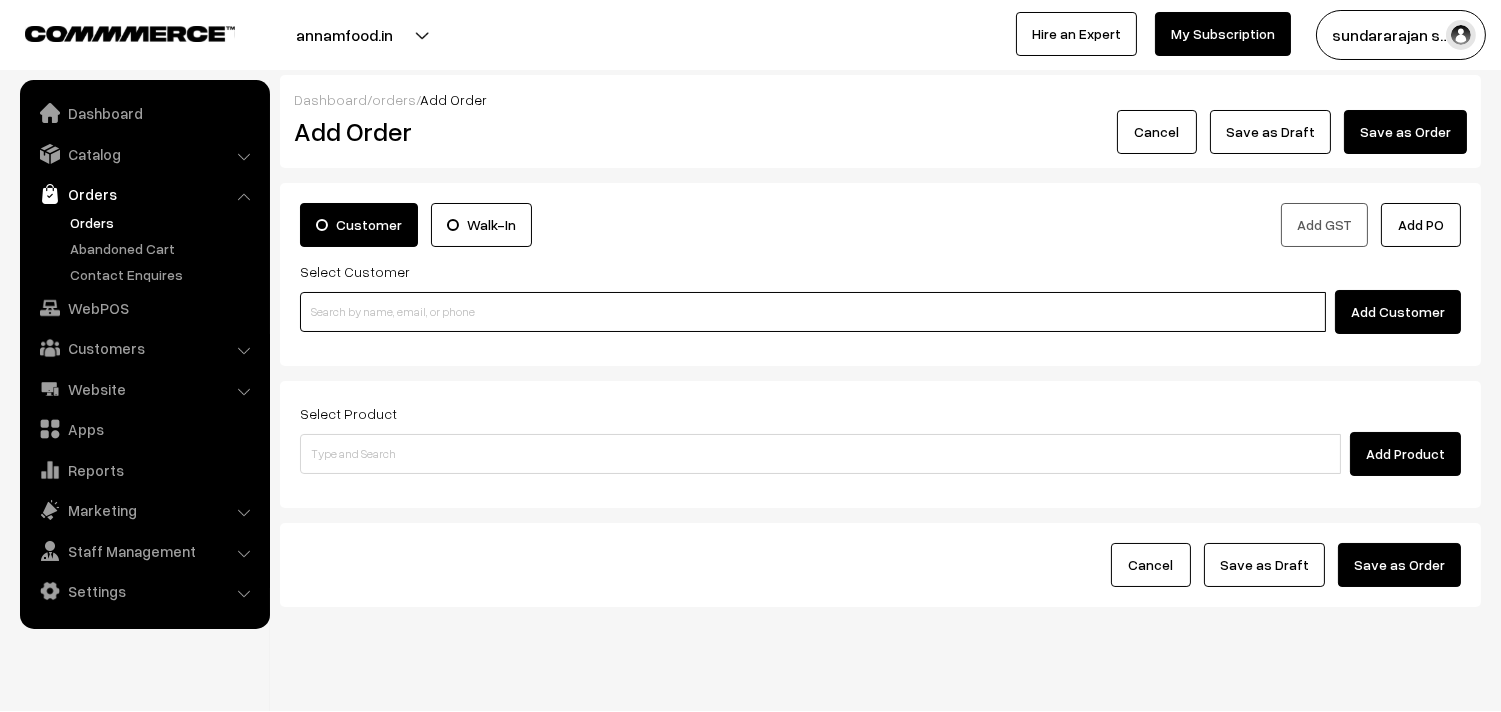 click at bounding box center (813, 312) 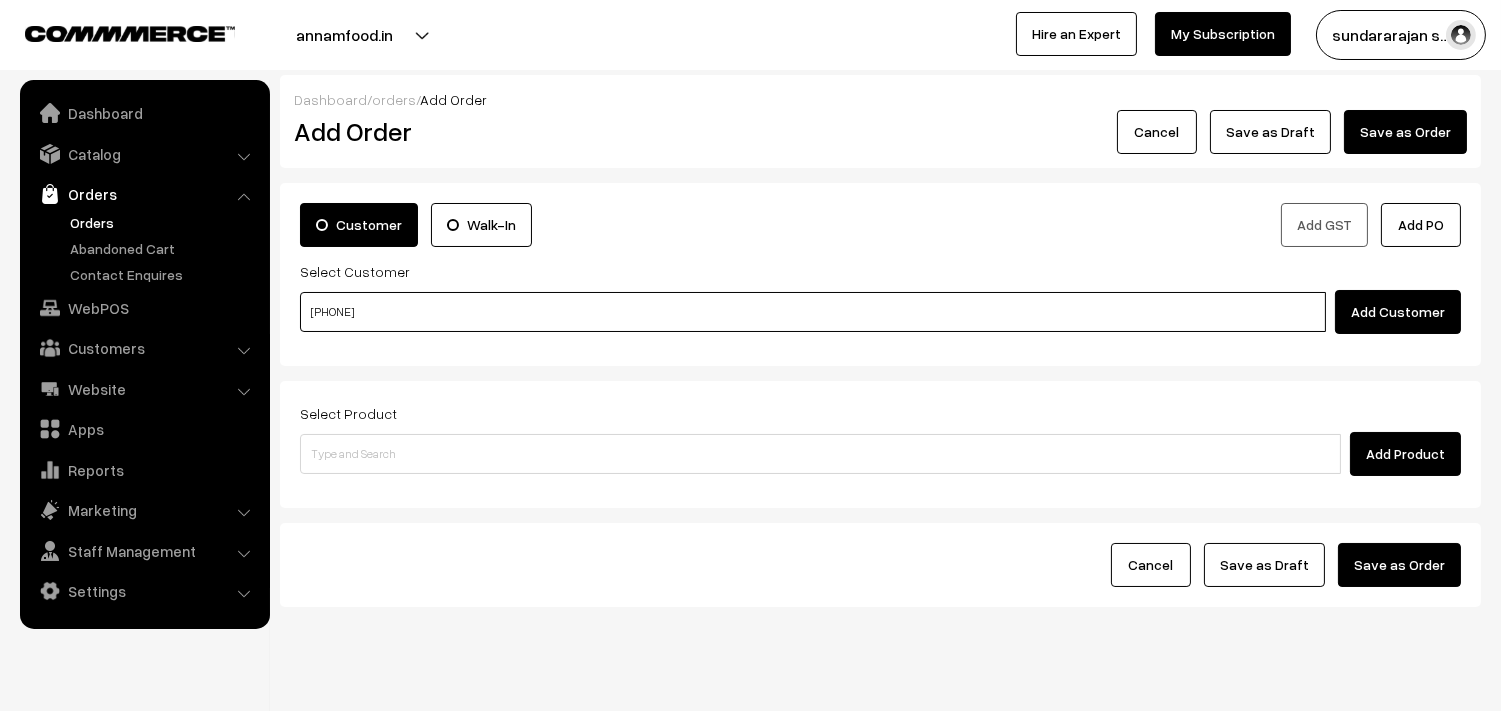 click on "77699 40769" at bounding box center (813, 312) 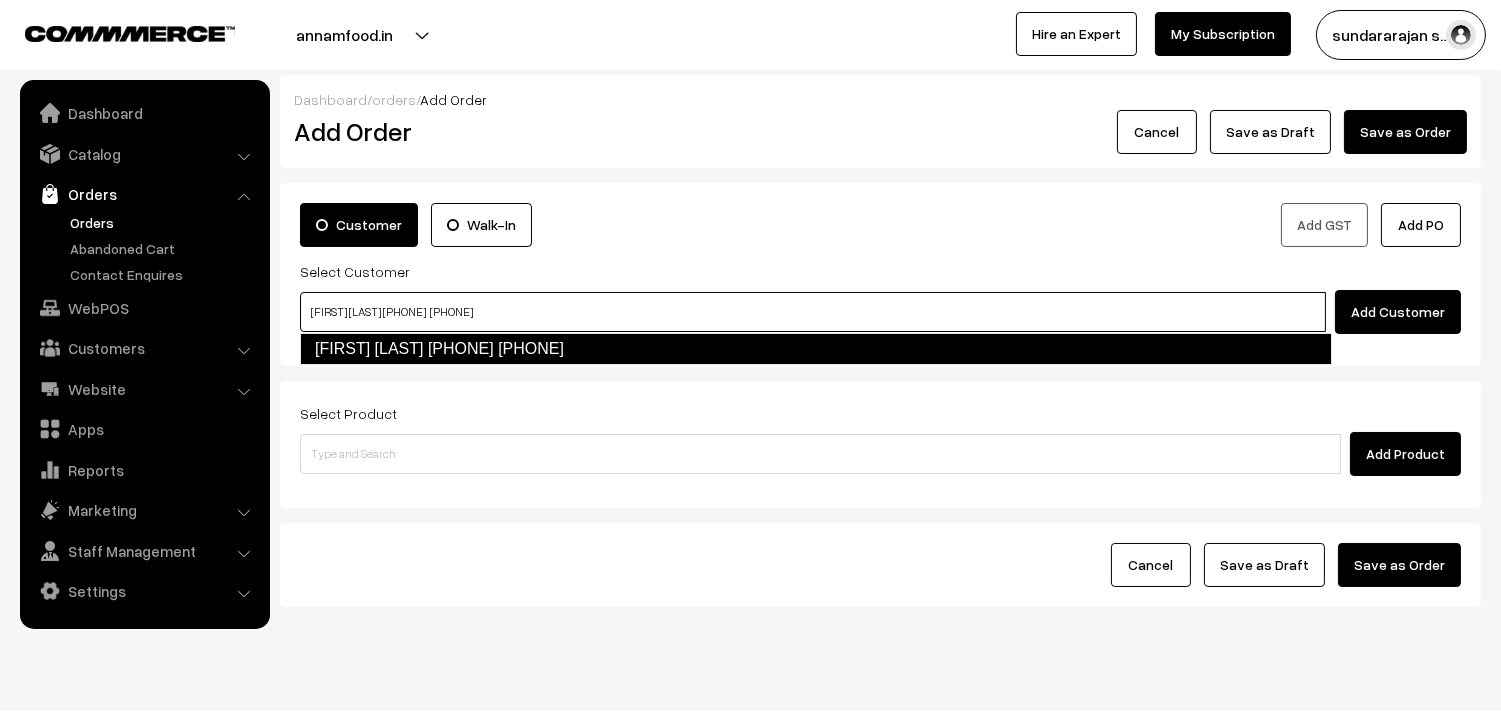 type on "Malavika Raghavan 77699 40769  [7769940769]" 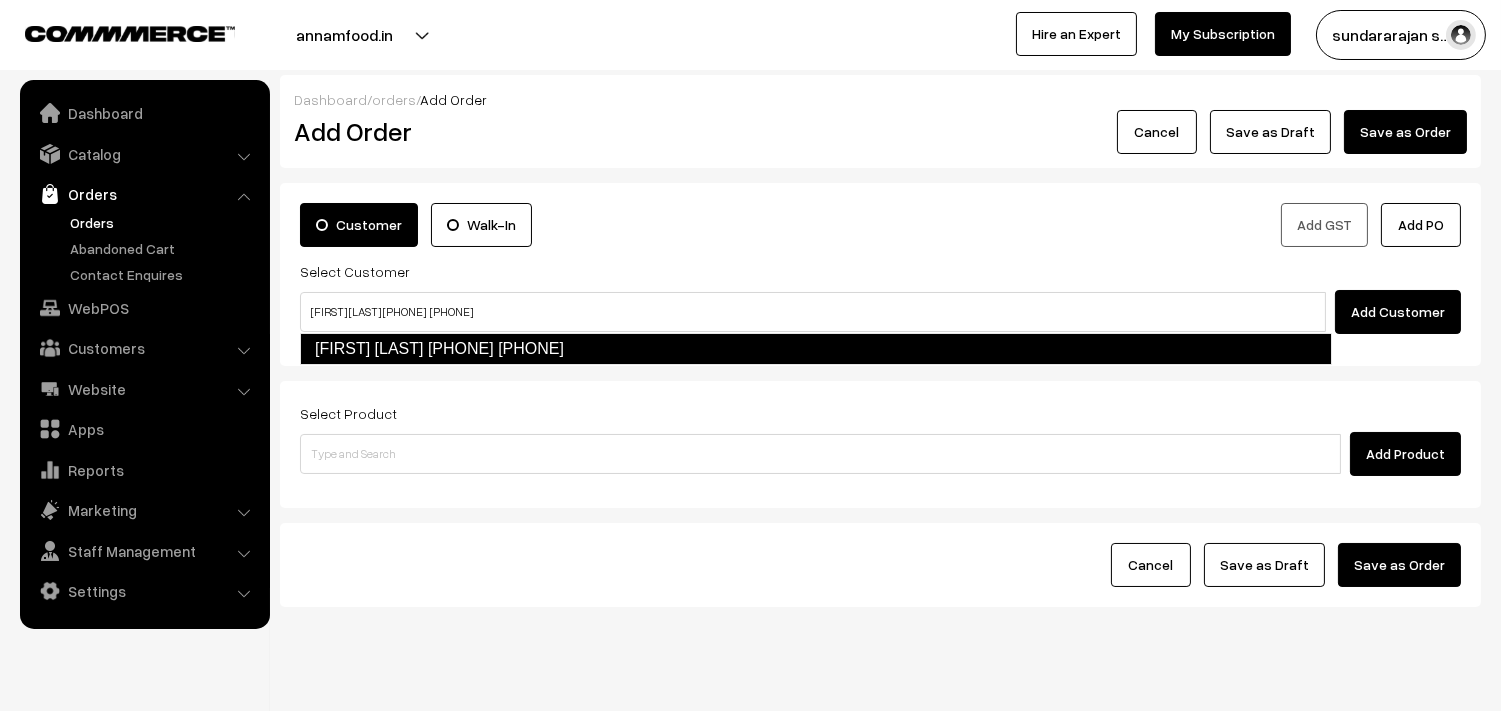type 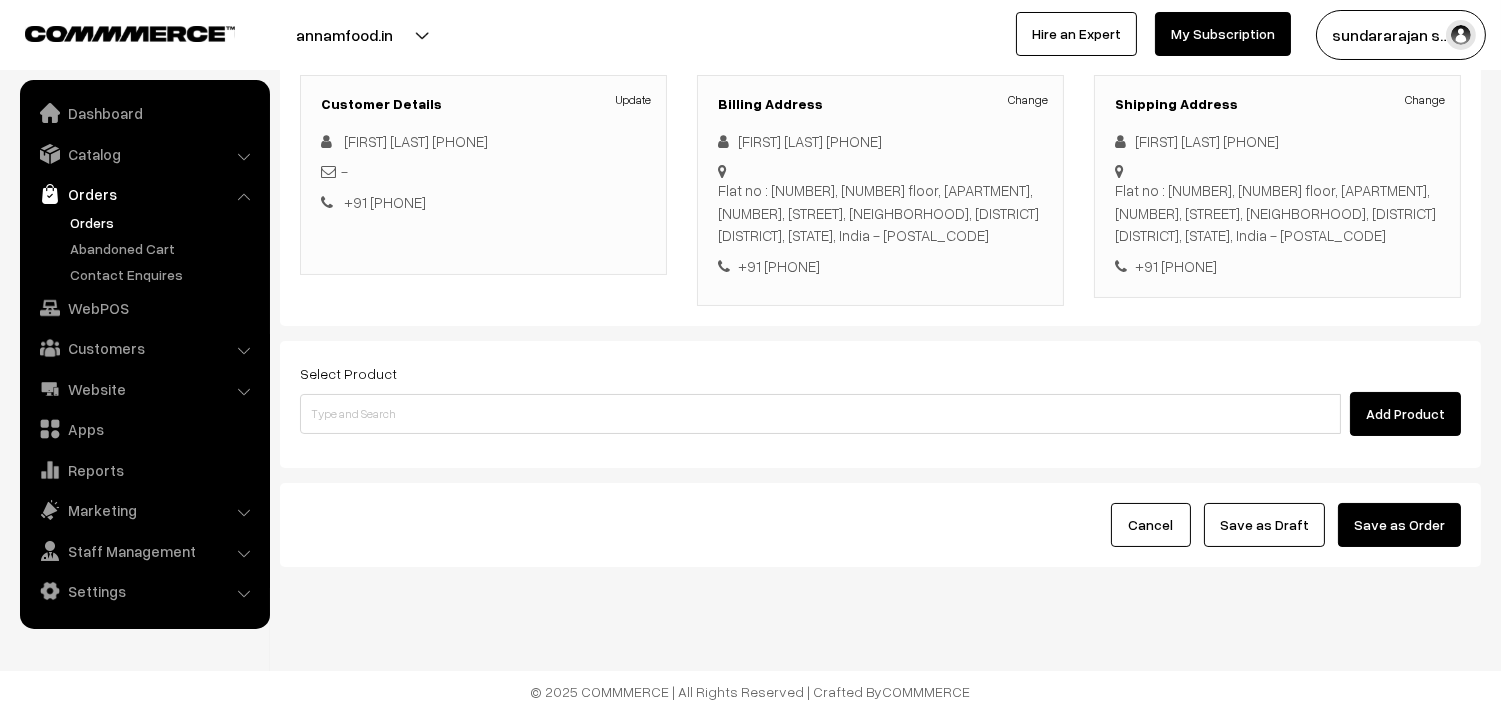 scroll, scrollTop: 272, scrollLeft: 0, axis: vertical 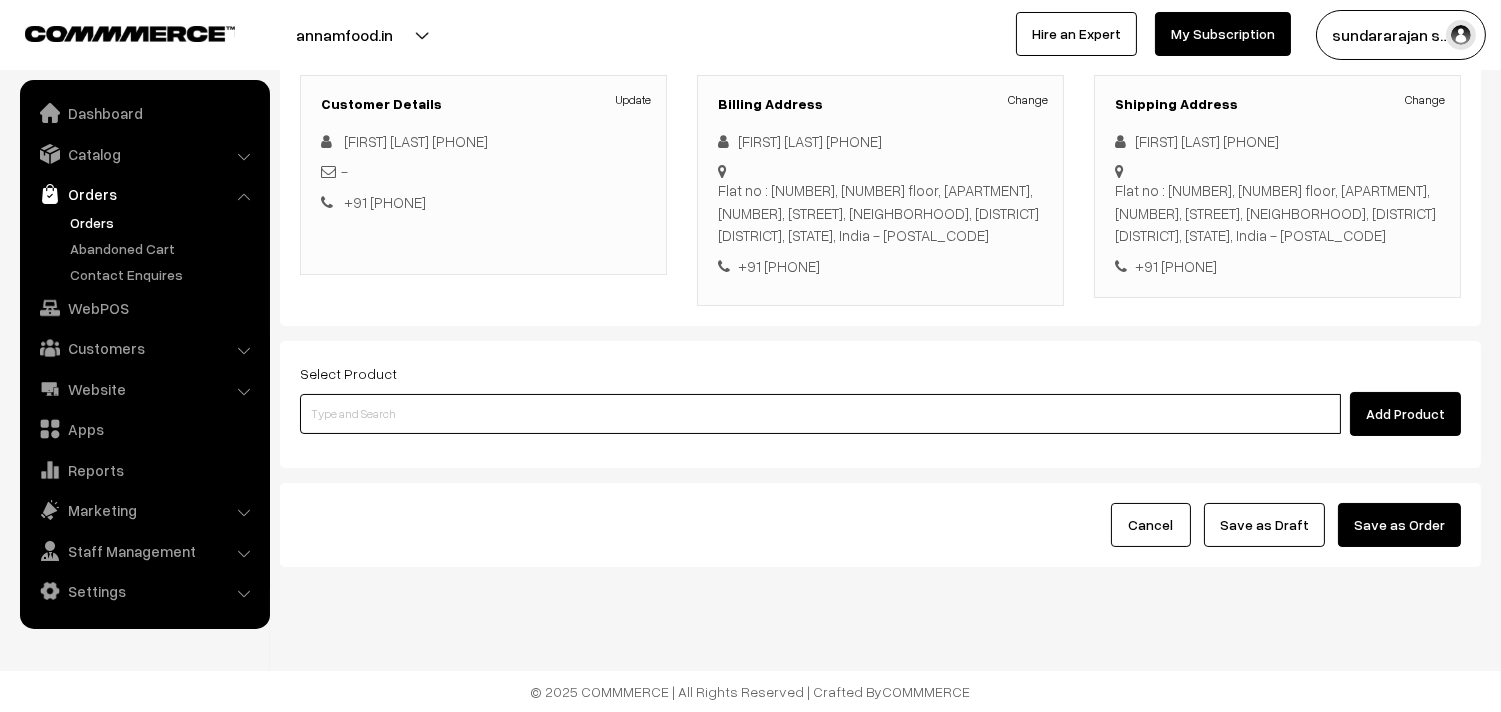 click at bounding box center (820, 414) 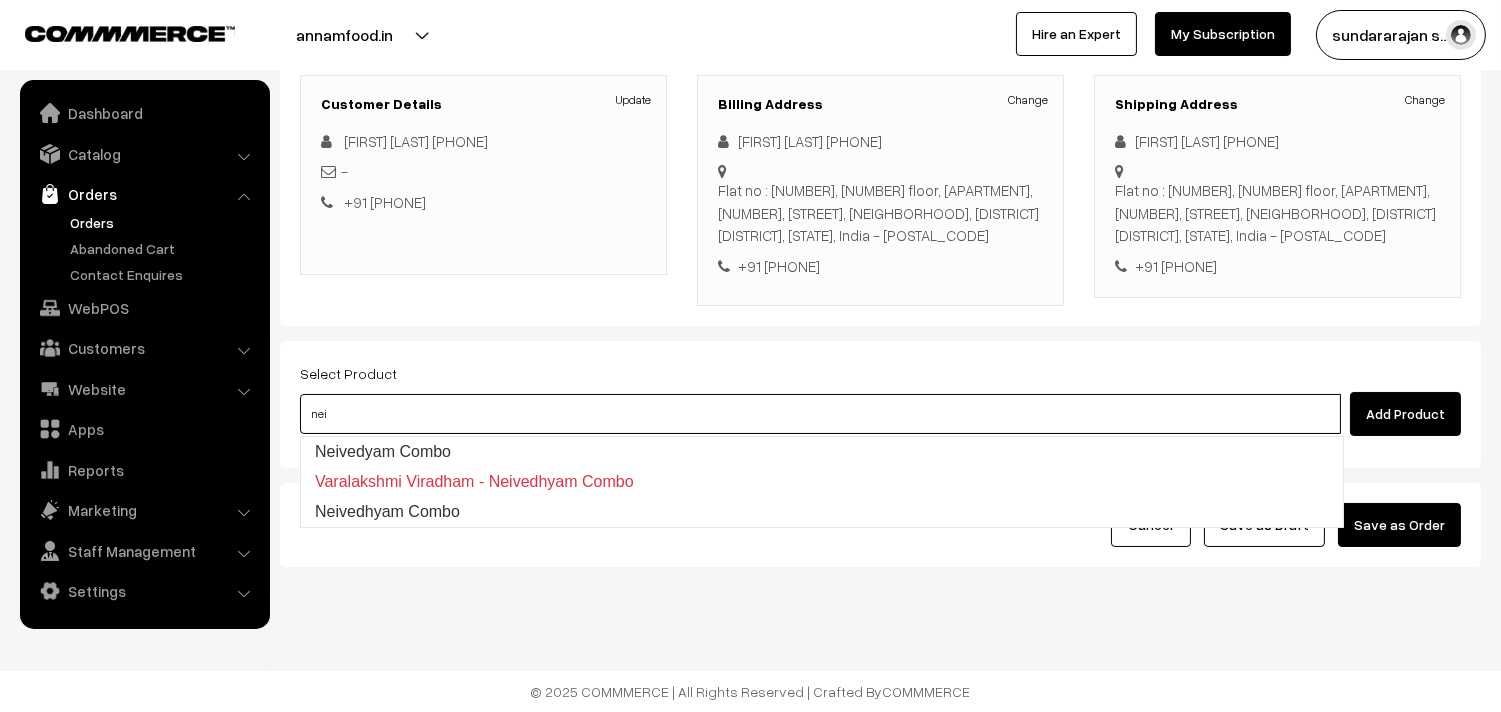 type on "Neivedhyam Combo" 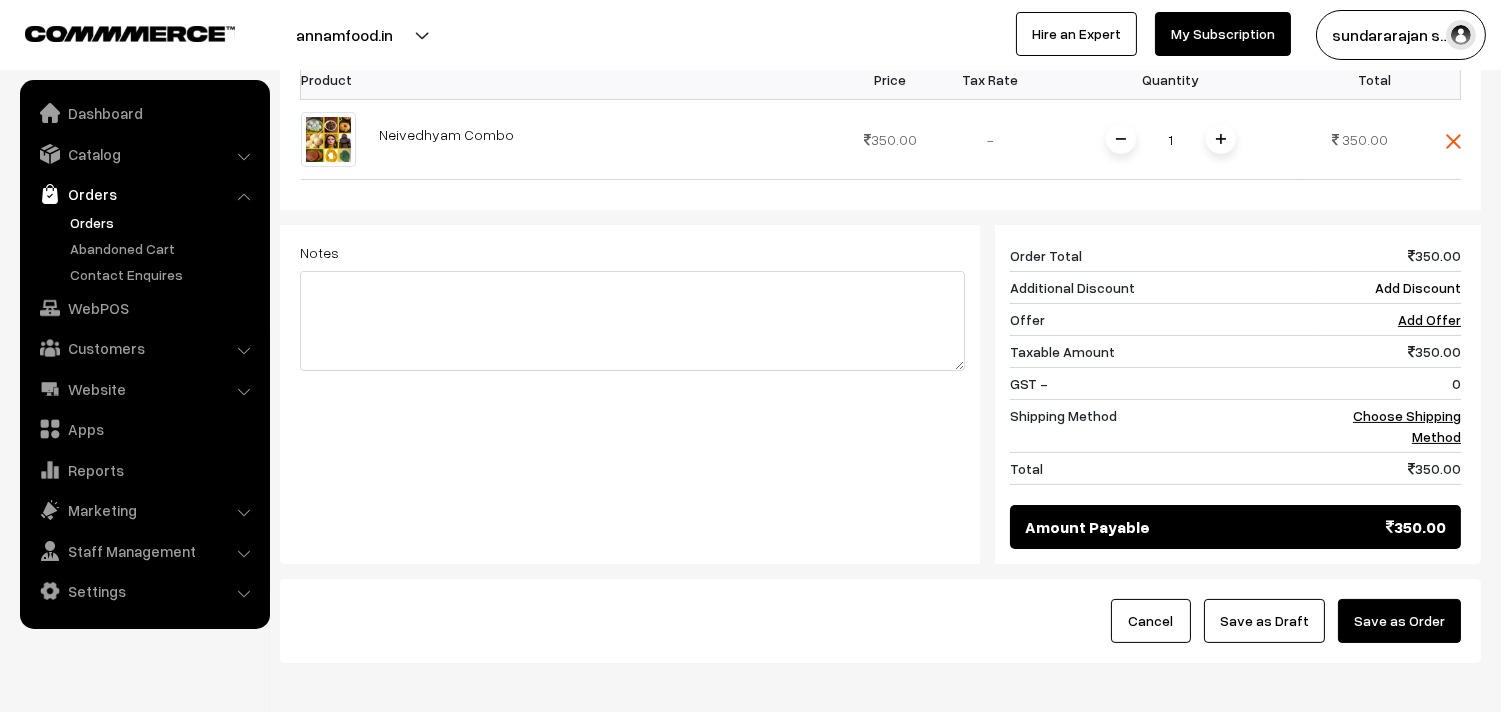 scroll, scrollTop: 716, scrollLeft: 0, axis: vertical 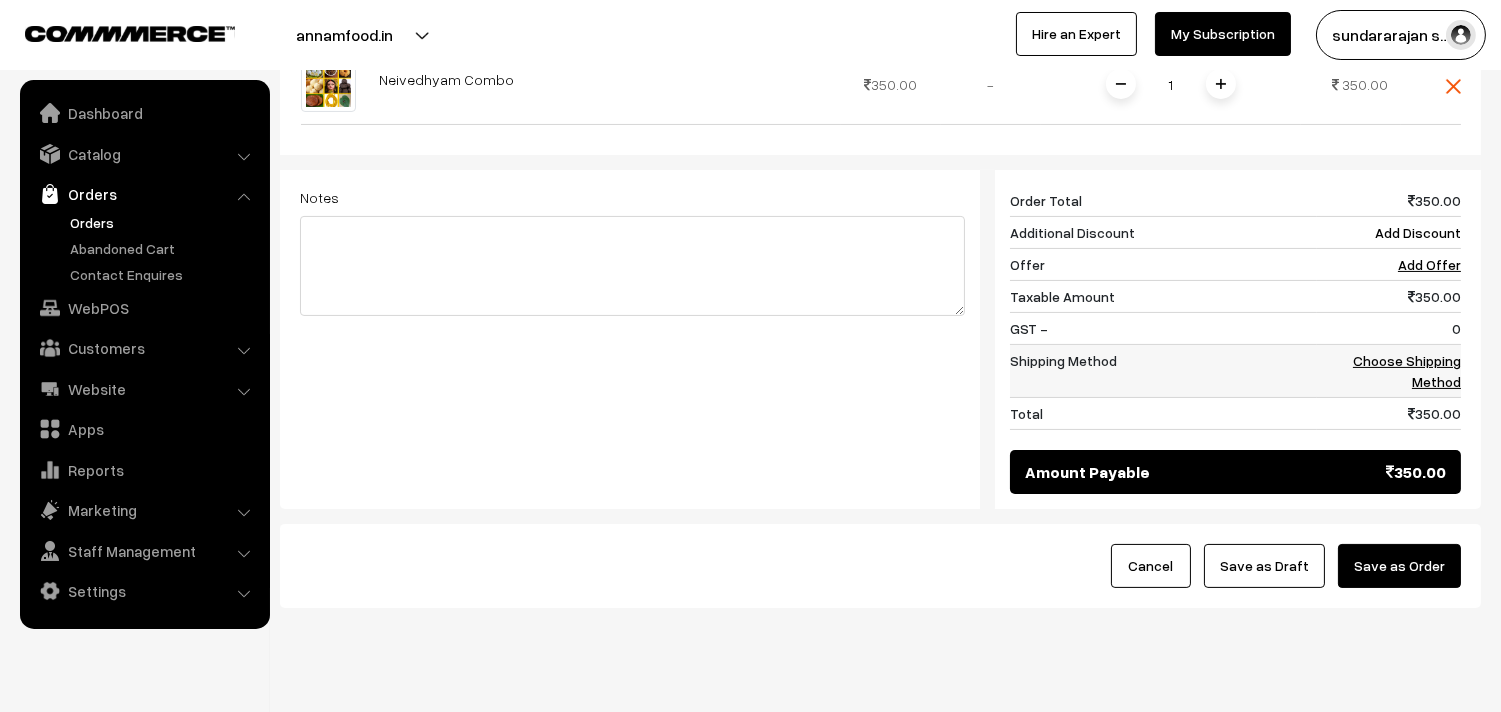 click on "Choose Shipping Method" at bounding box center (1407, 371) 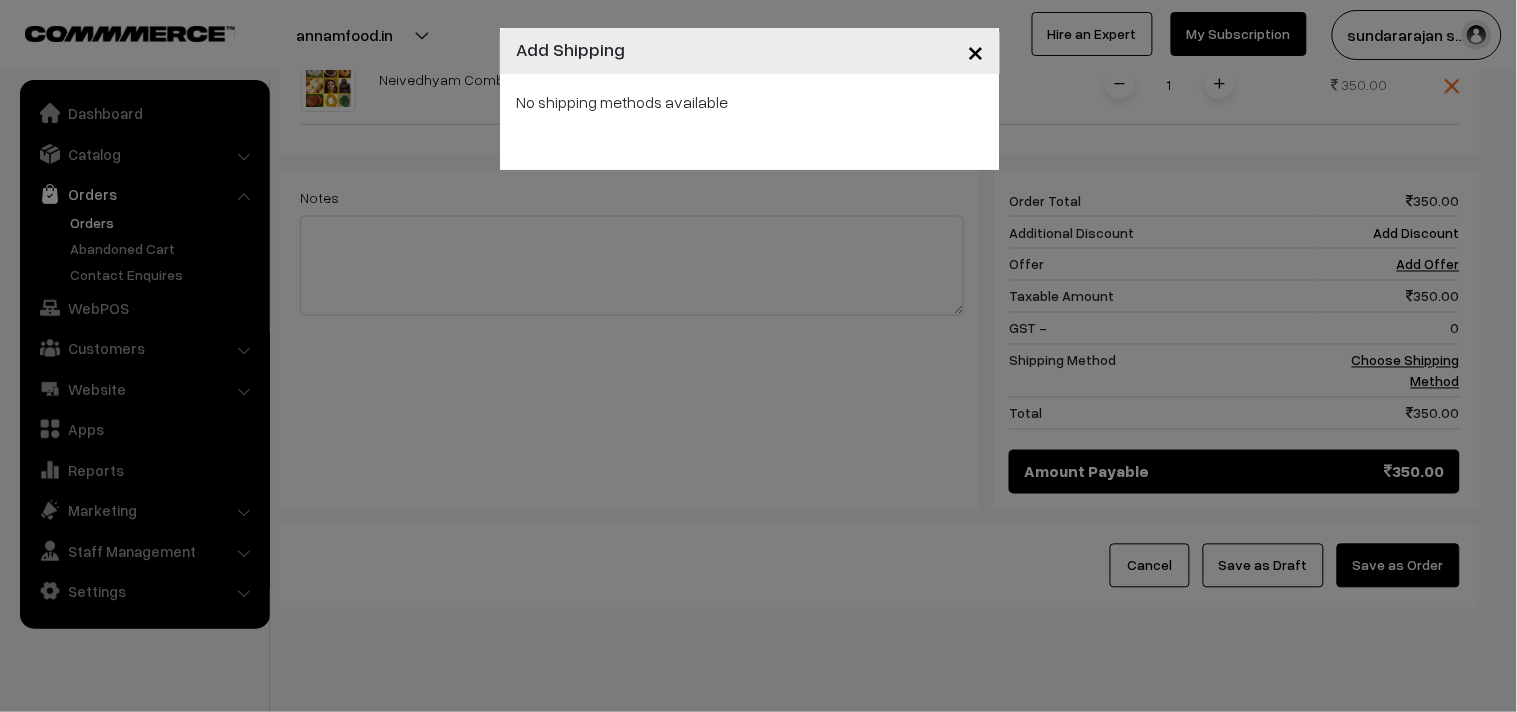 click on "×
Add Shipping
No shipping methods available" at bounding box center [758, 356] 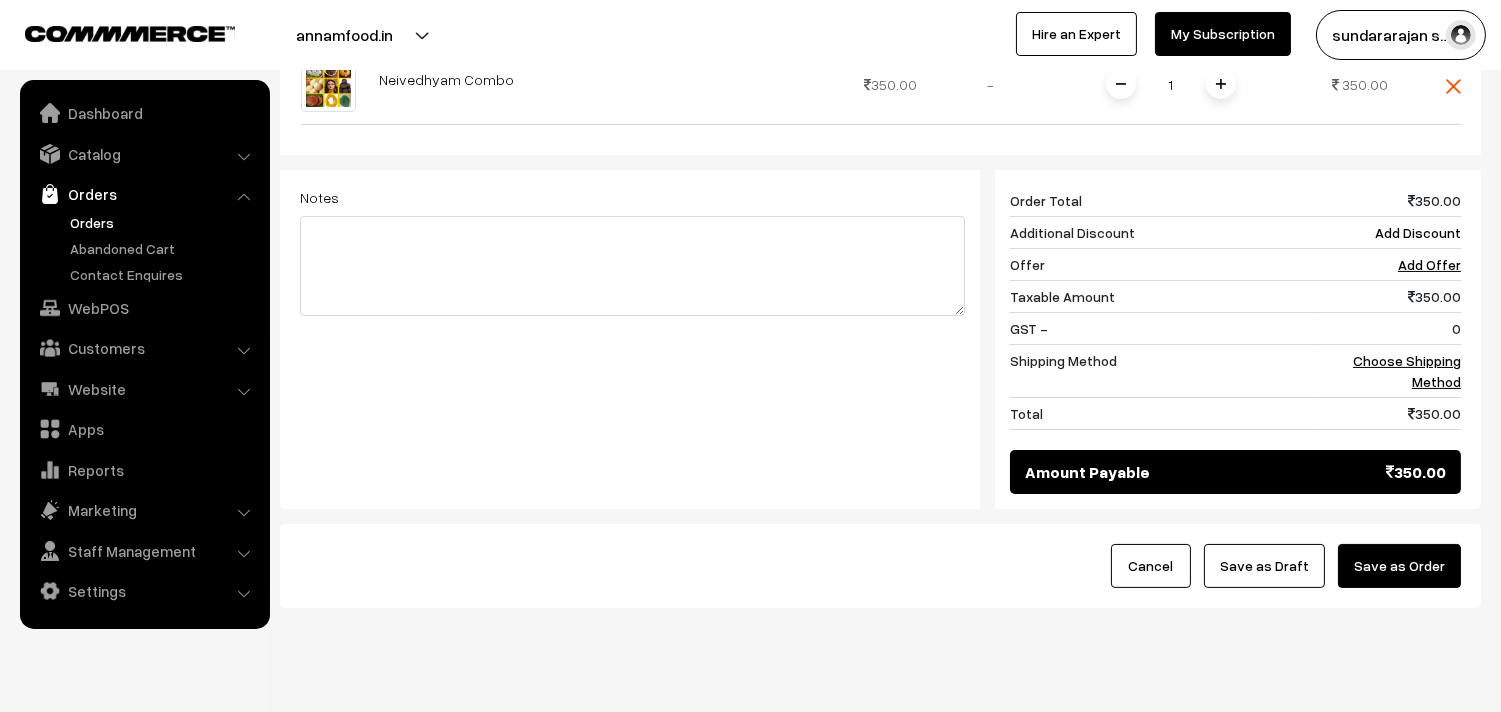 click on "Select Product
Add Product
Product
Price
Tax Rate
Quantity
Total
1" at bounding box center [880, 202] 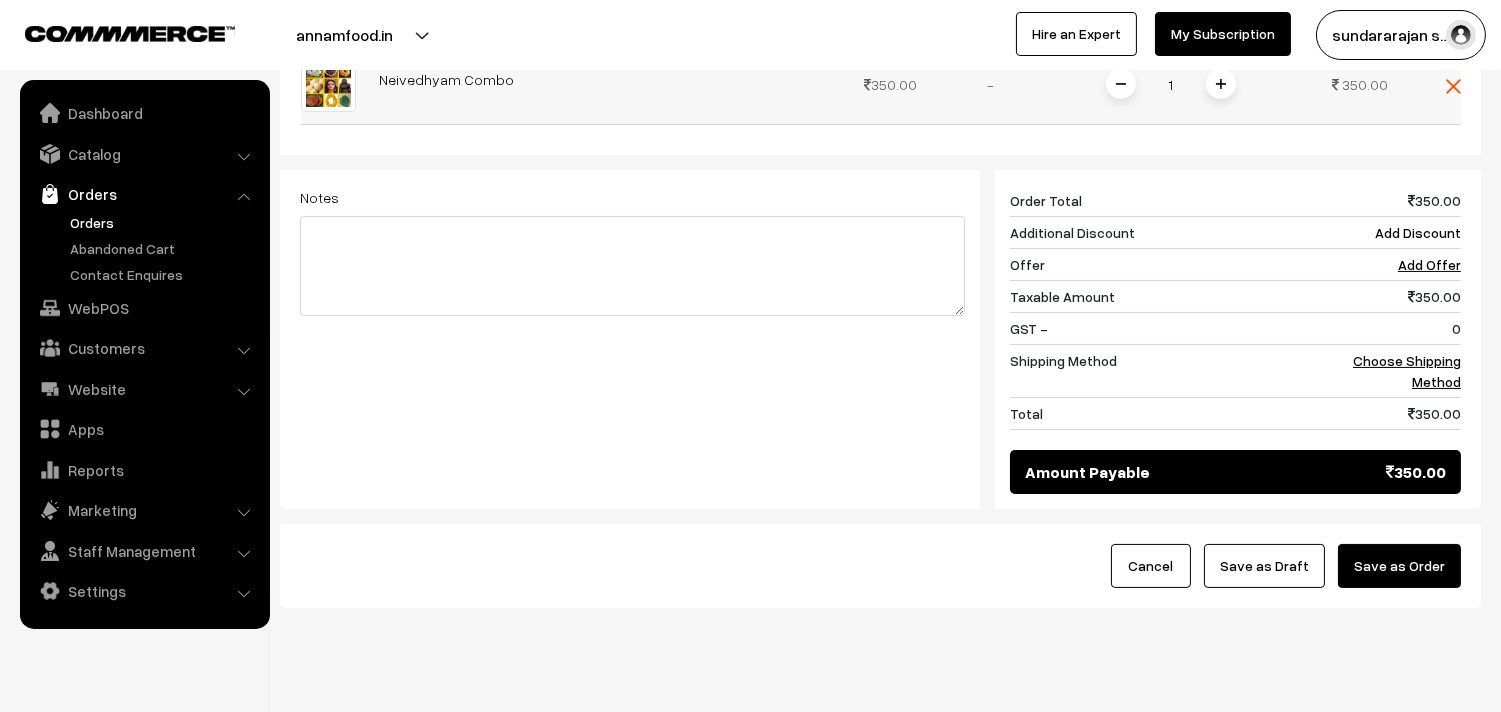 click at bounding box center (1453, 86) 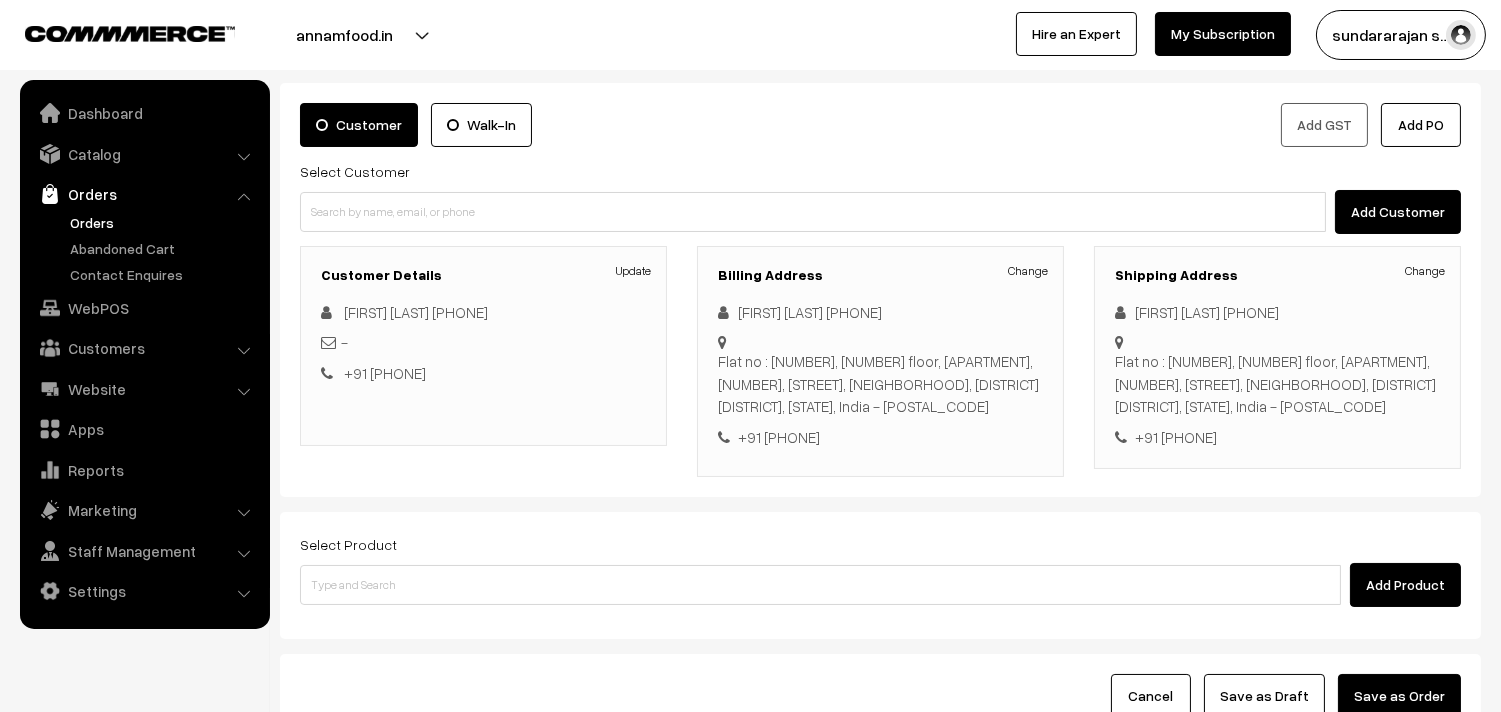 scroll, scrollTop: 161, scrollLeft: 0, axis: vertical 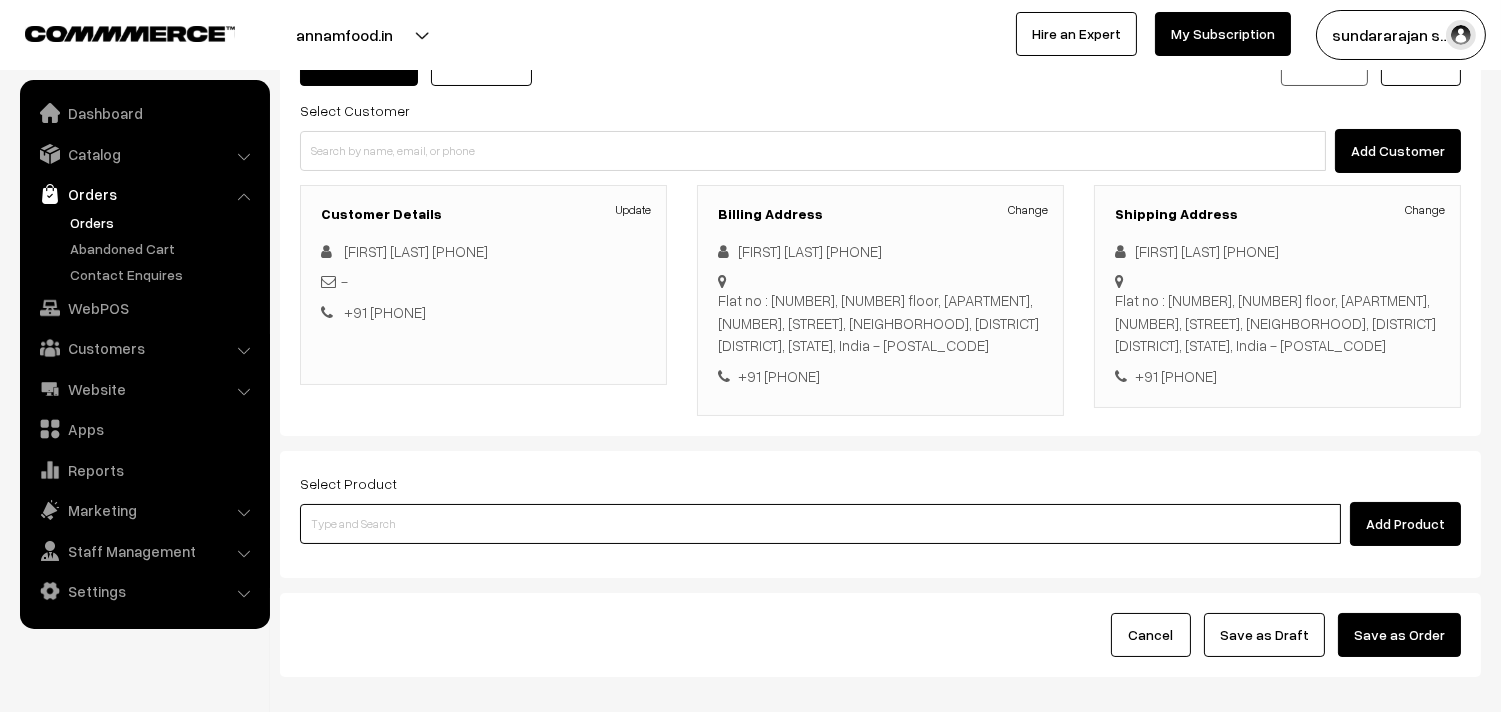 click at bounding box center [820, 524] 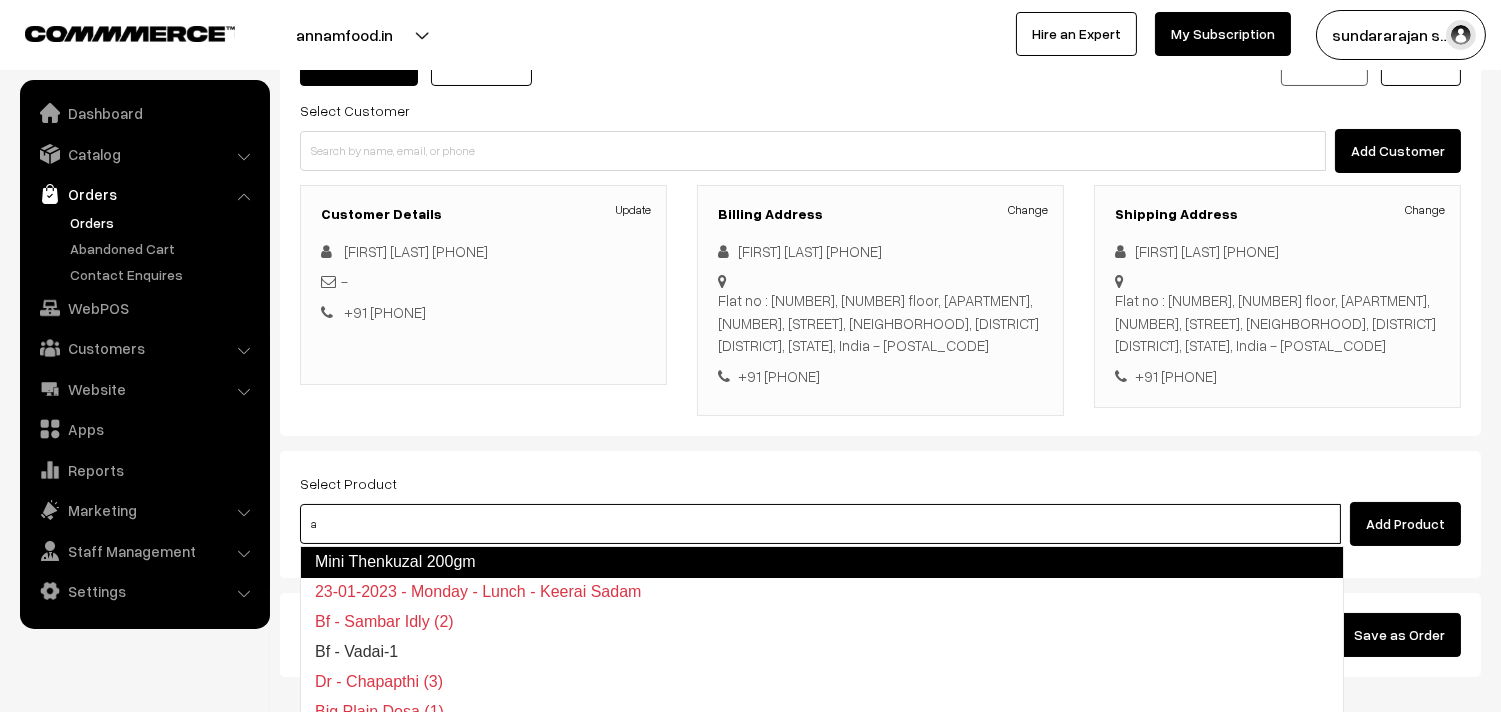 click on "Mini Thenkuzal 200gm" at bounding box center (822, 562) 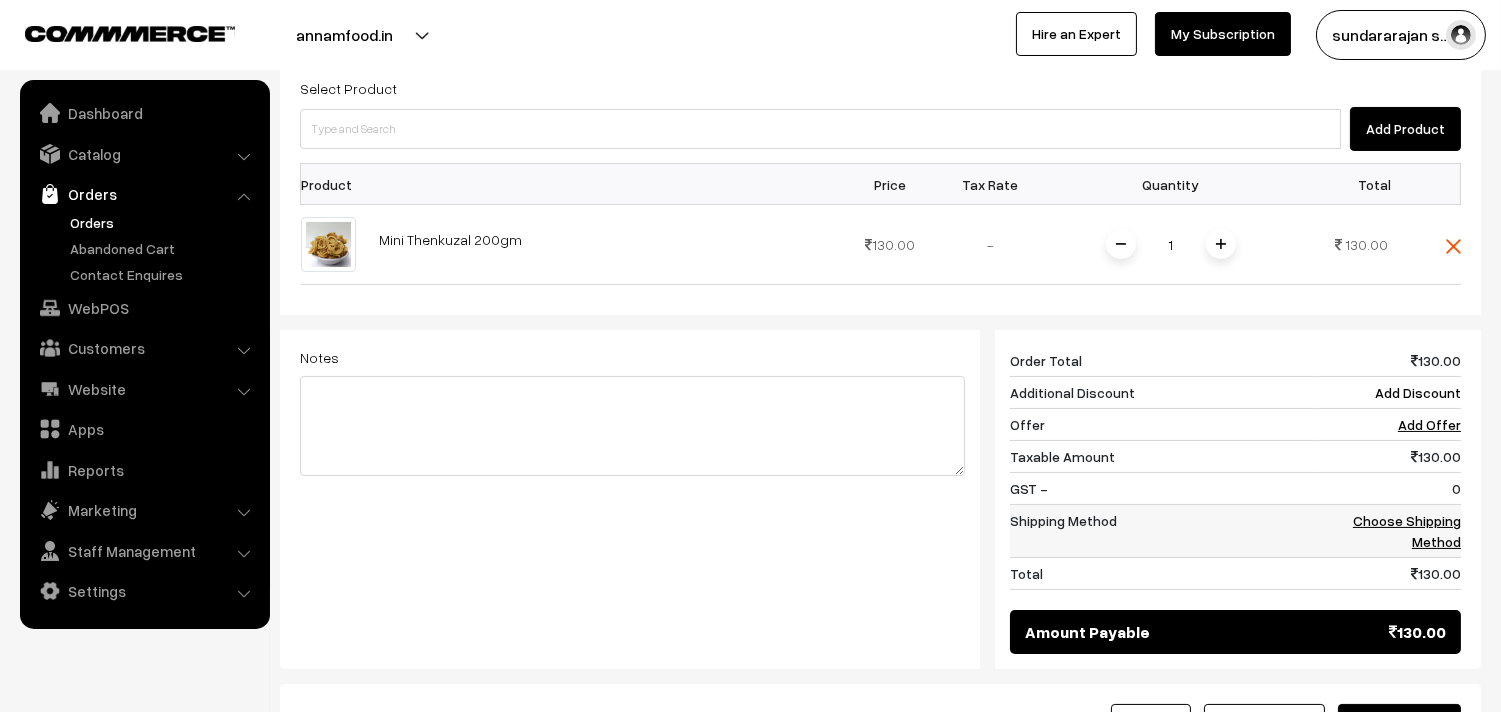 scroll, scrollTop: 760, scrollLeft: 0, axis: vertical 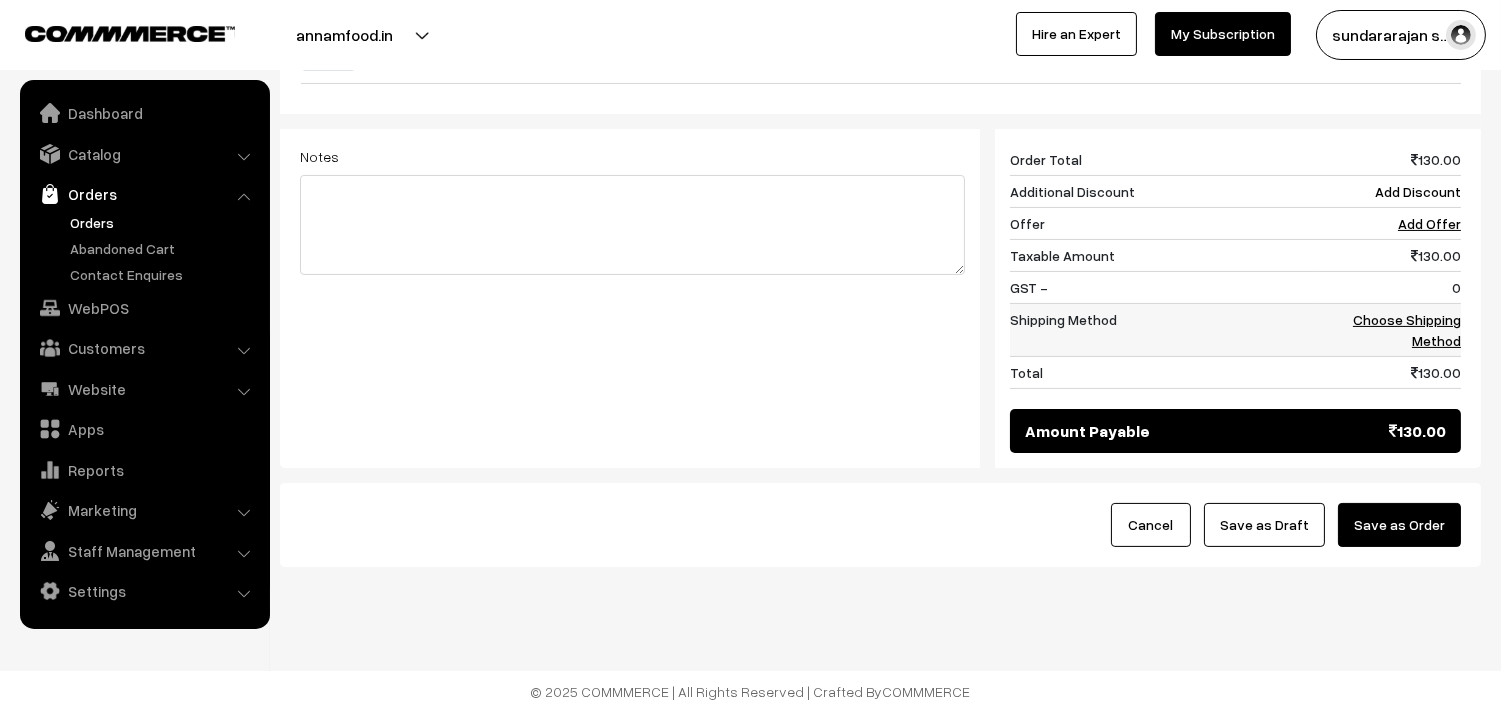 click on "Choose Shipping Method" at bounding box center (1407, 330) 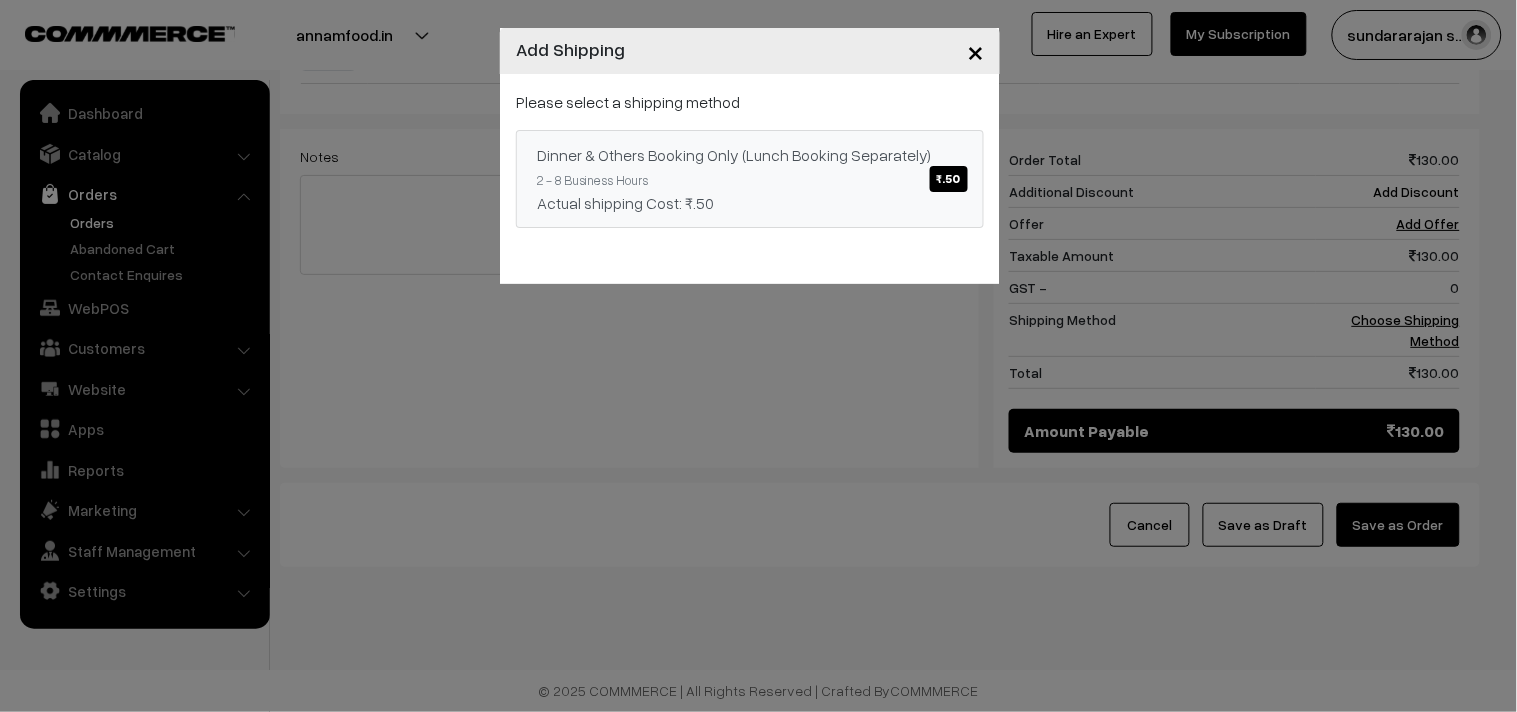 click on "Dinner & Others Booking Only (Lunch Booking Separately)
₹.50" at bounding box center [750, 155] 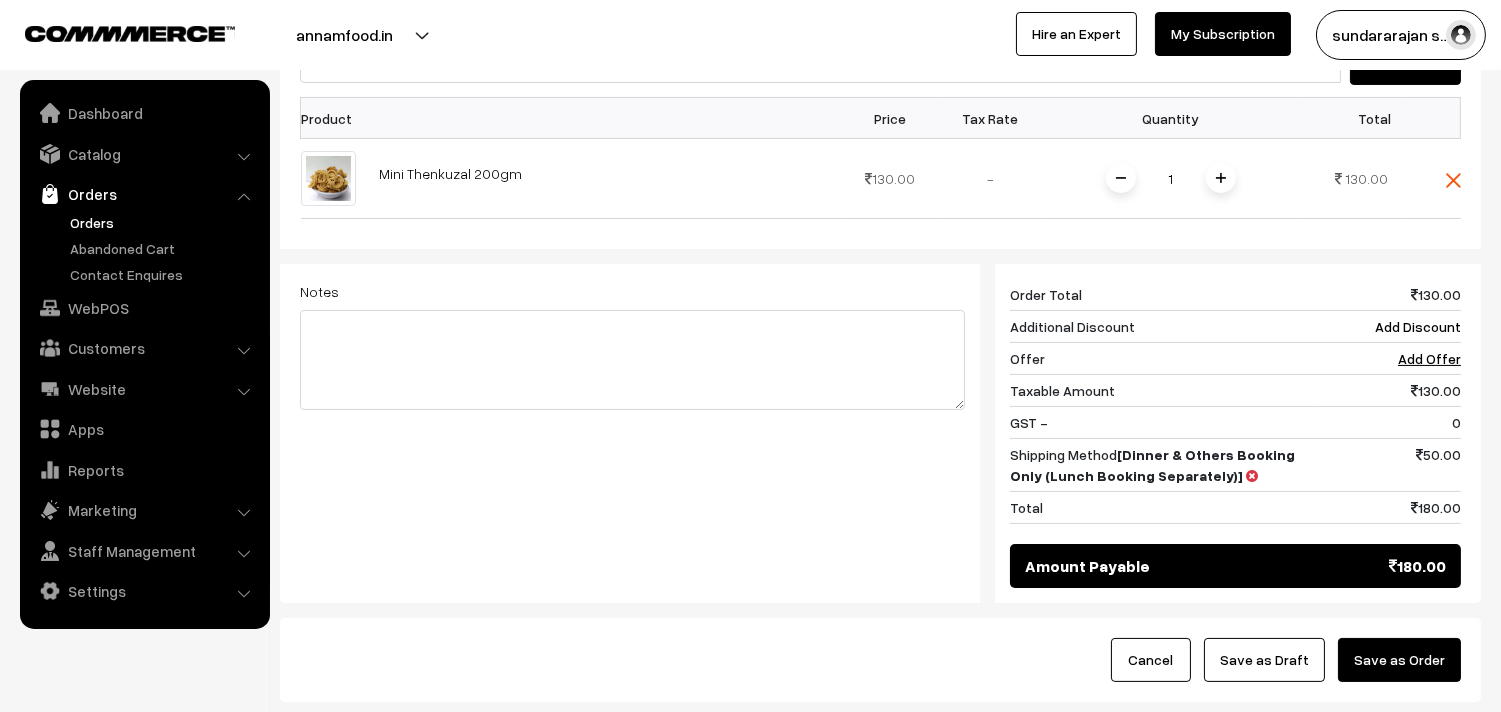scroll, scrollTop: 537, scrollLeft: 0, axis: vertical 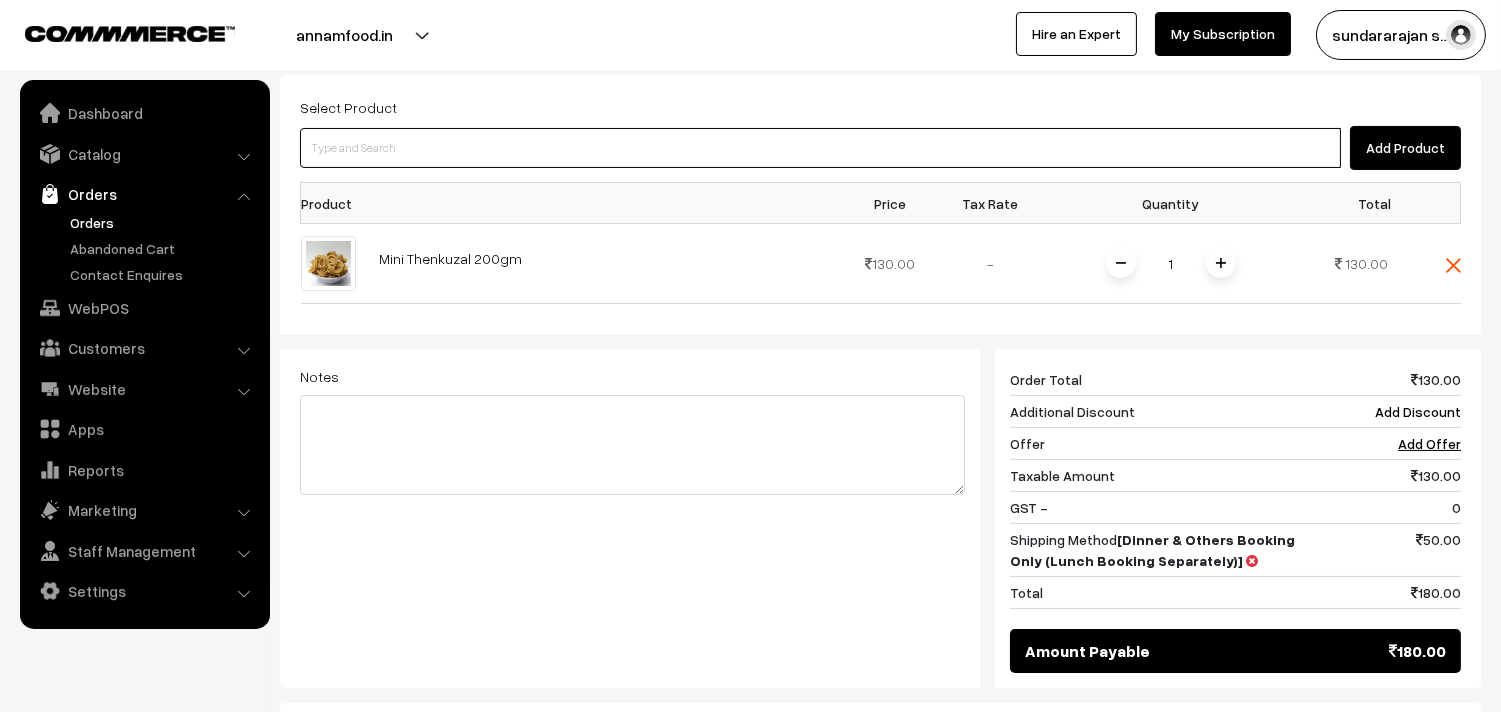click at bounding box center (820, 148) 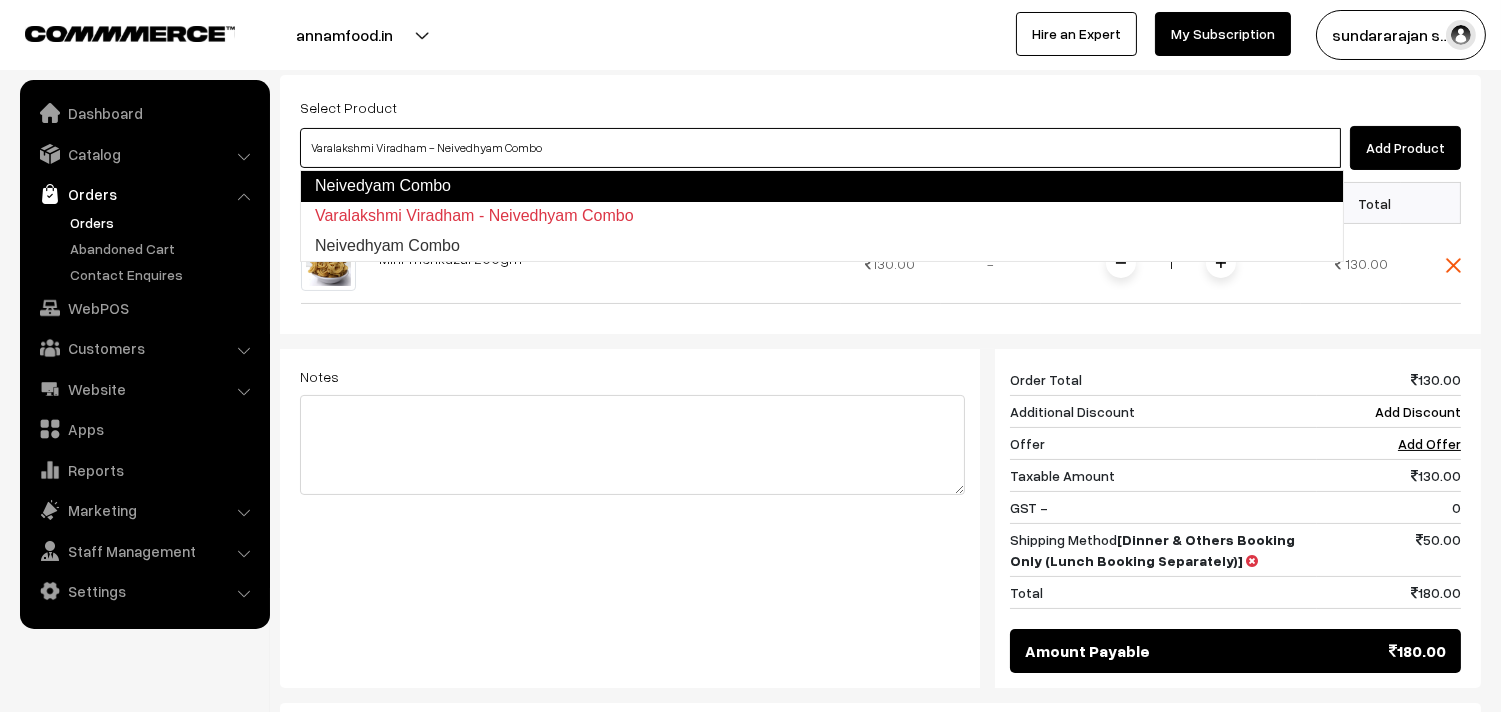 type on "Neivedhyam Combo" 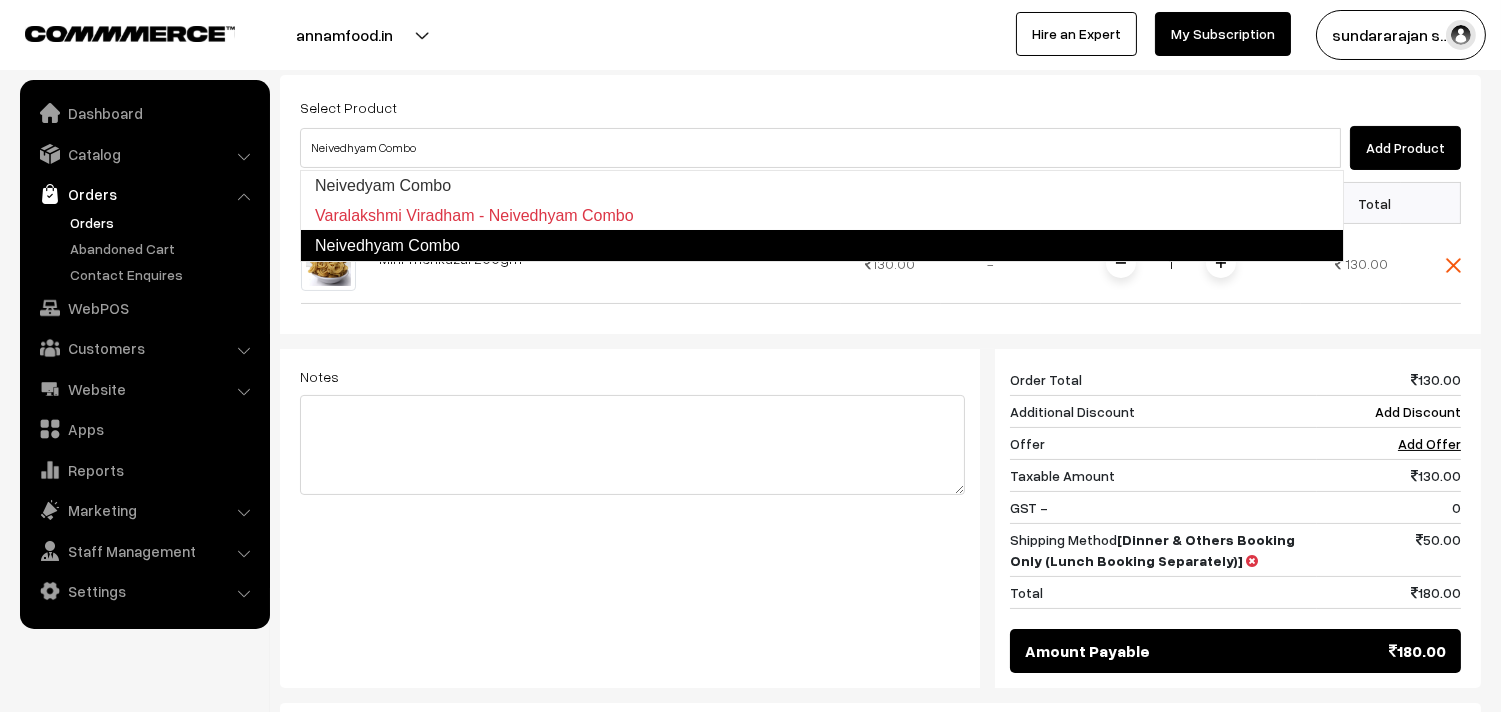 type 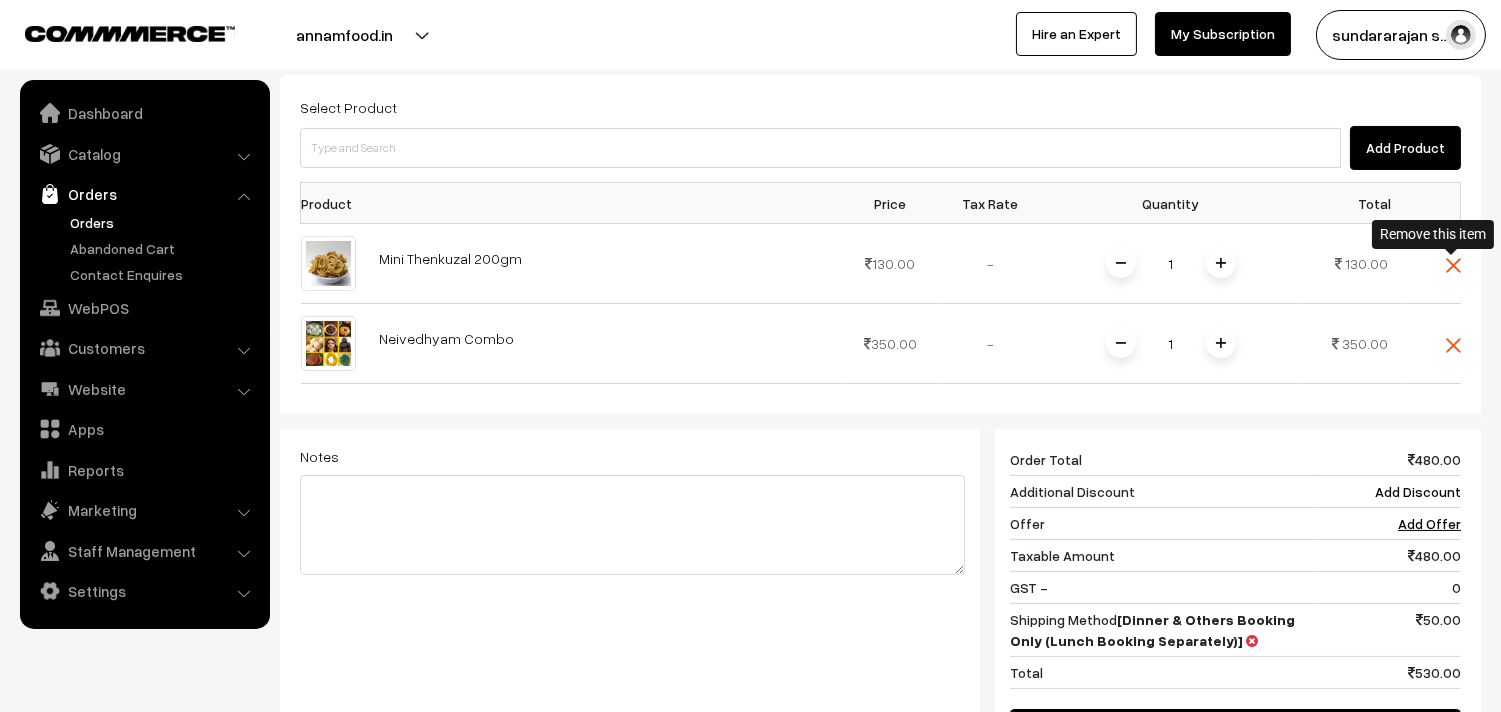 click at bounding box center (1453, 265) 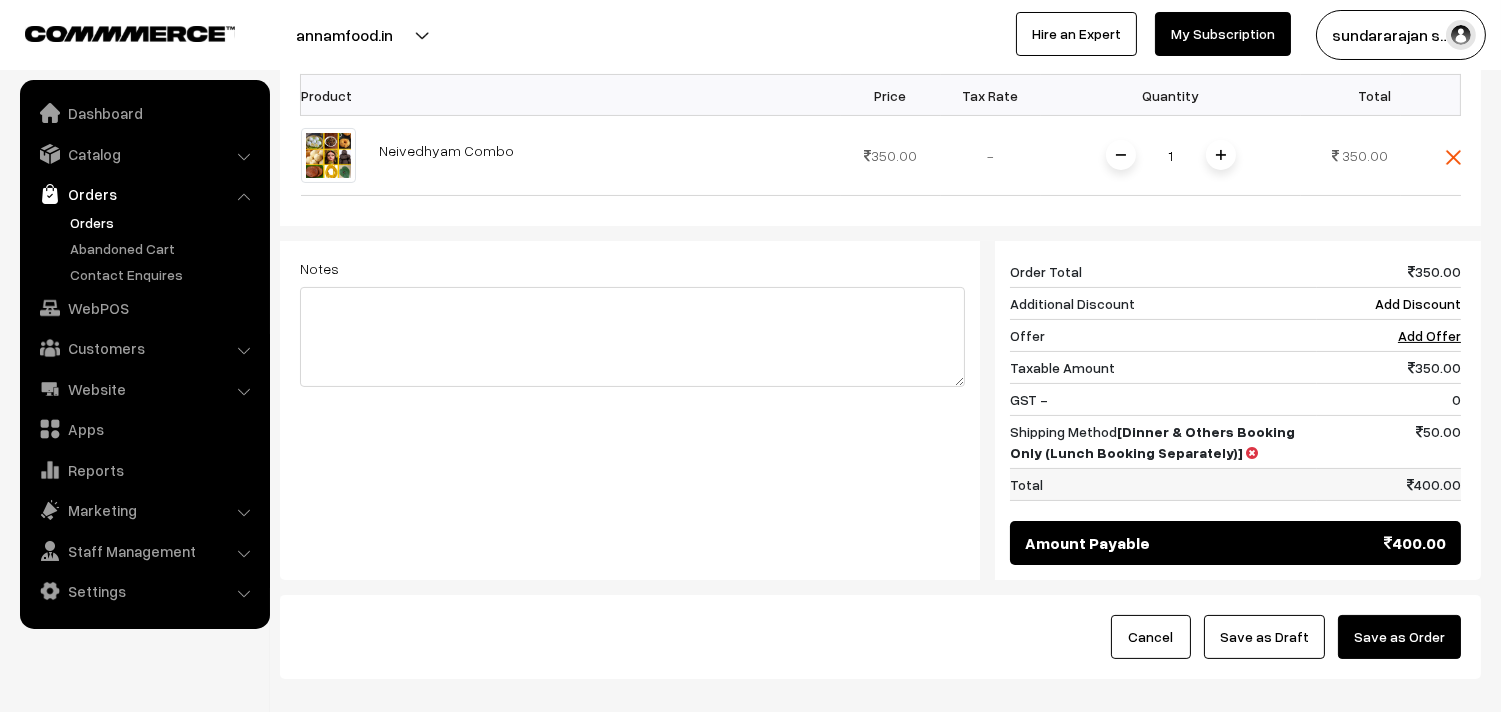 scroll, scrollTop: 760, scrollLeft: 0, axis: vertical 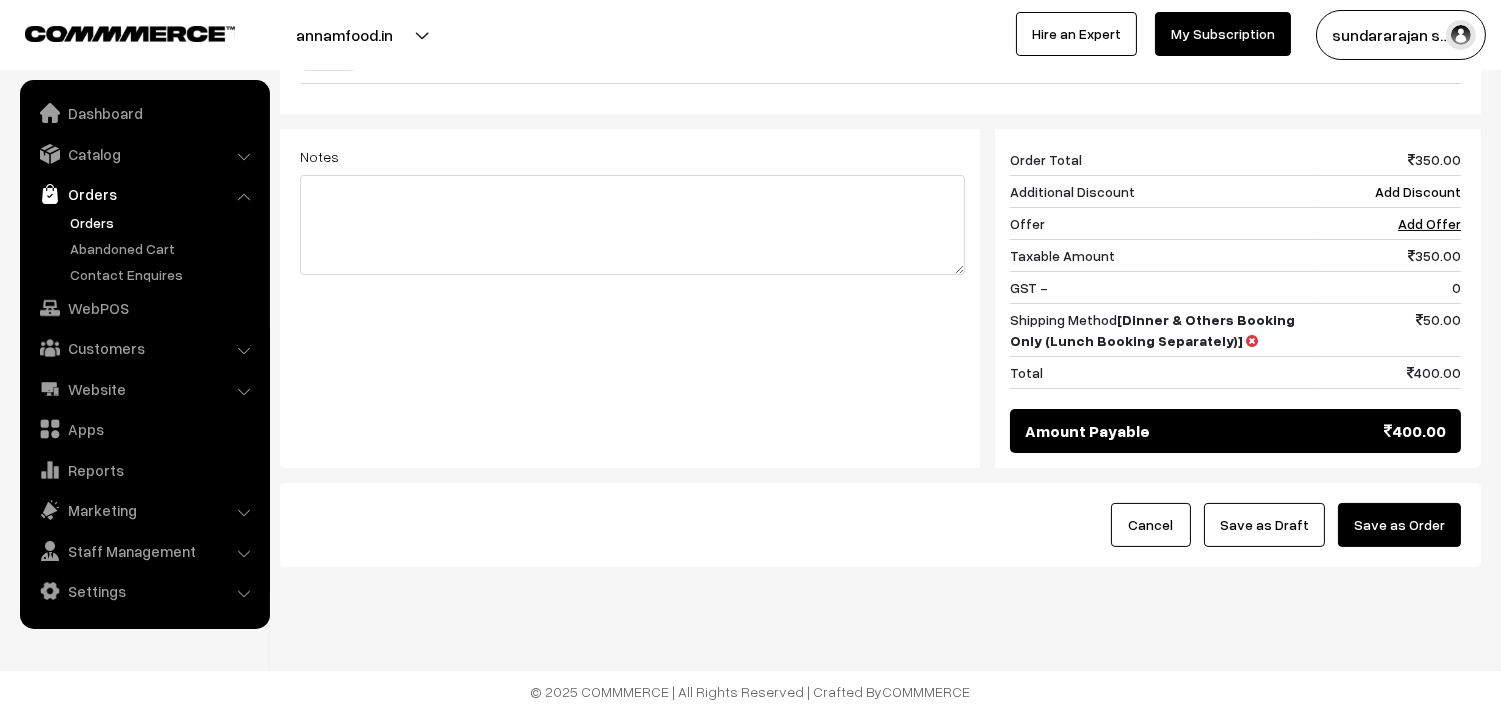 click on "Save as Draft" at bounding box center (1264, 525) 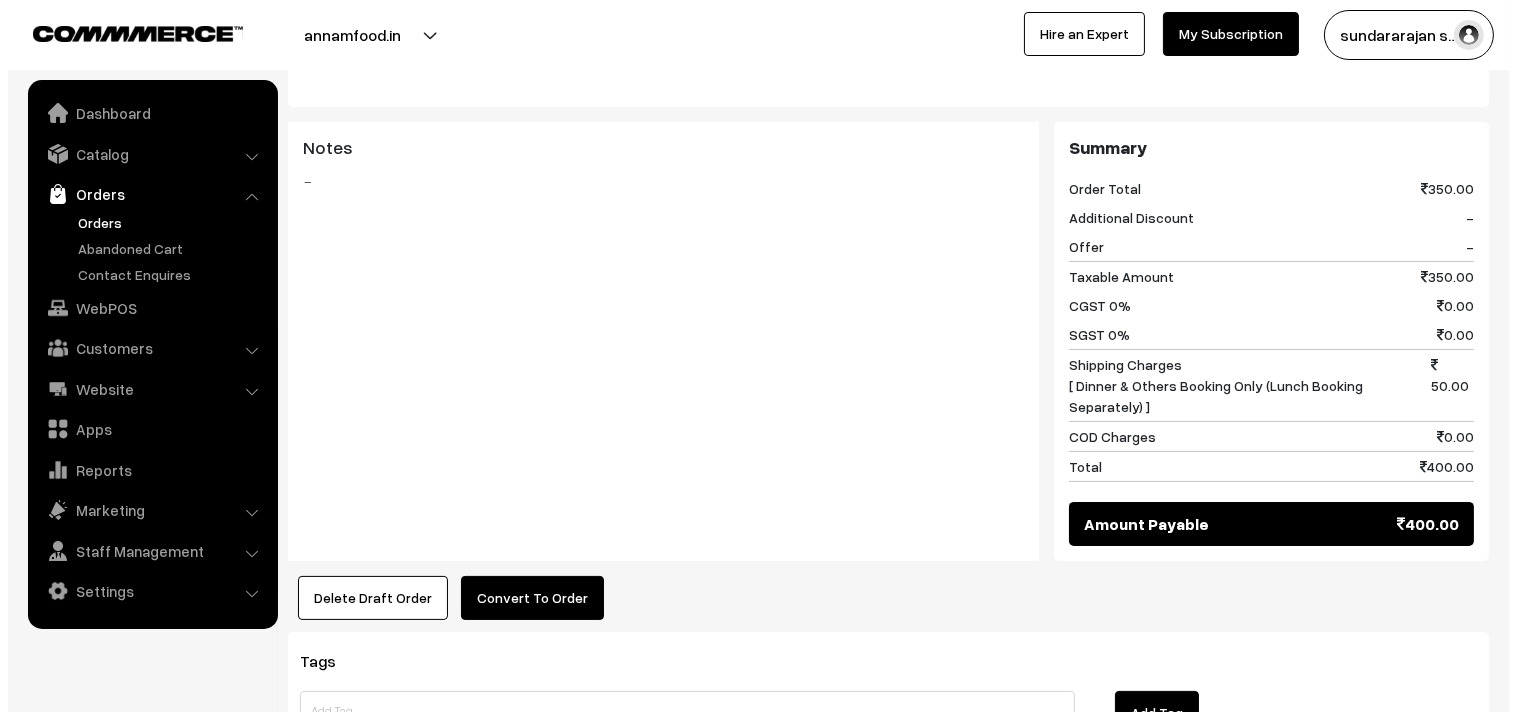scroll, scrollTop: 888, scrollLeft: 0, axis: vertical 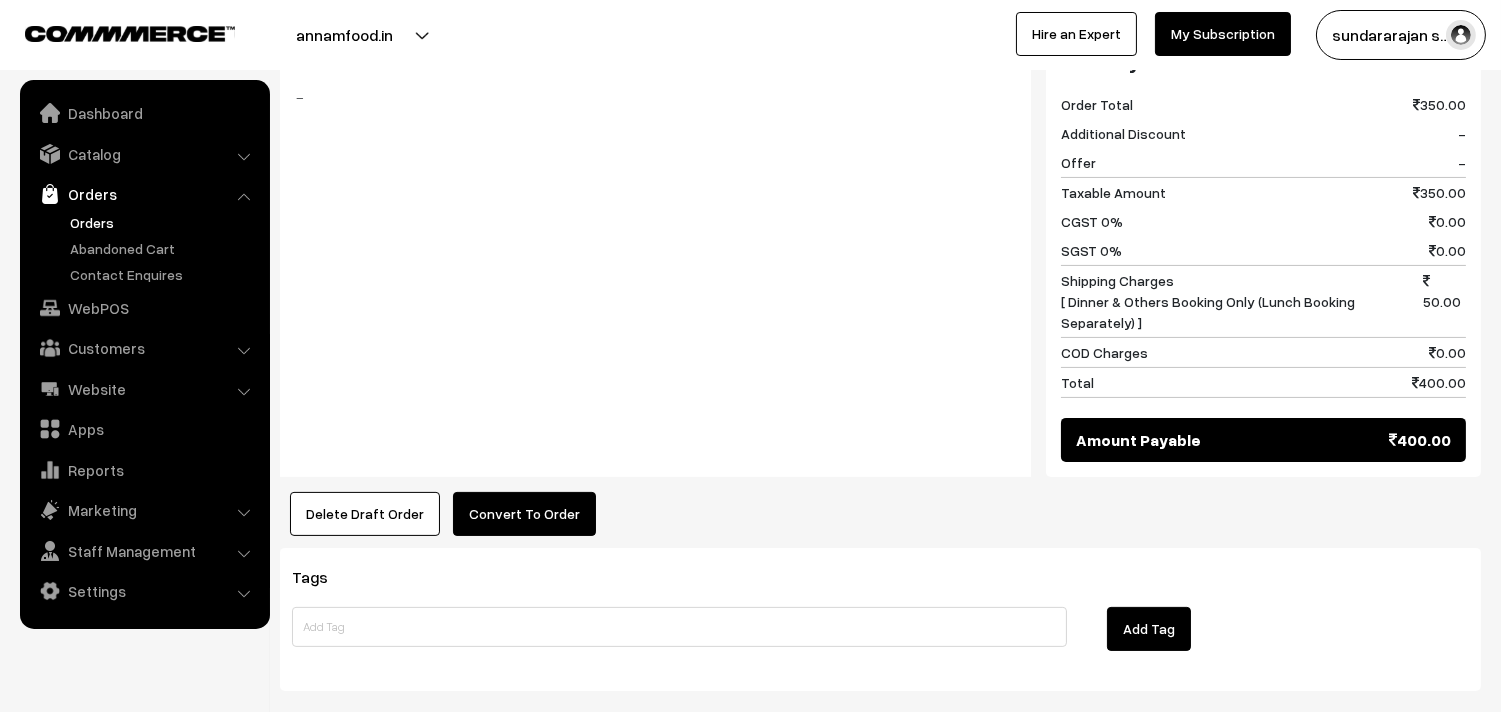 click on "Convert To Order" at bounding box center [524, 514] 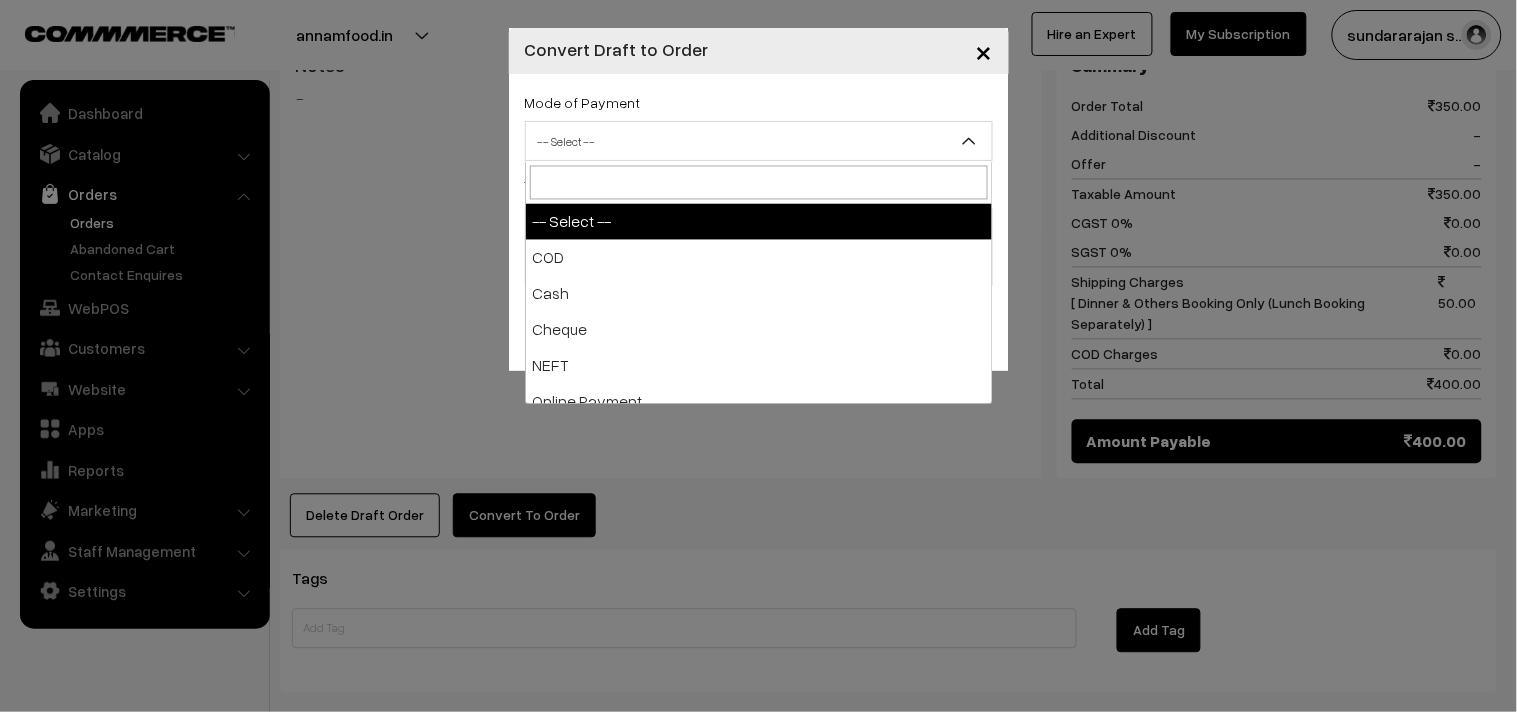 drag, startPoint x: 574, startPoint y: 141, endPoint x: 560, endPoint y: 303, distance: 162.6038 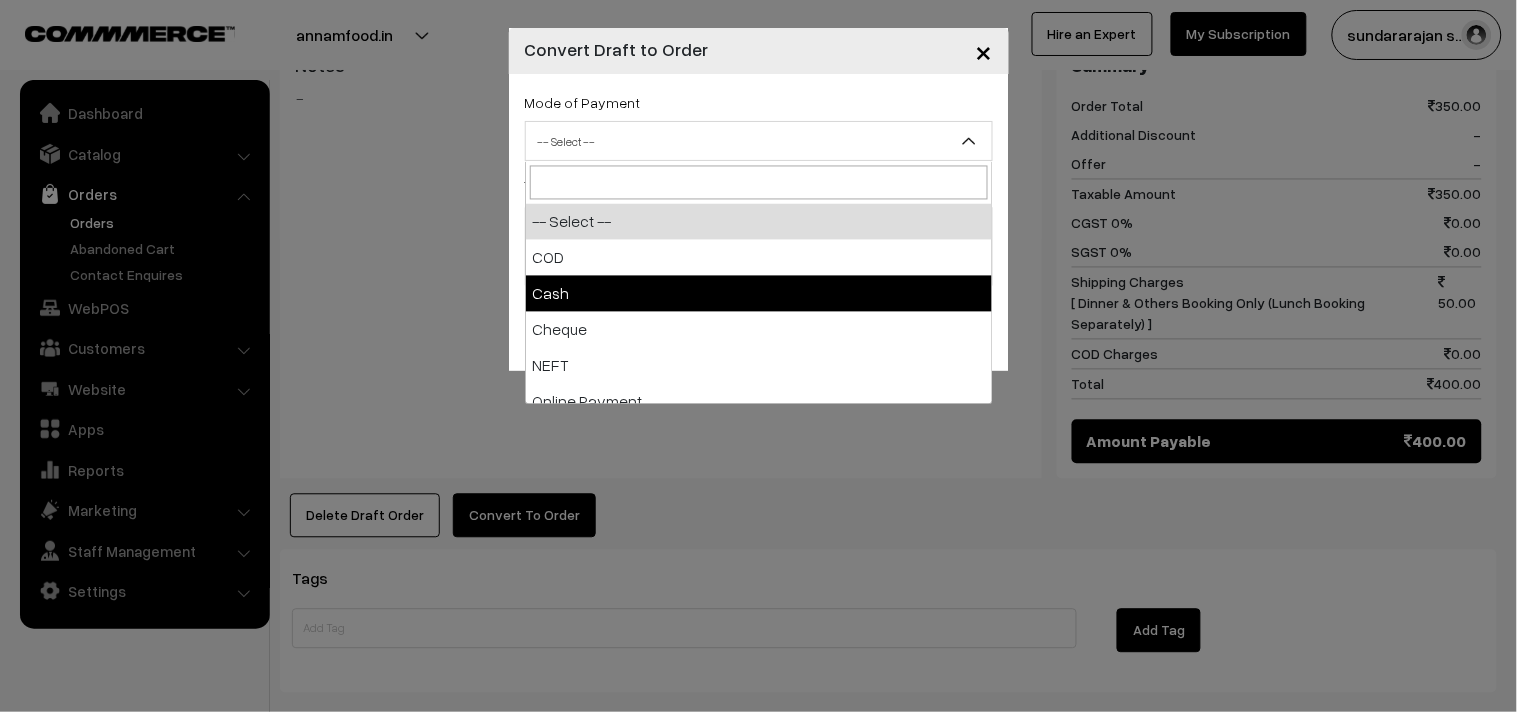select on "2" 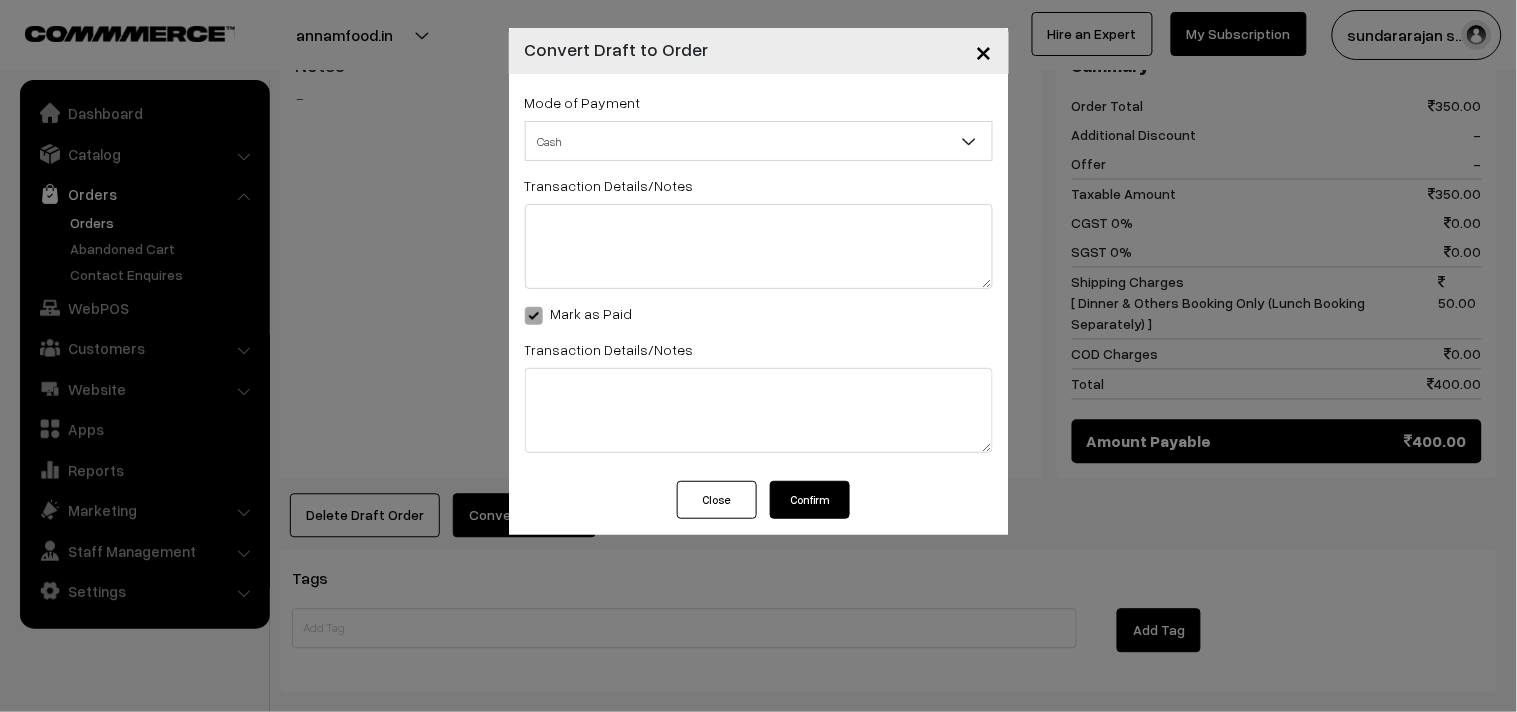 drag, startPoint x: 817, startPoint y: 515, endPoint x: 818, endPoint y: 500, distance: 15.033297 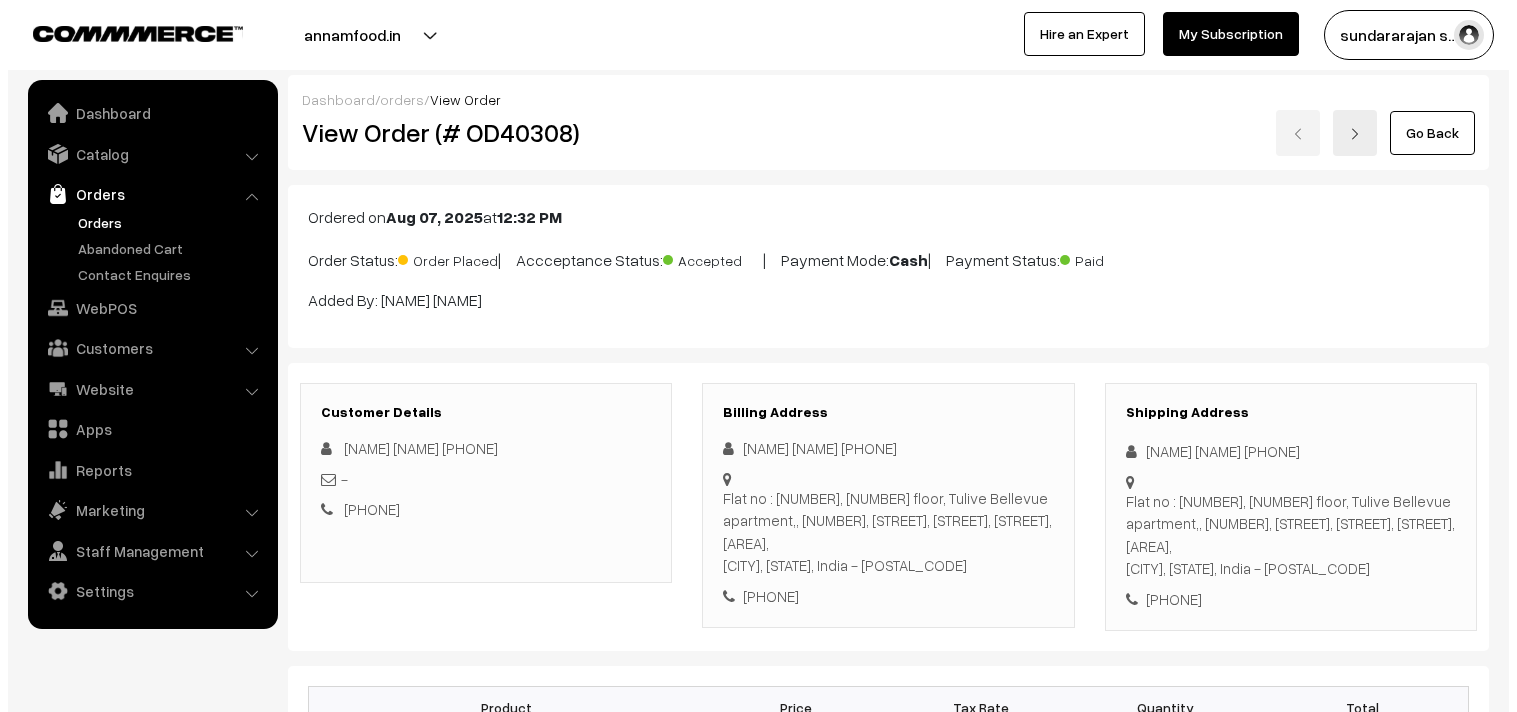 scroll, scrollTop: 888, scrollLeft: 0, axis: vertical 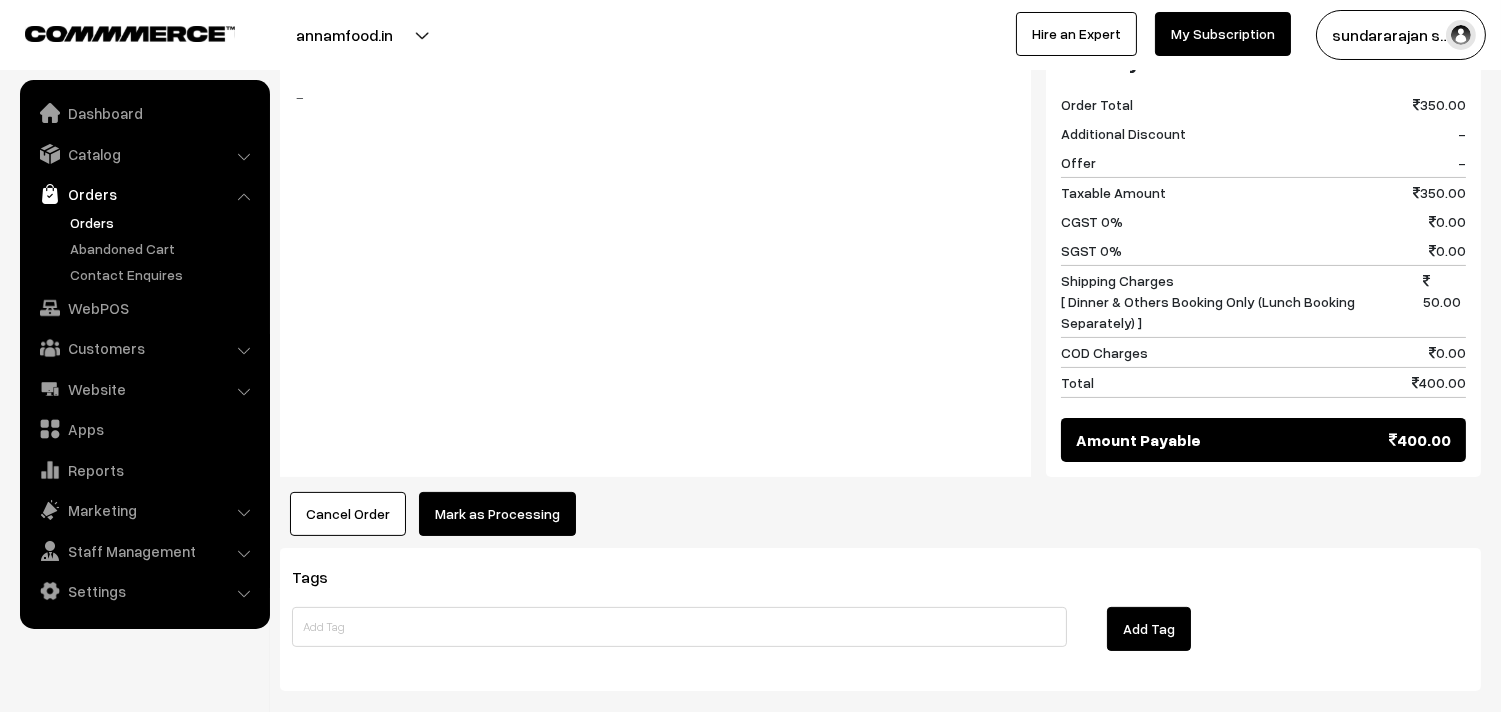 click on "Mark as Processing" at bounding box center (497, 514) 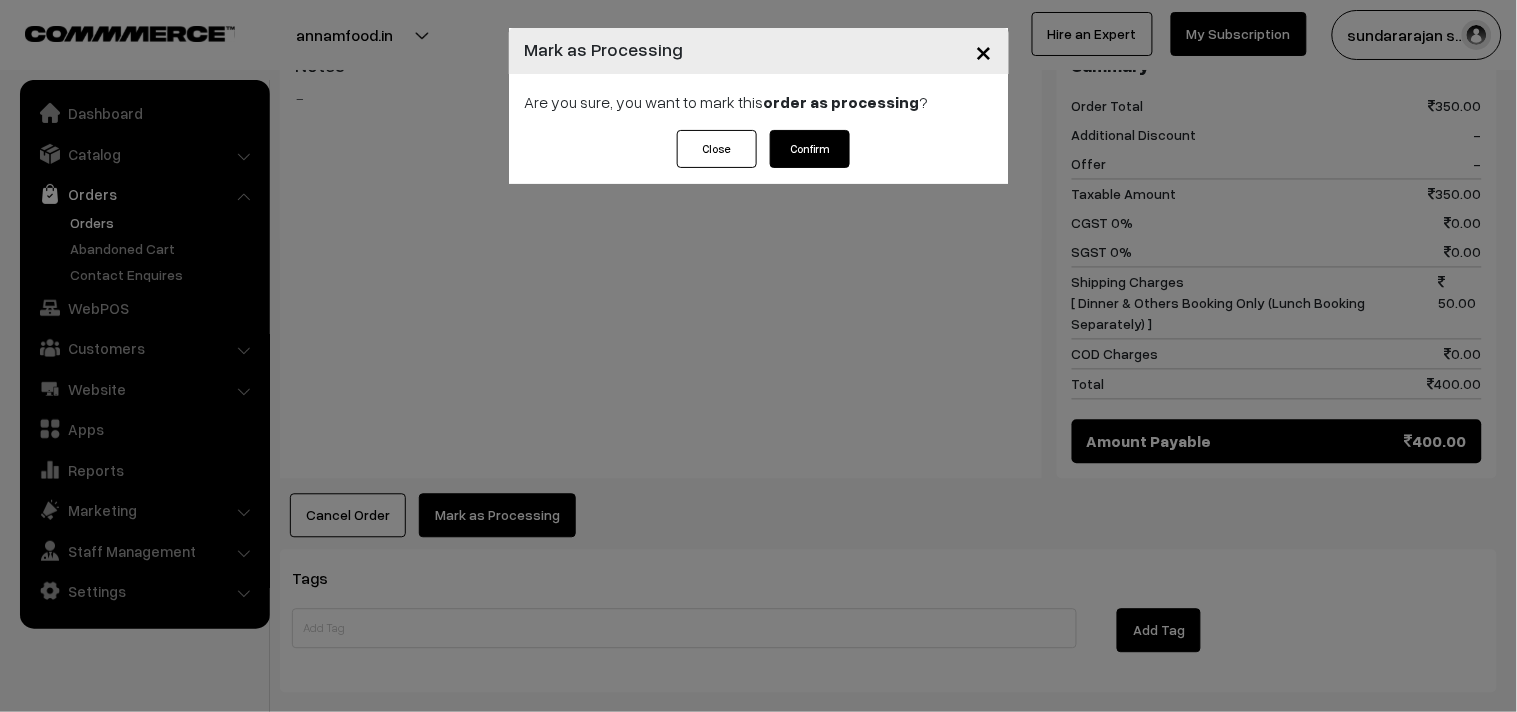 click on "Confirm" at bounding box center [810, 149] 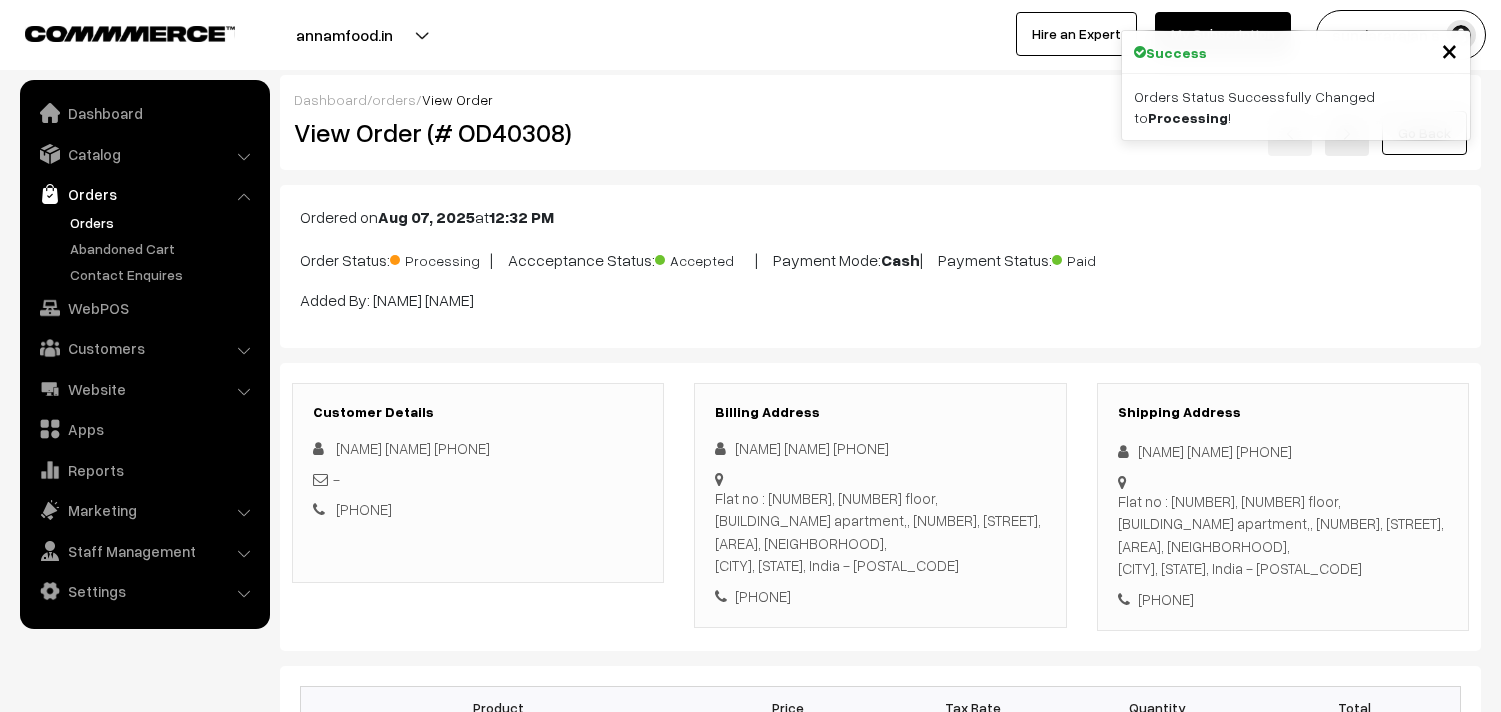 scroll, scrollTop: 0, scrollLeft: 0, axis: both 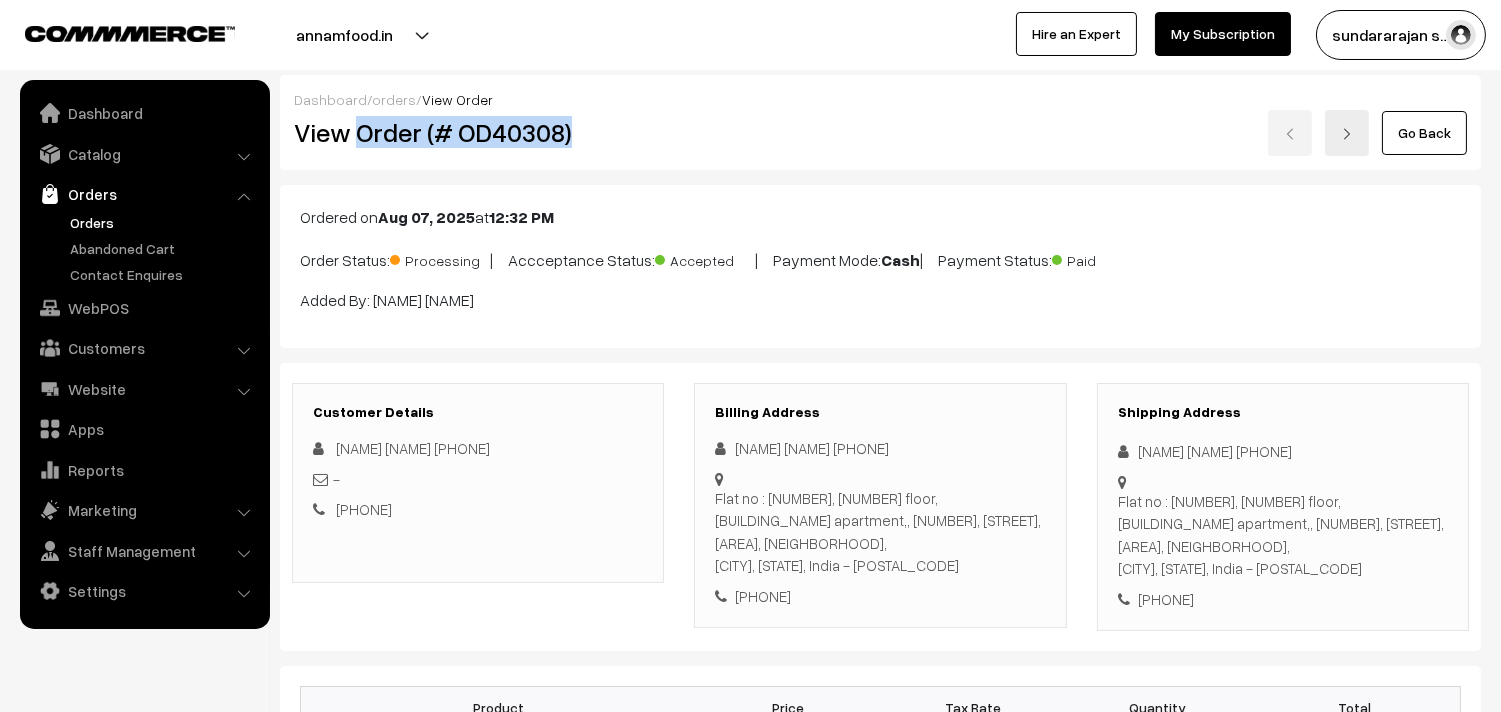 drag, startPoint x: 414, startPoint y: 137, endPoint x: 613, endPoint y: 141, distance: 199.04019 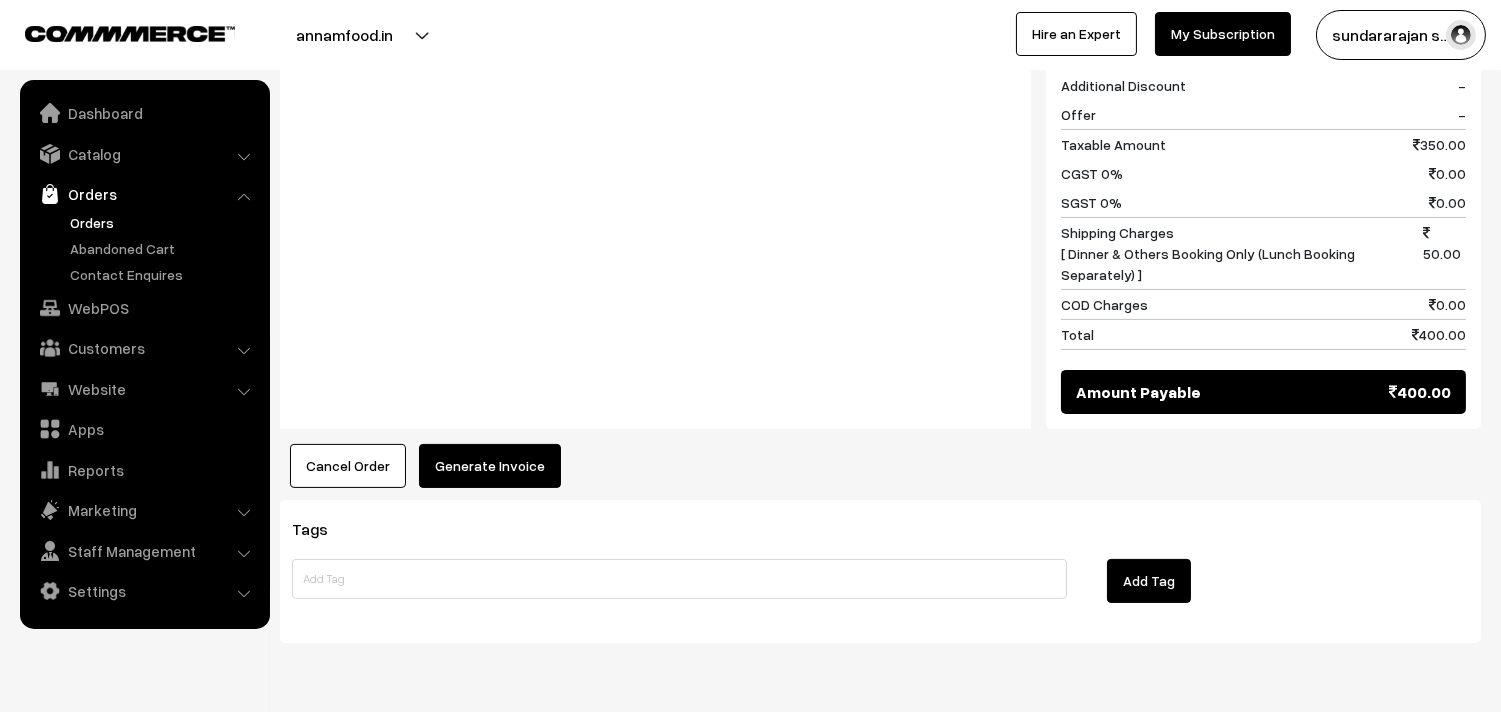 scroll, scrollTop: 954, scrollLeft: 0, axis: vertical 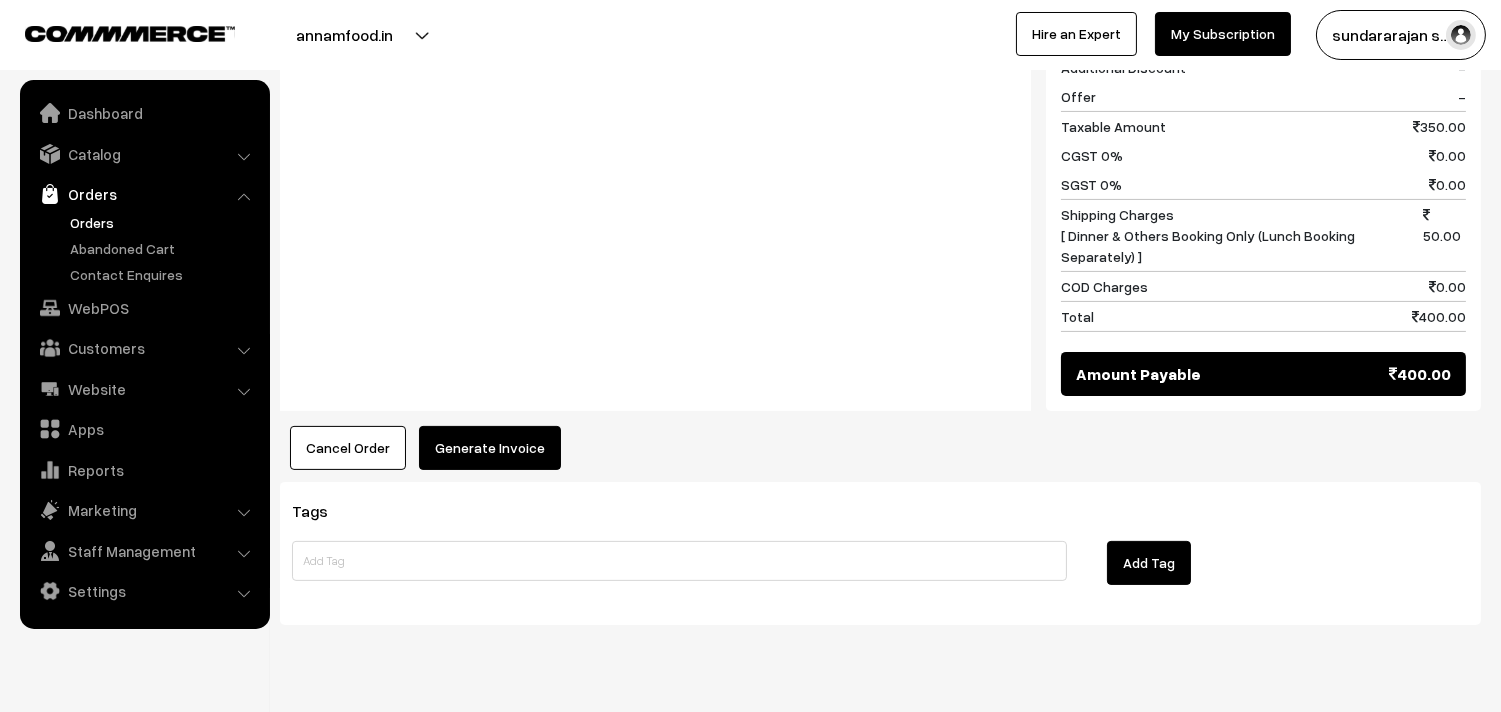click on "Product
Price
Tax Rate
Quantity
Total
Neivedhyam Combo
350.00
-" at bounding box center [880, 91] 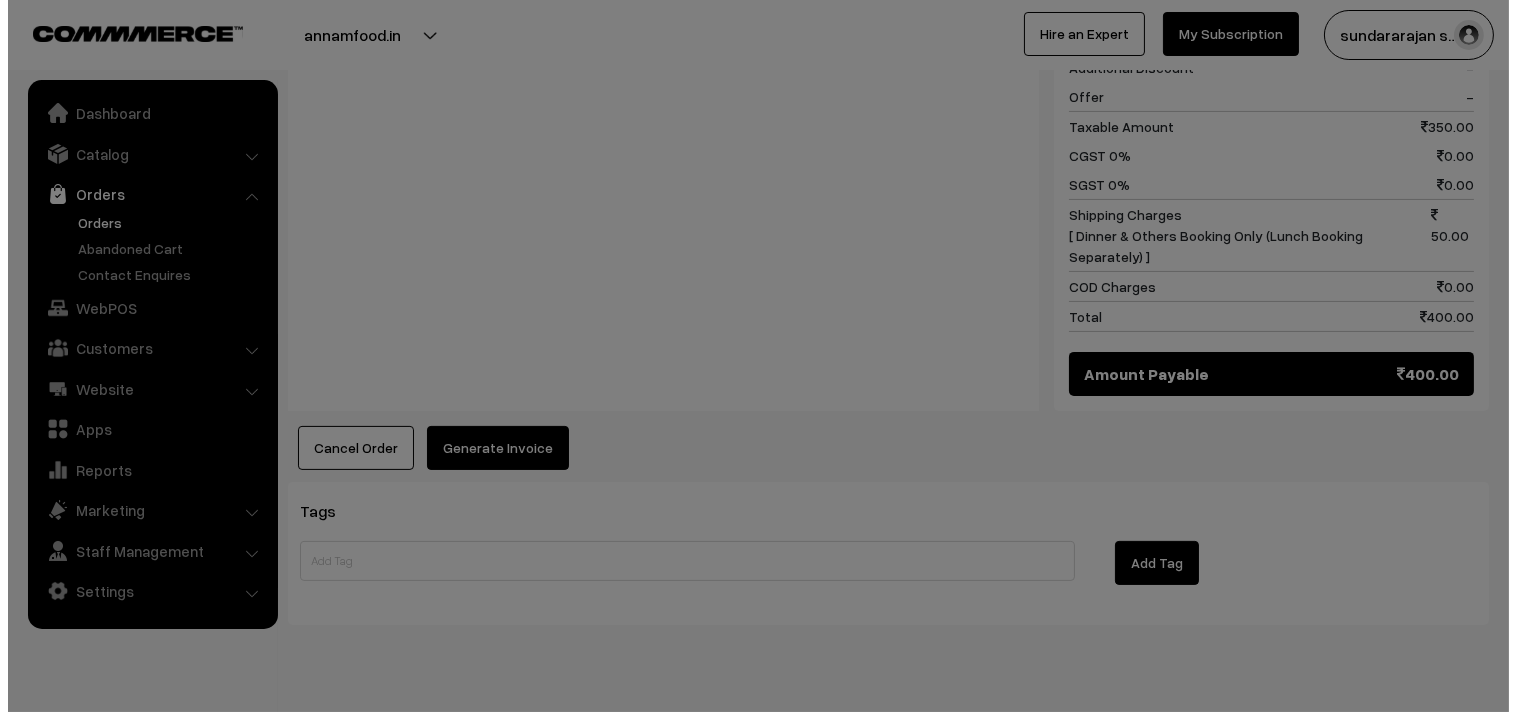 scroll, scrollTop: 956, scrollLeft: 0, axis: vertical 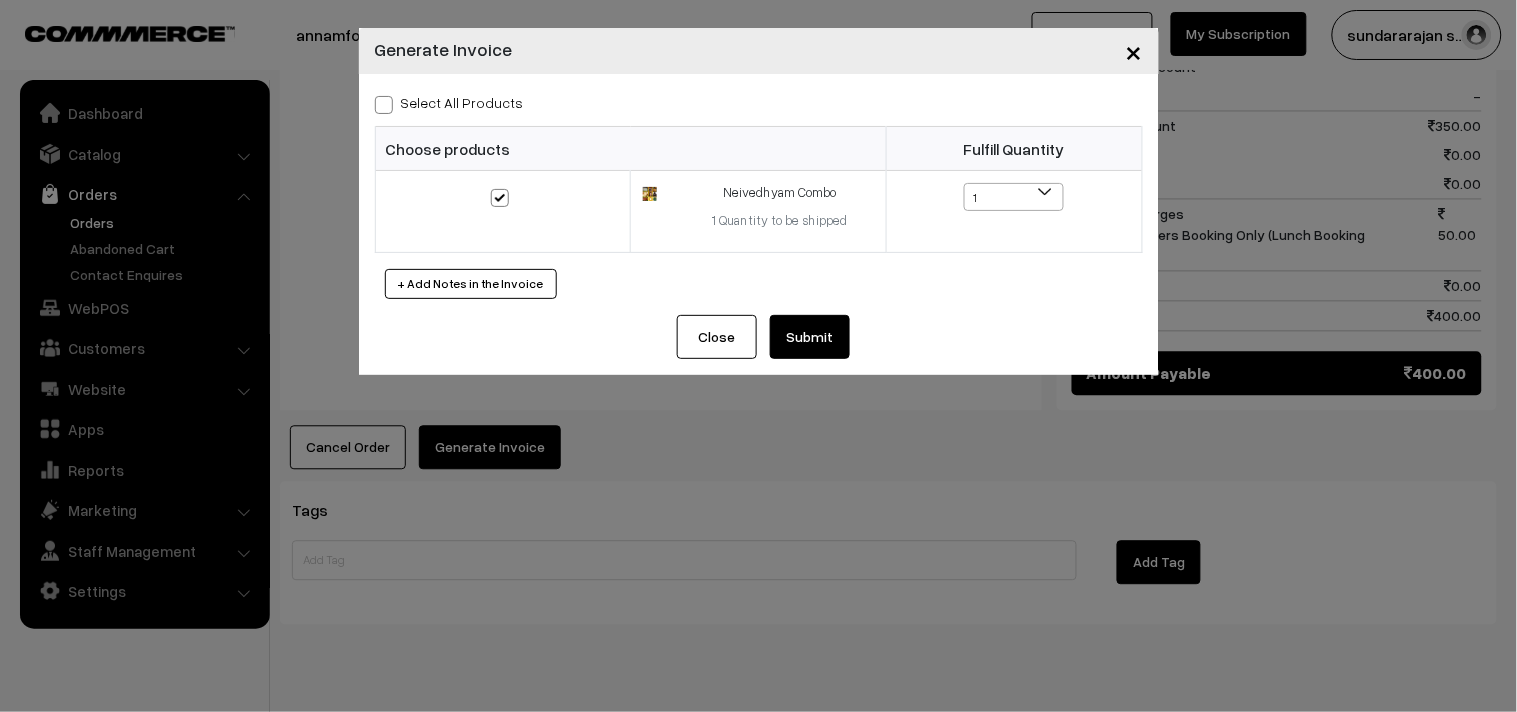 click on "Submit" at bounding box center (810, 337) 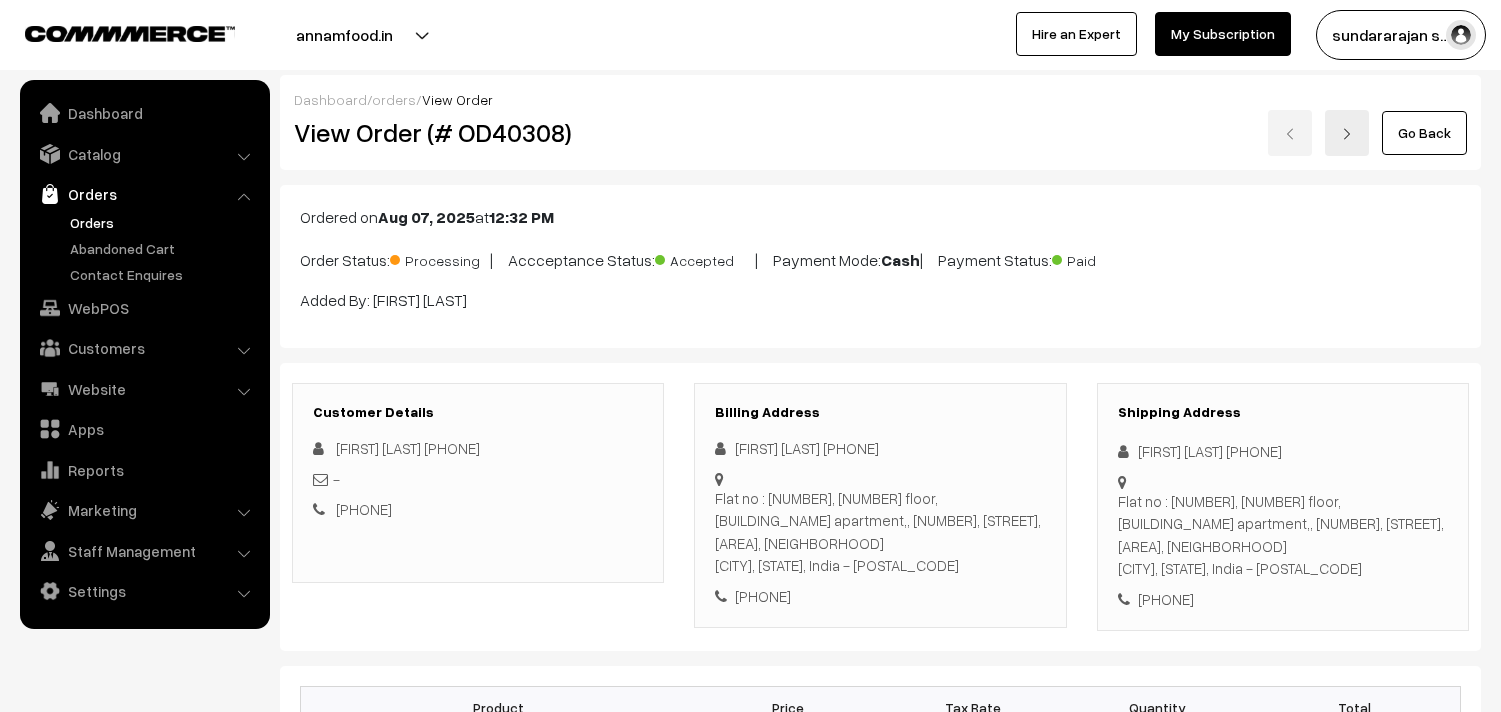 scroll, scrollTop: 952, scrollLeft: 0, axis: vertical 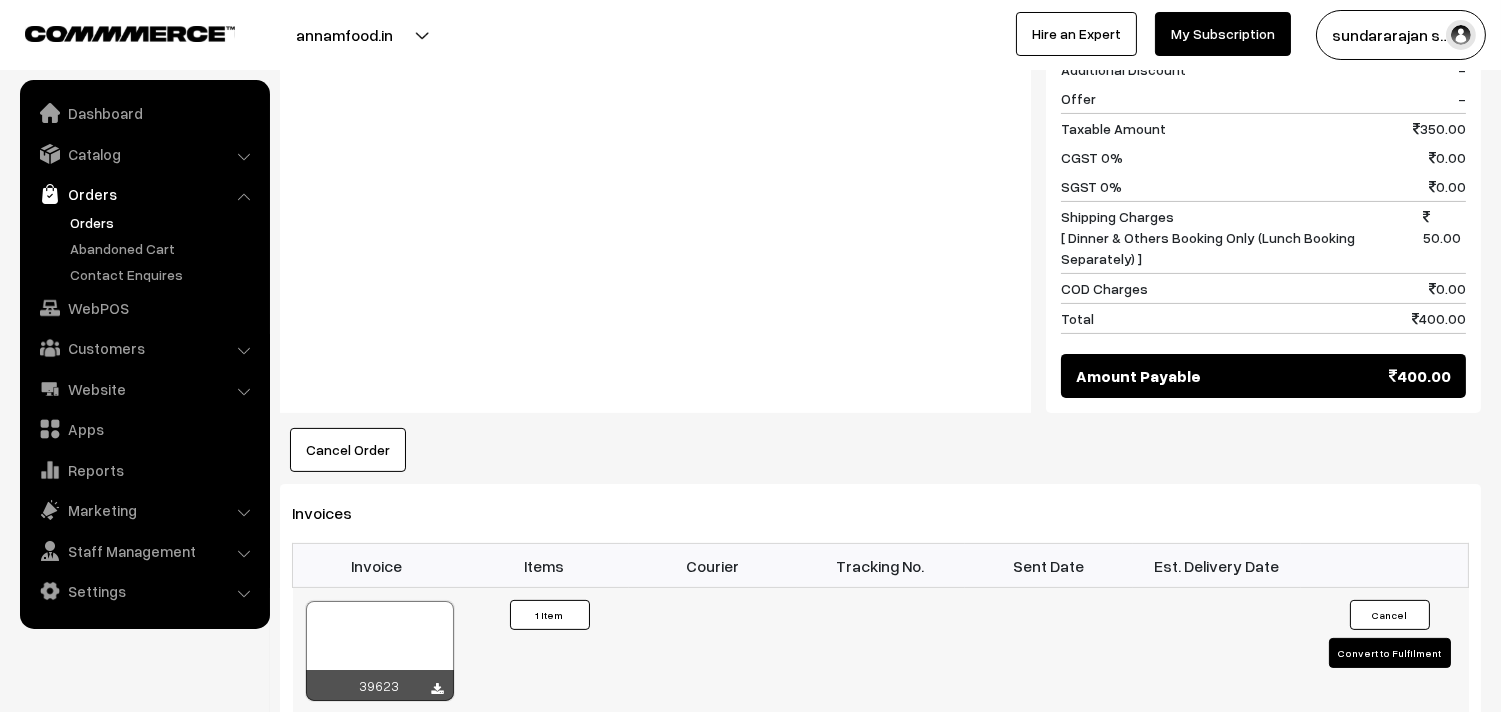 click at bounding box center [380, 651] 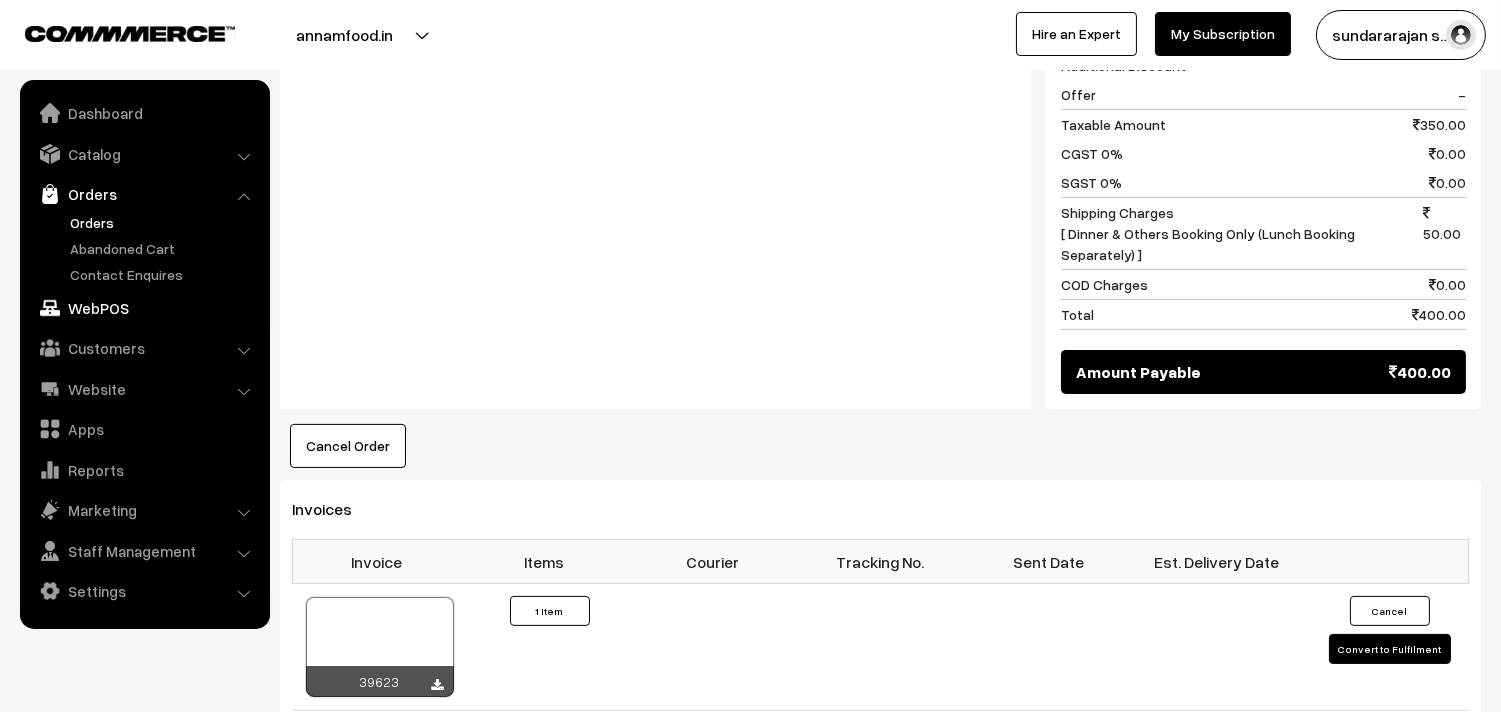 click on "WebPOS" at bounding box center [144, 308] 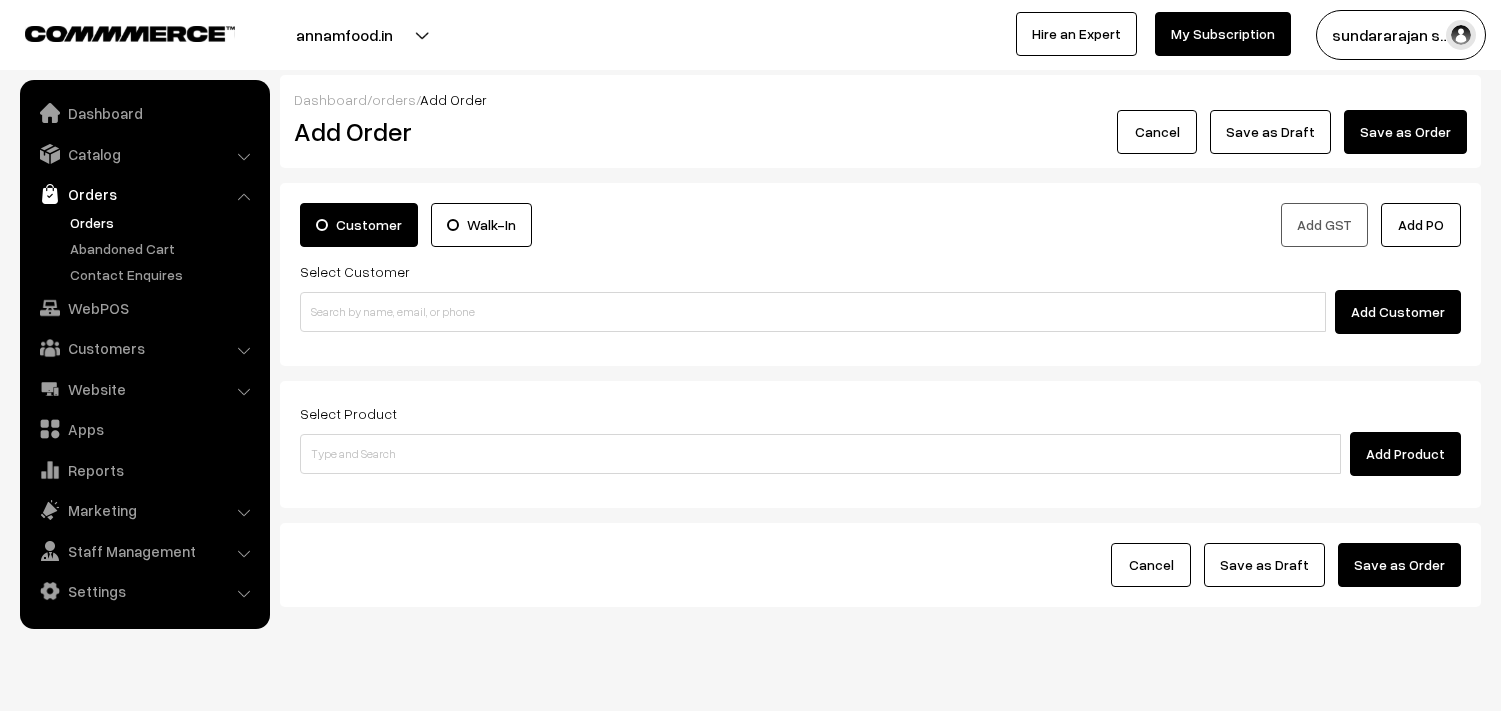 scroll, scrollTop: 0, scrollLeft: 0, axis: both 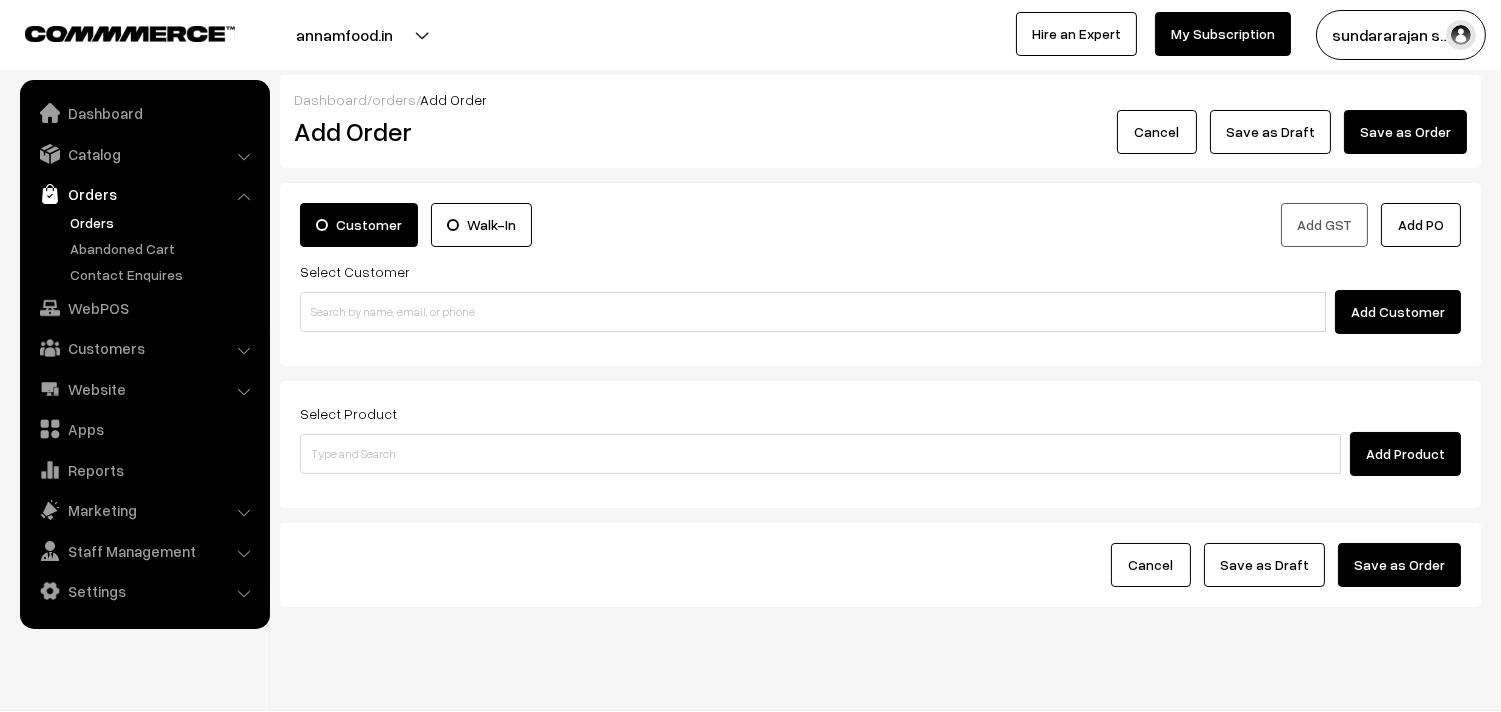 click at bounding box center [813, 312] 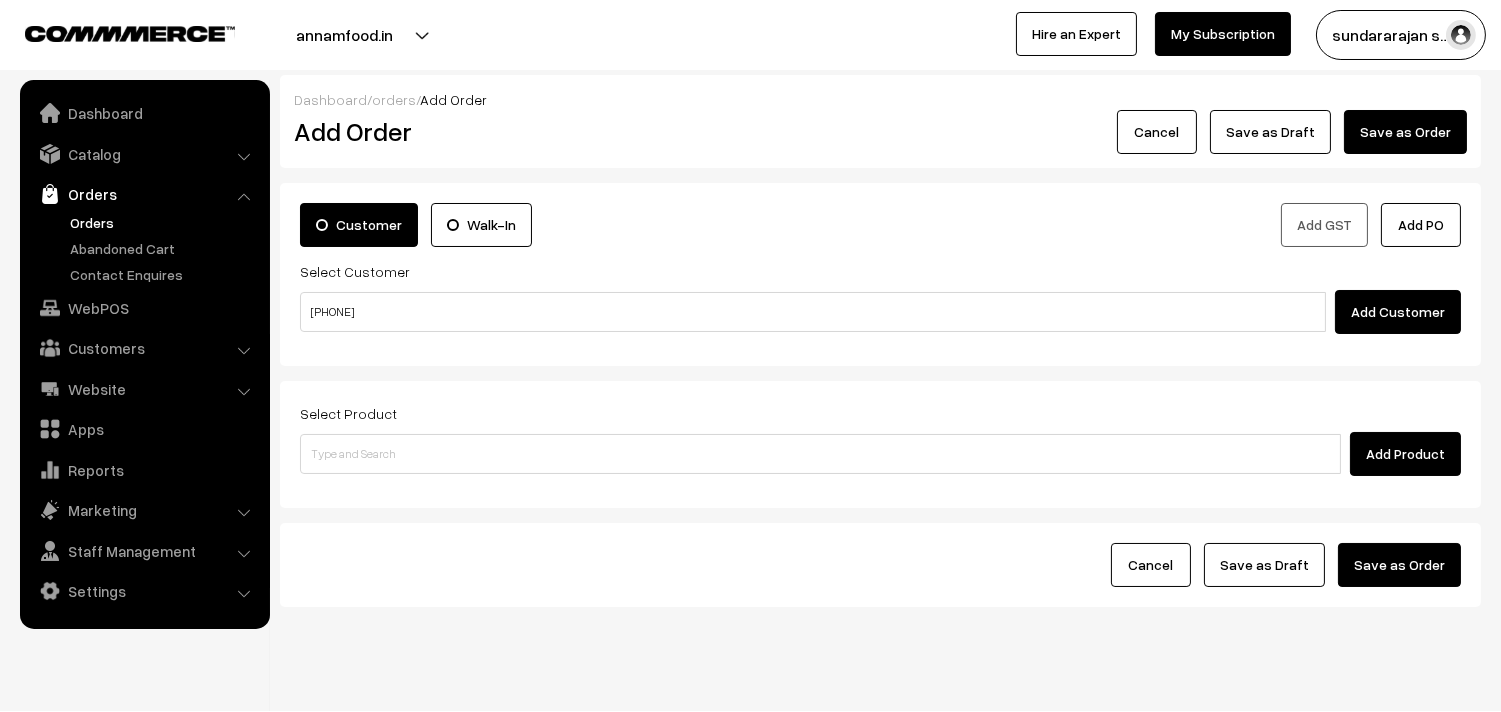 click on "[PHONE]" at bounding box center (813, 312) 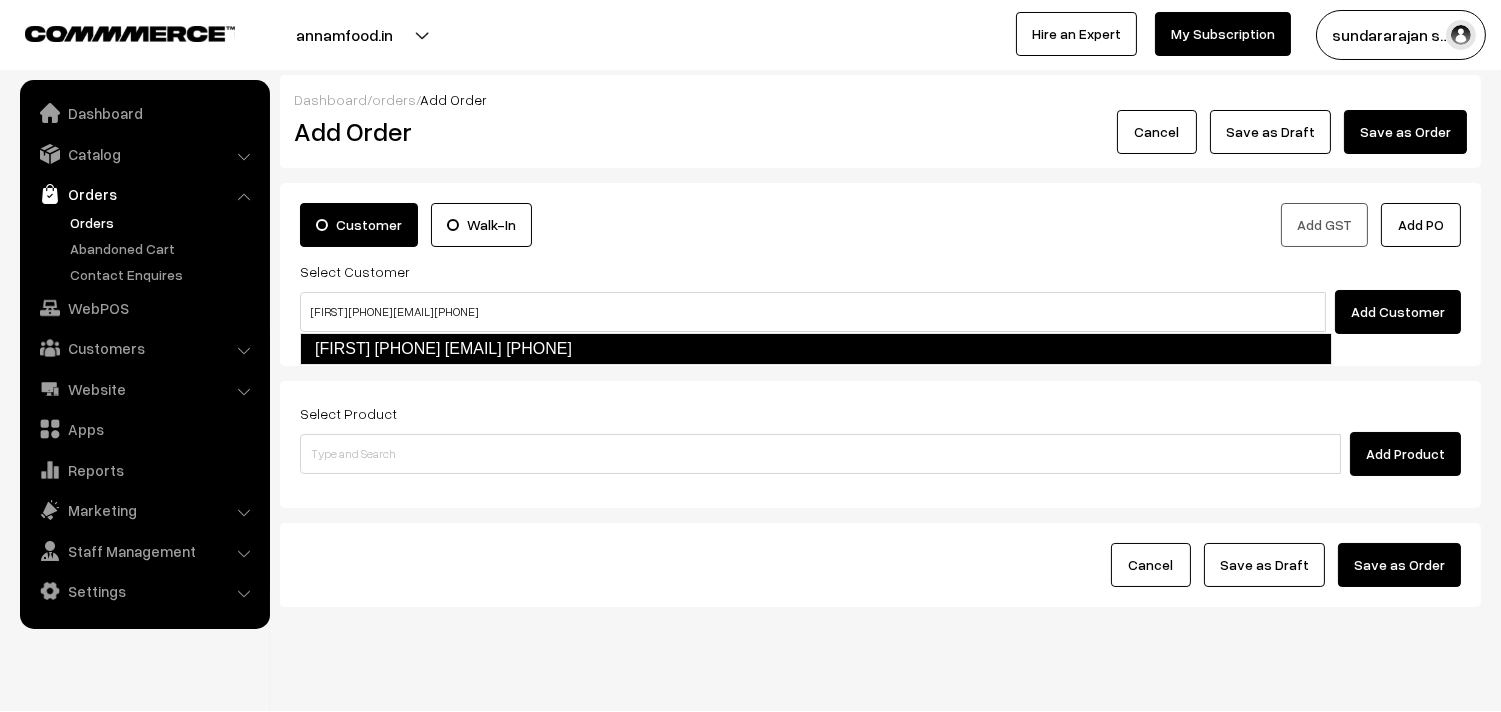 type on "[FIRST] [PHONE] [EMAIL] [PHONE]" 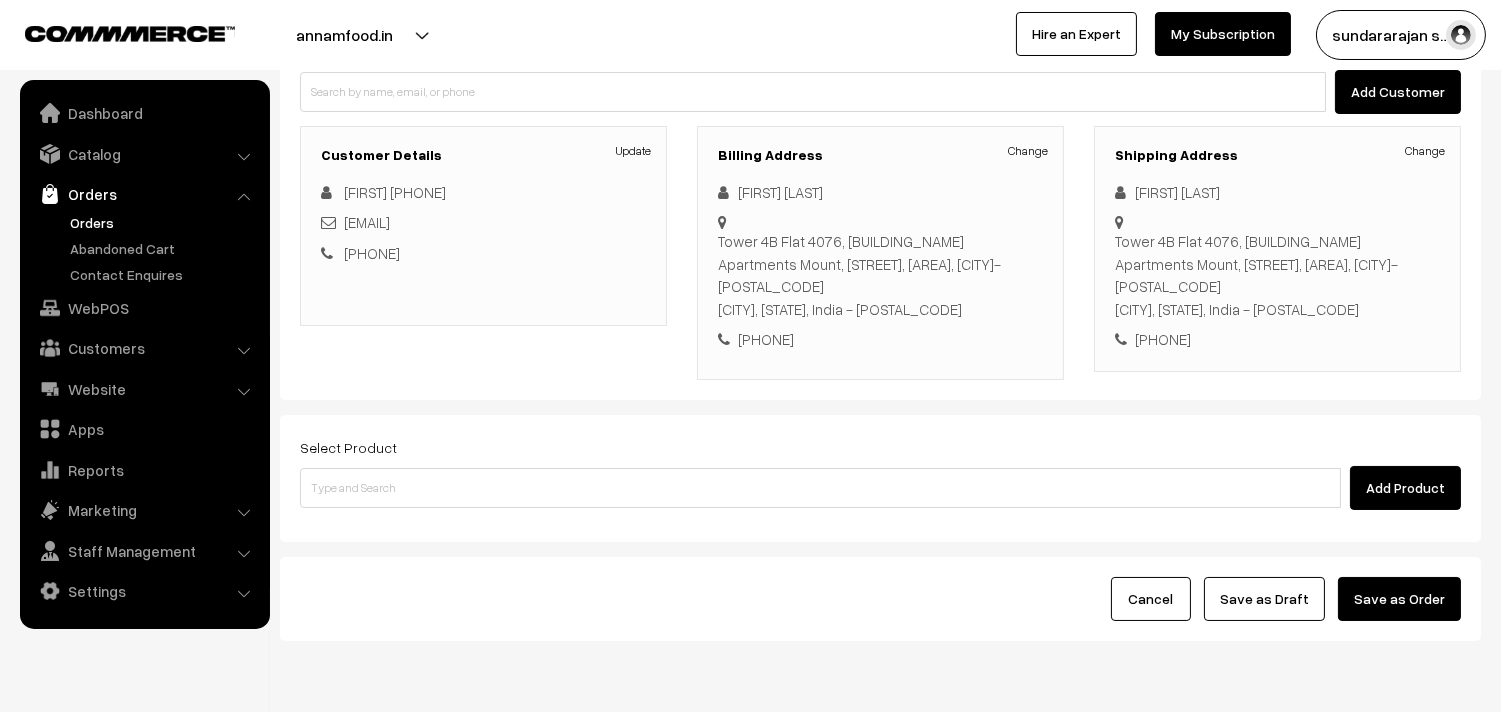 scroll, scrollTop: 222, scrollLeft: 0, axis: vertical 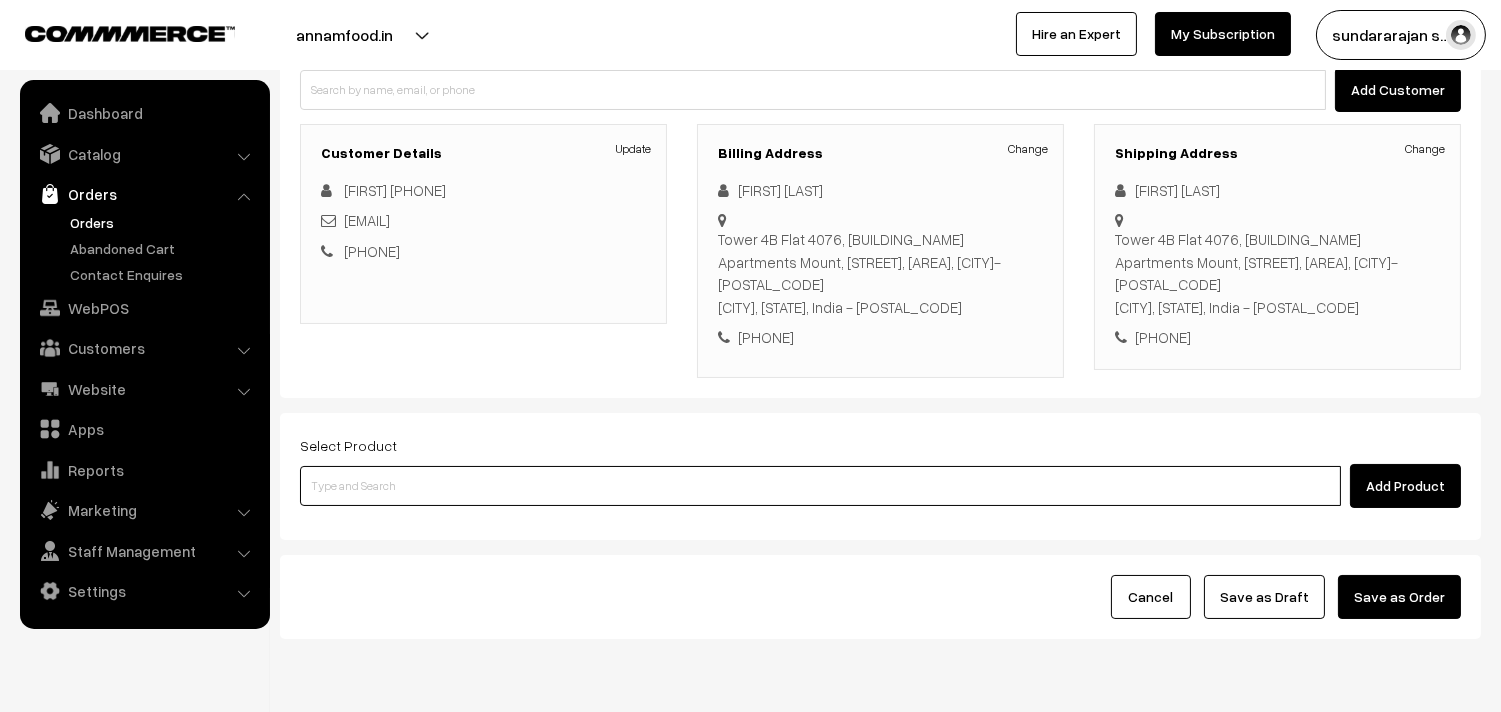 click at bounding box center [820, 486] 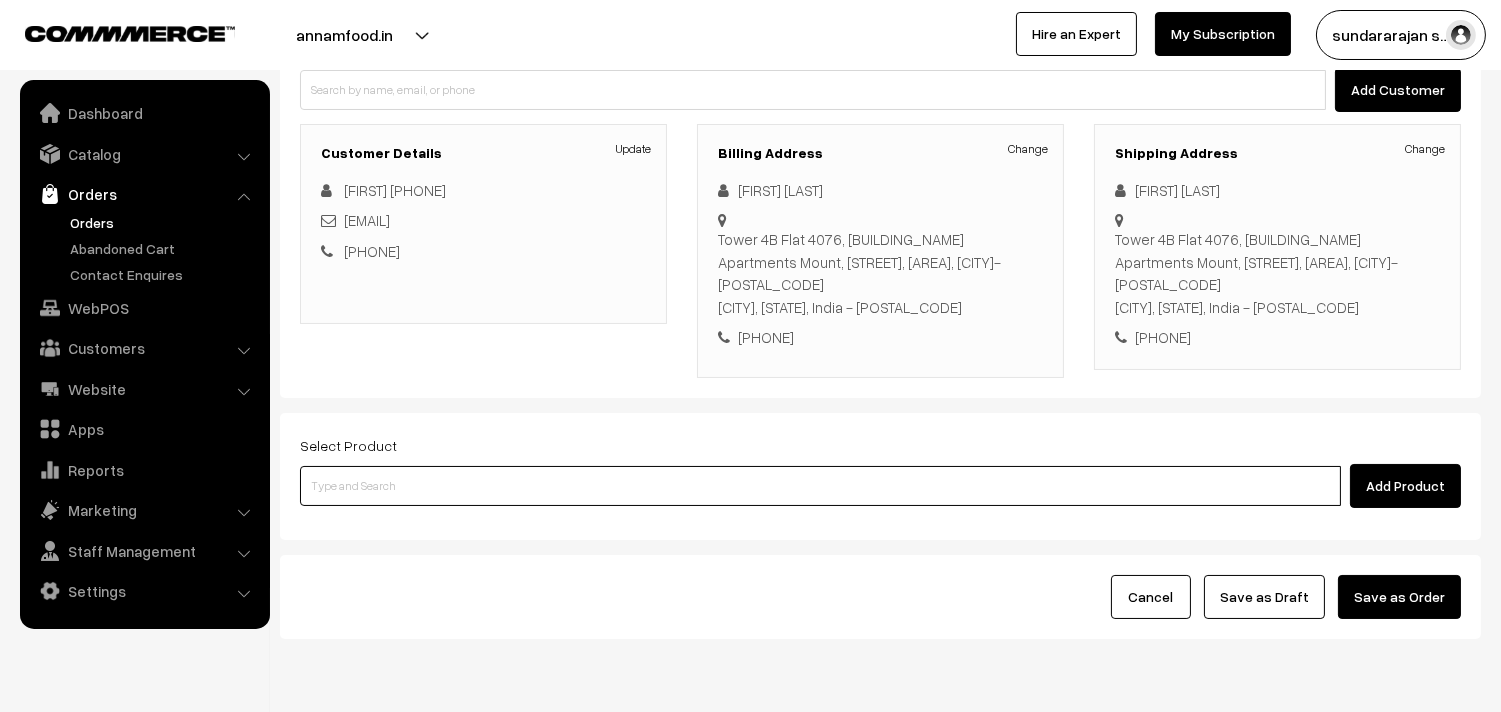 click at bounding box center (820, 486) 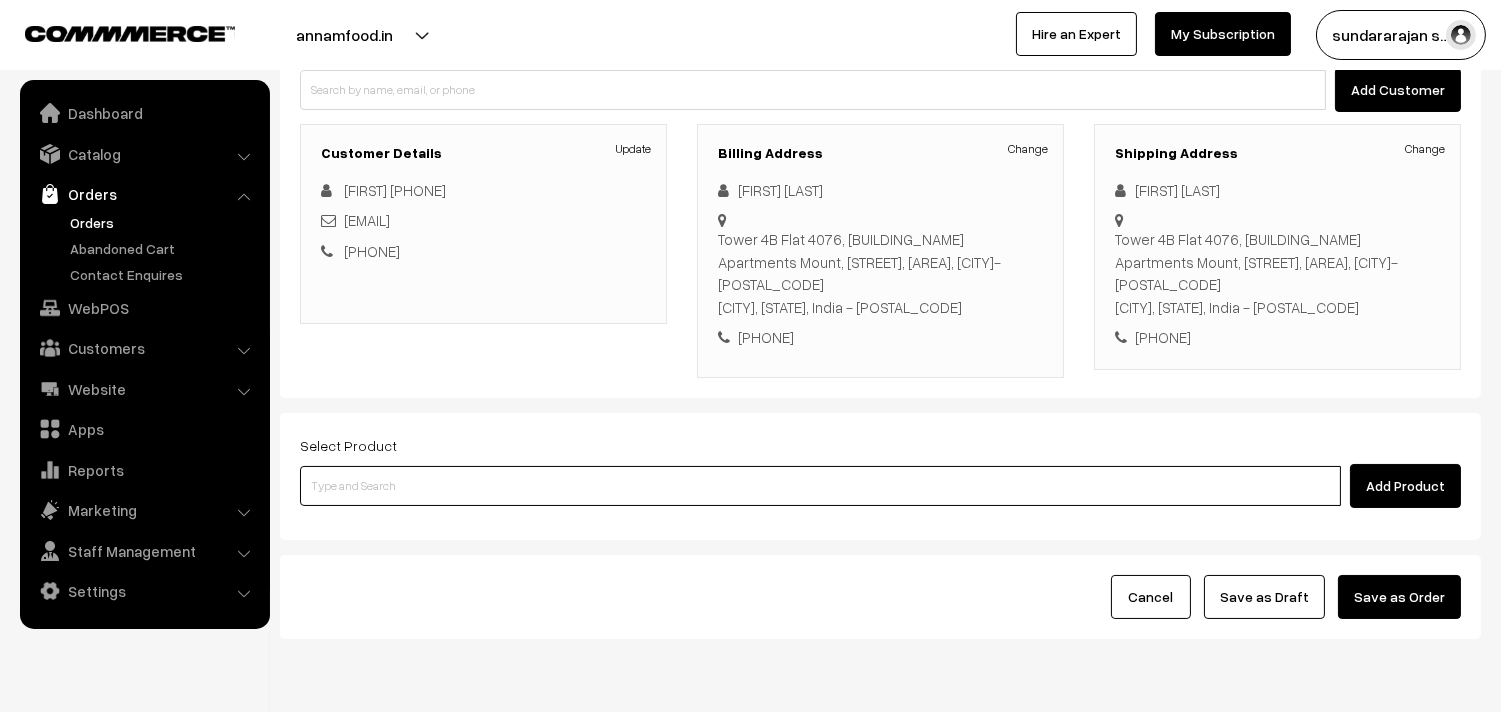 paste on "08th Spl Lunch - Without Rice" 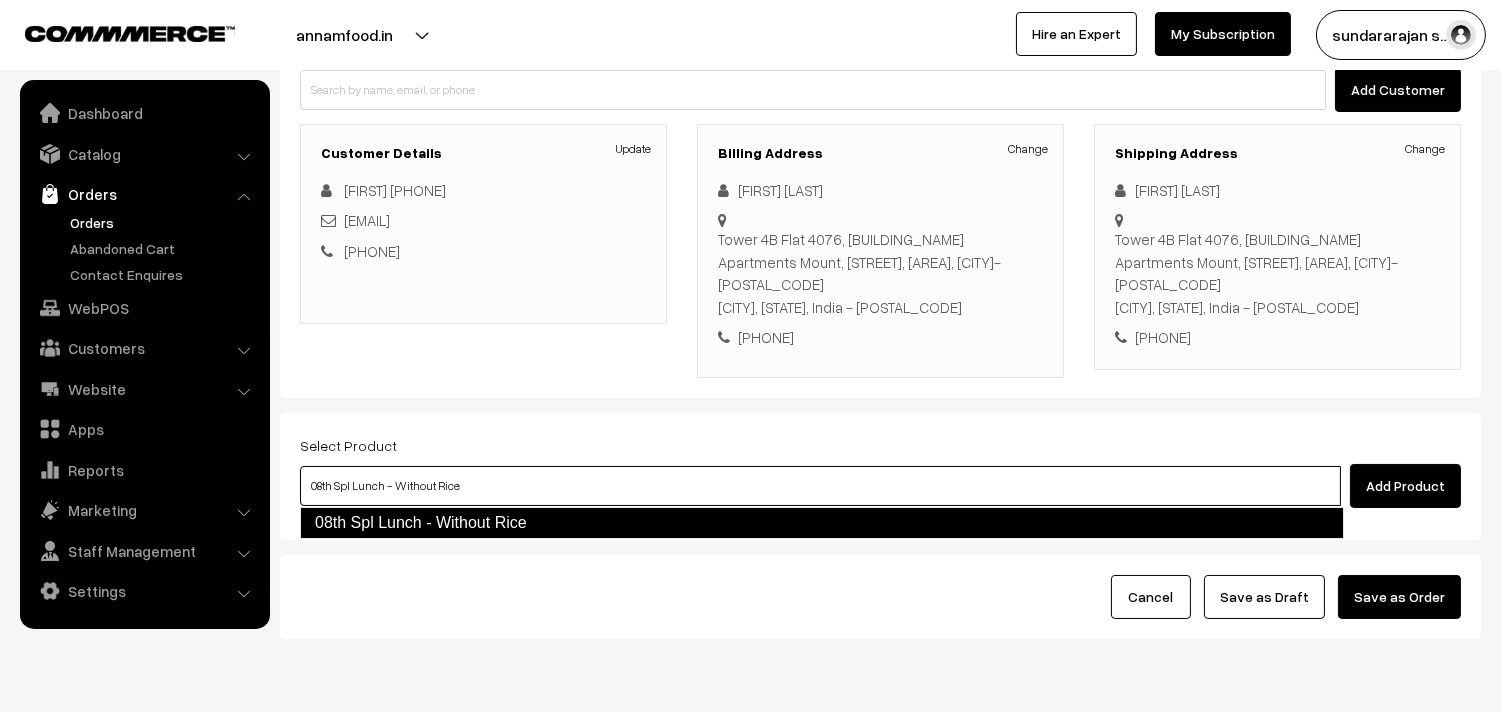 click on "08th Spl Lunch - Without Rice" at bounding box center [822, 523] 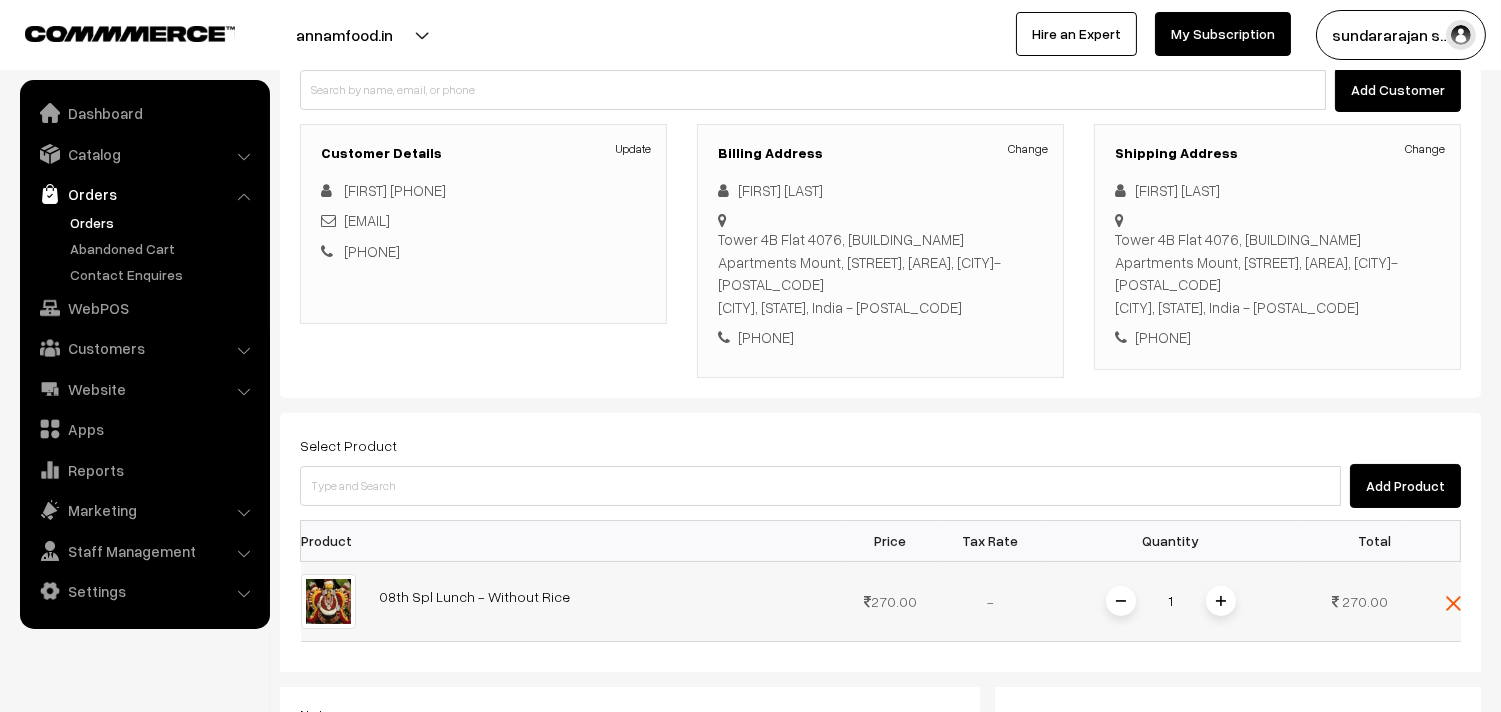 click at bounding box center (1221, 601) 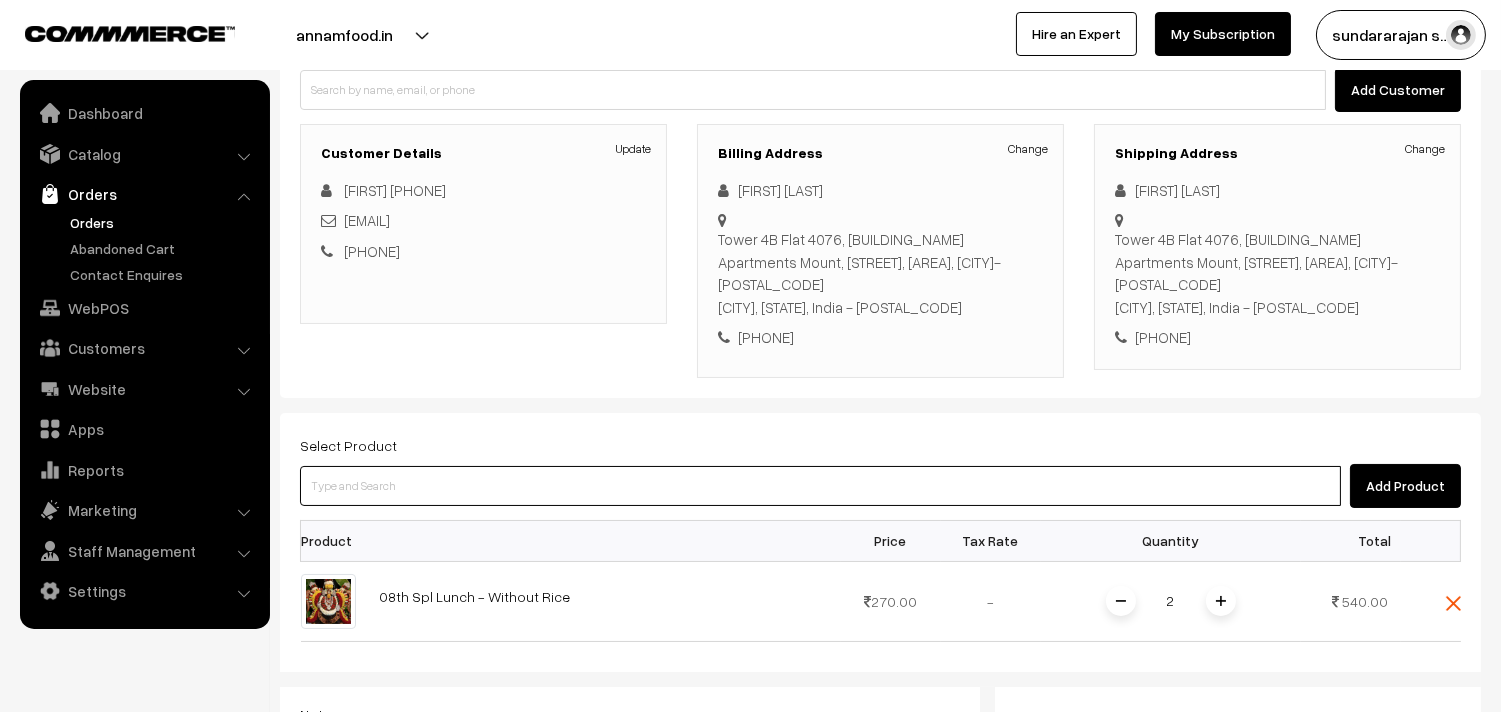 click at bounding box center (820, 486) 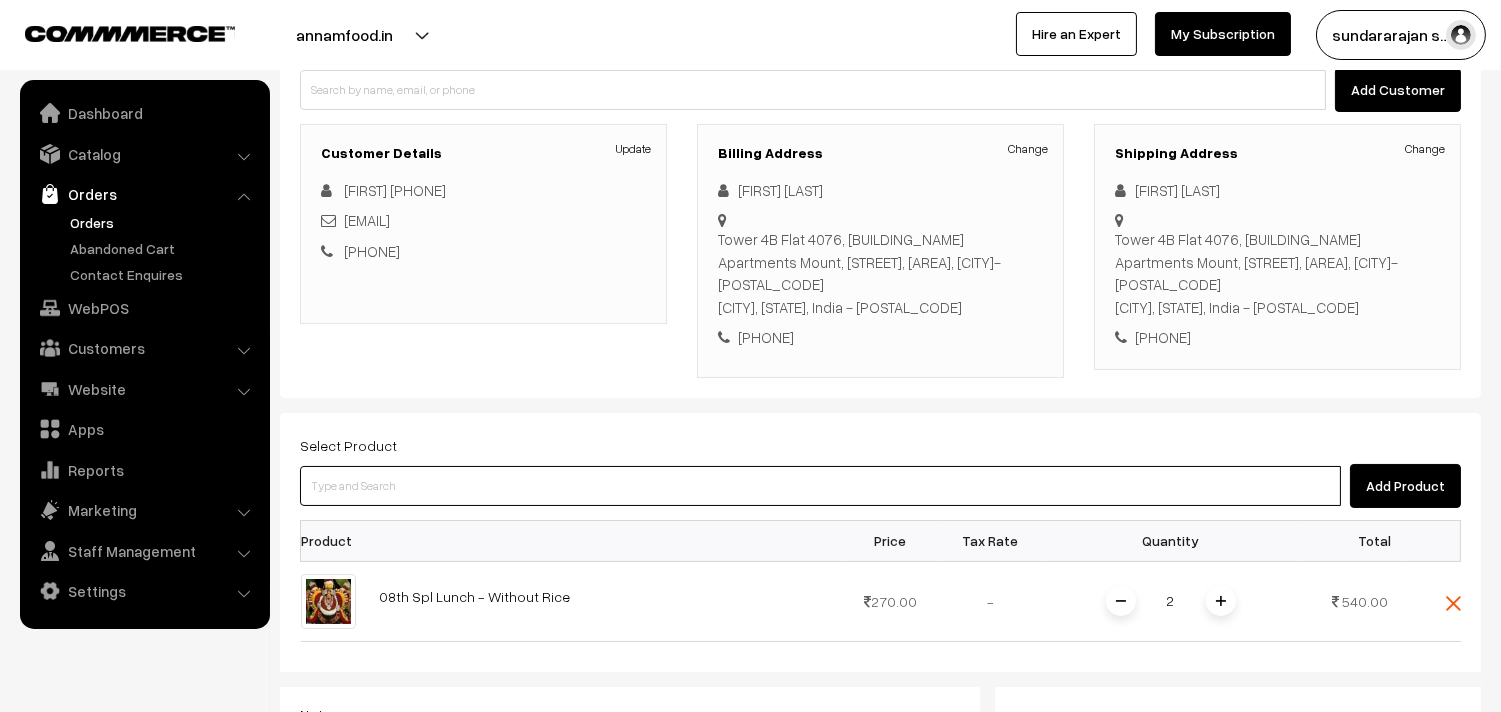 click at bounding box center [820, 486] 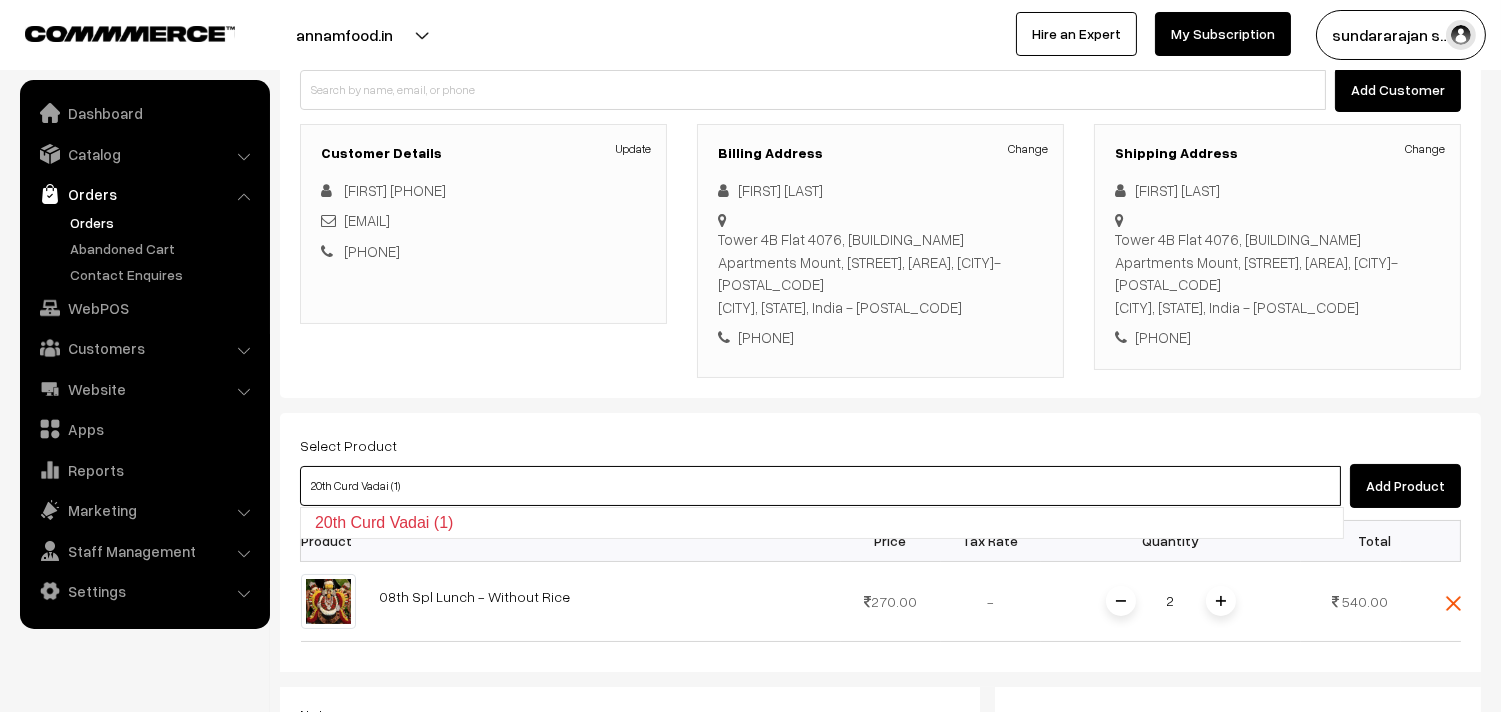 type on "20th Curd Vadai (1)" 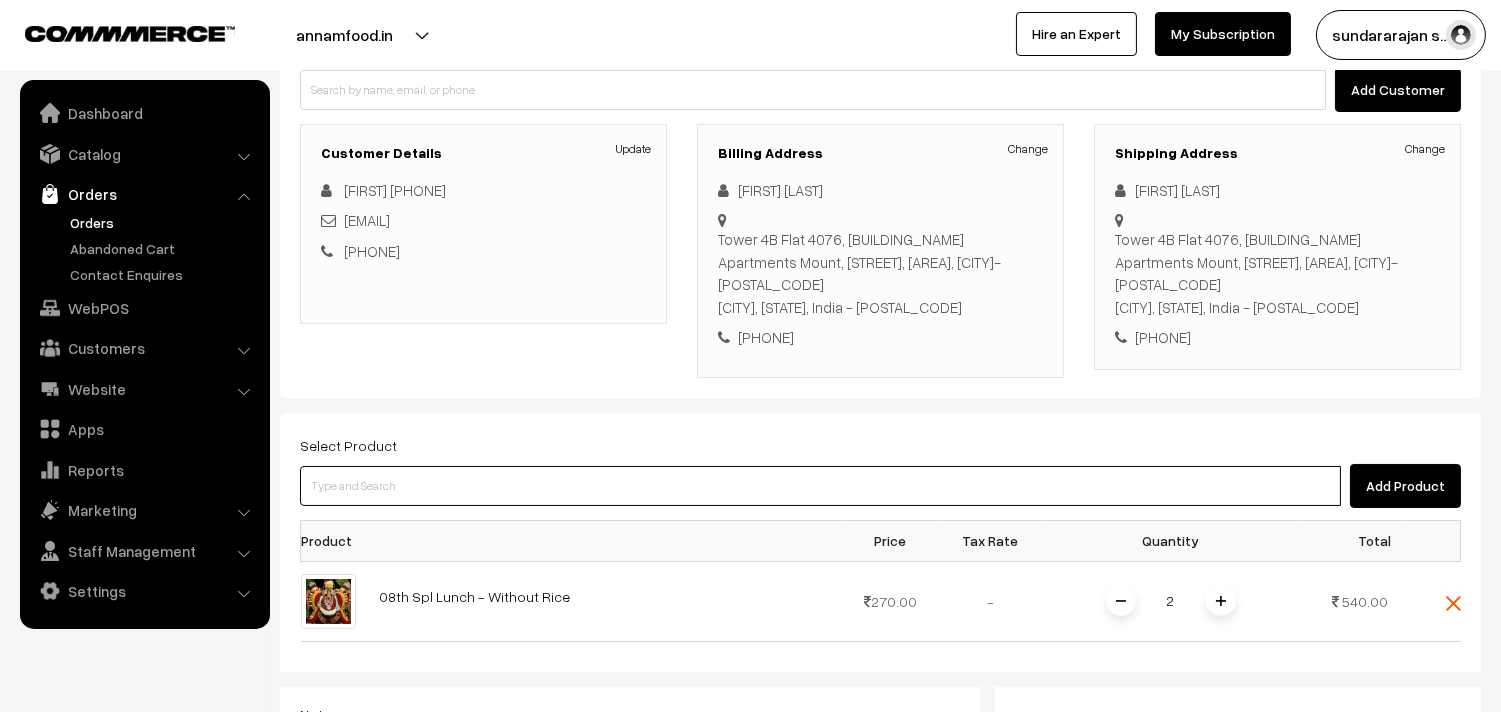 paste on "08th Lunch Add-on - Thayir Vadai (1)" 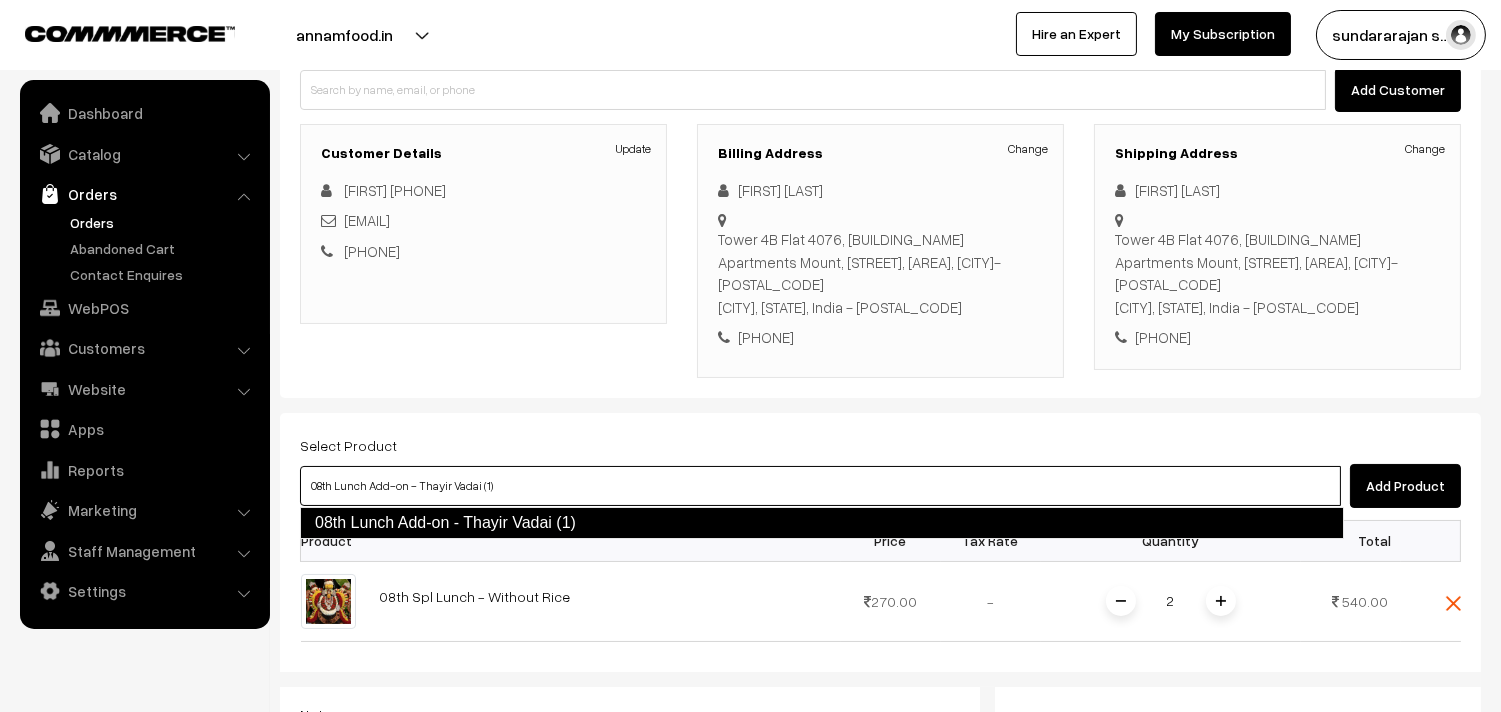 click on "08th Lunch Add-on - Thayir Vadai (1)" at bounding box center [822, 523] 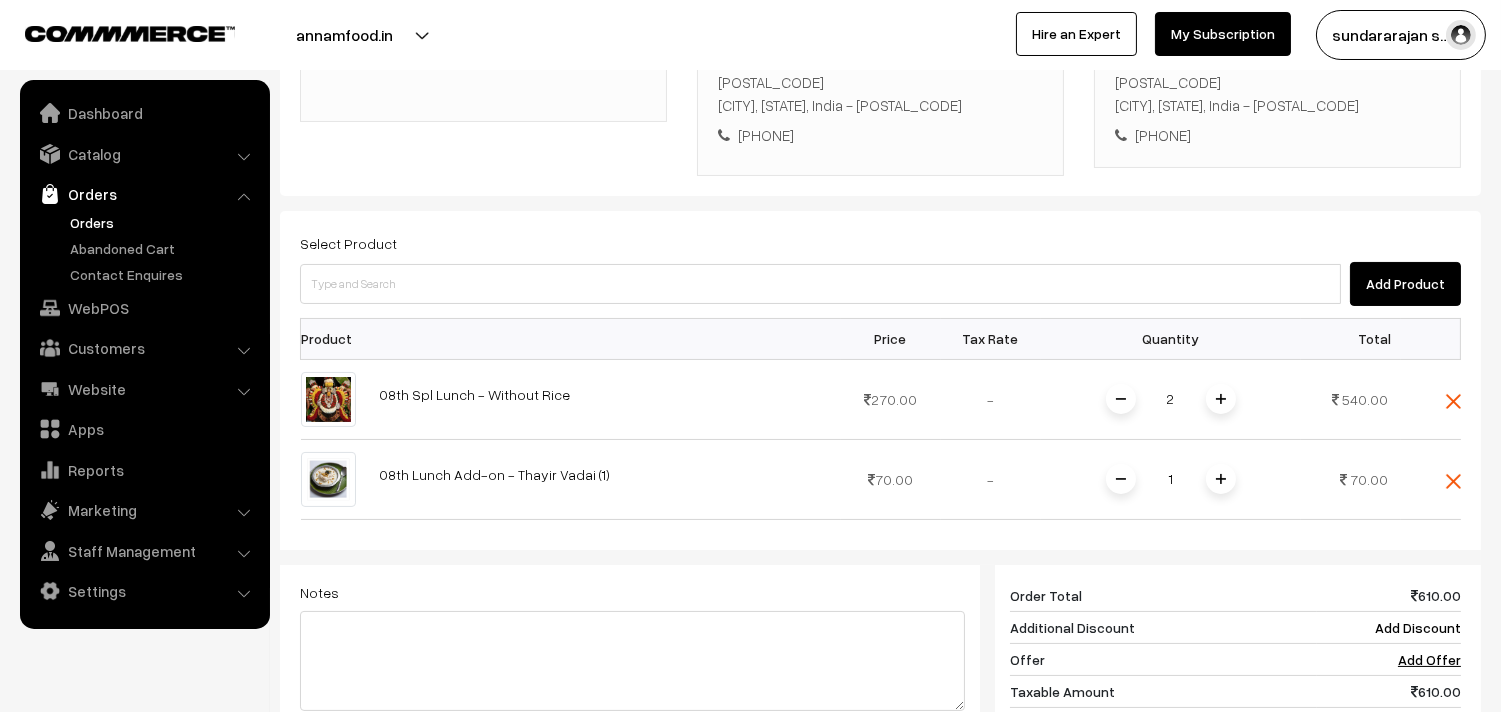 scroll, scrollTop: 444, scrollLeft: 0, axis: vertical 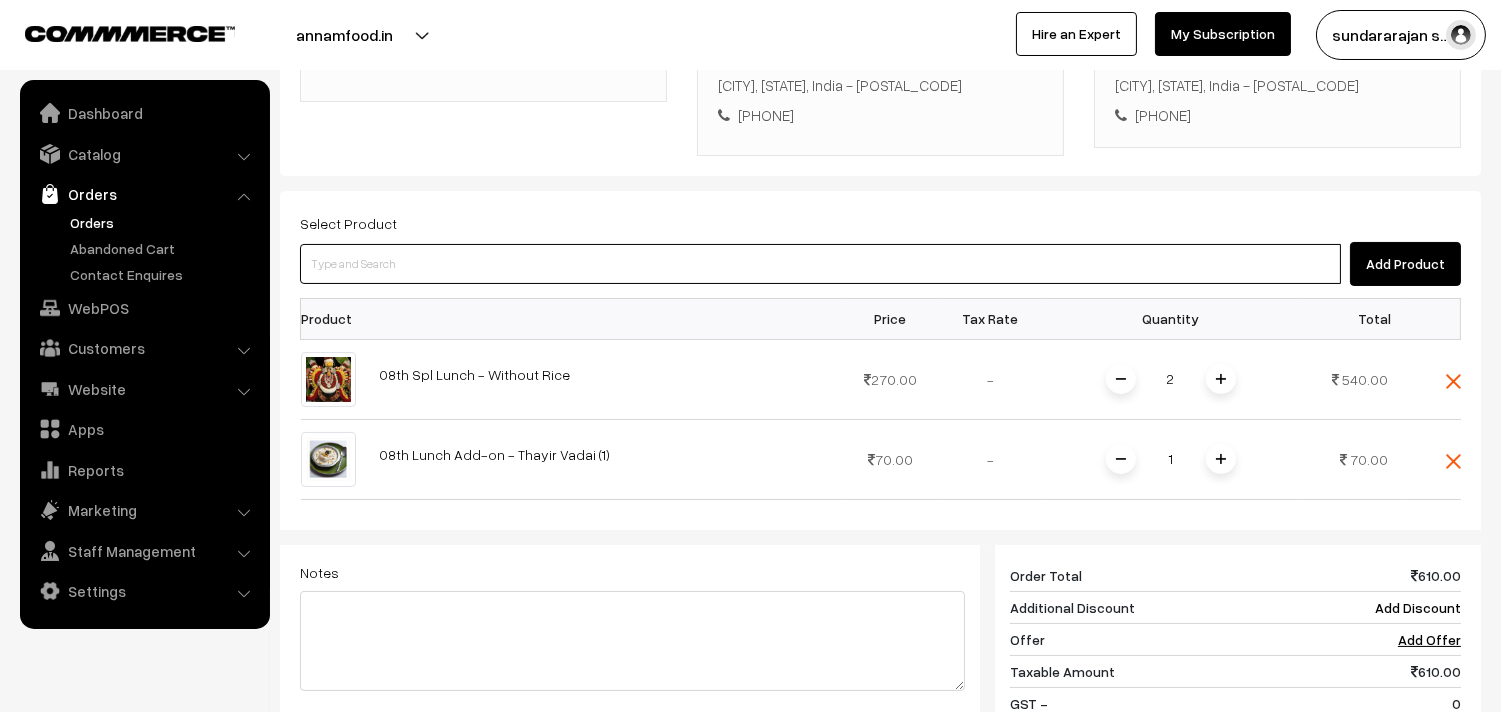 drag, startPoint x: 626, startPoint y: 267, endPoint x: 610, endPoint y: 270, distance: 16.27882 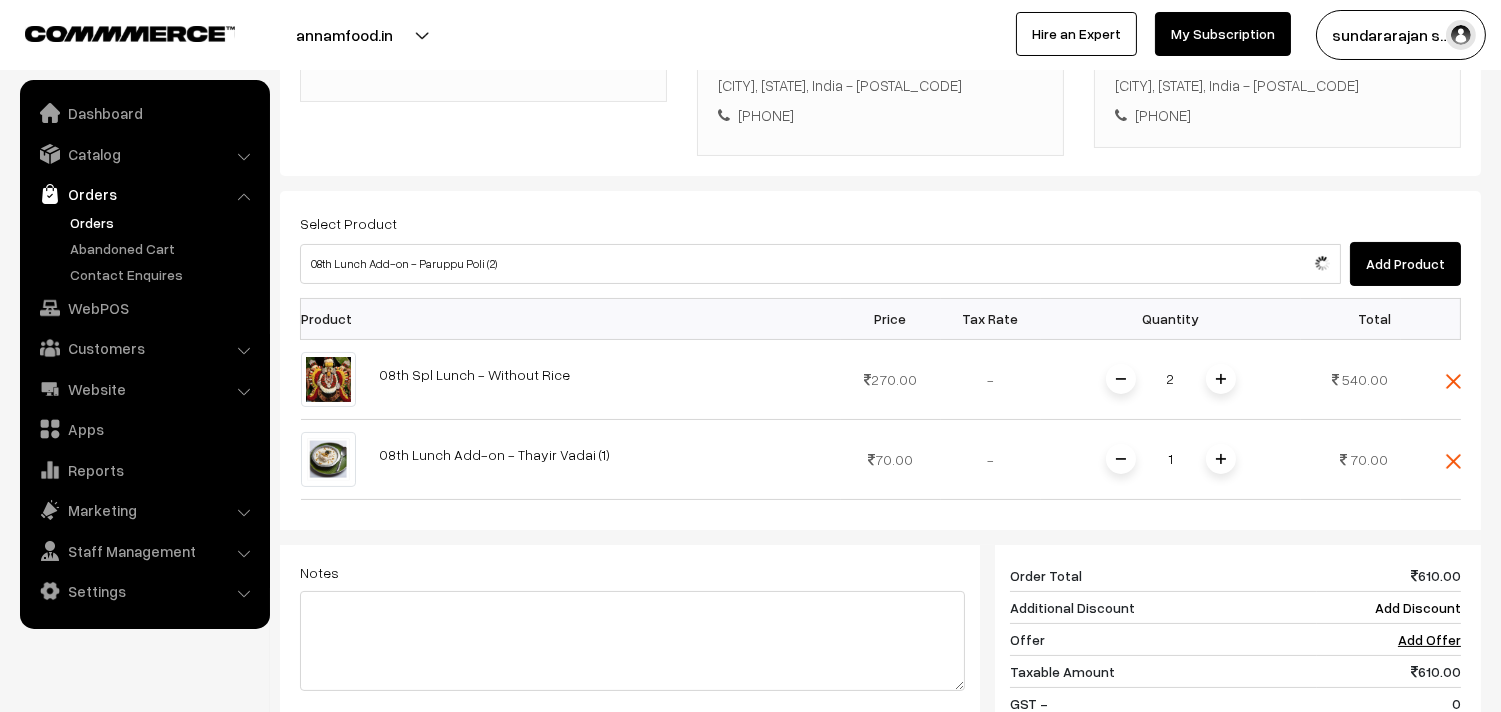 type 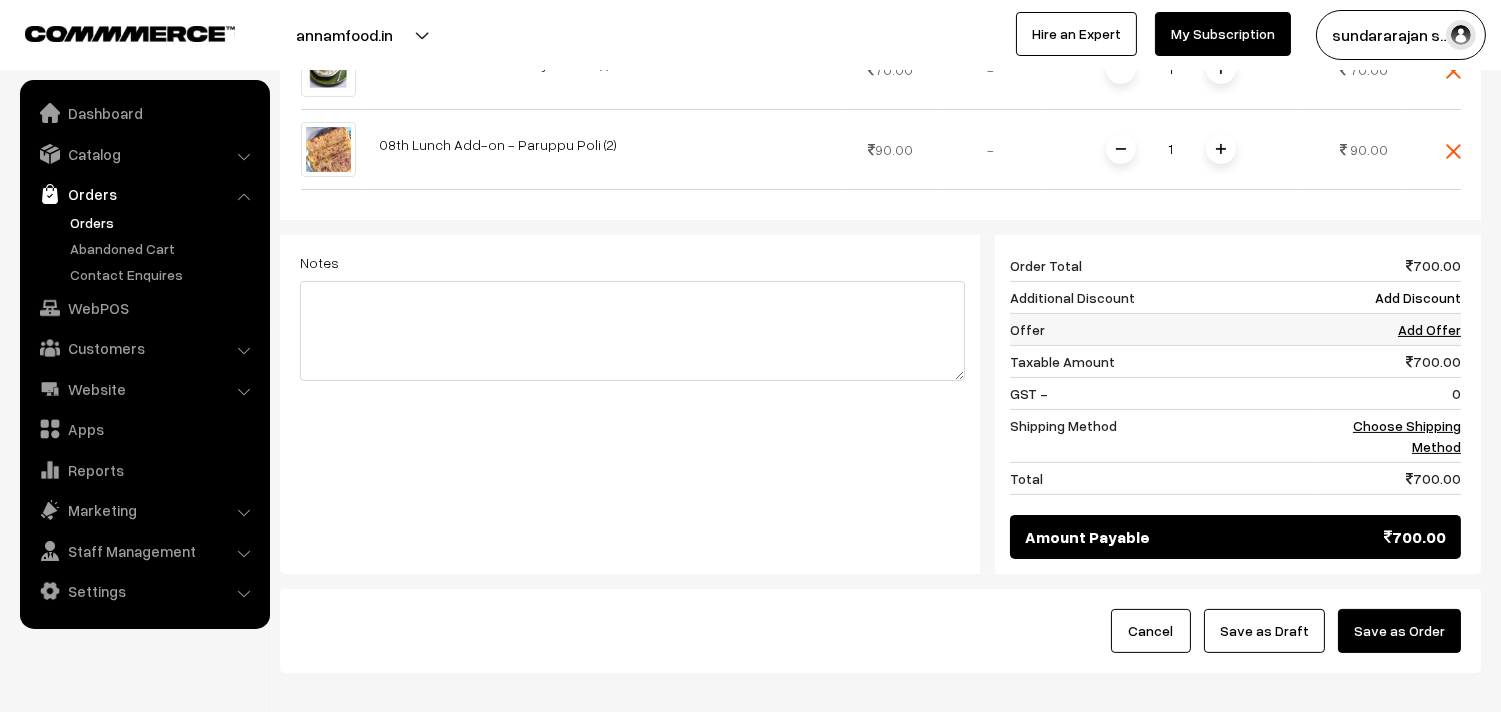 scroll, scrollTop: 888, scrollLeft: 0, axis: vertical 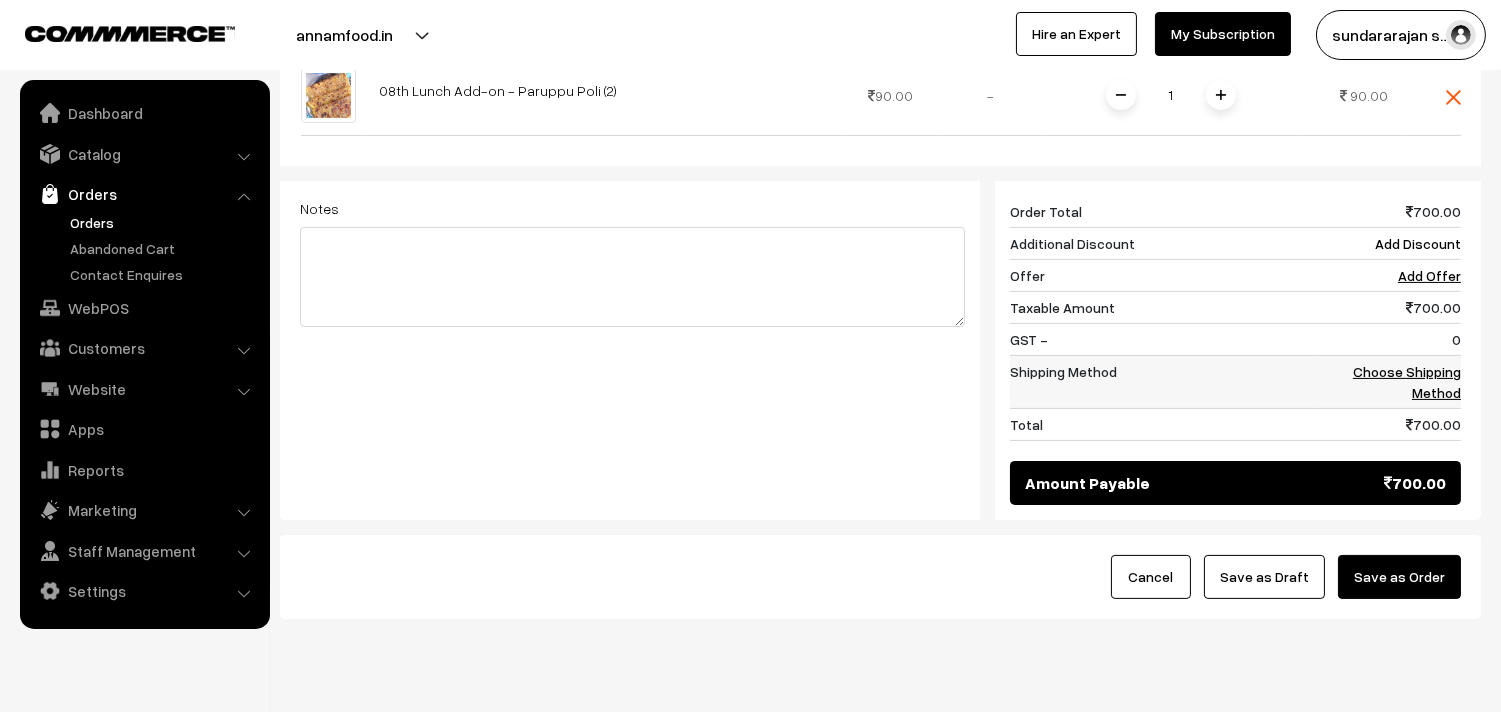 click on "Choose Shipping Method" at bounding box center [1407, 382] 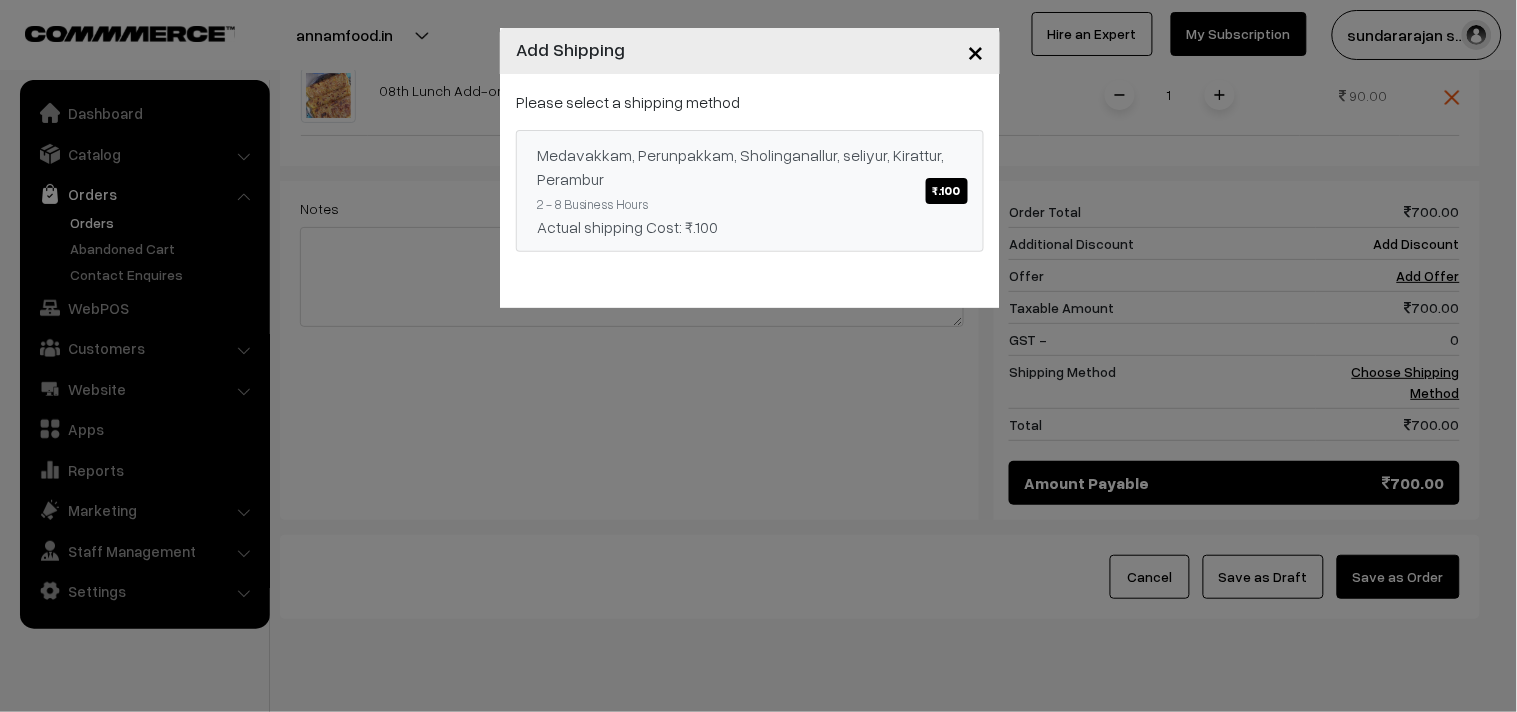 click on "Medavakkam, Perunpakkam, Sholinganallur,  seliyur, Kirattur, Perambur
₹.100" at bounding box center (750, 167) 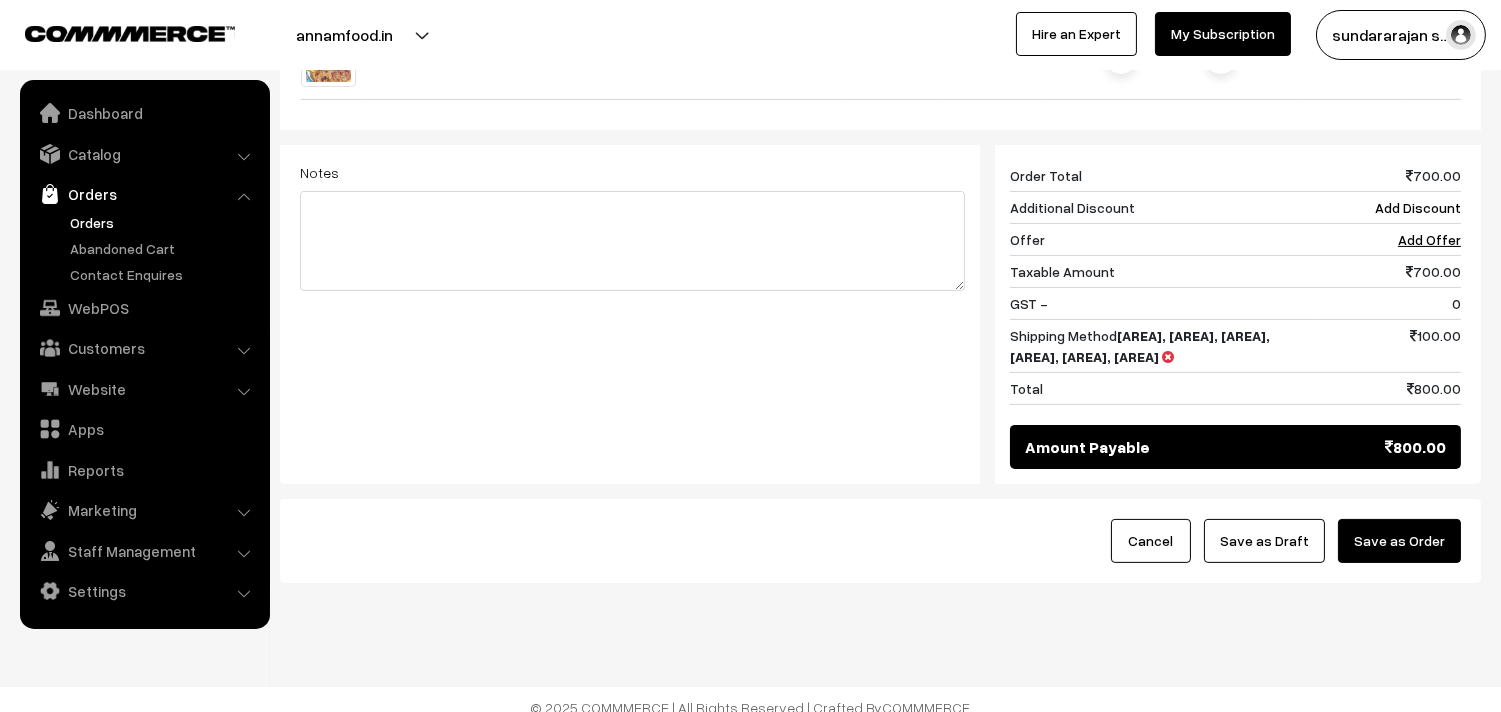scroll, scrollTop: 942, scrollLeft: 0, axis: vertical 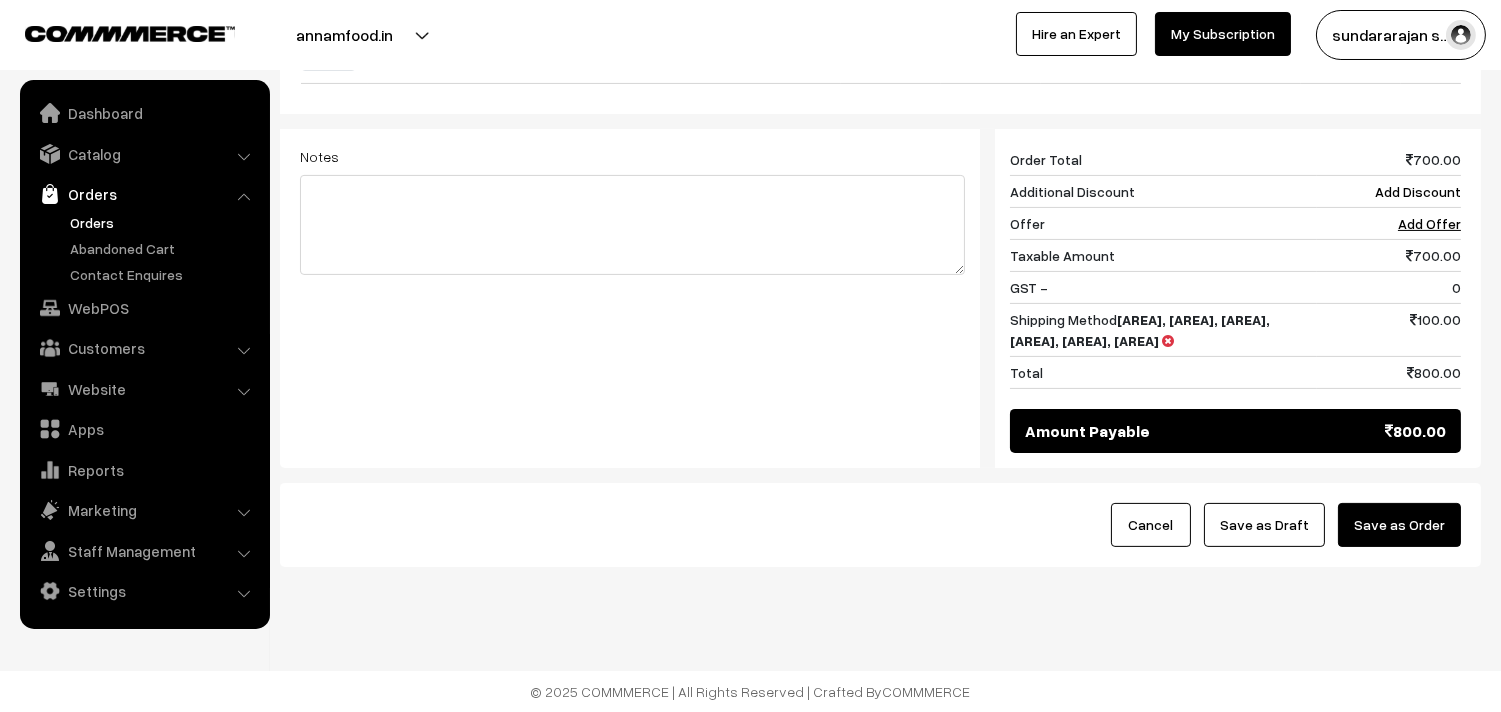 click on "Cancel
Save as Draft
Save as Order" at bounding box center (880, 525) 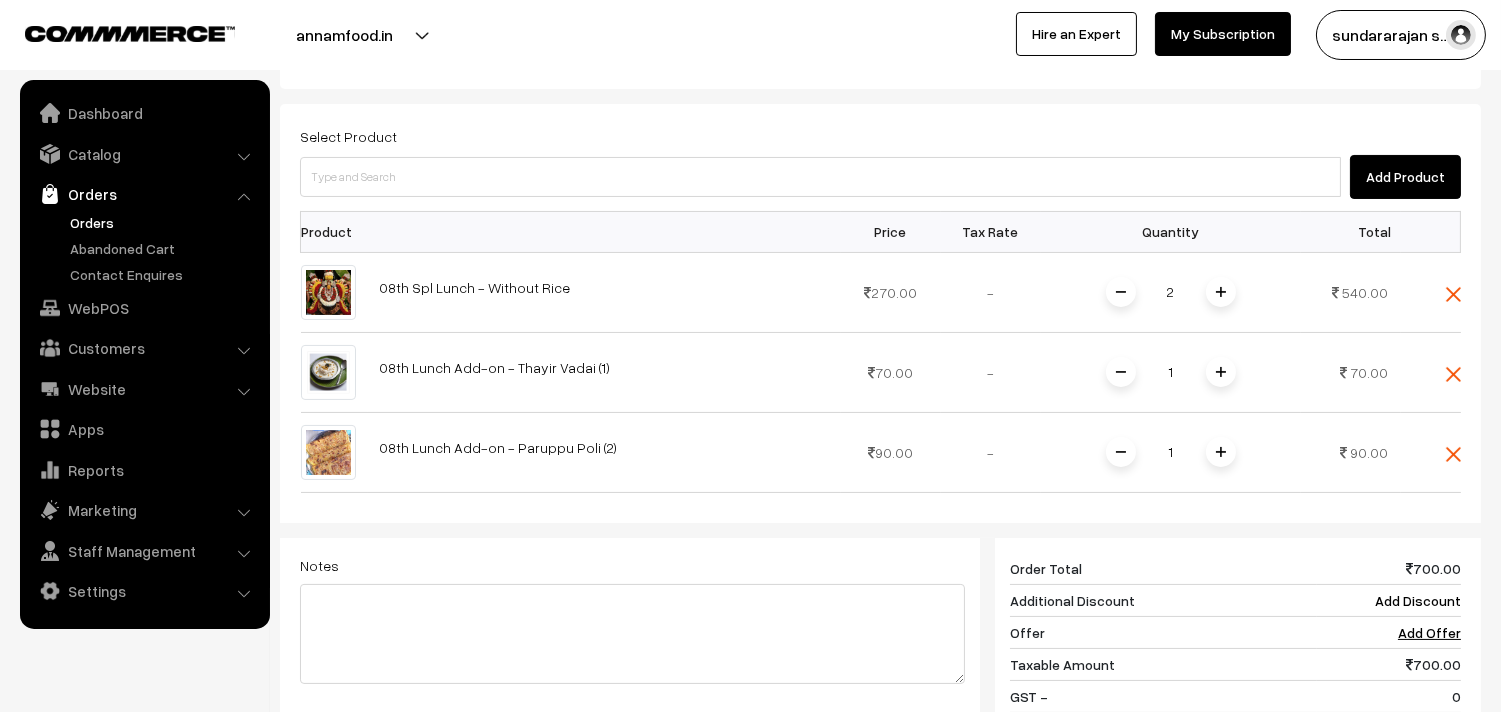 scroll, scrollTop: 497, scrollLeft: 0, axis: vertical 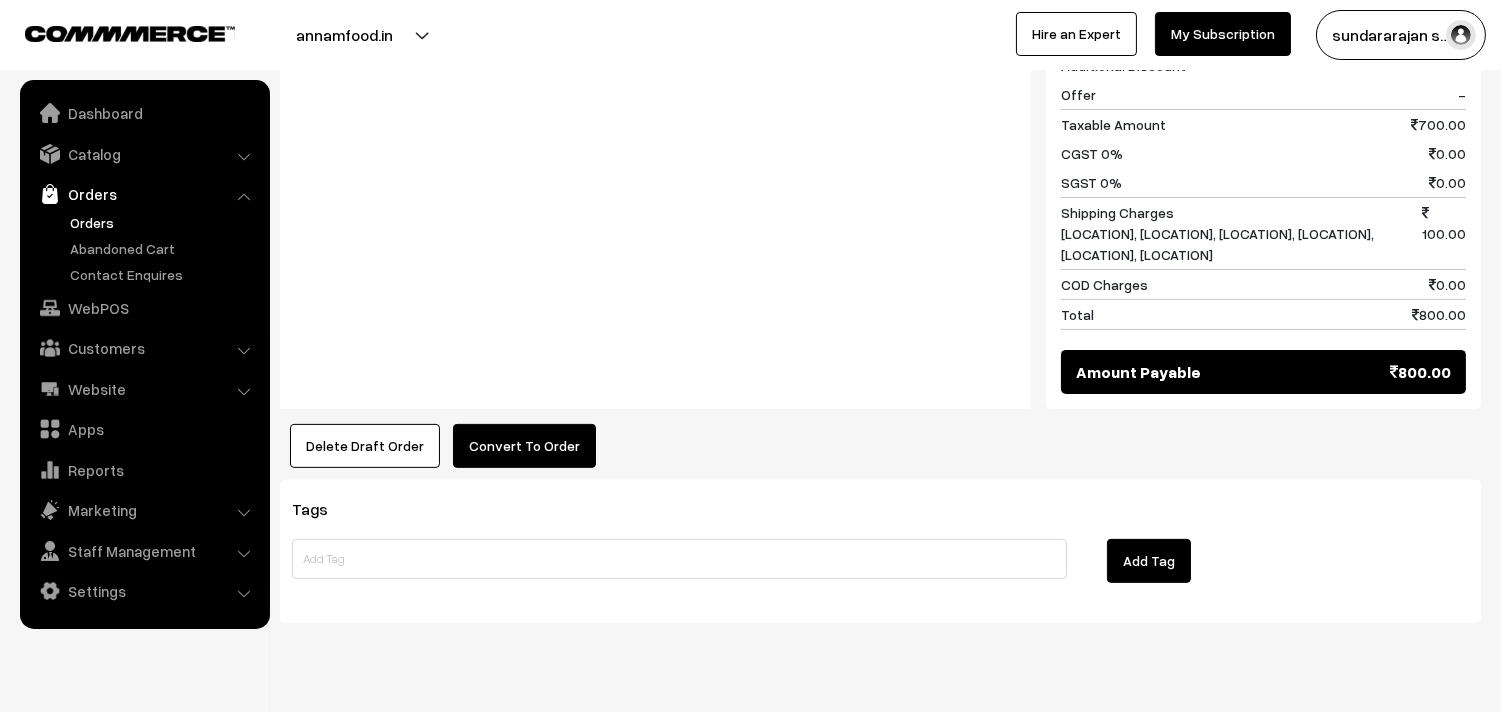 click on "Convert To Order" at bounding box center [524, 446] 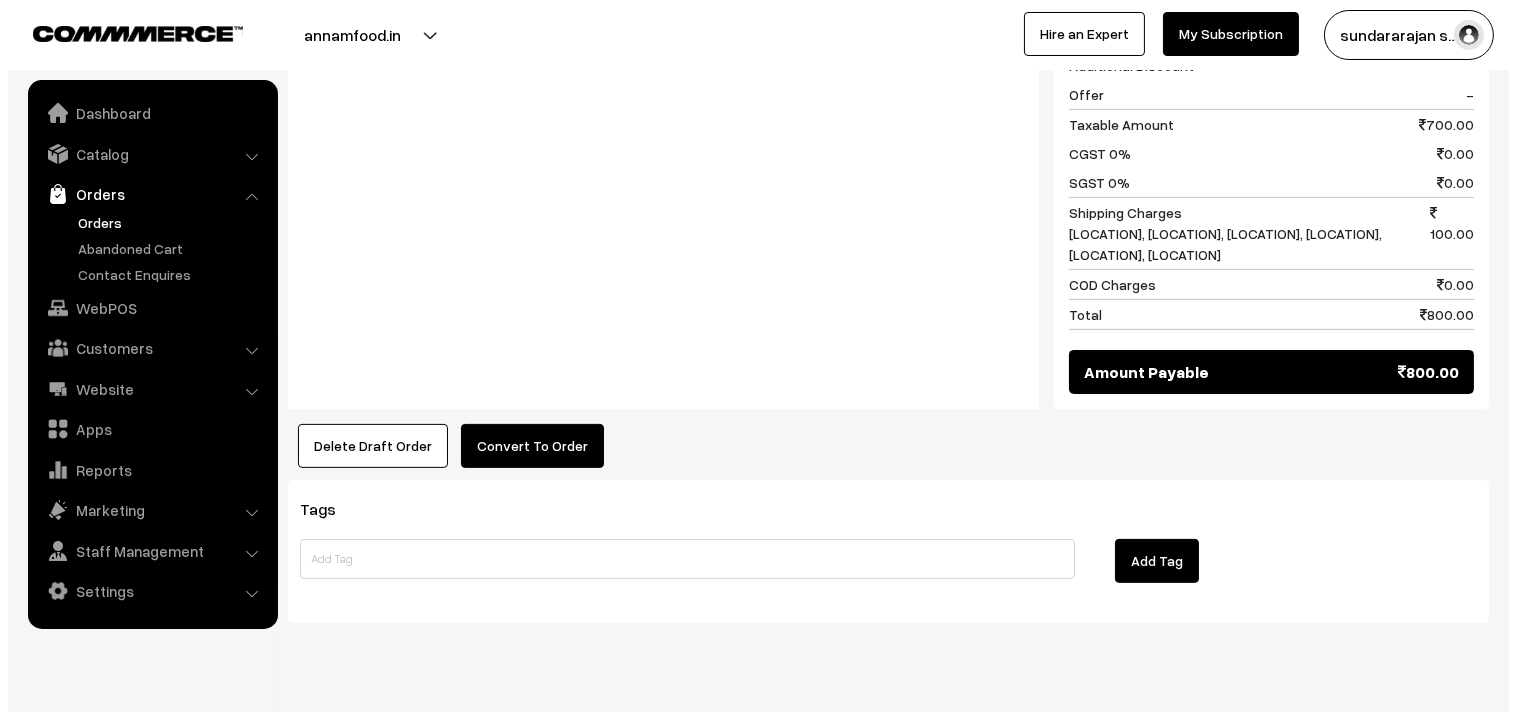 scroll, scrollTop: 1227, scrollLeft: 0, axis: vertical 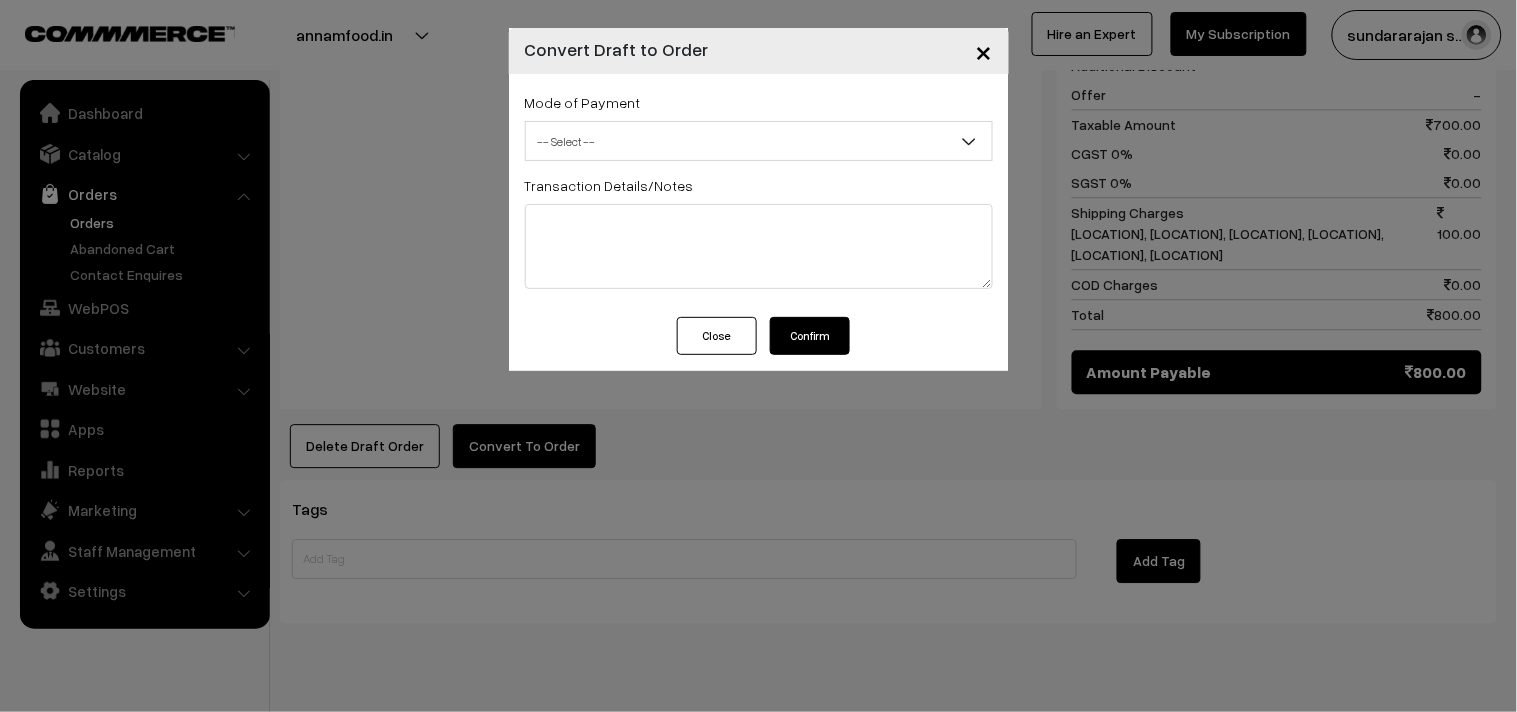 click on "-- Select --" at bounding box center (759, 141) 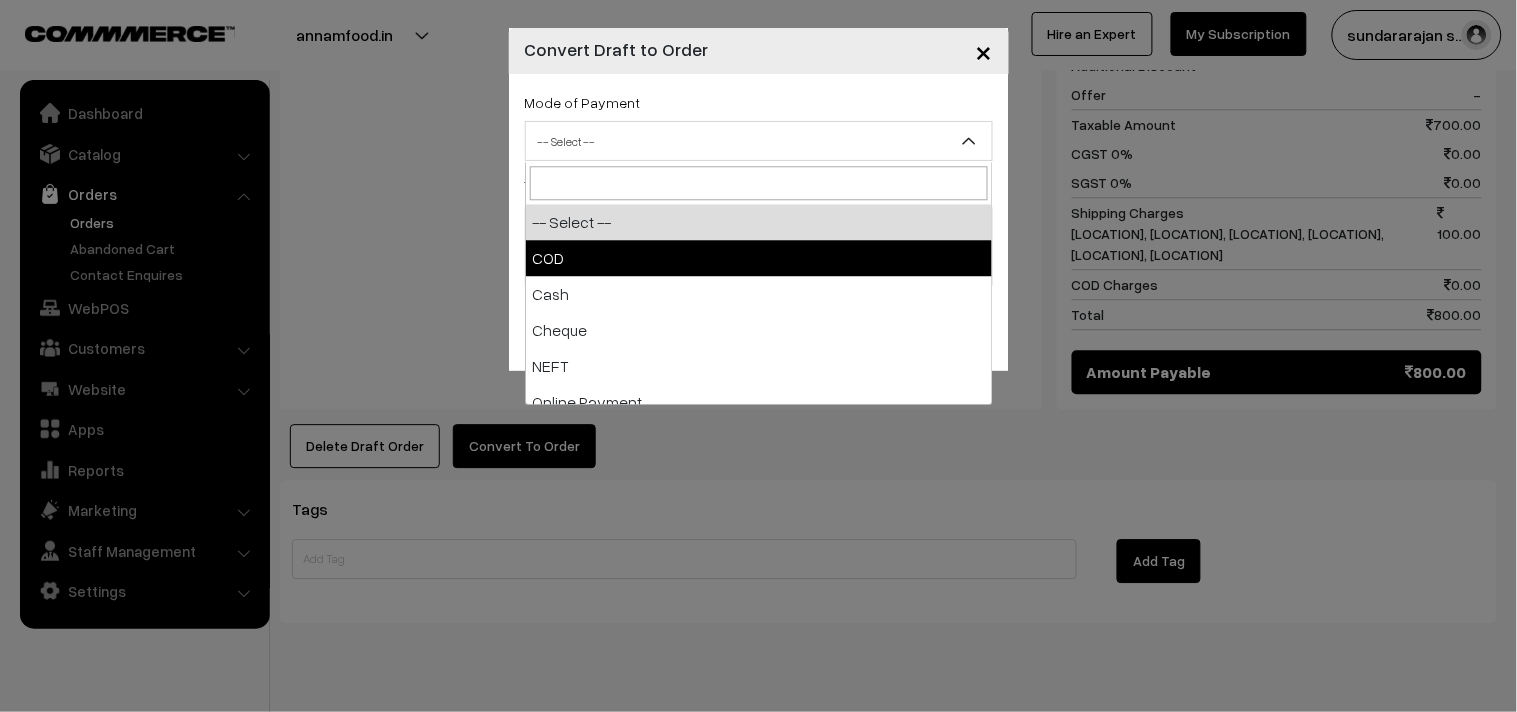 drag, startPoint x: 560, startPoint y: 271, endPoint x: 673, endPoint y: 356, distance: 141.40015 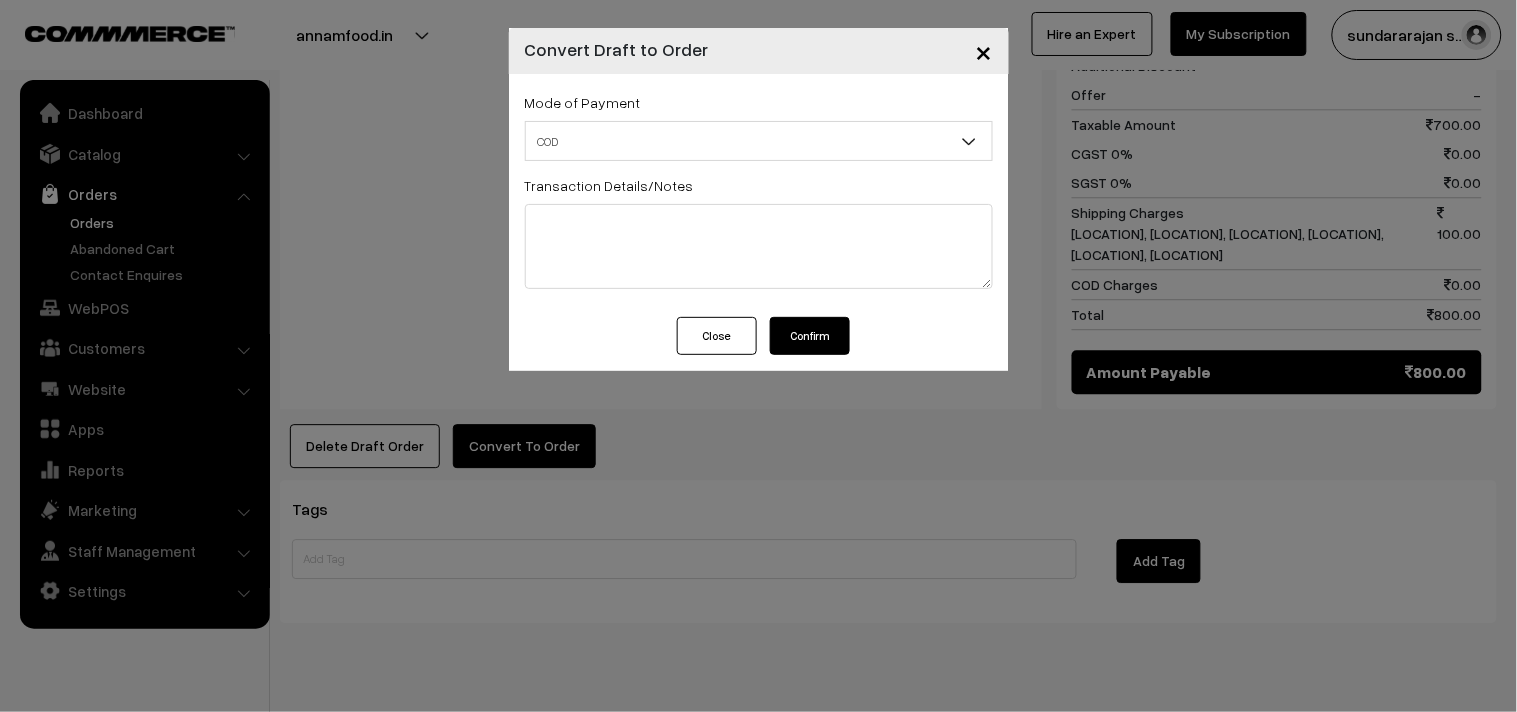click on "Confirm" at bounding box center (810, 336) 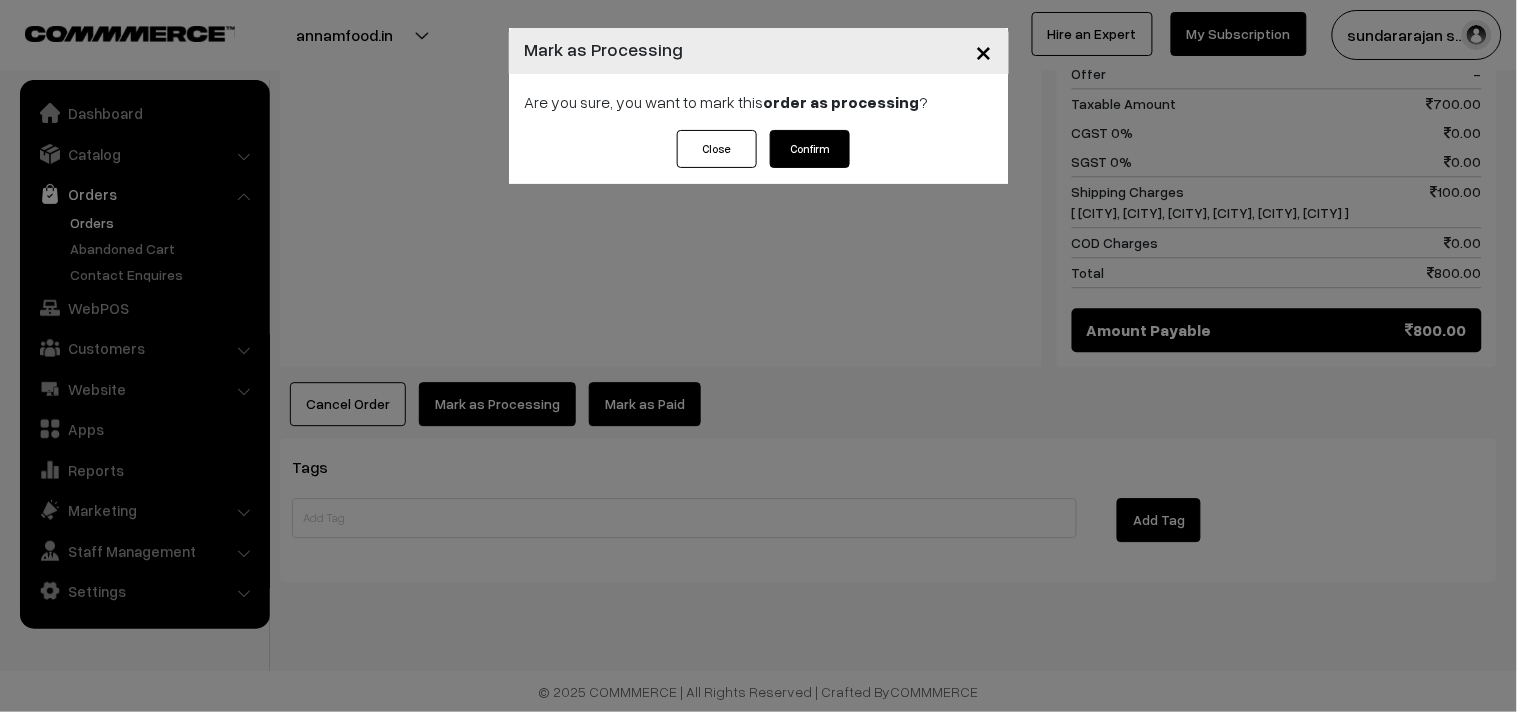 scroll, scrollTop: 1233, scrollLeft: 0, axis: vertical 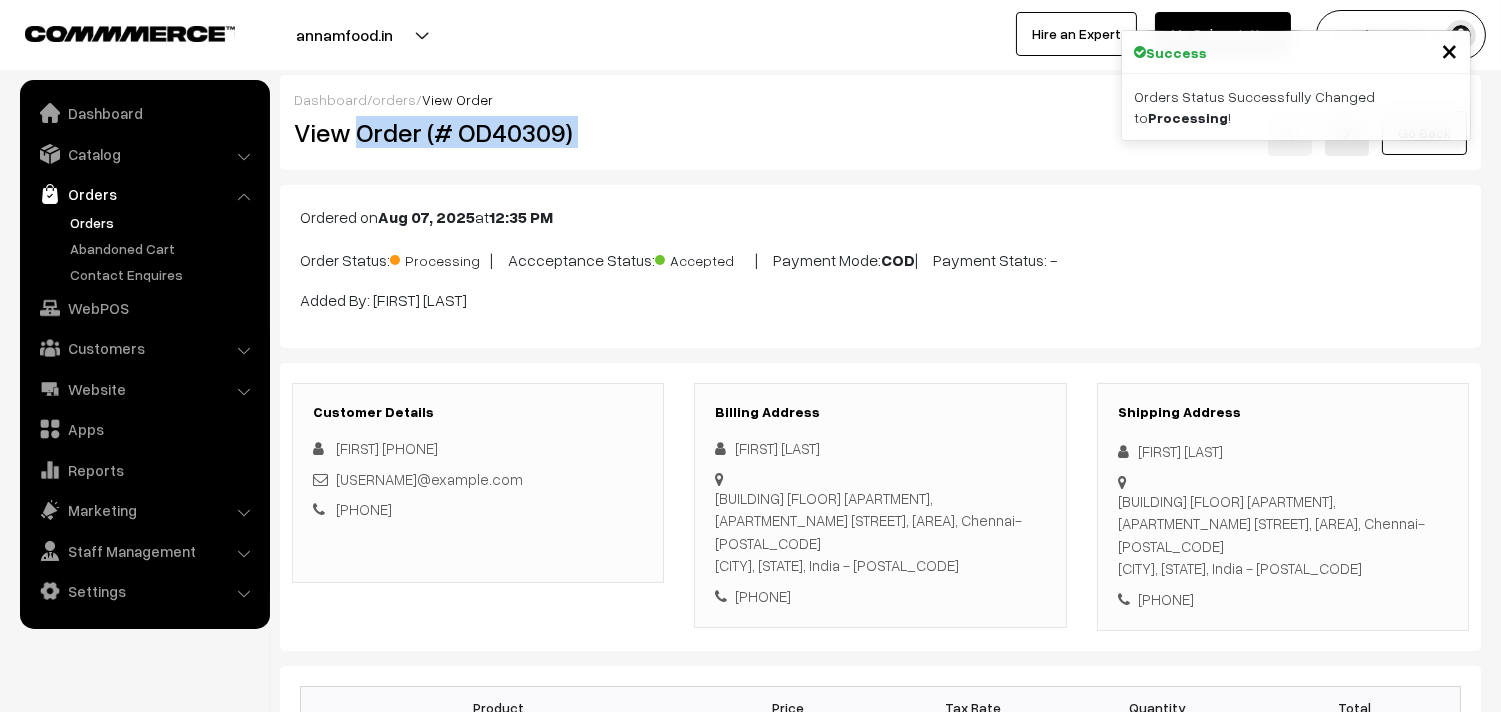 drag, startPoint x: 356, startPoint y: 131, endPoint x: 738, endPoint y: 133, distance: 382.00525 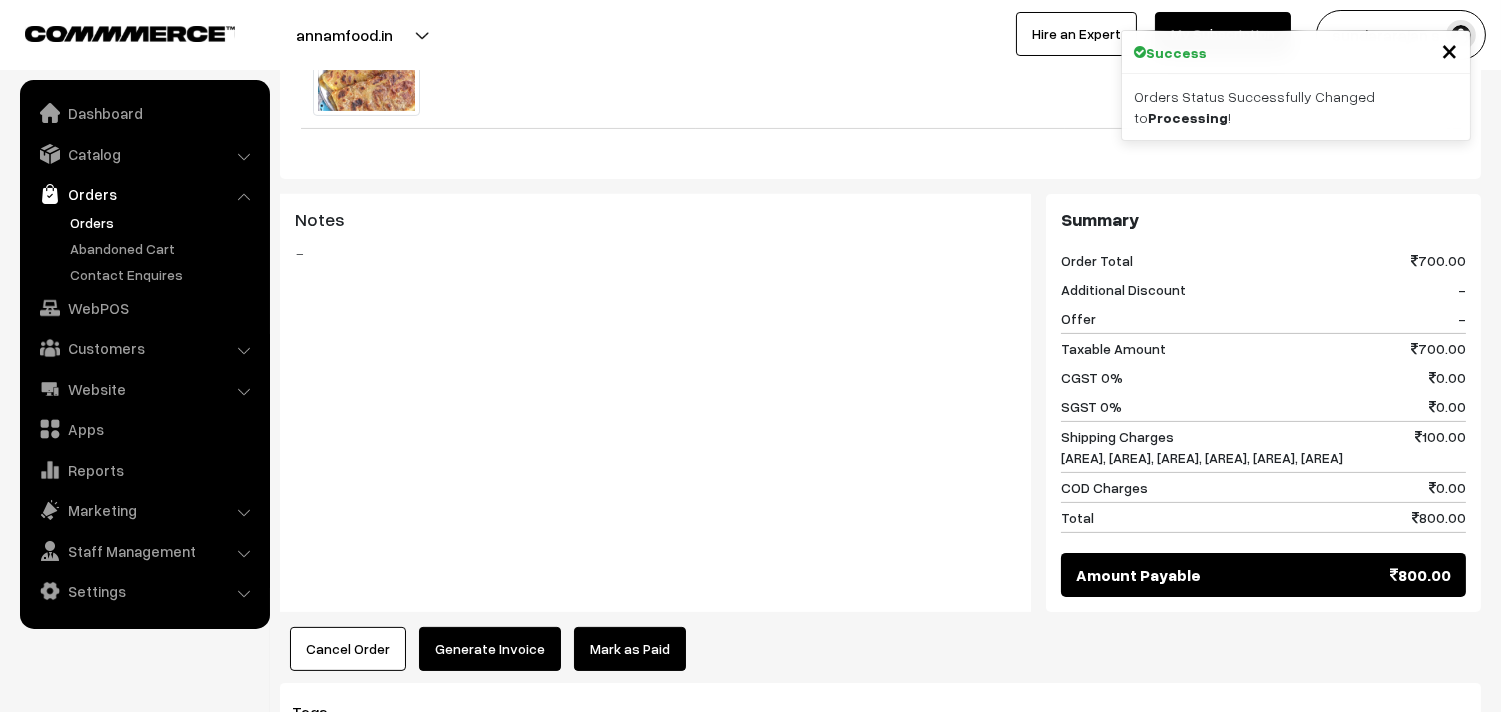 scroll, scrollTop: 1000, scrollLeft: 0, axis: vertical 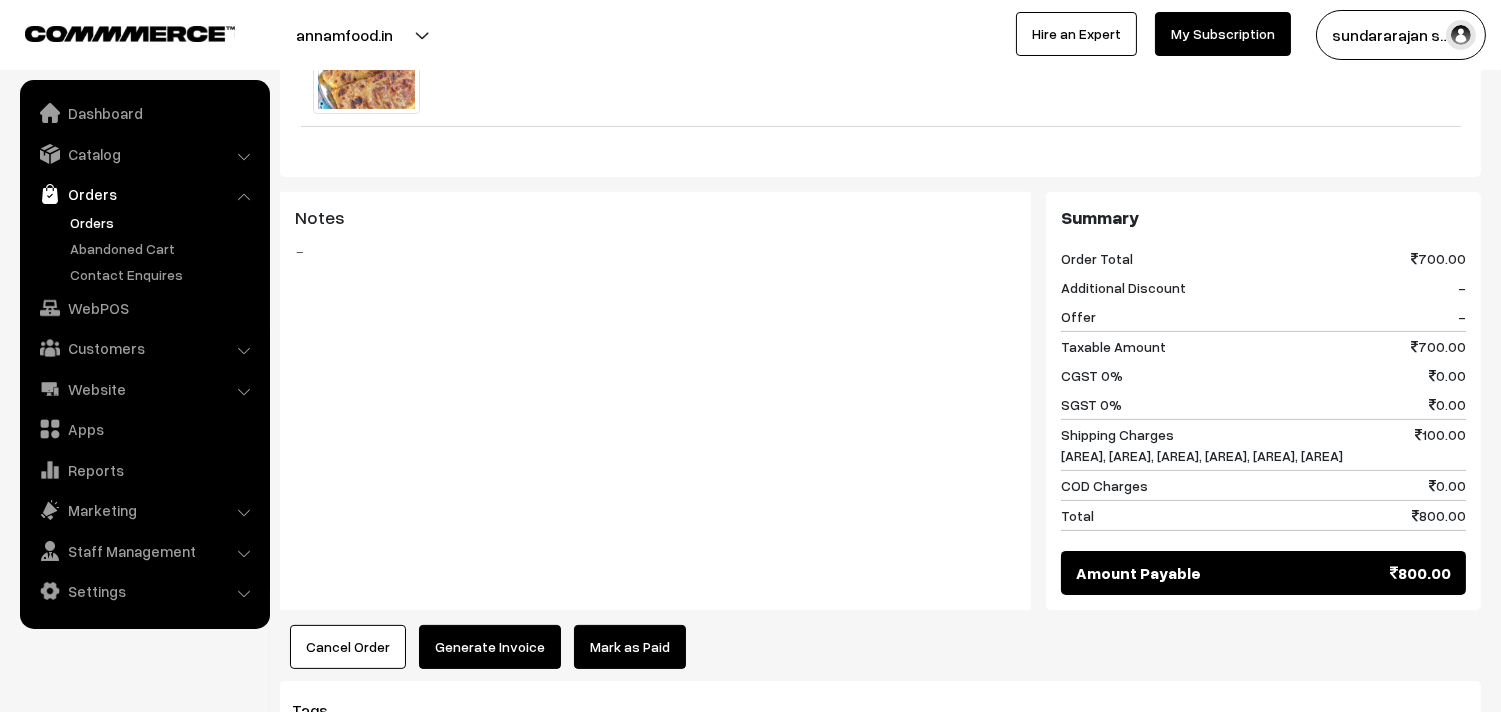 click on "Generate Invoice" at bounding box center [490, 647] 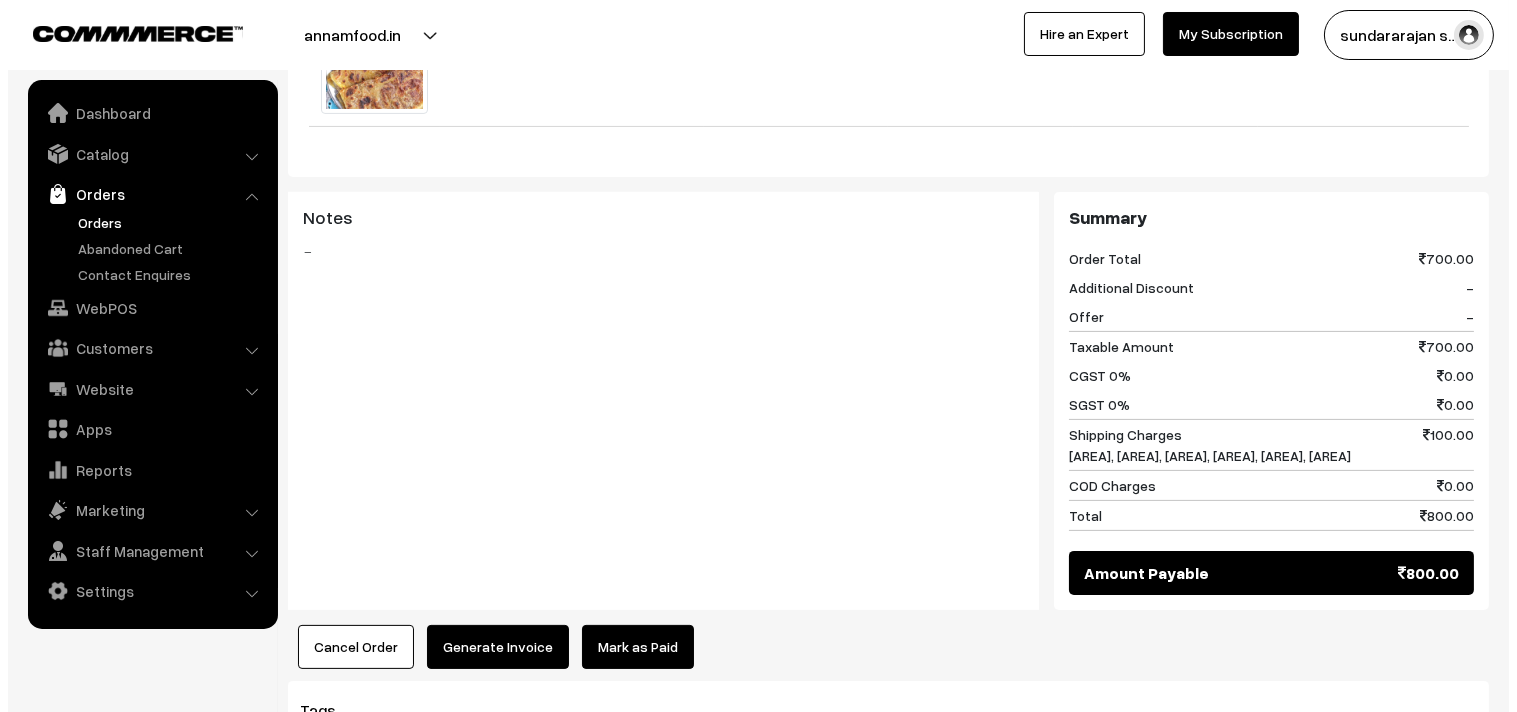 scroll, scrollTop: 1003, scrollLeft: 0, axis: vertical 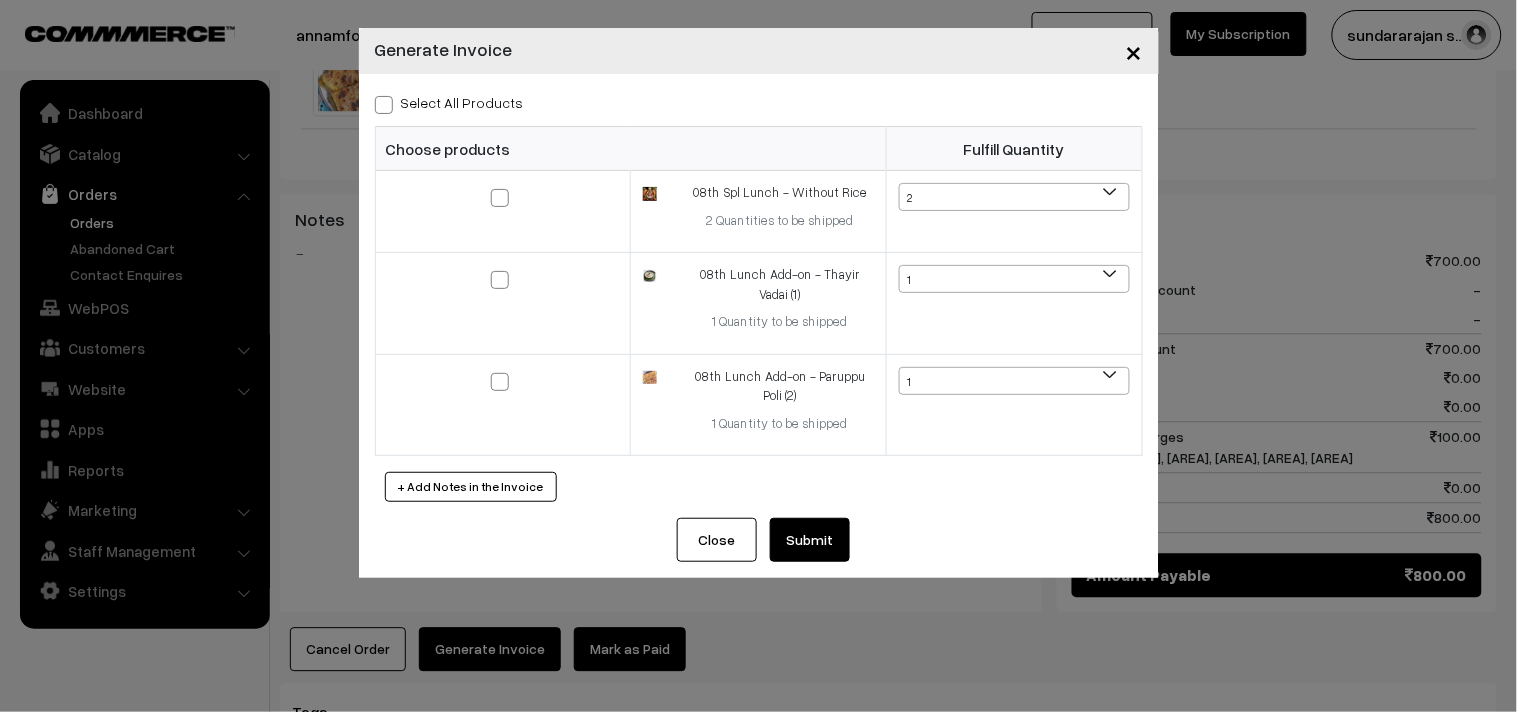 click on "Select All Products" at bounding box center [449, 102] 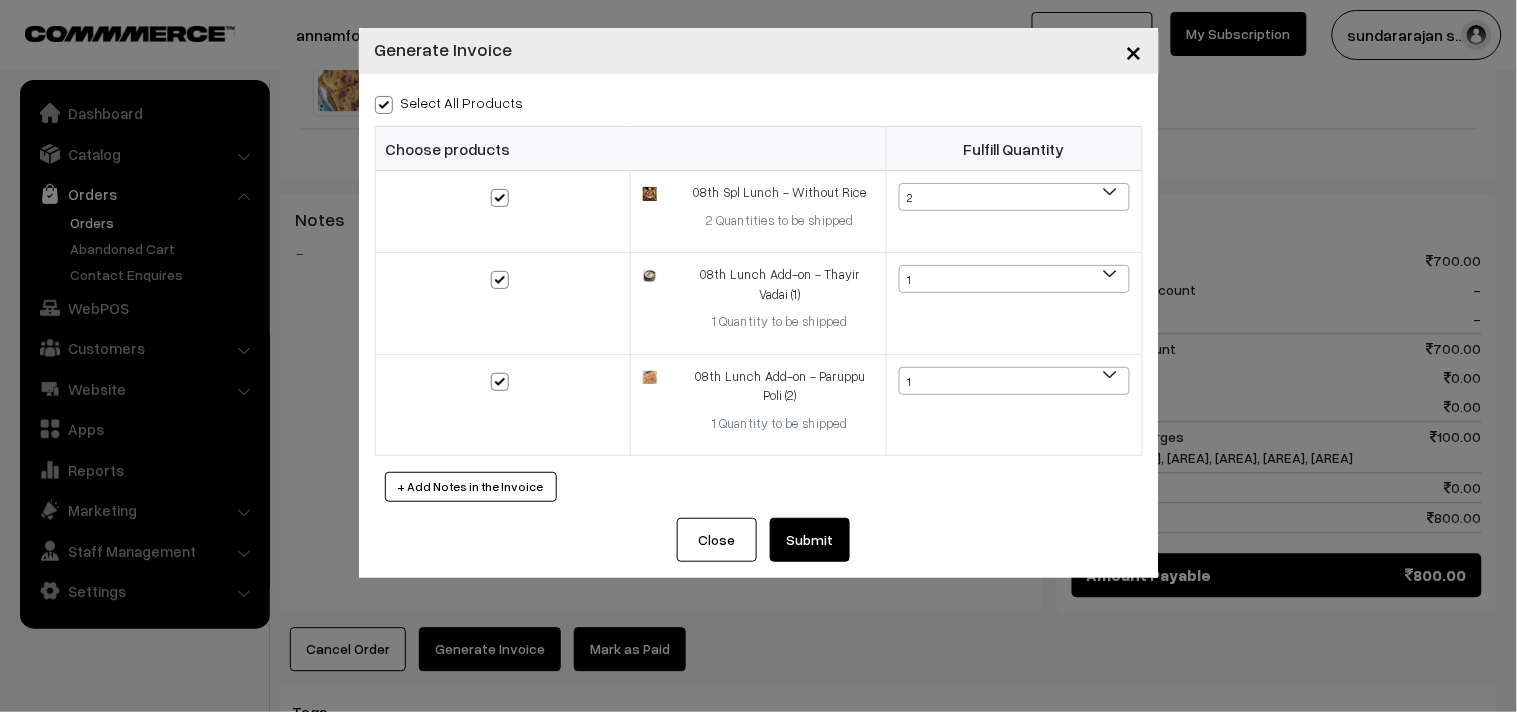 checkbox on "true" 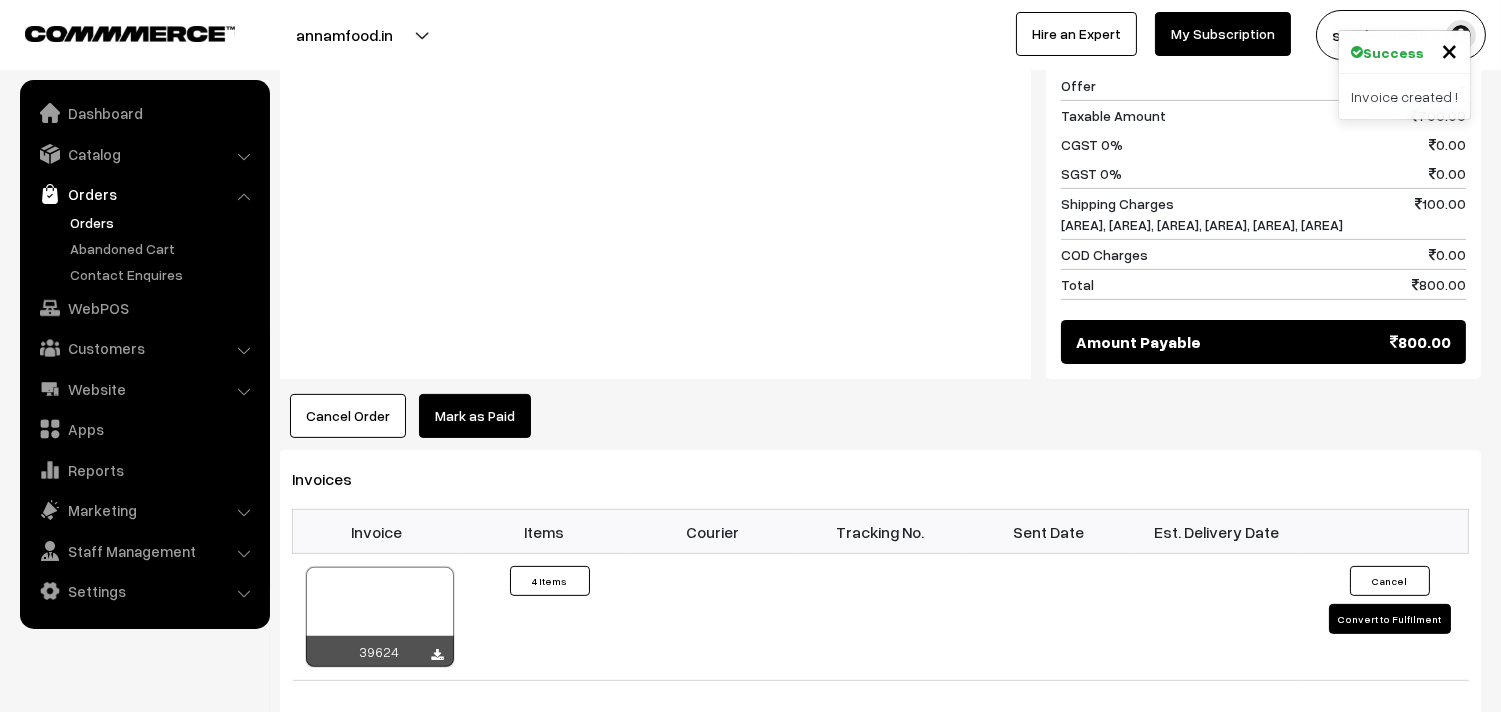 scroll, scrollTop: 1222, scrollLeft: 0, axis: vertical 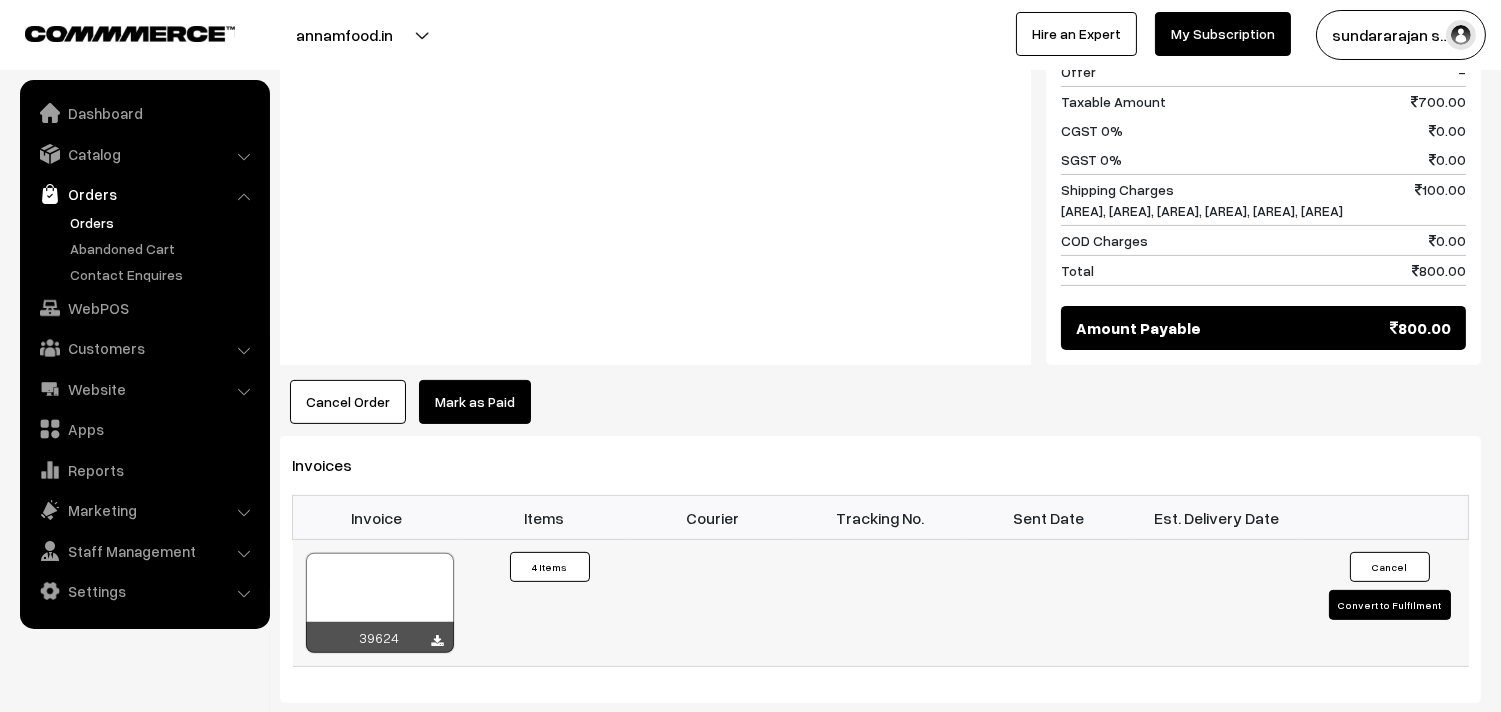 drag, startPoint x: 388, startPoint y: 643, endPoint x: 384, endPoint y: 628, distance: 15.524175 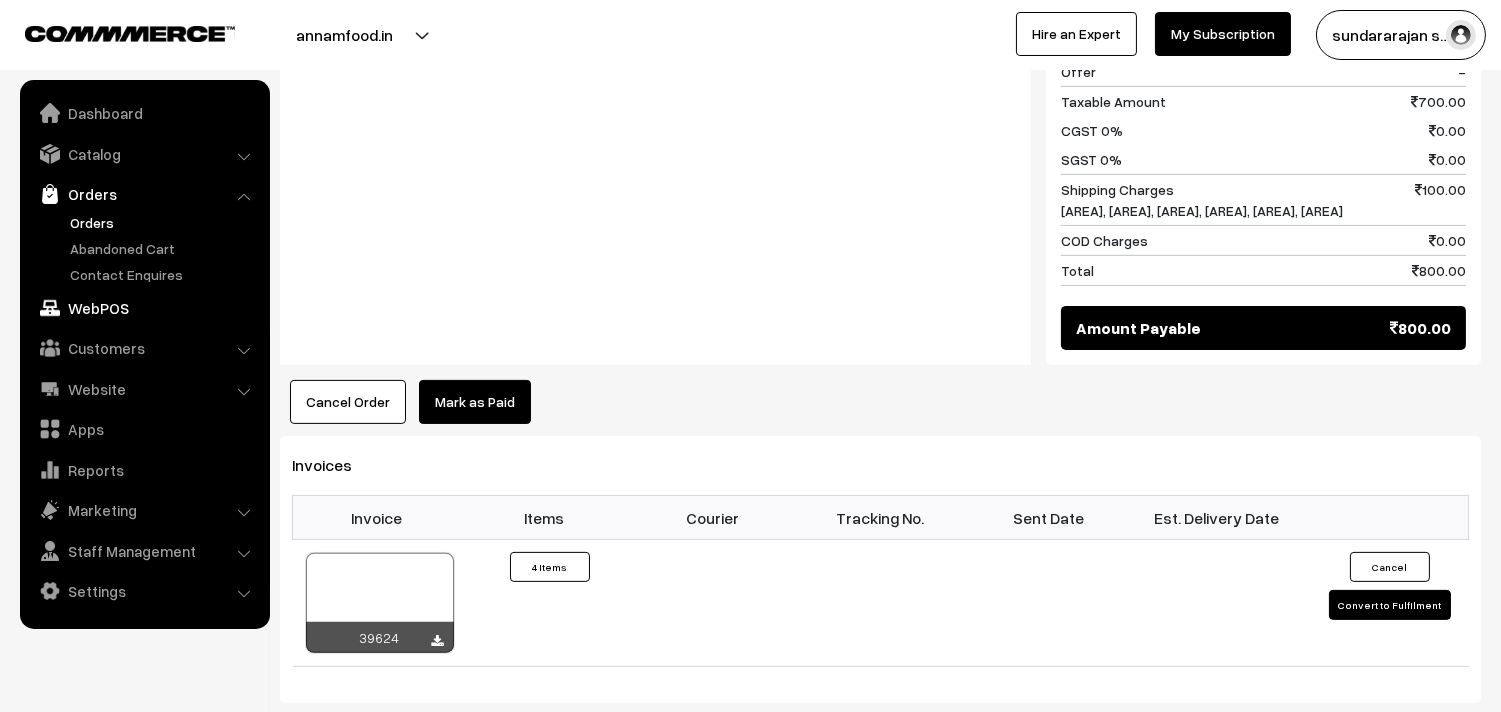 click on "WebPOS" at bounding box center (144, 308) 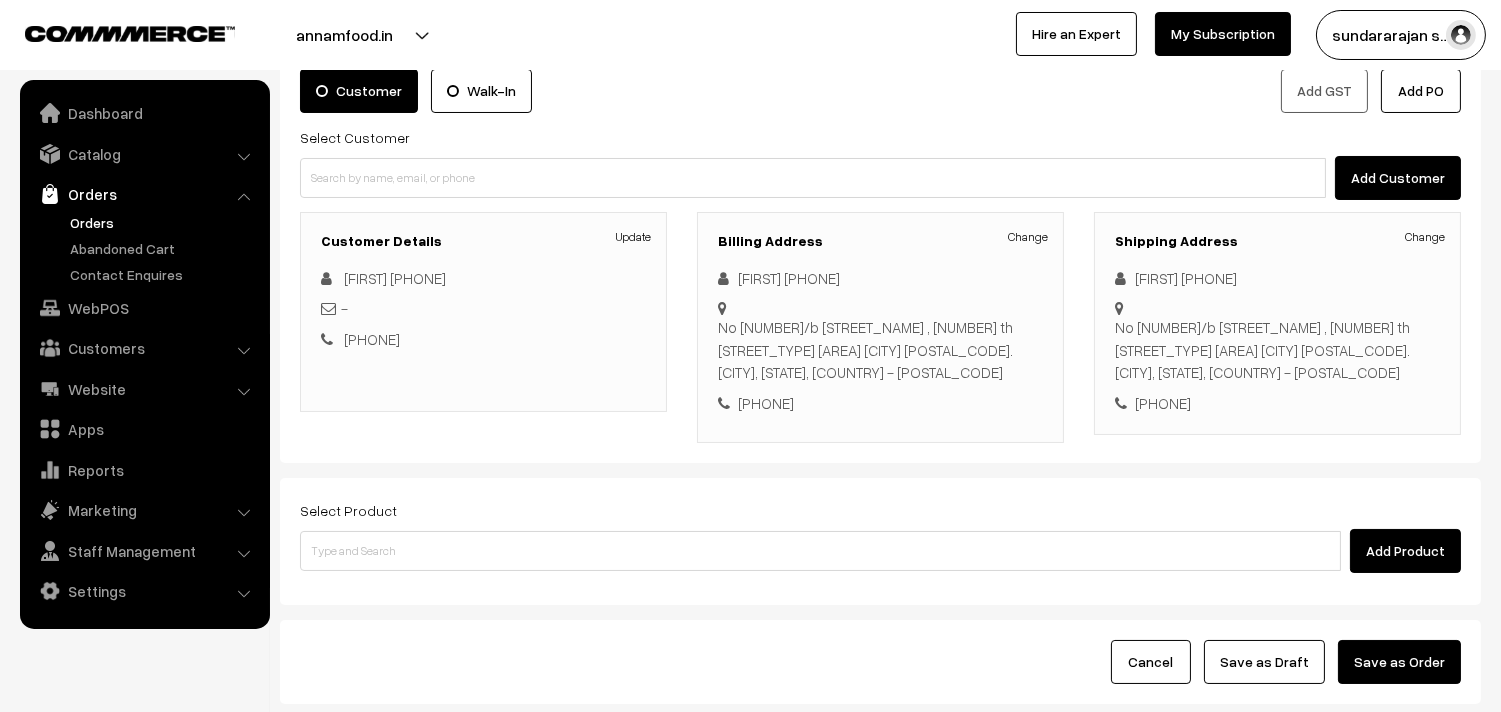 scroll, scrollTop: 272, scrollLeft: 0, axis: vertical 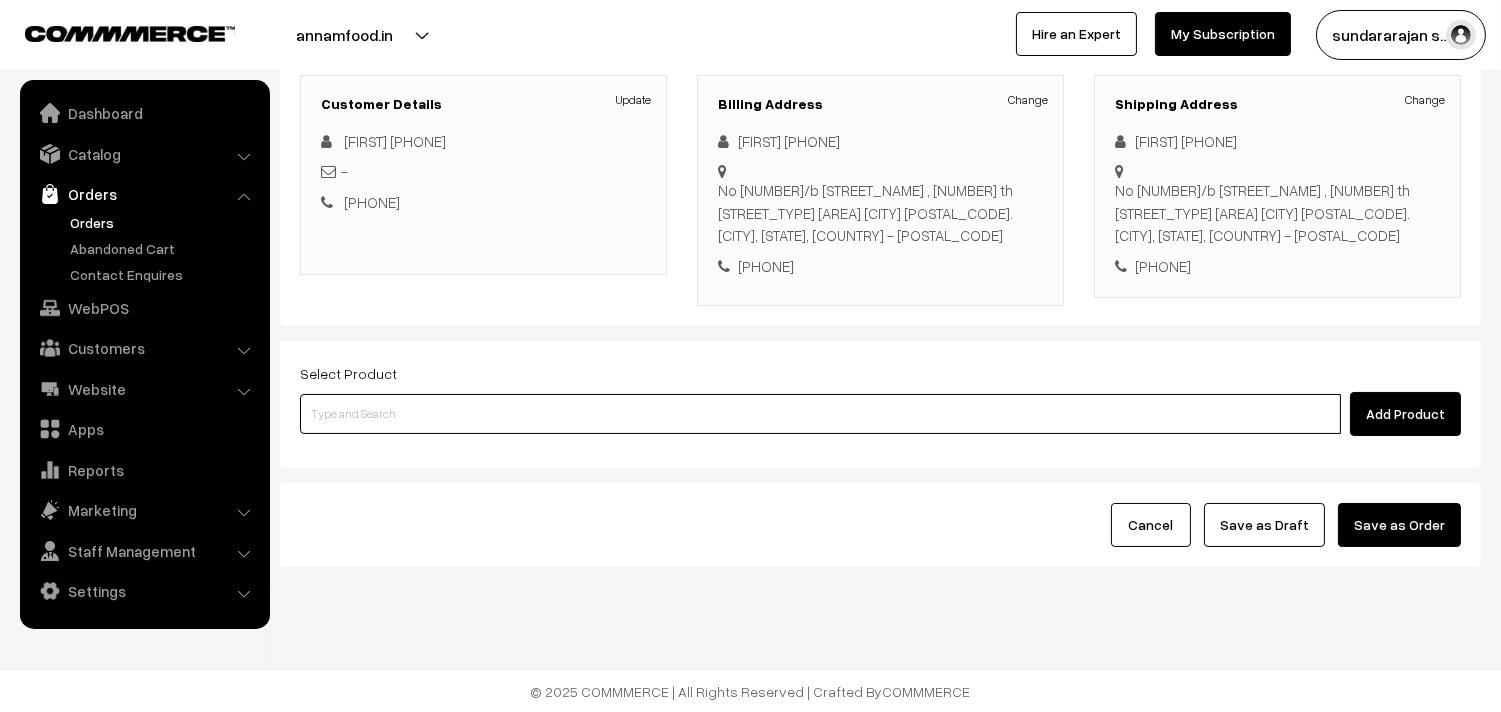 click at bounding box center (820, 414) 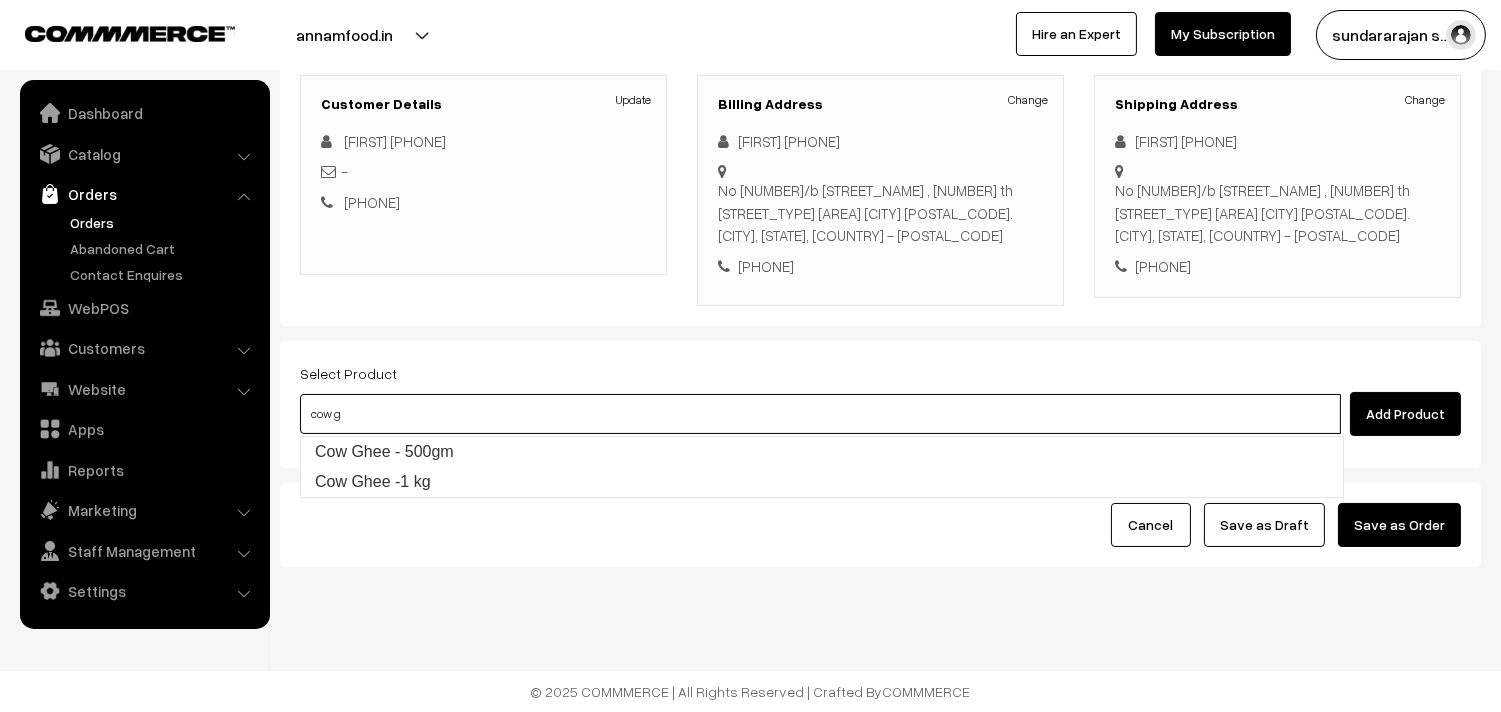 type on "Cow Ghee - 500gm" 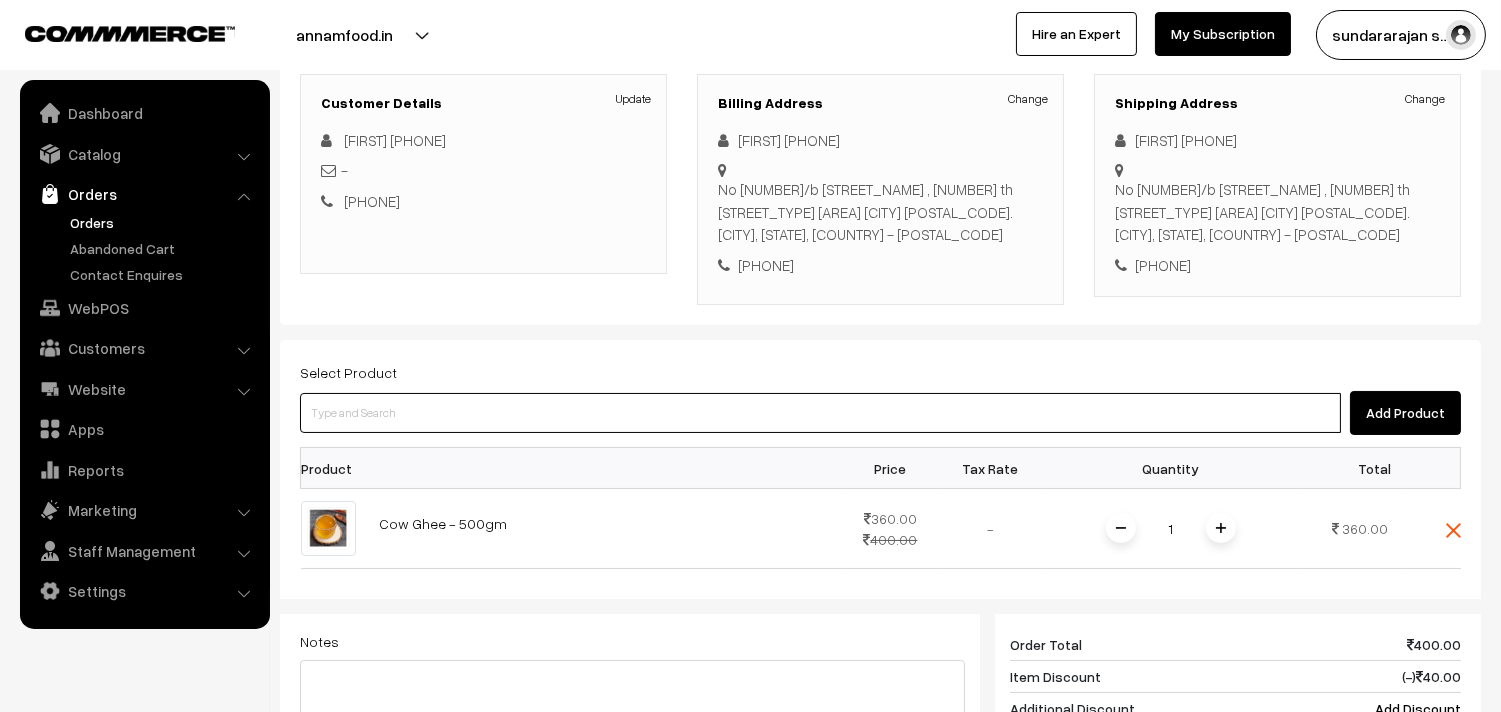 click at bounding box center (820, 413) 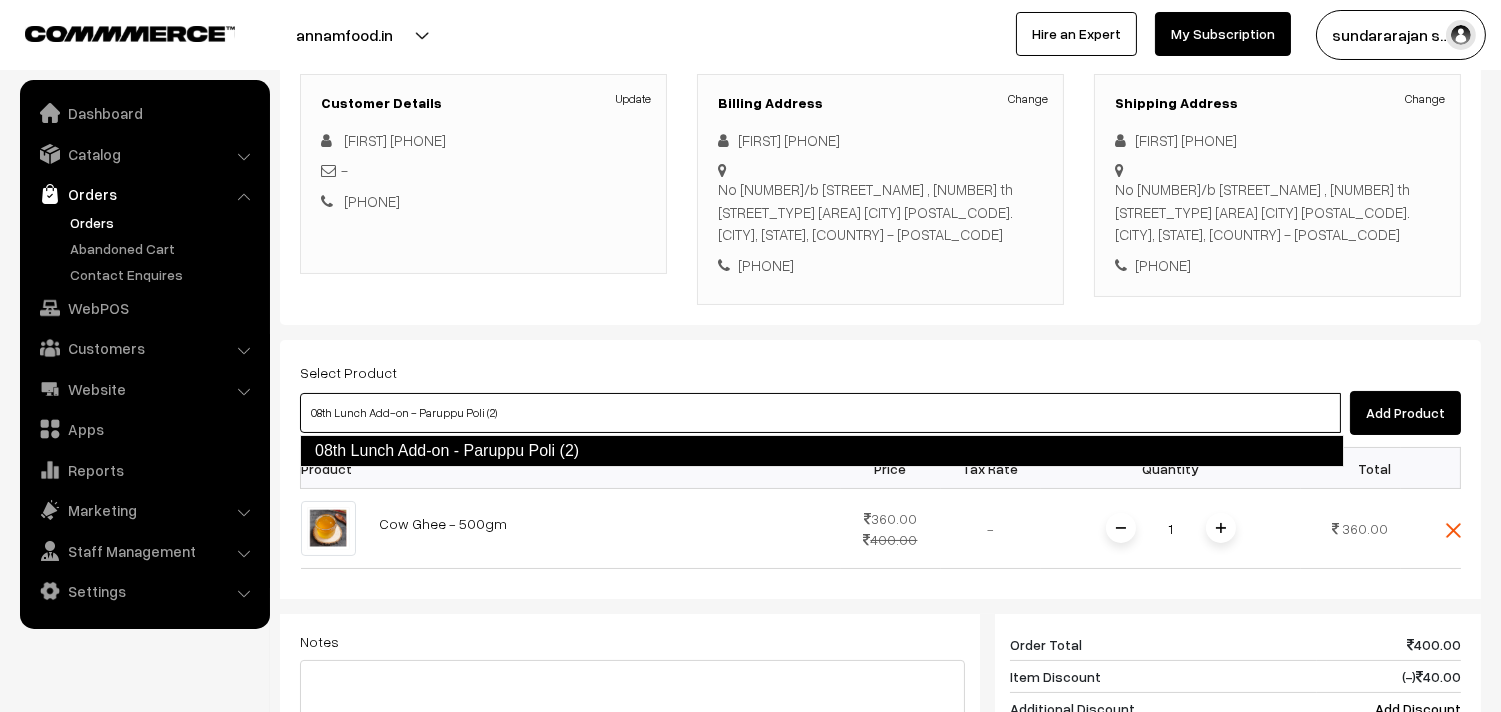 click on "08th Lunch Add-on - Paruppu Poli (2)" at bounding box center (822, 451) 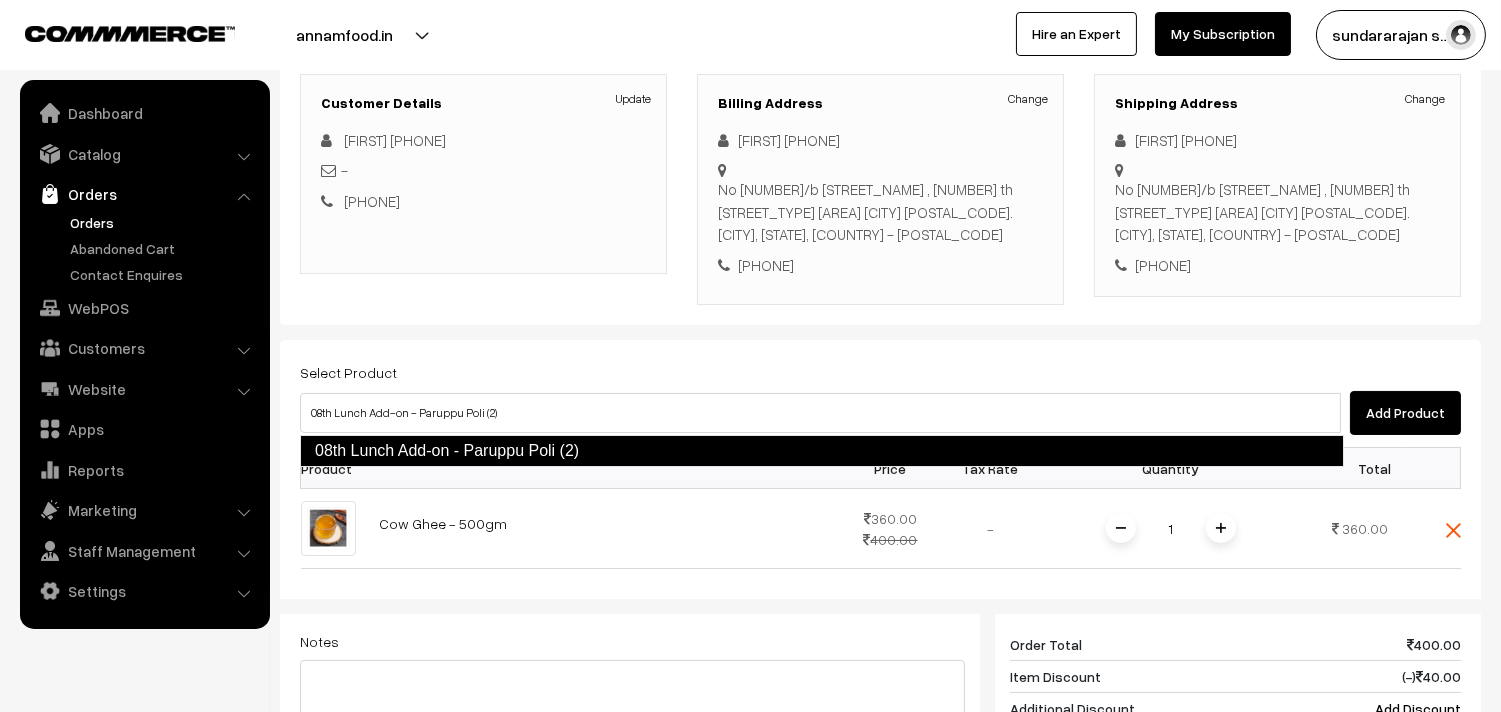 type 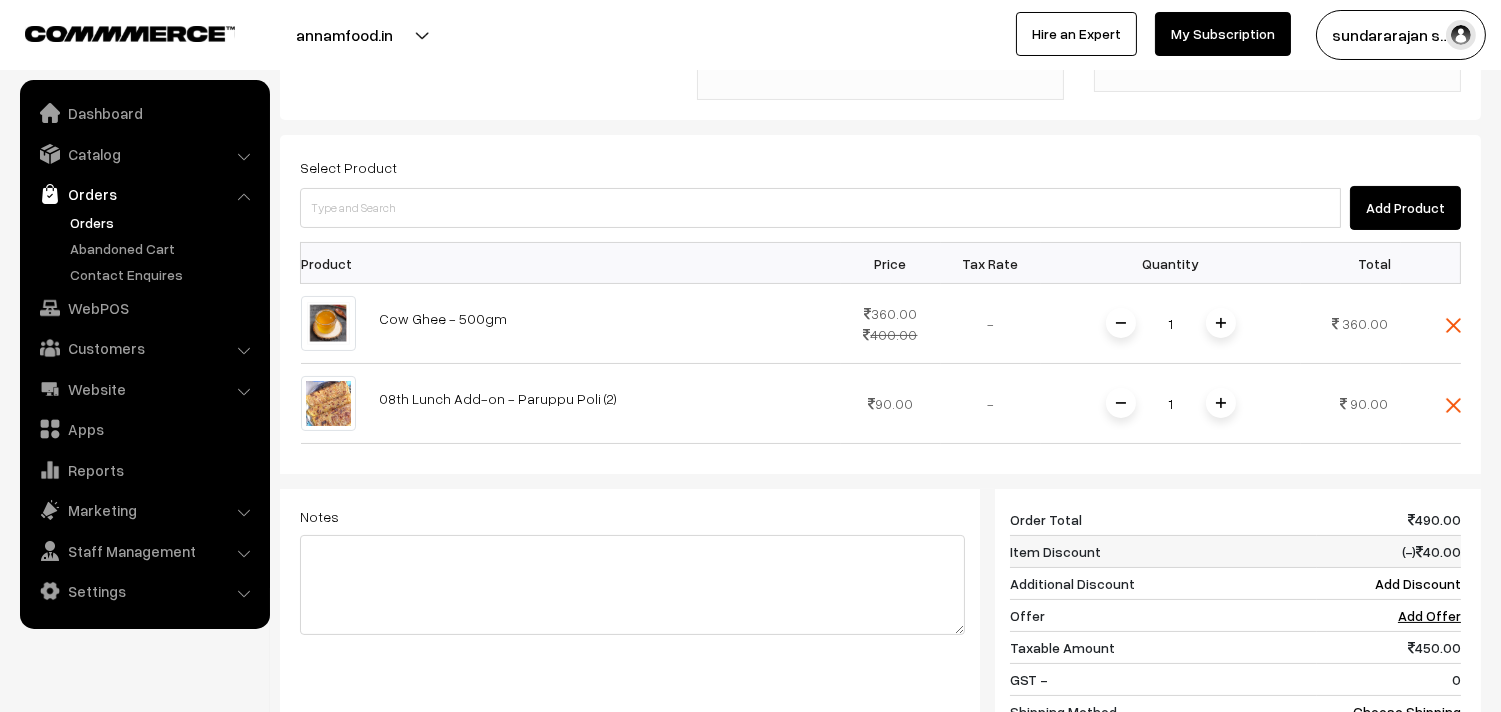 scroll, scrollTop: 716, scrollLeft: 0, axis: vertical 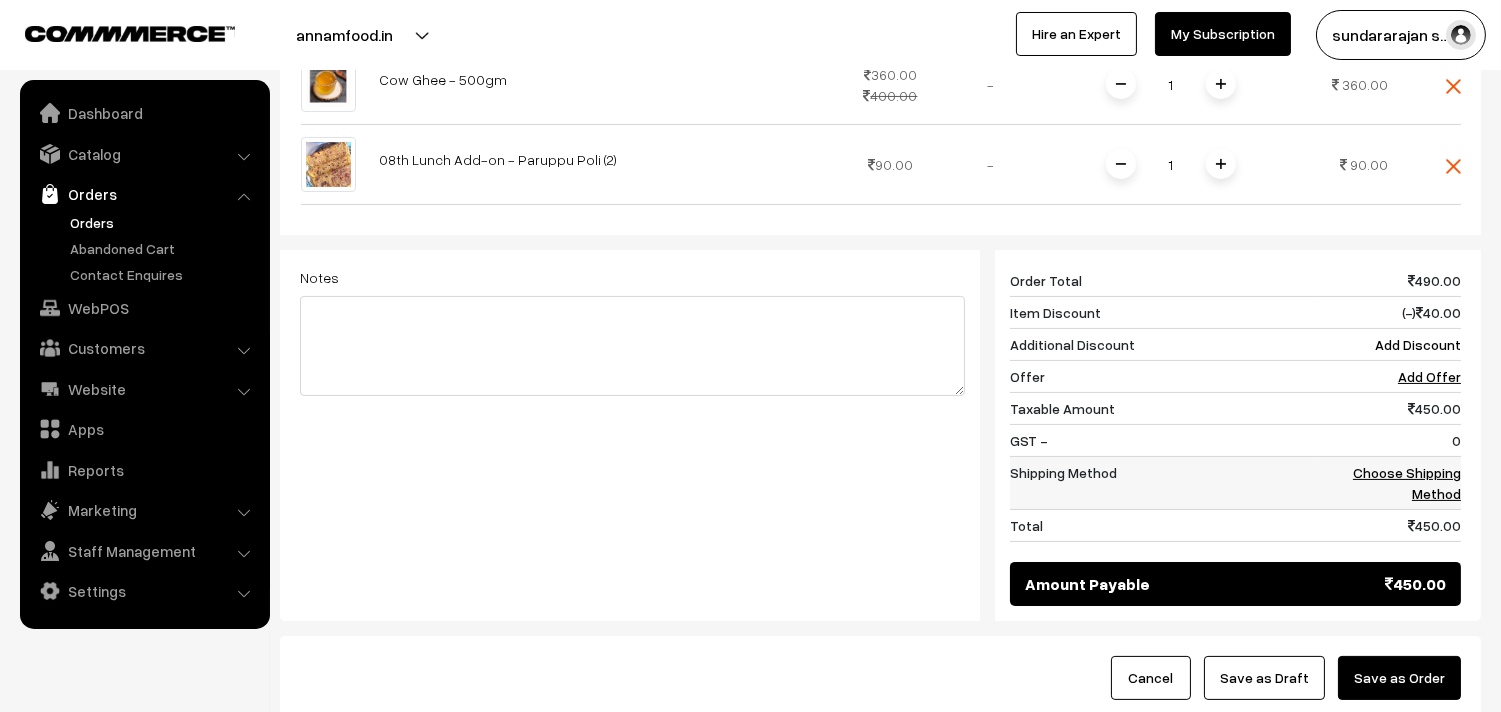 click on "Choose Shipping Method" at bounding box center (1407, 483) 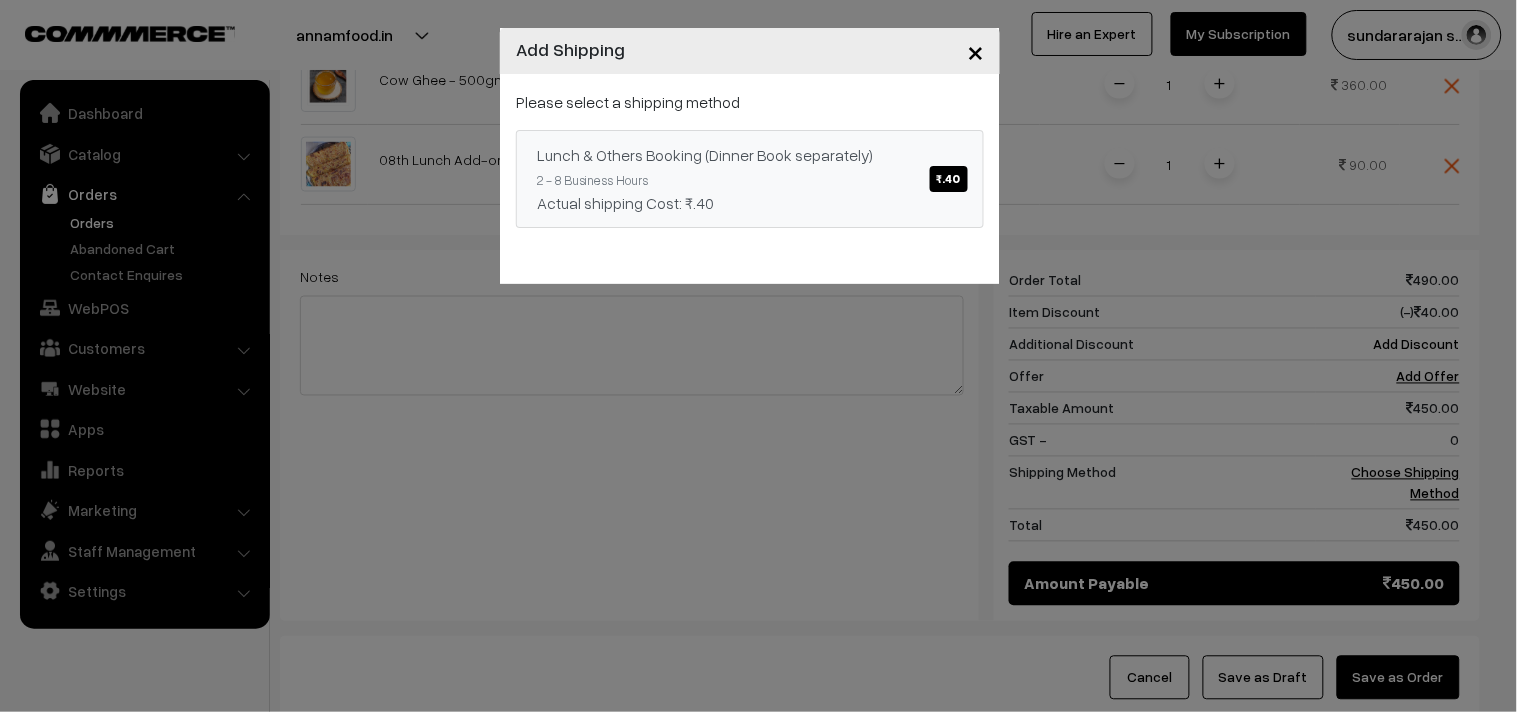 click on "Lunch & Others Booking (Dinner Book separately)
₹.40
2 - 8 Business Hours Actual shipping Cost: ₹.40" at bounding box center [750, 179] 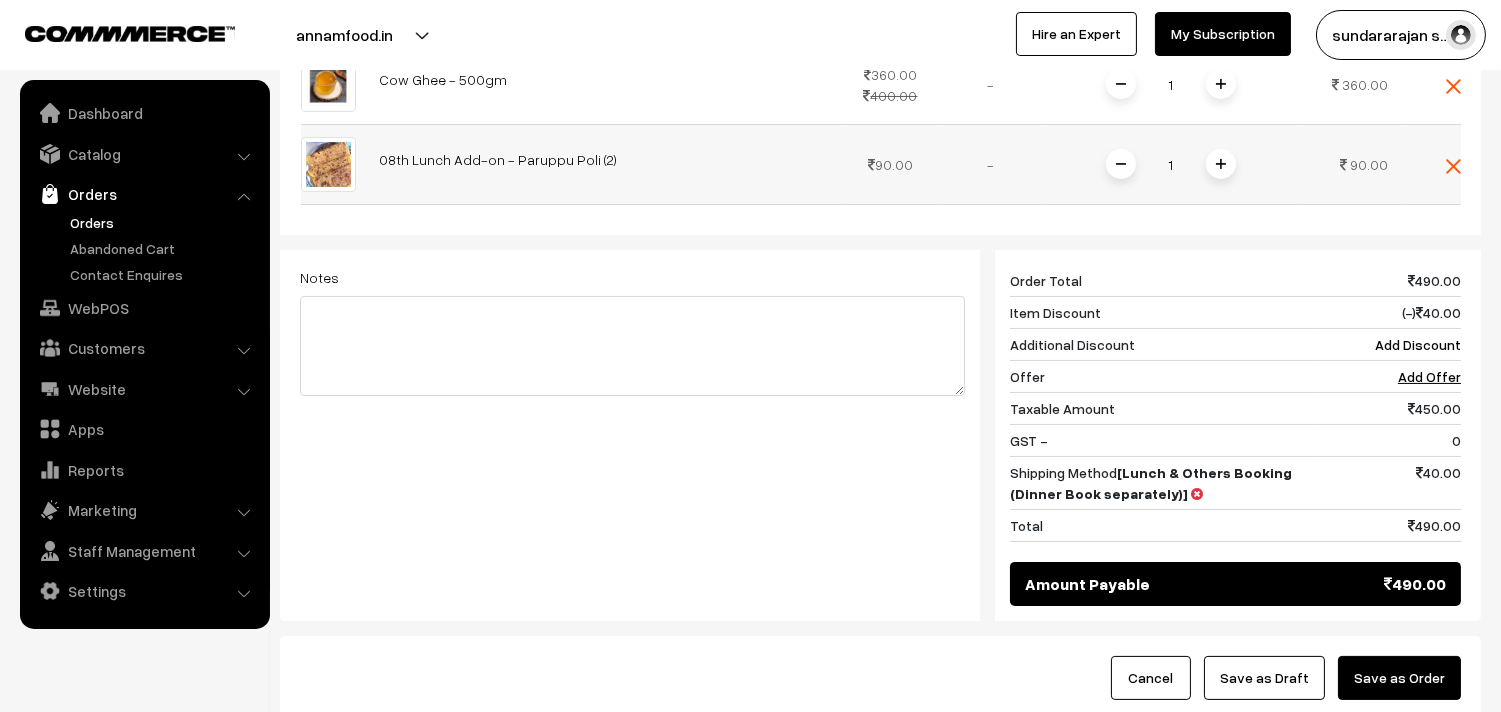 click on "1" at bounding box center [1171, 164] 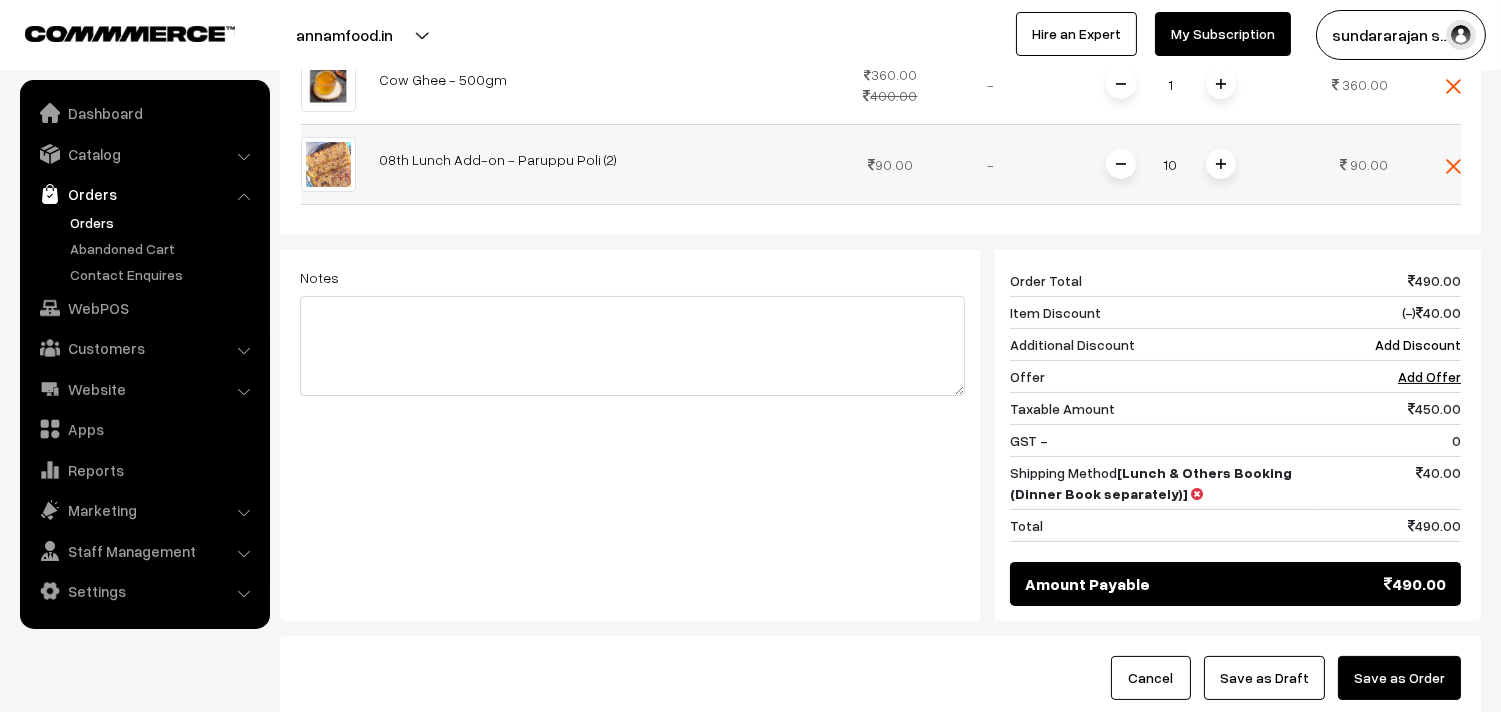 type on "10" 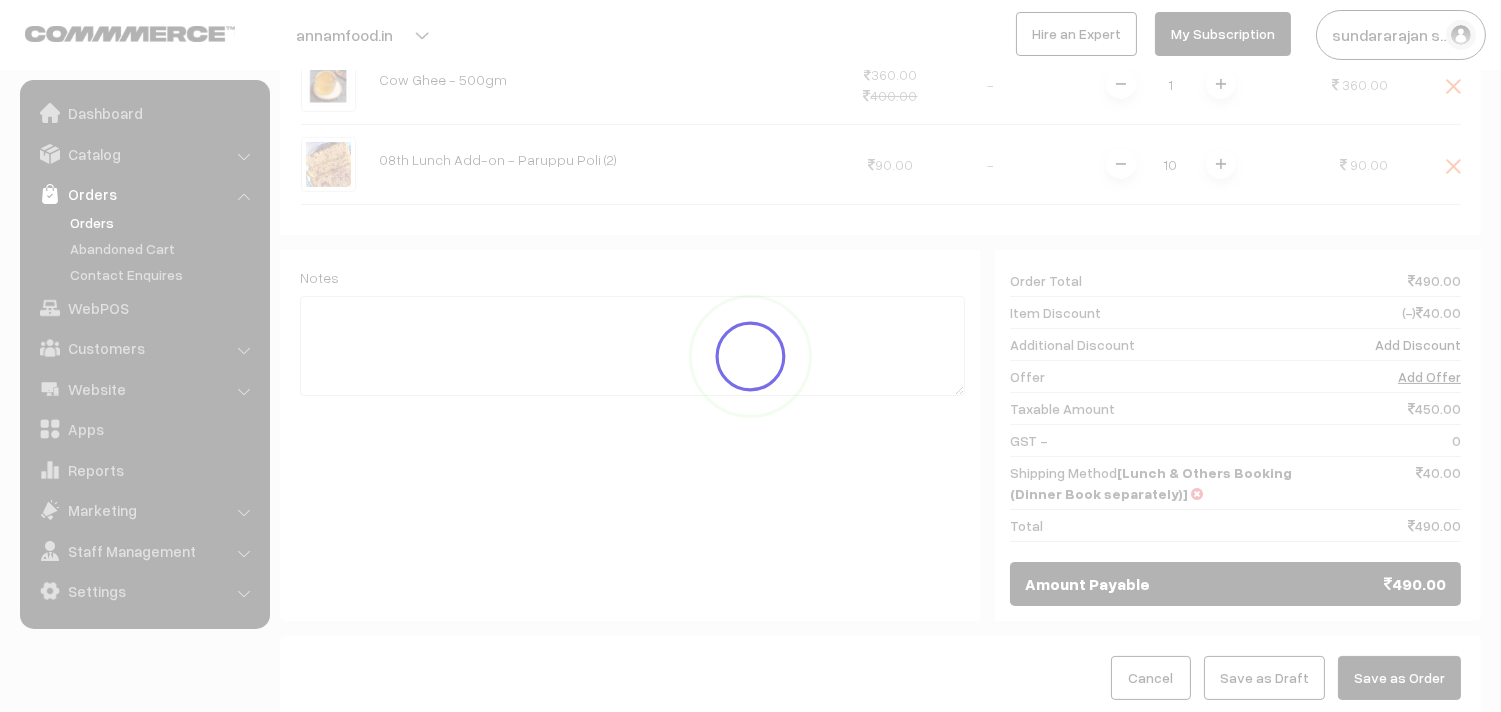 click on "Dashboard  /
orders  /
Add Order
Add Order
Cancel
Save as Draft
Save as Order
Save as Order
Customer
Walk-In
Add GST
Add PO
Select Customer
Add Customer" at bounding box center [880, 39] 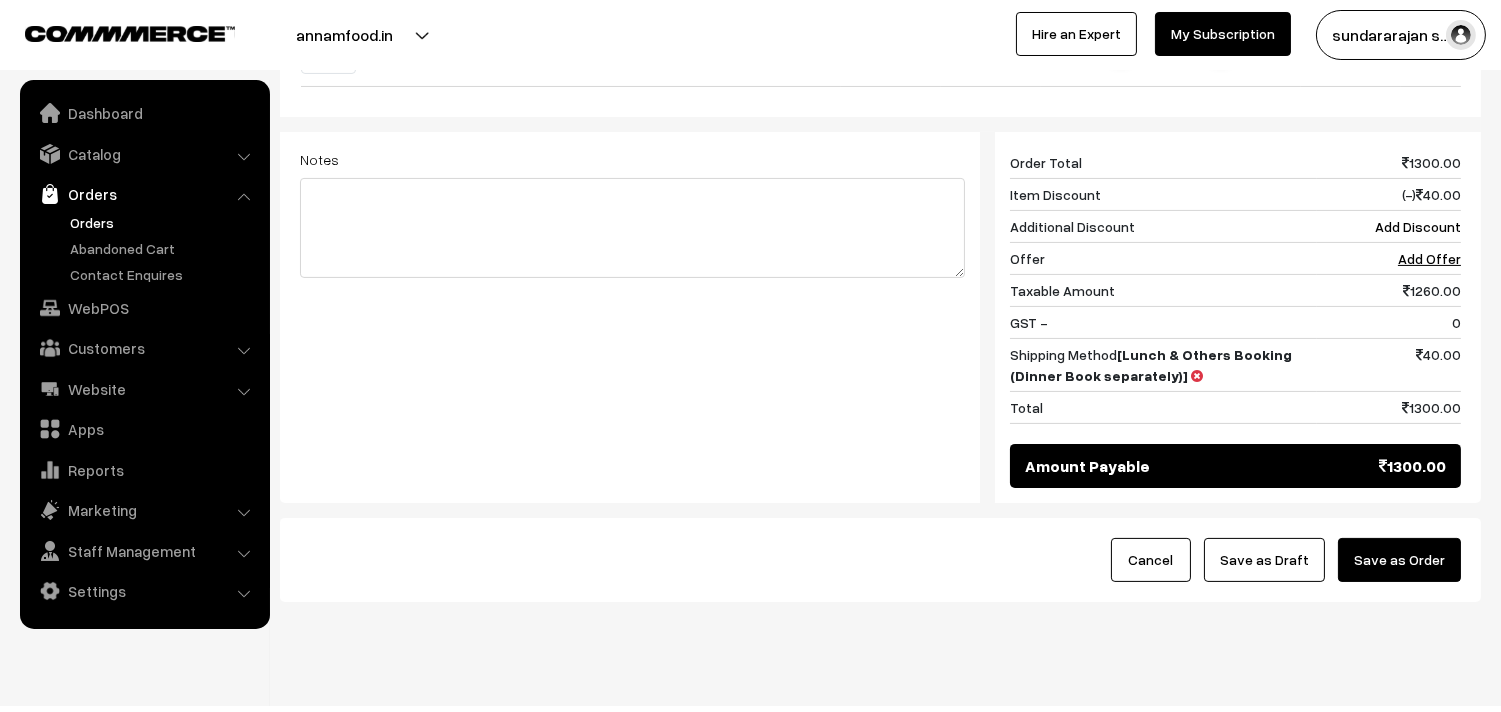 scroll, scrollTop: 872, scrollLeft: 0, axis: vertical 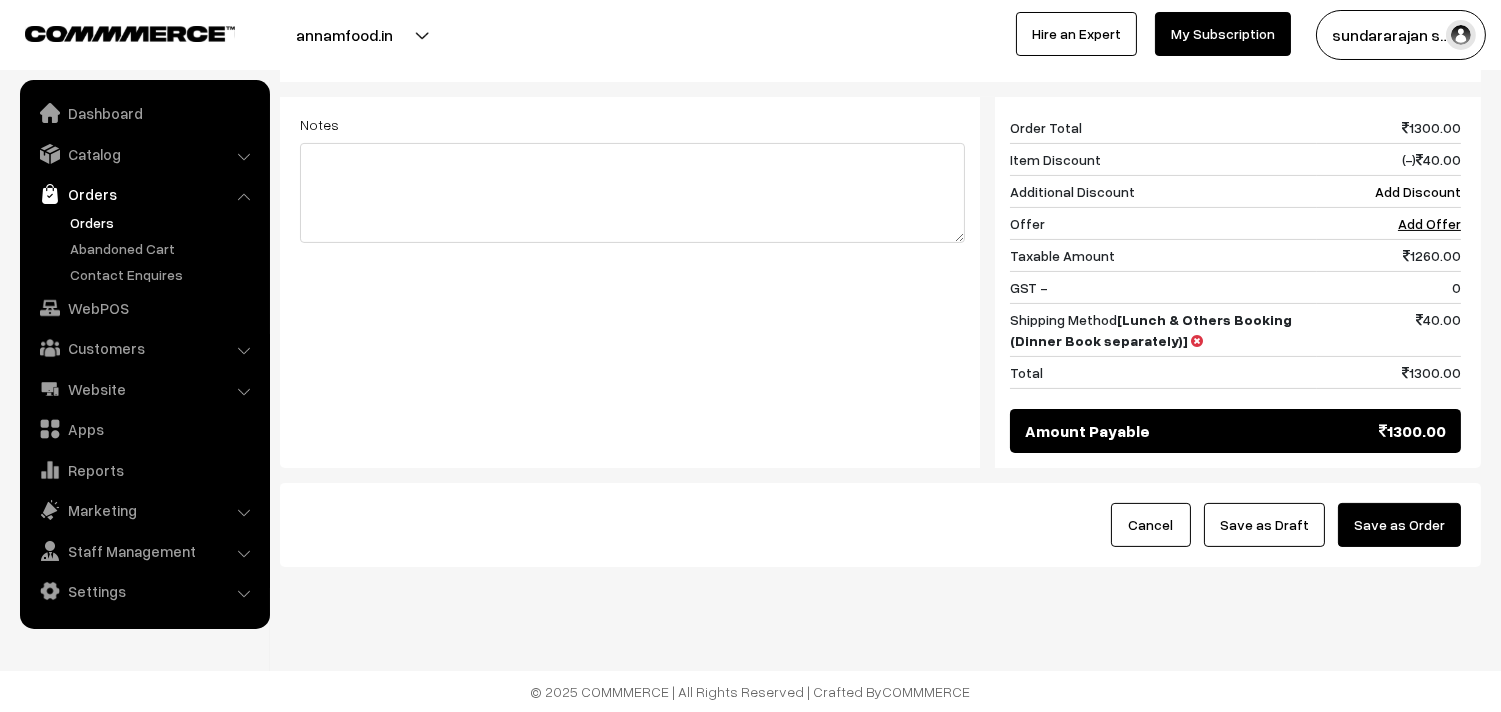 click on "Save as Draft" at bounding box center [1264, 525] 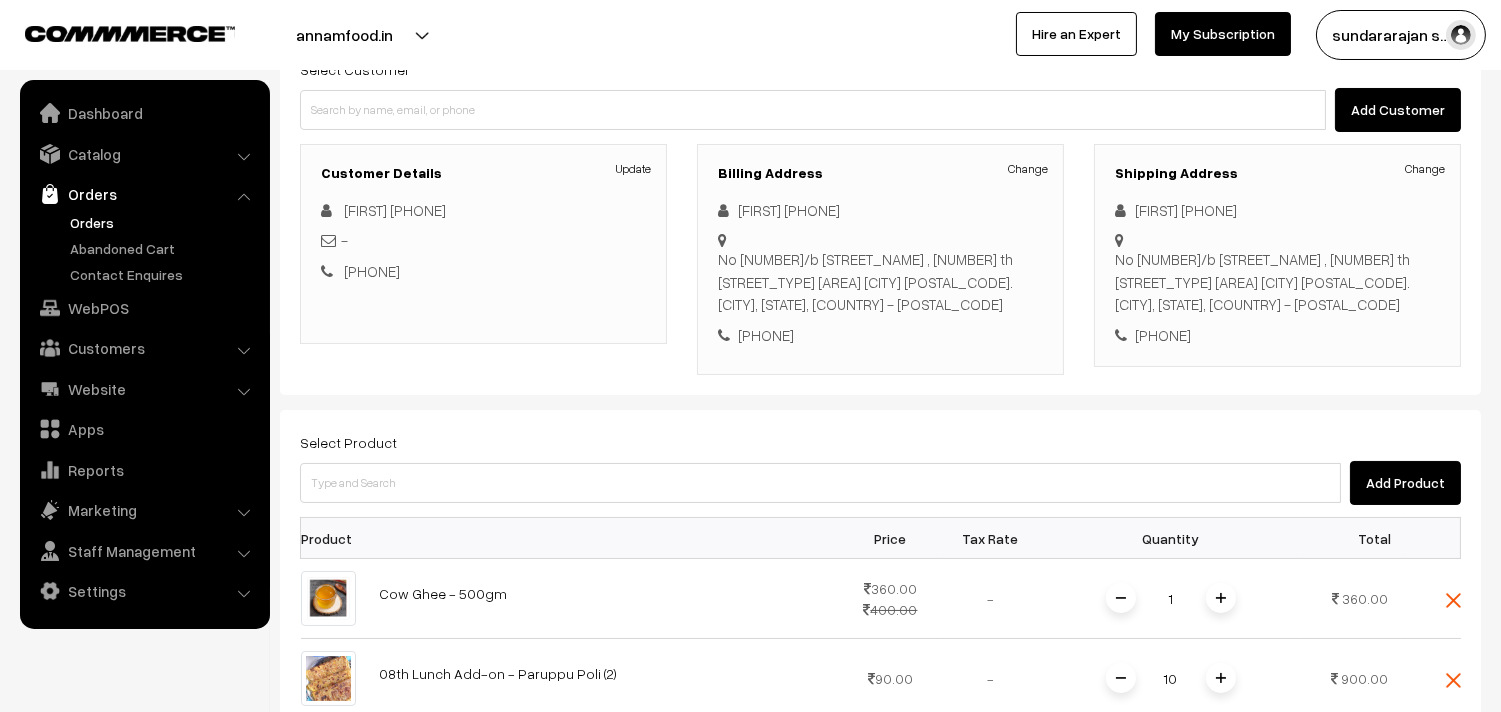 scroll, scrollTop: 0, scrollLeft: 0, axis: both 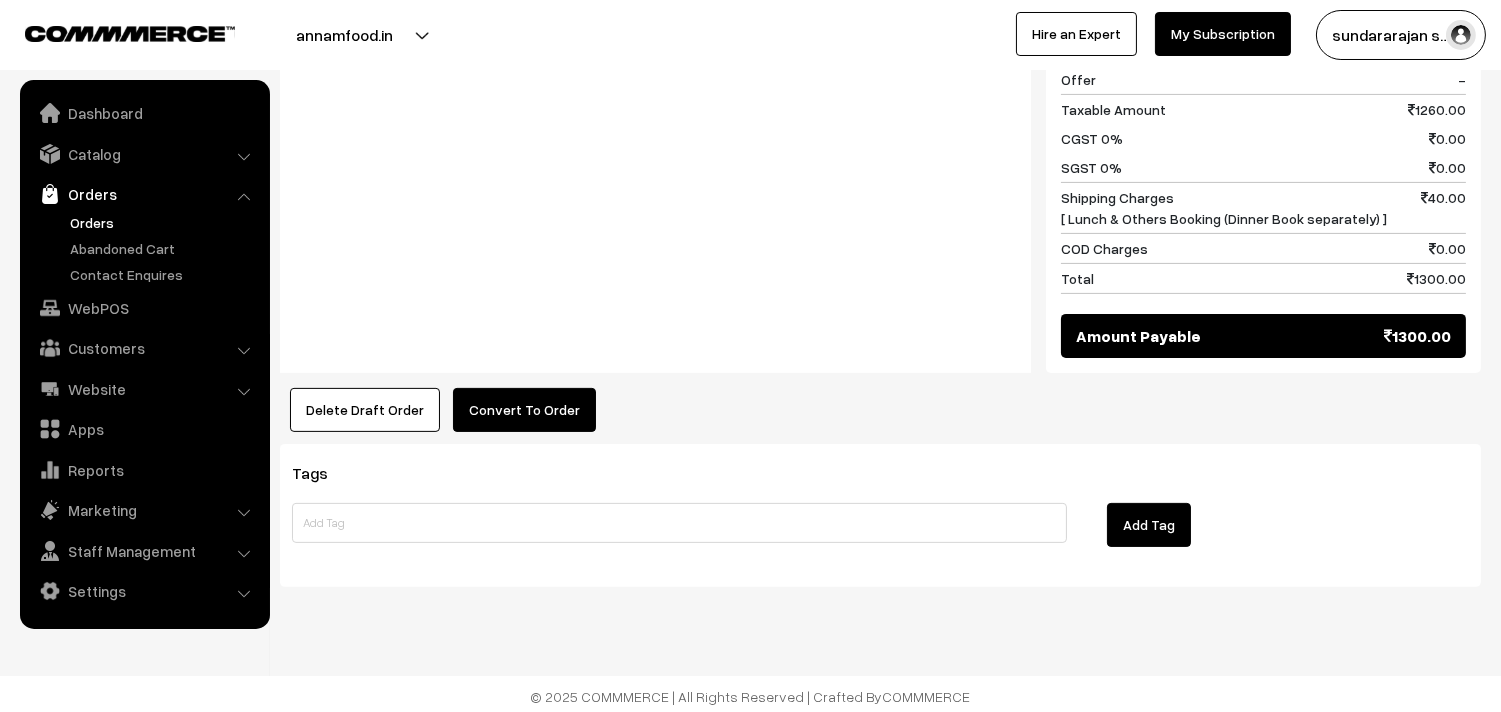 click on "Convert To Order" at bounding box center [524, 410] 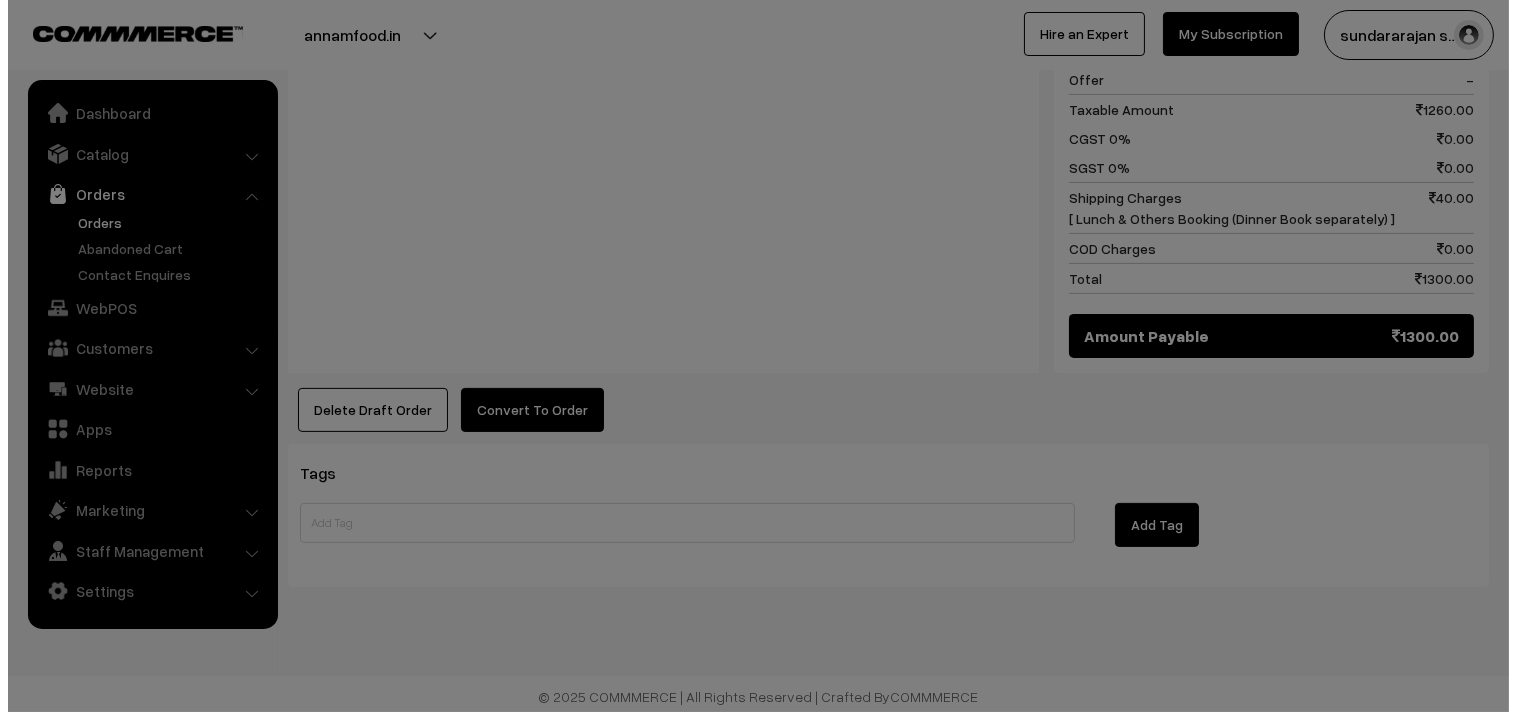 scroll, scrollTop: 1114, scrollLeft: 0, axis: vertical 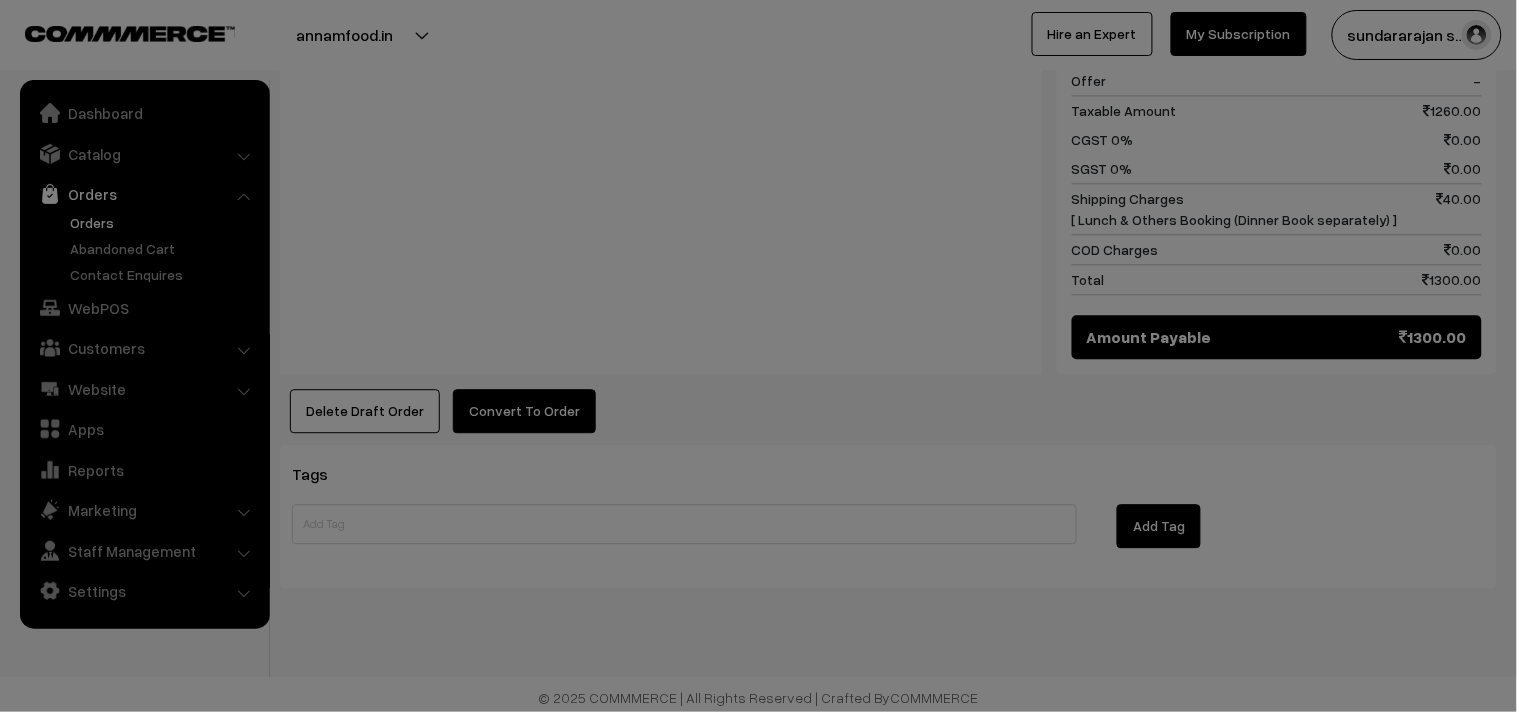 click on "×
Convert Draft to Order
Mode of Payment
-- Select --
COD
Close" at bounding box center [0, 0] 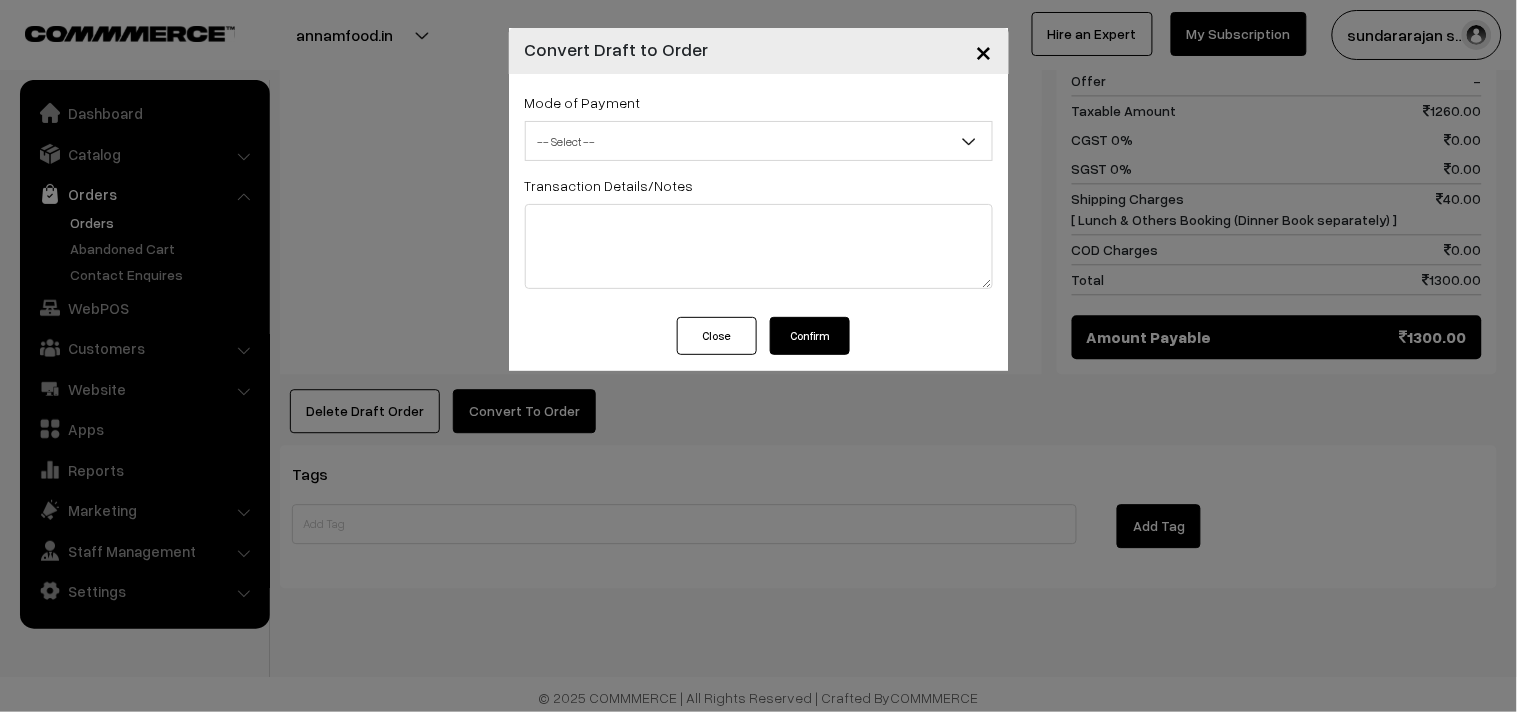 click on "-- Select --" at bounding box center (759, 141) 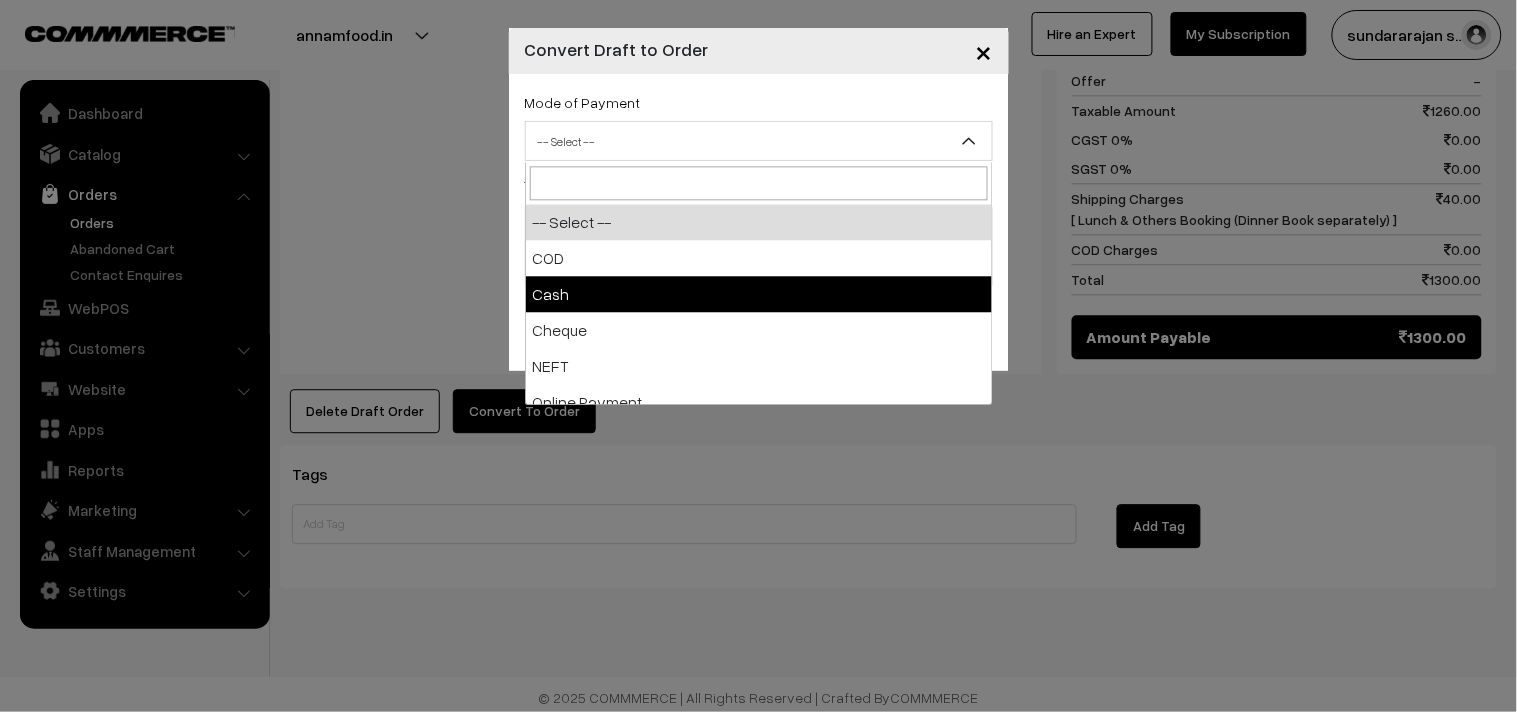 select on "1" 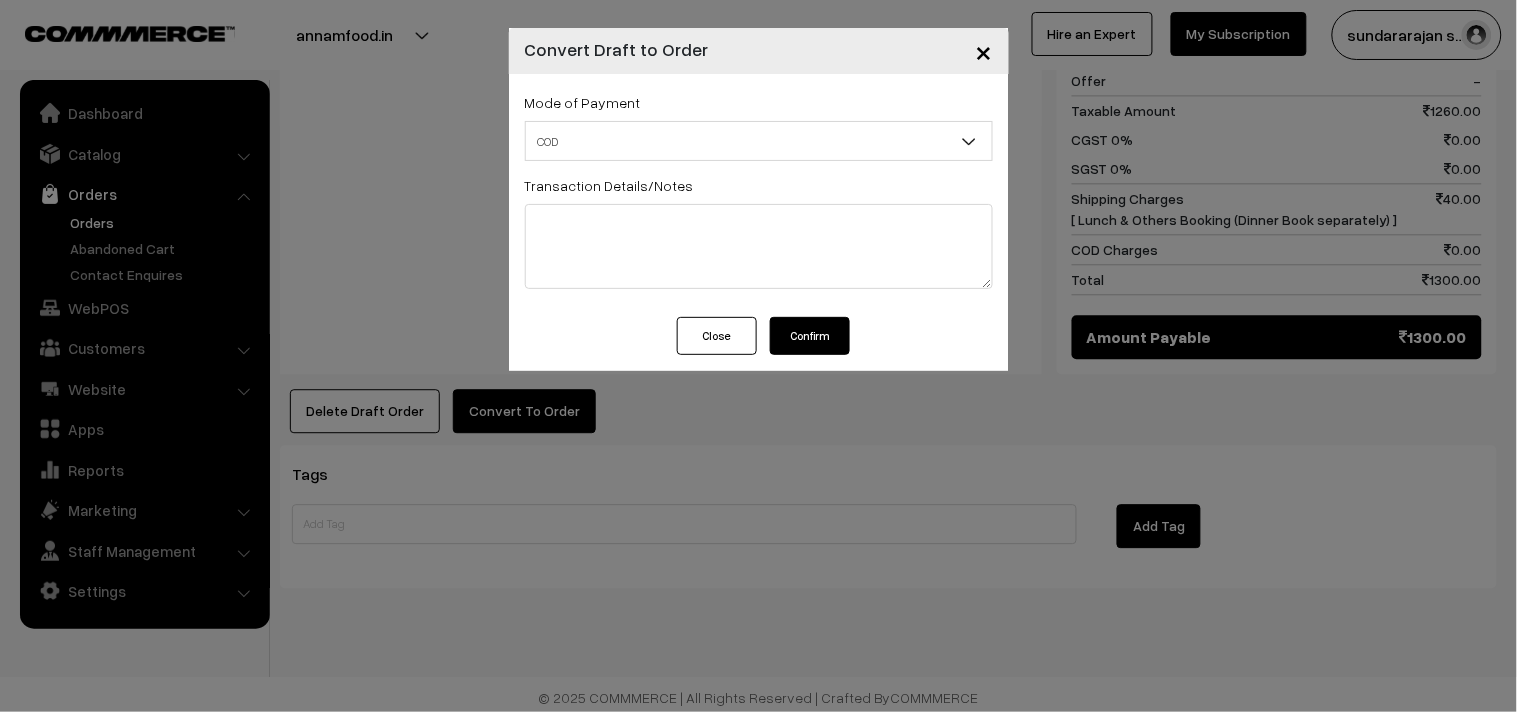click on "Confirm" at bounding box center [810, 336] 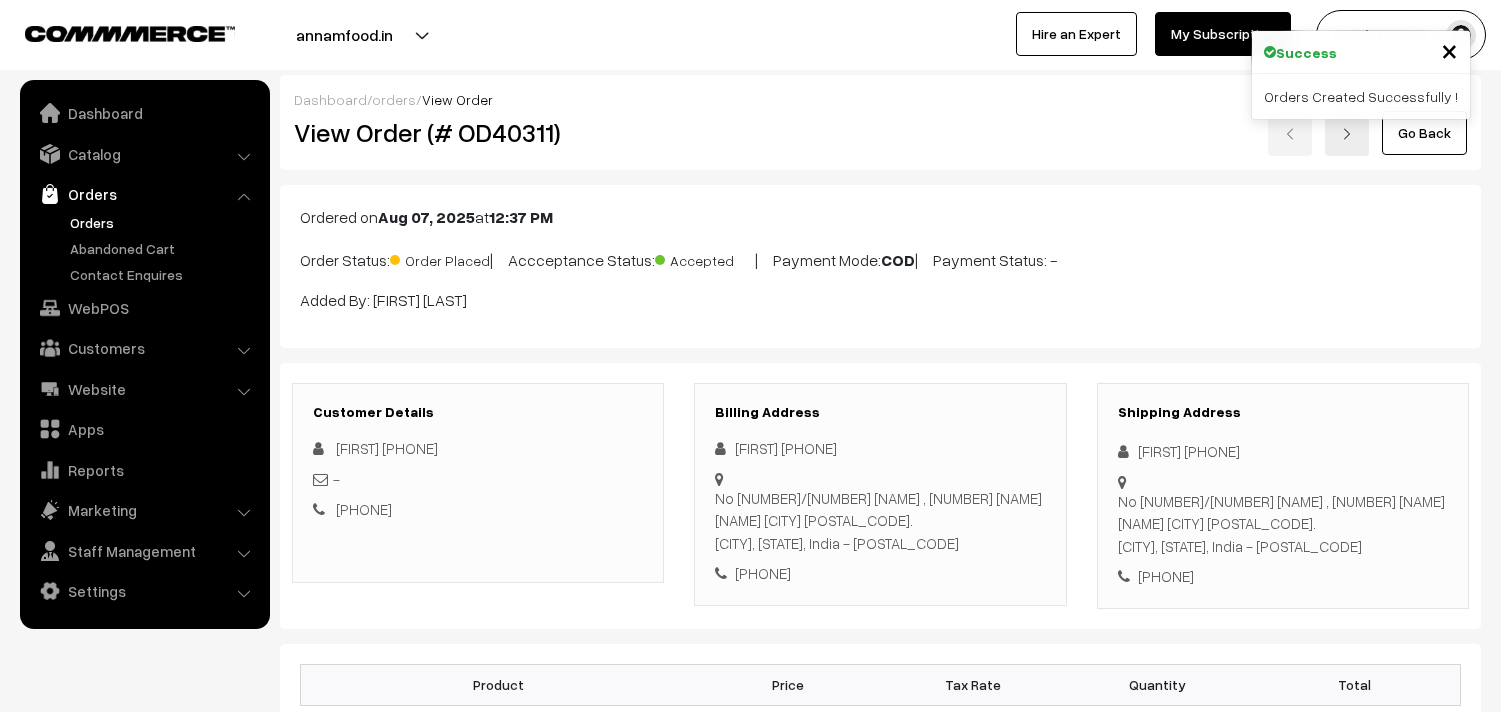 scroll, scrollTop: 1111, scrollLeft: 0, axis: vertical 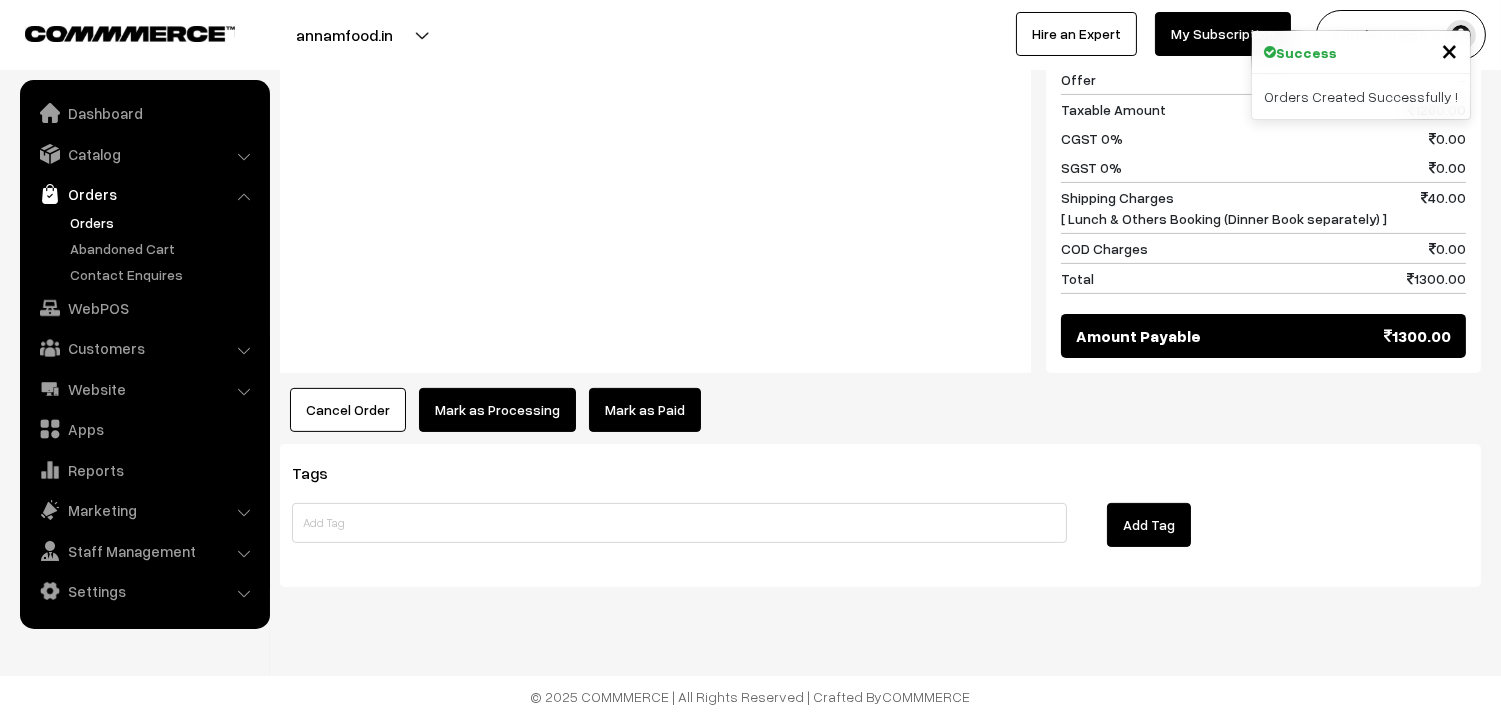 click on "Mark as Processing" at bounding box center [497, 410] 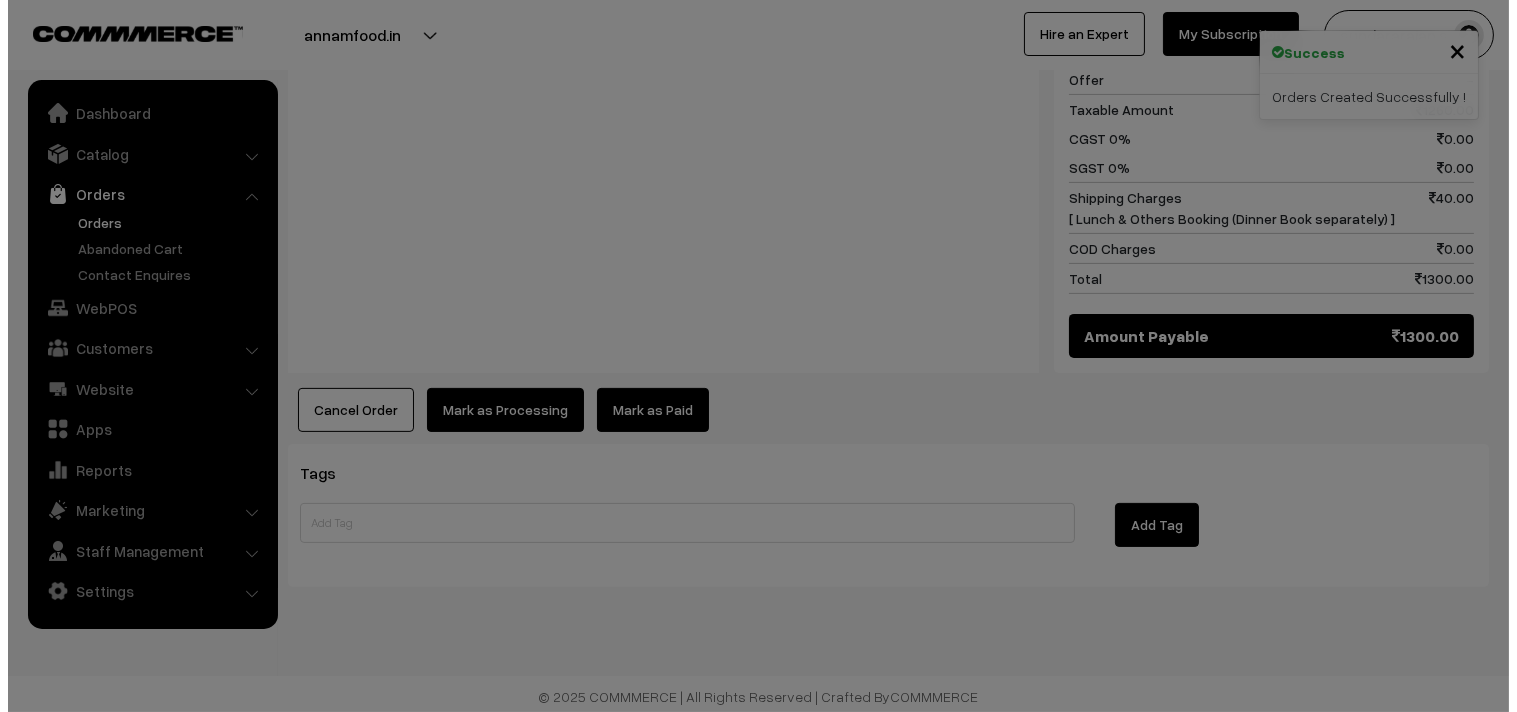 scroll, scrollTop: 1114, scrollLeft: 0, axis: vertical 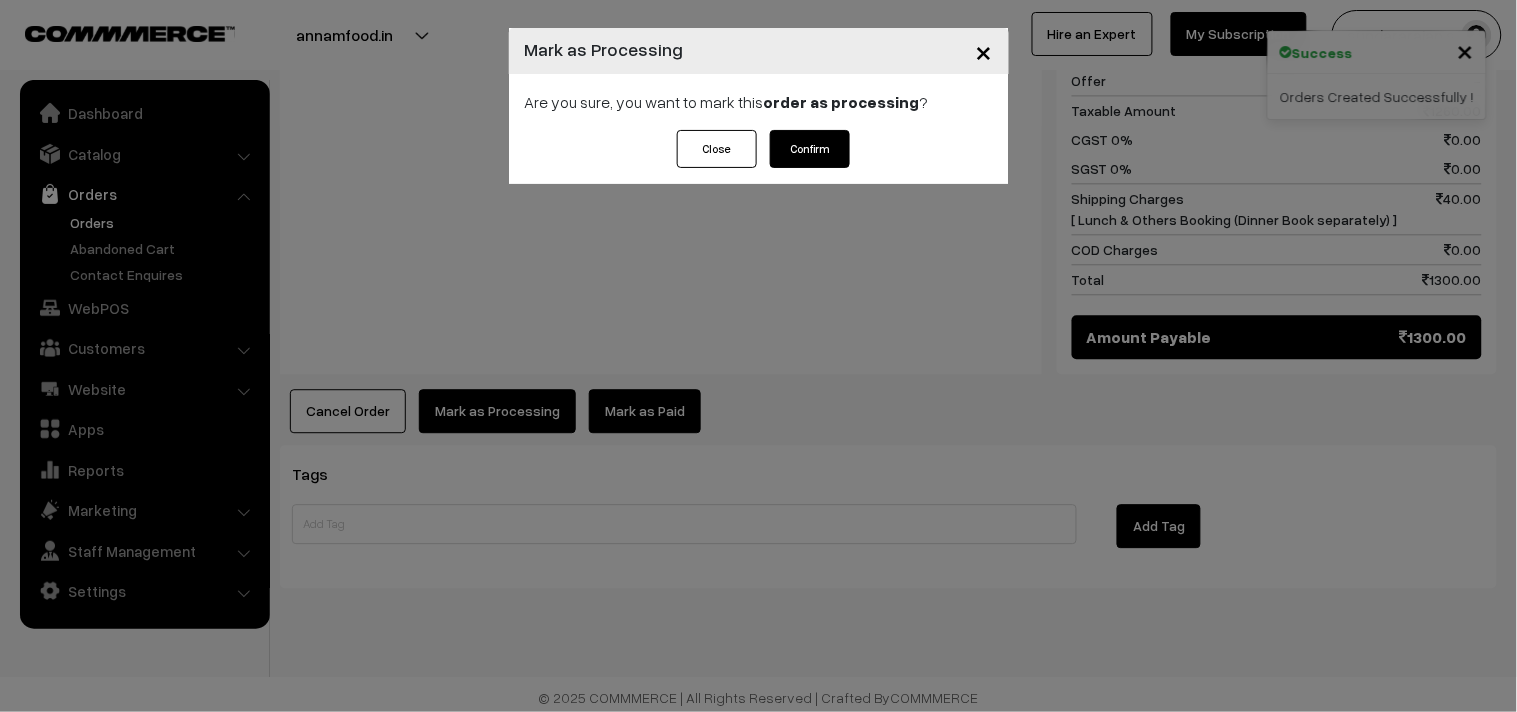 click on "Confirm" at bounding box center (810, 149) 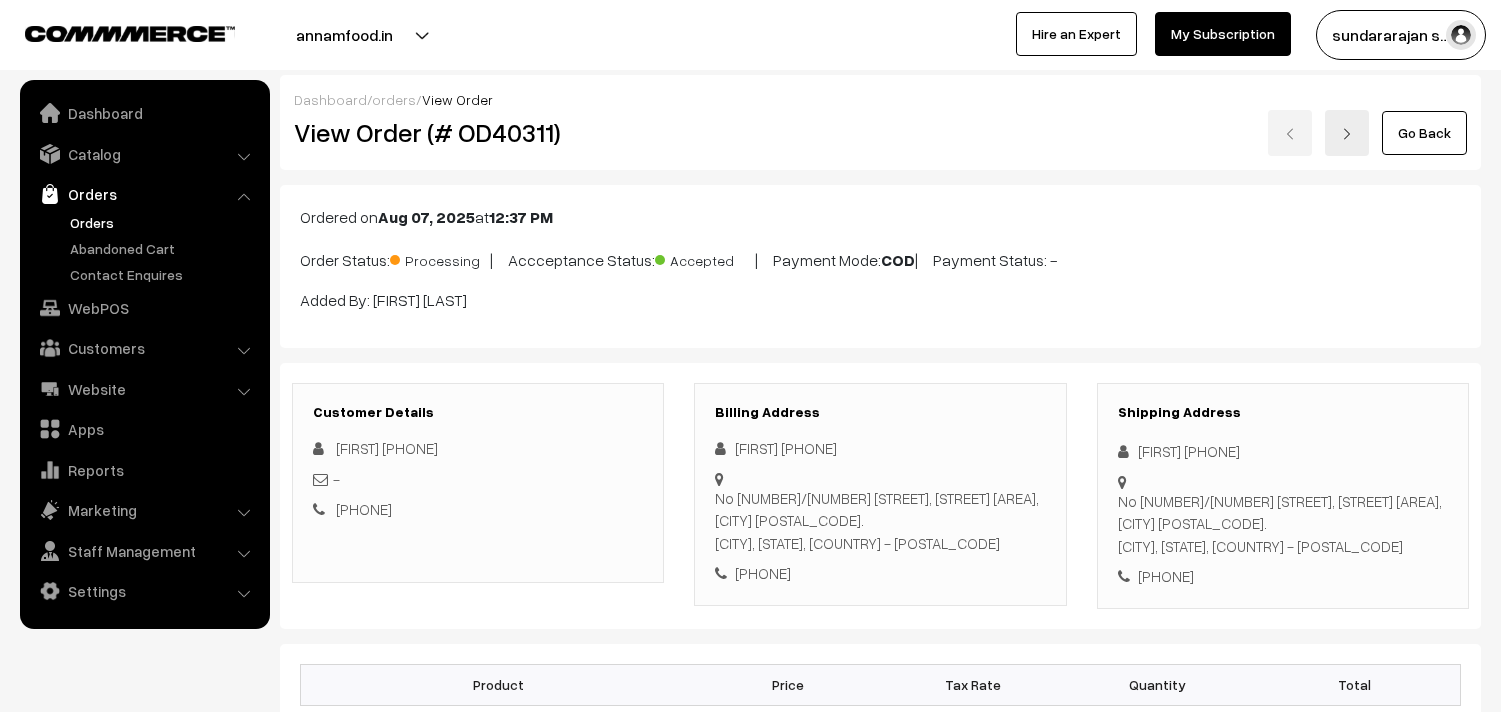 scroll, scrollTop: 0, scrollLeft: 0, axis: both 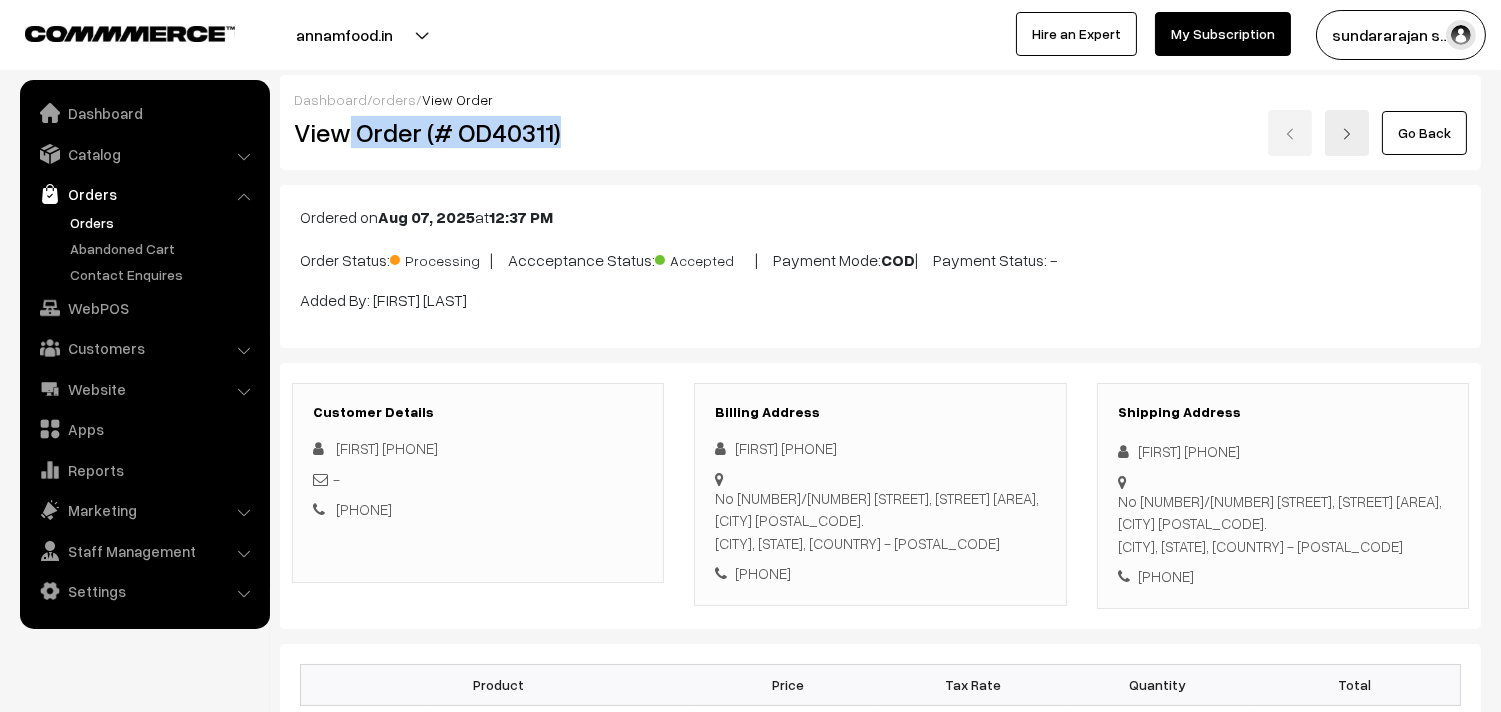 drag, startPoint x: 352, startPoint y: 133, endPoint x: 644, endPoint y: 163, distance: 293.53705 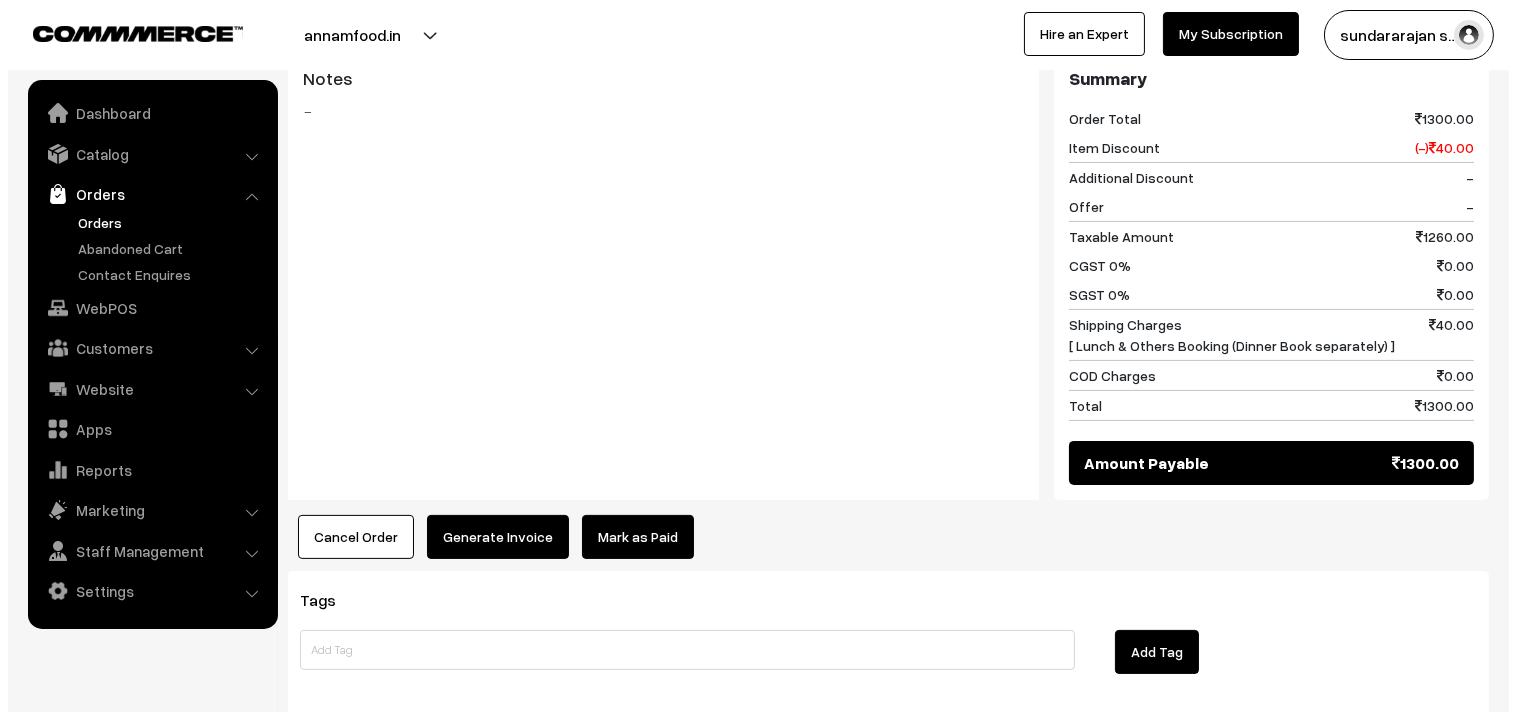 scroll, scrollTop: 1000, scrollLeft: 0, axis: vertical 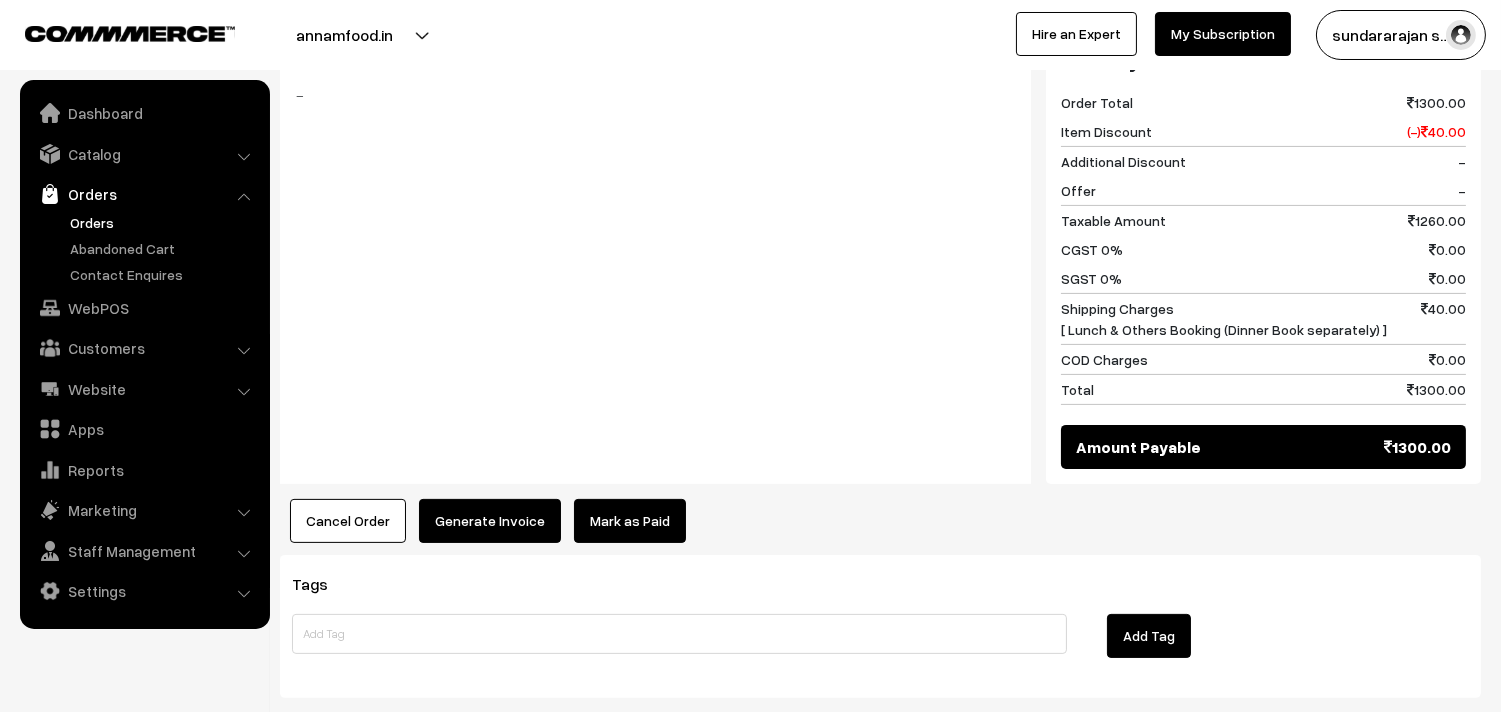 click on "Generate Invoice" at bounding box center [490, 521] 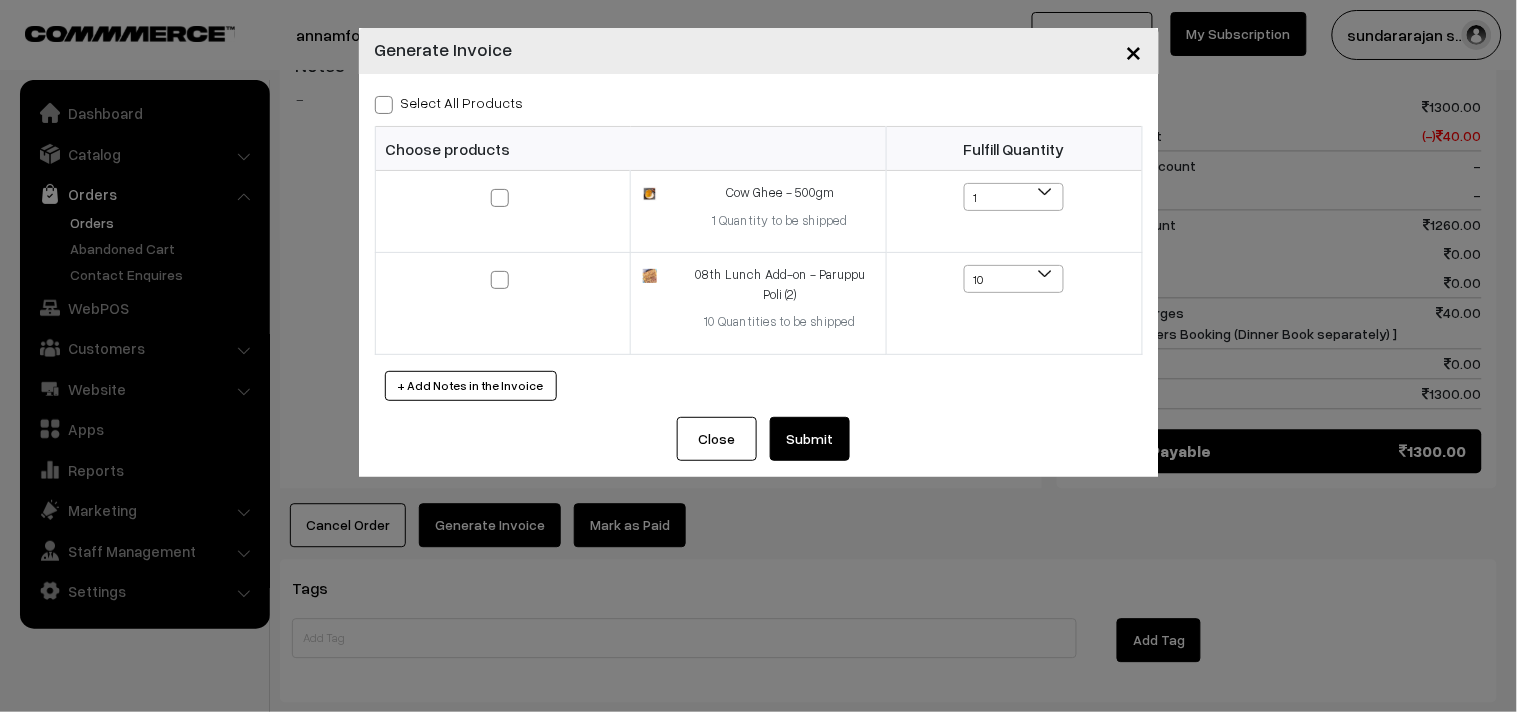 click on "Select All Products" at bounding box center (449, 102) 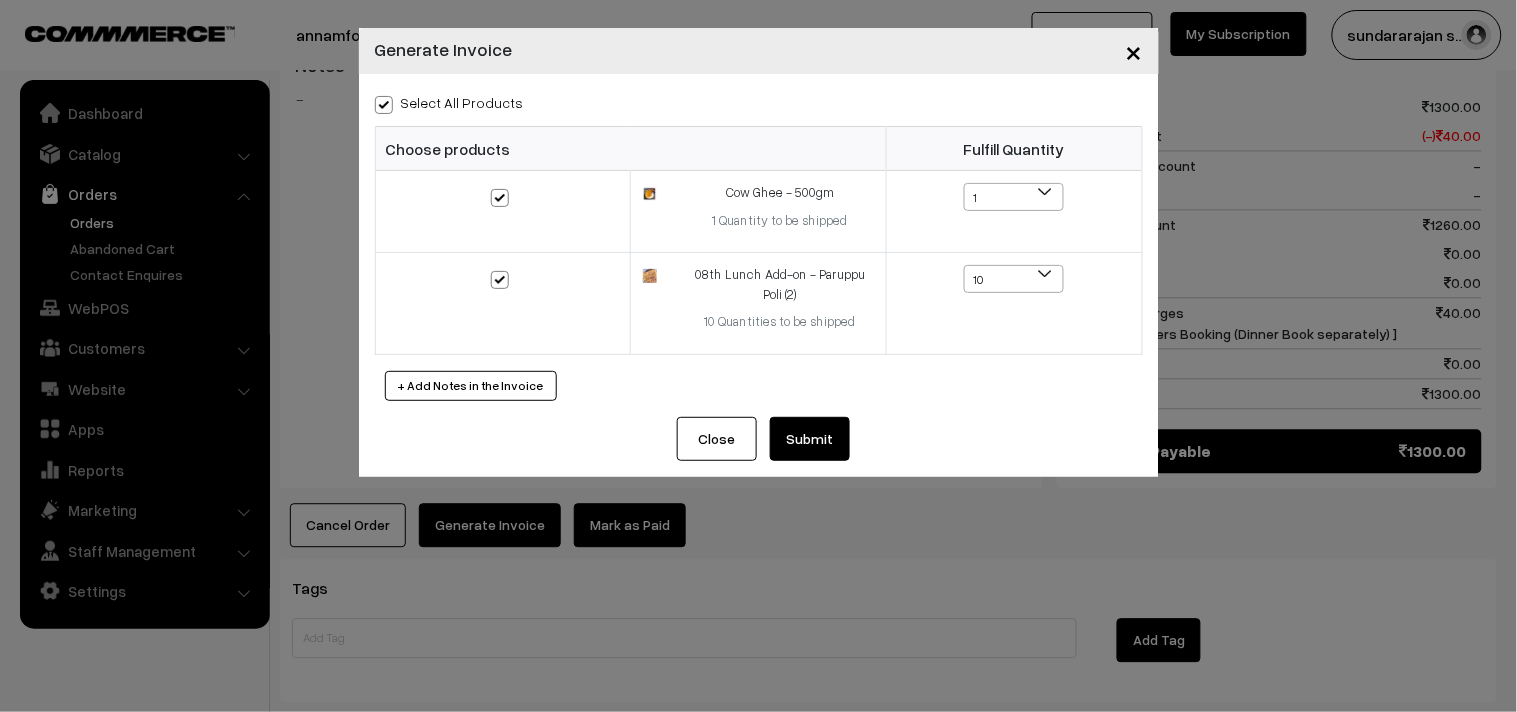 checkbox on "true" 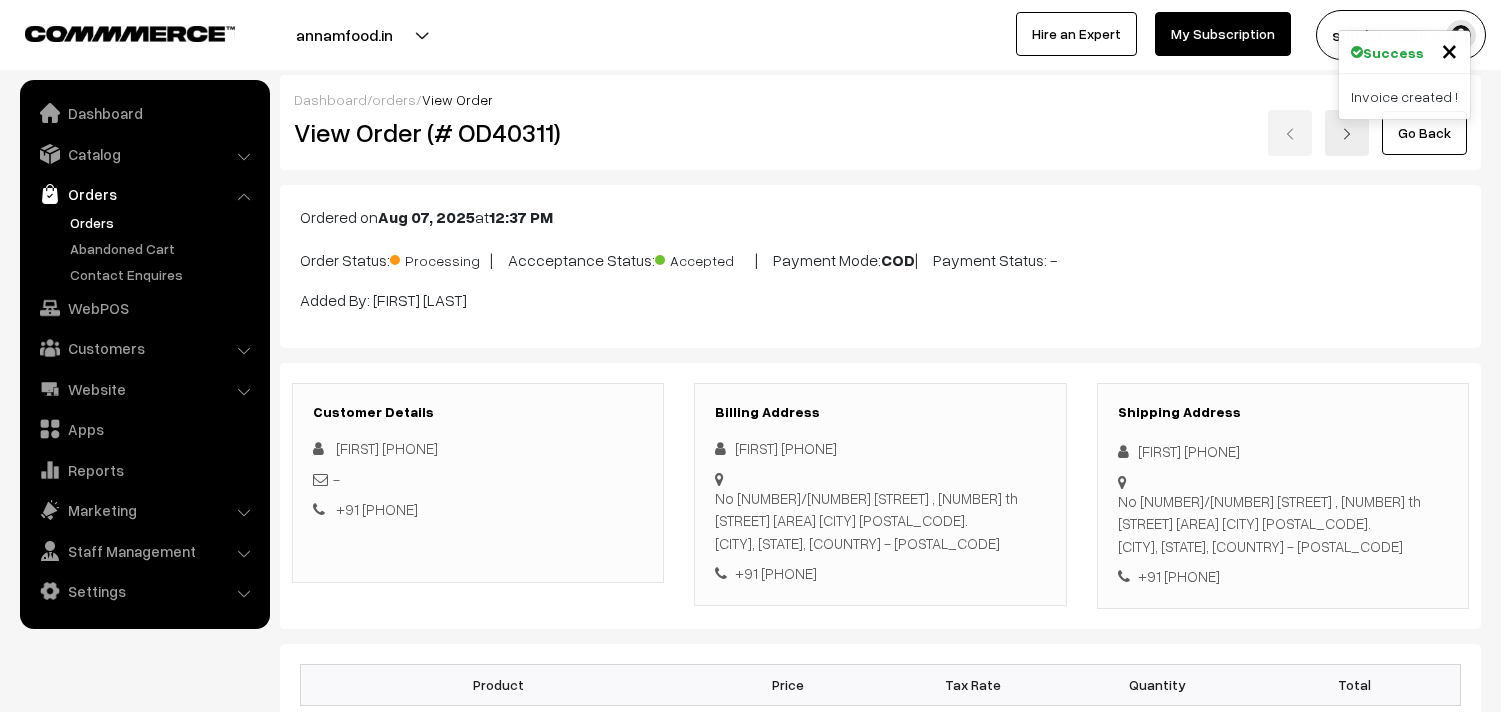 scroll, scrollTop: 1000, scrollLeft: 0, axis: vertical 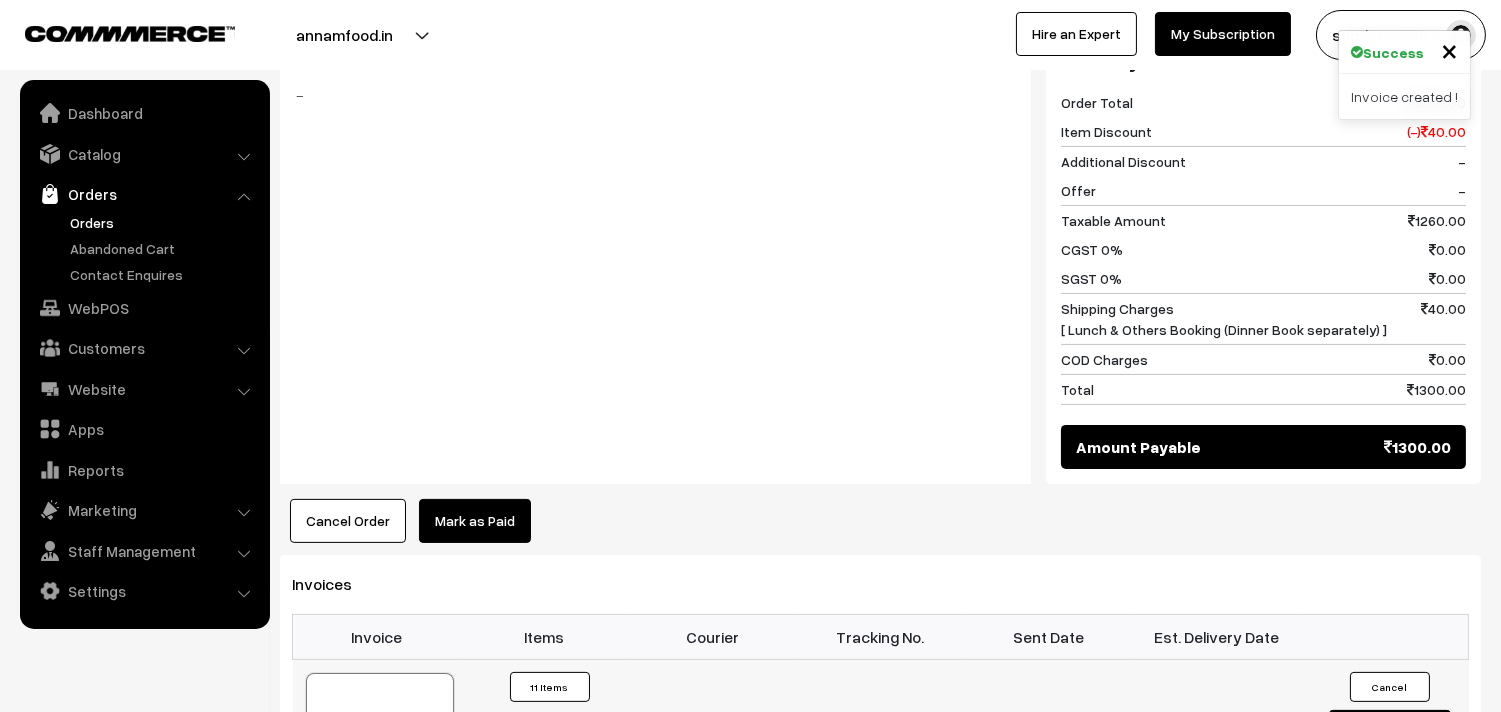 click at bounding box center [380, 723] 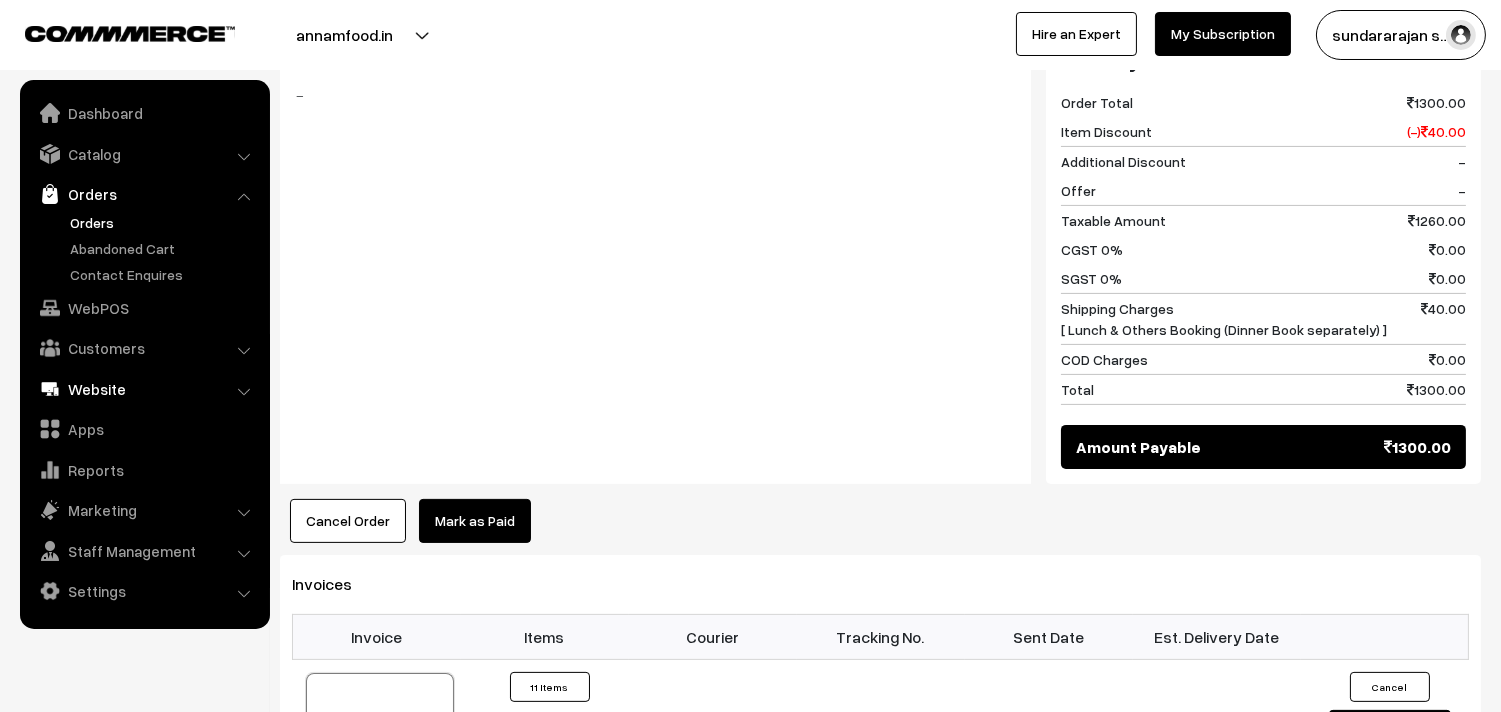 click on "WebPOS" at bounding box center (144, 308) 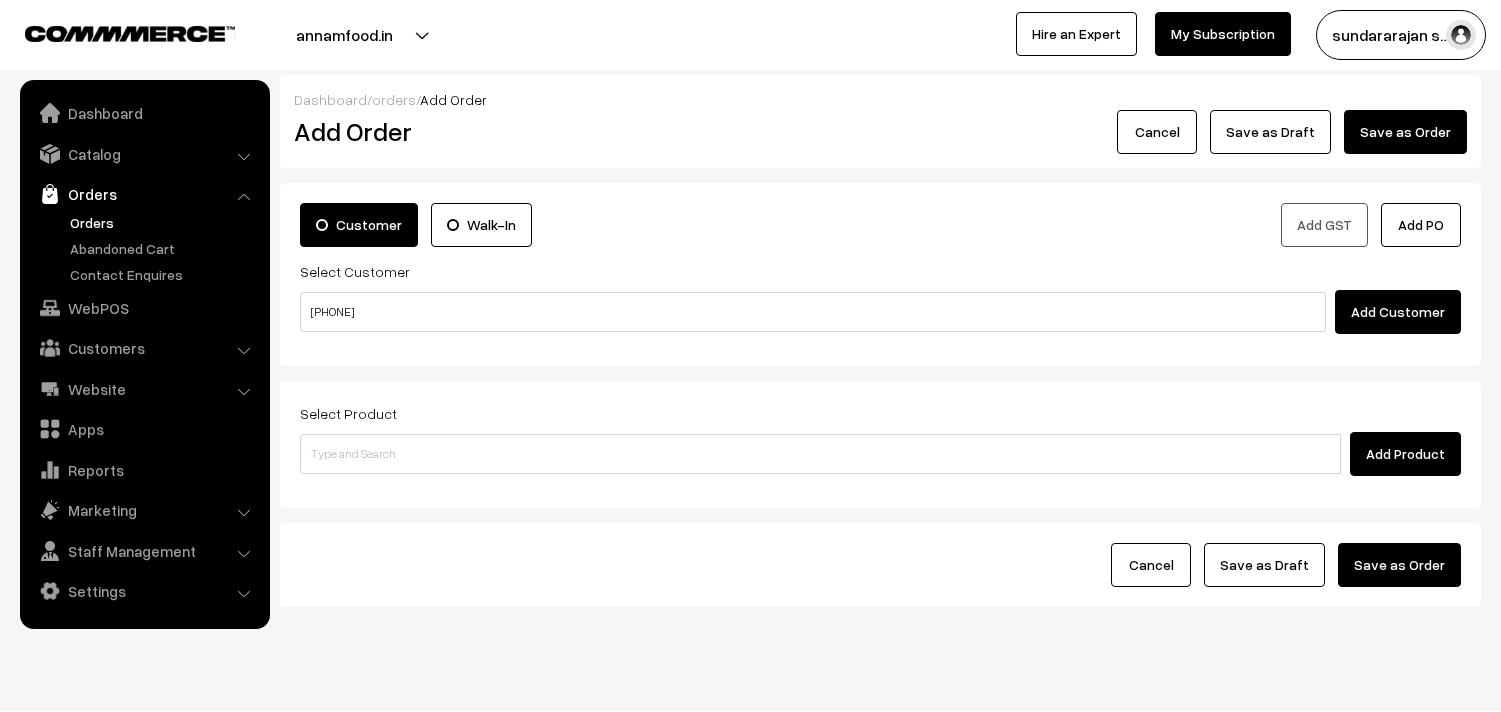 scroll, scrollTop: 0, scrollLeft: 0, axis: both 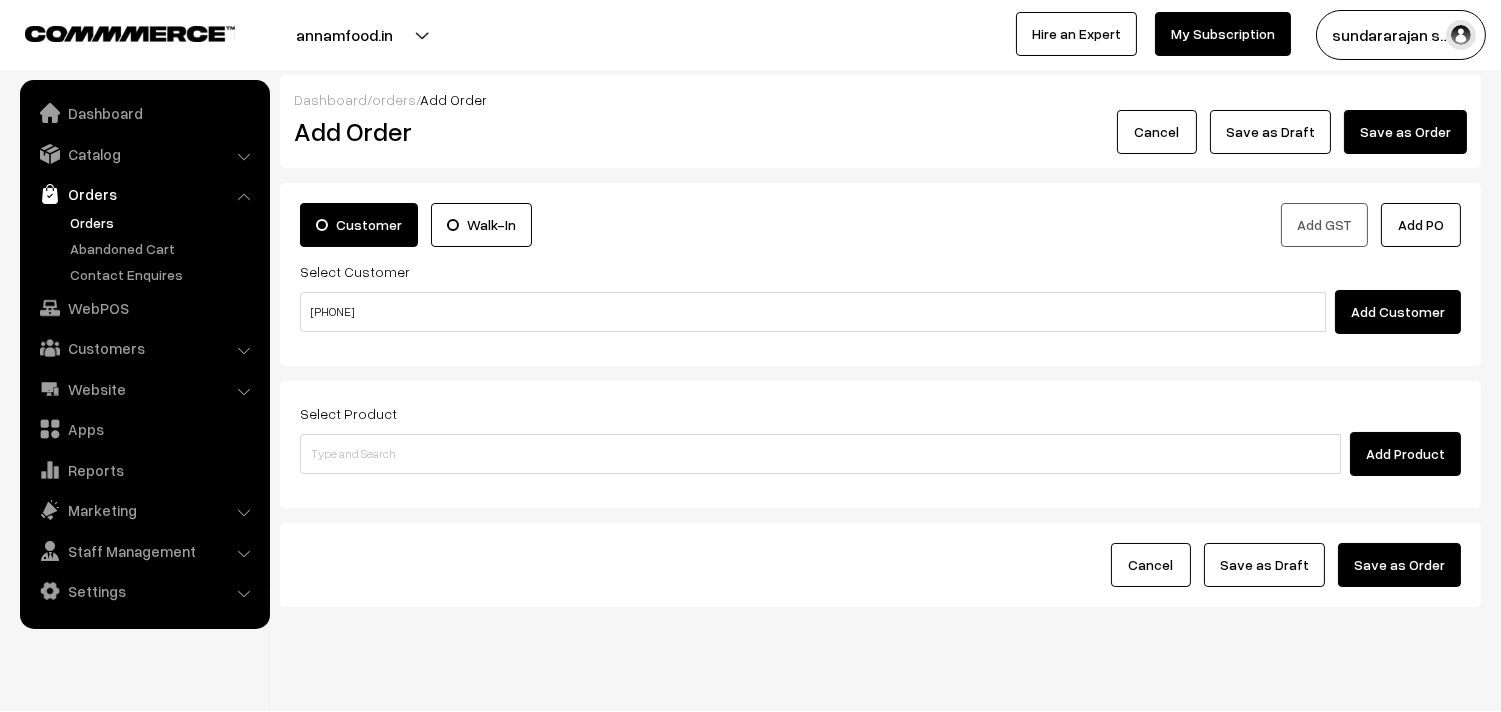 click on "[PHONE]" at bounding box center [813, 312] 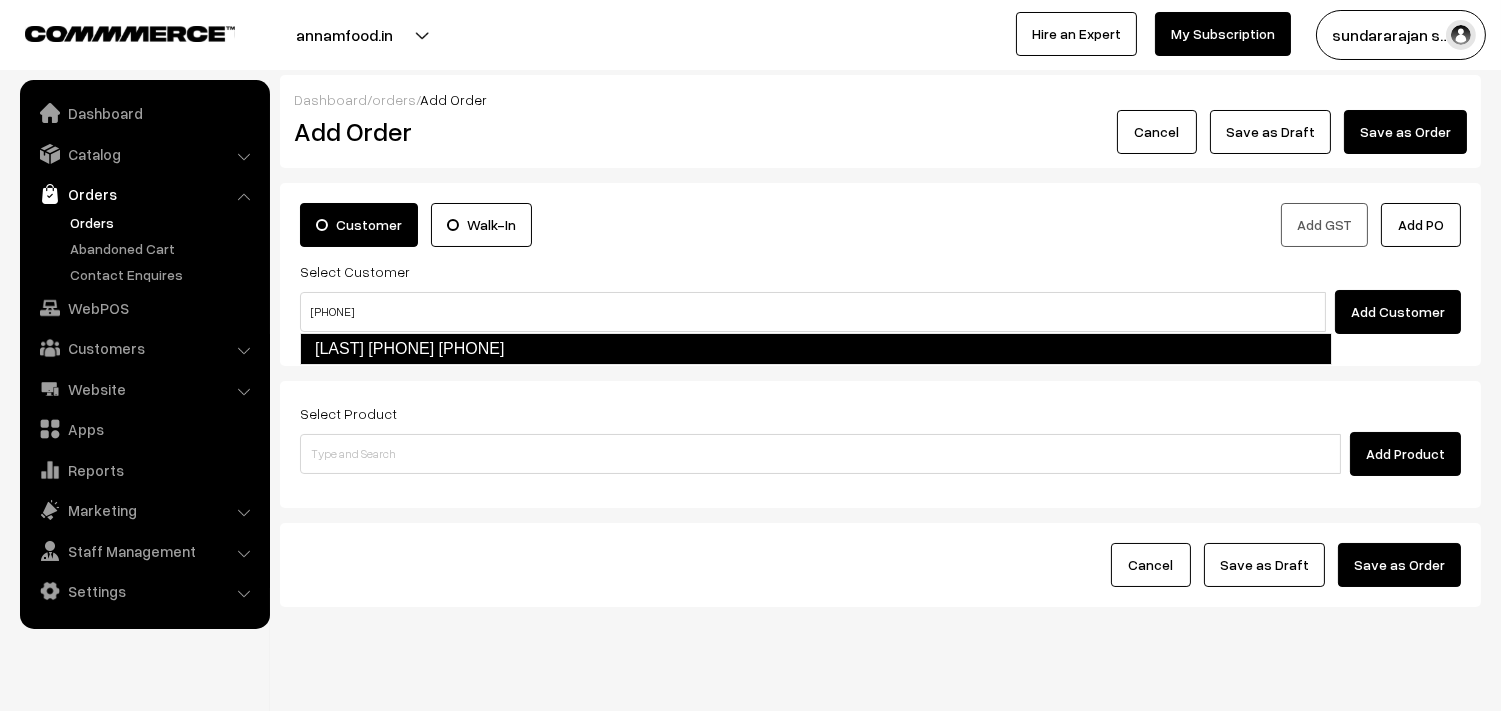 drag, startPoint x: 357, startPoint y: 344, endPoint x: 471, endPoint y: 395, distance: 124.88795 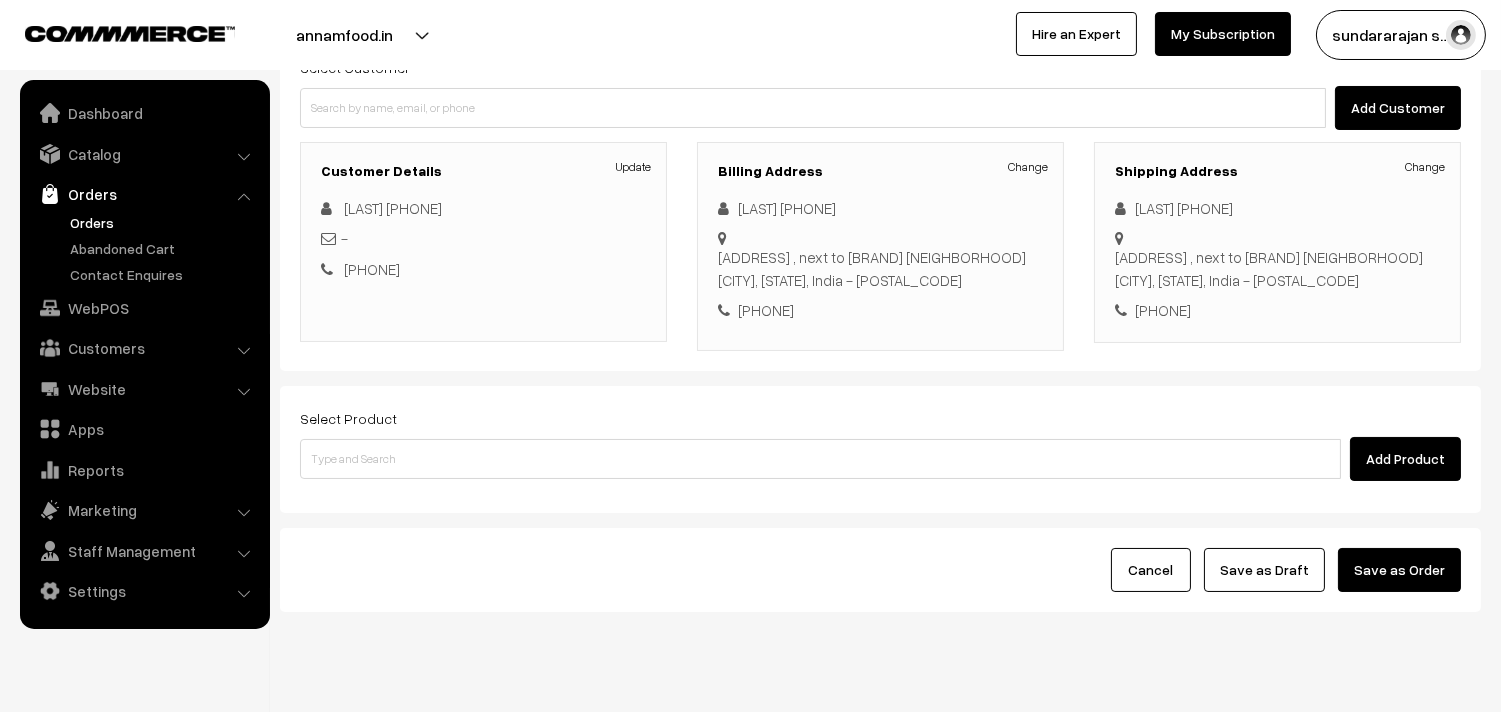 scroll, scrollTop: 222, scrollLeft: 0, axis: vertical 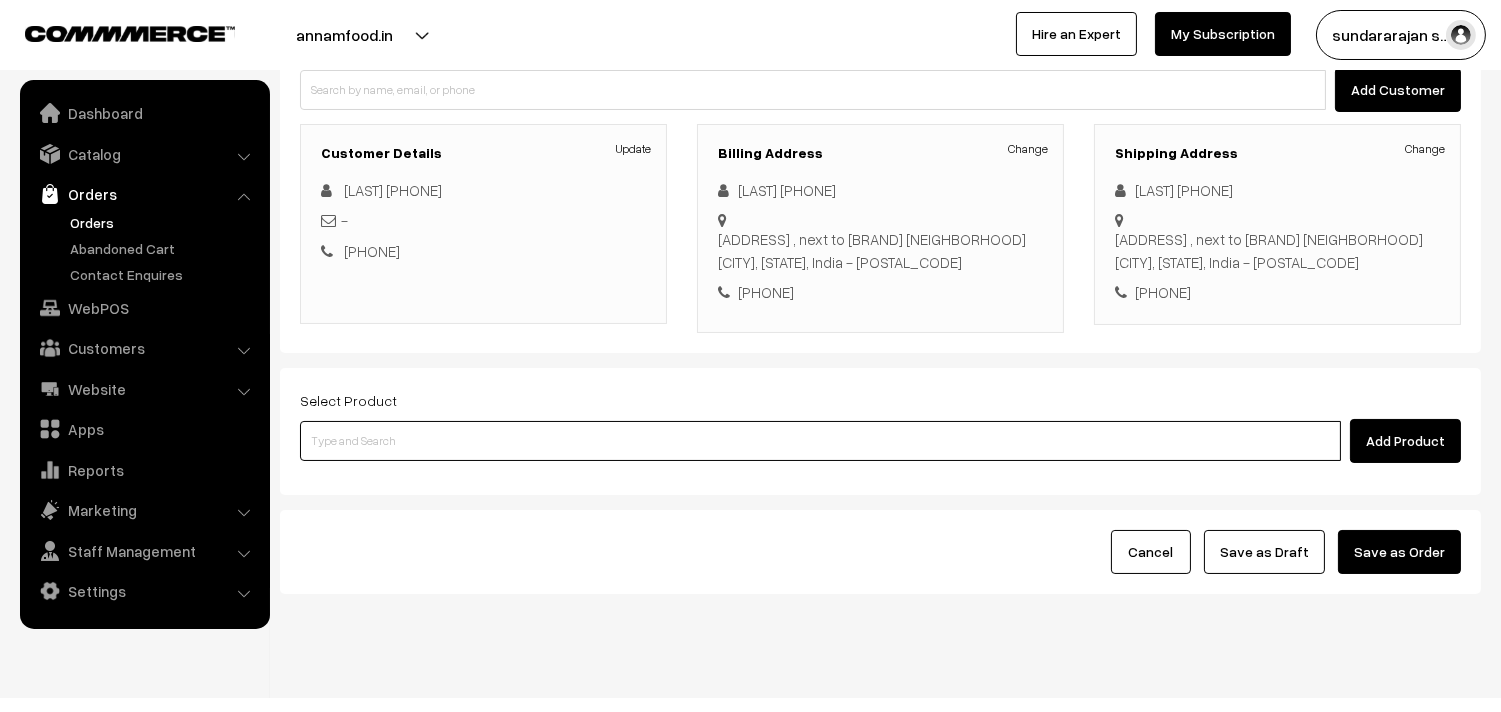 click at bounding box center (820, 441) 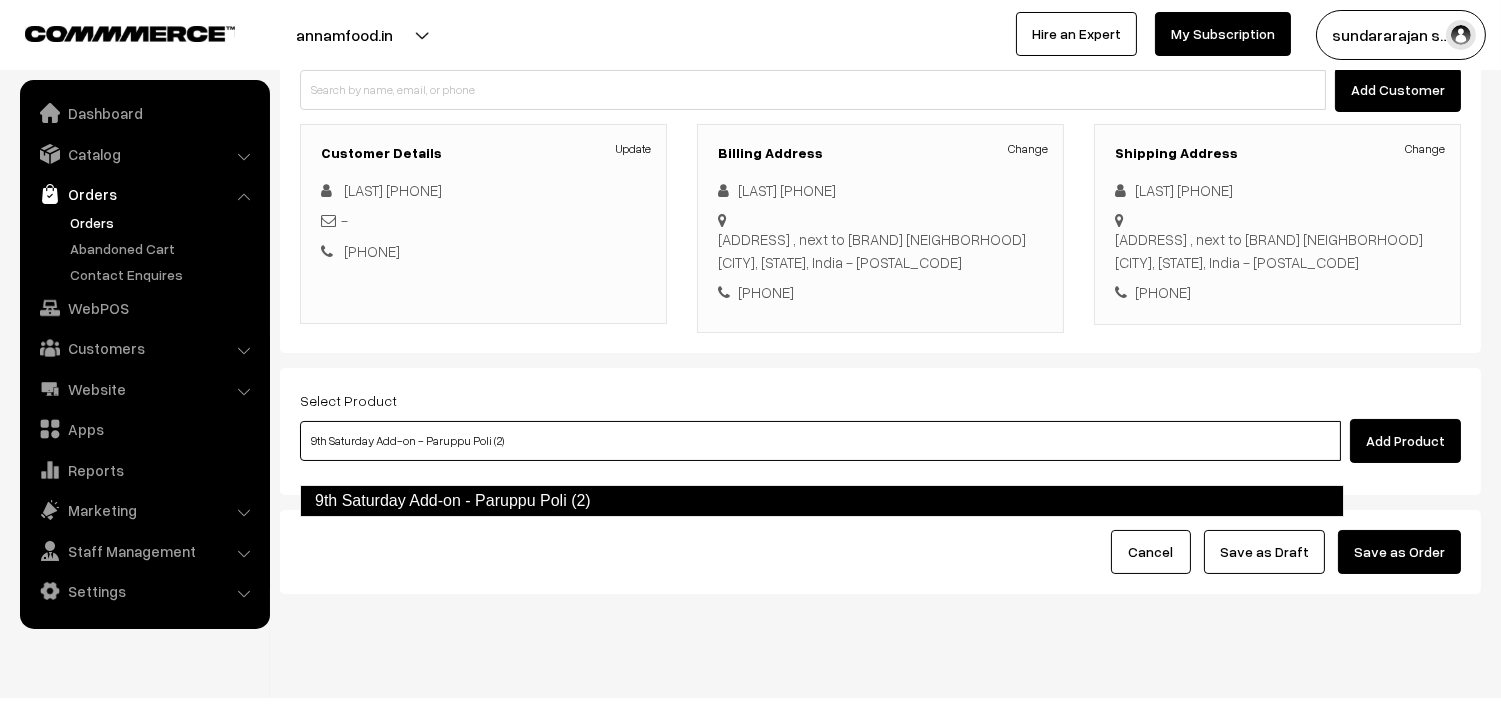 click on "9th Saturday Add-on - Paruppu Poli (2)" at bounding box center [822, 501] 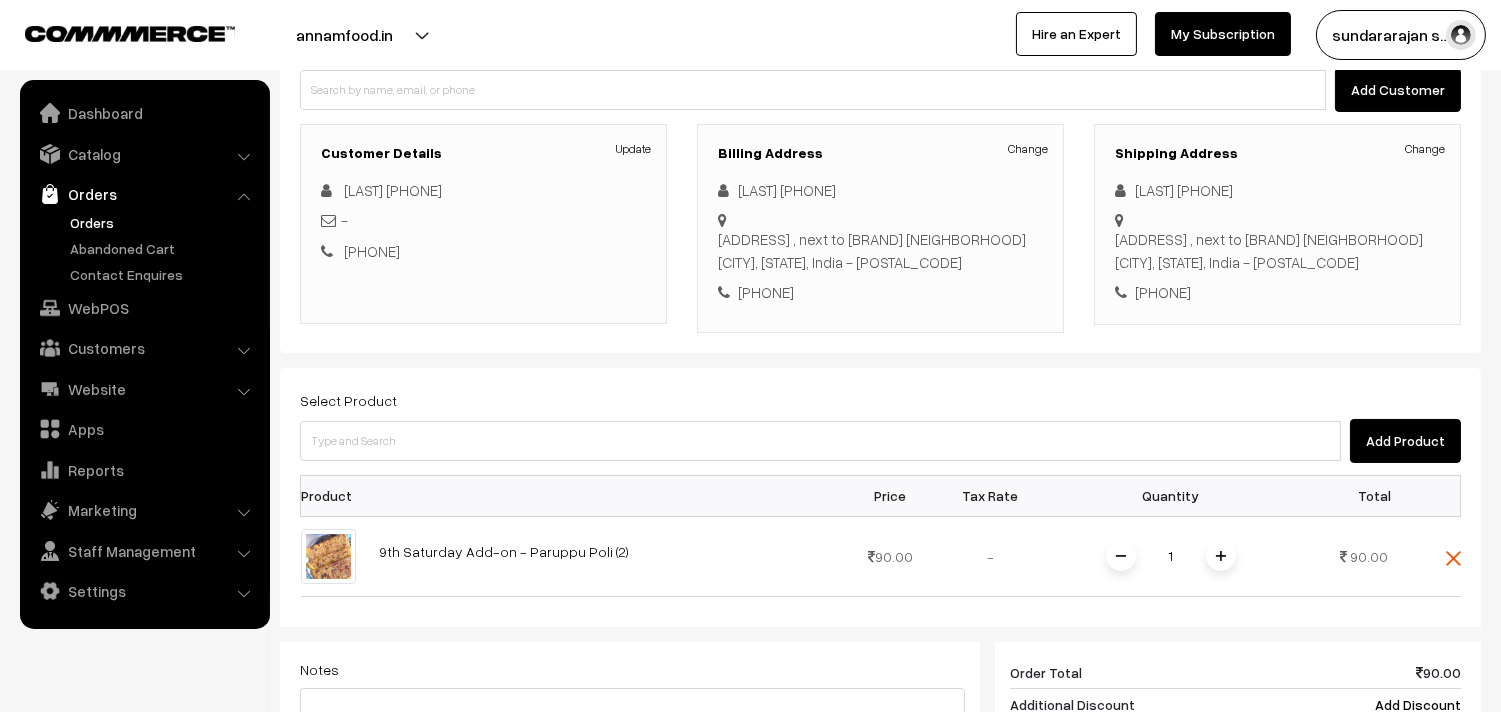 click at bounding box center [1221, 556] 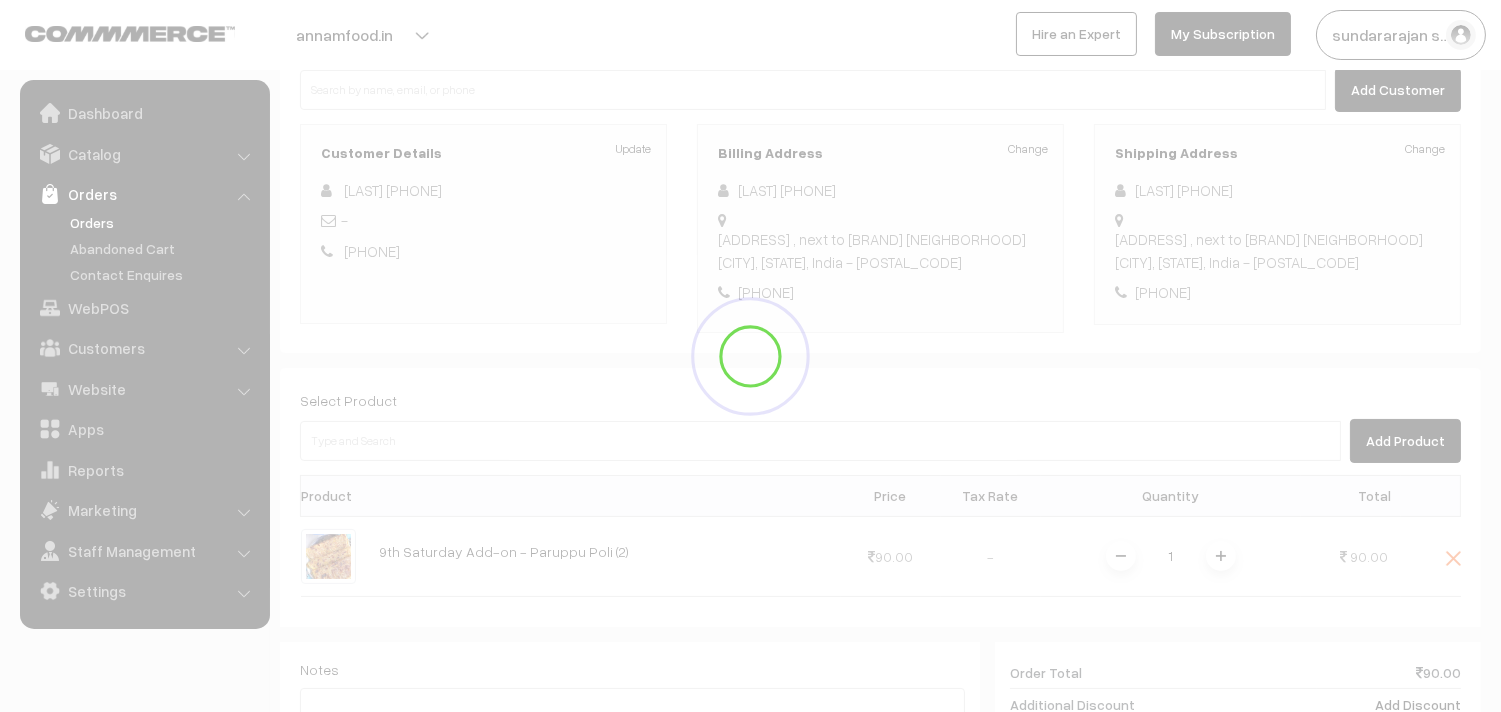 click on "Dashboard  /
orders  /
Add Order
Add Order
Cancel
Save as Draft
Save as Order
Save as Order
Customer
Walk-In
Add GST
Add PO
Select Customer
Add Customer" at bounding box center (880, 466) 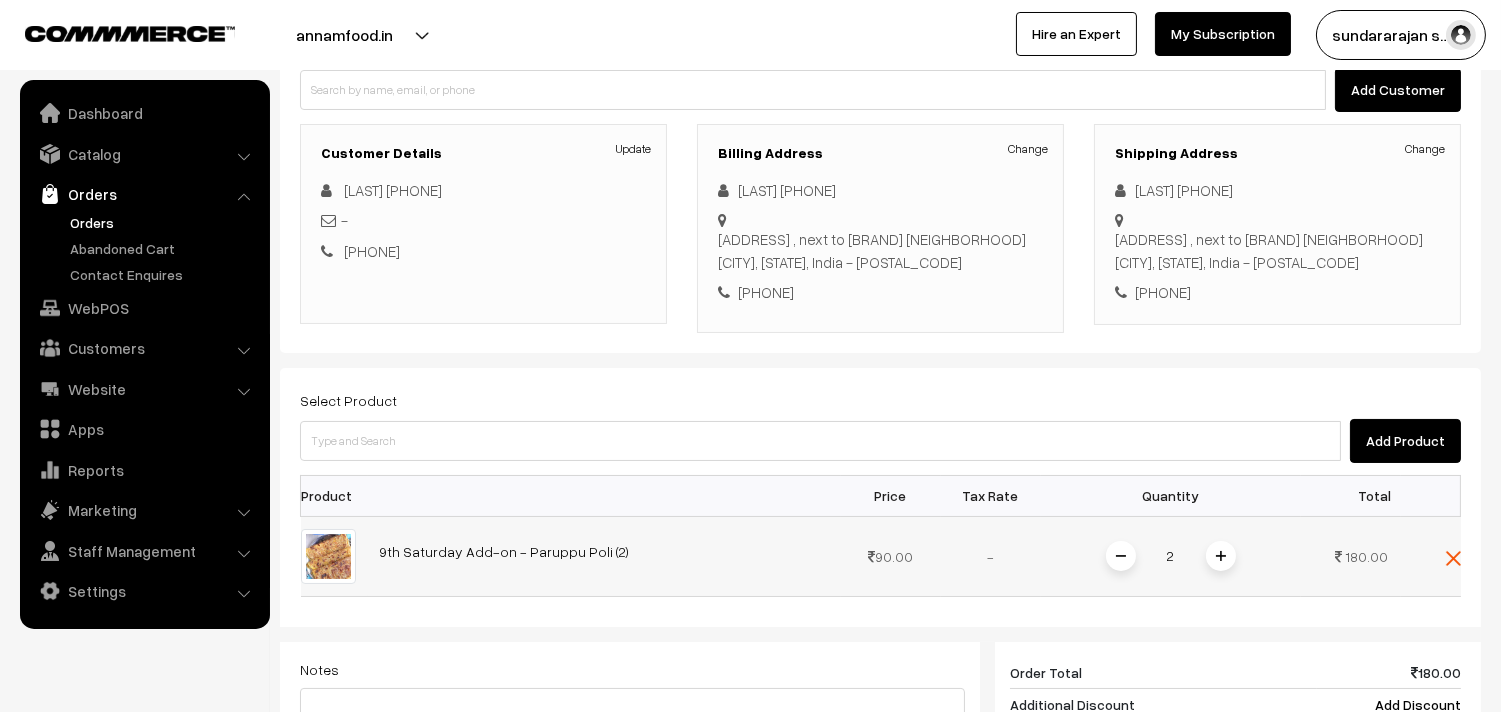 click at bounding box center [1221, 556] 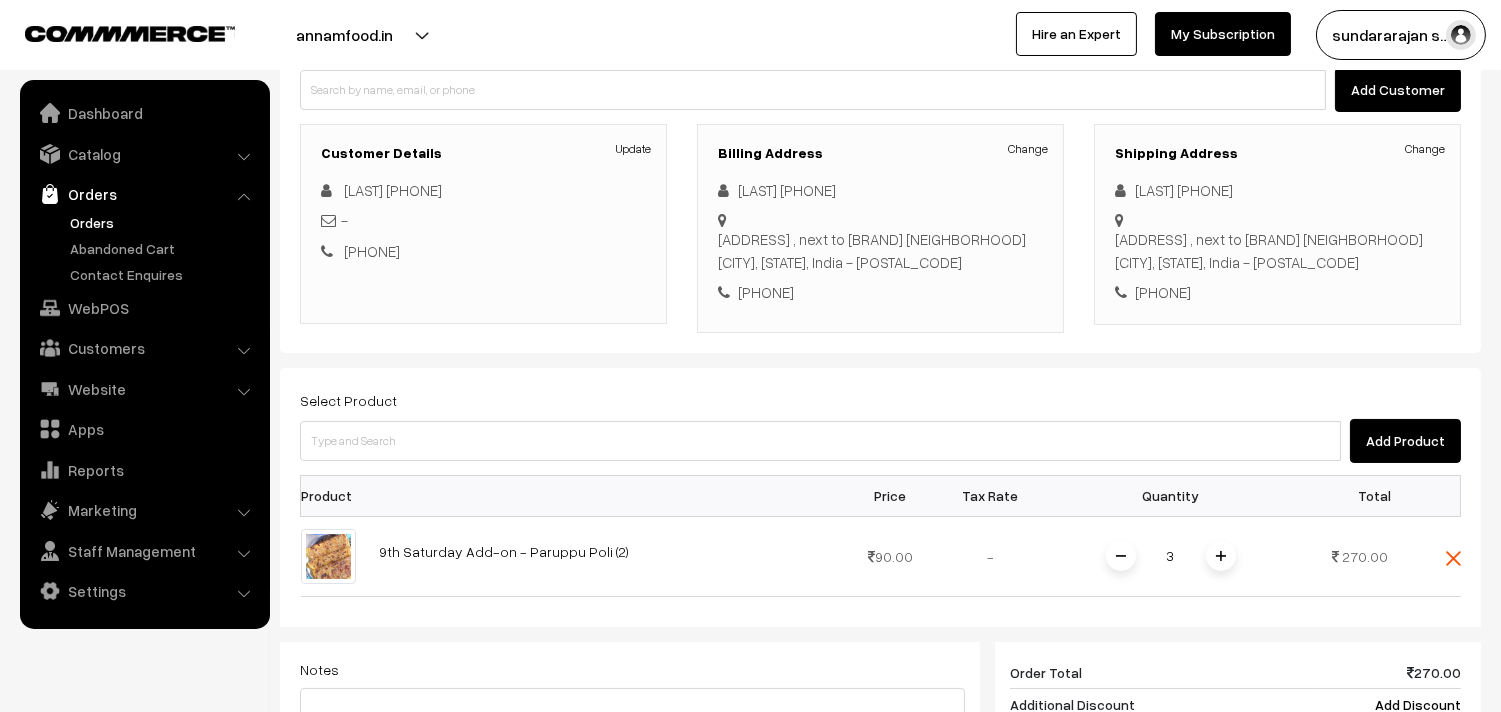 click at bounding box center [1221, 556] 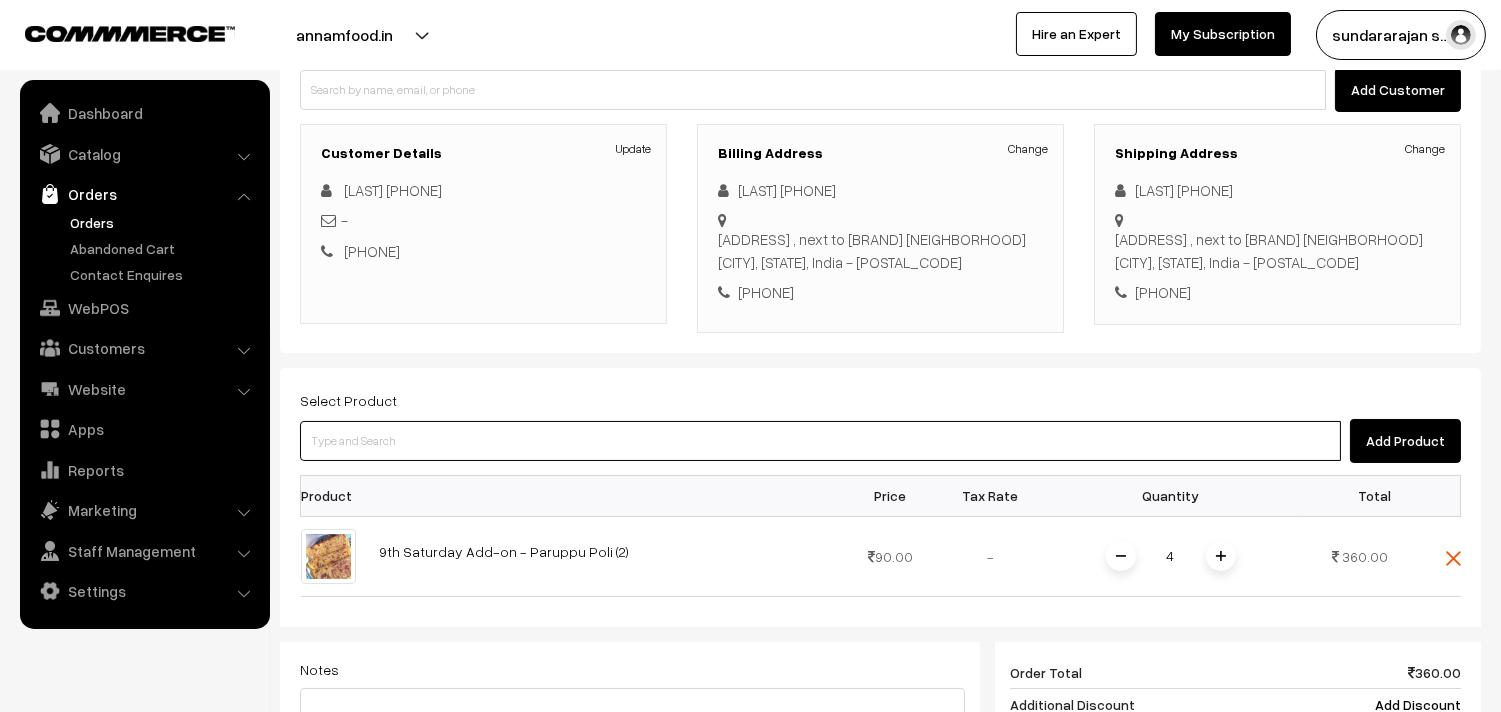 click at bounding box center [820, 441] 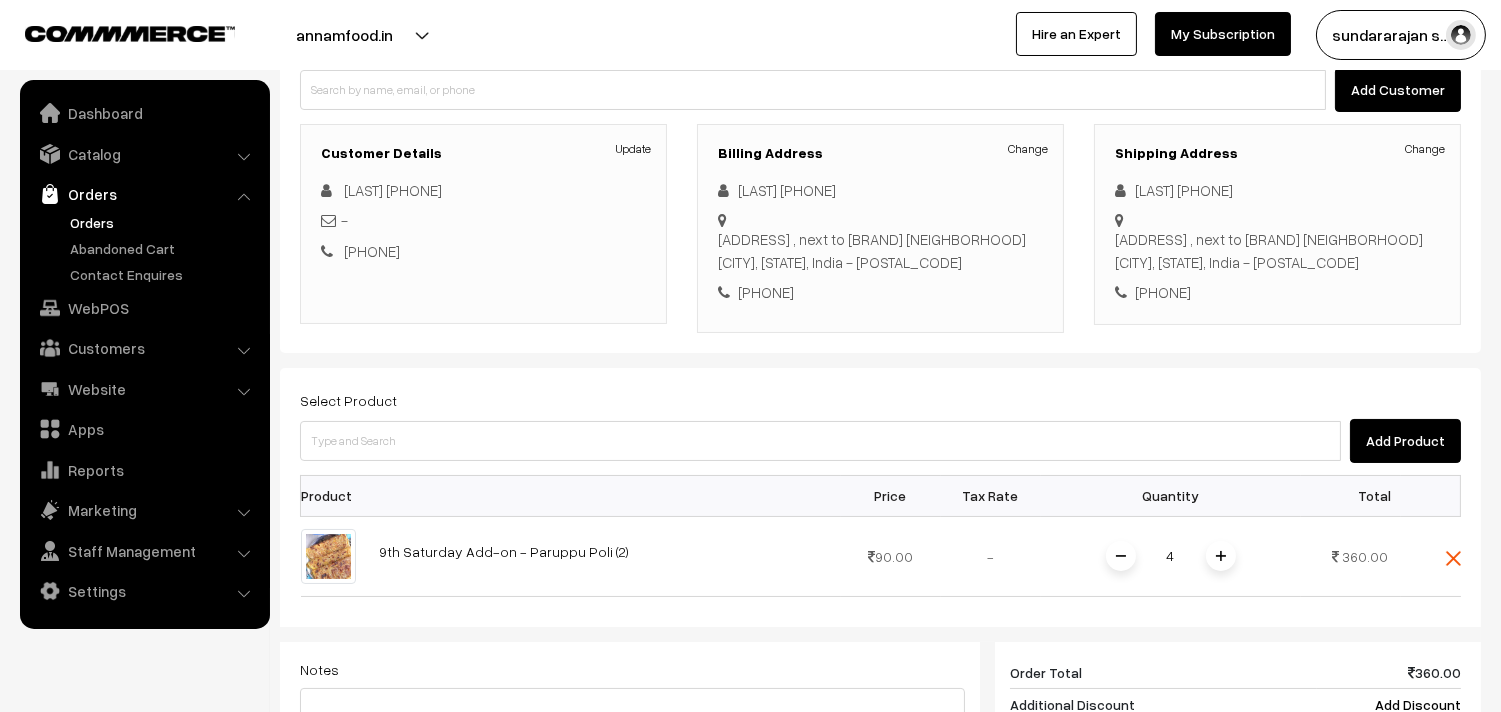 click on "Select Product
Add Product" at bounding box center (880, 425) 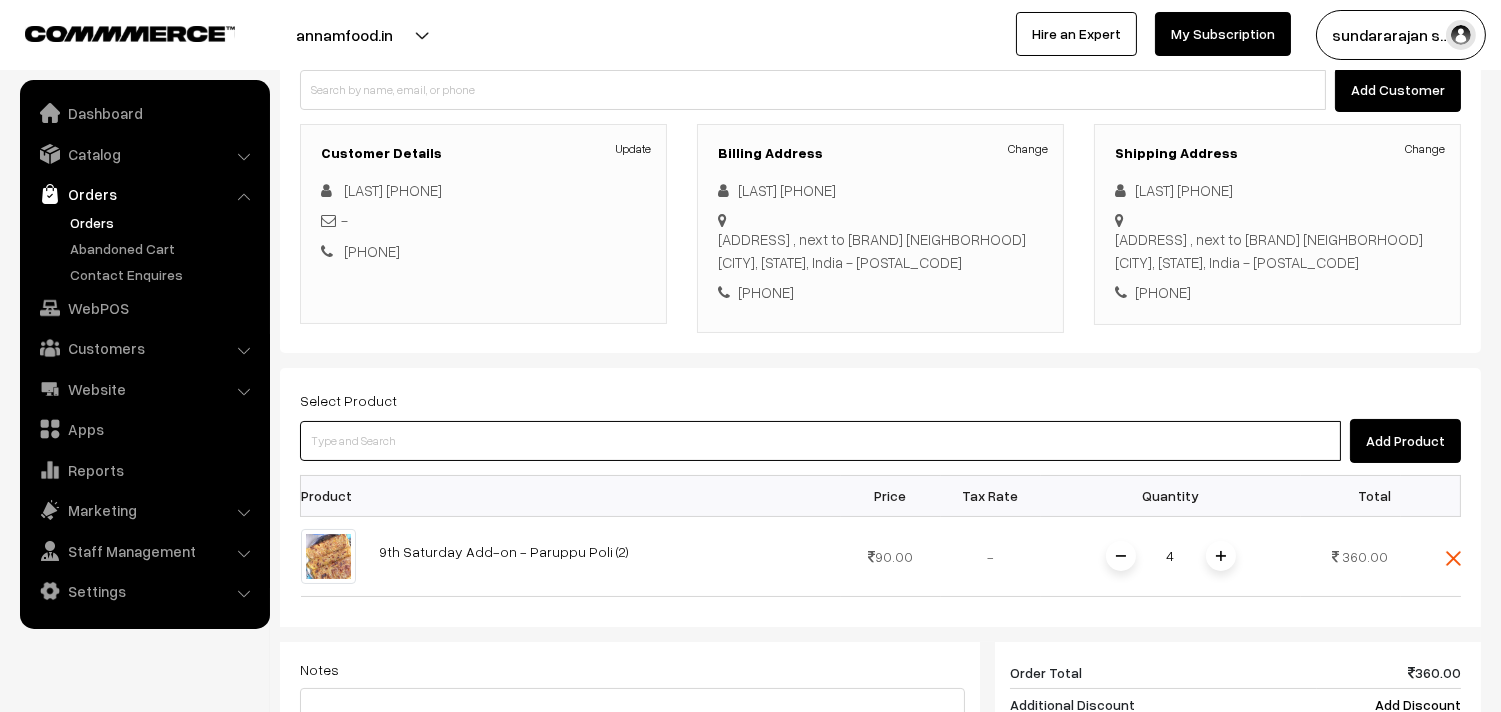 paste on "9th Saturday Add-on - Mupparuppu Vadai (1)" 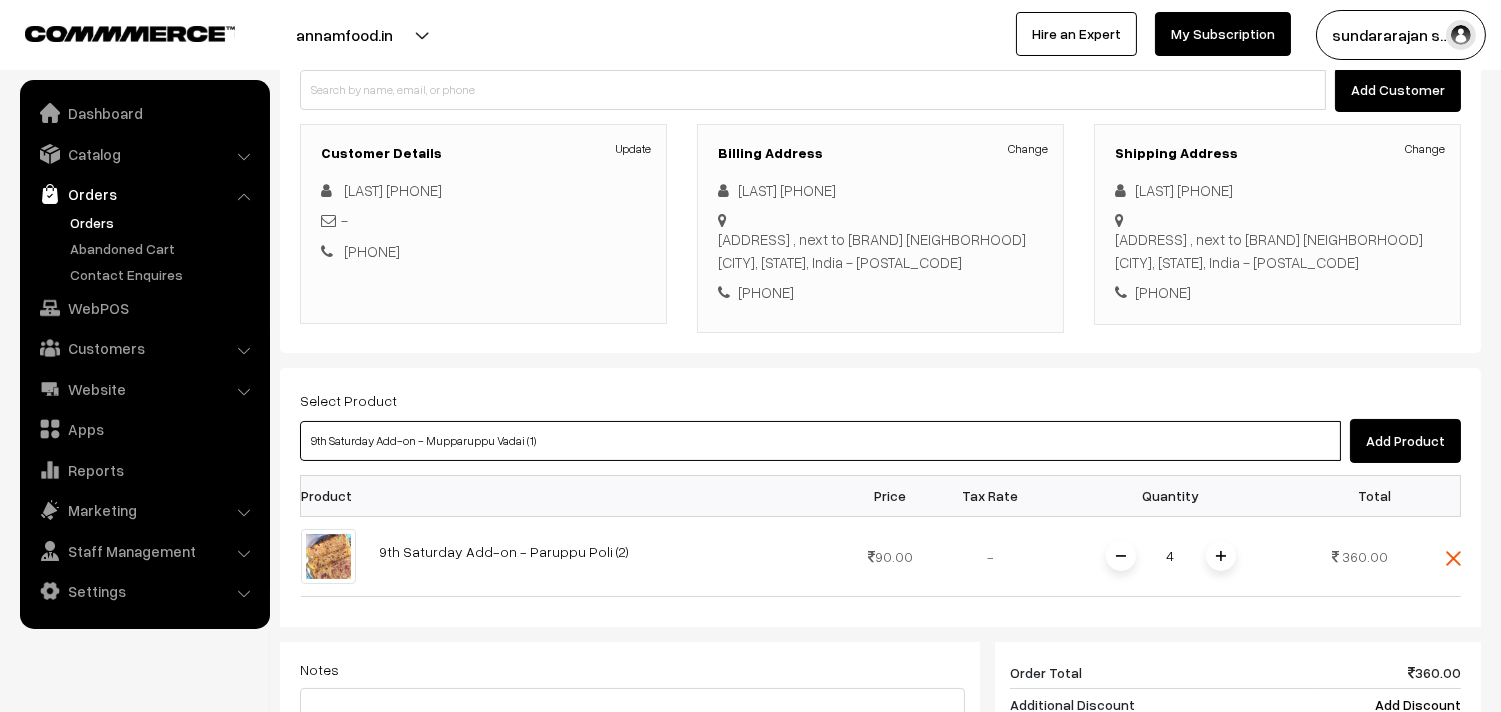 click on "9th Saturday Add-on - Mupparuppu Vadai (1)" at bounding box center [820, 441] 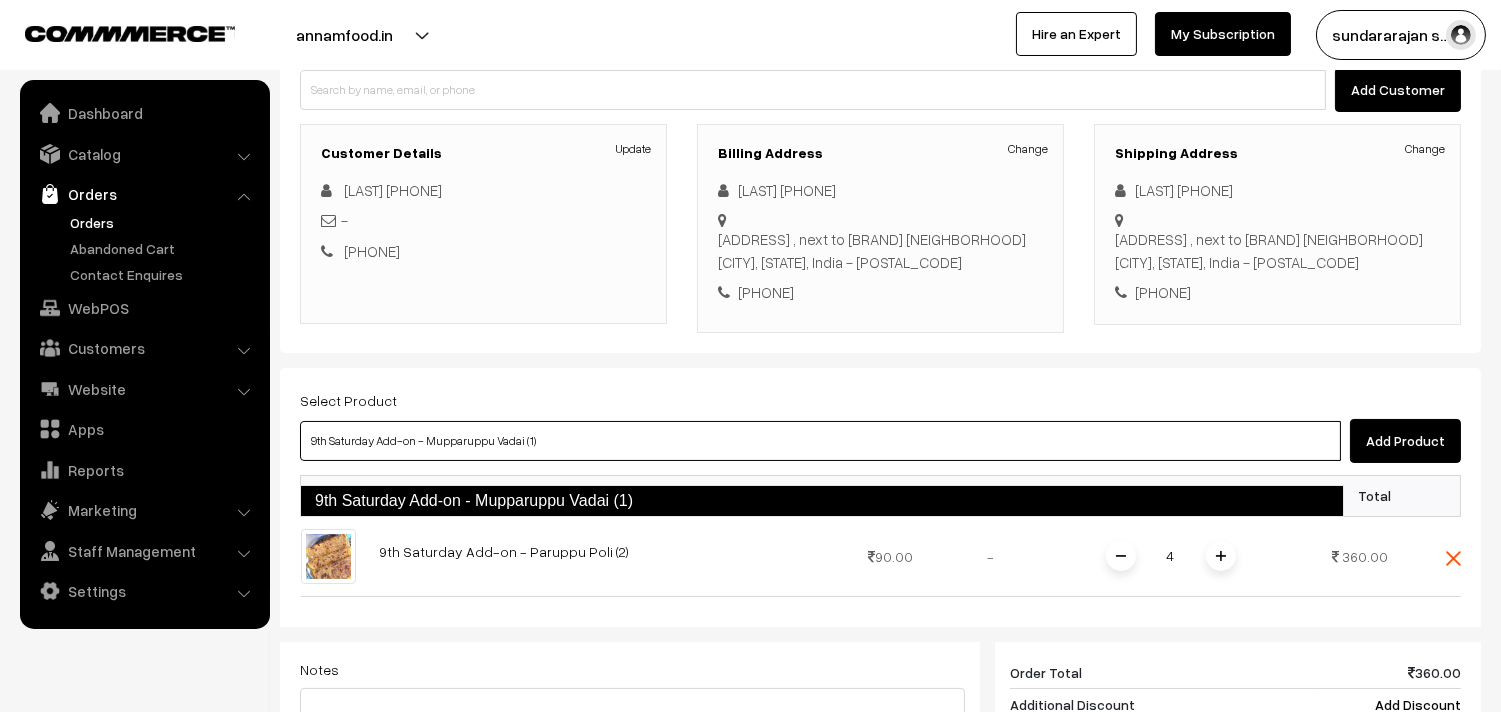 click on "9th Saturday Add-on - Mupparuppu Vadai (1)" at bounding box center [822, 501] 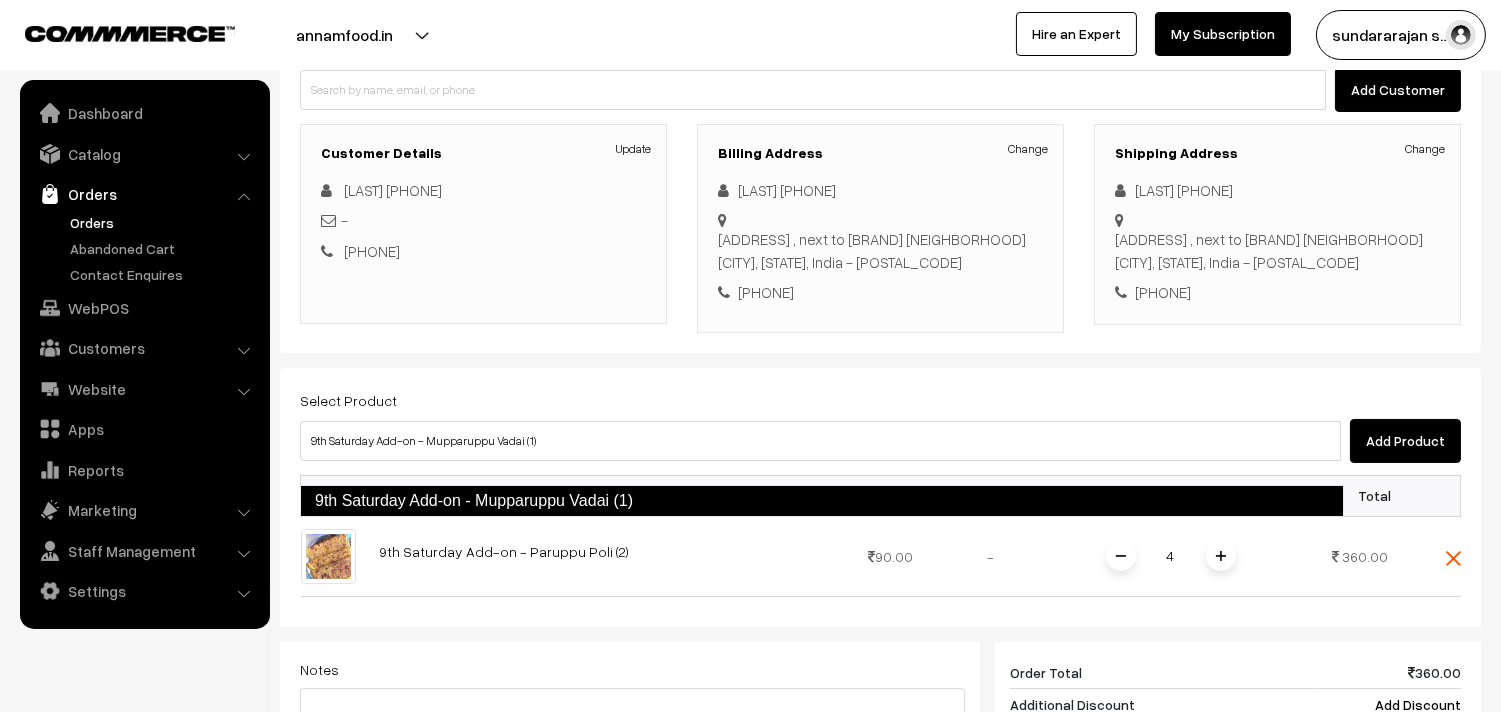 type 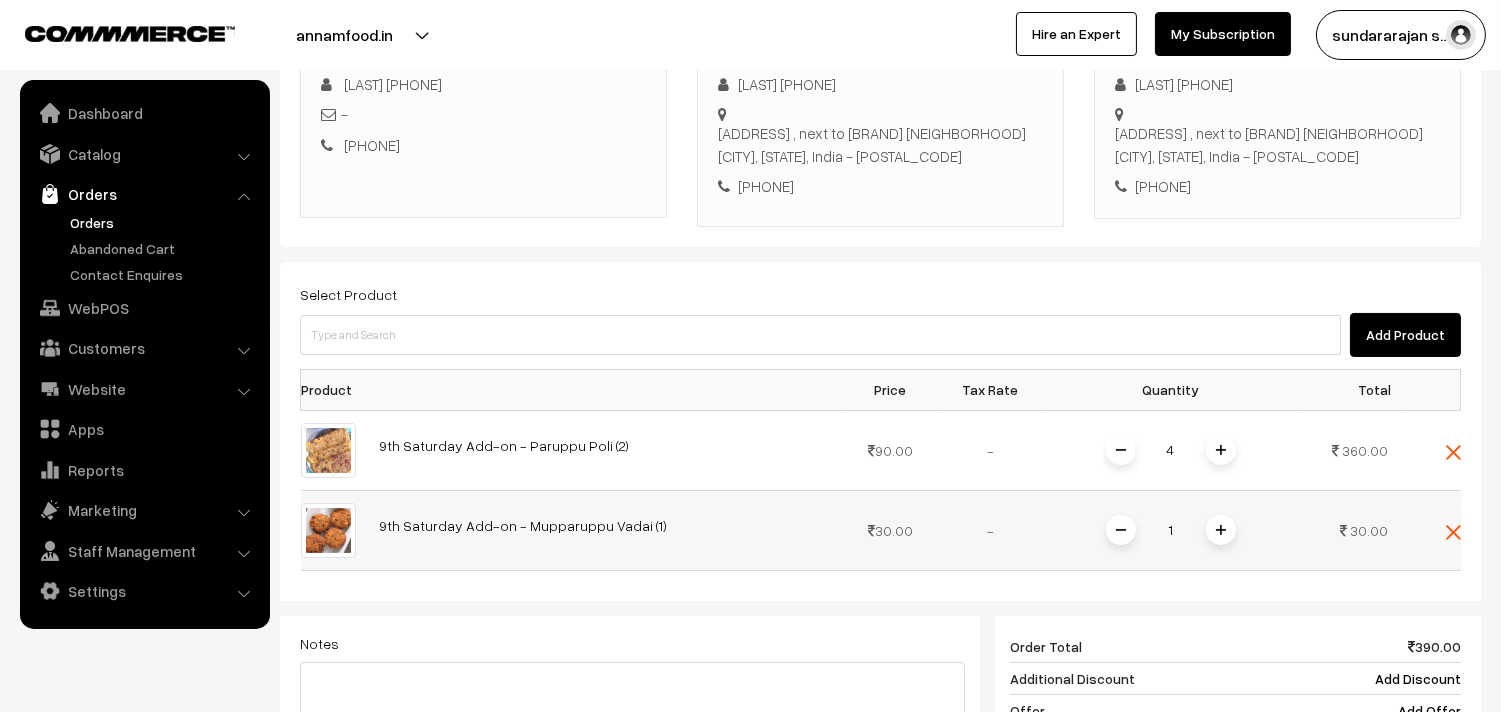 scroll, scrollTop: 444, scrollLeft: 0, axis: vertical 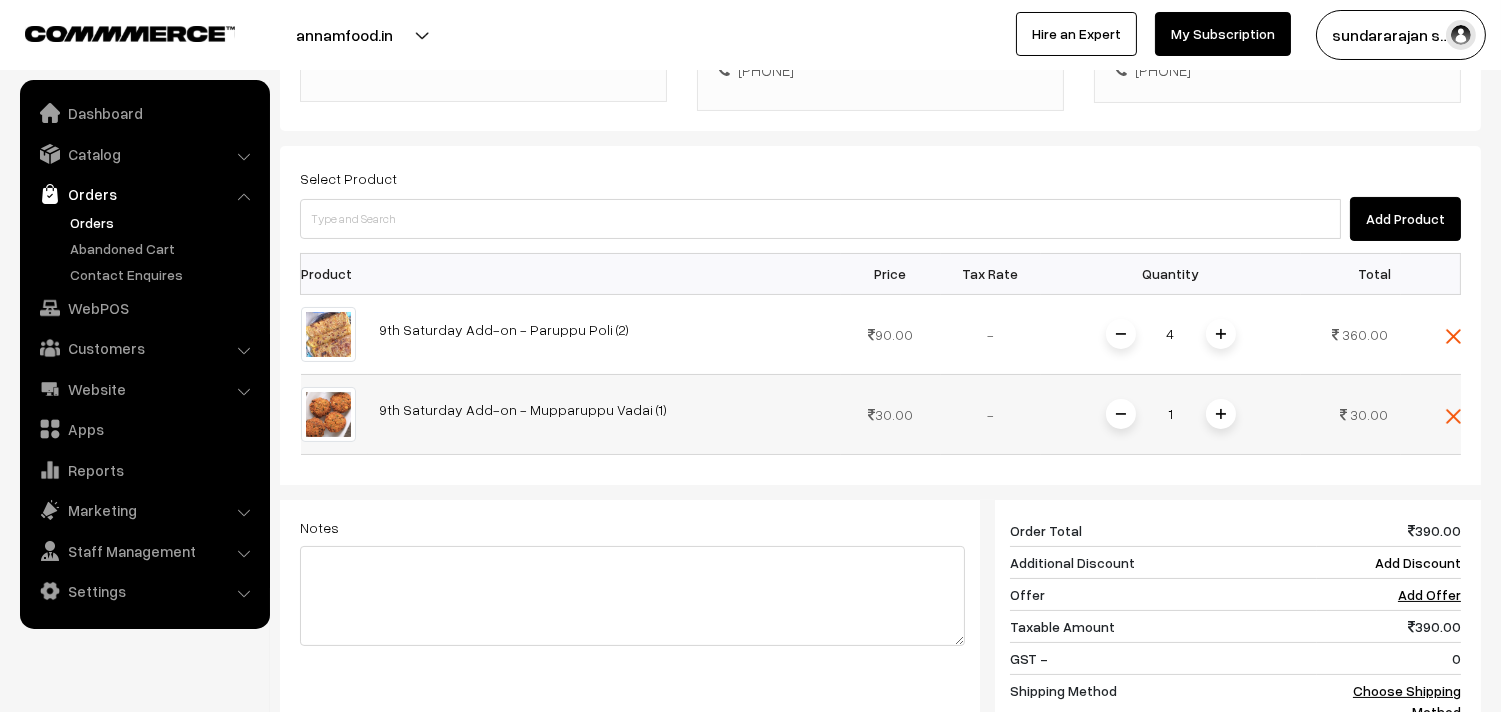 click on "1" at bounding box center (1171, 414) 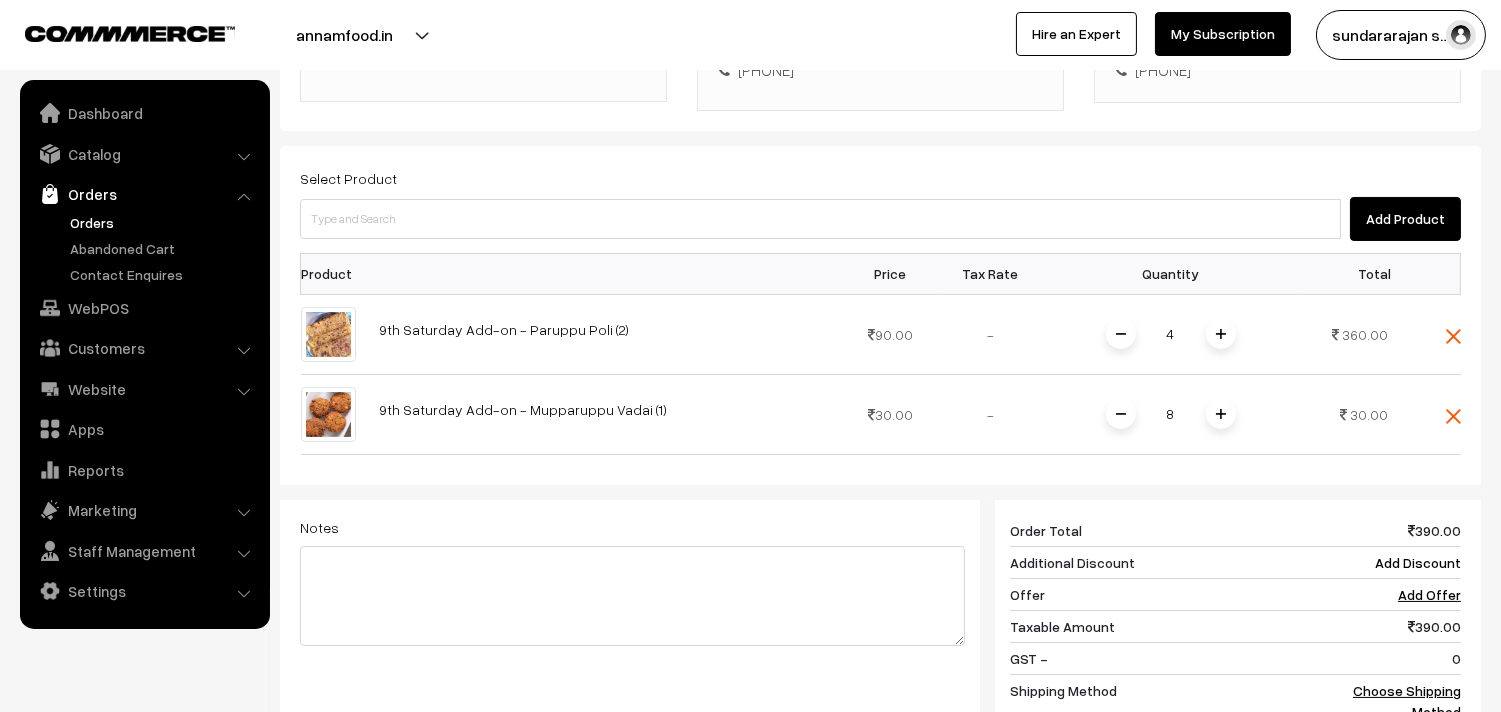 type on "8" 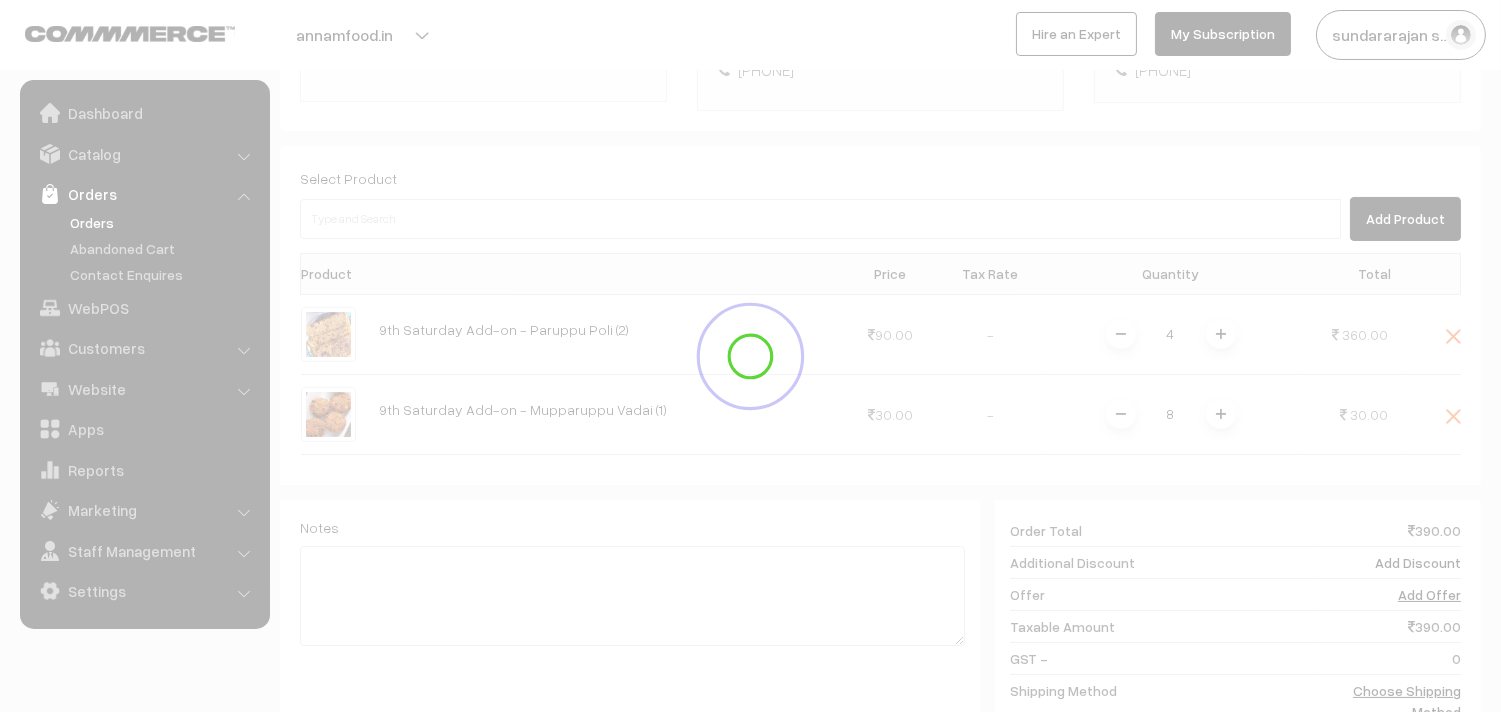 click on "Dashboard  /
orders  /
Add Order
Add Order
Cancel
Save as Draft
Save as Order
Save as Order
Customer
Walk-In
Add GST
Add PO
Select Customer
Add Customer" at bounding box center (880, 284) 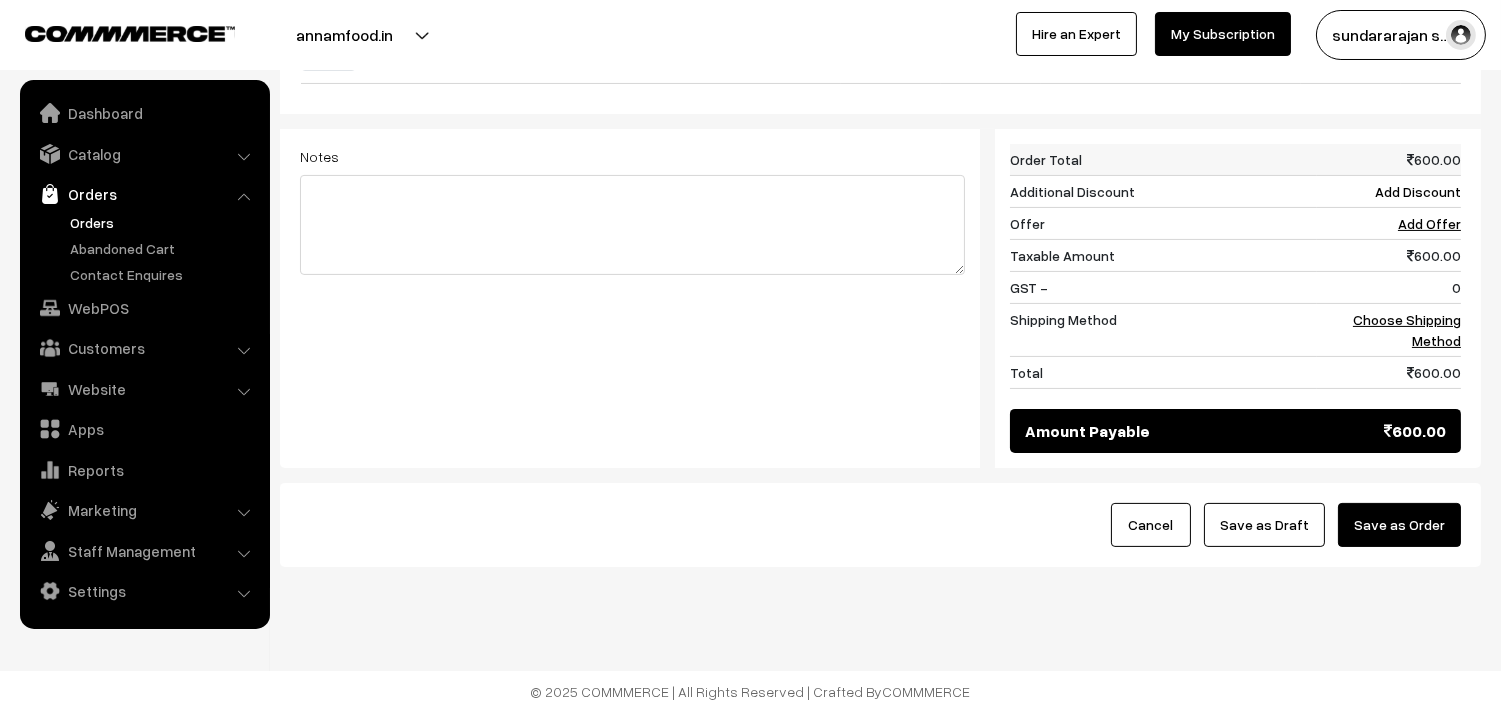 scroll, scrollTop: 840, scrollLeft: 0, axis: vertical 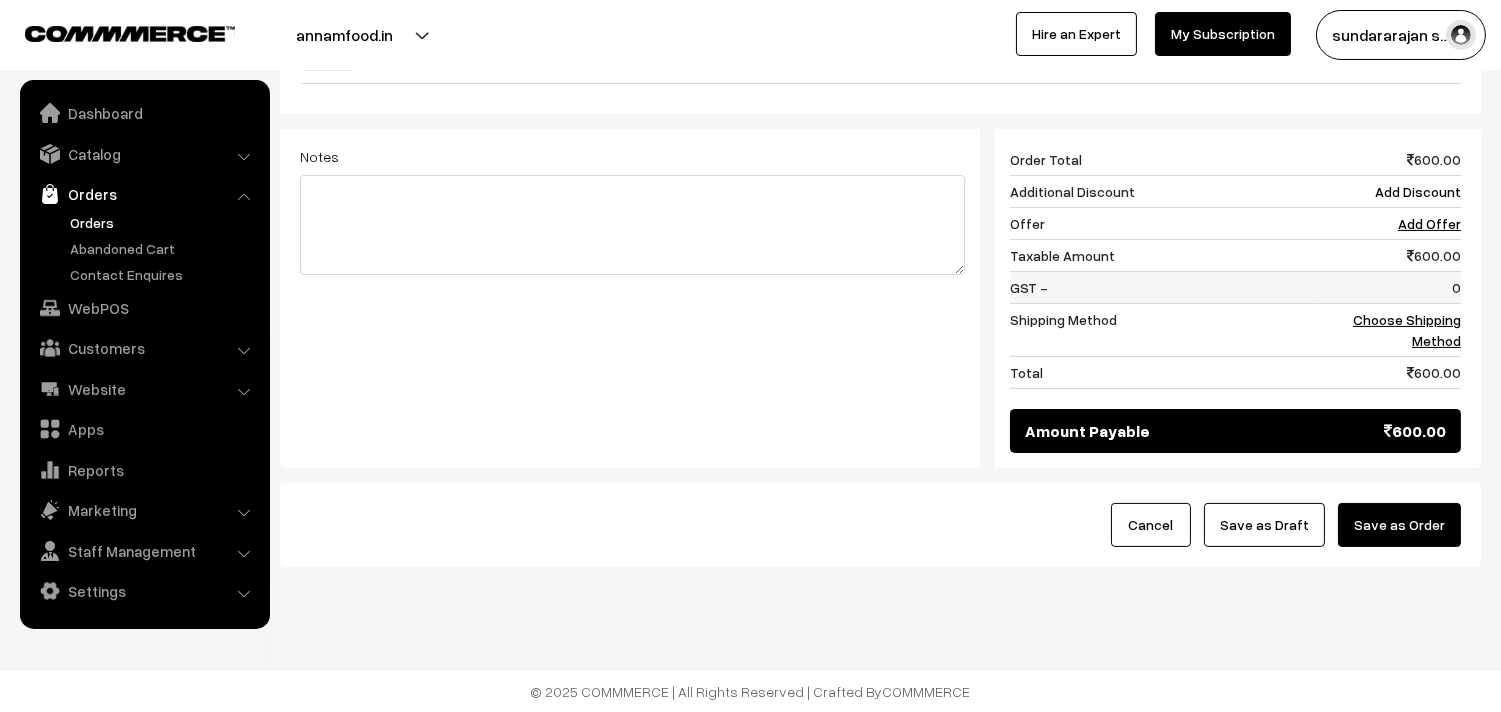 click on "0" at bounding box center [1389, 287] 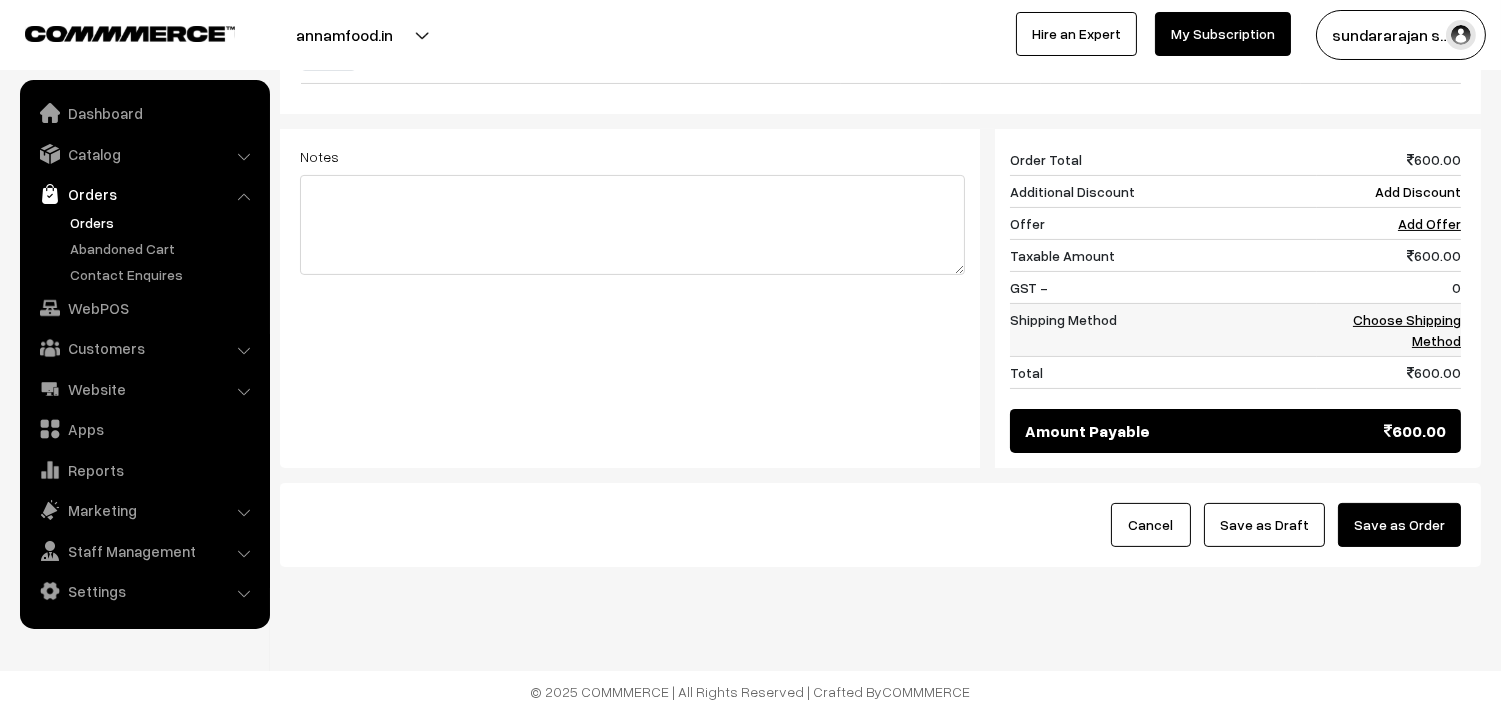 click on "Choose Shipping Method" at bounding box center [1389, 329] 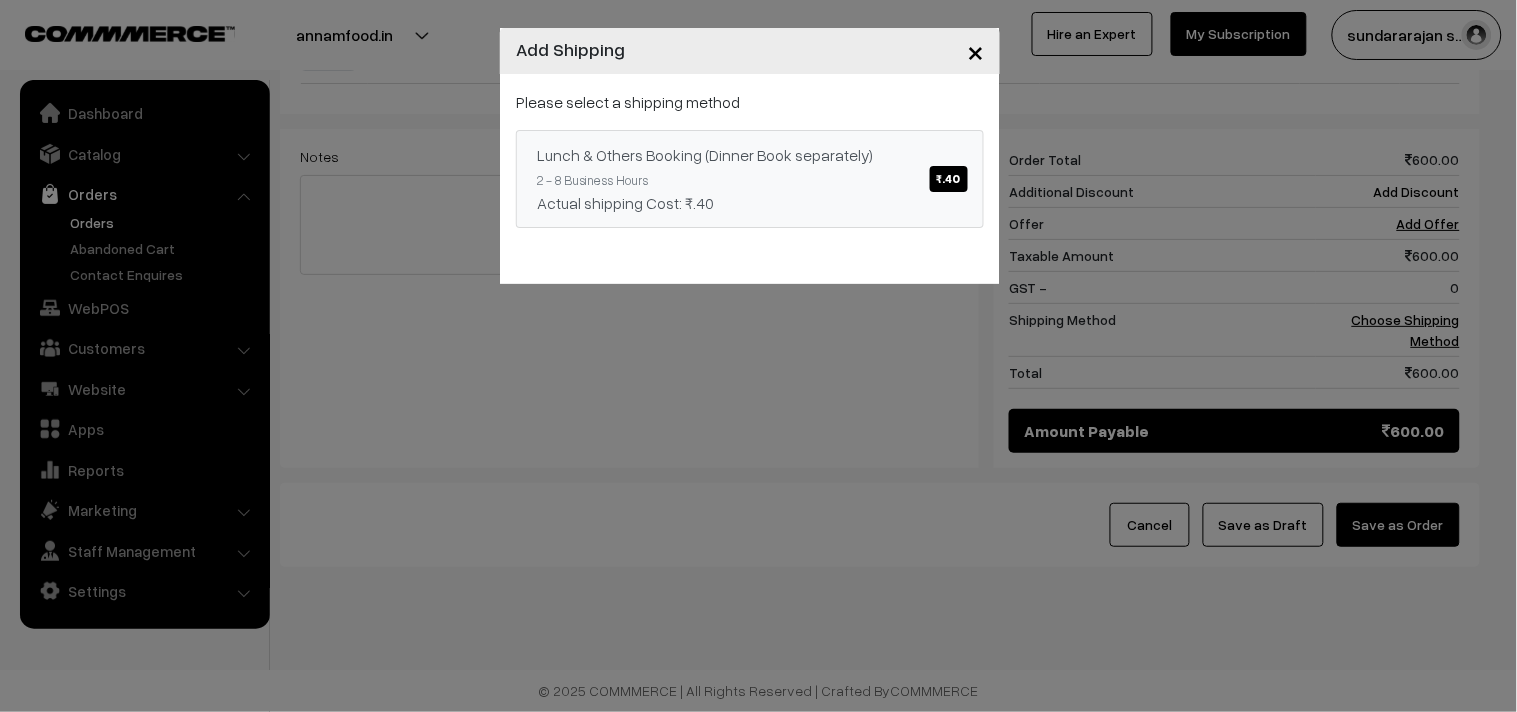 click on "Lunch & Others Booking (Dinner Book separately)
₹.40" at bounding box center (750, 155) 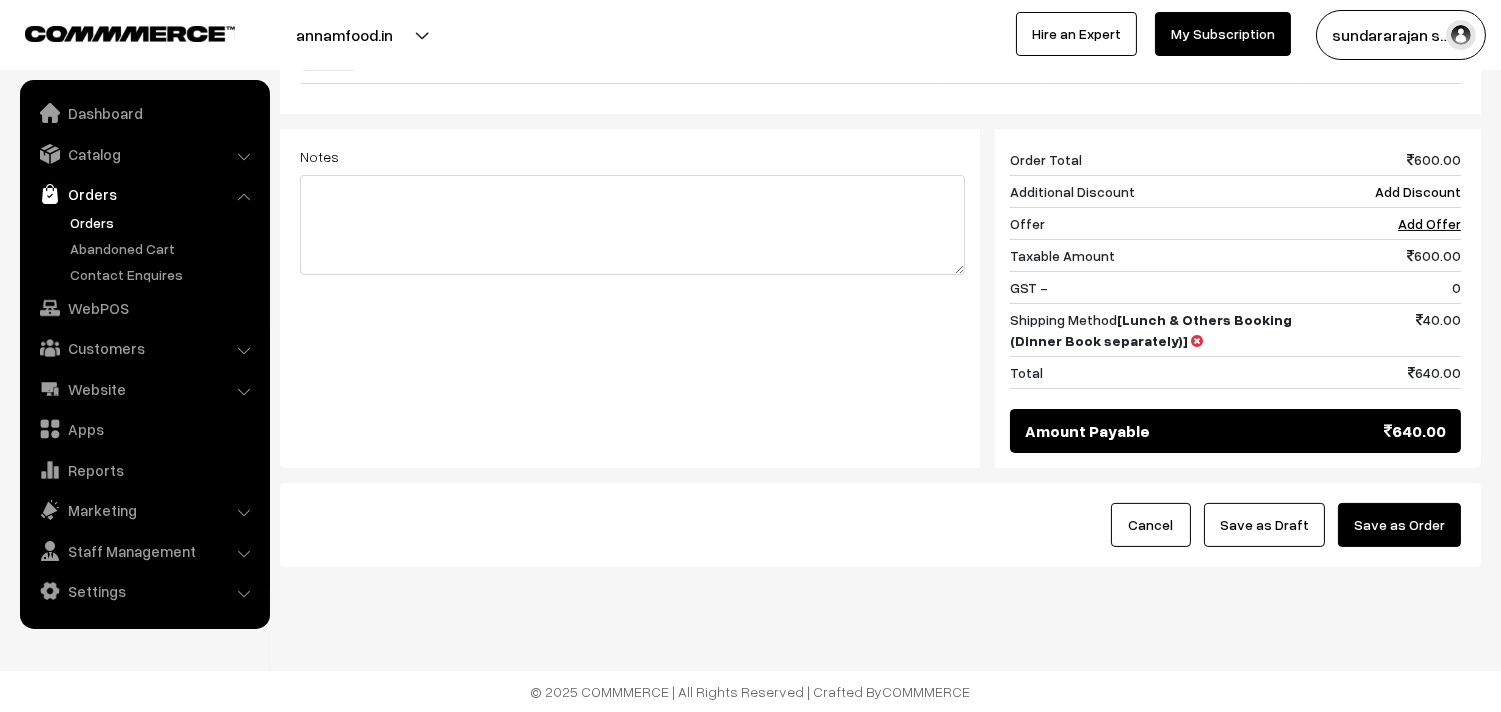 click on "Save as Draft" at bounding box center [1264, 525] 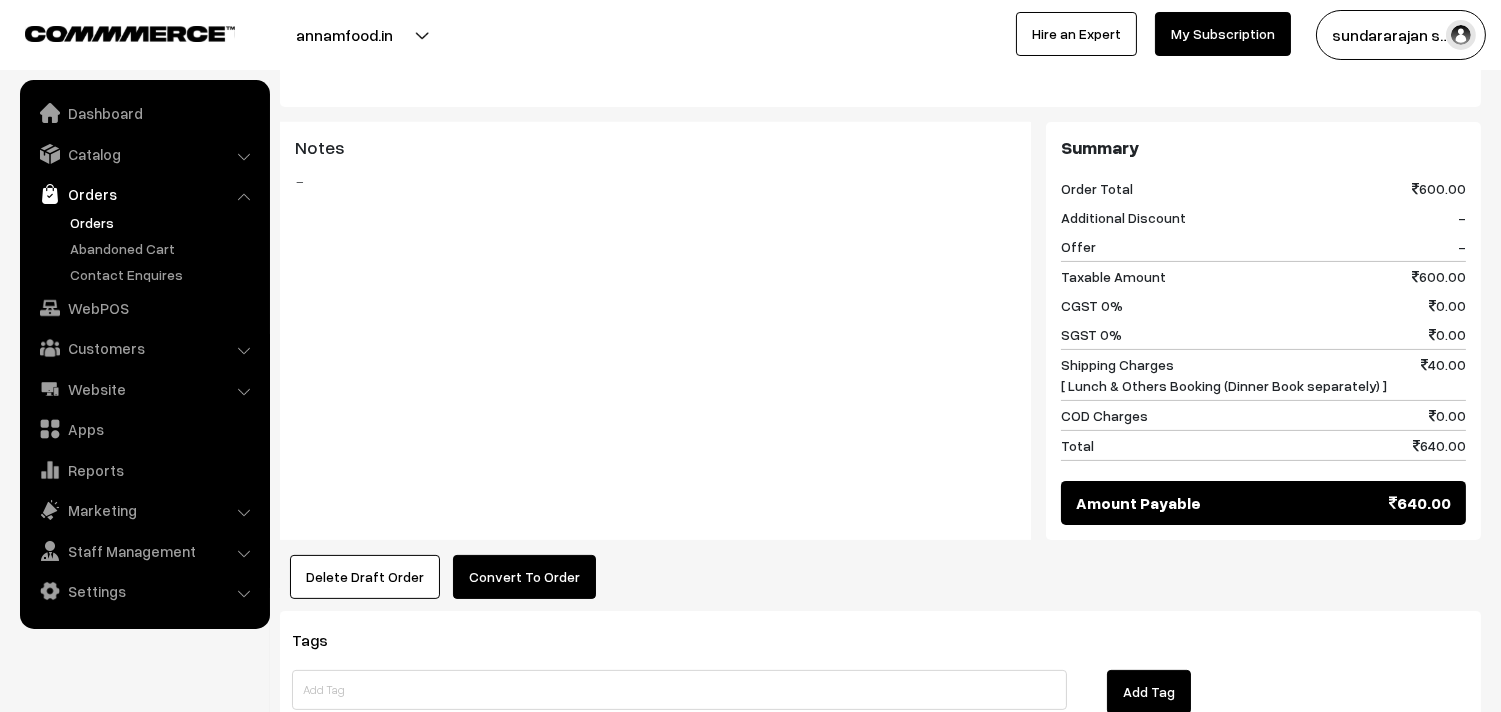click on "Convert To Order" at bounding box center (524, 577) 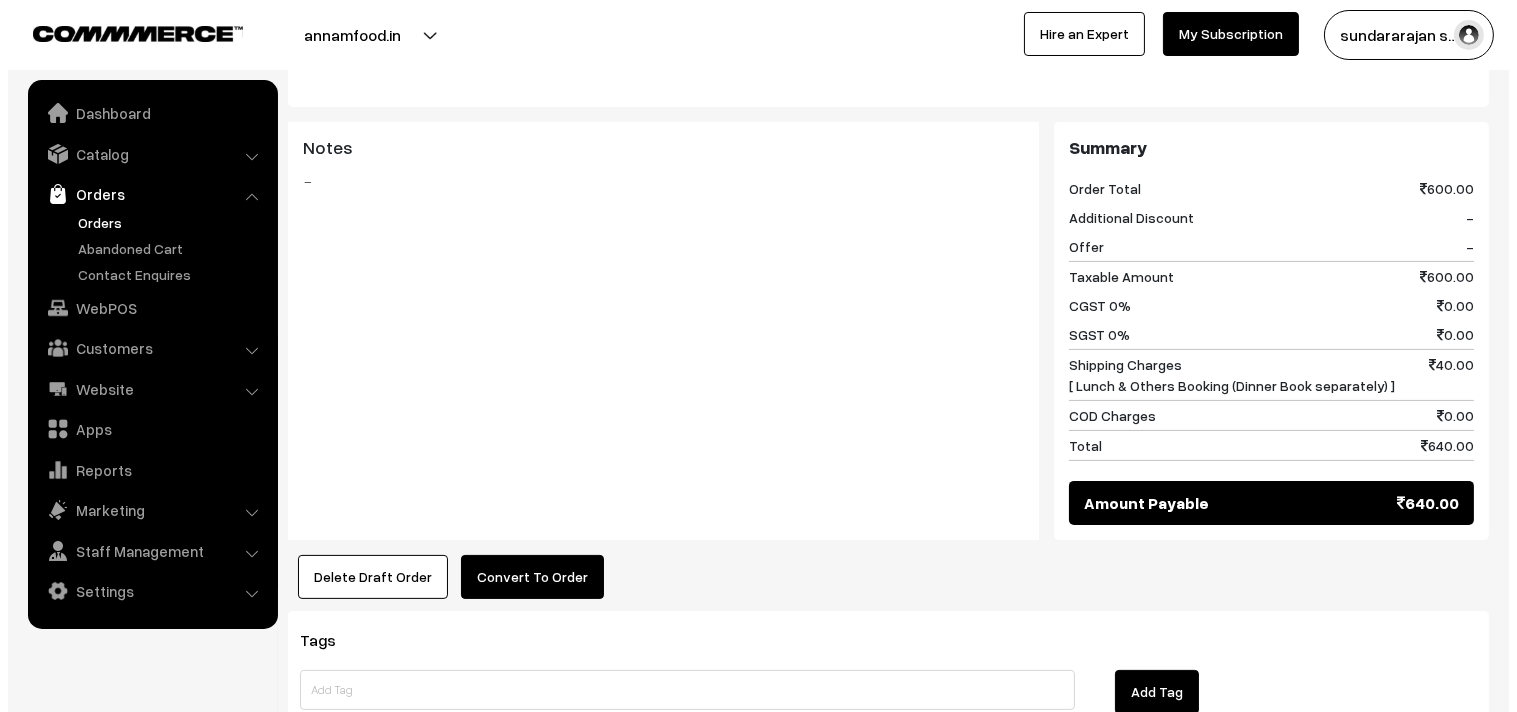 scroll, scrollTop: 891, scrollLeft: 0, axis: vertical 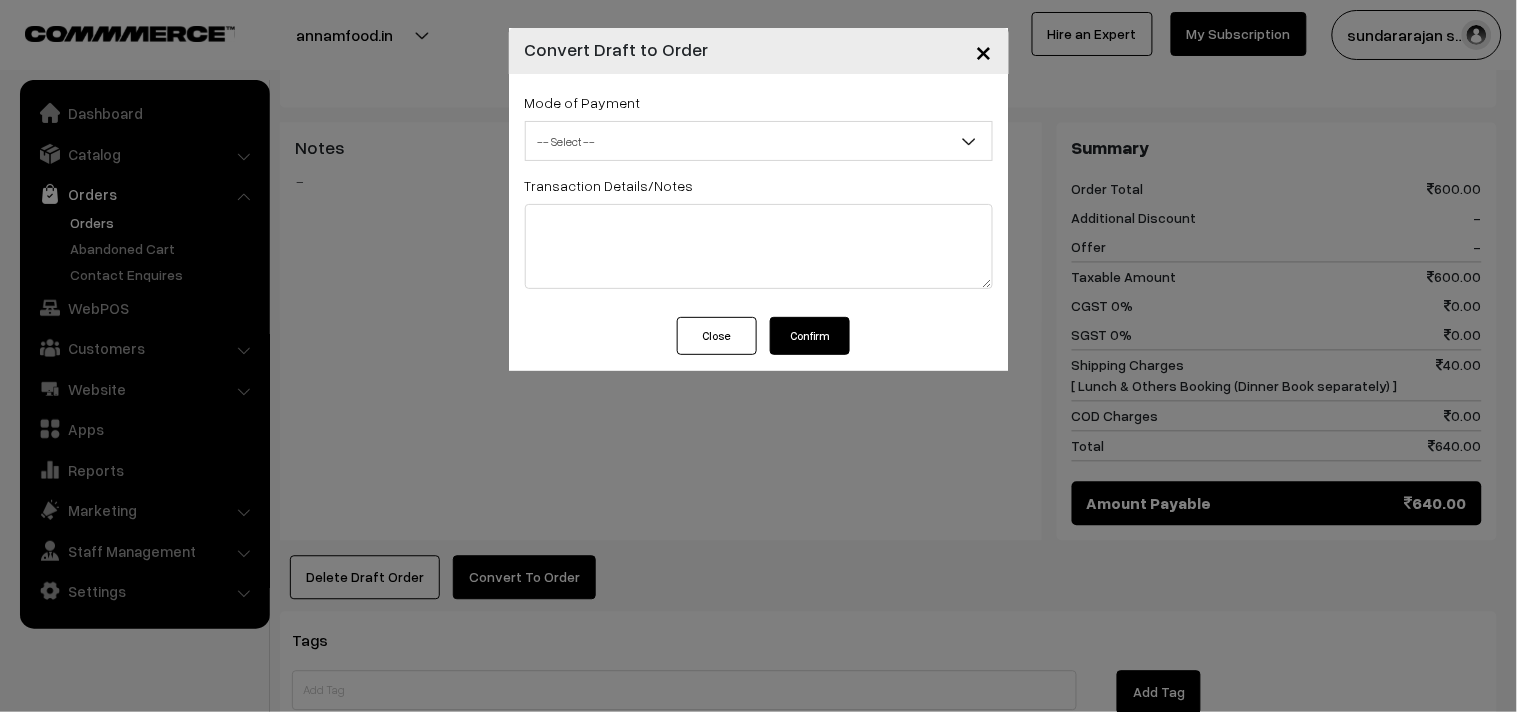 click on "-- Select --" at bounding box center [759, 141] 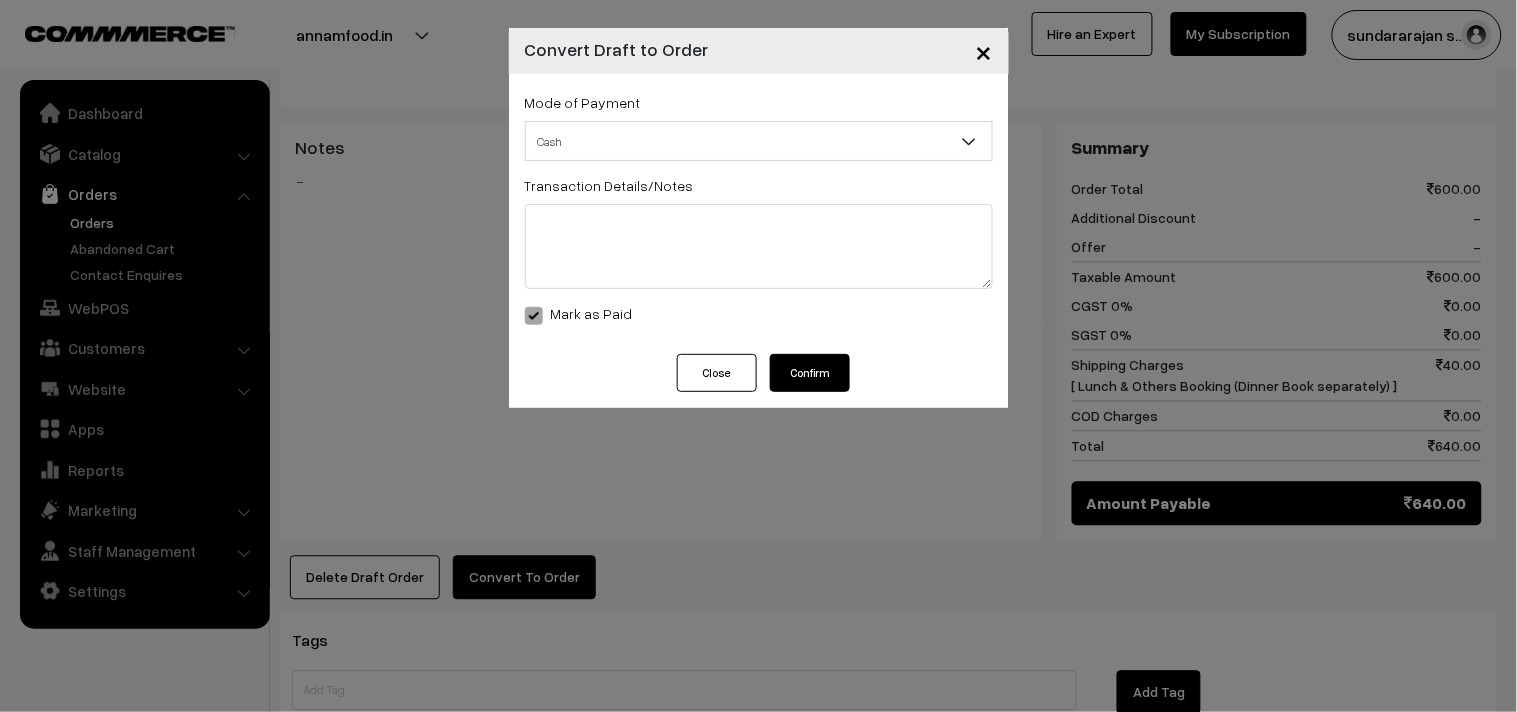 select on "2" 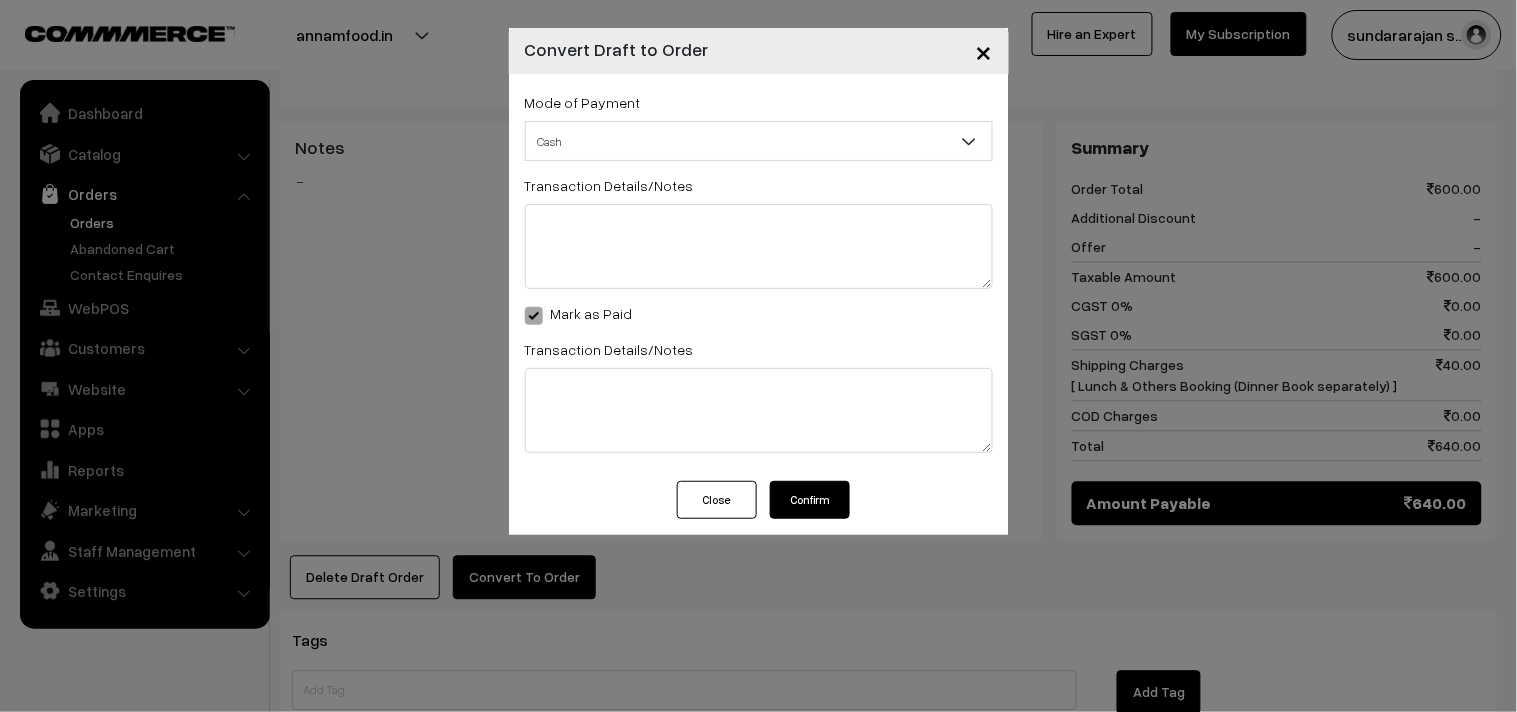 click on "Confirm" at bounding box center (810, 500) 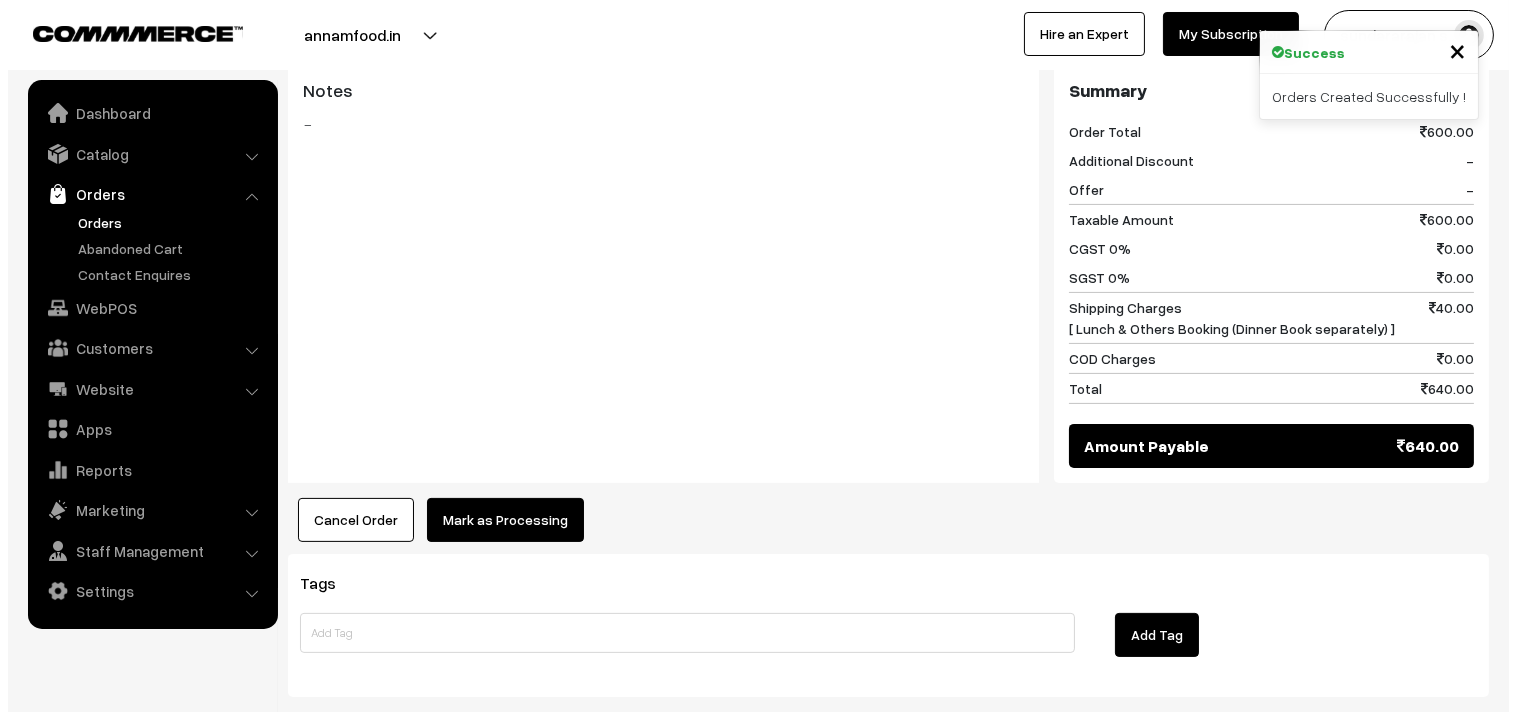 scroll, scrollTop: 1000, scrollLeft: 0, axis: vertical 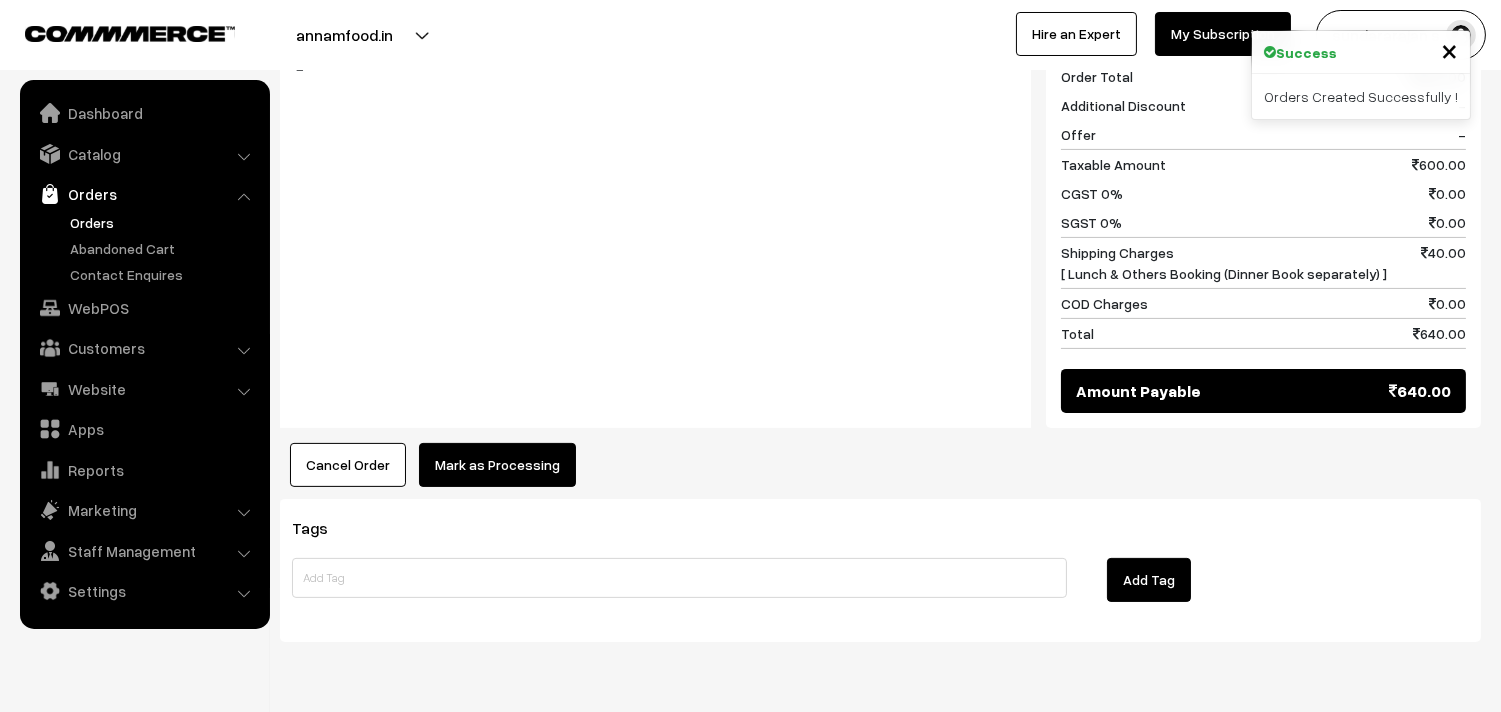click on "Mark as Processing" at bounding box center [497, 465] 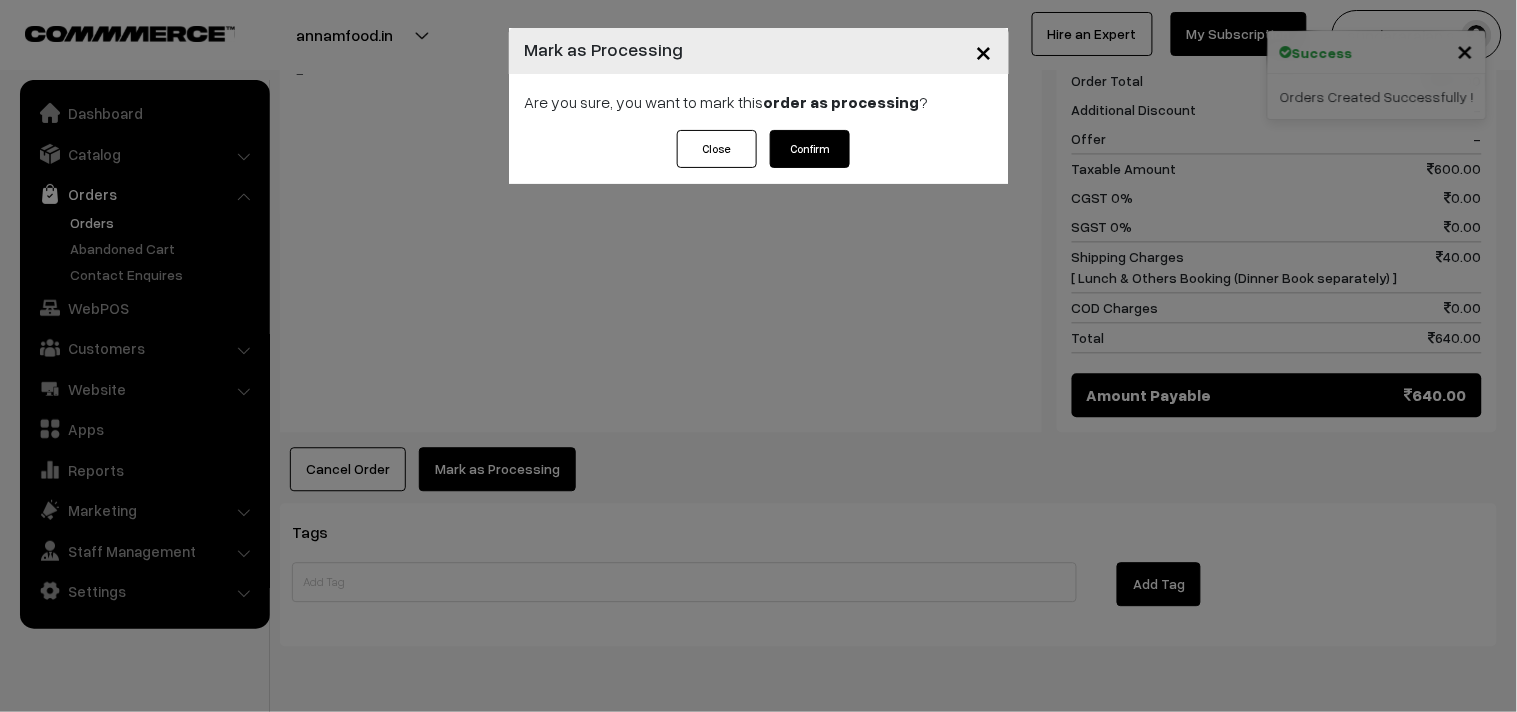 click on "Confirm" at bounding box center [810, 149] 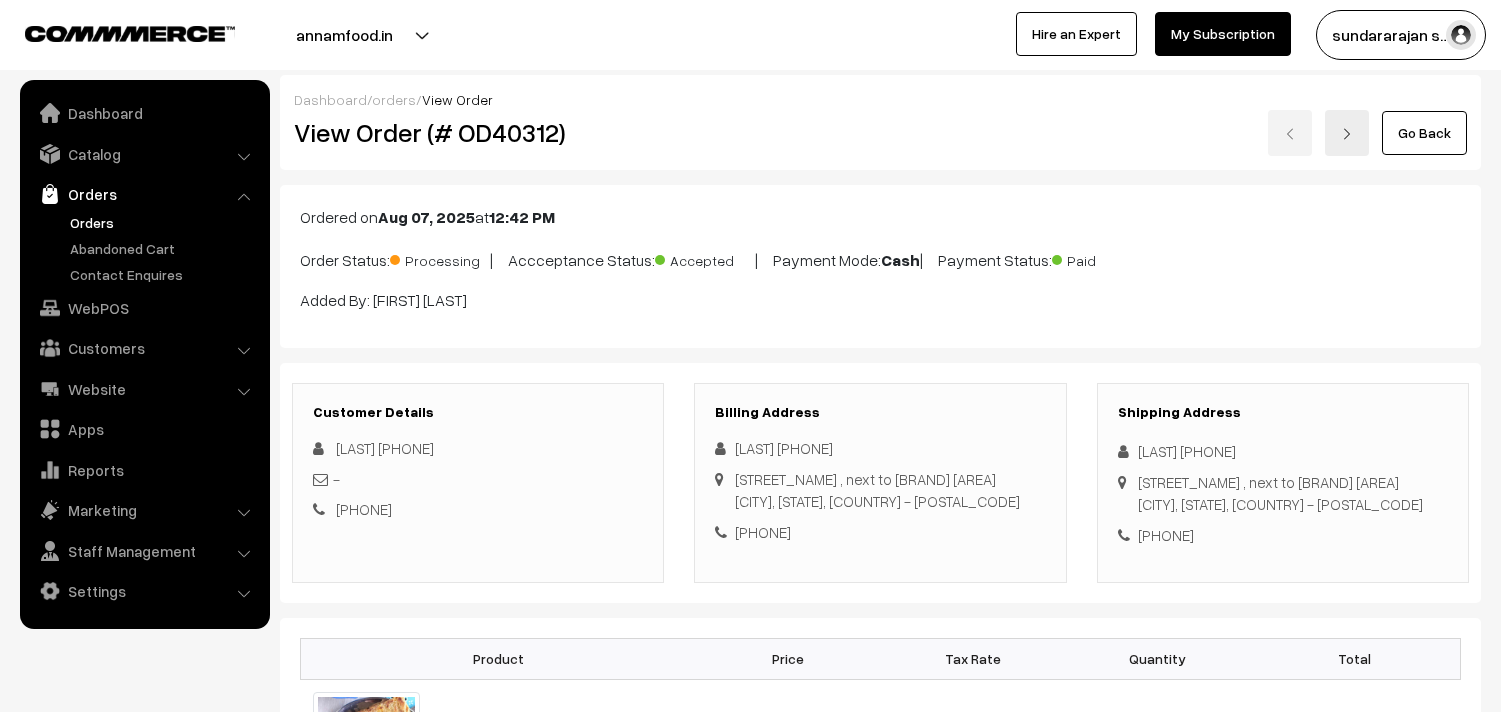 scroll, scrollTop: 0, scrollLeft: 0, axis: both 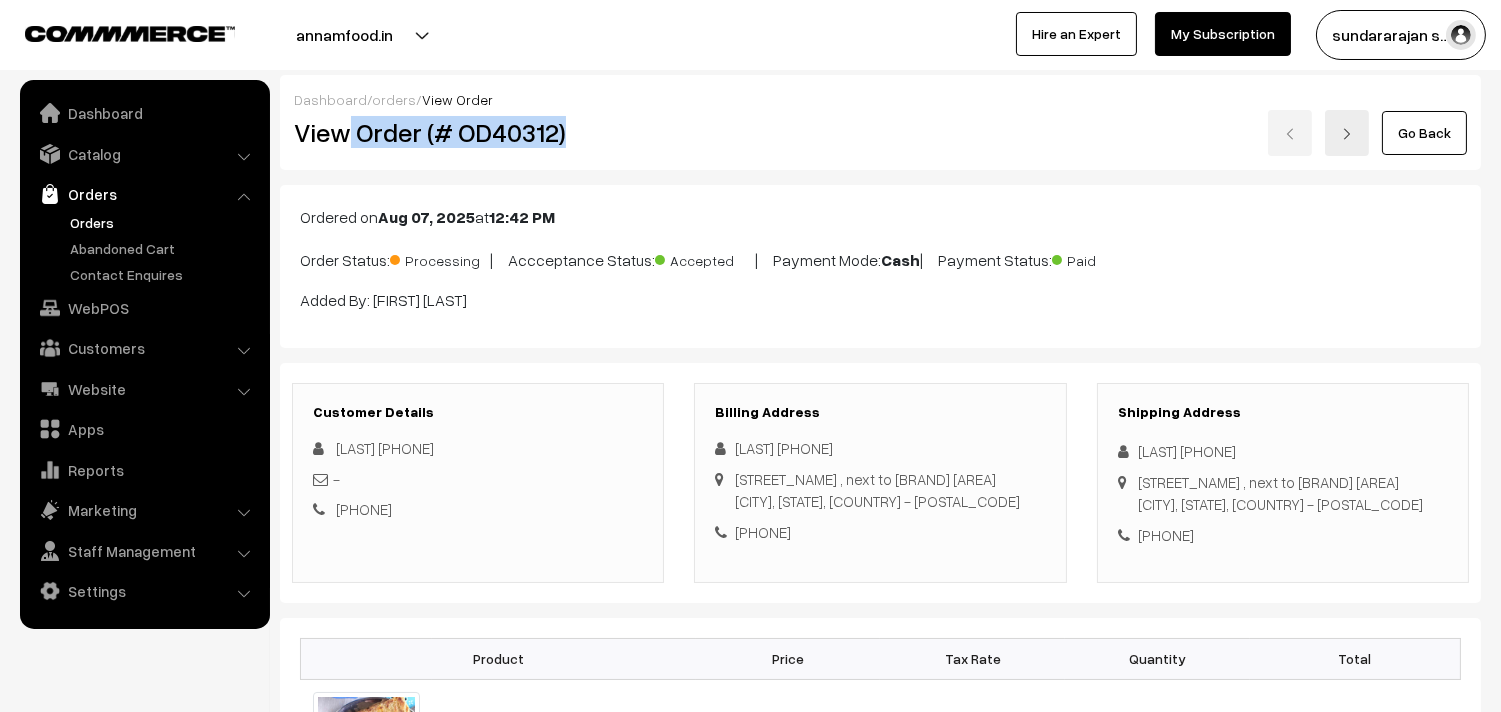 drag, startPoint x: 346, startPoint y: 126, endPoint x: 634, endPoint y: 127, distance: 288.00174 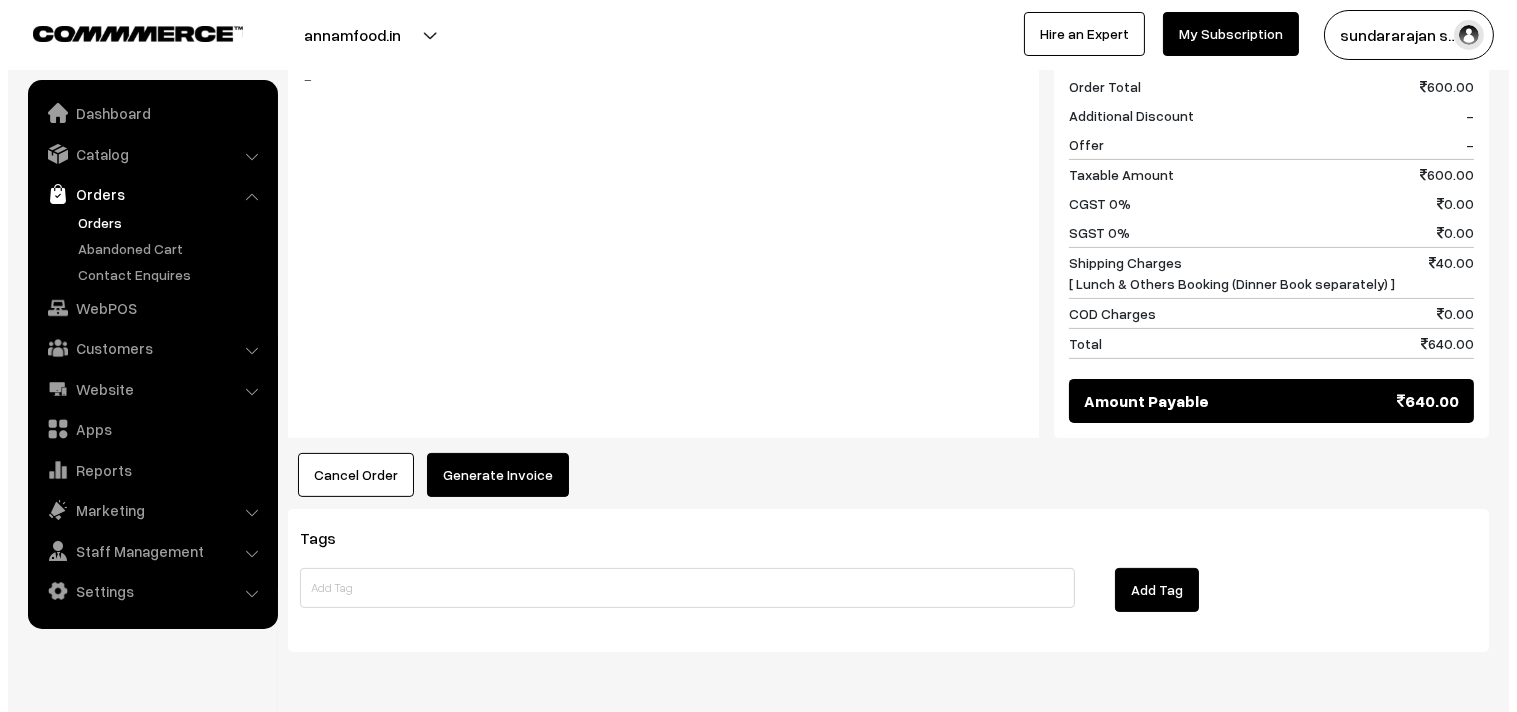 scroll, scrollTop: 1000, scrollLeft: 0, axis: vertical 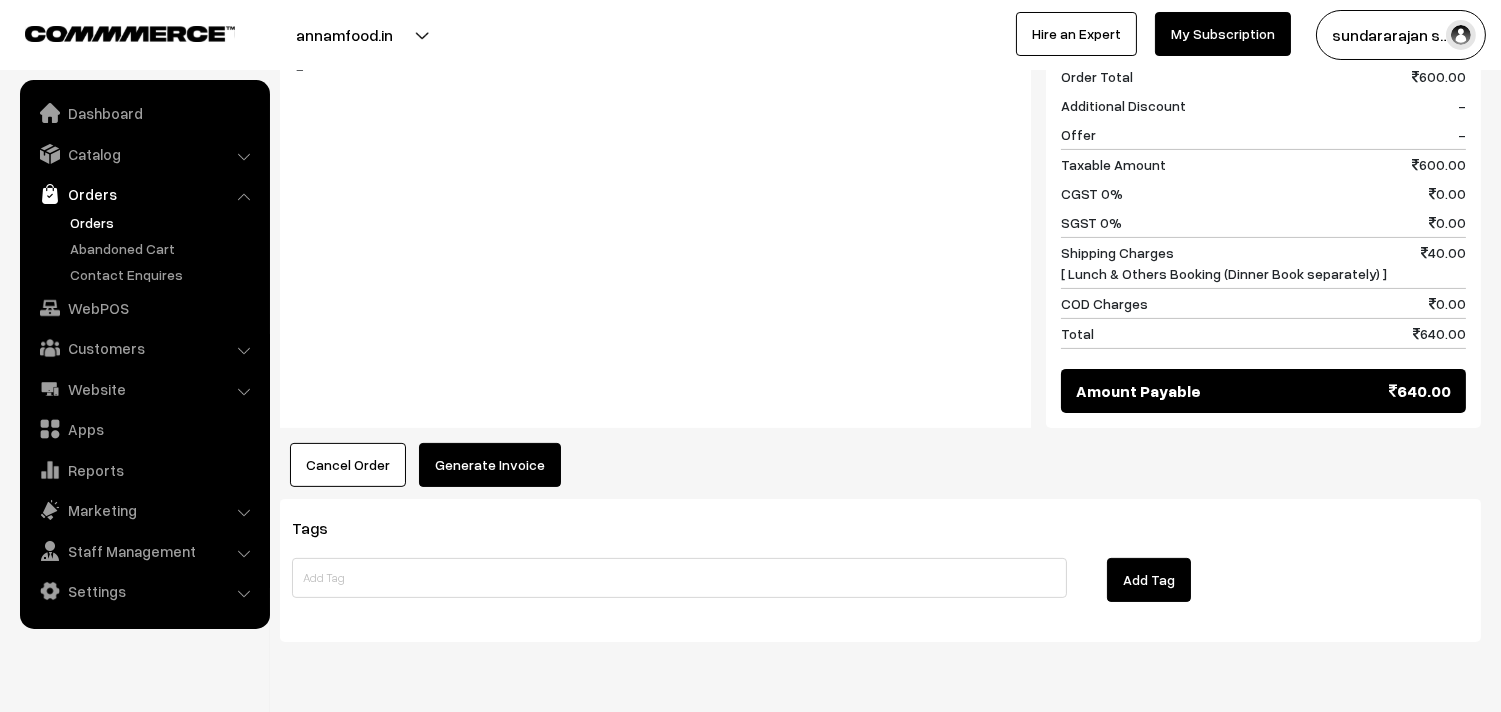 click on "Generate Invoice" at bounding box center [490, 465] 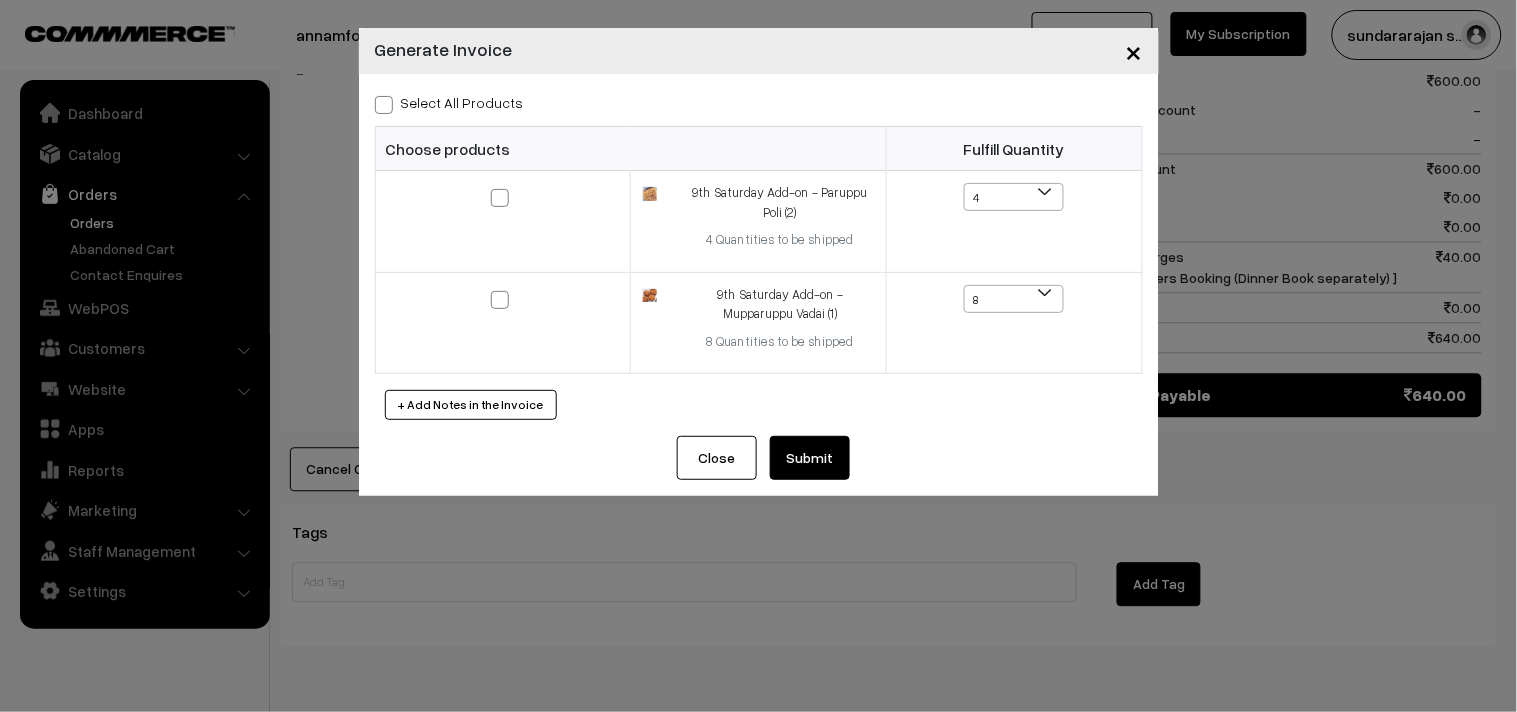 click on "Select All Products" at bounding box center (449, 102) 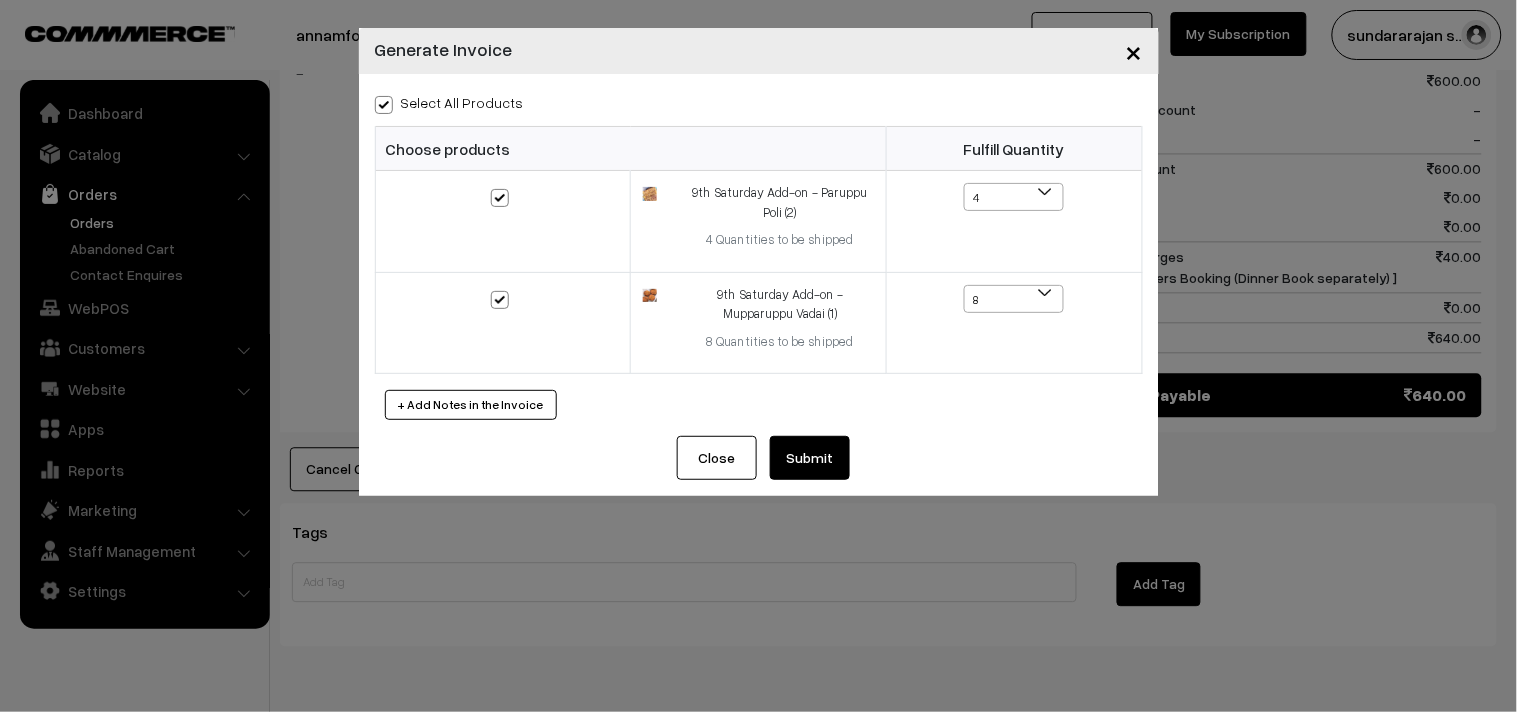 checkbox on "true" 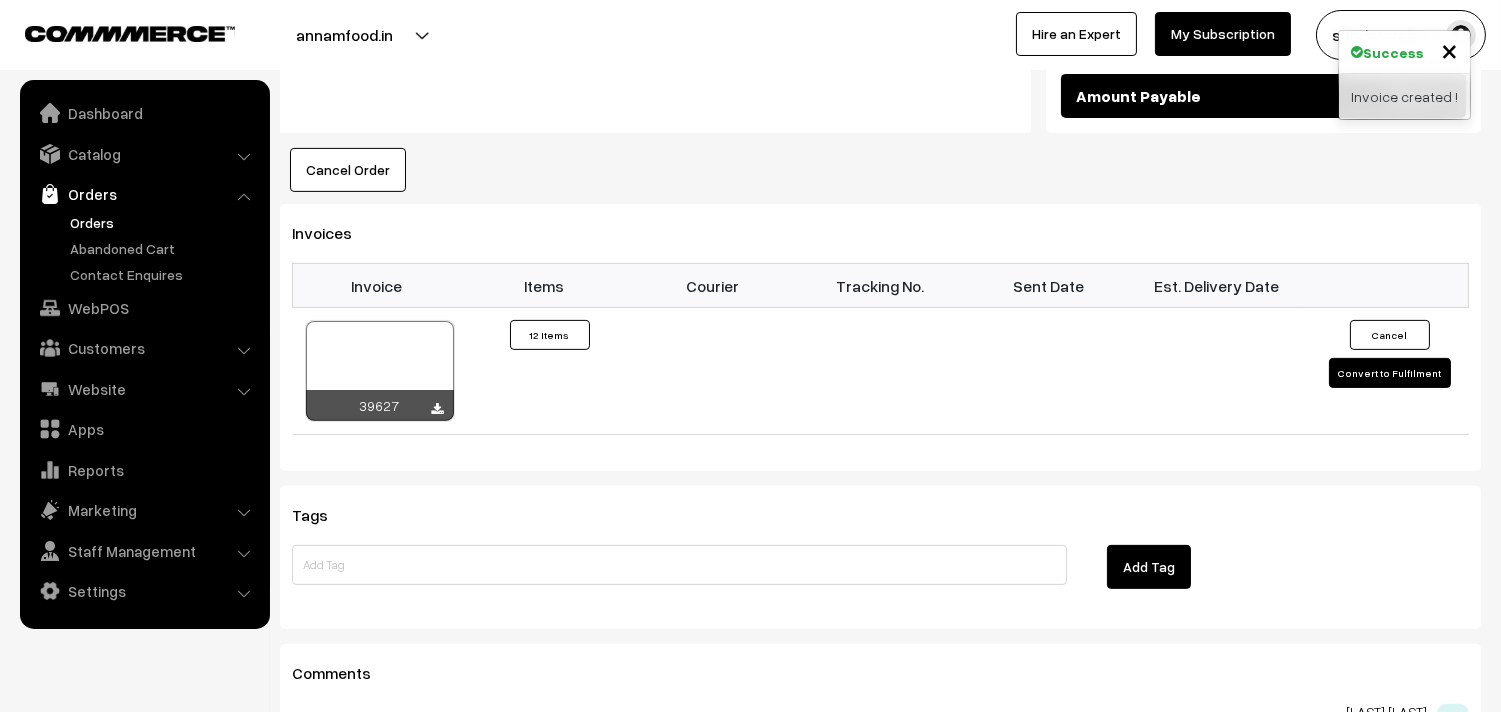 scroll, scrollTop: 1444, scrollLeft: 0, axis: vertical 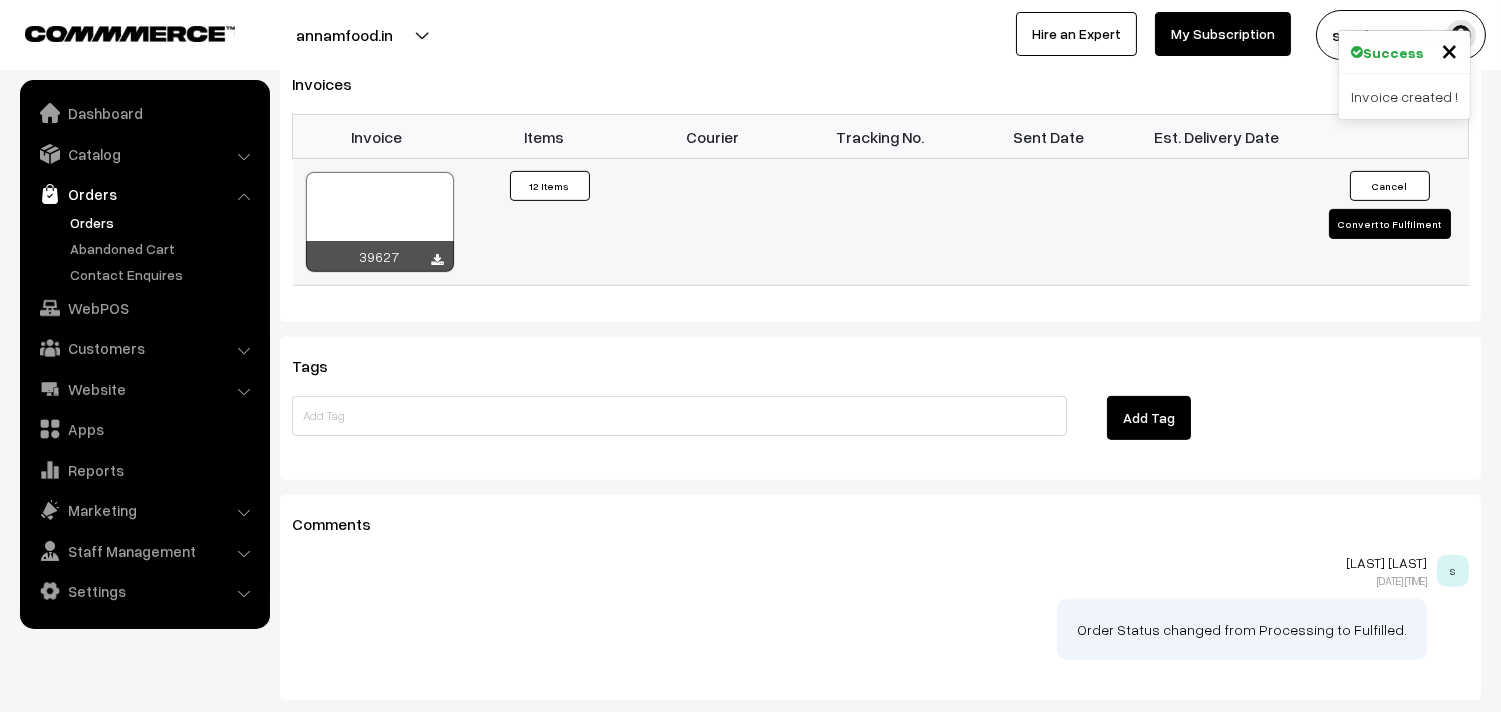 click at bounding box center (380, 222) 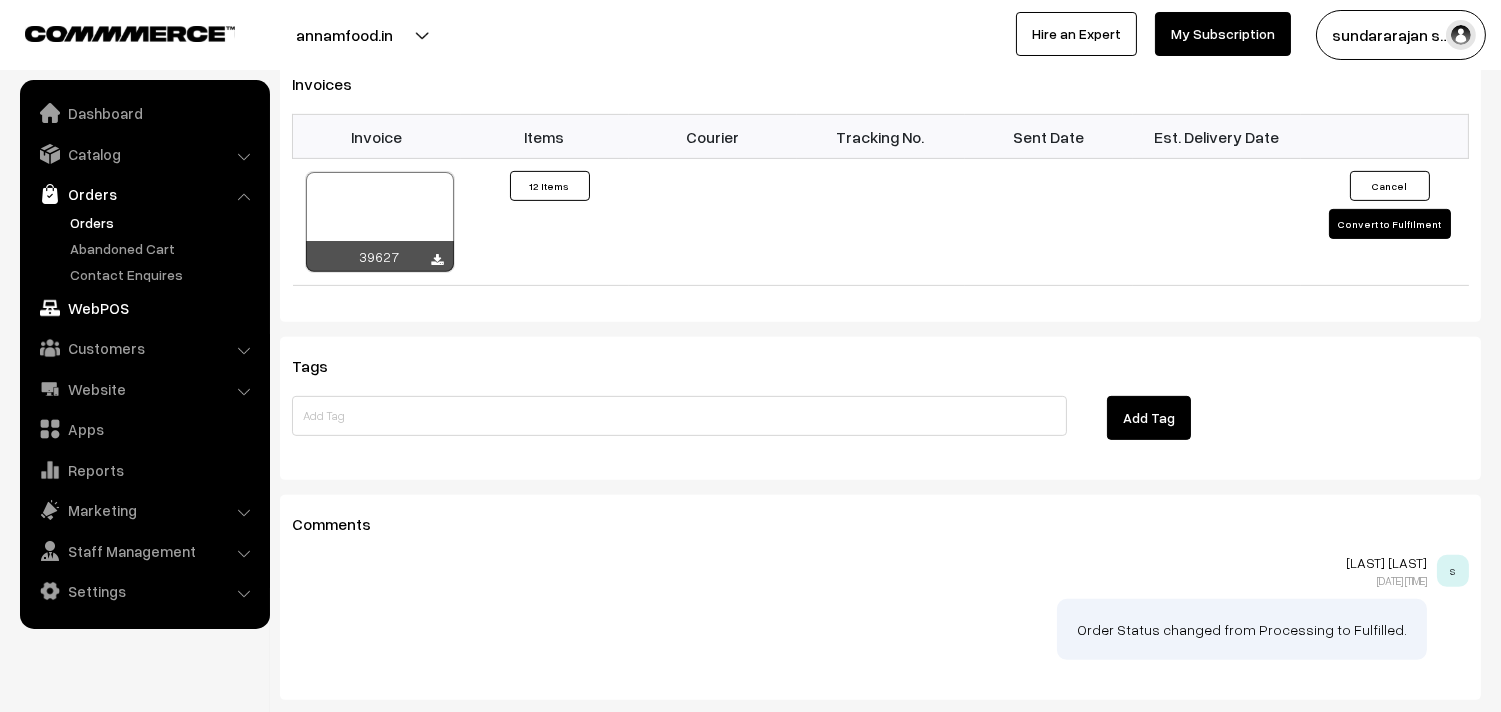 click on "WebPOS" at bounding box center [144, 308] 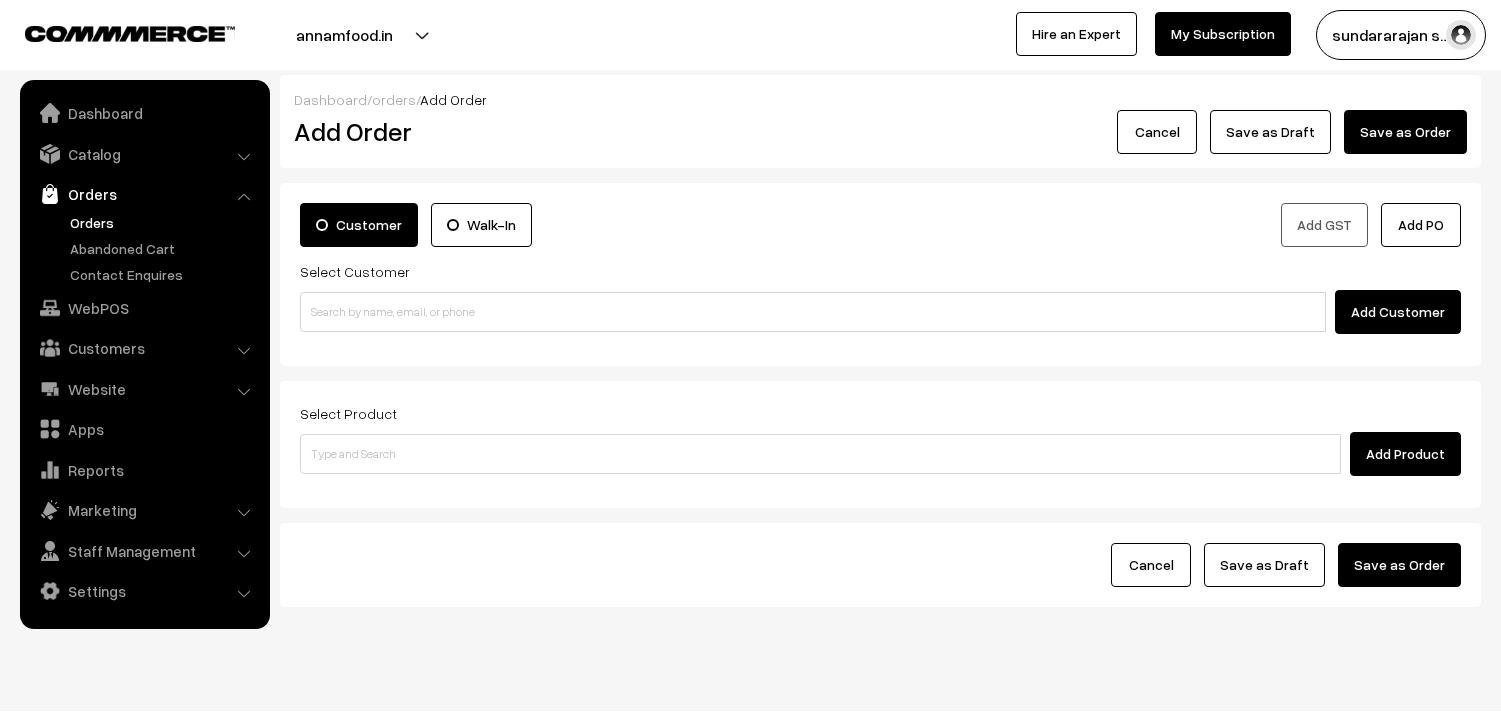 scroll, scrollTop: 0, scrollLeft: 0, axis: both 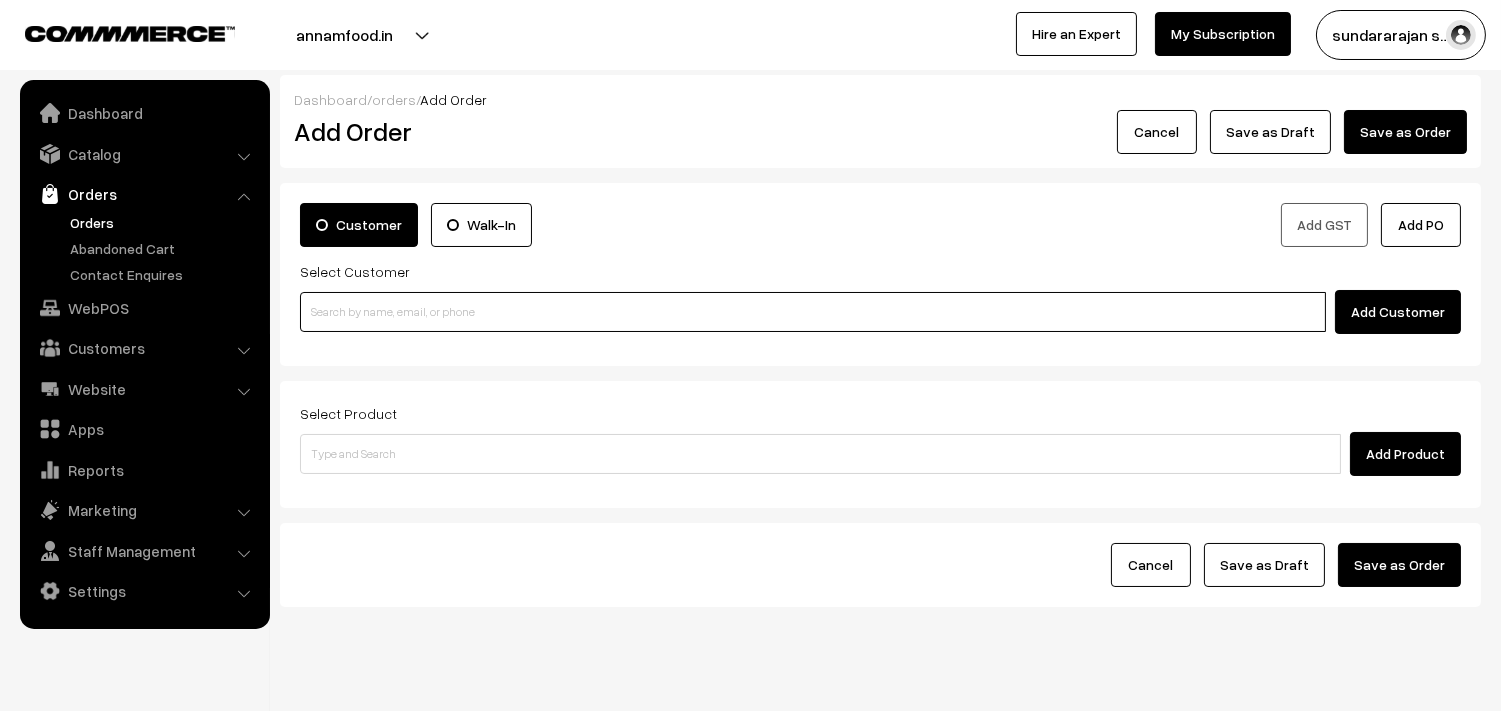 click at bounding box center (813, 312) 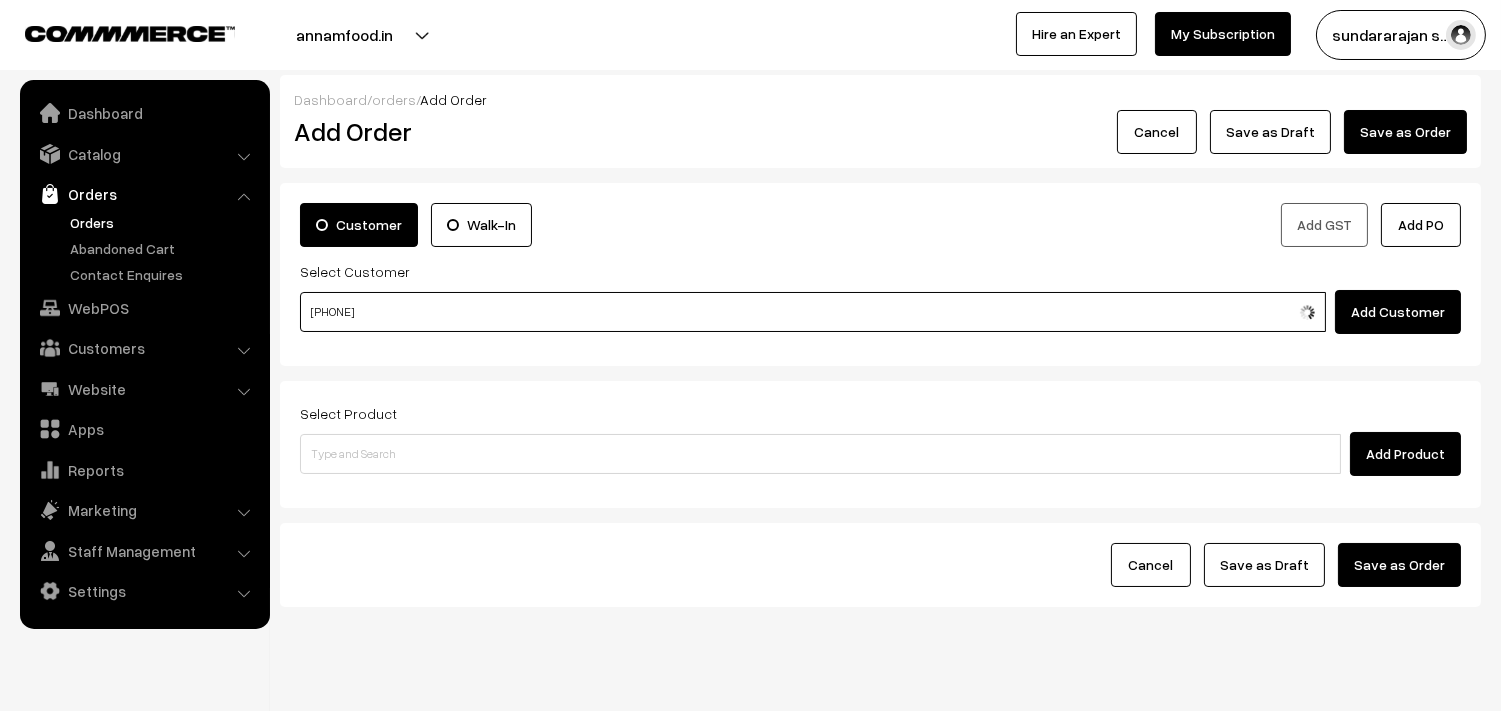click on "72992 41342" at bounding box center (813, 312) 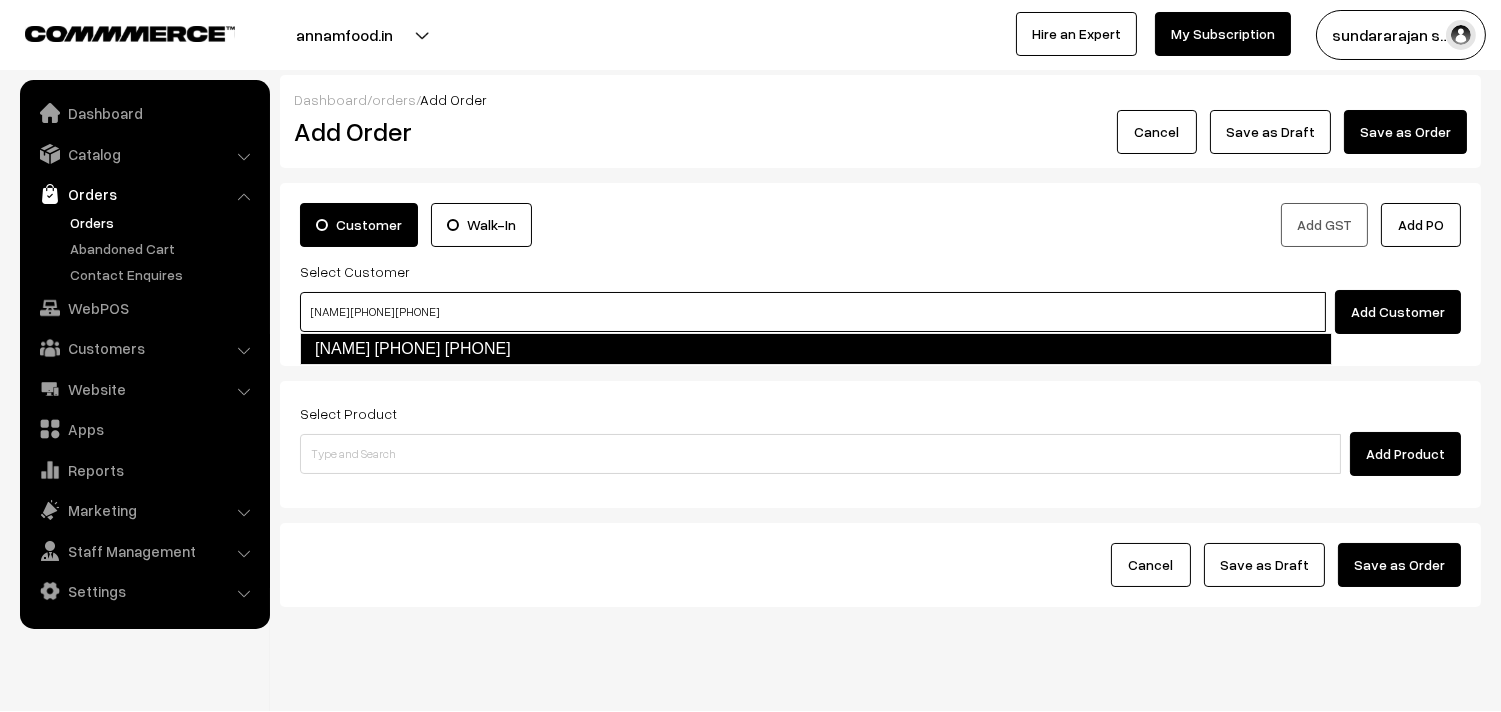 type on "sathya  72992 41342  [7299241342]" 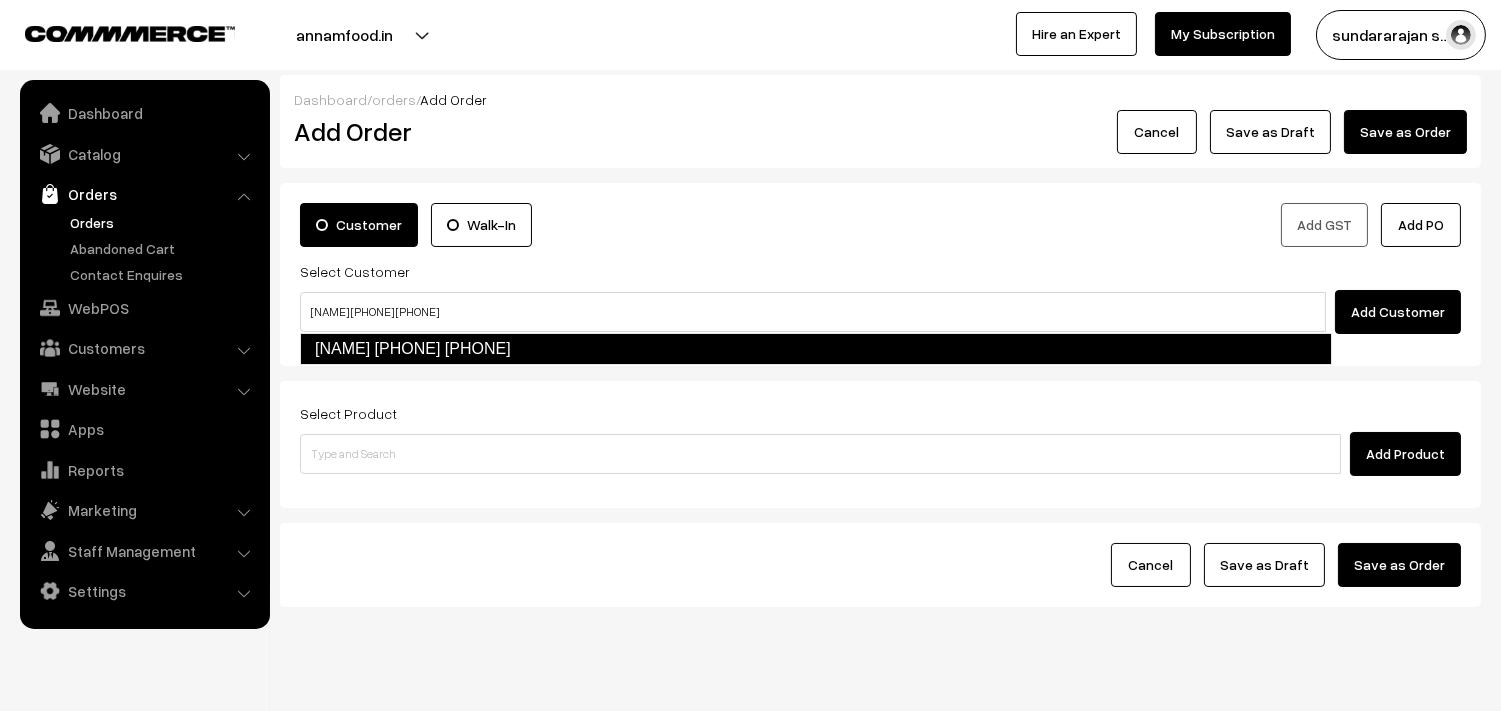 type 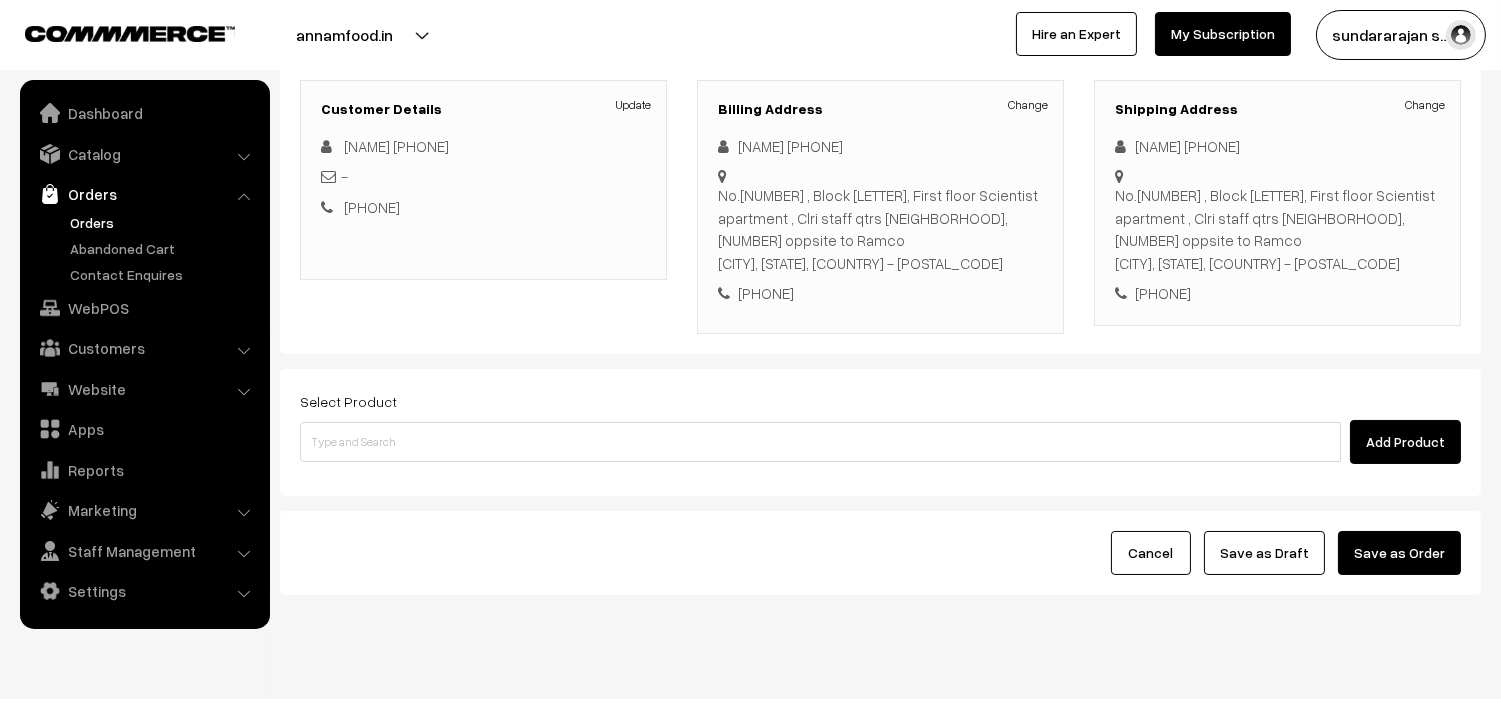 scroll, scrollTop: 272, scrollLeft: 0, axis: vertical 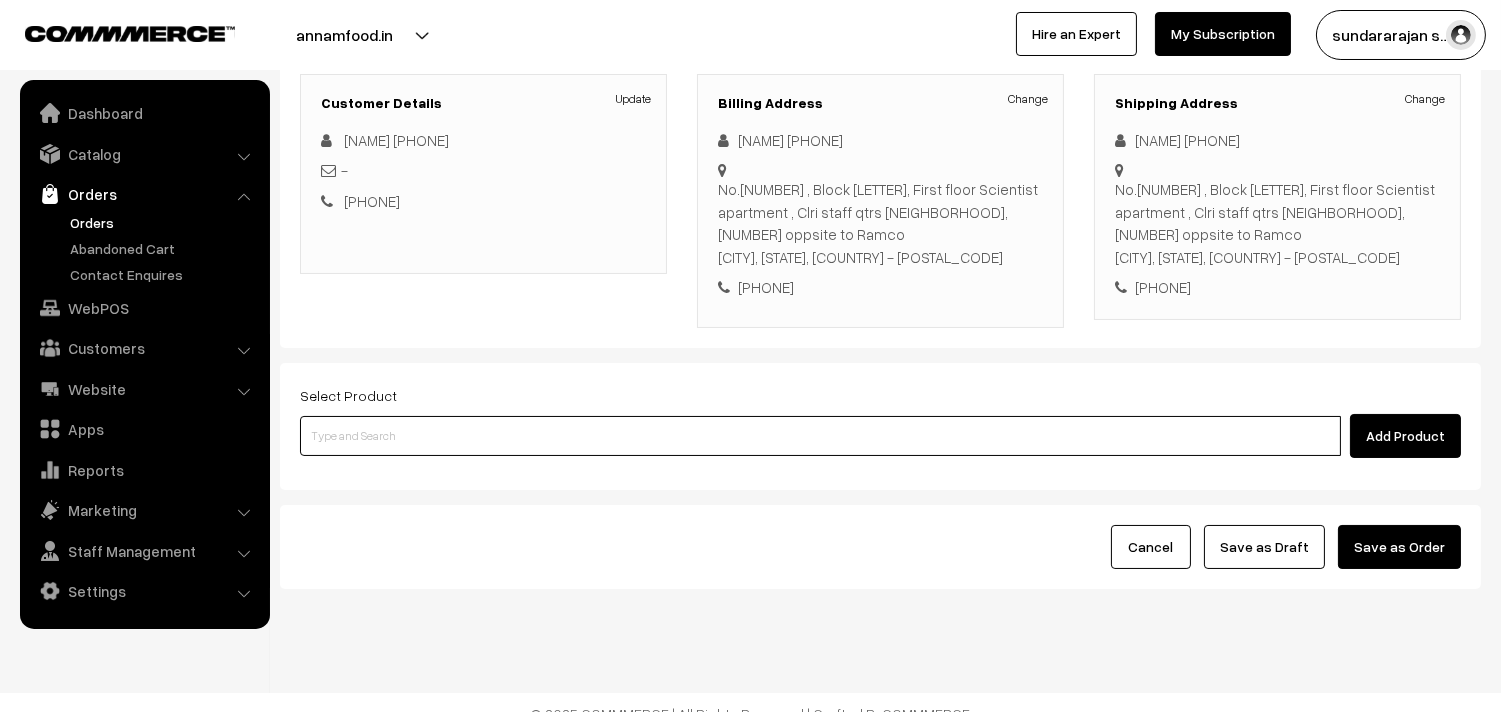 click at bounding box center [820, 436] 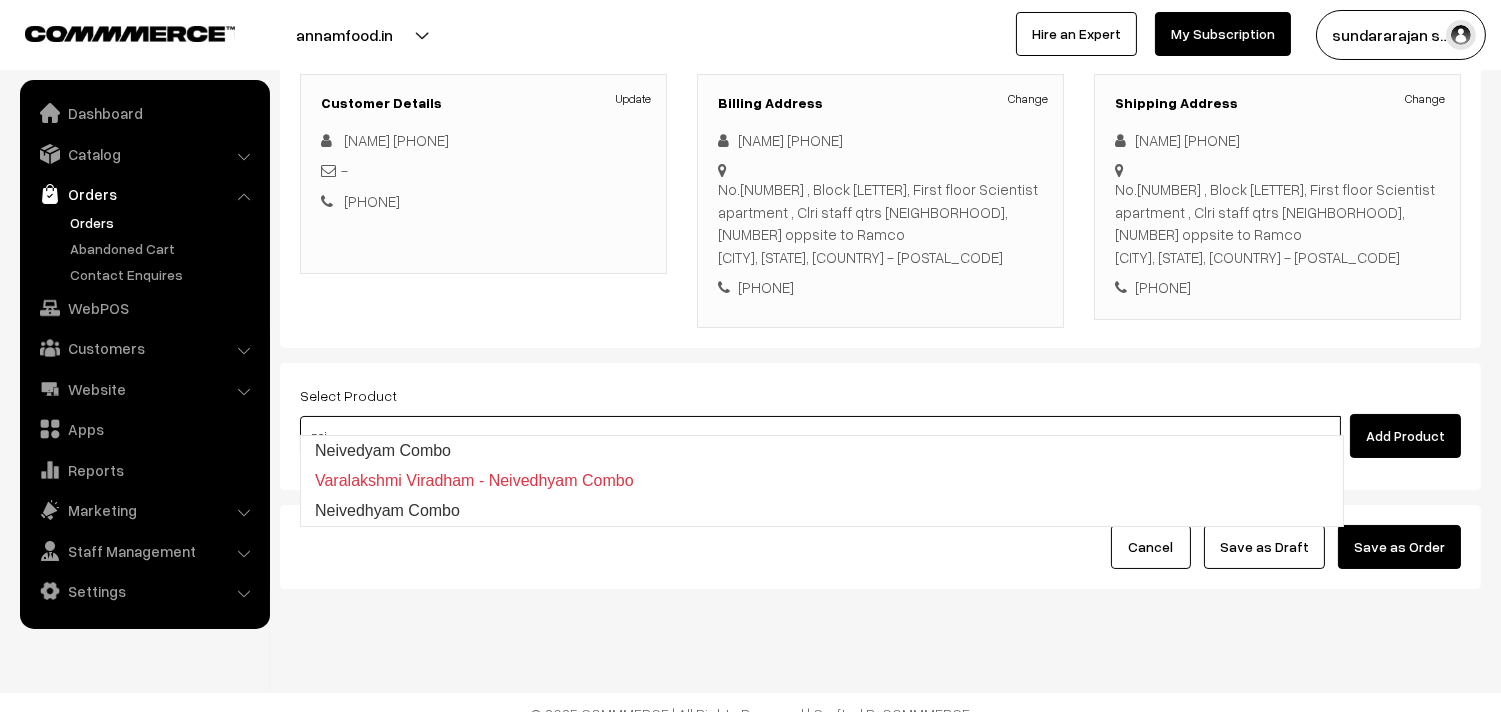 type on "Neivedhyam Combo" 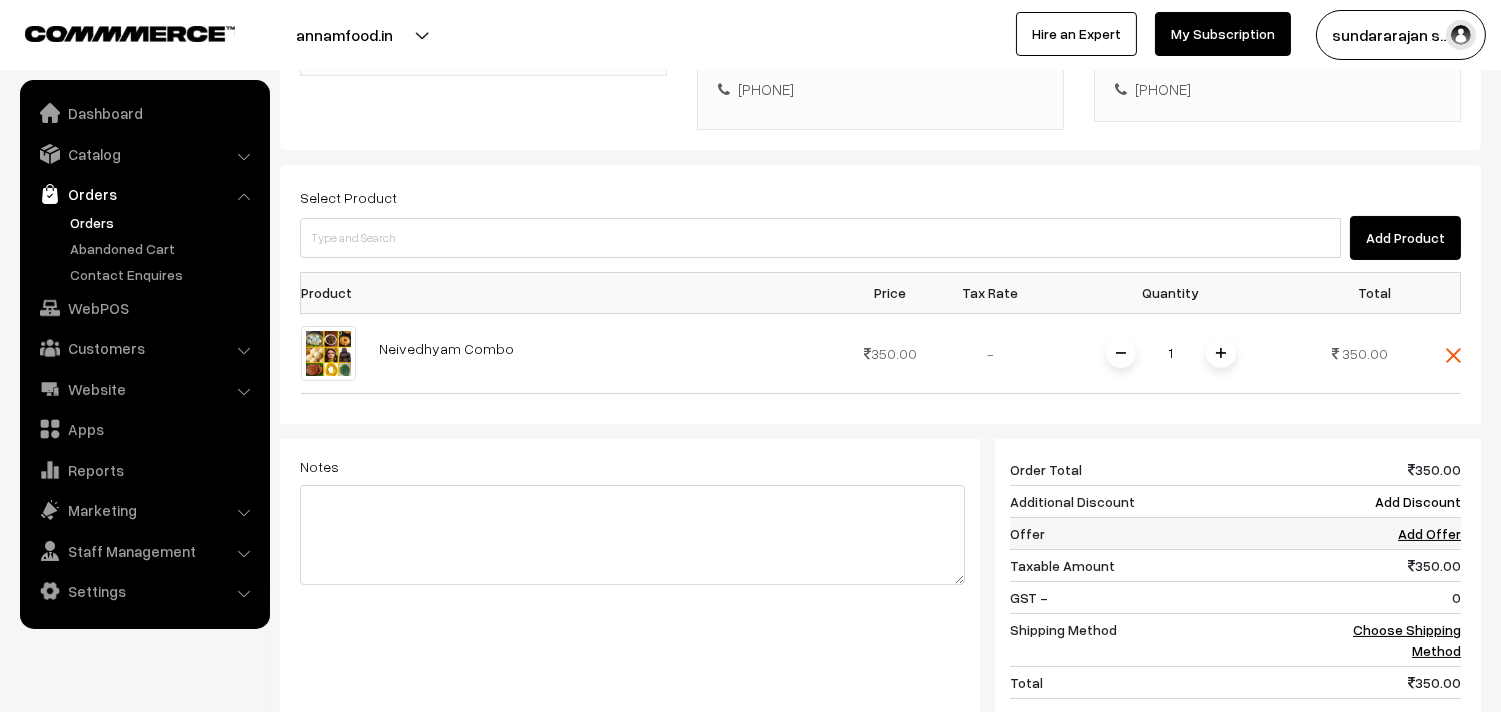 scroll, scrollTop: 494, scrollLeft: 0, axis: vertical 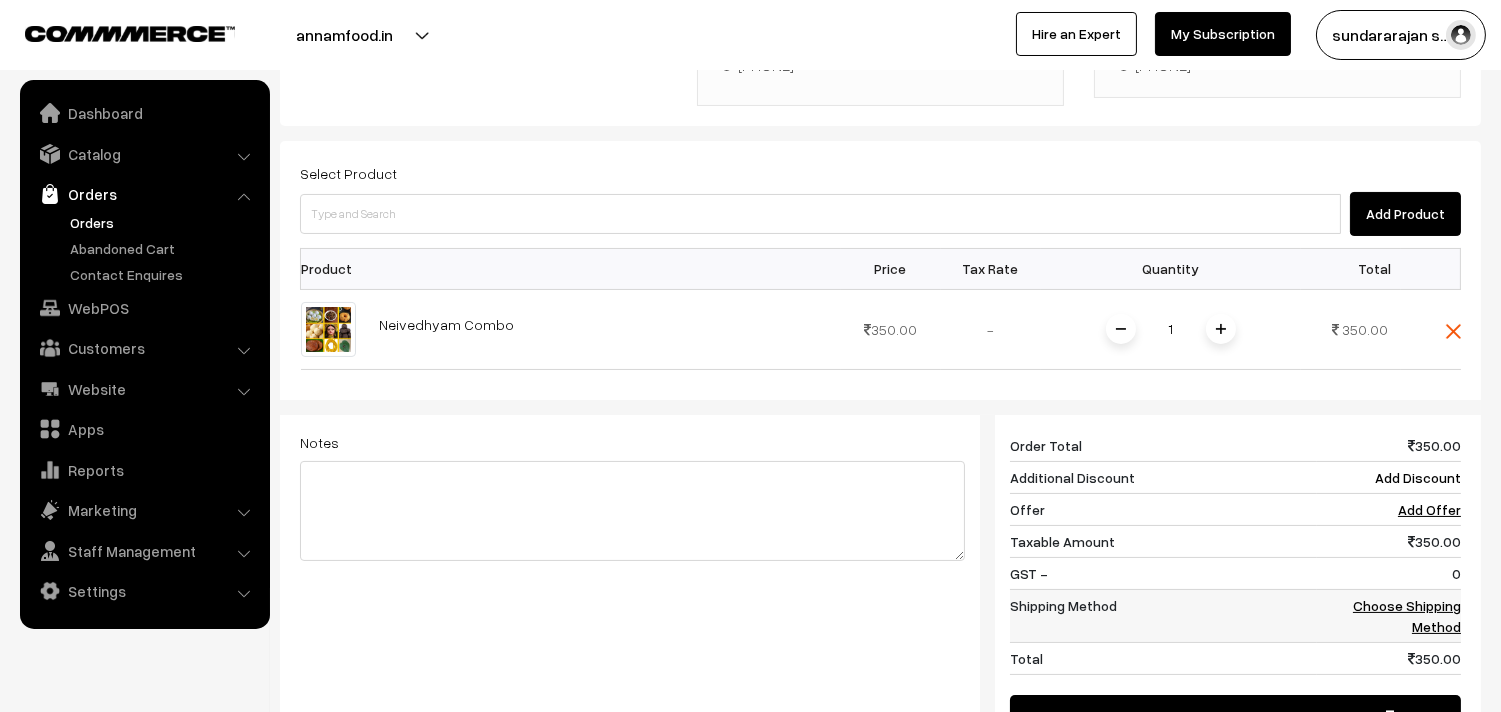 click on "Choose Shipping Method" at bounding box center [1407, 616] 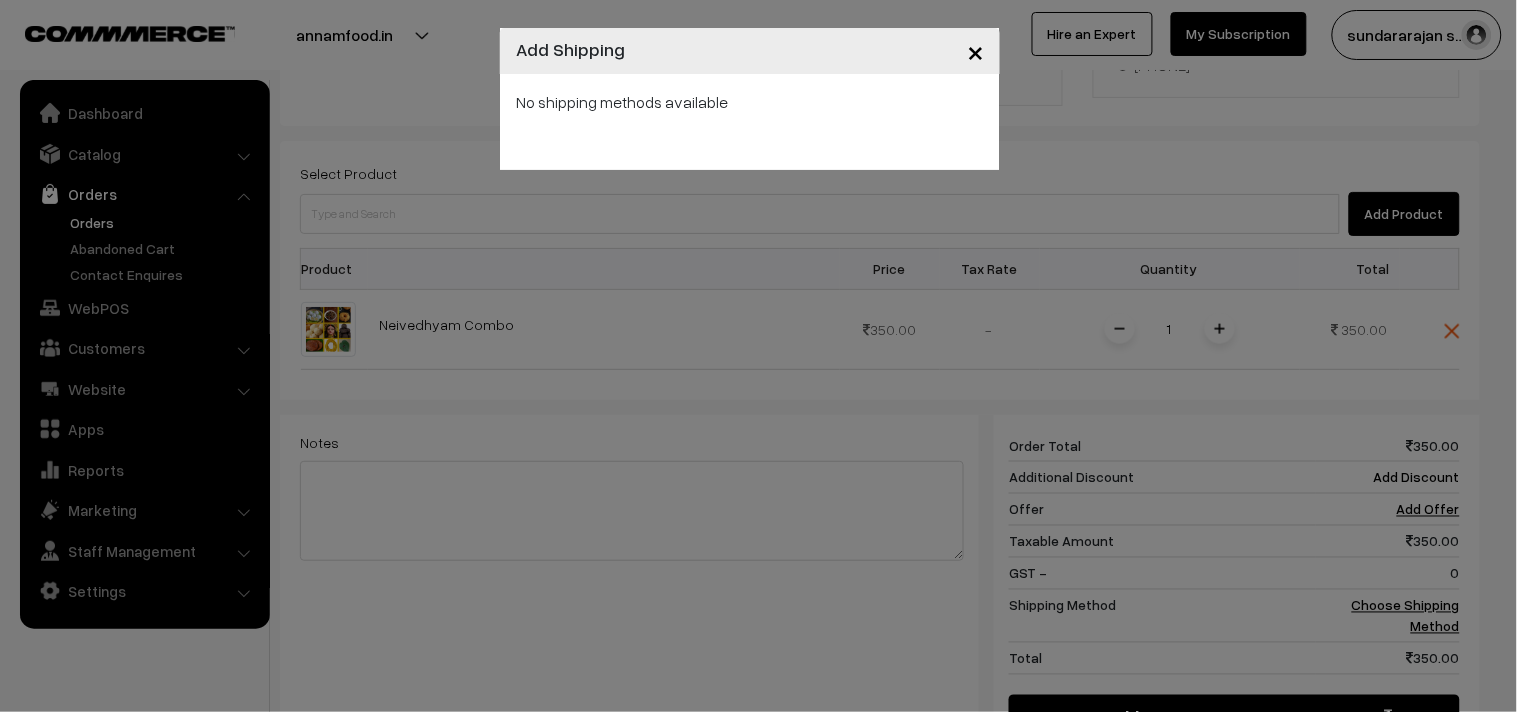 click on "No shipping methods available" at bounding box center [750, 122] 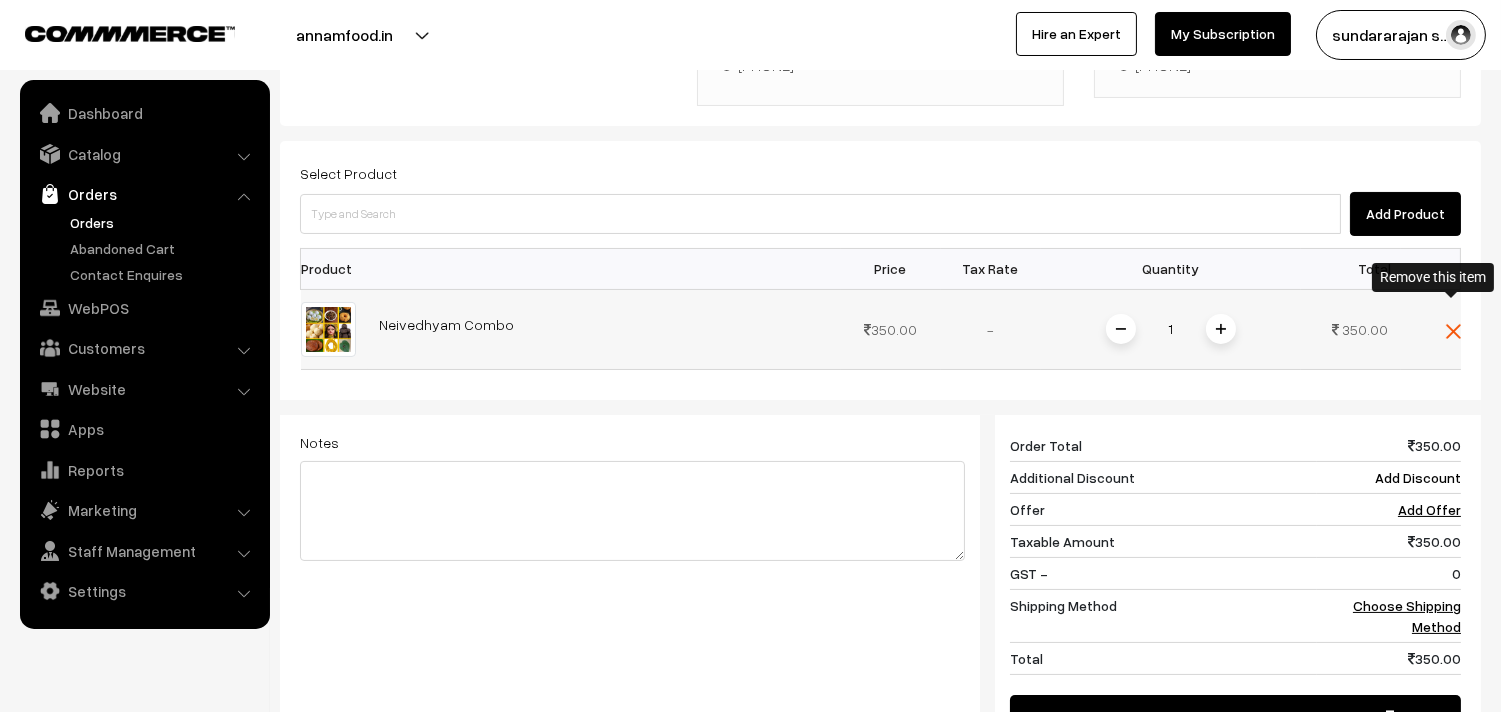 click at bounding box center (1453, 331) 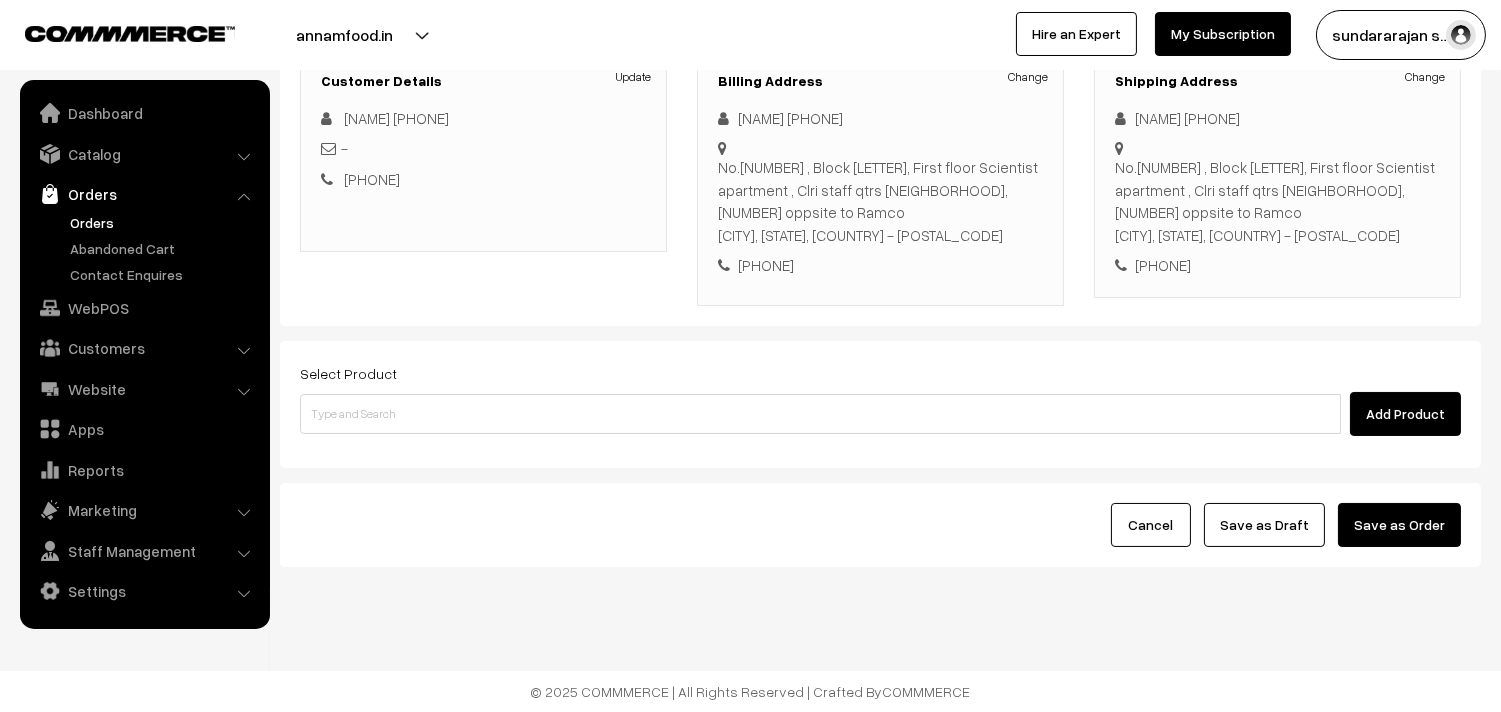 scroll, scrollTop: 272, scrollLeft: 0, axis: vertical 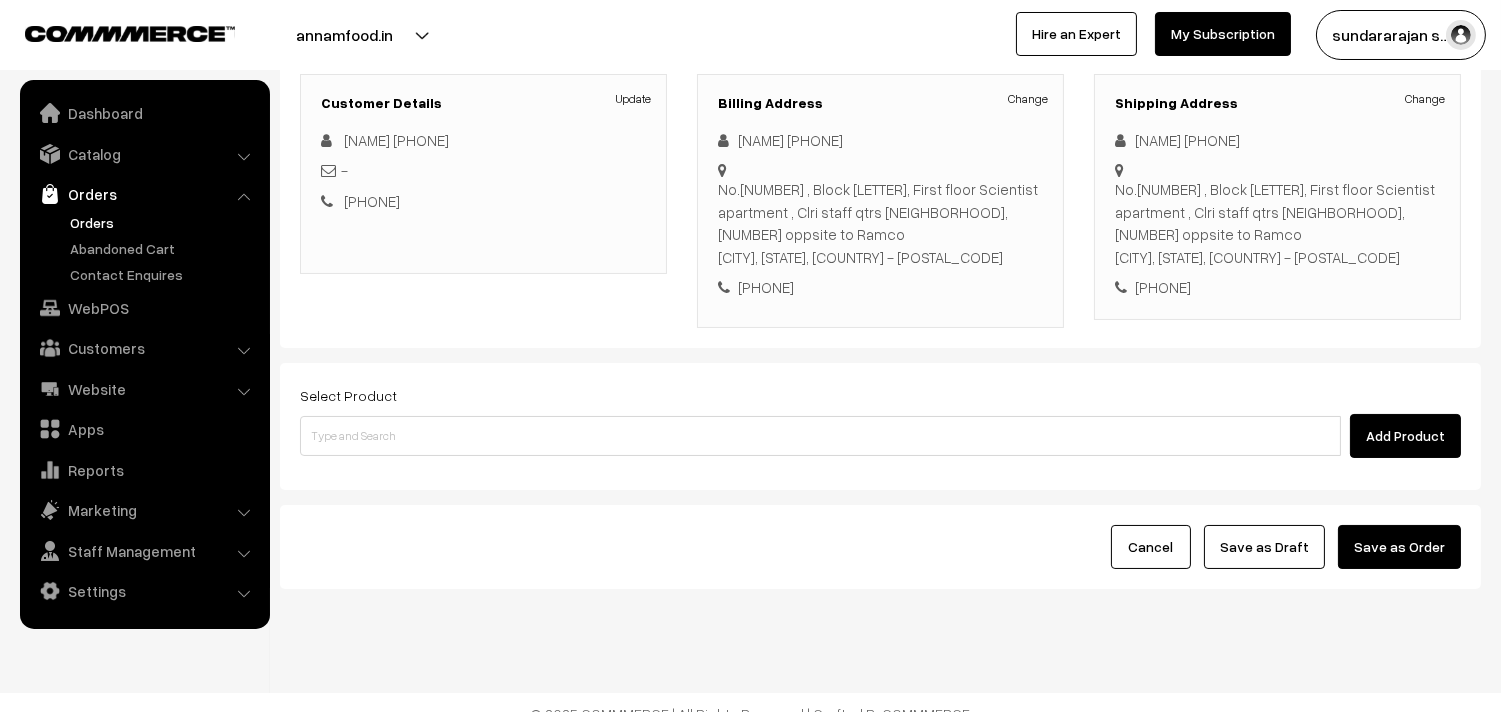 click on "Select Product
Add Product" at bounding box center (880, 420) 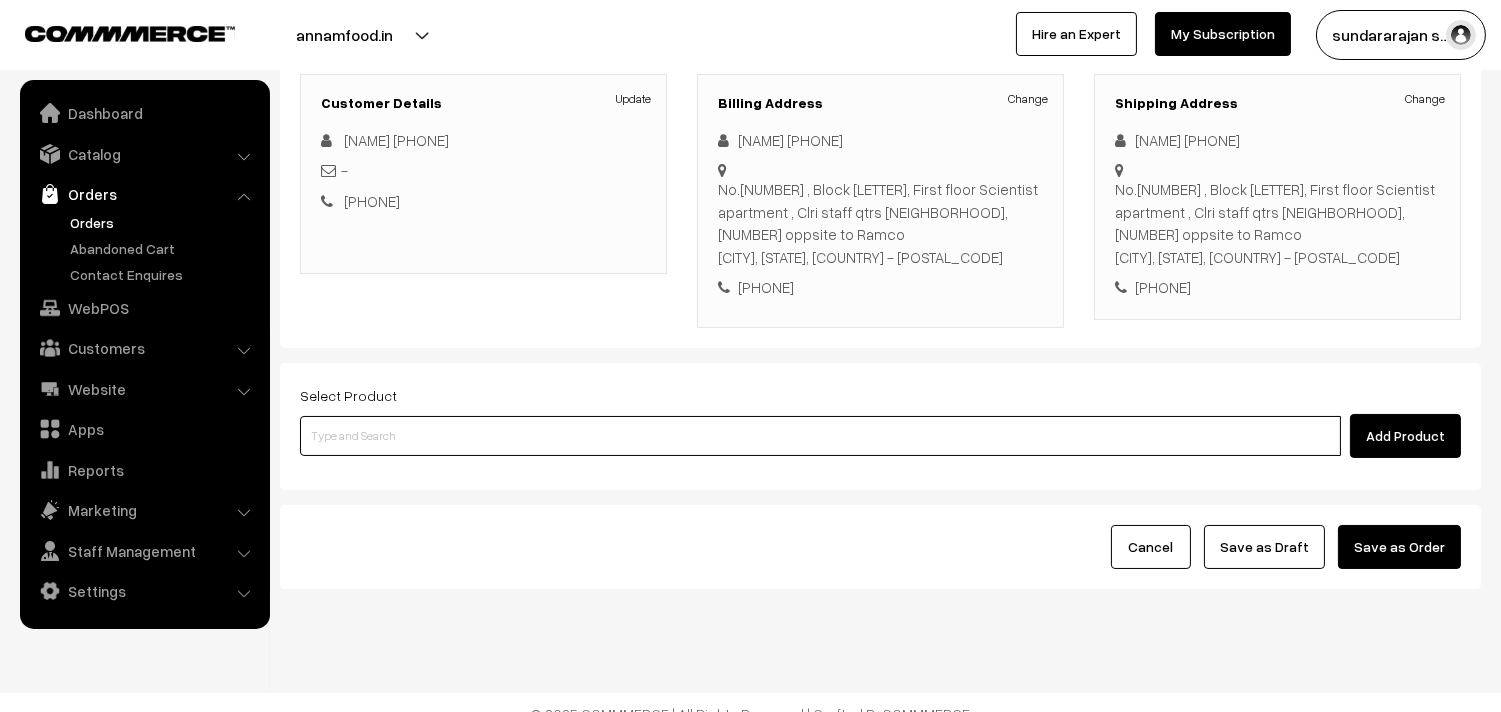 click at bounding box center (820, 436) 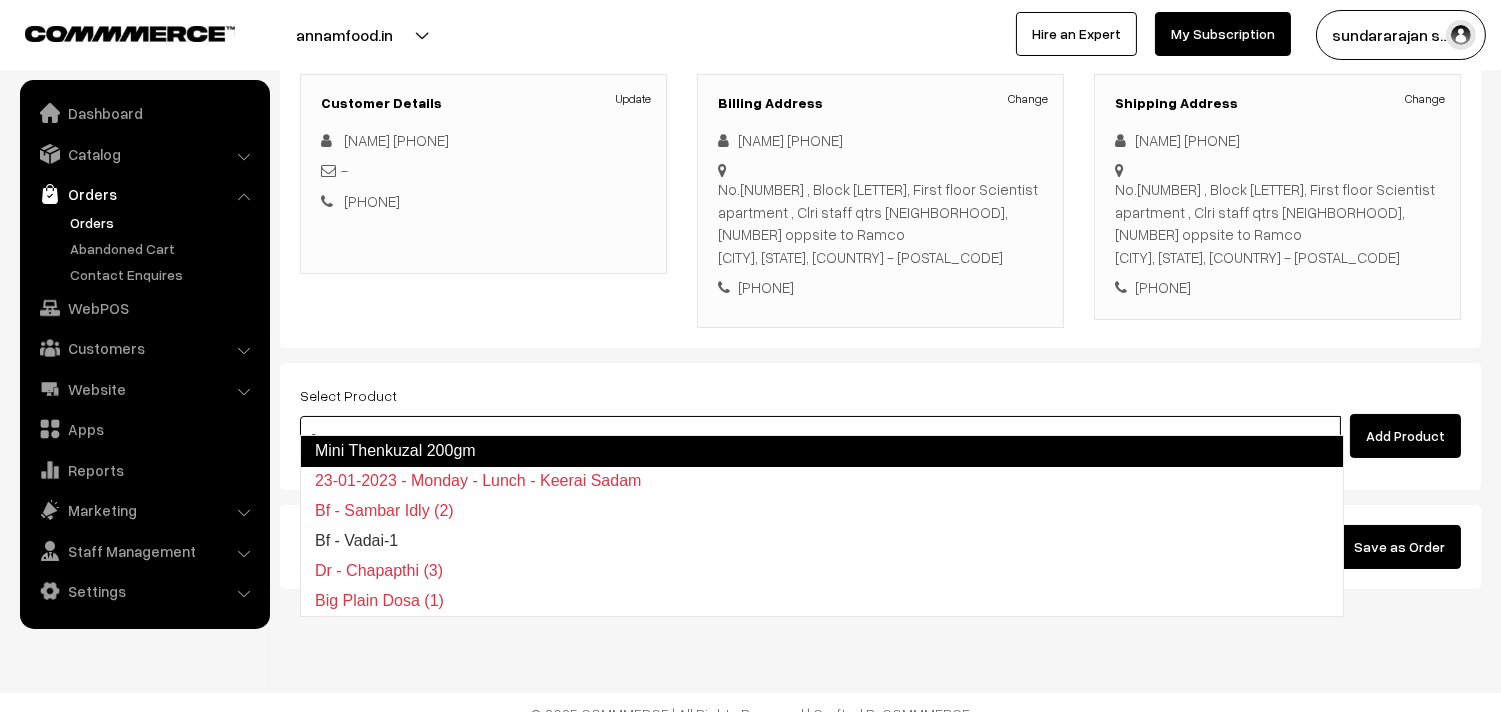 click on "Mini Thenkuzal 200gm" at bounding box center (822, 451) 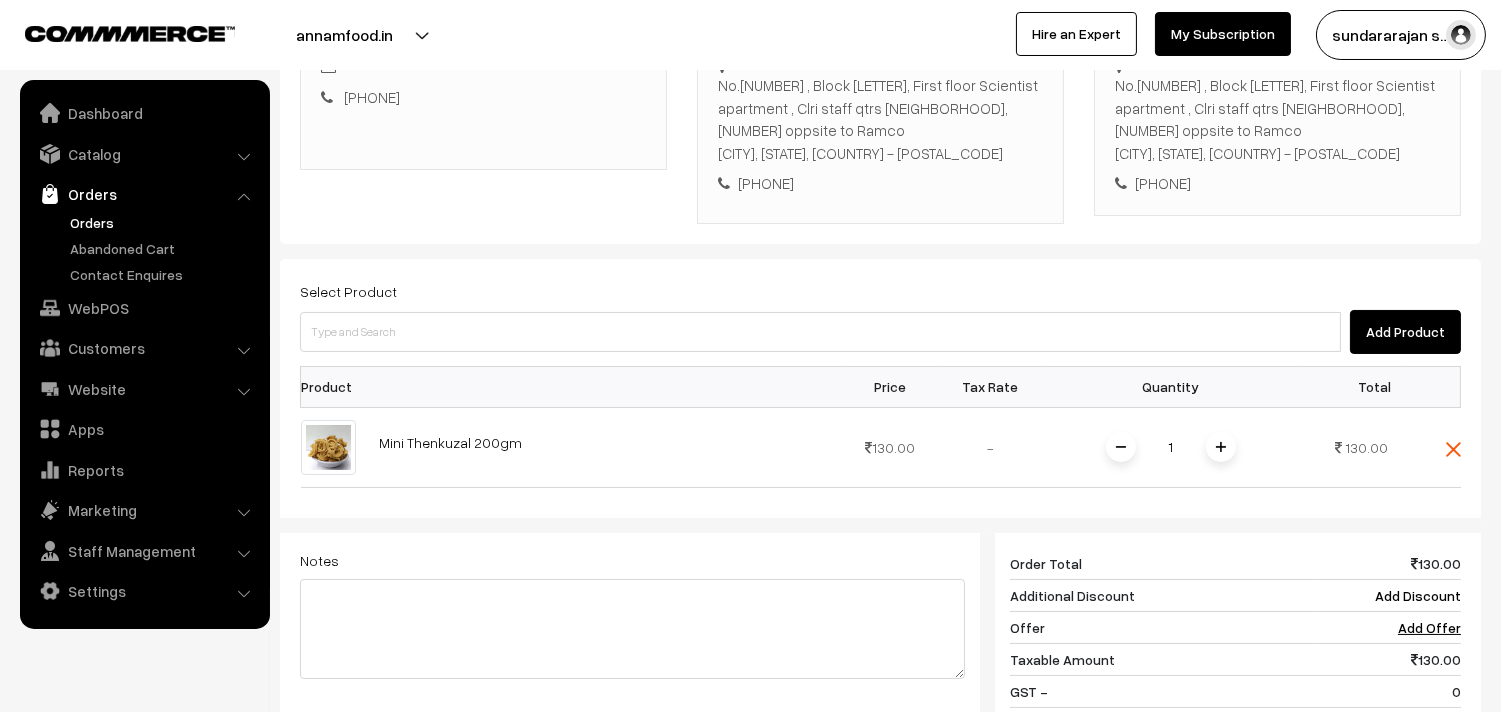 scroll, scrollTop: 383, scrollLeft: 0, axis: vertical 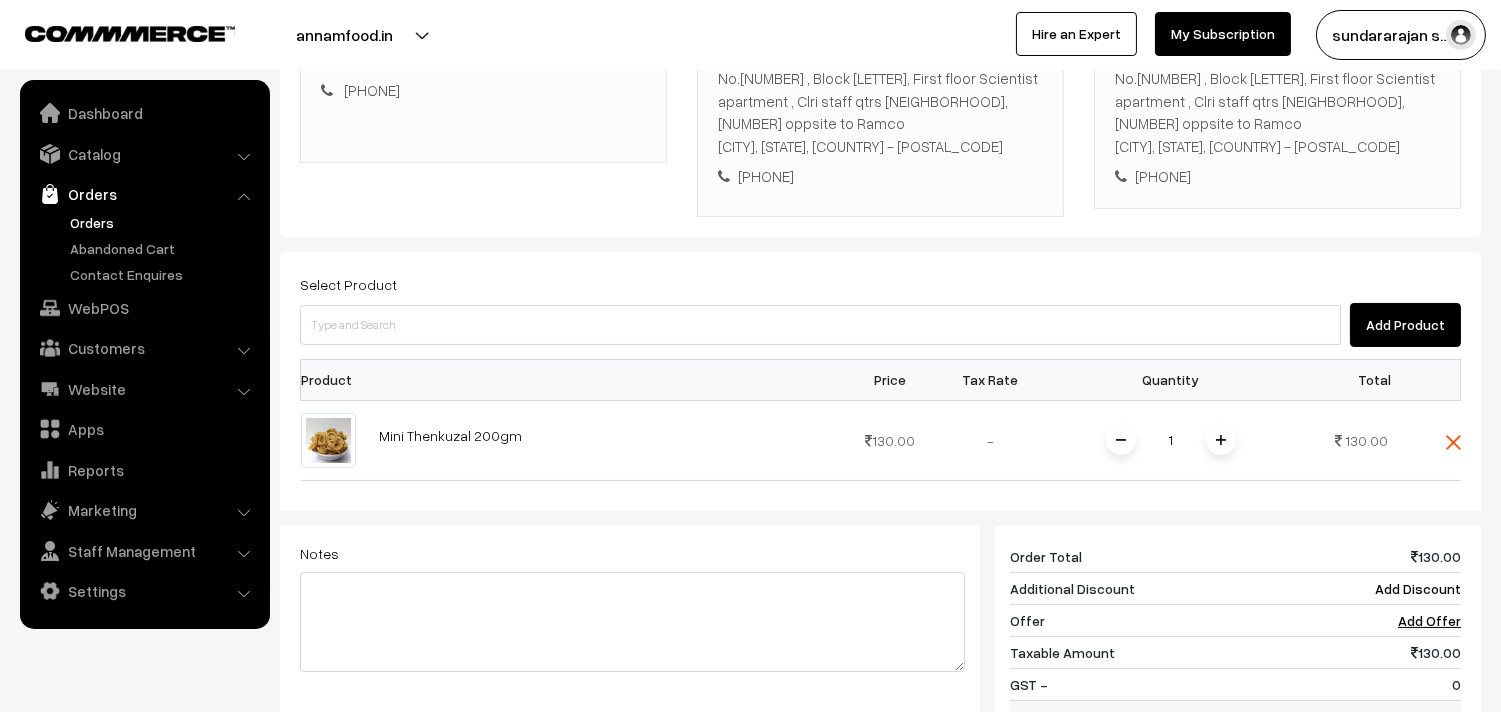 click on "Choose Shipping Method" at bounding box center (1407, 727) 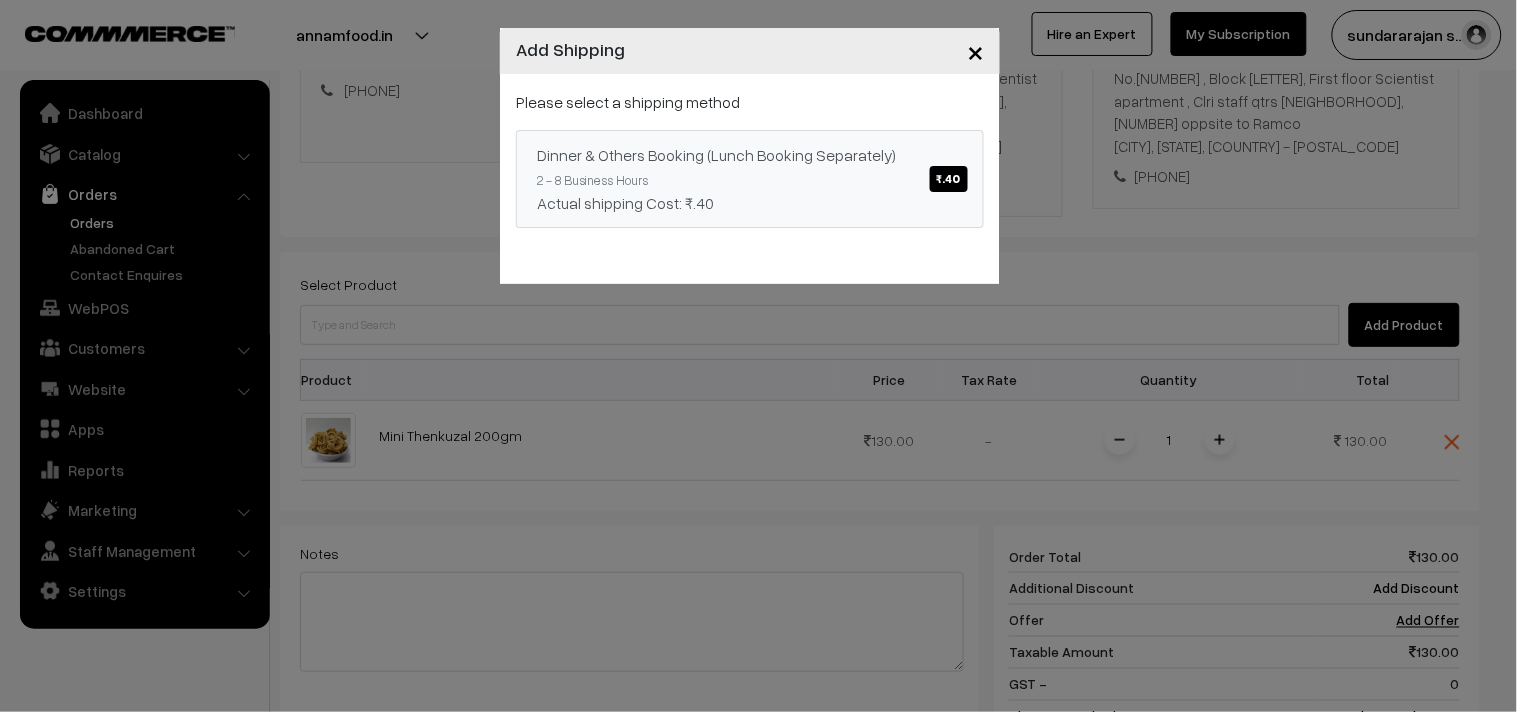 click on "Dinner & Others Booking (Lunch Booking Separately)
₹.40" at bounding box center (750, 155) 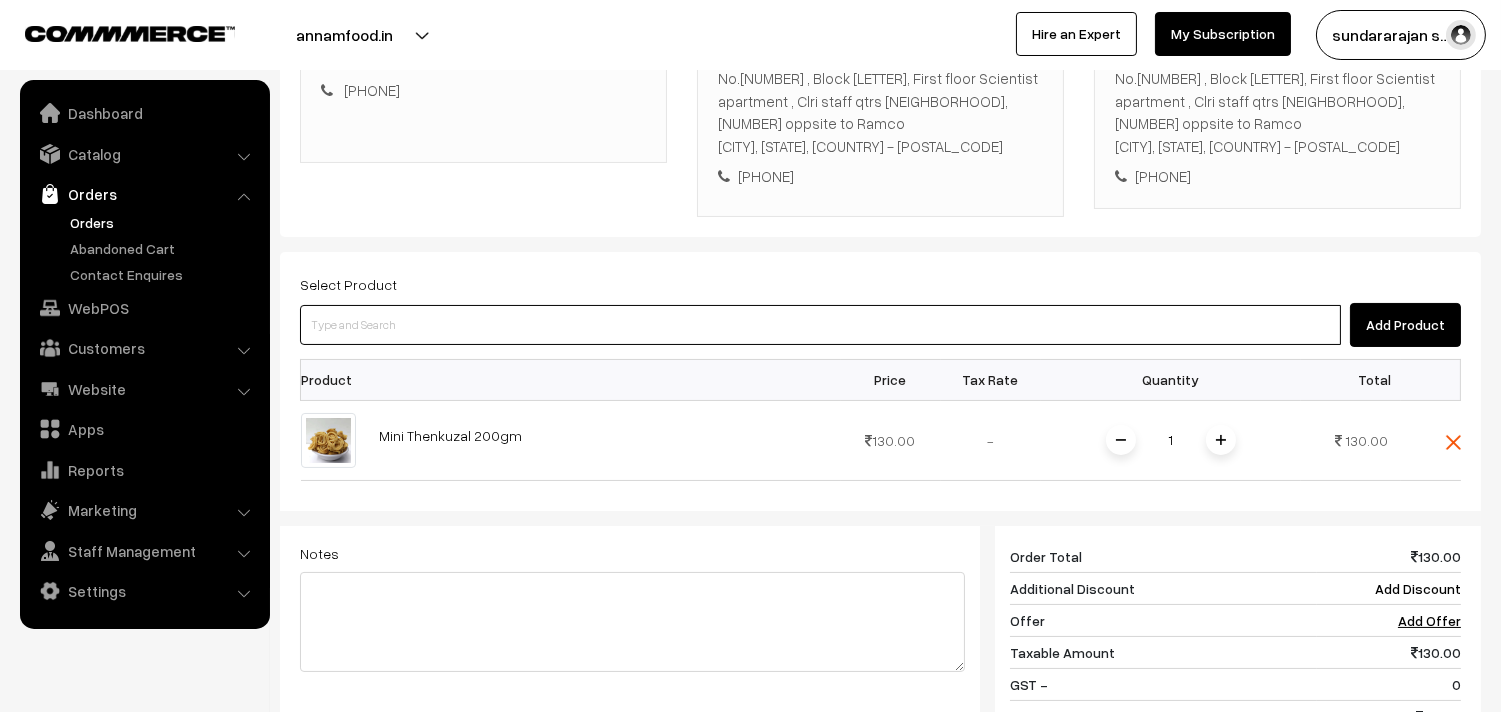 click at bounding box center (820, 325) 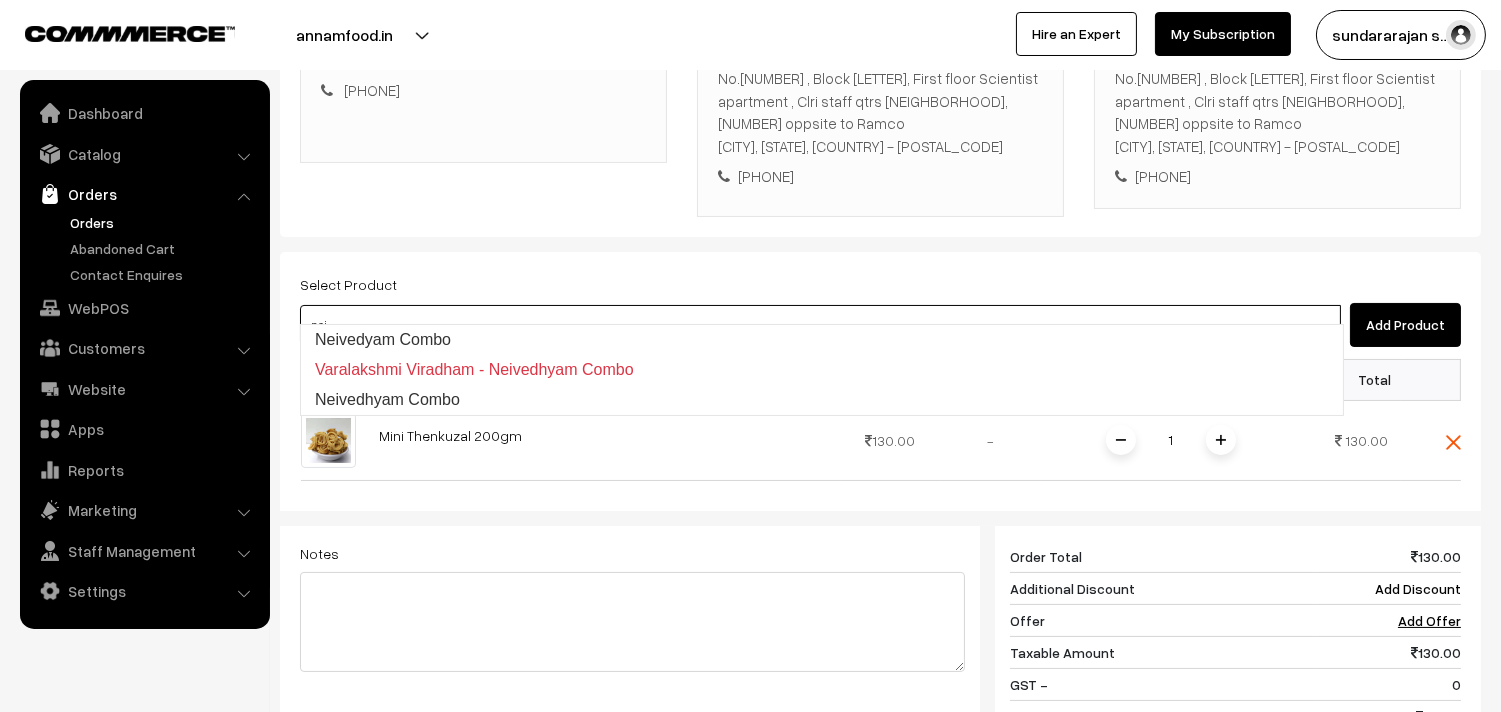 type on "Neivedhyam Combo" 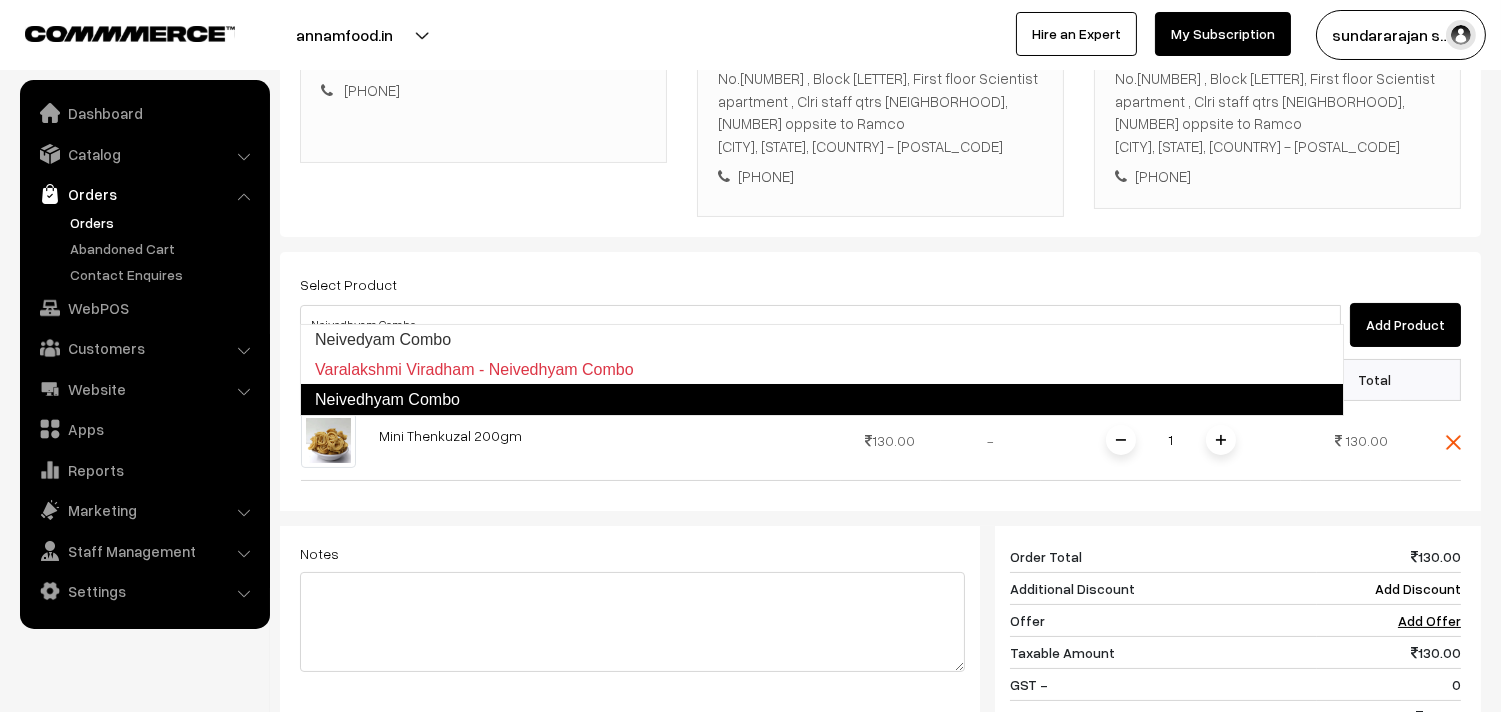type 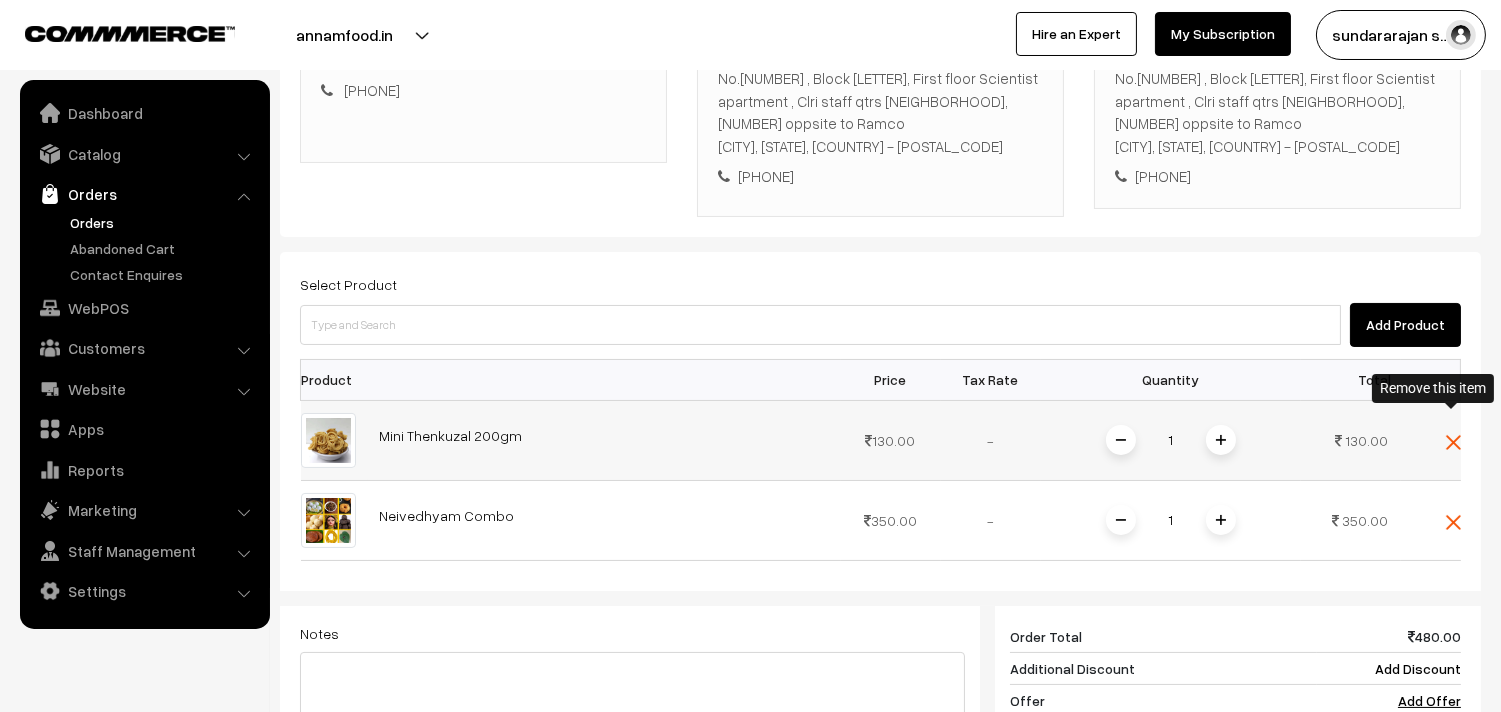 click at bounding box center [1453, 442] 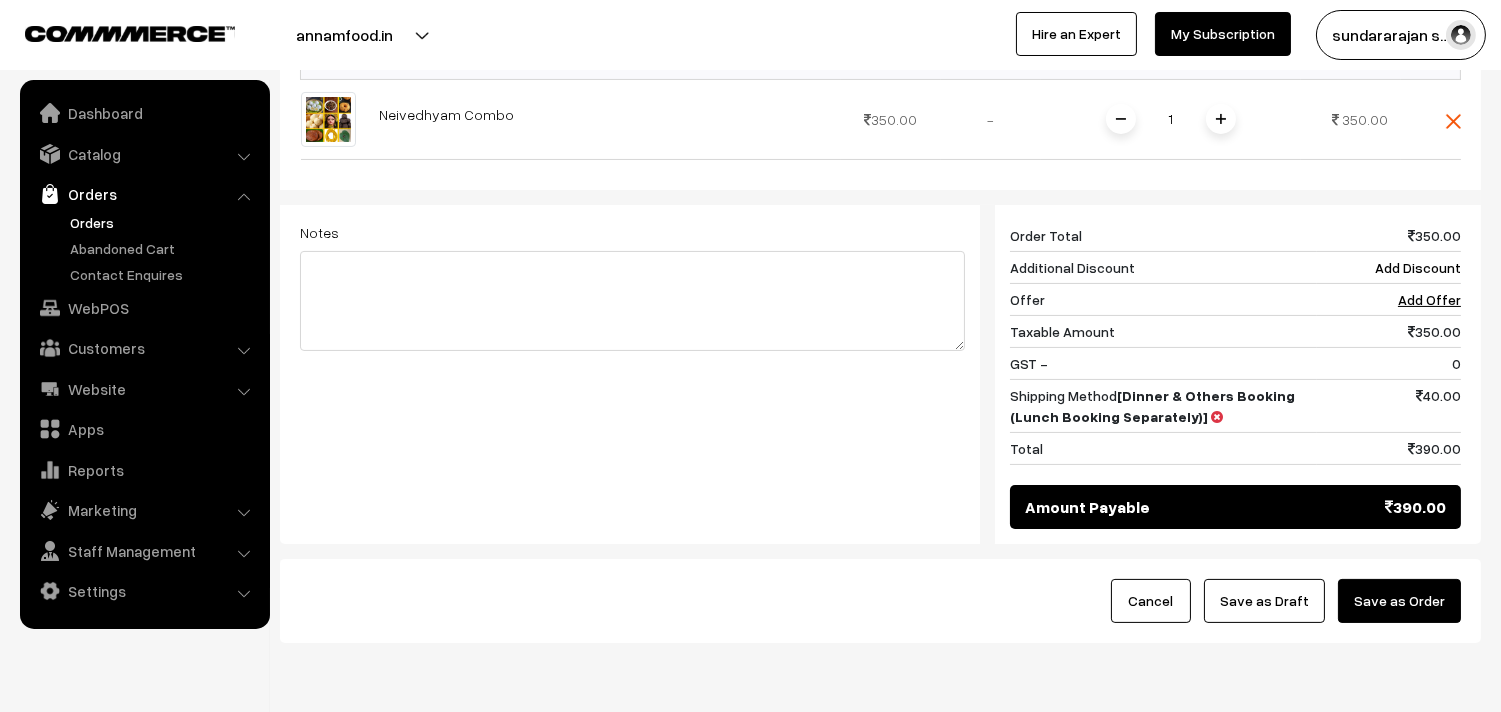 scroll, scrollTop: 760, scrollLeft: 0, axis: vertical 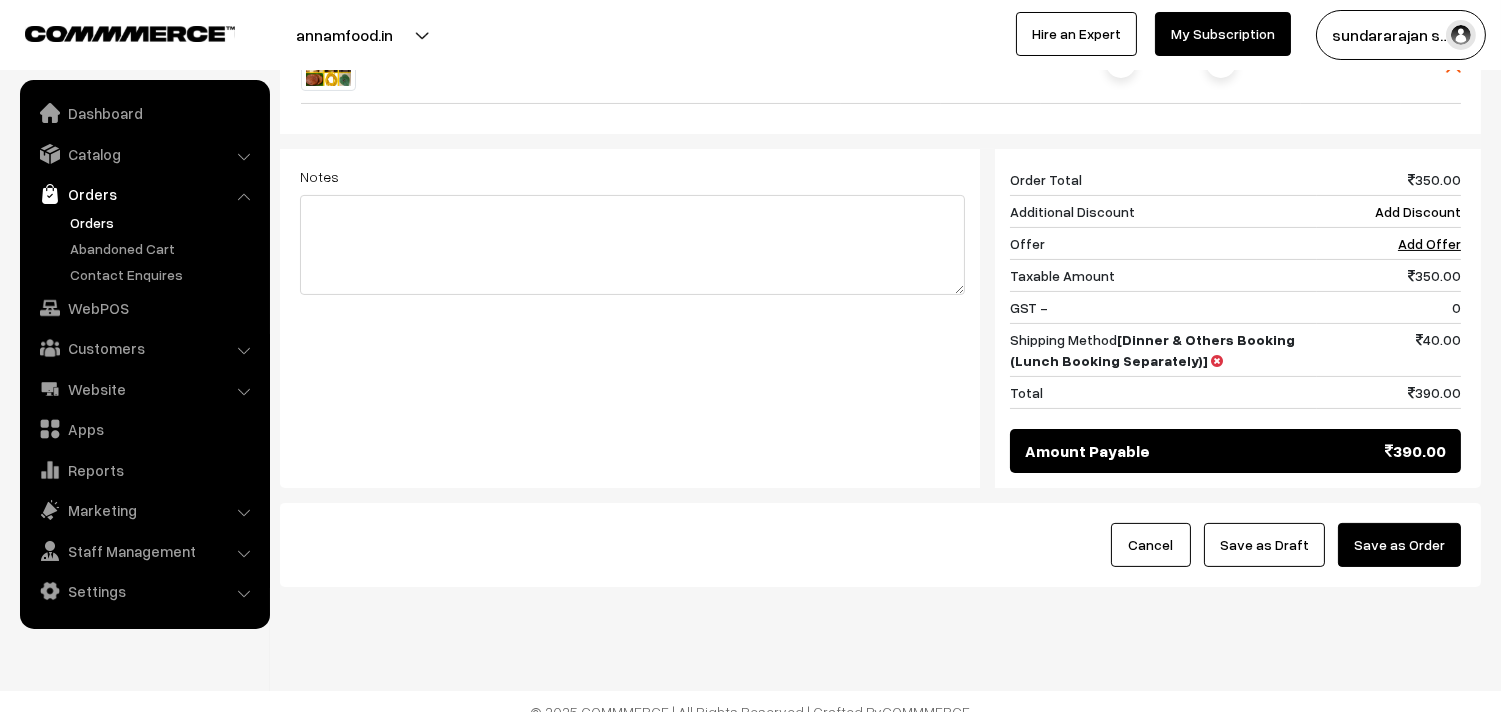click on "Save as Draft" at bounding box center (1264, 545) 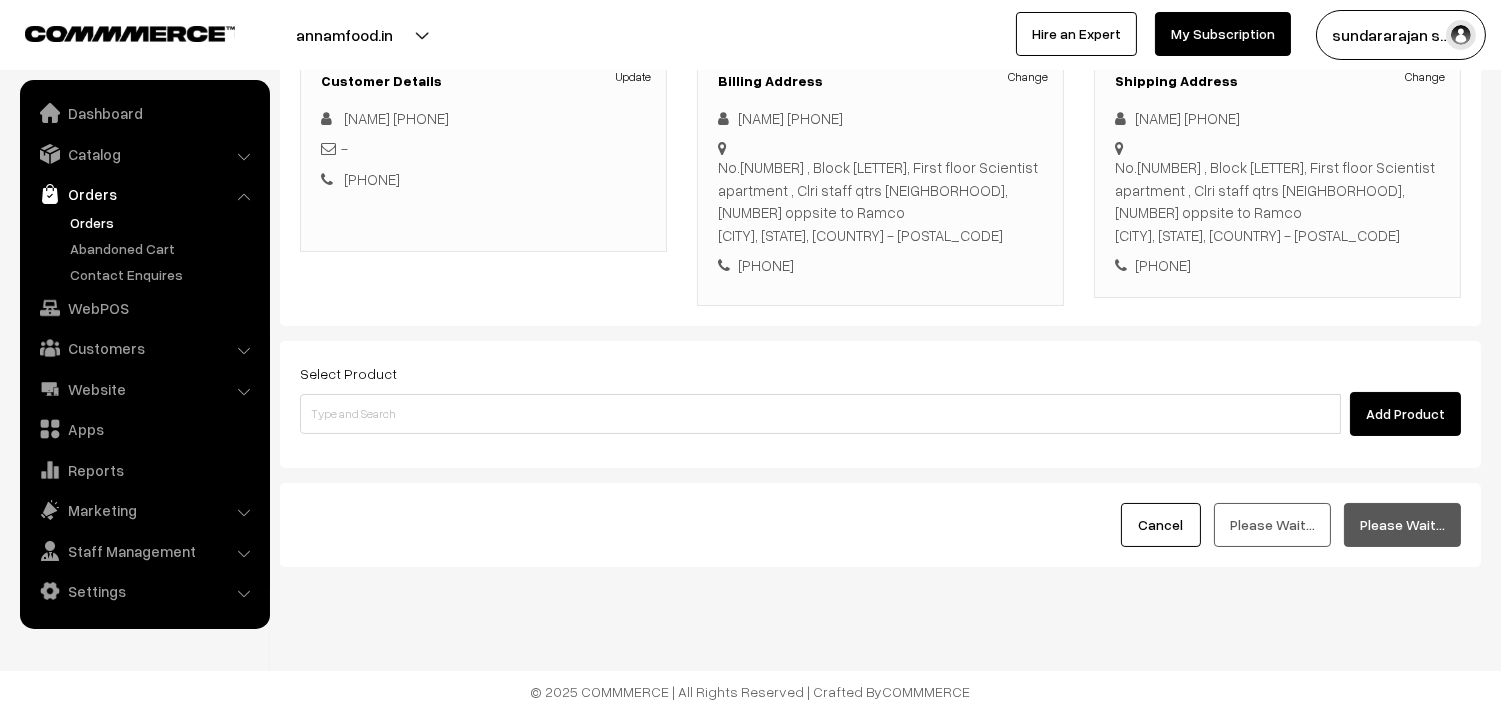 scroll, scrollTop: 272, scrollLeft: 0, axis: vertical 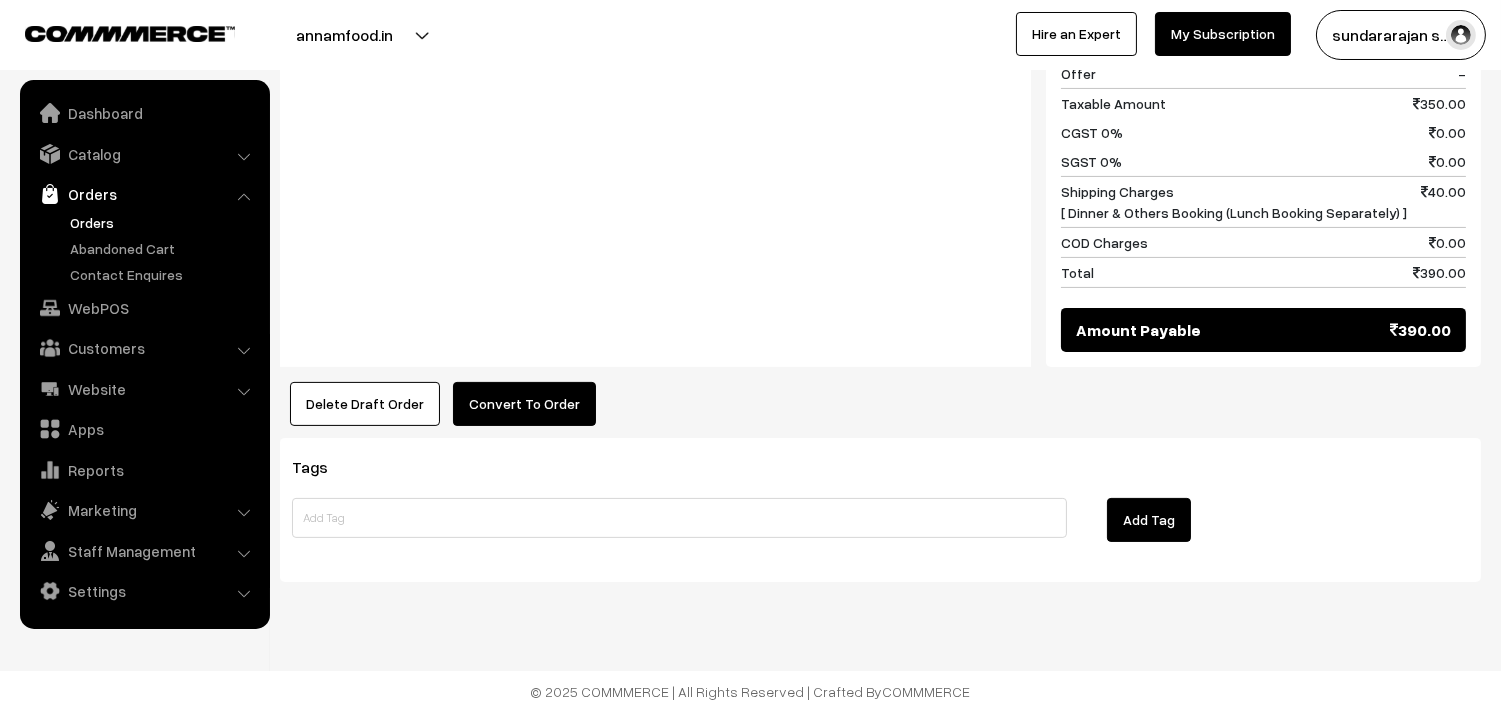 click on "Convert To Order" at bounding box center [524, 404] 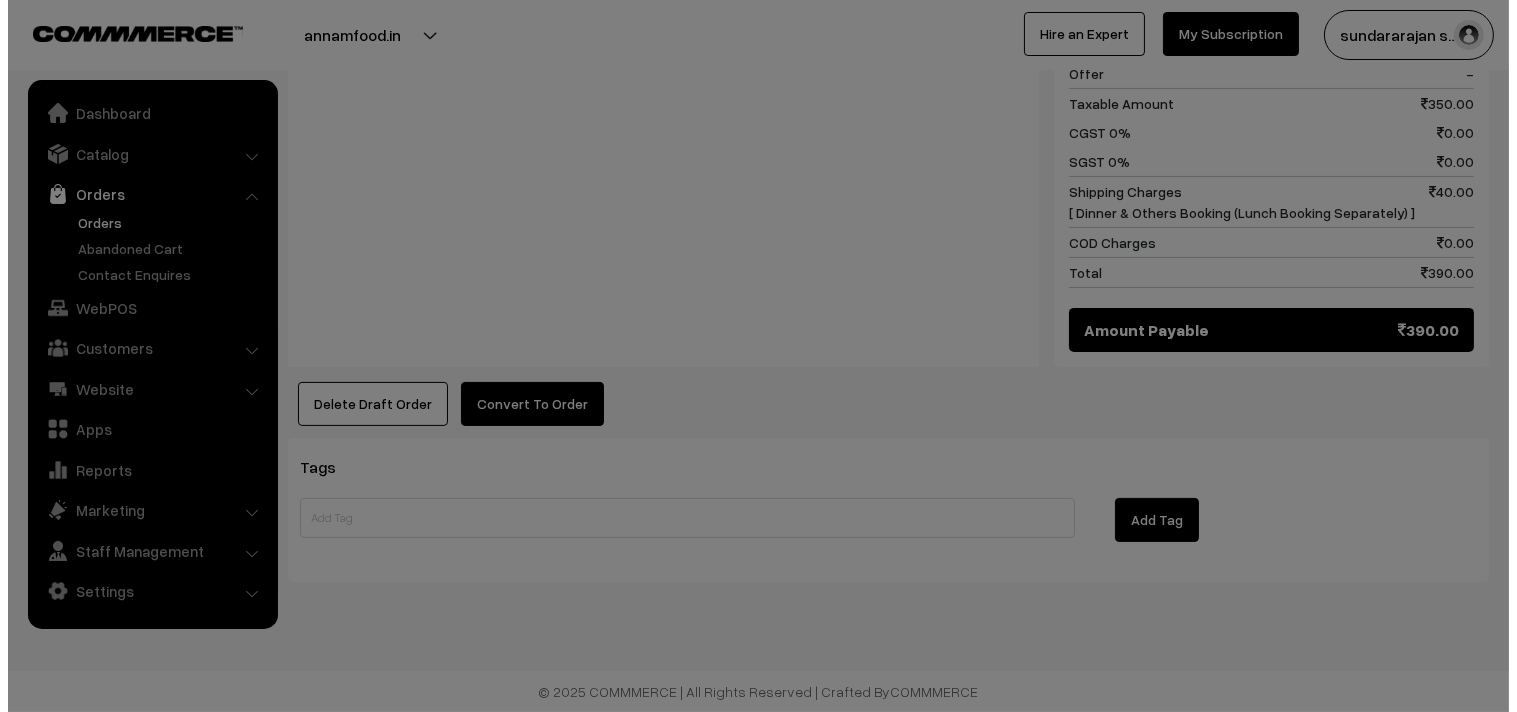 scroll, scrollTop: 956, scrollLeft: 0, axis: vertical 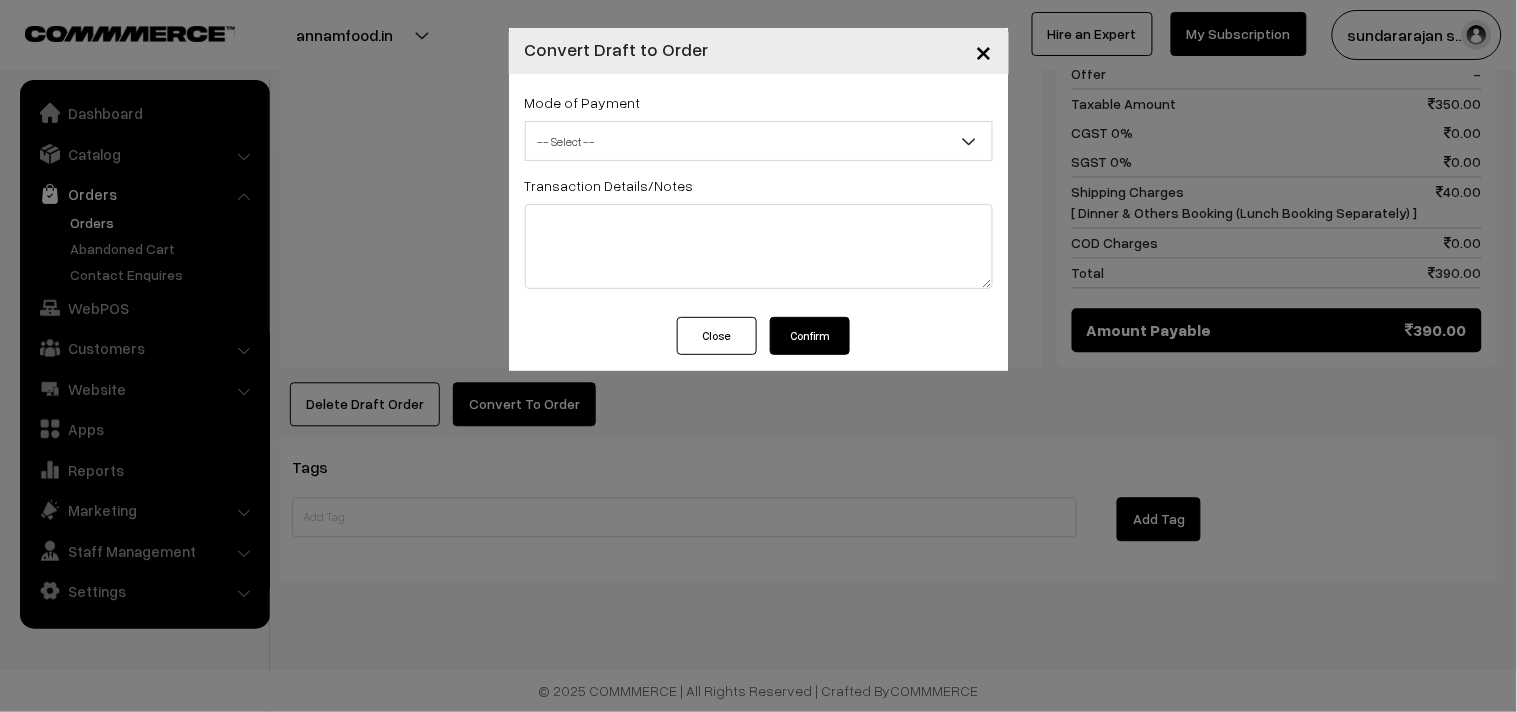 click on "Thank you for showing interest. Our team will call you shortly.
Close
annamfood.in
Go to Website
Switch Store
Create New Store
My Profile" at bounding box center [758, -122] 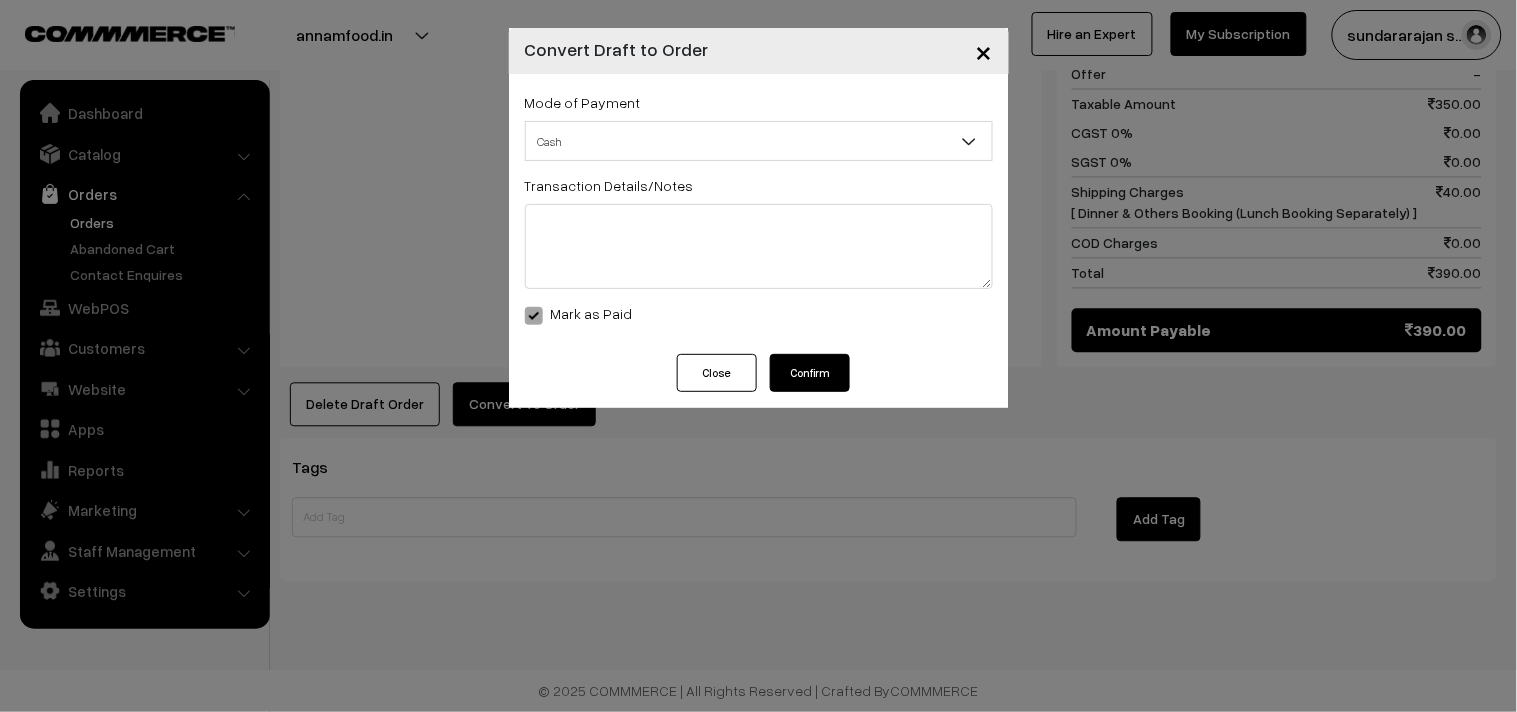 select on "2" 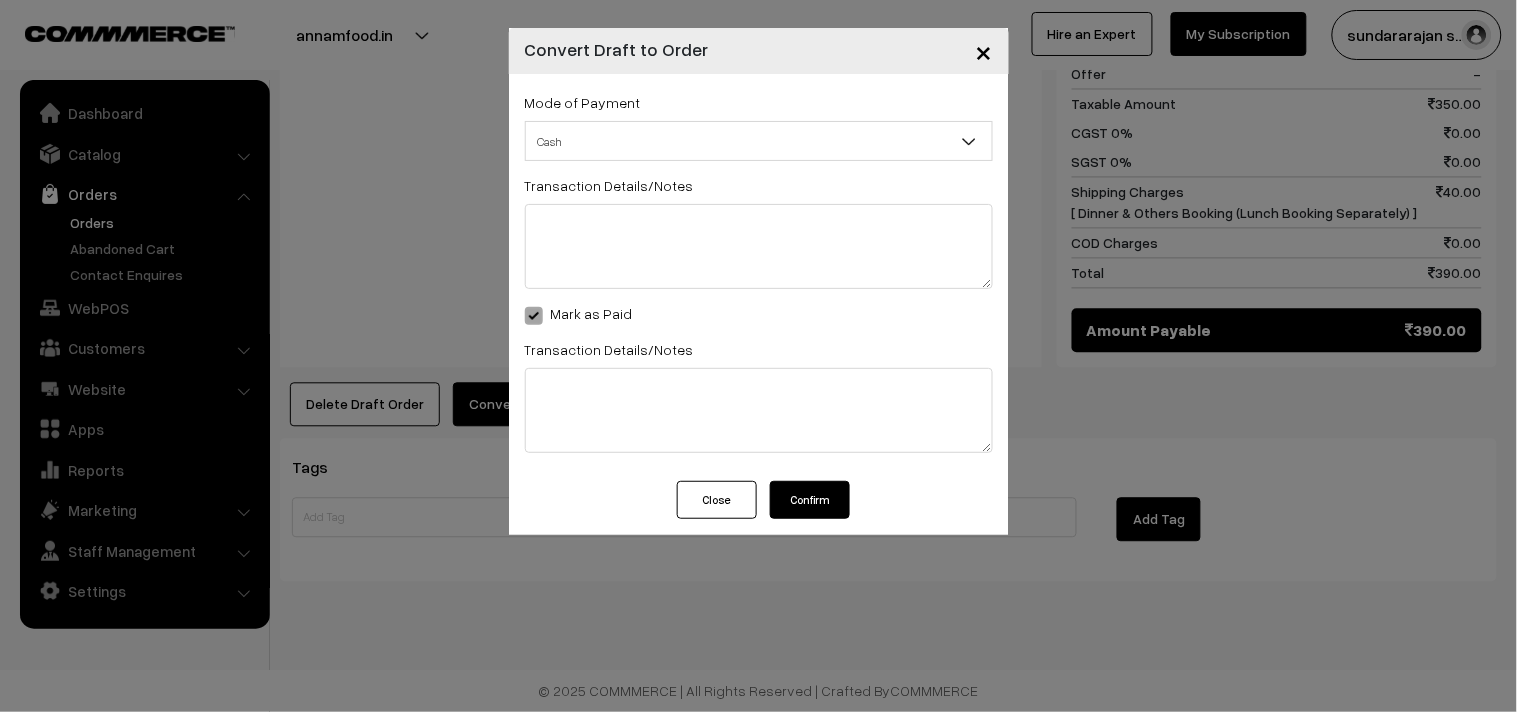 drag, startPoint x: 794, startPoint y: 487, endPoint x: 725, endPoint y: 500, distance: 70.21396 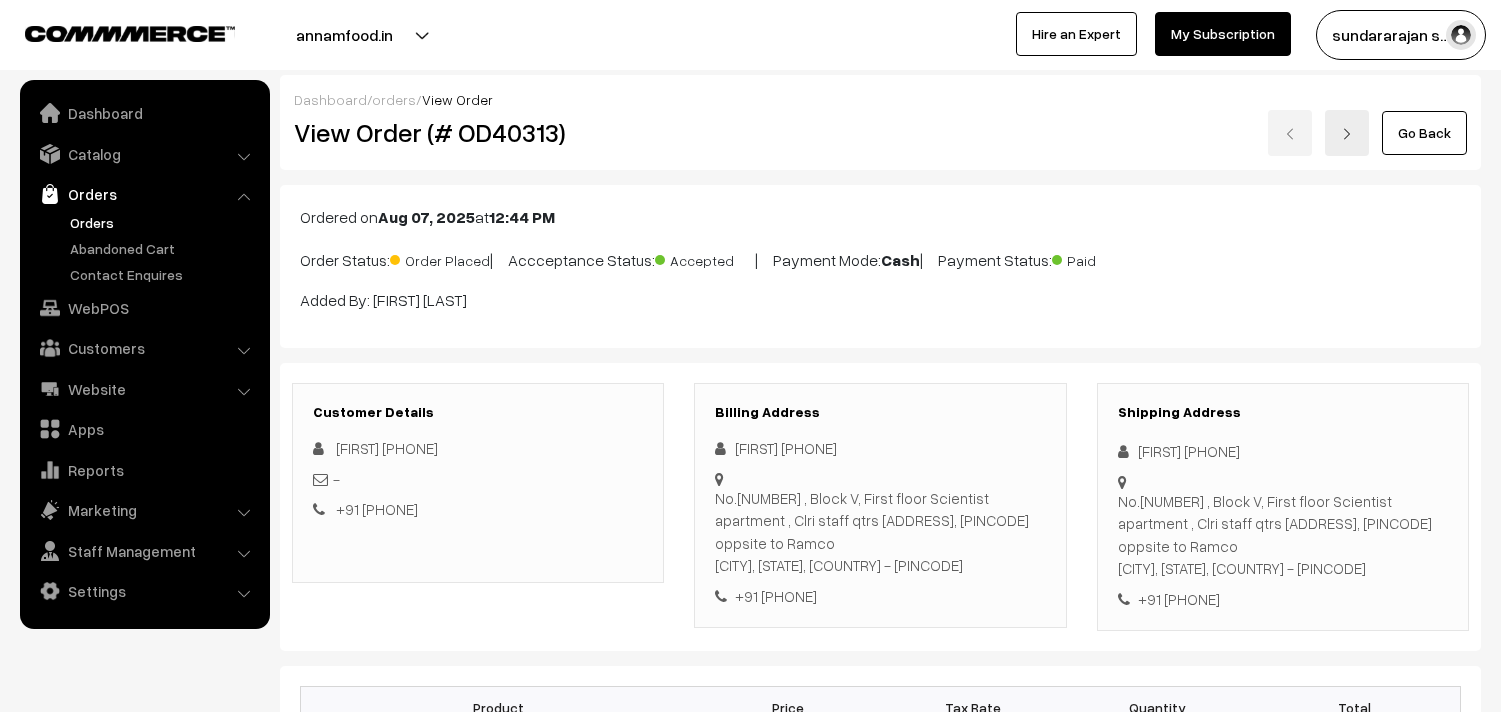 scroll, scrollTop: 952, scrollLeft: 0, axis: vertical 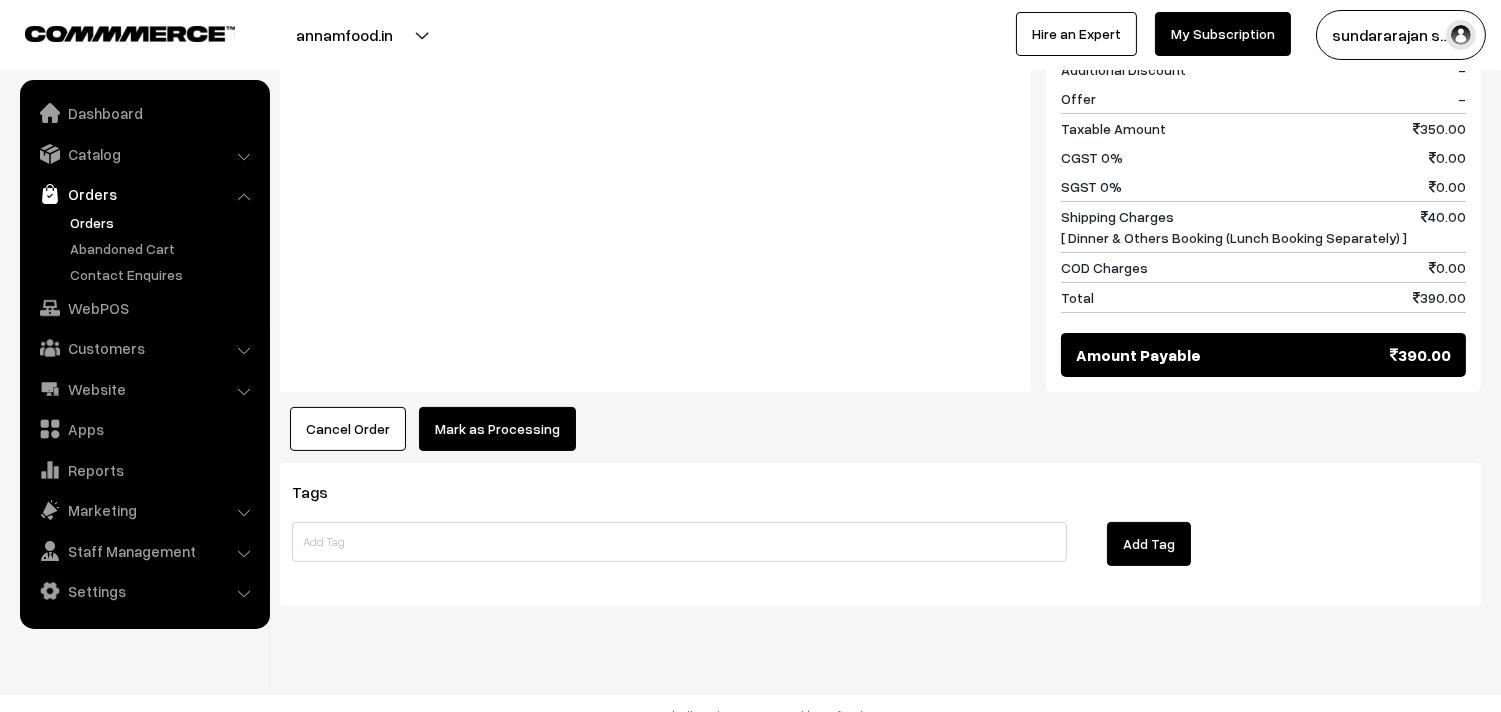 click on "Dashboard  /
orders  /
View Order
View Order (# OD40313)
Go Back
Ordered on  Aug 07, 2025  at  12:44 PM
Order Status:
Order Placed
|
Accceptance Status:
Accepted
|
Payment Mode:
Cash
|
Payment Status:
Paid" at bounding box center (880, -136) 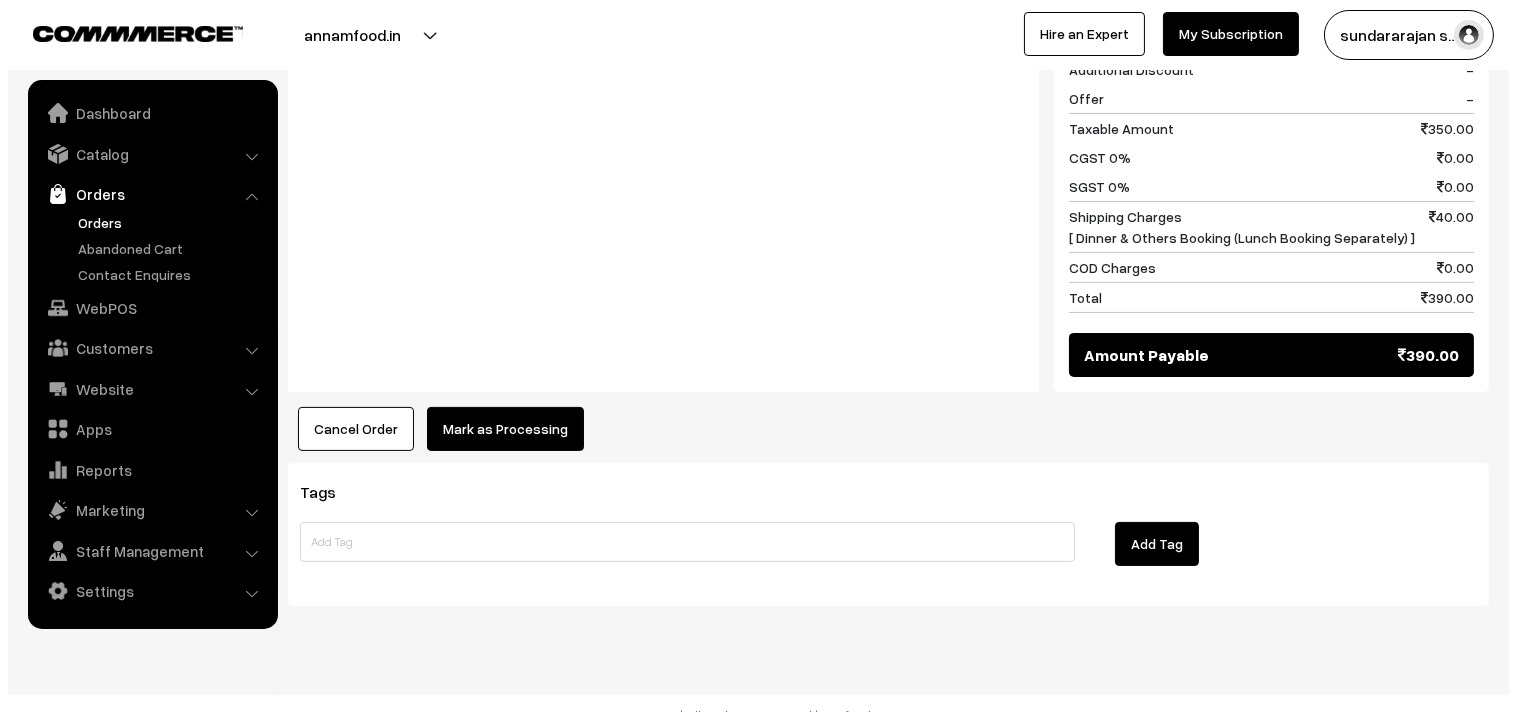 scroll, scrollTop: 954, scrollLeft: 0, axis: vertical 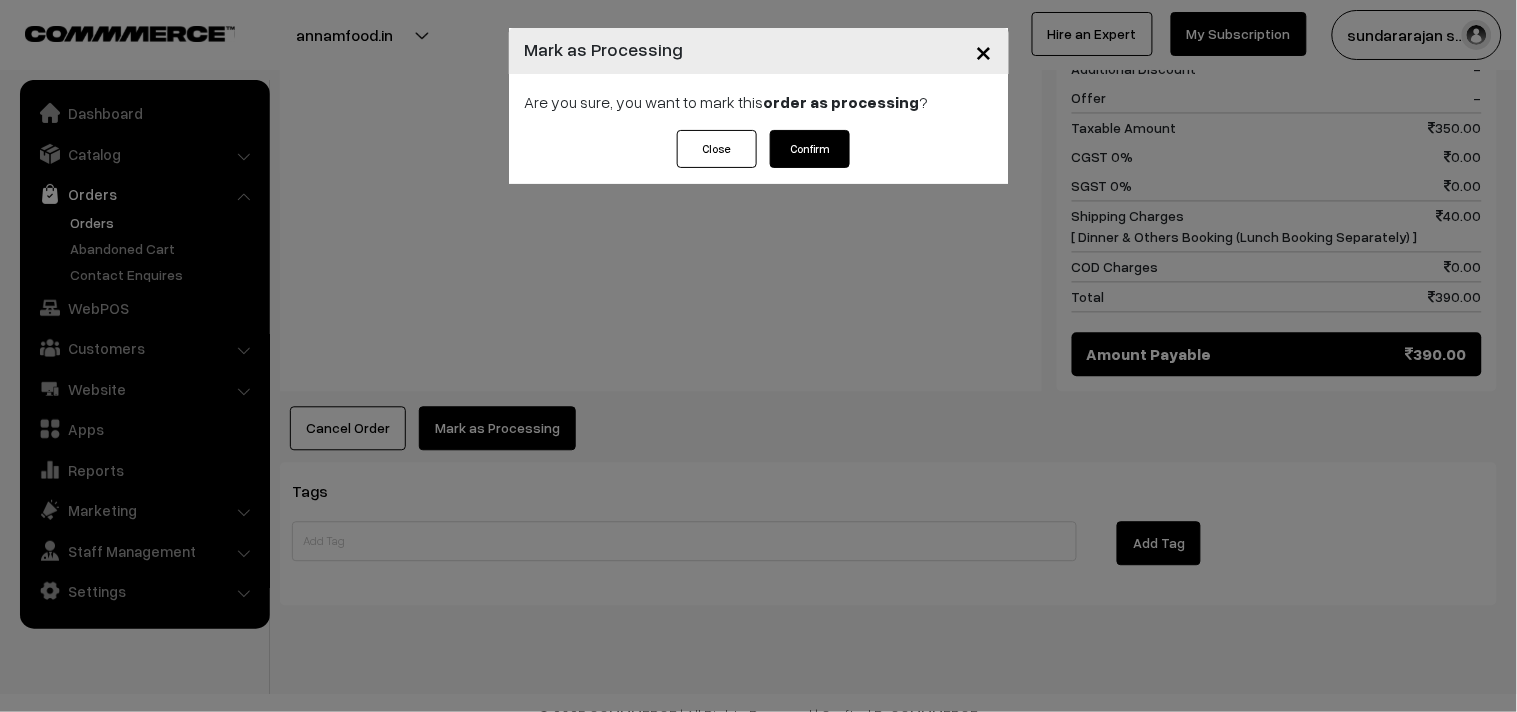 click on "Confirm" at bounding box center (810, 149) 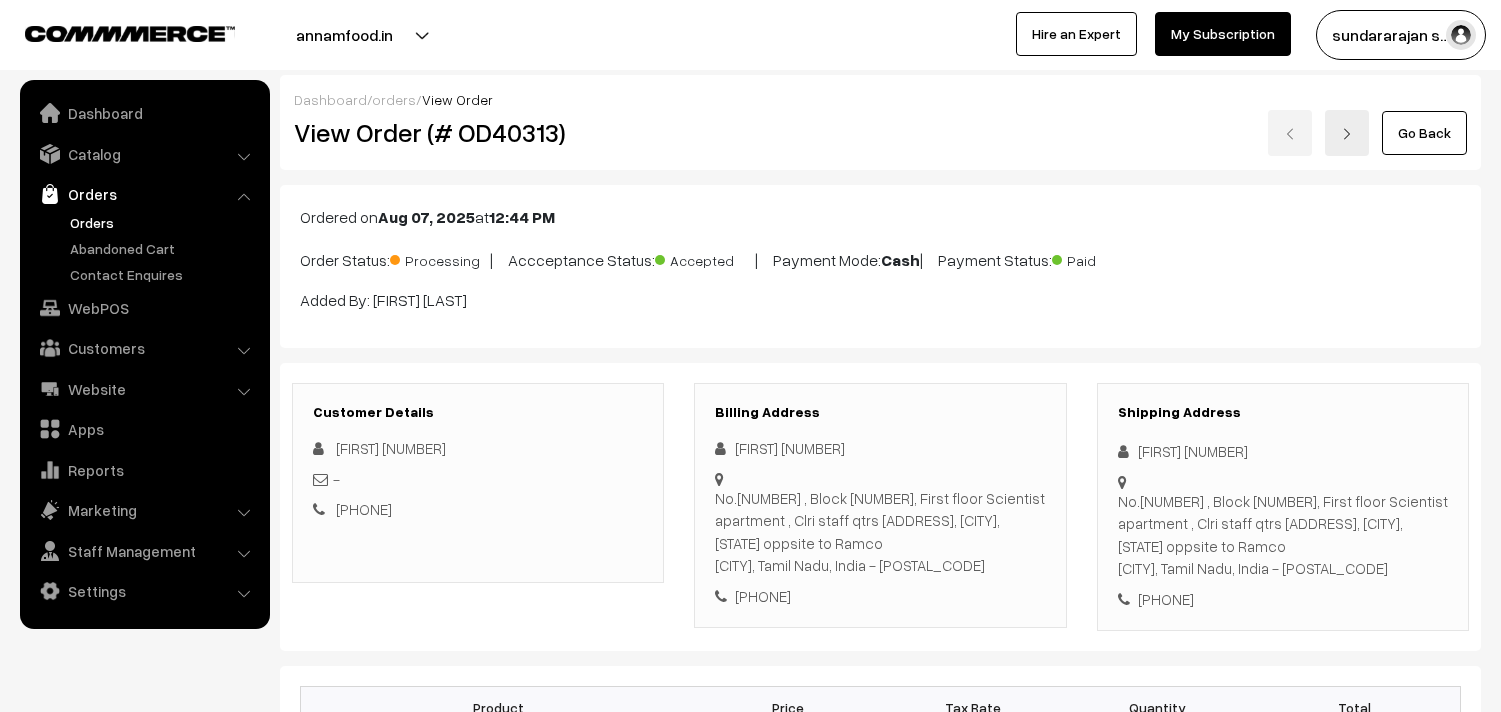scroll, scrollTop: 0, scrollLeft: 0, axis: both 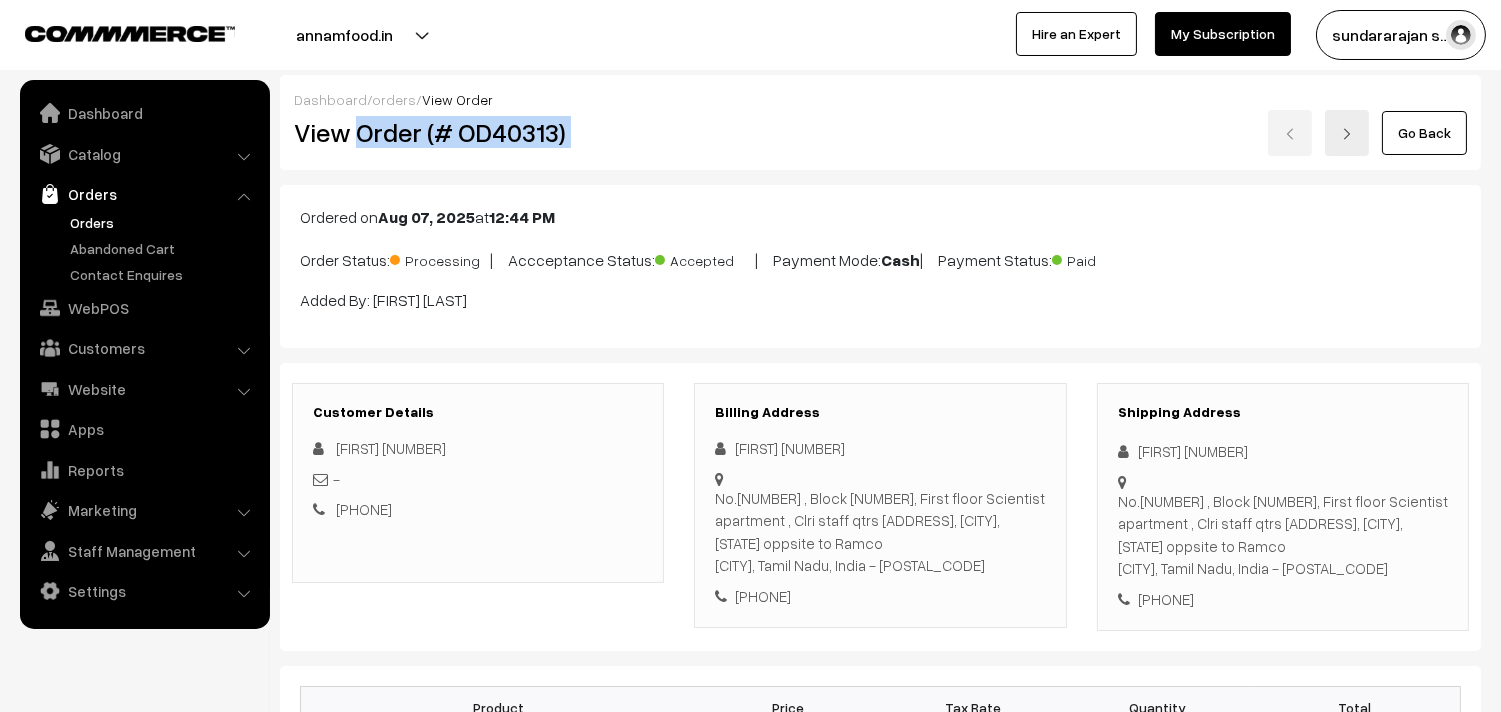 drag, startPoint x: 355, startPoint y: 127, endPoint x: 648, endPoint y: 144, distance: 293.49277 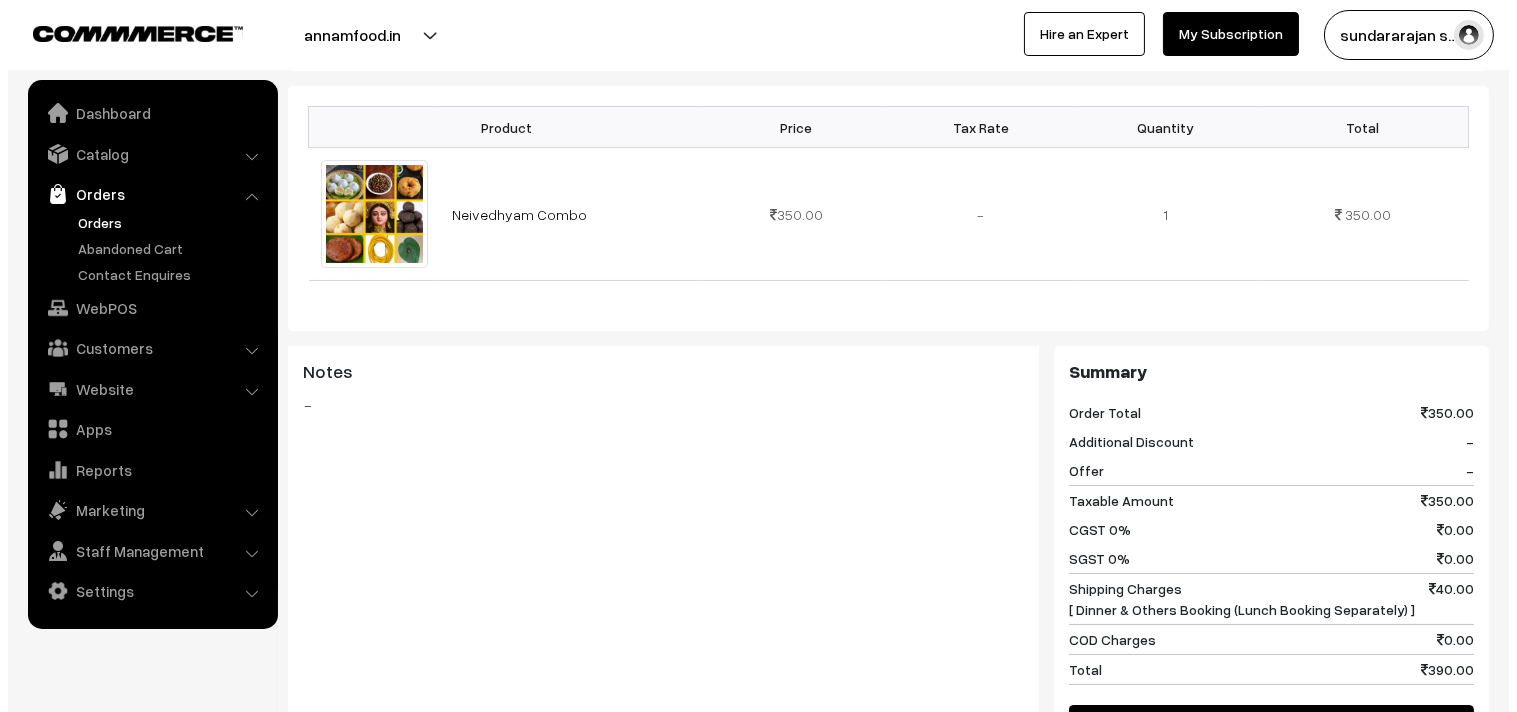 scroll, scrollTop: 777, scrollLeft: 0, axis: vertical 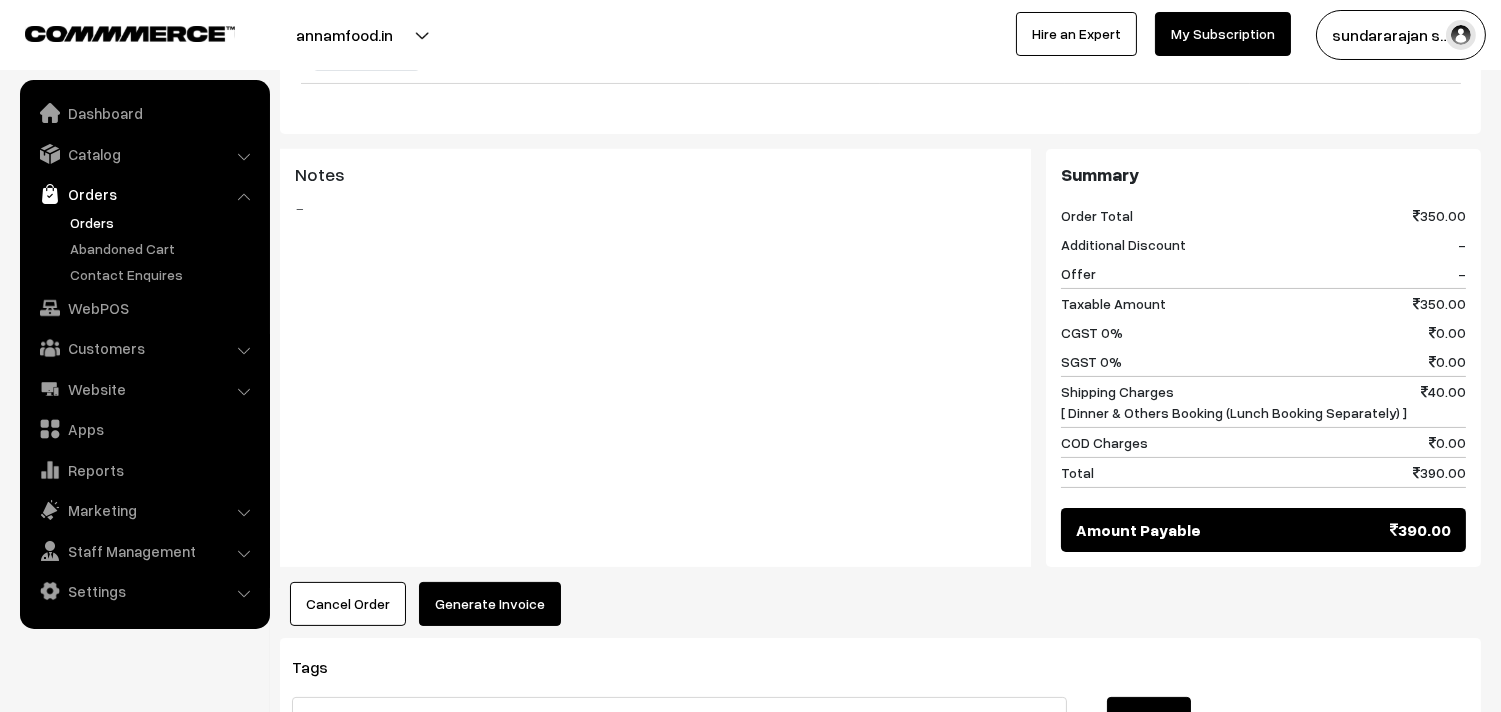 click on "Generate Invoice" at bounding box center (490, 604) 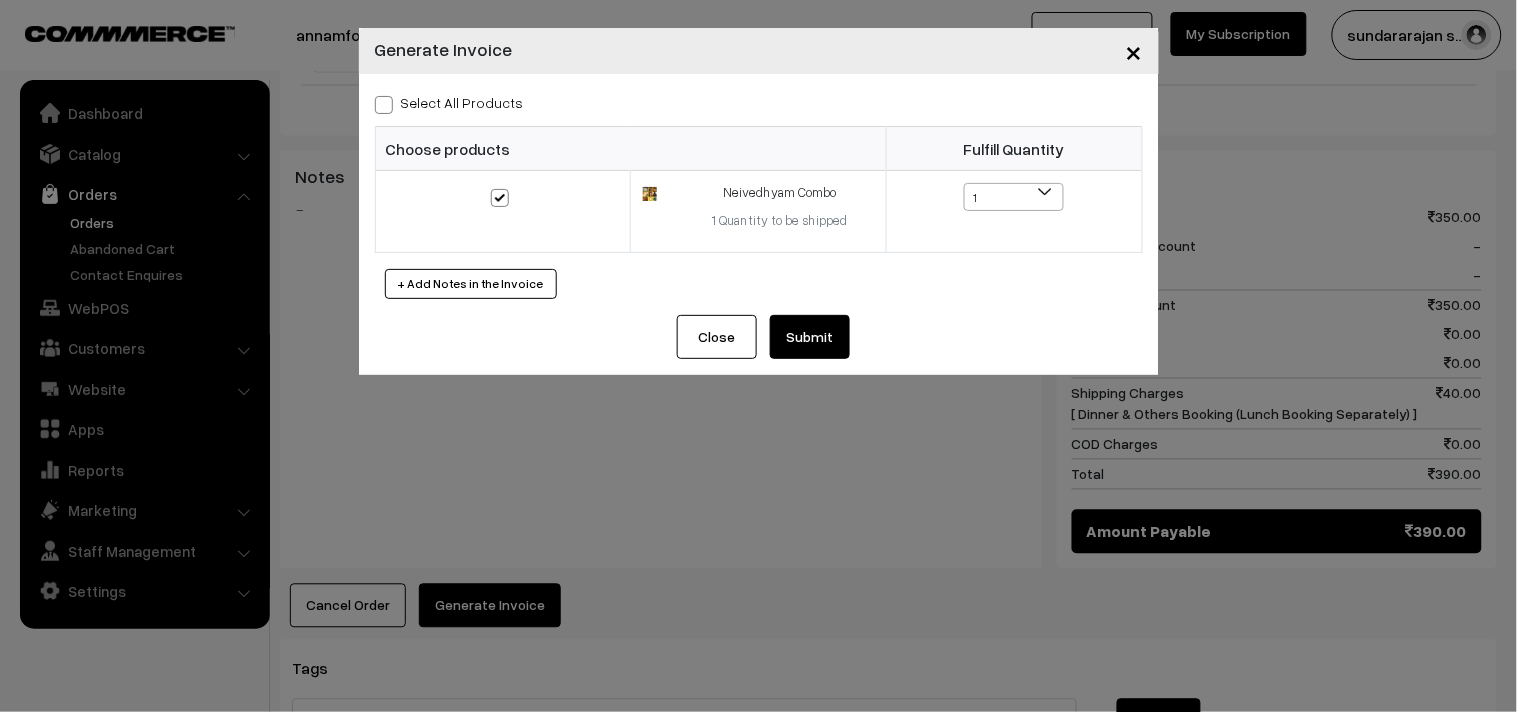 click on "Select All Products" at bounding box center (449, 102) 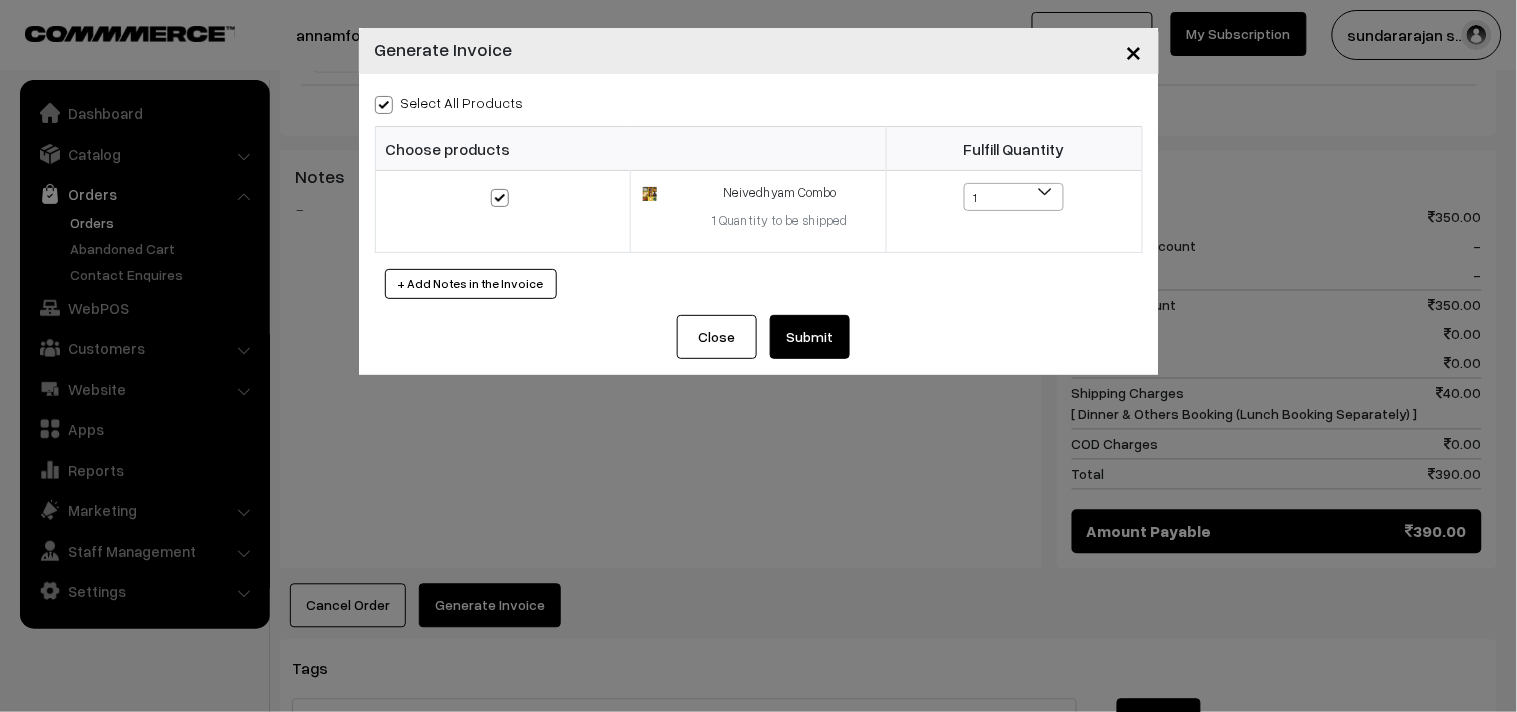 click on "Submit" at bounding box center [810, 337] 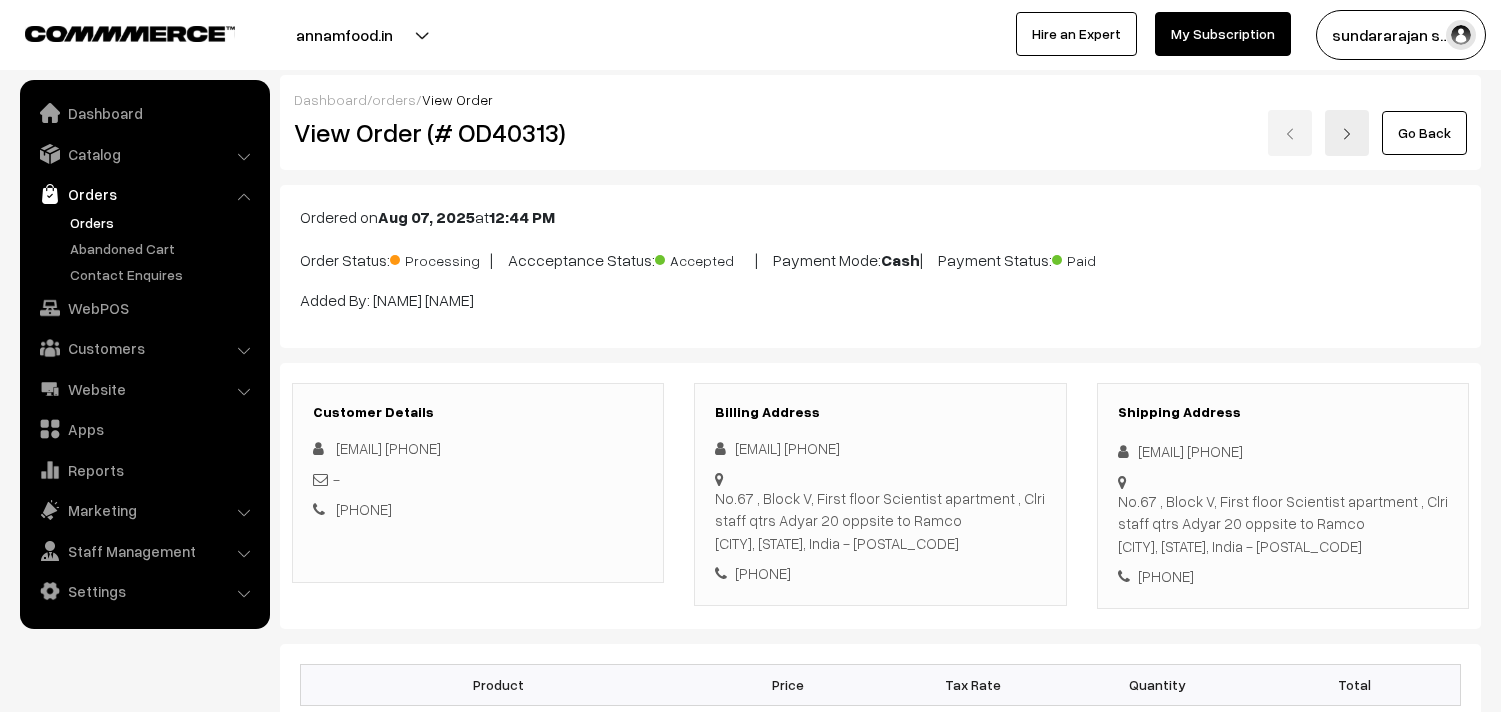 click at bounding box center [380, 1560] 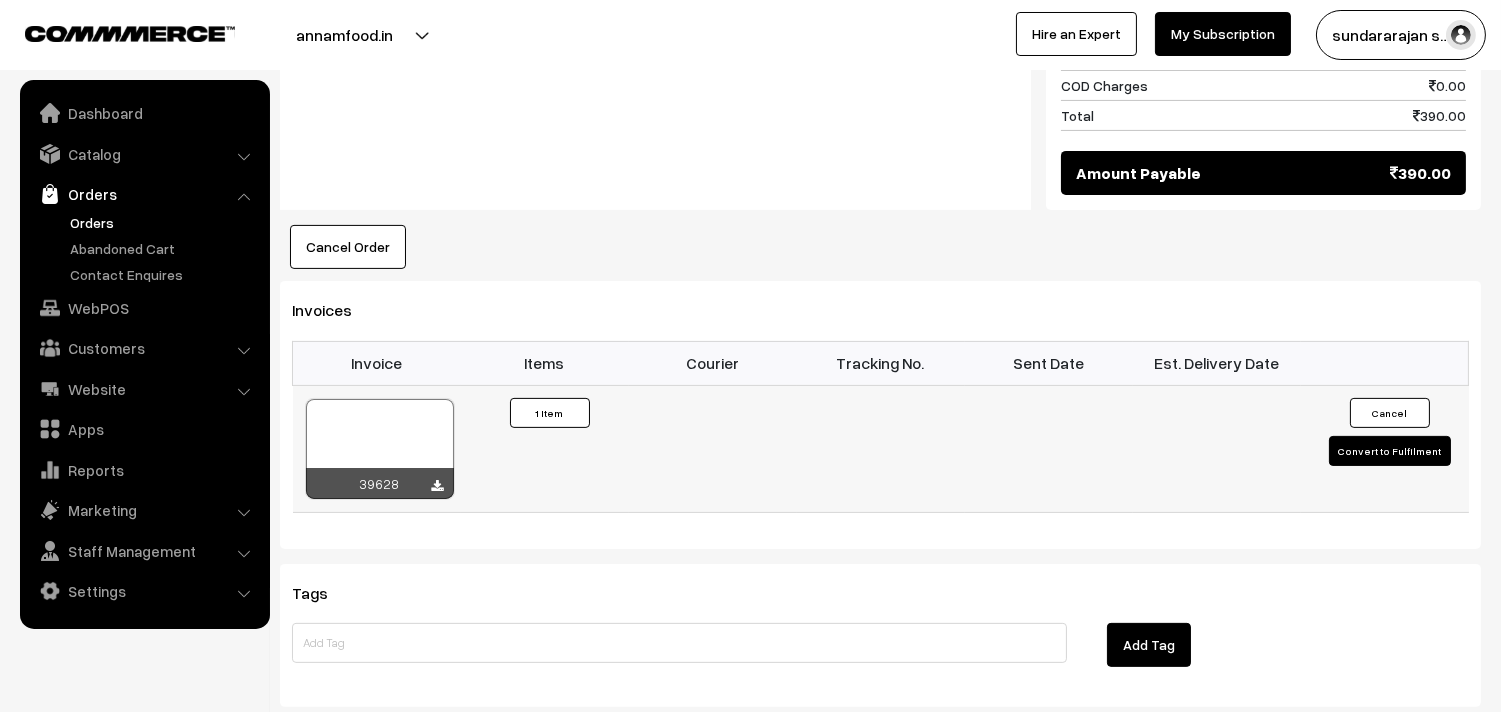scroll, scrollTop: 1111, scrollLeft: 0, axis: vertical 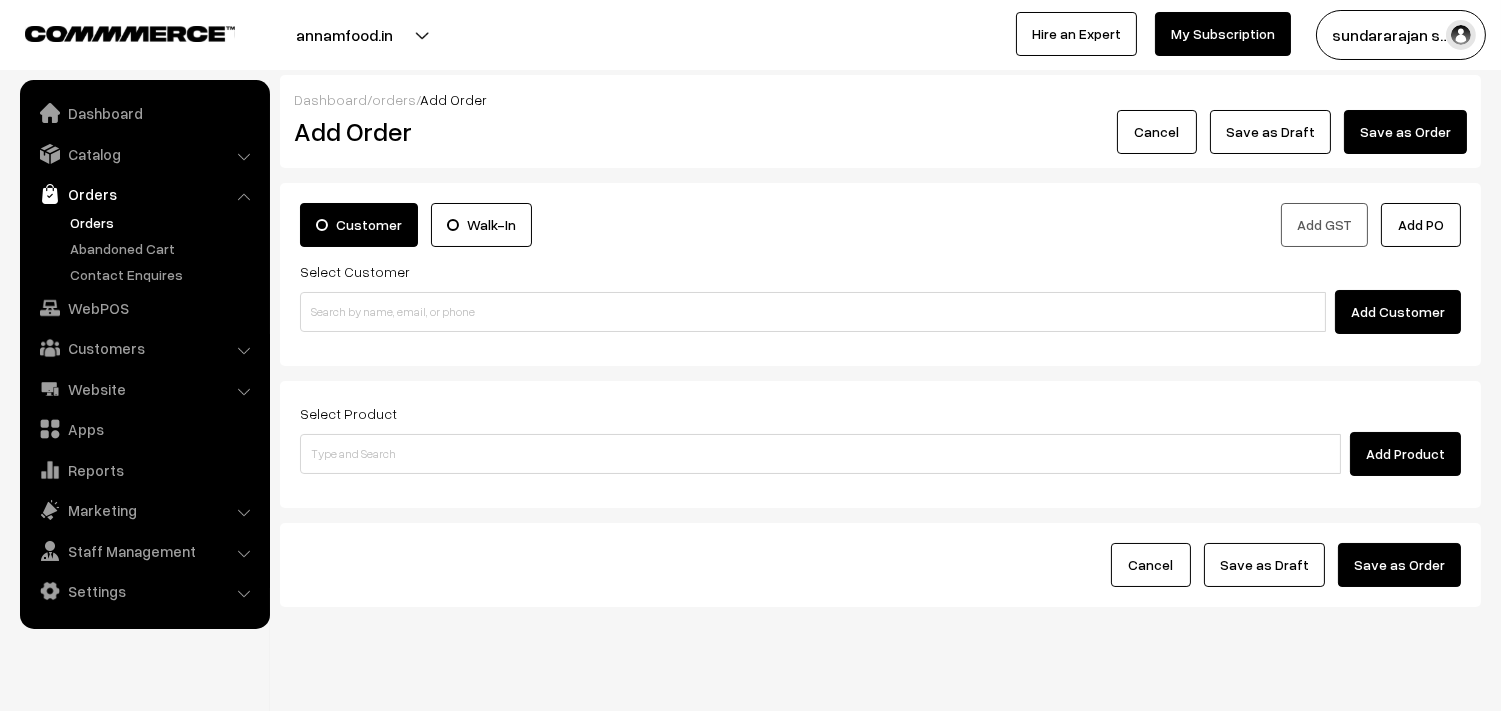 click on "Orders" at bounding box center (164, 222) 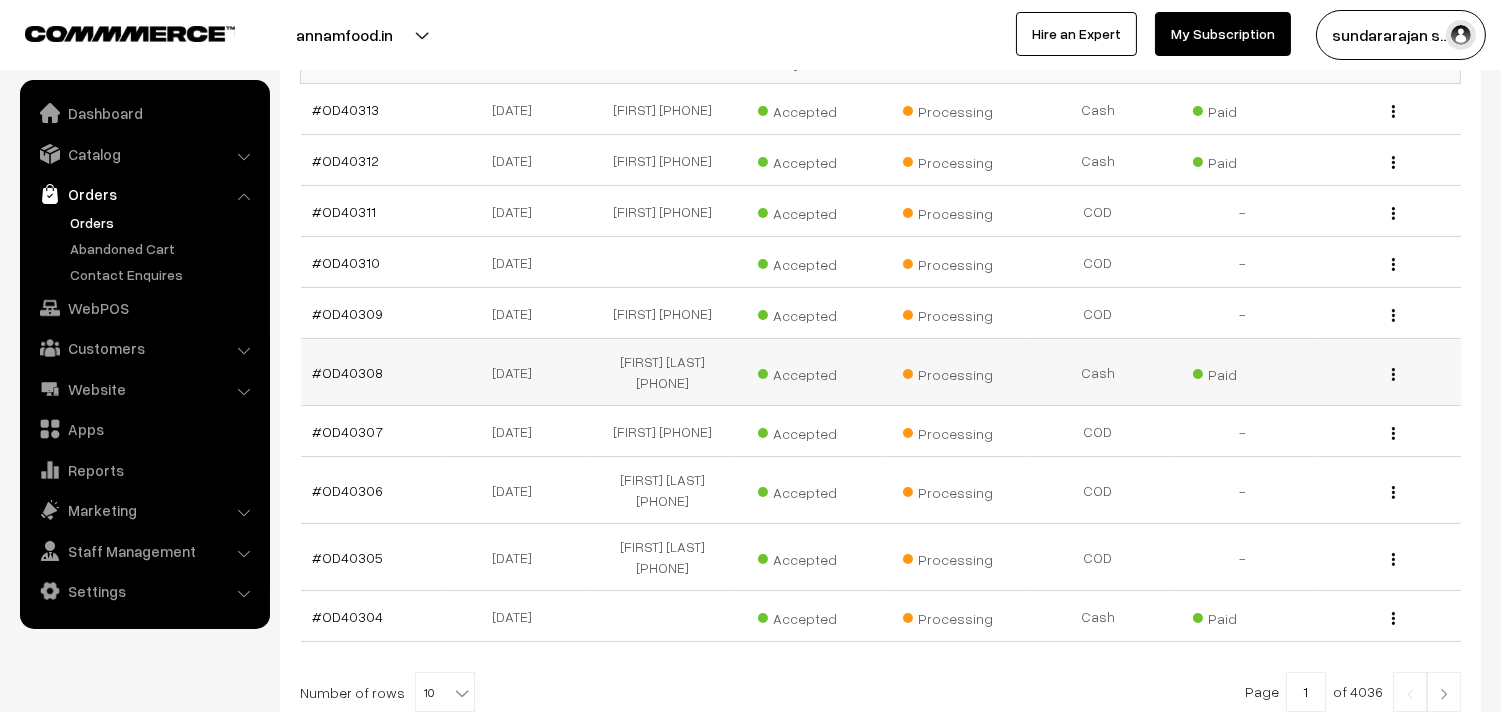 scroll, scrollTop: 444, scrollLeft: 0, axis: vertical 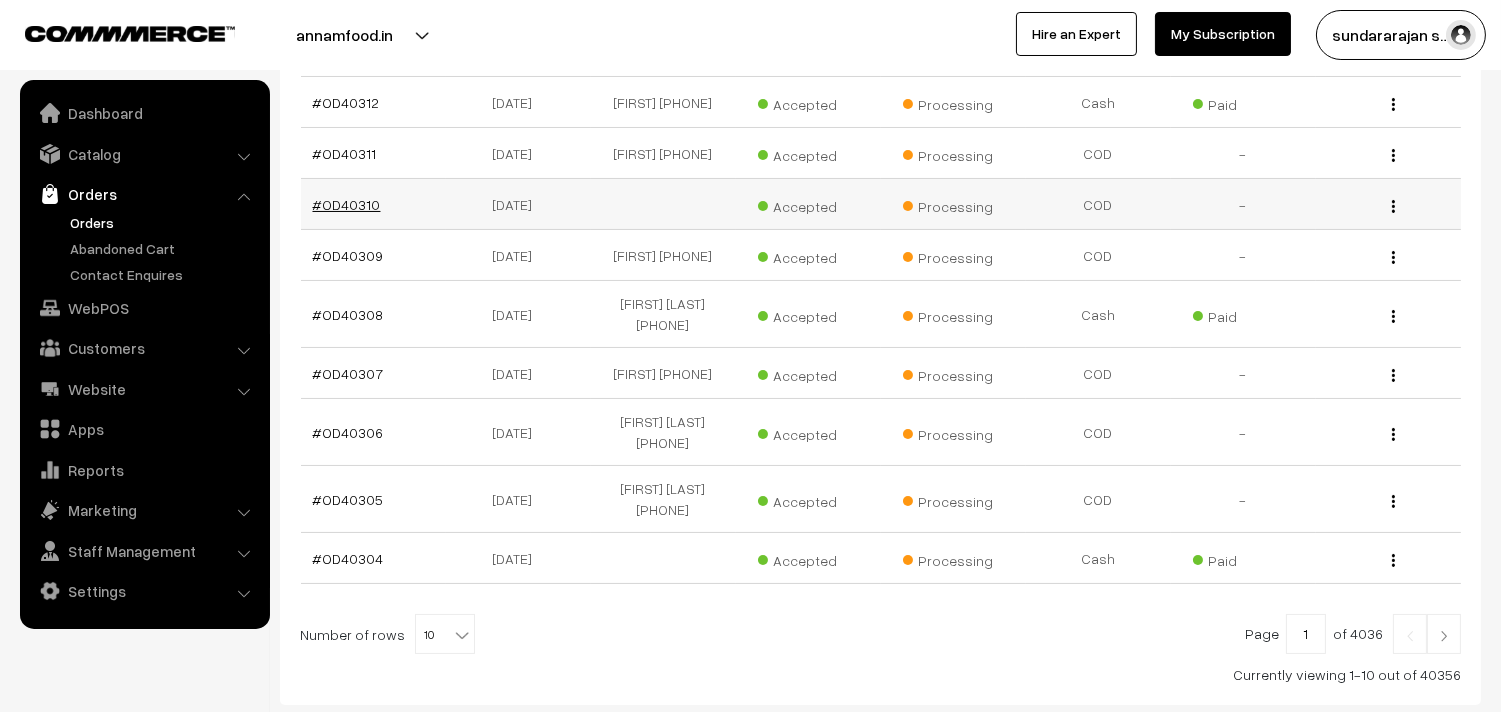click on "#OD40310" at bounding box center [347, 204] 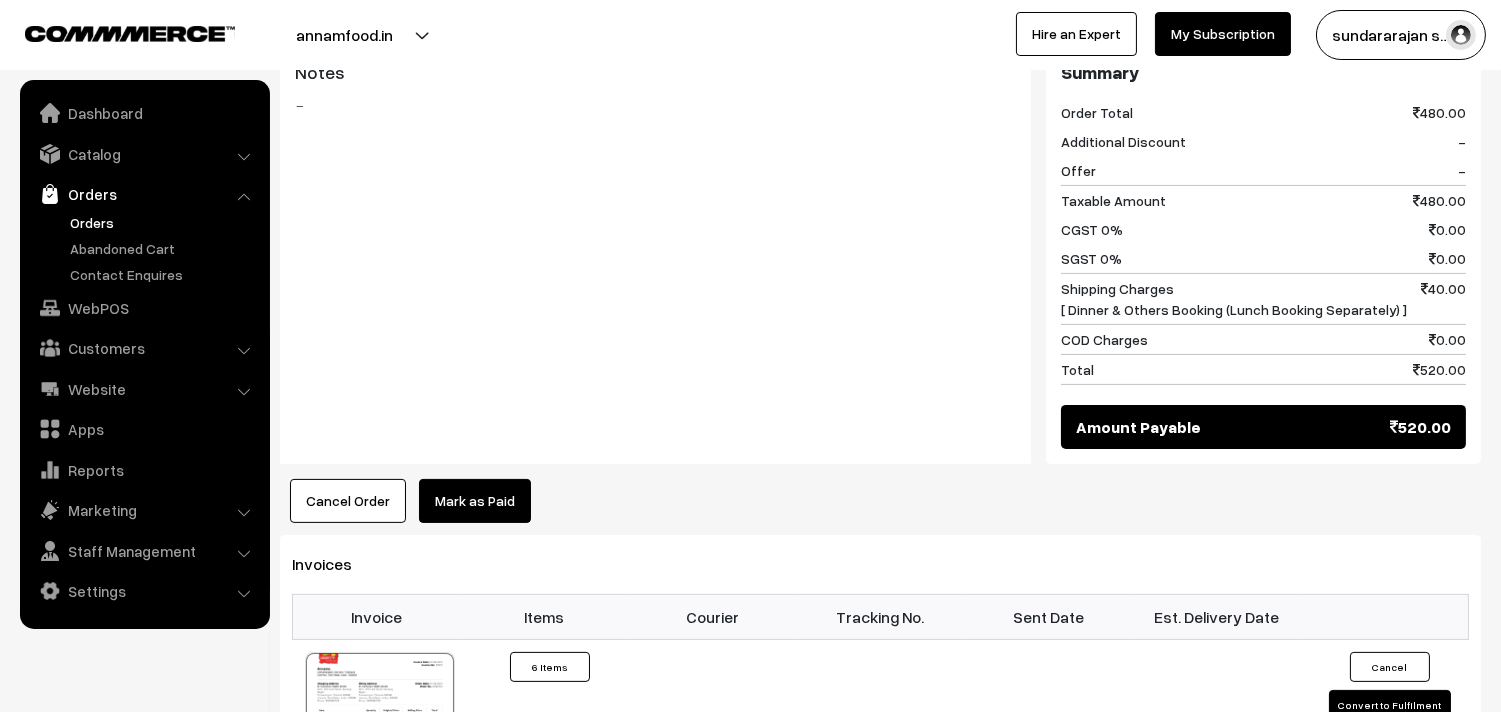 scroll, scrollTop: 1000, scrollLeft: 0, axis: vertical 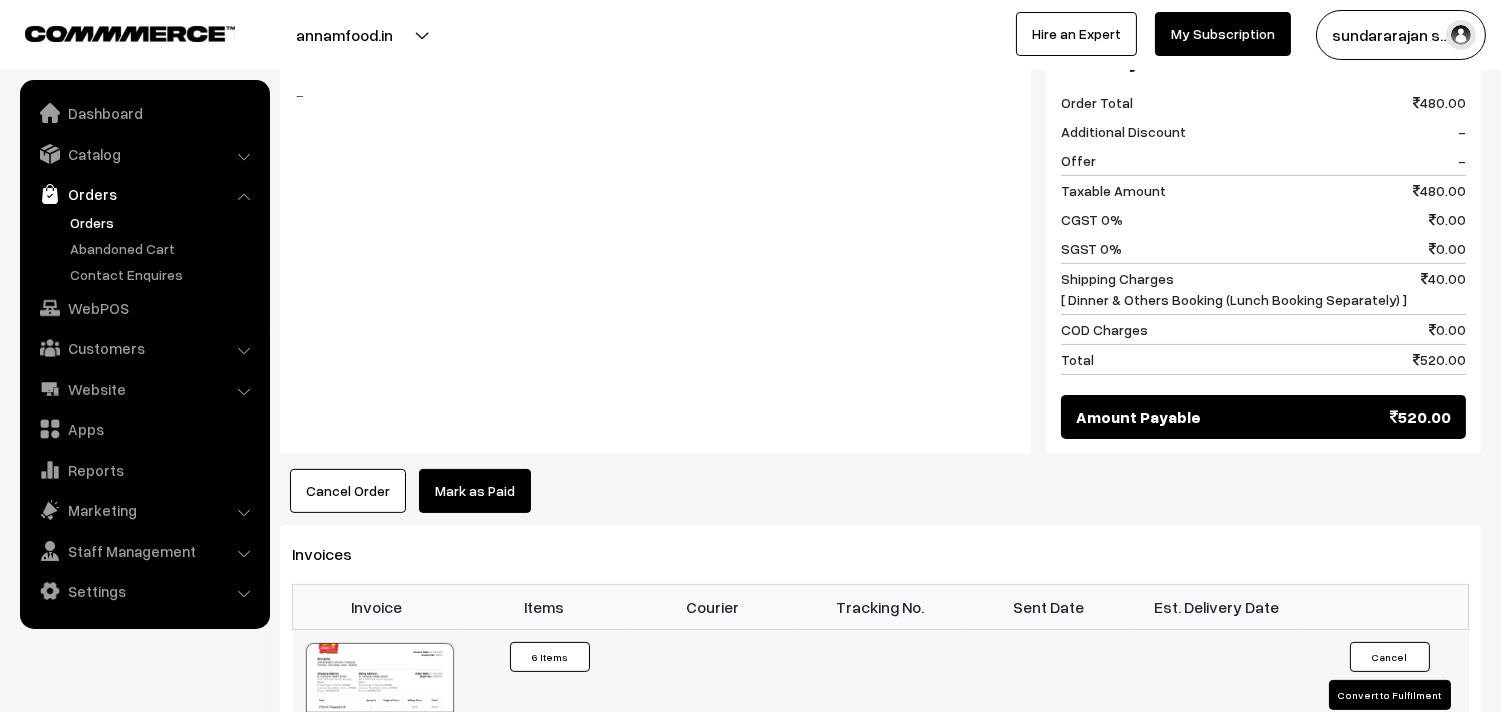 click at bounding box center (380, 693) 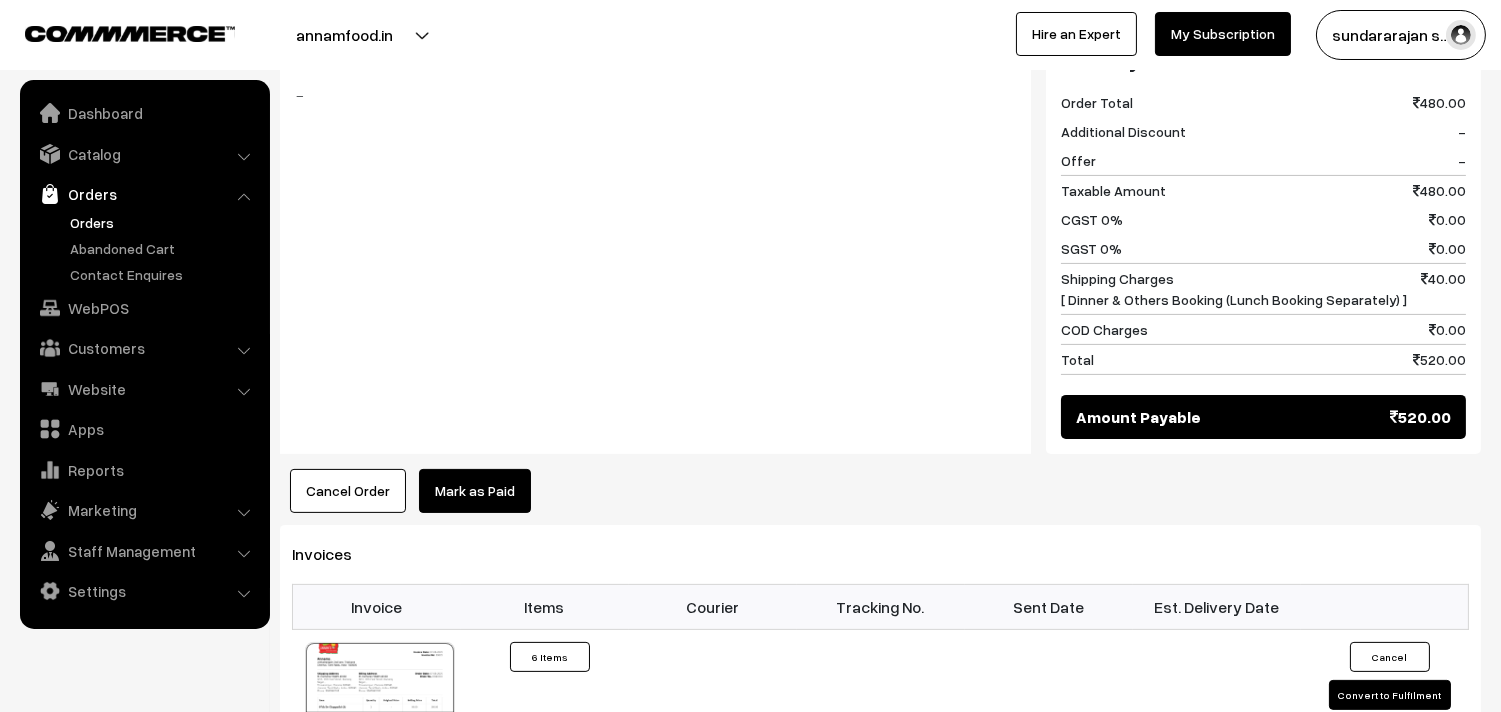 click on "Orders" at bounding box center [164, 222] 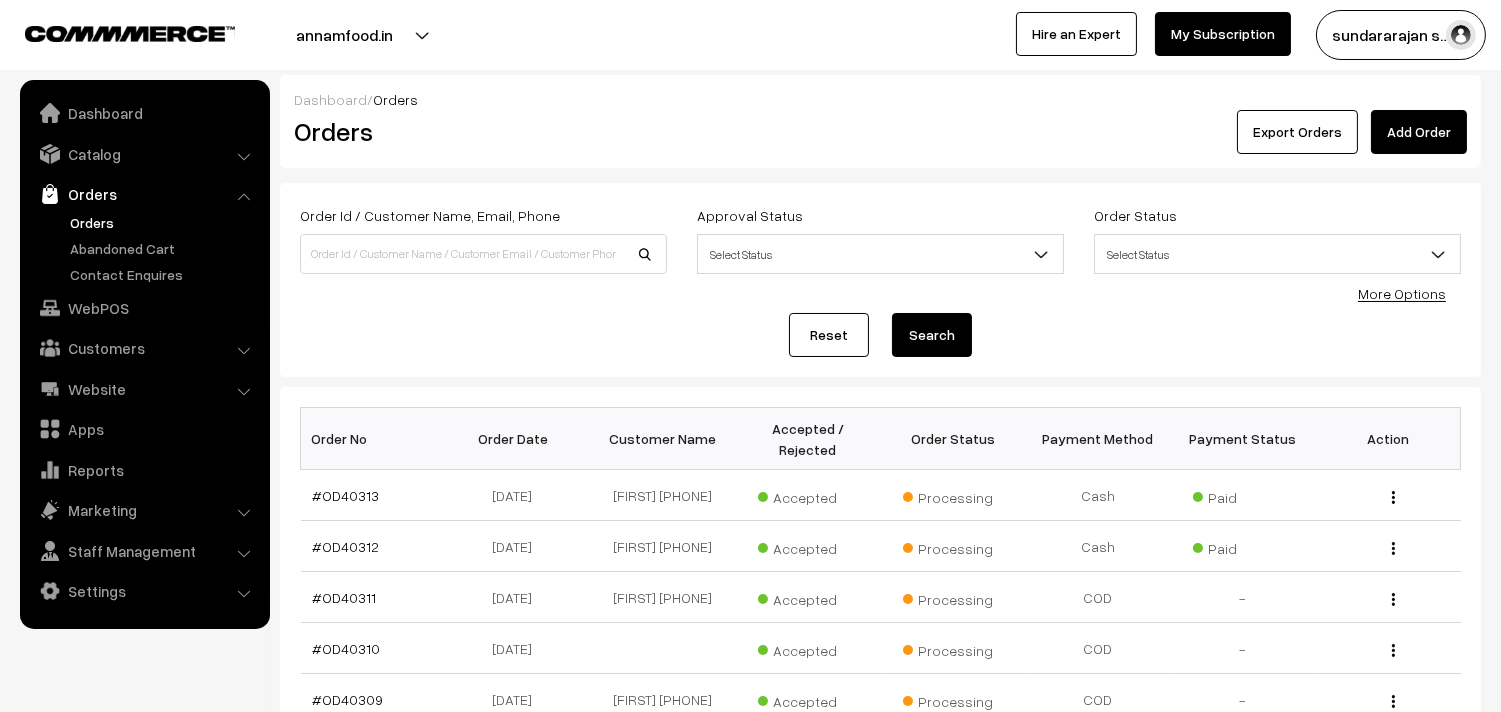 scroll, scrollTop: 601, scrollLeft: 0, axis: vertical 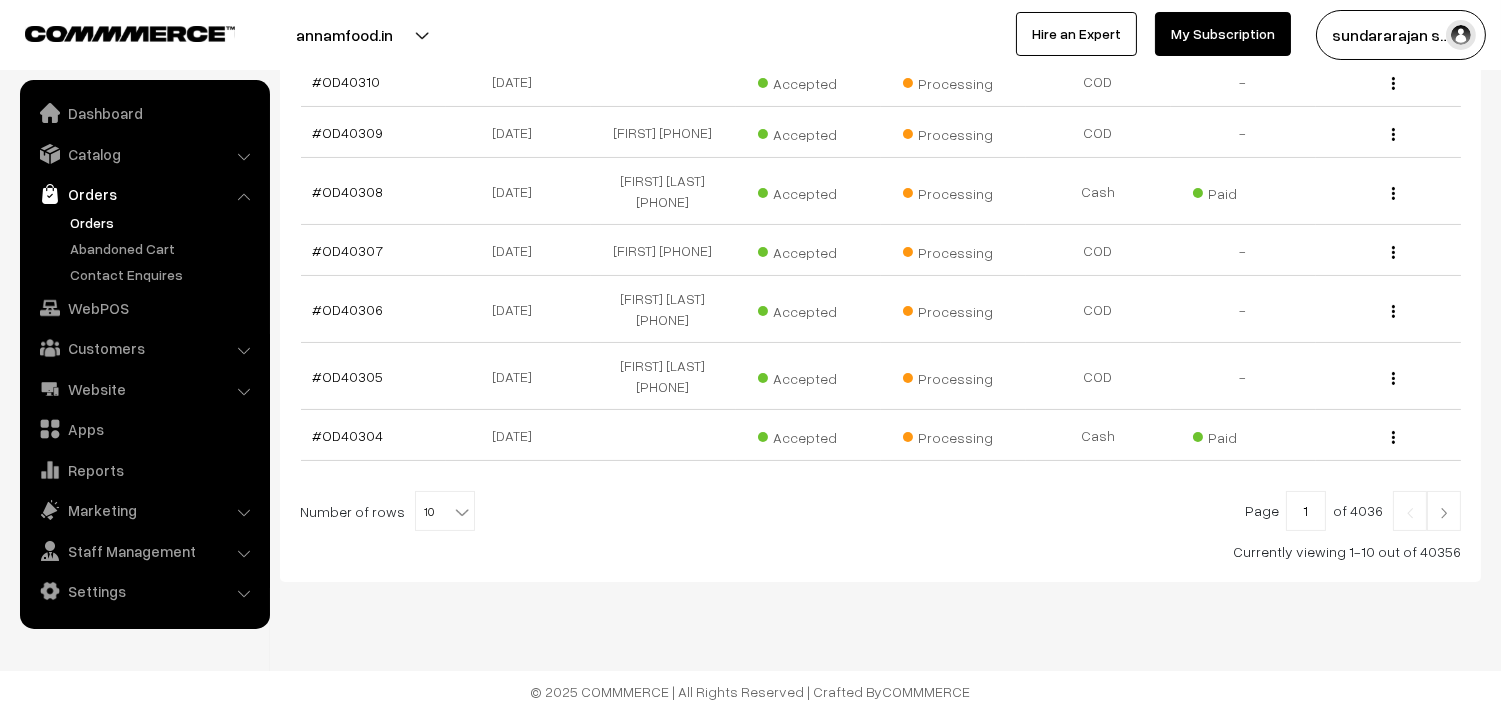 click on "10" at bounding box center [445, 512] 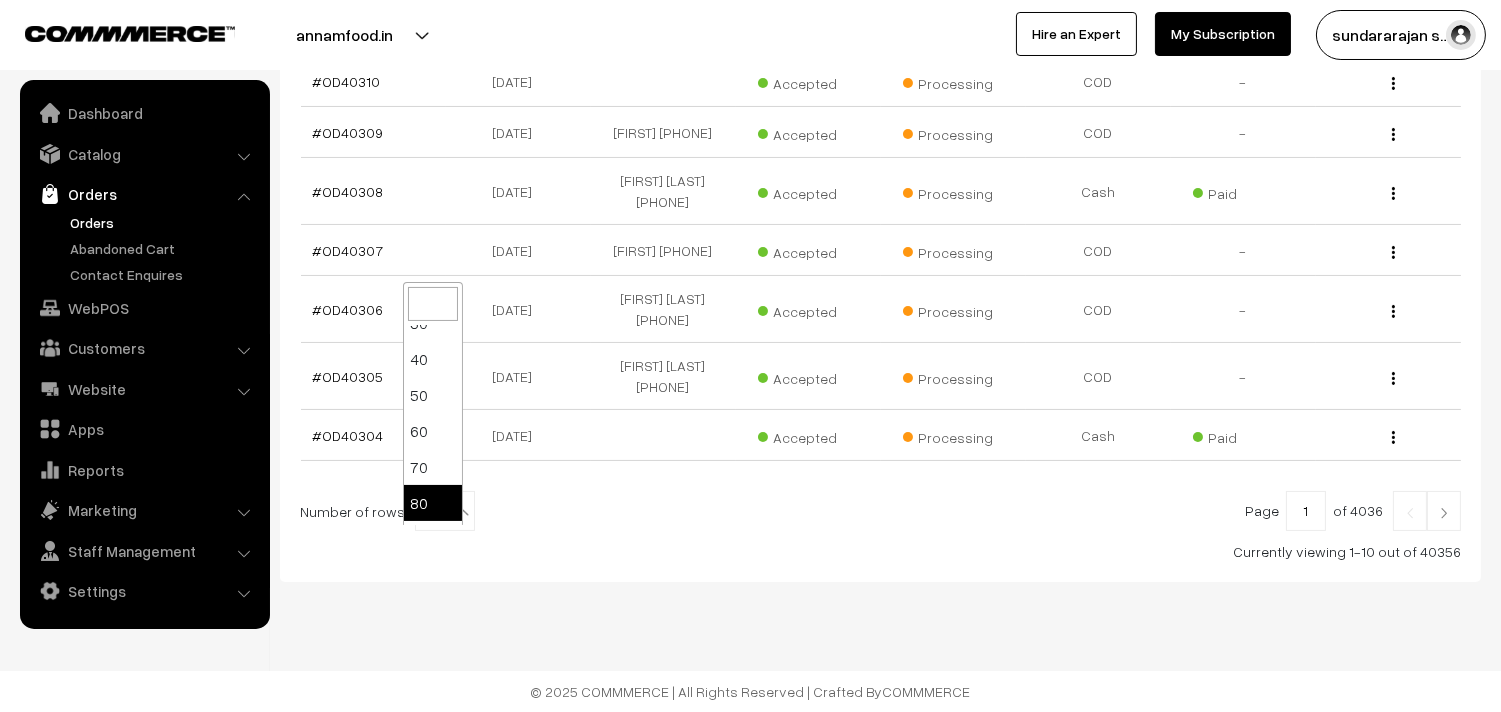 scroll, scrollTop: 160, scrollLeft: 0, axis: vertical 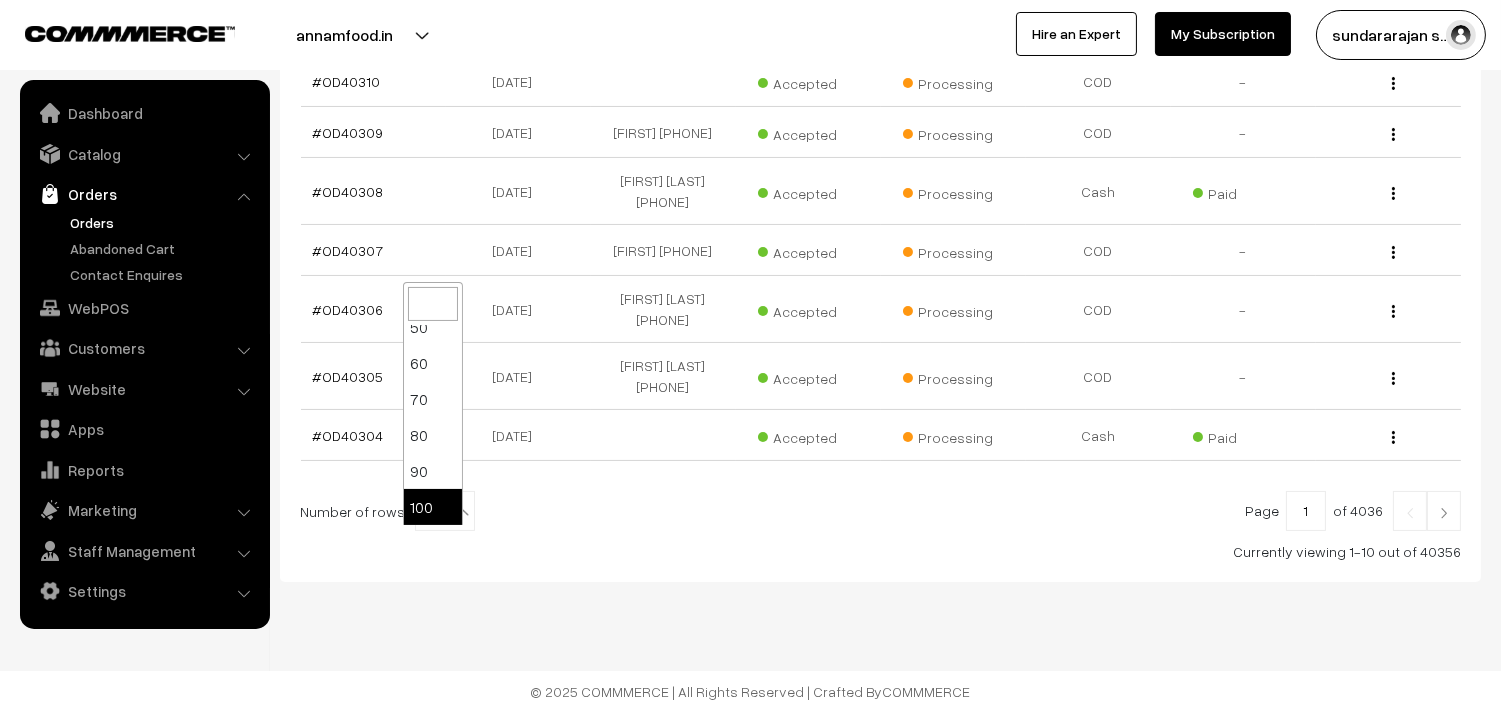 select on "100" 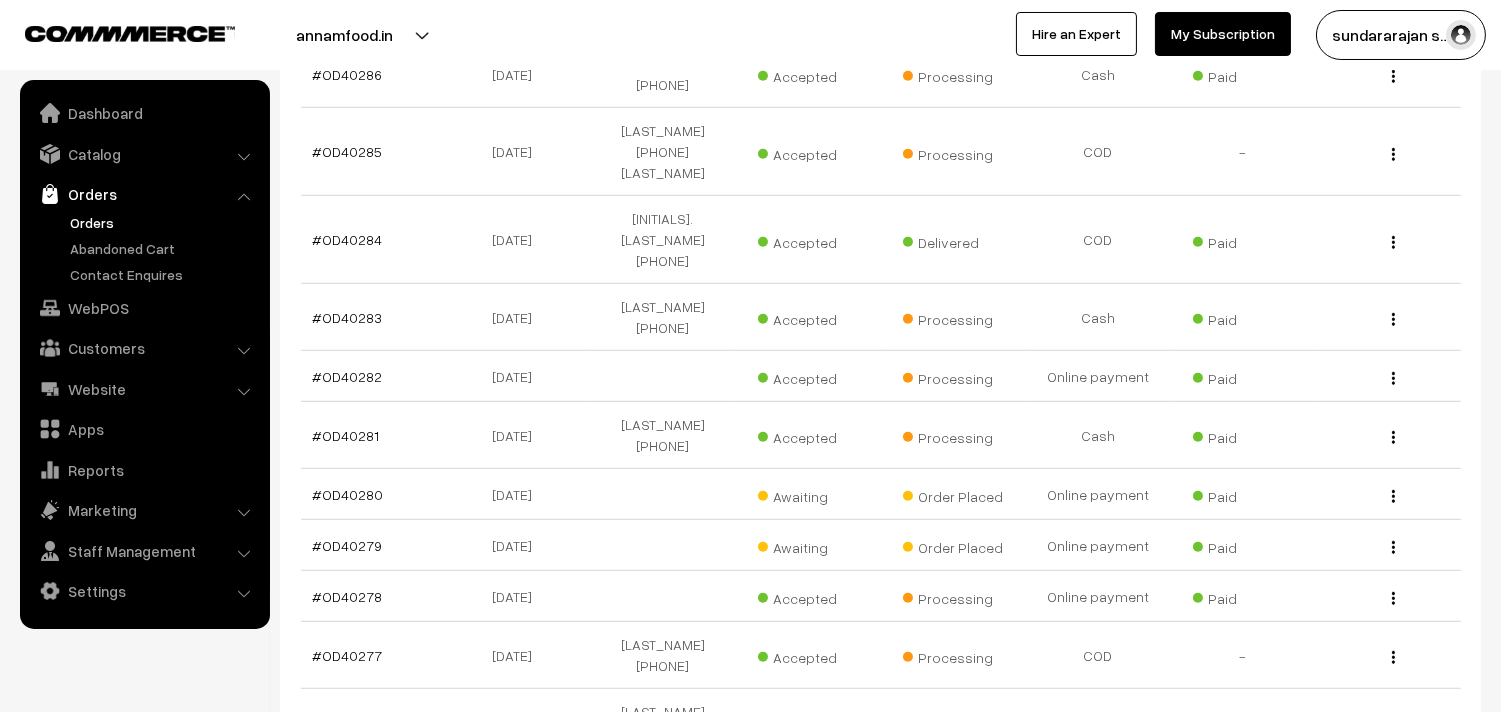 scroll, scrollTop: 2444, scrollLeft: 0, axis: vertical 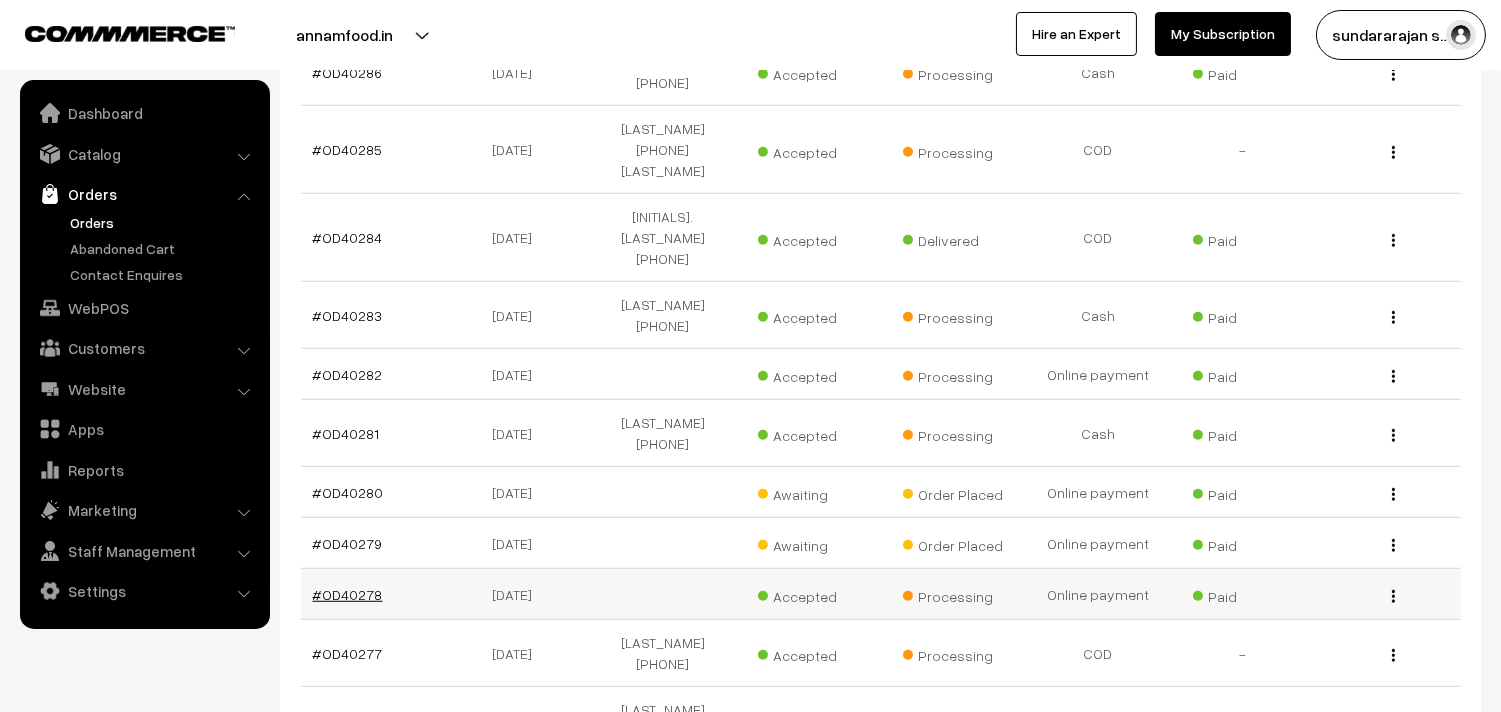 click on "#OD40278" at bounding box center (348, 594) 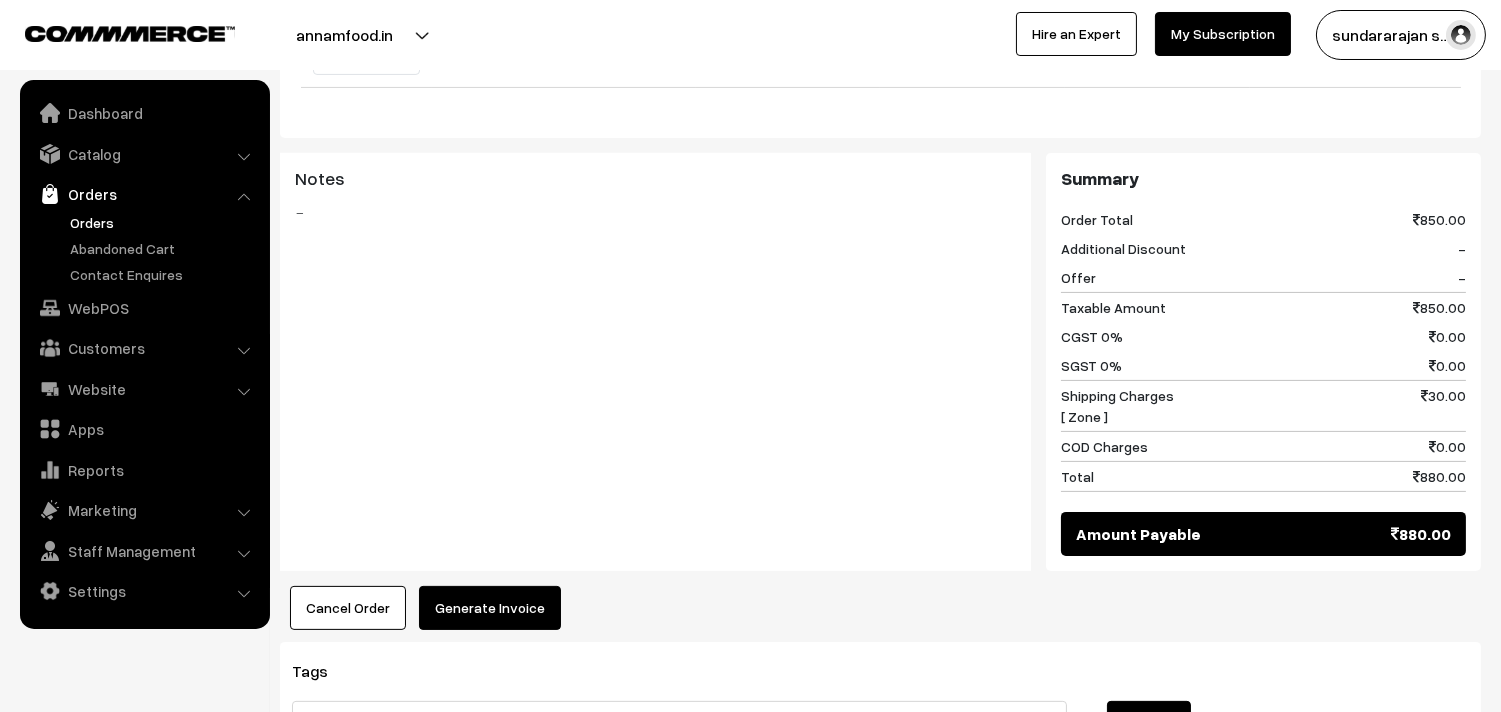click on "Generate Invoice" at bounding box center (490, 608) 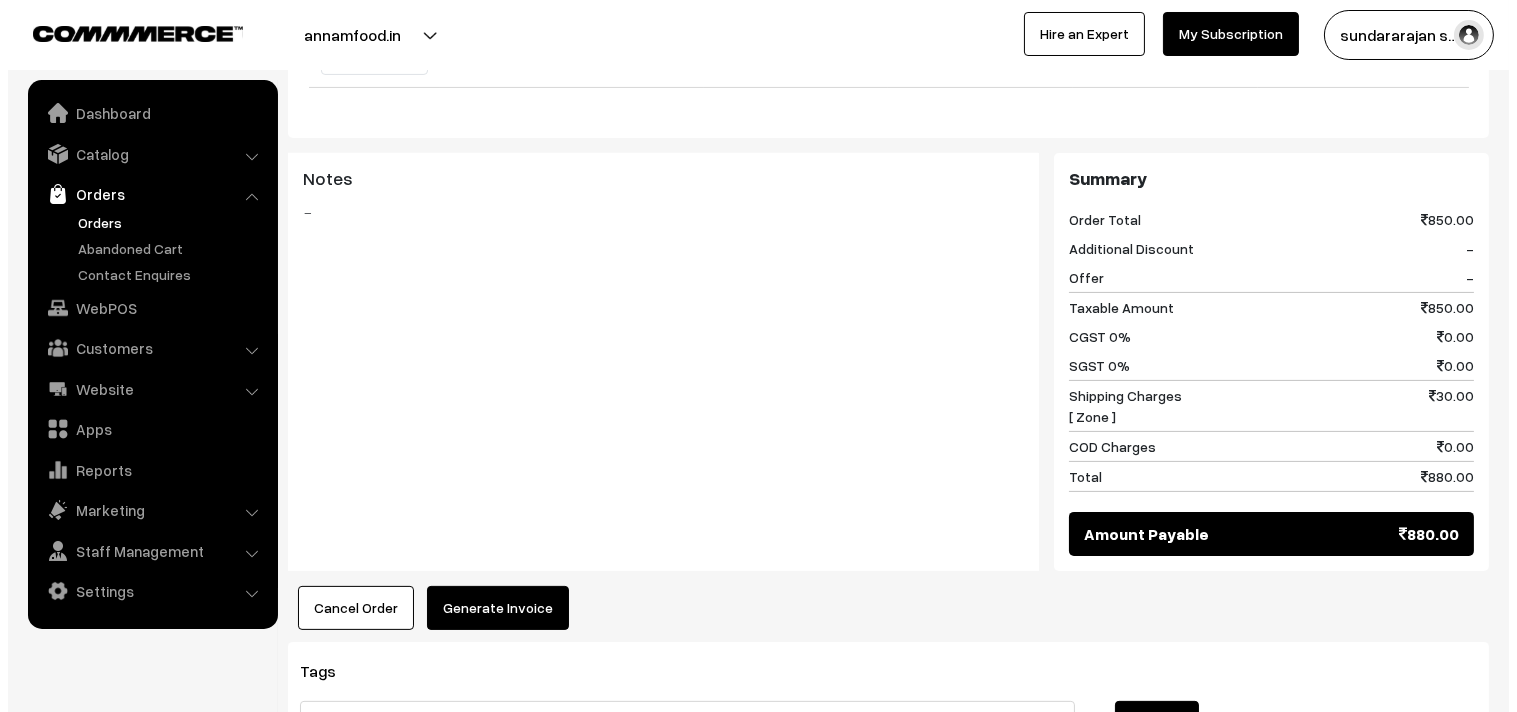 scroll, scrollTop: 1004, scrollLeft: 0, axis: vertical 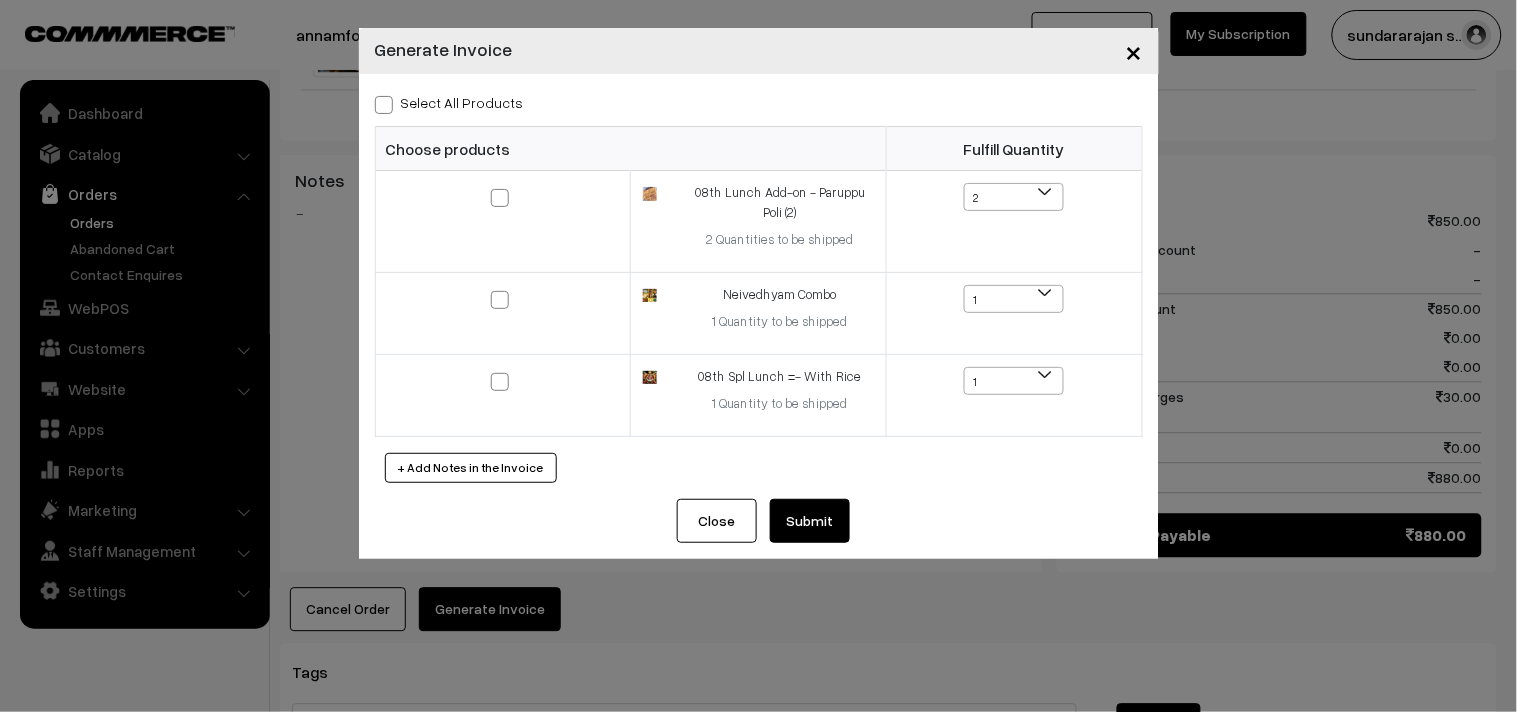 click on "Select All Products" at bounding box center (449, 102) 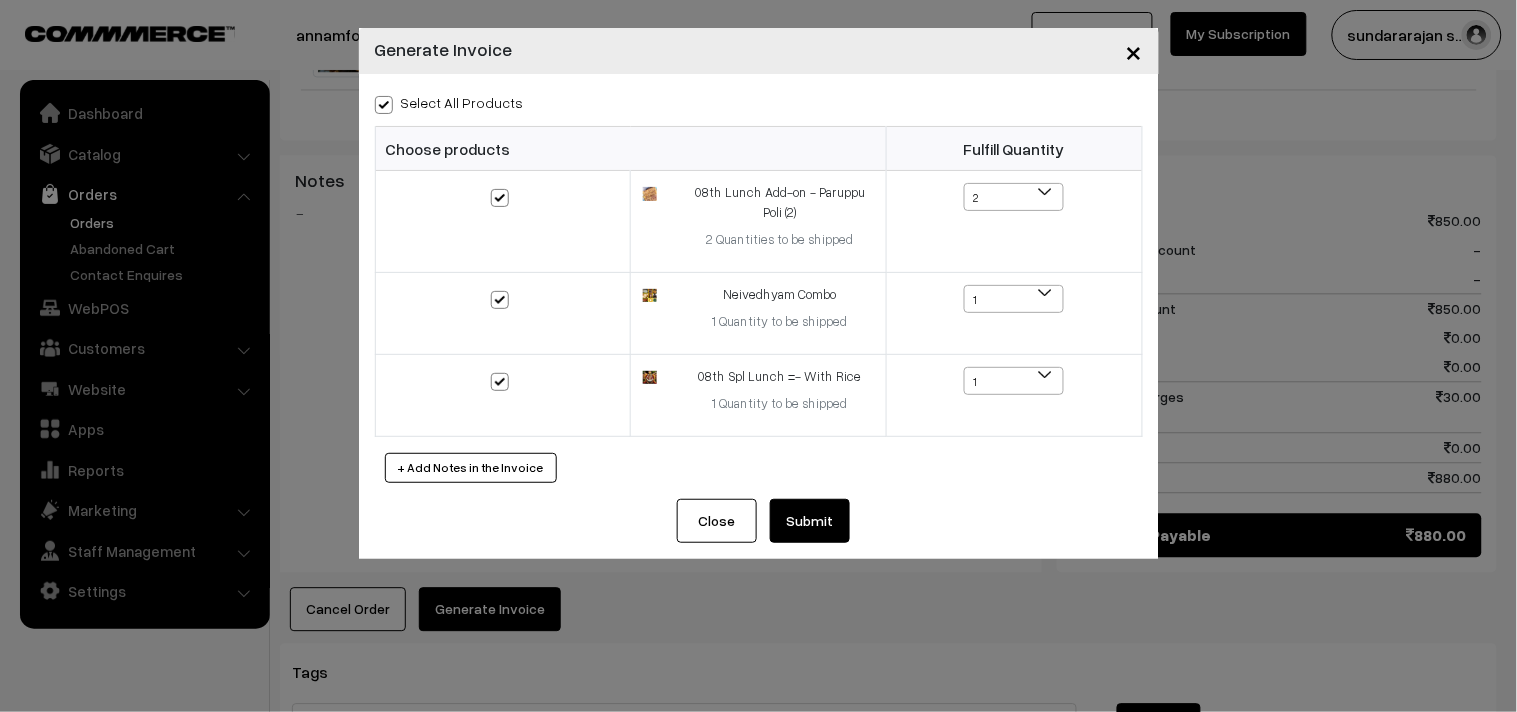 checkbox on "true" 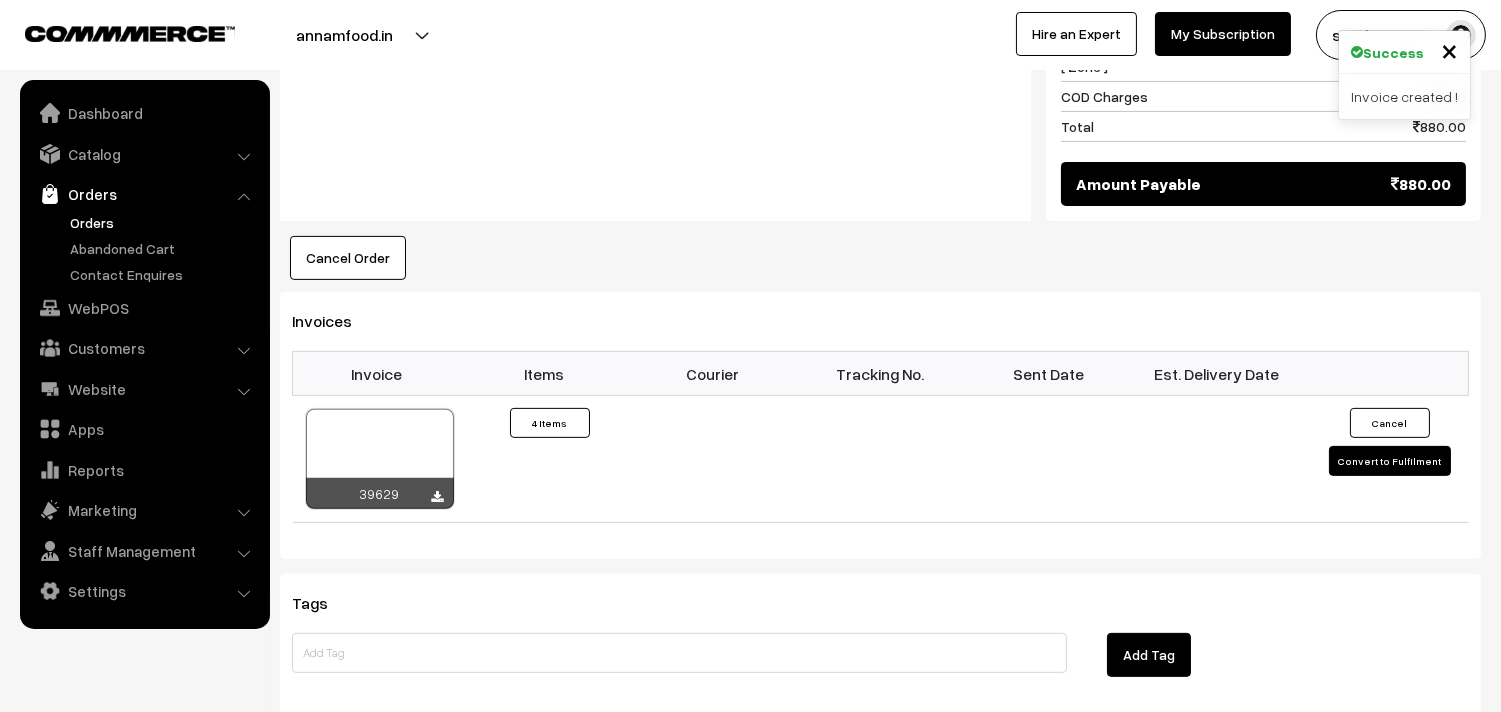 scroll, scrollTop: 1333, scrollLeft: 0, axis: vertical 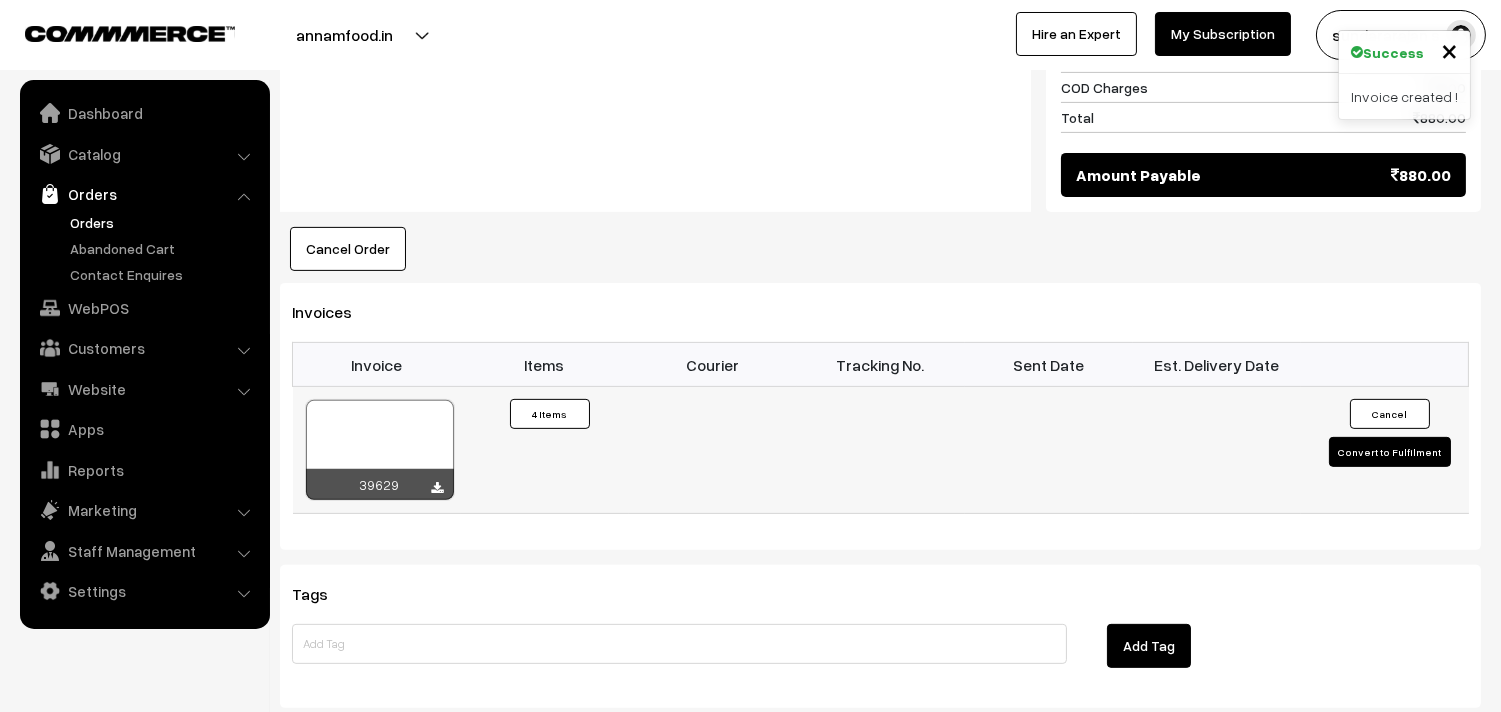click at bounding box center [380, 450] 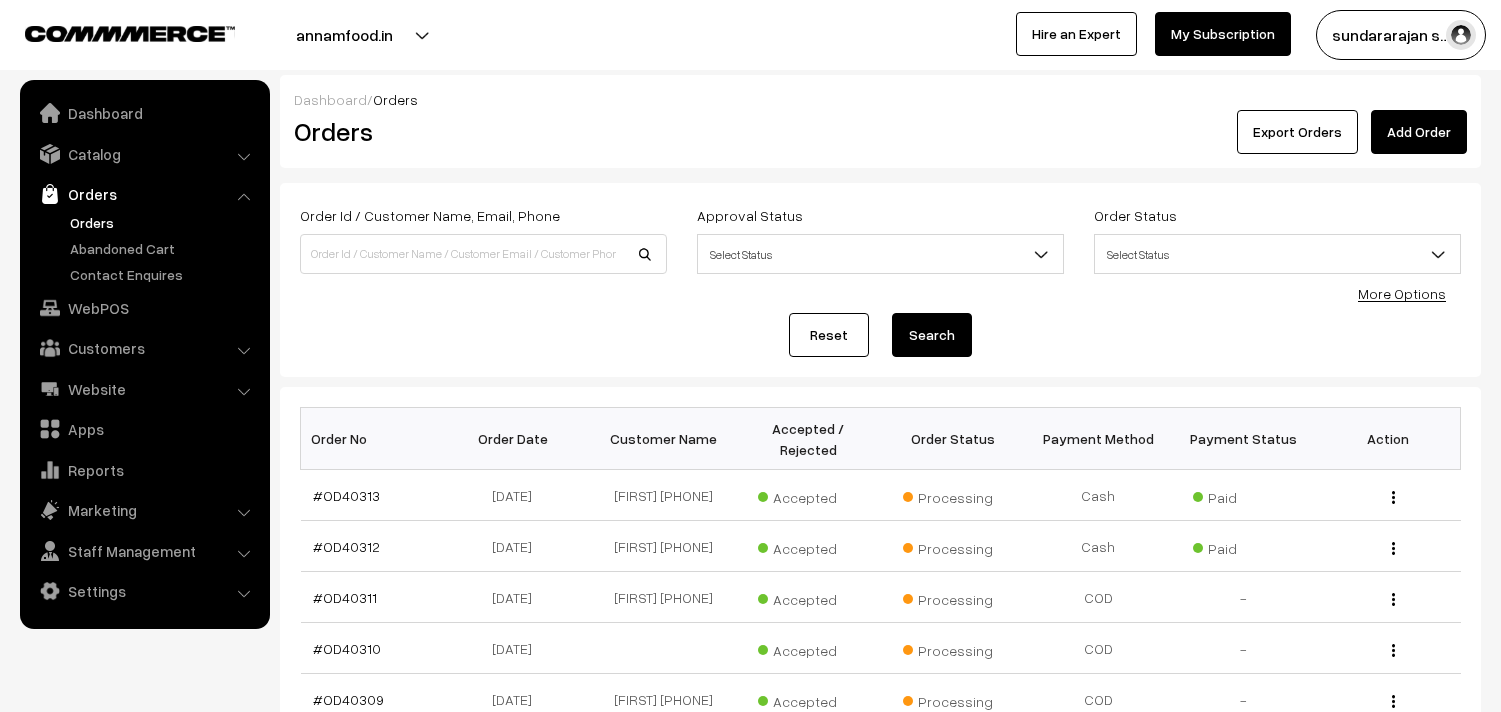 scroll, scrollTop: 2444, scrollLeft: 0, axis: vertical 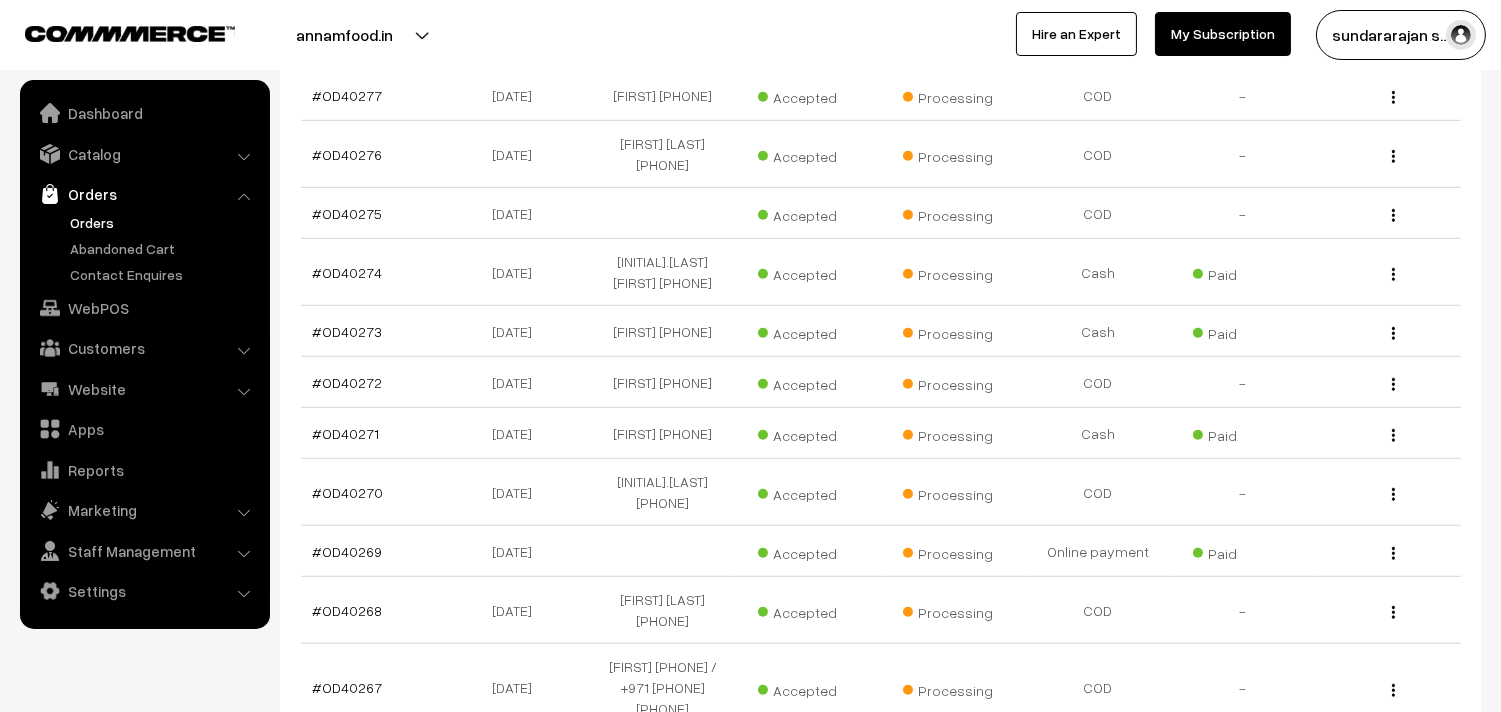 click on "#OD40279" at bounding box center (348, -7) 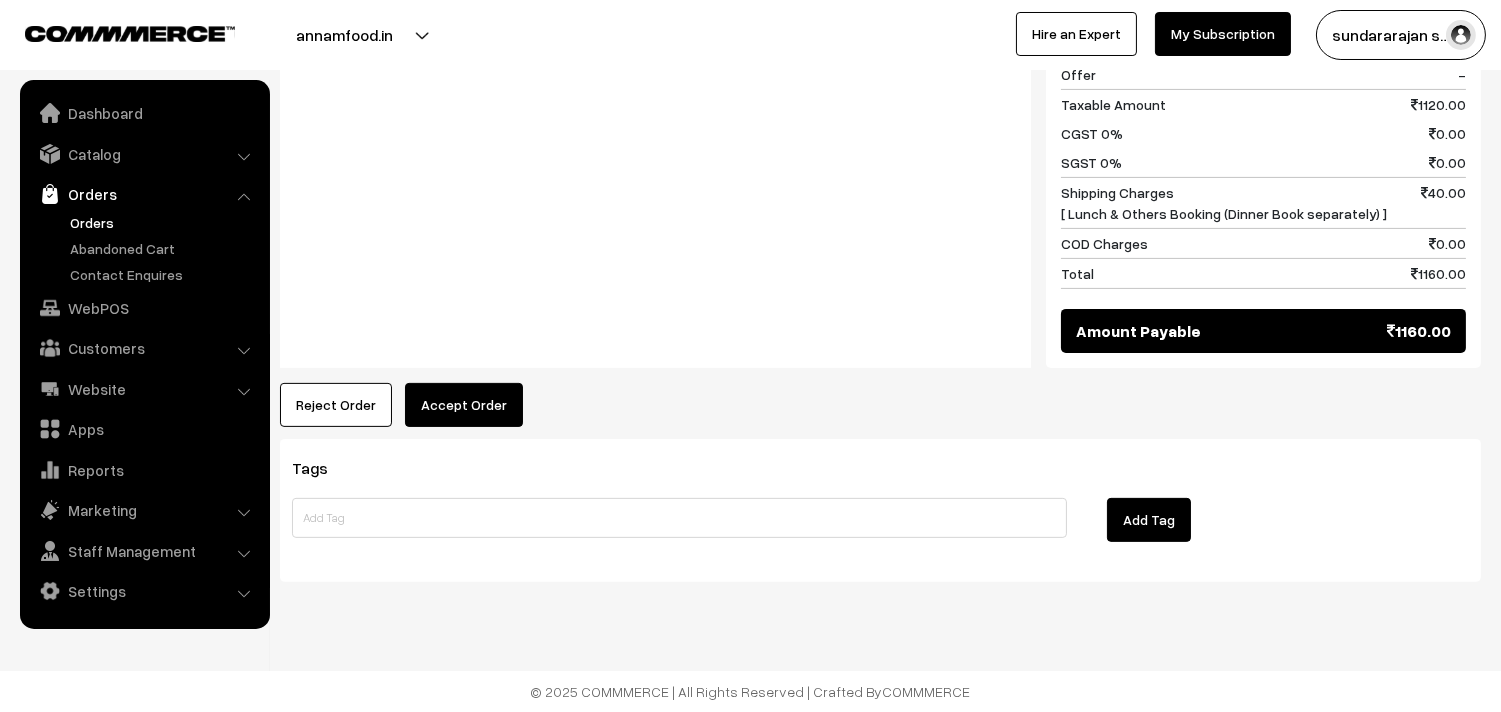 click on "Accept Order" at bounding box center [464, 405] 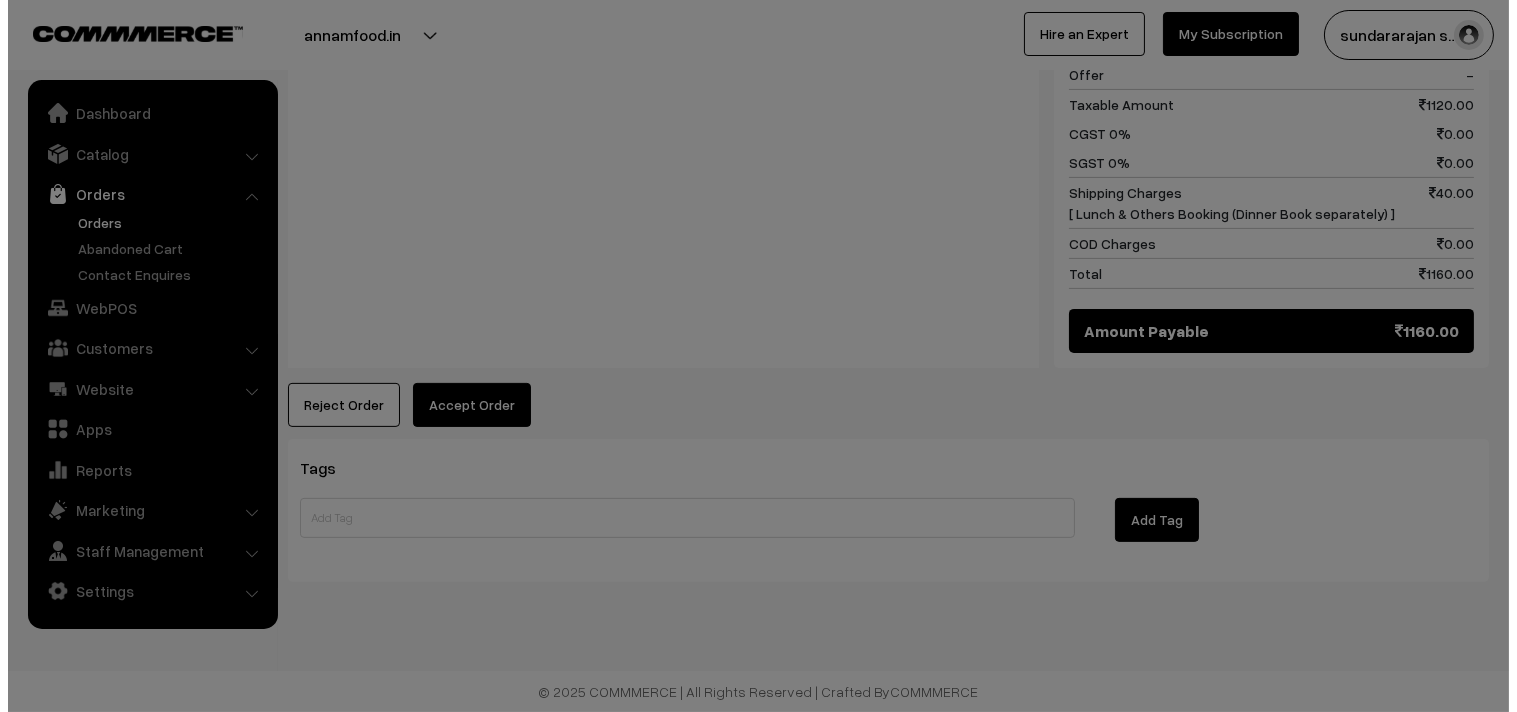 scroll, scrollTop: 1210, scrollLeft: 0, axis: vertical 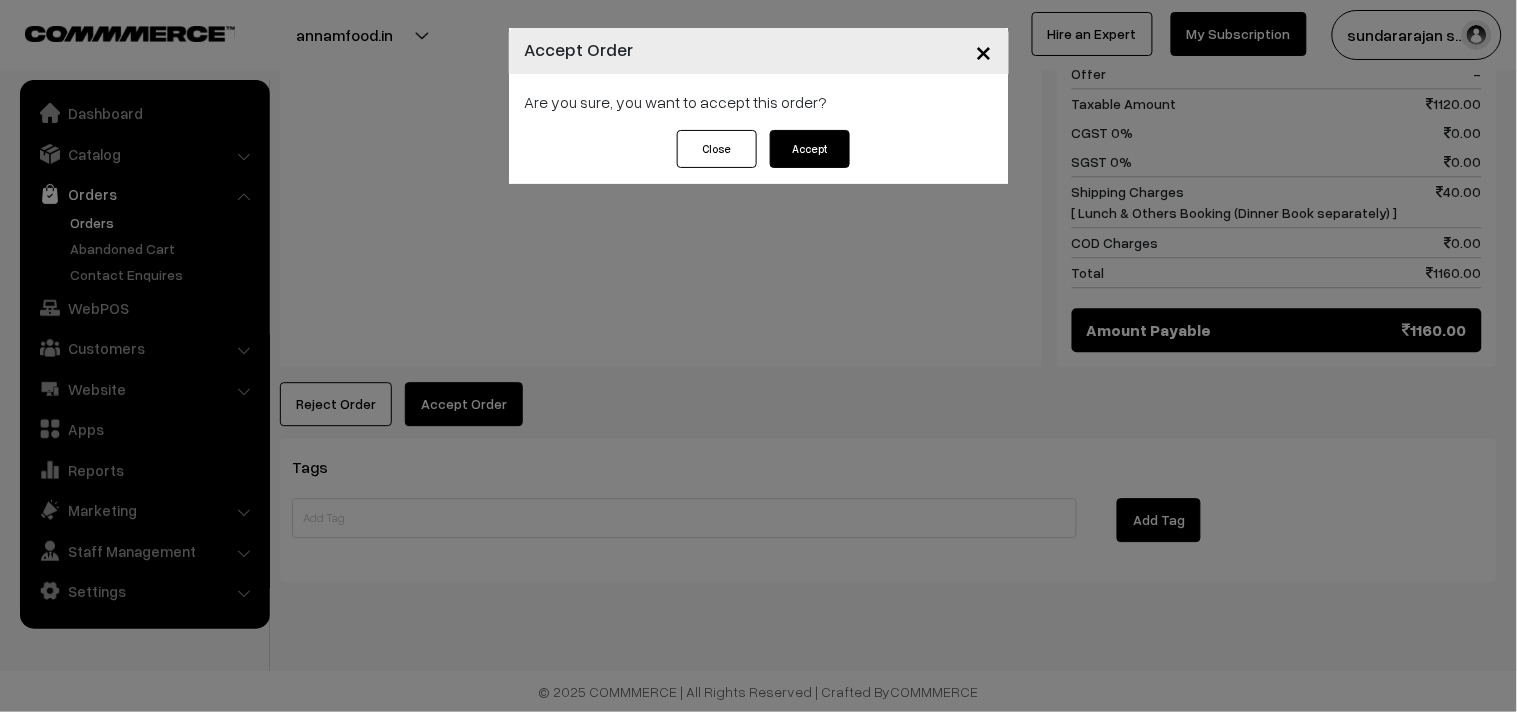 click on "Accept" at bounding box center (810, 149) 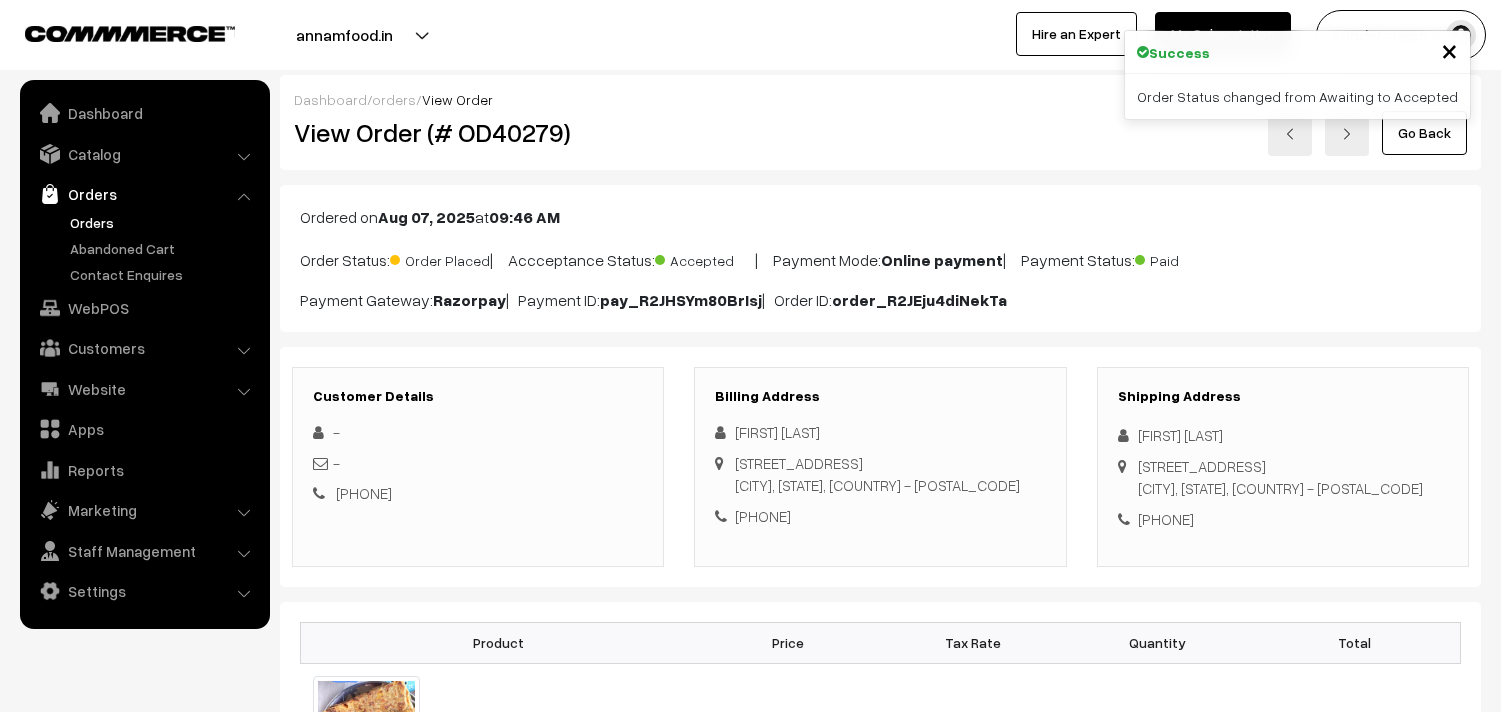 scroll, scrollTop: 0, scrollLeft: 0, axis: both 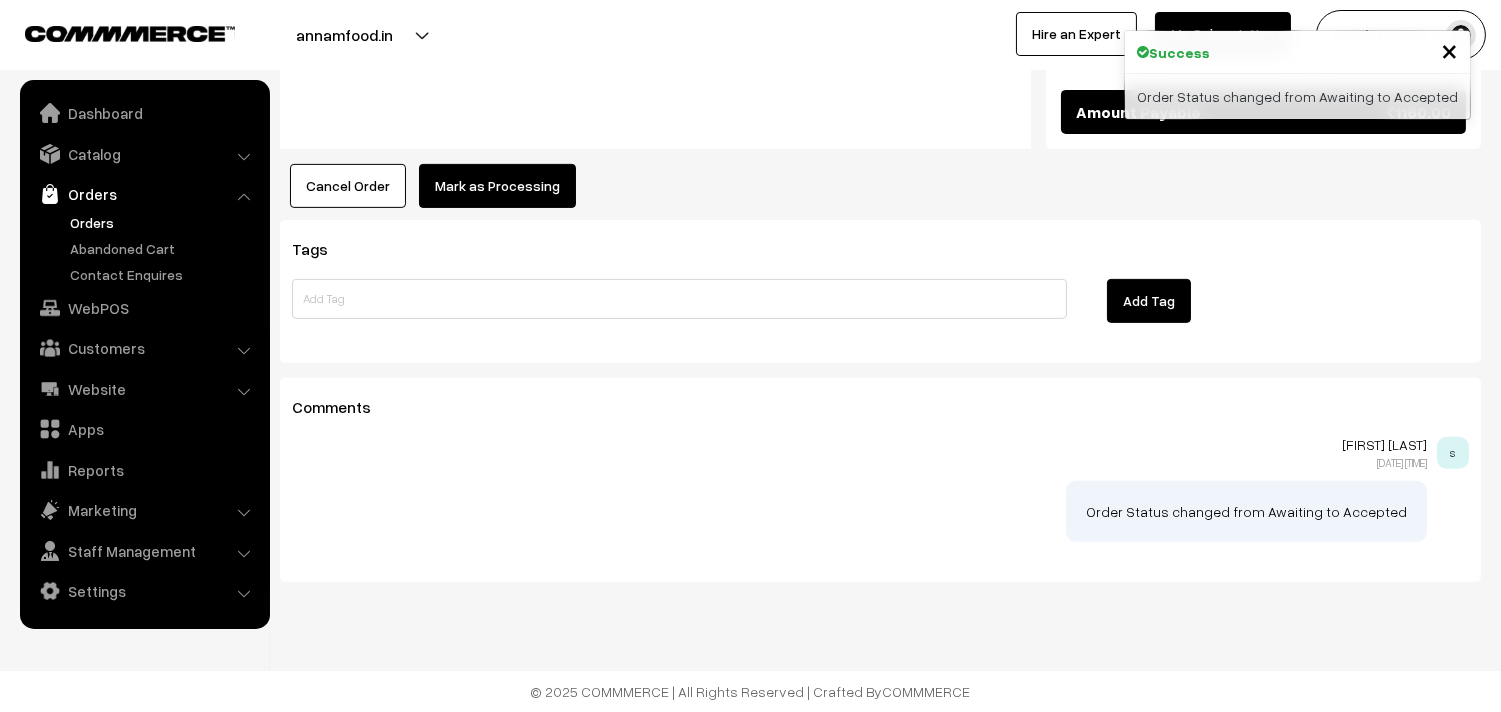click on "Mark as Processing" at bounding box center (497, 186) 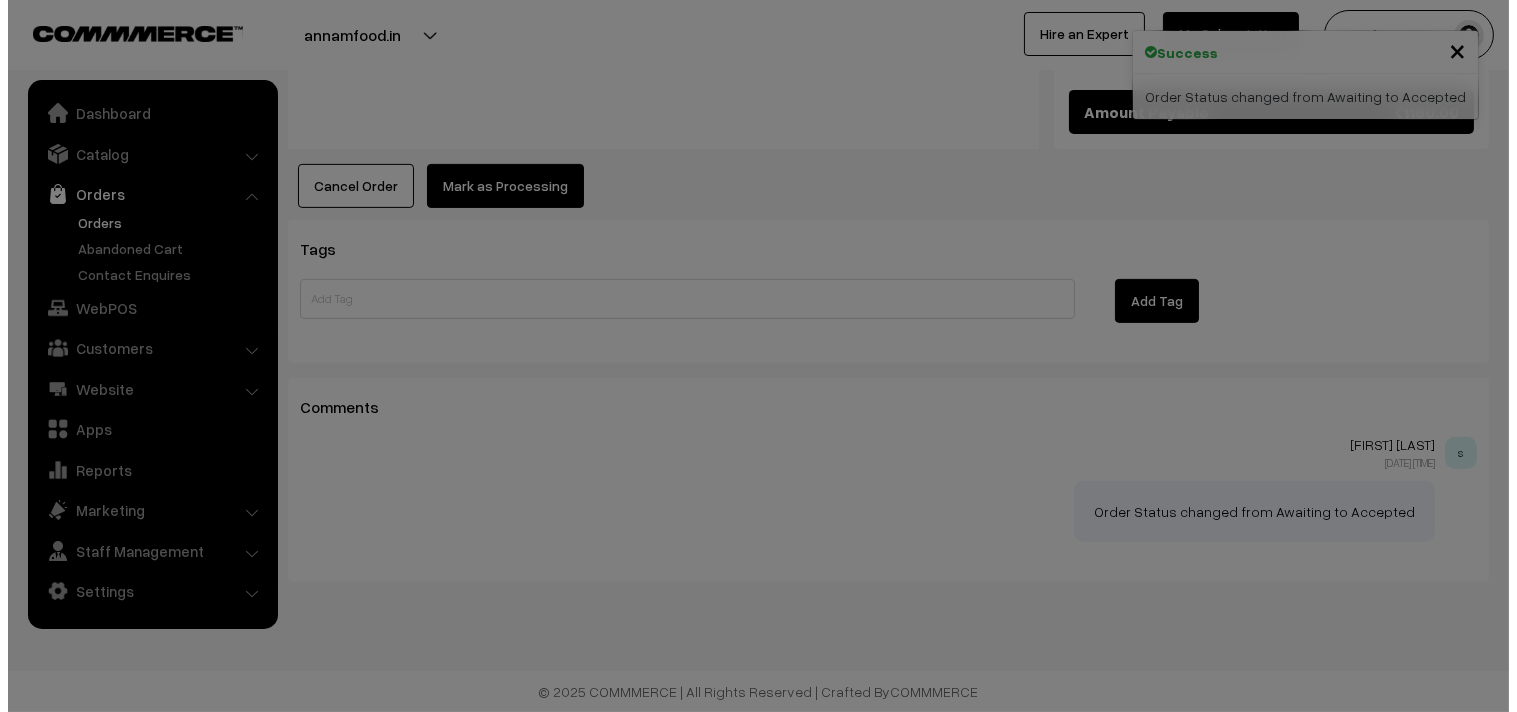 scroll, scrollTop: 1427, scrollLeft: 0, axis: vertical 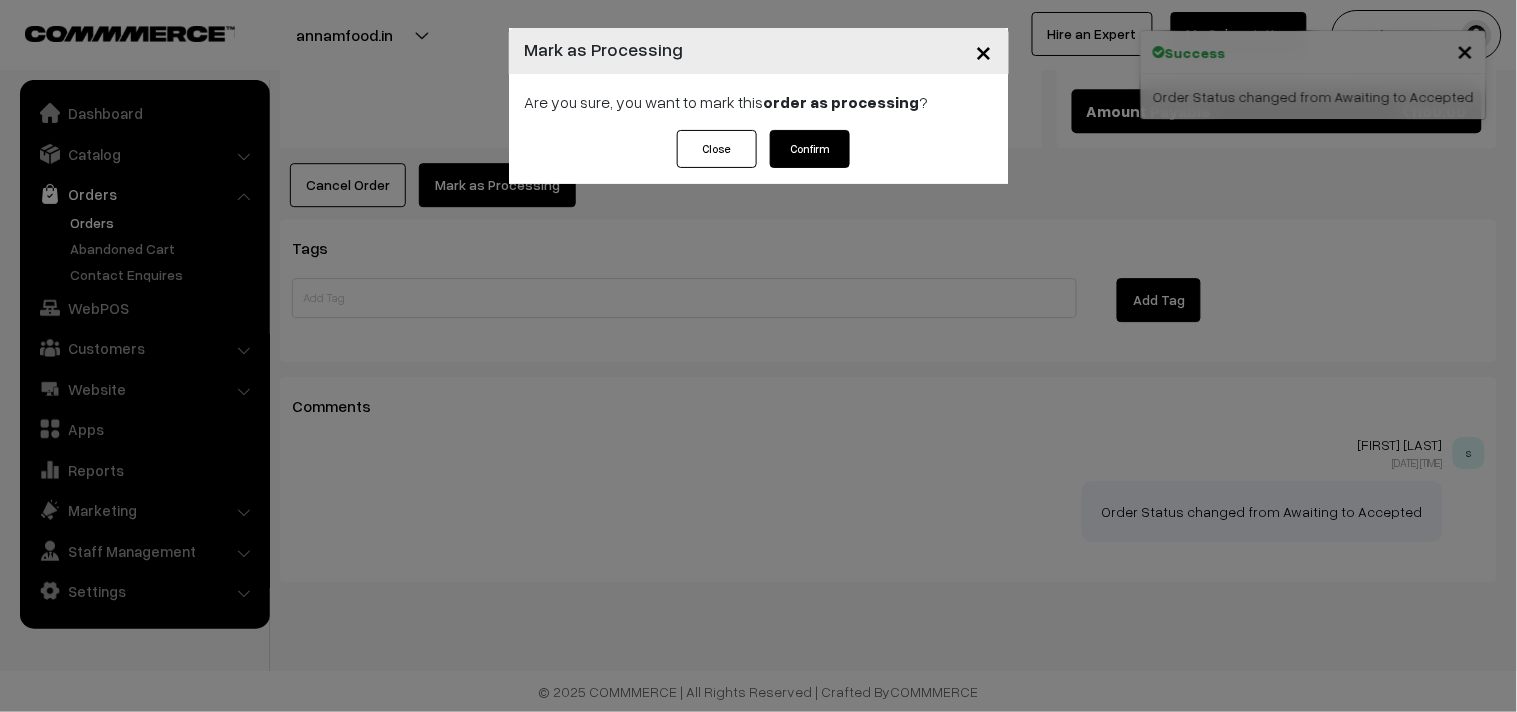 click on "Confirm" at bounding box center [810, 149] 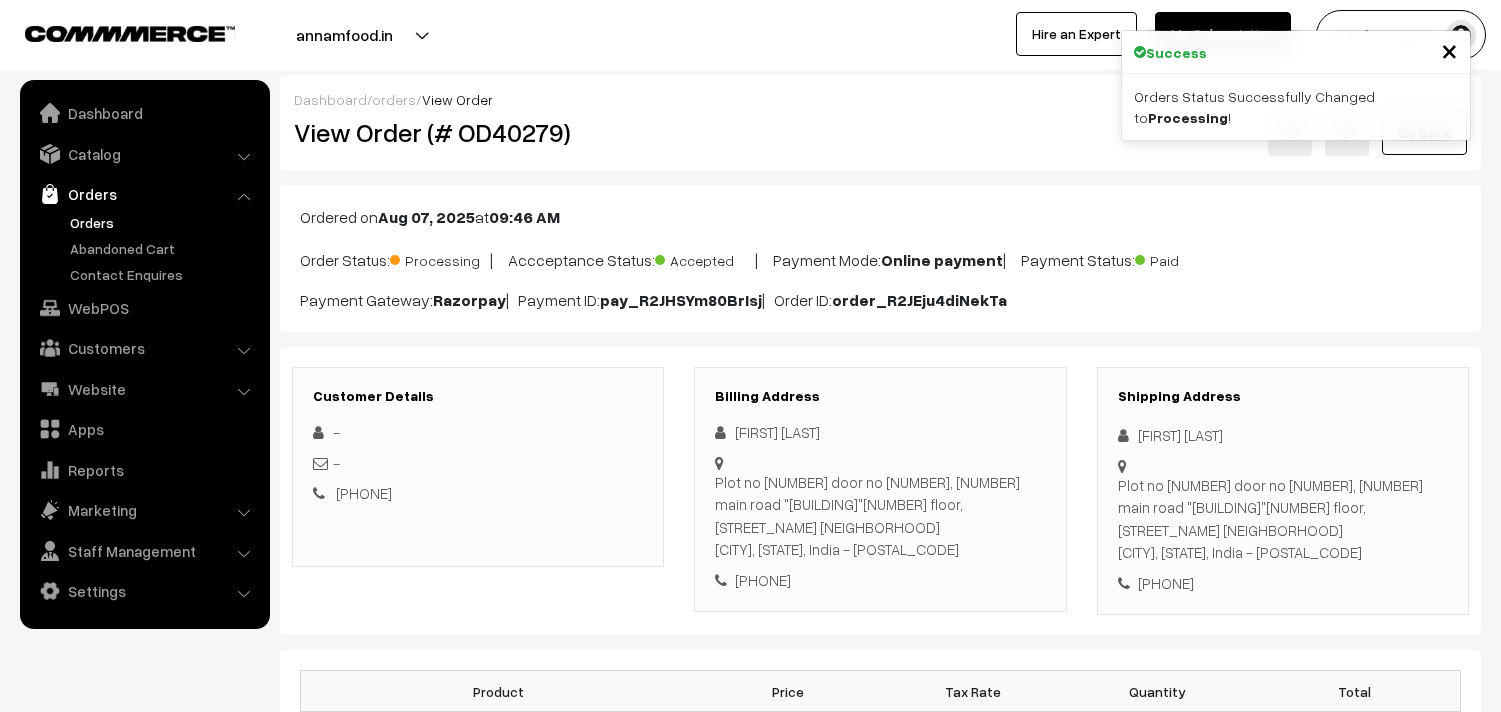 scroll, scrollTop: 0, scrollLeft: 0, axis: both 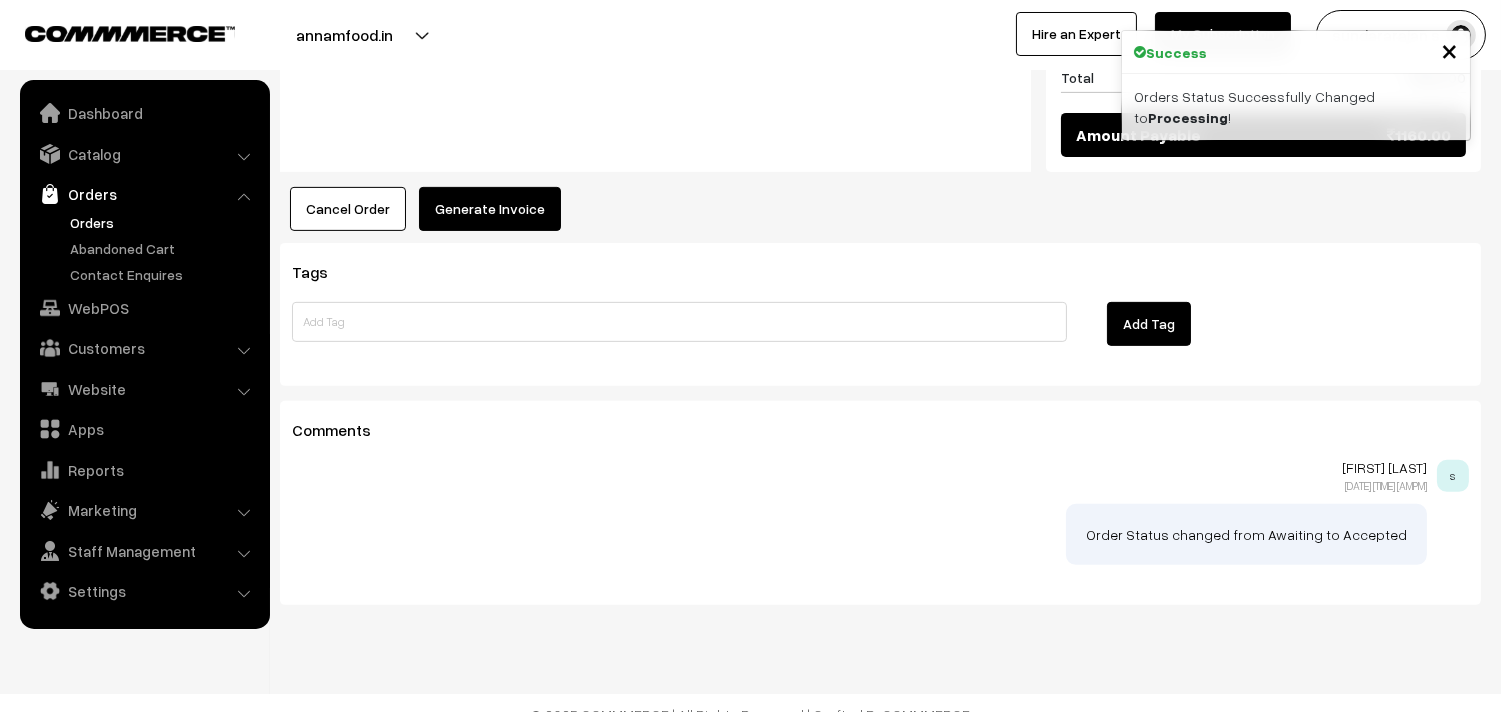 click on "Generate Invoice" at bounding box center (490, 209) 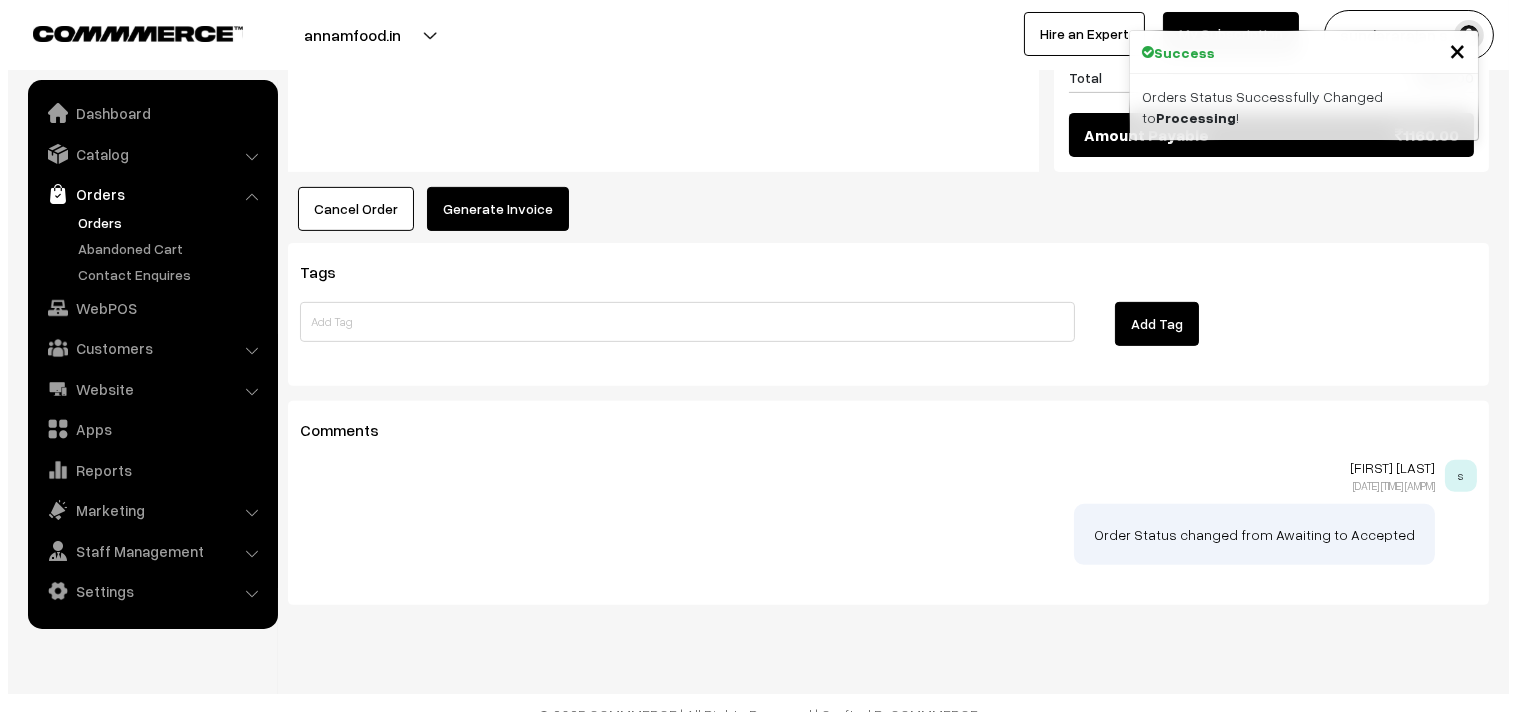 scroll, scrollTop: 1427, scrollLeft: 0, axis: vertical 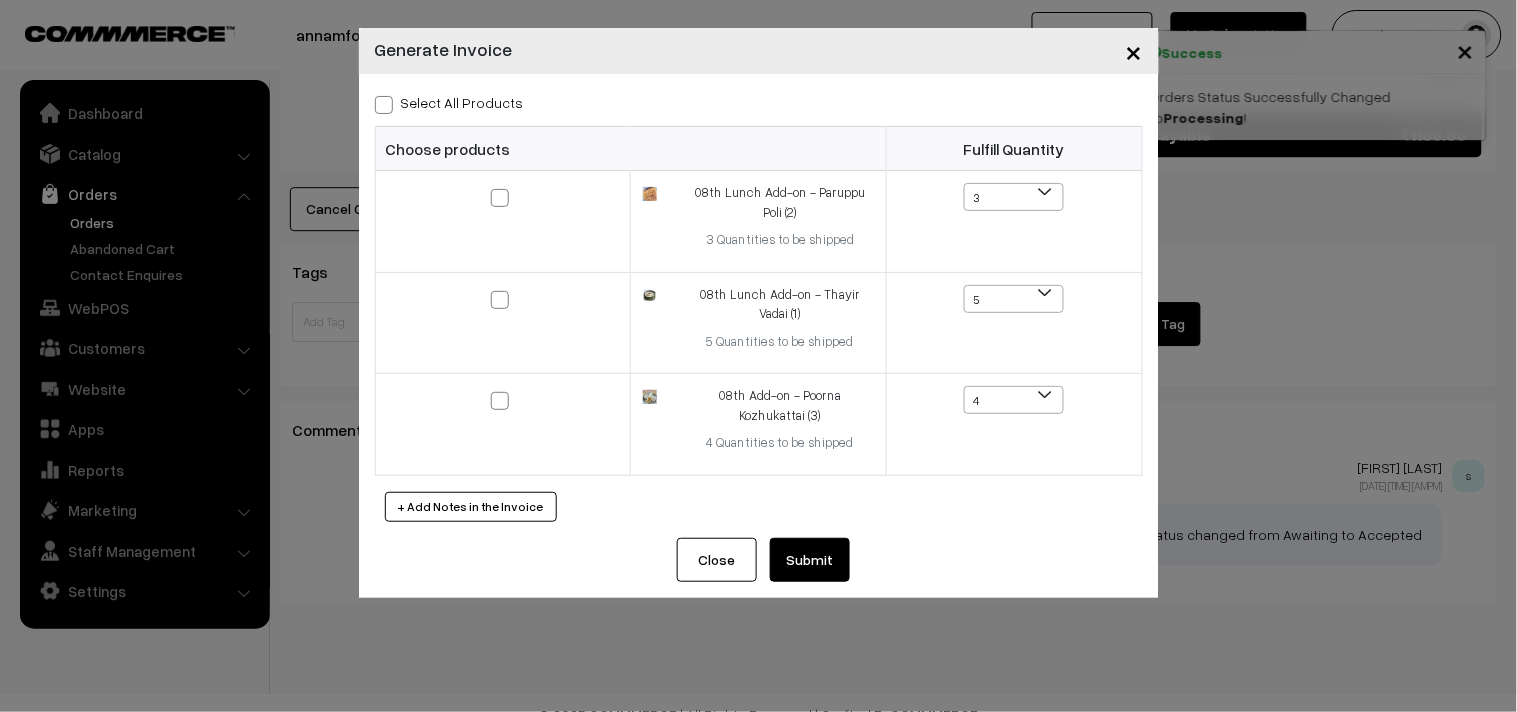 click on "Select All Products" at bounding box center [449, 102] 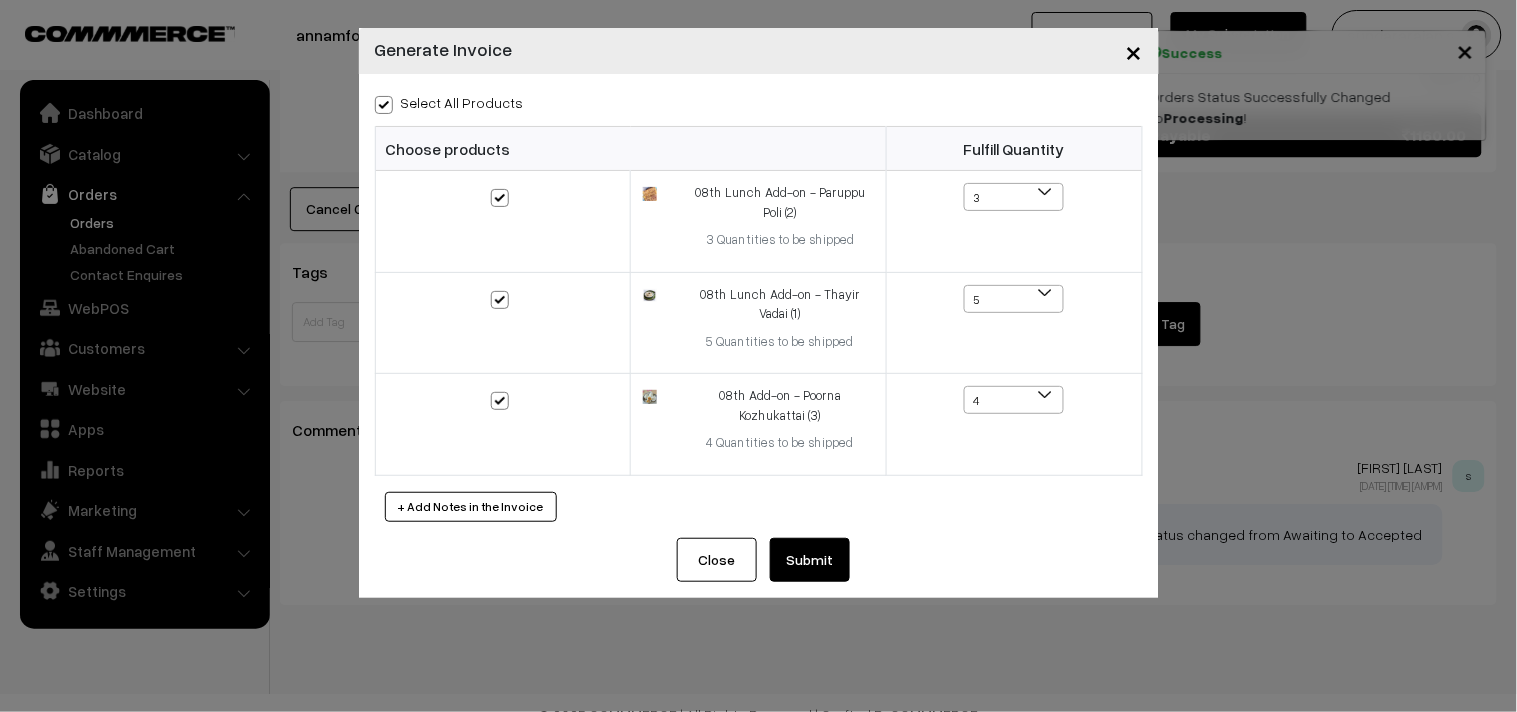 checkbox on "true" 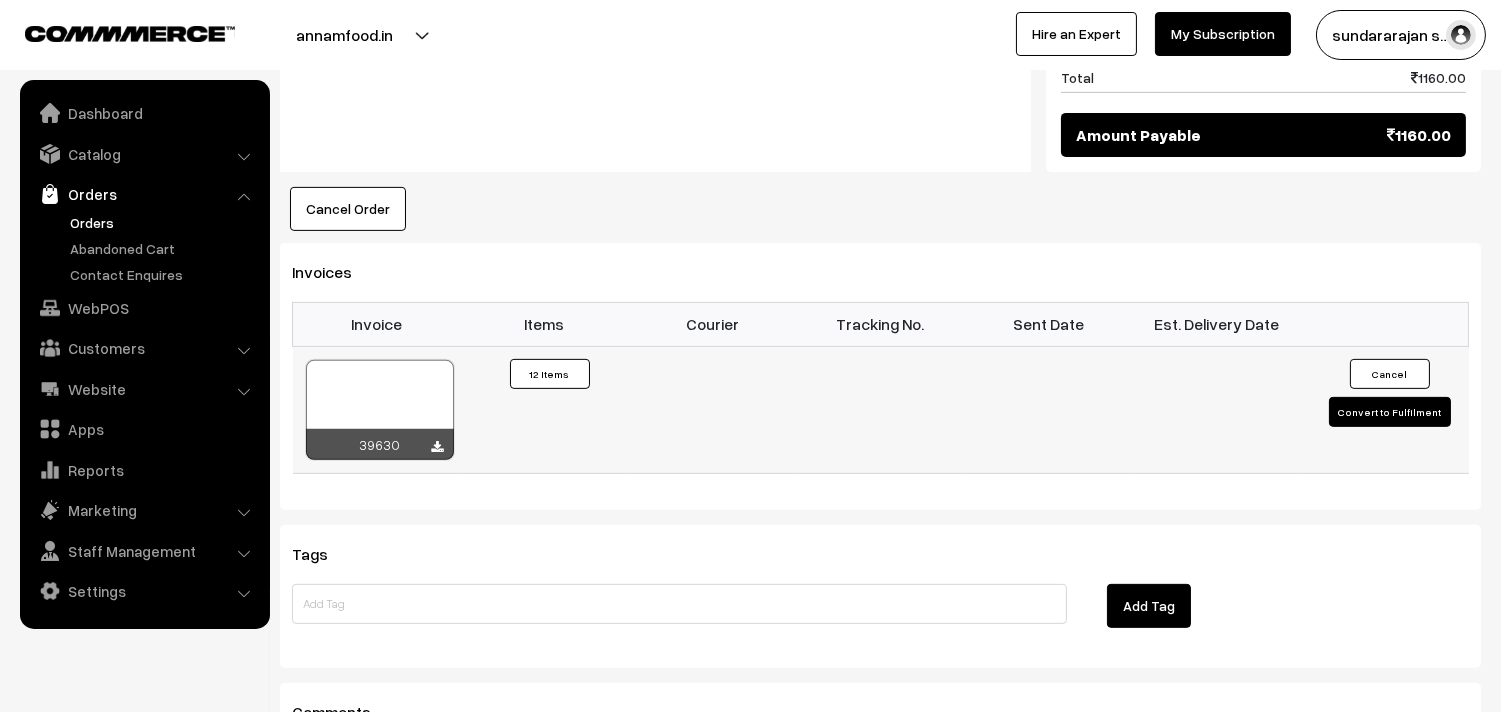 click at bounding box center [380, 410] 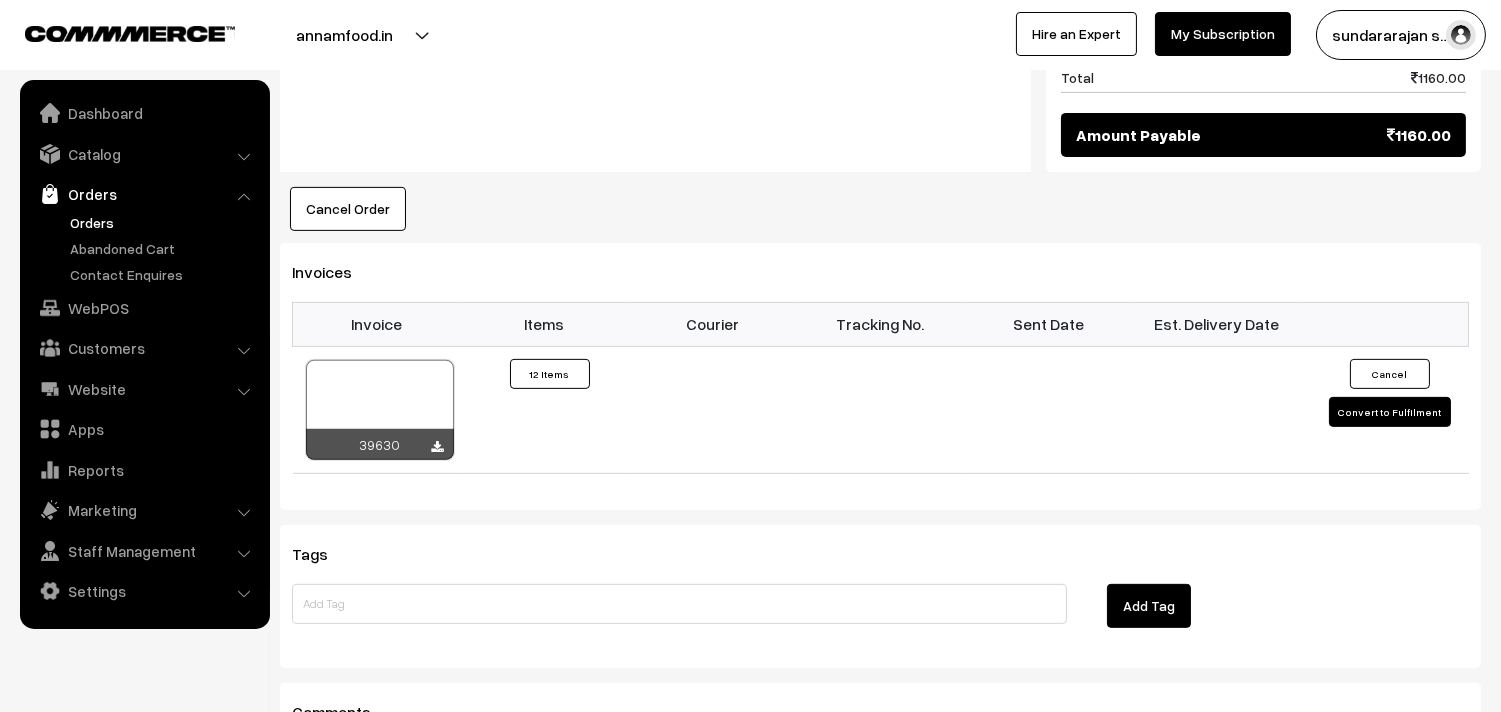 scroll, scrollTop: 1427, scrollLeft: 0, axis: vertical 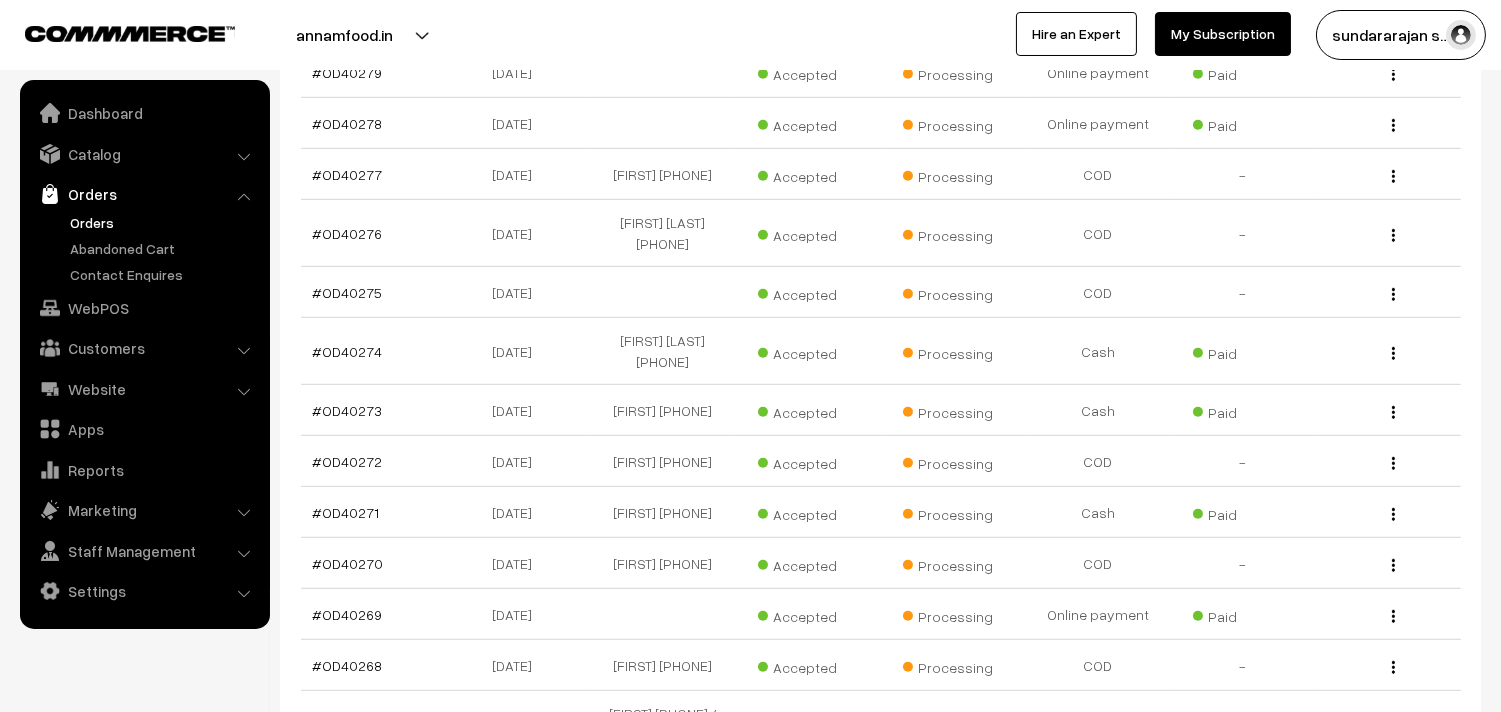 click on "#OD40280" at bounding box center [348, 21] 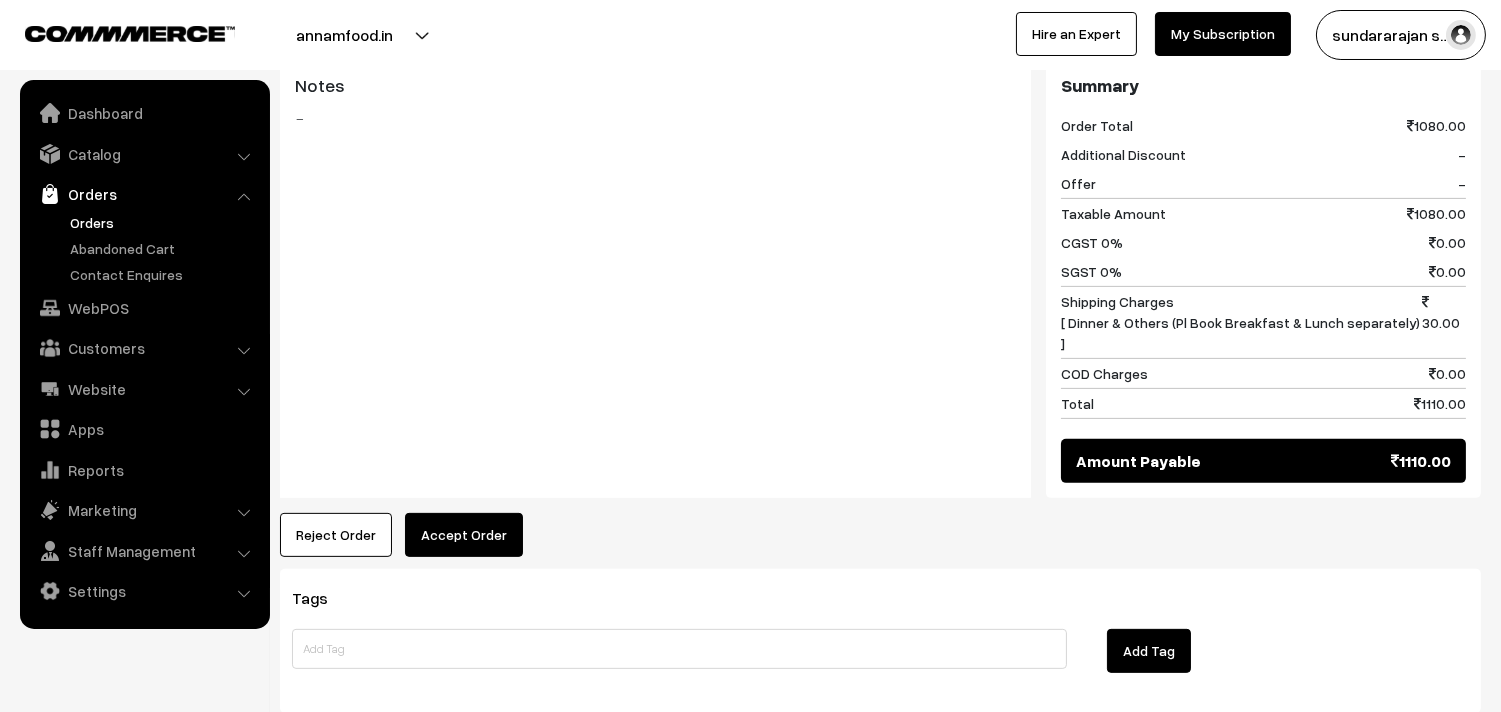 click on "Accept Order" at bounding box center (464, 535) 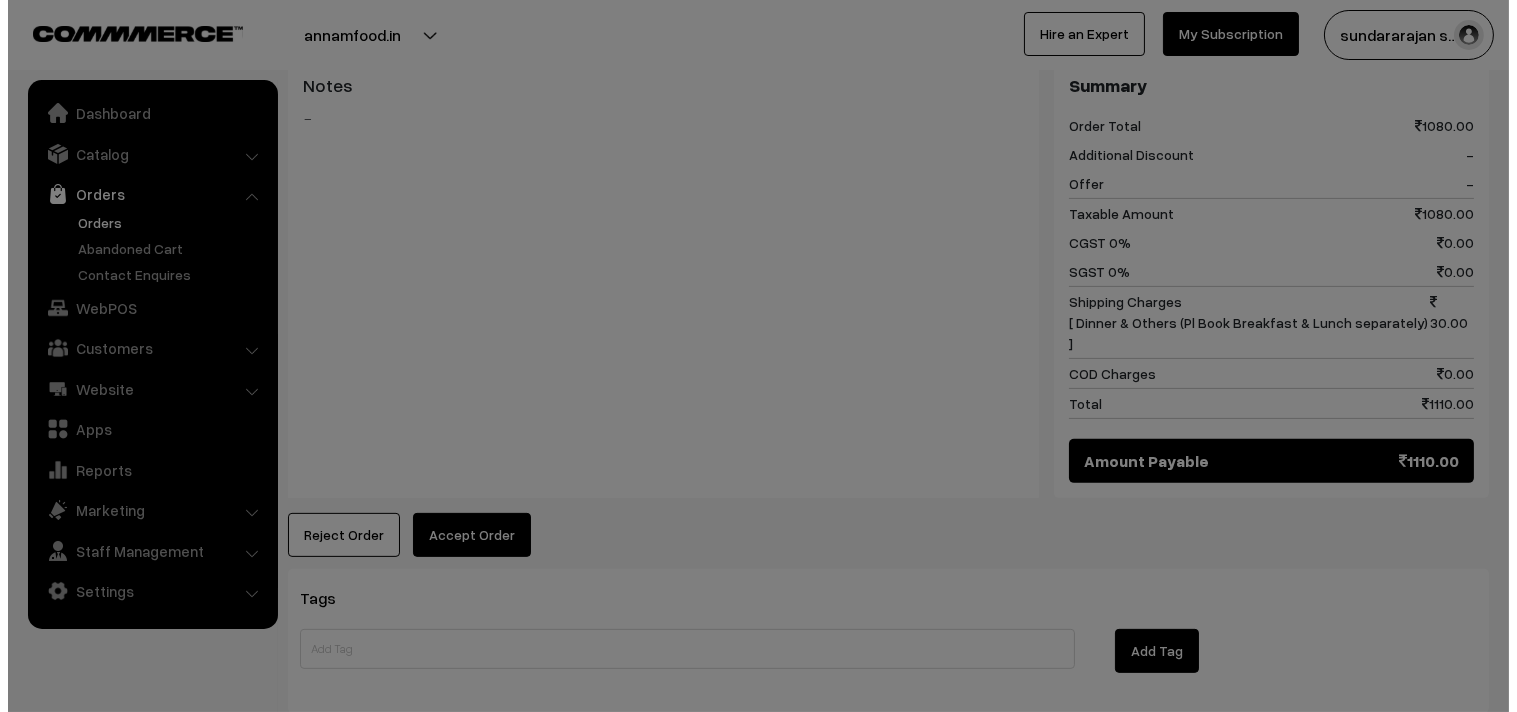 scroll, scrollTop: 1341, scrollLeft: 0, axis: vertical 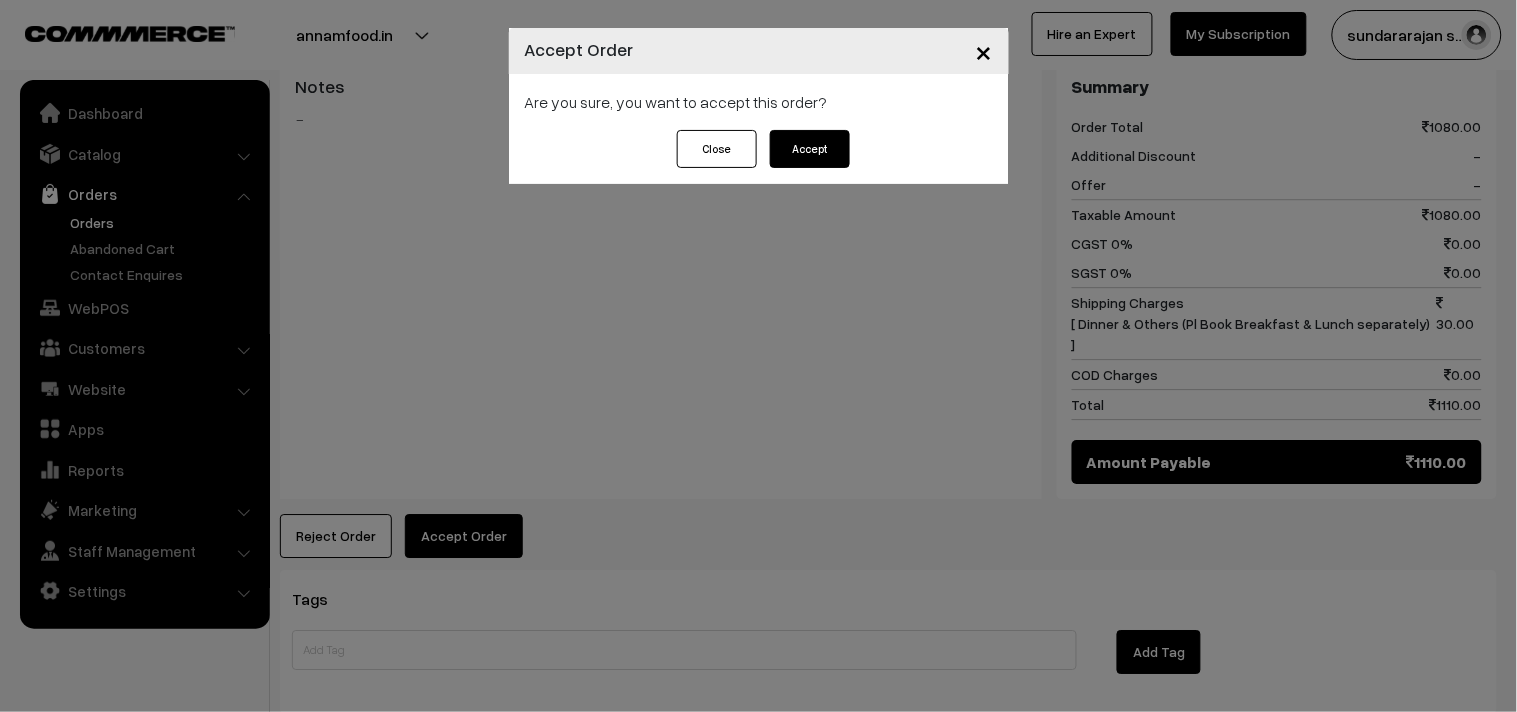 click on "Accept" at bounding box center (810, 149) 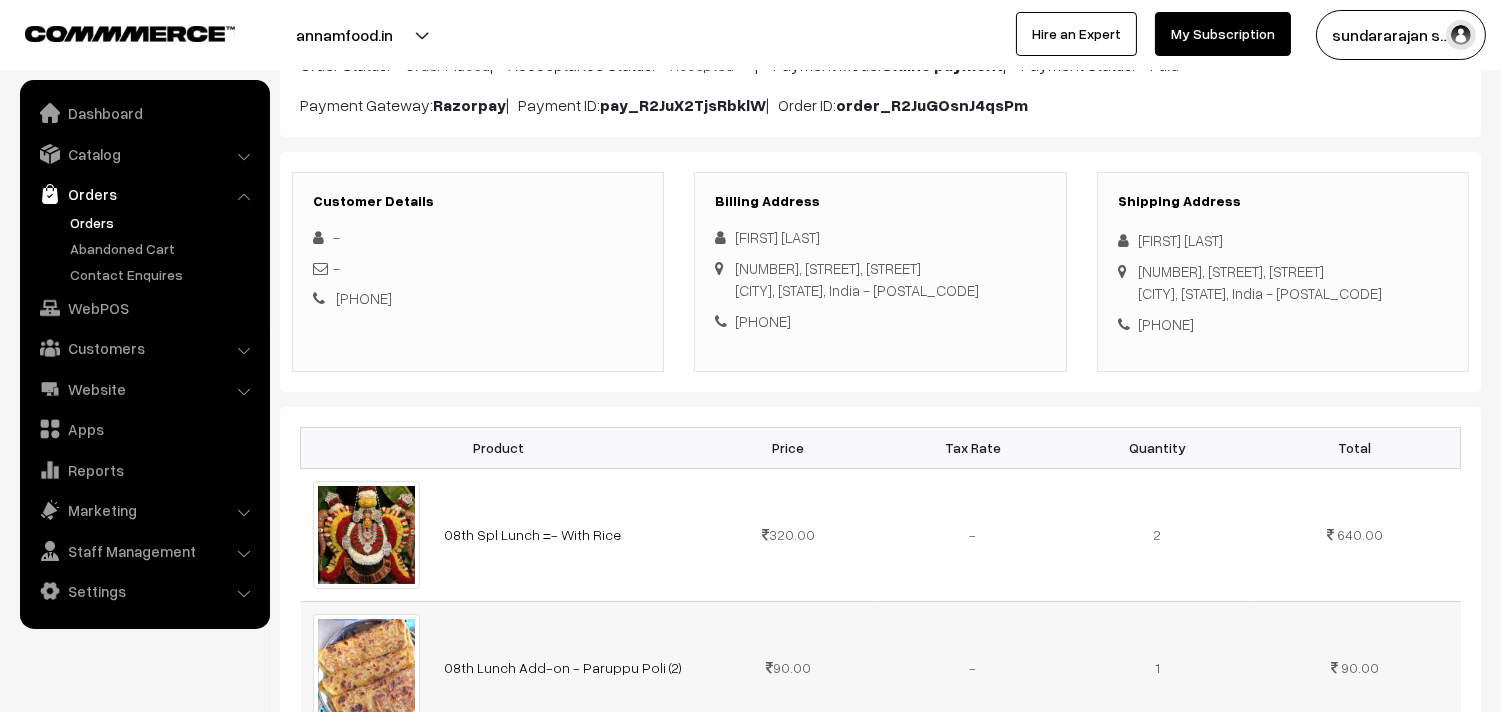 scroll, scrollTop: 111, scrollLeft: 0, axis: vertical 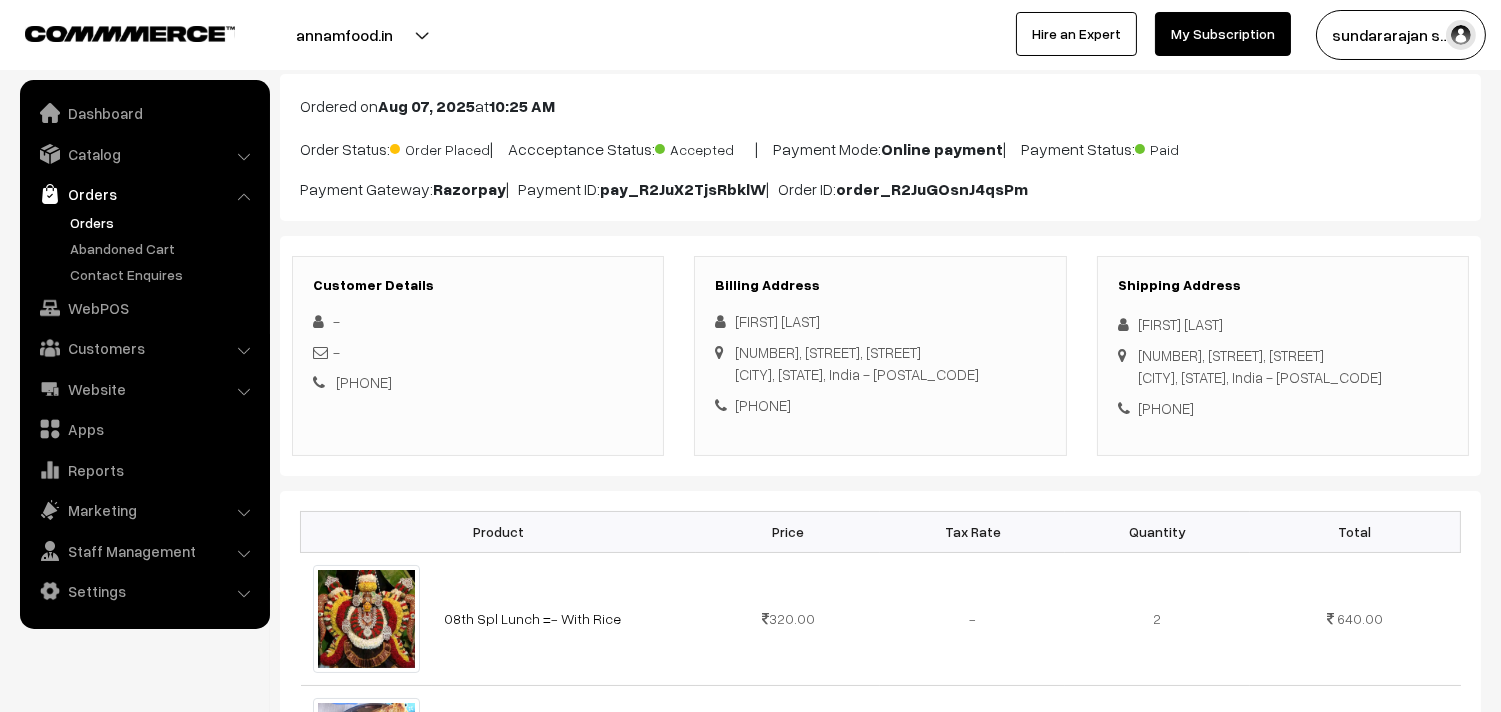 click on "[PHONE]" at bounding box center (880, 405) 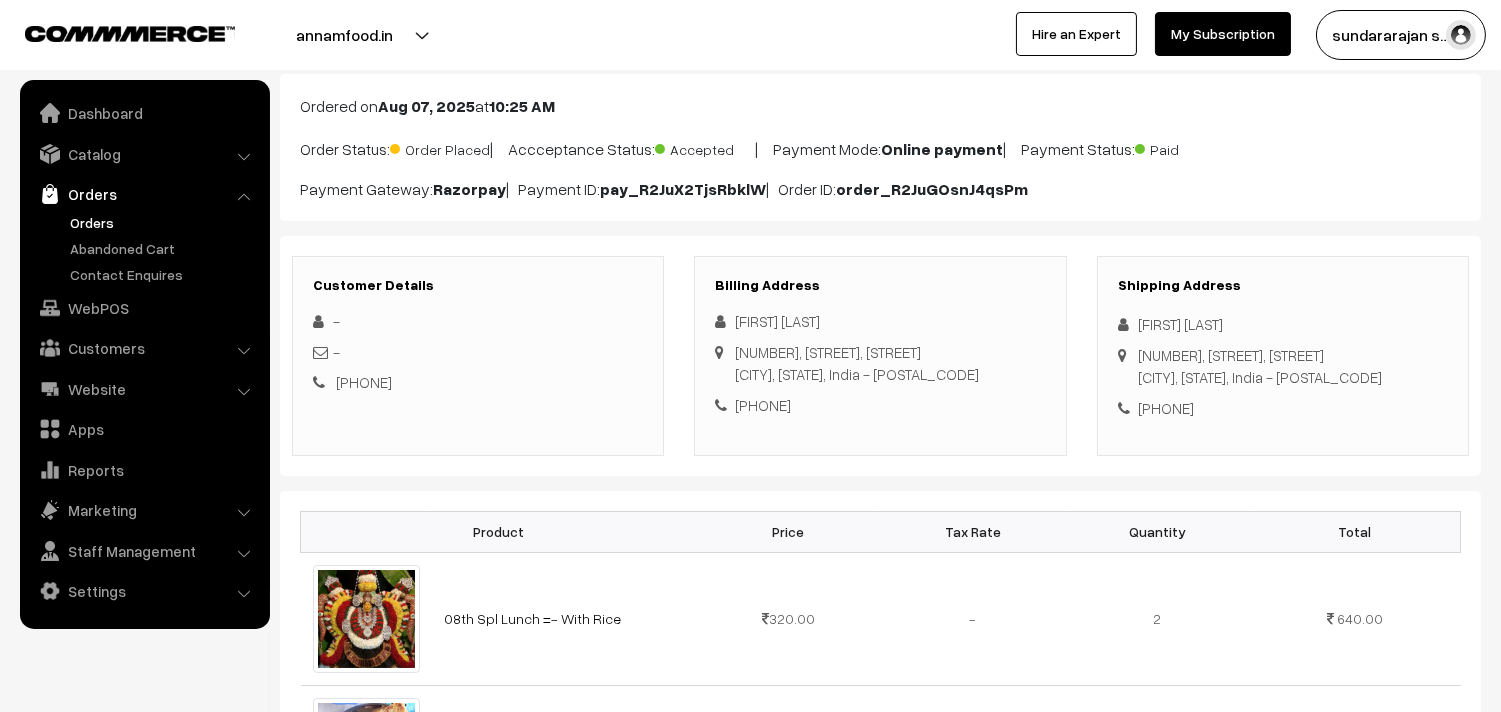 copy on "[PHONE]" 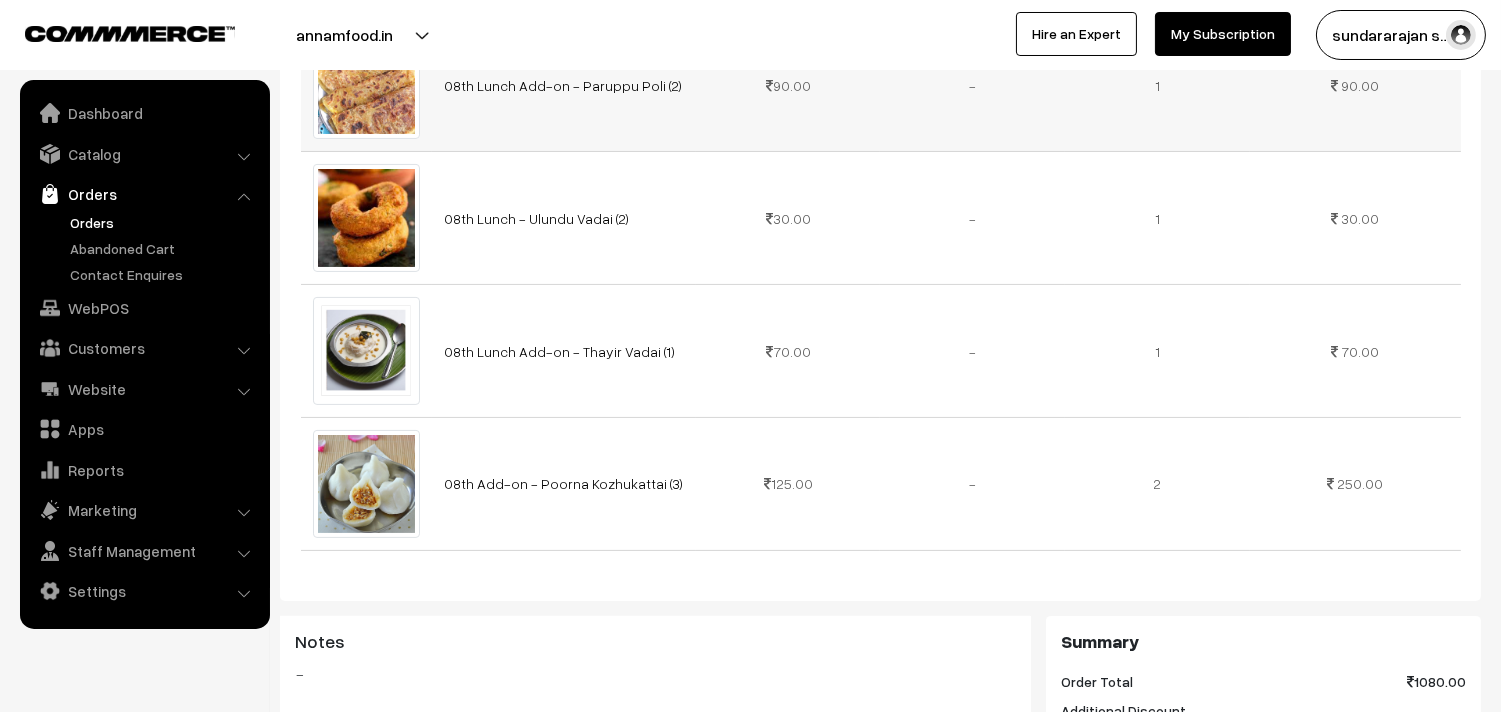 scroll, scrollTop: 888, scrollLeft: 0, axis: vertical 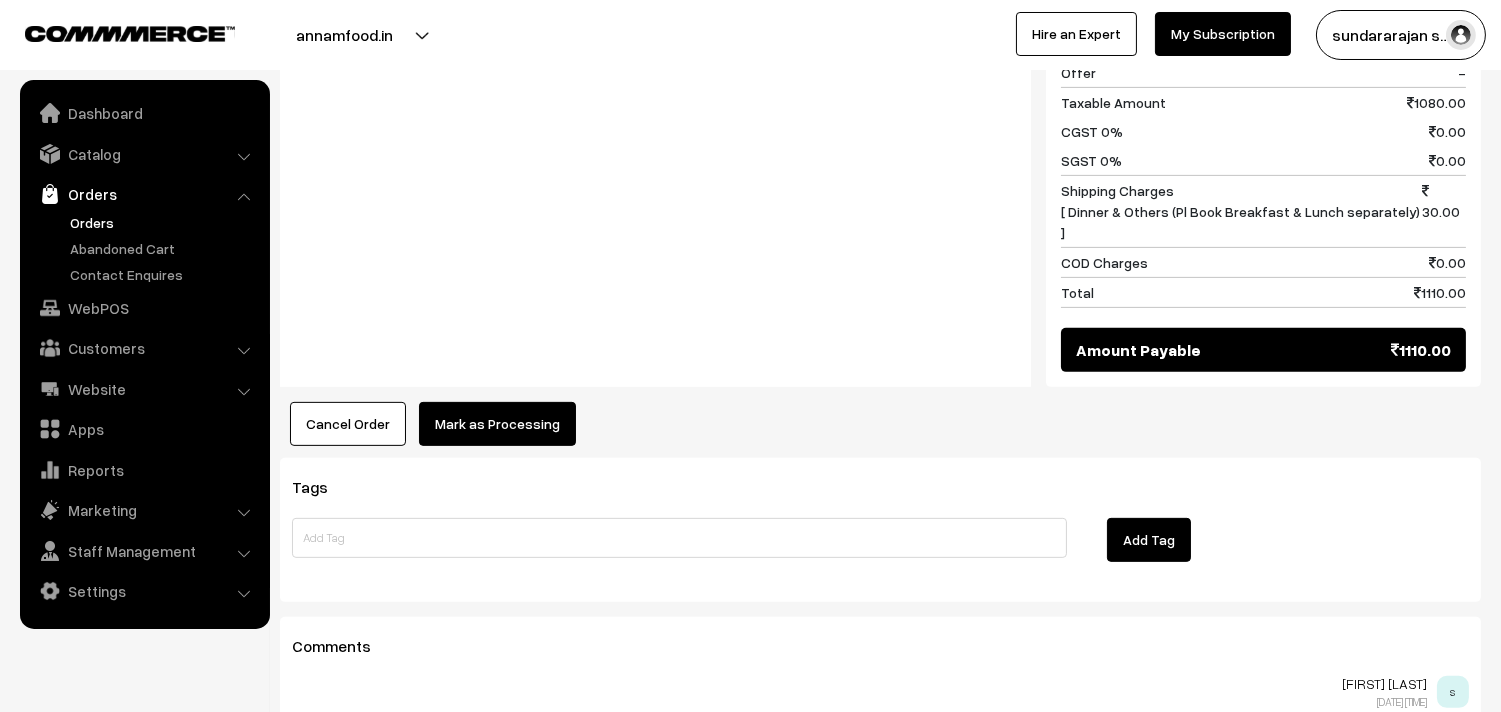 click on "Mark as Processing" at bounding box center [497, 424] 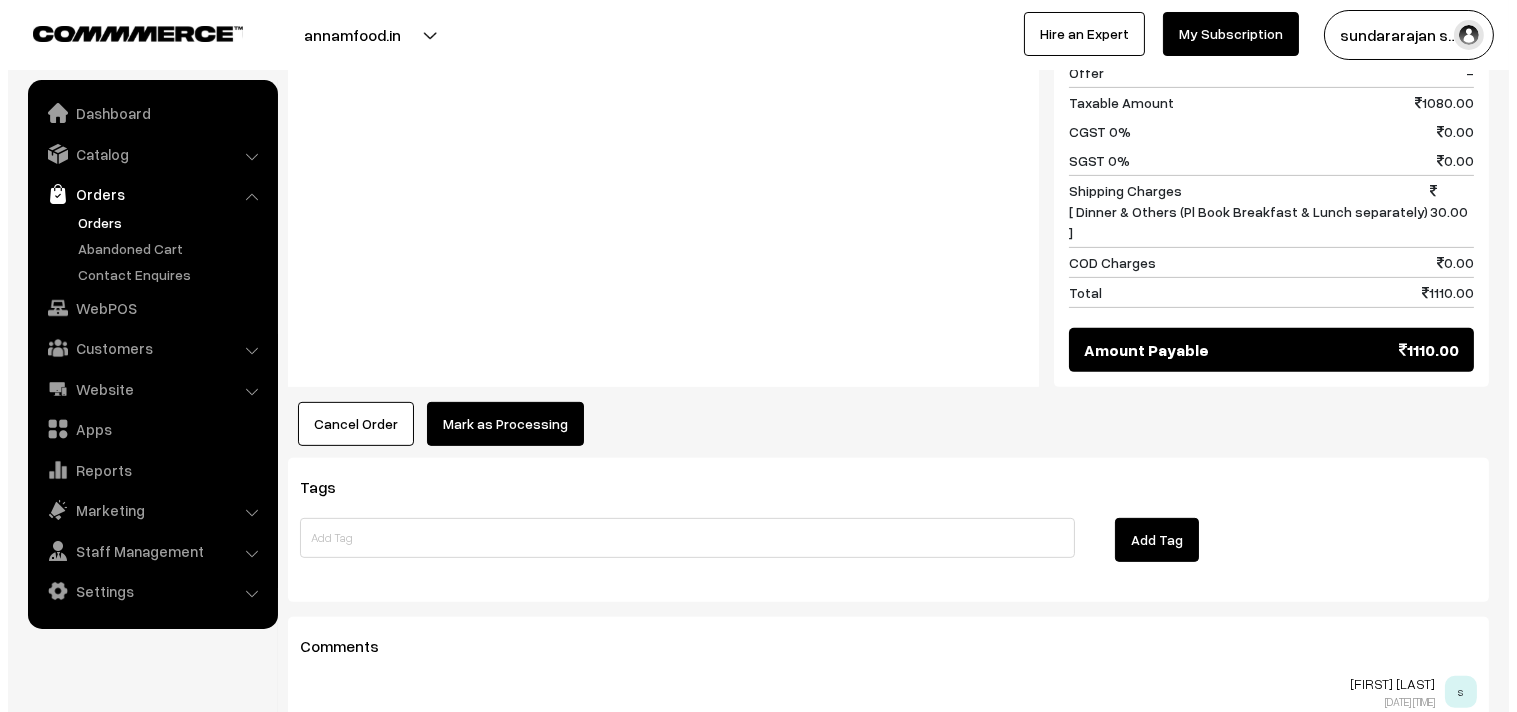 scroll, scrollTop: 1453, scrollLeft: 0, axis: vertical 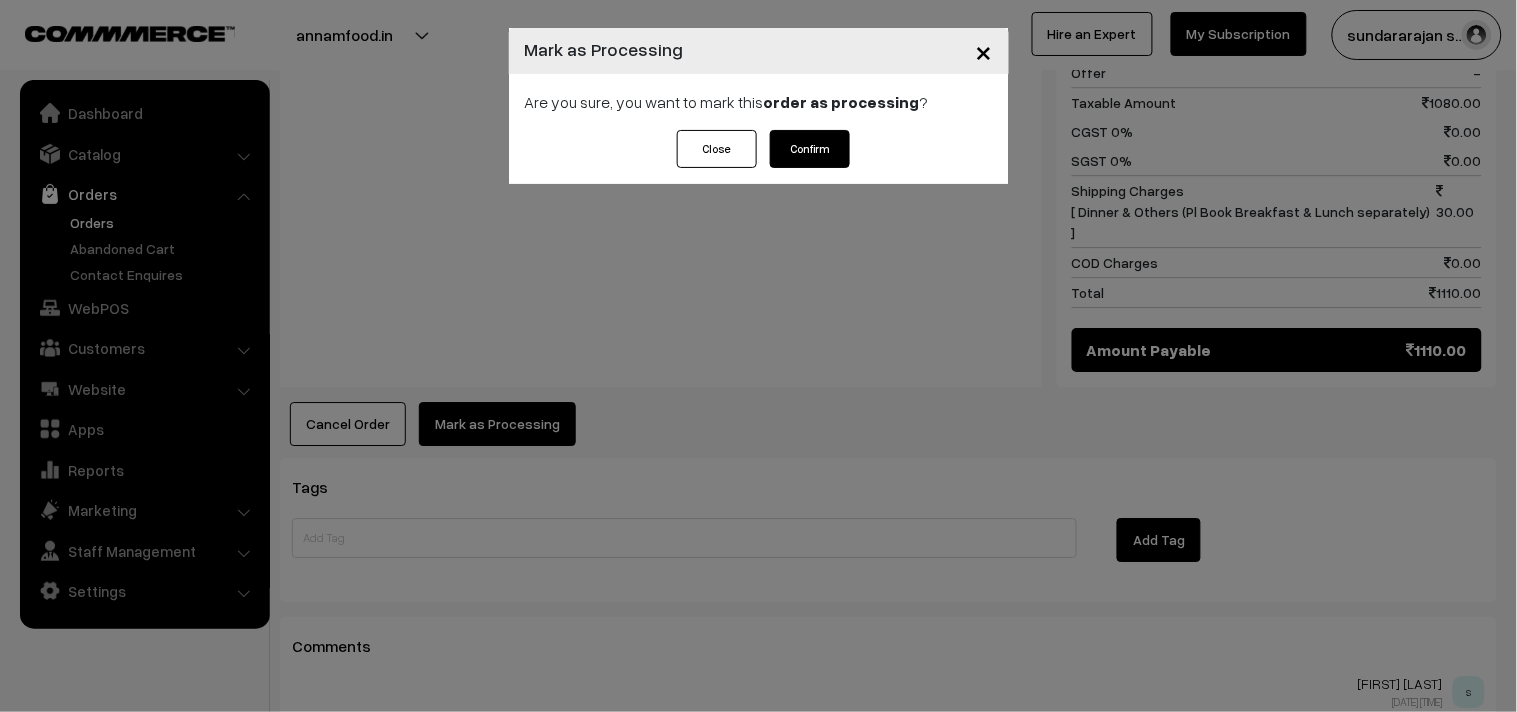 click on "Confirm" at bounding box center (810, 149) 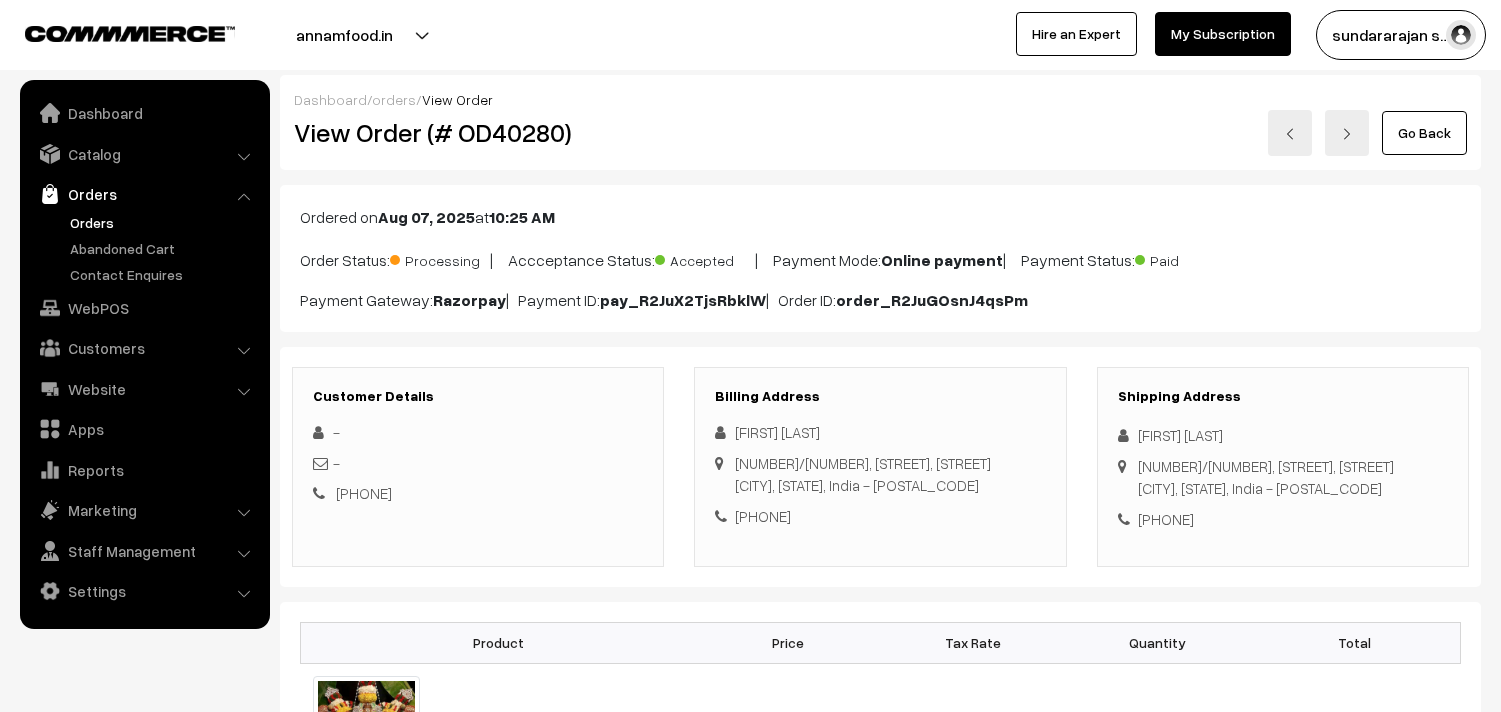 scroll, scrollTop: 0, scrollLeft: 0, axis: both 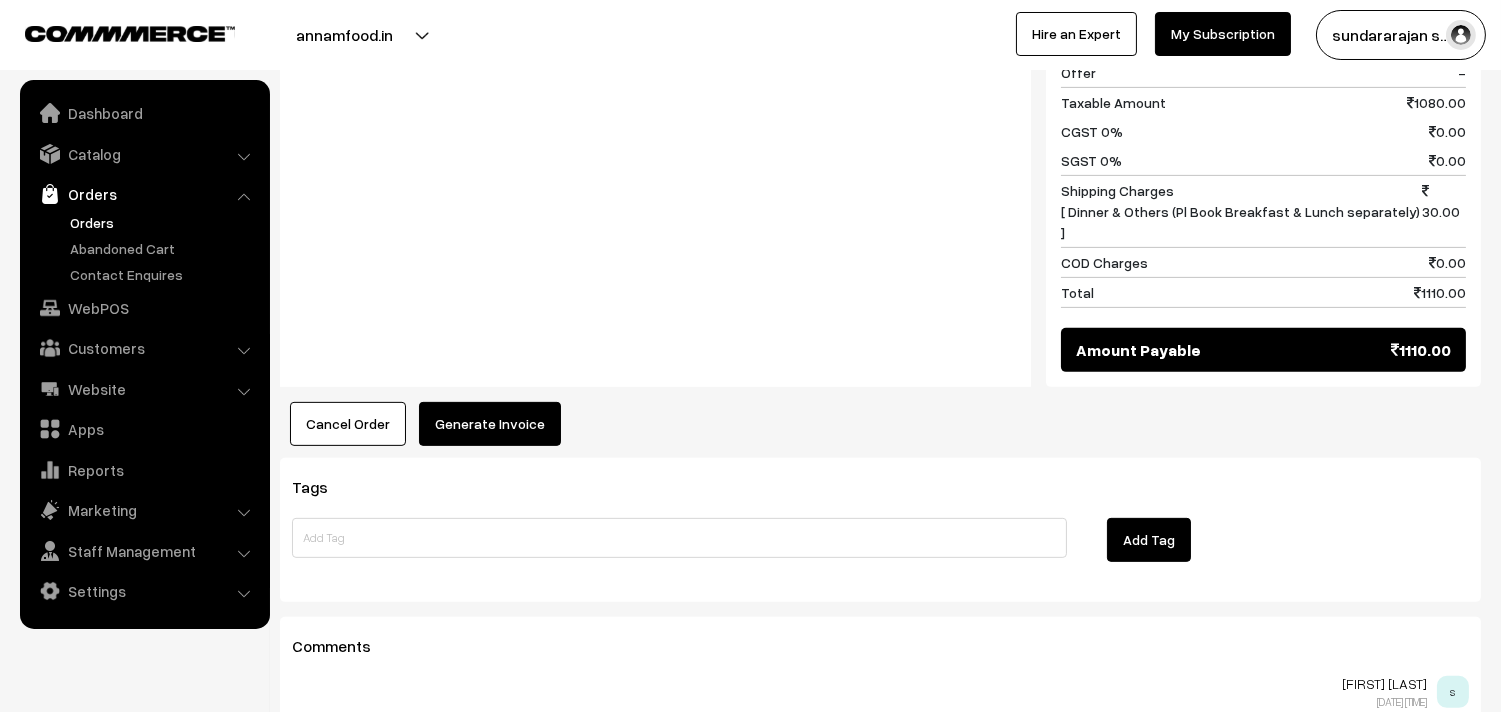 click on "Generate Invoice" at bounding box center [490, 424] 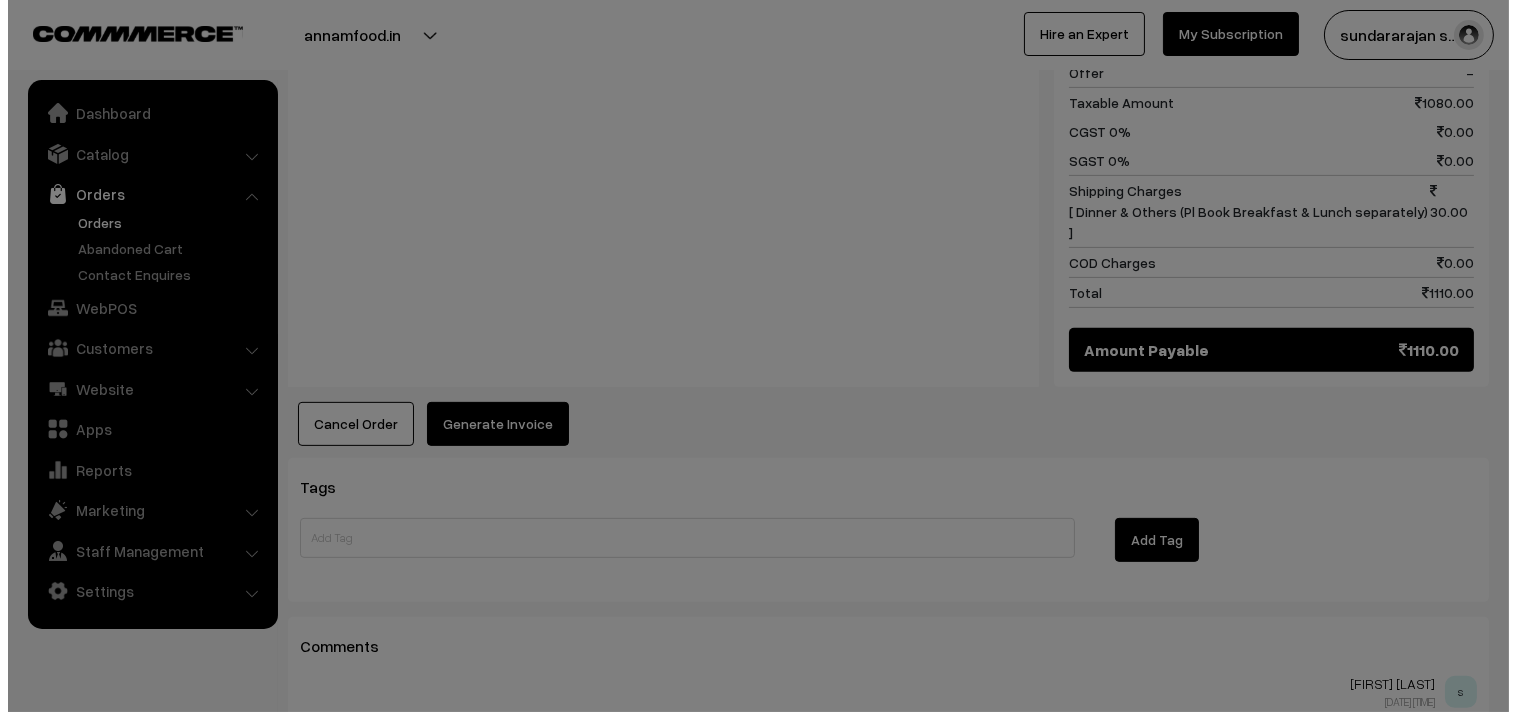 scroll, scrollTop: 1453, scrollLeft: 0, axis: vertical 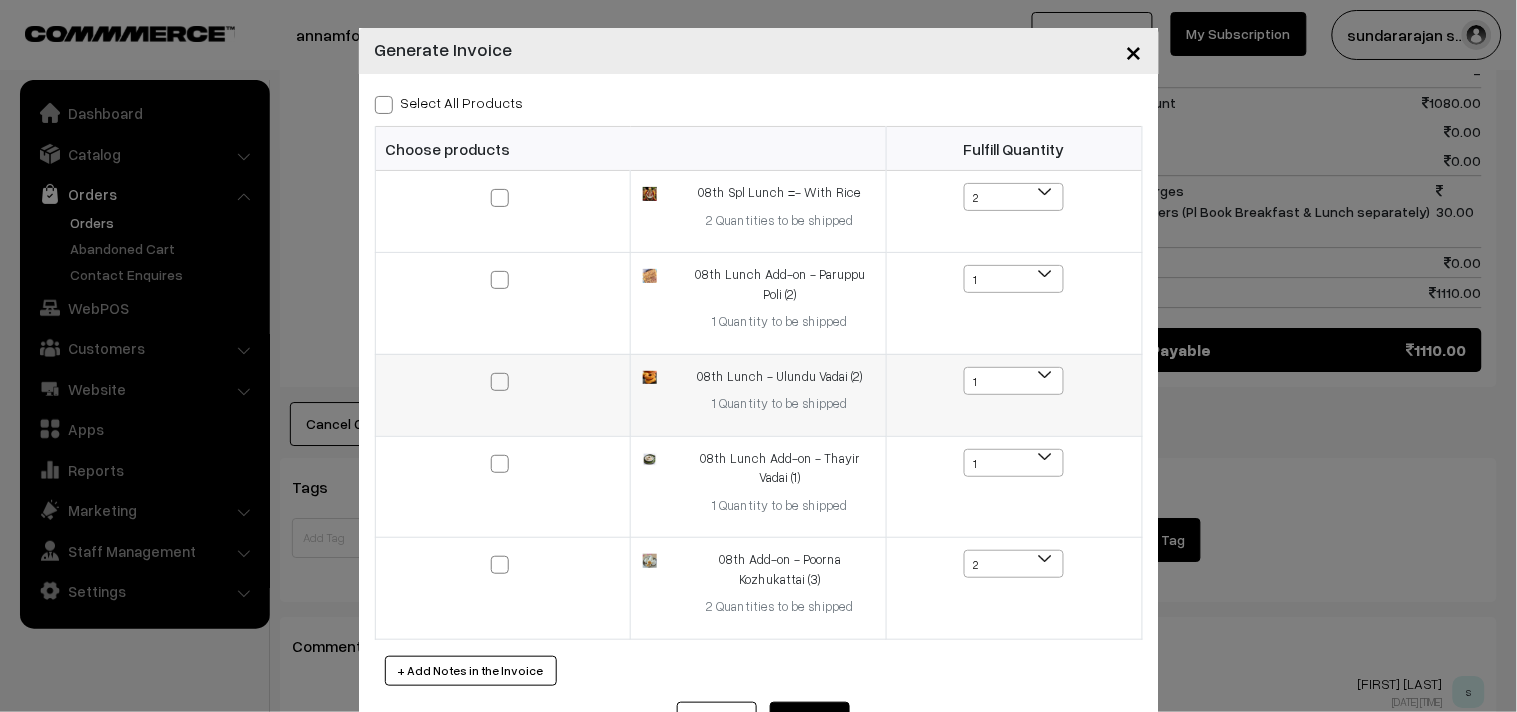 drag, startPoint x: 468, startPoint y: 97, endPoint x: 787, endPoint y: 415, distance: 450.42758 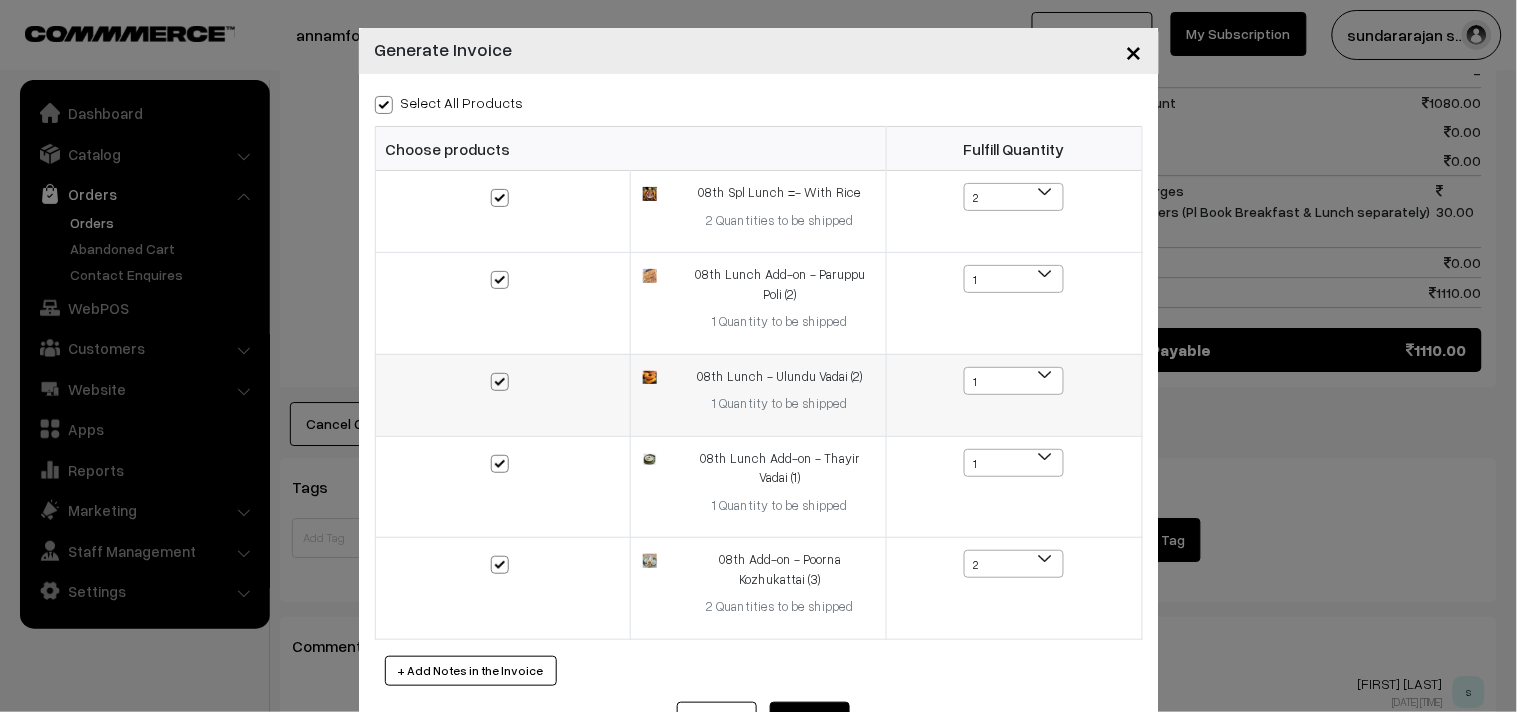checkbox on "true" 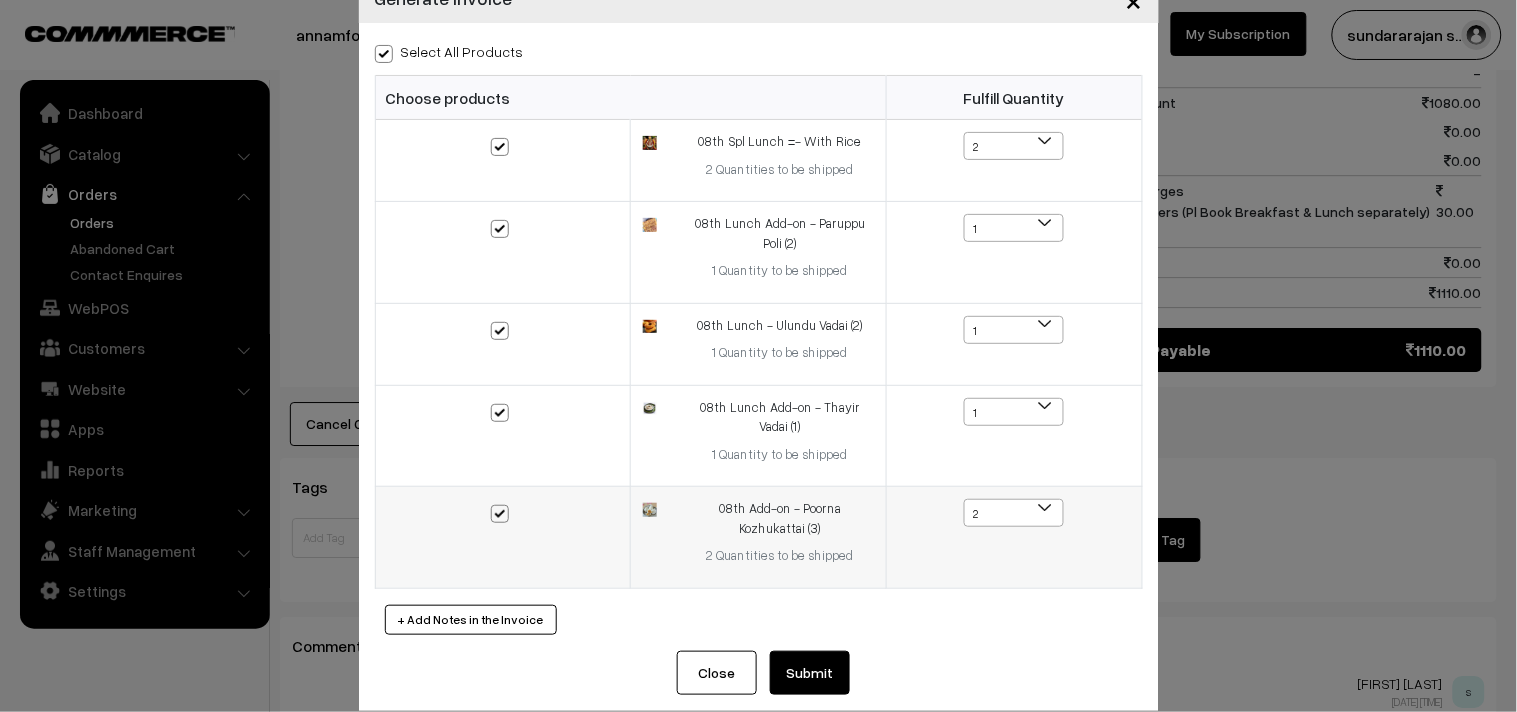 scroll, scrollTop: 78, scrollLeft: 0, axis: vertical 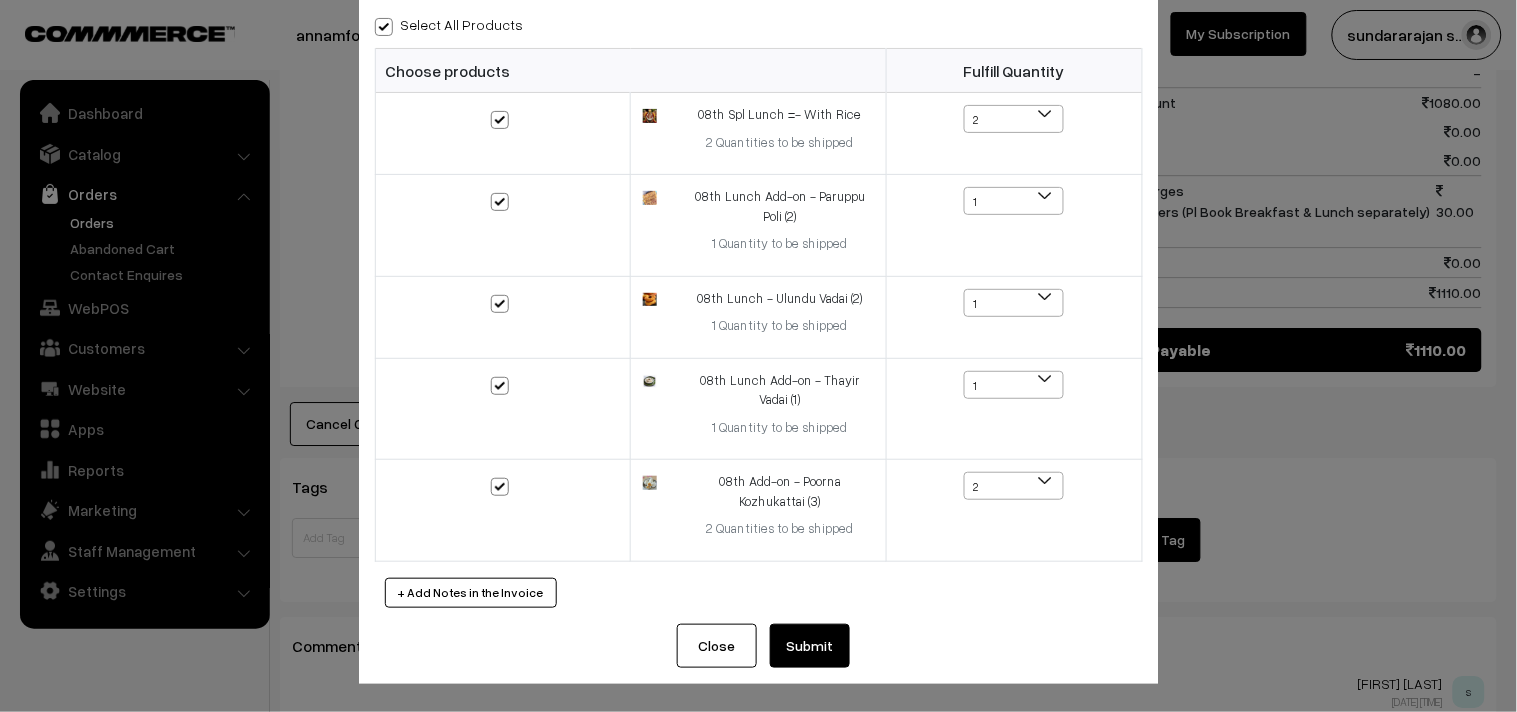 click on "Submit" at bounding box center (810, 646) 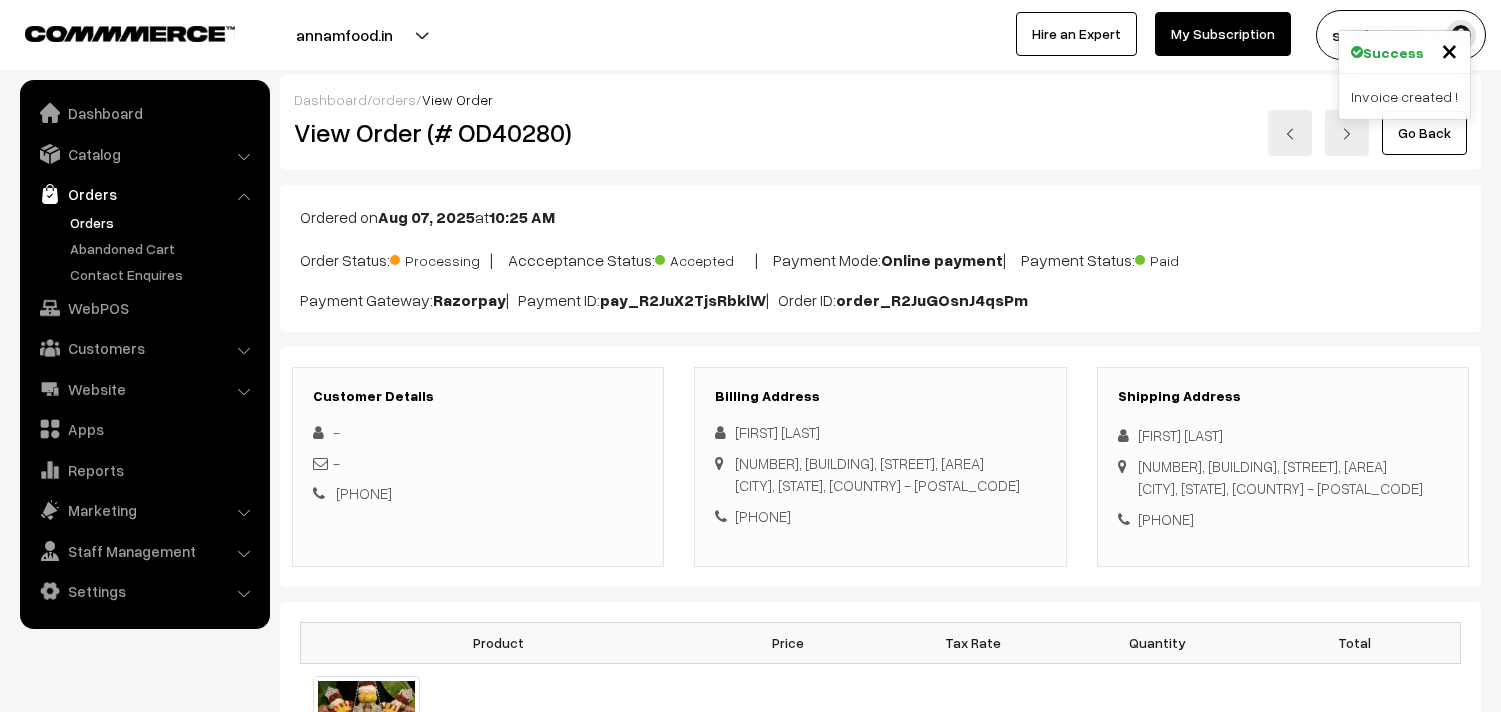 scroll, scrollTop: 1445, scrollLeft: 0, axis: vertical 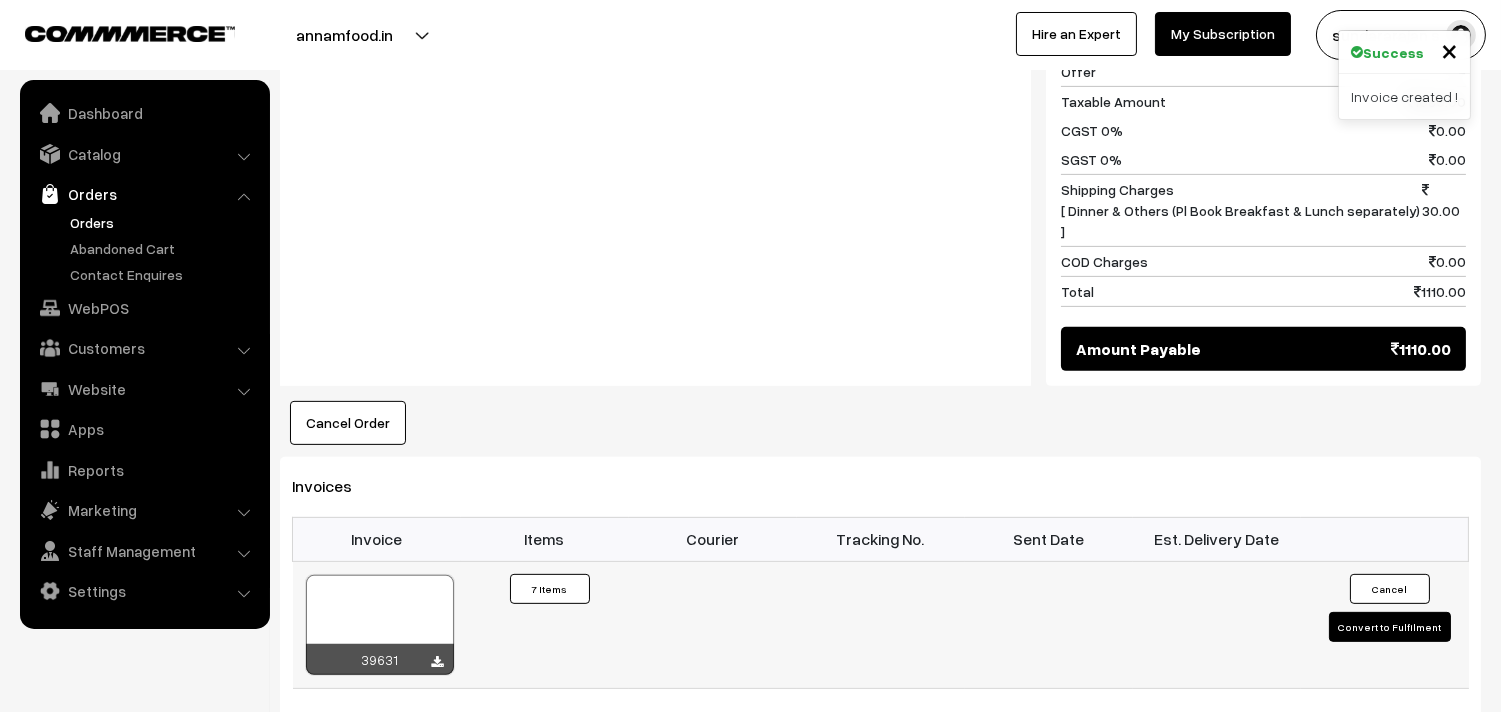 click at bounding box center (380, 625) 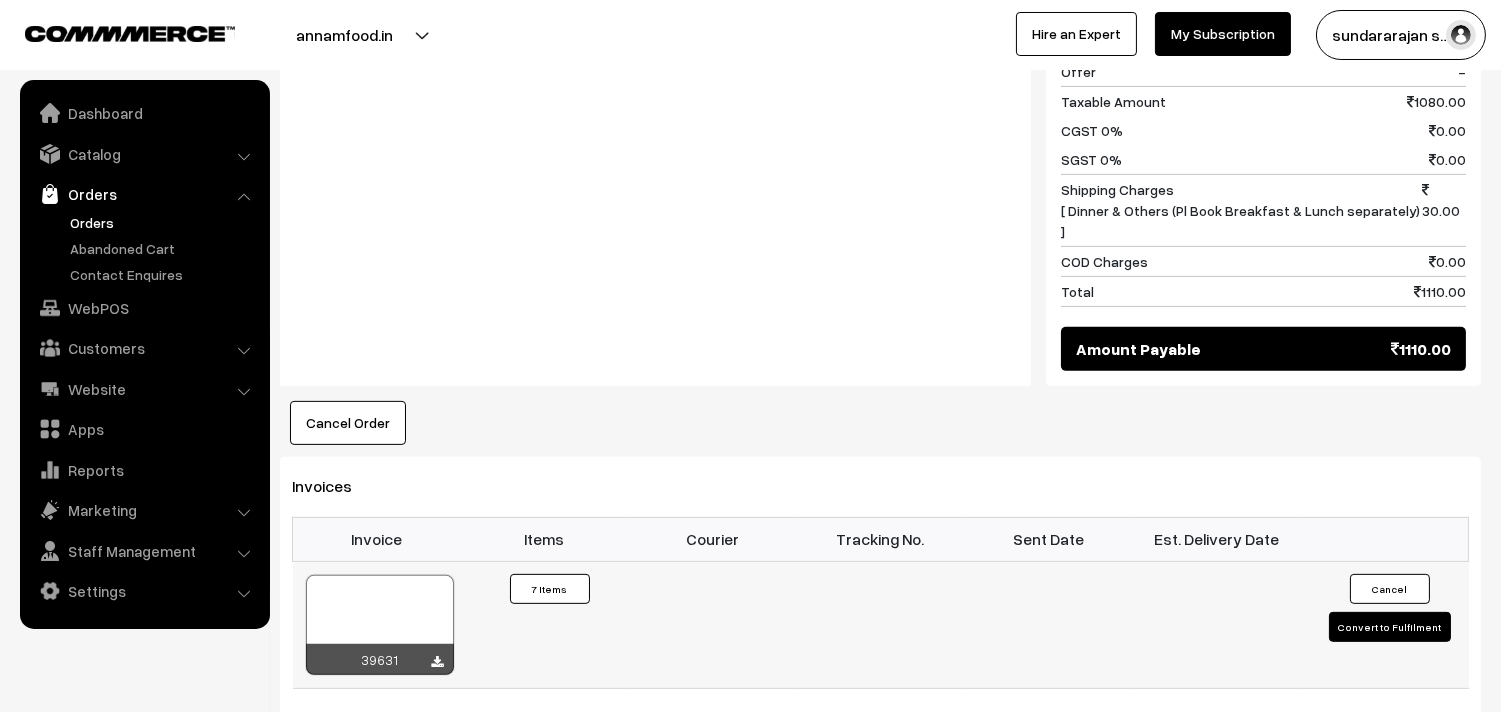 scroll, scrollTop: 1453, scrollLeft: 0, axis: vertical 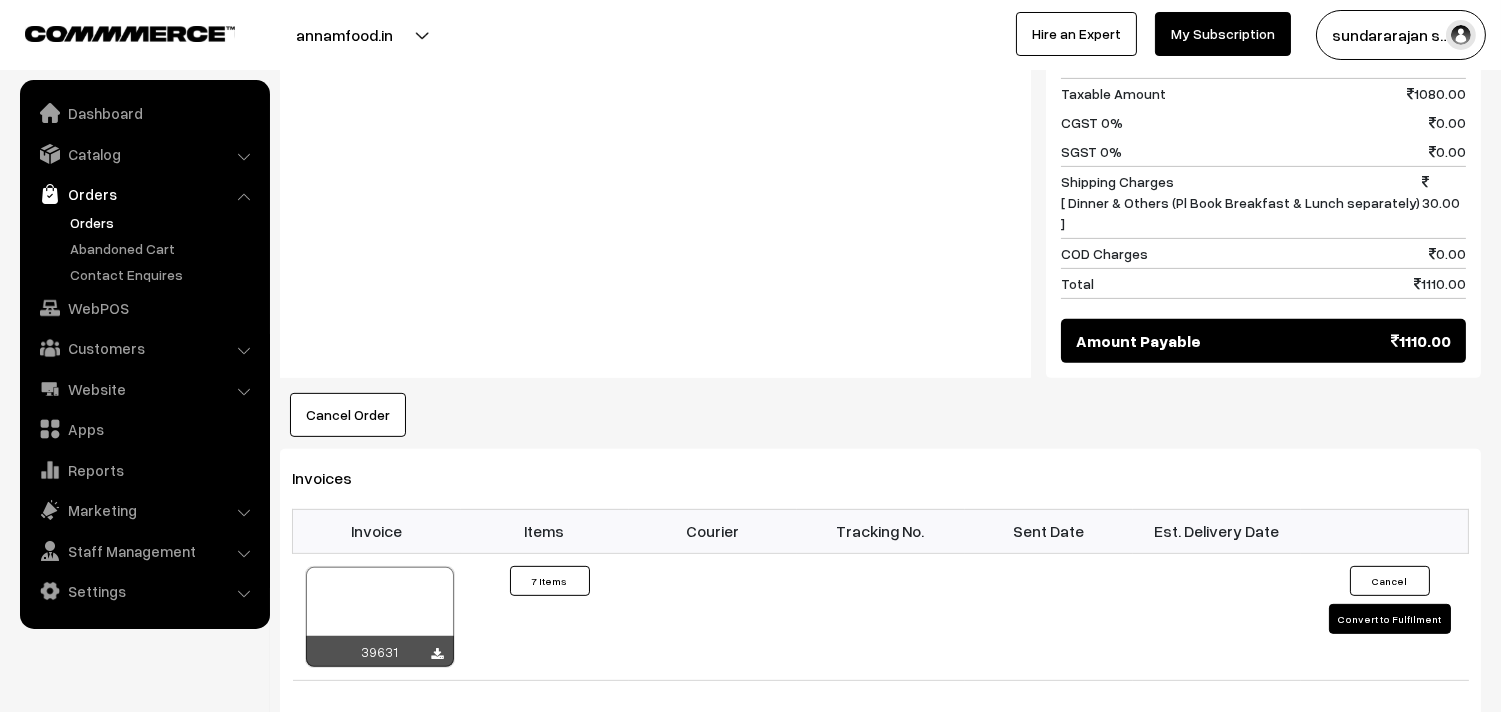 click on "Orders" at bounding box center [164, 222] 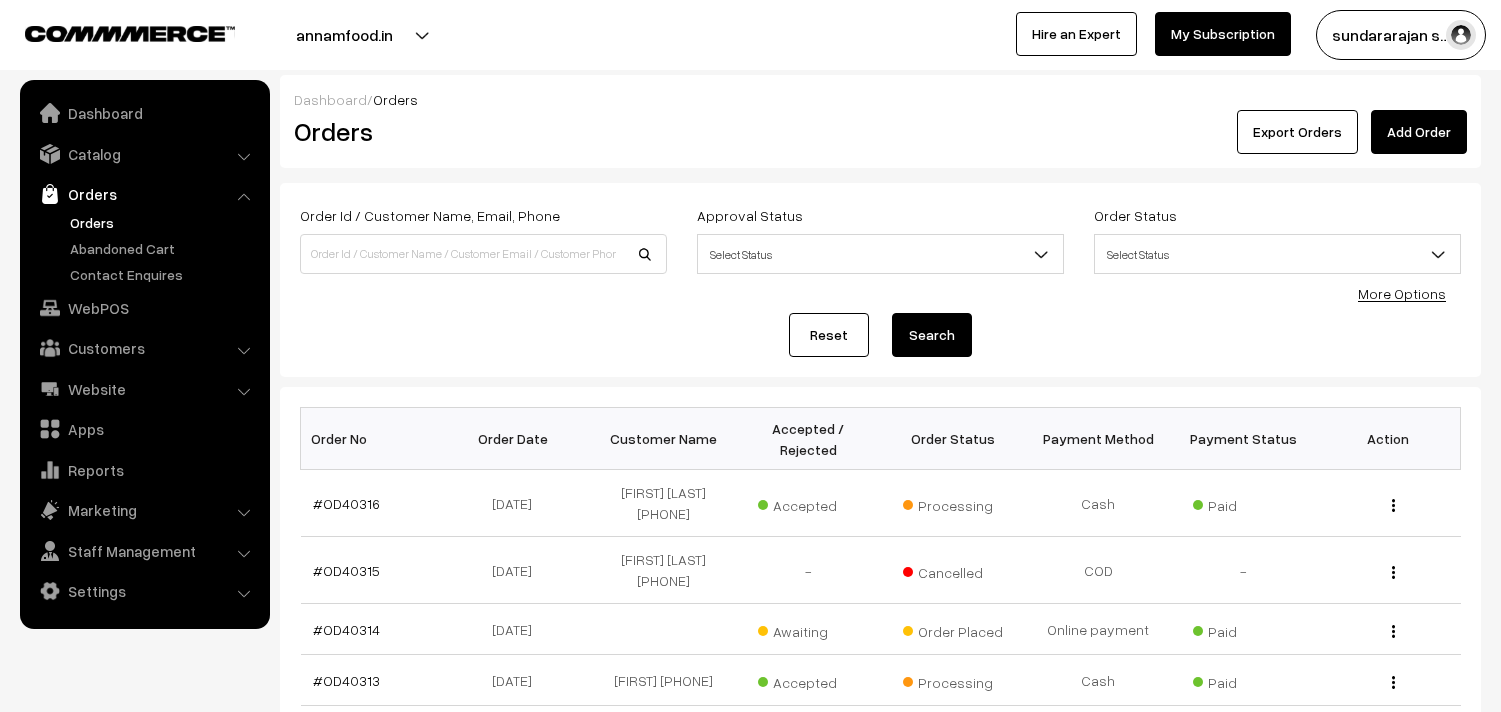 scroll, scrollTop: 0, scrollLeft: 0, axis: both 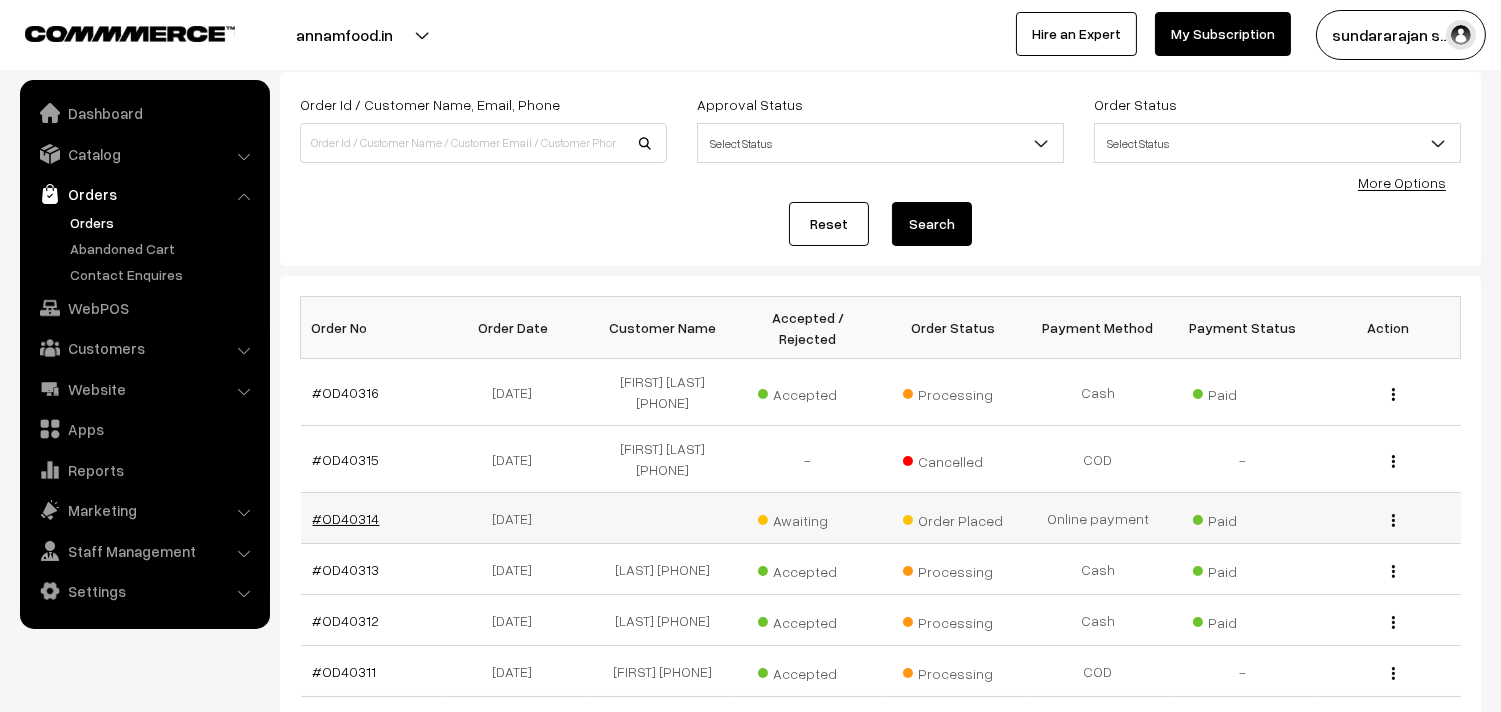 click on "#OD40314" at bounding box center (346, 518) 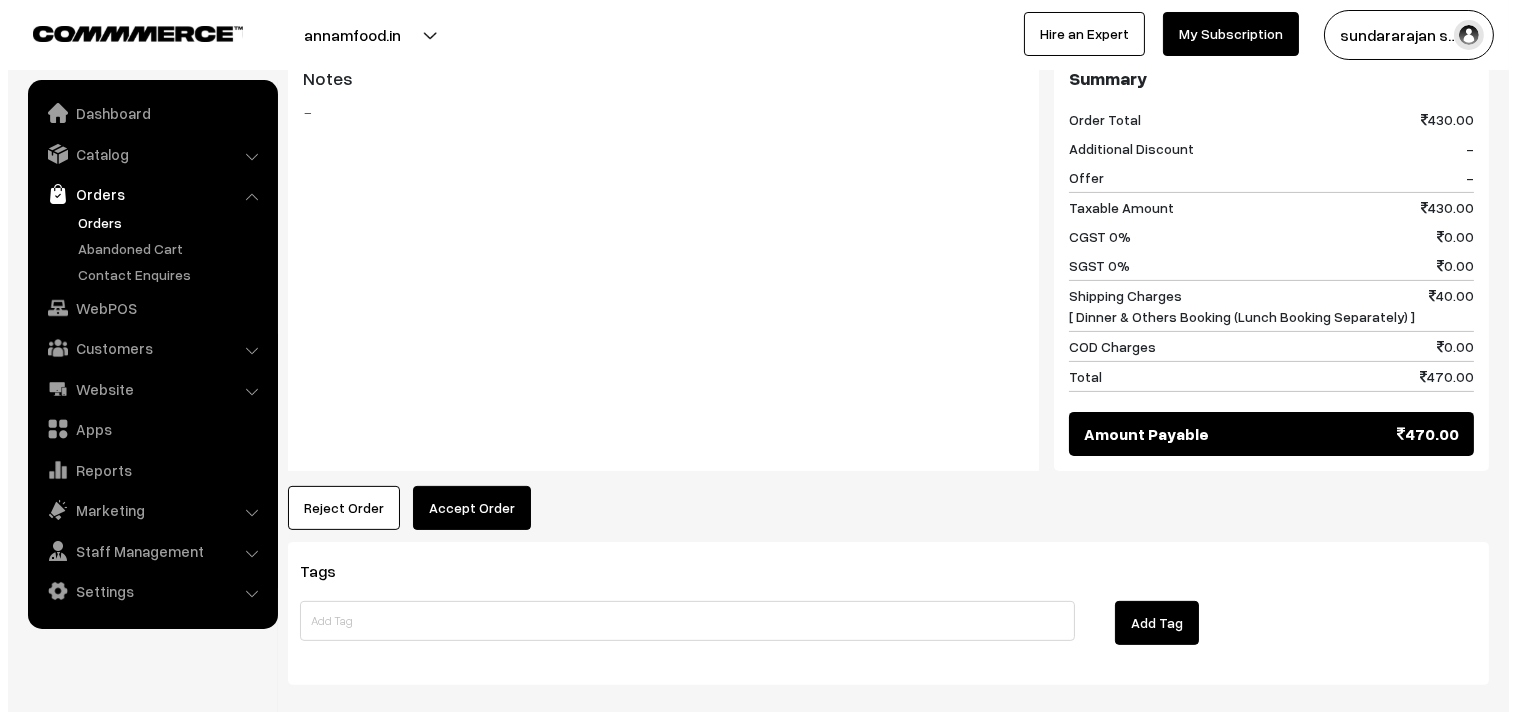 scroll, scrollTop: 1093, scrollLeft: 0, axis: vertical 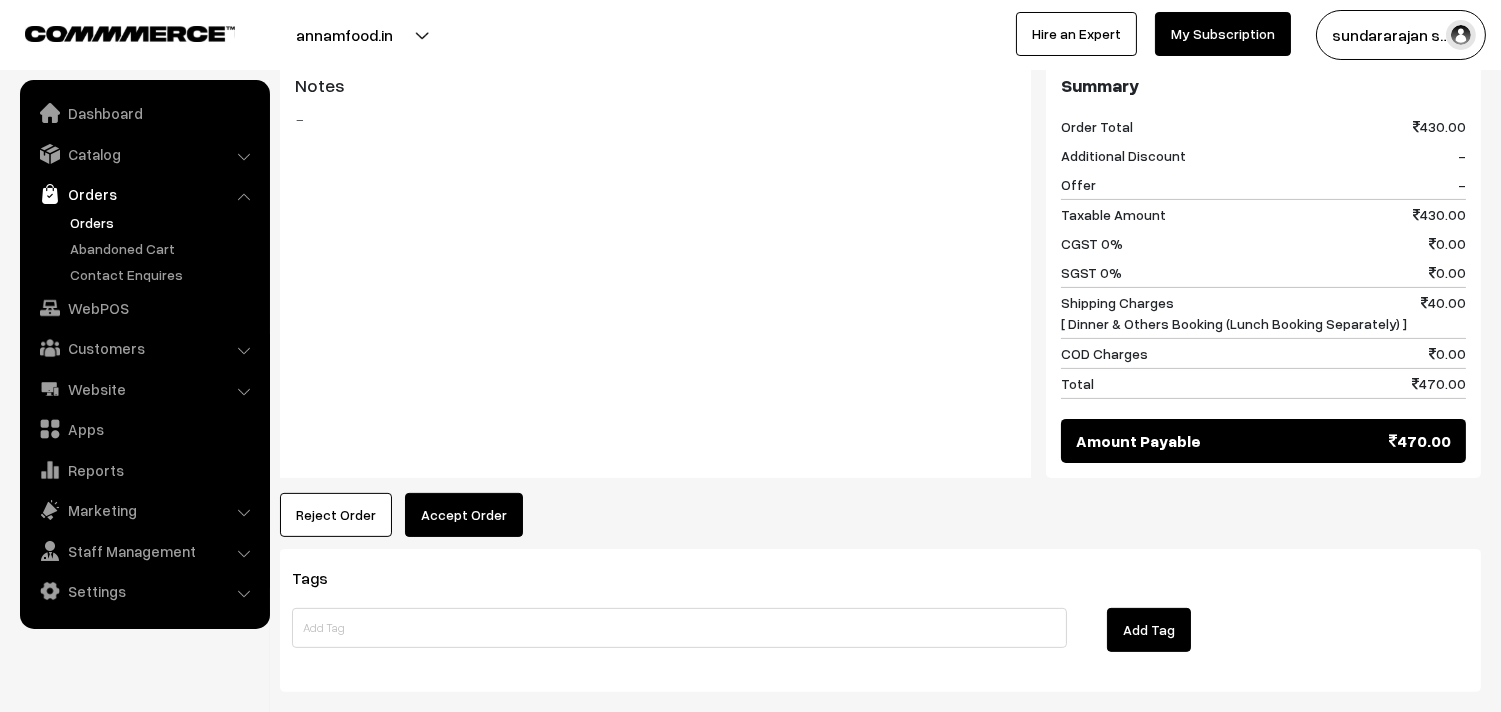 click on "Accept Order" at bounding box center [464, 515] 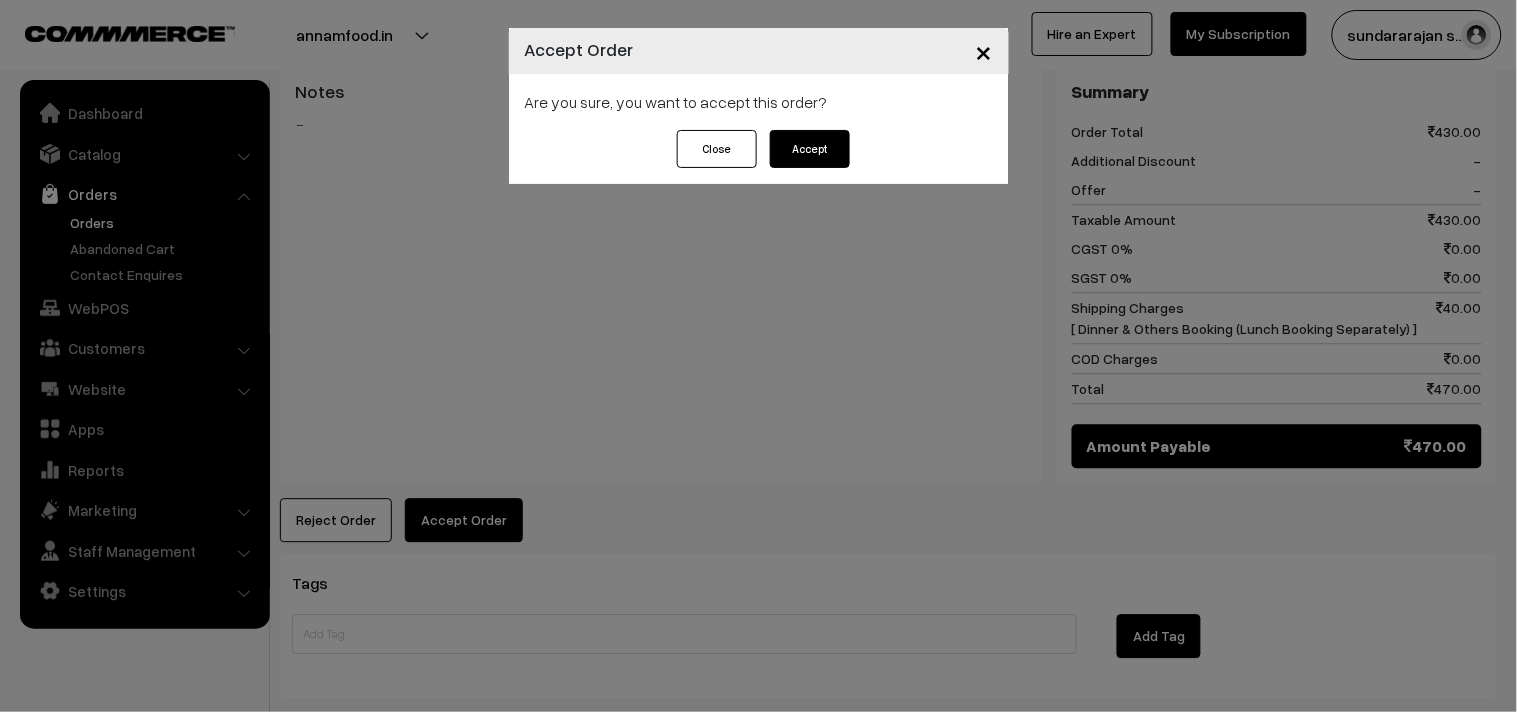 click on "Accept" at bounding box center [810, 149] 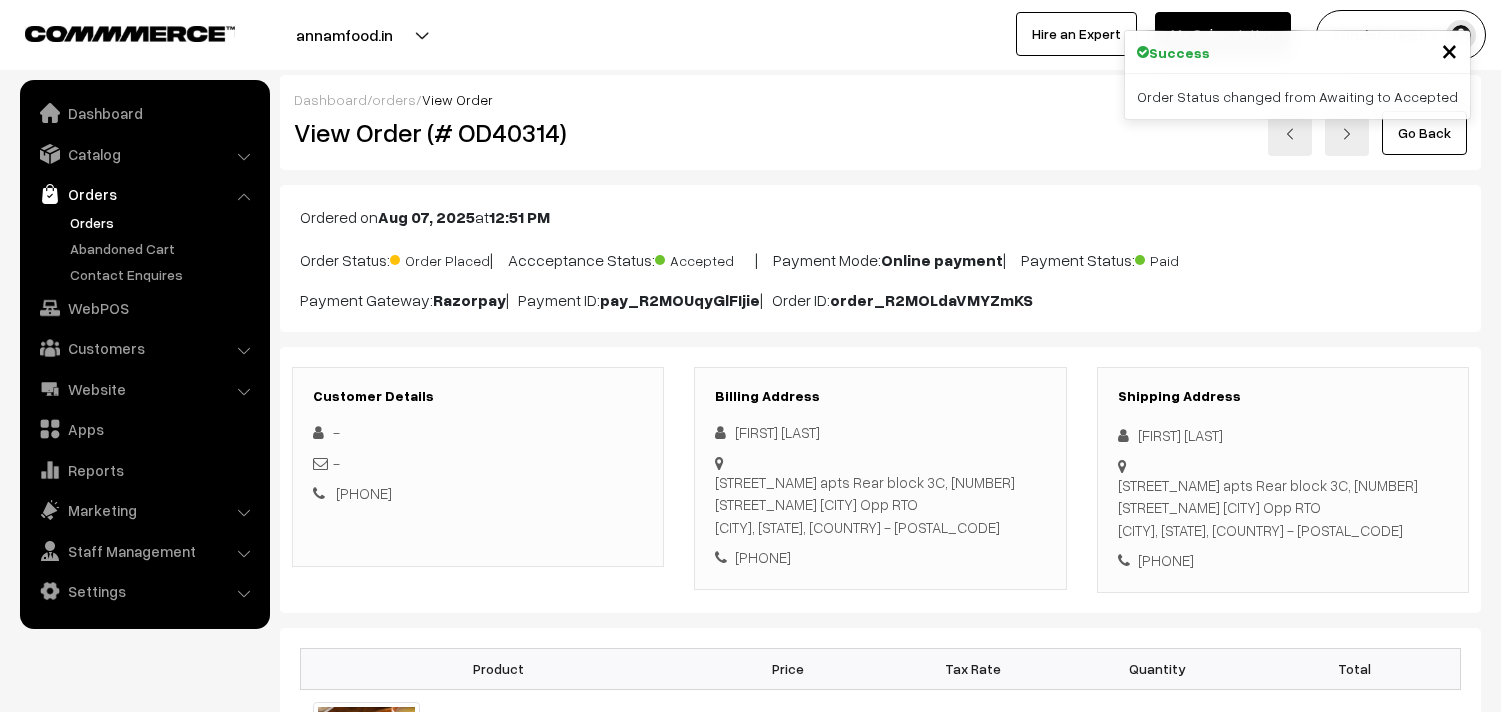 scroll, scrollTop: 0, scrollLeft: 0, axis: both 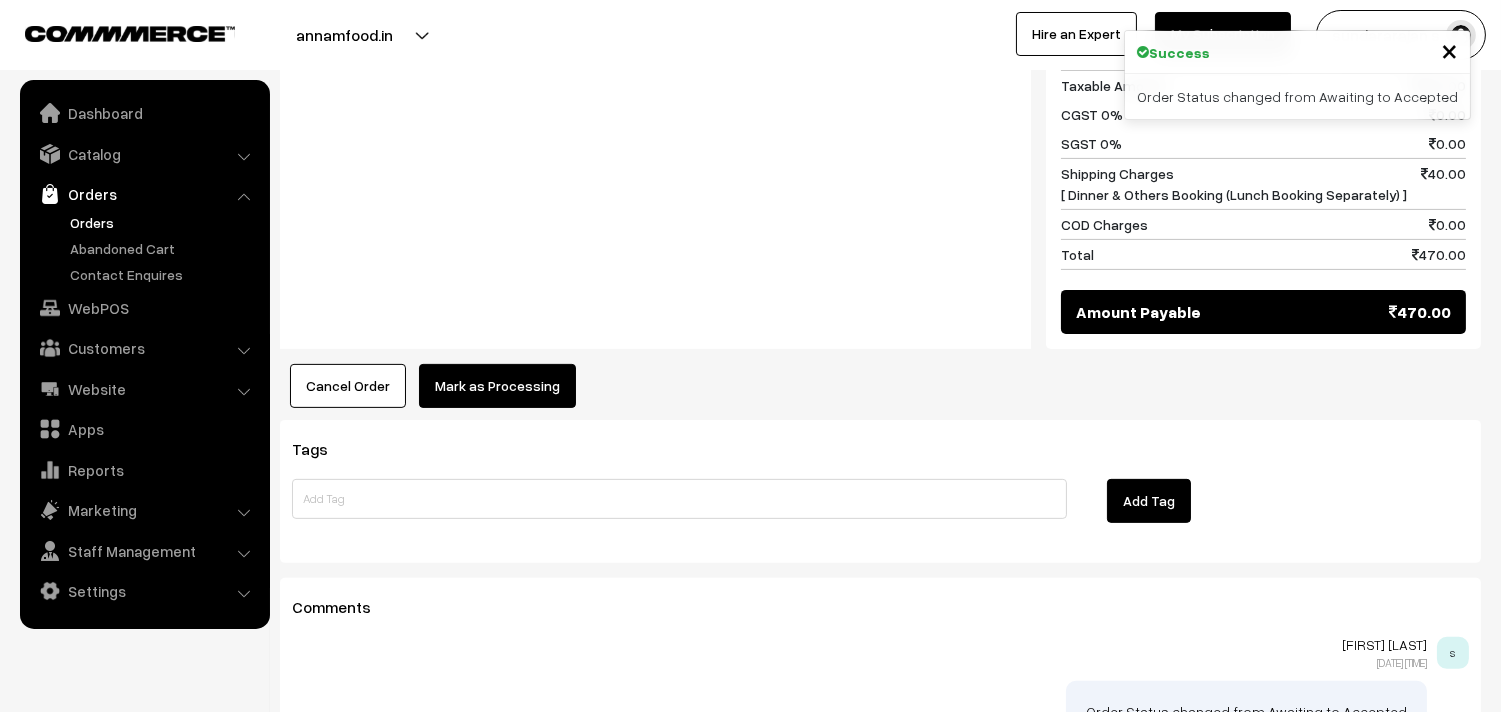 click on "Mark as Processing" at bounding box center (497, 386) 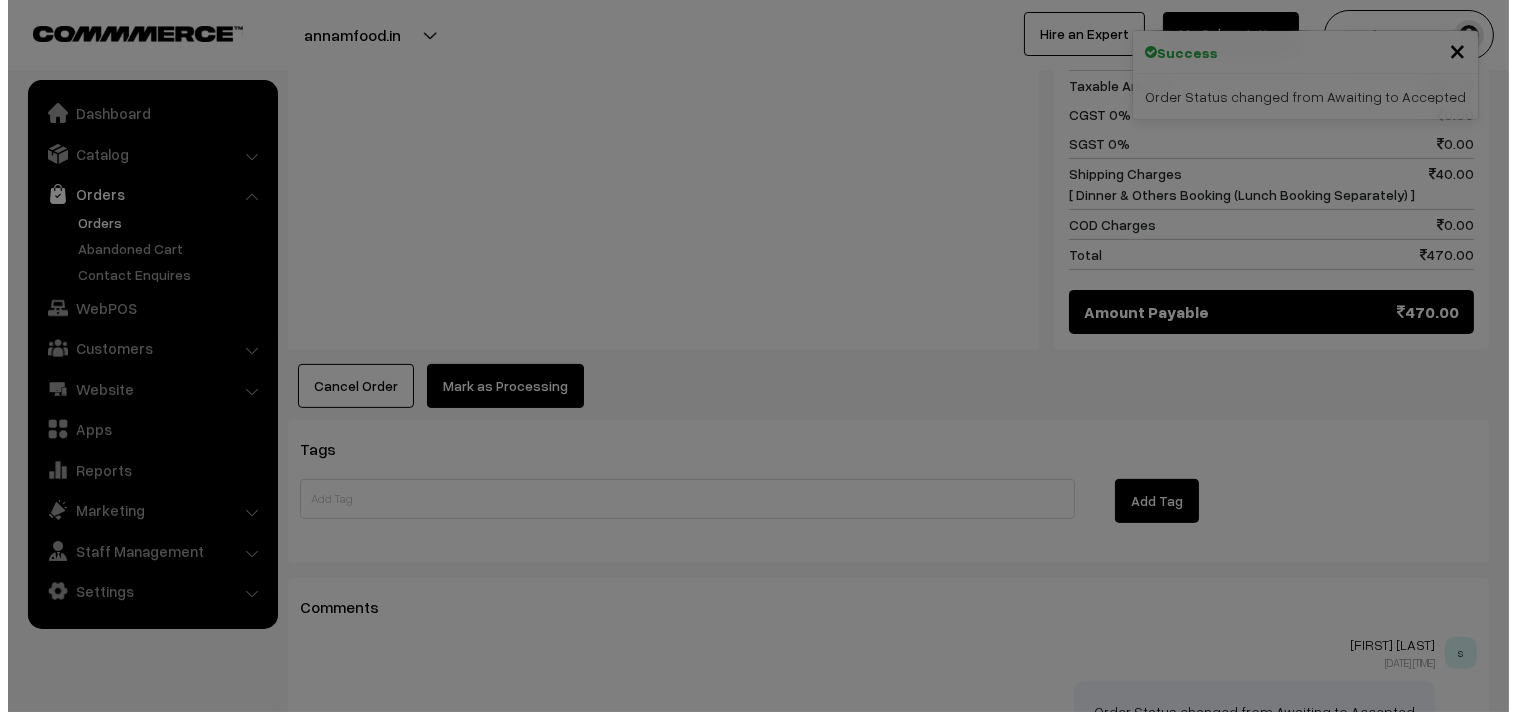 scroll, scrollTop: 1227, scrollLeft: 0, axis: vertical 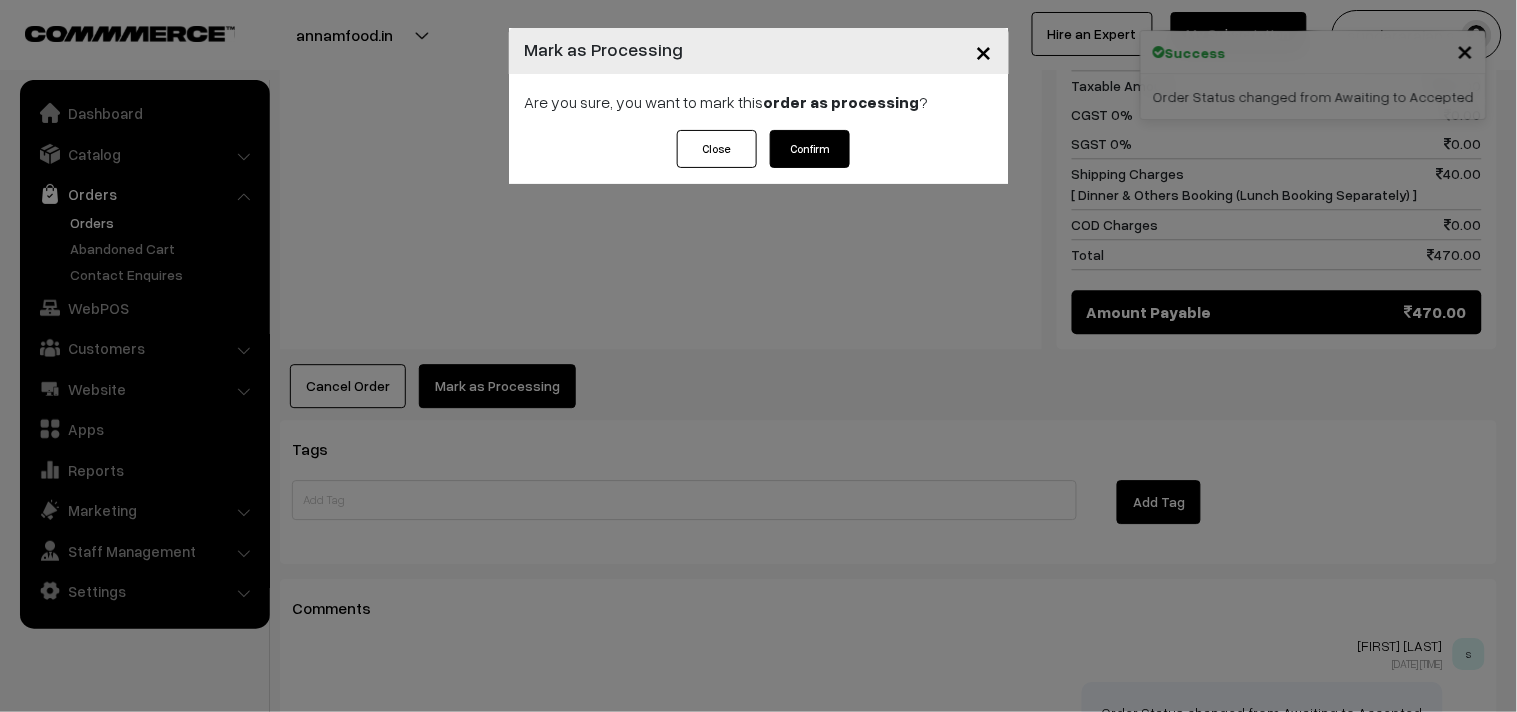 click on "Confirm" at bounding box center [810, 149] 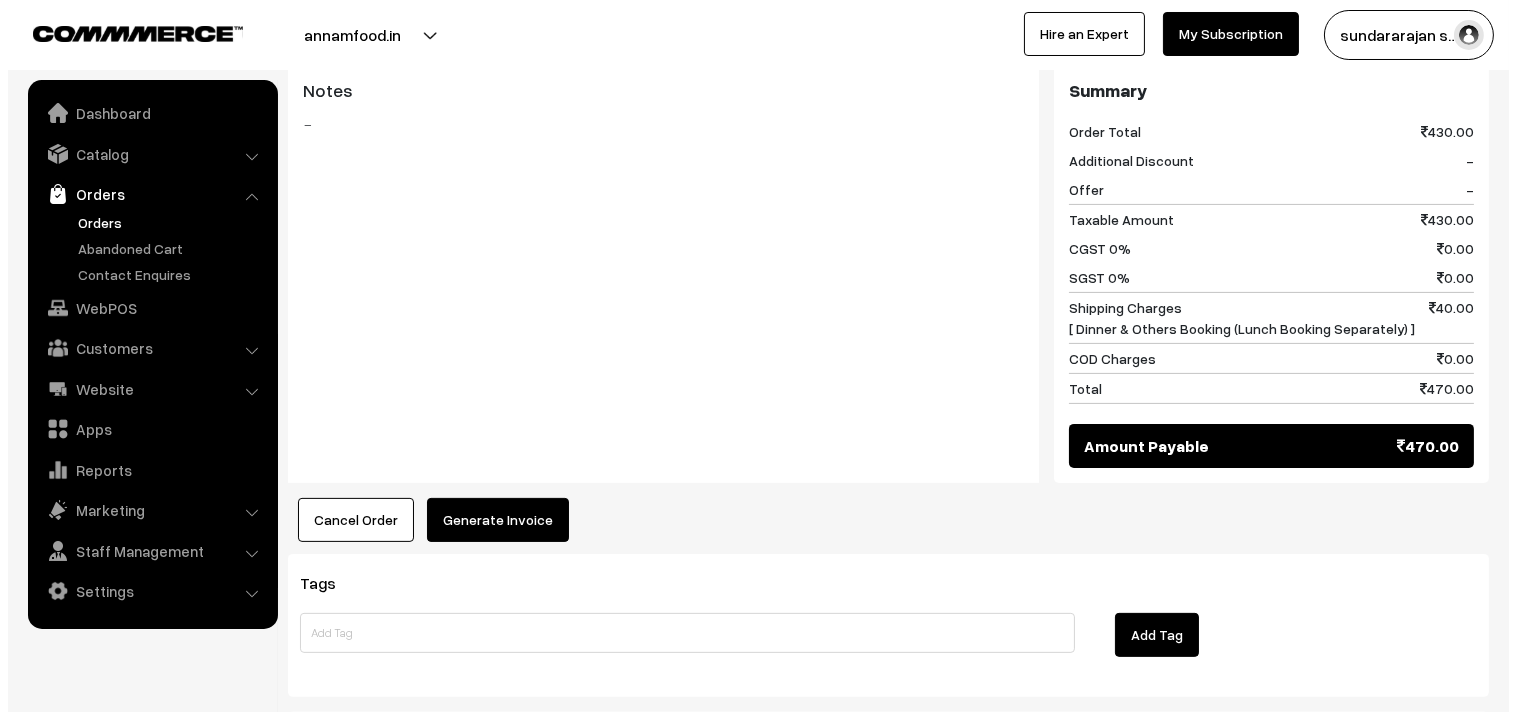 scroll, scrollTop: 1111, scrollLeft: 0, axis: vertical 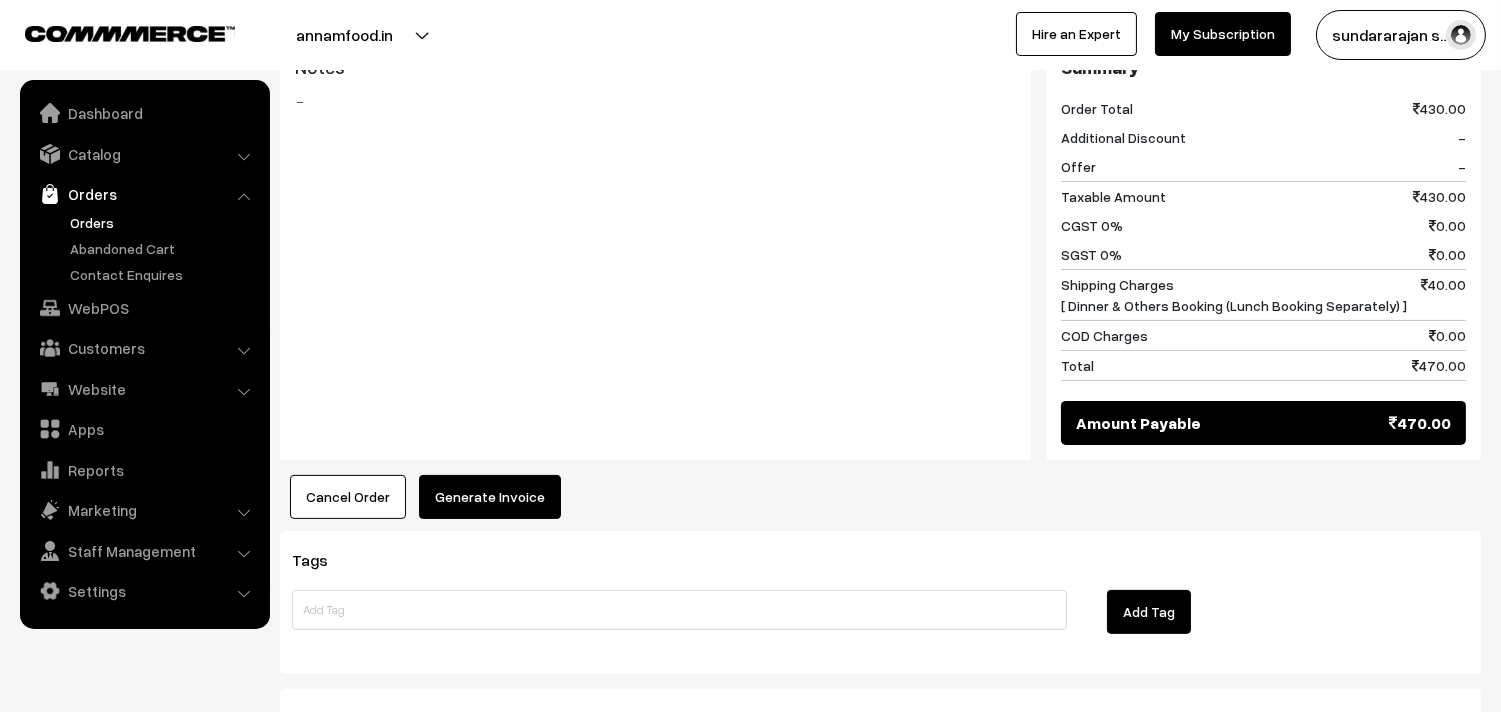 click on "Generate Invoice" at bounding box center [490, 497] 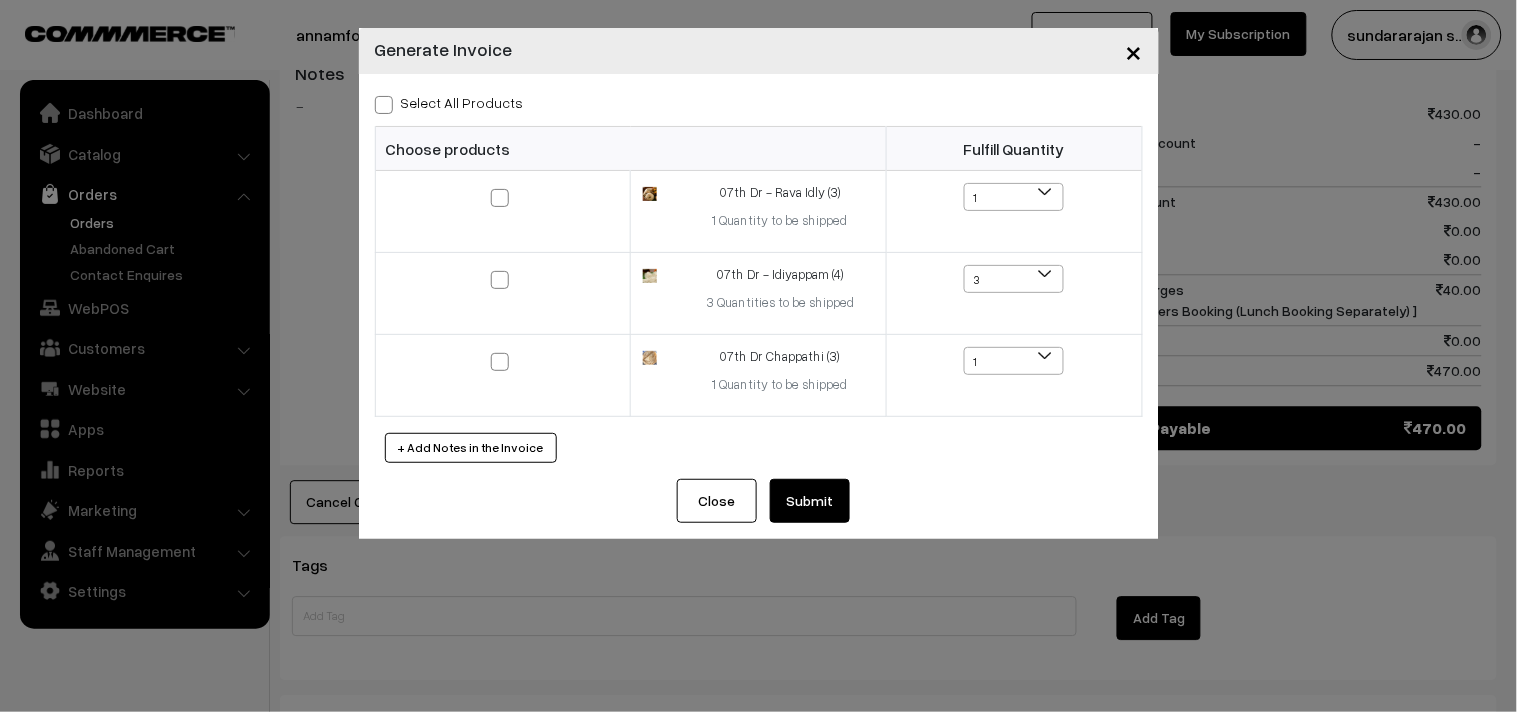 click on "Select All Products" at bounding box center (449, 102) 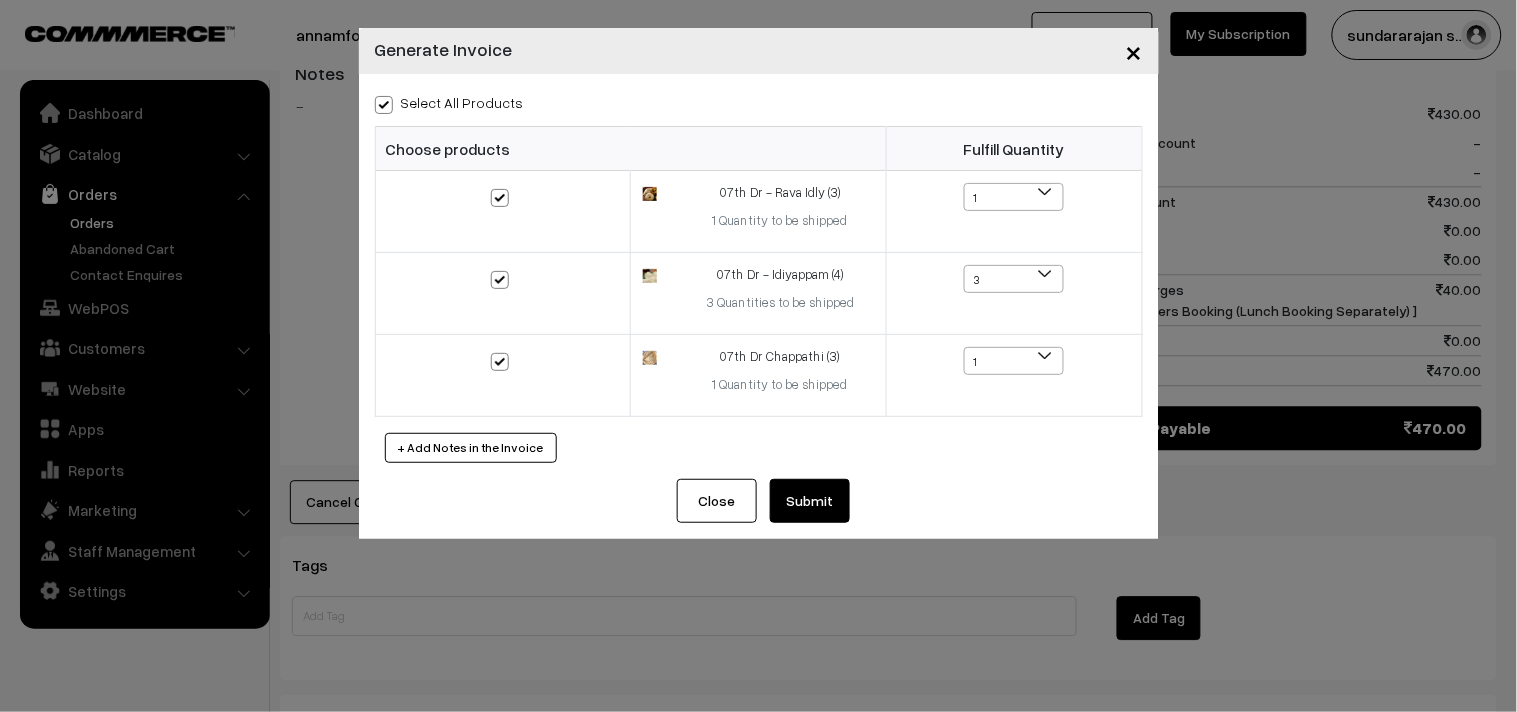 checkbox on "true" 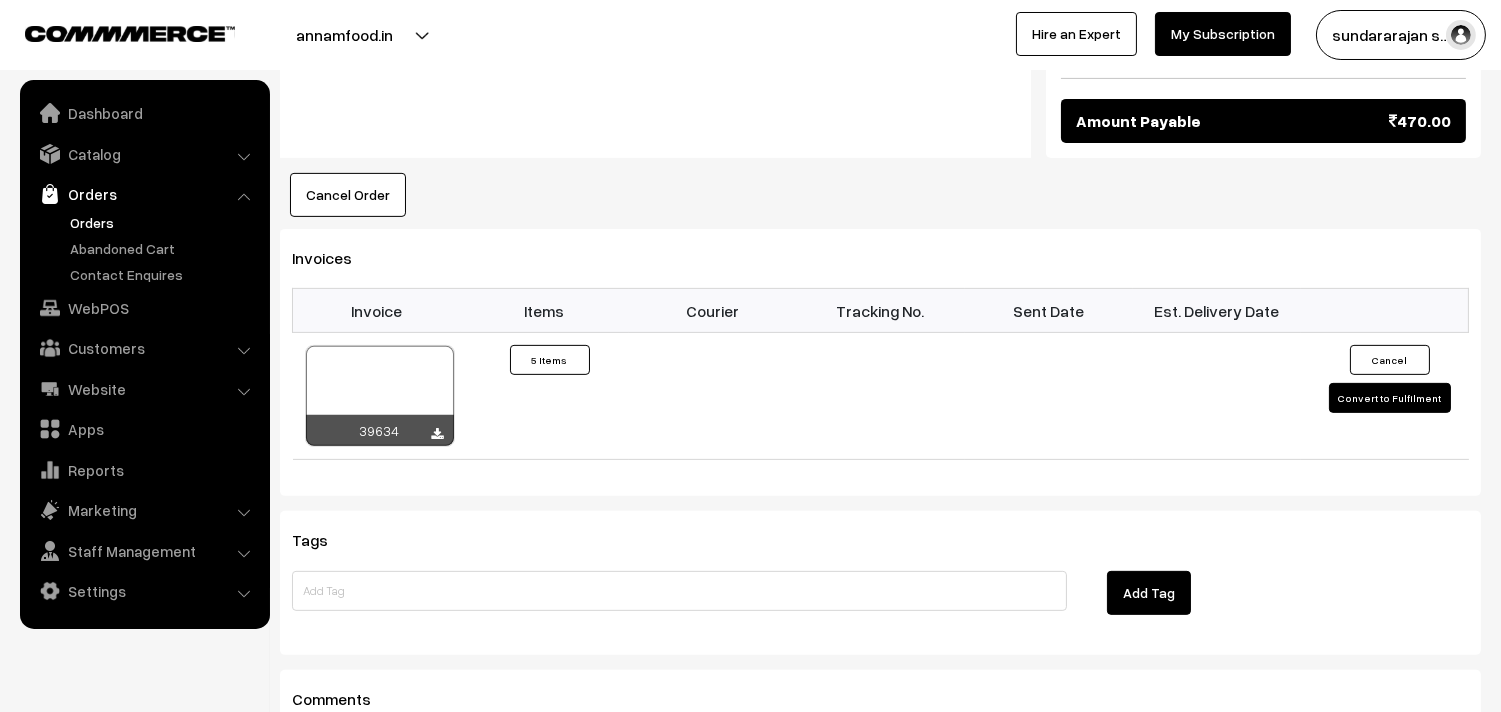 scroll, scrollTop: 1444, scrollLeft: 0, axis: vertical 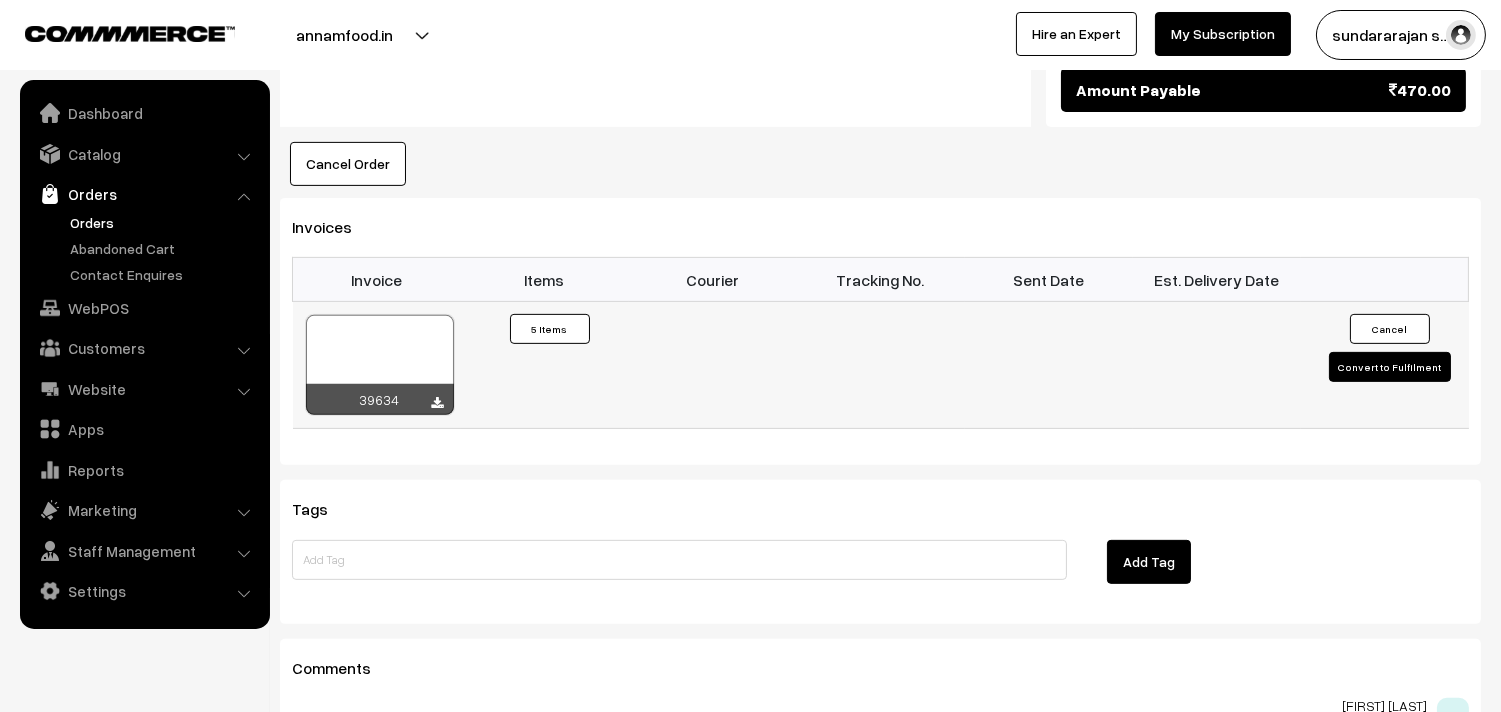 click on "39634" at bounding box center [377, 365] 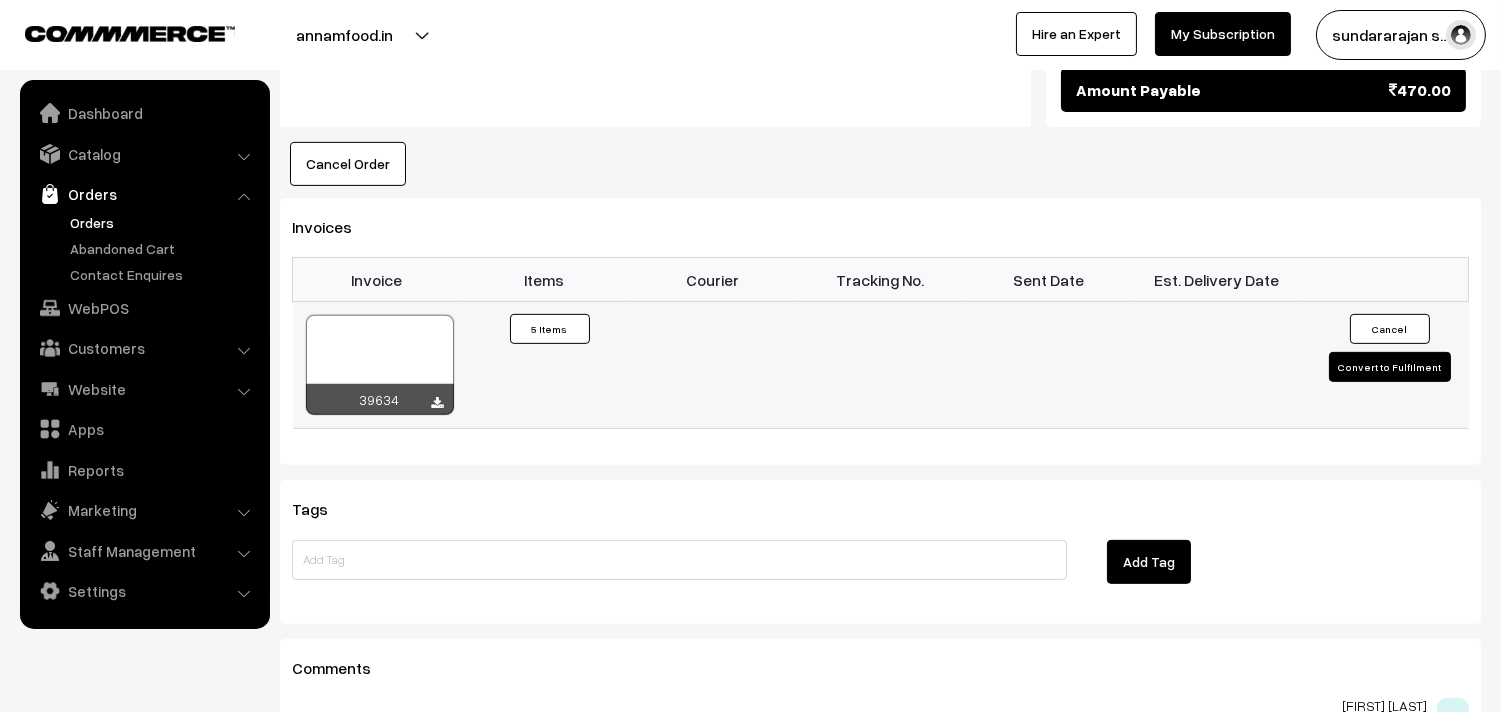 click at bounding box center (380, 365) 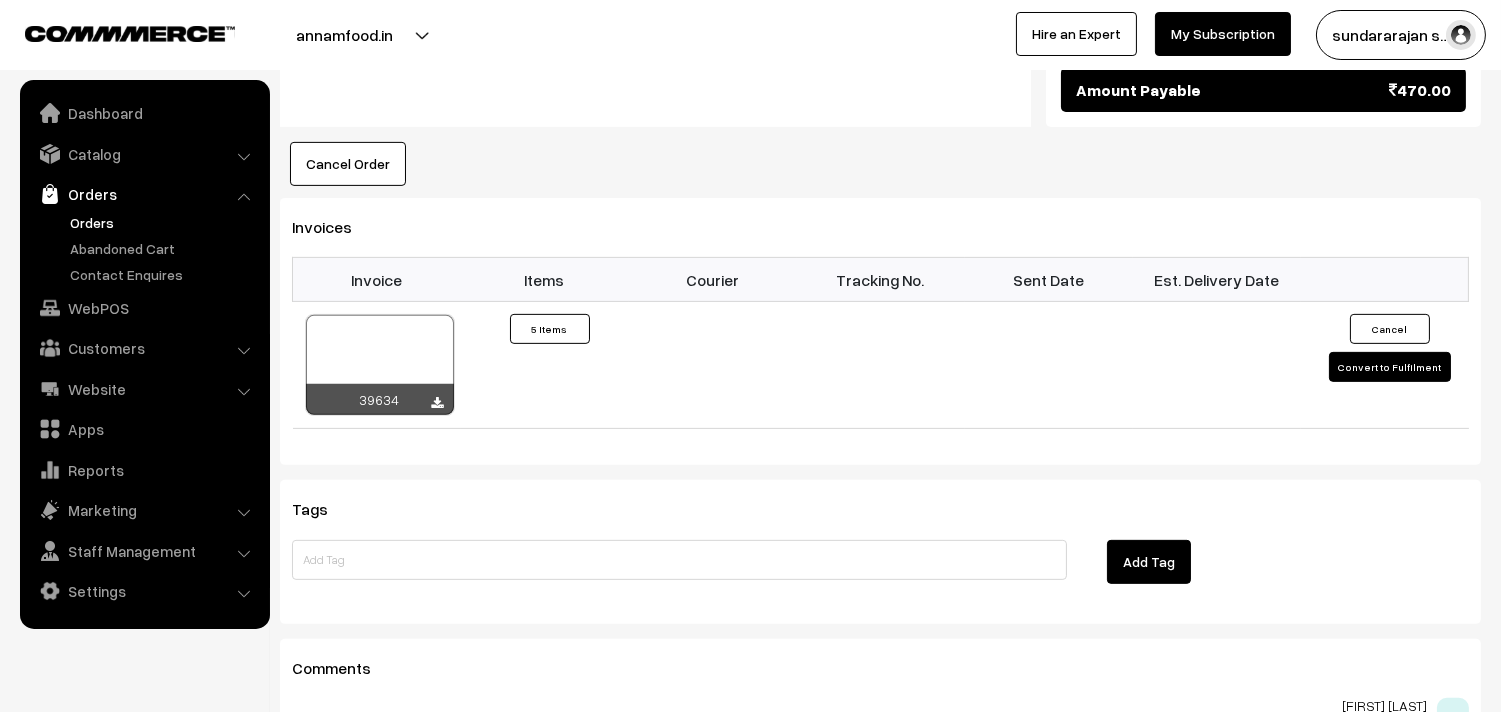 click on "Orders" at bounding box center (164, 222) 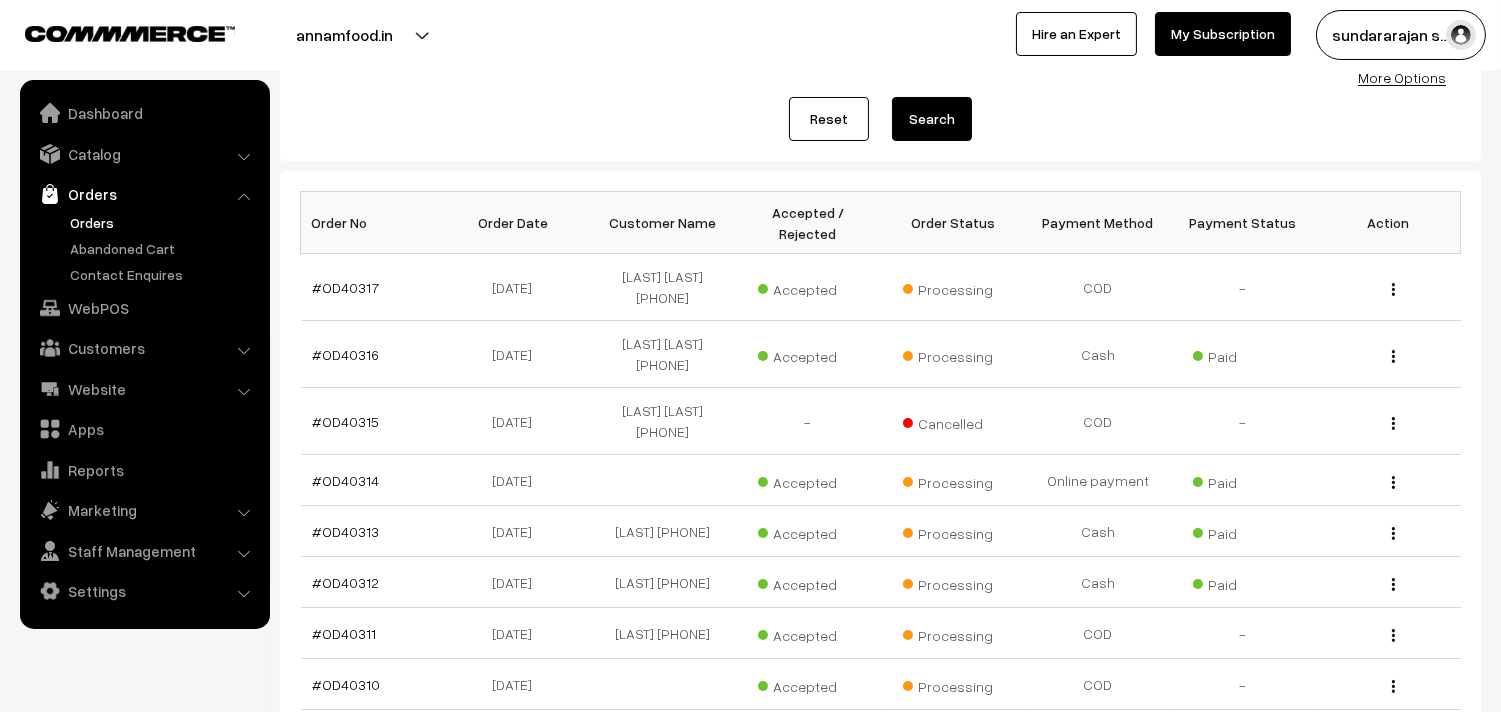 scroll, scrollTop: 222, scrollLeft: 0, axis: vertical 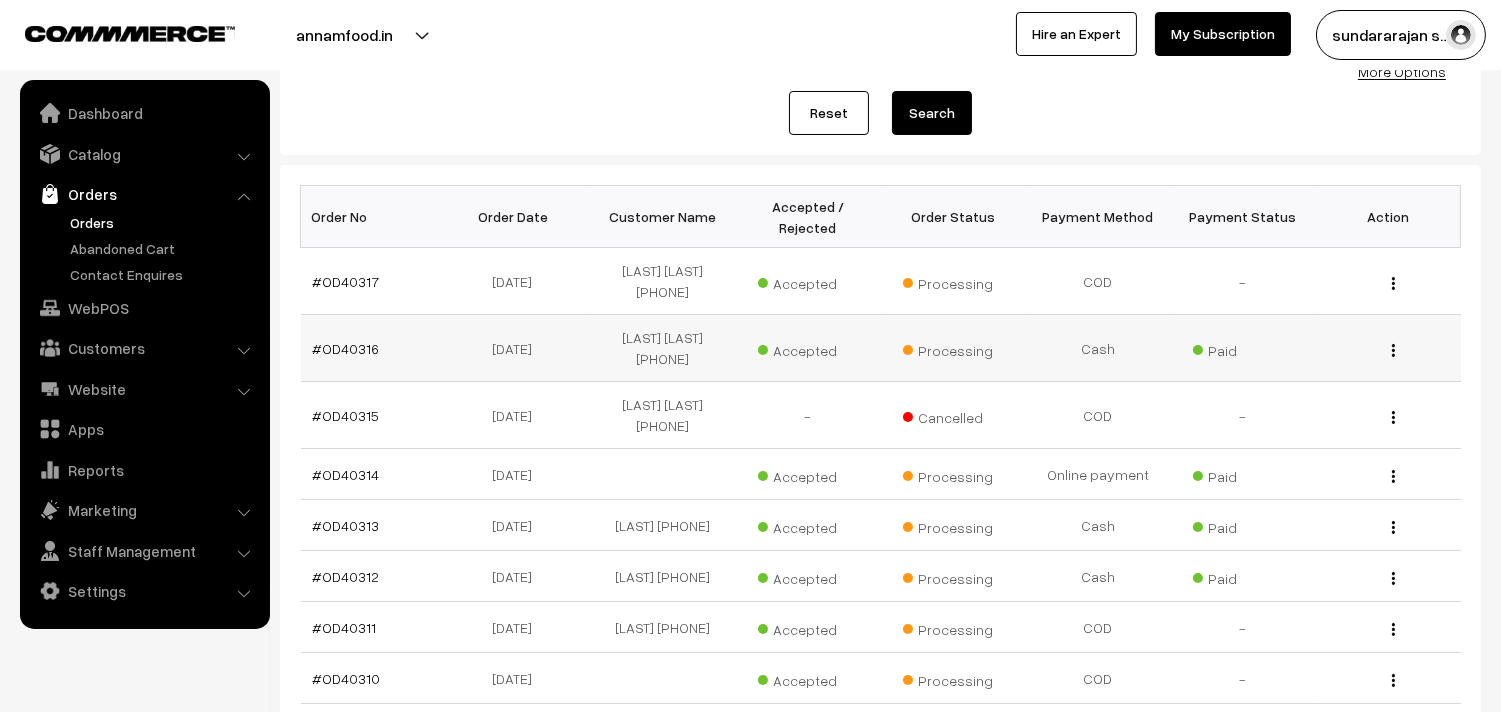 click on "#OD40316" at bounding box center [373, 348] 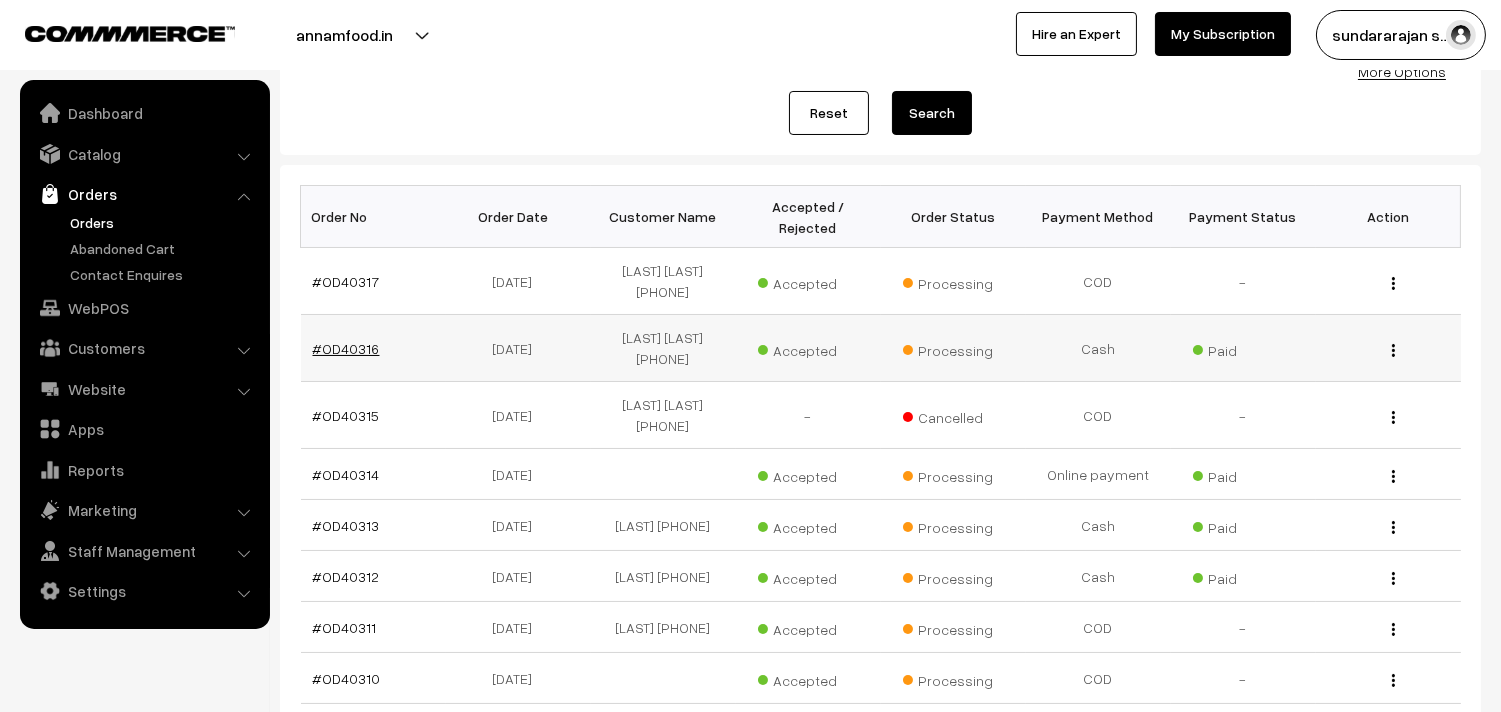 click on "#OD40316" at bounding box center (346, 348) 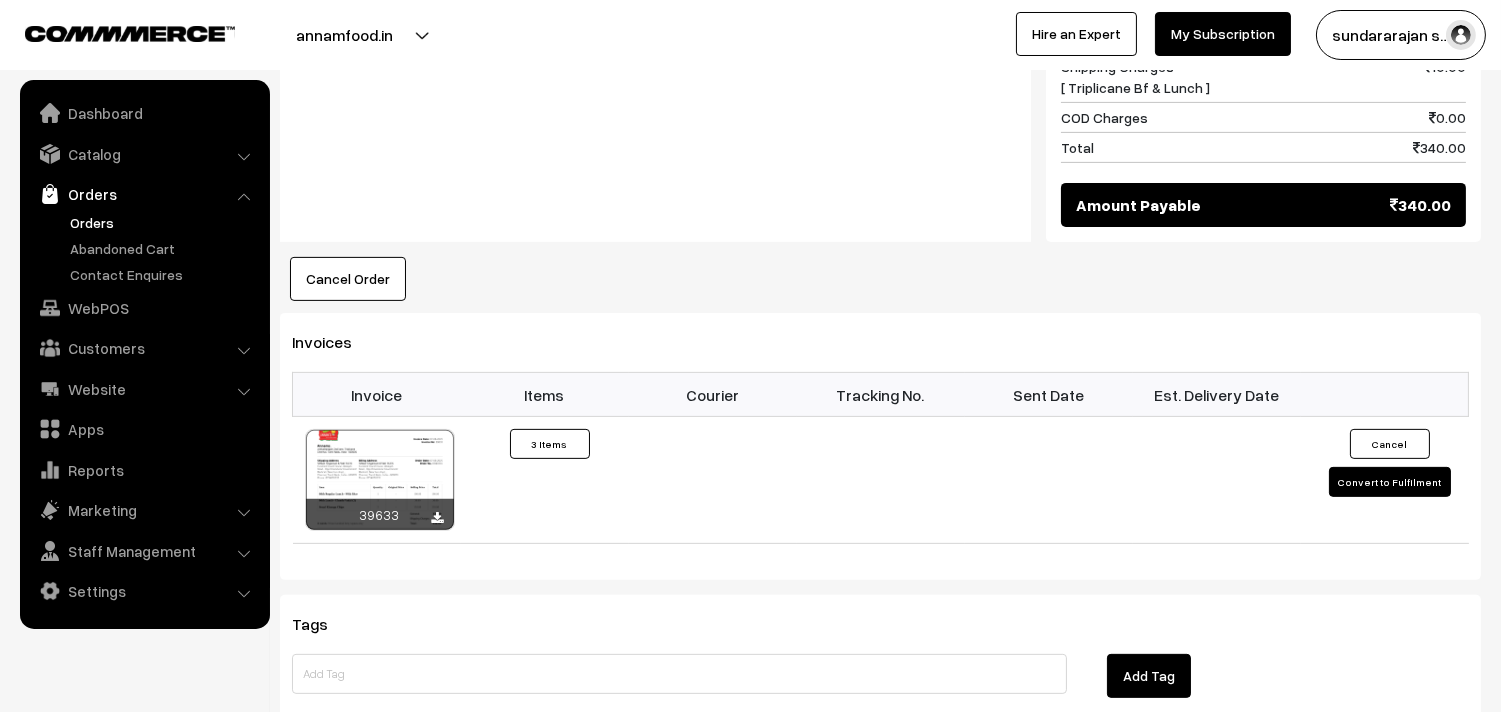 scroll, scrollTop: 1444, scrollLeft: 0, axis: vertical 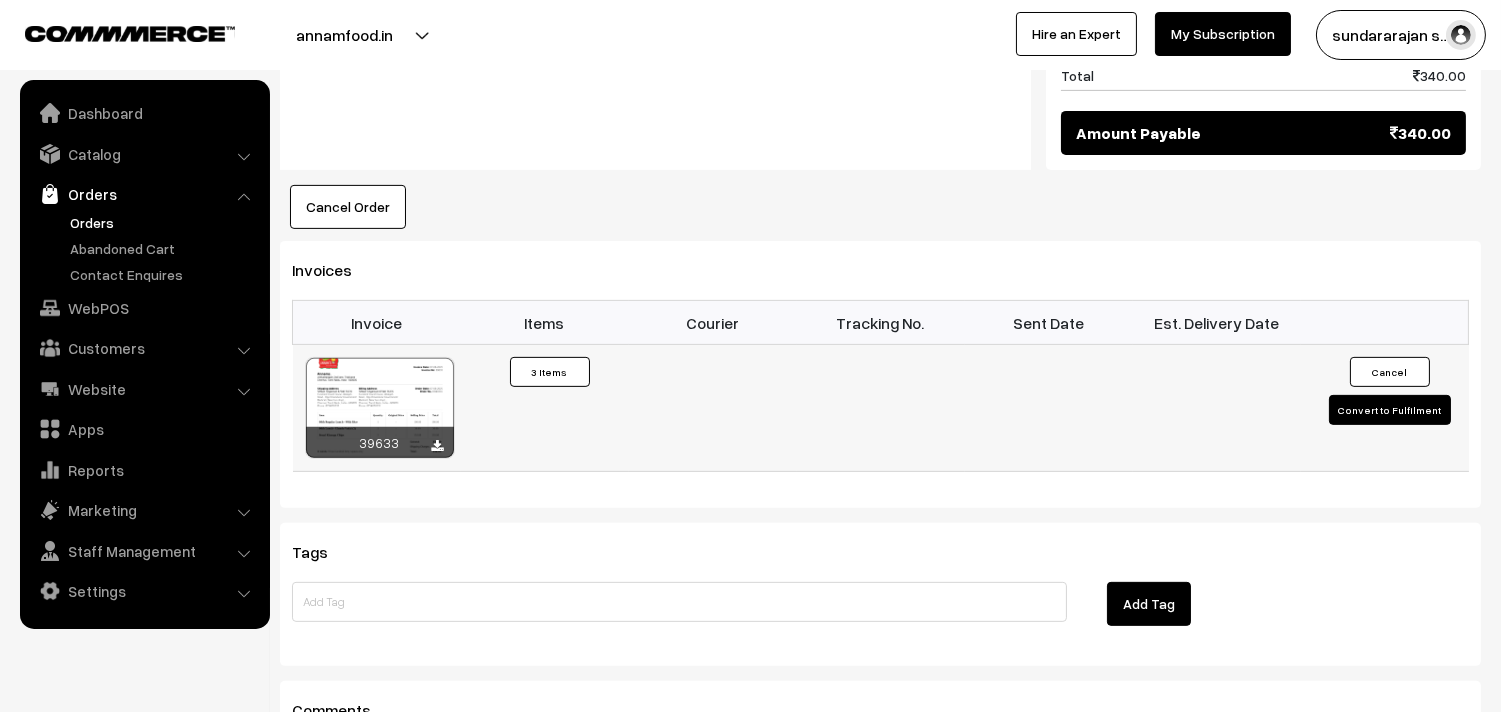 click at bounding box center [380, 408] 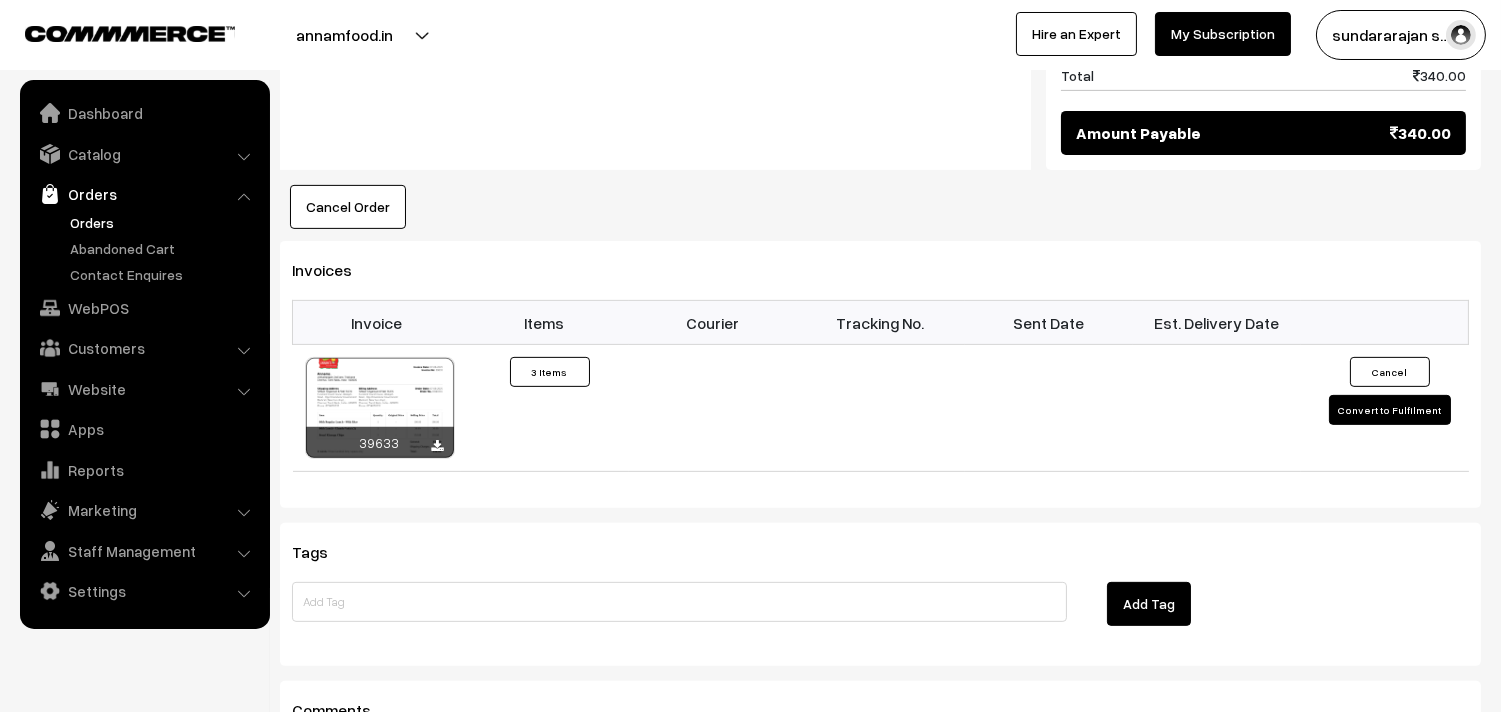 click on "Orders" at bounding box center (164, 222) 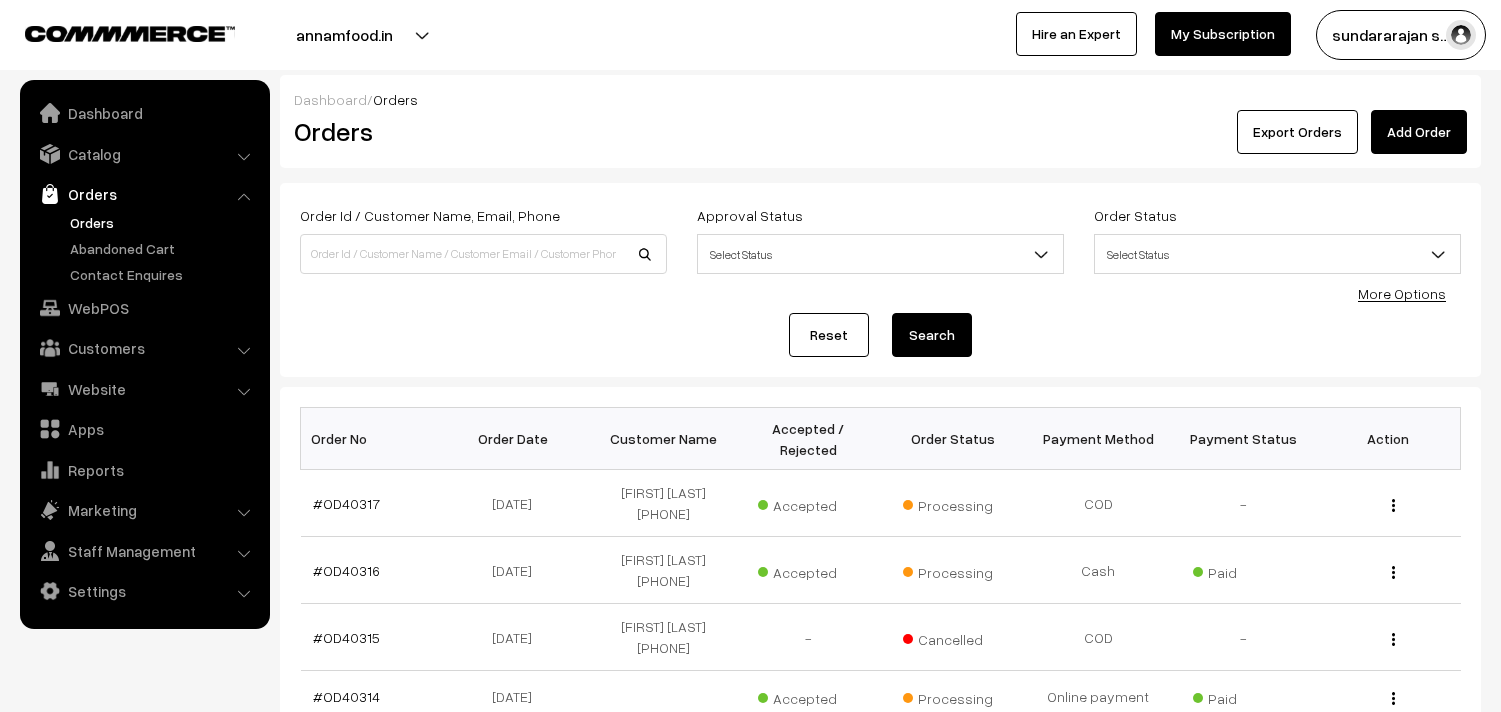 scroll, scrollTop: 0, scrollLeft: 0, axis: both 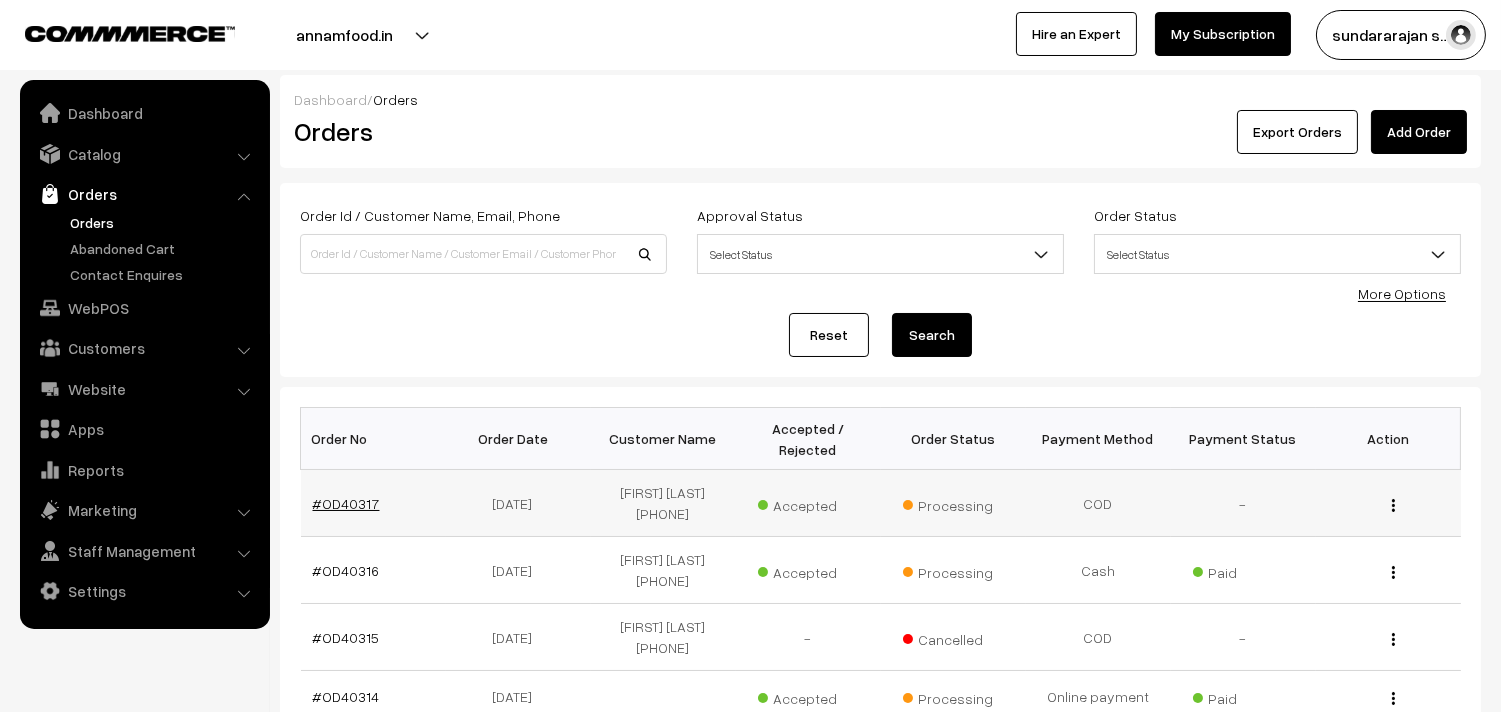 click on "#OD40317" at bounding box center (346, 503) 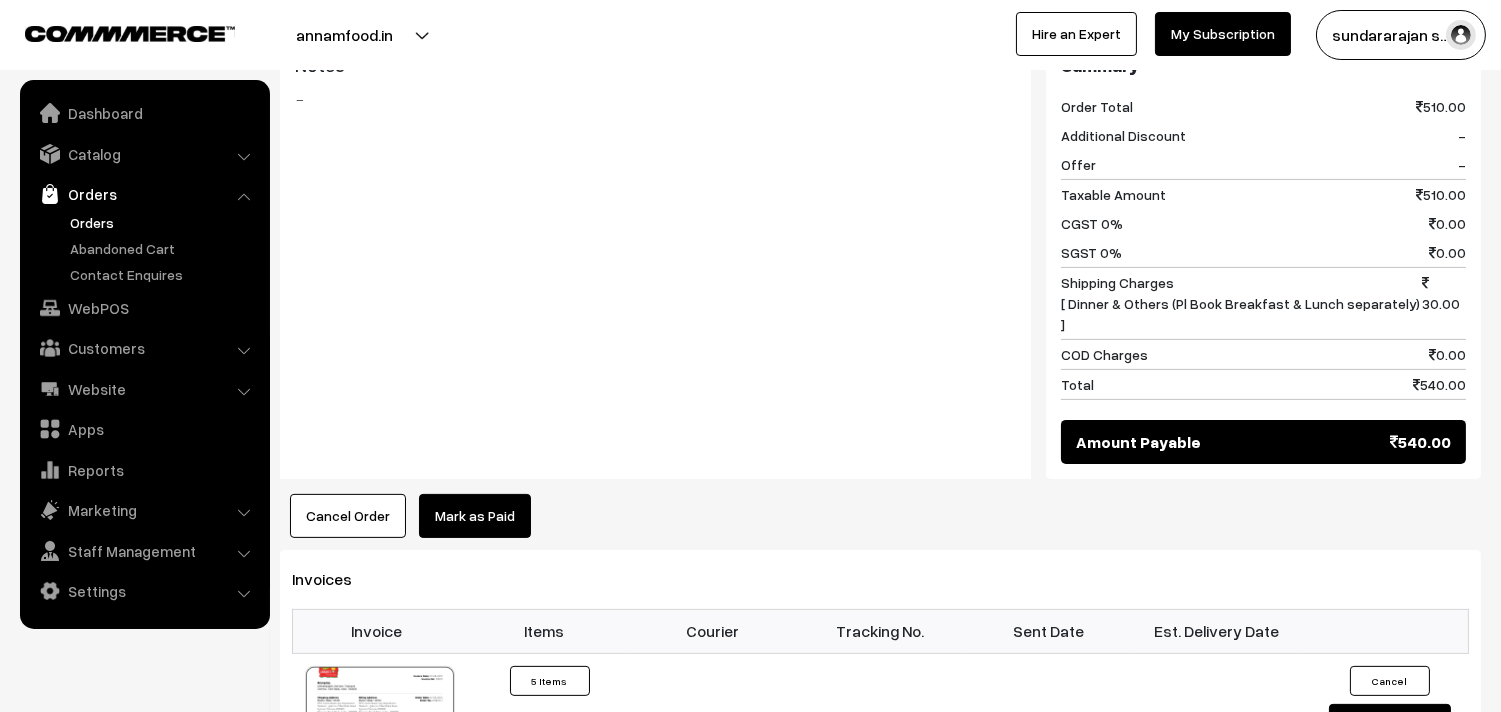 scroll, scrollTop: 1111, scrollLeft: 0, axis: vertical 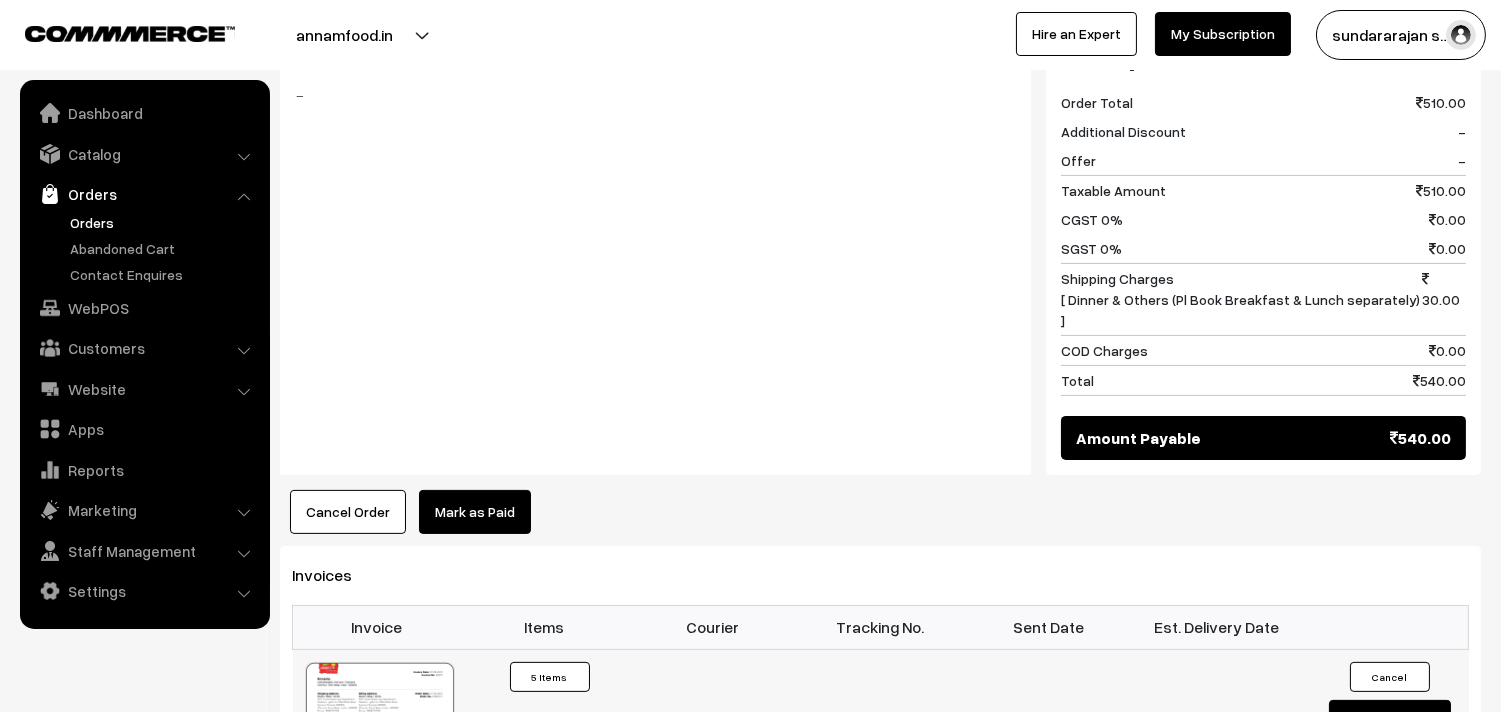 click at bounding box center (380, 713) 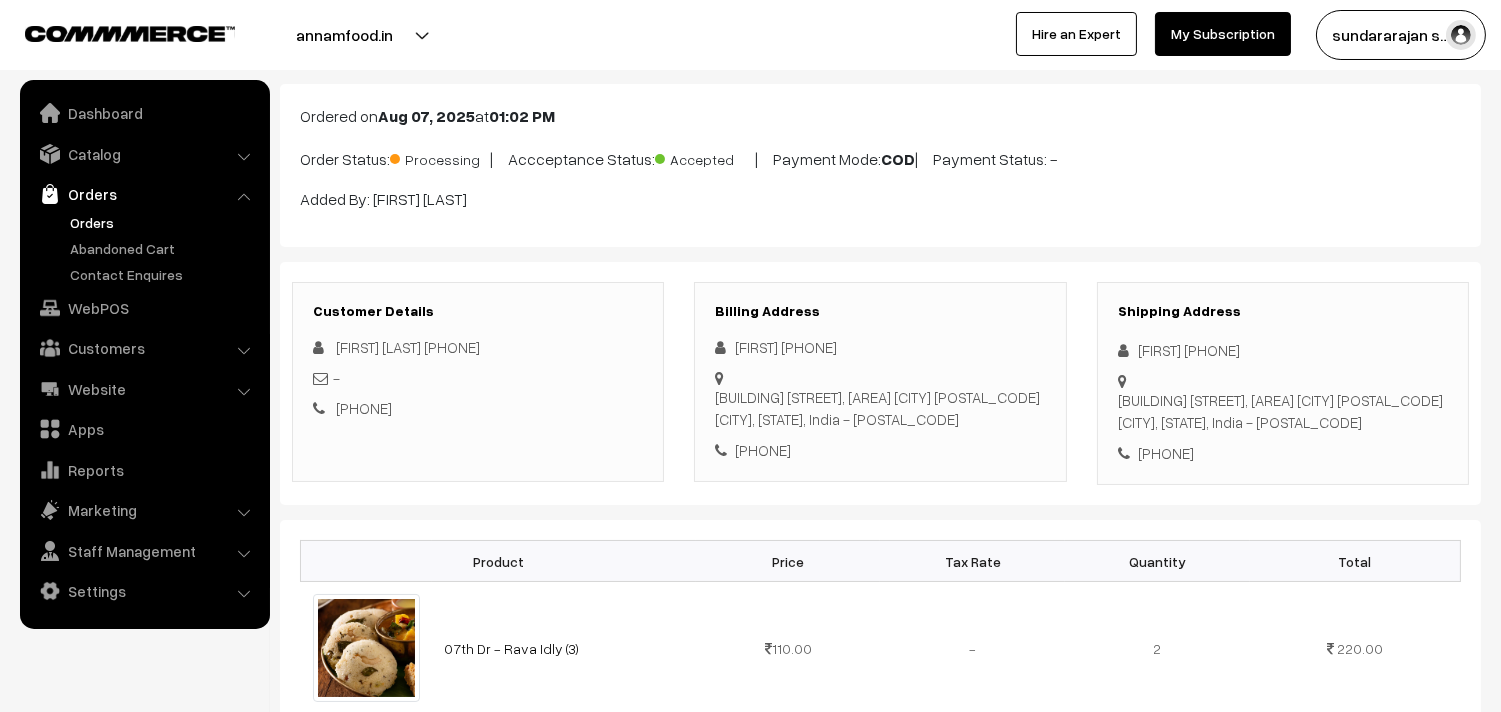 scroll, scrollTop: 0, scrollLeft: 0, axis: both 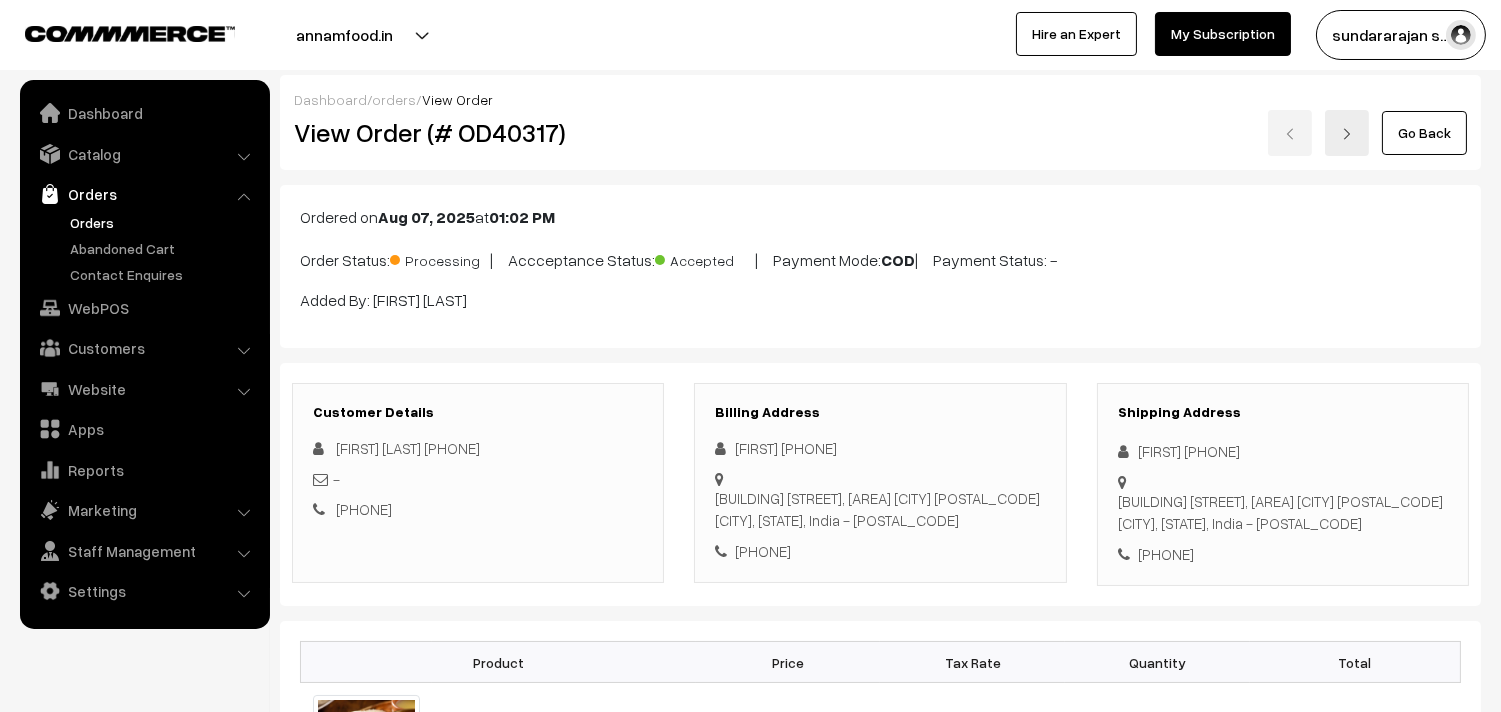 click on "Orders" at bounding box center (144, 194) 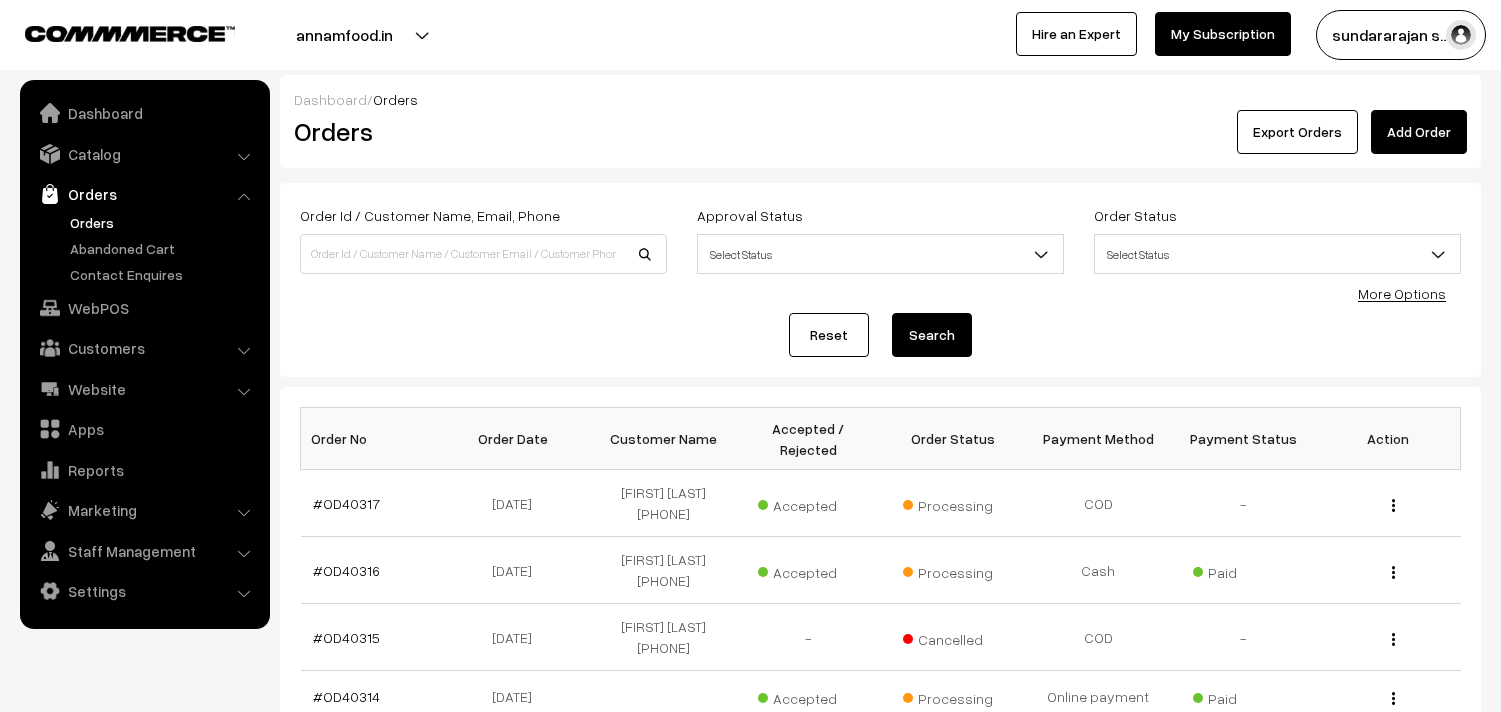 scroll, scrollTop: 0, scrollLeft: 0, axis: both 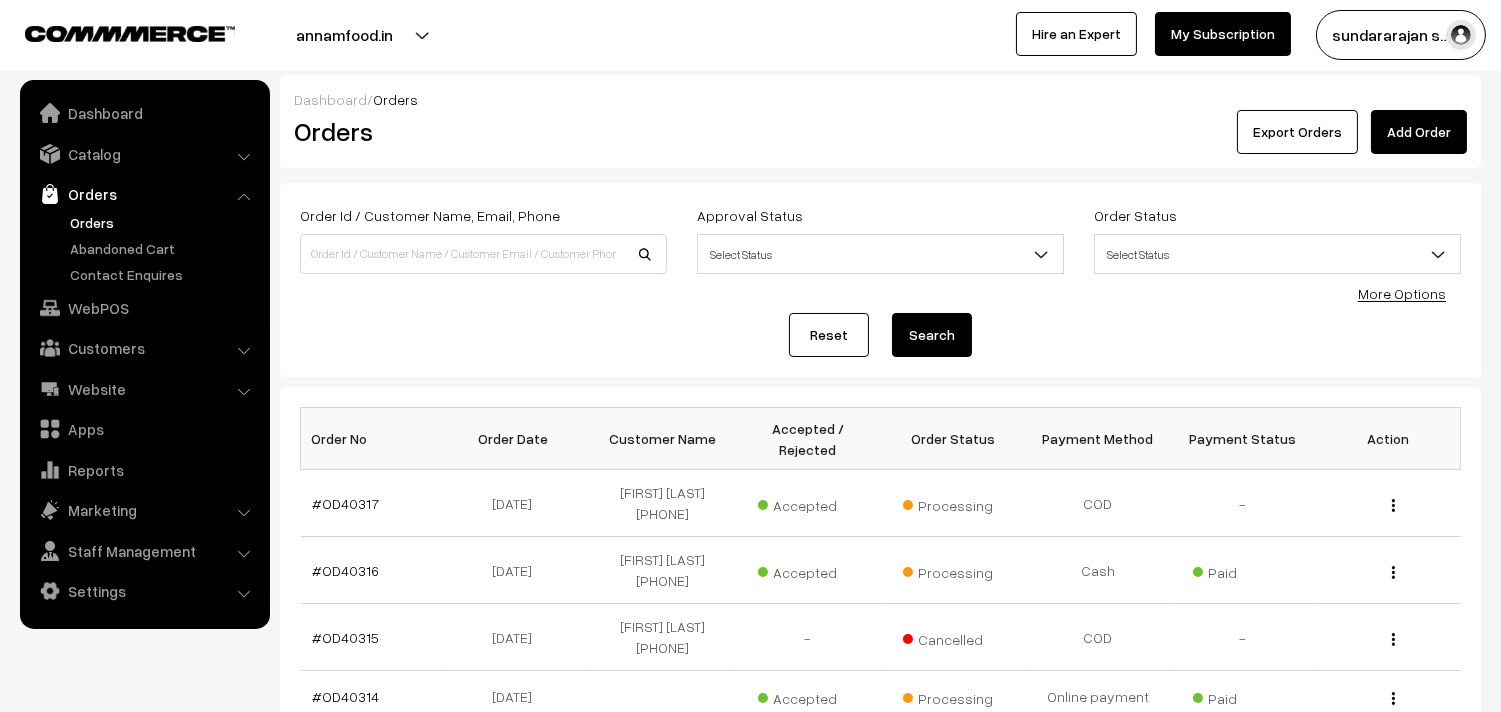 click on "Orders" at bounding box center [164, 222] 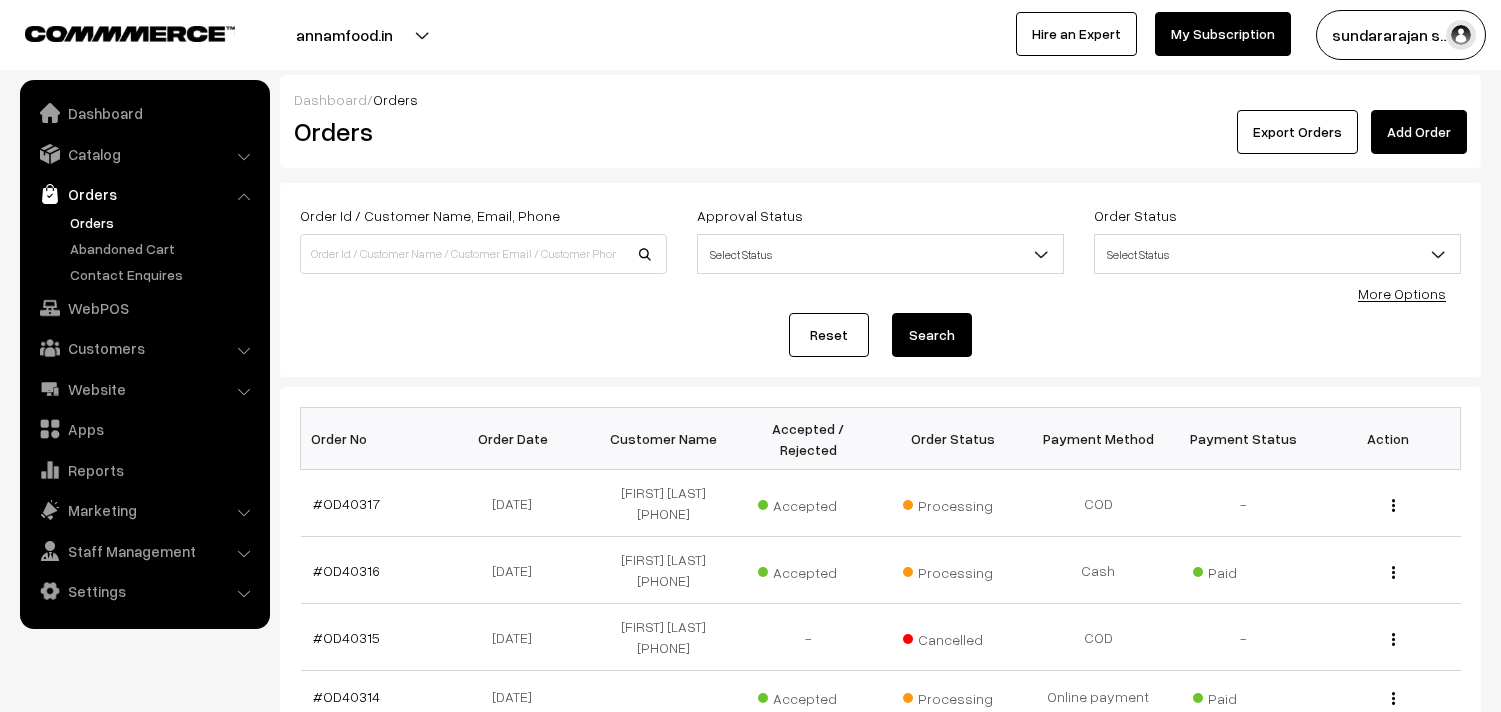 scroll, scrollTop: 0, scrollLeft: 0, axis: both 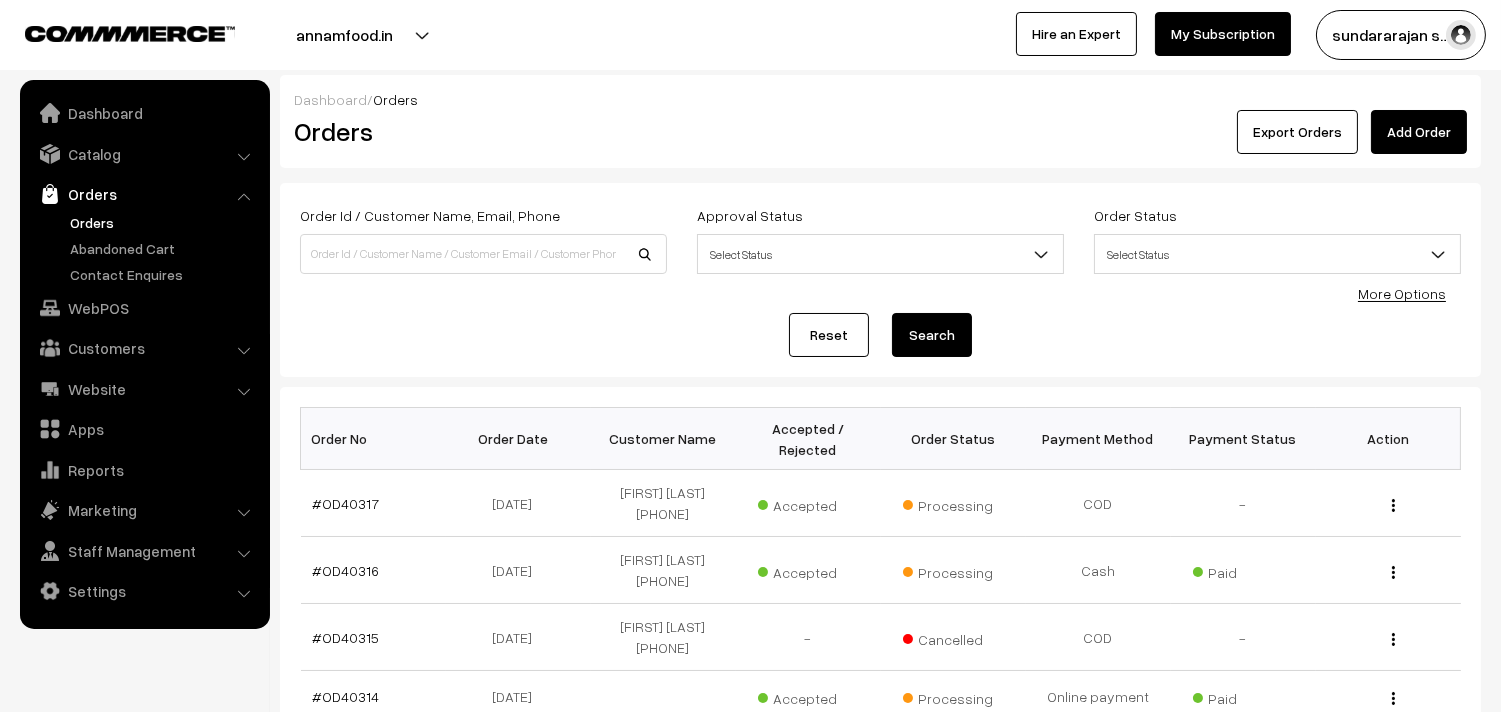 click on "Orders" at bounding box center [164, 222] 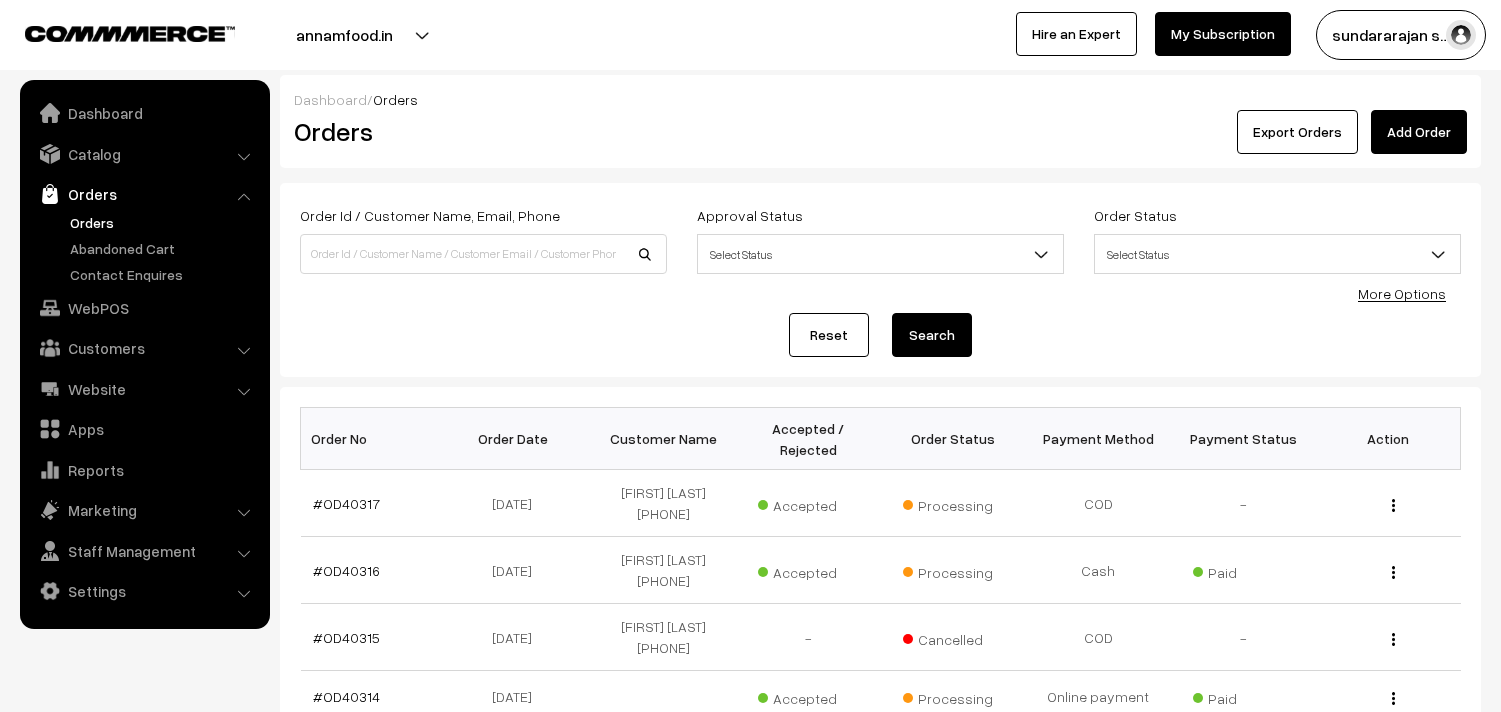 scroll, scrollTop: 0, scrollLeft: 0, axis: both 